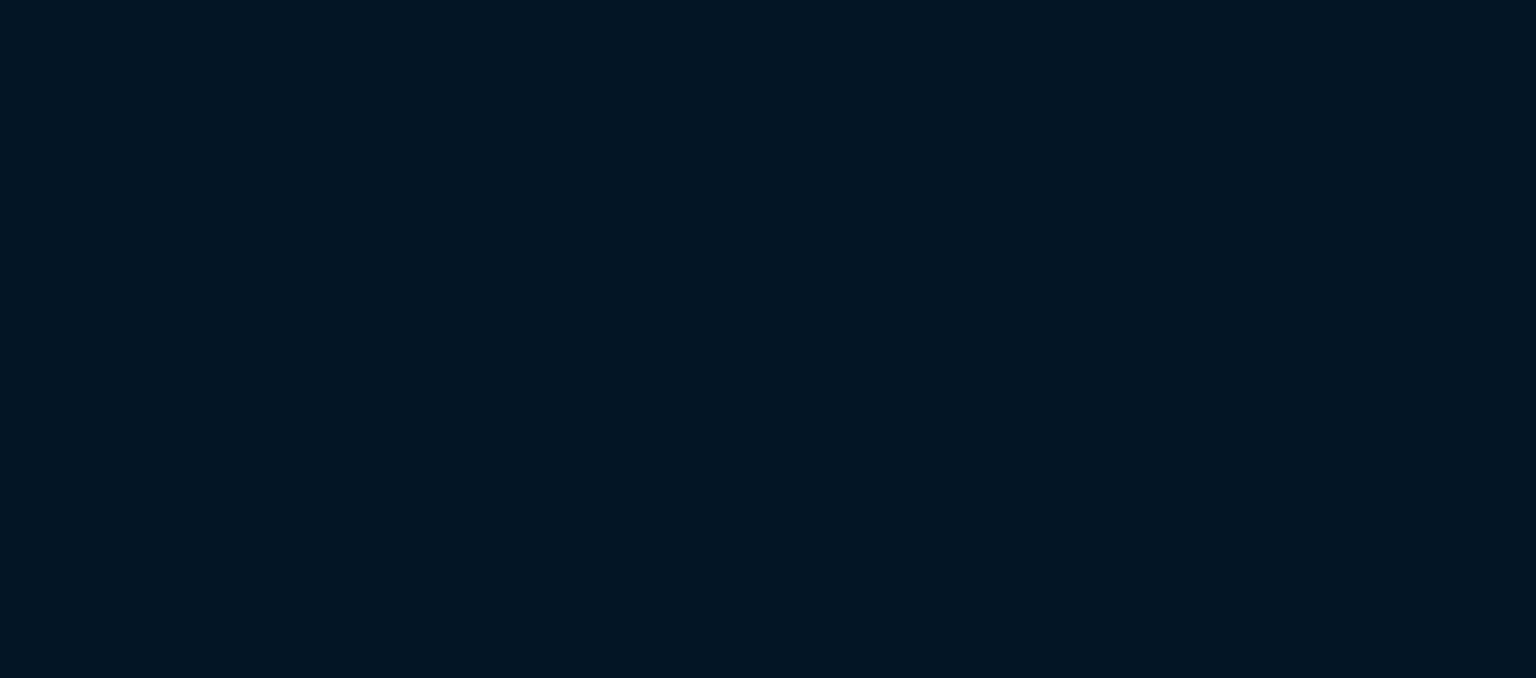 scroll, scrollTop: 0, scrollLeft: 0, axis: both 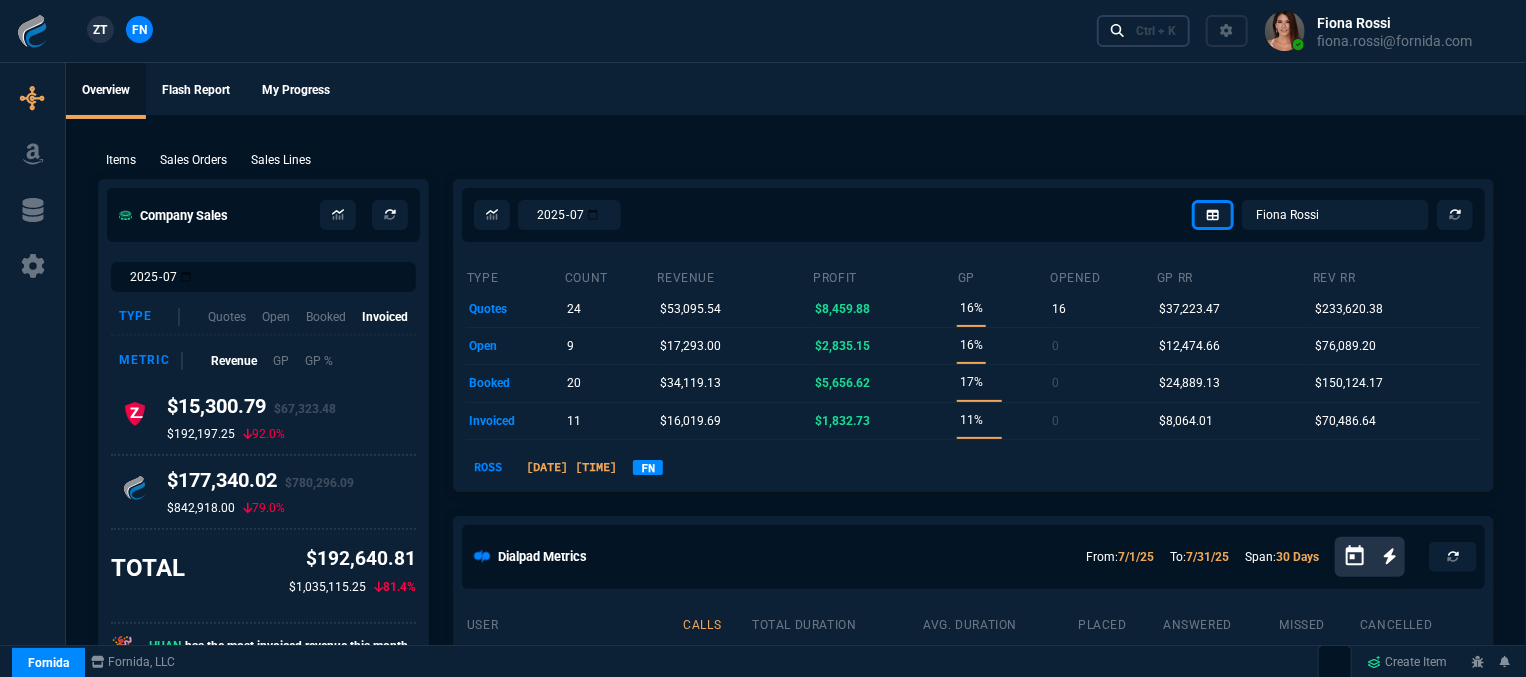 click on "Ctrl + K" at bounding box center (1156, 31) 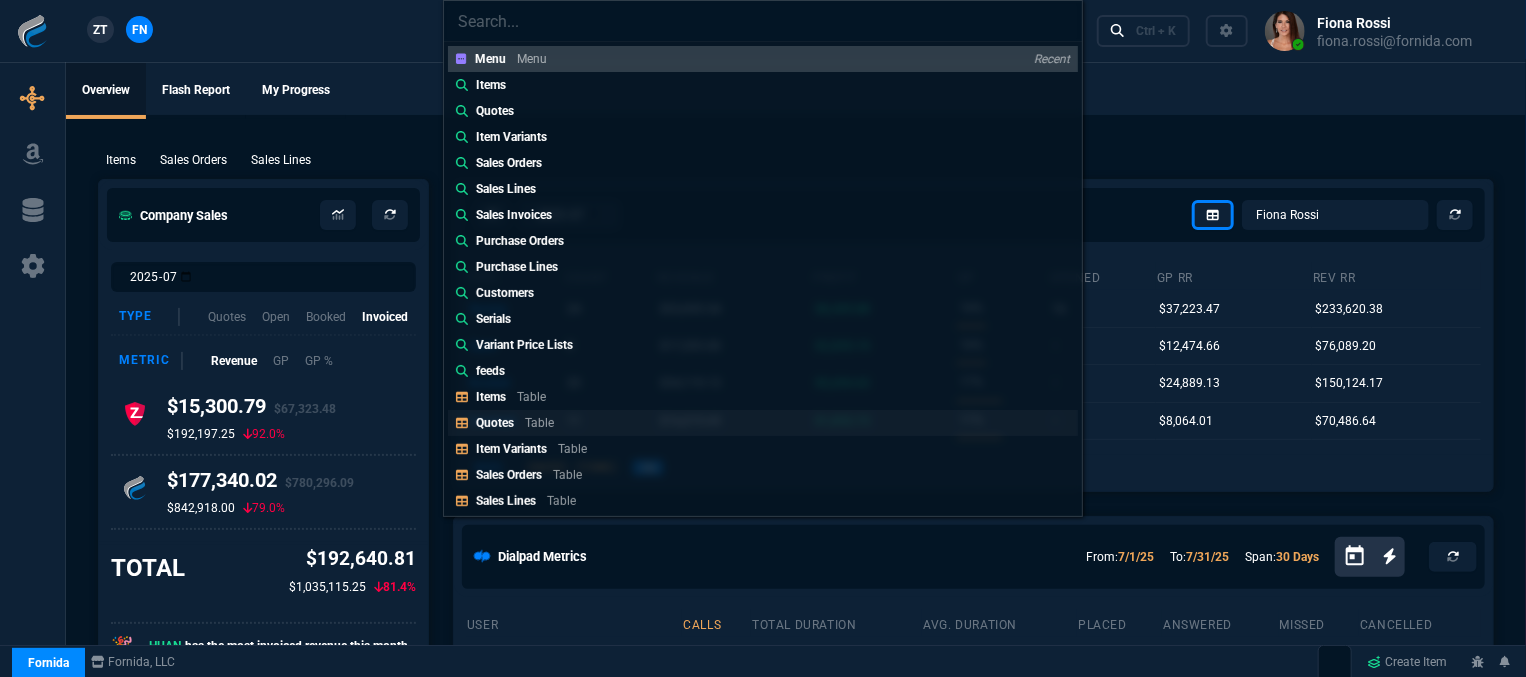 click on "Table" at bounding box center (532, 59) 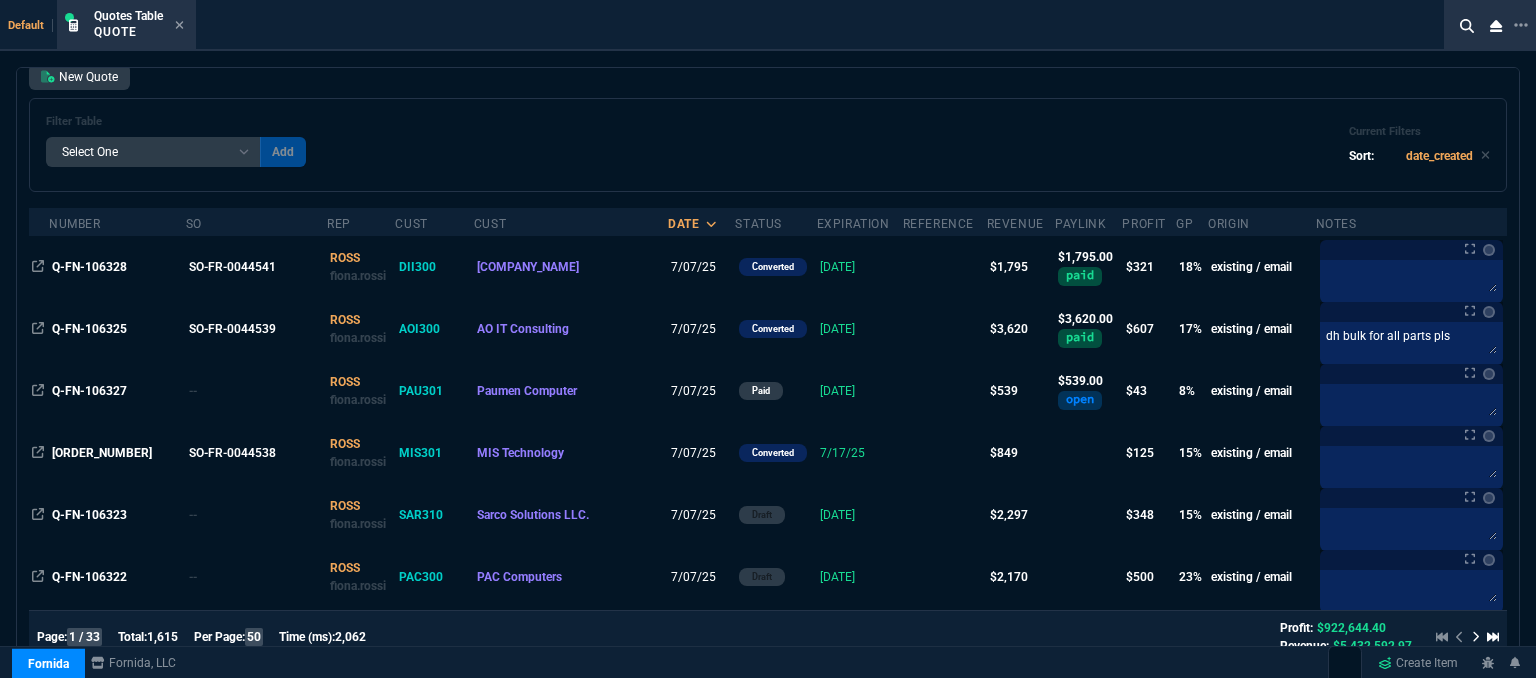 scroll, scrollTop: 0, scrollLeft: 0, axis: both 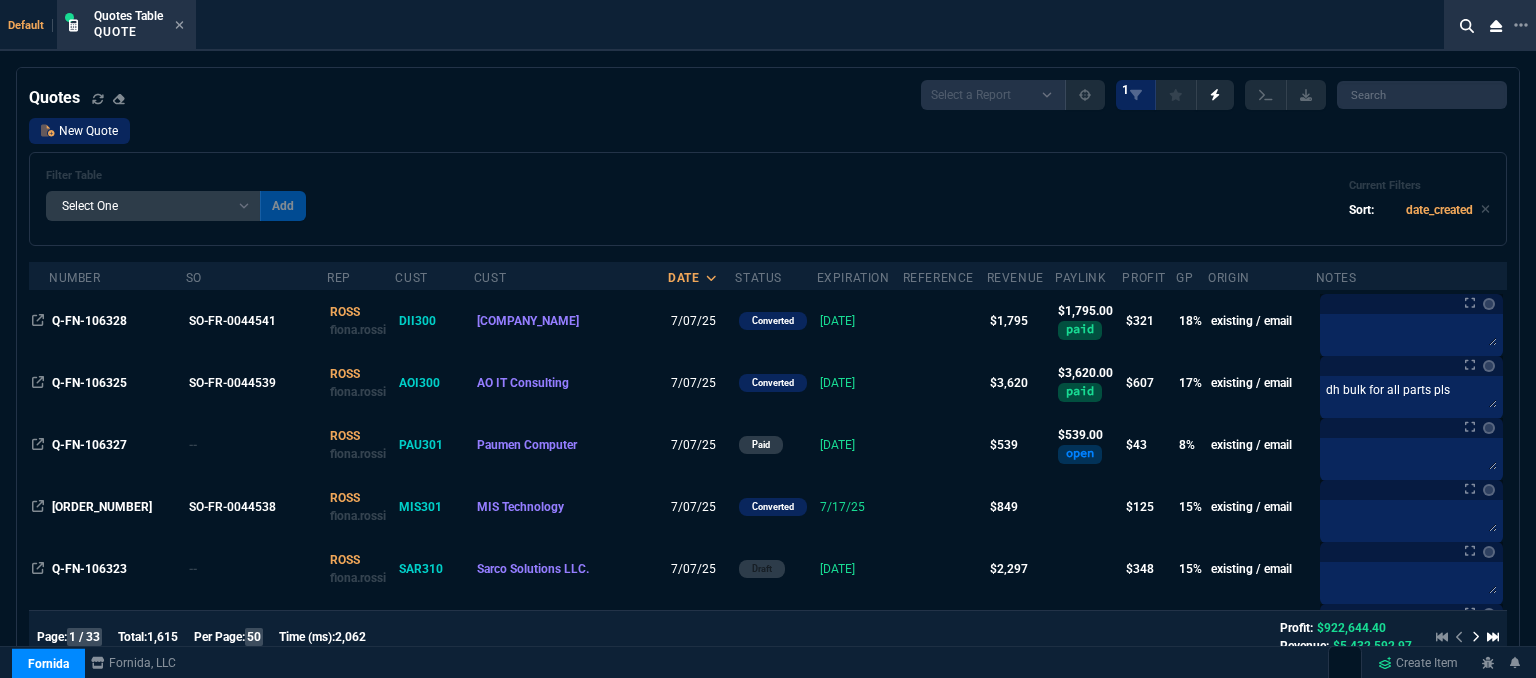 click on "New Quote" at bounding box center (79, 131) 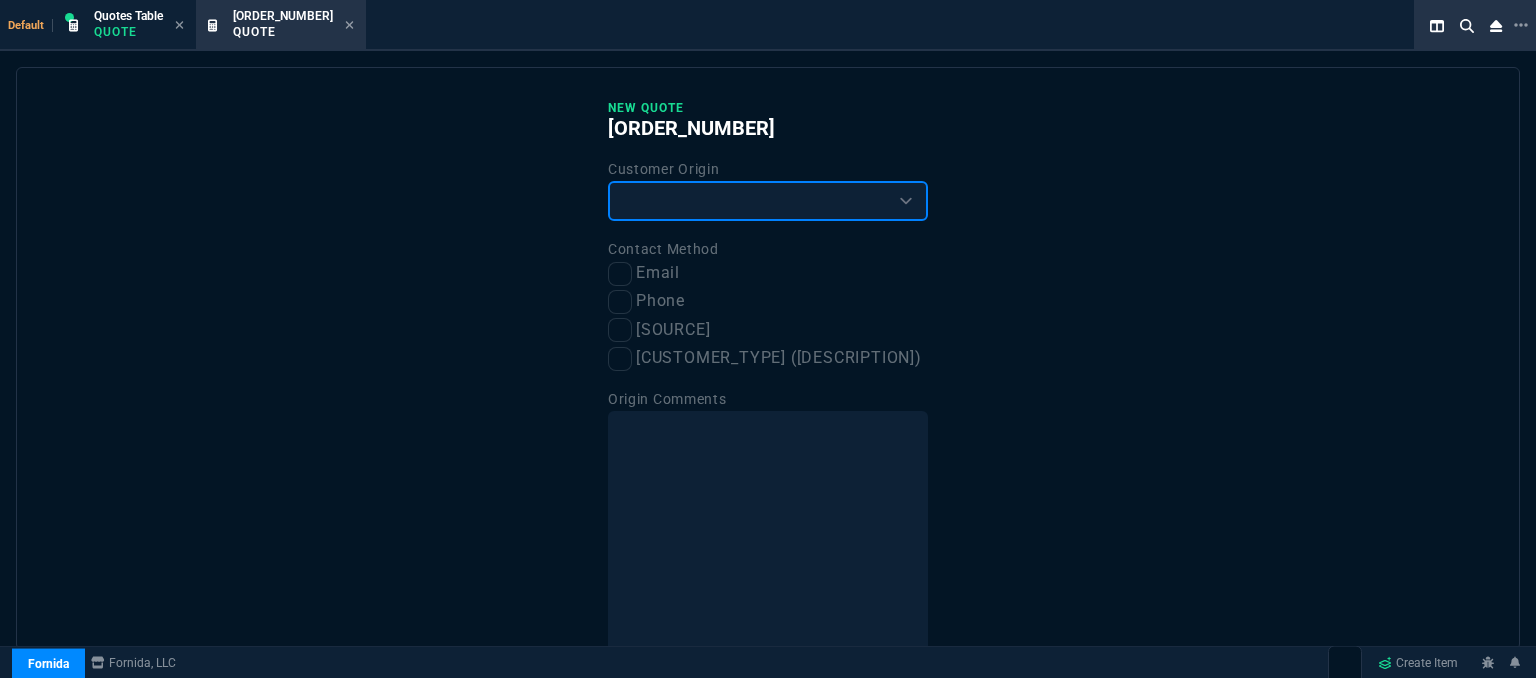 click on "Existing Customer Amazon Lead (first order) Website Lead (first order) Called (first order) Referral (first order) SandBox (explain below)" at bounding box center (768, 201) 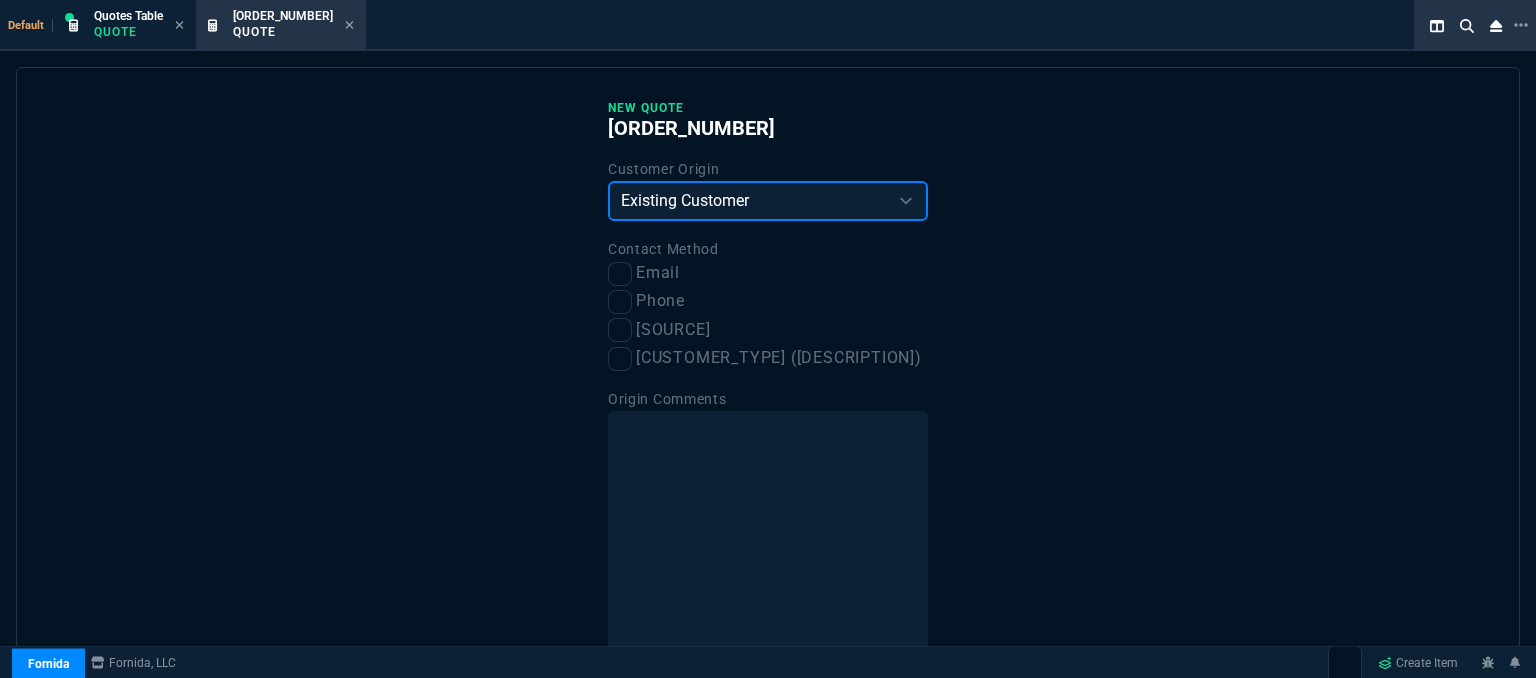 click on "Existing Customer Amazon Lead (first order) Website Lead (first order) Called (first order) Referral (first order) SandBox (explain below)" at bounding box center [768, 201] 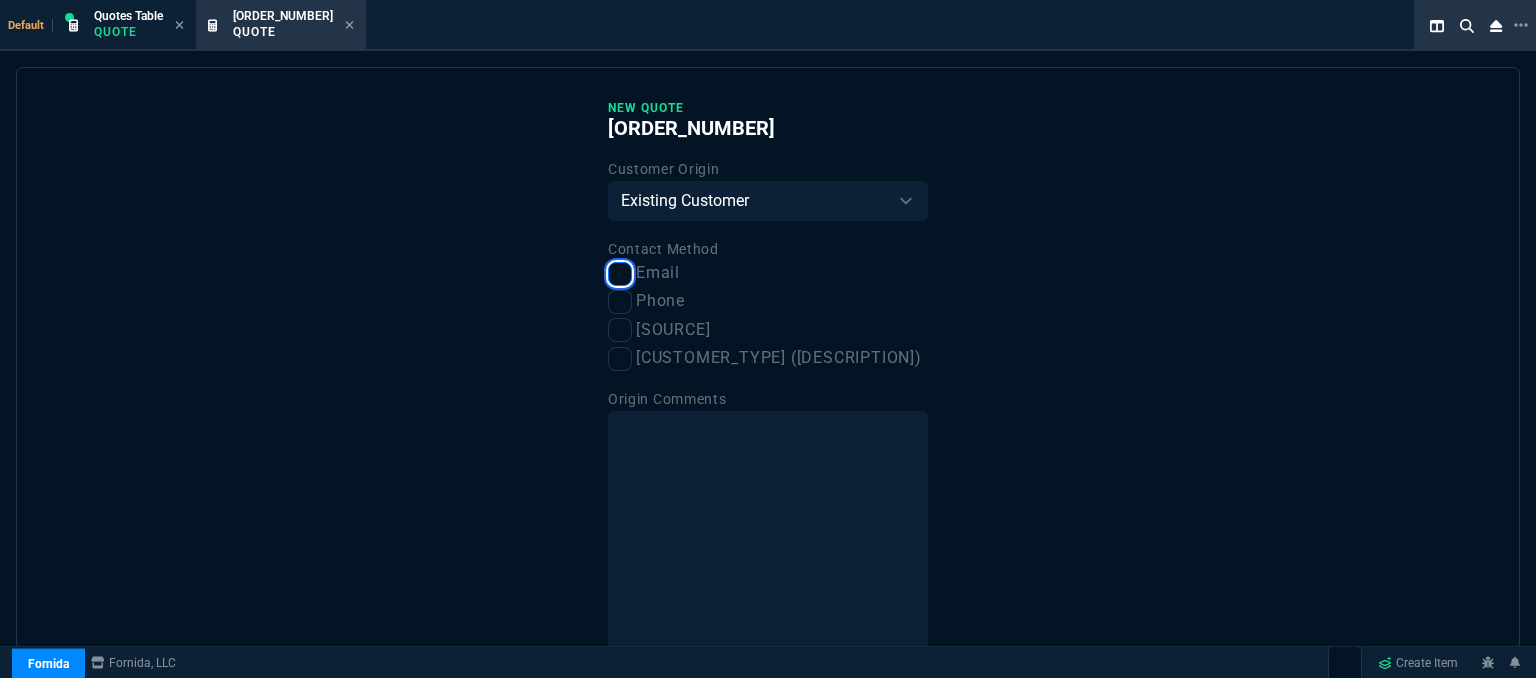 click on "Email" at bounding box center [620, 274] 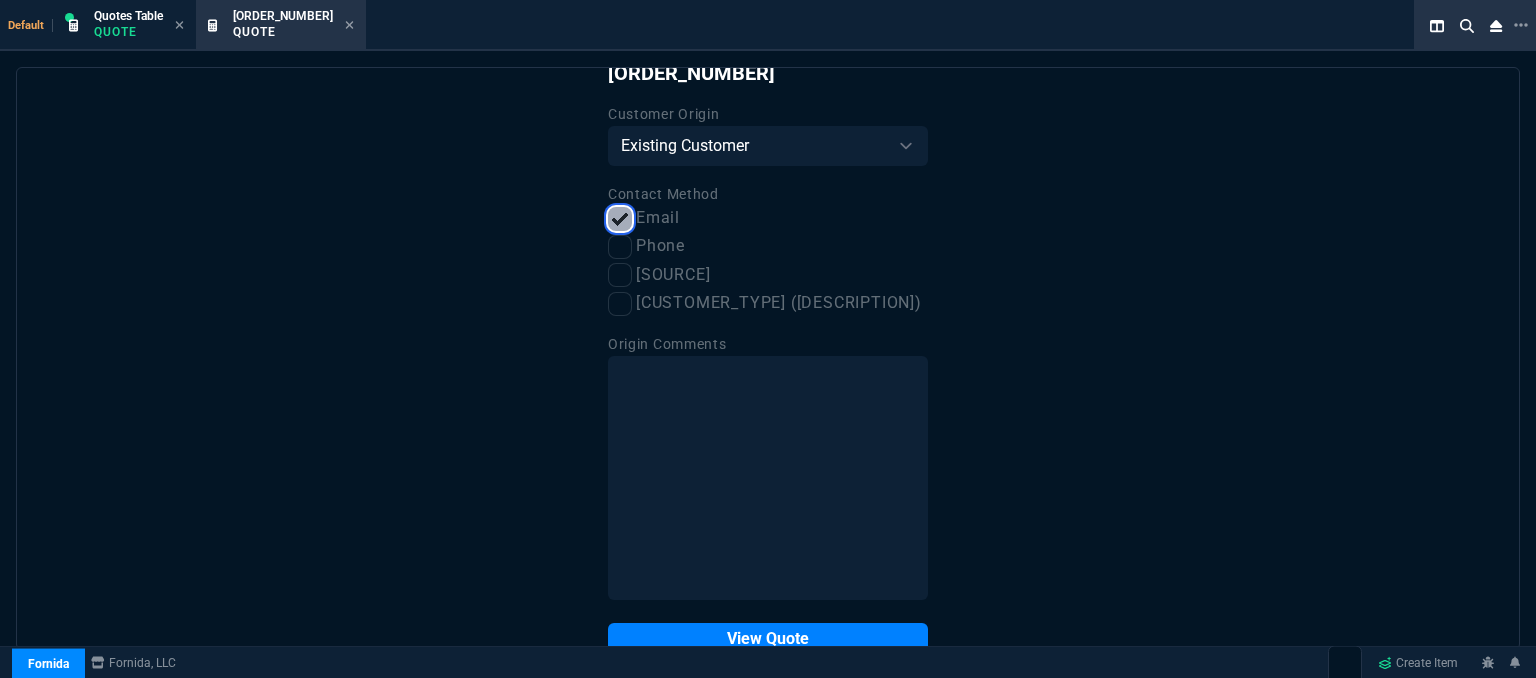 scroll, scrollTop: 101, scrollLeft: 0, axis: vertical 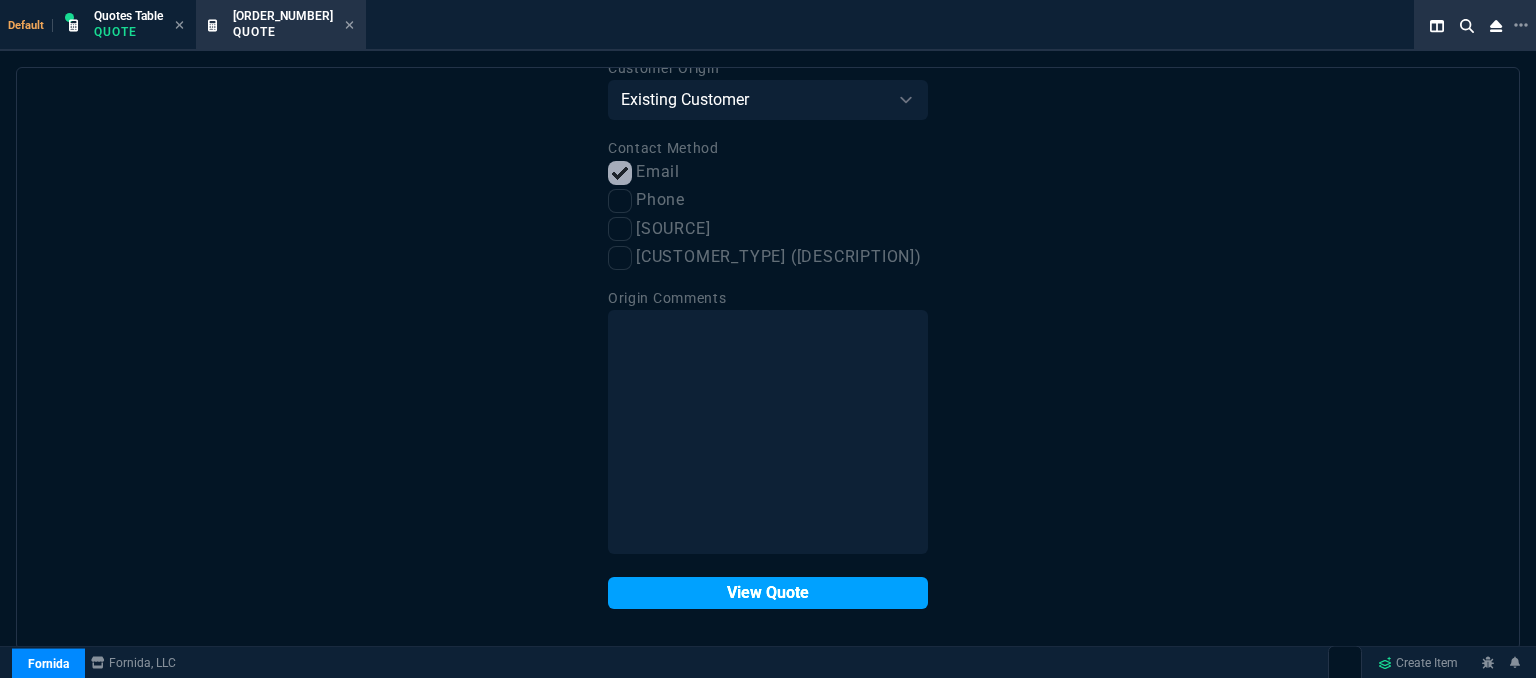 click on "View Quote" at bounding box center (768, 593) 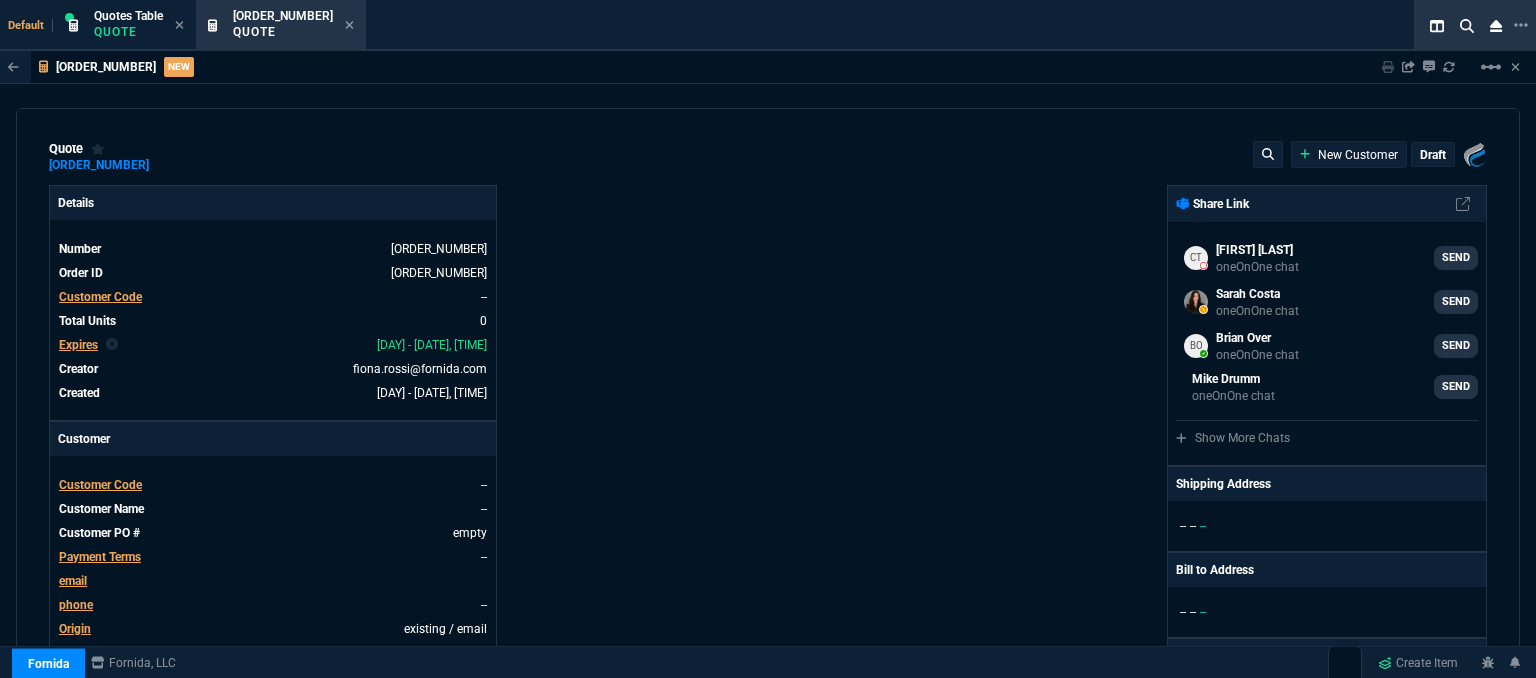 click on "Customer Code" at bounding box center (100, 297) 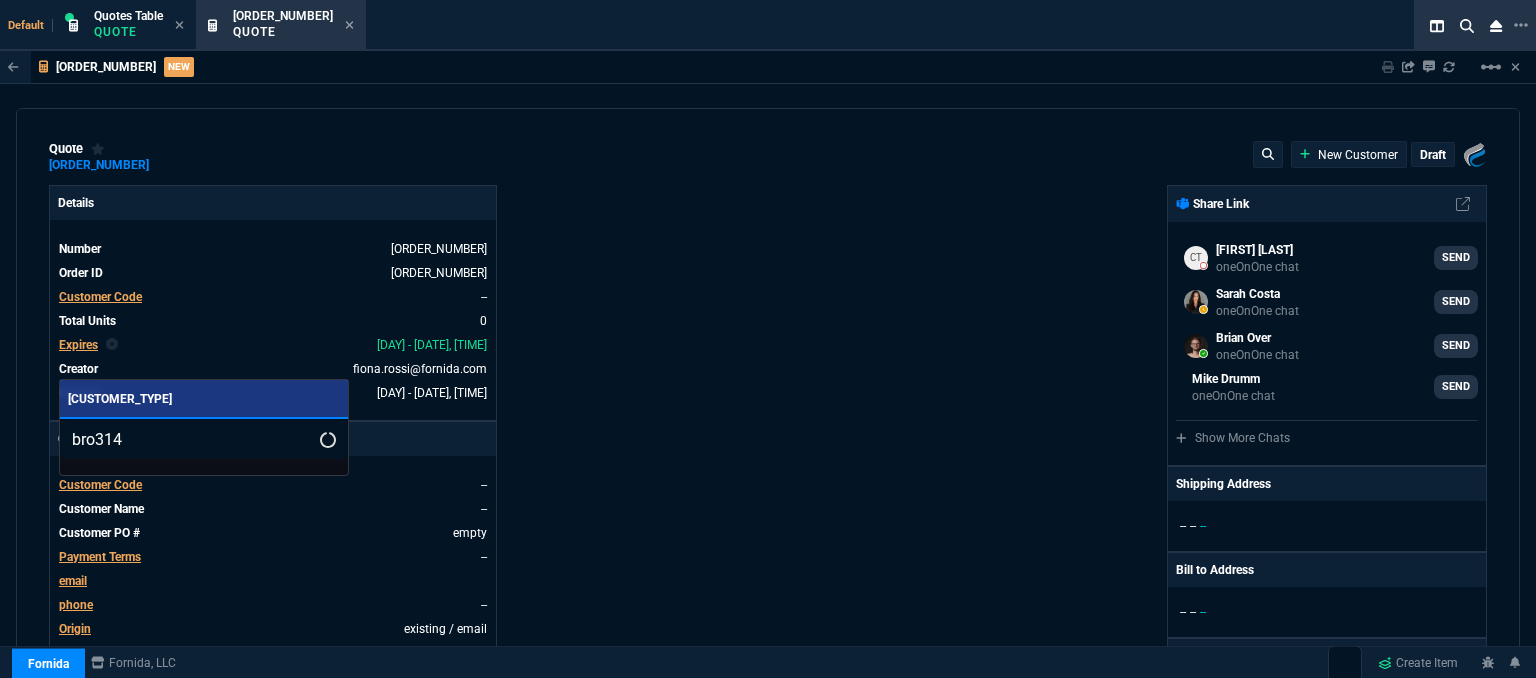 type on "bro314" 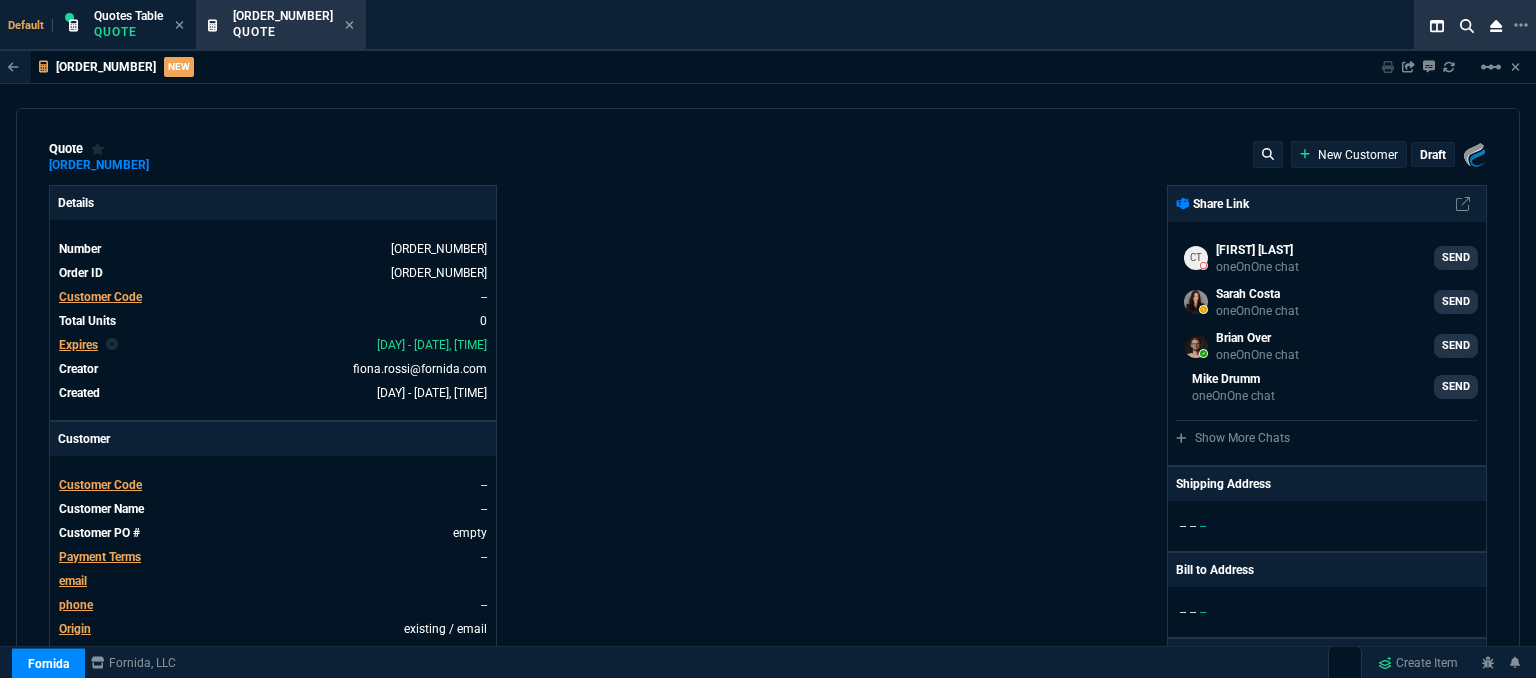 click on "Customer Code" at bounding box center (100, 297) 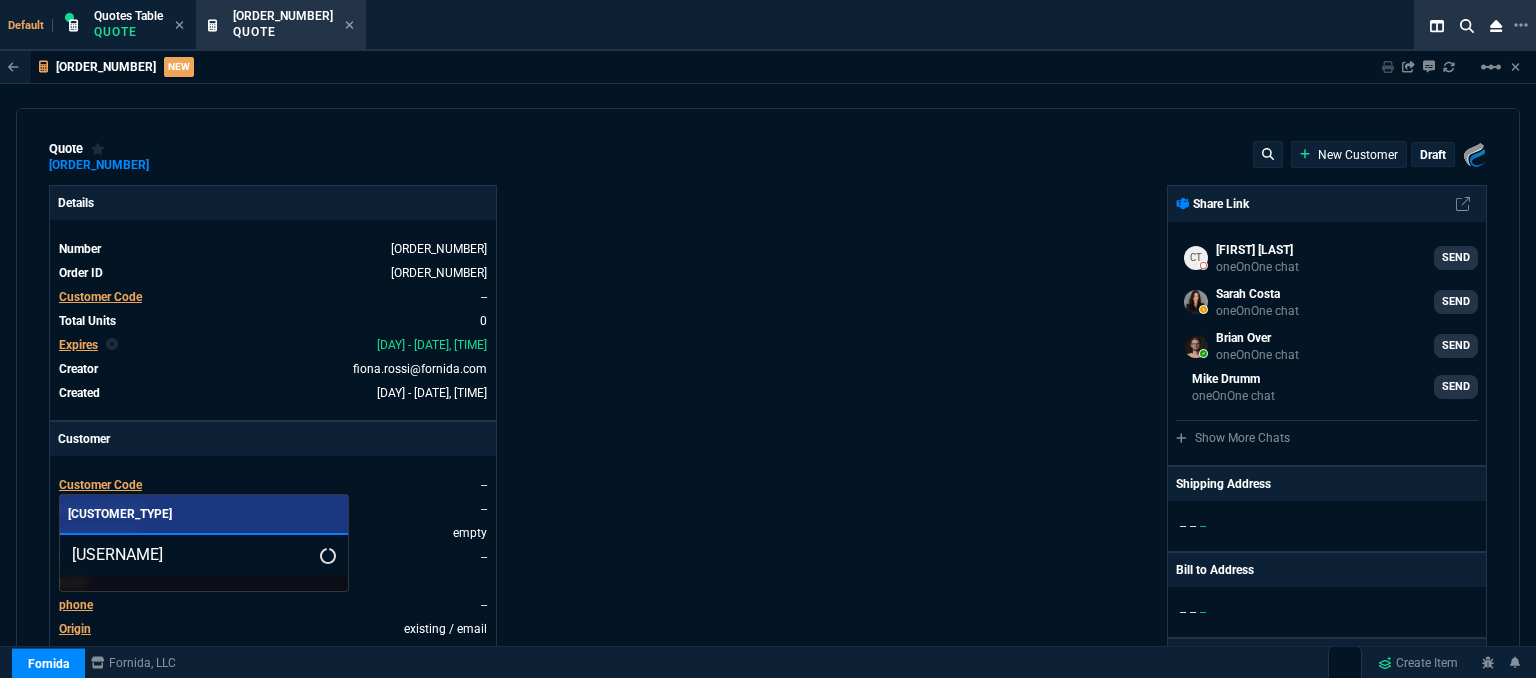 type on "bro31" 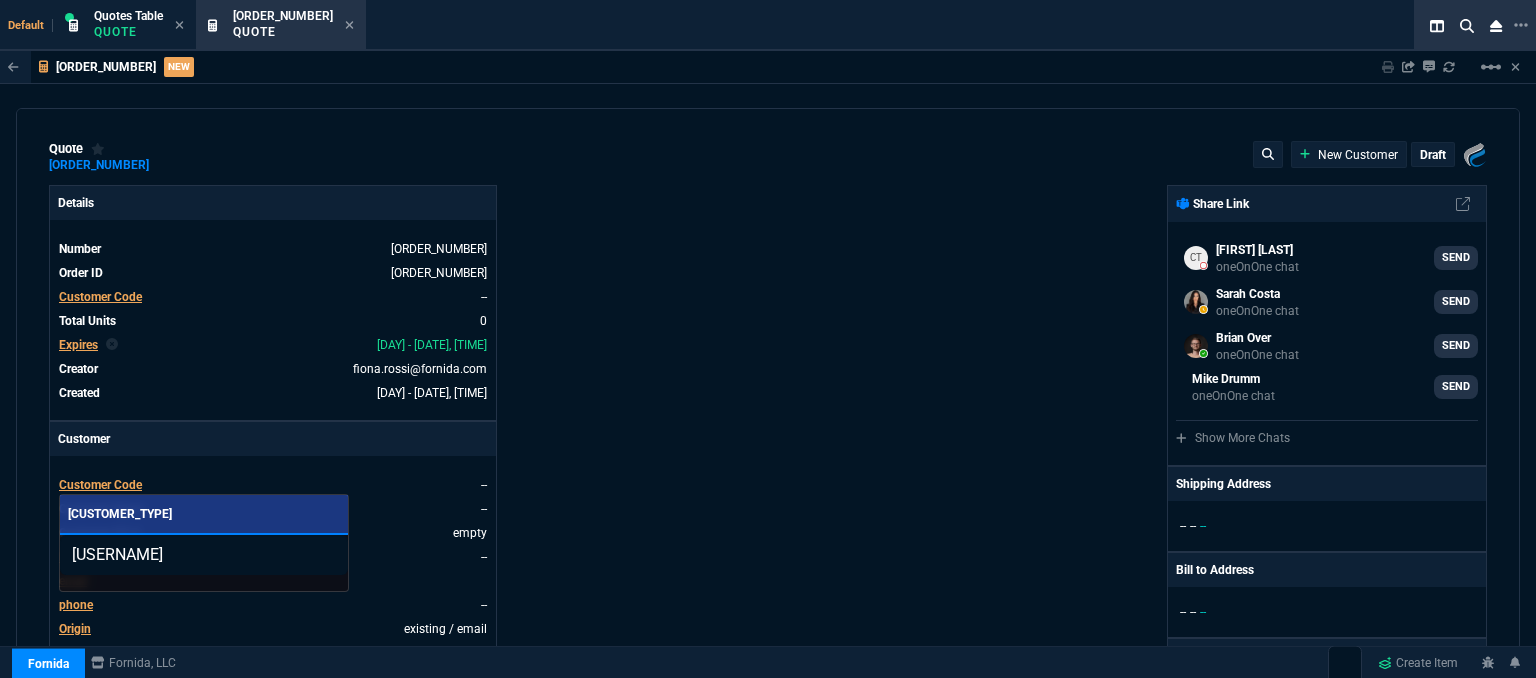 click at bounding box center (768, 339) 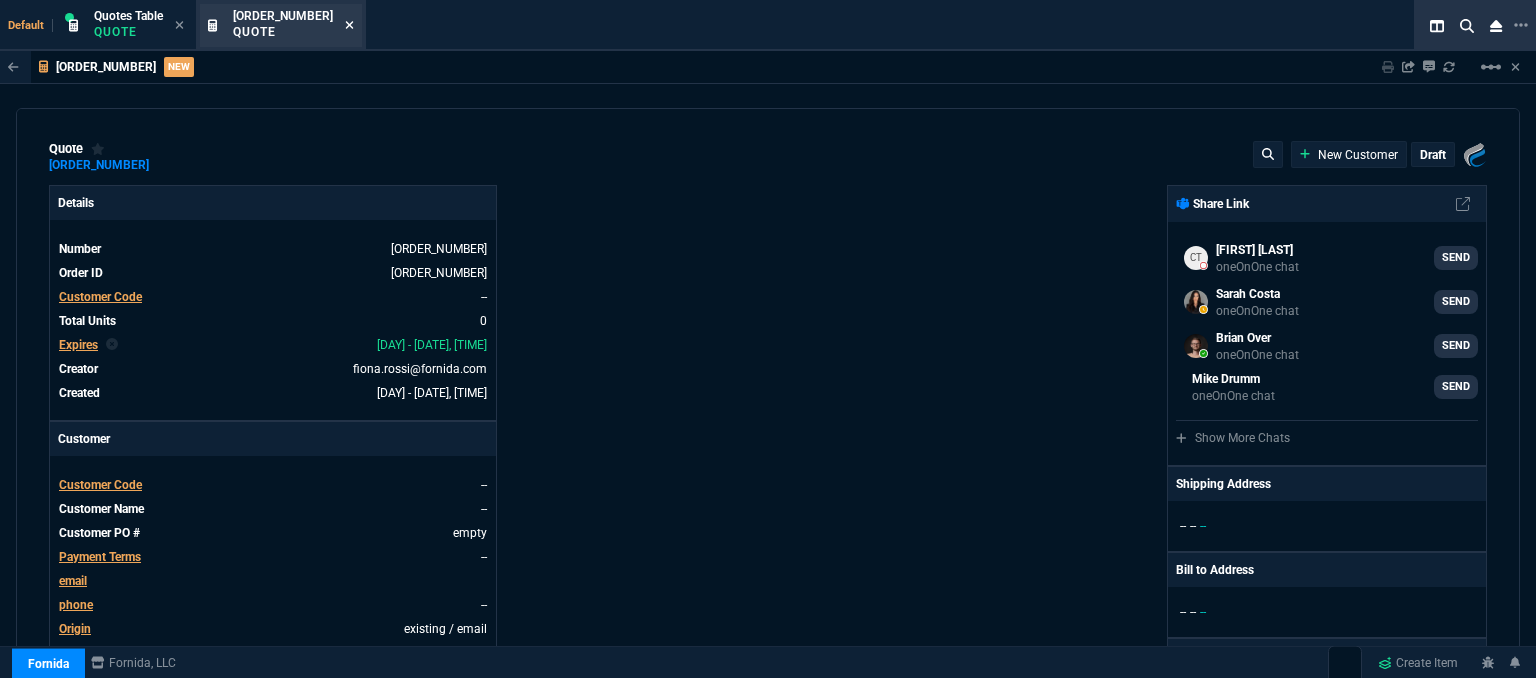 click at bounding box center [349, 25] 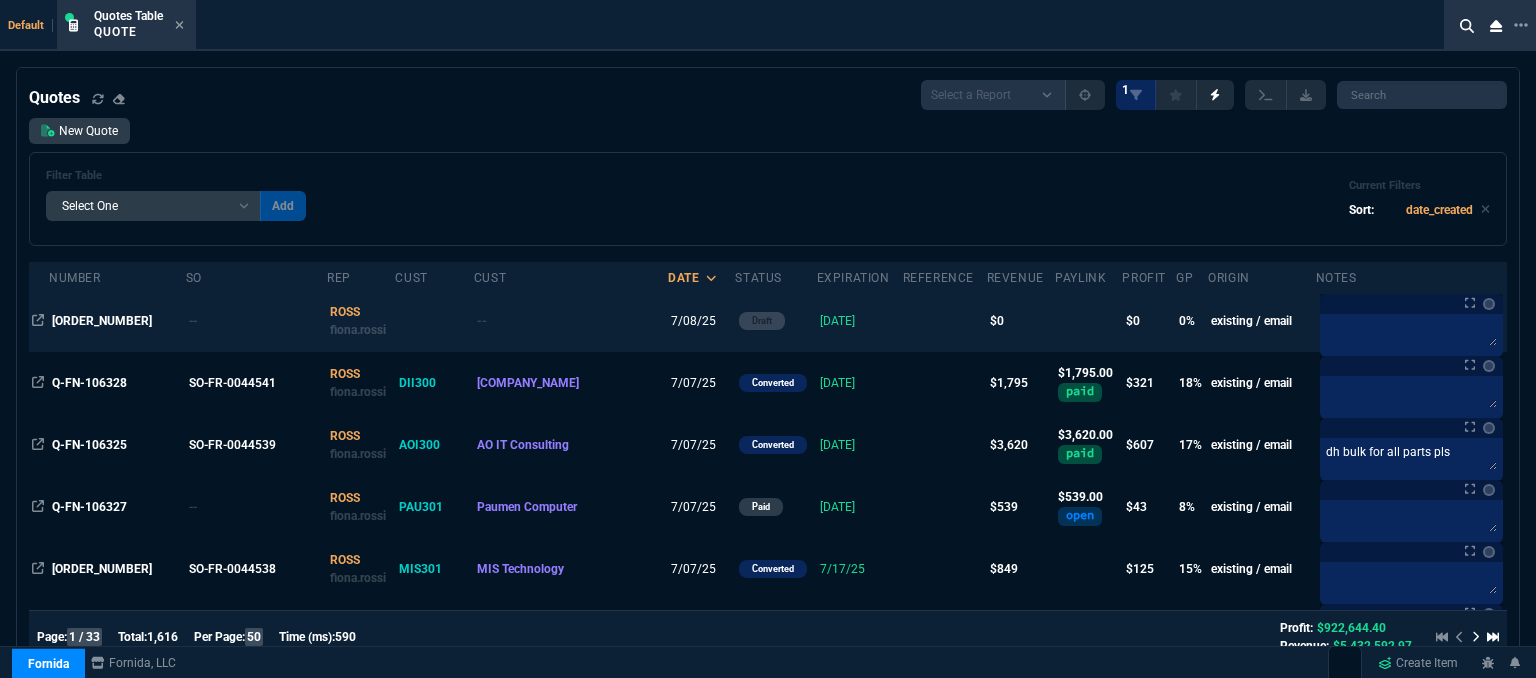 click on "--" at bounding box center [571, 321] 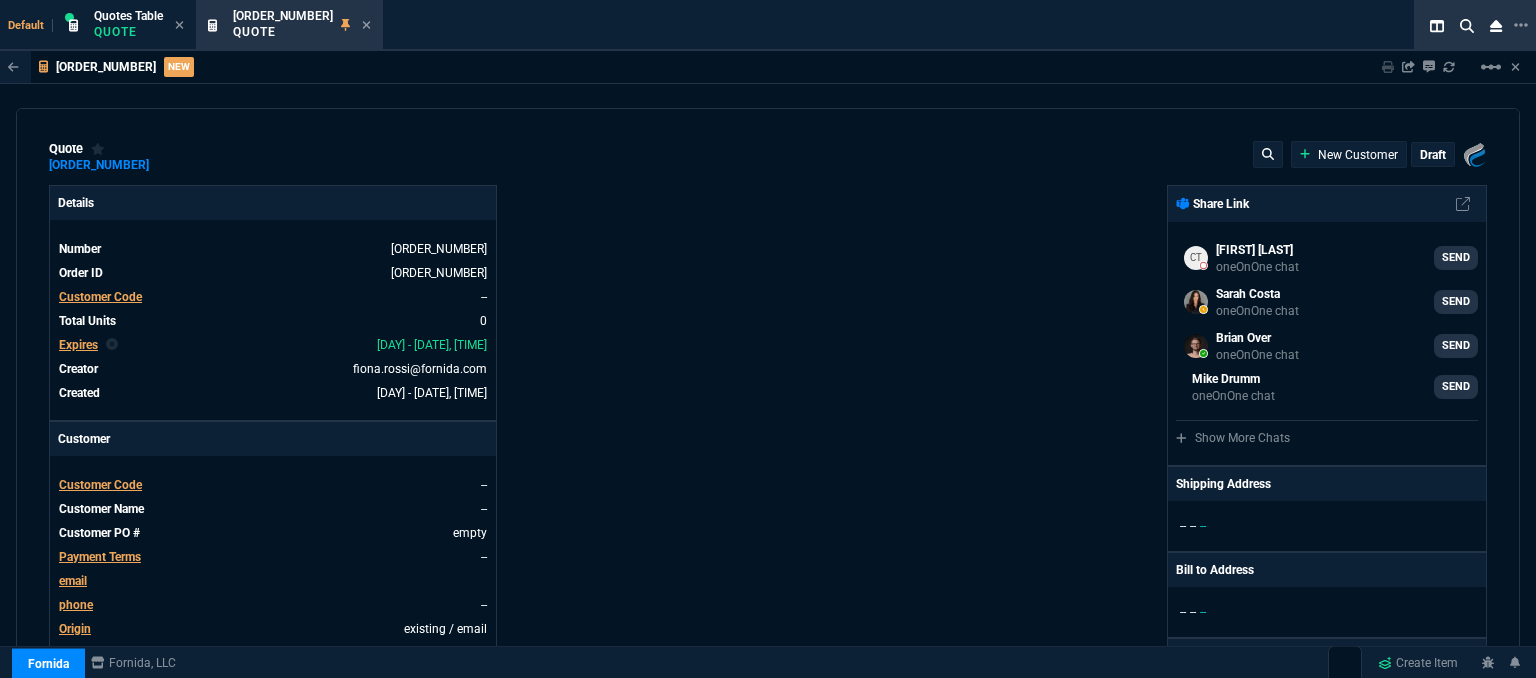 click on "Customer Code" at bounding box center [100, 297] 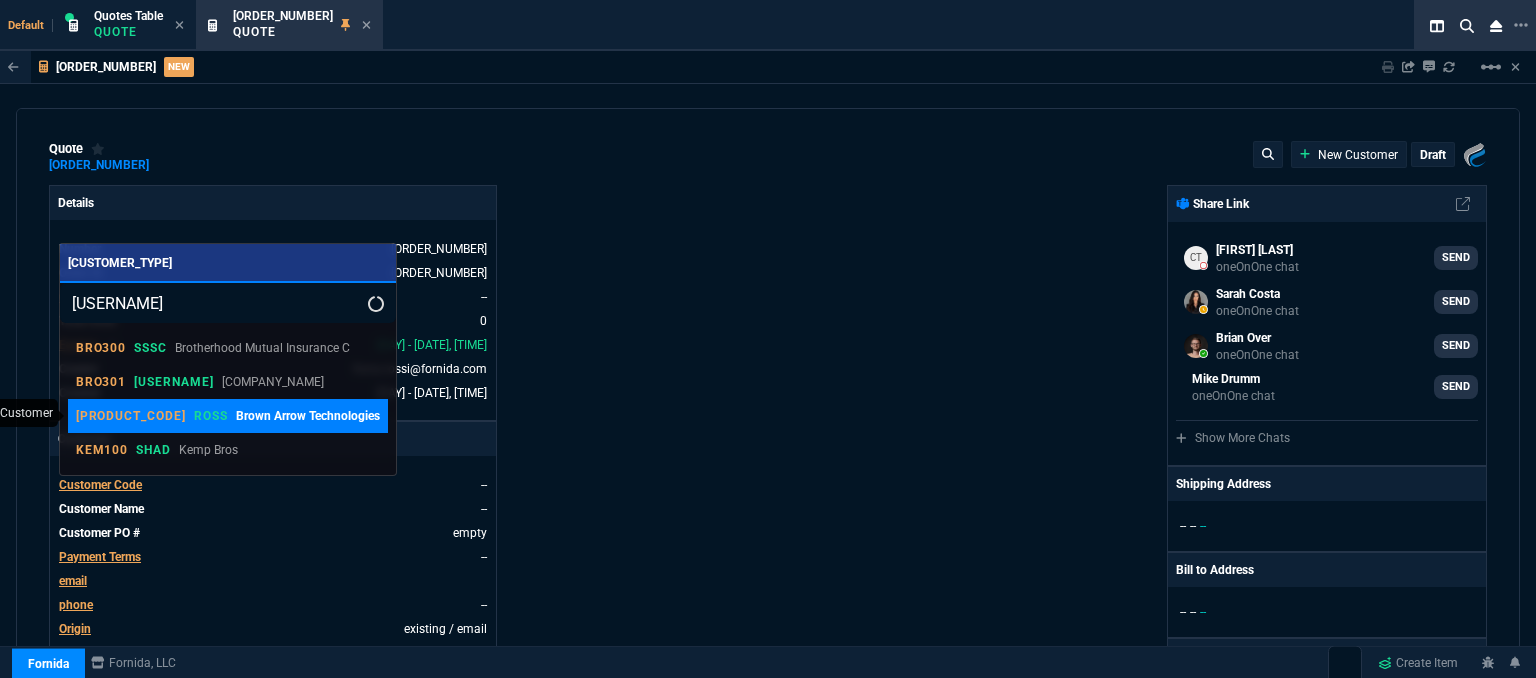 type on "bro3" 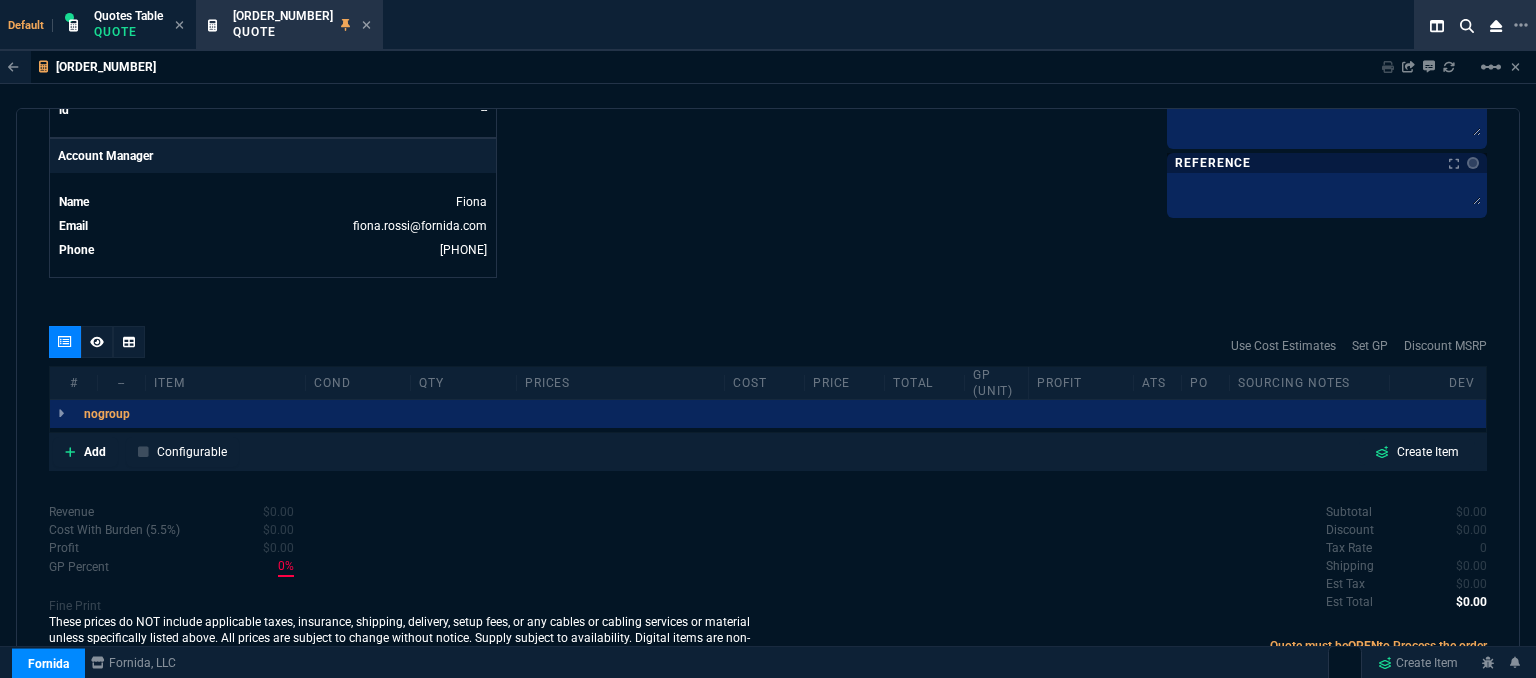 scroll, scrollTop: 958, scrollLeft: 0, axis: vertical 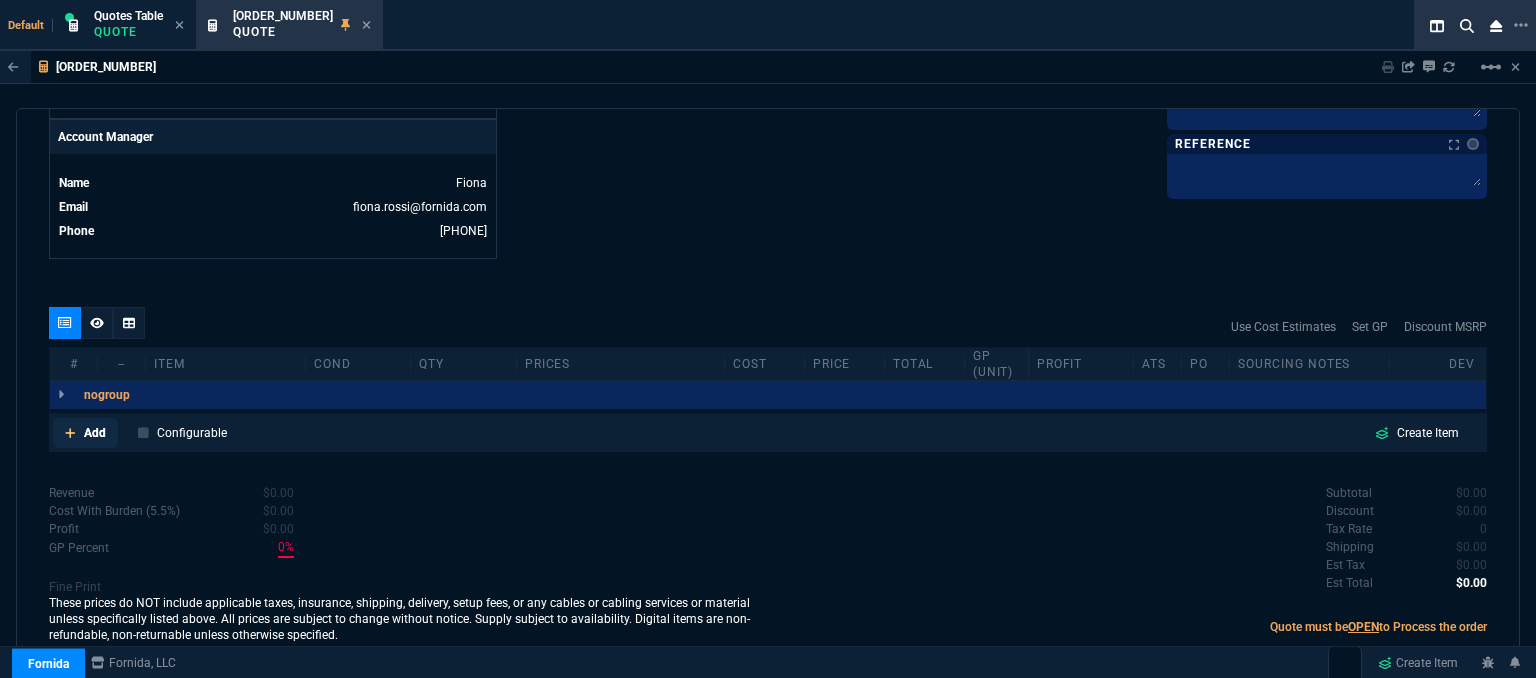 click on "Add" at bounding box center [85, 433] 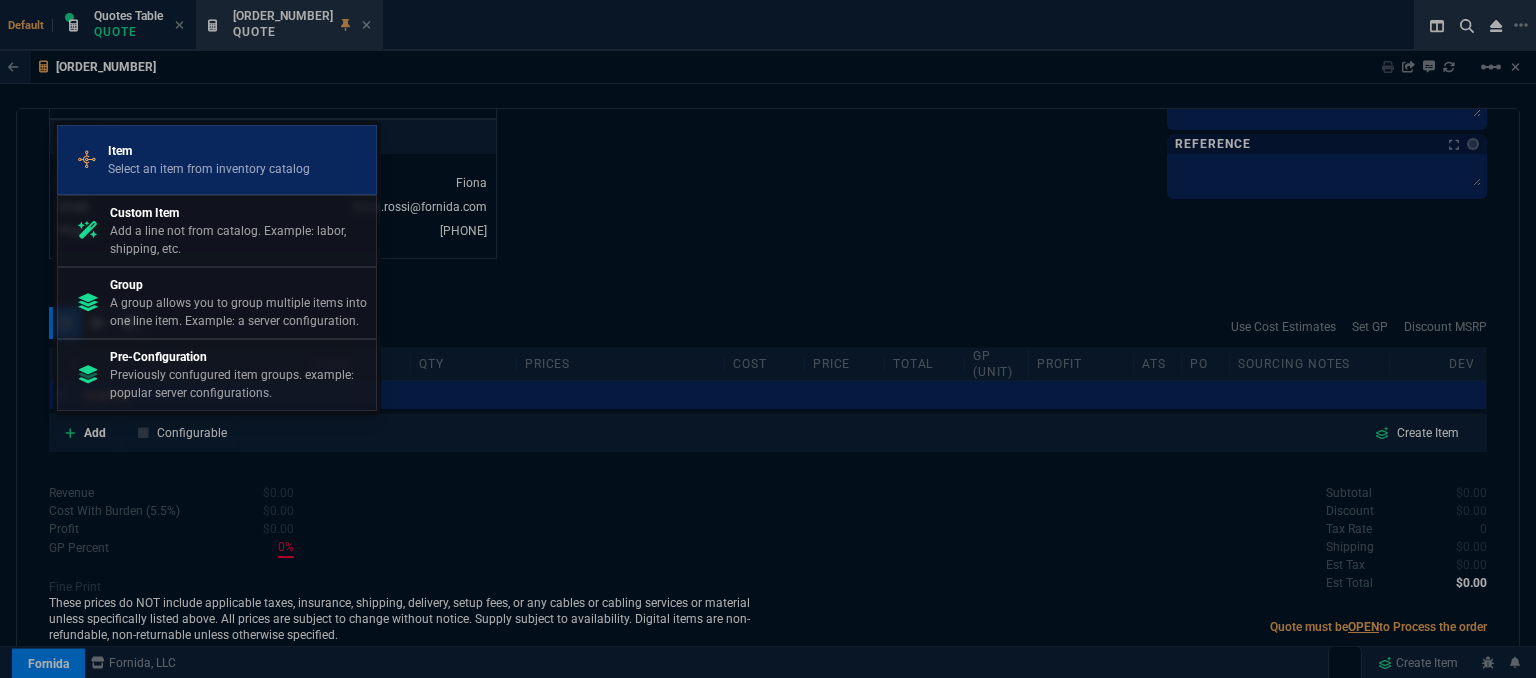click on "Item" at bounding box center [209, 151] 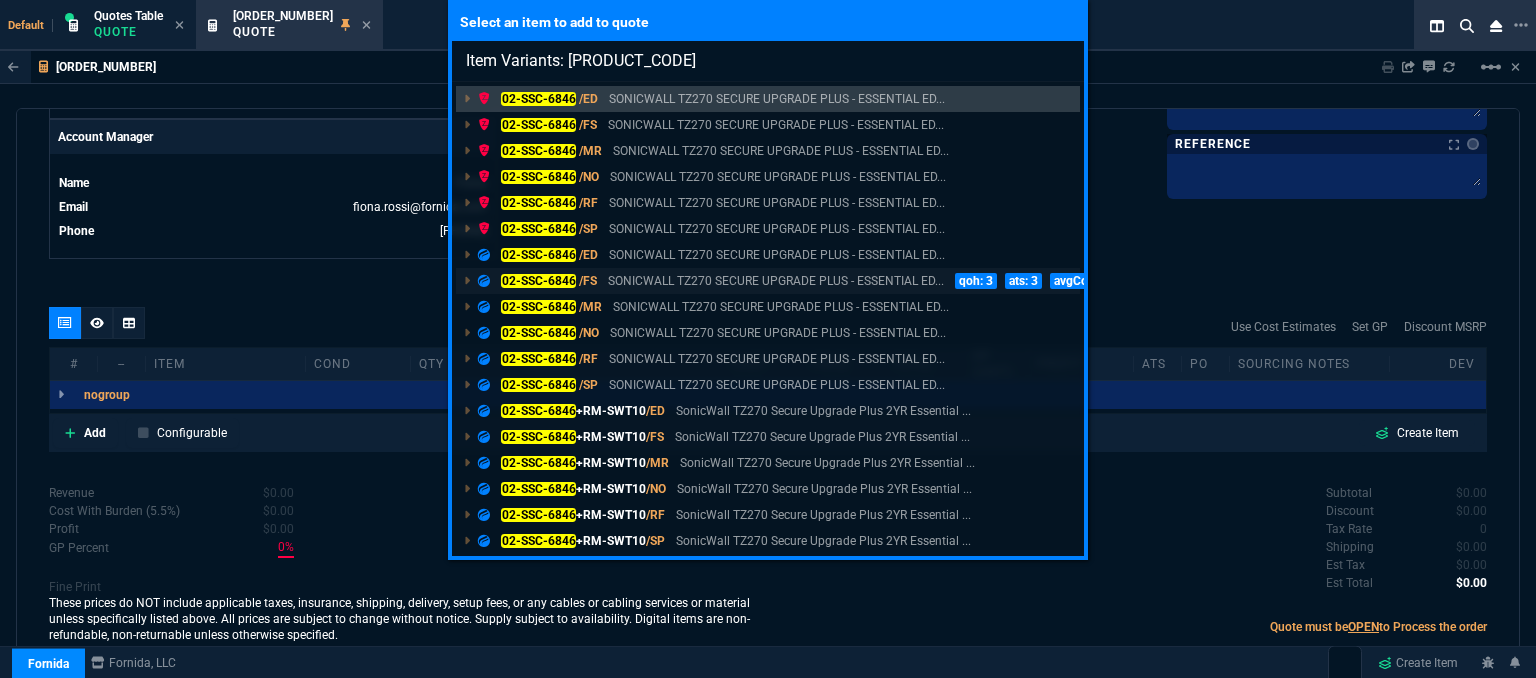 type on "Item Variants: 02-SSC-6846" 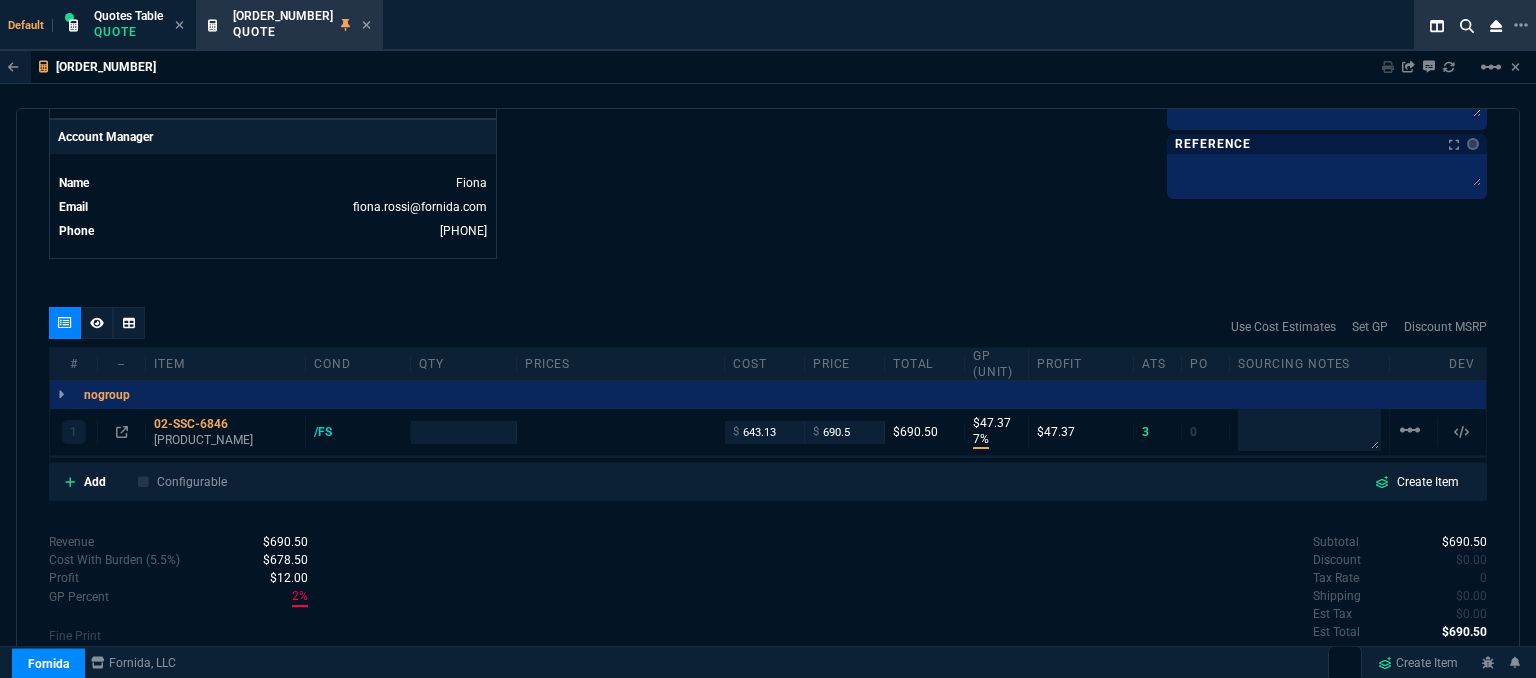 scroll, scrollTop: 958, scrollLeft: 0, axis: vertical 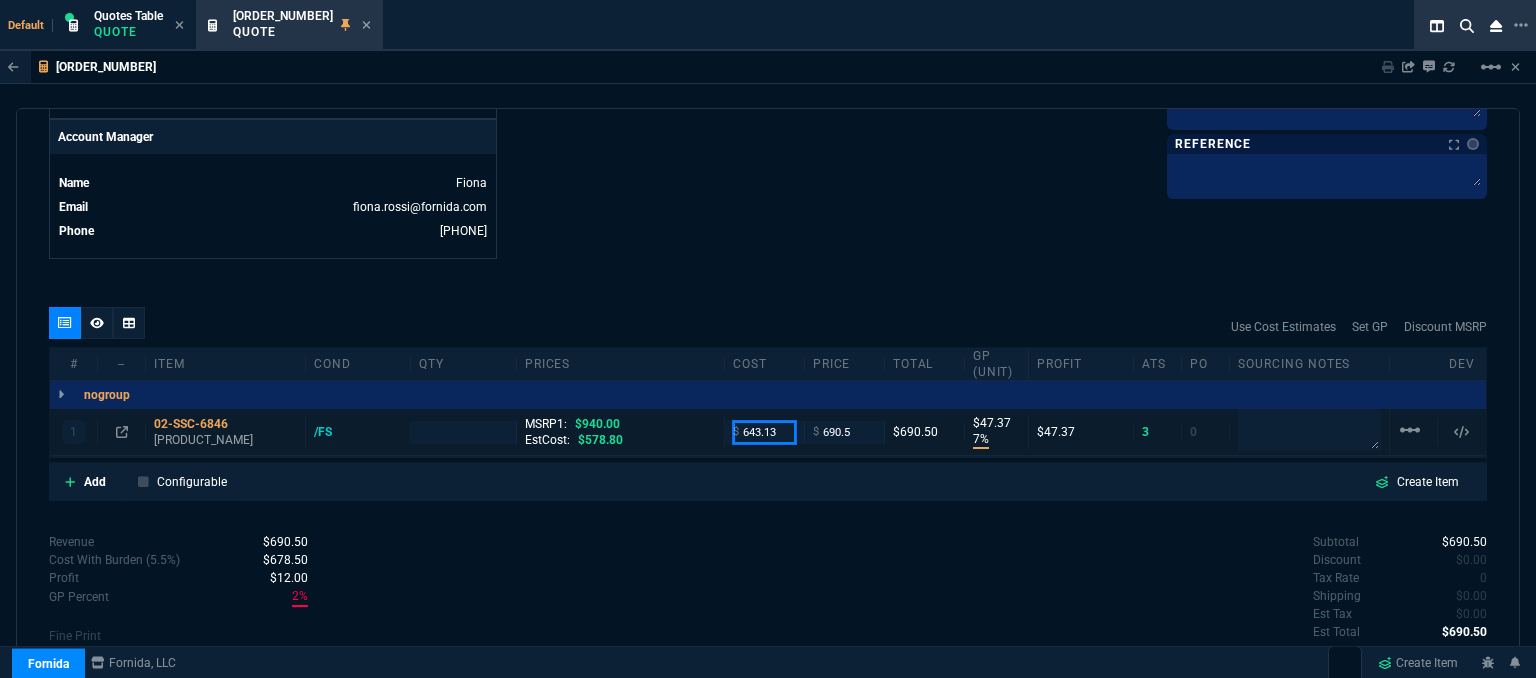 click on "643.13" at bounding box center [764, 432] 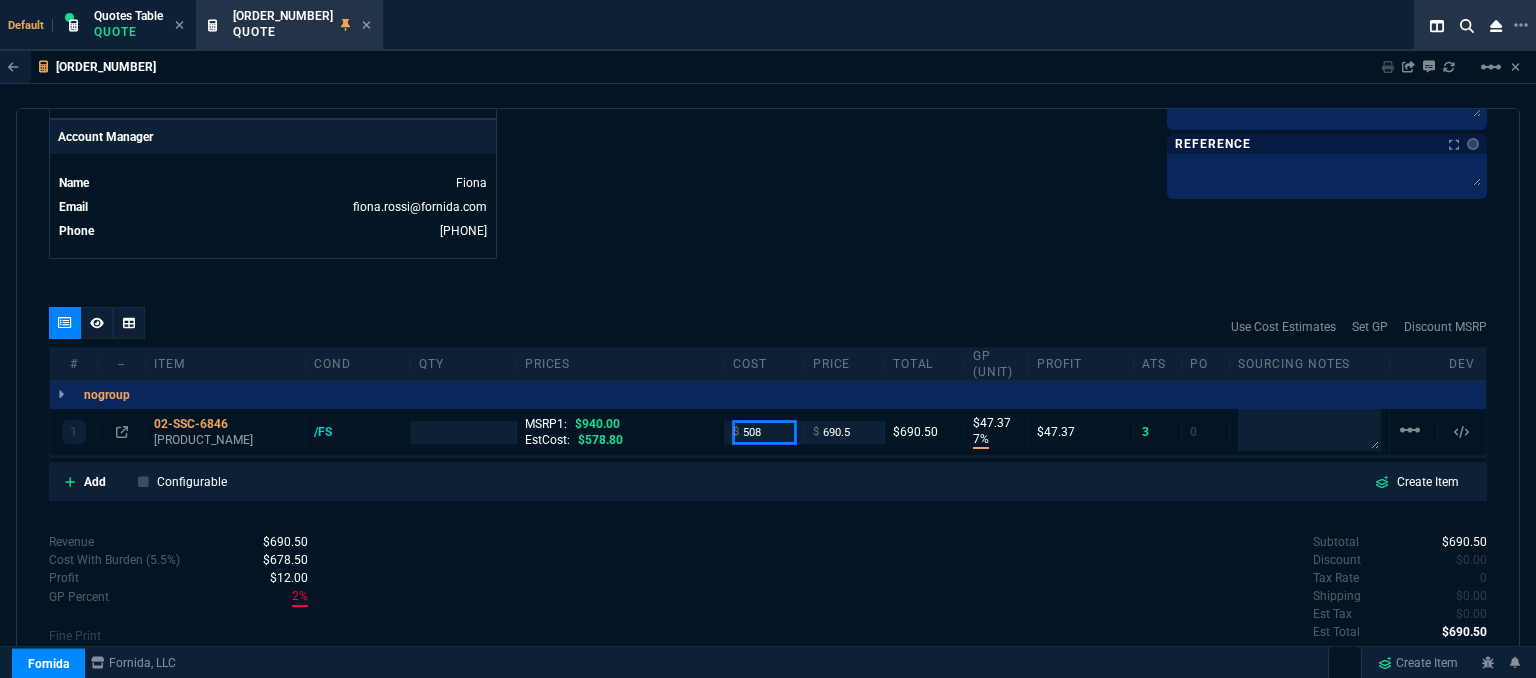 type on "508" 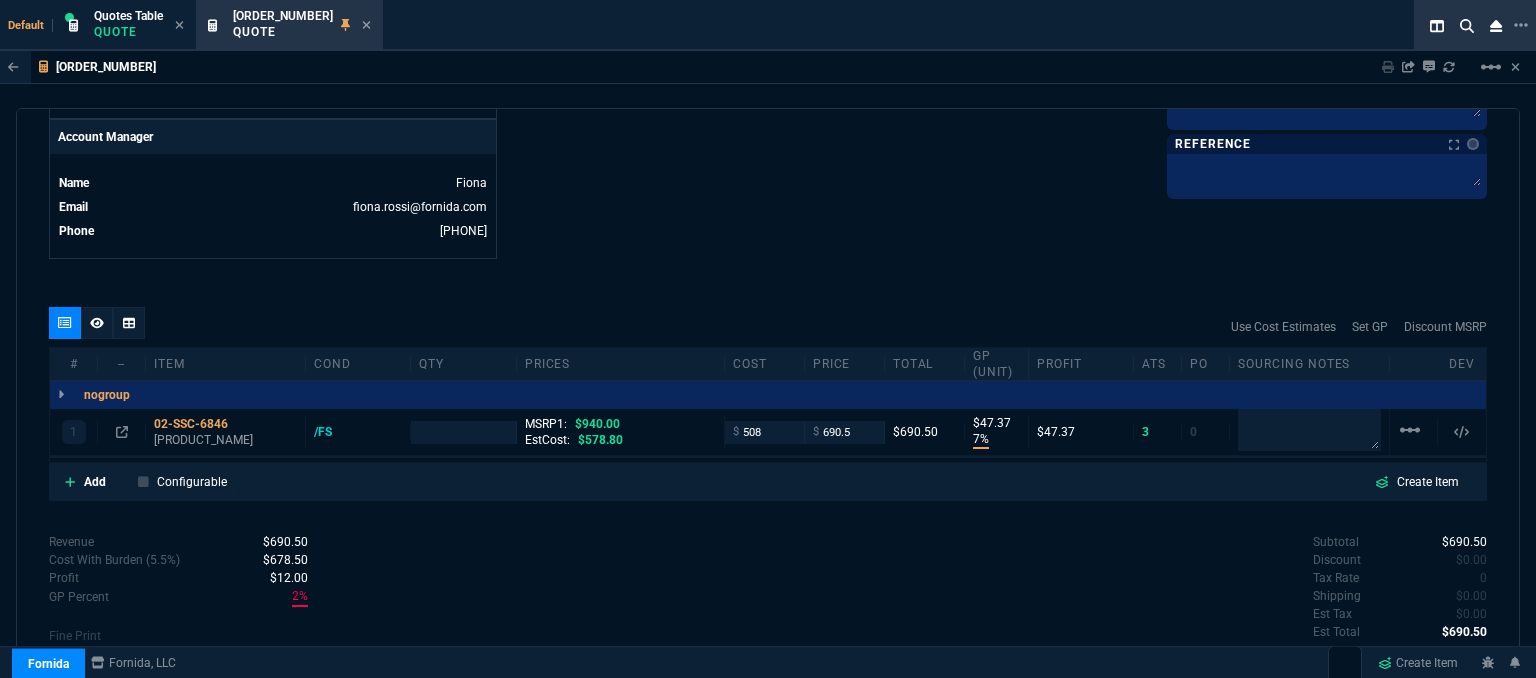 click on "Fornida, LLC 2609 Technology Dr Suite 300 Plano, TX 75074  Share Link  Cody Taylor oneOnOne chat SEND Sarah Costa oneOnOne chat SEND Brian Over oneOnOne chat SEND Mike Drumm oneOnOne chat SEND  Show More Chats  Shipping Address 6717B State Park Rd Travelers Rest,  SC -- USA Bill to Address 6717B State Park Rd Travelers Rest,  SC -- USA End User -- -- -- Payment Link  Quote must be open to create payment link.  Linked Documents  New Link  Quote Notes Quote Notes    Customer Notes Customer Notes    Reference Reference" at bounding box center [1127, -257] 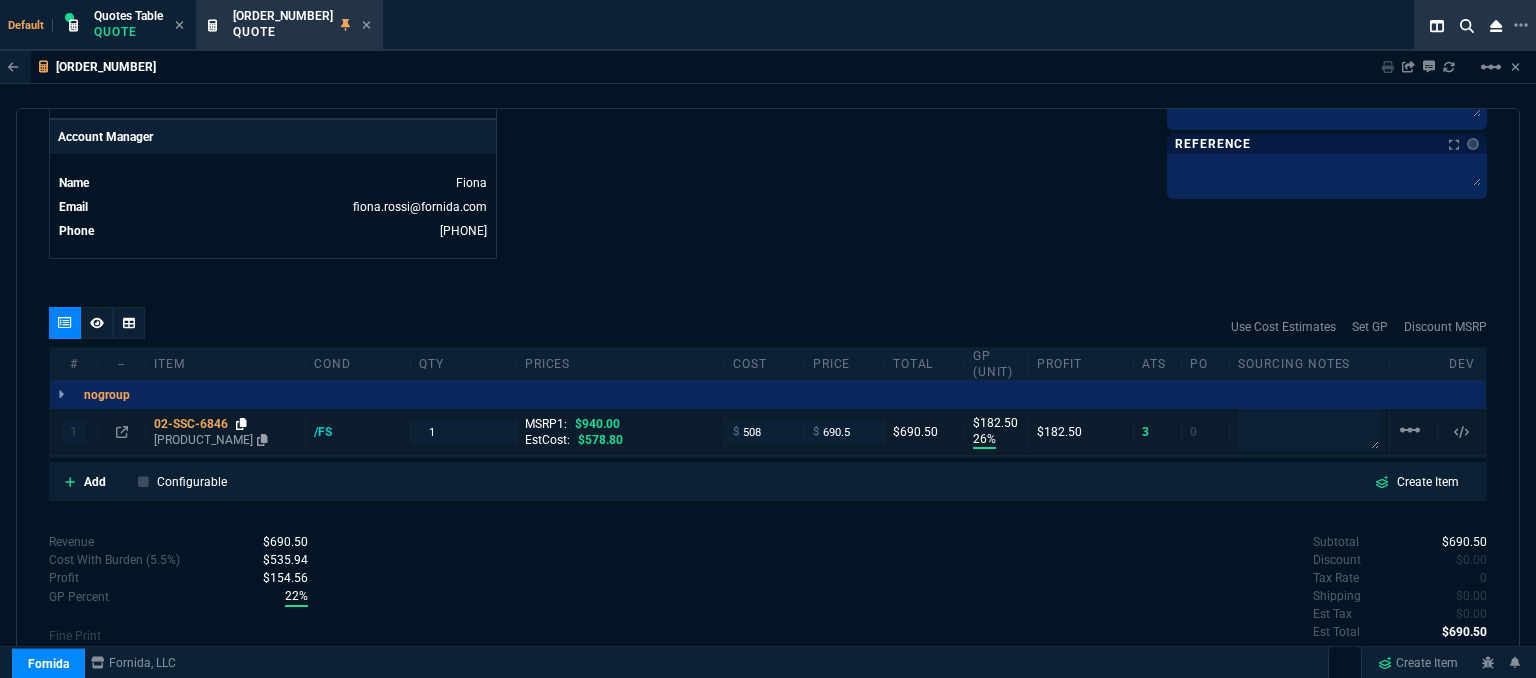 click at bounding box center [241, 424] 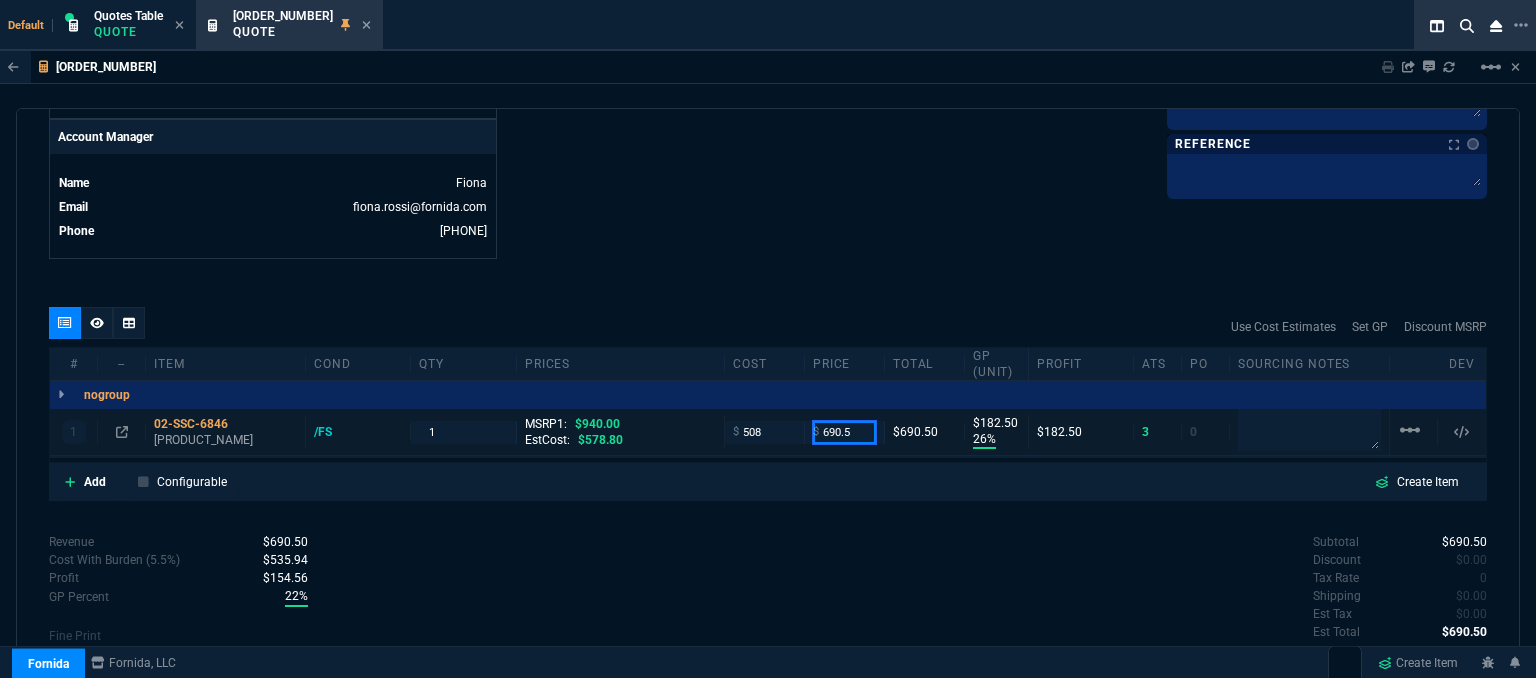 click on "690.5" at bounding box center (844, 432) 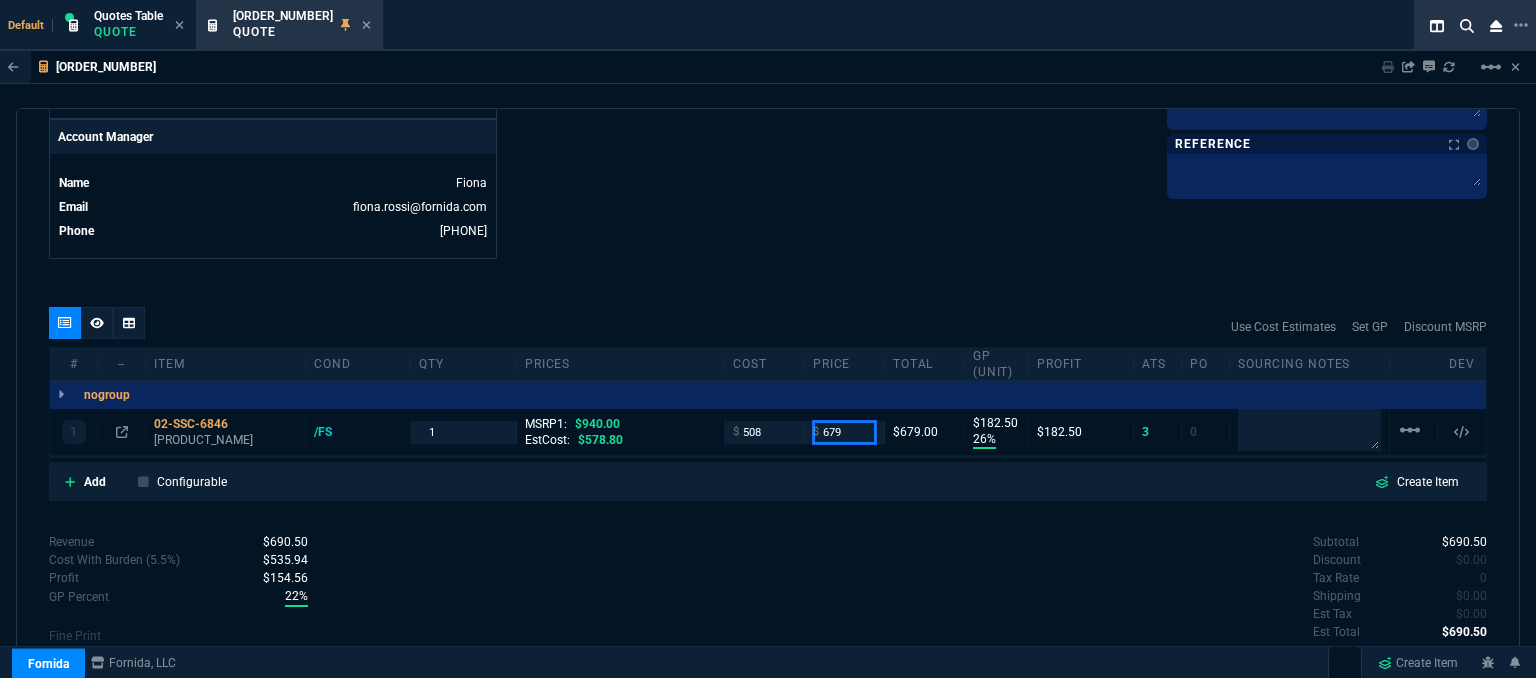 type on "679" 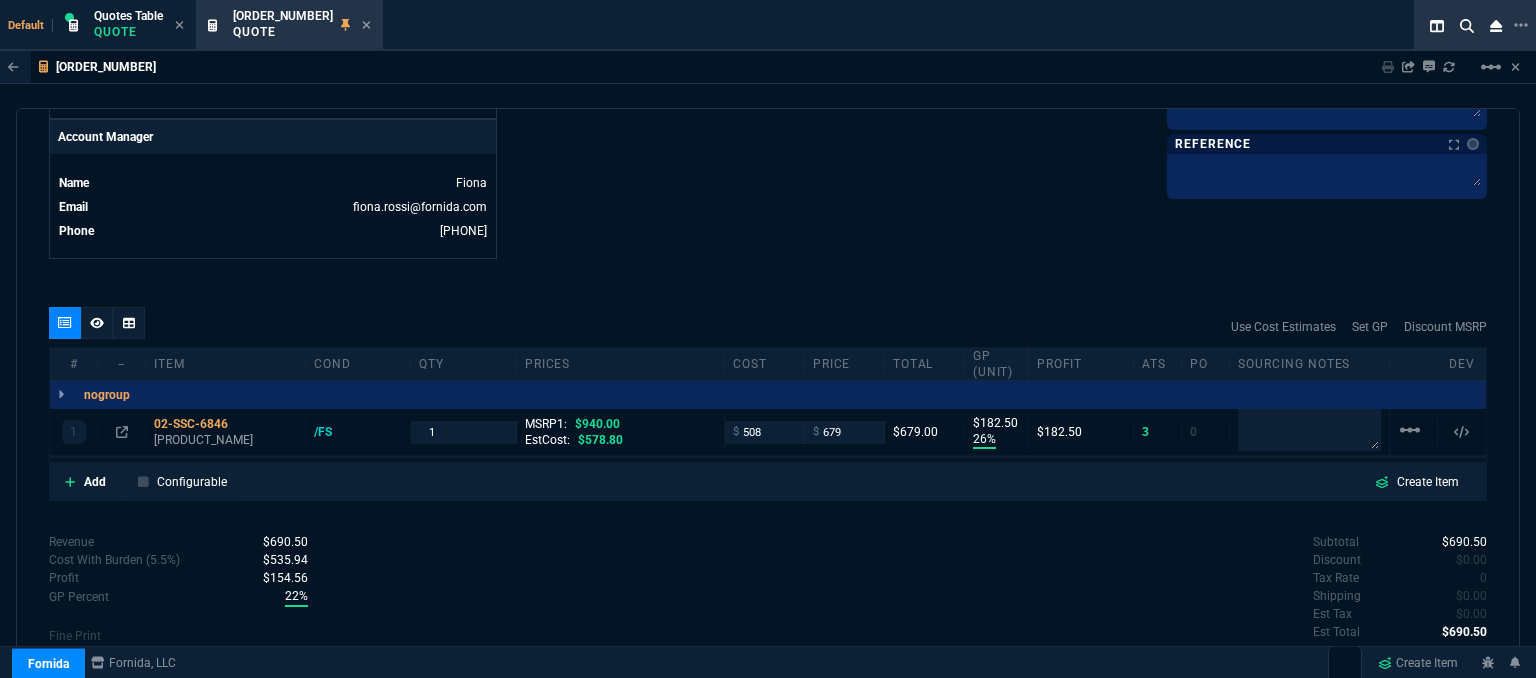 click on "Details Number Q-FN-106329  Order ID Q-FN-106329  Customer Code BRO304  Total Units 1  Expires Tue - 7/22/25, 1:29 PM Creator fiona.rossi@fornida.com  Created Tue - 7/8/25, 1:29 PM Print Specs Number Q-FN-106329  Customer ID BRO304  Customer Name Brown Arrow Technologies  Expires 7/22/25,  8:29 AM  Customer PO # --  Payment Terms CREDITCARD  Shipping Agent FEDEX | GRD  Customer Customer Code BRO304  Customer Name Brown Arrow Technologies  Customer PO # empty  Payment Terms CREDITCARD  email michael@brownarrow.com  phone (864) 335-9298   Origin  existing / email   Origin Comment    Staff Sales Person ROSS  Engineer 1 --  Engineer 2 --  Shipping Ship Date -- Agent FEDEX  Agent Service GRD  Account Id --  Sales Order* Number --  id --  Account Manager Name Fiona  Email fiona.rossi@fornida.com  Phone 469-249-2107" at bounding box center (408, -257) 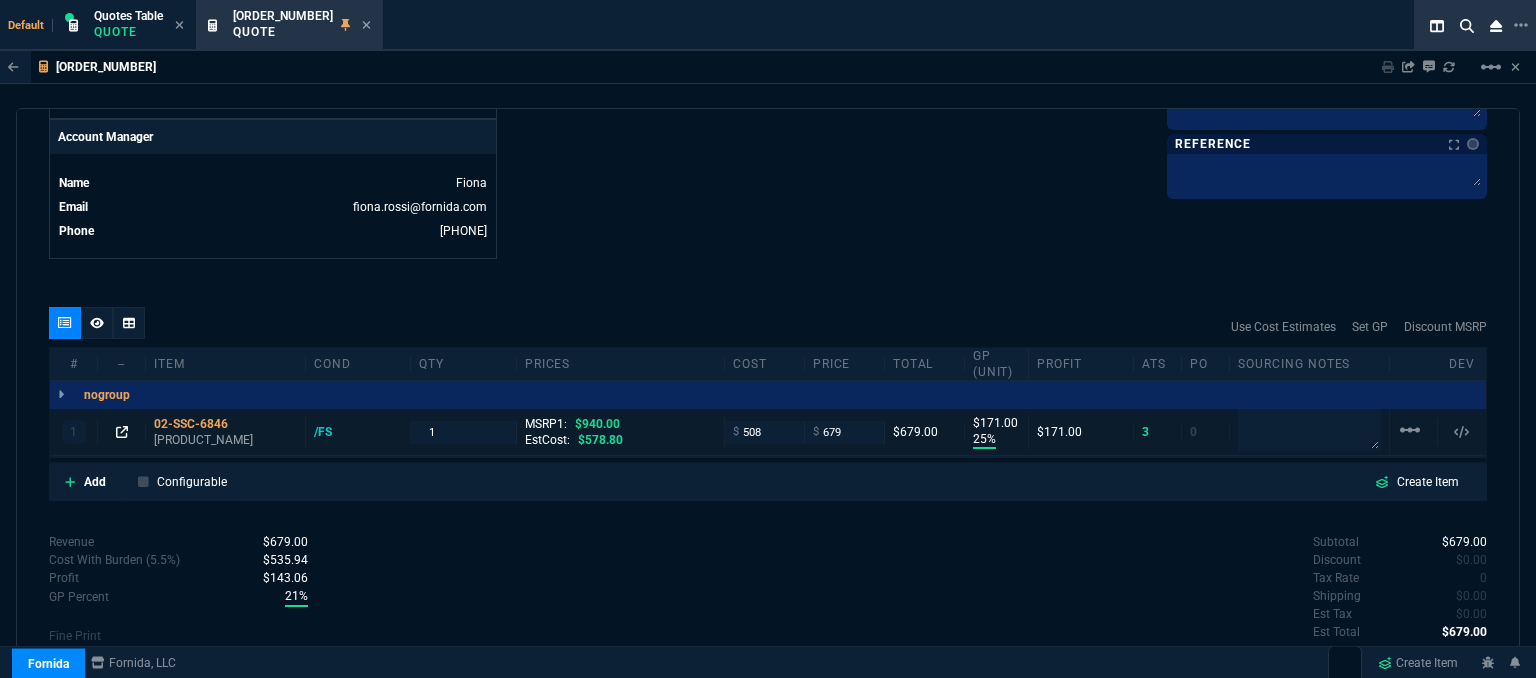 click at bounding box center (122, 432) 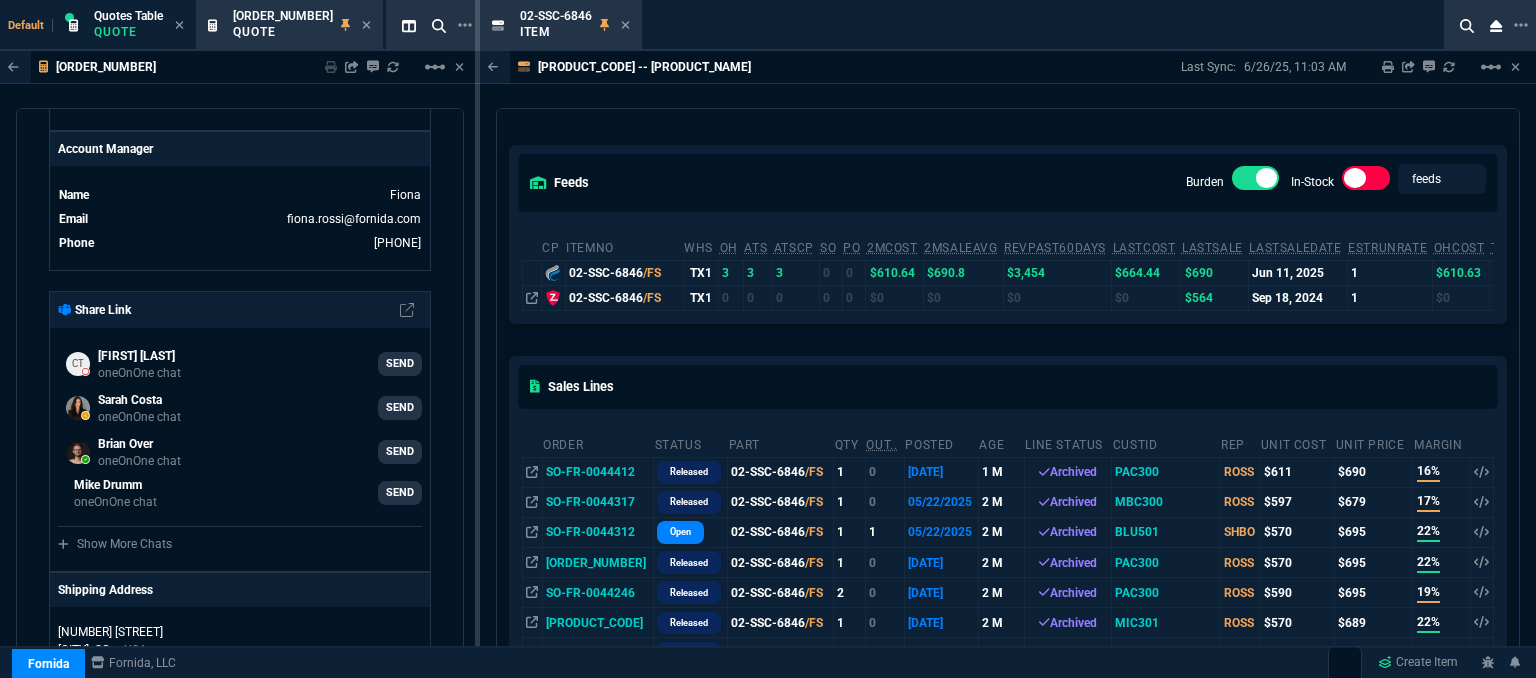 scroll, scrollTop: 100, scrollLeft: 0, axis: vertical 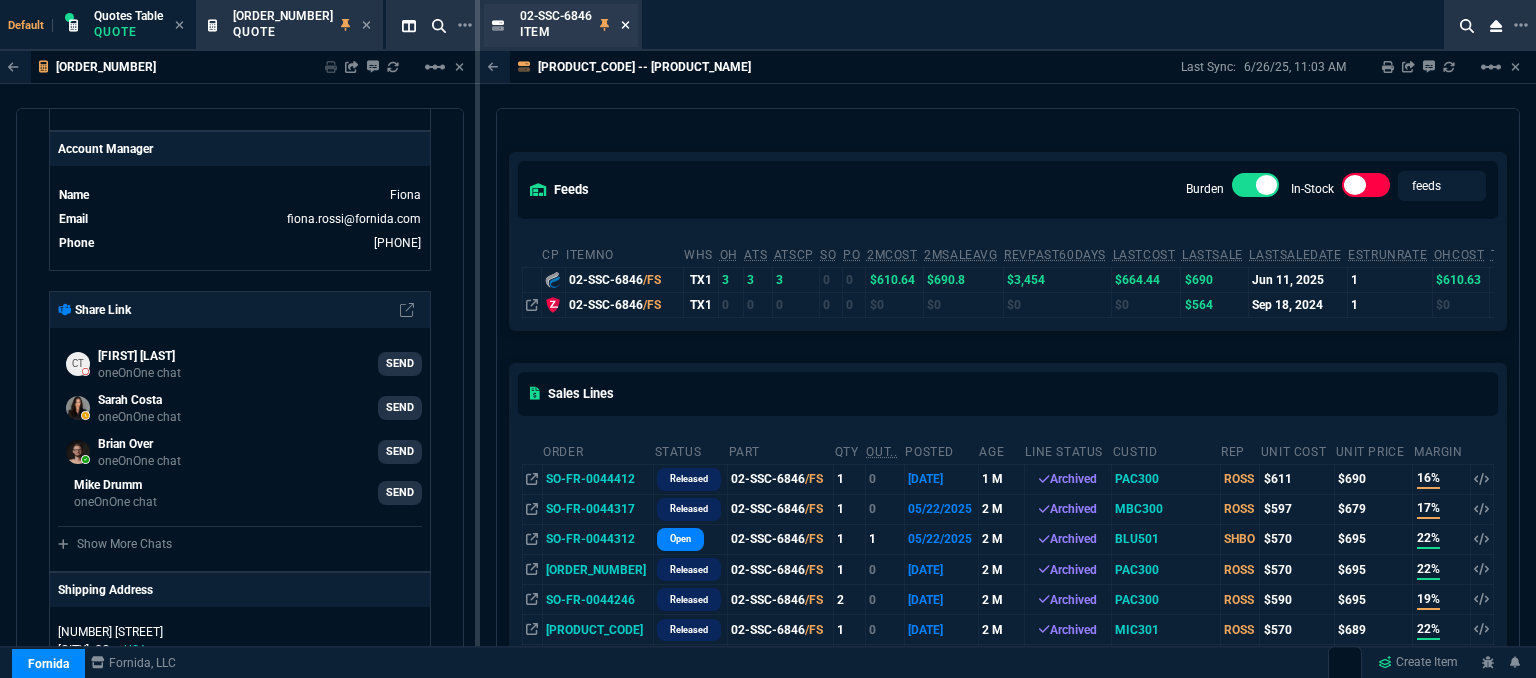 click at bounding box center [625, 25] 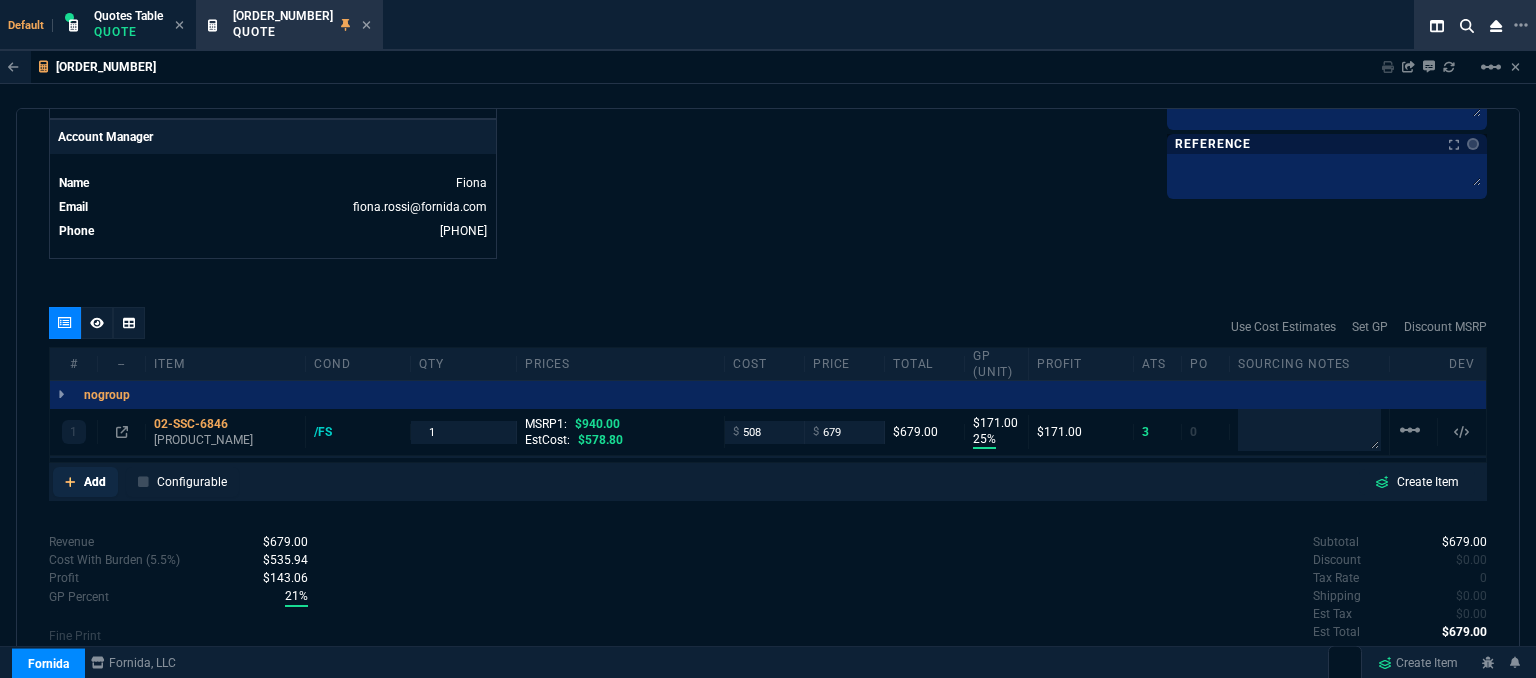 click at bounding box center (70, 482) 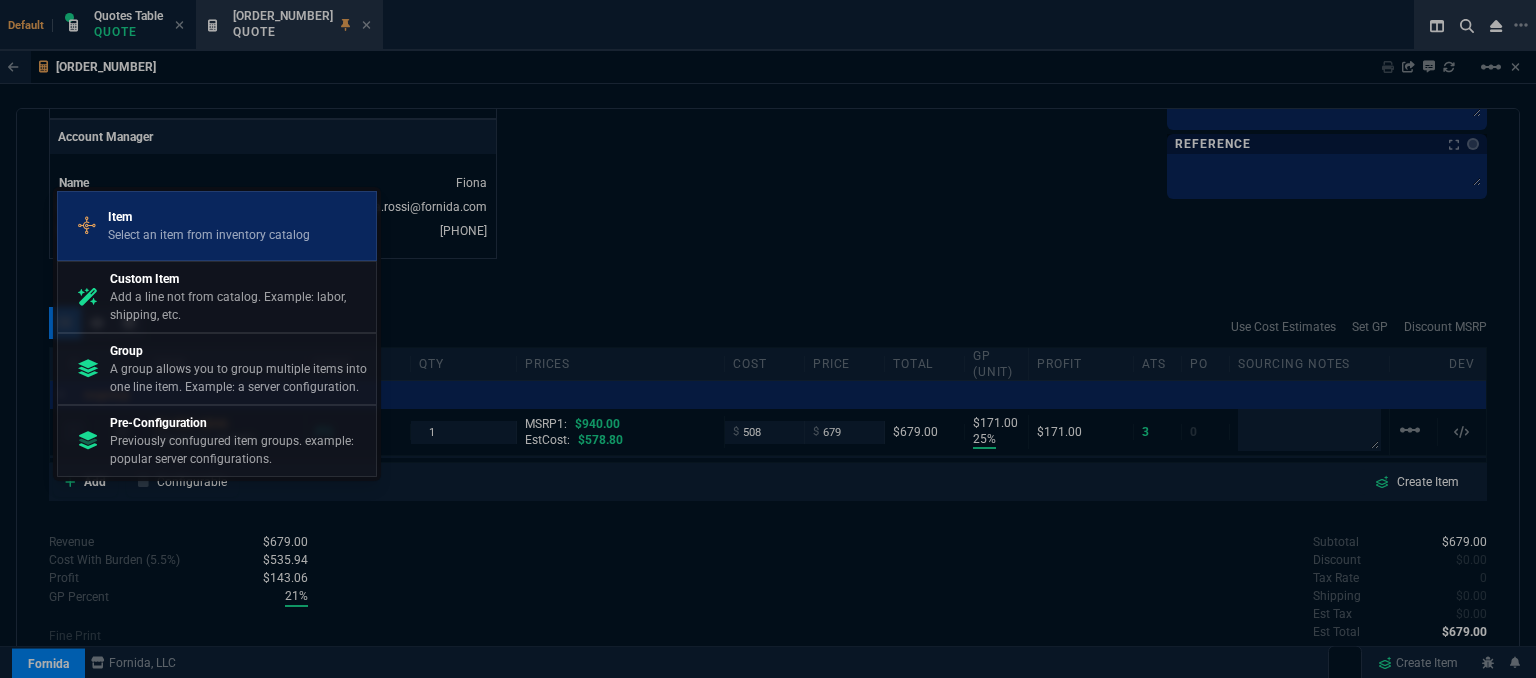 click on "Item" at bounding box center (209, 217) 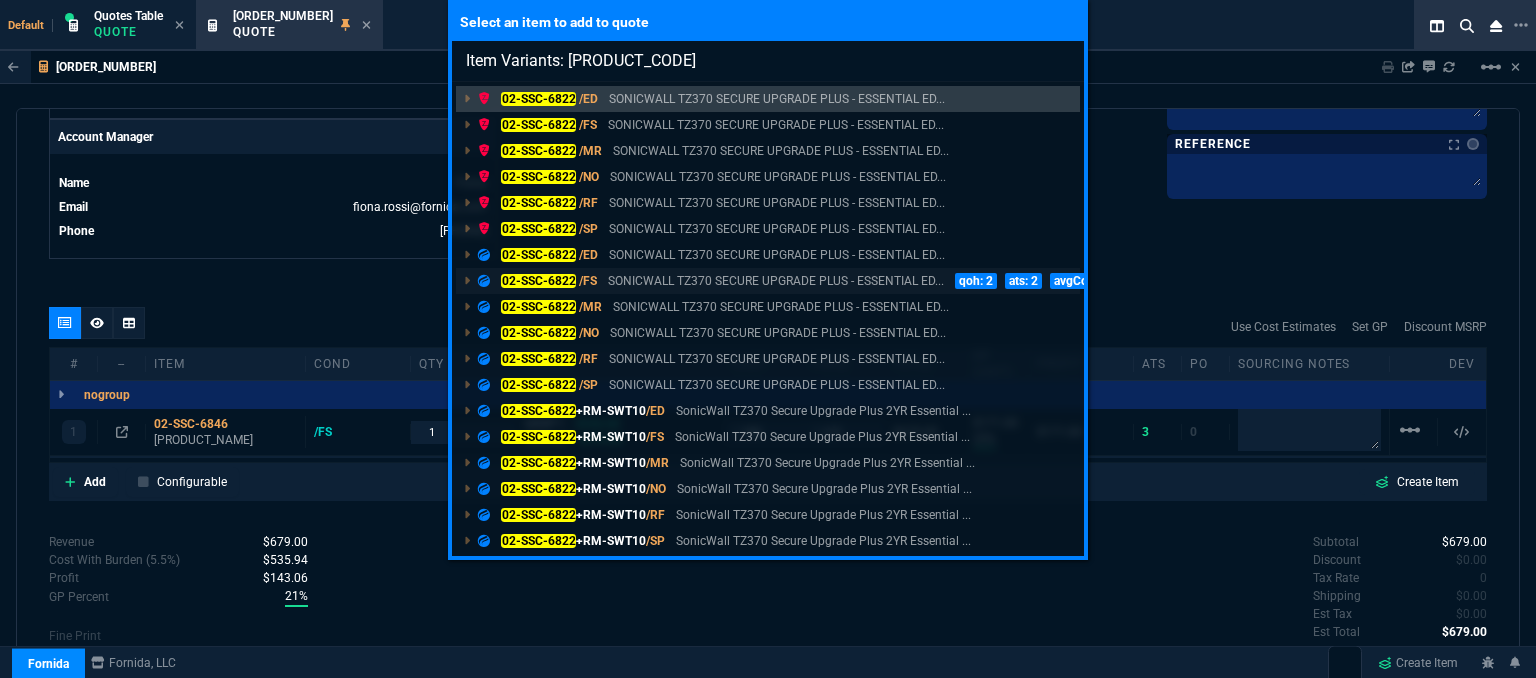 type on "Item Variants: 02-SSC-6822" 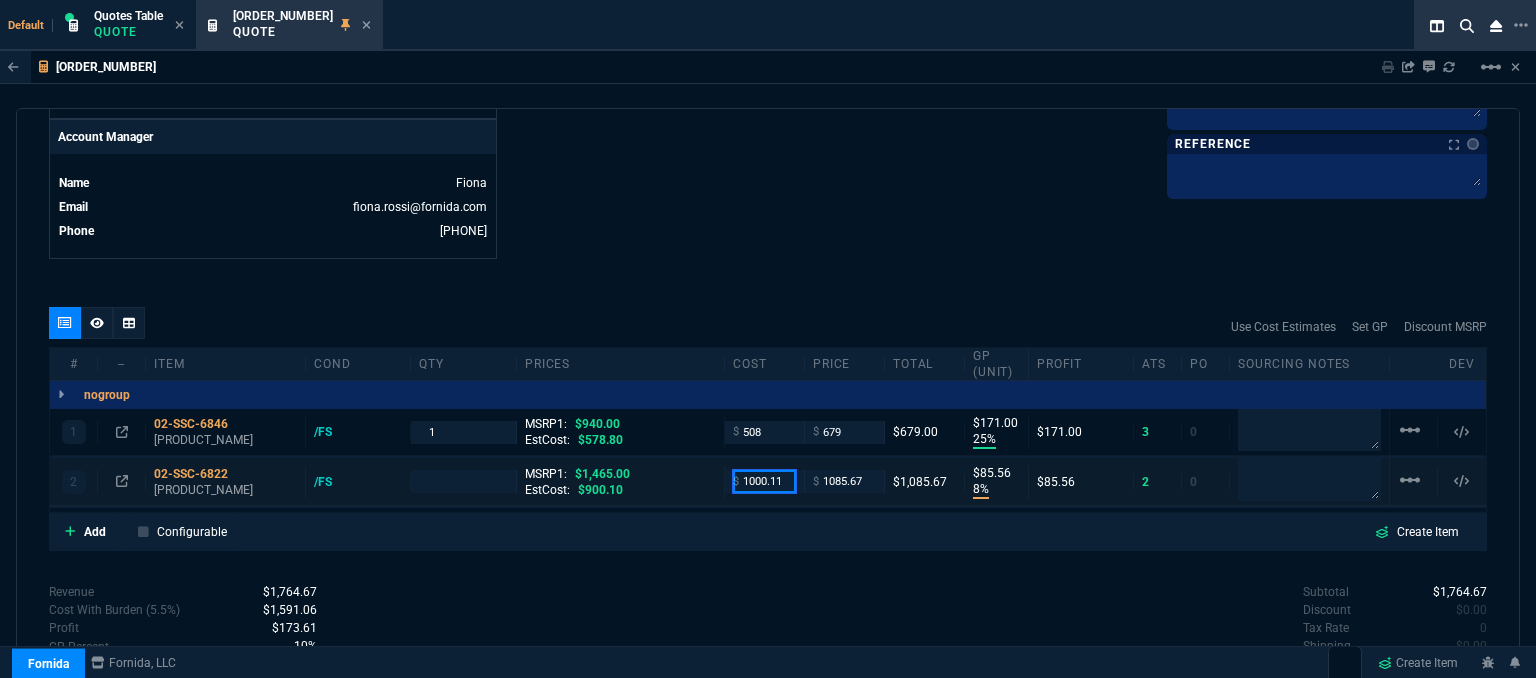 click on "1000.11" at bounding box center (764, 432) 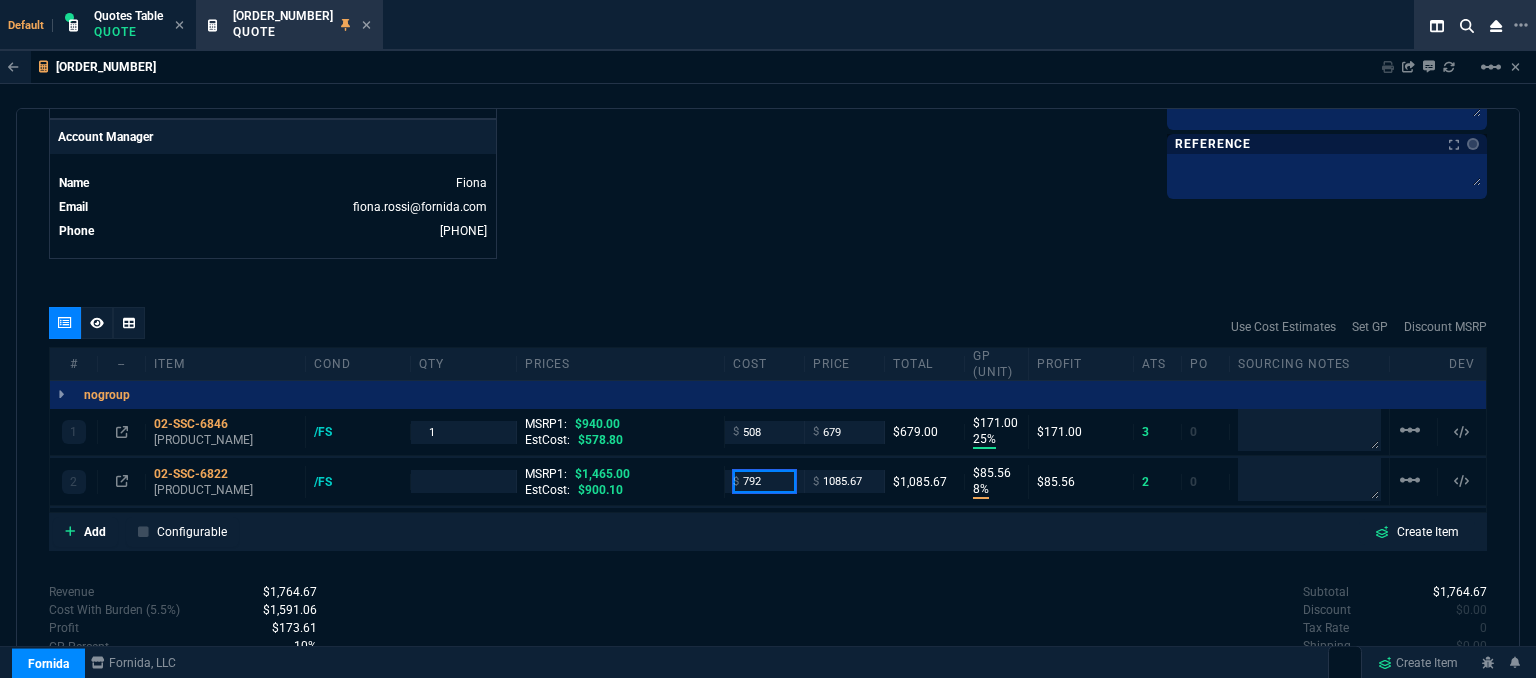type on "792" 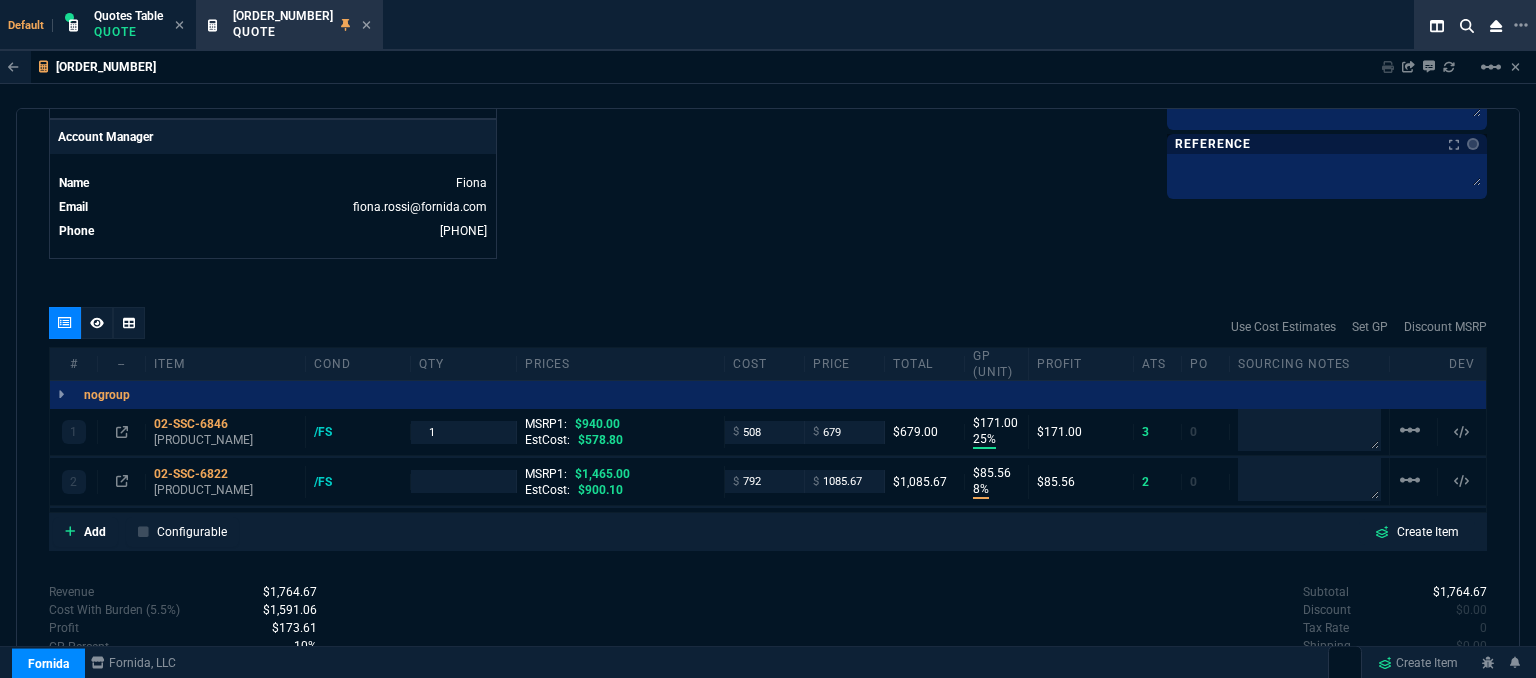 click on "Fornida, LLC 2609 Technology Dr Suite 300 Plano, TX 75074  Share Link  Cody Taylor oneOnOne chat SEND Sarah Costa oneOnOne chat SEND Brian Over oneOnOne chat SEND Mike Drumm oneOnOne chat SEND  Show More Chats  Shipping Address 6717B State Park Rd Travelers Rest,  SC -- USA Bill to Address 6717B State Park Rd Travelers Rest,  SC -- USA End User -- -- -- Payment Link  Quote must be open to create payment link.  Linked Documents  New Link  Quote Notes Quote Notes    Customer Notes Customer Notes    Reference Reference" at bounding box center [1127, -257] 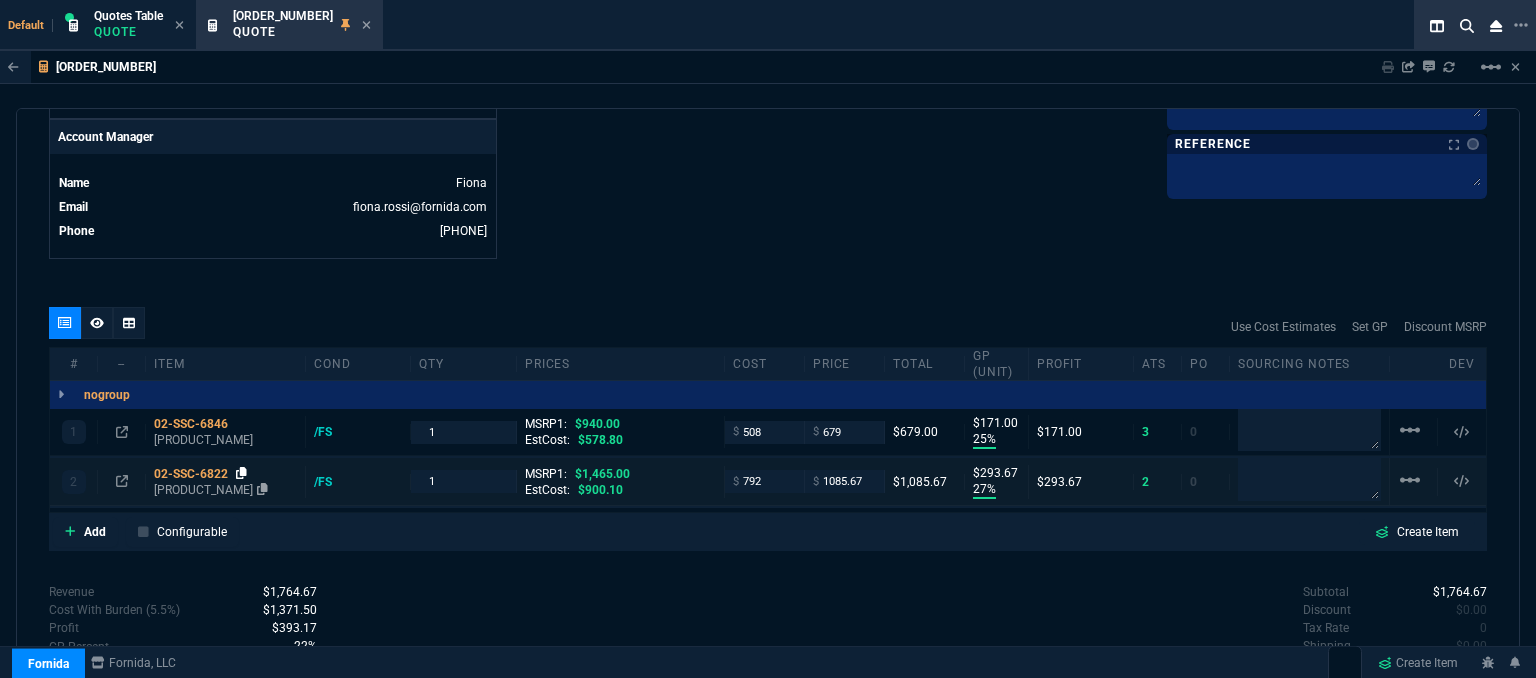 click at bounding box center (241, 424) 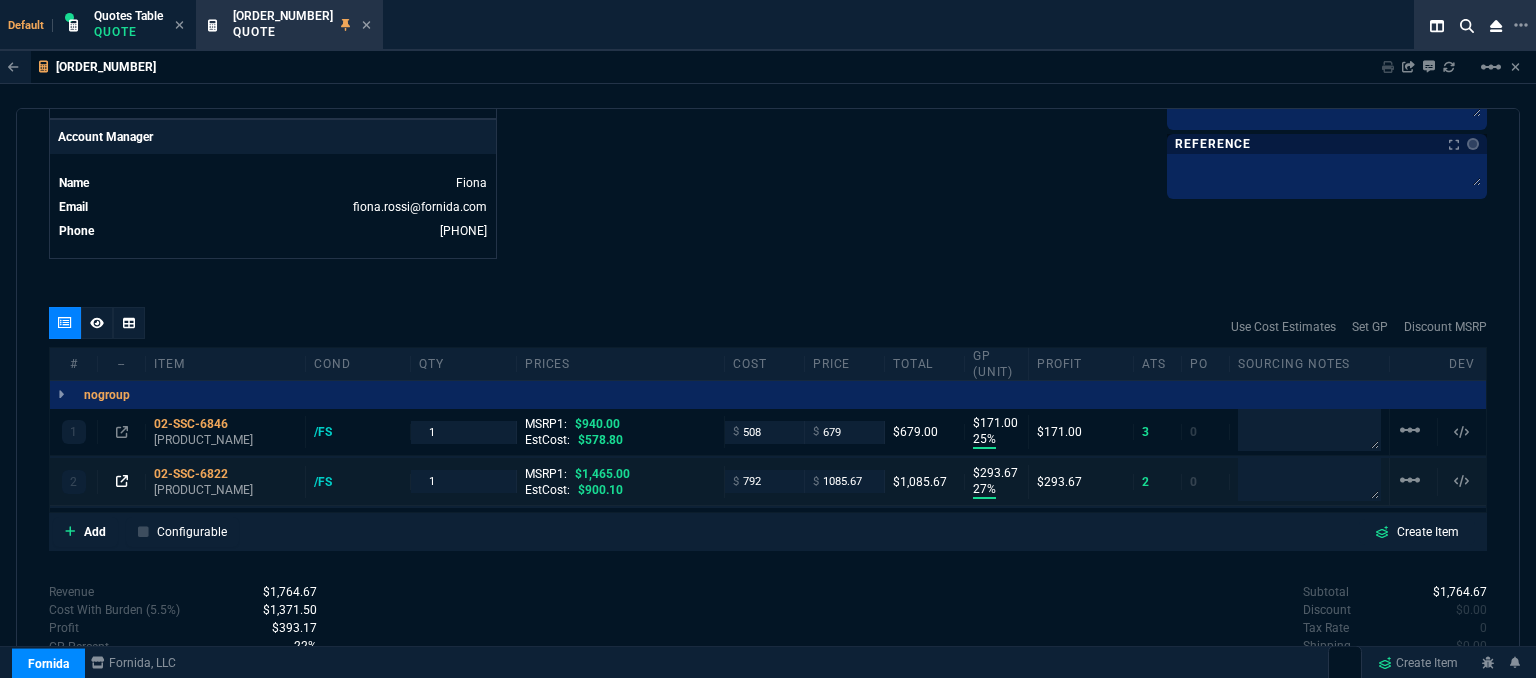 click at bounding box center [122, 432] 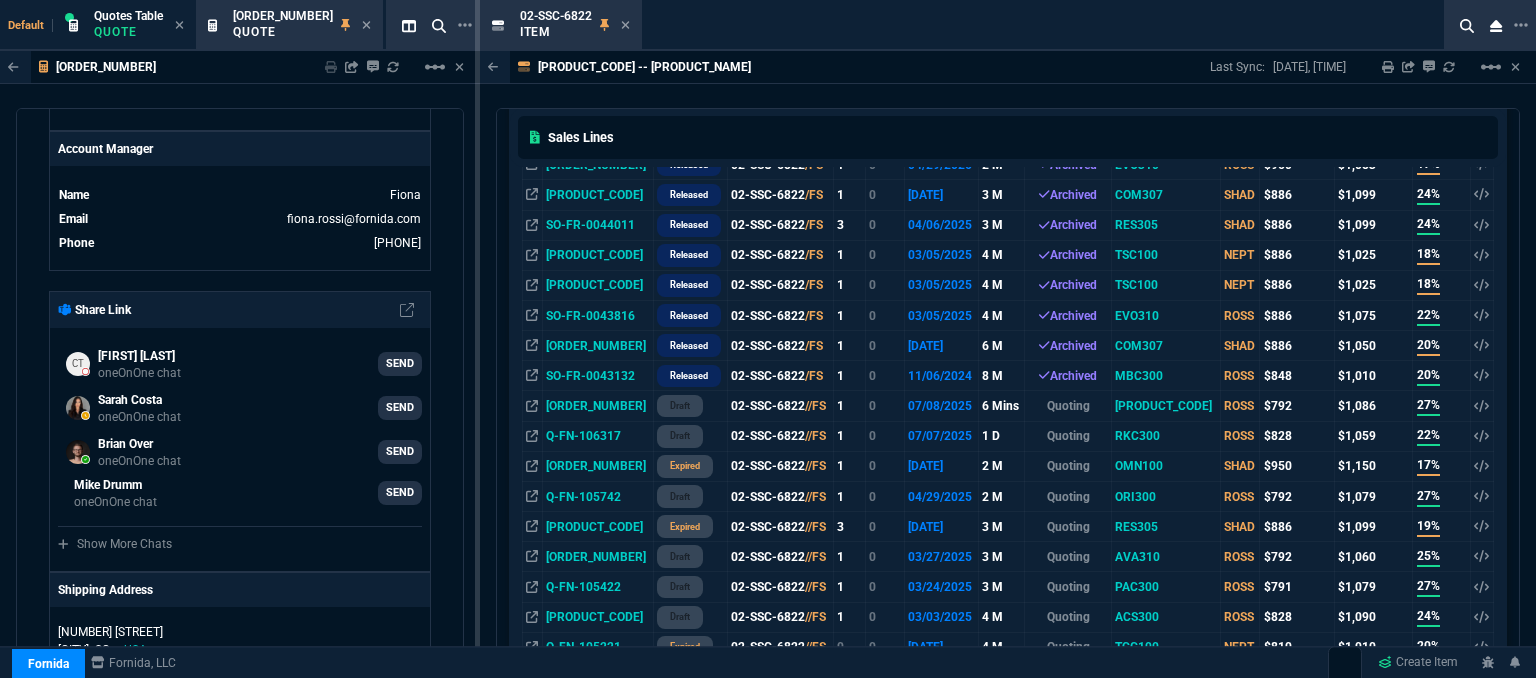 scroll, scrollTop: 700, scrollLeft: 0, axis: vertical 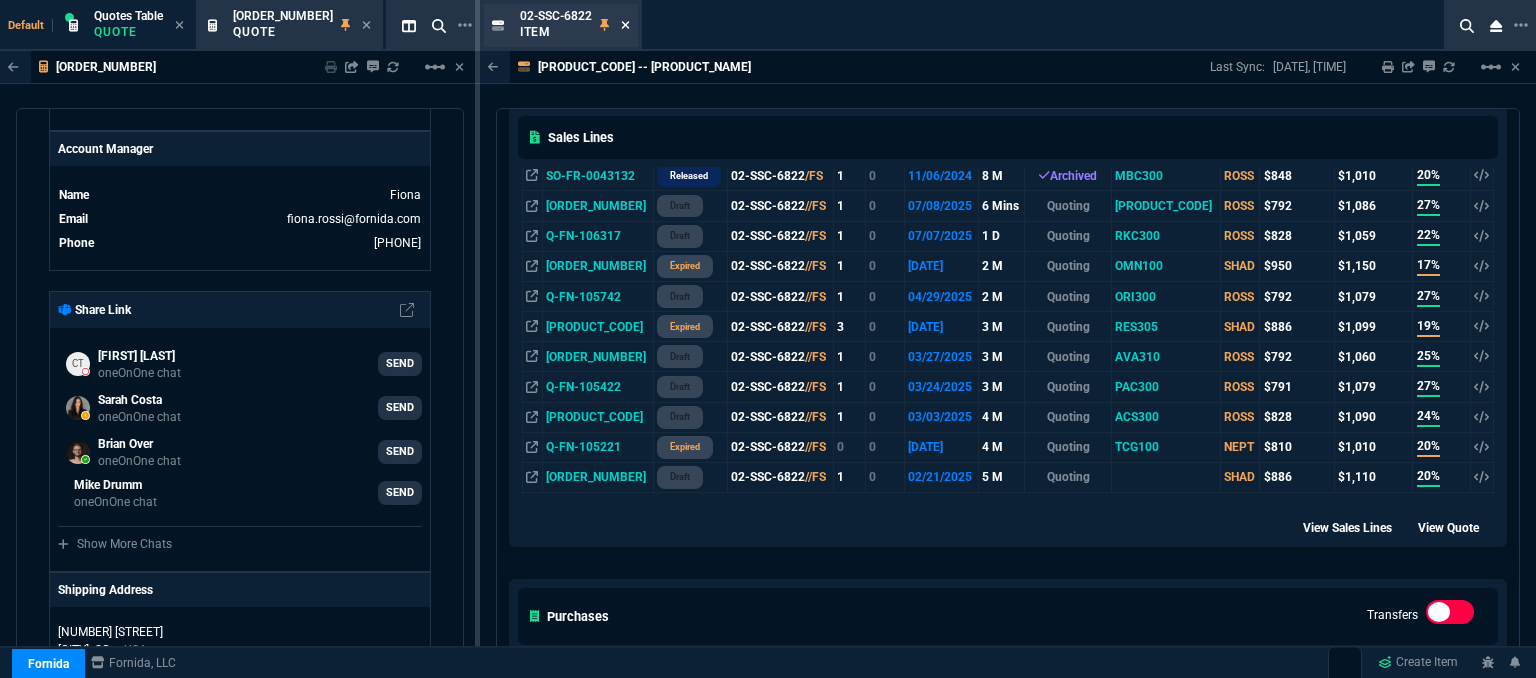 click at bounding box center [625, 25] 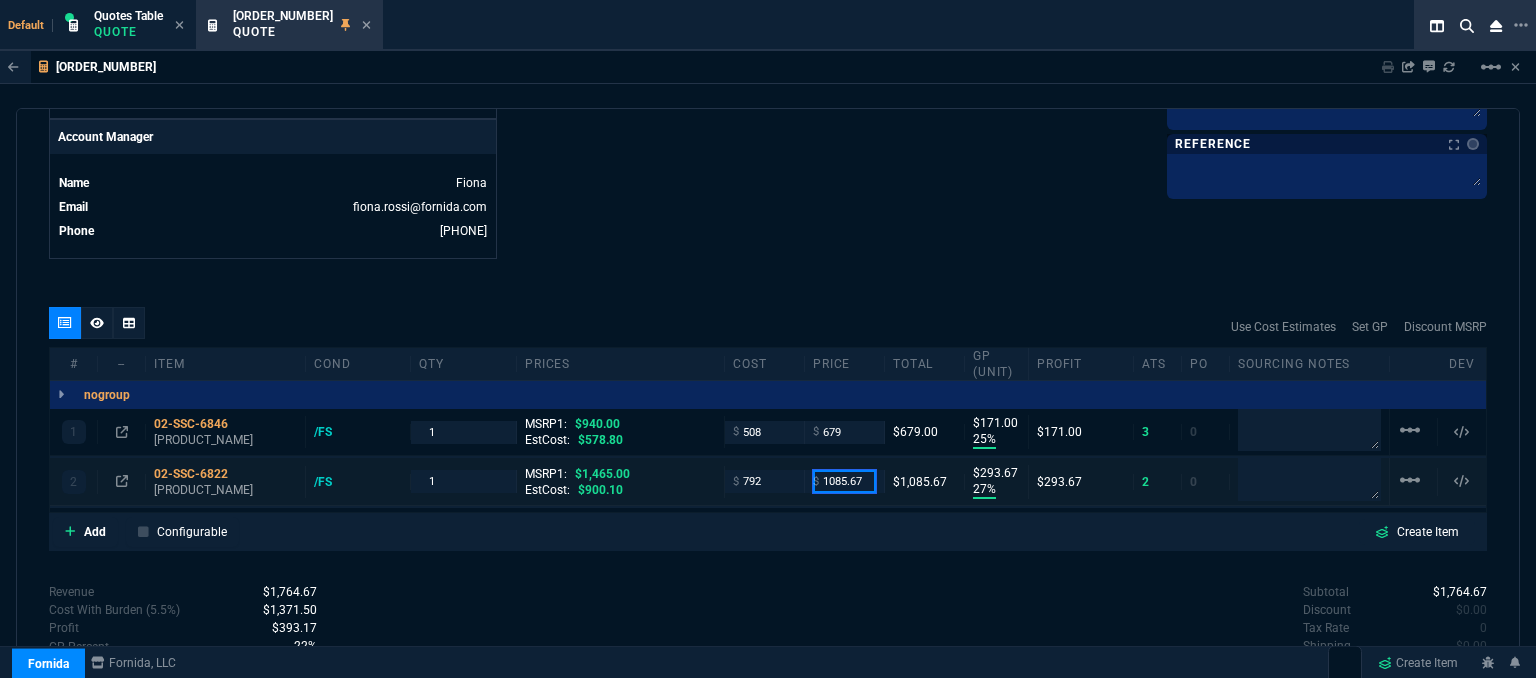 click on "1085.67" at bounding box center (844, 432) 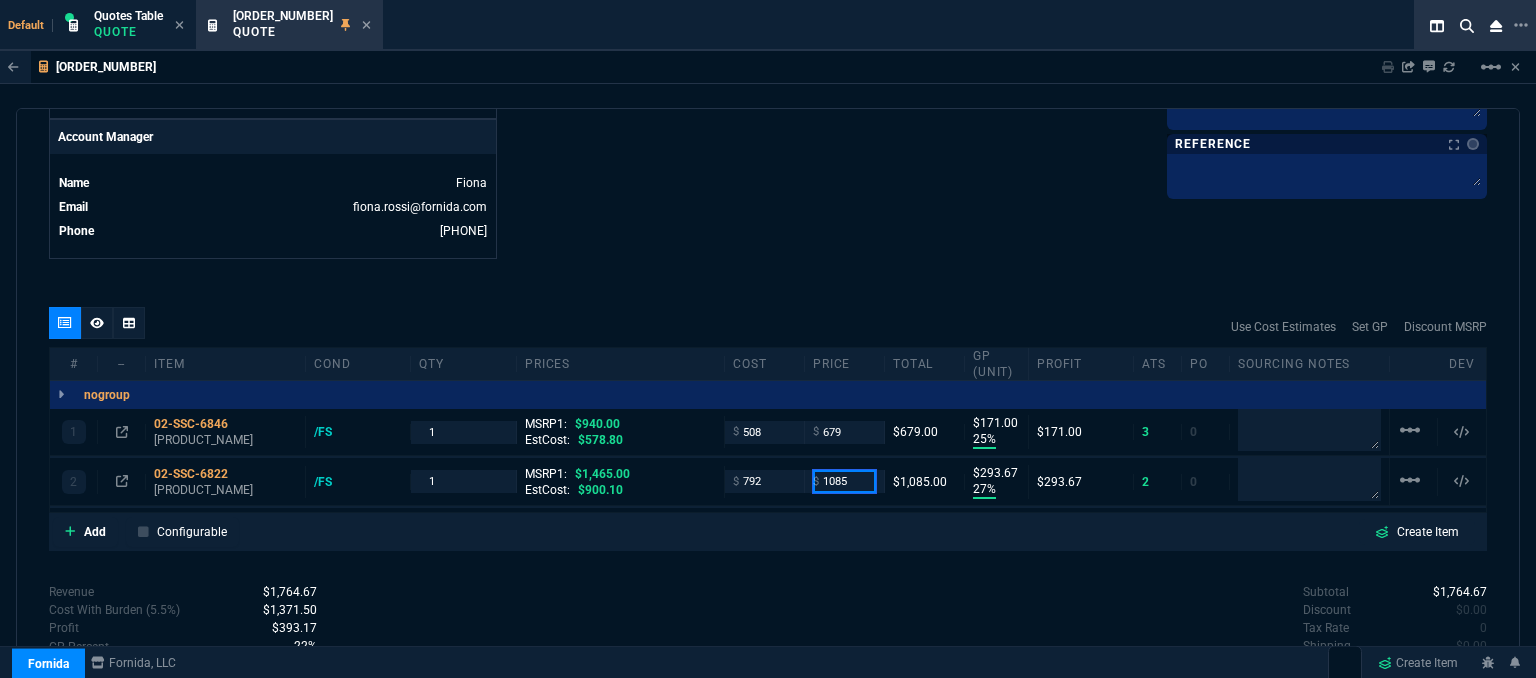 type on "1085" 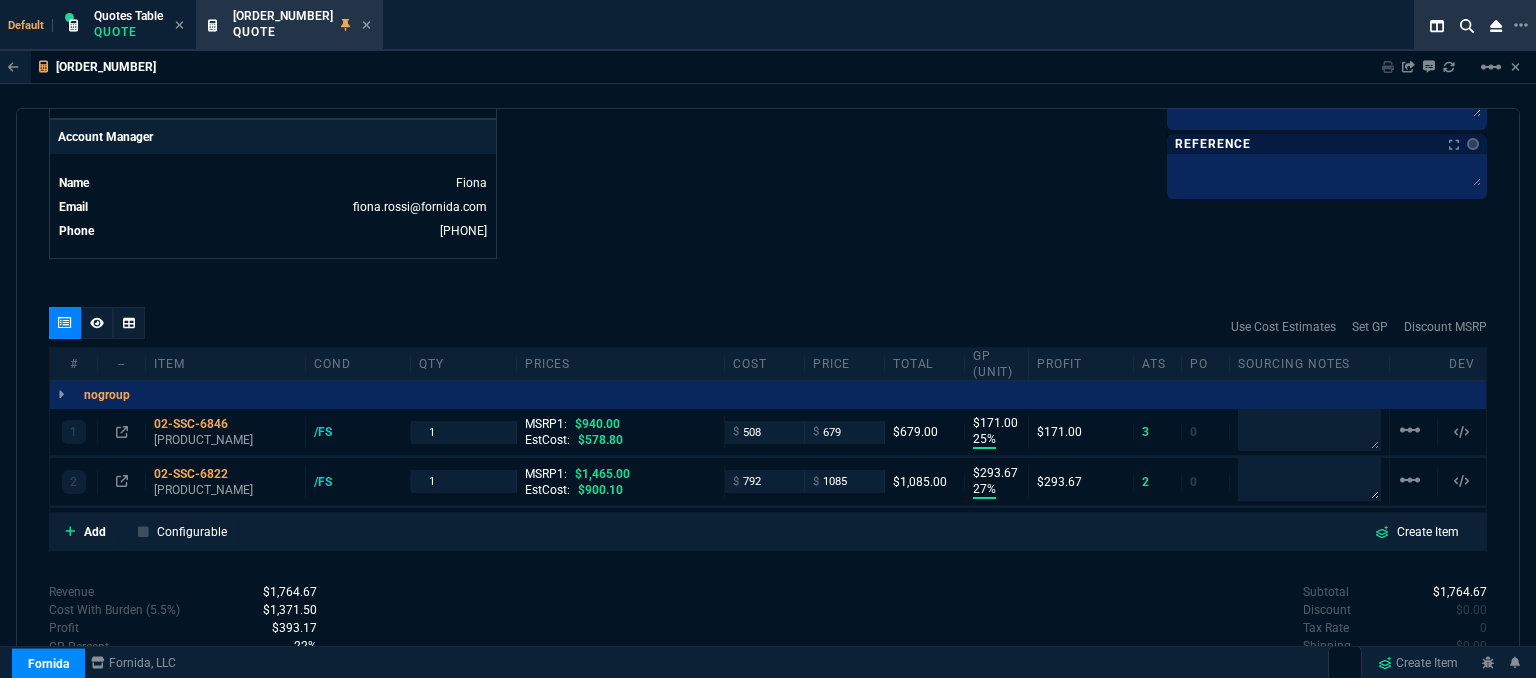 click on "Fornida, LLC 2609 Technology Dr Suite 300 Plano, TX 75074  Share Link  Cody Taylor oneOnOne chat SEND Sarah Costa oneOnOne chat SEND Brian Over oneOnOne chat SEND Mike Drumm oneOnOne chat SEND  Show More Chats  Shipping Address 6717B State Park Rd Travelers Rest,  SC -- USA Bill to Address 6717B State Park Rd Travelers Rest,  SC -- USA End User -- -- -- Payment Link  Quote must be open to create payment link.  Linked Documents  New Link  Quote Notes Quote Notes    Customer Notes Customer Notes    Reference Reference" at bounding box center (1127, -257) 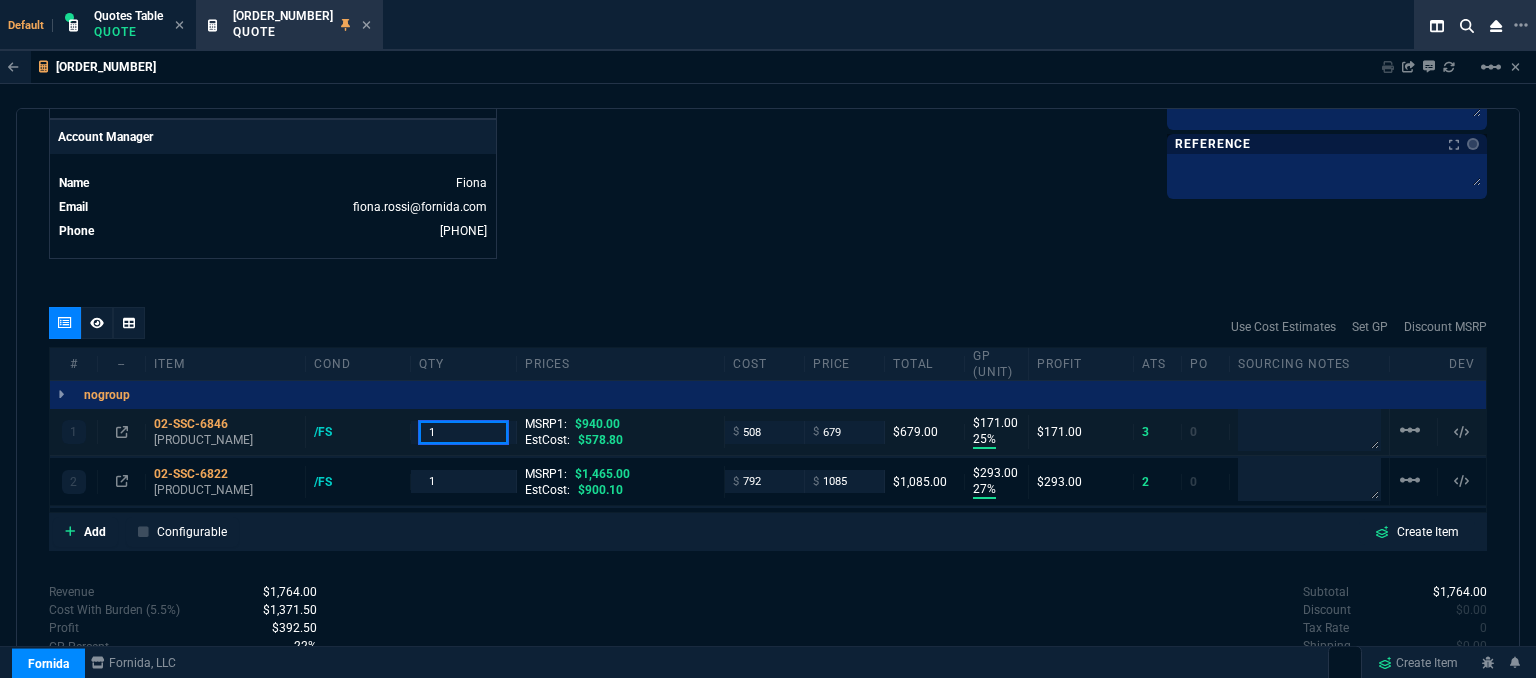 drag, startPoint x: 448, startPoint y: 443, endPoint x: 344, endPoint y: 424, distance: 105.72133 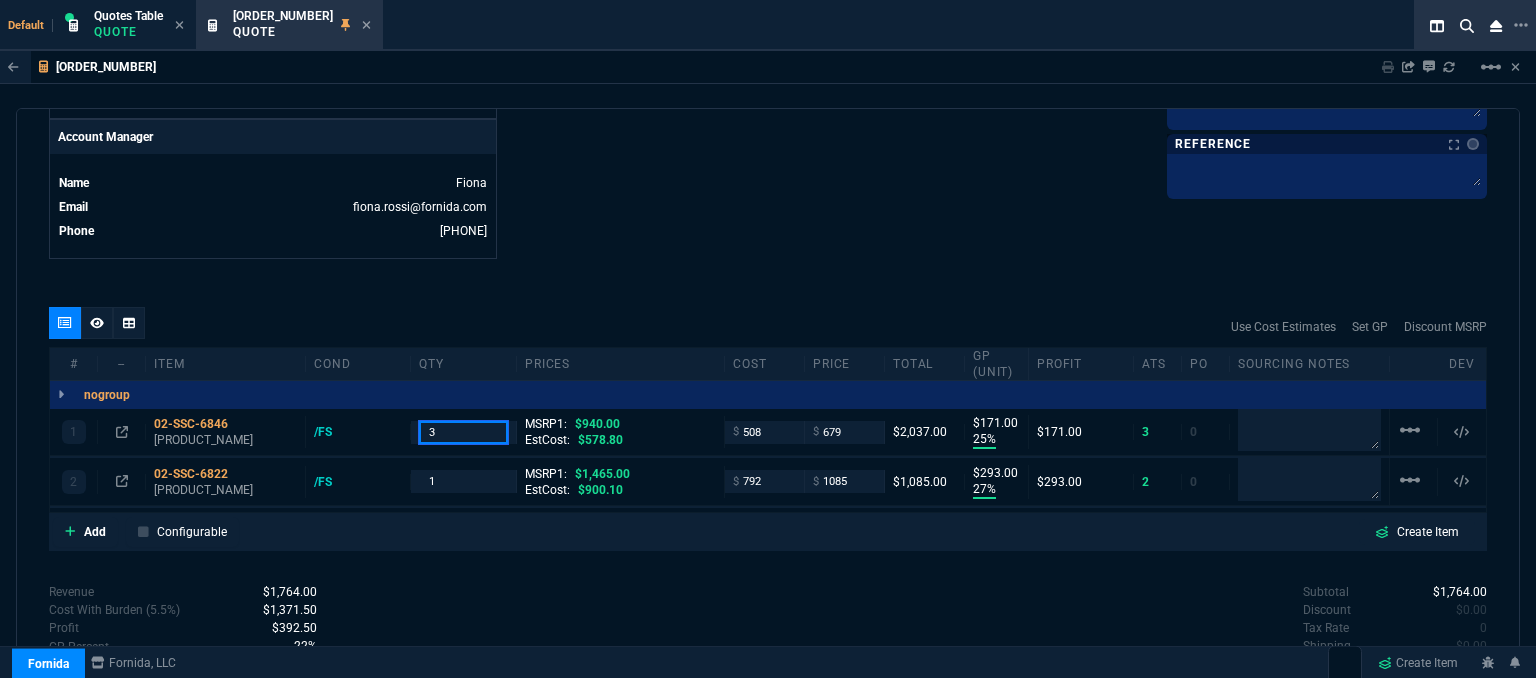 type on "3" 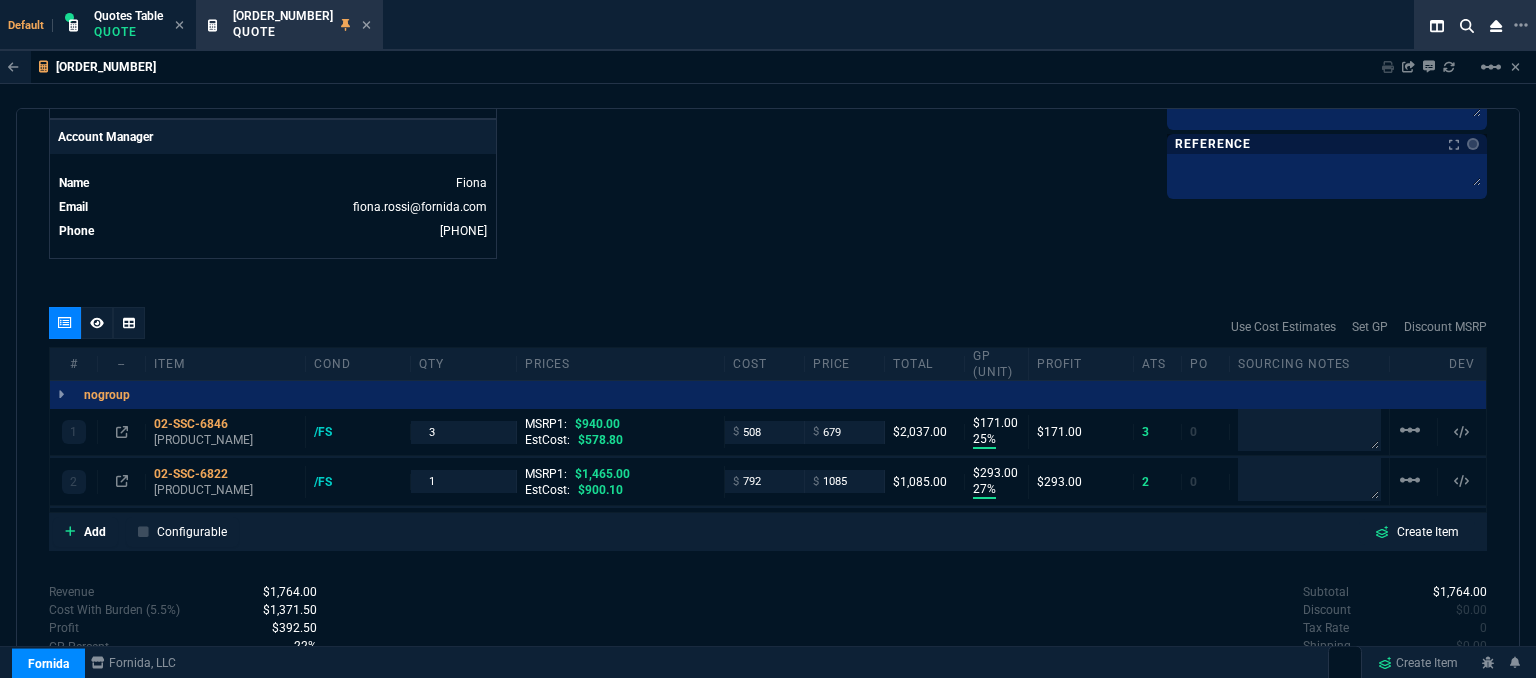 click on "Fornida, LLC 2609 Technology Dr Suite 300 Plano, TX 75074  Share Link  Cody Taylor oneOnOne chat SEND Sarah Costa oneOnOne chat SEND Brian Over oneOnOne chat SEND Mike Drumm oneOnOne chat SEND  Show More Chats  Shipping Address 6717B State Park Rd Travelers Rest,  SC -- USA Bill to Address 6717B State Park Rd Travelers Rest,  SC -- USA End User -- -- -- Payment Link  Quote must be open to create payment link.  Linked Documents  New Link  Quote Notes Quote Notes    Customer Notes Customer Notes    Reference Reference" at bounding box center (1127, -257) 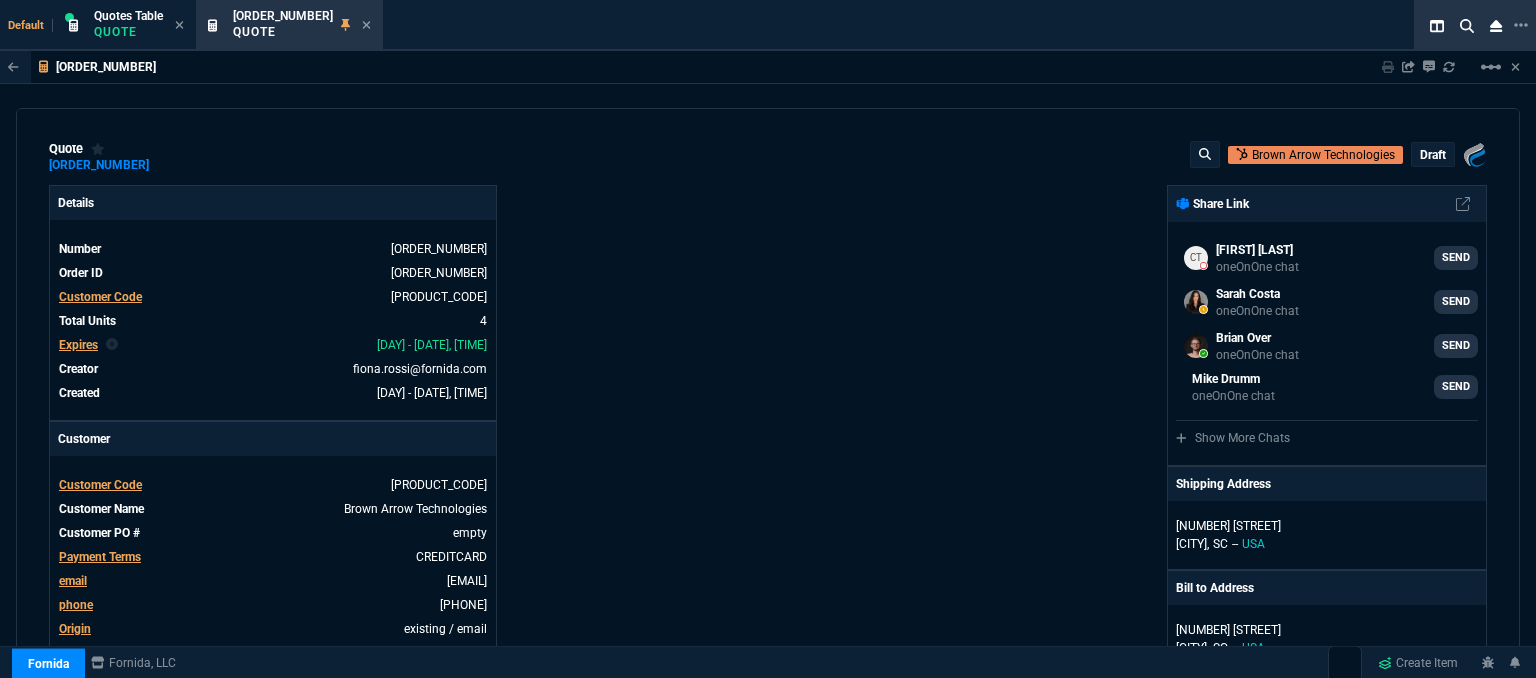 scroll, scrollTop: 900, scrollLeft: 0, axis: vertical 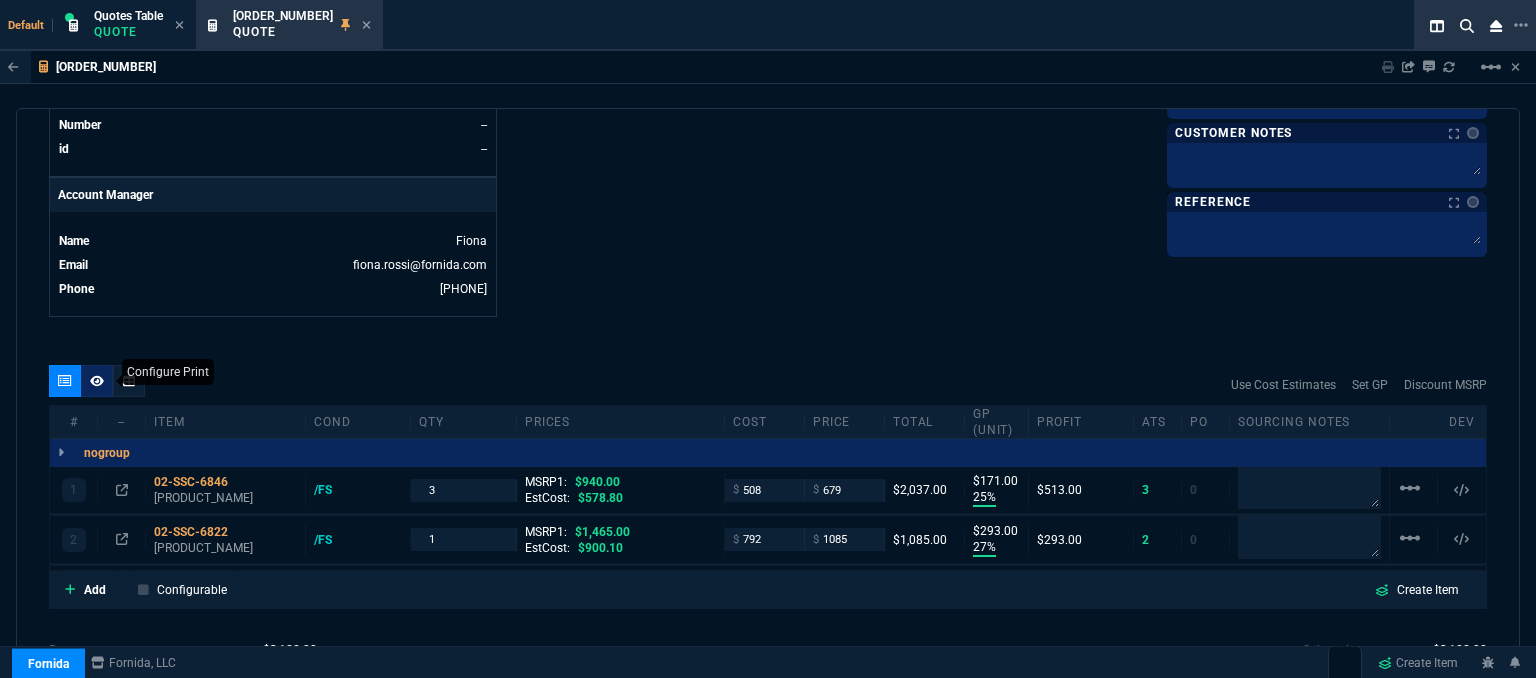 click at bounding box center (97, 381) 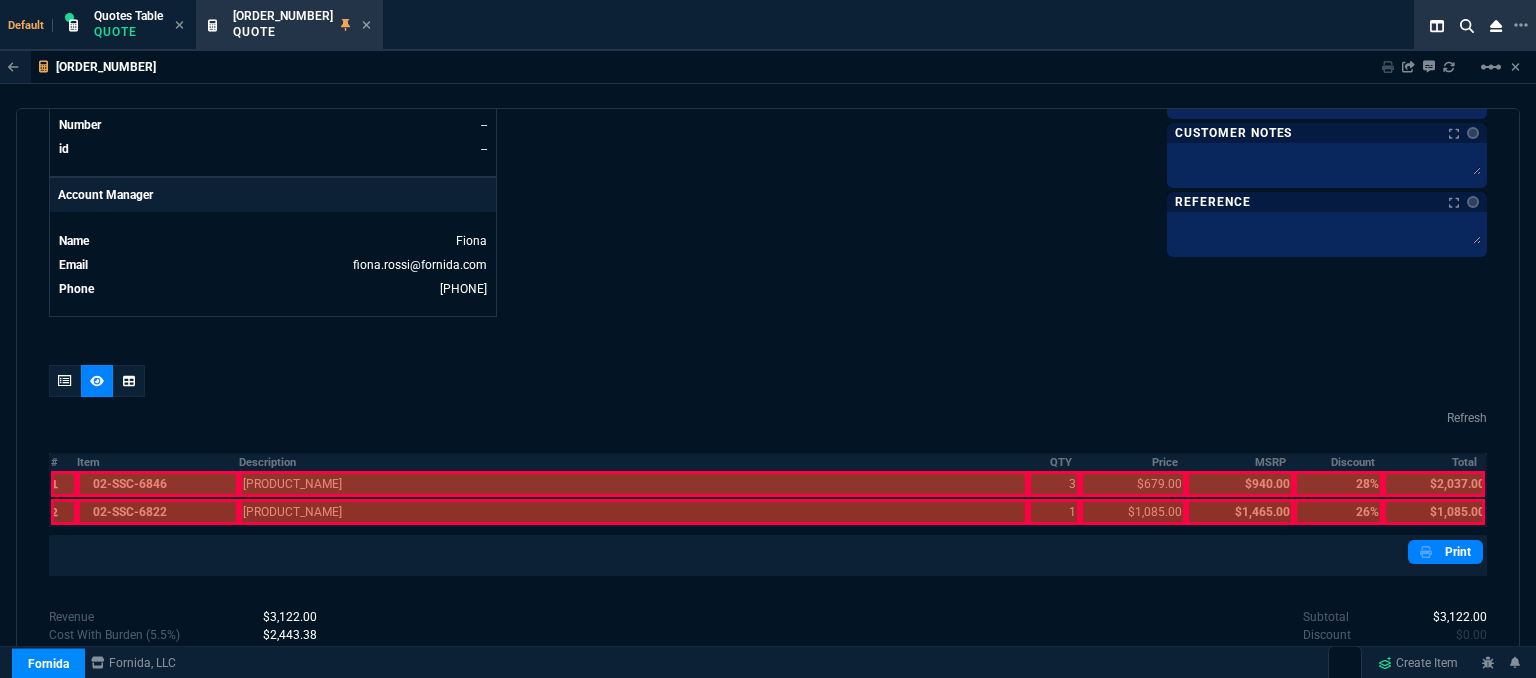 click at bounding box center (157, 484) 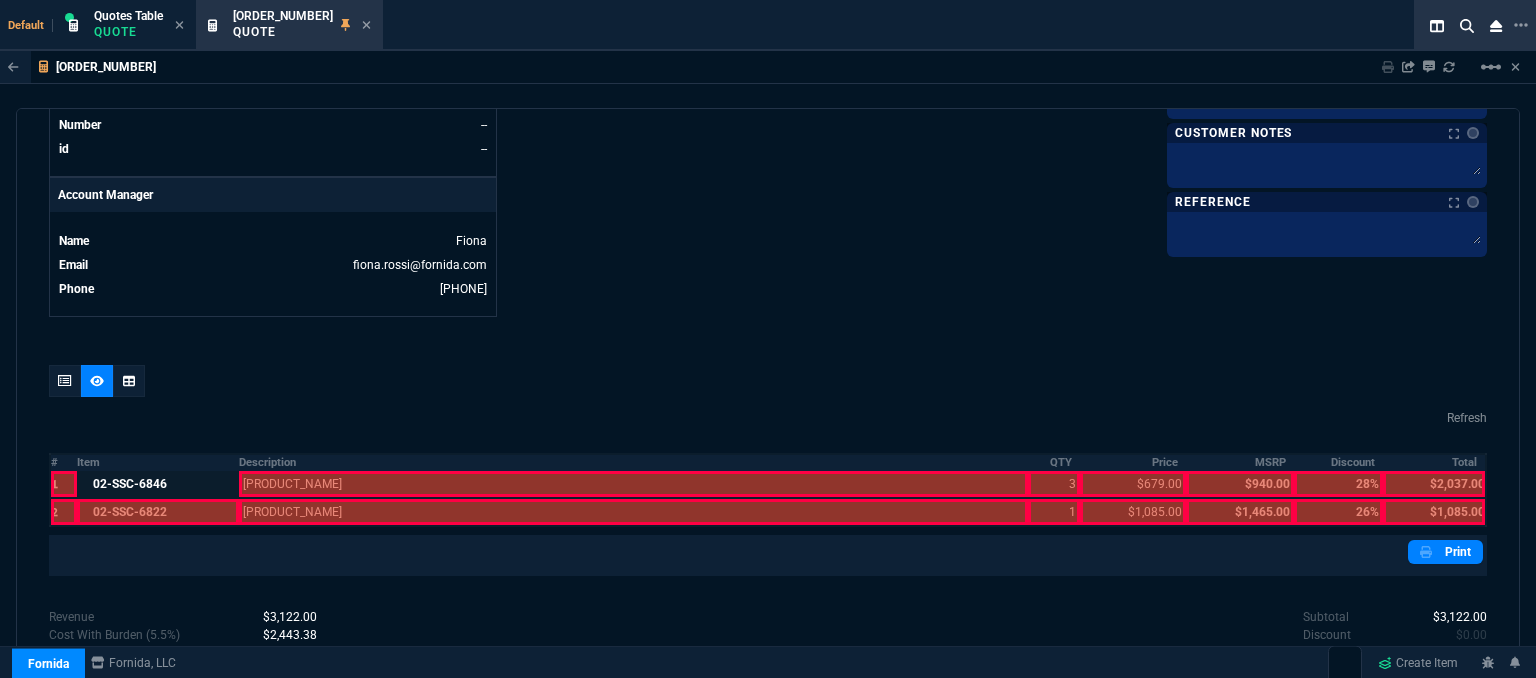 click at bounding box center (157, 512) 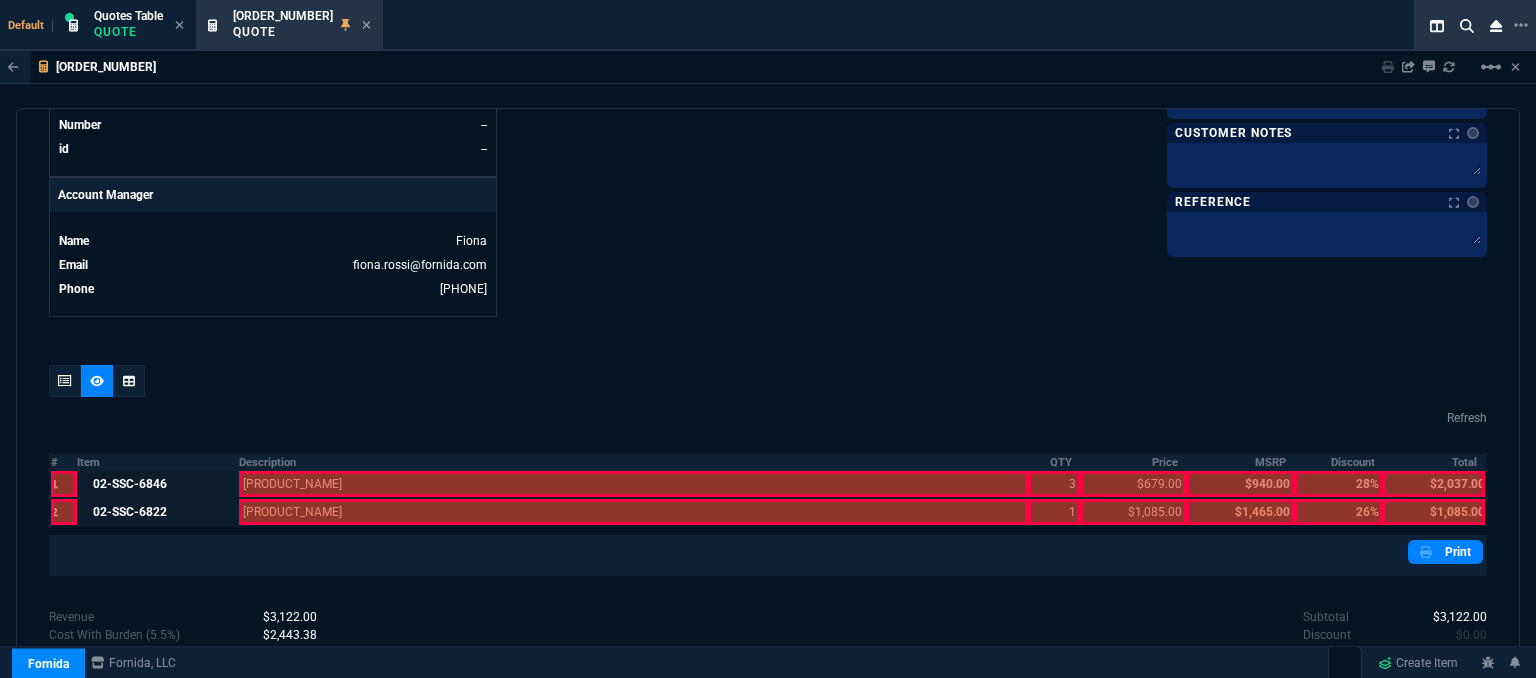click at bounding box center [634, 484] 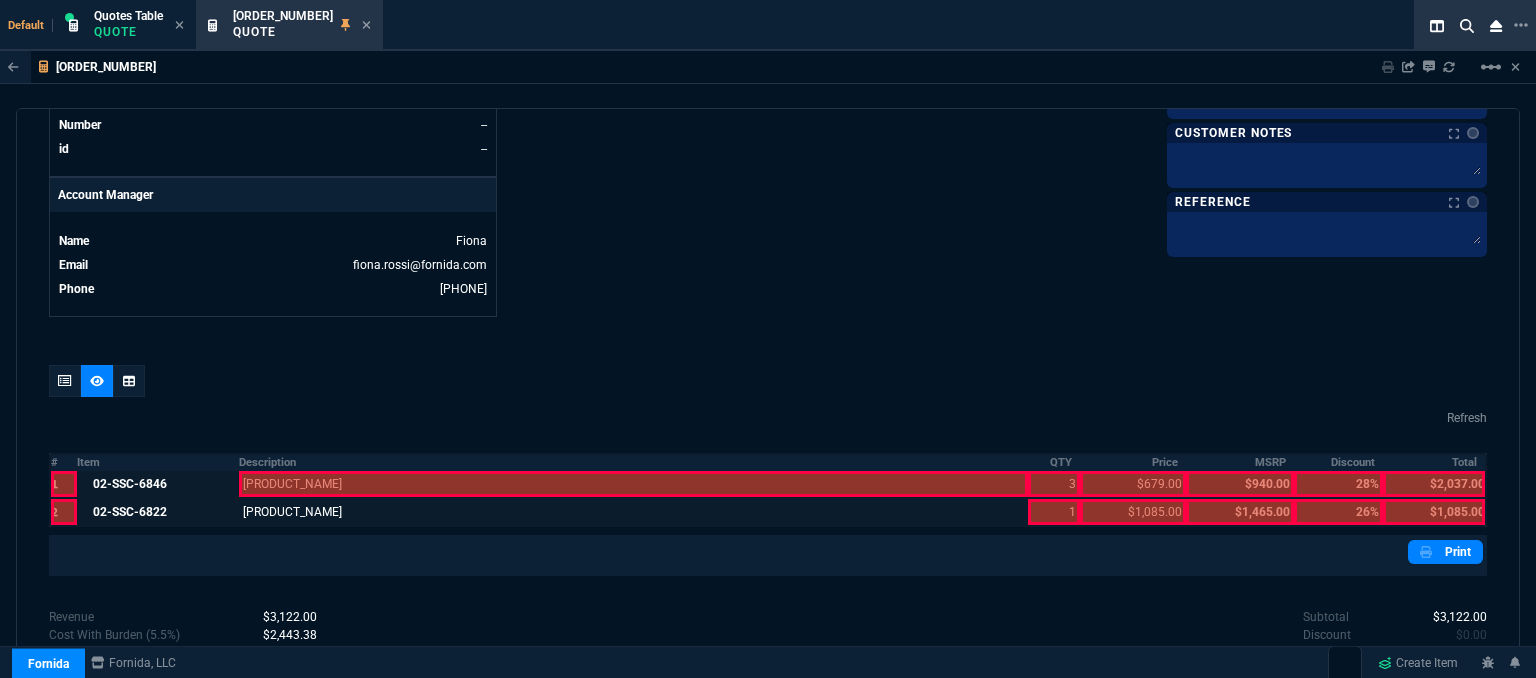 click at bounding box center (634, 484) 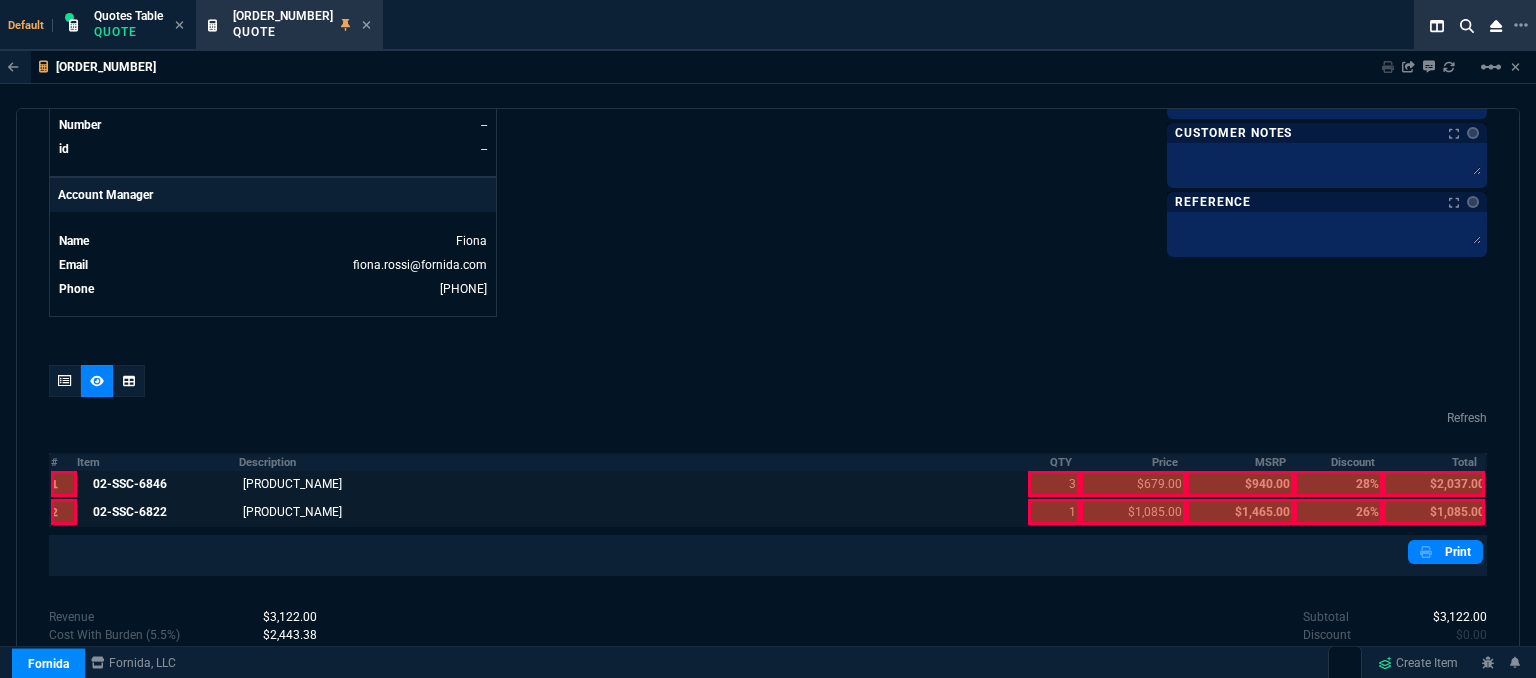click at bounding box center (1053, 484) 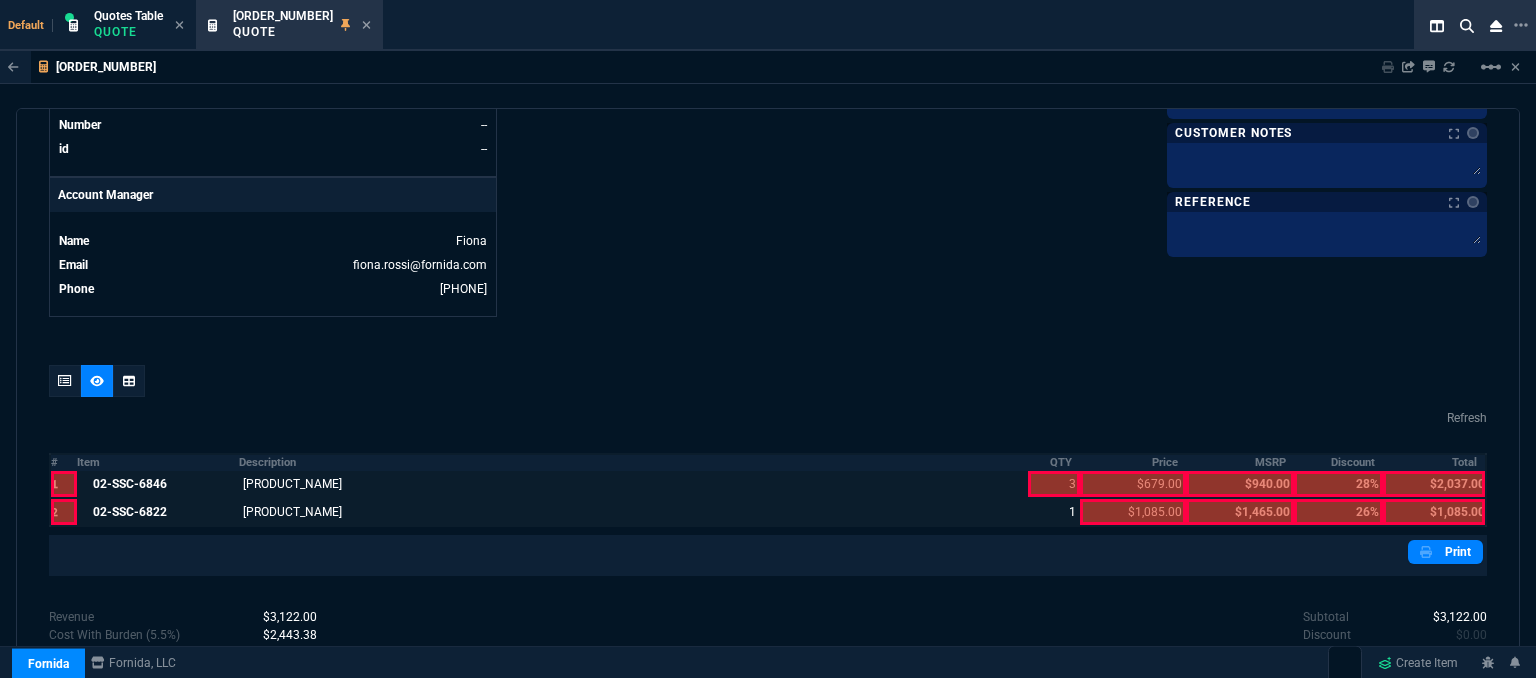 click at bounding box center (1053, 484) 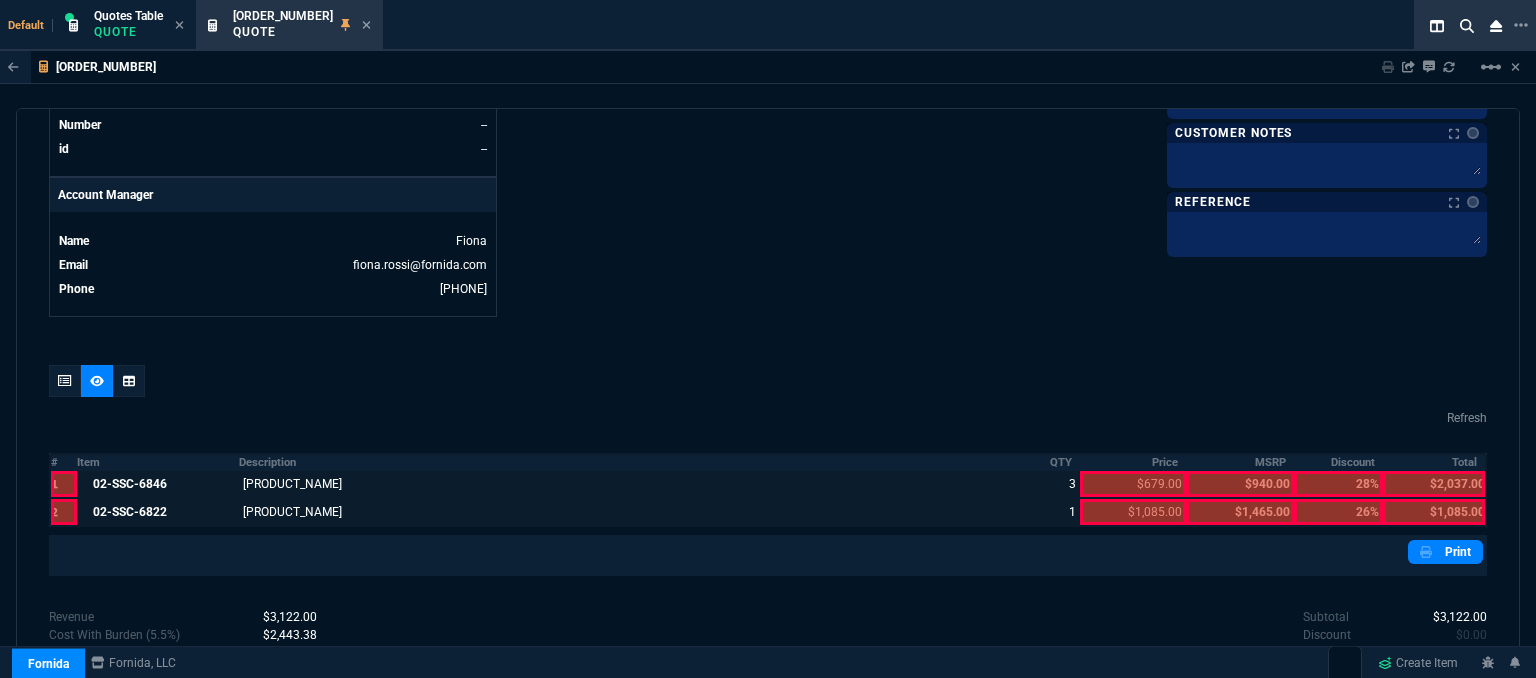 click at bounding box center [1133, 484] 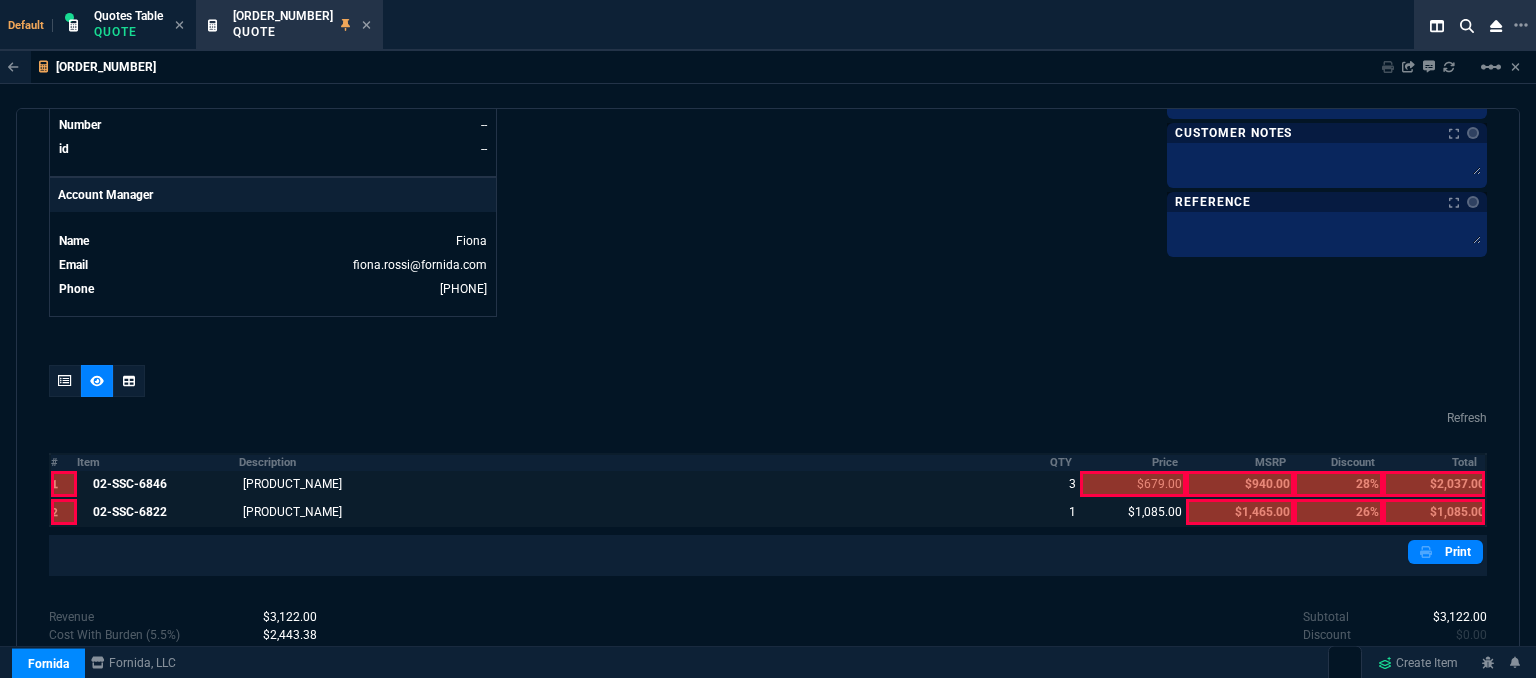 click at bounding box center (1133, 484) 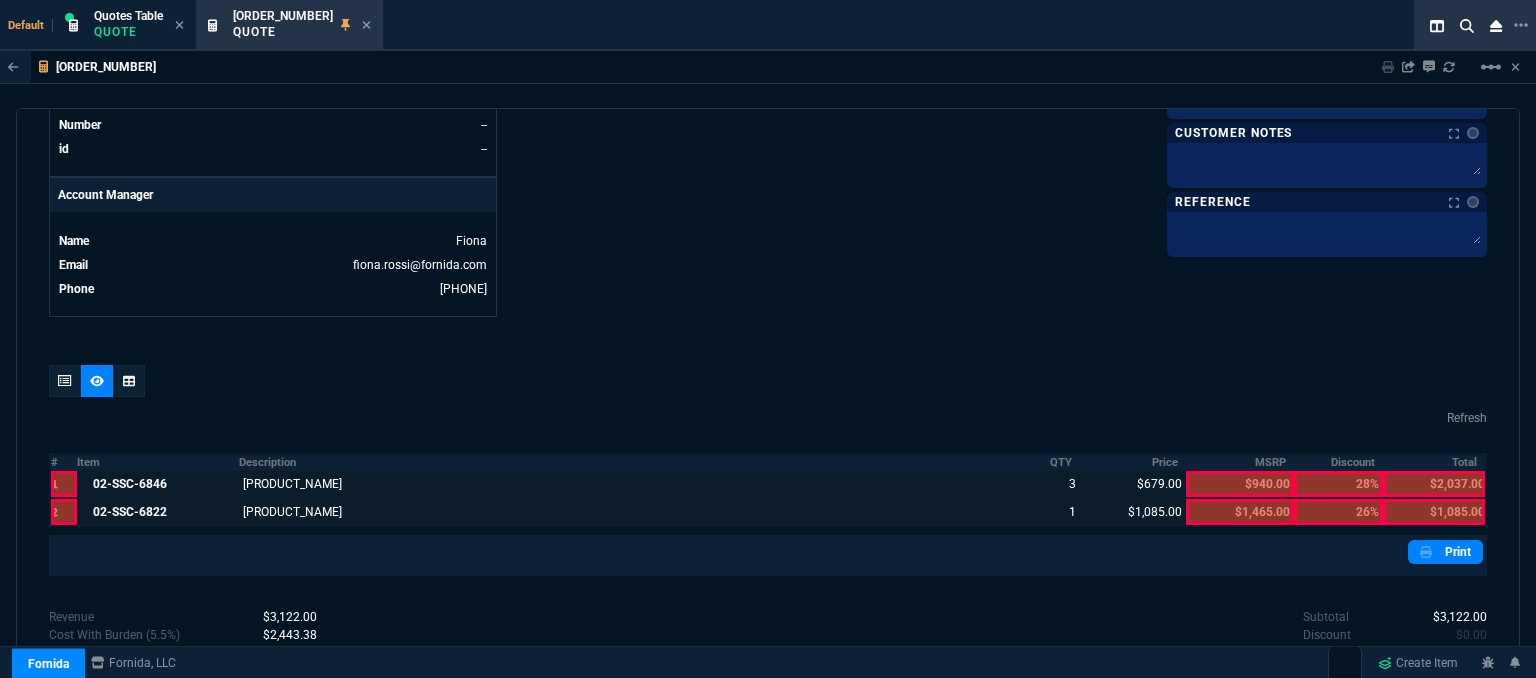 click at bounding box center [1434, 484] 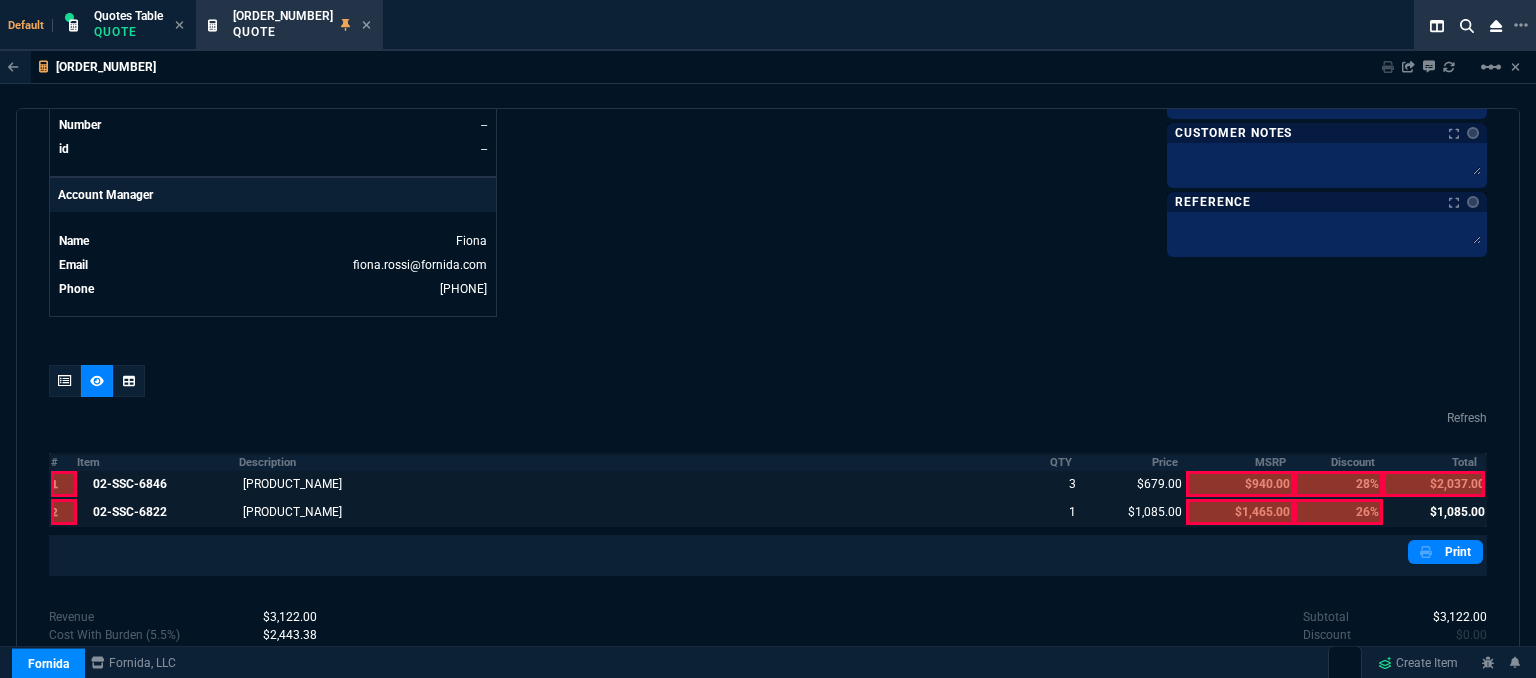 click at bounding box center [1434, 484] 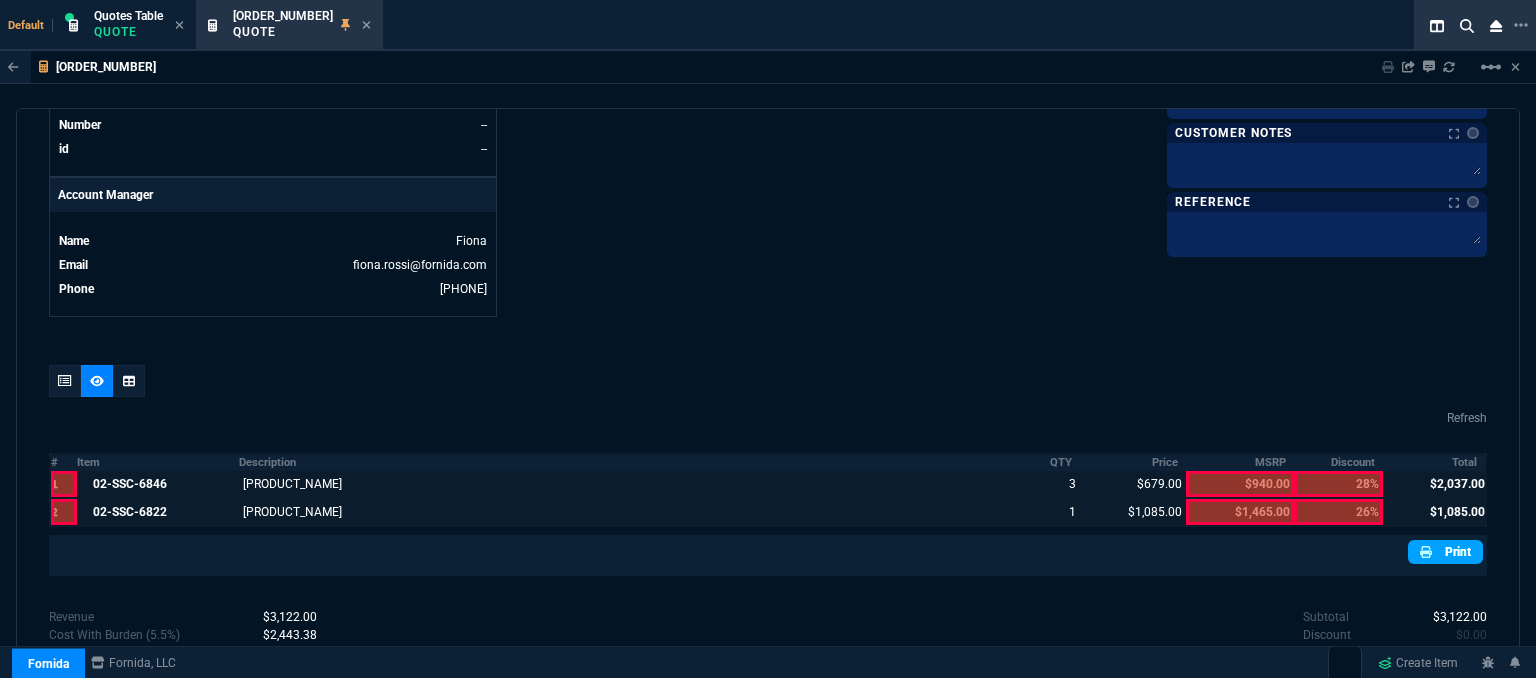 click on "Print" at bounding box center [1445, 552] 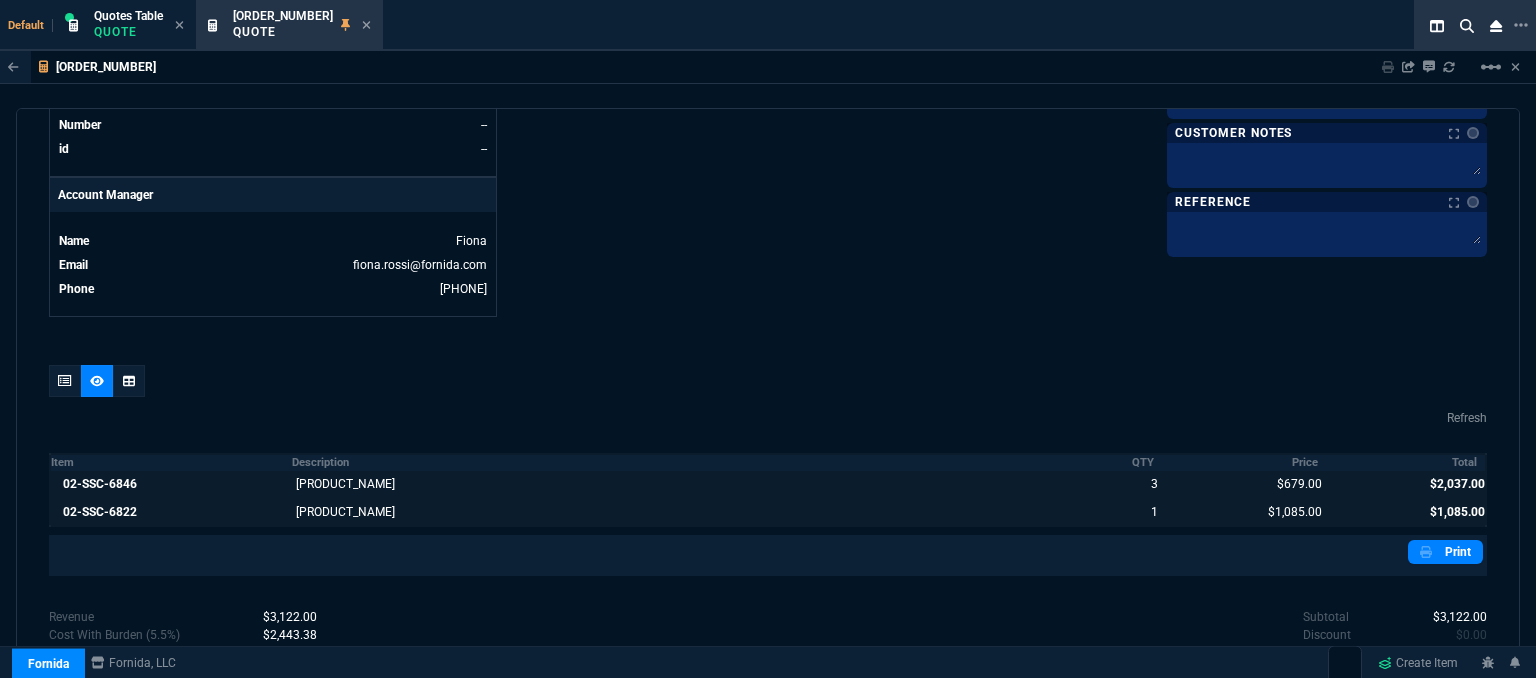 scroll, scrollTop: 1024, scrollLeft: 0, axis: vertical 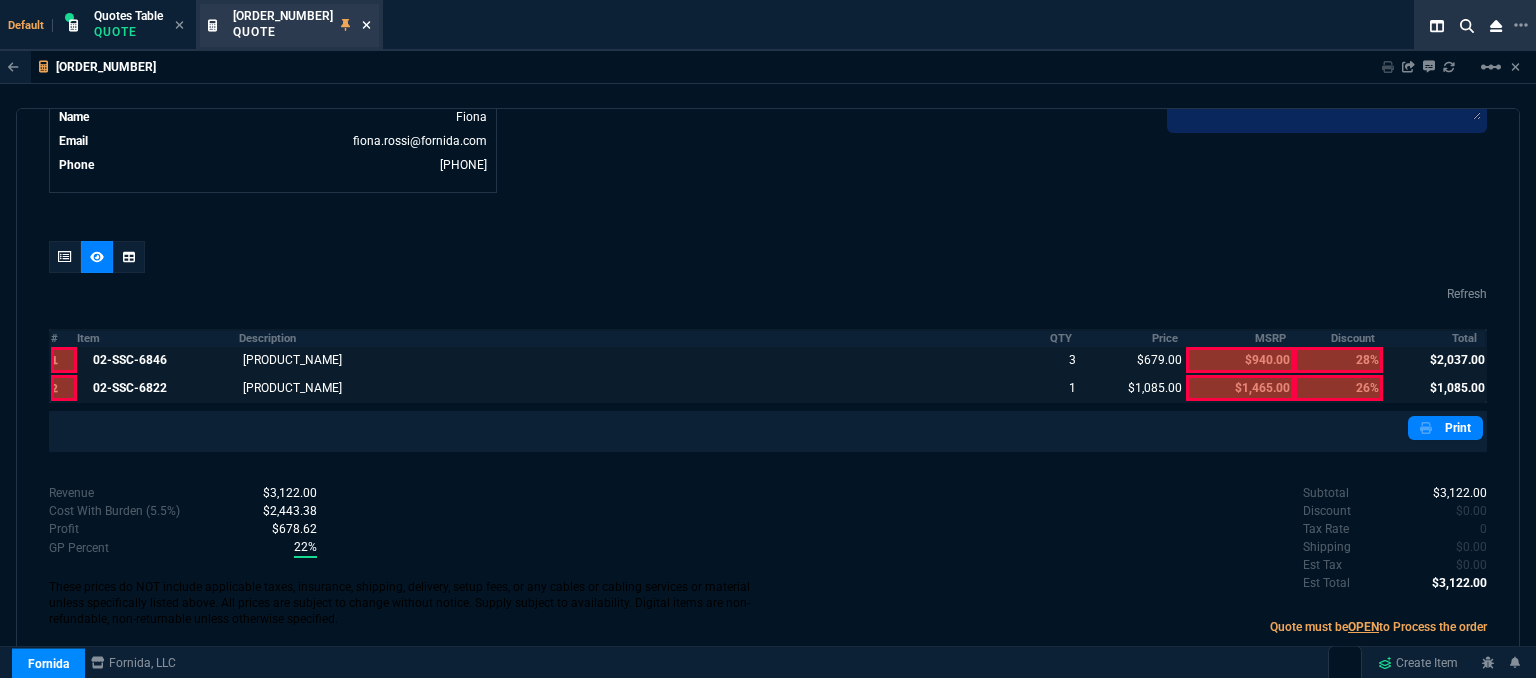 click at bounding box center [366, 25] 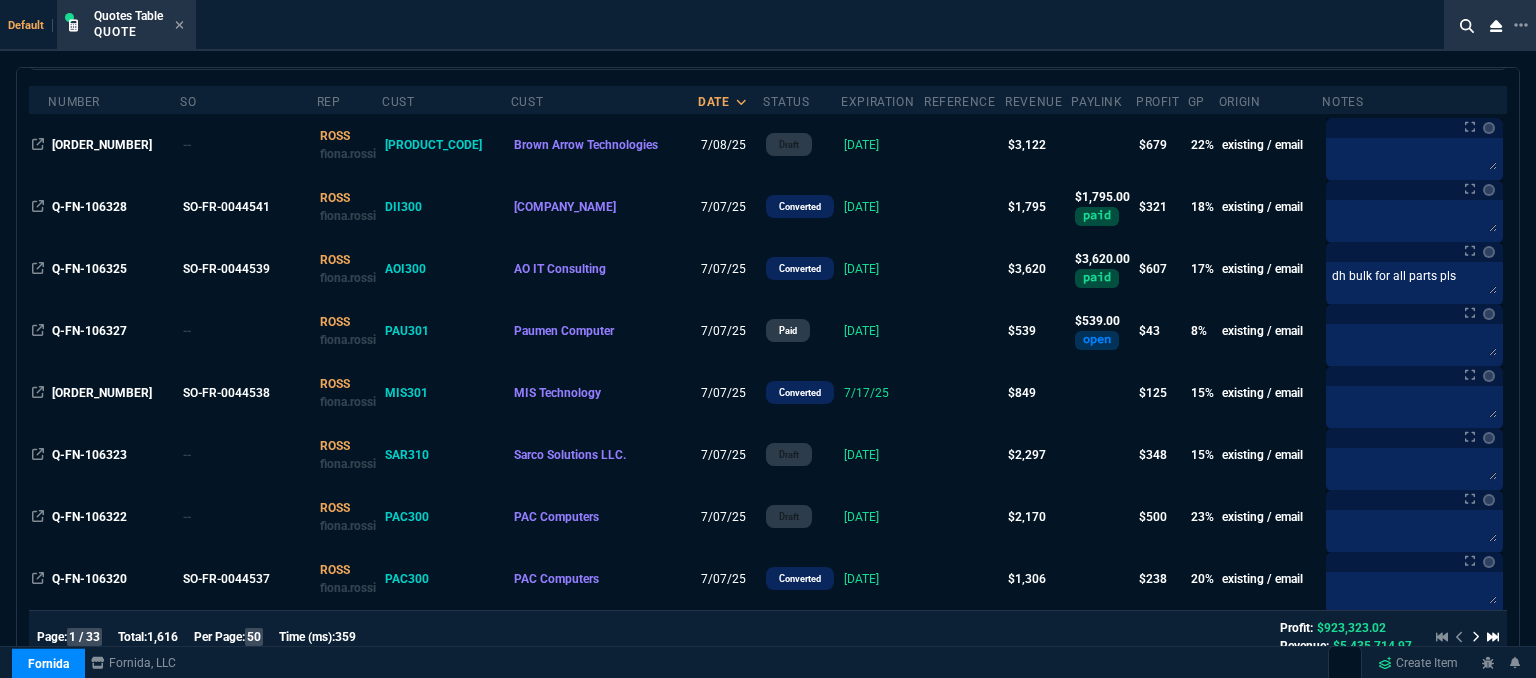 scroll, scrollTop: 200, scrollLeft: 0, axis: vertical 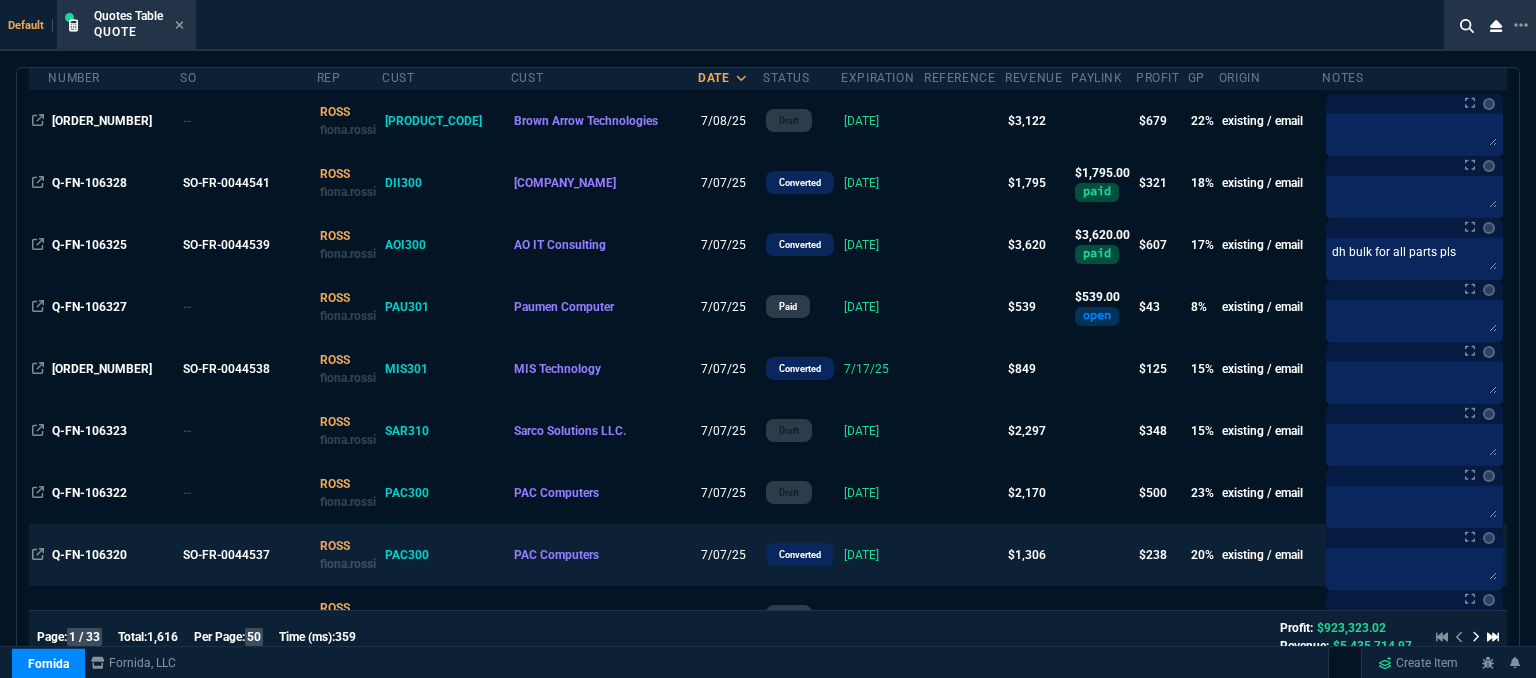 click on "7/21/25" at bounding box center (882, 121) 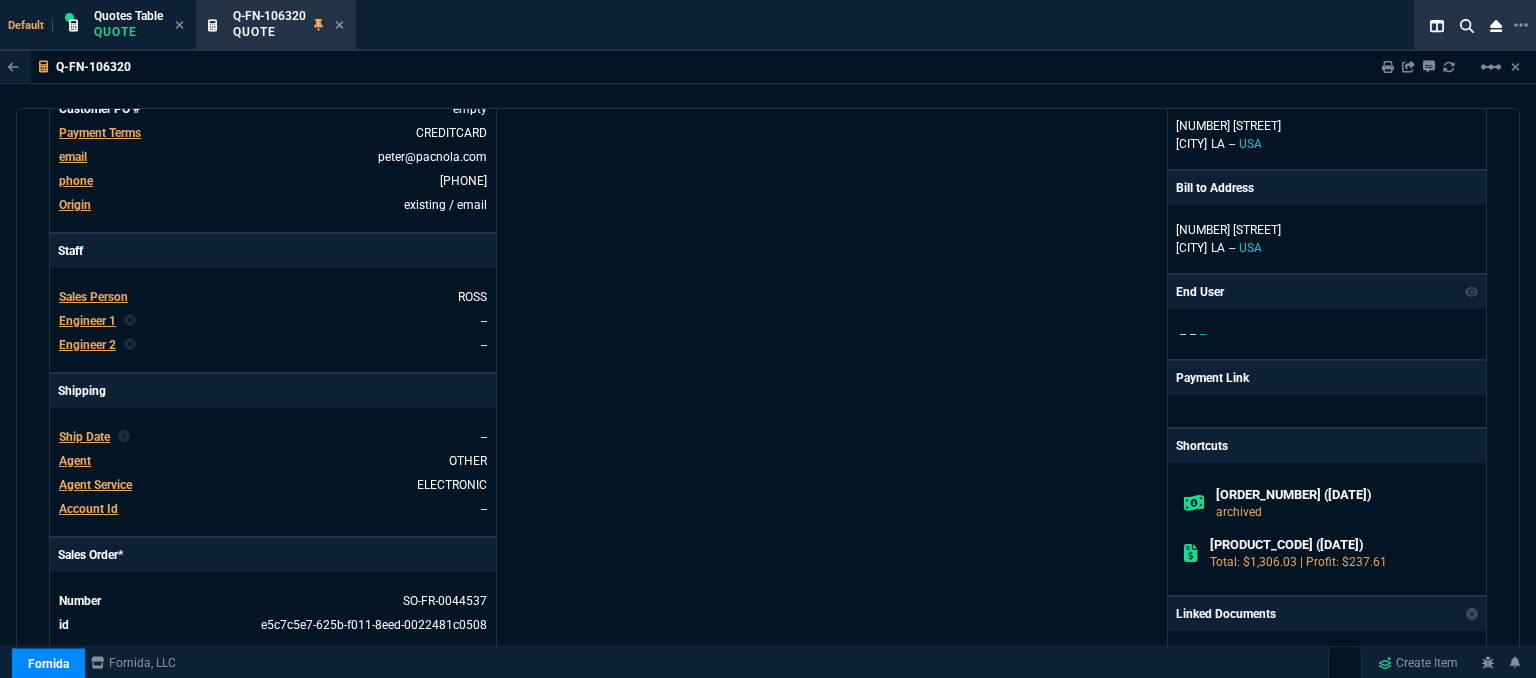 scroll, scrollTop: 0, scrollLeft: 0, axis: both 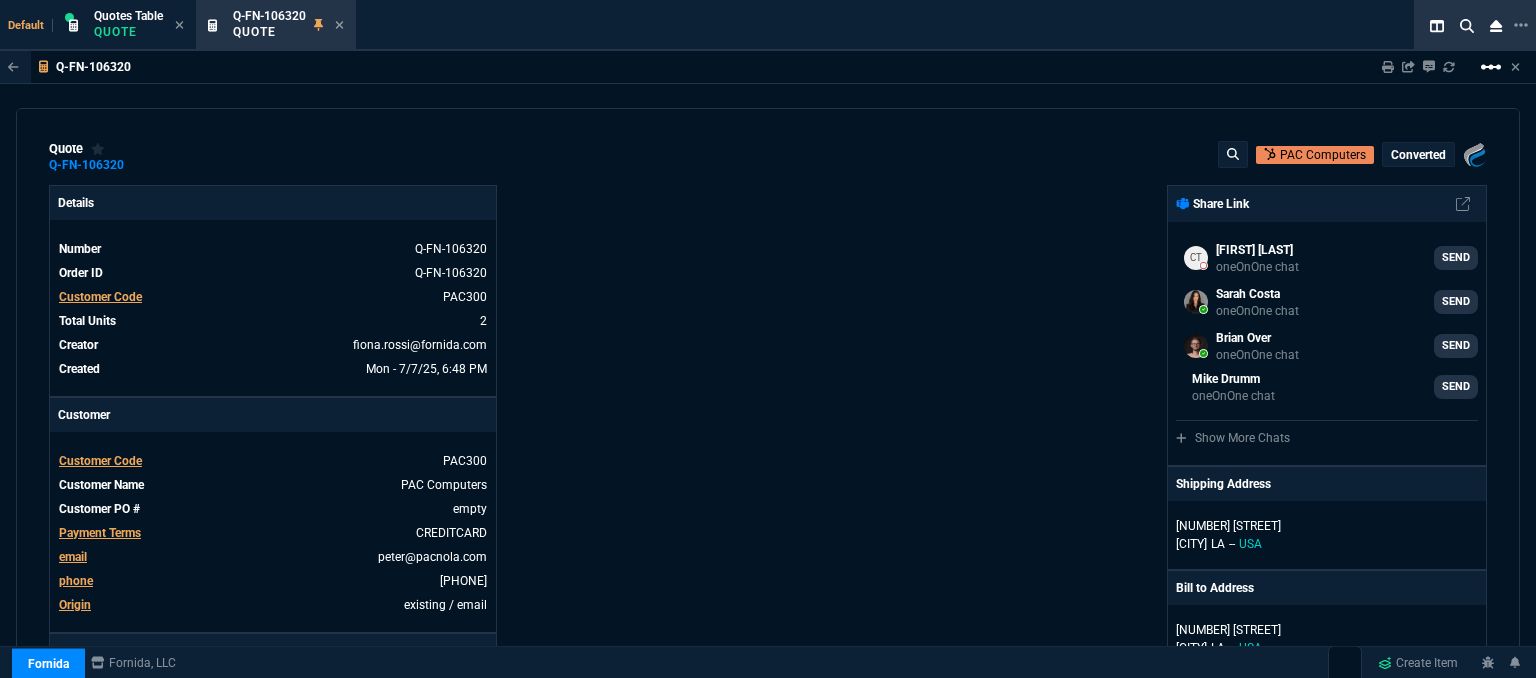 click on "linear_scale" at bounding box center (1491, 67) 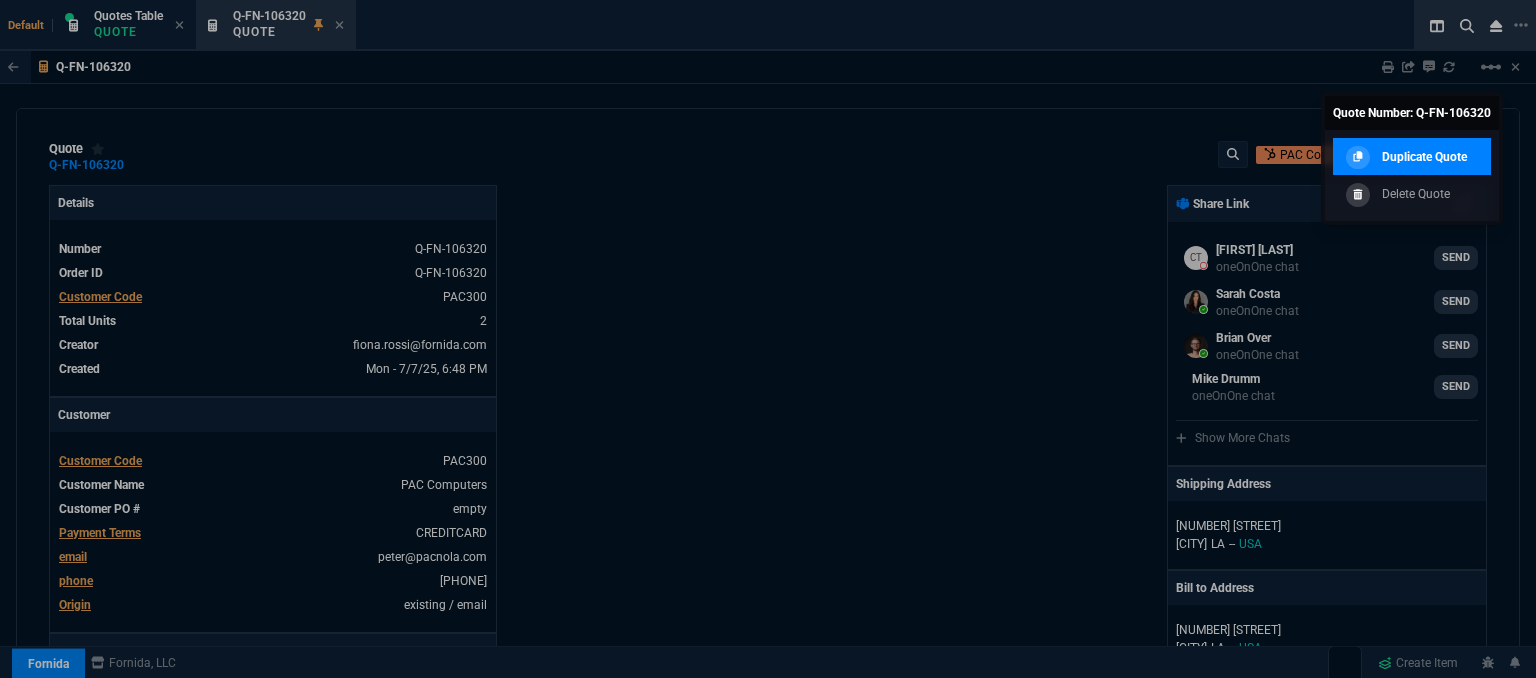 click on "Duplicate Quote" at bounding box center (0, 0) 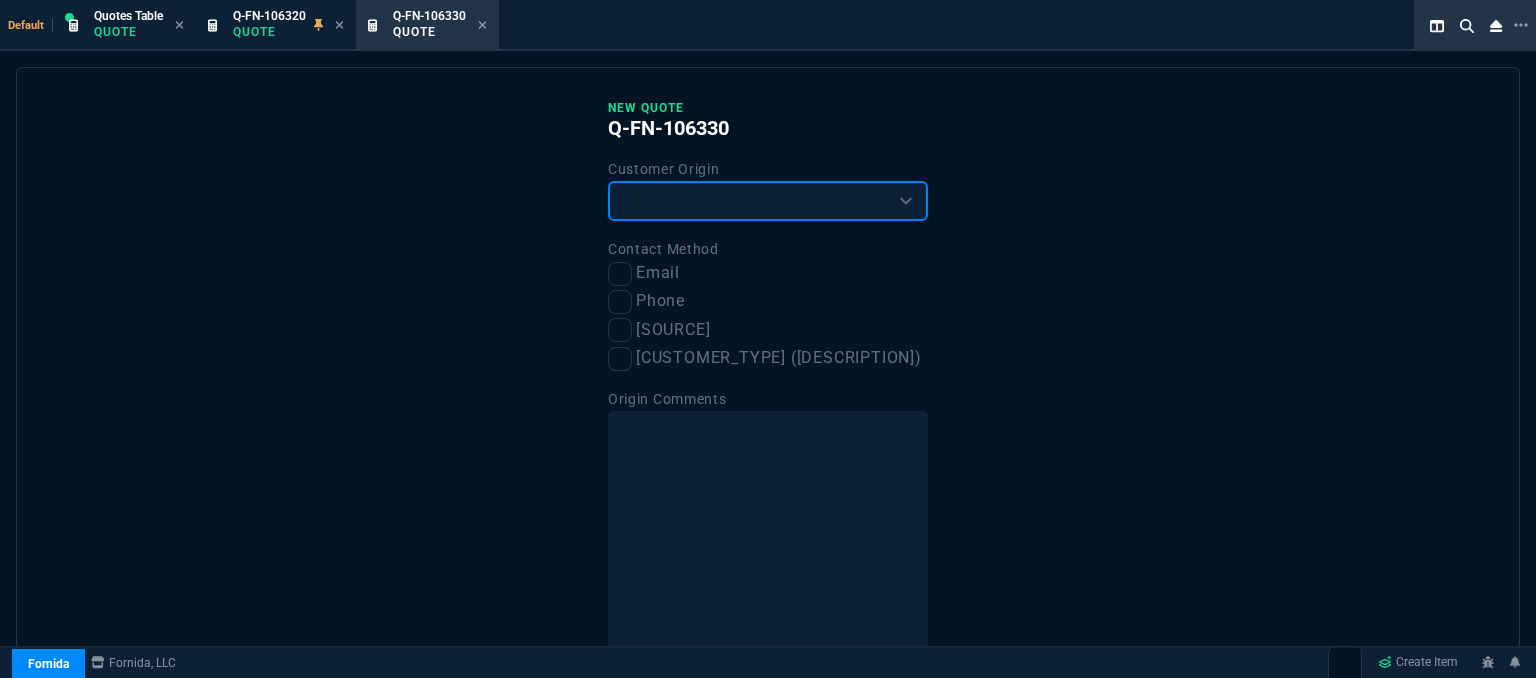click on "Existing Customer Amazon Lead (first order) Website Lead (first order) Called (first order) Referral (first order) SandBox (explain below)" at bounding box center [768, 201] 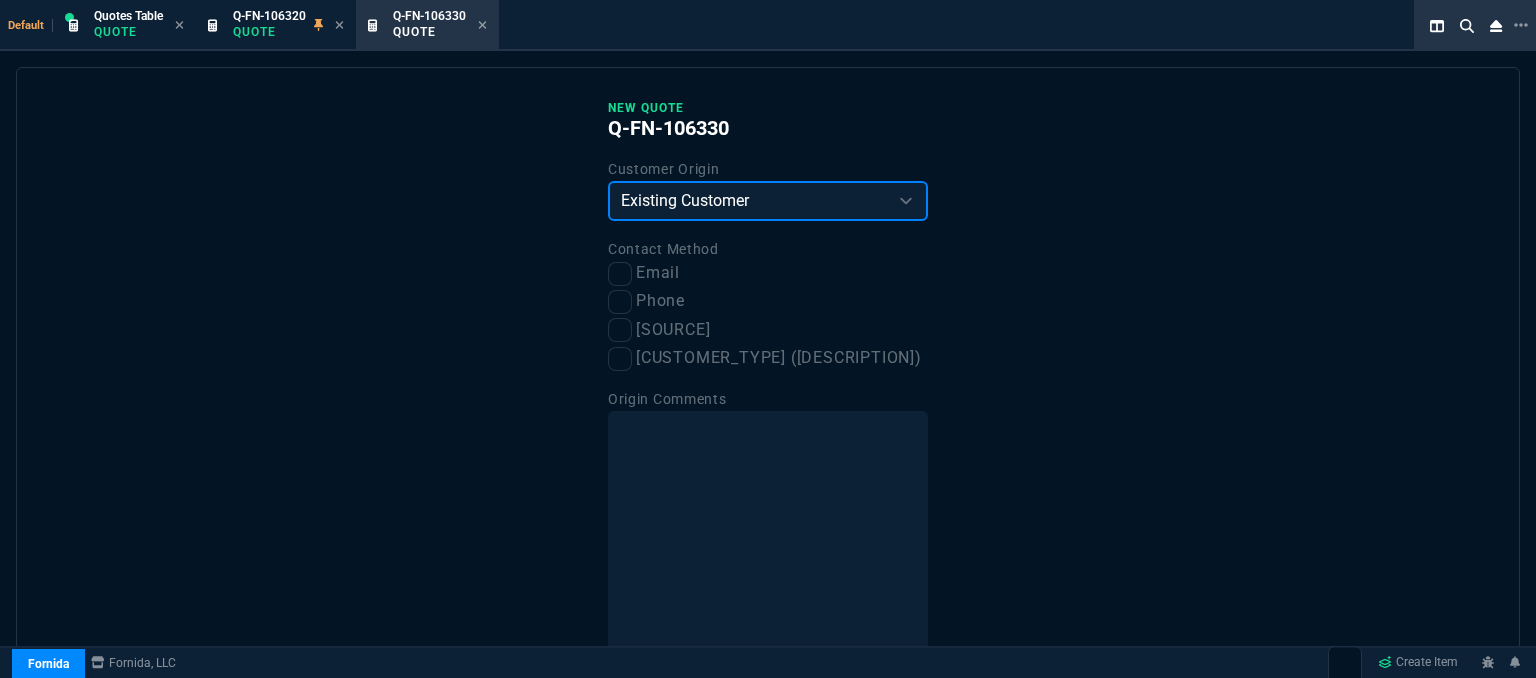 click on "Existing Customer Amazon Lead (first order) Website Lead (first order) Called (first order) Referral (first order) SandBox (explain below)" at bounding box center (768, 201) 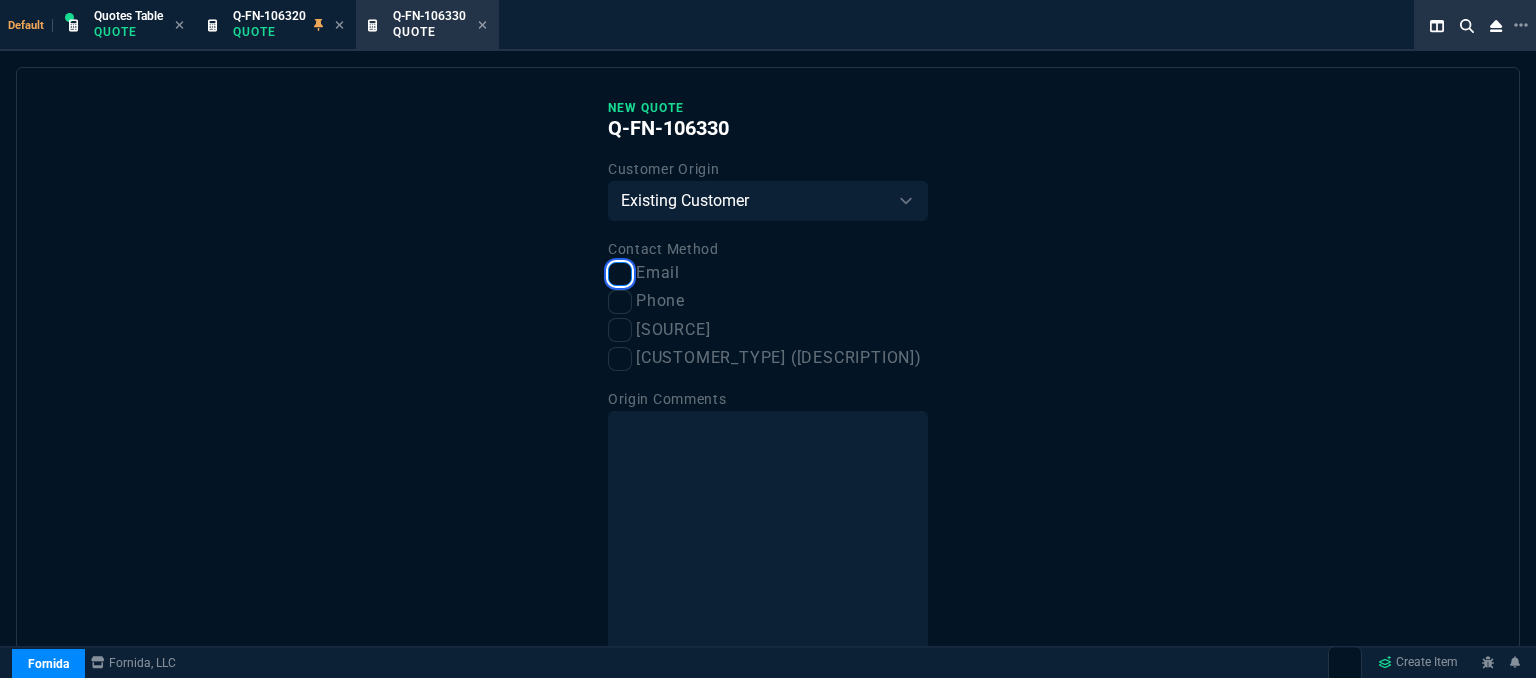 click on "Email" at bounding box center (620, 274) 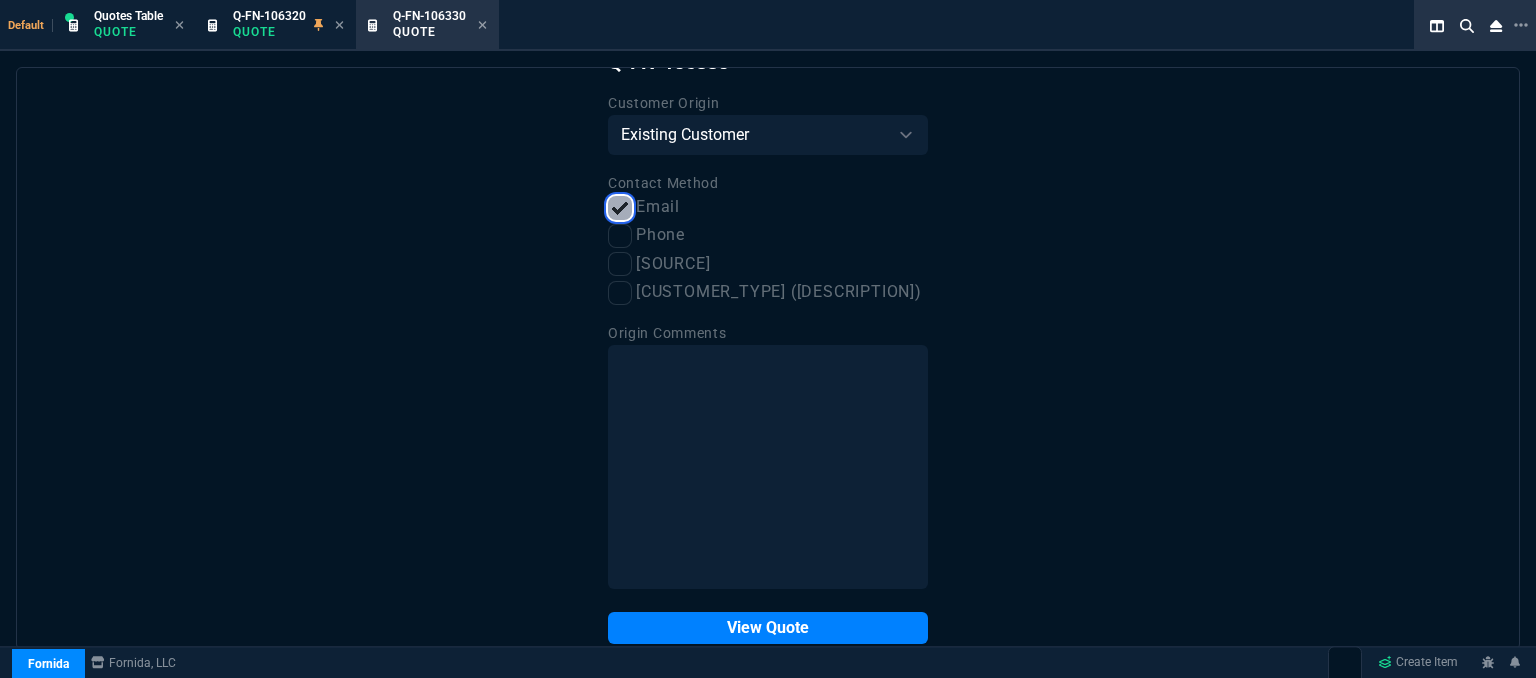 scroll, scrollTop: 101, scrollLeft: 0, axis: vertical 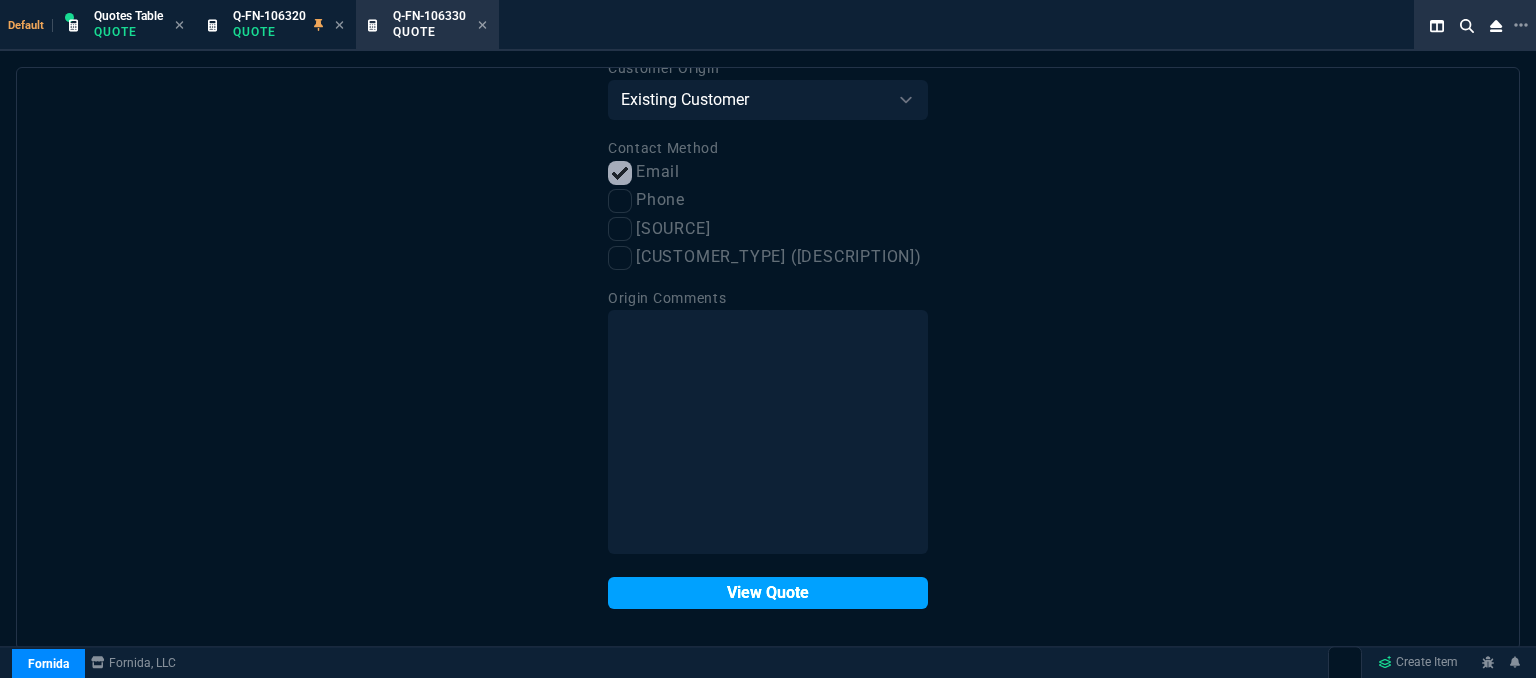 click on "View Quote" at bounding box center (768, 593) 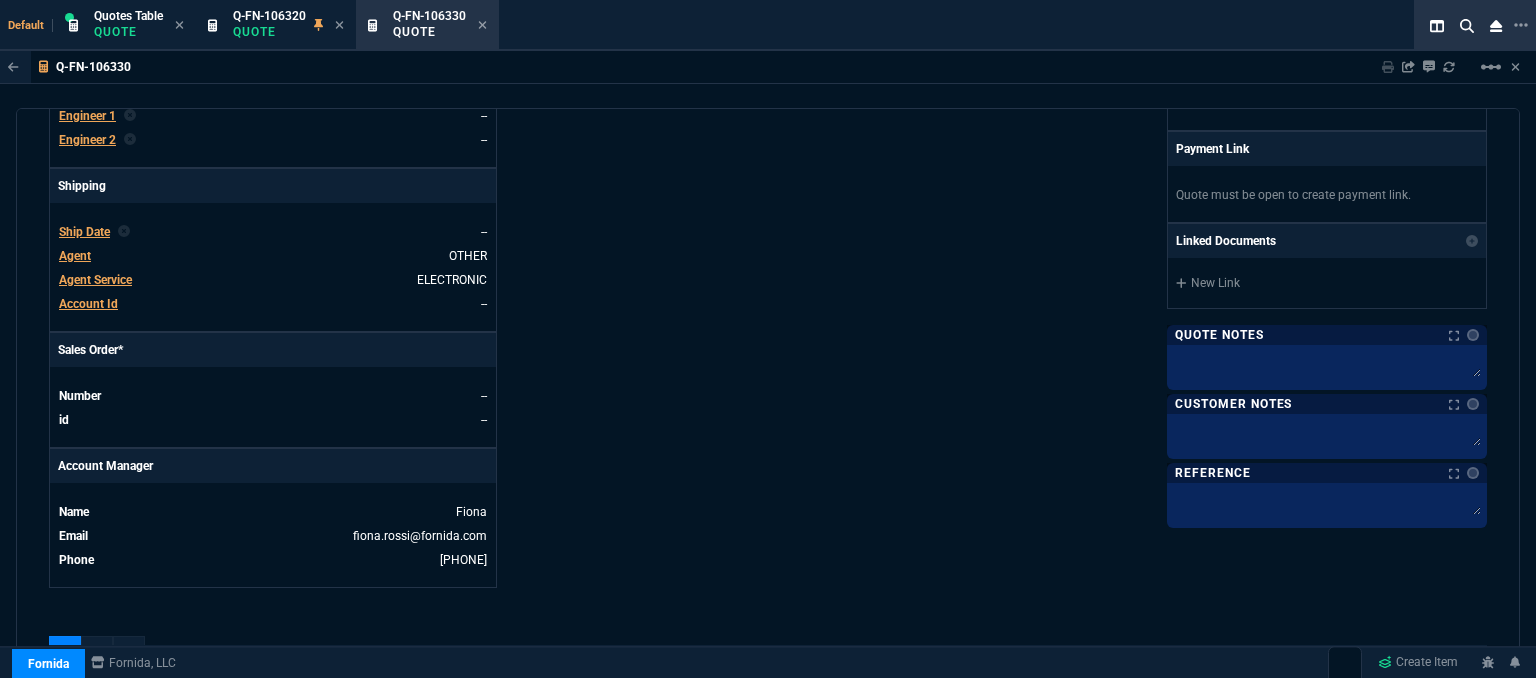 scroll, scrollTop: 800, scrollLeft: 0, axis: vertical 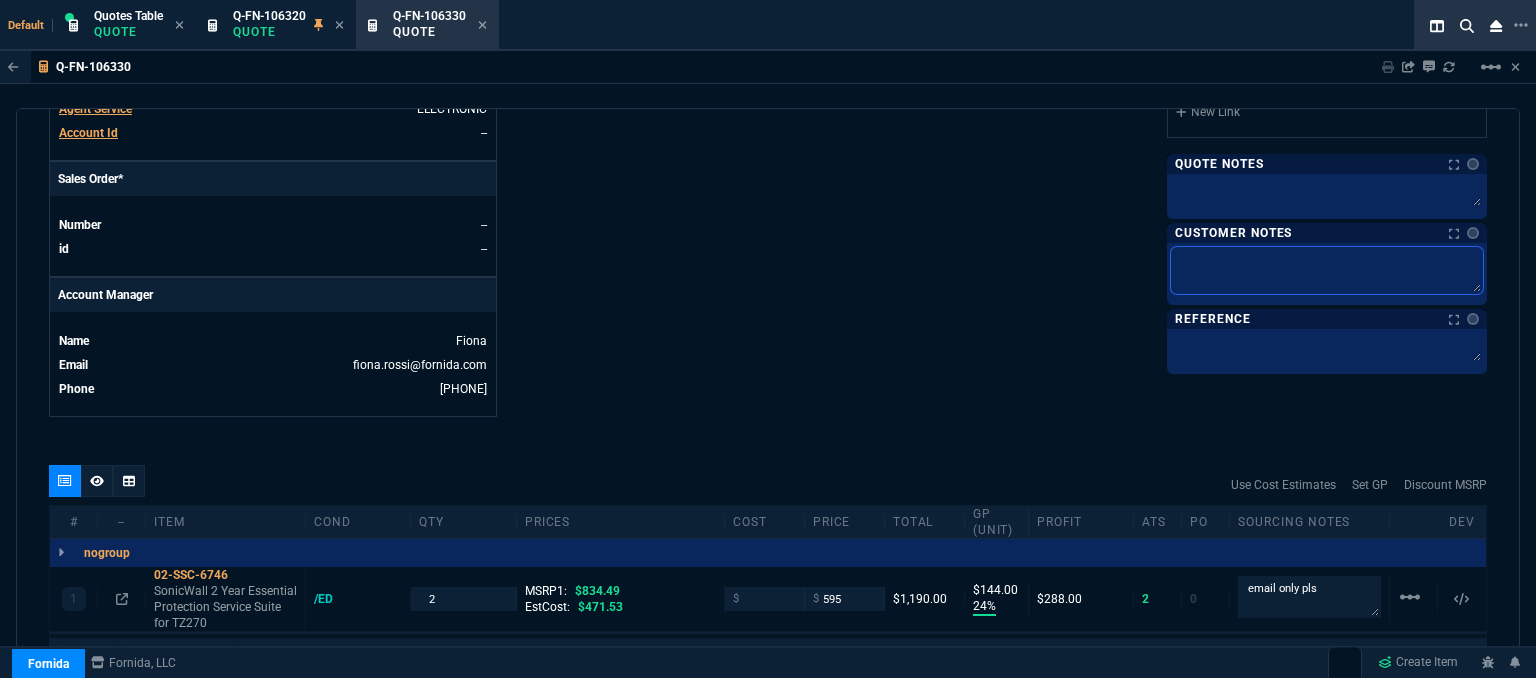click at bounding box center (1327, 270) 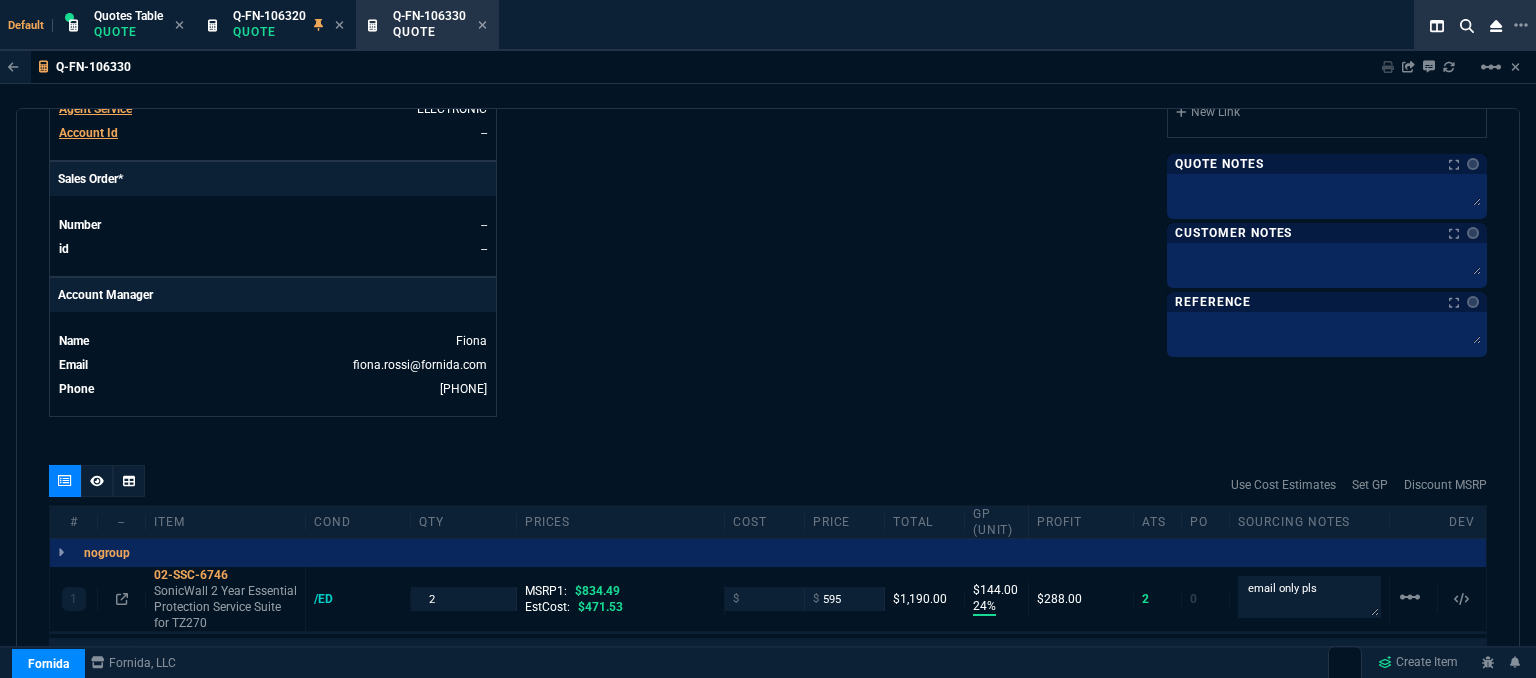 click on "Fornida, LLC 2609 Technology Dr Suite 300 Plano, TX 75074  Share Link  Cody Taylor oneOnOne chat SEND Sarah Costa oneOnOne chat SEND Brian Over oneOnOne chat SEND Mike Drumm oneOnOne chat SEND  Show More Chats  Shipping Address 1017 Cheval Pl Kenner,  LA -- USA Bill to Address 1017 Cheval Pl Kenner,  LA -- USA End User -- -- -- Payment Link  Quote must be open to create payment link.  Linked Documents  New Link  Quote Notes Quote Notes    Customer Notes Customer Notes    Reference Reference" at bounding box center (1127, -99) 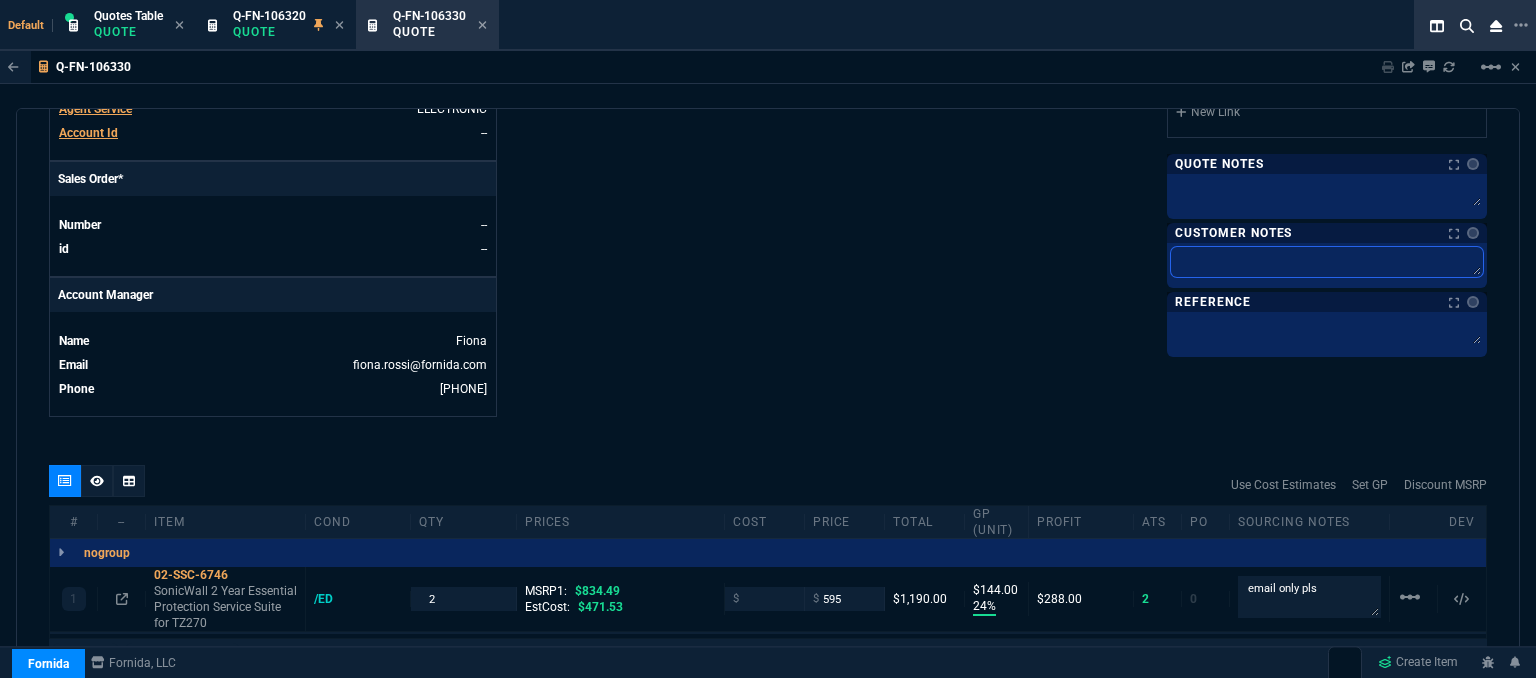 click at bounding box center [1327, 262] 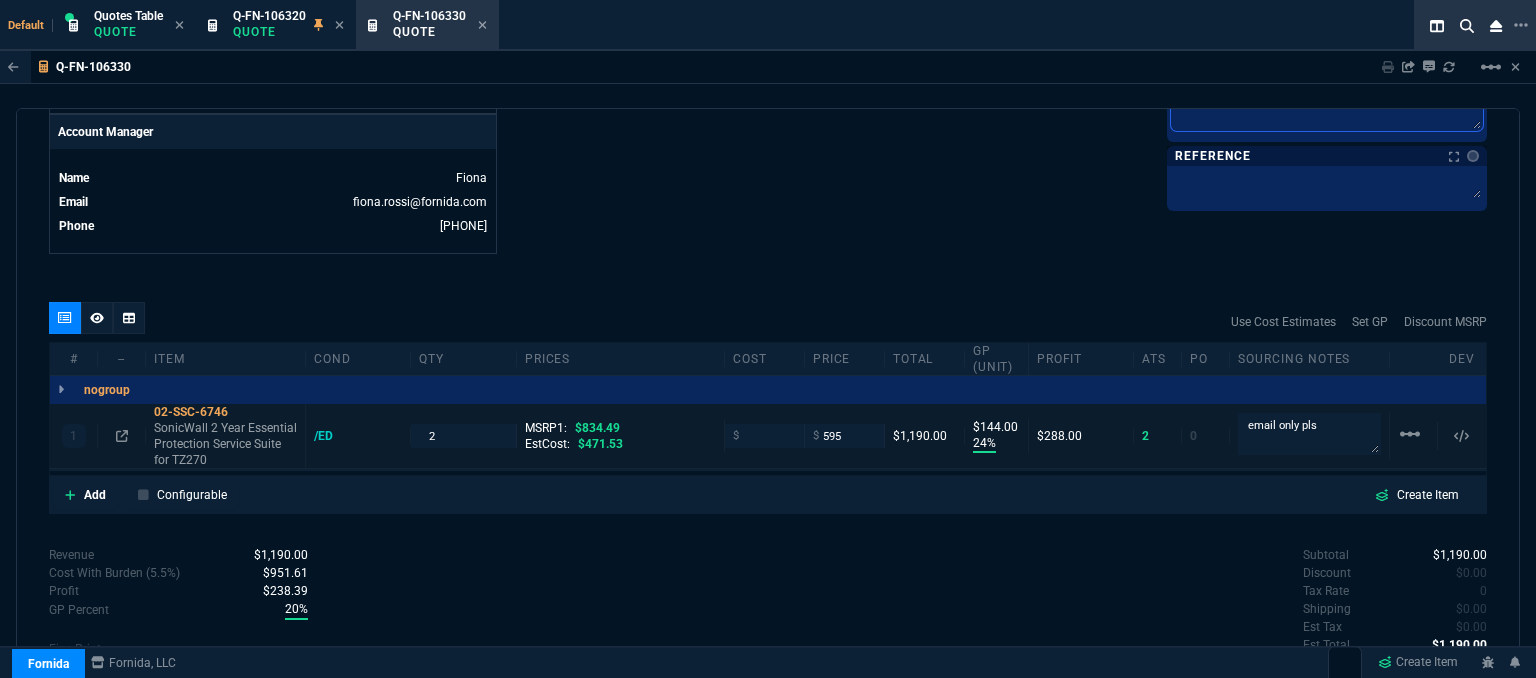 scroll, scrollTop: 1024, scrollLeft: 0, axis: vertical 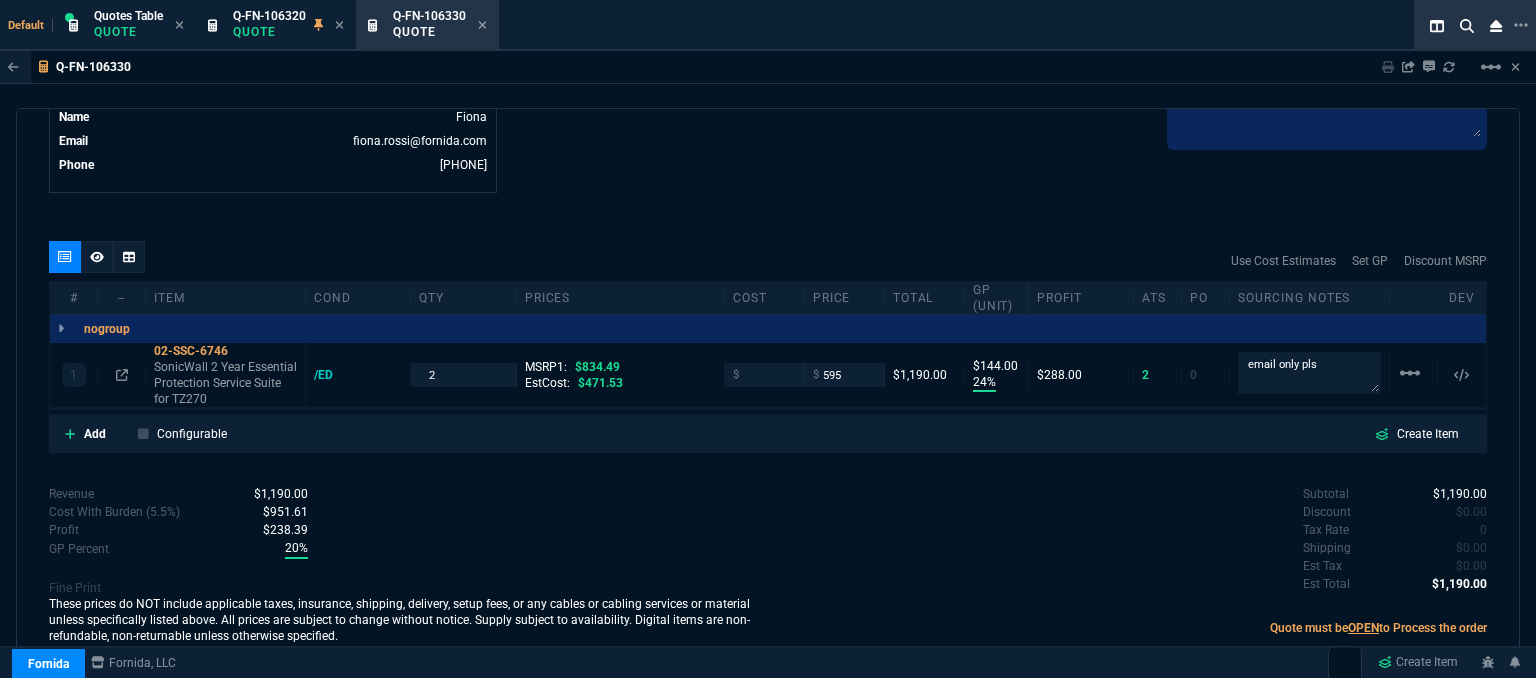 type on "ELECTRONIC: EMAIL" 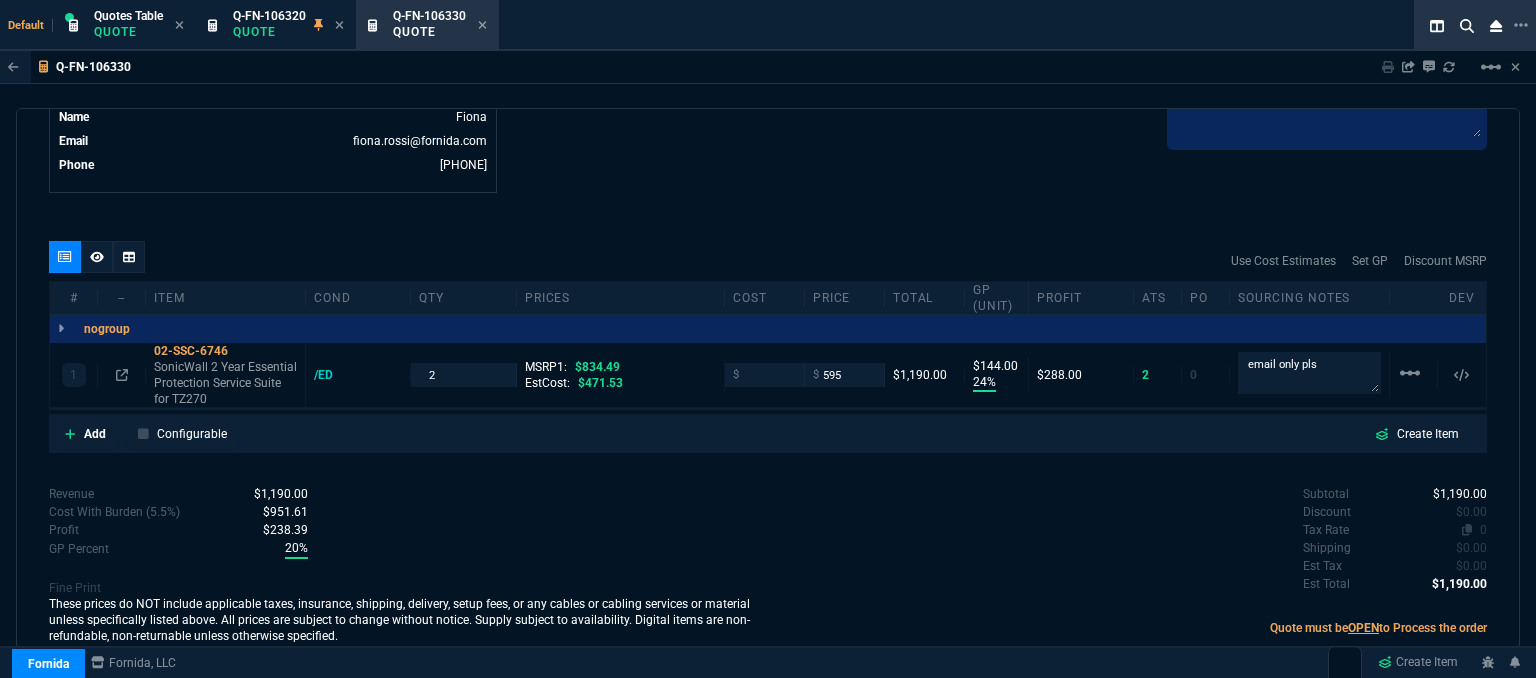 click on "0" at bounding box center [1483, 530] 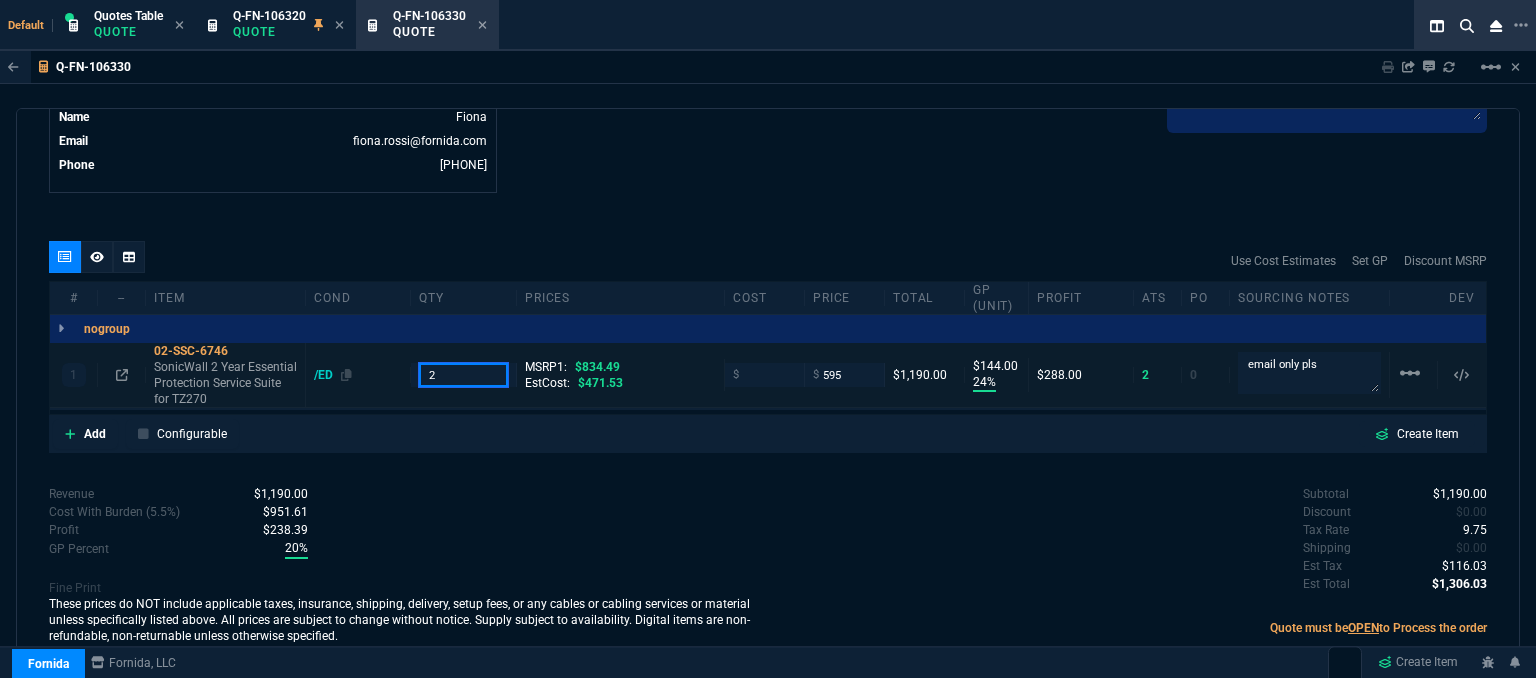drag, startPoint x: 444, startPoint y: 375, endPoint x: 396, endPoint y: 367, distance: 48.6621 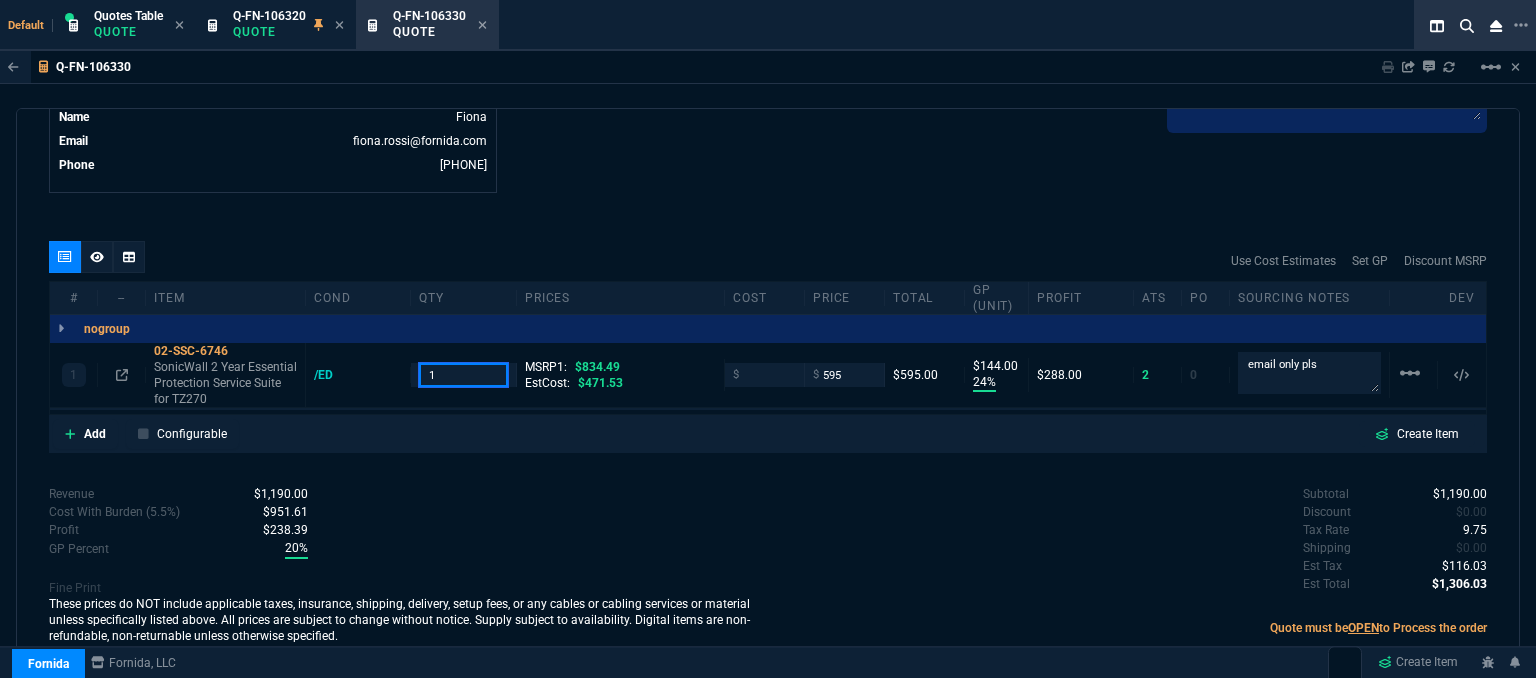 type on "1" 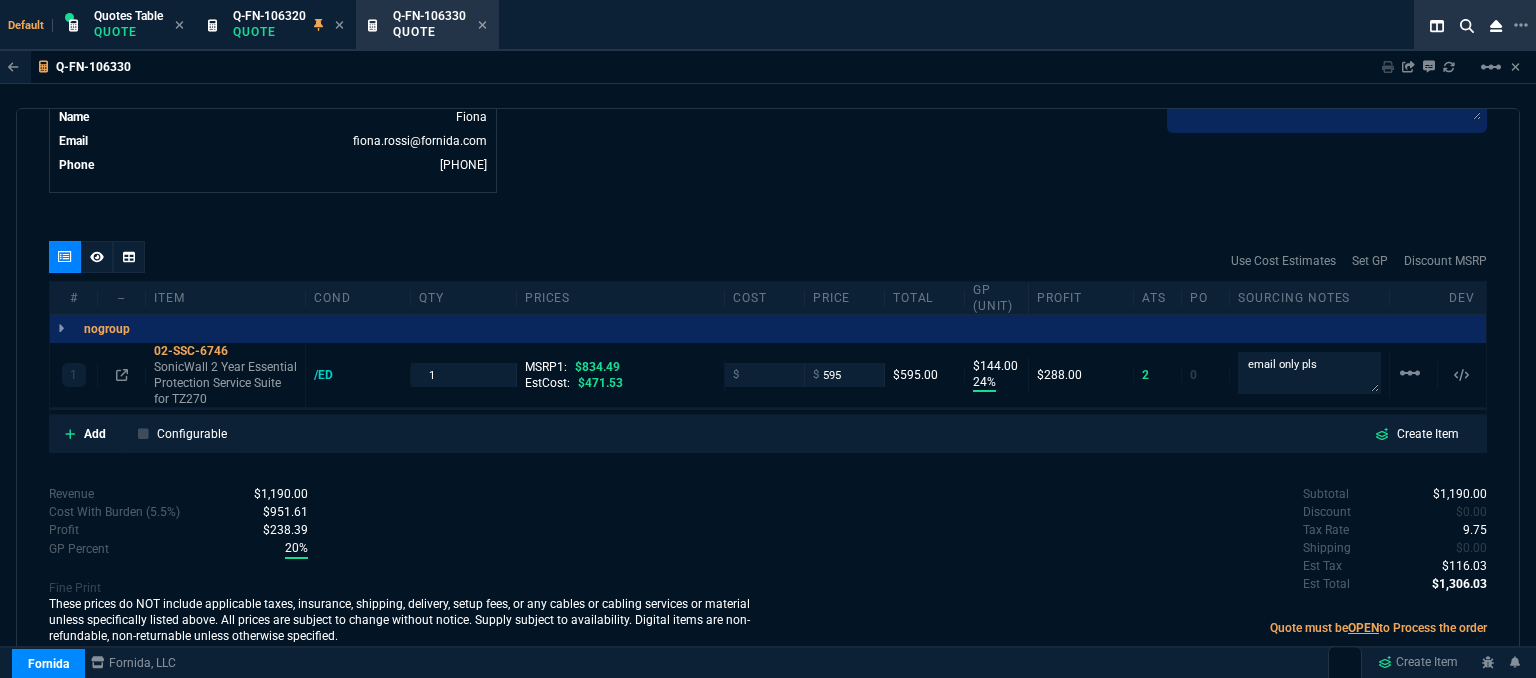 click on "Fornida, LLC 2609 Technology Dr Suite 300 Plano, TX 75074  Share Link  Cody Taylor oneOnOne chat SEND Sarah Costa oneOnOne chat SEND Brian Over oneOnOne chat SEND Mike Drumm oneOnOne chat SEND  Show More Chats  Shipping Address 1017 Cheval Pl Kenner,  LA -- USA Bill to Address 1017 Cheval Pl Kenner,  LA -- USA End User -- -- -- Payment Link  Quote must be open to create payment link.  Linked Documents  New Link  Quote Notes Quote Notes    Customer Notes Notes Customer Notes Notes ELECTRONIC: EMAIL ELECTRONIC: EMAIL  ELECTRONIC: EMAIL  Reference Reference" at bounding box center [1127, -323] 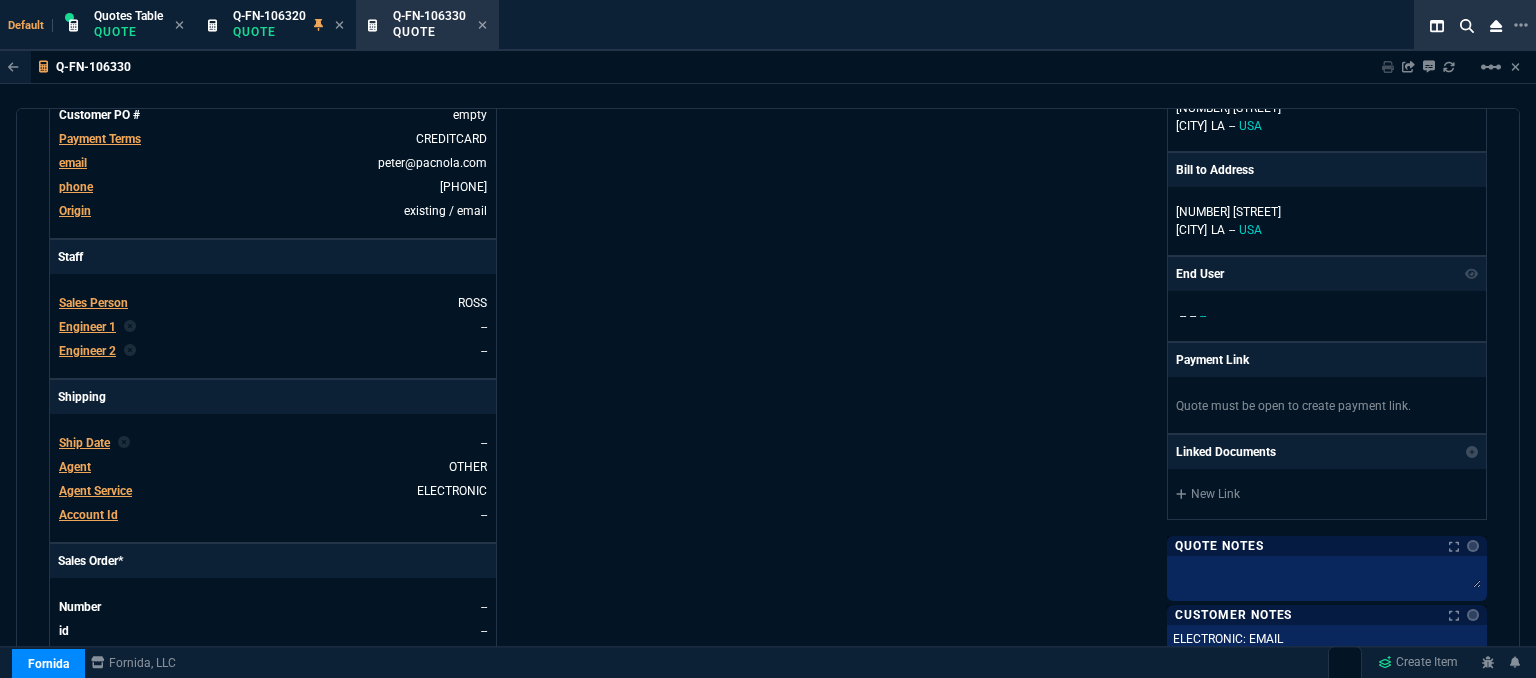 scroll, scrollTop: 0, scrollLeft: 0, axis: both 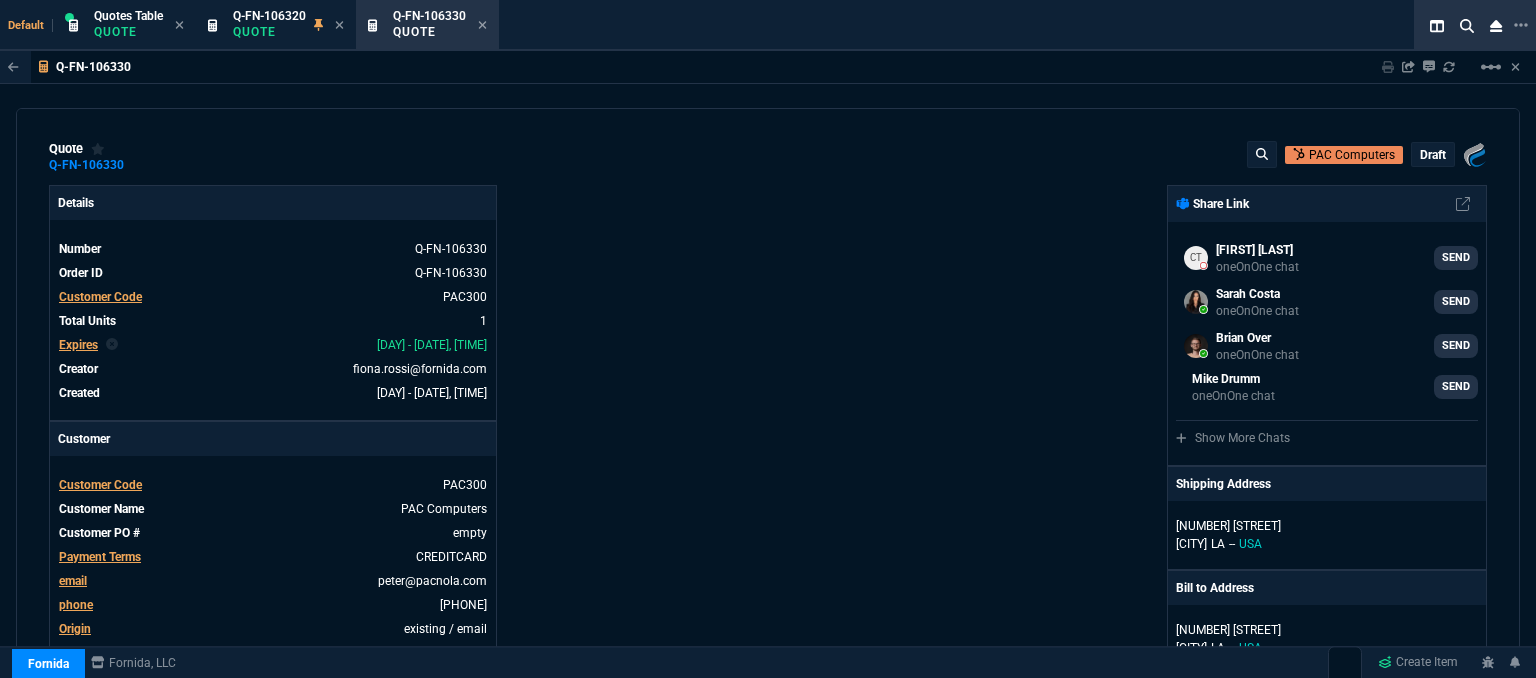 click on "draft" at bounding box center (1433, 155) 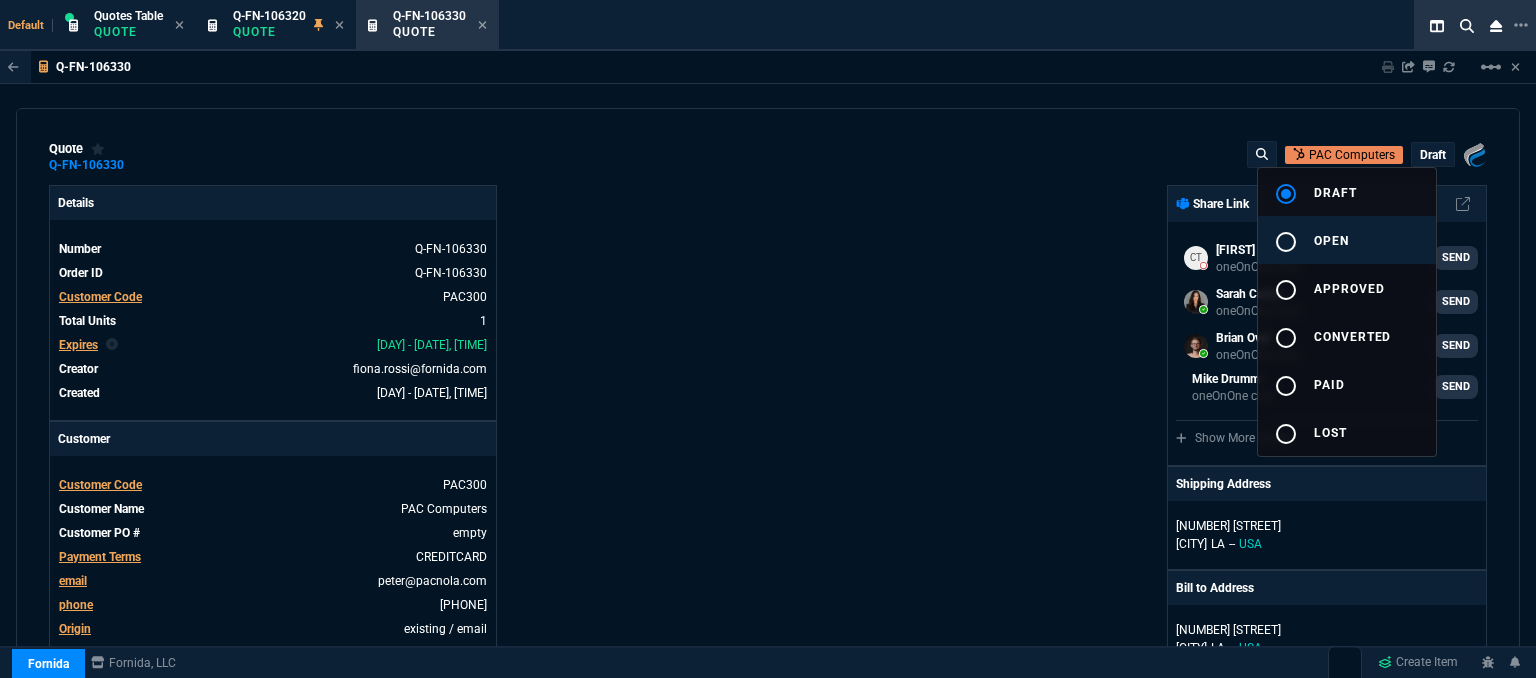 click on "radio_button_unchecked open" at bounding box center [1347, 240] 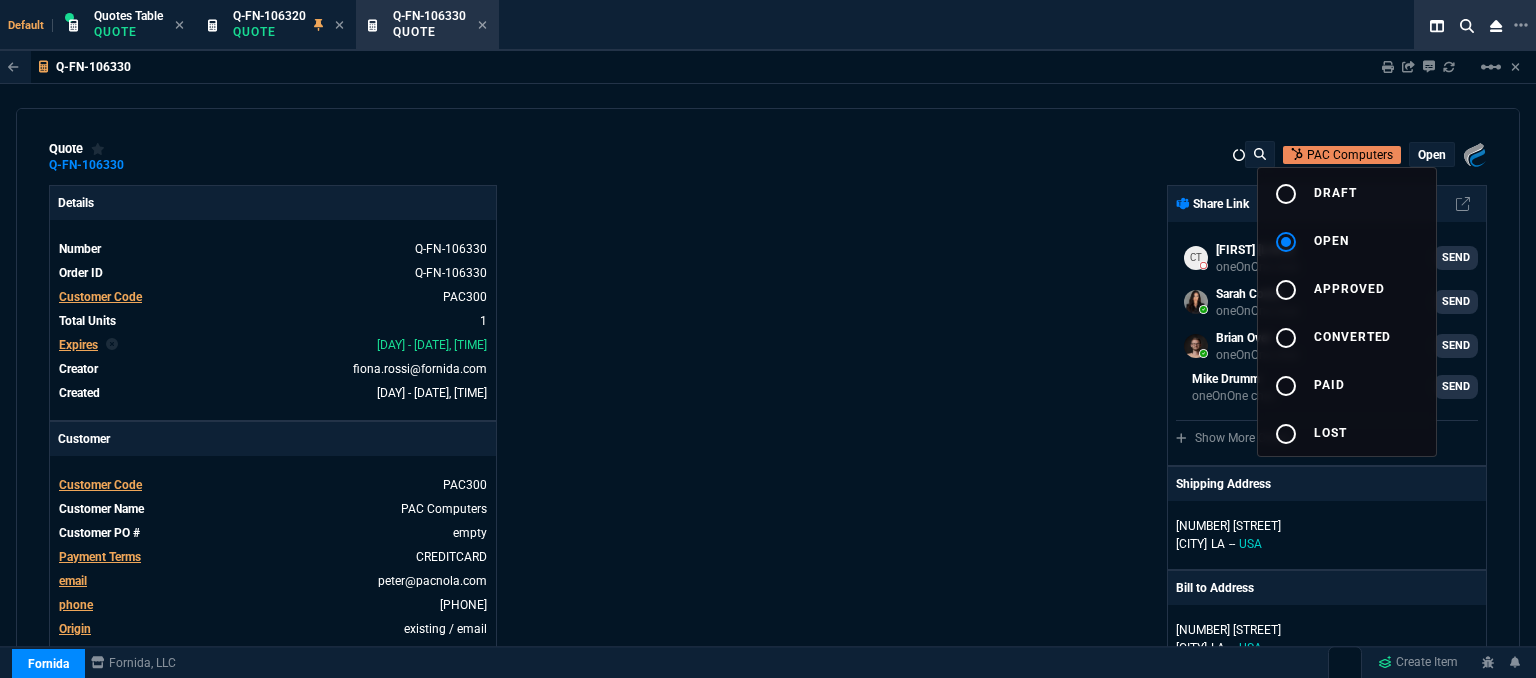 click at bounding box center (768, 339) 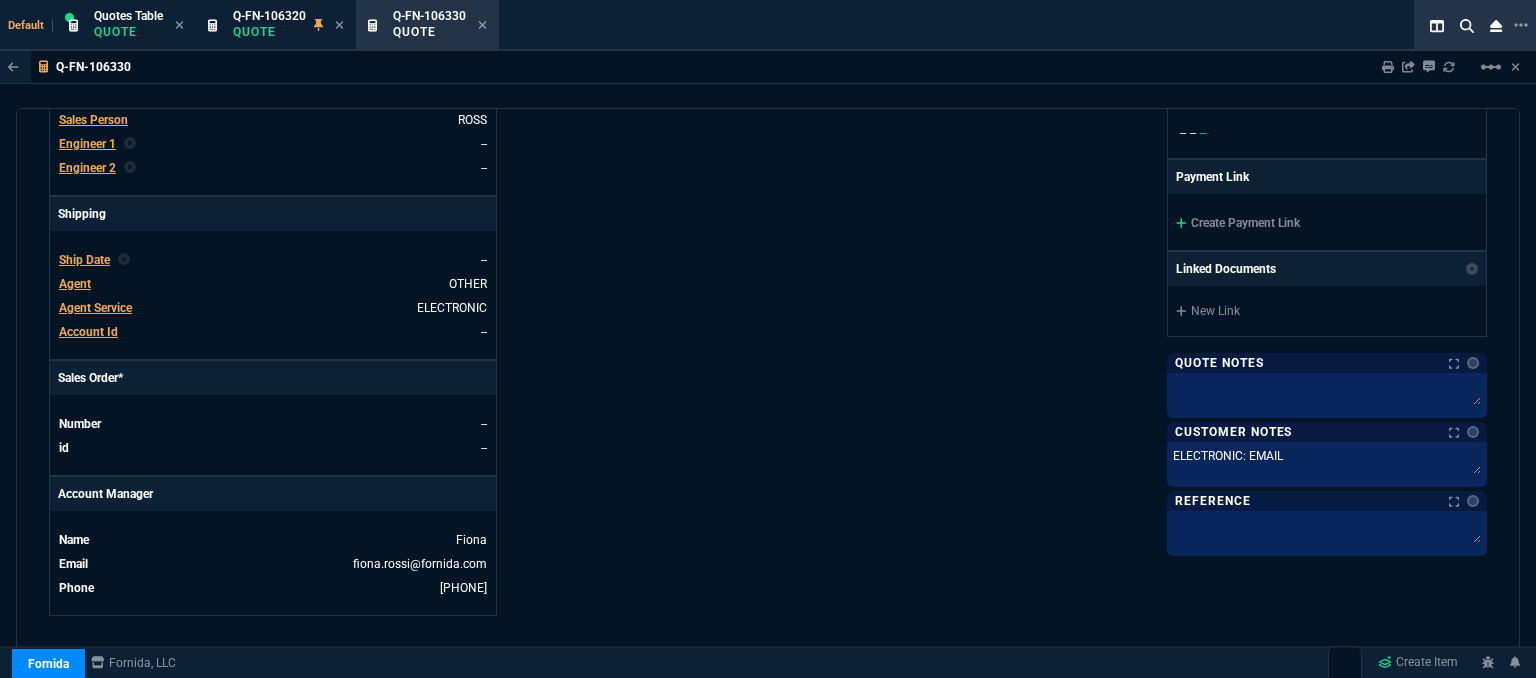 scroll, scrollTop: 600, scrollLeft: 0, axis: vertical 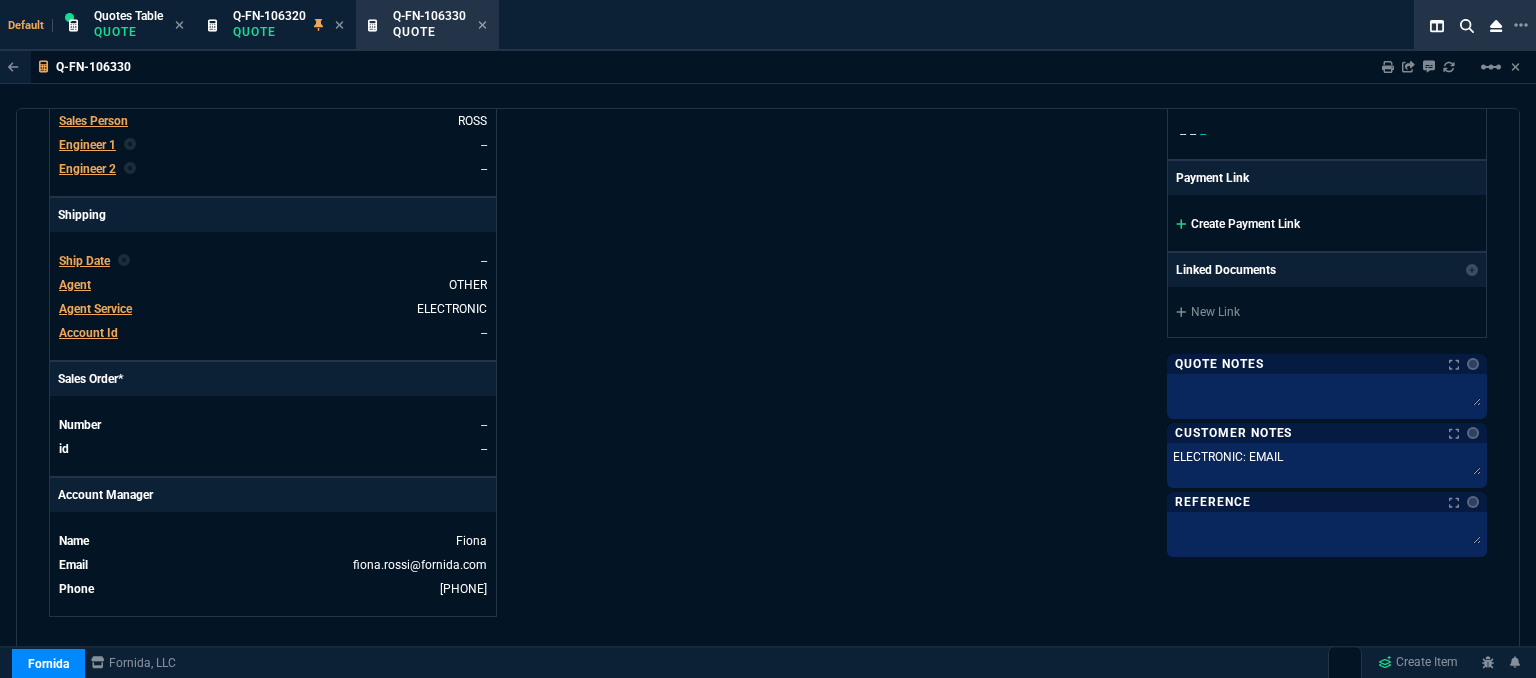 click at bounding box center (1181, 224) 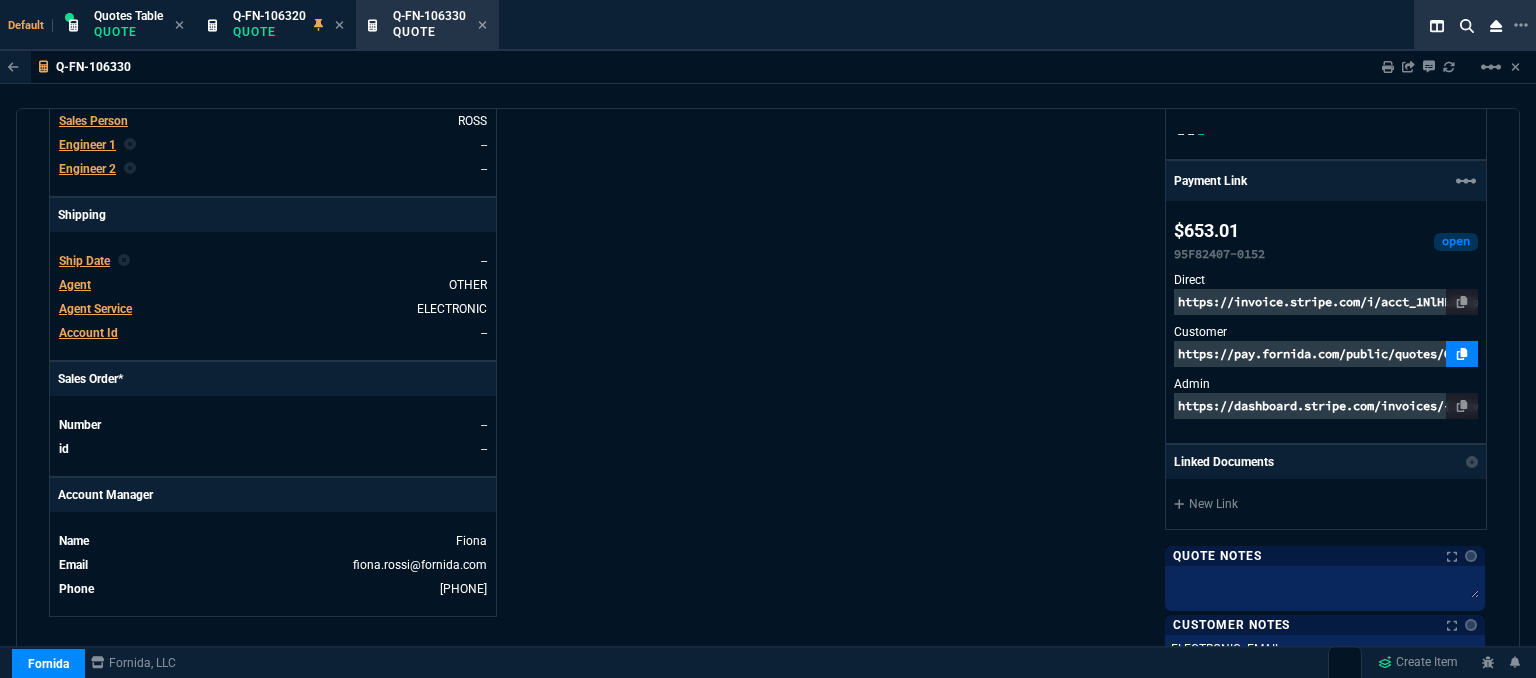 click at bounding box center [1462, 354] 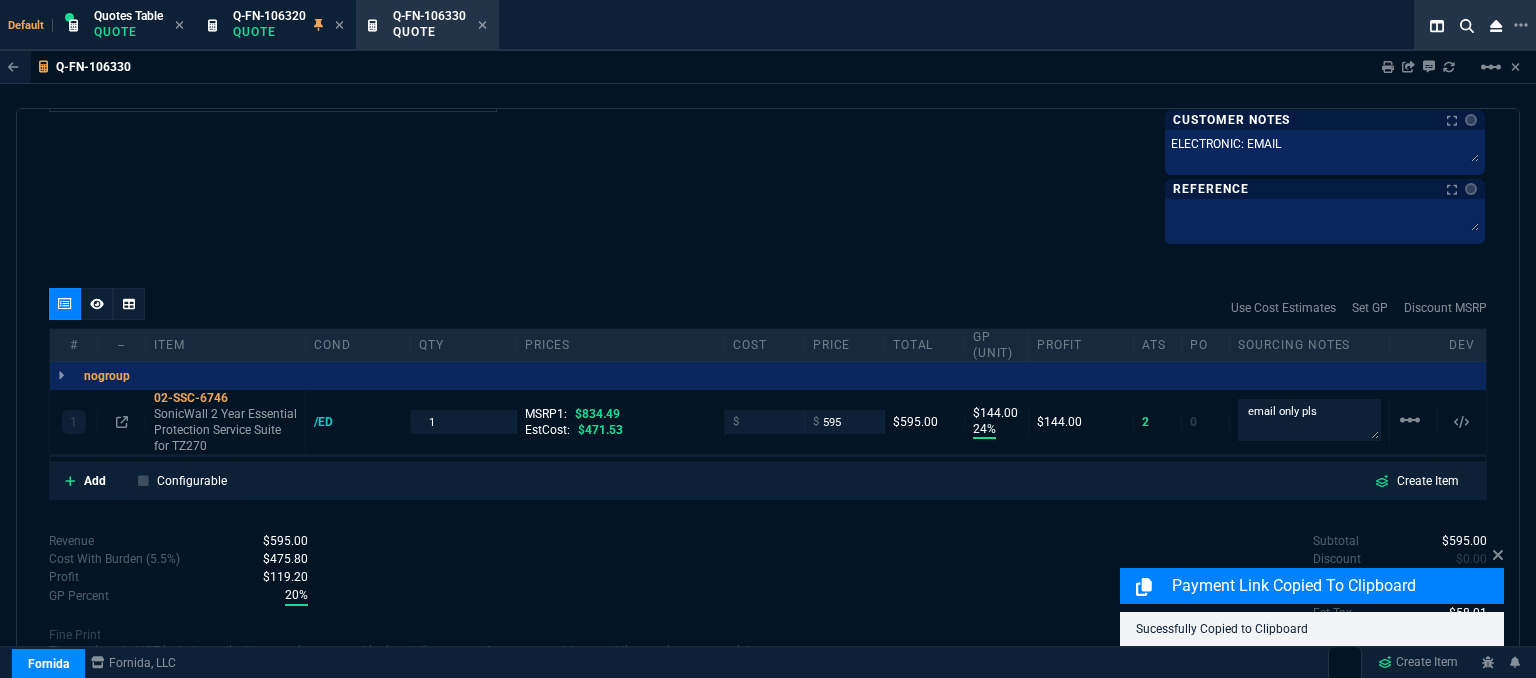 scroll, scrollTop: 1146, scrollLeft: 0, axis: vertical 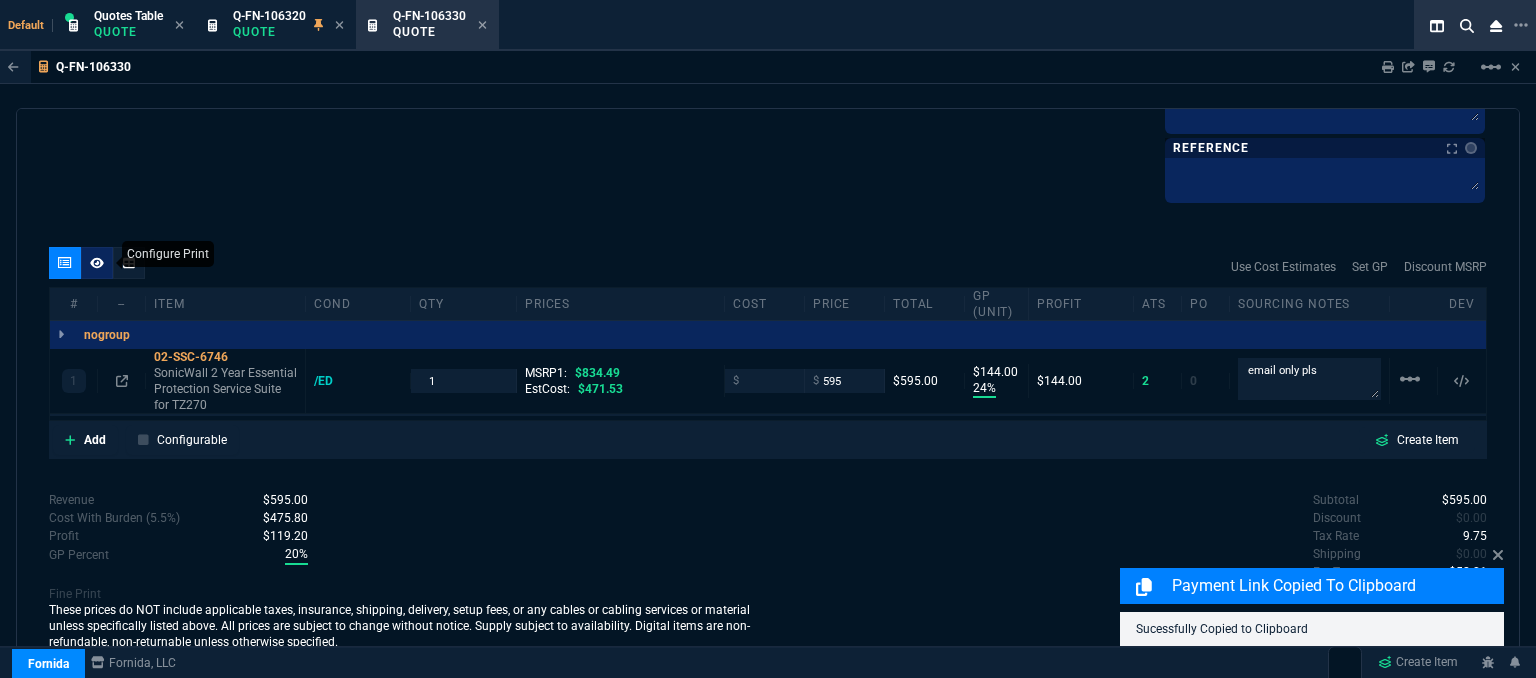 click at bounding box center (97, 262) 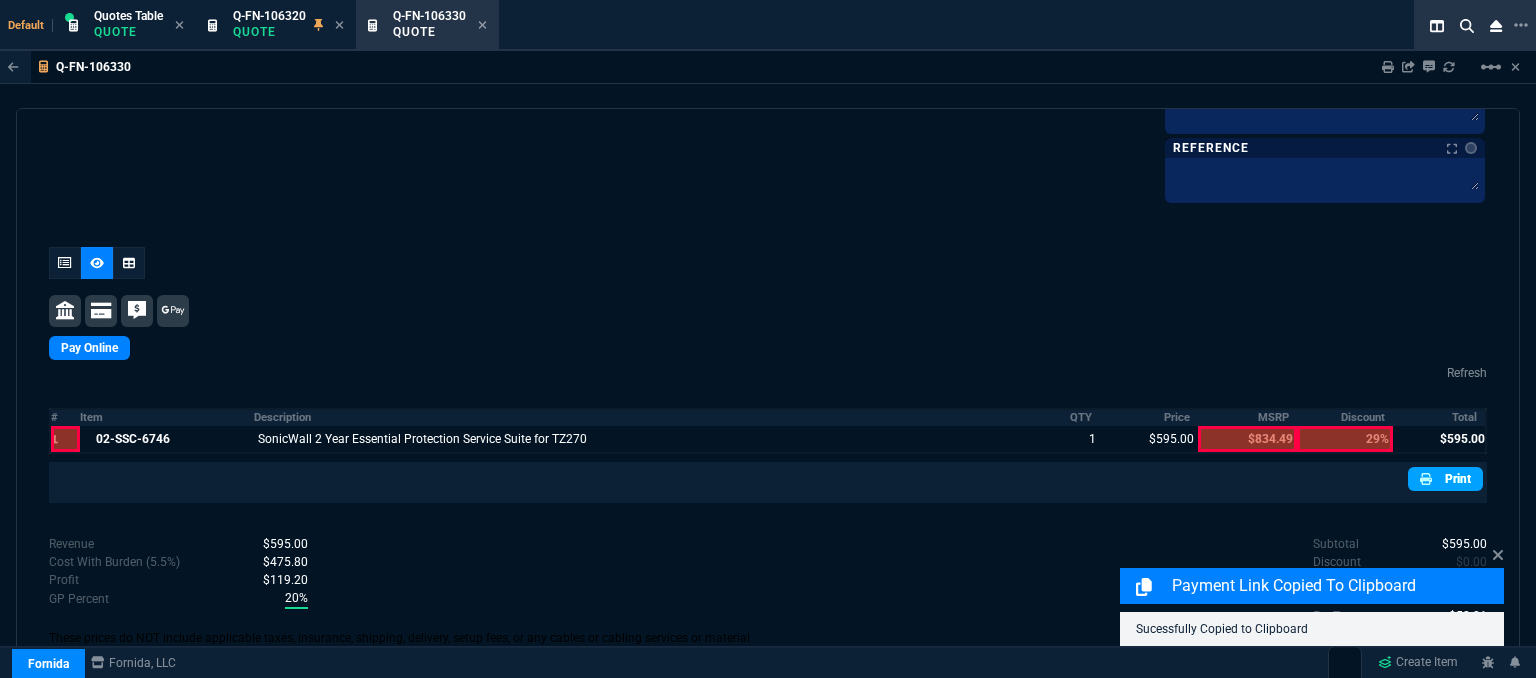 click at bounding box center (1428, 479) 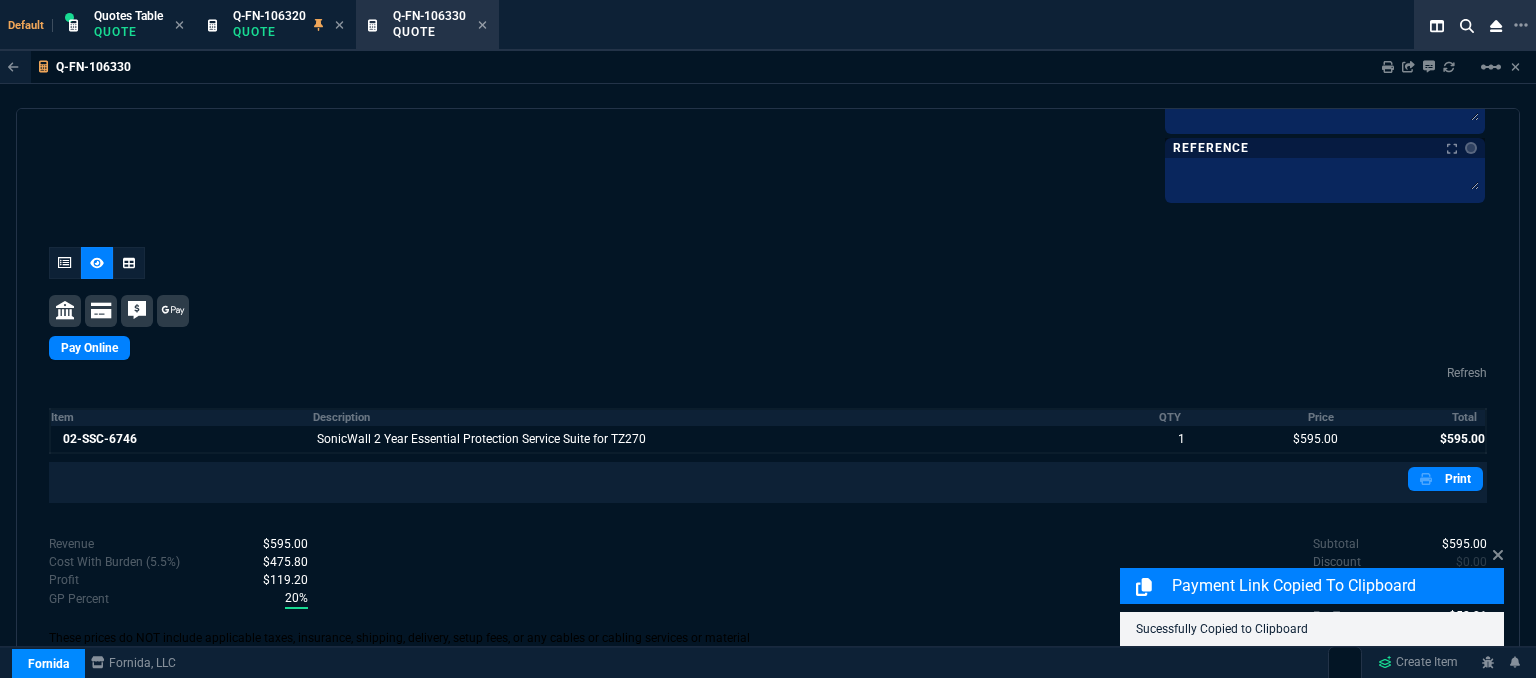 scroll, scrollTop: 1050, scrollLeft: 0, axis: vertical 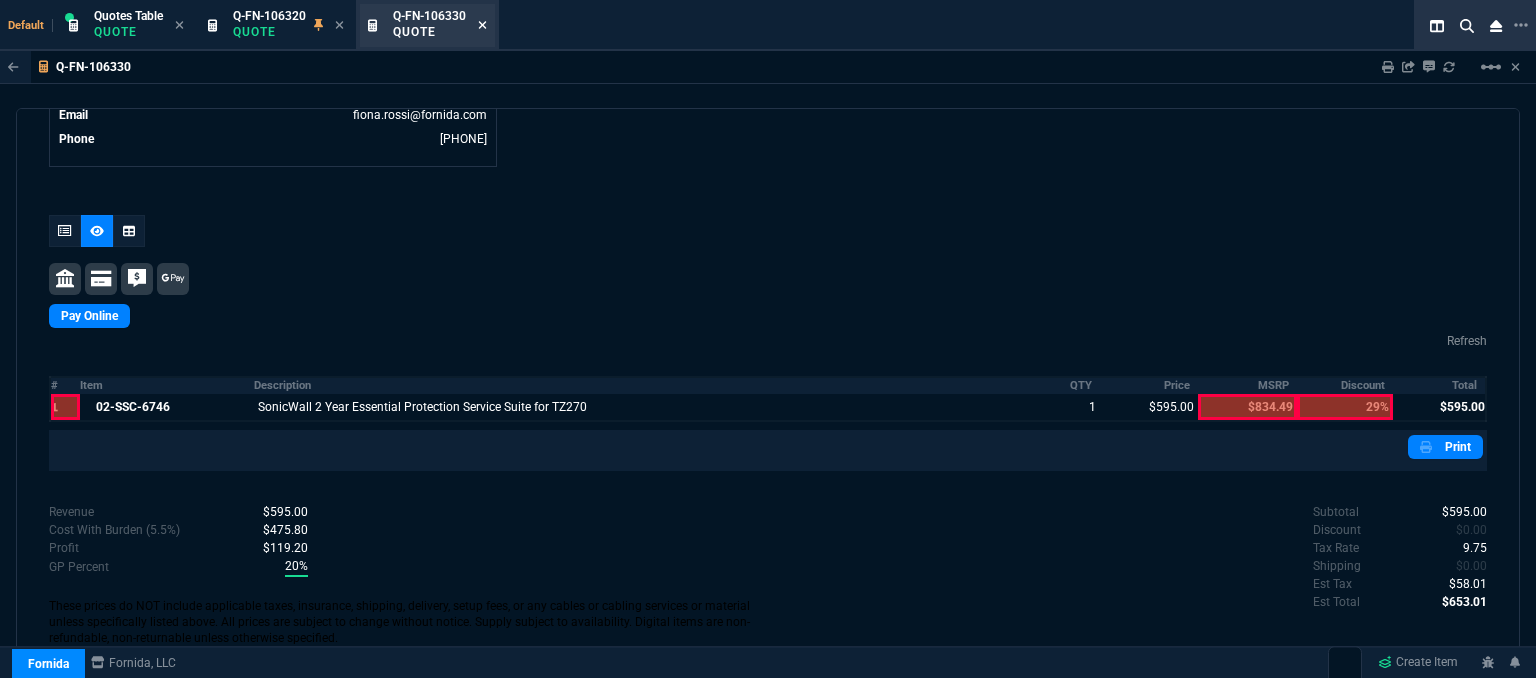 click at bounding box center (483, 25) 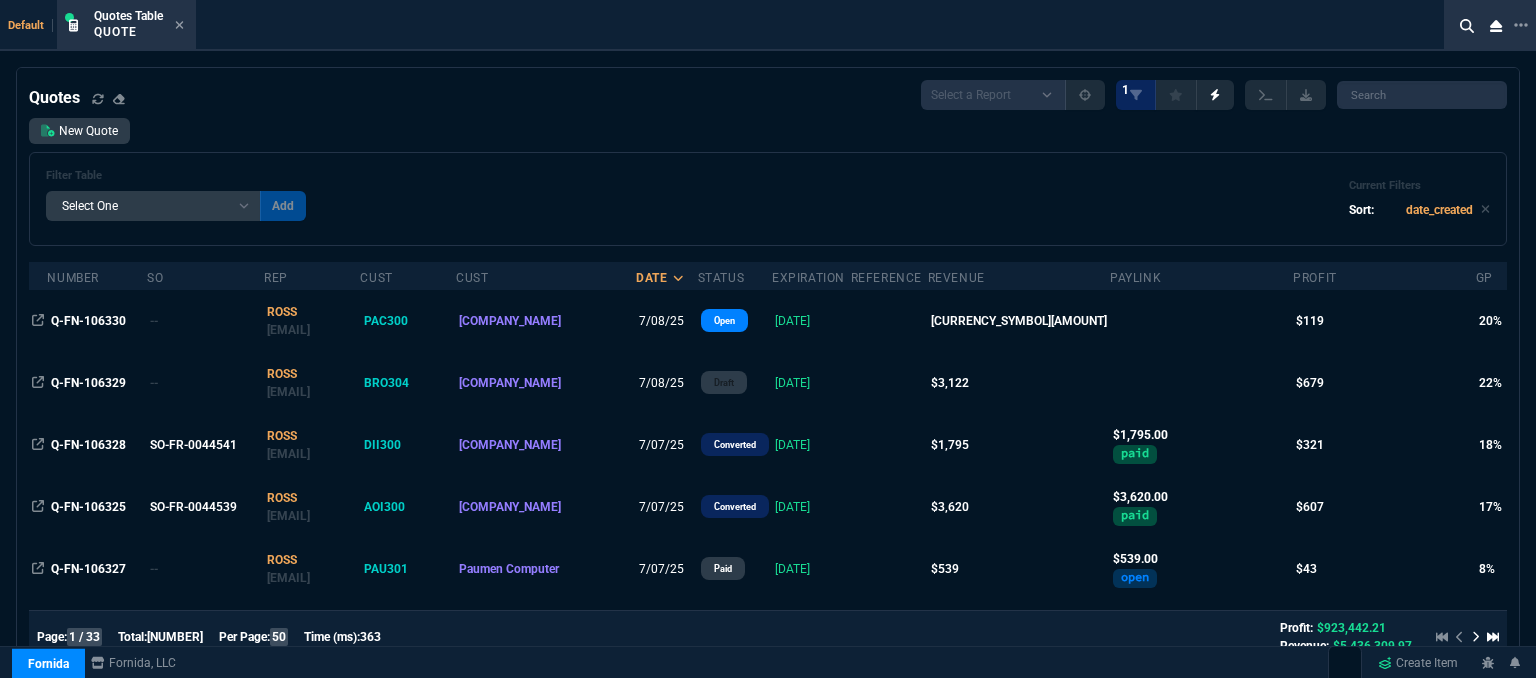 scroll, scrollTop: 0, scrollLeft: 0, axis: both 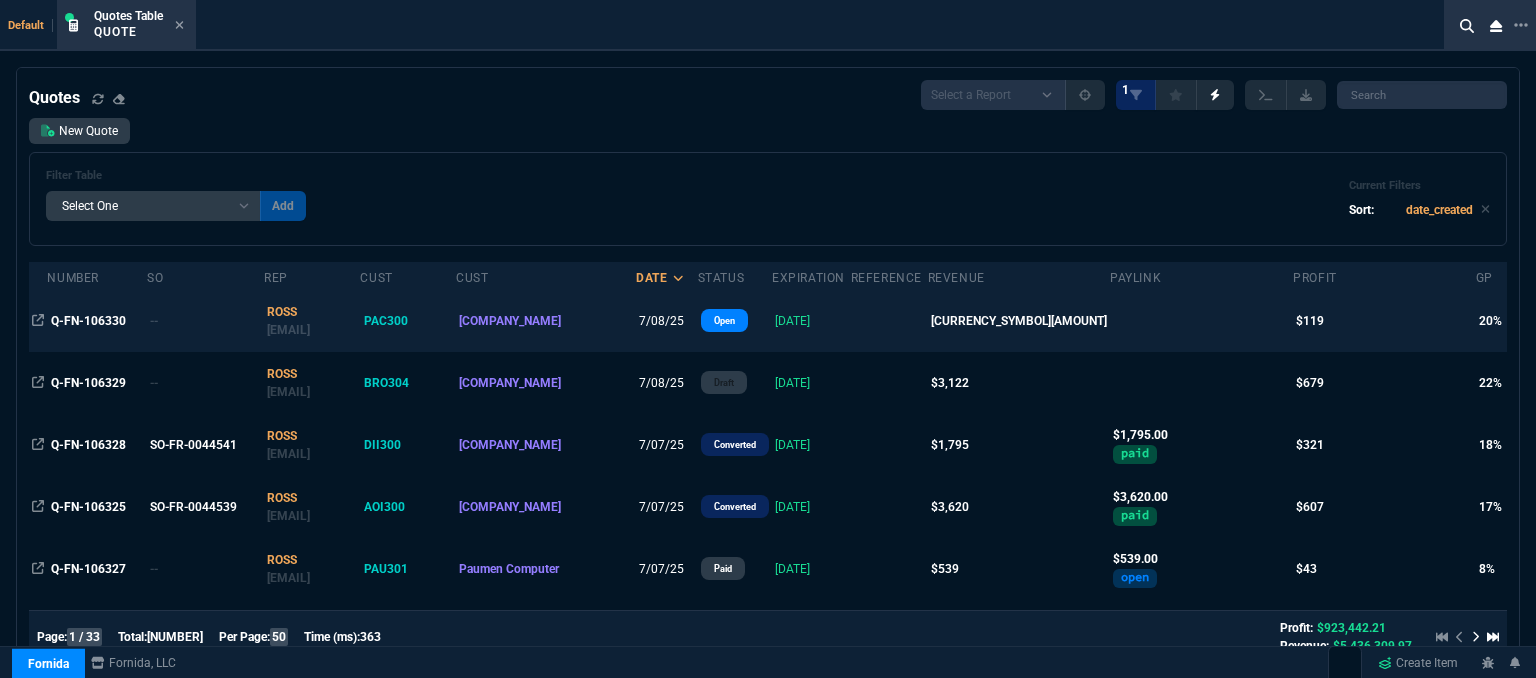 click on "[DATE]" at bounding box center [811, 321] 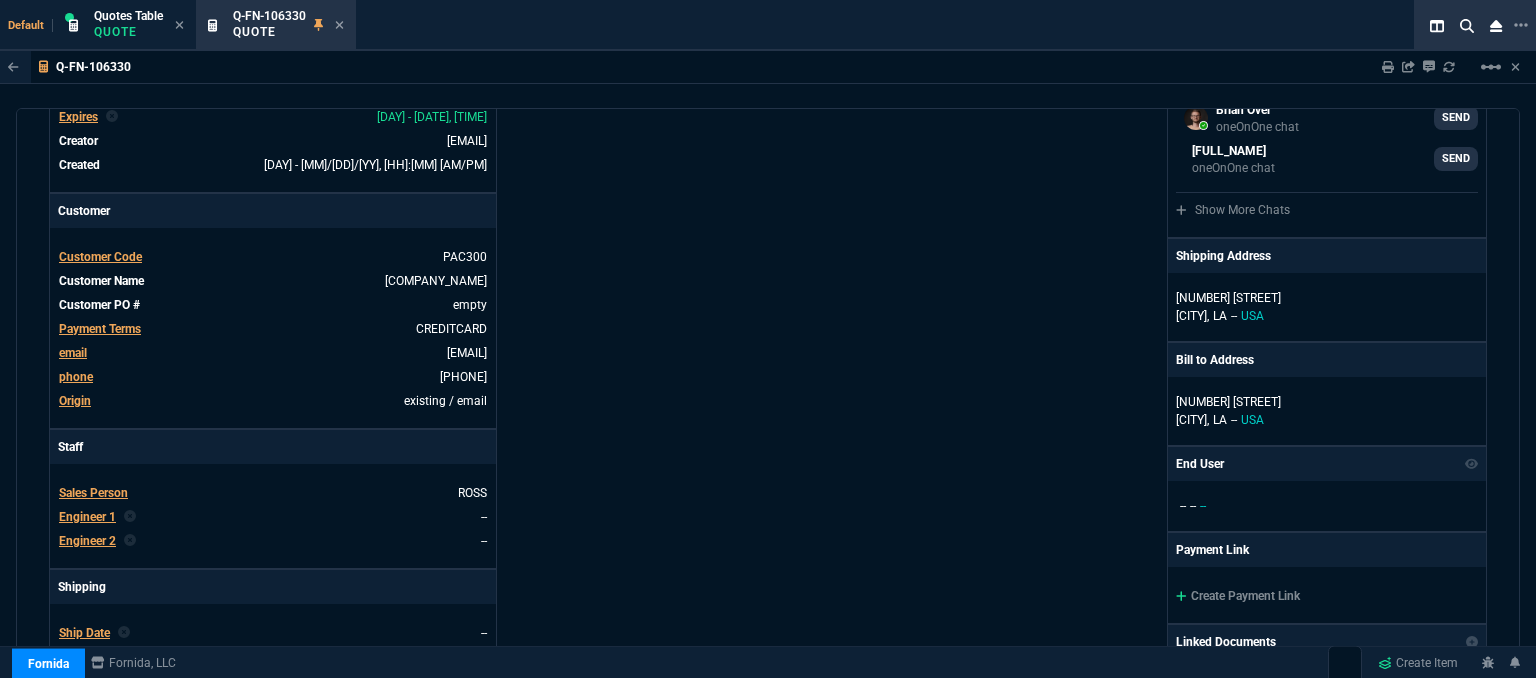 scroll, scrollTop: 400, scrollLeft: 0, axis: vertical 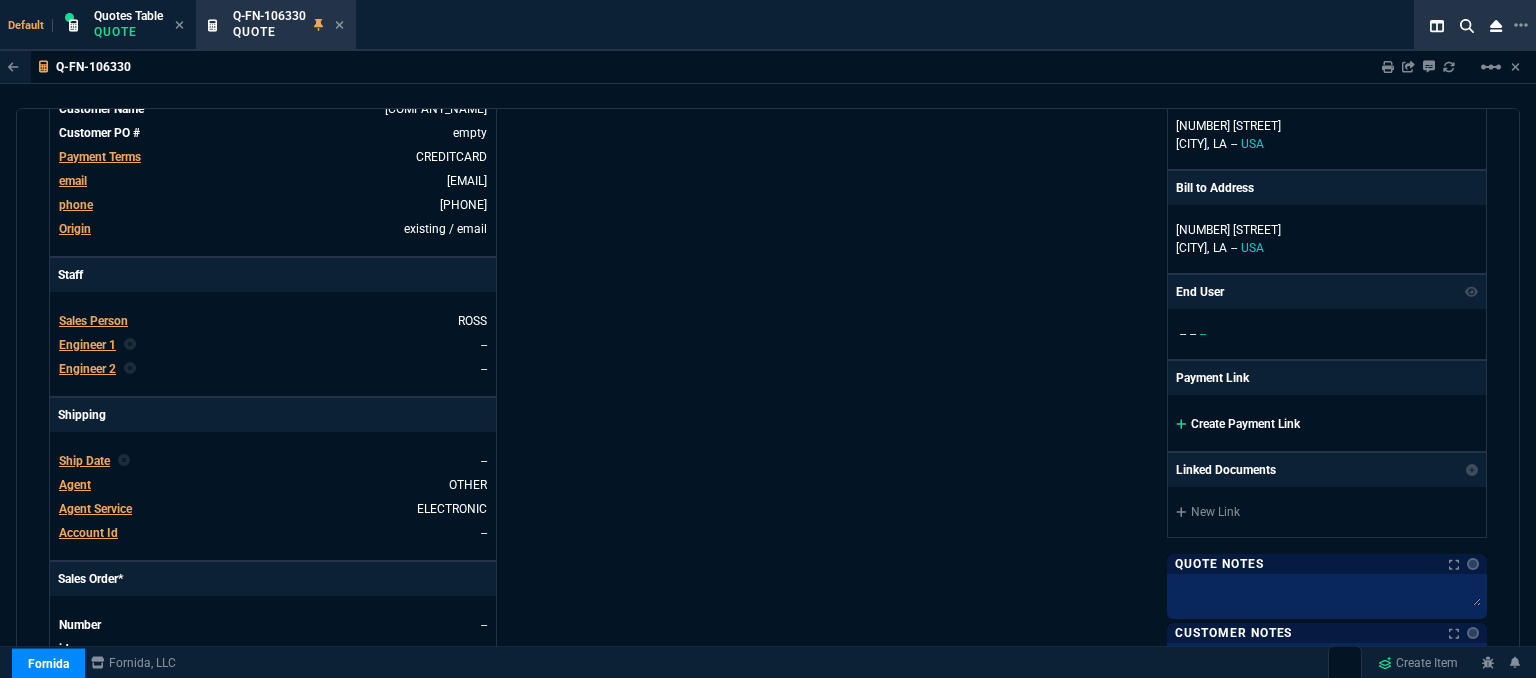 click at bounding box center (1181, 424) 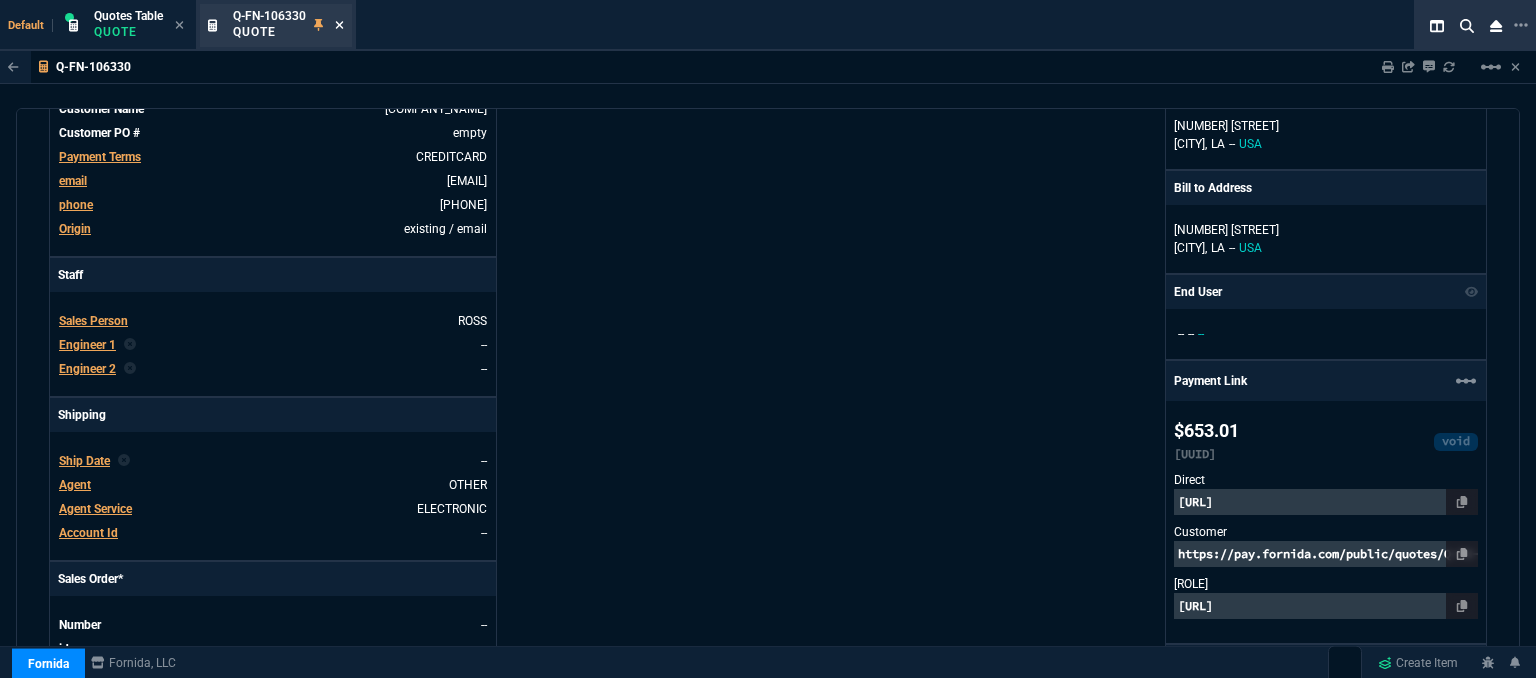 click at bounding box center [339, 25] 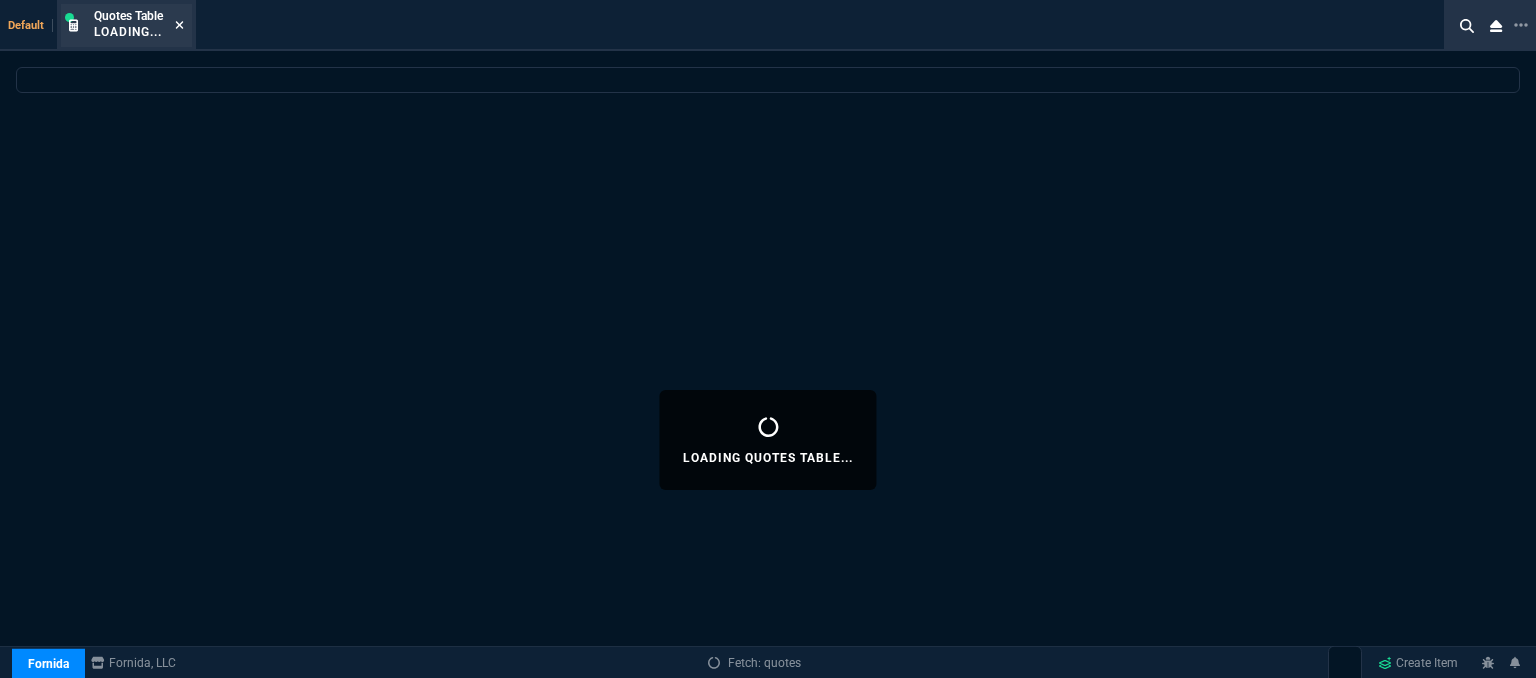 click at bounding box center (180, 25) 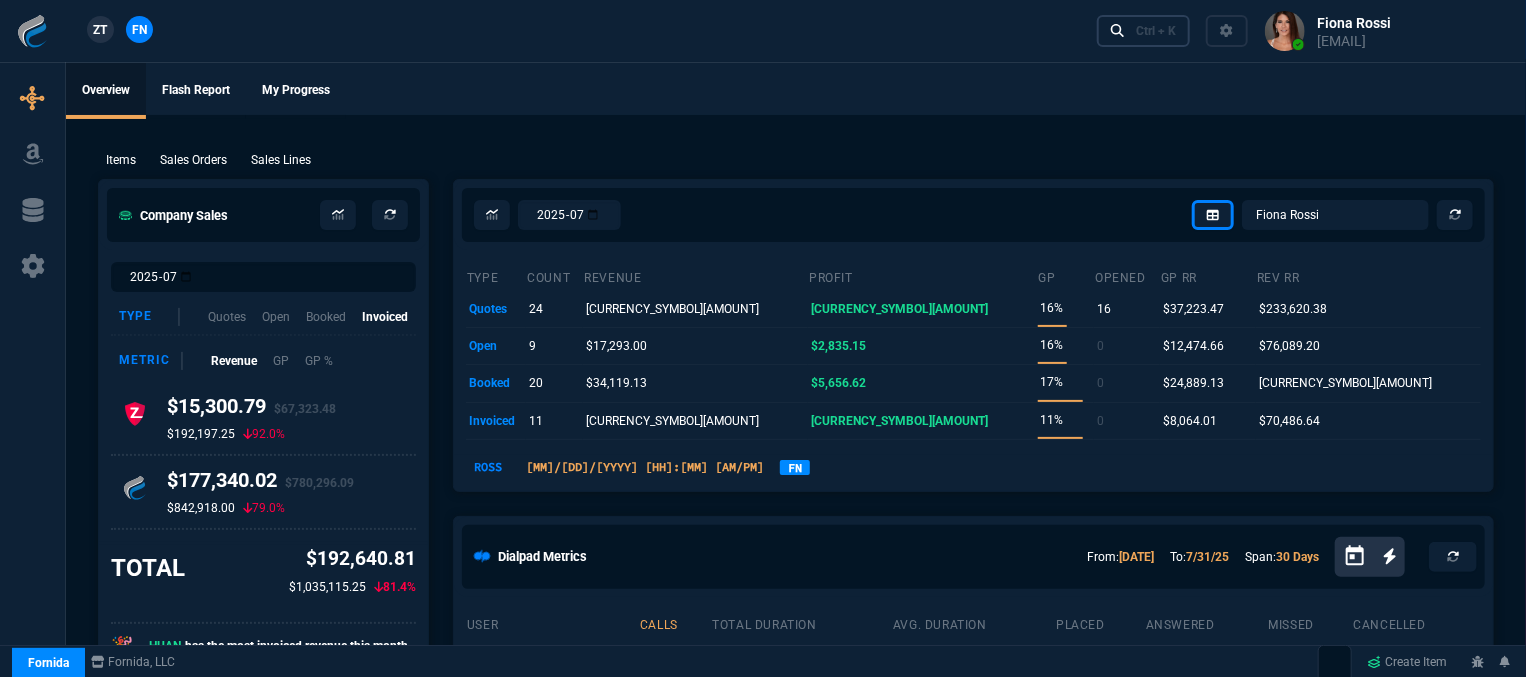 click on "Ctrl + K" at bounding box center [1156, 31] 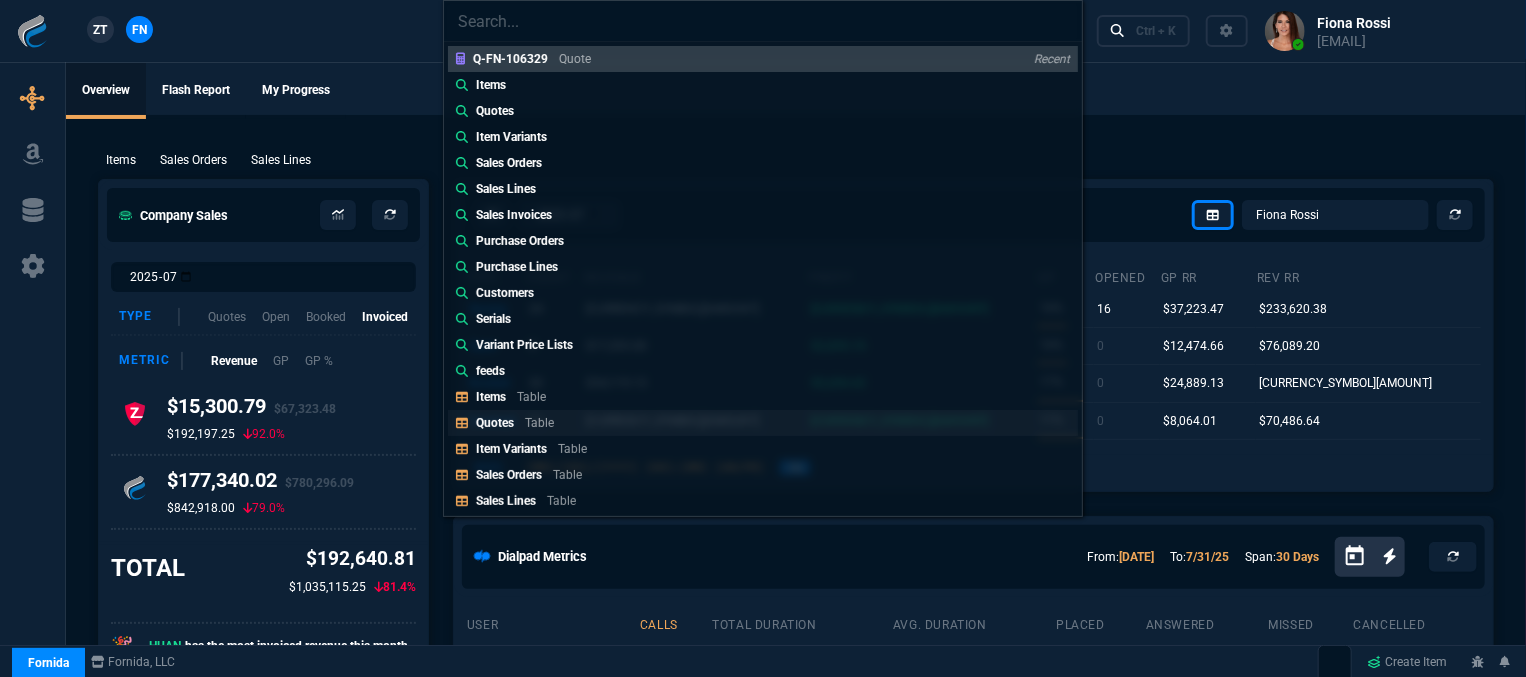 click on "Quotes
Table" at bounding box center (536, 59) 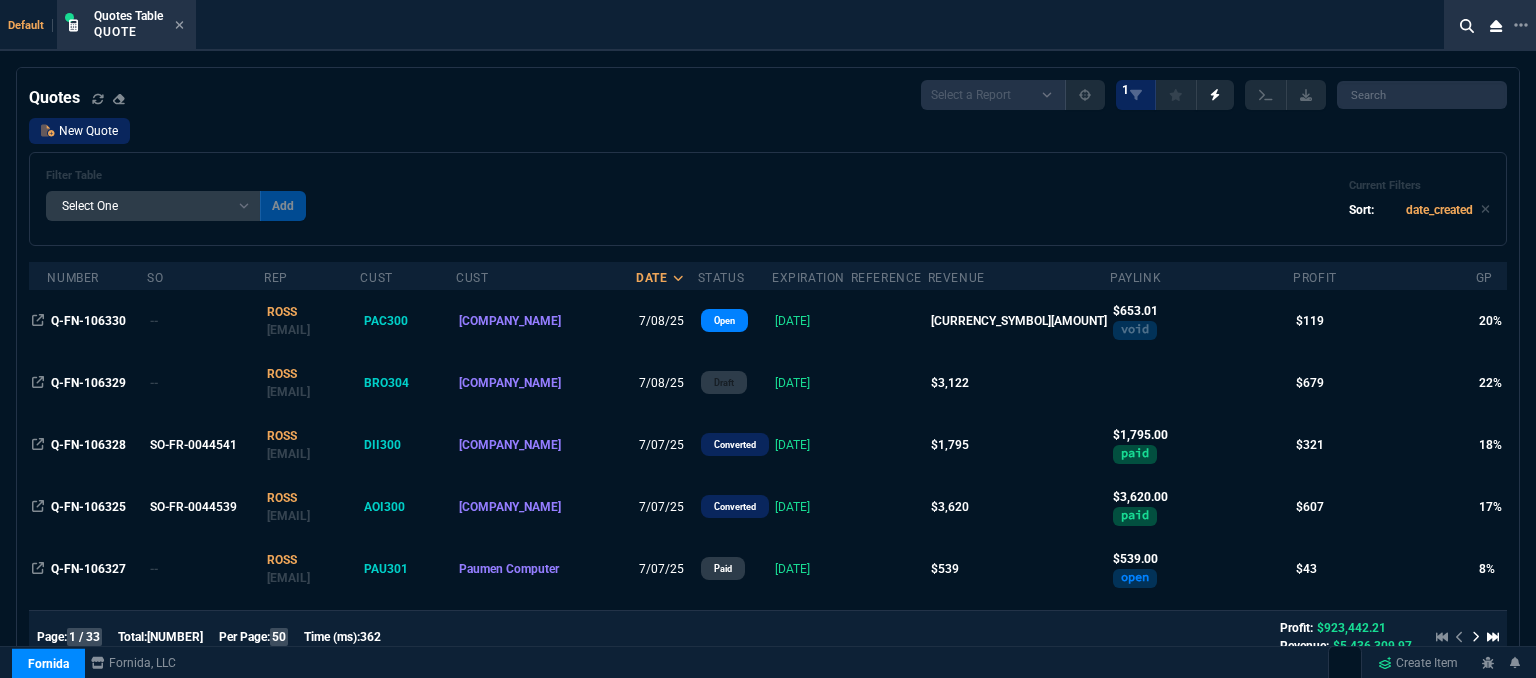 click on "New Quote" at bounding box center [79, 131] 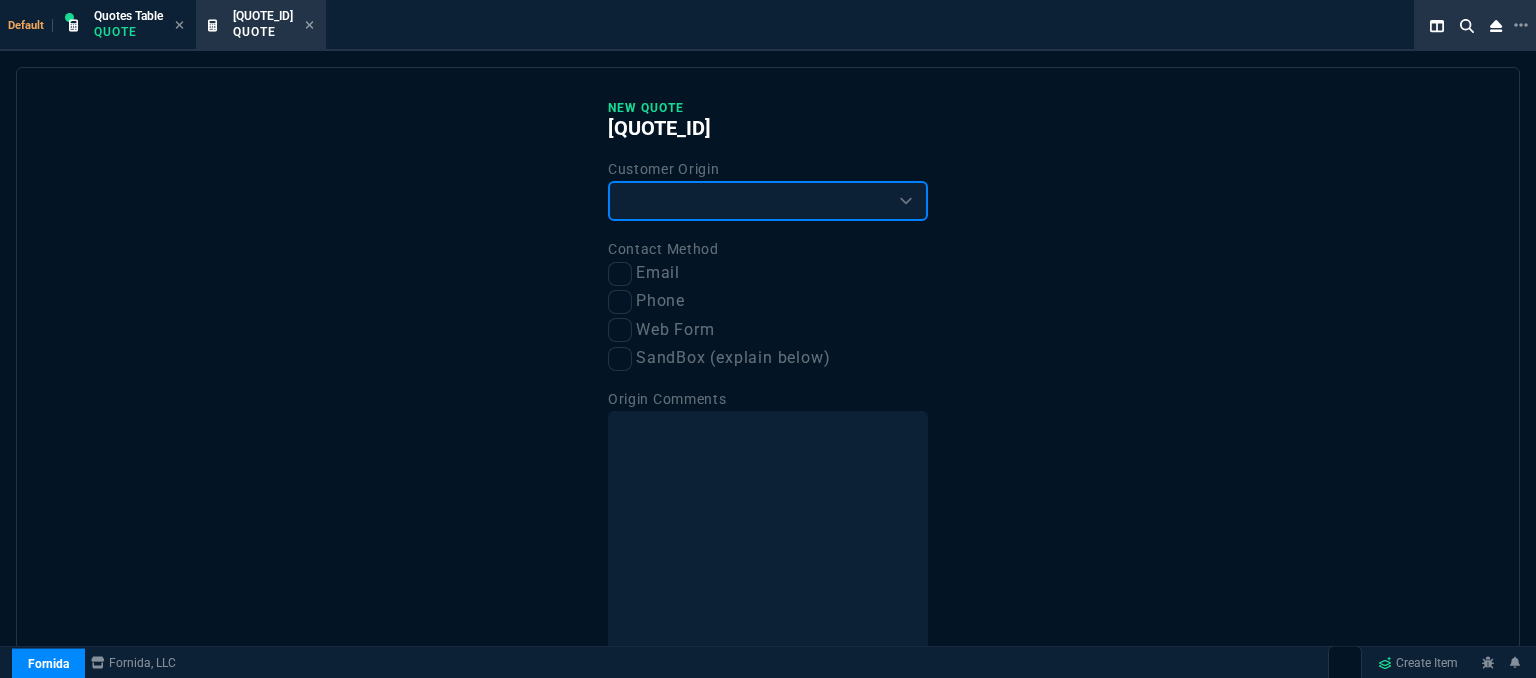 click on "Existing Customer Amazon Lead (first order) Website Lead (first order) Called (first order) Referral (first order) SandBox (explain below)" at bounding box center [768, 201] 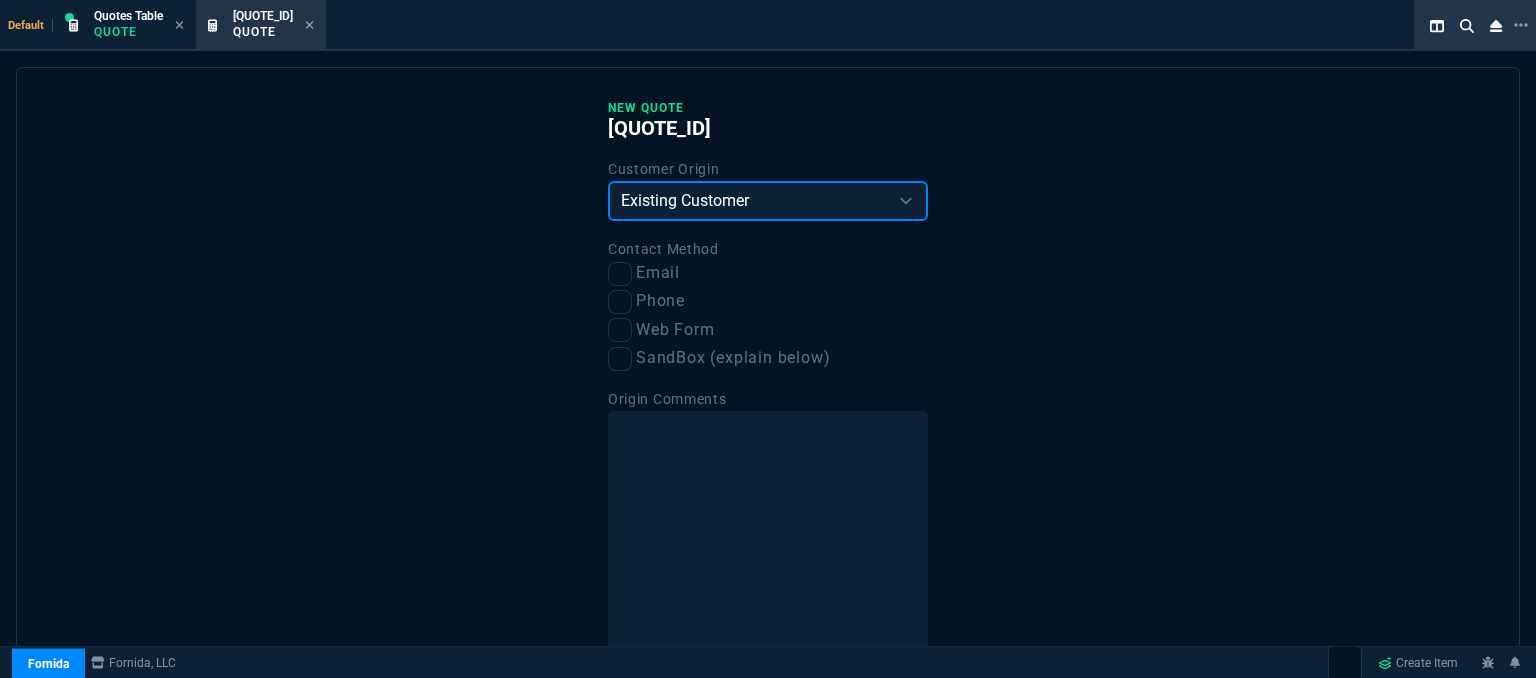 click on "Existing Customer Amazon Lead (first order) Website Lead (first order) Called (first order) Referral (first order) SandBox (explain below)" at bounding box center [768, 201] 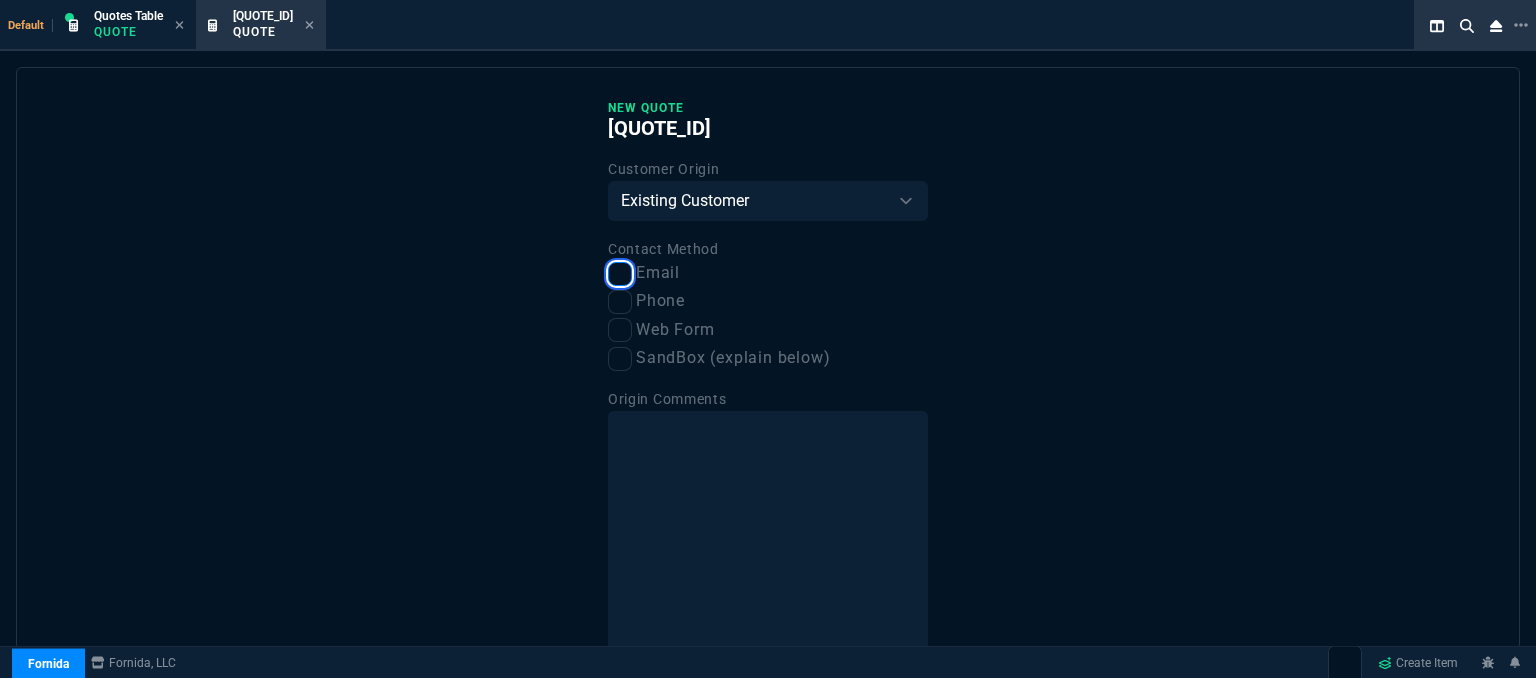 click on "Email" at bounding box center [620, 274] 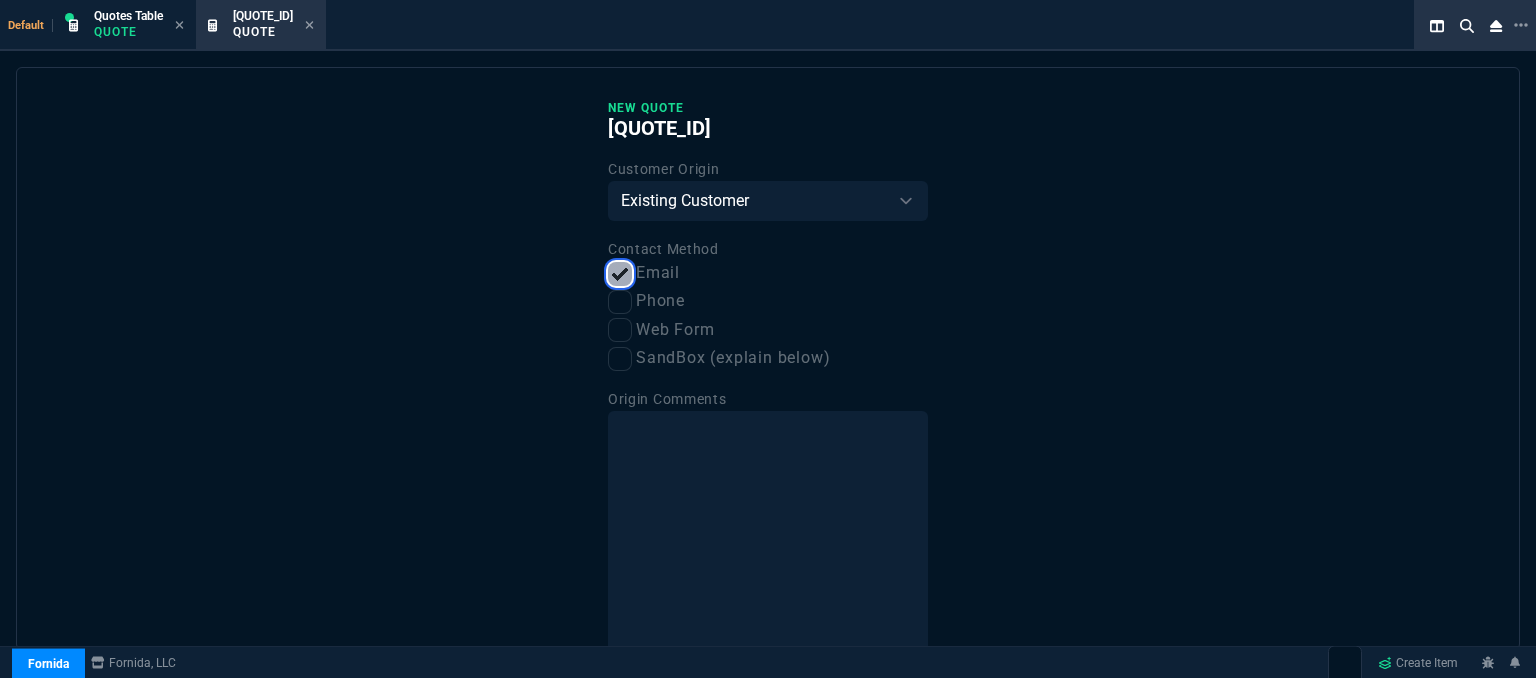 scroll, scrollTop: 101, scrollLeft: 0, axis: vertical 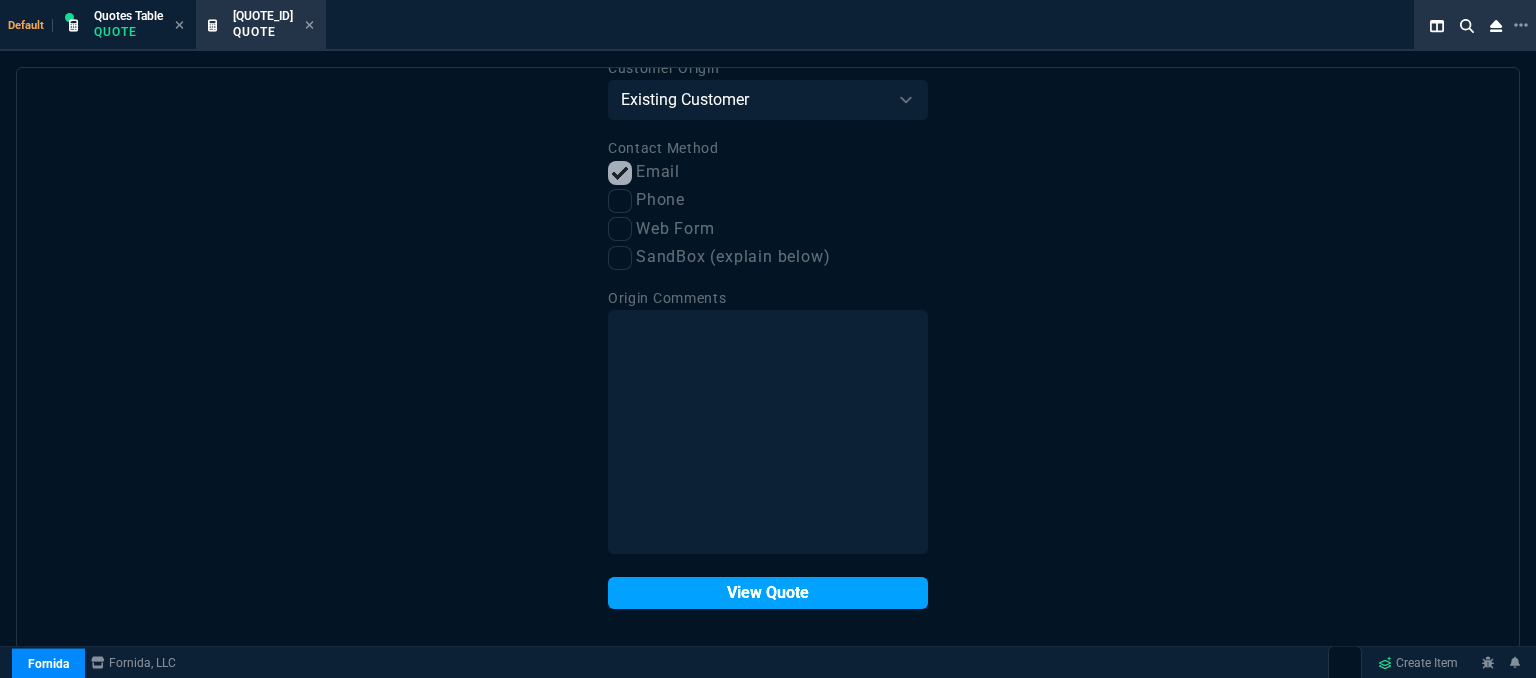 click on "View Quote" at bounding box center [768, 593] 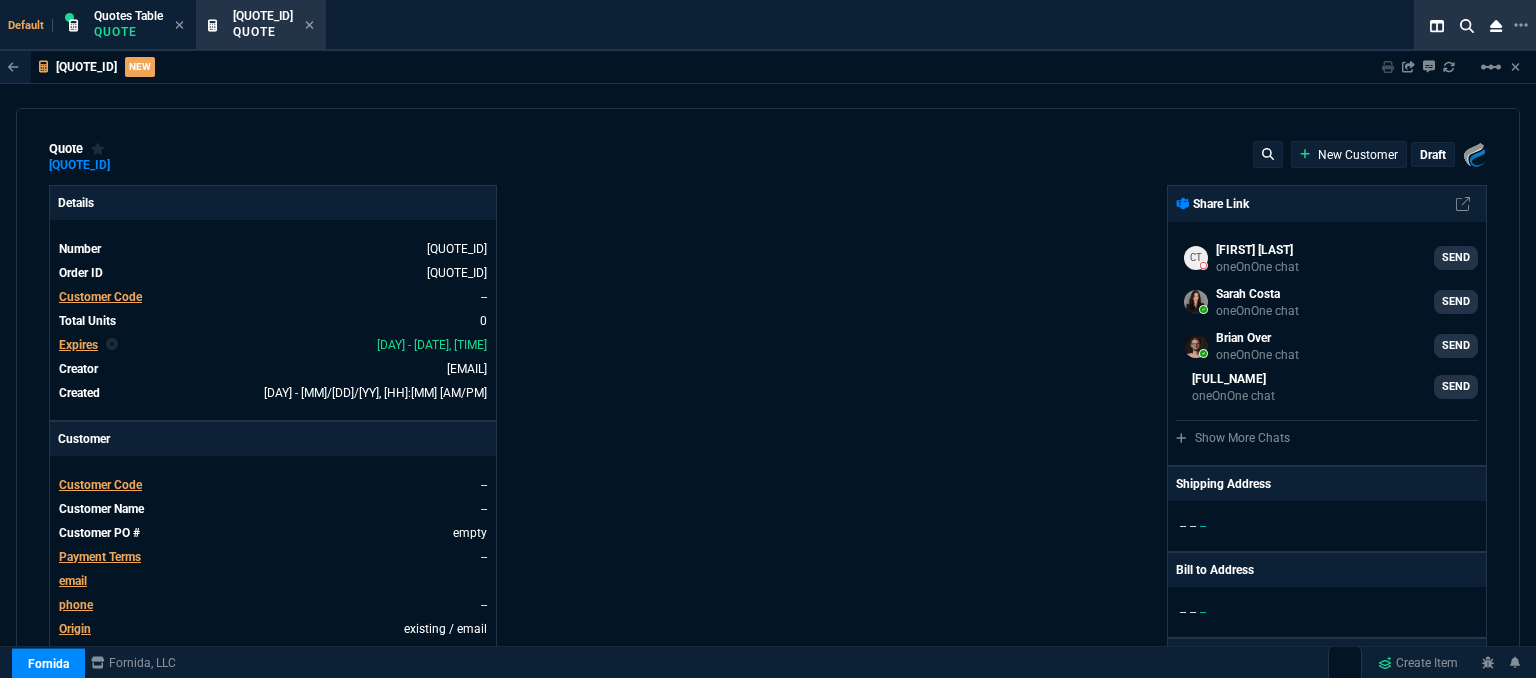 click on "Customer Code" at bounding box center [100, 297] 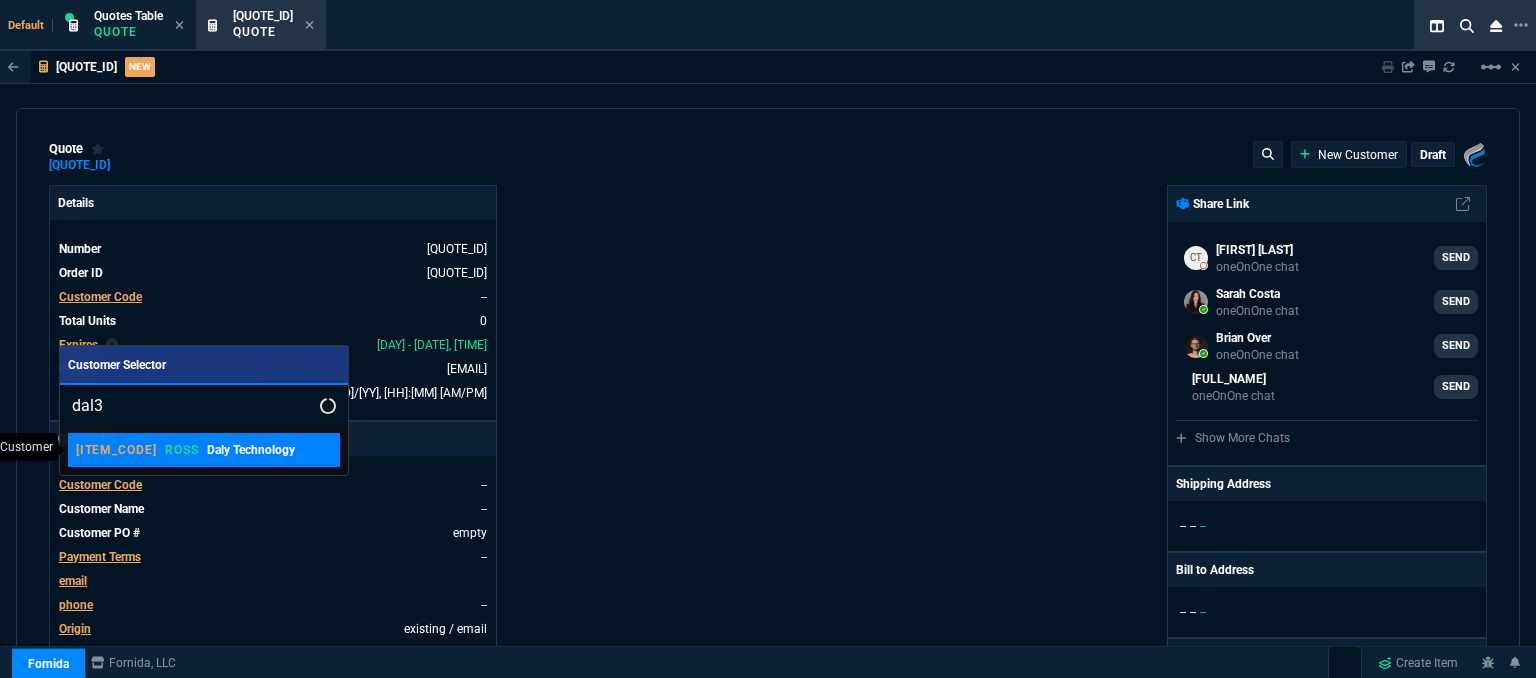 type on "dal3" 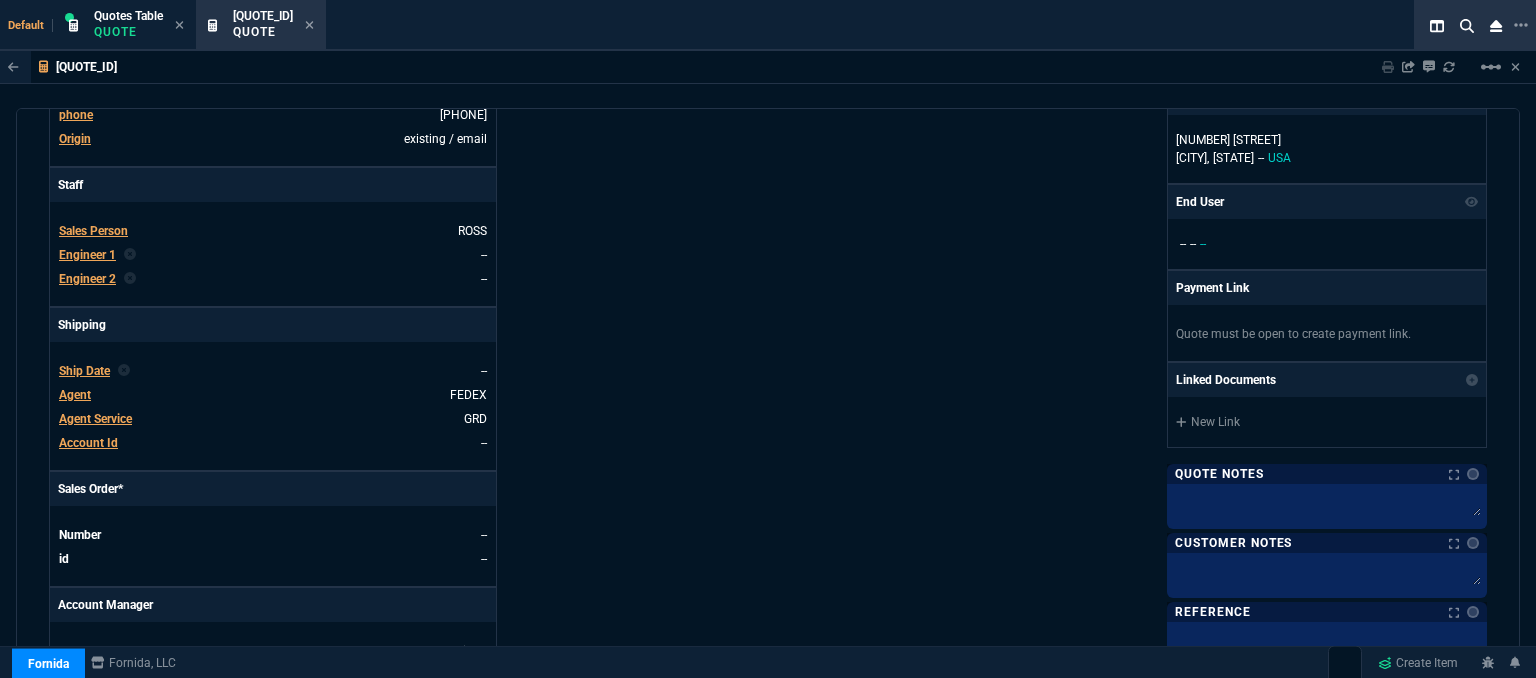 scroll, scrollTop: 900, scrollLeft: 0, axis: vertical 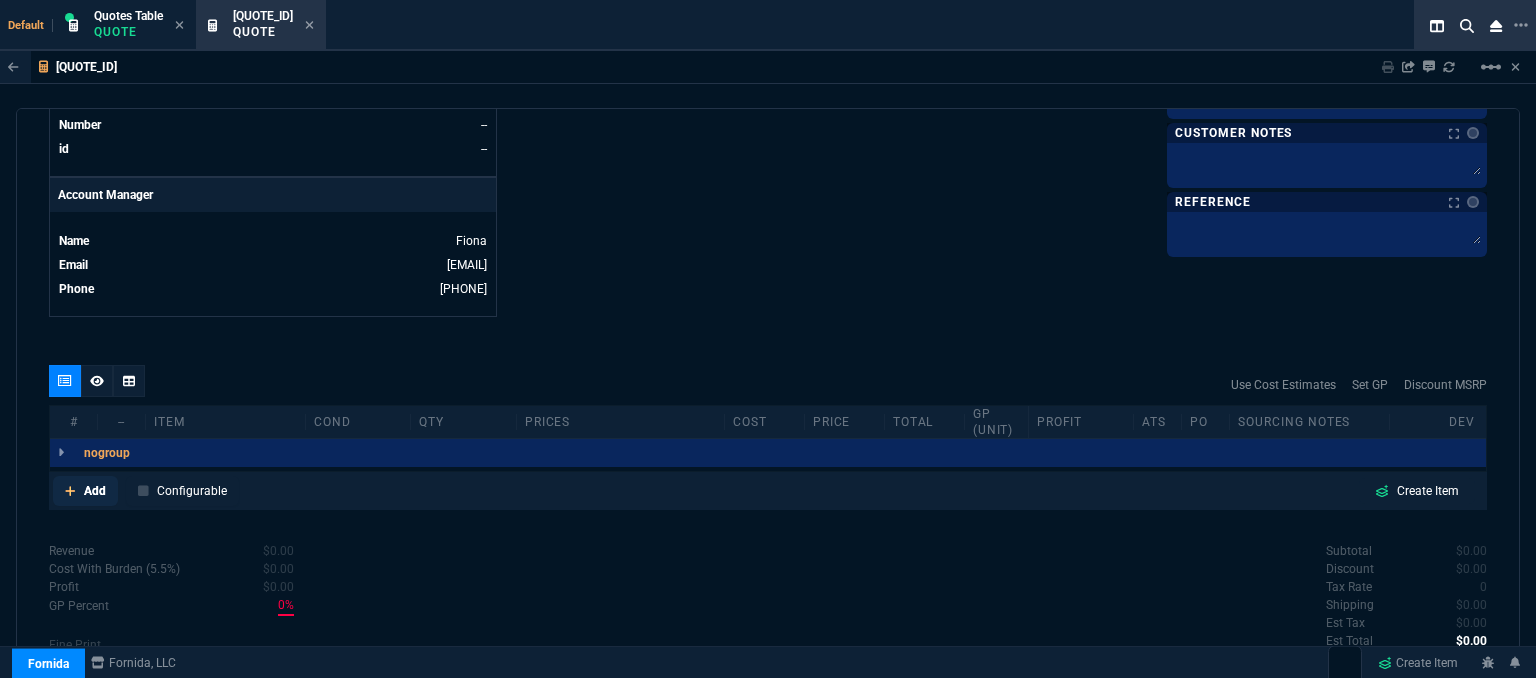 click at bounding box center [70, 491] 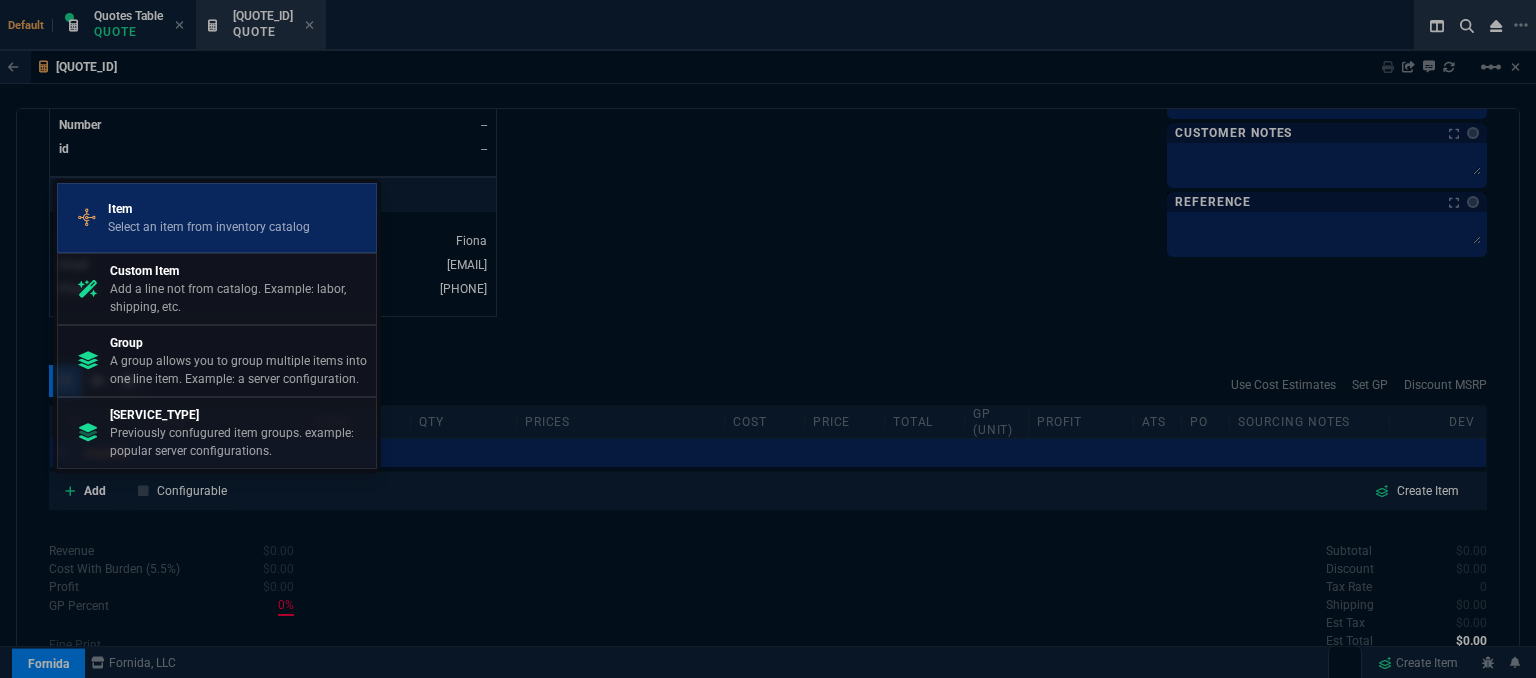 click on "Select an item from inventory catalog" at bounding box center [209, 227] 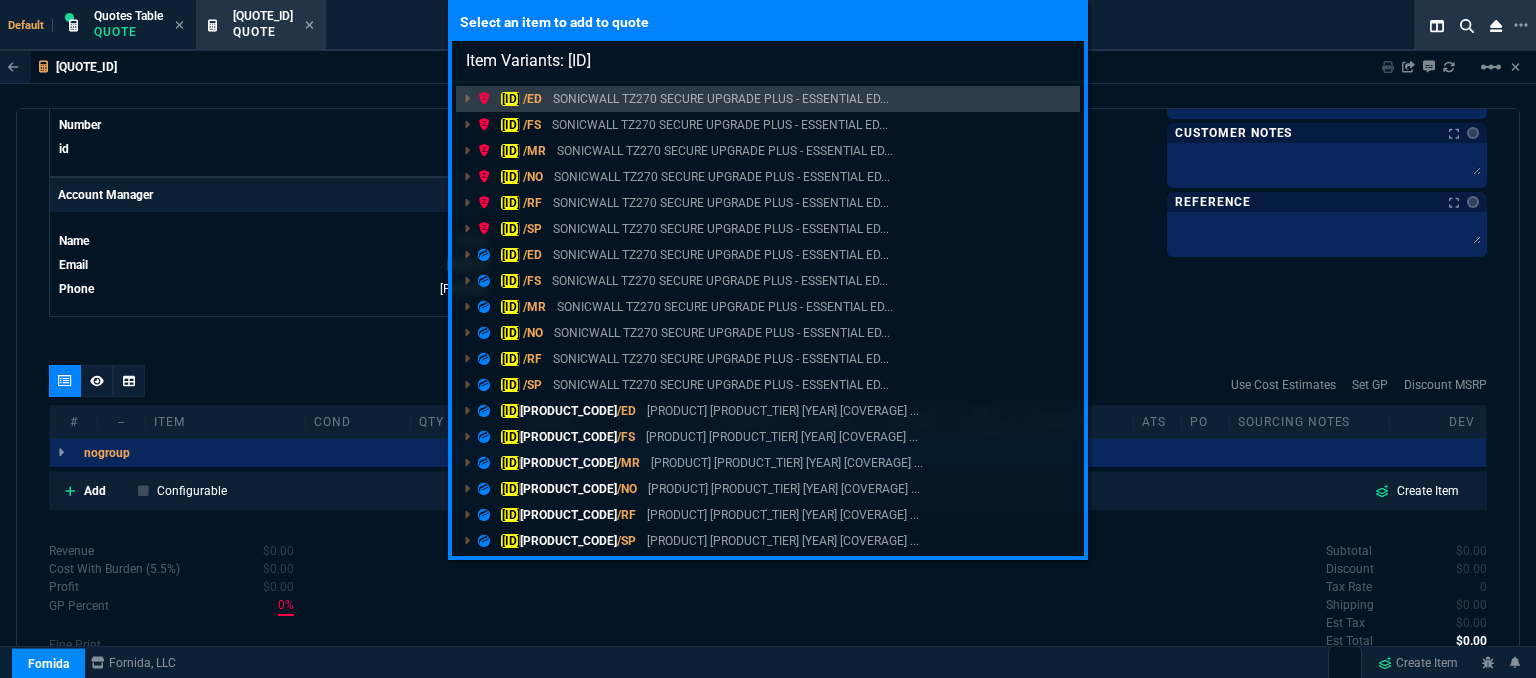 type on "Item Variants: [ID]" 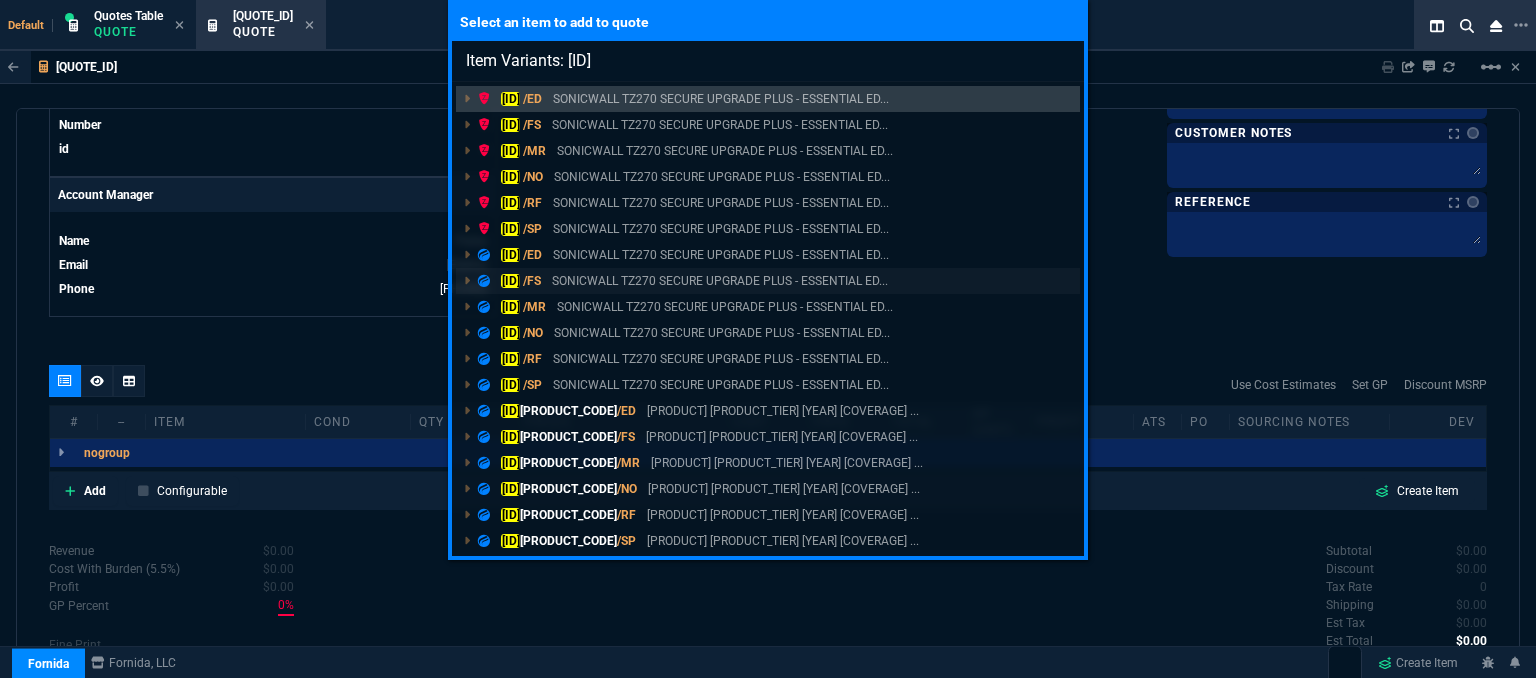 click on "SONICWALL TZ270 SECURE UPGRADE PLUS - ESSENTIAL ED..." at bounding box center (721, 99) 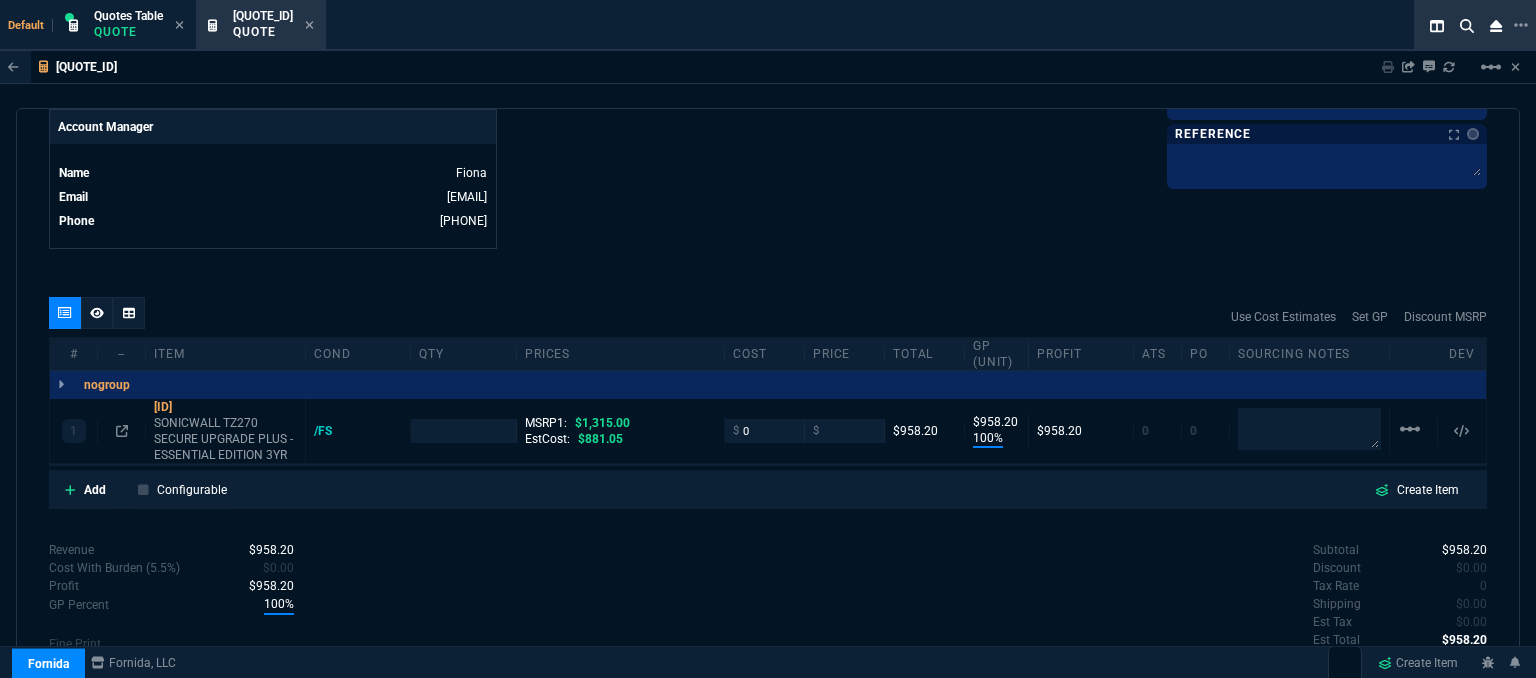 scroll, scrollTop: 1024, scrollLeft: 0, axis: vertical 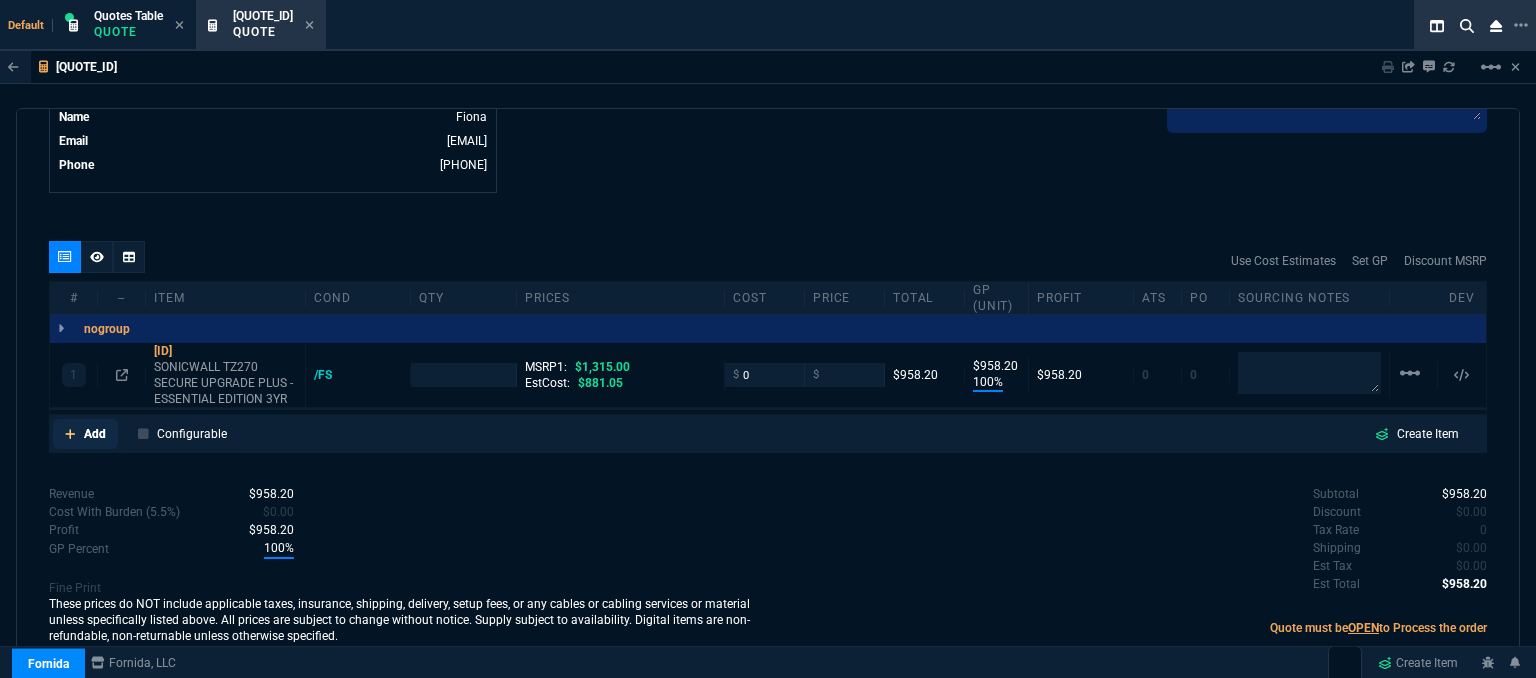 click at bounding box center (70, 434) 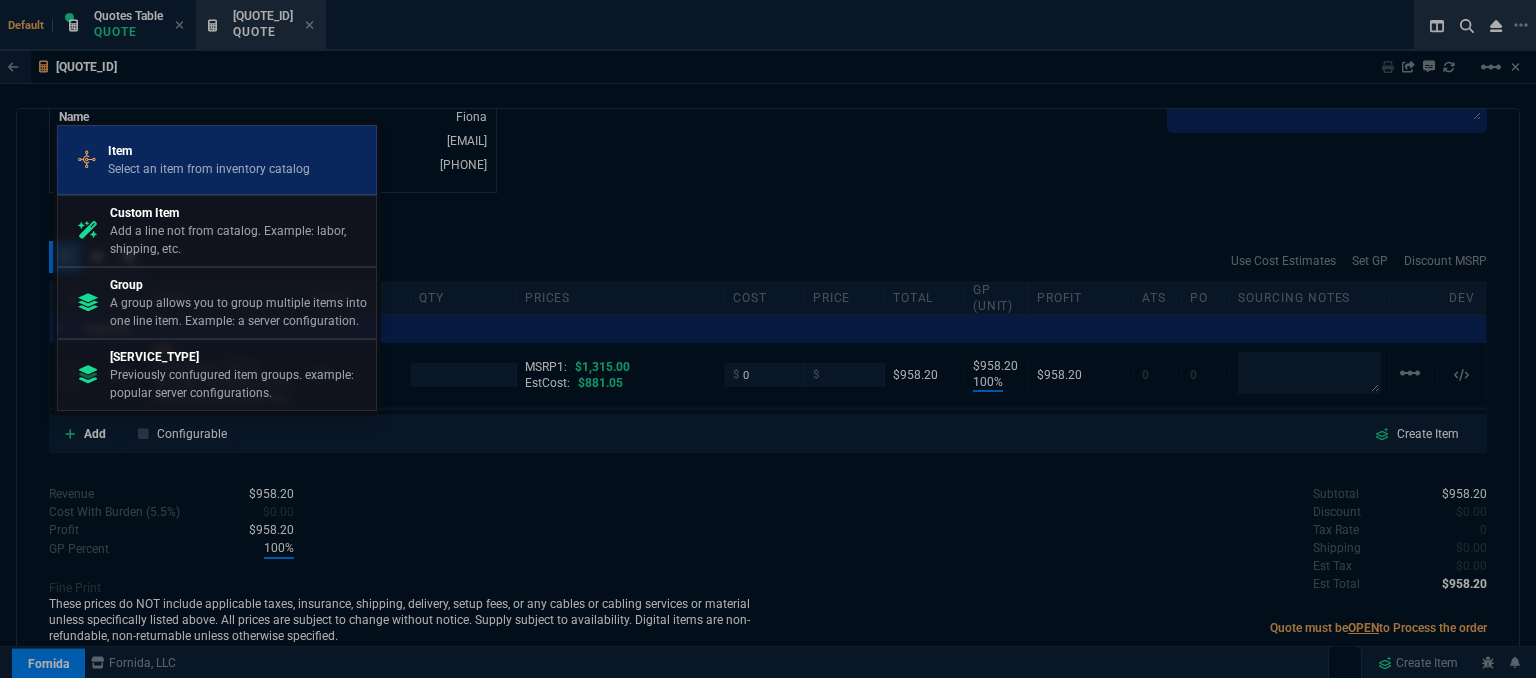 click on "Item" at bounding box center (209, 151) 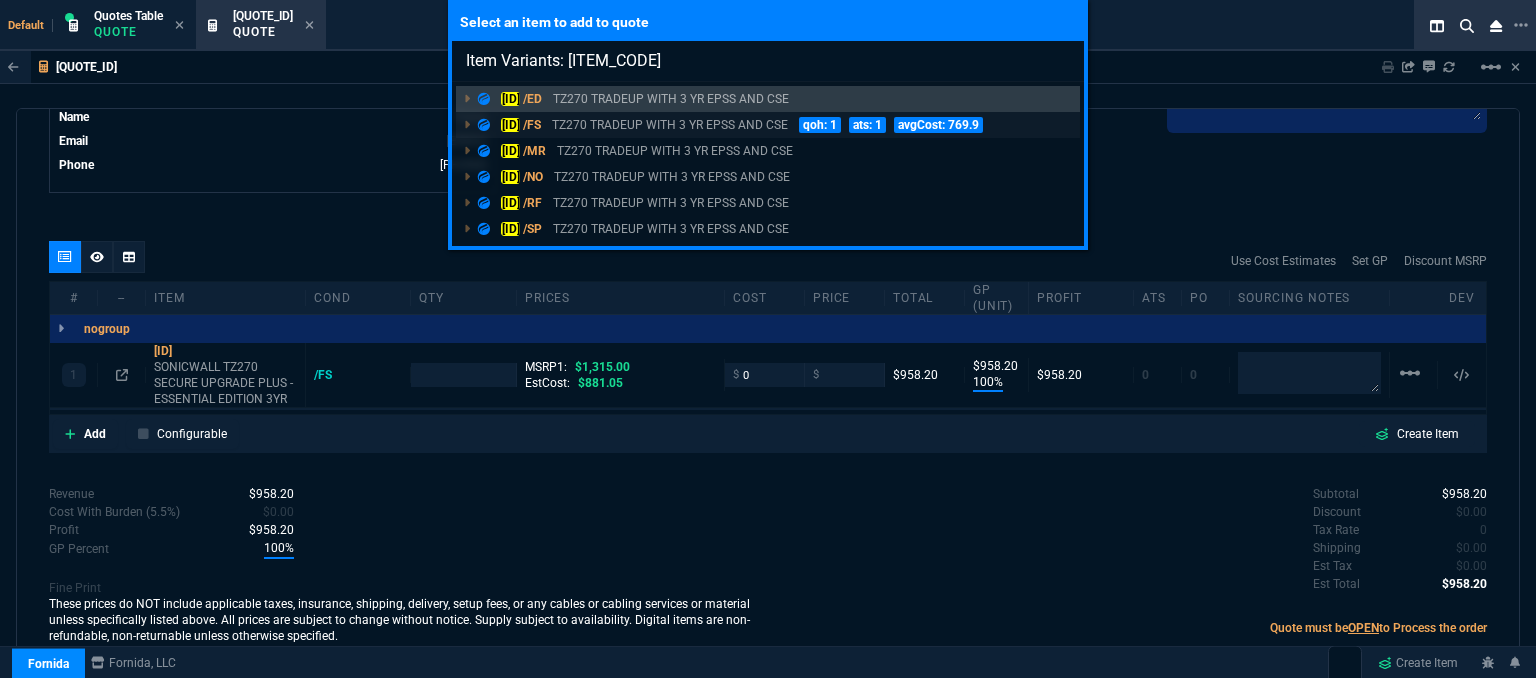type on "Item Variants: [ITEM_CODE]" 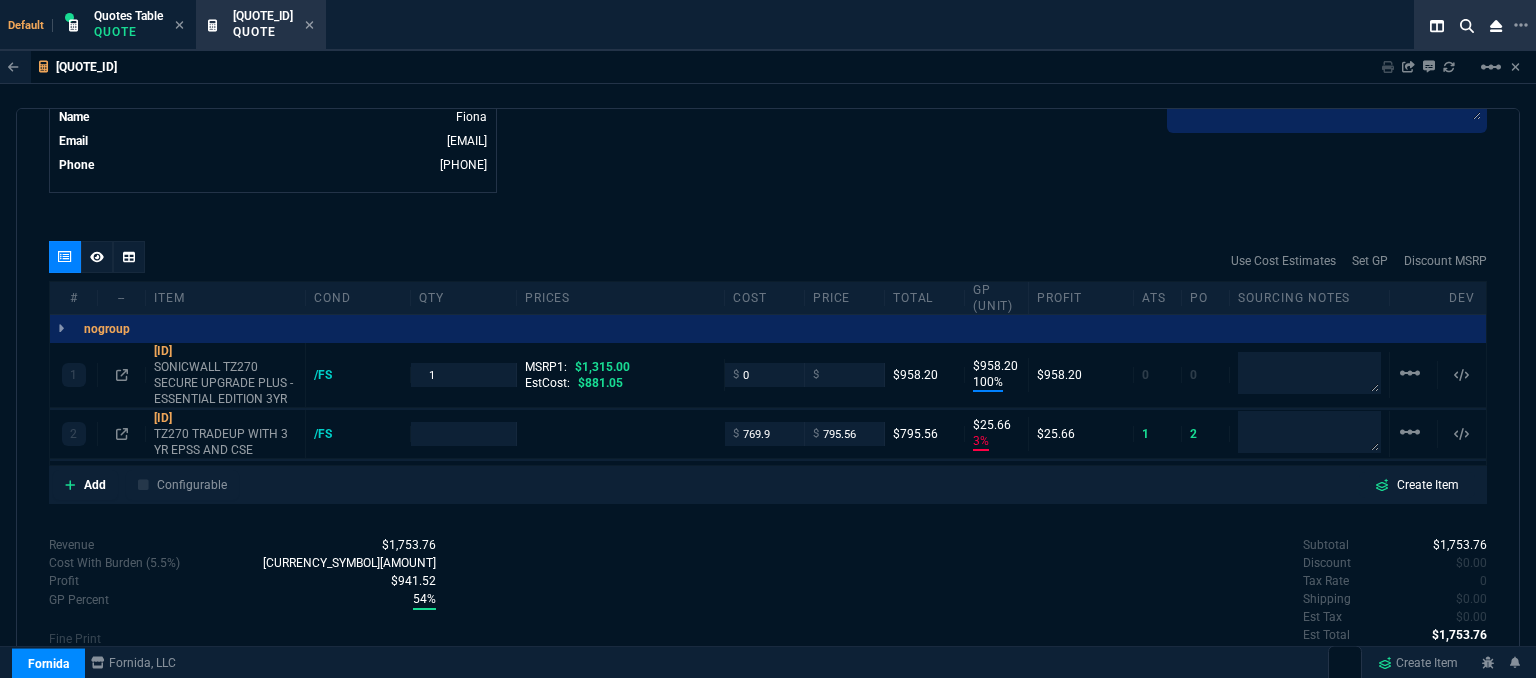 scroll, scrollTop: 1024, scrollLeft: 0, axis: vertical 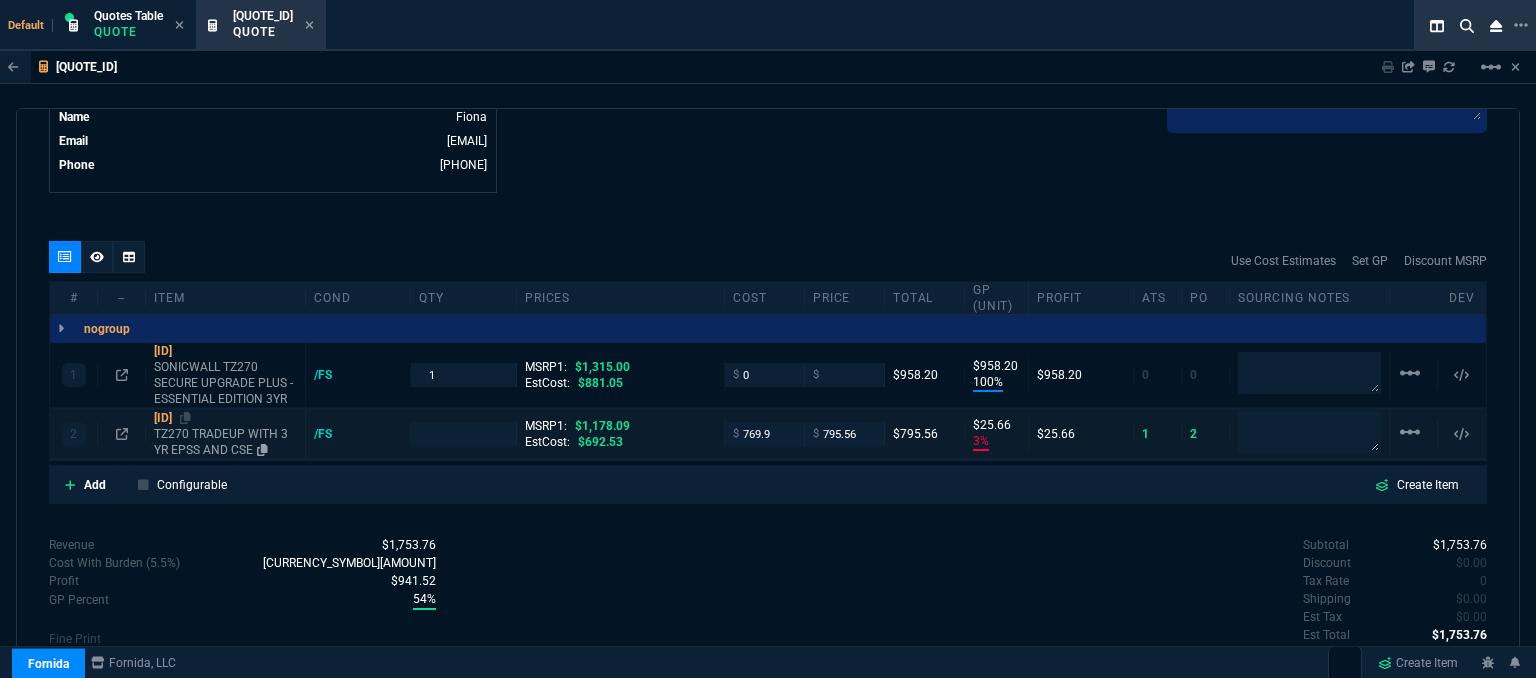 click on "TZ270 TRADEUP WITH 3 YR EPSS AND CSE" at bounding box center [225, 383] 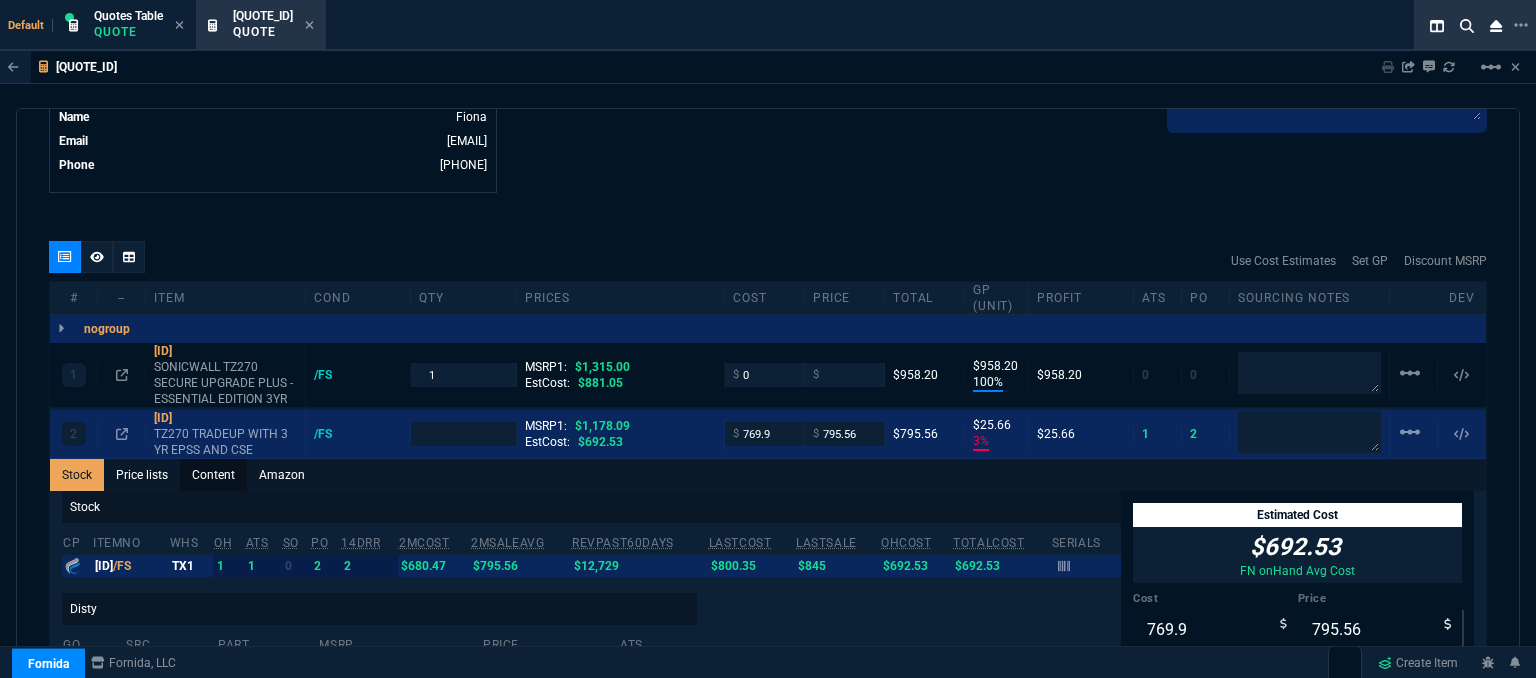 click on "Content" at bounding box center (213, 475) 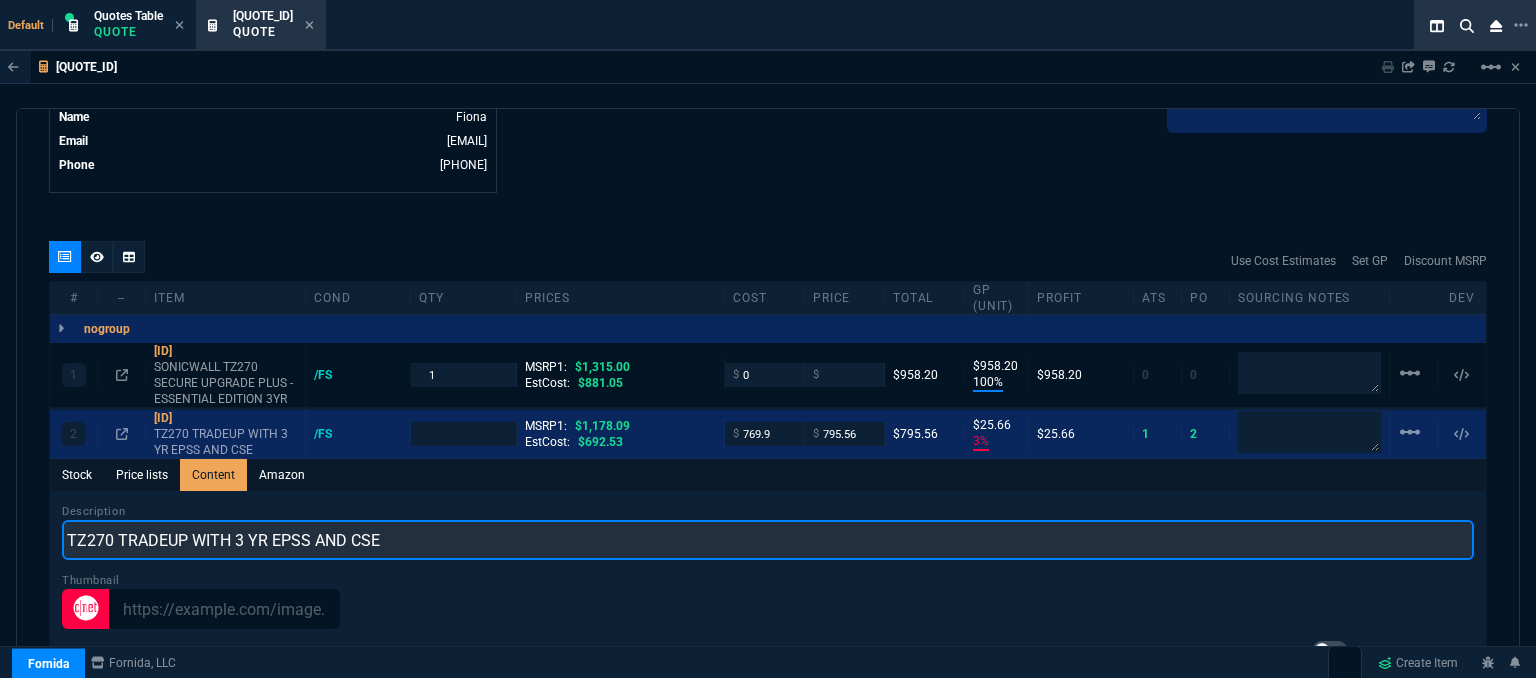 click on "TZ270 TRADEUP WITH 3 YR EPSS AND CSE" at bounding box center [768, 540] 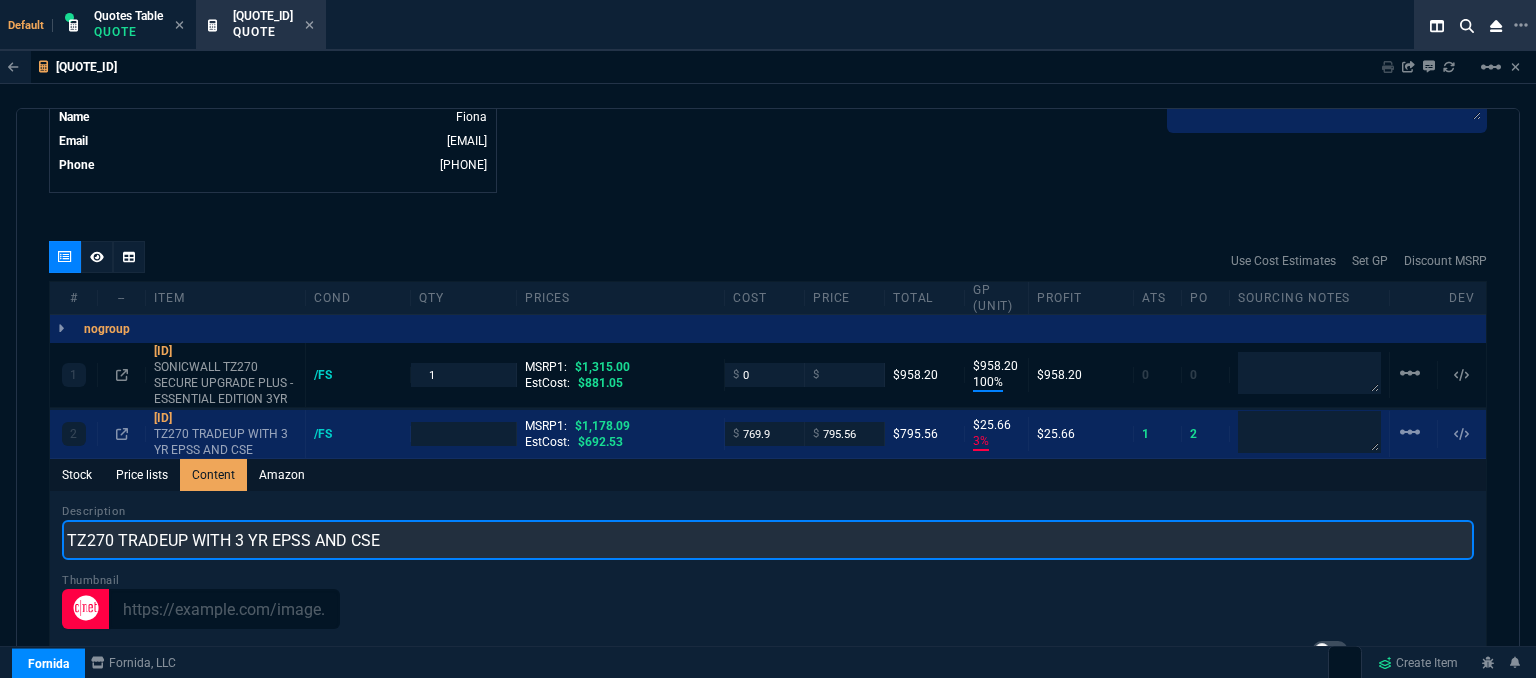scroll, scrollTop: 0, scrollLeft: 0, axis: both 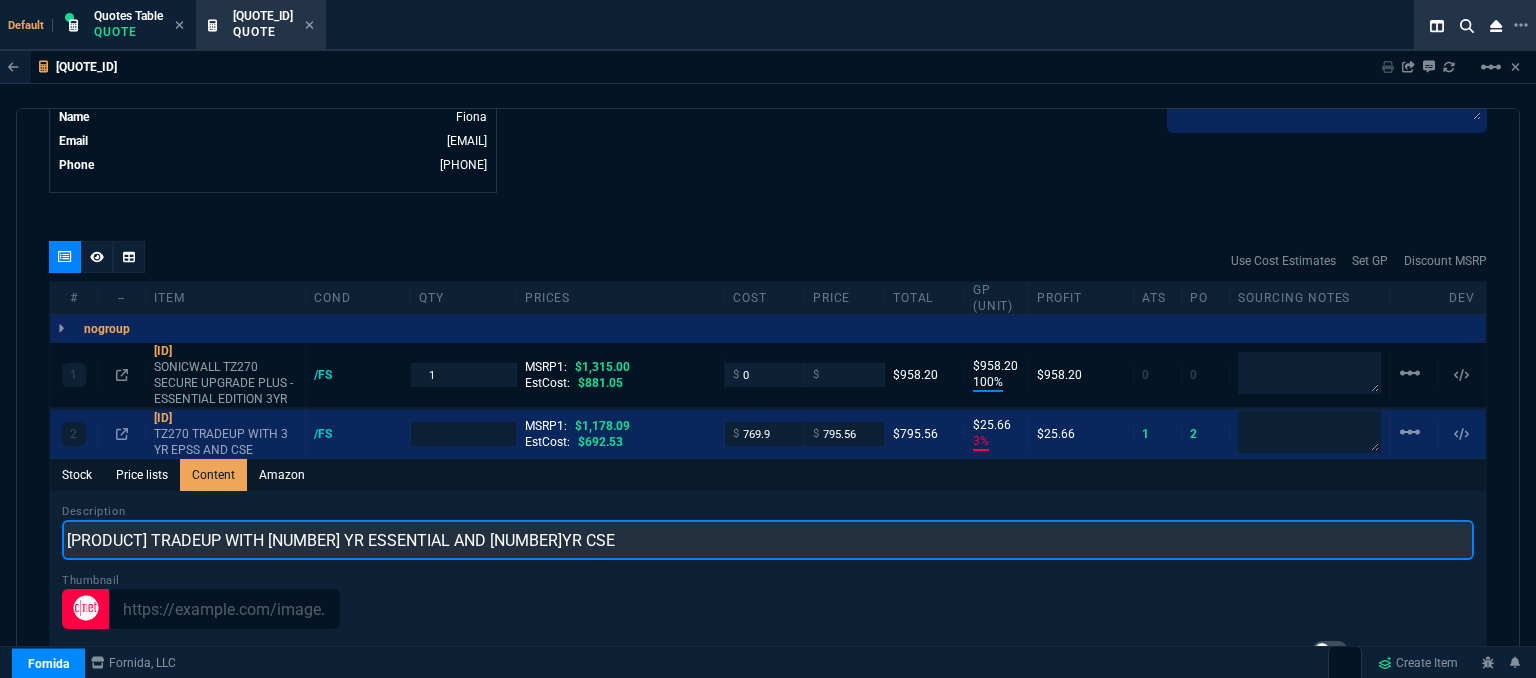 click on "[PRODUCT] TRADEUP WITH [NUMBER] YR ESSENTIAL AND [NUMBER]YR CSE" at bounding box center [768, 540] 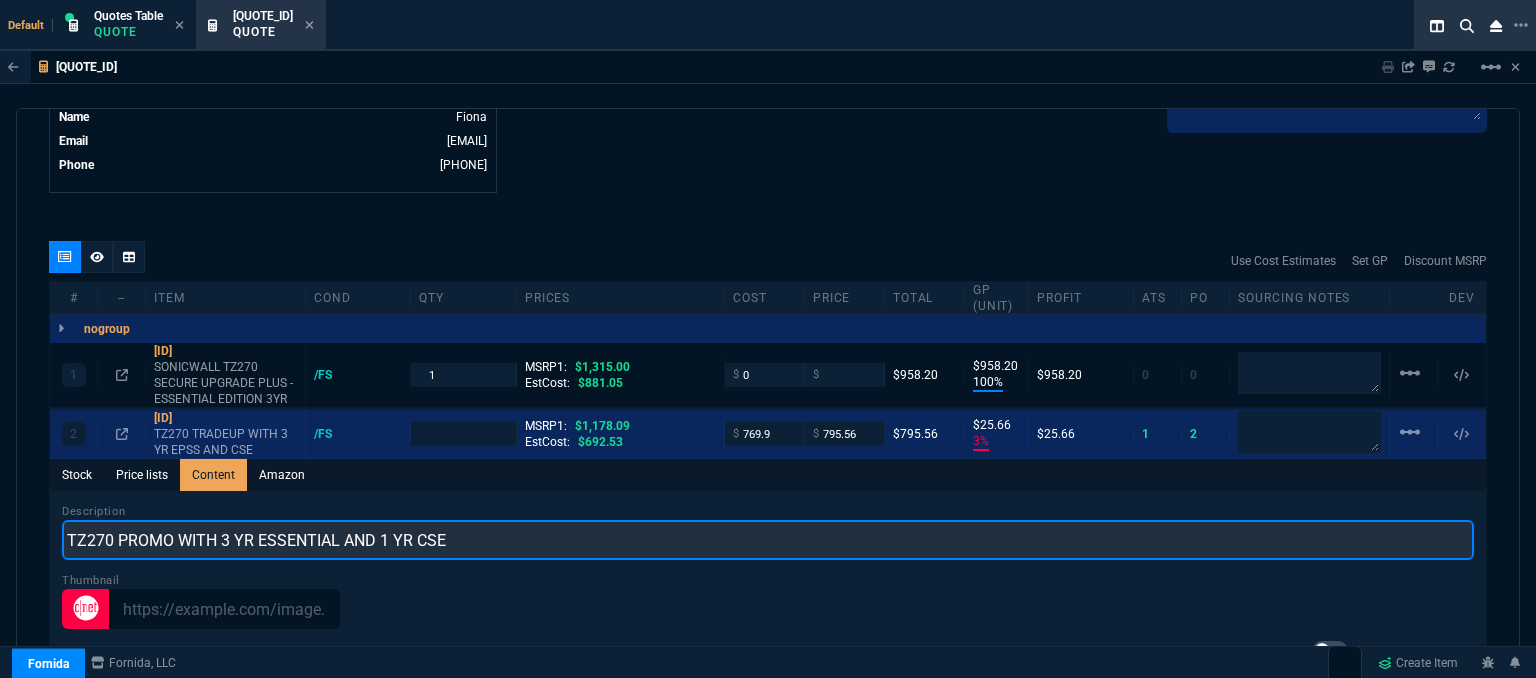 type on "TZ270 PROMO WITH 3 YR ESSENTIAL AND 1 YR CSE" 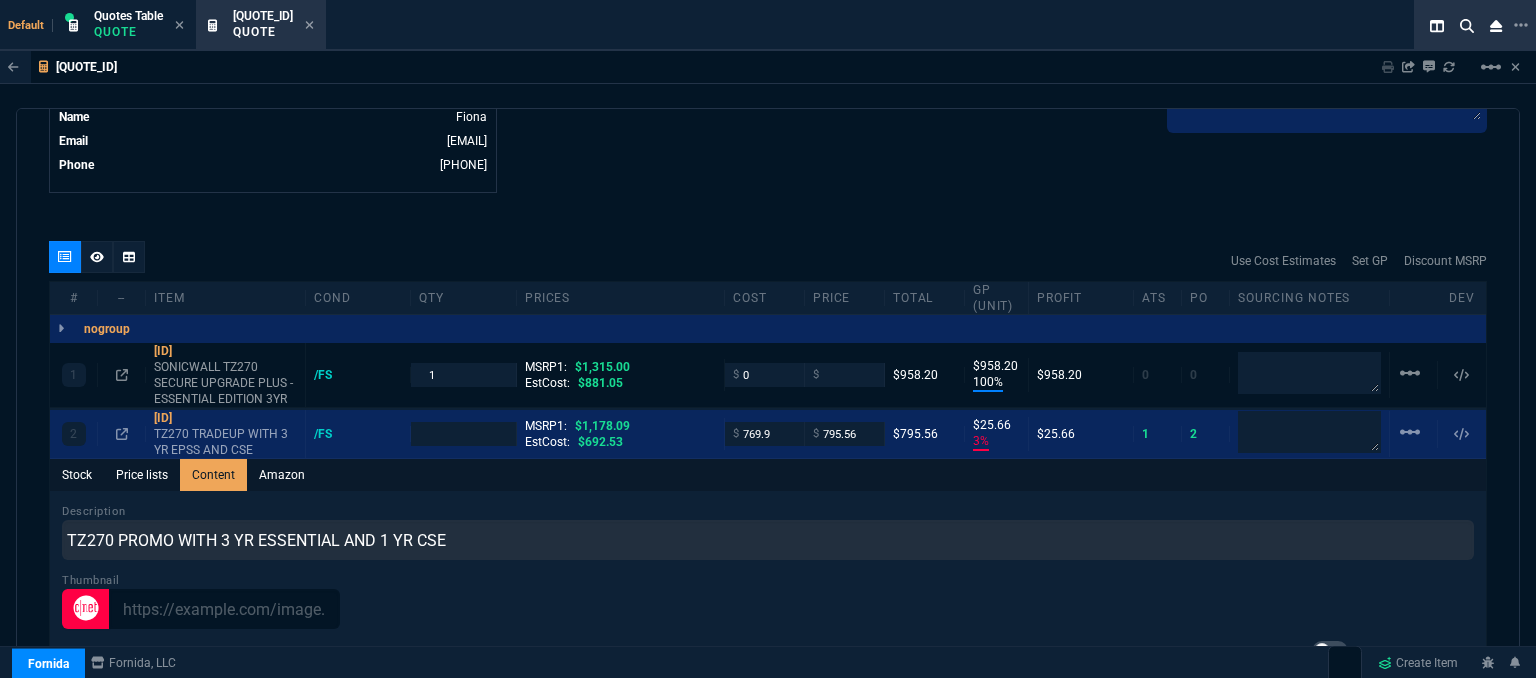 click on "Q-FN-106331 Link Dev Link Share on Teams linear_scale quote Q-FN-106331 Daly Technology draft Fornida, LLC [NUMBER] [STREET] Suite [NUMBER] [CITY], [STATE] [POSTAL_CODE] Details Number Q-FN-106331 Order ID Q-FN-106331 Customer Code DAL314 Total Units 2 Expires [DAY] - [DATE], [TIME] Creator [EMAIL] Created [DAY] - [DATE], [TIME] Print Specs Number Q-FN-106331 Customer ID DAL314 Customer Name Daly Technology Expires [DATE], [TIME] Customer PO # -- Payment Terms CREDITCARD Shipping Agent FEDEX | GRD Customer Customer Code DAL314 Customer Name Daly Technology Customer PO # empty Payment Terms CREDITCARD email [EMAIL] phone [PHONE] Origin existing / email Origin Comment Staff Sales Person [NAME] Engineer 1 -- Engineer 2 -- Shipping Ship Date -- Agent FEDEX Agent Service GRD Account Id -- Sales Order* Number -- id -- Account Manager Name [NAME] Email [EMAIL] Phone [PHONE] Fornida, LLC [NUMBER] [STREET] Suite [NUMBER] [CITY], [STATE]" at bounding box center [768, 415] 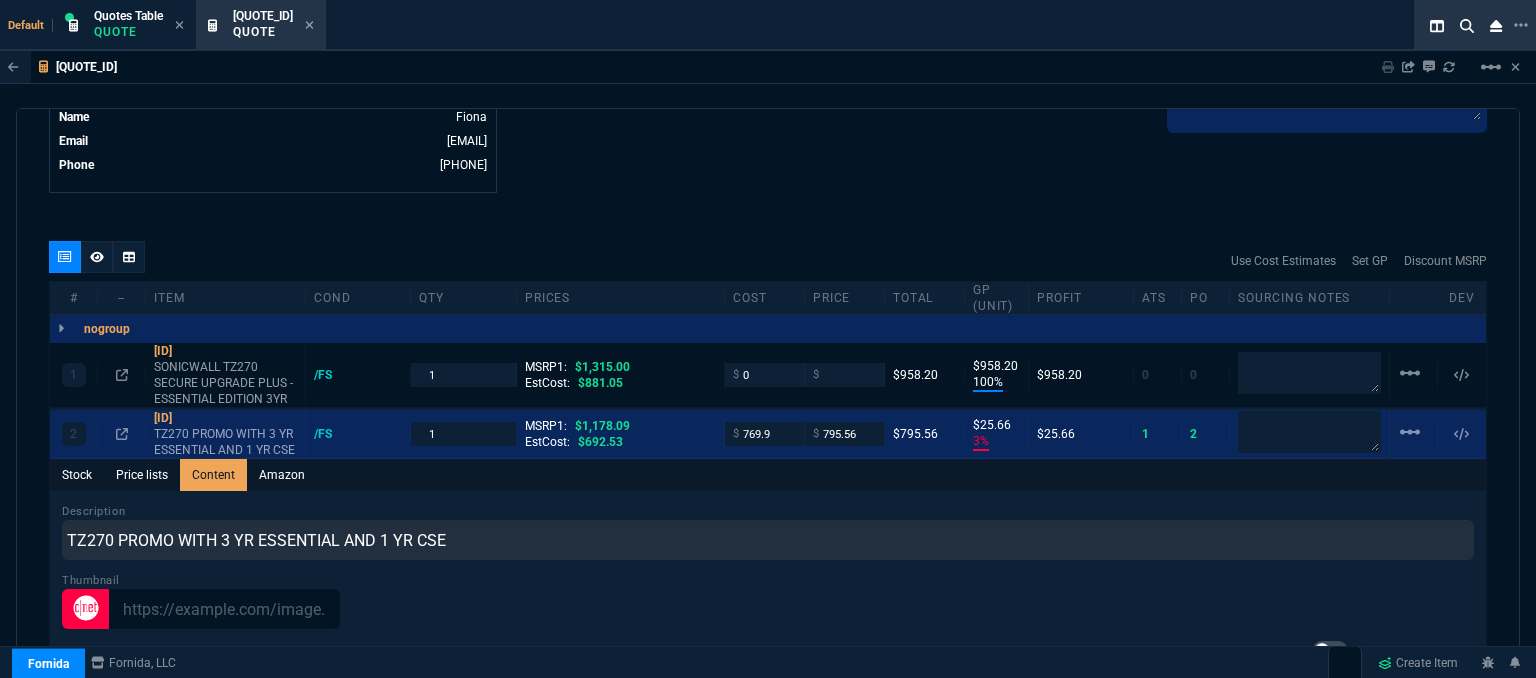 click on "[COMPANY_NAME] [NUMBER] [STREET] [CITY], [STATE] [ZIP_CODE]  Share Link  [FIRST_NAME] [LAST_NAME] oneOnOne chat SEND [FIRST_NAME] [LAST_NAME] oneOnOne chat SEND [FIRST_NAME] [LAST_NAME] oneOnOne chat SEND [FIRST_NAME] [LAST_NAME] oneOnOne chat SEND  Show More Chats  Shipping Address  [NUMBER] [STREET_NAME] [CITY],  [STATE] -- USA Bill to Address  [NUMBER] [STREET_NAME] [CITY],  [STATE] -- USA End User -- -- -- Payment Link  Quote must be open to create payment link.  Linked Documents  New Link  Quote Notes Quote Notes    Customer Notes Customer Notes    Reference Reference" at bounding box center [1127, -323] 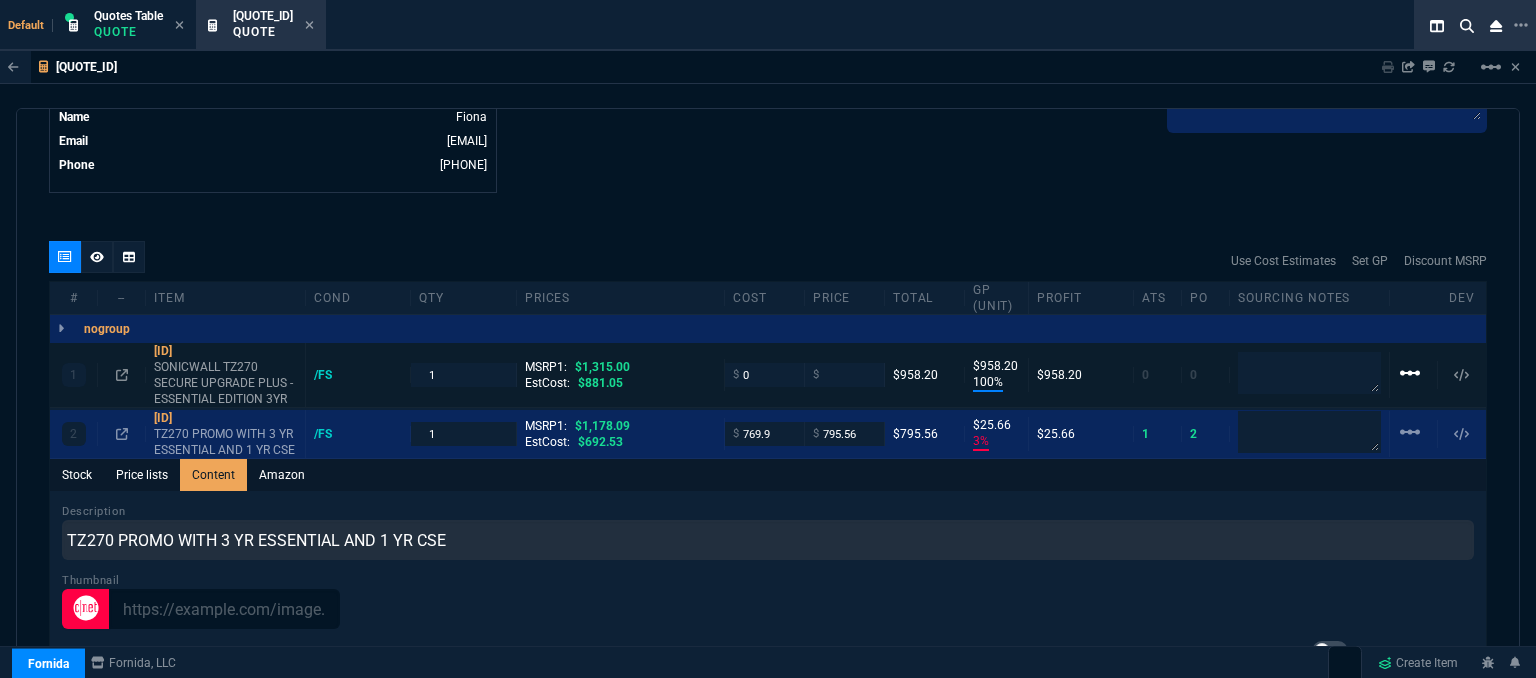 click on "linear_scale" at bounding box center (1410, 373) 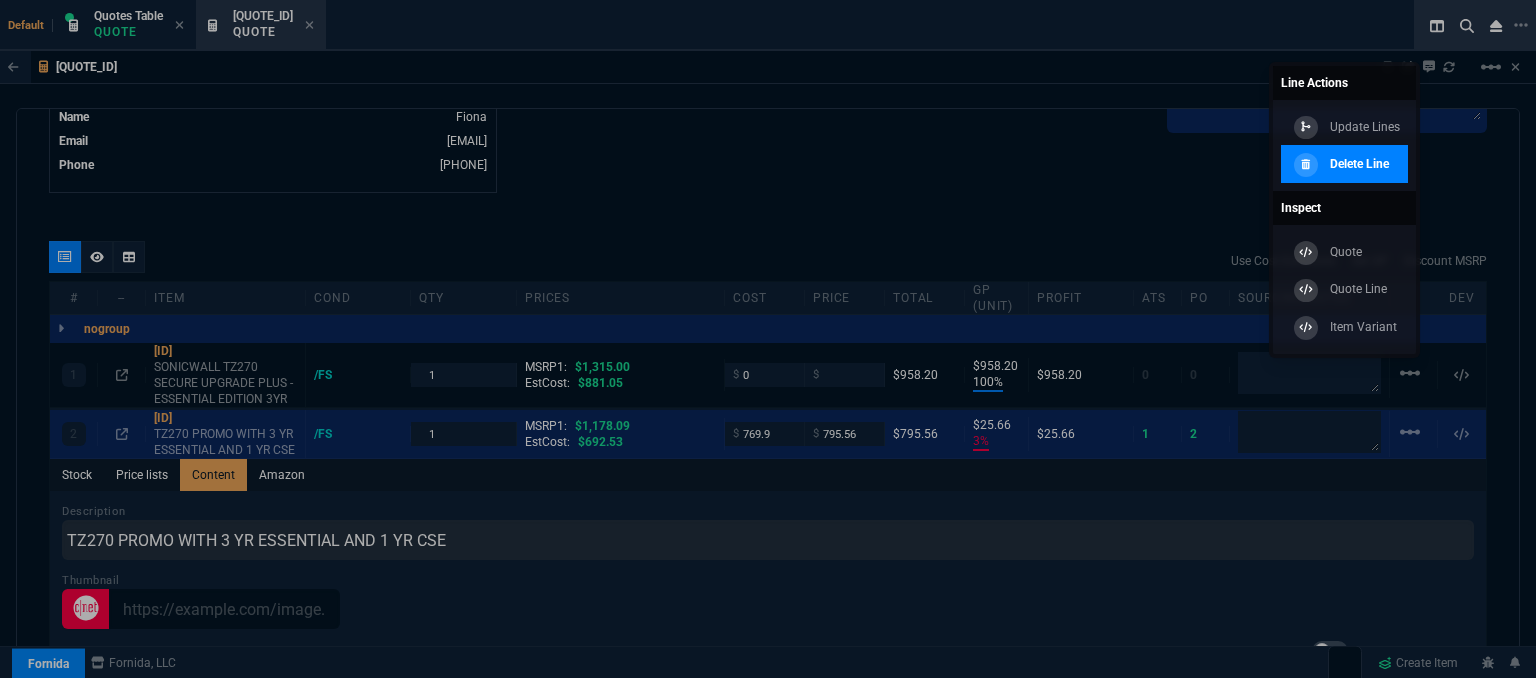 click on "Delete Line" at bounding box center (1365, 127) 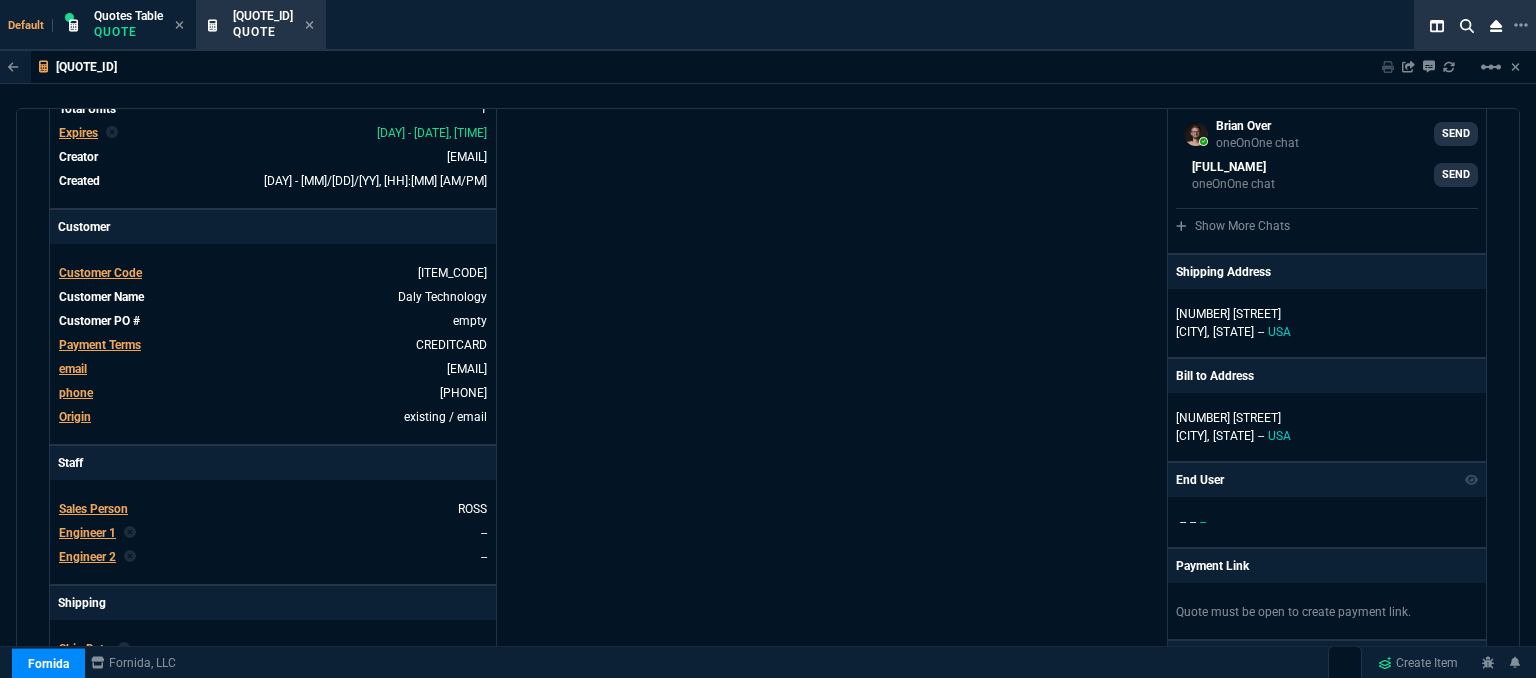 scroll, scrollTop: 209, scrollLeft: 0, axis: vertical 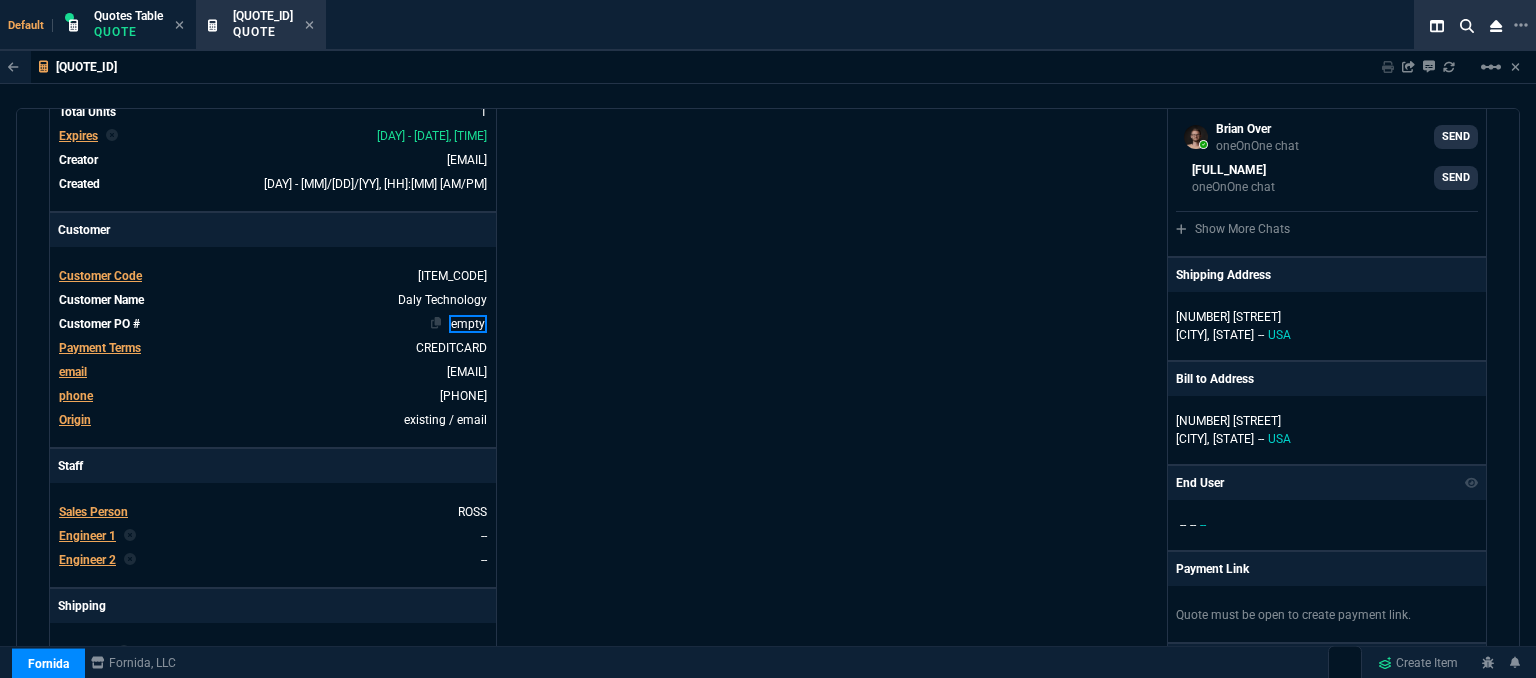 click on "empty" at bounding box center [457, 64] 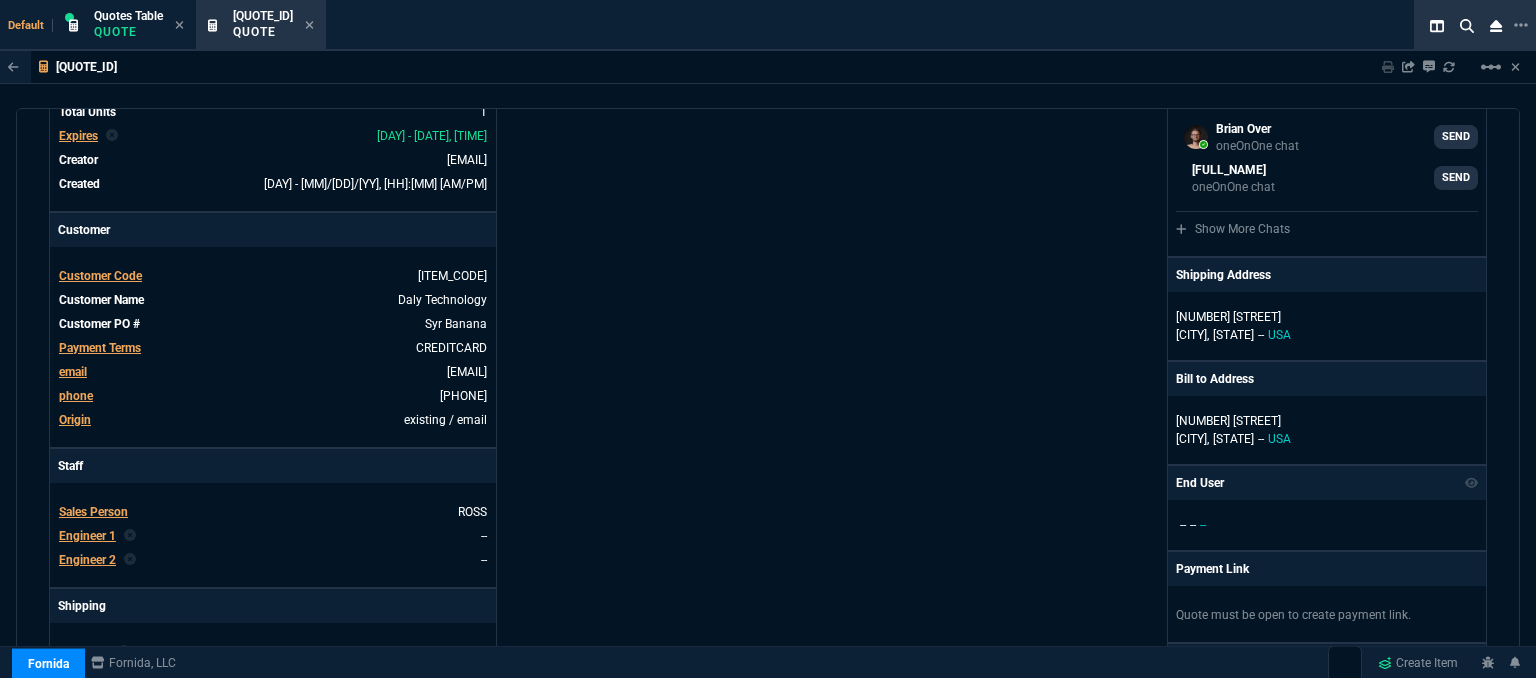 click on "[COMPANY_NAME] [NUMBER] [STREET] [CITY], [STATE] [ZIP_CODE]  Share Link  [FIRST_NAME] [LAST_NAME] oneOnOne chat SEND [FIRST_NAME] [LAST_NAME] oneOnOne chat SEND [FIRST_NAME] [LAST_NAME] oneOnOne chat SEND [FIRST_NAME] [LAST_NAME] oneOnOne chat SEND  Show More Chats  Shipping Address  [NUMBER] [STREET_NAME] [CITY],  [STATE] -- USA Bill to Address  [NUMBER] [STREET_NAME] [CITY],  [STATE] -- USA End User -- -- -- Payment Link  Quote must be open to create payment link.  Linked Documents  New Link  Quote Notes Quote Notes    Customer Notes Customer Notes    Reference Reference" at bounding box center (1127, 492) 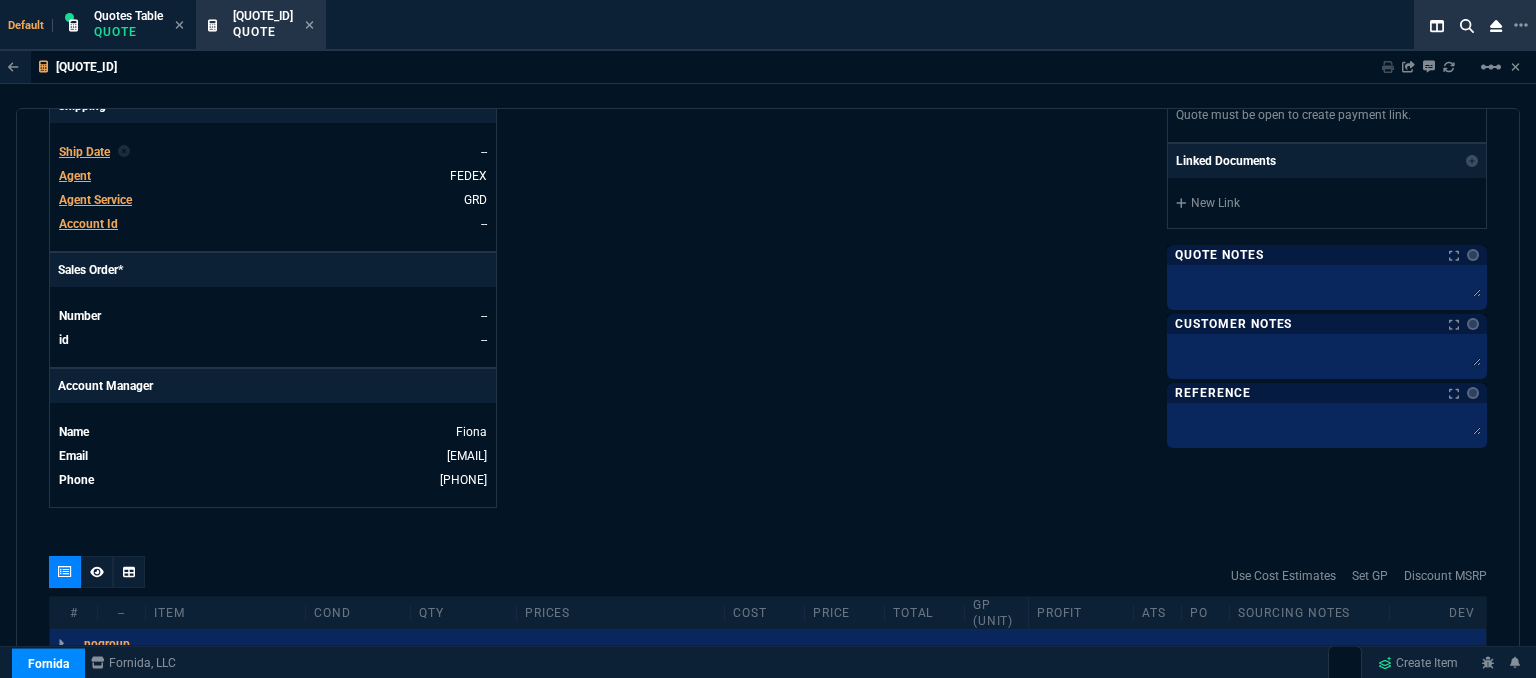 scroll, scrollTop: 1008, scrollLeft: 0, axis: vertical 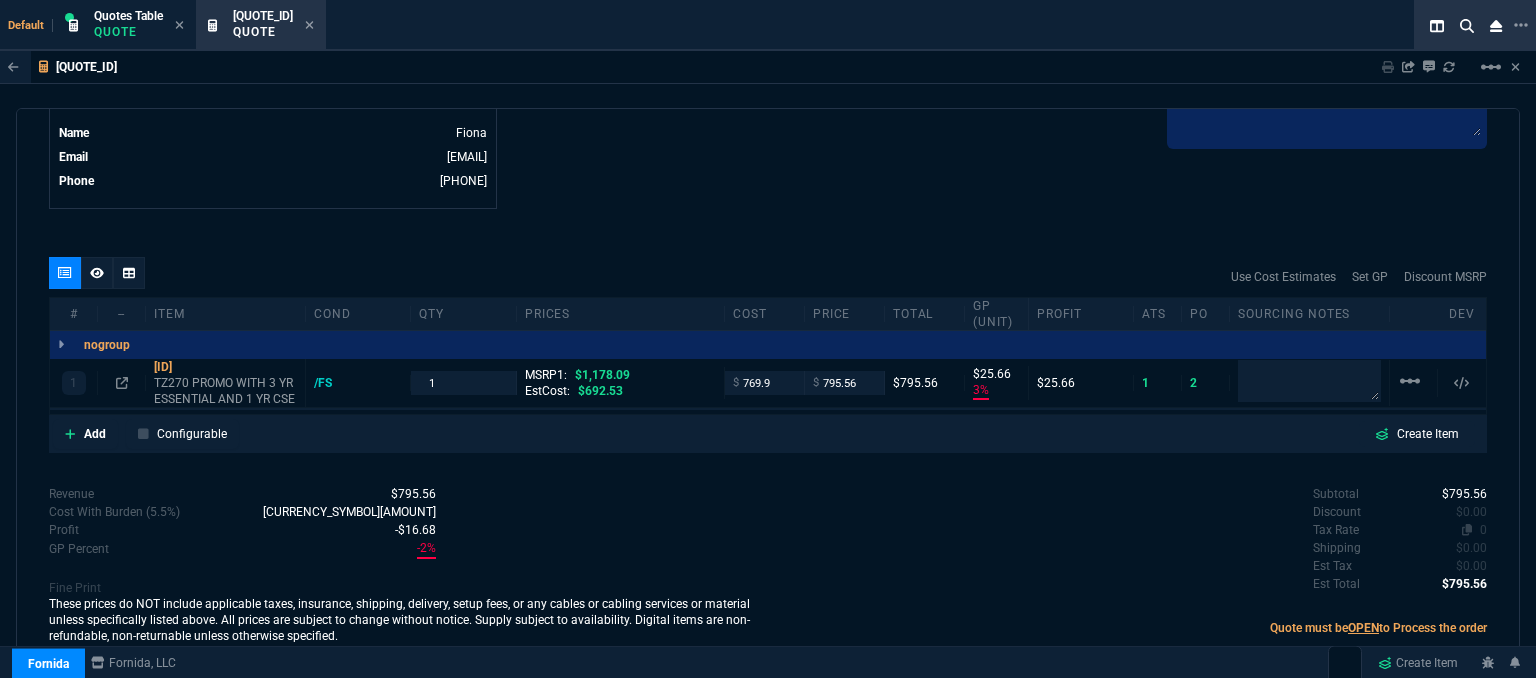 click on "0" at bounding box center (1483, 530) 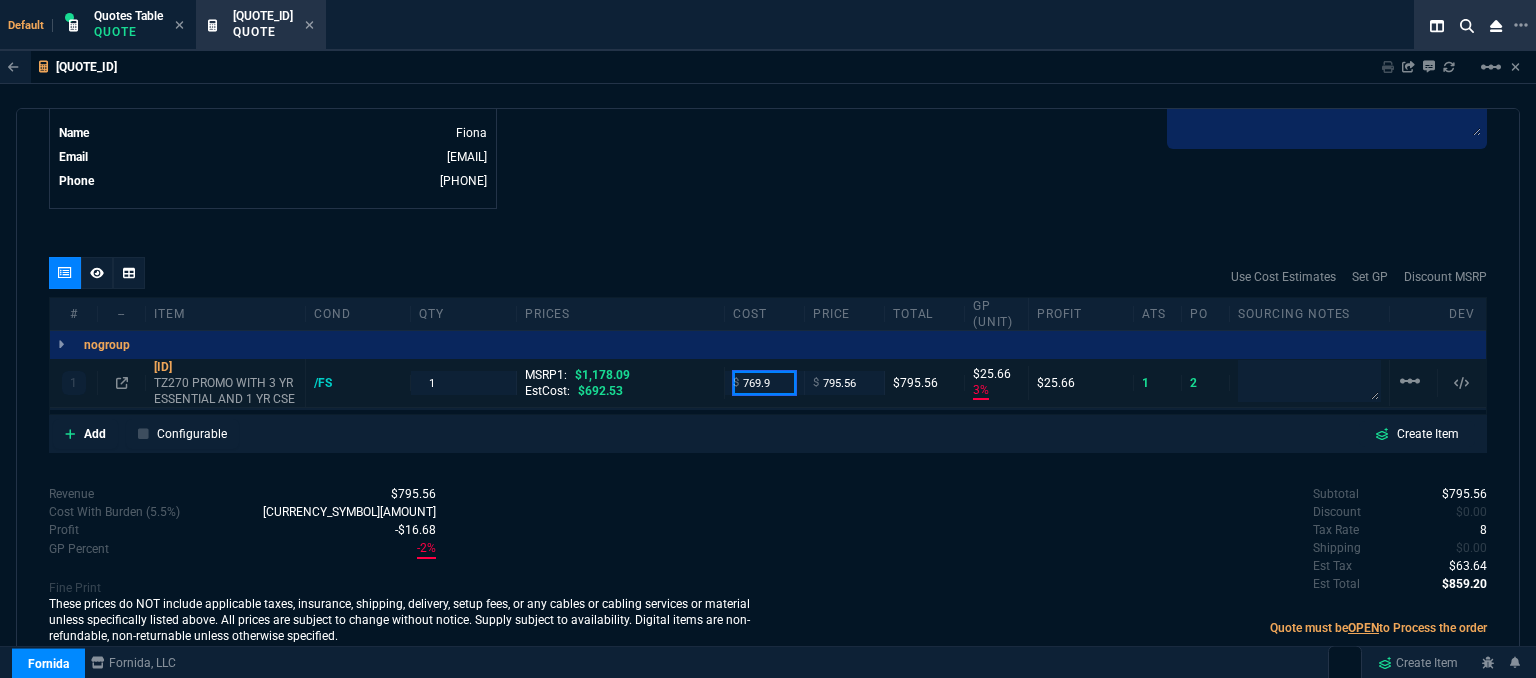 click on "769.9" at bounding box center [764, 382] 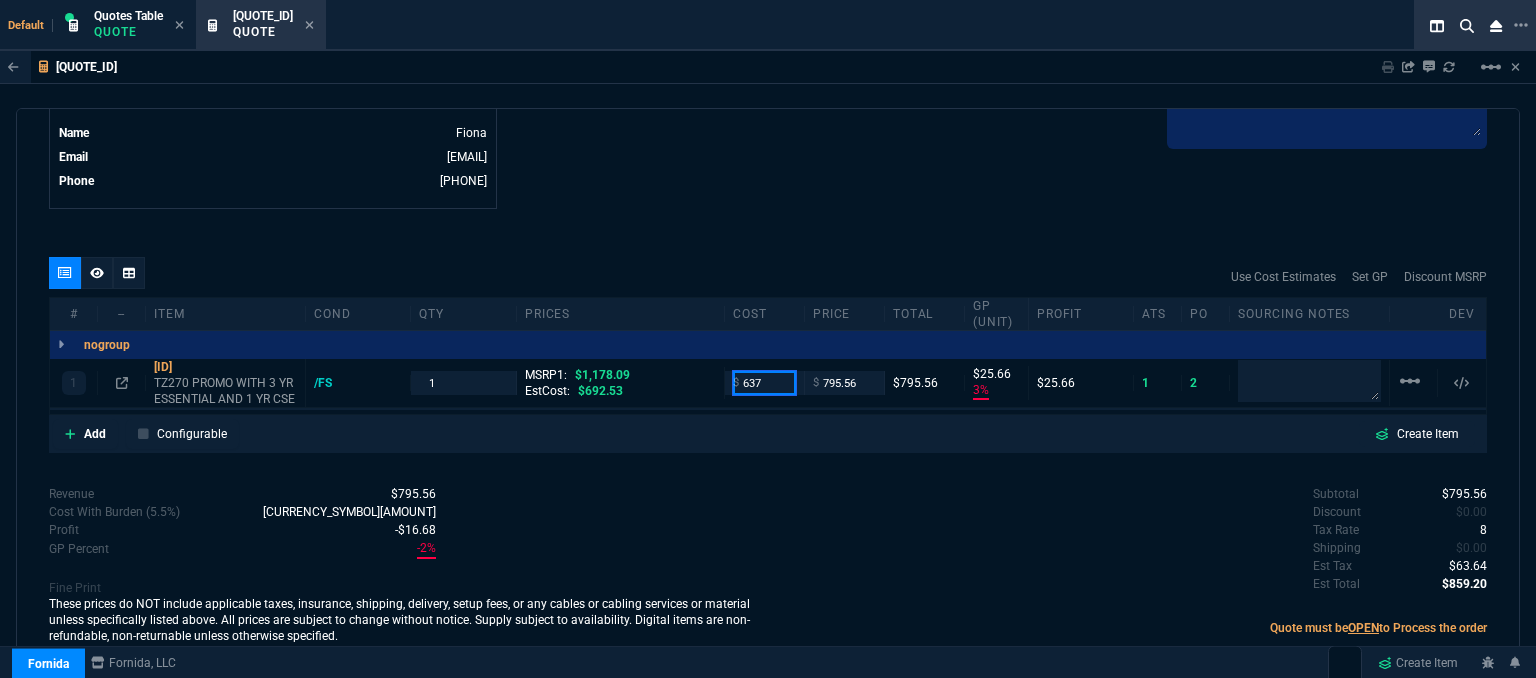 type on "637" 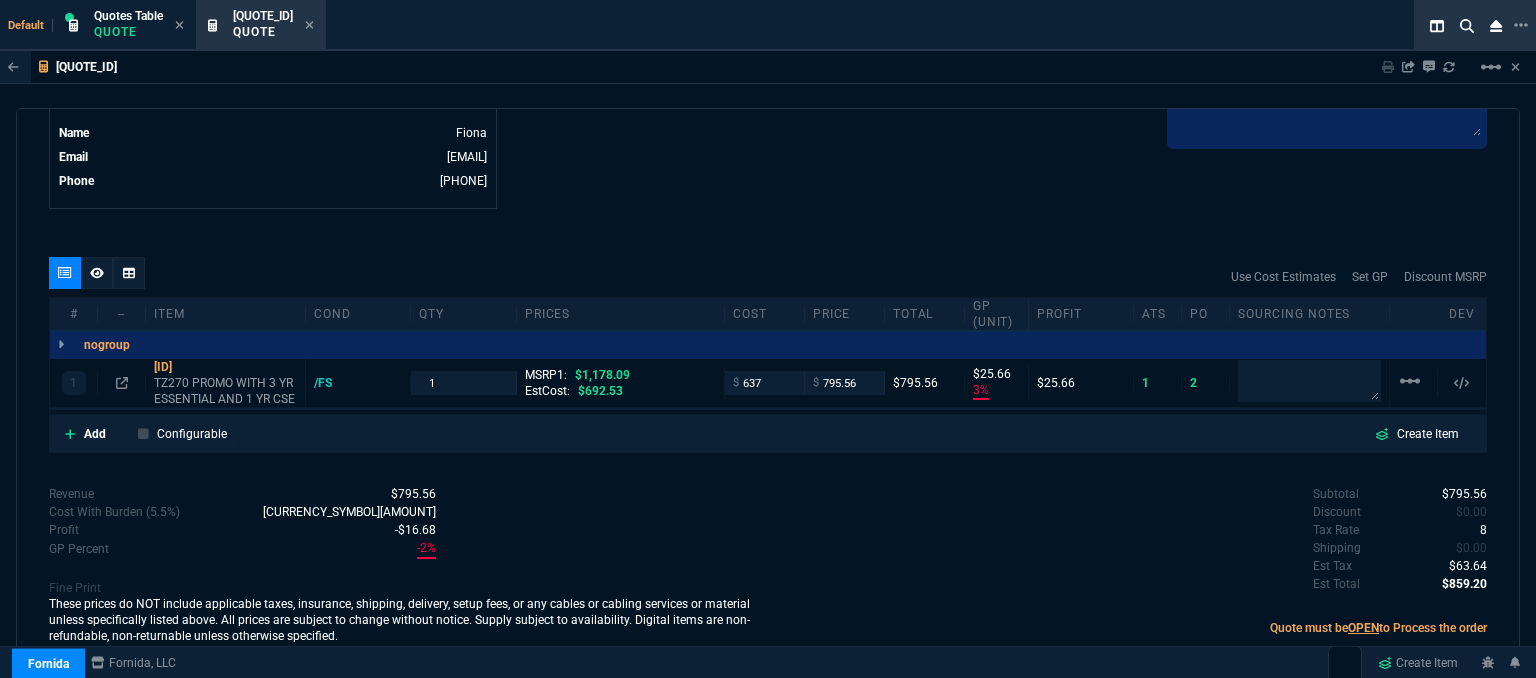 click on "[COMPANY_NAME] [NUMBER] [STREET] [CITY], [STATE] [ZIP_CODE]  Share Link  [FIRST_NAME] [LAST_NAME] oneOnOne chat SEND [FIRST_NAME] [LAST_NAME] oneOnOne chat SEND [FIRST_NAME] [LAST_NAME] oneOnOne chat SEND [FIRST_NAME] [LAST_NAME] oneOnOne chat SEND  Show More Chats  Shipping Address  [NUMBER] [STREET_NAME] [CITY],  [STATE] -- USA Bill to Address  [NUMBER] [STREET_NAME] [CITY],  [STATE] -- USA End User -- -- -- Payment Link  Quote must be open to create payment link.  Linked Documents  New Link  Quote Notes Quote Notes    Customer Notes Customer Notes    Reference Reference" at bounding box center (1127, -307) 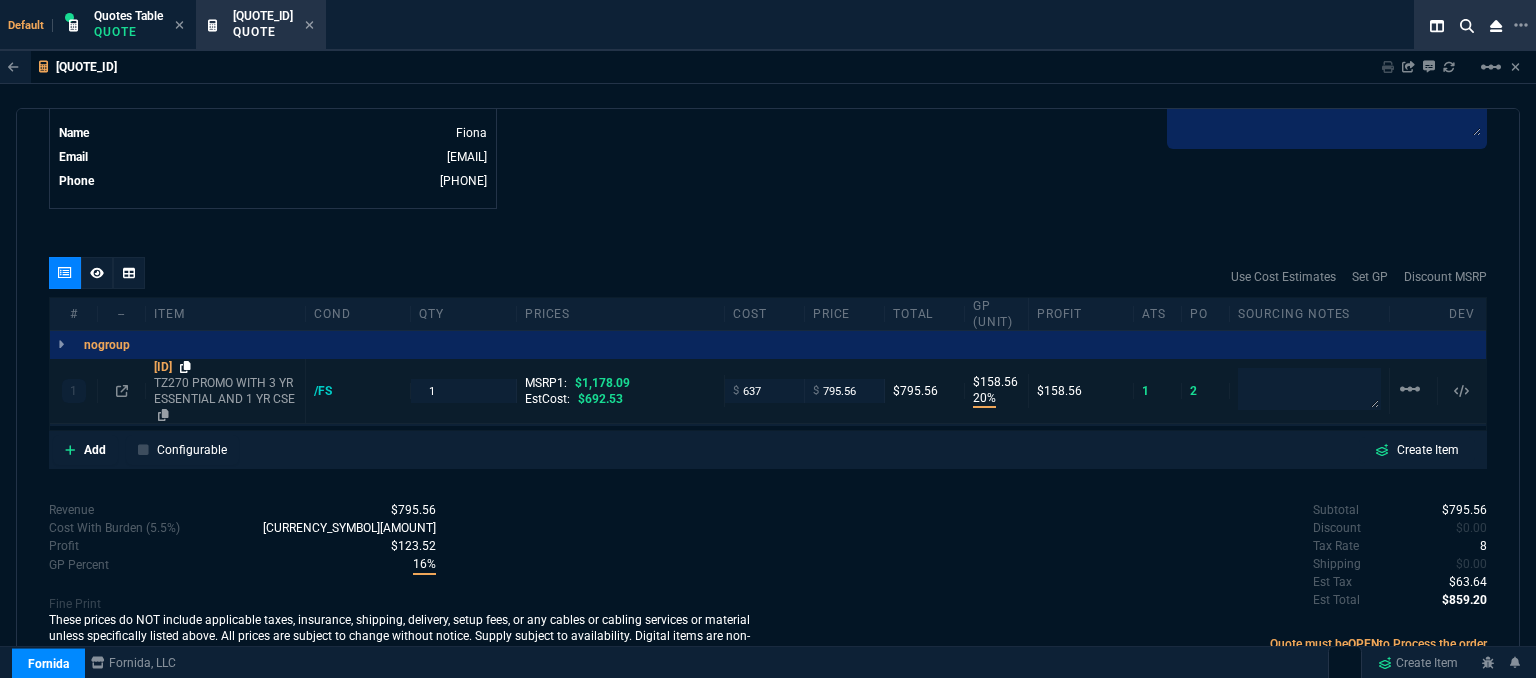 click at bounding box center [185, 367] 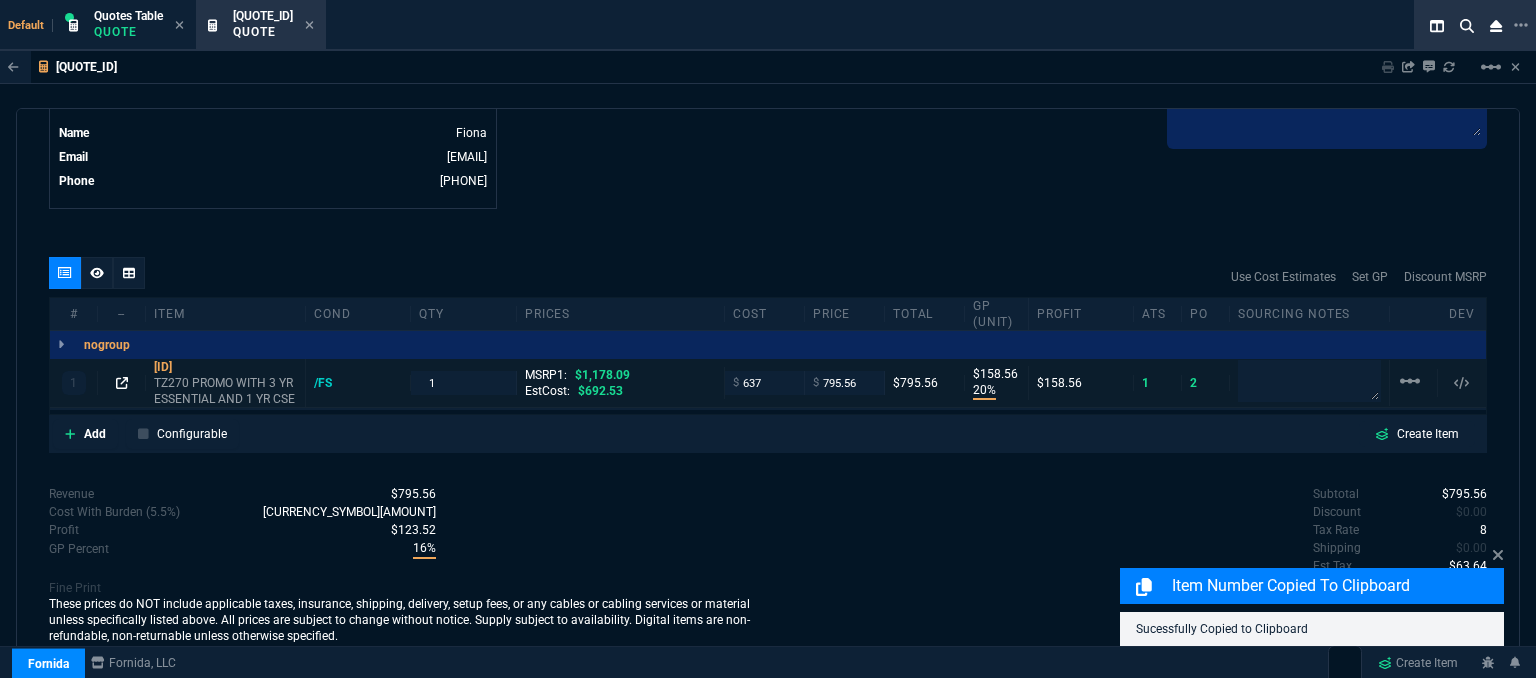 click at bounding box center (122, 383) 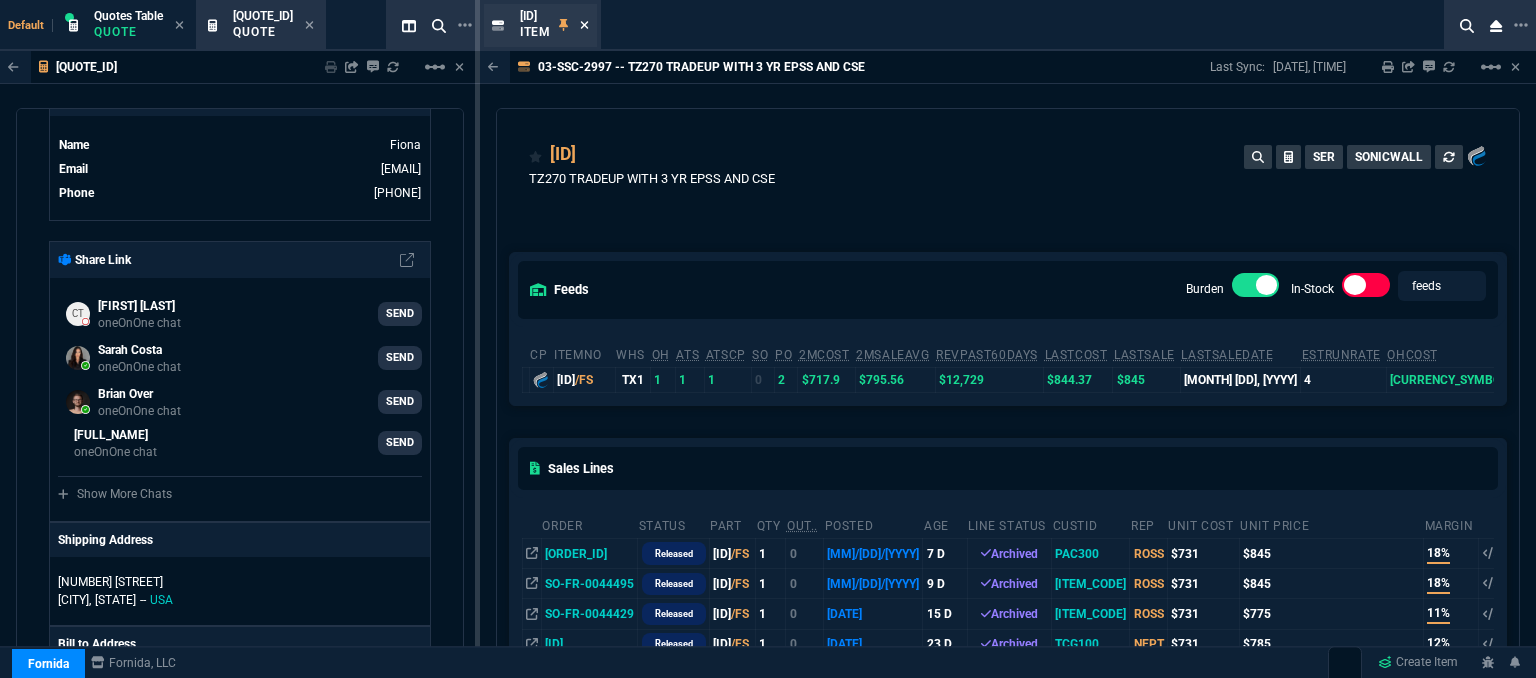 click at bounding box center [585, 25] 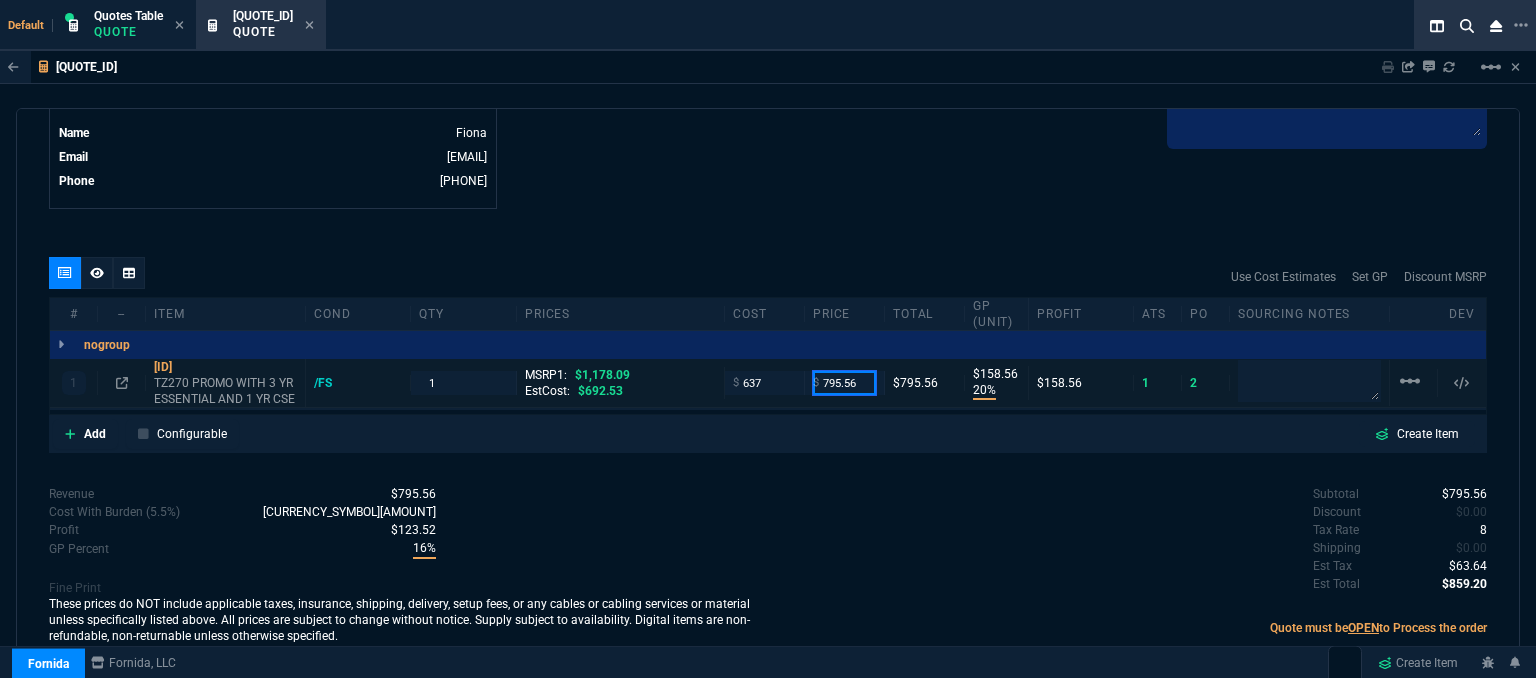 click on "795.56" at bounding box center [844, 382] 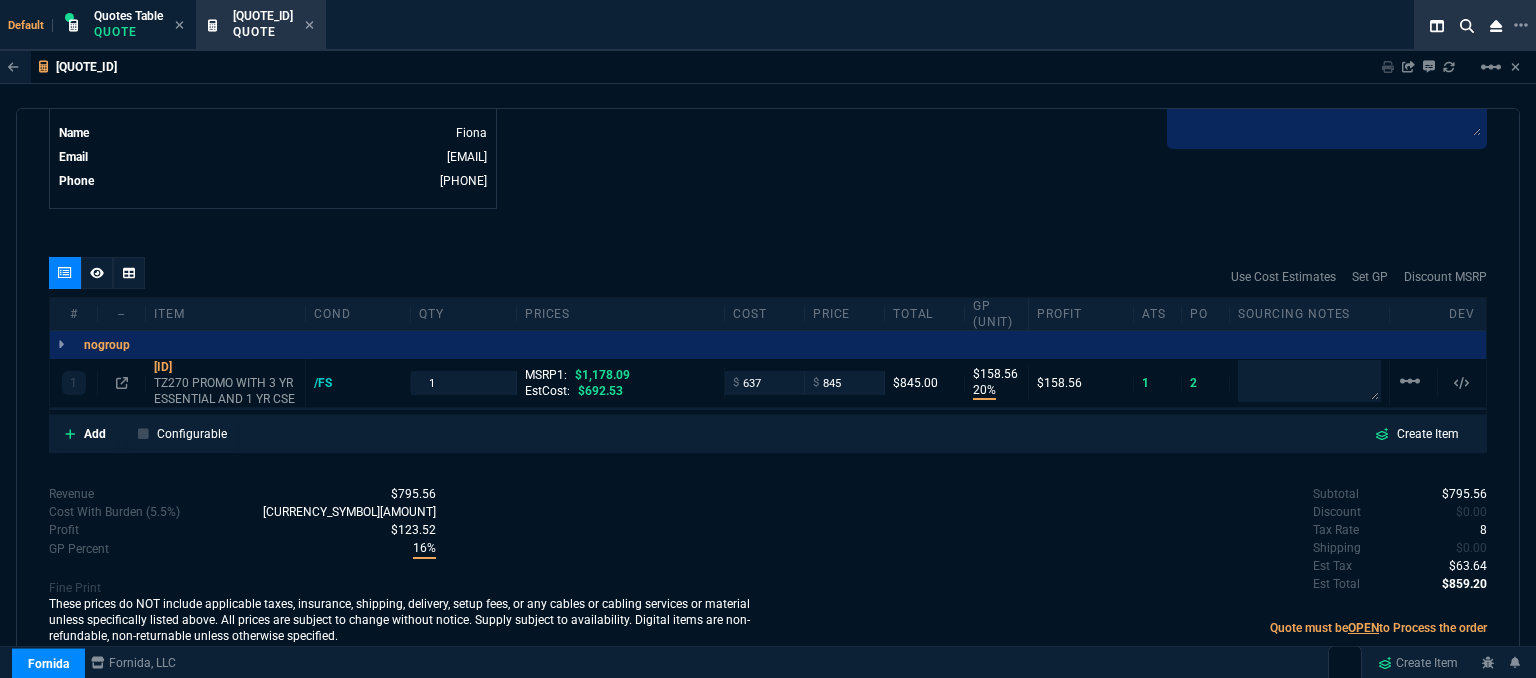 click on "Fornida, LLC 2609 Technology Dr Suite 300 Plano, TX 75074  Share Link  Cody Taylor oneOnOne chat SEND Sarah Costa oneOnOne chat SEND Brian Over oneOnOne chat SEND Mike Drumm oneOnOne chat SEND  Show More Chats  Shipping Address  4974 Yellow Wood Pkwy Jamesville,  NY -- USA Bill to Address  4974 Yellow Wood Pkwy Jamesville,  NY -- USA End User -- -- -- Payment Link  Quote must be open to create payment link.  Linked Documents  New Link  Quote Notes Quote Notes    Customer Notes Customer Notes    Reference Reference" at bounding box center (1127, -307) 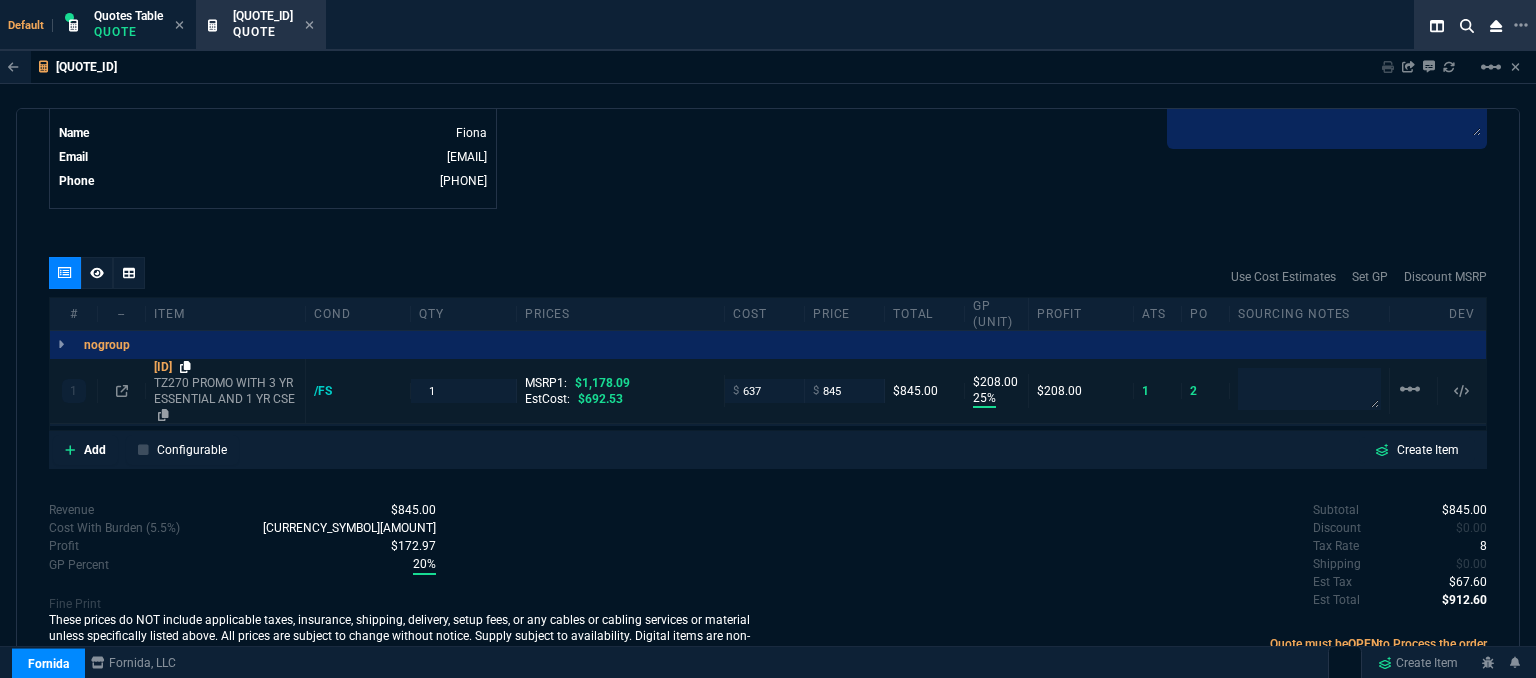 click at bounding box center (185, 367) 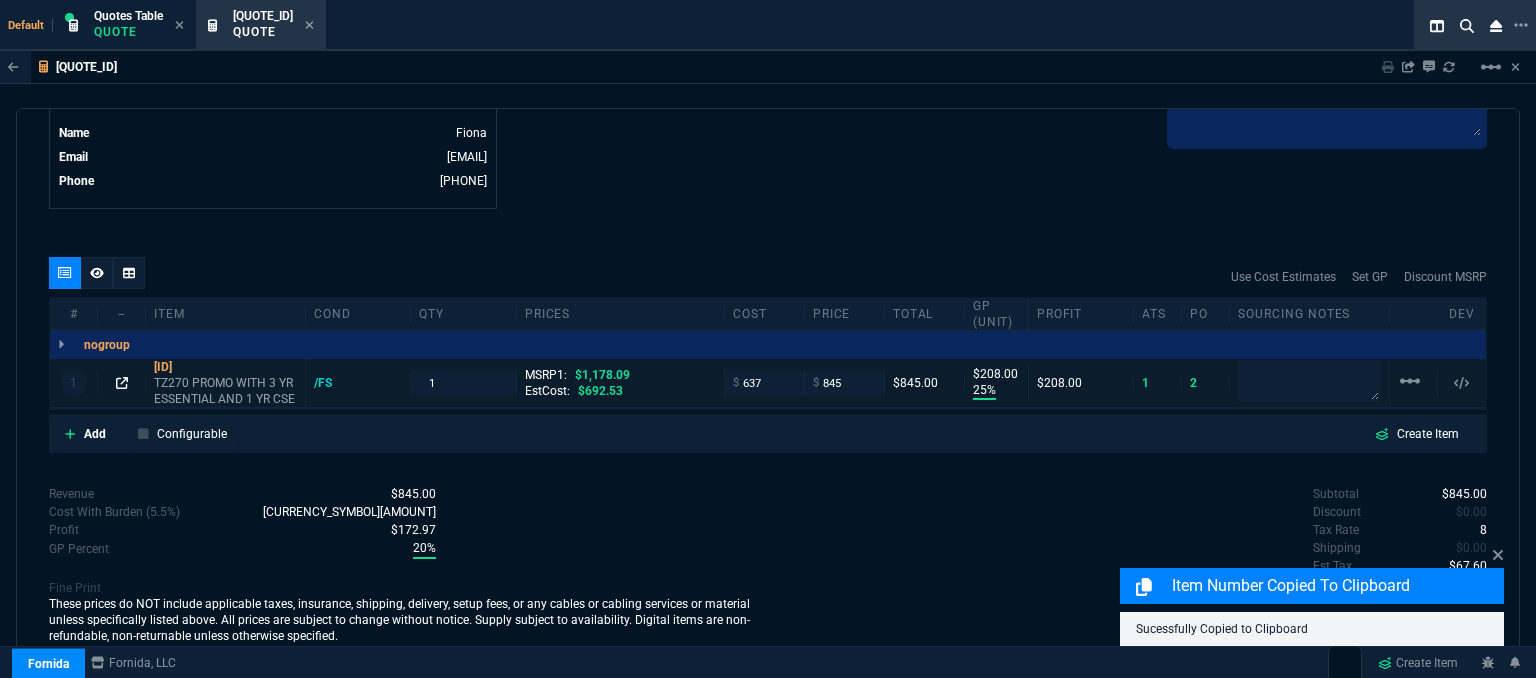 click at bounding box center (122, 383) 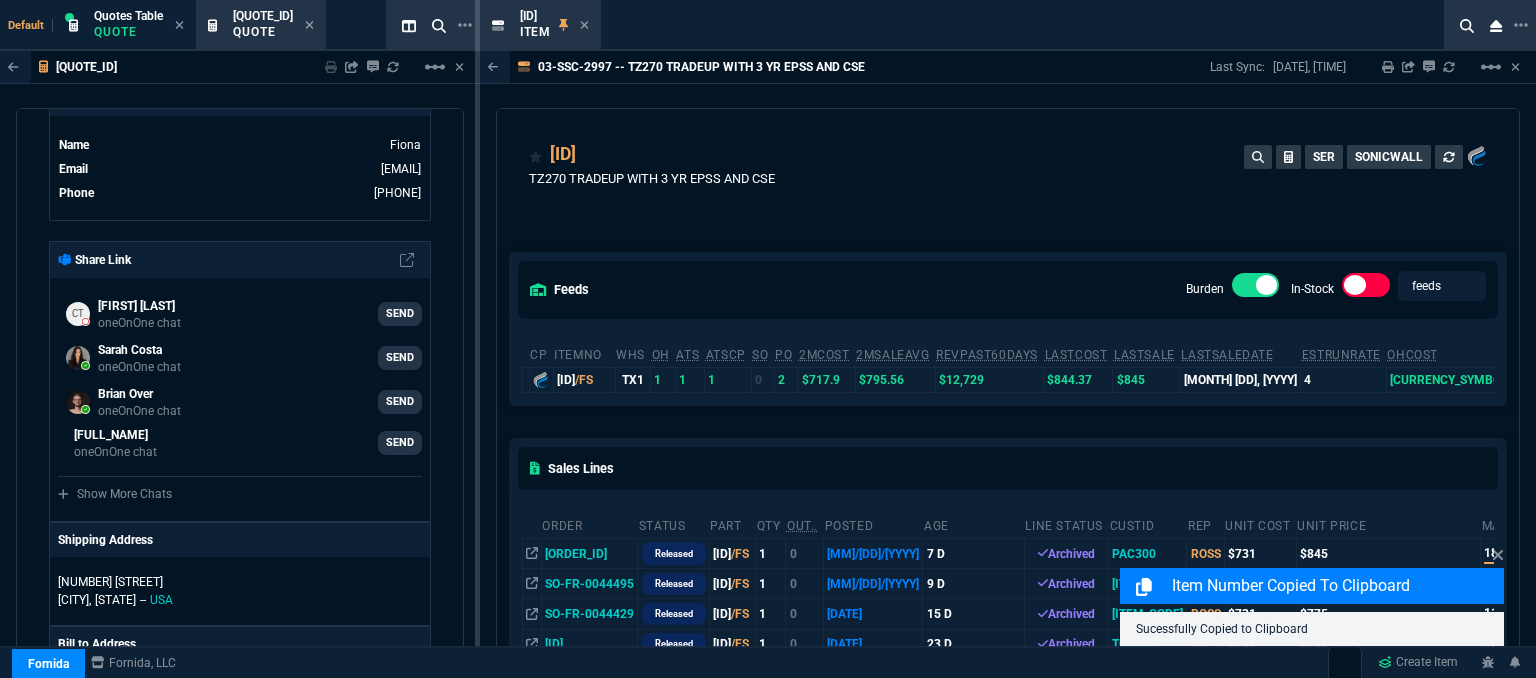 scroll, scrollTop: 100, scrollLeft: 0, axis: vertical 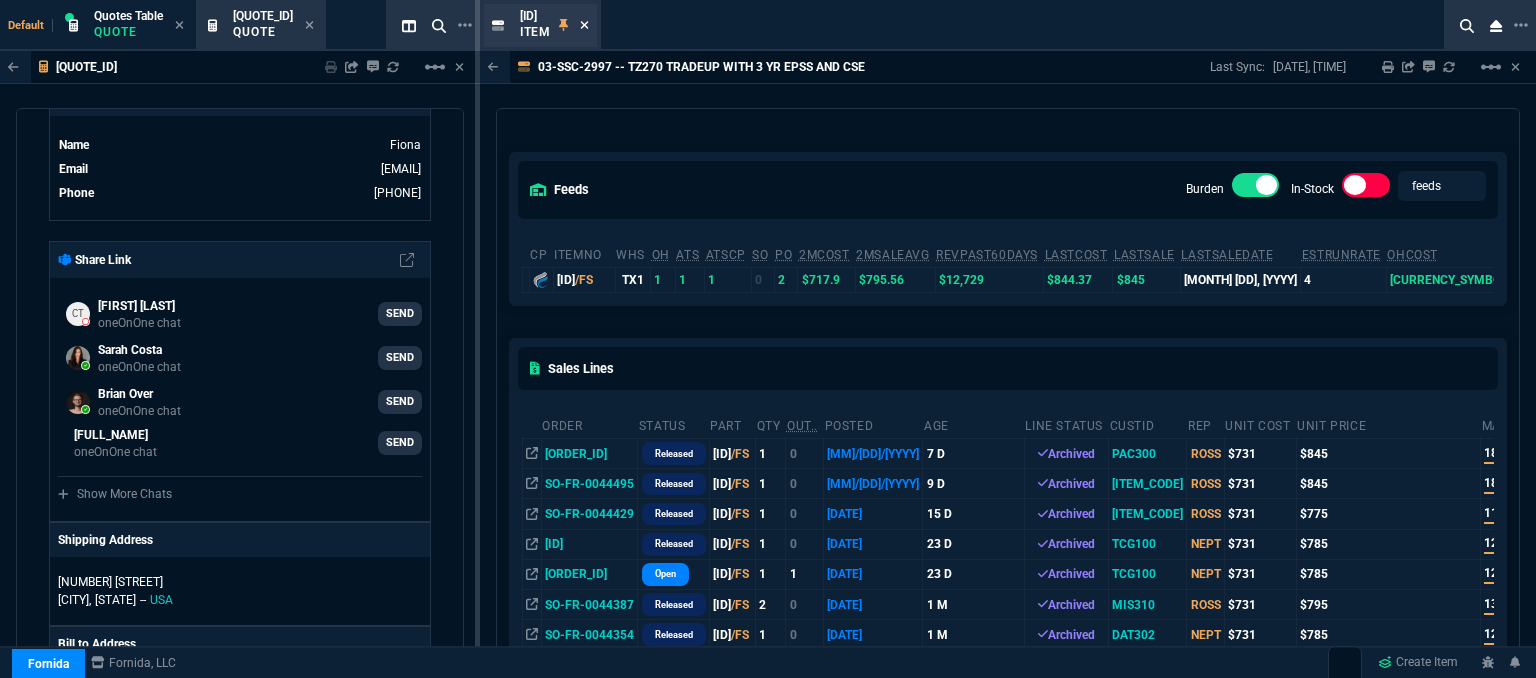 click at bounding box center [585, 25] 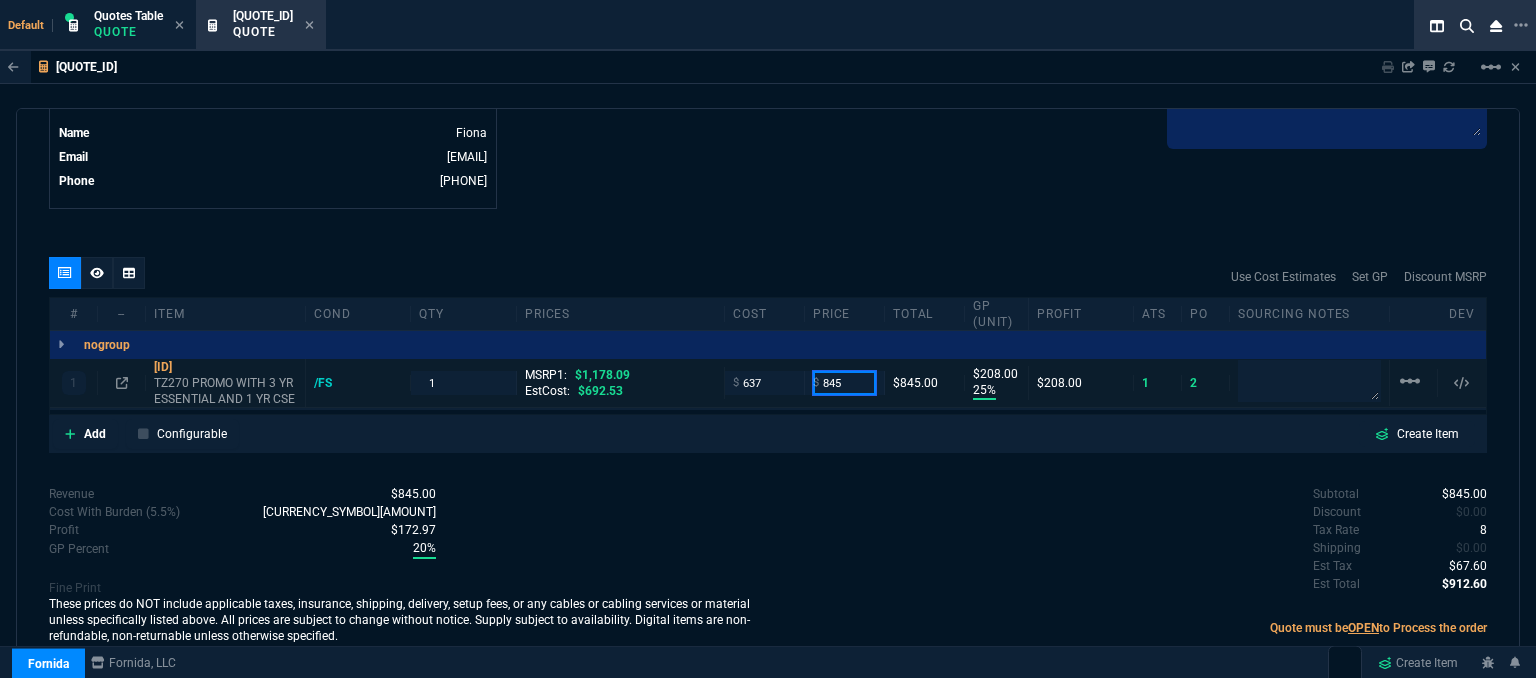 click on "845" at bounding box center (844, 382) 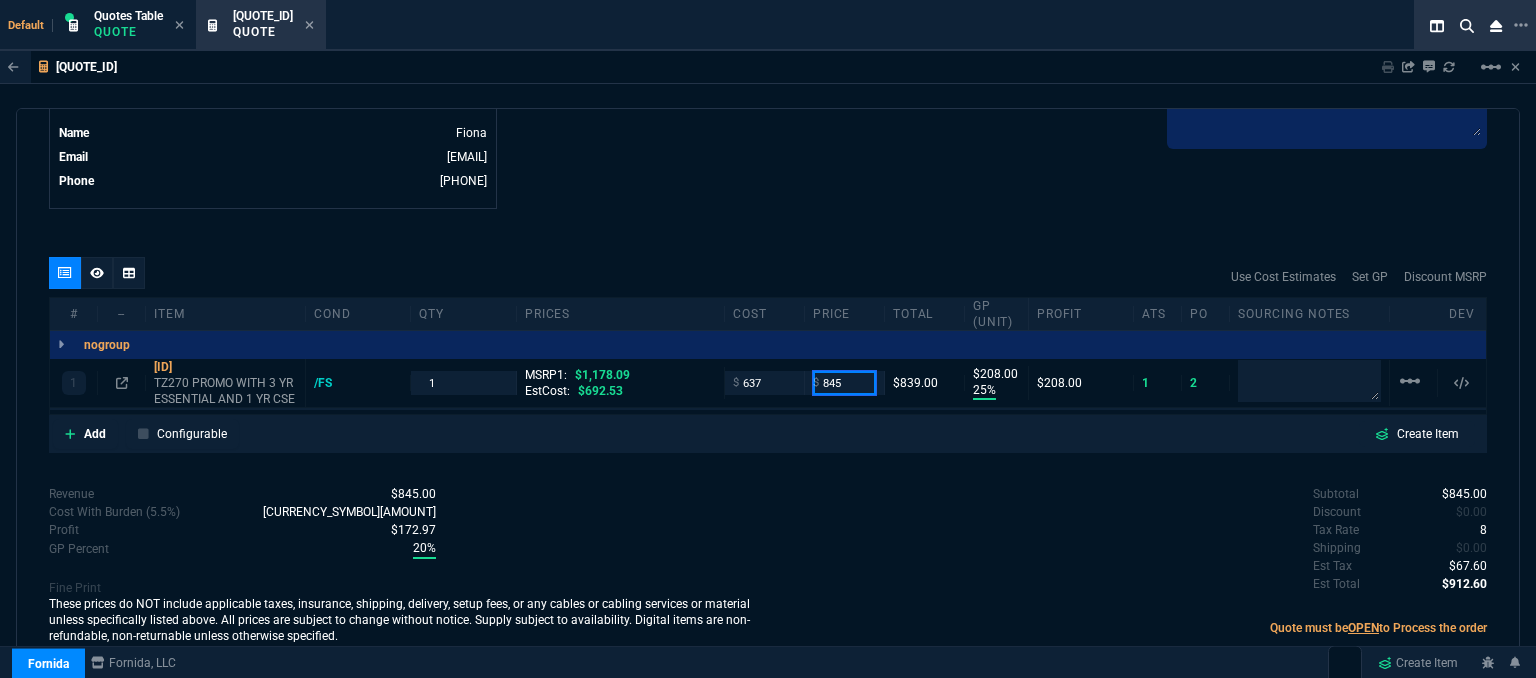 type on "839" 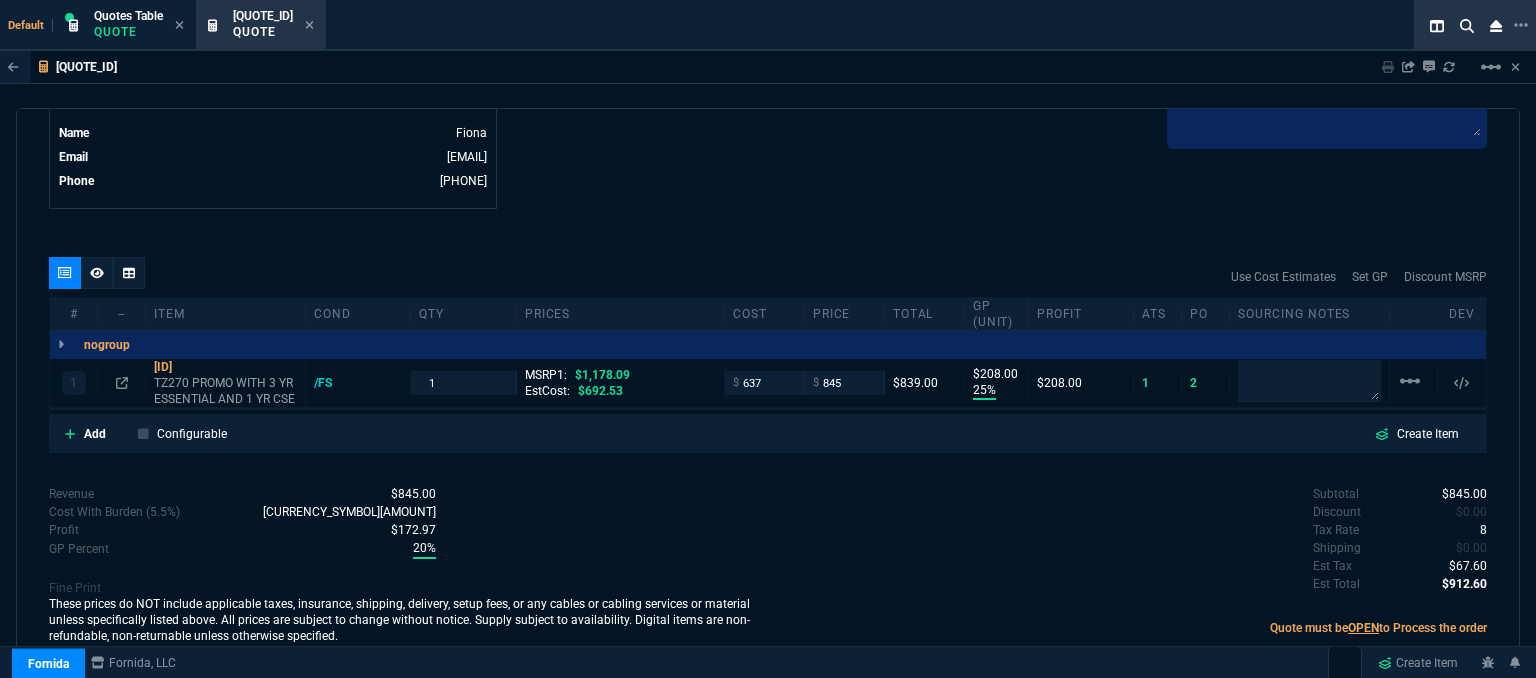 click on "Fornida, LLC 2609 Technology Dr Suite 300 Plano, TX 75074  Share Link  Cody Taylor oneOnOne chat SEND Sarah Costa oneOnOne chat SEND Brian Over oneOnOne chat SEND Mike Drumm oneOnOne chat SEND  Show More Chats  Shipping Address  4974 Yellow Wood Pkwy Jamesville,  NY -- USA Bill to Address  4974 Yellow Wood Pkwy Jamesville,  NY -- USA End User -- -- -- Payment Link  Quote must be open to create payment link.  Linked Documents  New Link  Quote Notes Quote Notes    Customer Notes Customer Notes    Reference Reference" at bounding box center [1127, -307] 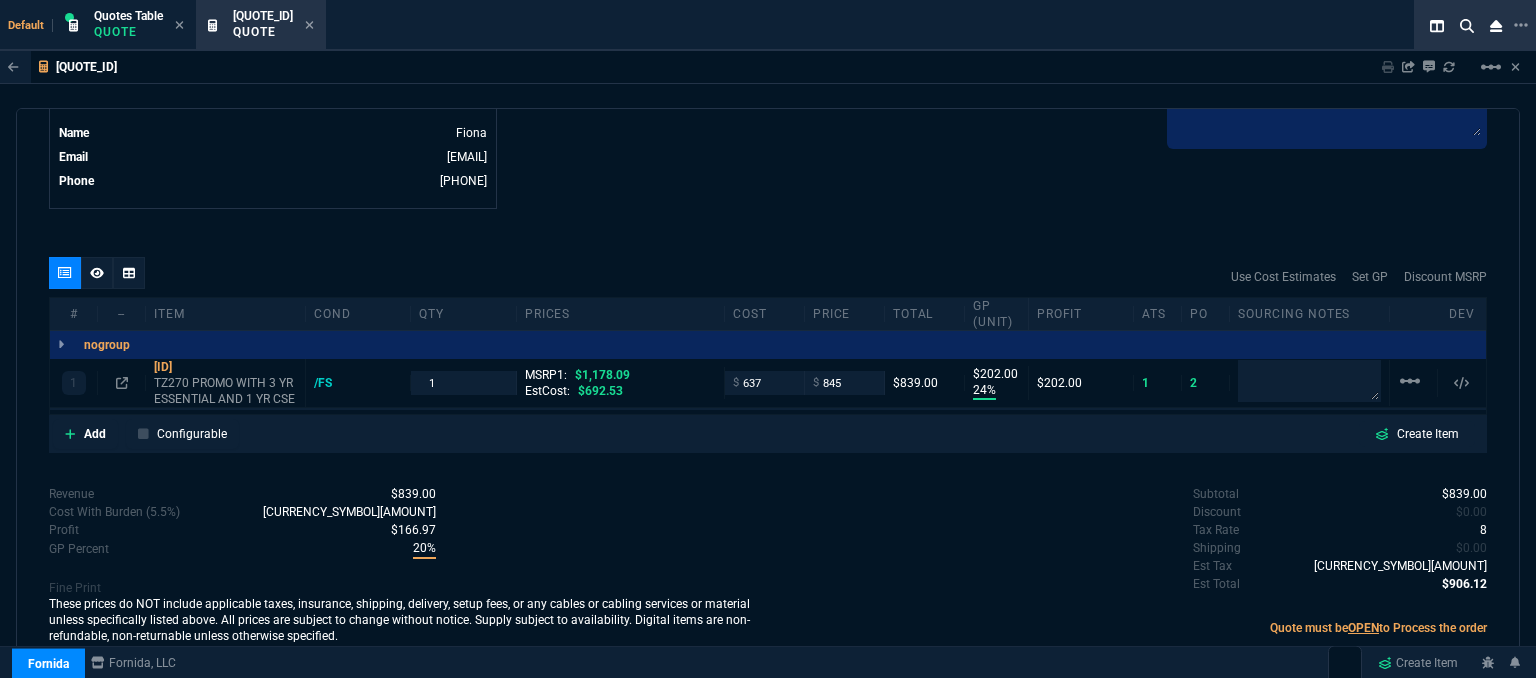 click on "Fornida, LLC 2609 Technology Dr Suite 300 Plano, TX 75074  Share Link  Cody Taylor oneOnOne chat SEND Sarah Costa oneOnOne chat SEND Brian Over oneOnOne chat SEND Mike Drumm oneOnOne chat SEND  Show More Chats  Shipping Address  4974 Yellow Wood Pkwy Jamesville,  NY -- USA Bill to Address  4974 Yellow Wood Pkwy Jamesville,  NY -- USA End User -- -- -- Payment Link  Quote must be open to create payment link.  Linked Documents  New Link  Quote Notes Quote Notes    Customer Notes Customer Notes    Reference Reference" at bounding box center (1127, -307) 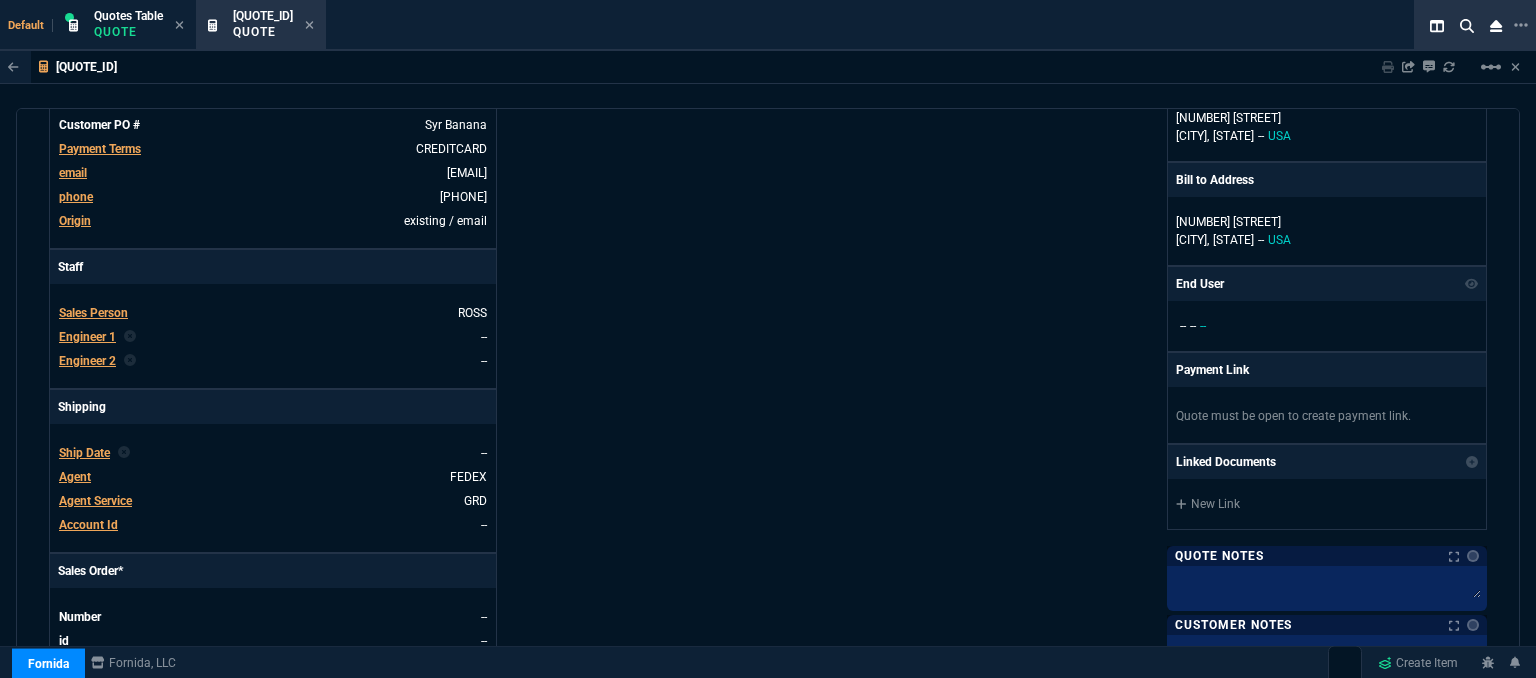 scroll, scrollTop: 8, scrollLeft: 0, axis: vertical 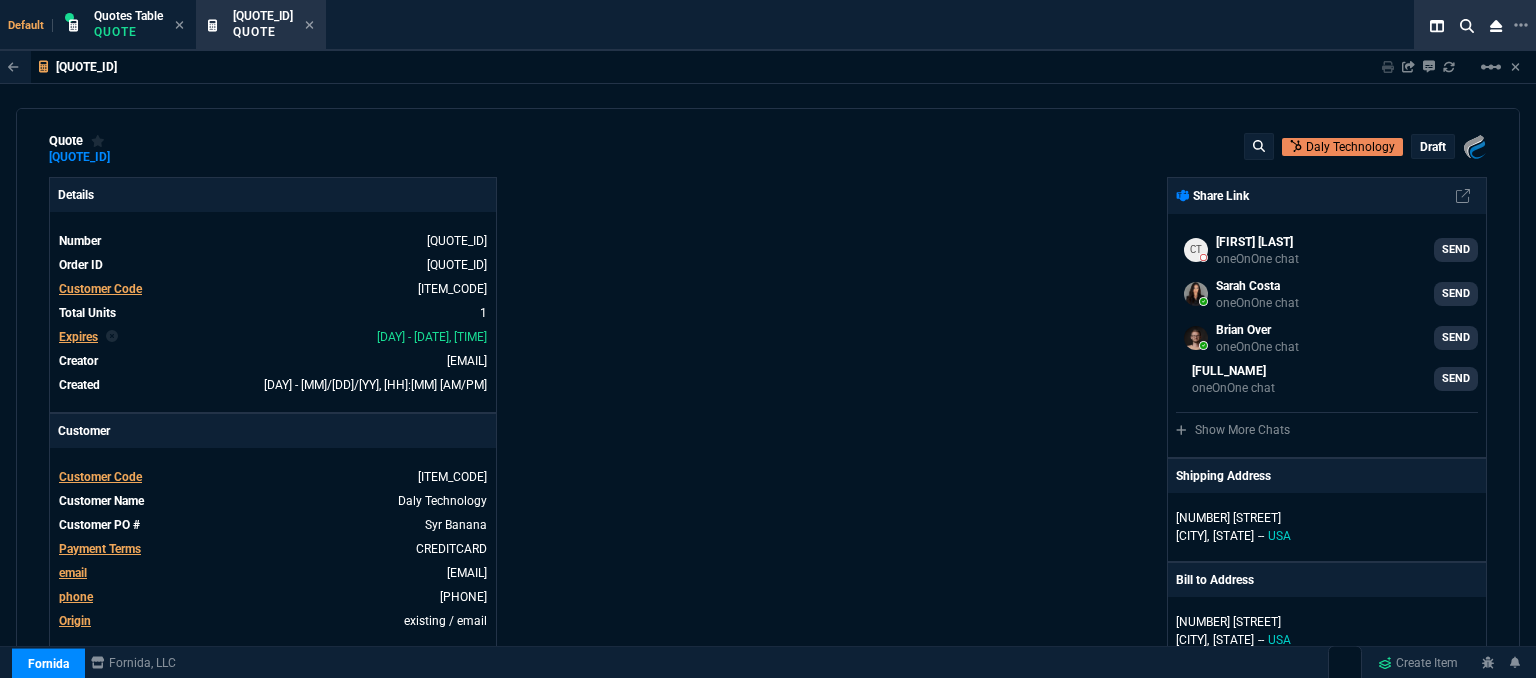 click on "draft" at bounding box center (1433, 147) 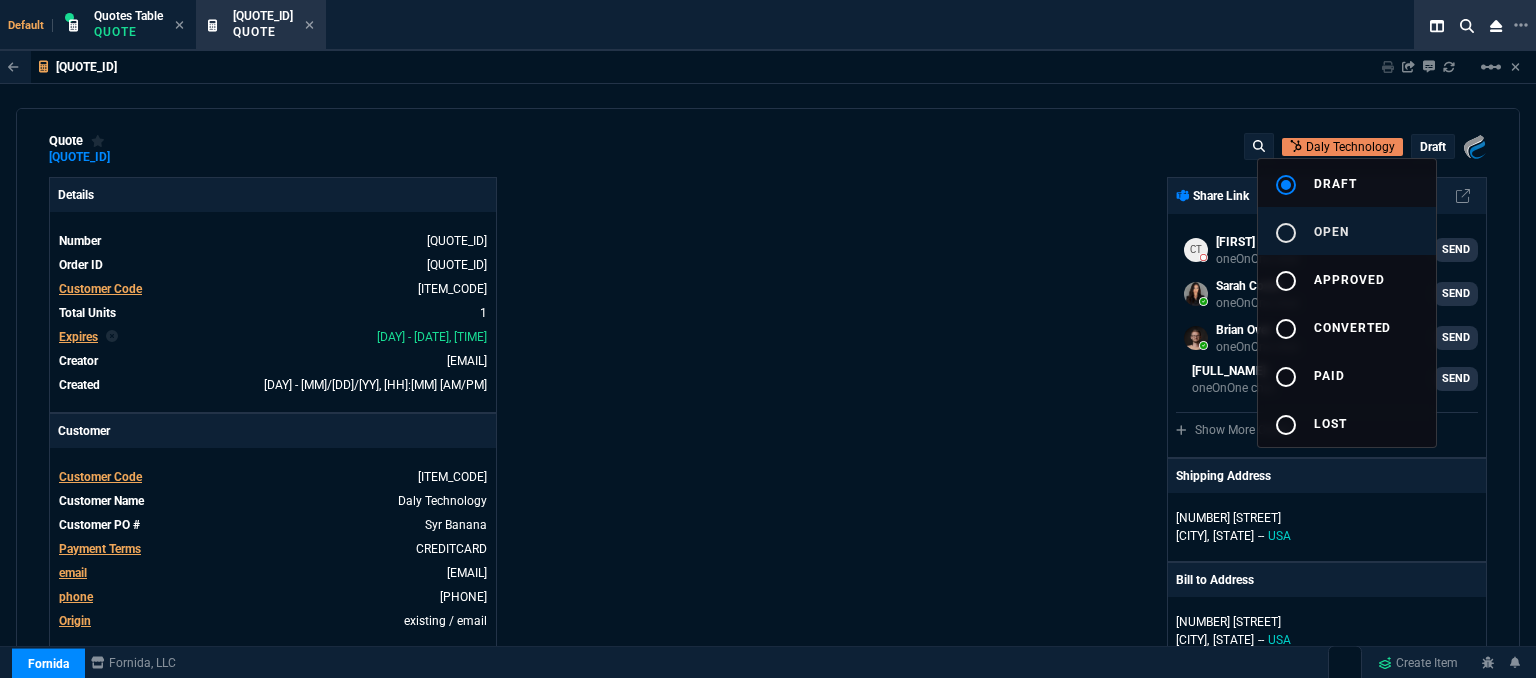 click on "radio_button_unchecked open" at bounding box center (1347, 231) 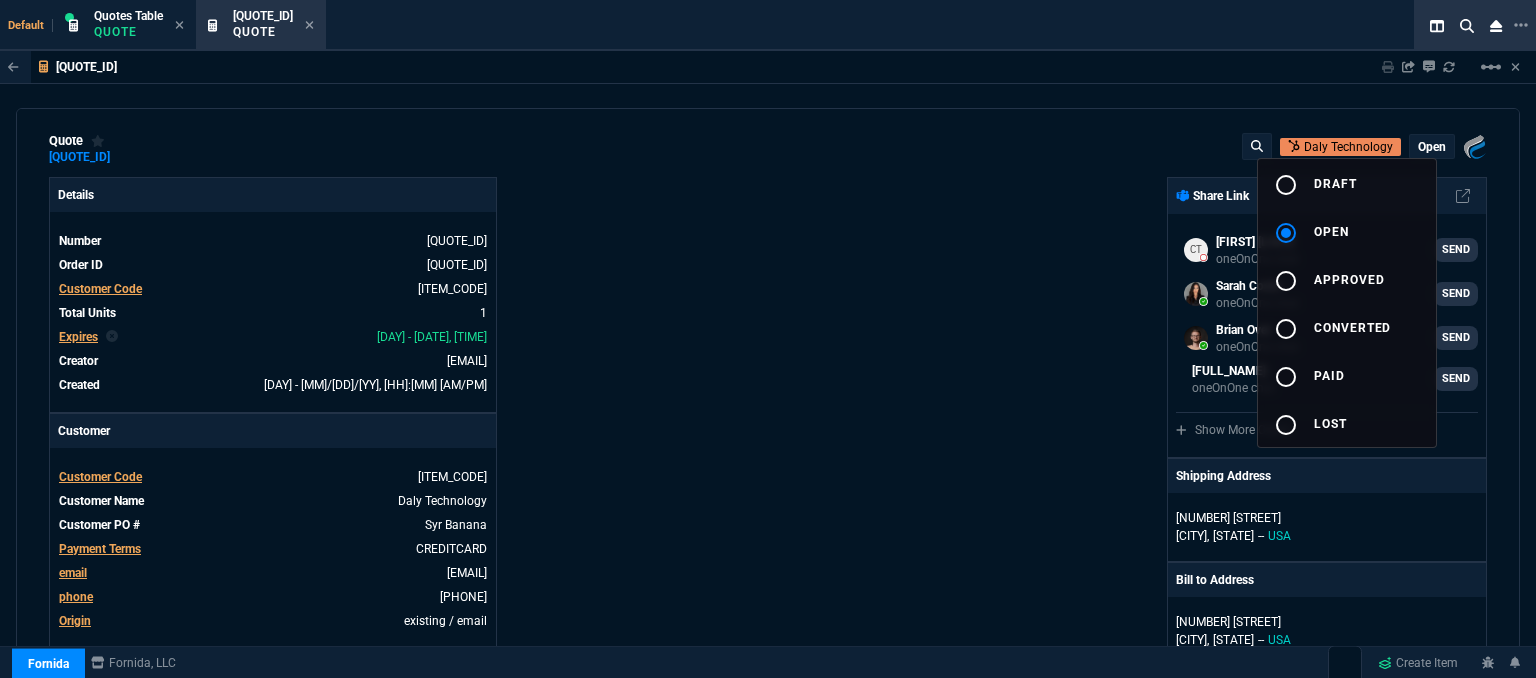 click at bounding box center [768, 339] 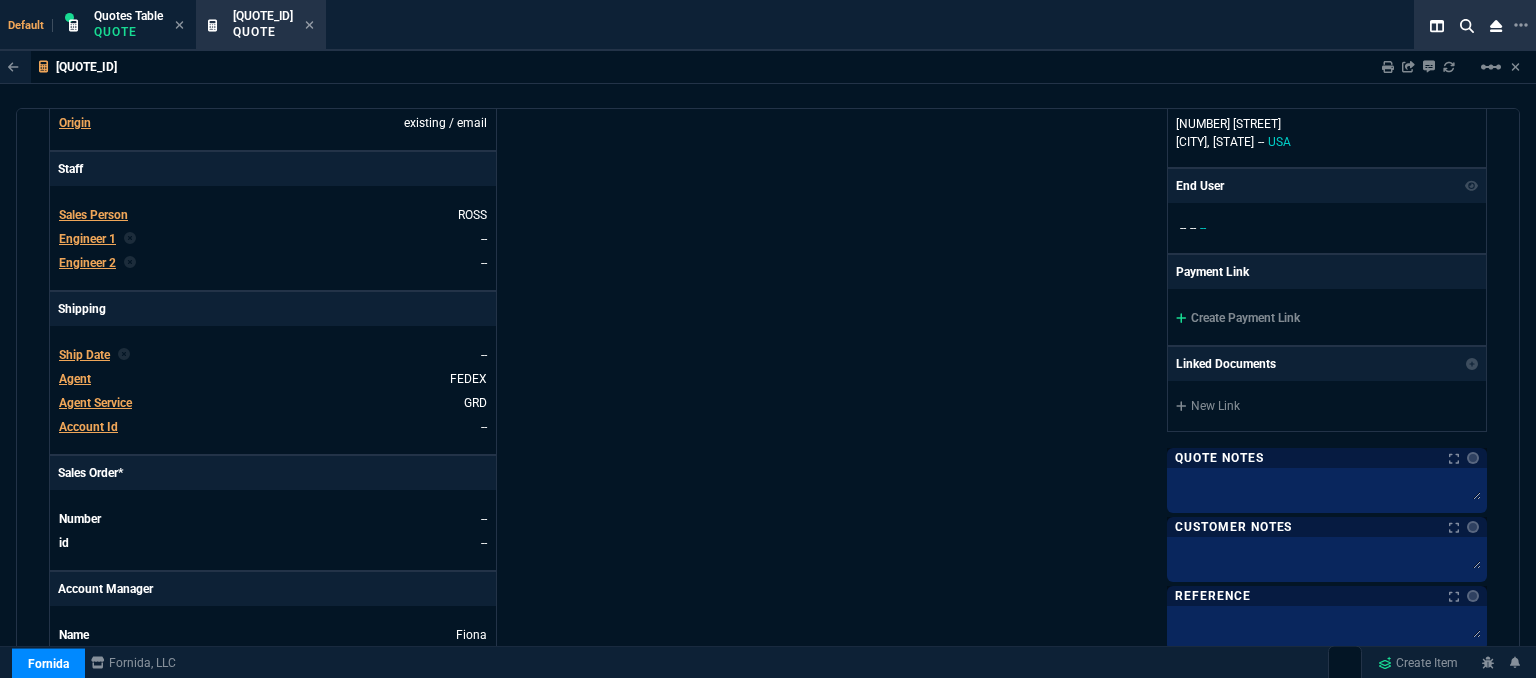 scroll, scrollTop: 508, scrollLeft: 0, axis: vertical 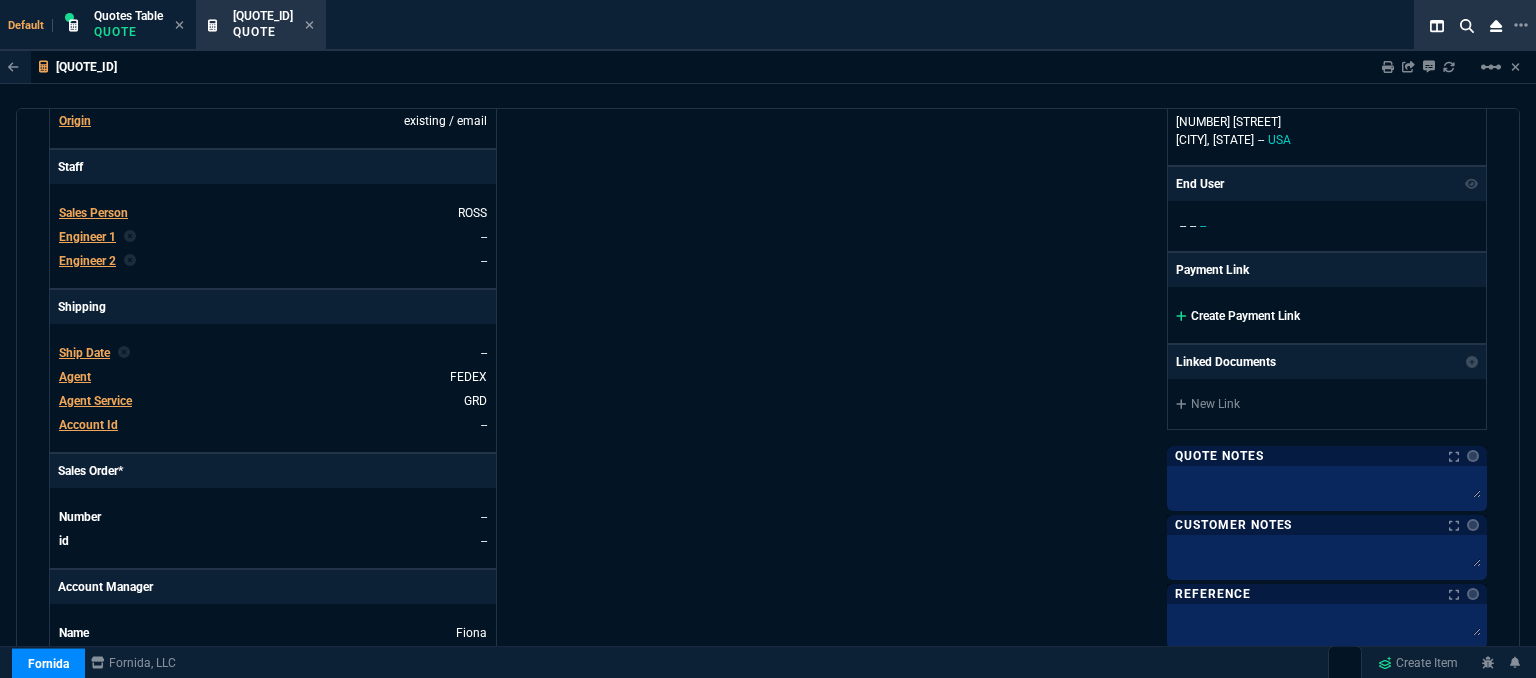 click at bounding box center [1181, 316] 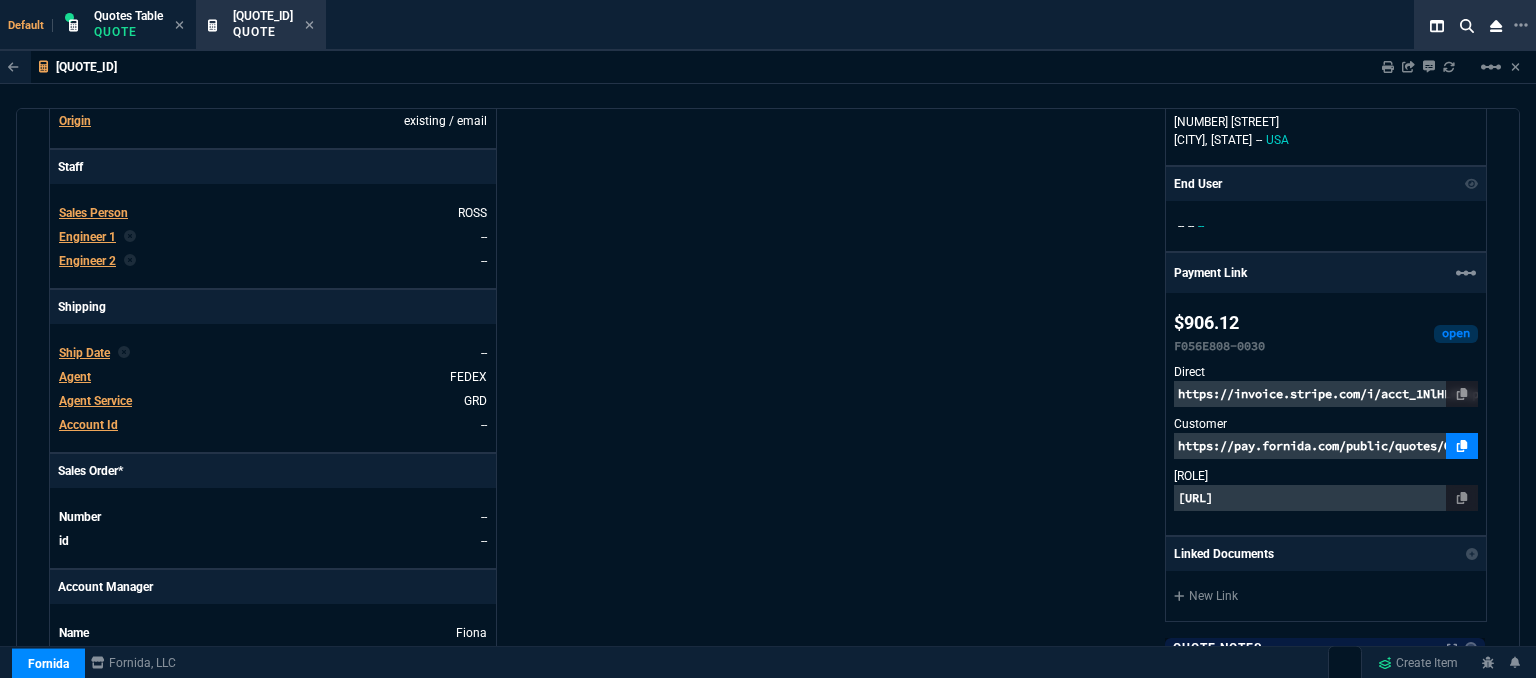 click at bounding box center [1462, 446] 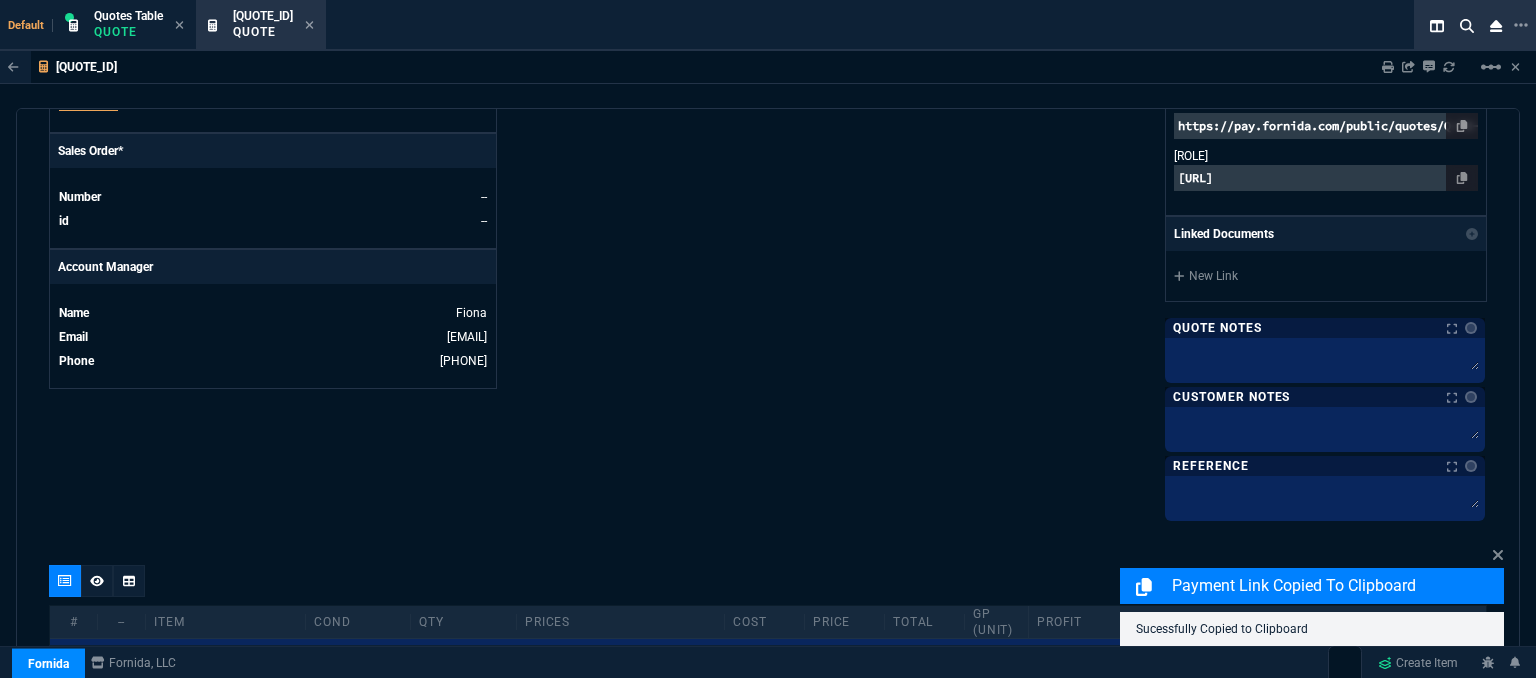 scroll, scrollTop: 1008, scrollLeft: 0, axis: vertical 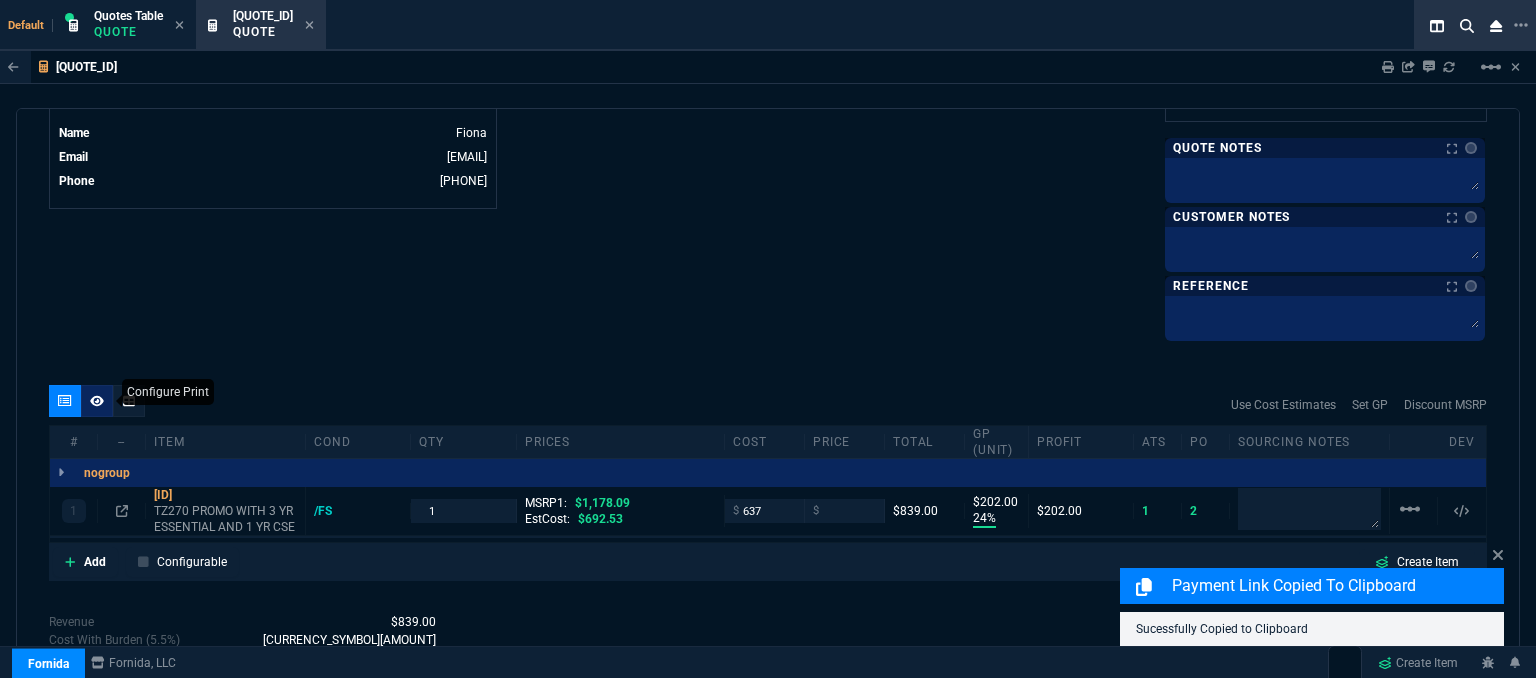 click at bounding box center (97, 400) 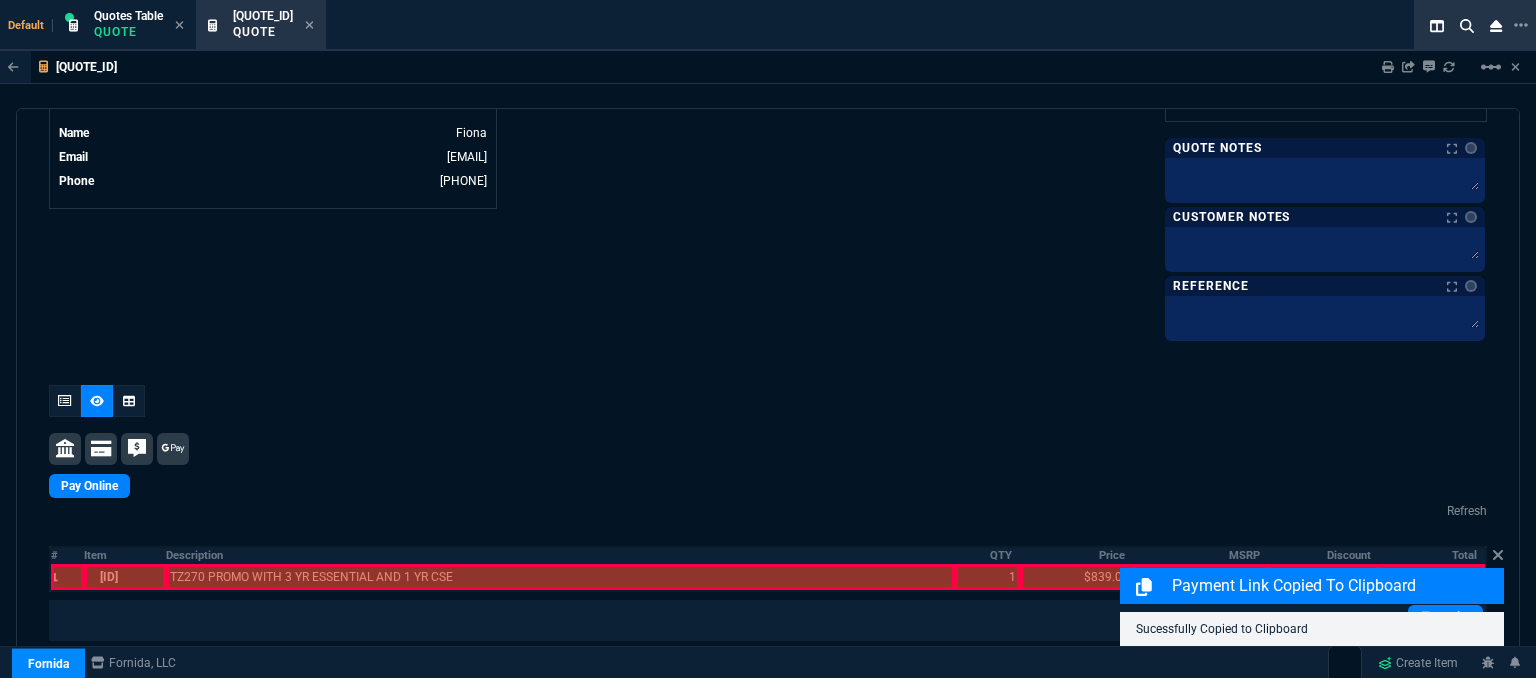 click at bounding box center [124, 577] 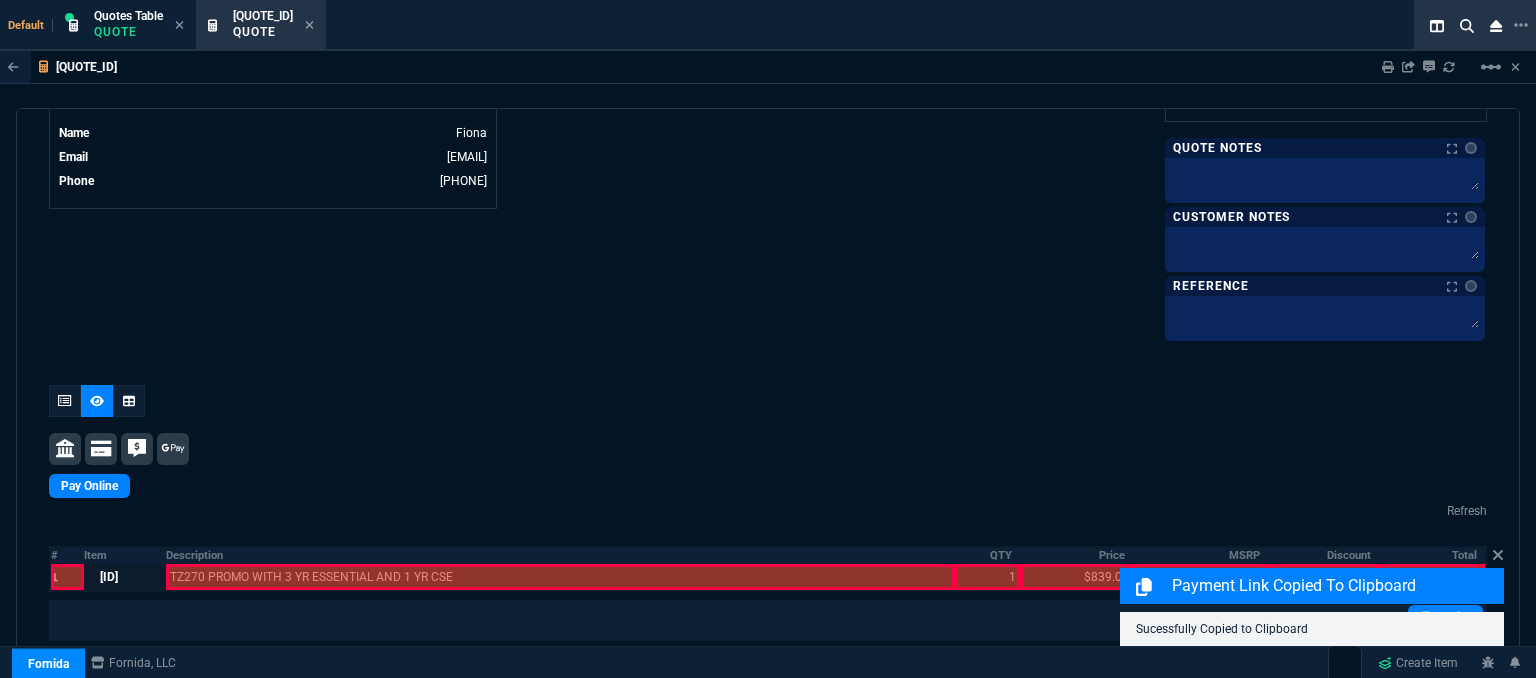 click at bounding box center [561, 577] 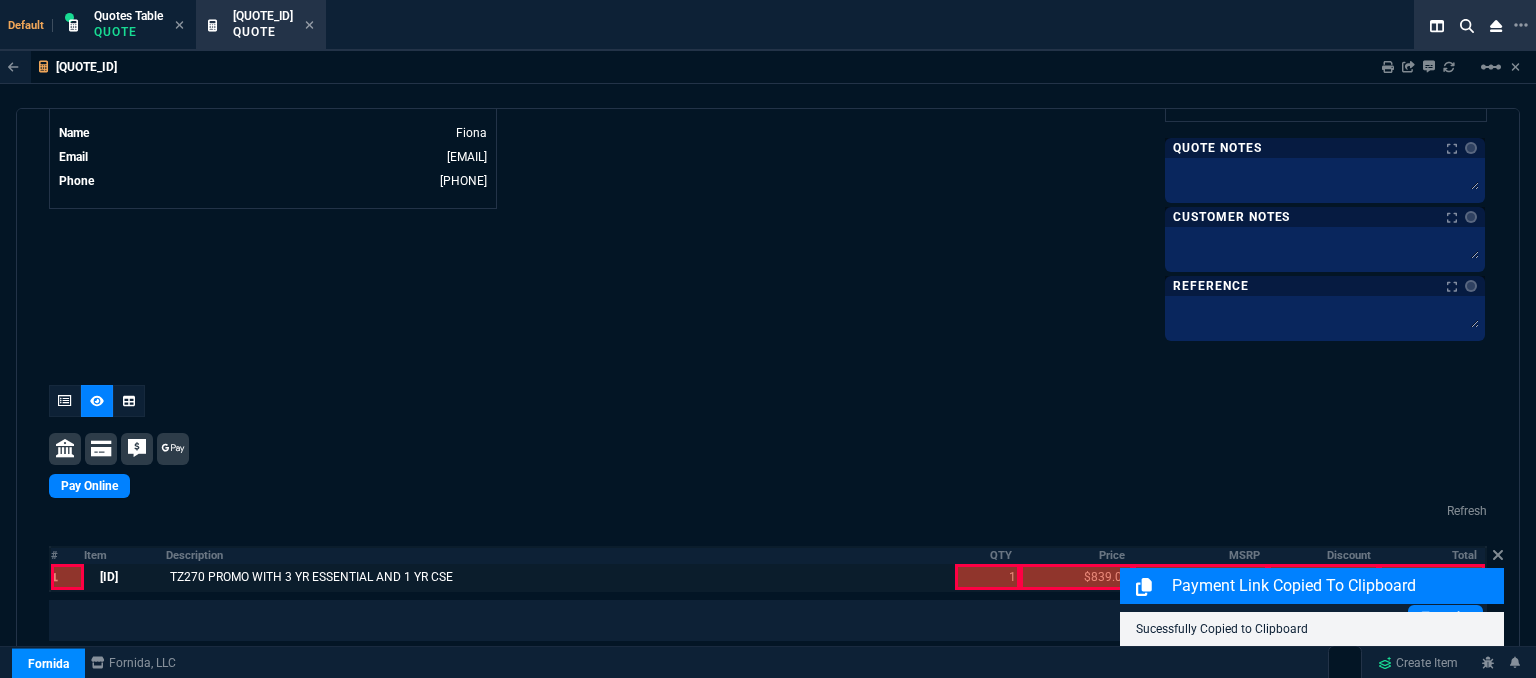 scroll, scrollTop: 1176, scrollLeft: 0, axis: vertical 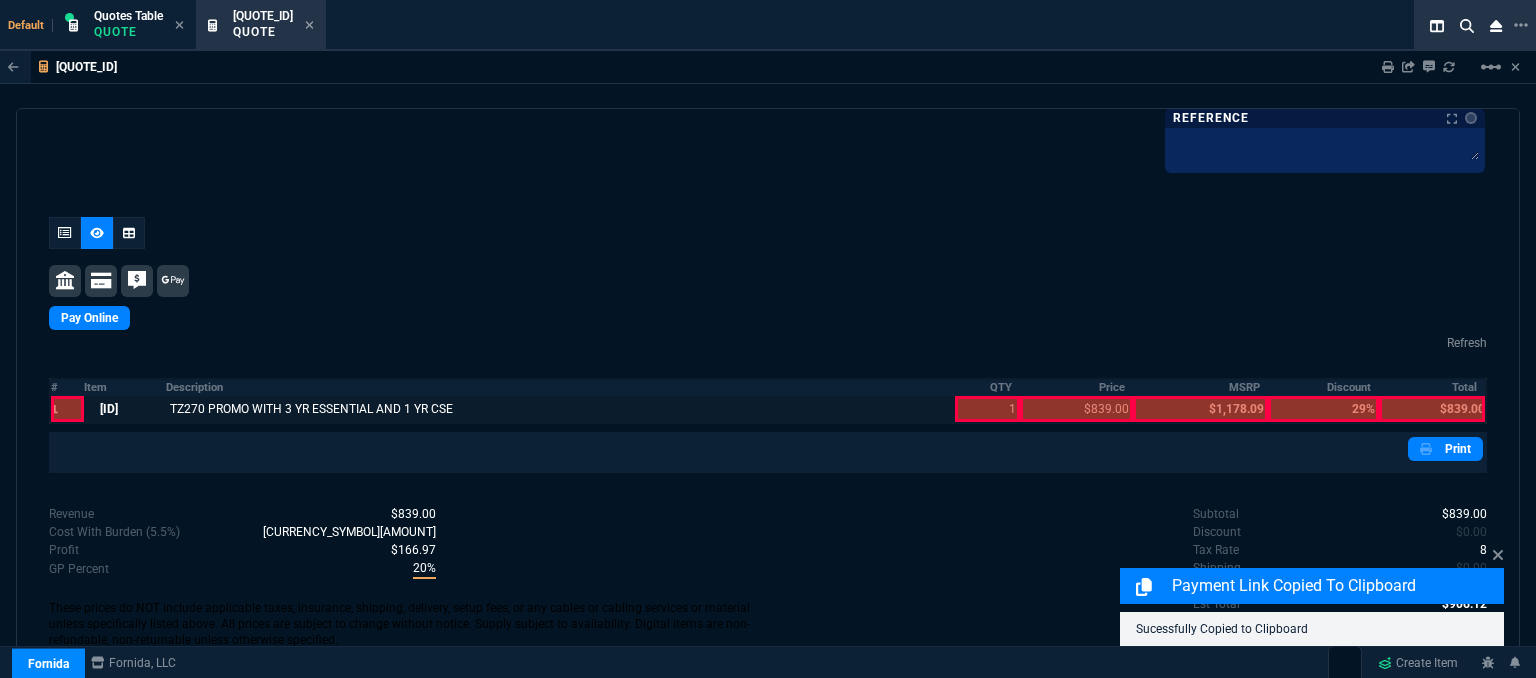 click at bounding box center (987, 409) 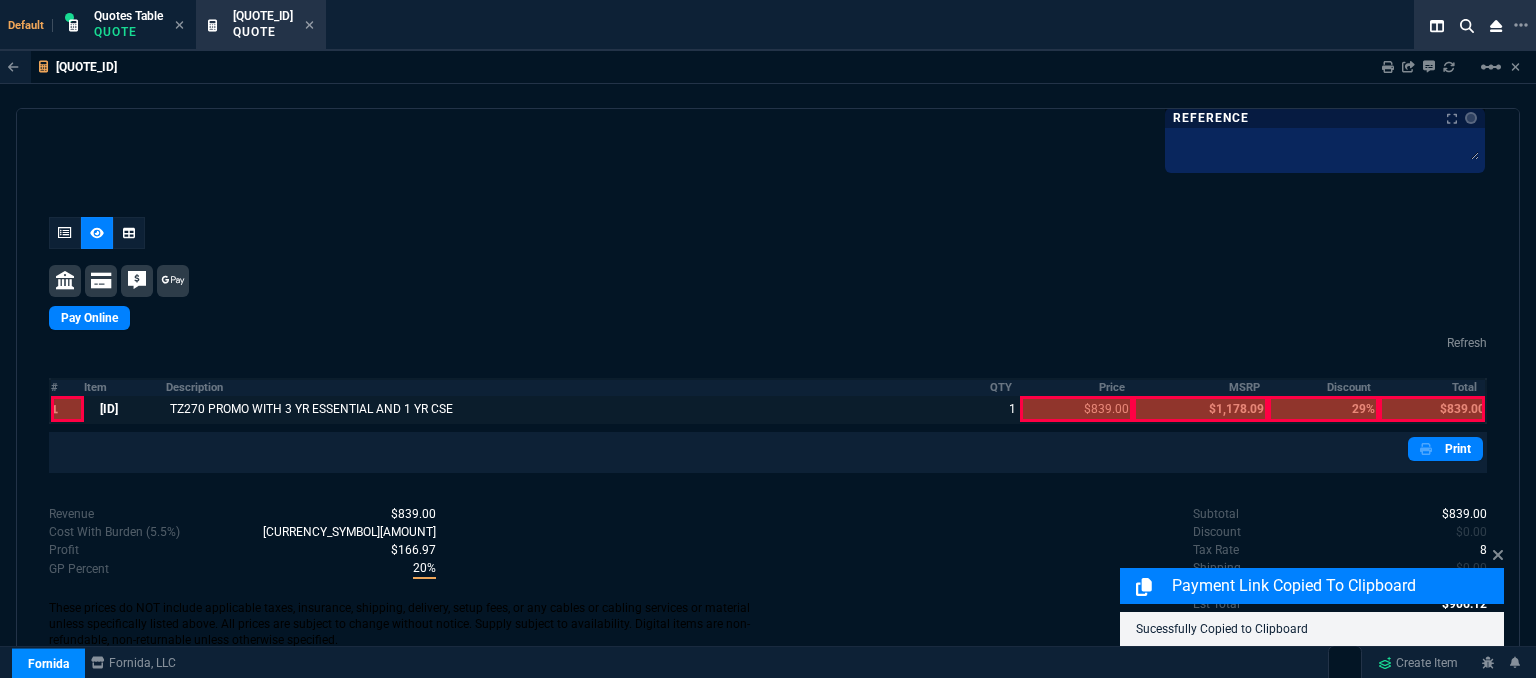 click at bounding box center [1076, 409] 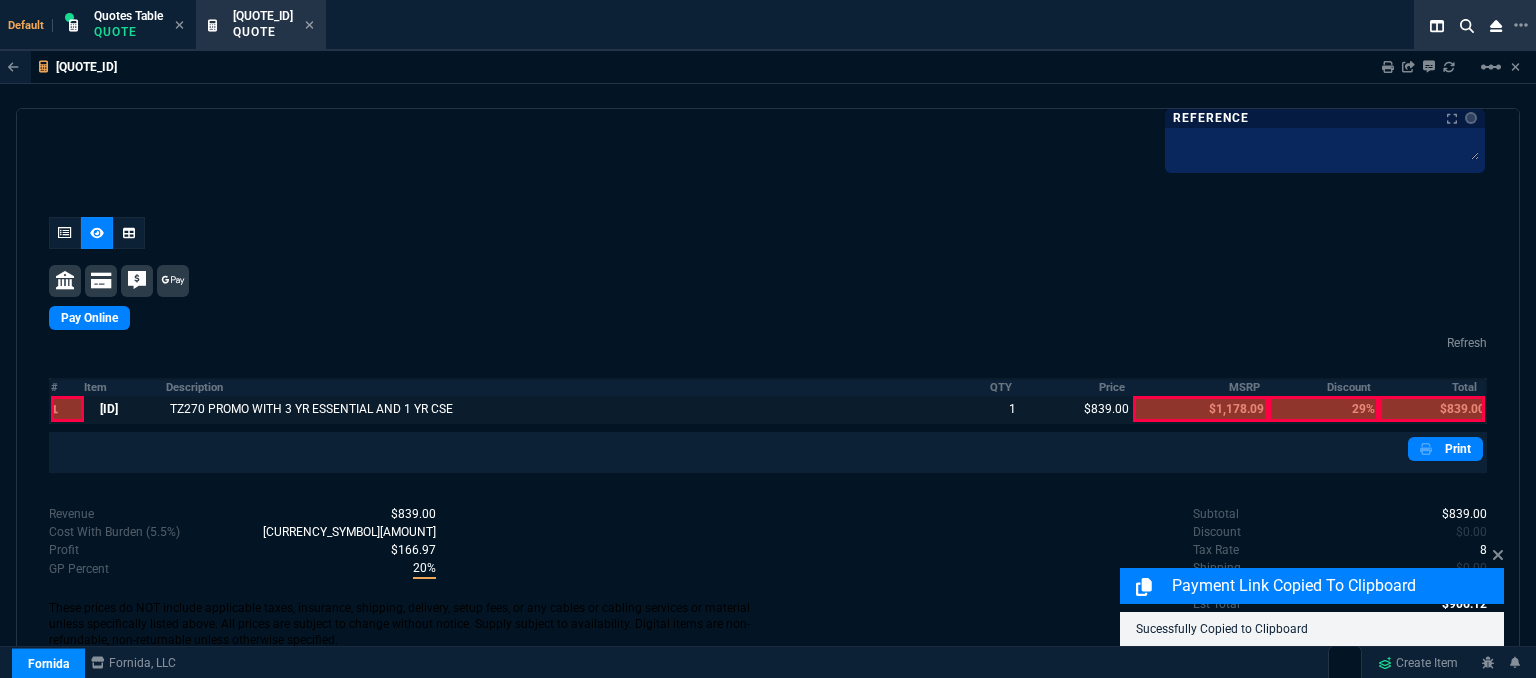 click at bounding box center [1432, 409] 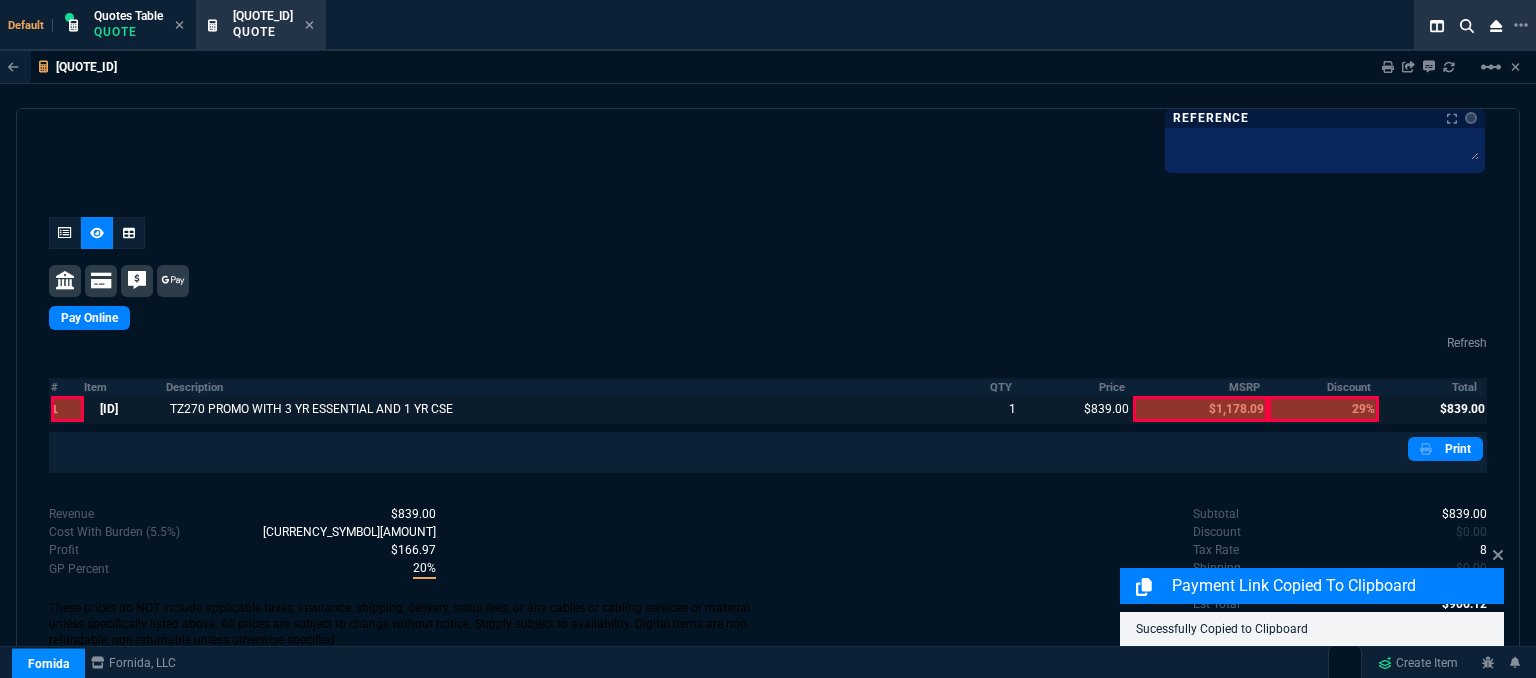 scroll, scrollTop: 1050, scrollLeft: 0, axis: vertical 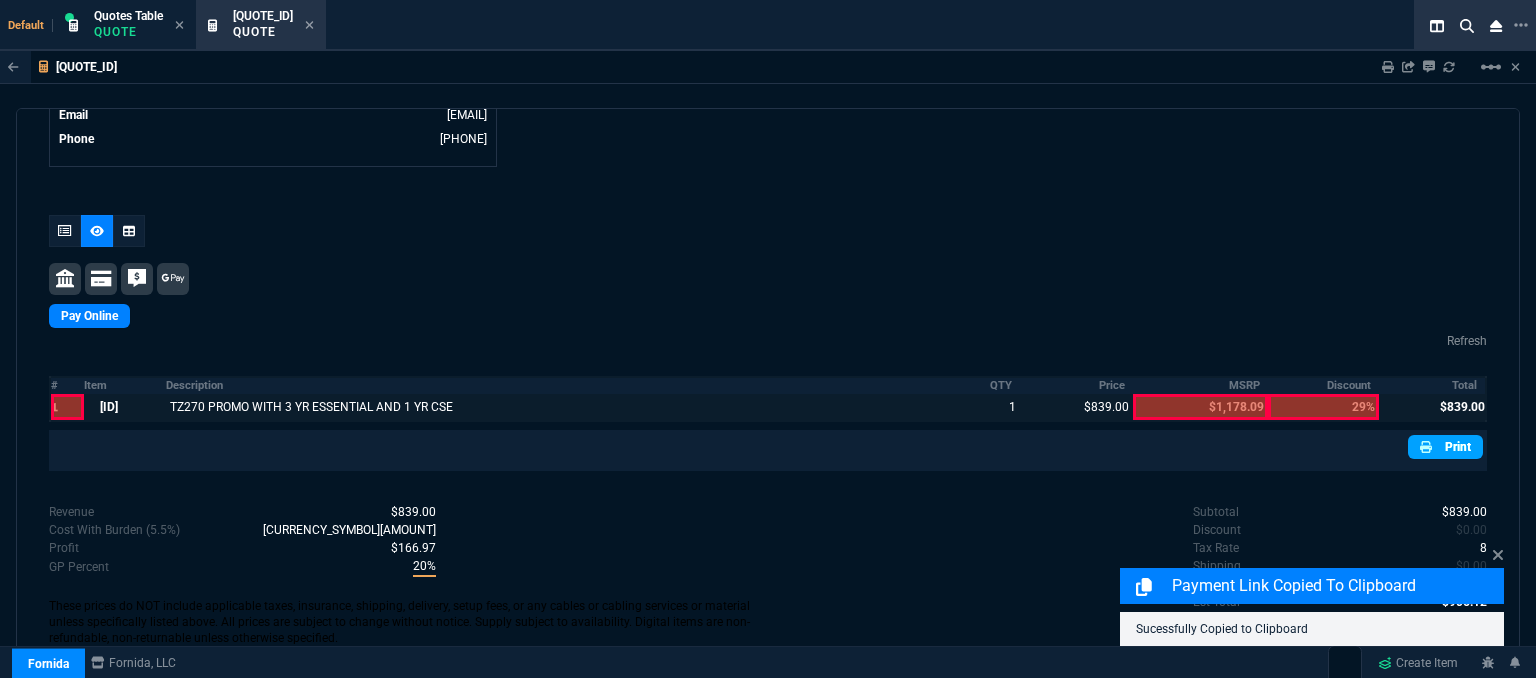 click on "Print" at bounding box center (1445, 447) 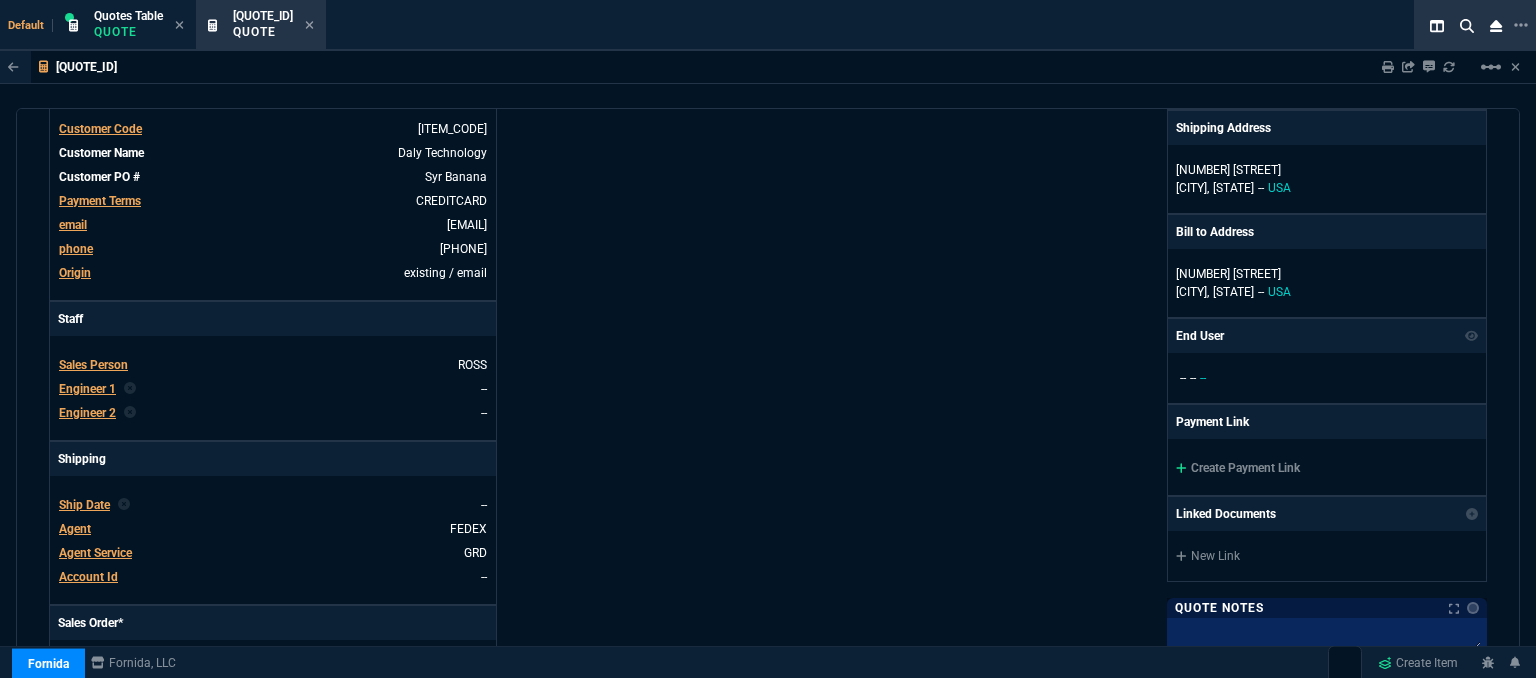 scroll, scrollTop: 500, scrollLeft: 0, axis: vertical 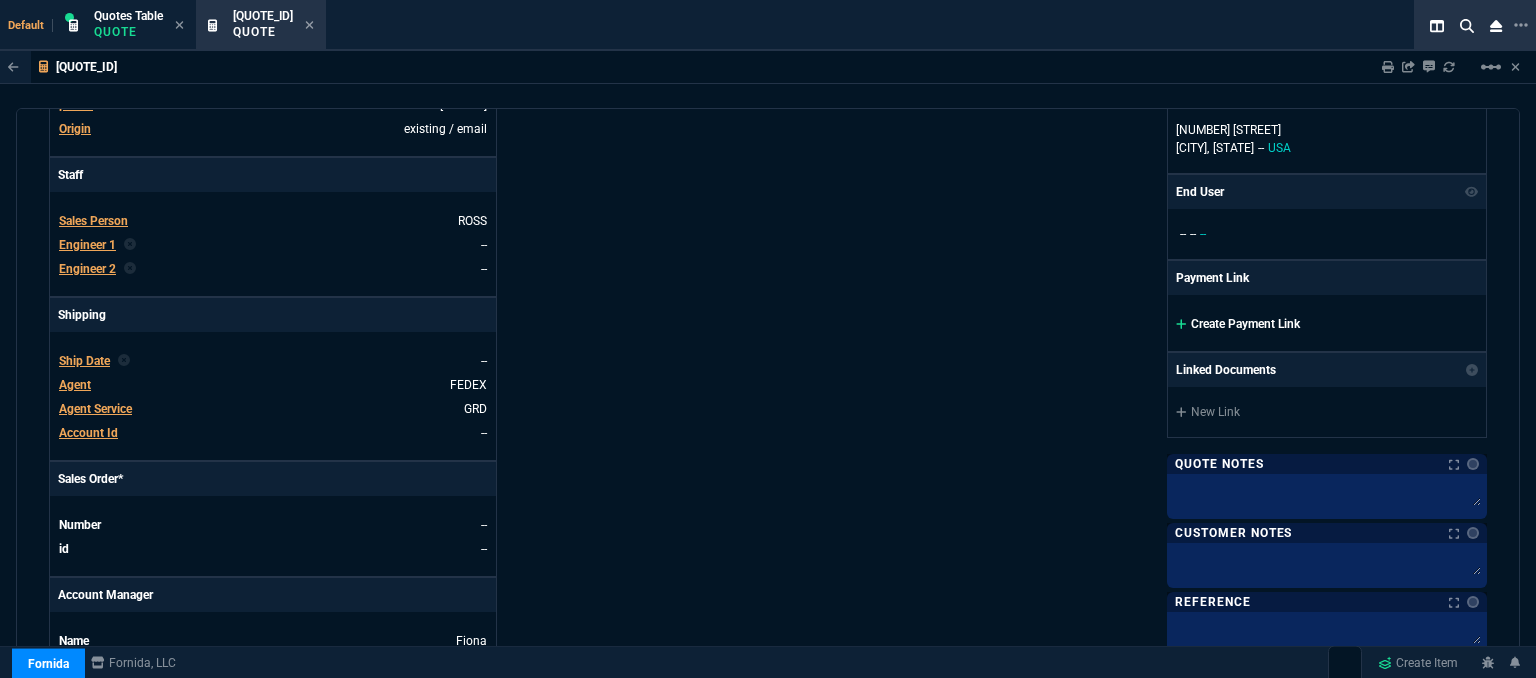 click at bounding box center (1181, 324) 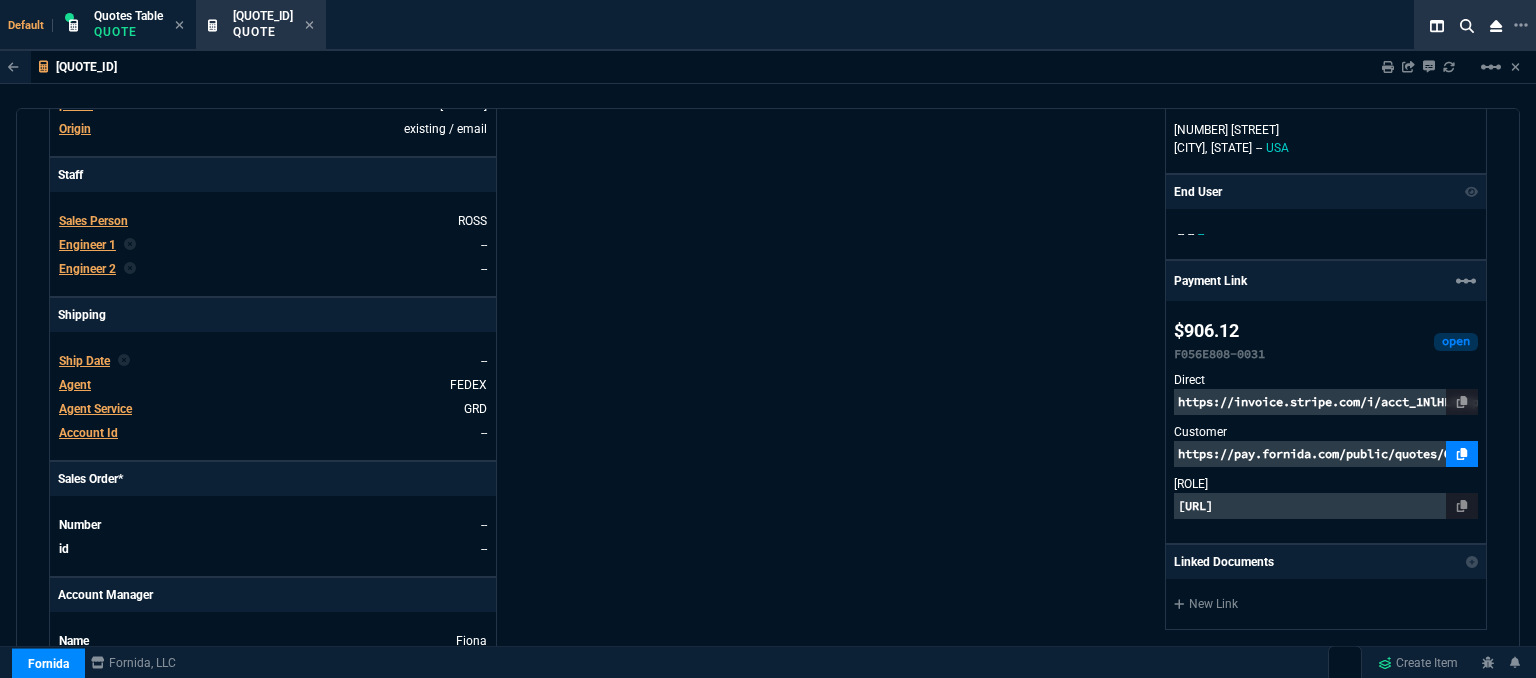 click at bounding box center [1462, 454] 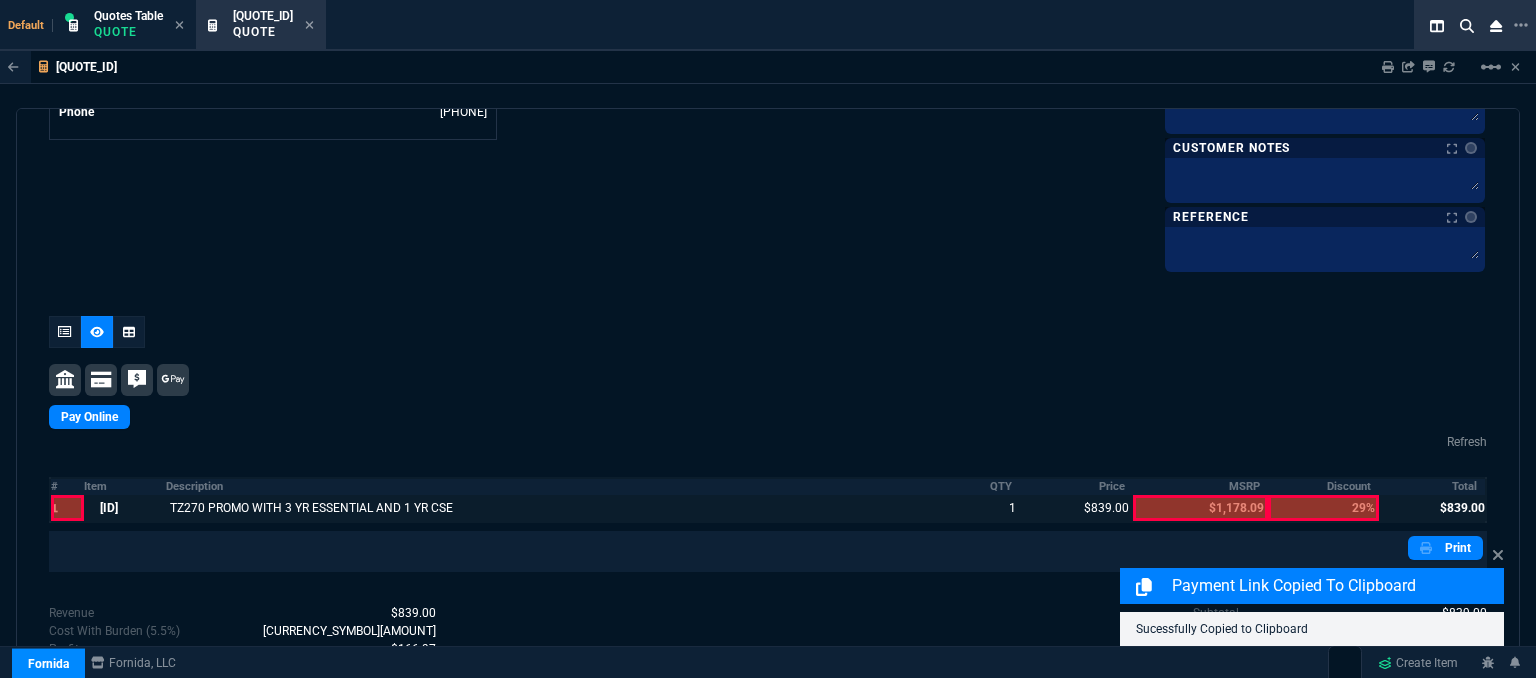 scroll, scrollTop: 1176, scrollLeft: 0, axis: vertical 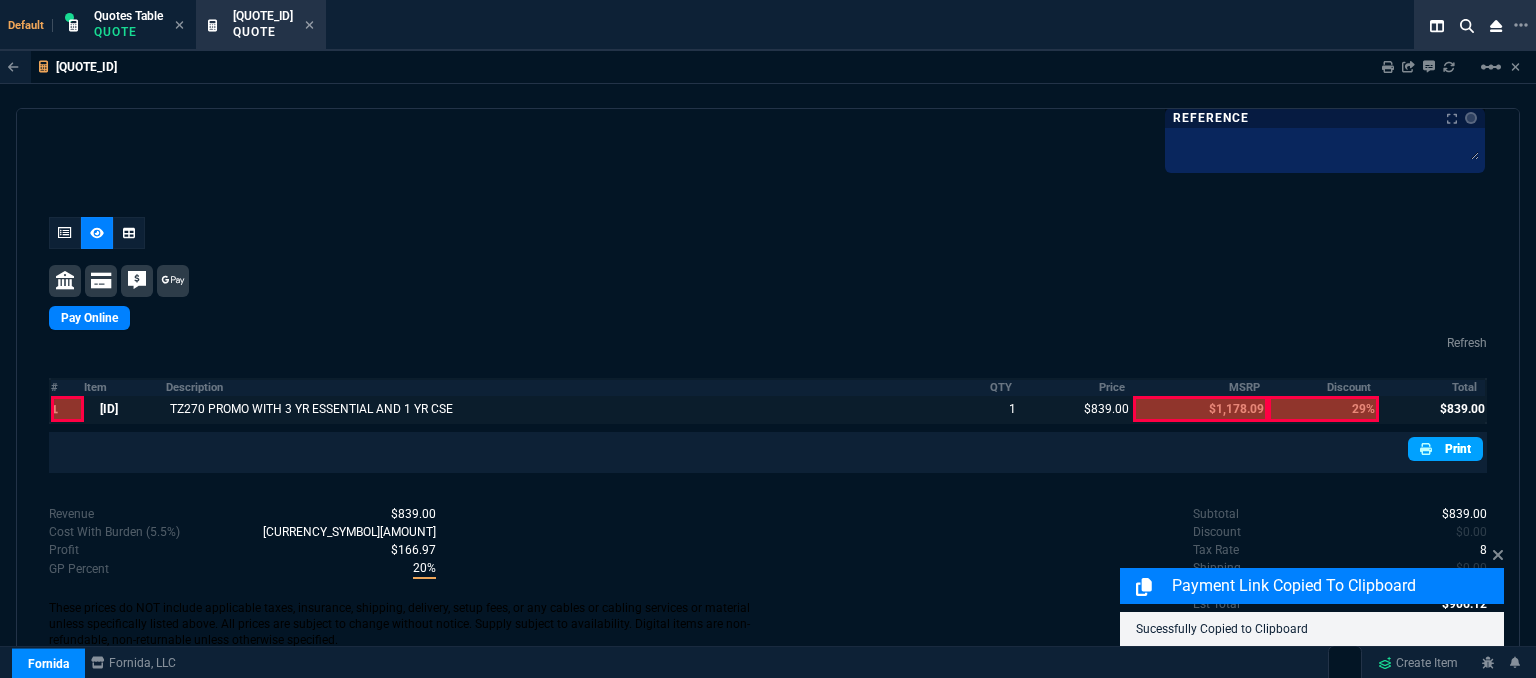 click at bounding box center [1426, 449] 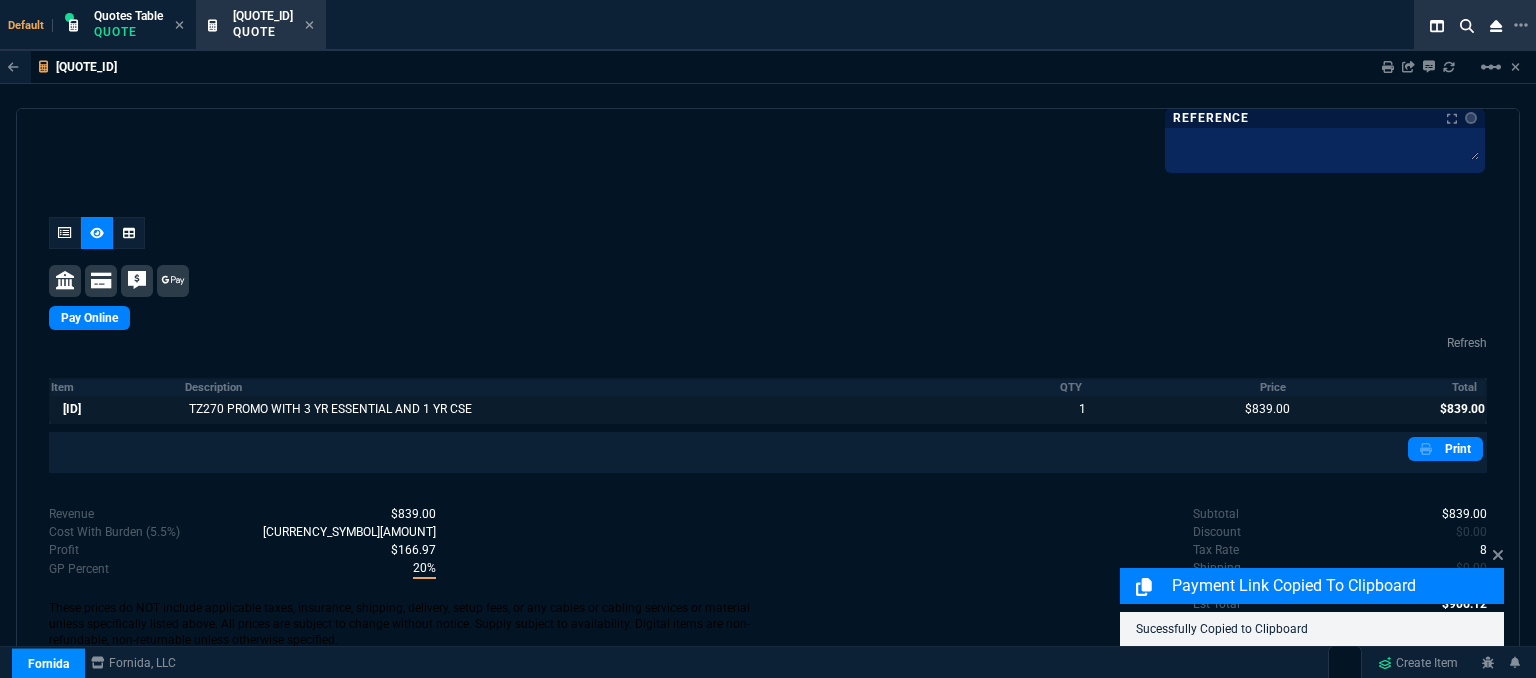 scroll, scrollTop: 1176, scrollLeft: 0, axis: vertical 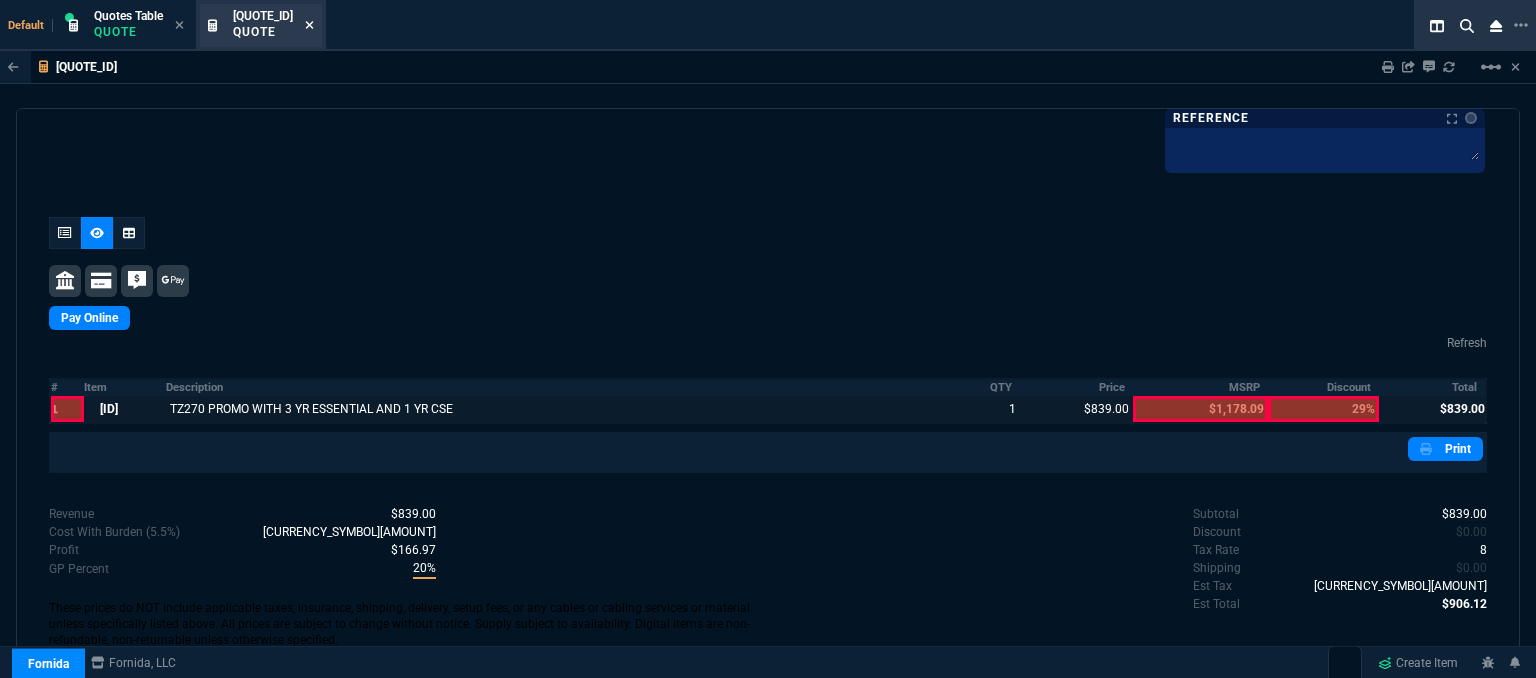click at bounding box center [309, 25] 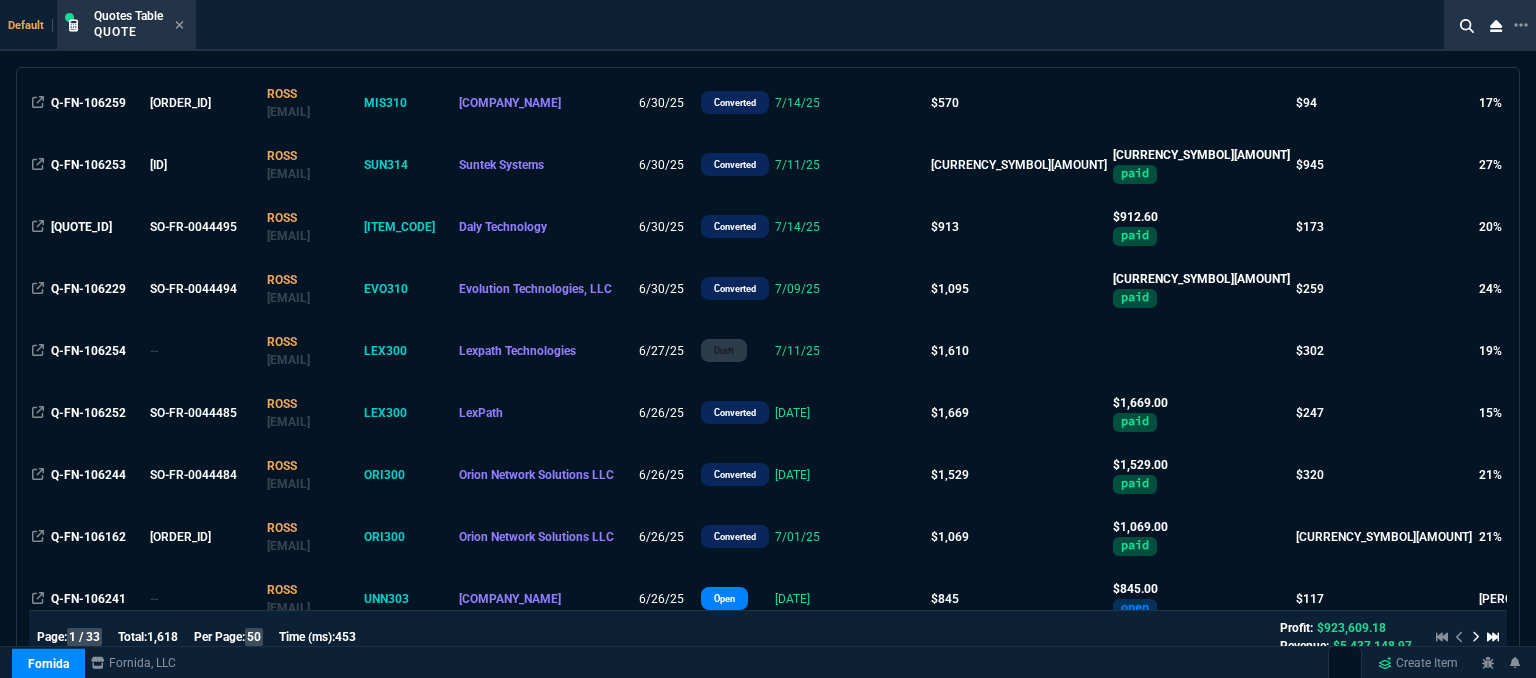 scroll, scrollTop: 2811, scrollLeft: 0, axis: vertical 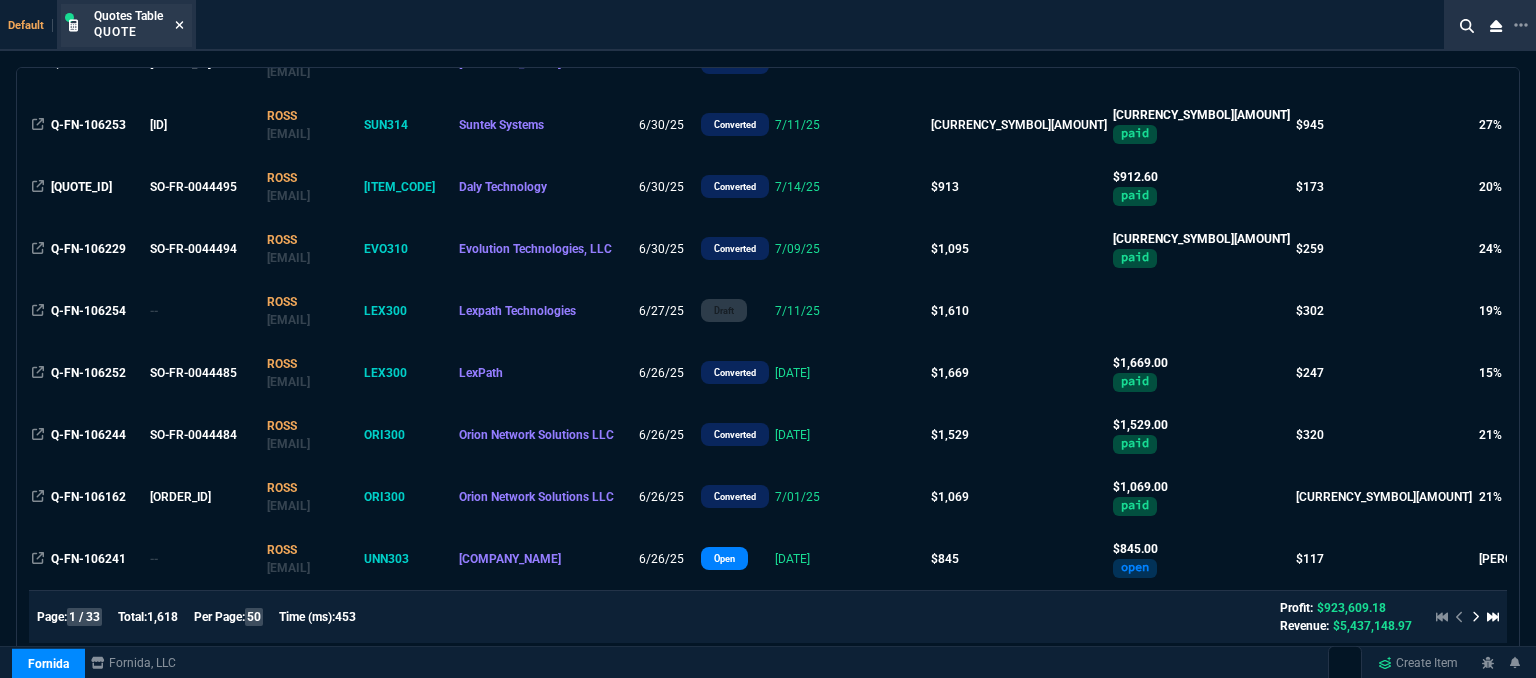 click at bounding box center (180, 25) 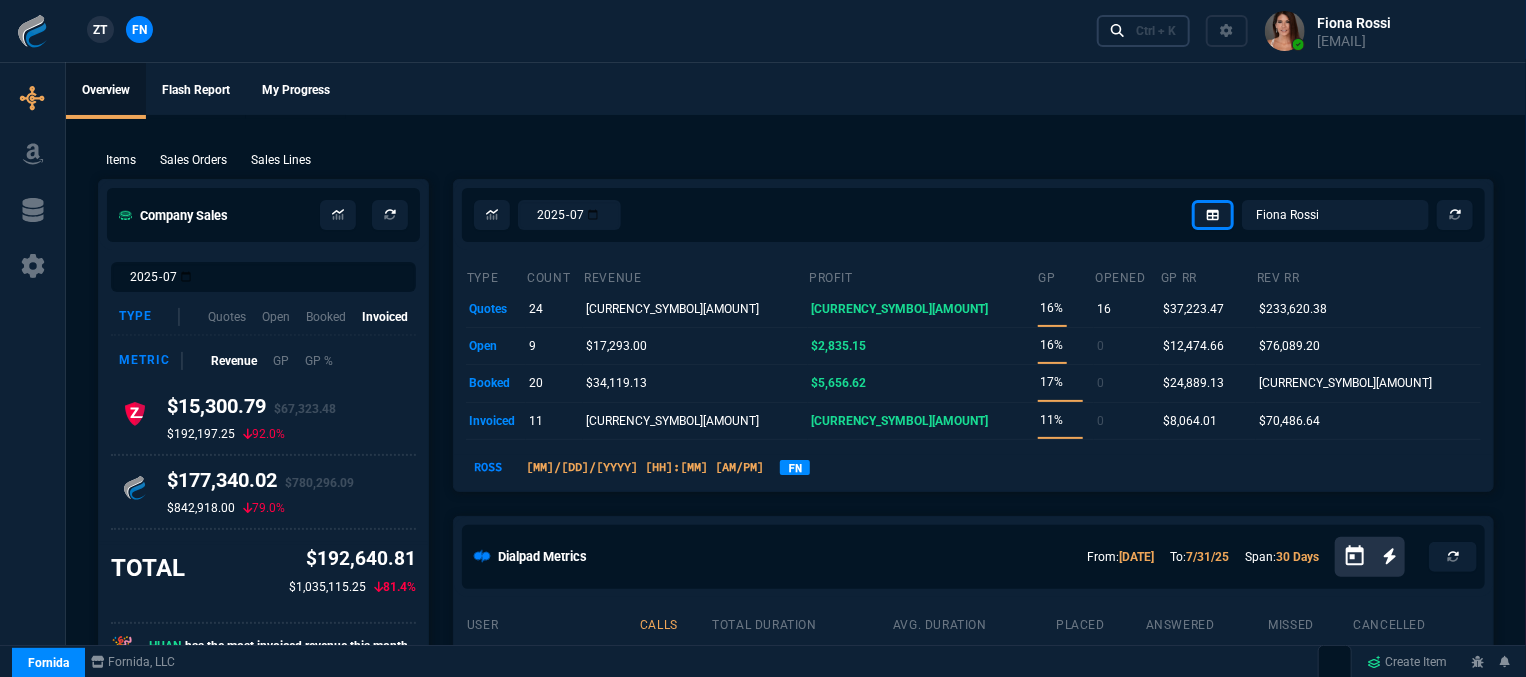 click on "Ctrl + K" at bounding box center [1144, 30] 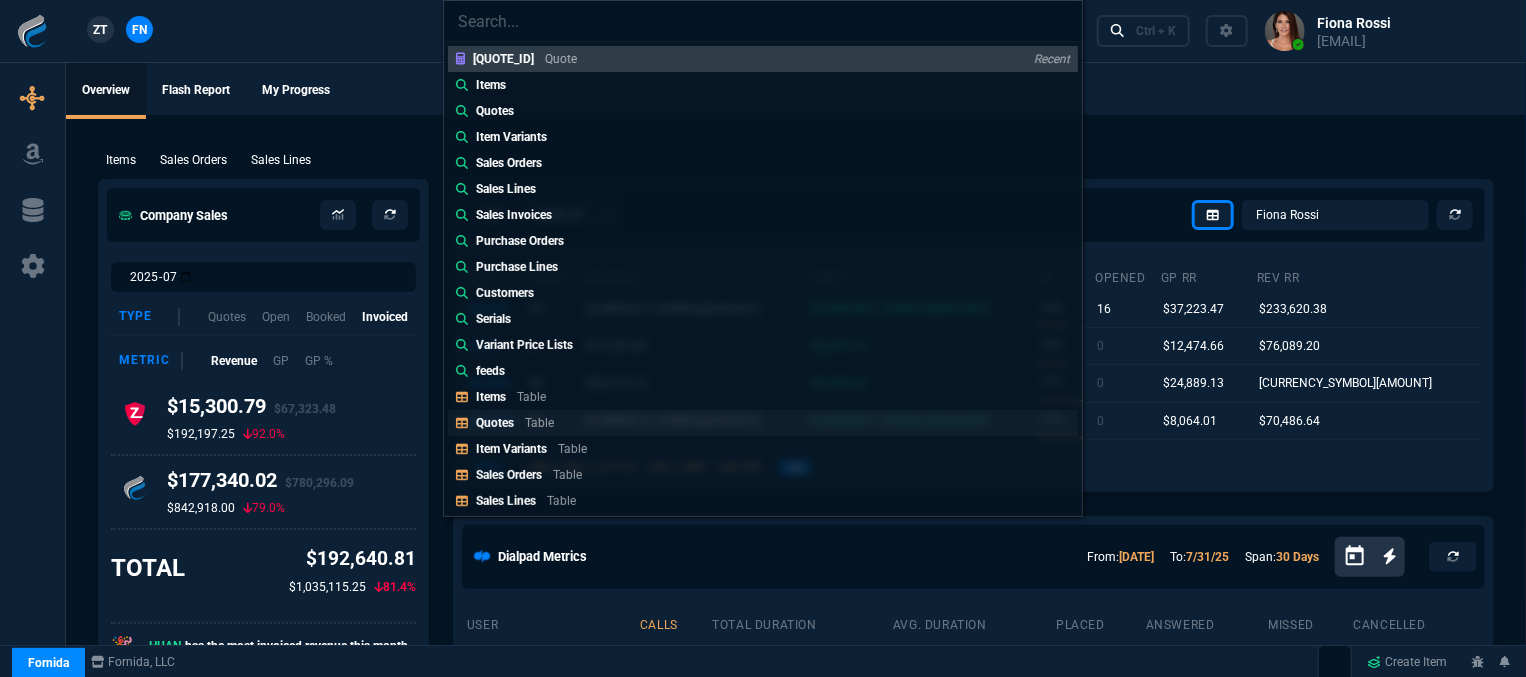 click on "Table" at bounding box center (561, 59) 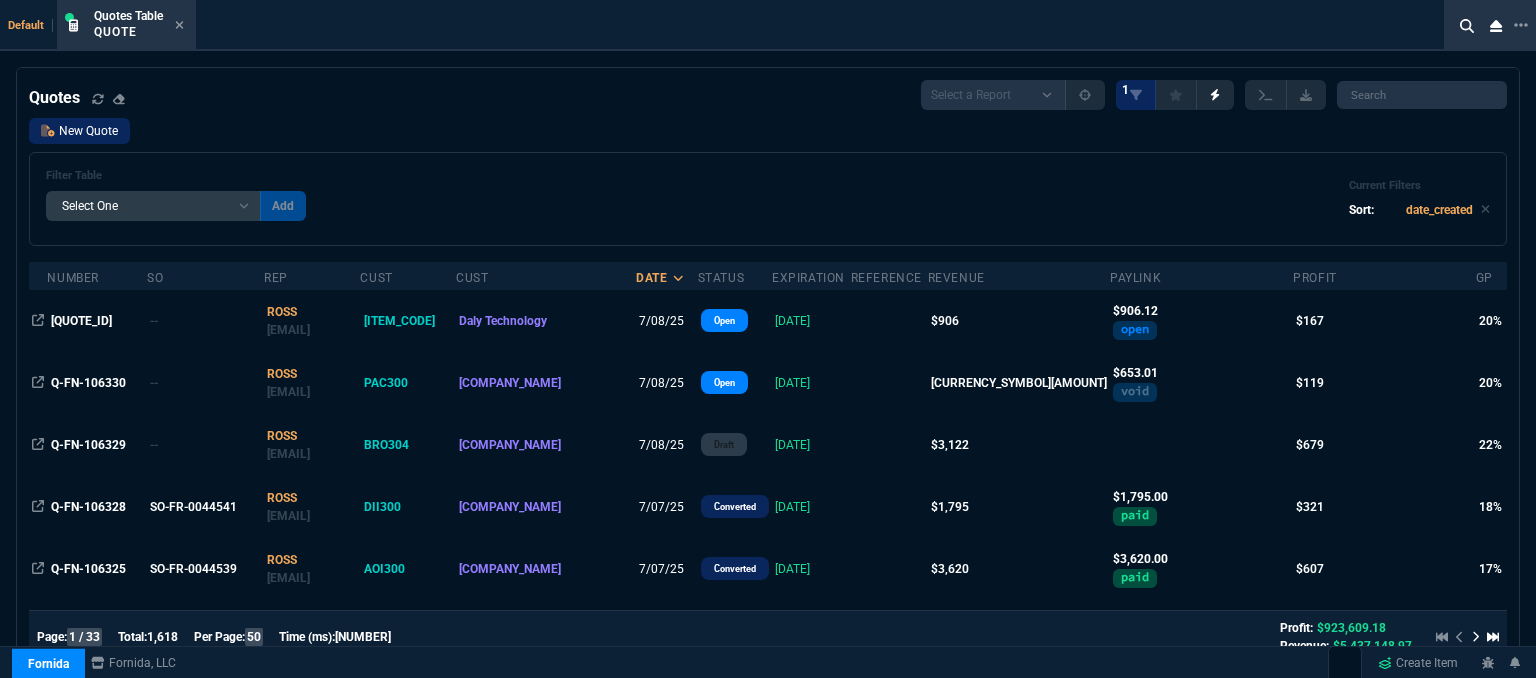 click on "New Quote" at bounding box center (79, 131) 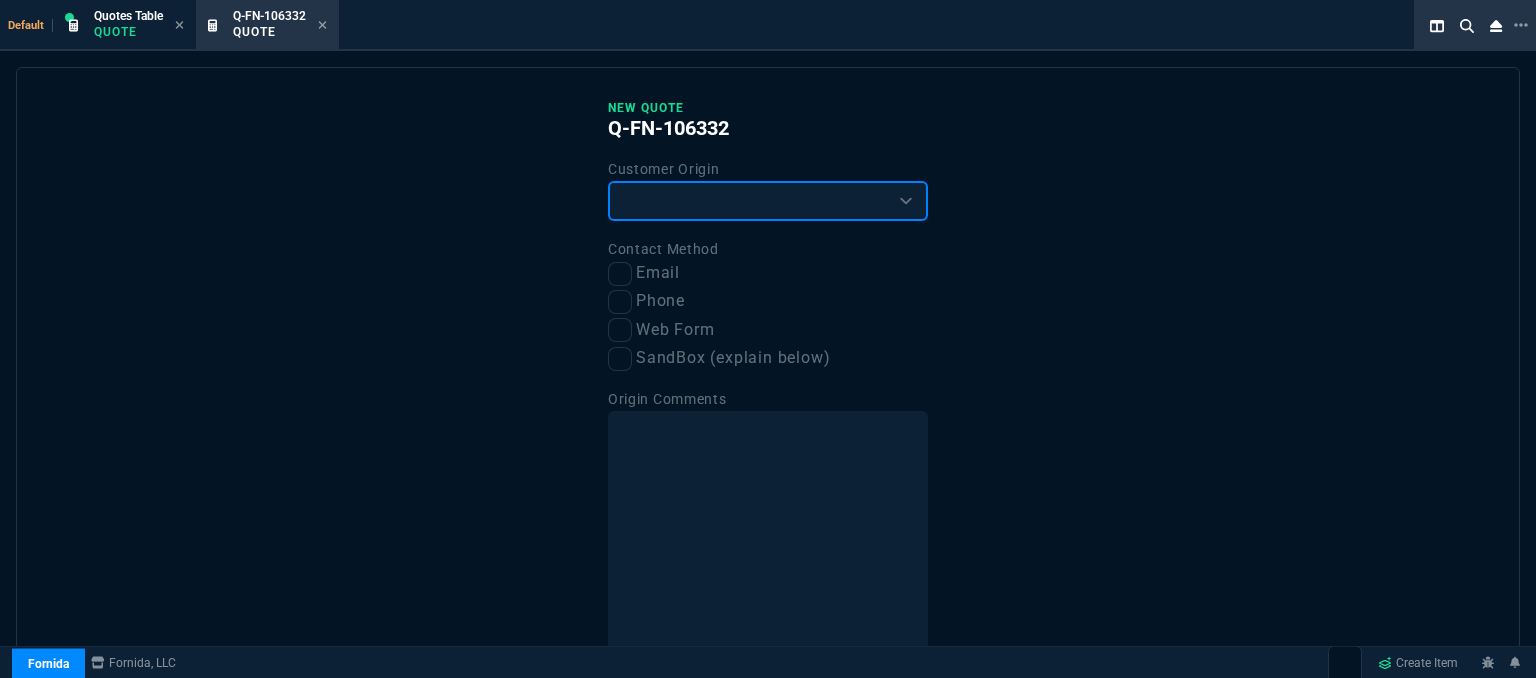 click on "Existing Customer Amazon Lead (first order) Website Lead (first order) Called (first order) Referral (first order) SandBox (explain below)" at bounding box center [768, 201] 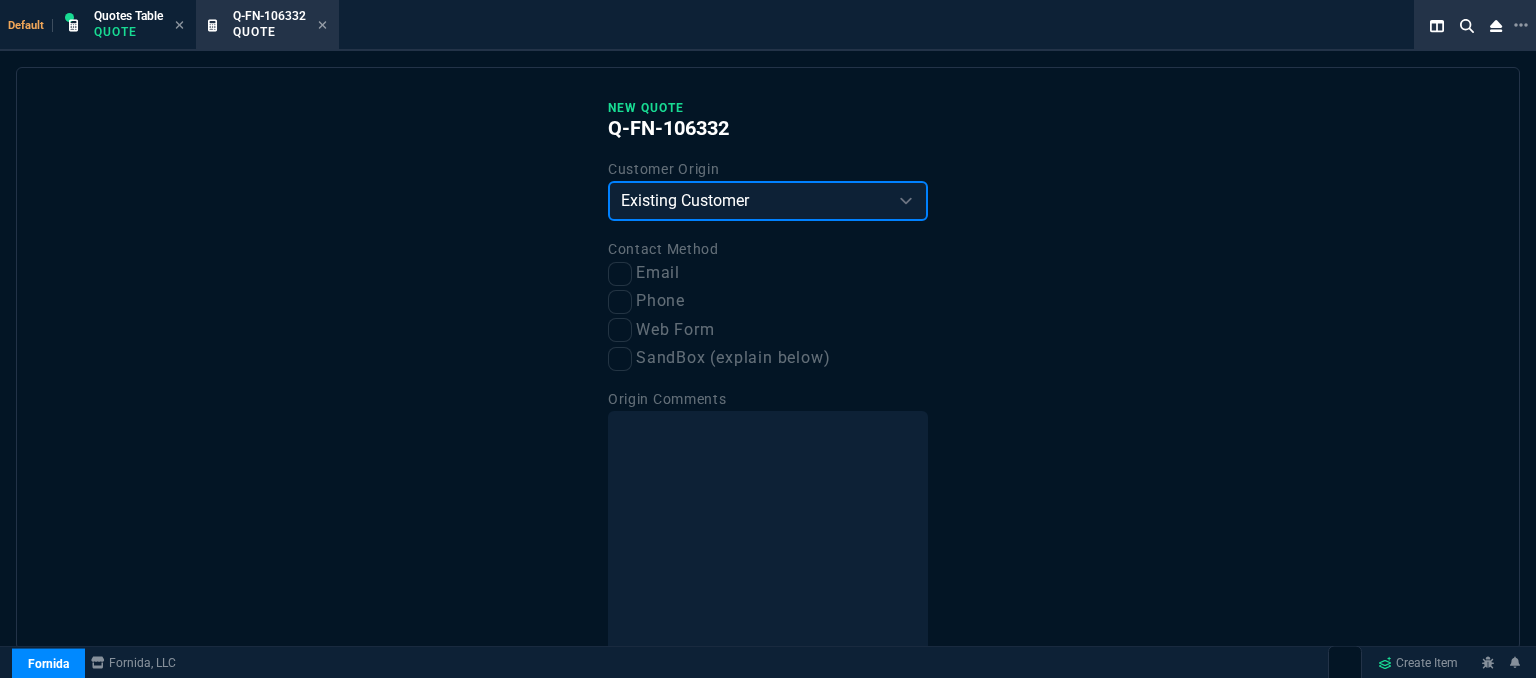 click on "Existing Customer Amazon Lead (first order) Website Lead (first order) Called (first order) Referral (first order) SandBox (explain below)" at bounding box center [768, 201] 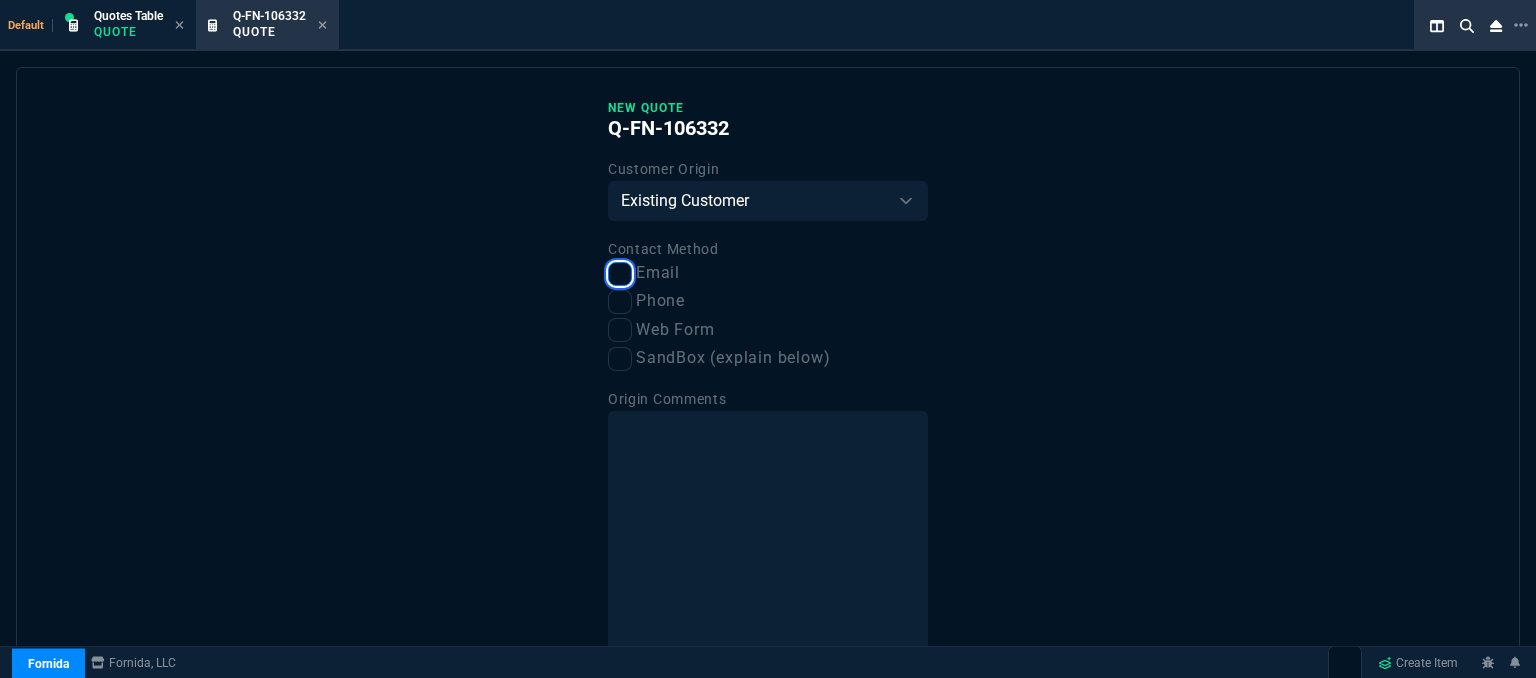 click on "Email" at bounding box center (620, 274) 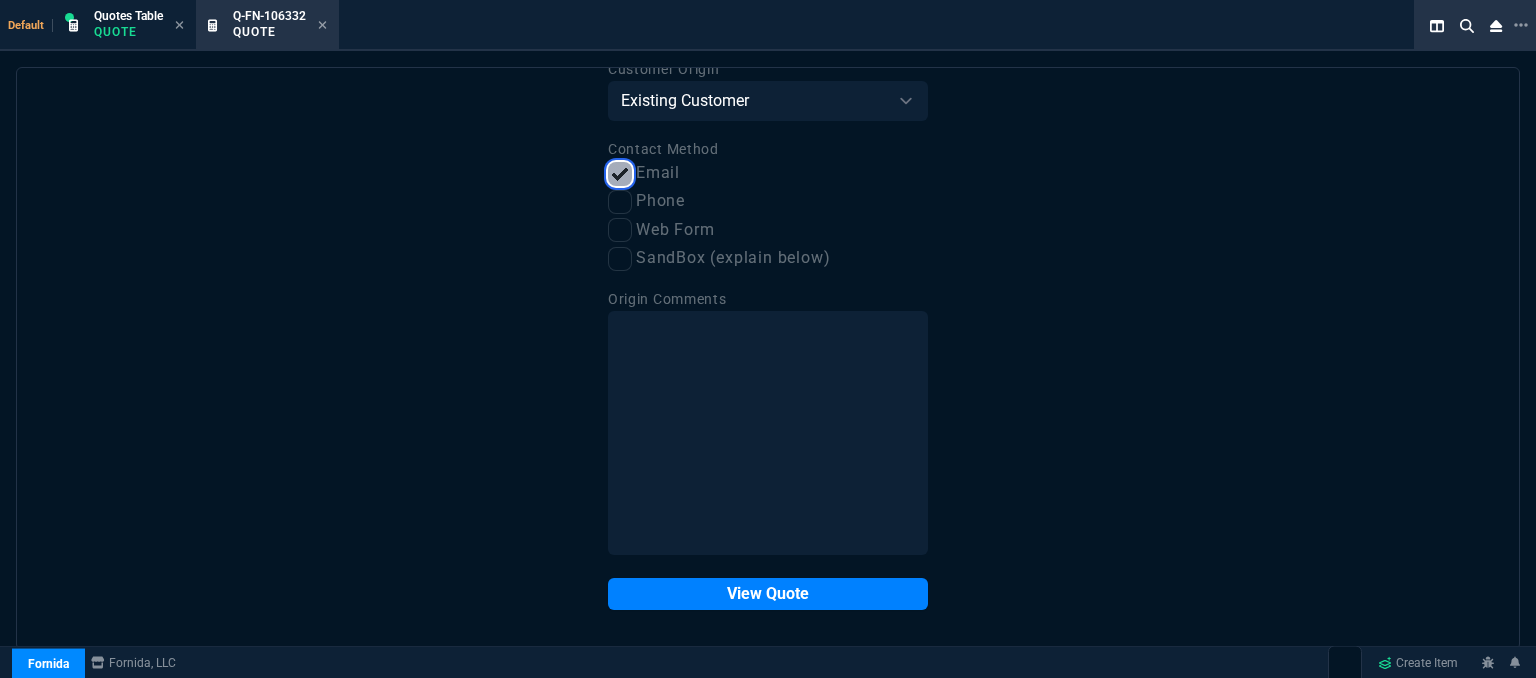 scroll, scrollTop: 101, scrollLeft: 0, axis: vertical 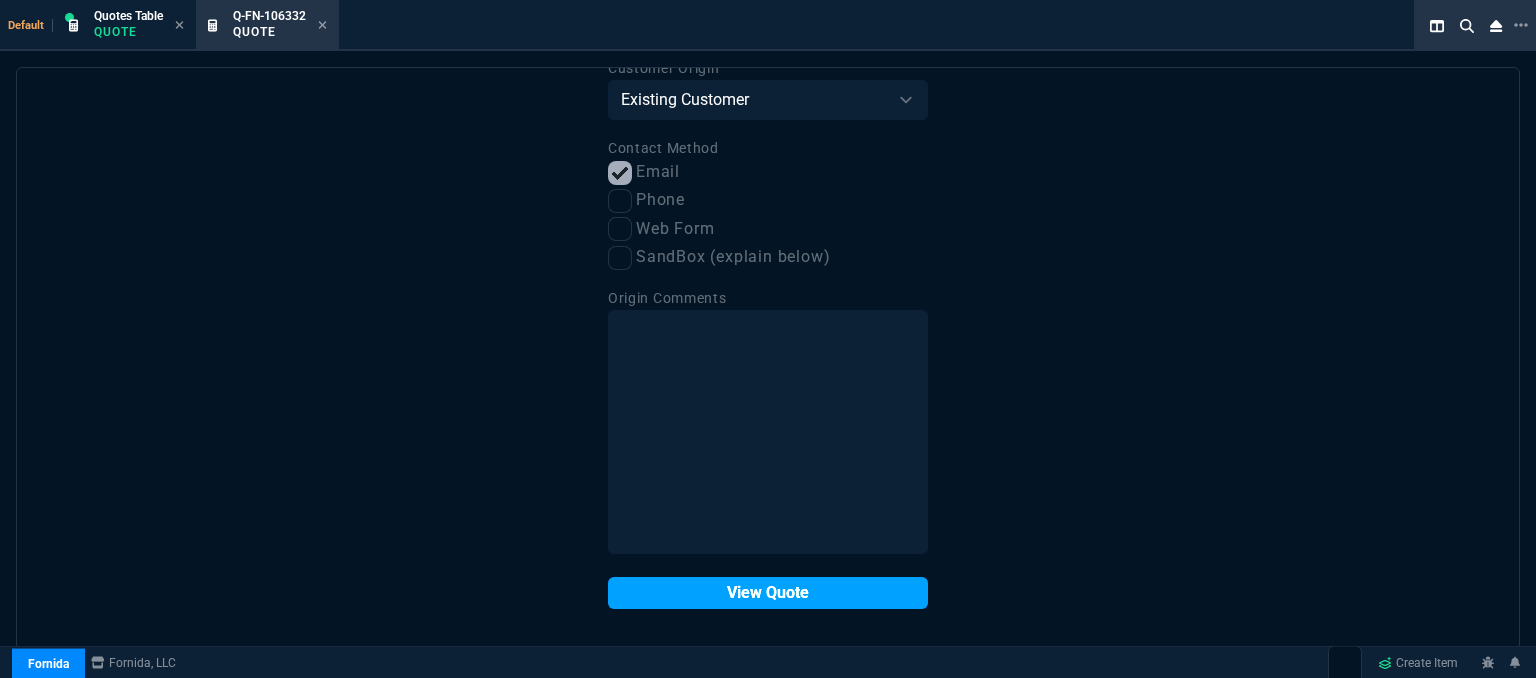 click on "View Quote" at bounding box center [768, 593] 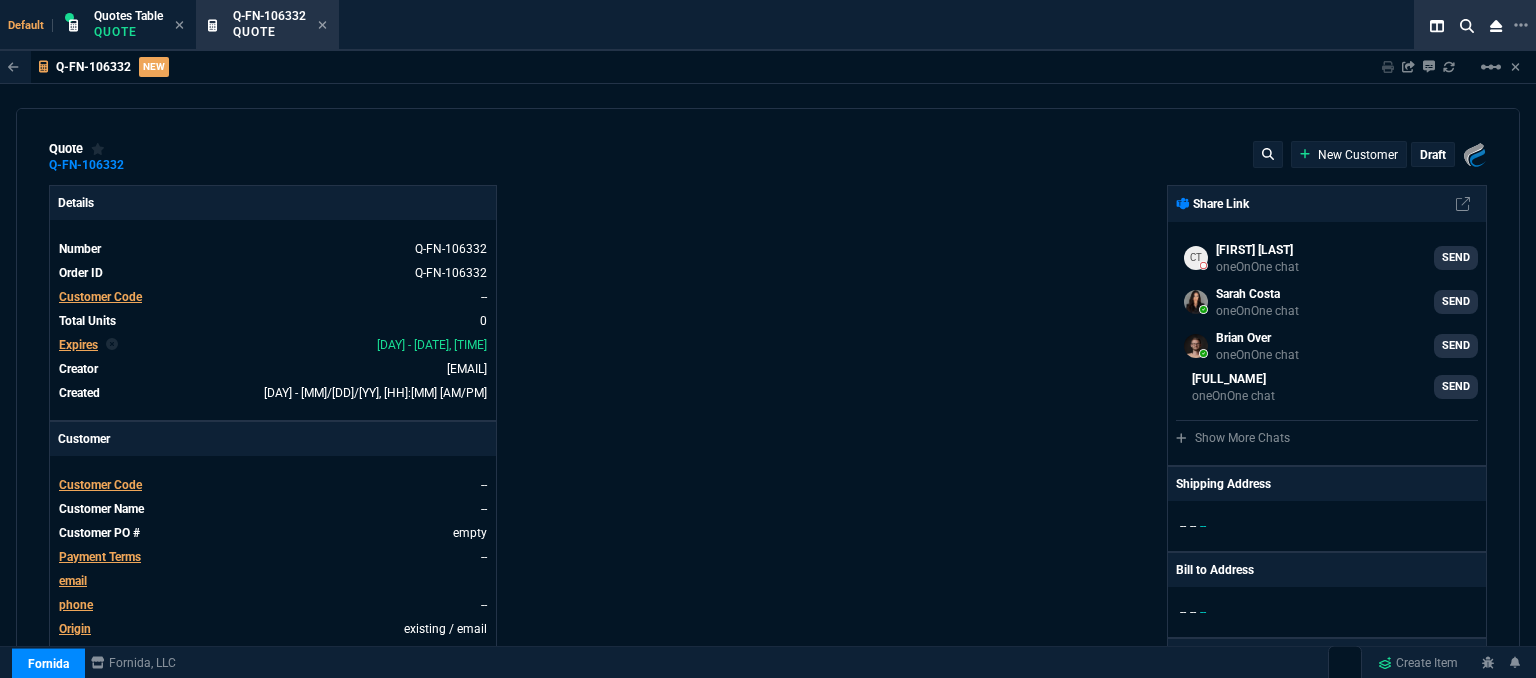click on "Customer Code" at bounding box center [100, 297] 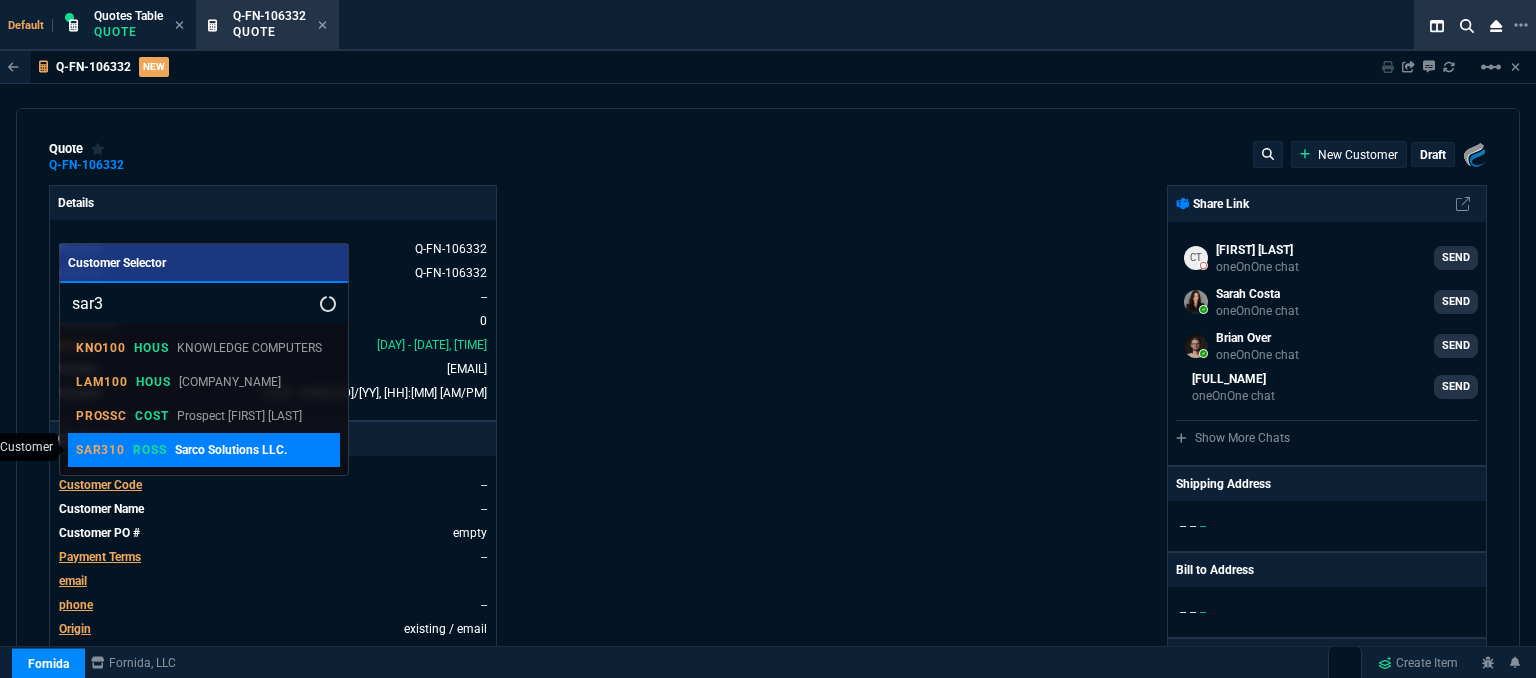 type on "sar3" 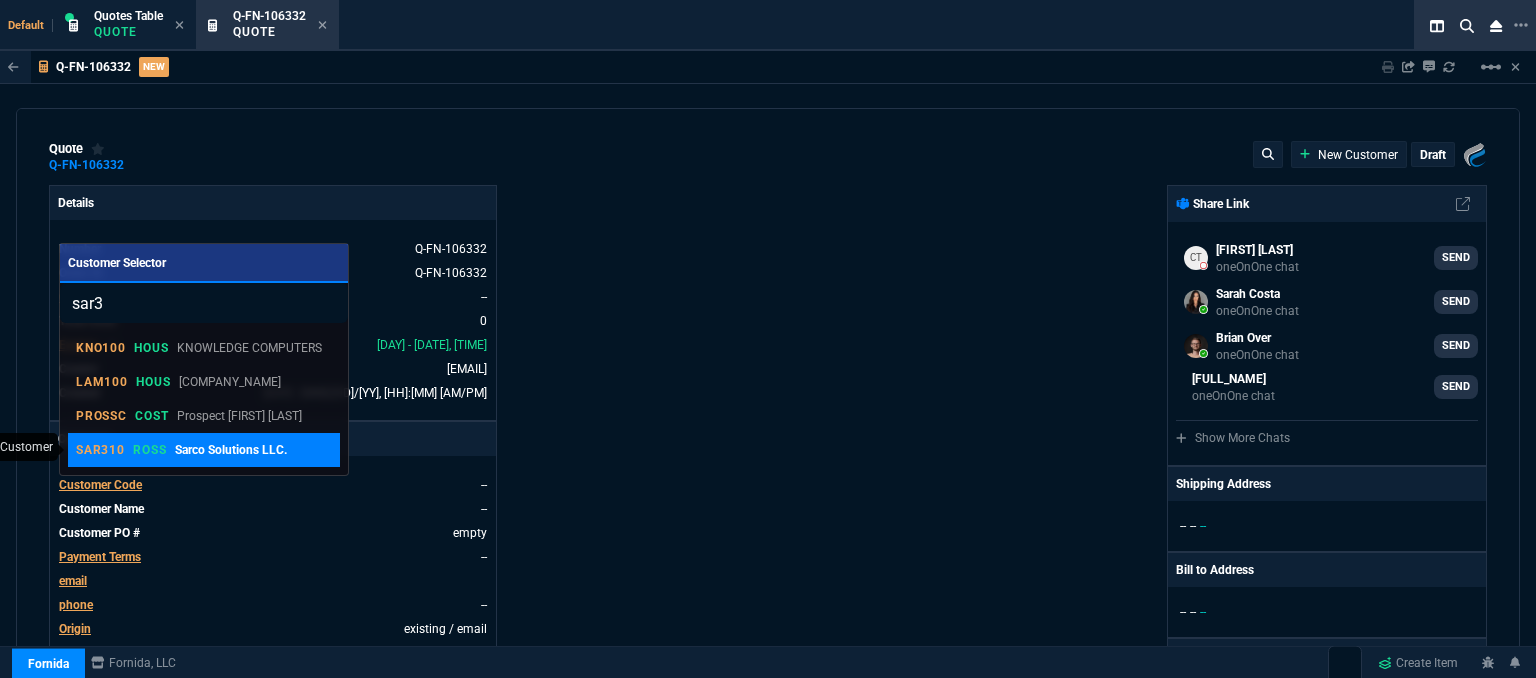 click on "ROSS" at bounding box center (151, 348) 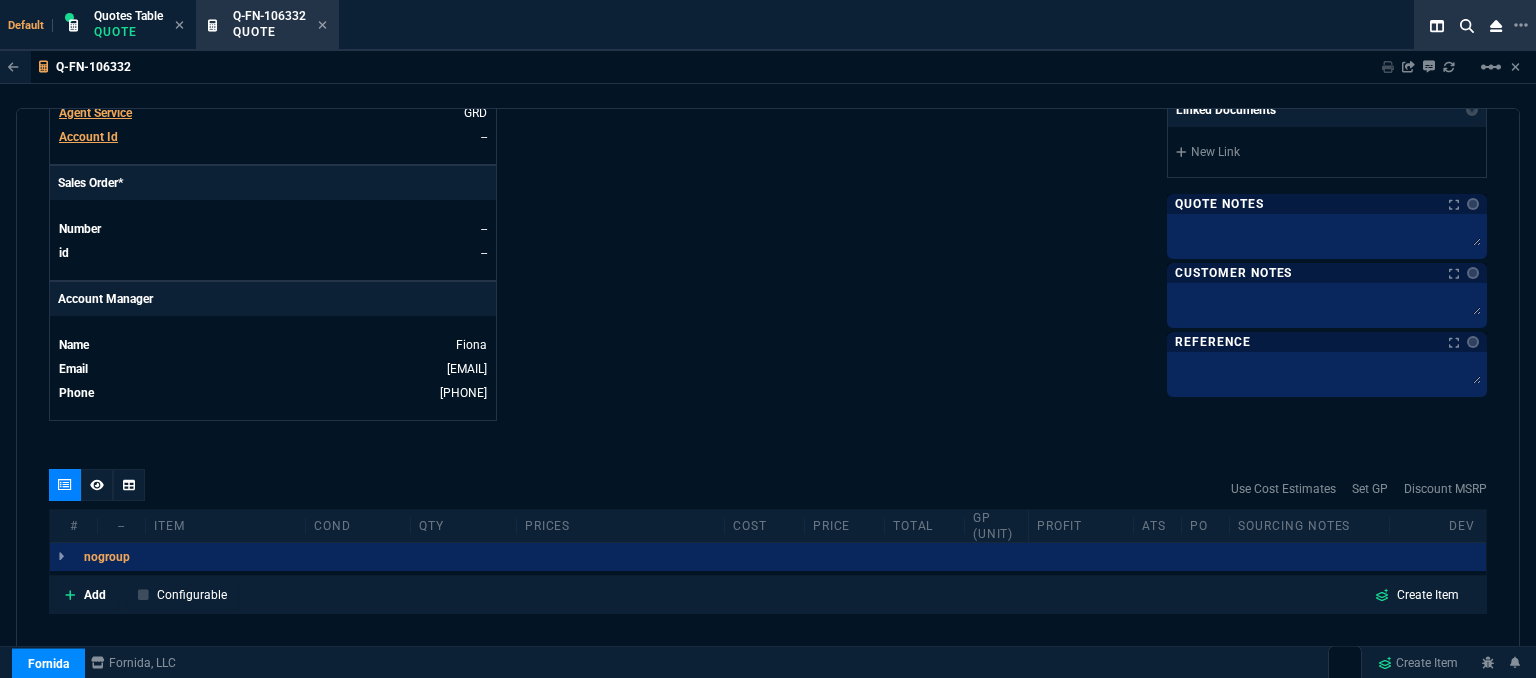 scroll, scrollTop: 958, scrollLeft: 0, axis: vertical 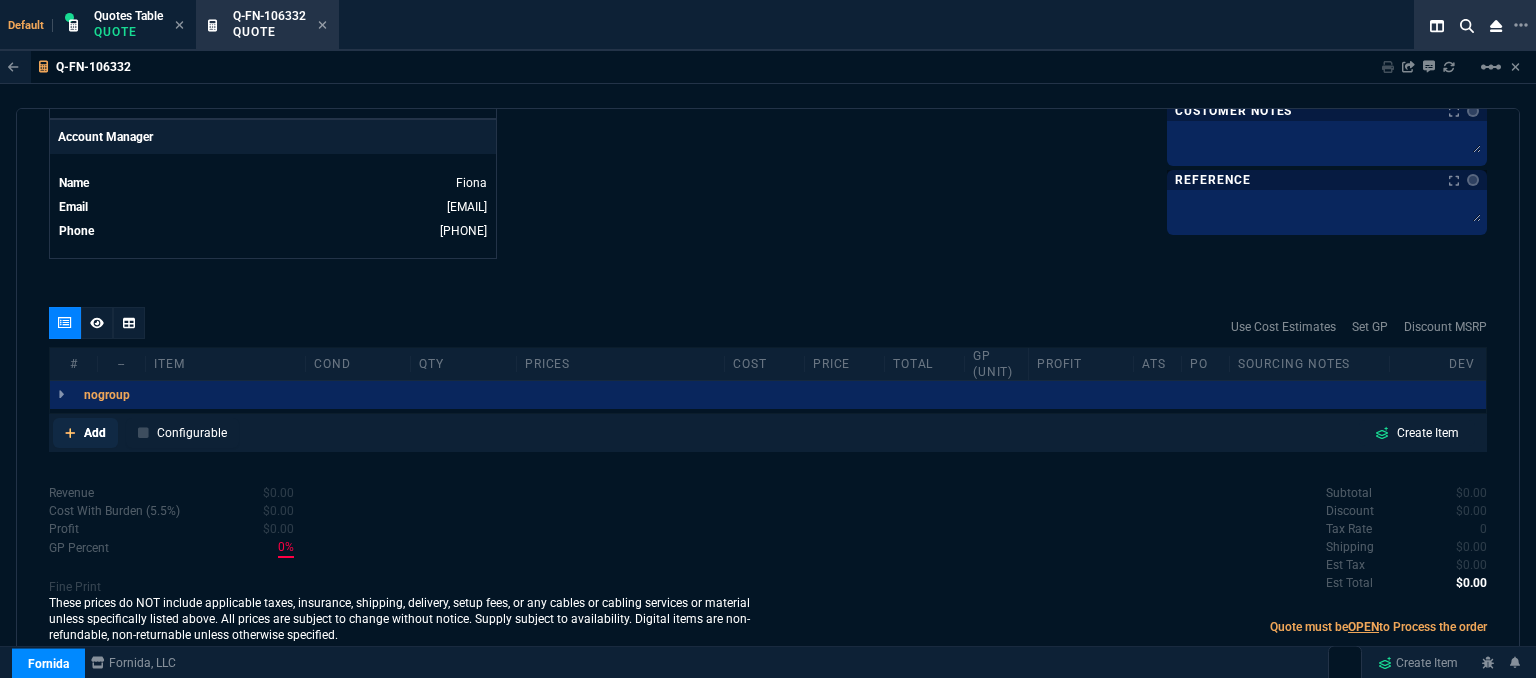 click at bounding box center (70, 433) 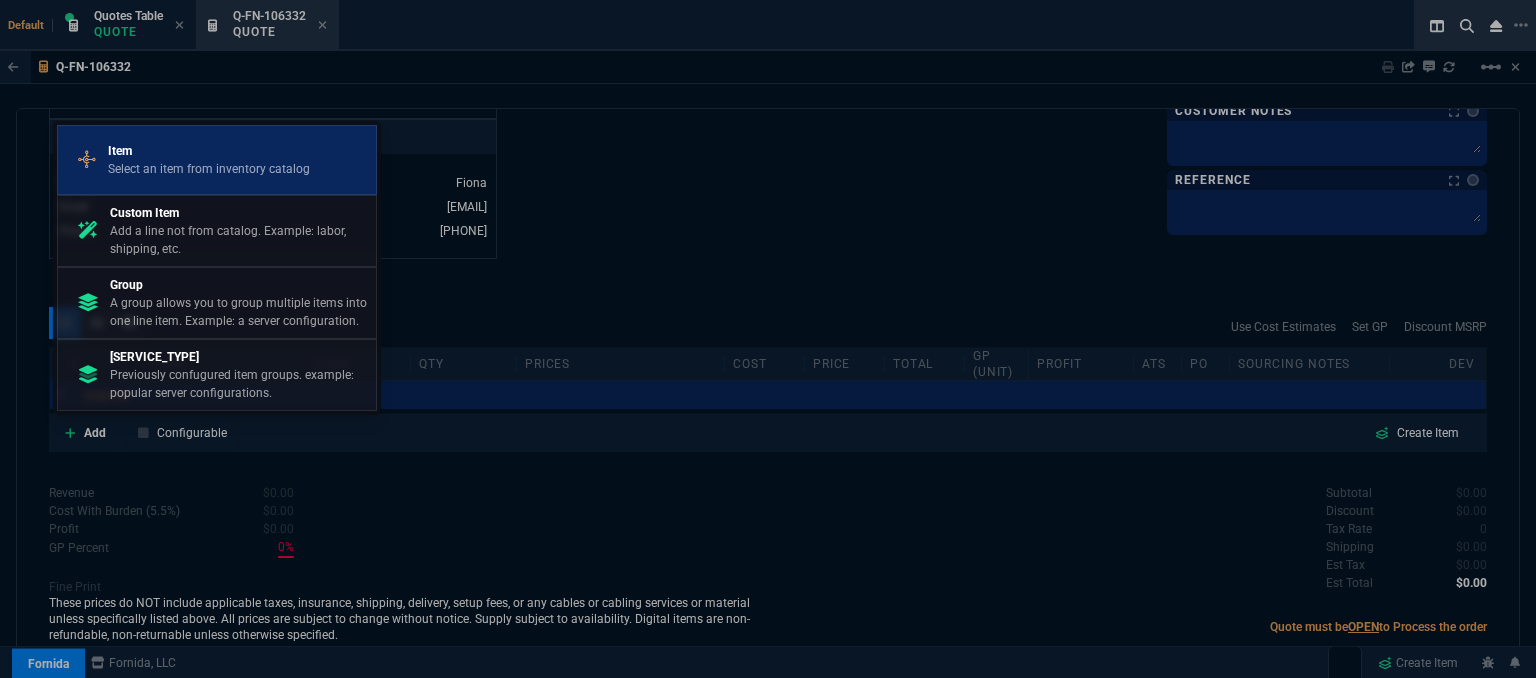 click on "Select an item from inventory catalog" at bounding box center [209, 169] 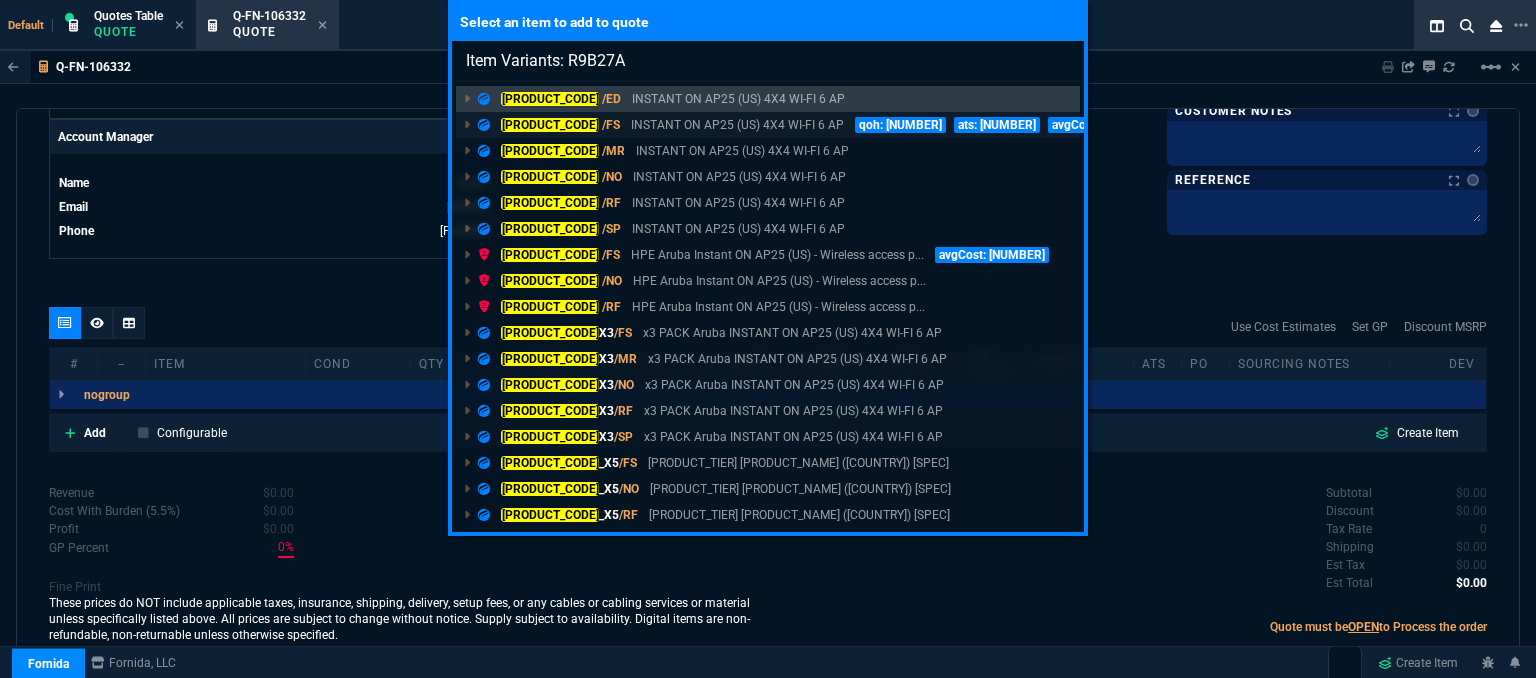 type on "Item Variants: R9B27A" 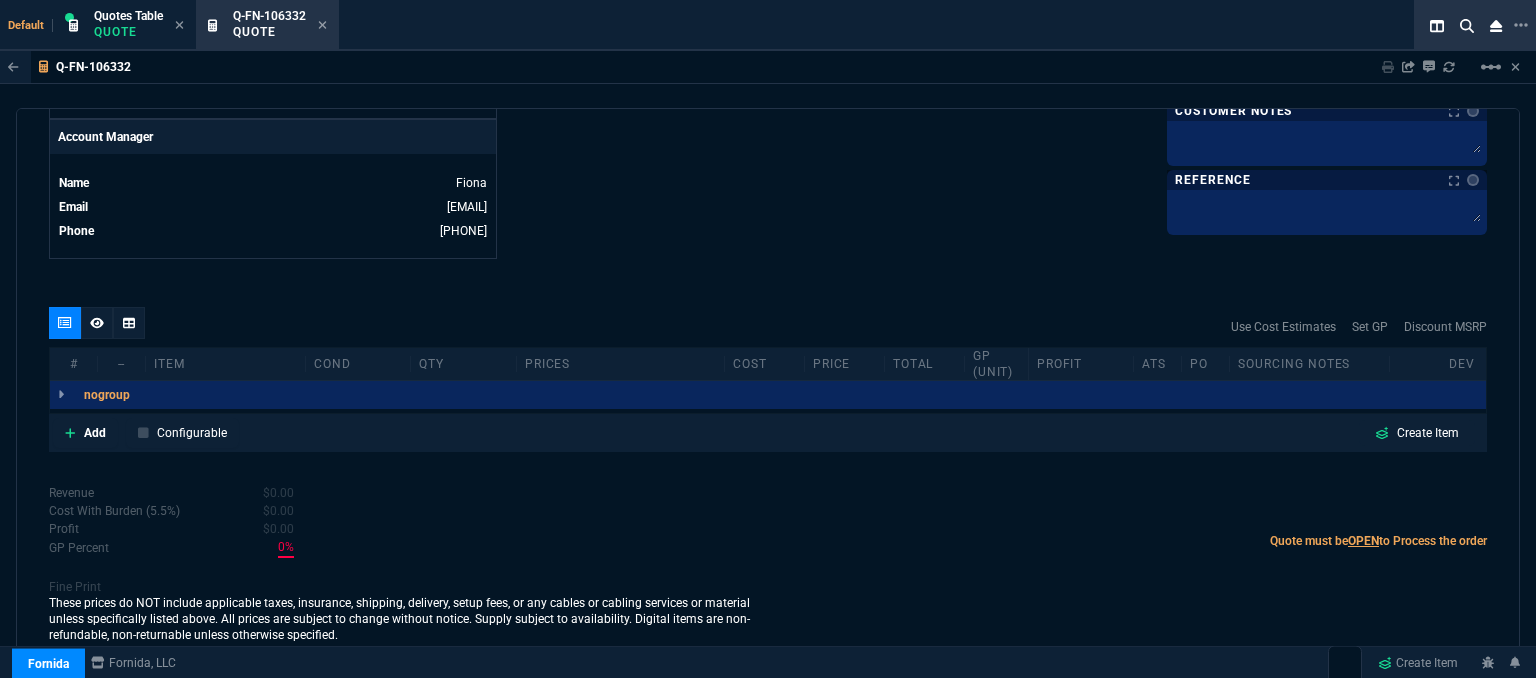 scroll, scrollTop: 958, scrollLeft: 0, axis: vertical 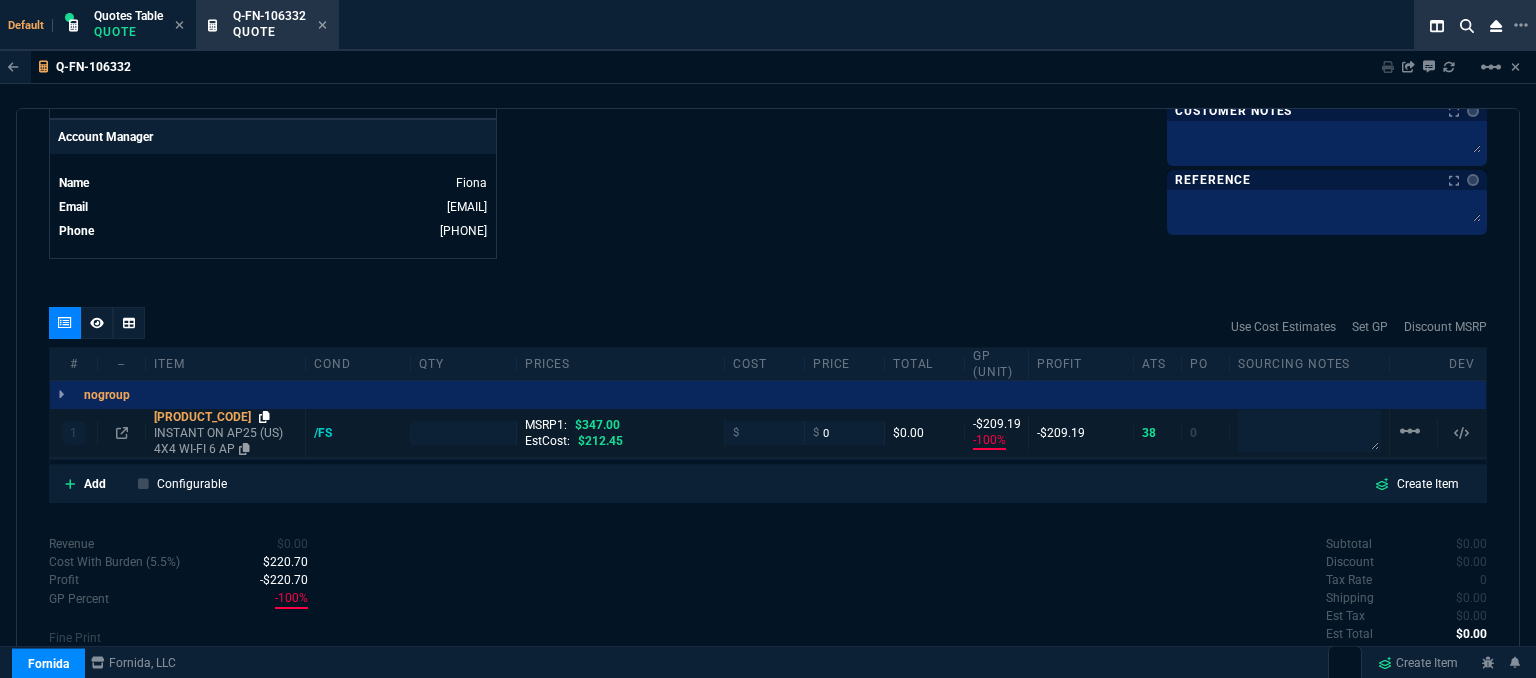 click at bounding box center [264, 417] 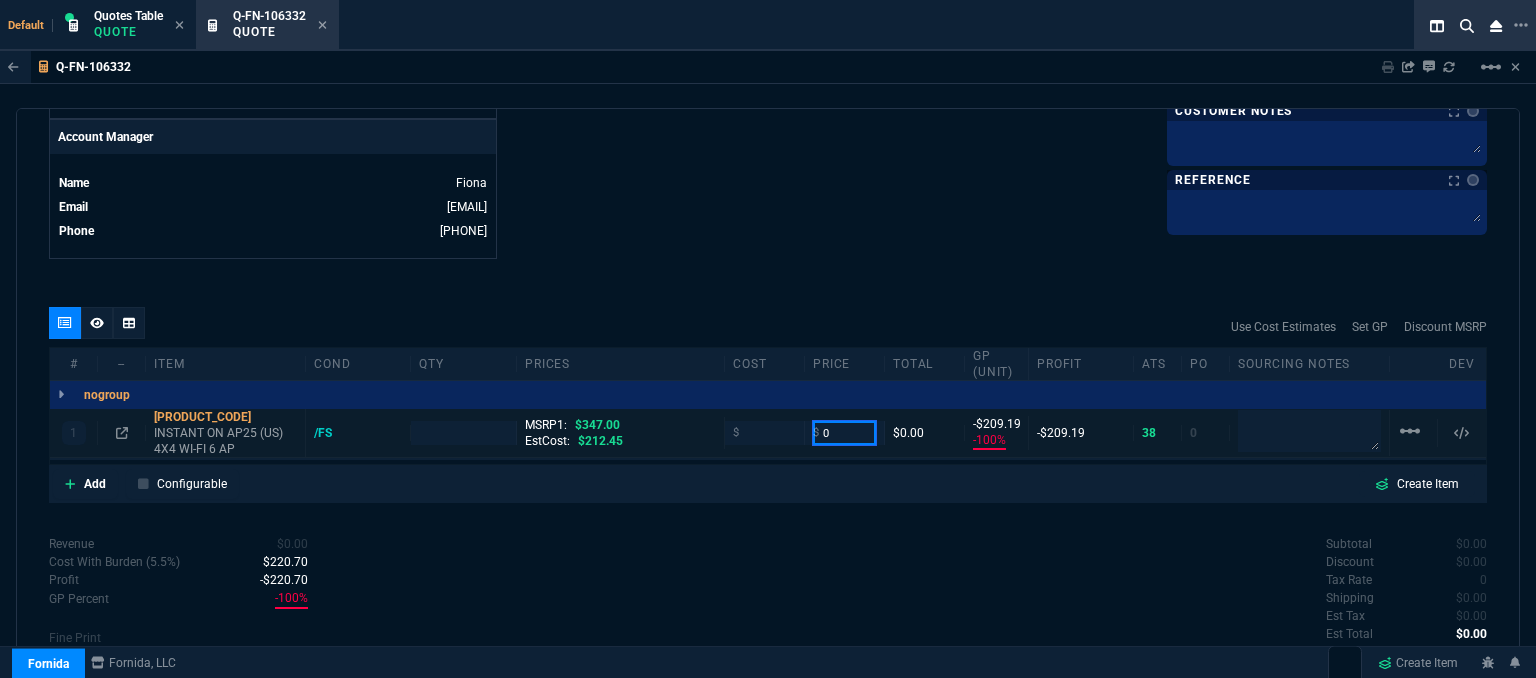 drag, startPoint x: 852, startPoint y: 433, endPoint x: 774, endPoint y: 442, distance: 78.51752 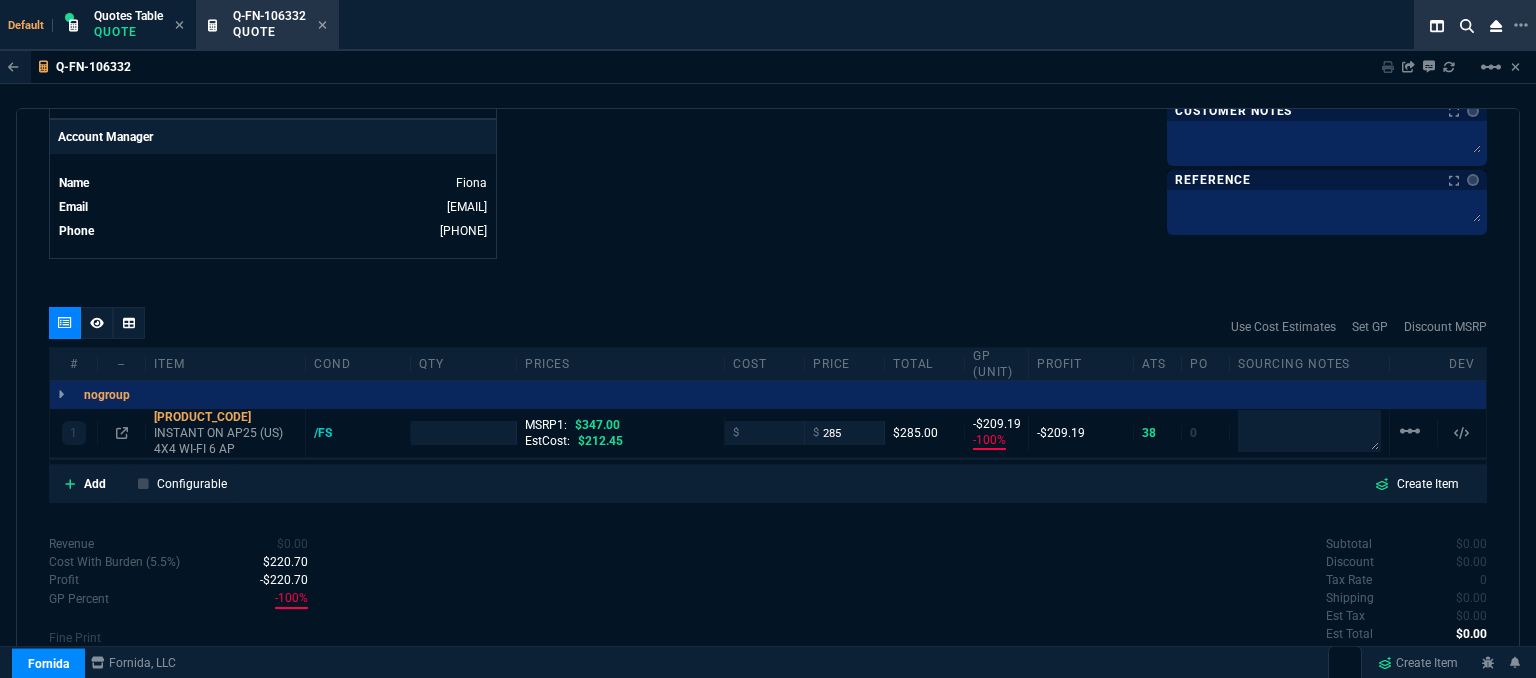 click on "Fornida, LLC 2609 Technology Dr Suite 300 Plano, TX 75074  Share Link  Cody Taylor oneOnOne chat SEND Sarah Costa oneOnOne chat SEND Brian Over oneOnOne chat SEND Mike Drumm oneOnOne chat SEND  Show More Chats  Shipping Address 9410 East 51st St Suite N Tulsa,  OK -- USA Bill to Address 9410 East 51st St Suite N Tulsa,  OK -- USA End User -- -- -- Payment Link  Quote must be open to create payment link.  Linked Documents  New Link  Quote Notes Quote Notes    Customer Notes Customer Notes    Reference Reference" at bounding box center (1127, -257) 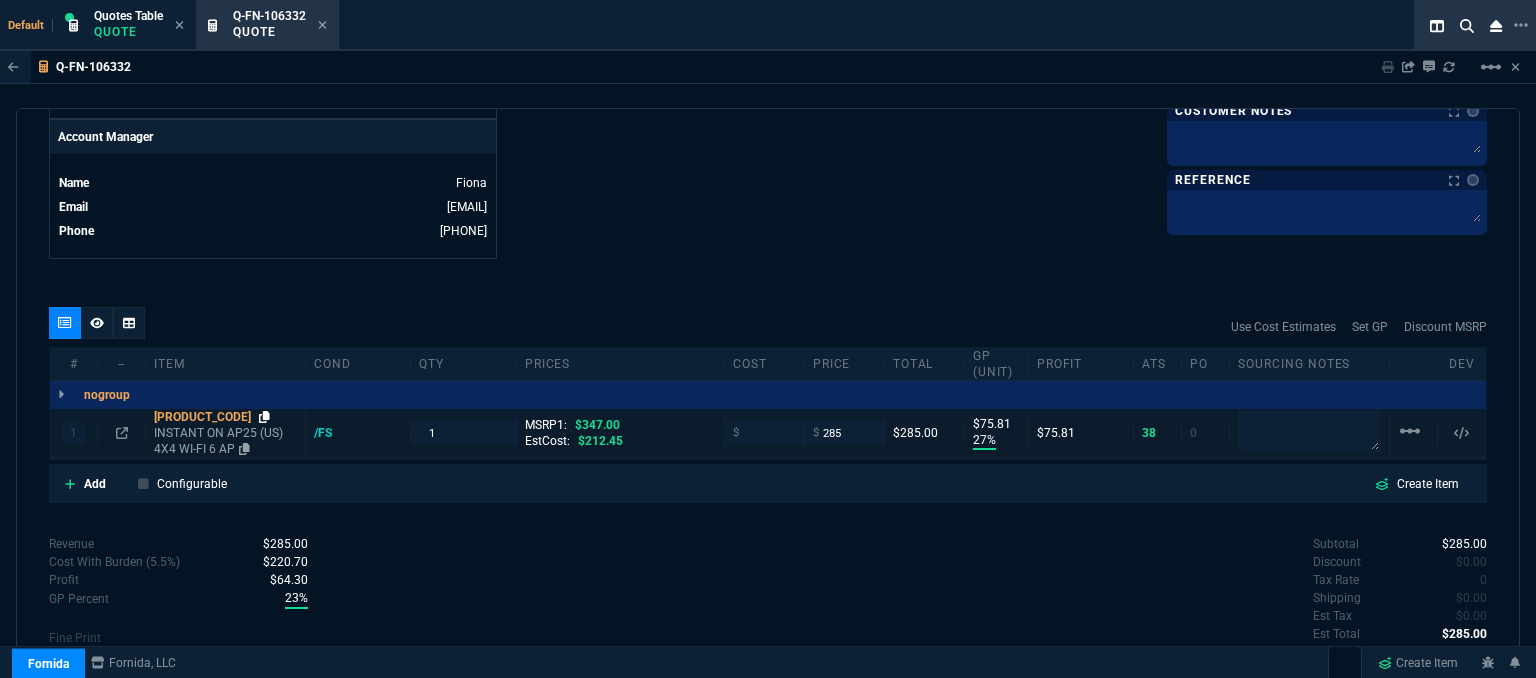 click at bounding box center (264, 417) 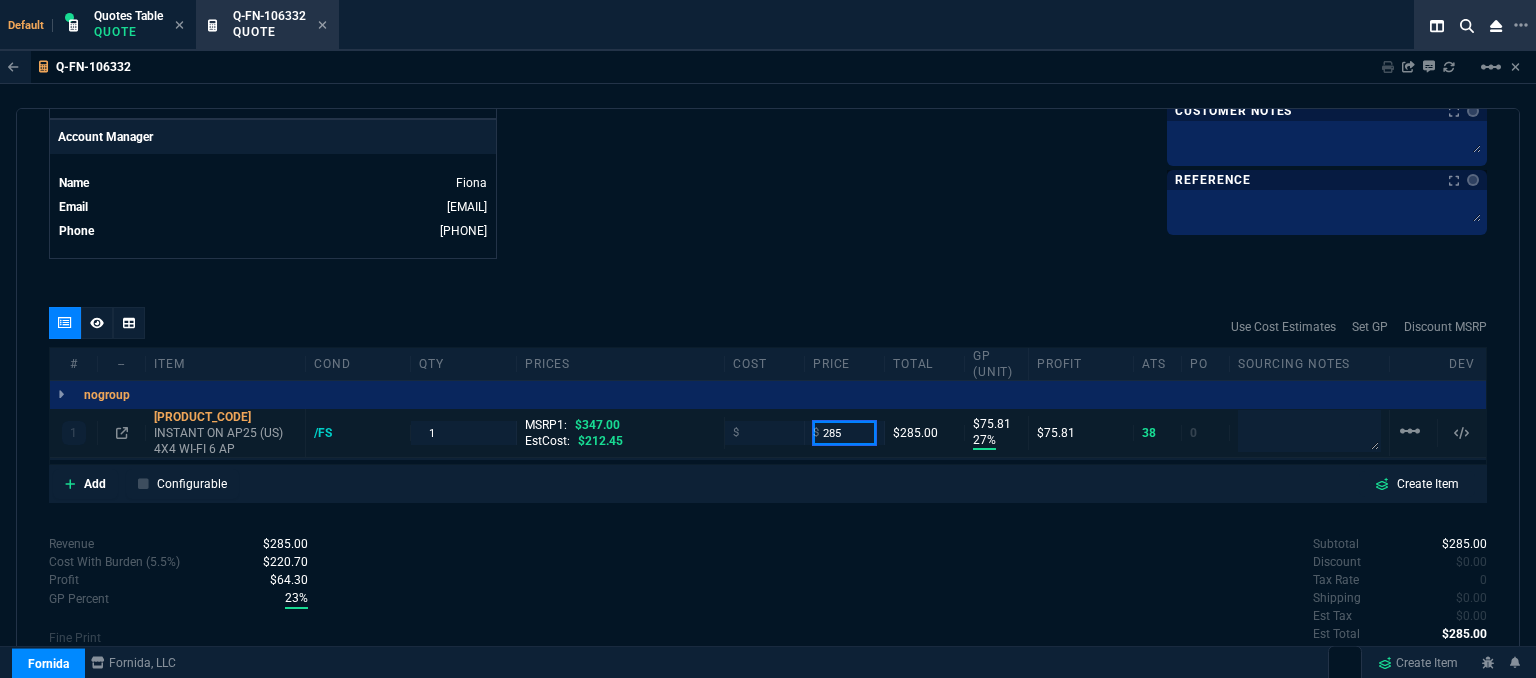 drag, startPoint x: 839, startPoint y: 430, endPoint x: 791, endPoint y: 425, distance: 48.259712 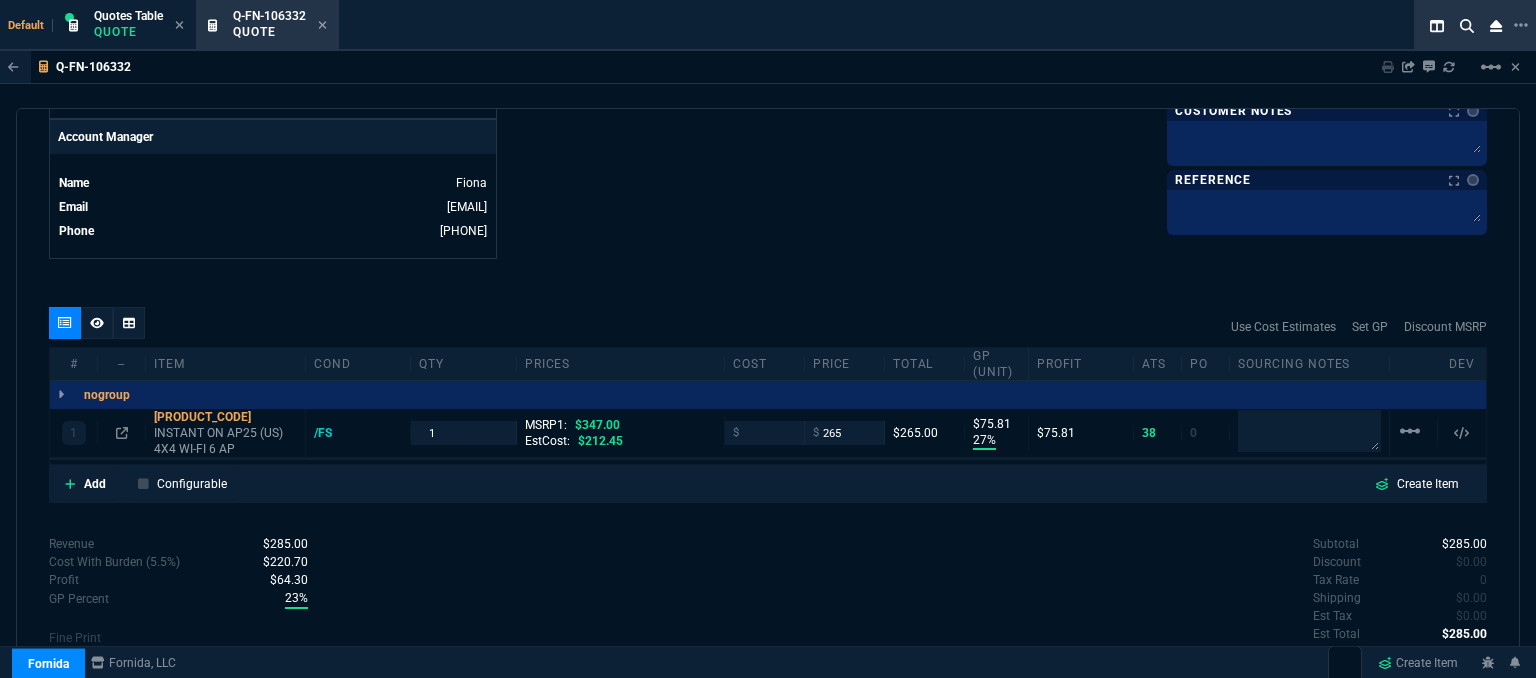 click on "quote   Q-FN-106332  Sarco Solutions LLC. draft Fornida, LLC 2609 Technology Dr Suite 300 Plano, TX 75074 Details Number Q-FN-106332  Order ID Q-FN-106332  Customer Code SAR310  Total Units 1  Expires Tue - 7/22/25, 1:56 PM Creator fiona.rossi@fornida.com  Created Tue - 7/8/25, 1:56 PM Print Specs Number Q-FN-106332  Customer ID SAR310  Customer Name Sarco Solutions LLC.  Expires 7/22/25,  8:56 AM  Customer PO # --  Payment Terms NET30  Shipping Agent FEDEX | GRD  Customer Customer Code SAR310  Customer Name Sarco Solutions LLC.  Customer PO # empty  Payment Terms NET30  email jcoursey@sarcosolutions.com  phone 918-663-5524   Origin  existing / email   Origin Comment    Staff Sales Person ROSS  Engineer 1 --  Engineer 2 --  Shipping Ship Date -- Agent FEDEX  Agent Service GRD  Account Id --  Sales Order* Number --  id --  Account Manager Name Fiona  Email fiona.rossi@fornida.com  Phone 469-249-2107  Fornida, LLC 2609 Technology Dr Suite 300 Plano, TX 75074  Share Link  Cody Taylor oneOnOne chat SEND SEND OK" at bounding box center [768, 396] 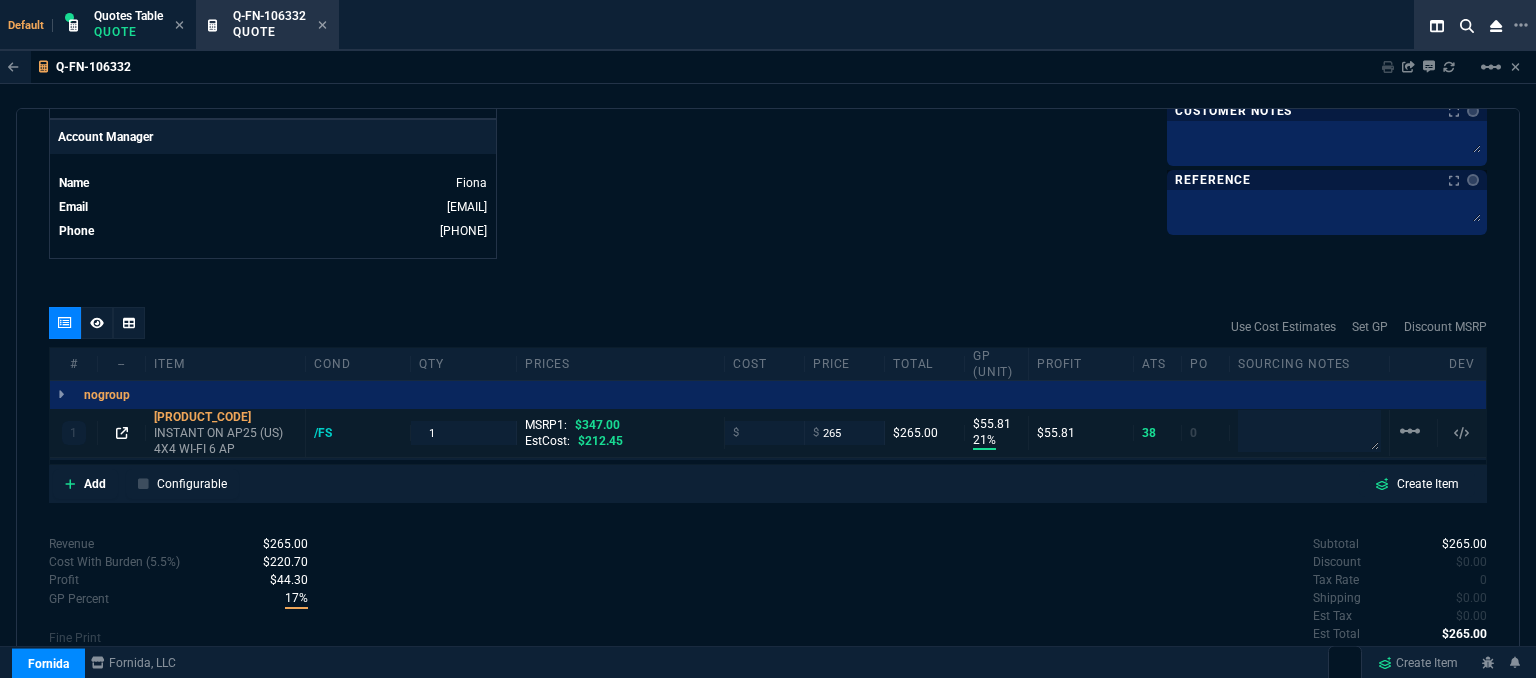 click at bounding box center [122, 433] 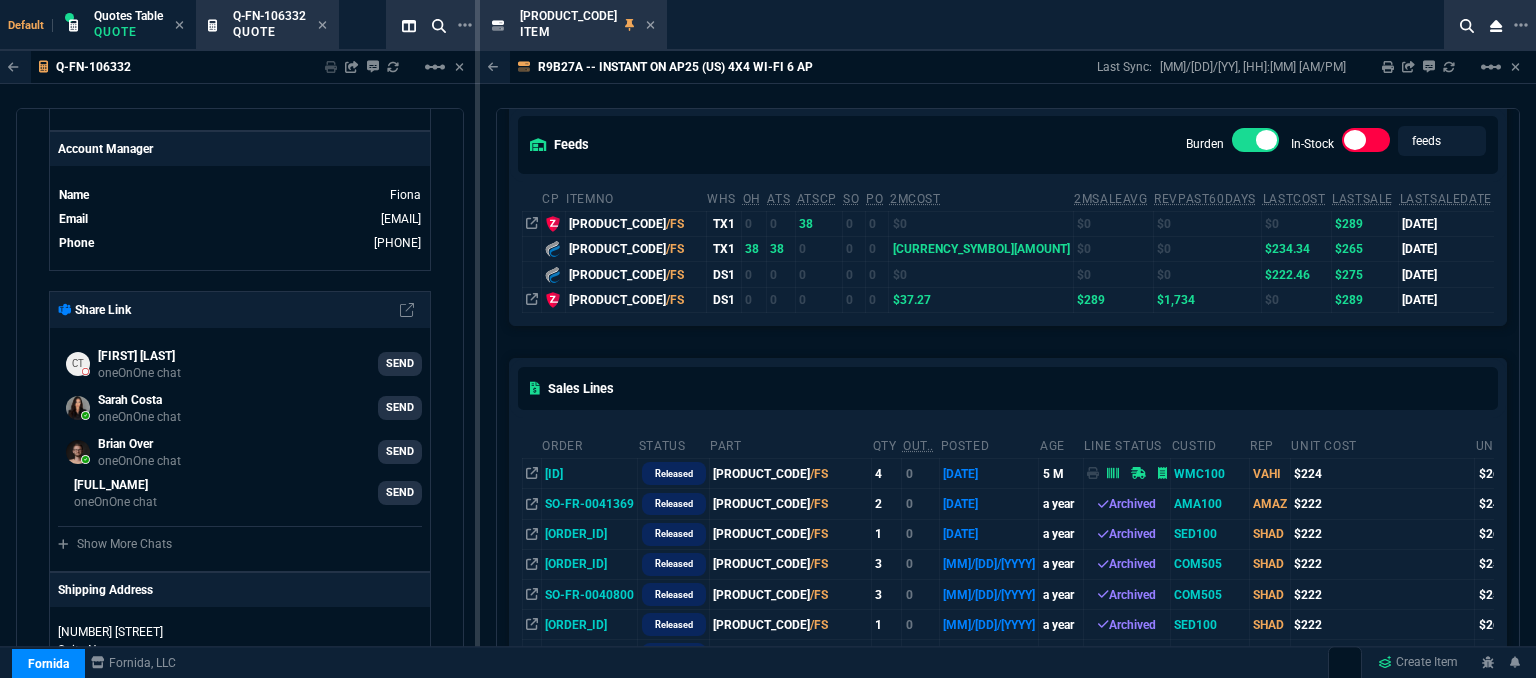 scroll, scrollTop: 200, scrollLeft: 0, axis: vertical 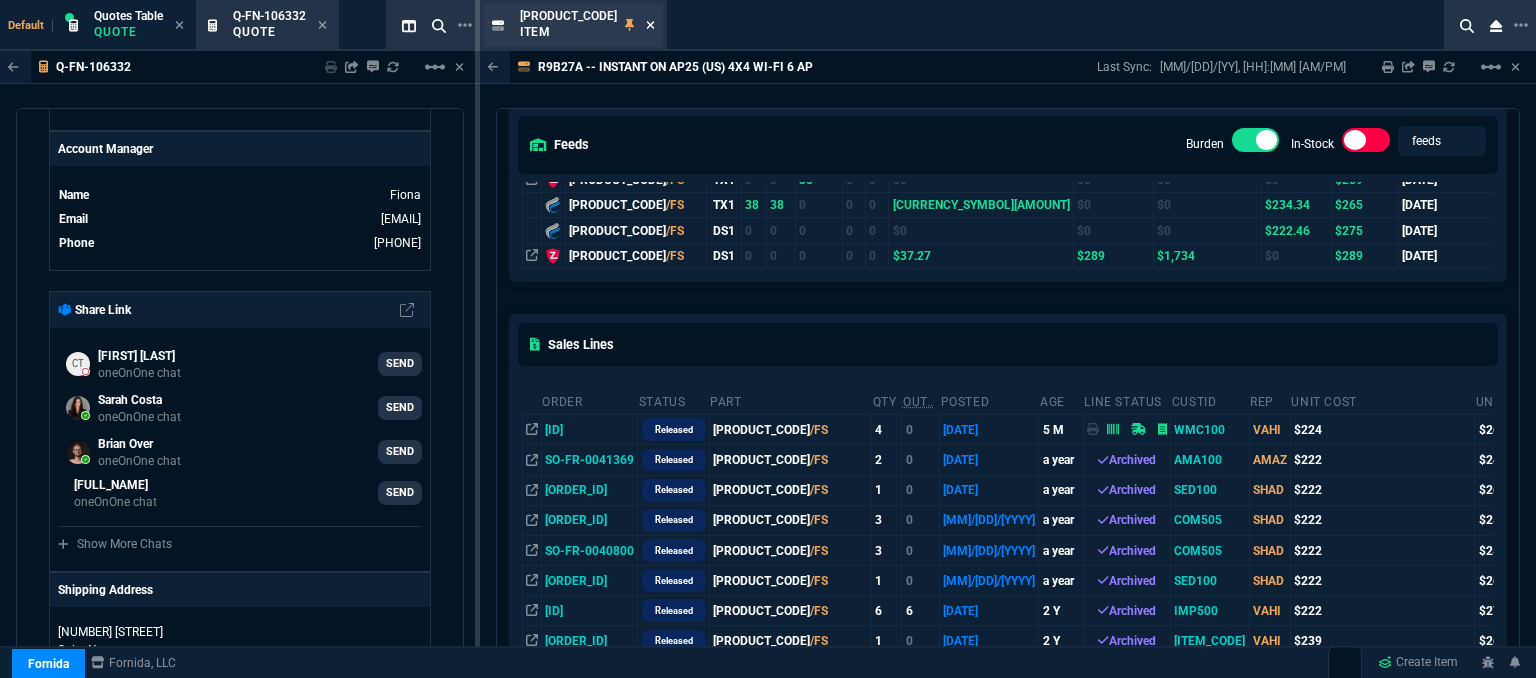 click at bounding box center [650, 25] 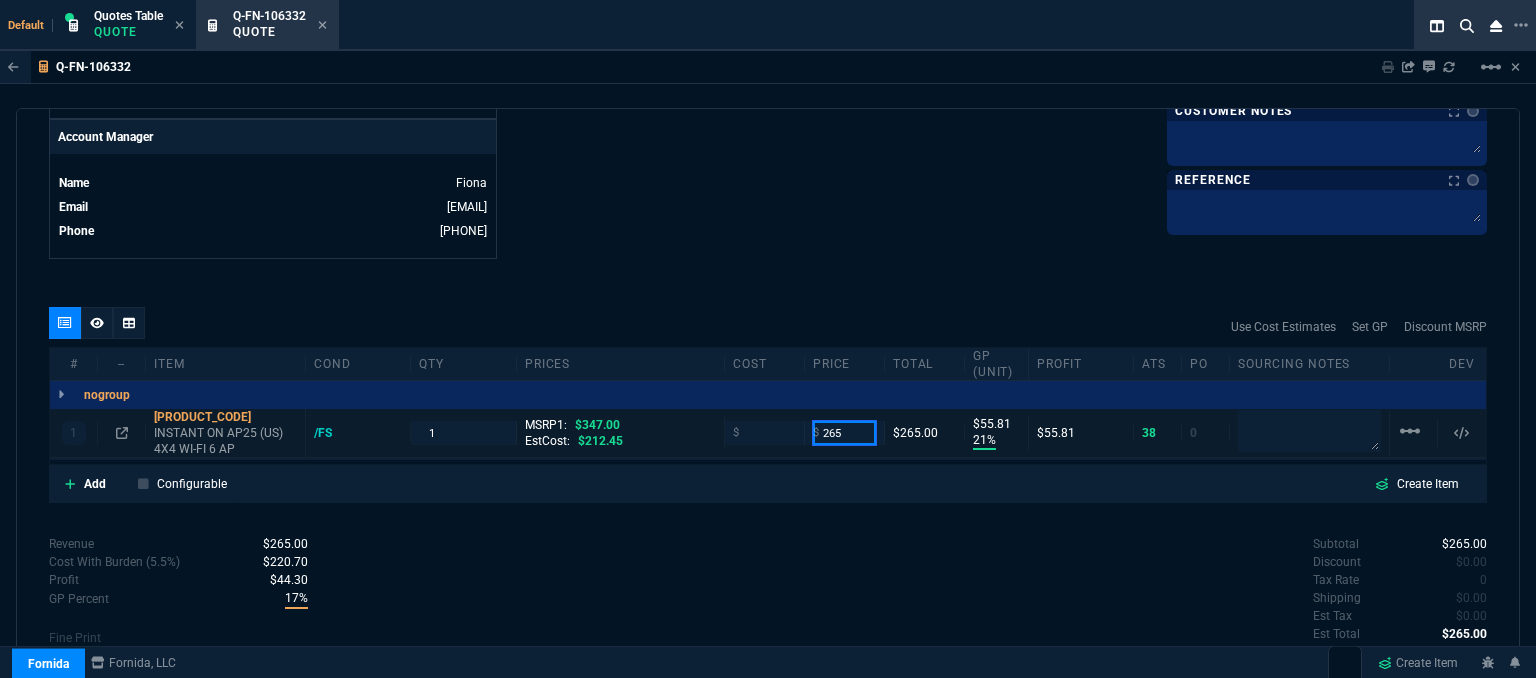 click on "265" at bounding box center [844, 432] 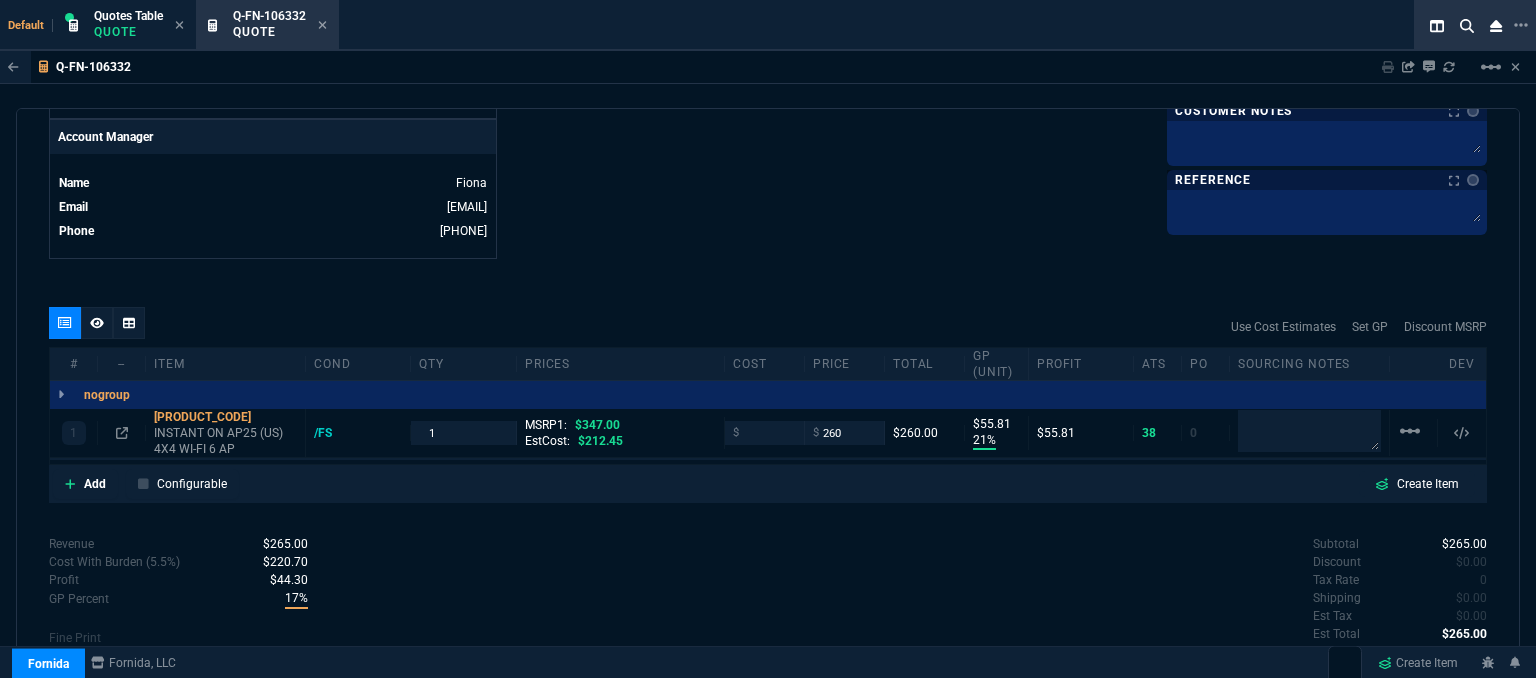 click on "Fornida, LLC 2609 Technology Dr Suite 300 Plano, TX 75074  Share Link  Cody Taylor oneOnOne chat SEND Sarah Costa oneOnOne chat SEND Brian Over oneOnOne chat SEND Mike Drumm oneOnOne chat SEND  Show More Chats  Shipping Address 9410 East 51st St Suite N Tulsa,  OK -- USA Bill to Address 9410 East 51st St Suite N Tulsa,  OK -- USA End User -- -- -- Payment Link  Quote must be open to create payment link.  Linked Documents  New Link  Quote Notes Quote Notes    Customer Notes Customer Notes    Reference Reference" at bounding box center (1127, -257) 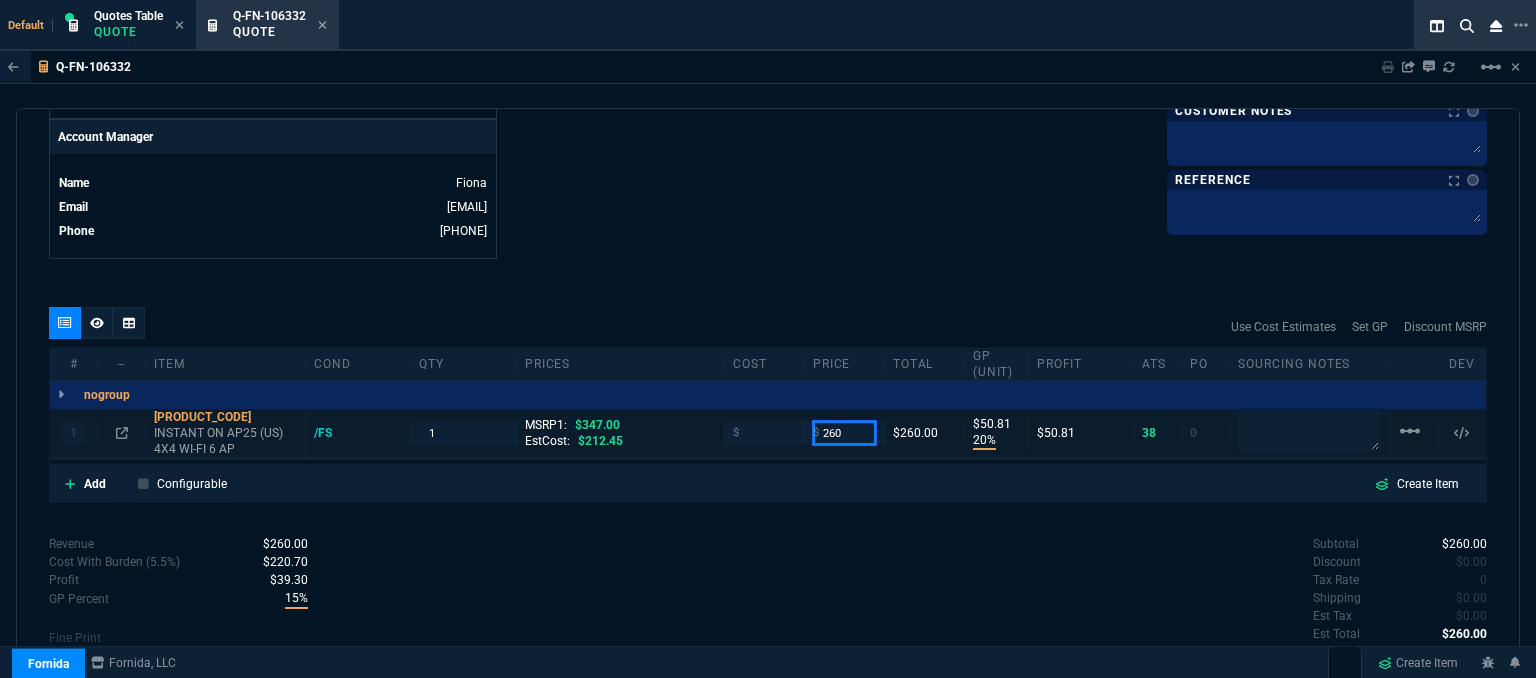 click on "260" at bounding box center [844, 432] 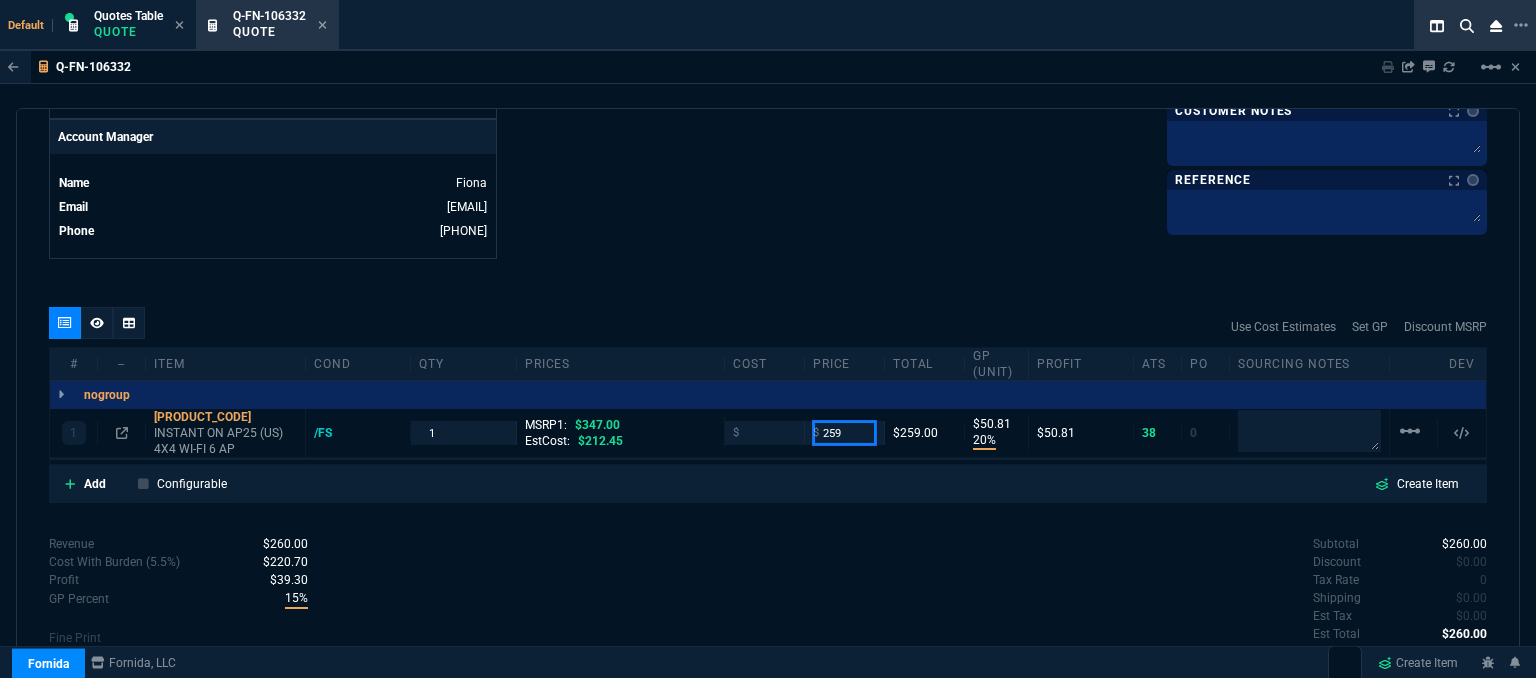 type on "259" 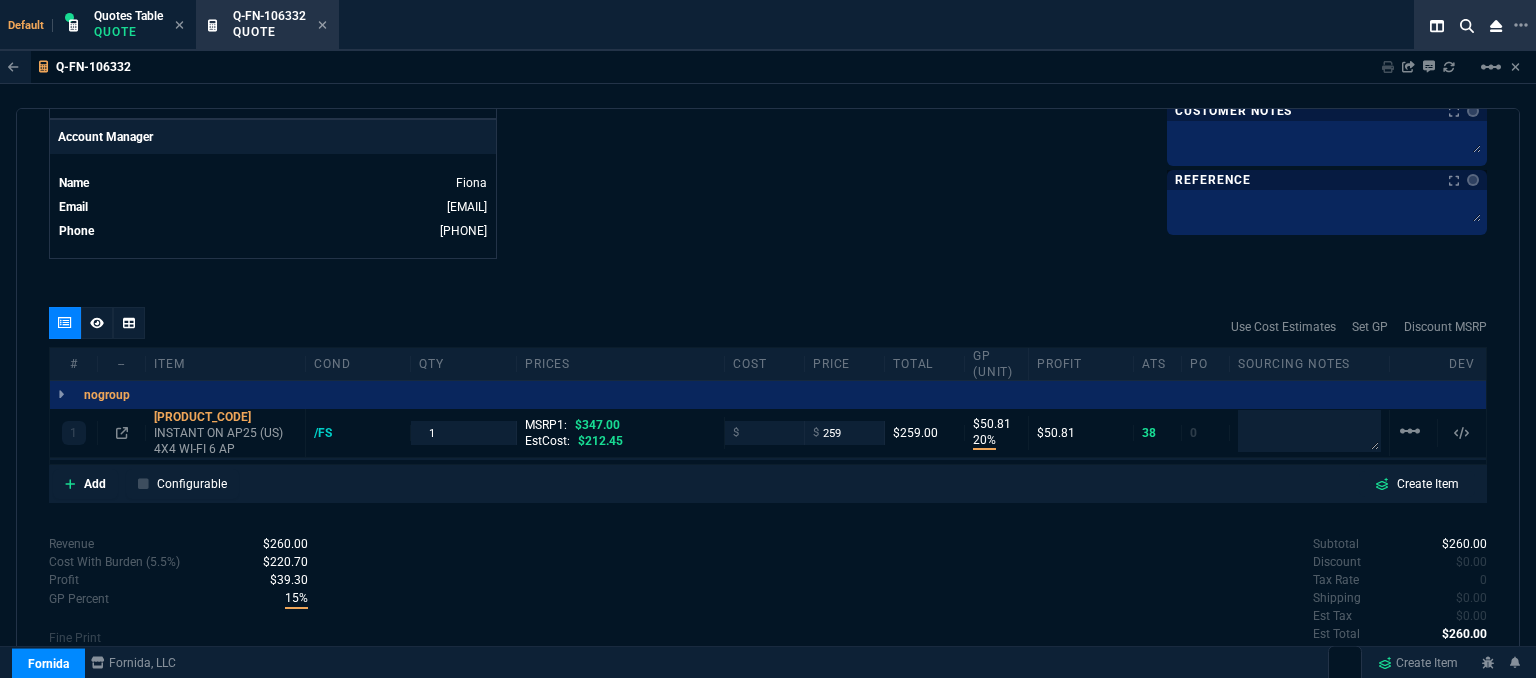 click on "Fornida, LLC 2609 Technology Dr Suite 300 Plano, TX 75074  Share Link  Cody Taylor oneOnOne chat SEND Sarah Costa oneOnOne chat SEND Brian Over oneOnOne chat SEND Mike Drumm oneOnOne chat SEND  Show More Chats  Shipping Address 9410 East 51st St Suite N Tulsa,  OK -- USA Bill to Address 9410 East 51st St Suite N Tulsa,  OK -- USA End User -- -- -- Payment Link  Quote must be open to create payment link.  Linked Documents  New Link  Quote Notes Quote Notes    Customer Notes Customer Notes    Reference Reference" at bounding box center (1127, -257) 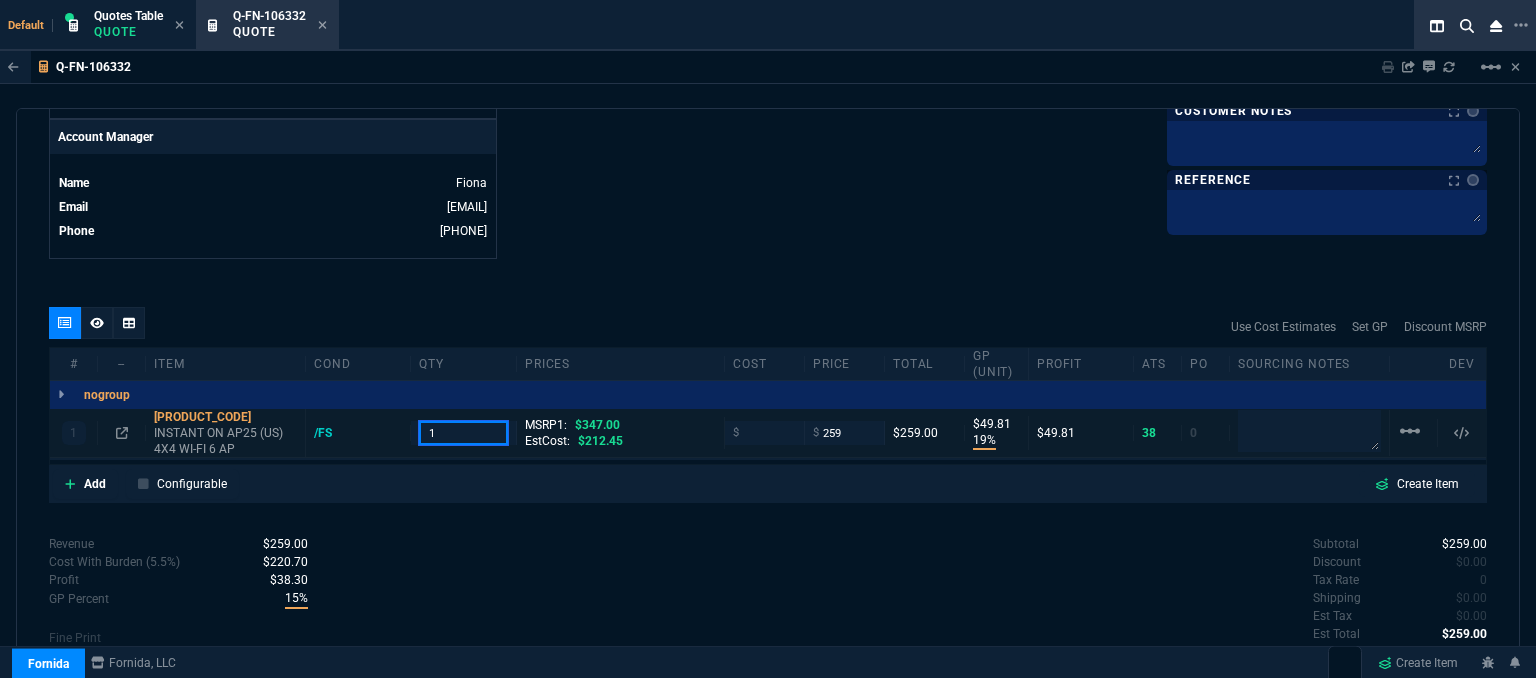 drag, startPoint x: 453, startPoint y: 433, endPoint x: 385, endPoint y: 412, distance: 71.168816 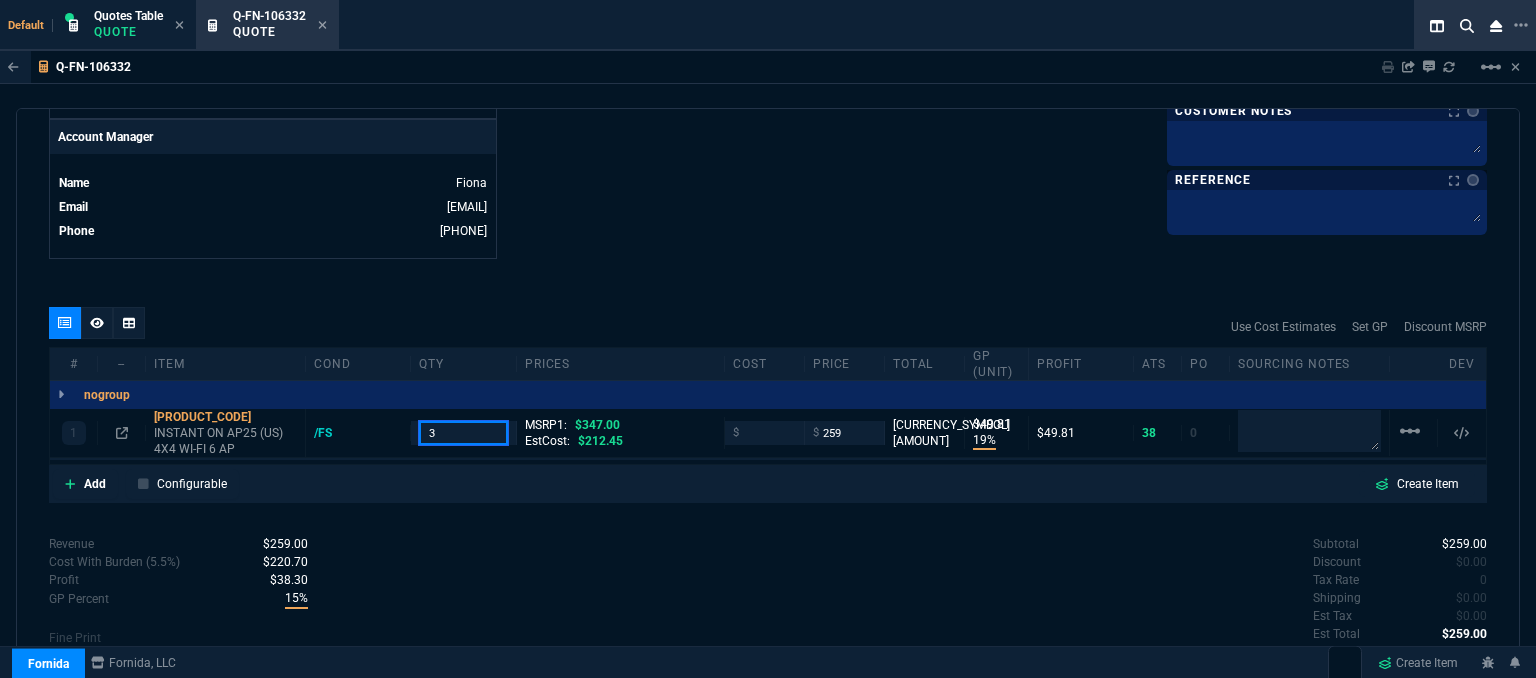 type on "3" 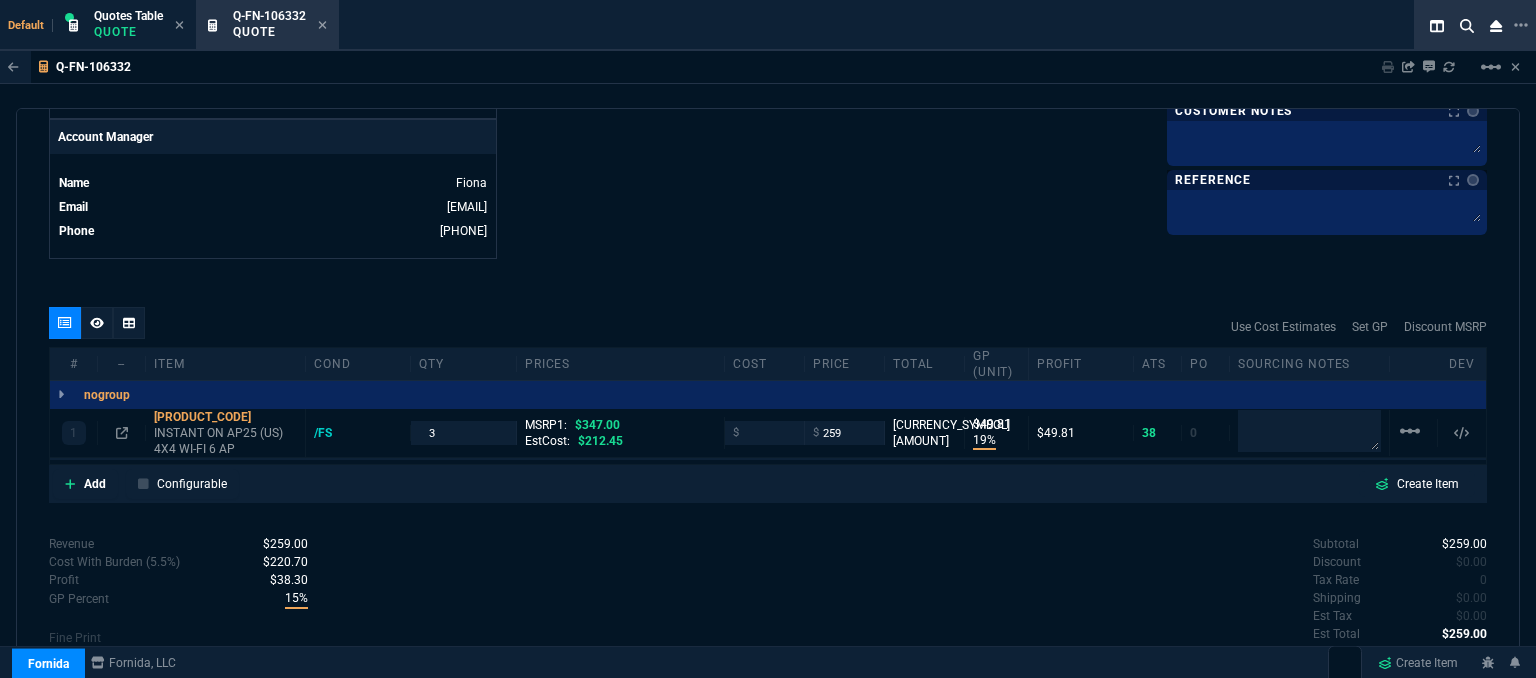 click on "Fornida, LLC 2609 Technology Dr Suite 300 Plano, TX 75074  Share Link  Cody Taylor oneOnOne chat SEND Sarah Costa oneOnOne chat SEND Brian Over oneOnOne chat SEND Mike Drumm oneOnOne chat SEND  Show More Chats  Shipping Address 9410 East 51st St Suite N Tulsa,  OK -- USA Bill to Address 9410 East 51st St Suite N Tulsa,  OK -- USA End User -- -- -- Payment Link  Quote must be open to create payment link.  Linked Documents  New Link  Quote Notes Quote Notes    Customer Notes Customer Notes    Reference Reference" at bounding box center [1127, -257] 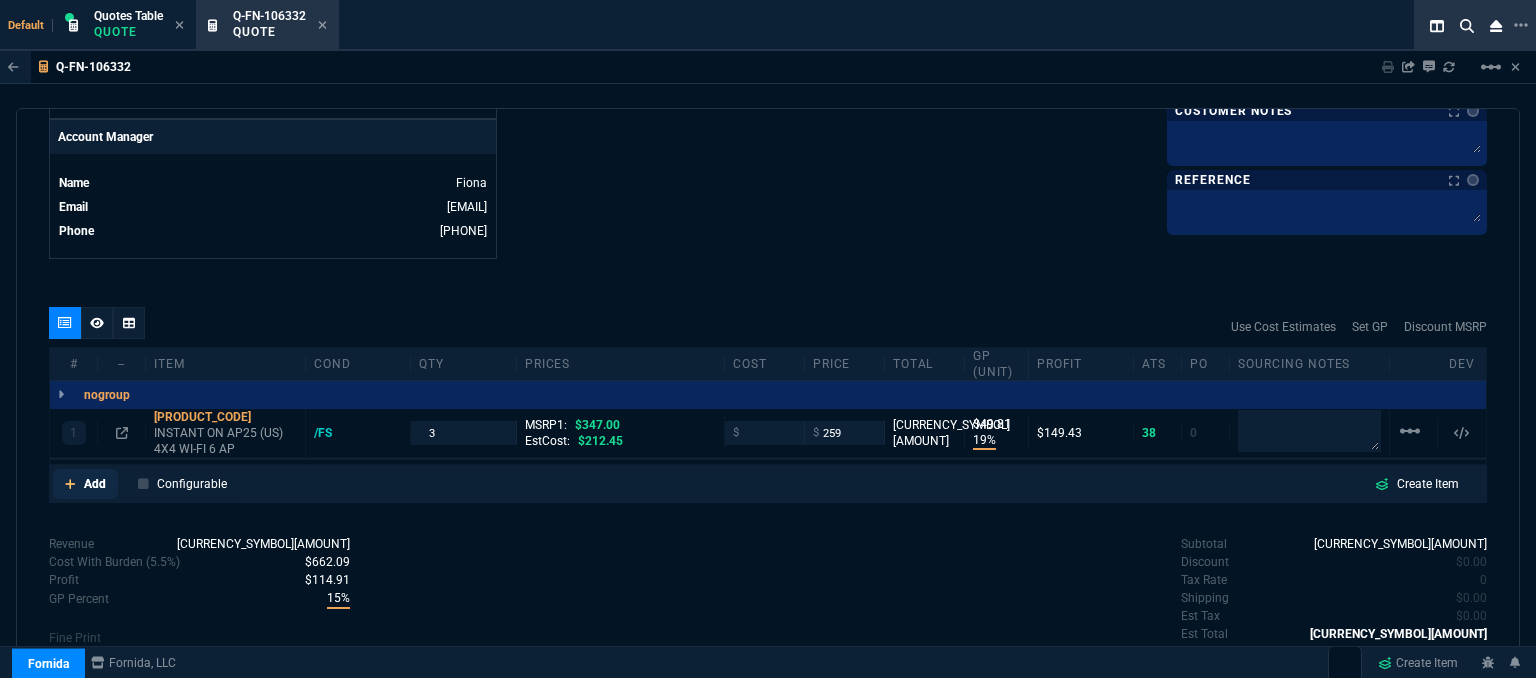 click at bounding box center (70, 484) 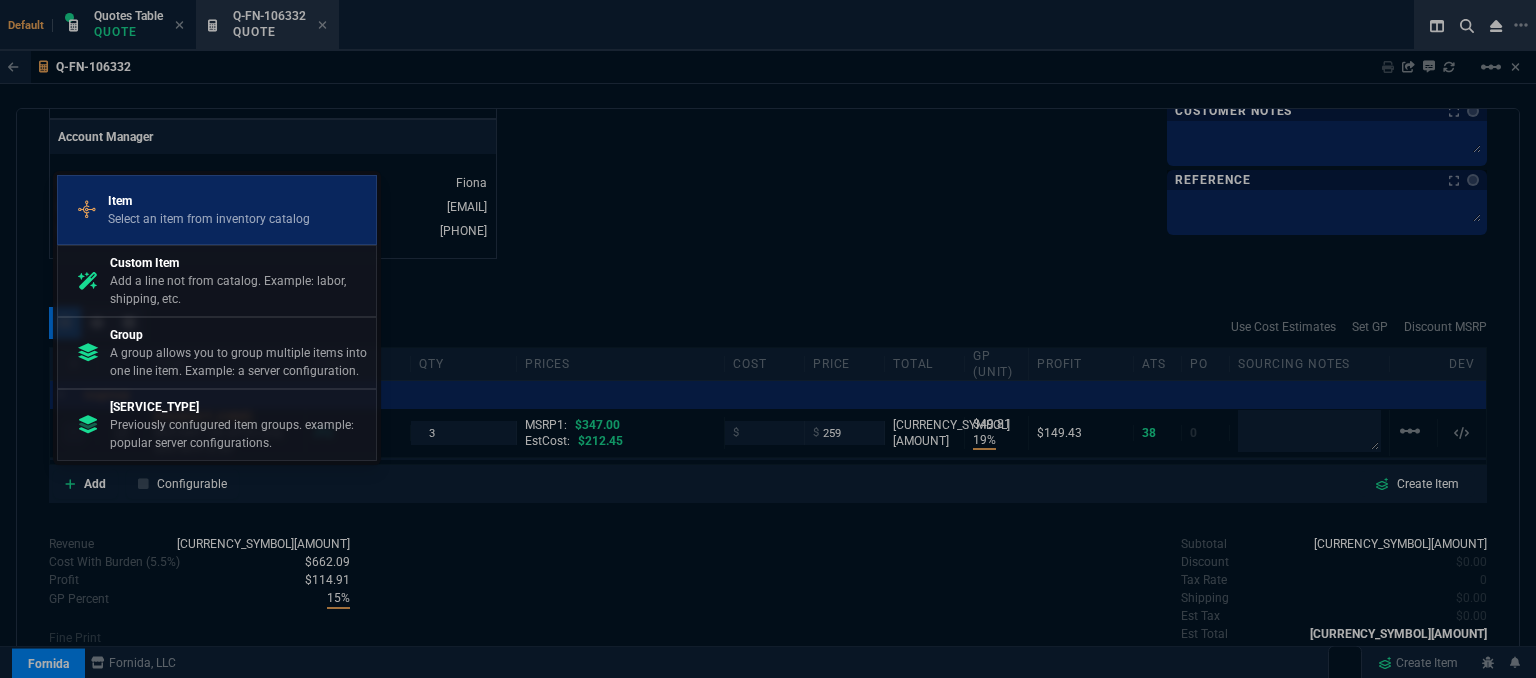 click on "Select an item from inventory catalog" at bounding box center [209, 219] 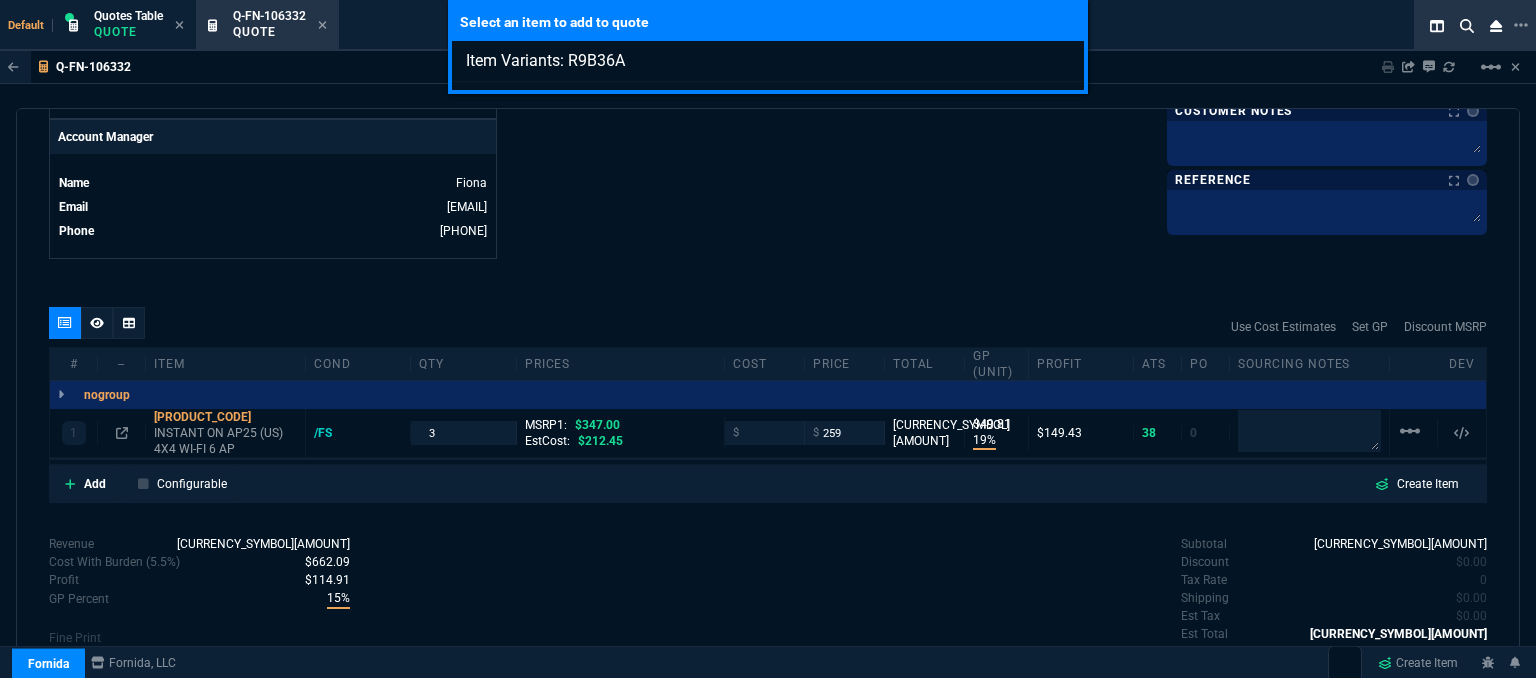 type on "Item Variants: R9B36A" 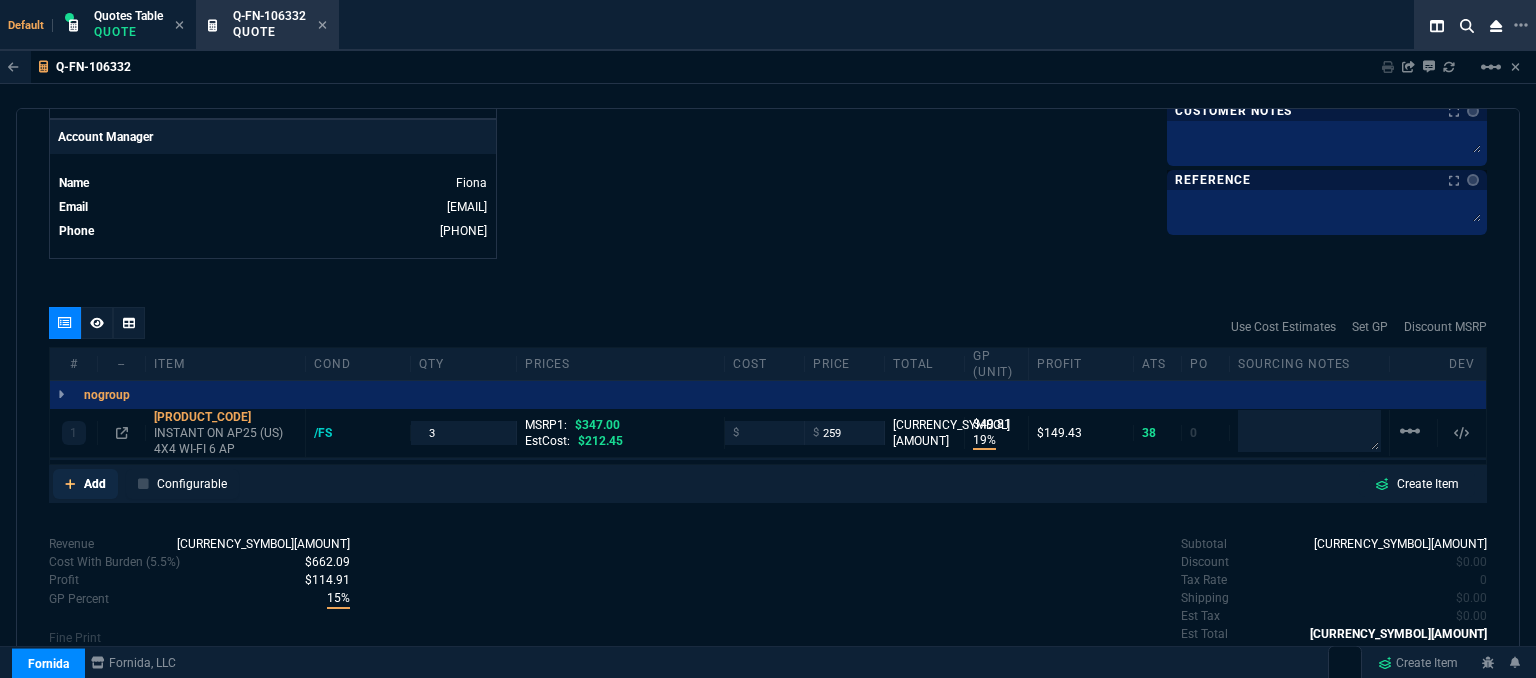 click at bounding box center (70, 484) 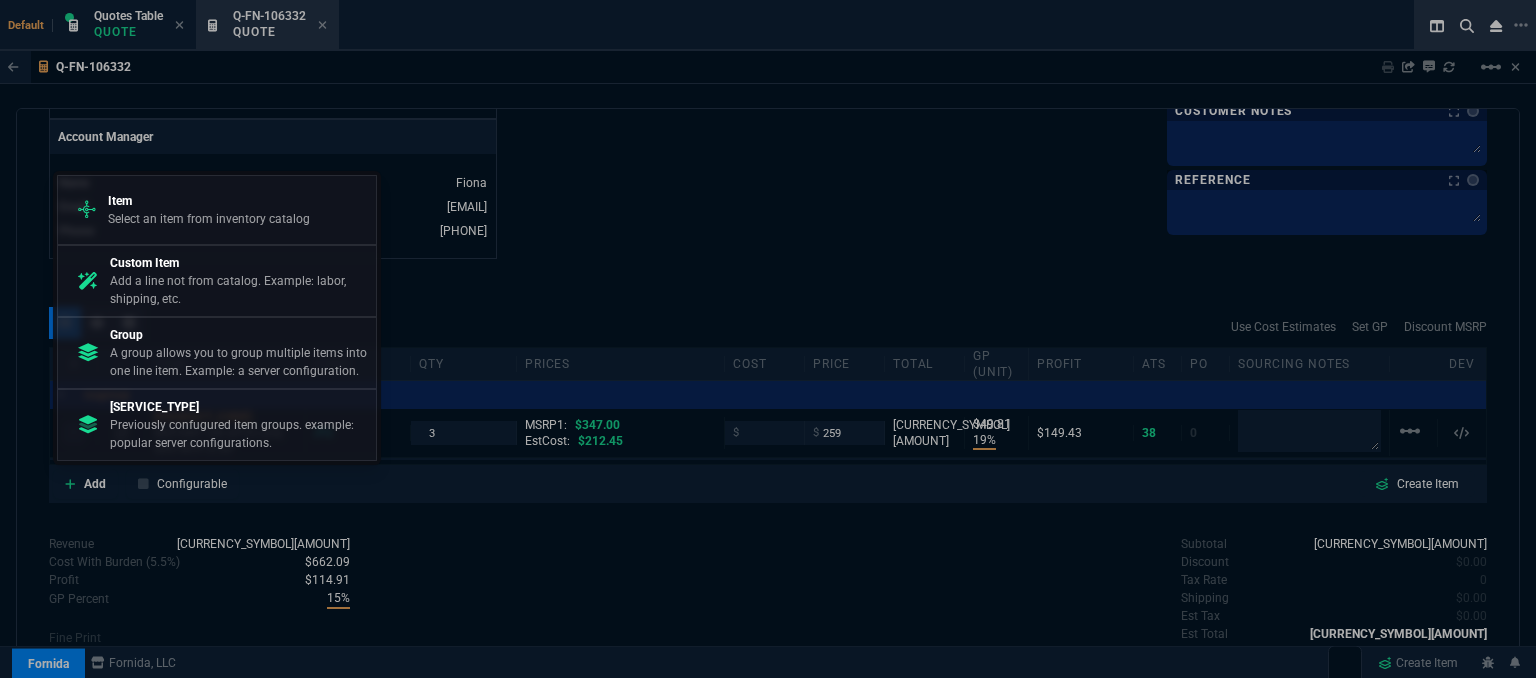 click on "Custom Item" at bounding box center (209, 201) 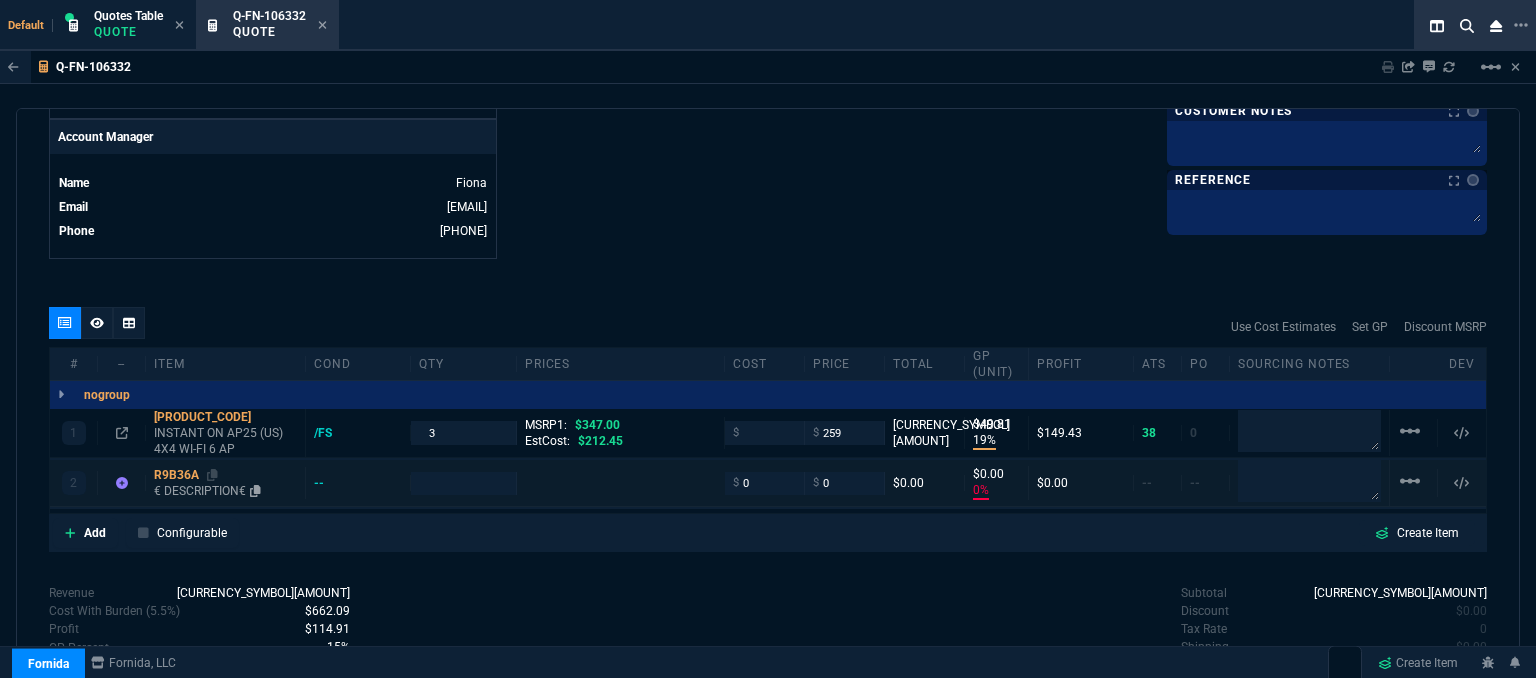 click on "<DESCRIPTION>" at bounding box center [225, 441] 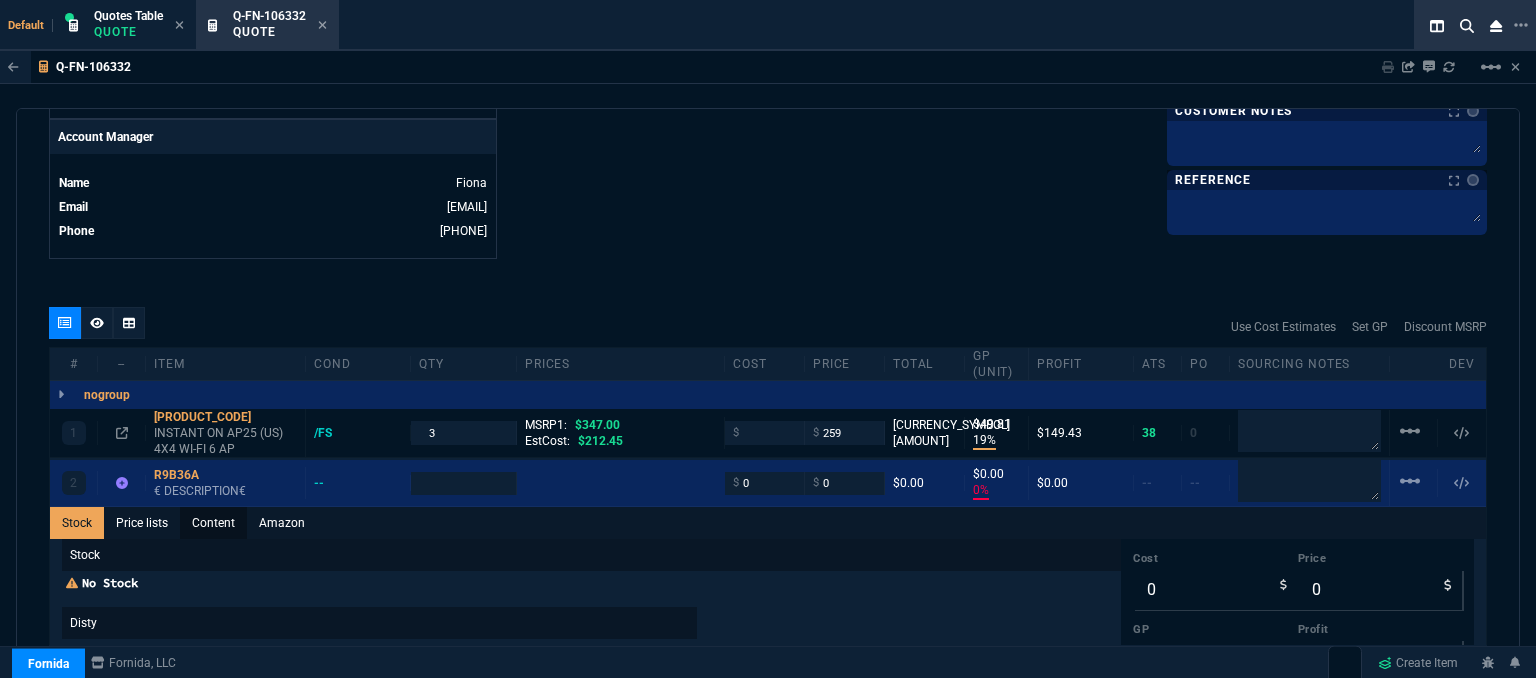 click on "Content" at bounding box center [213, 523] 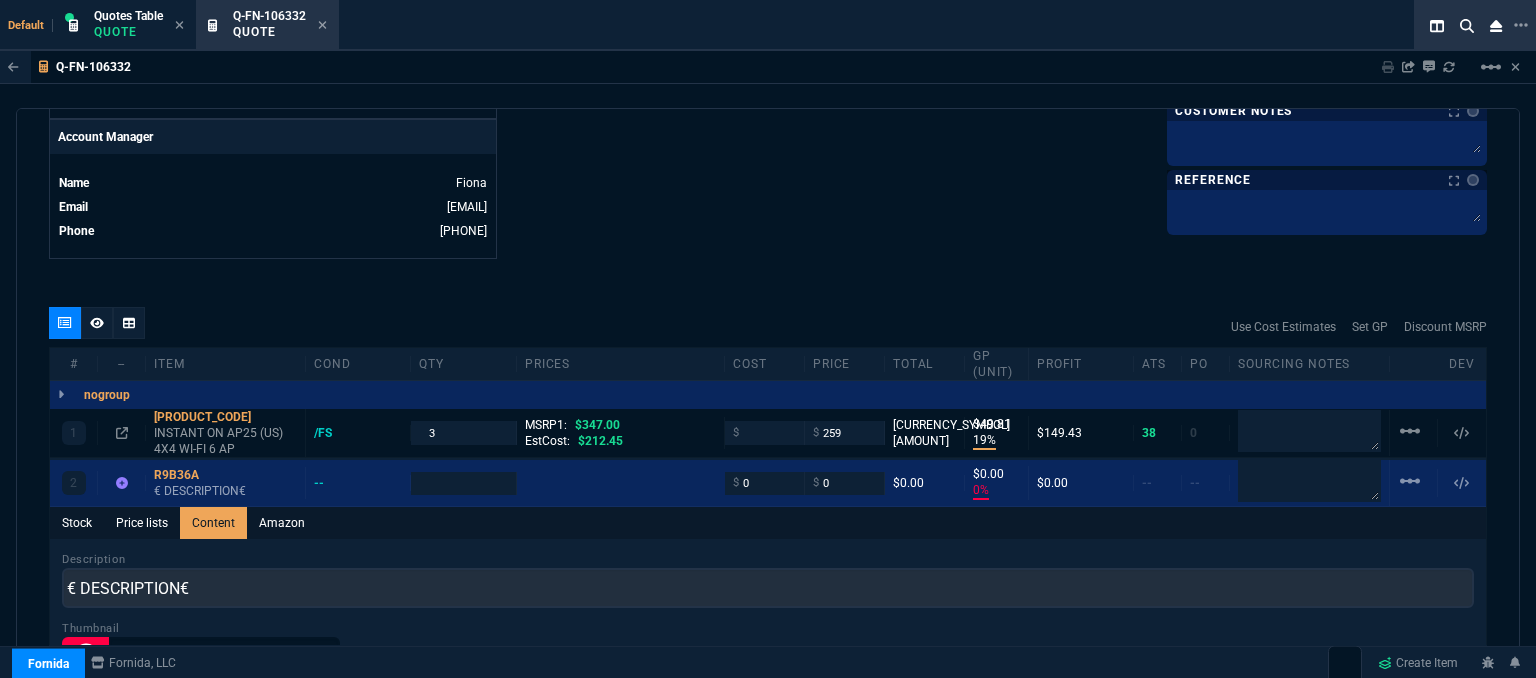 scroll, scrollTop: 0, scrollLeft: 0, axis: both 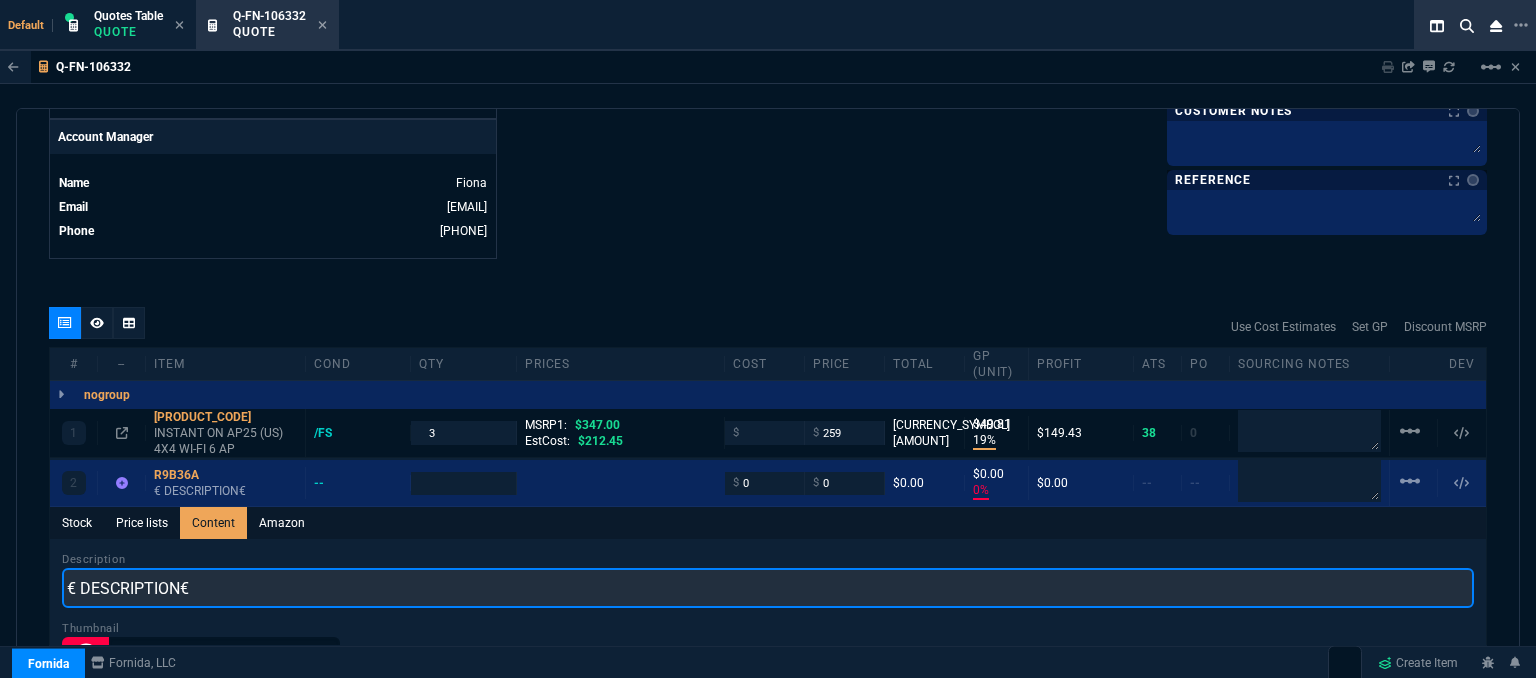 drag, startPoint x: 298, startPoint y: 582, endPoint x: 0, endPoint y: 525, distance: 303.40237 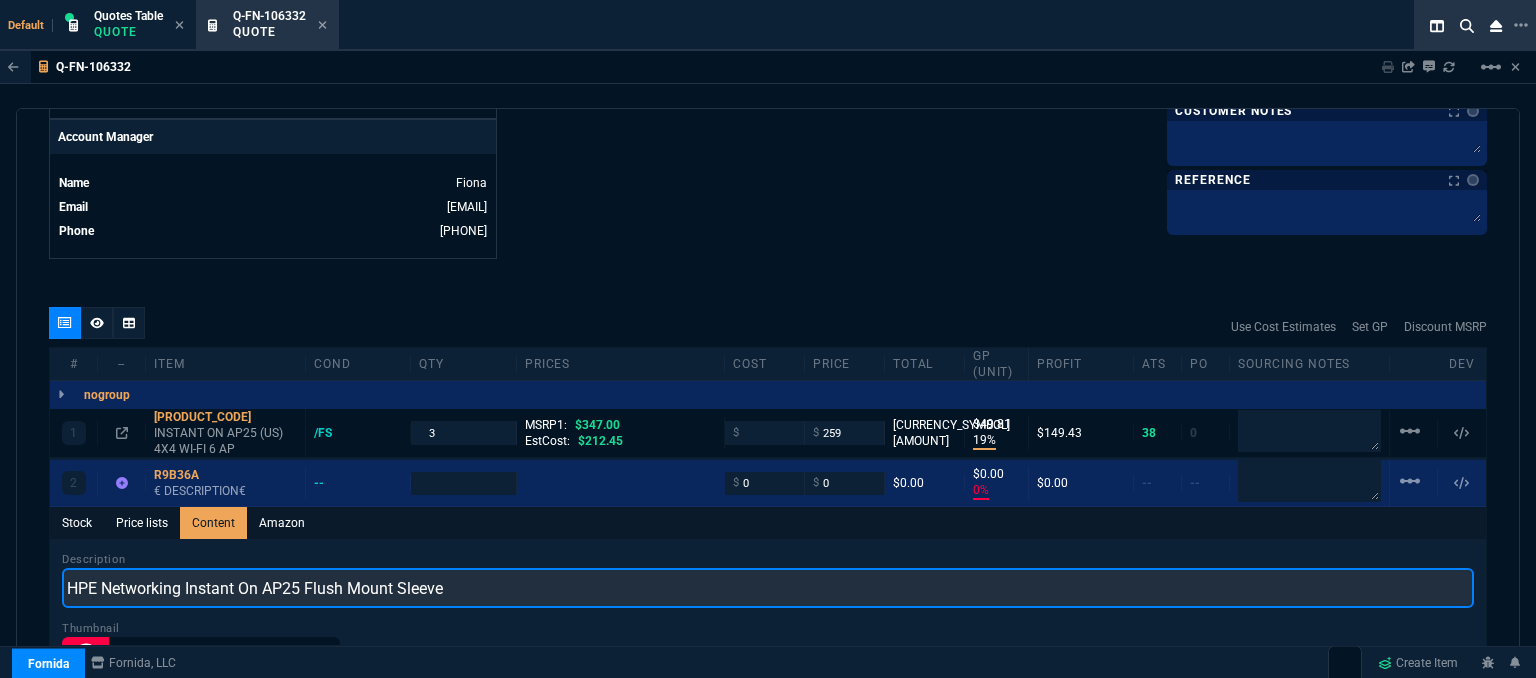 type on "HPE Networking Instant On AP25 Flush Mount Sleeve" 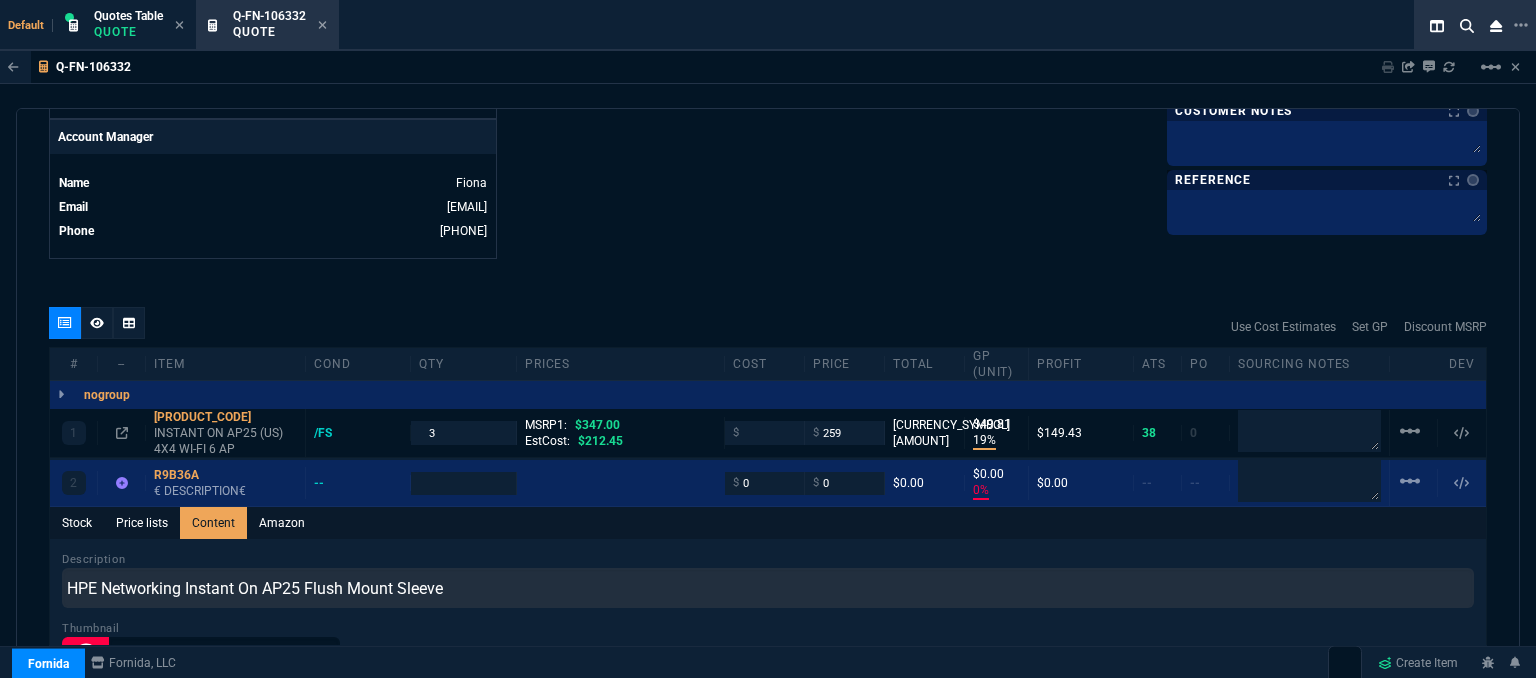 click on "Fornida, LLC 2609 Technology Dr Suite 300 Plano, TX 75074  Share Link  Cody Taylor oneOnOne chat SEND Sarah Costa oneOnOne chat SEND Brian Over oneOnOne chat SEND Mike Drumm oneOnOne chat SEND  Show More Chats  Shipping Address 9410 East 51st St Suite N Tulsa,  OK -- USA Bill to Address 9410 East 51st St Suite N Tulsa,  OK -- USA End User -- -- -- Payment Link  Quote must be open to create payment link.  Linked Documents  New Link  Quote Notes Quote Notes    Customer Notes Customer Notes    Reference Reference" at bounding box center [1127, -257] 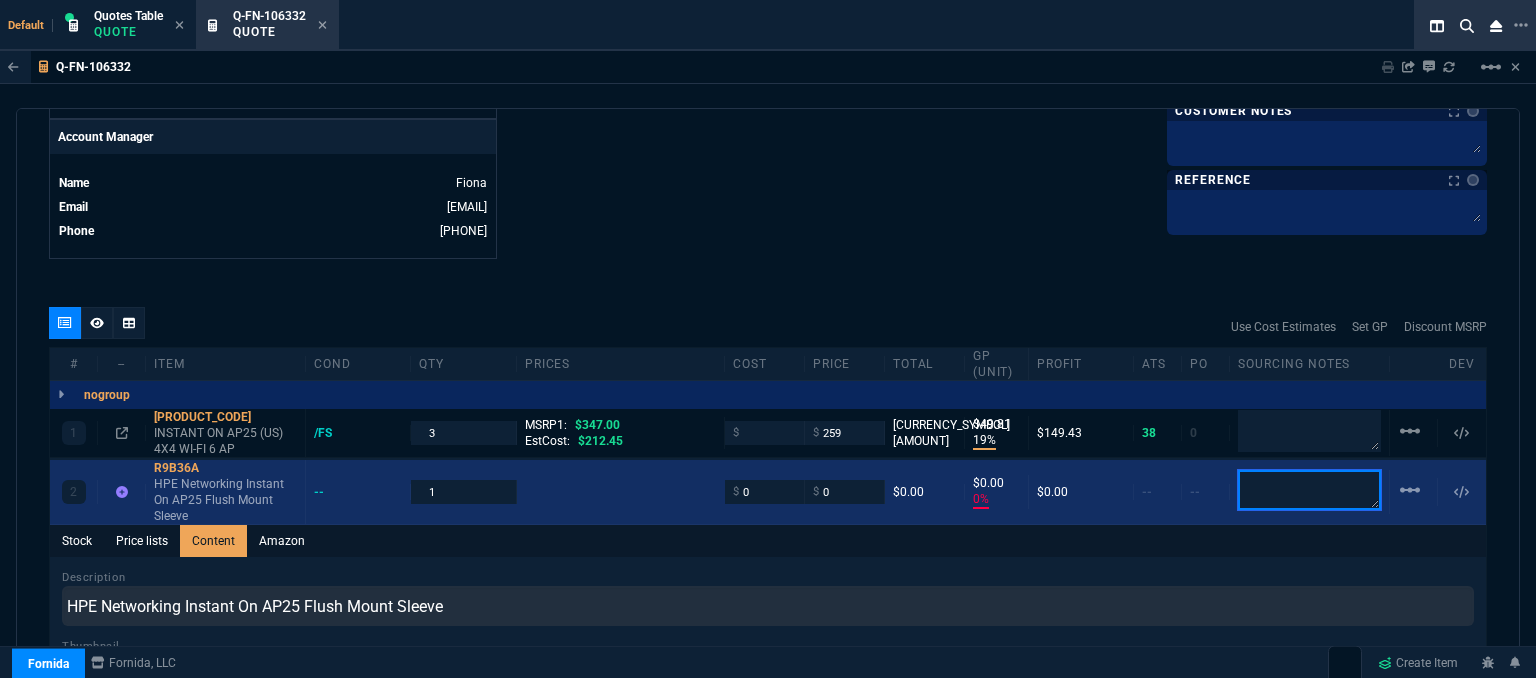 click at bounding box center [1309, 490] 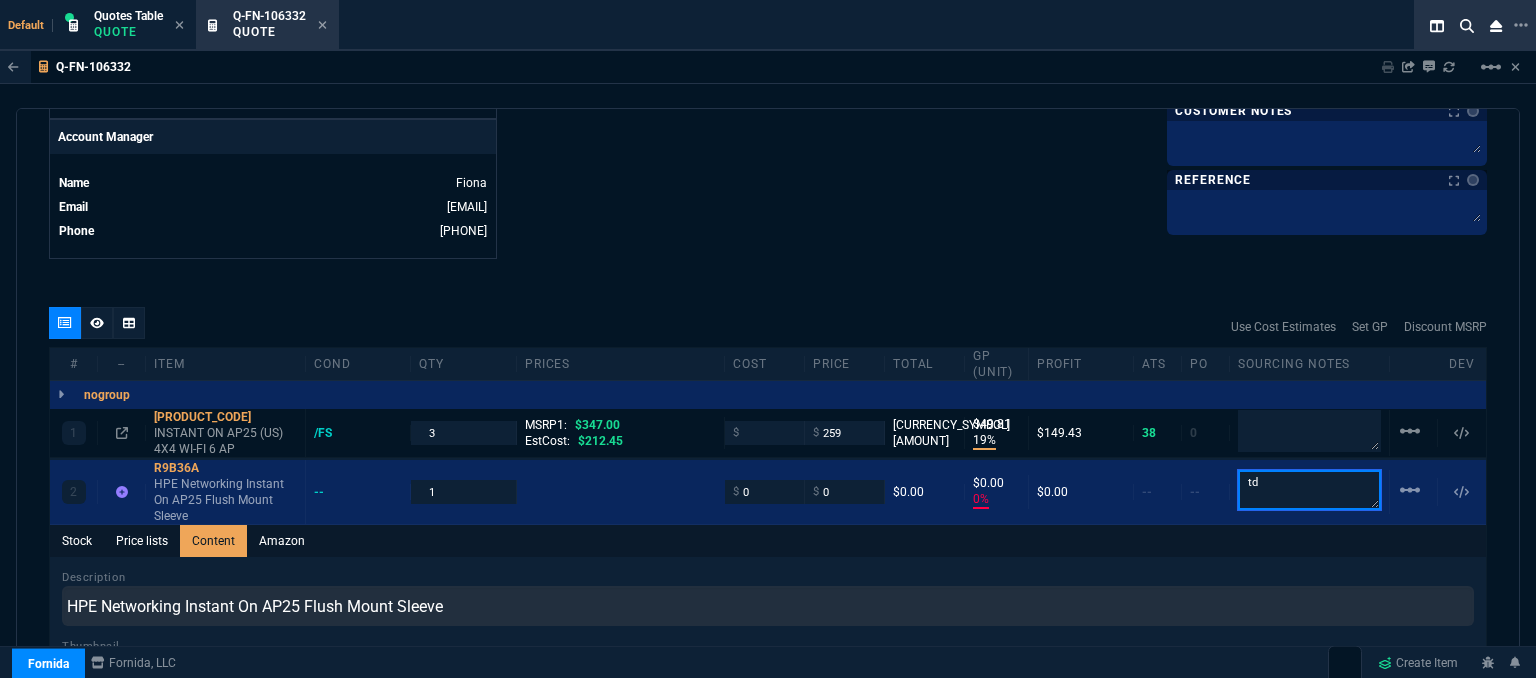 type on "td" 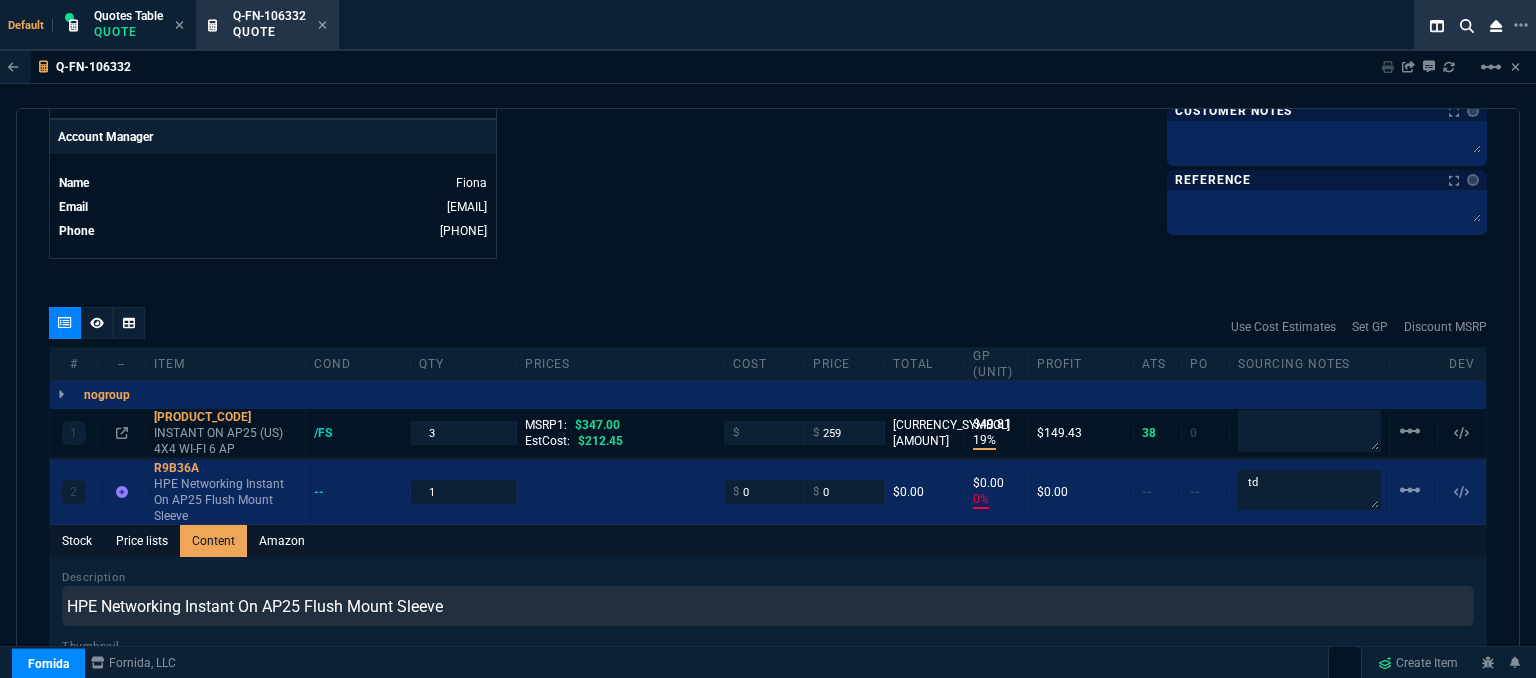 click on "Fornida, LLC 2609 Technology Dr Suite 300 Plano, TX 75074  Share Link  Cody Taylor oneOnOne chat SEND Sarah Costa oneOnOne chat SEND Brian Over oneOnOne chat SEND Mike Drumm oneOnOne chat SEND  Show More Chats  Shipping Address 9410 East 51st St Suite N Tulsa,  OK -- USA Bill to Address 9410 East 51st St Suite N Tulsa,  OK -- USA End User -- -- -- Payment Link  Quote must be open to create payment link.  Linked Documents  New Link  Quote Notes Quote Notes    Customer Notes Customer Notes    Reference Reference" at bounding box center (1127, -257) 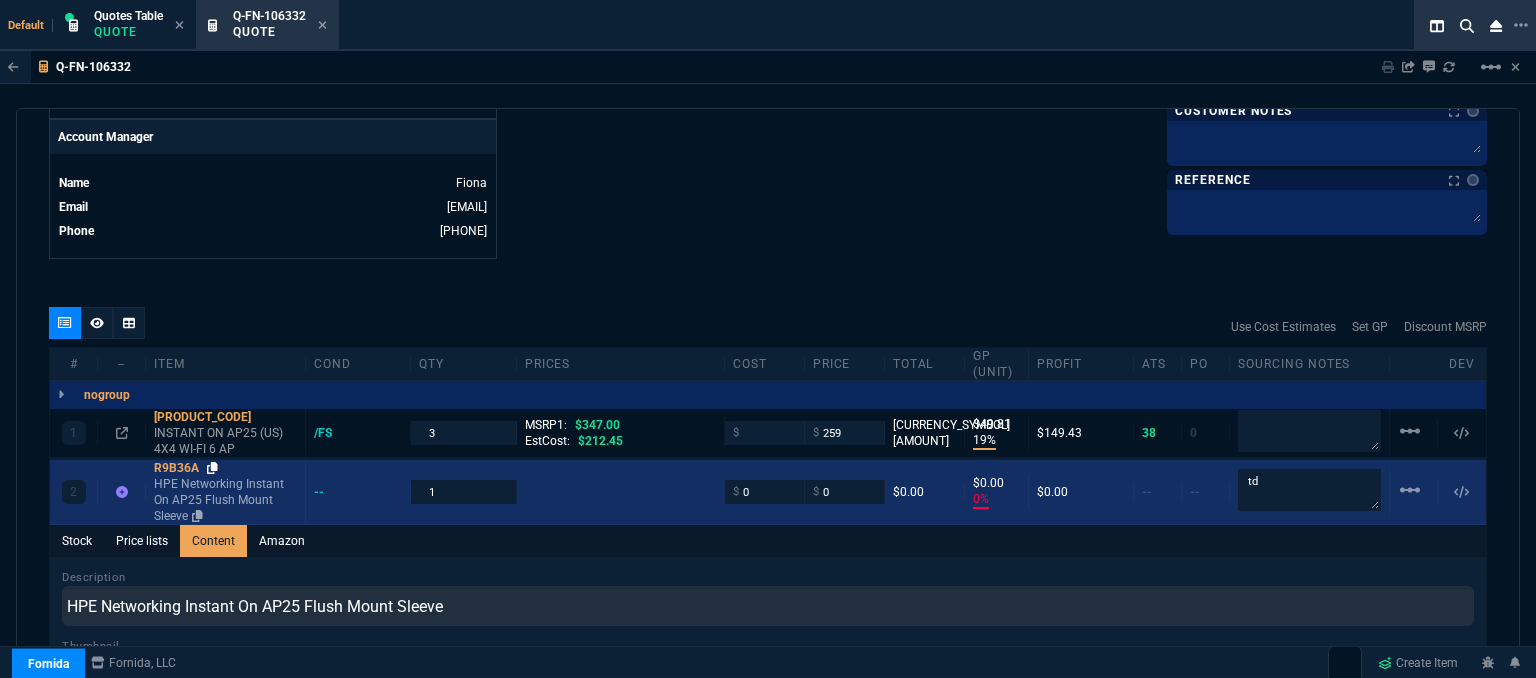 click at bounding box center [212, 468] 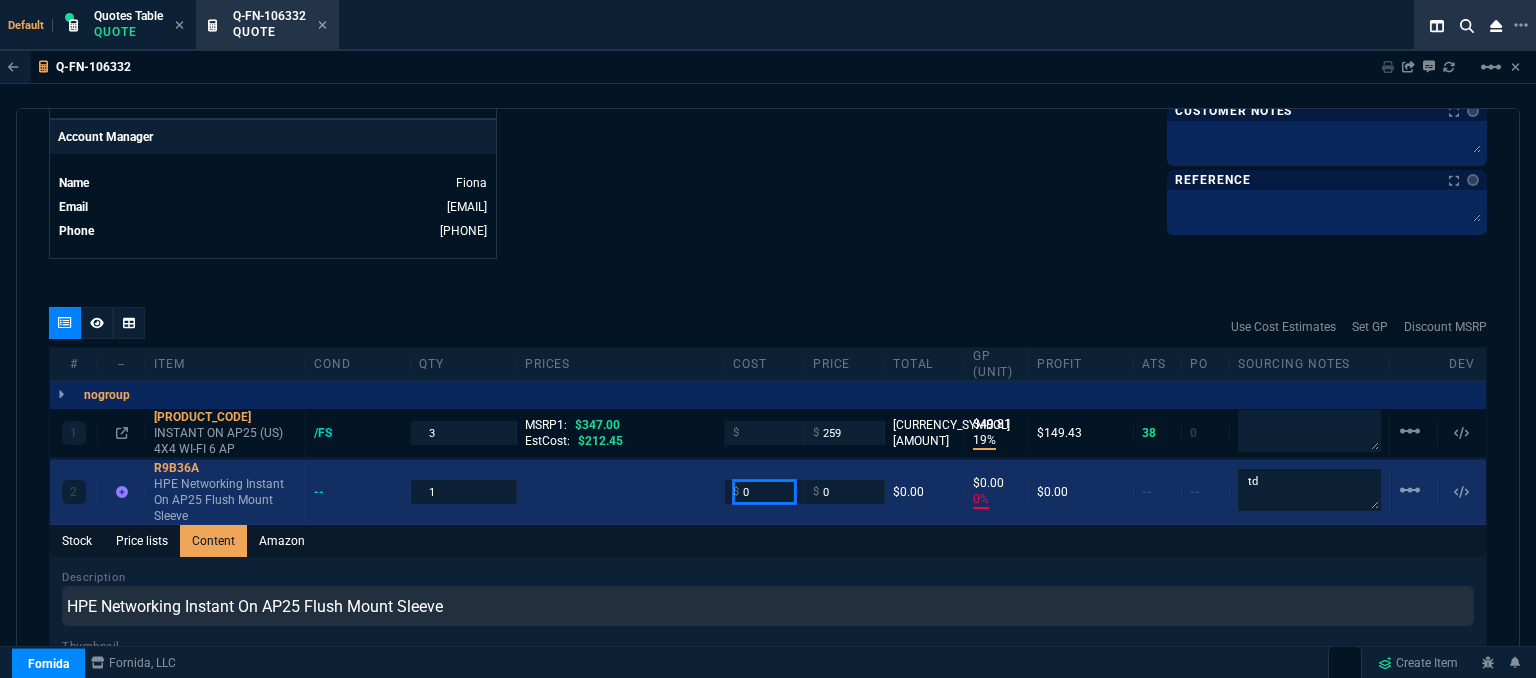 drag, startPoint x: 763, startPoint y: 489, endPoint x: 729, endPoint y: 490, distance: 34.0147 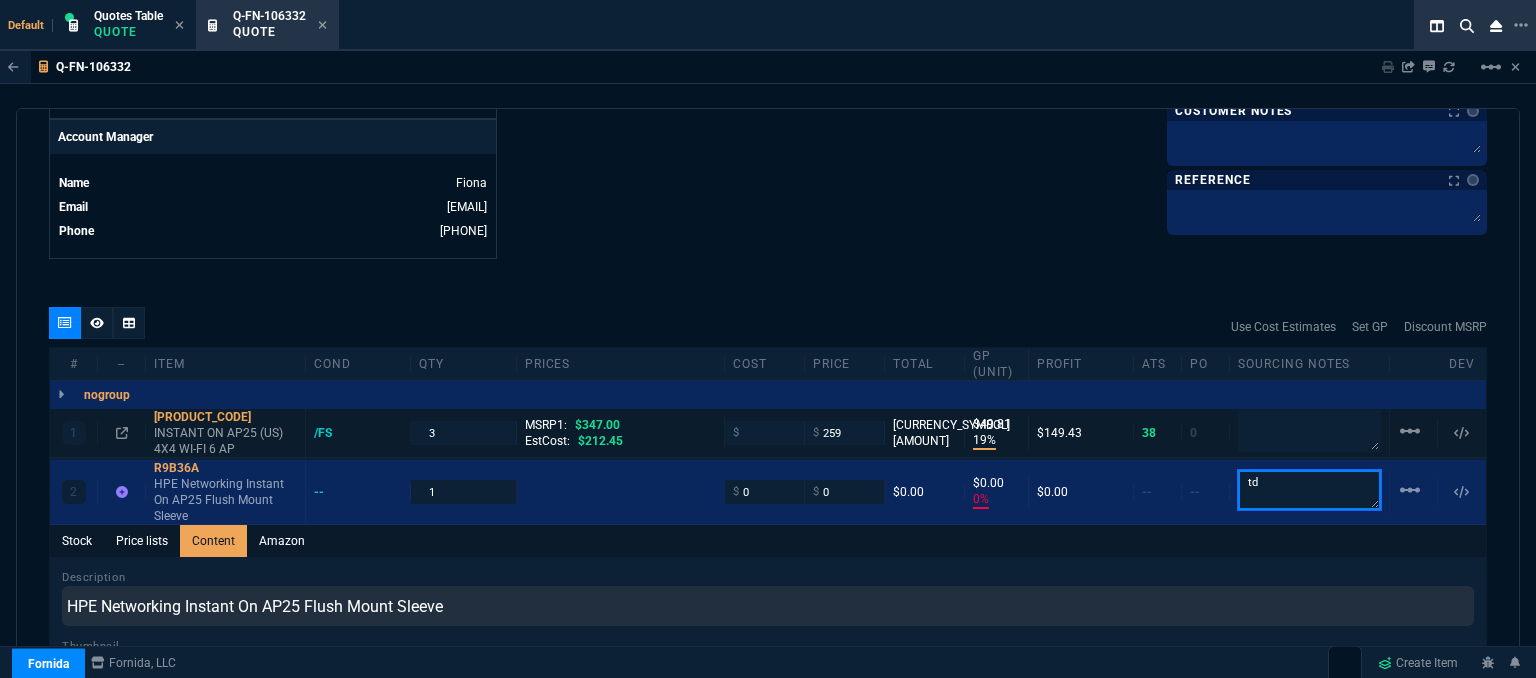 drag, startPoint x: 1295, startPoint y: 479, endPoint x: 1145, endPoint y: 452, distance: 152.41063 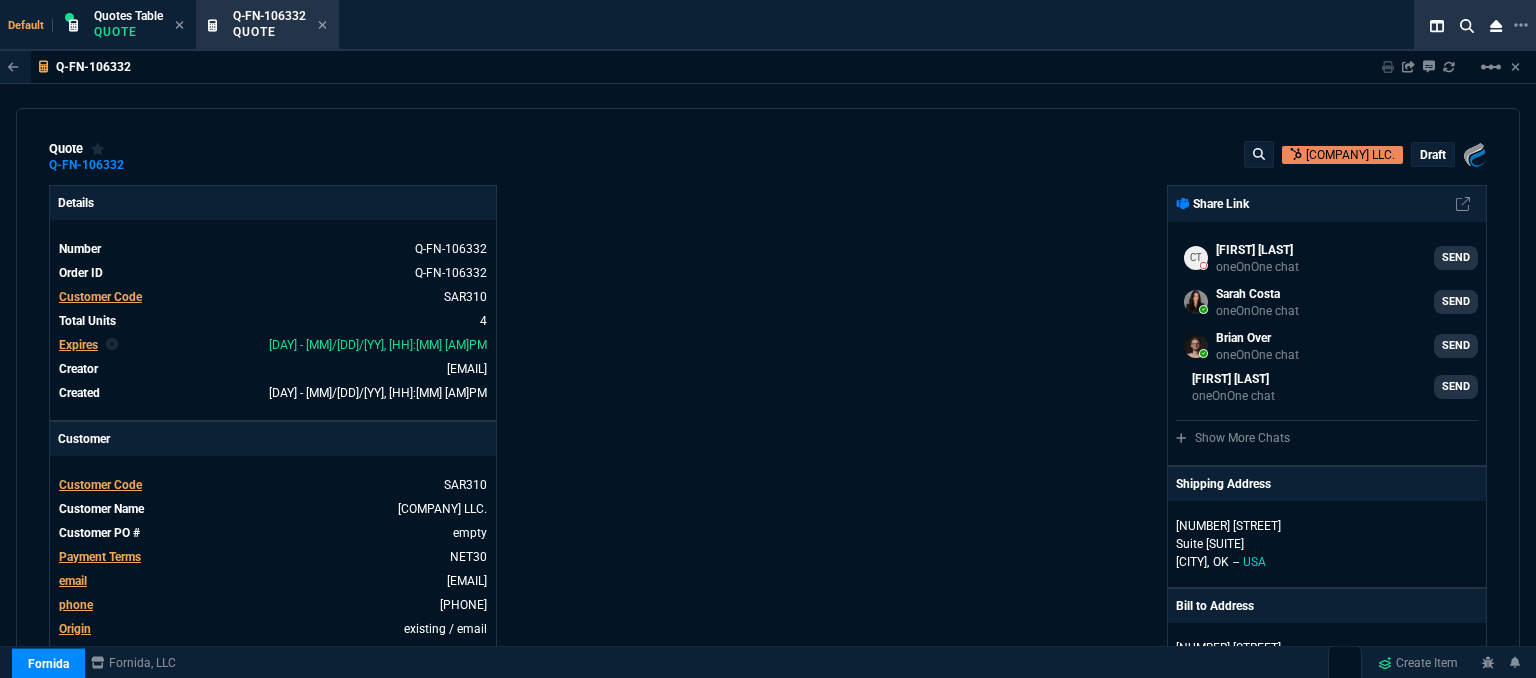 type on "dh" 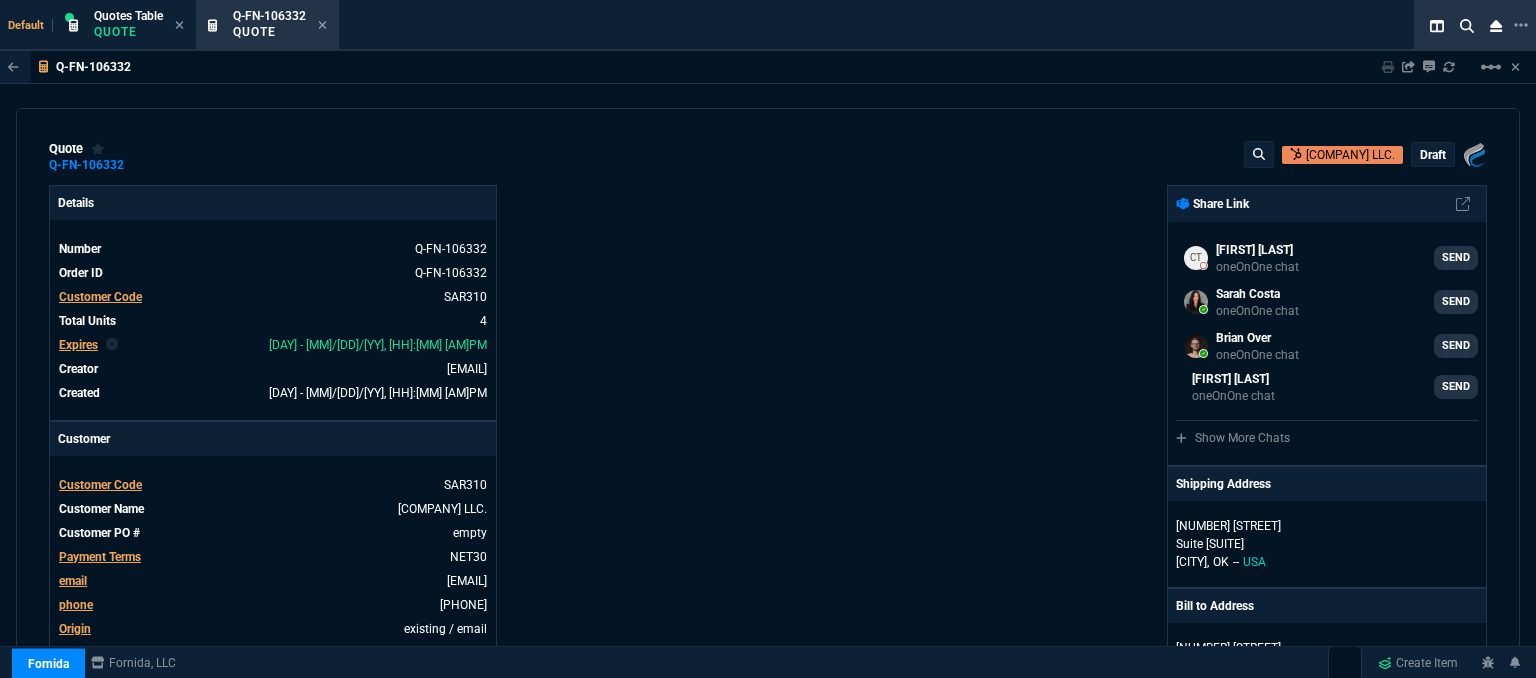 scroll, scrollTop: 0, scrollLeft: 0, axis: both 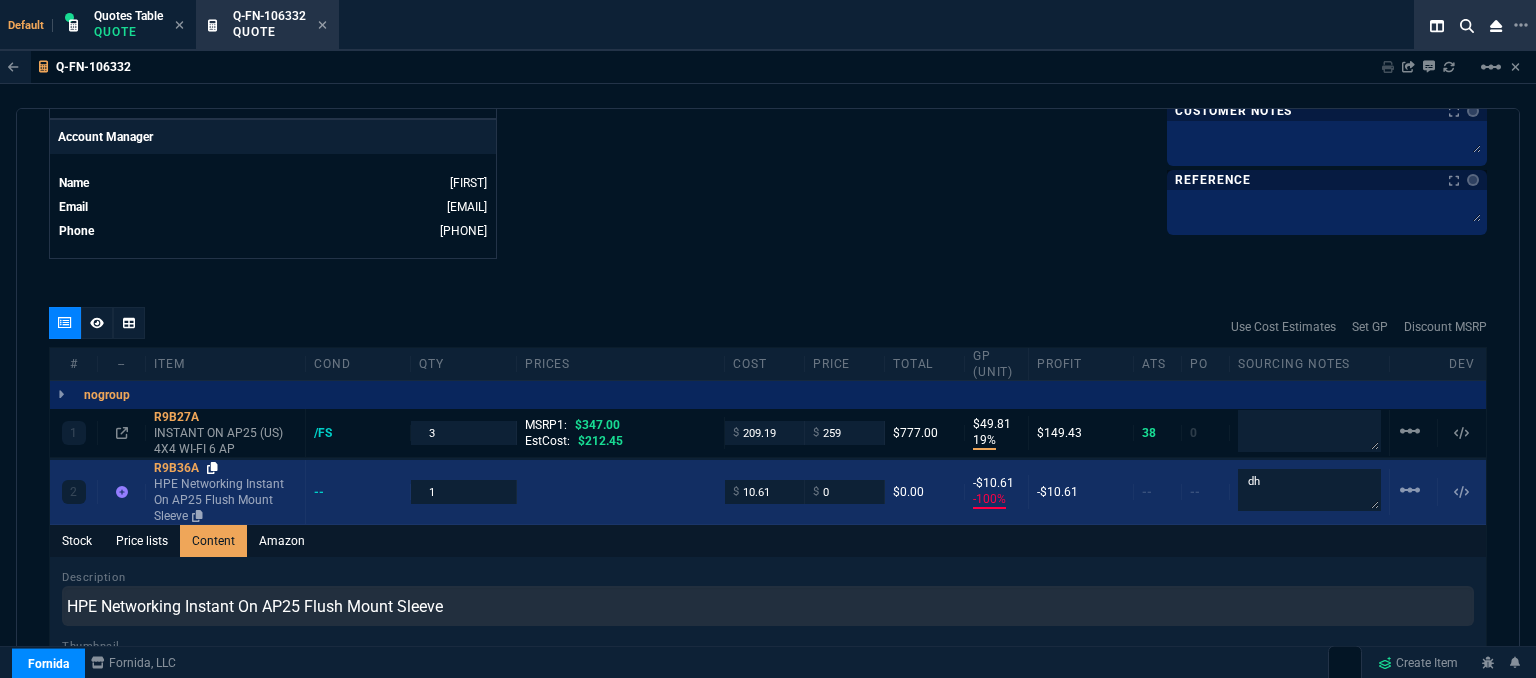 click at bounding box center (212, 468) 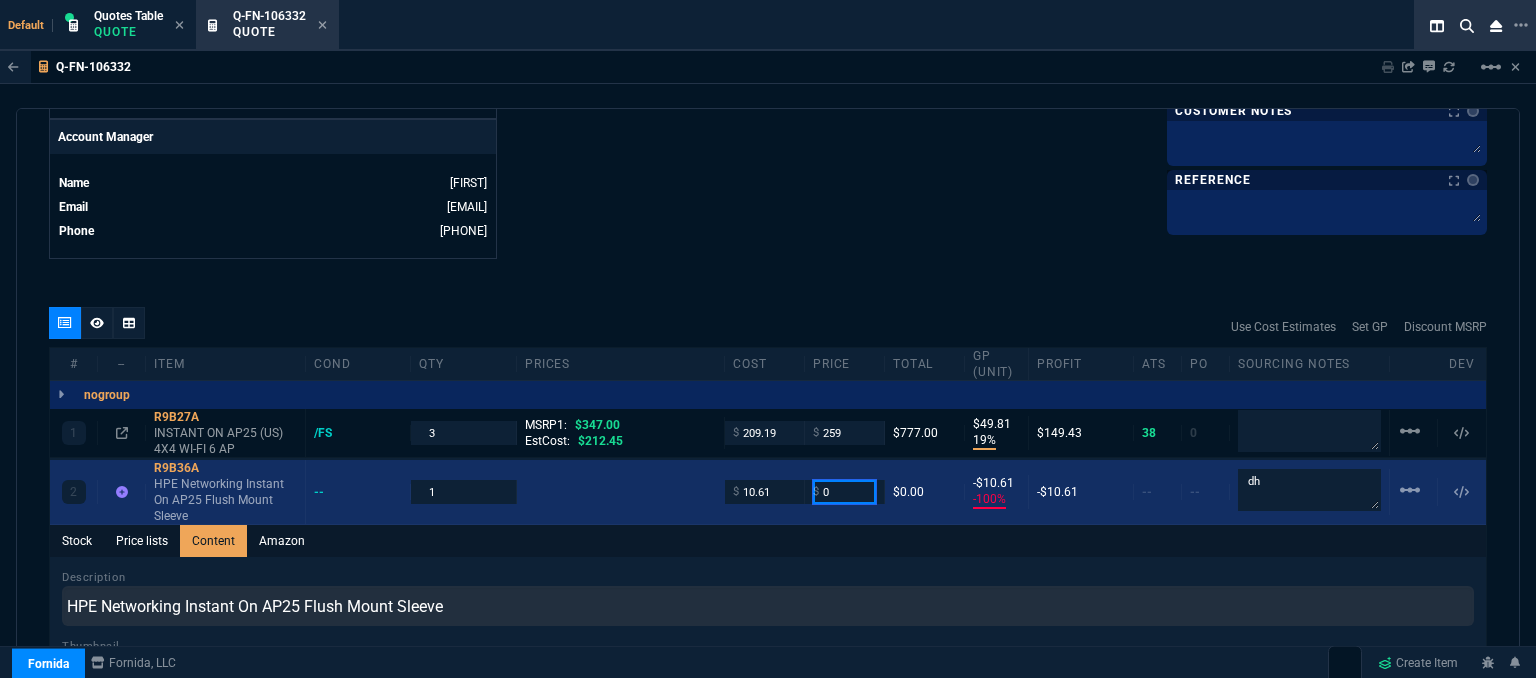 drag, startPoint x: 833, startPoint y: 494, endPoint x: 803, endPoint y: 491, distance: 30.149628 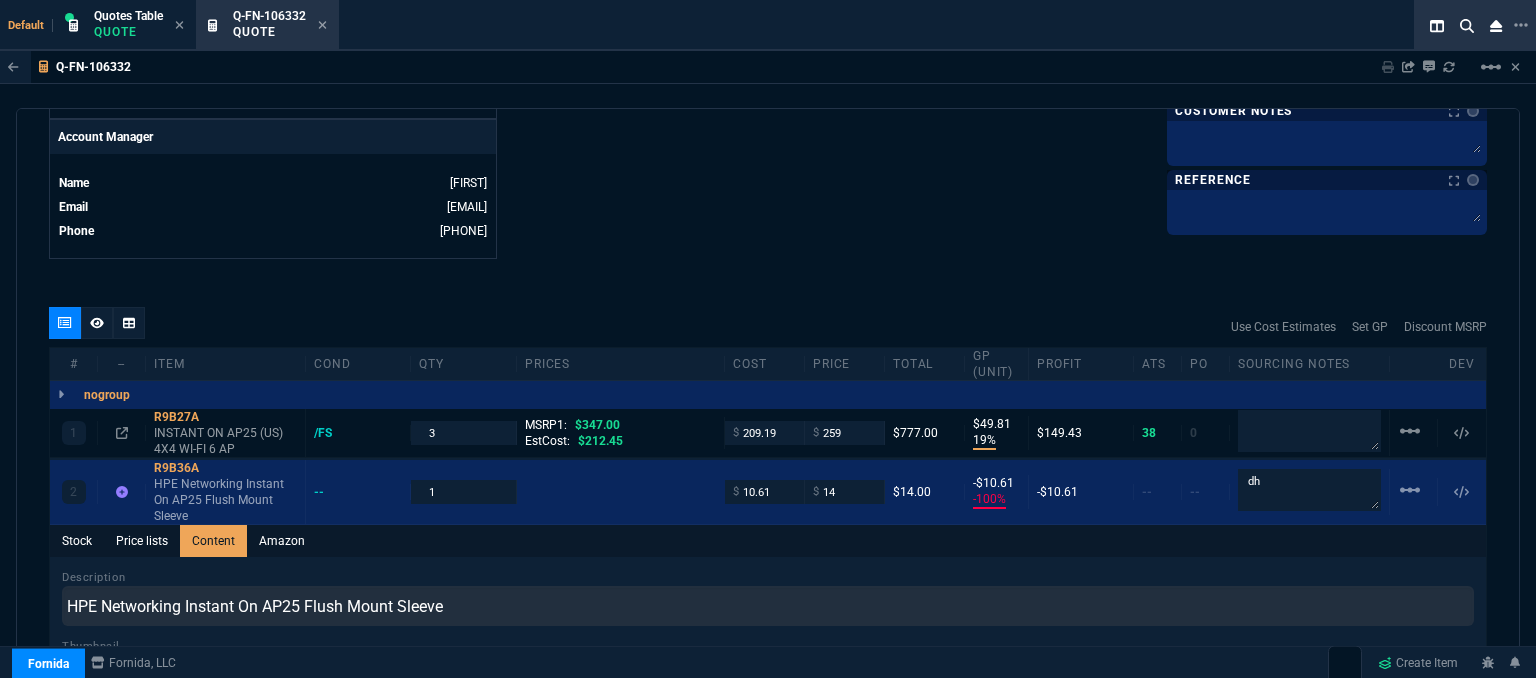click on "Fornida, LLC 2609 Technology Dr Suite 300 Plano, TX 75074  Share Link  Cody Taylor oneOnOne chat SEND Sarah Costa oneOnOne chat SEND Brian Over oneOnOne chat SEND Mike Drumm oneOnOne chat SEND  Show More Chats  Shipping Address 9410 East 51st St Suite N Tulsa,  OK -- USA Bill to Address 9410 East 51st St Suite N Tulsa,  OK -- USA End User -- -- -- Payment Link  Quote must be open to create payment link.  Linked Documents  New Link  Quote Notes Quote Notes    Customer Notes Customer Notes    Reference Reference" at bounding box center (1127, -257) 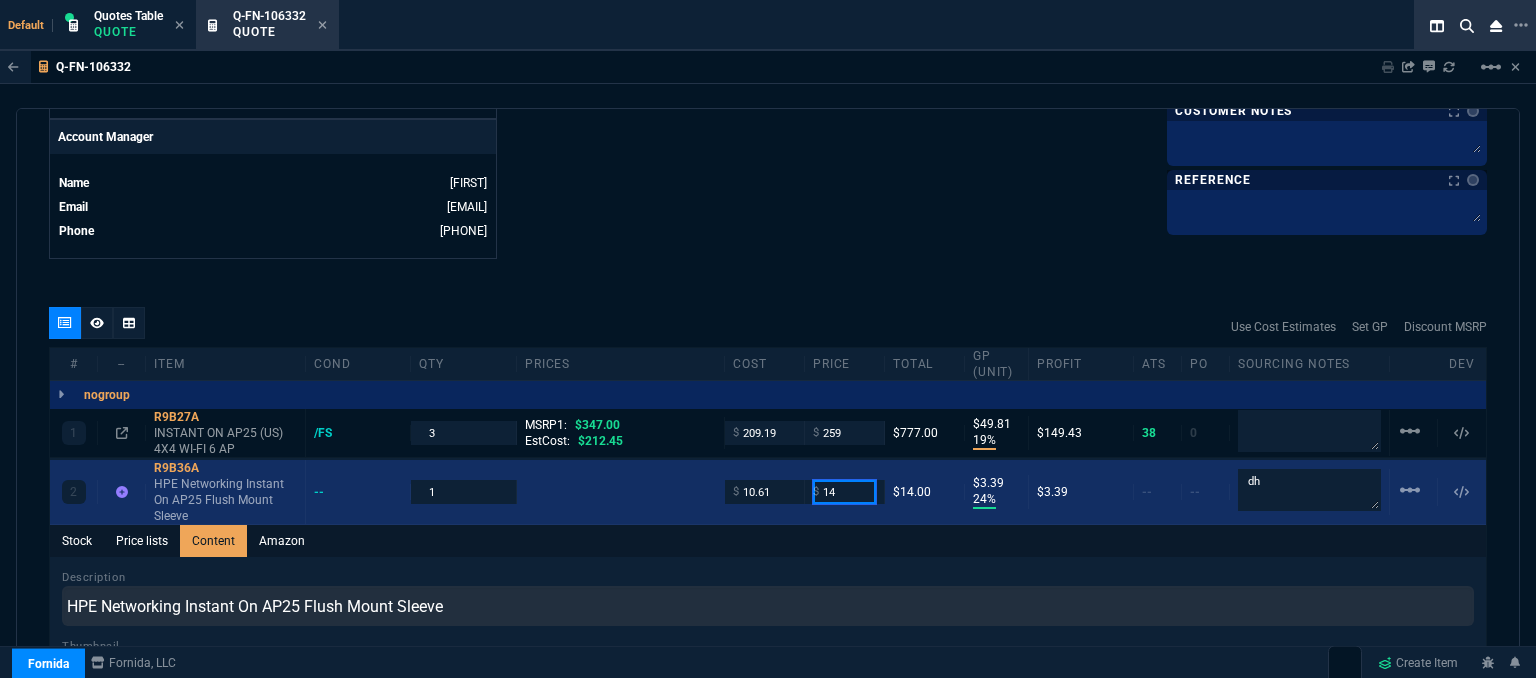 click on "14" at bounding box center [844, 491] 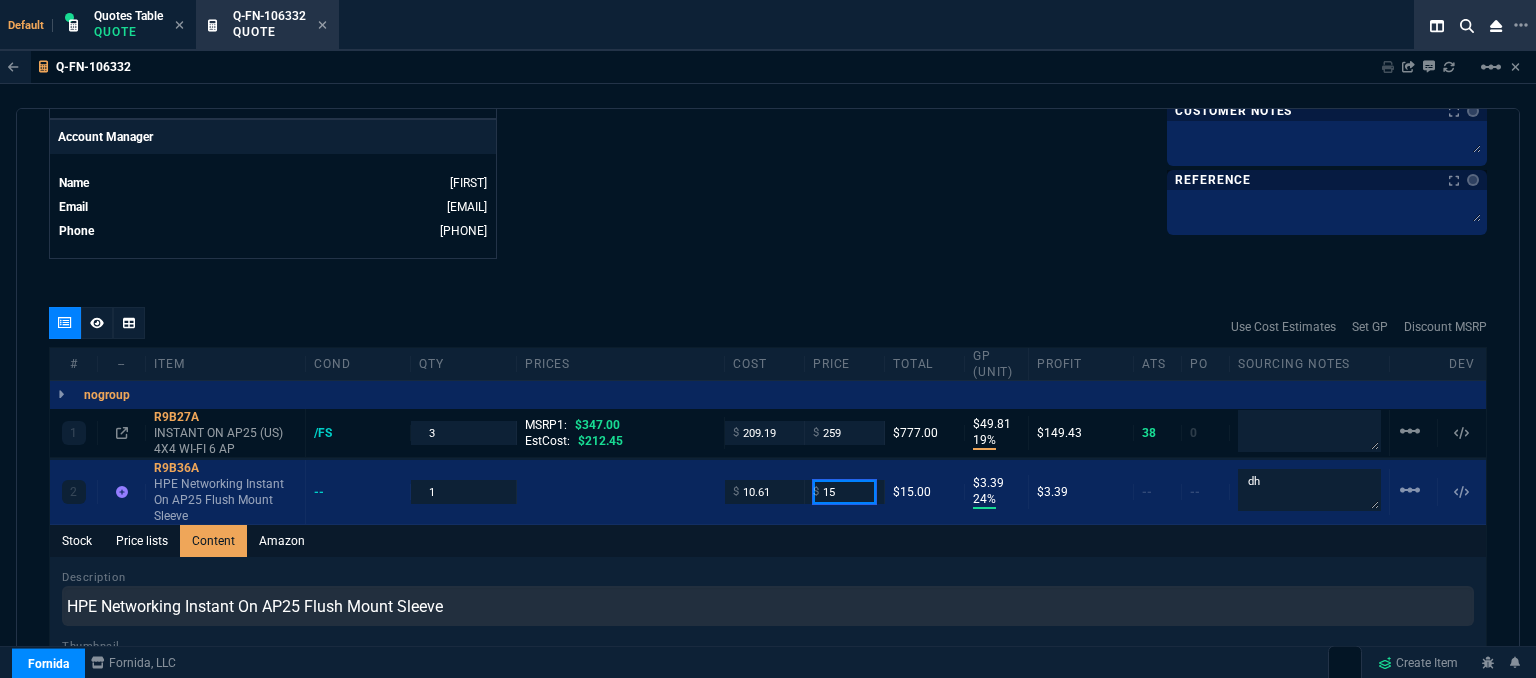 type on "15" 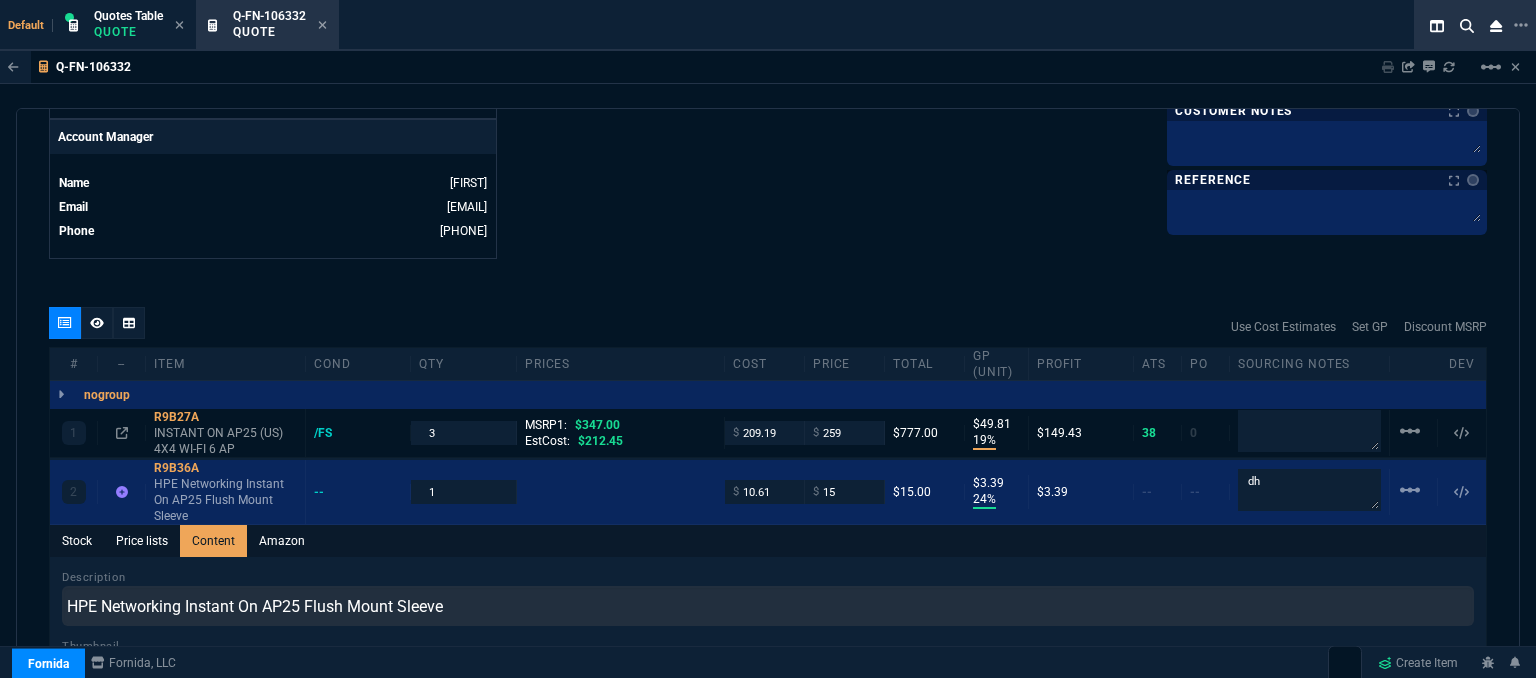 click on "Fornida, LLC 2609 Technology Dr Suite 300 Plano, TX 75074  Share Link  Cody Taylor oneOnOne chat SEND Sarah Costa oneOnOne chat SEND Brian Over oneOnOne chat SEND Mike Drumm oneOnOne chat SEND  Show More Chats  Shipping Address 9410 East 51st St Suite N Tulsa,  OK -- USA Bill to Address 9410 East 51st St Suite N Tulsa,  OK -- USA End User -- -- -- Payment Link  Quote must be open to create payment link.  Linked Documents  New Link  Quote Notes Quote Notes    Customer Notes Customer Notes    Reference Reference" at bounding box center (1127, -257) 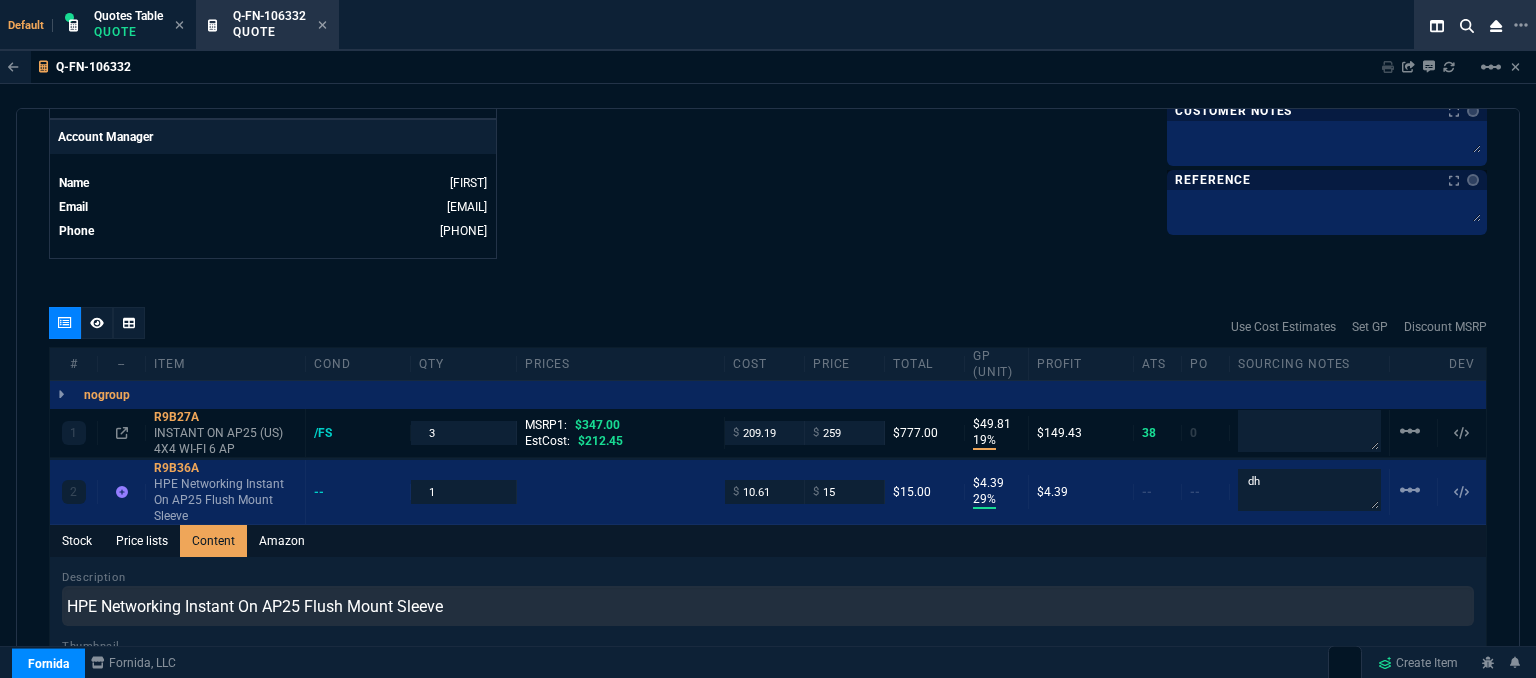 click on "Fornida, LLC 2609 Technology Dr Suite 300 Plano, TX 75074  Share Link  Cody Taylor oneOnOne chat SEND Sarah Costa oneOnOne chat SEND Brian Over oneOnOne chat SEND Mike Drumm oneOnOne chat SEND  Show More Chats  Shipping Address 9410 East 51st St Suite N Tulsa,  OK -- USA Bill to Address 9410 East 51st St Suite N Tulsa,  OK -- USA End User -- -- -- Payment Link  Quote must be open to create payment link.  Linked Documents  New Link  Quote Notes Quote Notes    Customer Notes Customer Notes    Reference Reference" at bounding box center (1127, -257) 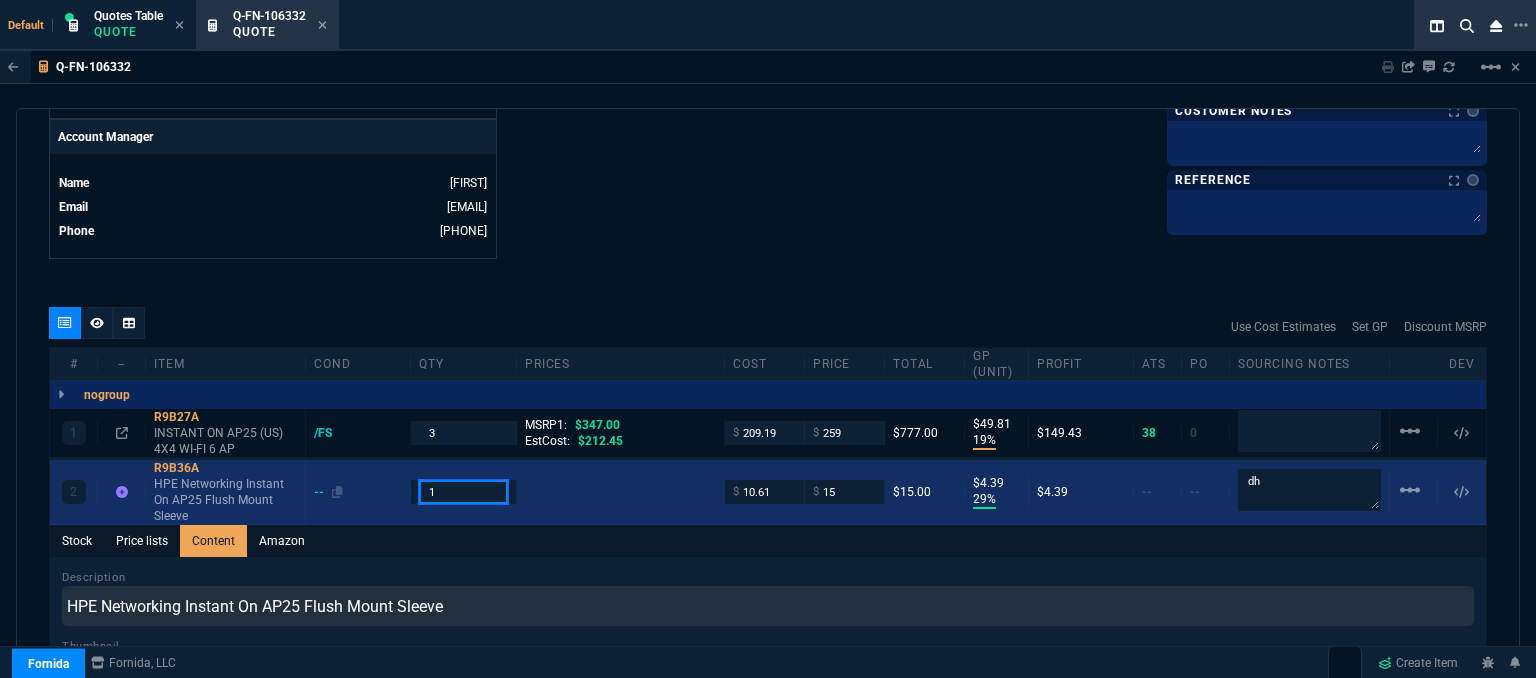 drag, startPoint x: 443, startPoint y: 485, endPoint x: 385, endPoint y: 481, distance: 58.137768 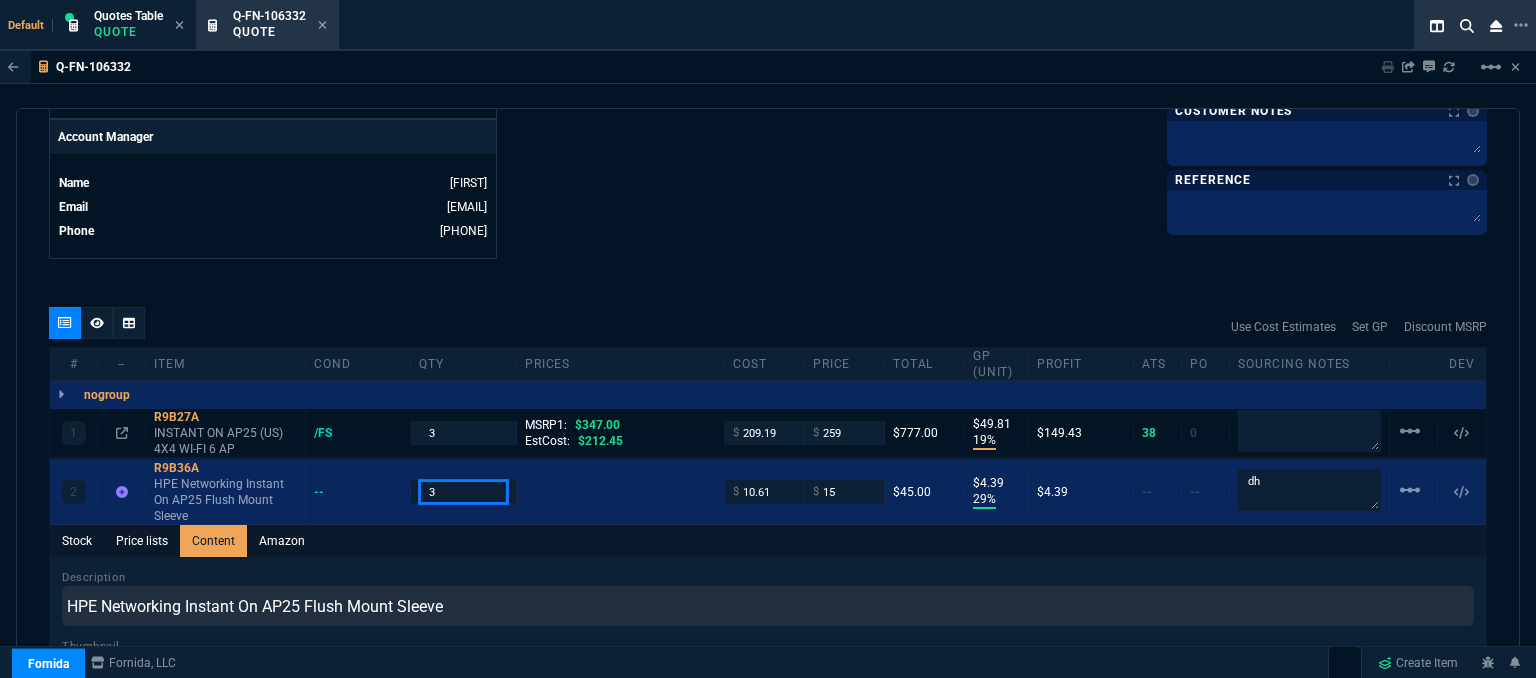 type on "3" 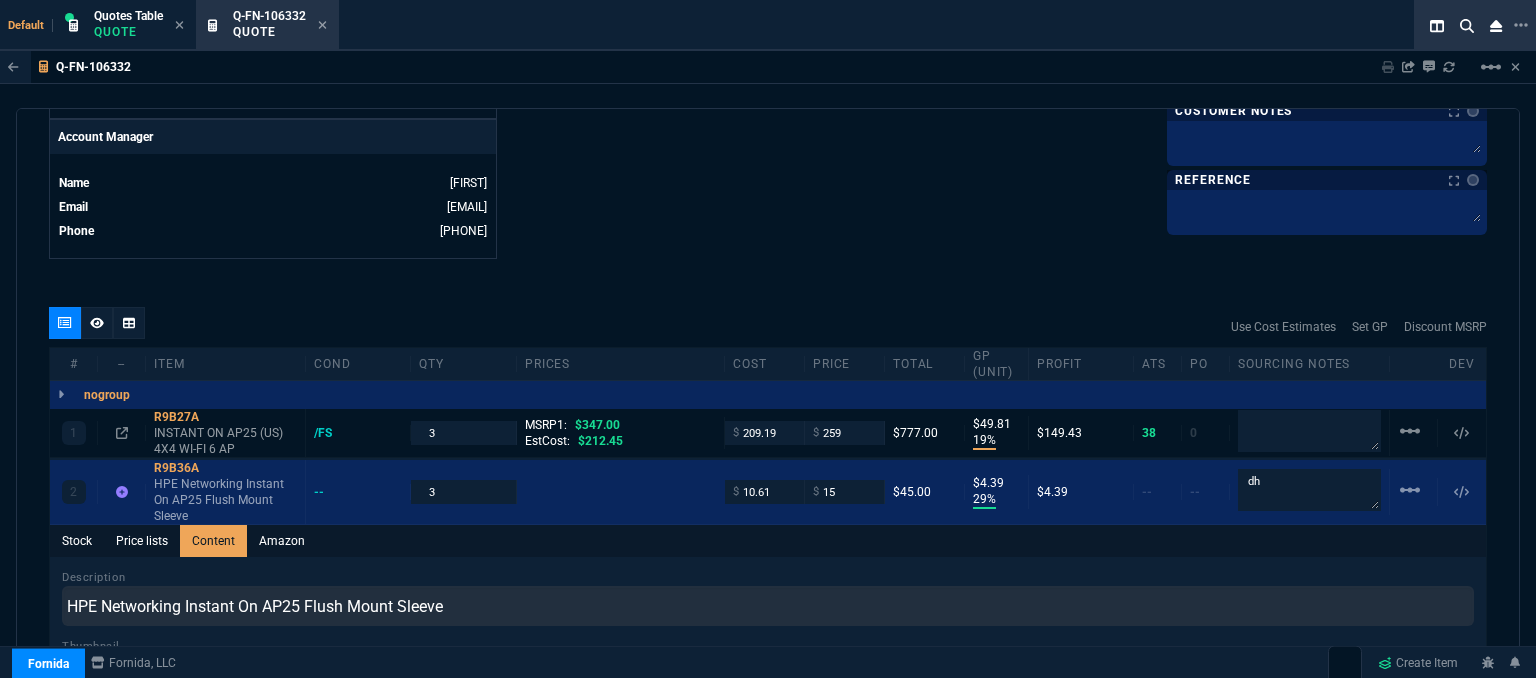 click on "Details Number Q-FN-106332  Order ID Q-FN-106332  Customer Code SAR310  Total Units 4  Expires Tue - 7/22/25, 1:56 PM Creator fiona.rossi@fornida.com  Created Tue - 7/8/25, 1:56 PM Print Specs Number Q-FN-106332  Customer ID SAR310  Customer Name Sarco Solutions LLC.  Expires 7/22/25,  8:56 AM  Customer PO # --  Payment Terms NET30  Shipping Agent FEDEX | GRD  Customer Customer Code SAR310  Customer Name Sarco Solutions LLC.  Customer PO # empty  Payment Terms NET30  email jcoursey@sarcosolutions.com  phone 918-663-5524   Origin  existing / email   Origin Comment    Staff Sales Person ROSS  Engineer 1 --  Engineer 2 --  Shipping Ship Date -- Agent FEDEX  Agent Service GRD  Account Id --  Sales Order* Number --  id --  Account Manager Name Fiona  Email fiona.rossi@fornida.com  Phone 469-249-2107" at bounding box center (408, -257) 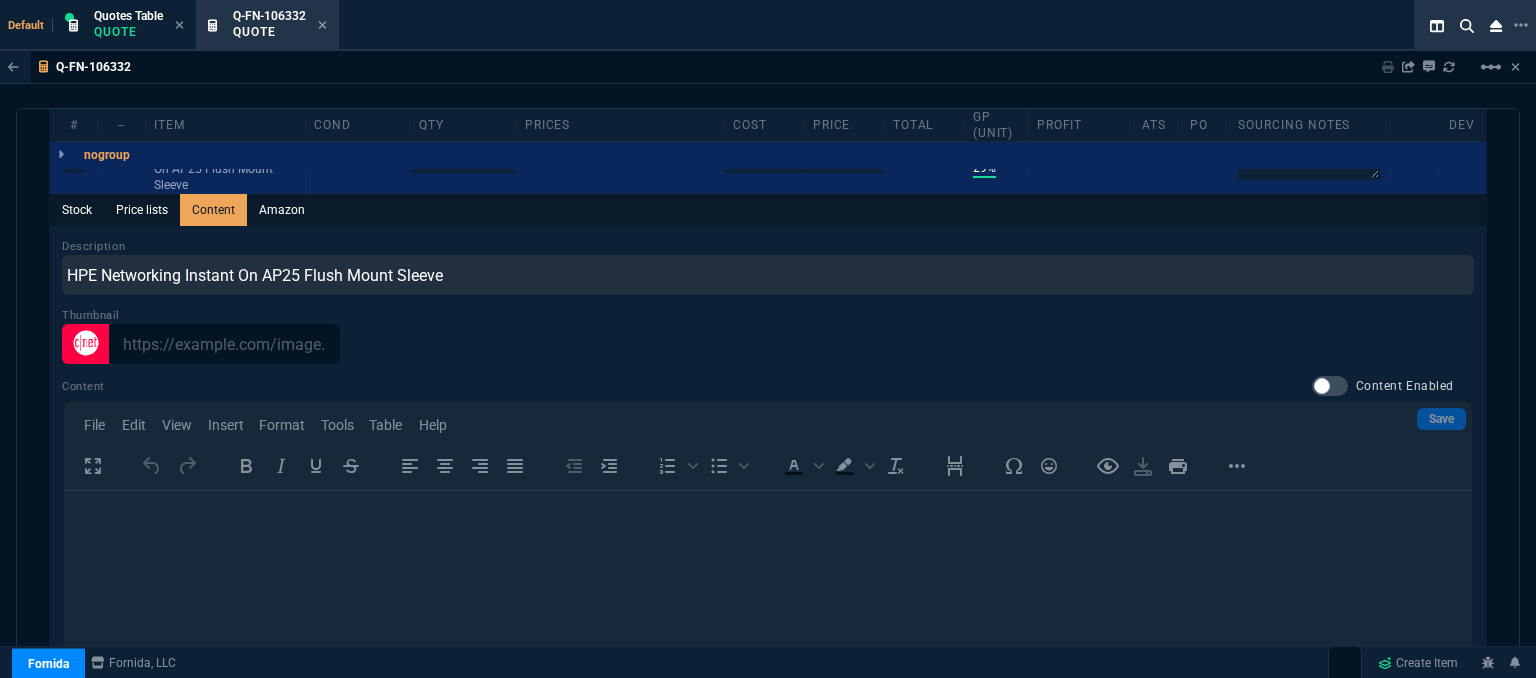 scroll, scrollTop: 1358, scrollLeft: 0, axis: vertical 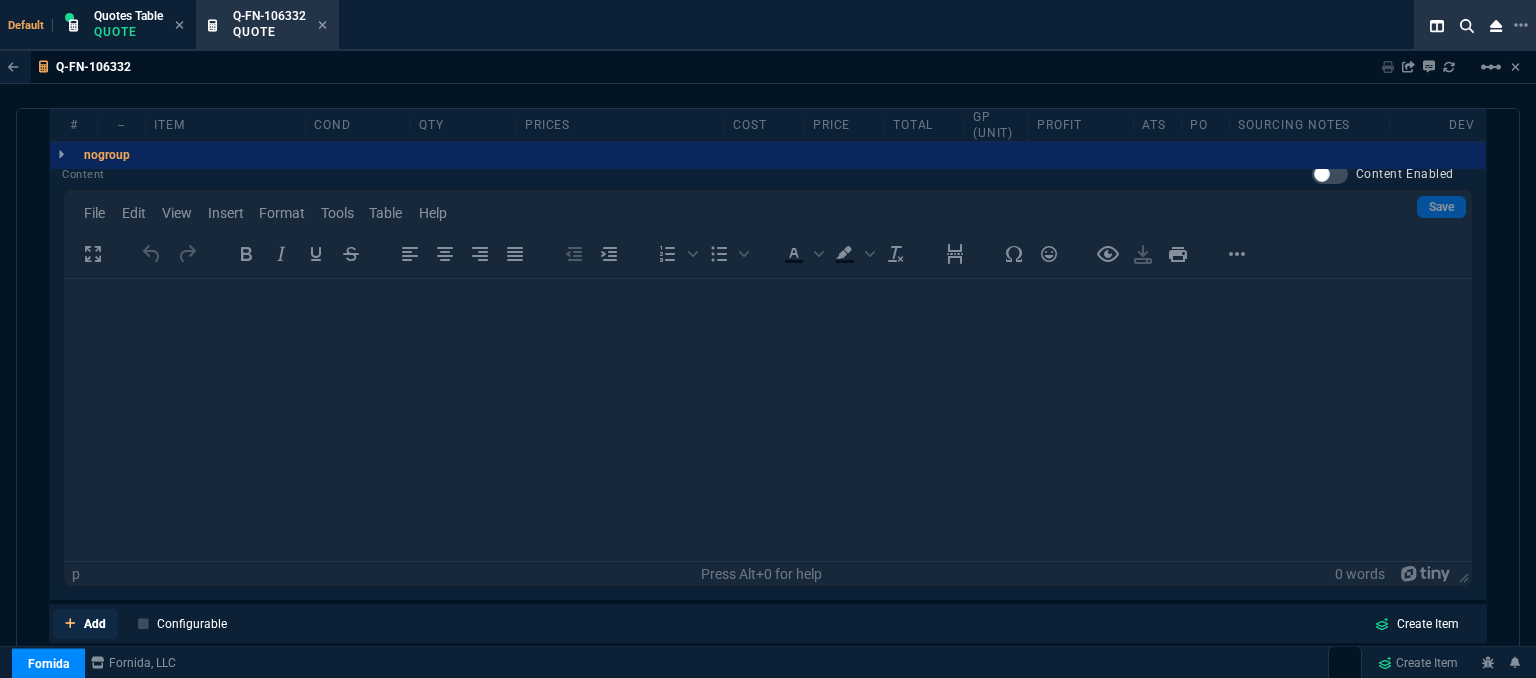 click at bounding box center (70, 623) 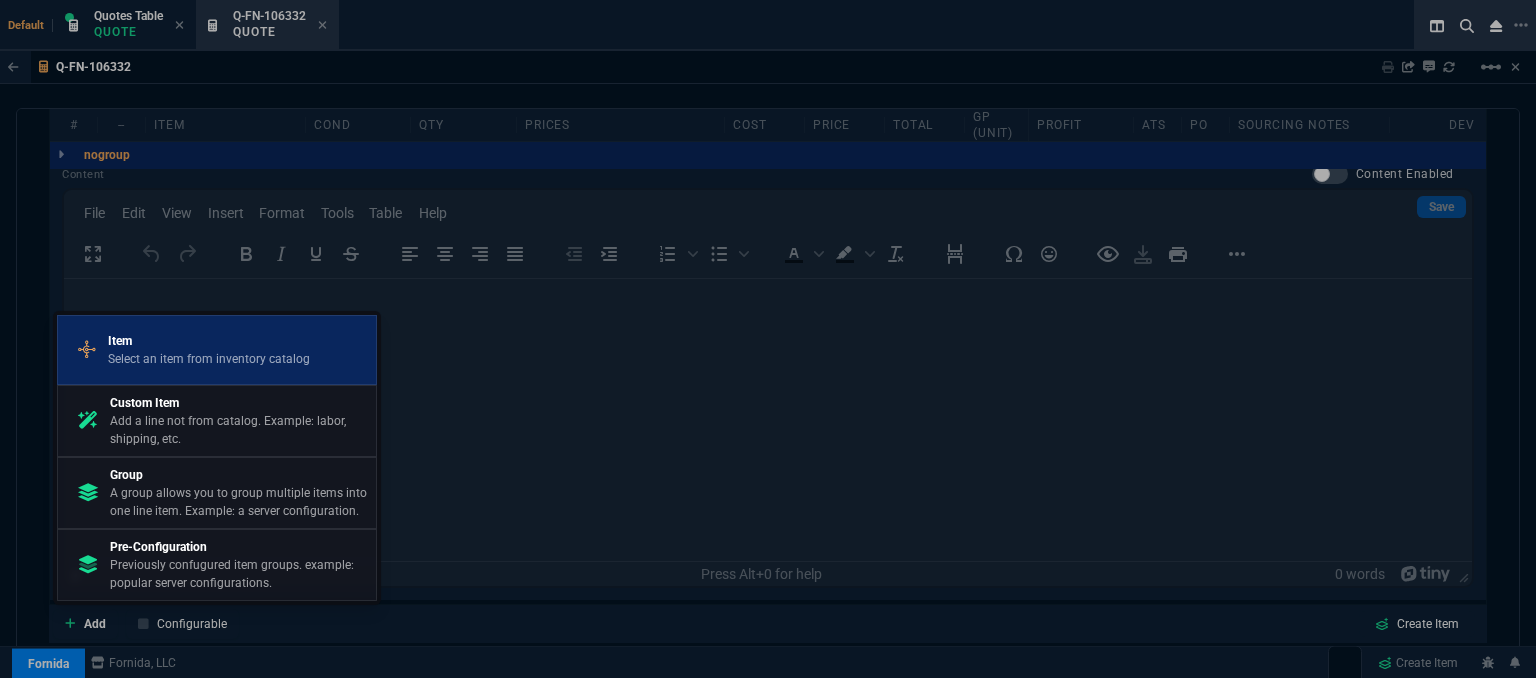 click on "Item" at bounding box center [209, 341] 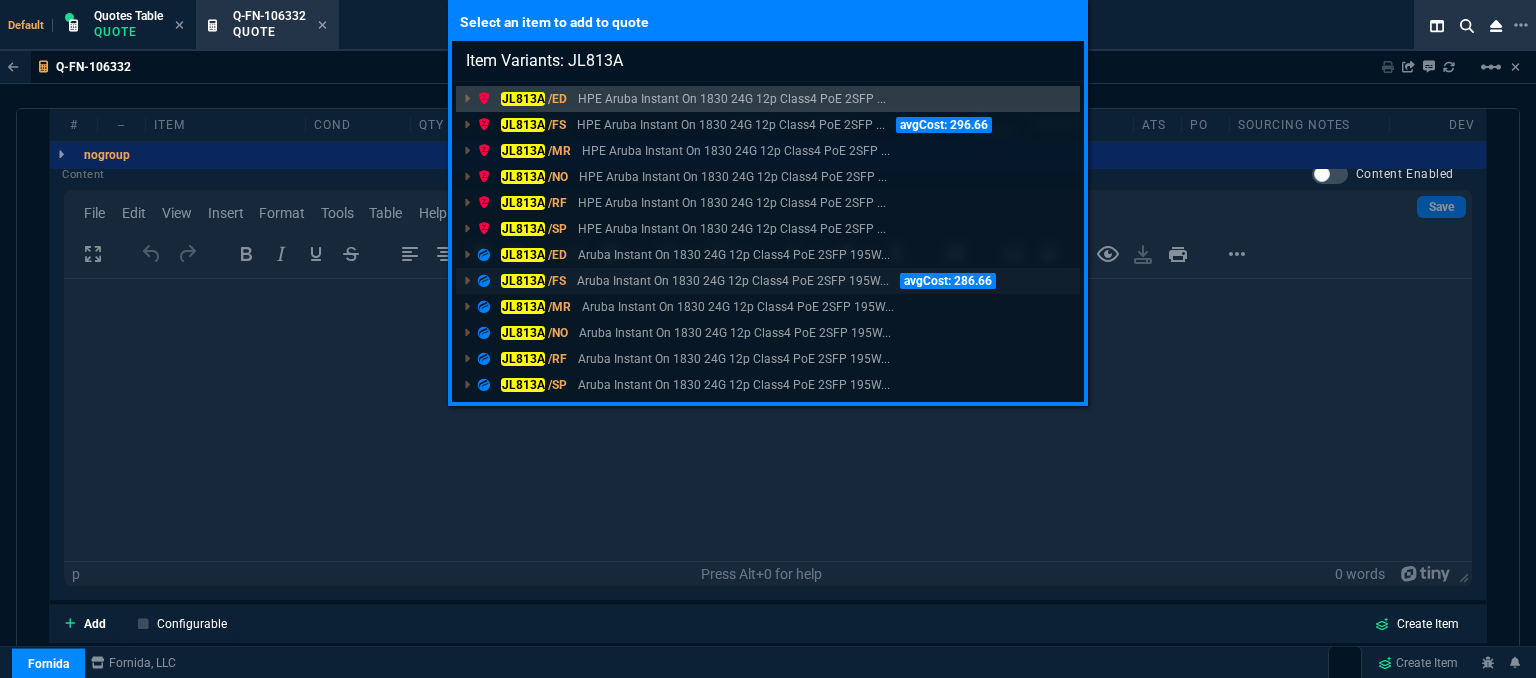 type on "Item Variants: JL813A" 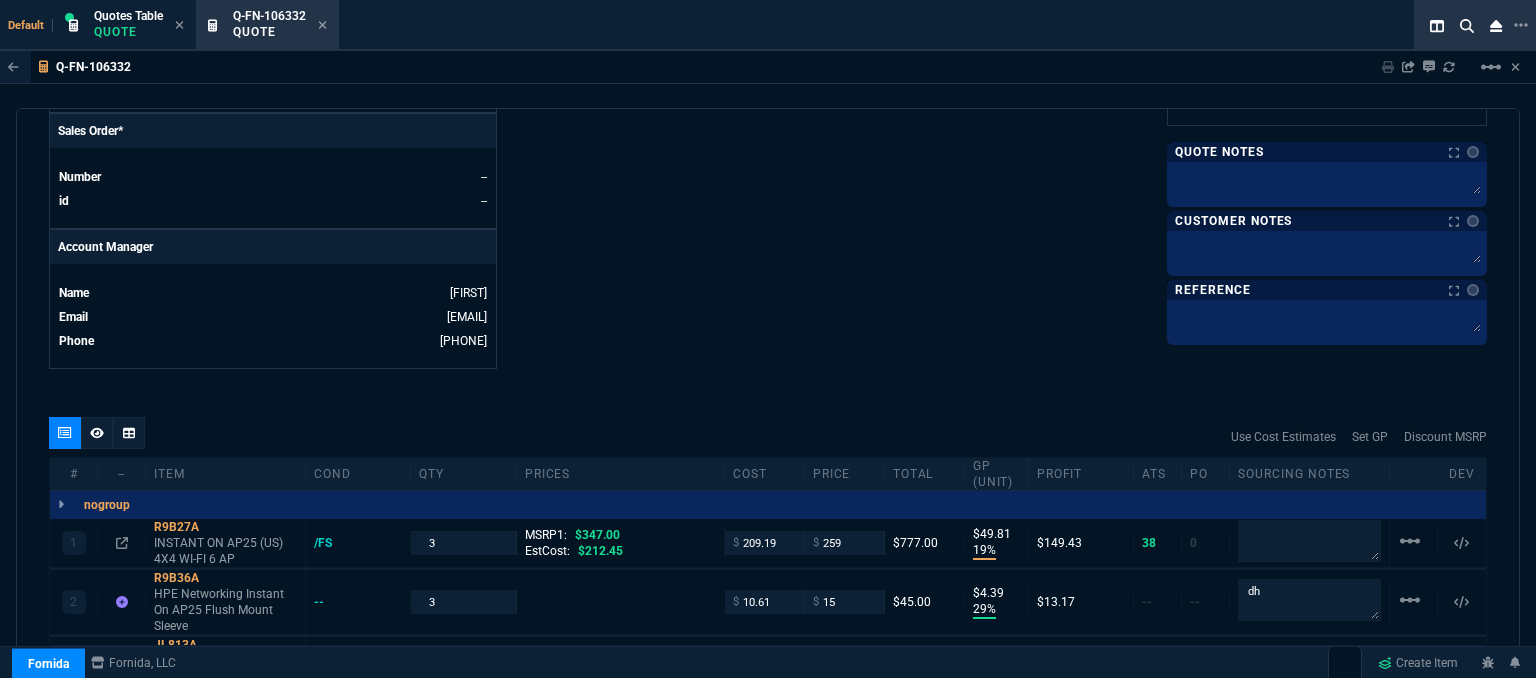 scroll, scrollTop: 842, scrollLeft: 0, axis: vertical 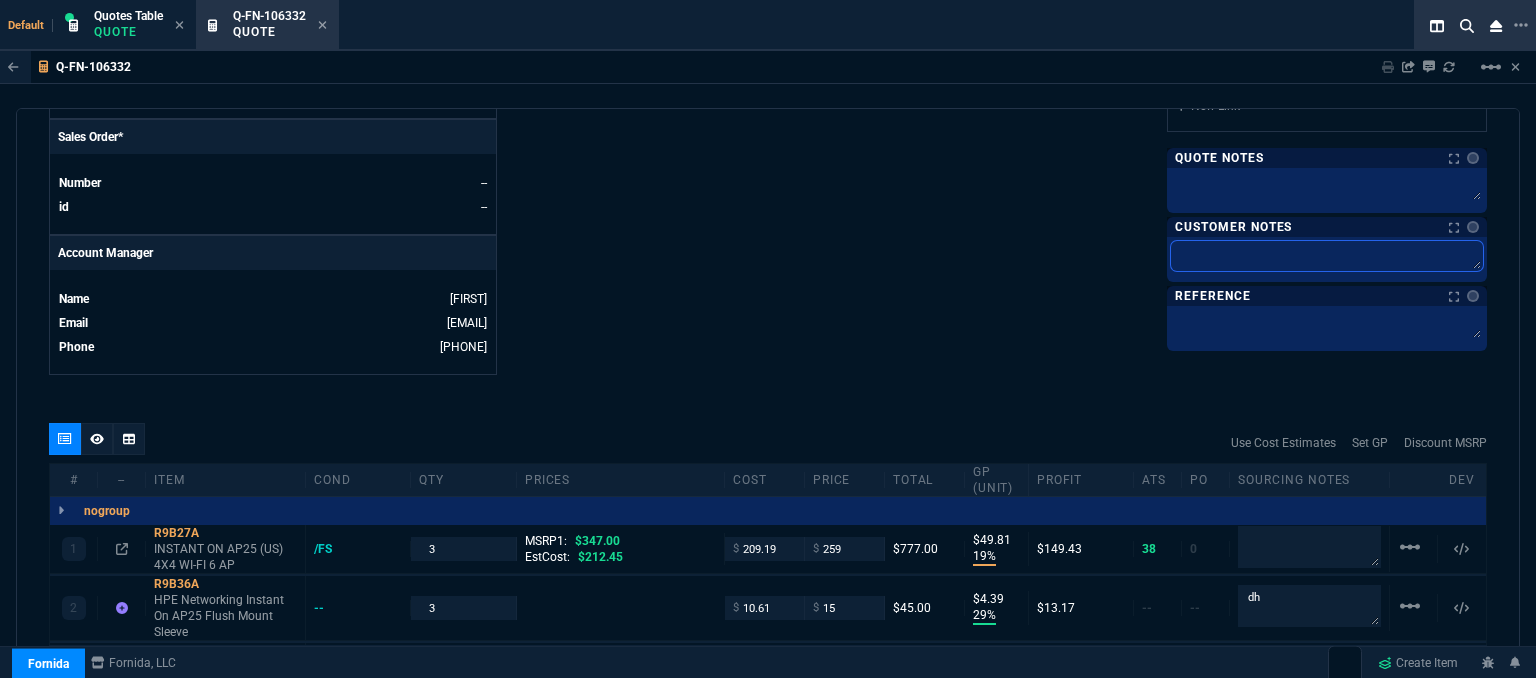 click at bounding box center (1327, 256) 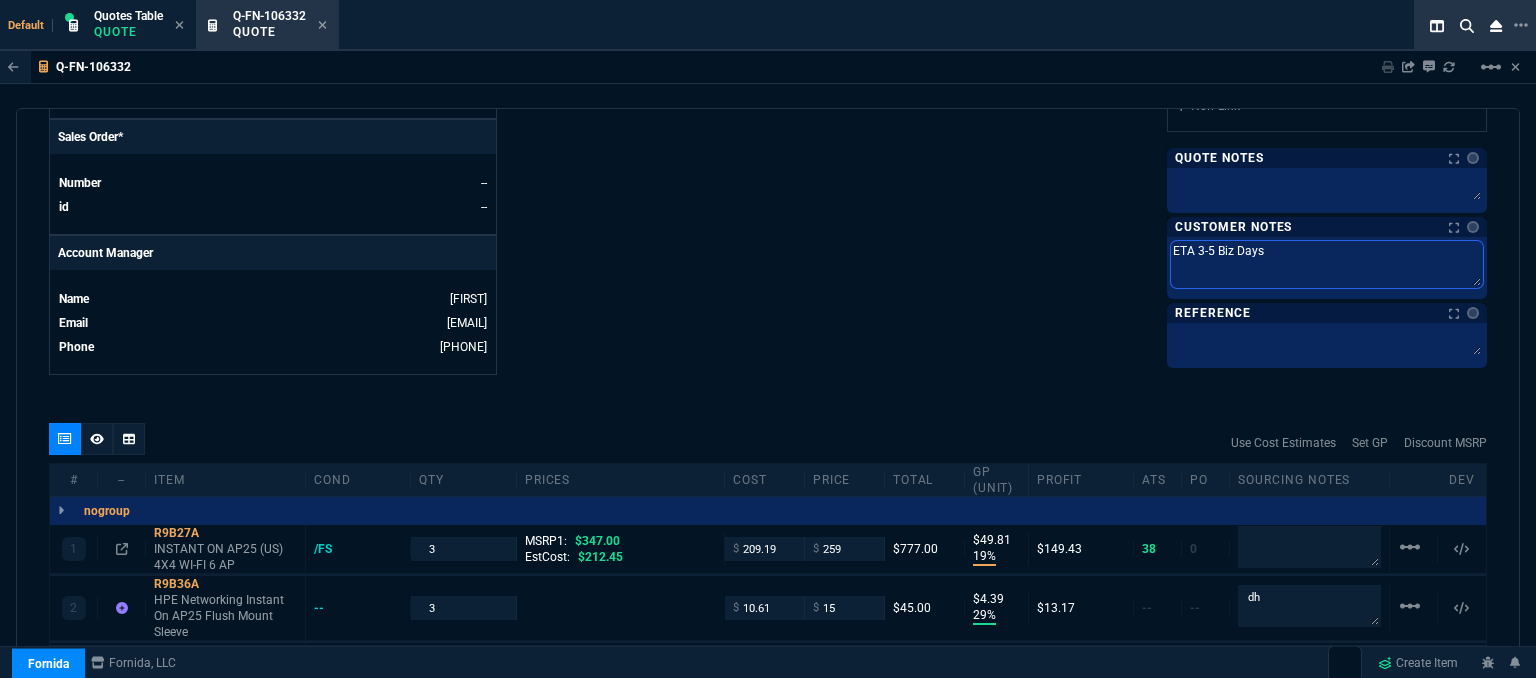 scroll, scrollTop: 1141, scrollLeft: 0, axis: vertical 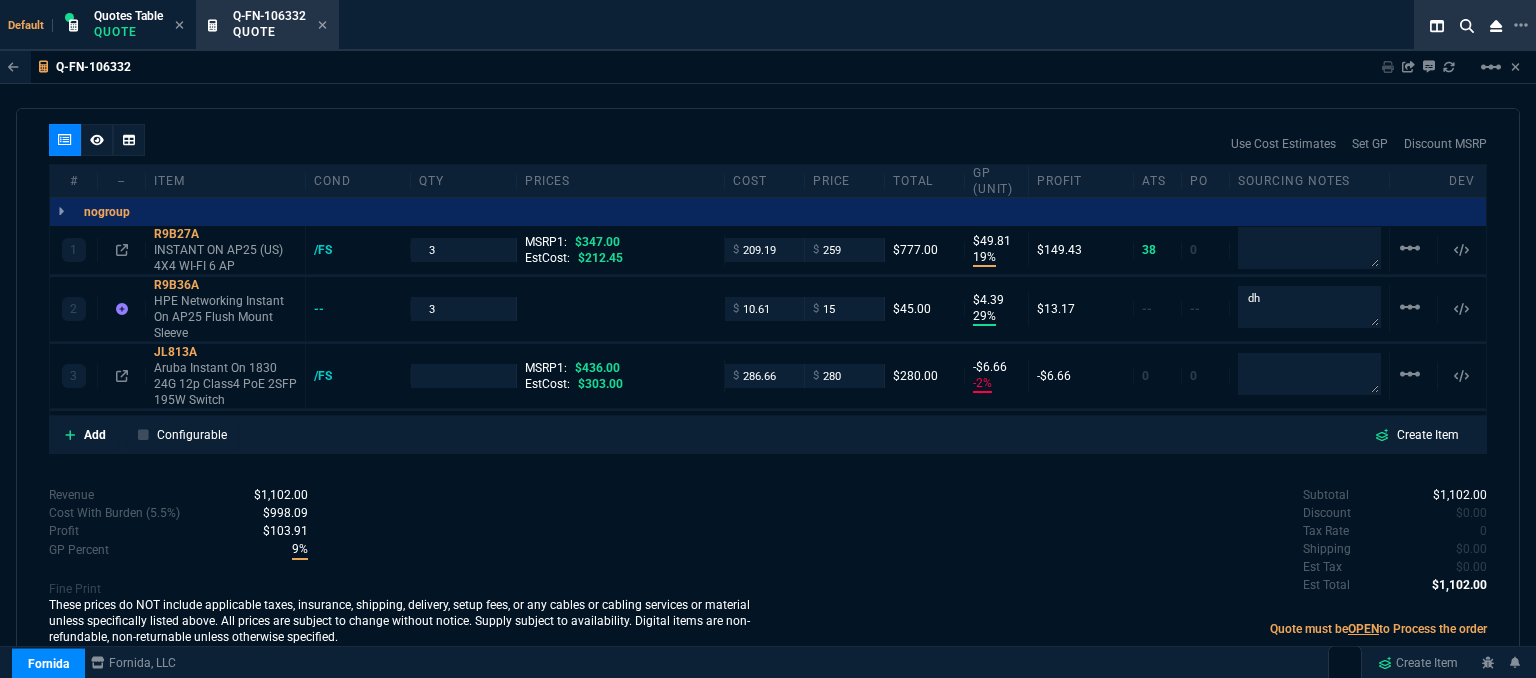 type on "ETA 3-5 Biz Days" 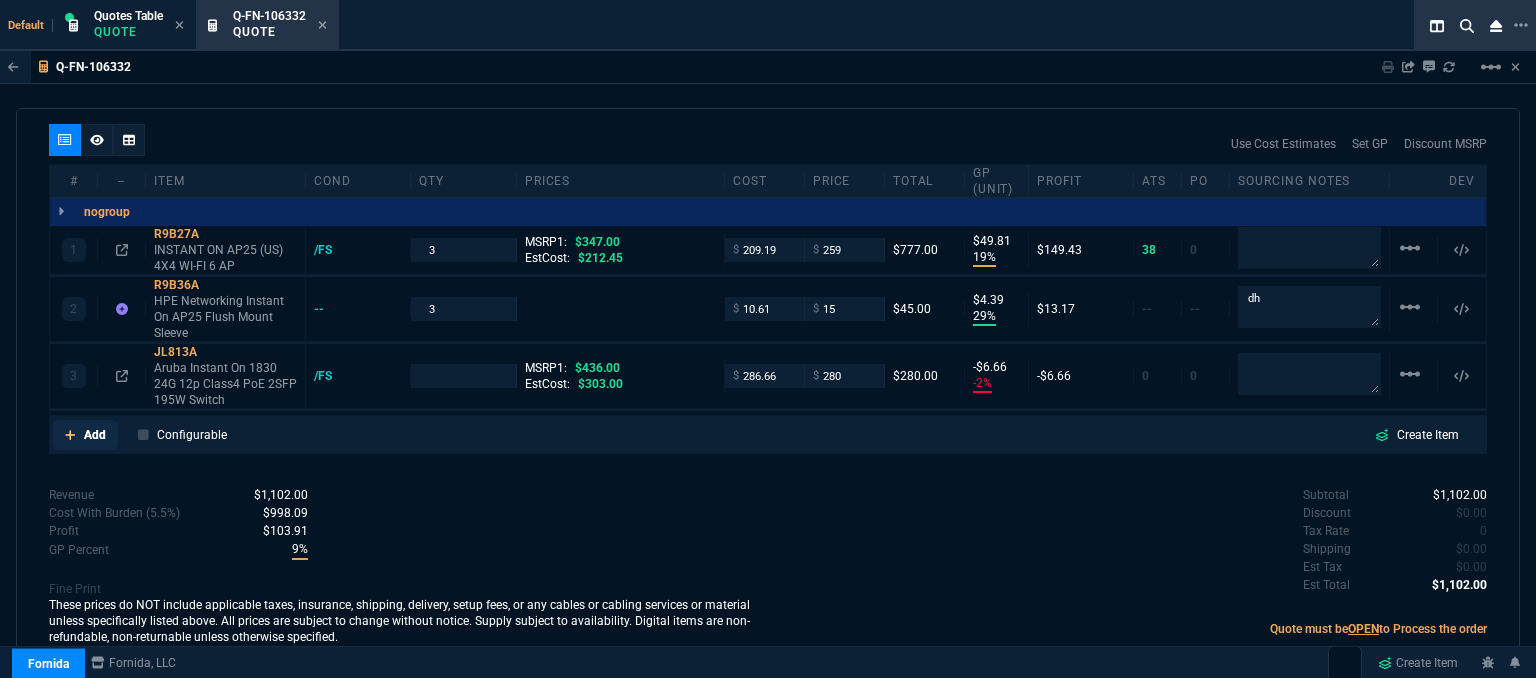 click at bounding box center [70, 435] 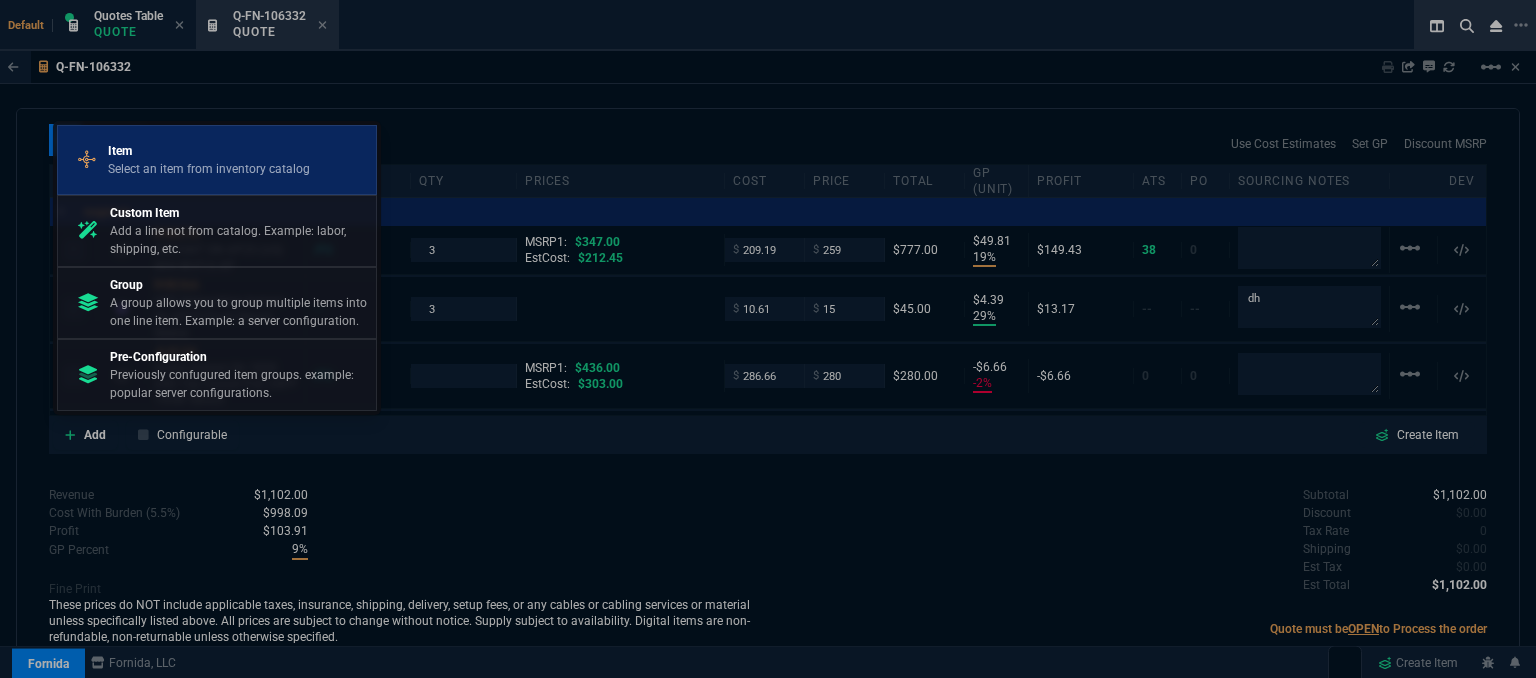 click on "Select an item from inventory catalog" at bounding box center (209, 169) 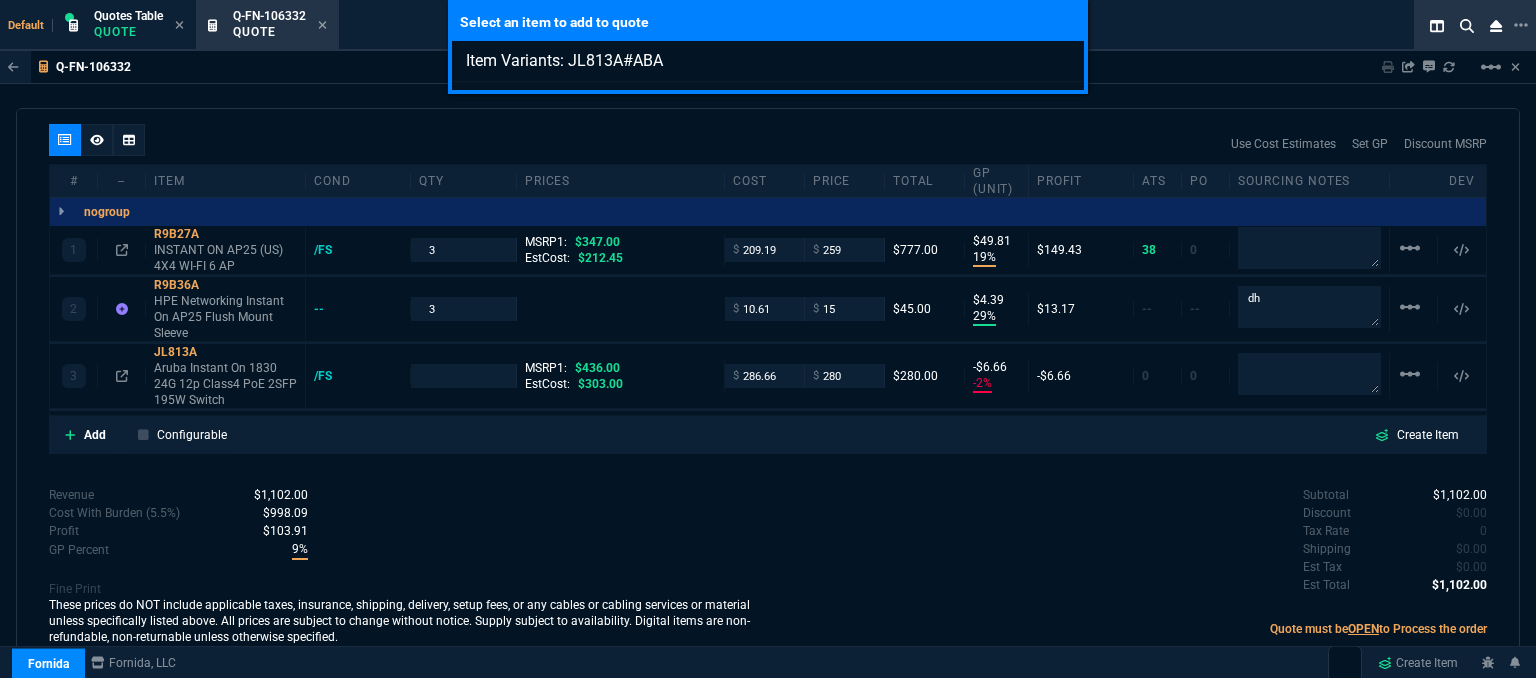 type on "Item Variants: JL813A#ABA" 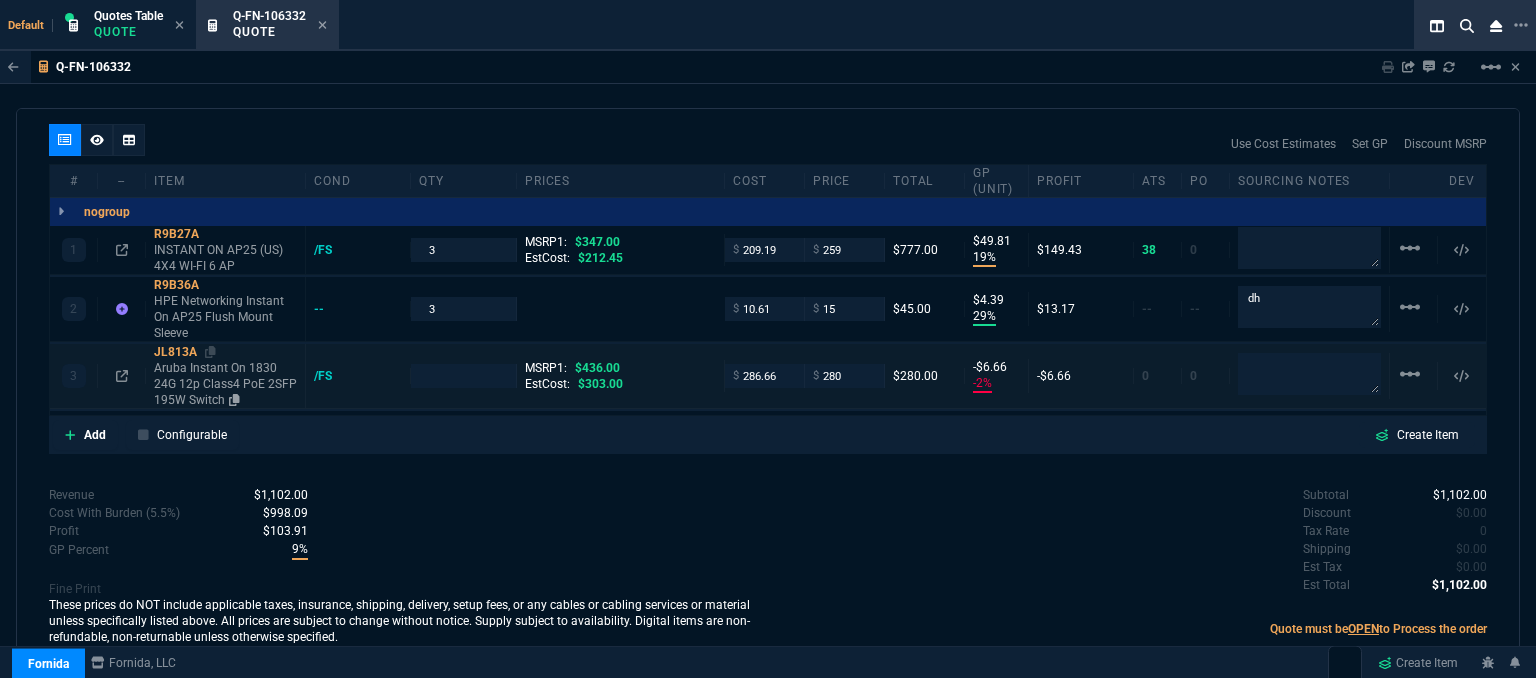 click on "JL813A" at bounding box center [225, 234] 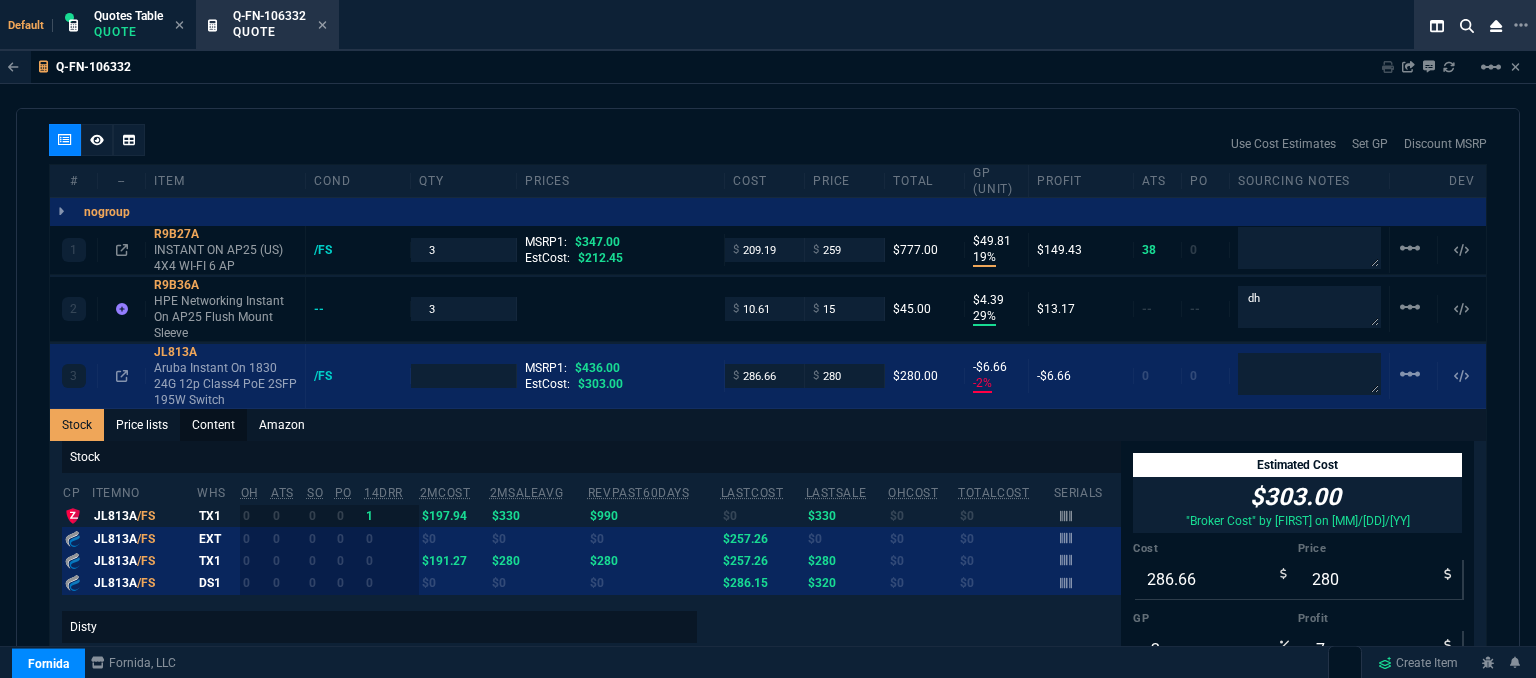 click on "Content" at bounding box center [213, 425] 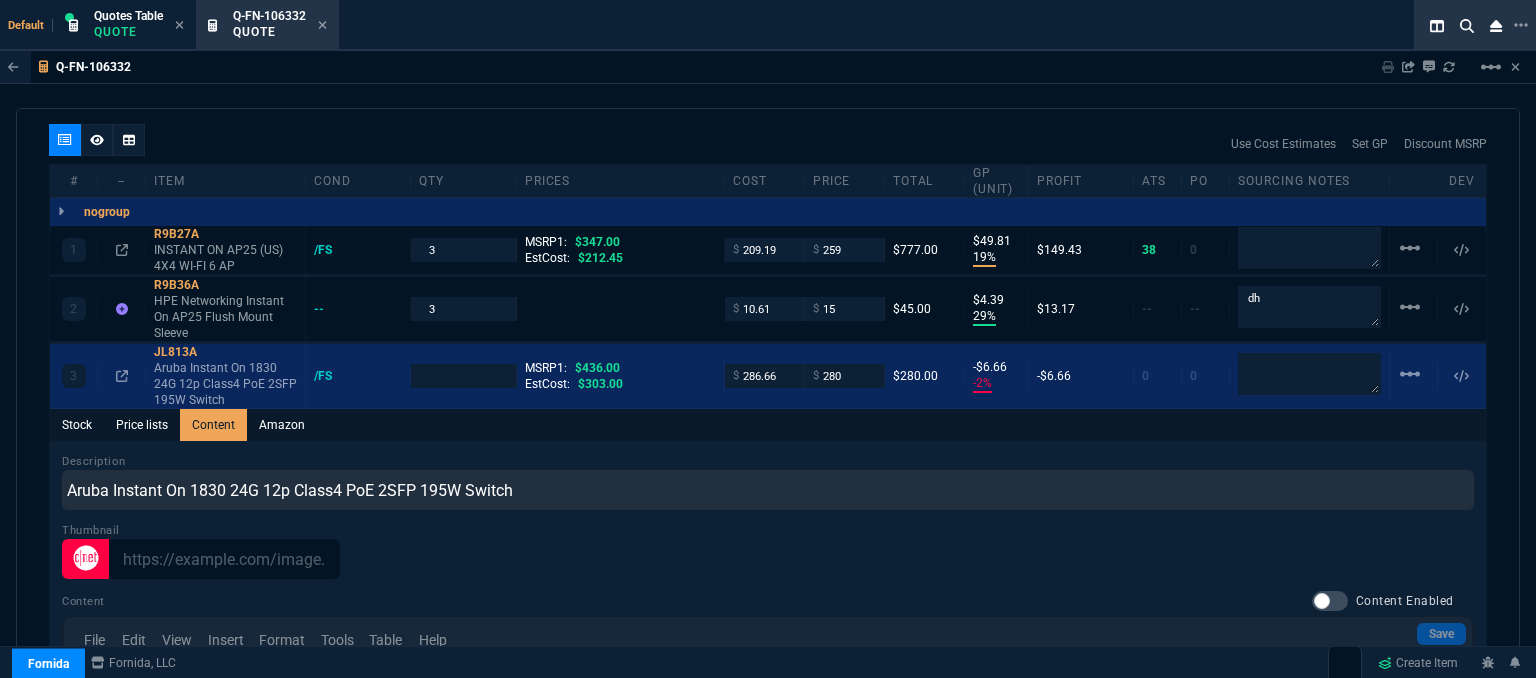 scroll, scrollTop: 0, scrollLeft: 0, axis: both 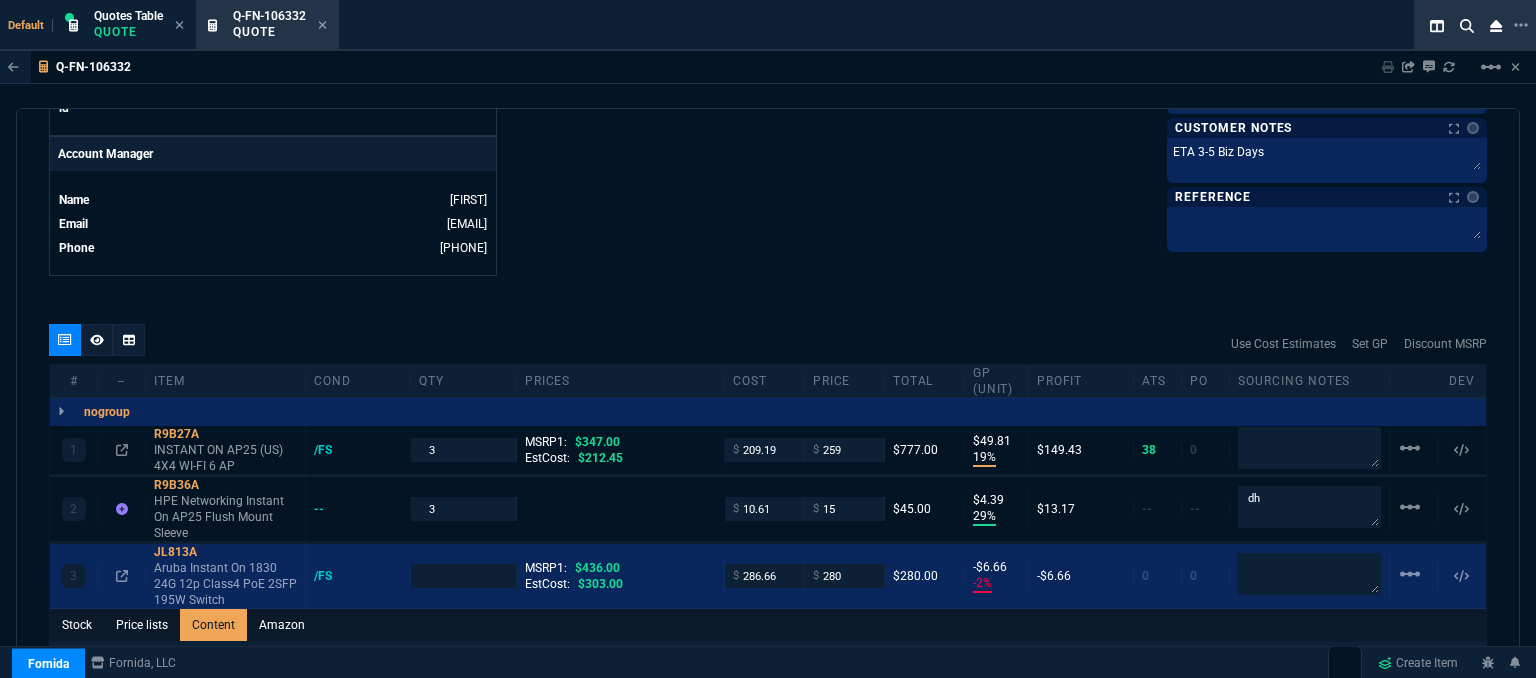 click on "Details Number Q-FN-106332  Order ID Q-FN-106332  Customer Code SAR310  Total Units 7  Expires Tue - 7/22/25, 1:56 PM Creator fiona.rossi@fornida.com  Created Tue - 7/8/25, 1:56 PM Print Specs Number Q-FN-106332  Customer ID SAR310  Customer Name Sarco Solutions LLC.  Expires 7/22/25,  8:56 AM  Customer PO # --  Payment Terms NET30  Shipping Agent FEDEX | GRD  Customer Customer Code SAR310  Customer Name Sarco Solutions LLC.  Customer PO # empty  Payment Terms NET30  email jcoursey@sarcosolutions.com  phone 918-663-5524   Origin  existing / email   Origin Comment    Staff Sales Person ROSS  Engineer 1 --  Engineer 2 --  Shipping Ship Date -- Agent FEDEX  Agent Service GRD  Account Id --  Sales Order* Number --  id --  Account Manager Name Fiona  Email fiona.rossi@fornida.com  Phone 469-249-2107" at bounding box center (408, -240) 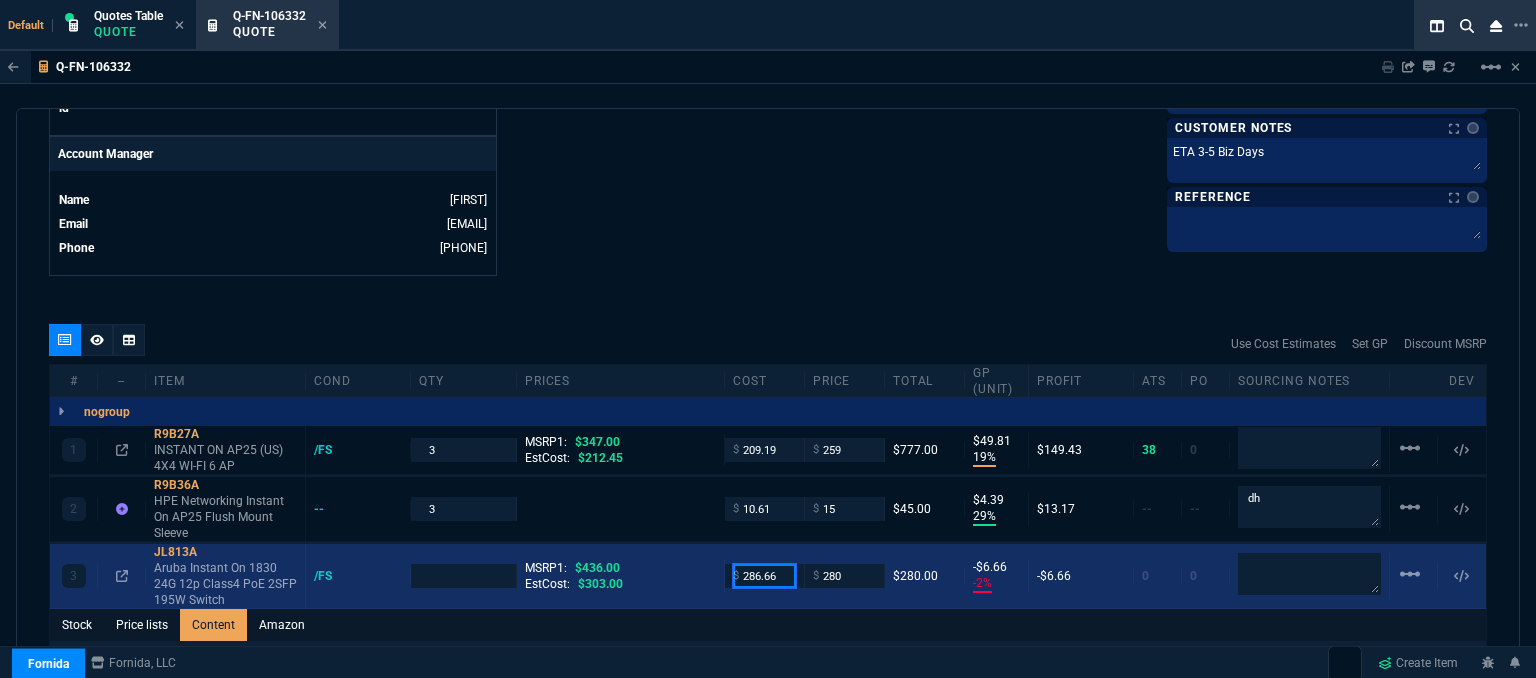 click on "286.66" at bounding box center [764, 575] 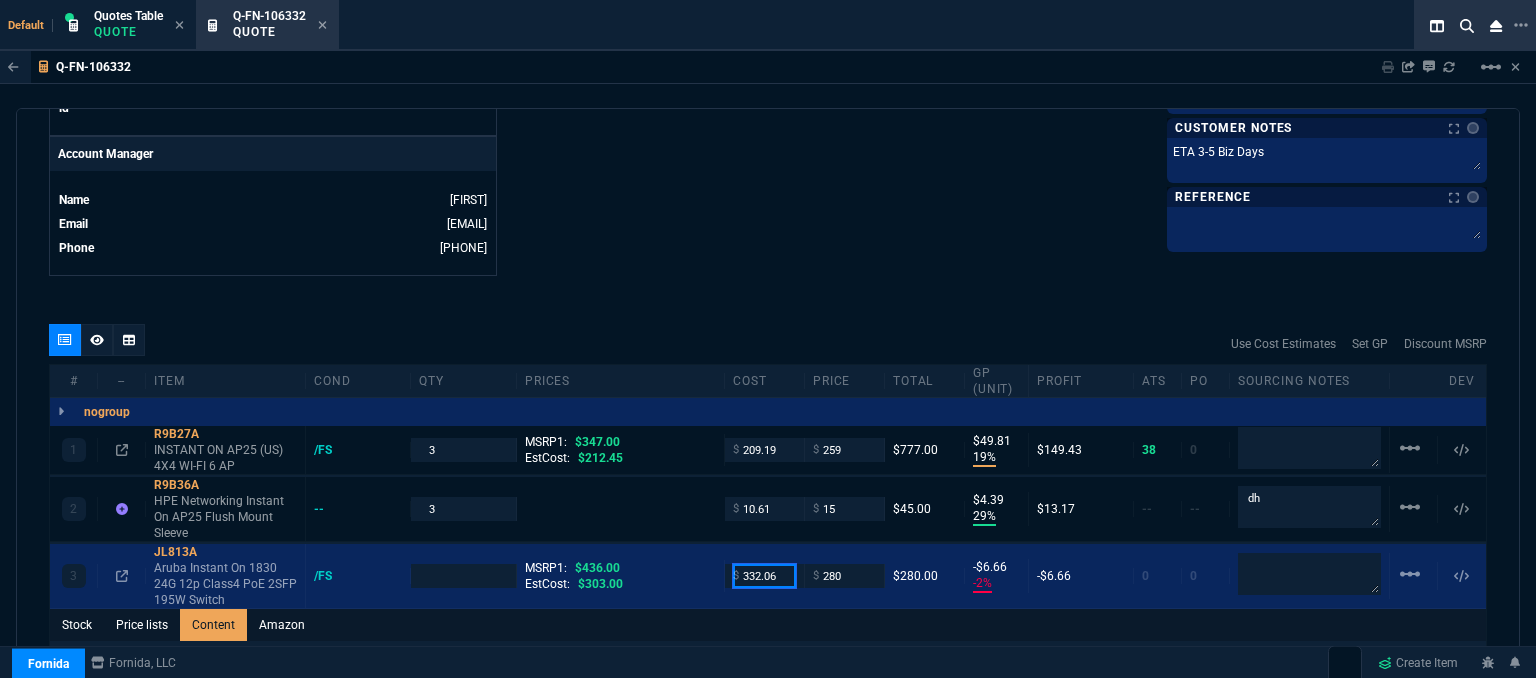 type on "332.06" 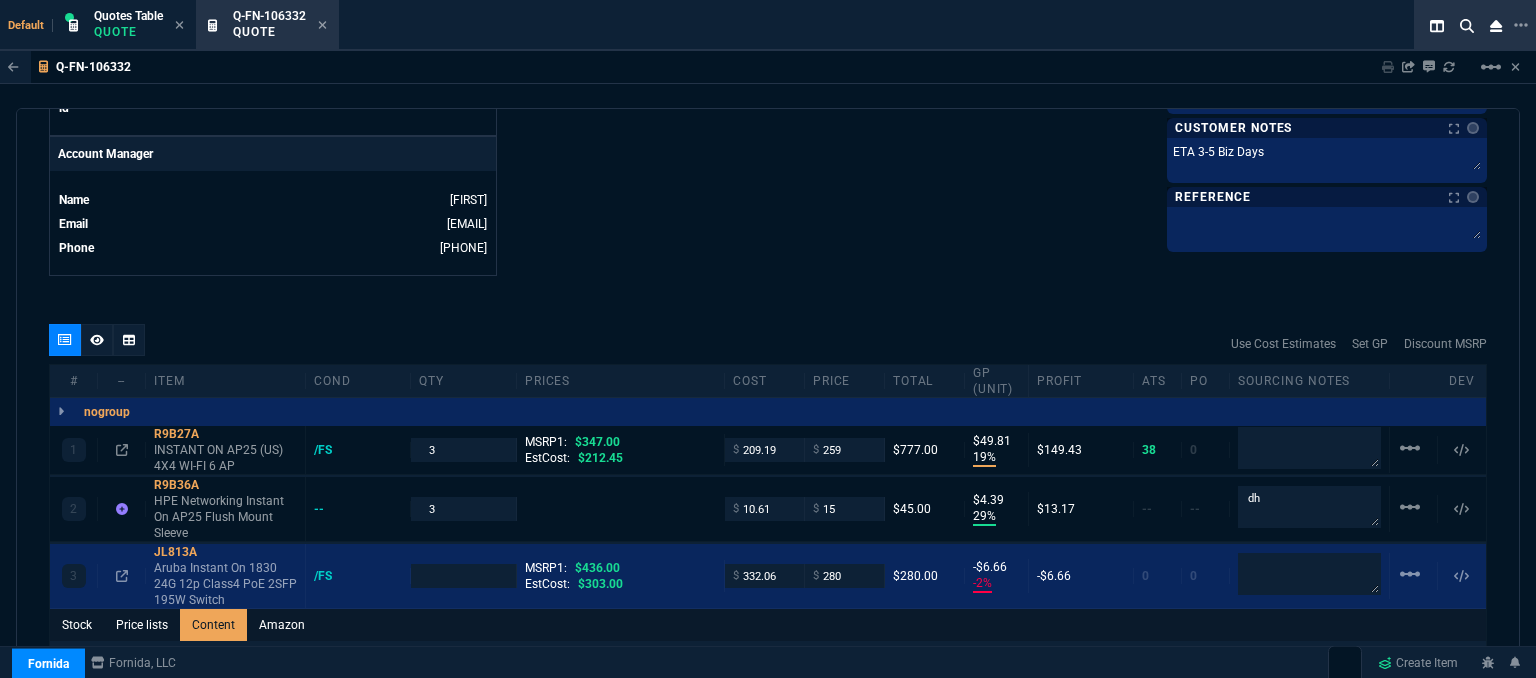 click on "Fornida, LLC 2609 Technology Dr Suite 300 Plano, TX 75074  Share Link  Cody Taylor oneOnOne chat SEND Sarah Costa oneOnOne chat SEND Brian Over oneOnOne chat SEND Mike Drumm oneOnOne chat SEND  Show More Chats  Shipping Address 9410 East 51st St Suite N Tulsa,  OK -- USA Bill to Address 9410 East 51st St Suite N Tulsa,  OK -- USA End User -- -- -- Payment Link  Quote must be open to create payment link.  Linked Documents  New Link  Quote Notes Quote Notes    Customer Notes Notes Customer Notes Notes ETA 3-5 Biz Days ETA 3-5 Biz Days  ETA 3-5 Biz Days  Reference Reference" at bounding box center (1127, -240) 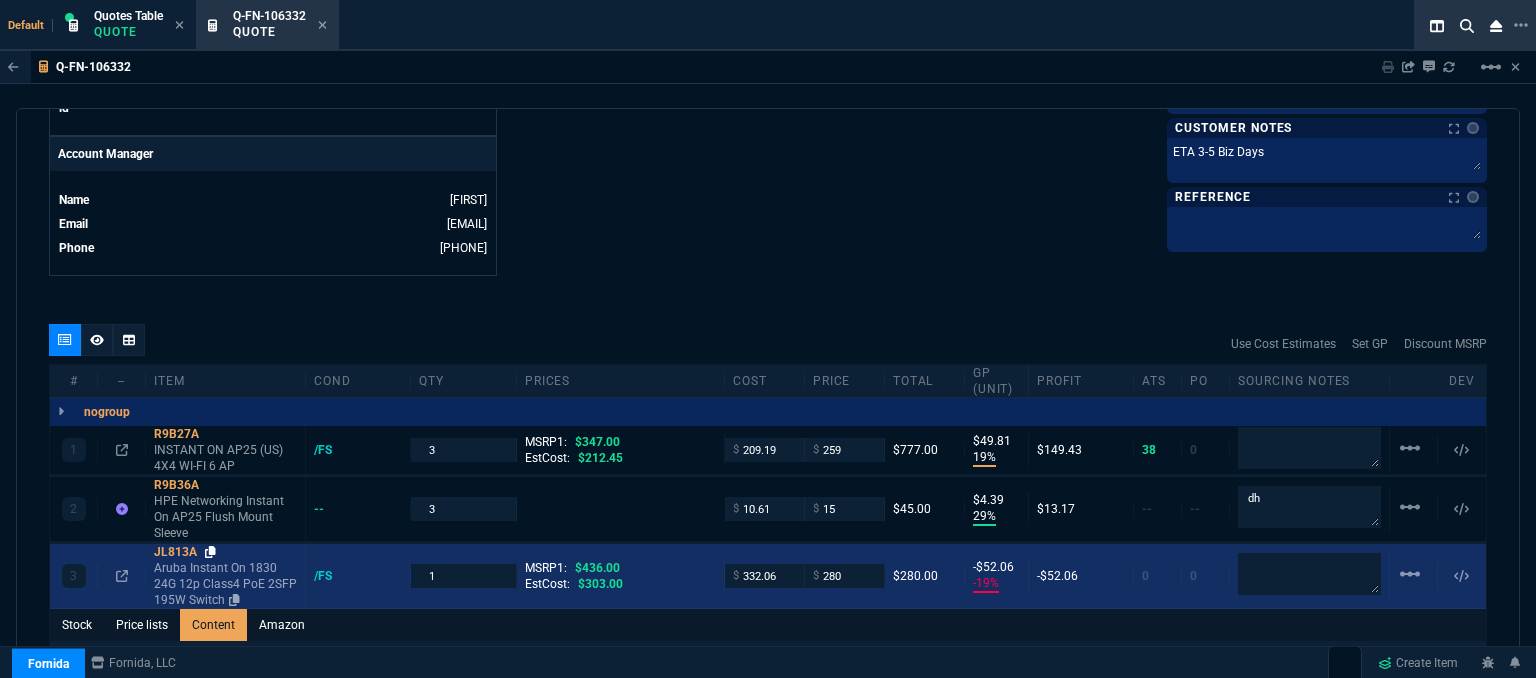 click at bounding box center (210, 552) 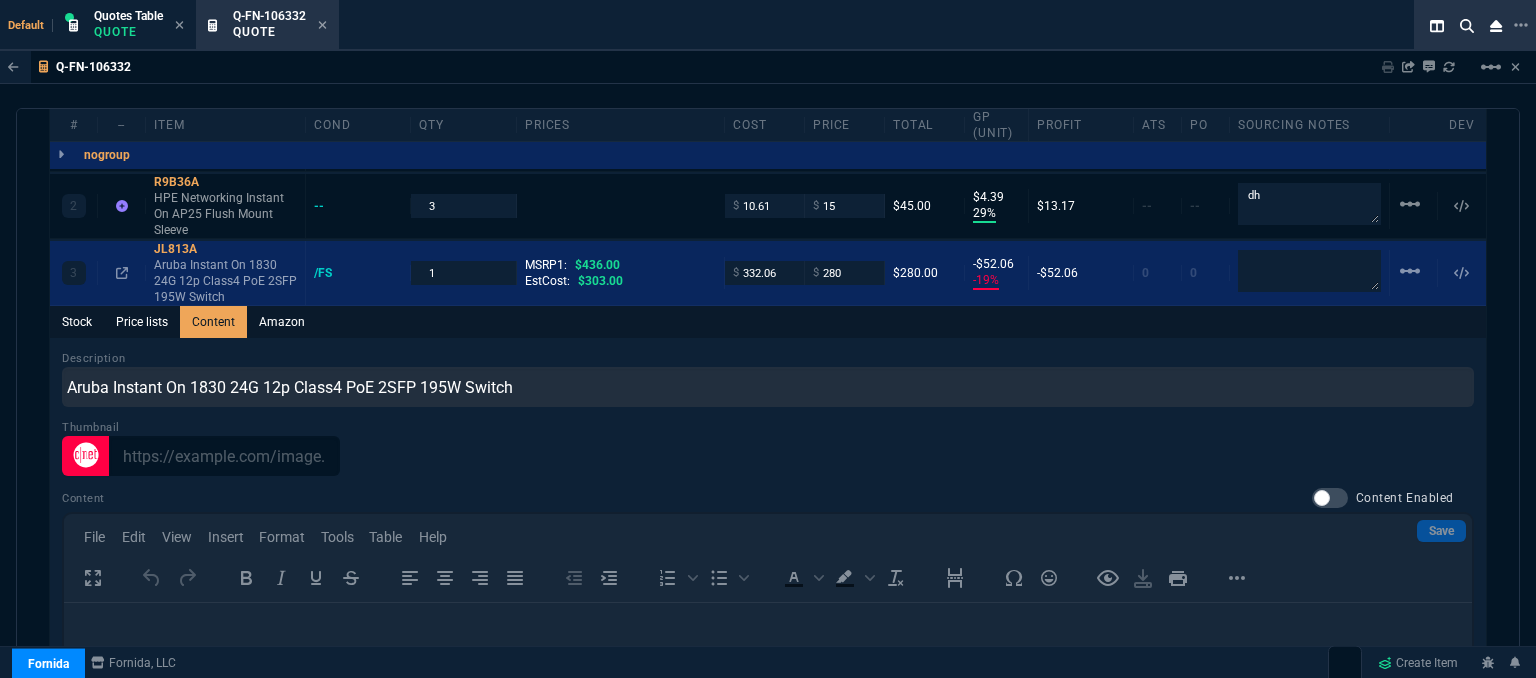 scroll, scrollTop: 1341, scrollLeft: 0, axis: vertical 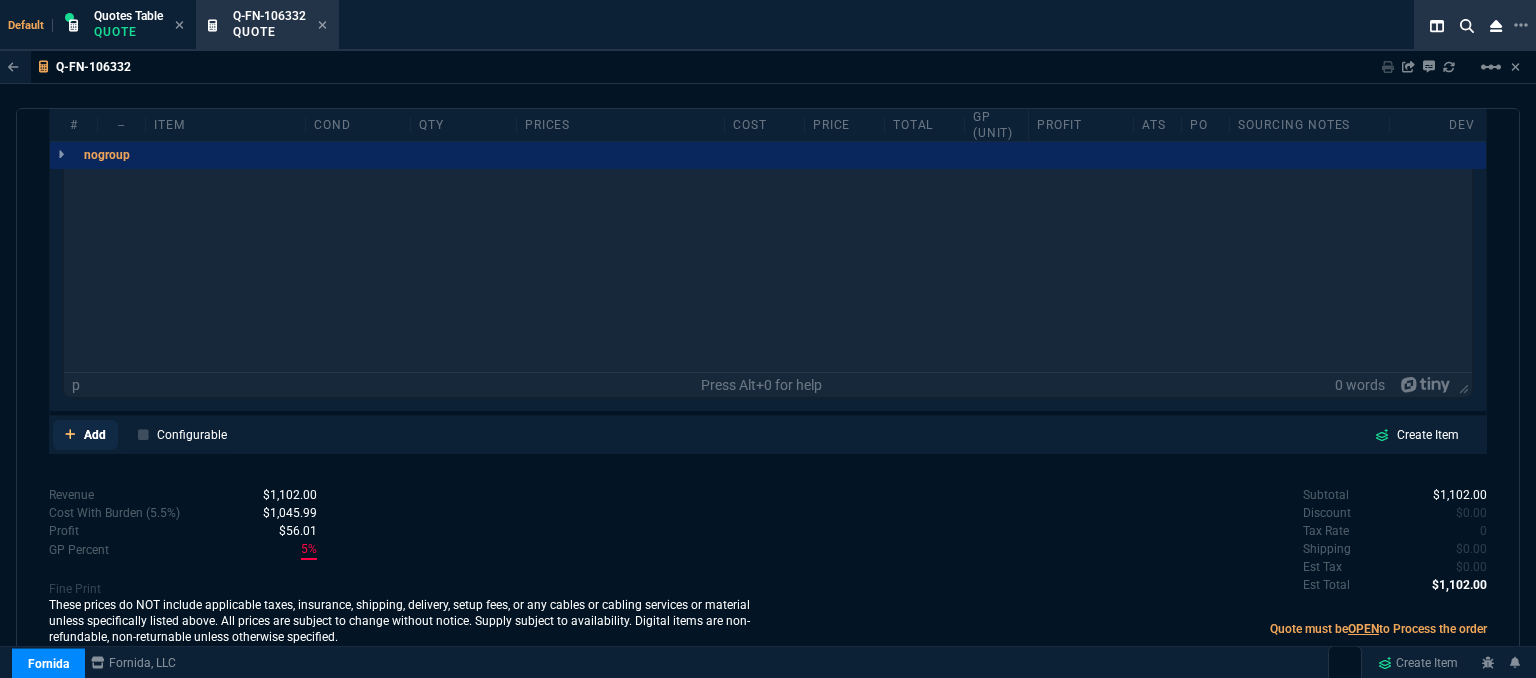 click at bounding box center (70, 434) 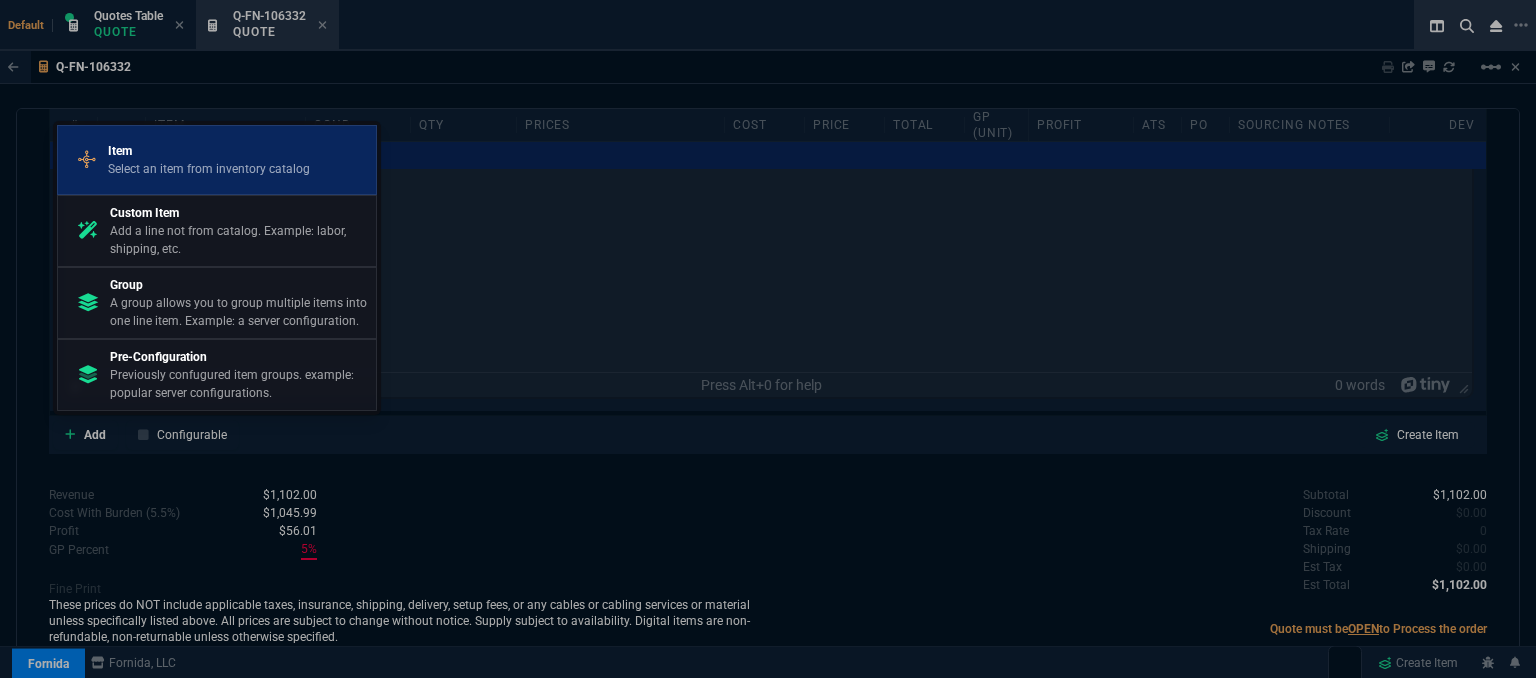 click on "Select an item from inventory catalog" at bounding box center [209, 169] 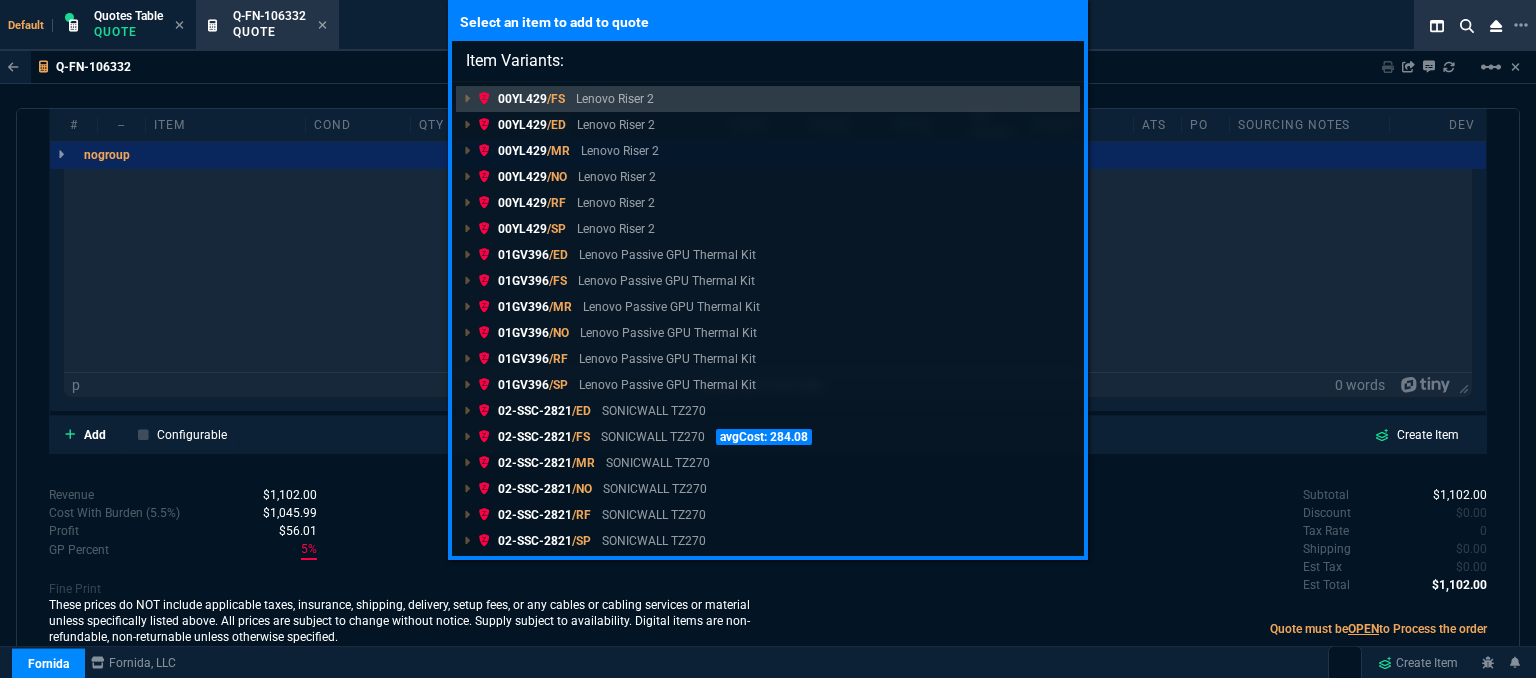 click on "Select an item to add to quote Item Variants:
00YL429
/FS
Lenovo Riser 2
00YL429
/ED
Lenovo Riser 2
00YL429
/MR
Lenovo Riser 2
00YL429
/NO
Lenovo Riser 2
00YL429
/RF
Lenovo Riser 2
00YL429
/SP
Lenovo Riser 2
01GV396
/ED
Lenovo Passive GPU Thermal Kit
01GV396
/FS
Lenovo Passive GPU Thermal Kit
01GV396
/MR
Lenovo Passive GPU Thermal Kit
01GV396
/NO
Lenovo Passive GPU Thermal Kit
01GV396
/RF
Lenovo Passive GPU Thermal Kit
01GV396
/SP
Lenovo Passive GPU Thermal Kit
02-SSC-2821
/ED
SONICWALL TZ270
02-SSC-2821
/FS
SONICWALL TZ270
avgCost: 284.08
02-SSC-2821
/MR
SONICWALL TZ270
/NO" at bounding box center [768, 339] 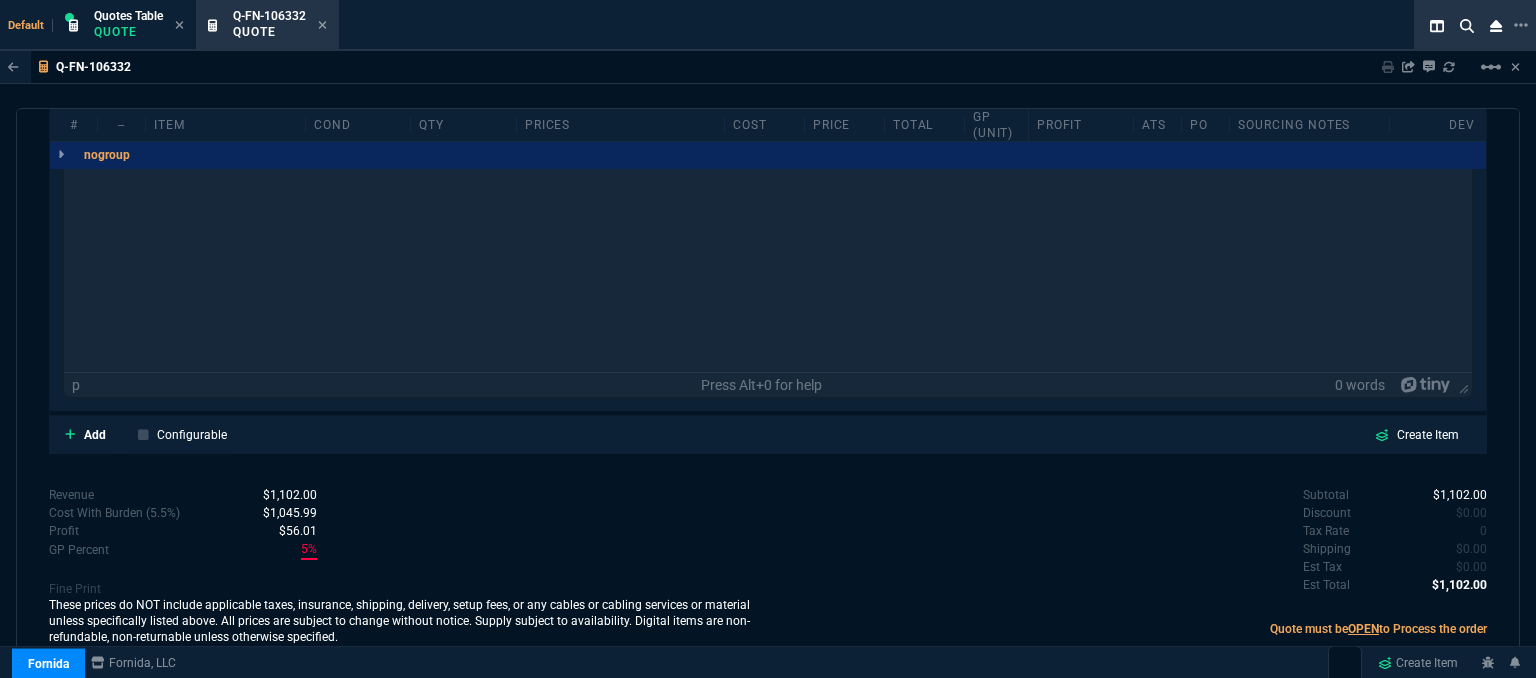 click on "nogroup" at bounding box center (768, 155) 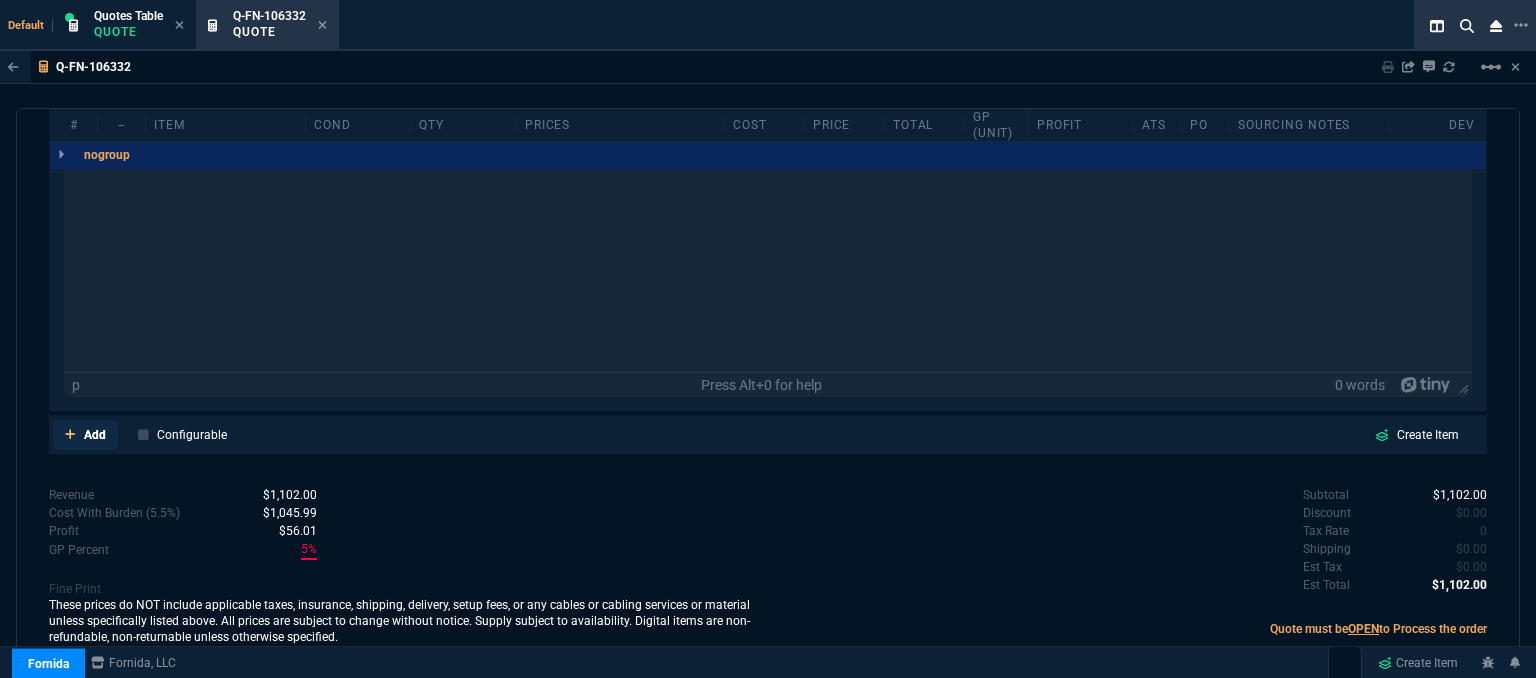click at bounding box center (70, 434) 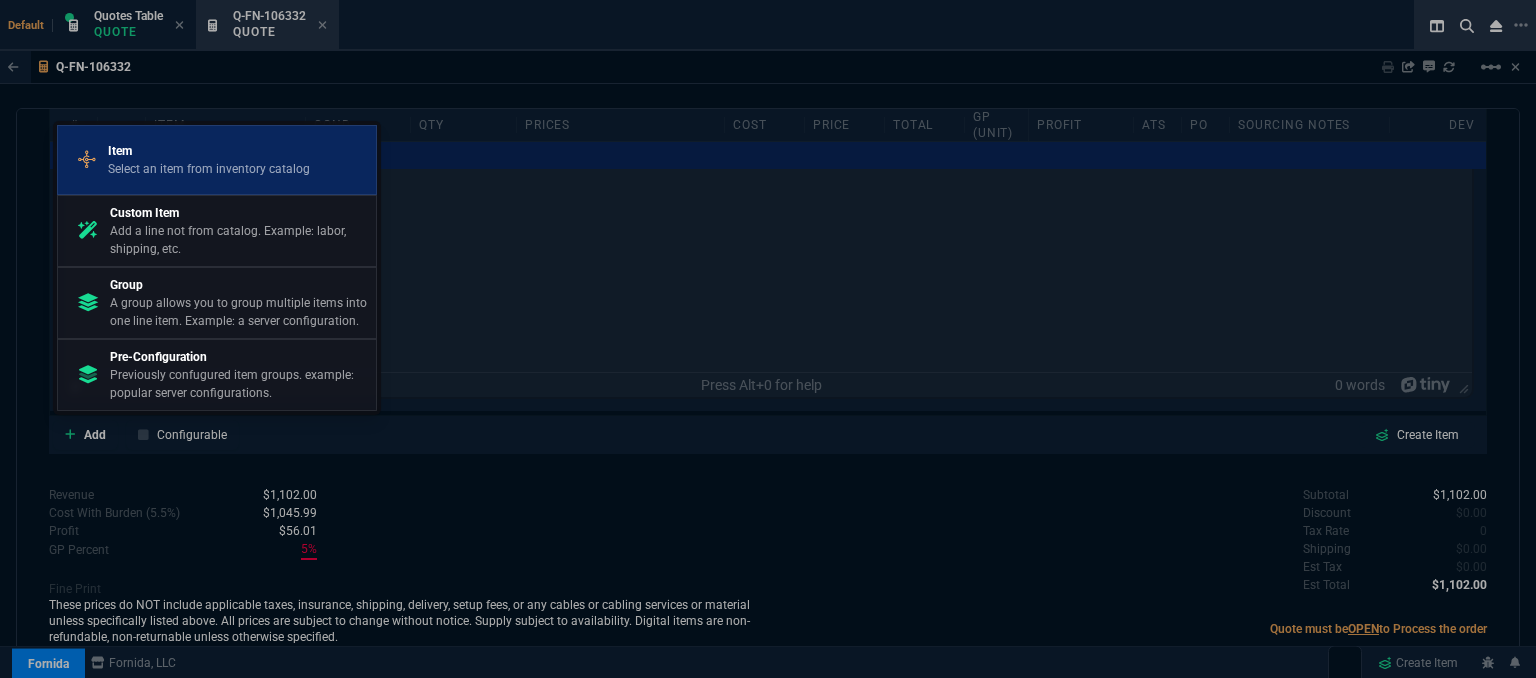 click on "Item" at bounding box center [209, 151] 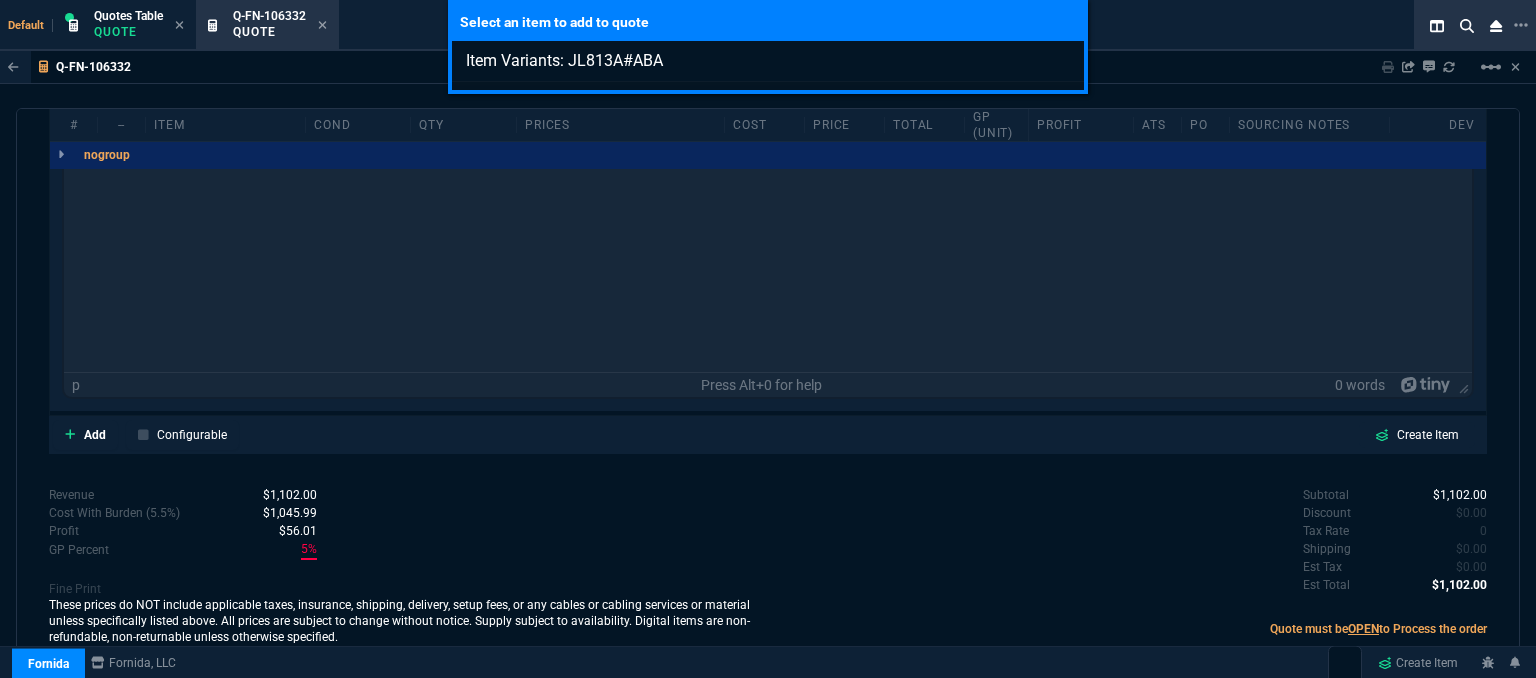 type on "Item Variants: JL813A#ABA" 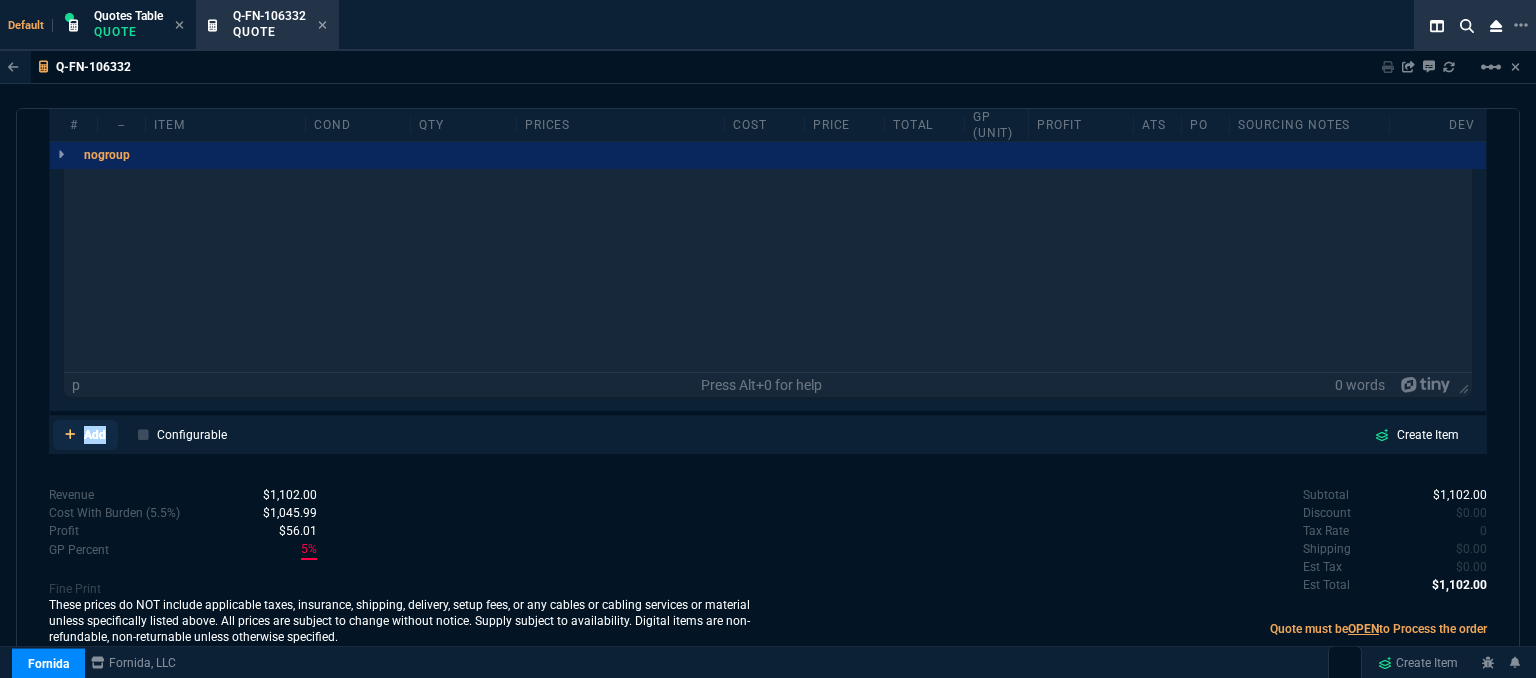 click at bounding box center (70, 434) 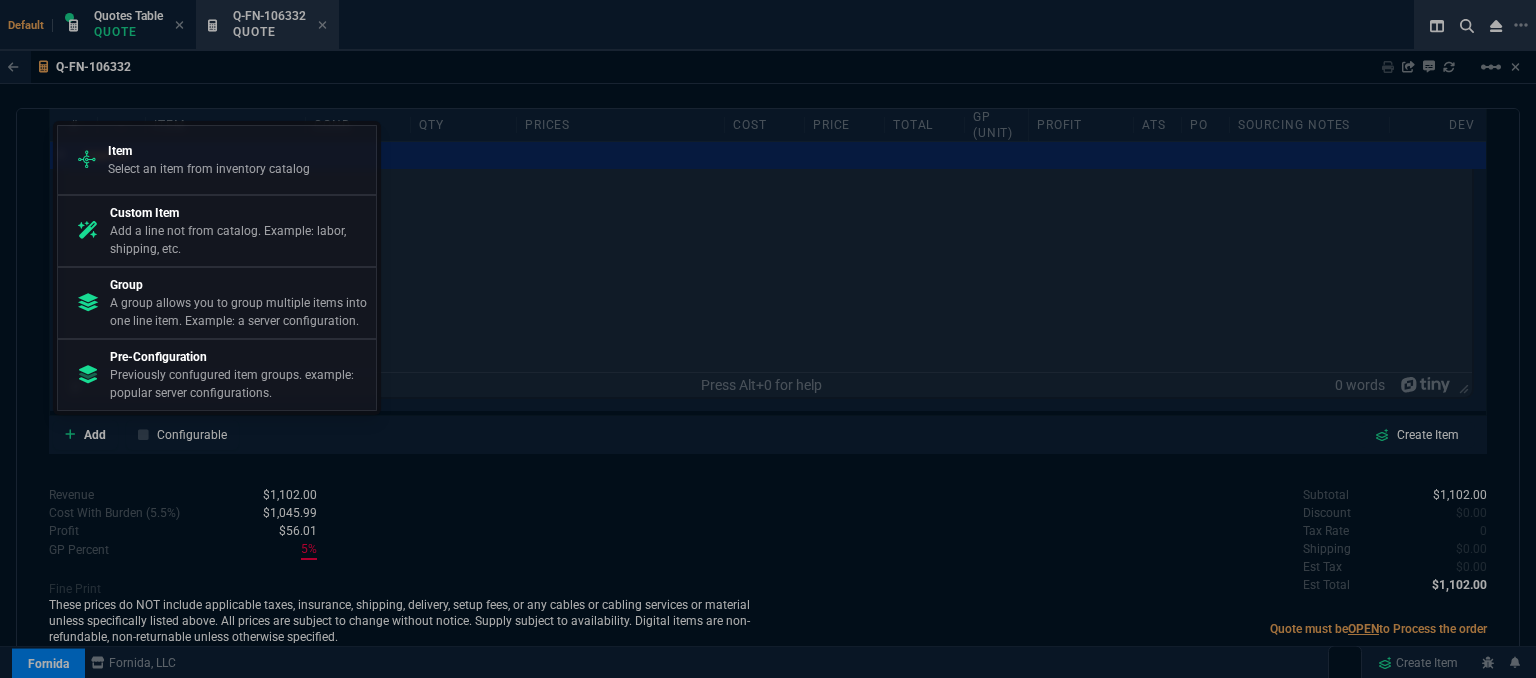 click on "Add a line not from catalog. Example: labor, shipping, etc." at bounding box center (209, 169) 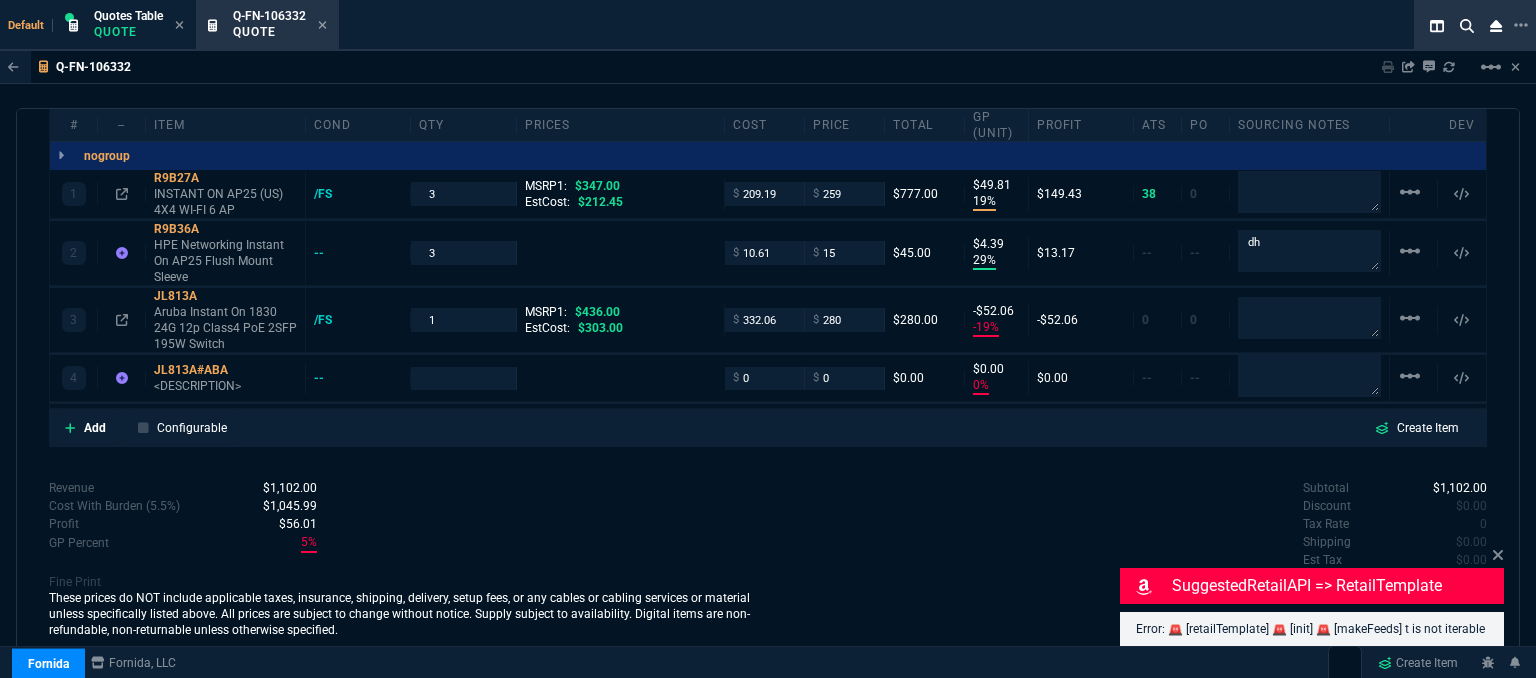 scroll, scrollTop: 1190, scrollLeft: 0, axis: vertical 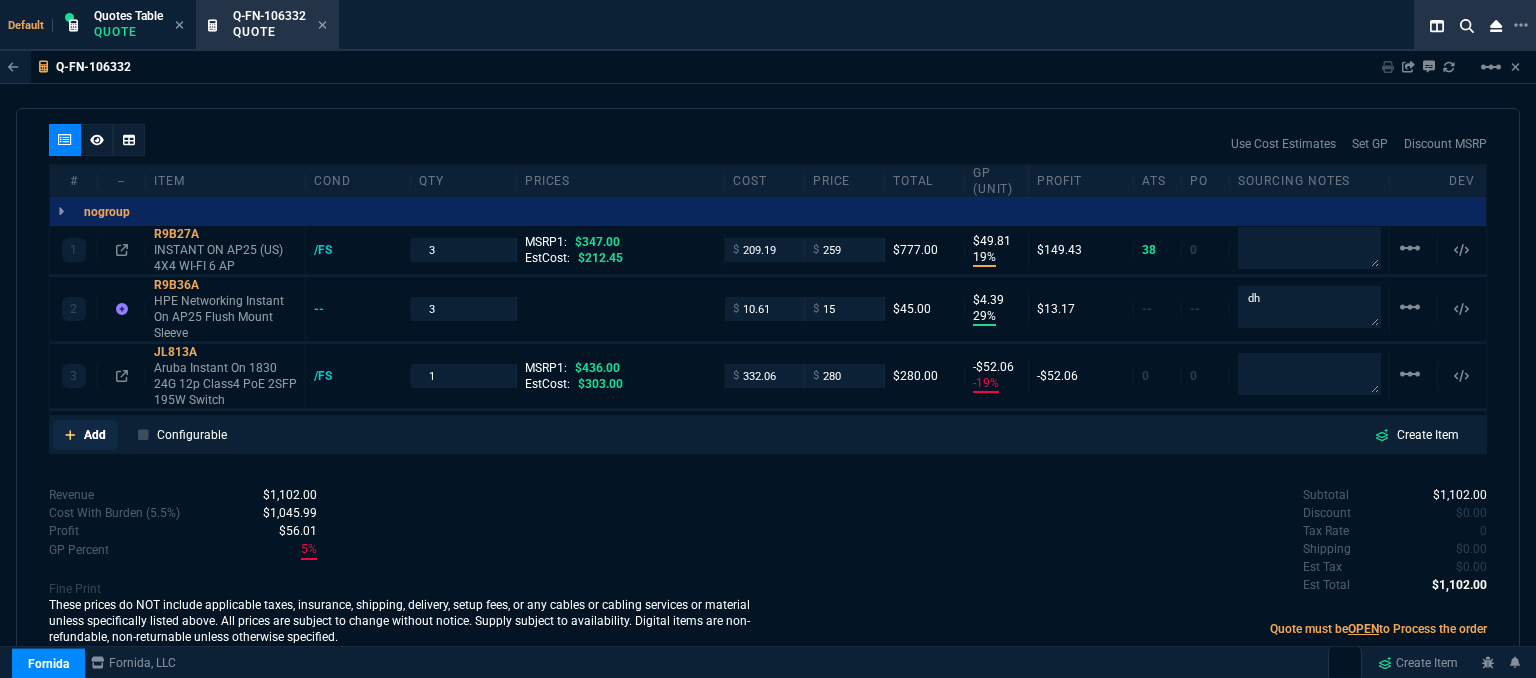 click at bounding box center [70, 435] 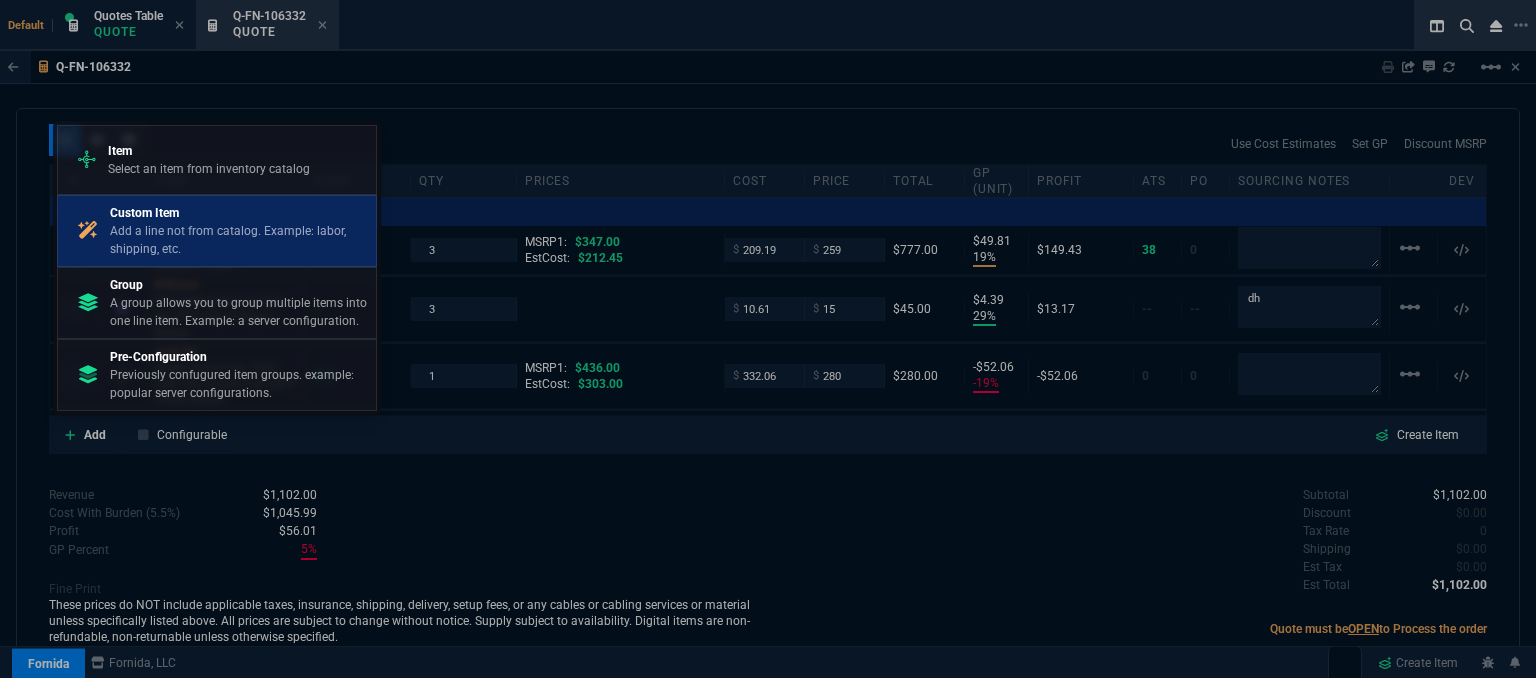 click on "Add a line not from catalog. Example: labor, shipping, etc." at bounding box center (209, 169) 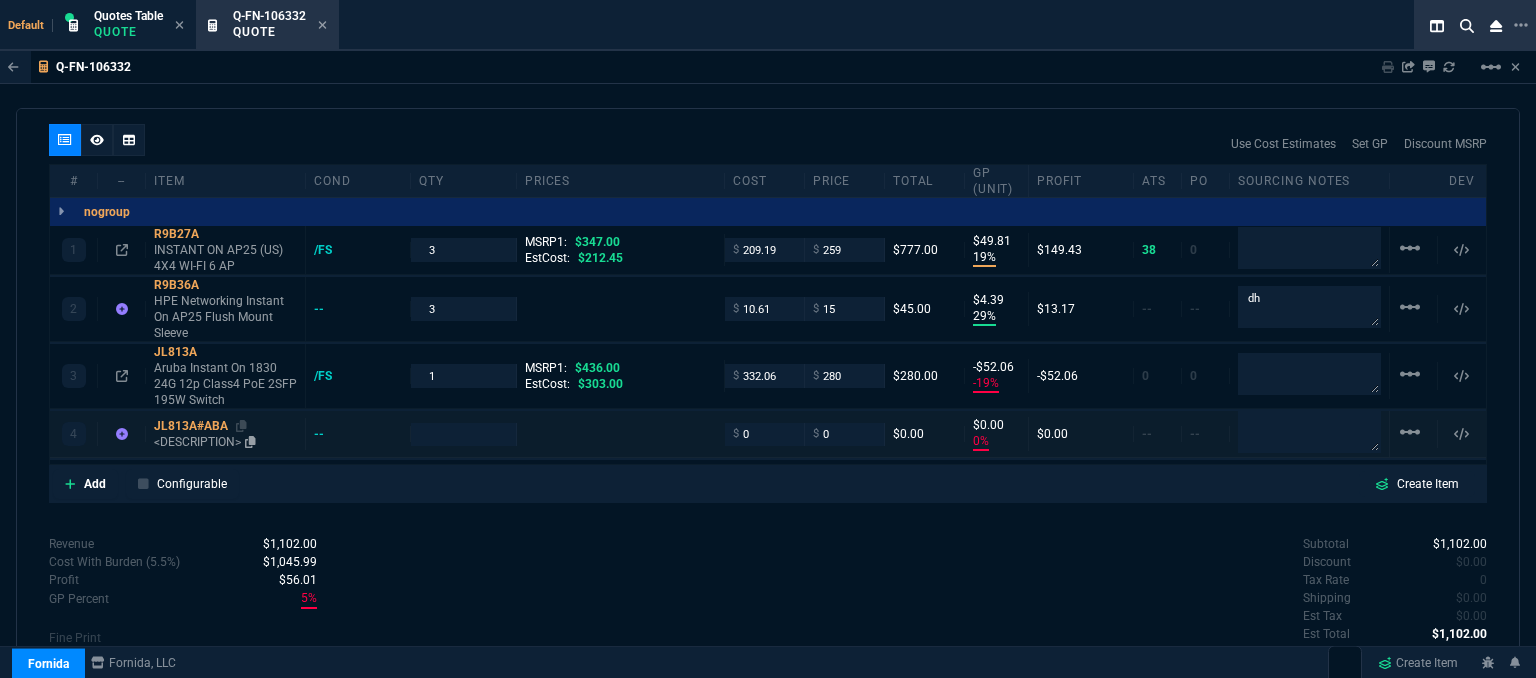 click on "<DESCRIPTION>" at bounding box center (225, 258) 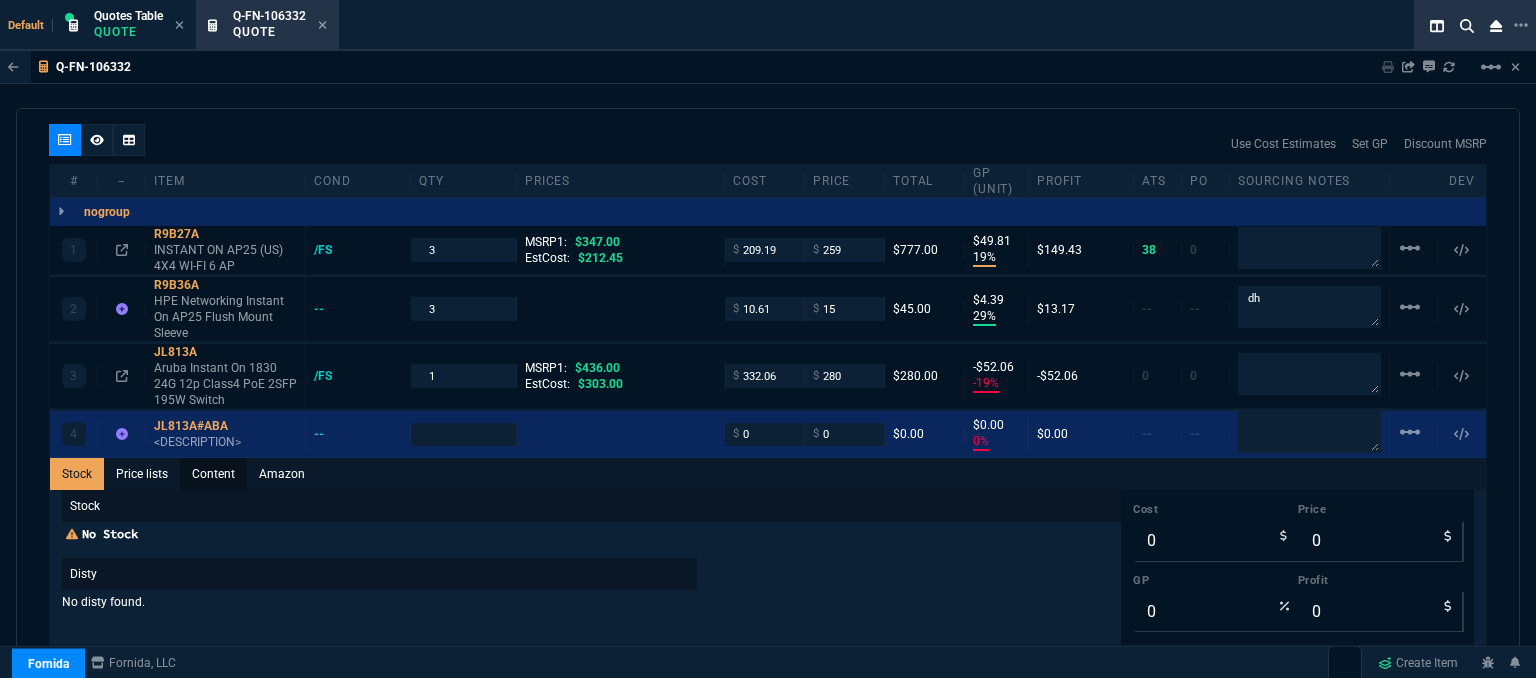 click on "Content" at bounding box center [213, 474] 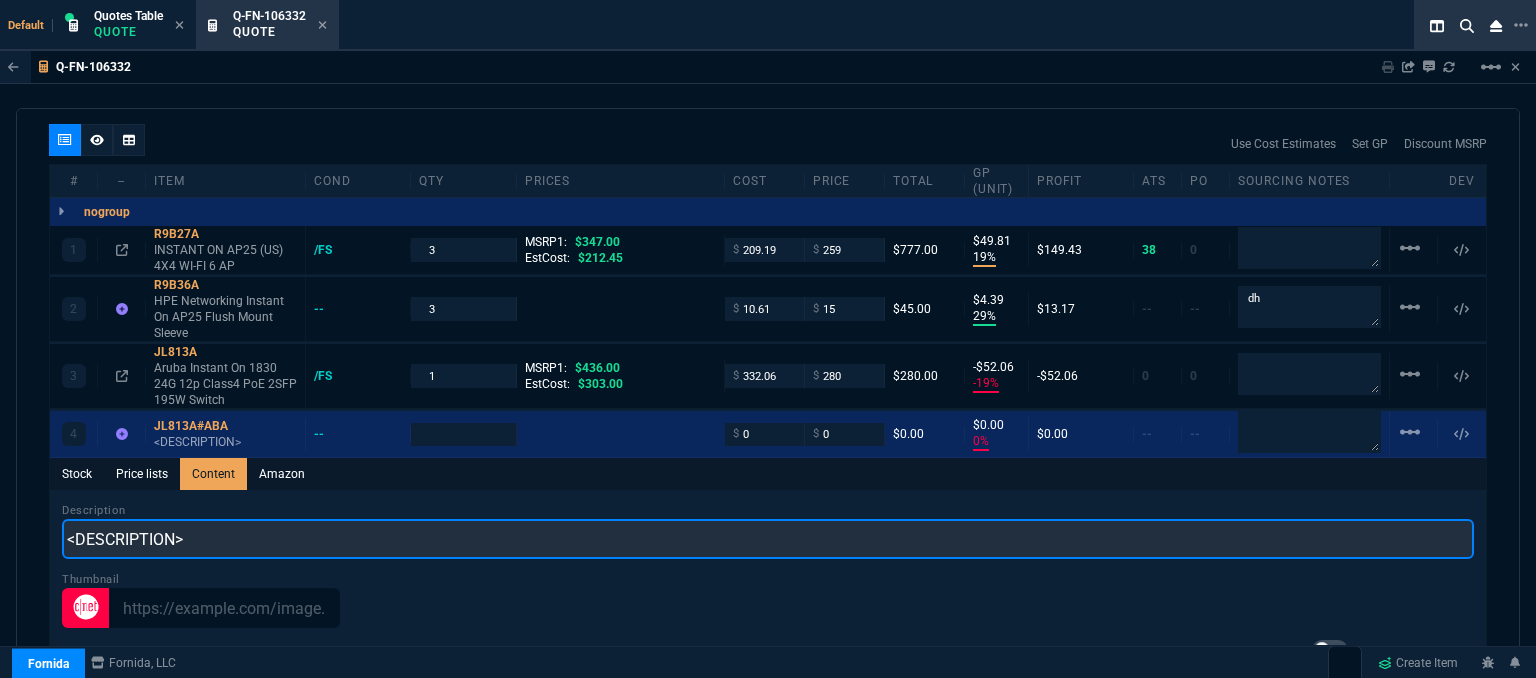 drag, startPoint x: 261, startPoint y: 541, endPoint x: 0, endPoint y: 517, distance: 262.10114 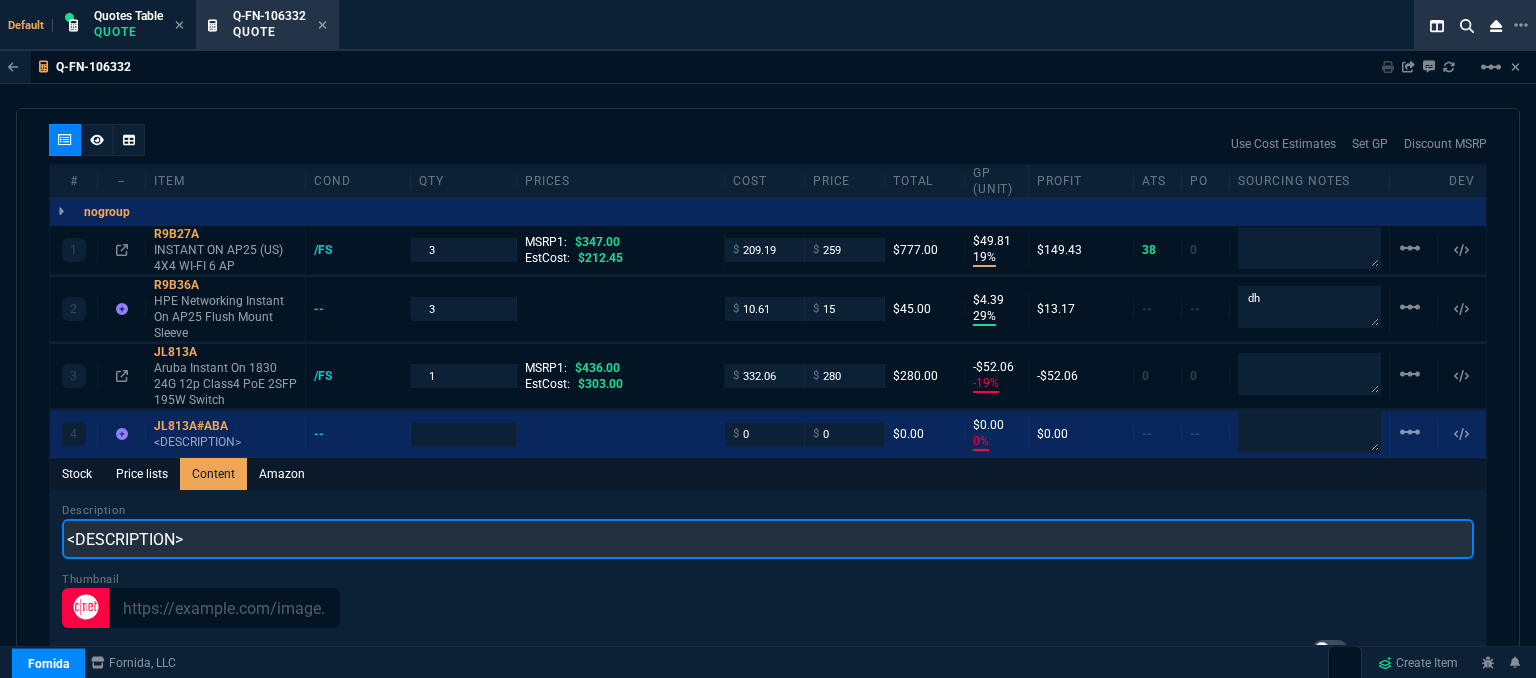 scroll, scrollTop: 0, scrollLeft: 0, axis: both 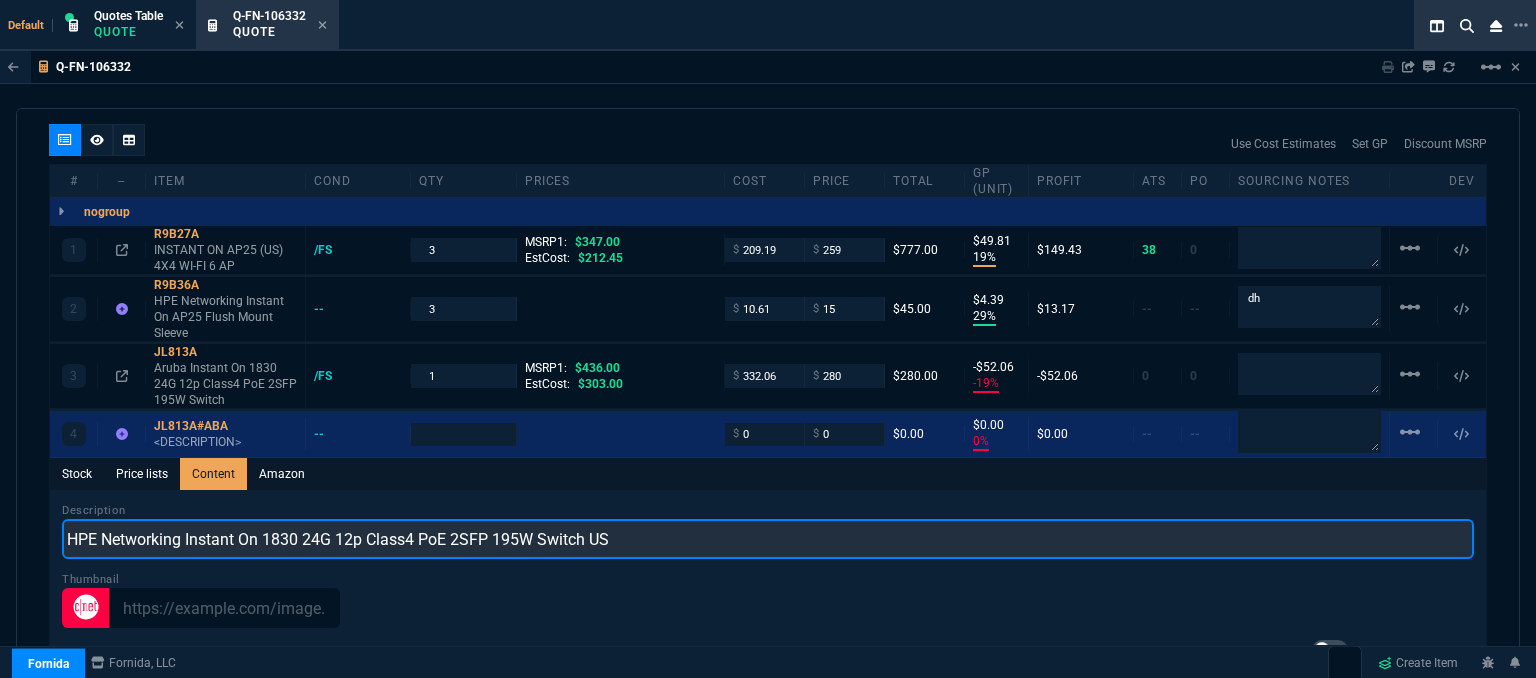 type on "HPE Networking Instant On 1830 24G 12p Class4 PoE 2SFP 195W Switch US" 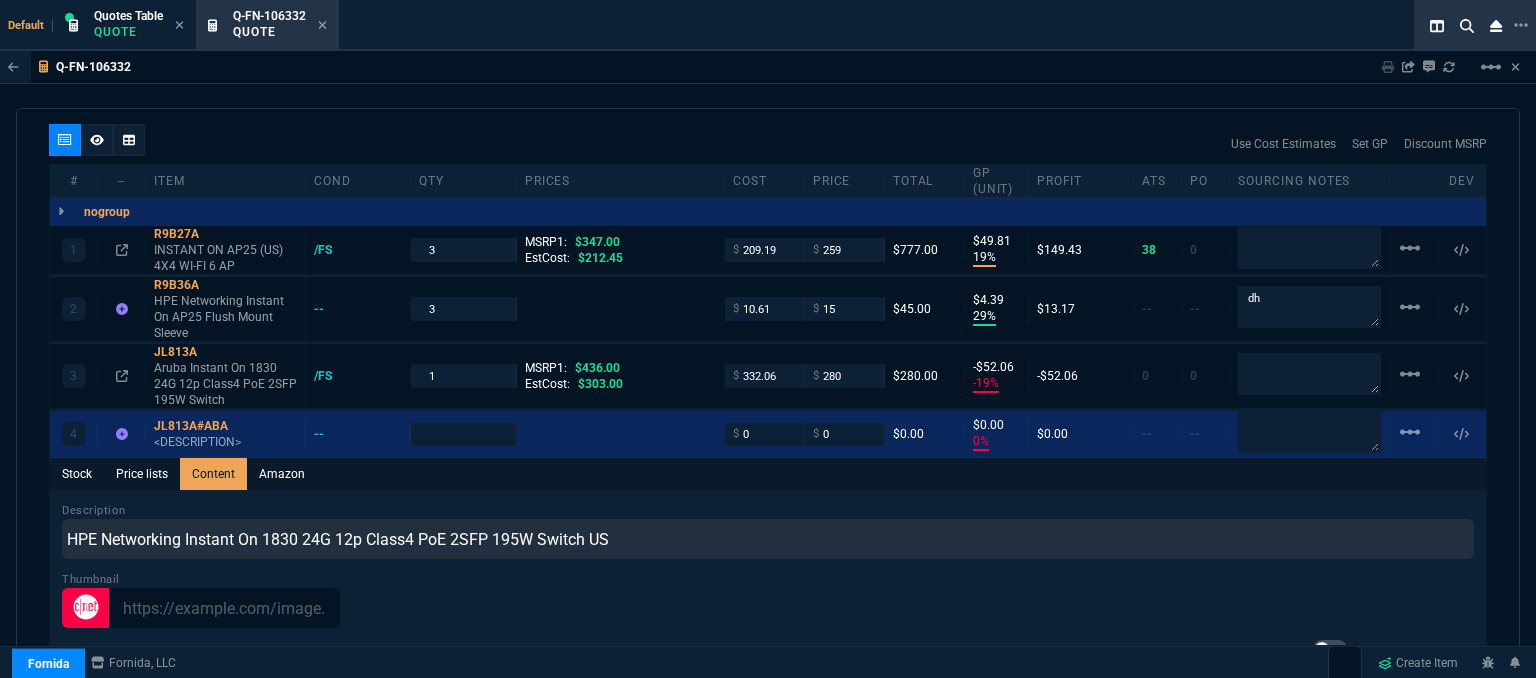 click on "Default Quotes Table Quote Q-FN-106332 Quote" at bounding box center [728, 25] 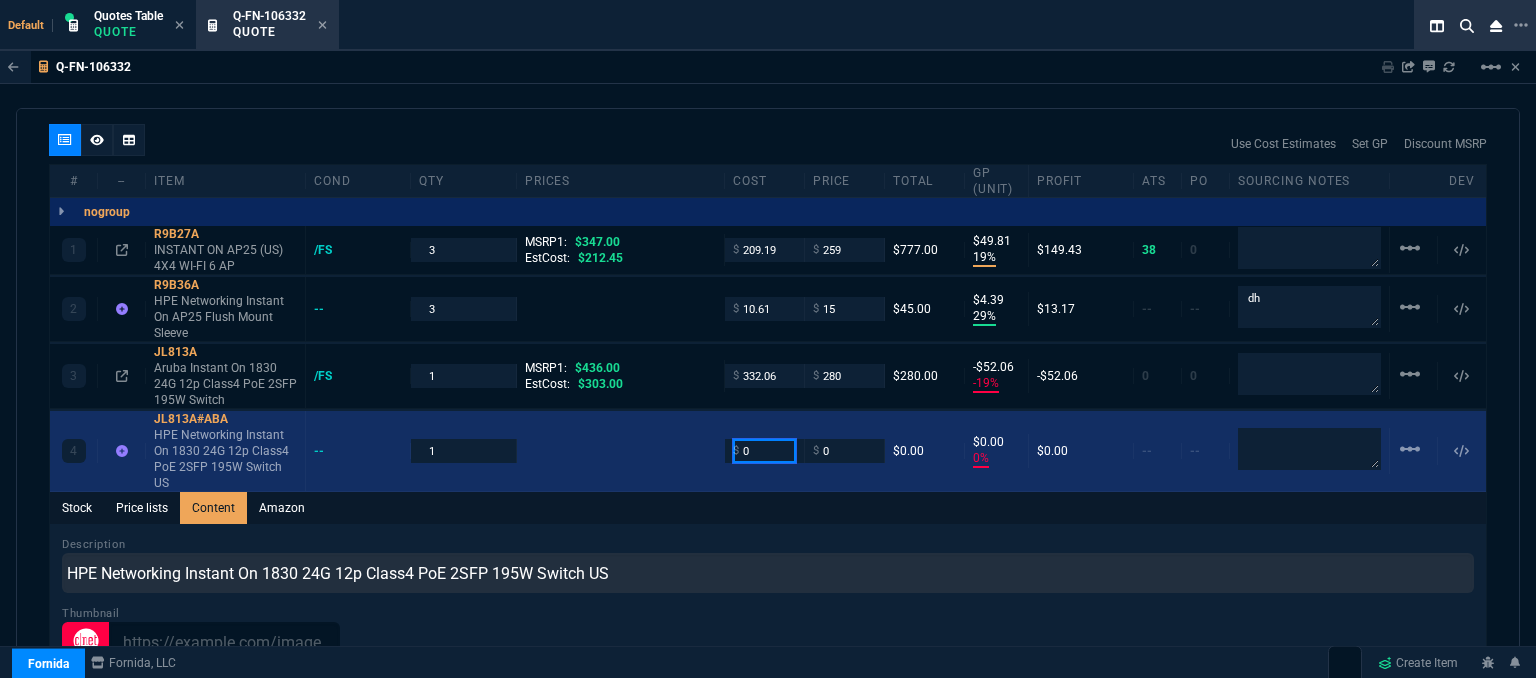 drag, startPoint x: 764, startPoint y: 449, endPoint x: 705, endPoint y: 425, distance: 63.694584 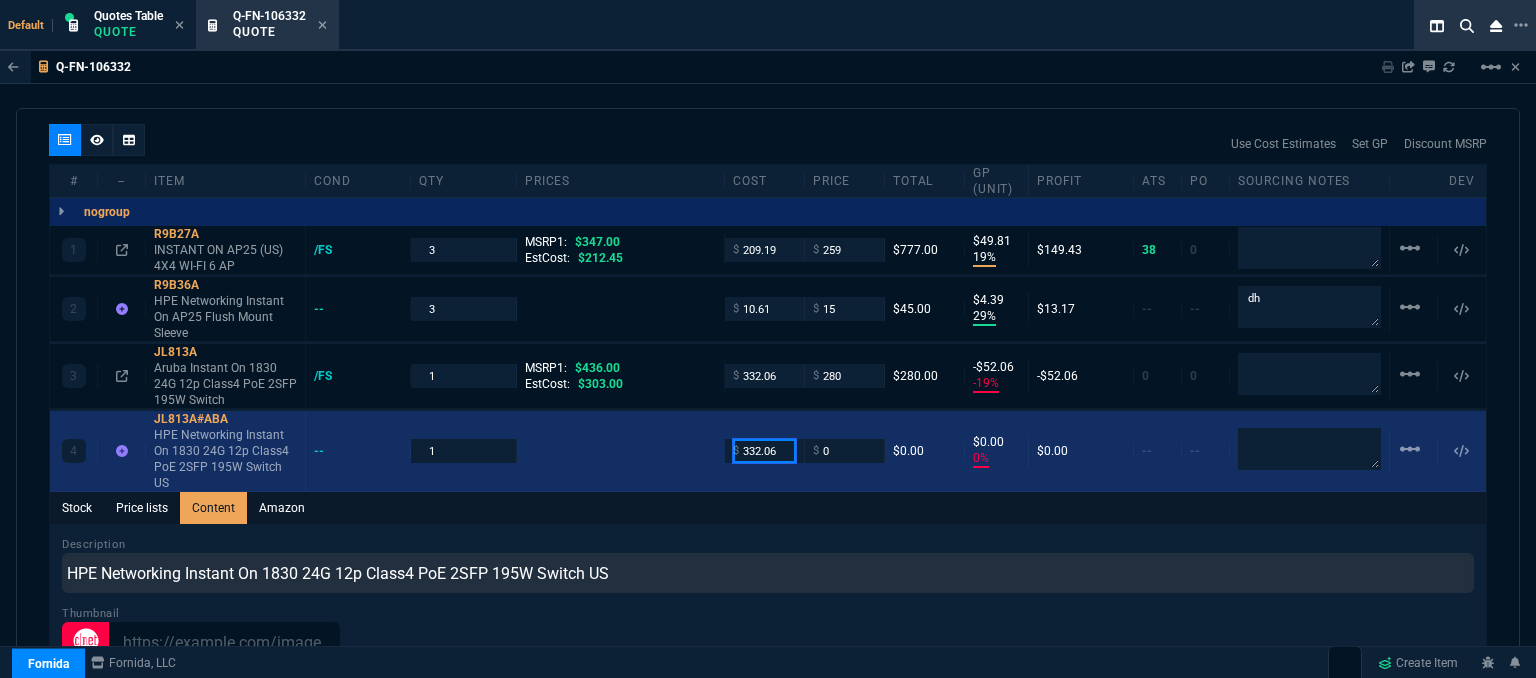 type on "332.06" 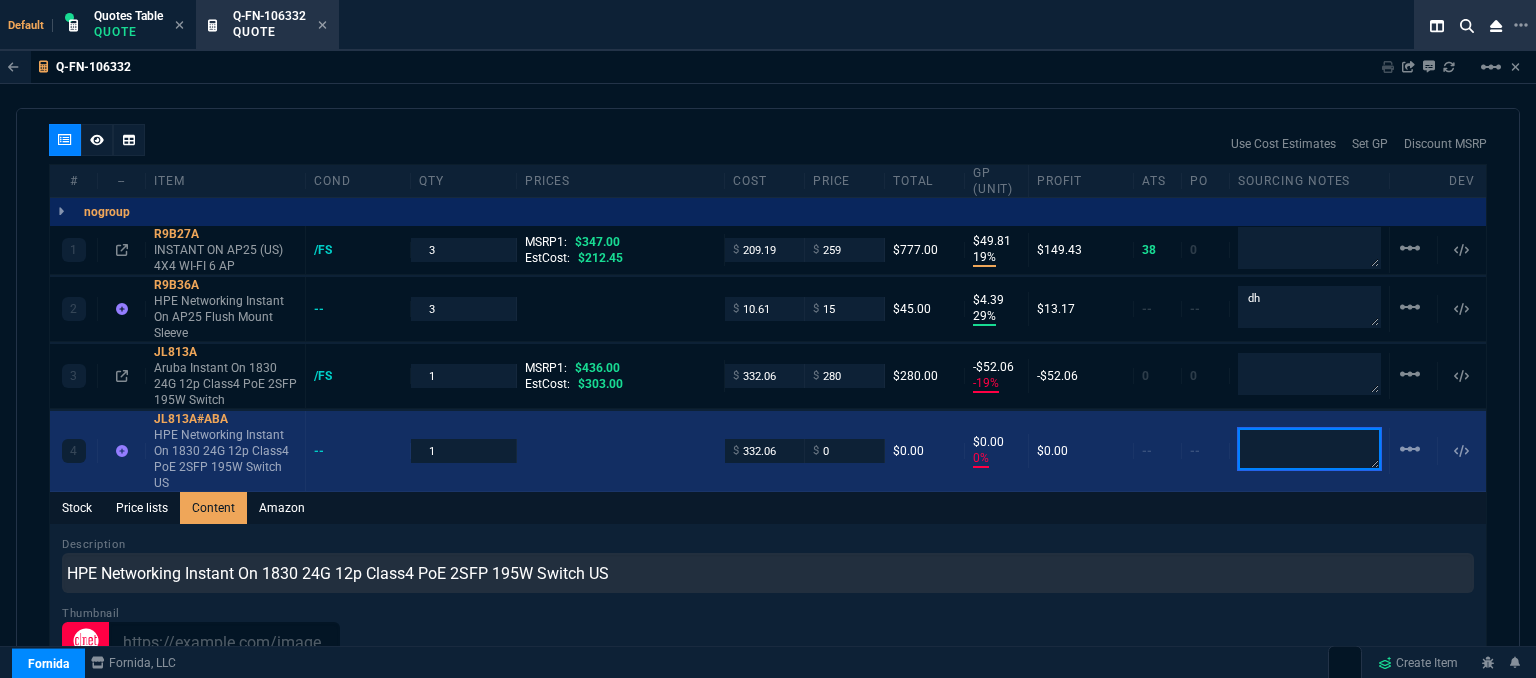 click at bounding box center [1309, 449] 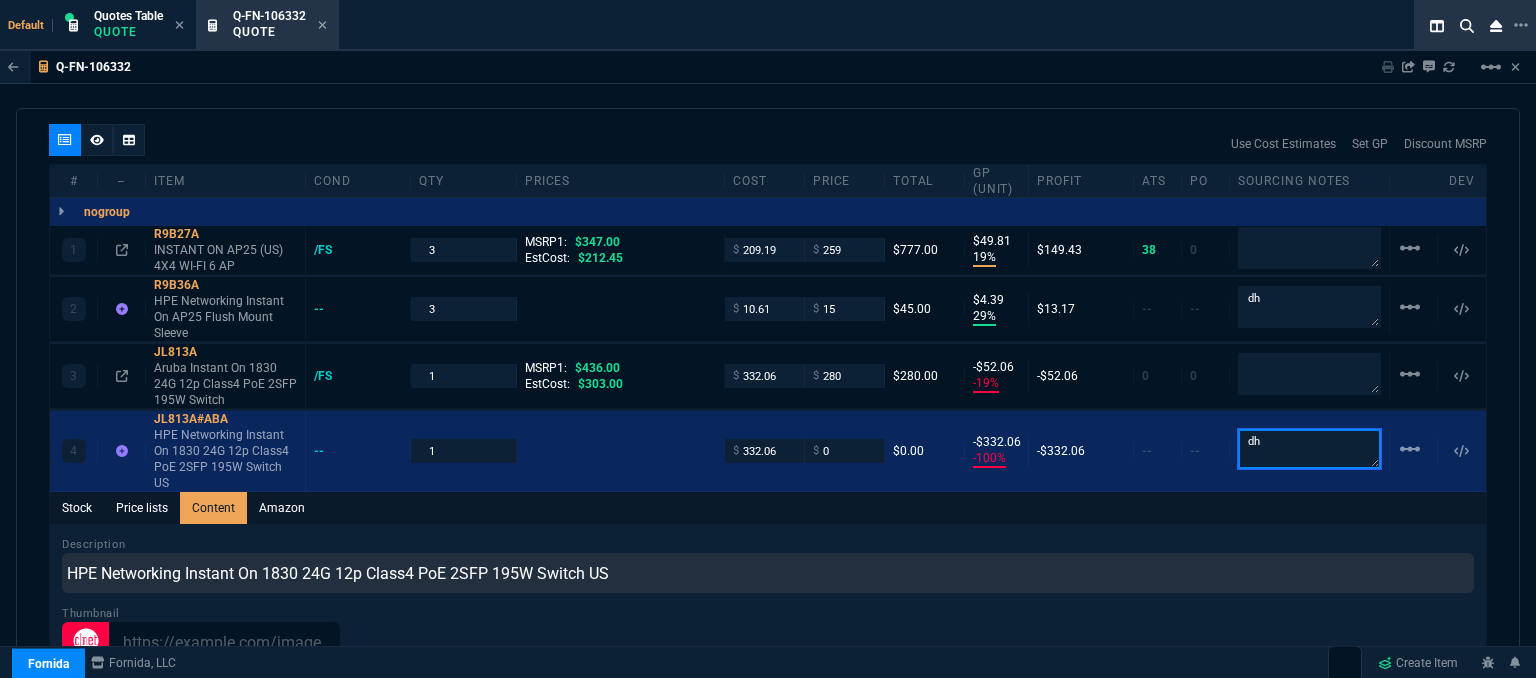 type on "dh" 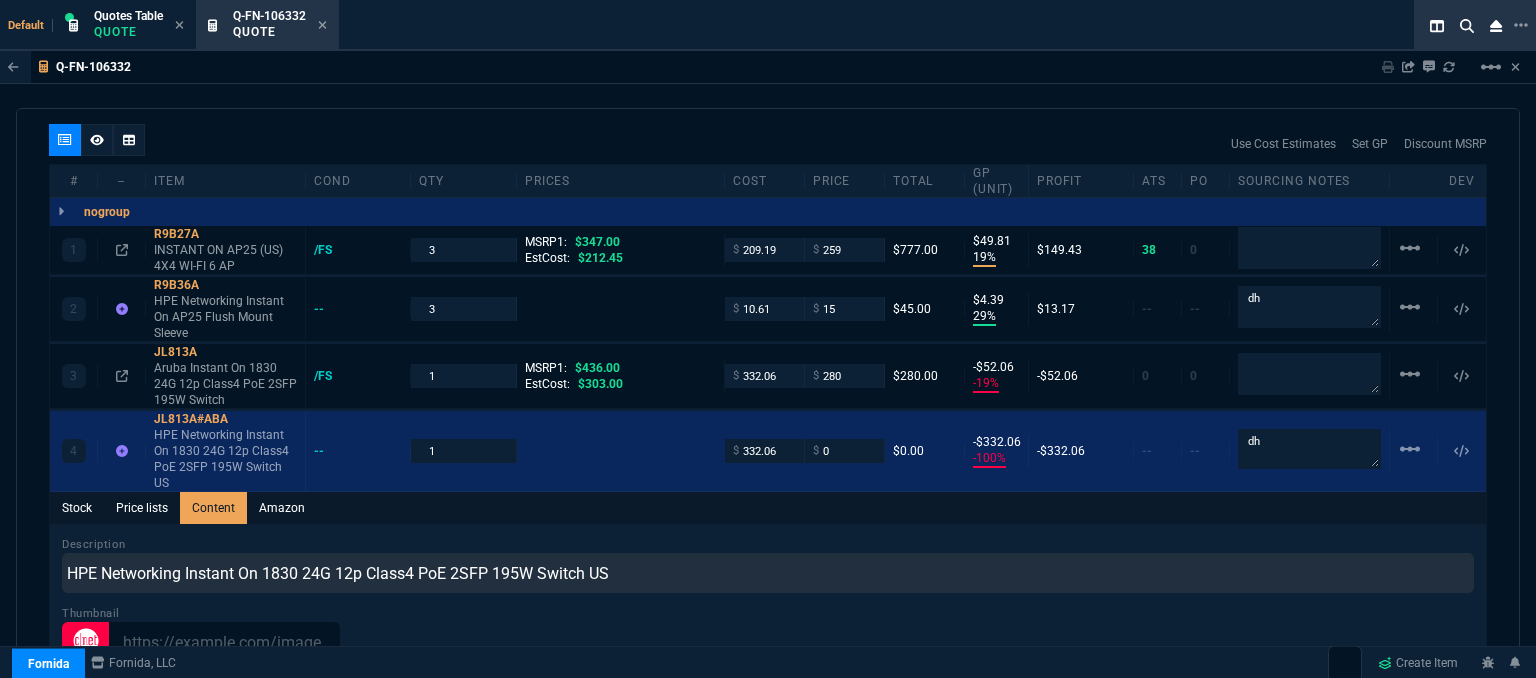 click on "Stock Price lists Content Amazon" at bounding box center [768, 508] 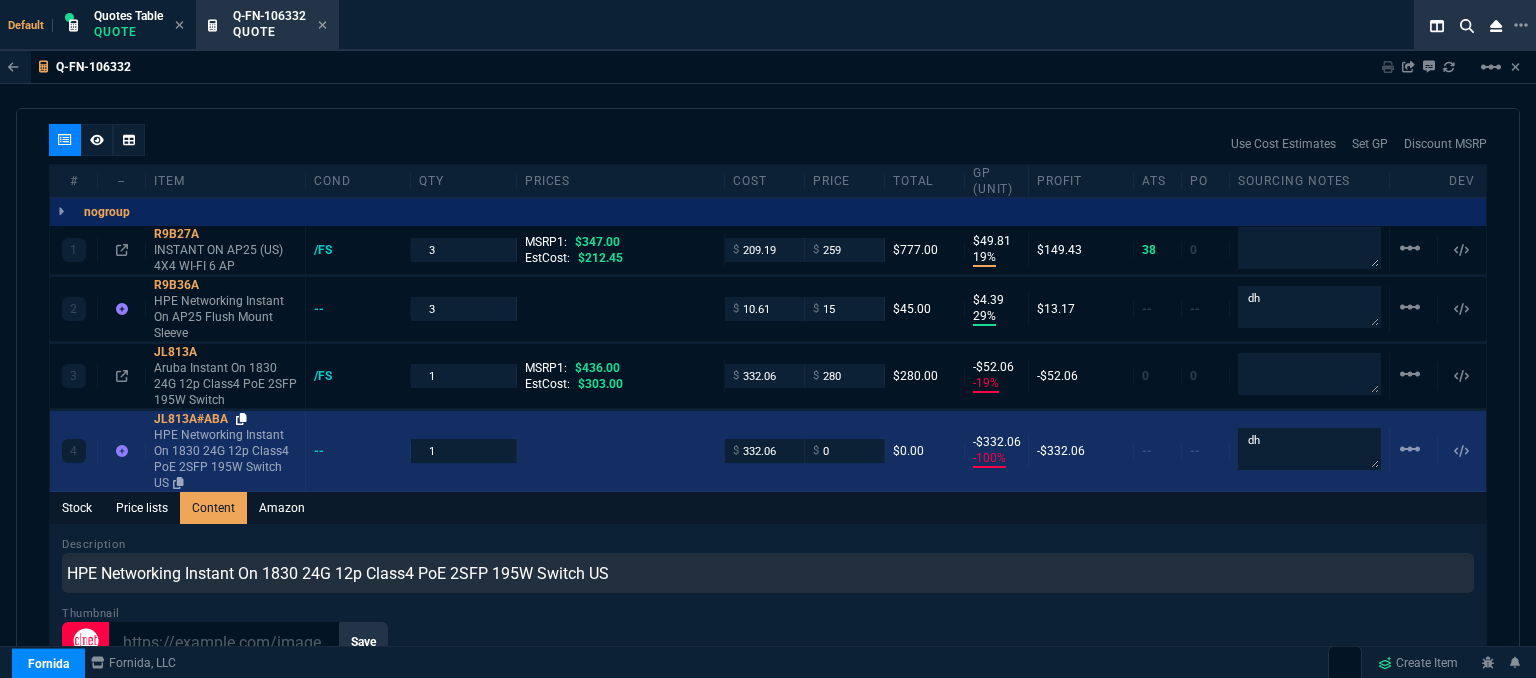 click at bounding box center [241, 419] 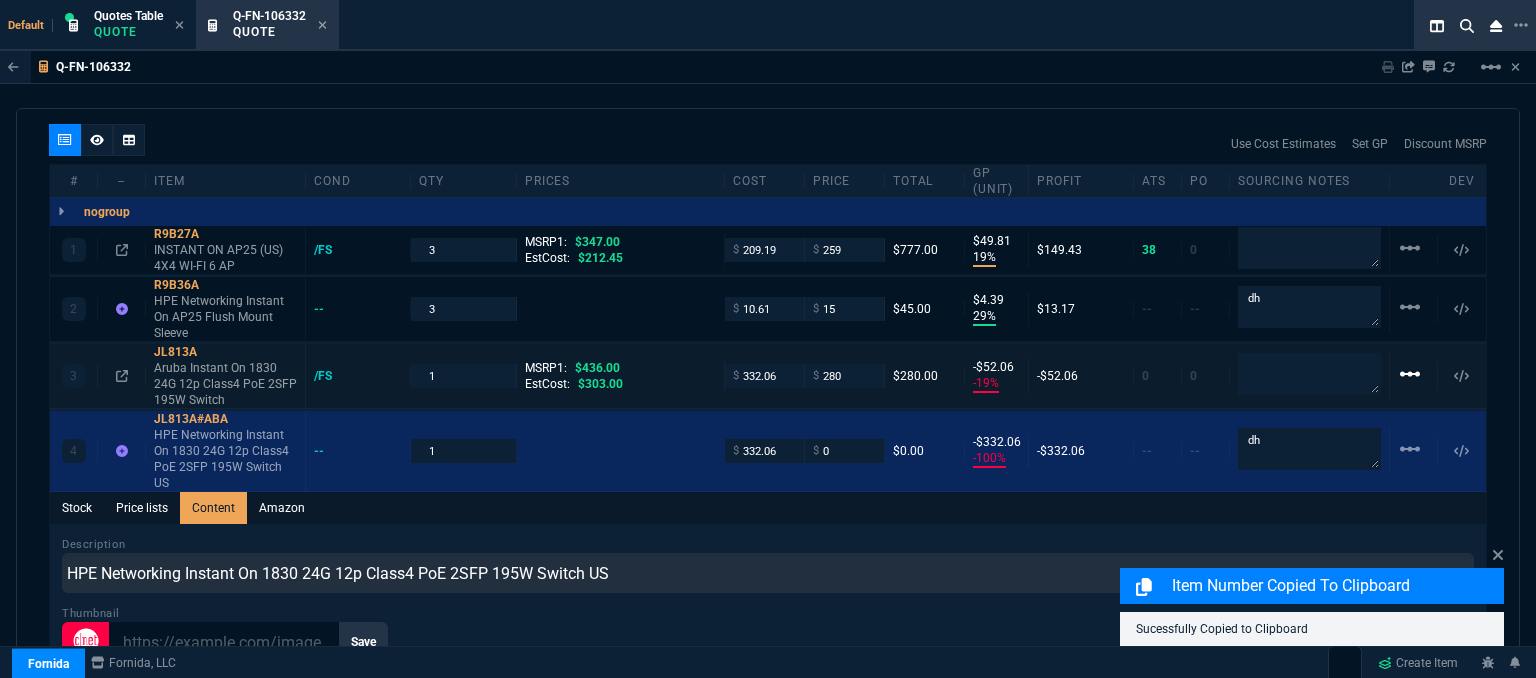 click on "linear_scale" at bounding box center [1410, 248] 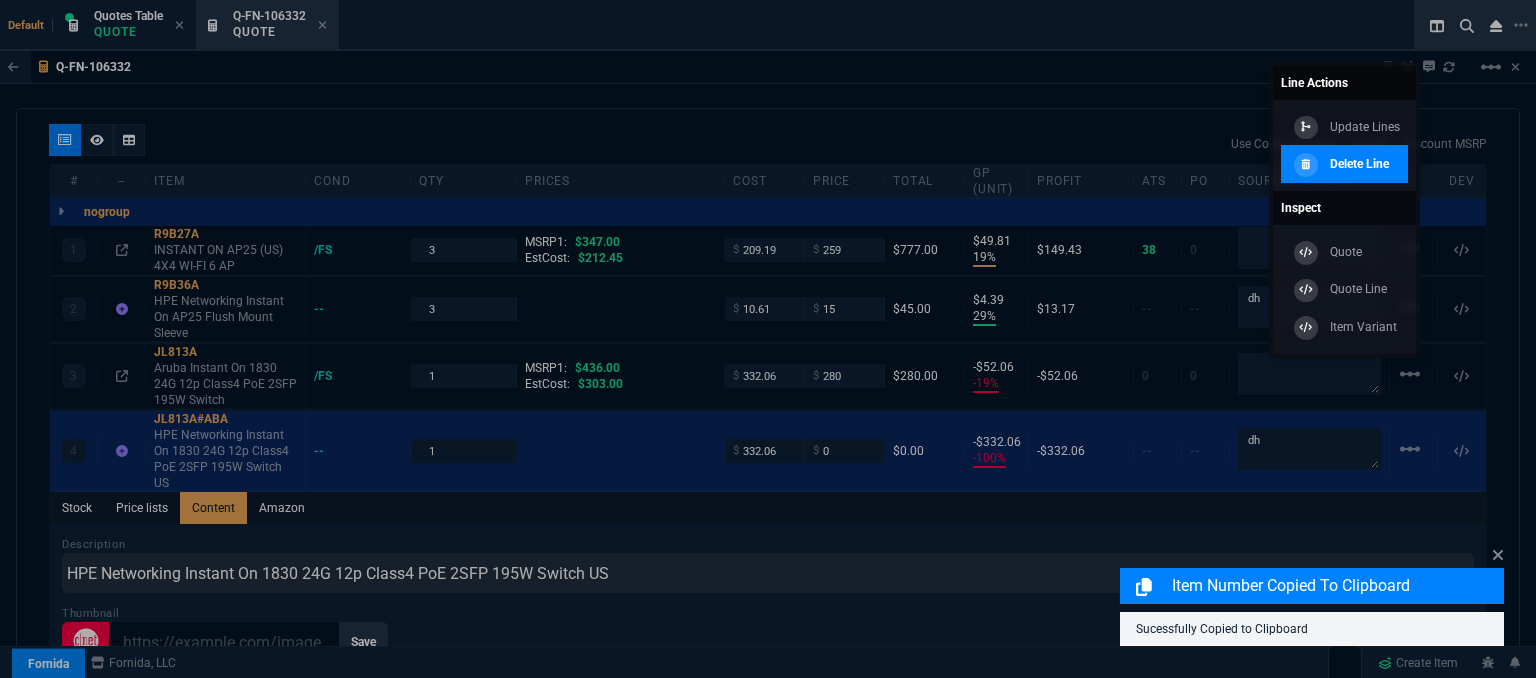 click on "Delete Line" at bounding box center [1365, 127] 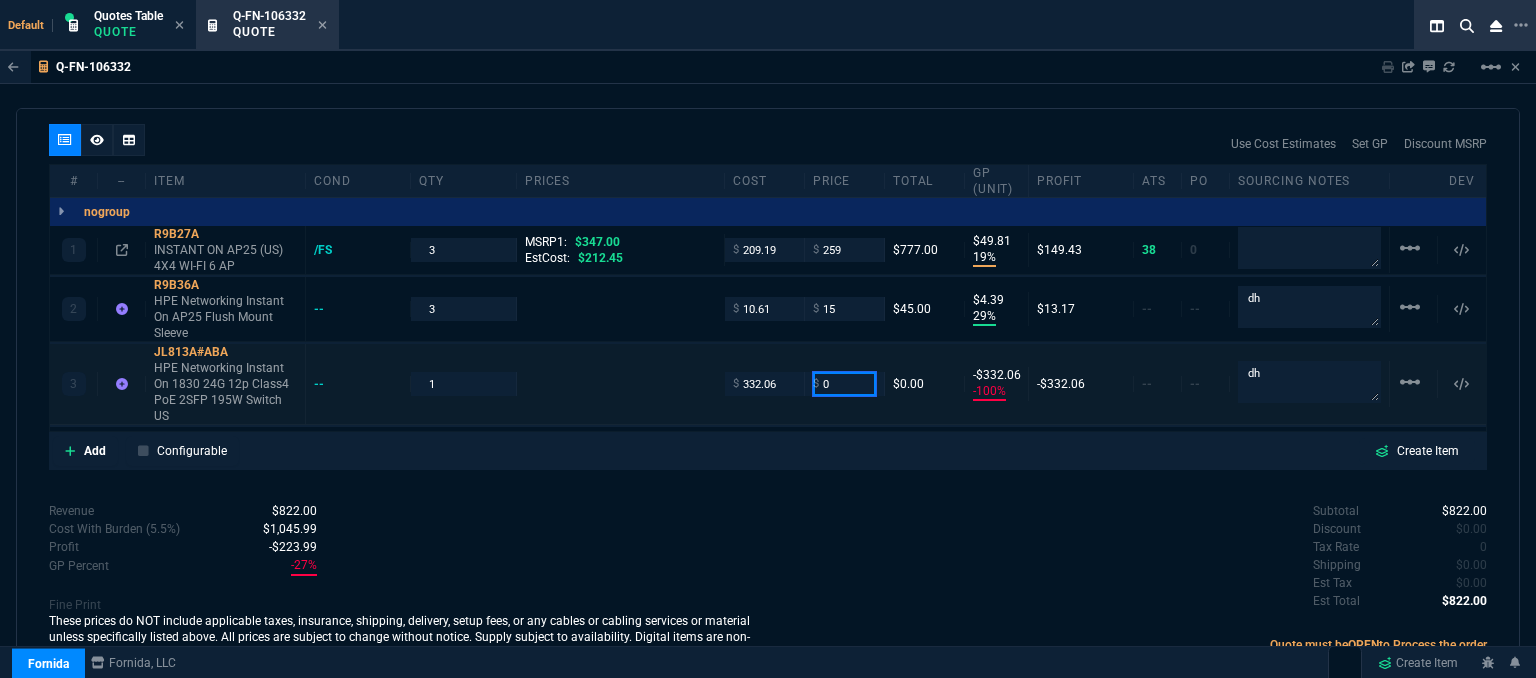 drag, startPoint x: 841, startPoint y: 372, endPoint x: 784, endPoint y: 365, distance: 57.428215 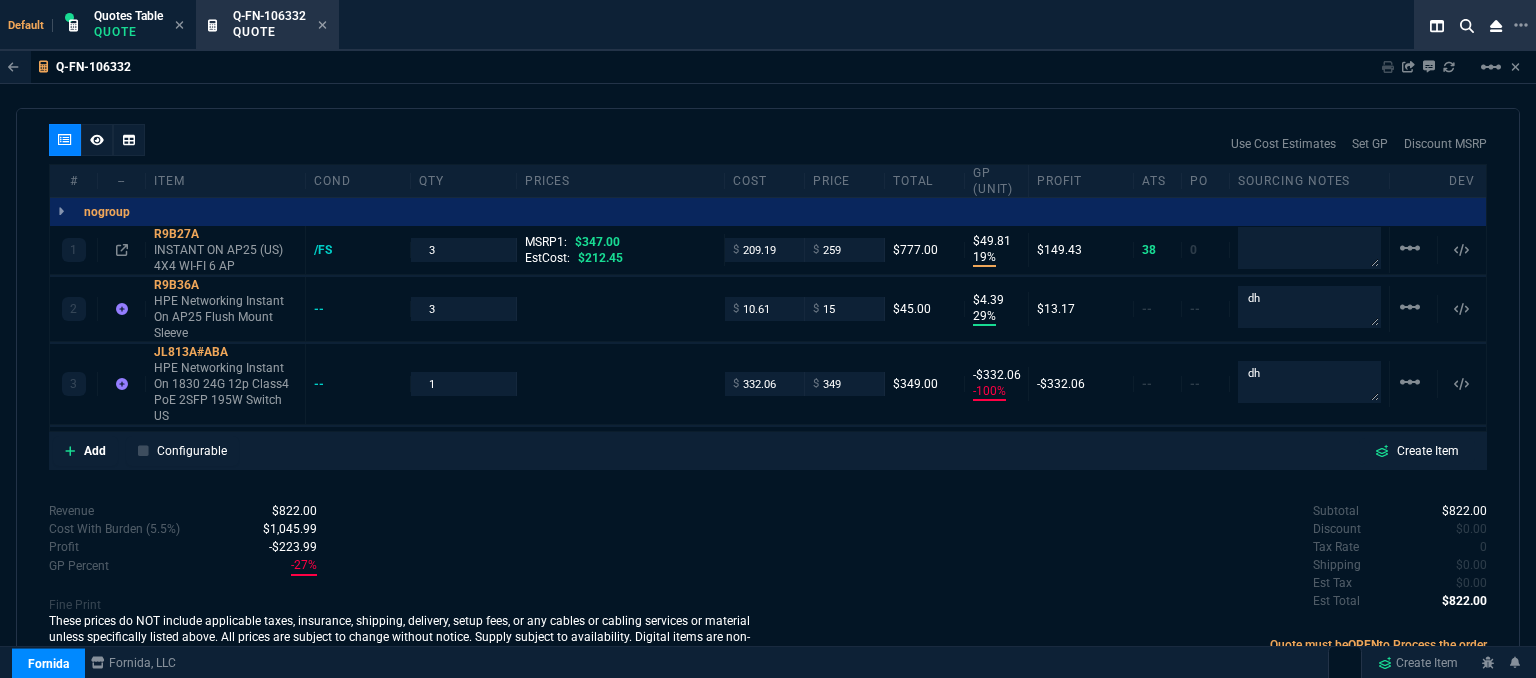 click on "Subtotal $822.00  Discount $0.00  Tax Rate 0  Shipping $0.00  Est Tax $0.00  Est Total $822.00" at bounding box center (1127, 557) 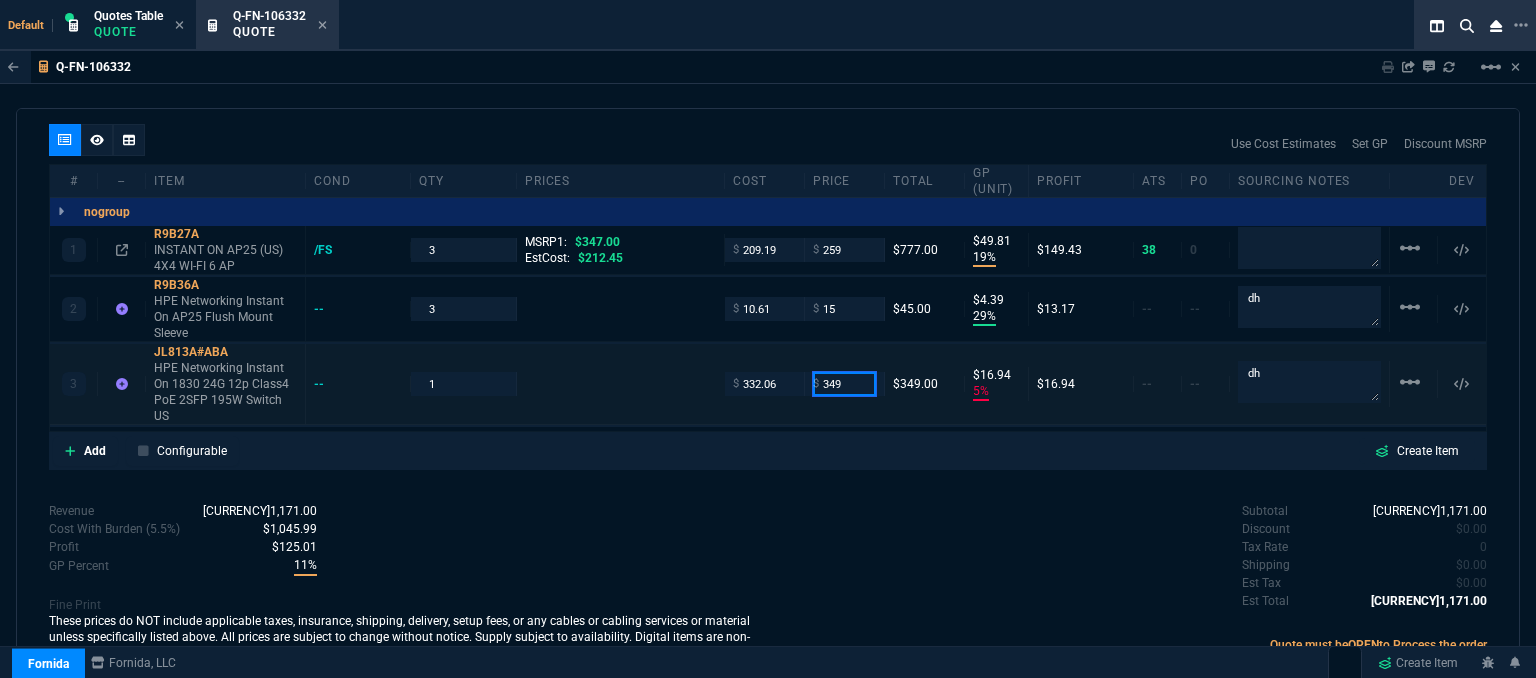 click on "349" at bounding box center [844, 383] 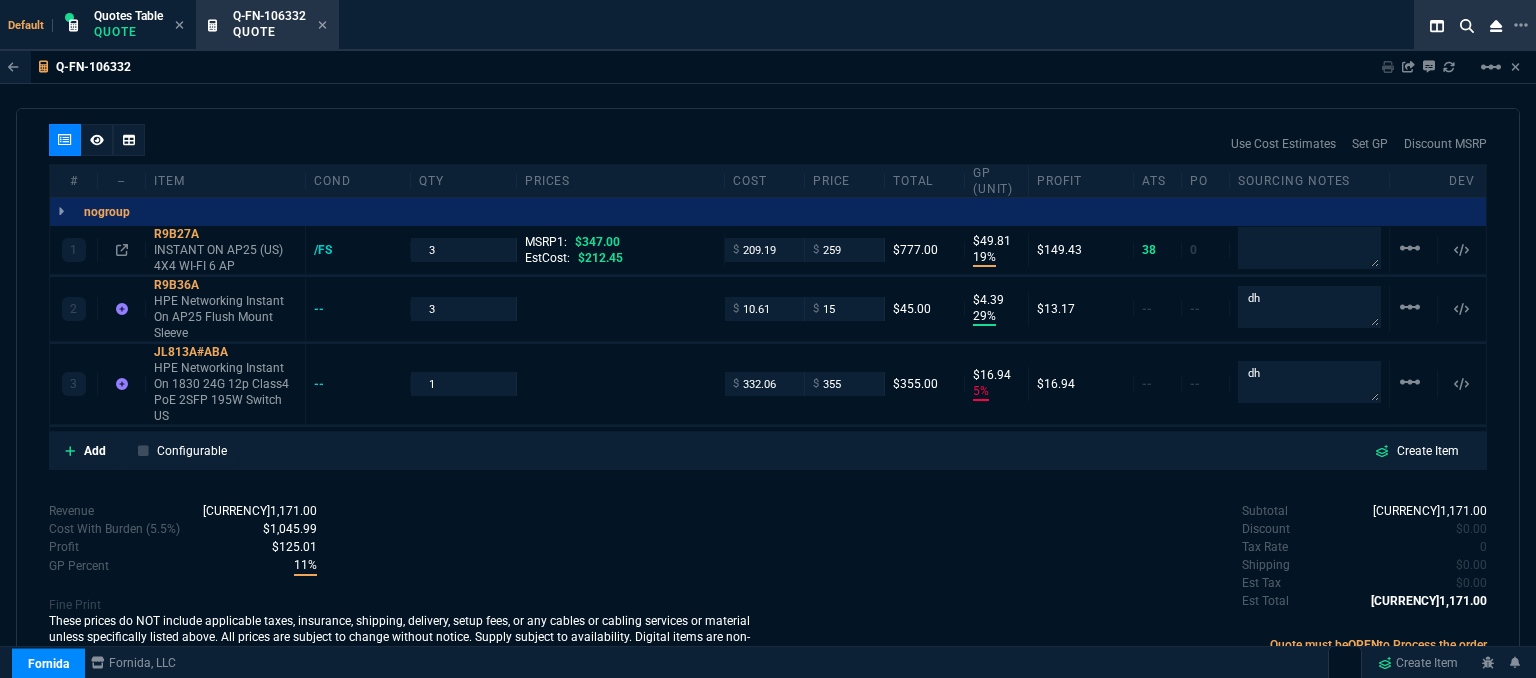 click on "Subtotal $1,171.00  Discount $0.00  Tax Rate 0  Shipping $0.00  Est Tax $0.00  Est Total $1,171.00" at bounding box center [1127, 557] 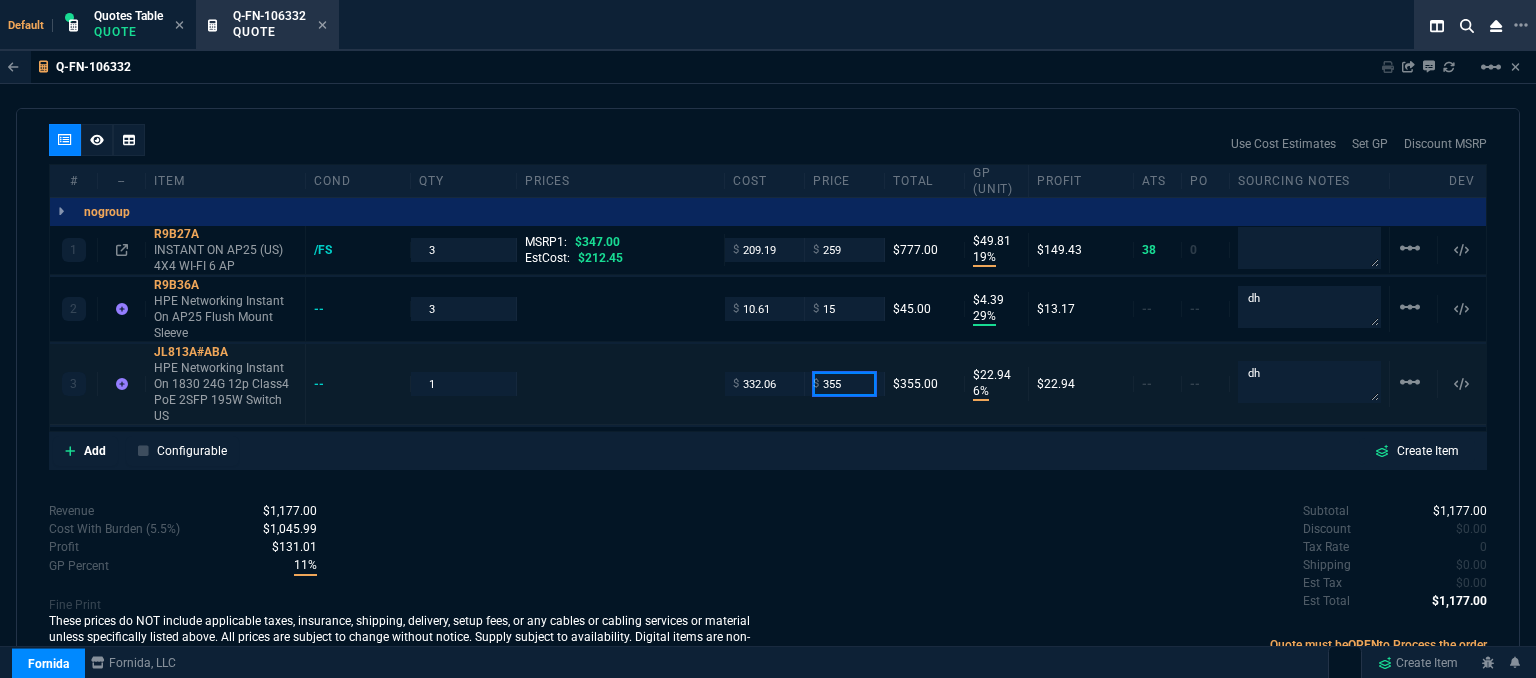 click on "355" at bounding box center [844, 383] 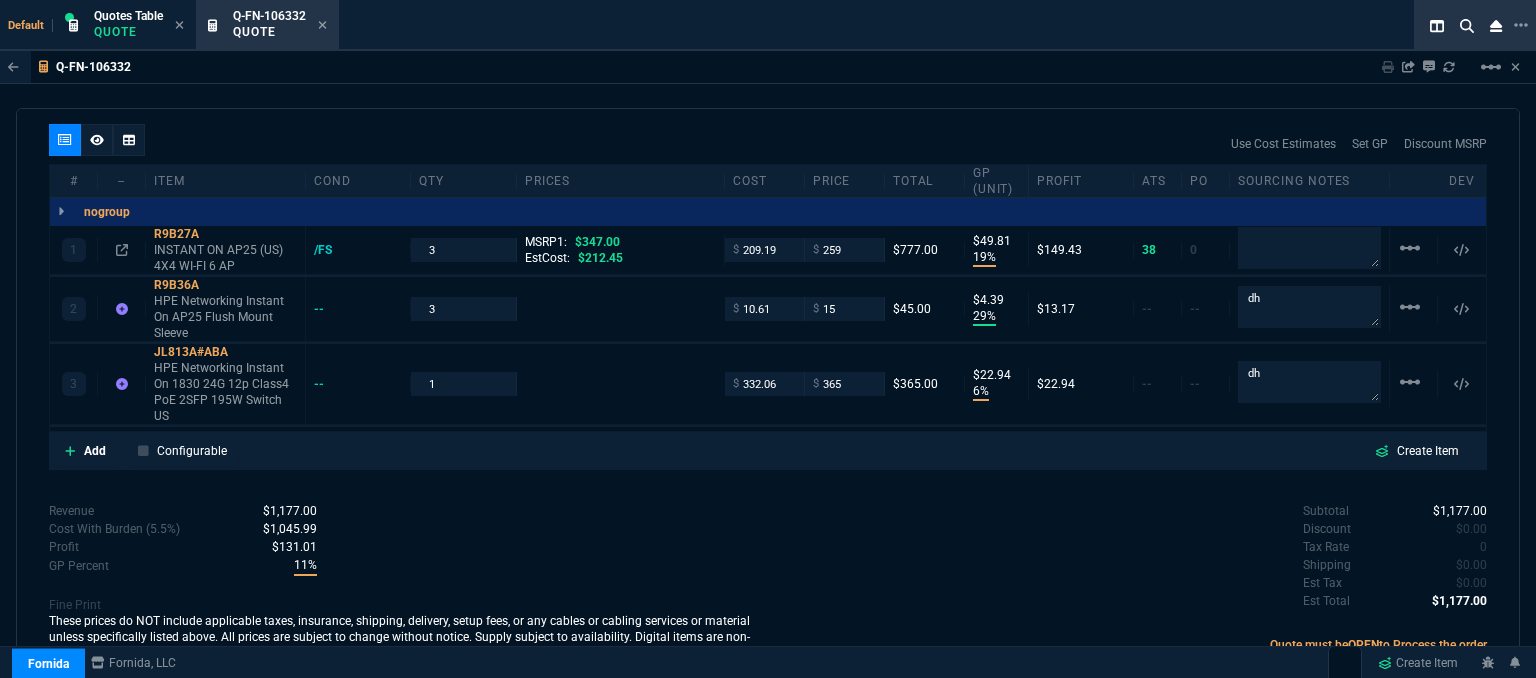 click on "quote   Q-FN-106332  Sarco Solutions LLC. draft Fornida, LLC 2609 Technology Dr Suite 300 Plano, TX 75074 Details Number Q-FN-106332  Order ID Q-FN-106332  Customer Code SAR310  Total Units 7  Expires Tue - 7/22/25, 1:56 PM Creator fiona.rossi@fornida.com  Created Tue - 7/8/25, 1:56 PM Print Specs Number Q-FN-106332  Customer ID SAR310  Customer Name Sarco Solutions LLC.  Expires 7/22/25,  8:56 AM  Customer PO # --  Payment Terms NET30  Shipping Agent FEDEX | GRD  Customer Customer Code SAR310  Customer Name Sarco Solutions LLC.  Customer PO # empty  Payment Terms NET30  email jcoursey@sarcosolutions.com  phone 918-663-5524   Origin  existing / email   Origin Comment    Staff Sales Person ROSS  Engineer 1 --  Engineer 2 --  Shipping Ship Date -- Agent FEDEX  Agent Service GRD  Account Id --  Sales Order* Number --  id --  Account Manager Name Fiona  Email fiona.rossi@fornida.com  Phone 469-249-2107  Fornida, LLC 2609 Technology Dr Suite 300 Plano, TX 75074  Share Link  Tiny oneOnOne chat SEND Cody Taylor OK" at bounding box center (768, 396) 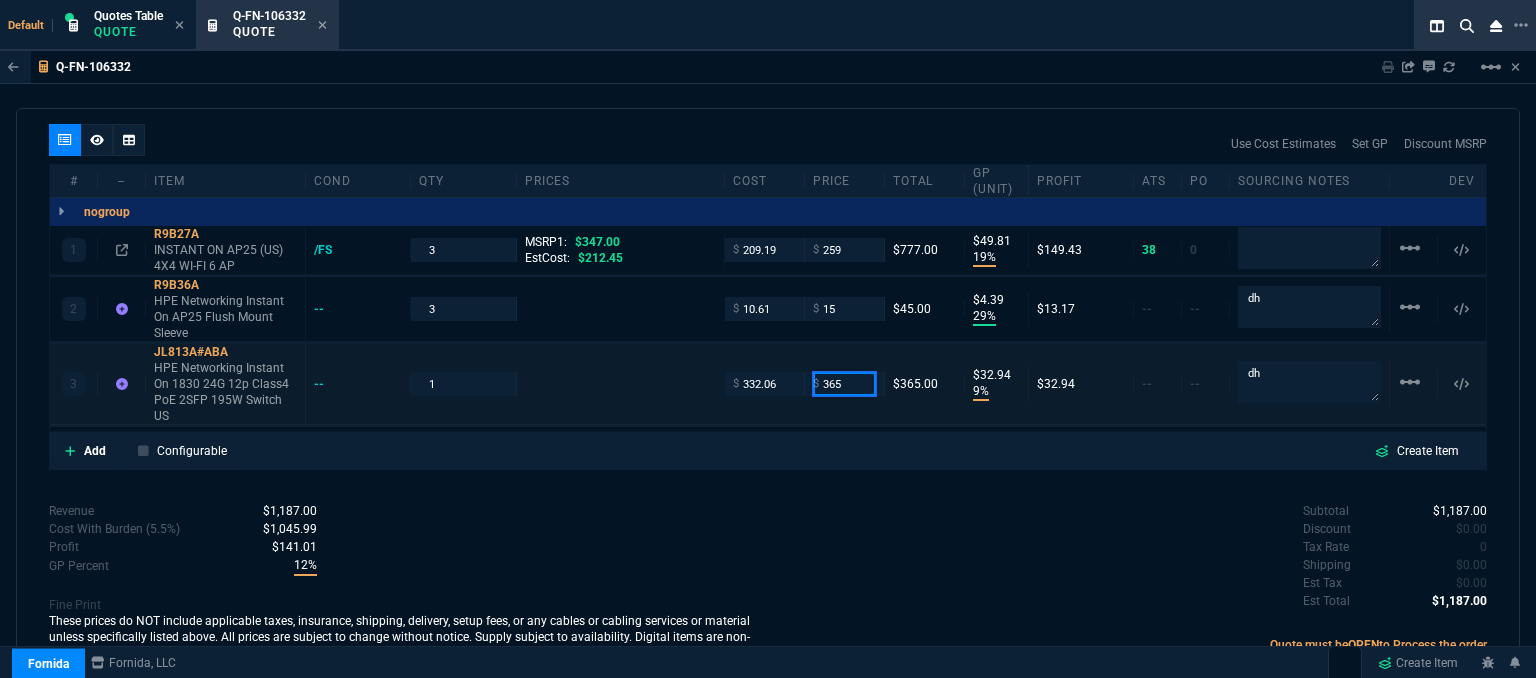 click on "365" at bounding box center (844, 383) 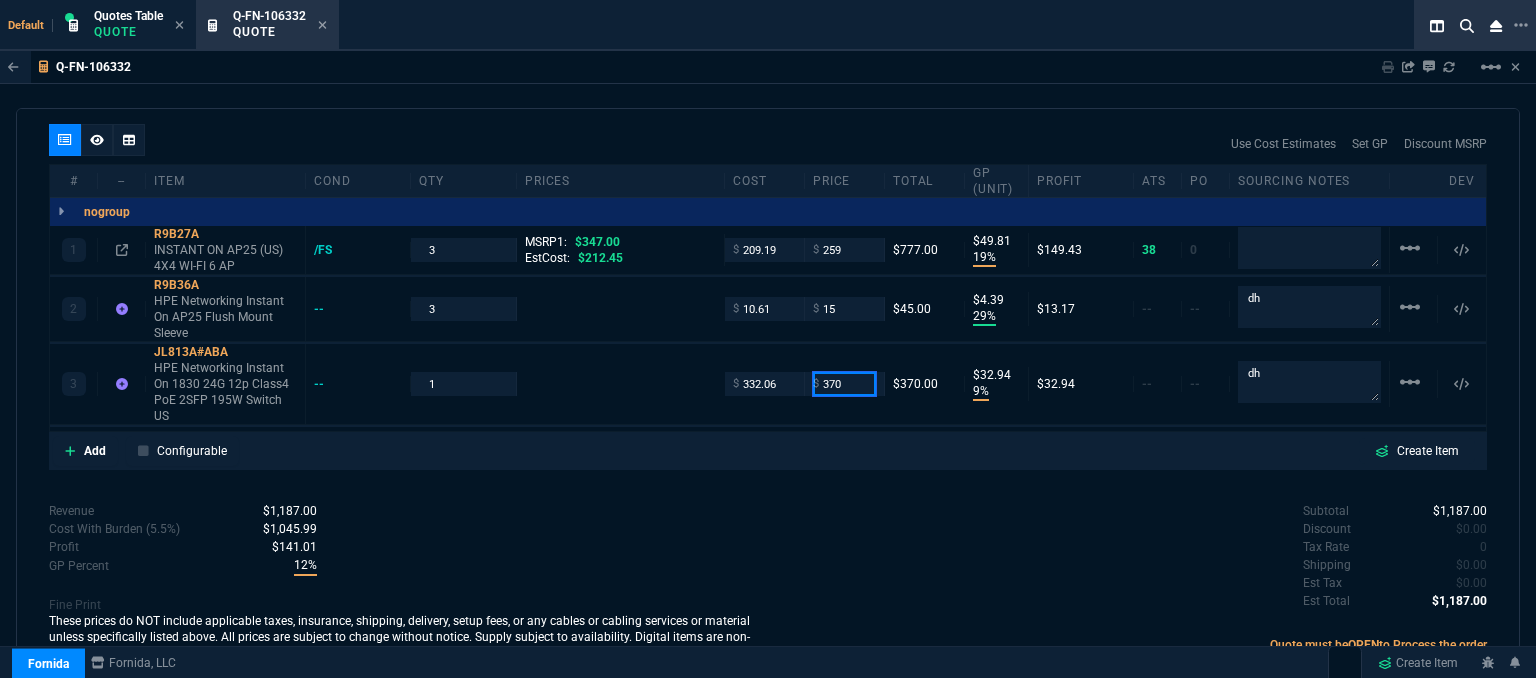 type on "370" 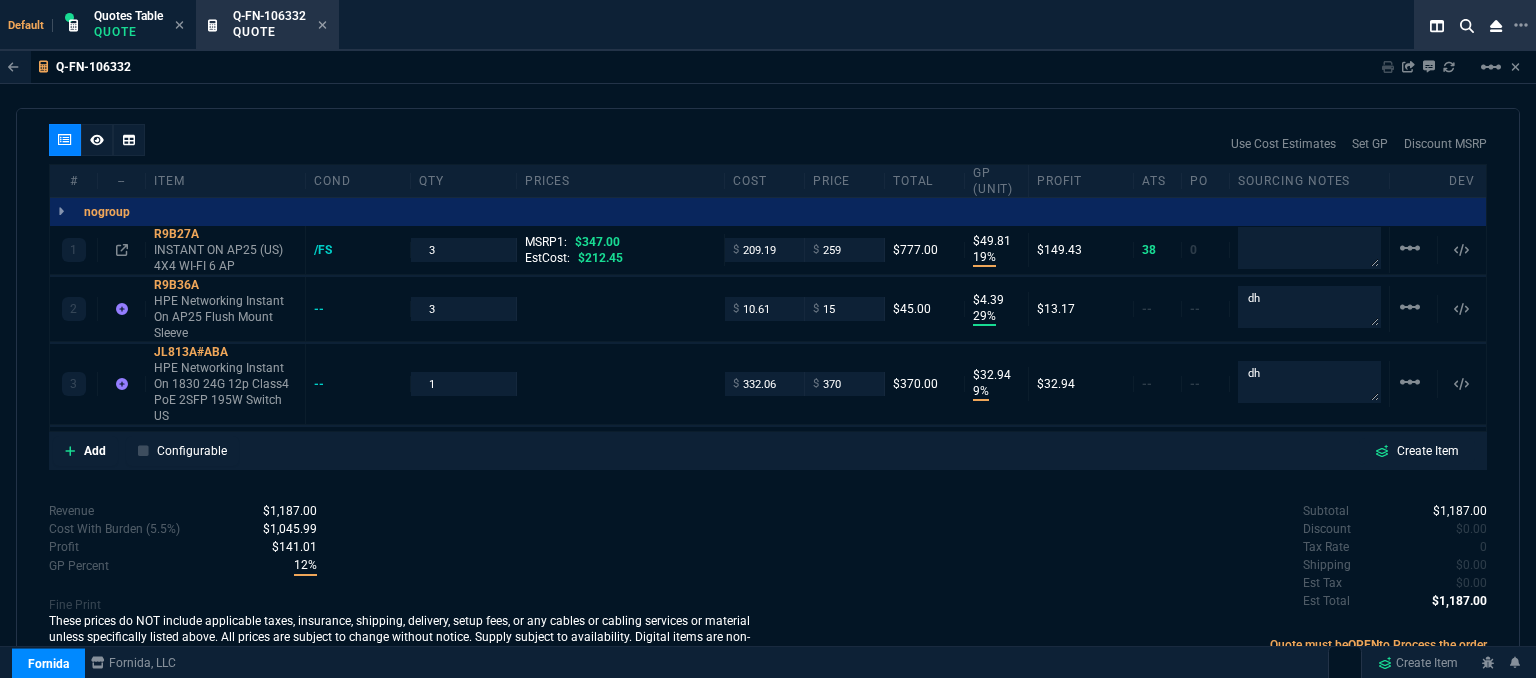 click on "quote   Q-FN-106332  Sarco Solutions LLC. draft Fornida, LLC 2609 Technology Dr Suite 300 Plano, TX 75074 Details Number Q-FN-106332  Order ID Q-FN-106332  Customer Code SAR310  Total Units 7  Expires Tue - 7/22/25, 1:56 PM Creator fiona.rossi@fornida.com  Created Tue - 7/8/25, 1:56 PM Print Specs Number Q-FN-106332  Customer ID SAR310  Customer Name Sarco Solutions LLC.  Expires 7/22/25,  8:56 AM  Customer PO # --  Payment Terms NET30  Shipping Agent FEDEX | GRD  Customer Customer Code SAR310  Customer Name Sarco Solutions LLC.  Customer PO # empty  Payment Terms NET30  email jcoursey@sarcosolutions.com  phone 918-663-5524   Origin  existing / email   Origin Comment    Staff Sales Person ROSS  Engineer 1 --  Engineer 2 --  Shipping Ship Date -- Agent FEDEX  Agent Service GRD  Account Id --  Sales Order* Number --  id --  Account Manager Name Fiona  Email fiona.rossi@fornida.com  Phone 469-249-2107  Fornida, LLC 2609 Technology Dr Suite 300 Plano, TX 75074  Share Link  Tiny oneOnOne chat SEND Cody Taylor OK" at bounding box center [768, 396] 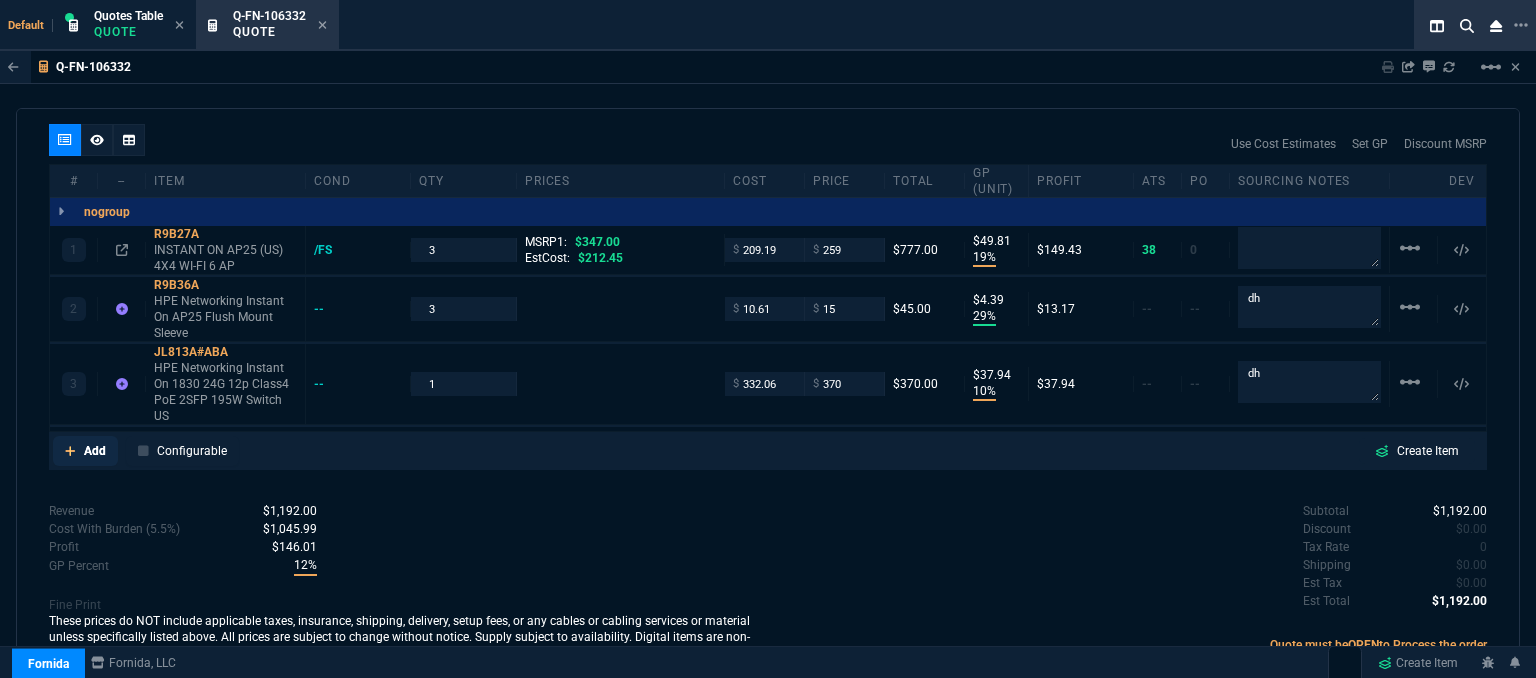 click at bounding box center (70, 451) 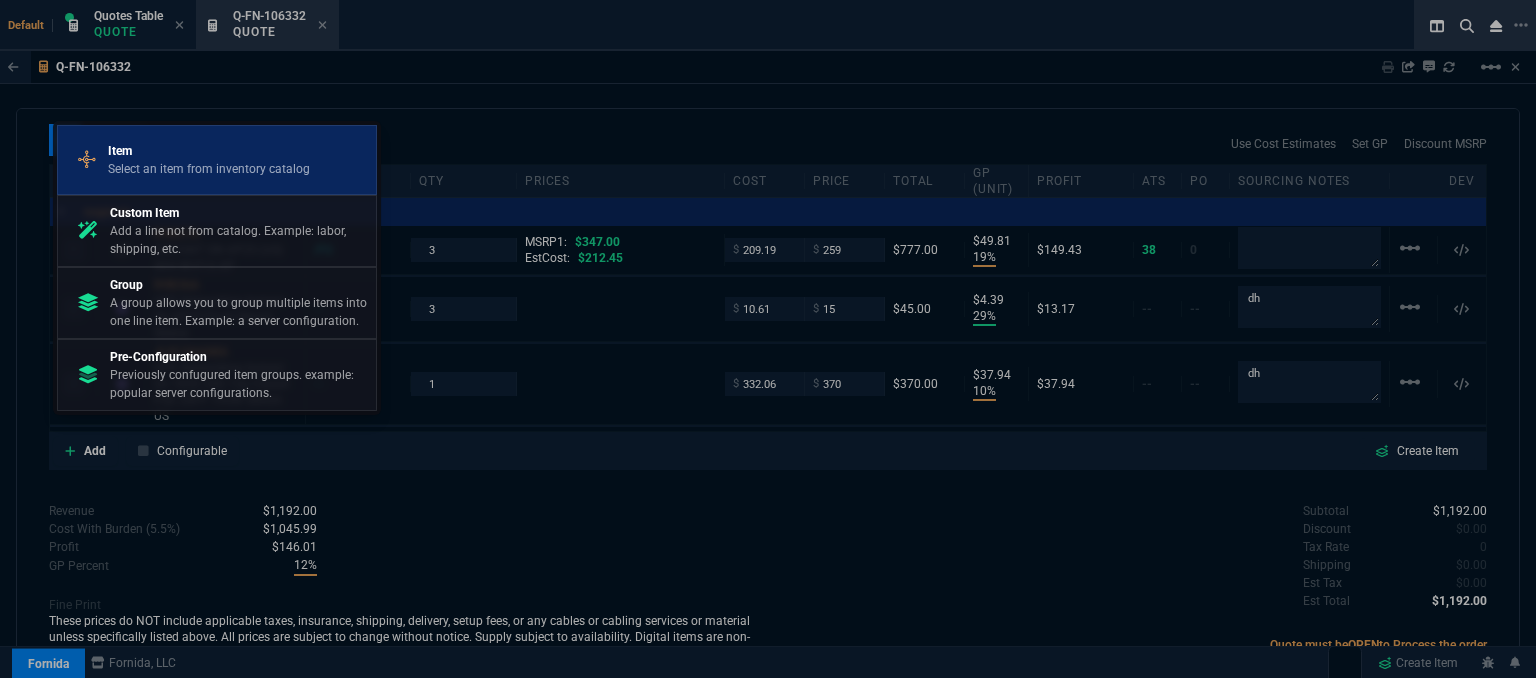 click on "Item" at bounding box center (209, 151) 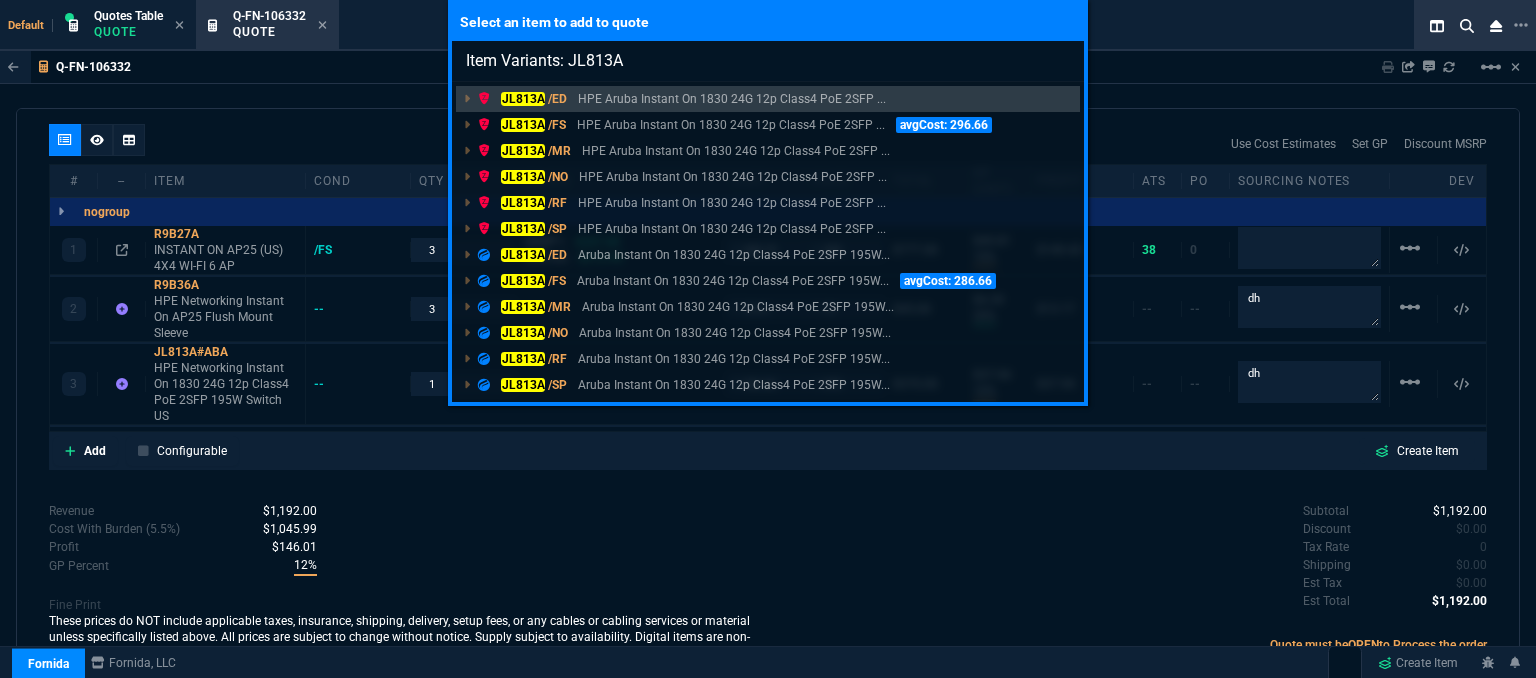 type on "Item Variants: JL813A" 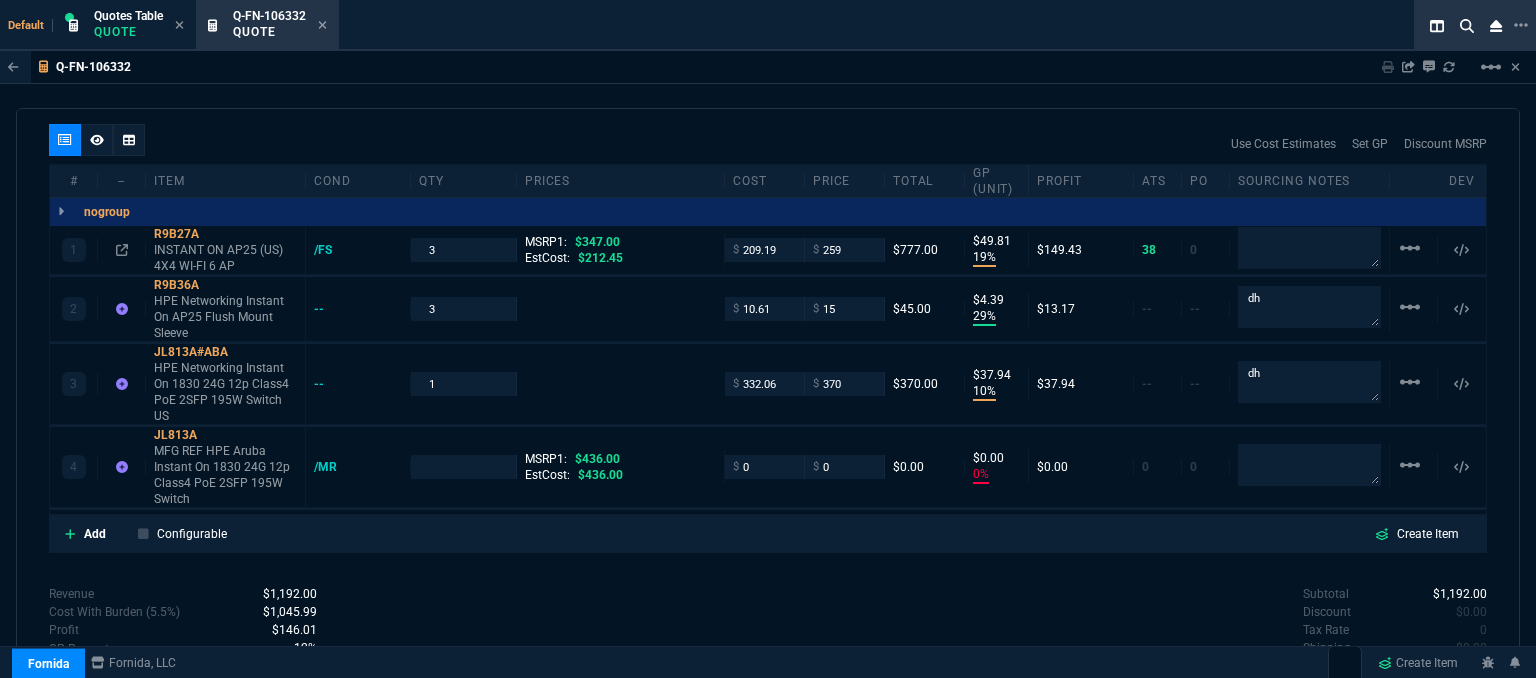 scroll, scrollTop: 1141, scrollLeft: 0, axis: vertical 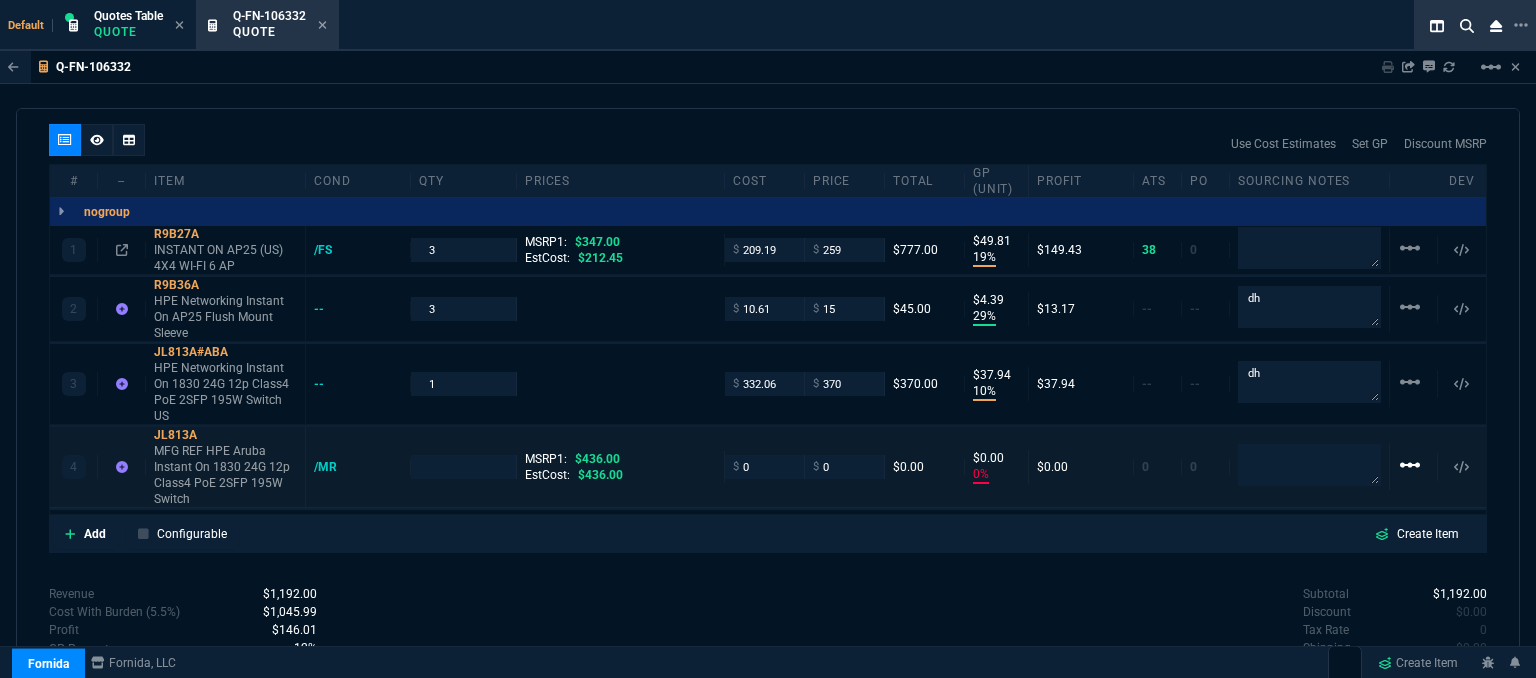 click on "linear_scale" at bounding box center [1410, 248] 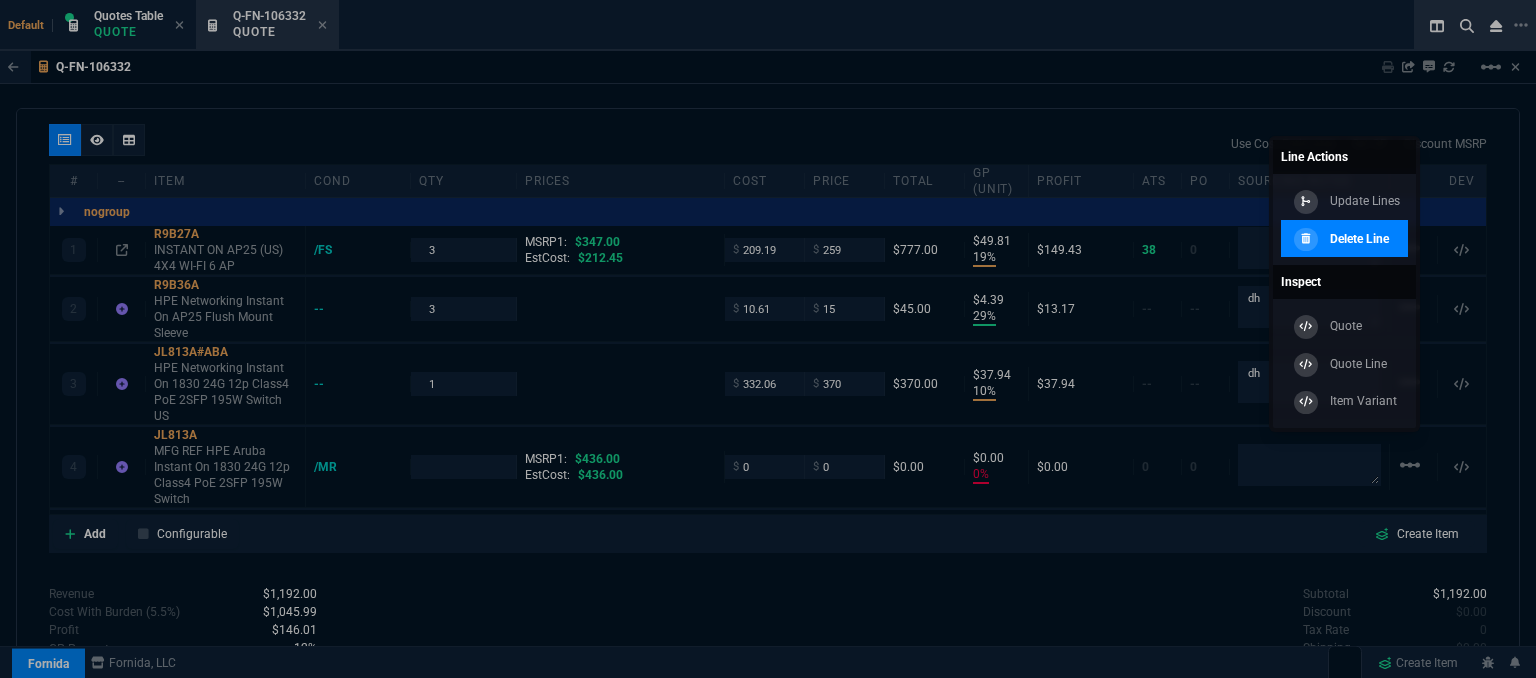 click on "Delete Line" at bounding box center (1365, 201) 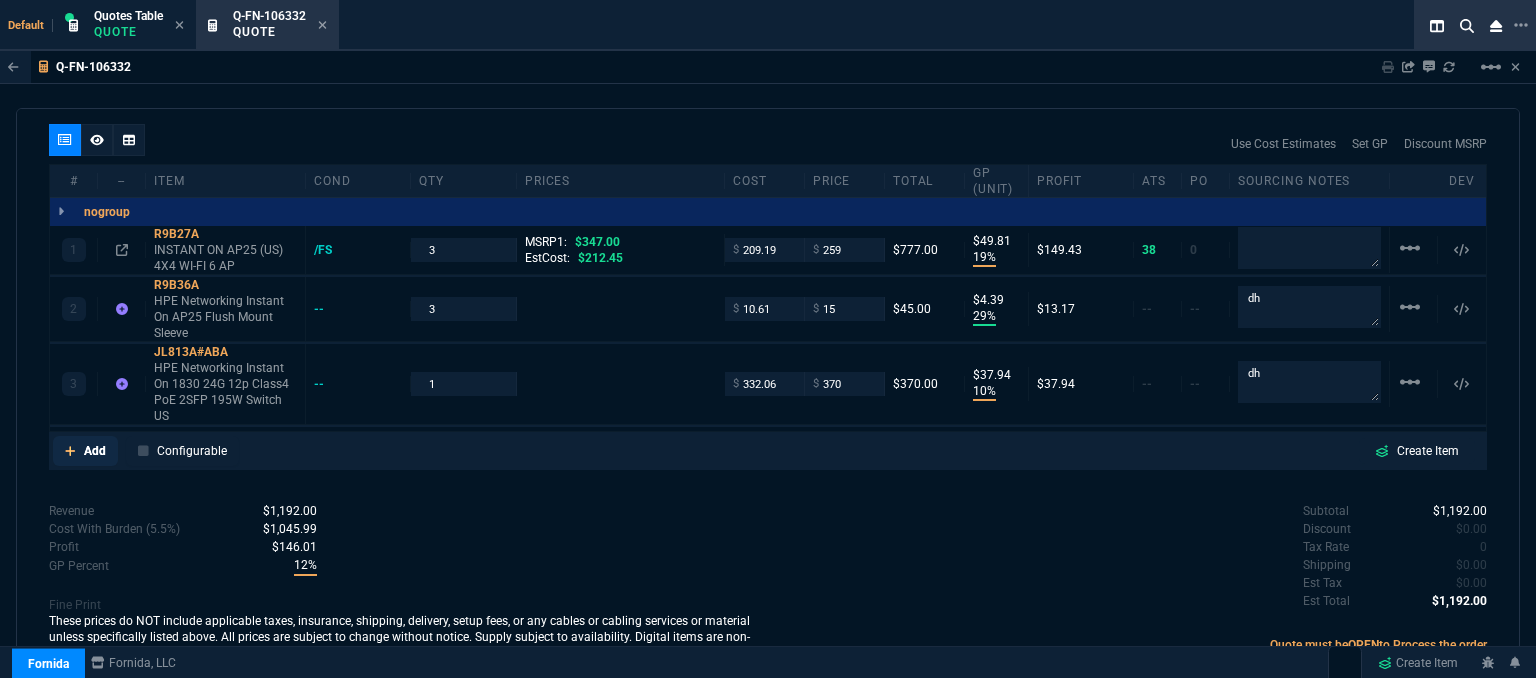 click on "Add" at bounding box center (85, 451) 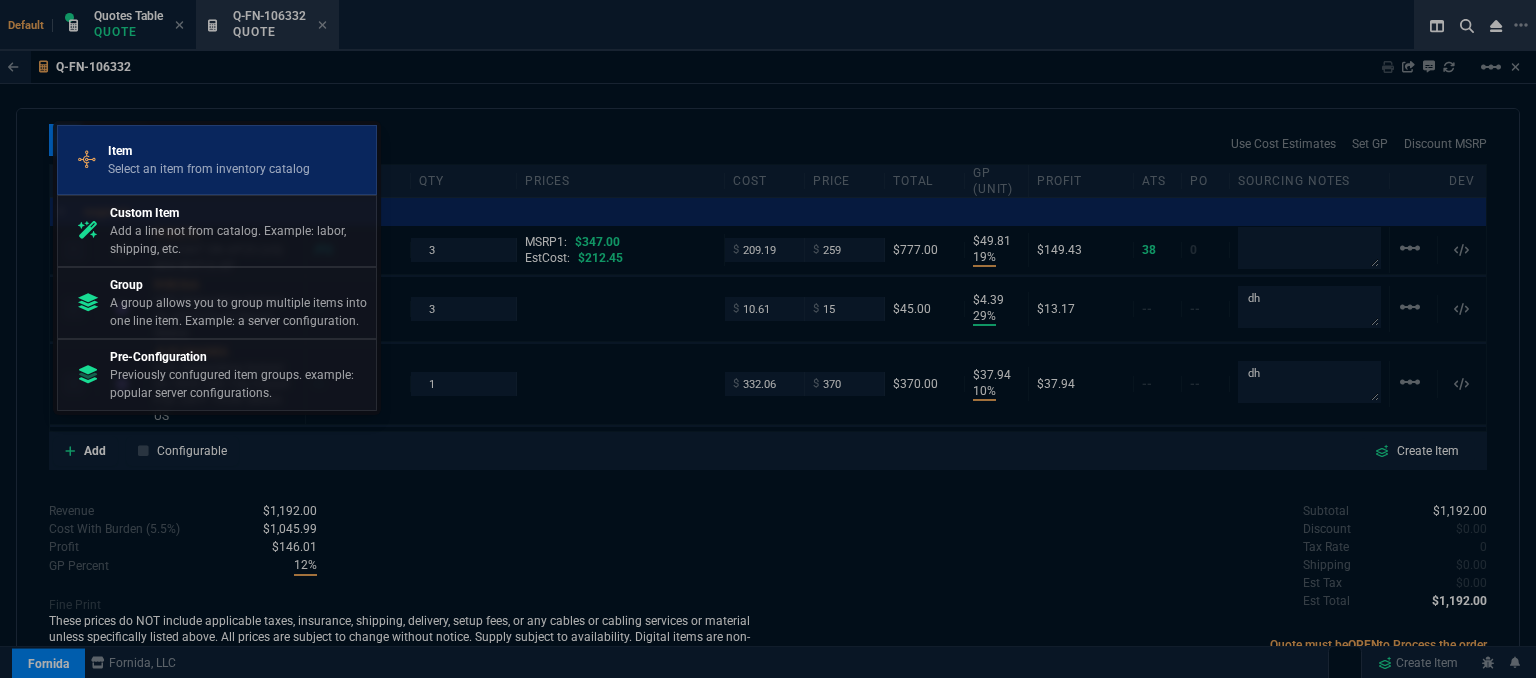 click on "Select an item from inventory catalog" at bounding box center (209, 169) 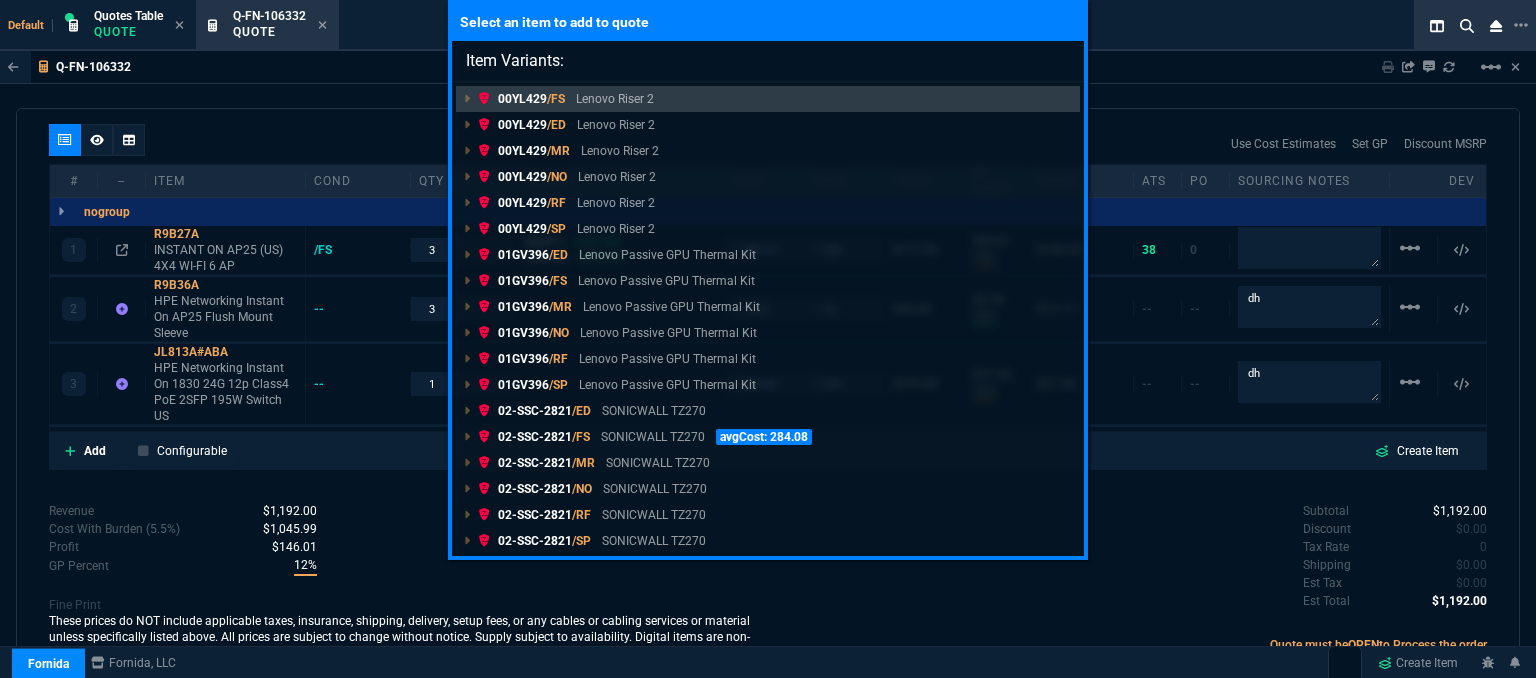 type on "Item Variants: JL813A" 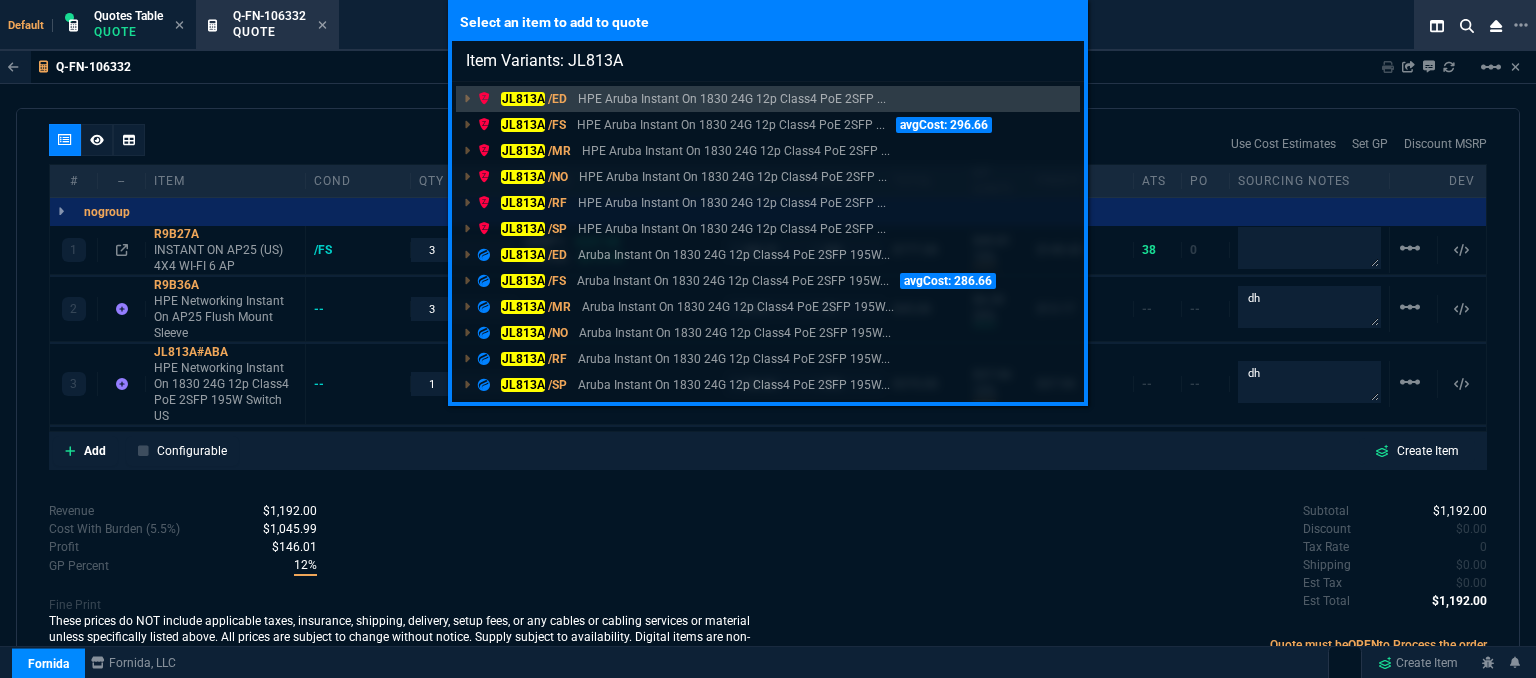 click on "JL813A
/NO
HPE Aruba Instant On 1830 24G 12p Class4 PoE 2SFP ..." at bounding box center [768, 99] 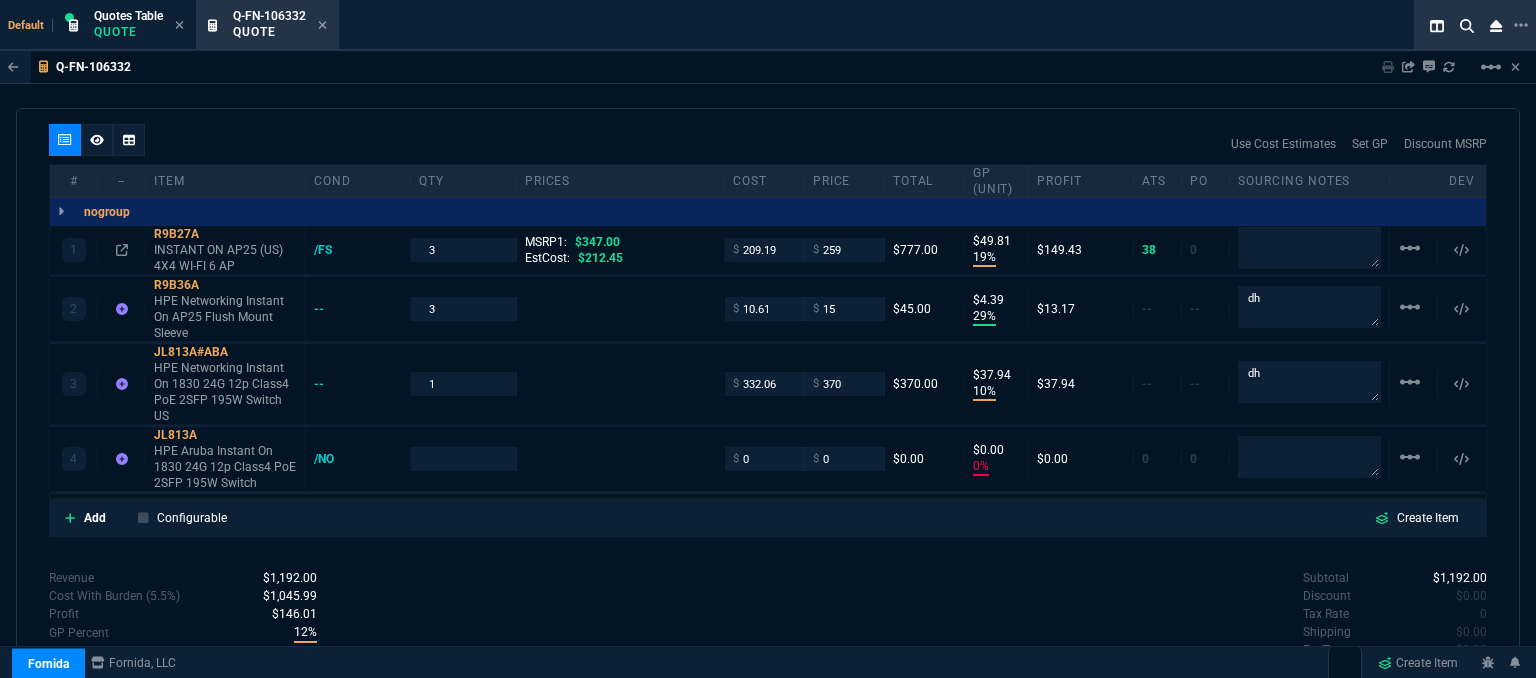 scroll, scrollTop: 1141, scrollLeft: 0, axis: vertical 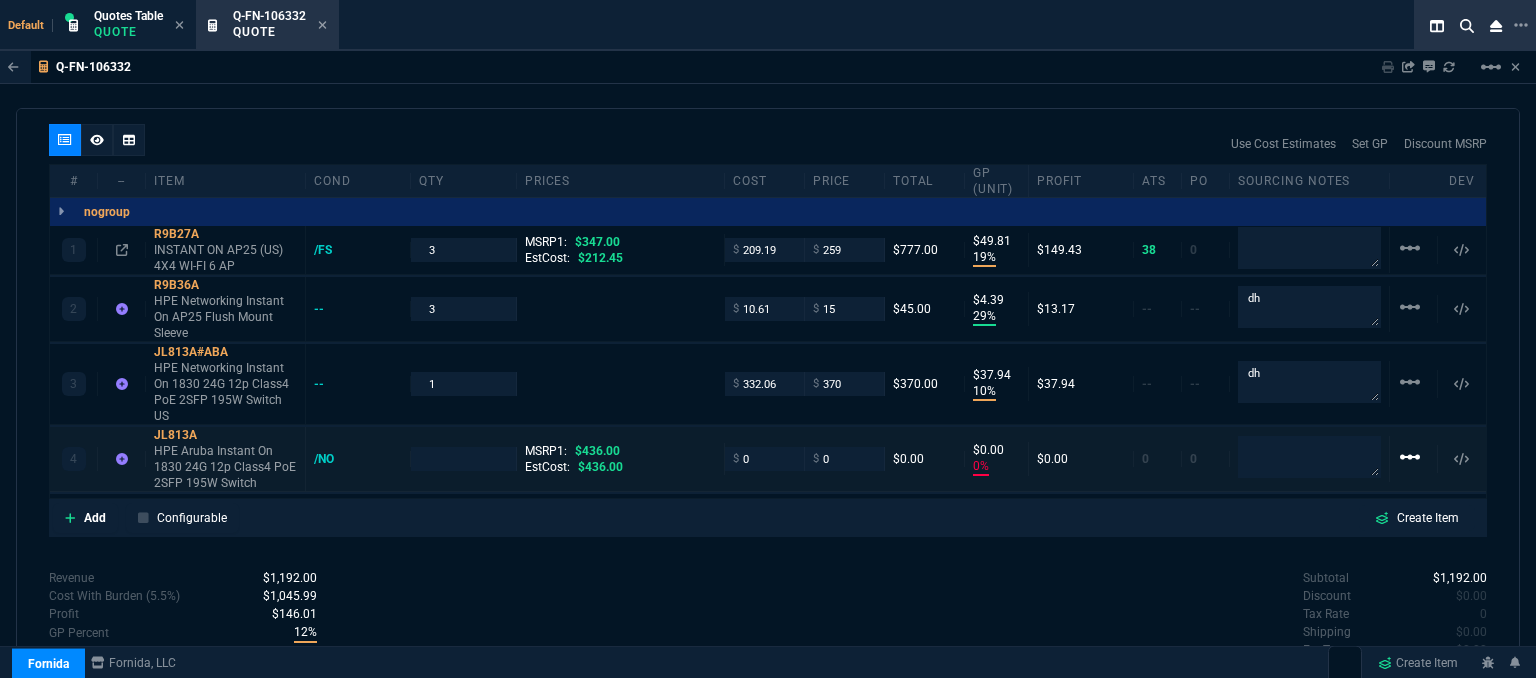 click on "linear_scale" at bounding box center (1410, 248) 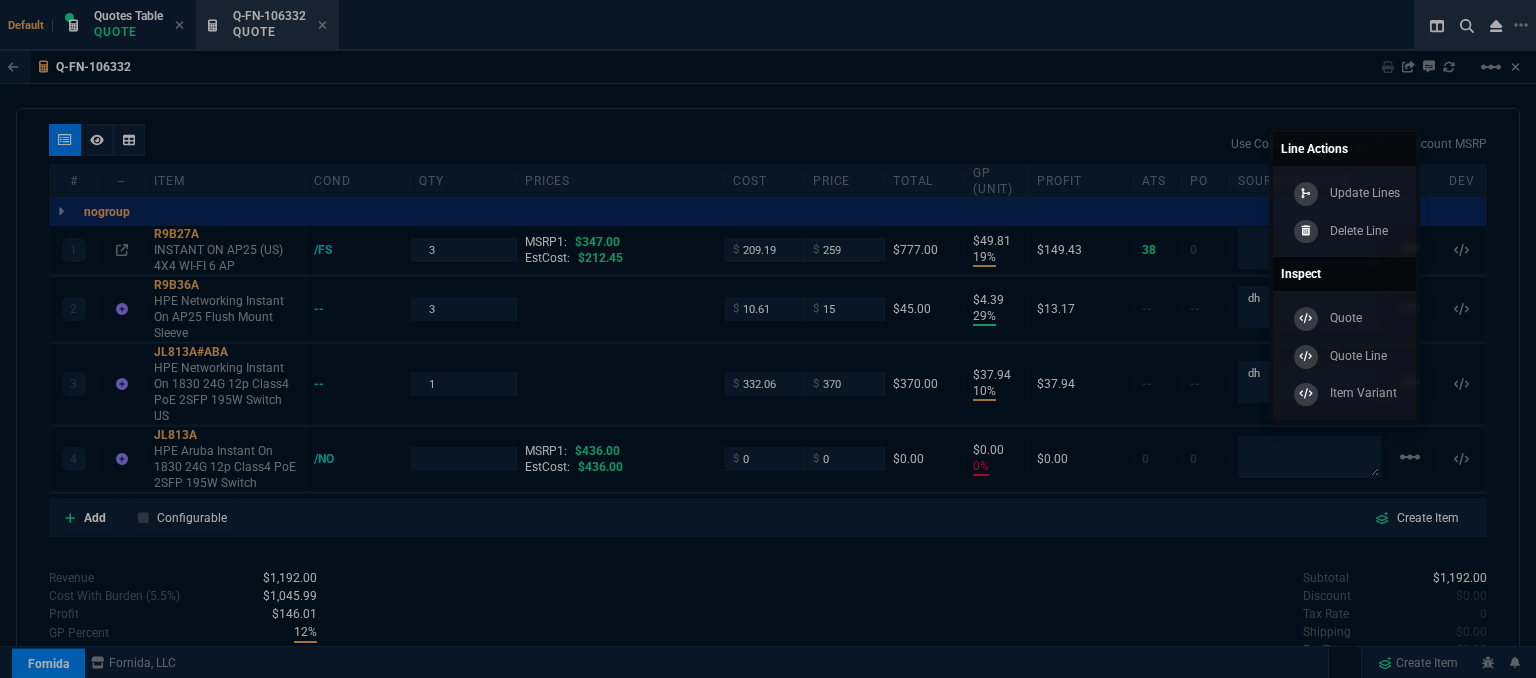 click on "Delete Line" at bounding box center (1365, 193) 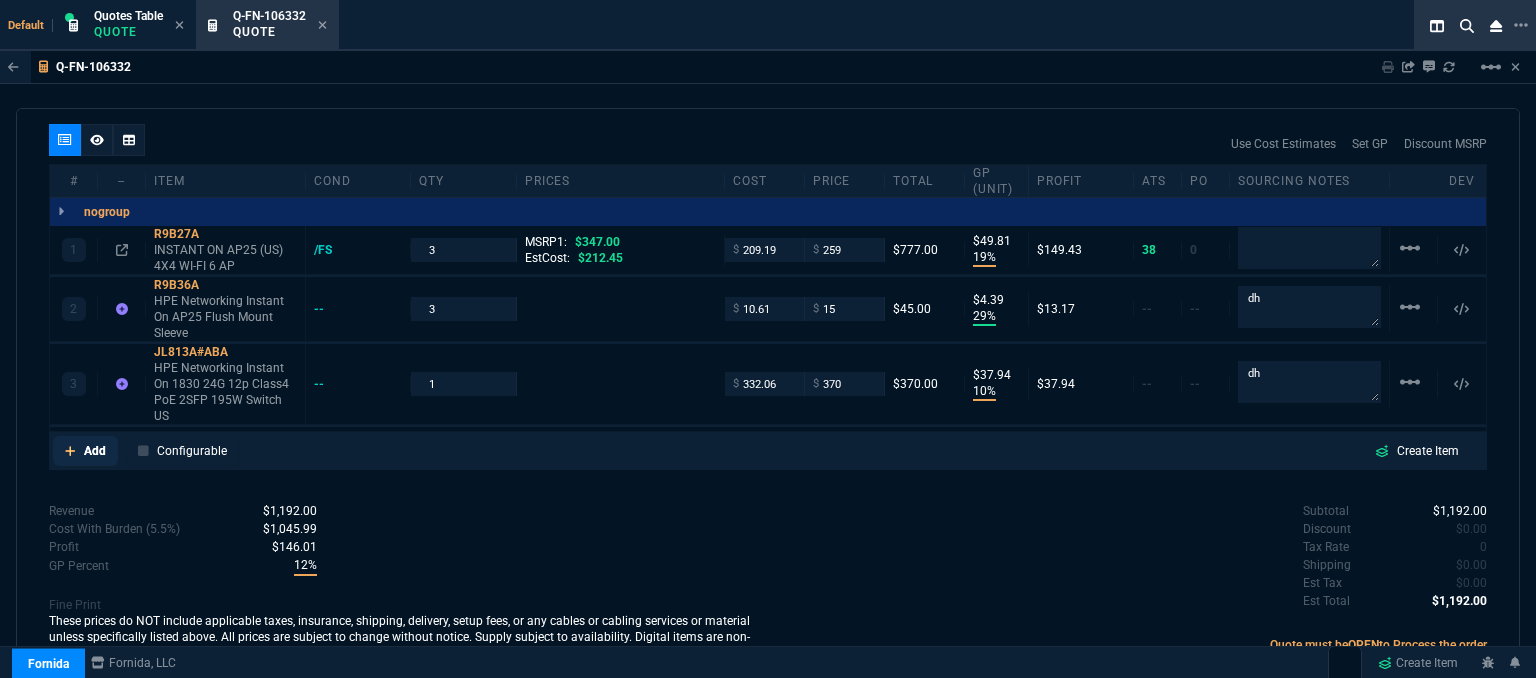click on "Add" at bounding box center (85, 451) 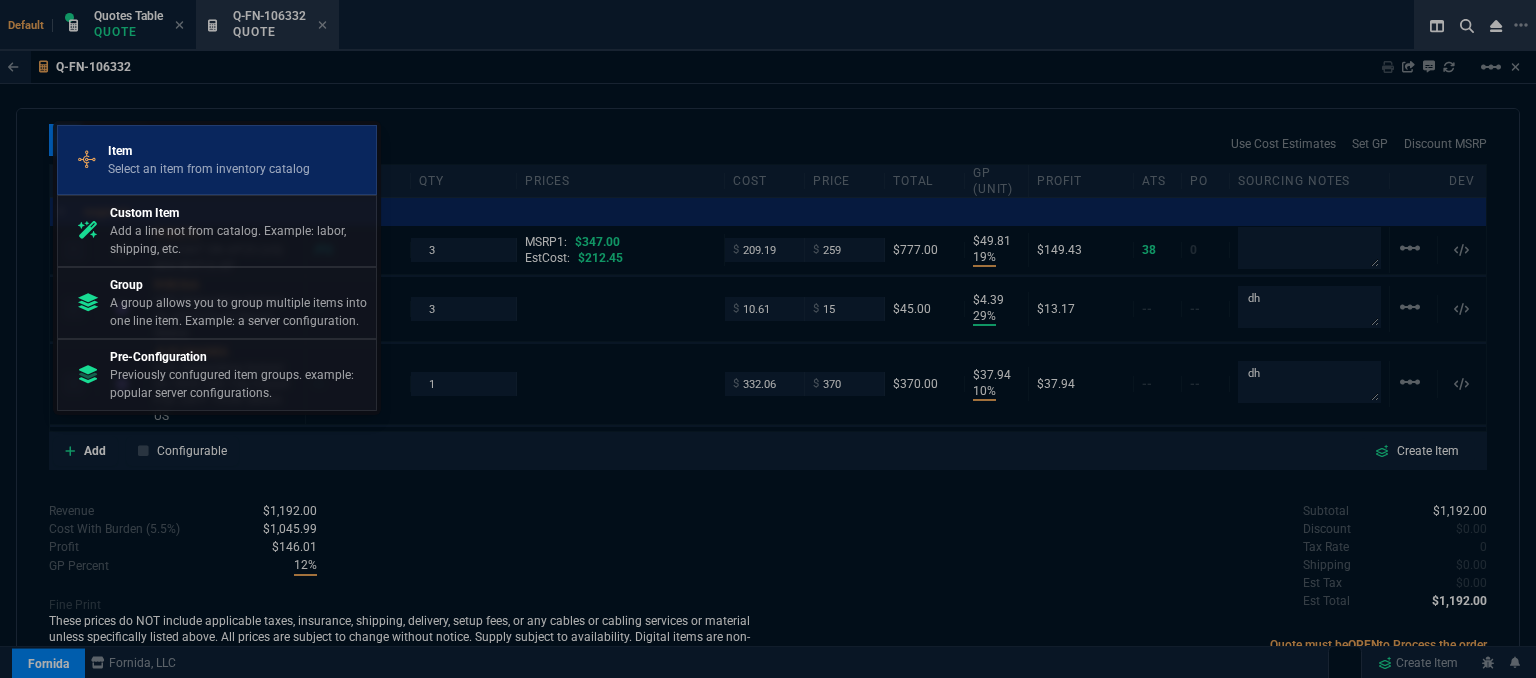 click on "Item" at bounding box center [209, 151] 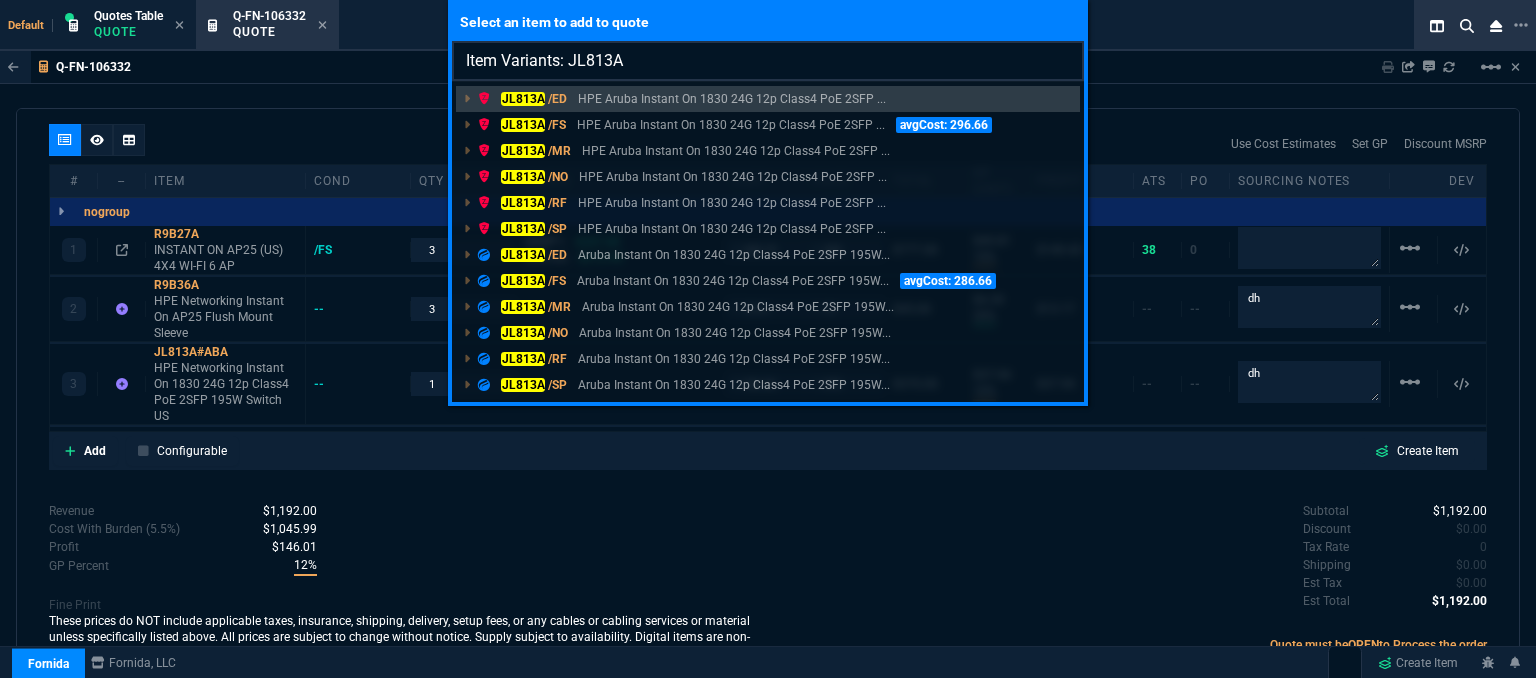 click on "Item Variants: JL813A" at bounding box center (768, 61) 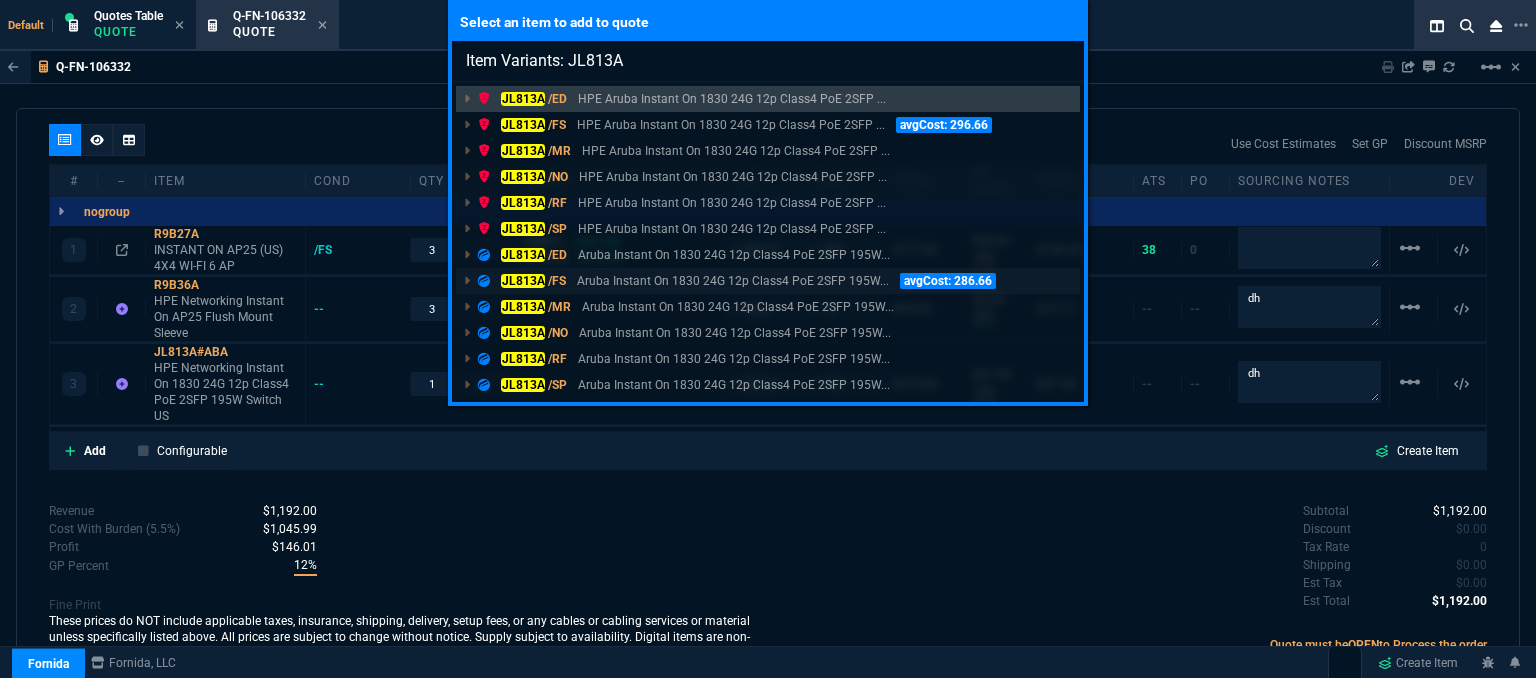 type on "Item Variants: JL813A" 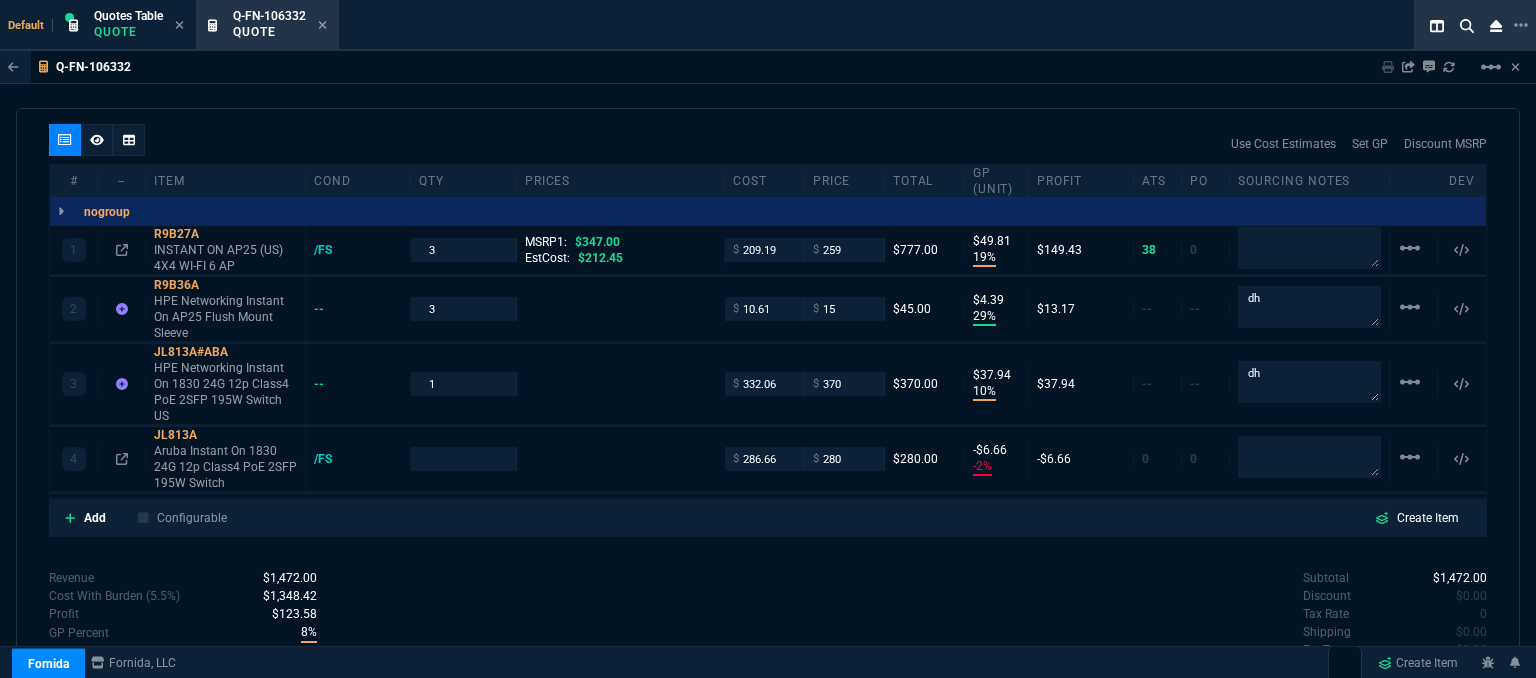 scroll, scrollTop: 1141, scrollLeft: 0, axis: vertical 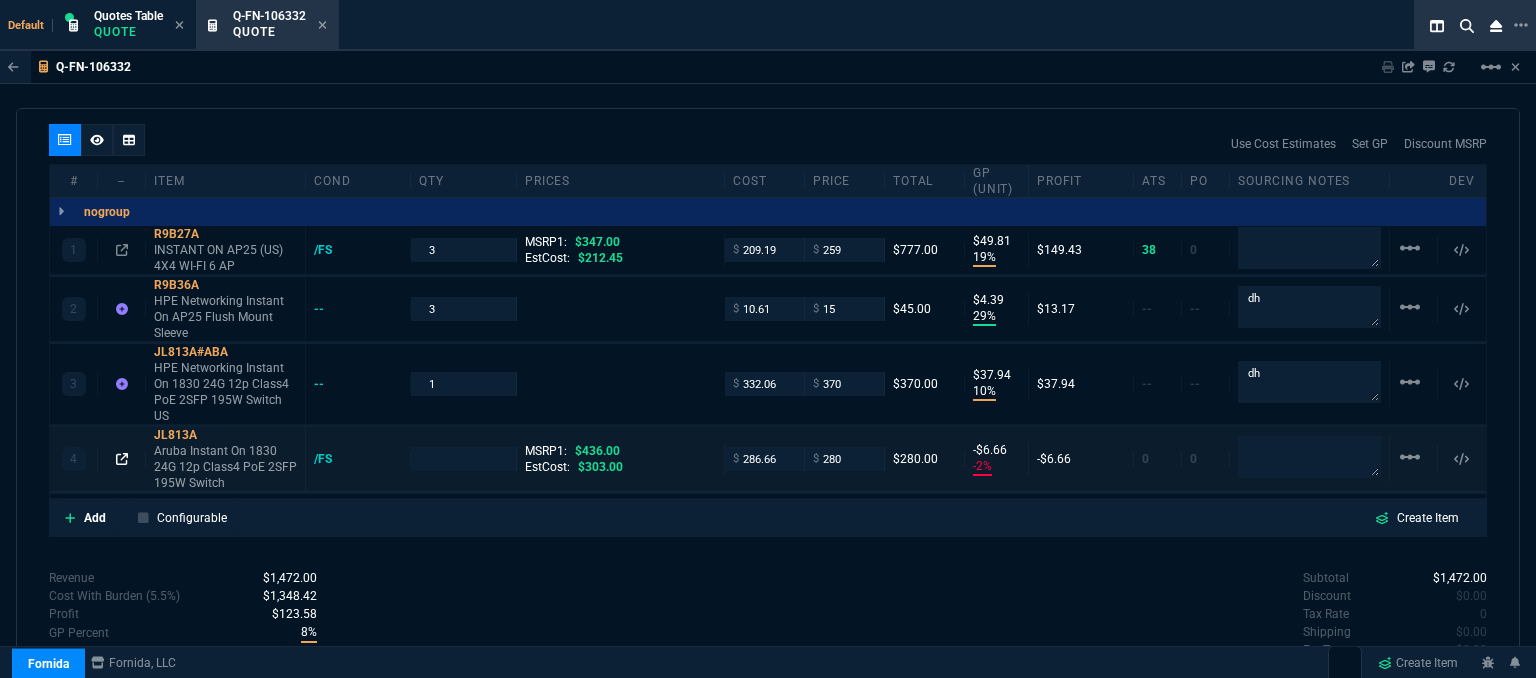 click at bounding box center [122, 250] 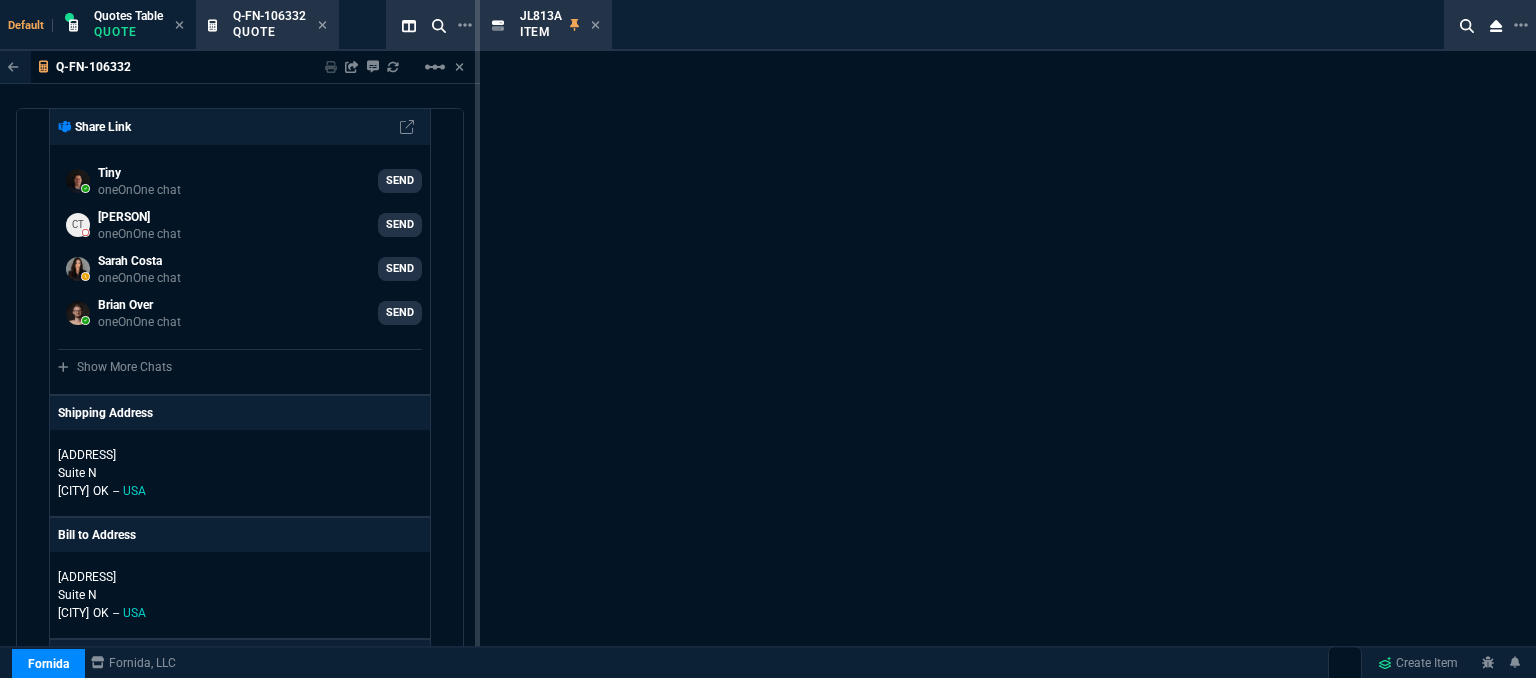 scroll, scrollTop: 2187, scrollLeft: 0, axis: vertical 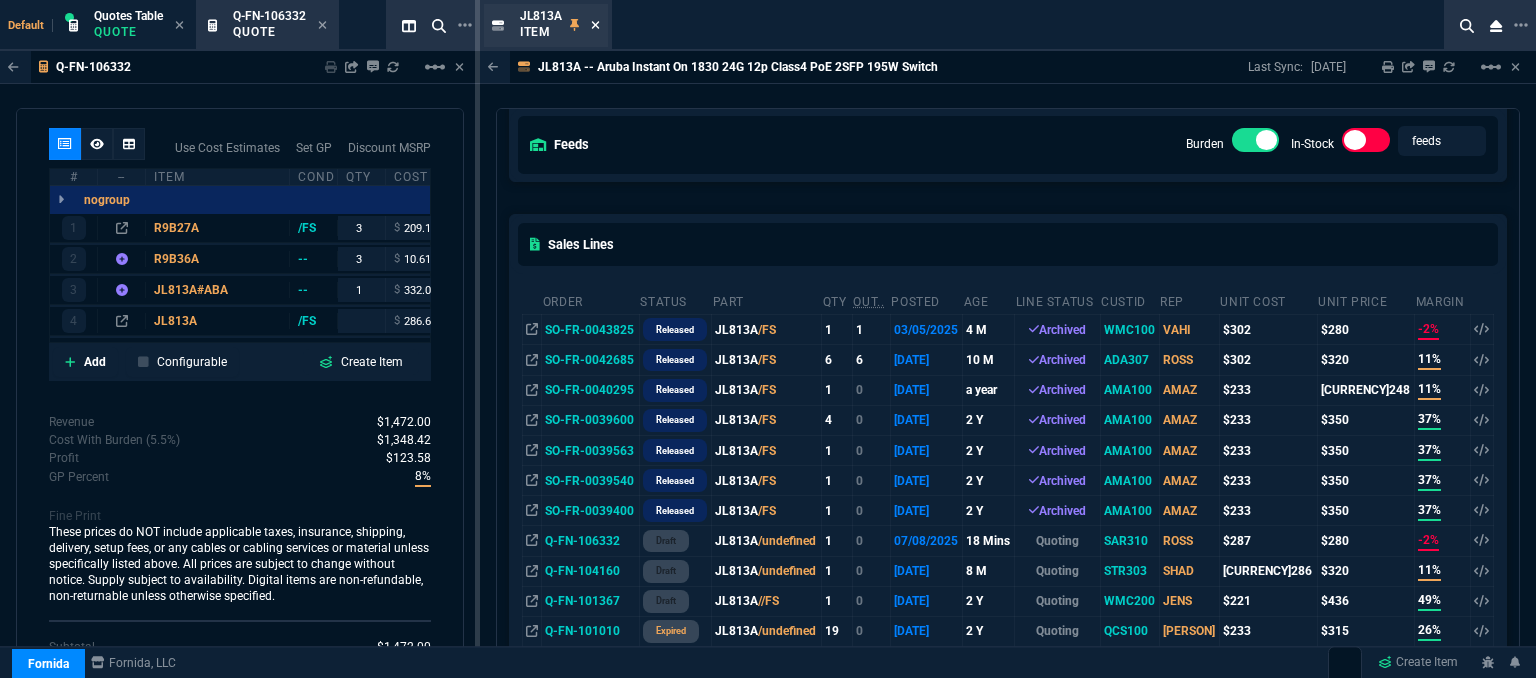 click at bounding box center (595, 25) 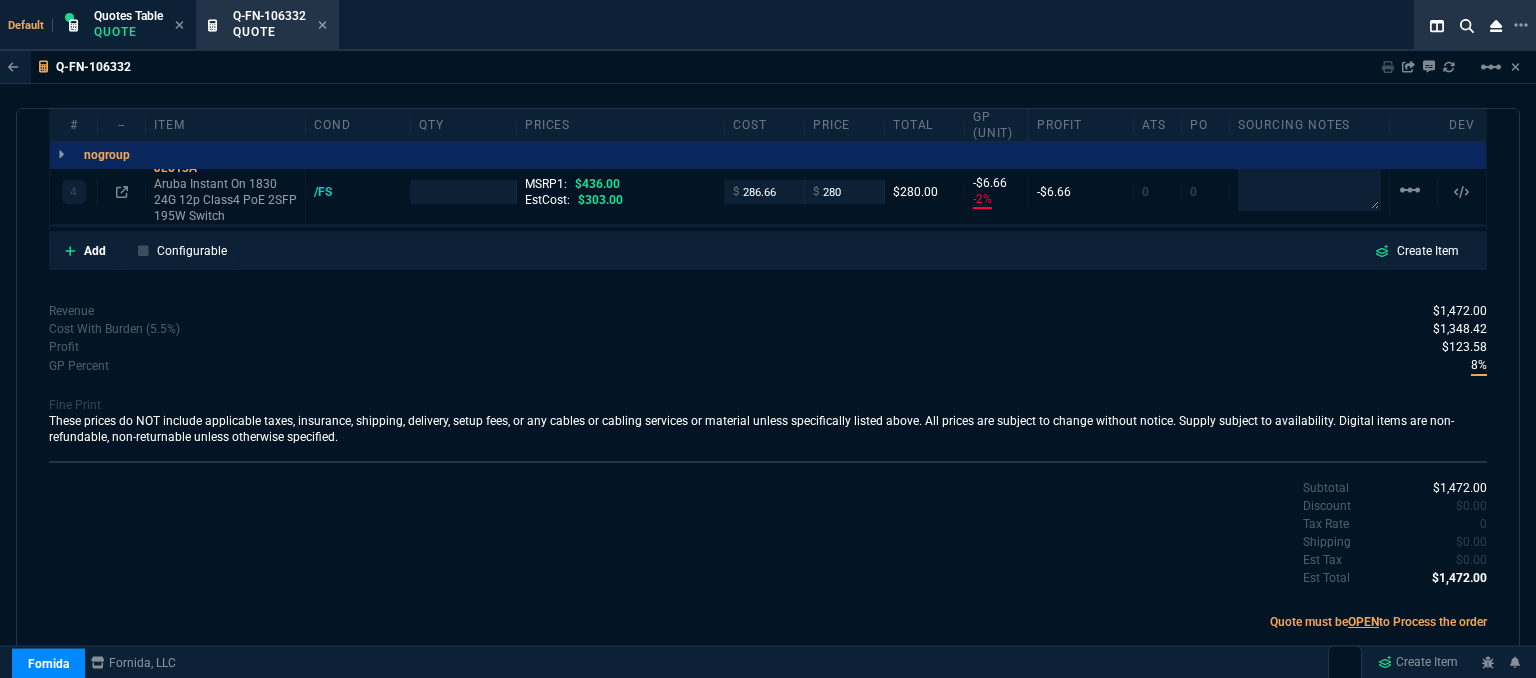 scroll, scrollTop: 1141, scrollLeft: 0, axis: vertical 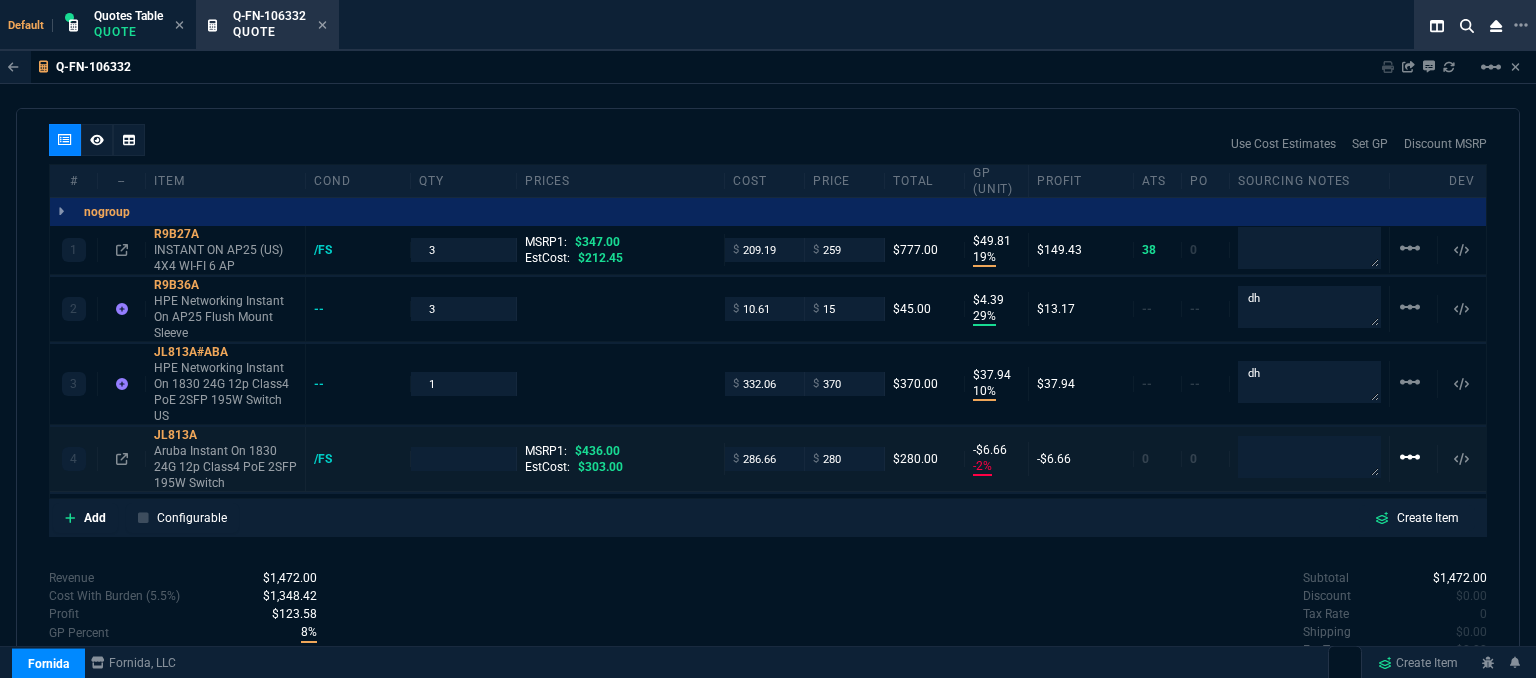click on "linear_scale" at bounding box center (1410, 248) 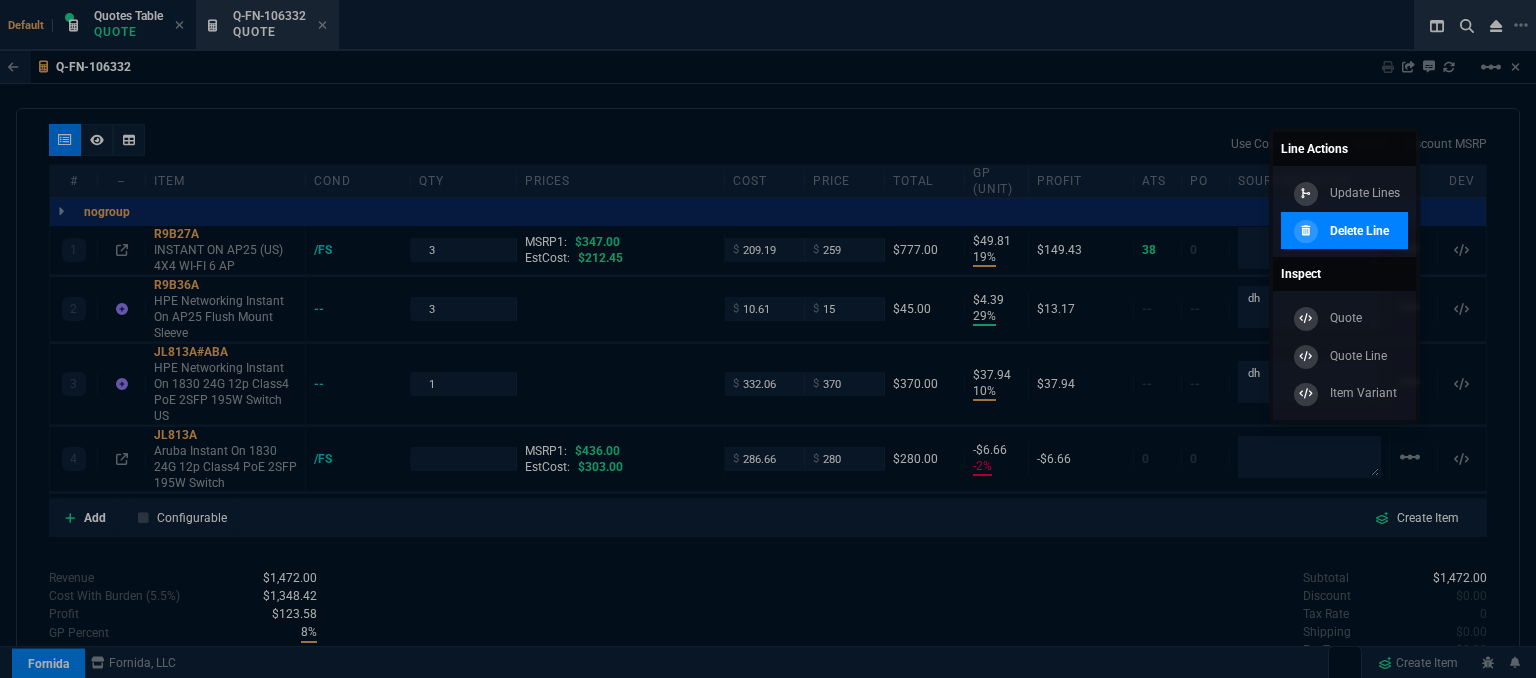 click on "Delete Line" at bounding box center (1365, 193) 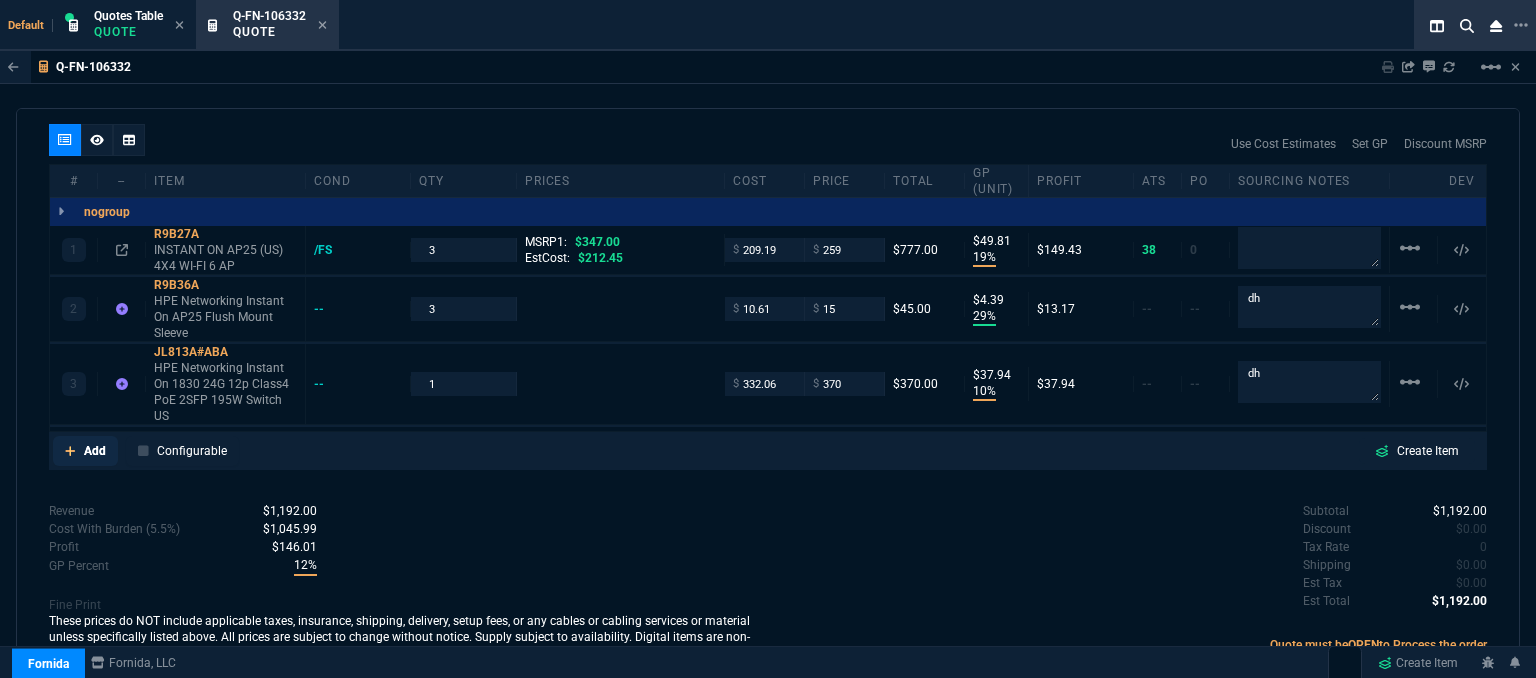 click at bounding box center [70, 451] 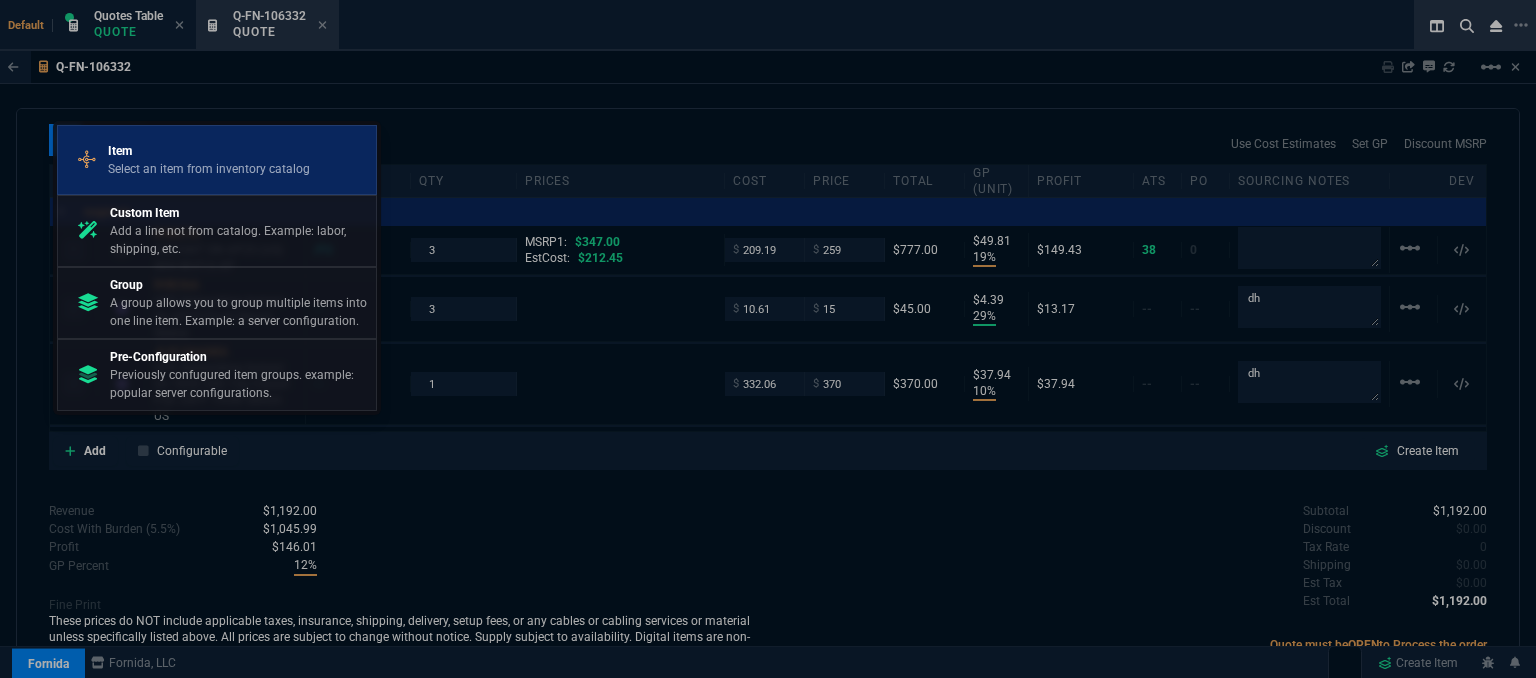 click on "Select an item from inventory catalog" at bounding box center (209, 169) 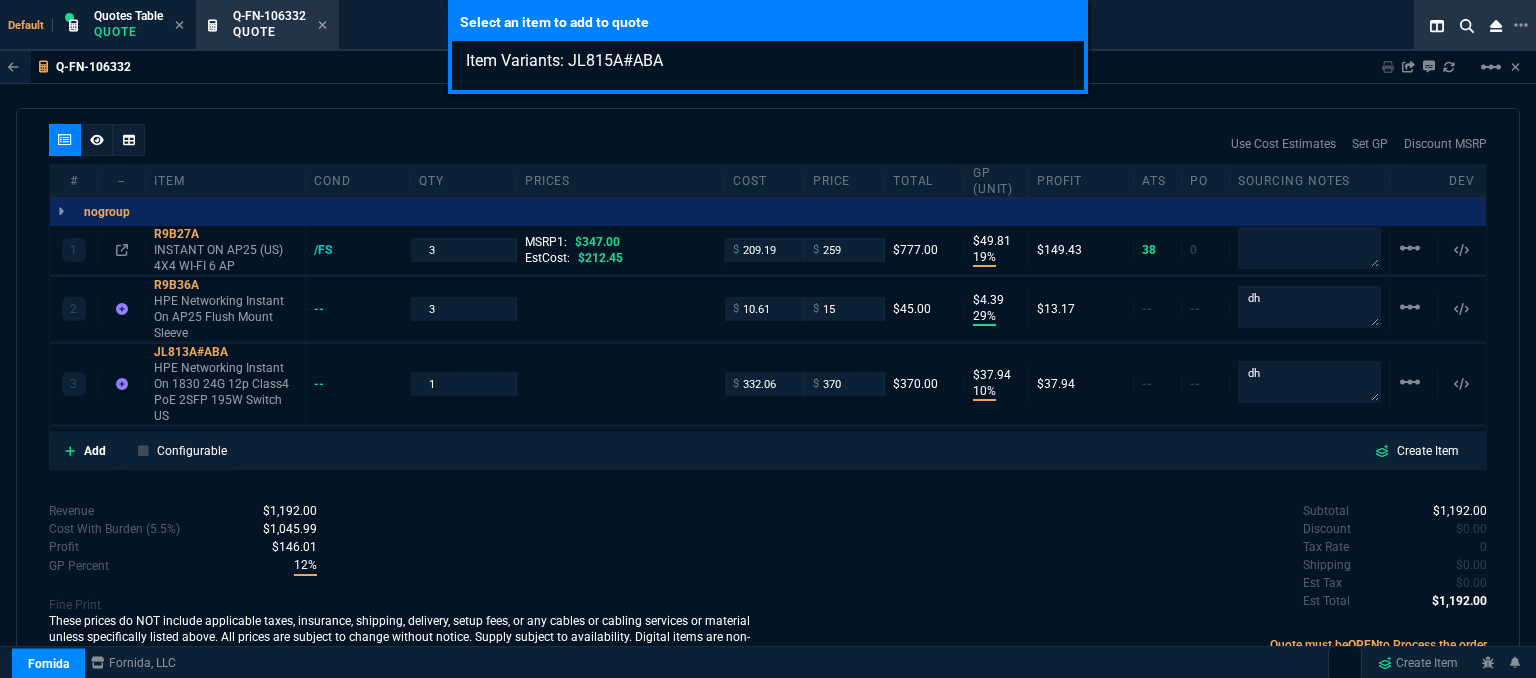 type on "Item Variants: JL815A#ABA" 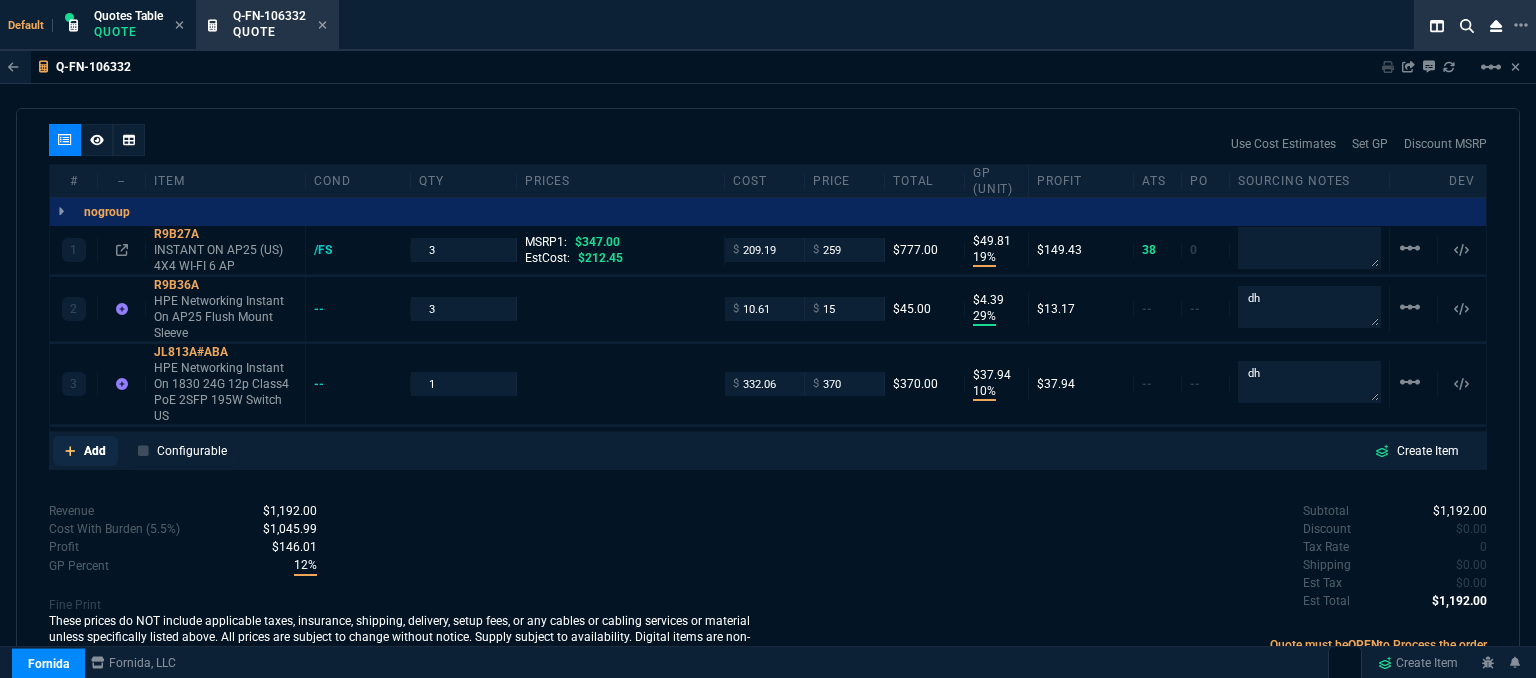 click at bounding box center [70, 451] 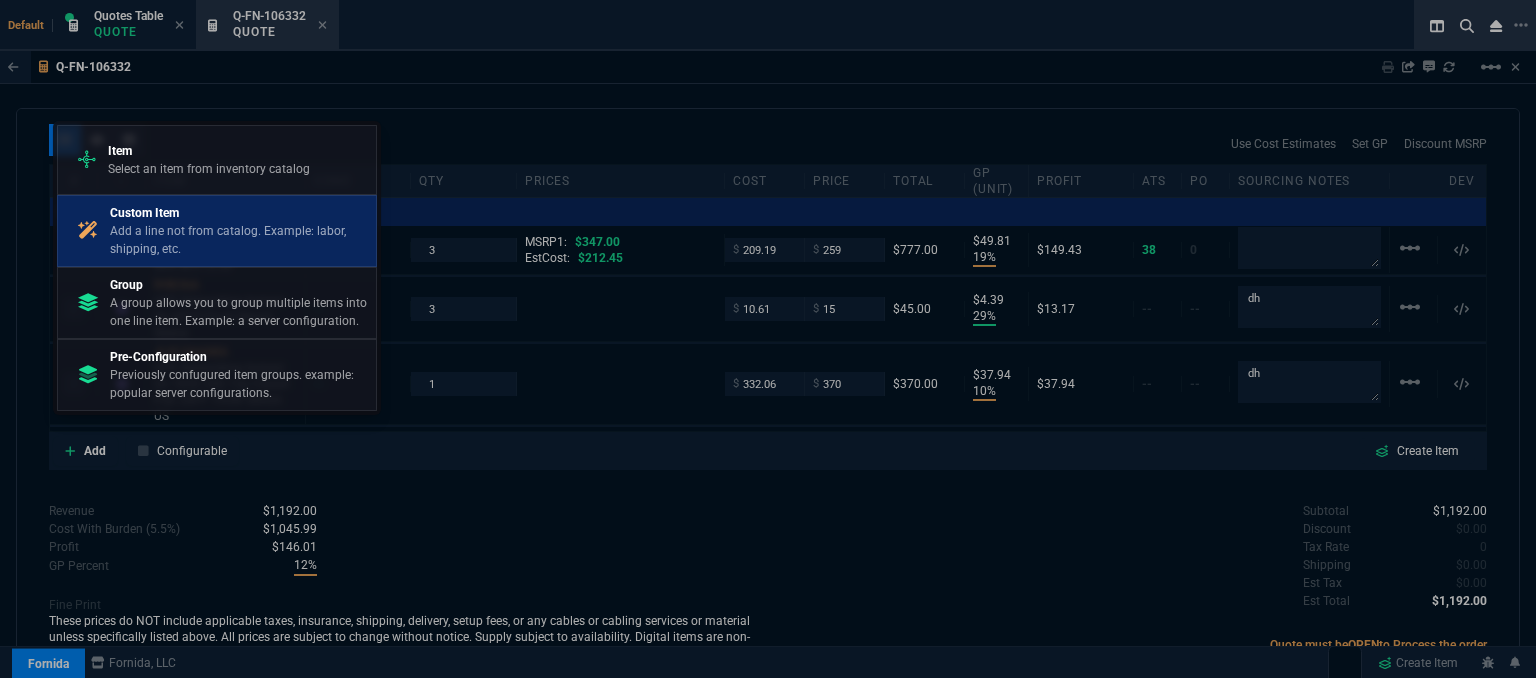 click on "Custom Item" at bounding box center [209, 151] 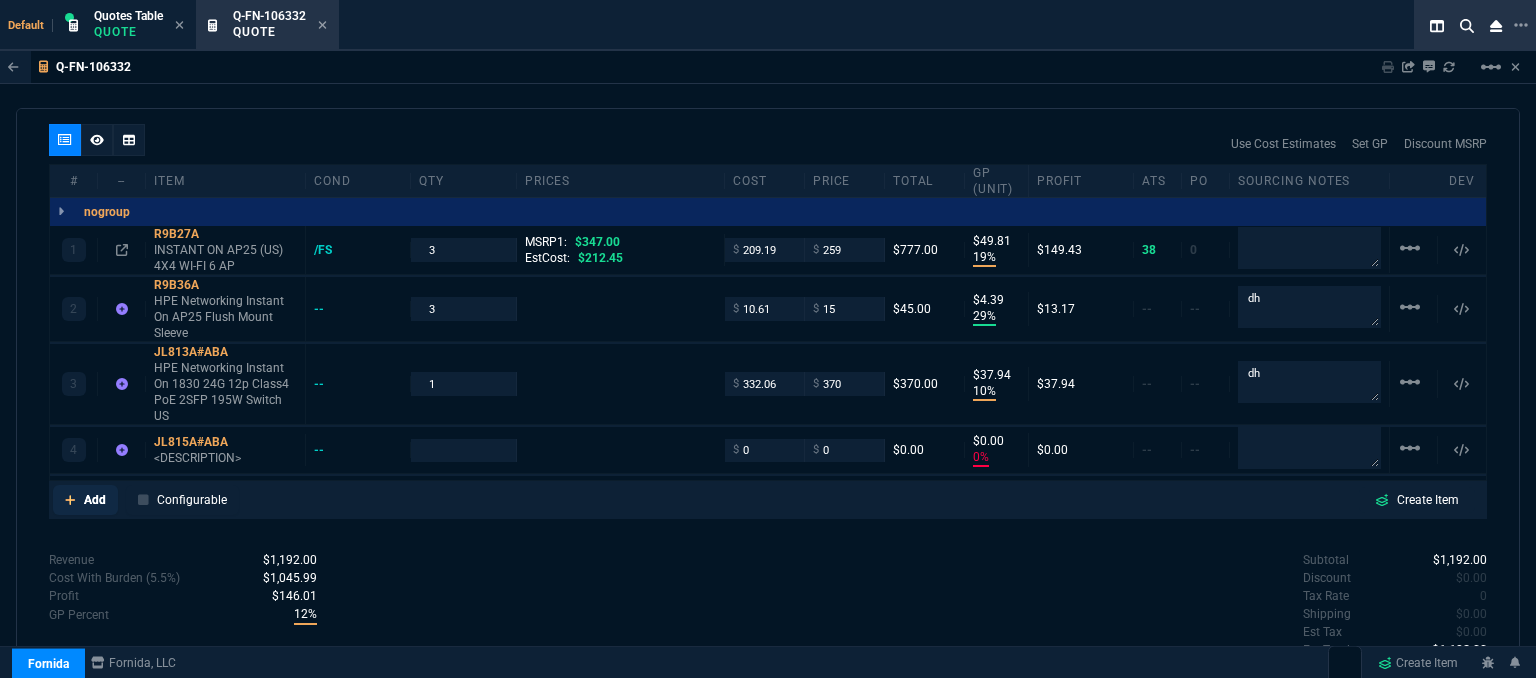 click on "Add" at bounding box center (85, 500) 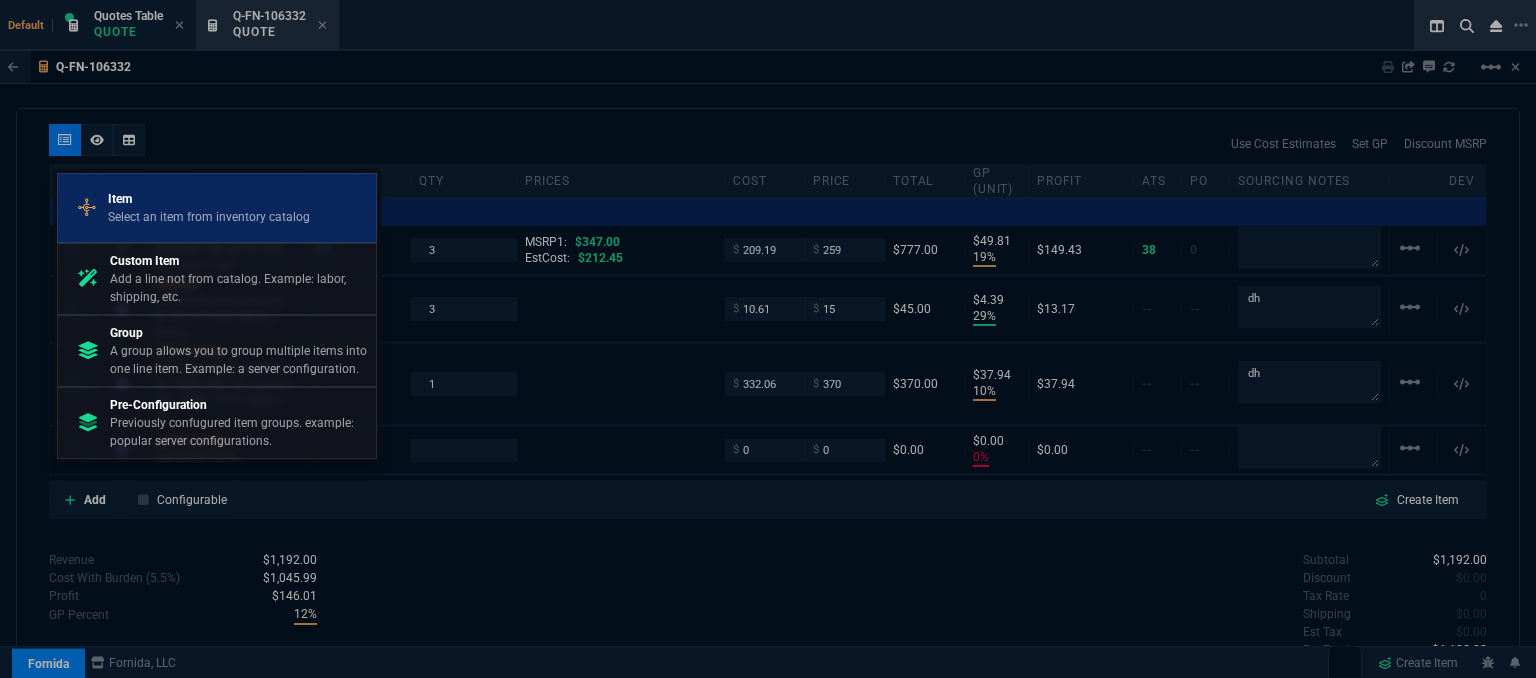 click on "Select an item from inventory catalog" at bounding box center [209, 217] 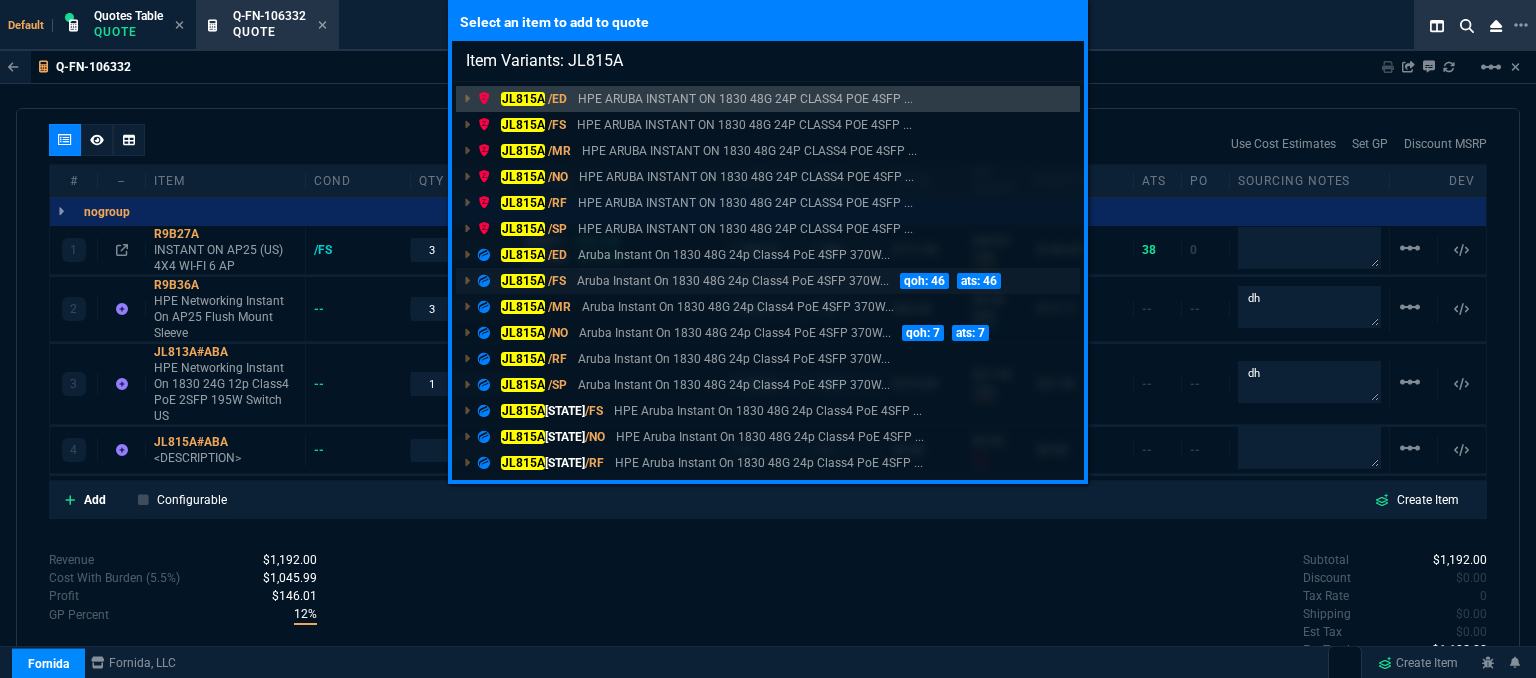type on "Item Variants: JL815A" 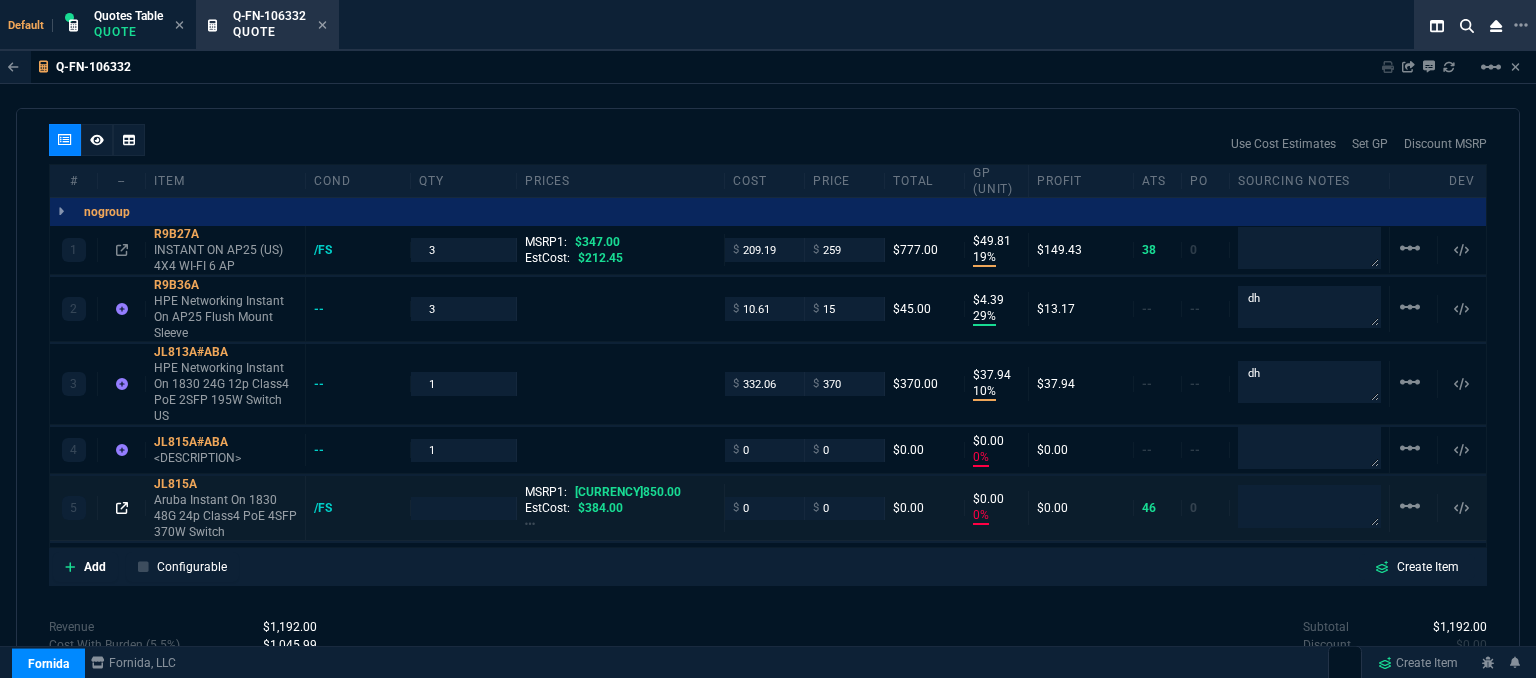 click at bounding box center [122, 250] 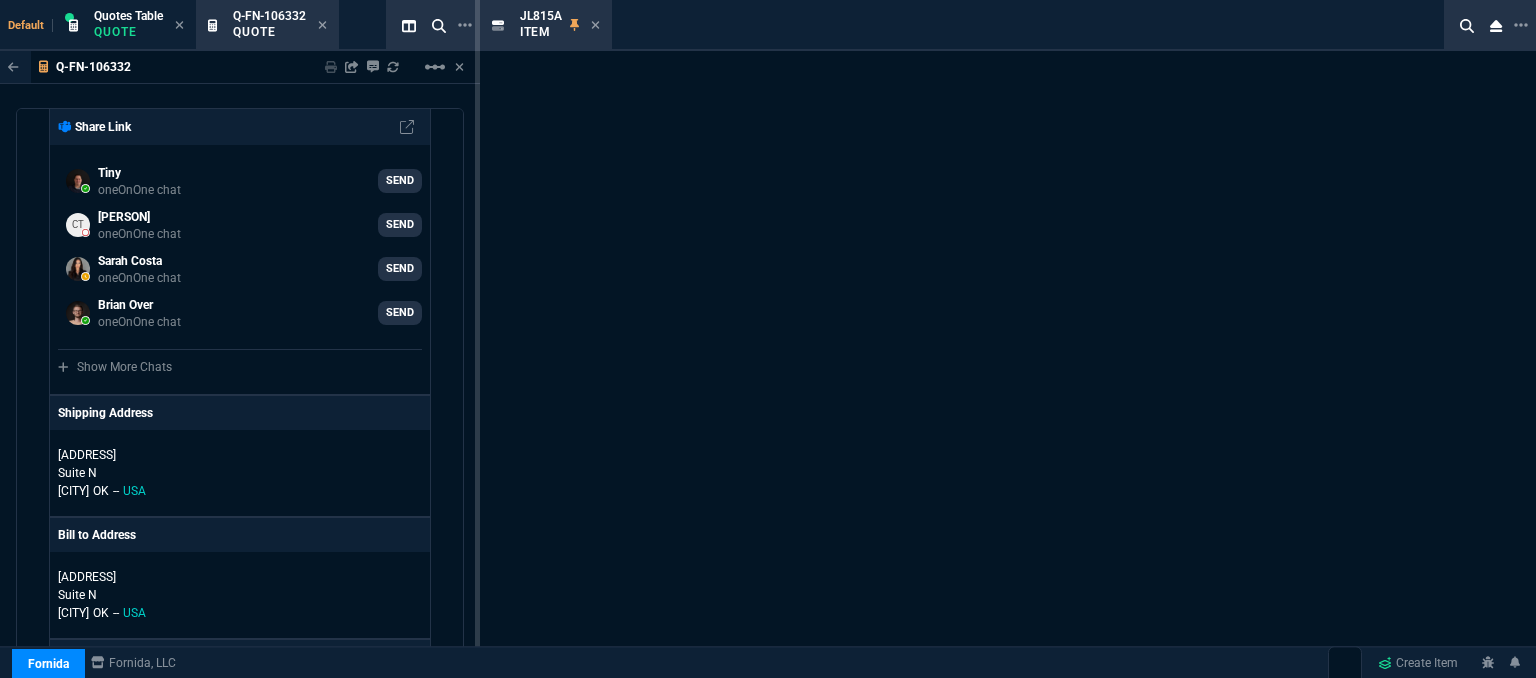 scroll, scrollTop: 2187, scrollLeft: 0, axis: vertical 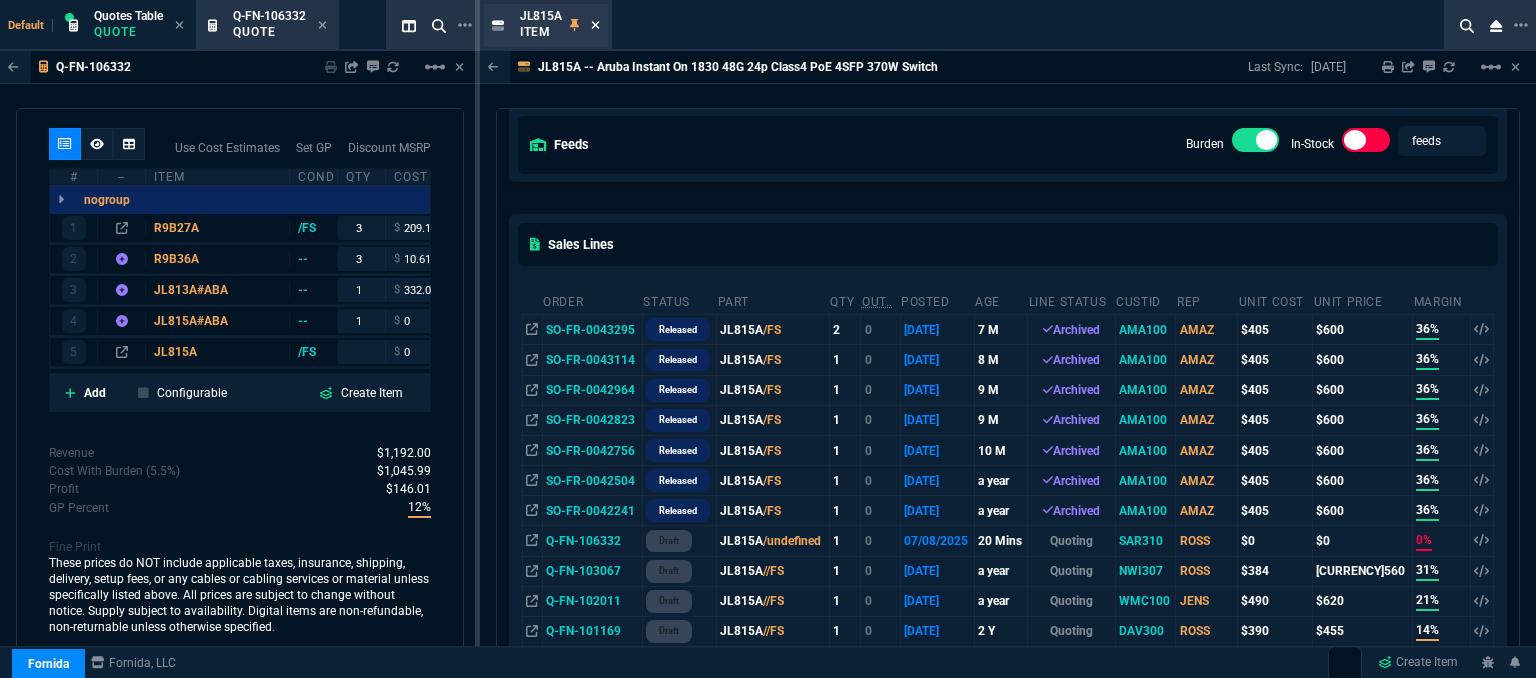 click at bounding box center [595, 25] 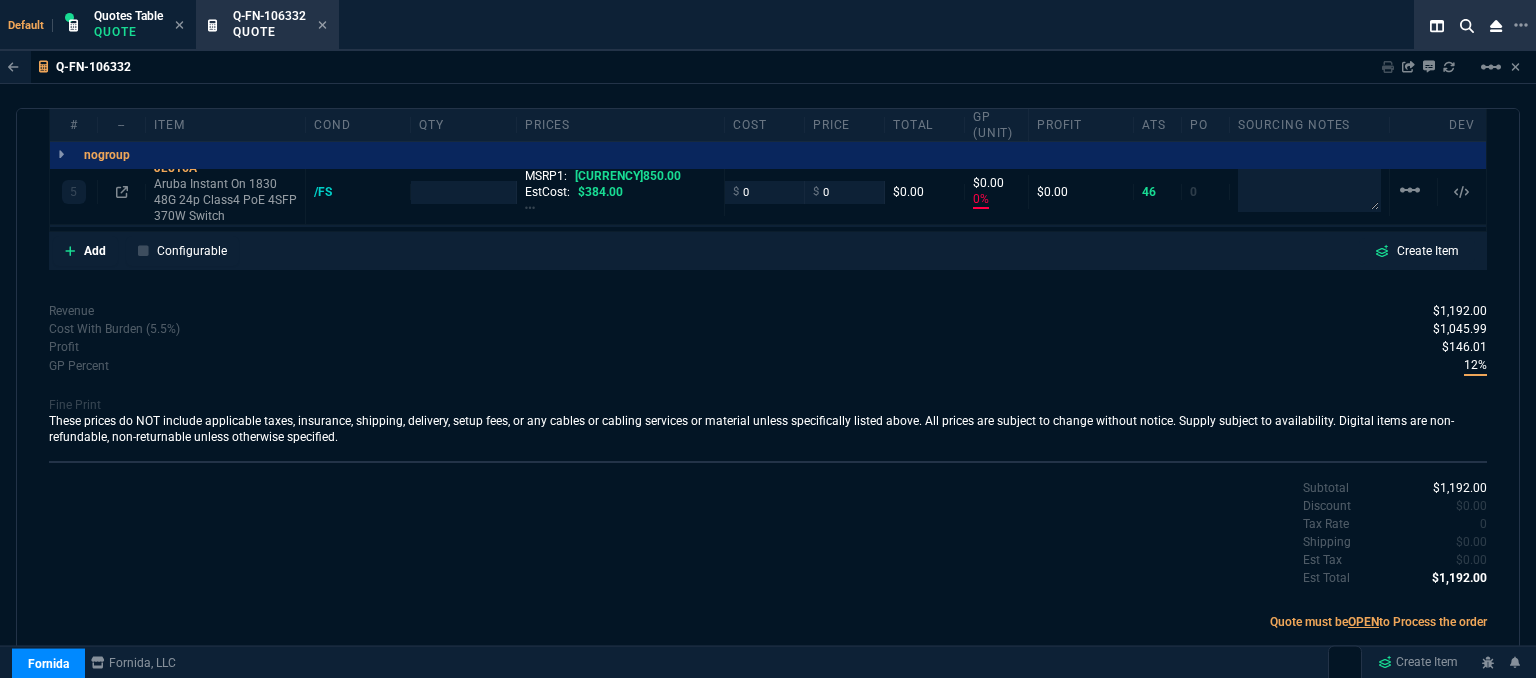 scroll, scrollTop: 1141, scrollLeft: 0, axis: vertical 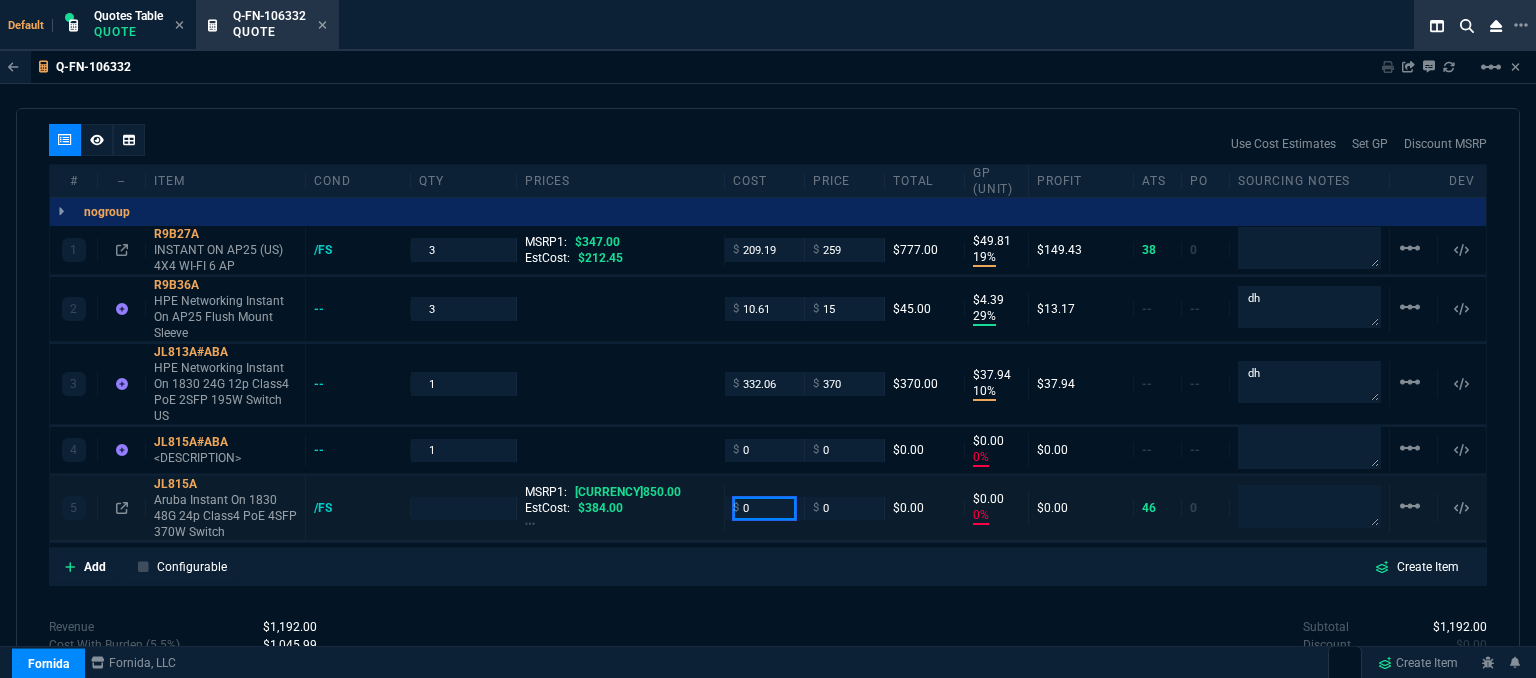 drag, startPoint x: 755, startPoint y: 485, endPoint x: 709, endPoint y: 476, distance: 46.872166 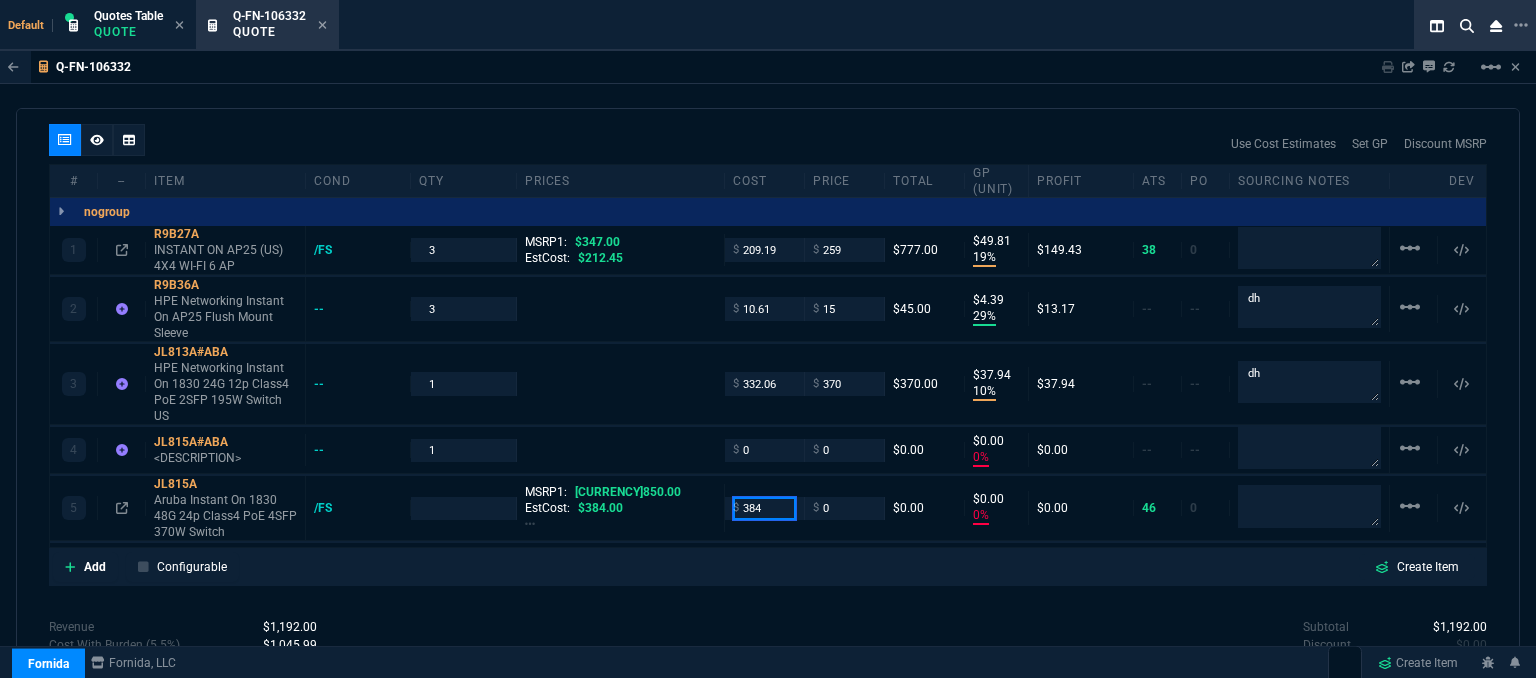 type on "384" 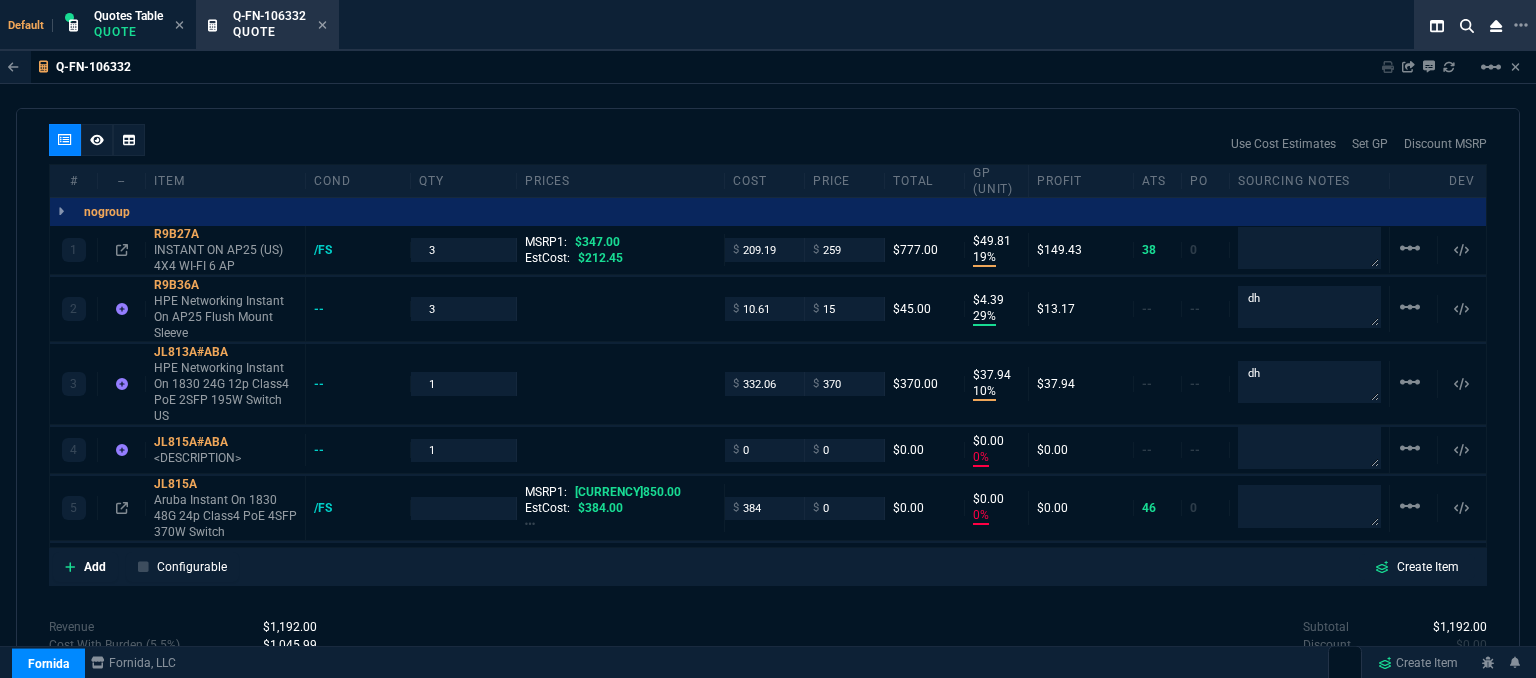click on "Add Configurable  Create Item" at bounding box center [768, 567] 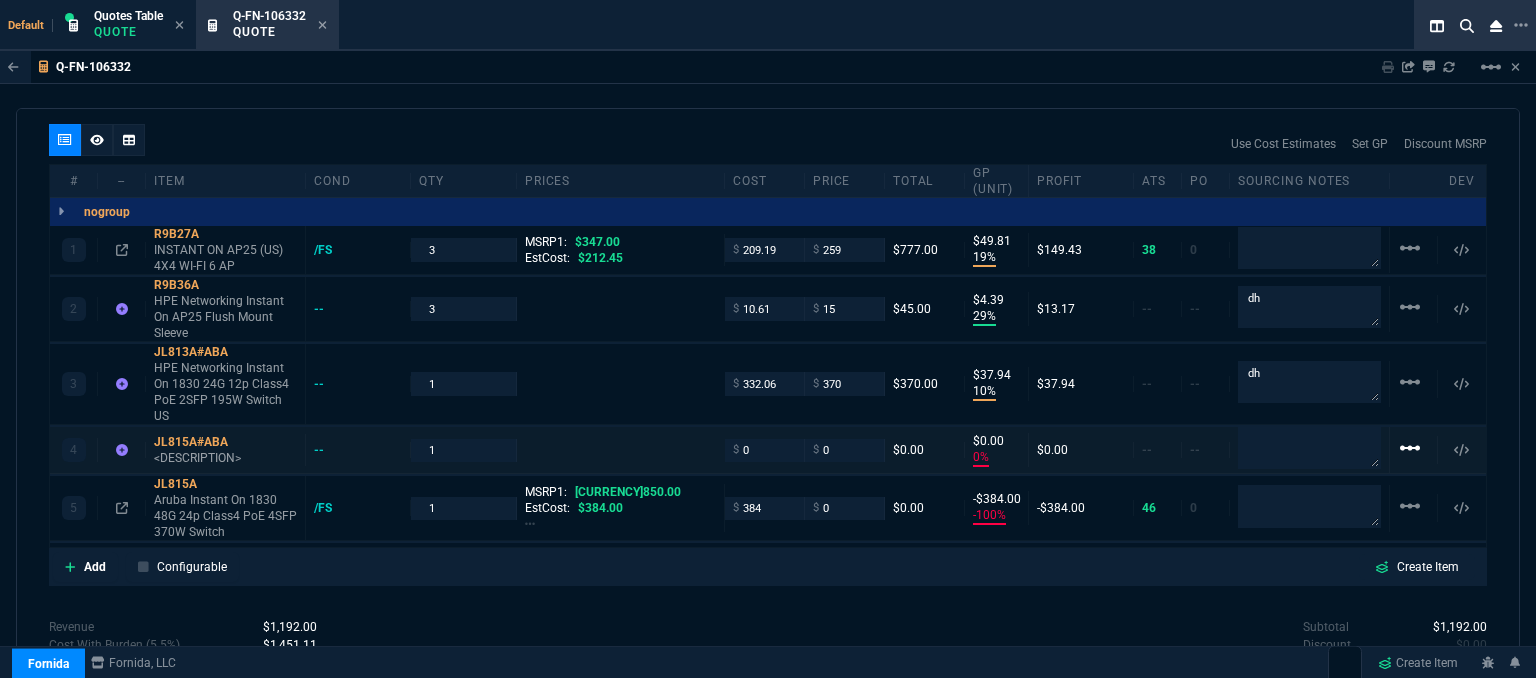 click on "linear_scale" at bounding box center [1410, 248] 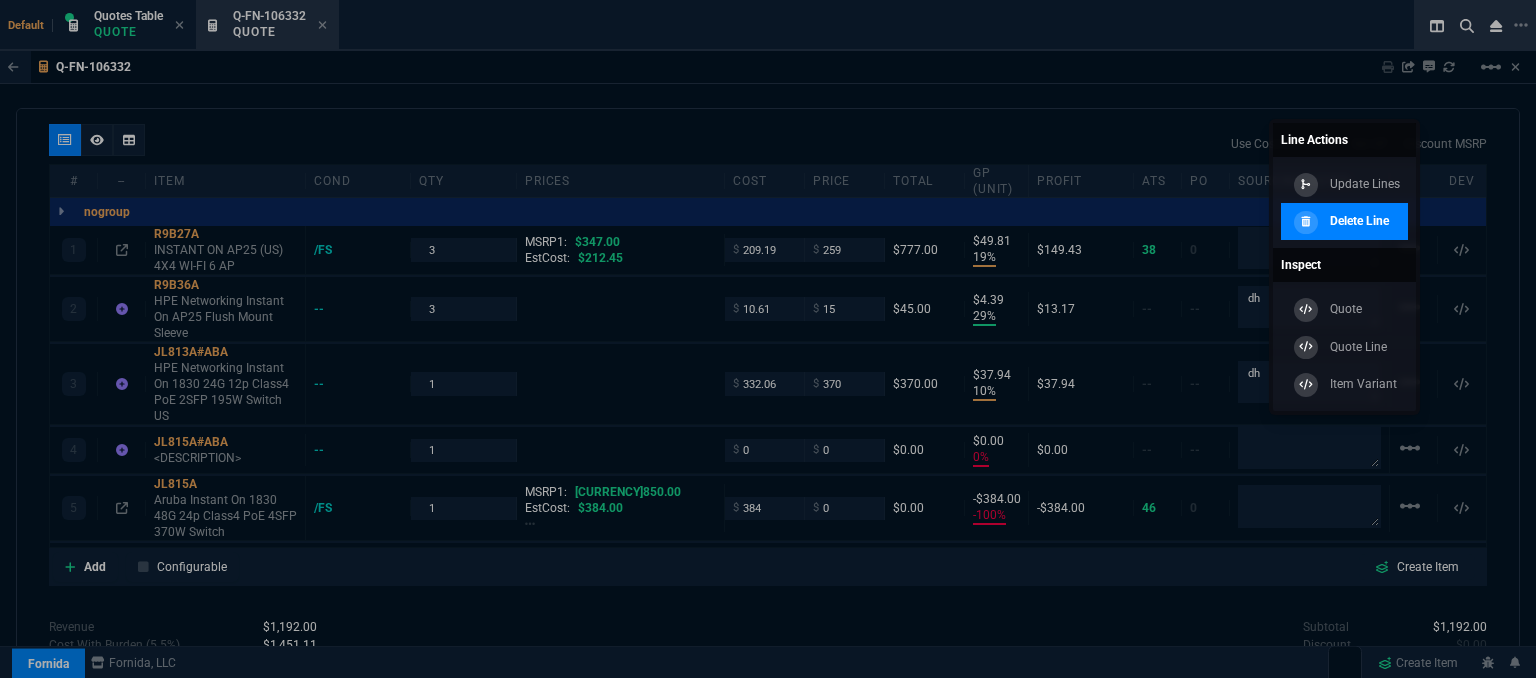 click on "Delete Line" at bounding box center [1365, 184] 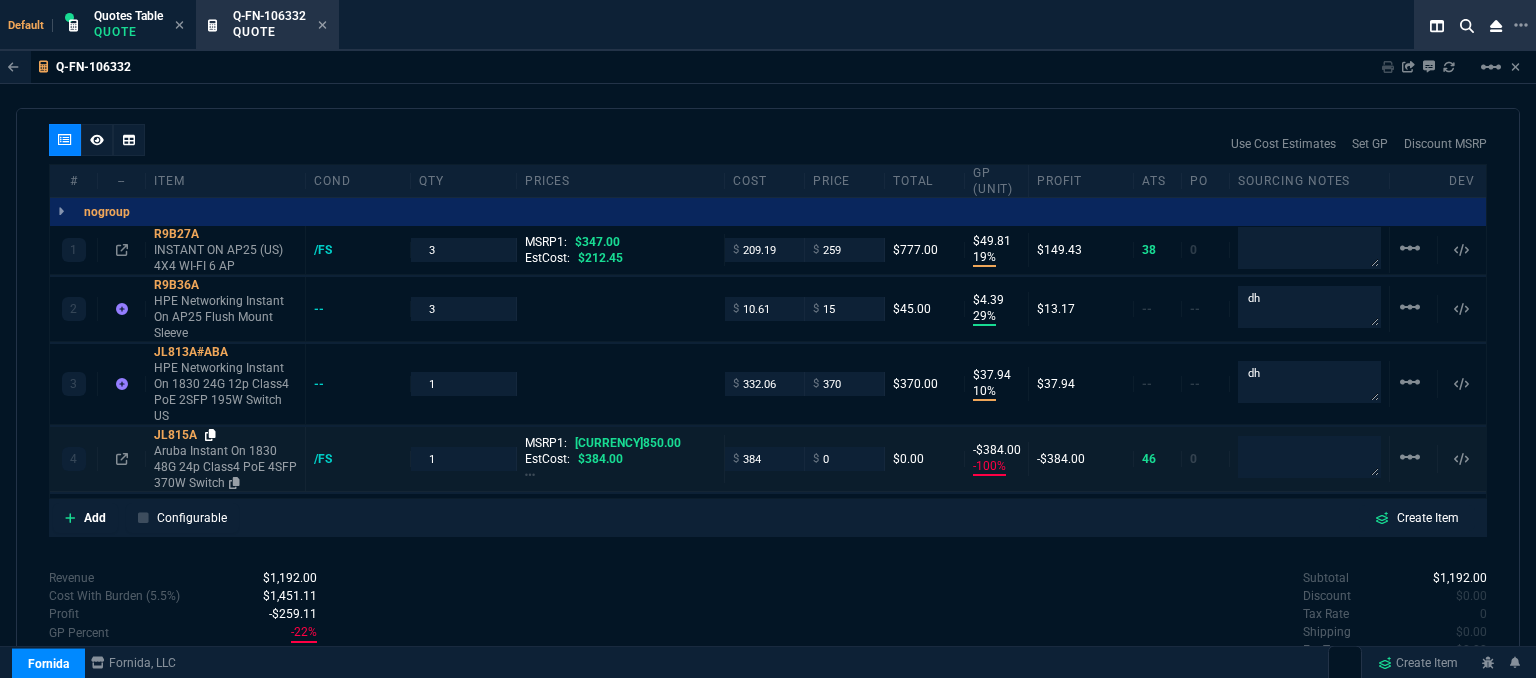 click at bounding box center [212, 234] 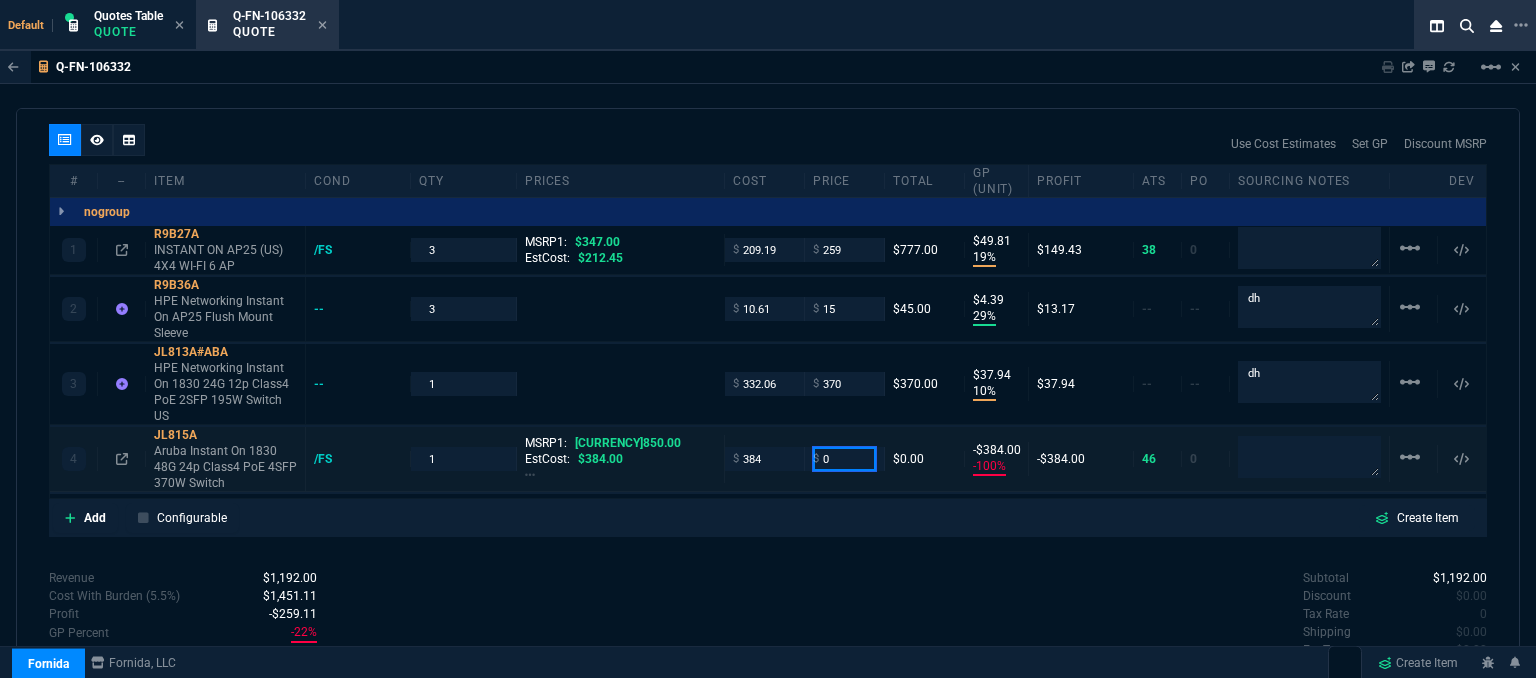 drag, startPoint x: 837, startPoint y: 437, endPoint x: 790, endPoint y: 419, distance: 50.32892 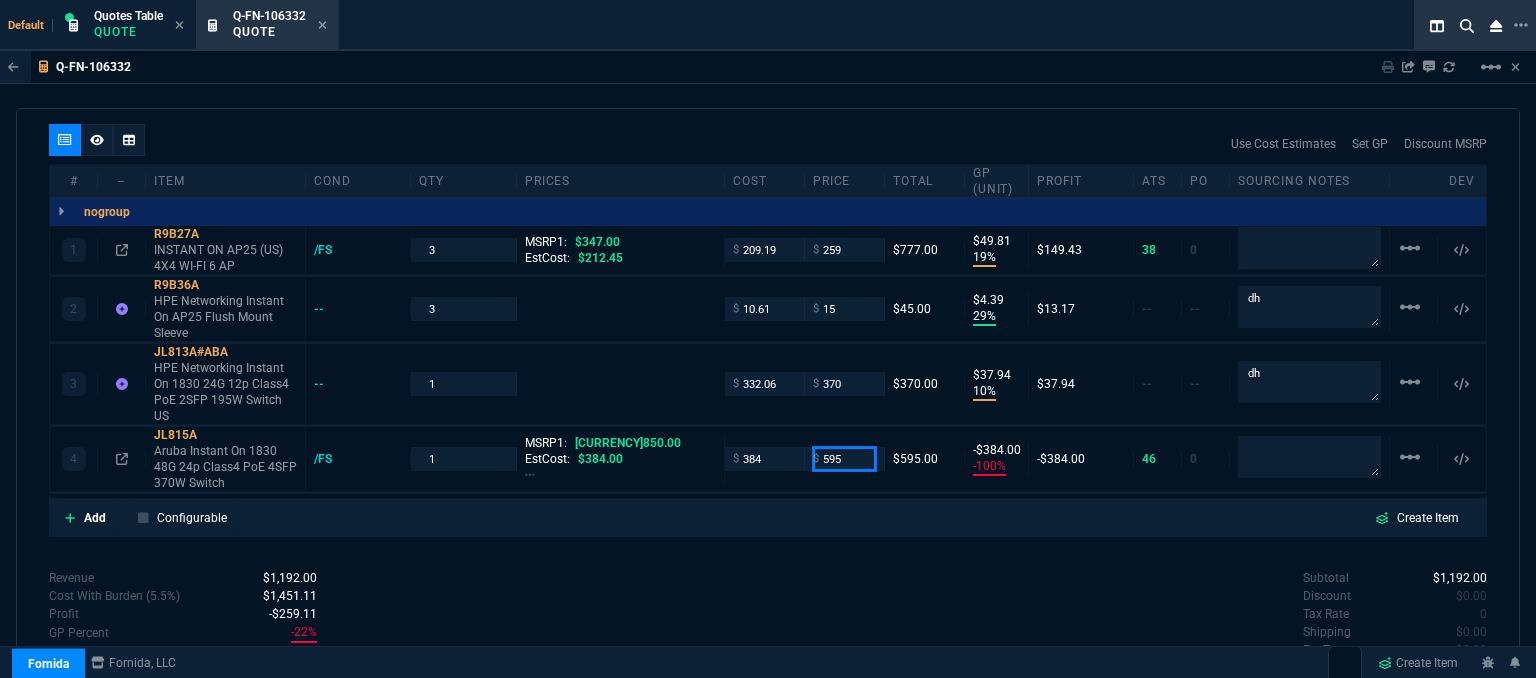 type on "595" 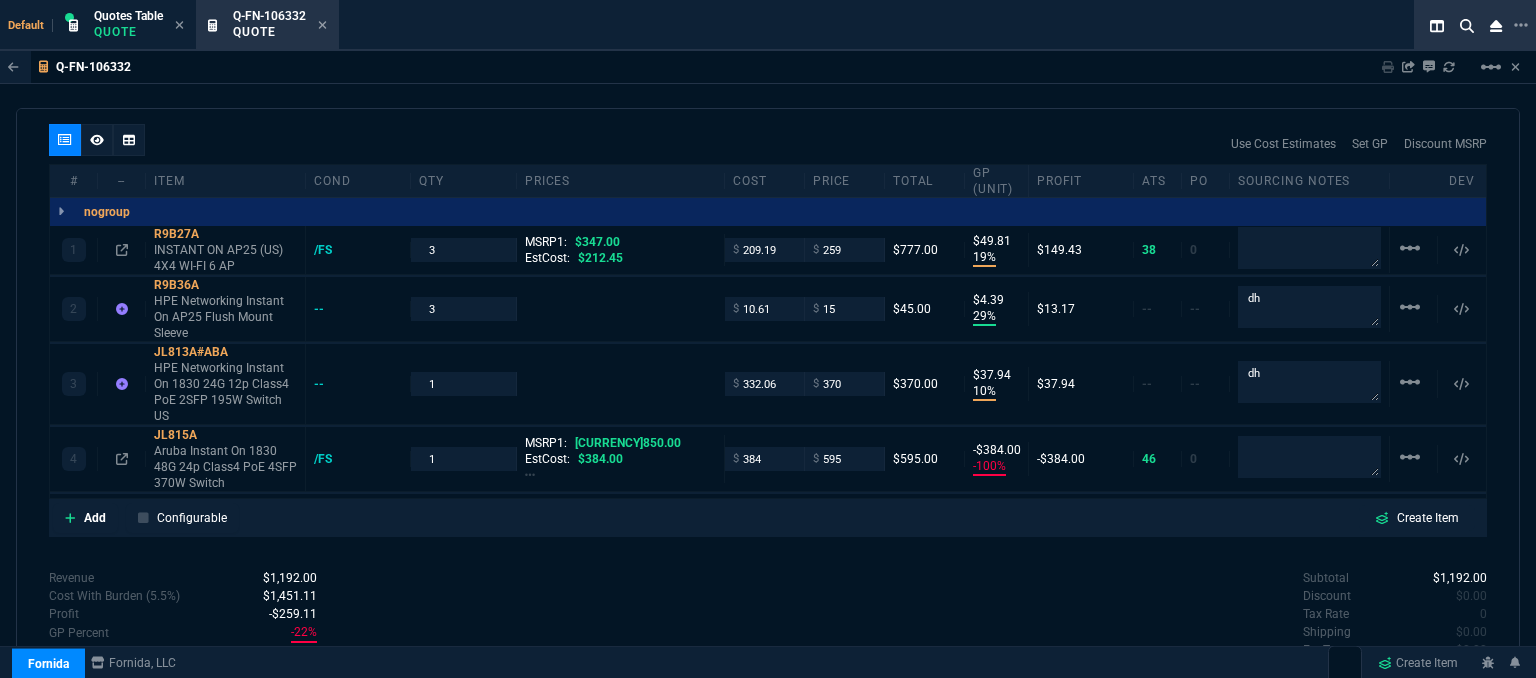 click on "quote   Q-FN-106332  Sarco Solutions LLC. draft Fornida, LLC 2609 Technology Dr Suite 300 Plano, TX 75074 Details Number Q-FN-106332  Order ID Q-FN-106332  Customer Code SAR310  Total Units 8  Expires Tue - 7/22/25, 1:56 PM Creator fiona.rossi@fornida.com  Created Tue - 7/8/25, 1:56 PM Print Specs Number Q-FN-106332  Customer ID SAR310  Customer Name Sarco Solutions LLC.  Expires 7/22/25,  8:56 AM  Customer PO # --  Payment Terms NET30  Shipping Agent FEDEX | GRD  Customer Customer Code SAR310  Customer Name Sarco Solutions LLC.  Customer PO # empty  Payment Terms NET30  email jcoursey@sarcosolutions.com  phone 918-663-5524   Origin  existing / email   Origin Comment    Staff Sales Person ROSS  Engineer 1 --  Engineer 2 --  Shipping Ship Date -- Agent FEDEX  Agent Service GRD  Account Id --  Sales Order* Number --  id --  Account Manager Name Fiona  Email fiona.rossi@fornida.com  Phone 469-249-2107  Fornida, LLC 2609 Technology Dr Suite 300 Plano, TX 75074  Share Link  Tiny oneOnOne chat SEND Cody Taylor OK" at bounding box center (768, 396) 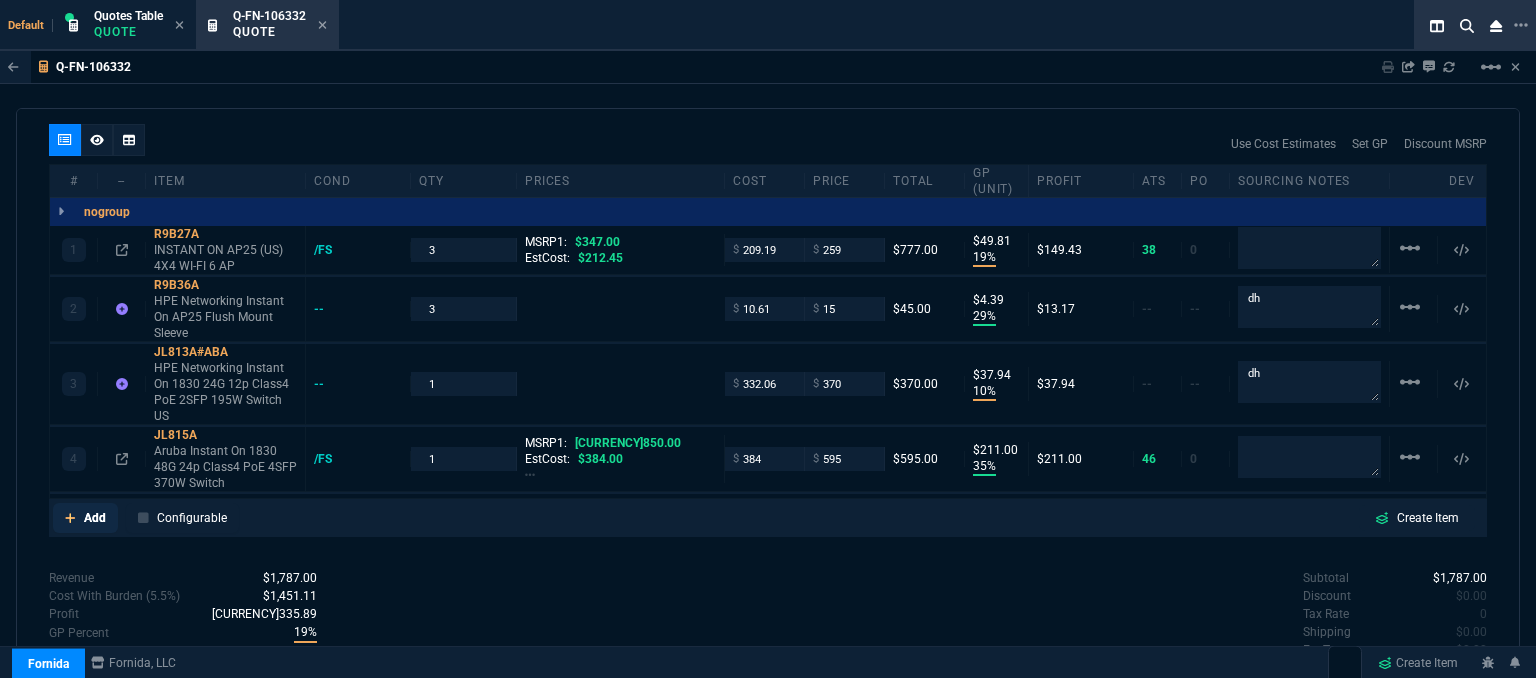 click at bounding box center [70, 518] 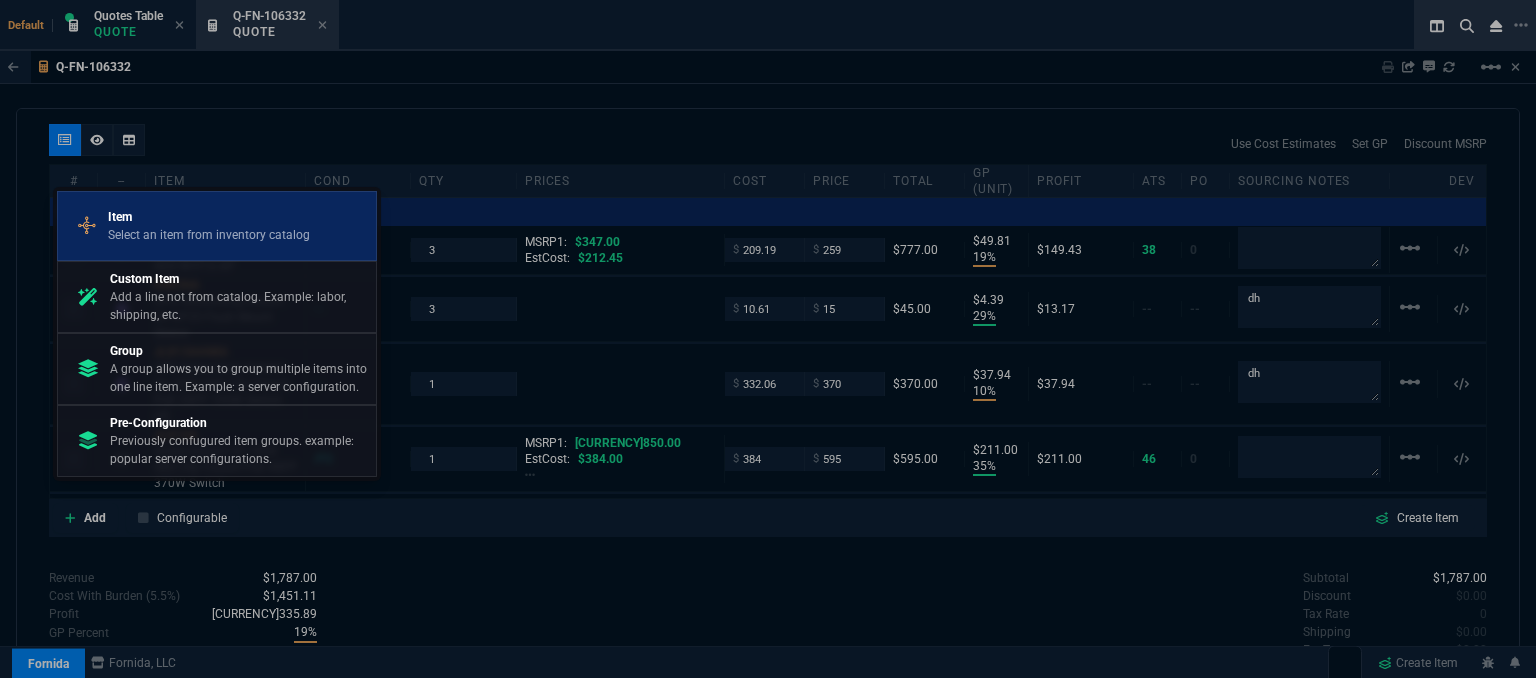 click on "Item" at bounding box center [209, 217] 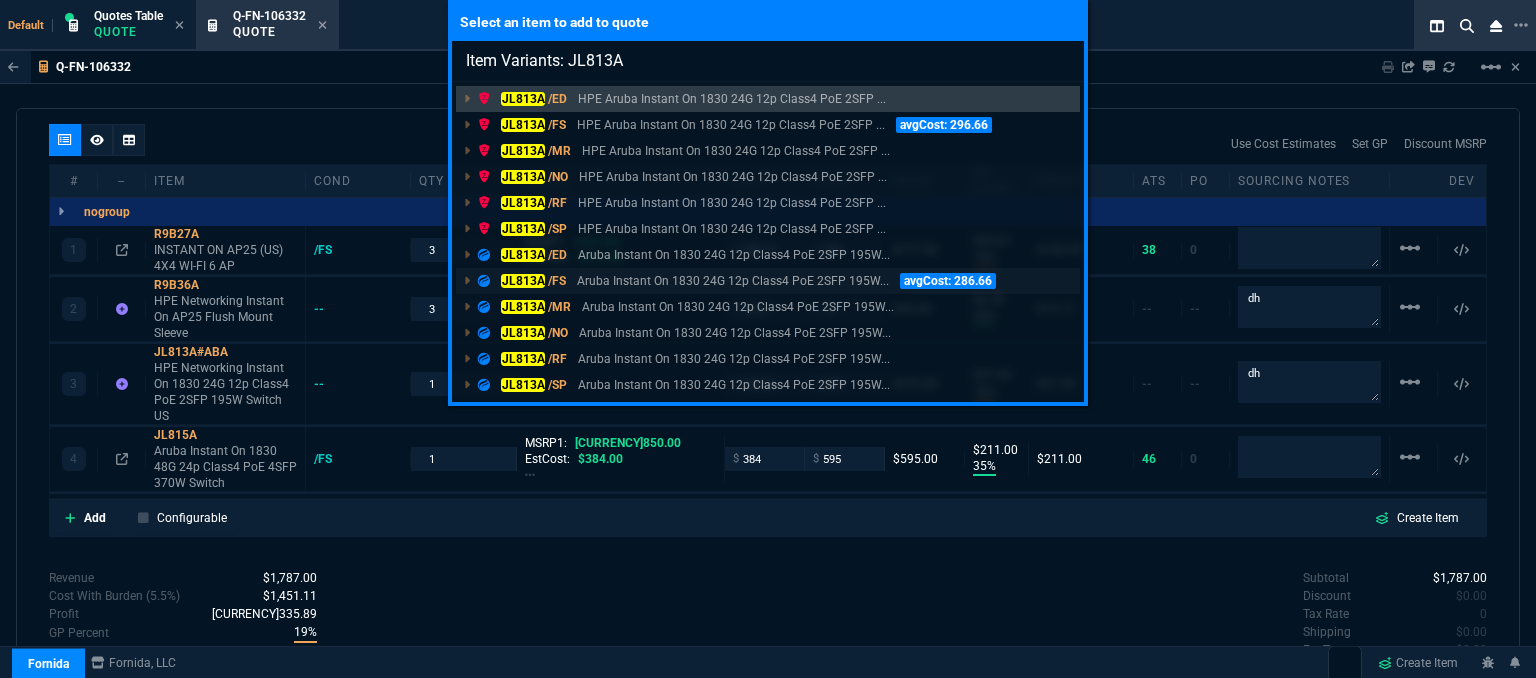 type on "Item Variants: JL813A" 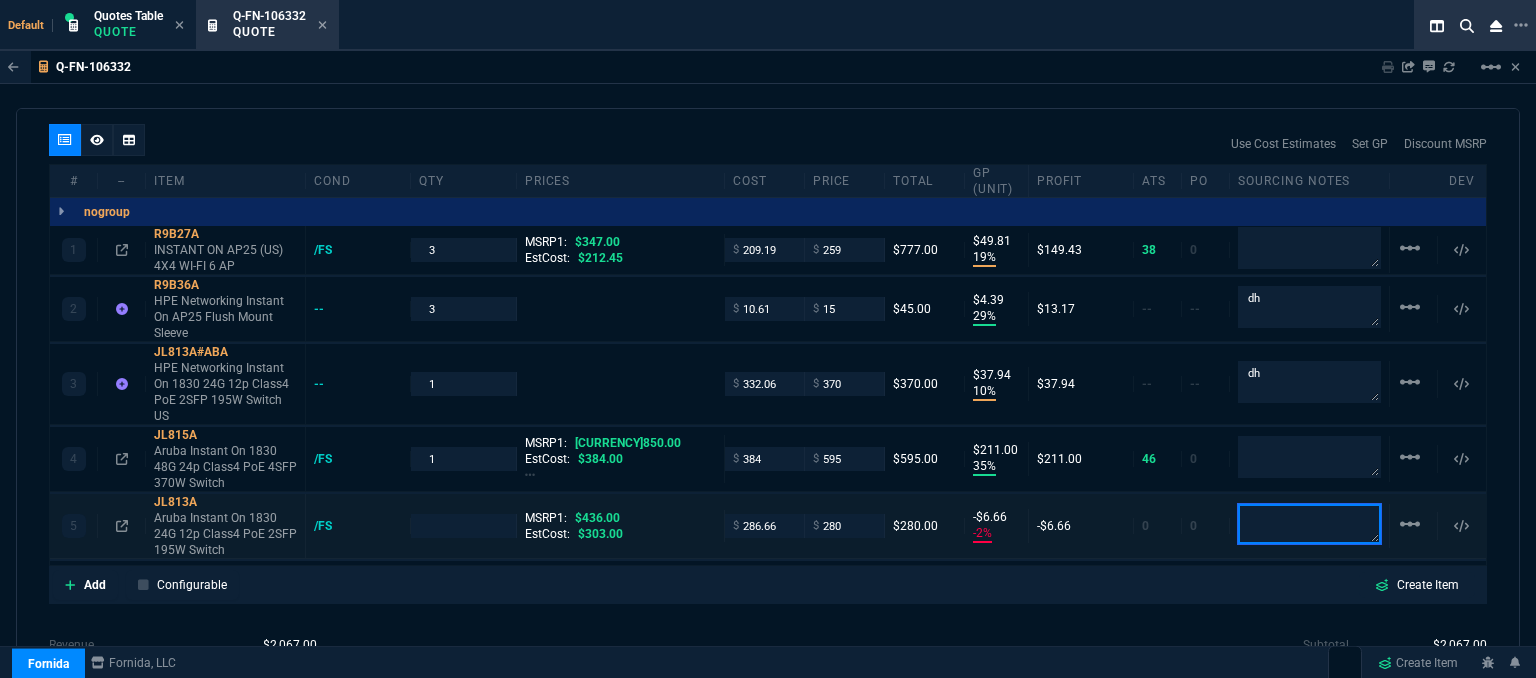 click at bounding box center [1309, 248] 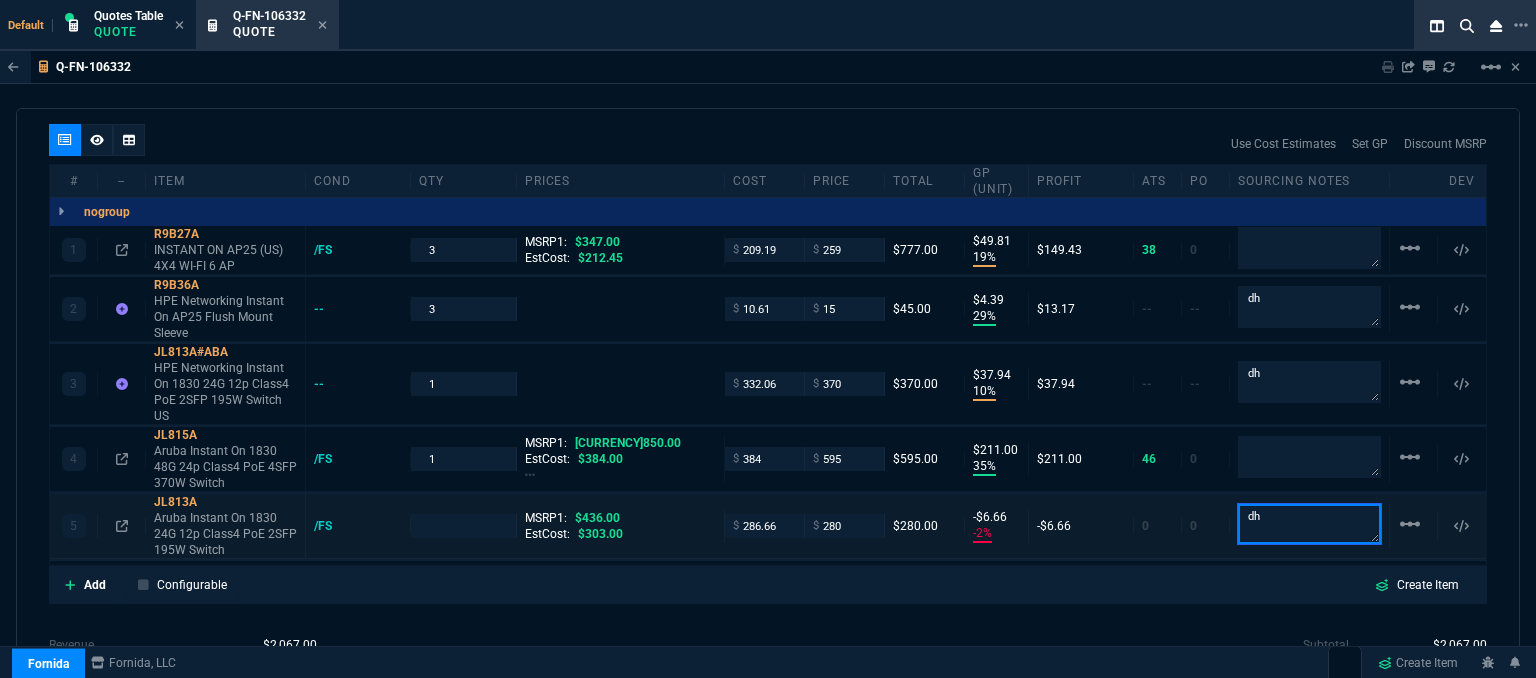 type on "dh" 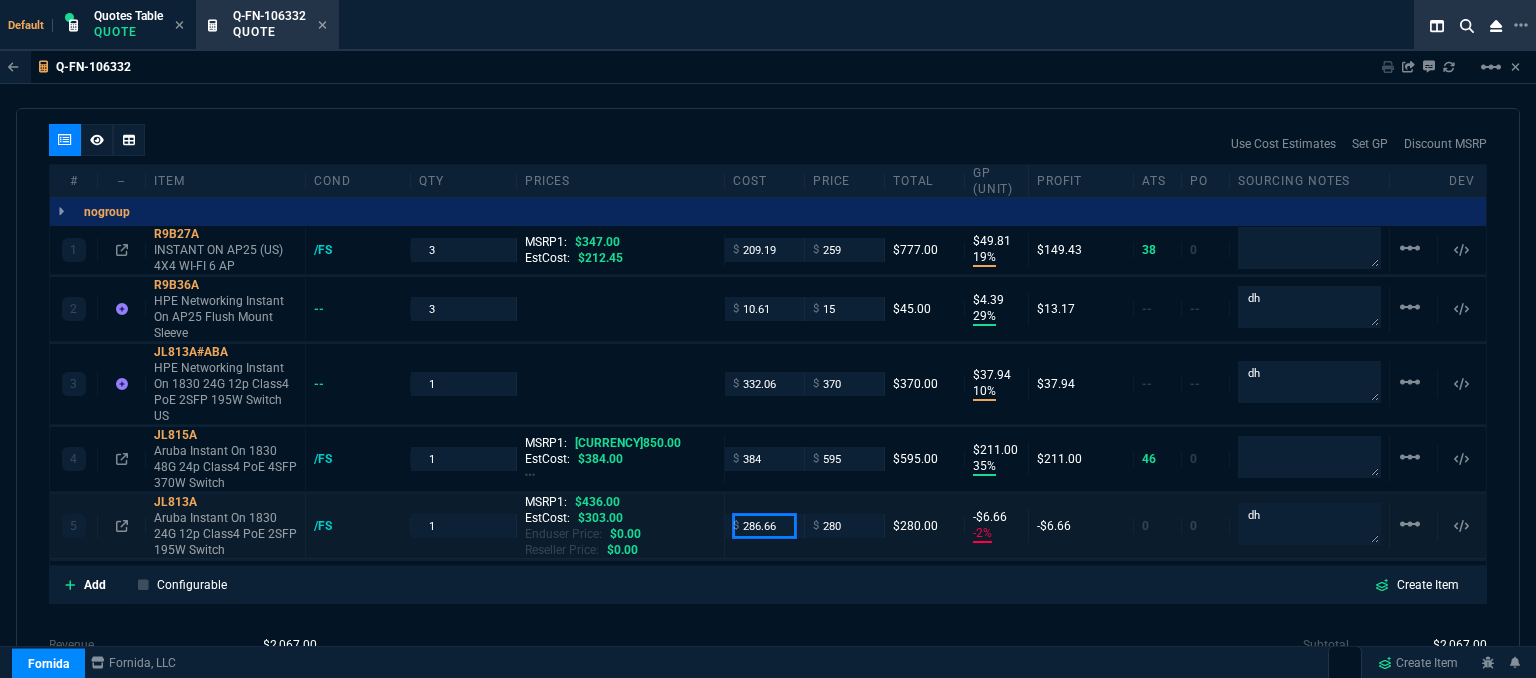 drag, startPoint x: 780, startPoint y: 508, endPoint x: 695, endPoint y: 489, distance: 87.09765 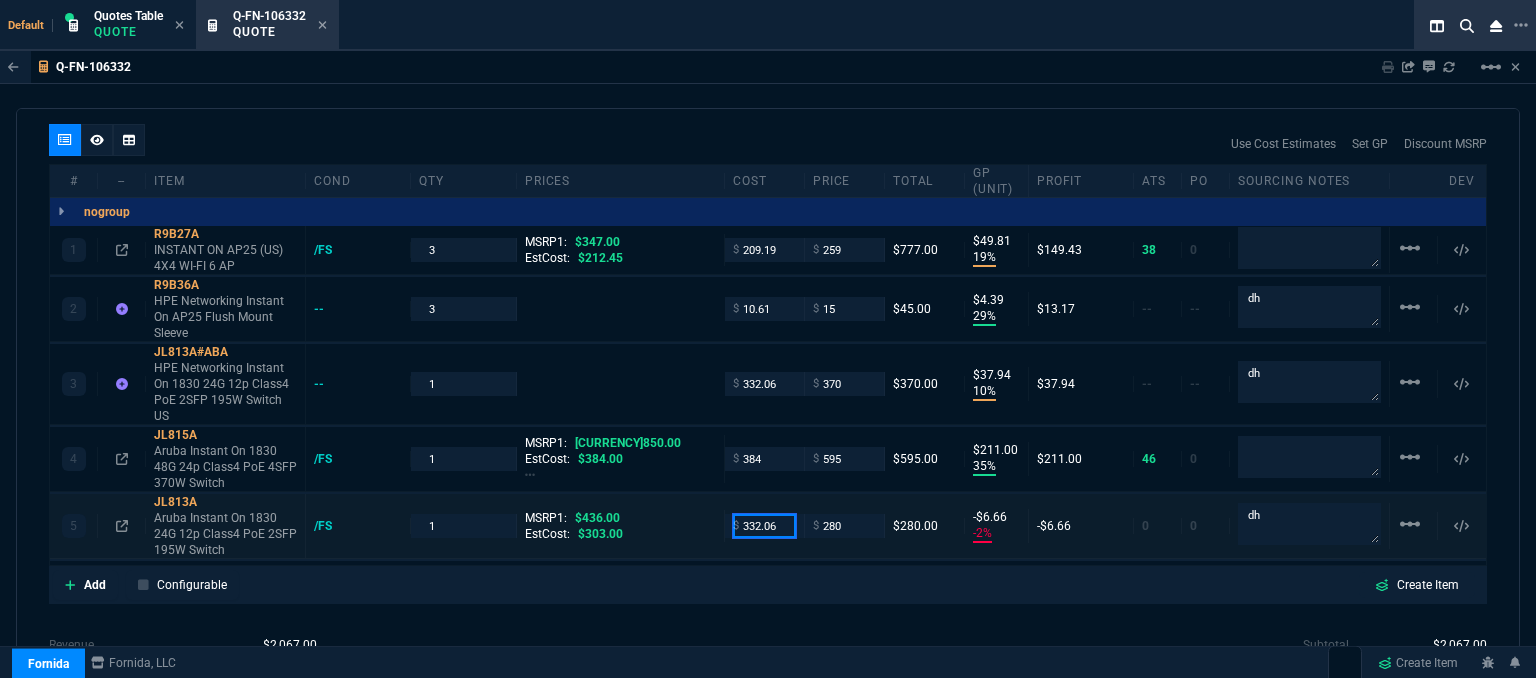 type on "332.06" 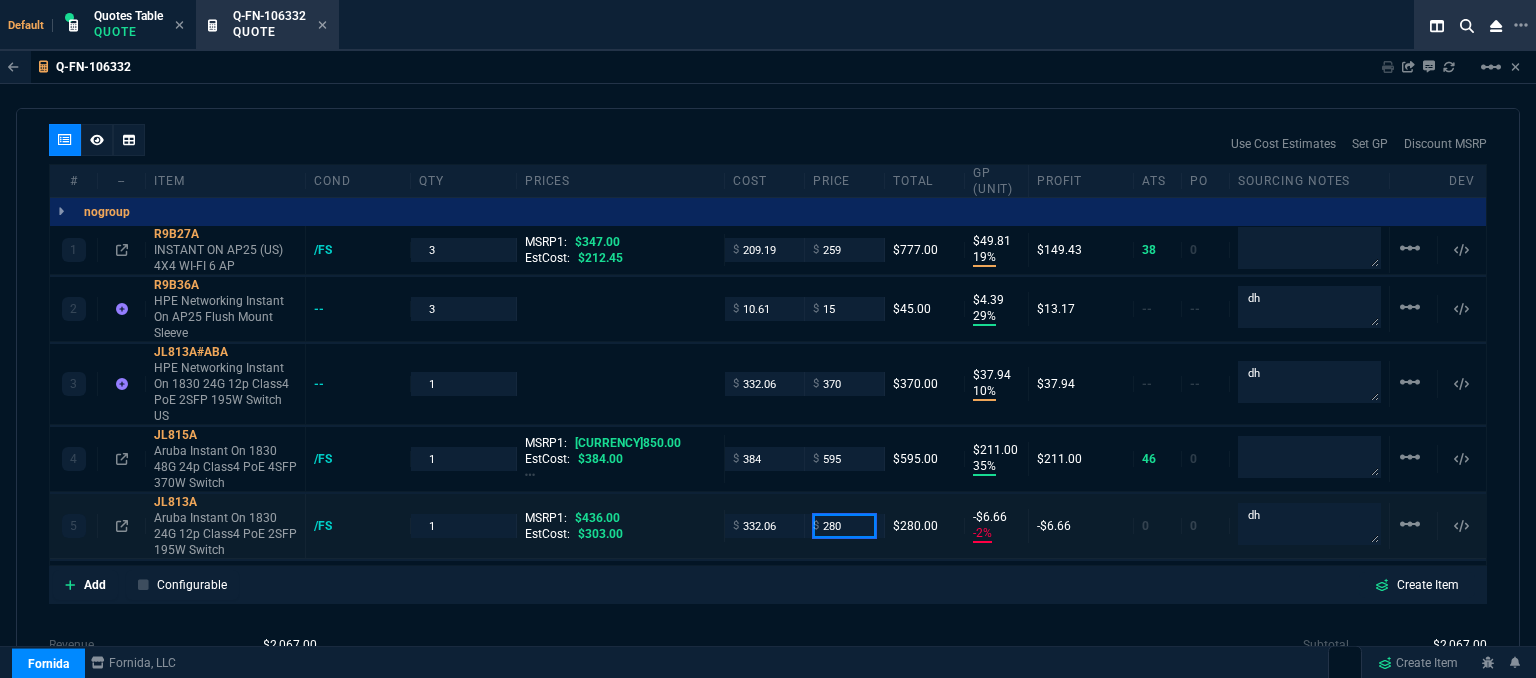 drag, startPoint x: 852, startPoint y: 512, endPoint x: 796, endPoint y: 521, distance: 56.718605 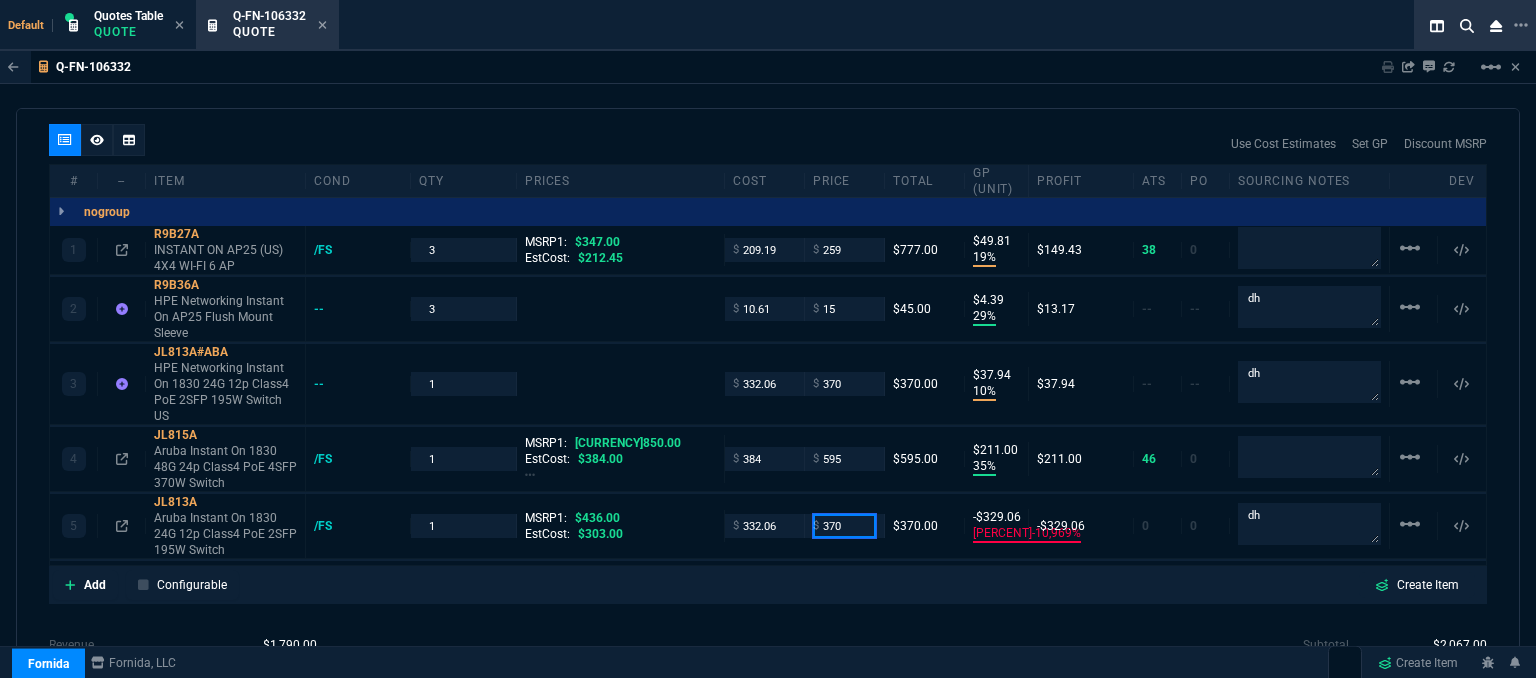 type on "370" 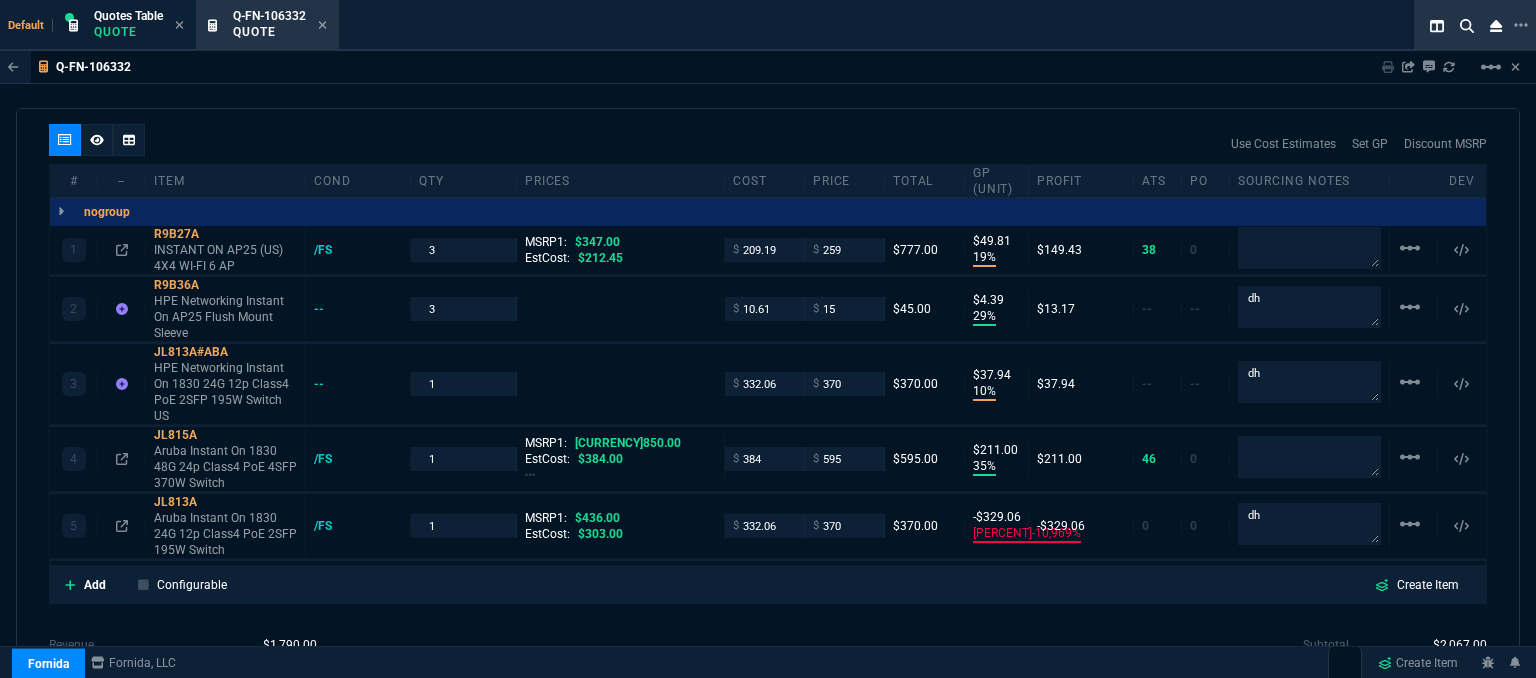 click on "Revenue $1,790.00  Cost $1,707.52  Cost With Burden (5.5%) $1,801.43  Profit -$11.43  GP Percent -1%  Fine Print These prices do NOT include applicable taxes, insurance, shipping, delivery, setup fees, or any cables or cabling services or material unless specifically listed above. All prices are subject to change without notice. Supply subject to availability. Digital items are non-refundable, non-returnable unless otherwise specified." at bounding box center (408, 718) 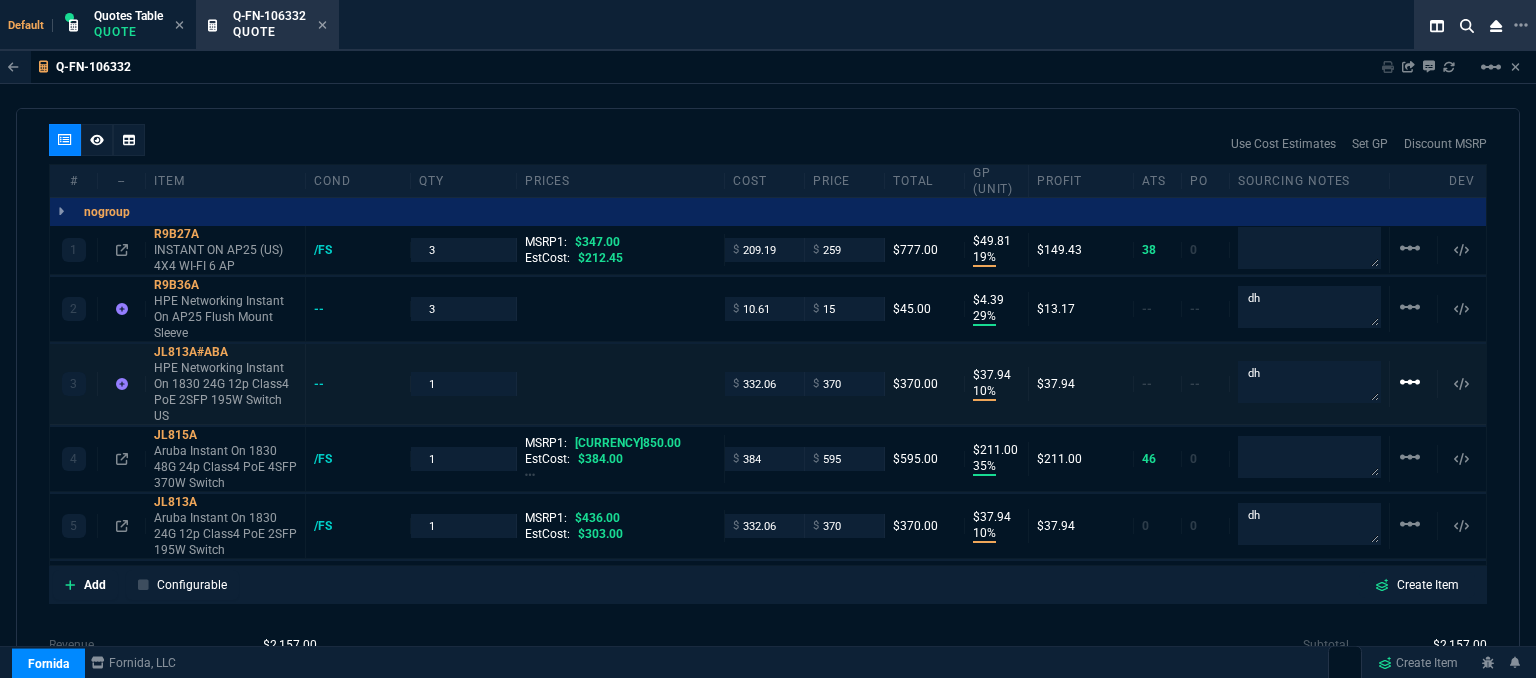 click on "linear_scale" at bounding box center [1410, 248] 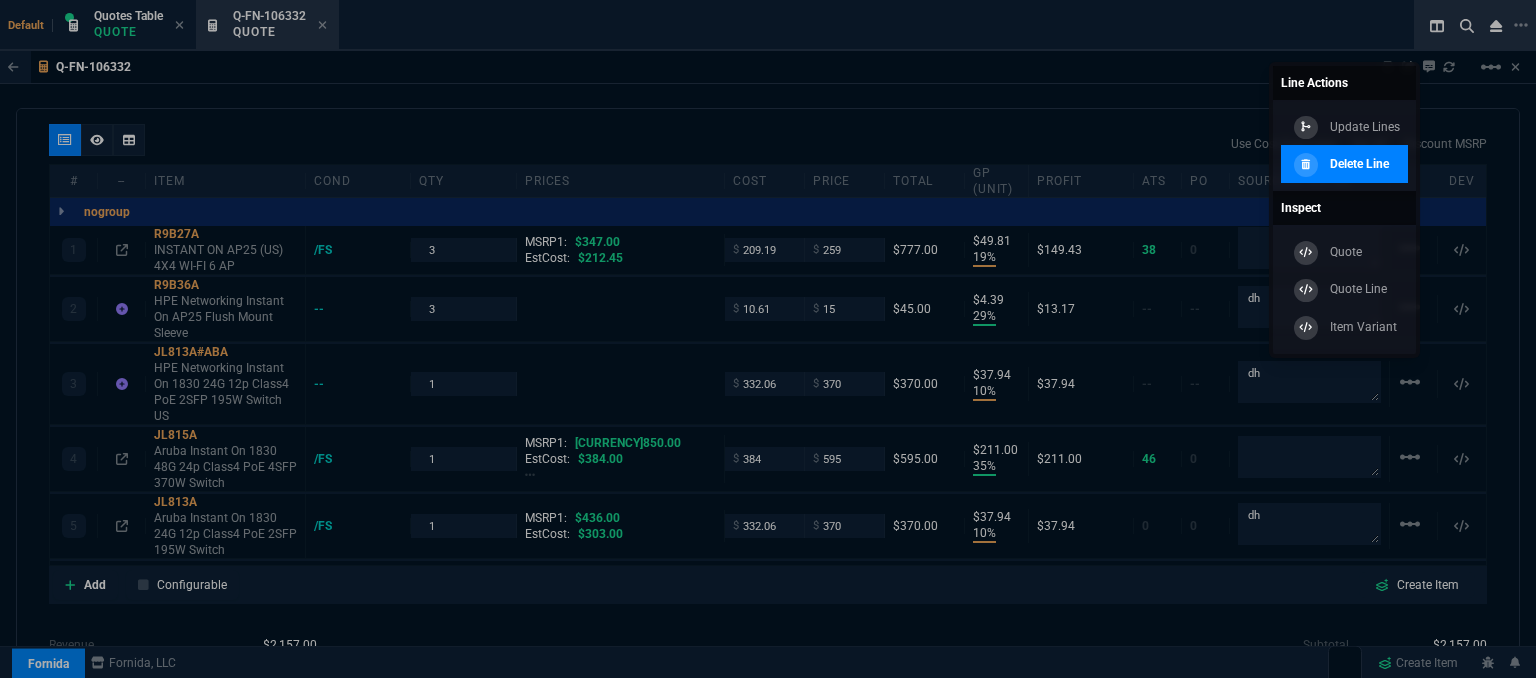click on "Delete Line" at bounding box center (1365, 127) 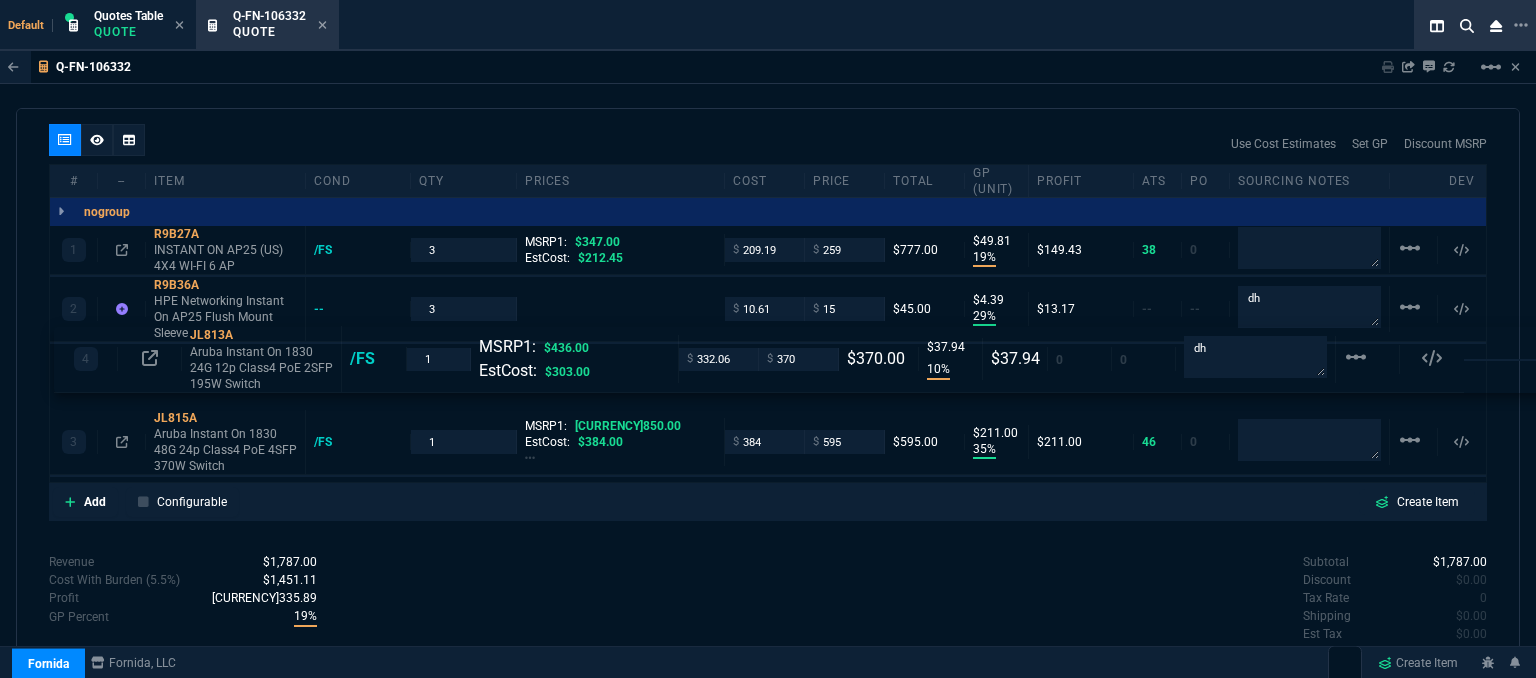 drag, startPoint x: 668, startPoint y: 441, endPoint x: 672, endPoint y: 362, distance: 79.101204 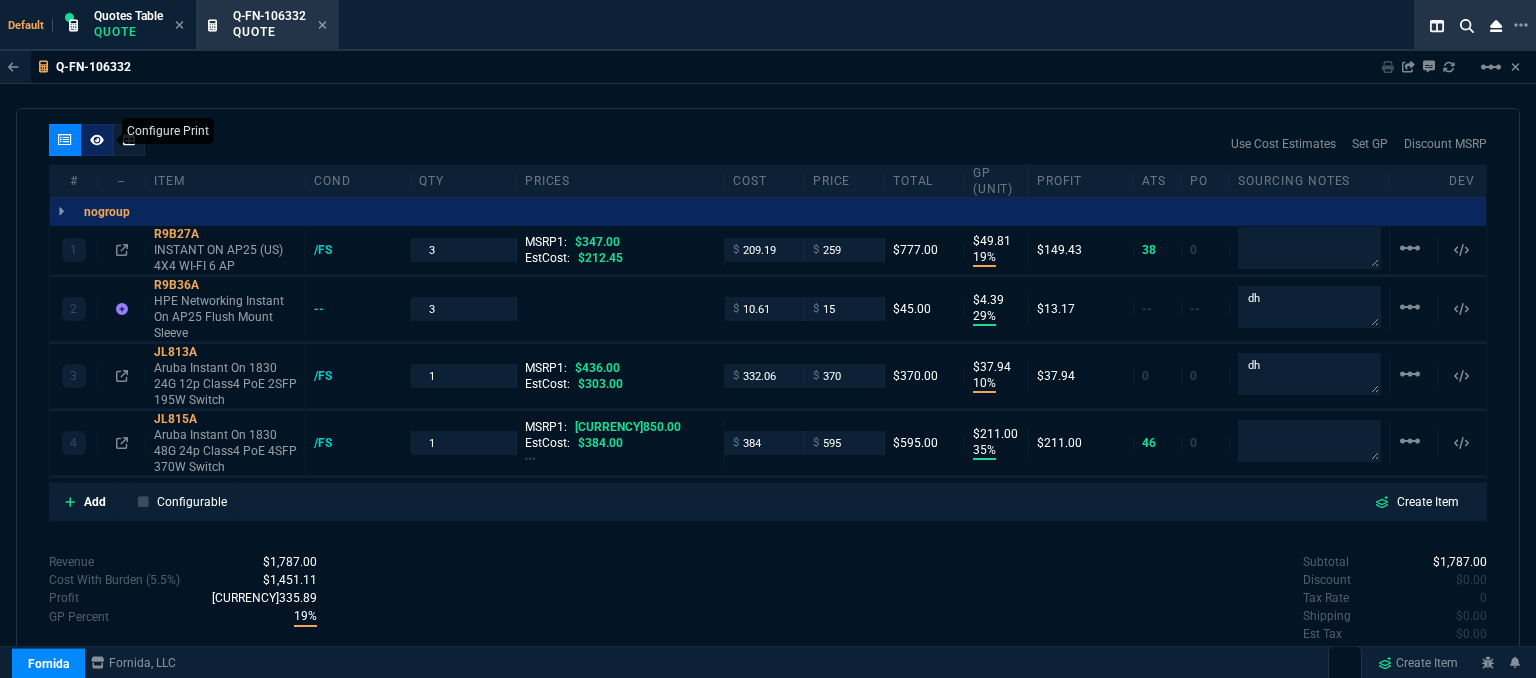 click at bounding box center (97, 139) 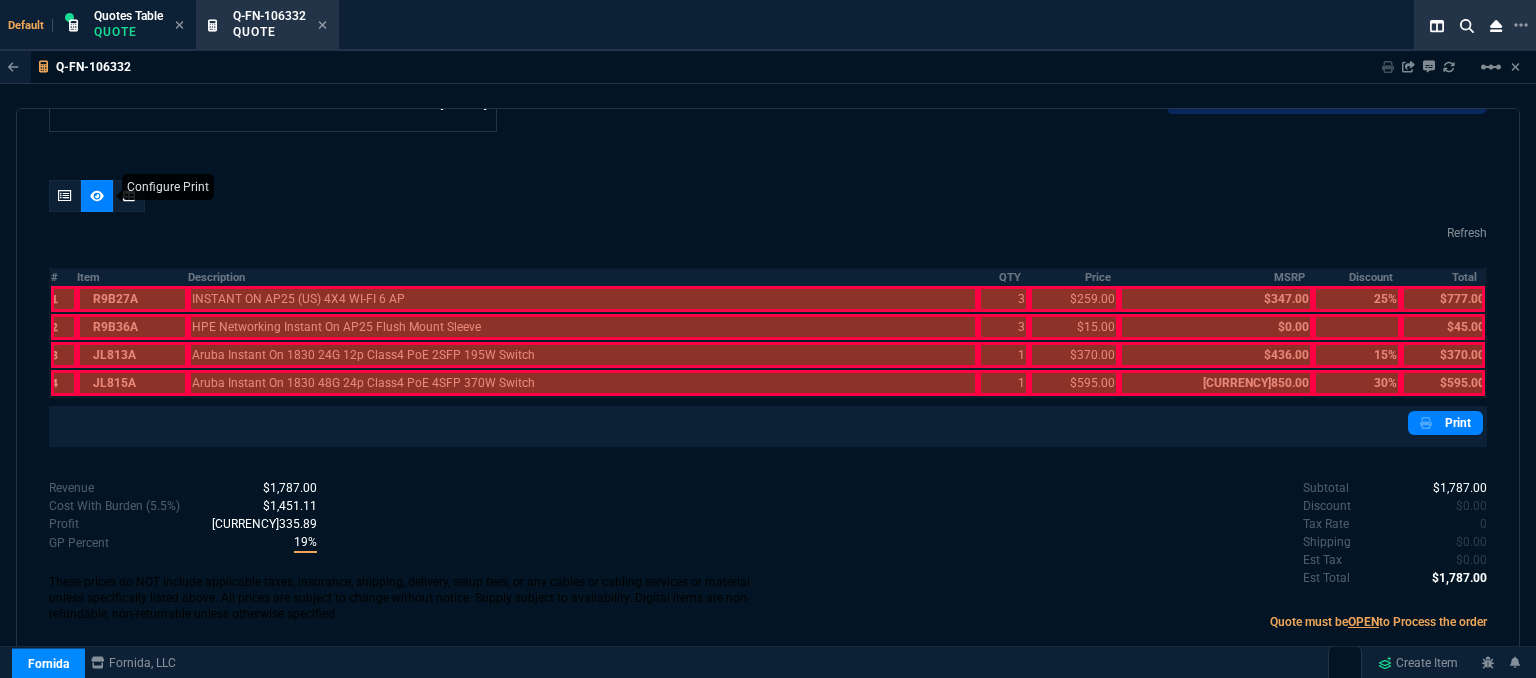 scroll, scrollTop: 1080, scrollLeft: 0, axis: vertical 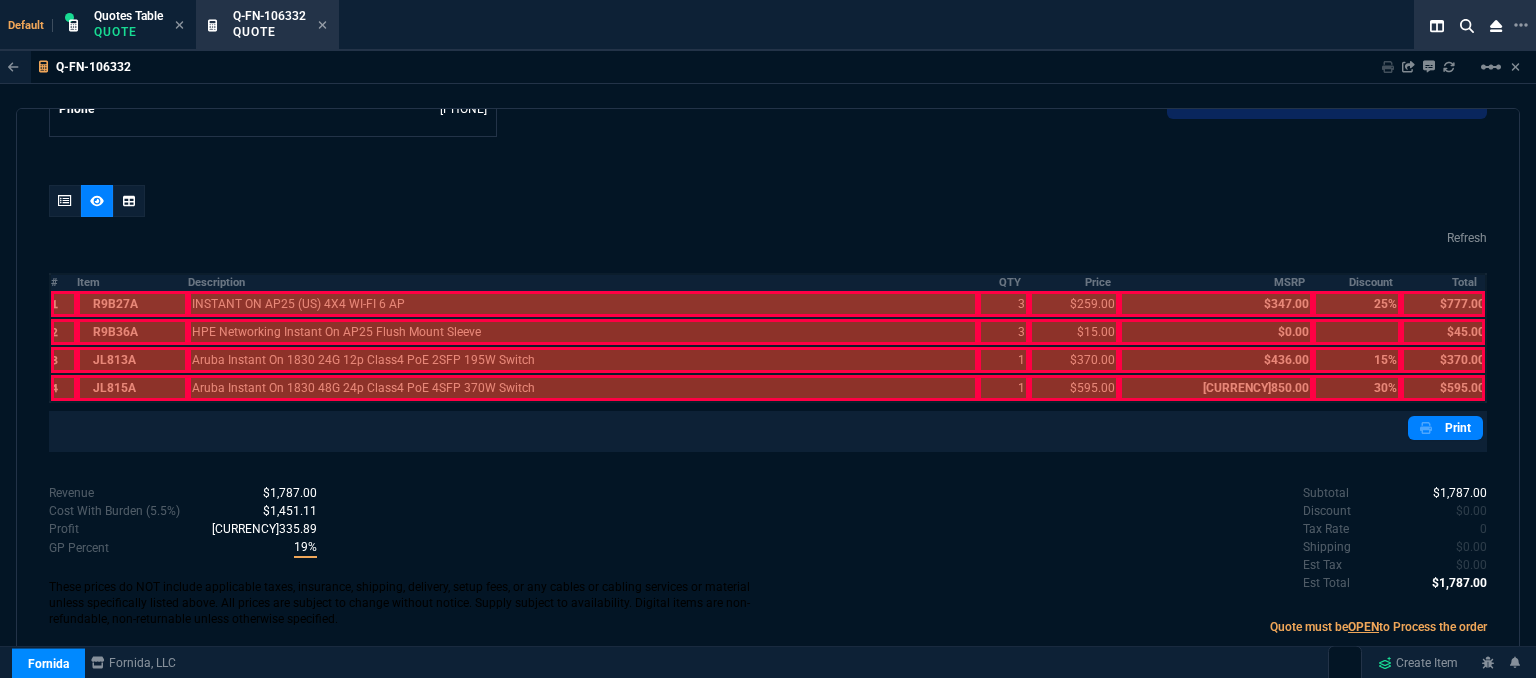 click at bounding box center (132, 304) 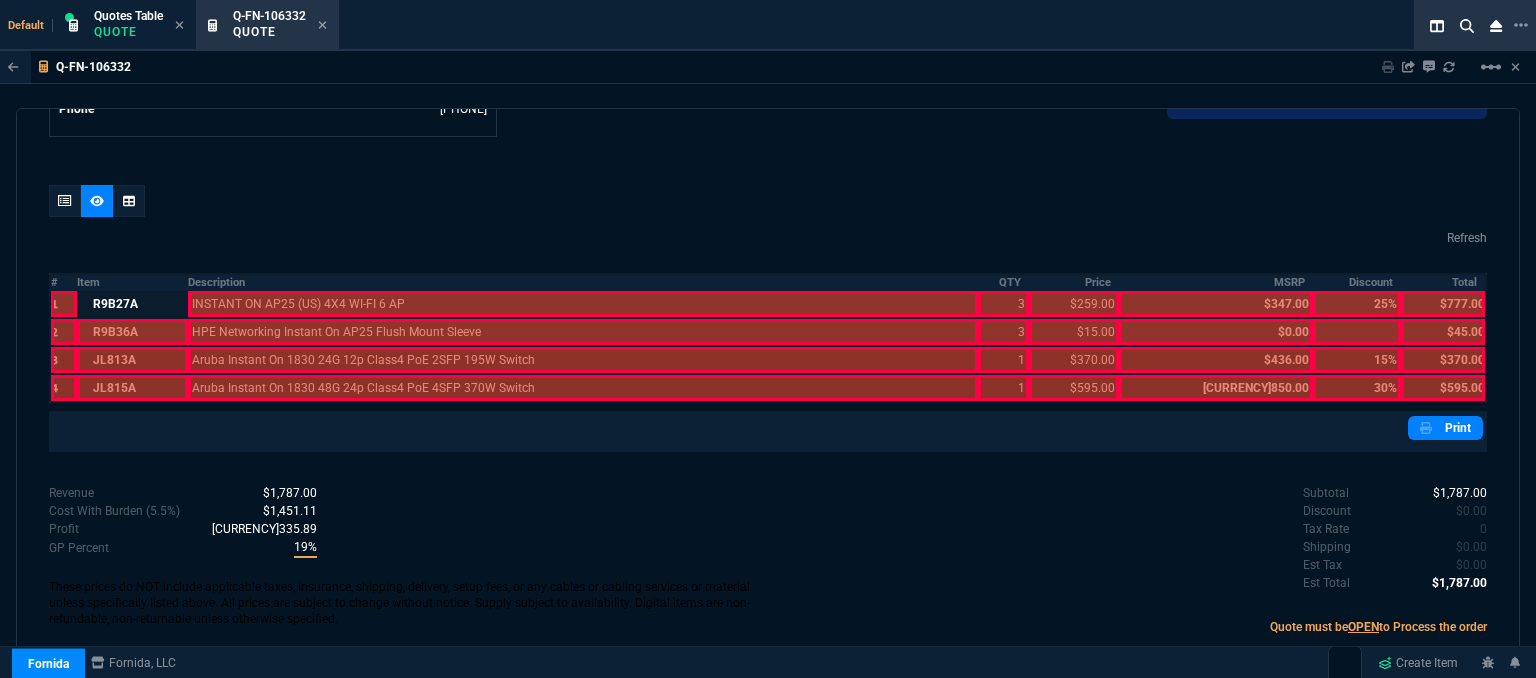 click at bounding box center [132, 332] 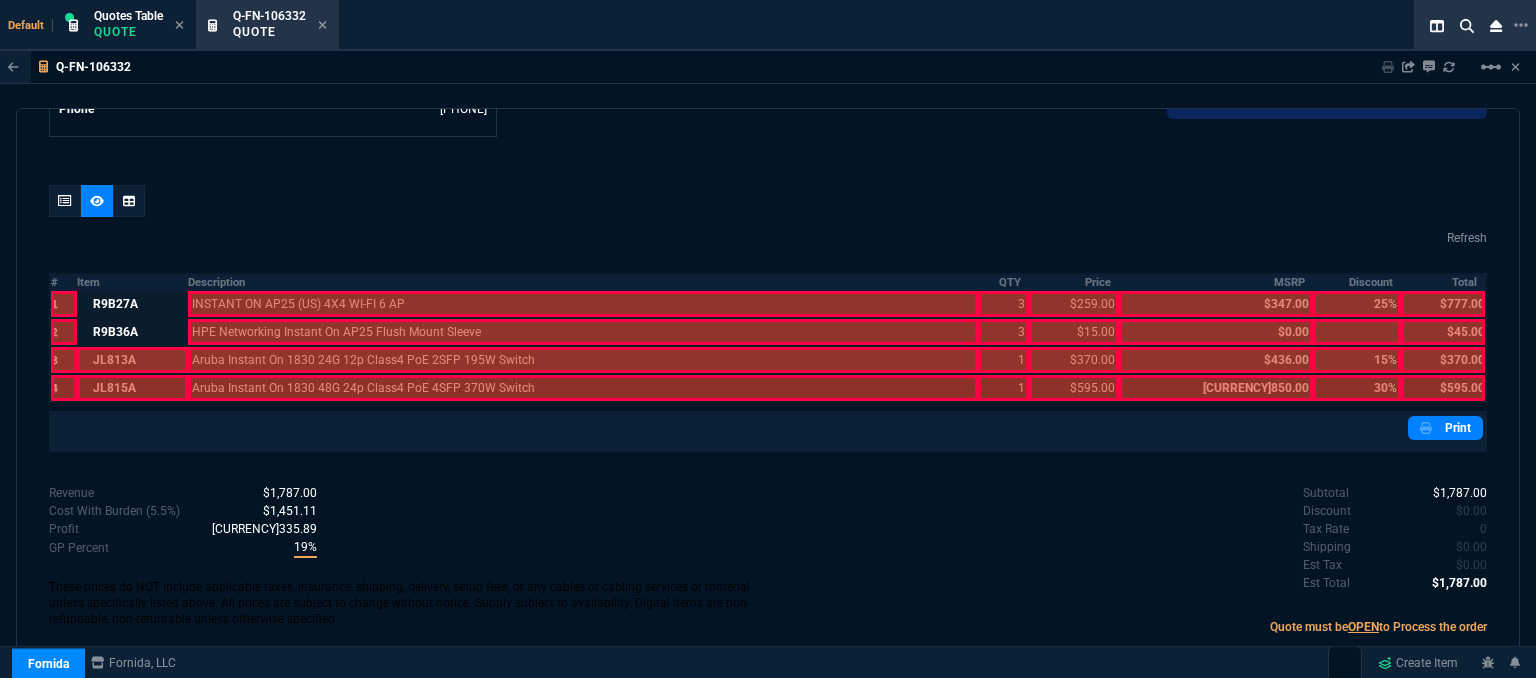click at bounding box center [132, 360] 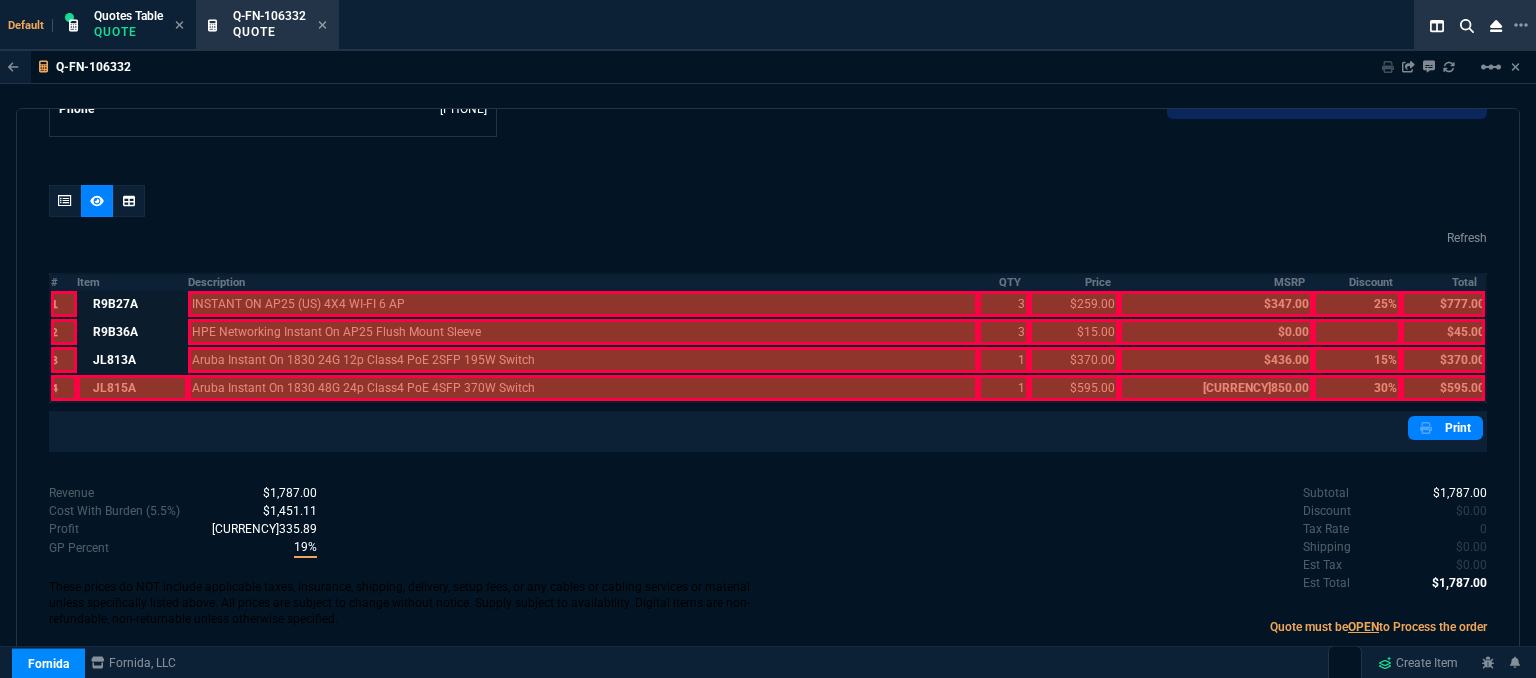click at bounding box center [132, 388] 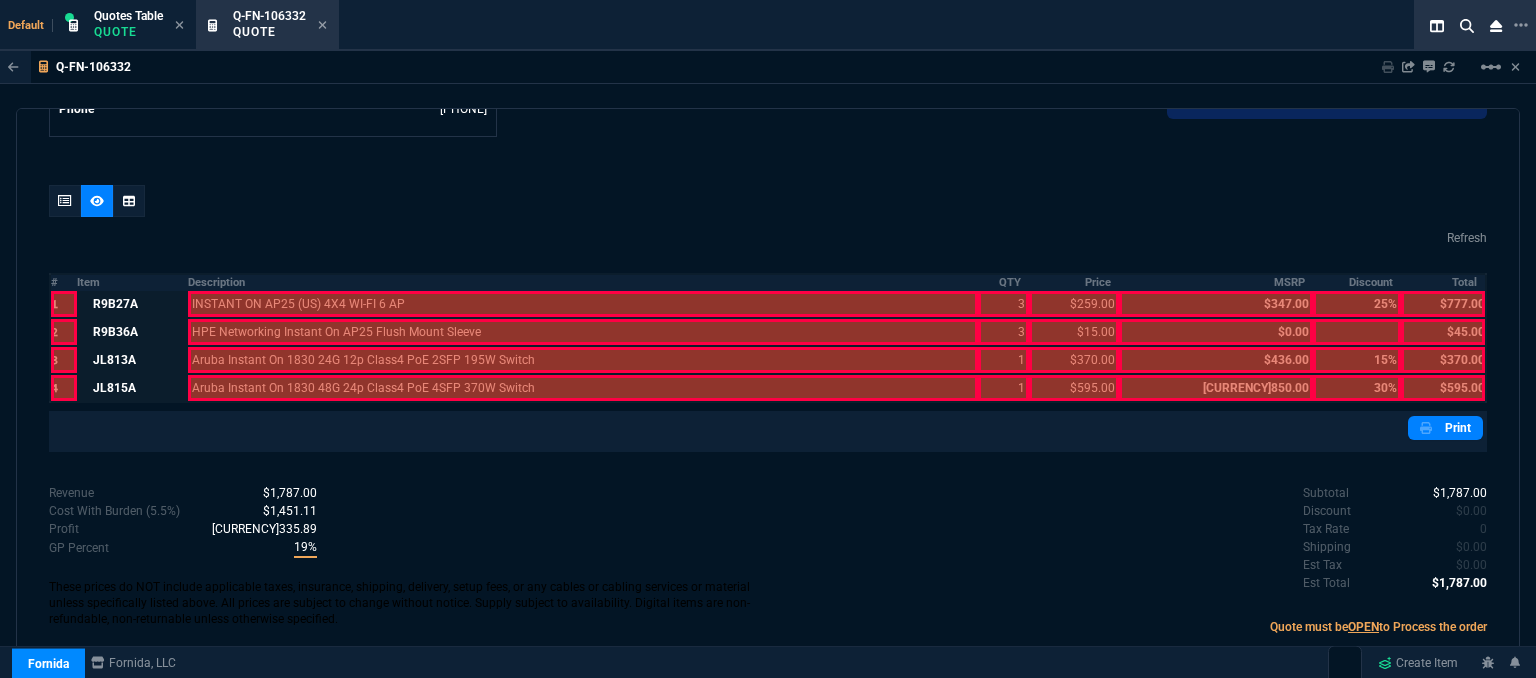 click at bounding box center [583, 304] 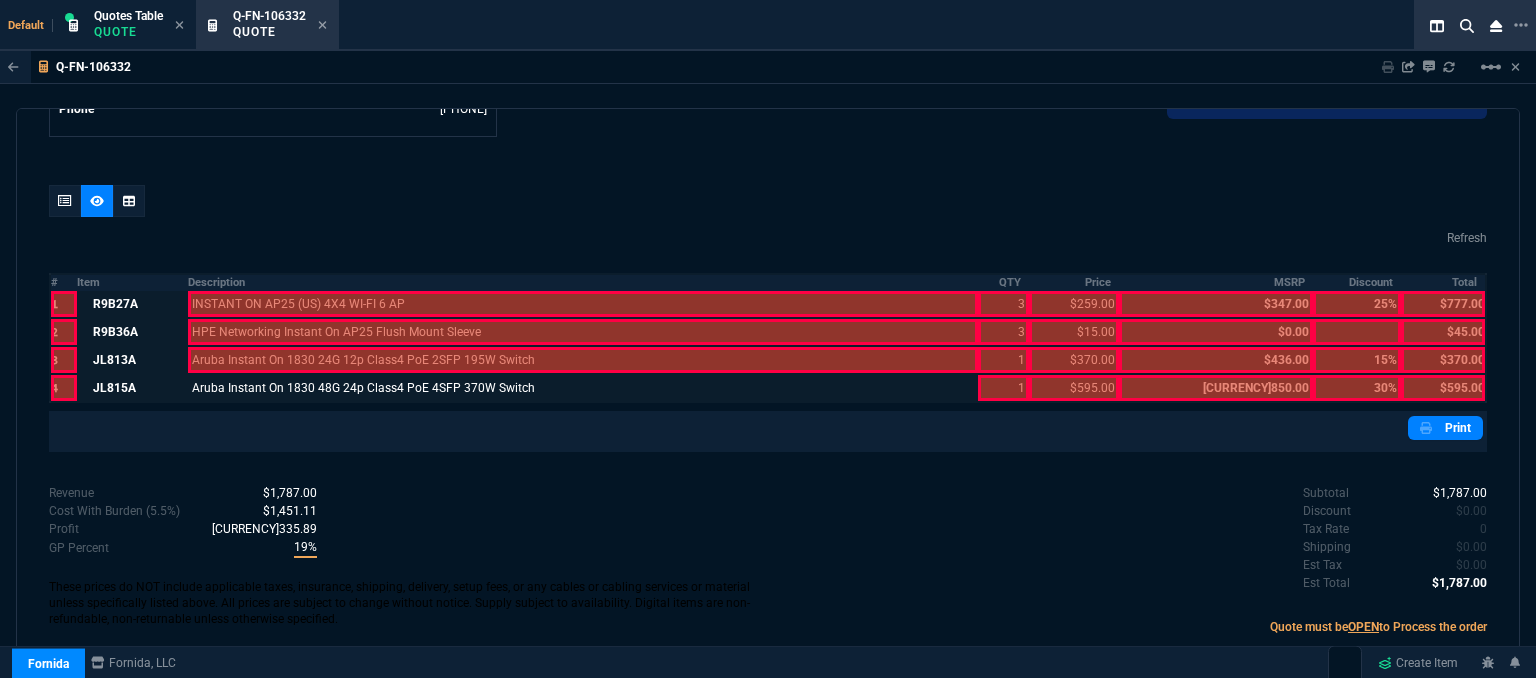 click at bounding box center [583, 304] 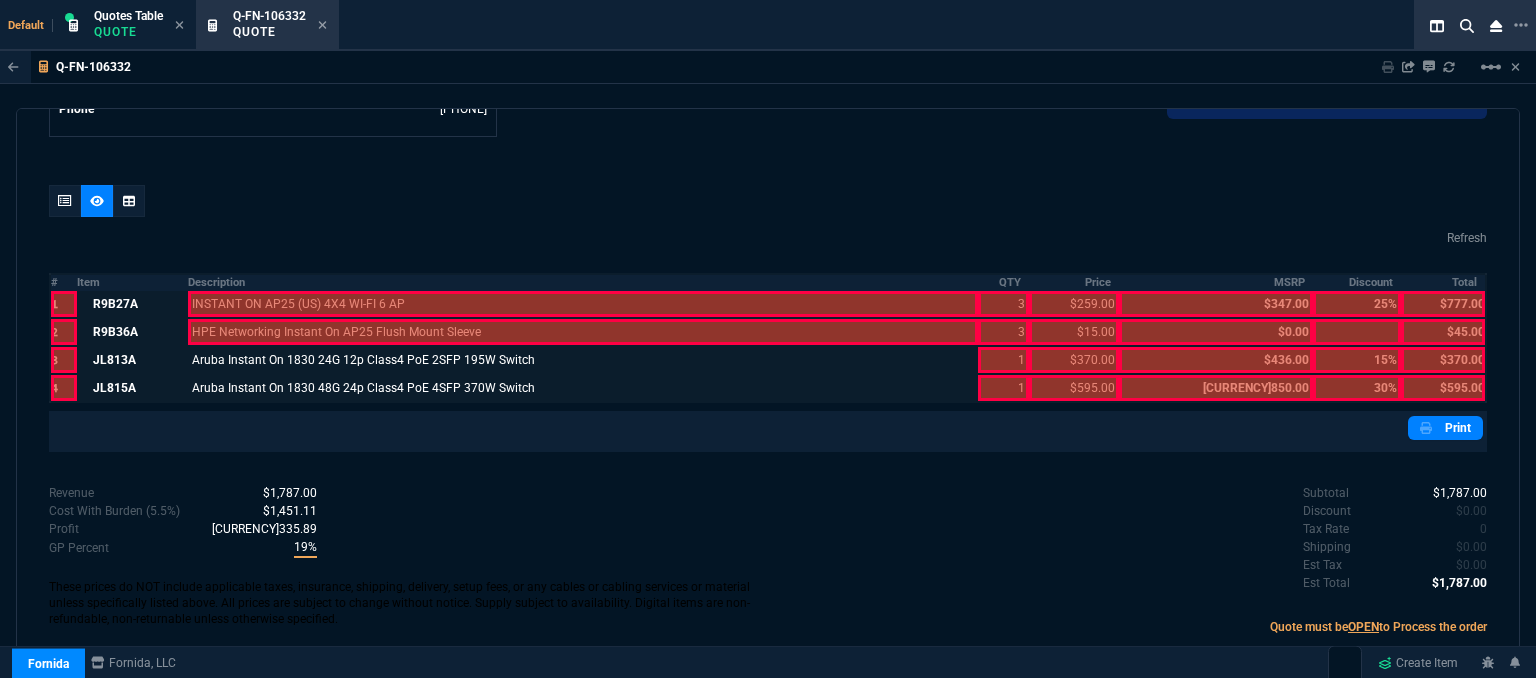 click at bounding box center [583, 304] 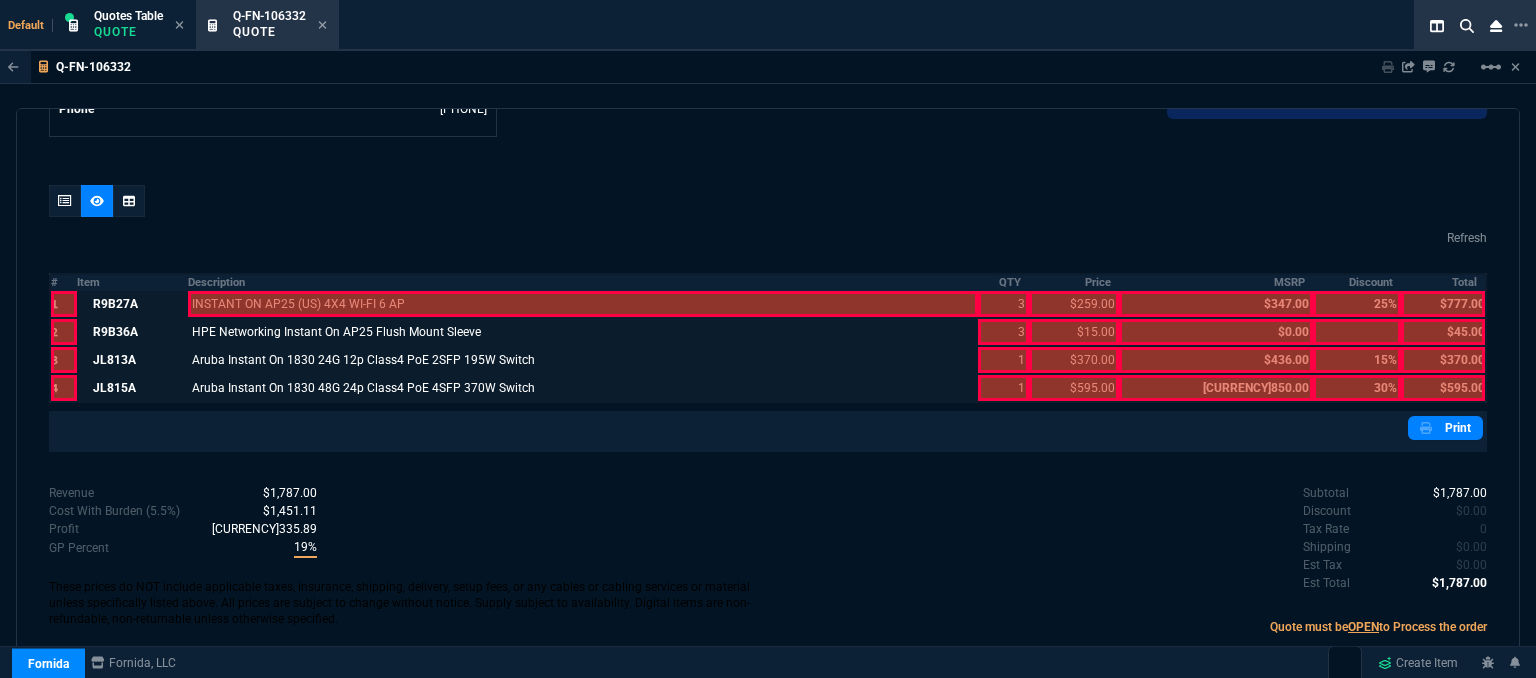 click at bounding box center (583, 304) 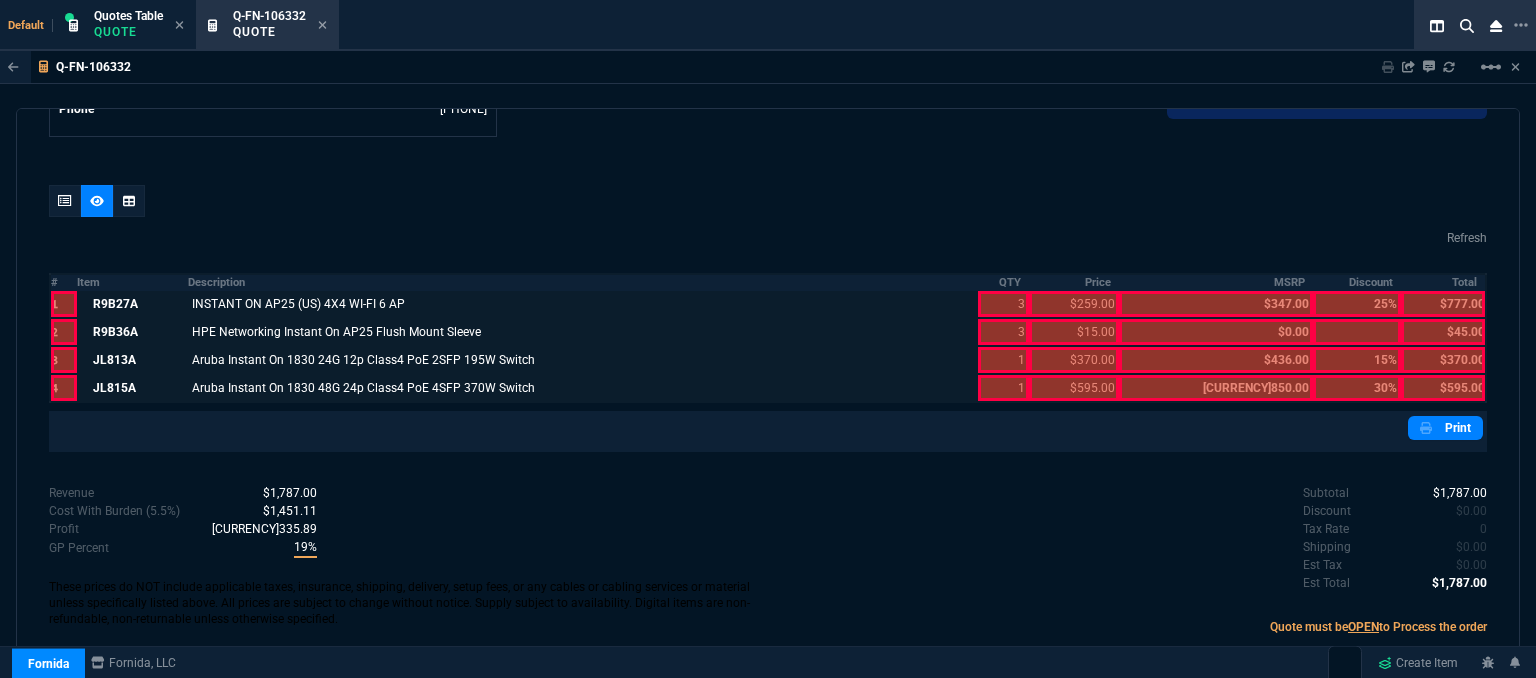 click at bounding box center (1003, 304) 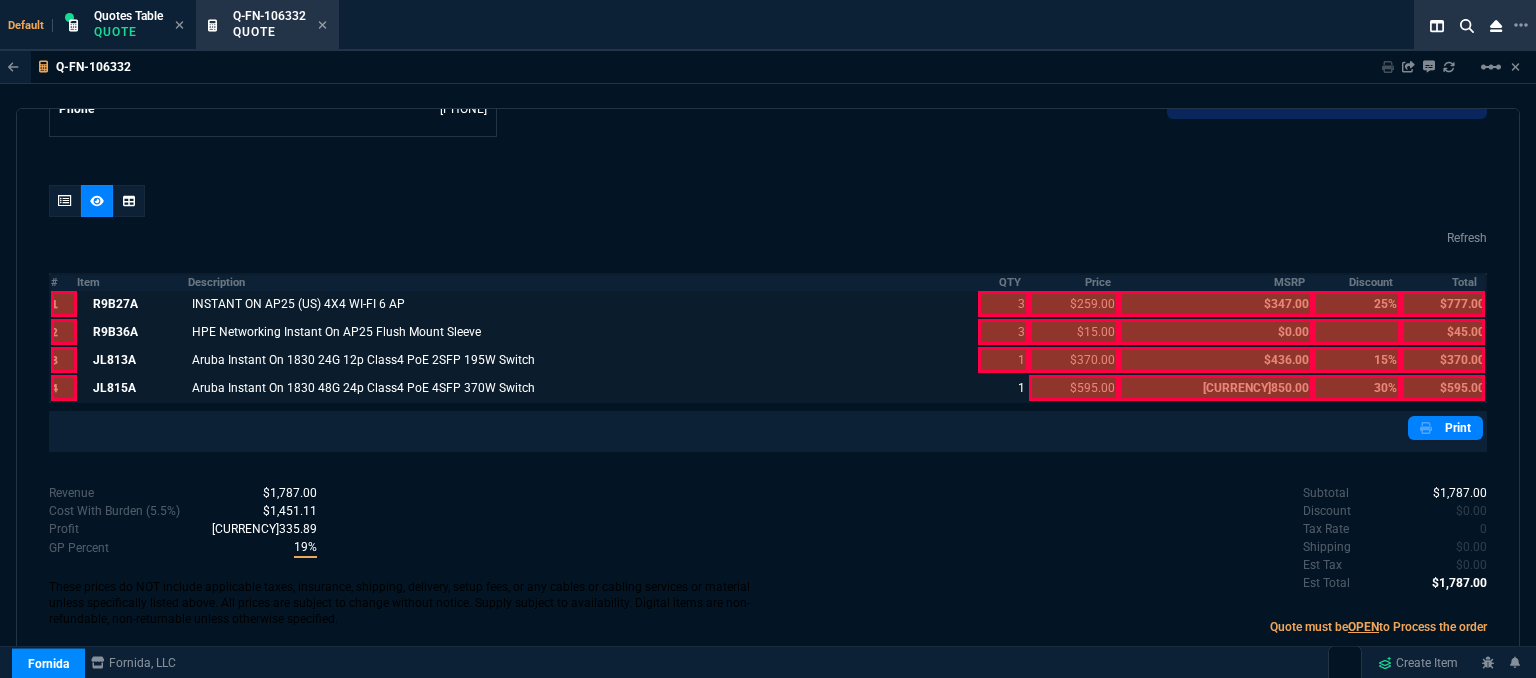 click at bounding box center [1003, 304] 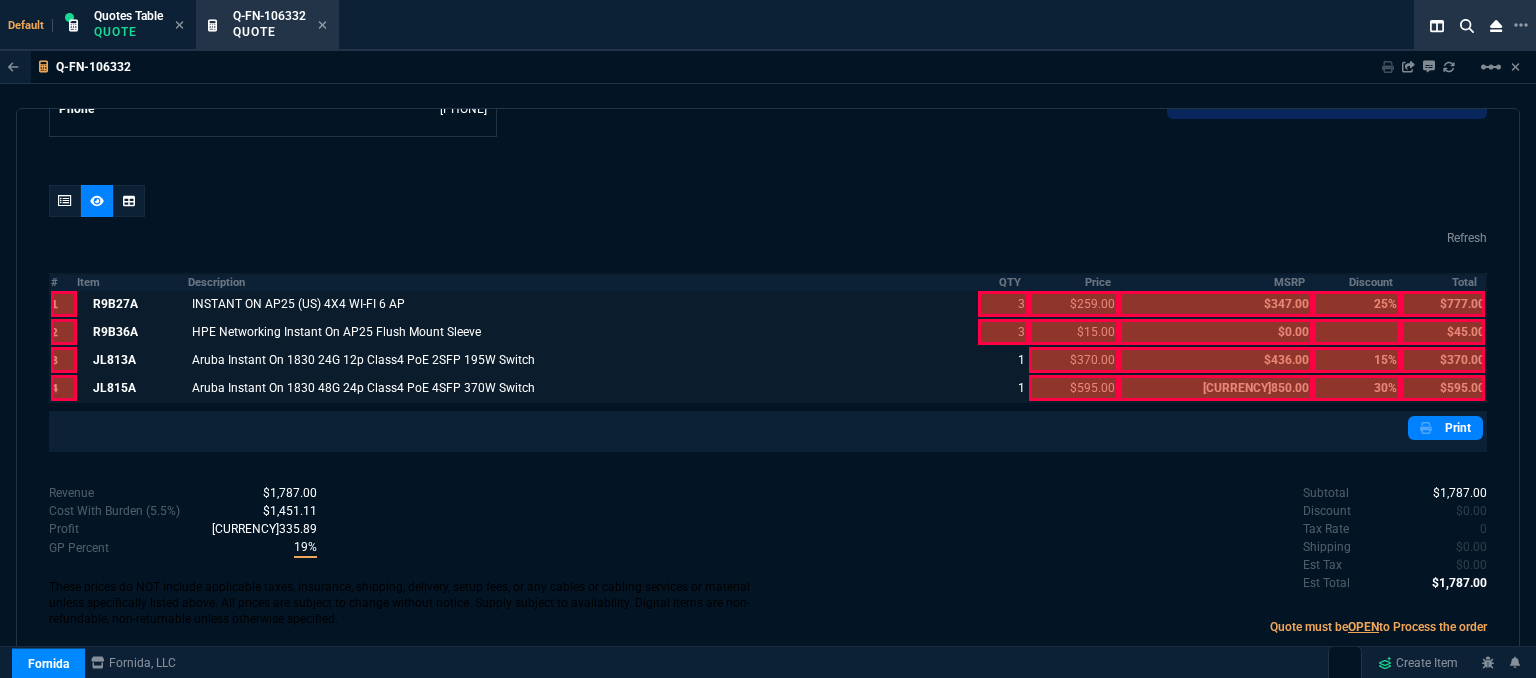 click at bounding box center [1003, 304] 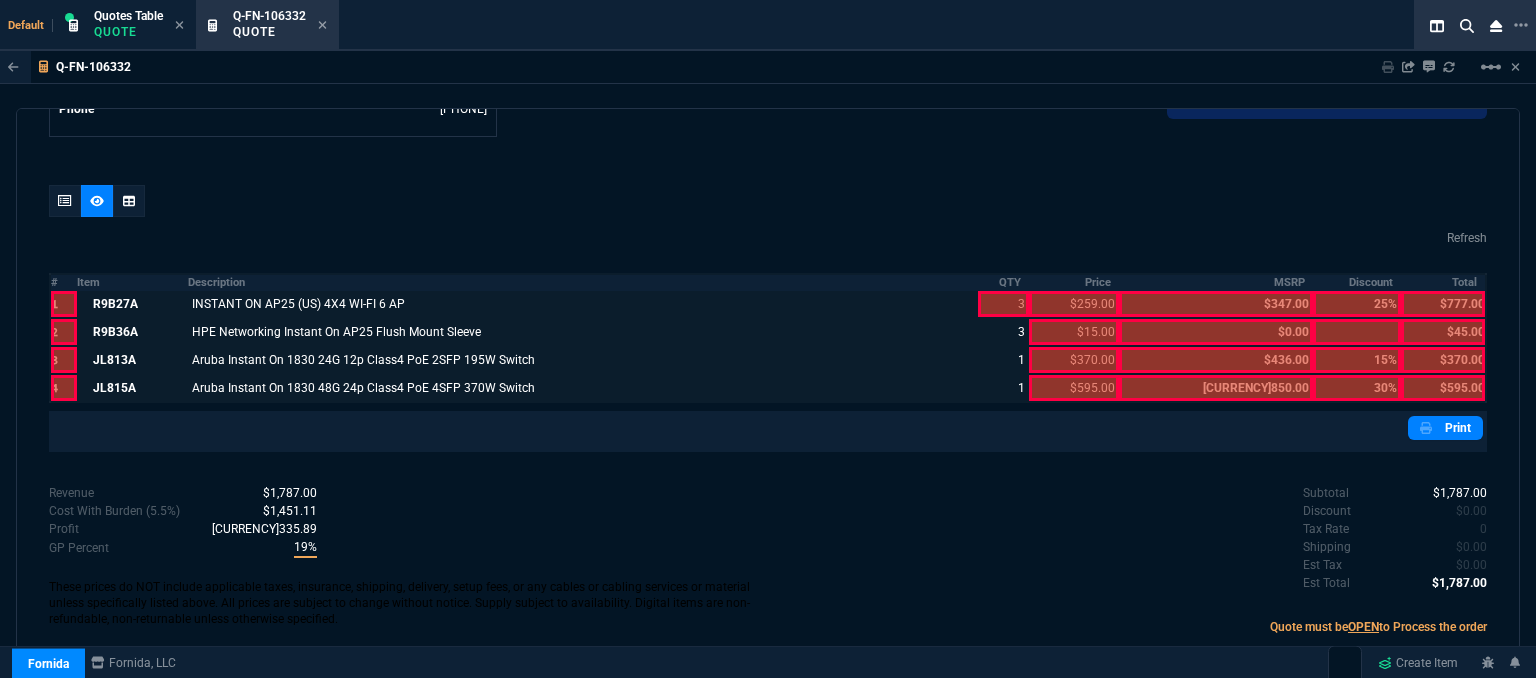 click at bounding box center (1003, 304) 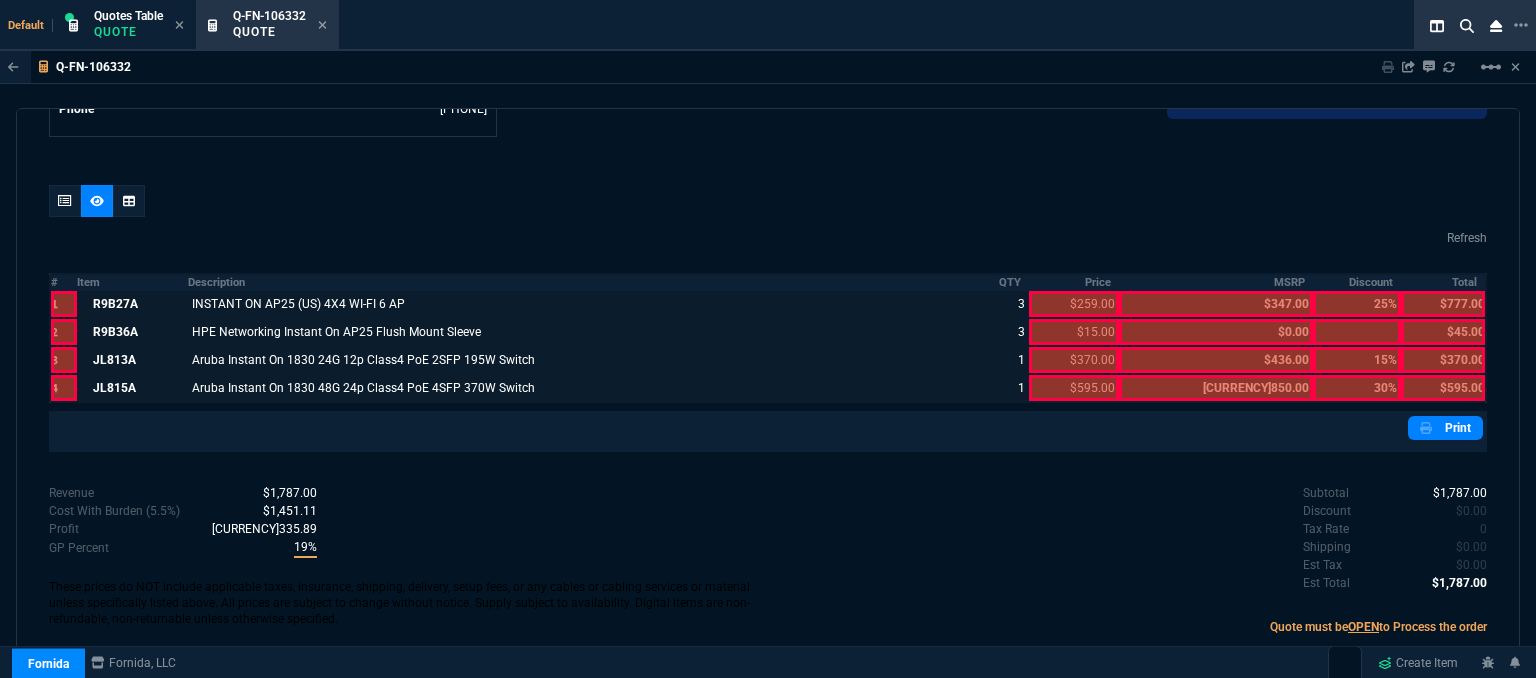 click at bounding box center (1074, 304) 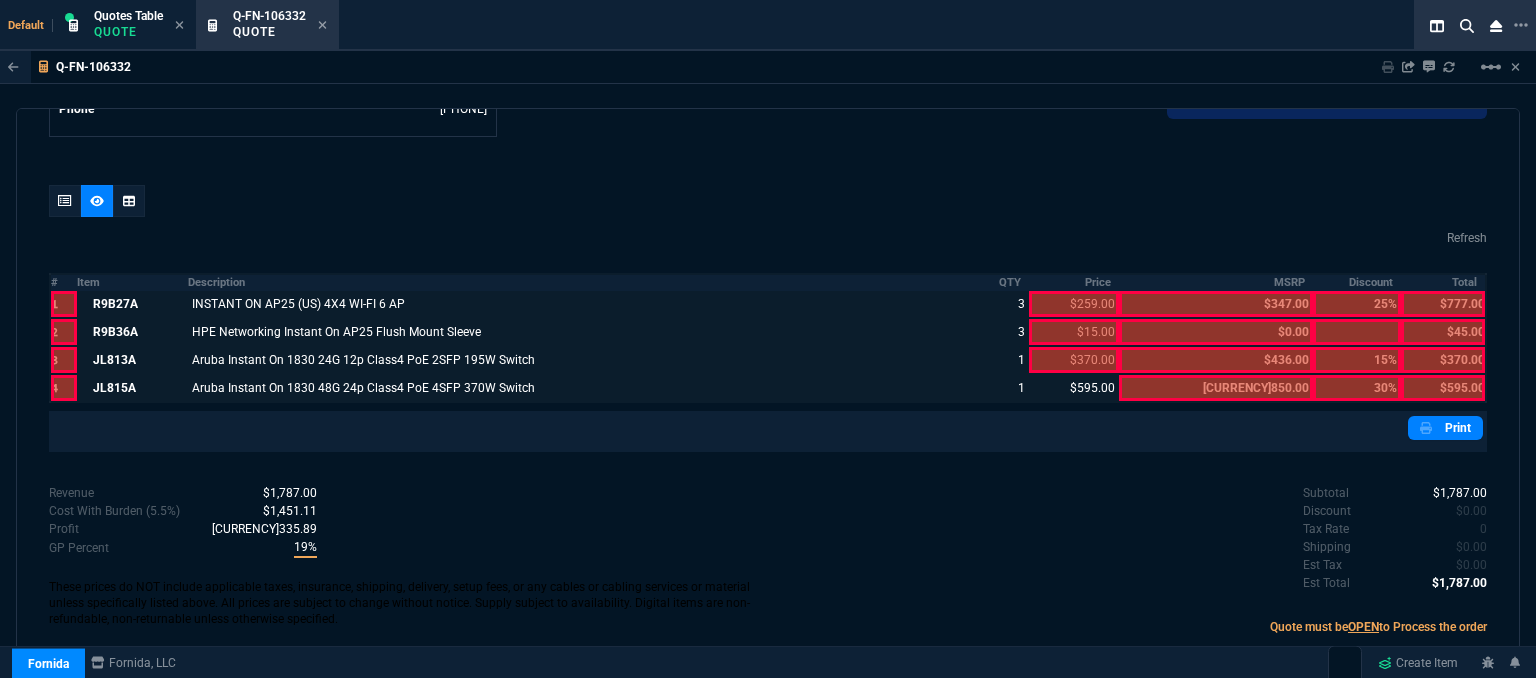 click at bounding box center [1074, 304] 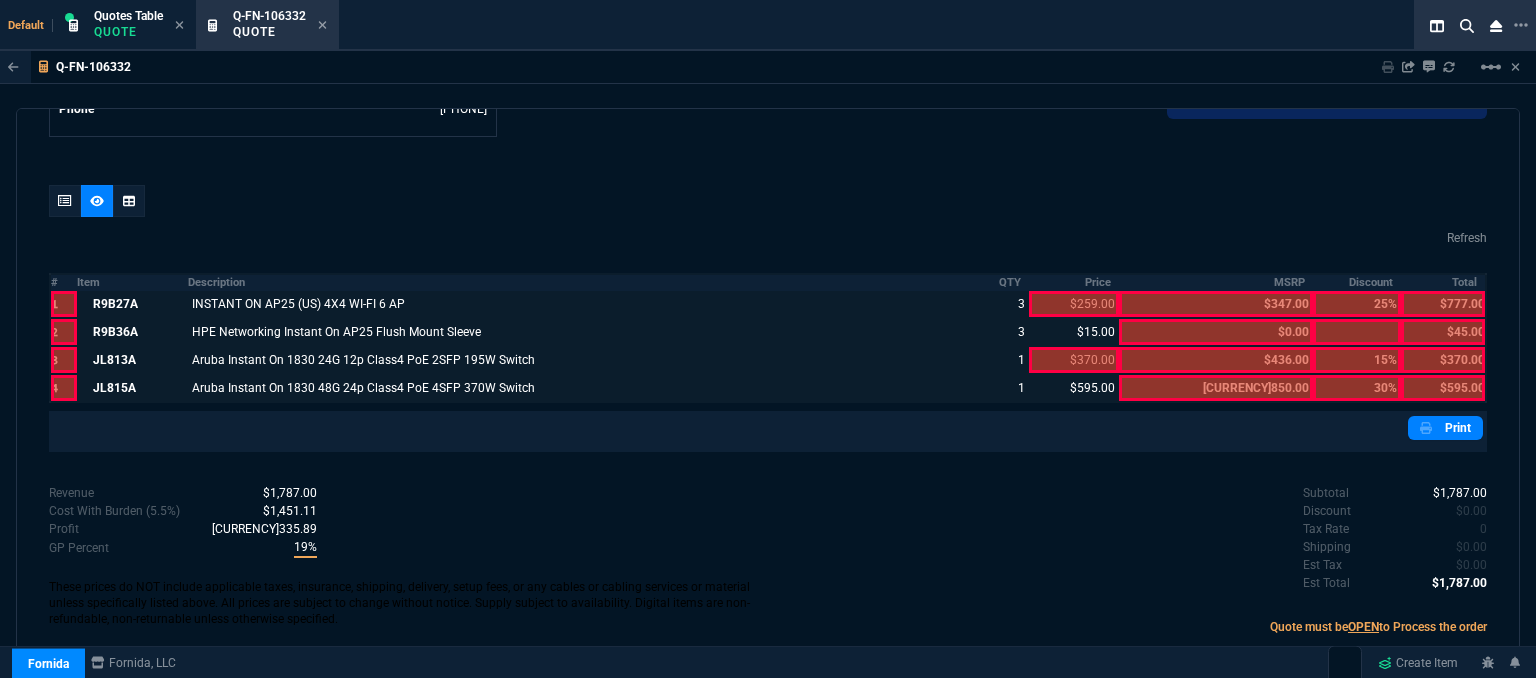 click at bounding box center [1074, 304] 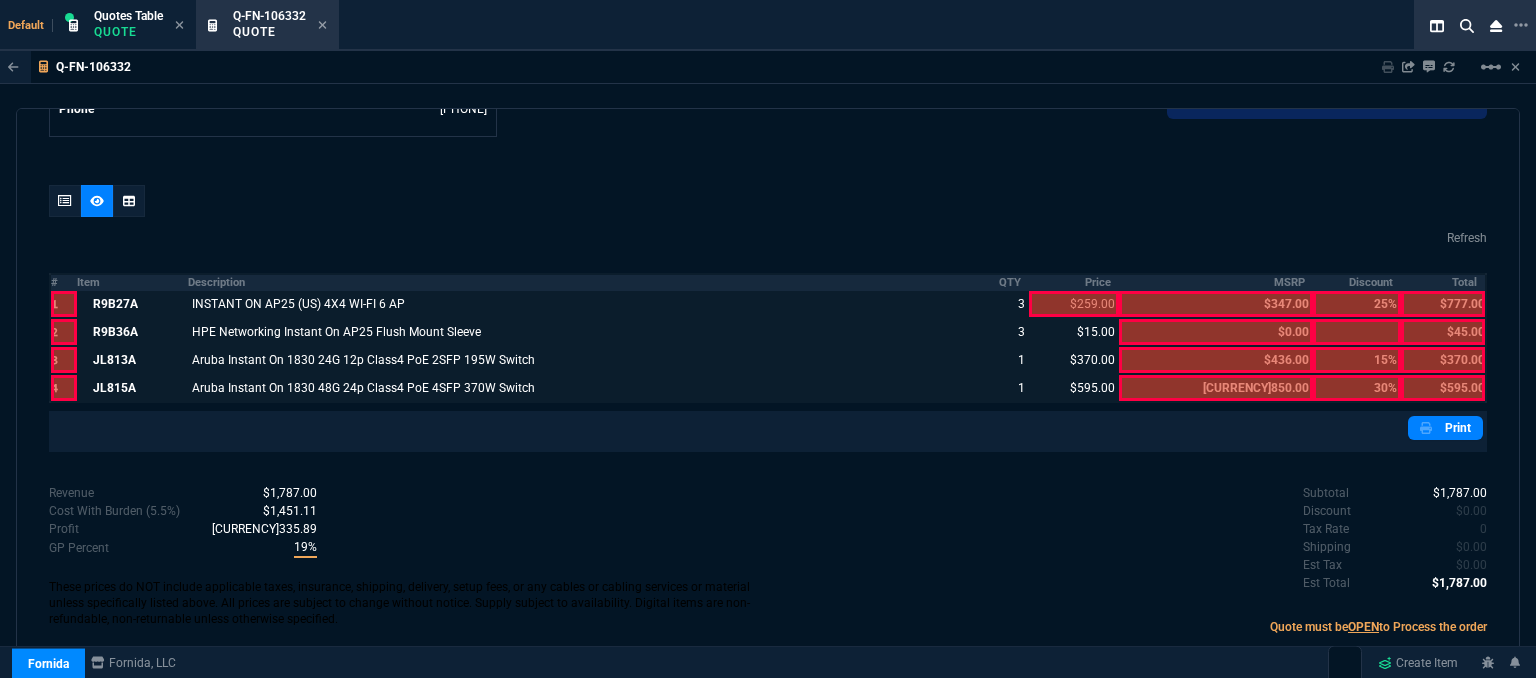 click on "Price" at bounding box center (1074, 282) 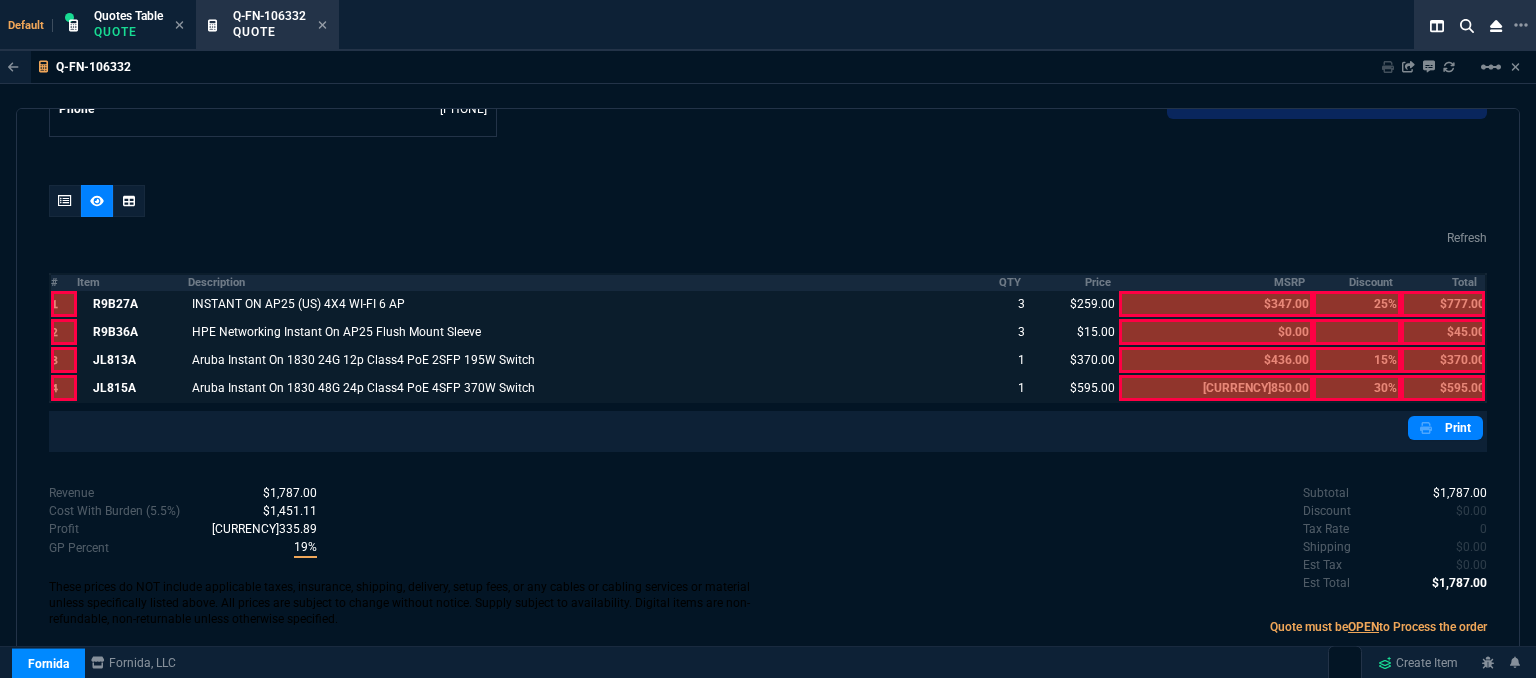 click at bounding box center [1443, 304] 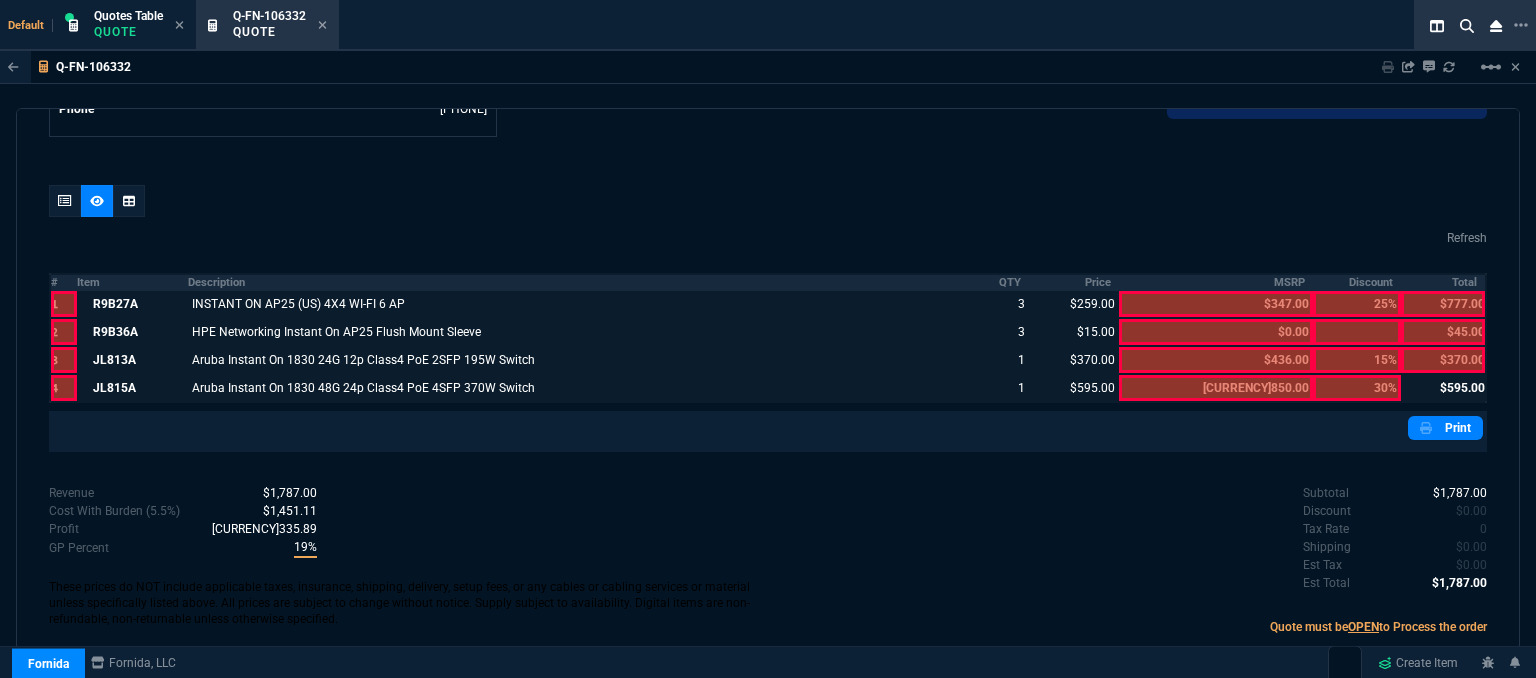click at bounding box center [1443, 304] 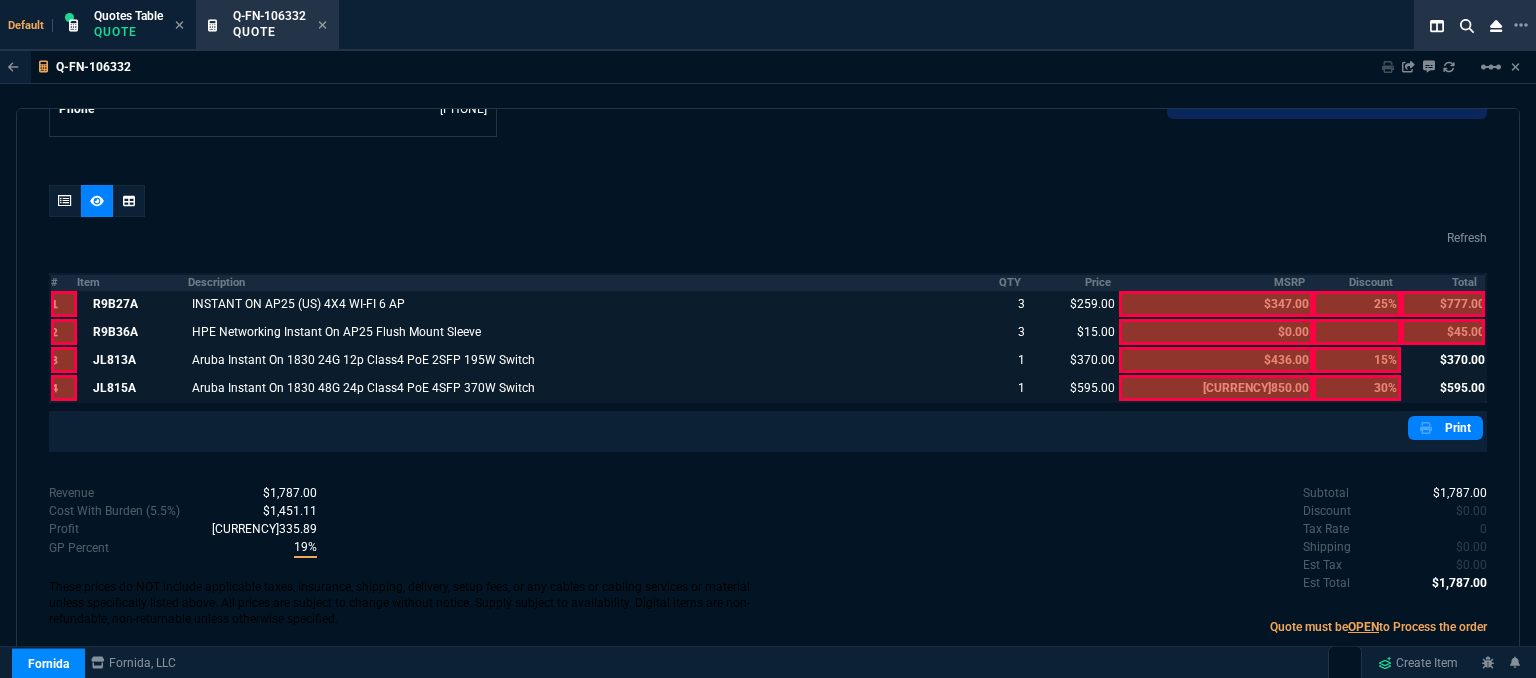 click at bounding box center (1443, 304) 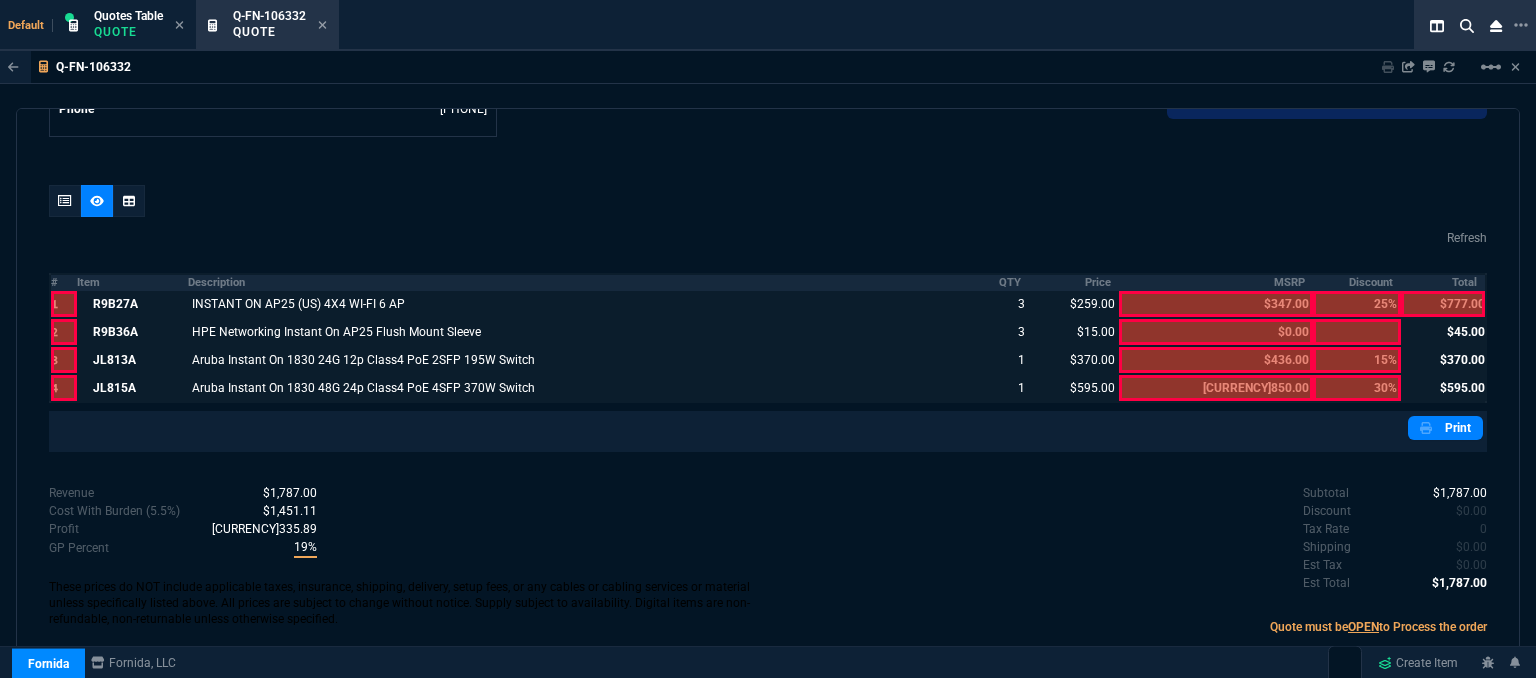 click at bounding box center [1443, 304] 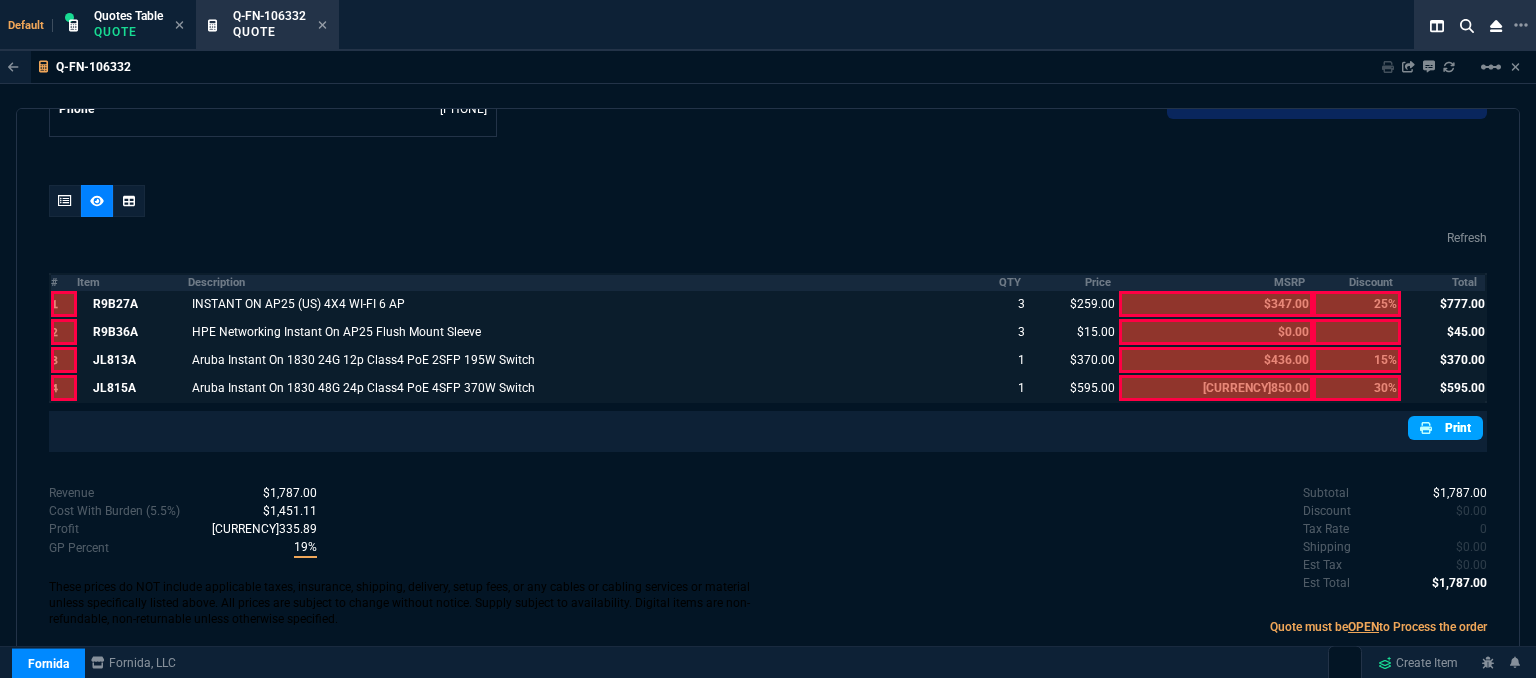 click on "Print" at bounding box center [1445, 428] 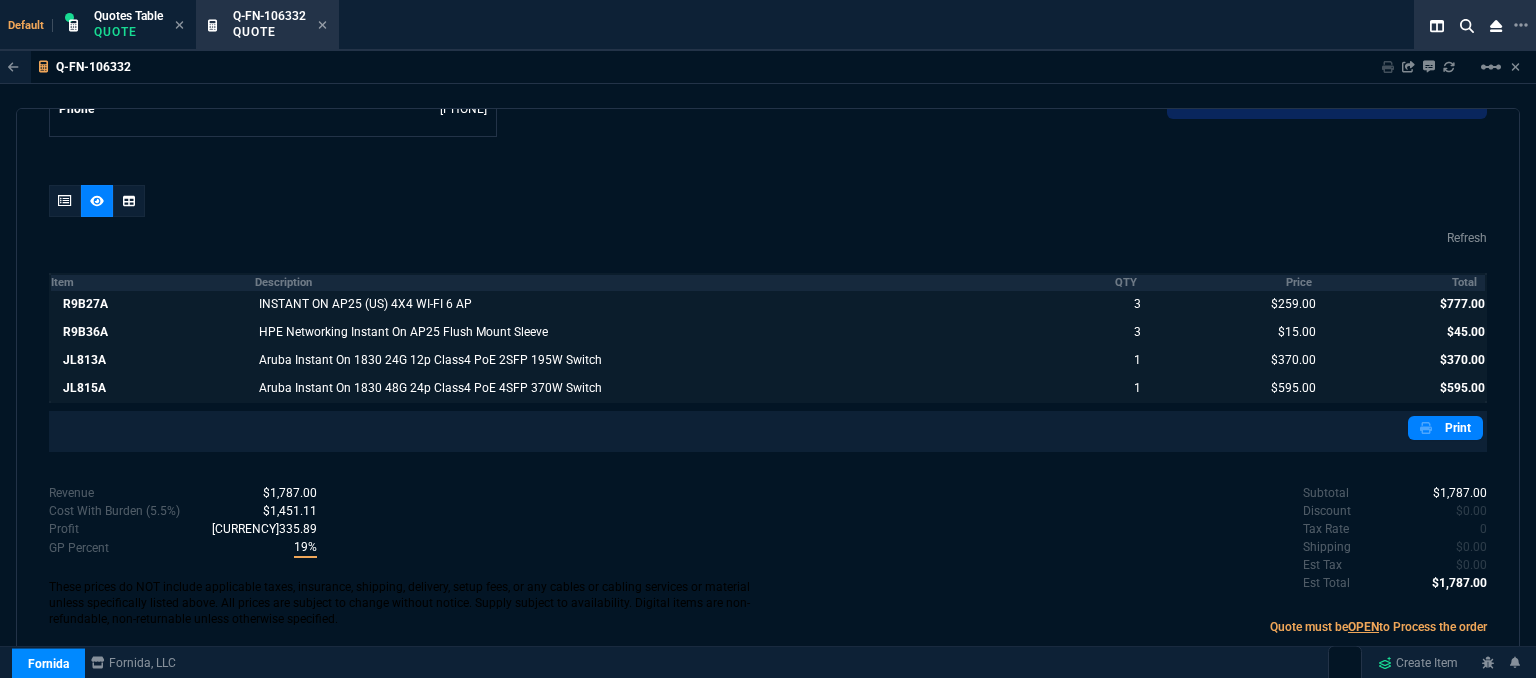 scroll, scrollTop: 1080, scrollLeft: 0, axis: vertical 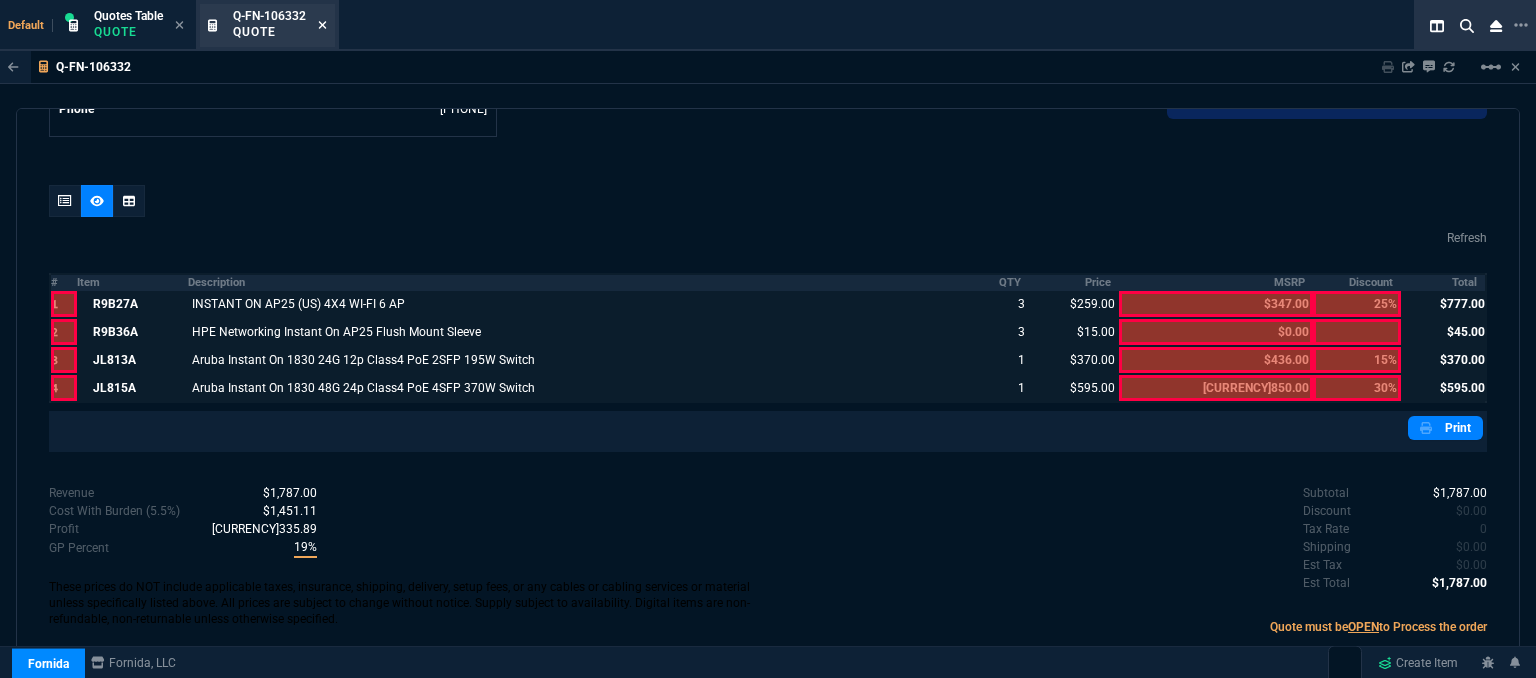 click at bounding box center (322, 25) 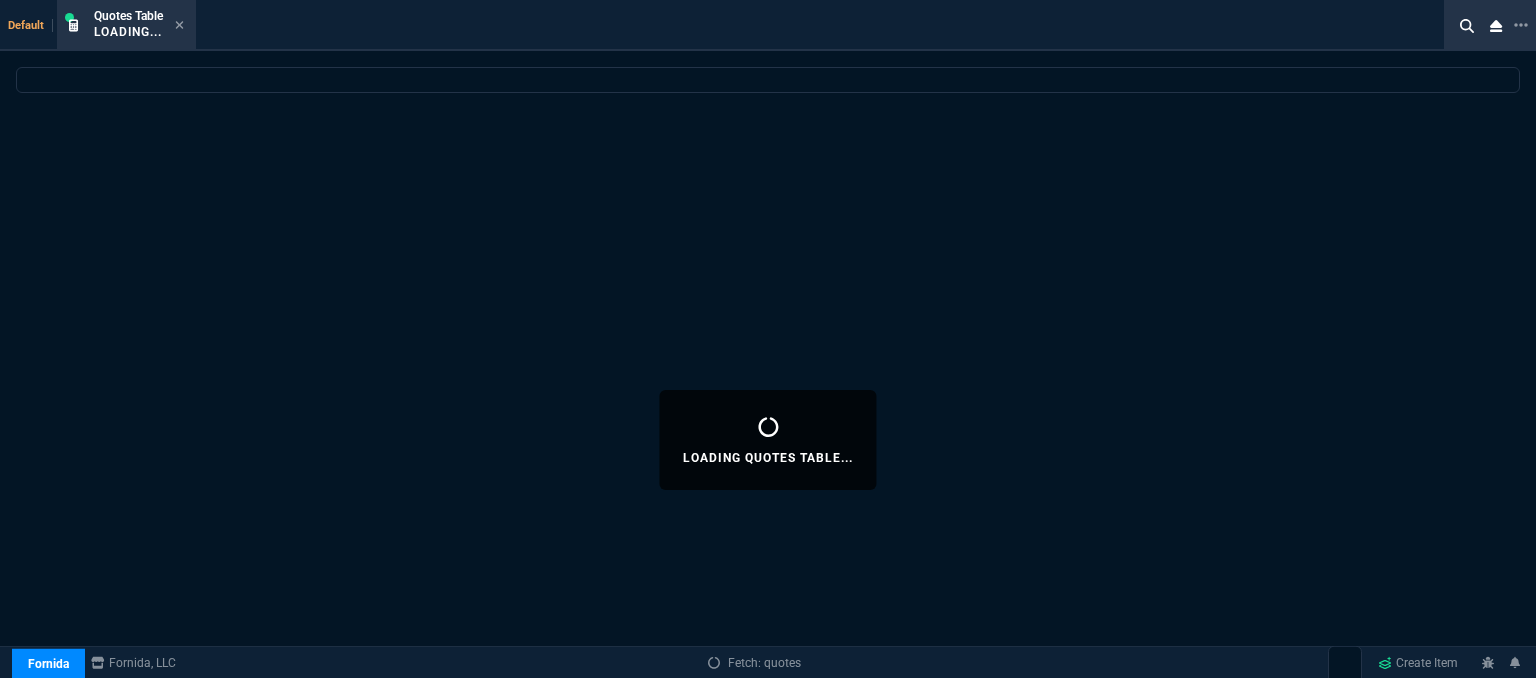 click at bounding box center (179, 25) 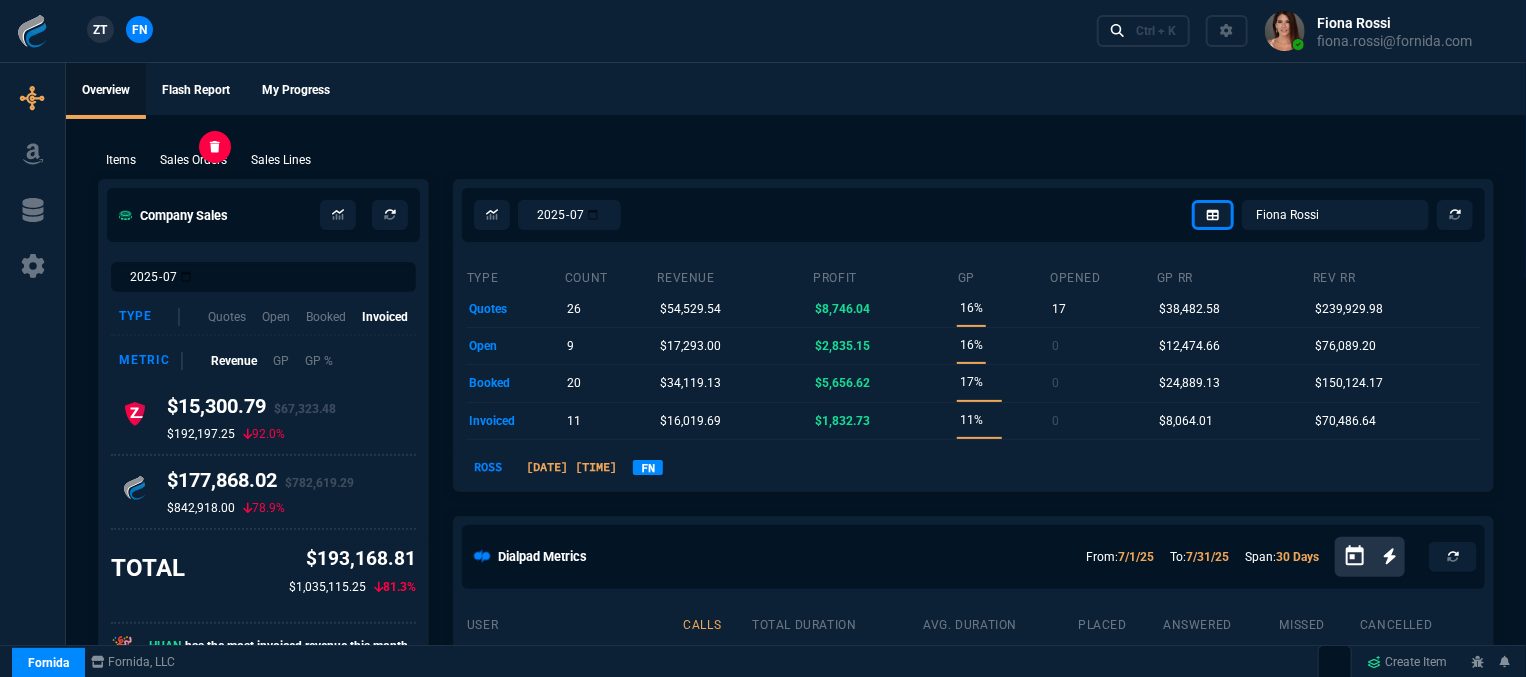 click on "Sales Orders" at bounding box center [121, 160] 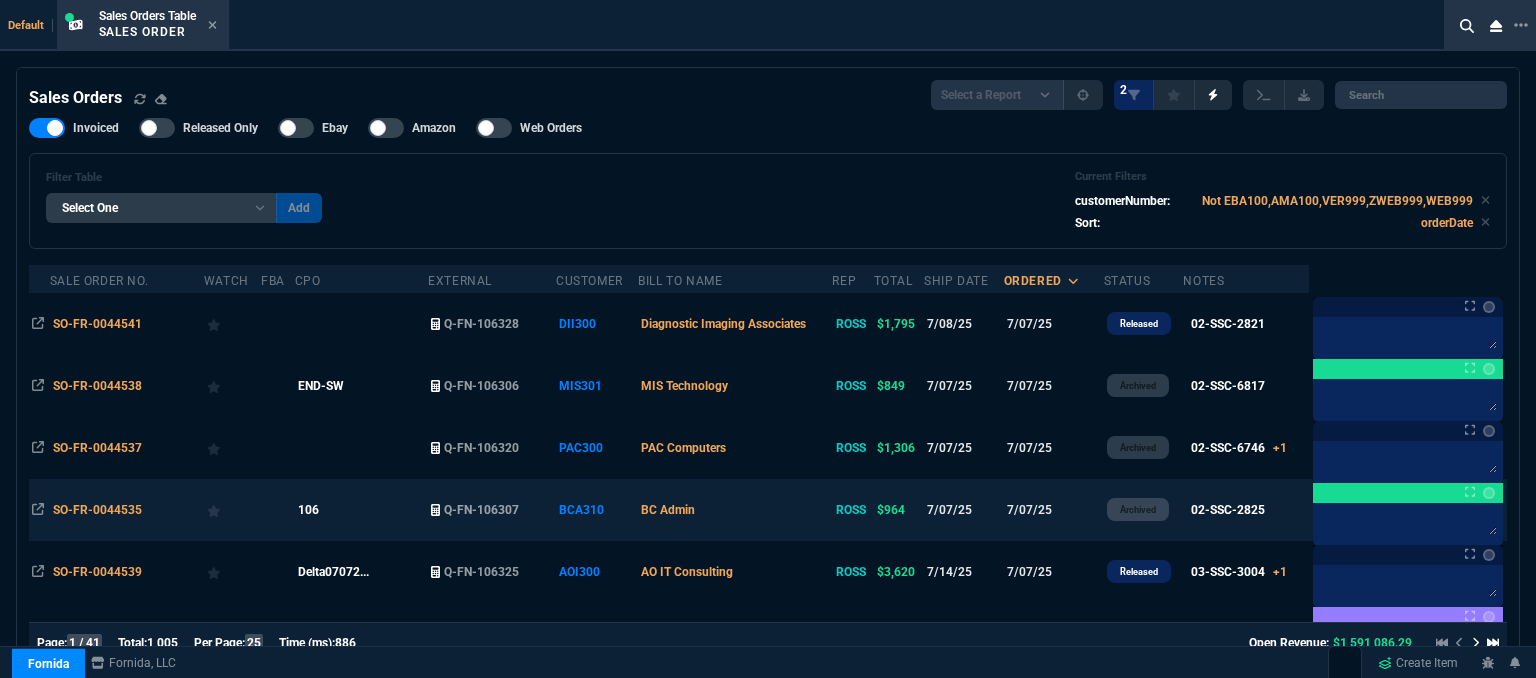click on "BC Admin" at bounding box center [735, 510] 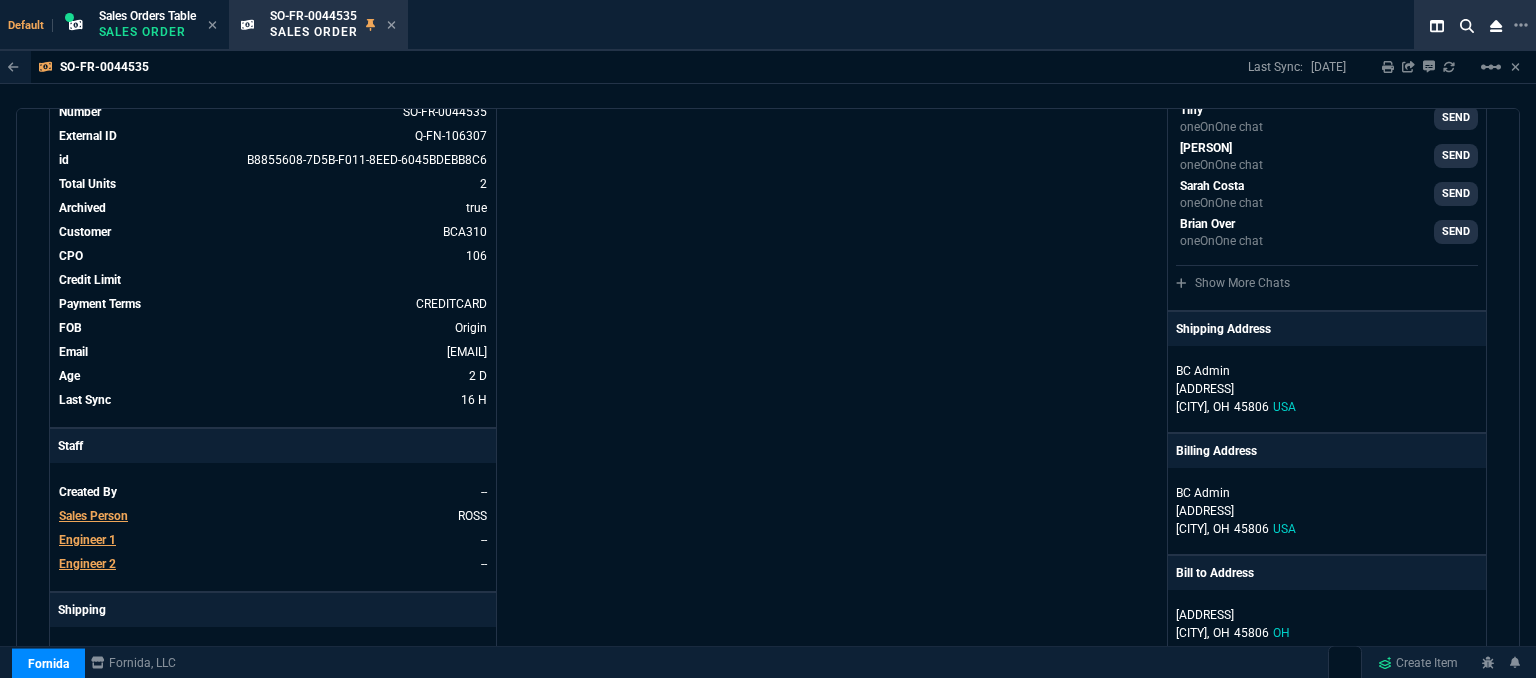 scroll, scrollTop: 300, scrollLeft: 0, axis: vertical 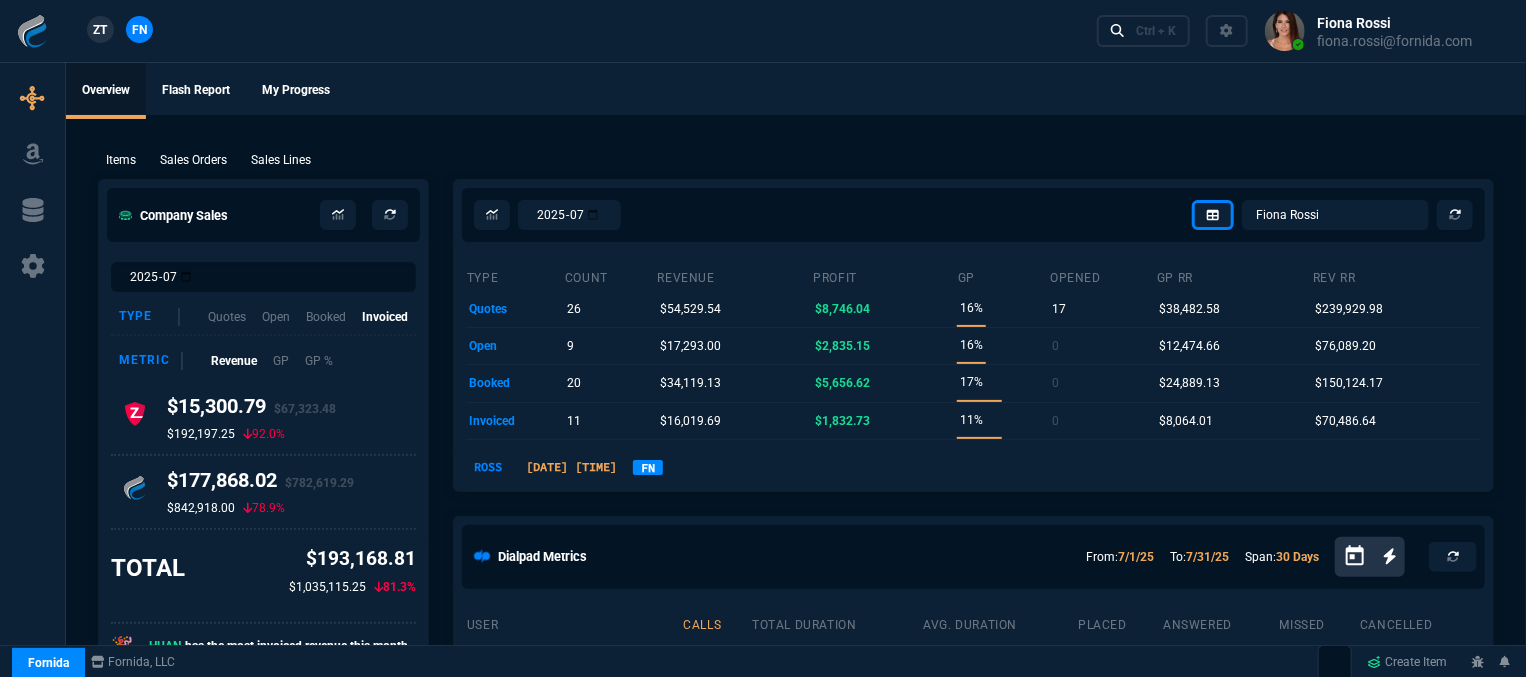click on "ZT FN Ctrl + K" at bounding box center [763, 31] 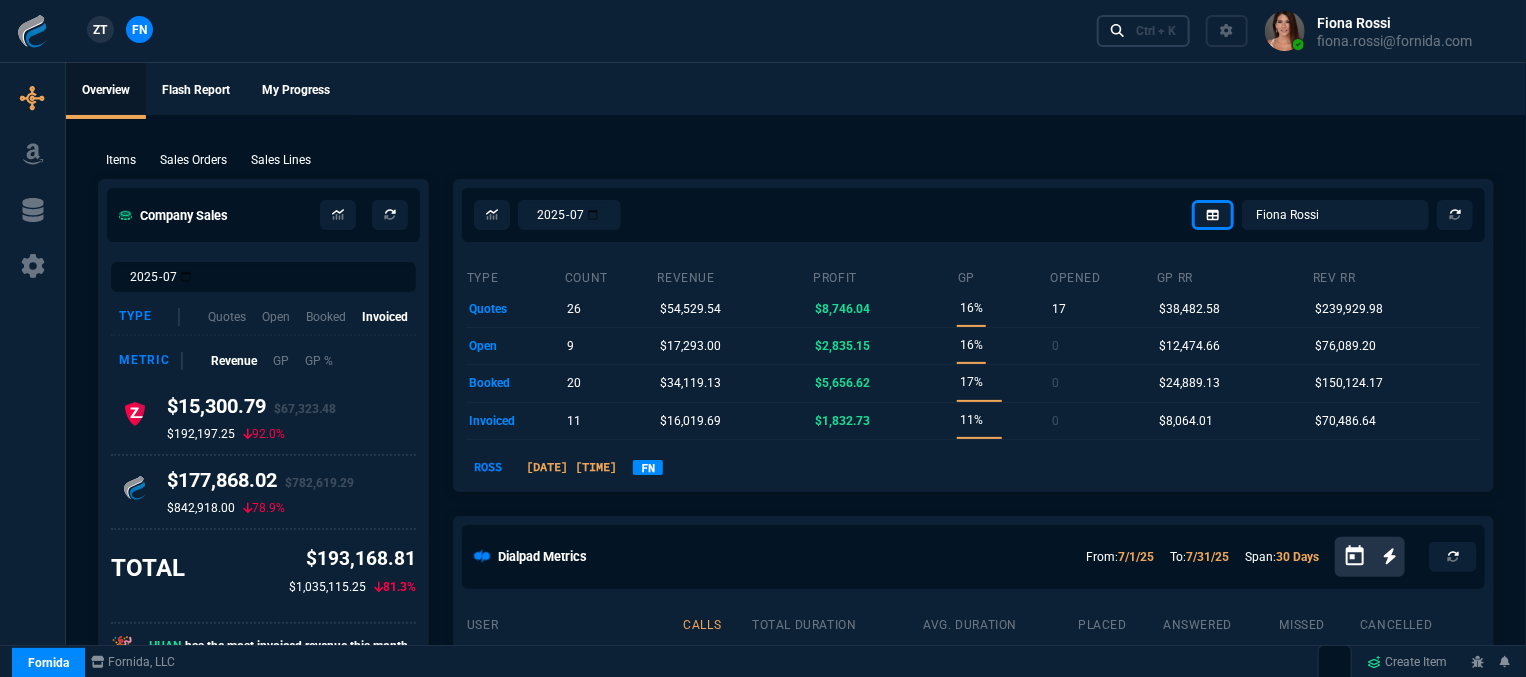 click on "Ctrl + K" at bounding box center (1156, 31) 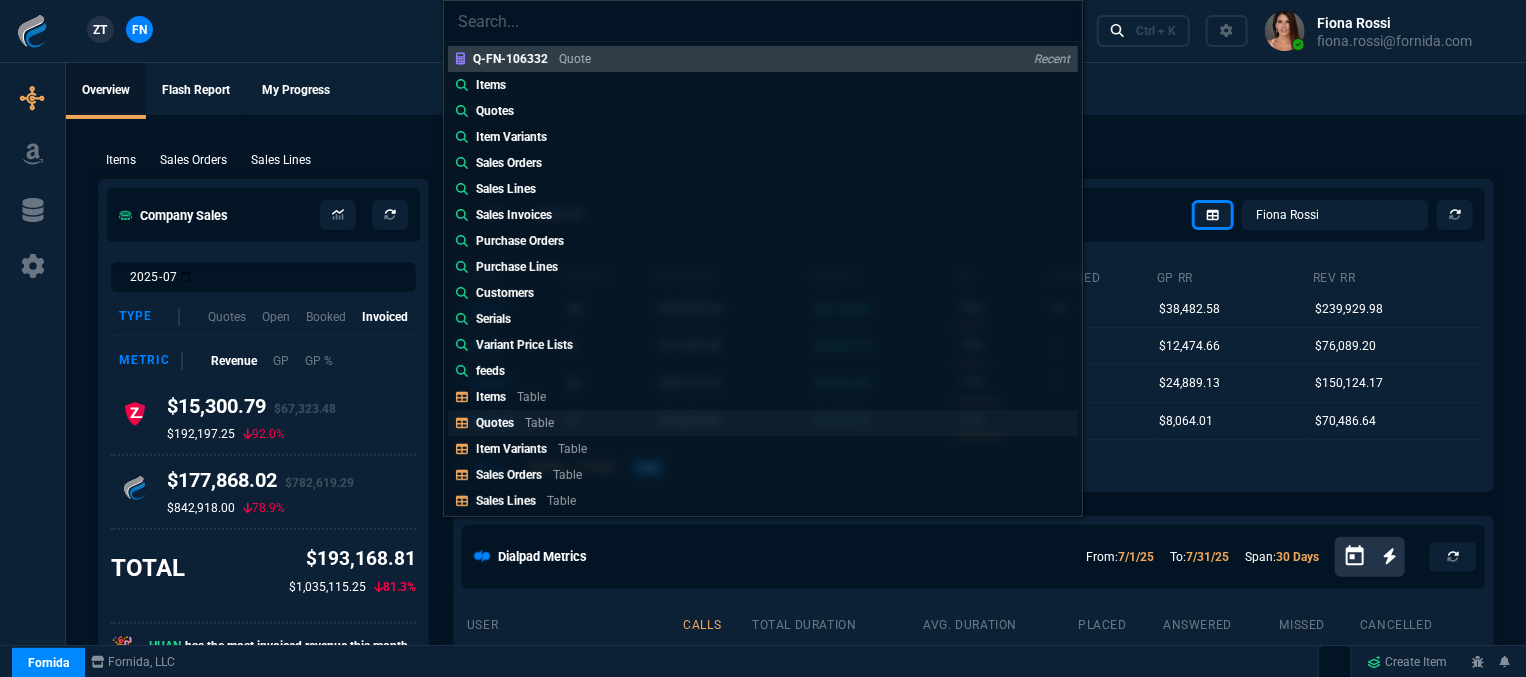 click on "Quotes
Table" at bounding box center (763, 59) 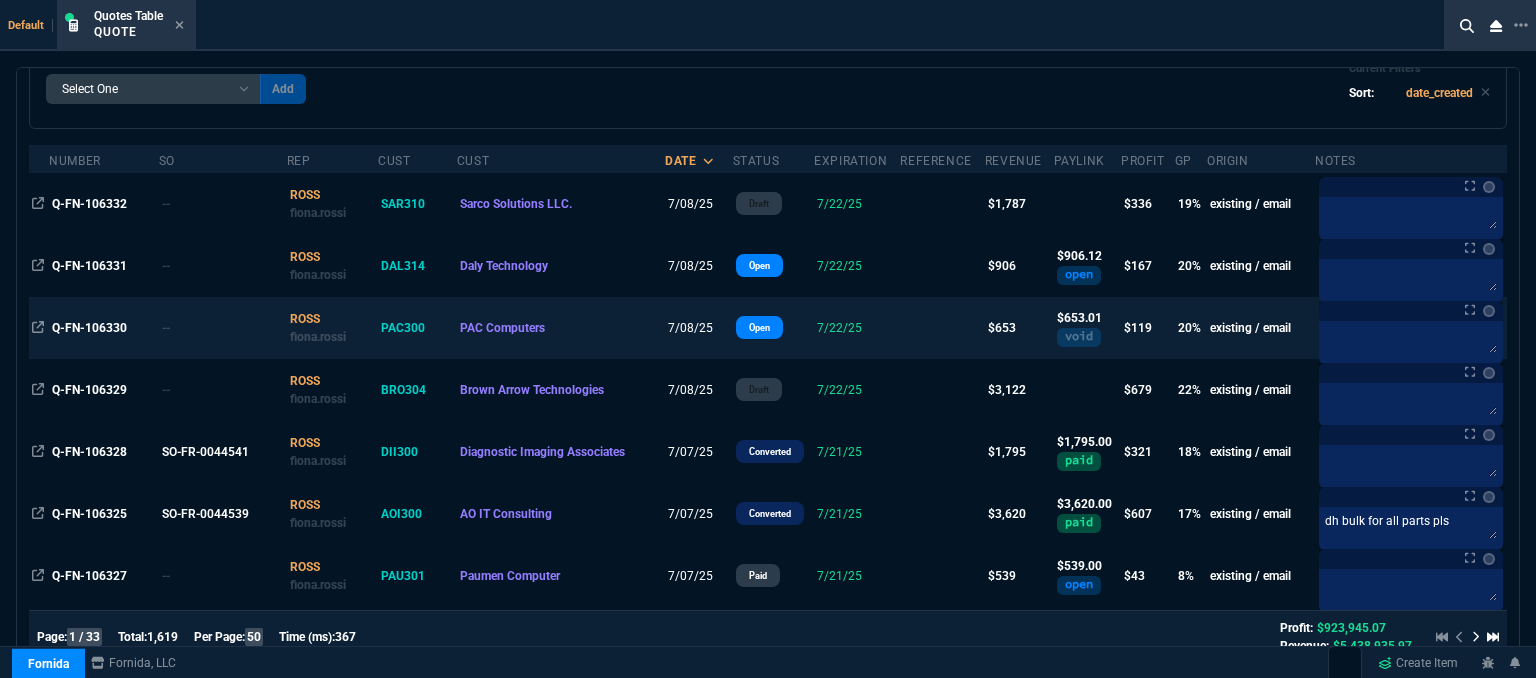 scroll, scrollTop: 0, scrollLeft: 0, axis: both 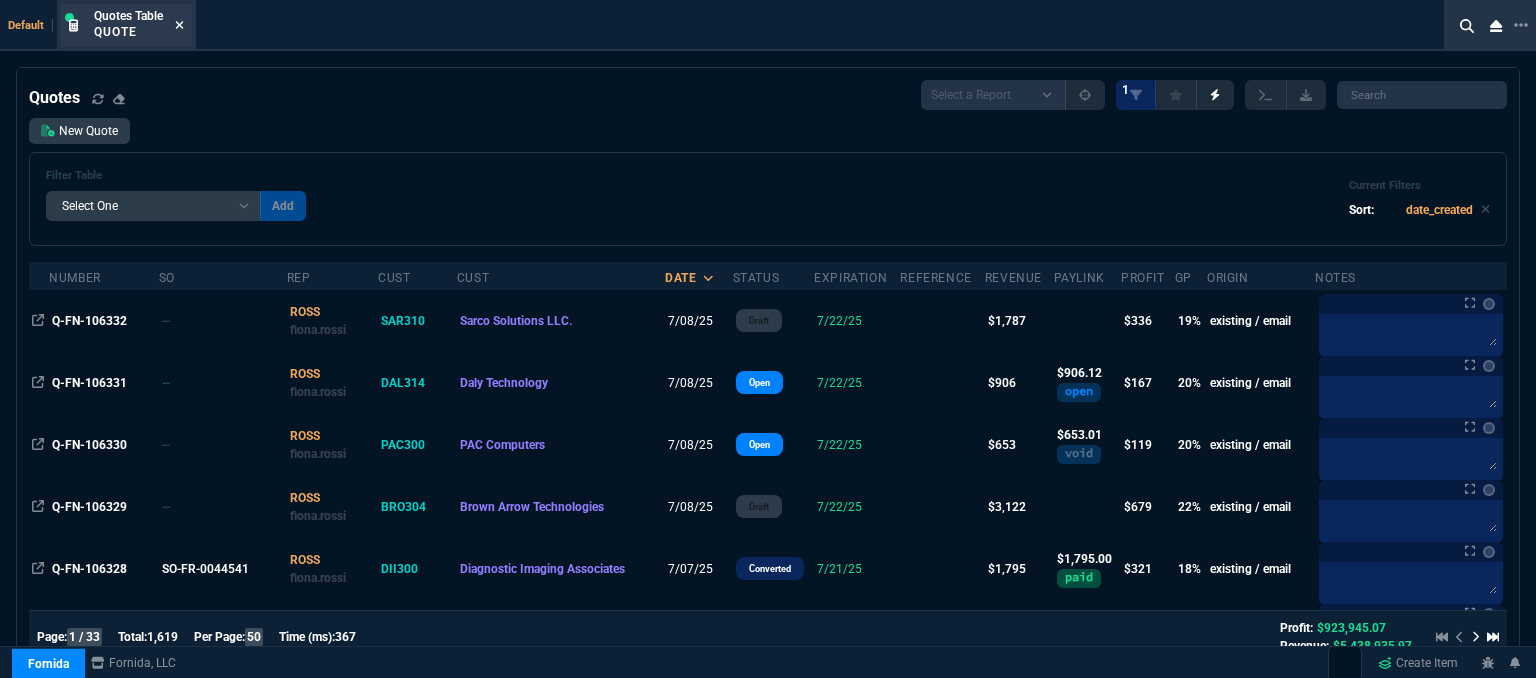 click at bounding box center (180, 25) 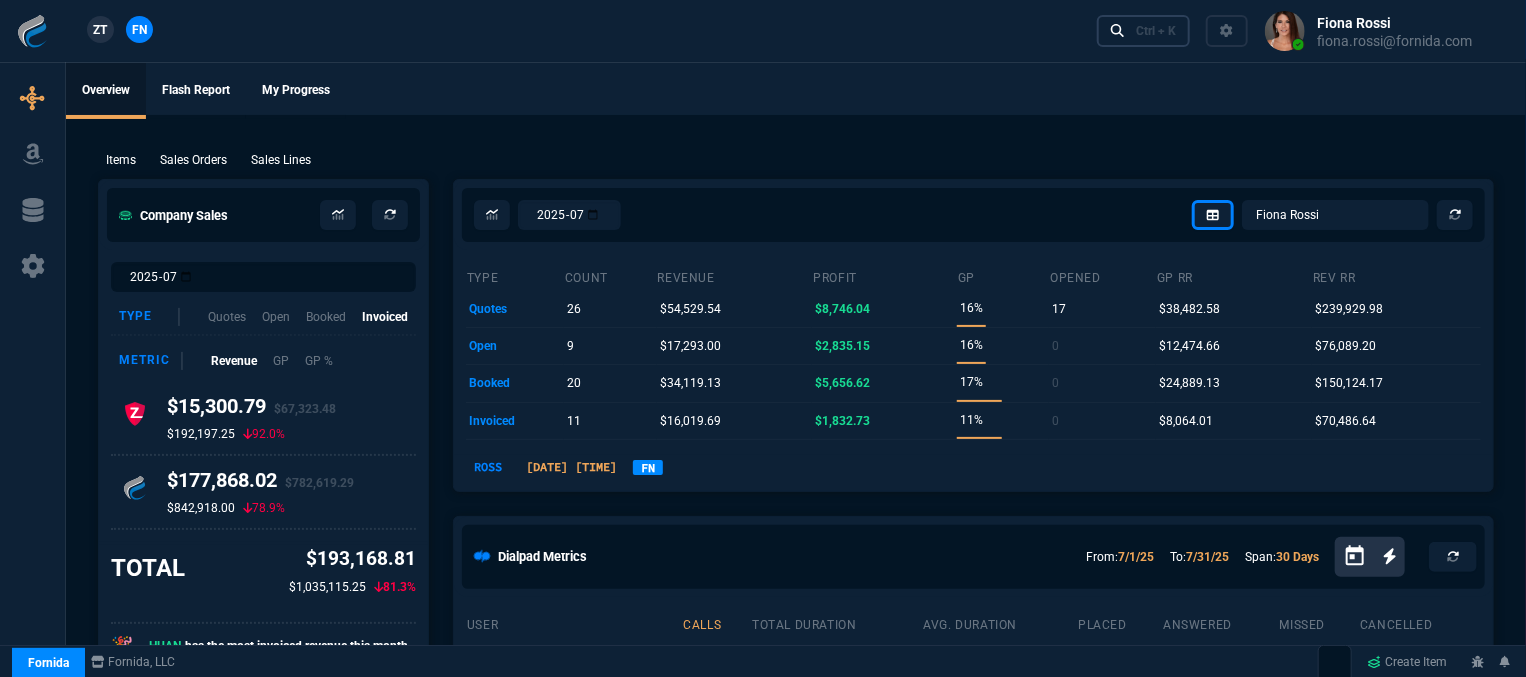 click on "Ctrl + K" at bounding box center [1156, 31] 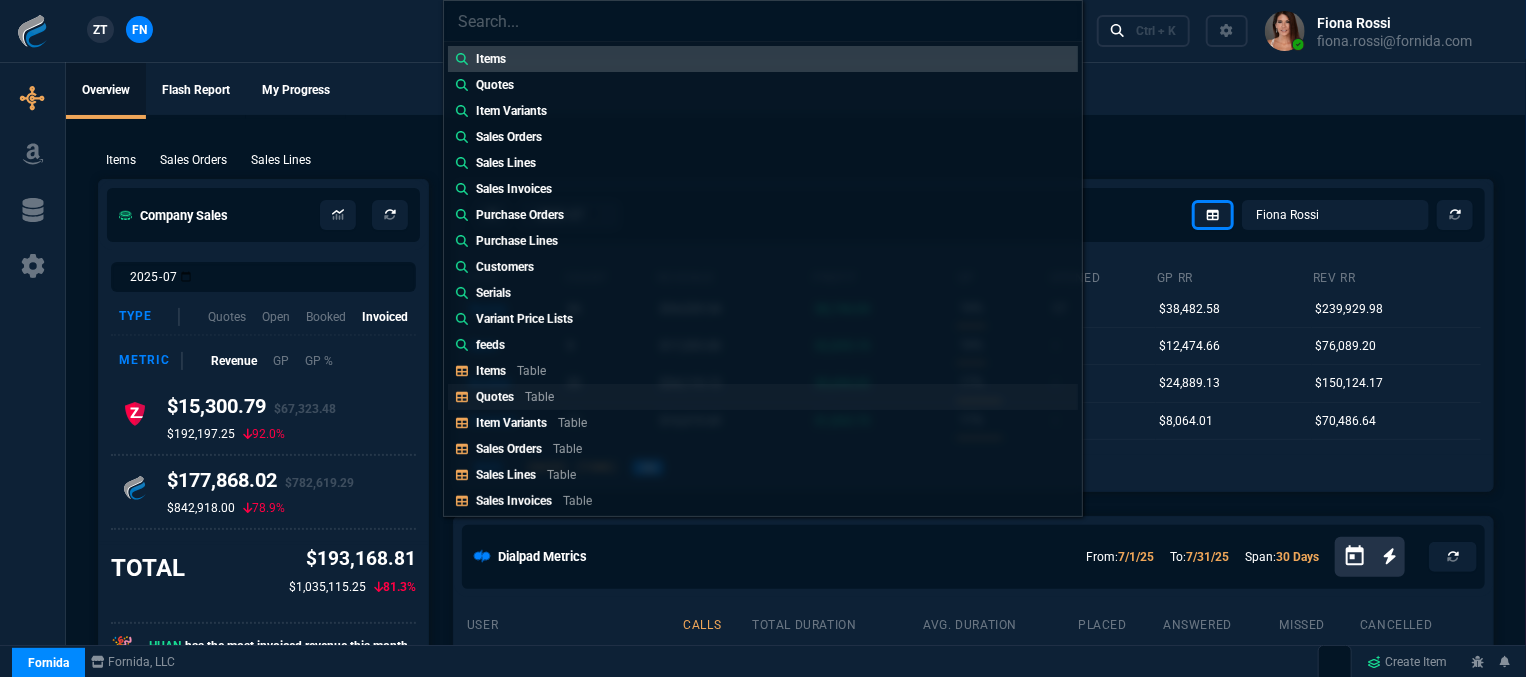 click on "Quotes
Table" at bounding box center (763, 59) 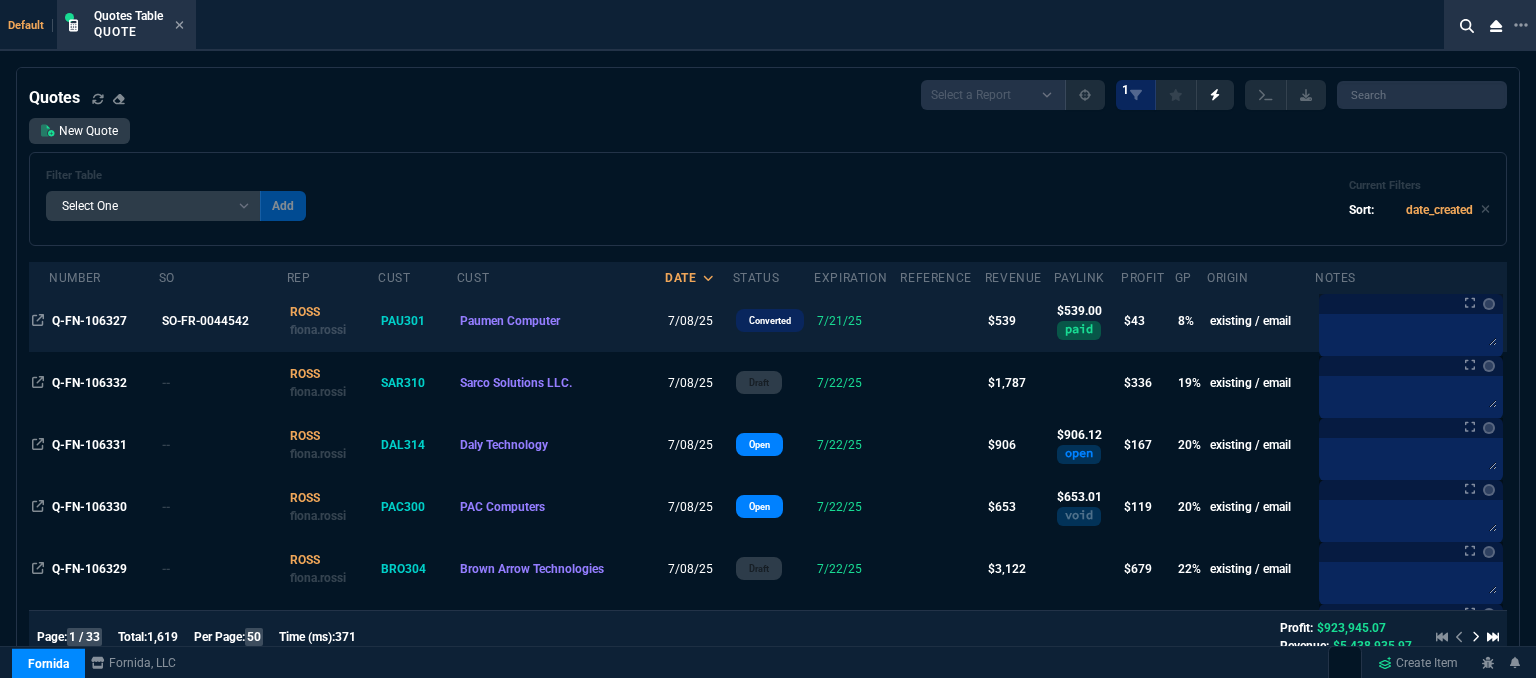 click at bounding box center (942, 321) 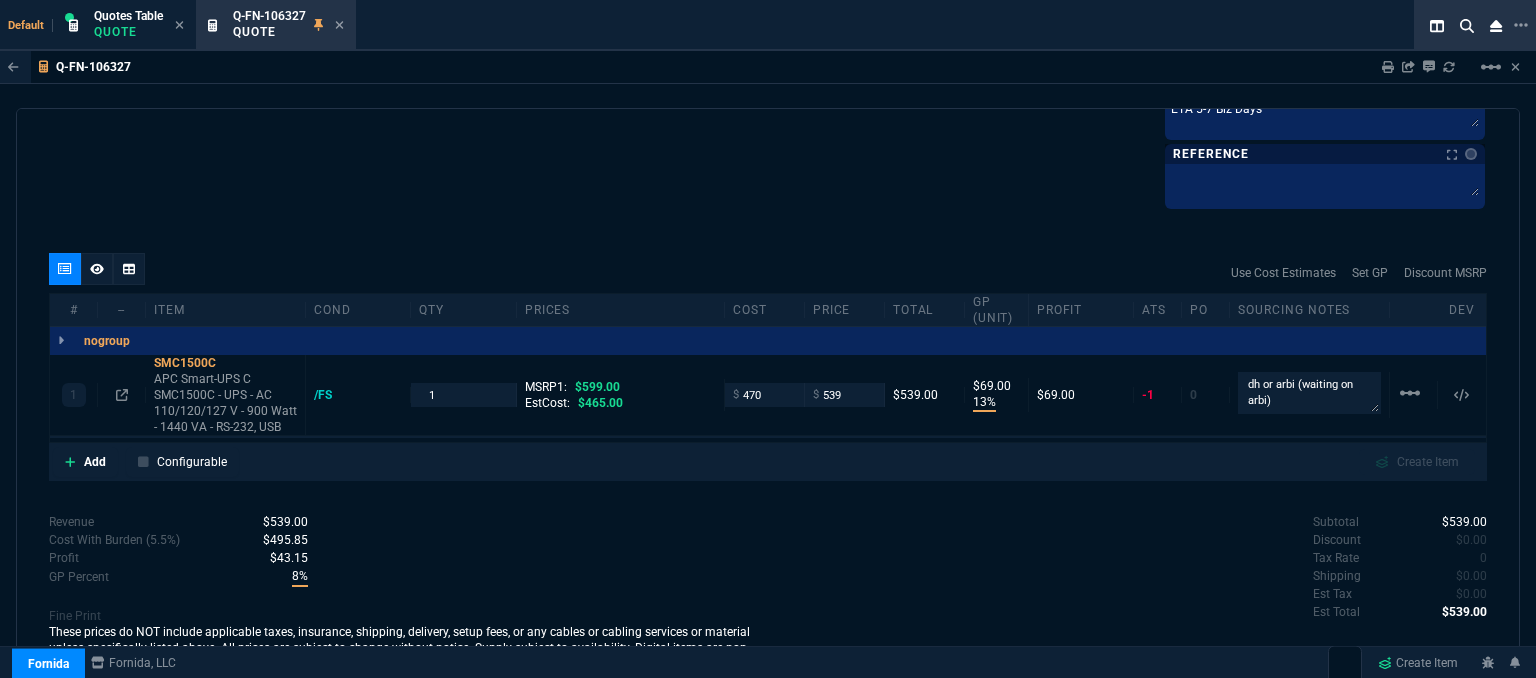 scroll, scrollTop: 1200, scrollLeft: 0, axis: vertical 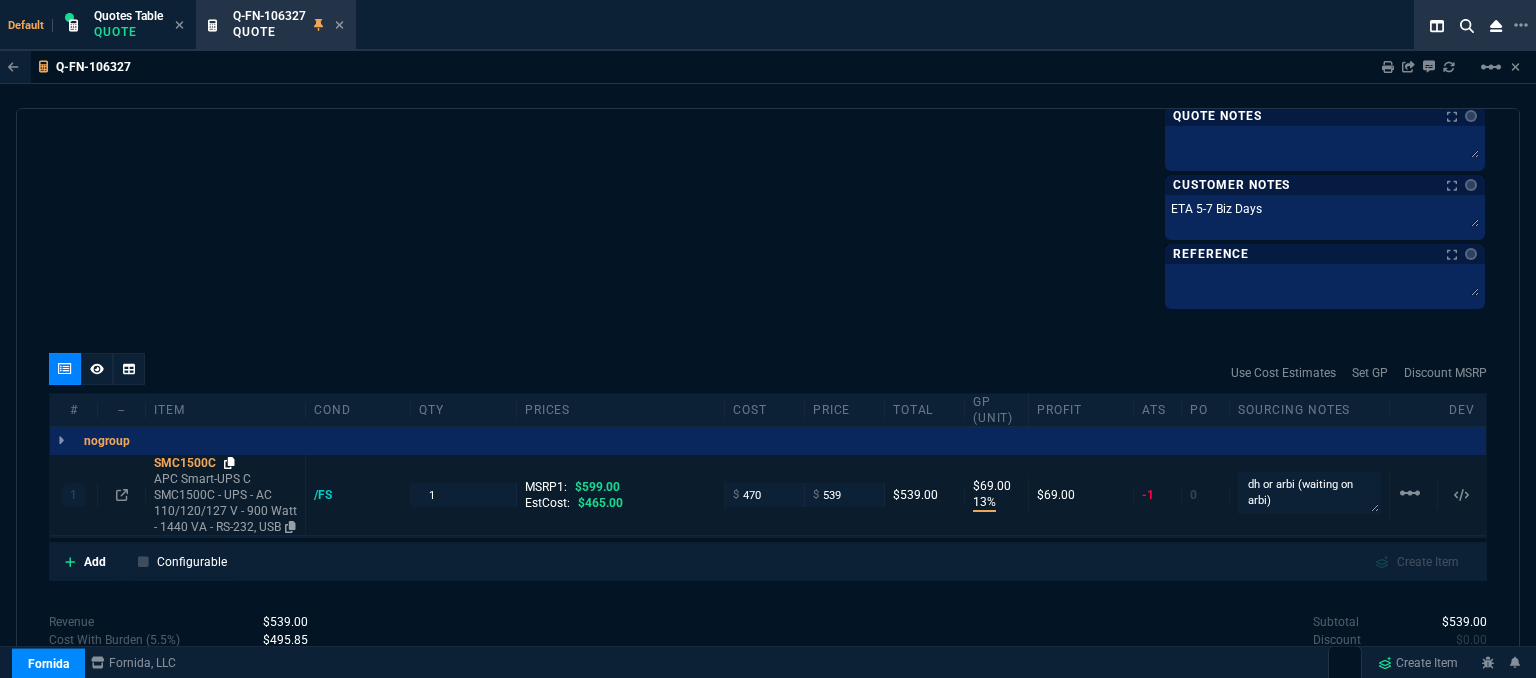 click at bounding box center (229, 463) 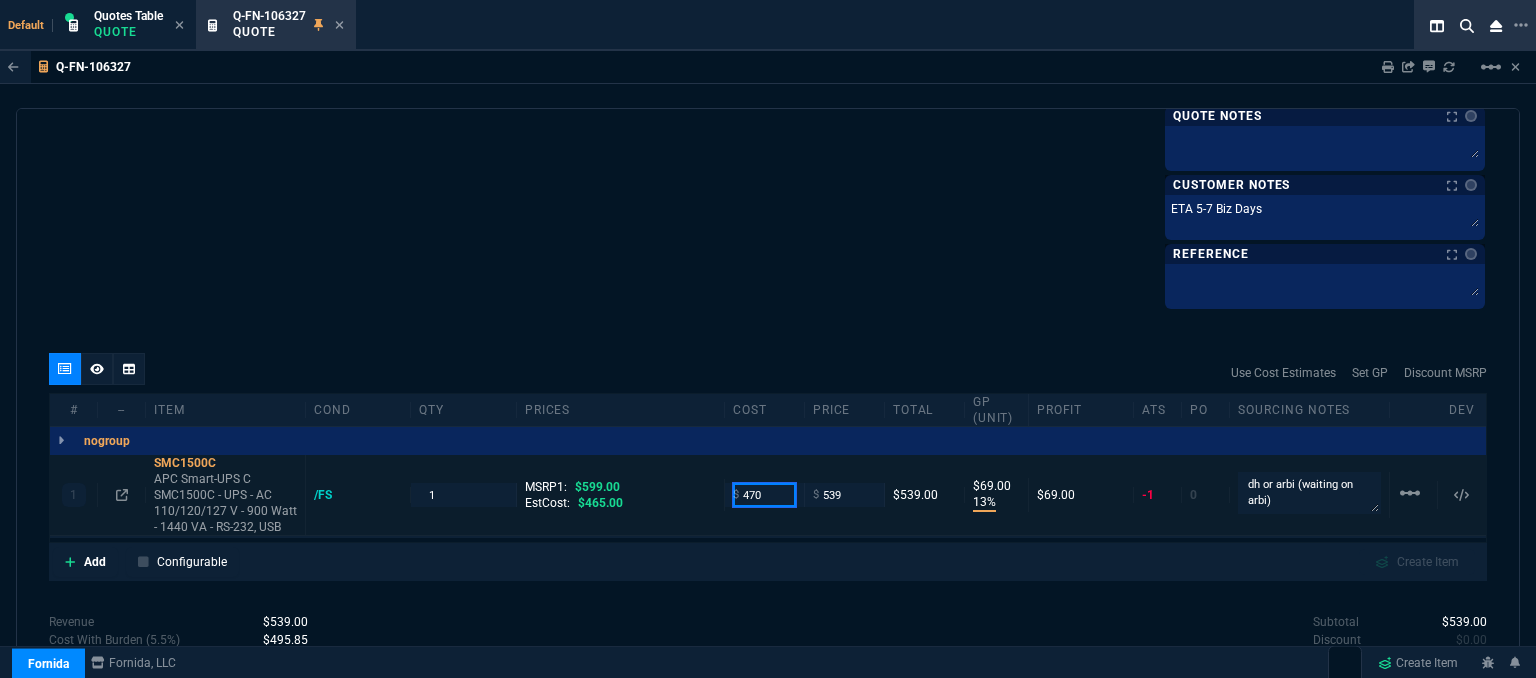 click on "470" at bounding box center (764, 494) 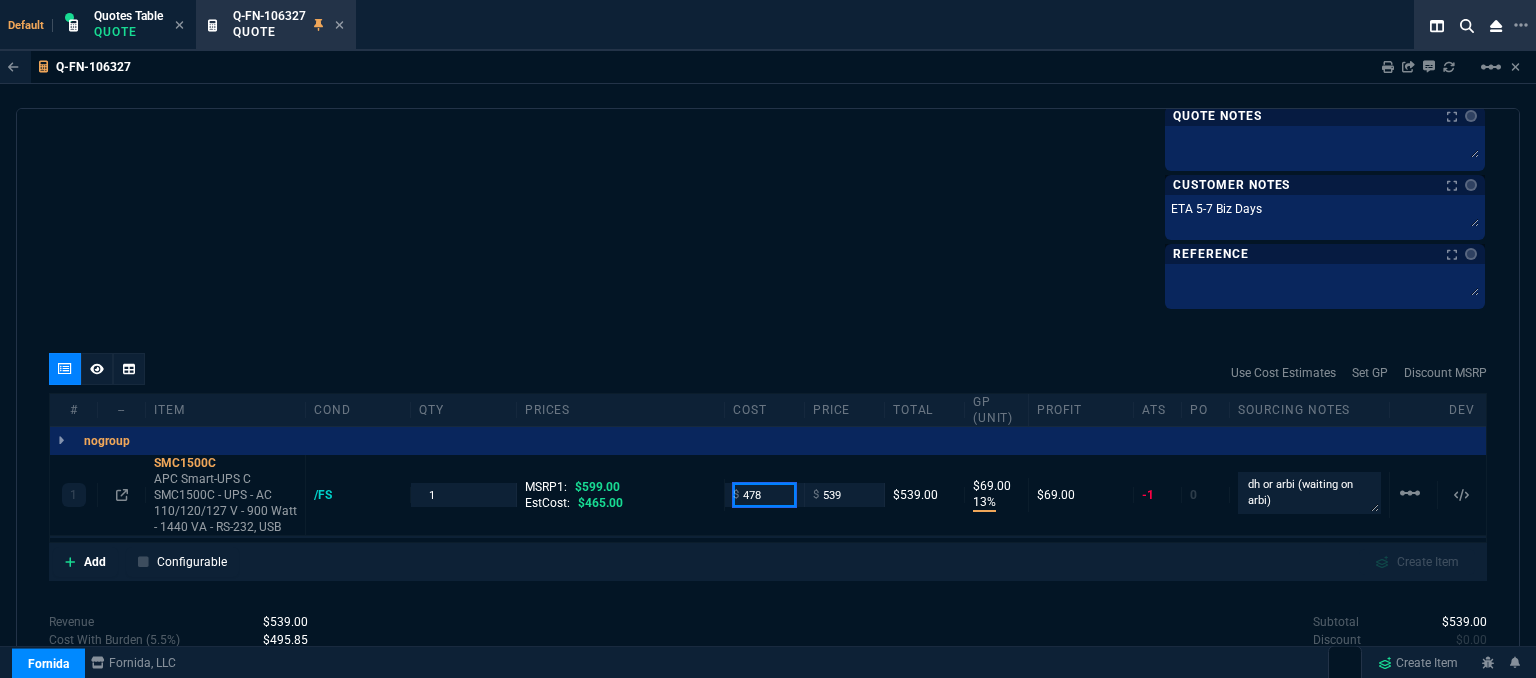 type on "478" 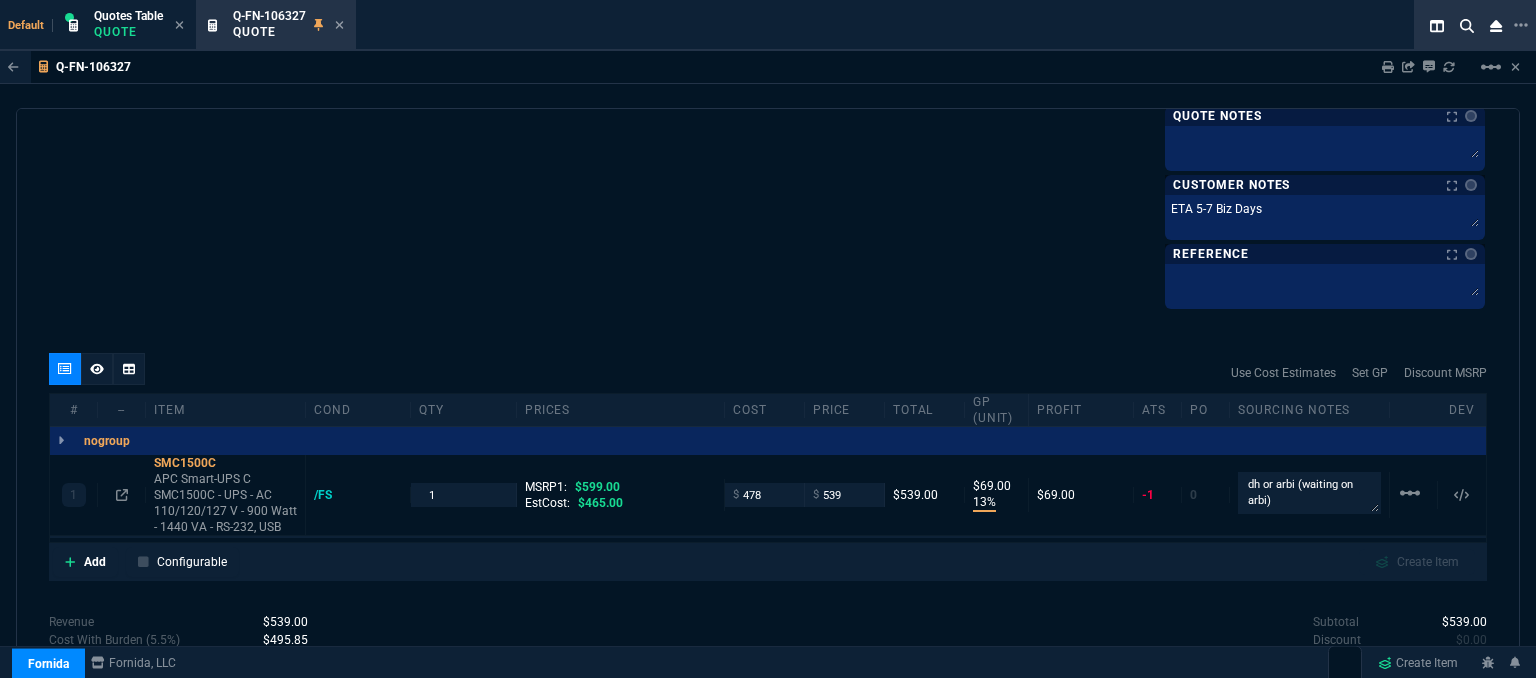 click on "Suite 6 Fornida, LLC [NUMBER] [STREET] Suite 300 [CITY], [STATE] [POSTAL_CODE] Share Link Tiny oneOnOne chat SEND [FIRST] [LAST] oneOnOne chat SEND [FIRST] [LAST] oneOnOne chat SEND [FIRST] [LAST] oneOnOne chat SEND Show More Chats Shipping Address [NUMBER] [STREET] Suite 104 [CITY], [STATE] -- USA Bill to Address [NUMBER] [STREET] Suite 104 [CITY], [STATE] -- USA End User -- -- -- Payment Link linear_scale $539.00 F7B5924A-0042 paid Direct [URL] Customer [URL] Admin [URL] Shortcuts SO-FR-0044542 ([DATE]) Released Linked Documents New Link Quote Notes Quote Notes Customer Notes Notes Customer Notes Notes ETA 5-7 Biz Days Last updated by [EMAIL] at [DATE], [TIME] ETA 5-7 Biz Days ETA 5-7 Biz Days Reference Reference" at bounding box center (1127, -355) 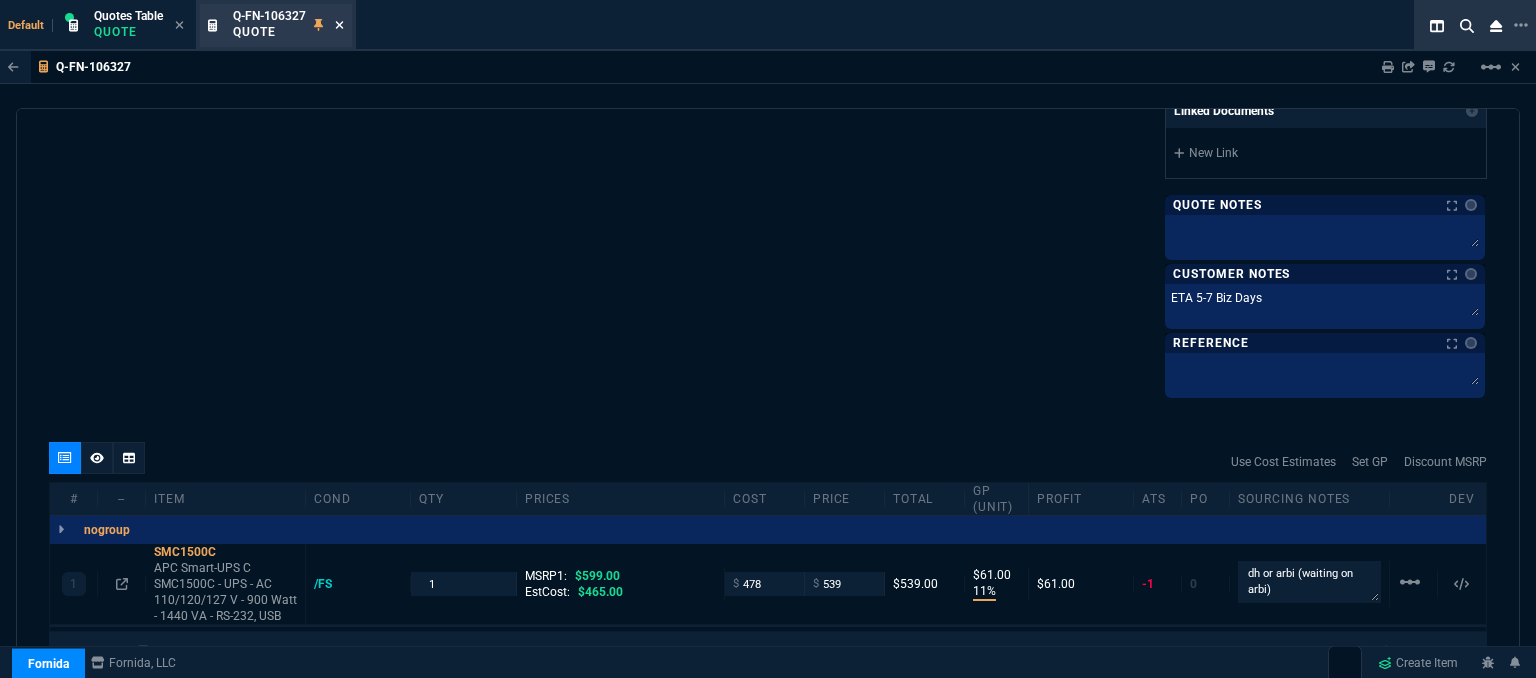 scroll, scrollTop: 1200, scrollLeft: 0, axis: vertical 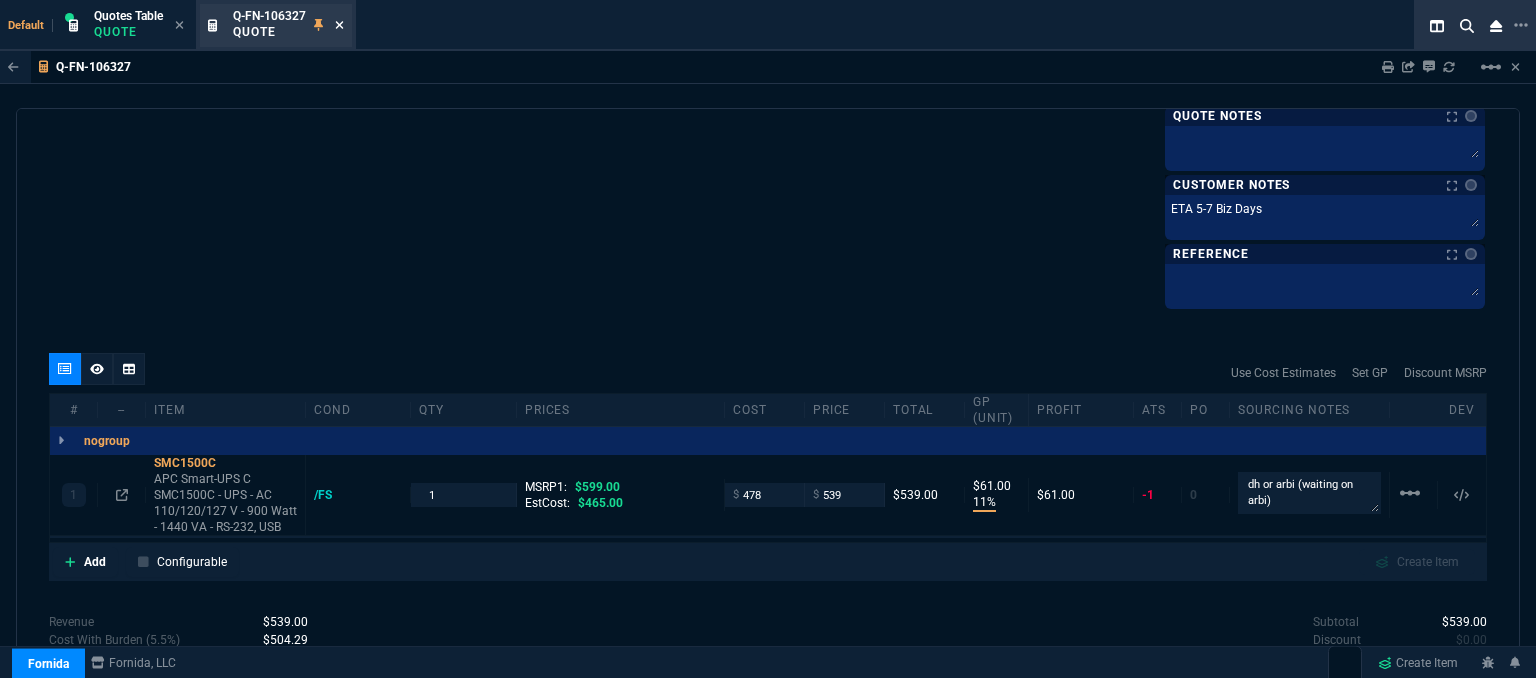 click at bounding box center (339, 25) 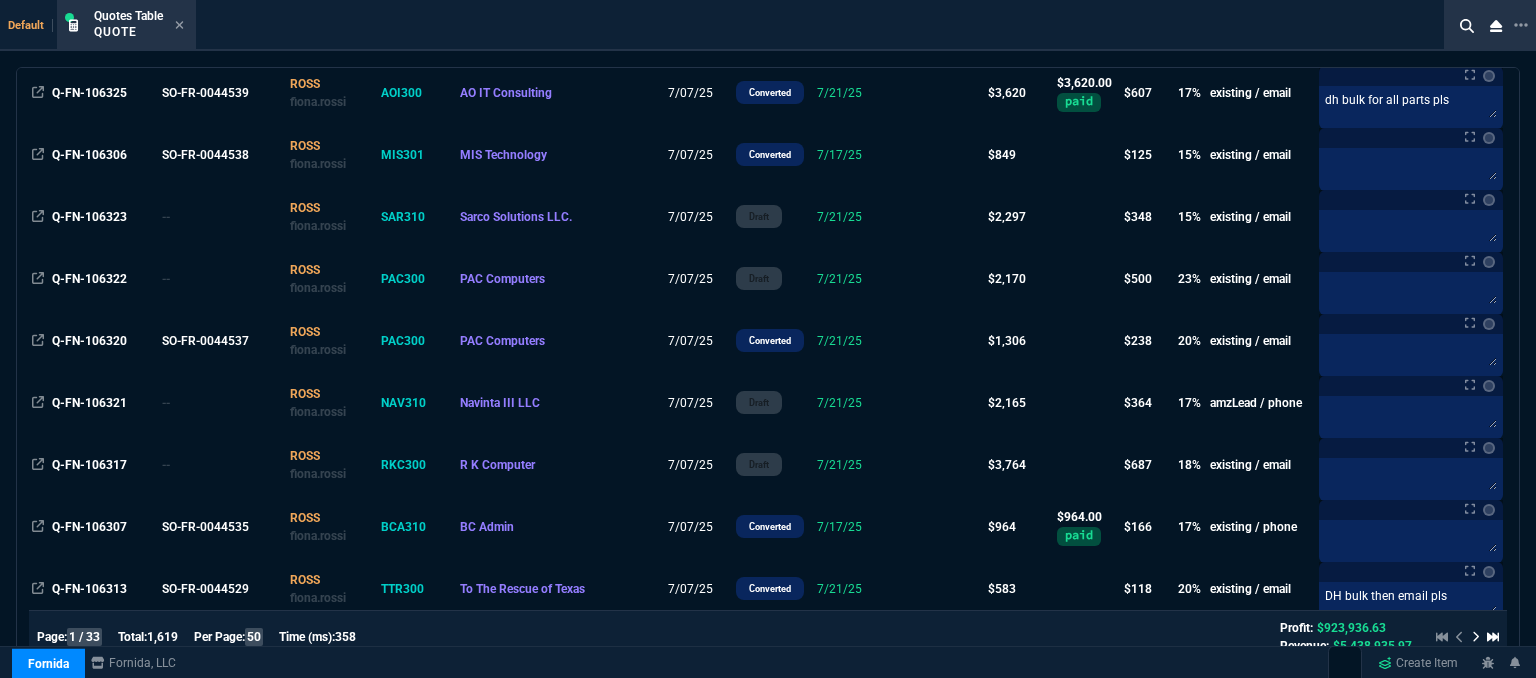 scroll, scrollTop: 900, scrollLeft: 0, axis: vertical 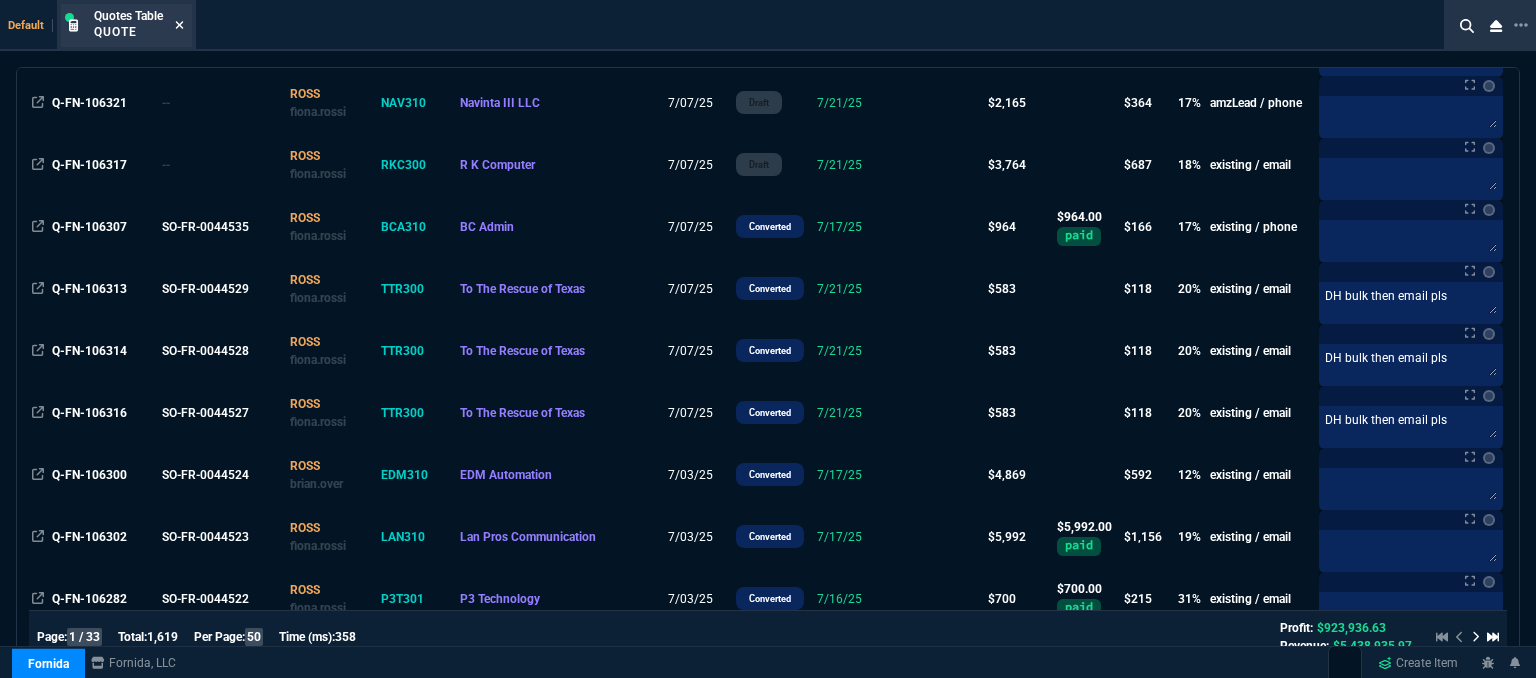 click at bounding box center (180, 25) 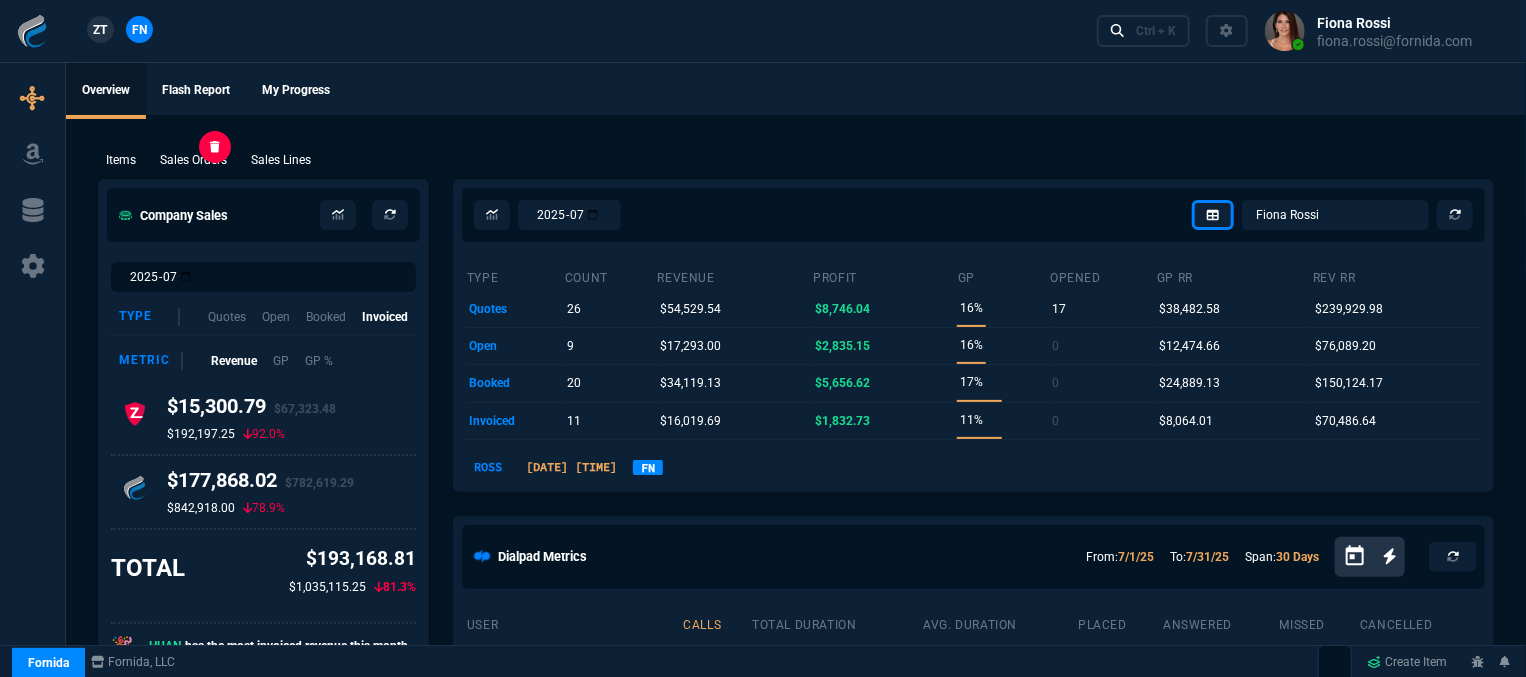 click on "Sales Orders" at bounding box center (121, 160) 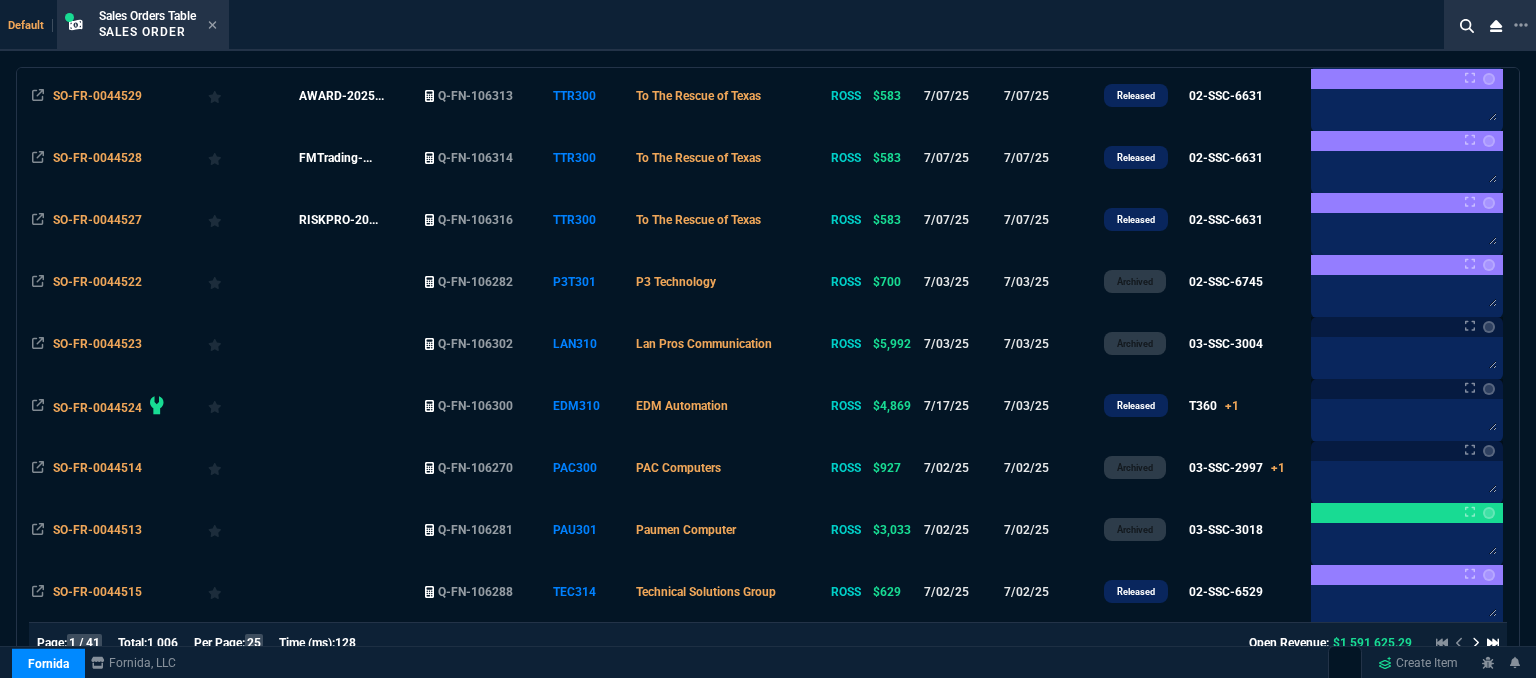 scroll, scrollTop: 700, scrollLeft: 0, axis: vertical 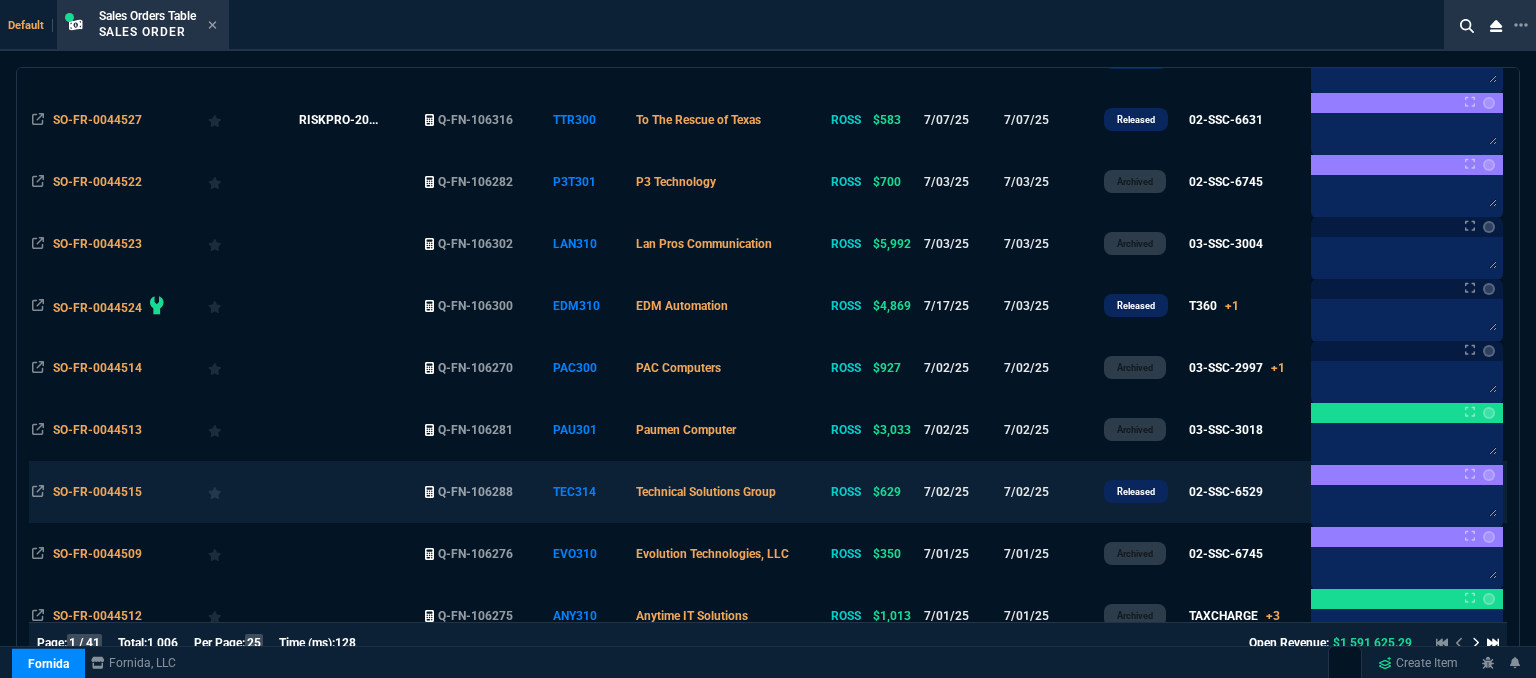 click on "Technical Solutions Group" at bounding box center [730, 492] 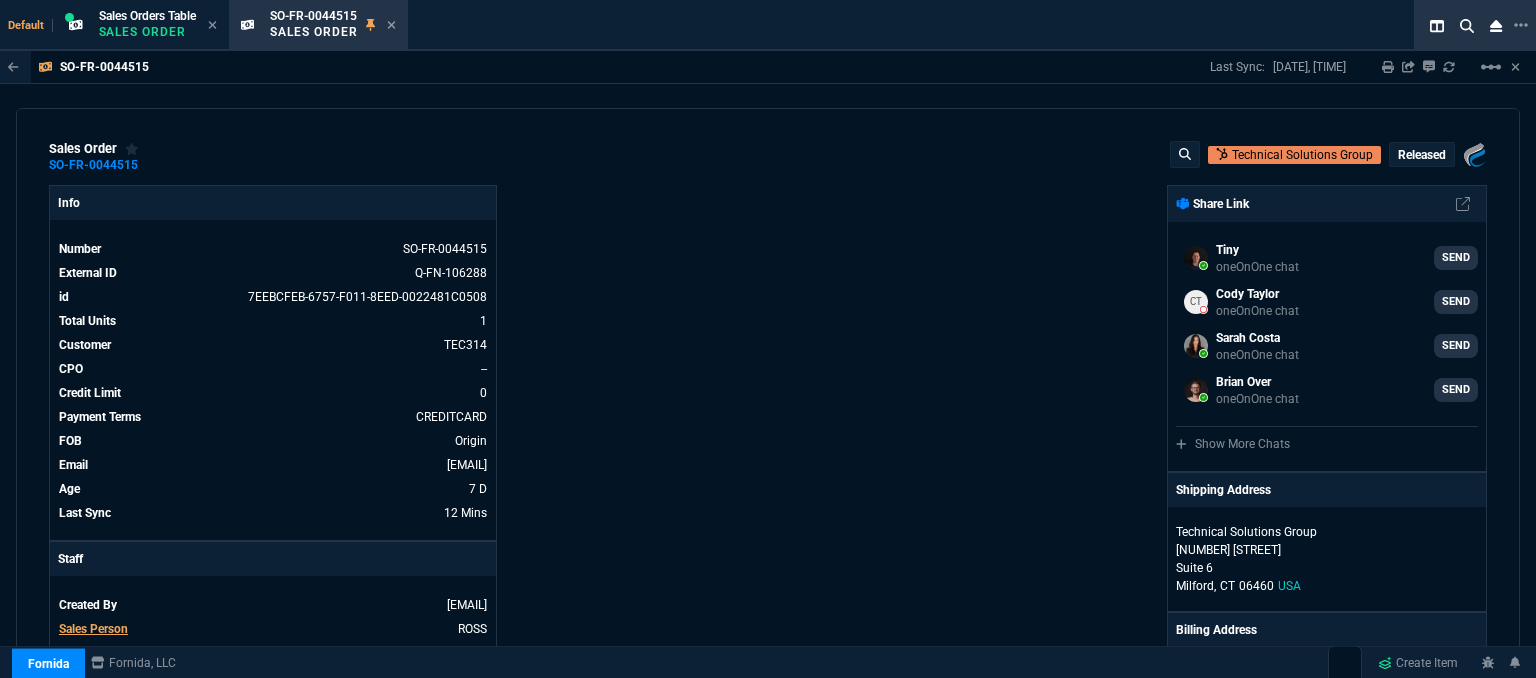 scroll, scrollTop: 0, scrollLeft: 0, axis: both 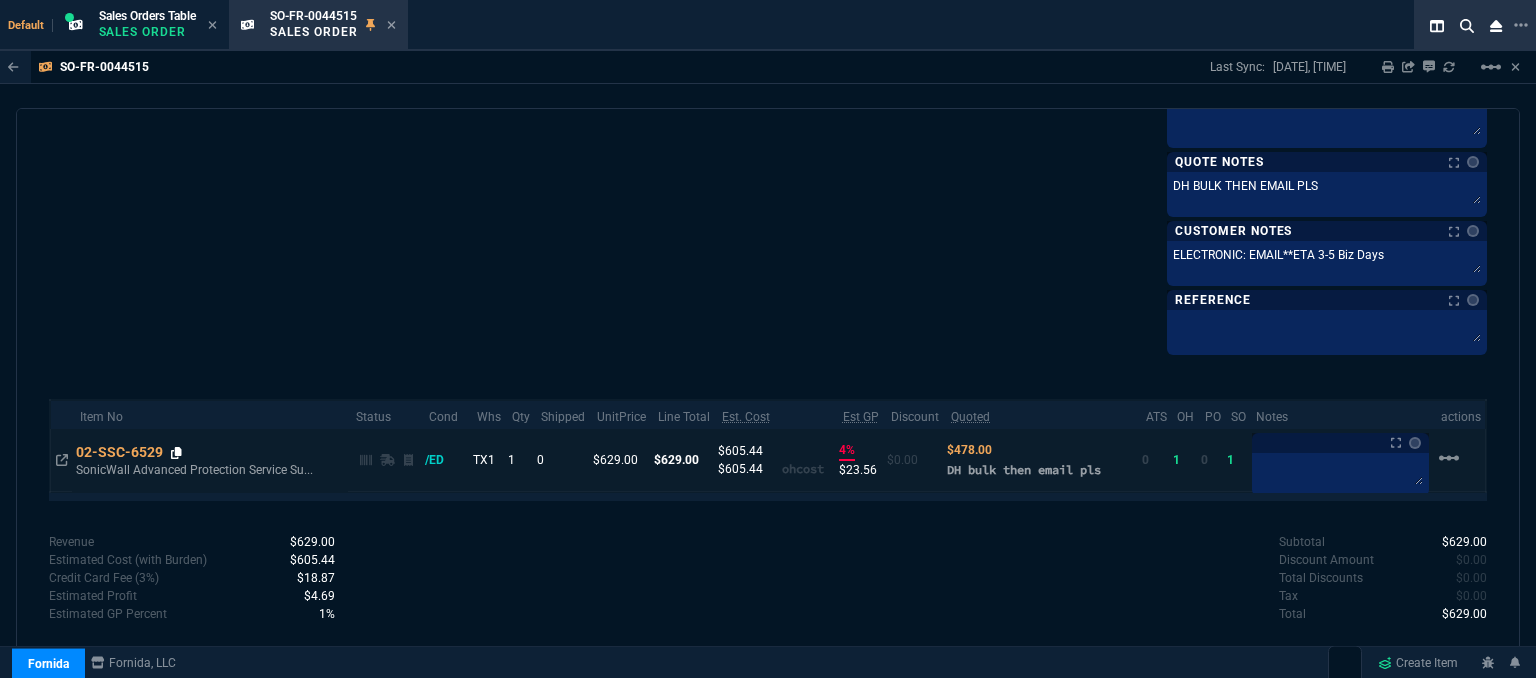 click at bounding box center [176, 453] 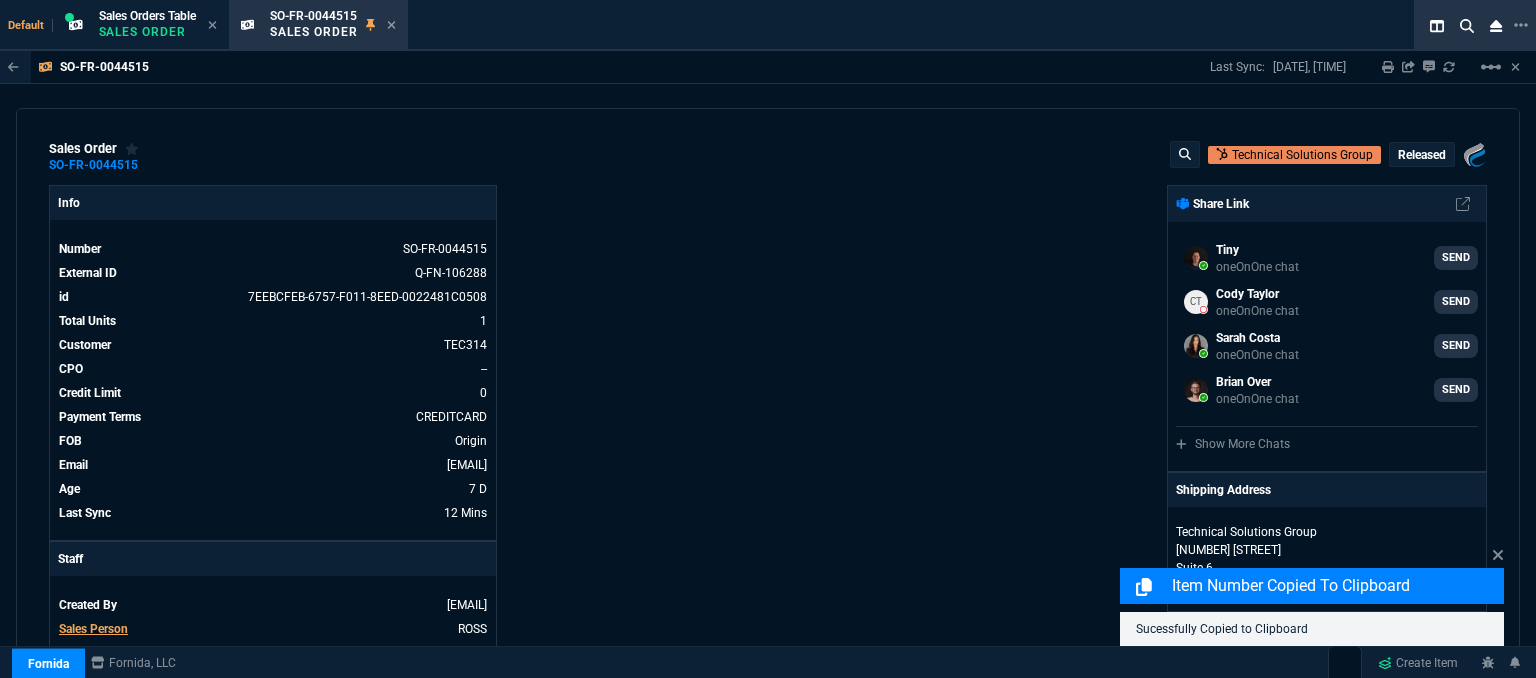 scroll, scrollTop: 0, scrollLeft: 0, axis: both 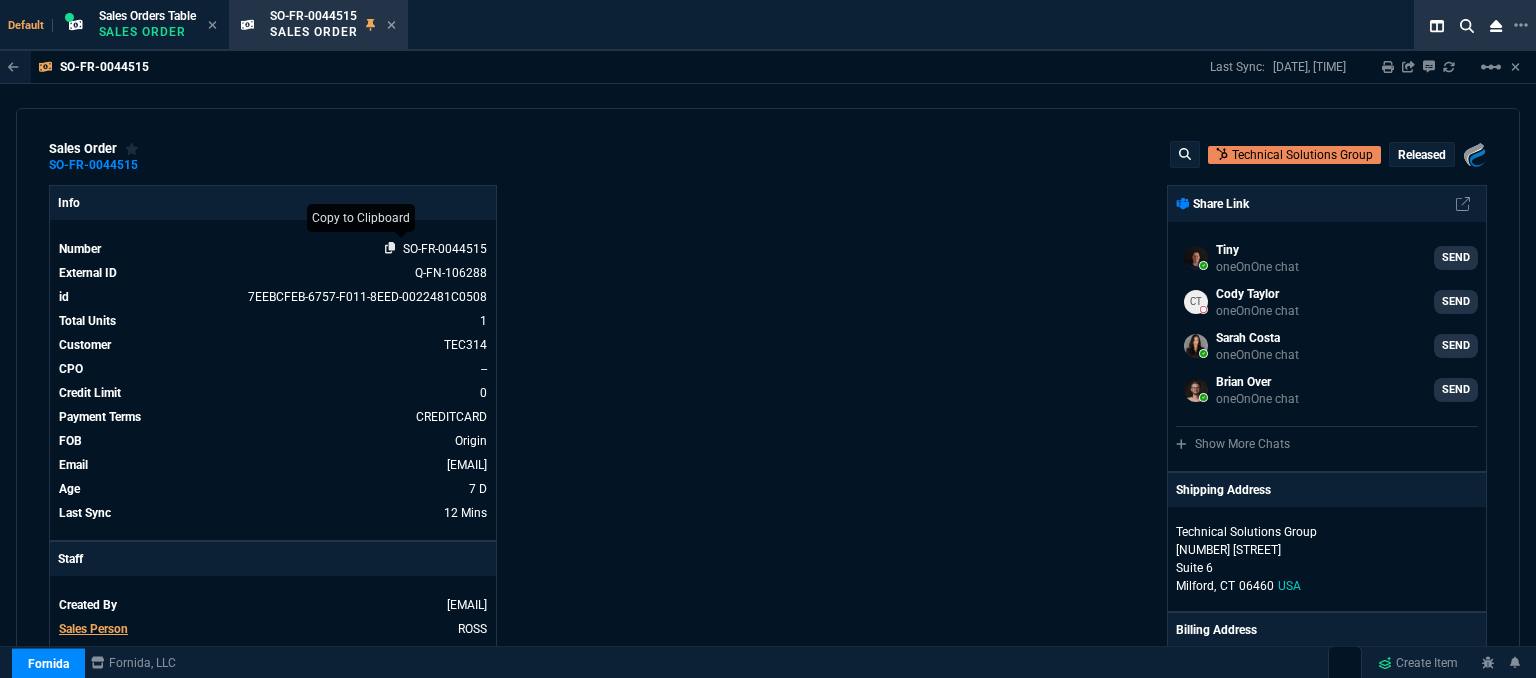 click at bounding box center (390, 248) 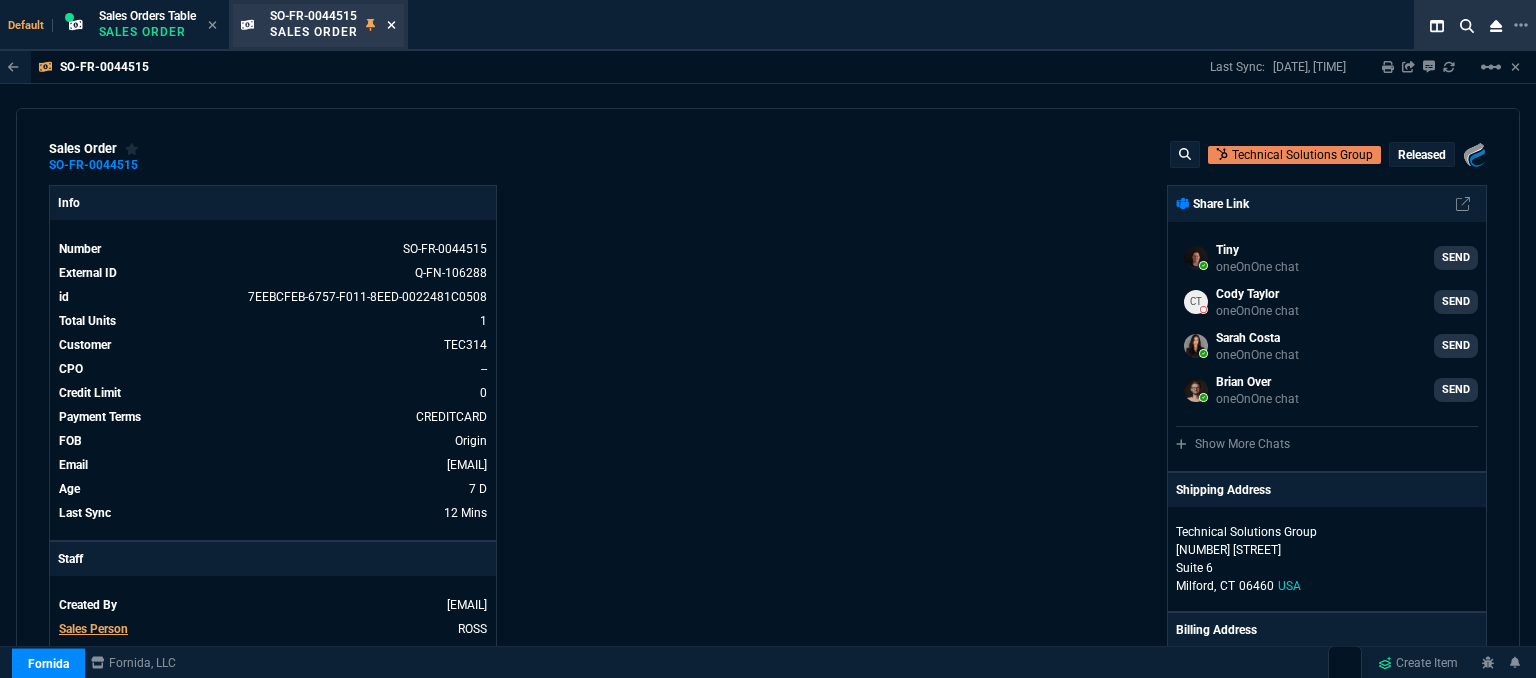 click at bounding box center (391, 25) 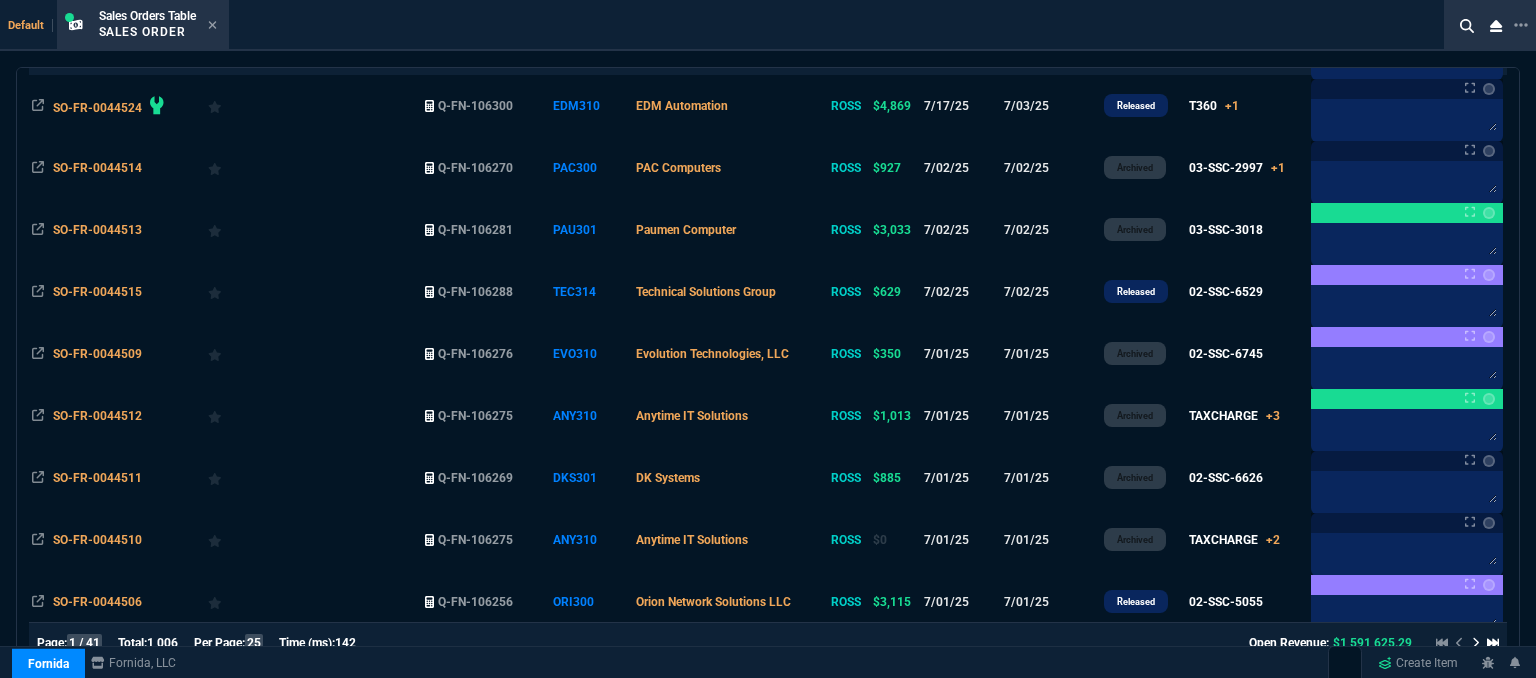 scroll, scrollTop: 1100, scrollLeft: 0, axis: vertical 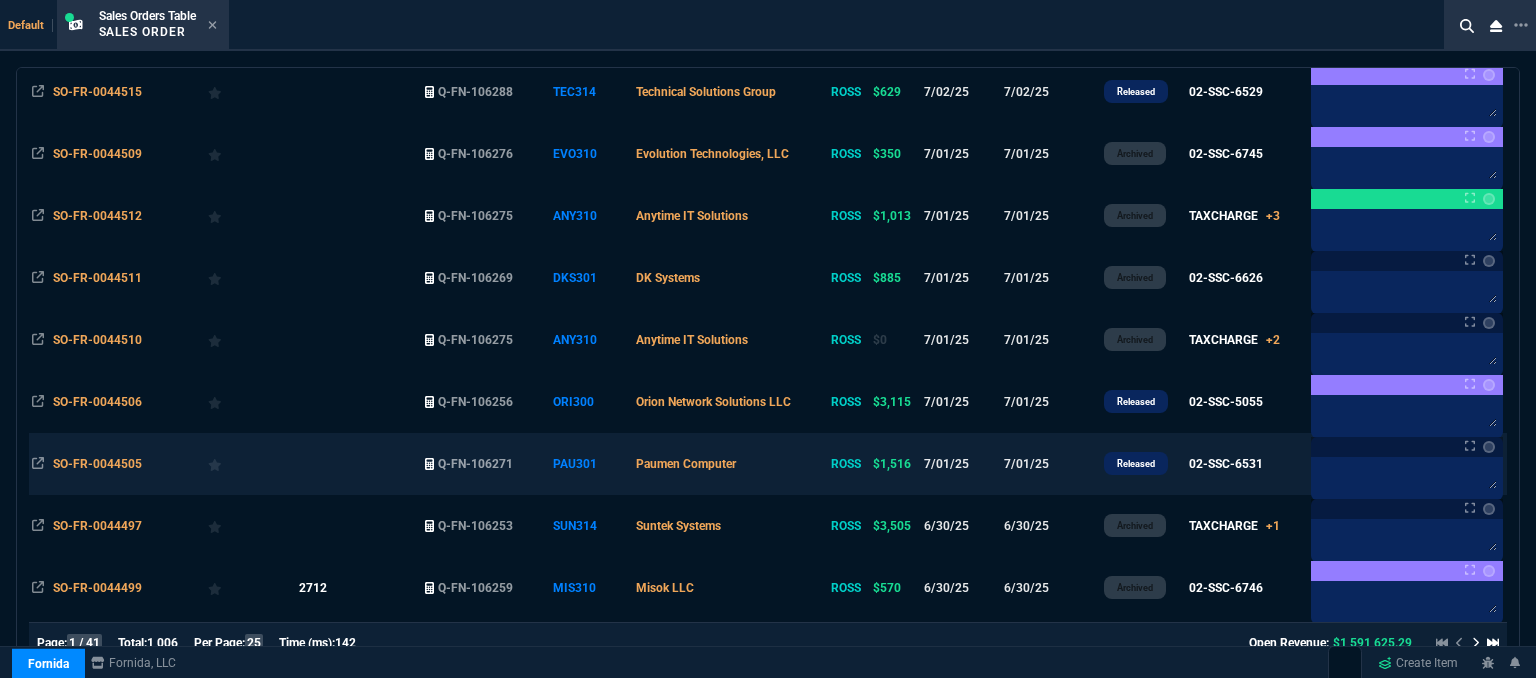 click on "Paumen Computer" at bounding box center (730, 464) 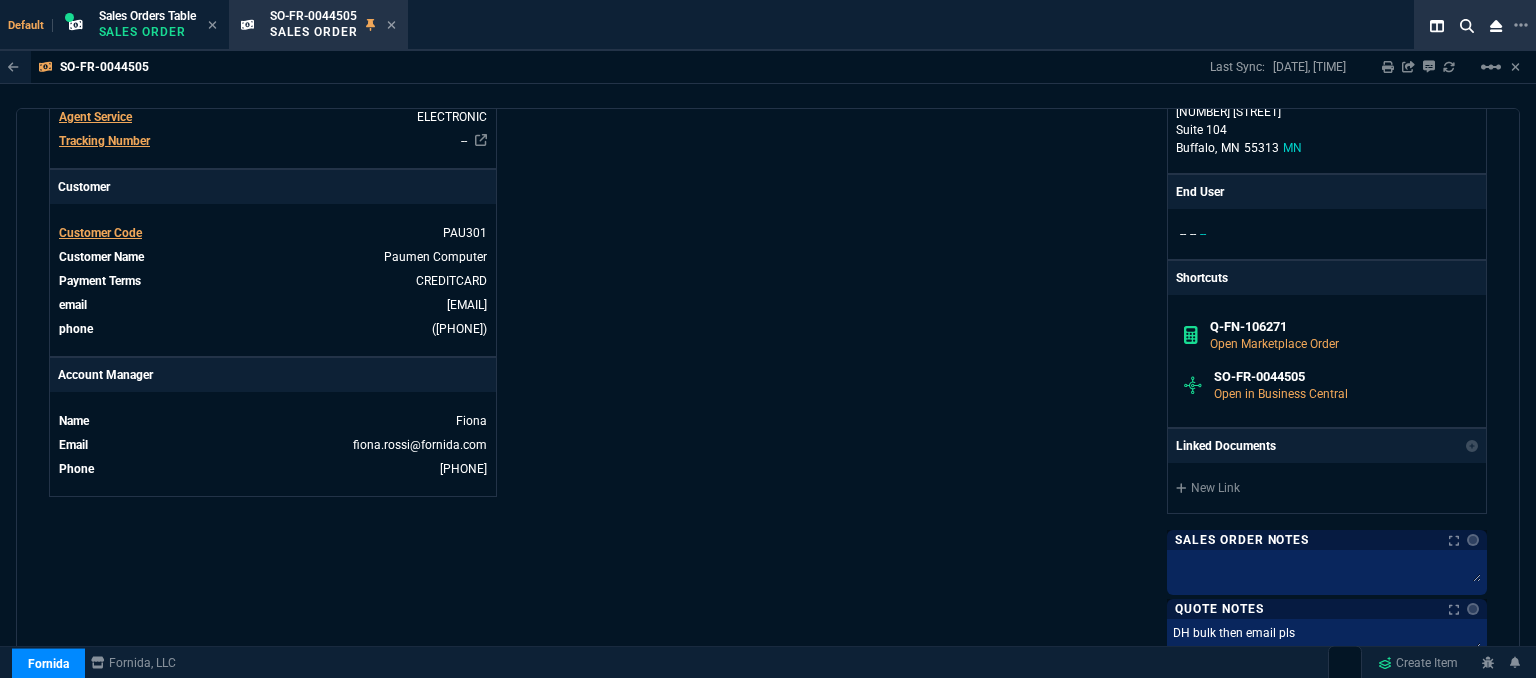 scroll, scrollTop: 1100, scrollLeft: 0, axis: vertical 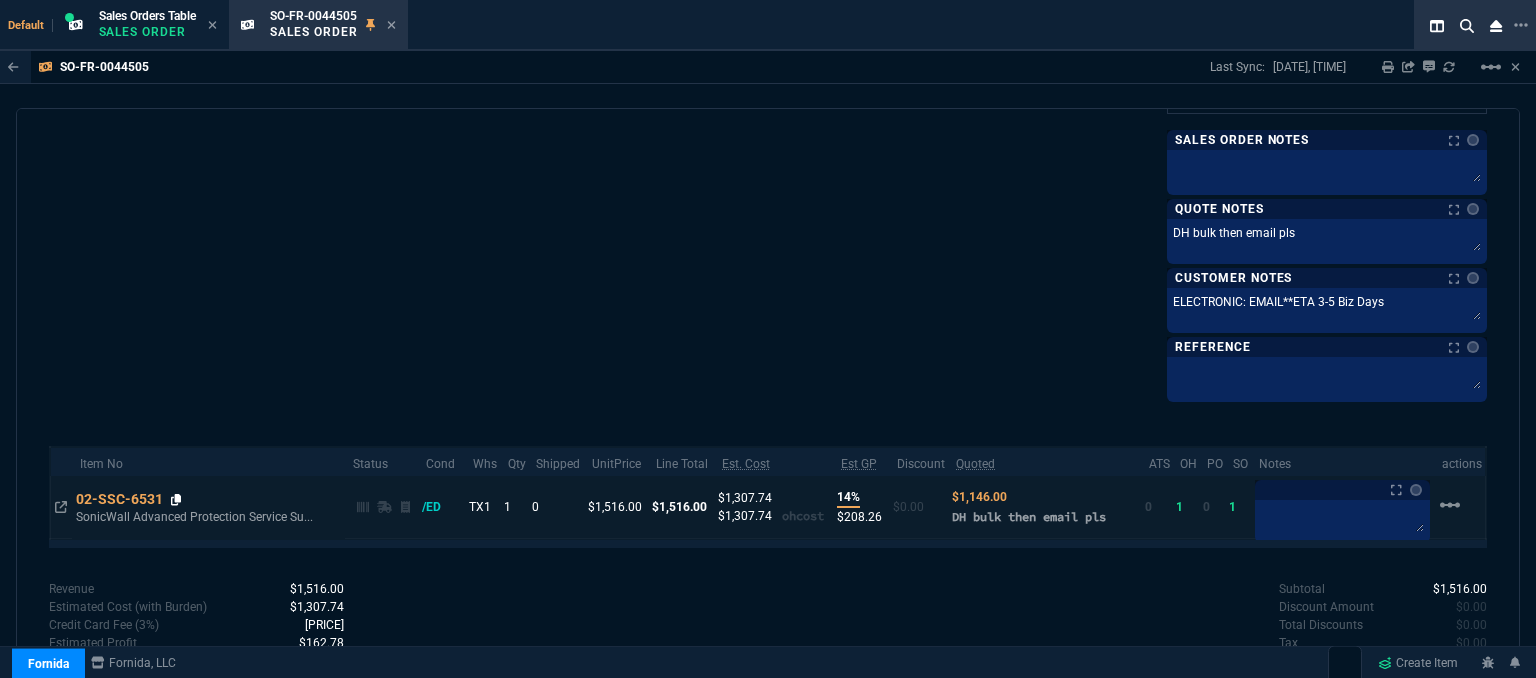 click at bounding box center (176, 500) 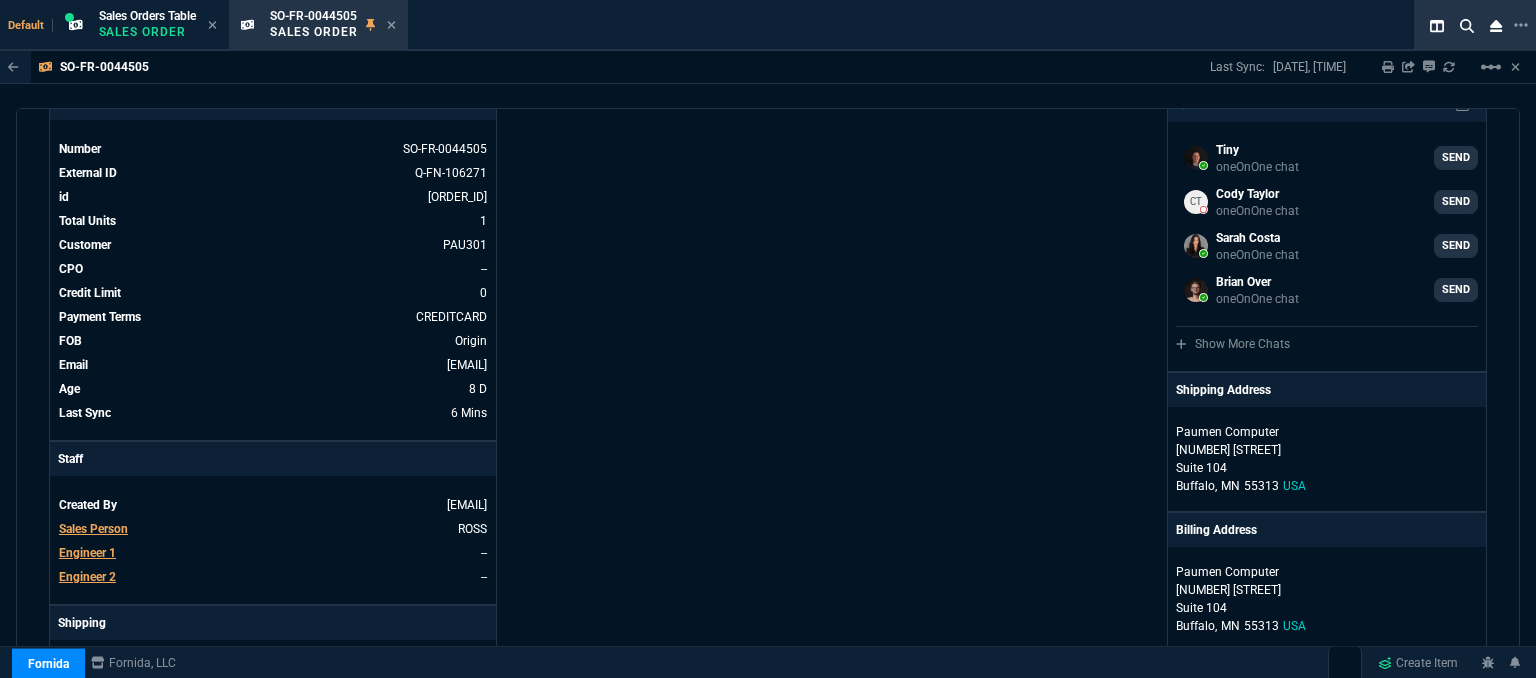 scroll, scrollTop: 0, scrollLeft: 0, axis: both 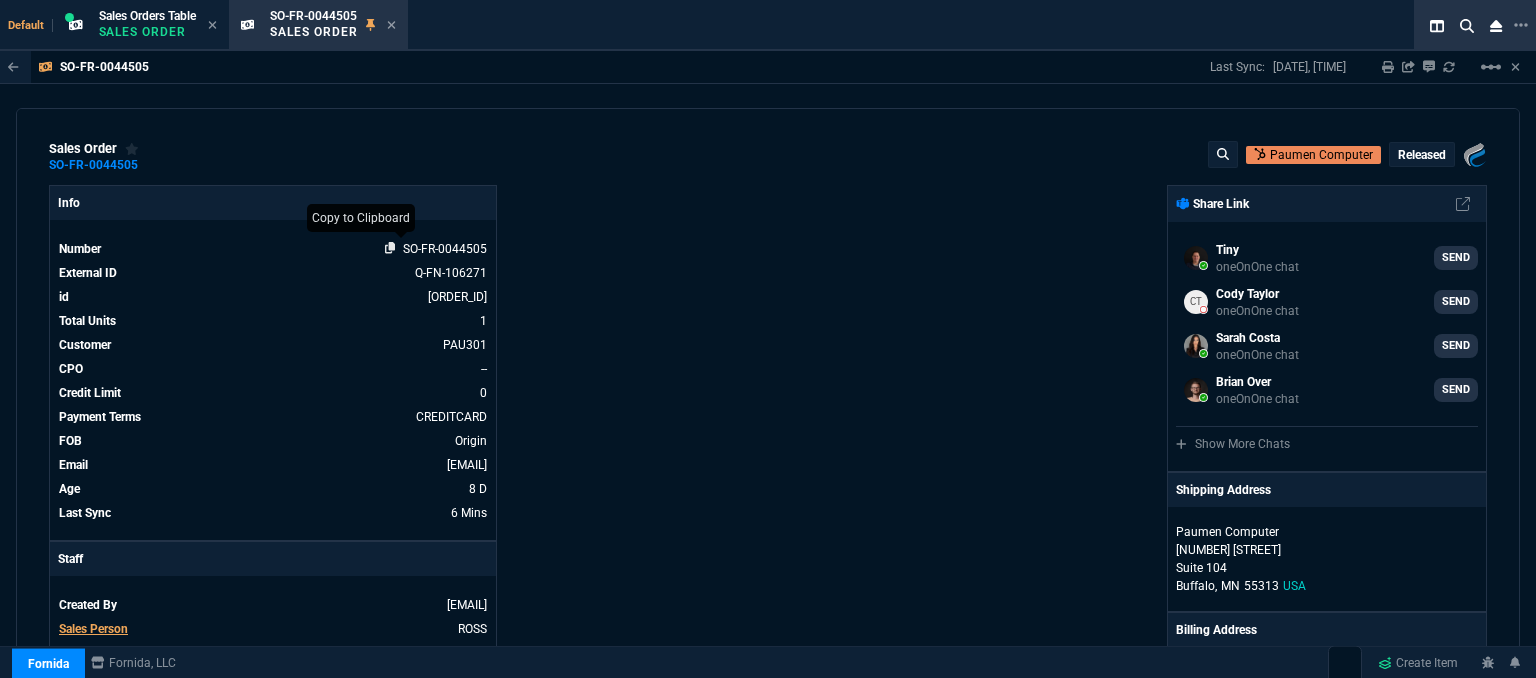 click at bounding box center (394, 249) 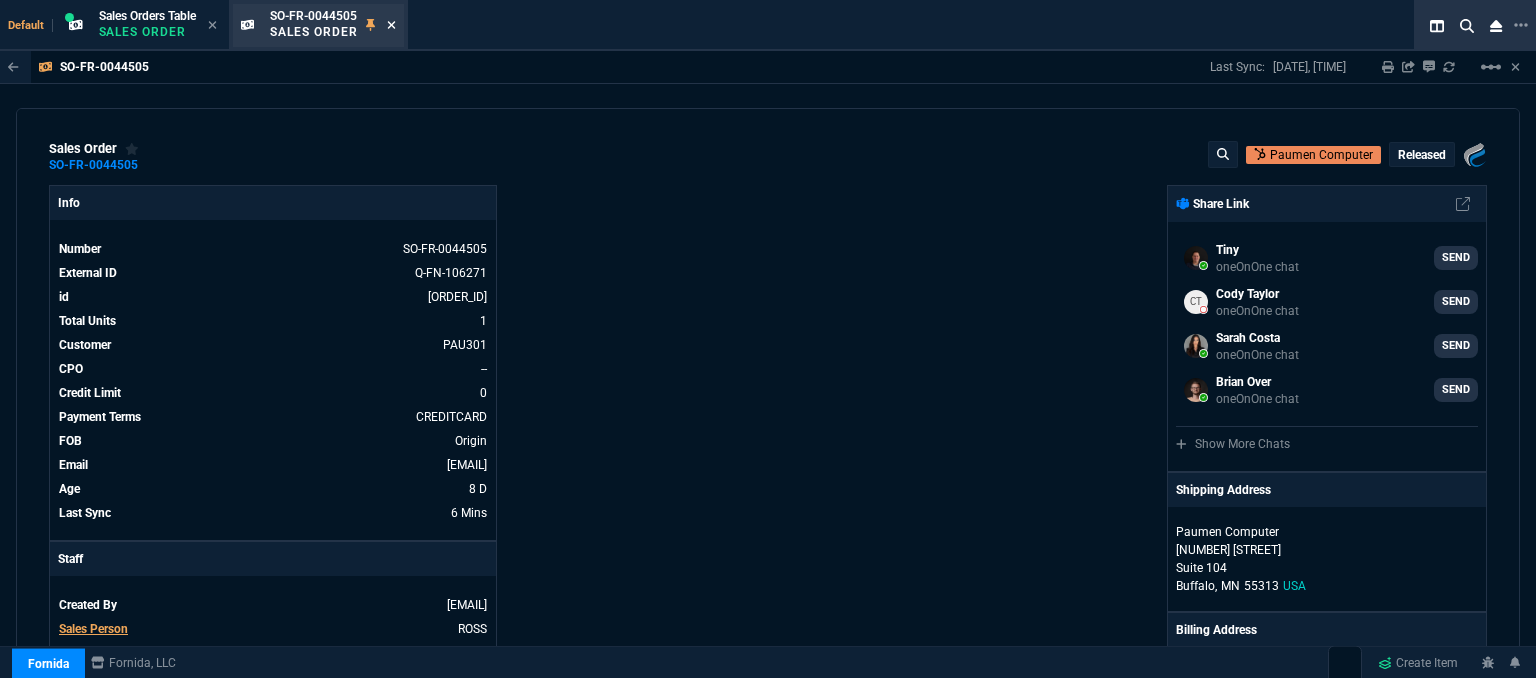click at bounding box center (391, 25) 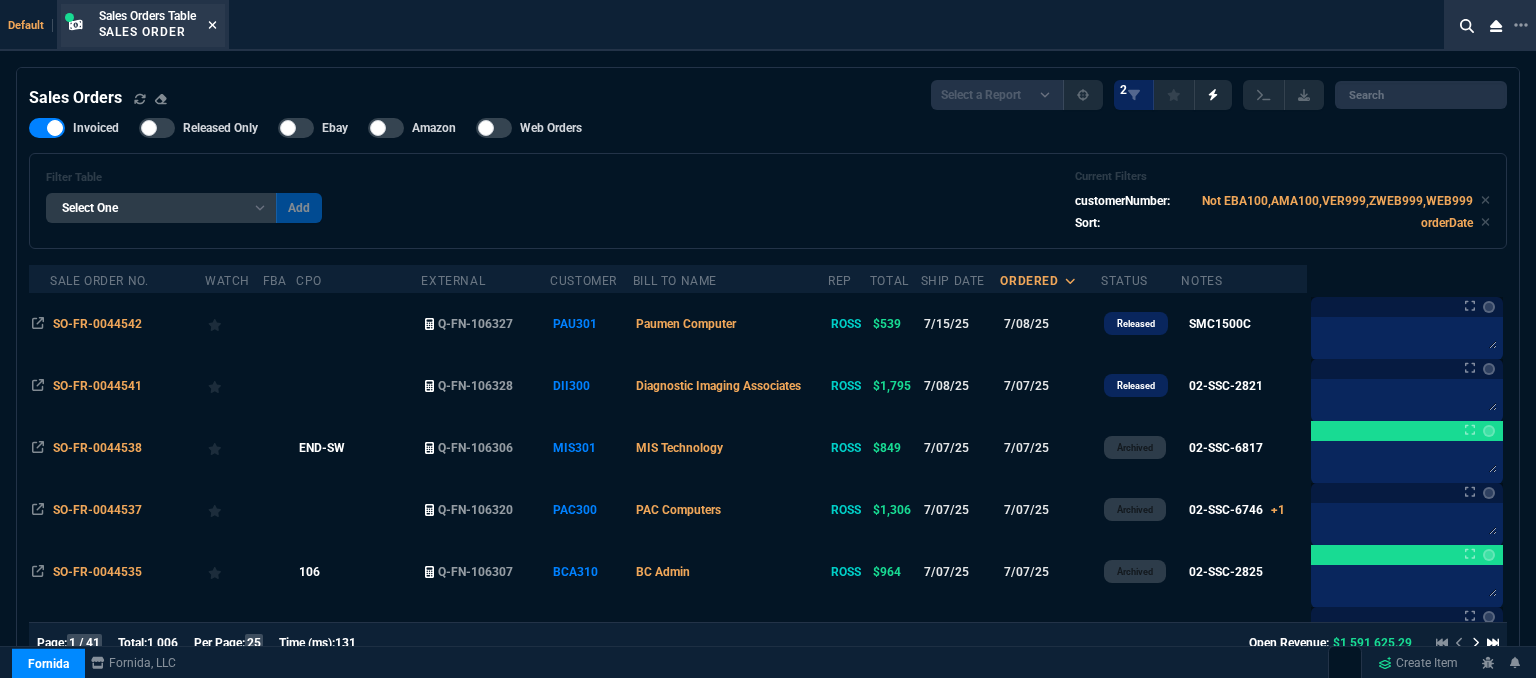 click at bounding box center (212, 25) 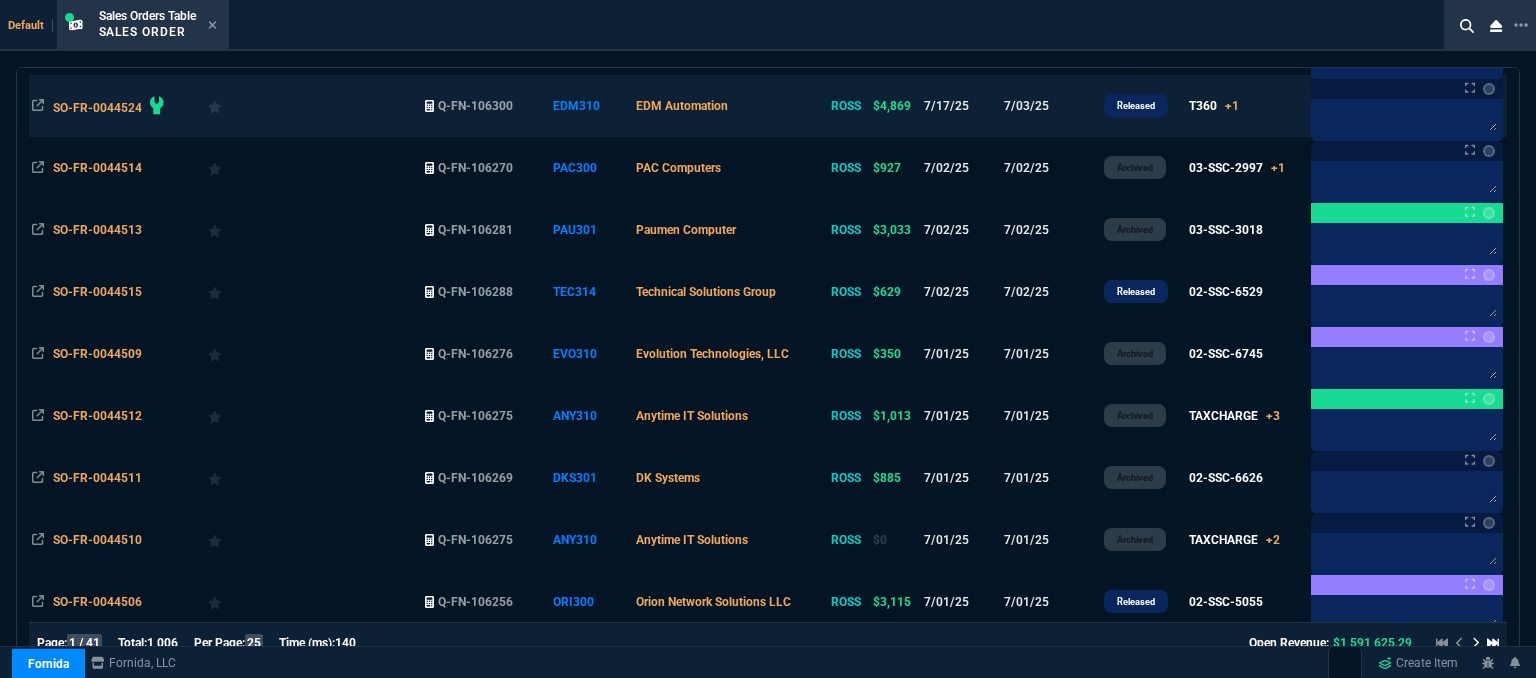 scroll, scrollTop: 1000, scrollLeft: 0, axis: vertical 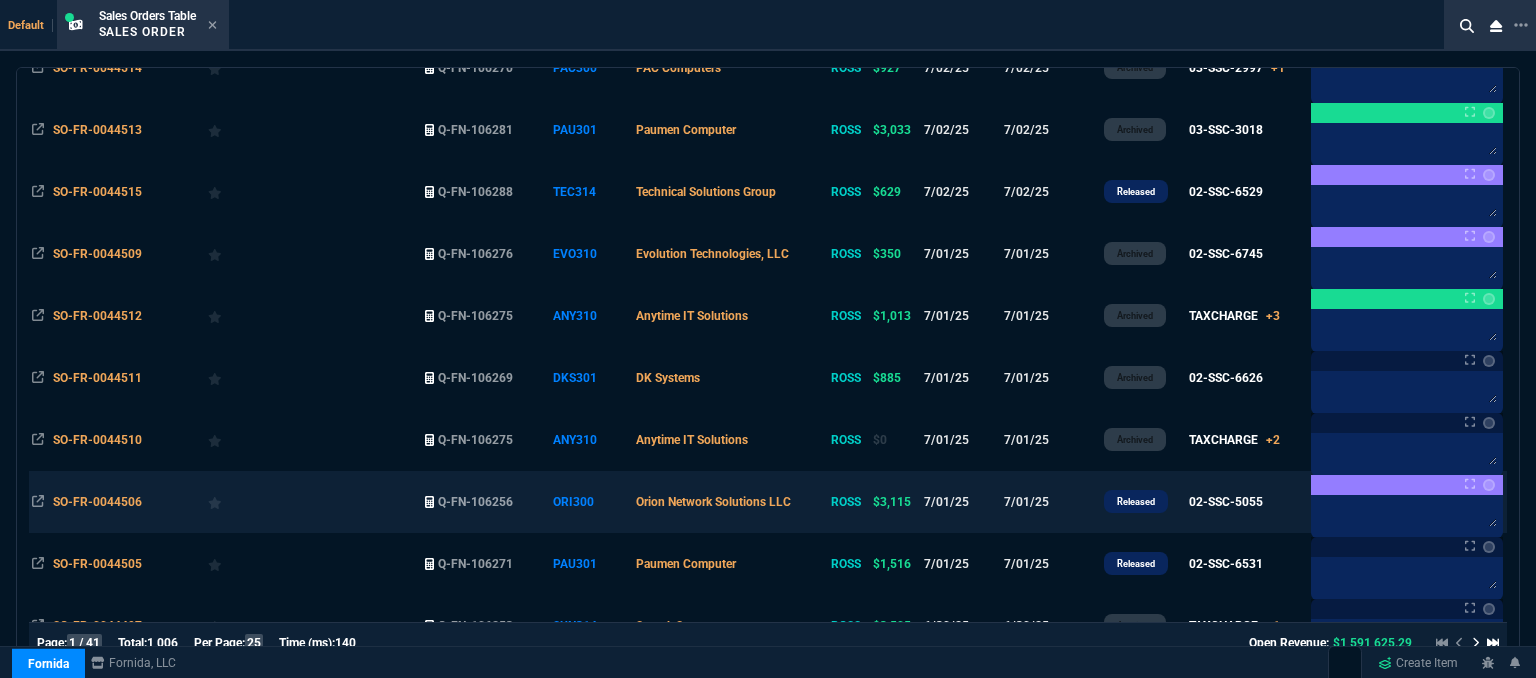 click on "Orion Network Solutions LLC" at bounding box center [730, 502] 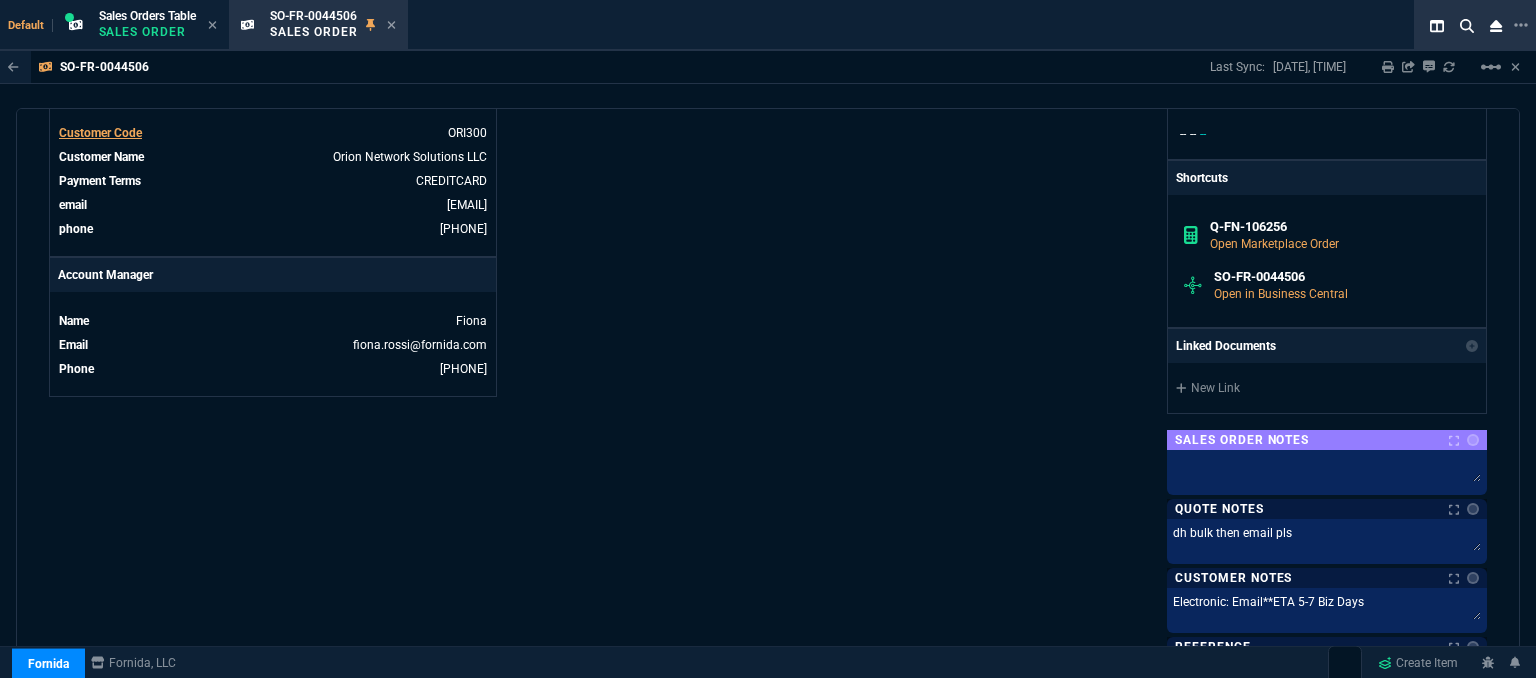 scroll, scrollTop: 1147, scrollLeft: 0, axis: vertical 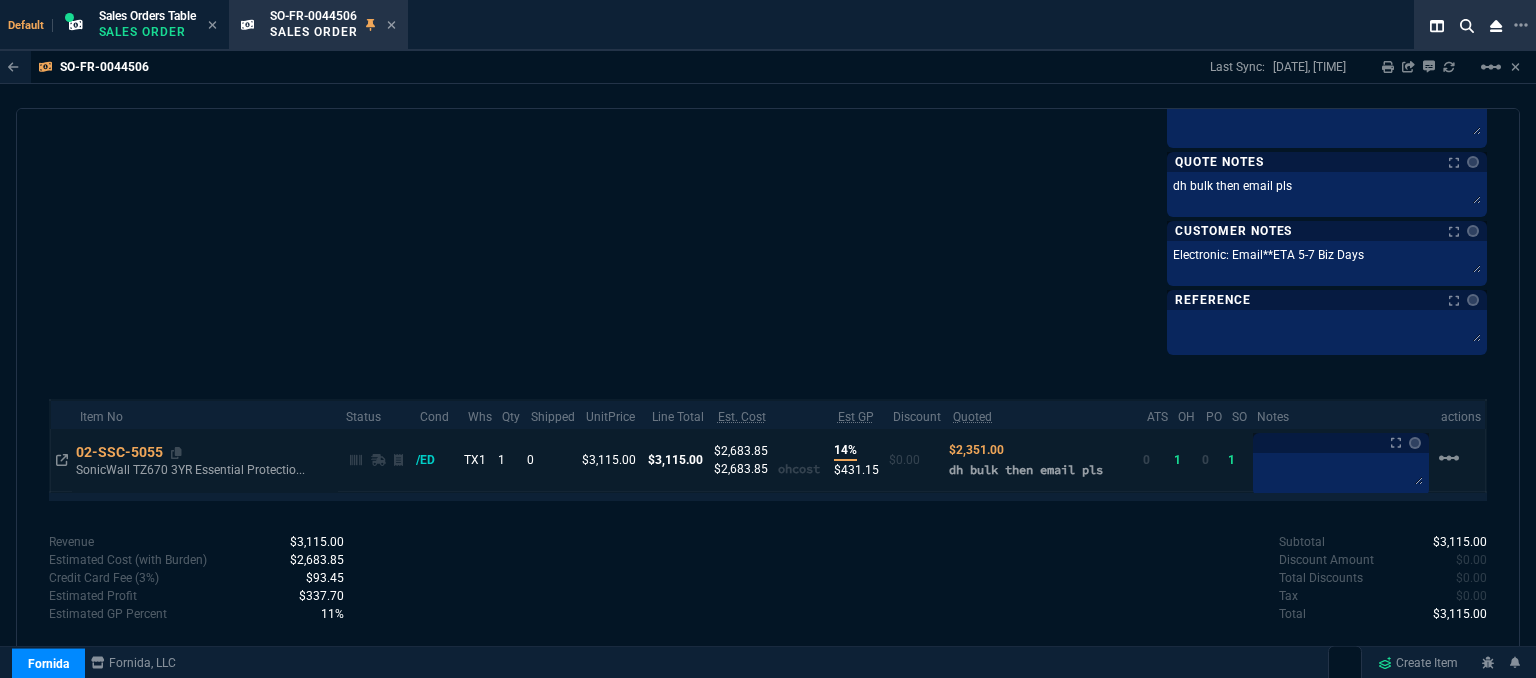 click on "02-SSC-5055" at bounding box center (129, 452) 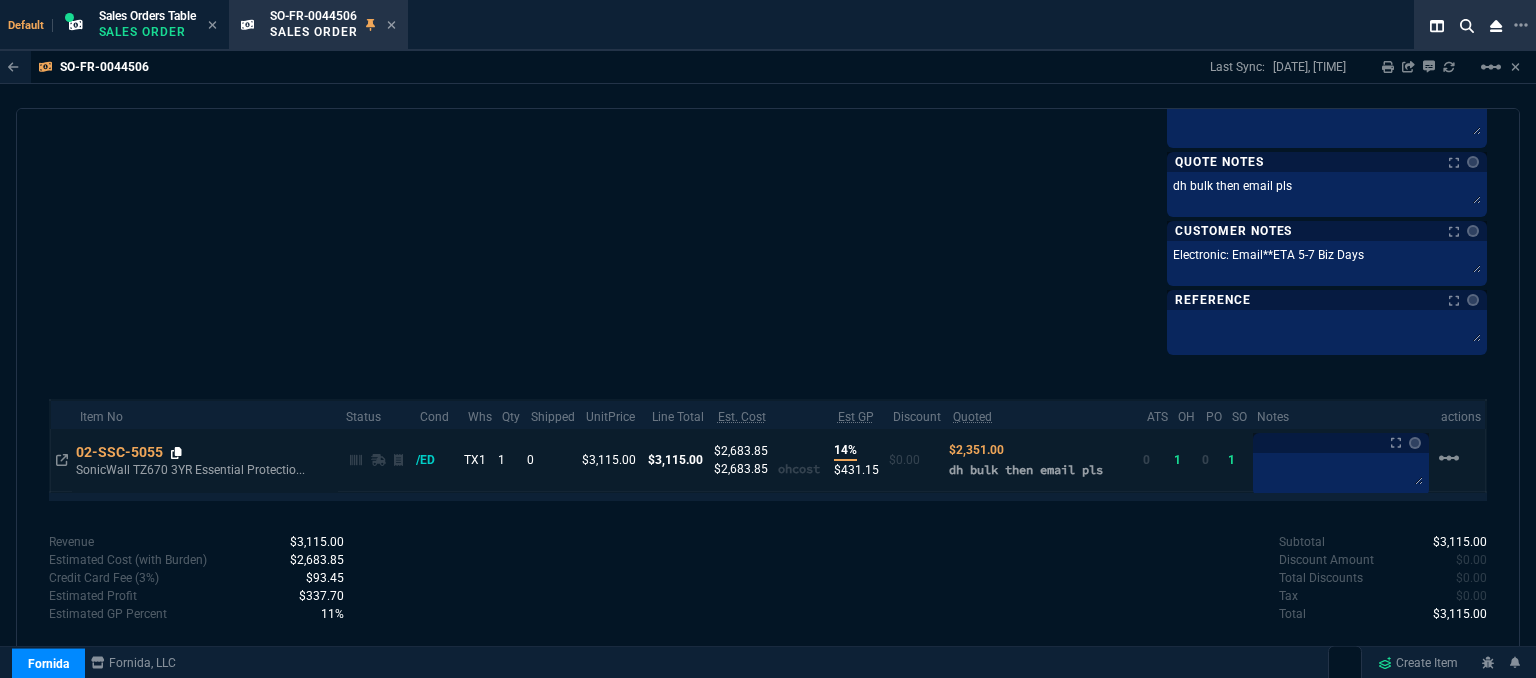 click at bounding box center (176, 453) 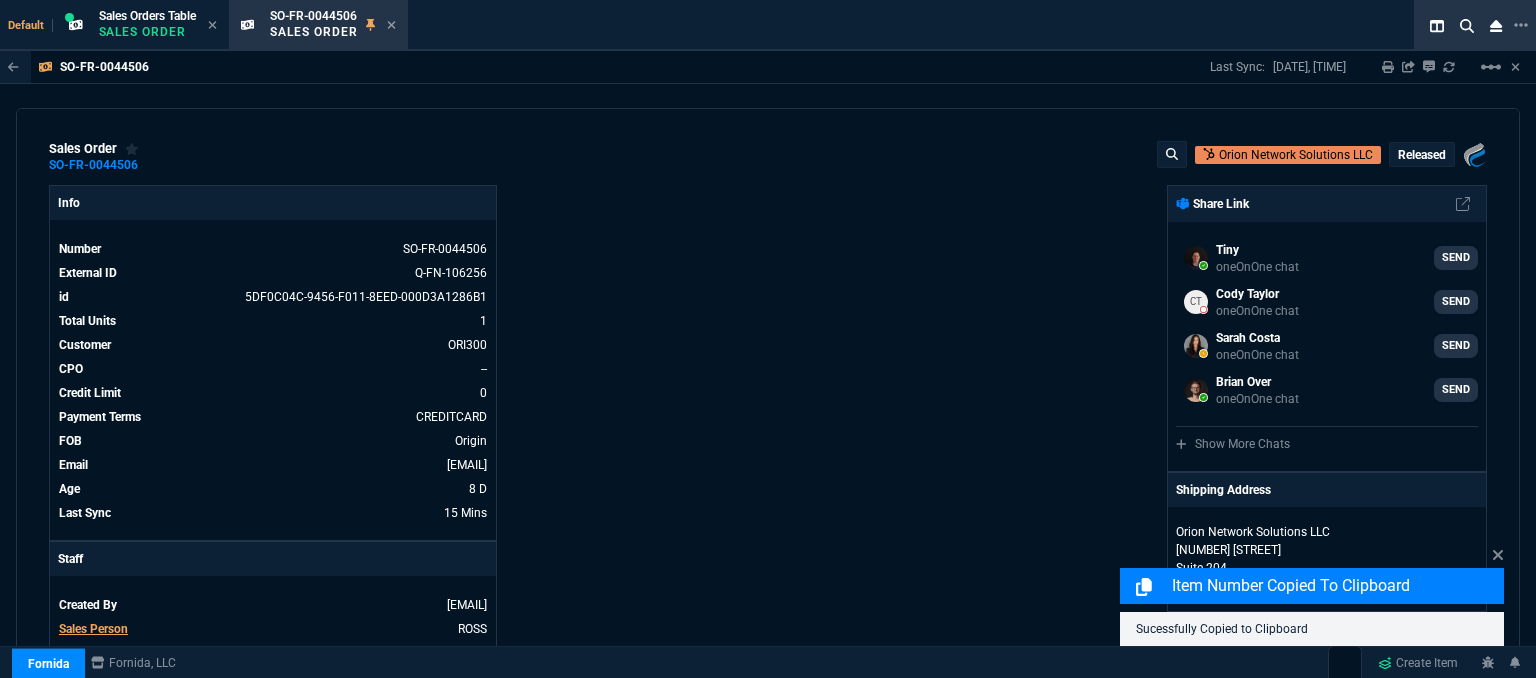 scroll, scrollTop: 0, scrollLeft: 0, axis: both 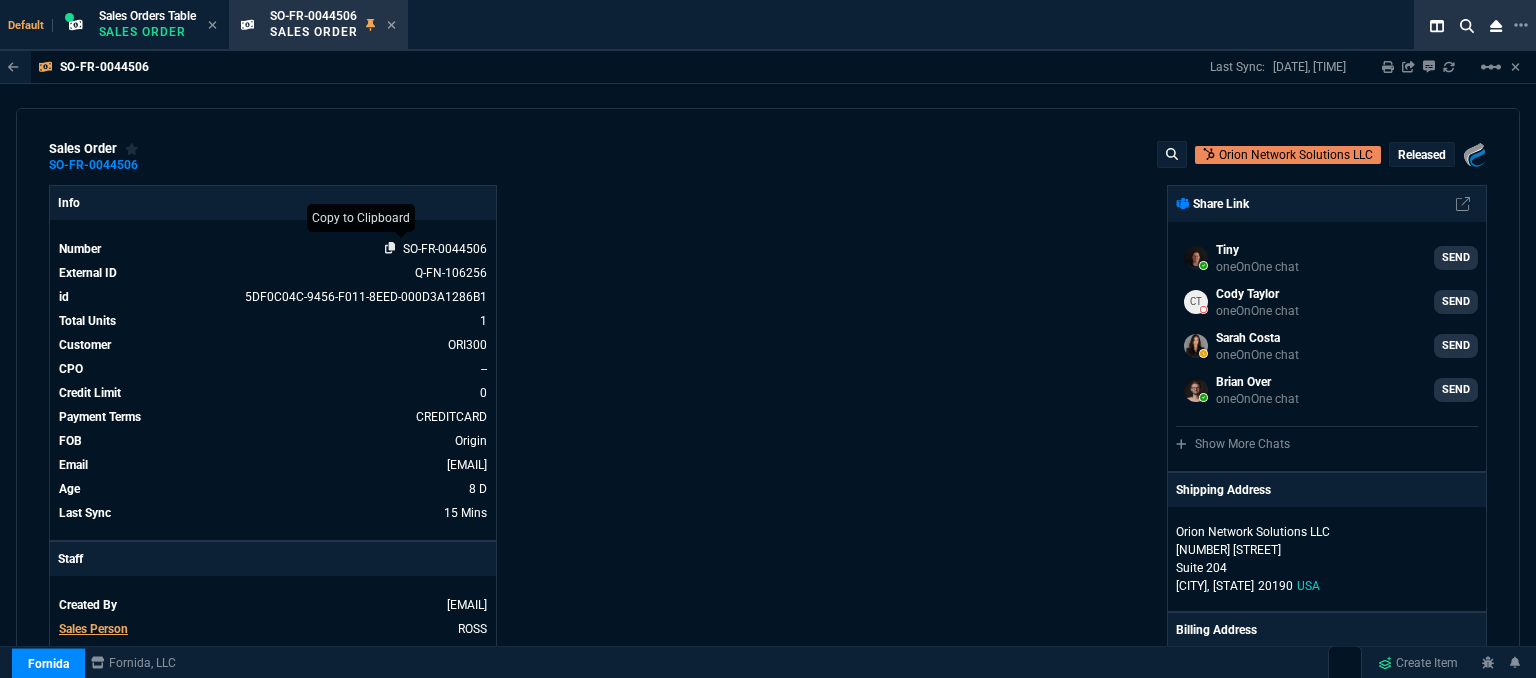 click at bounding box center [390, 248] 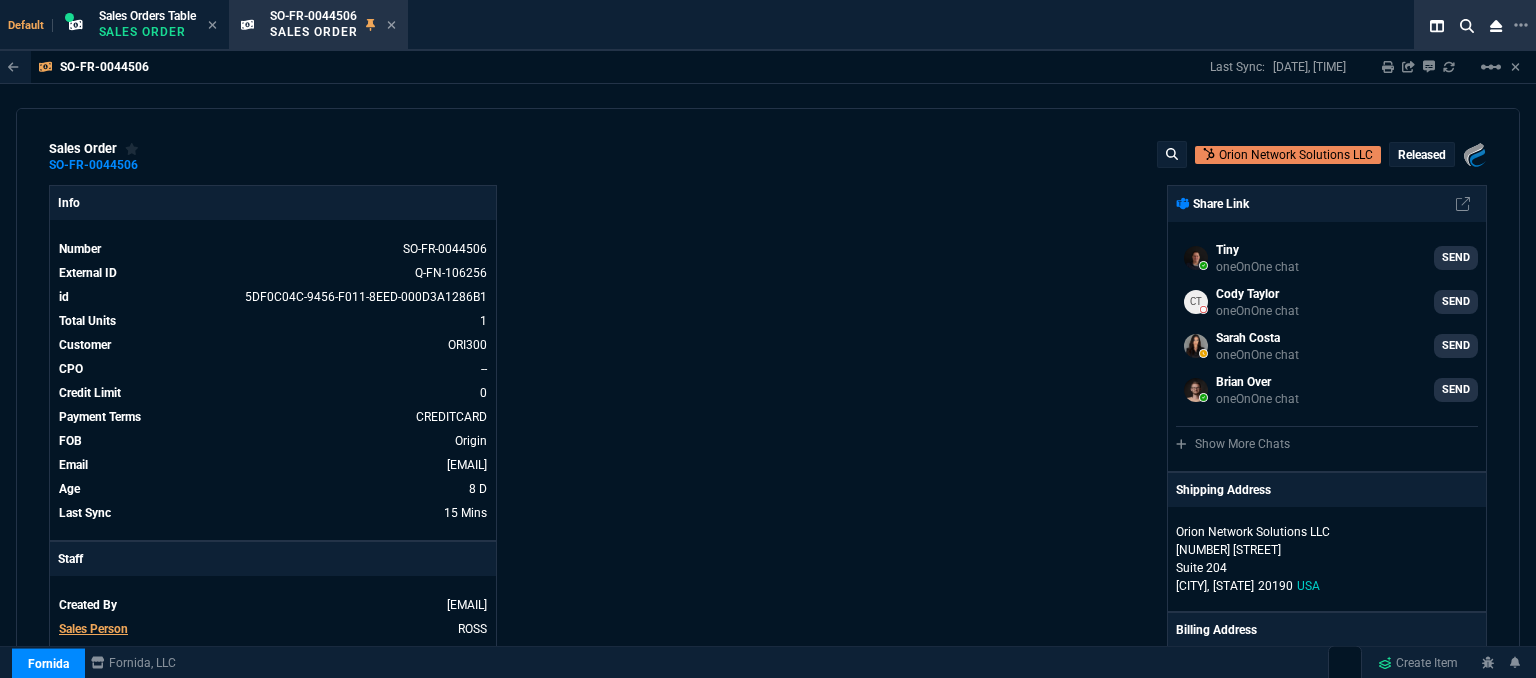 drag, startPoint x: 396, startPoint y: 25, endPoint x: 380, endPoint y: 22, distance: 16.27882 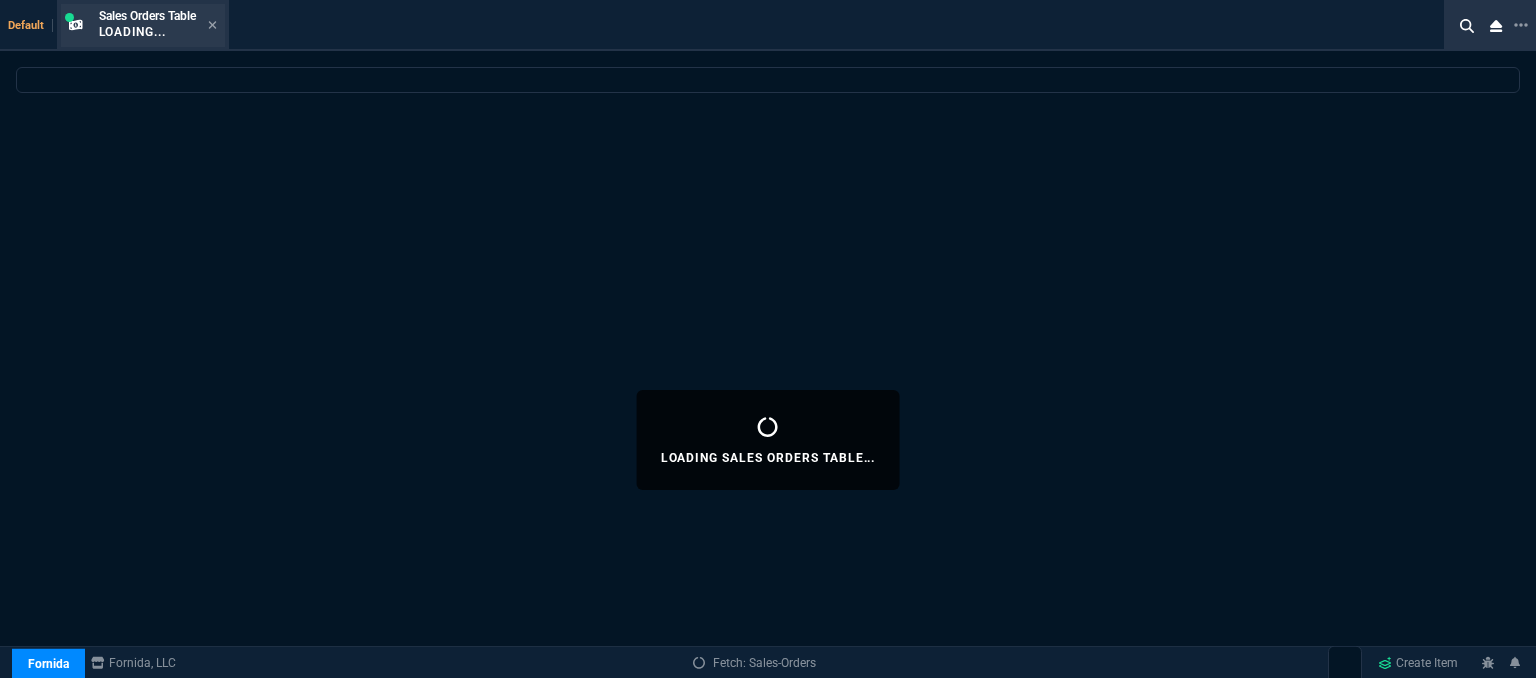 click on "Sales Orders Table  Loading..." at bounding box center (158, 25) 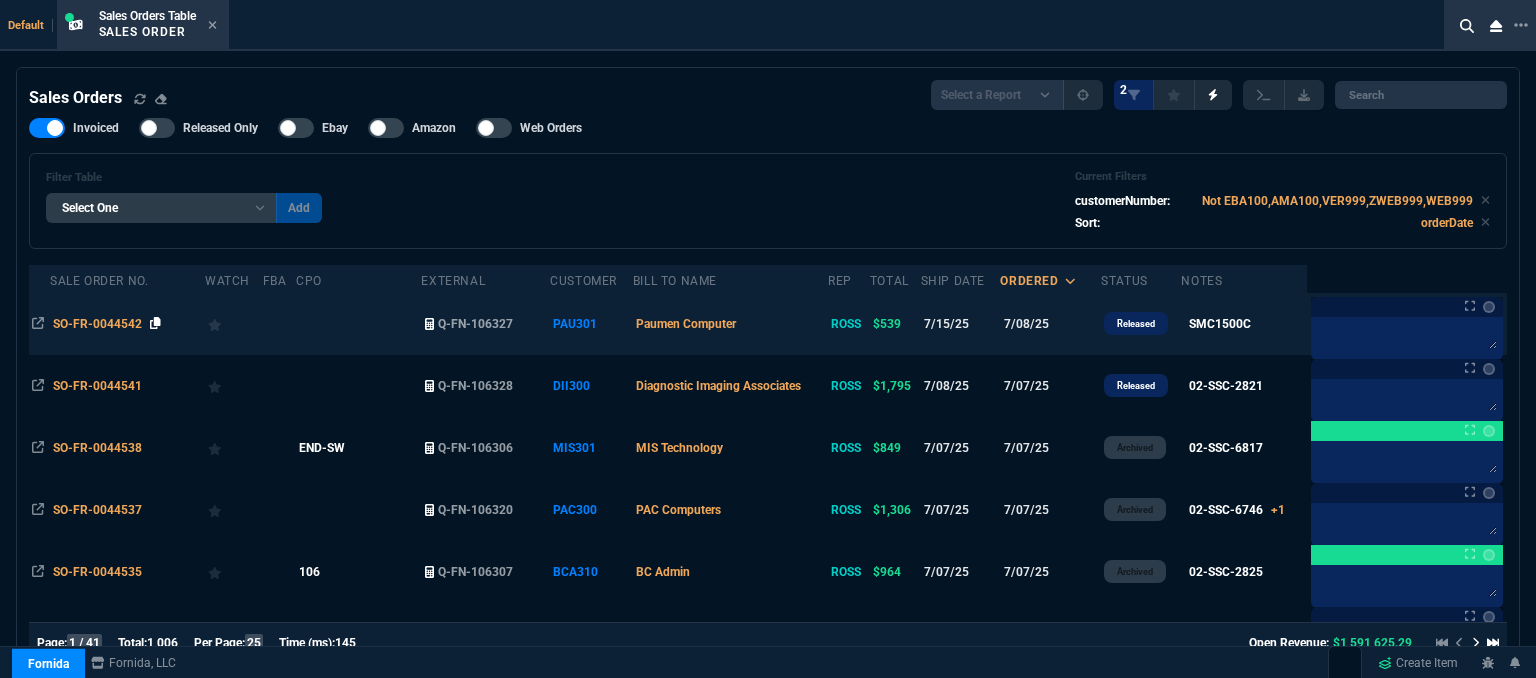 click at bounding box center (155, 323) 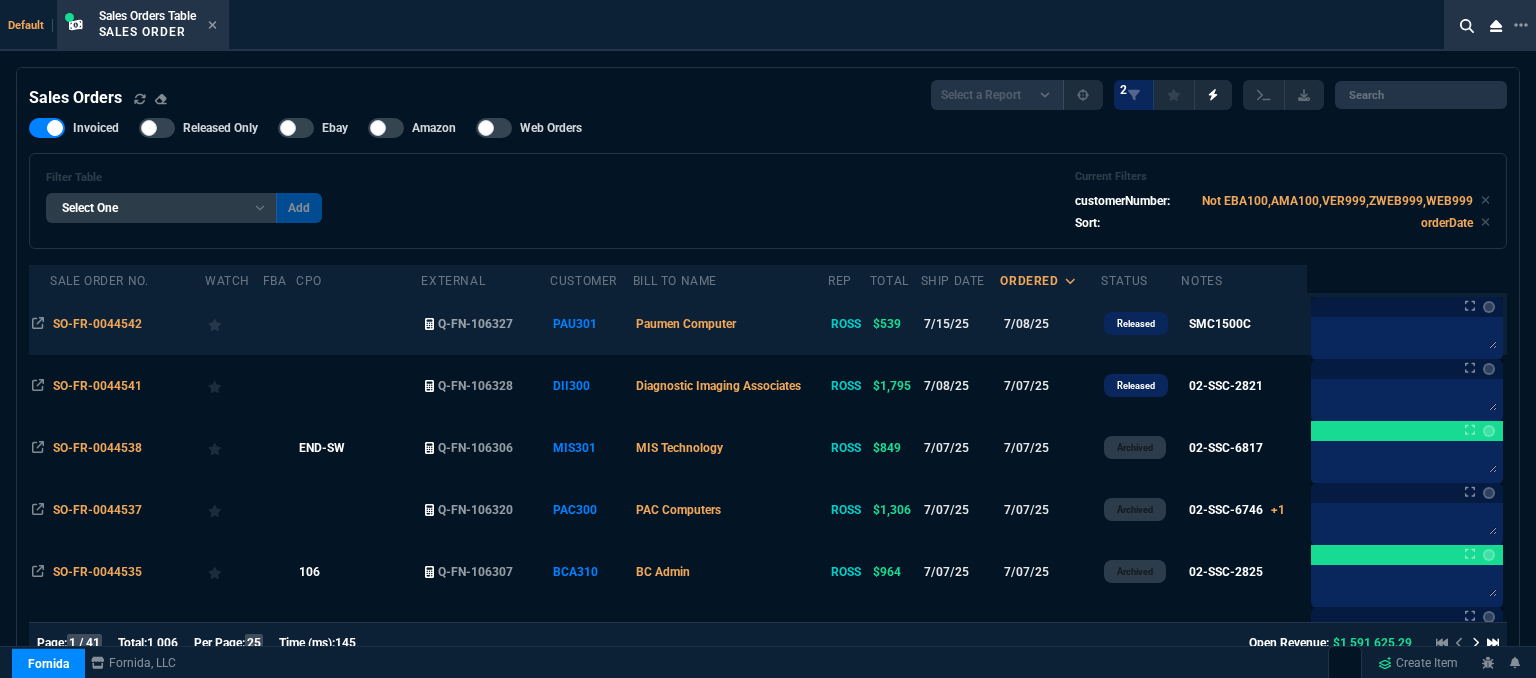 click on "Paumen Computer" at bounding box center (730, 324) 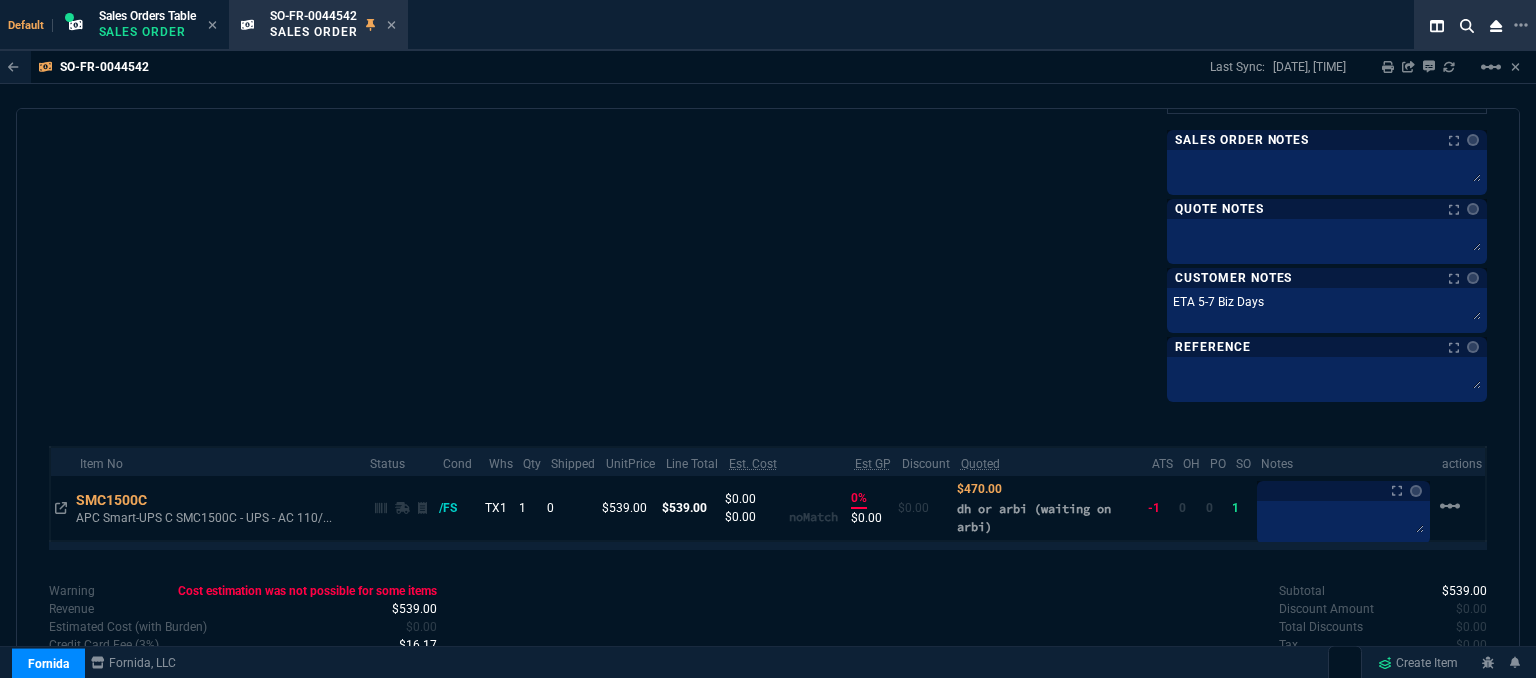 scroll, scrollTop: 1147, scrollLeft: 0, axis: vertical 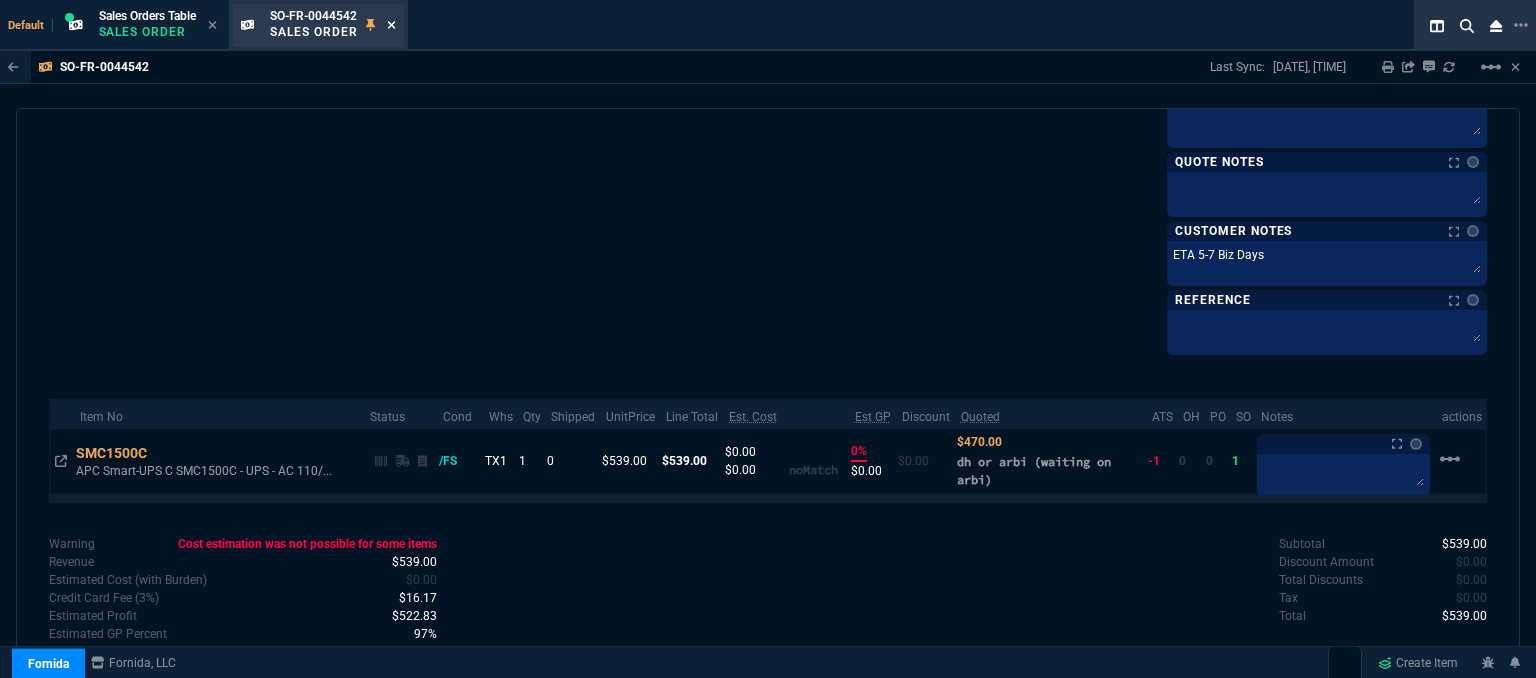 click at bounding box center [391, 25] 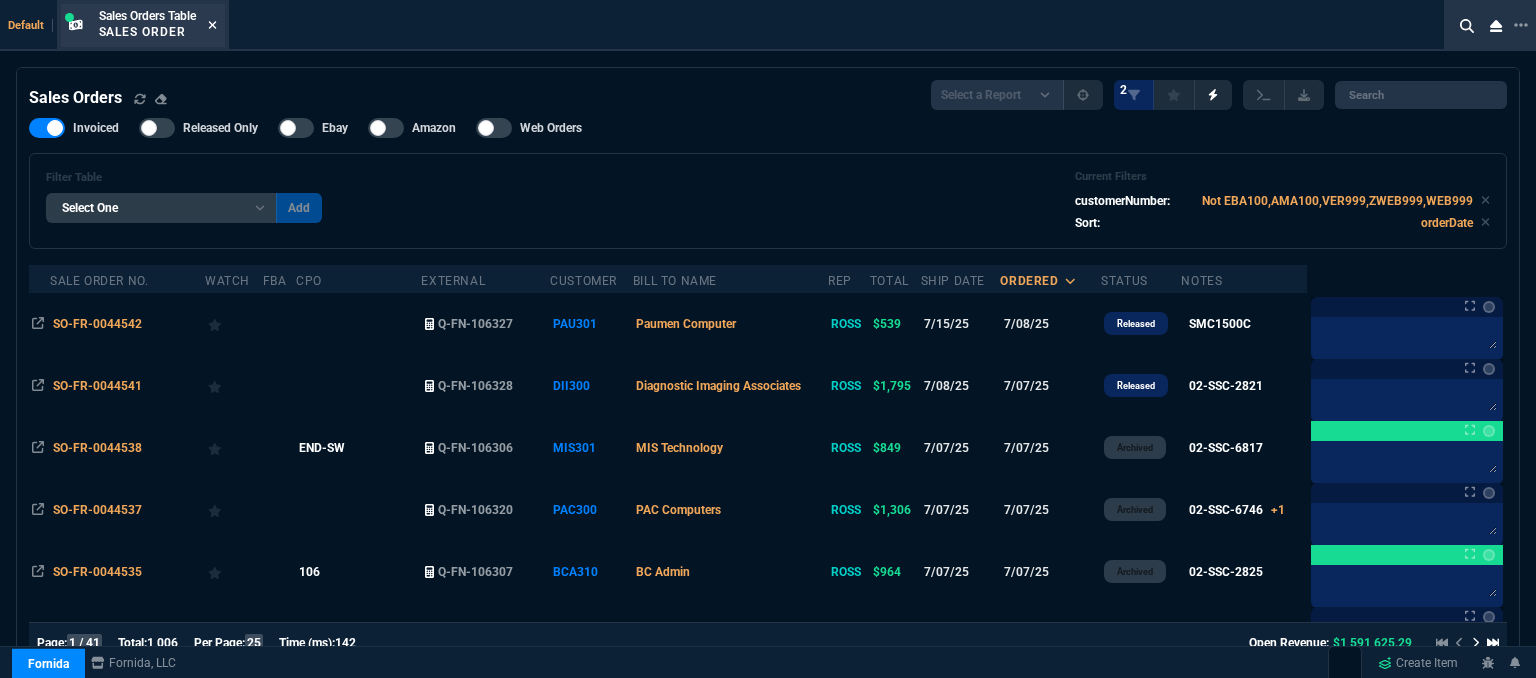 click at bounding box center [212, 25] 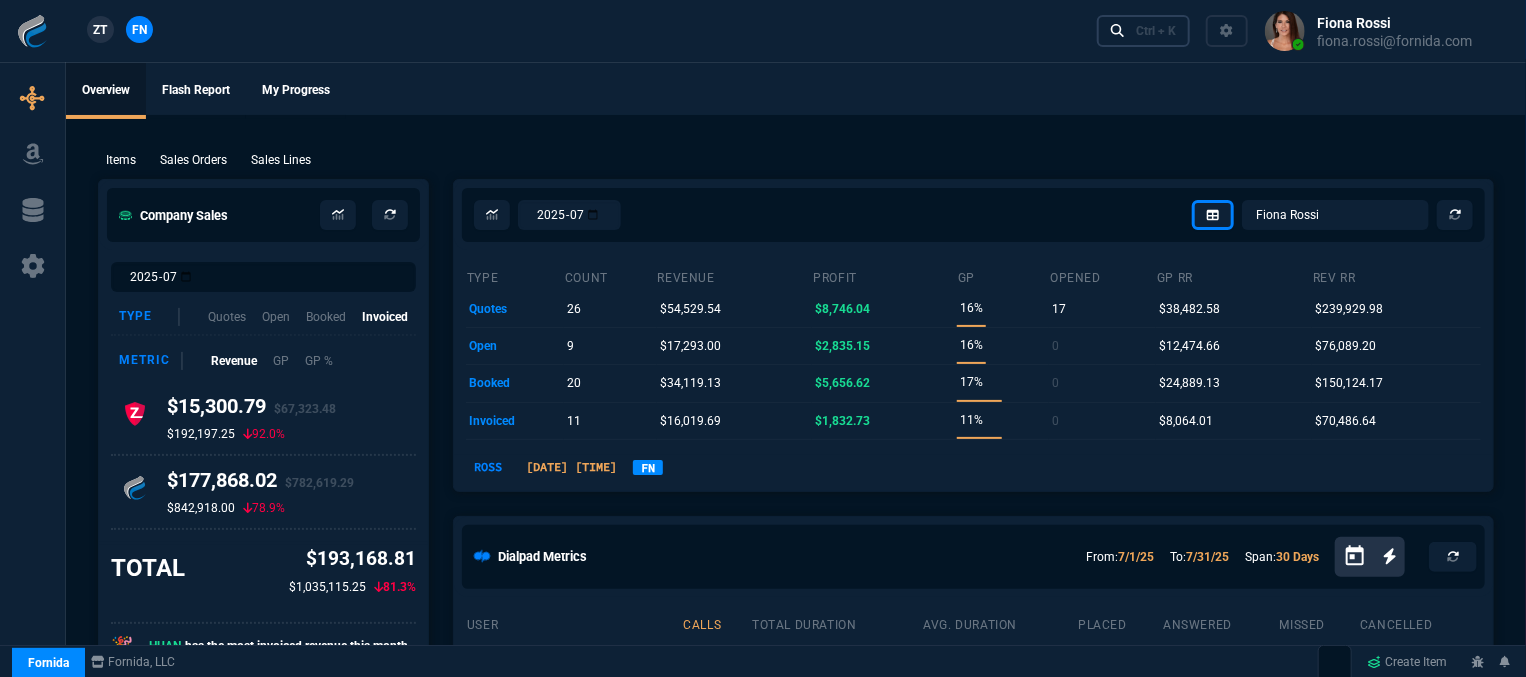 click on "Ctrl + K" at bounding box center (1156, 31) 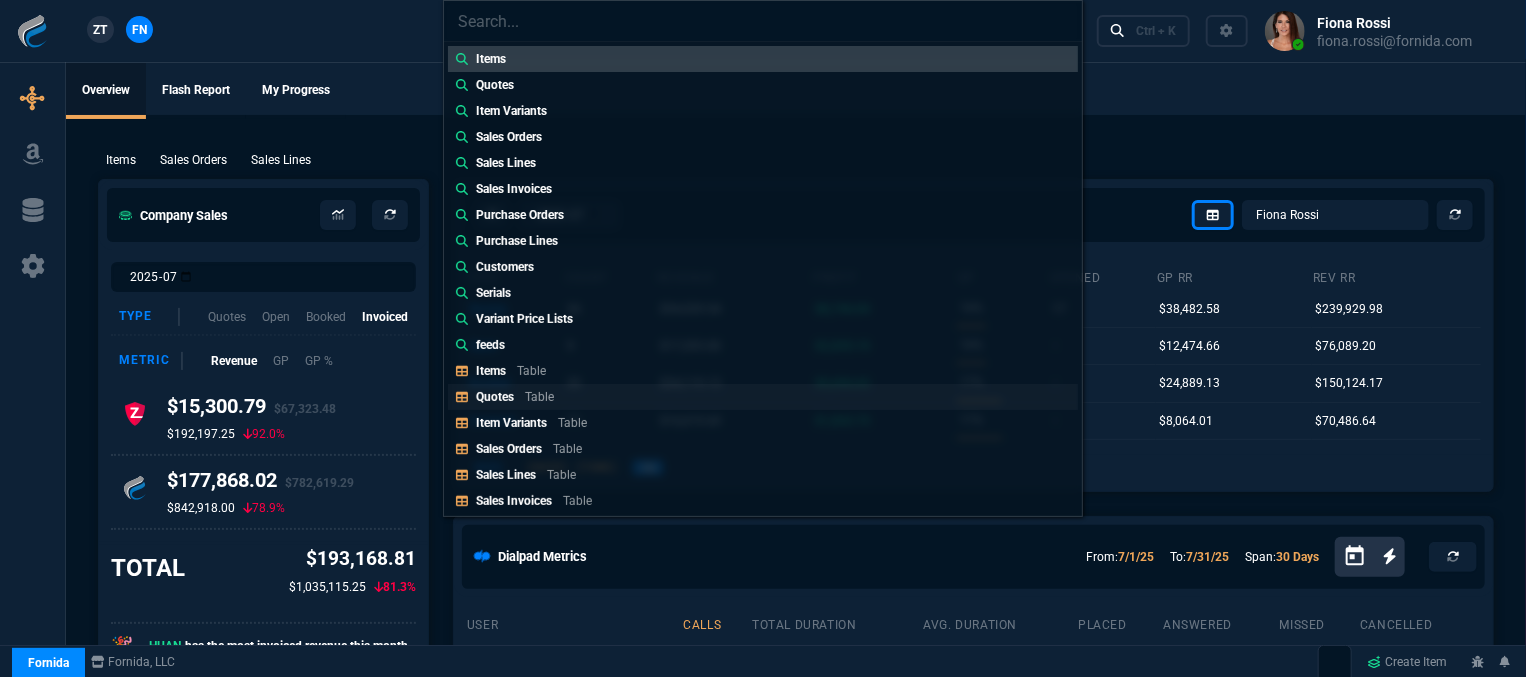 click on "Table" at bounding box center [531, 371] 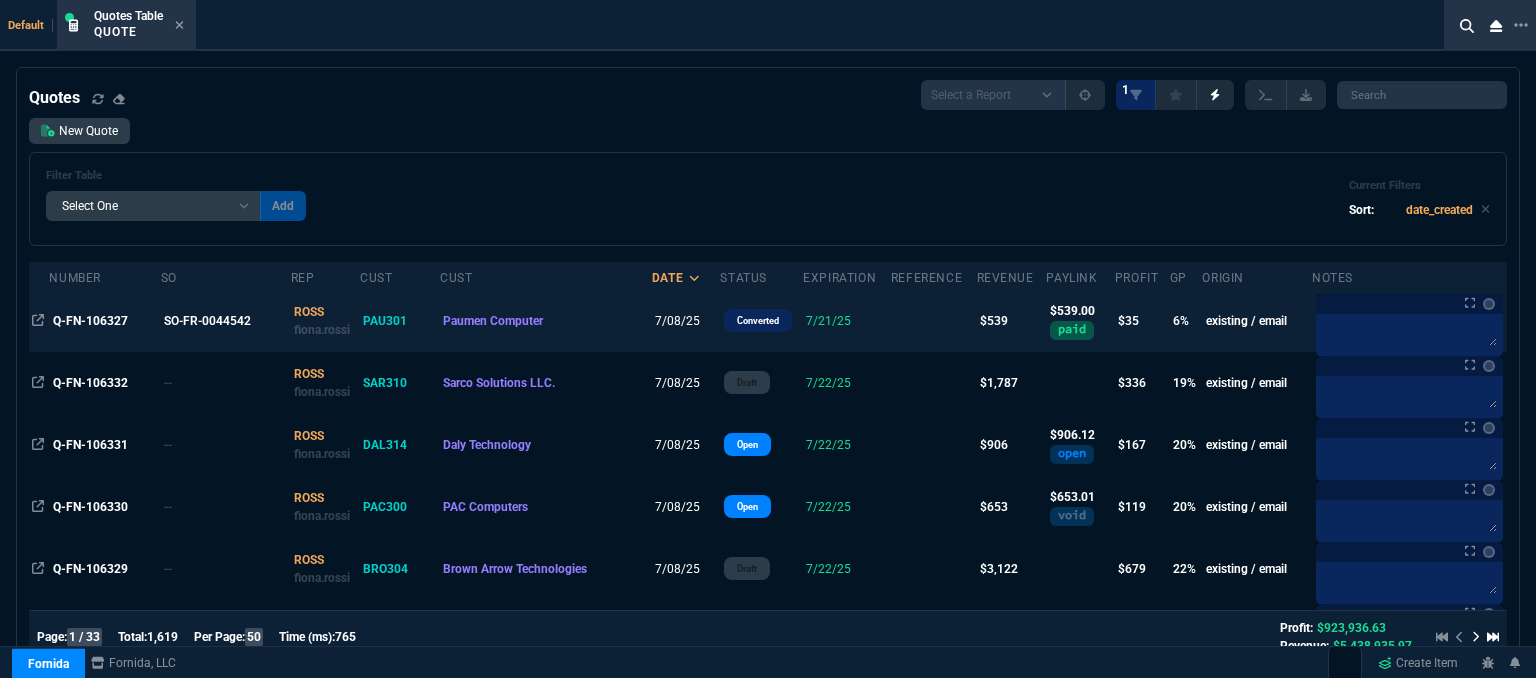 click on "7/21/25" at bounding box center [847, 321] 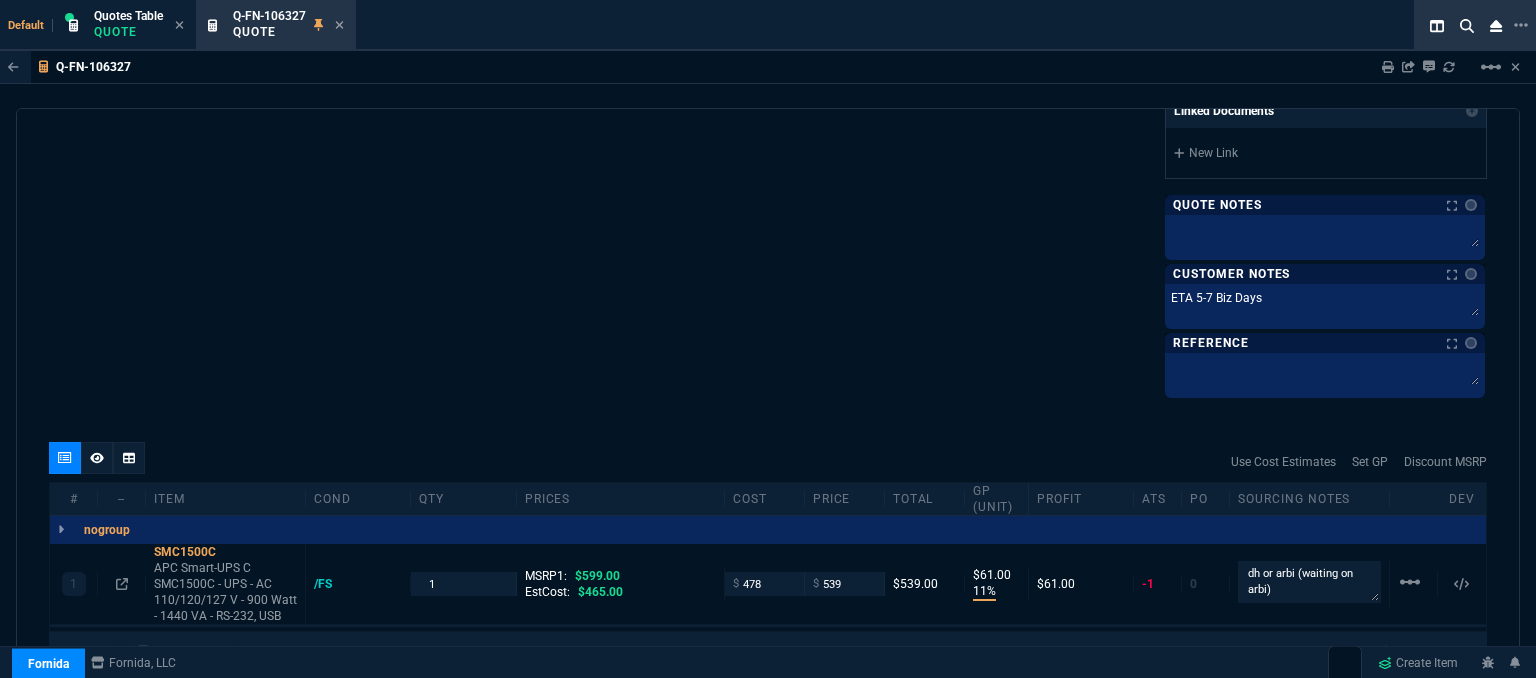 scroll, scrollTop: 1200, scrollLeft: 0, axis: vertical 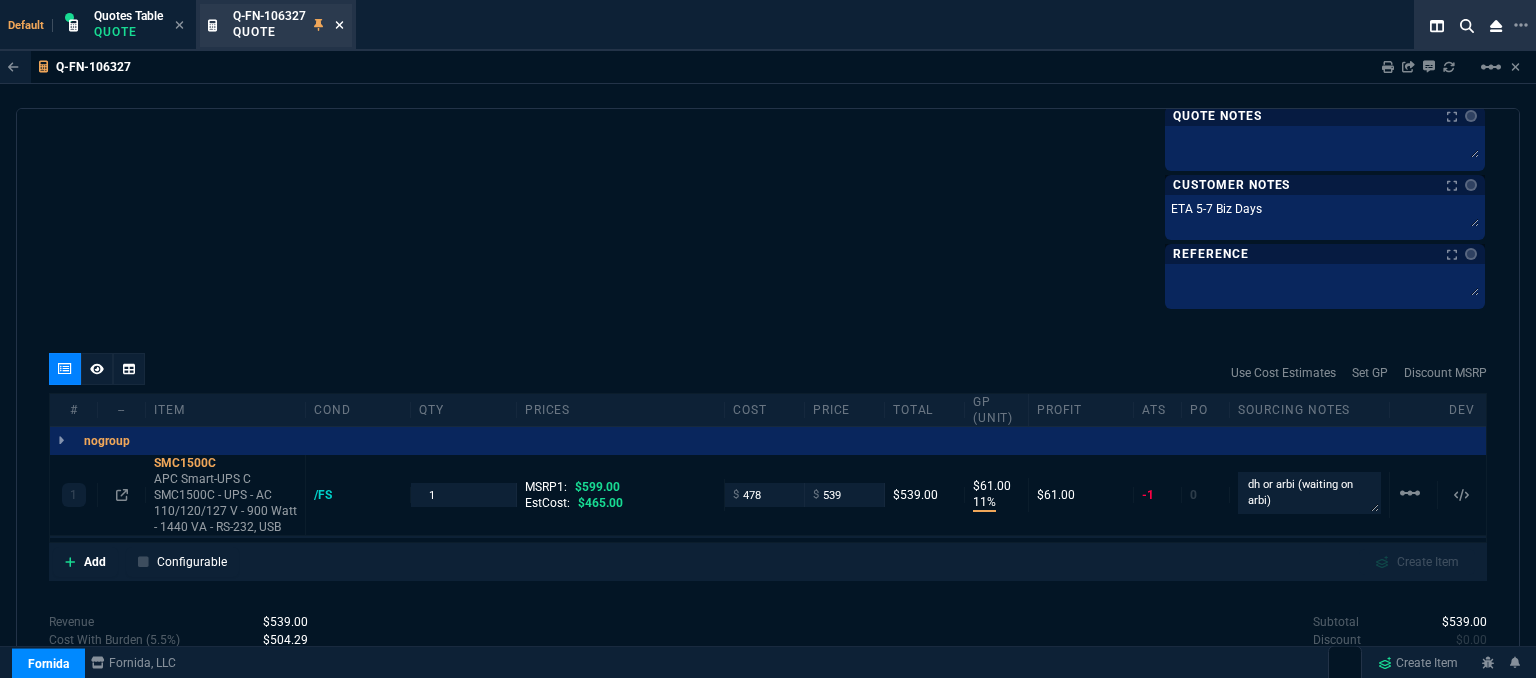 click at bounding box center [339, 25] 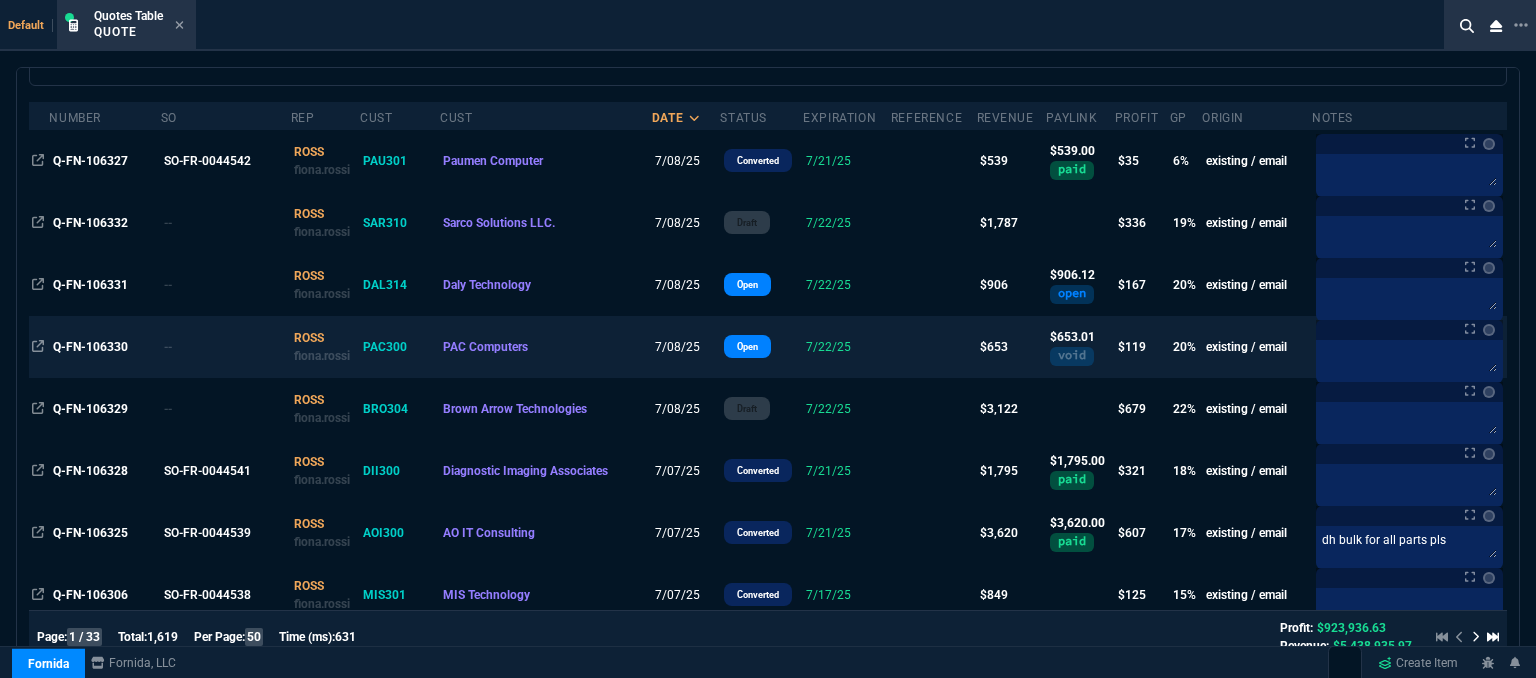 scroll, scrollTop: 0, scrollLeft: 0, axis: both 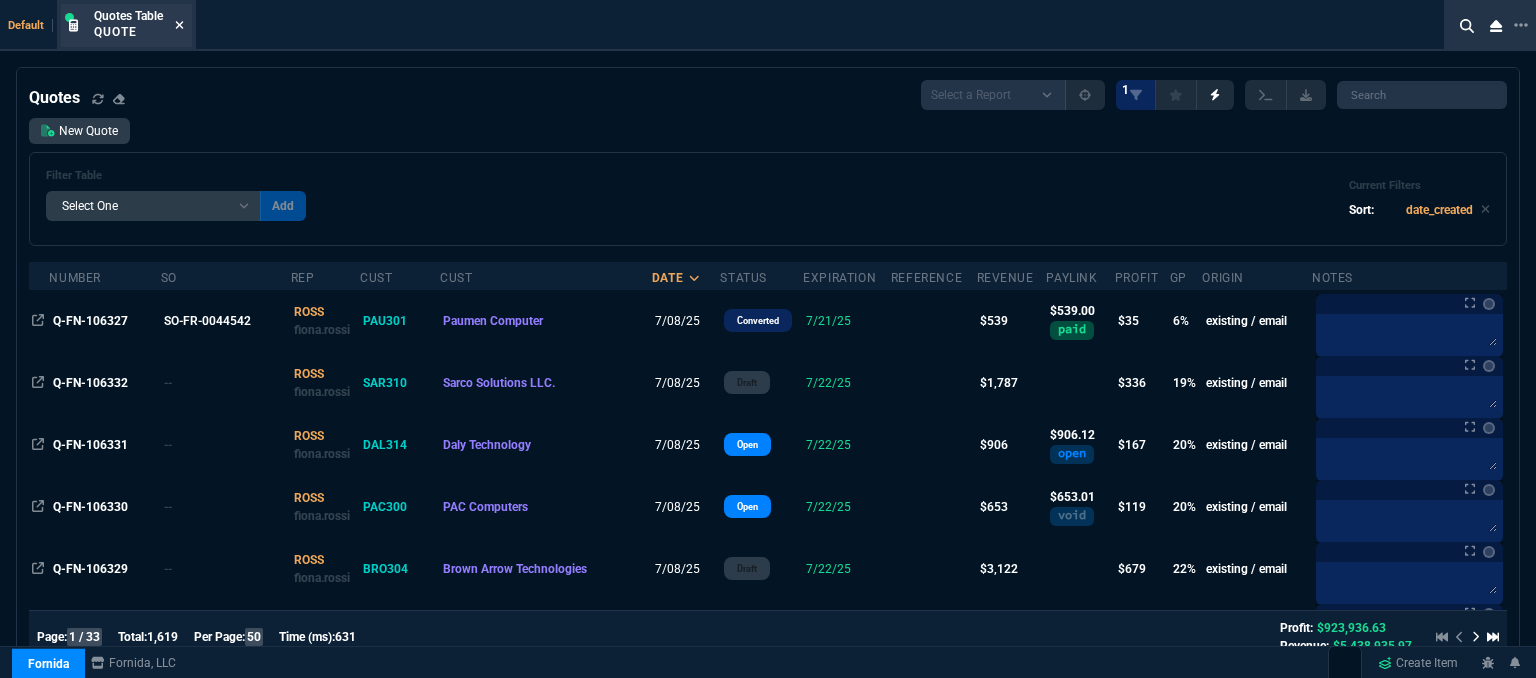 click at bounding box center (179, 25) 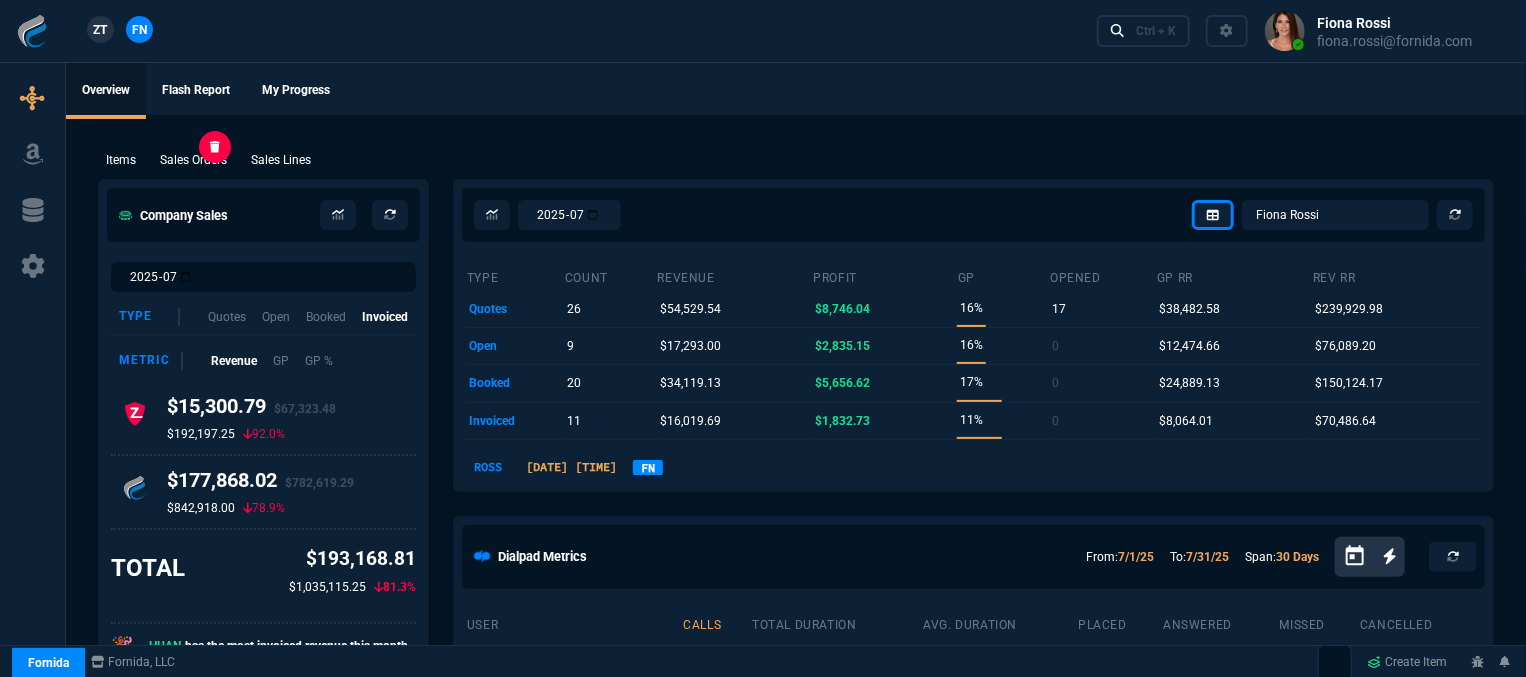 click on "Sales Orders" at bounding box center (121, 160) 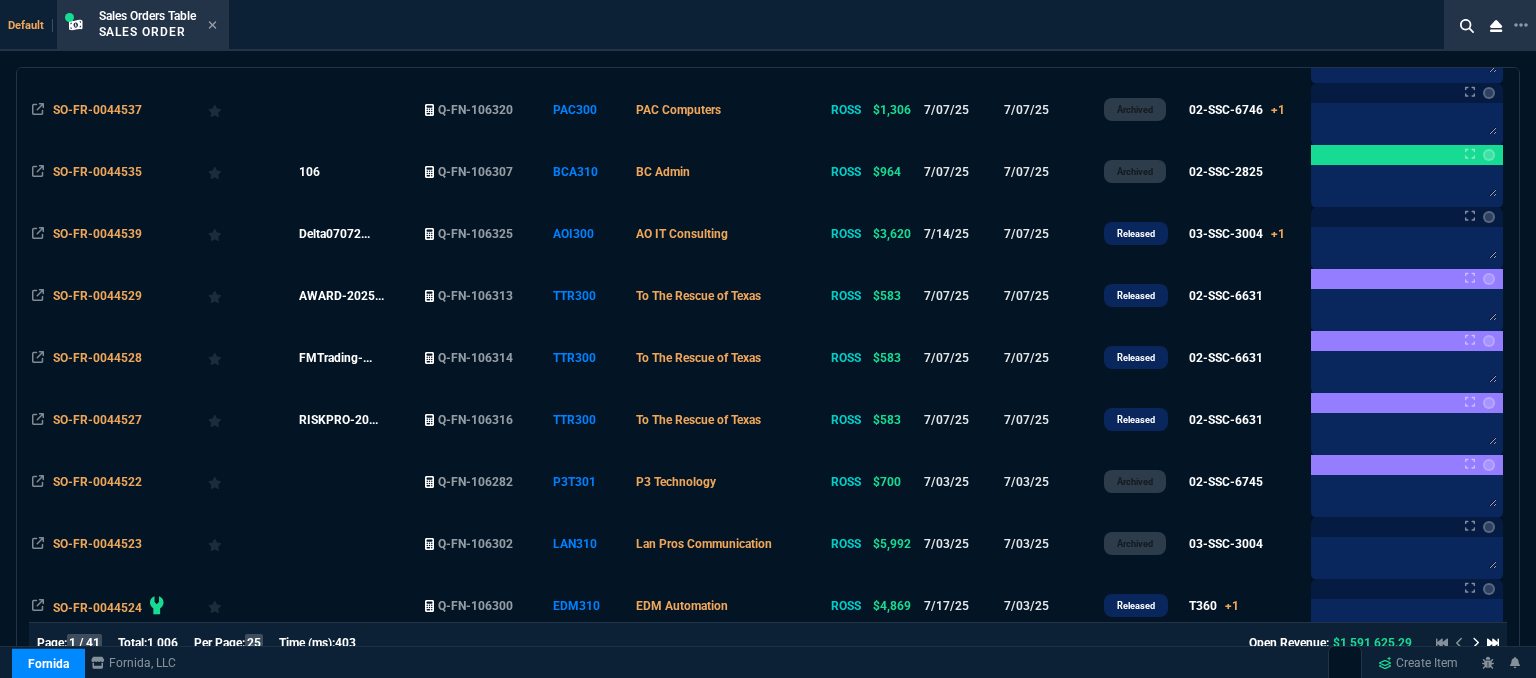 scroll, scrollTop: 300, scrollLeft: 0, axis: vertical 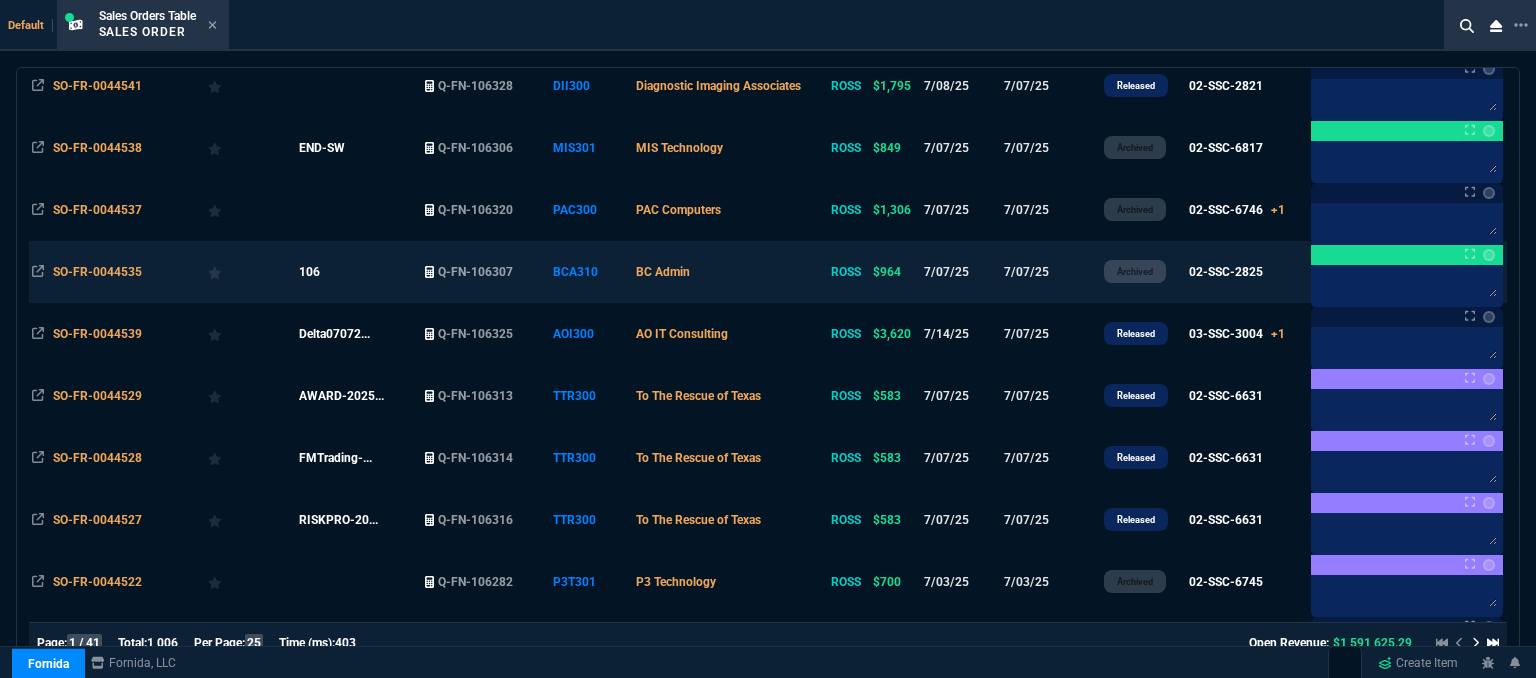 click on "BC Admin" at bounding box center [730, 272] 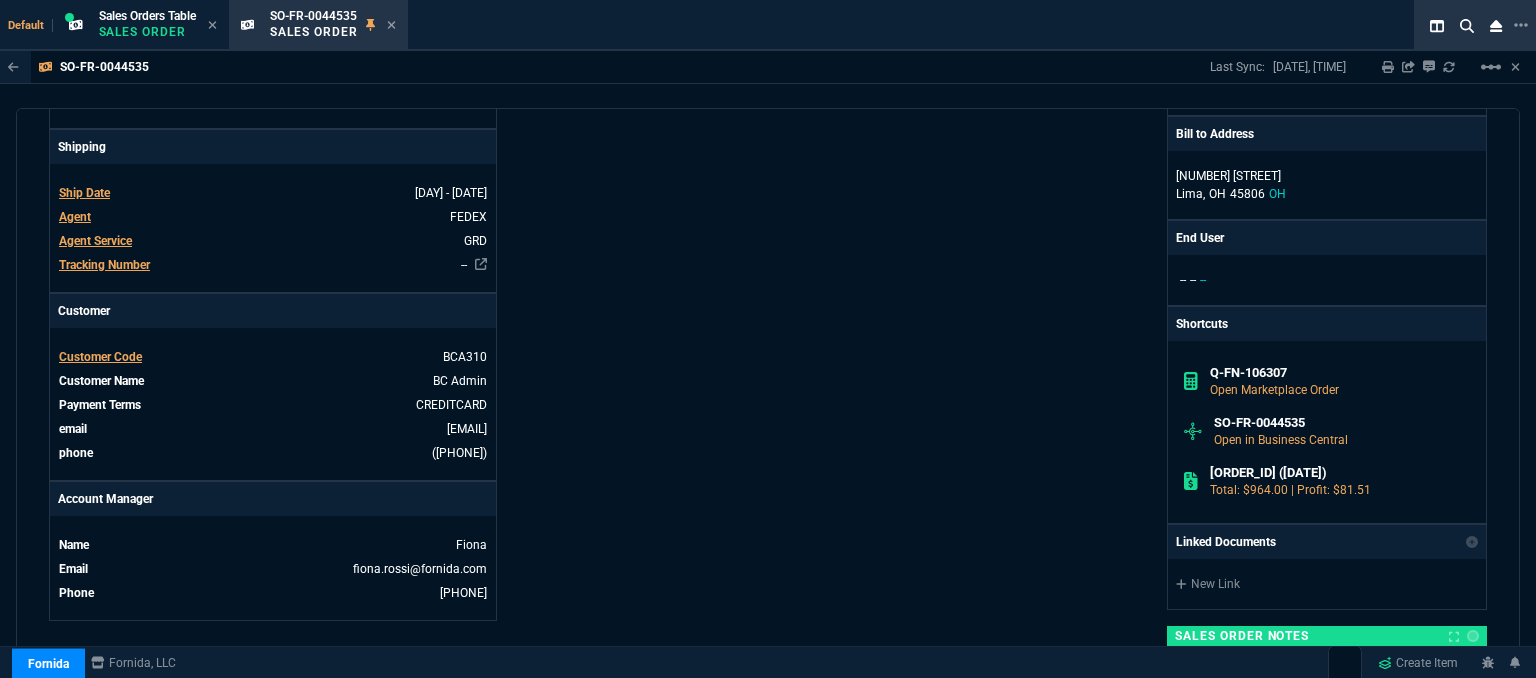 scroll, scrollTop: 1100, scrollLeft: 0, axis: vertical 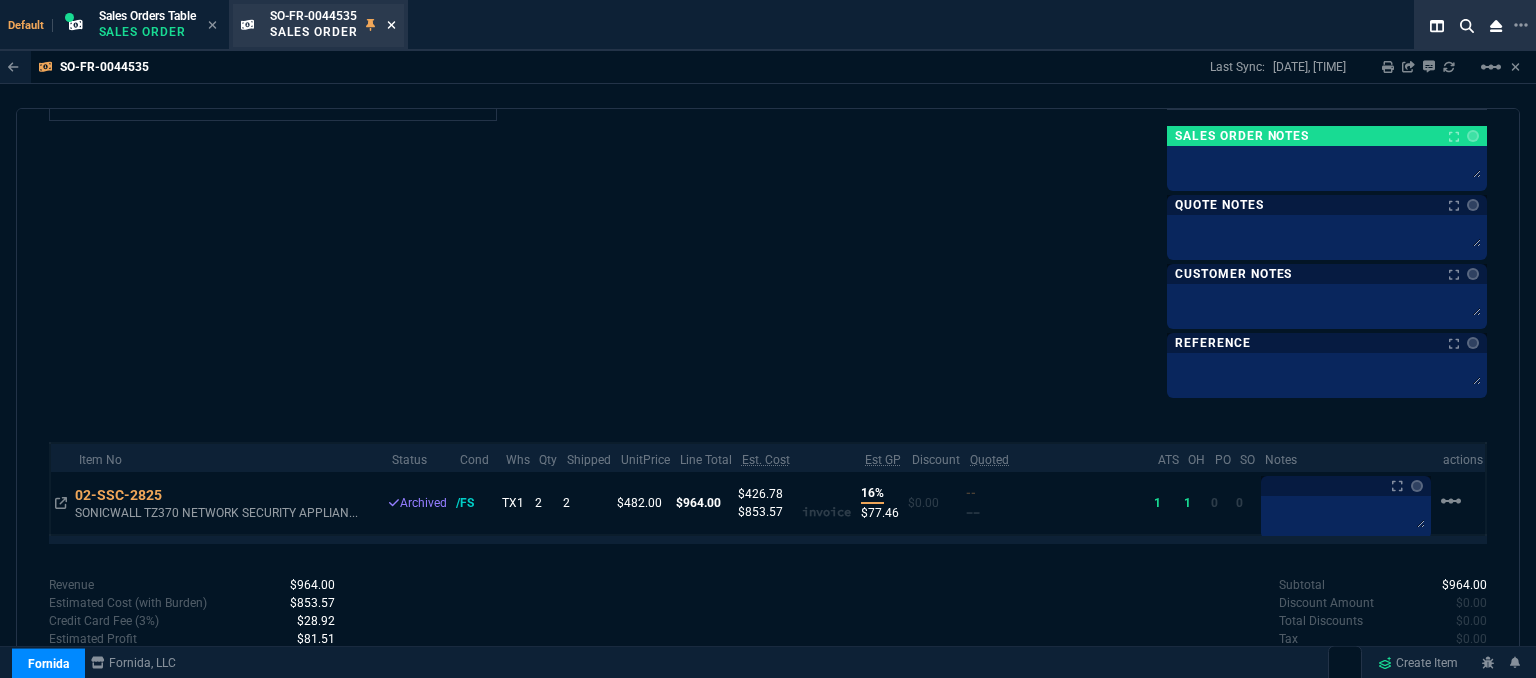 click at bounding box center [391, 25] 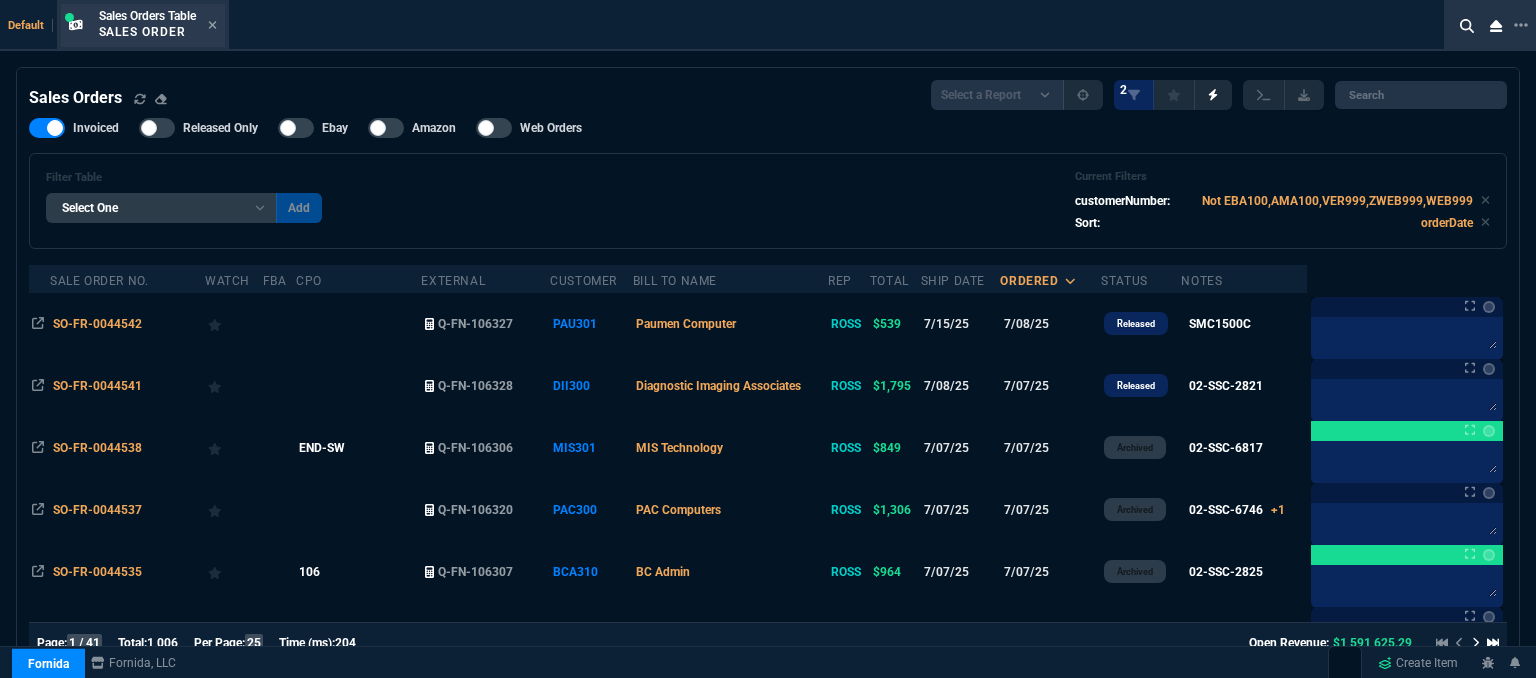 click on "Sales Orders Table  Sales Order" at bounding box center [143, 25] 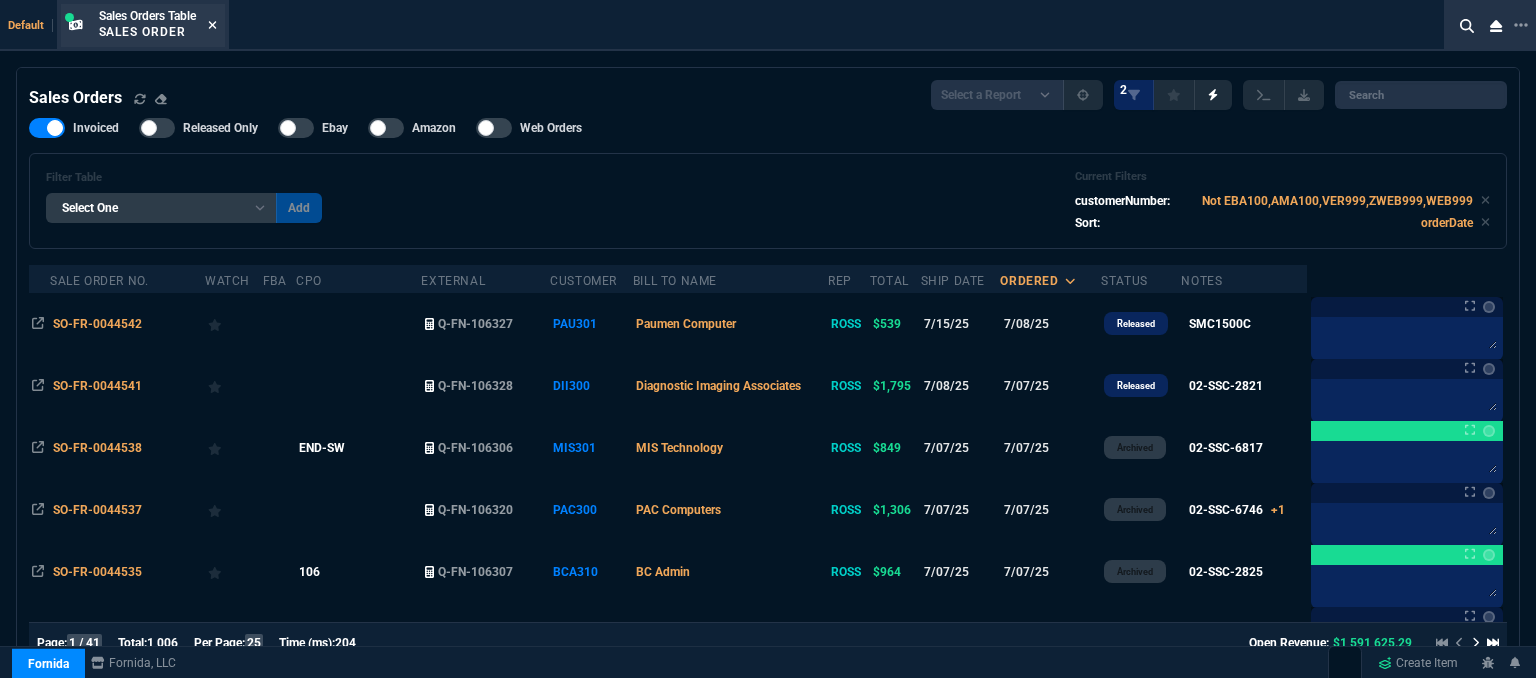 click at bounding box center (212, 25) 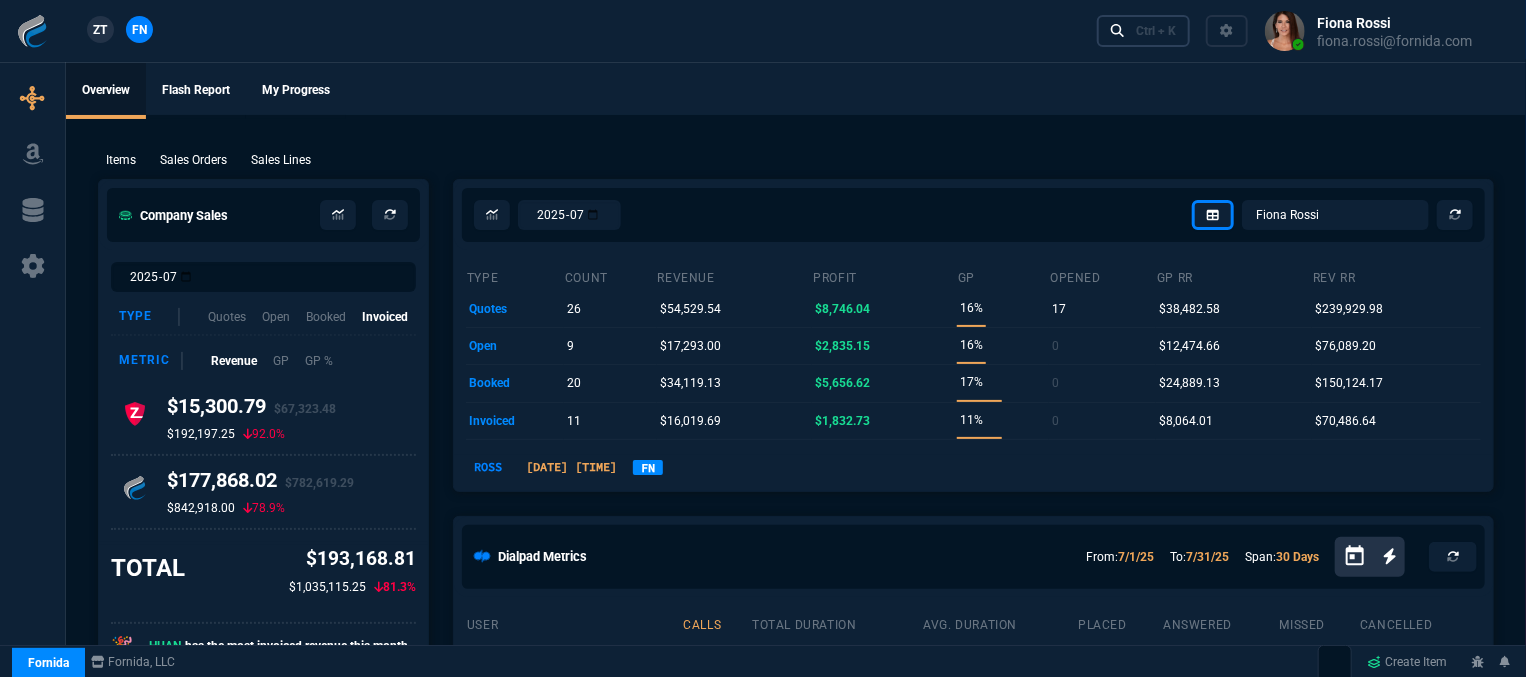 click on "Ctrl + K" at bounding box center [1156, 31] 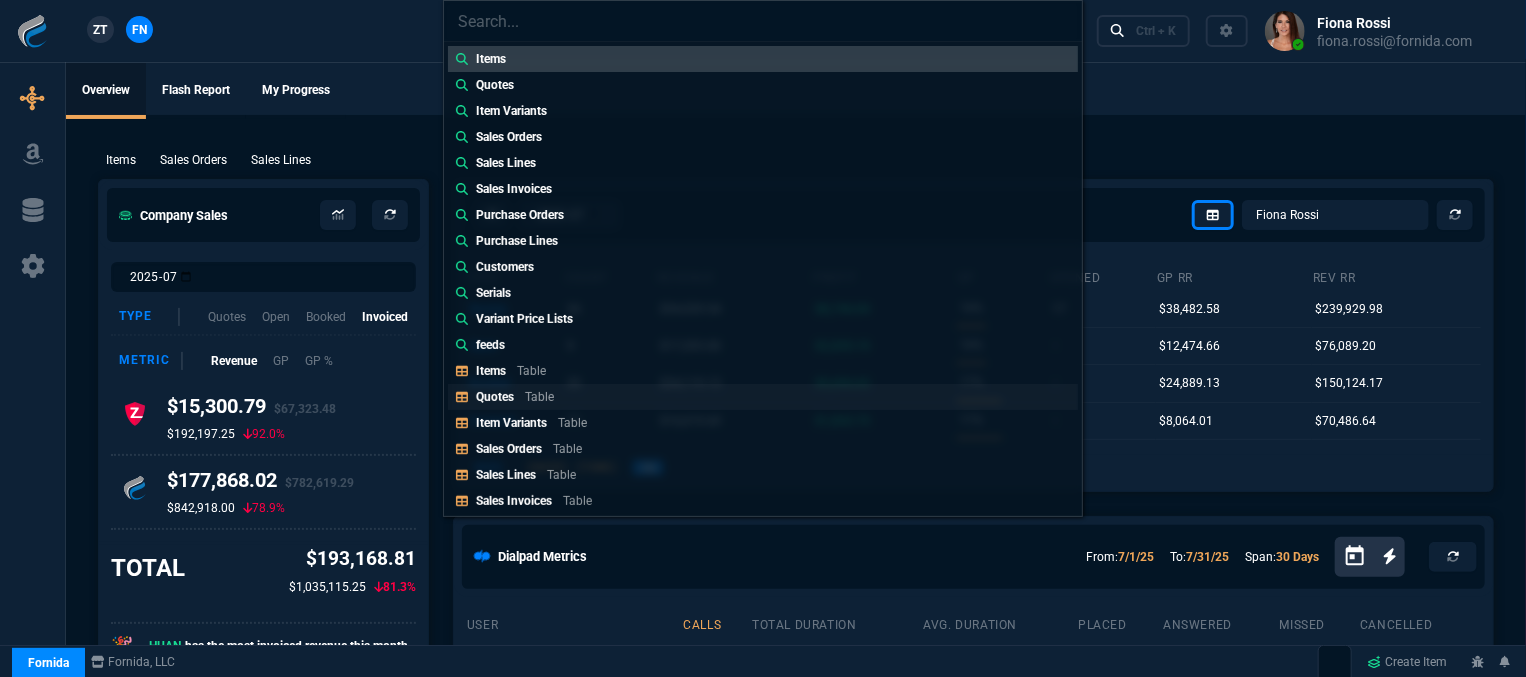 click on "Quotes
Table" at bounding box center (763, 59) 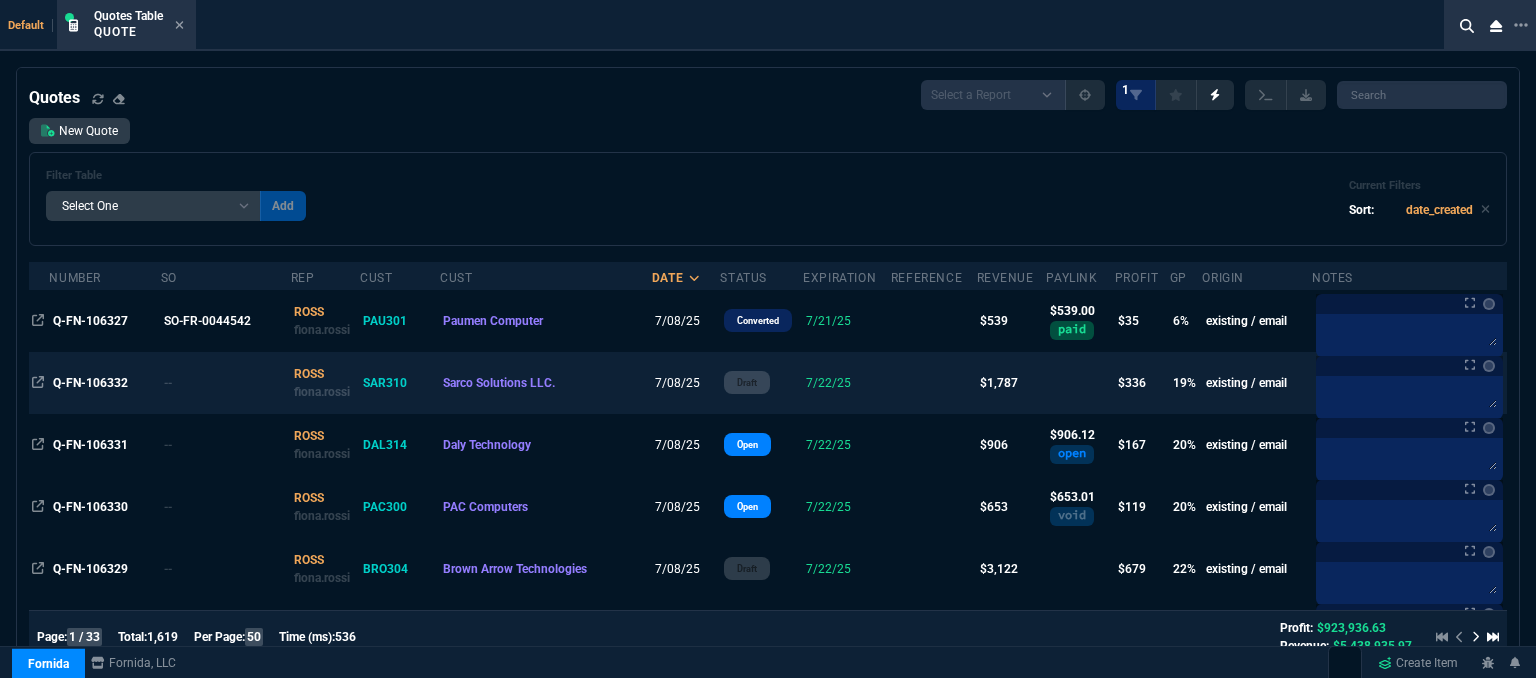 click on "7/22/25" at bounding box center [847, 321] 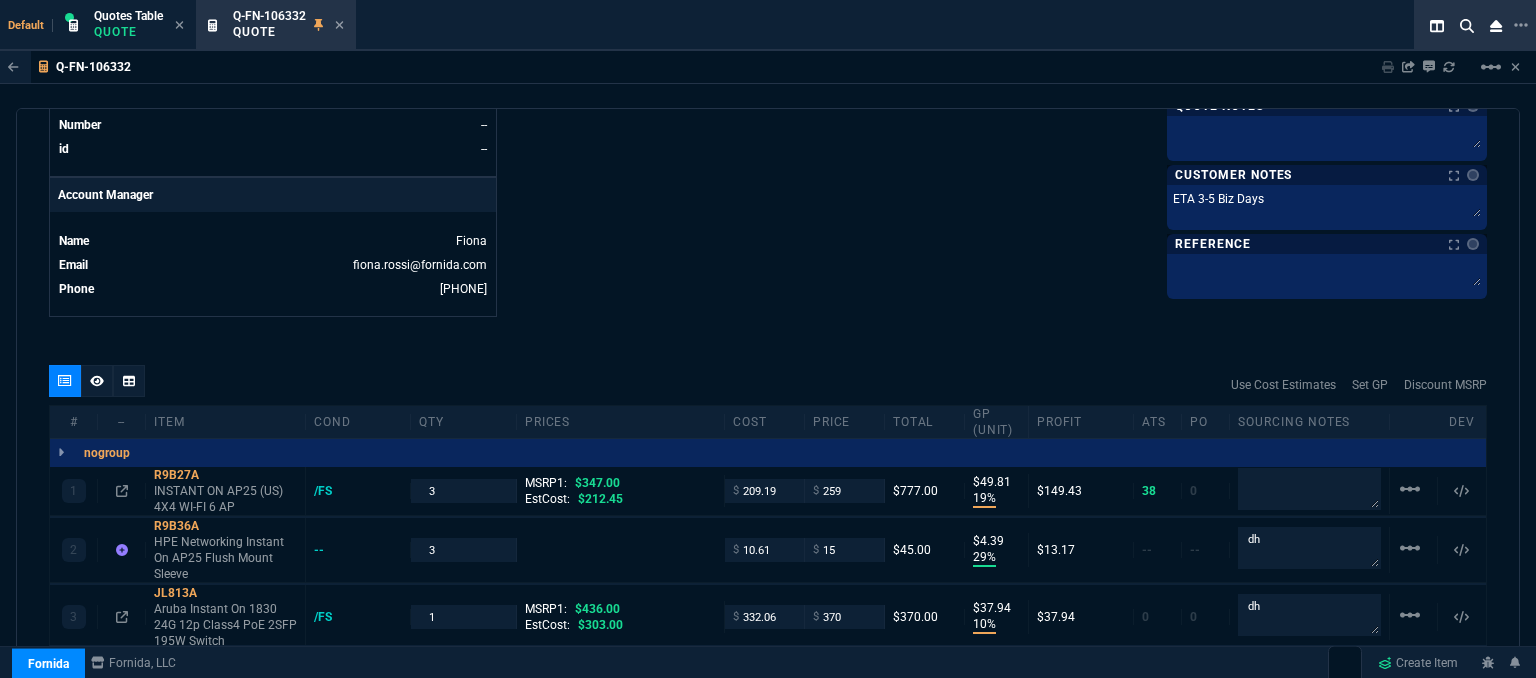 scroll, scrollTop: 1208, scrollLeft: 0, axis: vertical 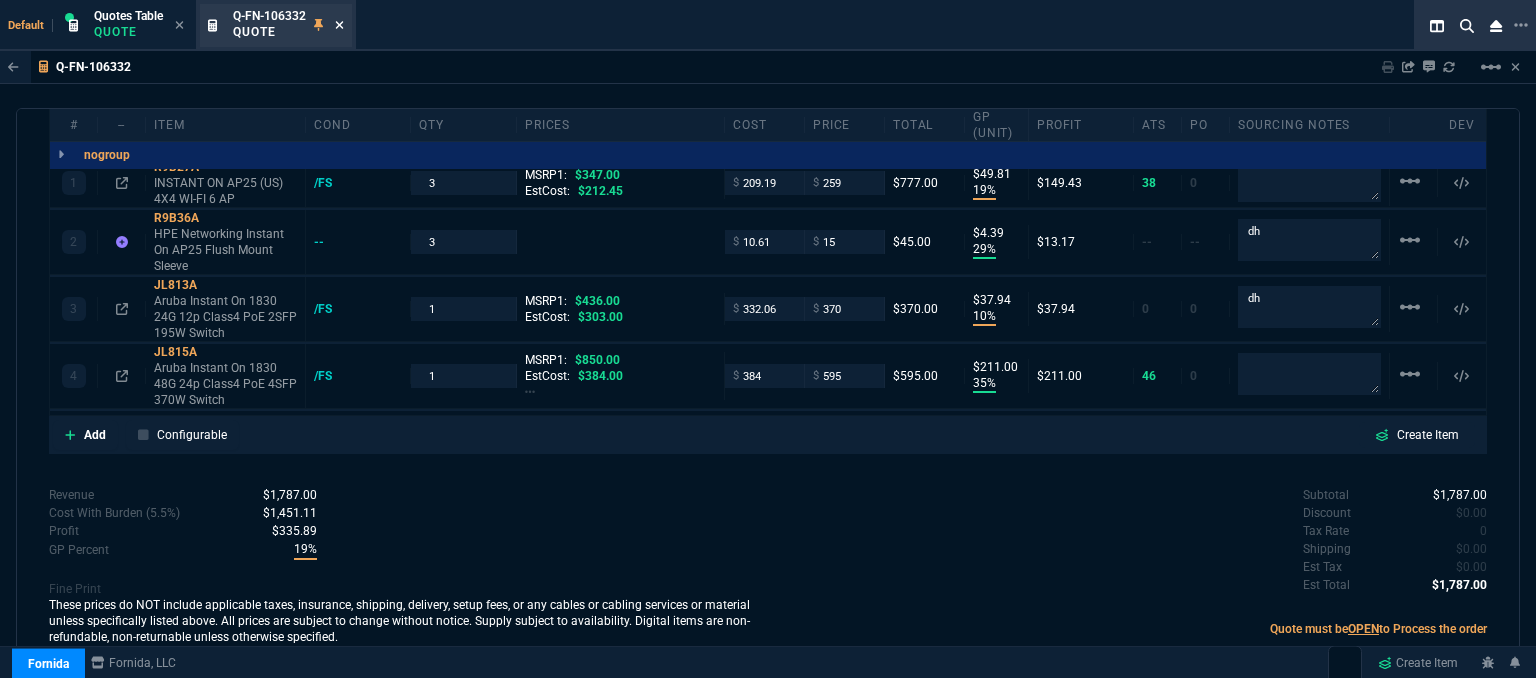 click at bounding box center (339, 25) 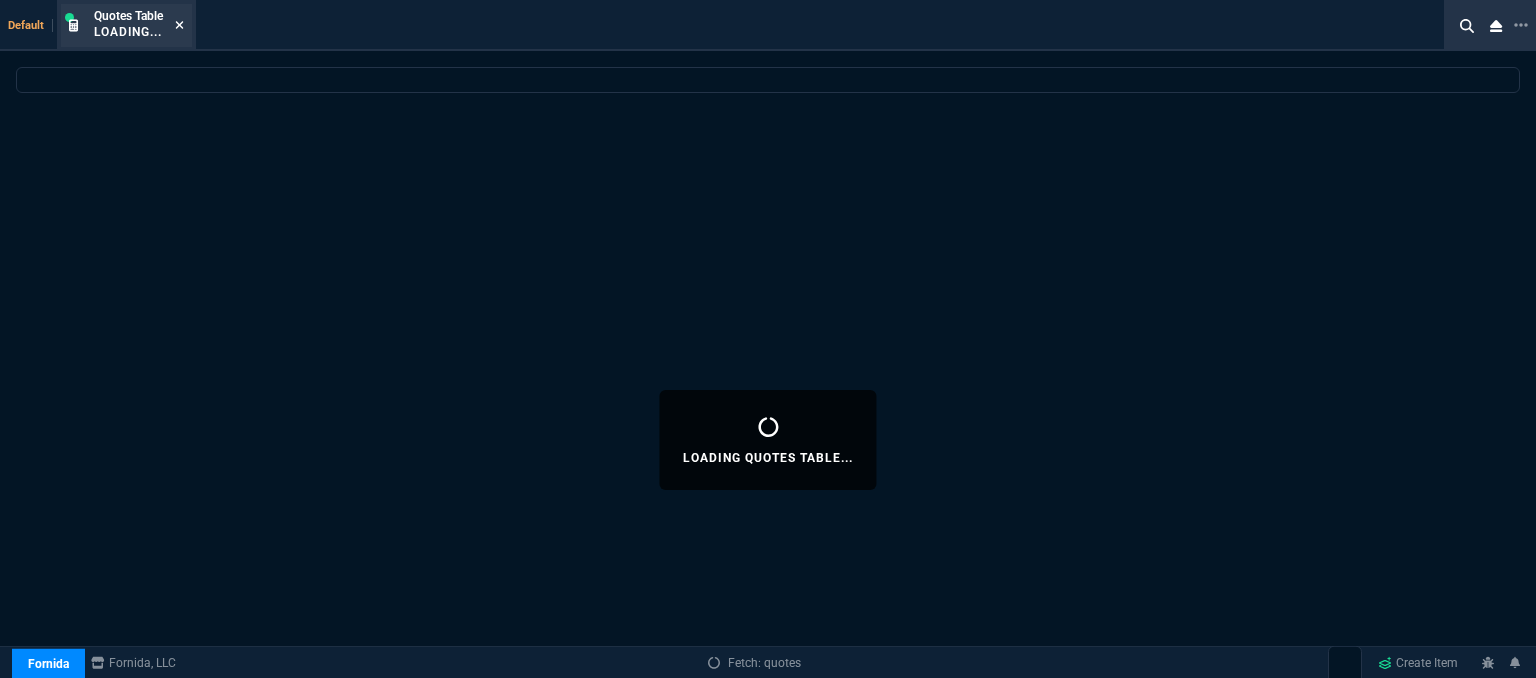 click at bounding box center (179, 25) 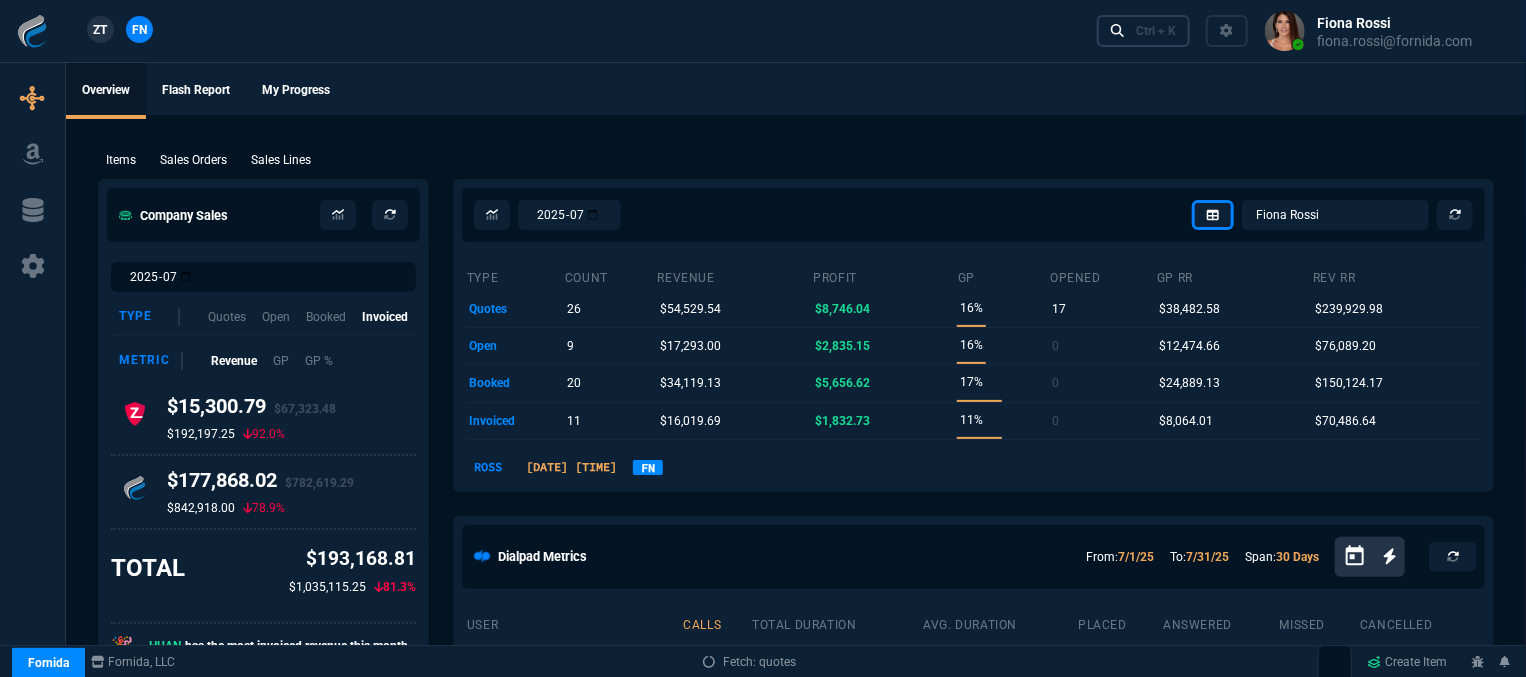 click on "Ctrl + K" at bounding box center [1144, 30] 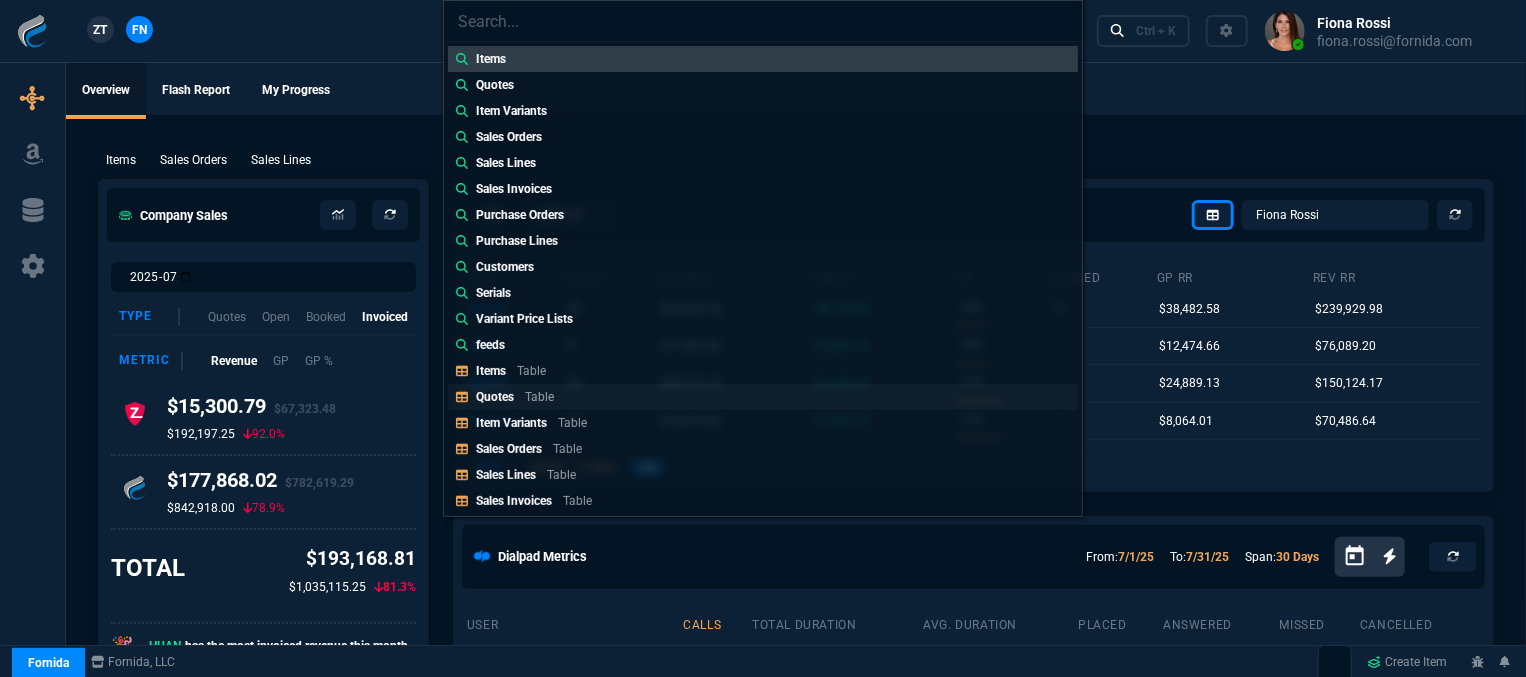 click on "Quotes
Table" at bounding box center (763, 59) 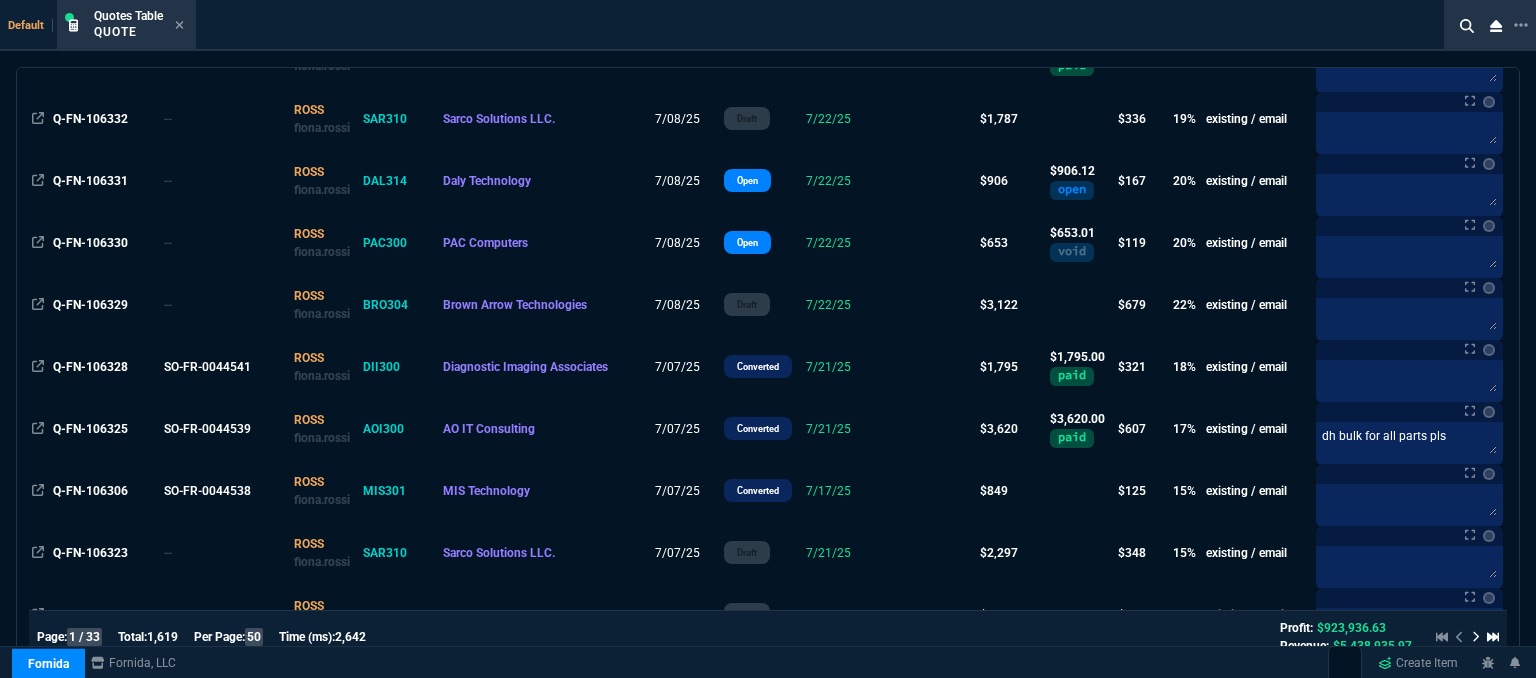 scroll, scrollTop: 300, scrollLeft: 0, axis: vertical 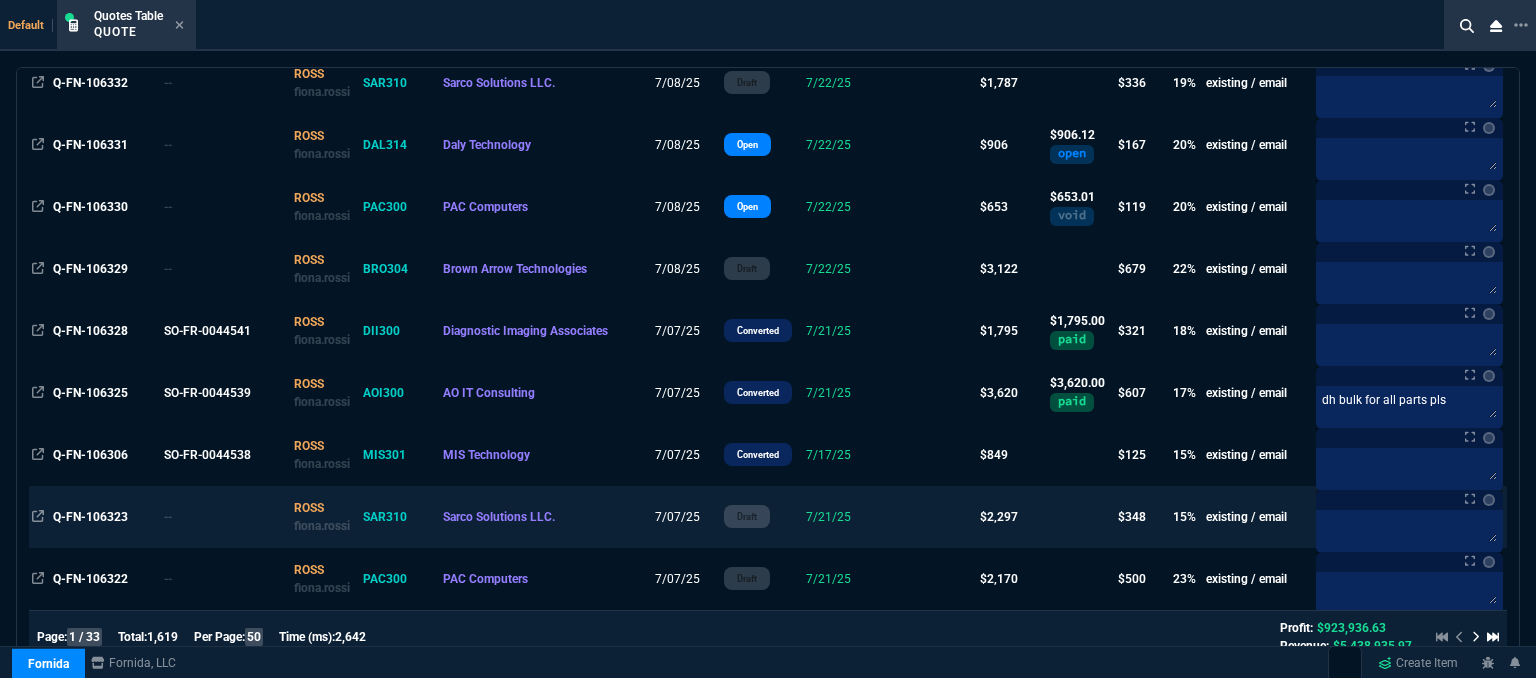 click at bounding box center (934, 21) 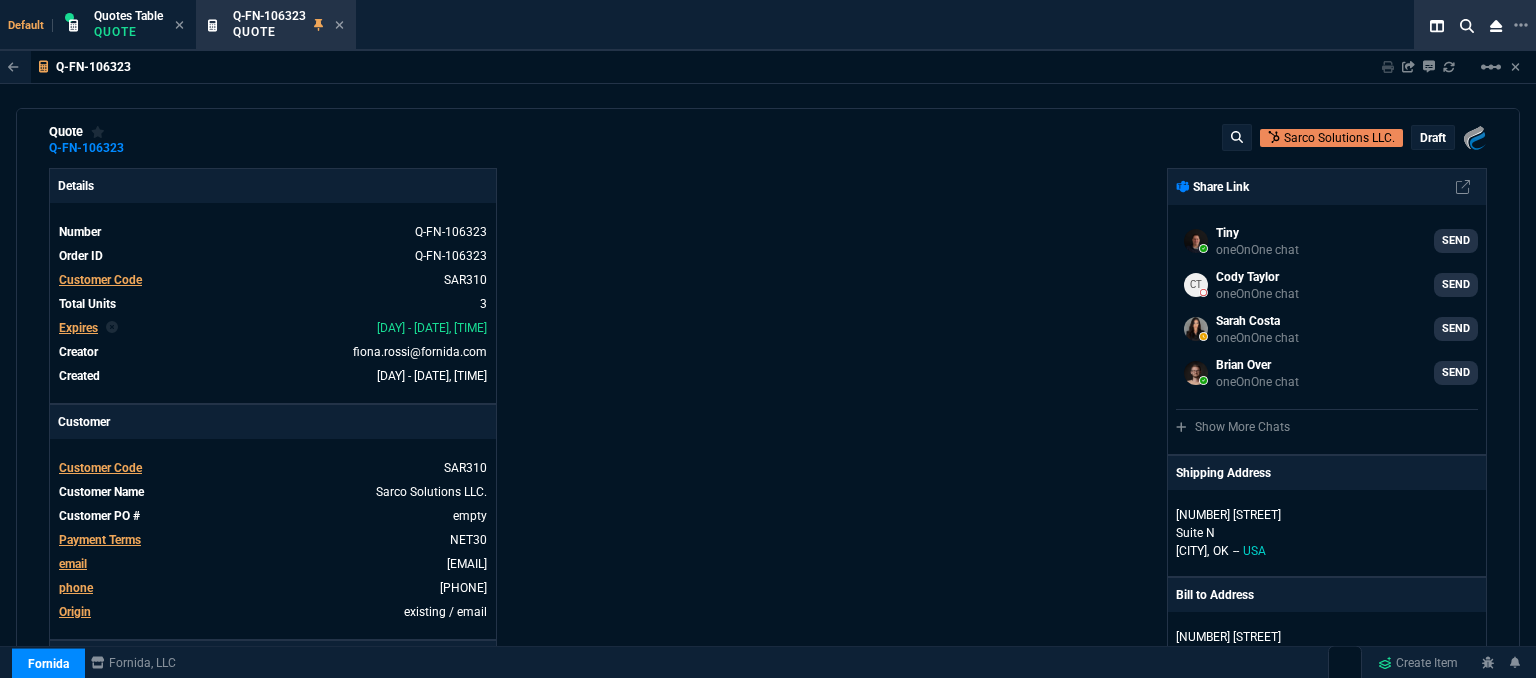 scroll, scrollTop: 0, scrollLeft: 0, axis: both 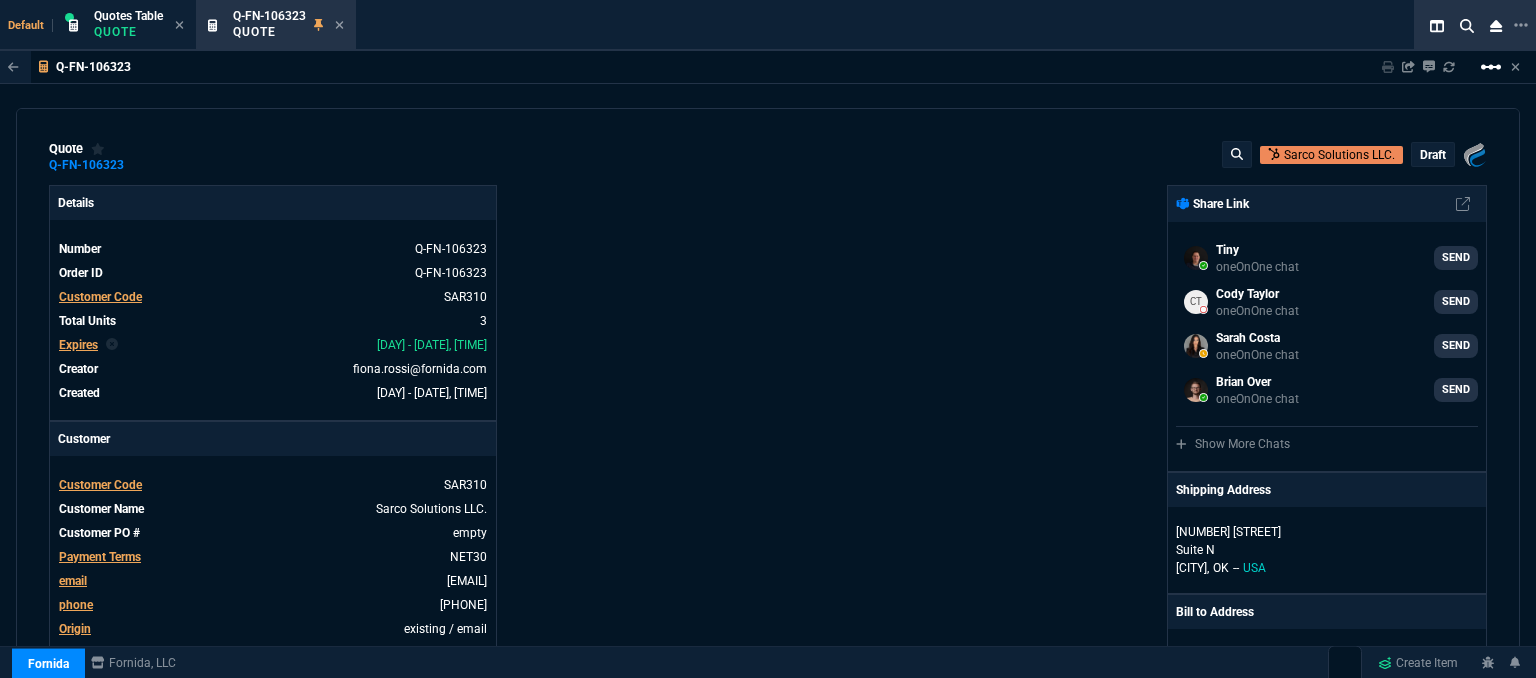 click on "linear_scale" at bounding box center [1491, 67] 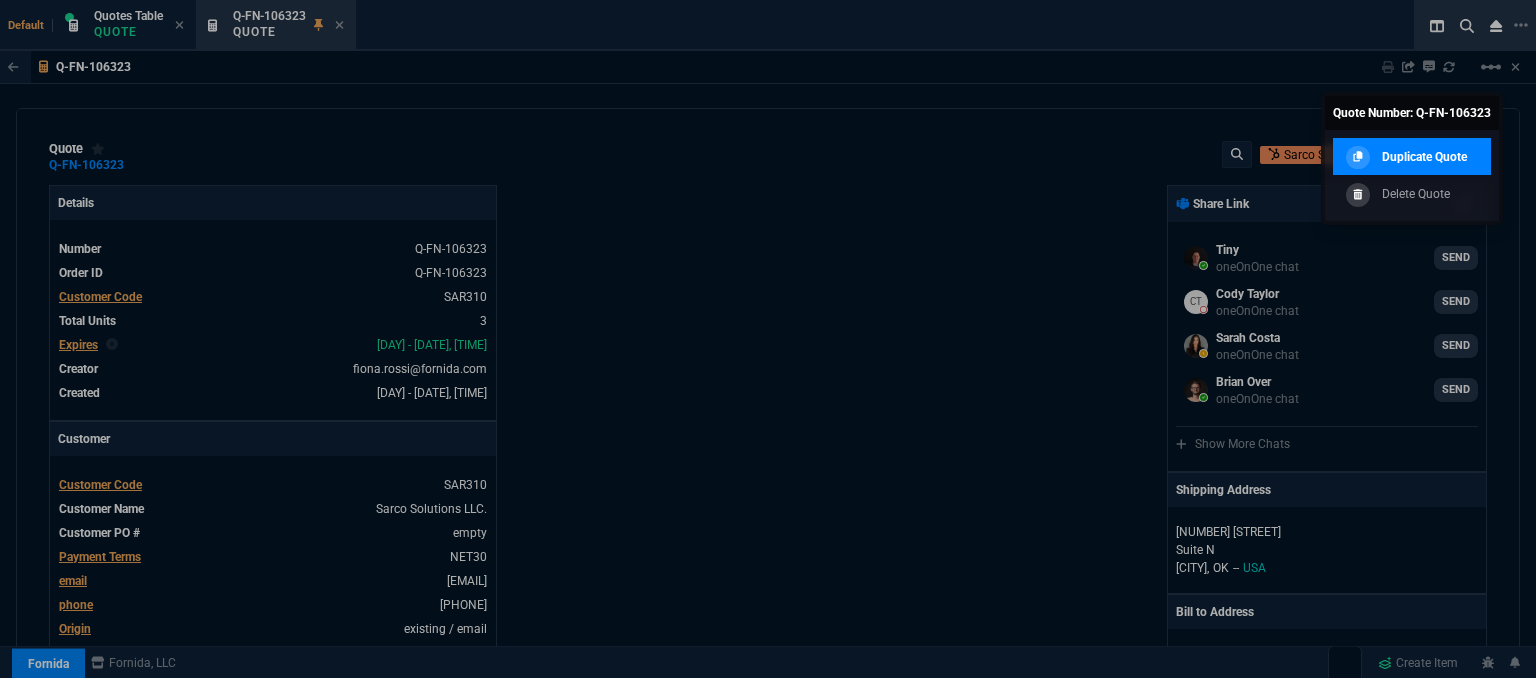 click on "Duplicate Quote" at bounding box center (0, 0) 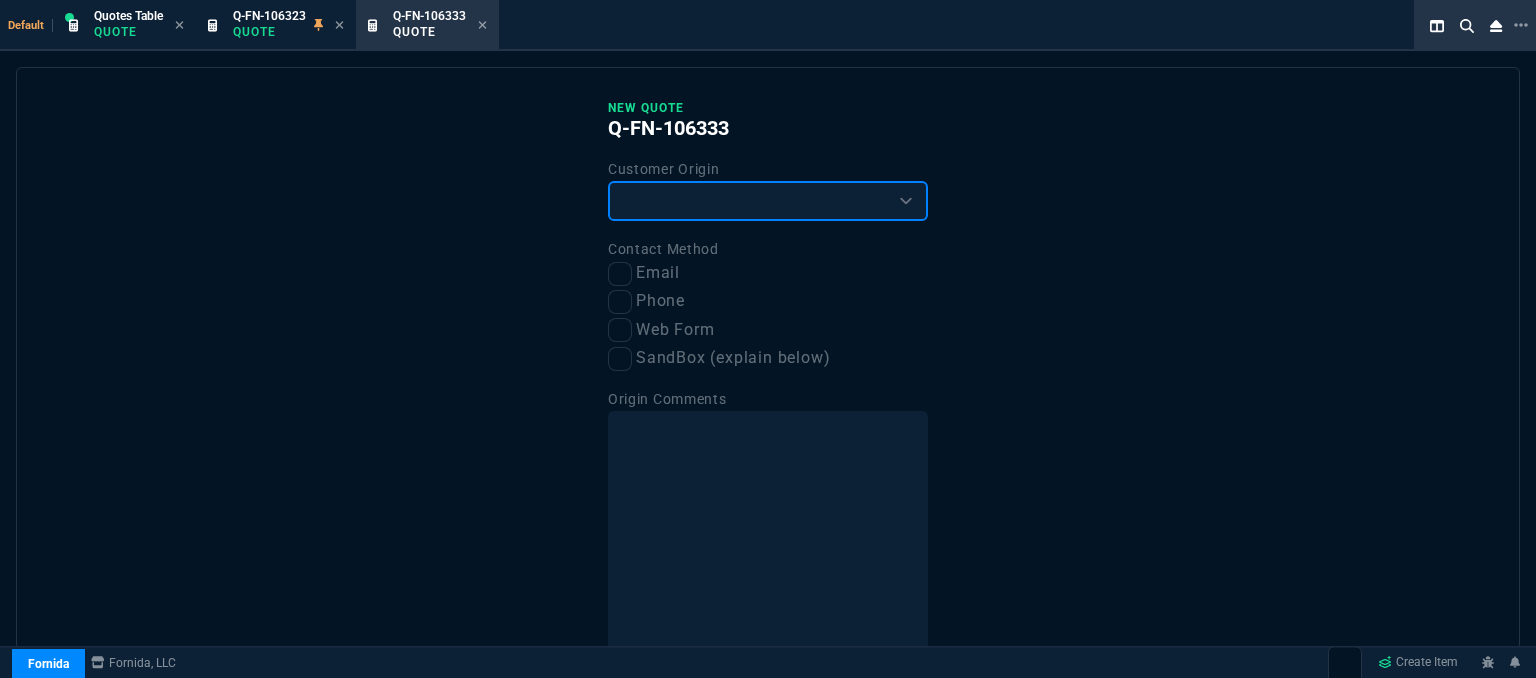 click on "Existing Customer Amazon Lead (first order) Website Lead (first order) Called (first order) Referral (first order) SandBox (explain below)" at bounding box center (768, 201) 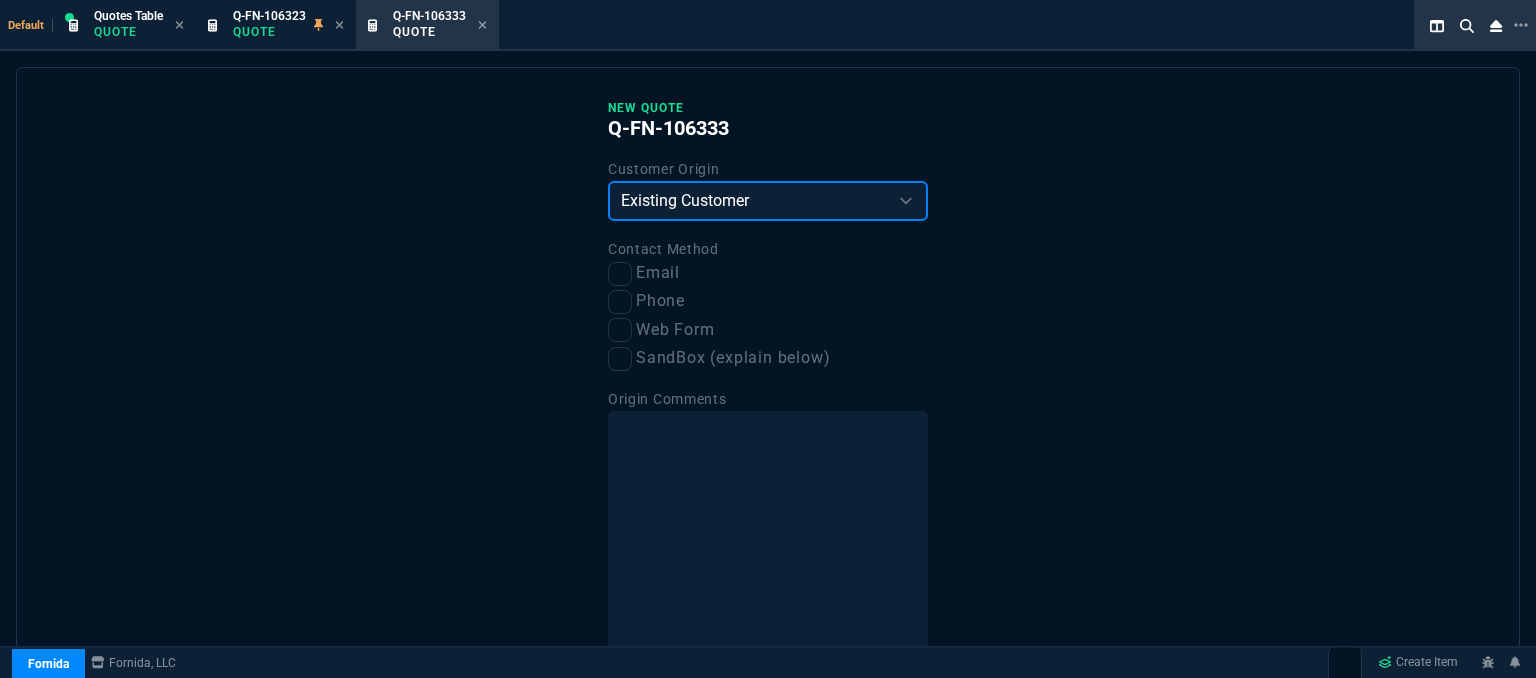 click on "Existing Customer Amazon Lead (first order) Website Lead (first order) Called (first order) Referral (first order) SandBox (explain below)" at bounding box center [768, 201] 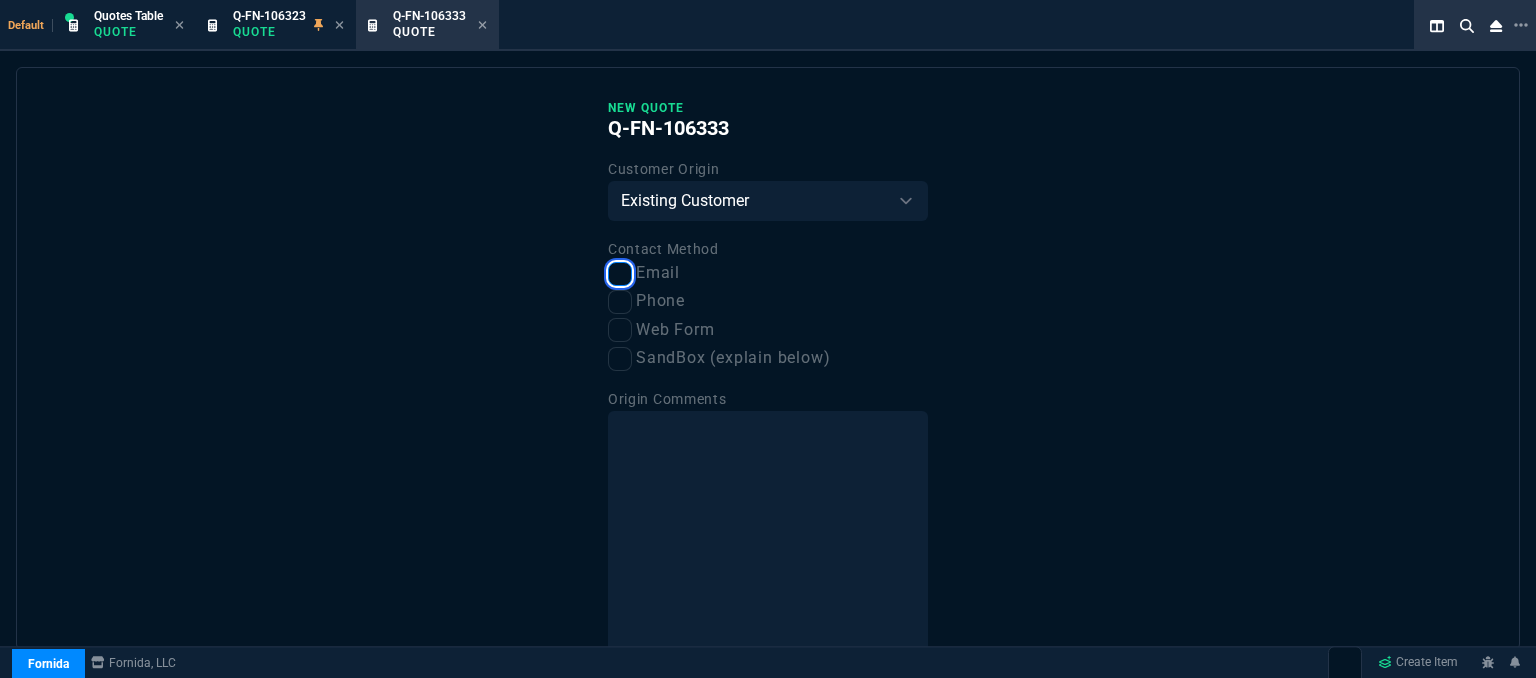 click on "Email" at bounding box center [620, 274] 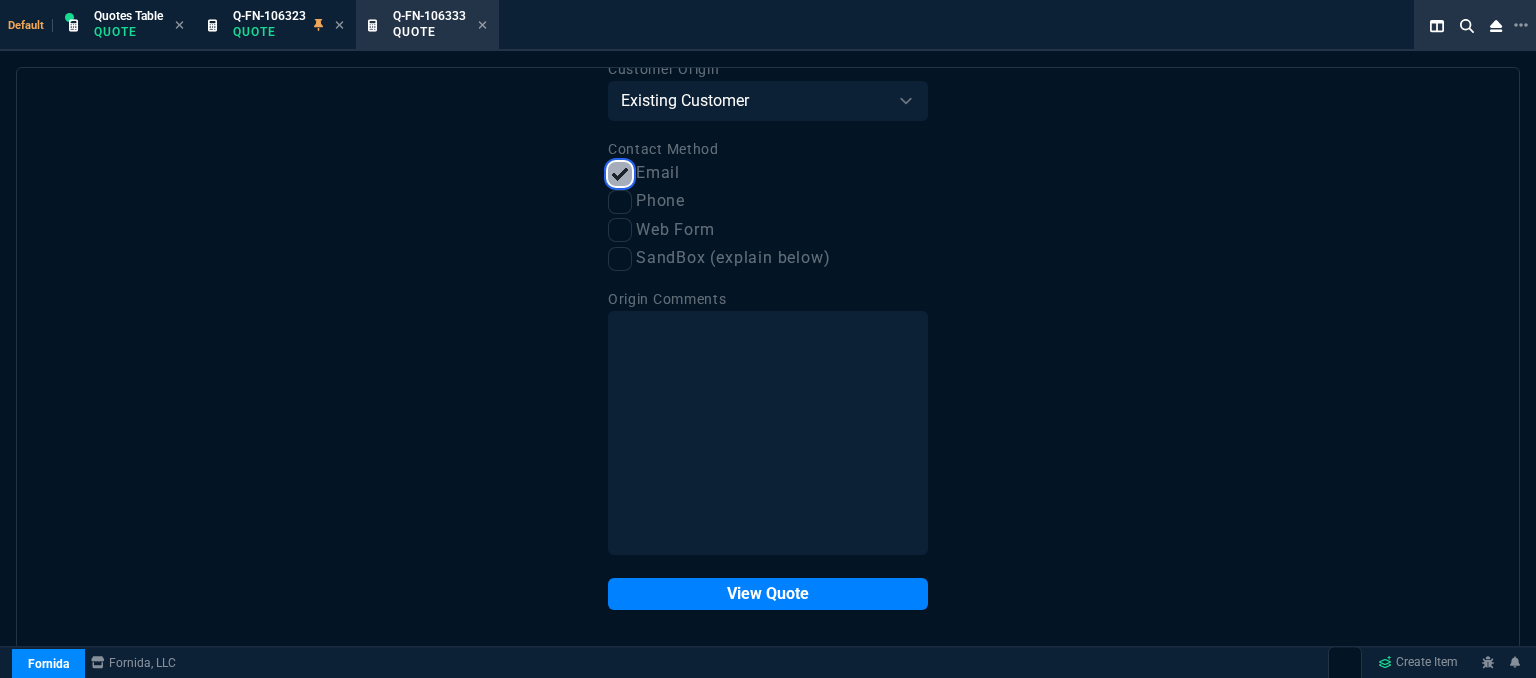 scroll, scrollTop: 101, scrollLeft: 0, axis: vertical 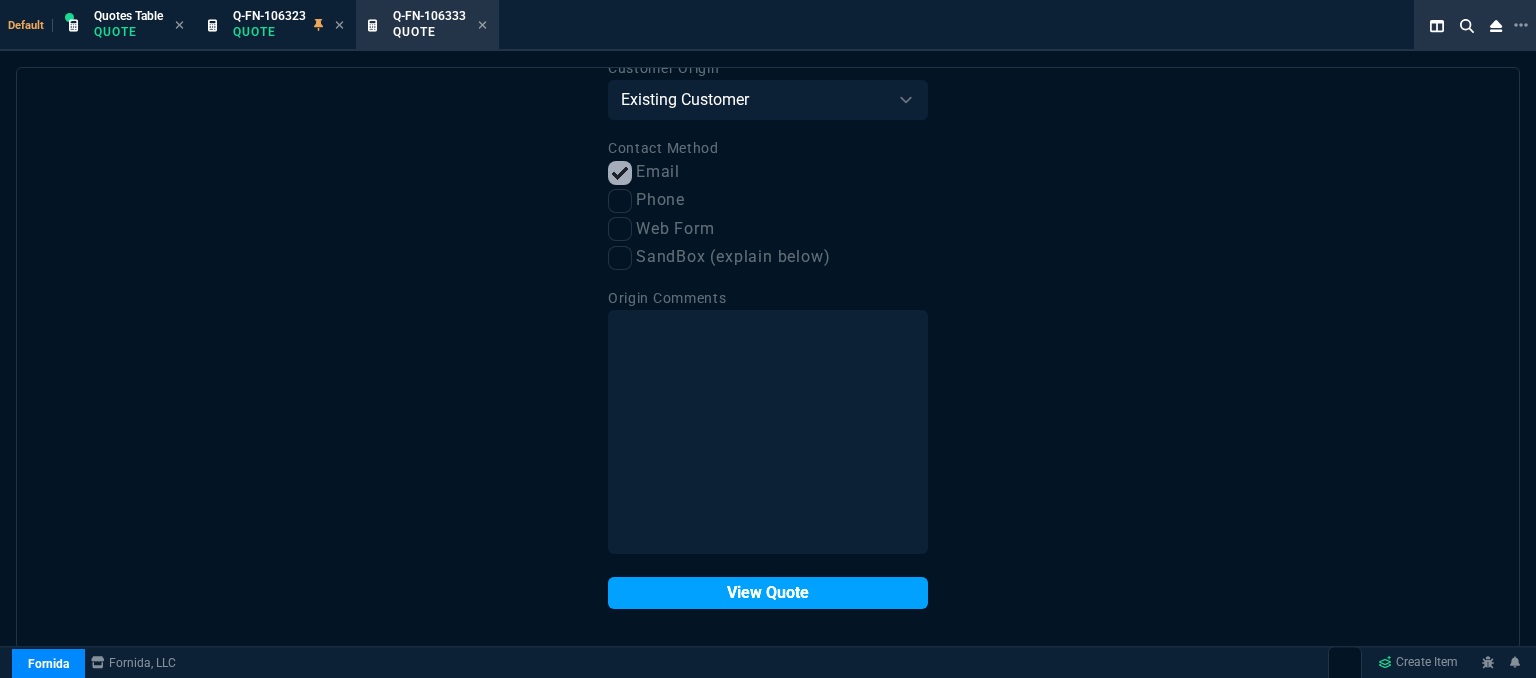 click on "View Quote" at bounding box center (768, 593) 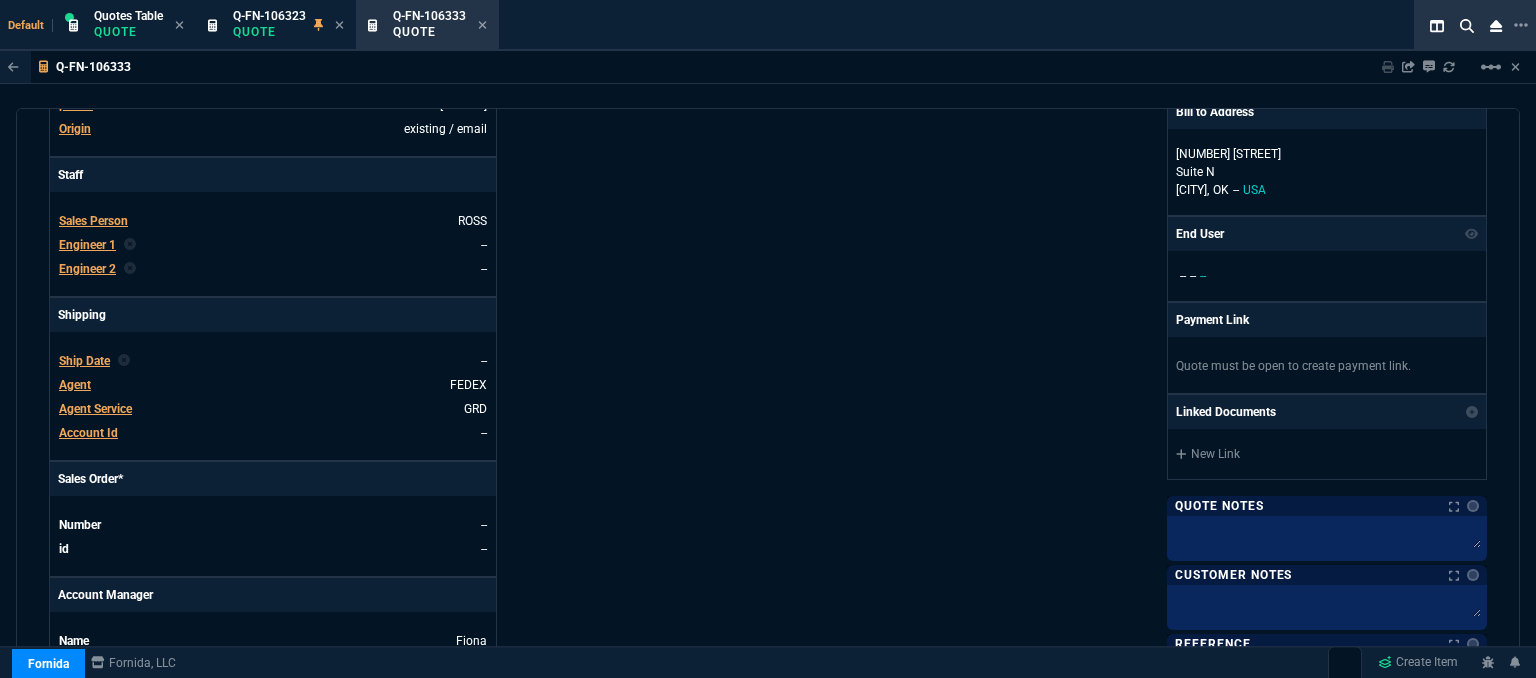 scroll, scrollTop: 1000, scrollLeft: 0, axis: vertical 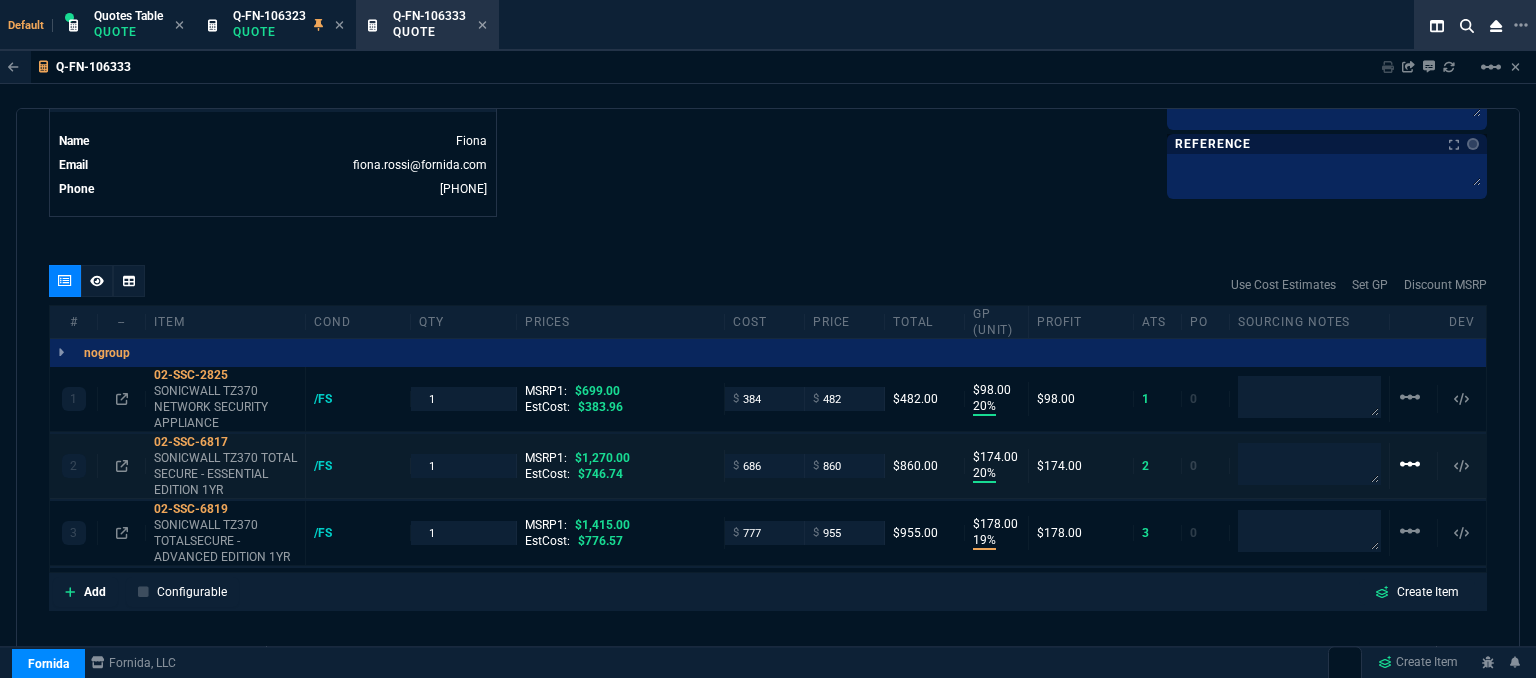 click on "linear_scale" at bounding box center [1410, 397] 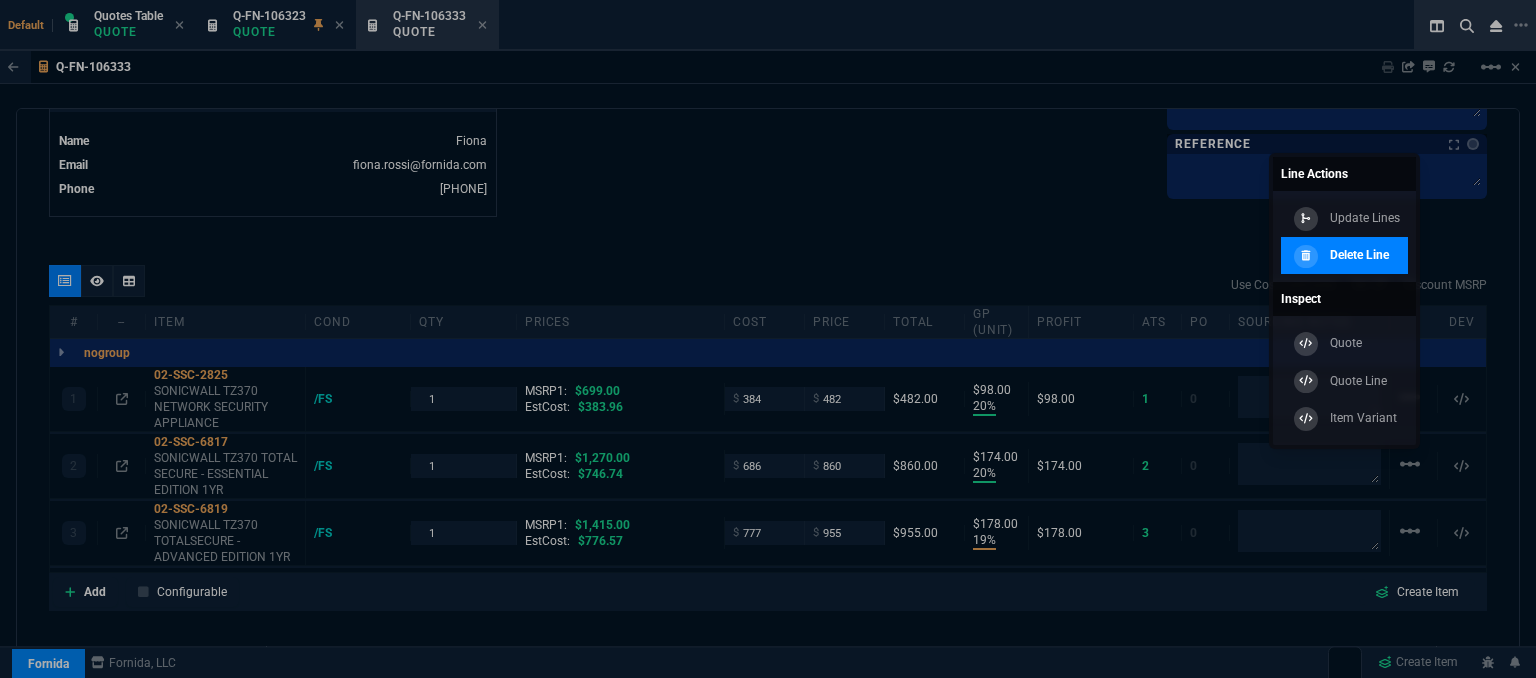 click on "Delete Line" at bounding box center [1344, 218] 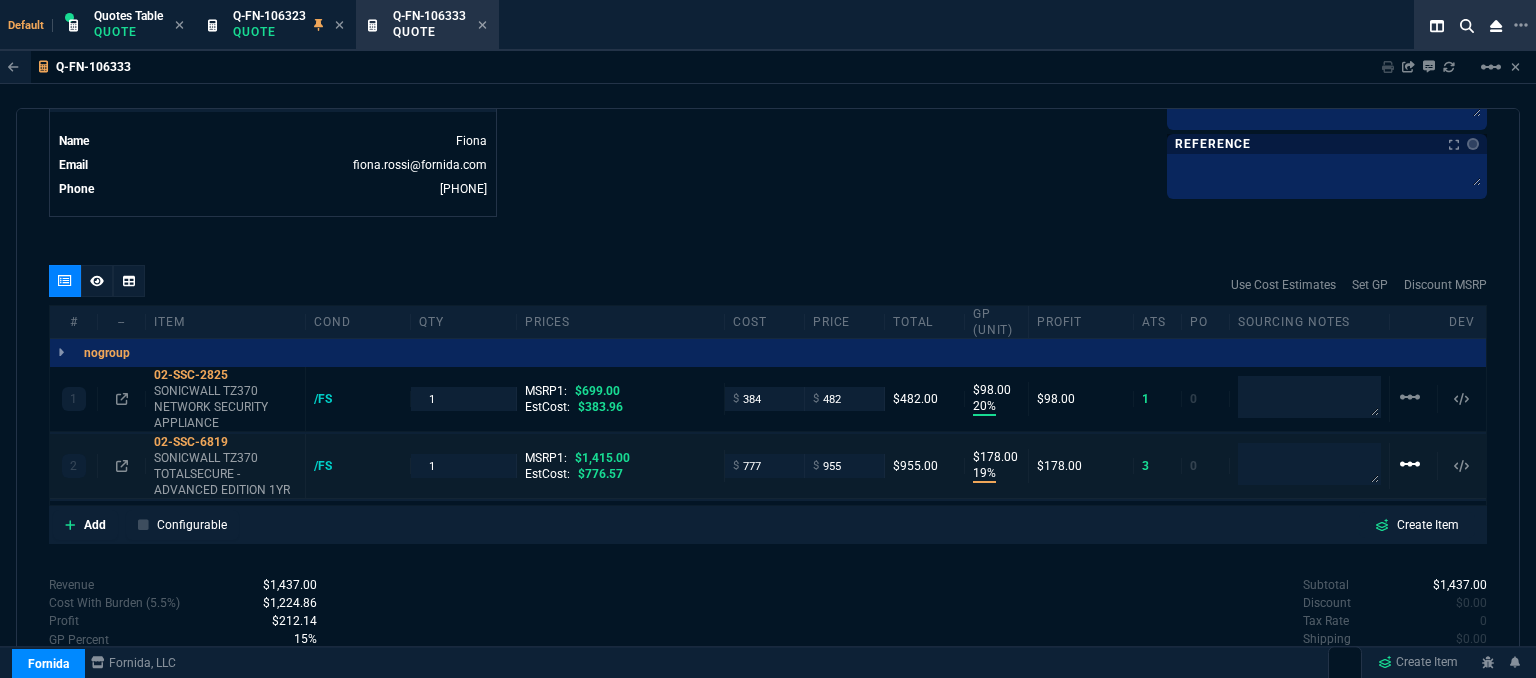 click on "linear_scale" at bounding box center (1410, 397) 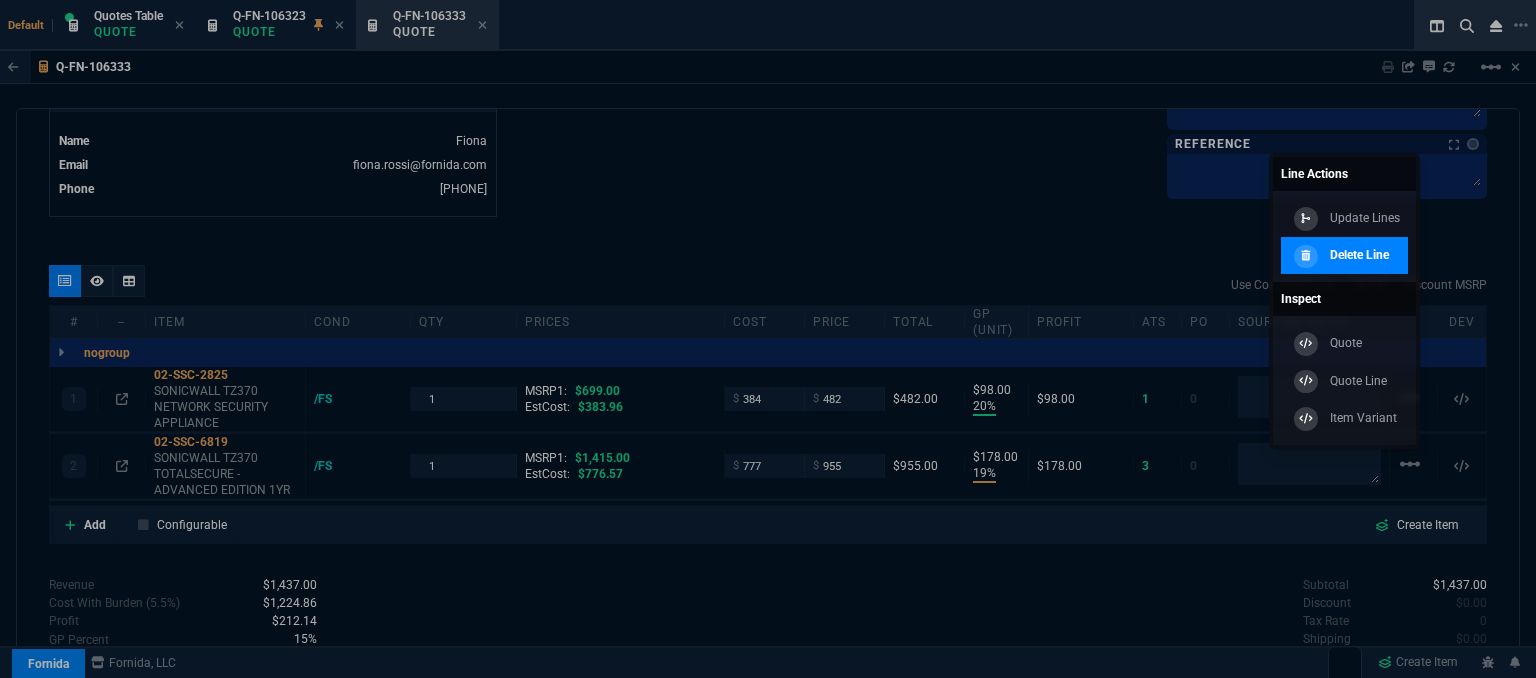 click on "Delete Line" at bounding box center [1365, 218] 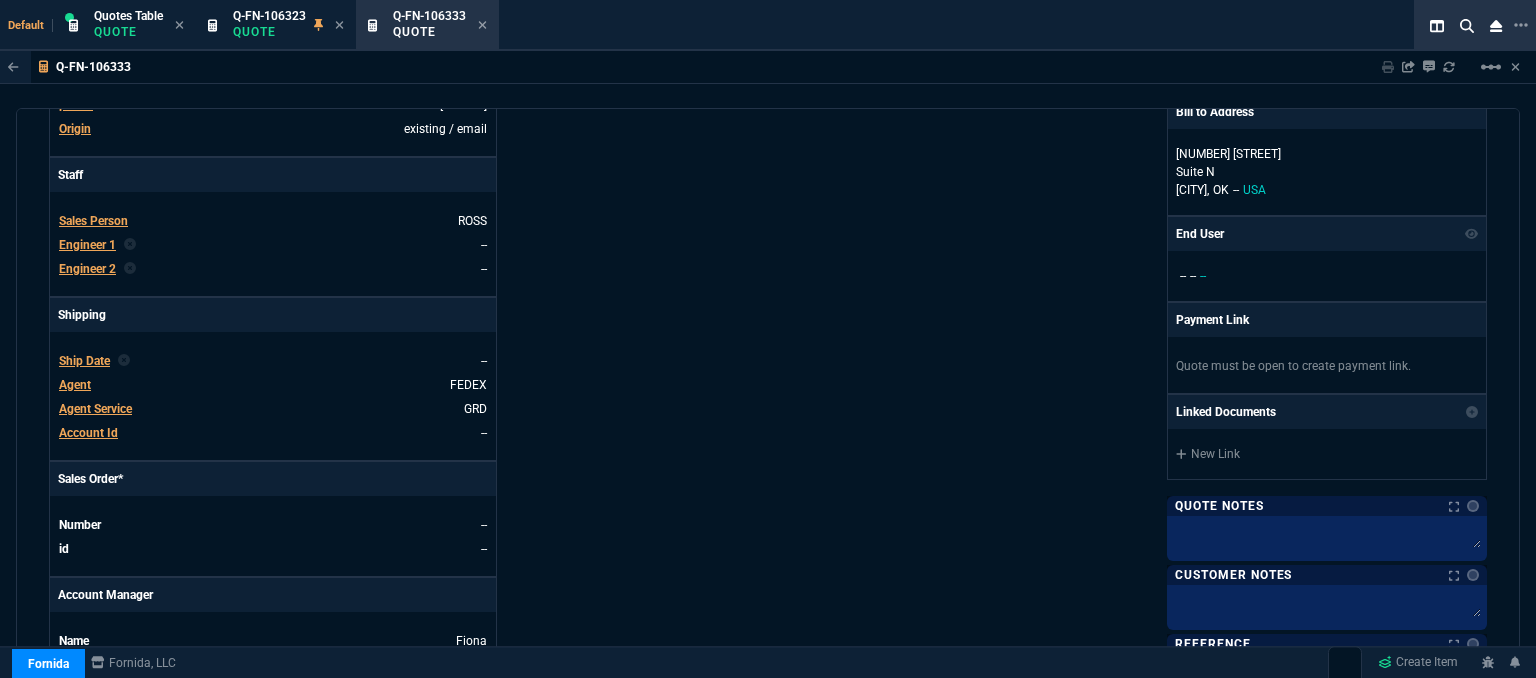 scroll, scrollTop: 0, scrollLeft: 0, axis: both 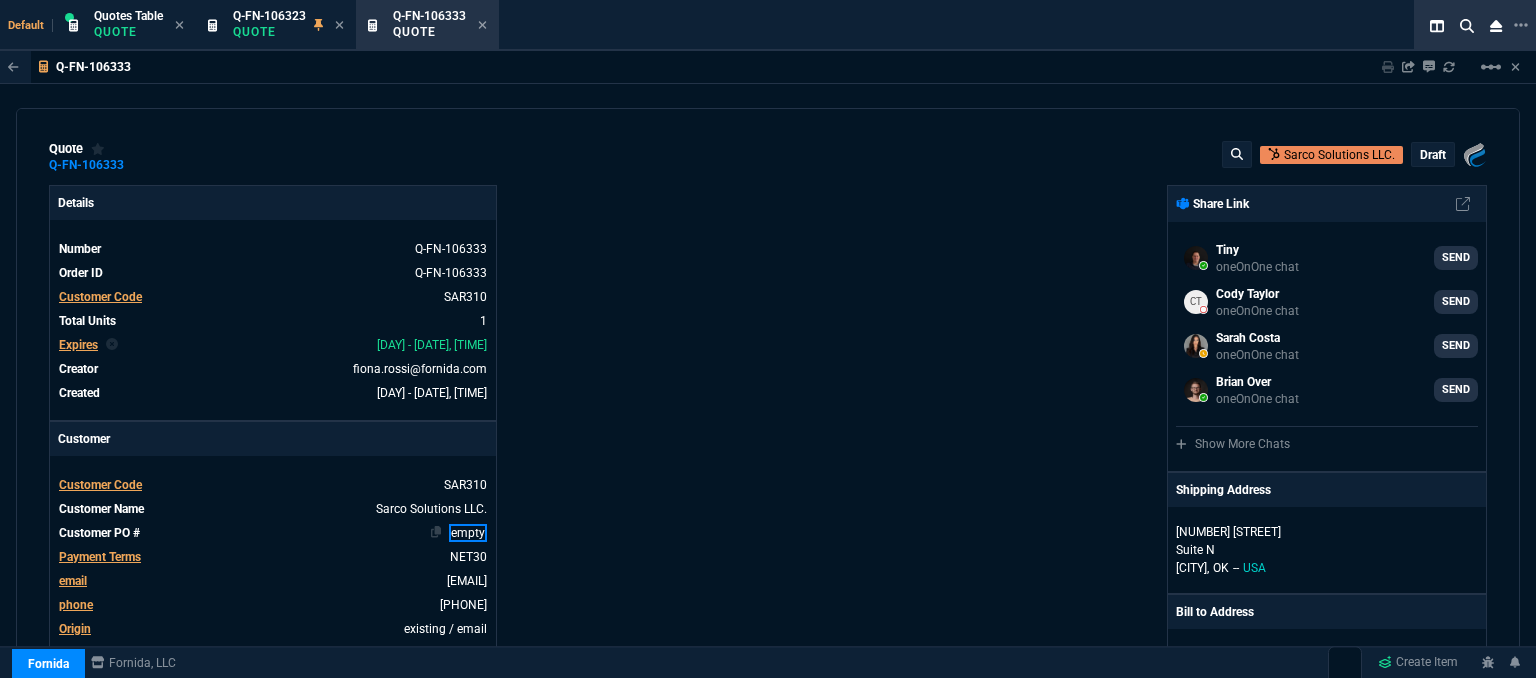 click on "empty" at bounding box center [451, 273] 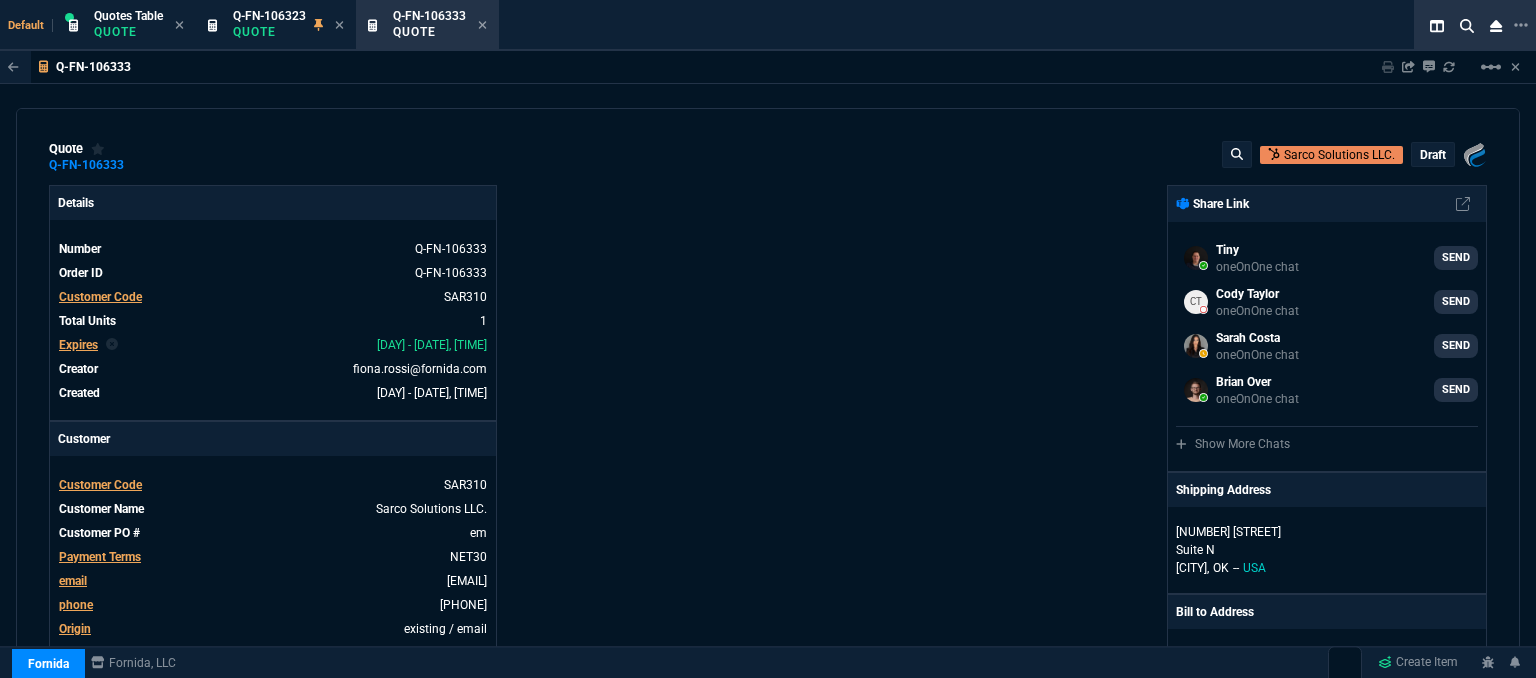 click on "Details Number Q-FN-106333  Order ID Q-FN-106333  Customer Code SAR310  Total Units 1  Expires Tue - 7/22/25, 3:01 PM Creator fiona.rossi@fornida.com  Created Tue - 7/8/25, 3:01 PM Print Specs Number Q-FN-106333  Customer ID SAR310  Customer Name Sarco Solutions LLC.  Expires 7/22/25,  10:01 AM  Customer PO # --  Payment Terms NET30  Shipping Agent FEDEX | GRD  Customer Customer Code SAR310  Customer Name Sarco Solutions LLC.  Customer PO # em  Payment Terms NET30  email jcoursey@sarcosolutions.com  phone 918-663-5524   Origin  existing / email   Origin Comment    Staff Sales Person ROSS  Engineer 1 --  Engineer 2 --  Shipping Ship Date -- Agent FEDEX  Agent Service GRD  Account Id --  Sales Order* Number --  id --  Account Manager Name Fiona  Email fiona.rossi@fornida.com  Phone 469-249-2107" at bounding box center (408, 701) 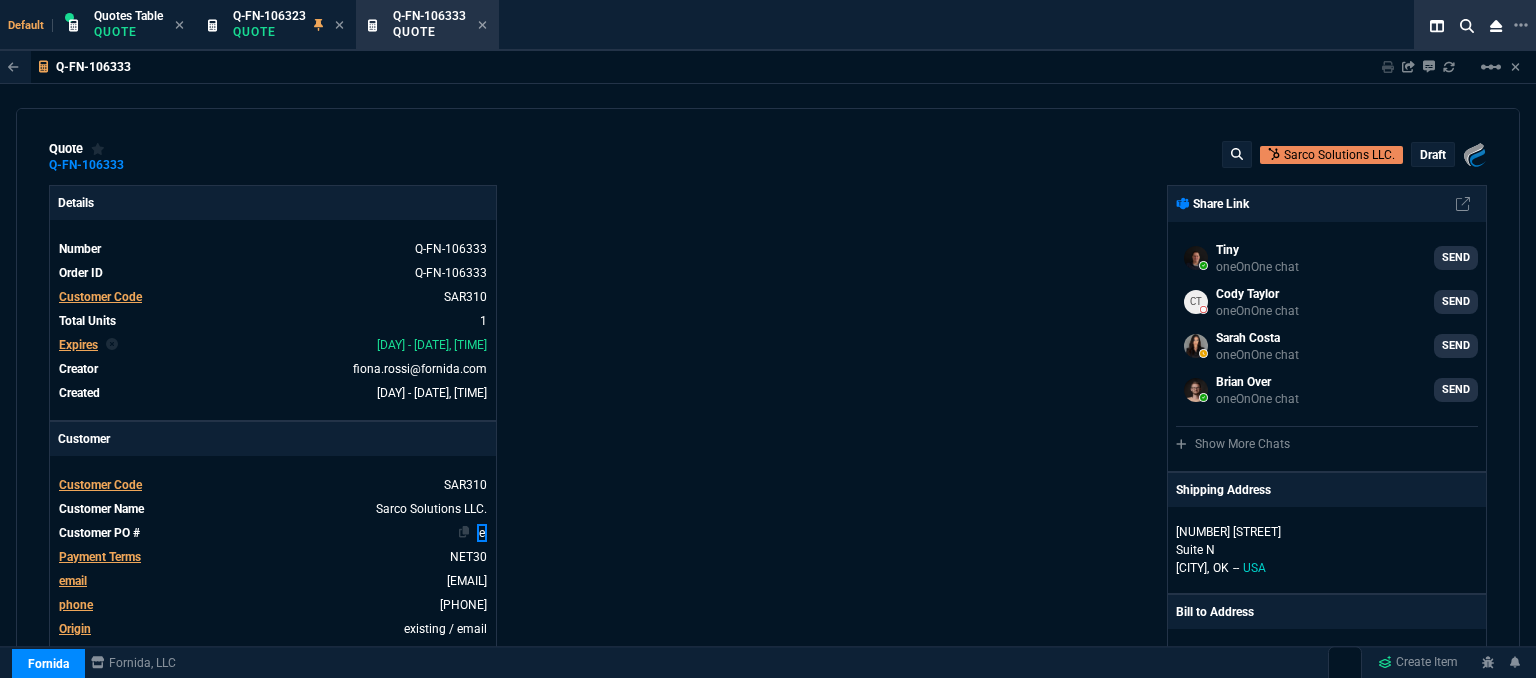 click on "e" at bounding box center (451, 273) 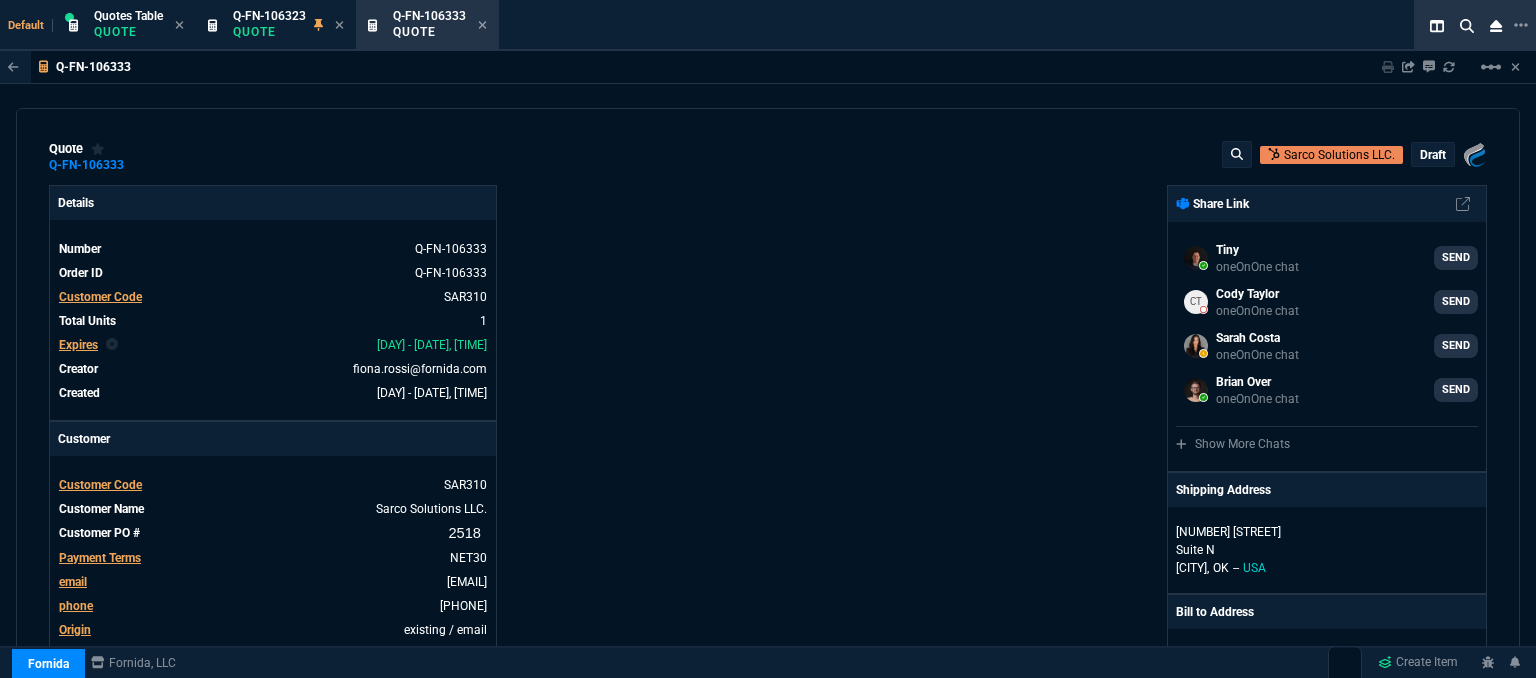 click on "Fornida, LLC 2609 Technology Dr Suite 300 Plano, TX 75074  Share Link  Tiny oneOnOne chat SEND Cody Taylor oneOnOne chat SEND Sarah Costa oneOnOne chat SEND Brian Over oneOnOne chat SEND  Show More Chats  Shipping Address 9410 East 51st St Suite N Tulsa,  OK -- USA Bill to Address 9410 East 51st St Suite N Tulsa,  OK -- USA End User -- -- -- Payment Link  Quote must be open to create payment link.  Linked Documents  New Link  Quote Notes Quote Notes    Customer Notes Customer Notes    Reference Reference" at bounding box center [1127, 701] 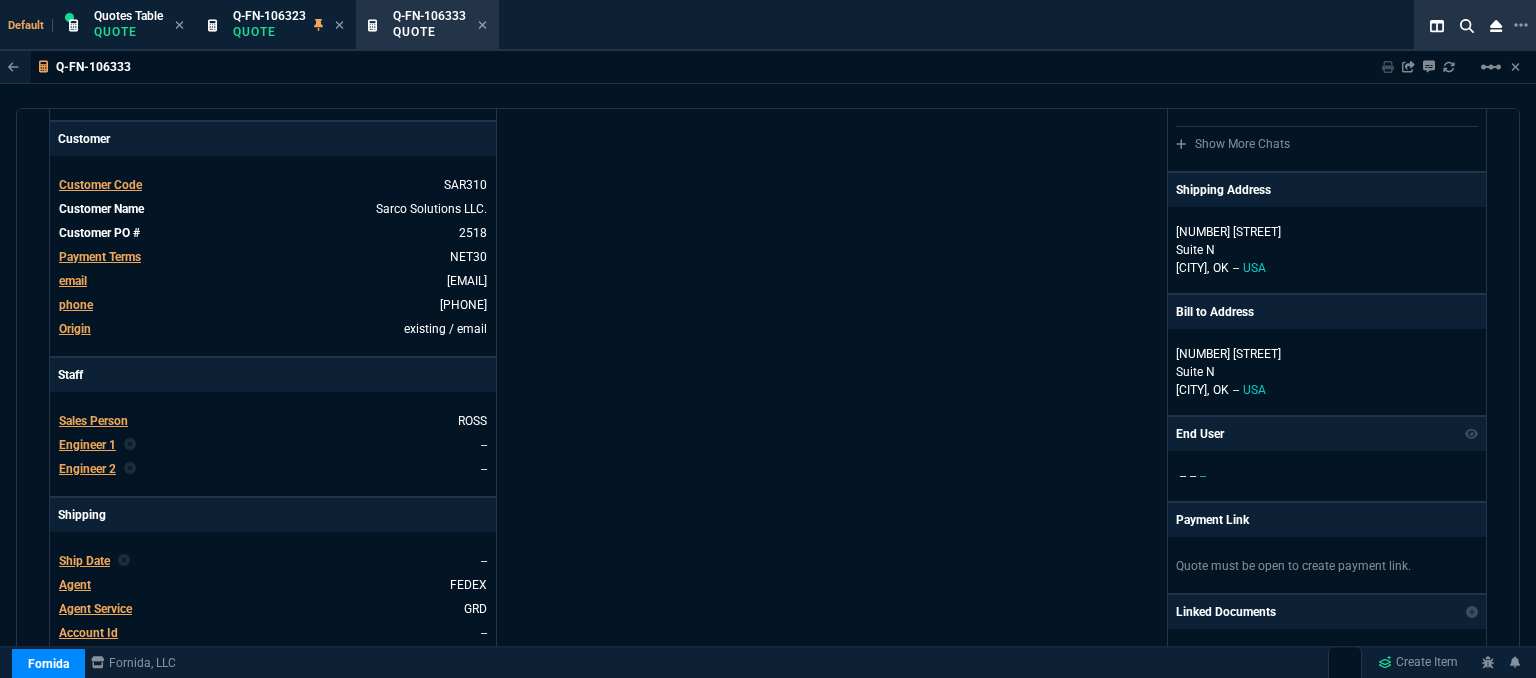 scroll, scrollTop: 0, scrollLeft: 0, axis: both 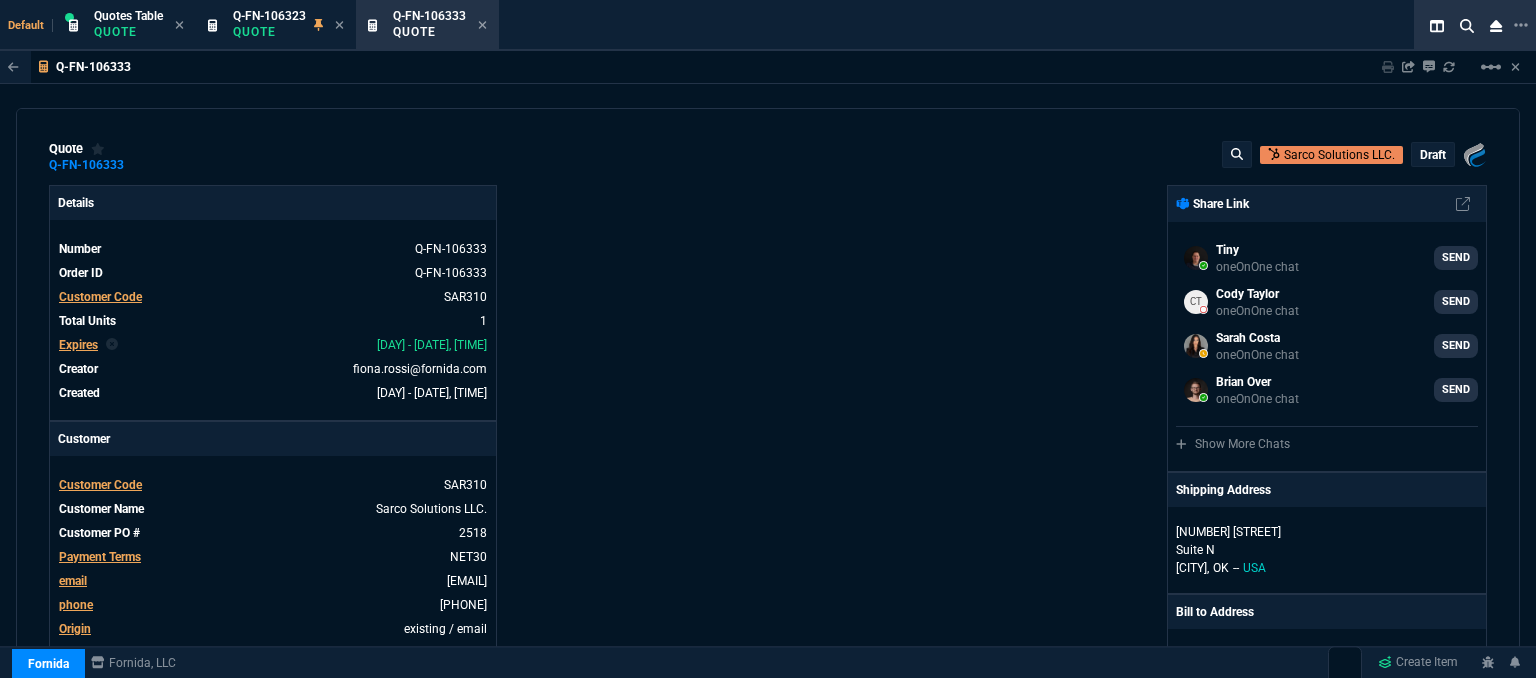 click on "draft" at bounding box center [1433, 155] 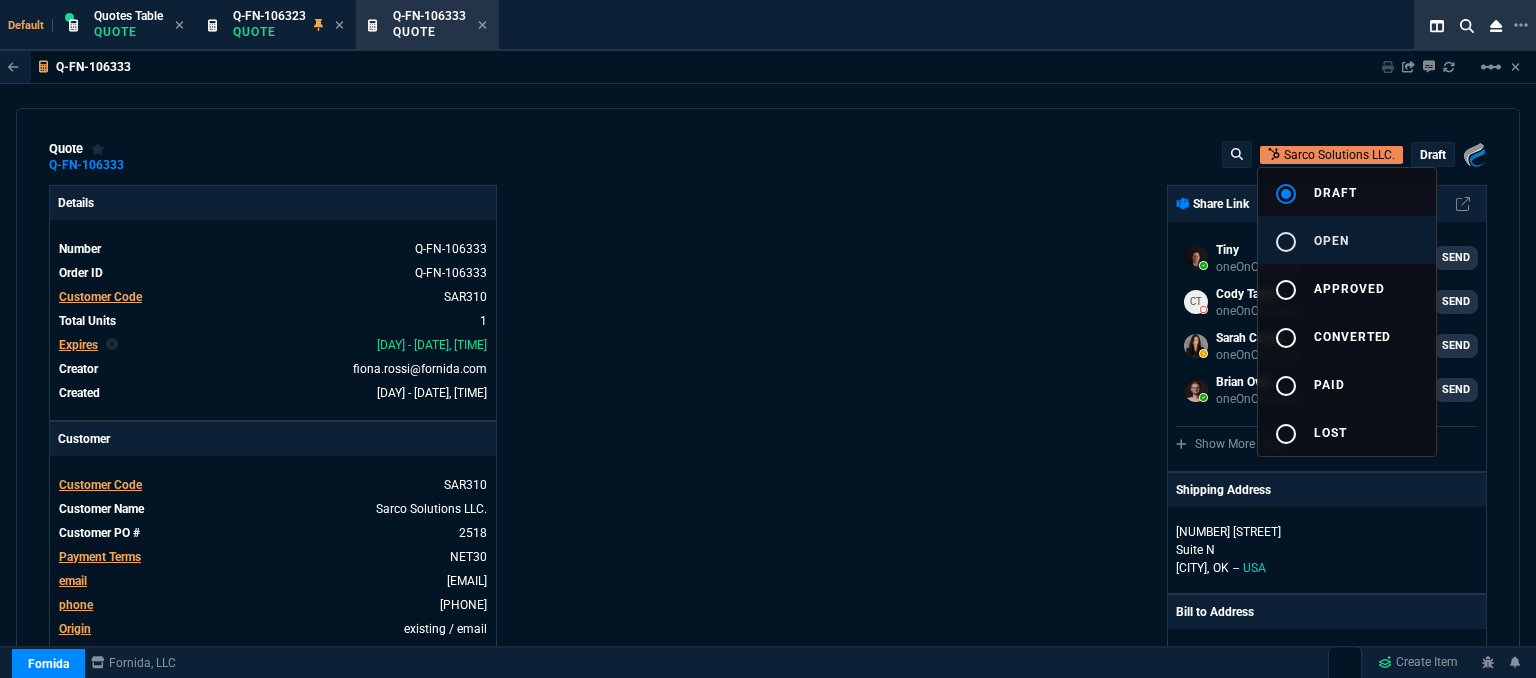 click on "open" at bounding box center [1331, 241] 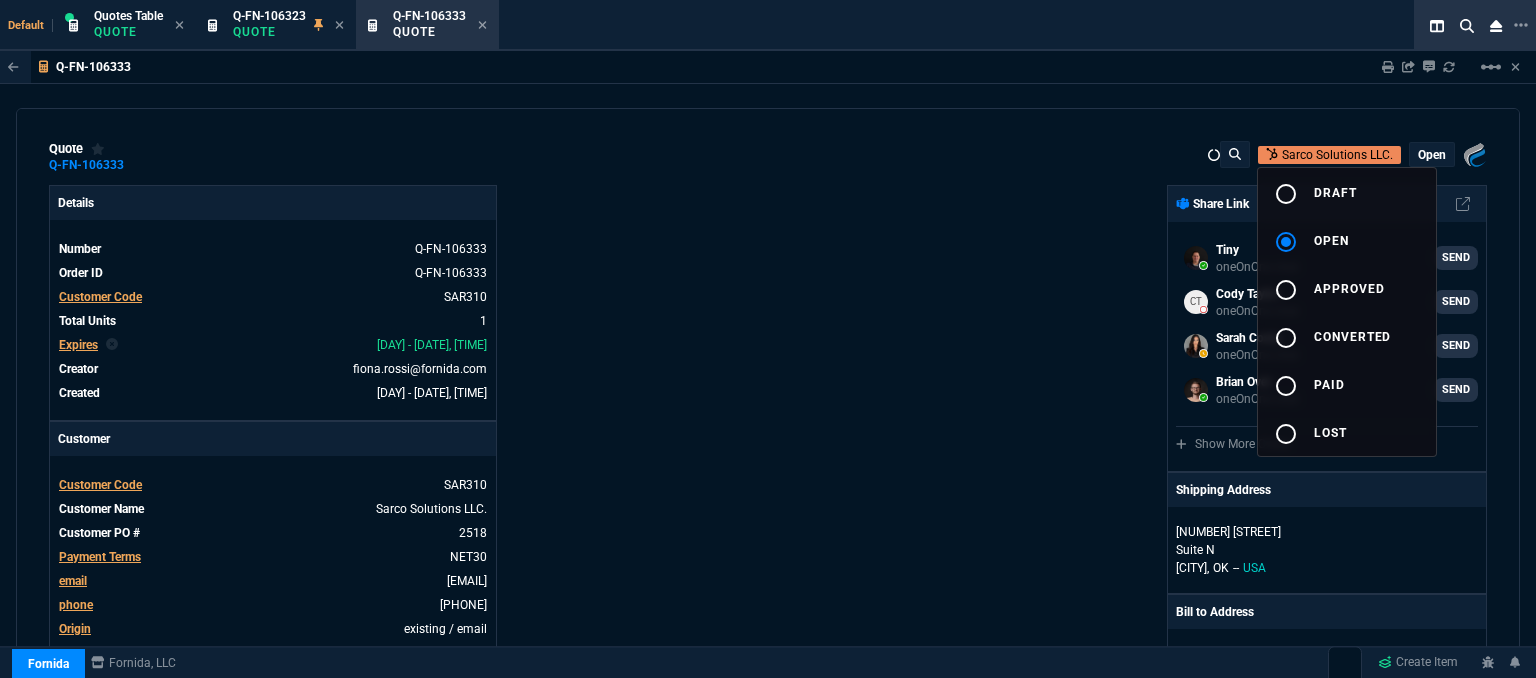 click at bounding box center [768, 339] 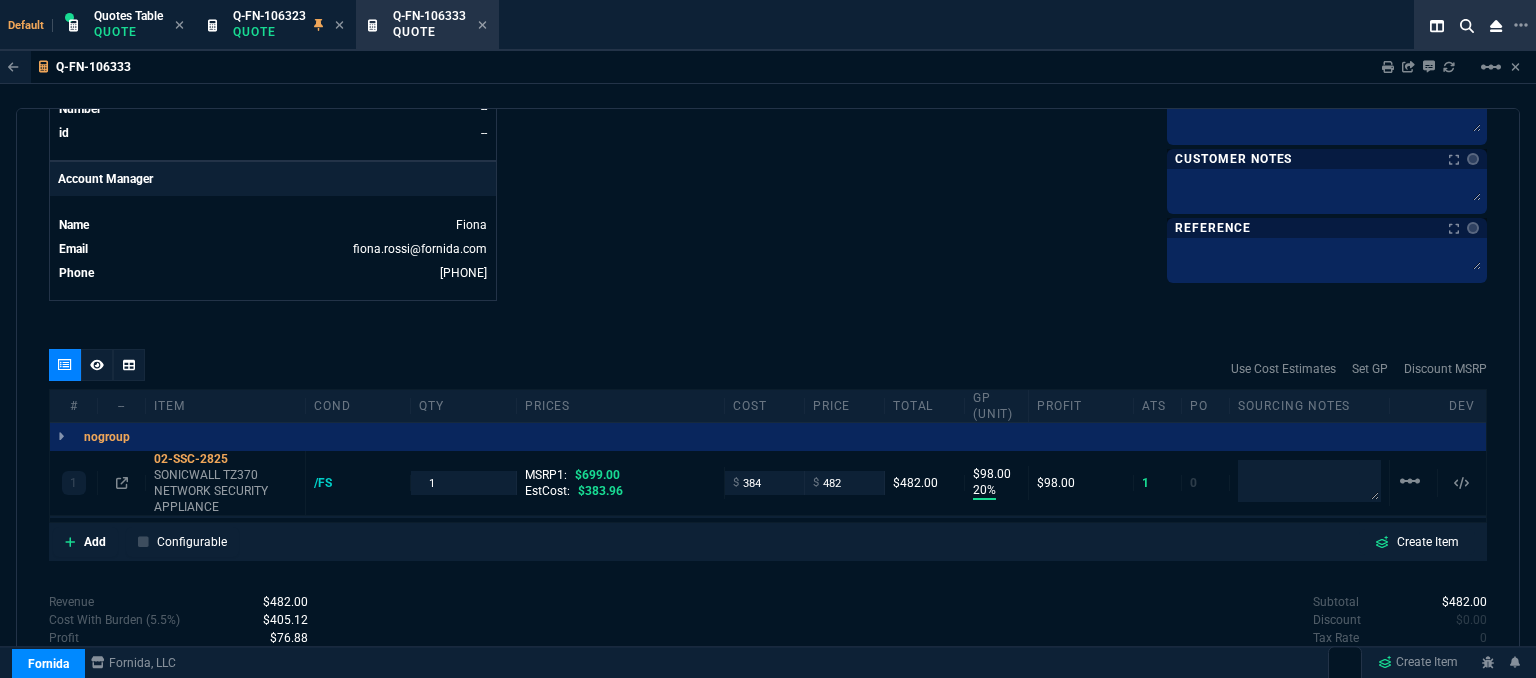 scroll, scrollTop: 0, scrollLeft: 0, axis: both 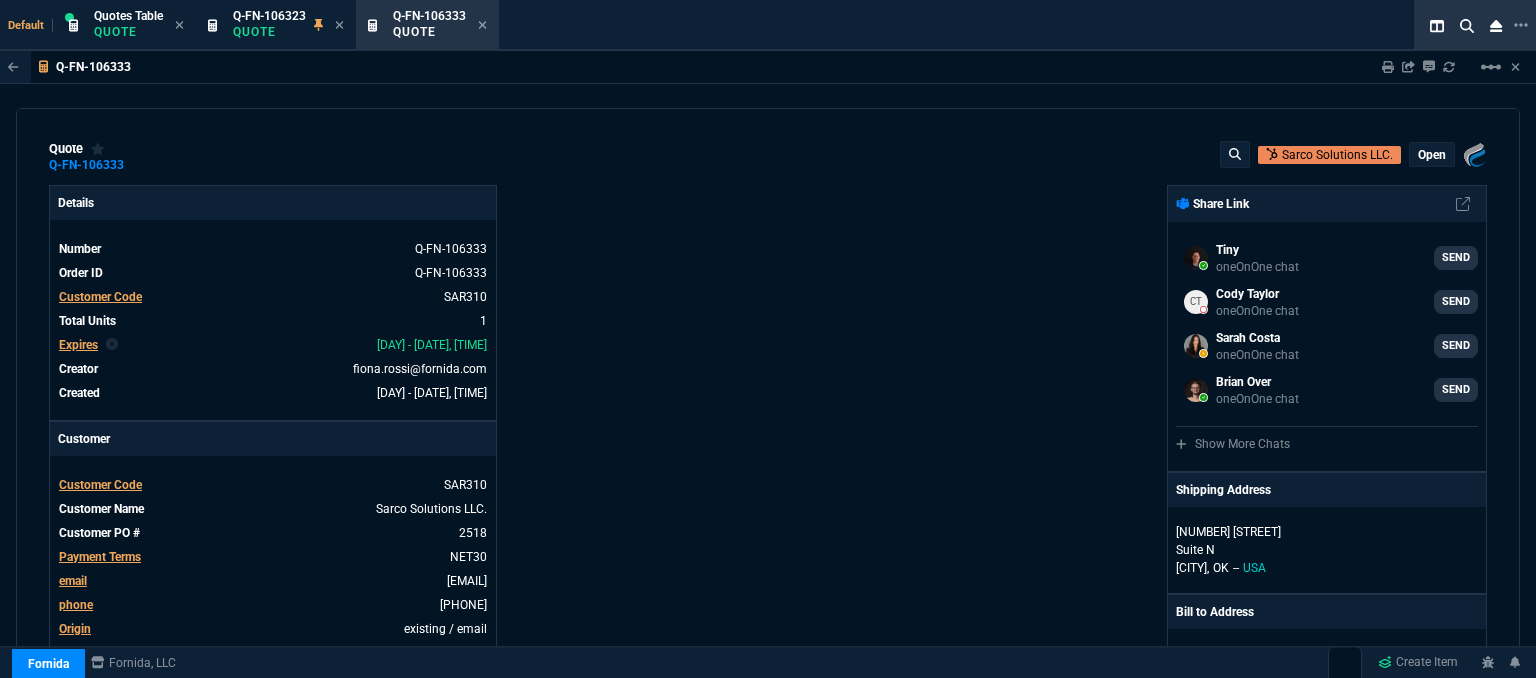 click on "open" at bounding box center [1432, 155] 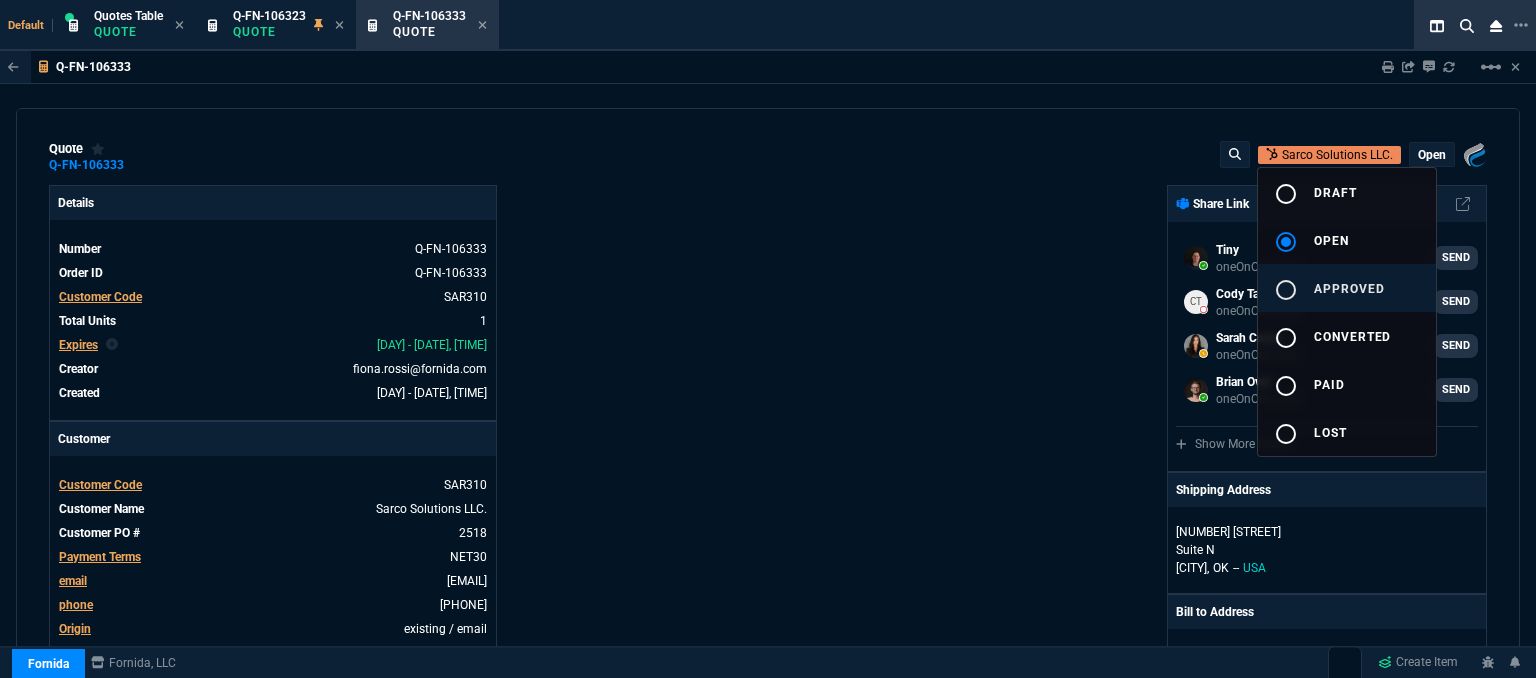 click on "approved" at bounding box center (1349, 289) 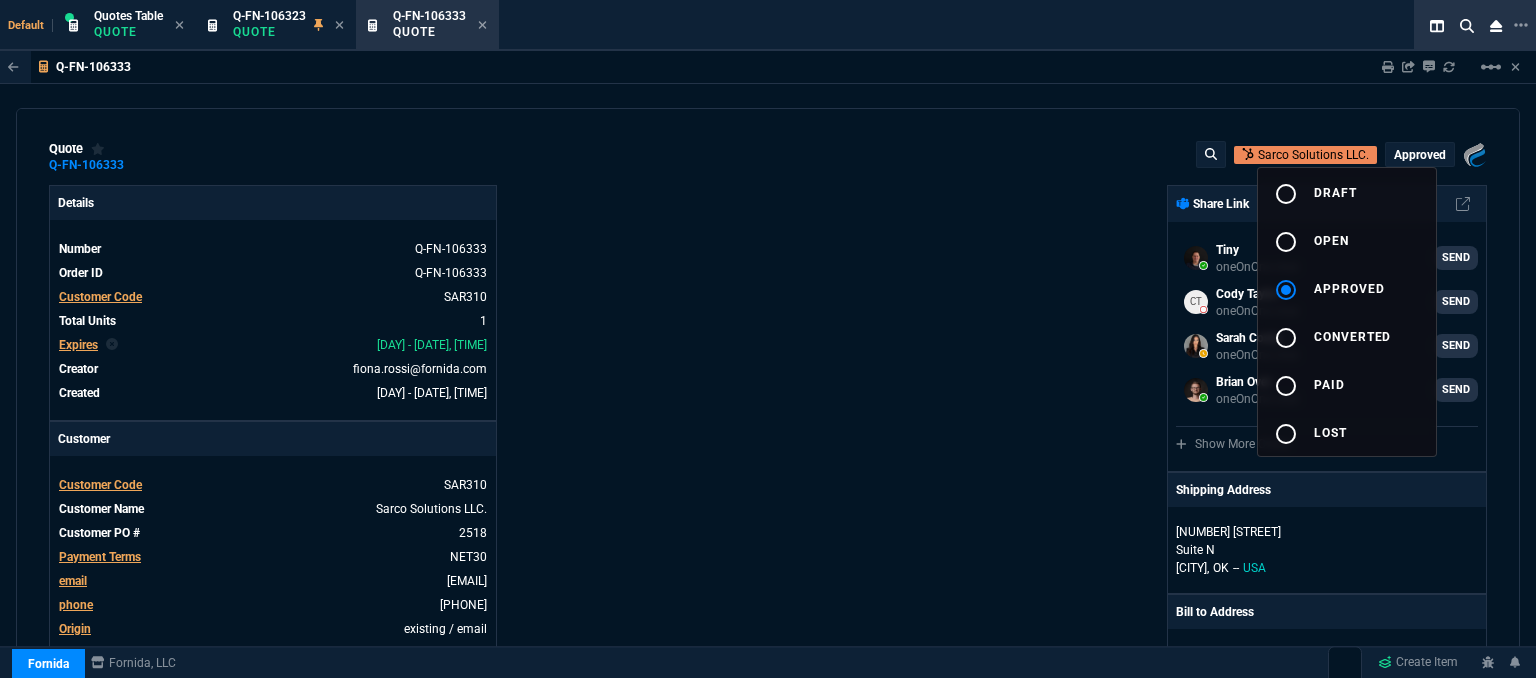 click at bounding box center (768, 339) 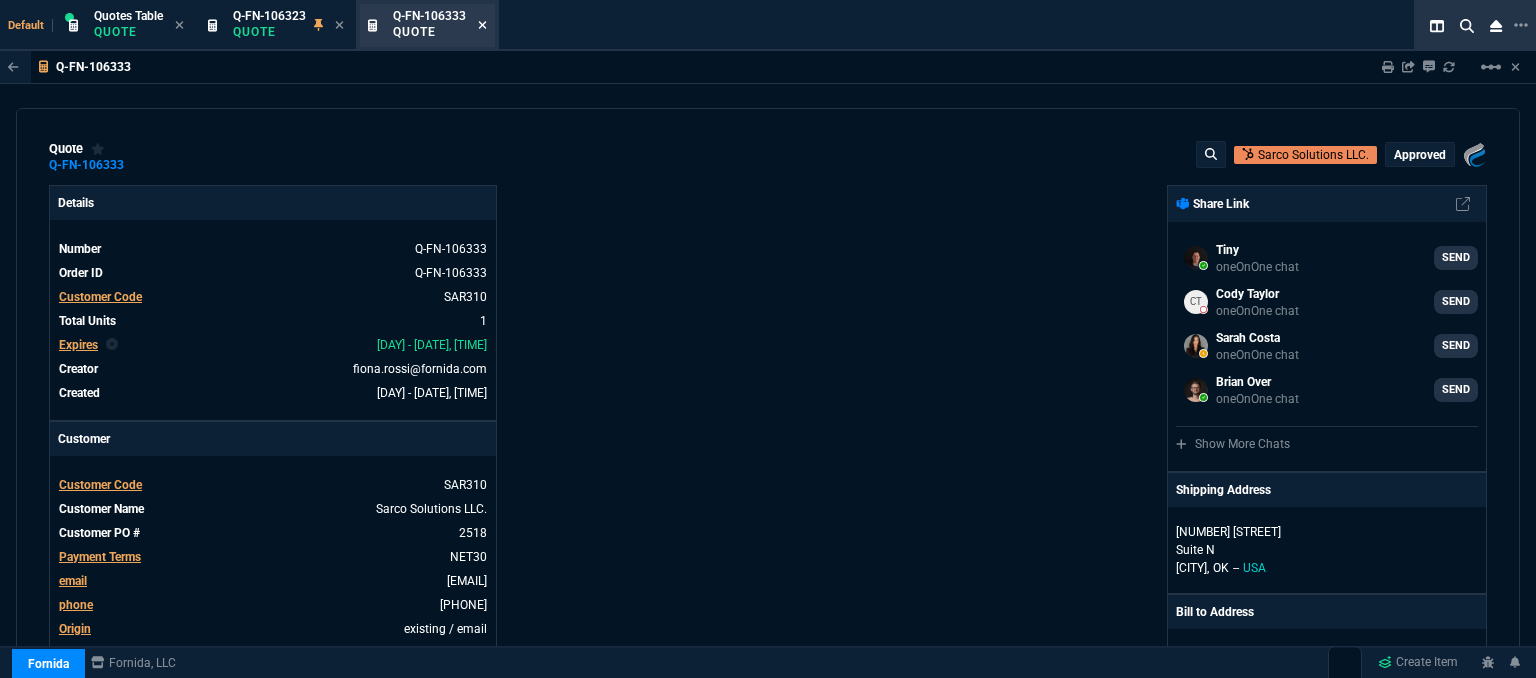 click at bounding box center (483, 25) 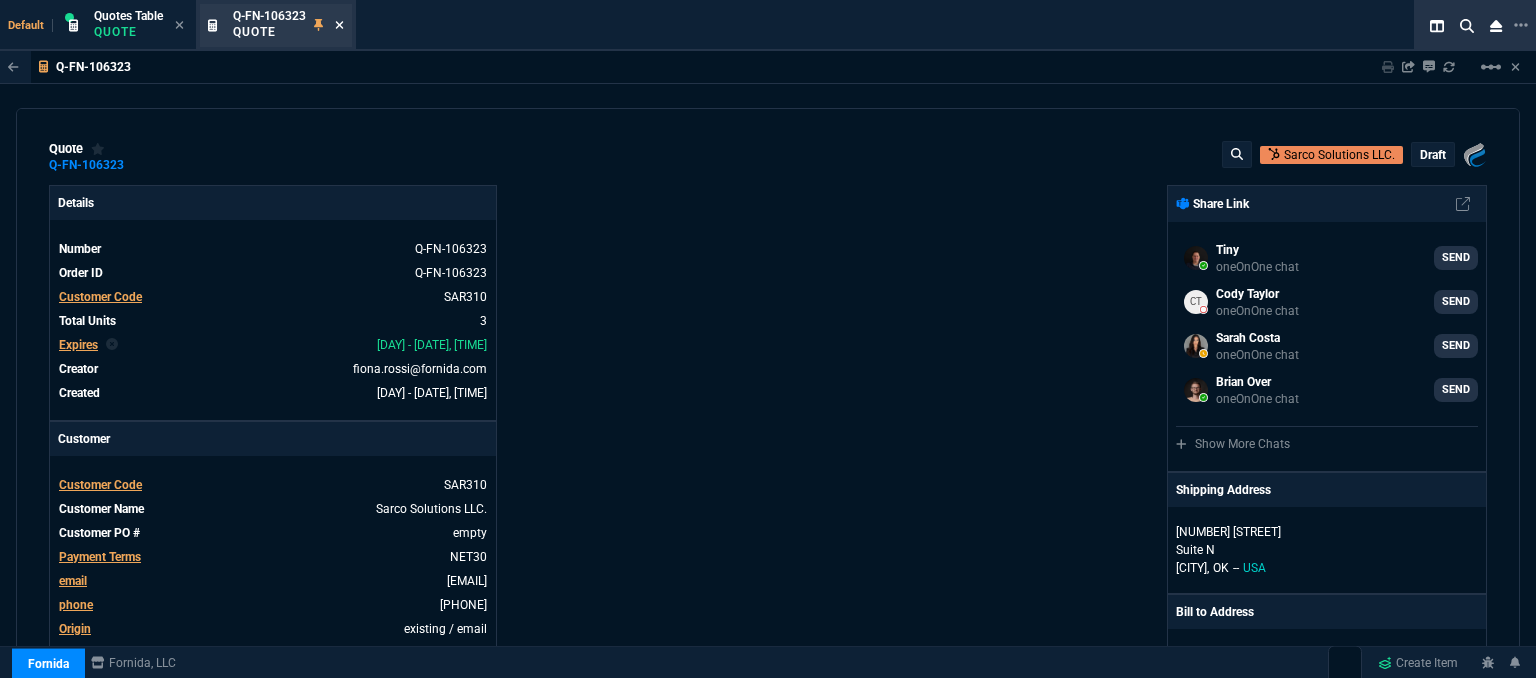click at bounding box center (339, 25) 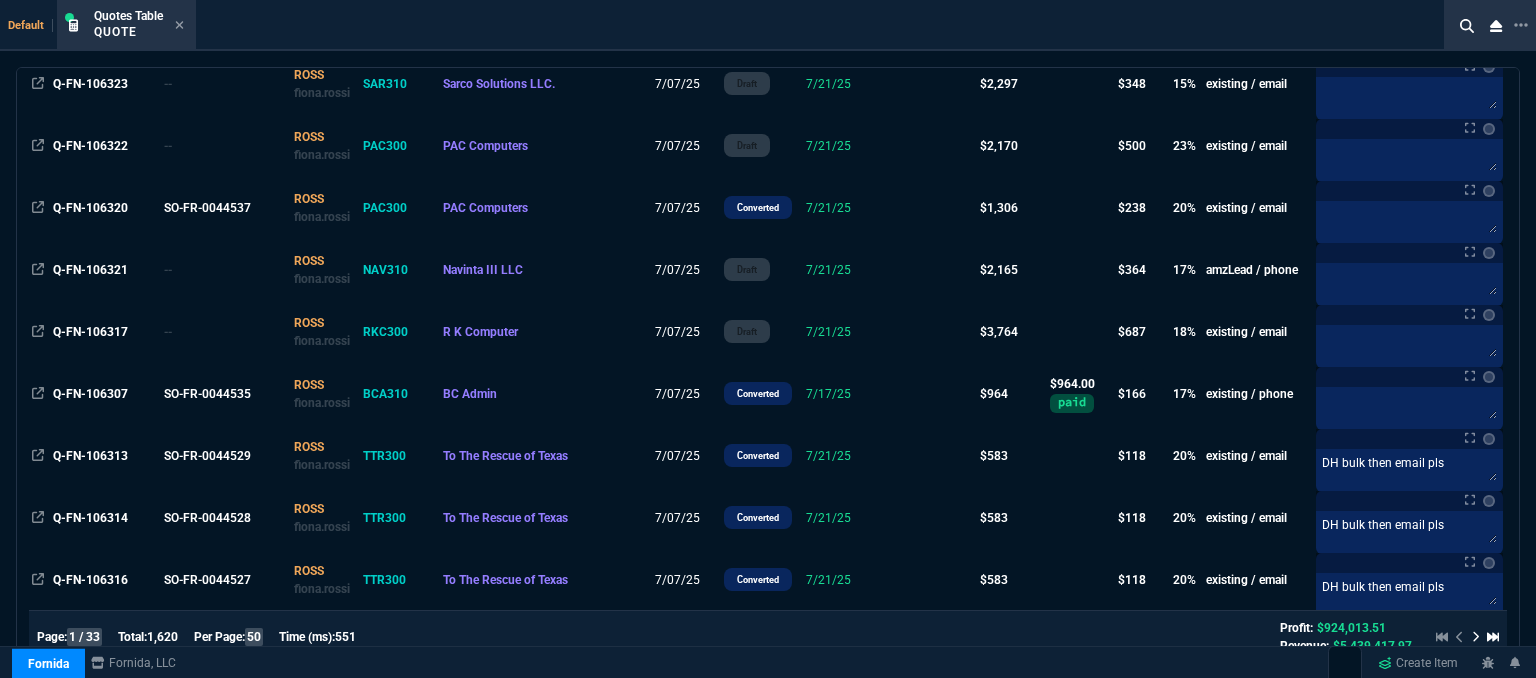 scroll, scrollTop: 800, scrollLeft: 0, axis: vertical 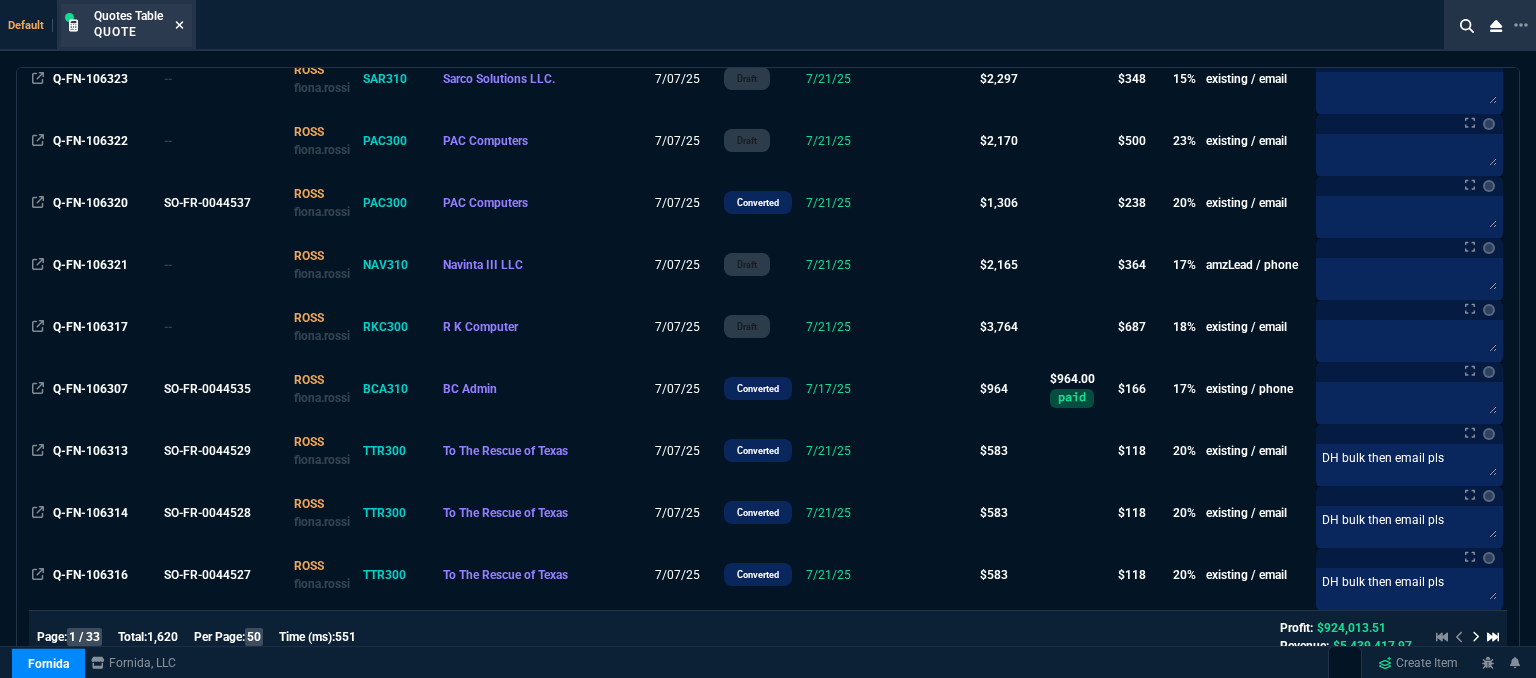 click at bounding box center (179, 25) 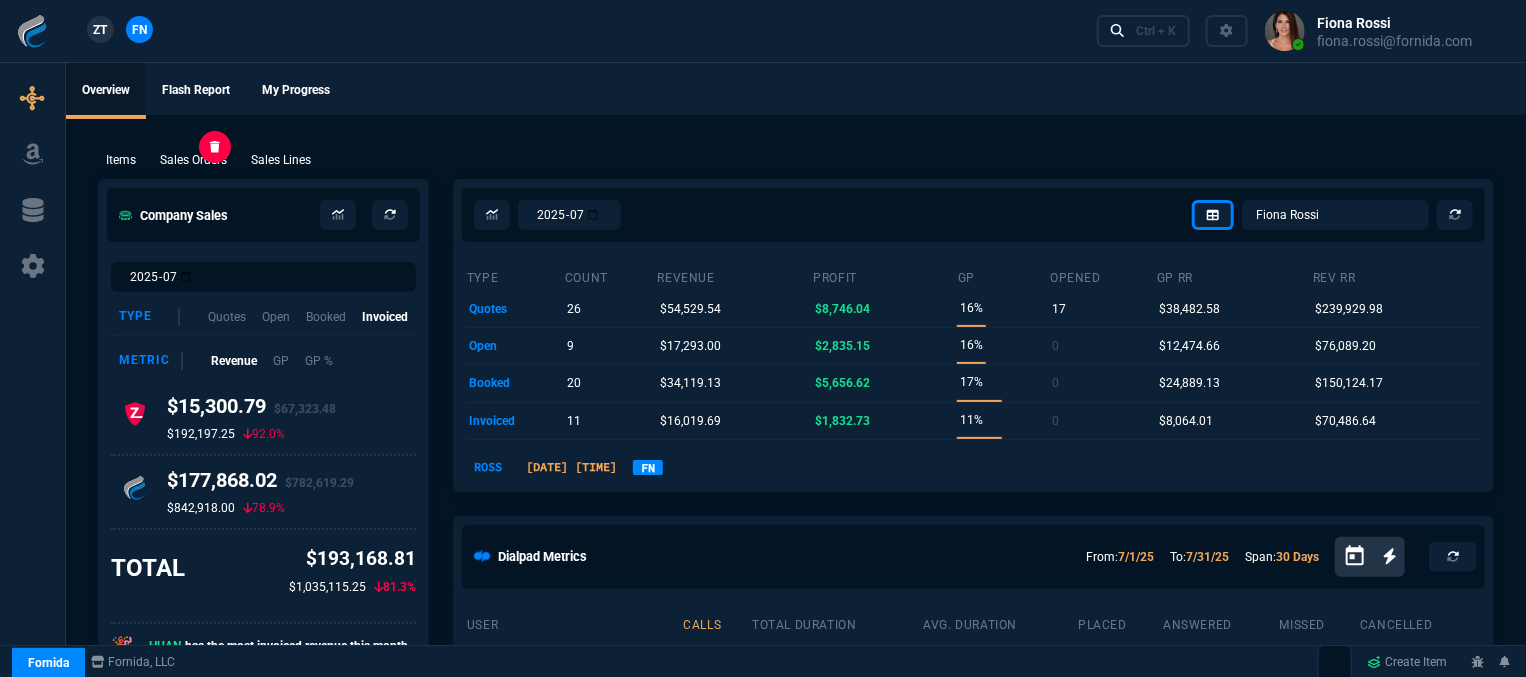 click on "Sales Orders" at bounding box center (121, 160) 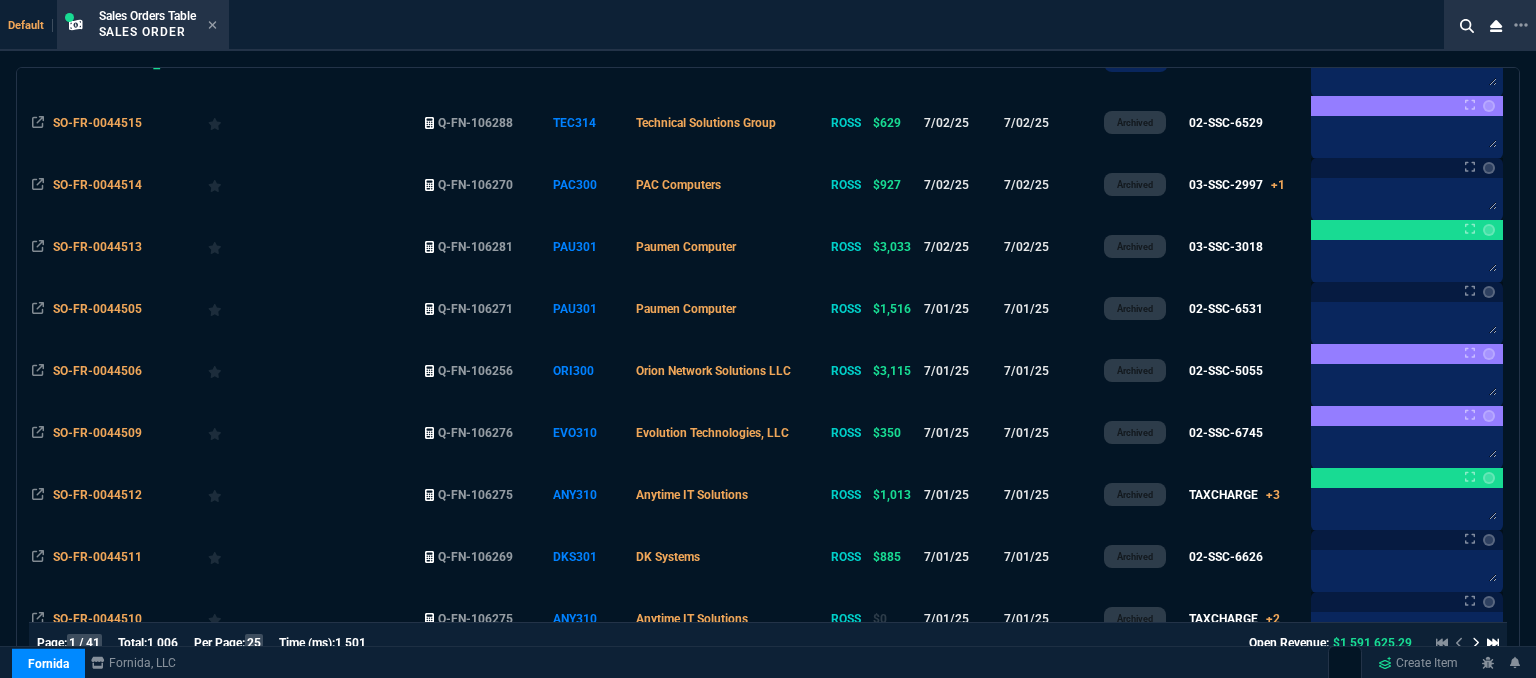 scroll, scrollTop: 545, scrollLeft: 0, axis: vertical 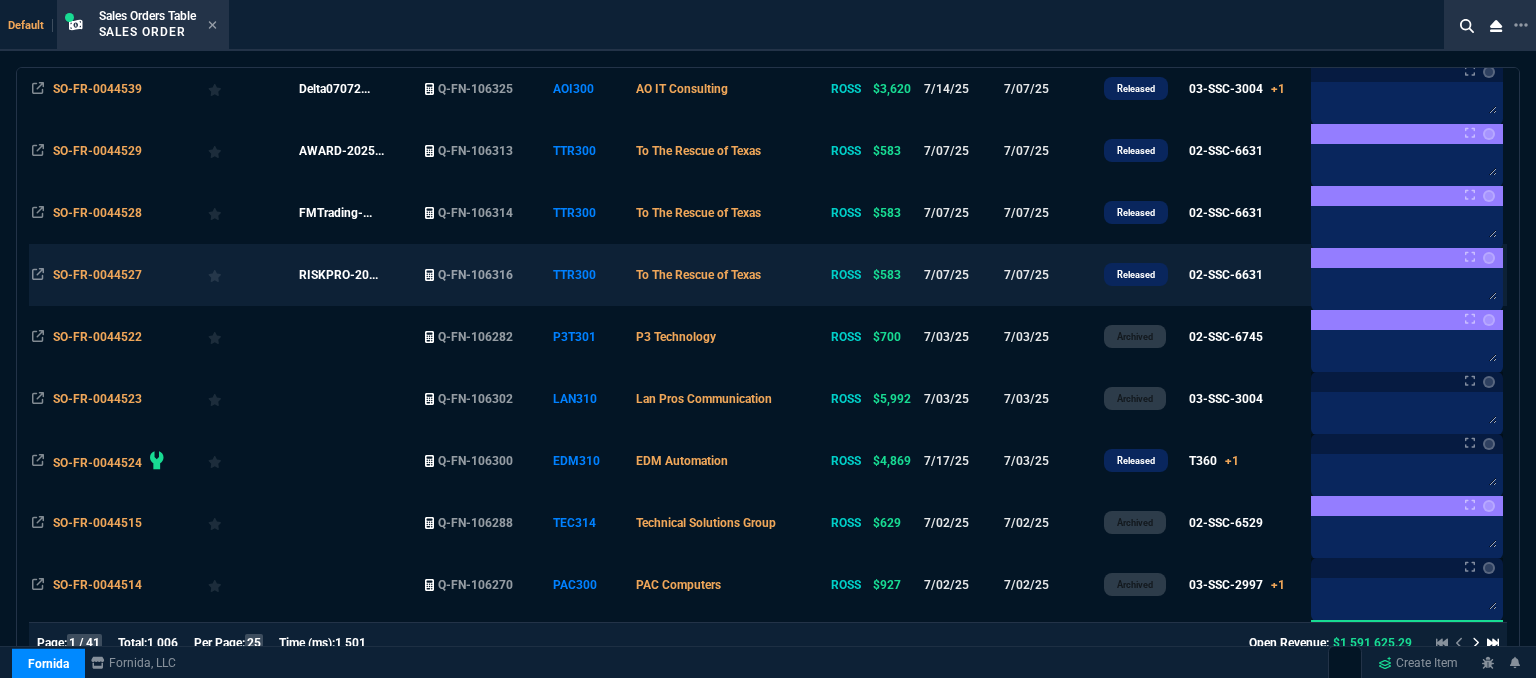 click on "To The Rescue of Texas" at bounding box center (730, 275) 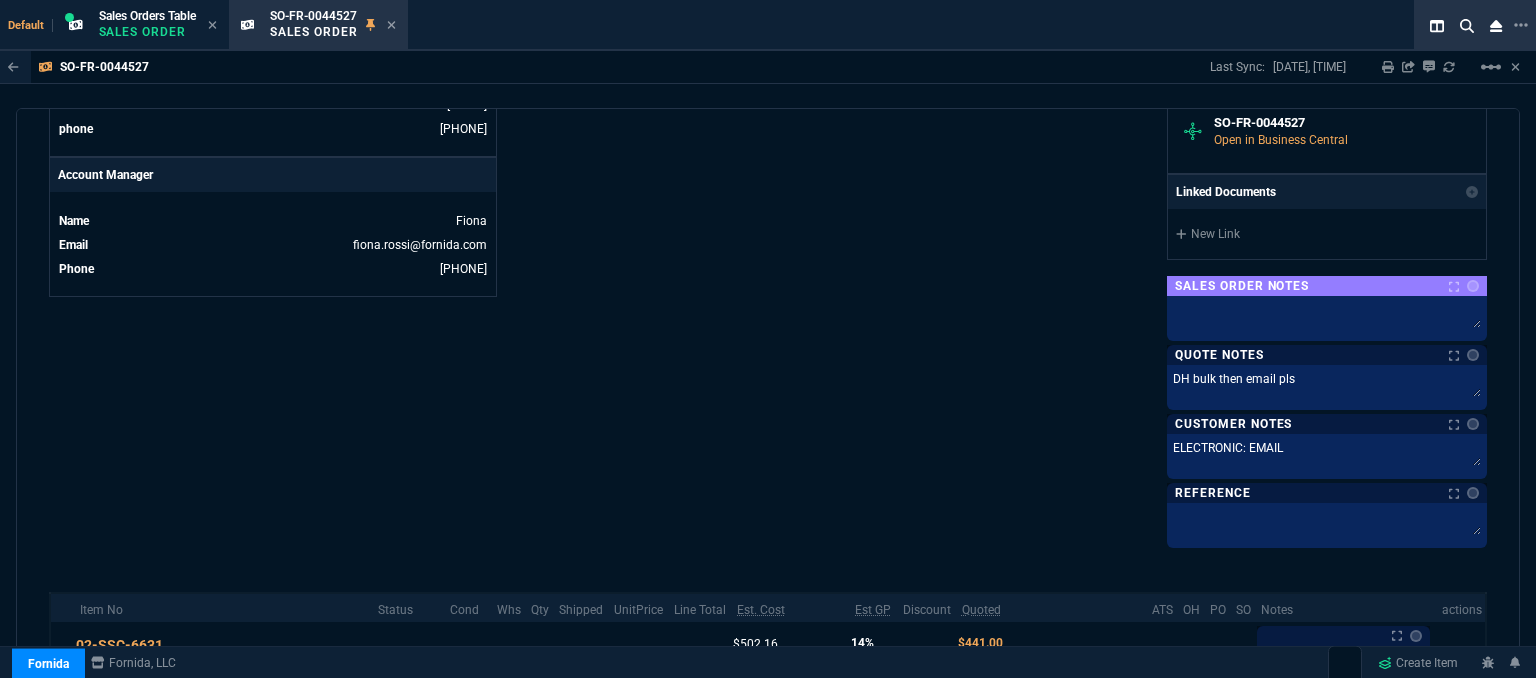 scroll, scrollTop: 1093, scrollLeft: 0, axis: vertical 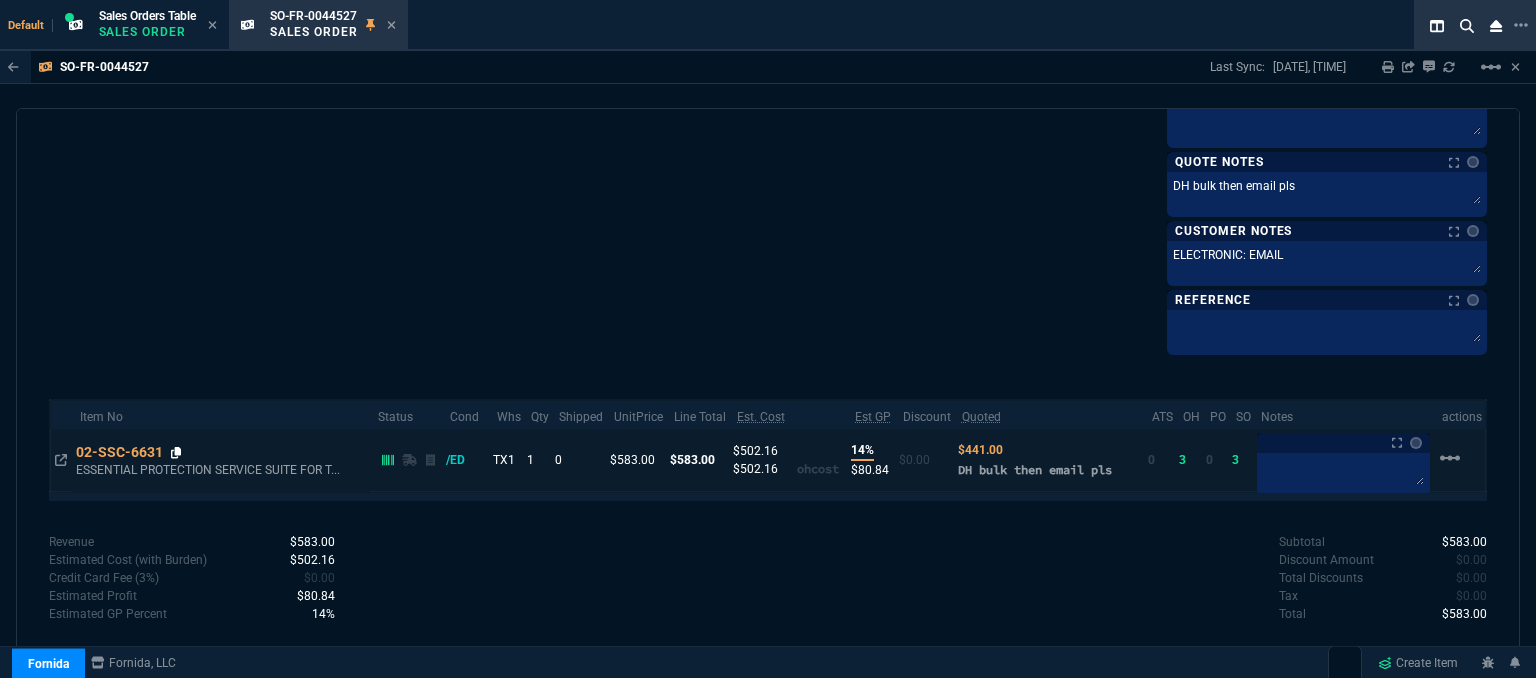 click at bounding box center (176, 453) 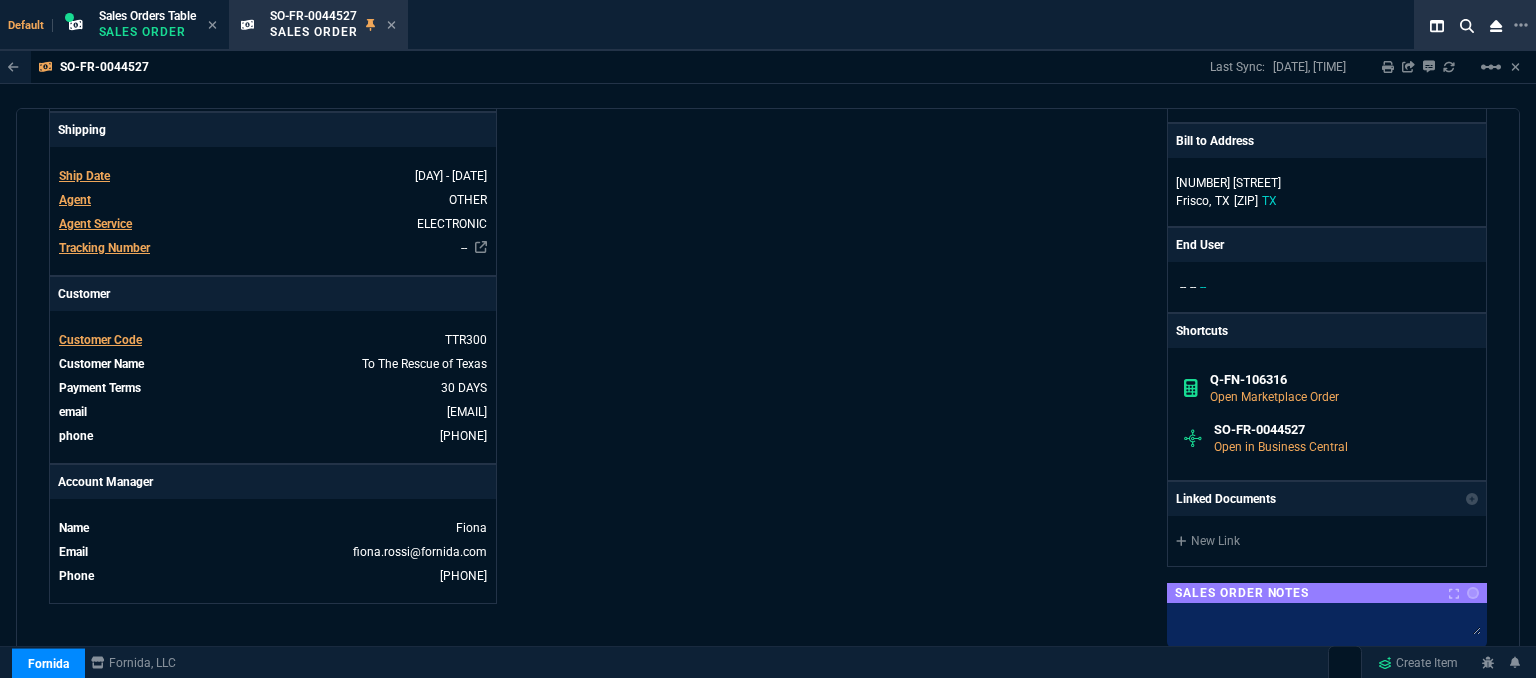 scroll, scrollTop: 93, scrollLeft: 0, axis: vertical 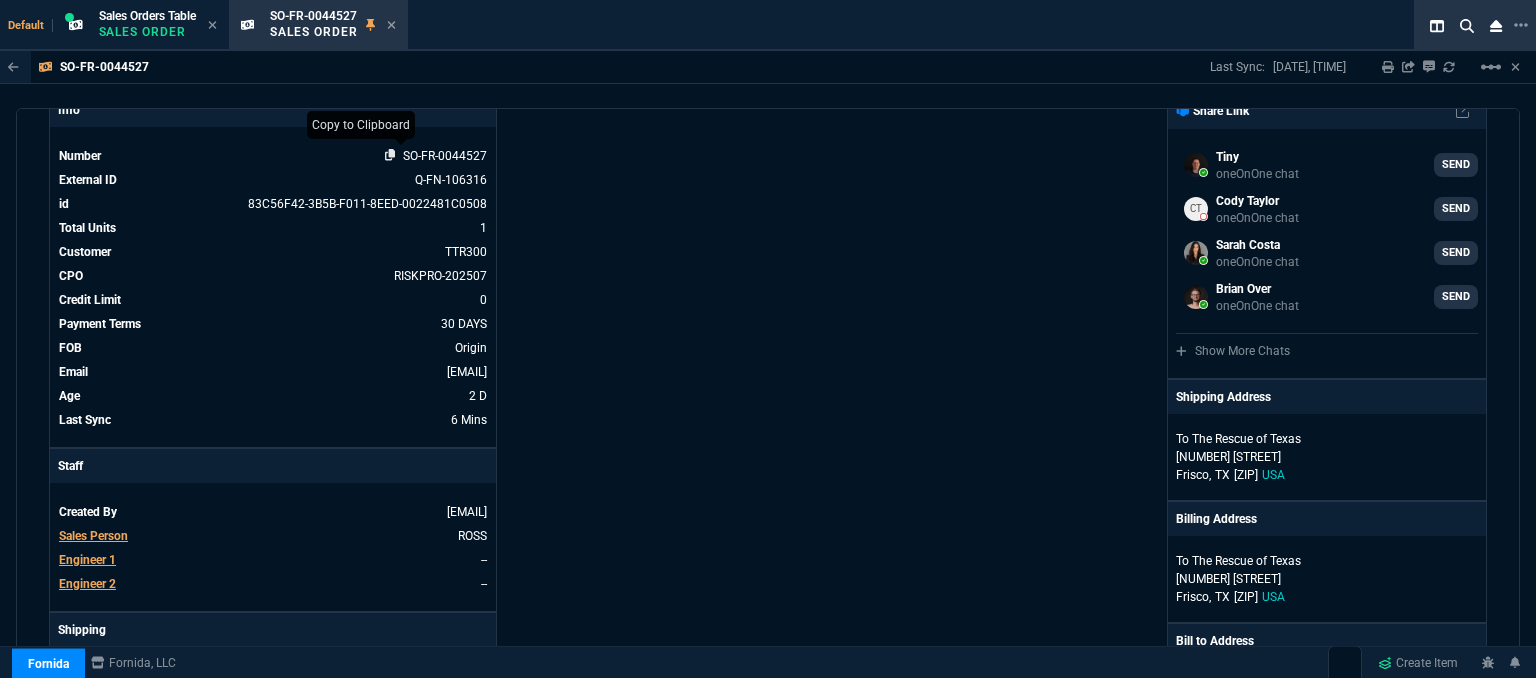 click at bounding box center (390, 155) 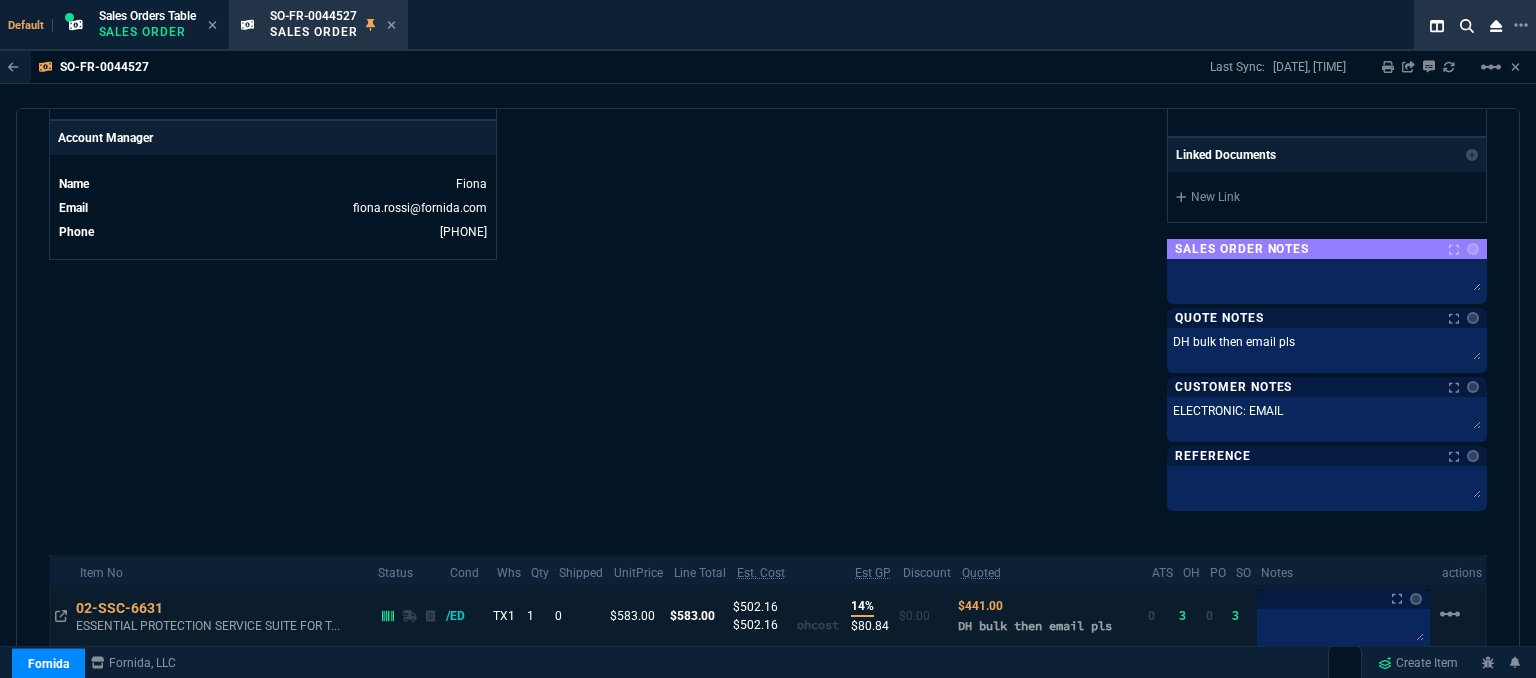 scroll, scrollTop: 993, scrollLeft: 0, axis: vertical 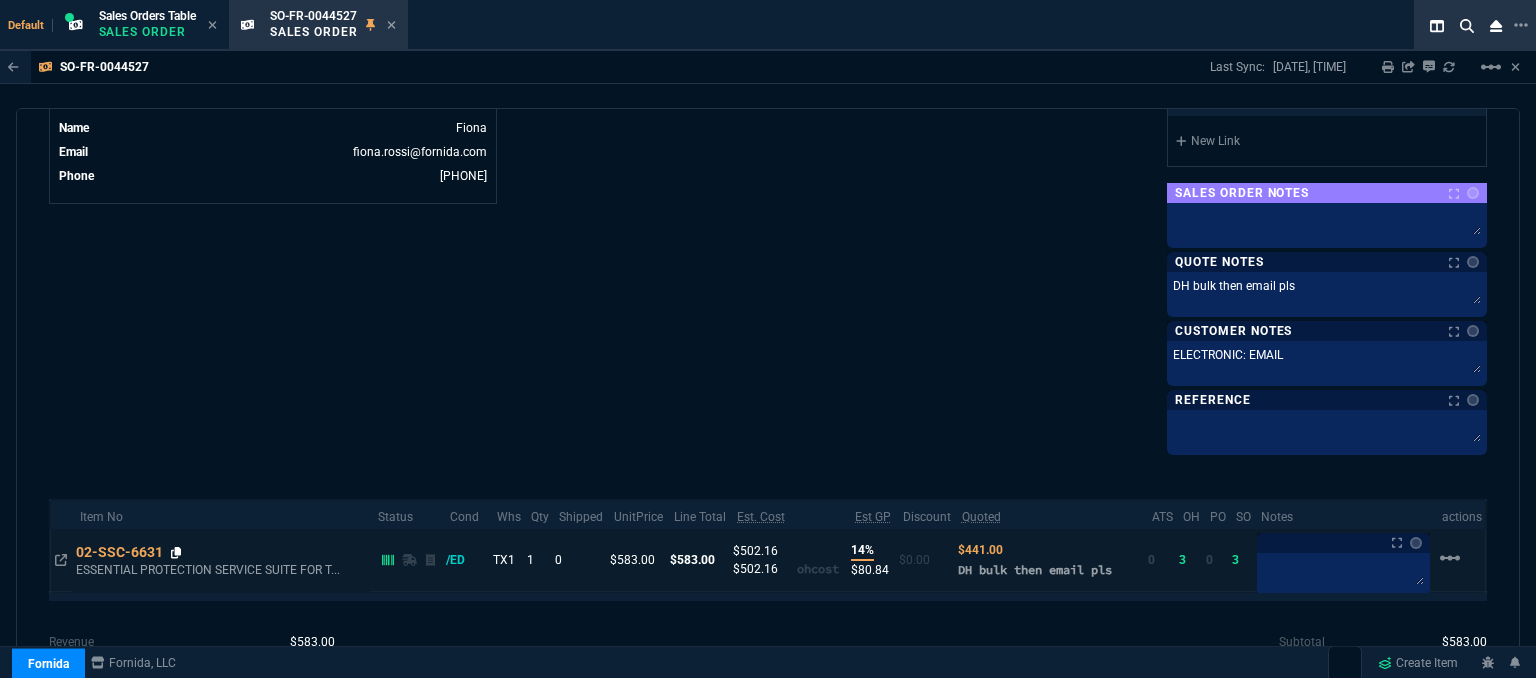 click at bounding box center [176, 553] 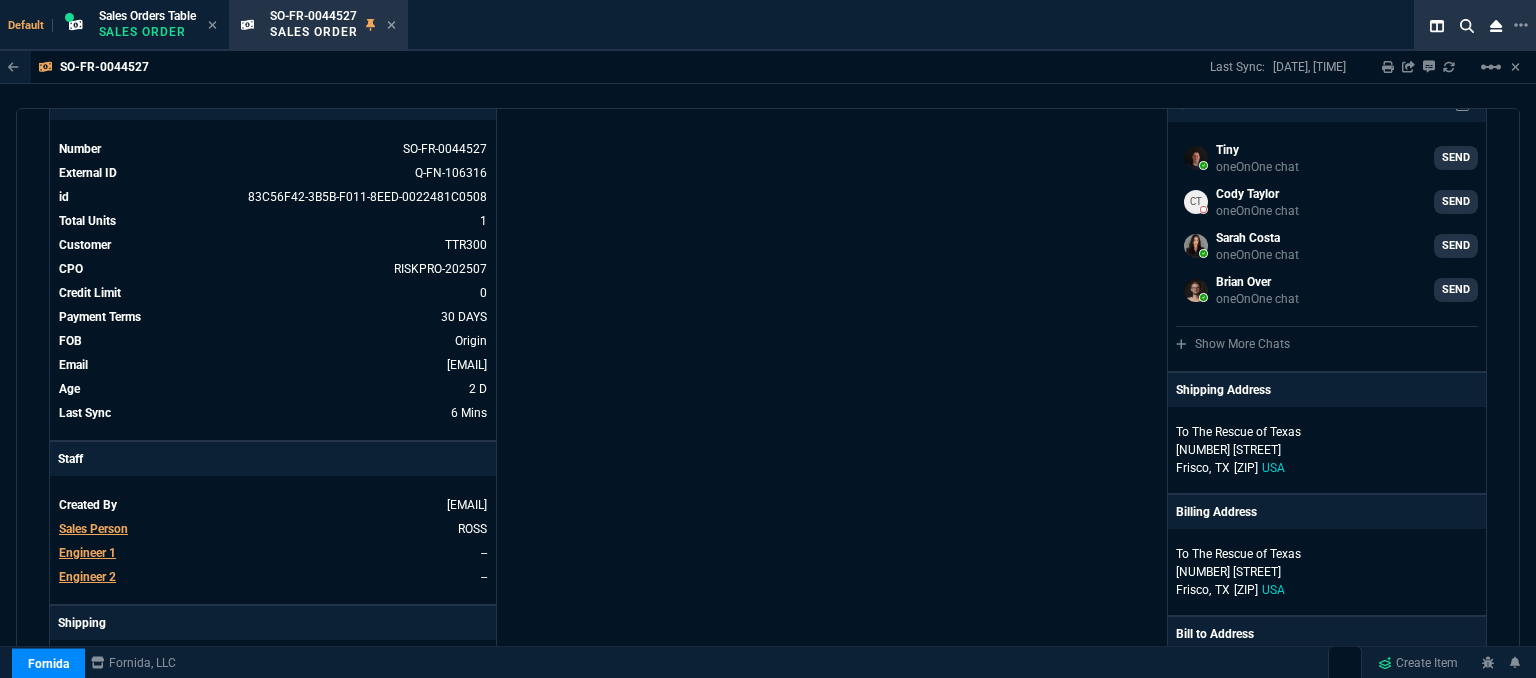 scroll, scrollTop: 0, scrollLeft: 0, axis: both 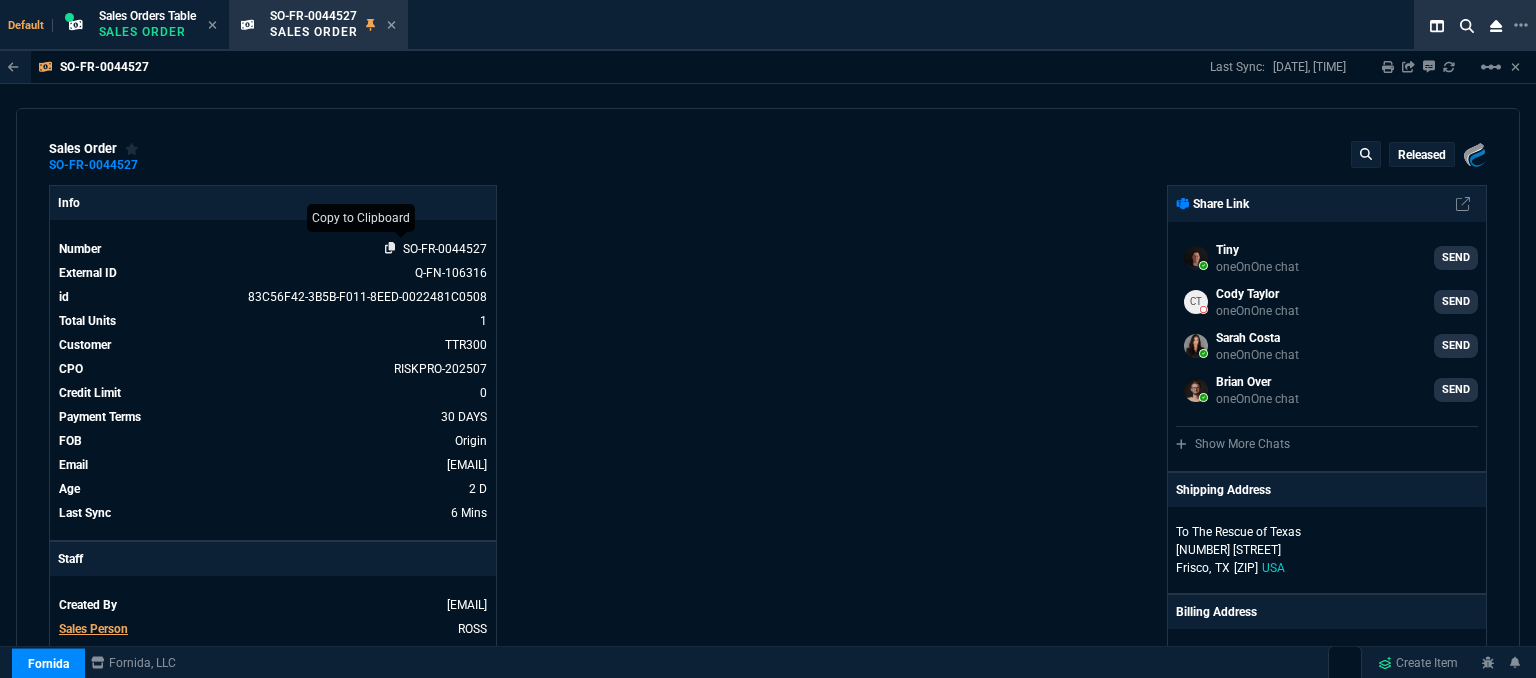 click at bounding box center [390, 248] 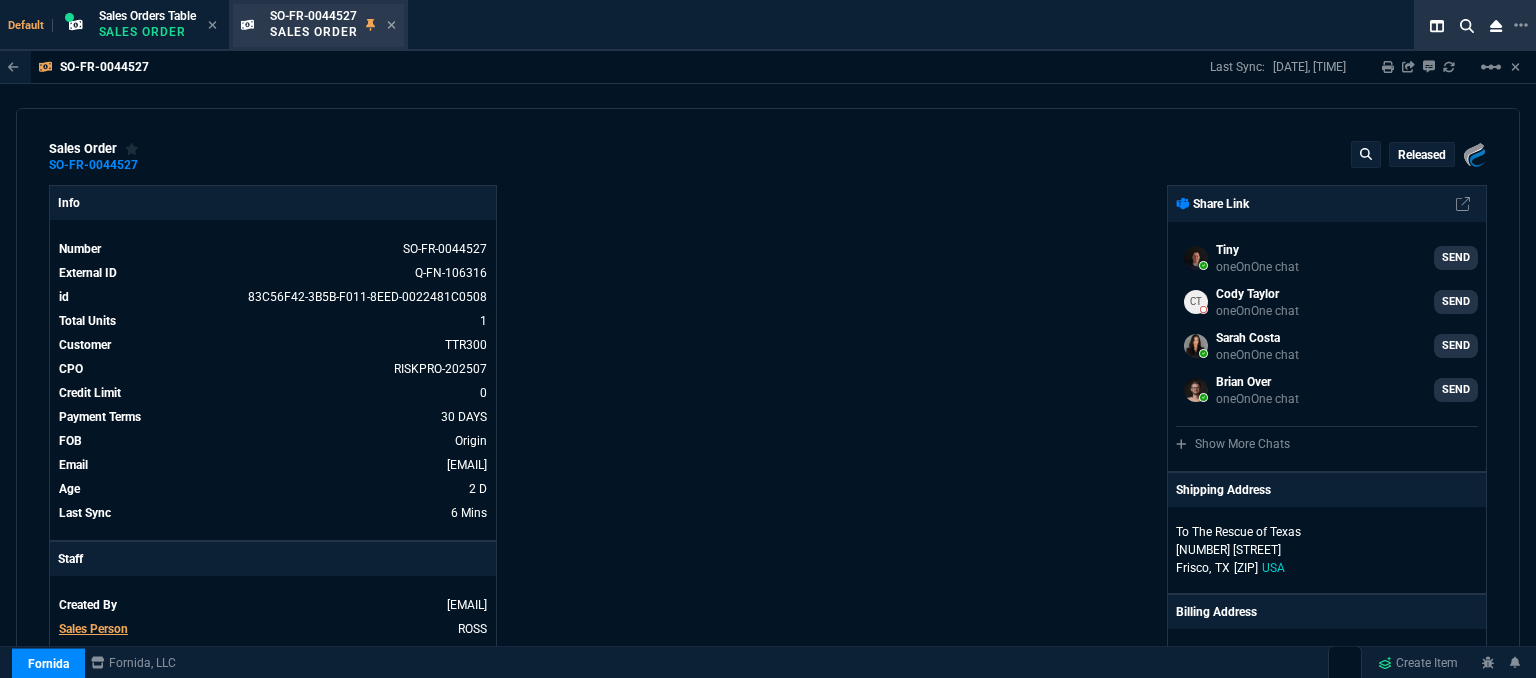 click on "SO-FR-0044527  Sales Order" at bounding box center (318, 25) 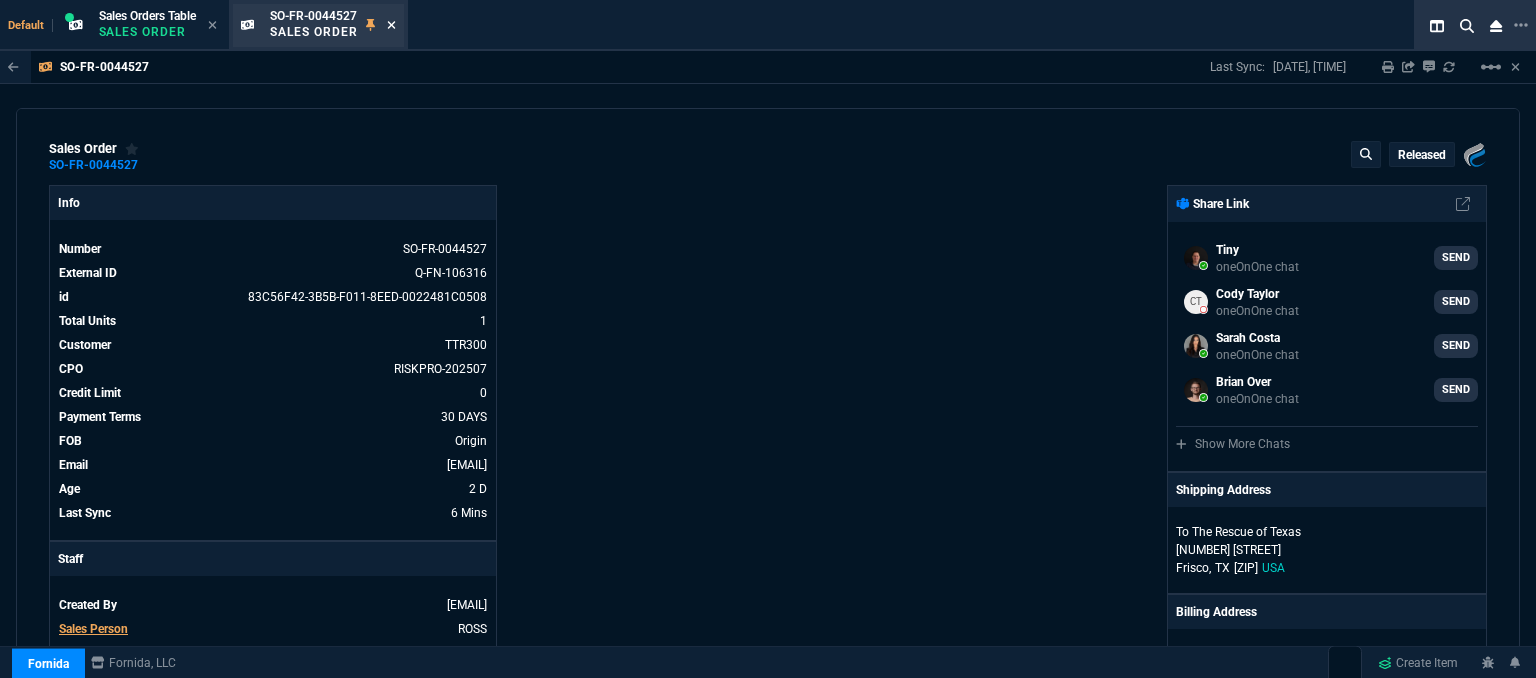 click at bounding box center [391, 25] 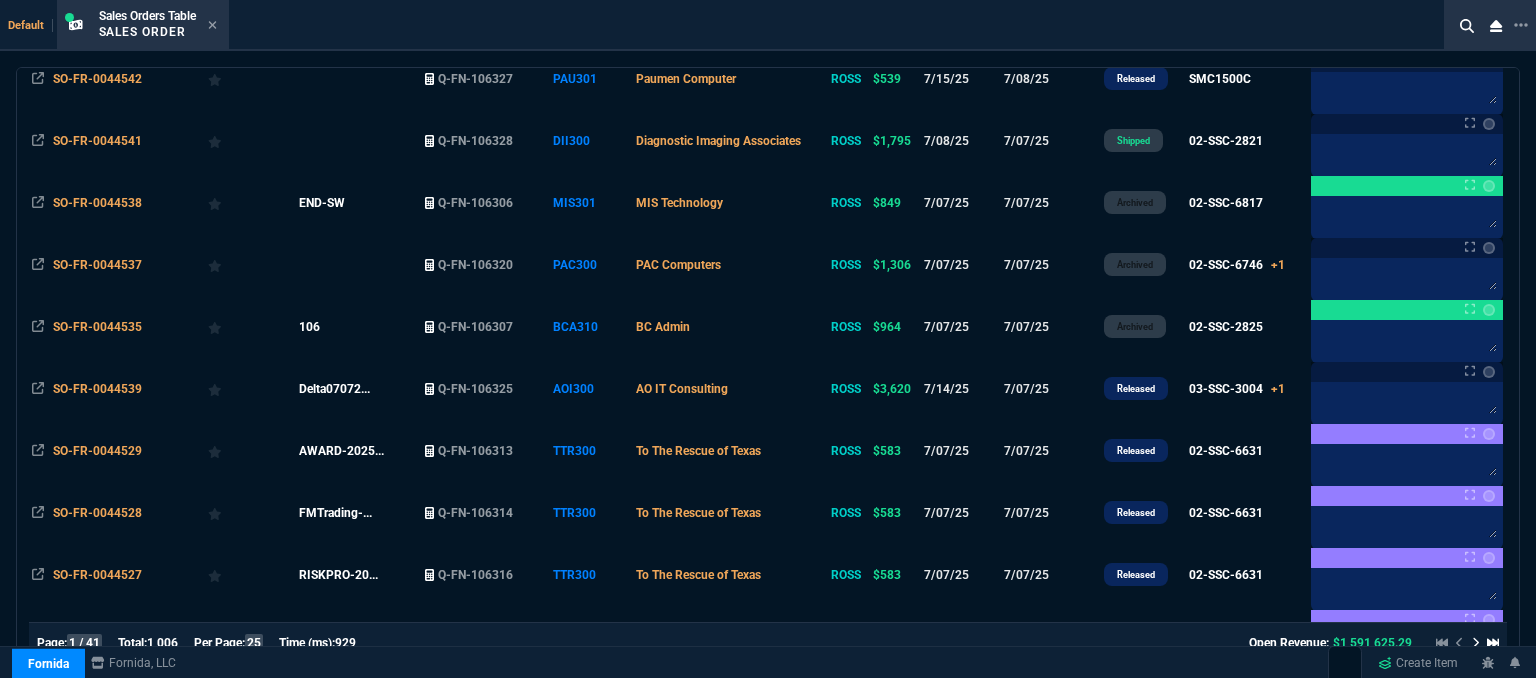 scroll, scrollTop: 400, scrollLeft: 0, axis: vertical 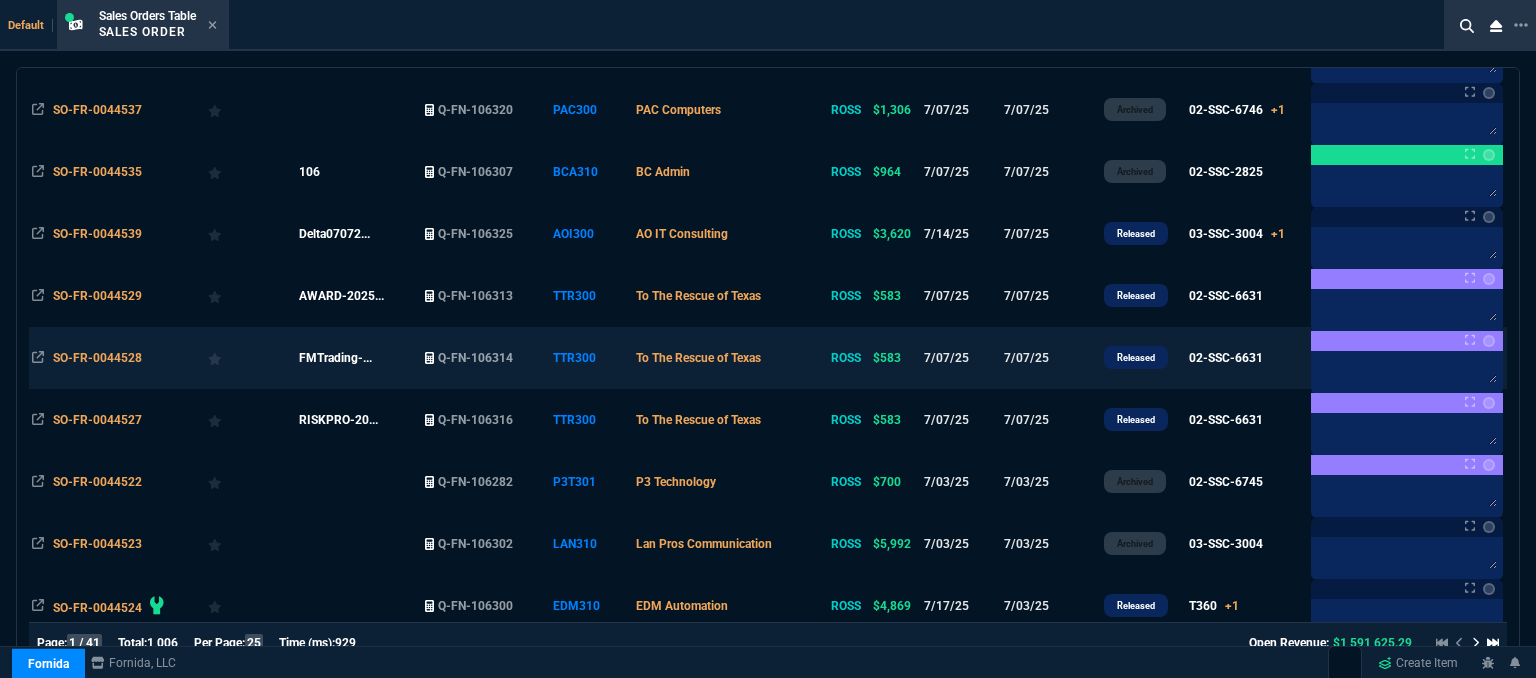 click on "To The Rescue of Texas" at bounding box center (730, 358) 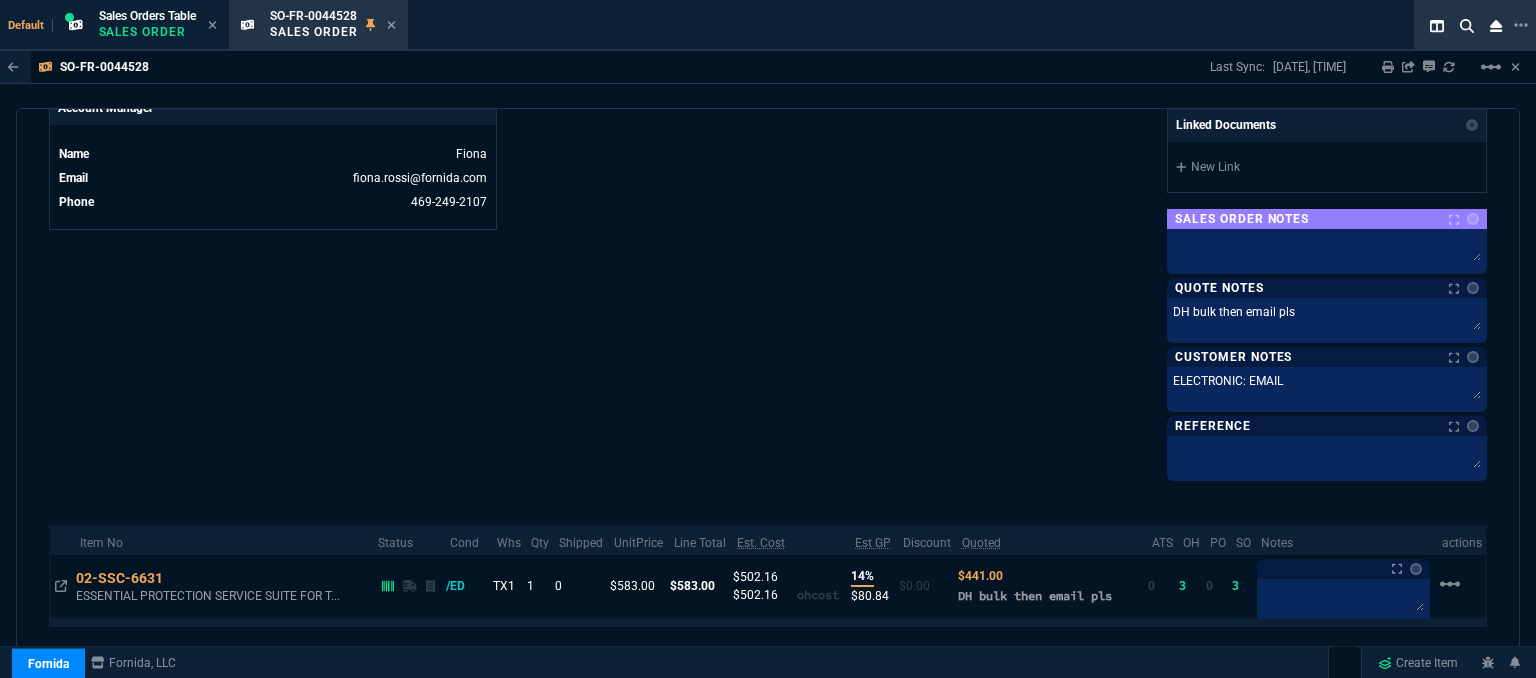 scroll, scrollTop: 1093, scrollLeft: 0, axis: vertical 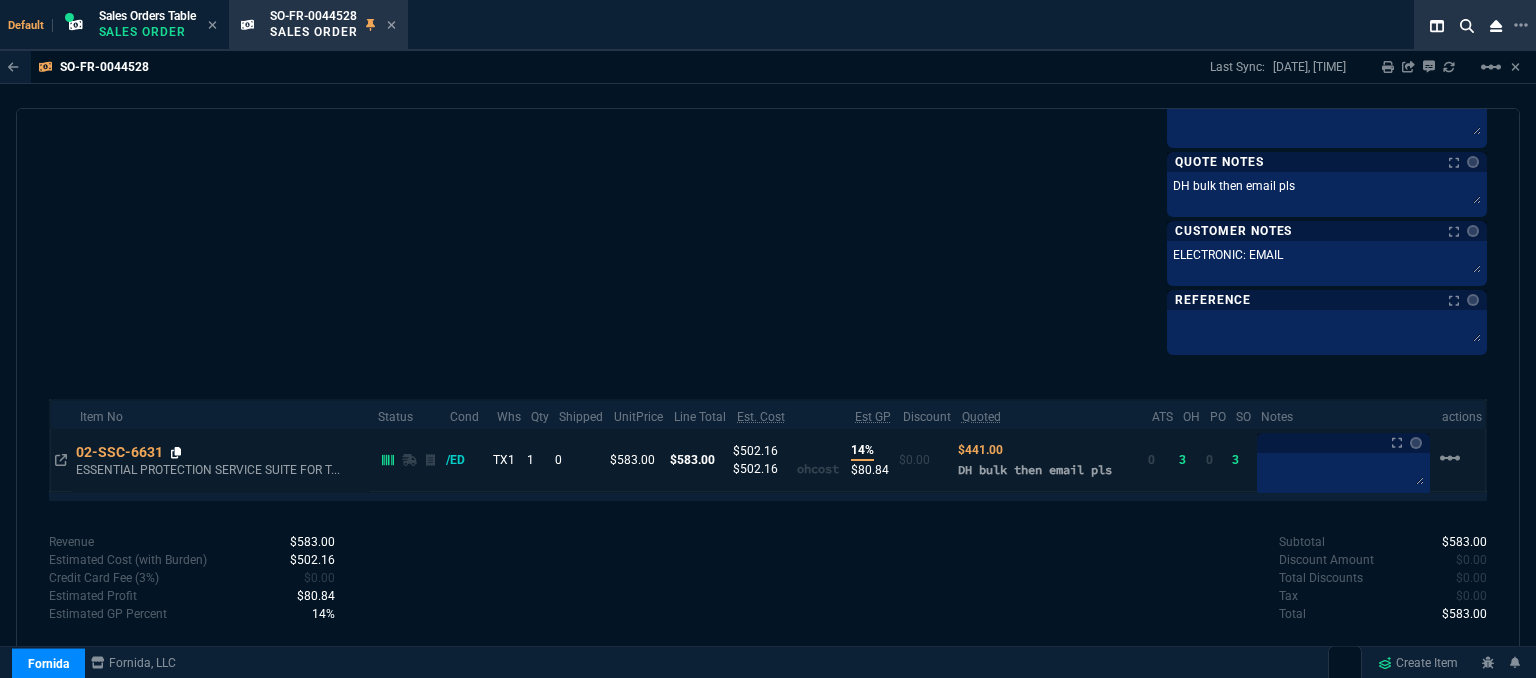 click at bounding box center [176, 453] 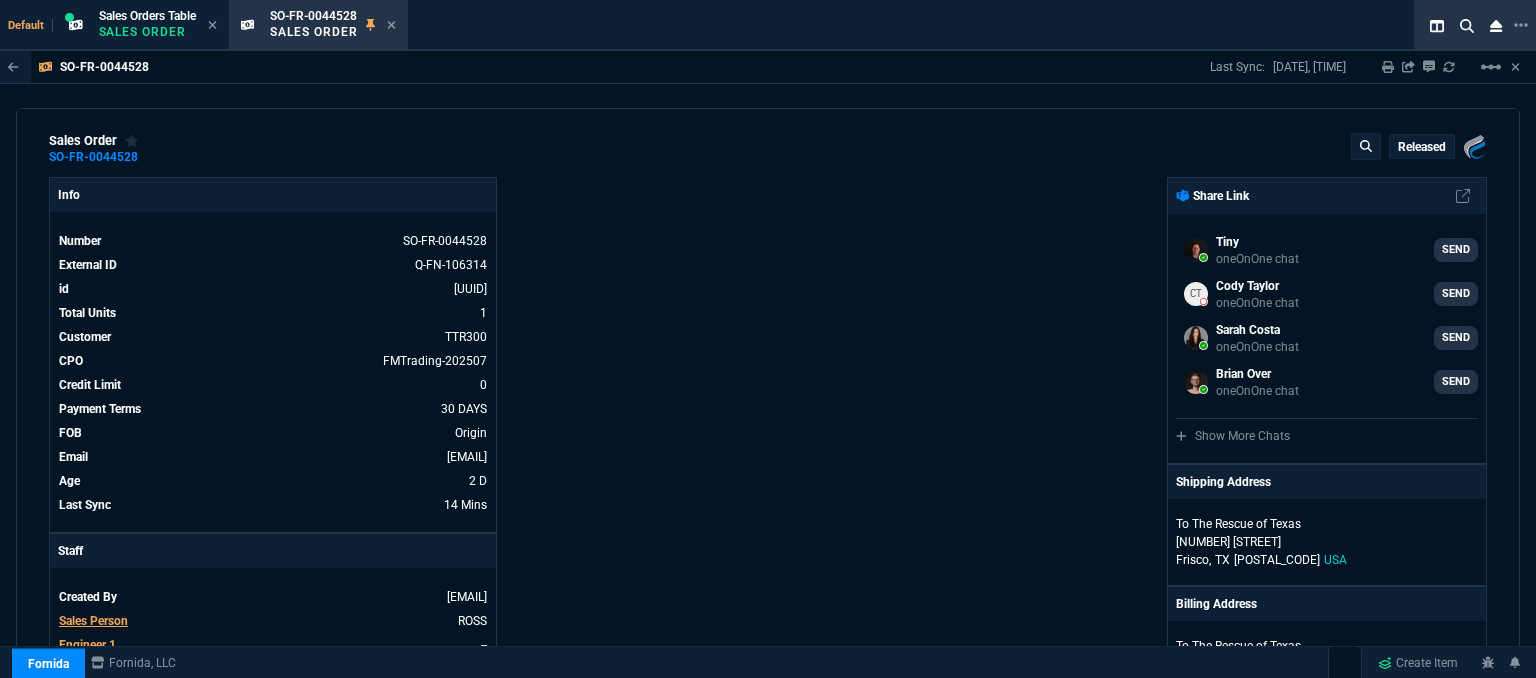 scroll, scrollTop: 0, scrollLeft: 0, axis: both 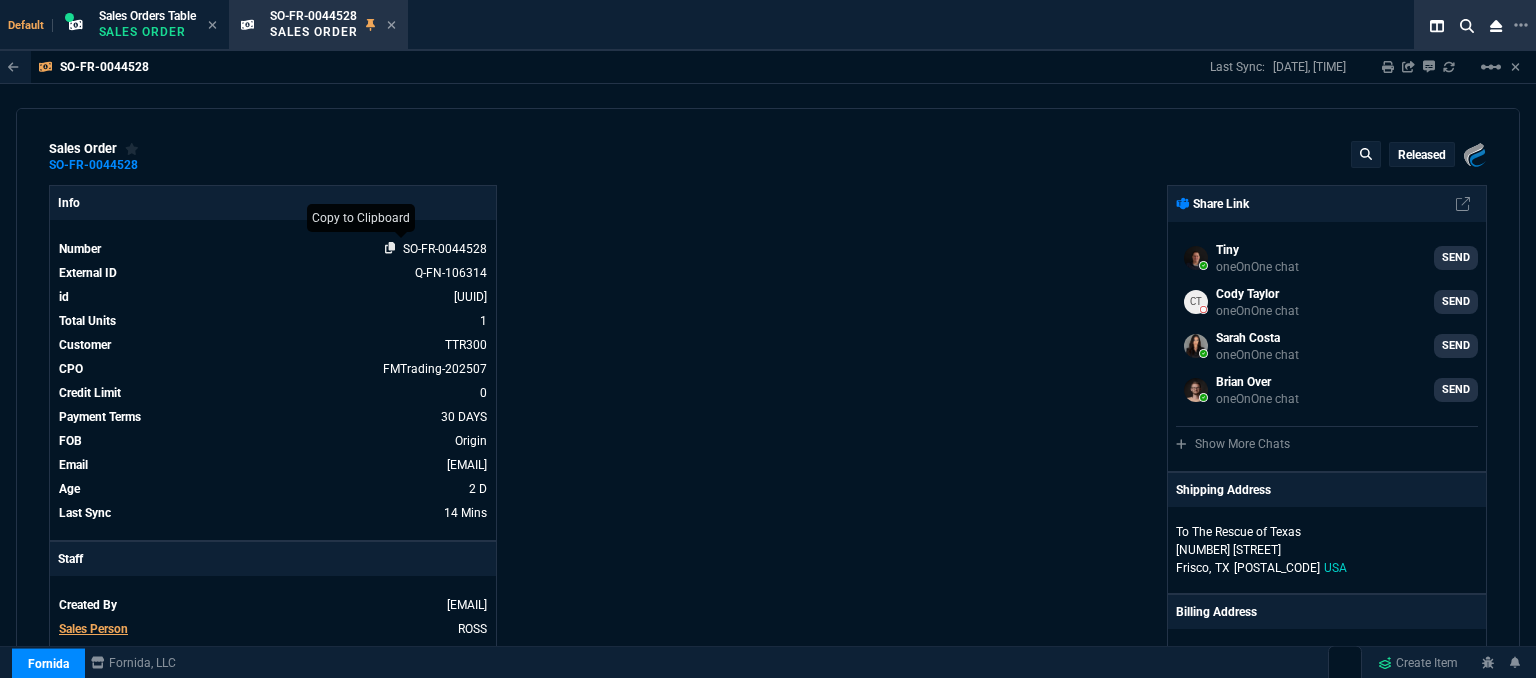click at bounding box center (390, 248) 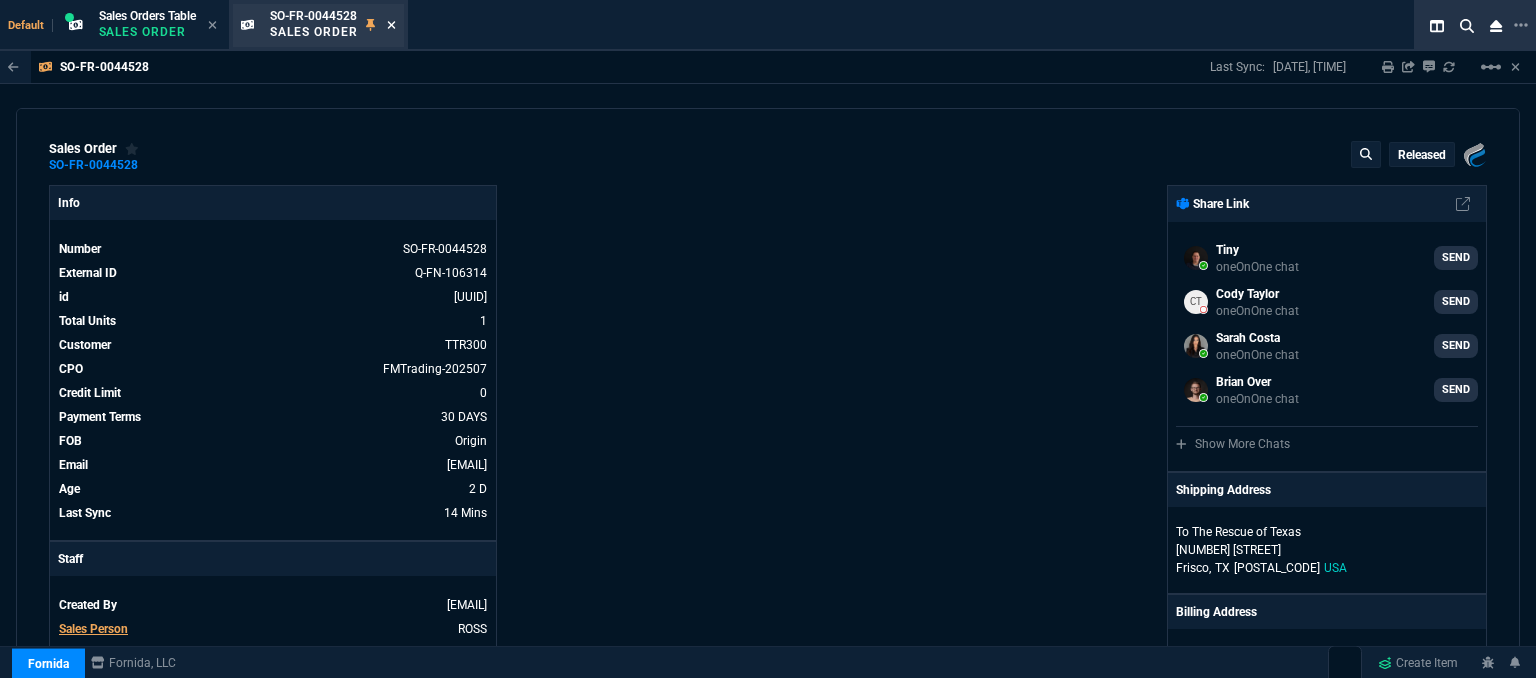 click at bounding box center [391, 25] 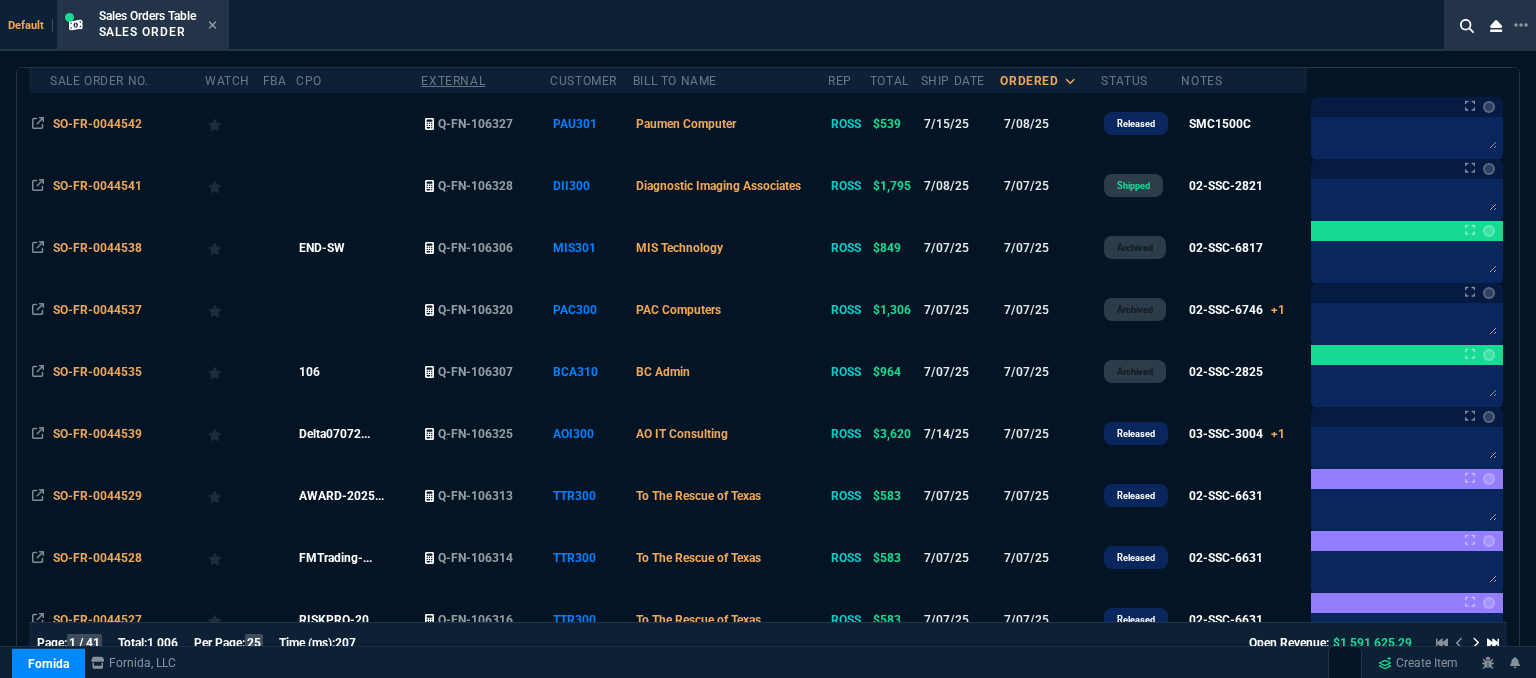 scroll, scrollTop: 300, scrollLeft: 0, axis: vertical 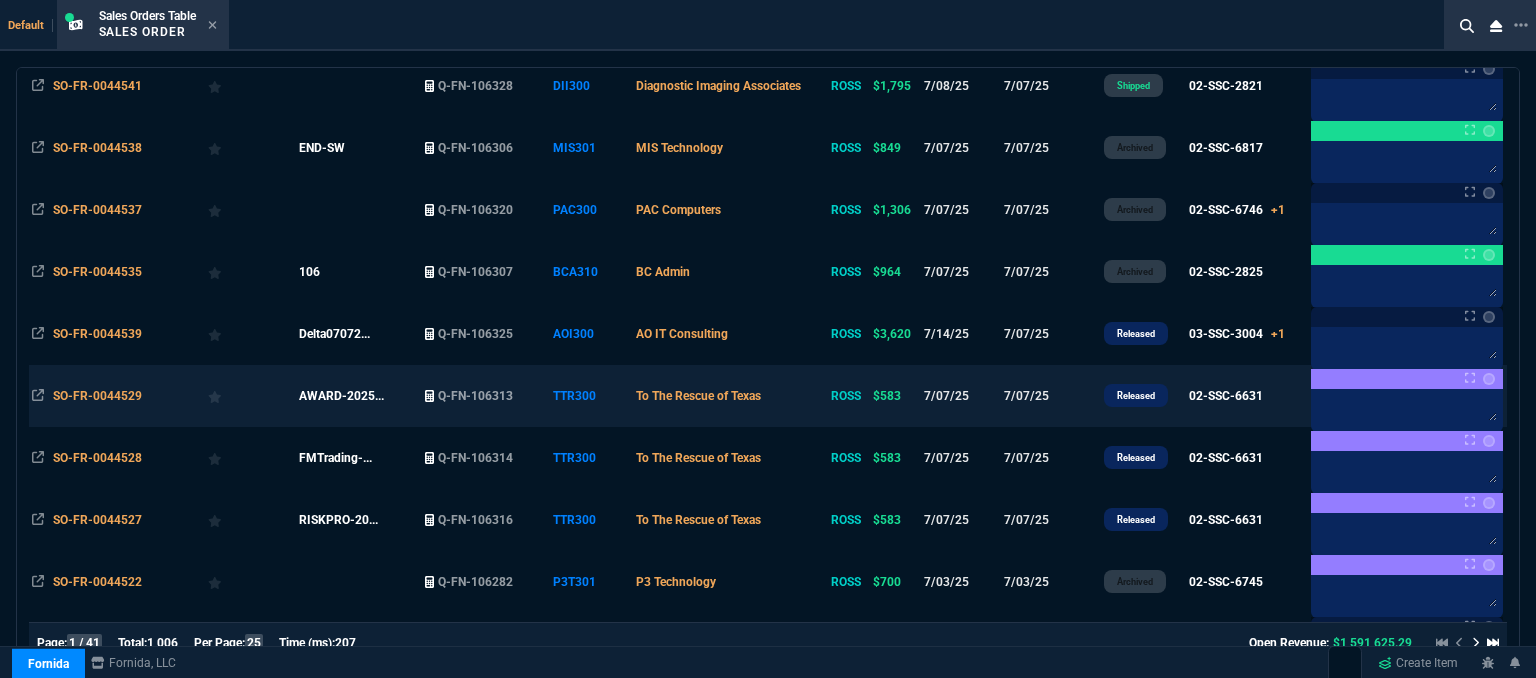 click on "To The Rescue of Texas" at bounding box center [730, 396] 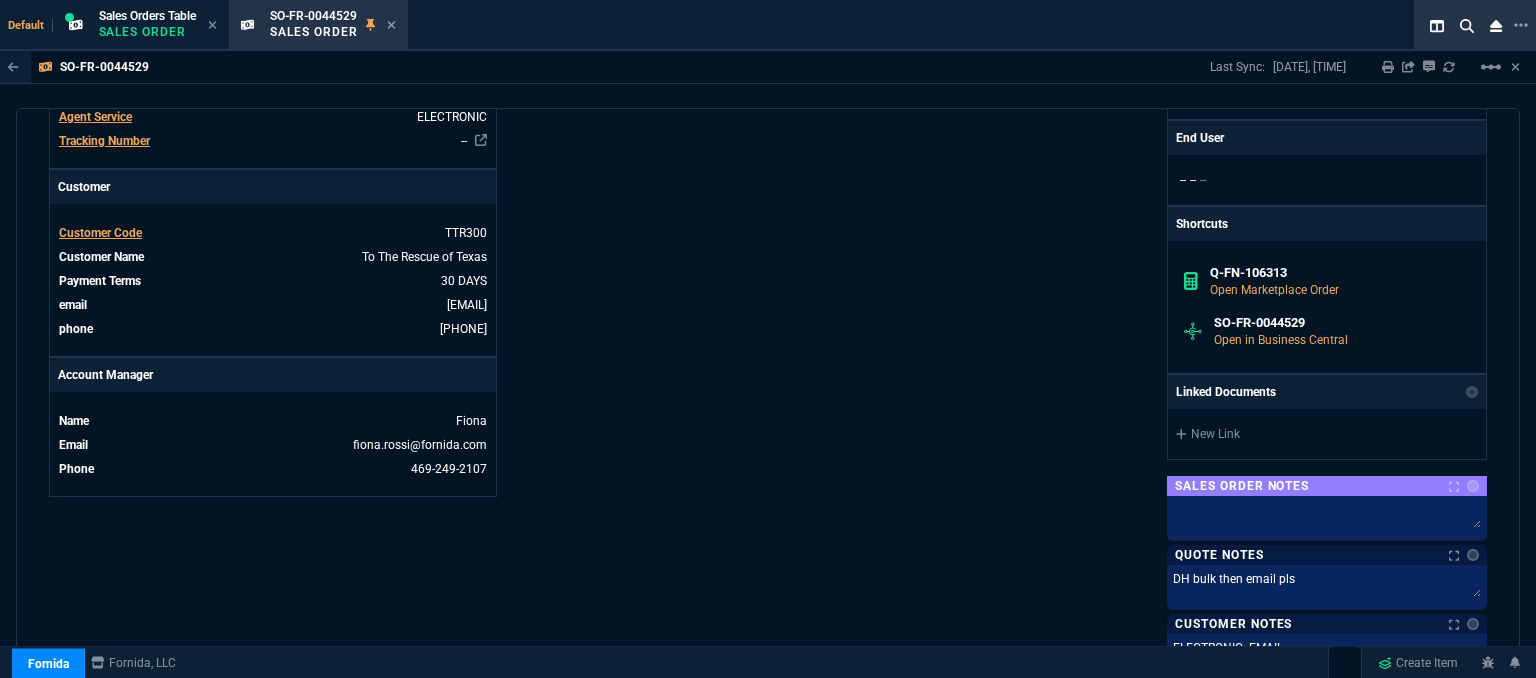 scroll, scrollTop: 1093, scrollLeft: 0, axis: vertical 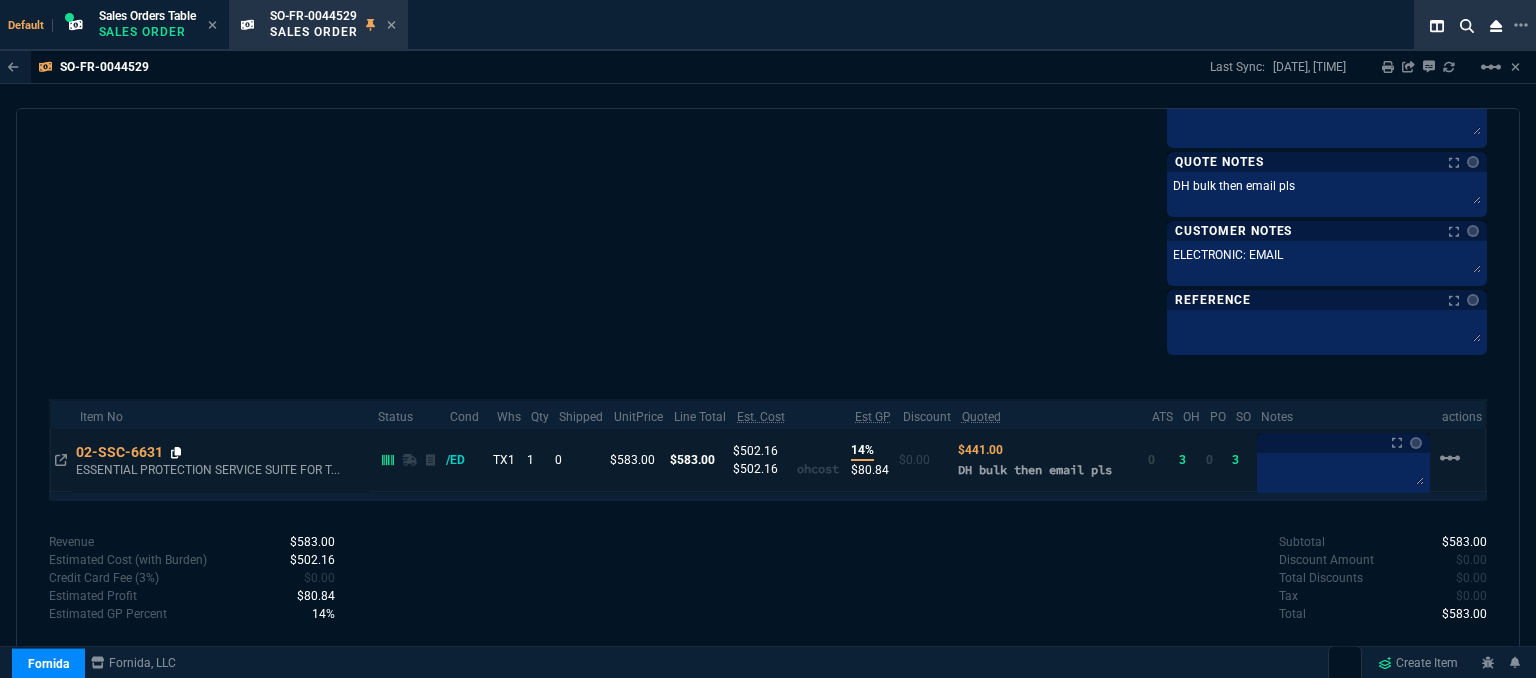 click at bounding box center (176, 453) 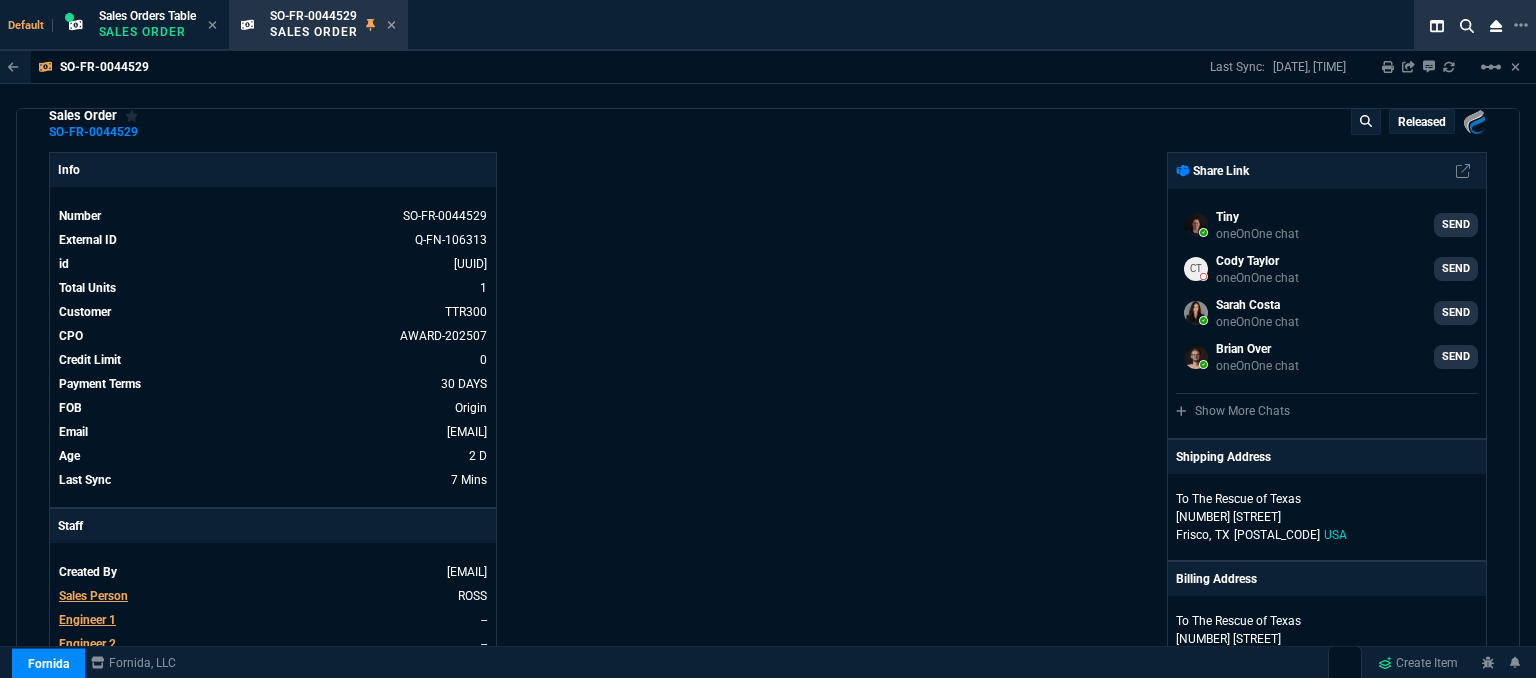 scroll, scrollTop: 0, scrollLeft: 0, axis: both 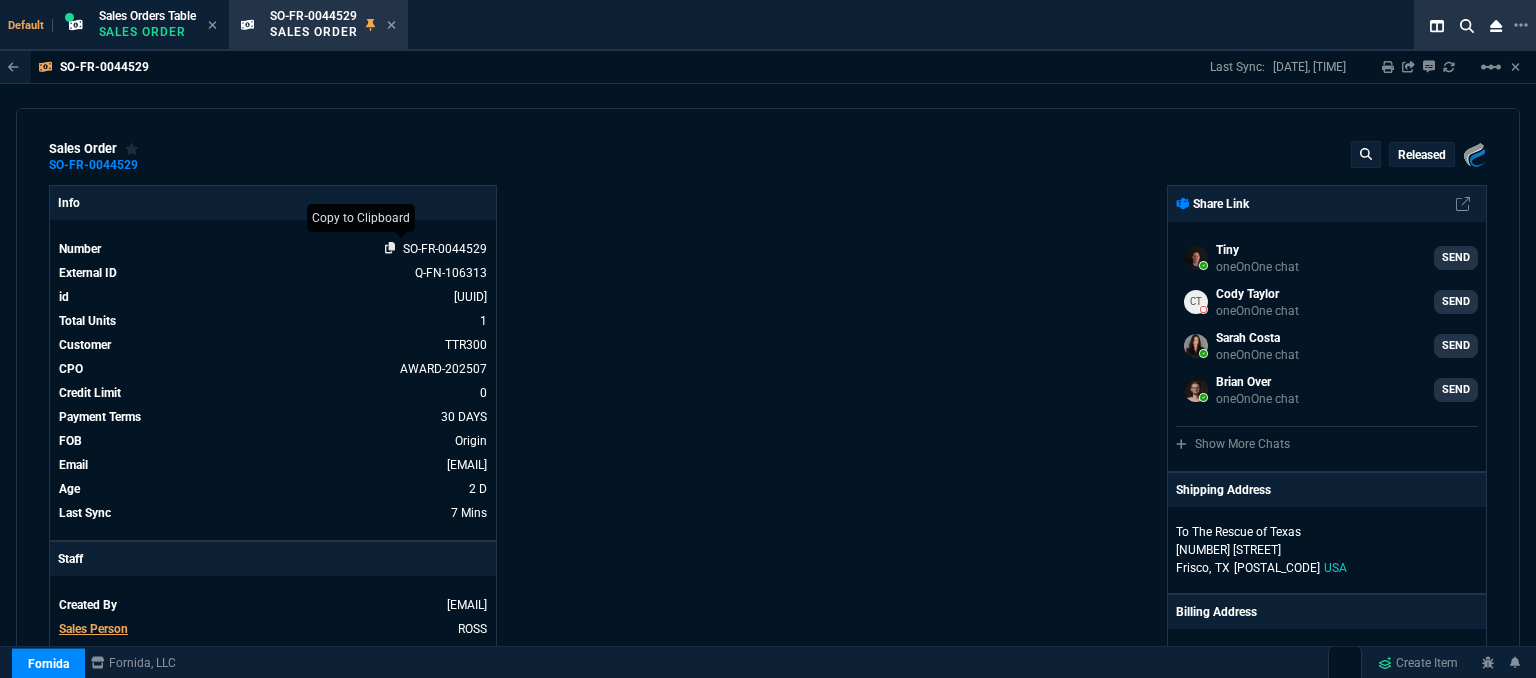 click at bounding box center (390, 248) 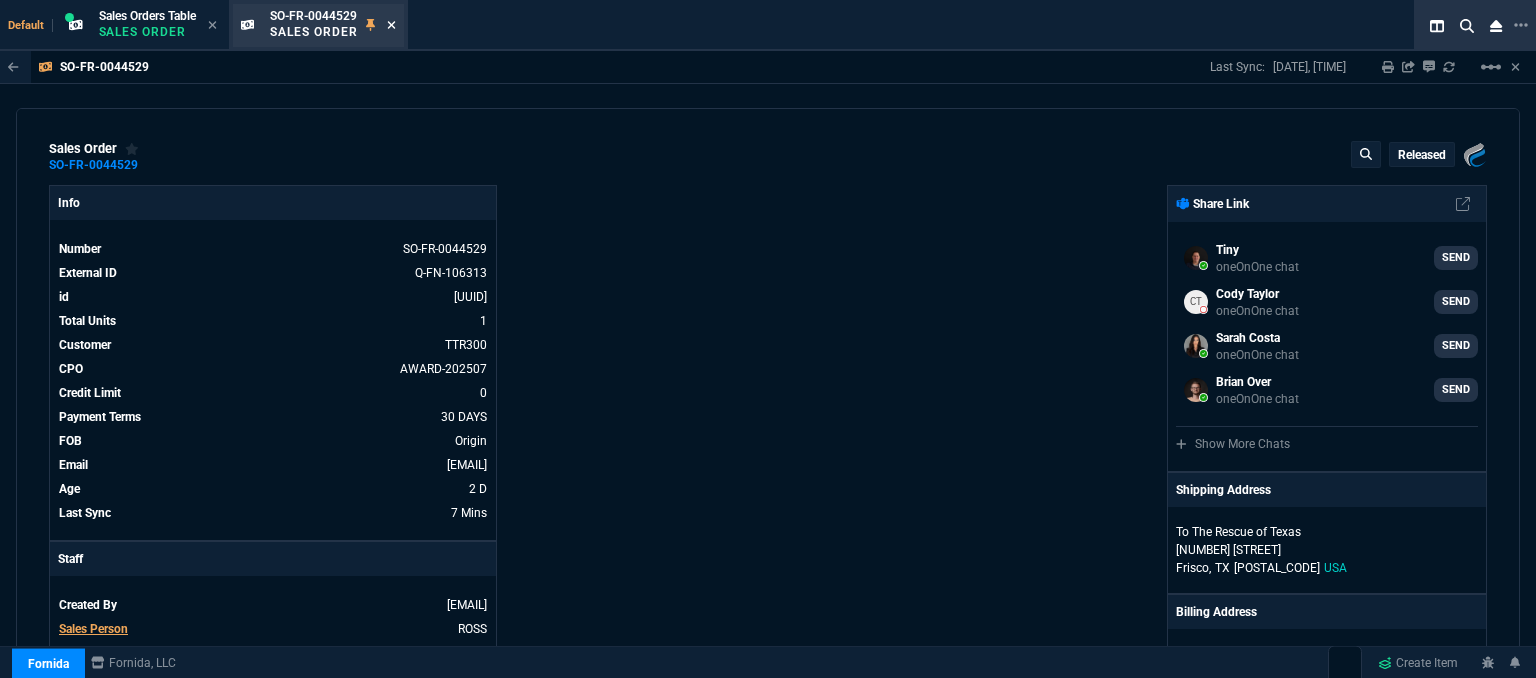 click at bounding box center (391, 25) 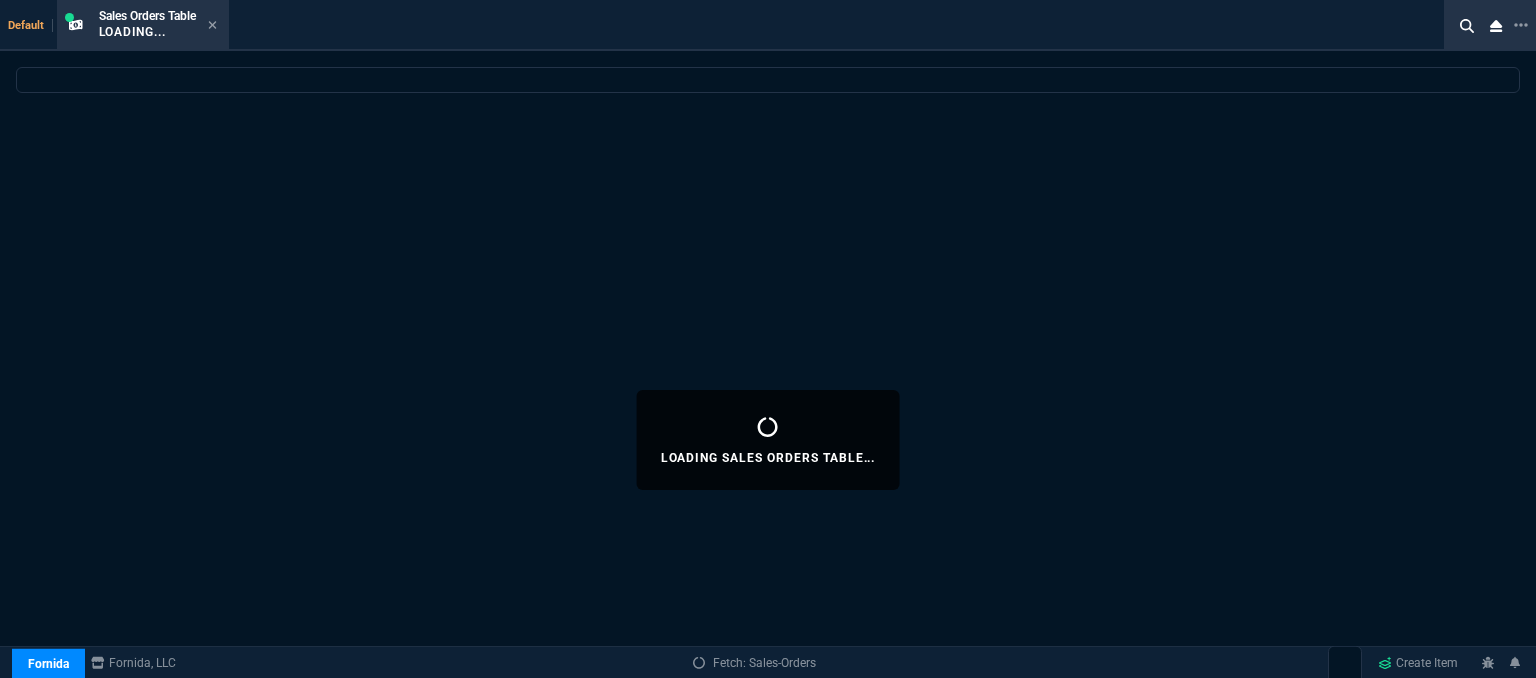 click at bounding box center [212, 25] 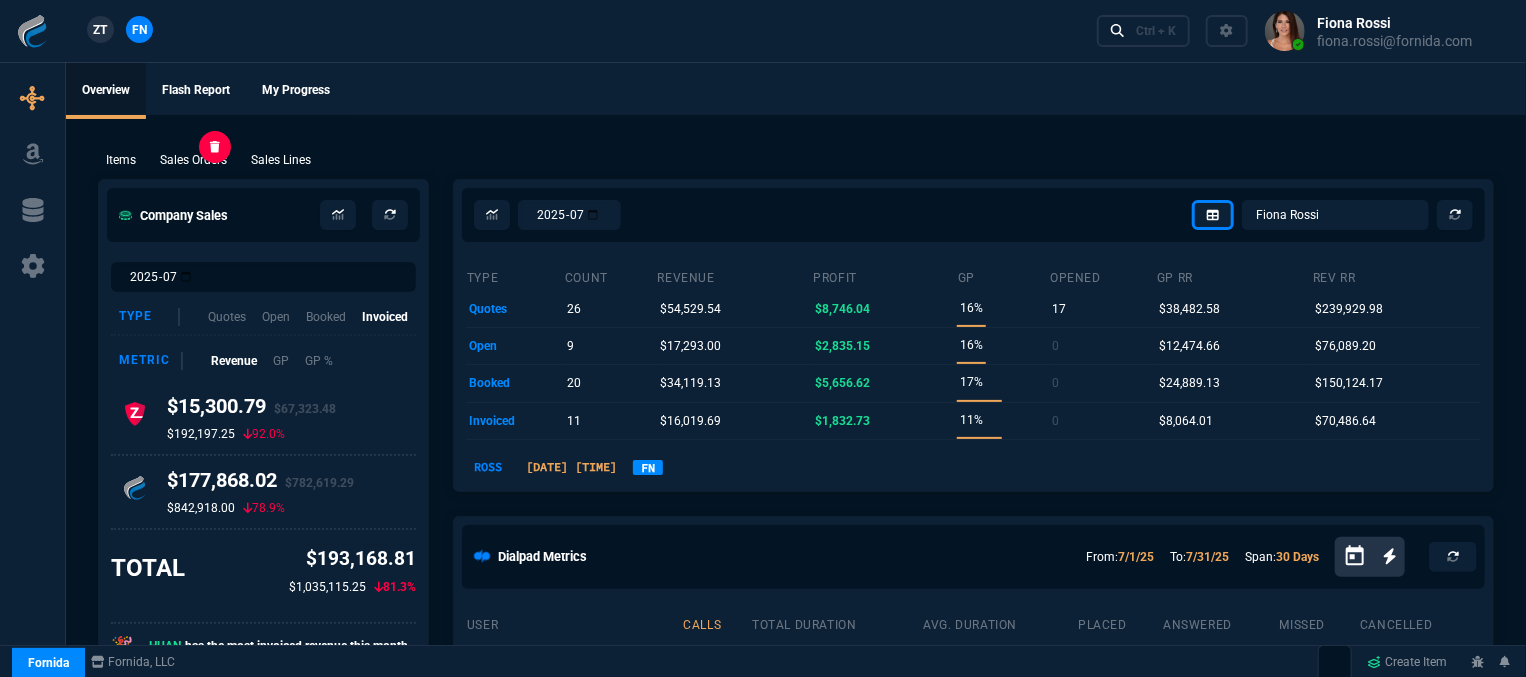 click on "Sales Orders" at bounding box center (121, 160) 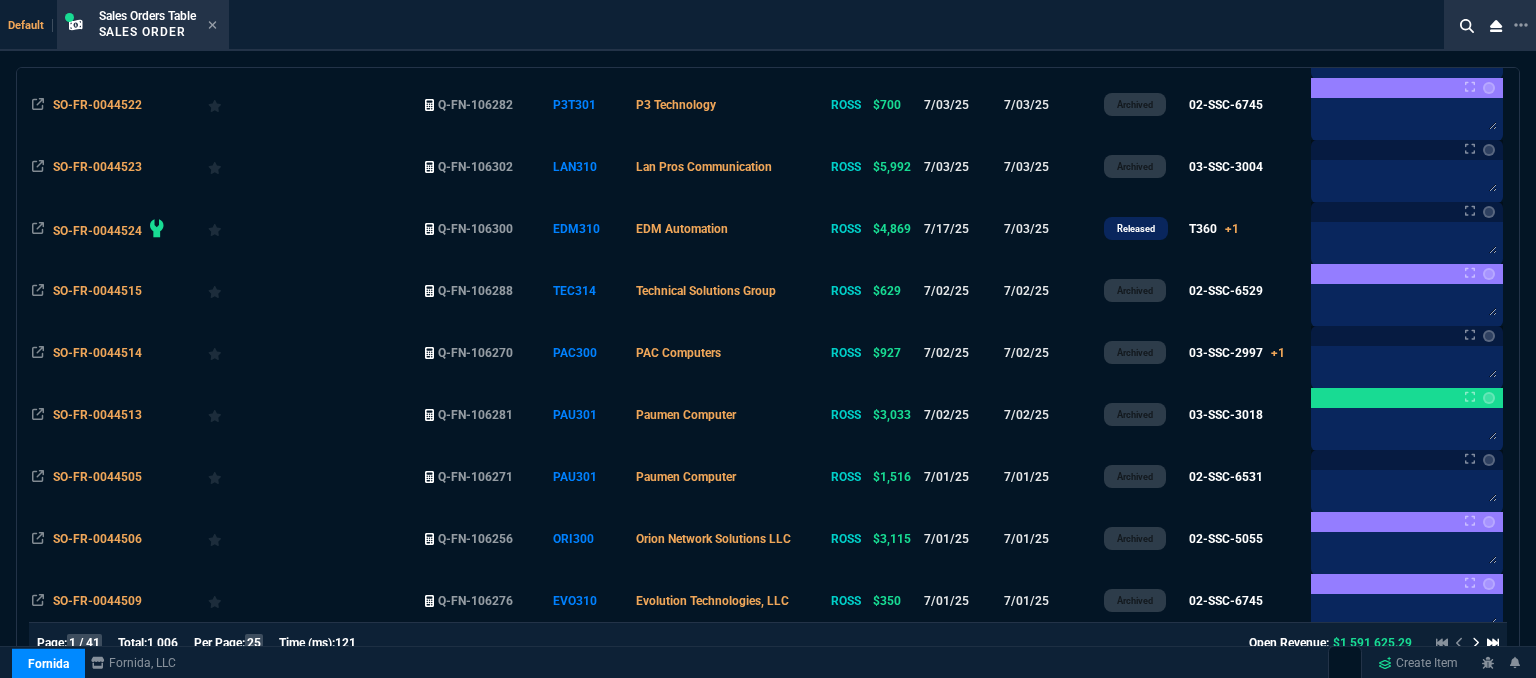scroll, scrollTop: 800, scrollLeft: 0, axis: vertical 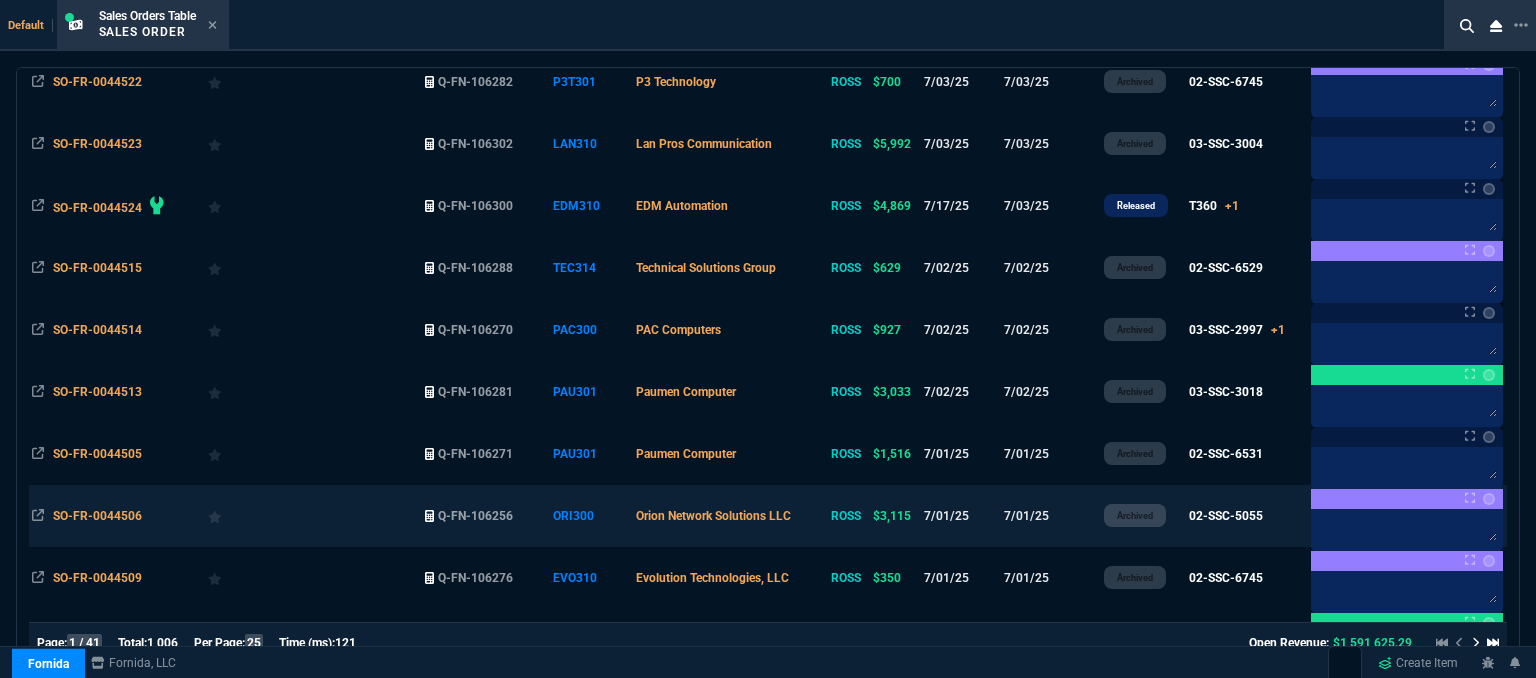 click on "7/01/25" at bounding box center [1050, 516] 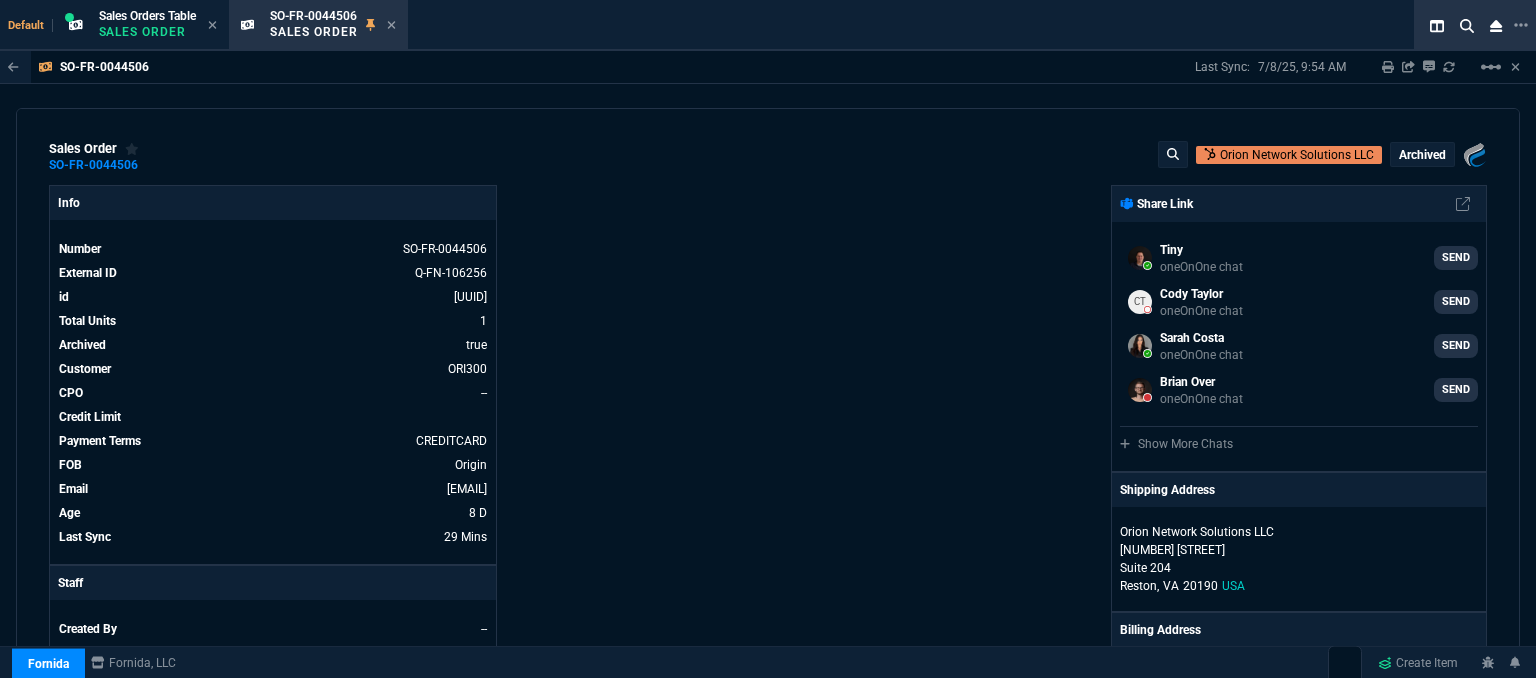 scroll, scrollTop: 0, scrollLeft: 0, axis: both 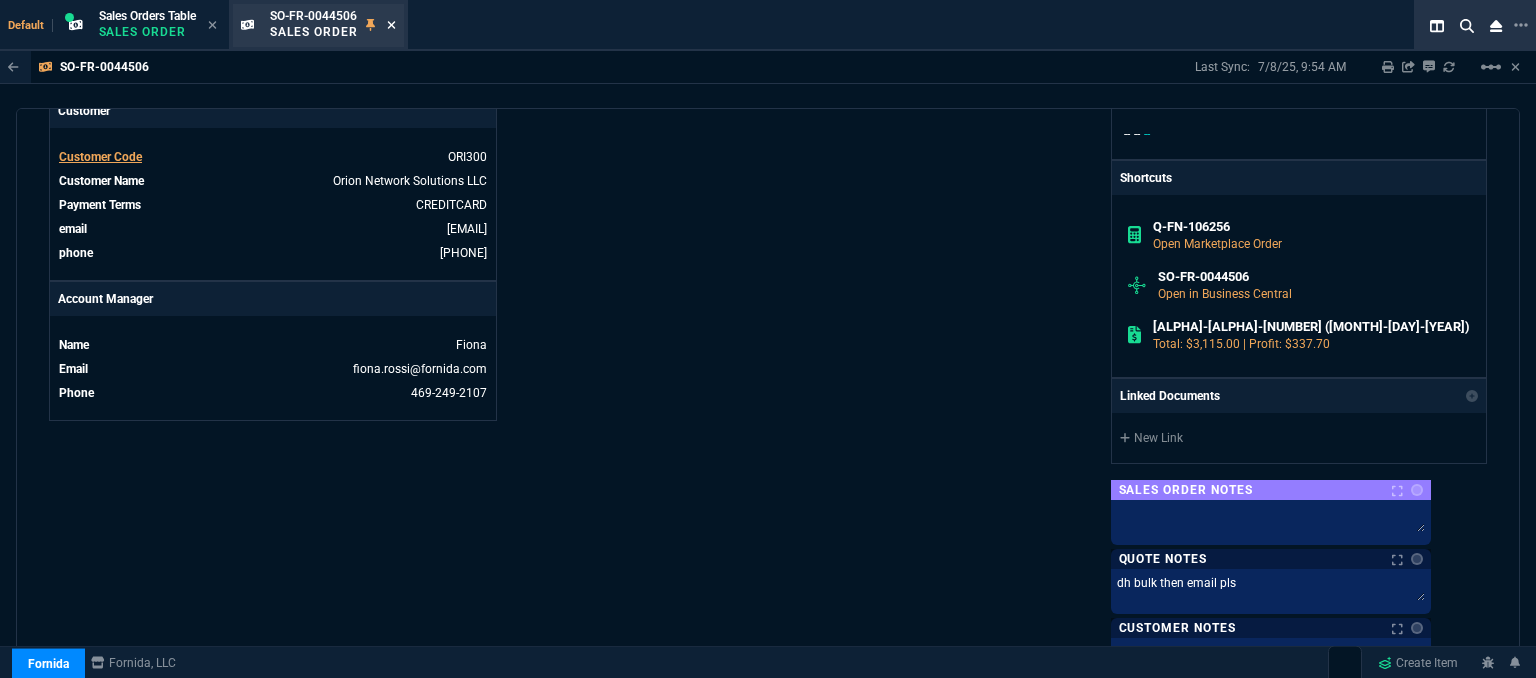 click at bounding box center [391, 25] 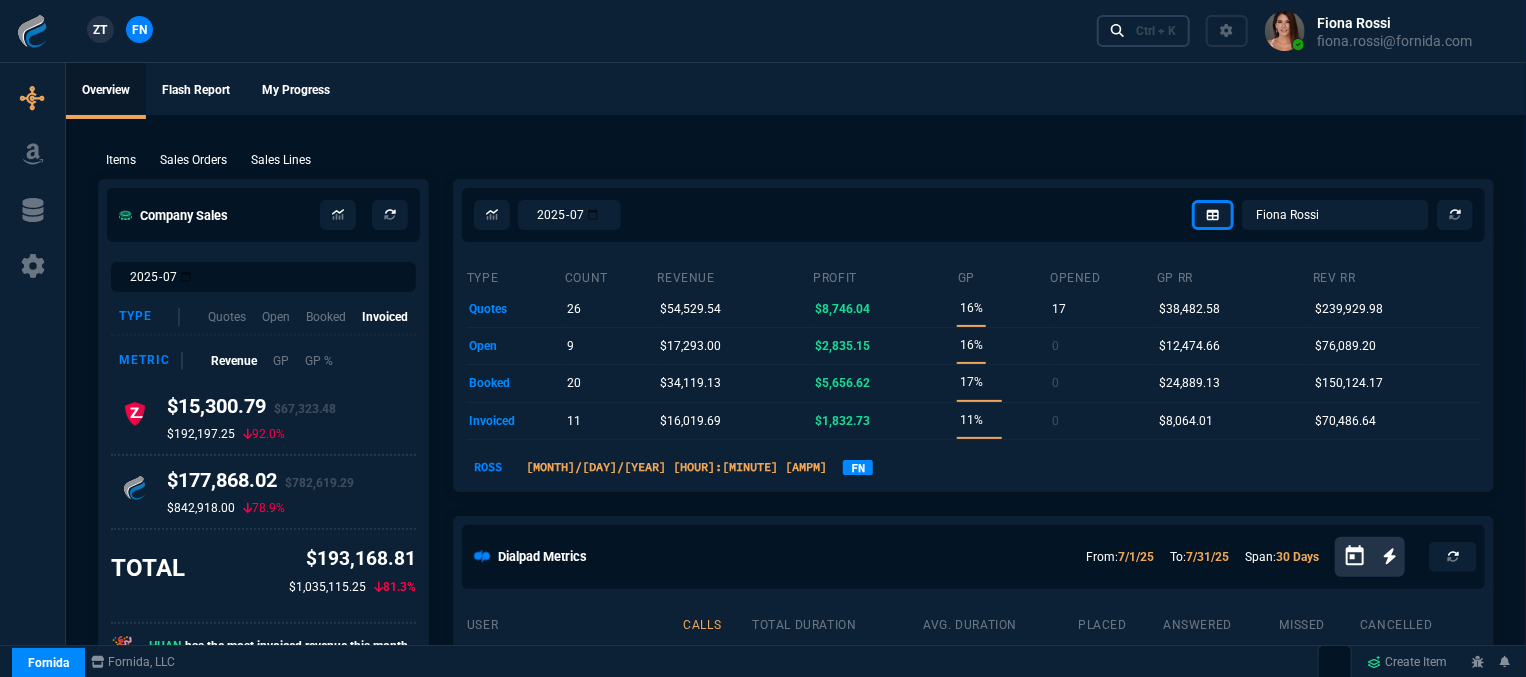 click on "Ctrl + K" at bounding box center (1156, 31) 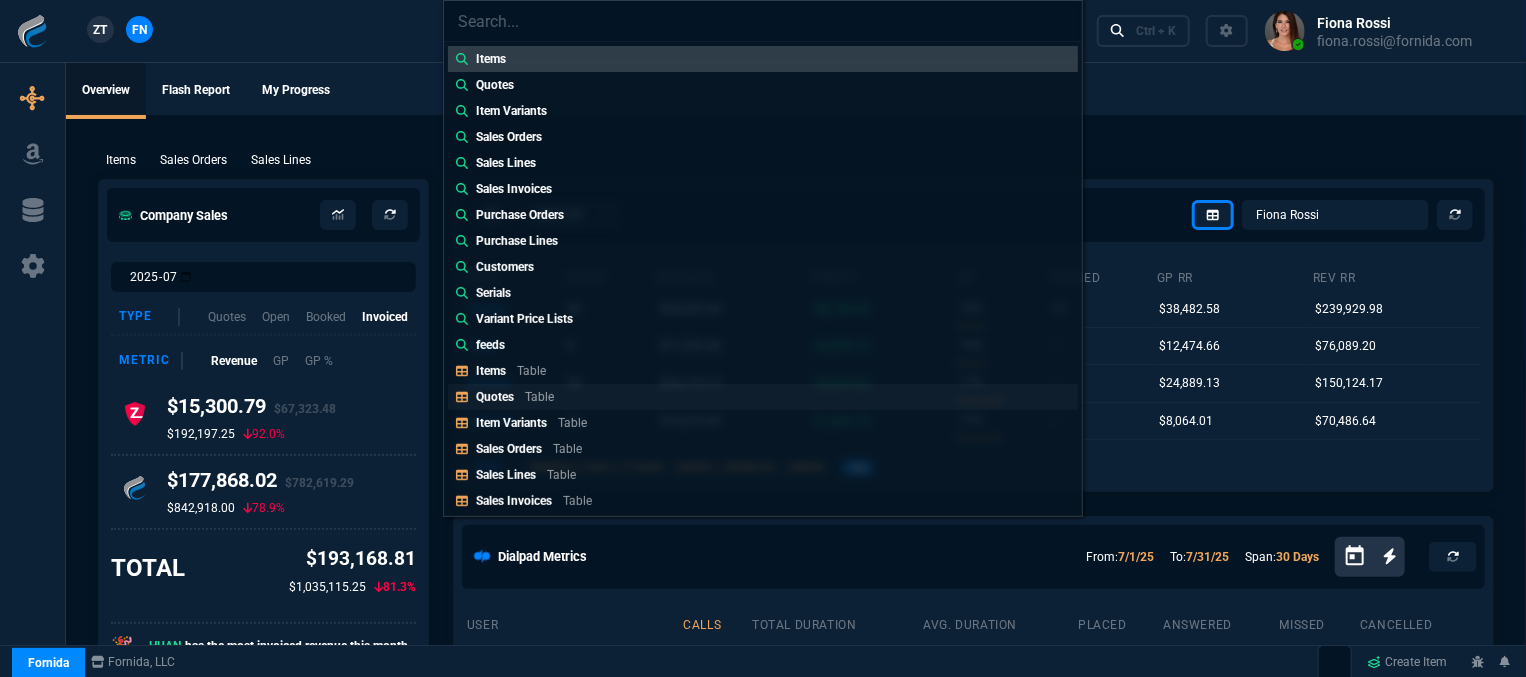 click on "Quotes
Table" at bounding box center (763, 59) 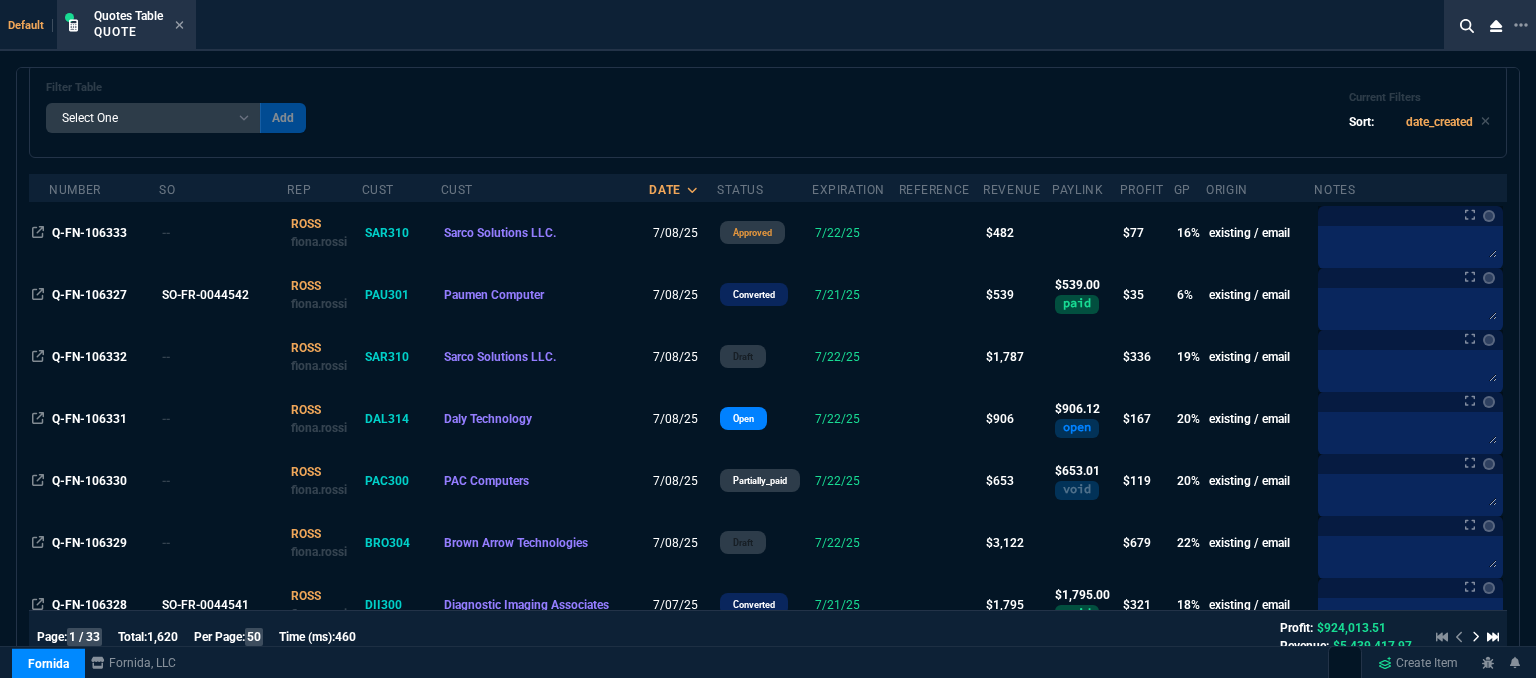 scroll, scrollTop: 0, scrollLeft: 0, axis: both 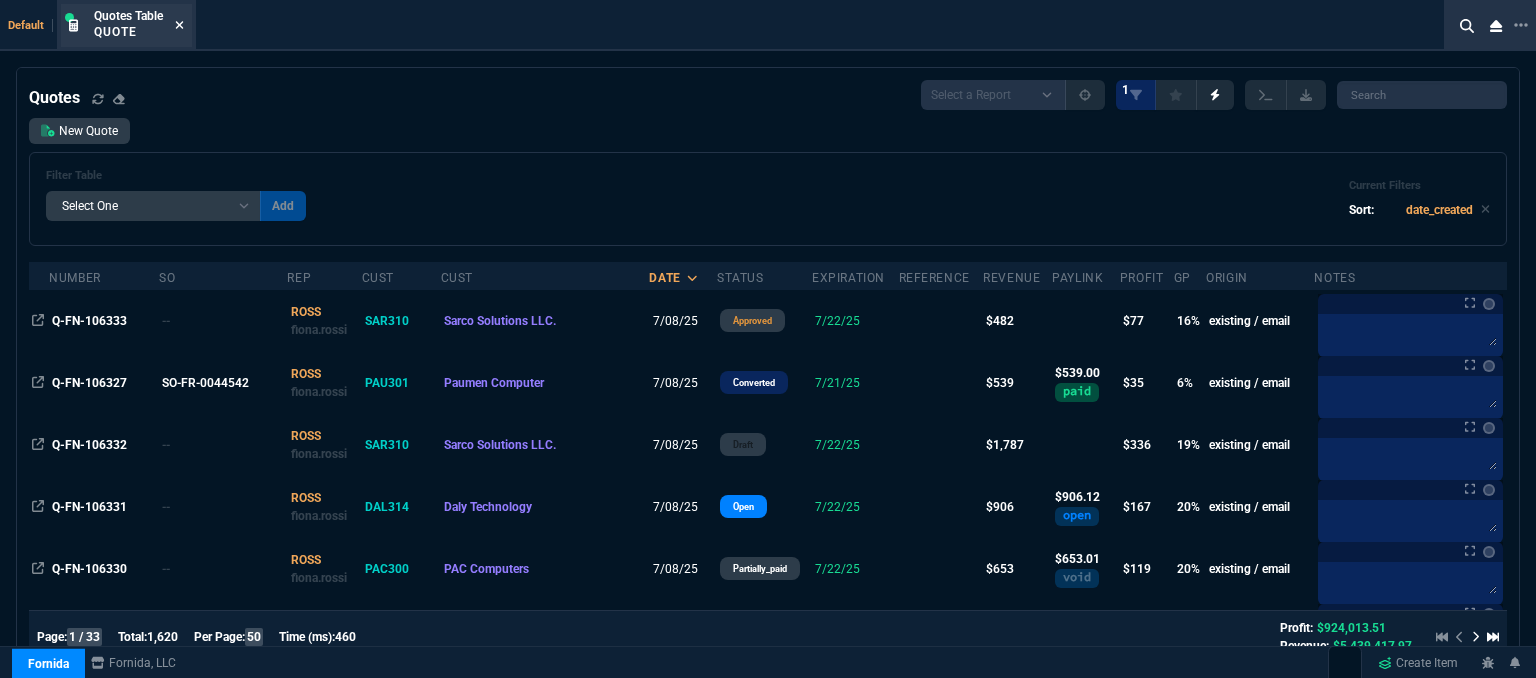 click at bounding box center [179, 25] 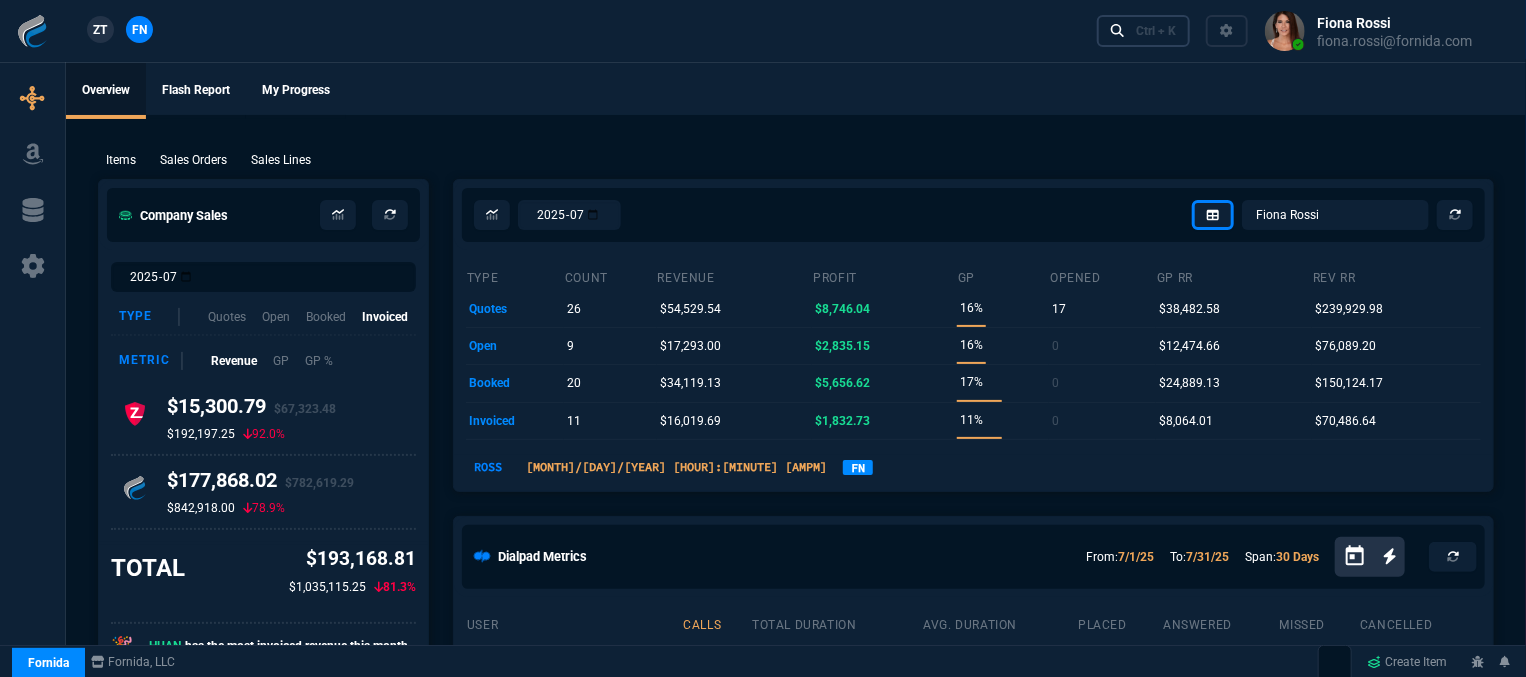 click on "Ctrl + K" at bounding box center (1156, 31) 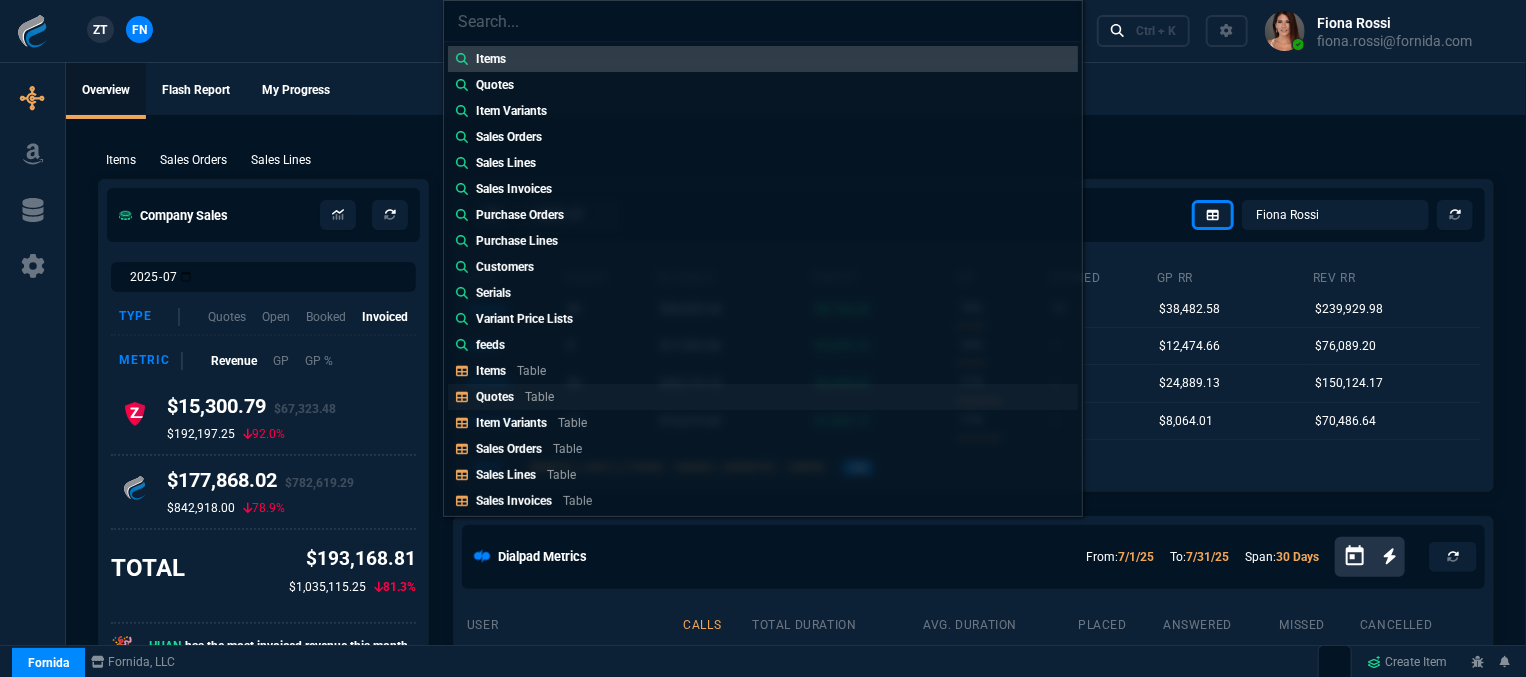 click on "Table" at bounding box center (531, 371) 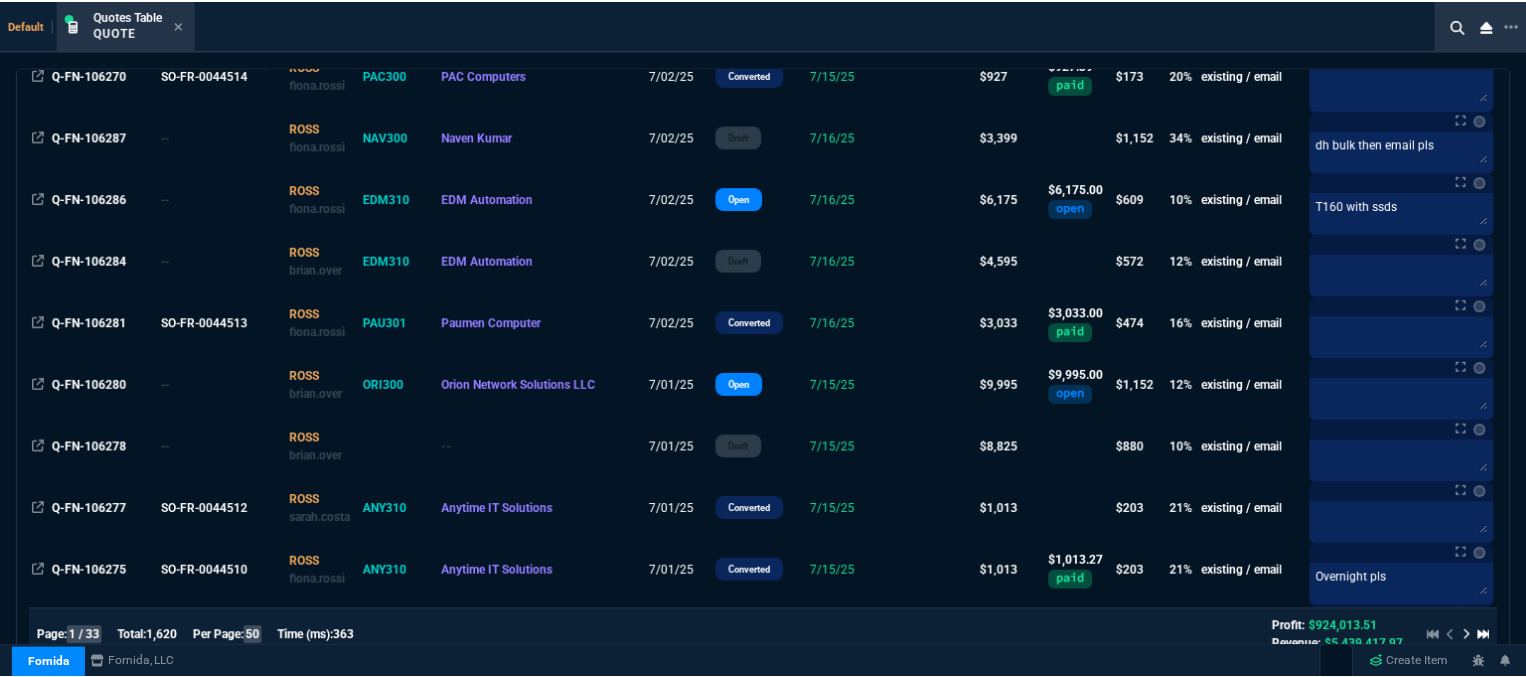 scroll, scrollTop: 2000, scrollLeft: 0, axis: vertical 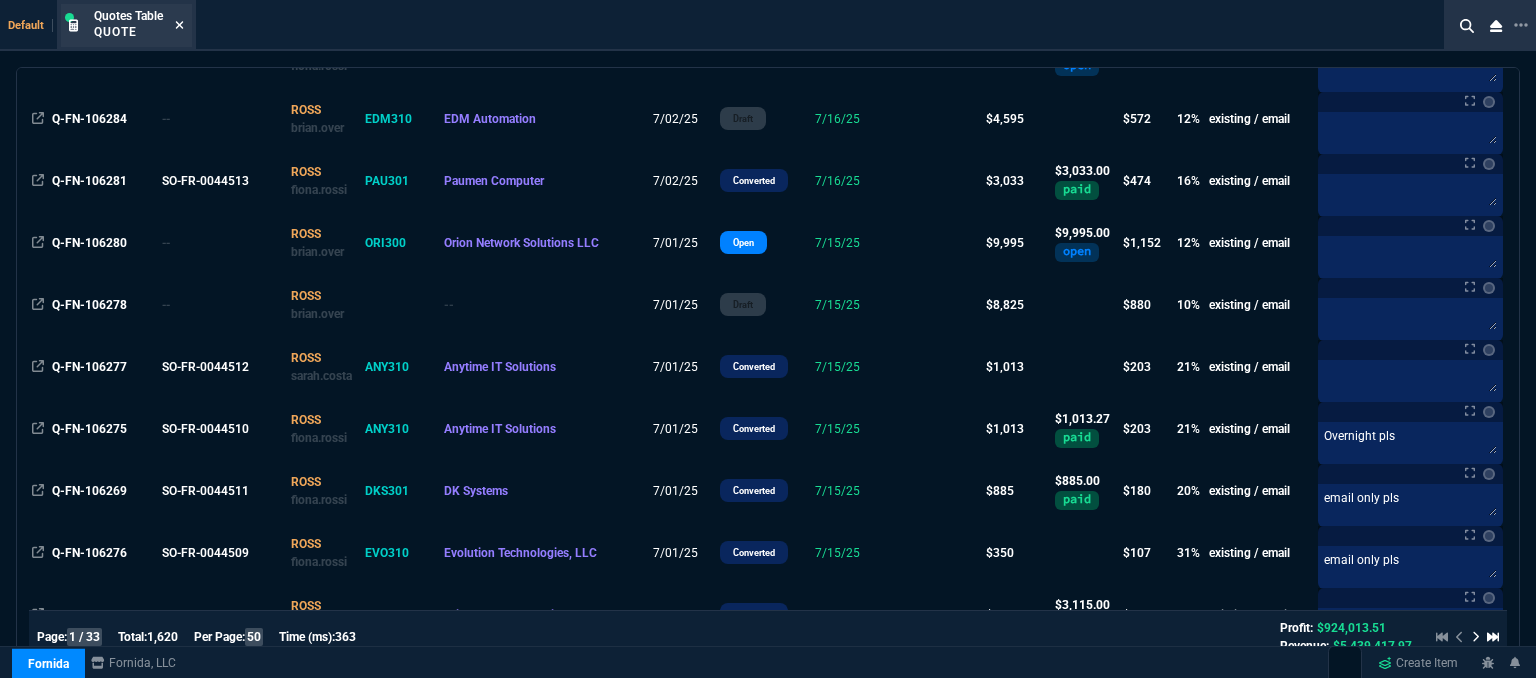 click at bounding box center (180, 25) 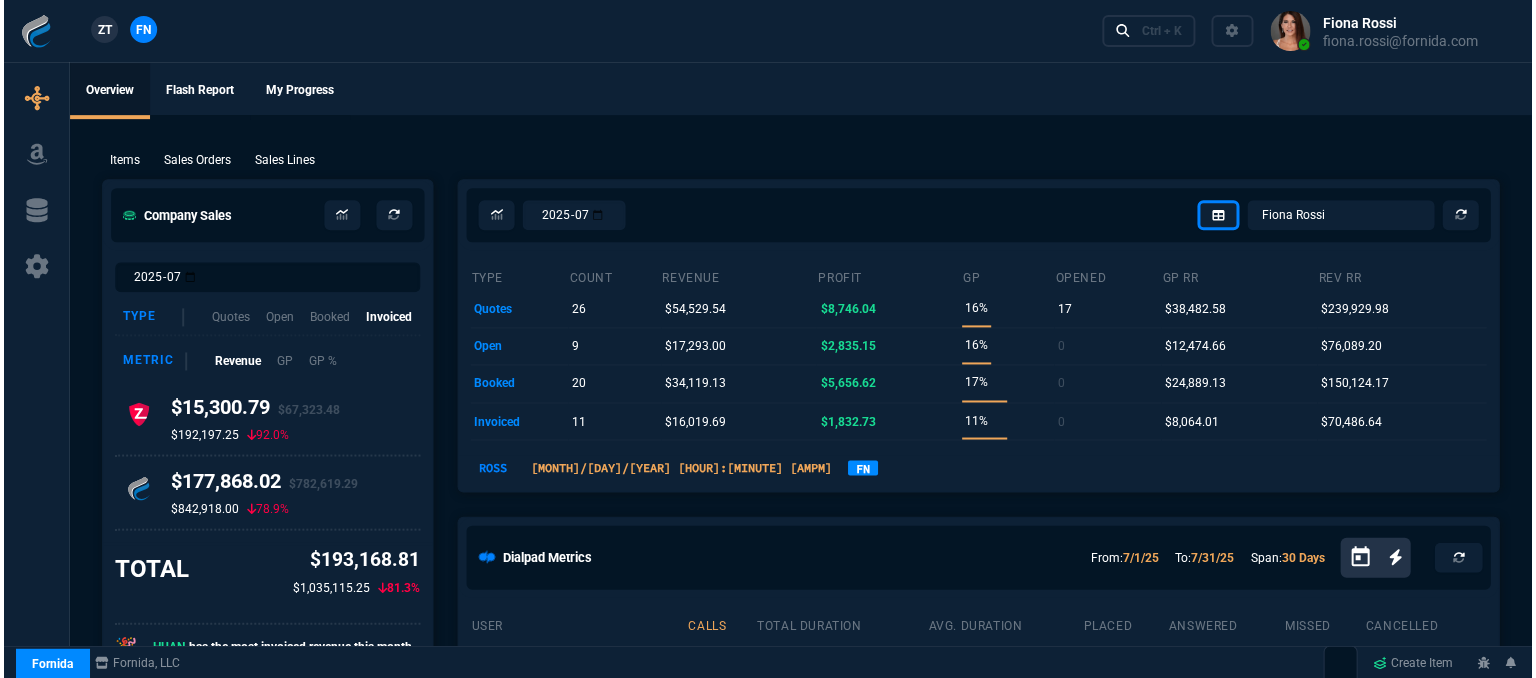 scroll, scrollTop: 0, scrollLeft: 0, axis: both 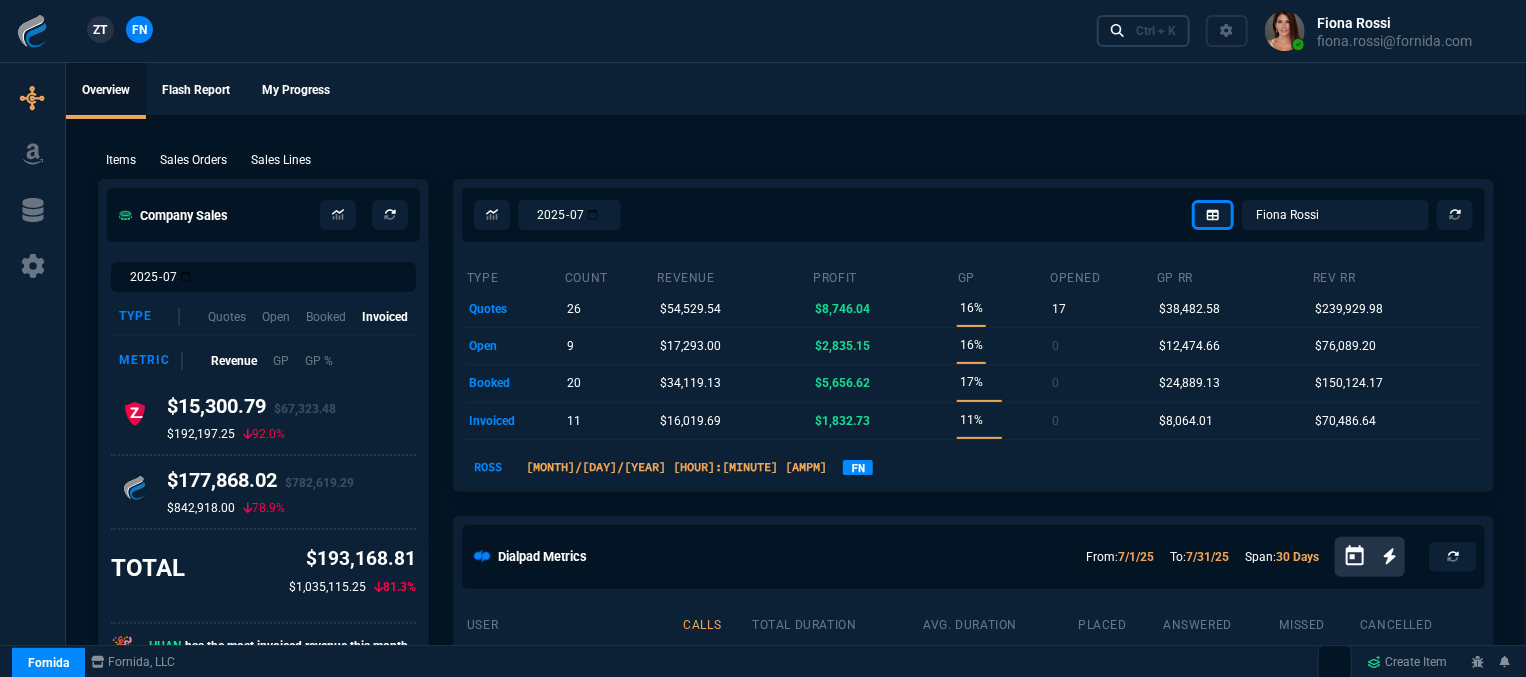 click on "Ctrl + K" at bounding box center [1156, 31] 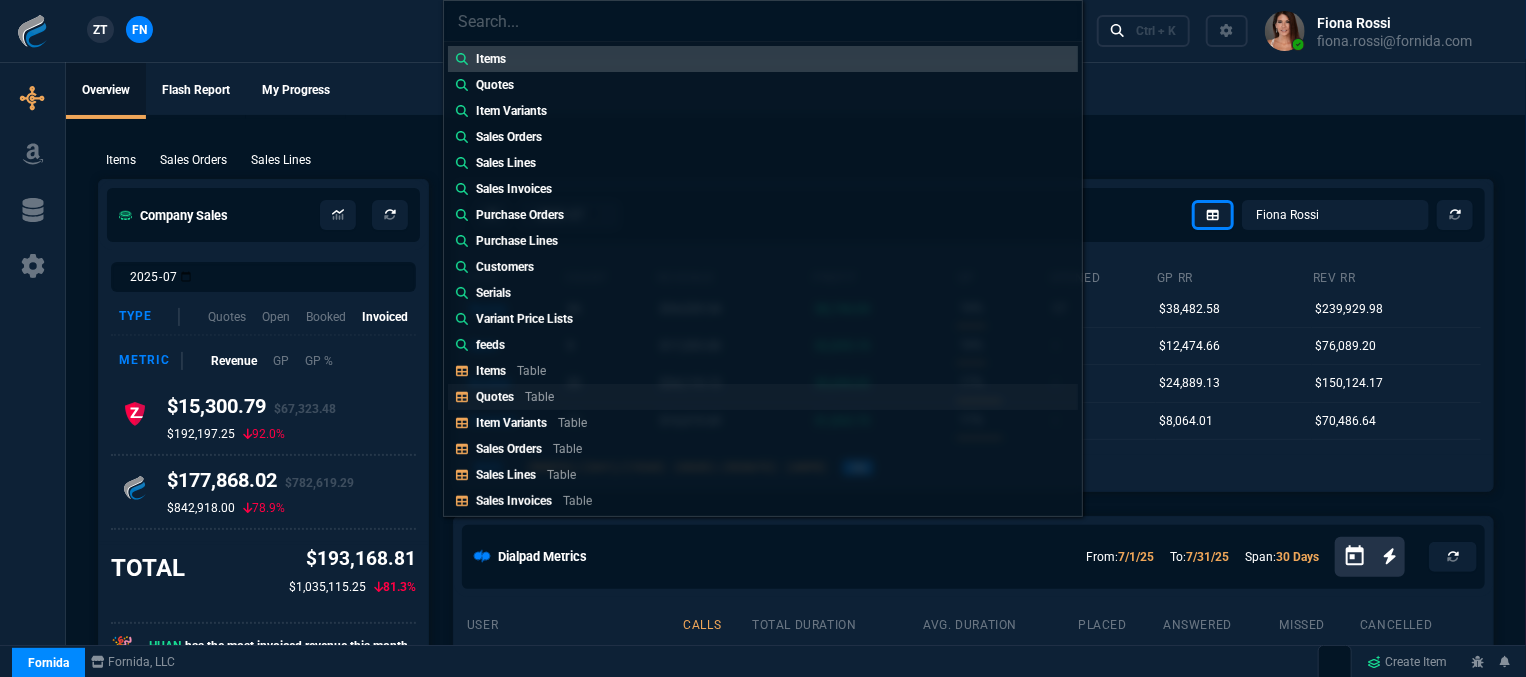 click on "Quotes
Table" at bounding box center (763, 59) 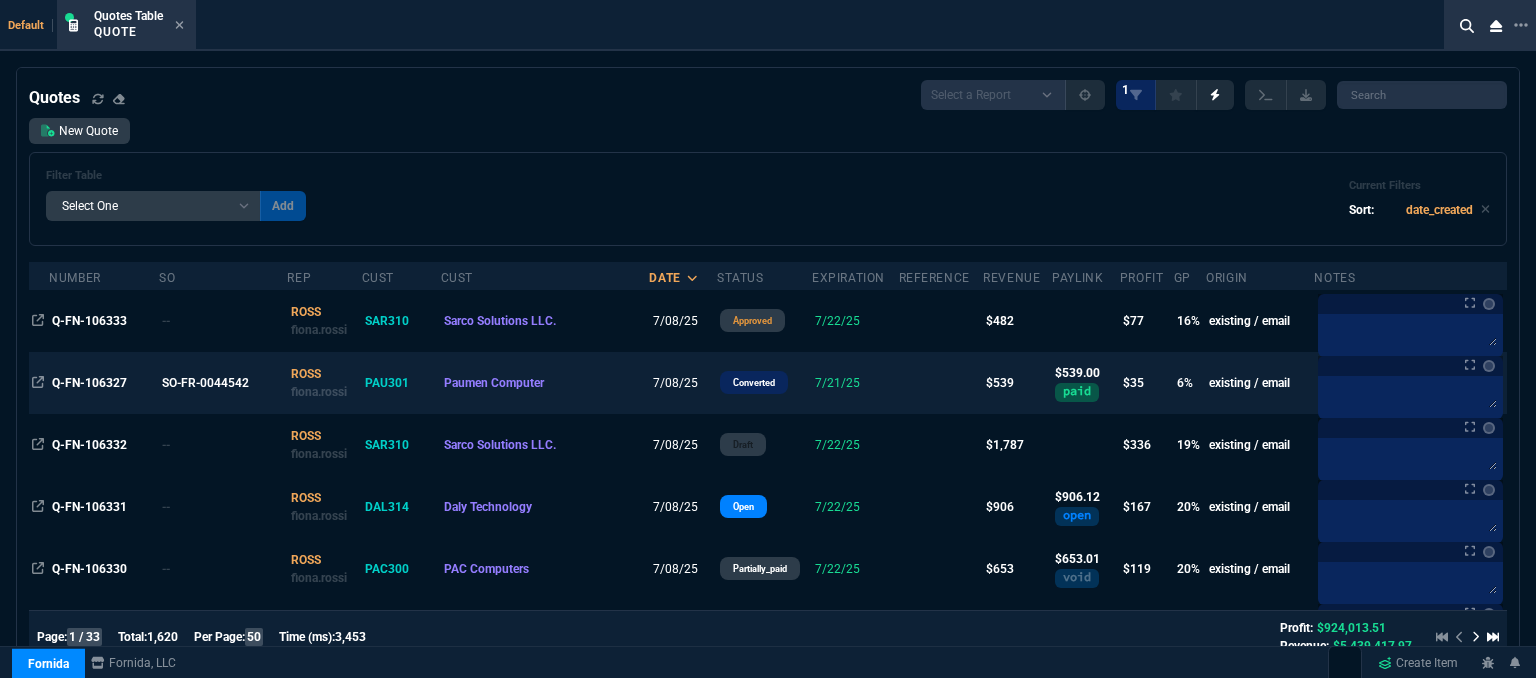click at bounding box center (941, 321) 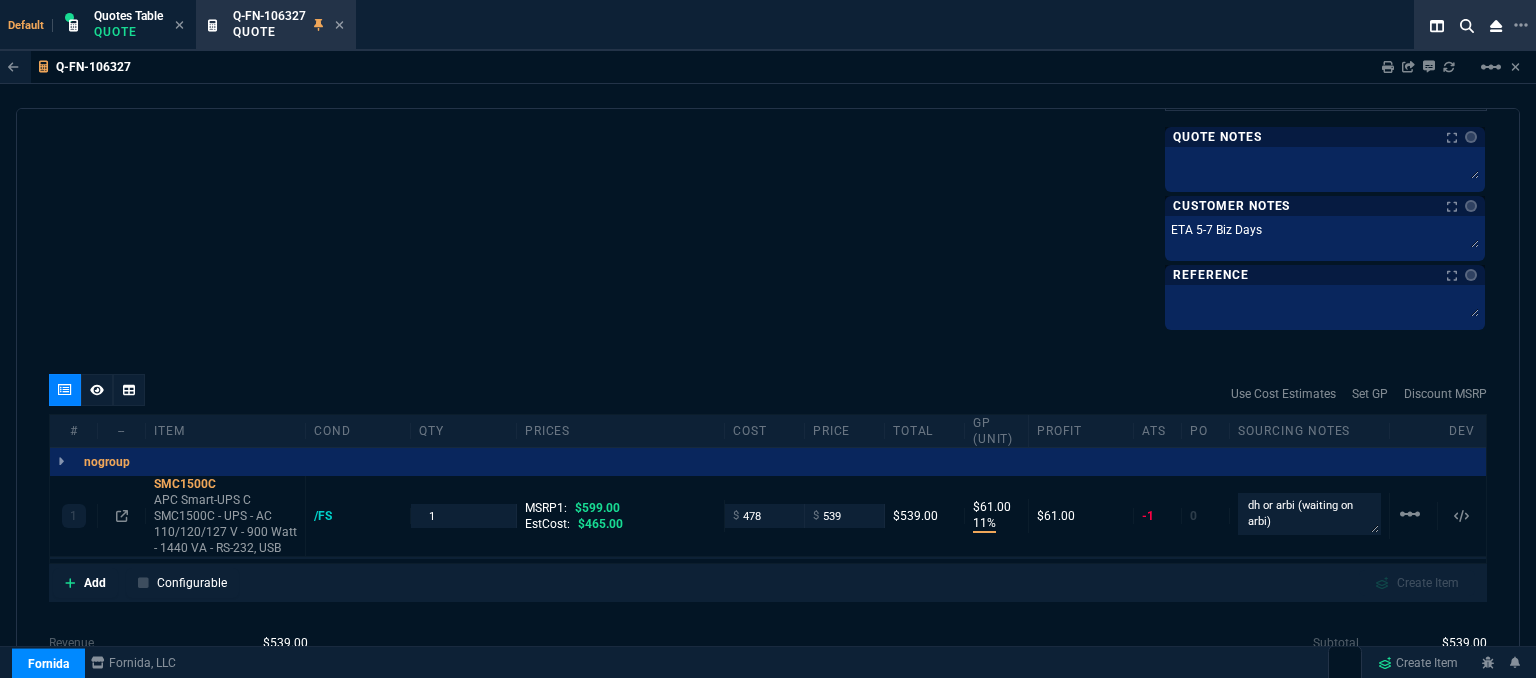 scroll, scrollTop: 1319, scrollLeft: 0, axis: vertical 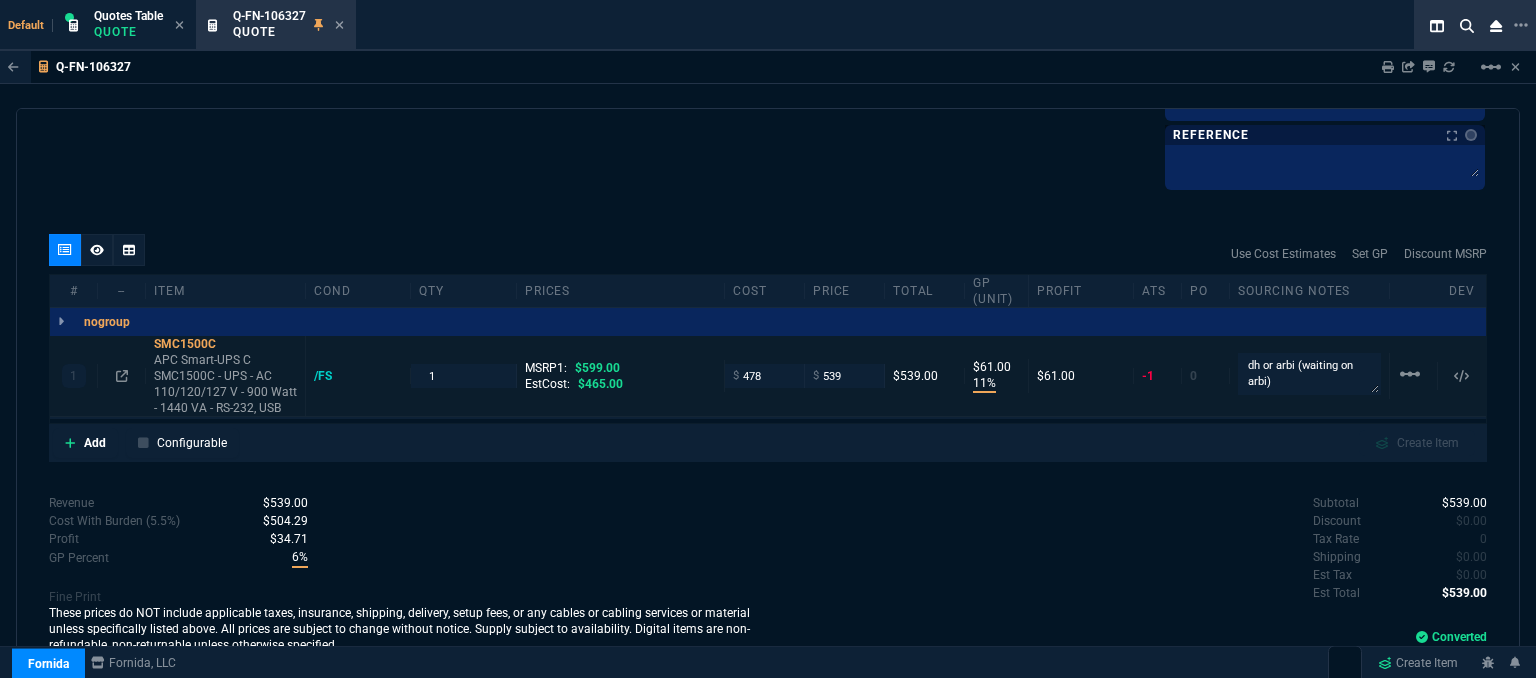 click on "dh or arbi (waiting on arbi)" at bounding box center [1309, 376] 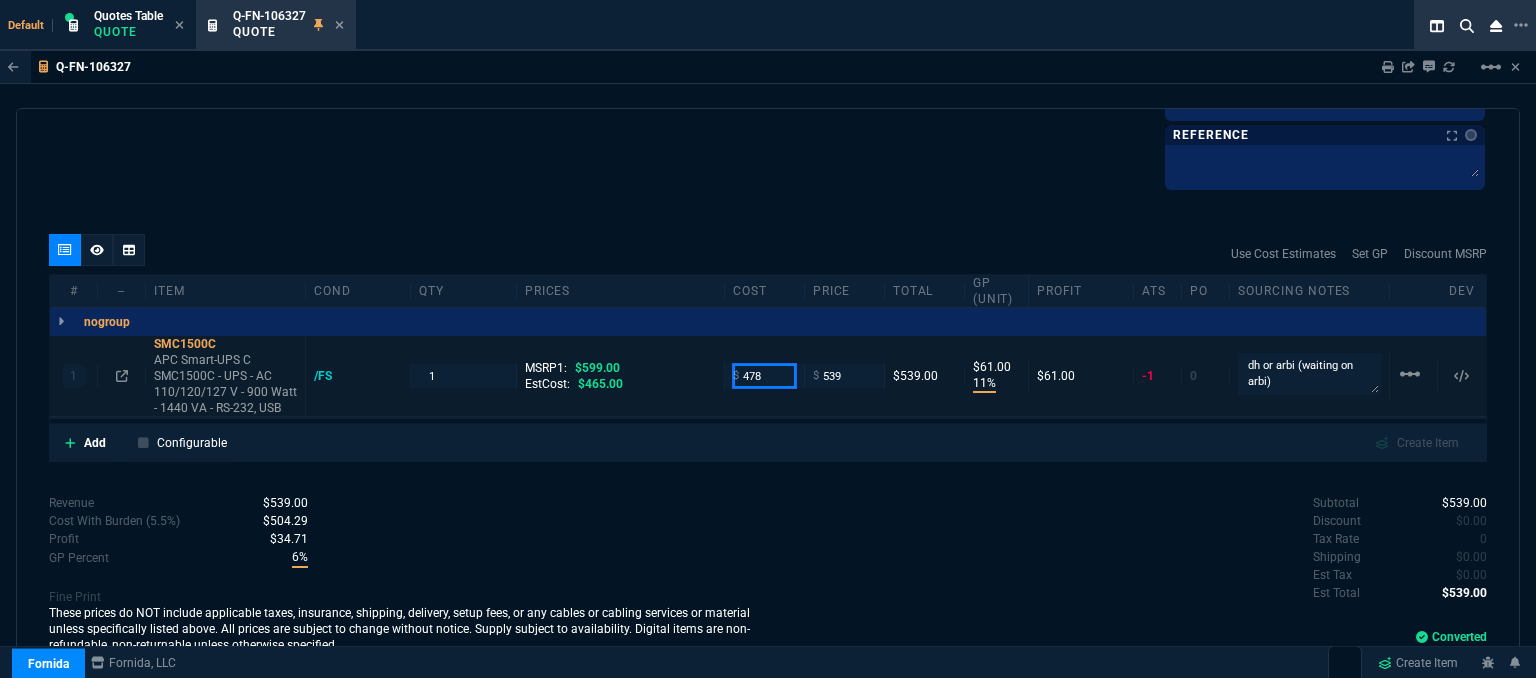 click on "478" at bounding box center [764, 375] 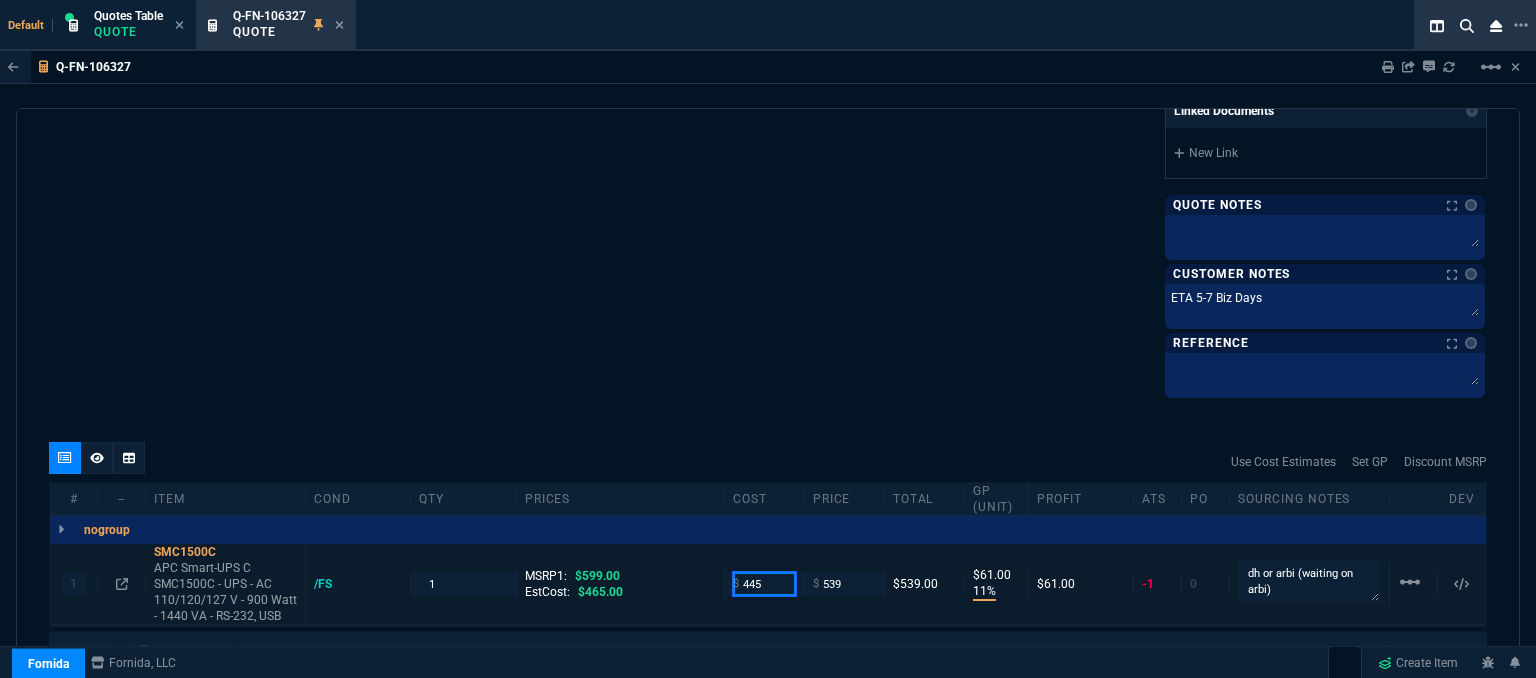 scroll, scrollTop: 1319, scrollLeft: 0, axis: vertical 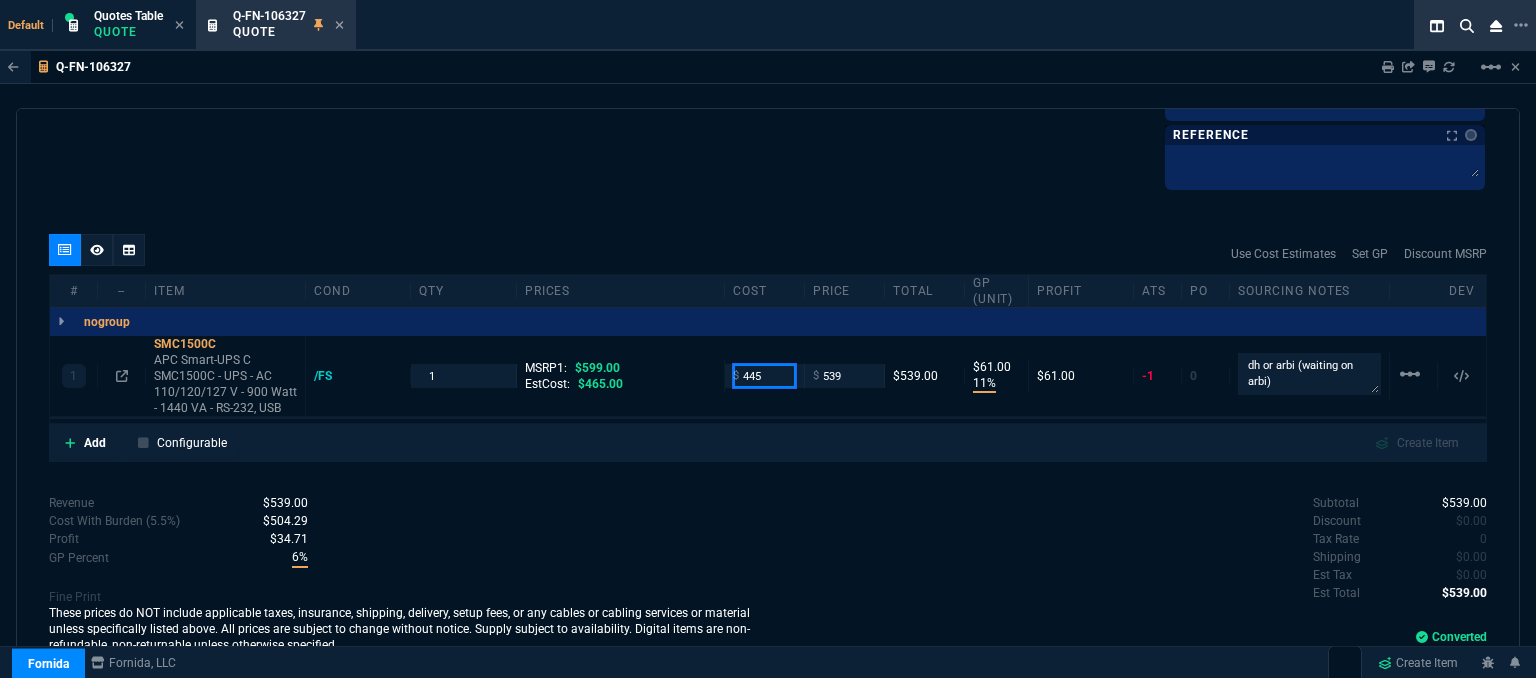 type on "445" 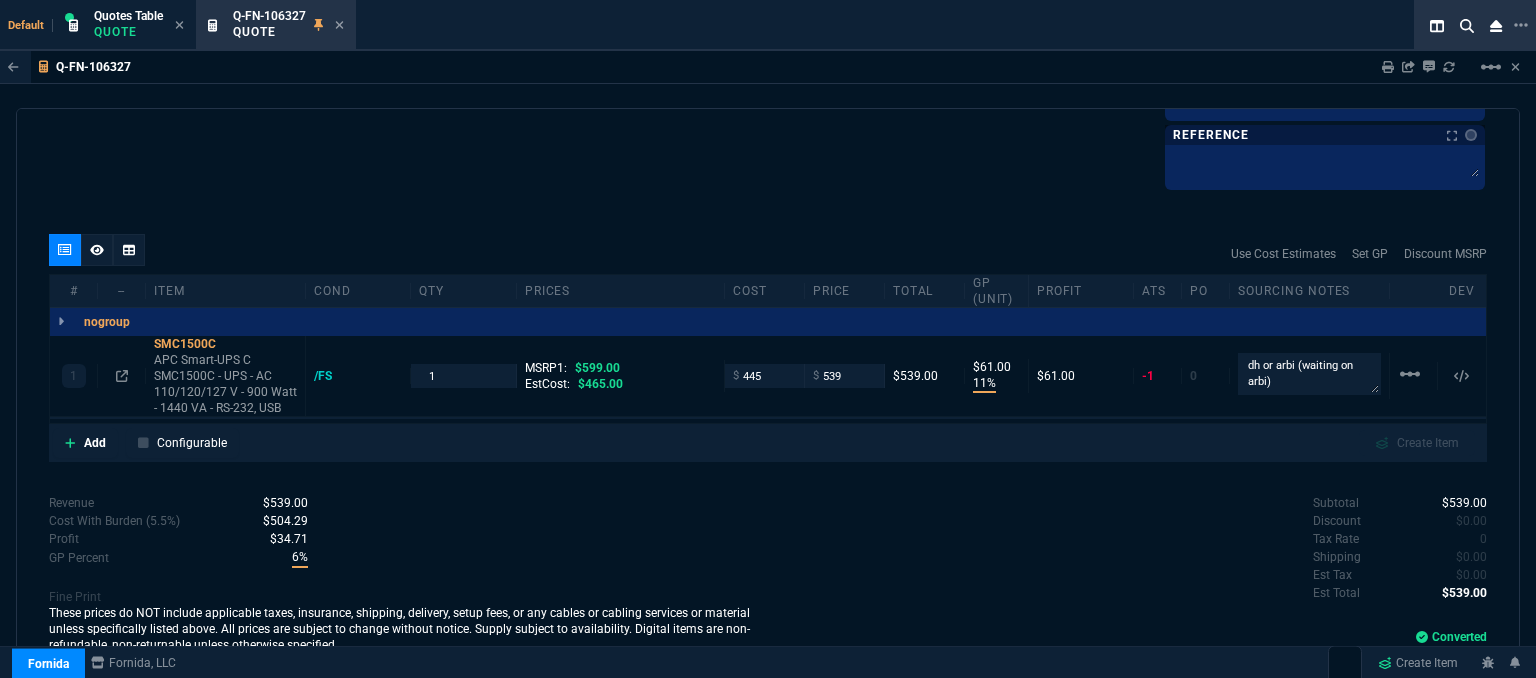 click on "quote   Q-FN-106327  Paumen Computer converted Fornida, LLC 2609 Technology Dr Suite 300 Plano, TX 75074 Details Number Q-FN-106327  Order ID Q-FN-106327  Customer Code PAU301  Total Units 1  Expires Mon - 7/21/25, 9:28 PM Creator fiona.rossi@fornida.com  Created Tue - 7/8/25, 2:22 PM Print Specs Number Q-FN-106327  Customer ID PAU301  Customer Name Paumen Computer  Expires 7/21/25,  4:28 PM  Customer PO # --  Payment Terms CREDITCARD  Shipping Agent FEDEX | GRD  Customer Customer Code PAU301  Customer Name Paumen Computer  Customer PO # empty  Payment Terms CREDITCARD  email steve@paumen.com  phone (612) 749-6986   Origin  existing / email   Origin Comment    Staff Sales Person ROSS  Engineer 1 --  Engineer 2 --  Shipping Ship Date  Tue - 7/15/25 Agent FEDEX  Agent Service GRD  Account Id --  Sales Order* Number SO-FR-0044542  id e79dc202-075c-f011-8eed-00224830e0c5  Account Manager Name Fiona  Email fiona.rossi@fornida.com  Phone 469-249-2107  Fornida, LLC 2609 Technology Dr Suite 300 Plano, TX 75074 Tiny" at bounding box center (768, 396) 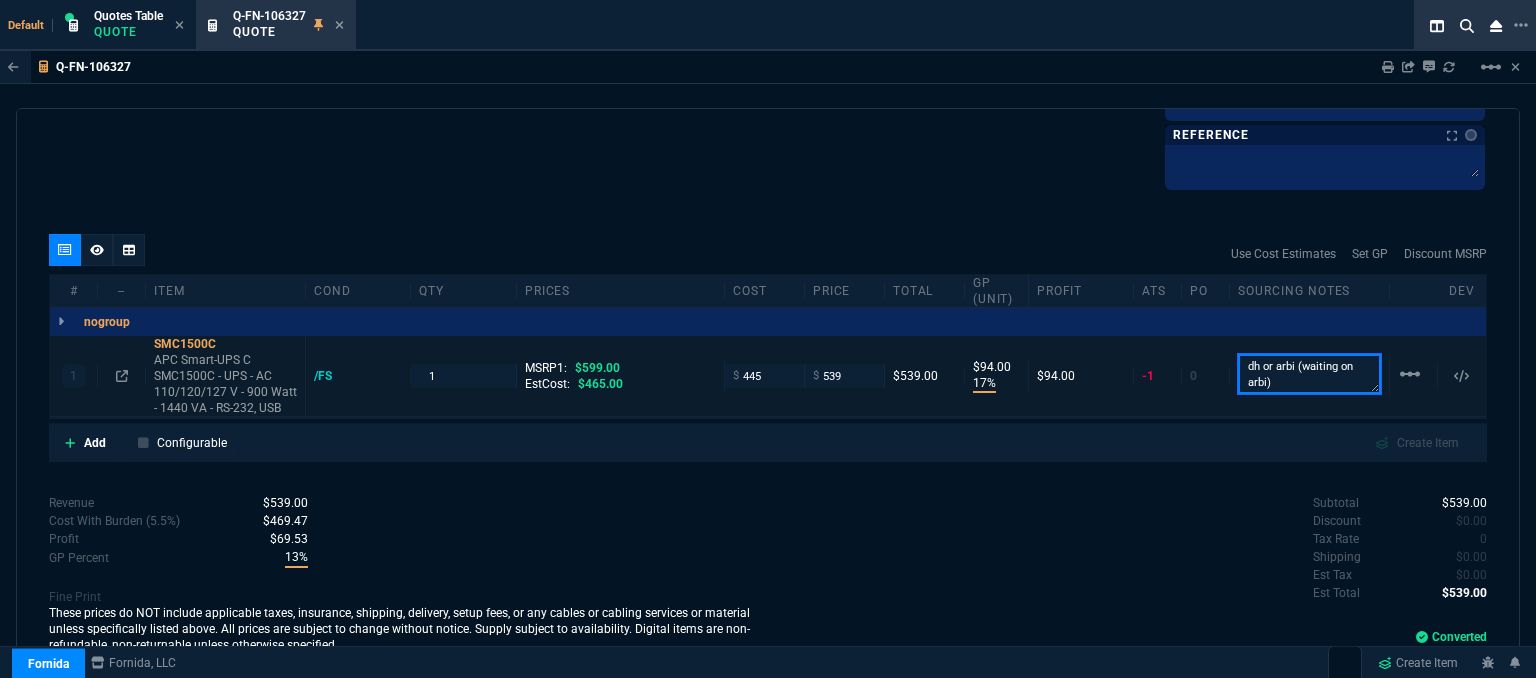 drag, startPoint x: 1300, startPoint y: 371, endPoint x: 1198, endPoint y: 359, distance: 102.70345 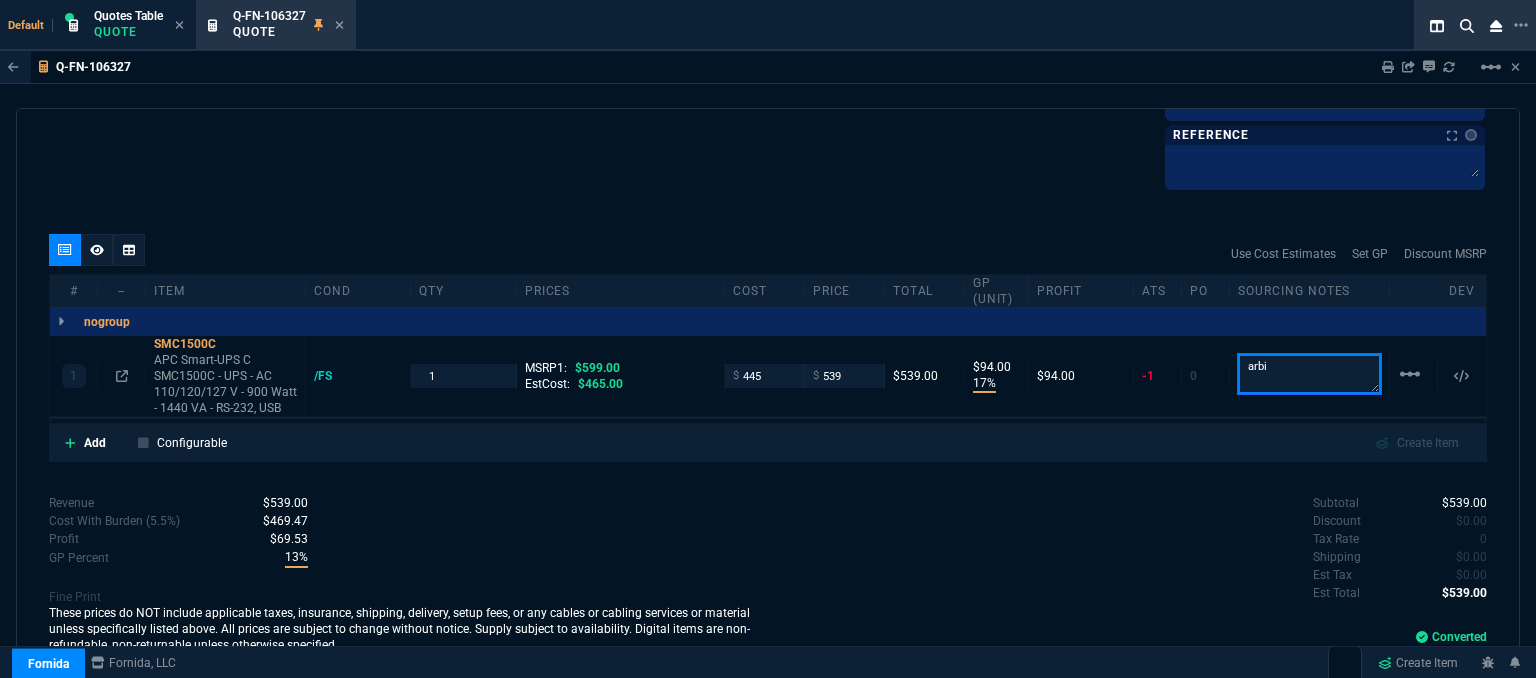 type on "arbi" 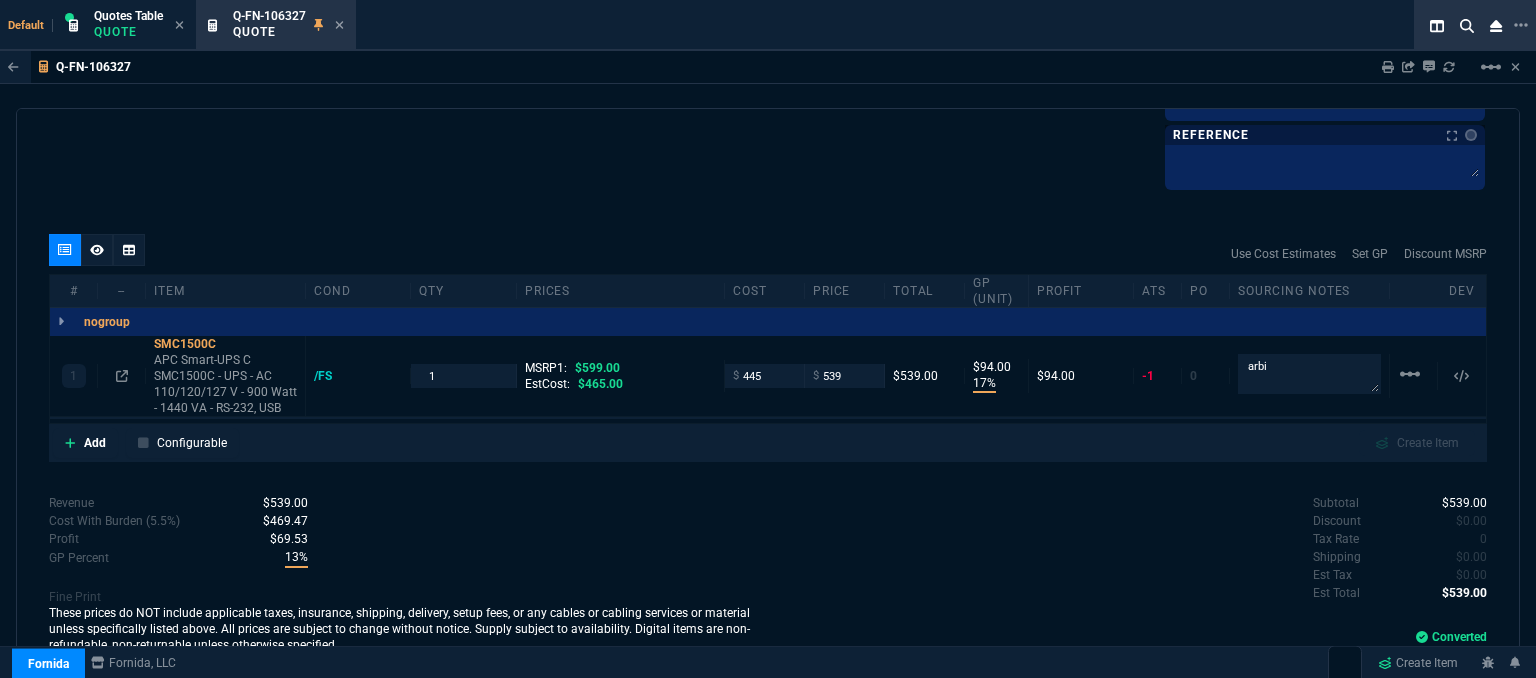 click on "Fornida, LLC 2609 Technology Dr Suite 300 Plano, TX 75074  Share Link  Tiny oneOnOne chat SEND Cody Taylor oneOnOne chat SEND Sarah Costa oneOnOne chat SEND Brian Over oneOnOne chat SEND  Show More Chats  Shipping Address 601 Soo Ln Suite 104 Buffalo,  MN -- USA Bill to Address 601 Soo Ln Suite 104 Buffalo,  MN -- USA End User -- -- -- Payment Link linear_scale $539.00 F7B5924A-0042 paid Direct https://invoice.stripe.com/i/acct_1NlHLHDXpnq5UzUZ/live_YWNjdF8xTmxITEhEWHBucTVVelVaLF9TZGVZWWN2ZUJSTGU1eEF3T0NXcGgxNU4yUExNbXZ0LDE0MjUzMDM2MA0200ZQlZFrD2?s=ap Customer https://pay.fornida.com/public/quotes/Q-FN-106327/checkout Admin https://dashboard.stripe.com/invoices/{{invoice.id}} Shortcuts SO-FR-0044542 (12-31-00) Released Linked Documents  New Link  Quote Notes Quote Notes    Customer Notes Notes Customer Notes Notes ETA 5-7 Biz Days Last updated by  fiona.rossi@fornida.com  at  7/7/25, 4:29 PM ETA 5-7 Biz Days  ETA 5-7 Biz Days  Reference Reference" at bounding box center [1127, -474] 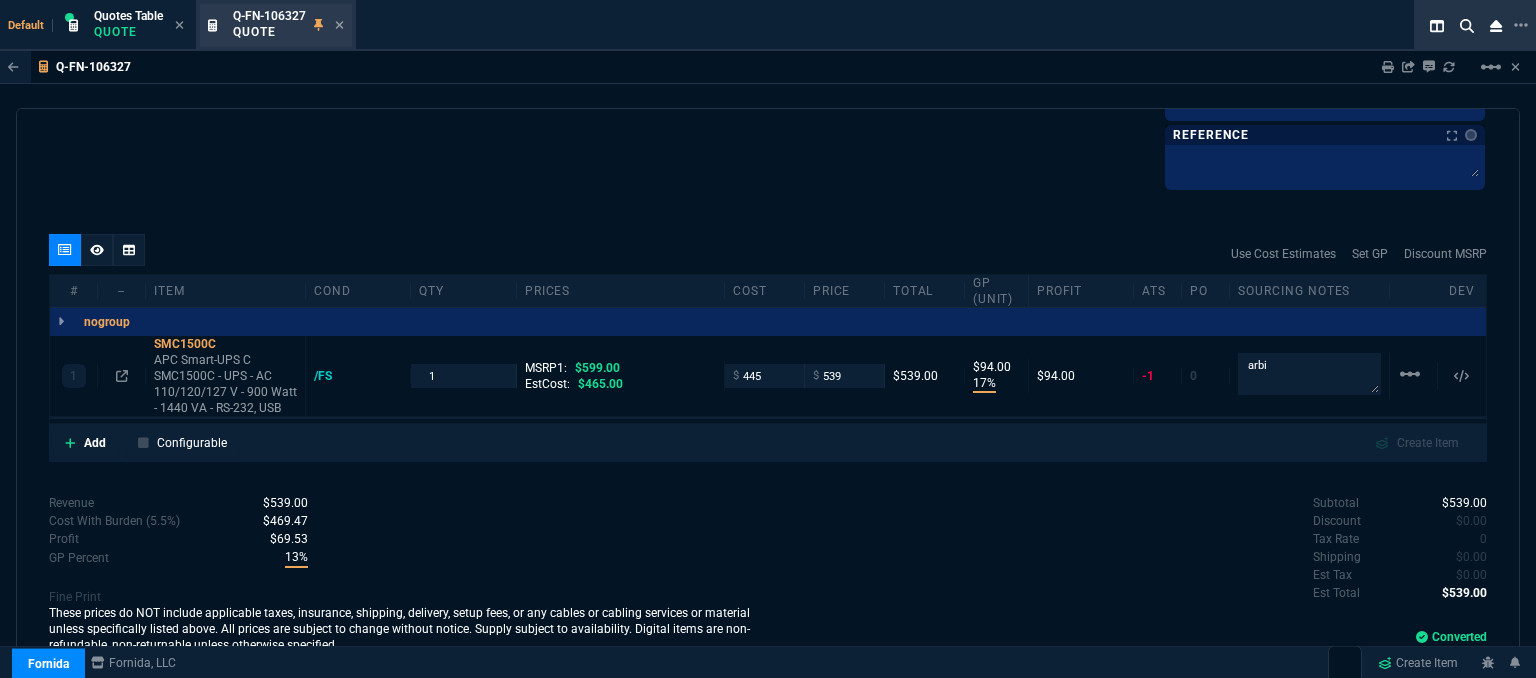 click on "Q-FN-106327  Quote" at bounding box center [276, 25] 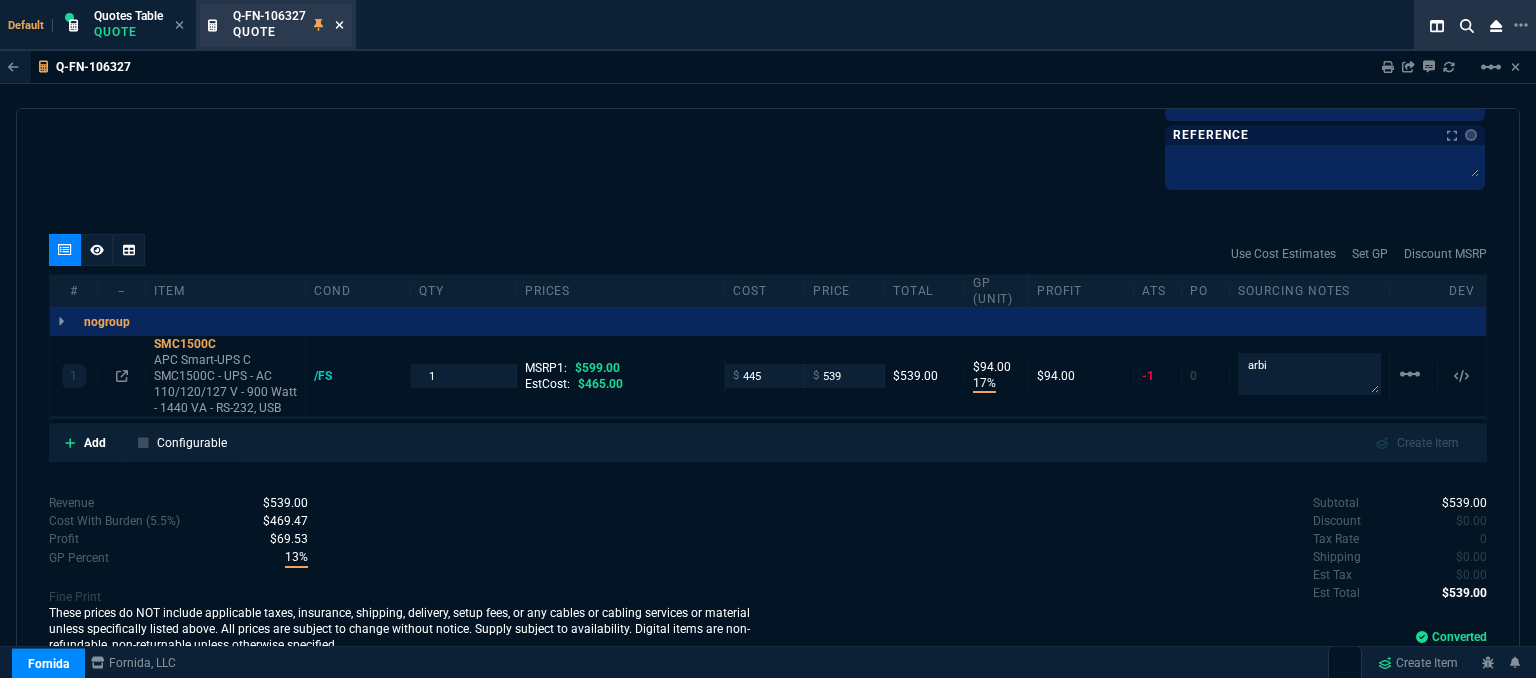 click at bounding box center (339, 25) 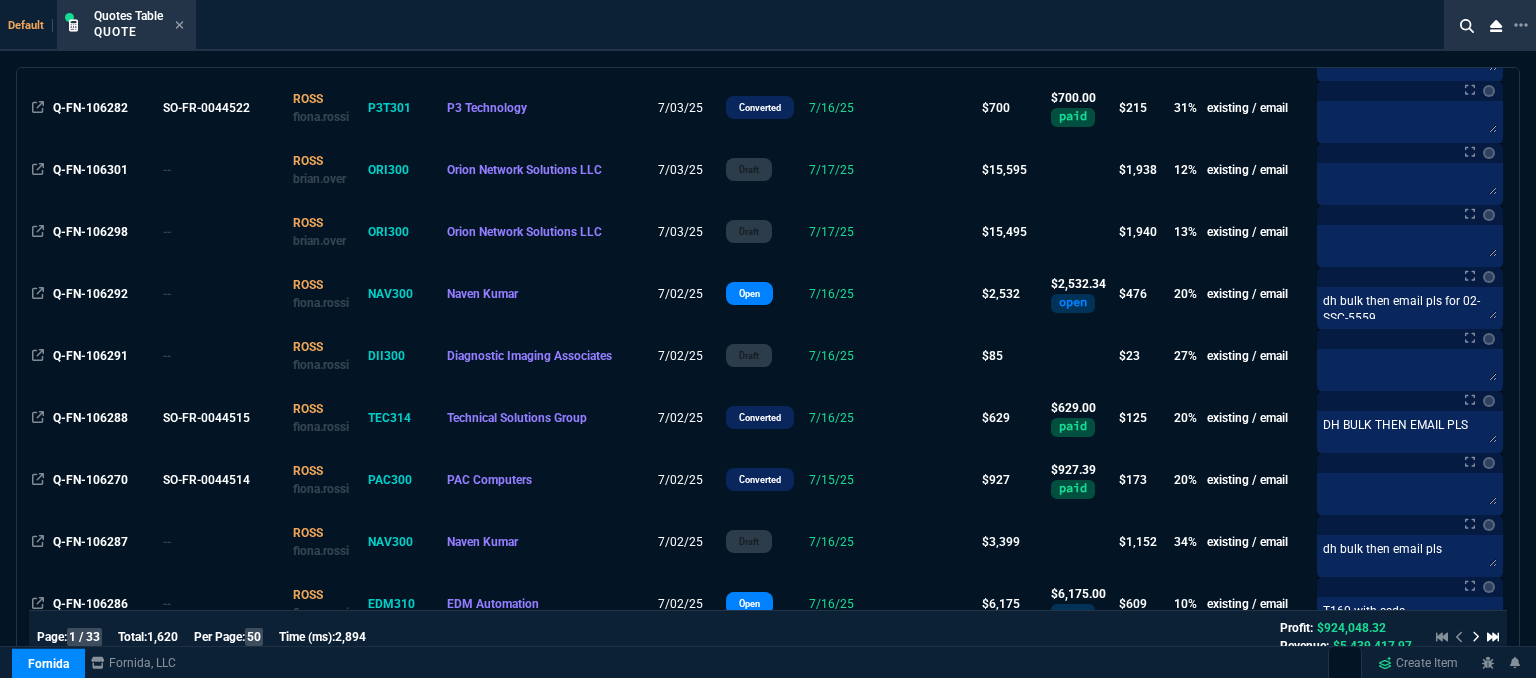 scroll, scrollTop: 1500, scrollLeft: 0, axis: vertical 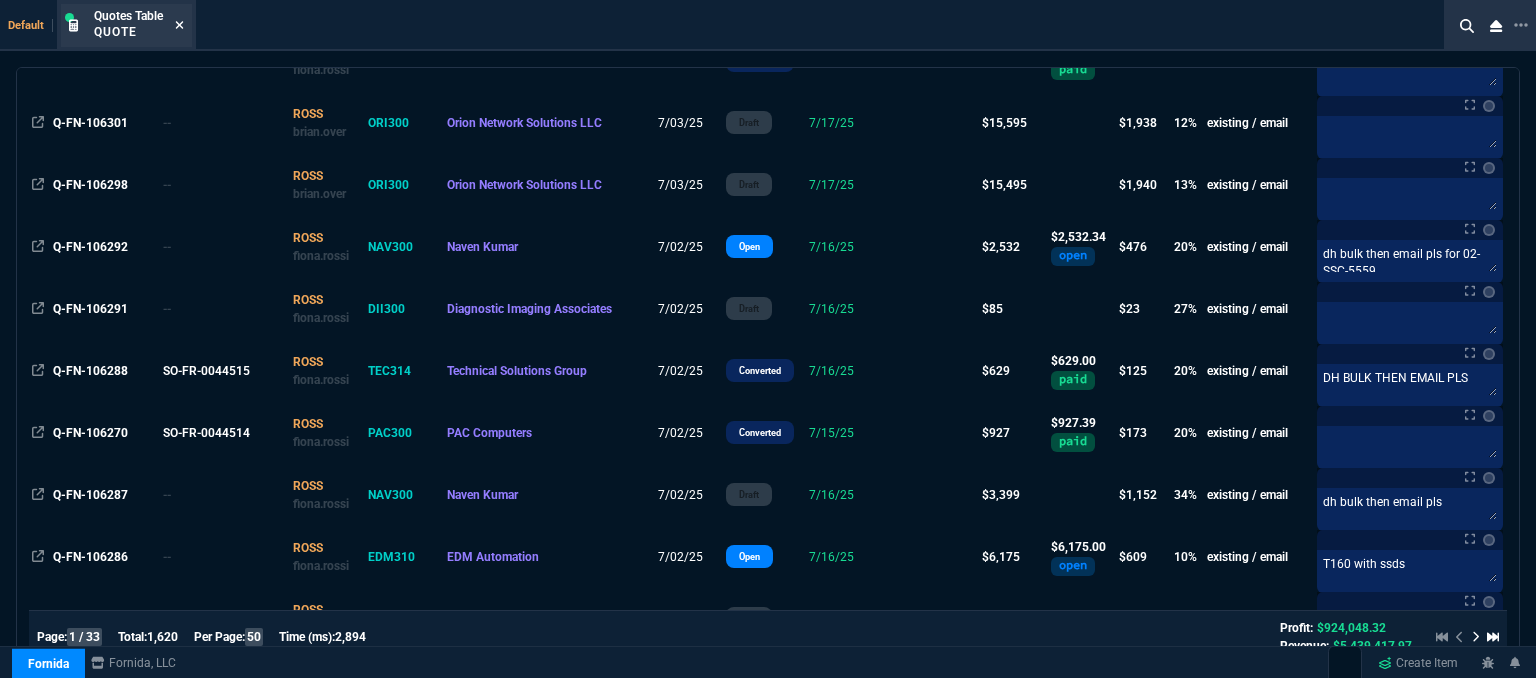 click at bounding box center [179, 25] 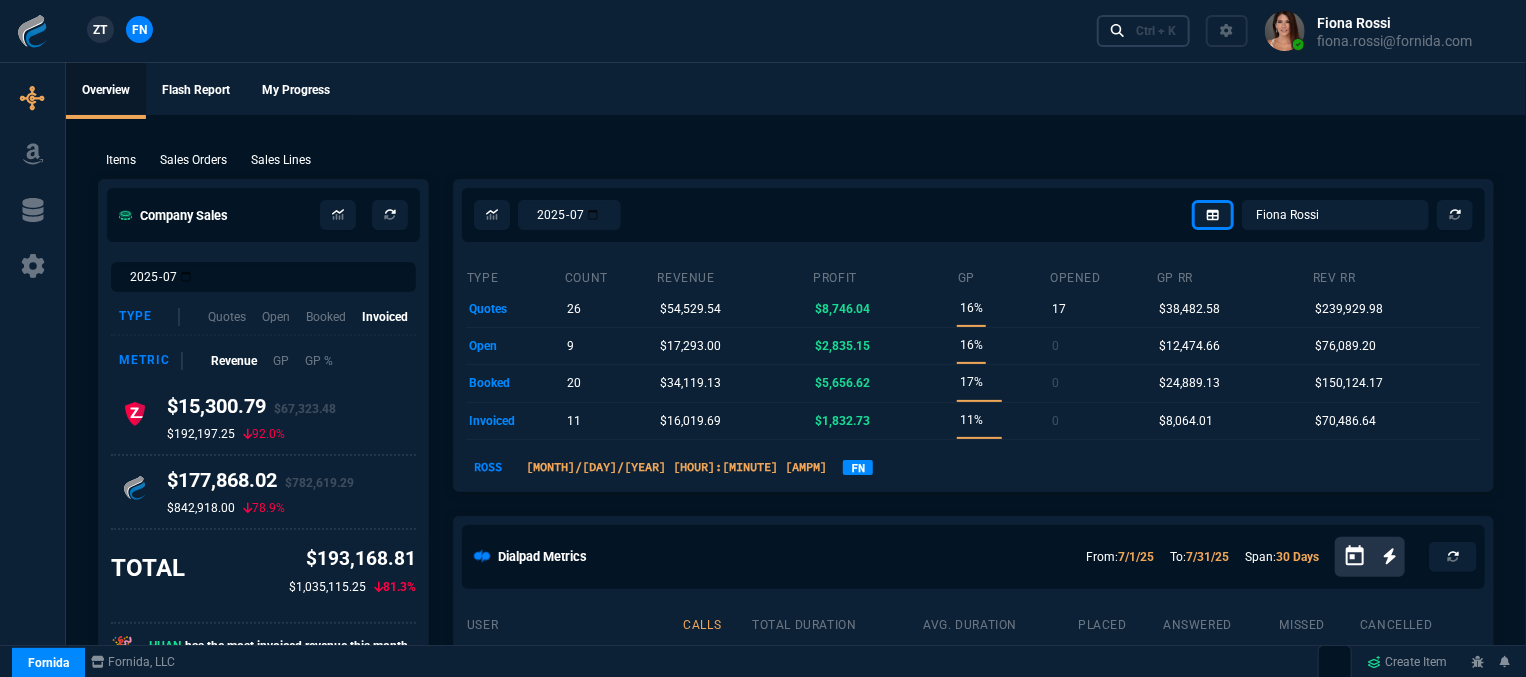 click on "Ctrl + K" at bounding box center (1156, 31) 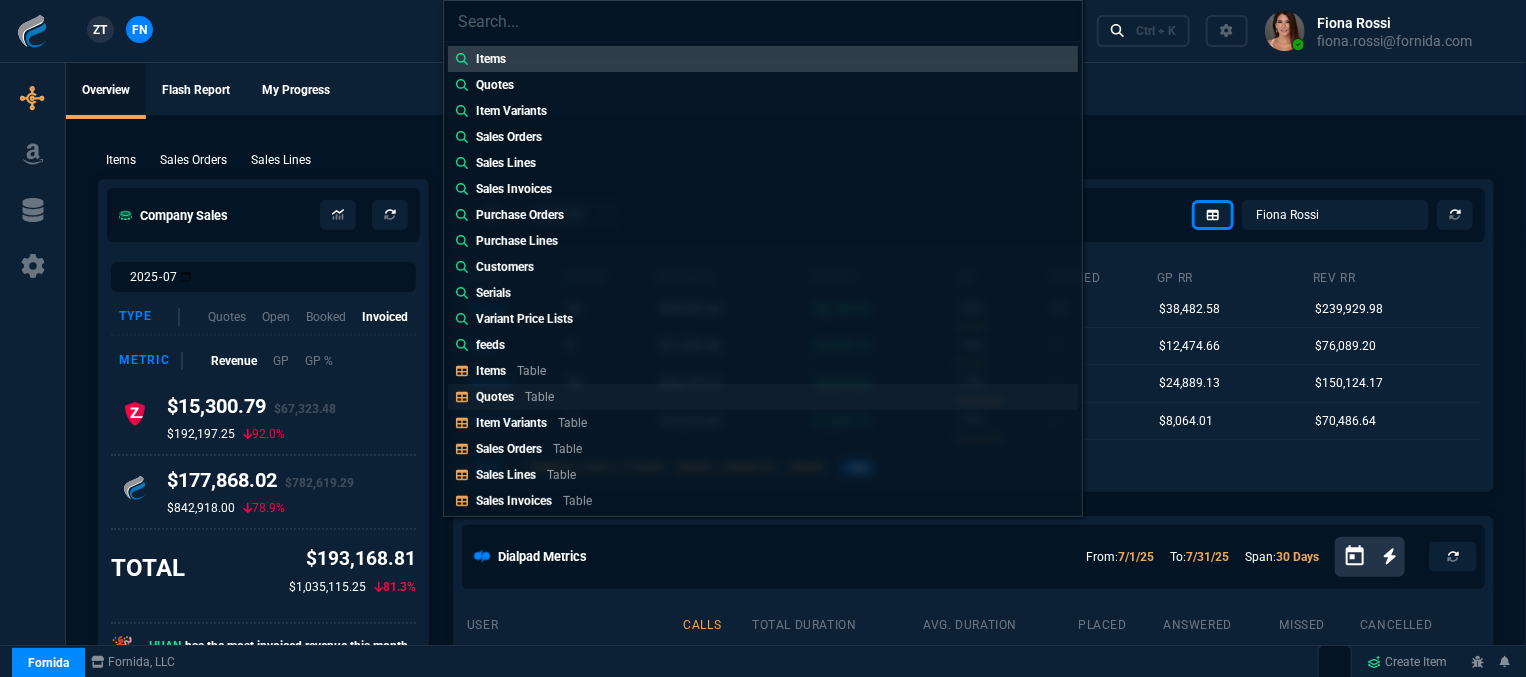 click on "Quotes
Table" at bounding box center (763, 59) 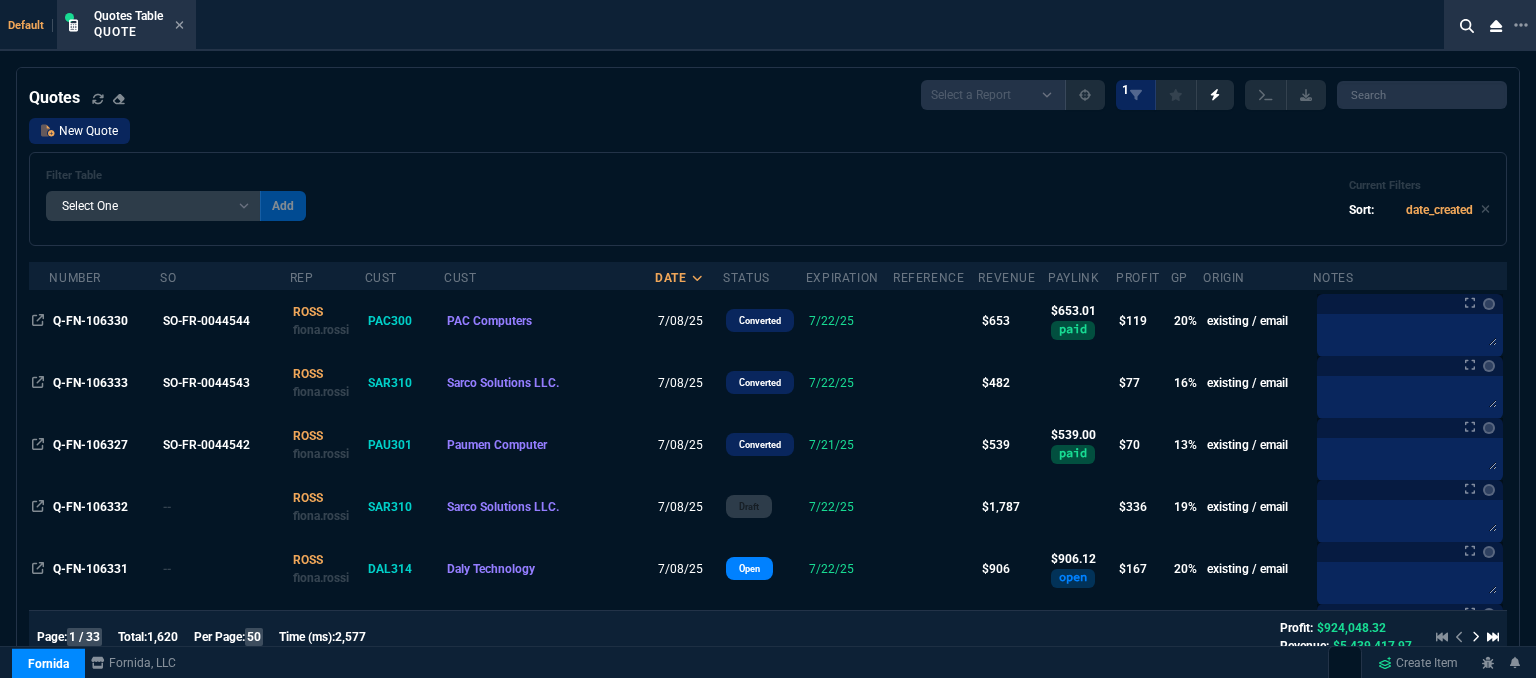 click on "New Quote" at bounding box center [79, 131] 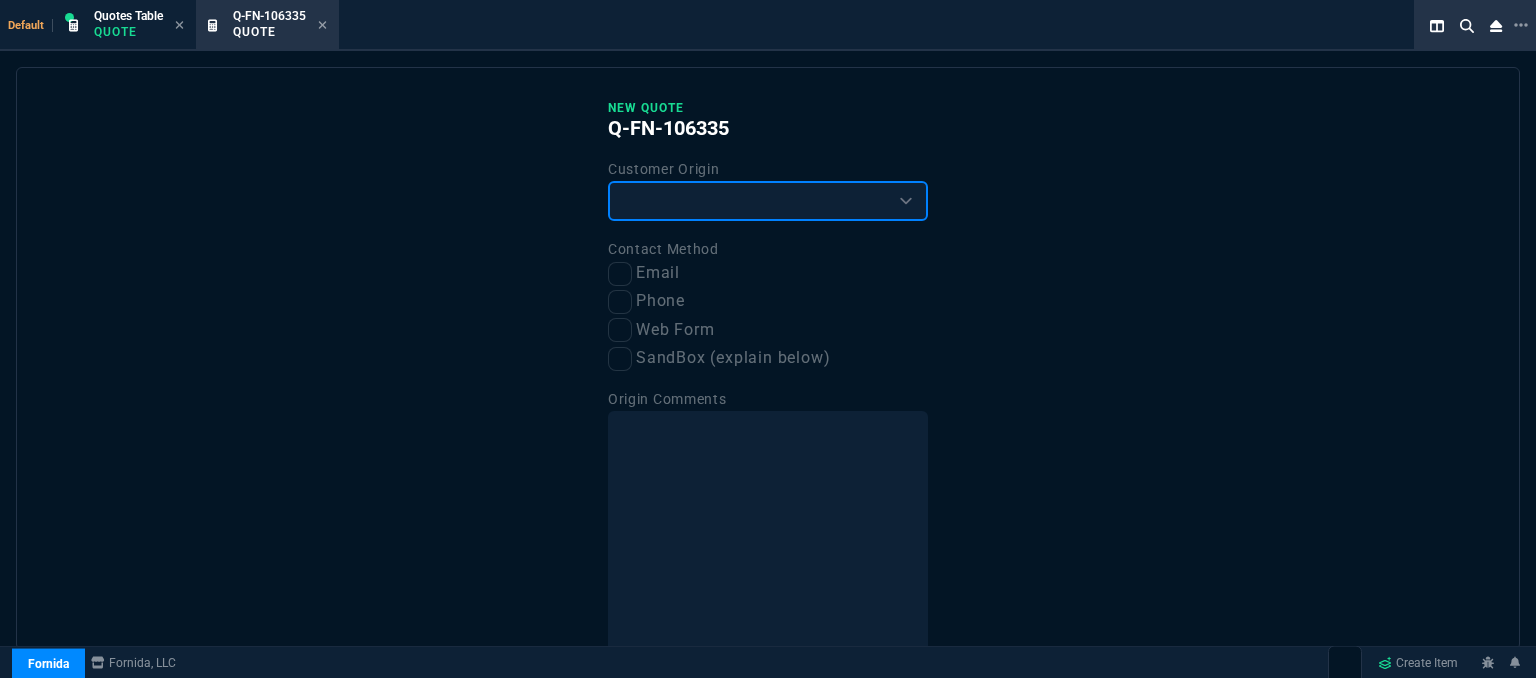 click on "Existing Customer Amazon Lead (first order) Website Lead (first order) Called (first order) Referral (first order) SandBox (explain below)" at bounding box center (768, 201) 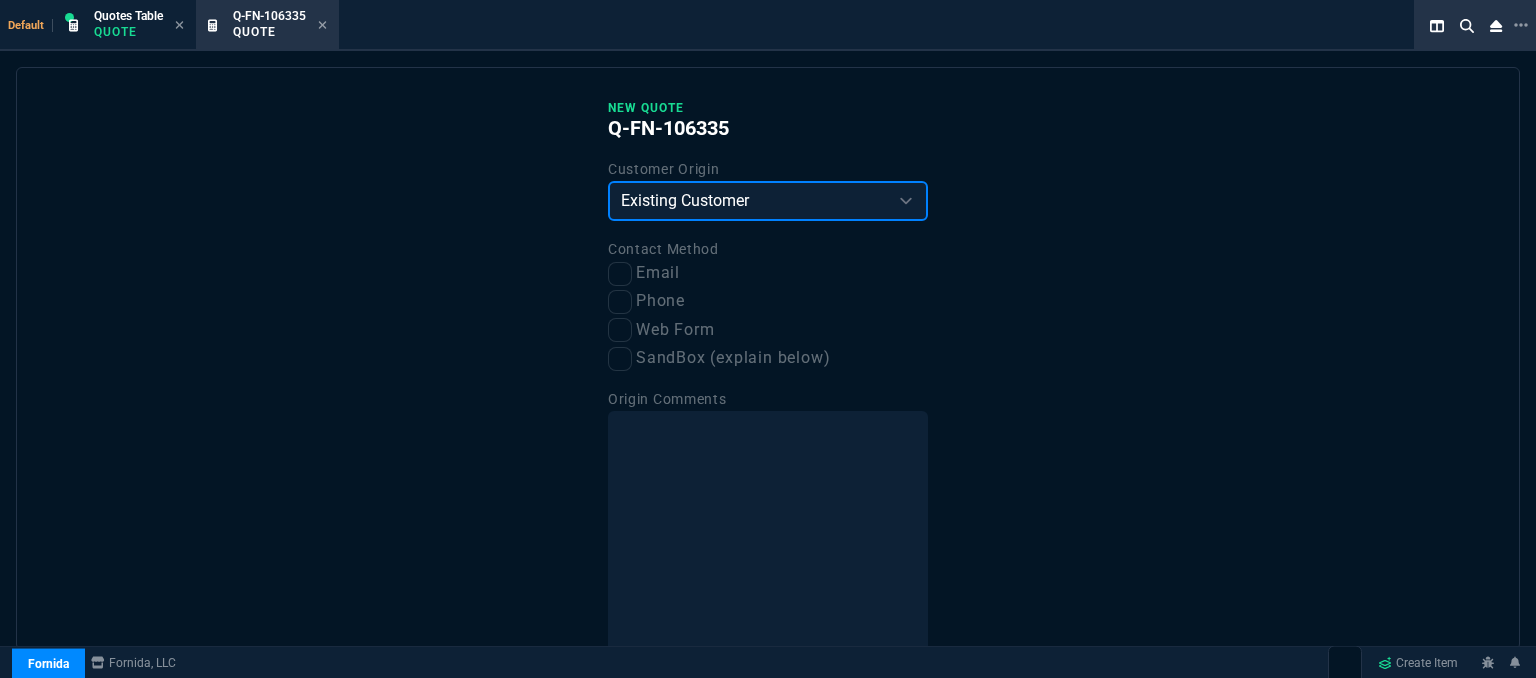 click on "Existing Customer Amazon Lead (first order) Website Lead (first order) Called (first order) Referral (first order) SandBox (explain below)" at bounding box center (768, 201) 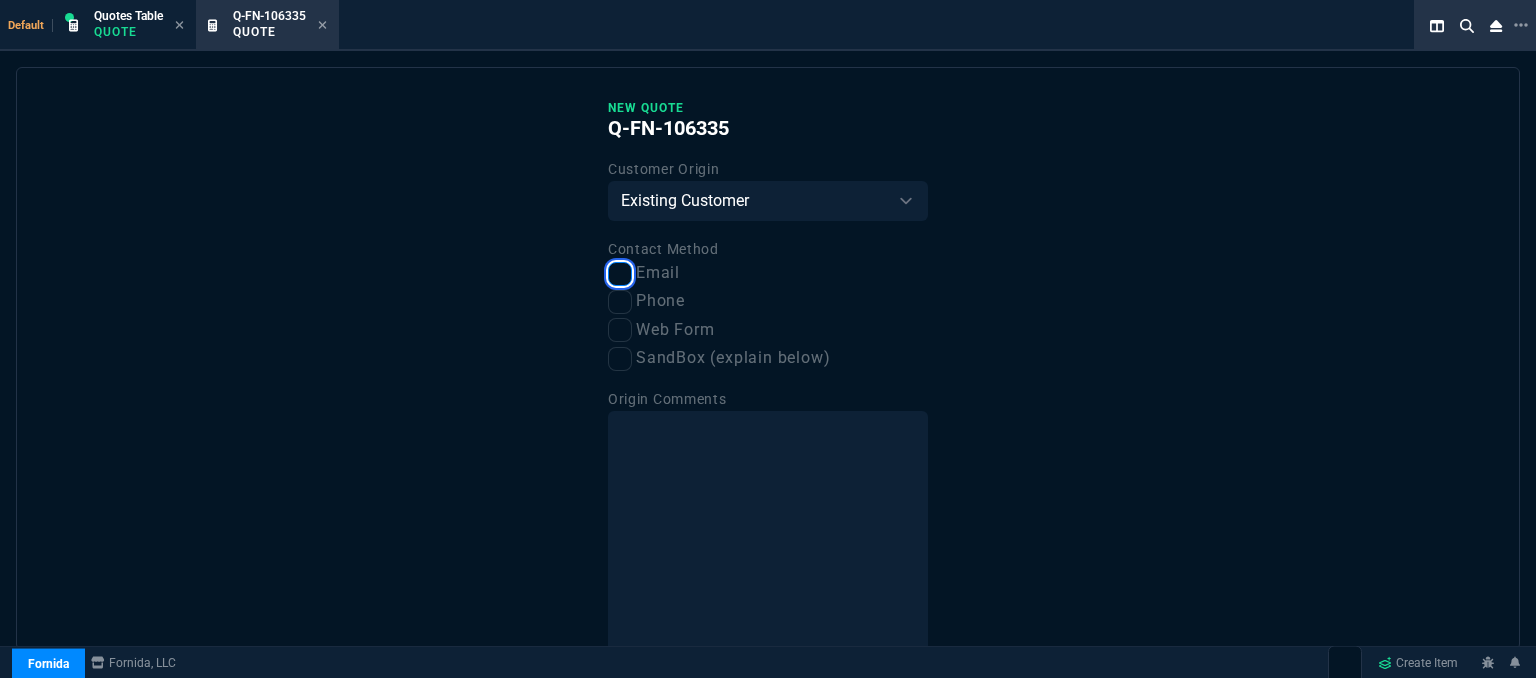 click on "Email" at bounding box center (620, 274) 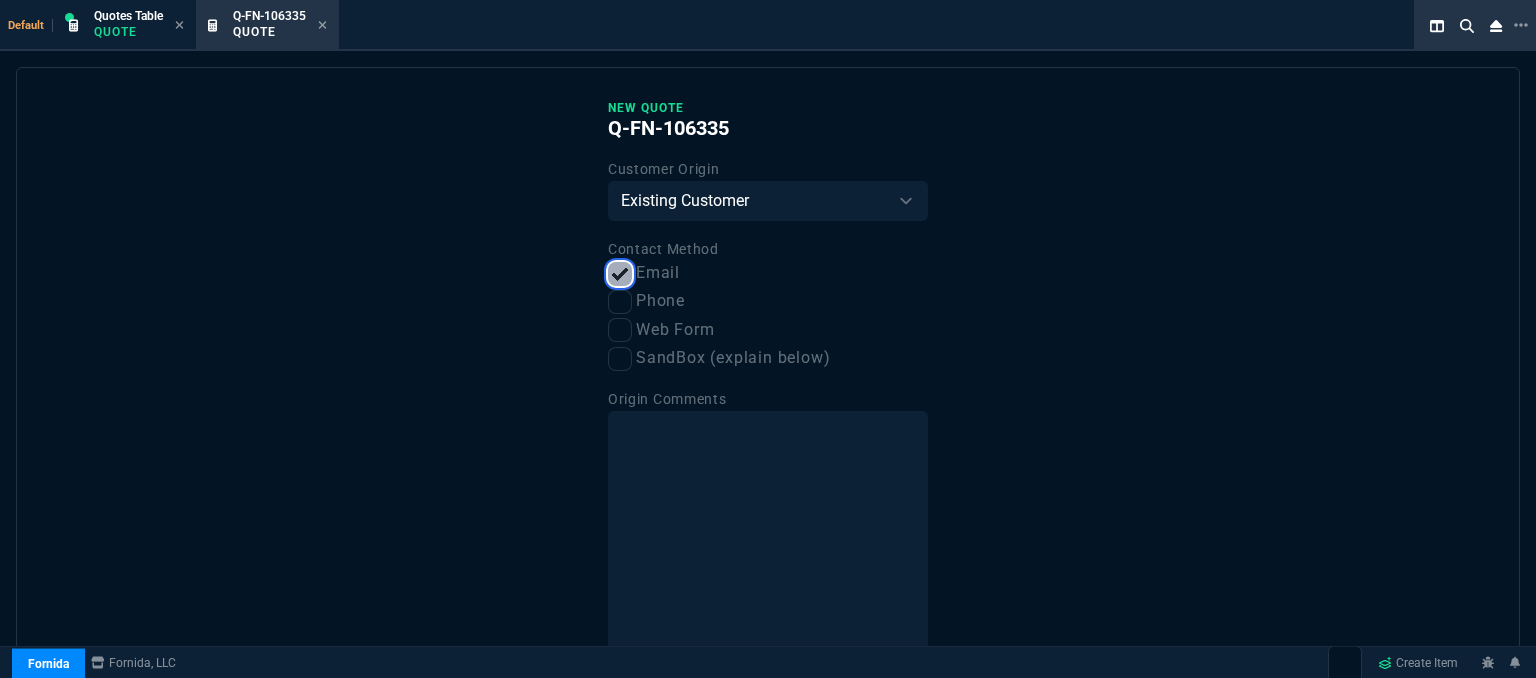 scroll, scrollTop: 101, scrollLeft: 0, axis: vertical 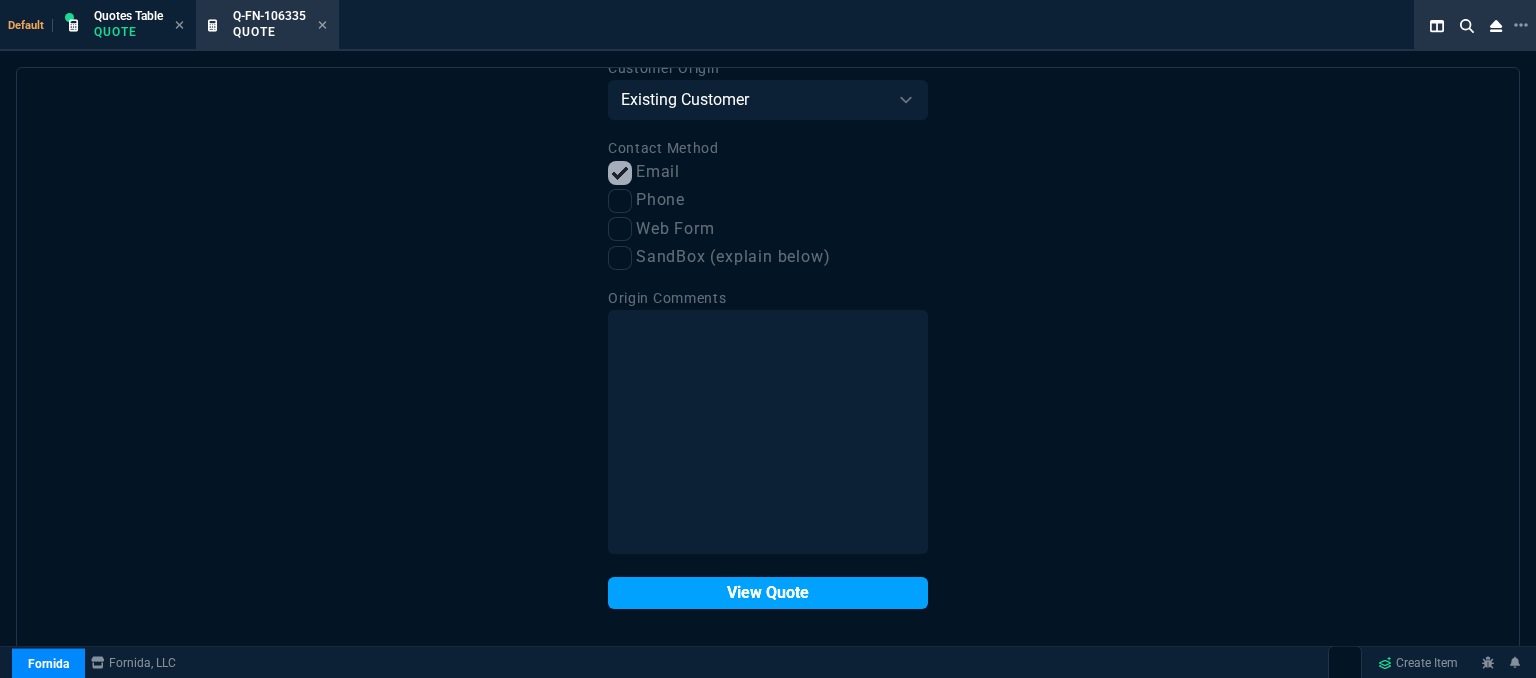 click on "View Quote" at bounding box center (768, 593) 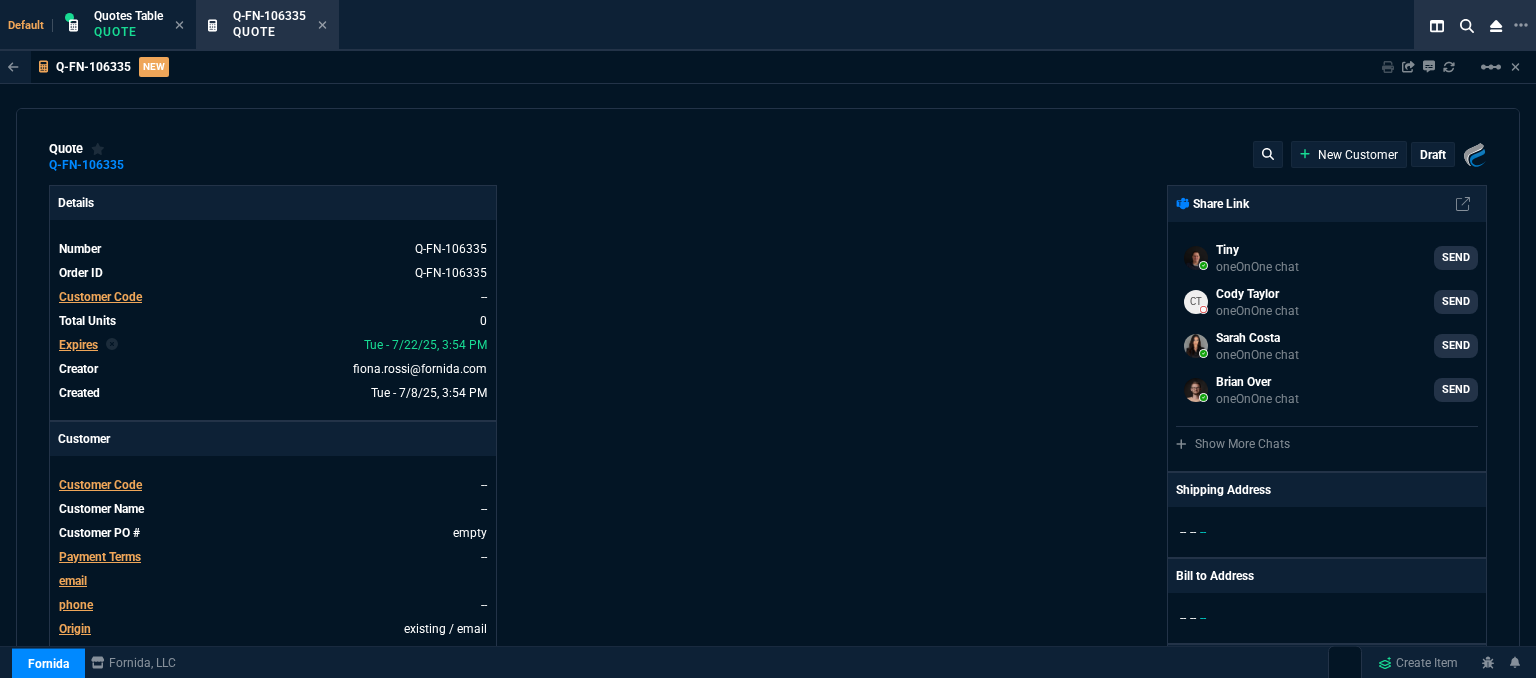 click on "Customer Code" at bounding box center (100, 297) 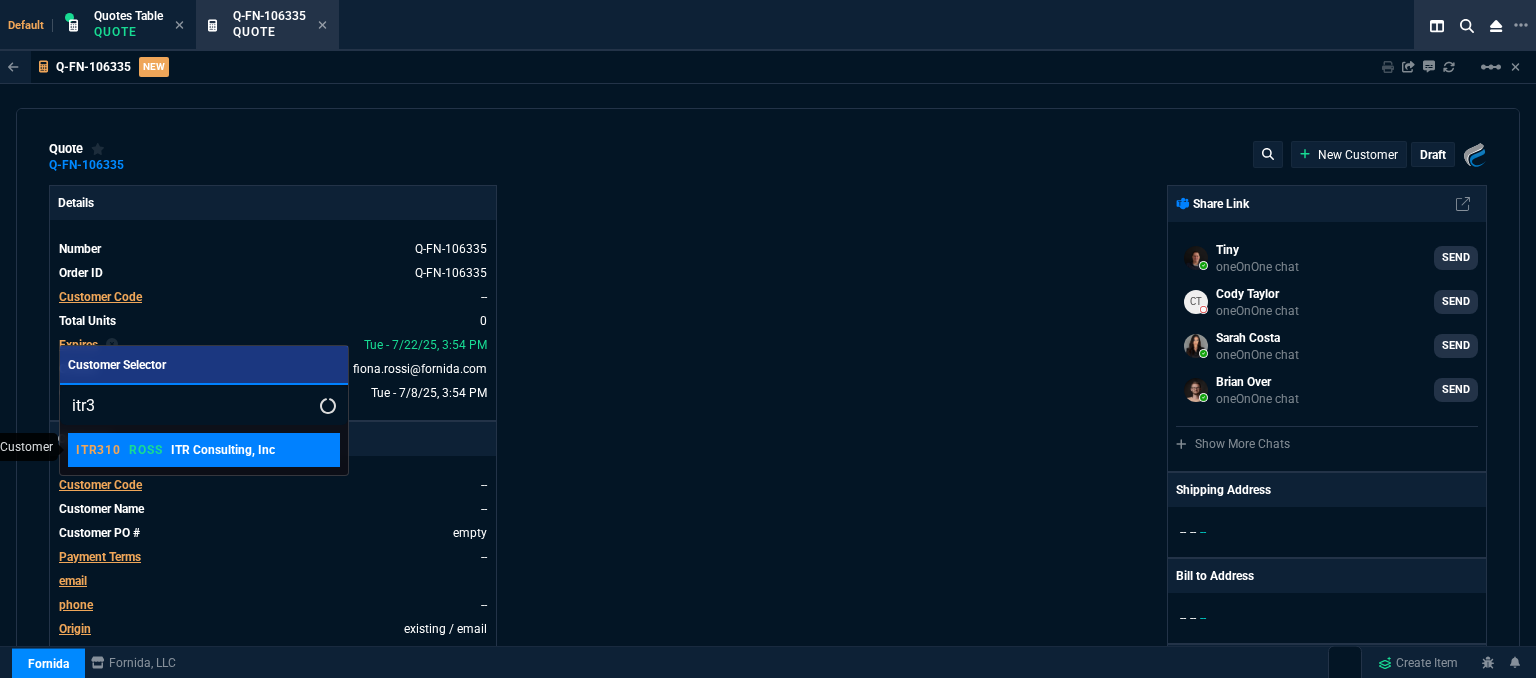 type on "itr3" 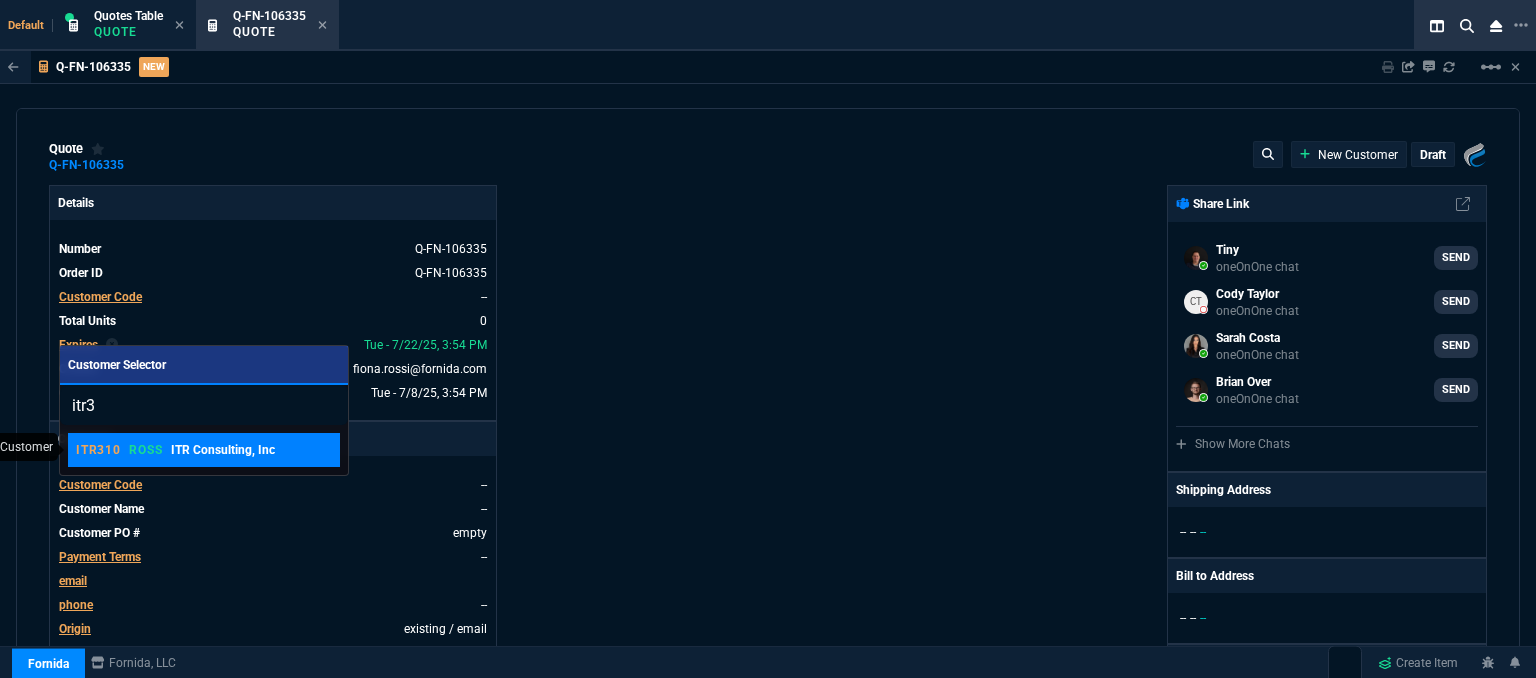 click on "ROSS" at bounding box center [146, 450] 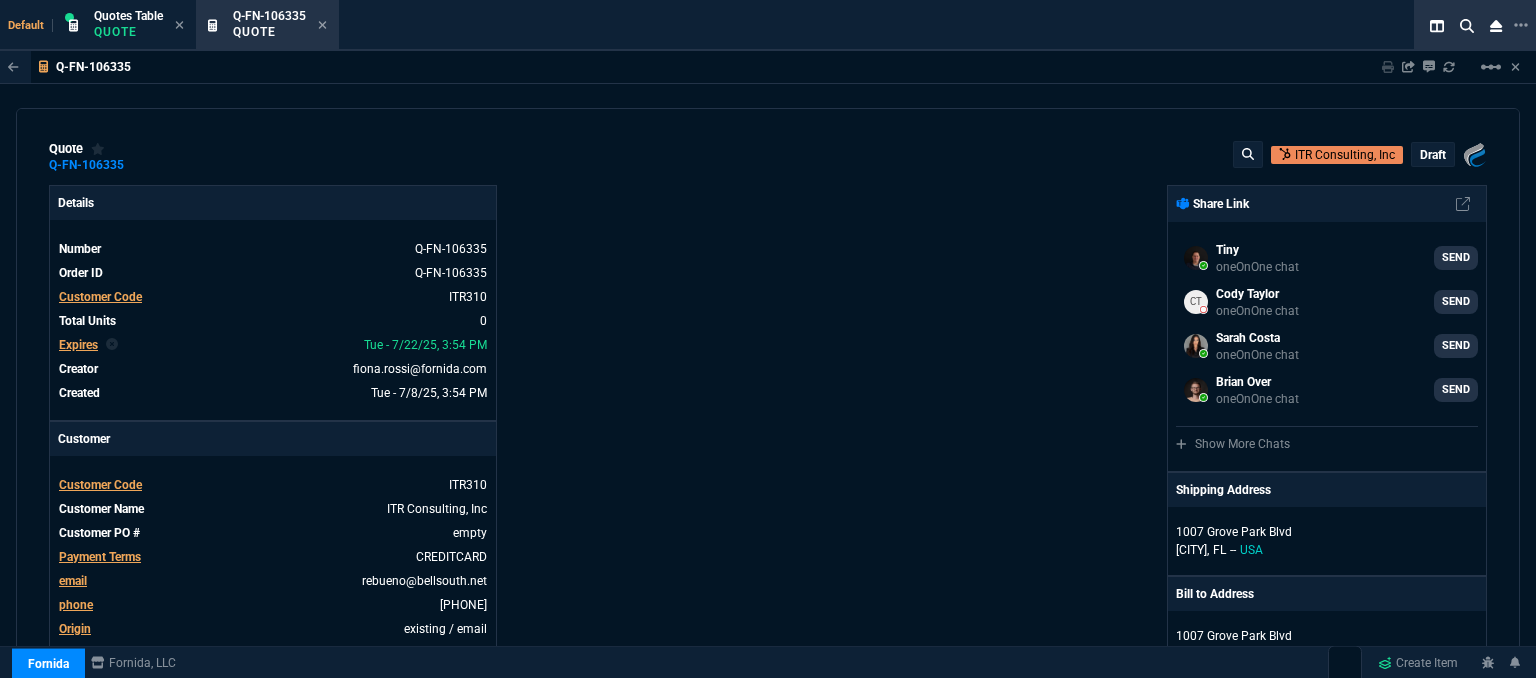 click on "Fornida, LLC 2609 Technology Dr Suite 300 Plano, TX 75074  Share Link  Tiny oneOnOne chat SEND Cody Taylor oneOnOne chat SEND Sarah Costa oneOnOne chat SEND Brian Over oneOnOne chat SEND  Show More Chats  Shipping Address 1007 Grove Park Blvd Jacksonville,  FL -- USA Bill to Address 1007 Grove Park Blvd Jacksonville,  FL -- USA End User -- -- -- Payment Link  Quote must be open to create payment link.  Linked Documents  New Link  Quote Notes Quote Notes    Customer Notes Customer Notes    Reference Reference" at bounding box center (1127, 701) 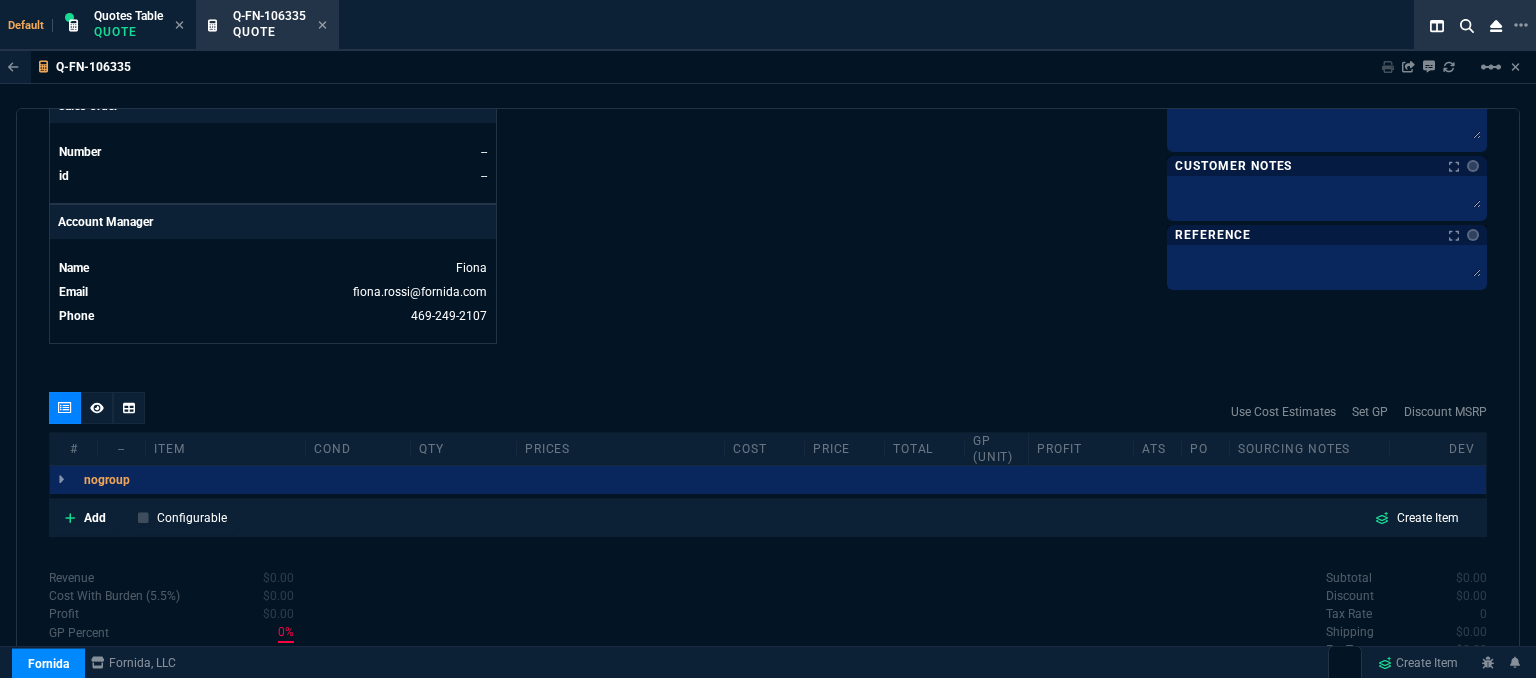 scroll, scrollTop: 958, scrollLeft: 0, axis: vertical 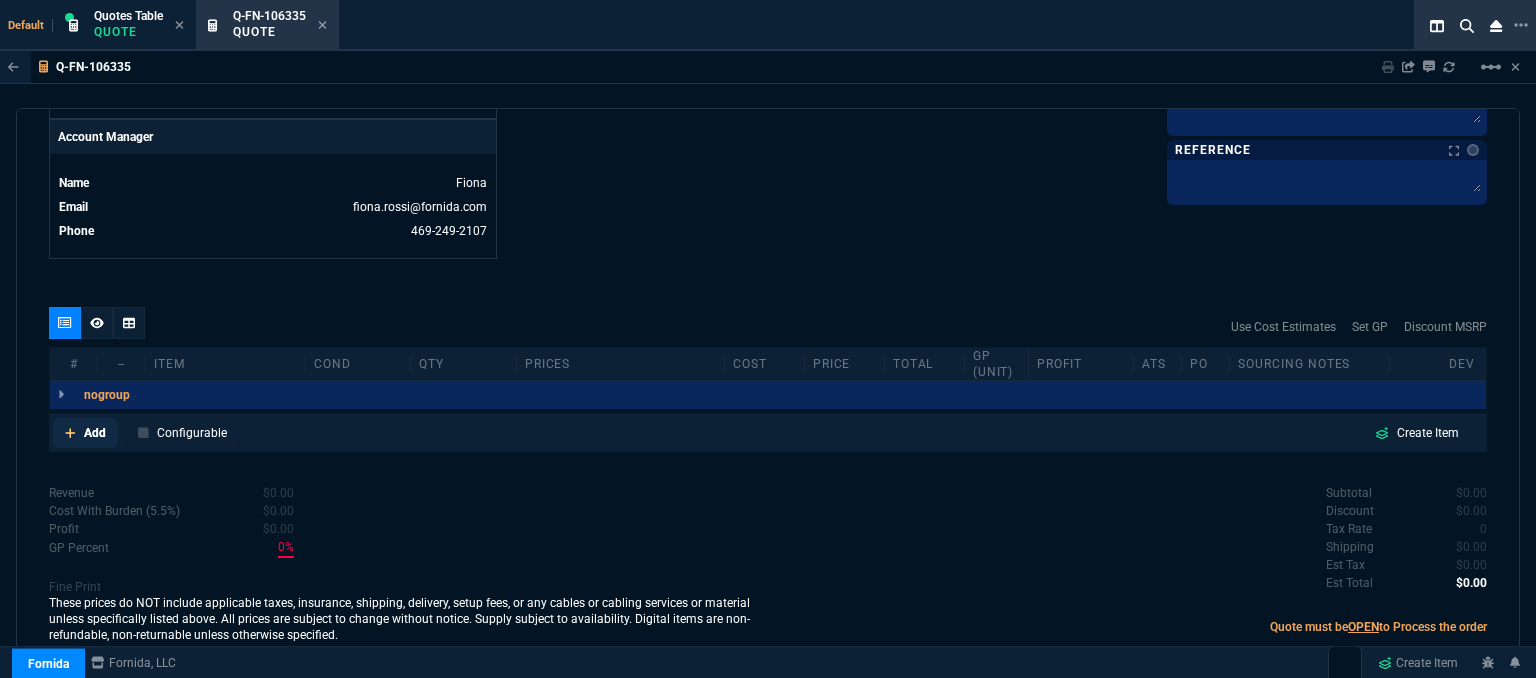 click at bounding box center (70, 433) 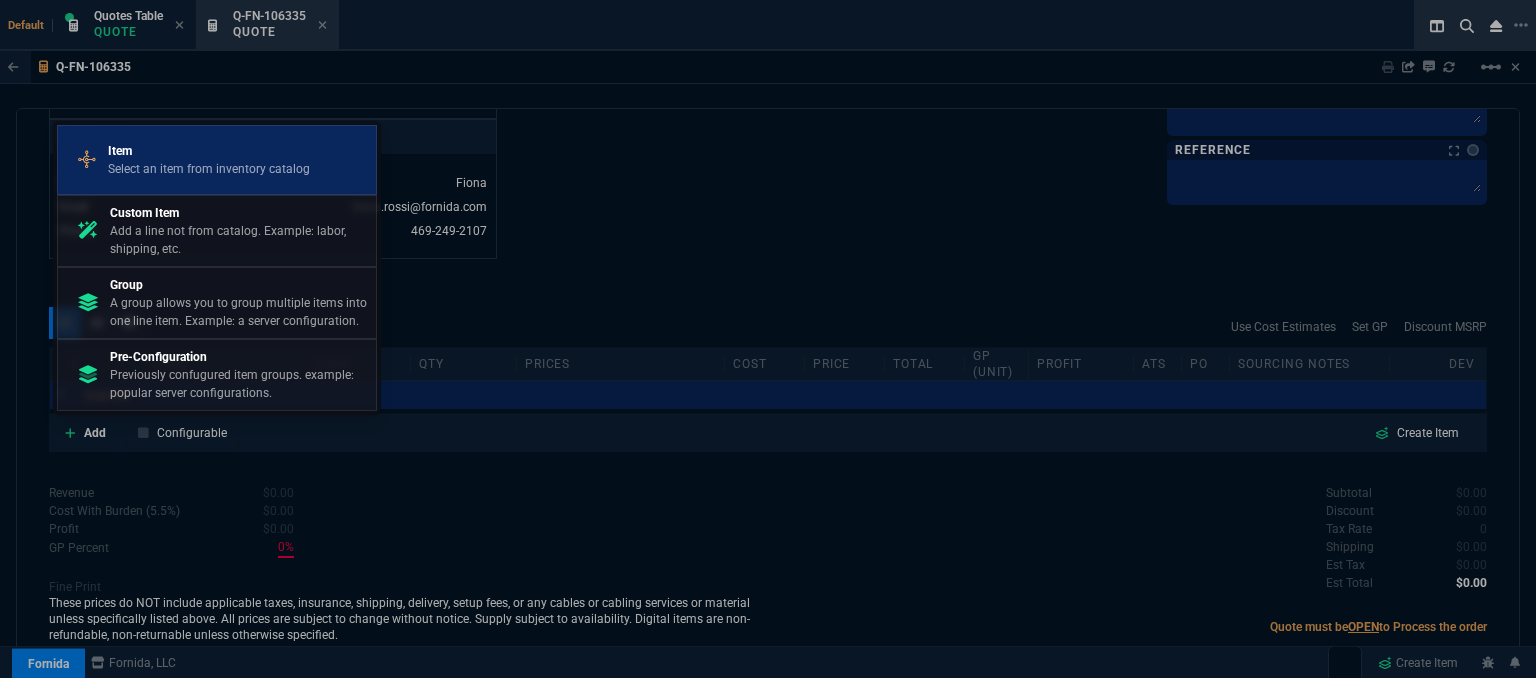 click on "Select an item from inventory catalog" at bounding box center [209, 169] 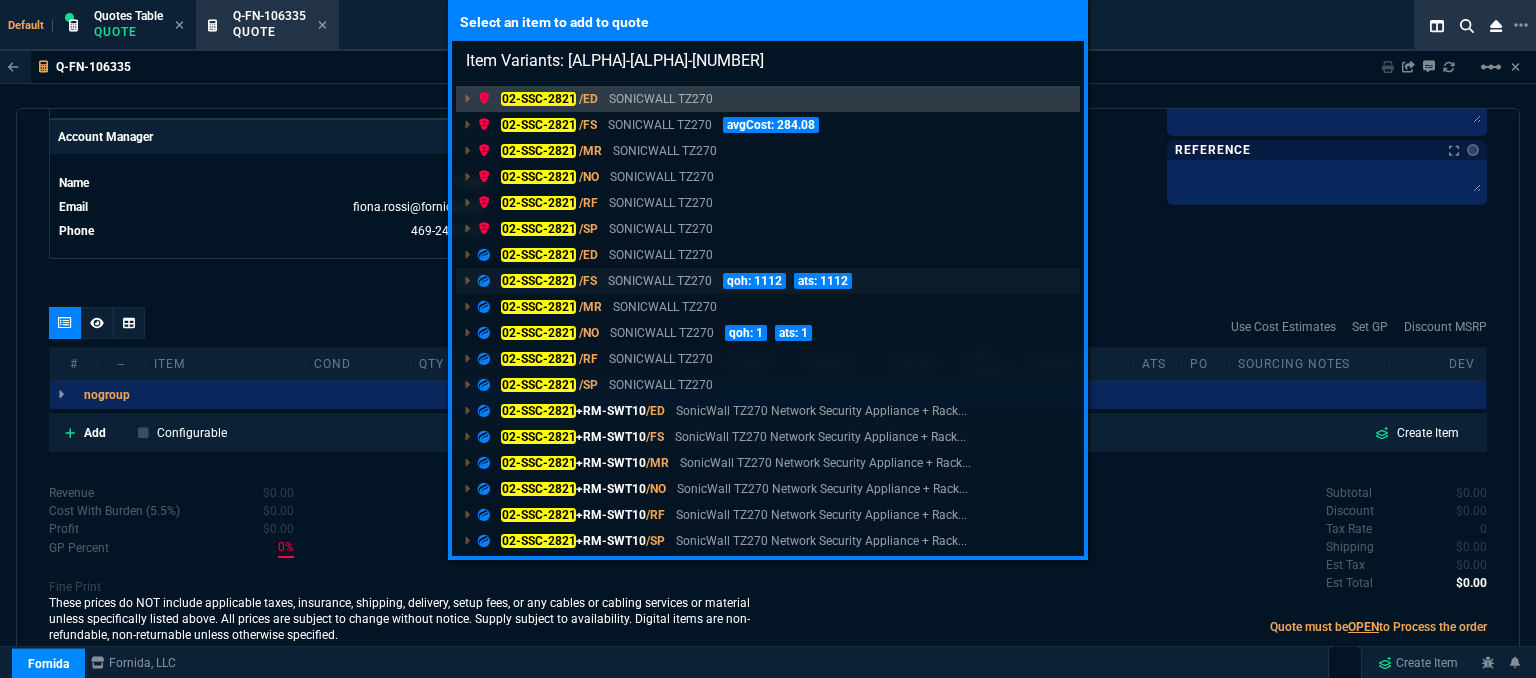 type on "Item Variants: 02-ssc-2821" 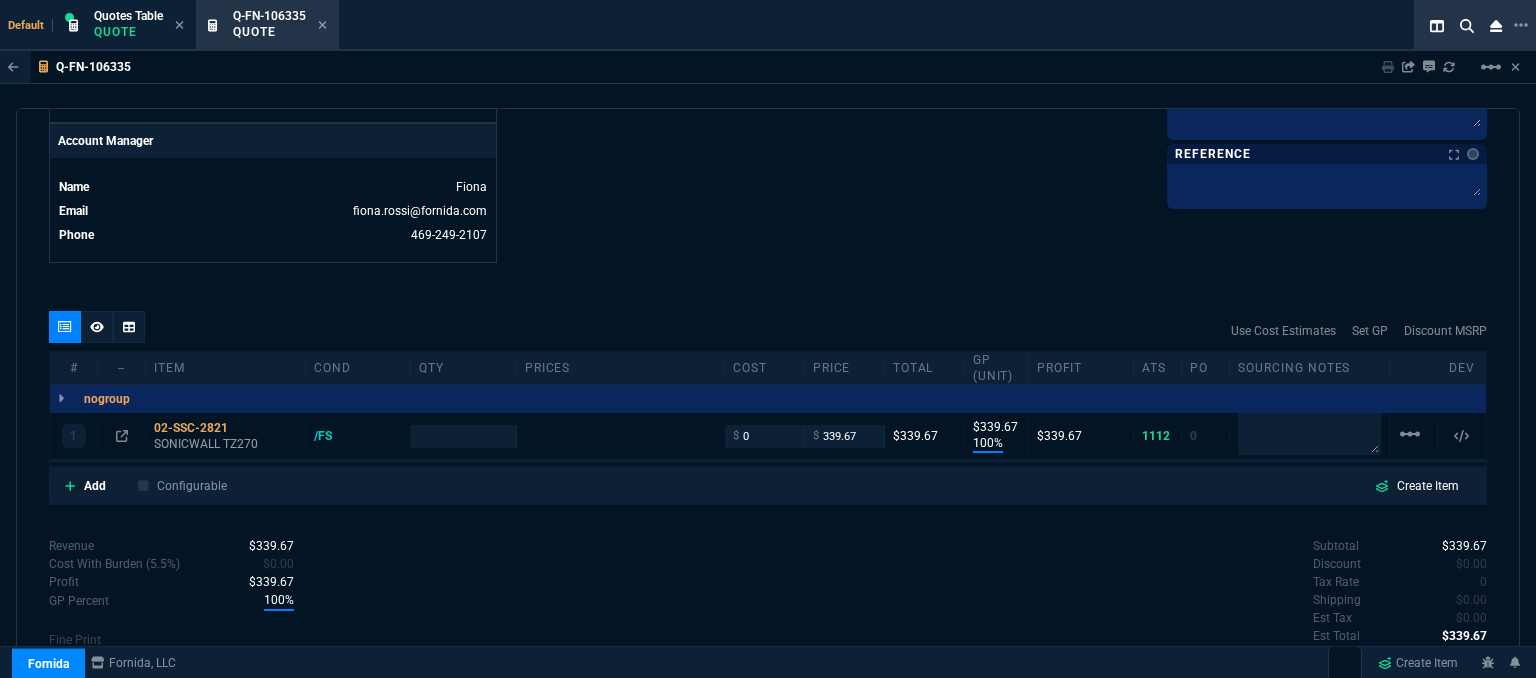 scroll, scrollTop: 958, scrollLeft: 0, axis: vertical 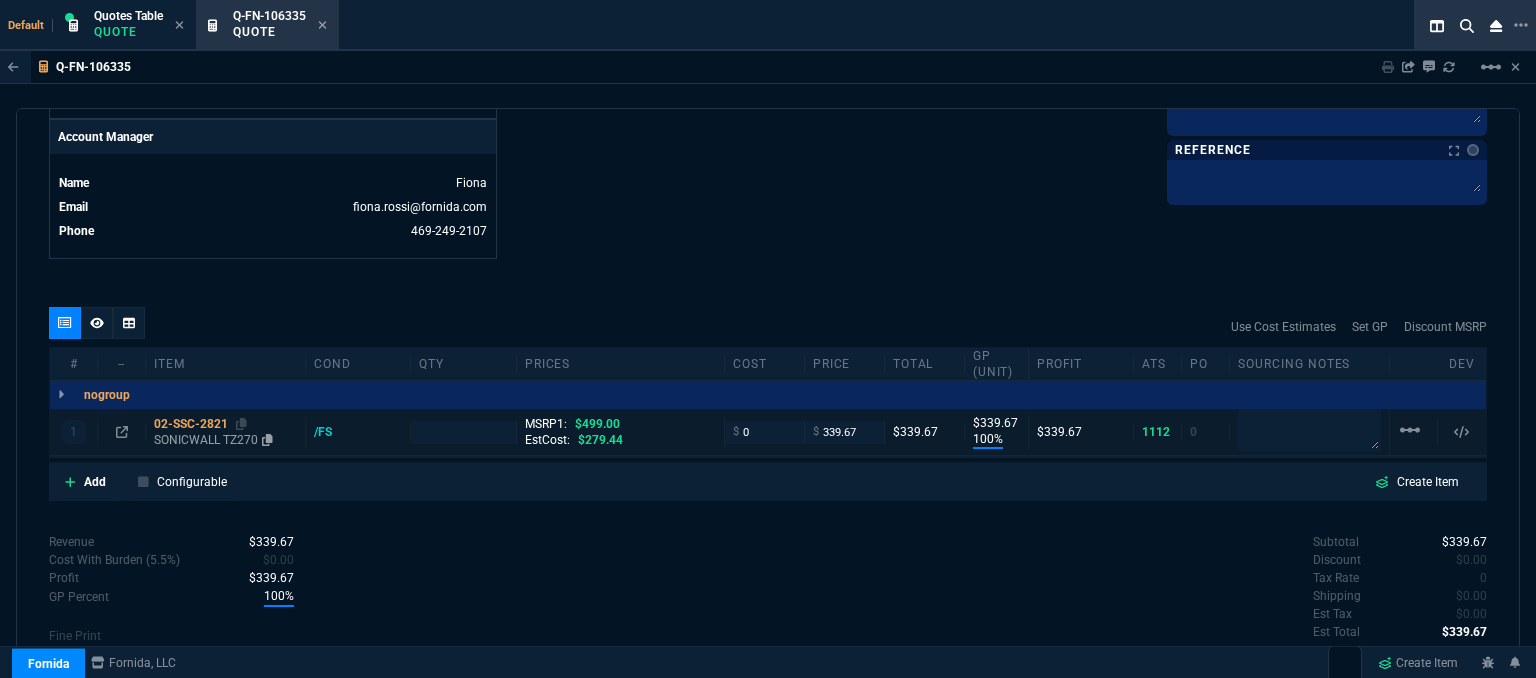 click on "SONICWALL TZ270" at bounding box center [225, 440] 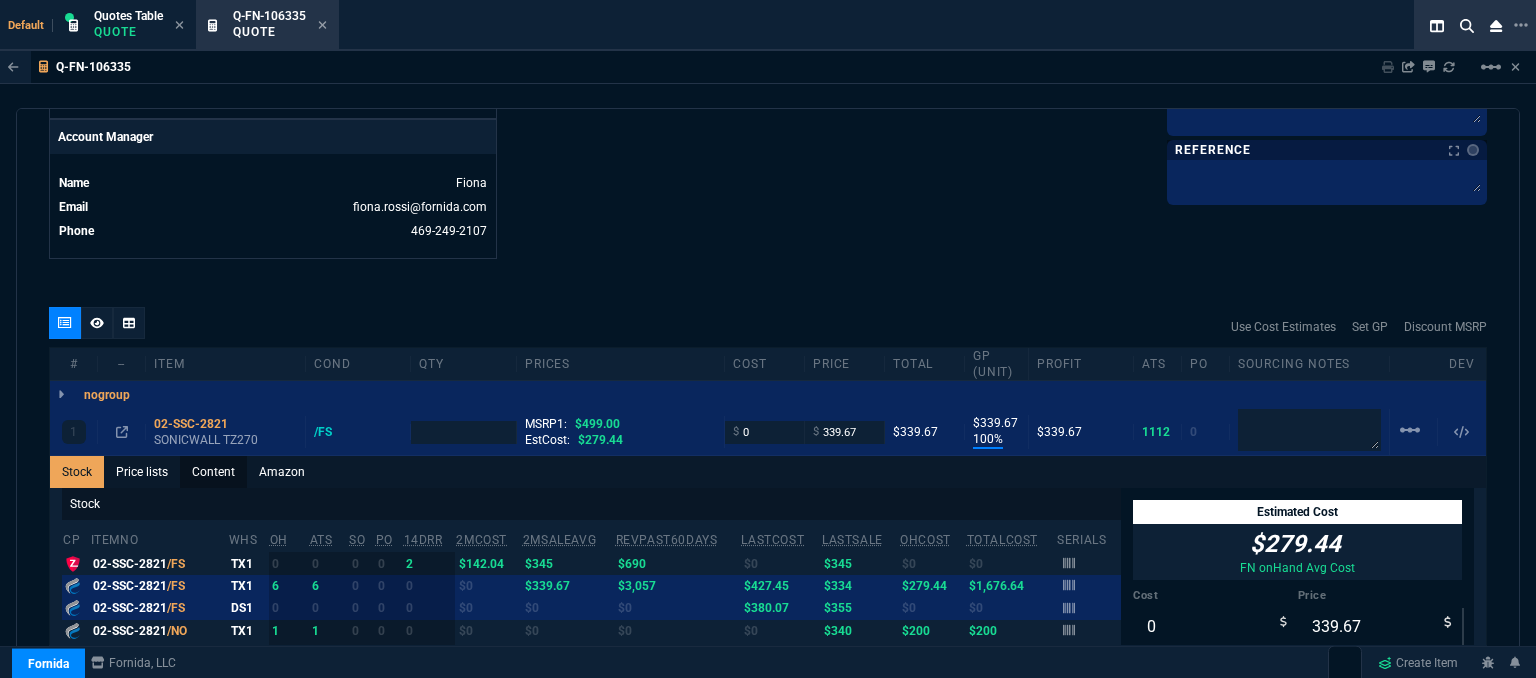 click on "Content" at bounding box center (213, 472) 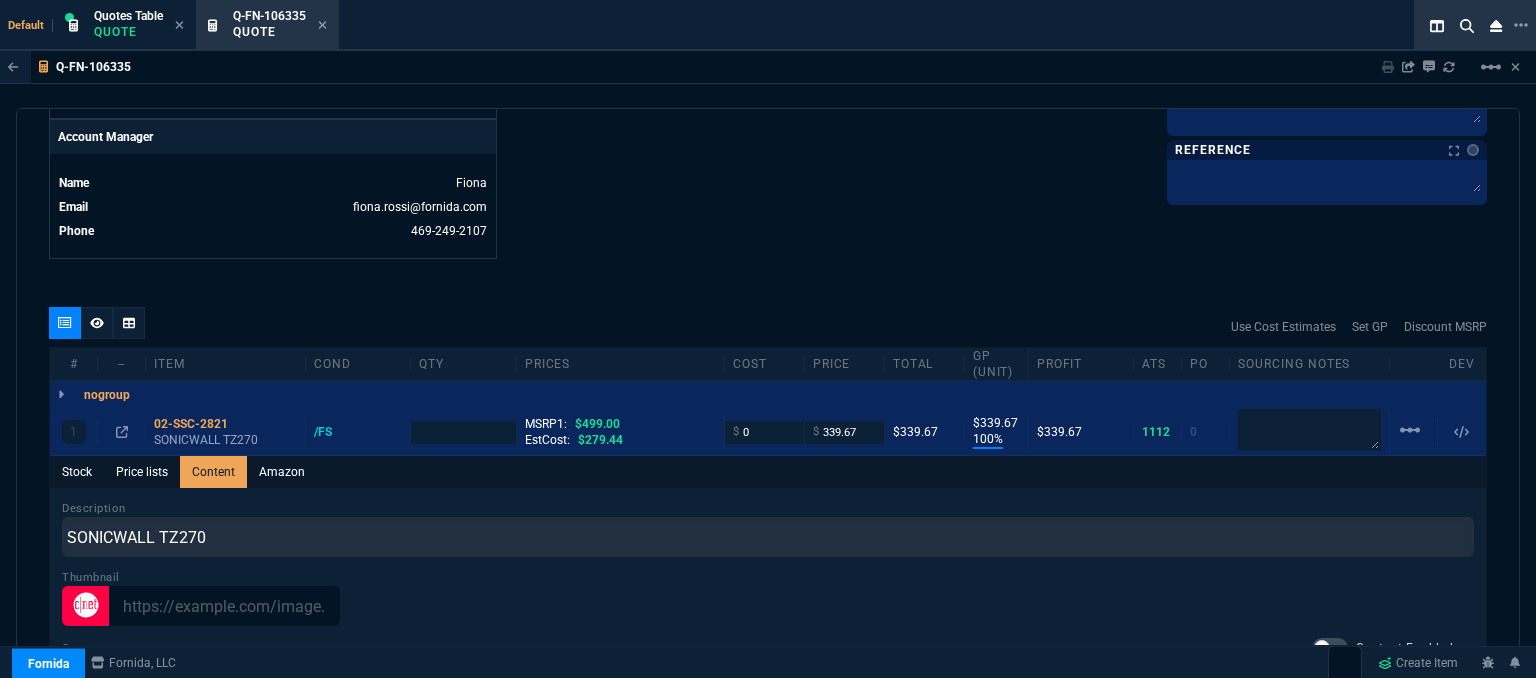 scroll, scrollTop: 0, scrollLeft: 0, axis: both 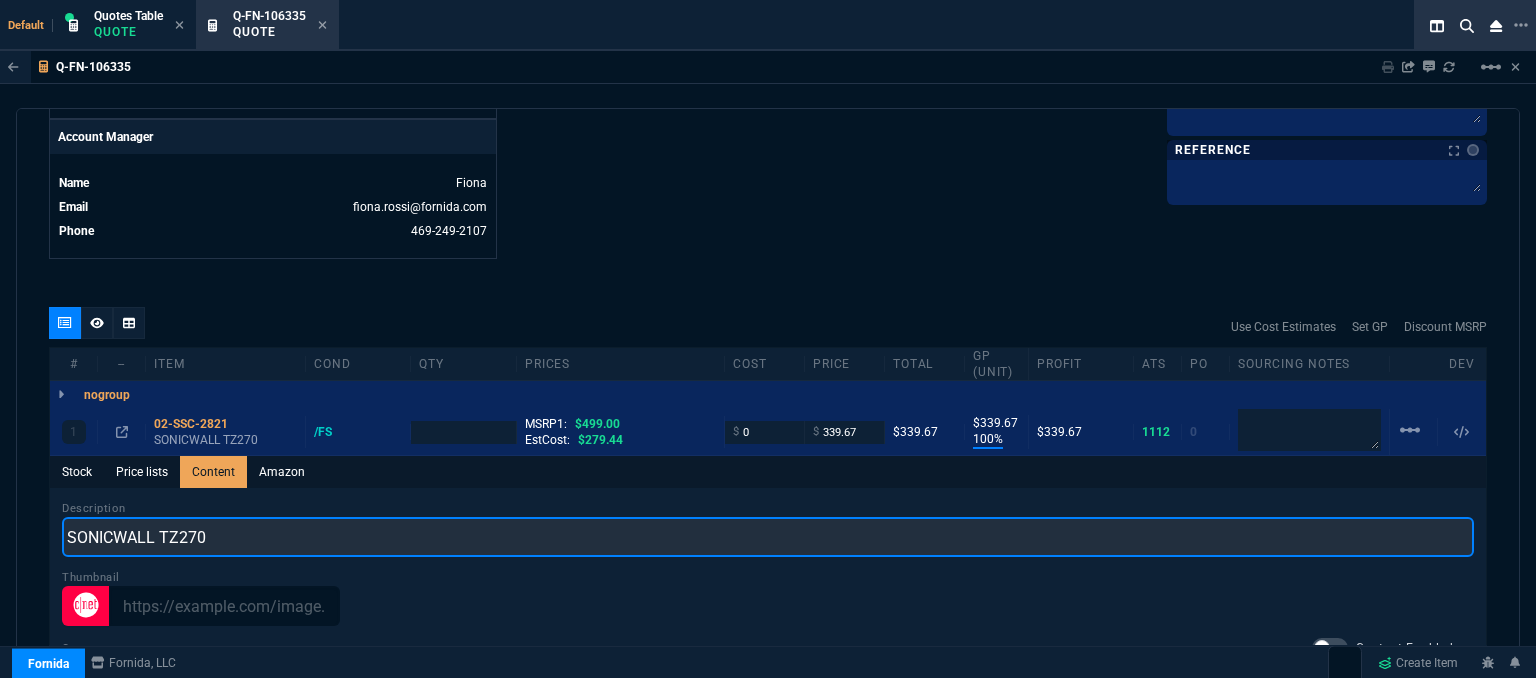 click on "SONICWALL TZ270" at bounding box center [768, 537] 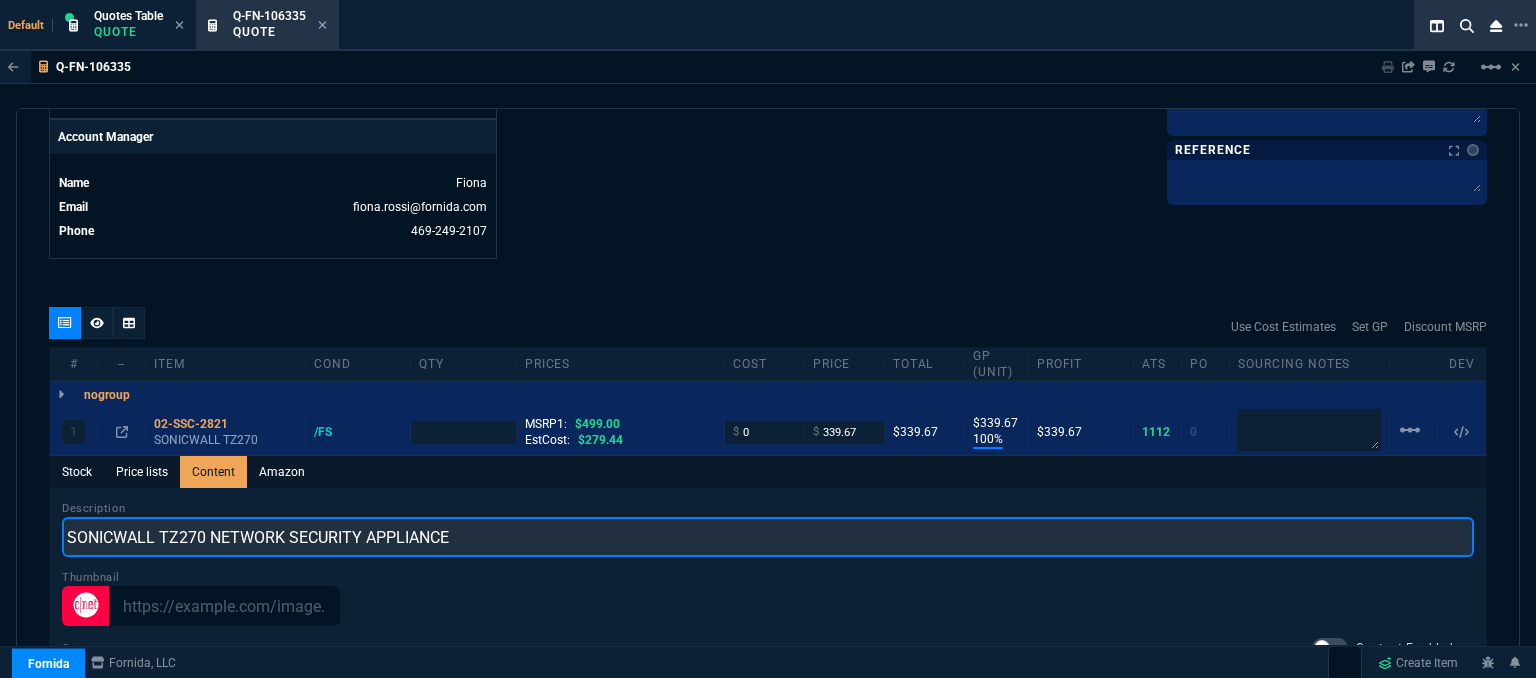type on "SONICWALL TZ270 NETWORK SECURITY APPLIANCE" 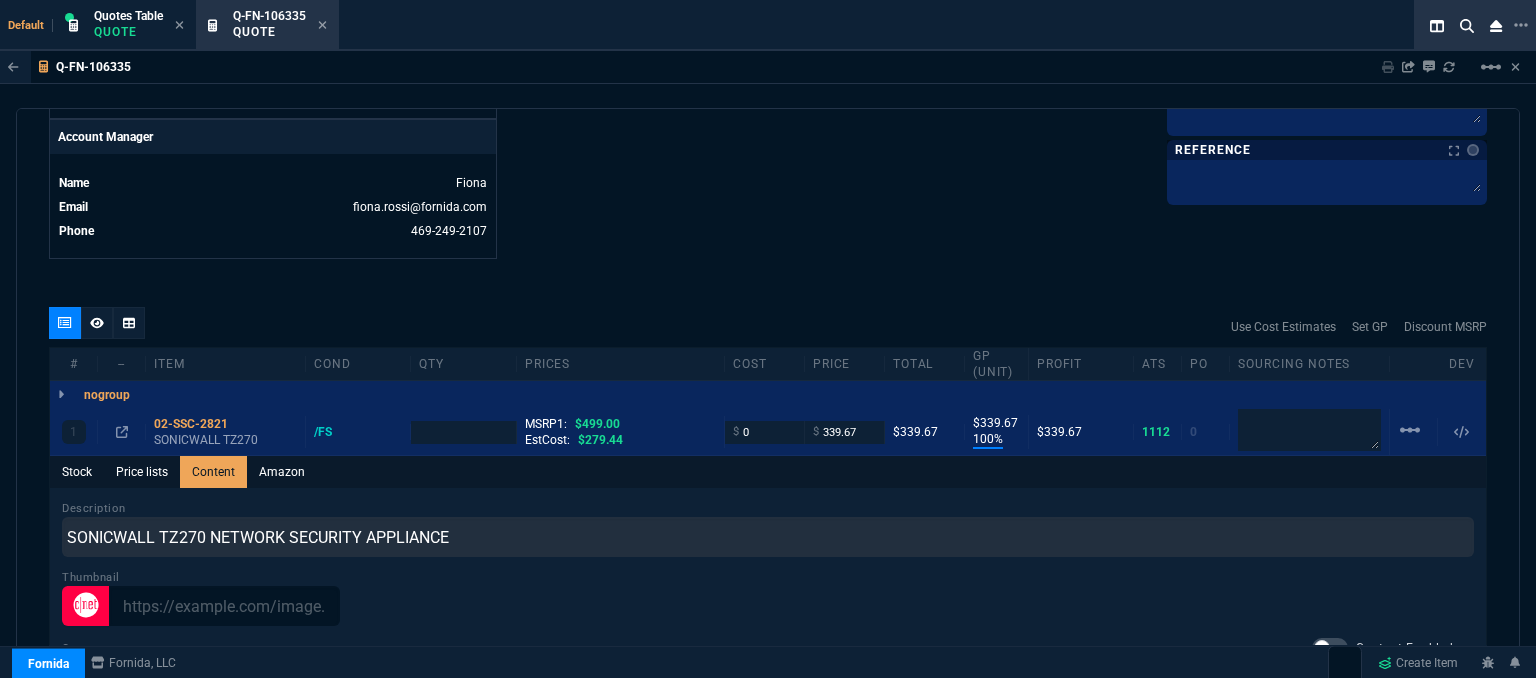 click on "Fornida, LLC 2609 Technology Dr Suite 300 Plano, TX 75074  Share Link  Tiny oneOnOne chat SEND Cody Taylor oneOnOne chat SEND Sarah Costa oneOnOne chat SEND Brian Over oneOnOne chat SEND  Show More Chats  Shipping Address 1007 Grove Park Blvd Jacksonville,  FL -- USA Bill to Address 1007 Grove Park Blvd Jacksonville,  FL -- USA End User -- -- -- Payment Link  Quote must be open to create payment link.  Linked Documents  New Link  Quote Notes Quote Notes    Customer Notes Customer Notes    Reference Reference" at bounding box center [1127, -257] 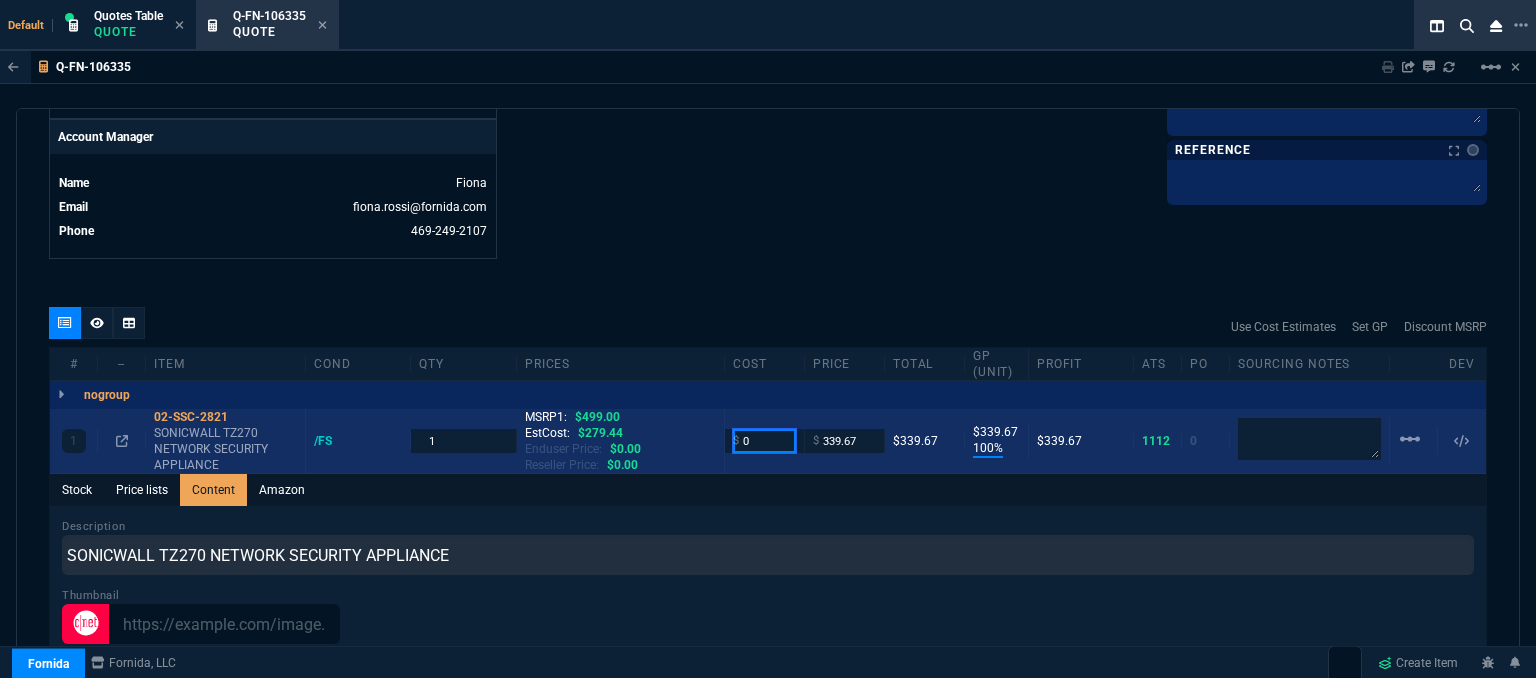 drag, startPoint x: 777, startPoint y: 437, endPoint x: 684, endPoint y: 437, distance: 93 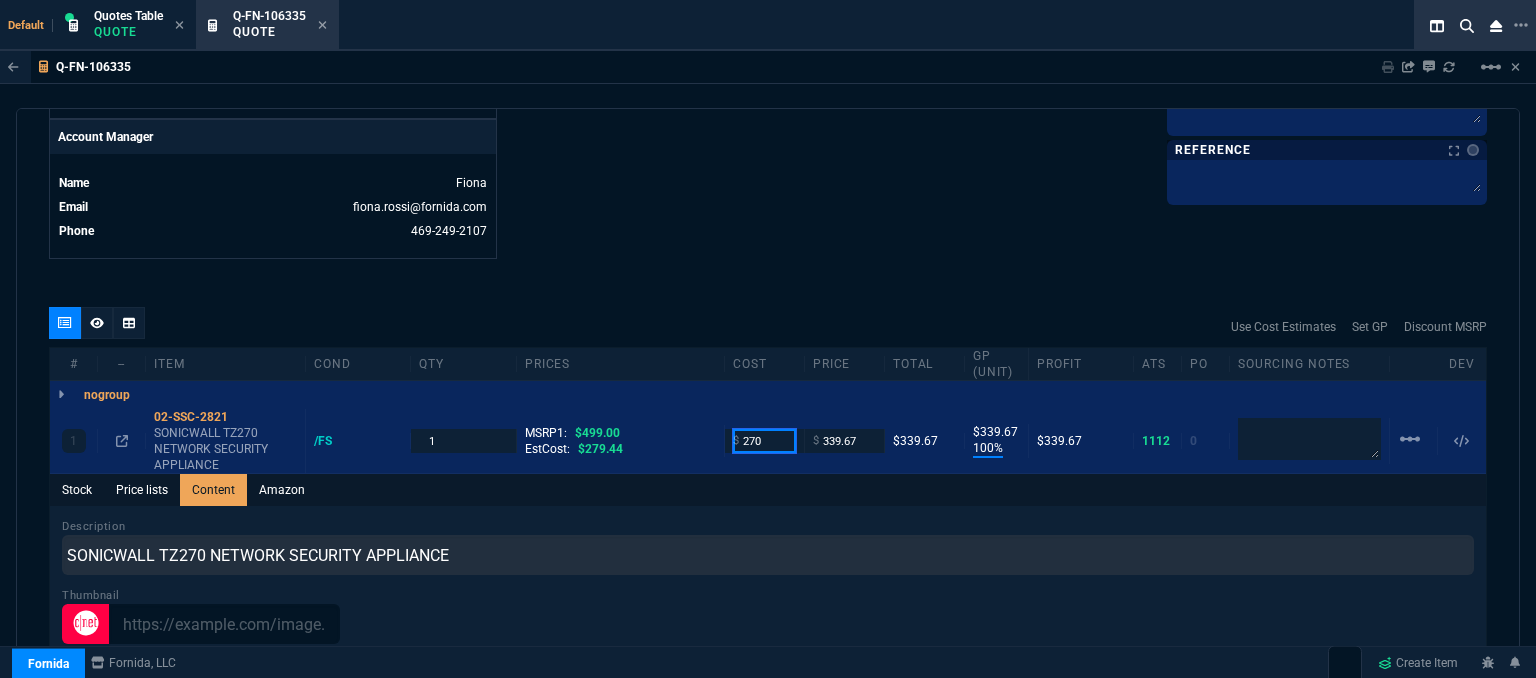 type on "270" 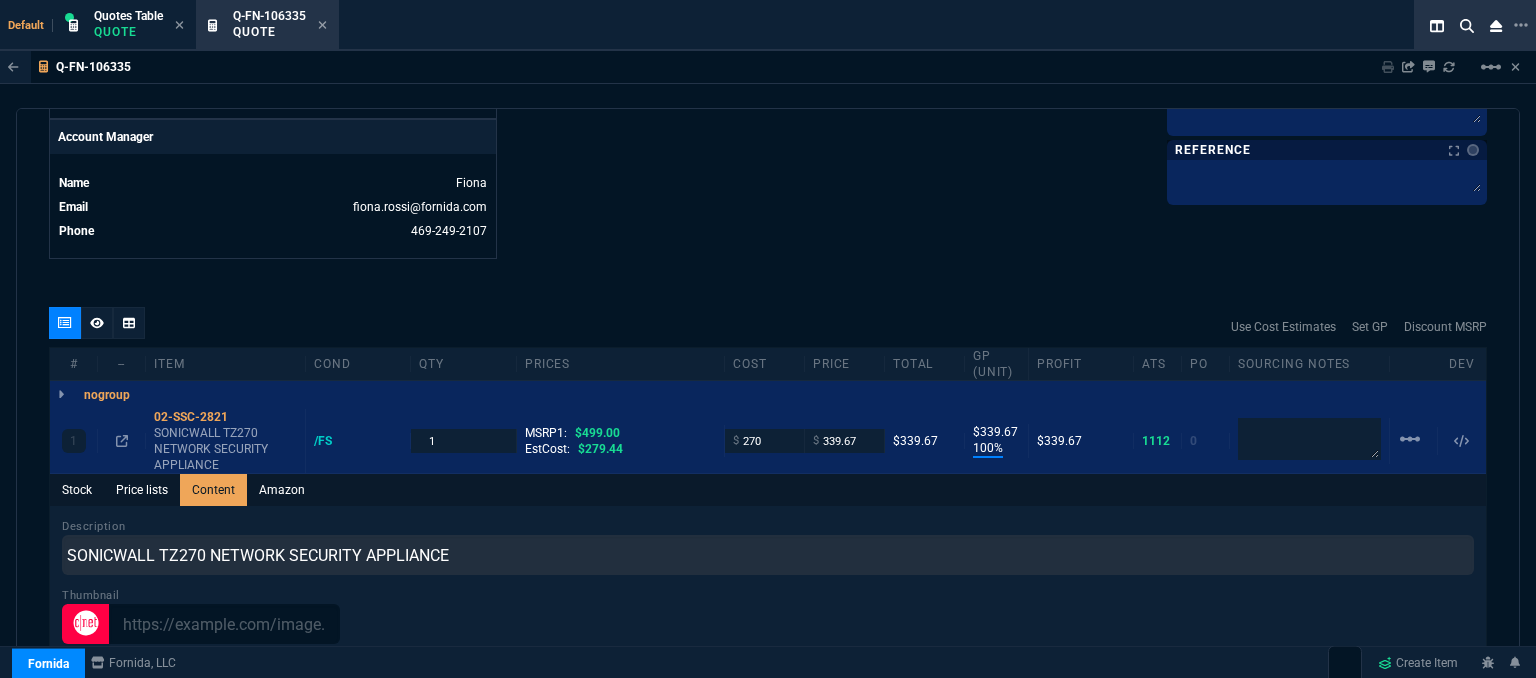 click on "Fornida, LLC 2609 Technology Dr Suite 300 Plano, TX 75074  Share Link  Tiny oneOnOne chat SEND Cody Taylor oneOnOne chat SEND Sarah Costa oneOnOne chat SEND Brian Over oneOnOne chat SEND  Show More Chats  Shipping Address 1007 Grove Park Blvd Jacksonville,  FL -- USA Bill to Address 1007 Grove Park Blvd Jacksonville,  FL -- USA End User -- -- -- Payment Link  Quote must be open to create payment link.  Linked Documents  New Link  Quote Notes Quote Notes    Customer Notes Customer Notes    Reference Reference" at bounding box center [1127, -257] 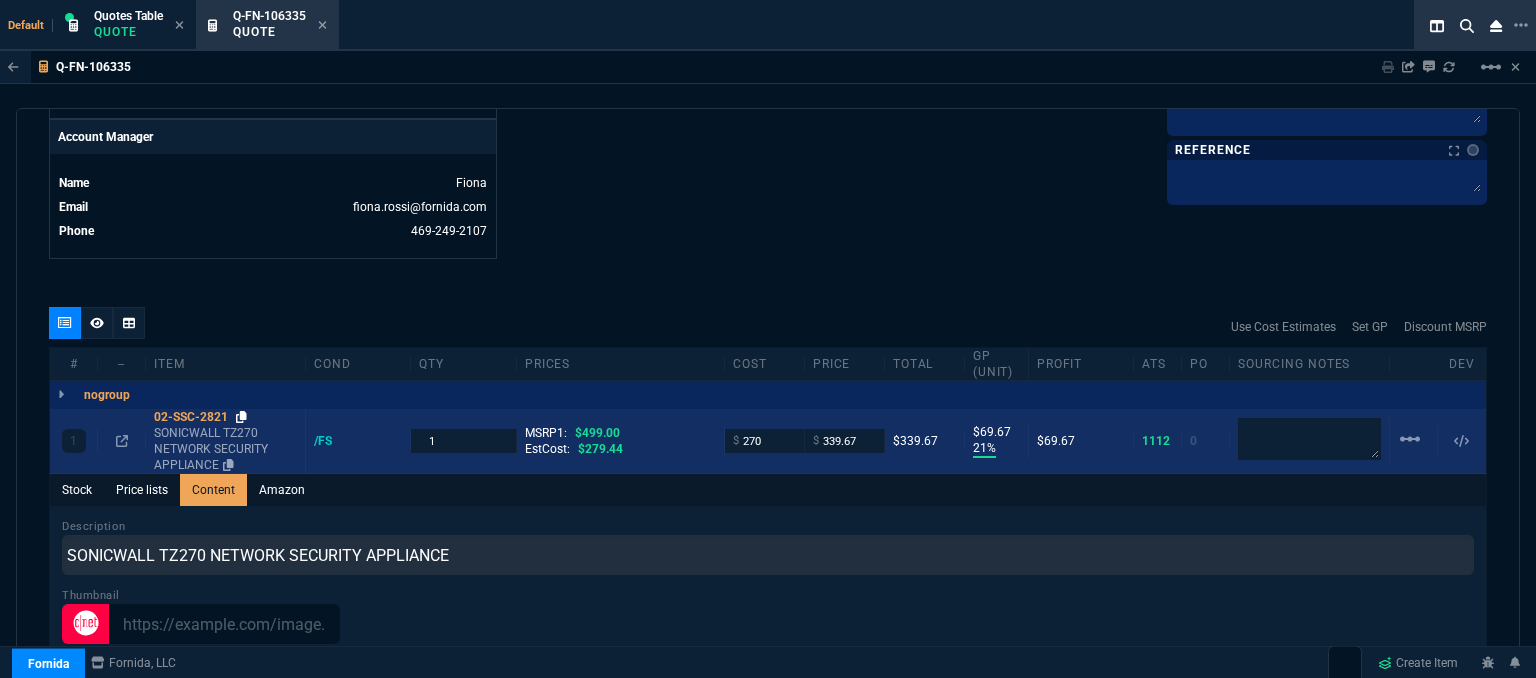click at bounding box center (241, 417) 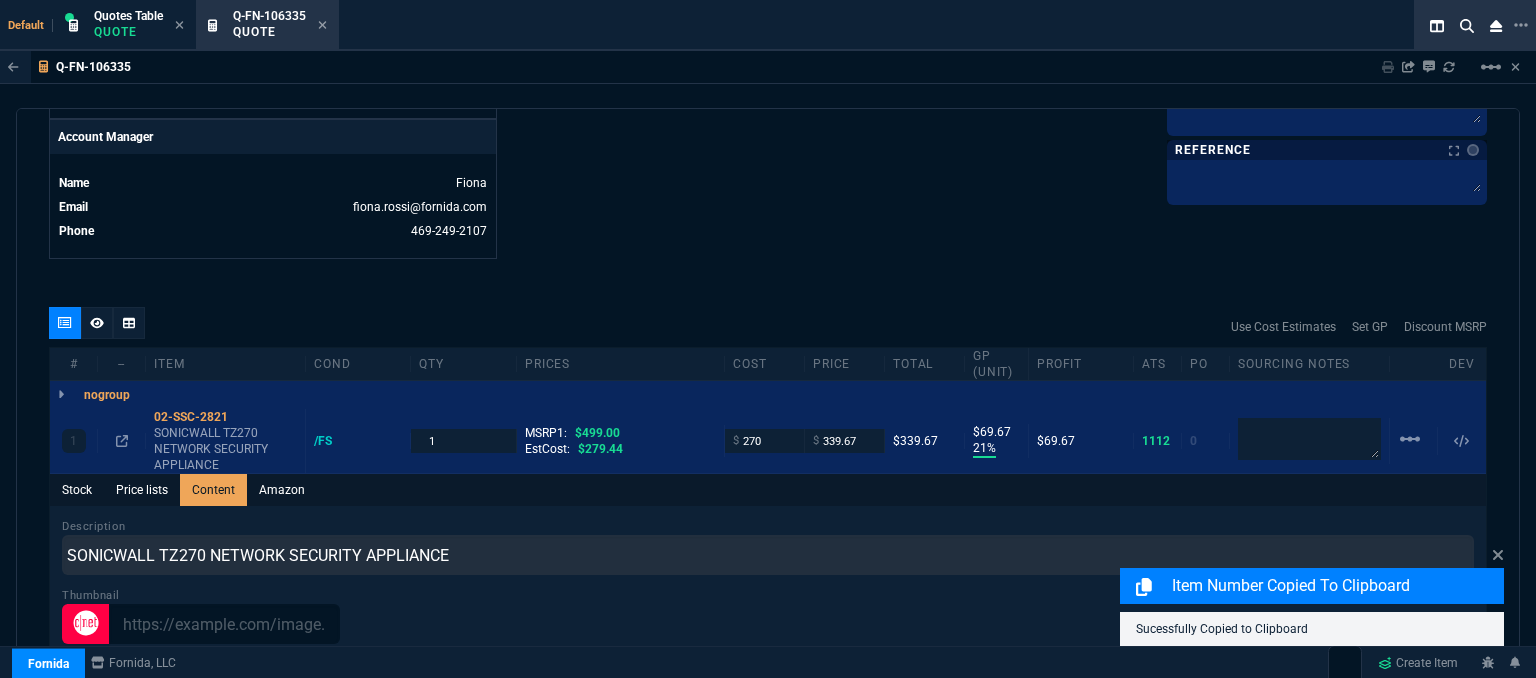 click at bounding box center [122, 441] 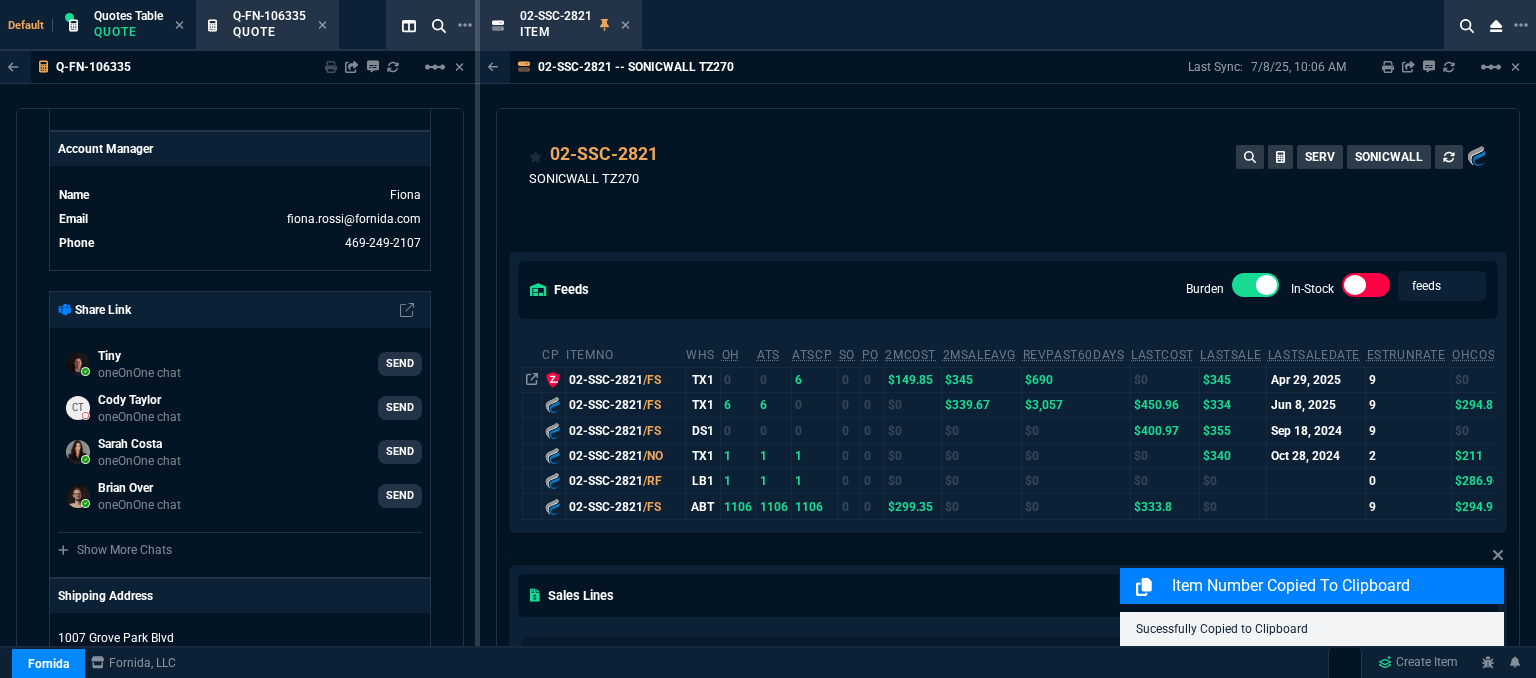 scroll, scrollTop: 400, scrollLeft: 0, axis: vertical 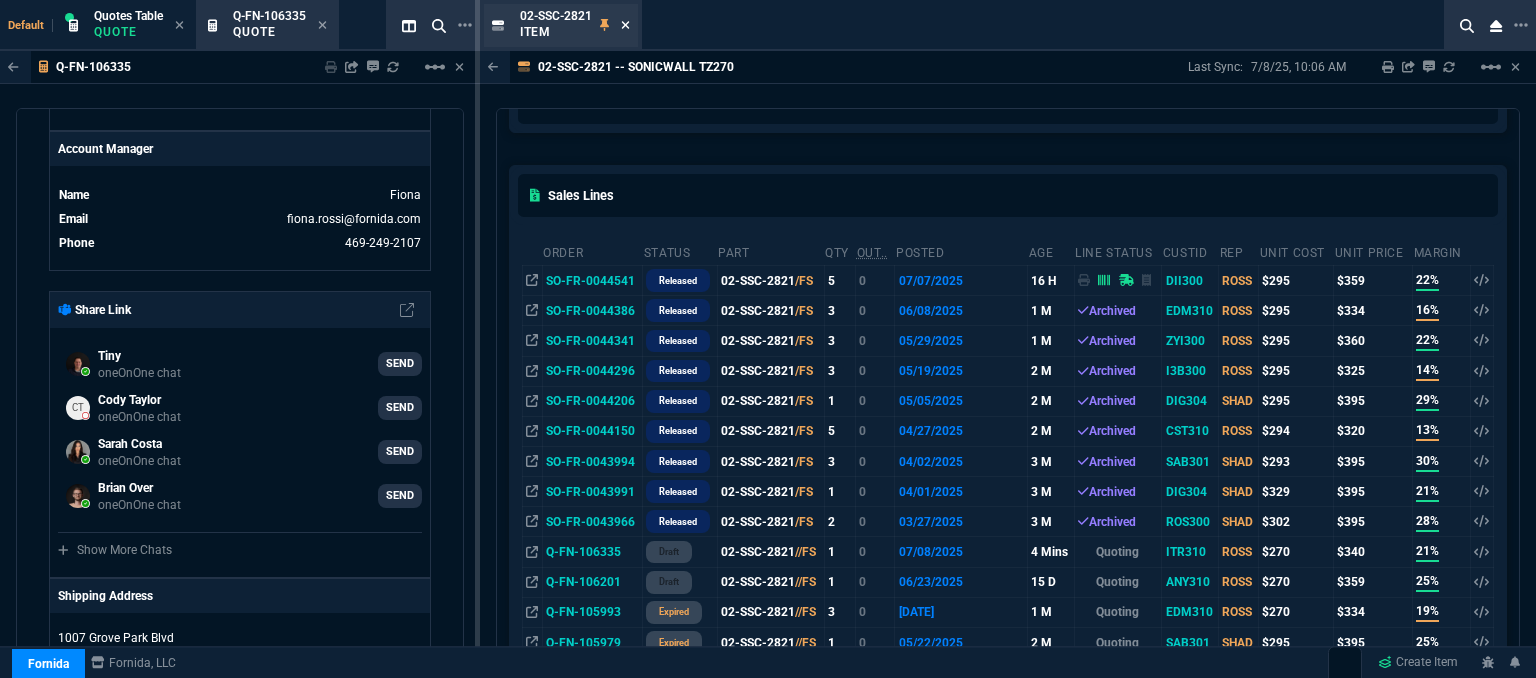 click at bounding box center [625, 25] 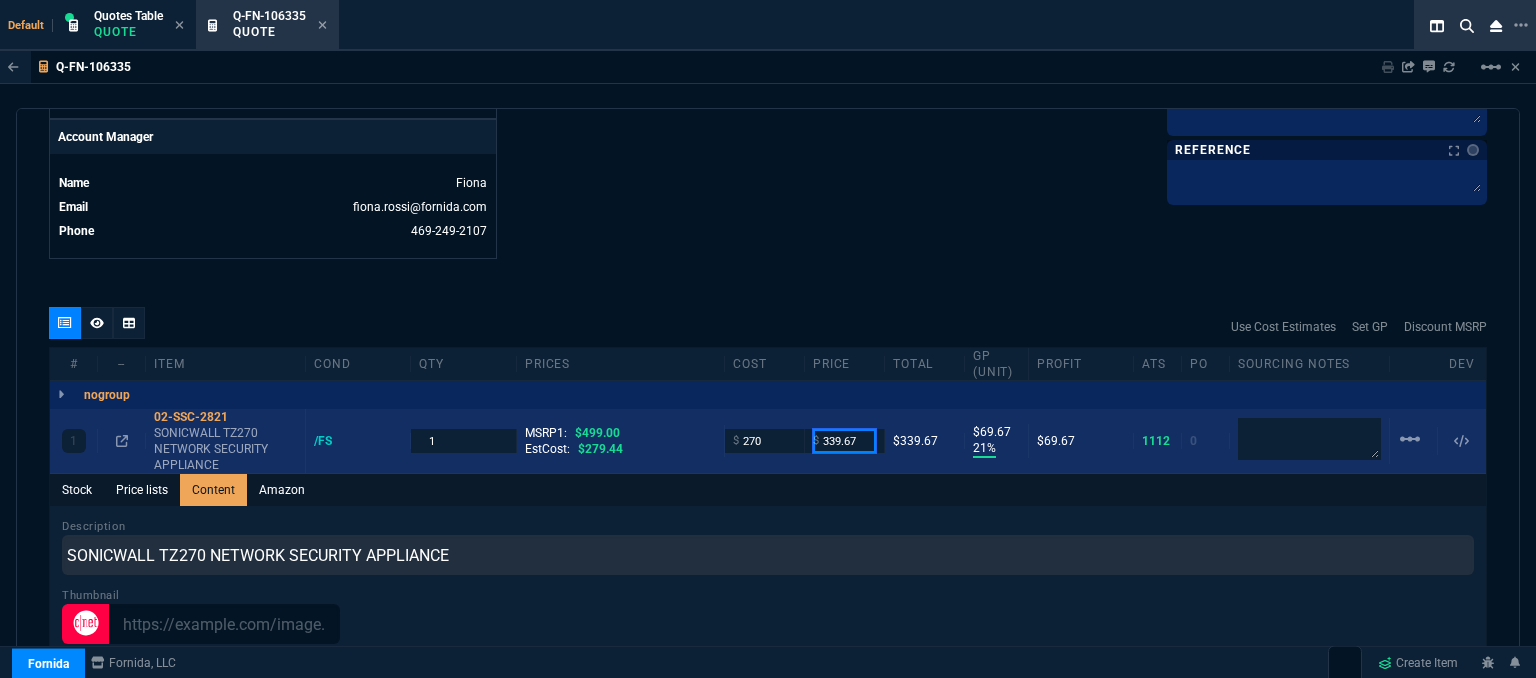 click on "339.67" at bounding box center (844, 440) 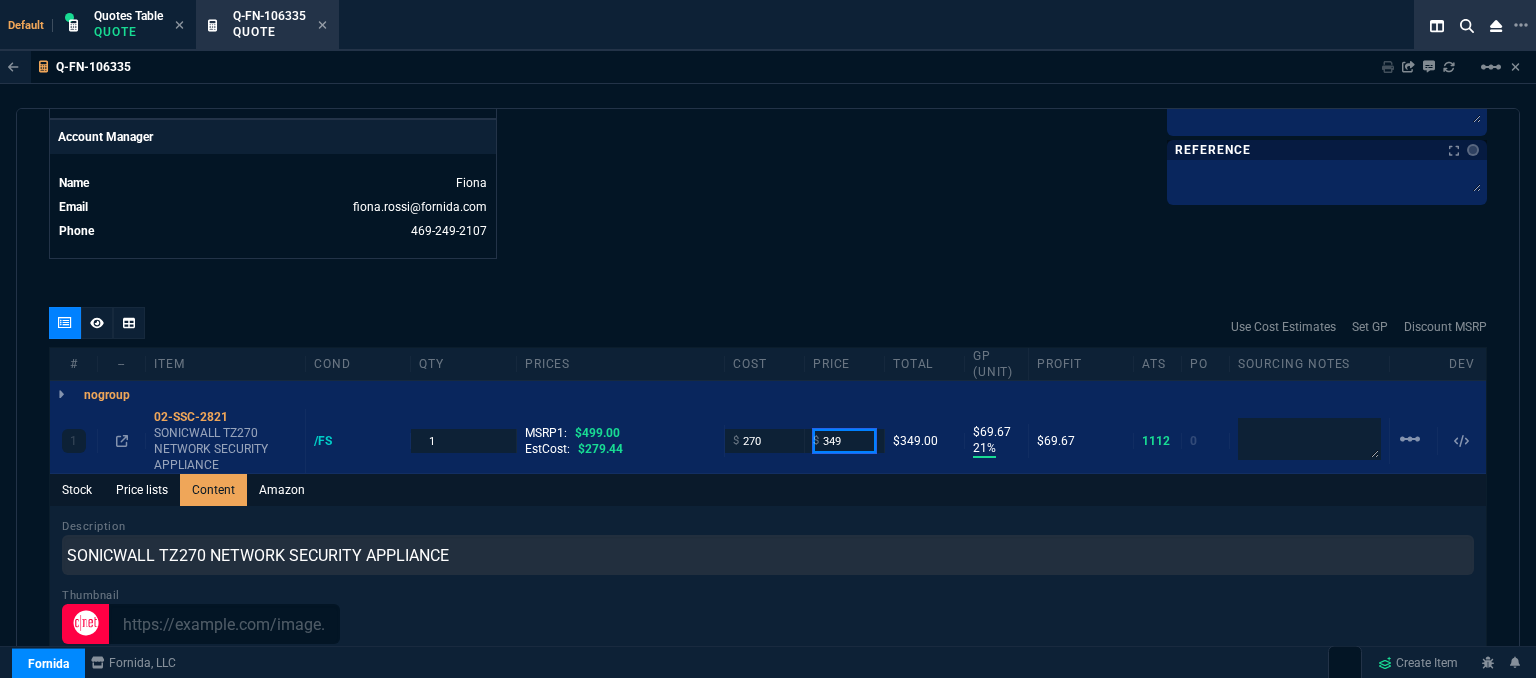 type on "349" 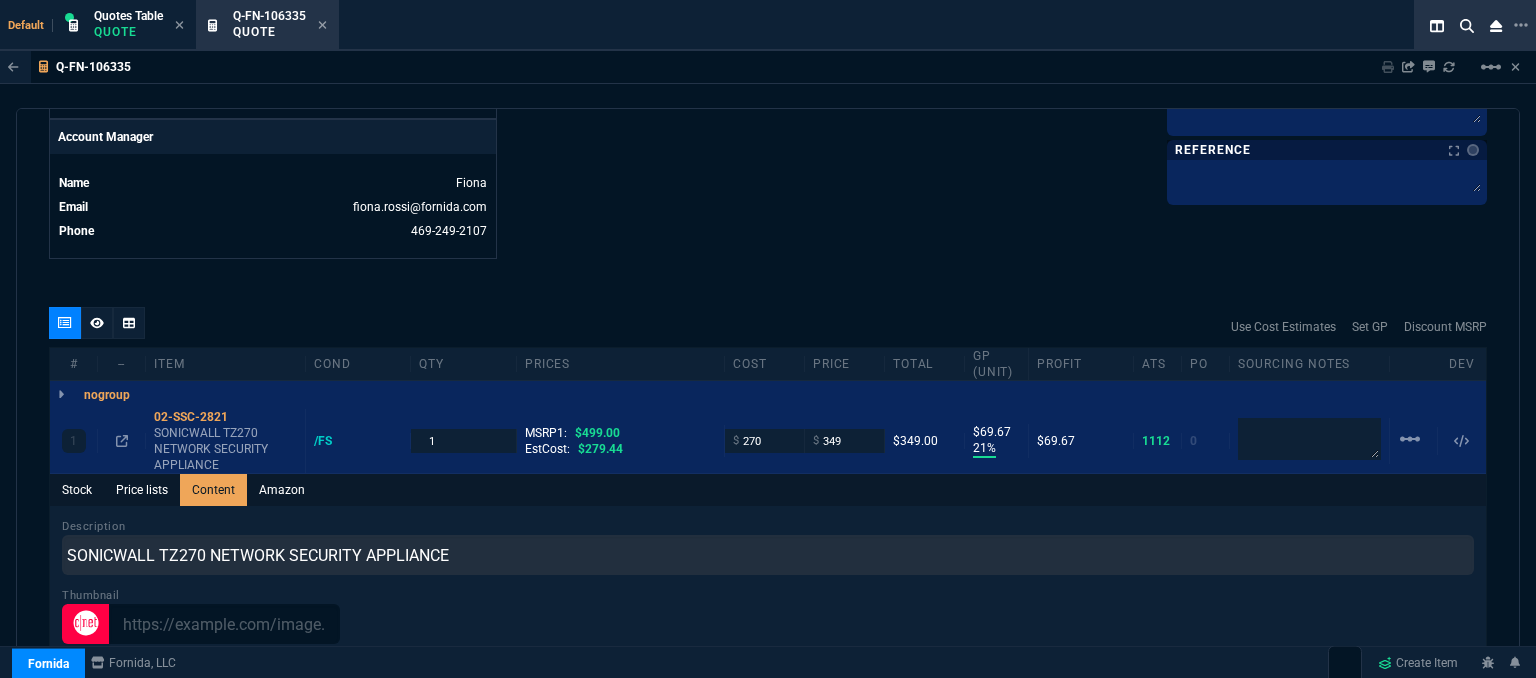 click on "Fornida, LLC 2609 Technology Dr Suite 300 Plano, TX 75074  Share Link  Tiny oneOnOne chat SEND Cody Taylor oneOnOne chat SEND Sarah Costa oneOnOne chat SEND Brian Over oneOnOne chat SEND  Show More Chats  Shipping Address 1007 Grove Park Blvd Jacksonville,  FL -- USA Bill to Address 1007 Grove Park Blvd Jacksonville,  FL -- USA End User -- -- -- Payment Link  Quote must be open to create payment link.  Linked Documents  New Link  Quote Notes Quote Notes    Customer Notes Customer Notes    Reference Reference" at bounding box center [1127, -257] 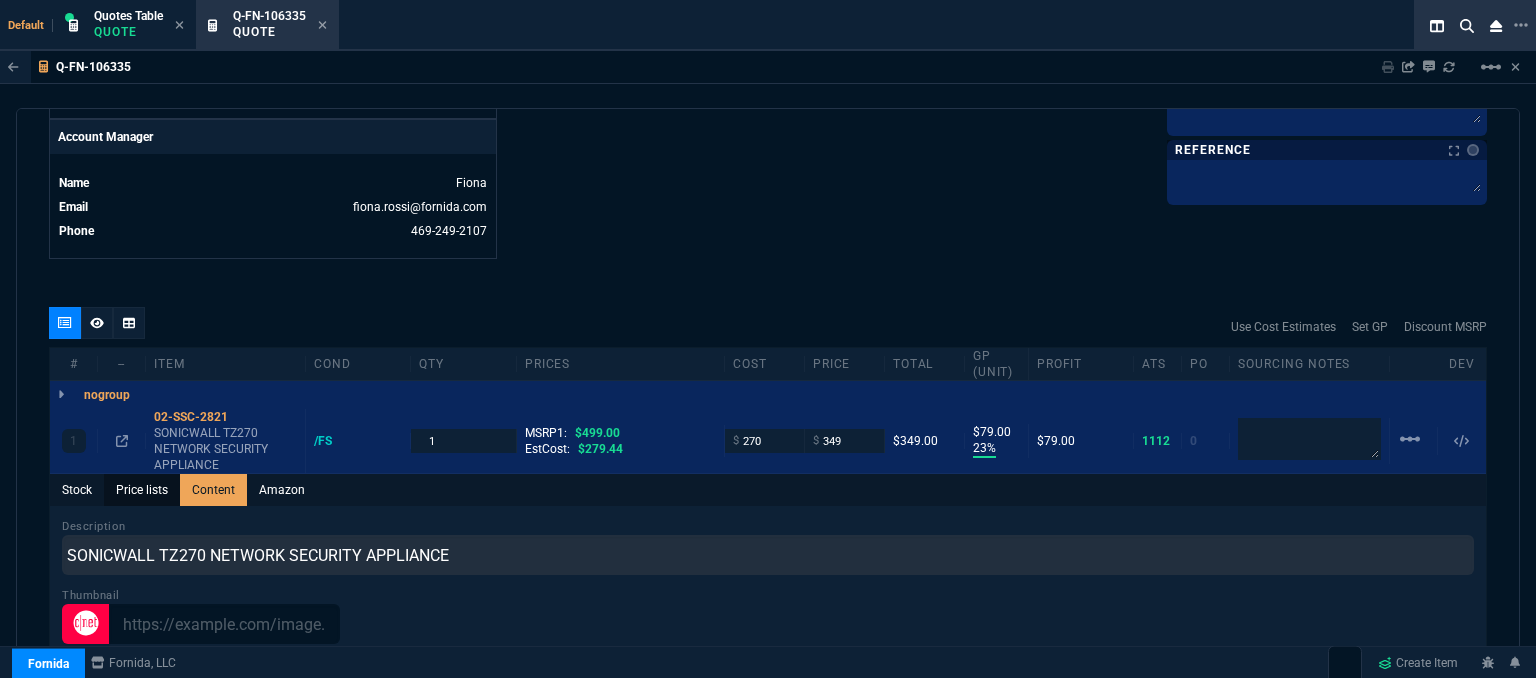 scroll, scrollTop: 143, scrollLeft: 0, axis: vertical 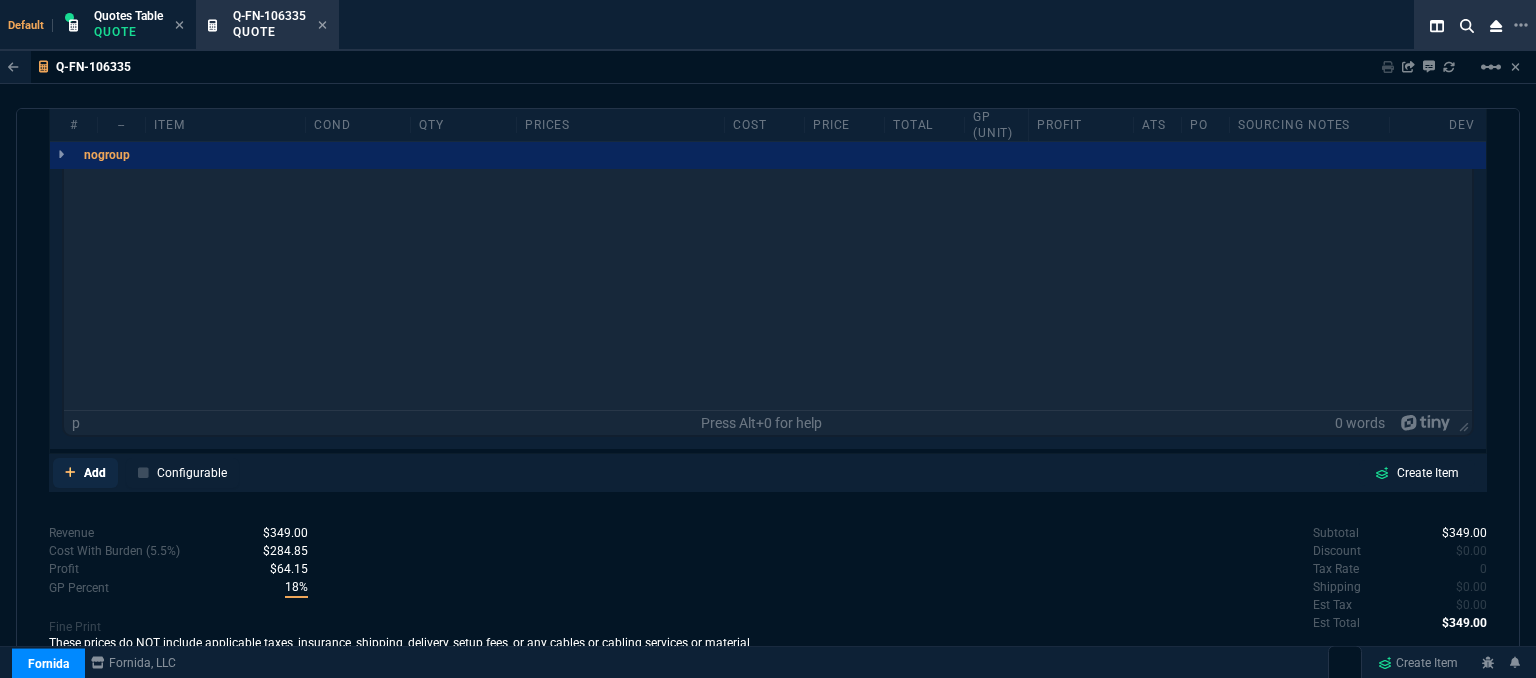 click at bounding box center (70, 472) 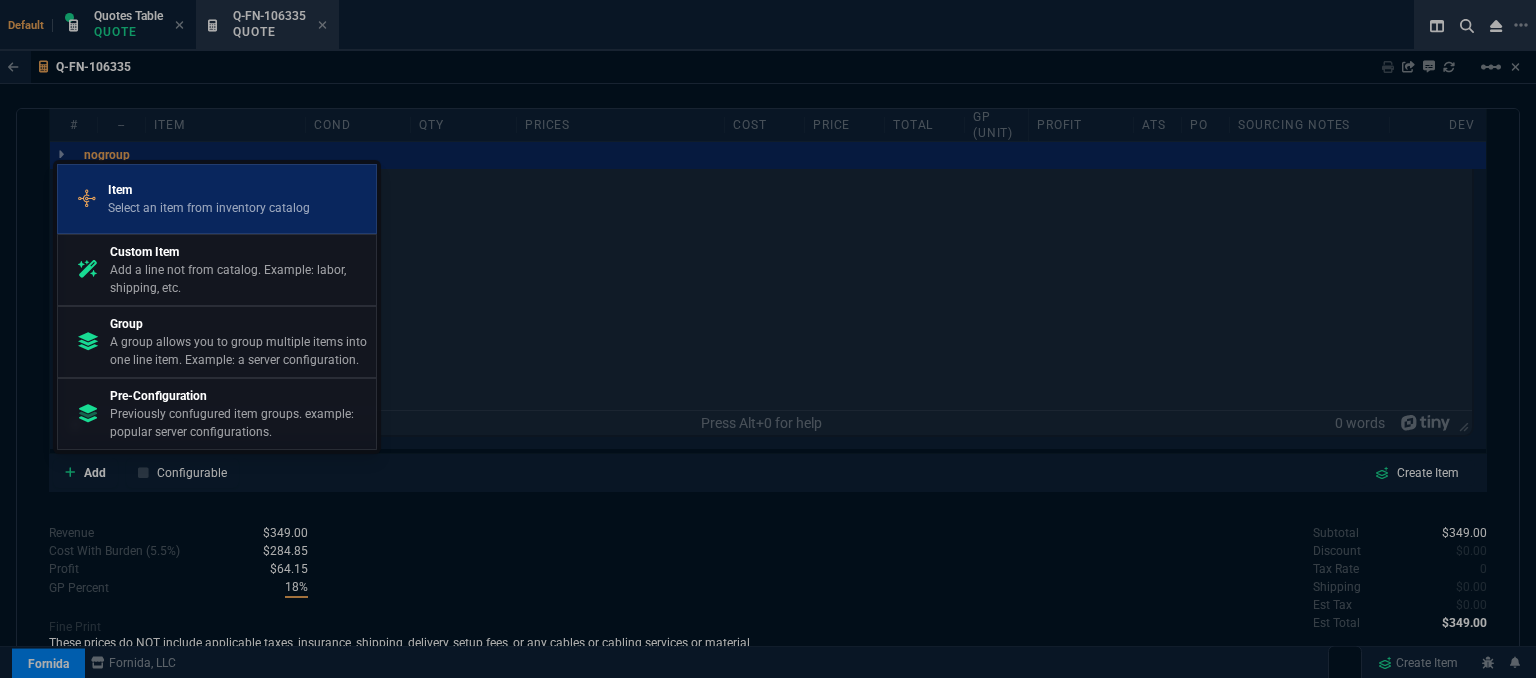 click on "Select an item from inventory catalog" at bounding box center [209, 208] 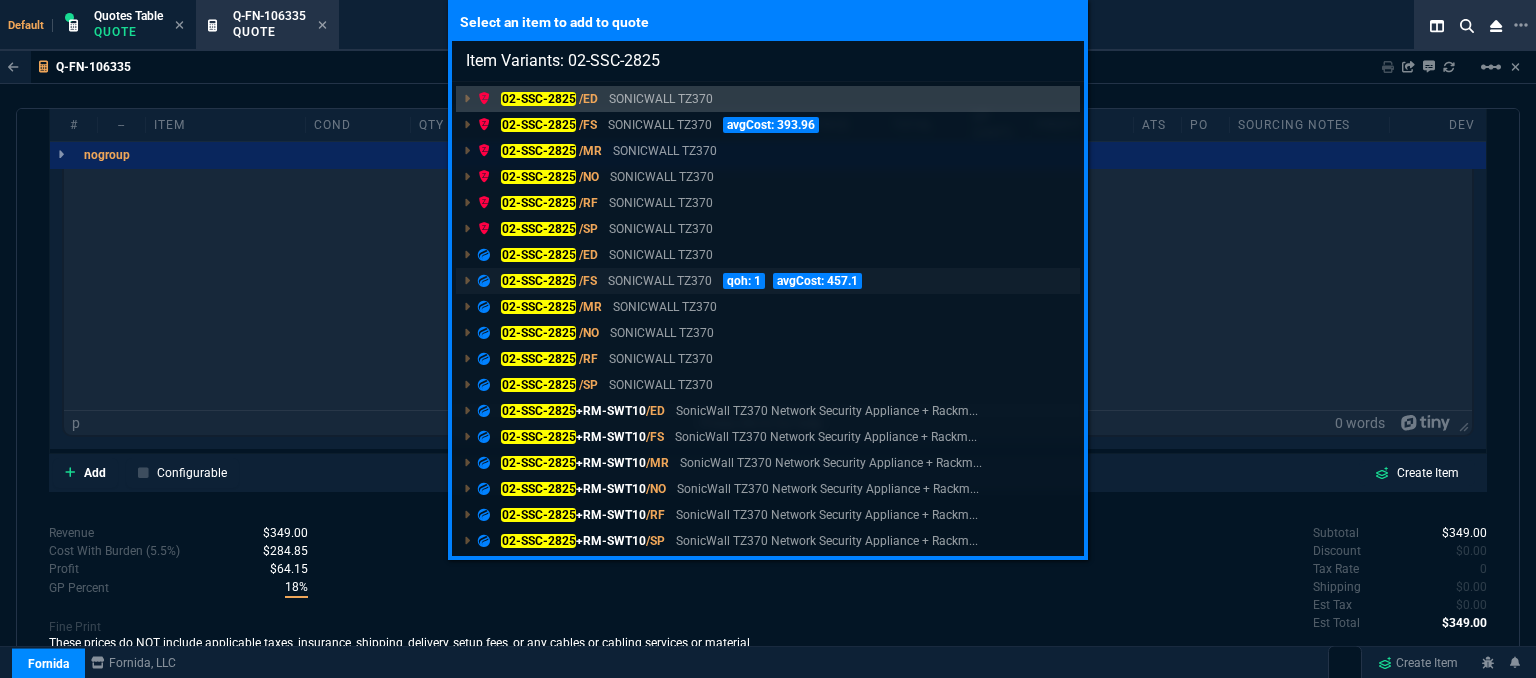 type on "Item Variants: 02-SSC-2825" 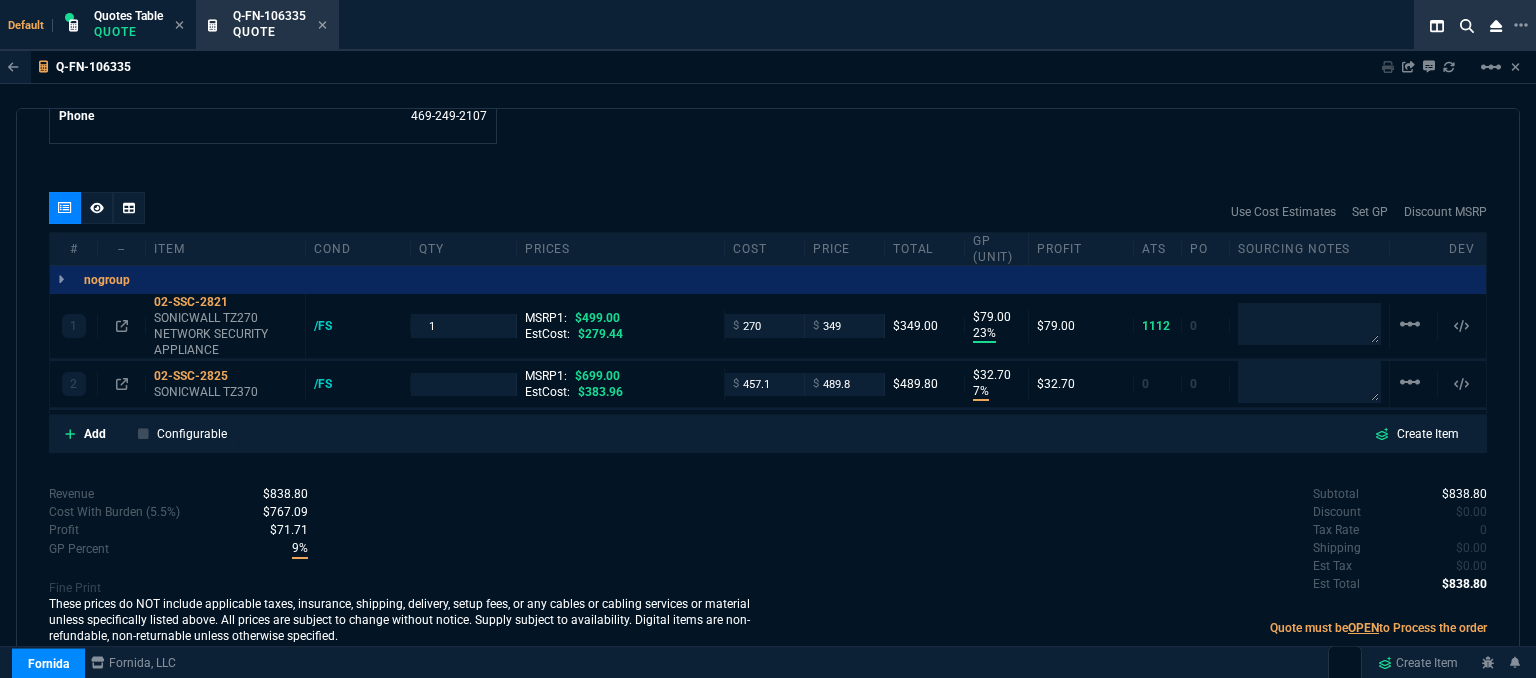scroll, scrollTop: 1073, scrollLeft: 0, axis: vertical 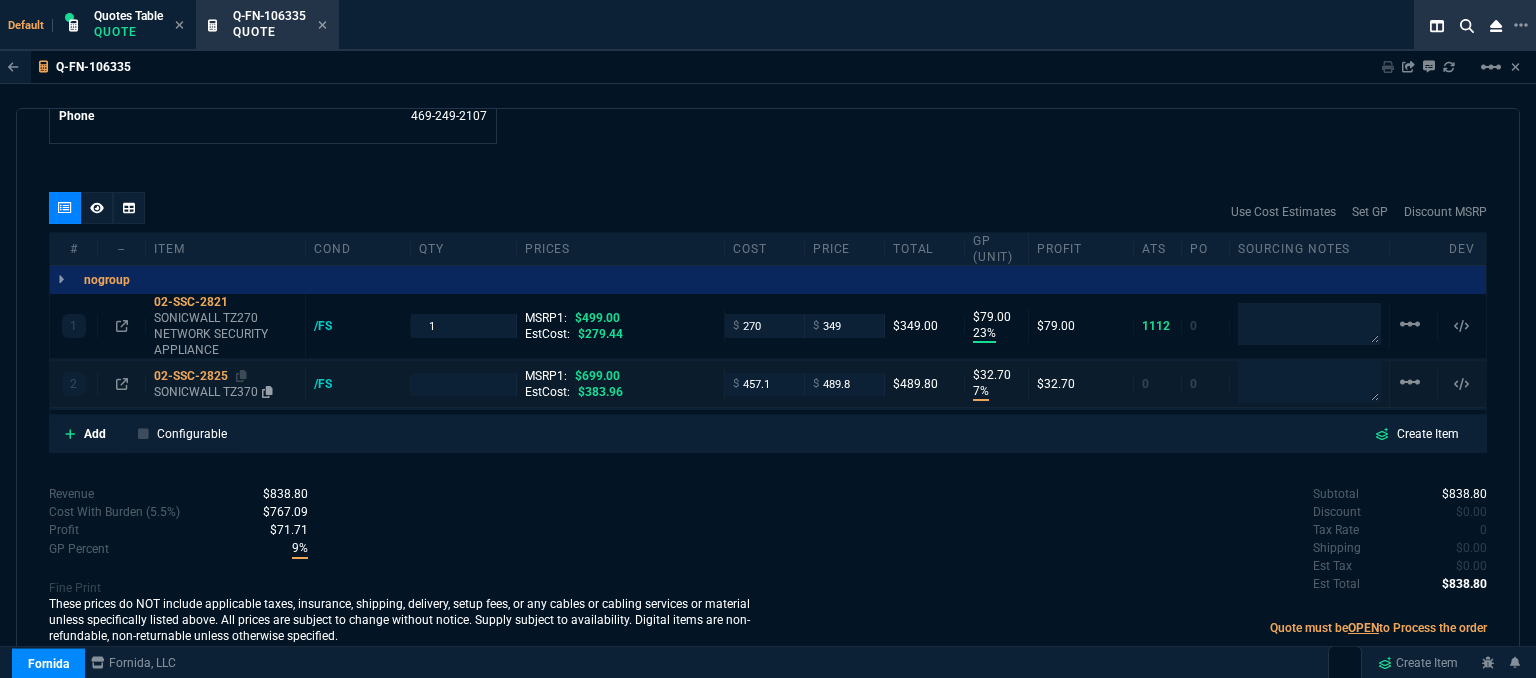 click on "SONICWALL TZ370" at bounding box center [225, 334] 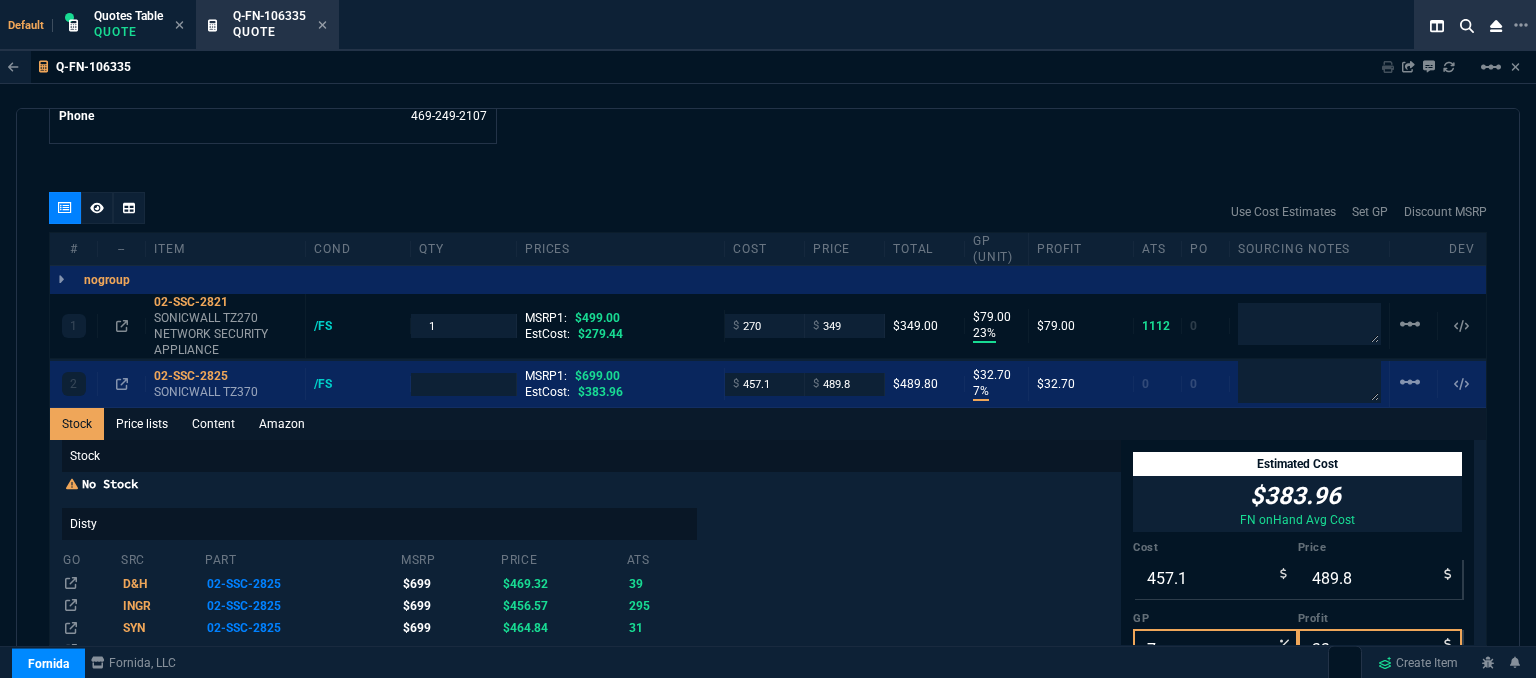 scroll, scrollTop: 1112, scrollLeft: 0, axis: vertical 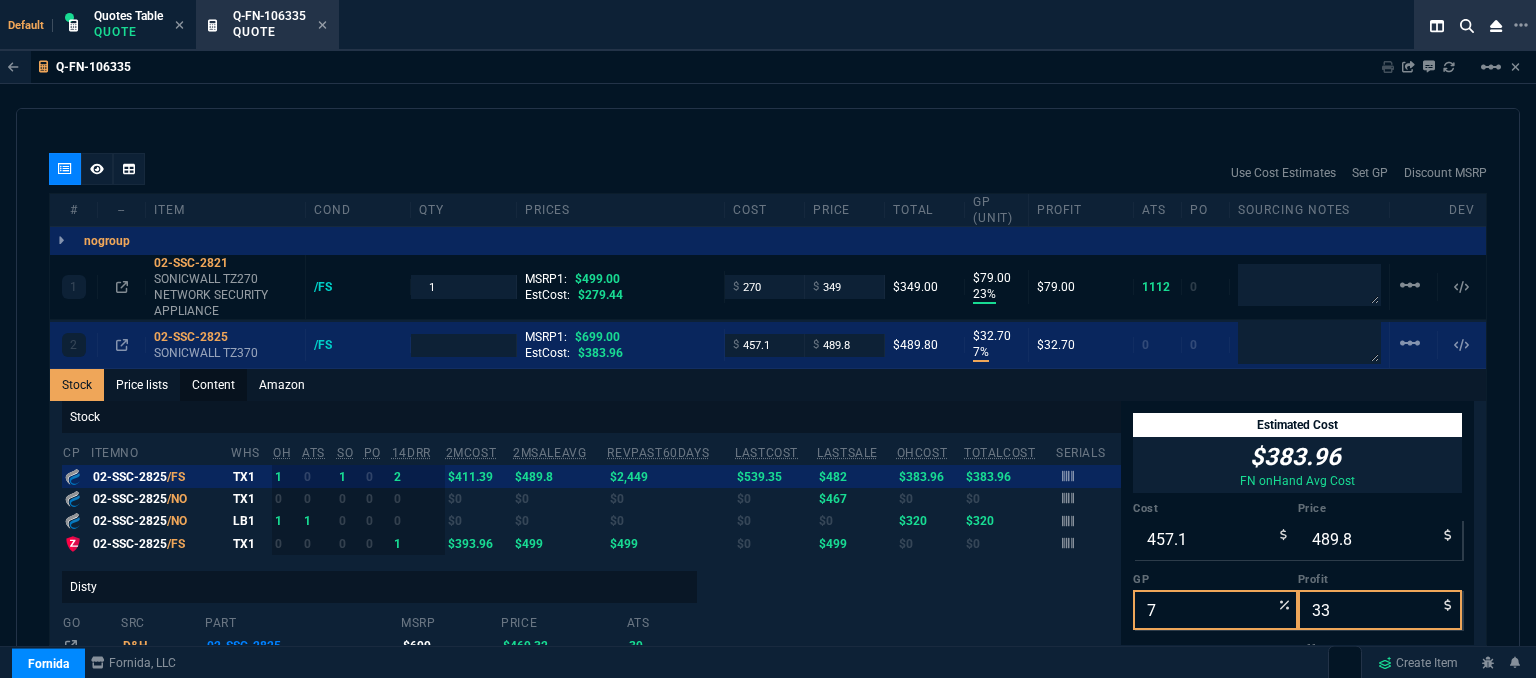 click on "Content" at bounding box center (213, 385) 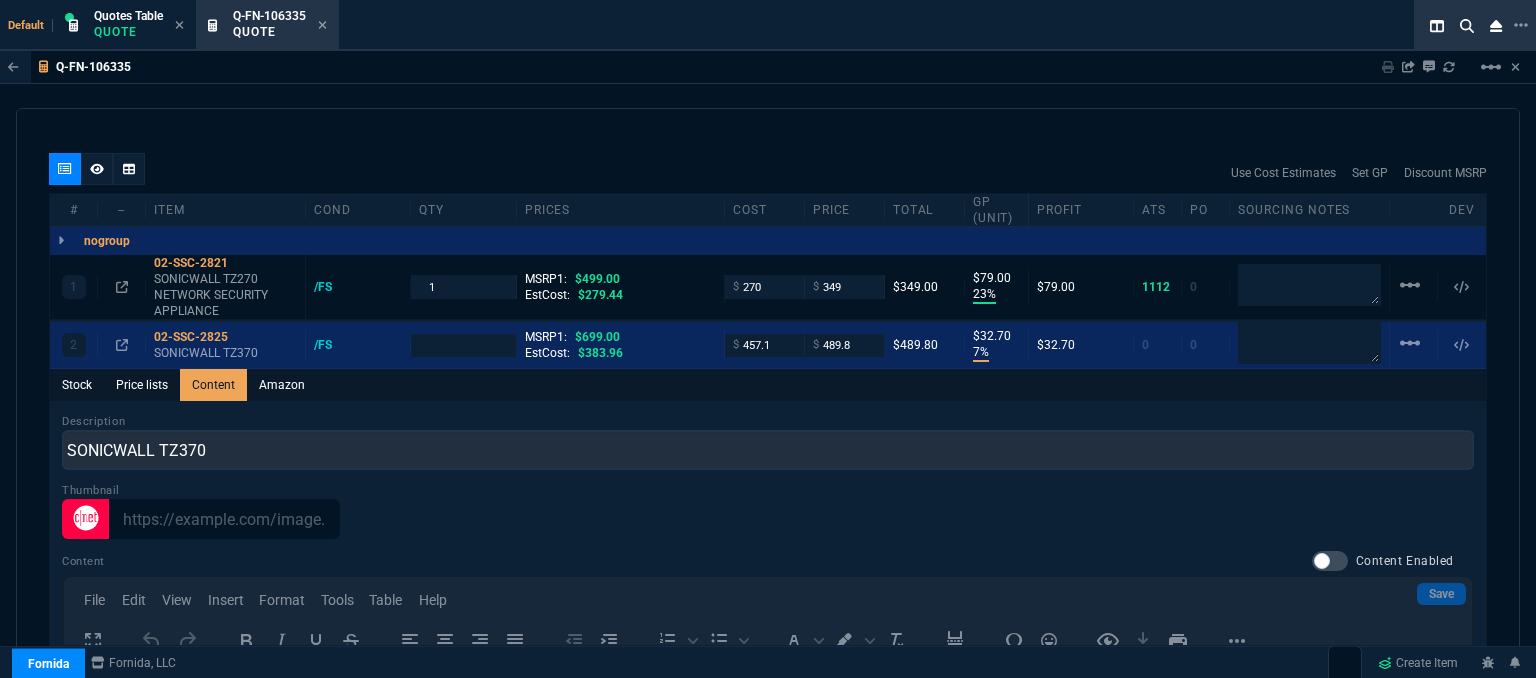 scroll, scrollTop: 0, scrollLeft: 0, axis: both 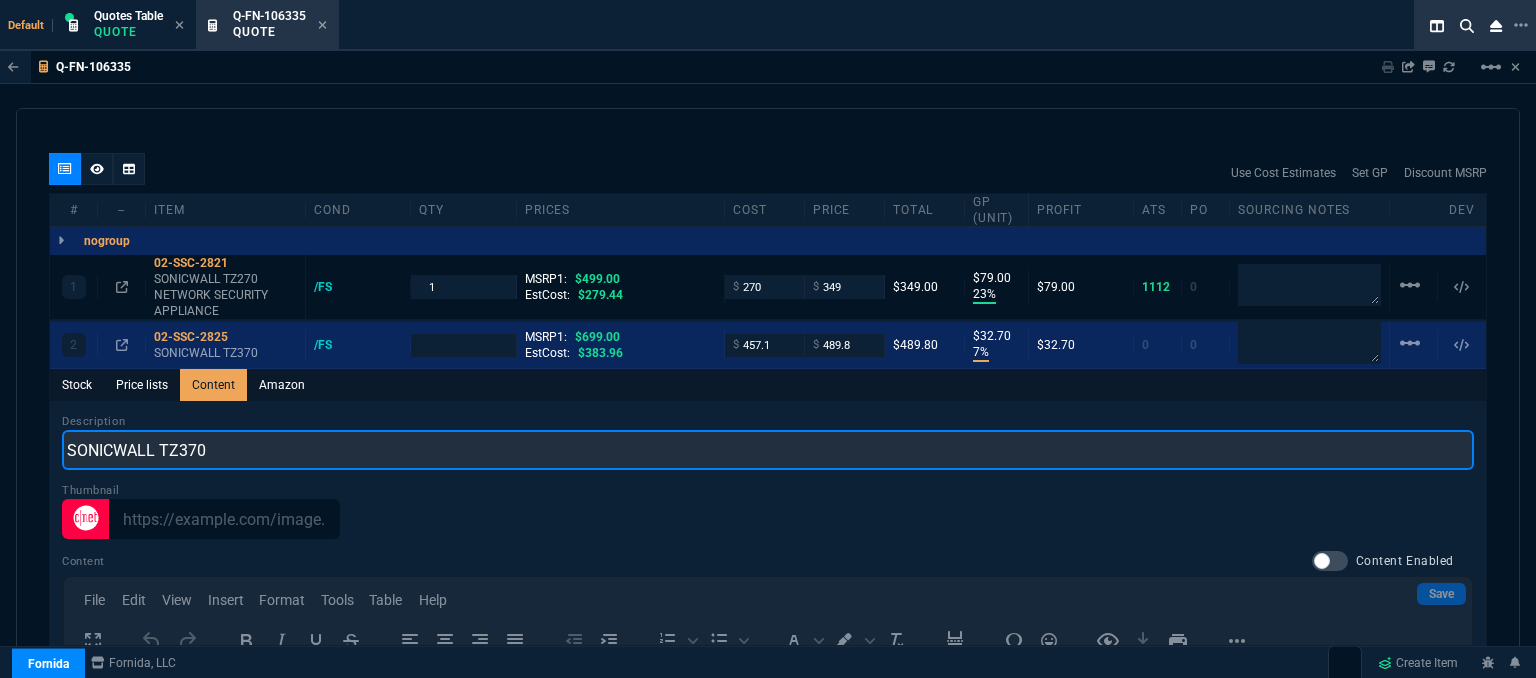 click on "SONICWALL TZ370" at bounding box center [768, 450] 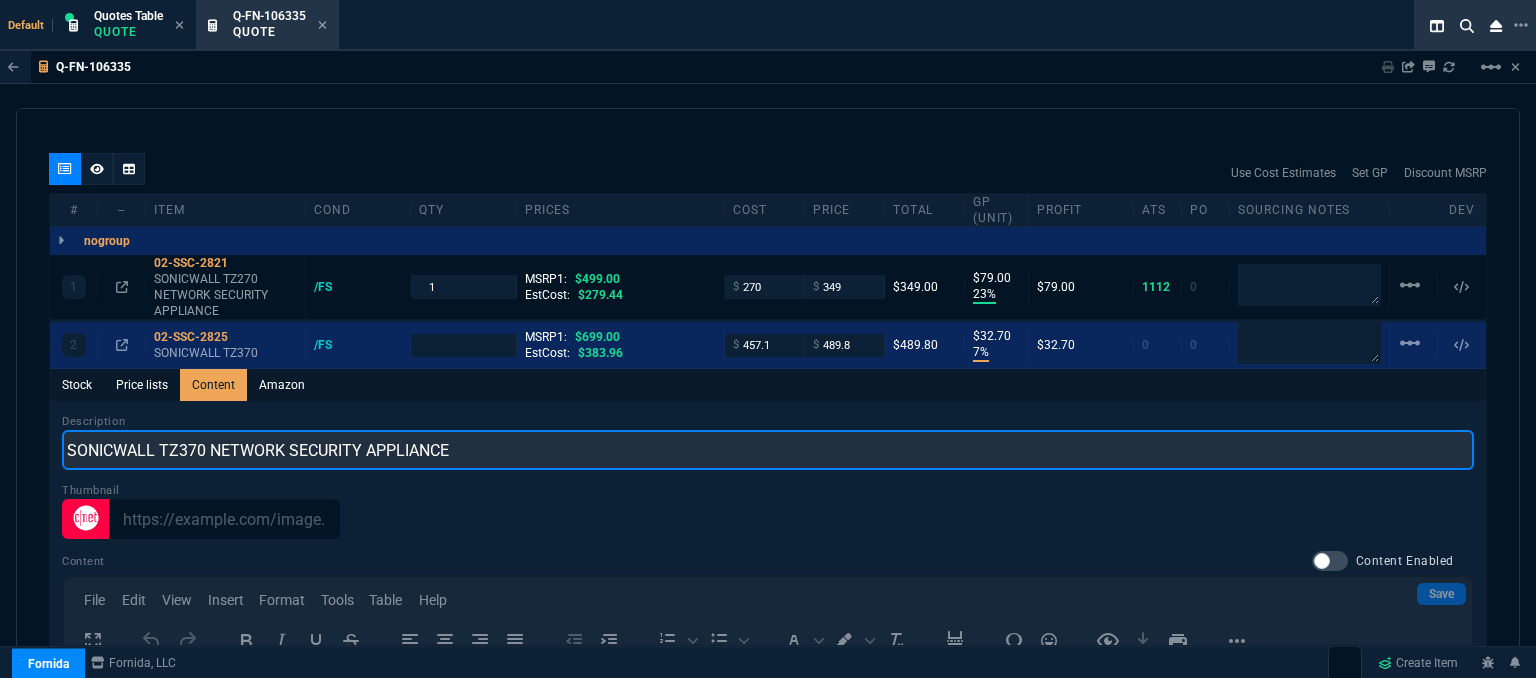 type on "SONICWALL TZ370 NETWORK SECURITY APPLIANCE" 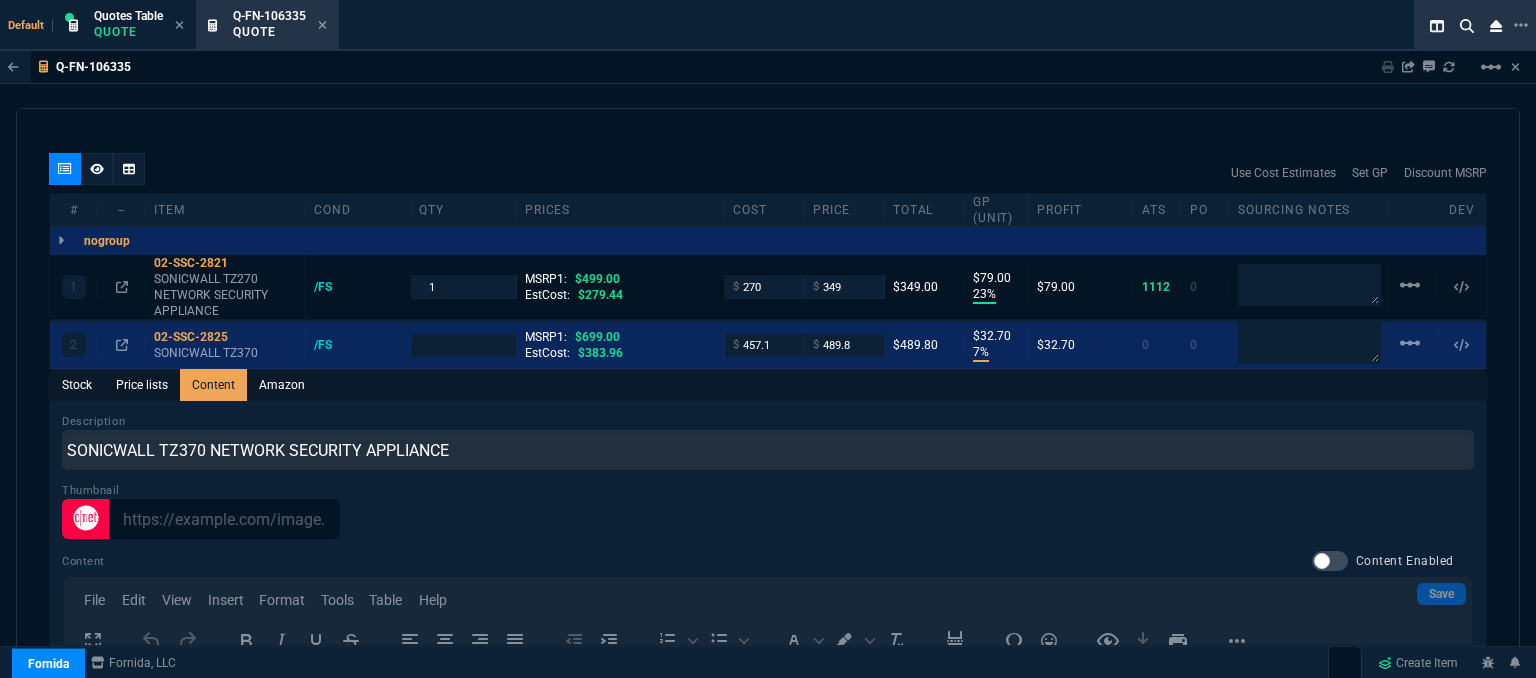 click on "Use Cost Estimates   Set GP   Discount MSRP" at bounding box center (768, 173) 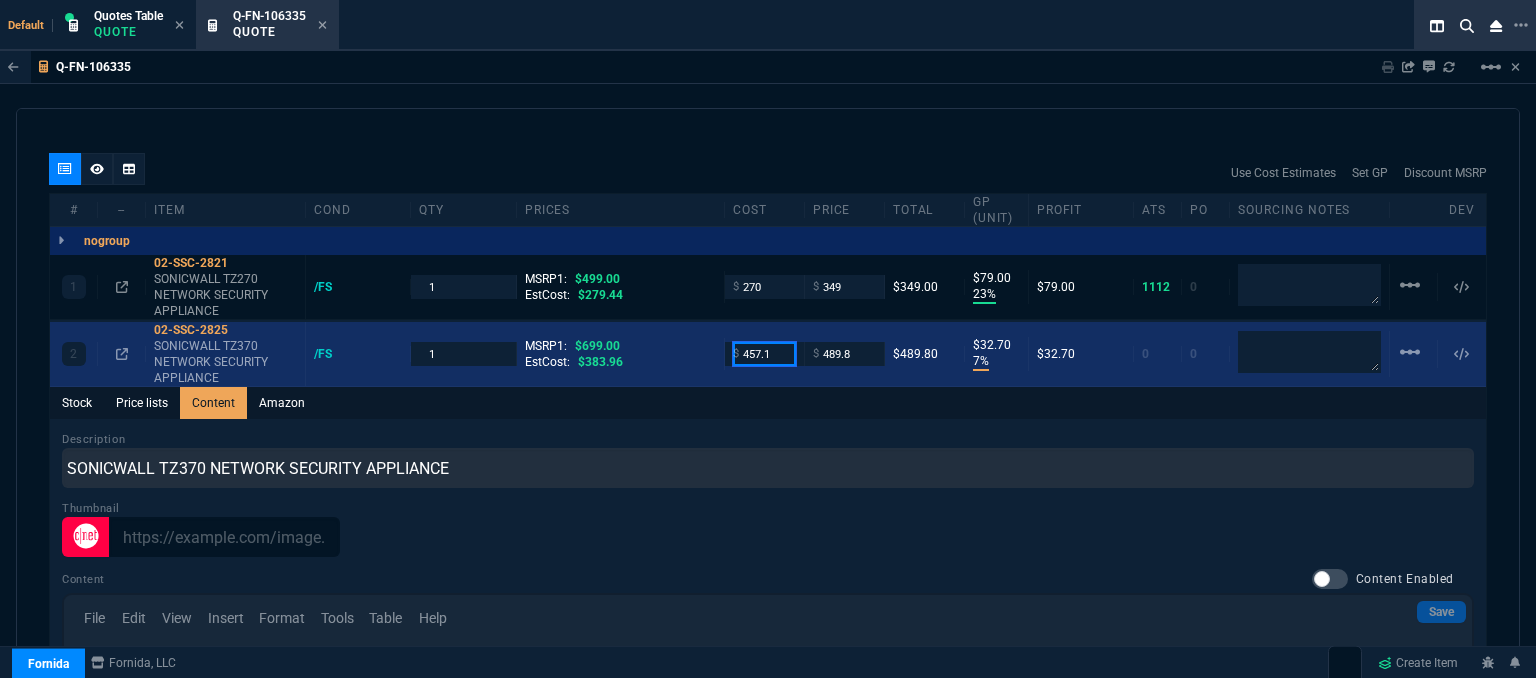 click on "457.1" at bounding box center (764, 353) 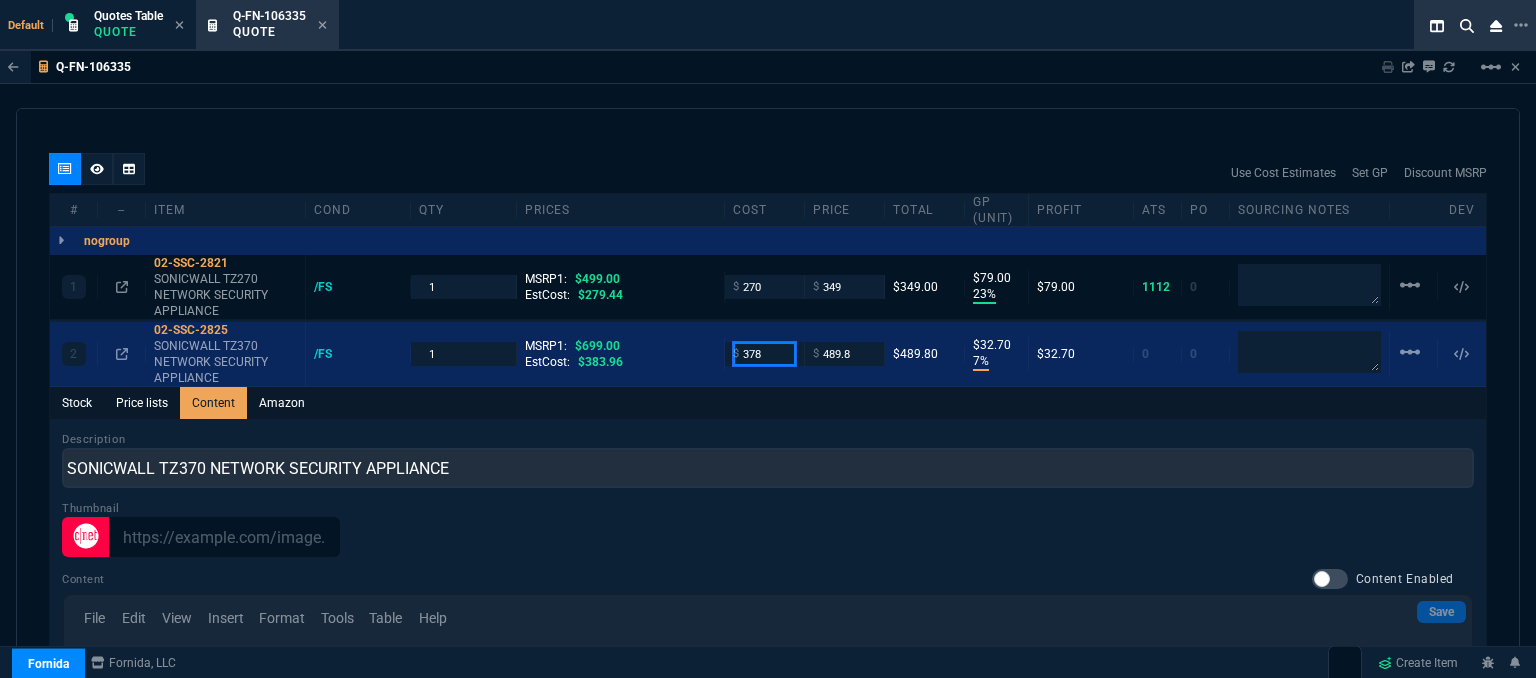 type on "378" 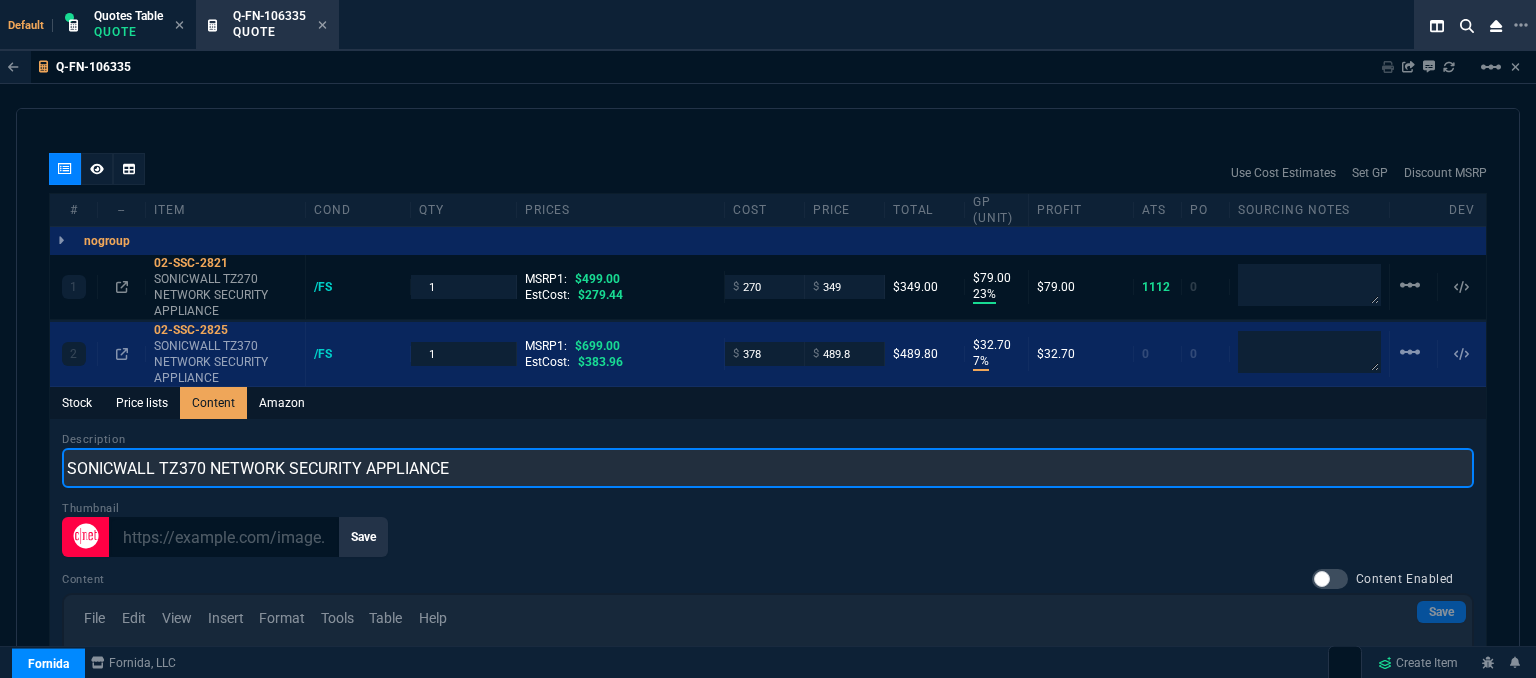 click on "SONICWALL TZ370 NETWORK SECURITY APPLIANCE" at bounding box center [768, 468] 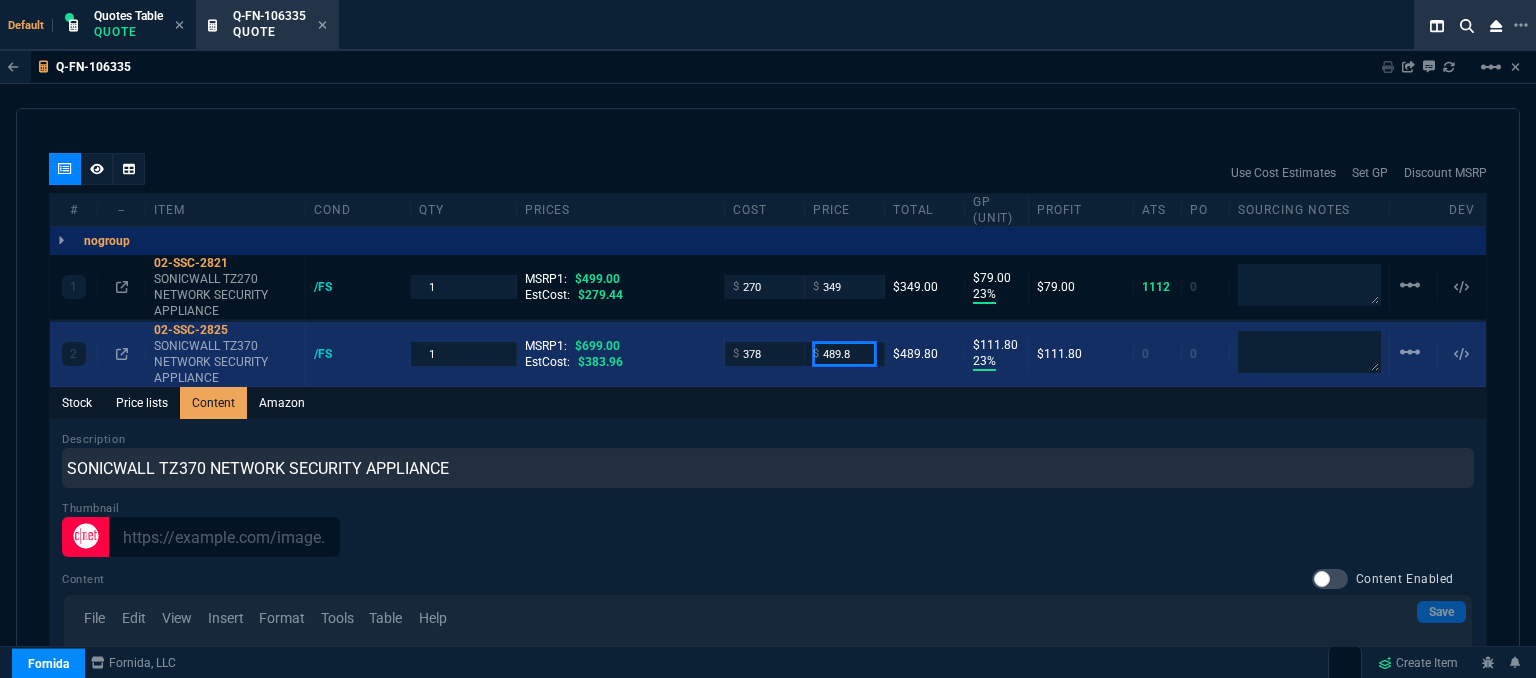 click on "489.8" at bounding box center [844, 353] 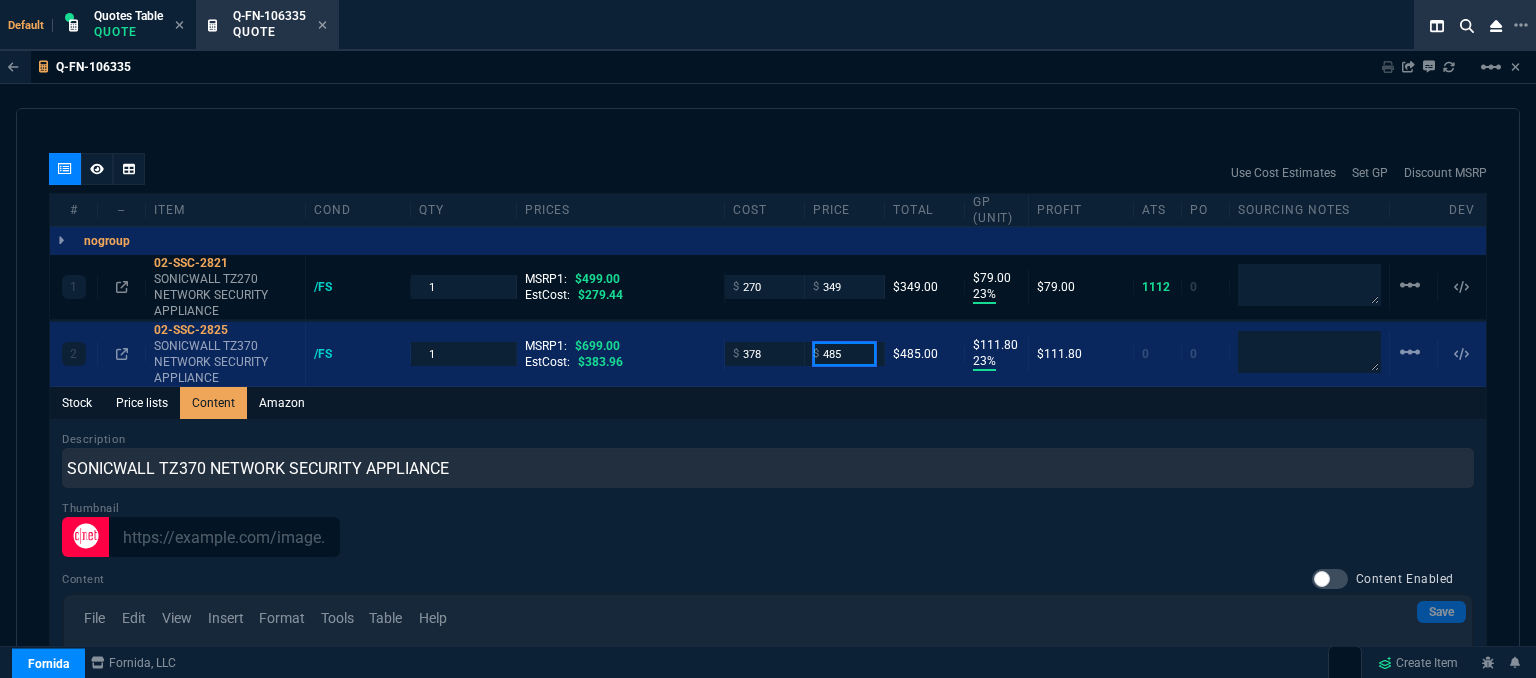 type on "485" 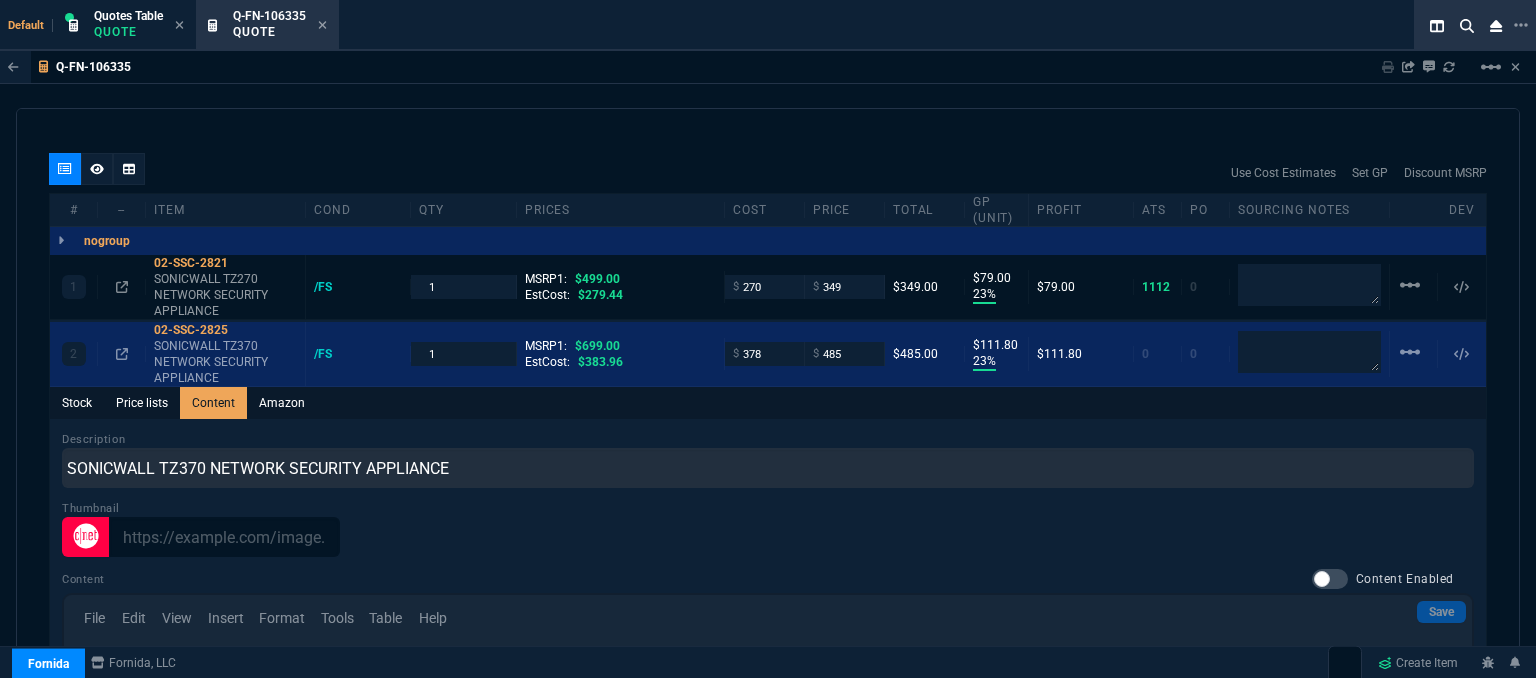click on "quote   Q-FN-106335  ITR Consulting, Inc draft Fornida, LLC 2609 Technology Dr Suite 300 Plano, TX 75074 Details Number Q-FN-106335  Order ID Q-FN-106335  Customer Code ITR310  Total Units 2  Expires Tue - 7/22/25, 3:54 PM Creator fiona.rossi@fornida.com  Created Tue - 7/8/25, 3:54 PM Print Specs Number Q-FN-106335  Customer ID ITR310  Customer Name ITR Consulting, Inc  Expires 7/22/25,  10:54 AM  Customer PO # --  Payment Terms CREDITCARD  Shipping Agent FEDEX | GRD  Customer Customer Code ITR310  Customer Name ITR Consulting, Inc  Customer PO # empty  Payment Terms CREDITCARD  email rebueno@bellsouth.net  phone 904-813-9605   Origin  existing / email   Origin Comment    Staff Sales Person ROSS  Engineer 1 --  Engineer 2 --  Shipping Ship Date -- Agent FEDEX  Agent Service GRD  Account Id --  Sales Order* Number --  id --  Account Manager Name Fiona  Email fiona.rossi@fornida.com  Phone 469-249-2107  Fornida, LLC 2609 Technology Dr Suite 300 Plano, TX 75074  Share Link  Tiny oneOnOne chat SEND Cody Taylor 1" at bounding box center (768, 396) 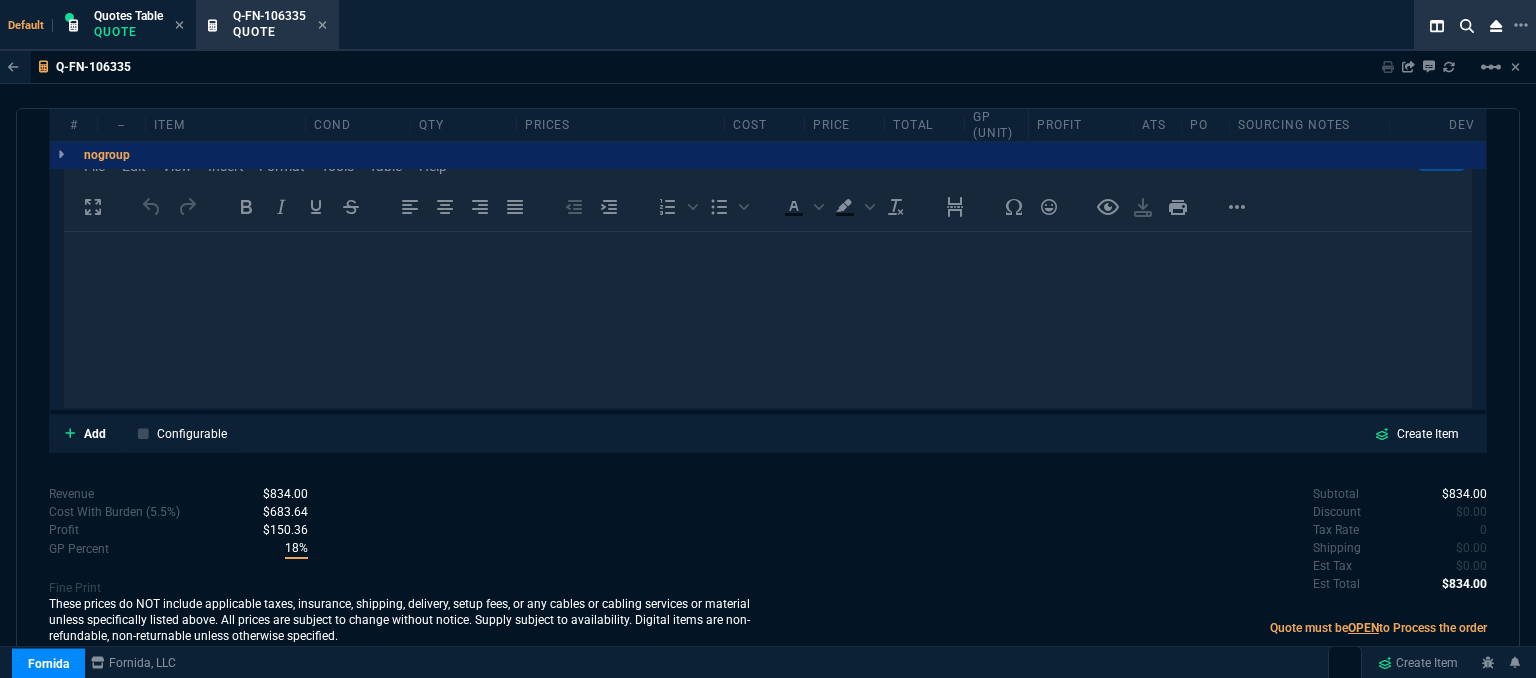 scroll, scrollTop: 1164, scrollLeft: 0, axis: vertical 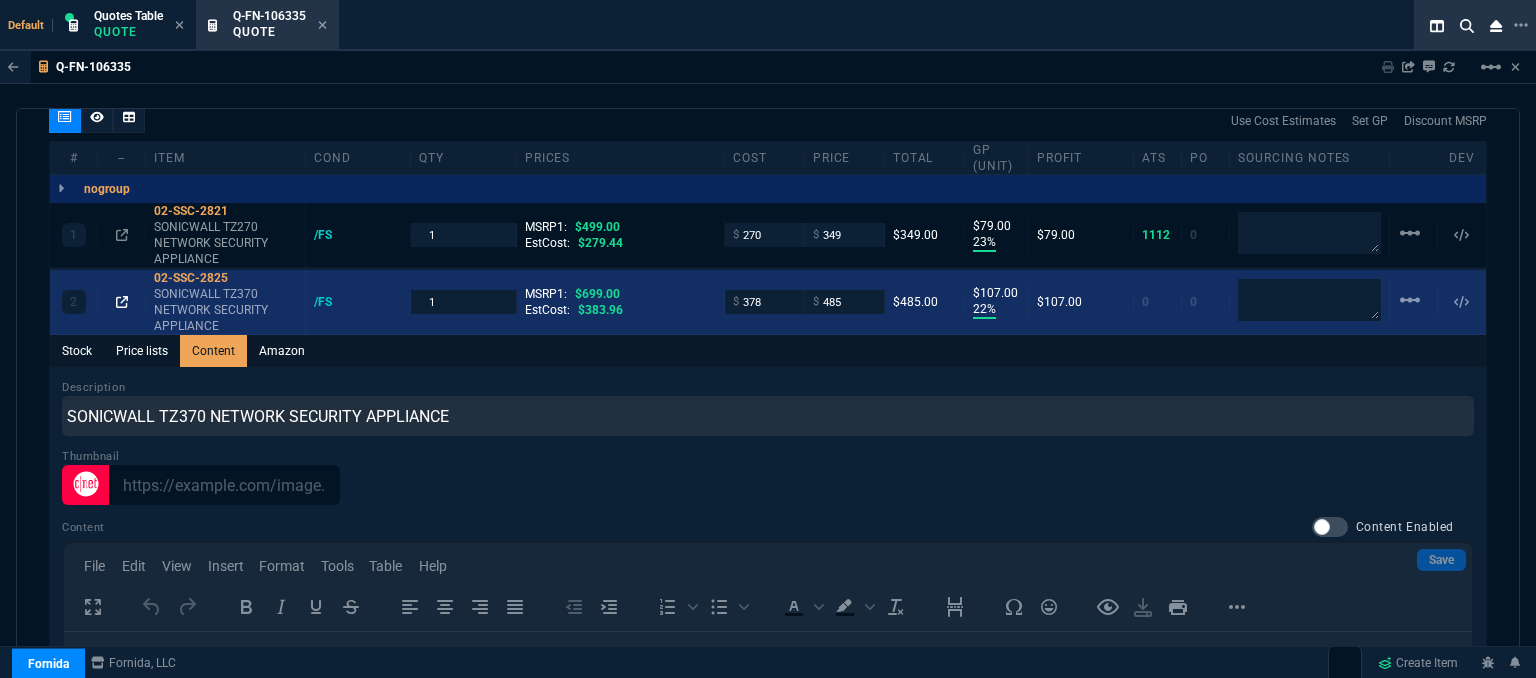 click at bounding box center (122, 302) 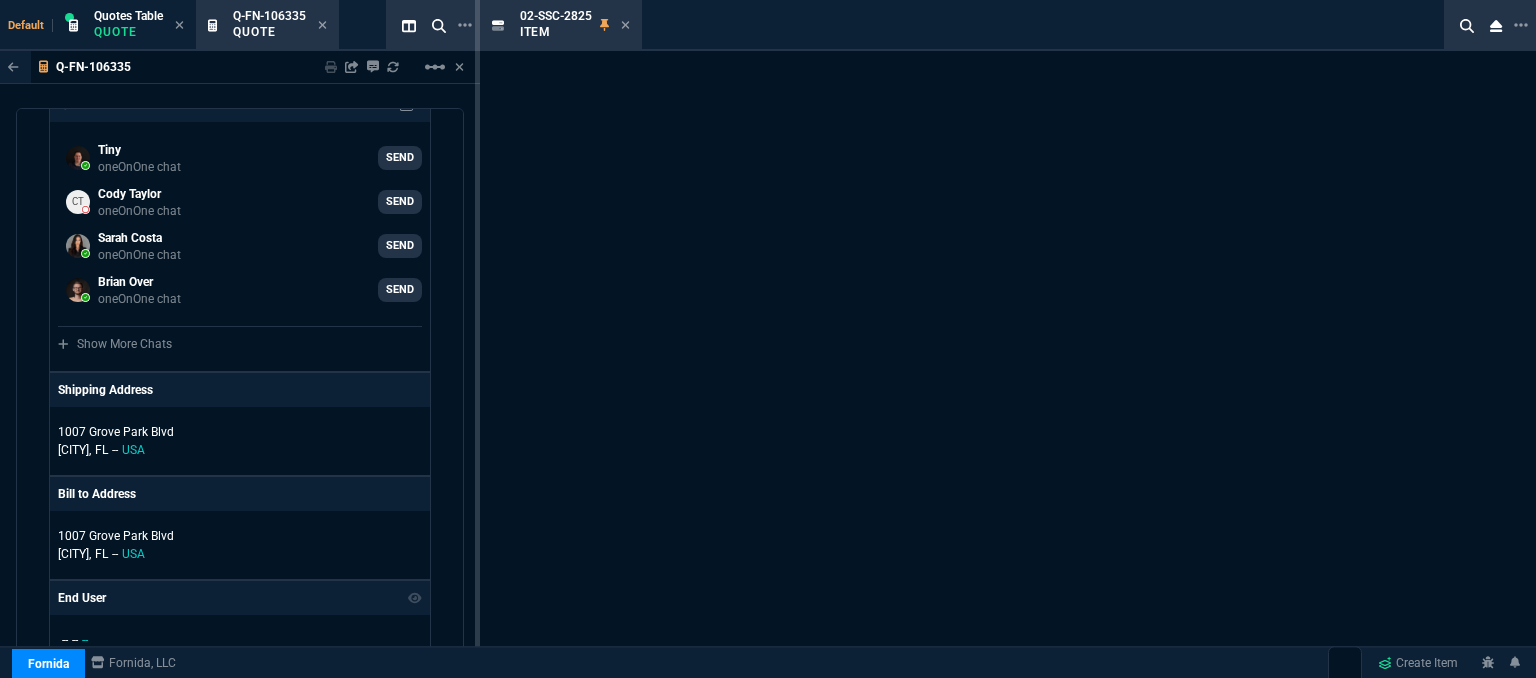 scroll, scrollTop: 2173, scrollLeft: 0, axis: vertical 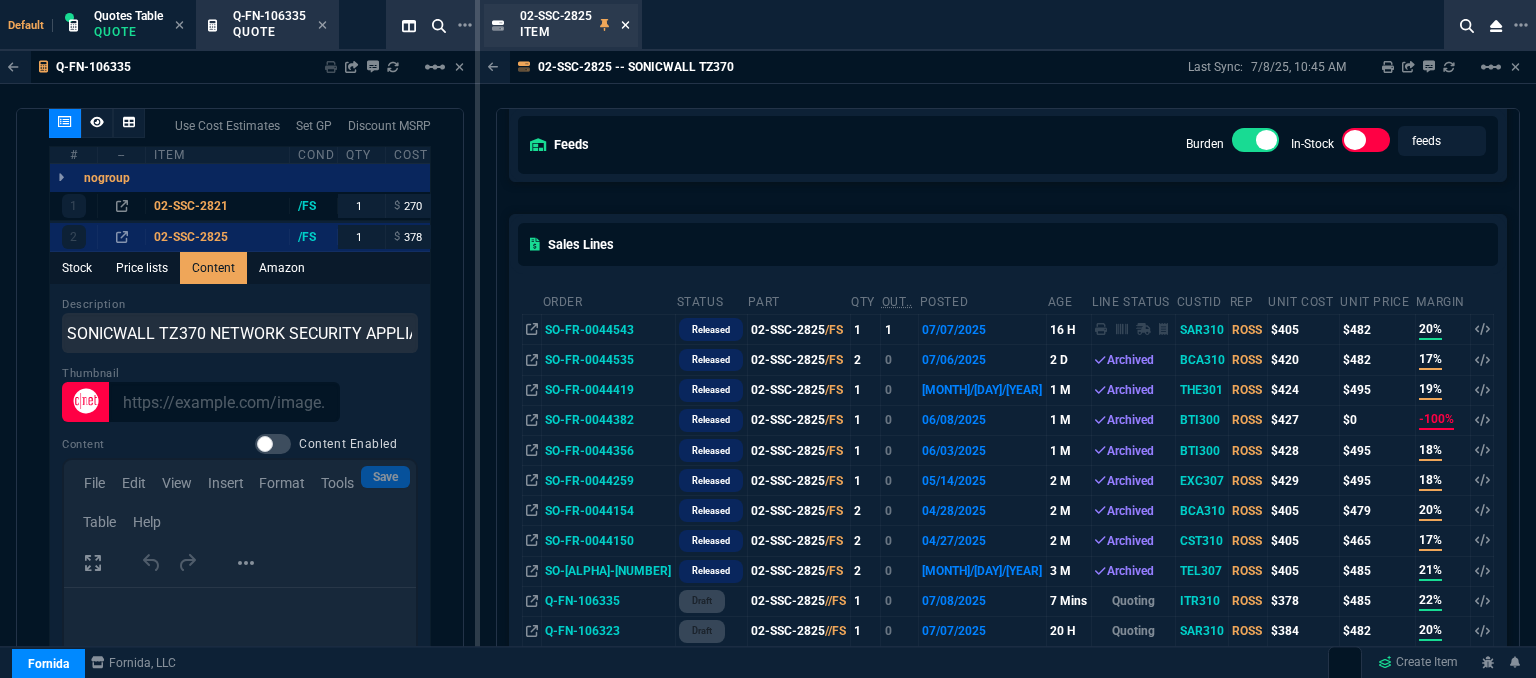 click at bounding box center [625, 25] 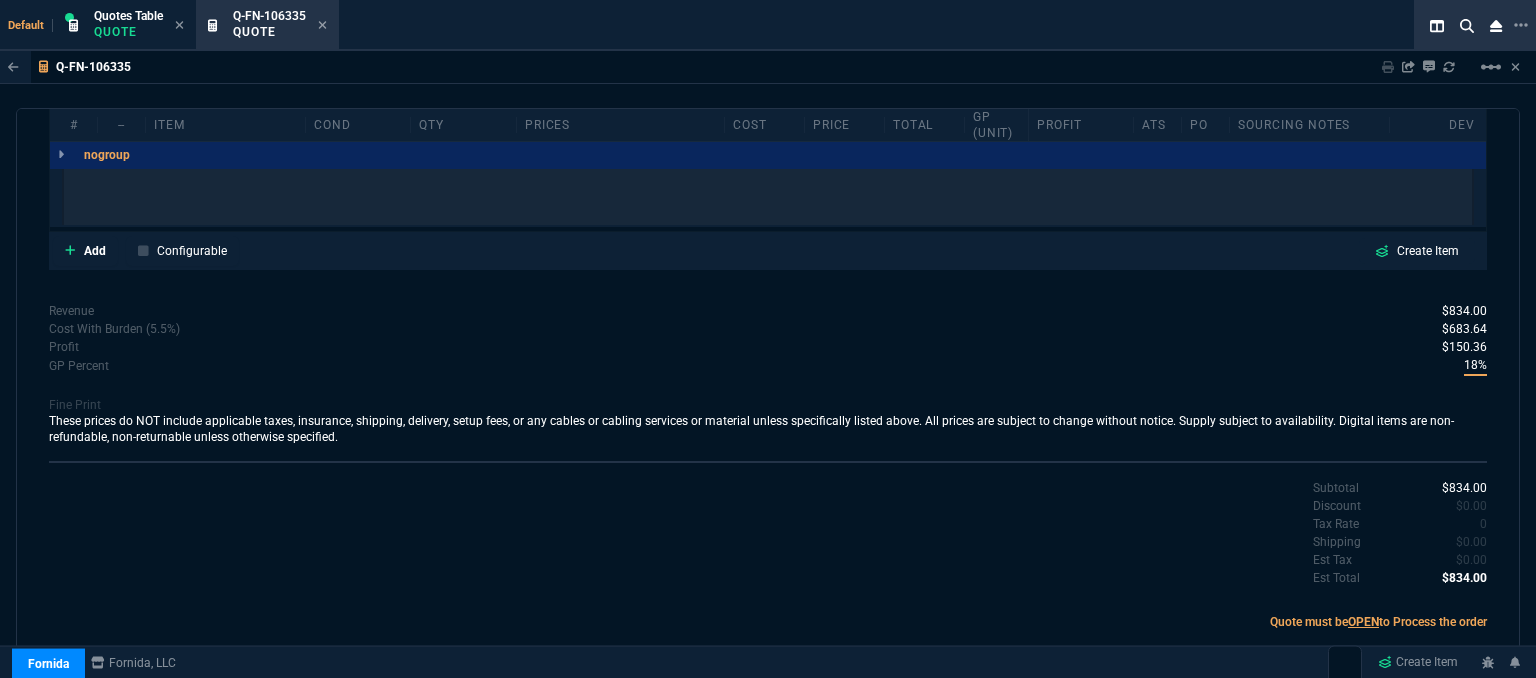 scroll, scrollTop: 1164, scrollLeft: 0, axis: vertical 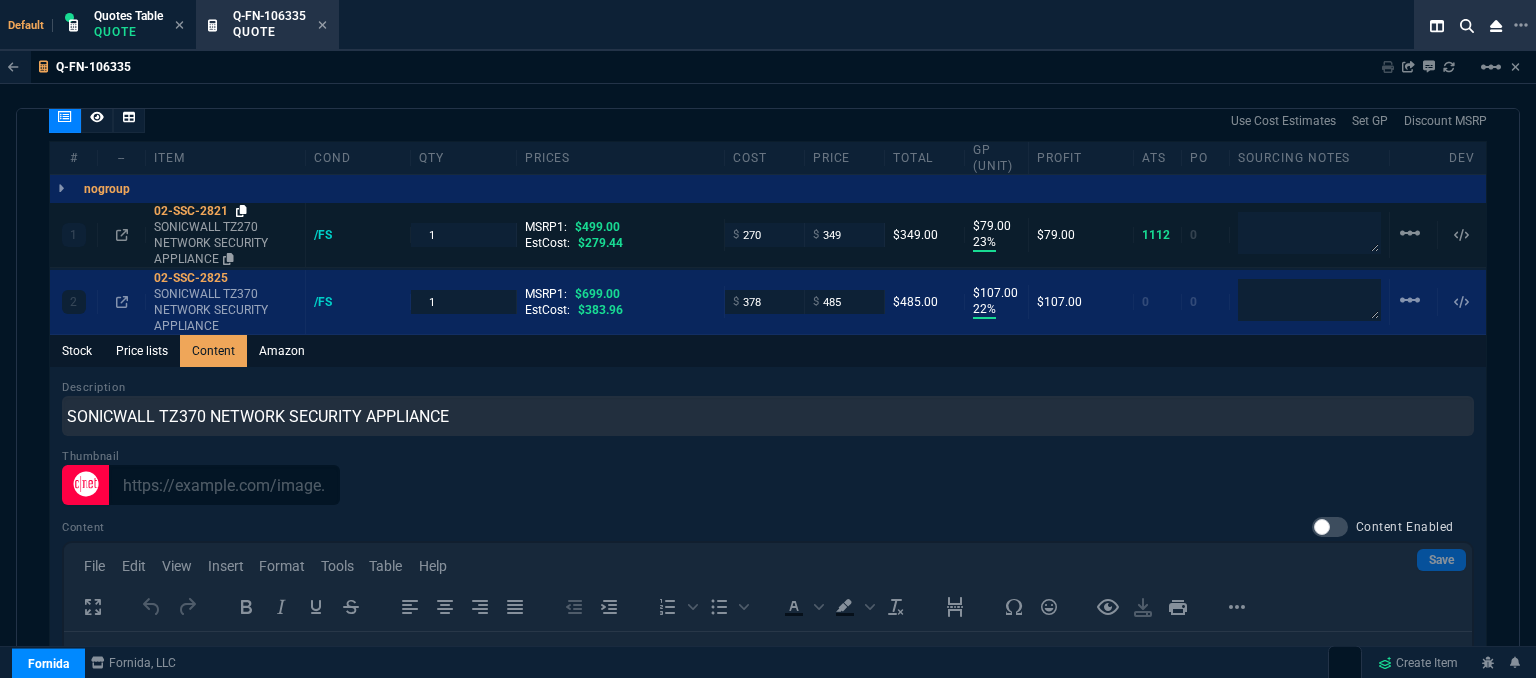 click at bounding box center (241, 211) 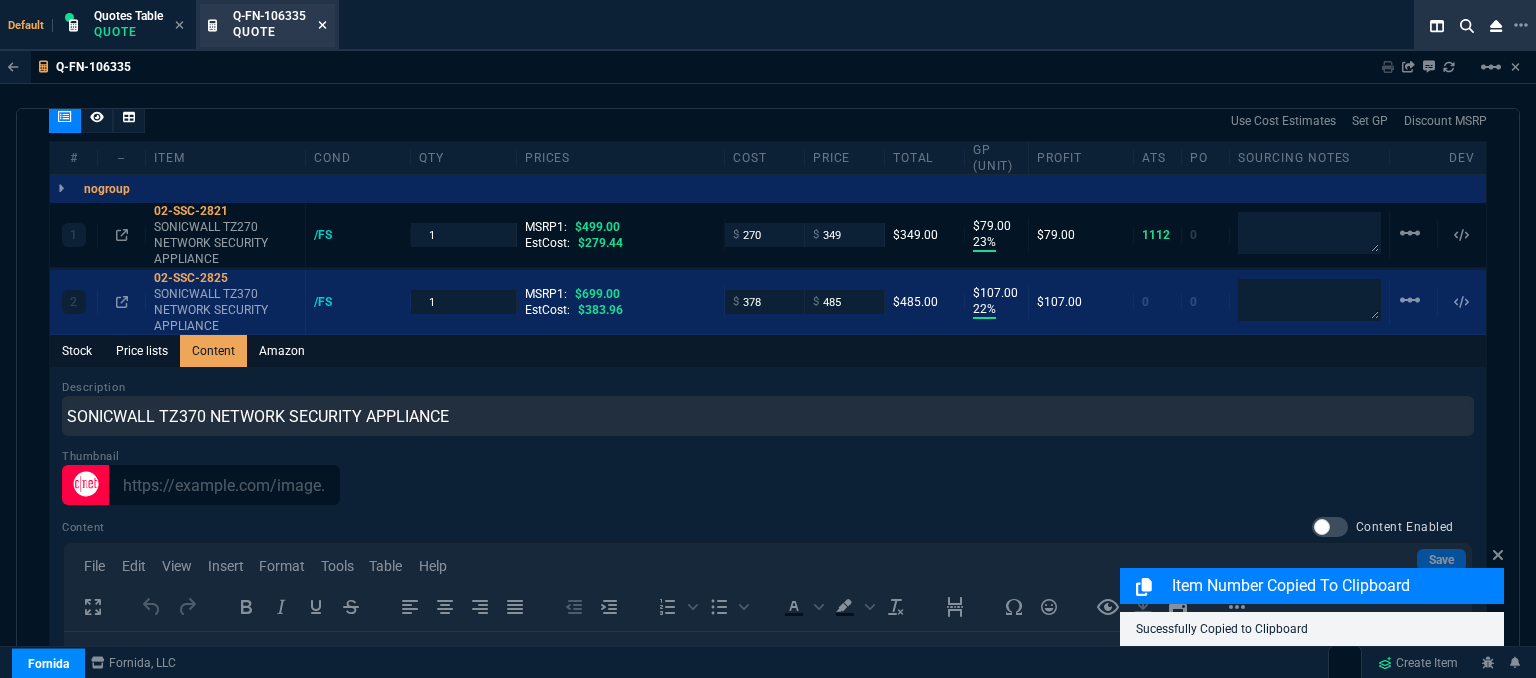 click at bounding box center [322, 25] 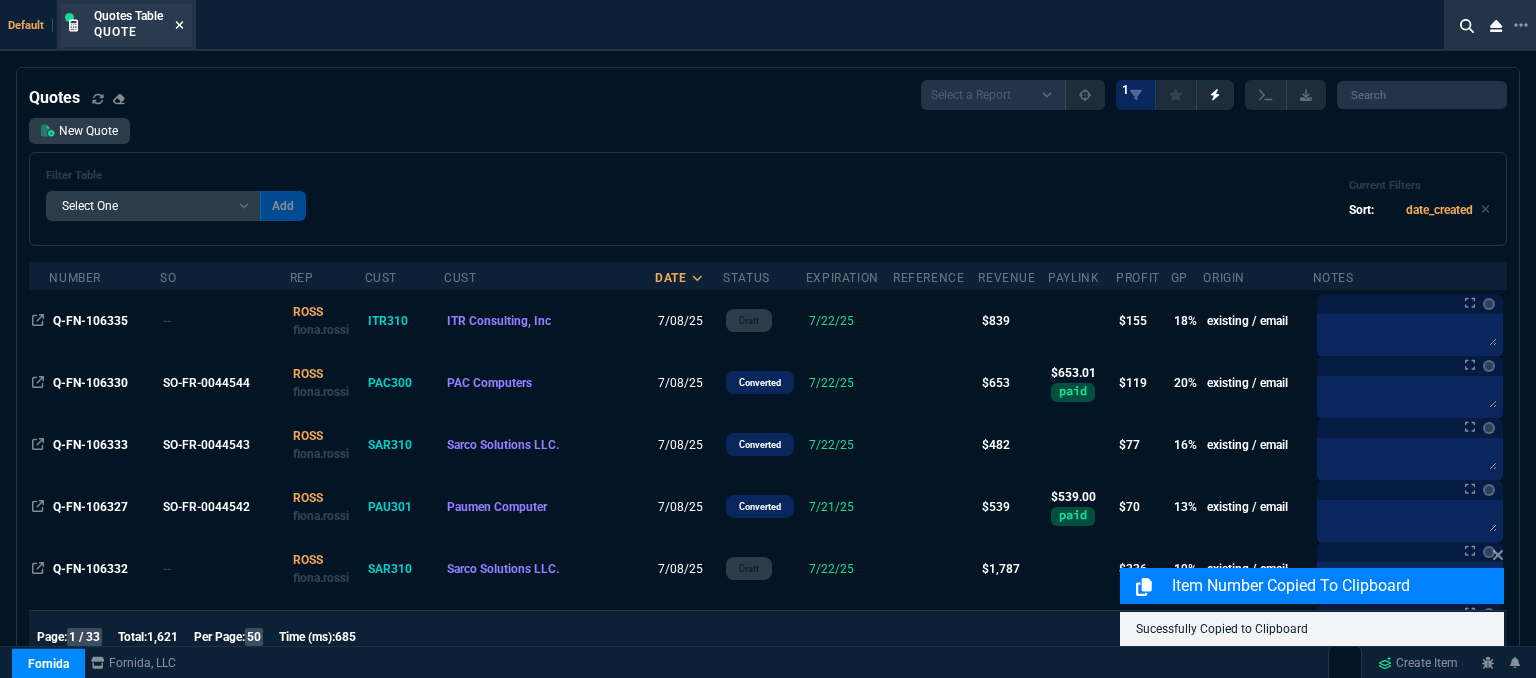 click at bounding box center [179, 25] 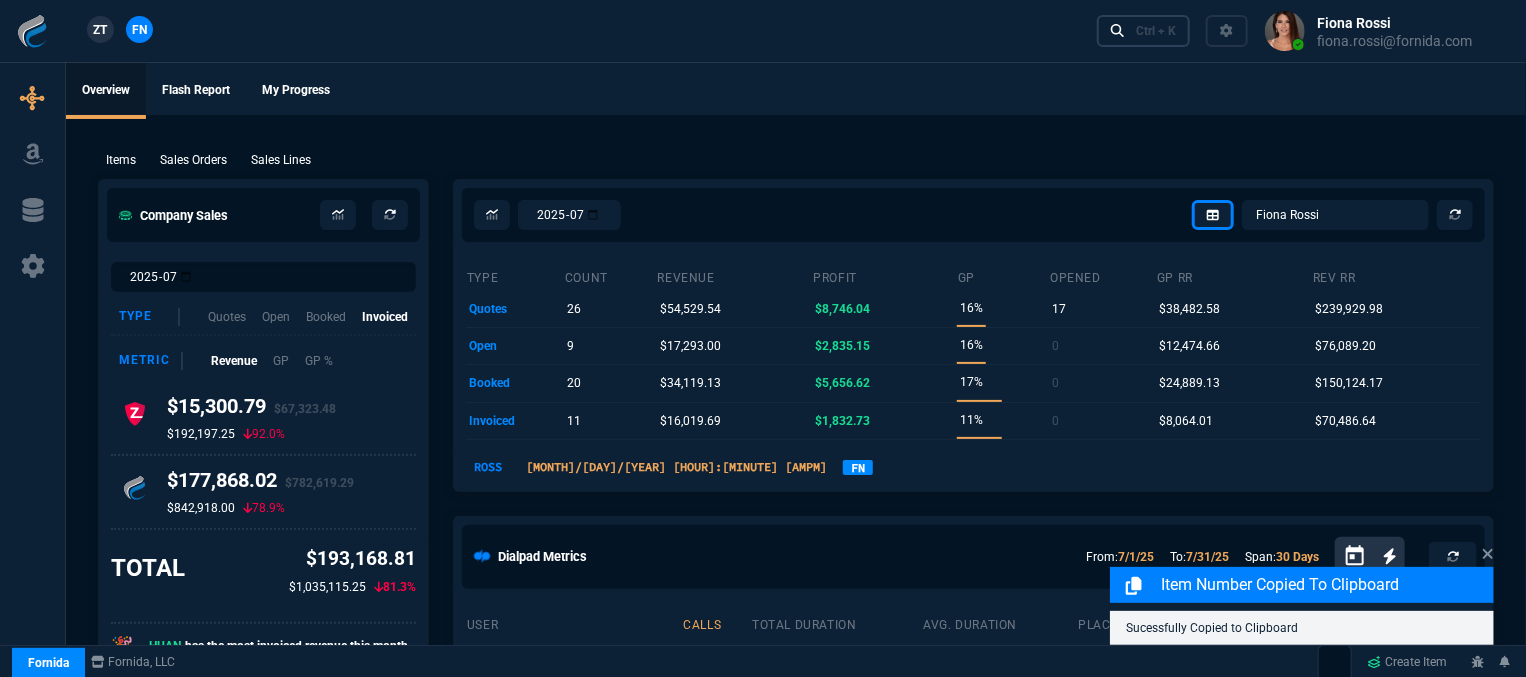 click on "Ctrl + K" at bounding box center [1156, 31] 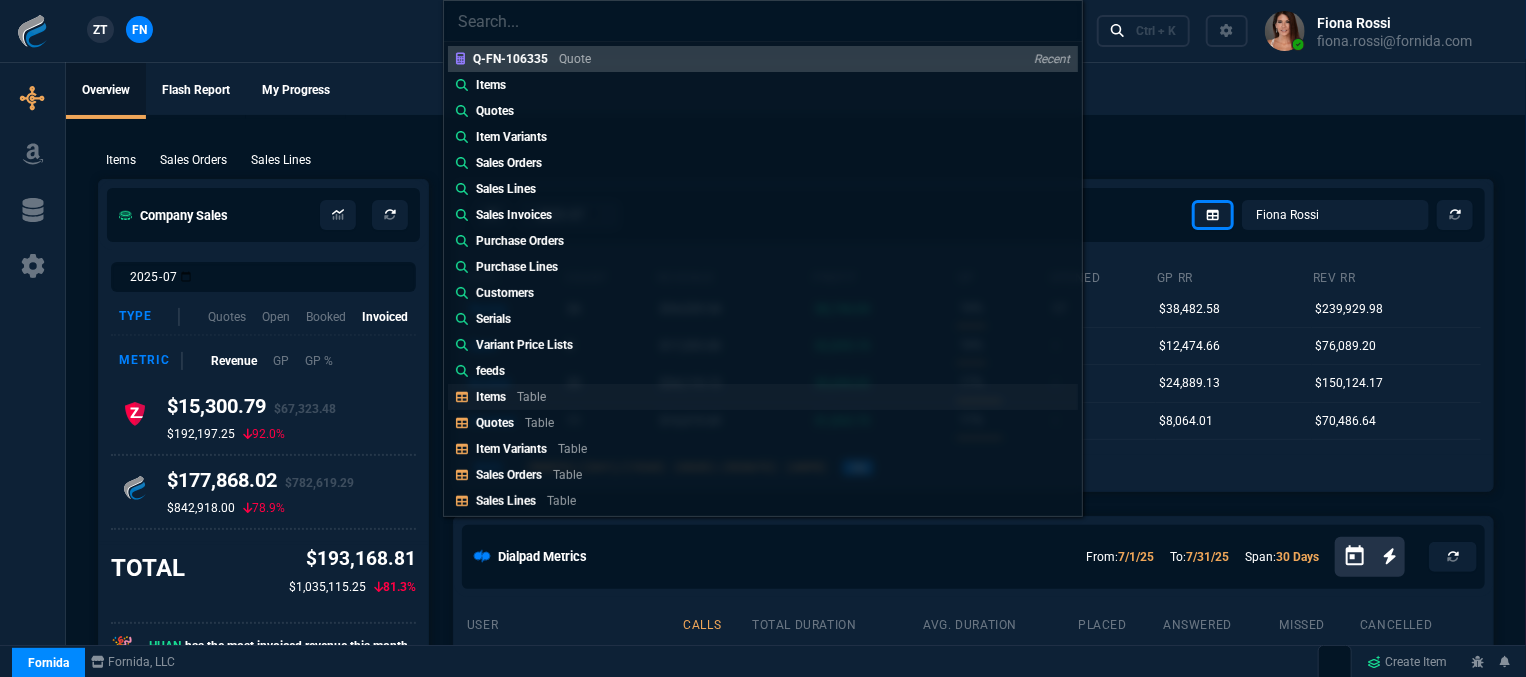 click on "Items
Table" at bounding box center [763, 59] 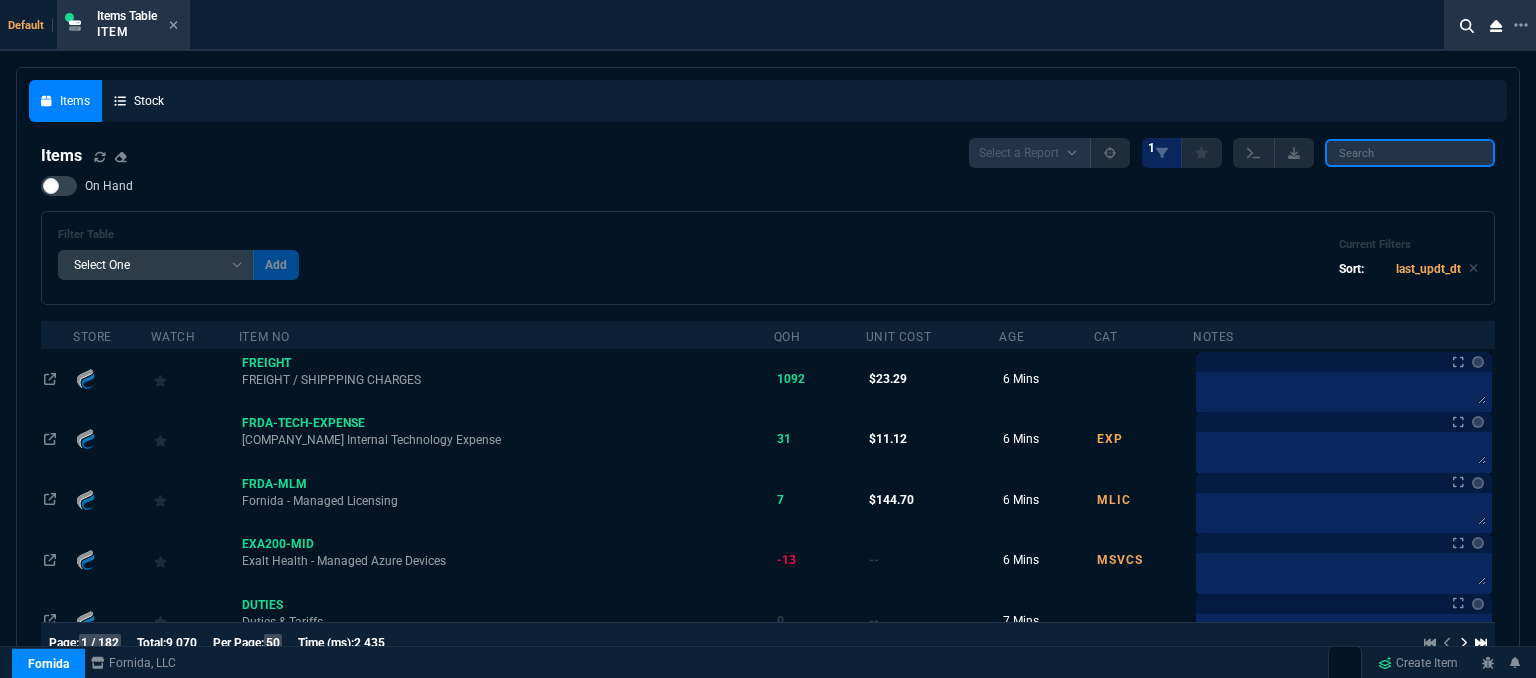 click at bounding box center [1410, 153] 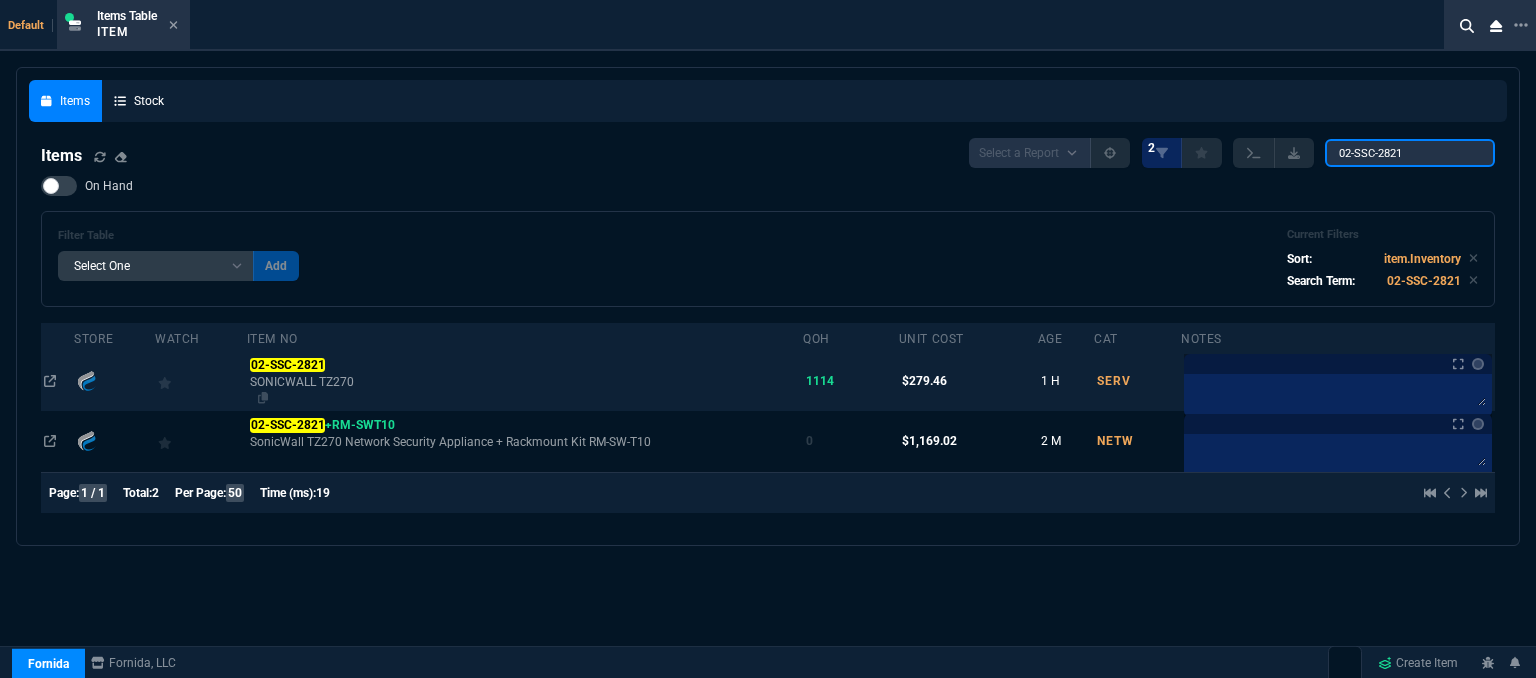 type on "02-SSC-2821" 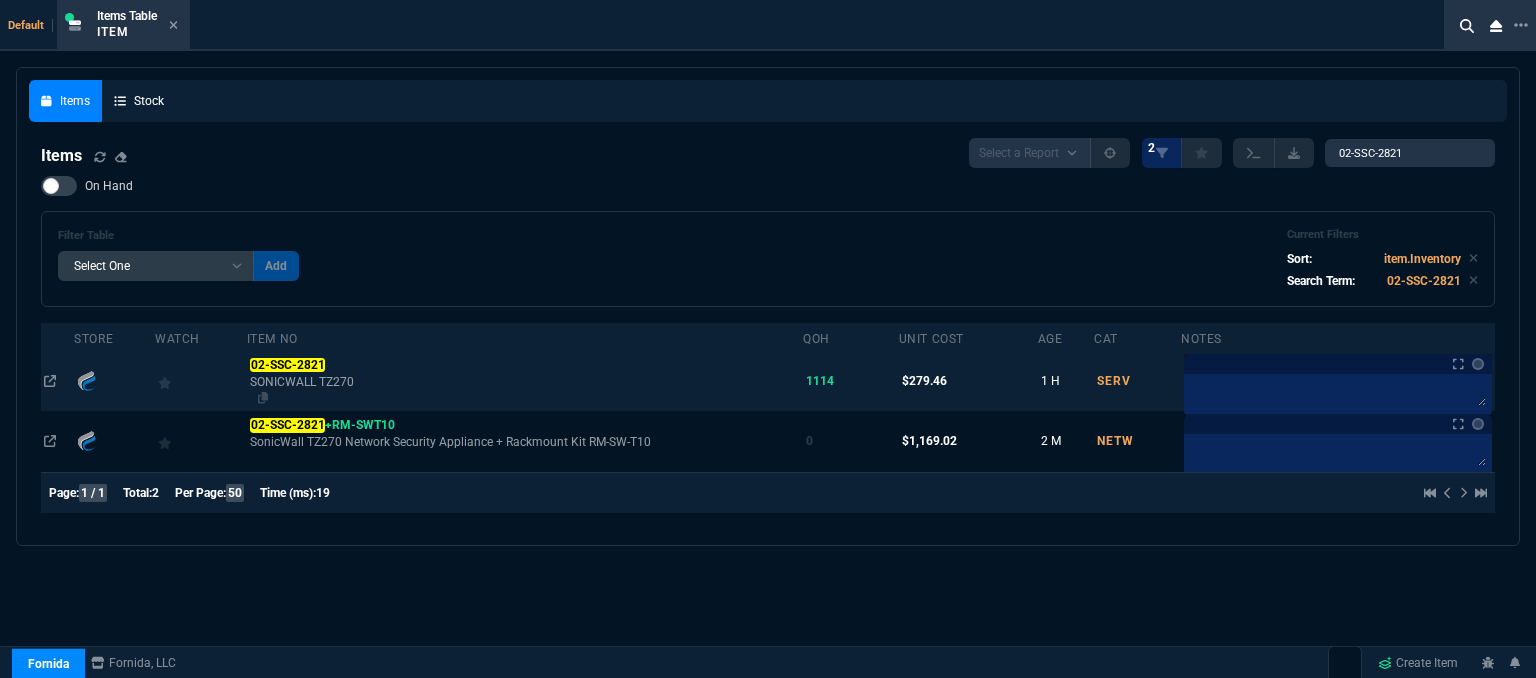 click on "SONICWALL TZ270" at bounding box center (525, 382) 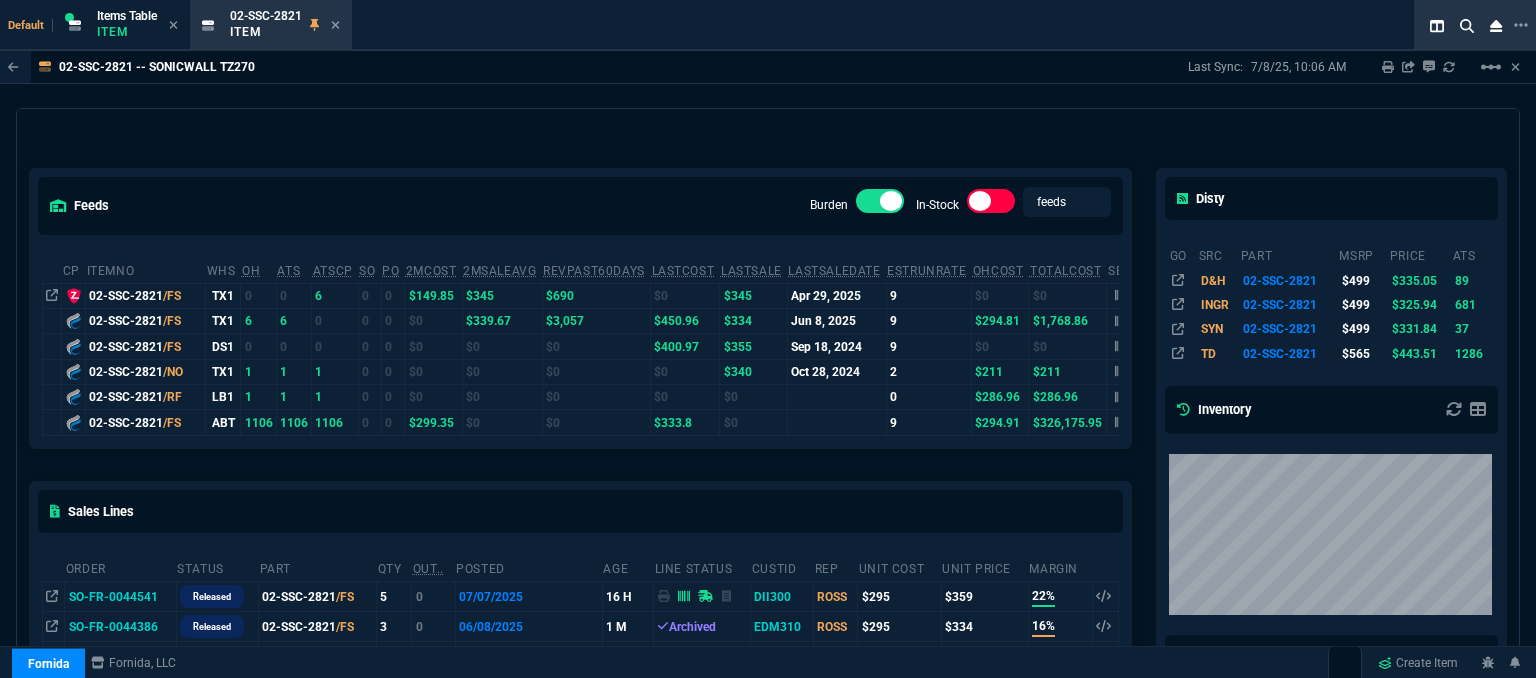 scroll, scrollTop: 0, scrollLeft: 0, axis: both 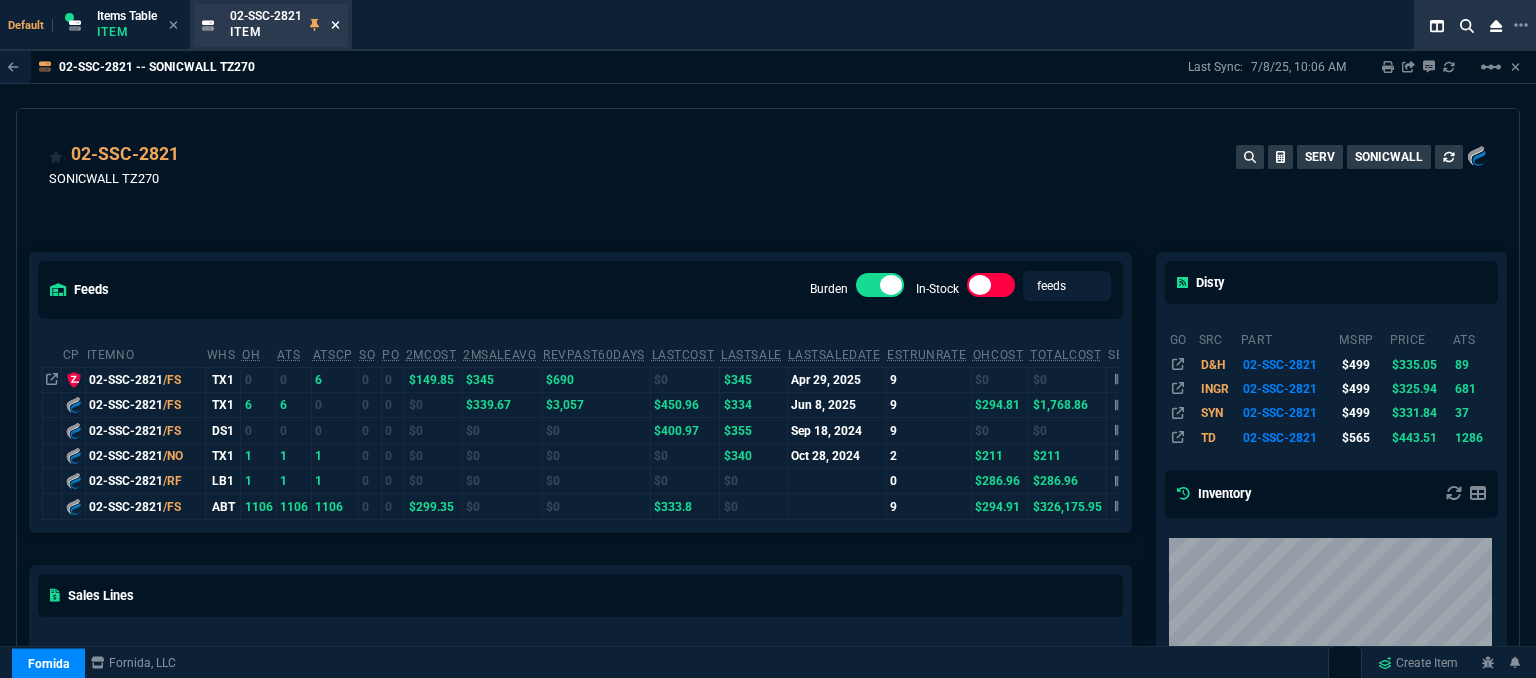 click at bounding box center [335, 25] 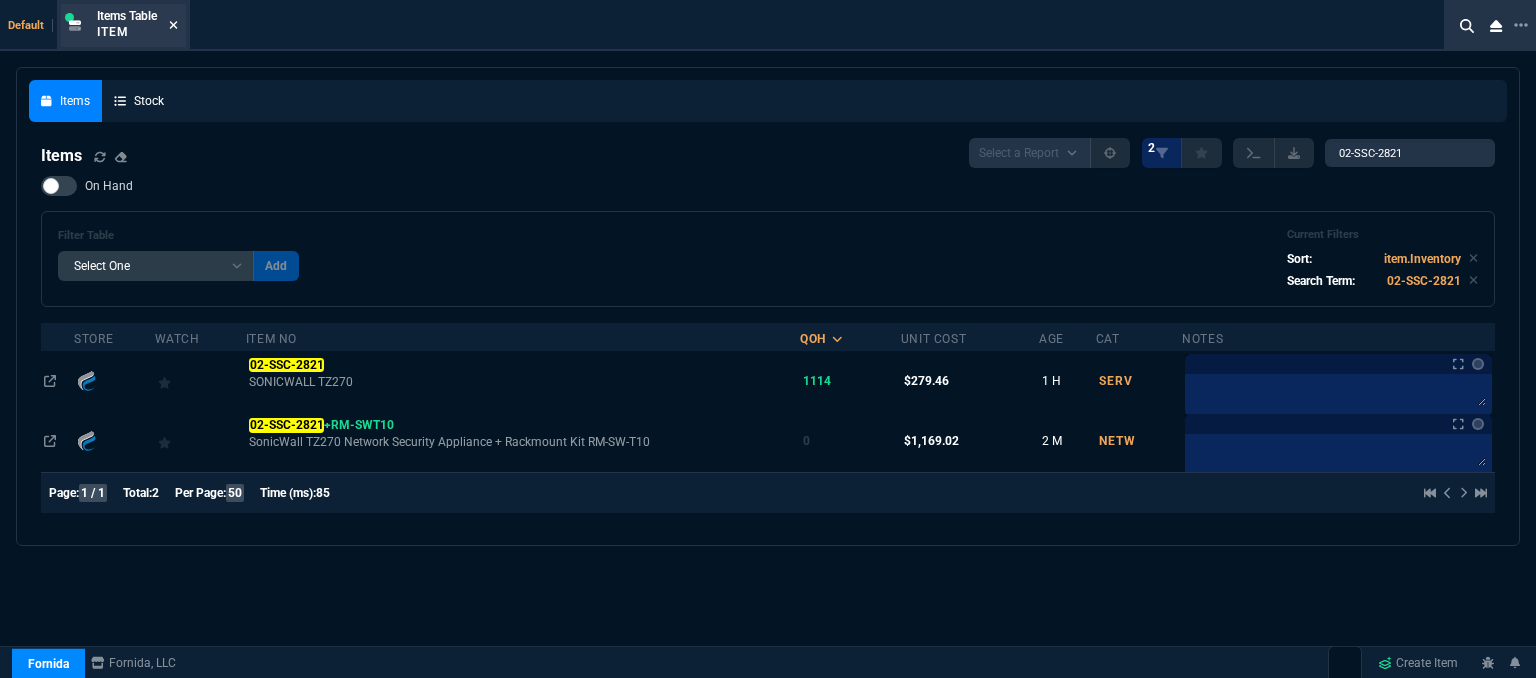 click at bounding box center [174, 25] 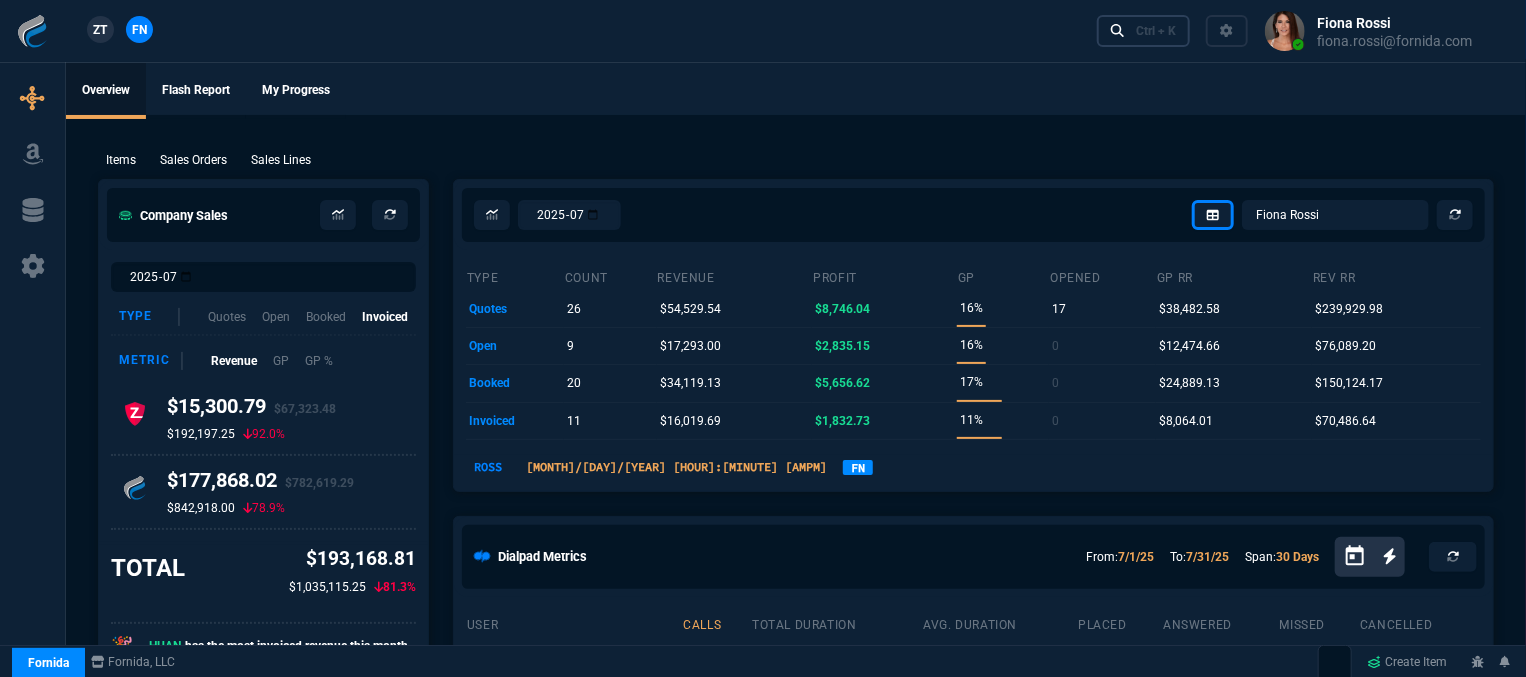 click on "Ctrl + K" at bounding box center (1156, 31) 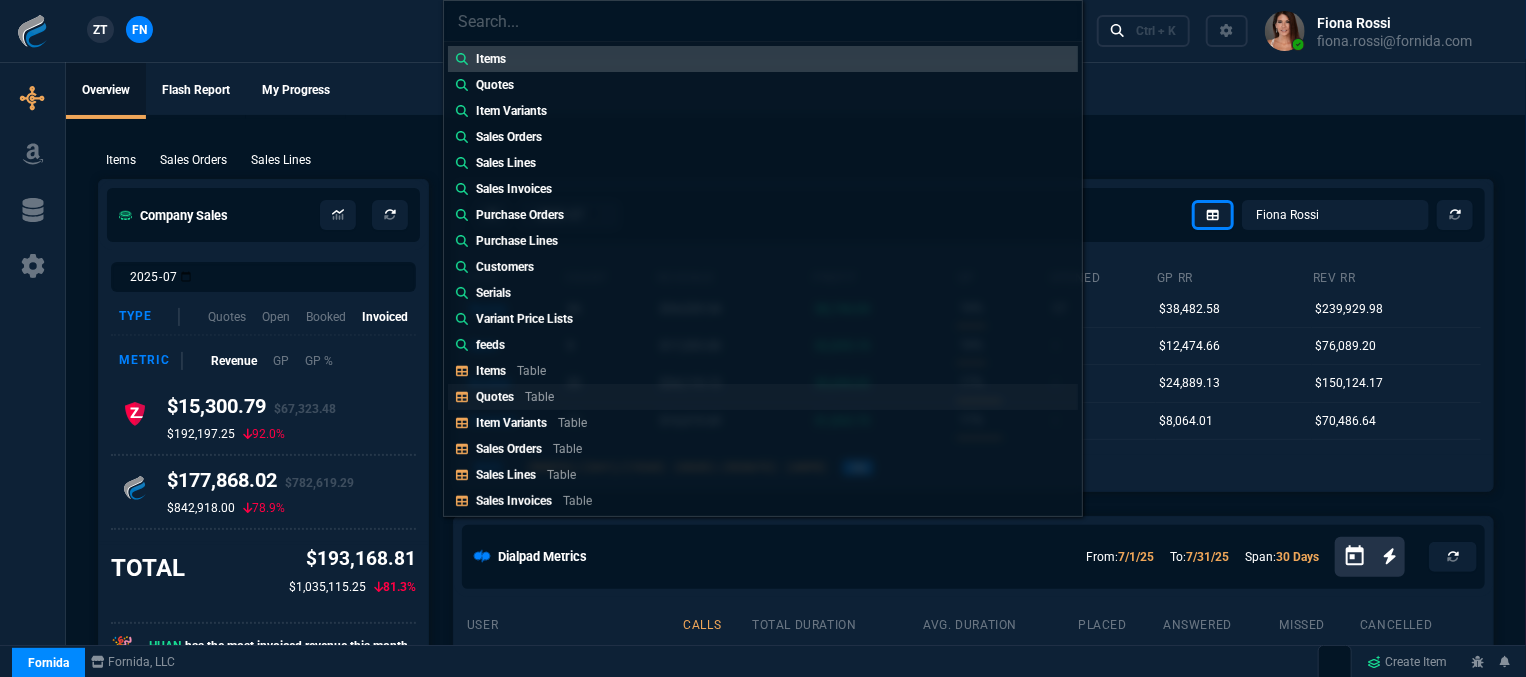 click on "Quotes
Table" at bounding box center [763, 59] 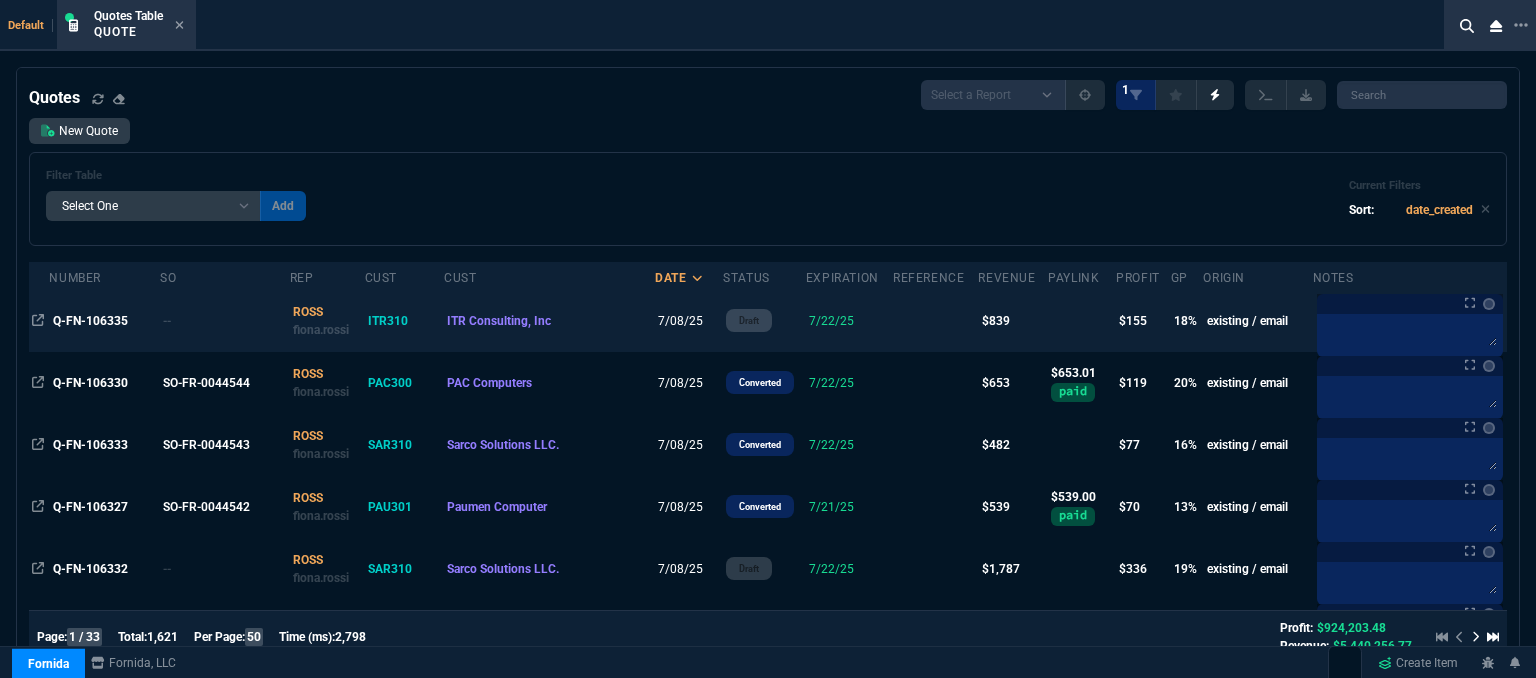 click at bounding box center [935, 321] 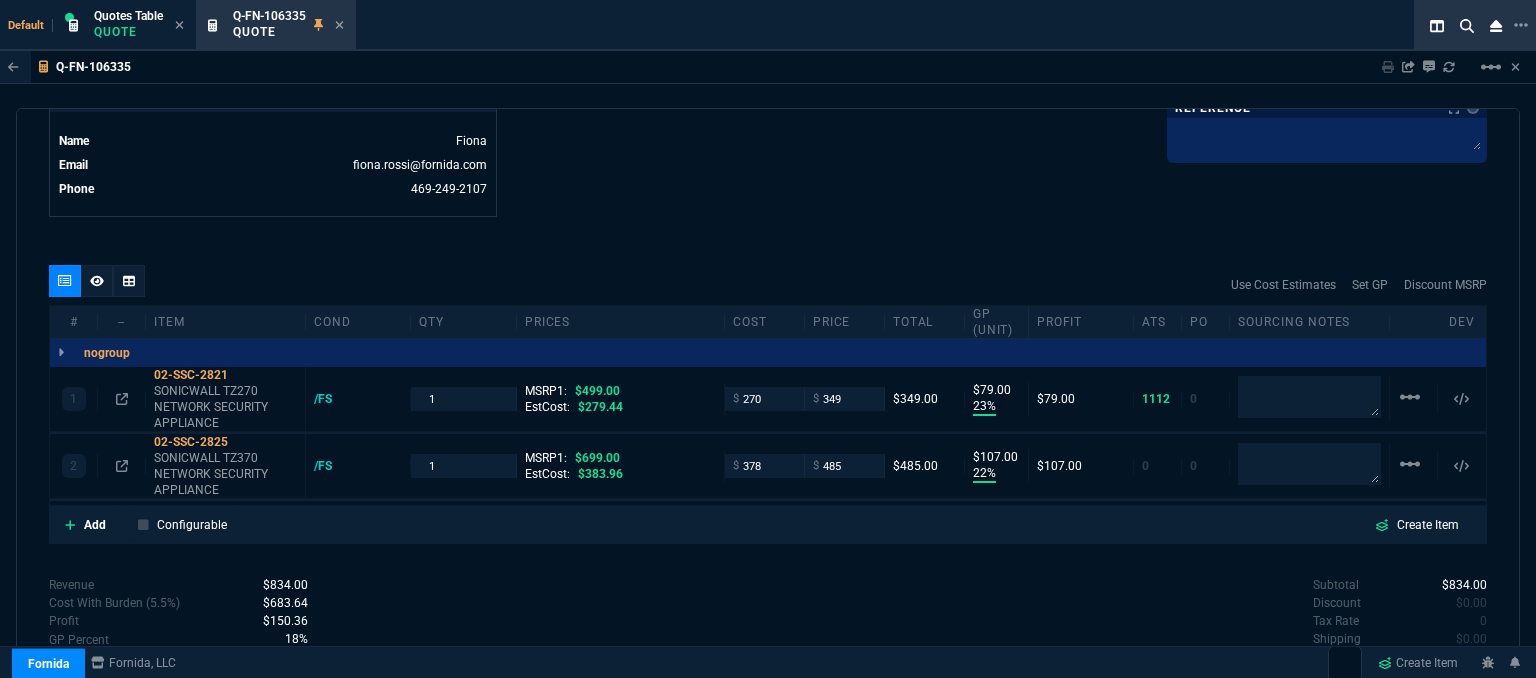 scroll, scrollTop: 900, scrollLeft: 0, axis: vertical 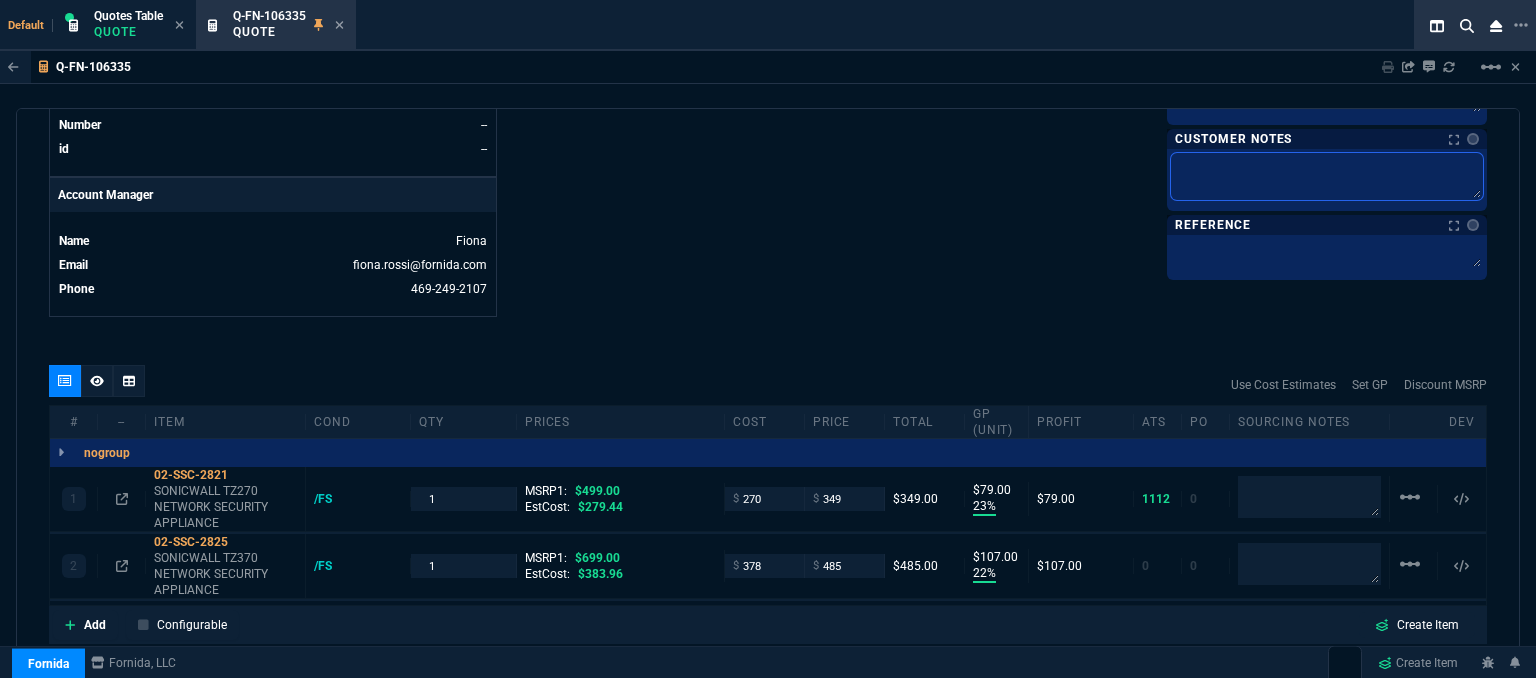 click at bounding box center [1327, 176] 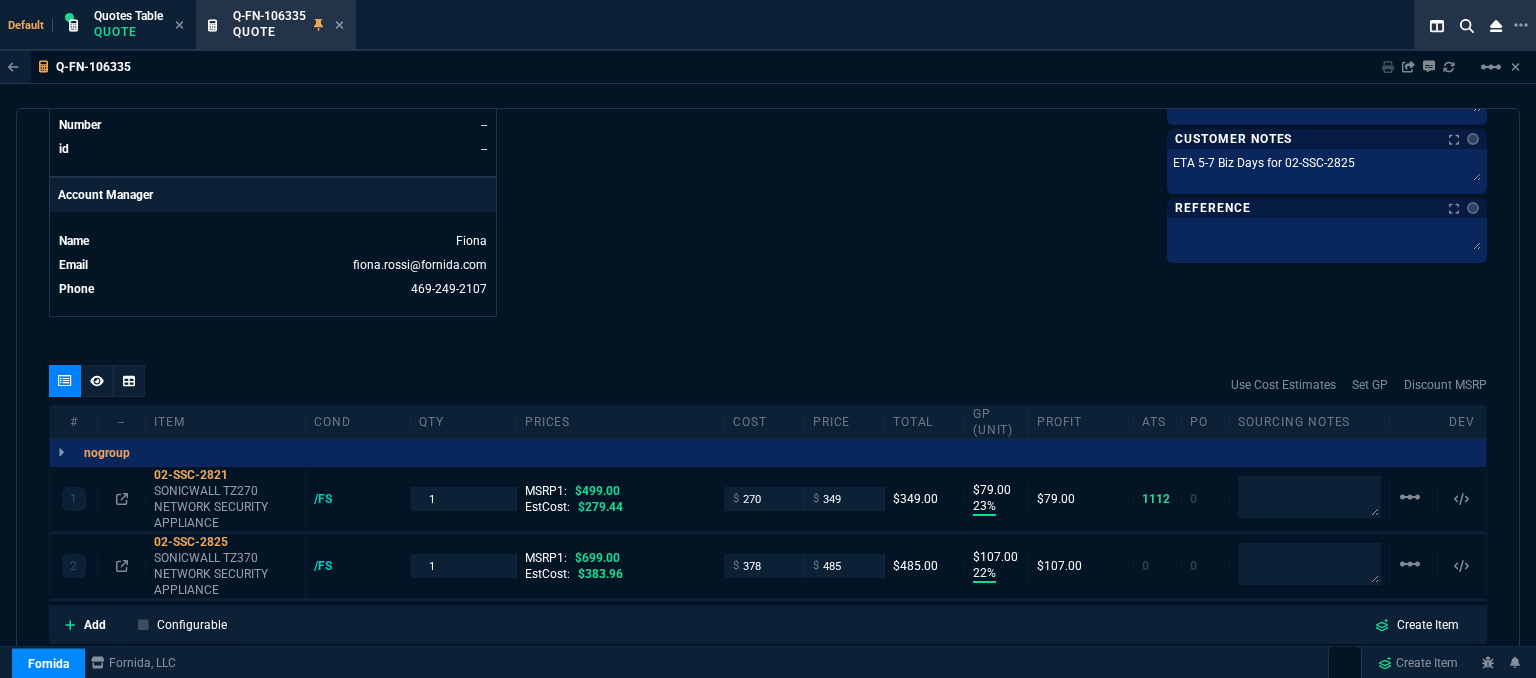 click on "Fornida, LLC 2609 Technology Dr Suite 300 Plano, TX 75074  Share Link  Tiny oneOnOne chat SEND Cody Taylor oneOnOne chat SEND Sarah Costa oneOnOne chat SEND Brian Over oneOnOne chat SEND  Show More Chats  Shipping Address 1007 Grove Park Blvd Jacksonville,  FL -- USA Bill to Address 1007 Grove Park Blvd Jacksonville,  FL -- USA End User -- -- -- Payment Link  Quote must be open to create payment link.  Linked Documents  New Link  Quote Notes Quote Notes    Customer Notes Notes Customer Notes Notes ETA 5-7 Biz Days for 02-SSC-2825 ETA 5-7 Biz Days for 02-SSC-2825  ETA 5-7 Biz Days for 02-SSC-2825  Reference Reference" at bounding box center [1127, -199] 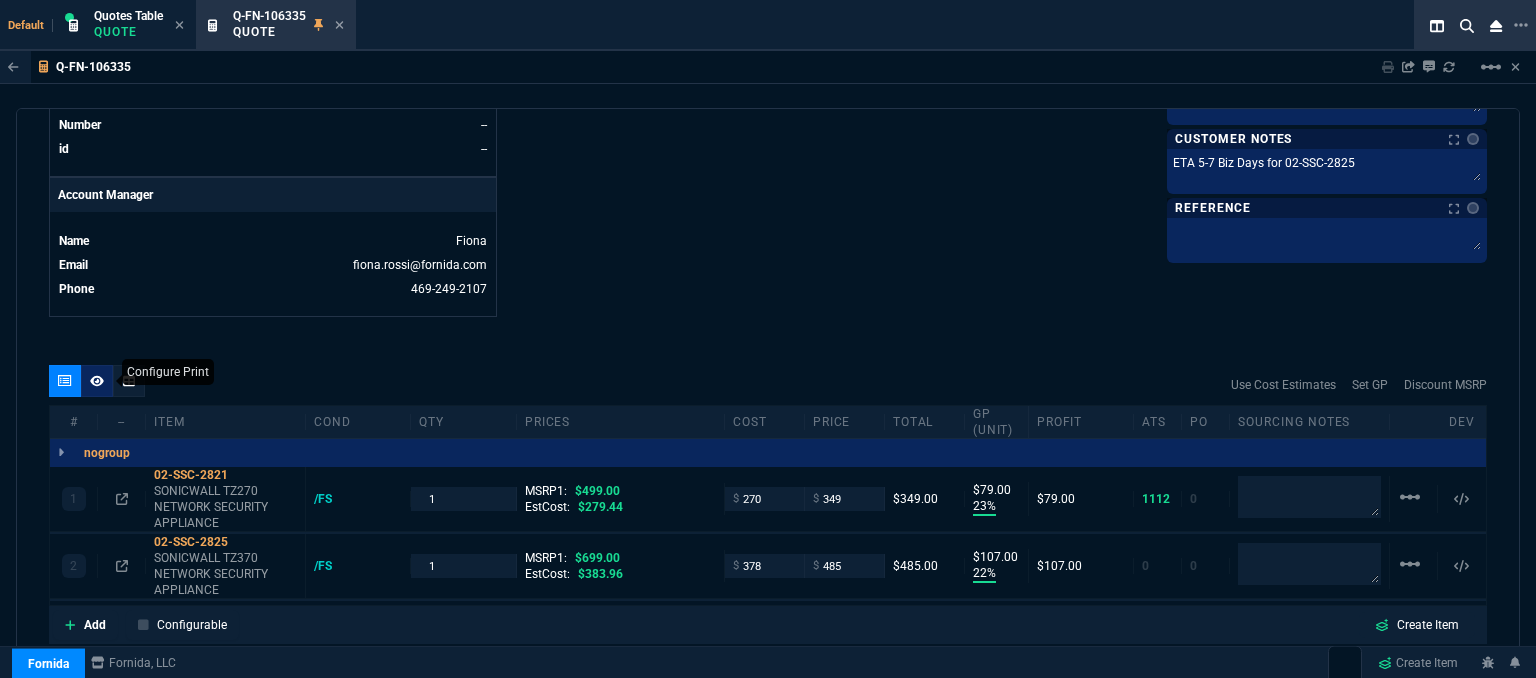 click at bounding box center (97, 381) 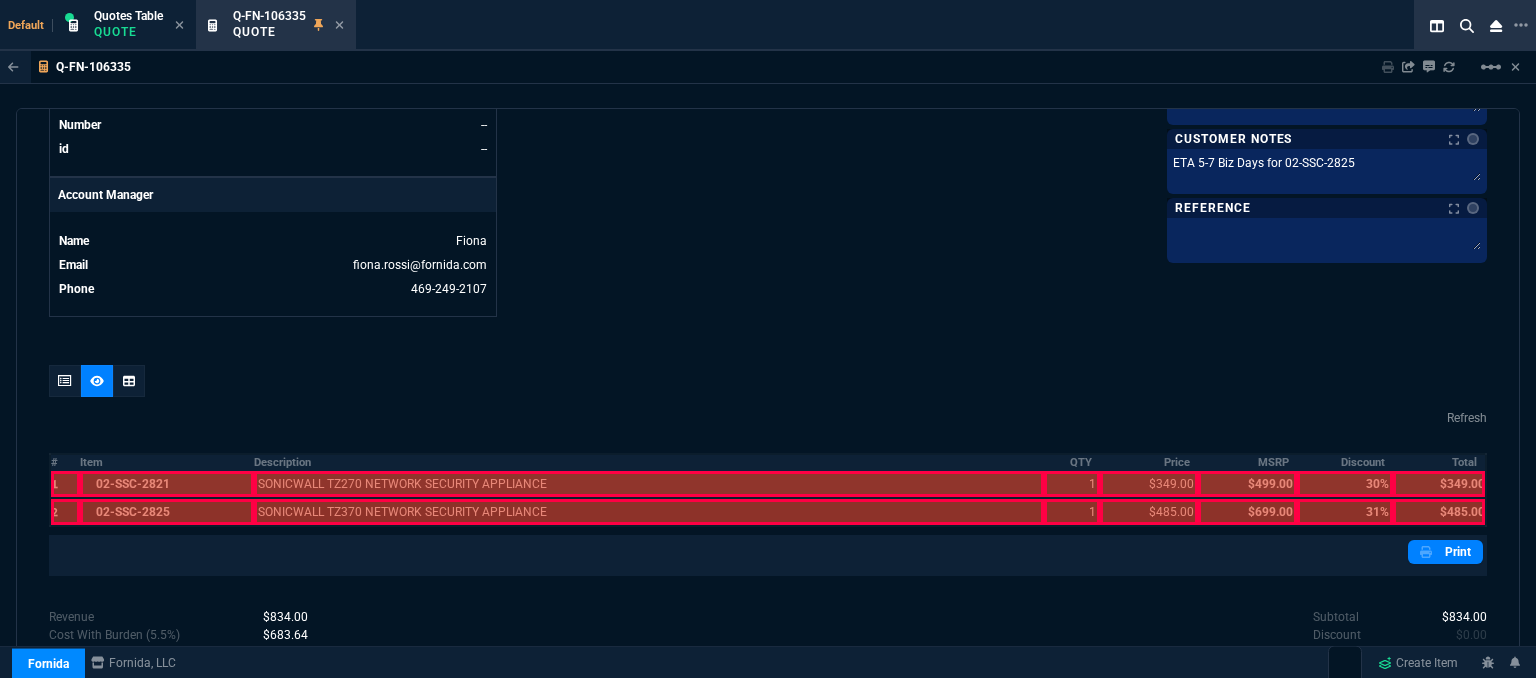 click at bounding box center [167, 484] 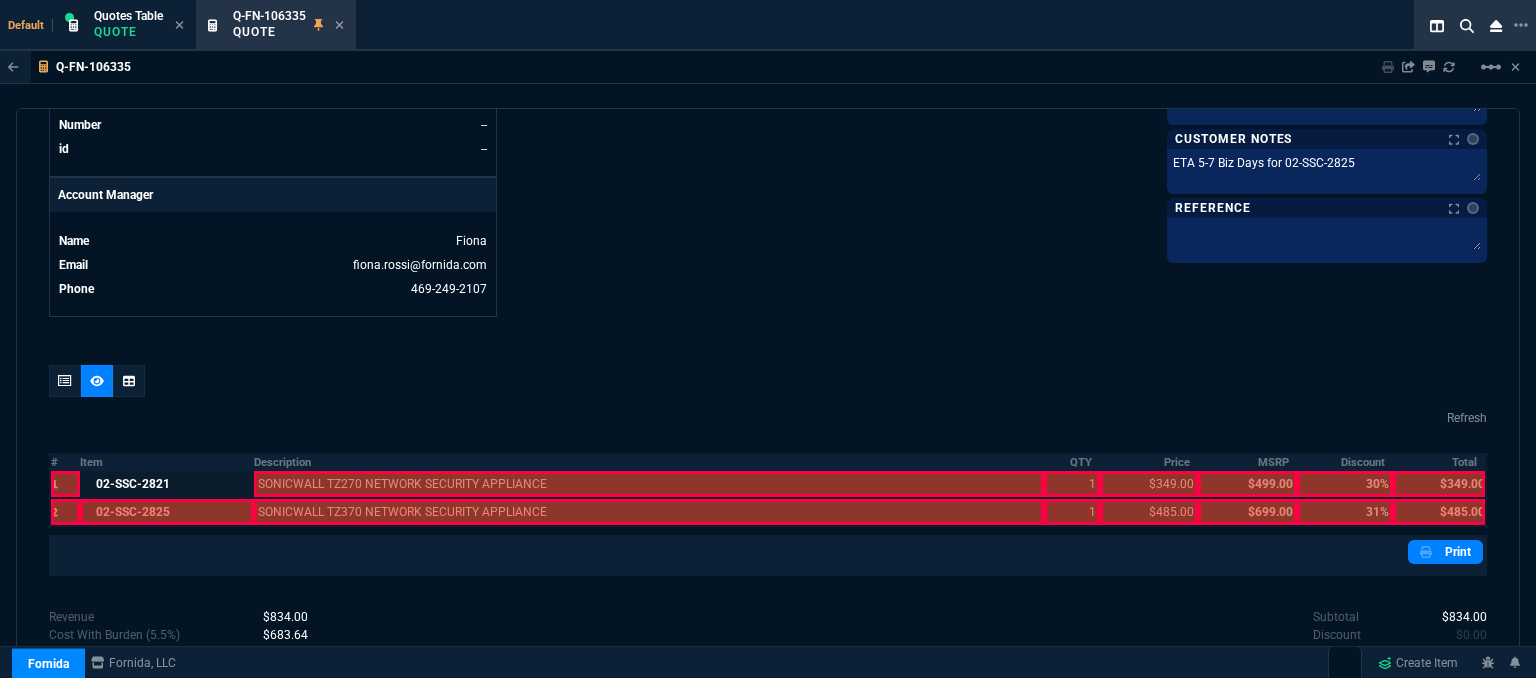 click at bounding box center [167, 512] 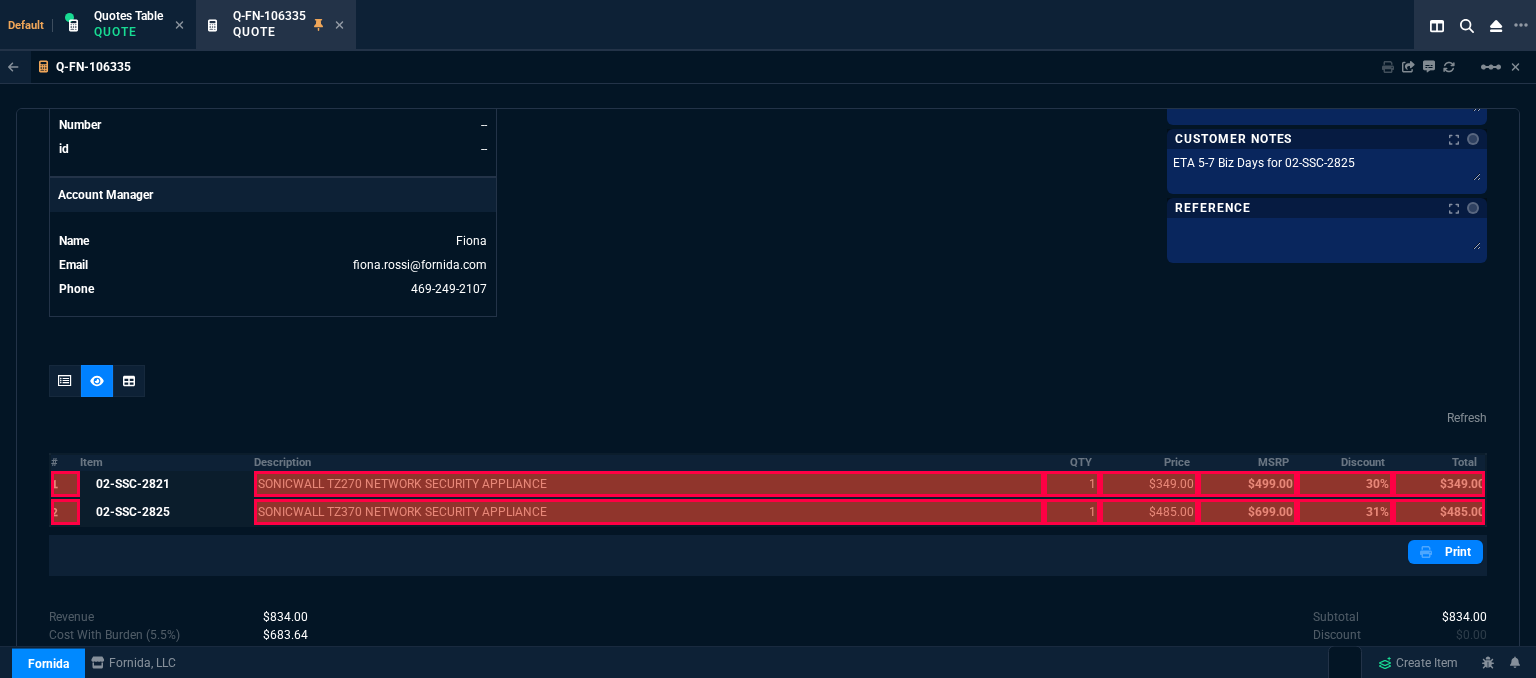 click at bounding box center [649, 484] 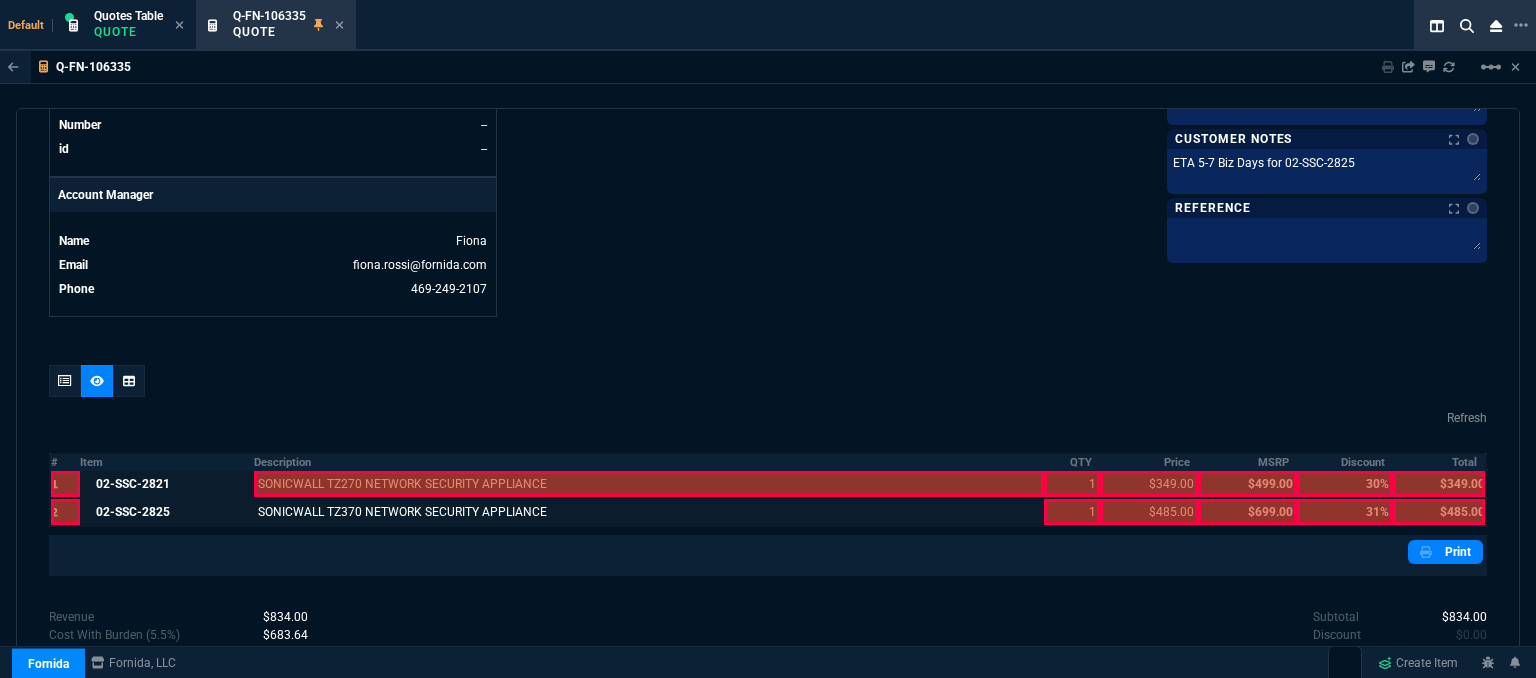 click at bounding box center [649, 484] 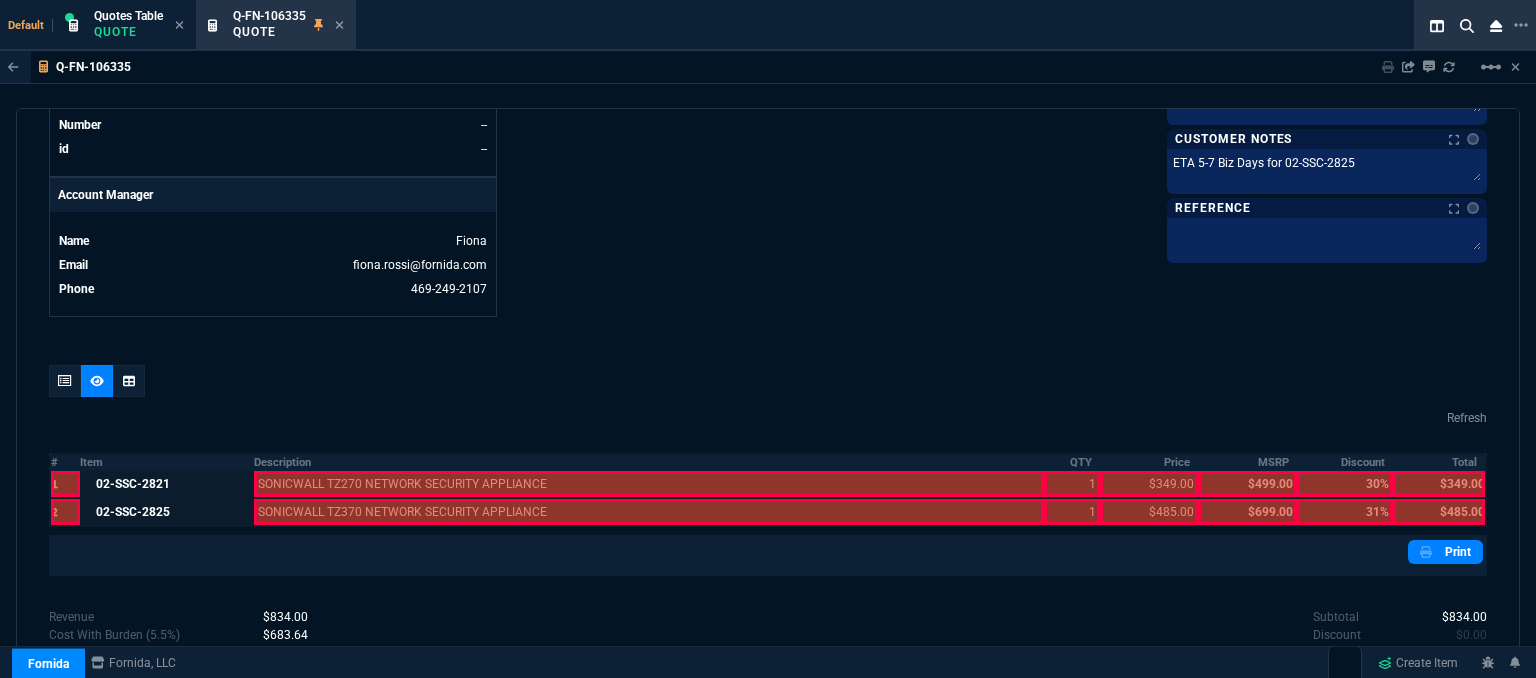 click at bounding box center (649, 484) 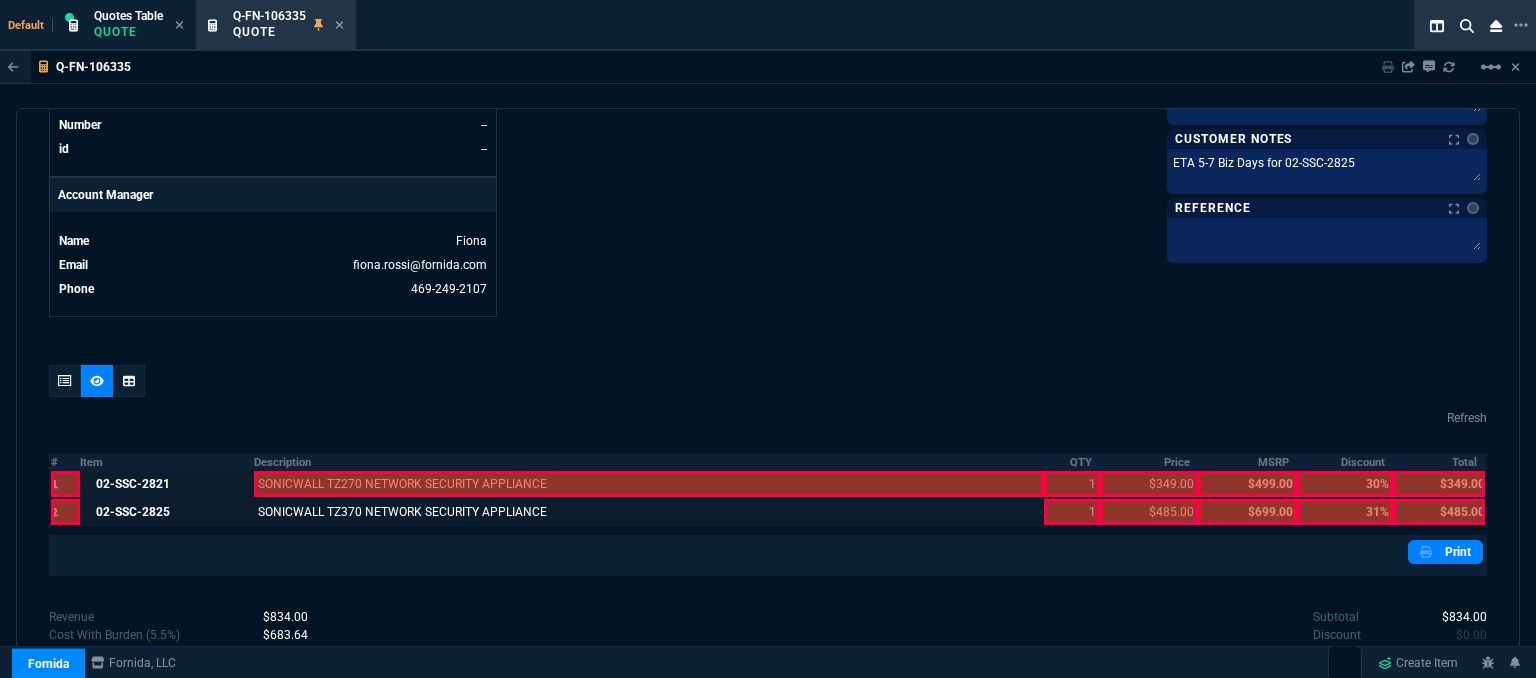 click at bounding box center [649, 484] 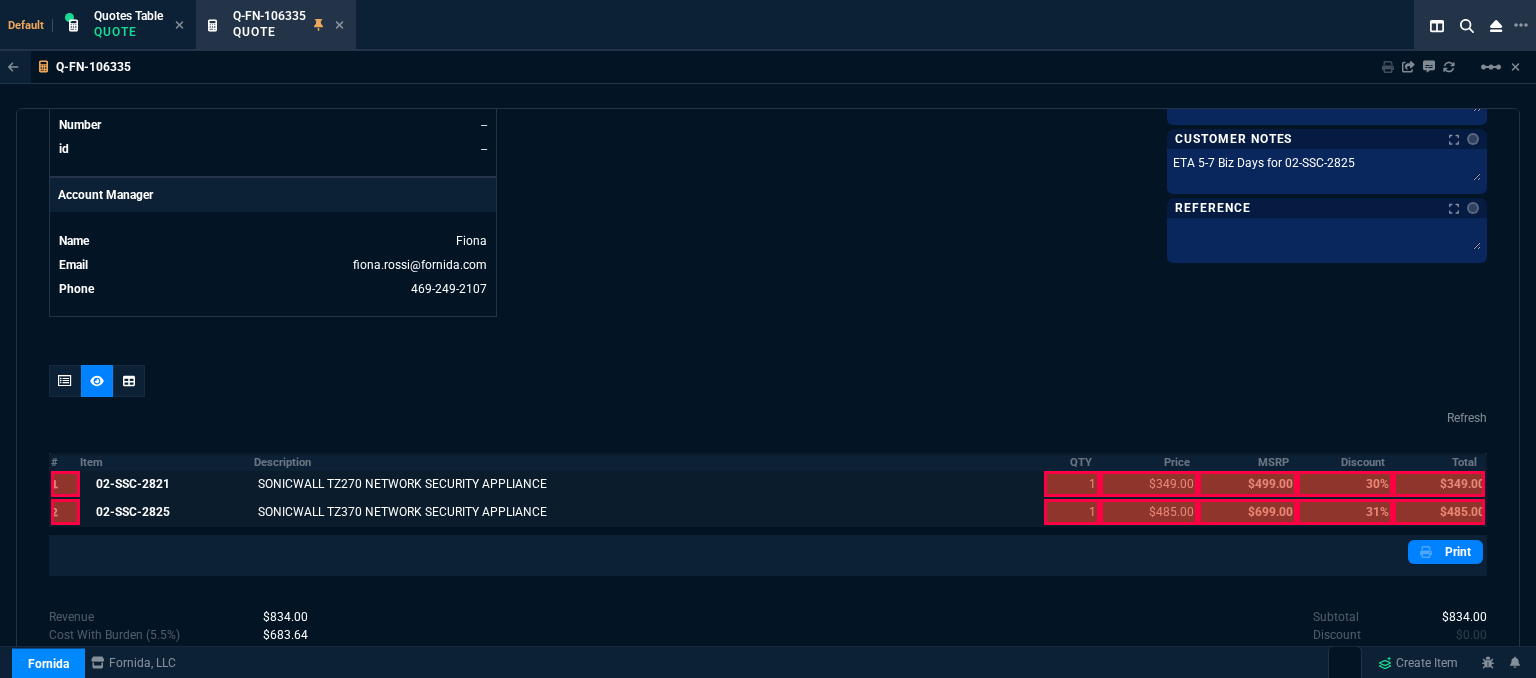 click at bounding box center [1072, 484] 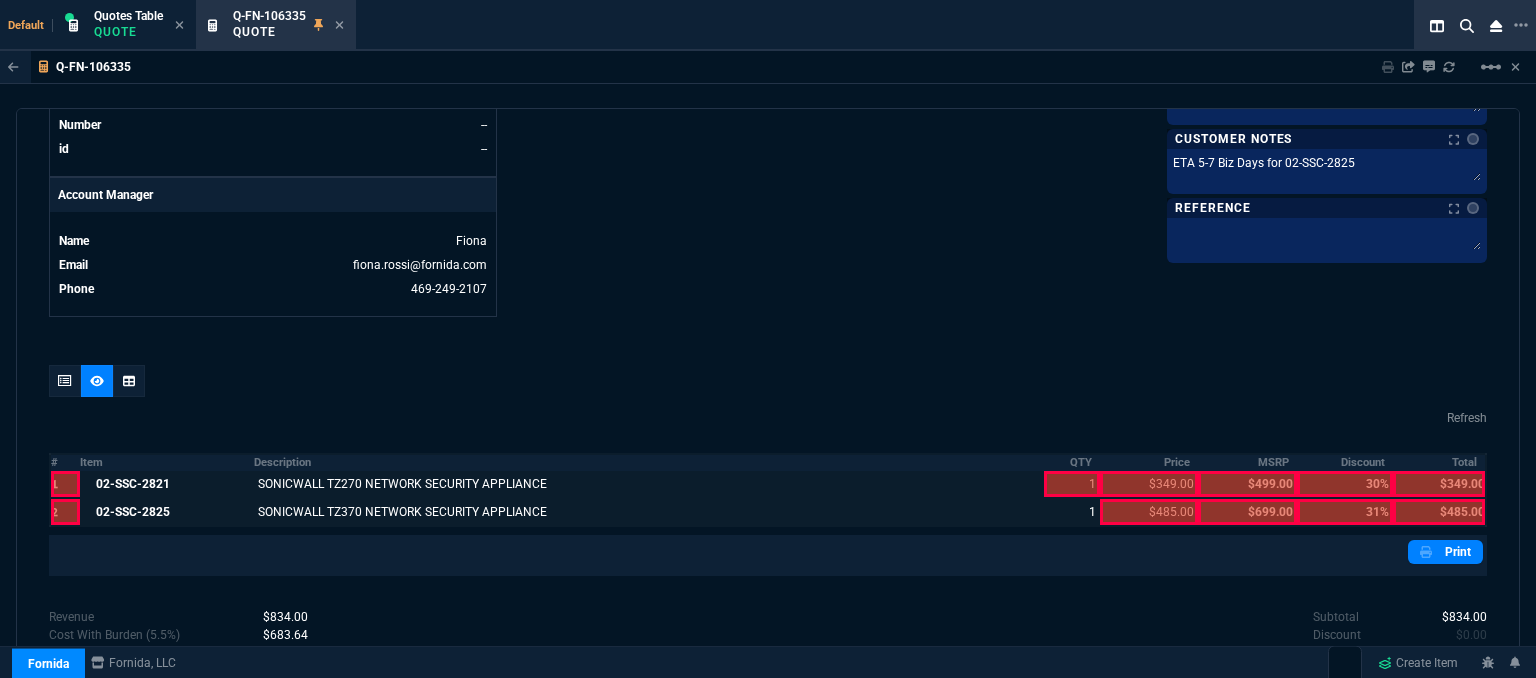 click at bounding box center (1072, 484) 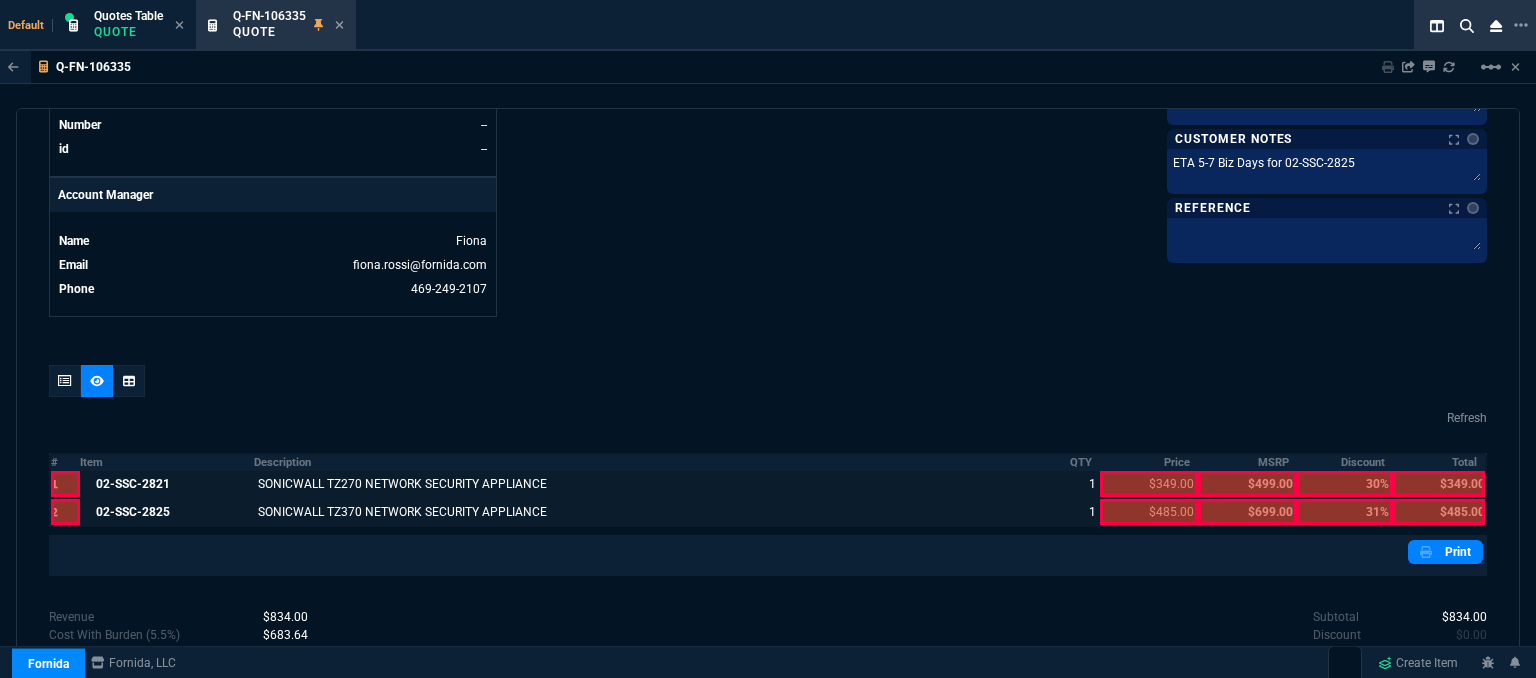 click at bounding box center [1149, 484] 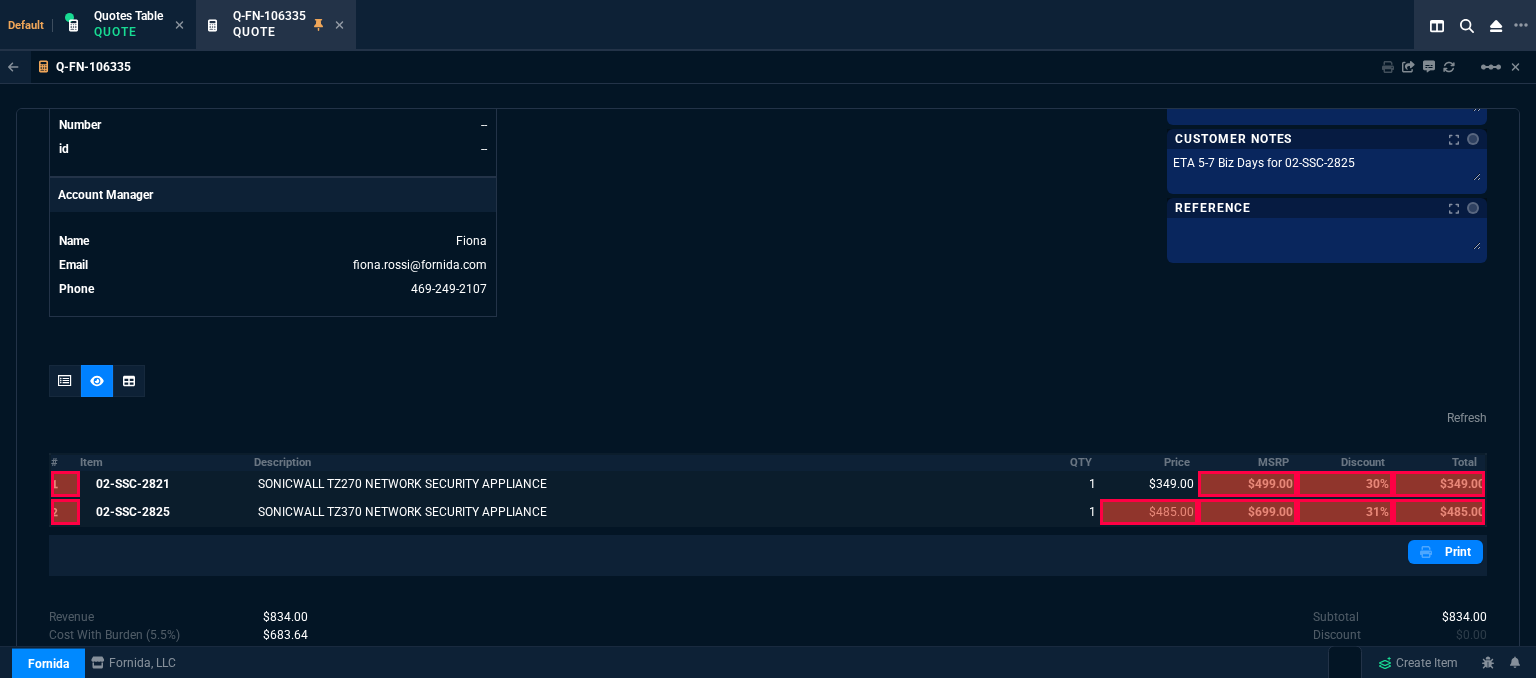 click at bounding box center (1149, 512) 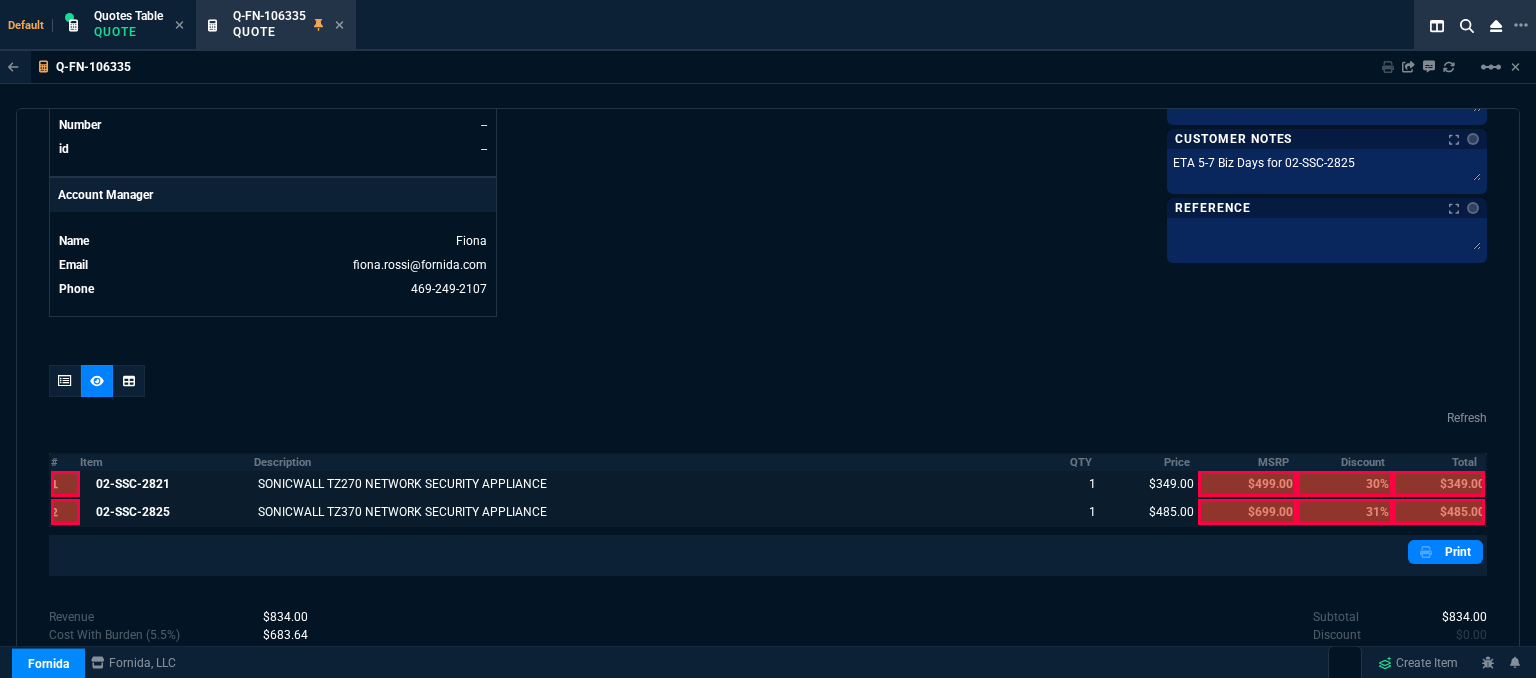 click at bounding box center [1439, 484] 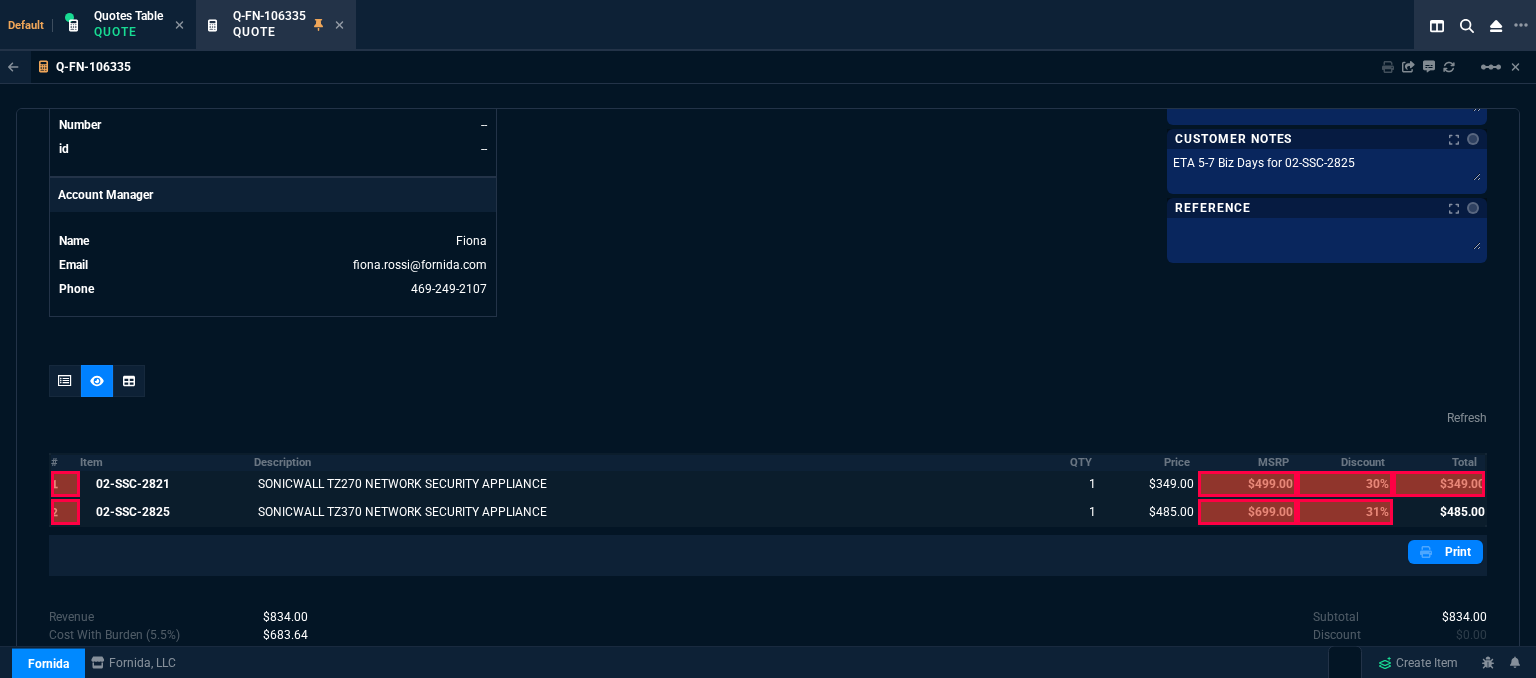 click at bounding box center [1439, 484] 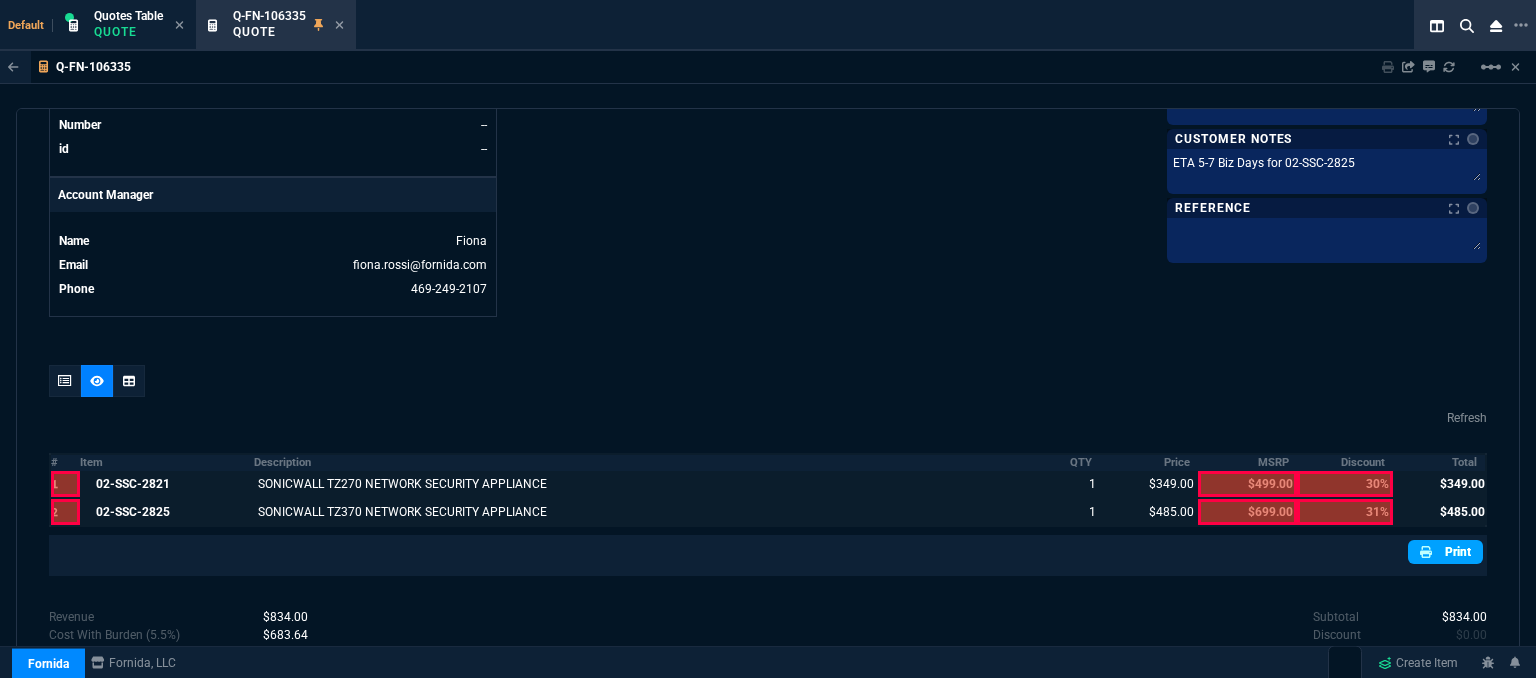 click on "Print" at bounding box center (1445, 552) 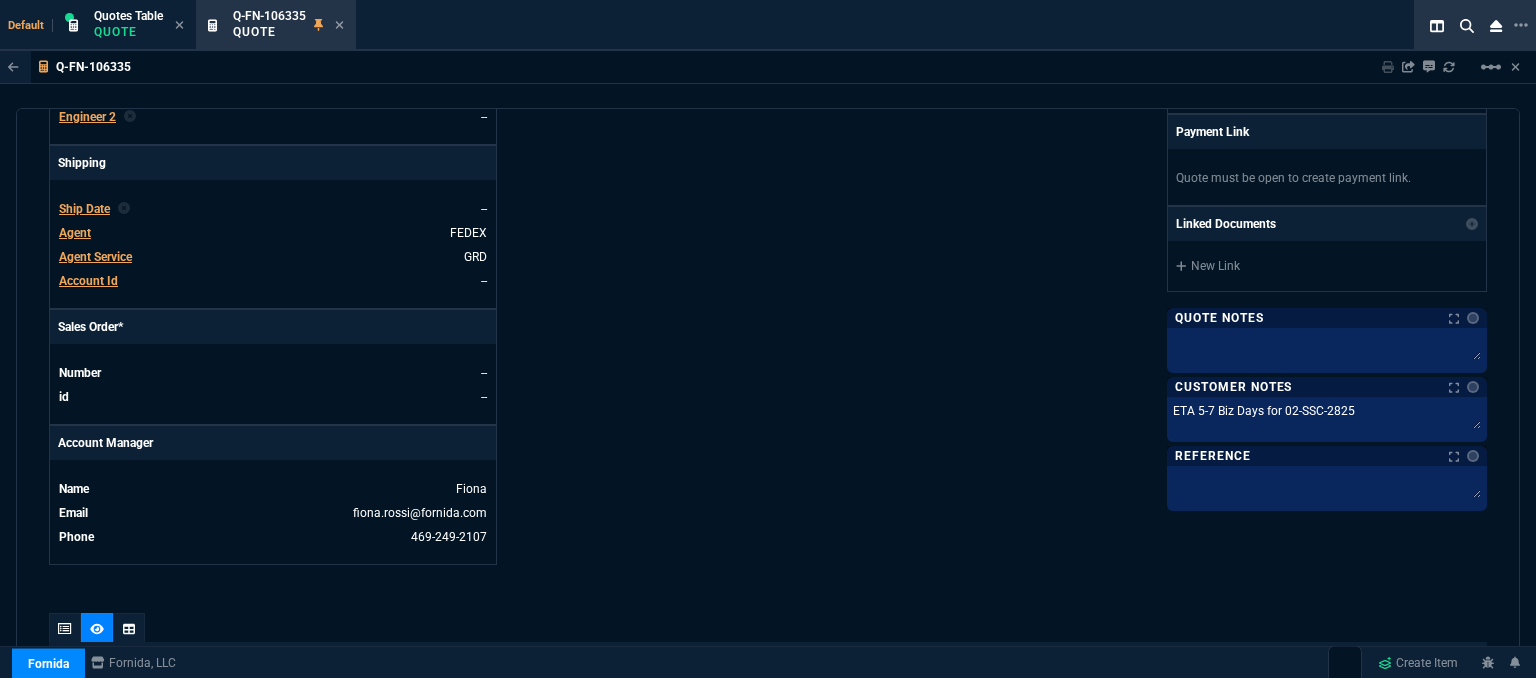 scroll, scrollTop: 624, scrollLeft: 0, axis: vertical 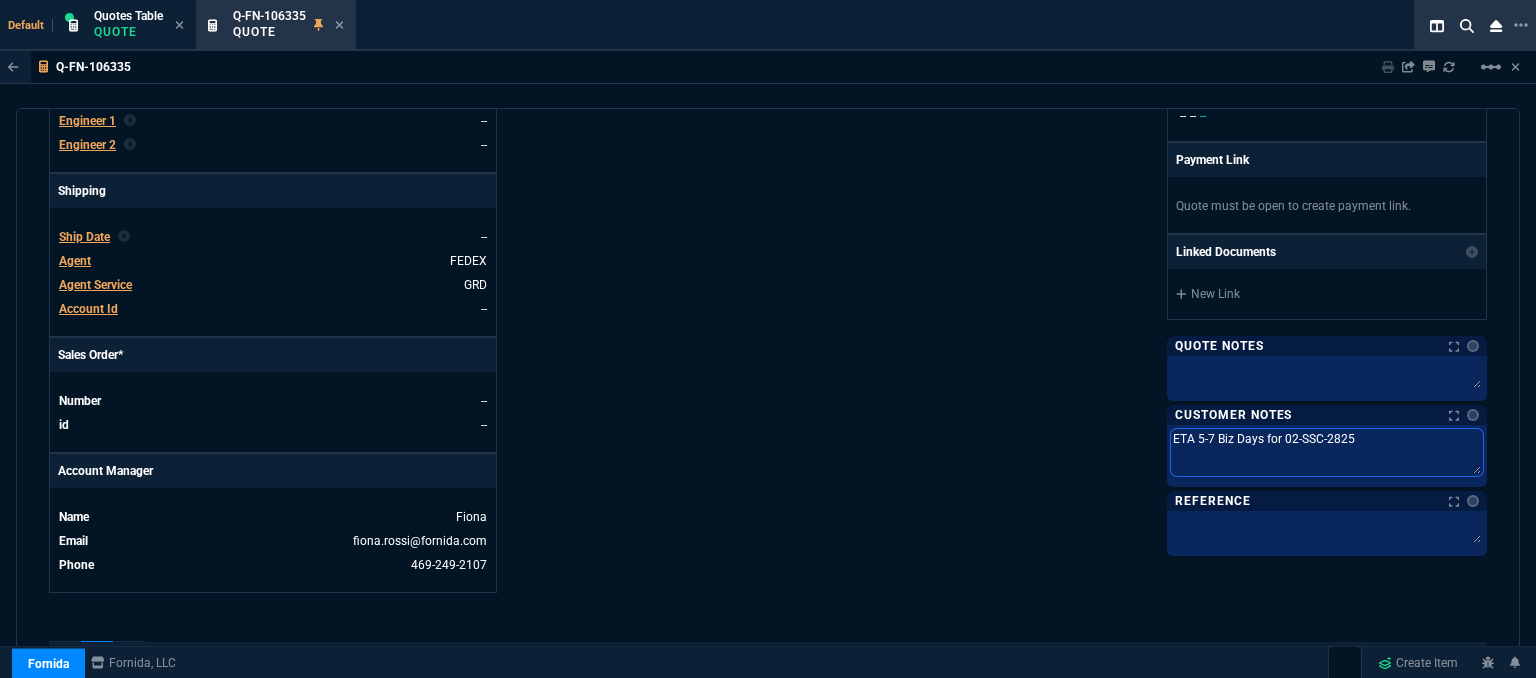 click on "ETA 5-7 Biz Days for 02-SSC-2825" at bounding box center (1327, 452) 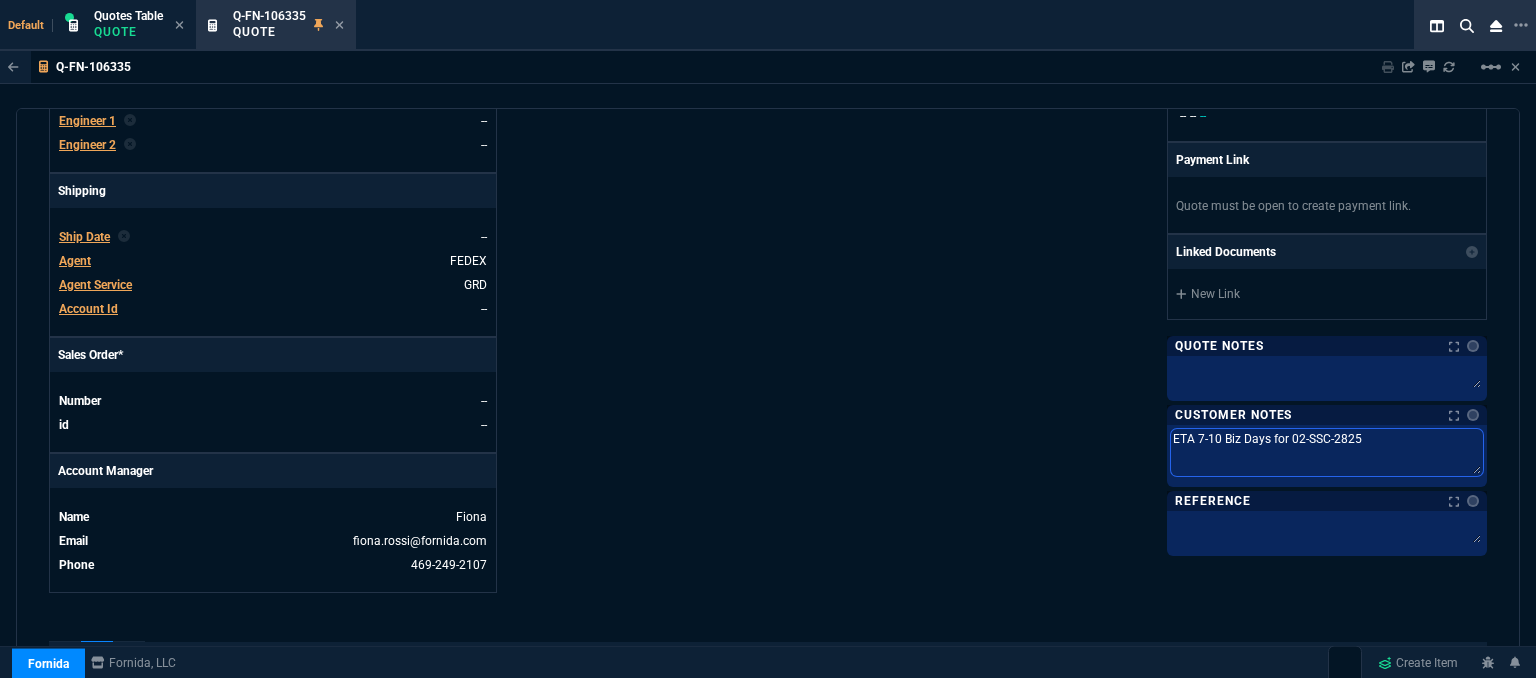 type on "ETA 7-10 Biz Days for 02-SSC-2825" 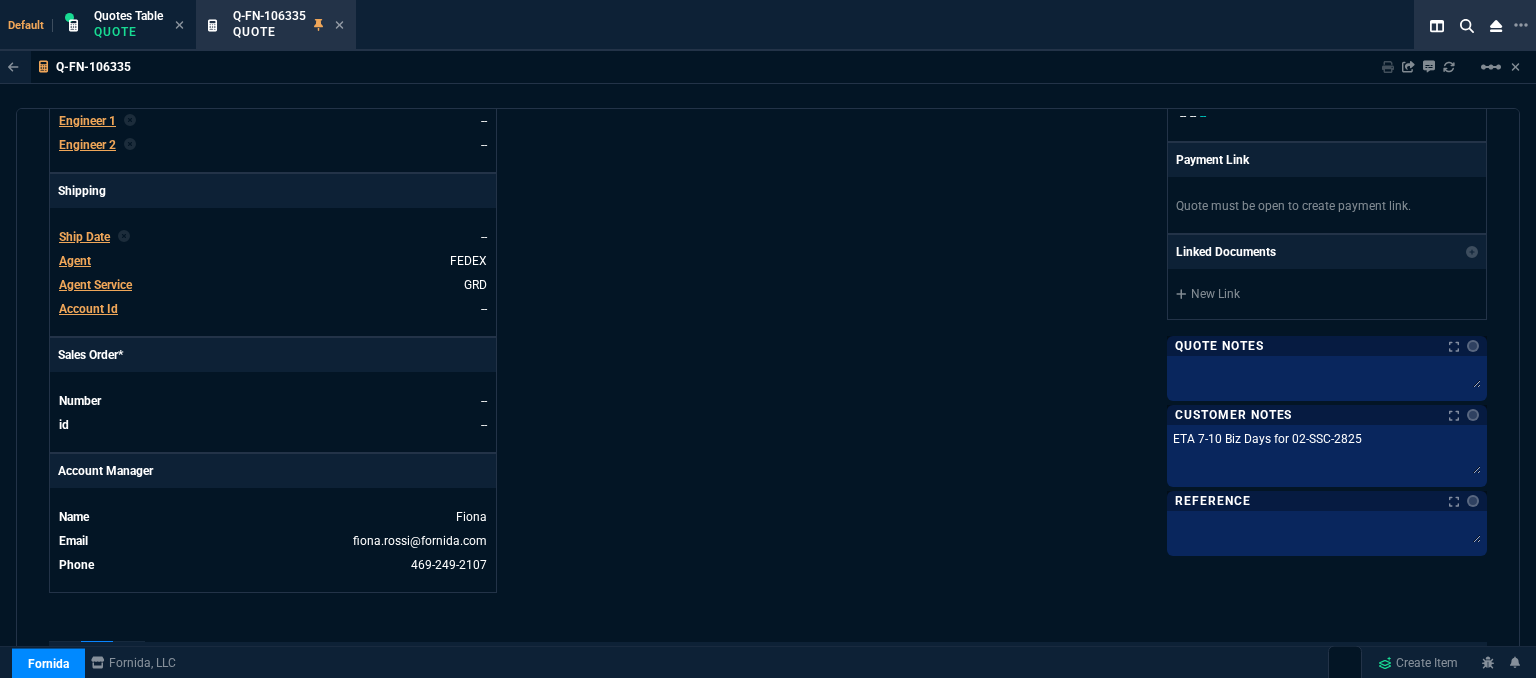 click on "Details Number Q-FN-106335  Order ID Q-FN-106335  Customer Code ITR310  Total Units 2  Expires Tue - 7/22/25, 3:54 PM Creator fiona.rossi@fornida.com  Created Tue - 7/8/25, 3:54 PM Print Specs Number Q-FN-106335  Customer ID ITR310  Customer Name ITR Consulting, Inc  Expires 7/22/25,  10:54 AM  Customer PO # --  Payment Terms CREDITCARD  Shipping Agent FEDEX | GRD  Customer Customer Code ITR310  Customer Name ITR Consulting, Inc  Customer PO # empty  Payment Terms CREDITCARD  email rebueno@bellsouth.net  phone 904-813-9605   Origin  existing / email   Origin Comment    Staff Sales Person ROSS  Engineer 1 --  Engineer 2 --  Shipping Ship Date -- Agent FEDEX  Agent Service GRD  Account Id --  Sales Order* Number --  id --  Account Manager Name Fiona  Email fiona.rossi@fornida.com  Phone 469-249-2107" at bounding box center [408, 77] 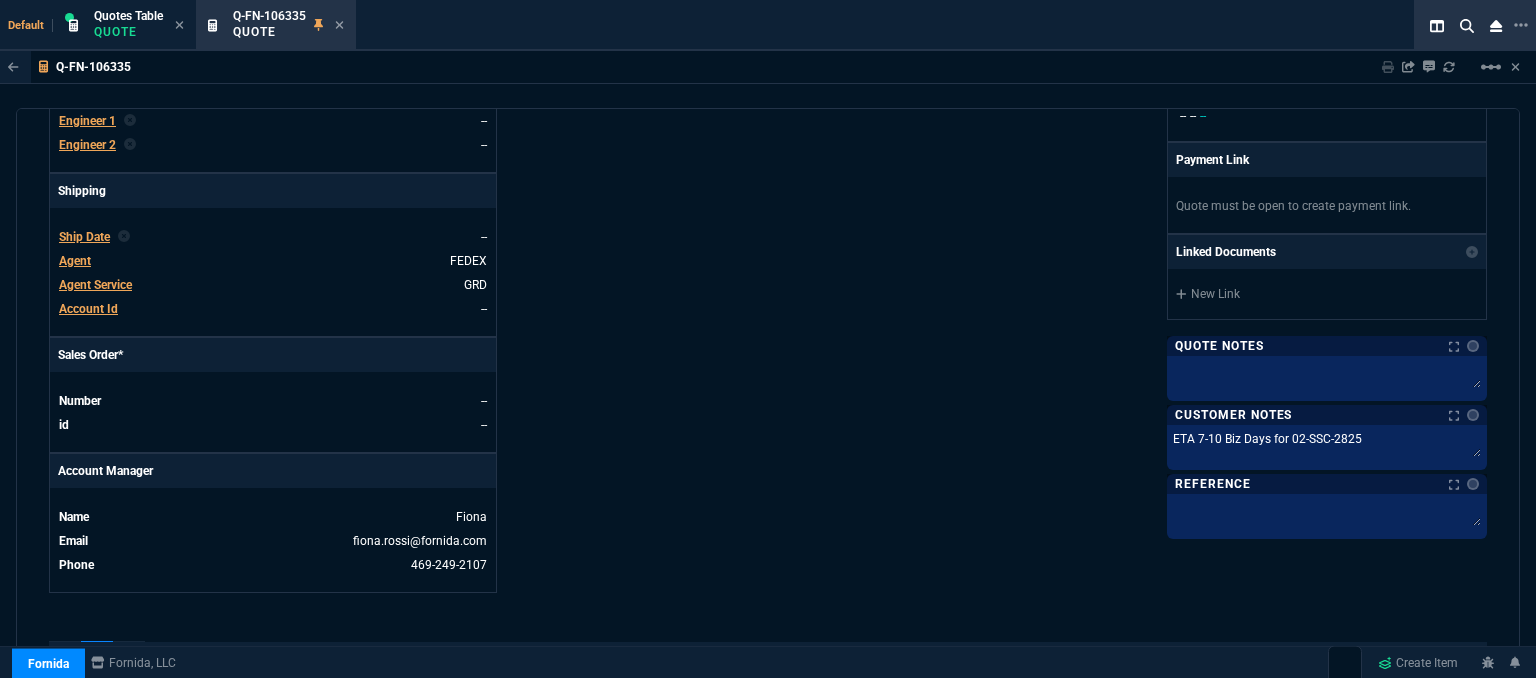 scroll, scrollTop: 1024, scrollLeft: 0, axis: vertical 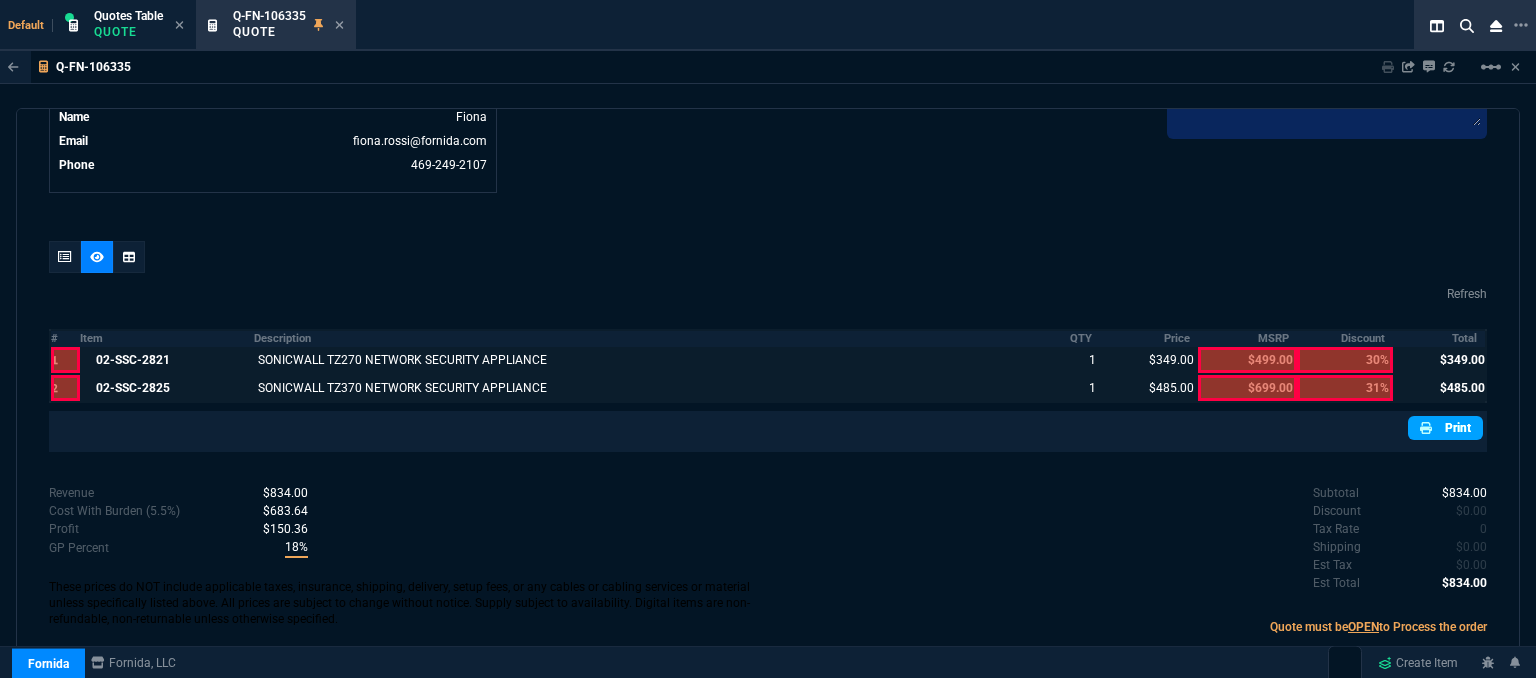 click on "Print" at bounding box center (1445, 428) 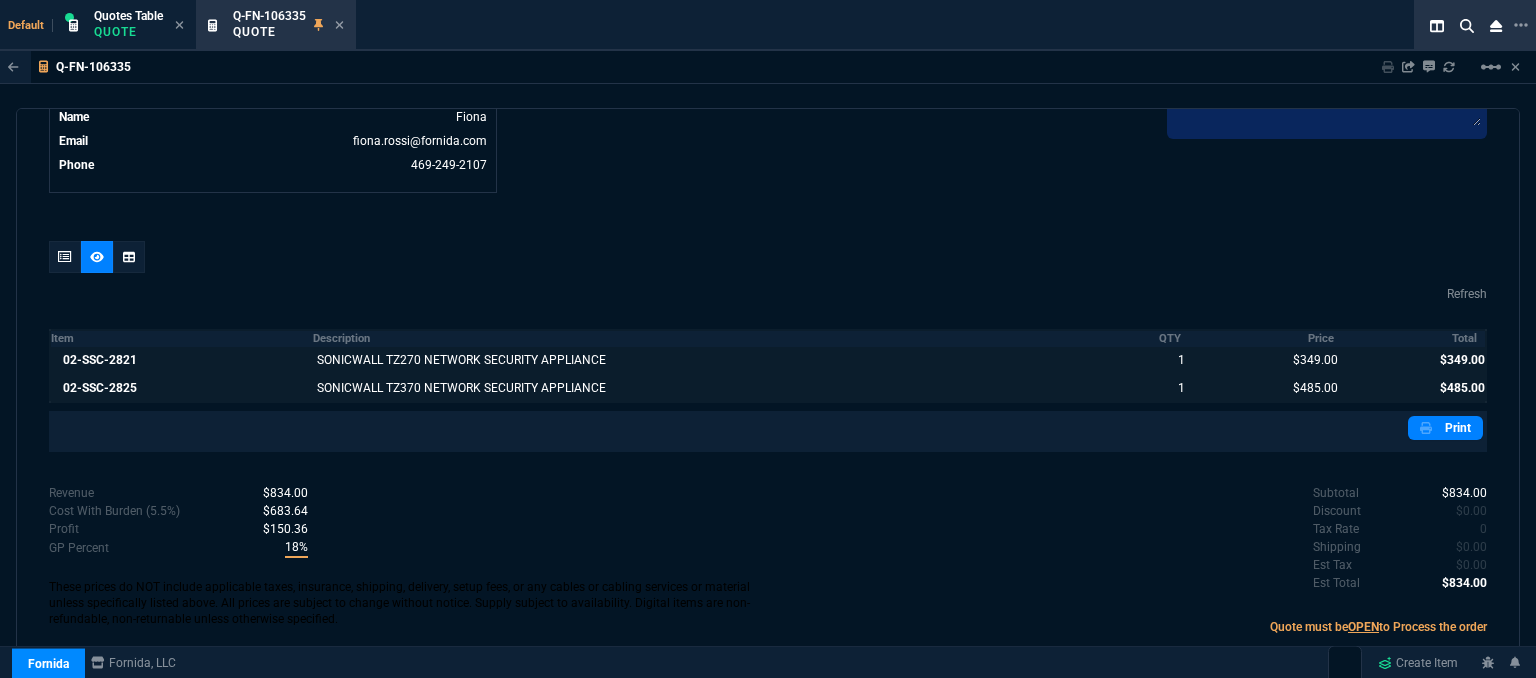 scroll, scrollTop: 1024, scrollLeft: 0, axis: vertical 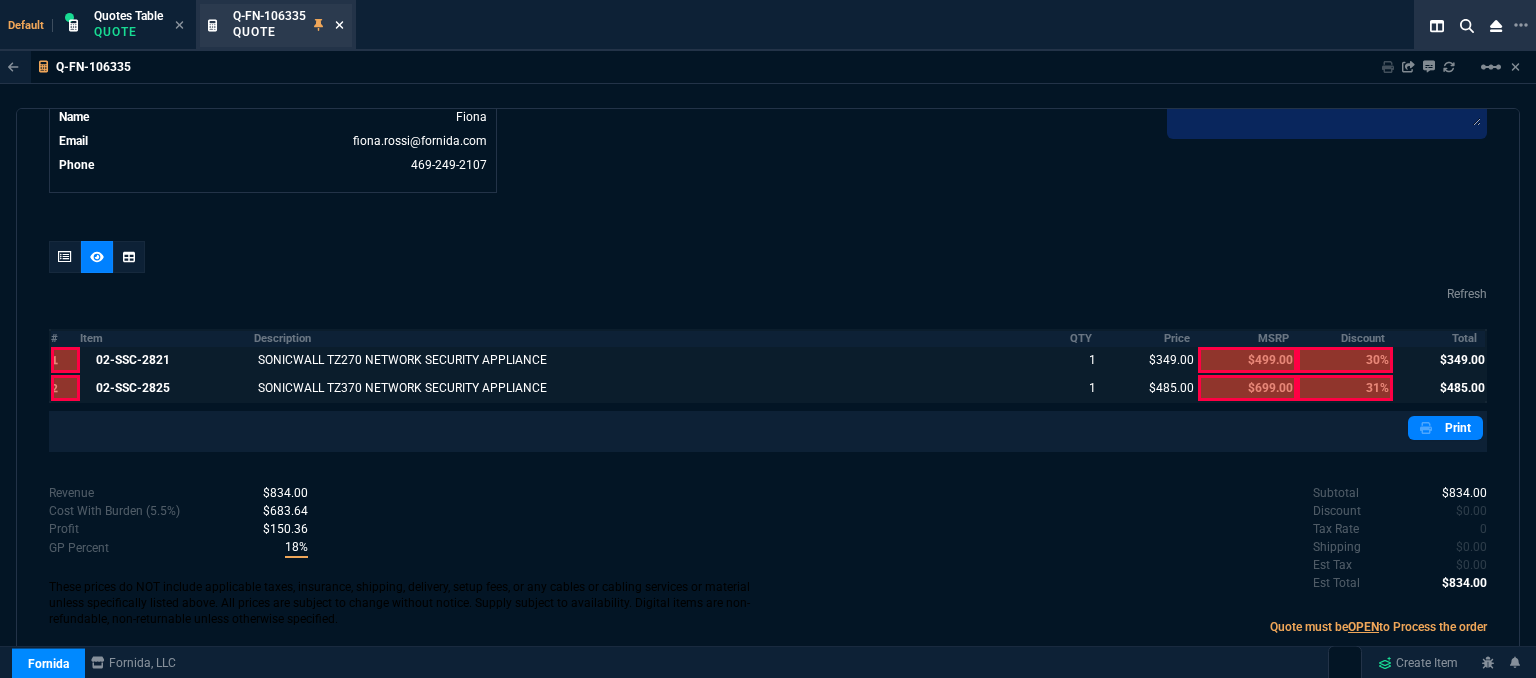 click at bounding box center [339, 26] 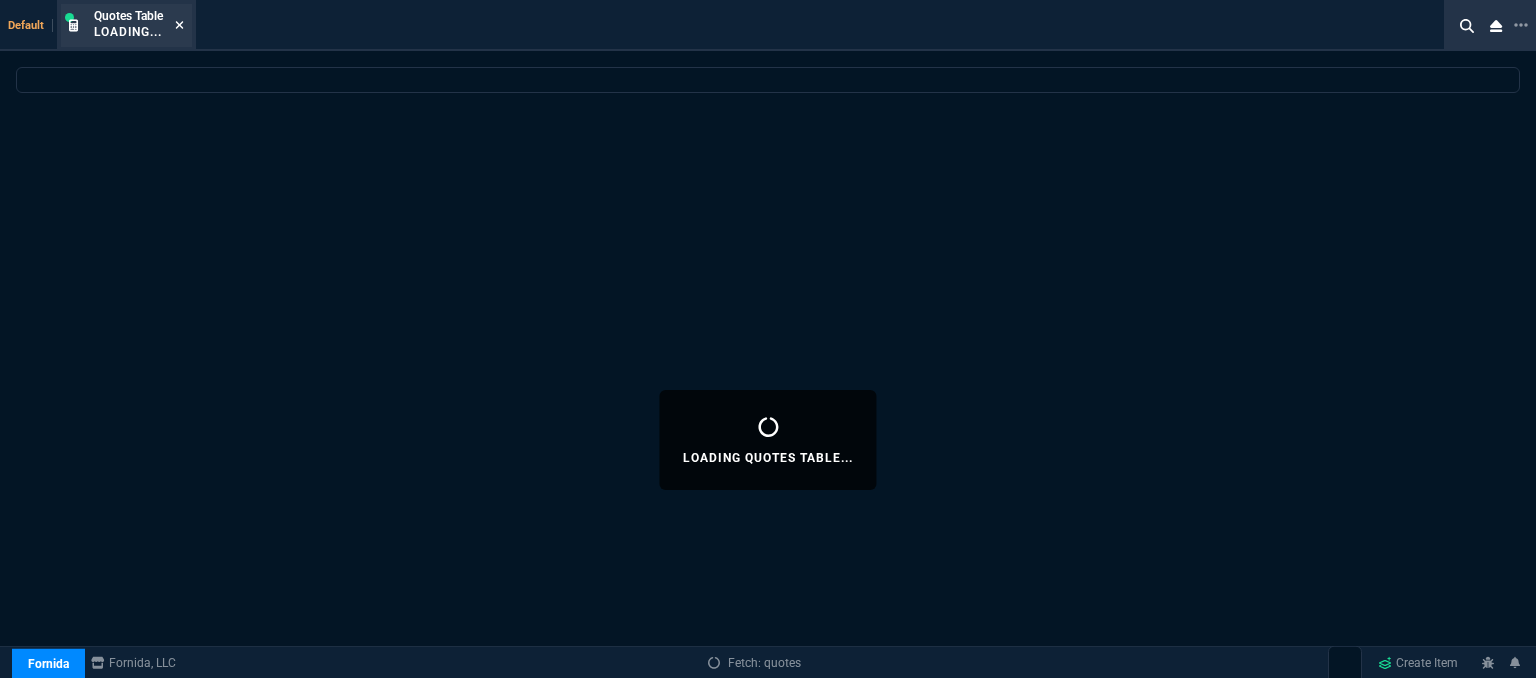 click at bounding box center (179, 25) 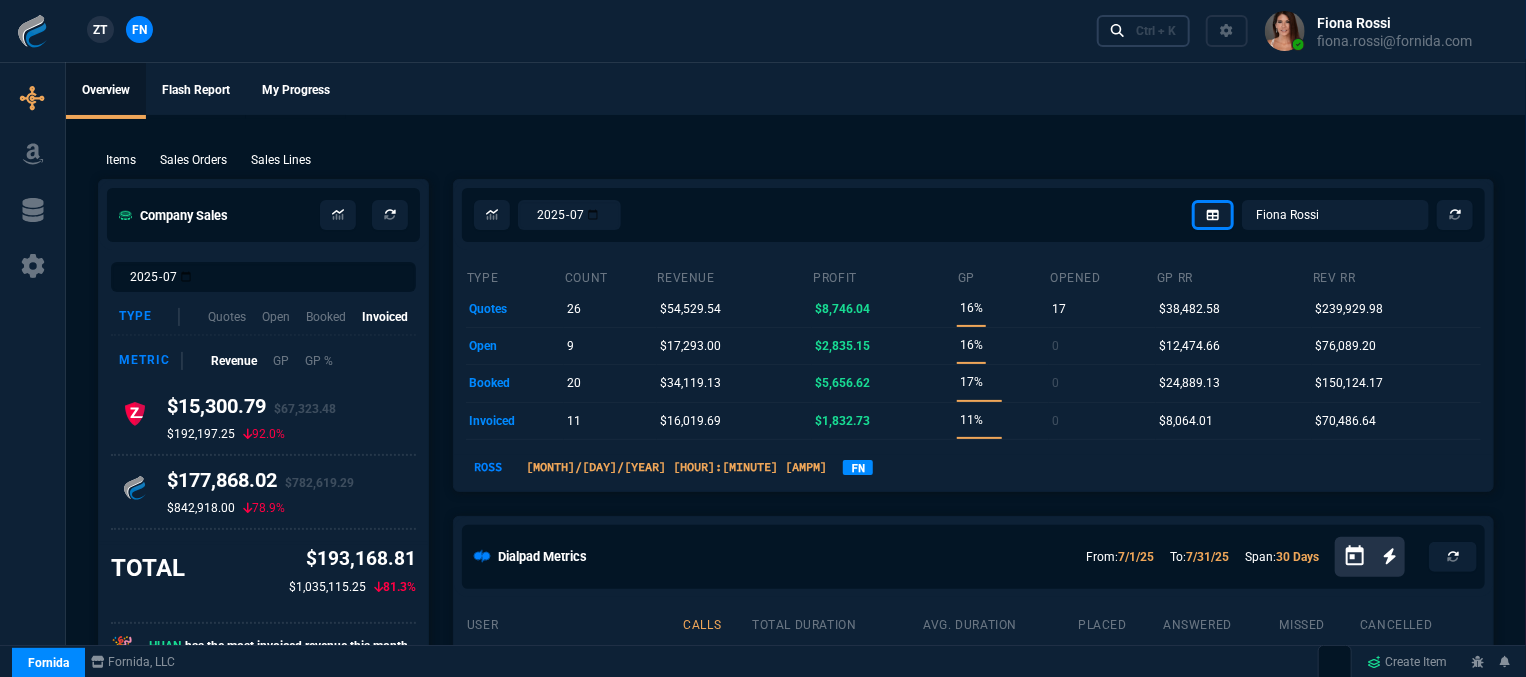 click on "Ctrl + K" at bounding box center (1156, 31) 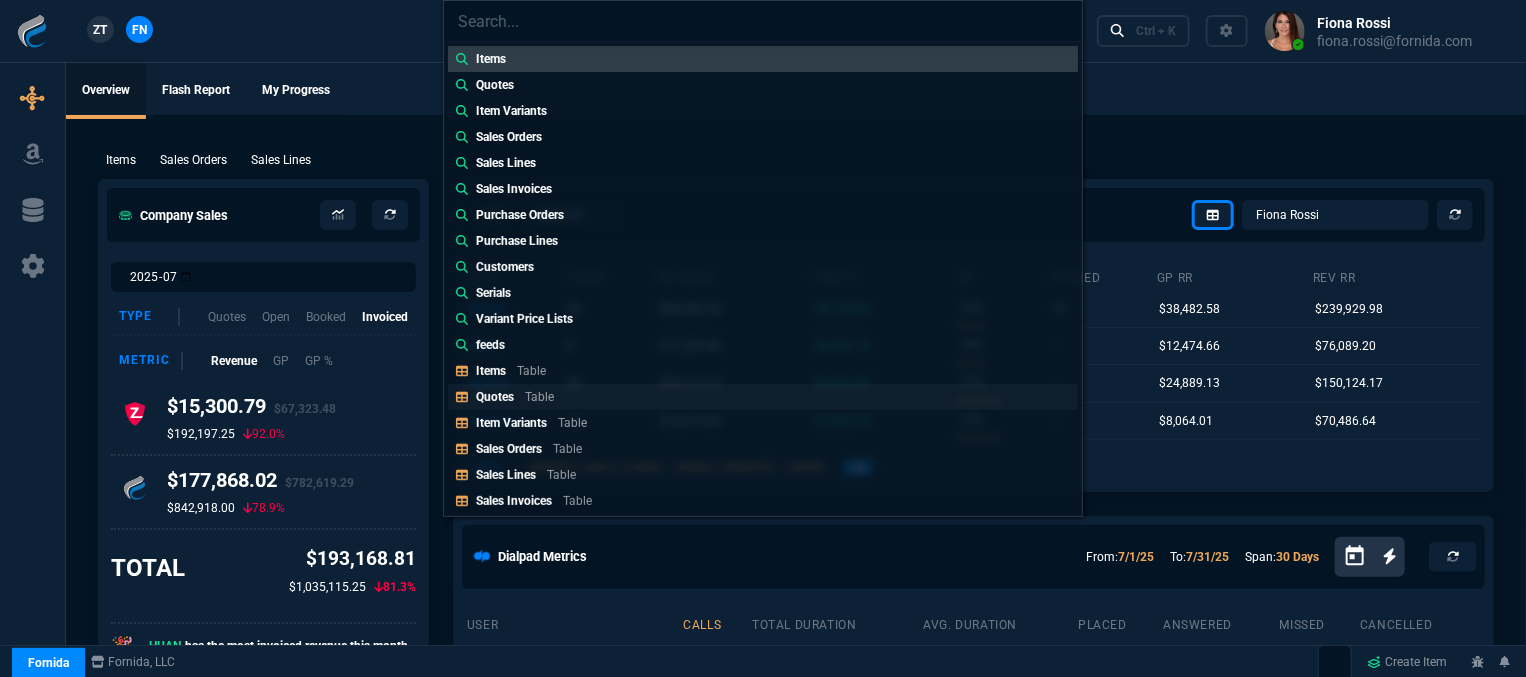 click on "Table" at bounding box center [531, 371] 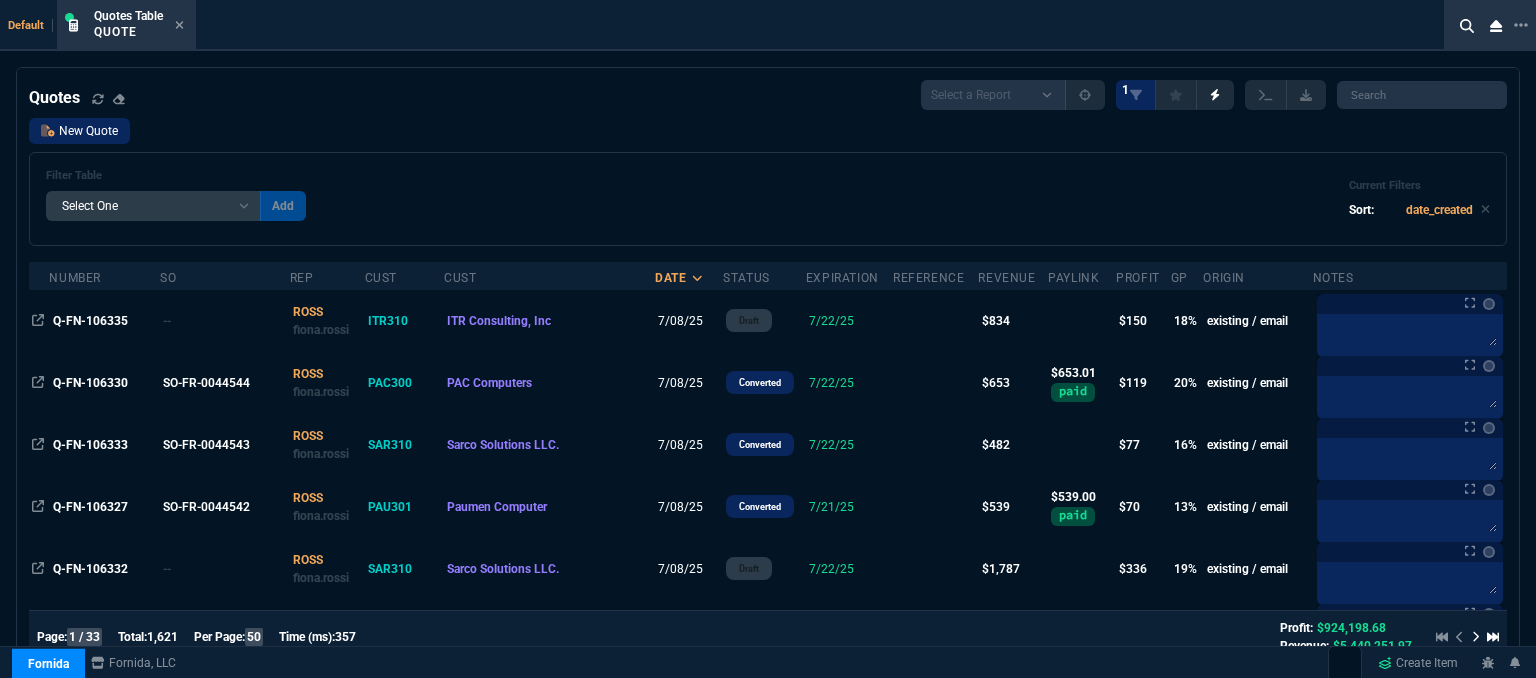 click on "New Quote" at bounding box center [79, 131] 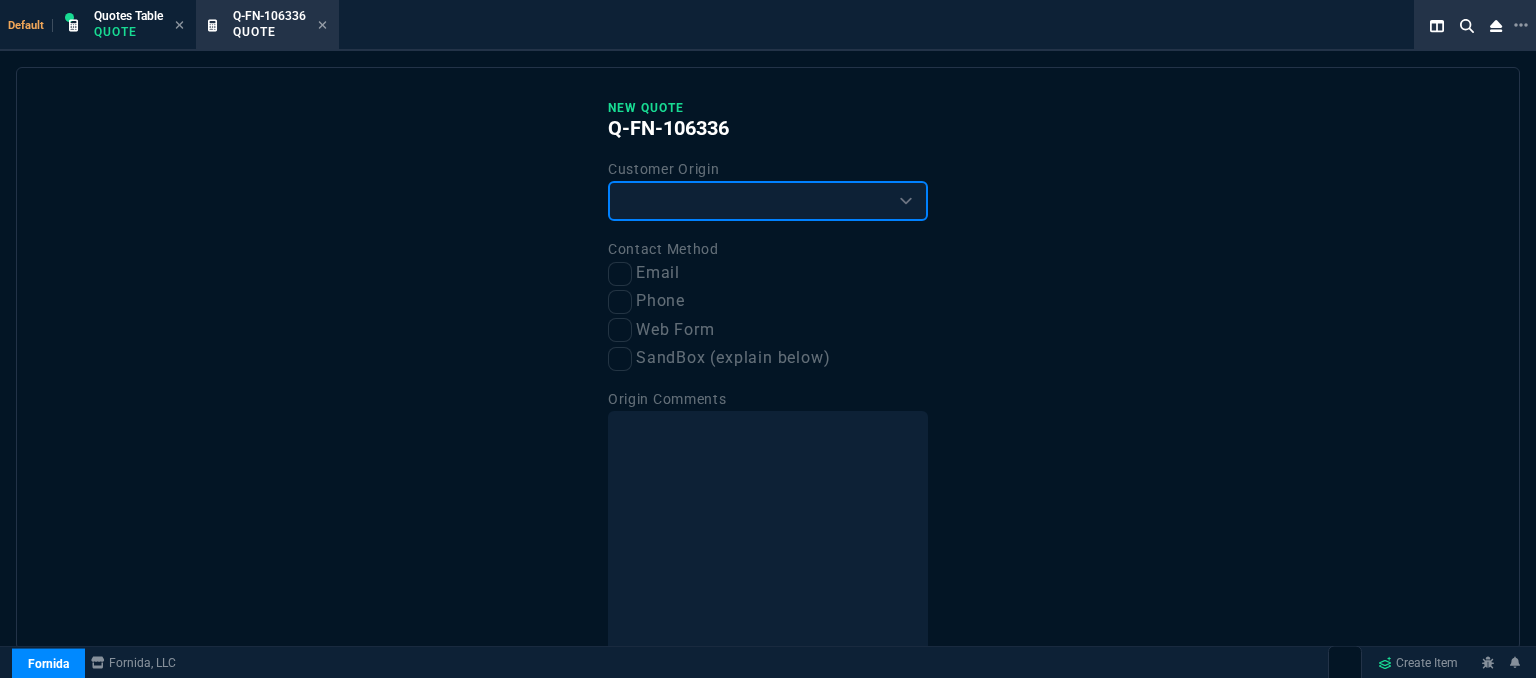 click on "Existing Customer Amazon Lead (first order) Website Lead (first order) Called (first order) Referral (first order) SandBox (explain below)" at bounding box center [768, 201] 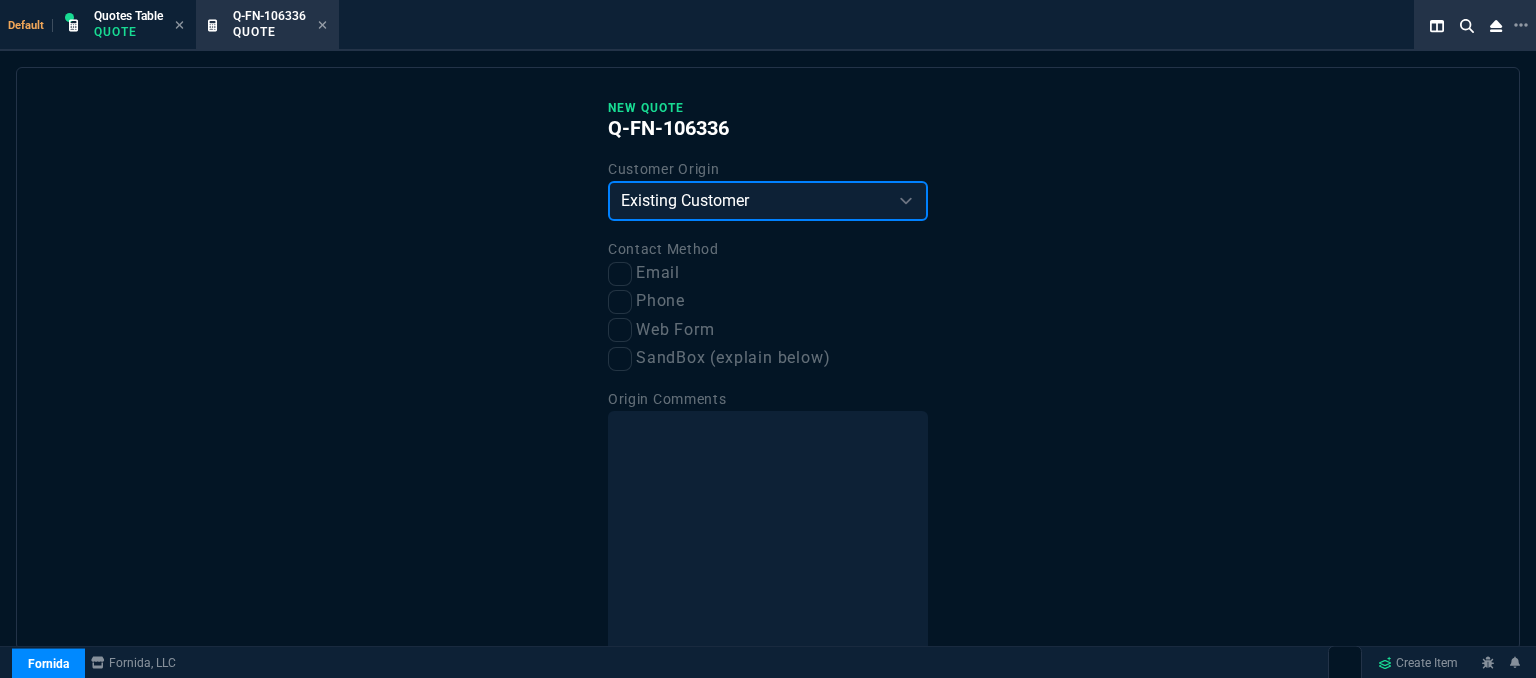 click on "Existing Customer Amazon Lead (first order) Website Lead (first order) Called (first order) Referral (first order) SandBox (explain below)" at bounding box center [768, 201] 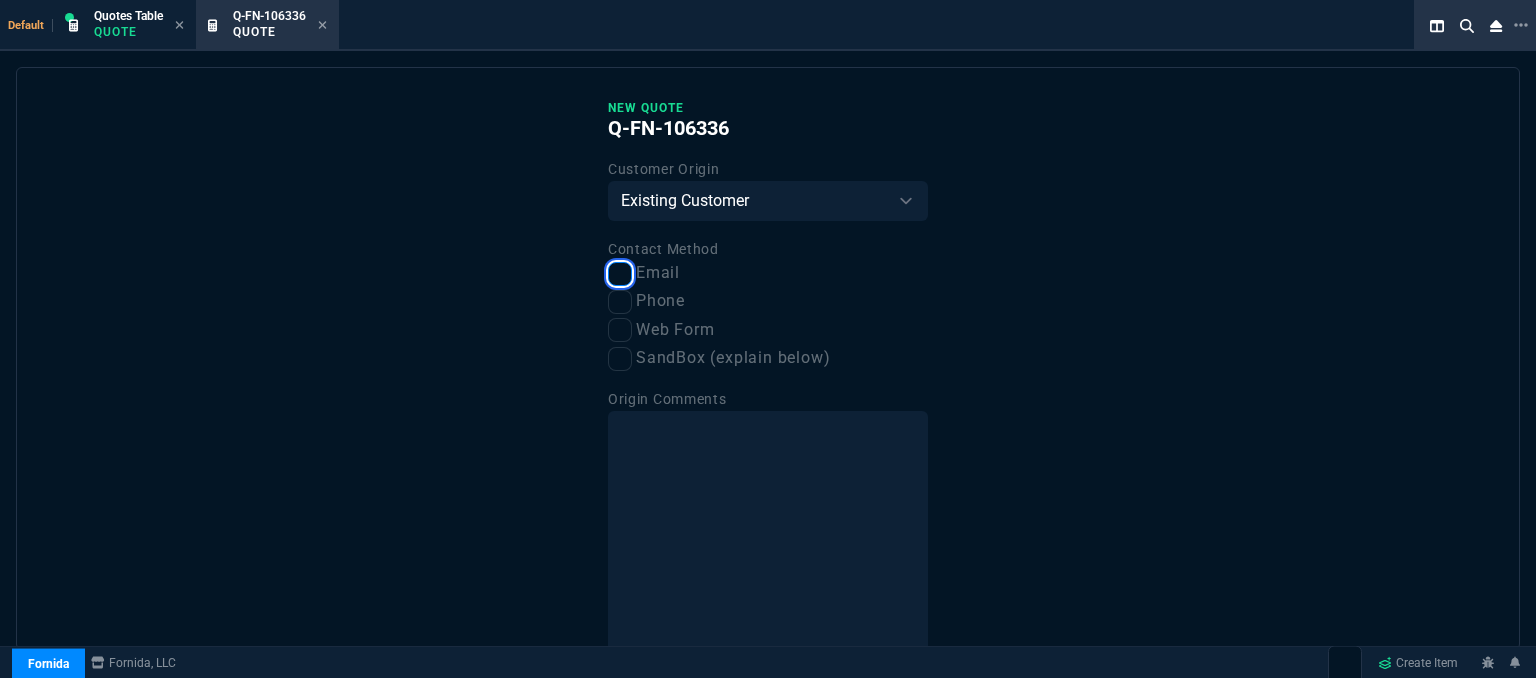 click on "Email" at bounding box center [620, 274] 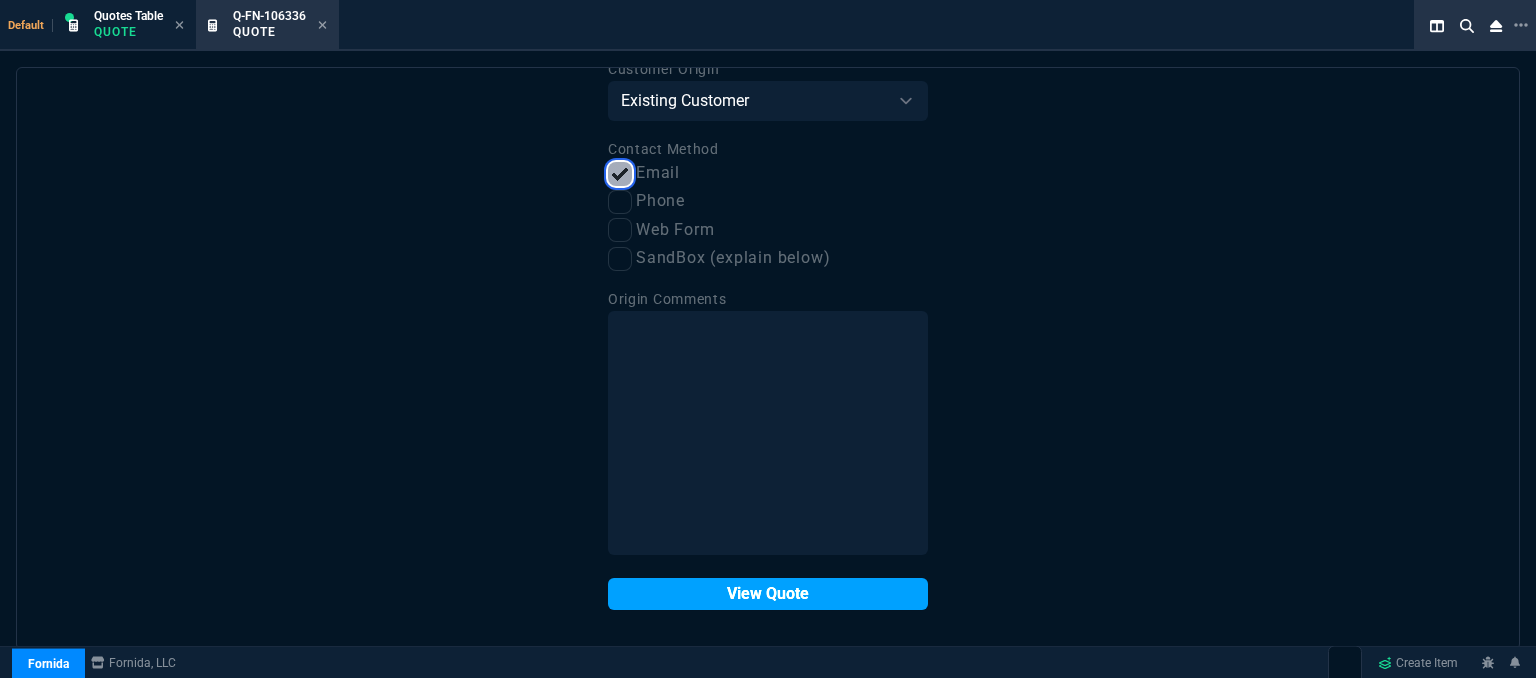 scroll, scrollTop: 101, scrollLeft: 0, axis: vertical 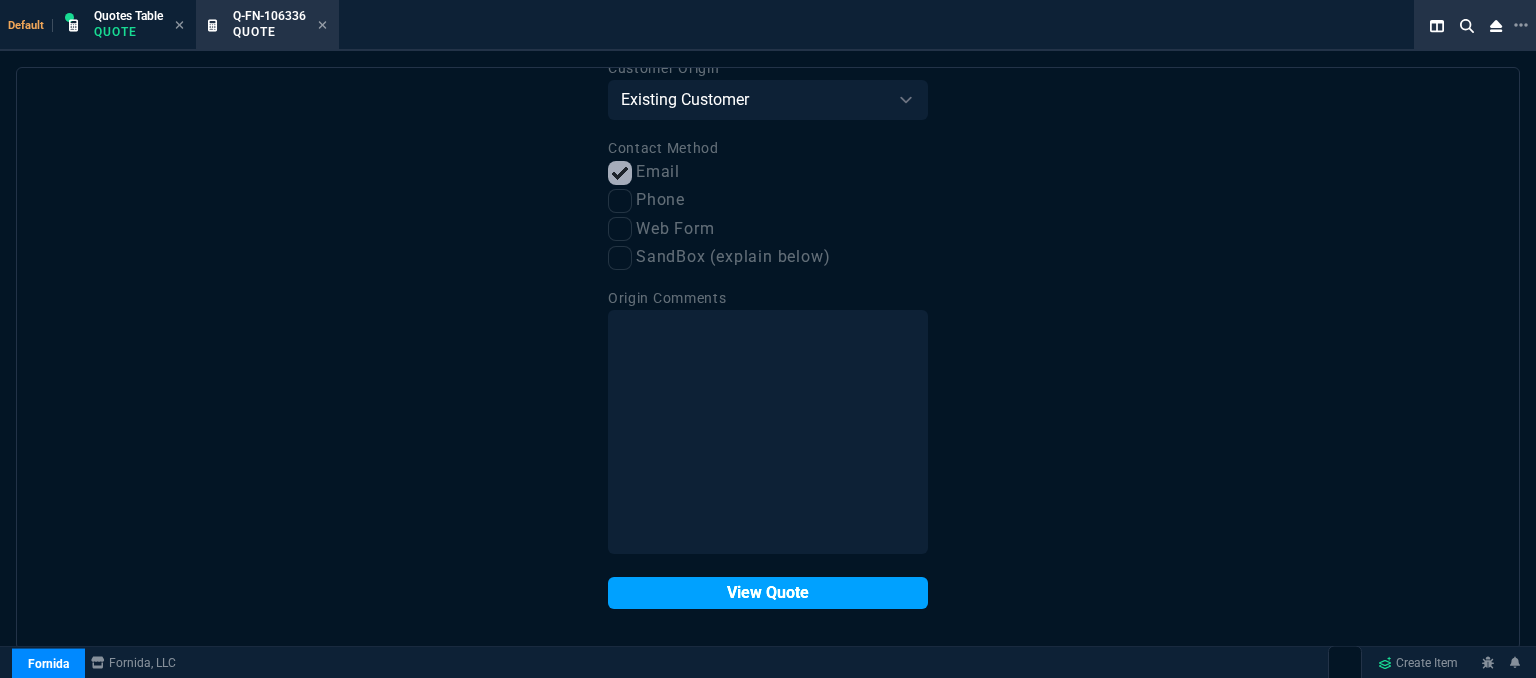 click on "View Quote" at bounding box center [768, 593] 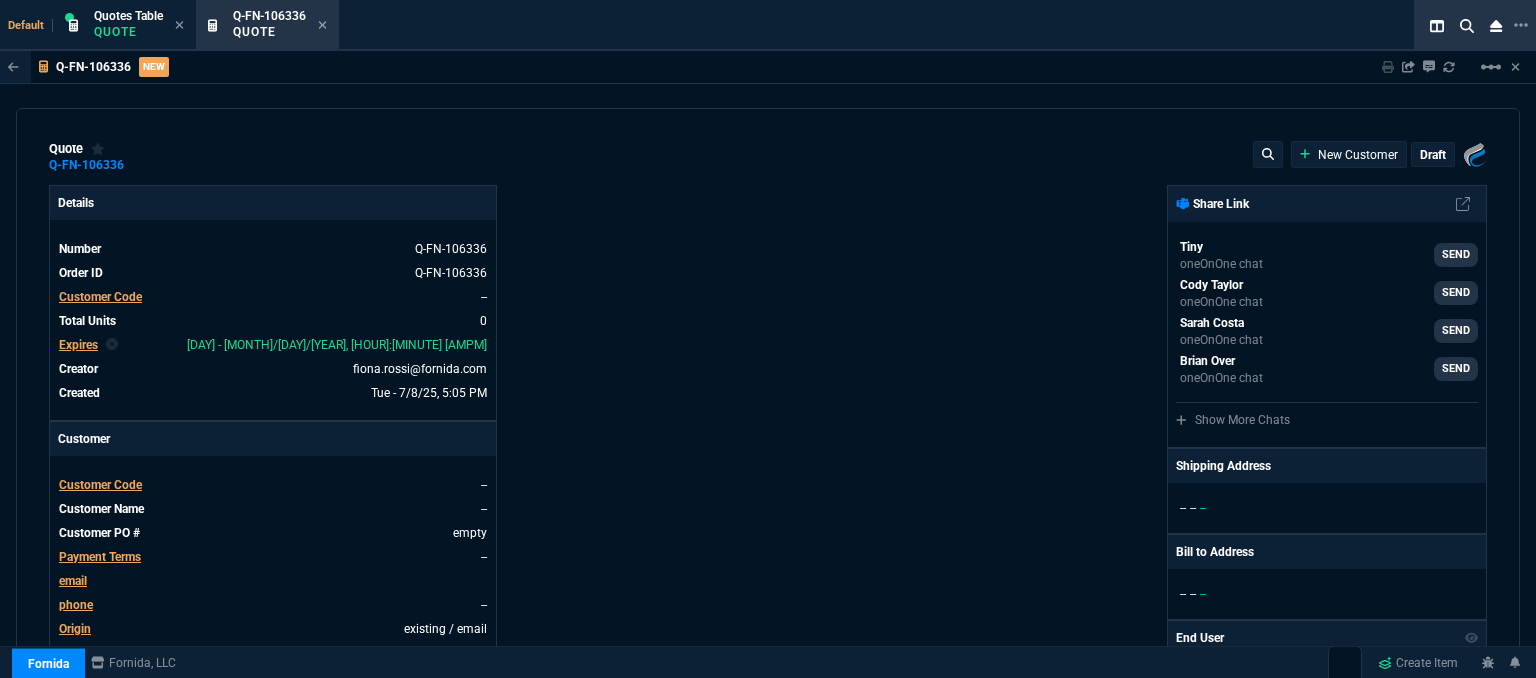 click on "Customer Code" at bounding box center (100, 297) 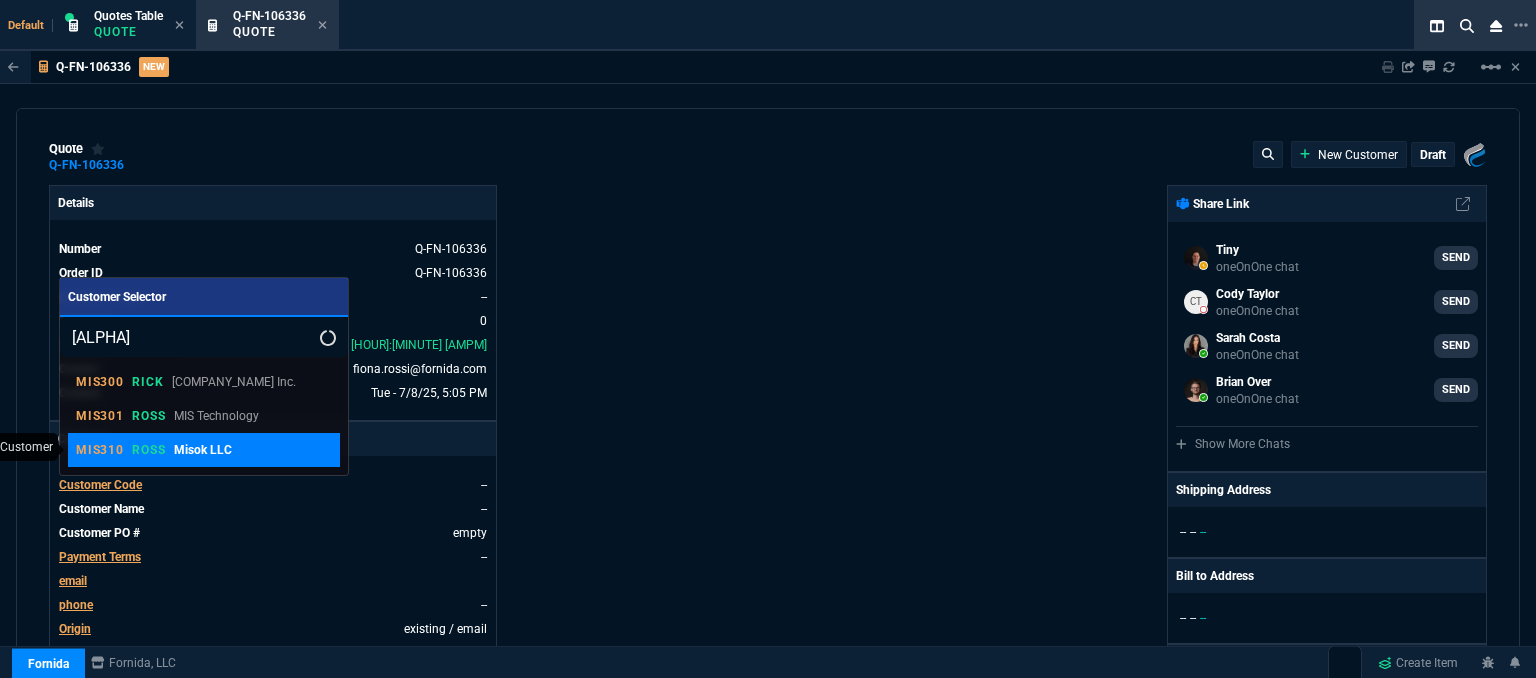 type on "mis3" 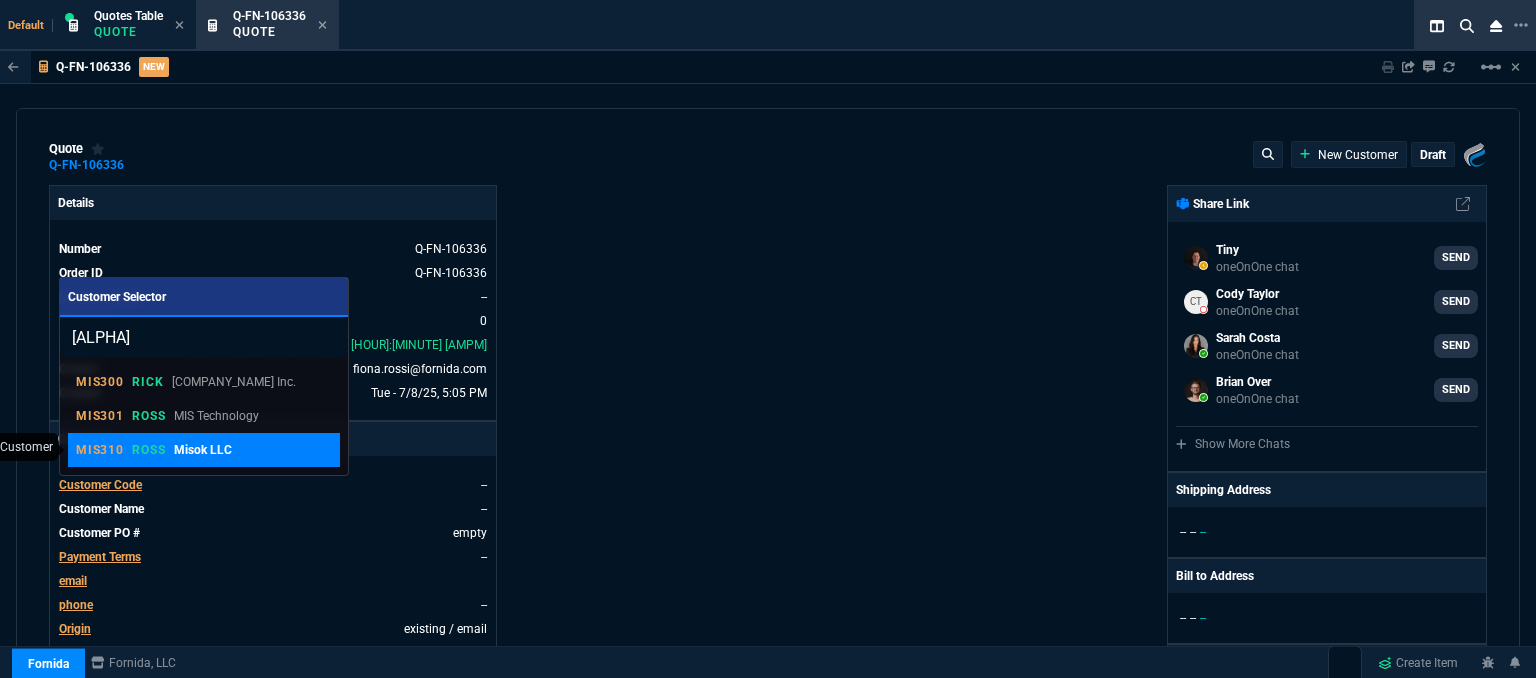 click on "Misok LLC" at bounding box center (234, 382) 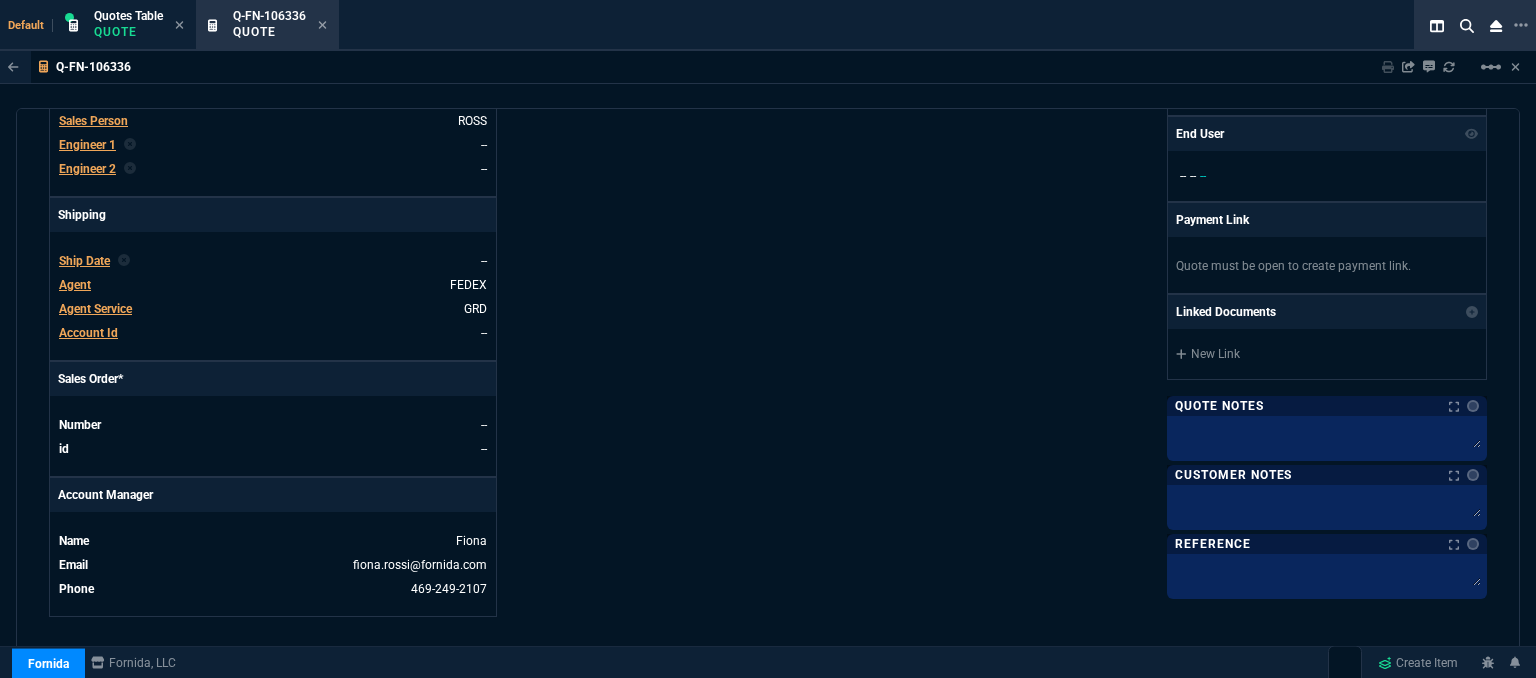 scroll, scrollTop: 958, scrollLeft: 0, axis: vertical 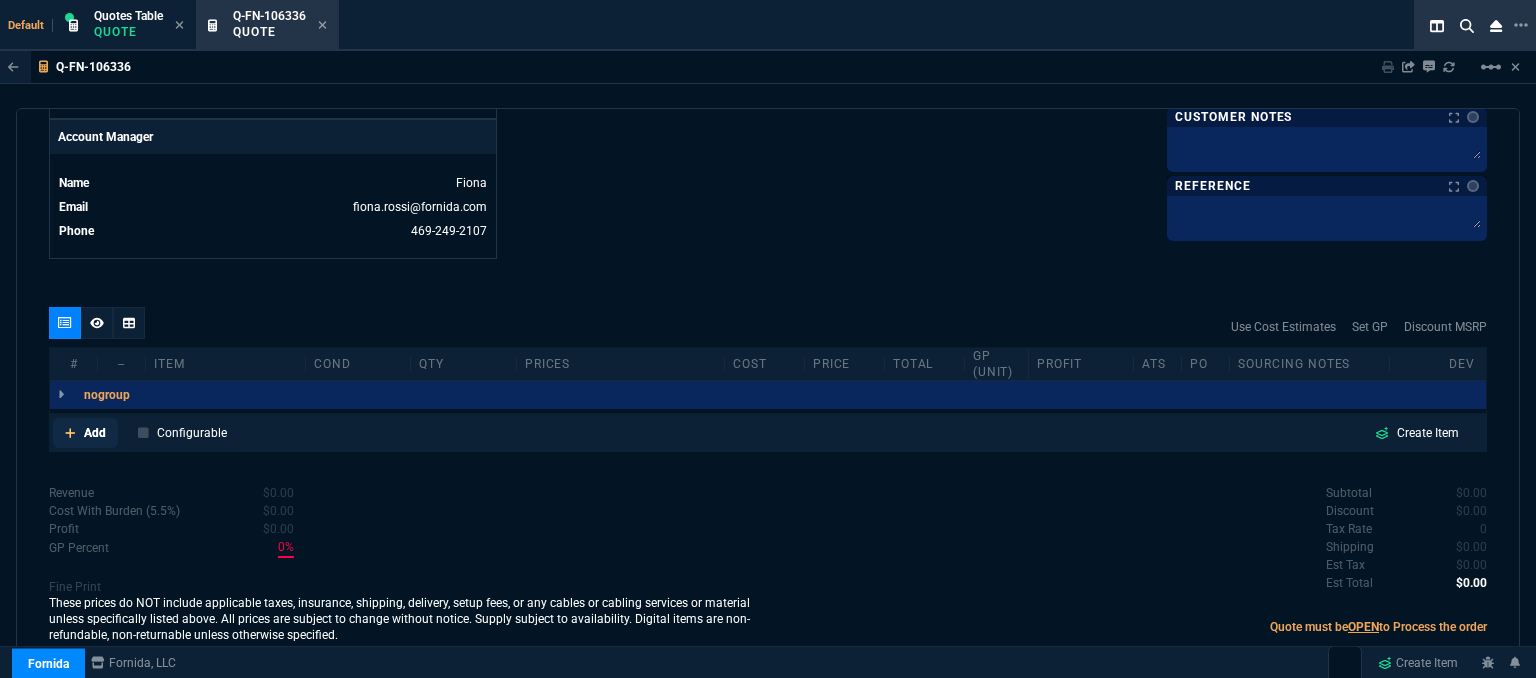 click at bounding box center (70, 433) 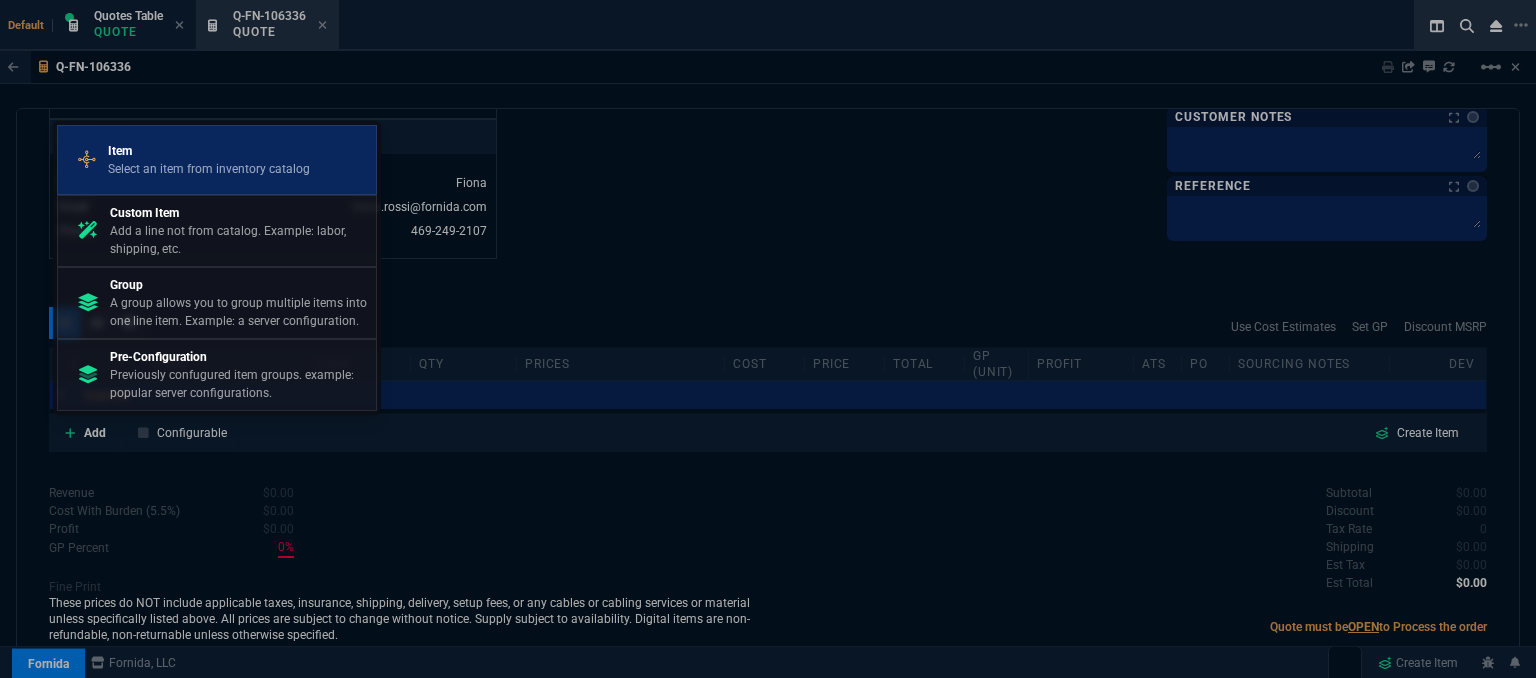 click on "Select an item from inventory catalog" at bounding box center (209, 169) 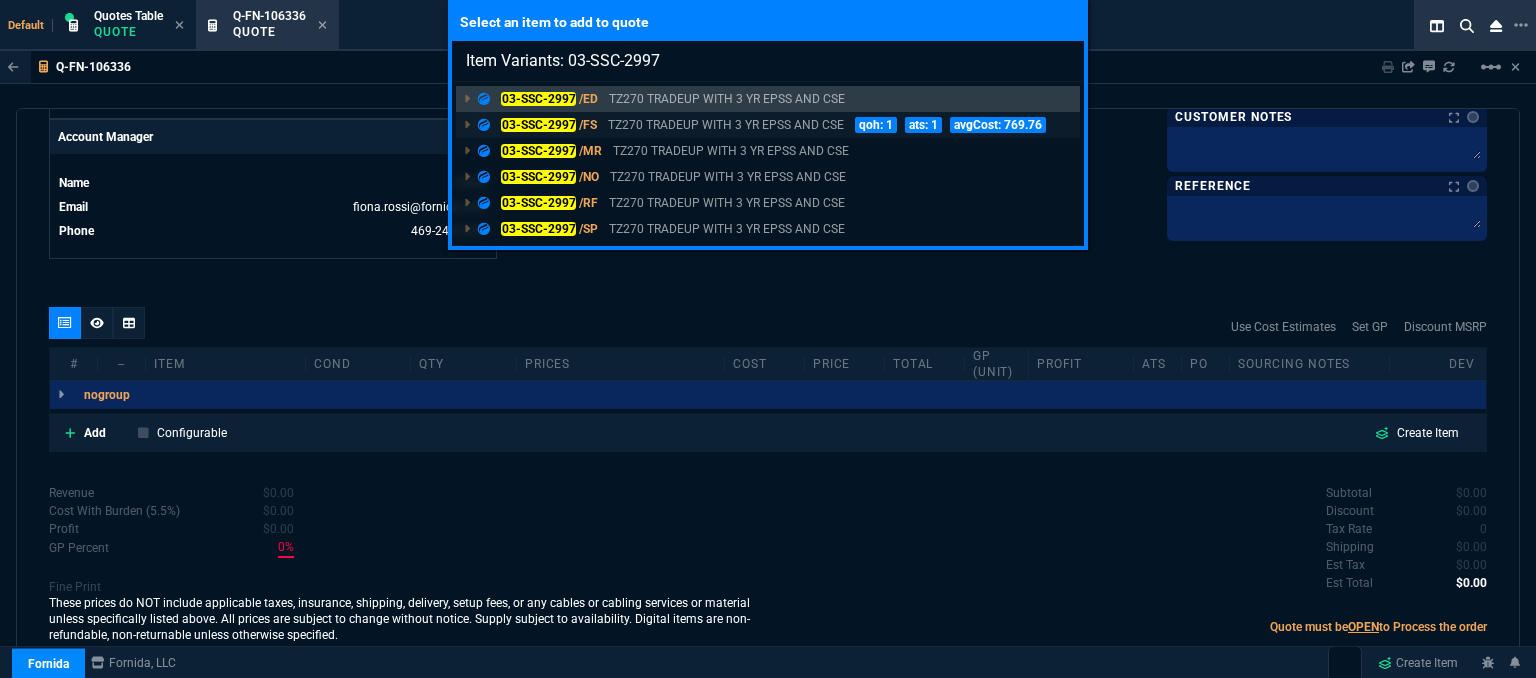 type on "Item Variants: 03-SSC-2997" 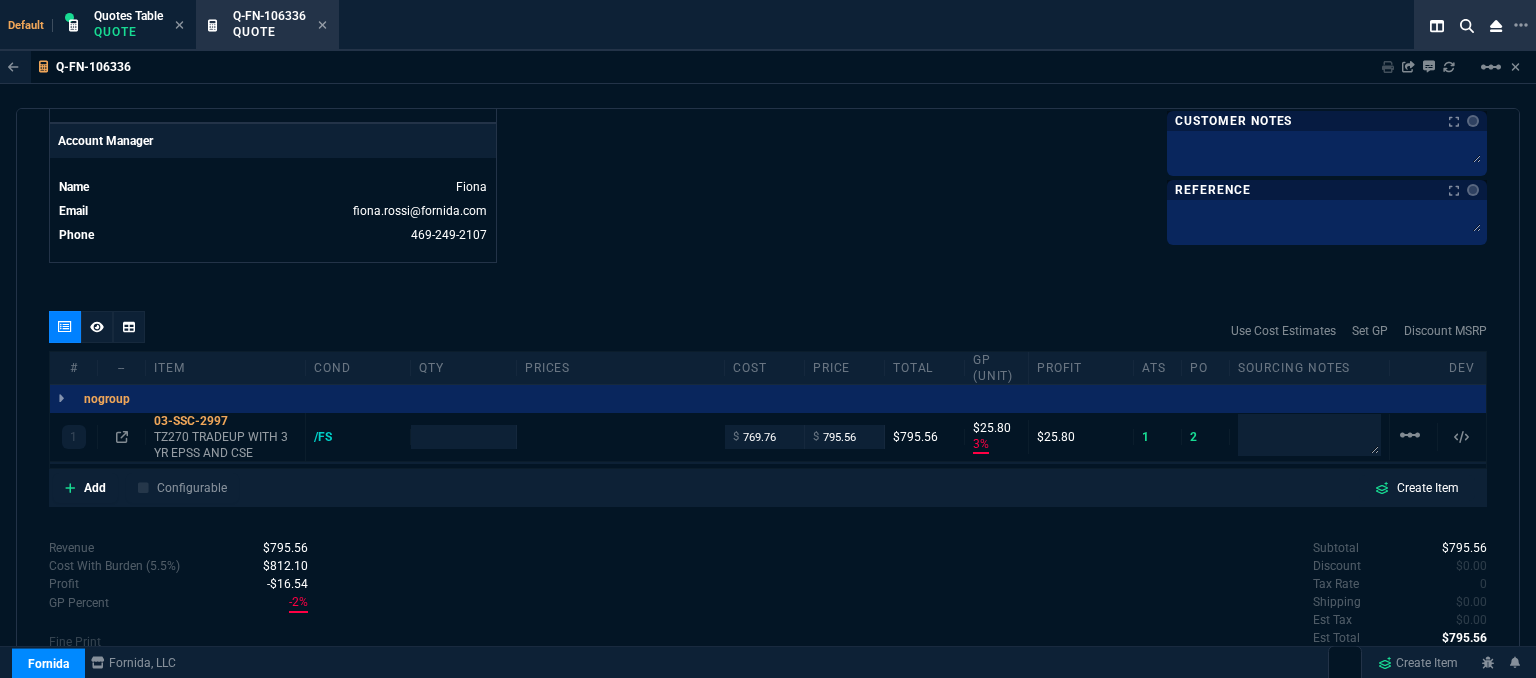 scroll, scrollTop: 958, scrollLeft: 0, axis: vertical 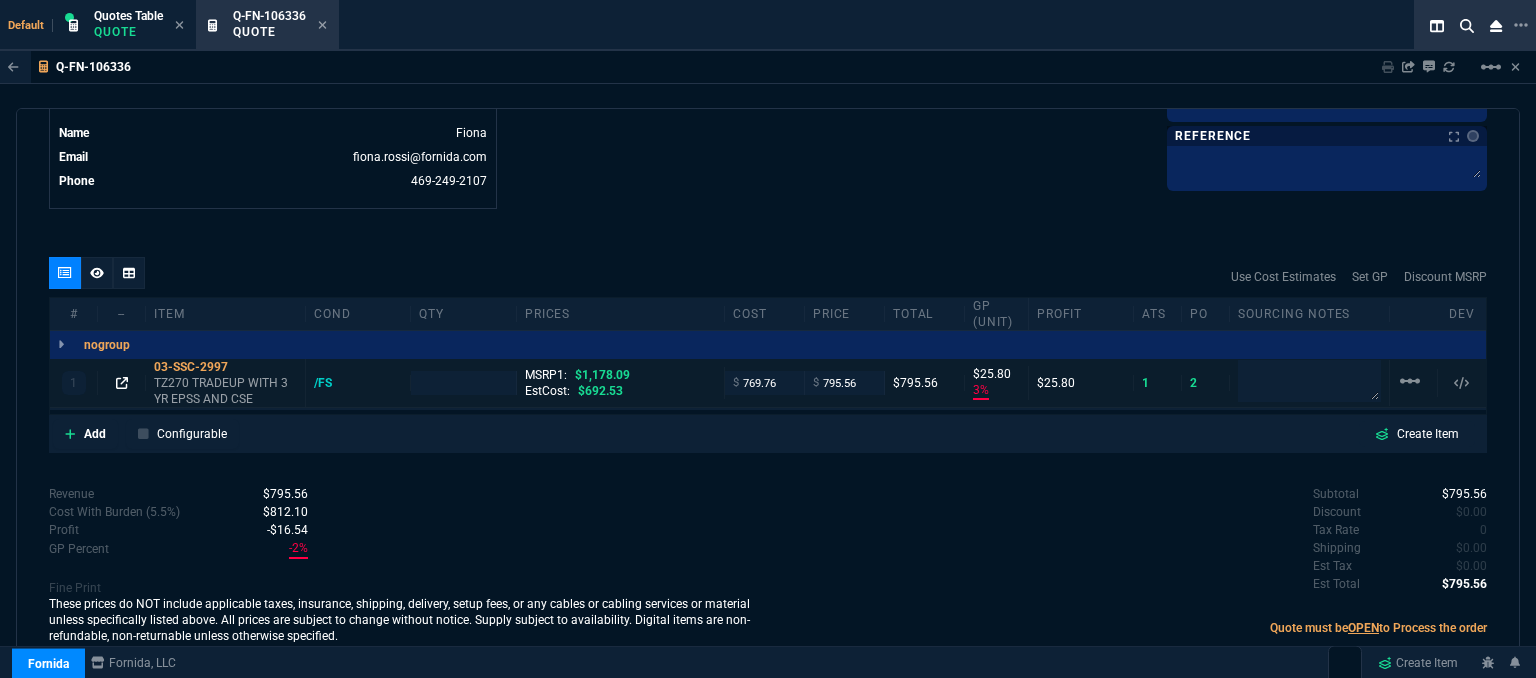 click at bounding box center (122, 383) 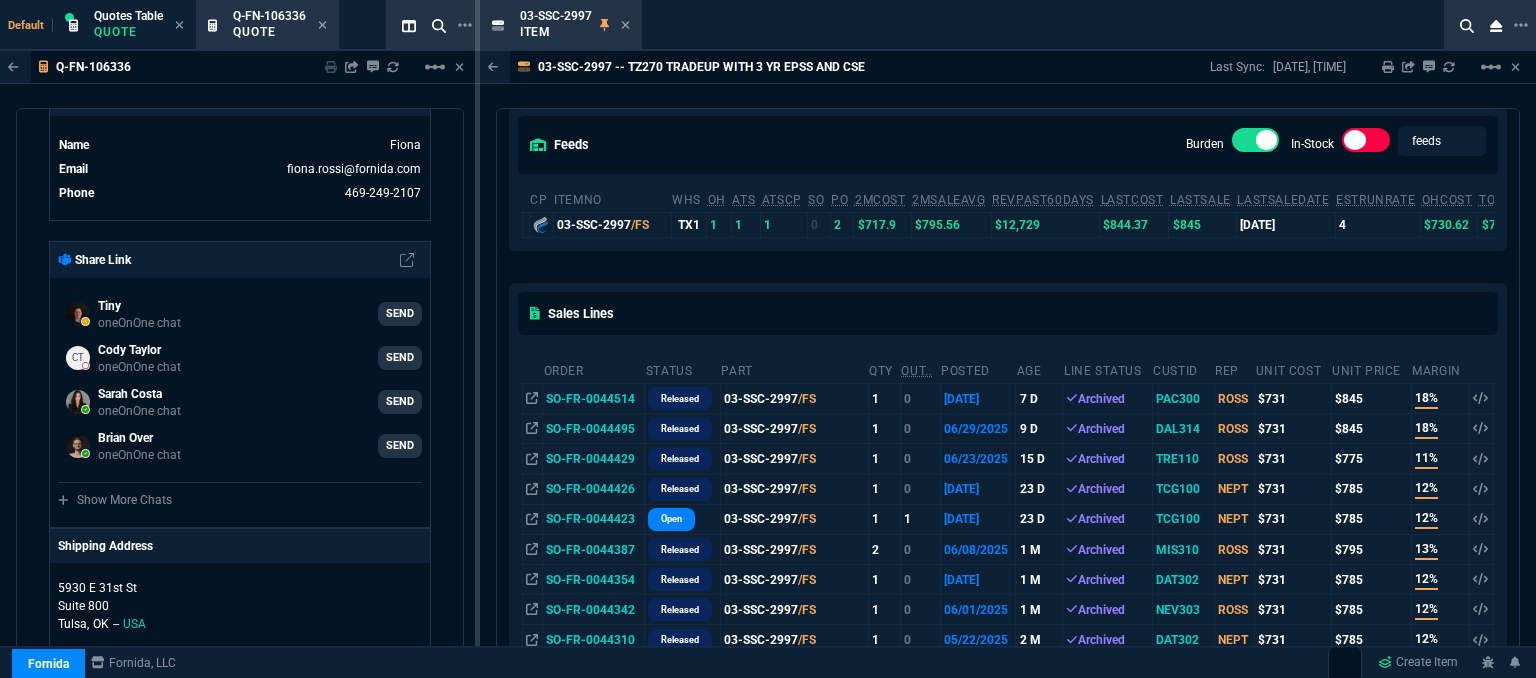 scroll, scrollTop: 200, scrollLeft: 0, axis: vertical 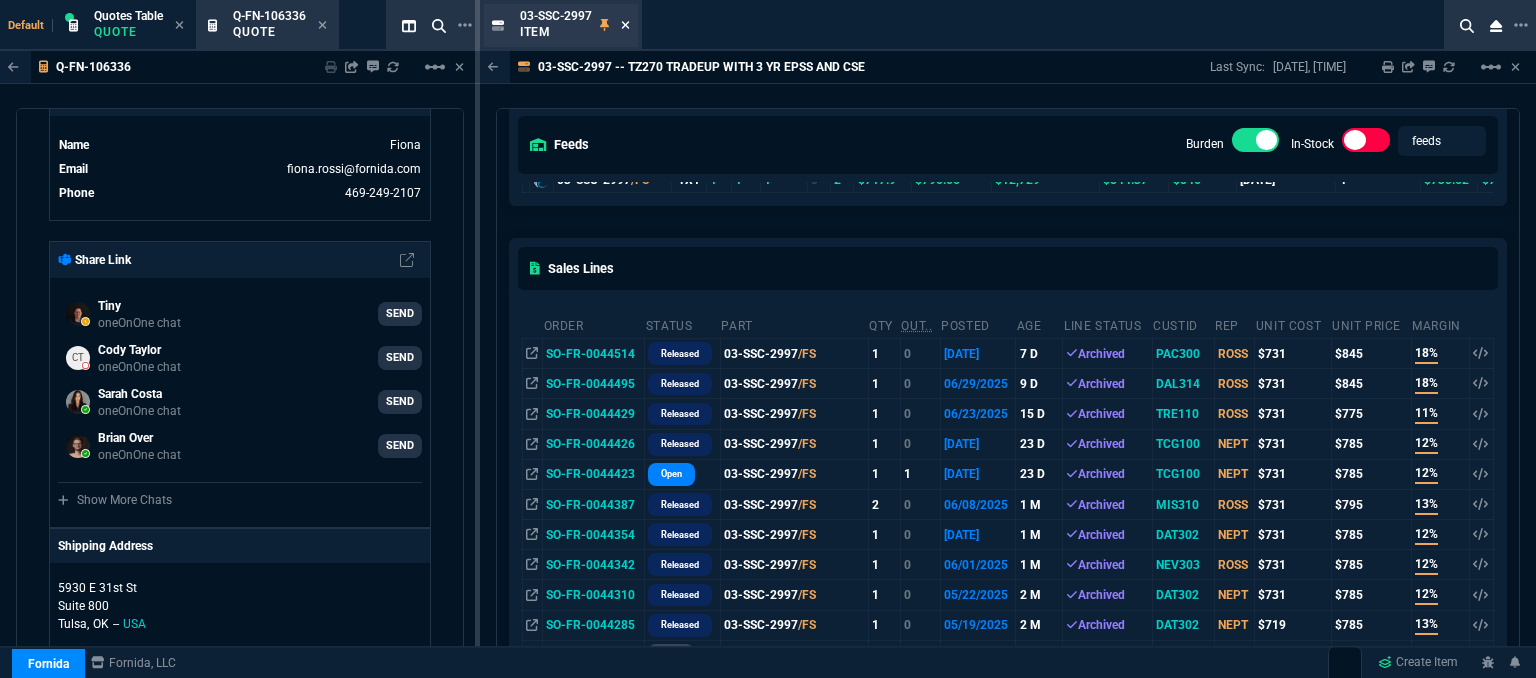 click at bounding box center (625, 25) 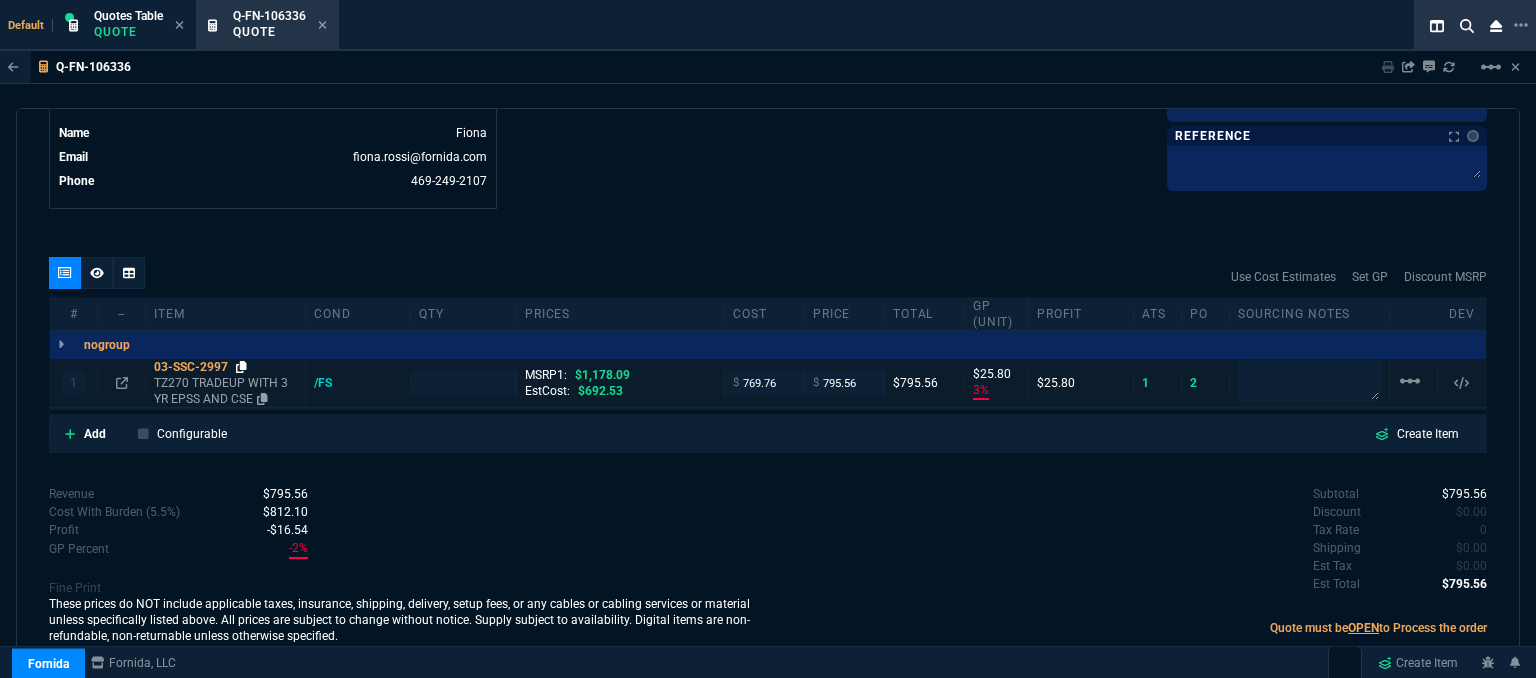 click at bounding box center (241, 367) 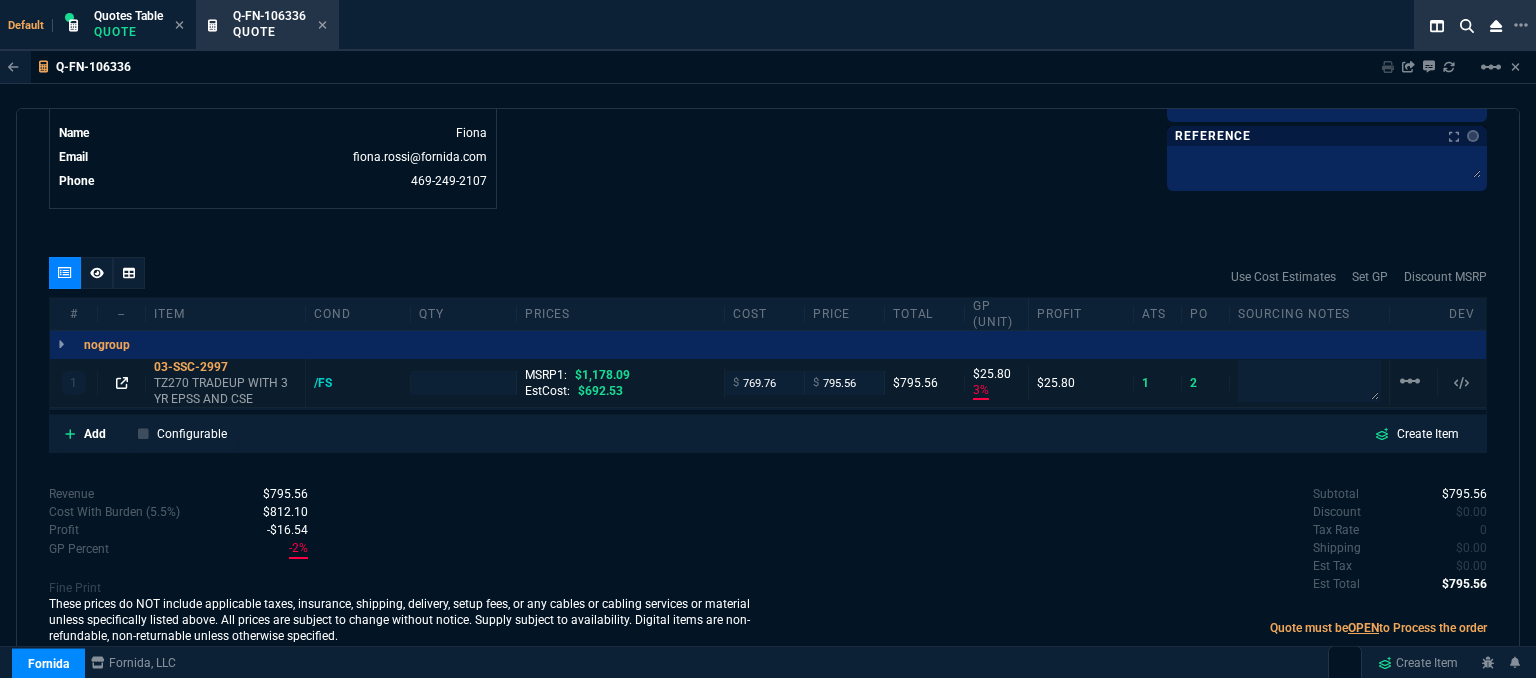 click at bounding box center (122, 383) 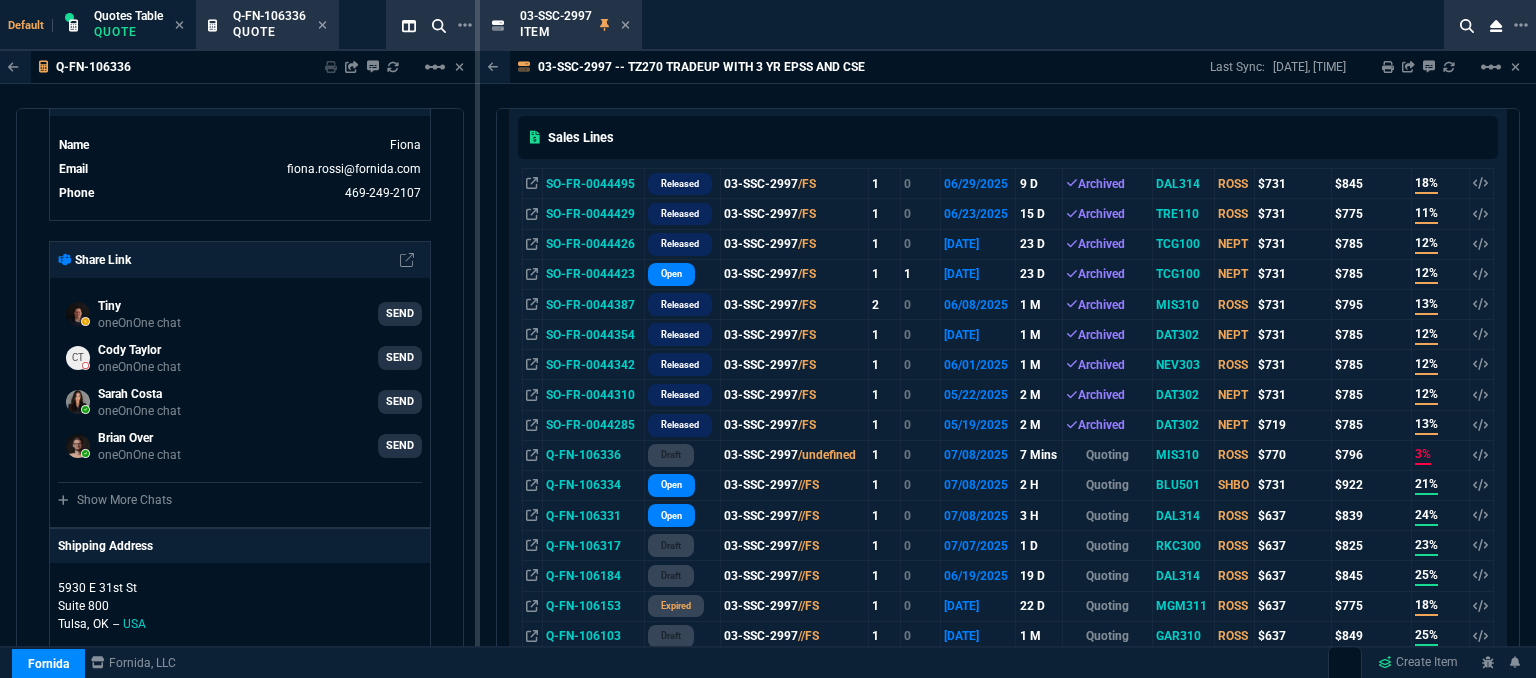 scroll, scrollTop: 300, scrollLeft: 0, axis: vertical 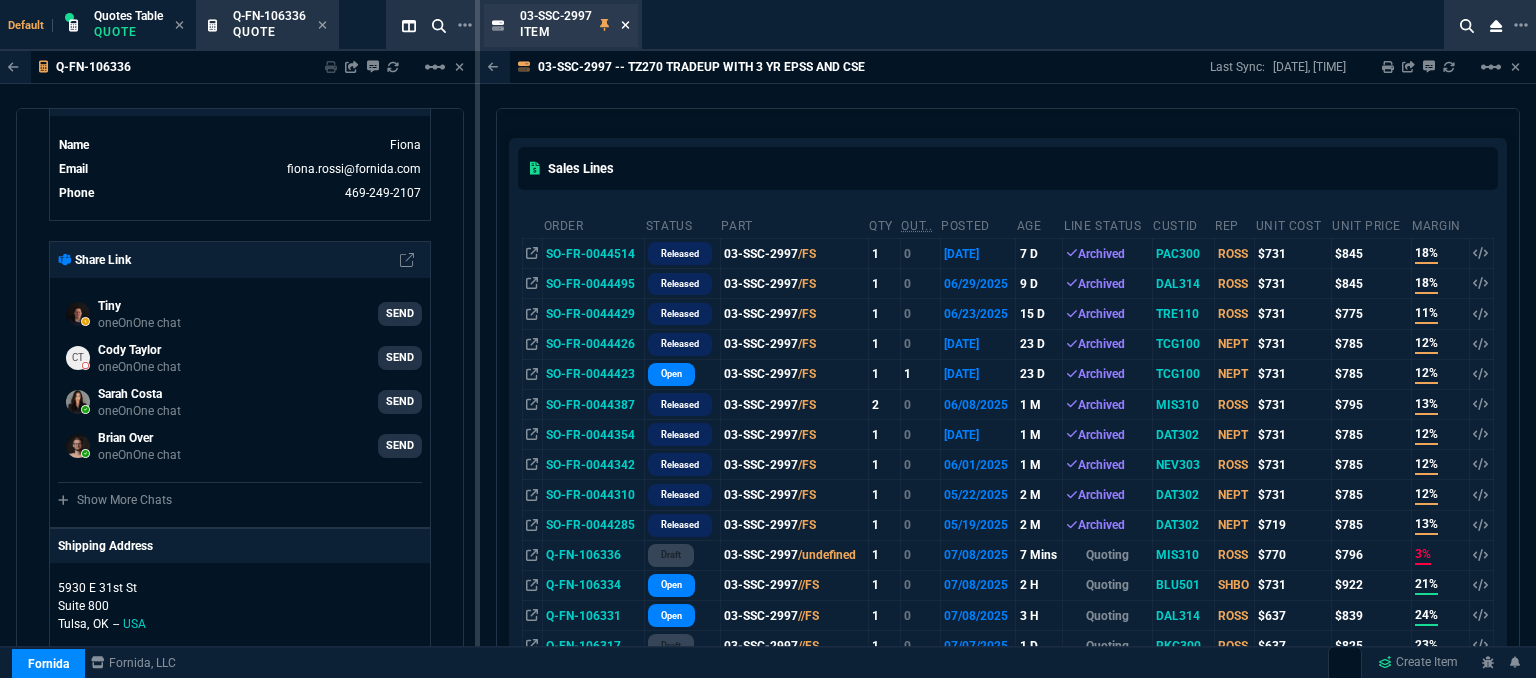 click at bounding box center (625, 25) 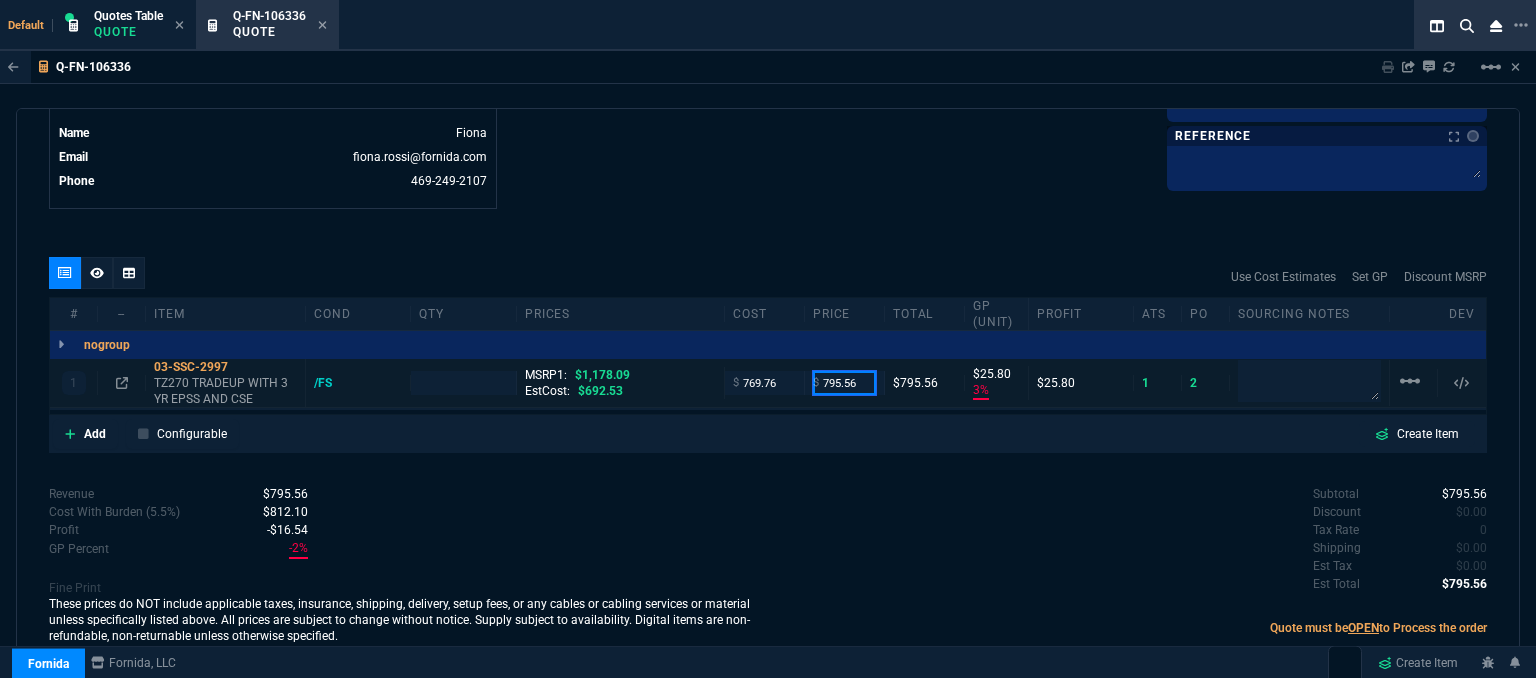 click on "795.56" at bounding box center [844, 382] 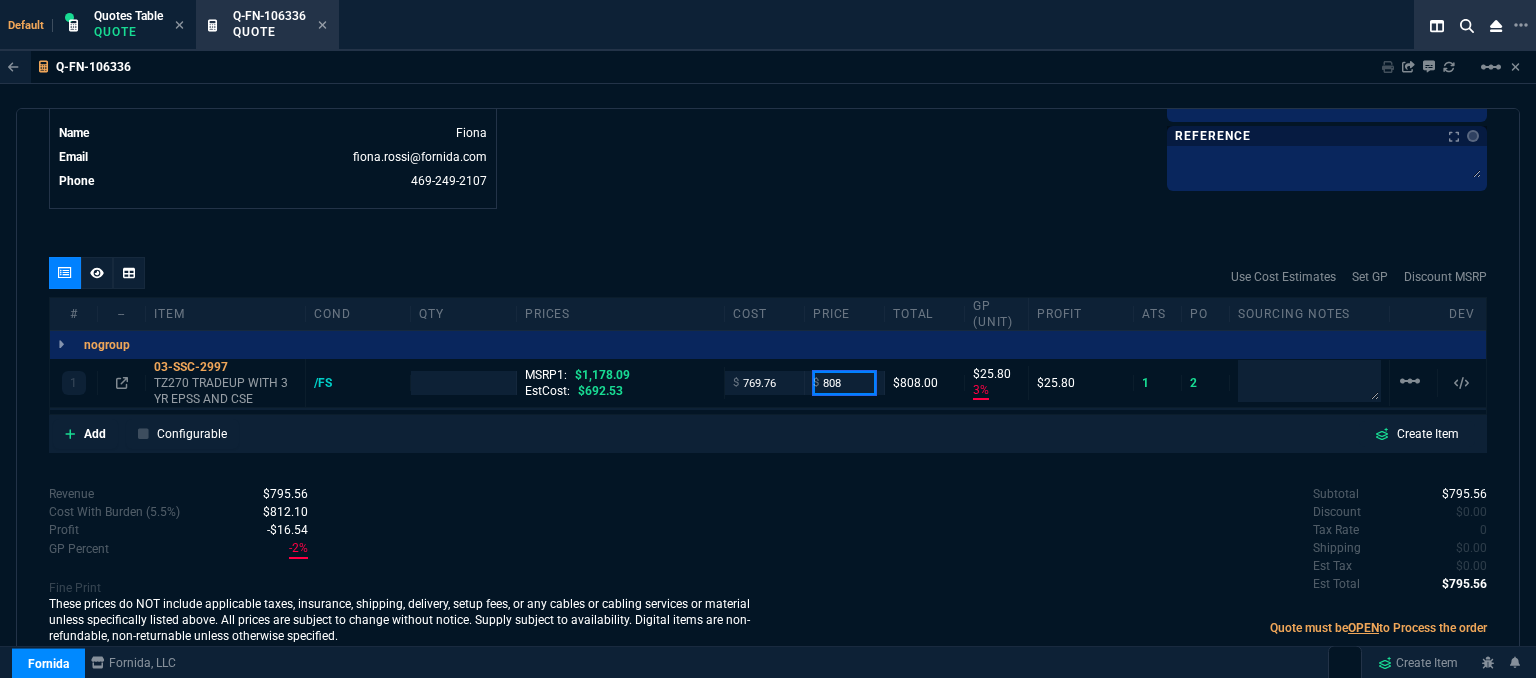 type on "808" 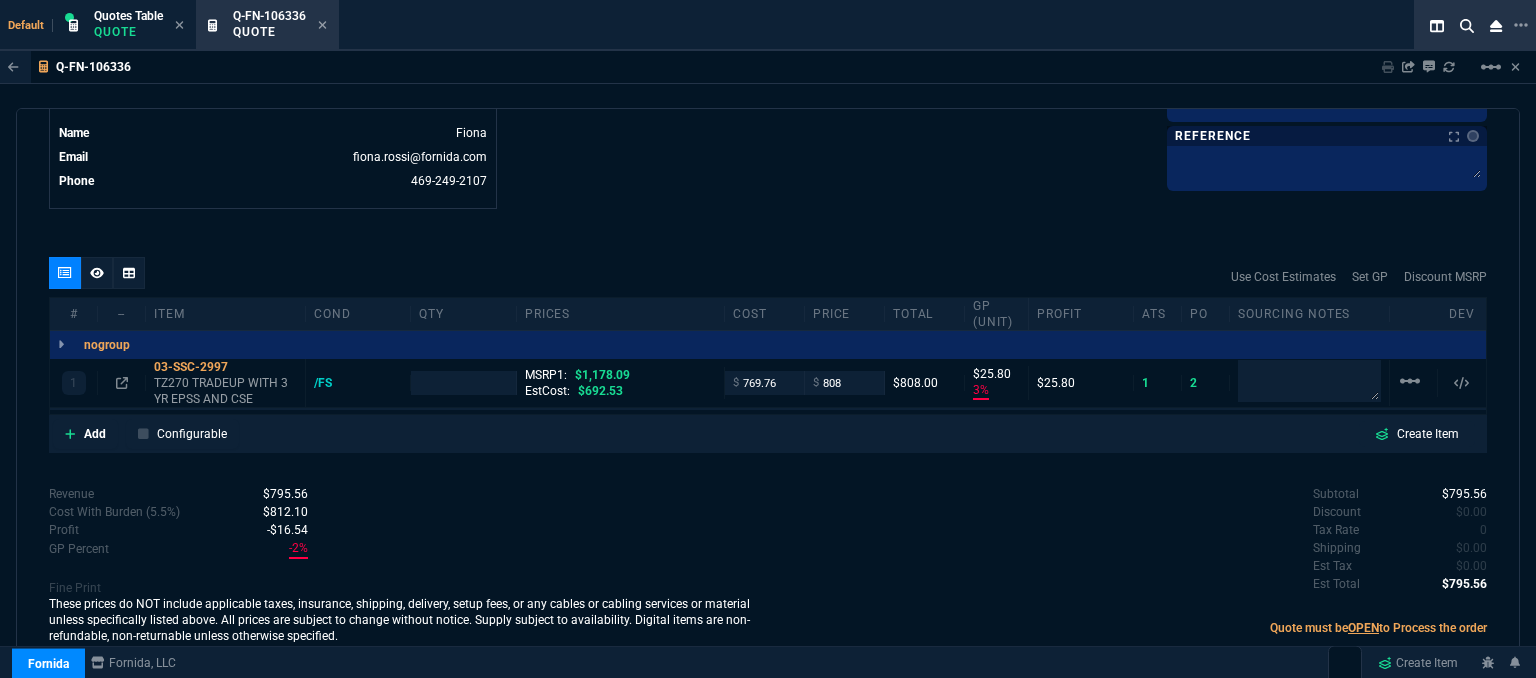 click on "Fornida, LLC [ADDRESS] [CITY], [STATE] [ZIP]  Share Link  Tiny oneOnOne chat SEND Cody Taylor oneOnOne chat SEND Sarah Costa oneOnOne chat SEND Brian Over oneOnOne chat SEND  Show More Chats  Shipping Address [ADDRESS] [CITY],  [STATE] -- USA Bill to Address [ADDRESS] [CITY],  [STATE] -- USA End User -- -- -- Payment Link  Quote must be open to create payment link.  Linked Documents  New Link  Quote Notes Quote Notes    Customer Notes Customer Notes    Reference Reference" at bounding box center (1127, -307) 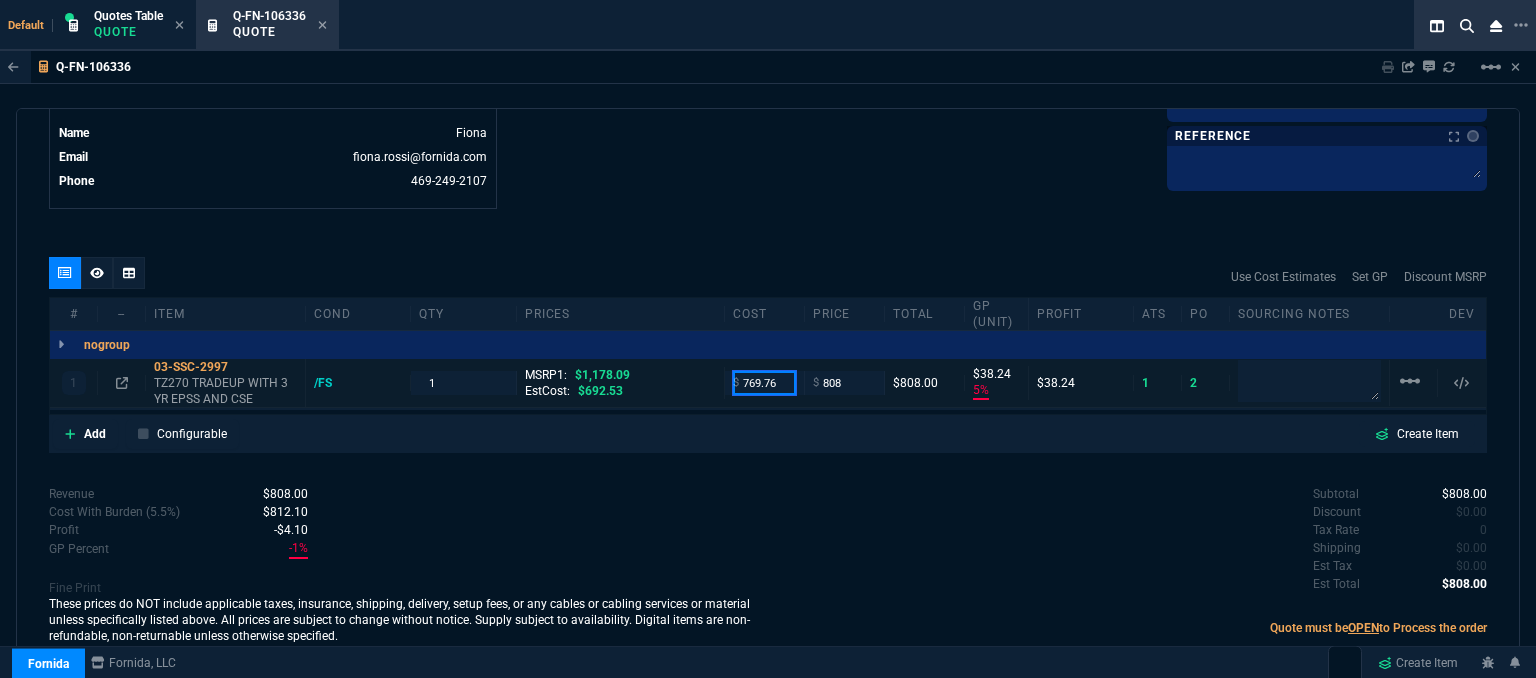 click on "769.76" at bounding box center (764, 382) 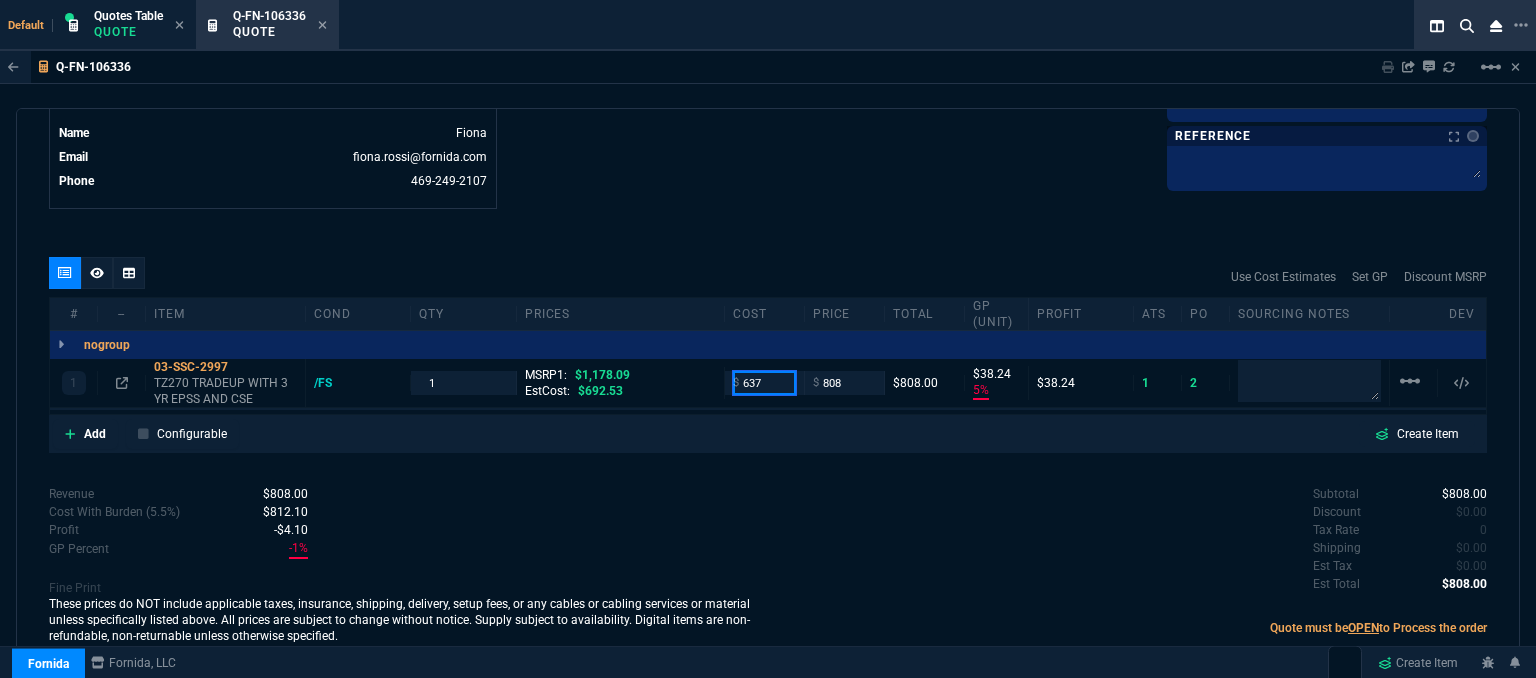 type on "637" 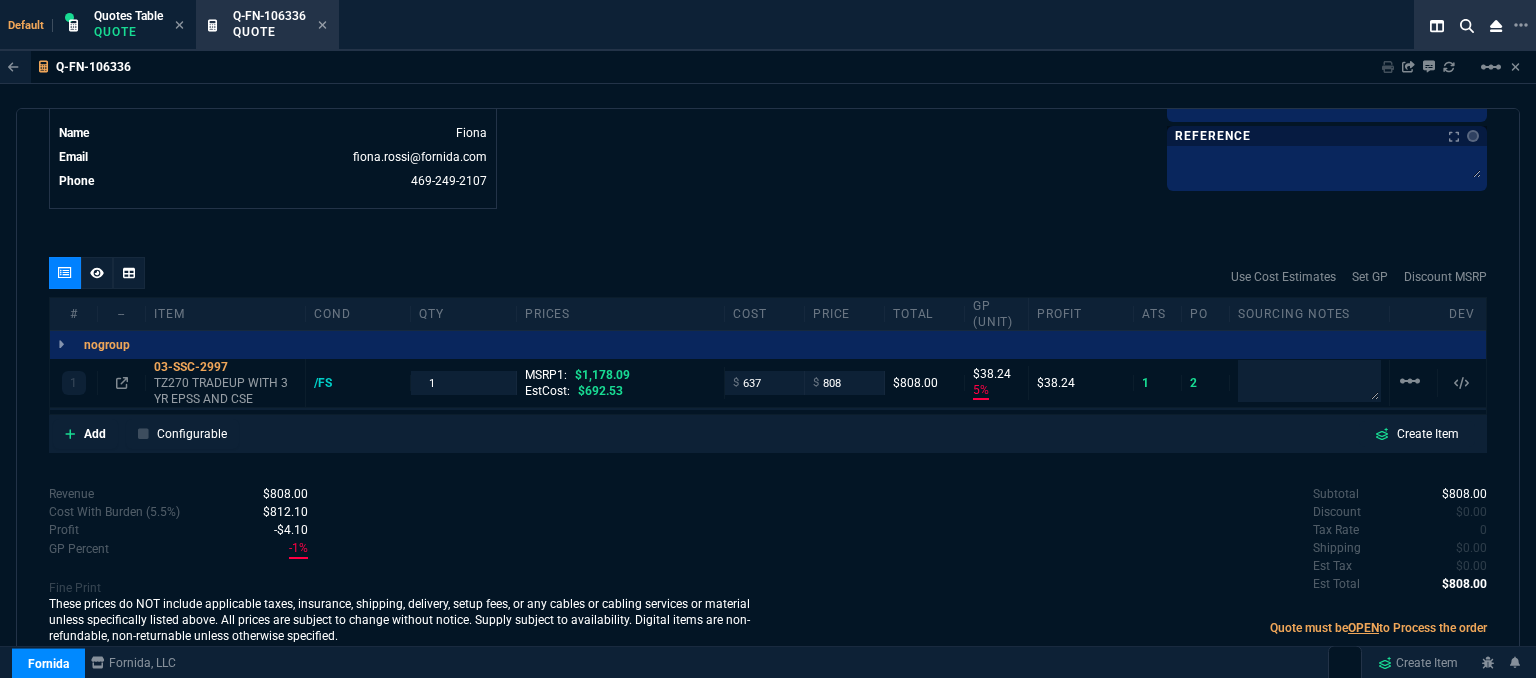 click on "quote   Q-FN-106336  Misok LLC draft Fornida, LLC [ADDRESS] [CITY], [STATE] [ZIP] Details Number Q-FN-106336  Order ID Q-FN-106336  Customer Code MIS310  Total Units 1  Expires [DATE], [TIME] Creator [EMAIL]  Created [DATE], [TIME] Print Specs Number Q-FN-106336  Customer ID MIS310  Customer Name Misok LLC  Expires [DATE],  [TIME]  Customer PO # --  Payment Terms NET30  Shipping Agent FEDEX | GRD  Customer Customer Code MIS310  Customer Name Misok LLC  Customer PO # empty  Payment Terms NET30  email [EMAIL]  phone [PHONE]    Origin  existing / email   Origin Comment    Staff Sales Person ROSS  Engineer 1 --  Engineer 2 --  Shipping Ship Date -- Agent FEDEX  Agent Service GRD  Account Id --  Sales Order* Number --  id --  Account Manager Name Fiona  Email [EMAIL]  Phone [PHONE]  Fornida, LLC [ADDRESS] [CITY], [STATE] [ZIP]  Share Link  Tiny oneOnOne chat SEND Cody Taylor oneOnOne chat SEND Sarah Costa oneOnOne chat SEND Brian Over oneOnOne chat SEND  Show More Chats  Shipping Address [ADDRESS] [CITY],  [STATE] -- USA Bill to Address [ADDRESS] [CITY],  [STATE] -- USA End User -- -- -- Payment Link  Quote must be open to create payment link.  Linked Documents  New Link  Quote Notes Quote Notes    Customer Notes Notes Customer Notes Notes ETA 3-5 Biz Days ETA 3-5 Biz Days  ETA 3-5 Biz Days  Reference Reference" at bounding box center [768, 396] 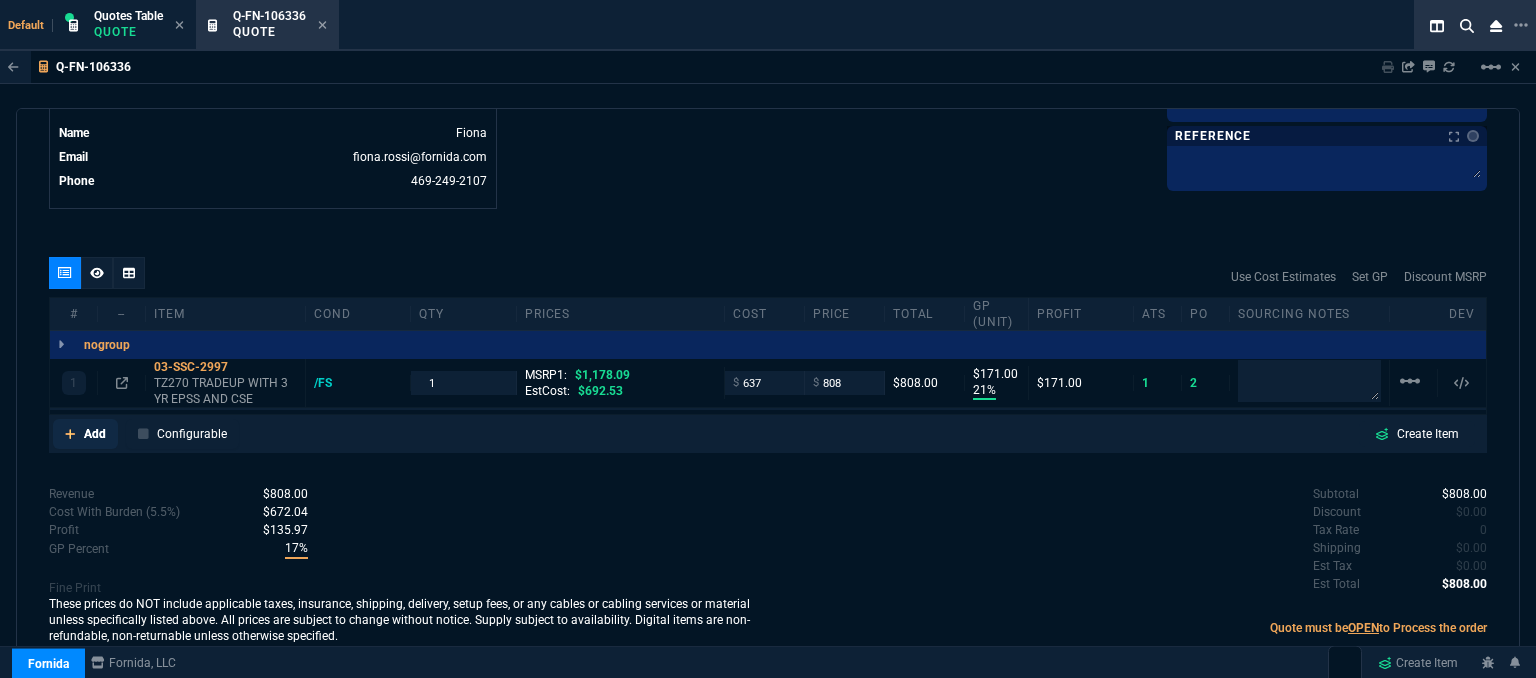 click at bounding box center (70, 434) 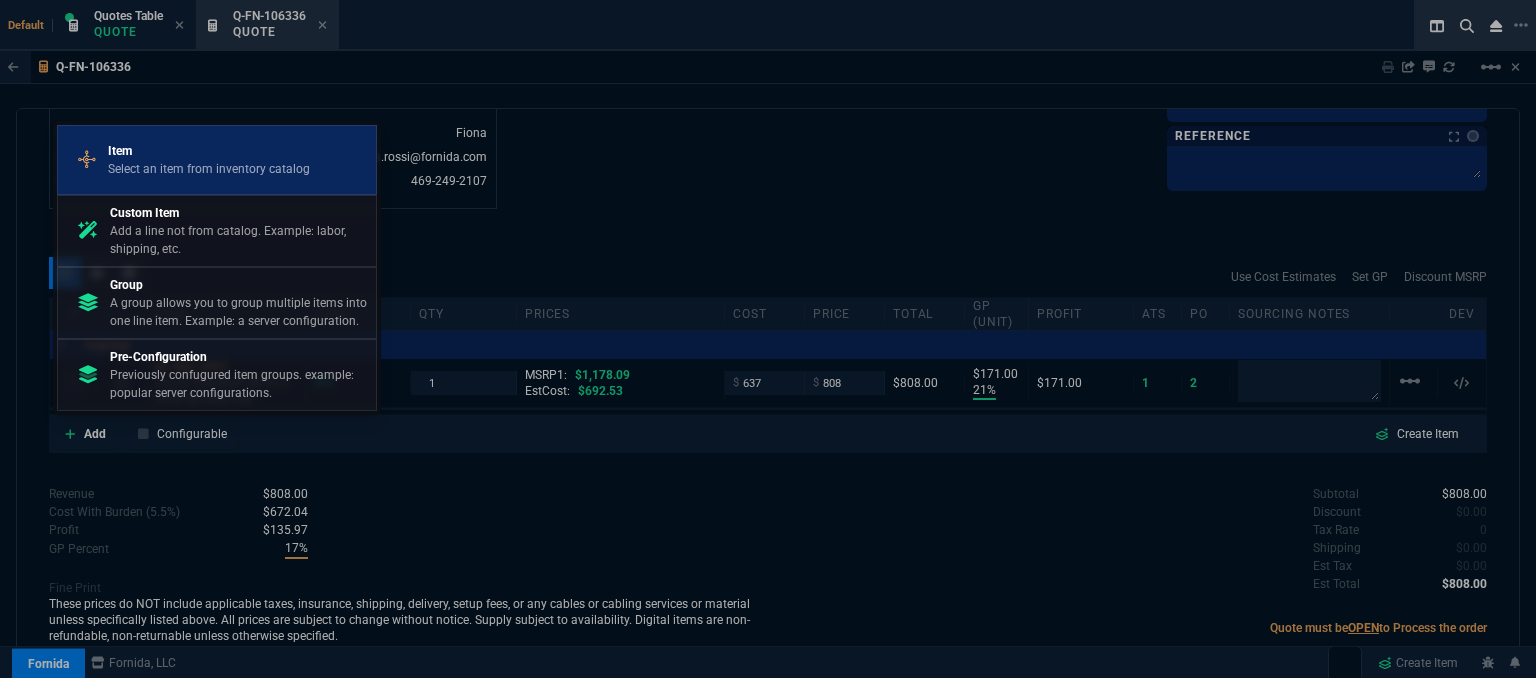 click on "Select an item from inventory catalog" at bounding box center [209, 169] 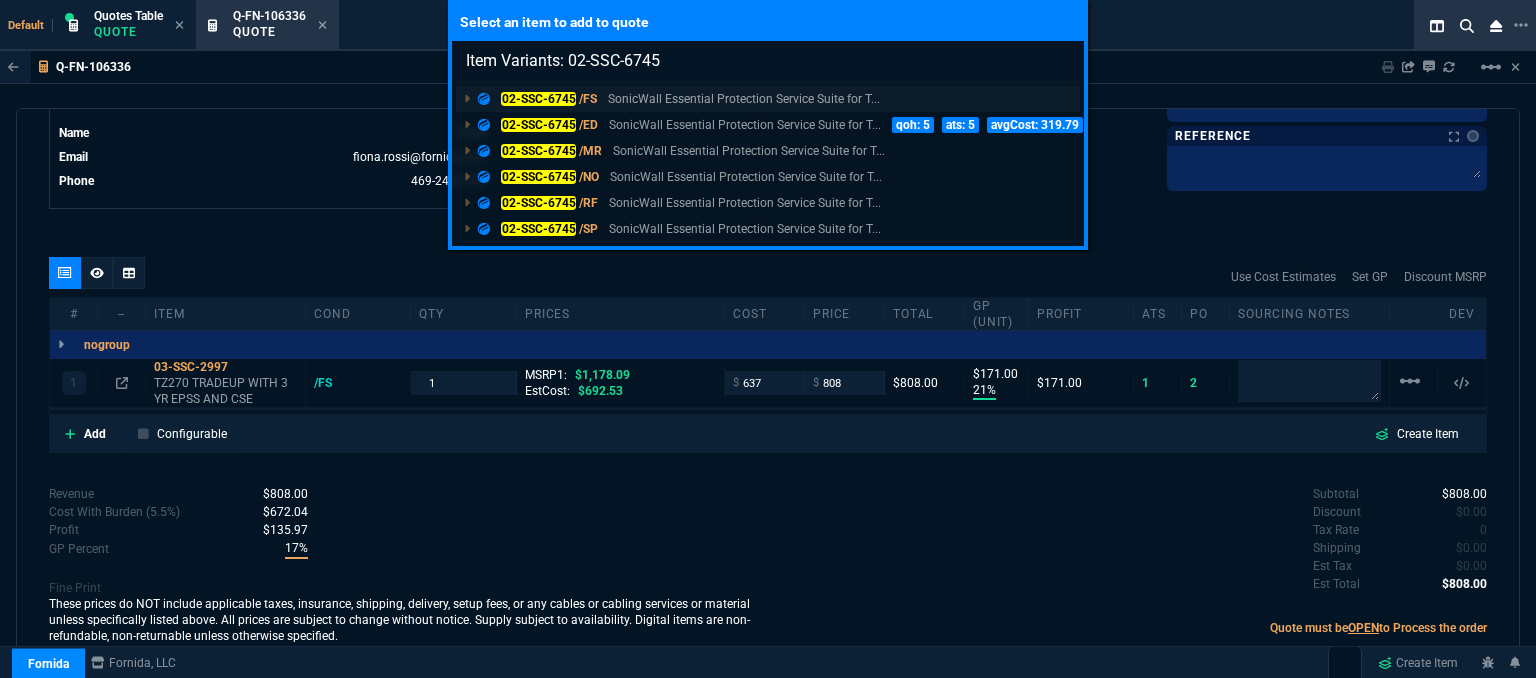 type on "Item Variants: 02-SSC-6745" 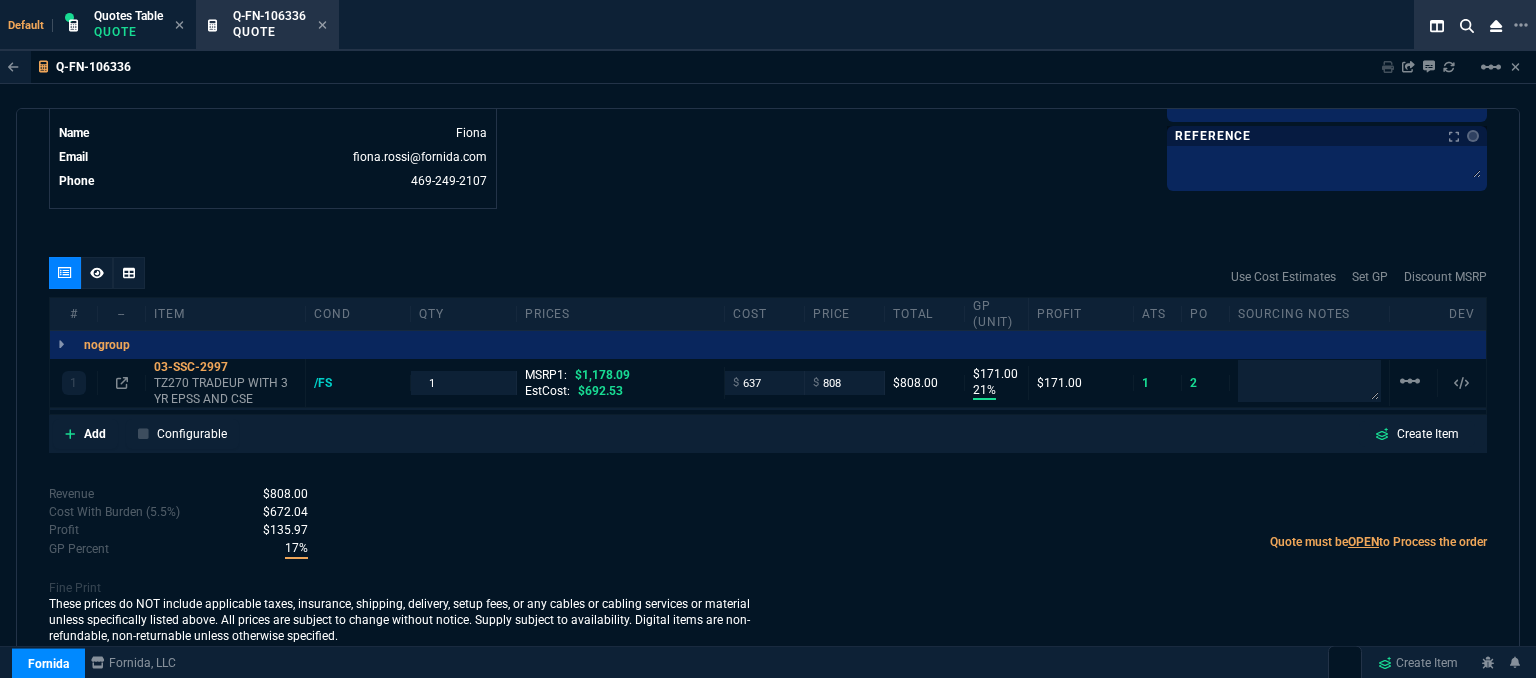 scroll, scrollTop: 1008, scrollLeft: 0, axis: vertical 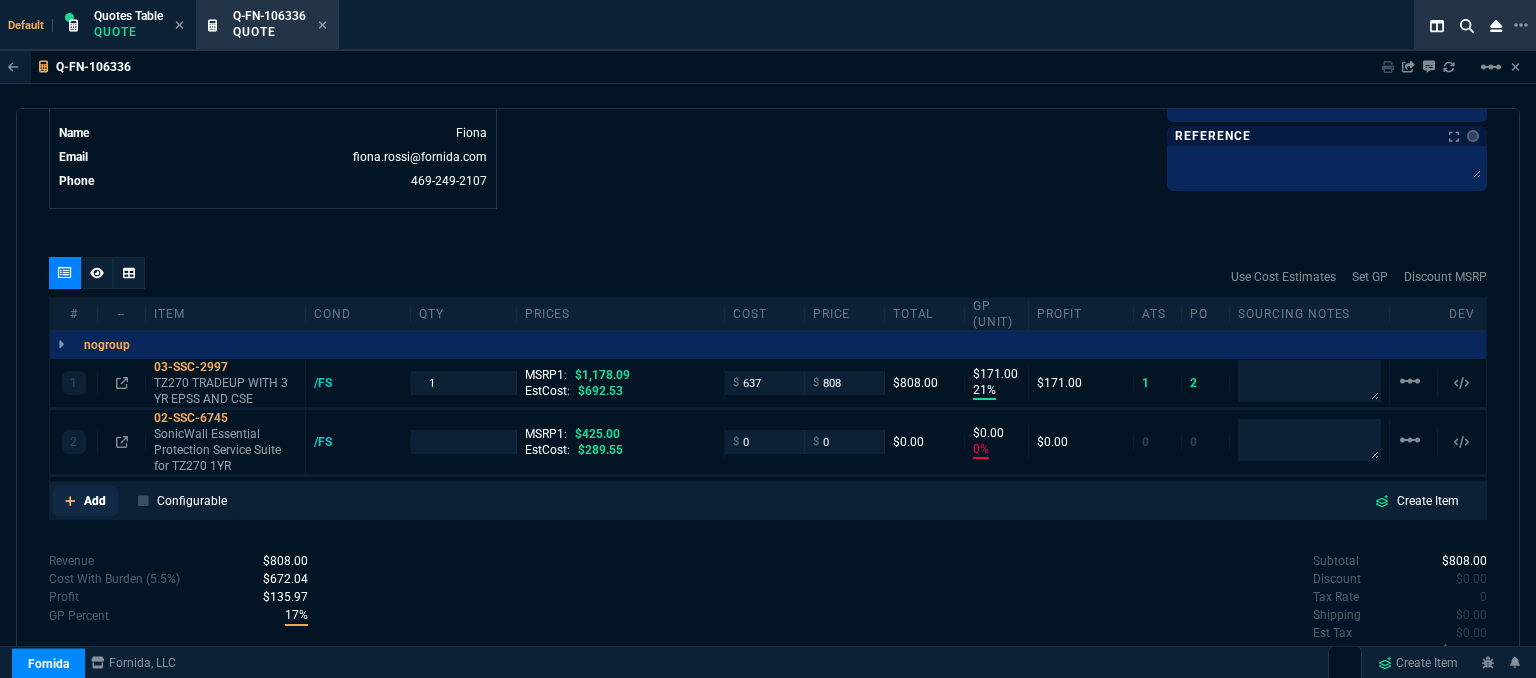 click at bounding box center (70, 501) 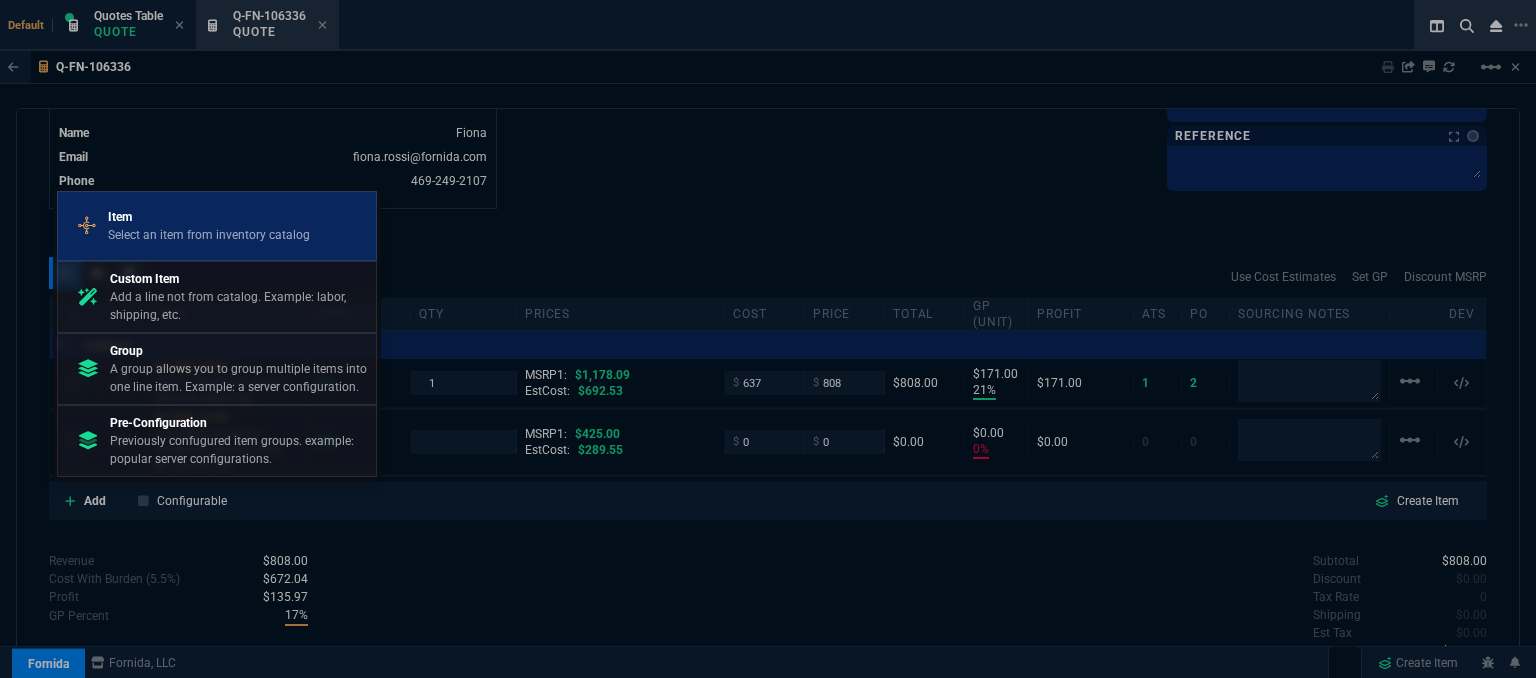click on "Item" at bounding box center (209, 217) 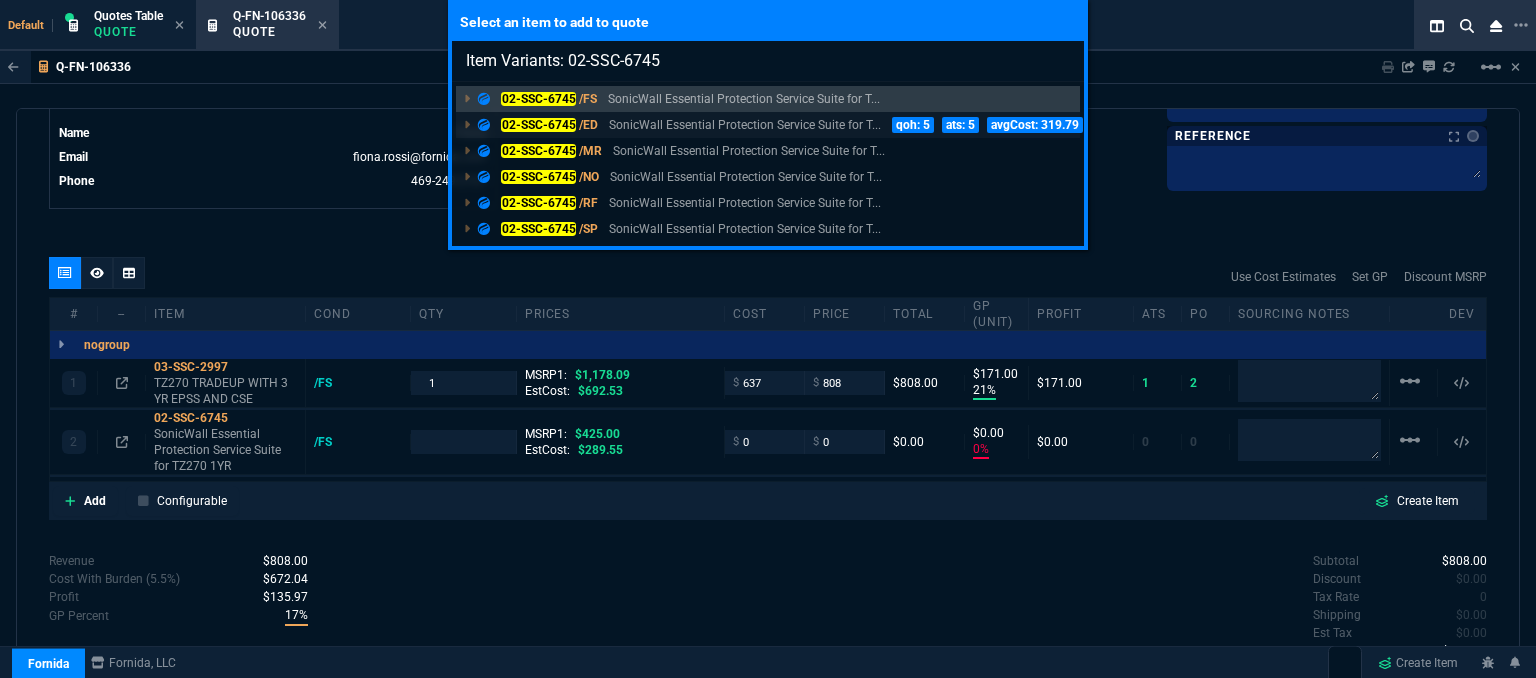 type on "Item Variants: 02-SSC-6745" 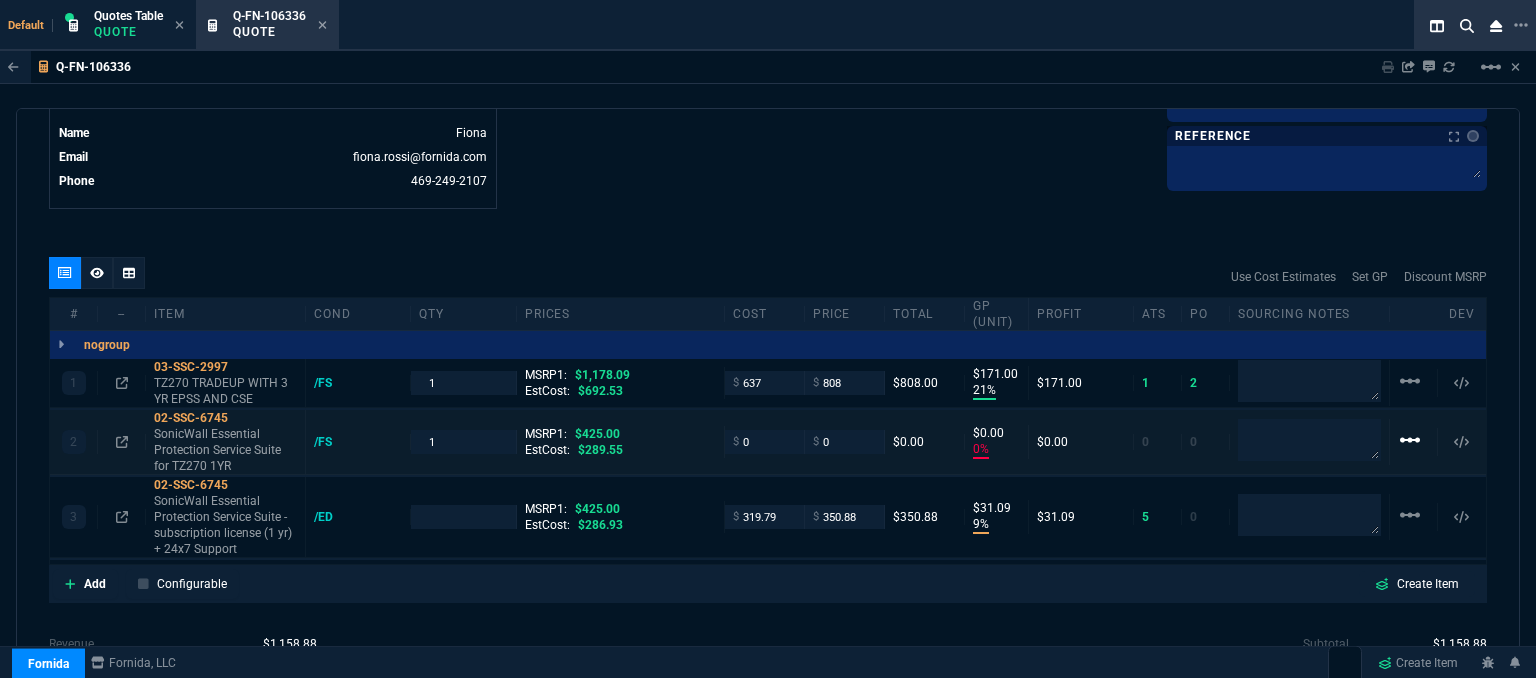 click on "linear_scale" at bounding box center (1410, 381) 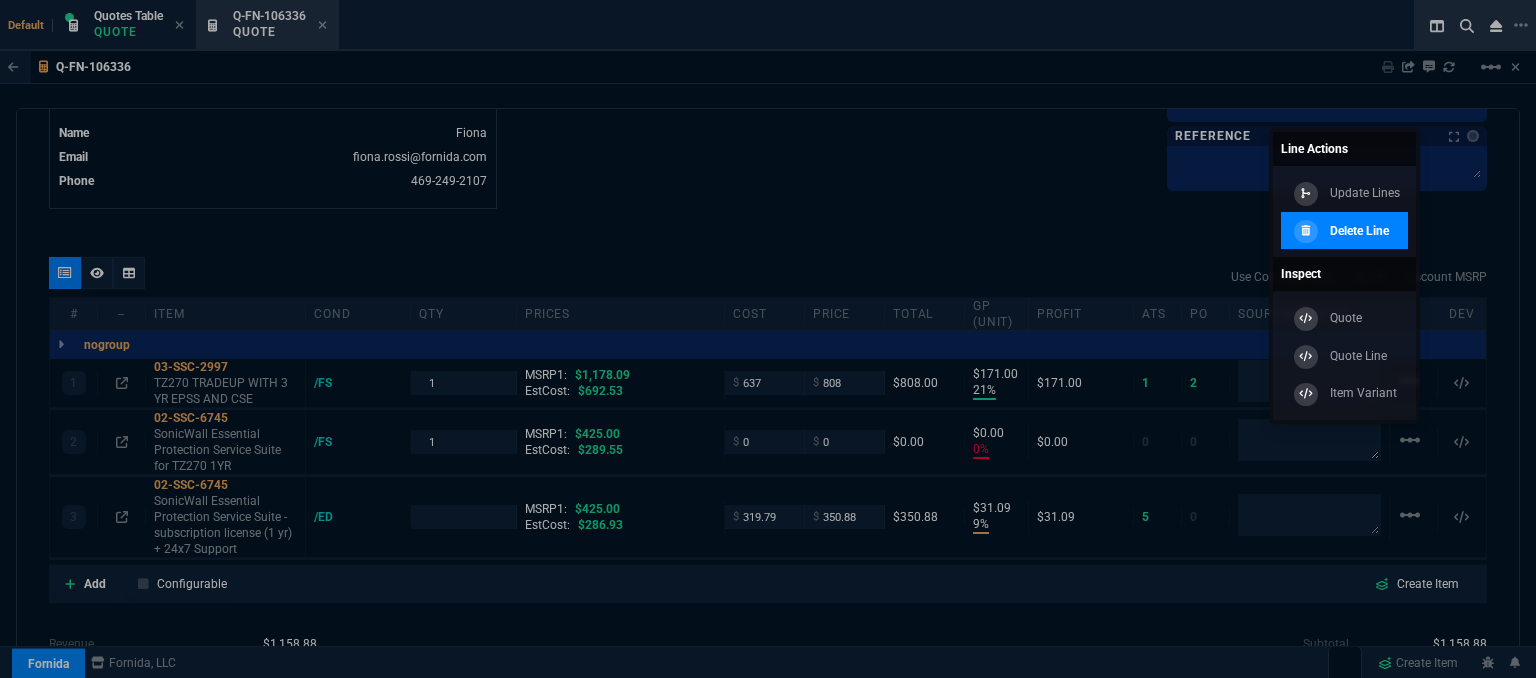 click on "Delete Line" at bounding box center [1344, 193] 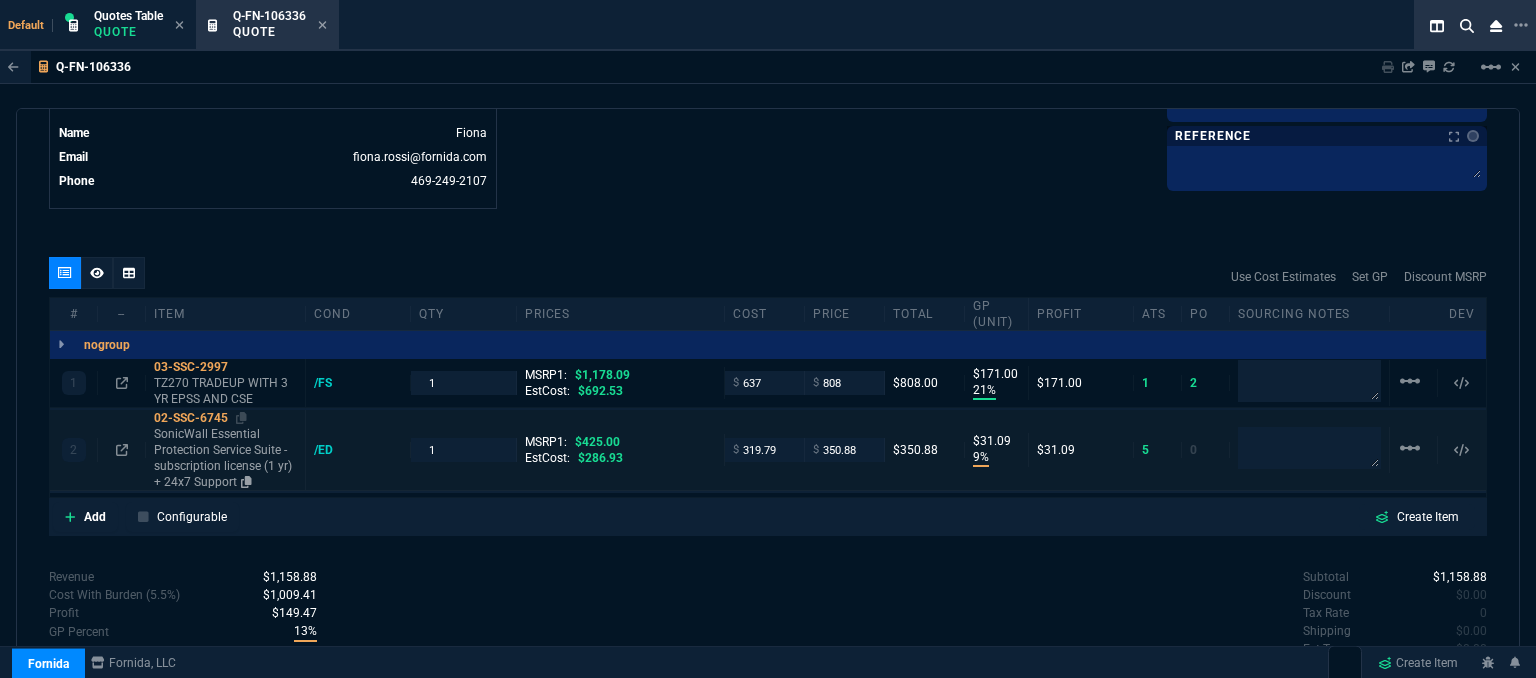 click on "SonicWall Essential Protection Service Suite - subscription license (1 yr) + 24x7 Support" at bounding box center (225, 391) 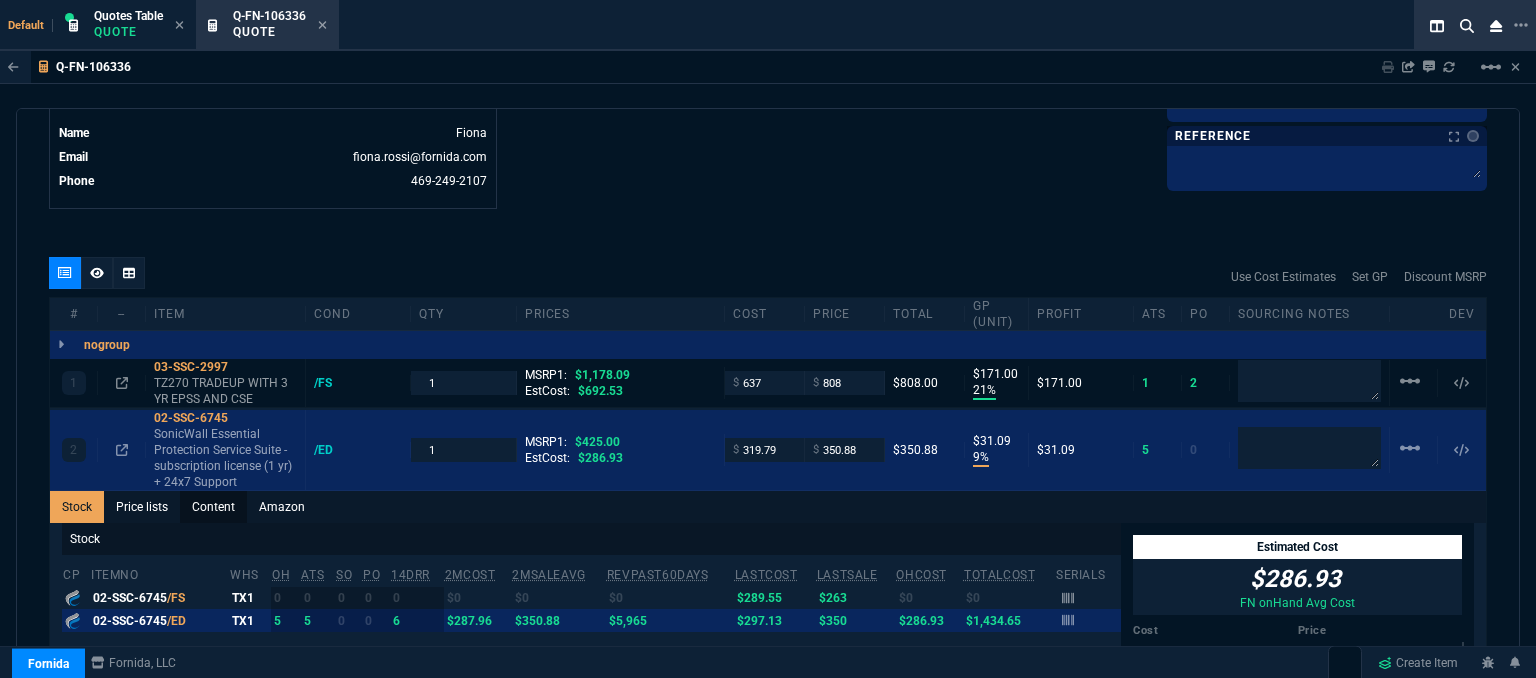 click on "Content" at bounding box center [213, 507] 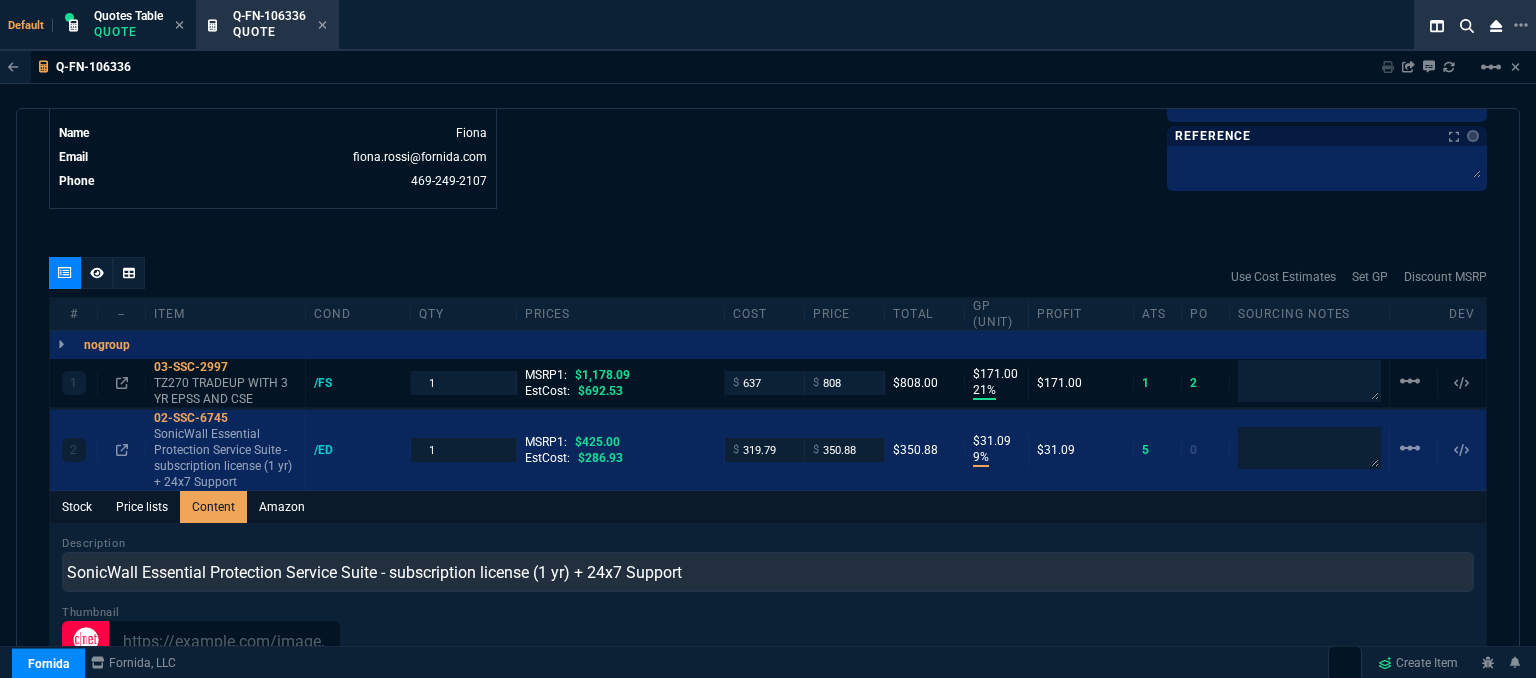 scroll, scrollTop: 0, scrollLeft: 0, axis: both 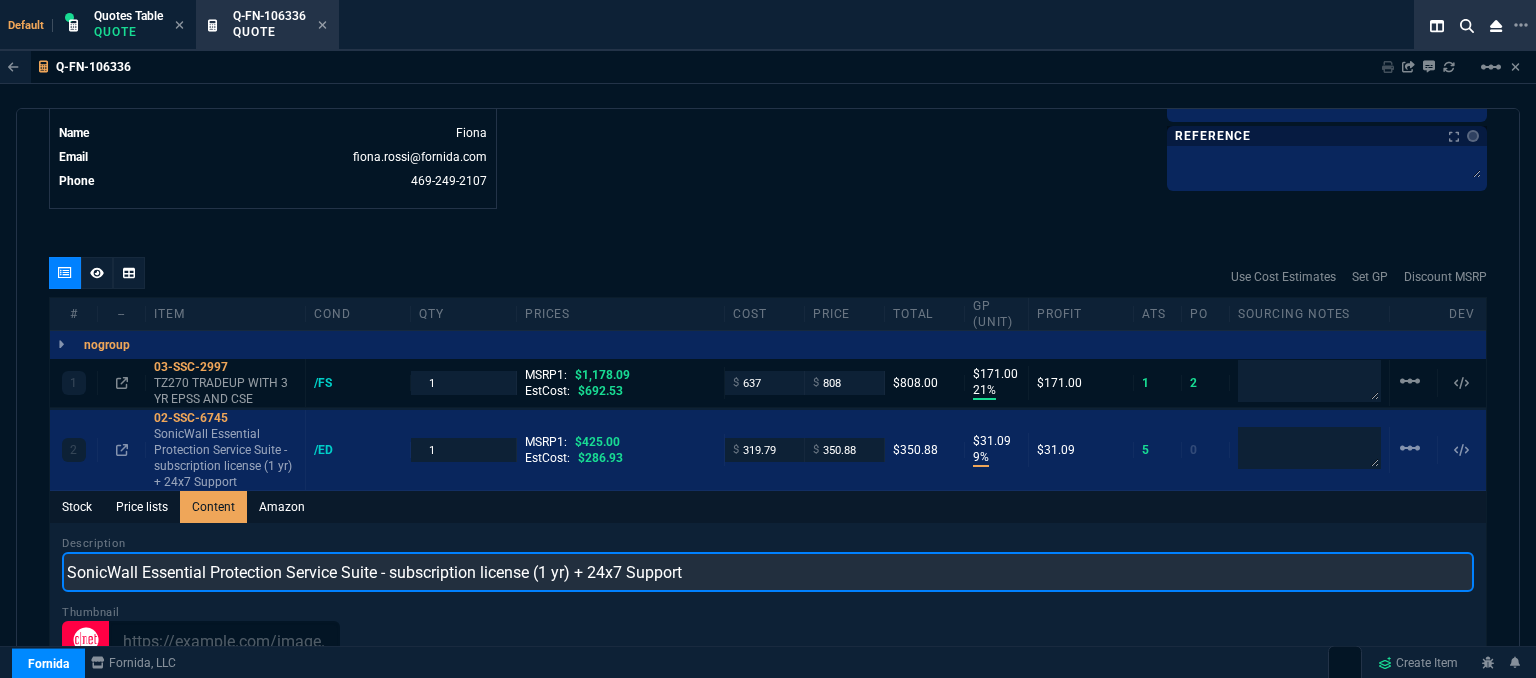 drag, startPoint x: 736, startPoint y: 568, endPoint x: 55, endPoint y: 549, distance: 681.265 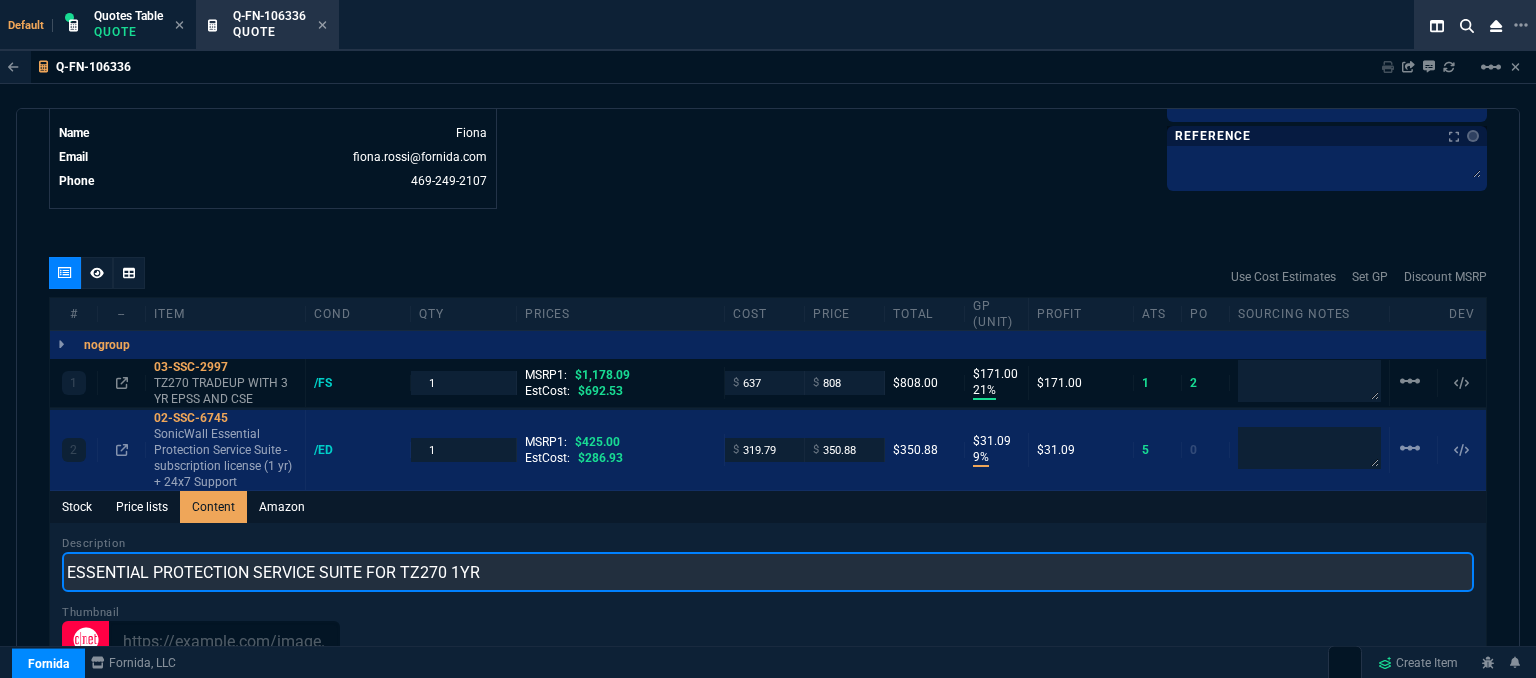 type on "ESSENTIAL PROTECTION SERVICE SUITE FOR TZ270 1YR" 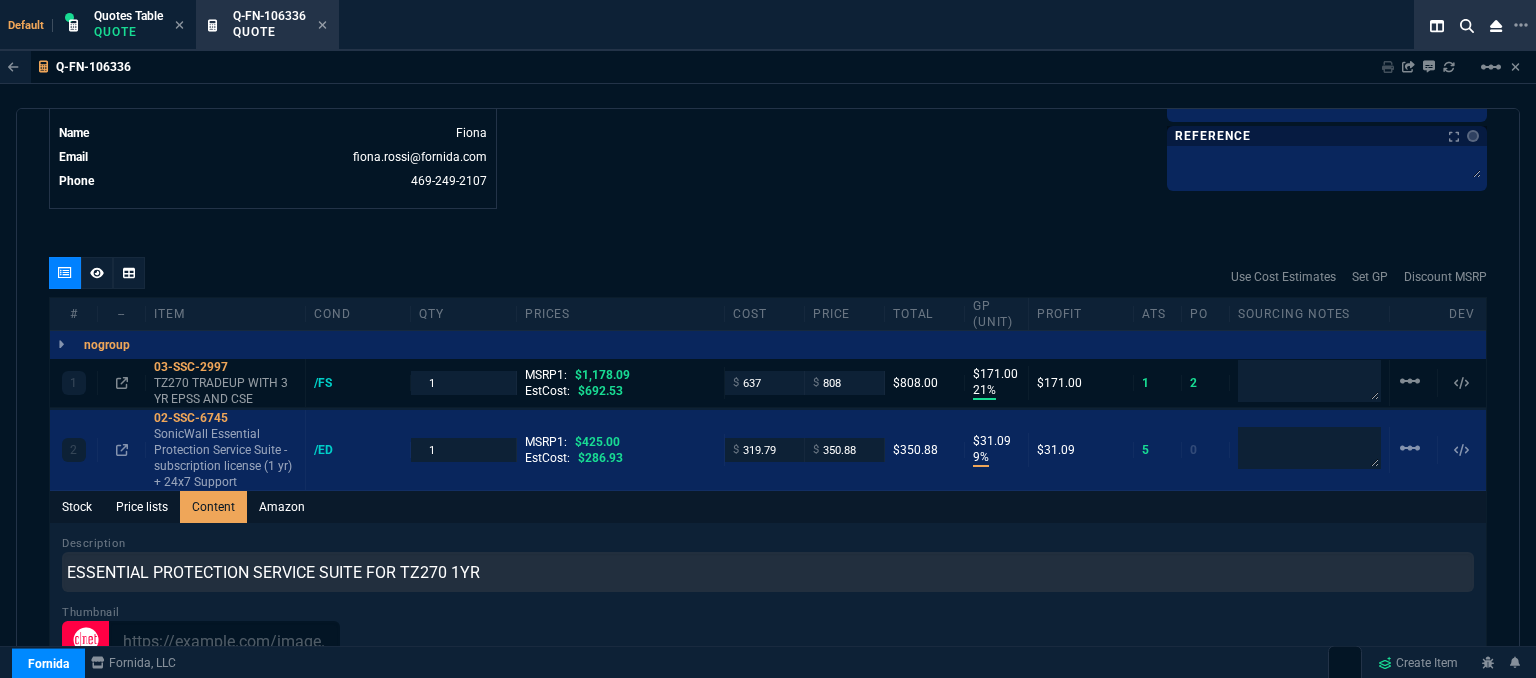click on "Details Number Q-FN-106336  Order ID Q-FN-106336  Customer Code MIS310  Total Units 2  Expires [DAY] - [DATE], [TIME] Creator [EMAIL]  Created [DAY] - [DATE], [TIME] Print Specs Number Q-FN-106336  Customer ID MIS310  Customer Name Misok LLC  Expires [DATE],  [TIME]  Customer PO # --  Payment Terms NET30  Shipping Agent FEDEX | GRD  Customer Customer Code MIS310  Customer Name Misok LLC  Customer PO # empty  Payment Terms NET30  email [EMAIL]  phone [PHONE]    Origin  existing / email   Origin Comment    Staff Sales Person ROSS  Engineer 1 --  Engineer 2 --  Shipping Ship Date -- Agent FEDEX  Agent Service GRD  Account Id --  Sales Order* Number --  id --  Account Manager Name Fiona  Email [EMAIL]  Phone [PHONE]" at bounding box center [408, -307] 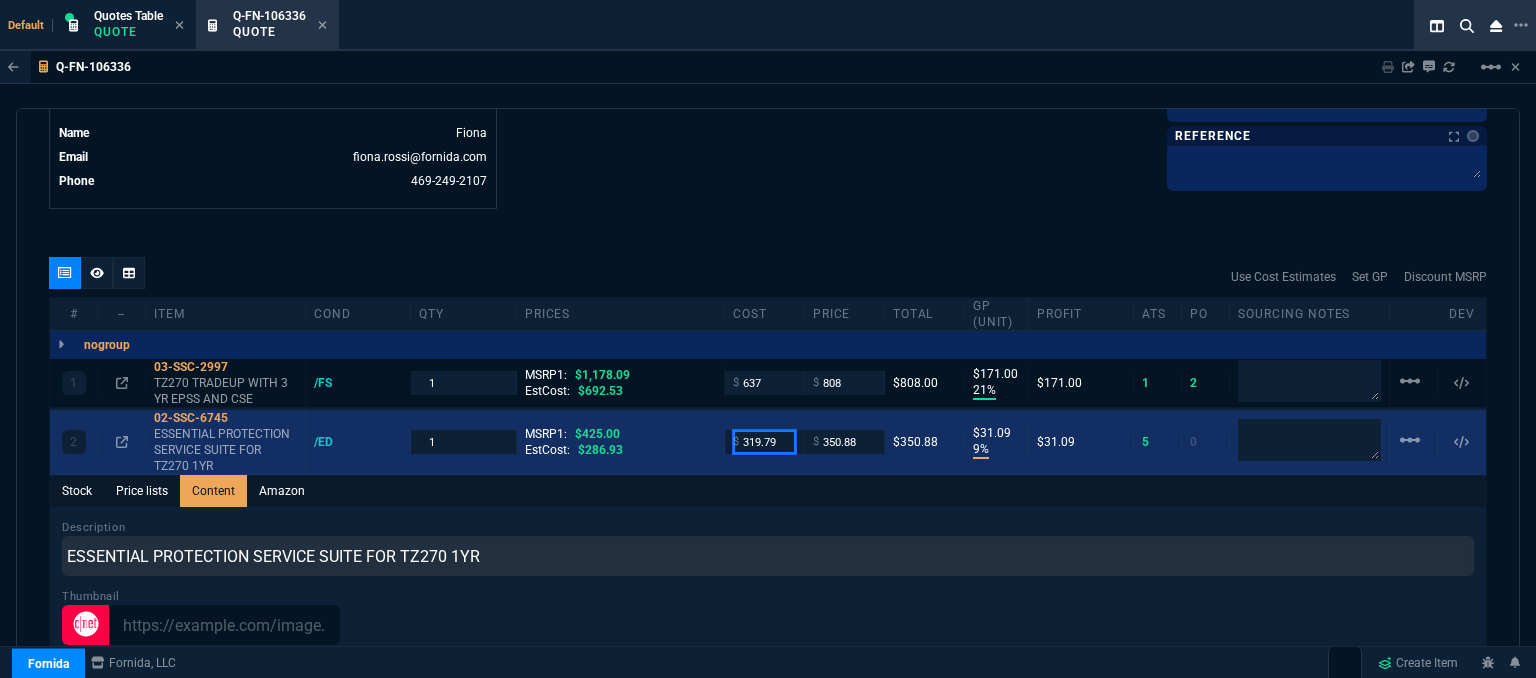 click on "319.79" at bounding box center [764, 441] 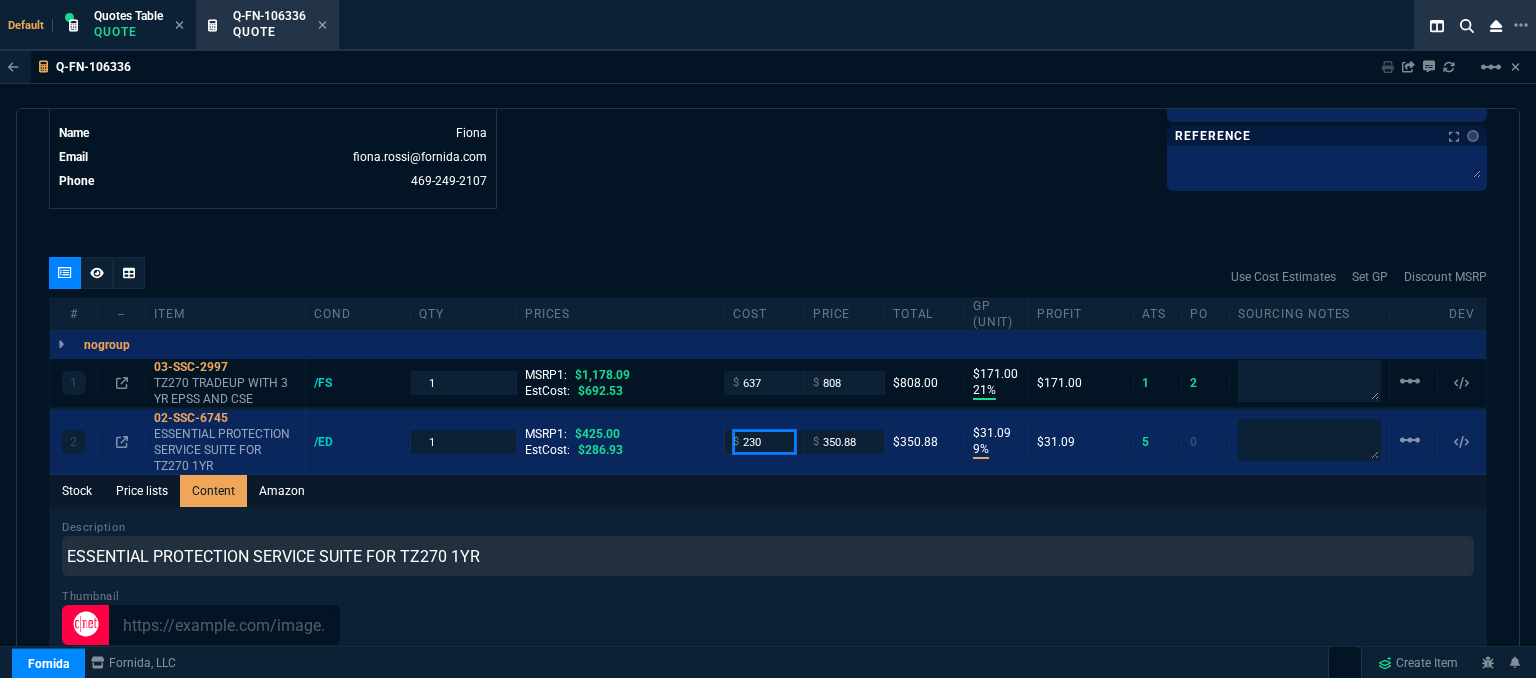 type on "230" 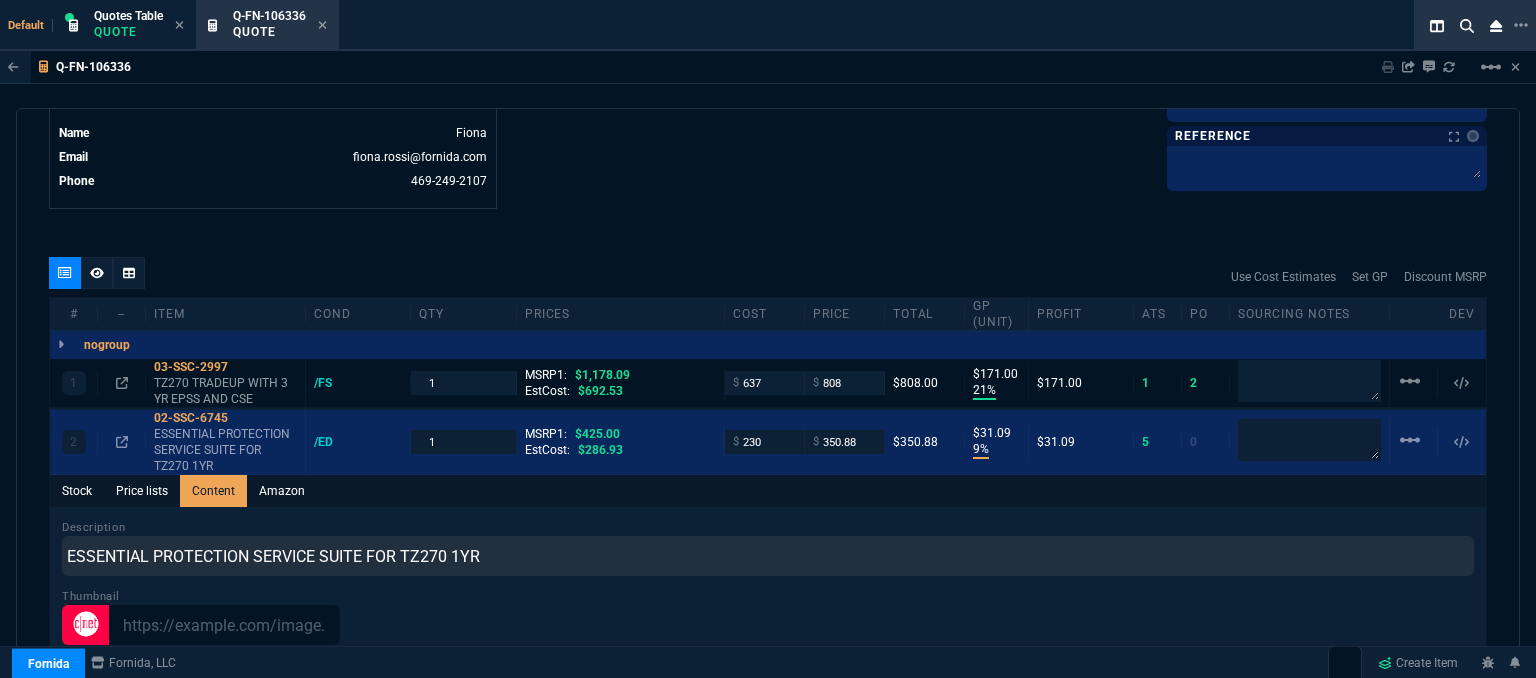 click on "Q-FN-106336 Sharing Q-FN-106336 Link Dev Link  Share on Teams linear_scale  quote   Q-FN-106336  Misok LLC draft Fornida, LLC [NUMBER] [STREET] Suite [NUMBER] [CITY], [STATE] [ZIP] Details Number Q-FN-106336  Order ID Q-FN-106336  Customer Code MIS310  Total Units 2  Expires [DAY] - [DATE], [TIME] Creator [EMAIL]  Created [DAY] - [DATE], [TIME] Print Specs Number Q-FN-106336  Customer ID MIS310  Customer Name Misok LLC  Expires [DATE],  [TIME]  Customer PO # --  Payment Terms NET30  Shipping Agent FEDEX | GRD  Customer Customer Code MIS310  Customer Name Misok LLC  Customer PO # empty  Payment Terms NET30  email [EMAIL]  phone [PHONE]    Origin  existing / email   Origin Comment    Staff Sales Person ROSS  Engineer 1 --  Engineer 2 --  Shipping Ship Date -- Agent FEDEX  Agent Service GRD  Account Id --  Sales Order* Number --  id --  Account Manager Name Fiona  Email [EMAIL]  Phone [PHONE]  Fornida, LLC [NUMBER] [STREET] Suite [NUMBER] [CITY], [STATE] [ZIP]  Share Link  Tiny 1" at bounding box center (768, 415) 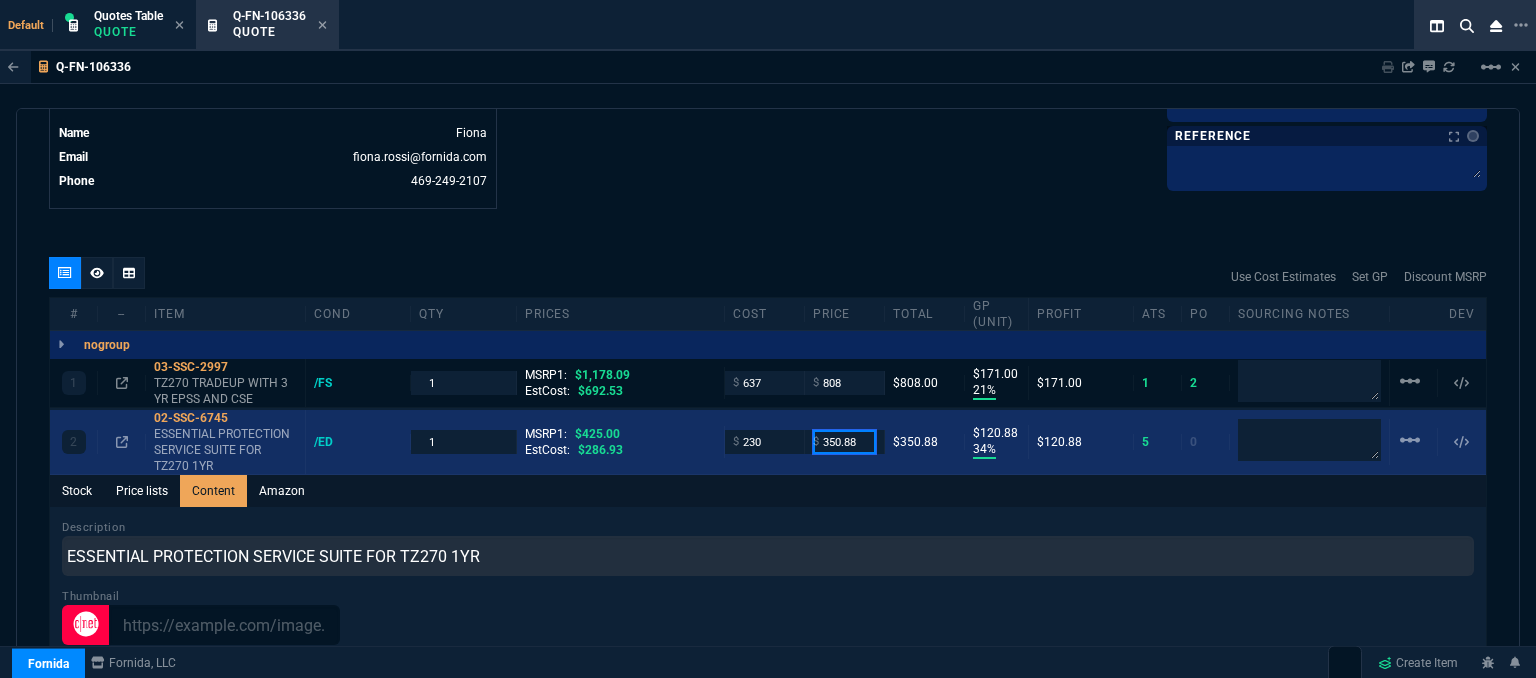 click on "350.88" at bounding box center (844, 441) 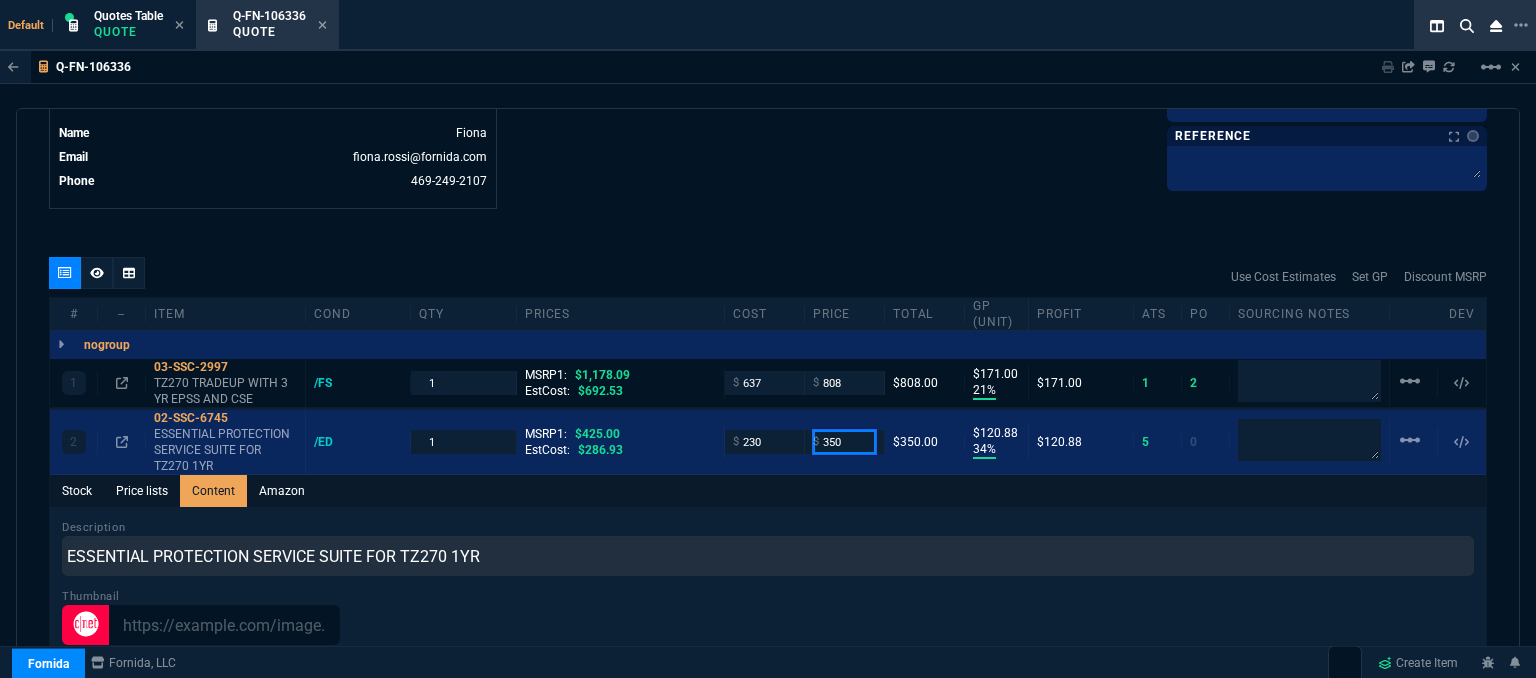 type on "350" 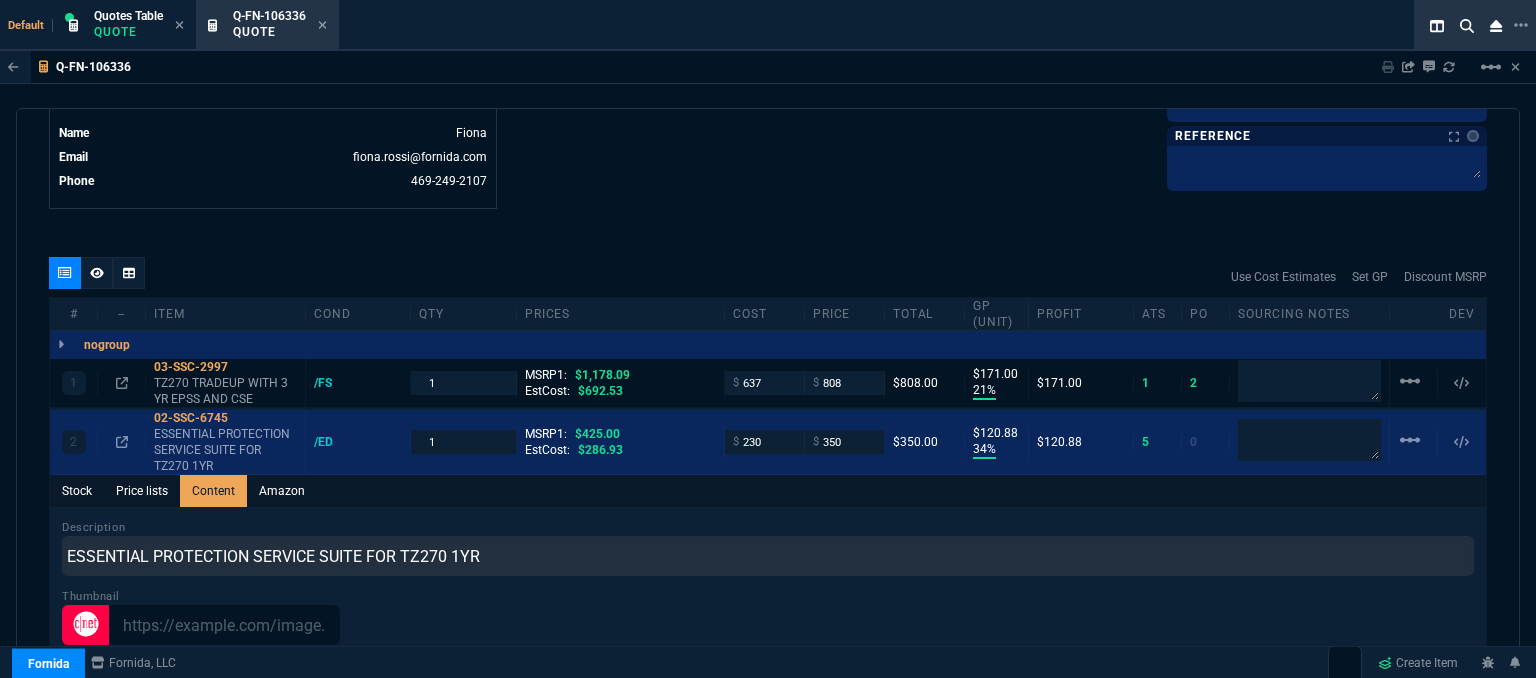 click on "Fornida, LLC [ADDRESS] [CITY], [STATE] [ZIP]  Share Link  Tiny oneOnOne chat SEND Cody Taylor oneOnOne chat SEND Sarah Costa oneOnOne chat SEND Brian Over oneOnOne chat SEND  Show More Chats  Shipping Address [ADDRESS] [CITY],  [STATE] -- USA Bill to Address [ADDRESS] [CITY],  [STATE] -- USA End User -- -- -- Payment Link  Quote must be open to create payment link.  Linked Documents  New Link  Quote Notes Quote Notes    Customer Notes Customer Notes    Reference Reference" at bounding box center [1127, -307] 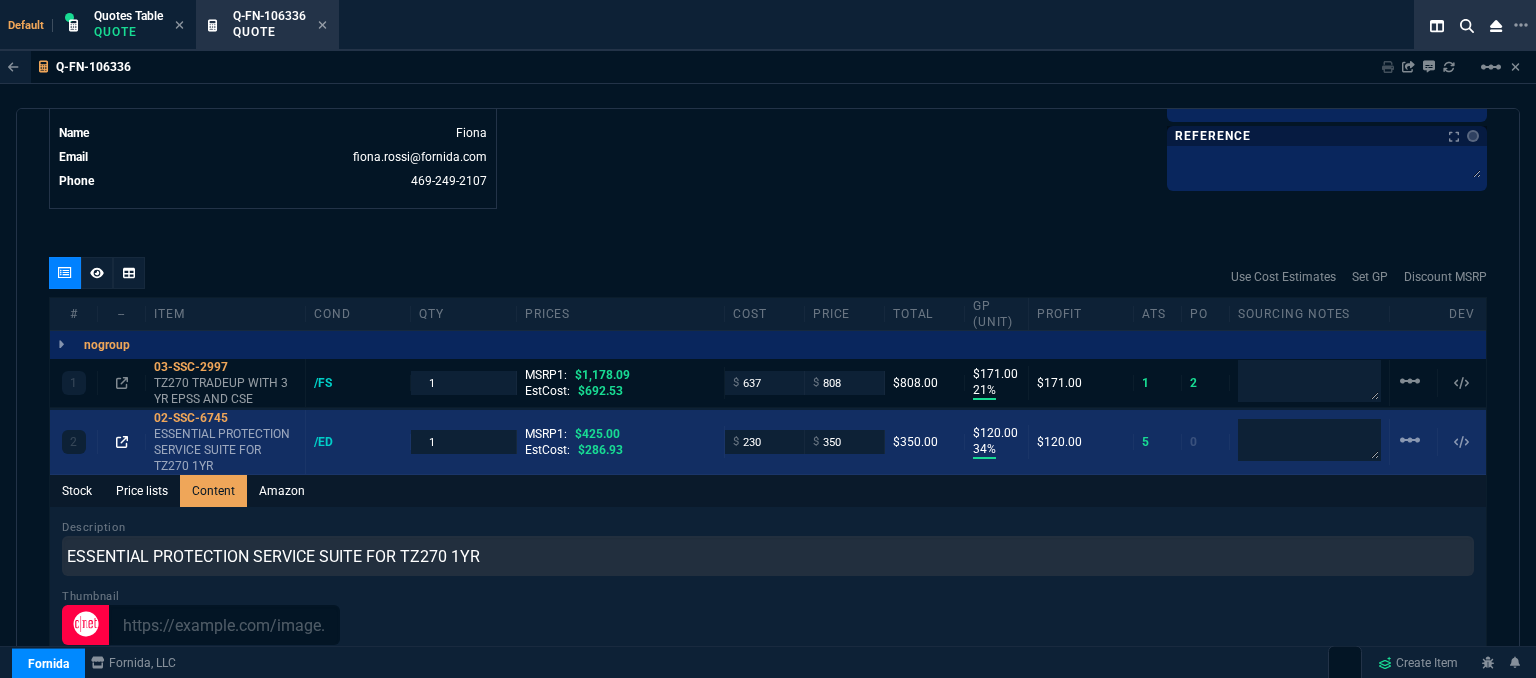 click at bounding box center (122, 442) 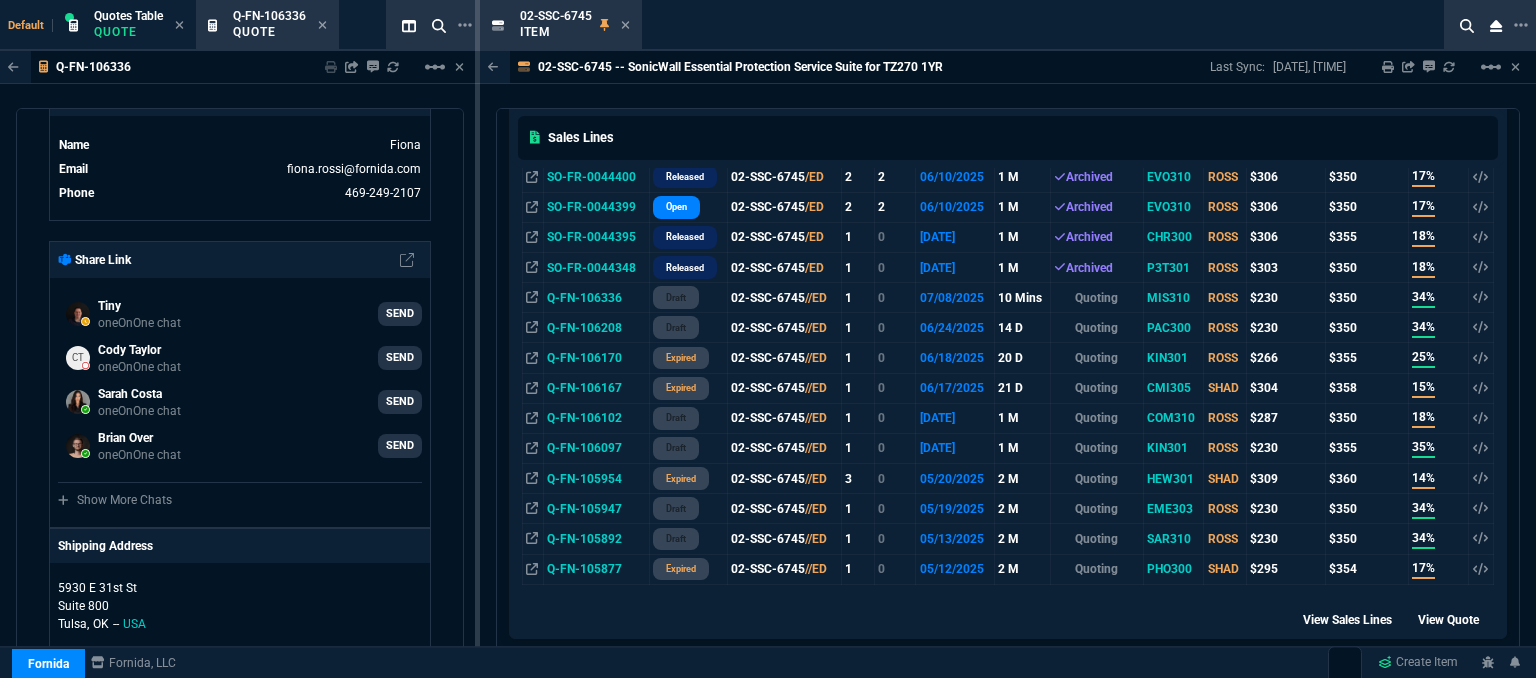 scroll, scrollTop: 700, scrollLeft: 0, axis: vertical 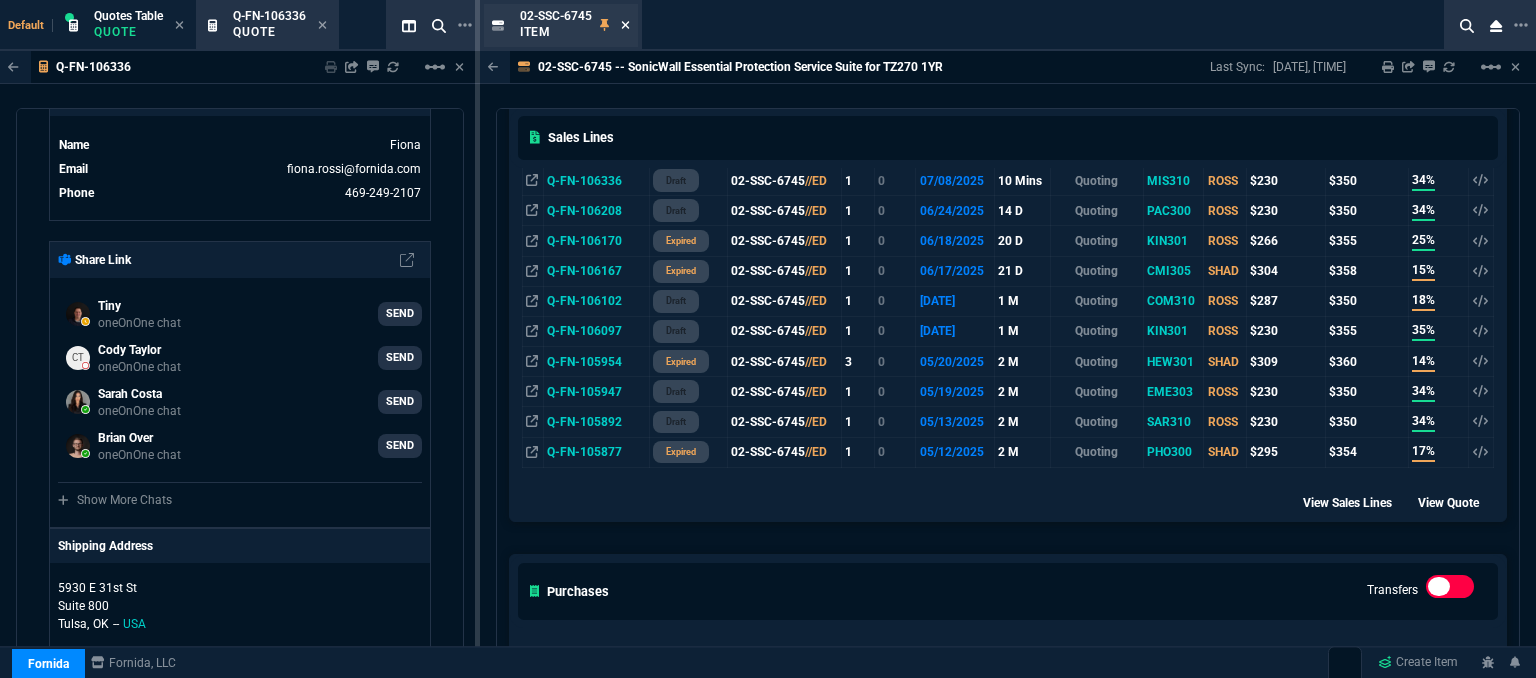 click at bounding box center [625, 25] 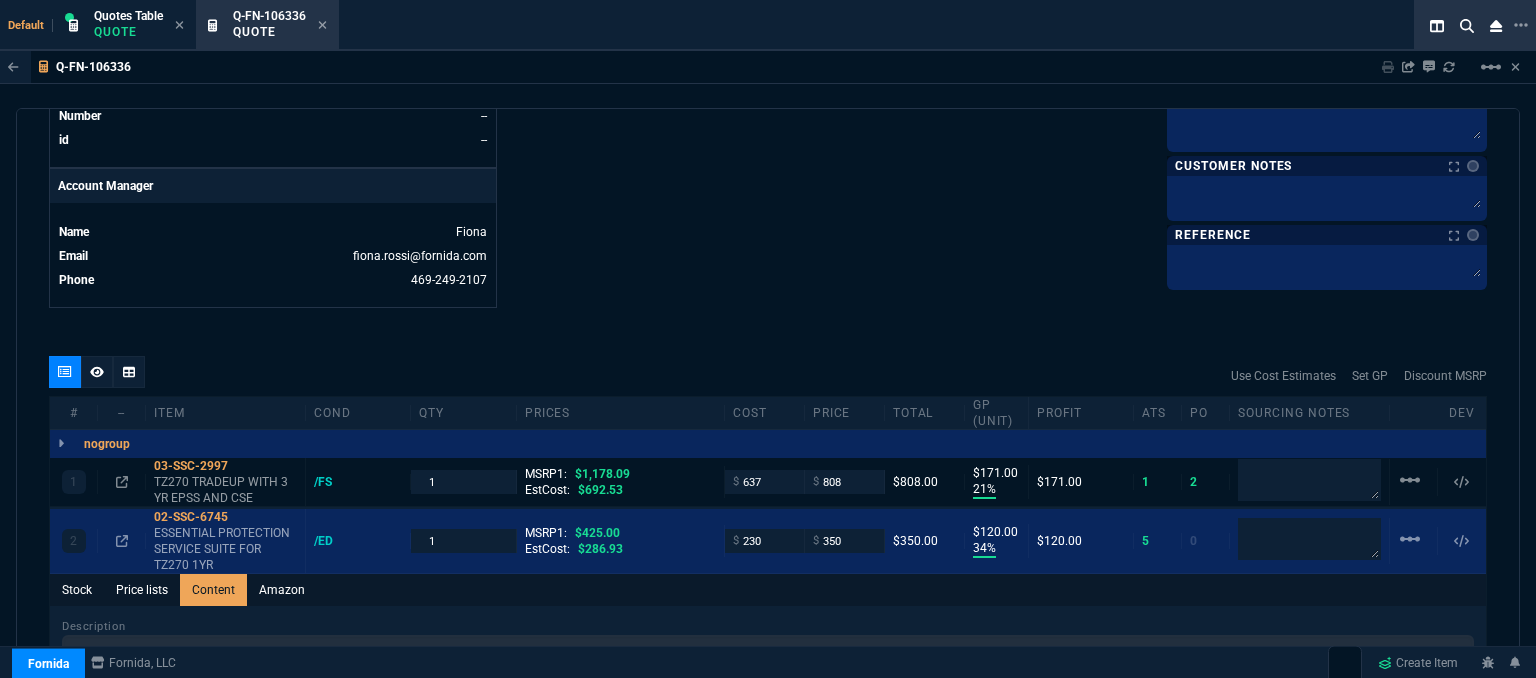 scroll, scrollTop: 908, scrollLeft: 0, axis: vertical 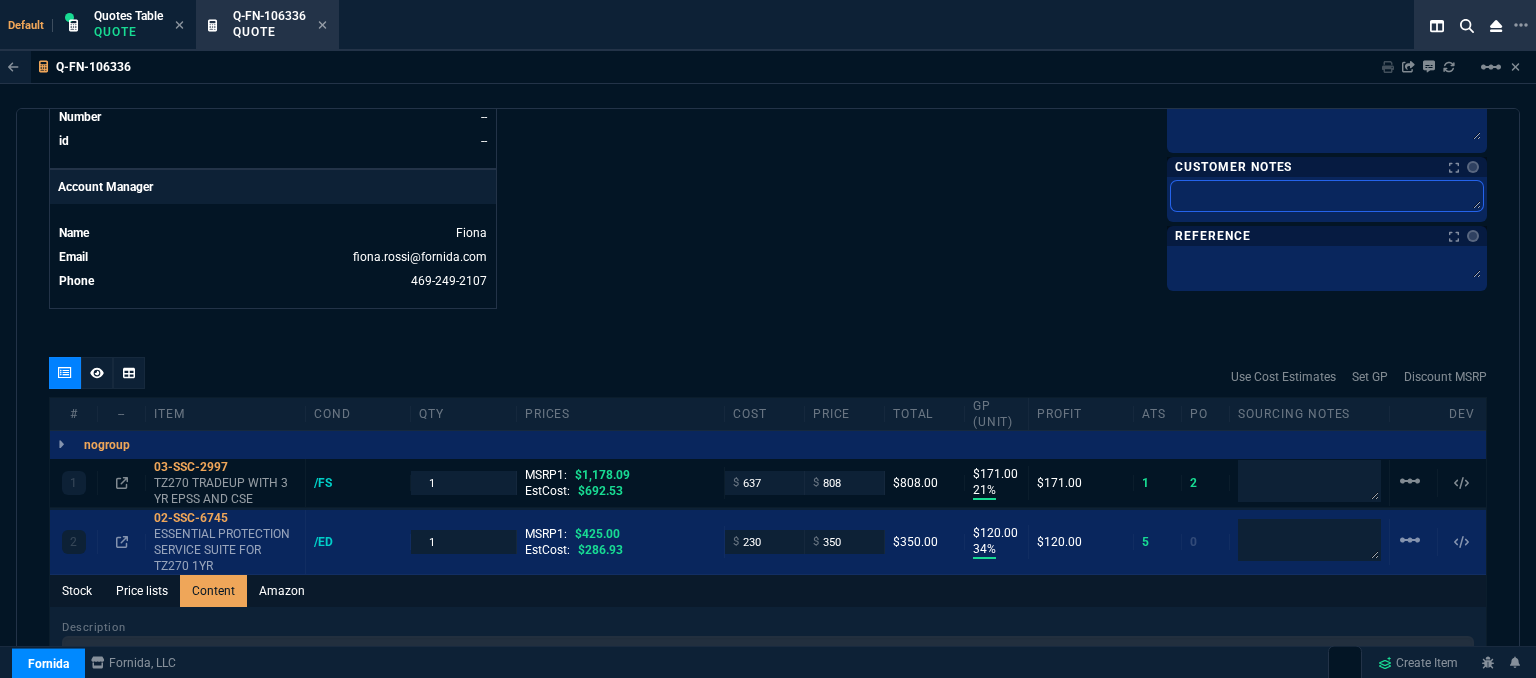 click at bounding box center [1327, 196] 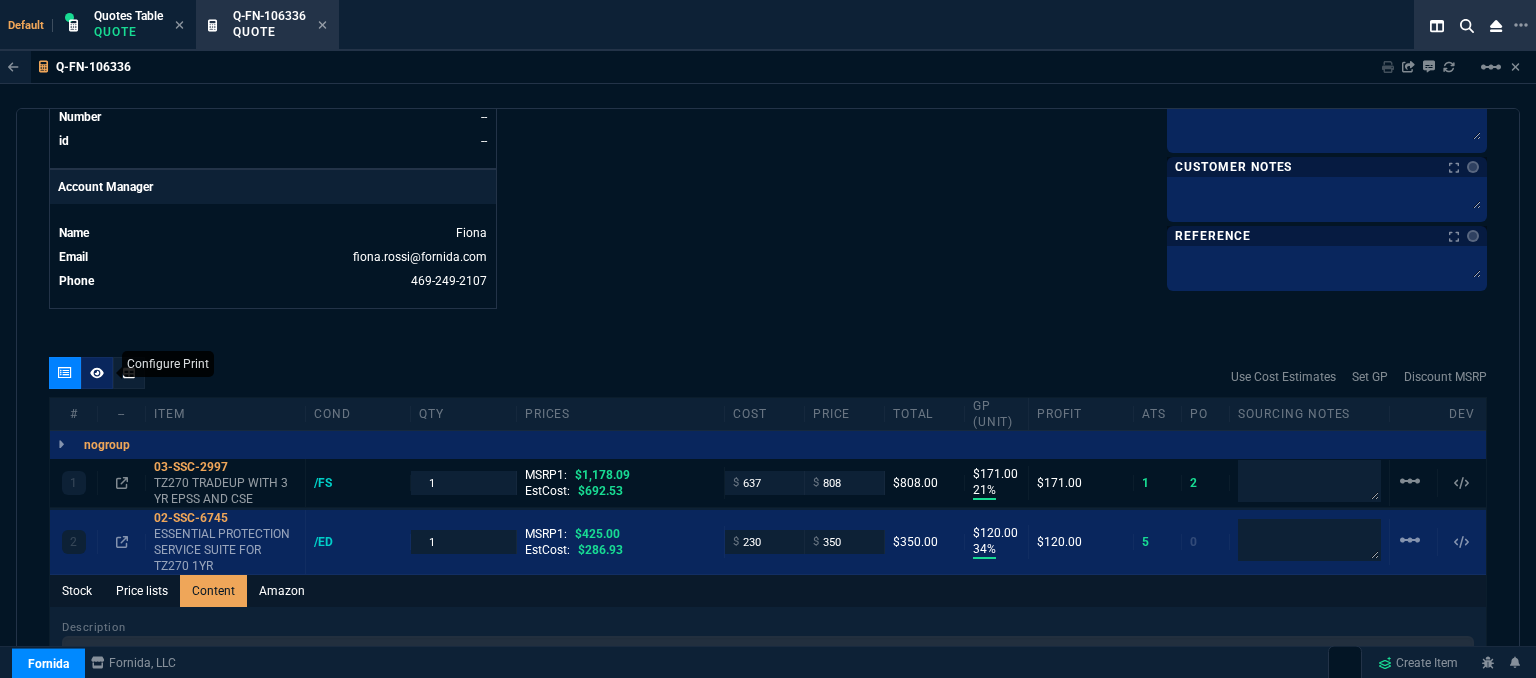 click at bounding box center [97, 372] 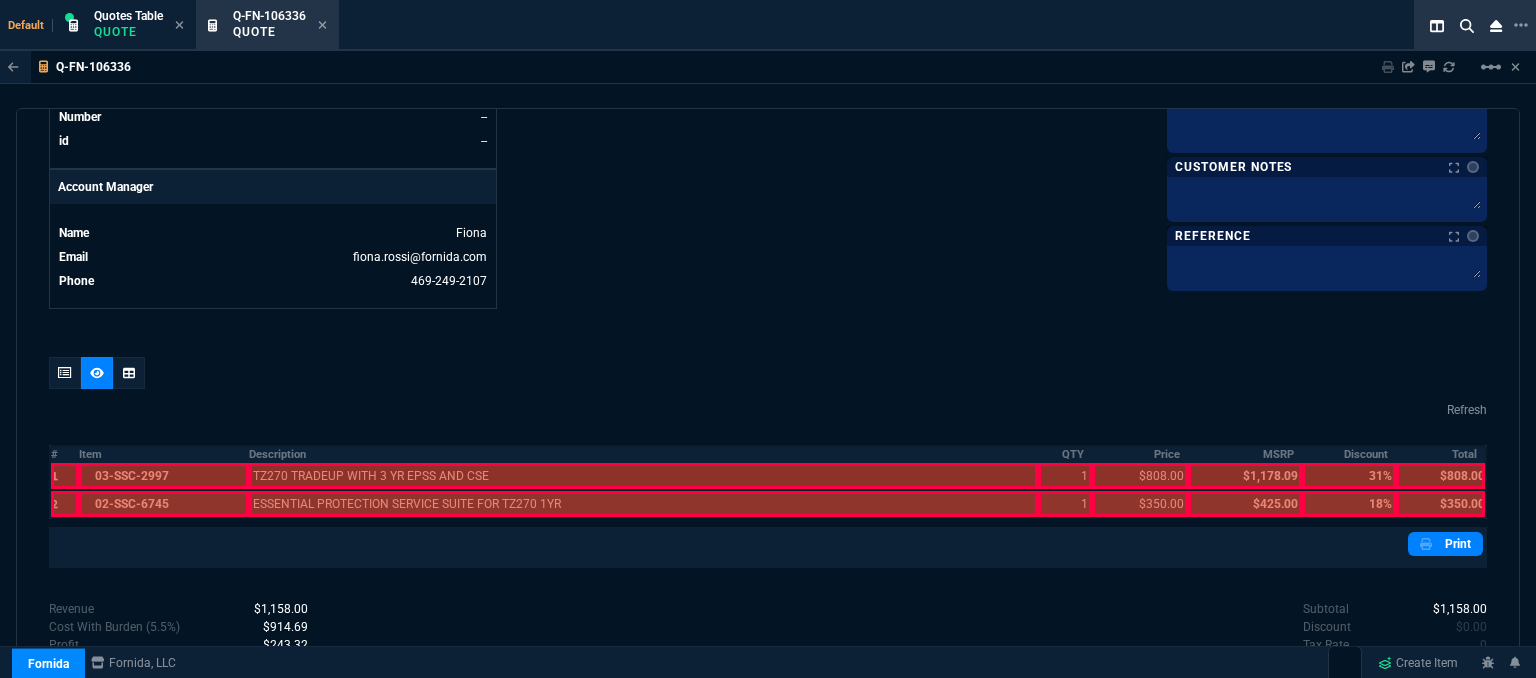 click at bounding box center (164, 476) 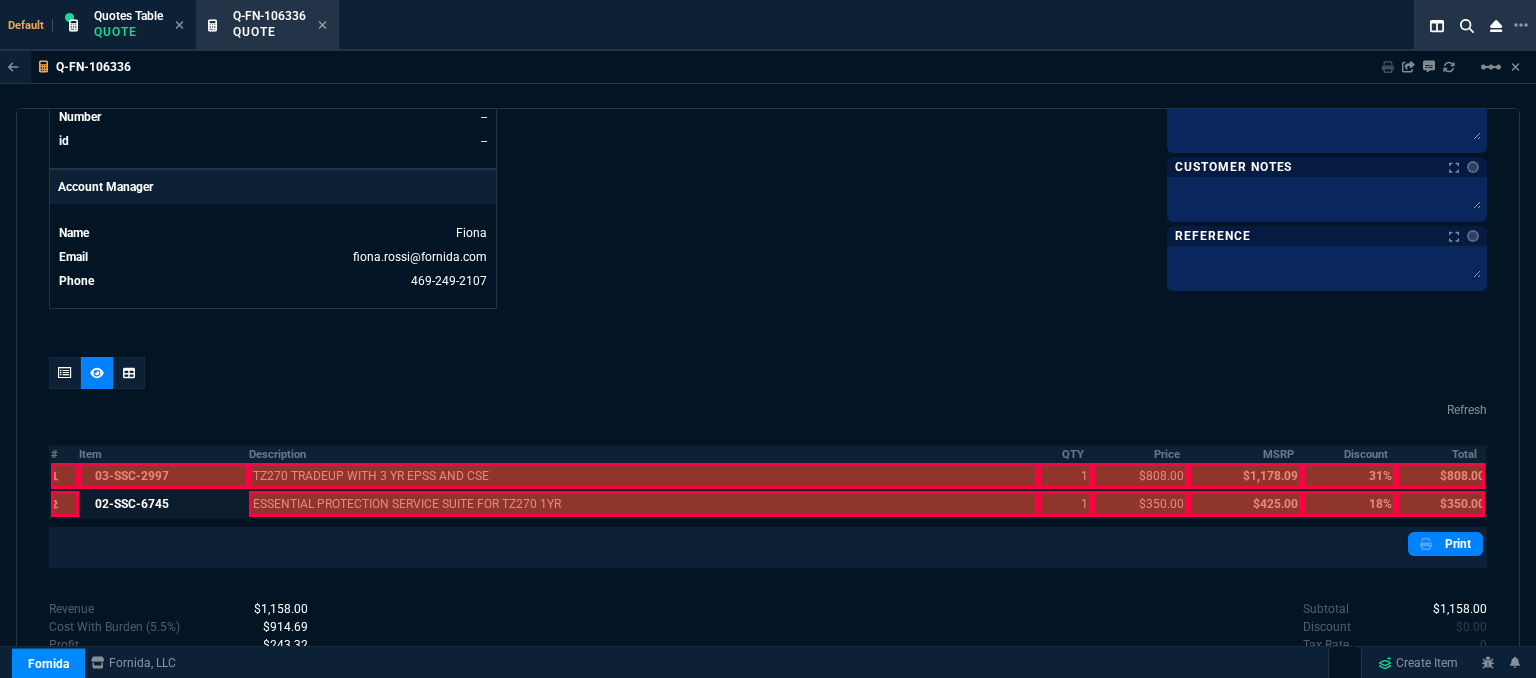 click at bounding box center [164, 476] 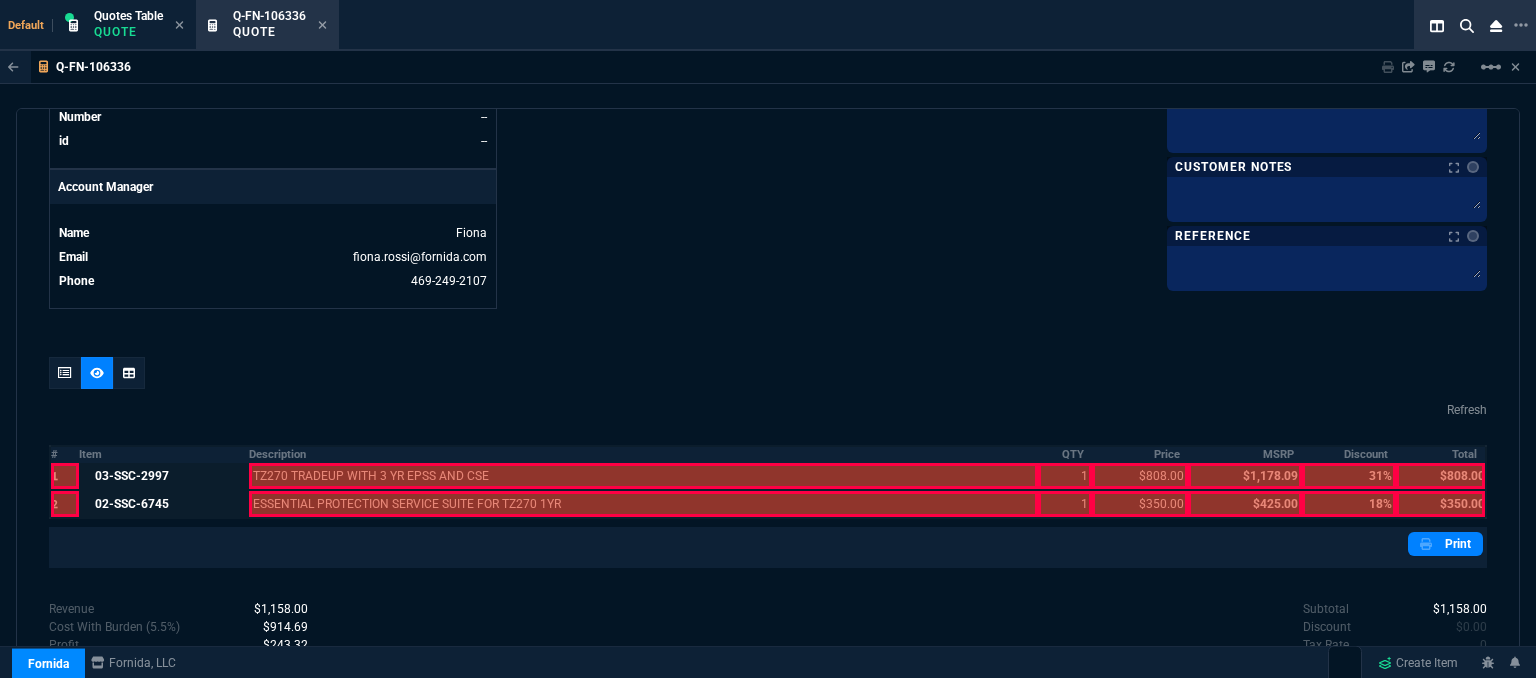 click at bounding box center (644, 476) 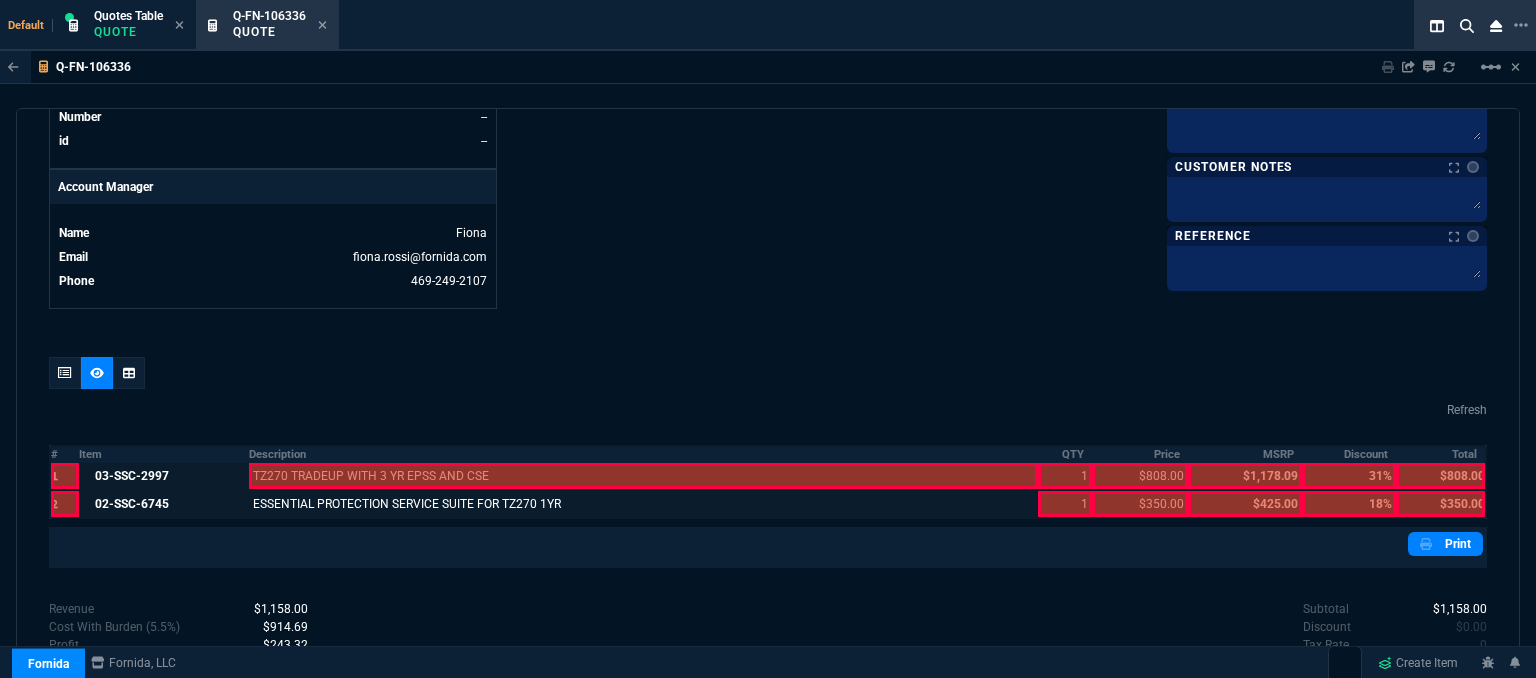 click at bounding box center [644, 476] 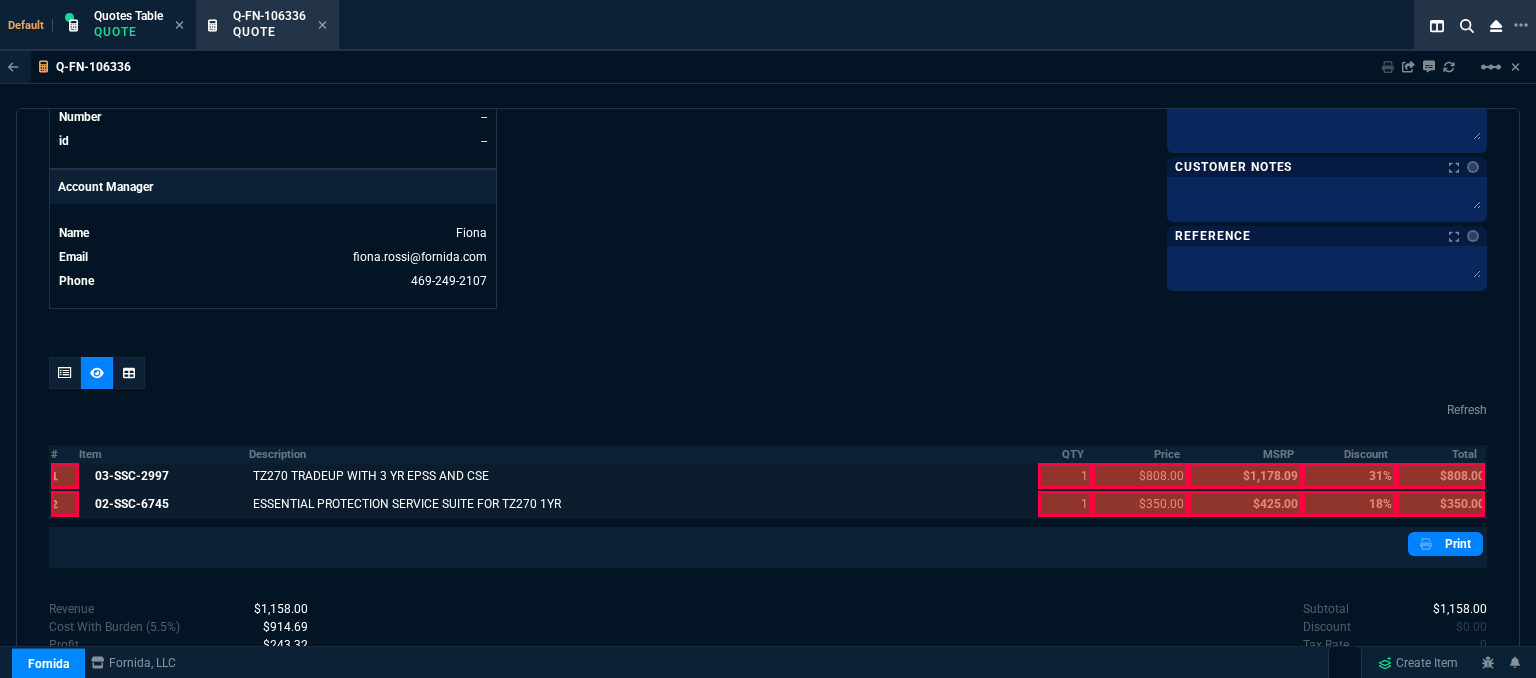 click at bounding box center (1065, 476) 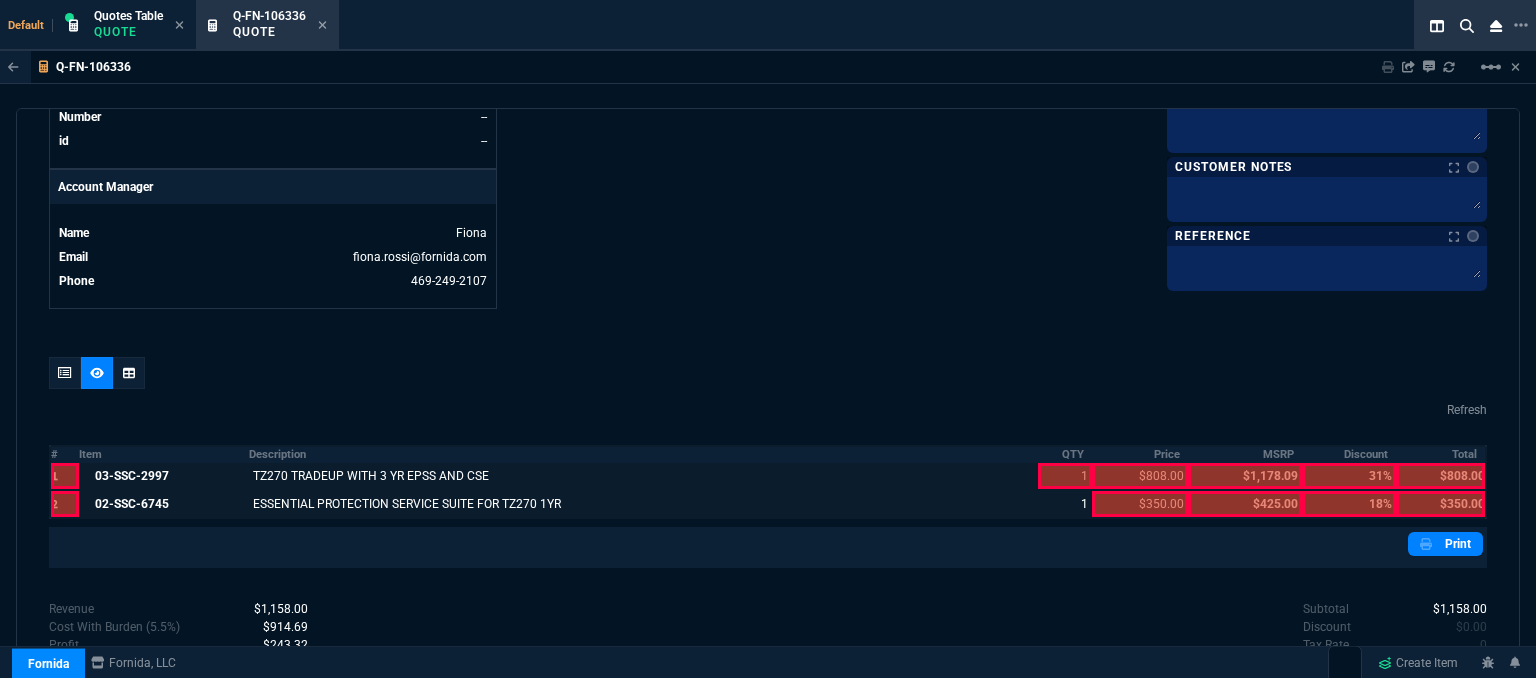 click at bounding box center [1065, 476] 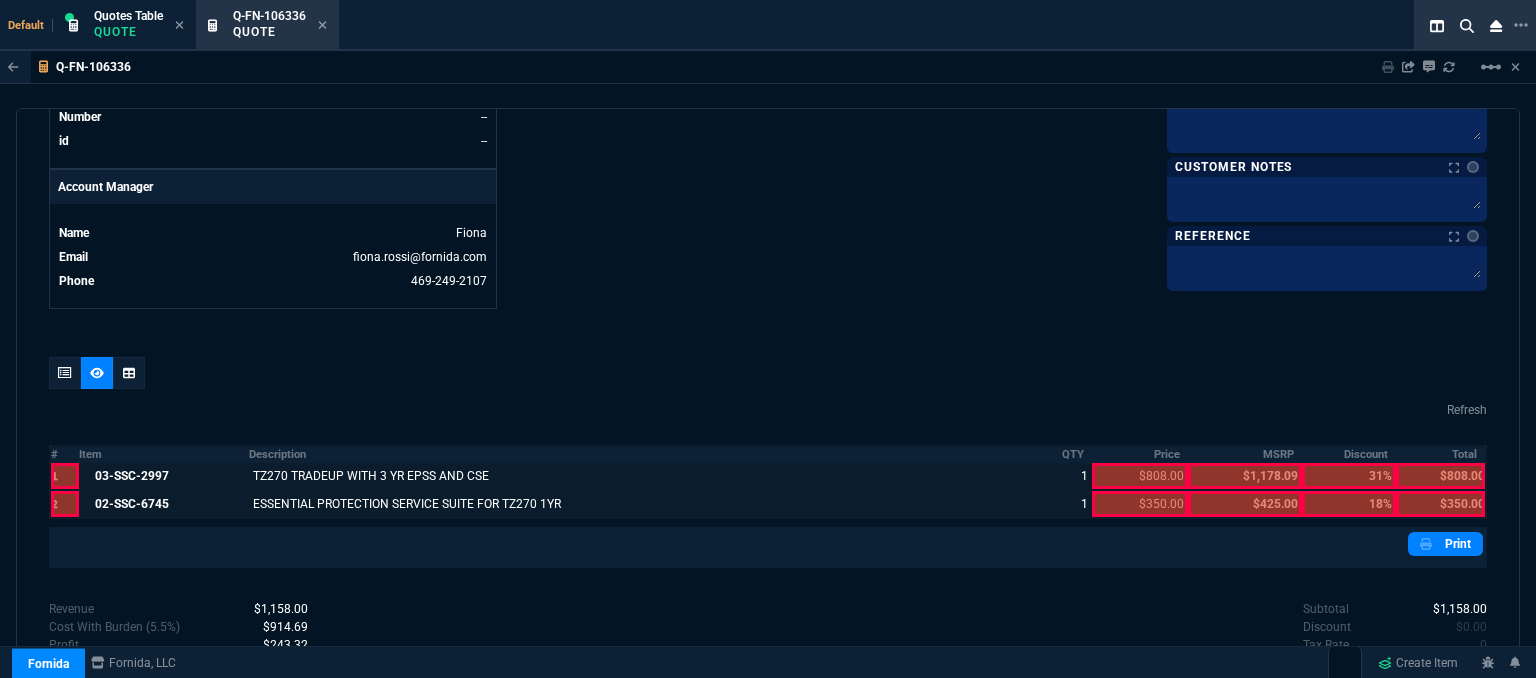 click at bounding box center (1140, 476) 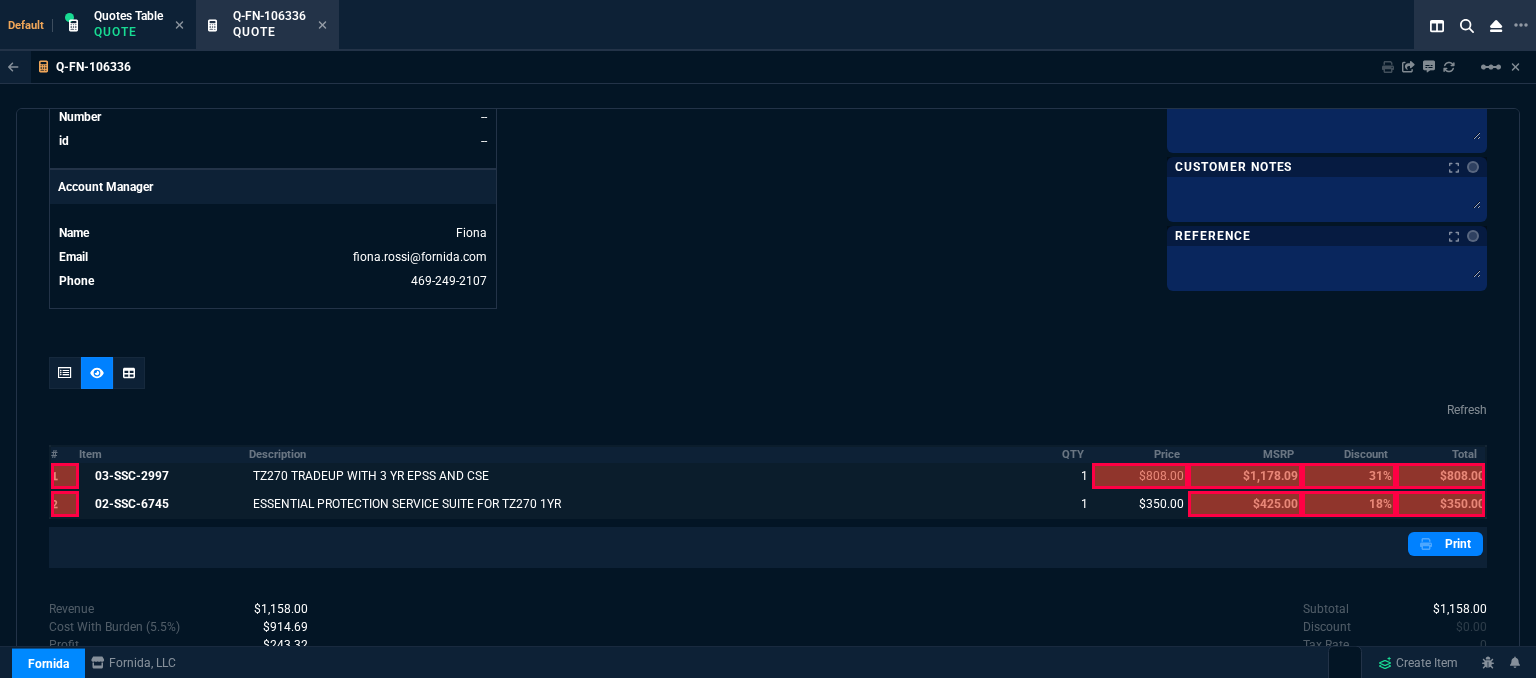 click at bounding box center (1140, 476) 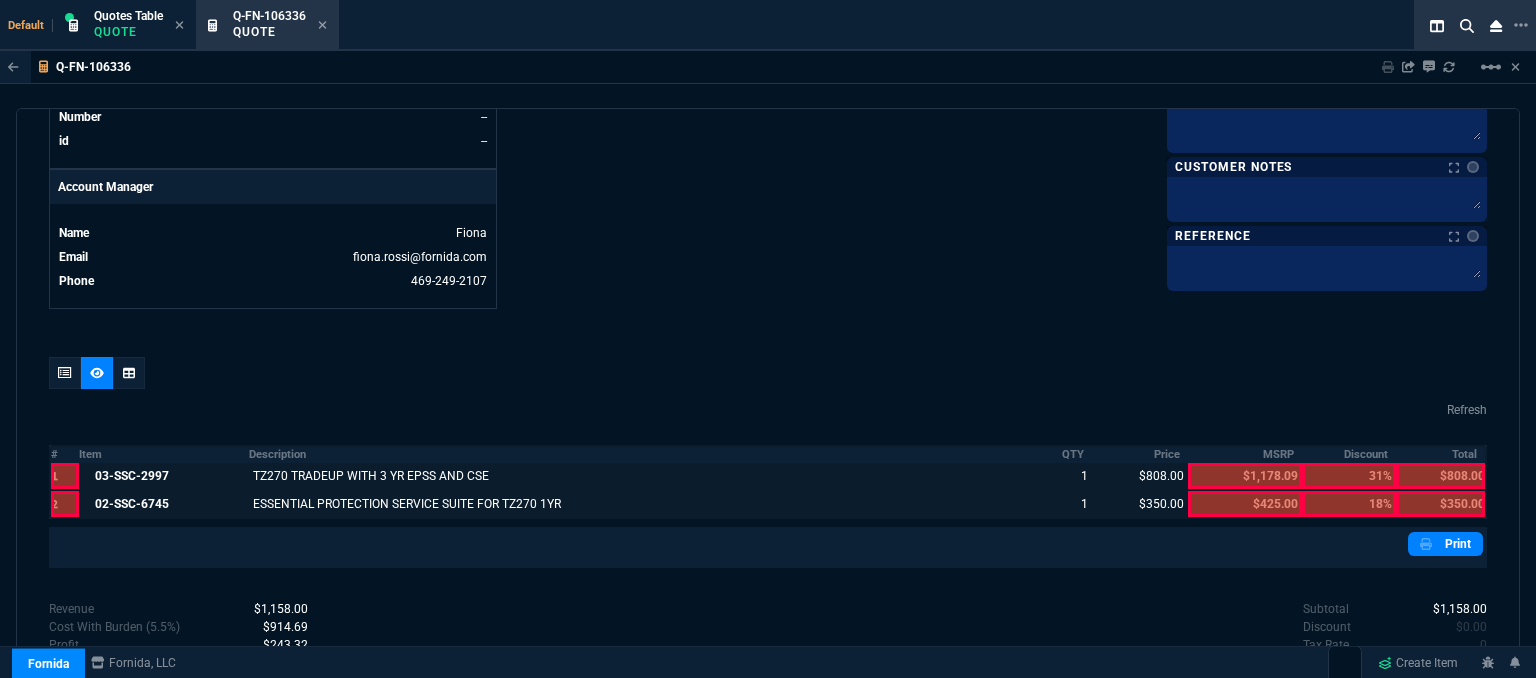 click at bounding box center (1440, 476) 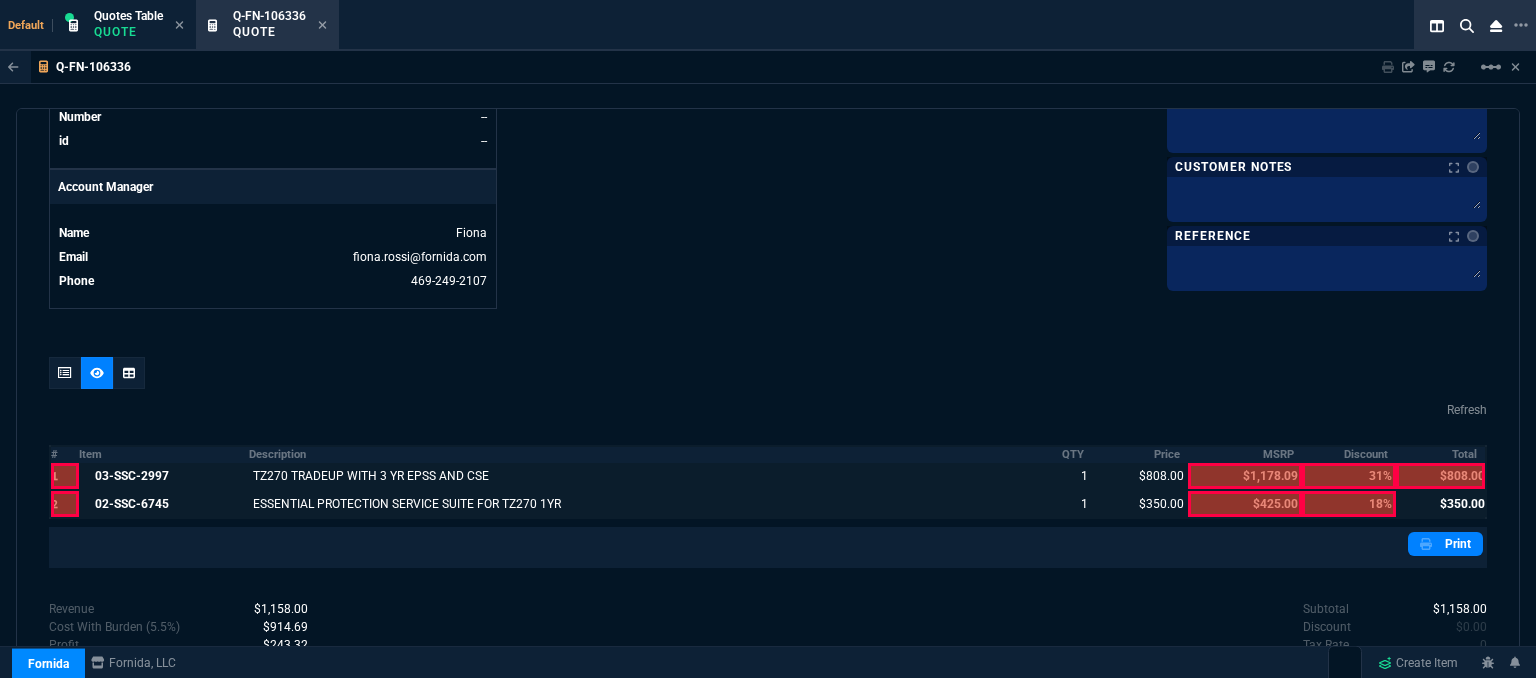 click at bounding box center (1440, 476) 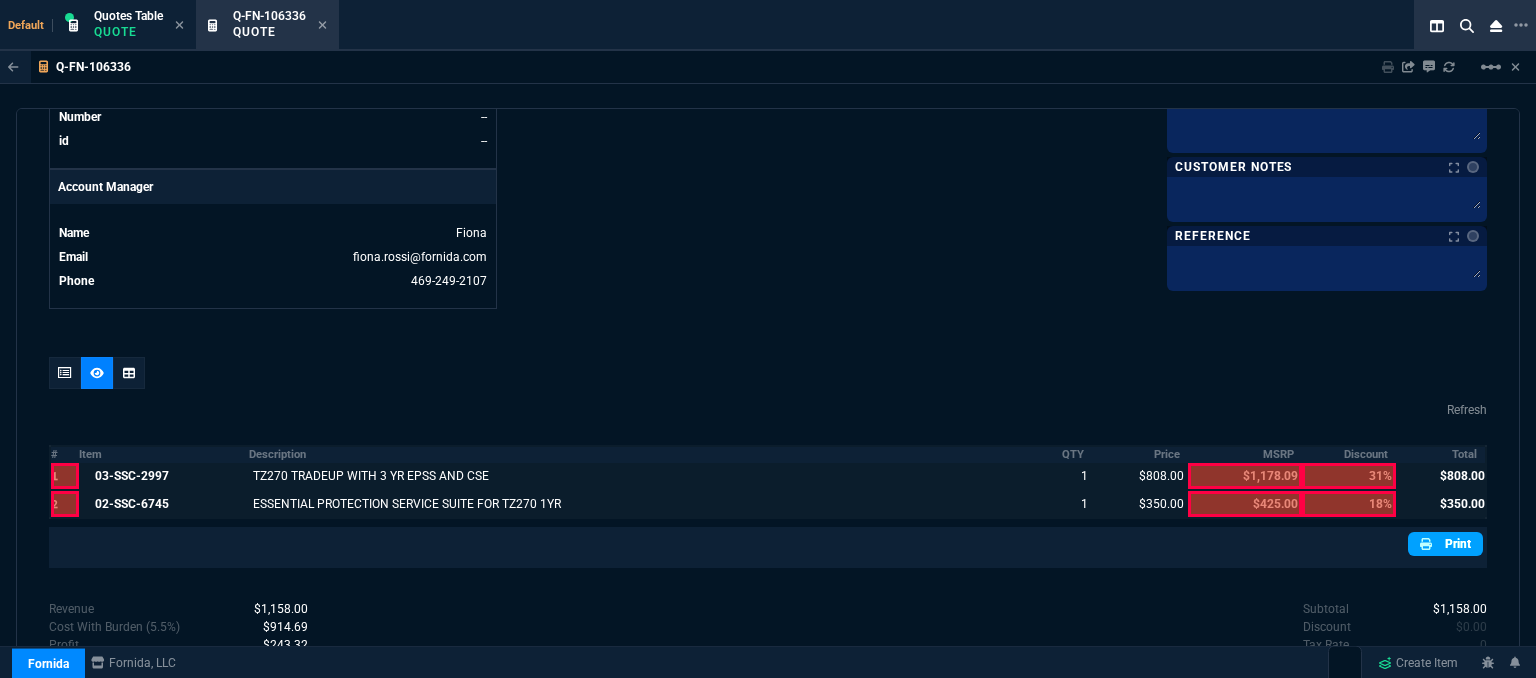 click on "Print" at bounding box center [1445, 544] 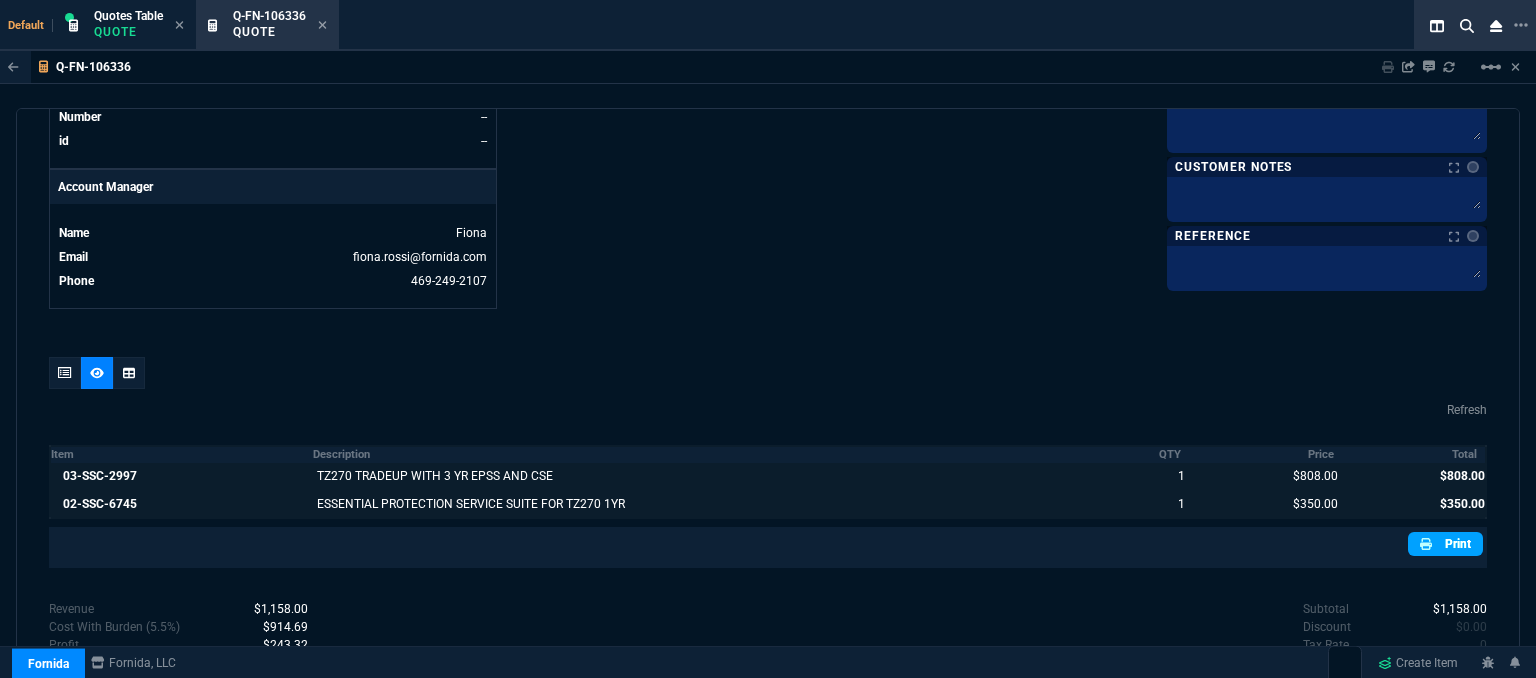 scroll, scrollTop: 1024, scrollLeft: 0, axis: vertical 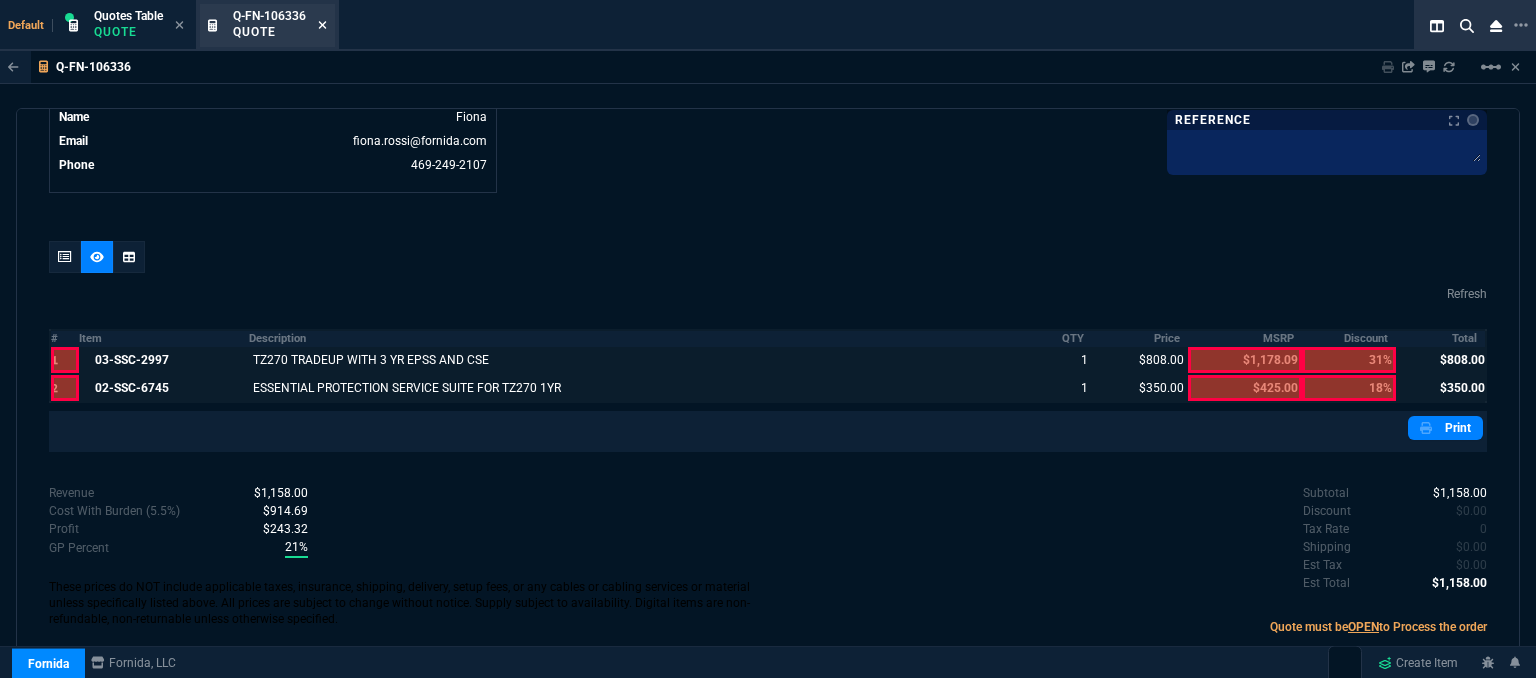 click at bounding box center [323, 25] 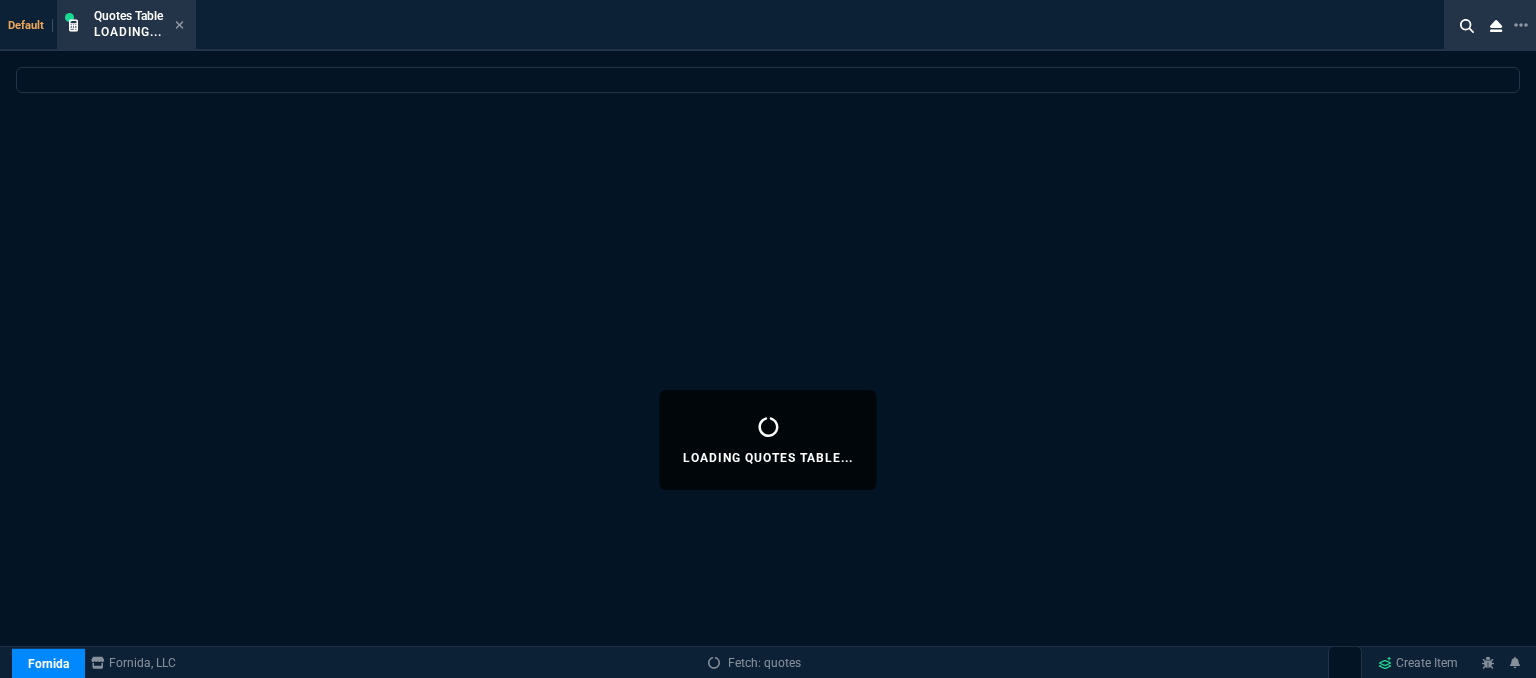 click at bounding box center [179, 25] 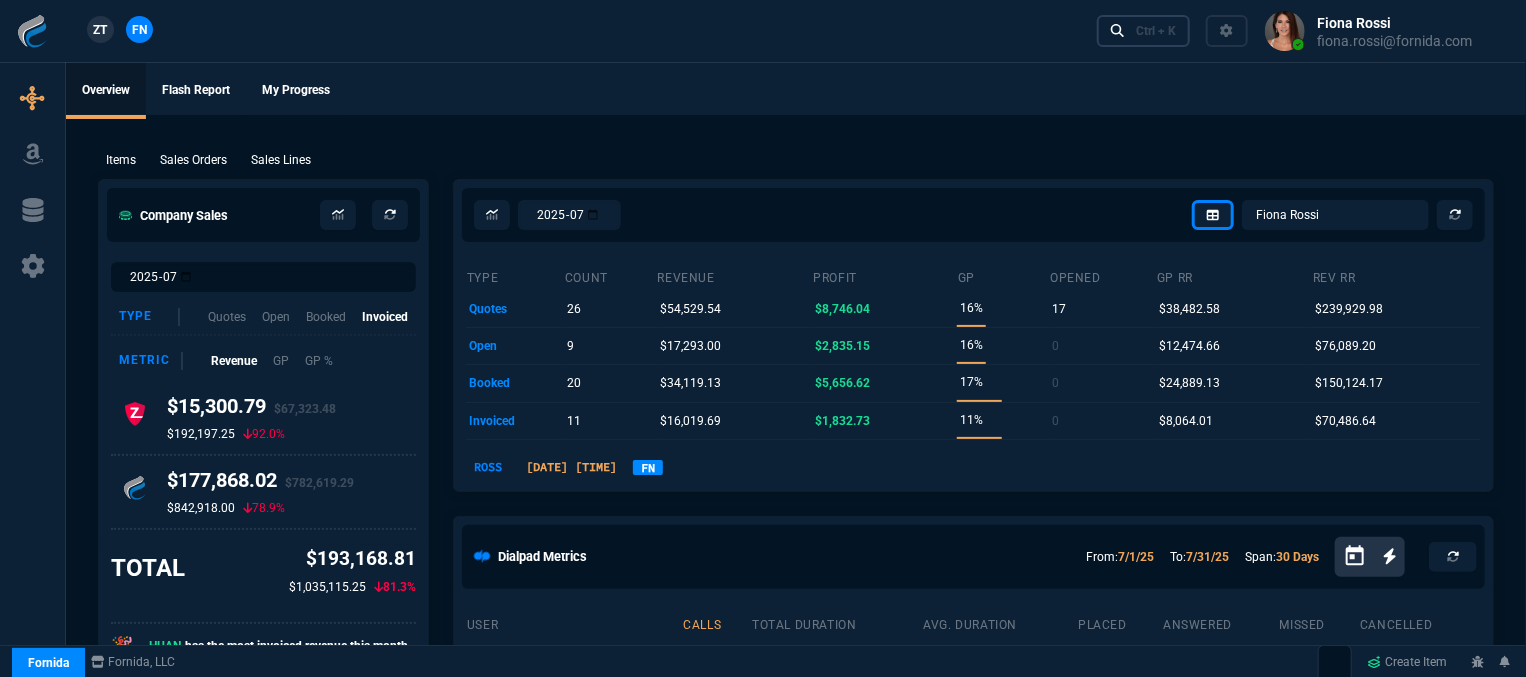 click on "Ctrl + K" at bounding box center [1156, 31] 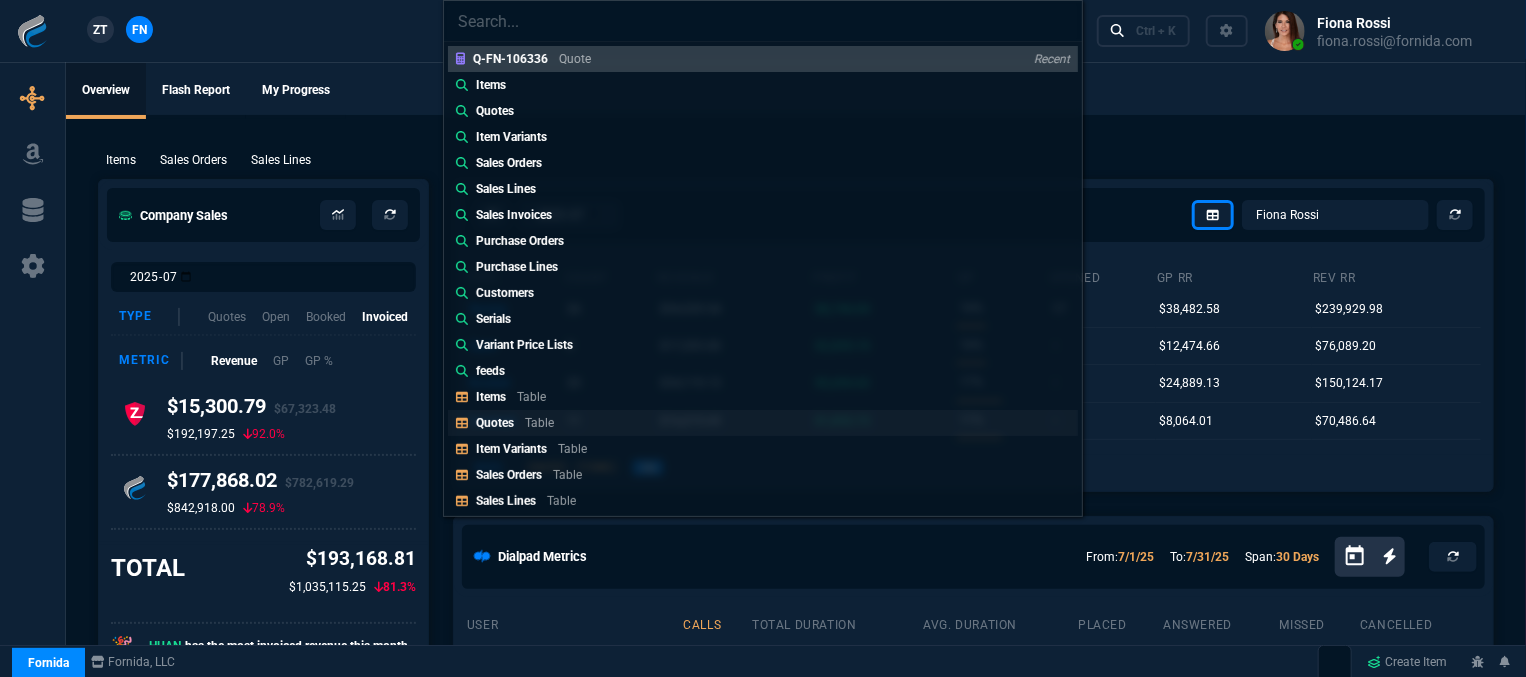click on "Table" at bounding box center (575, 59) 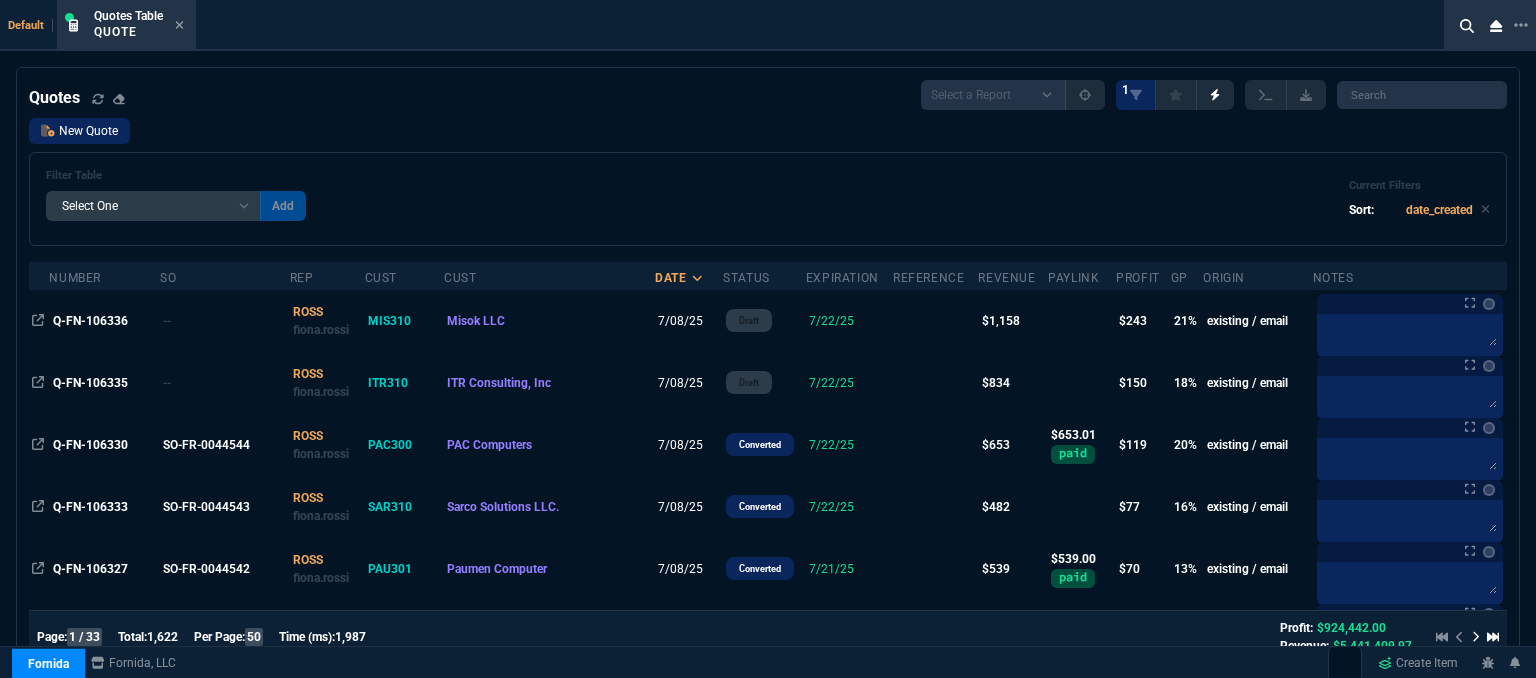 click on "New Quote" at bounding box center [79, 131] 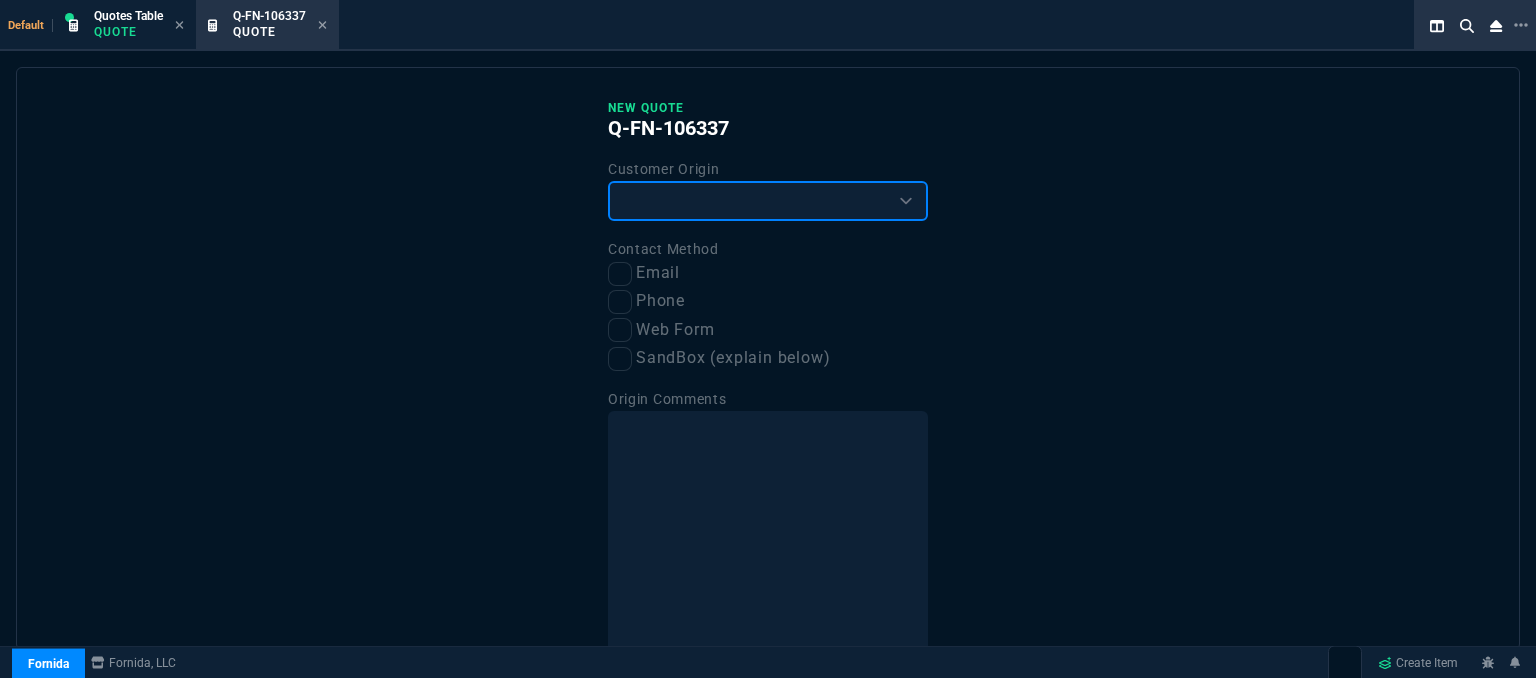 click on "Existing Customer Amazon Lead (first order) Website Lead (first order) Called (first order) Referral (first order) SandBox (explain below)" at bounding box center (768, 201) 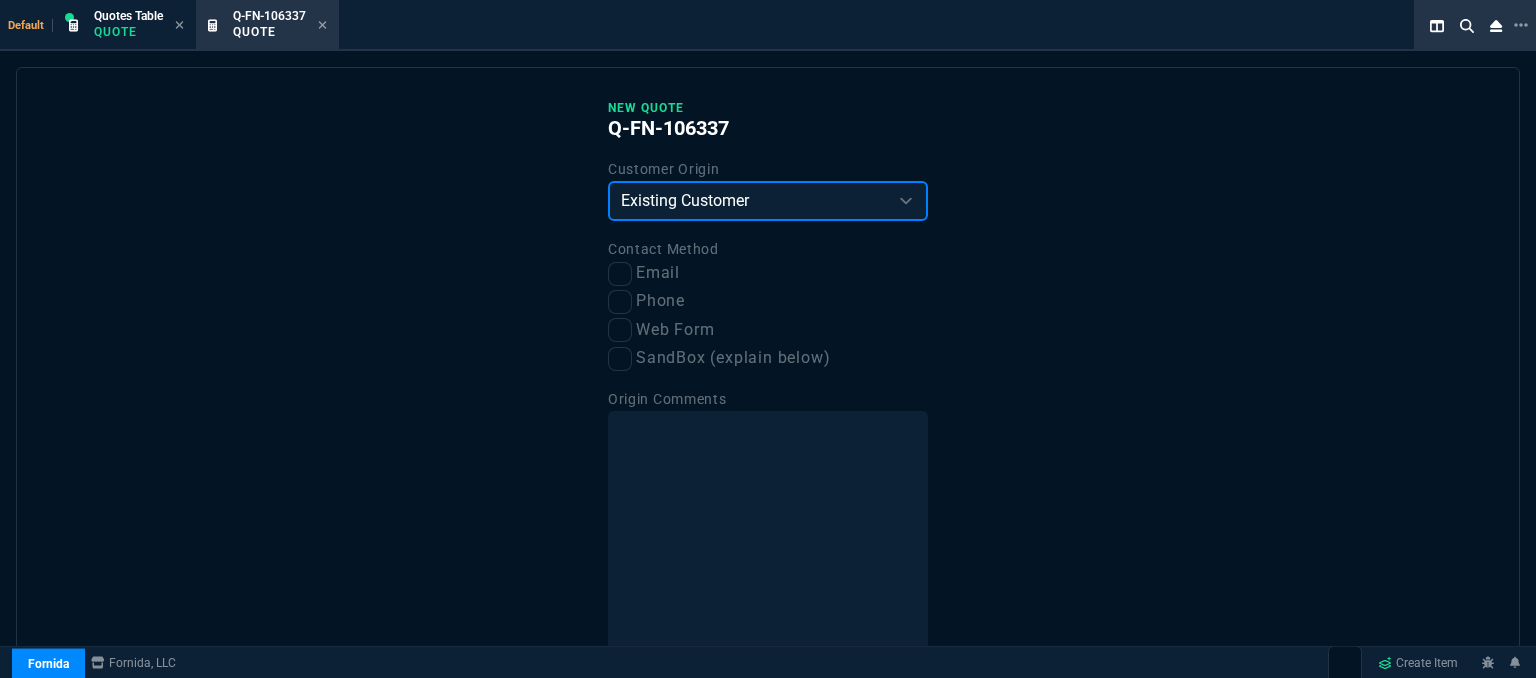 click on "Existing Customer Amazon Lead (first order) Website Lead (first order) Called (first order) Referral (first order) SandBox (explain below)" at bounding box center (768, 201) 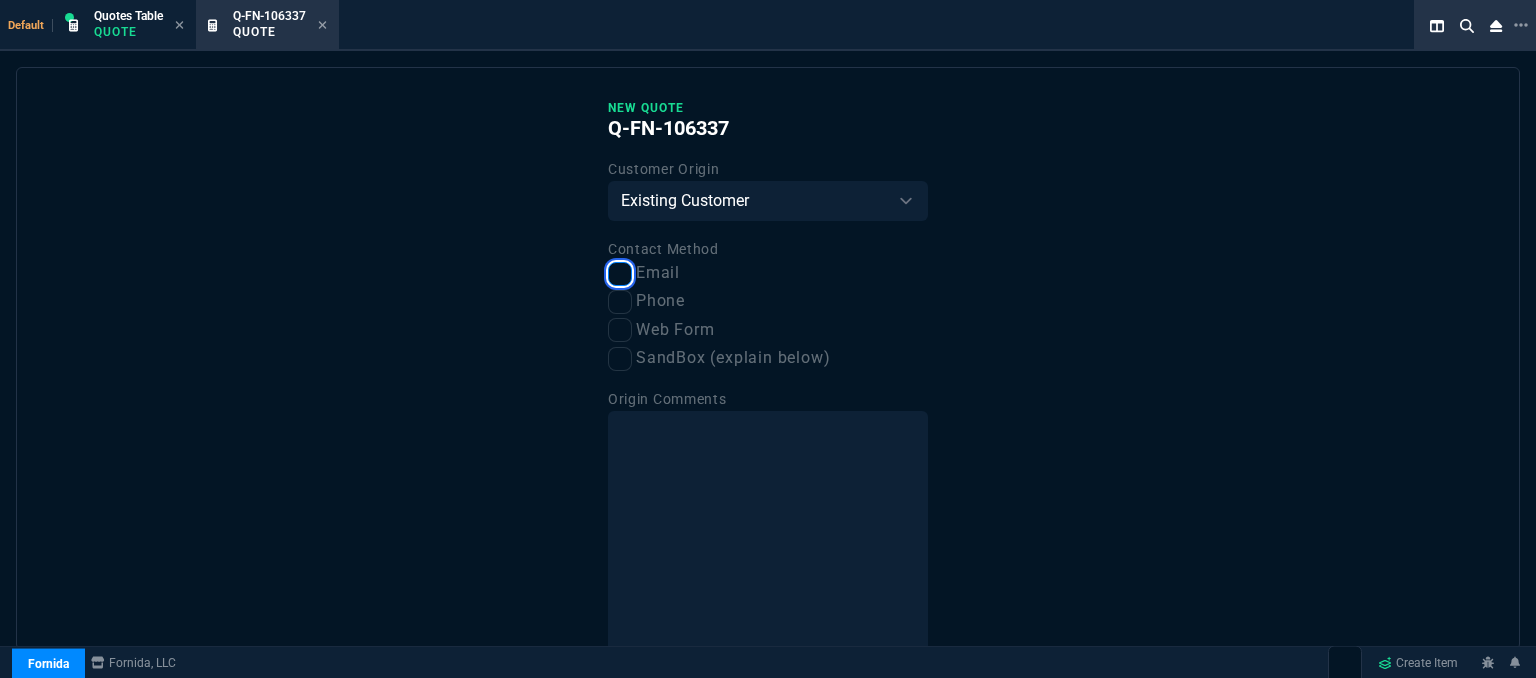 click on "Email" at bounding box center [620, 274] 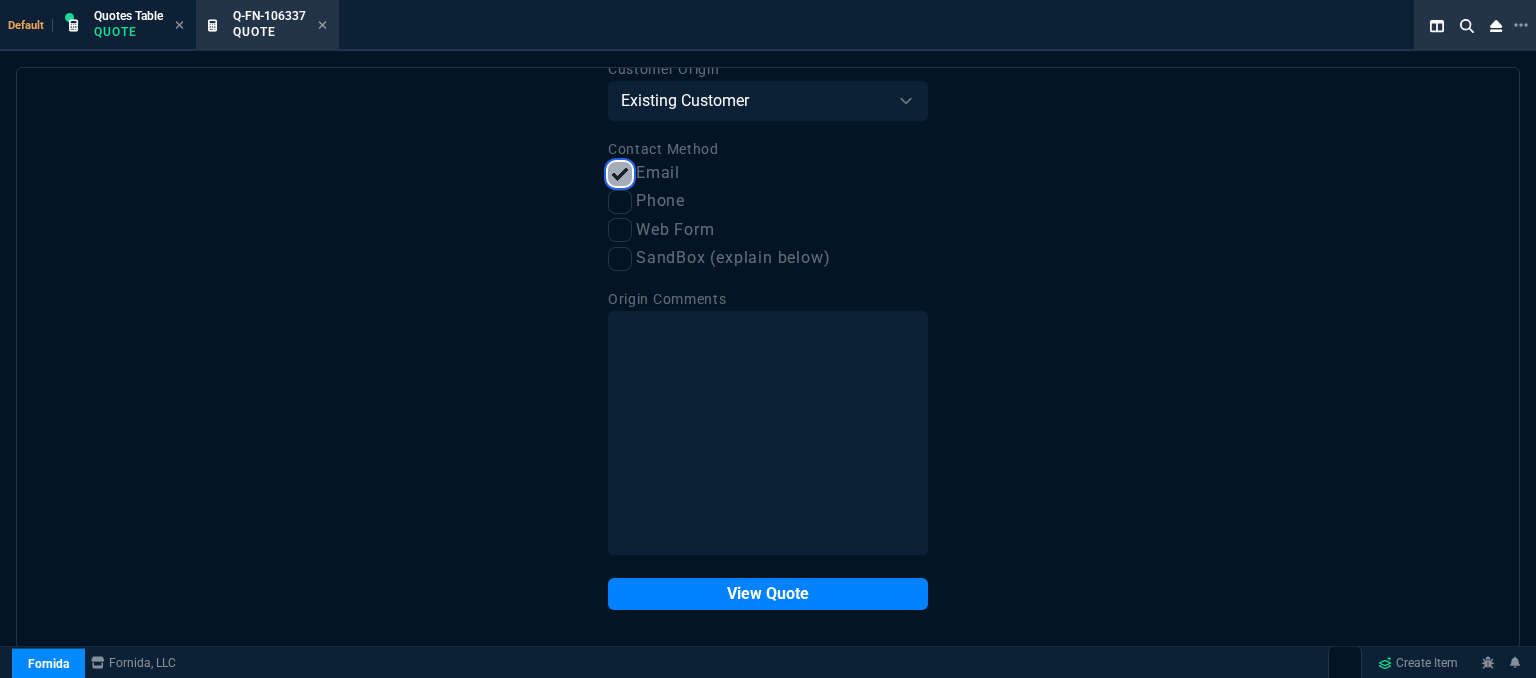 scroll, scrollTop: 101, scrollLeft: 0, axis: vertical 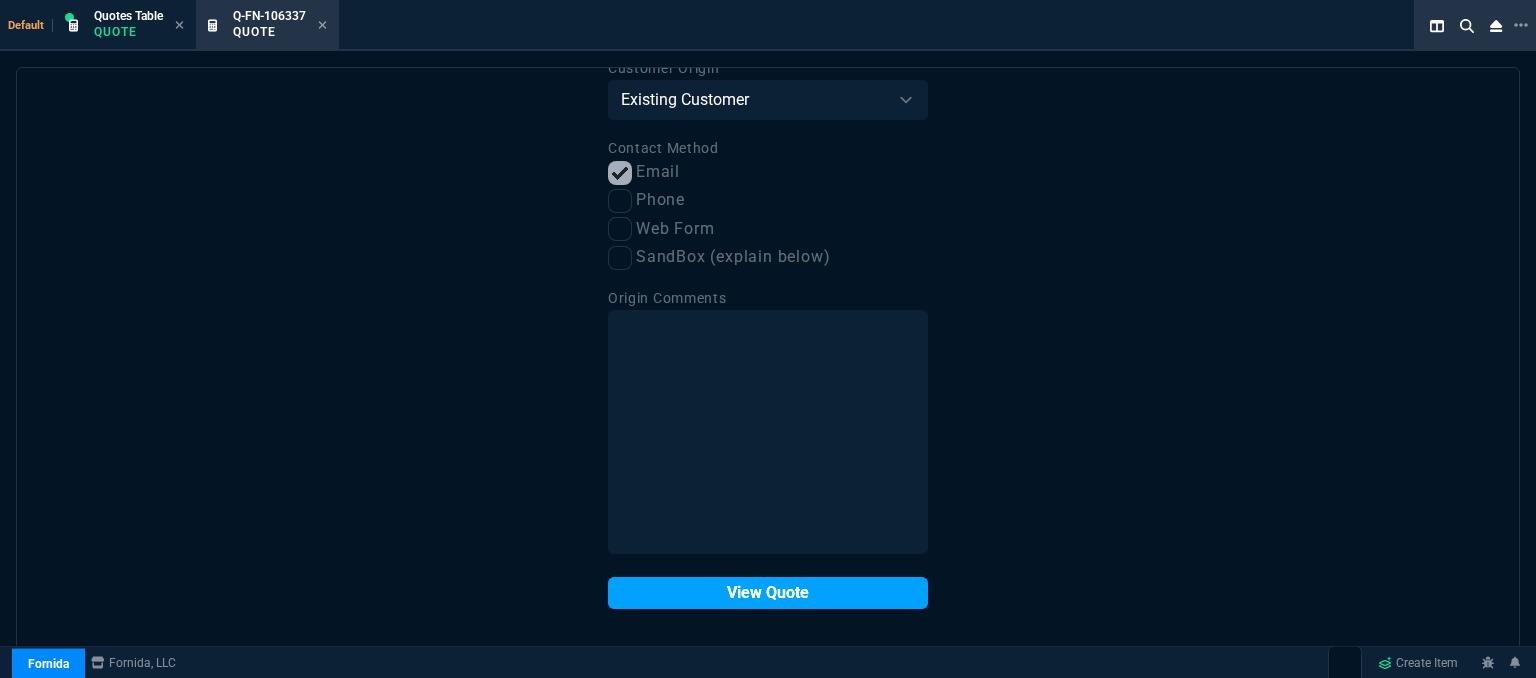 click on "View Quote" at bounding box center [768, 593] 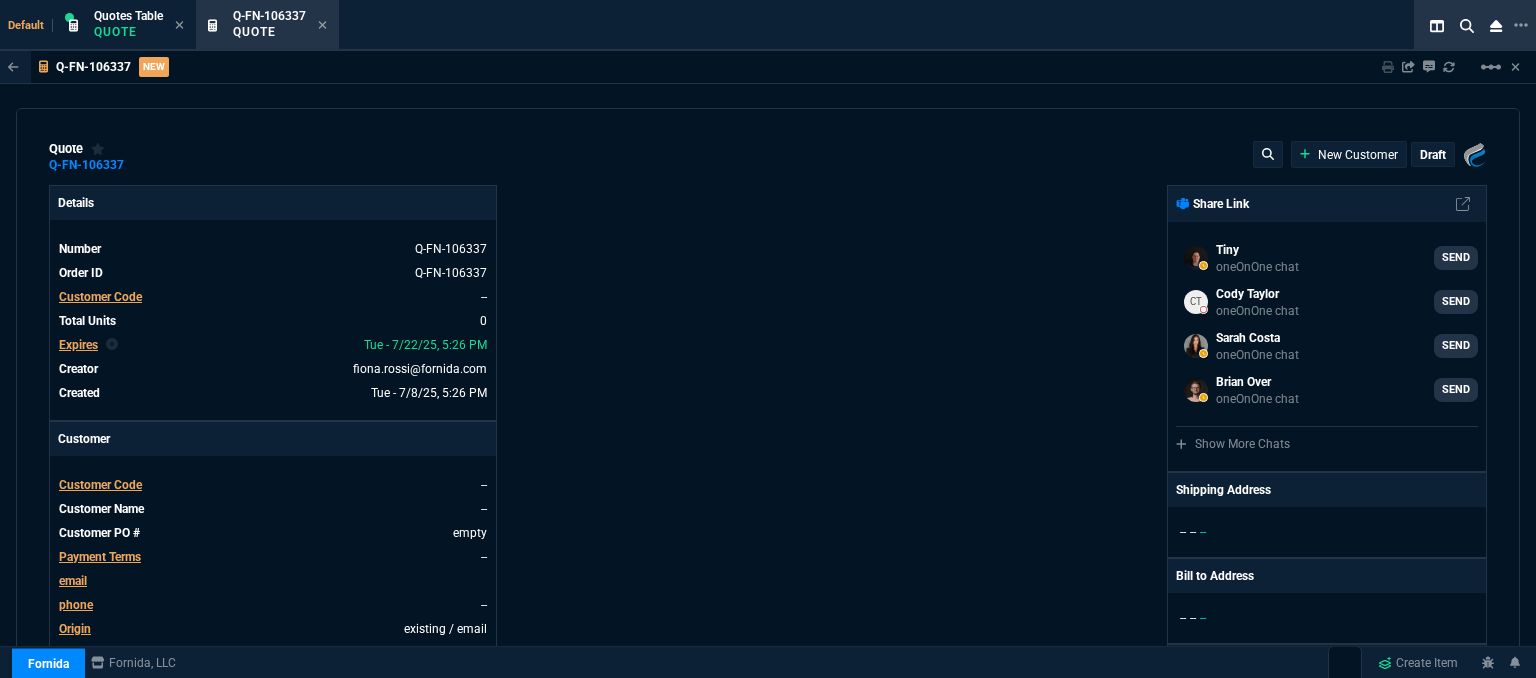 click on "Customer Code" at bounding box center (100, 297) 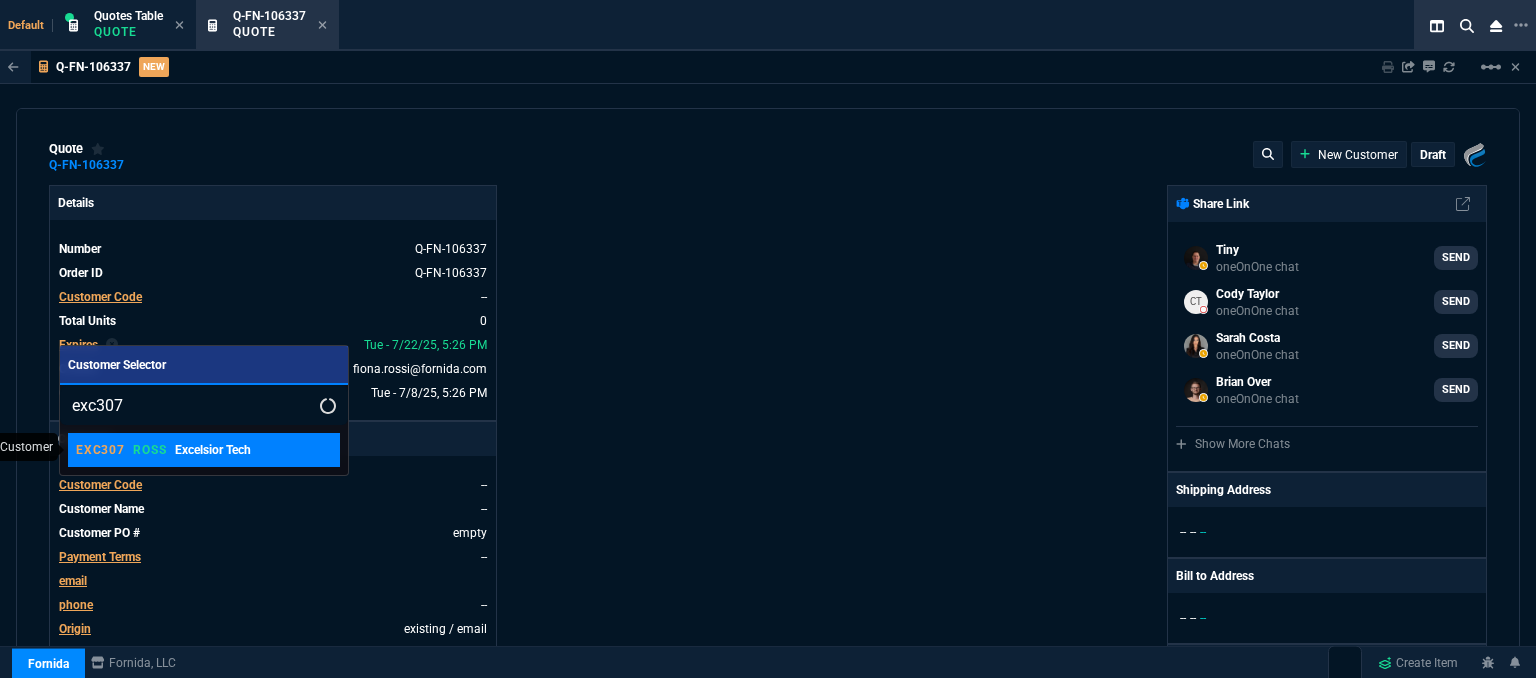type on "exc307" 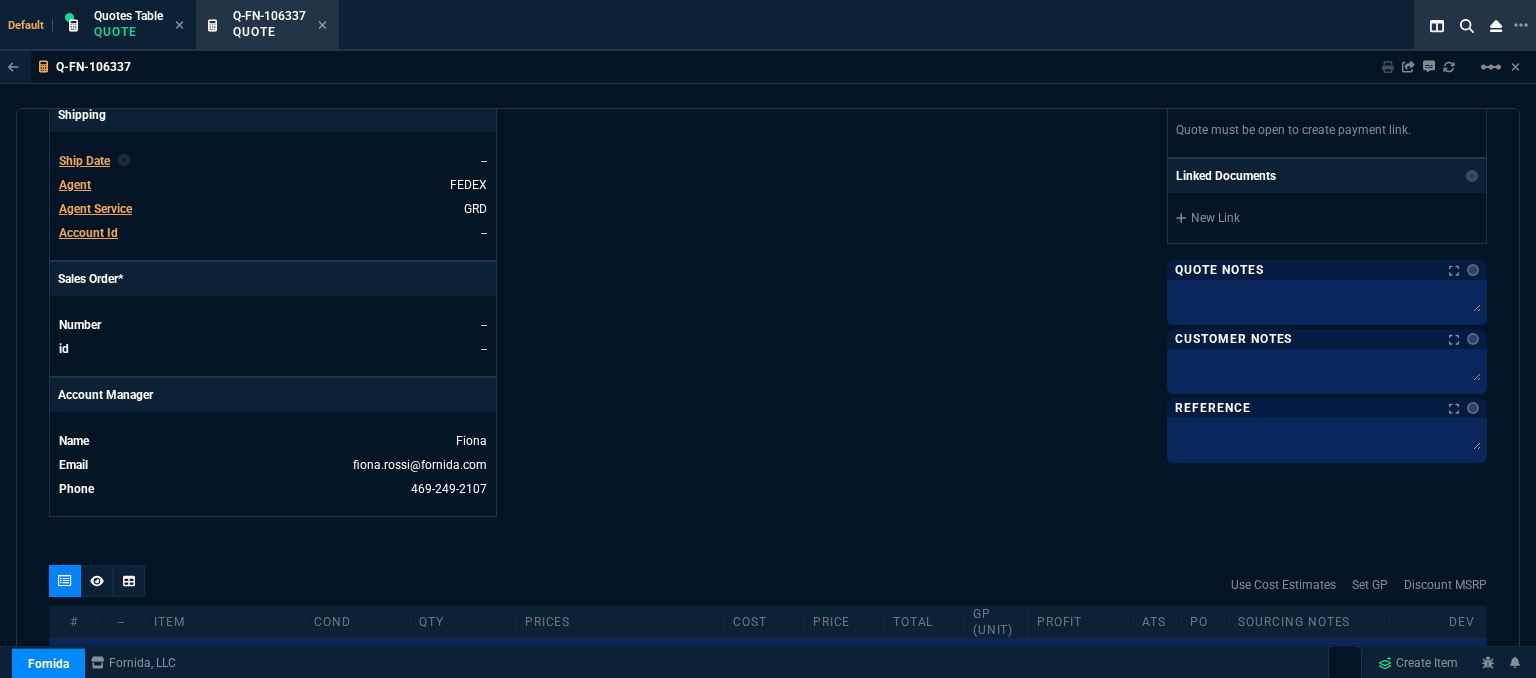 scroll, scrollTop: 958, scrollLeft: 0, axis: vertical 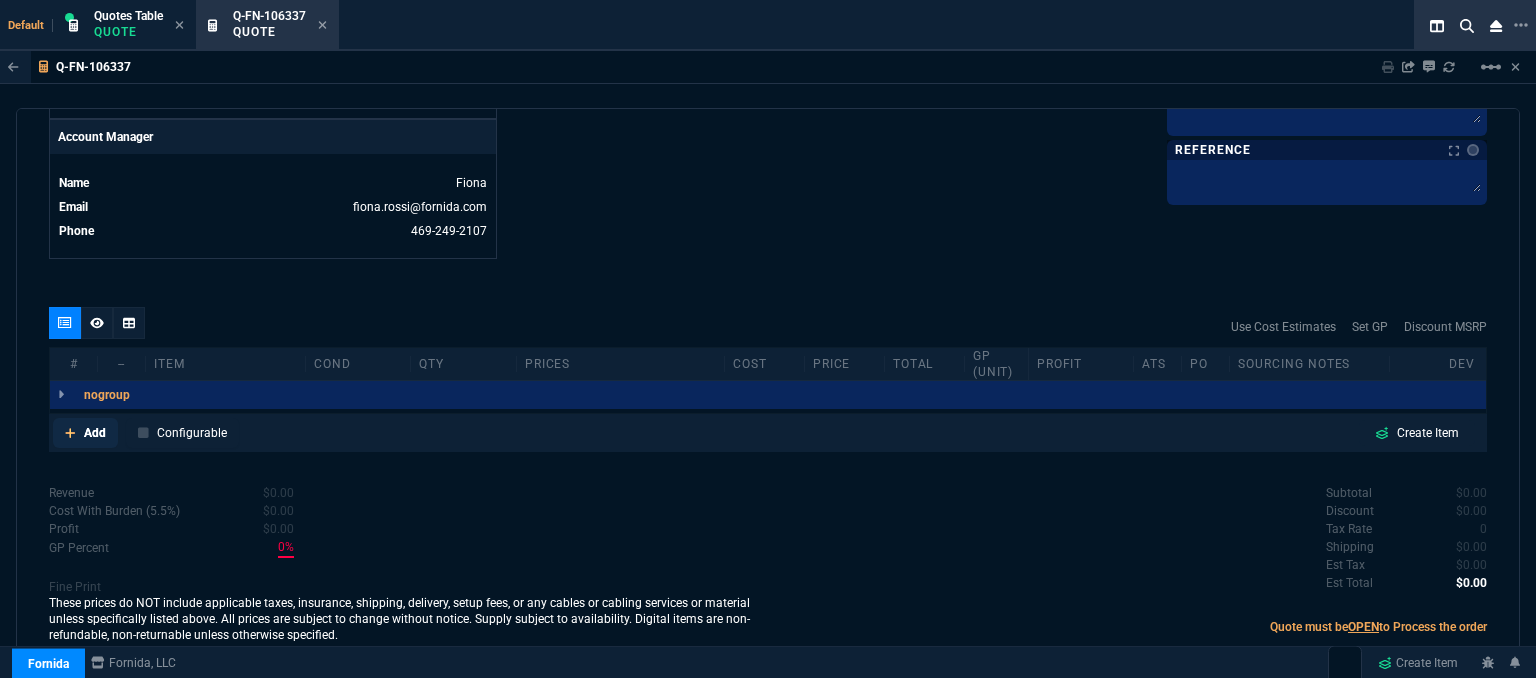 click at bounding box center (70, 433) 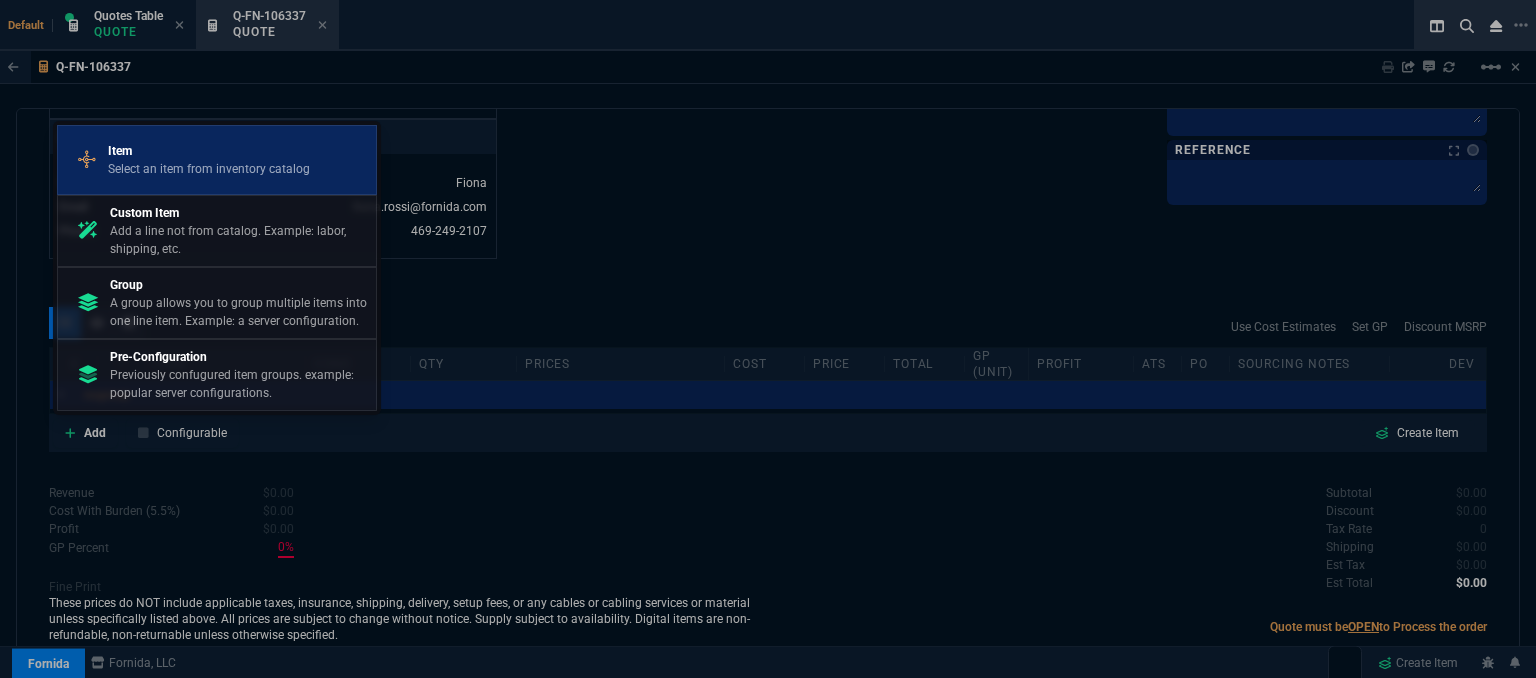 click on "Item" at bounding box center (209, 151) 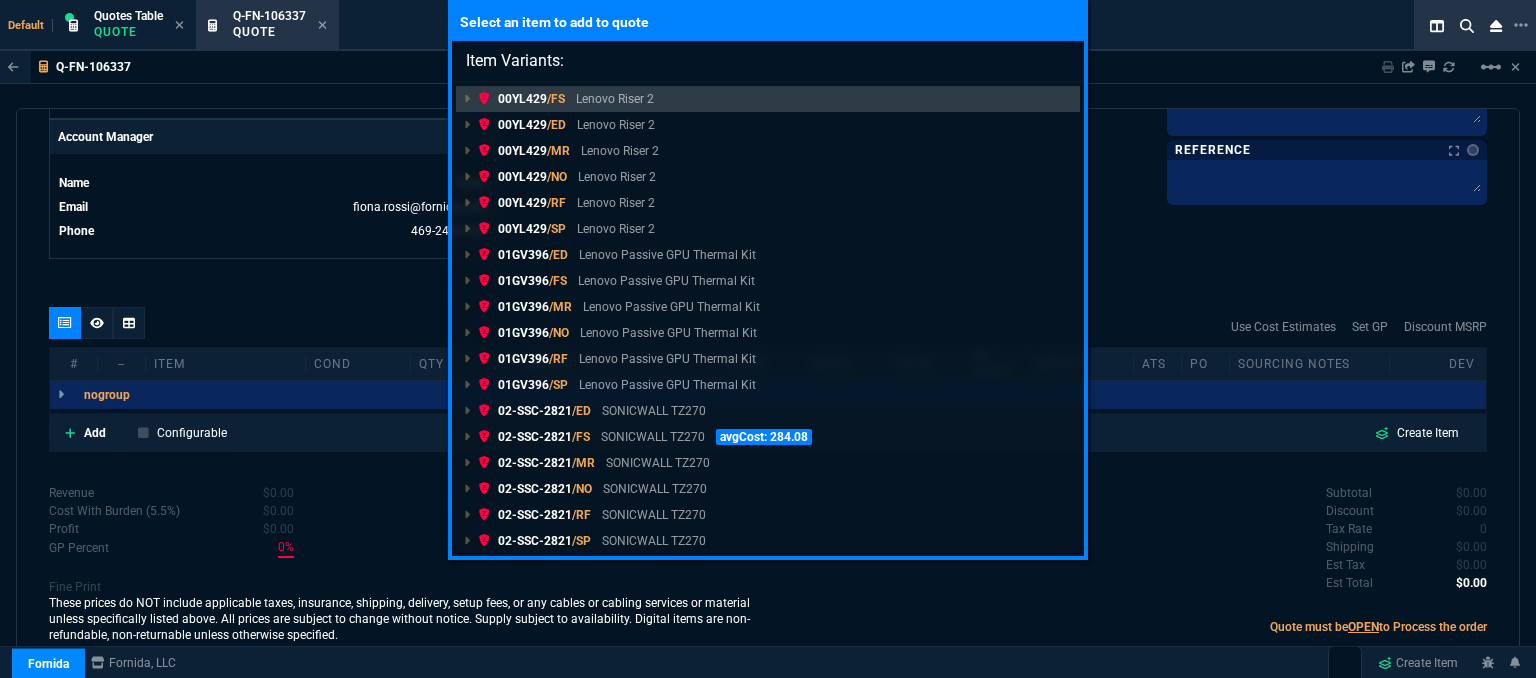 click on "00YL429
/MR
Lenovo Riser 2" at bounding box center [768, 99] 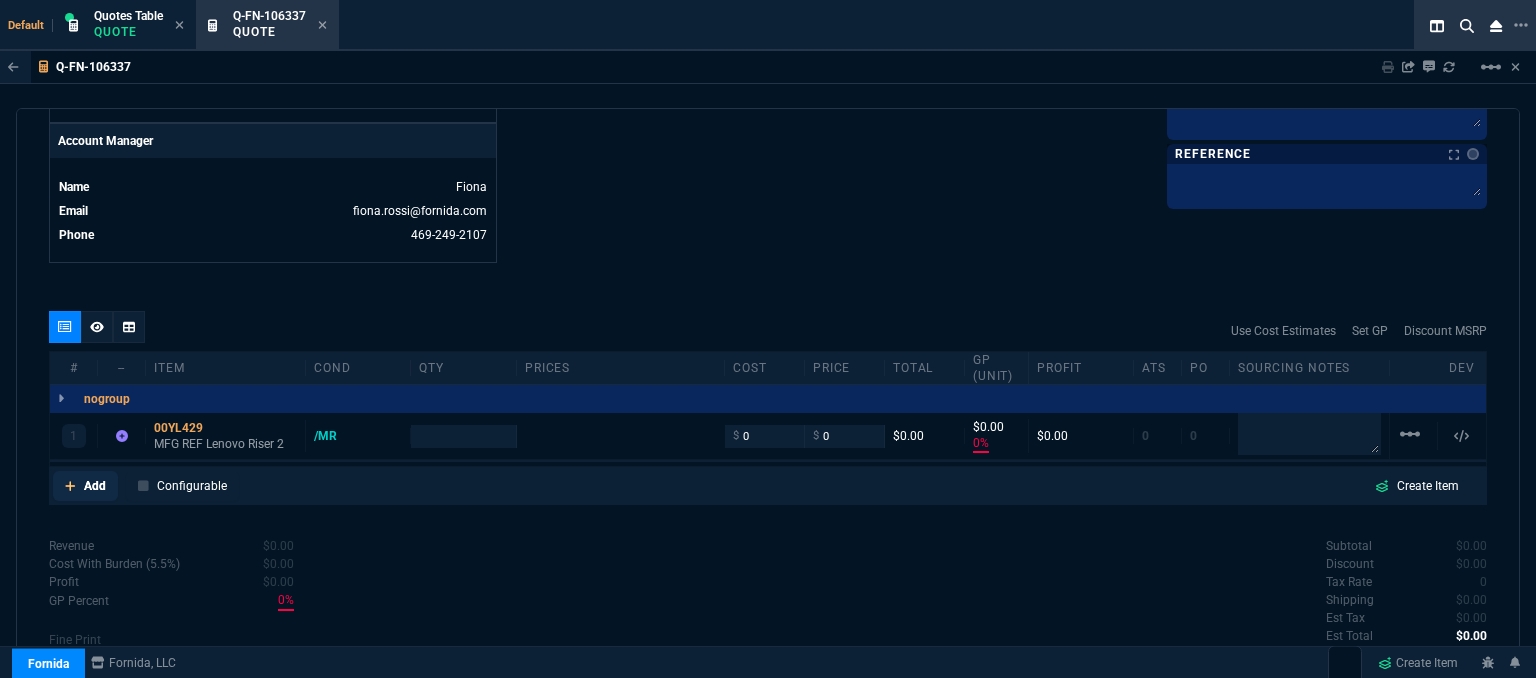 scroll, scrollTop: 958, scrollLeft: 0, axis: vertical 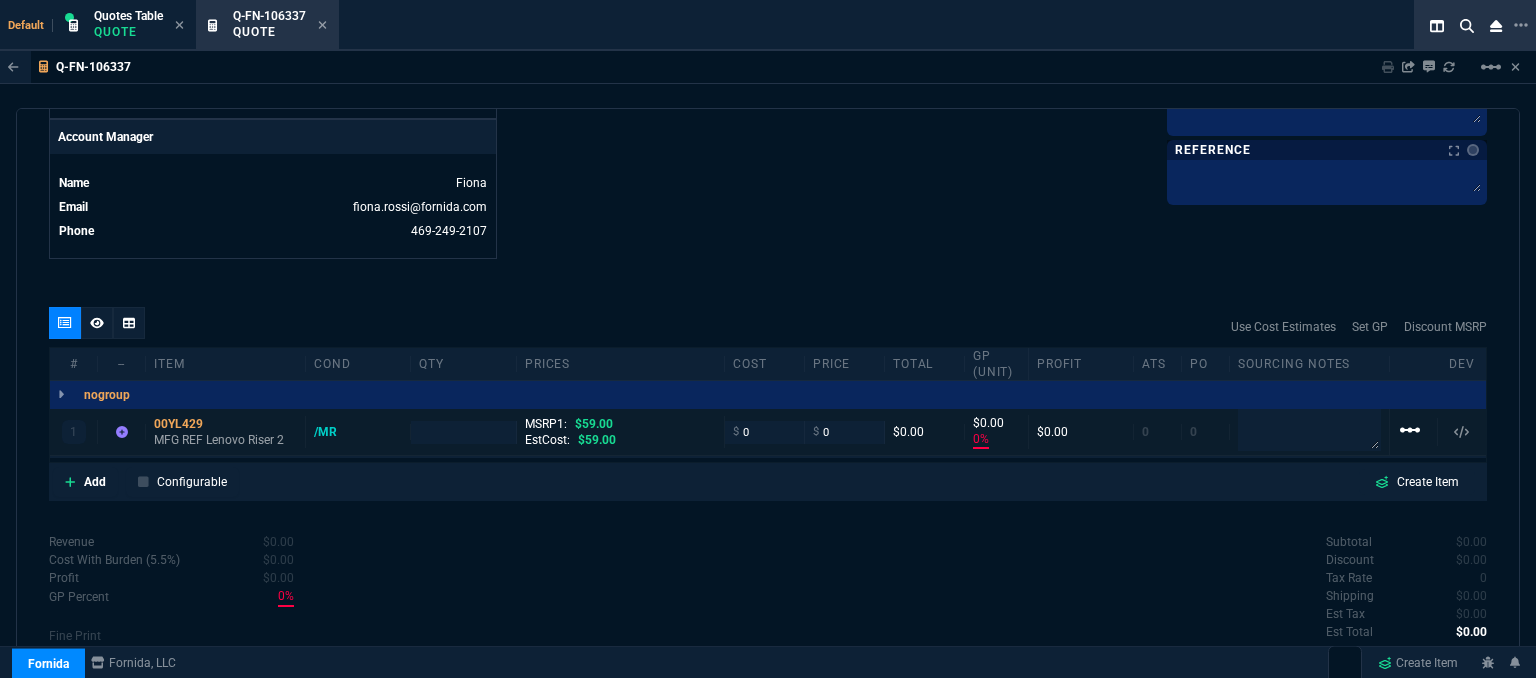 click on "linear_scale" at bounding box center (1410, 430) 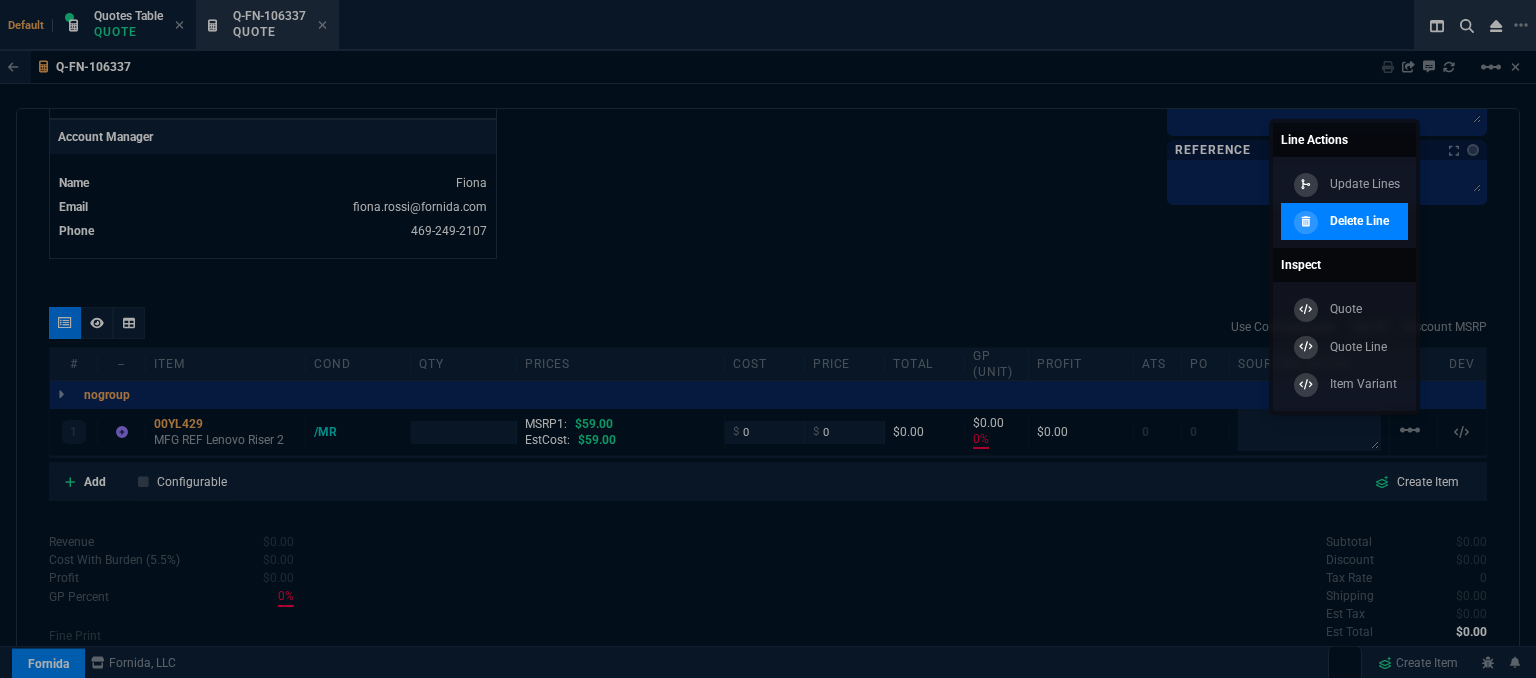 click on "Delete Line" at bounding box center [1365, 184] 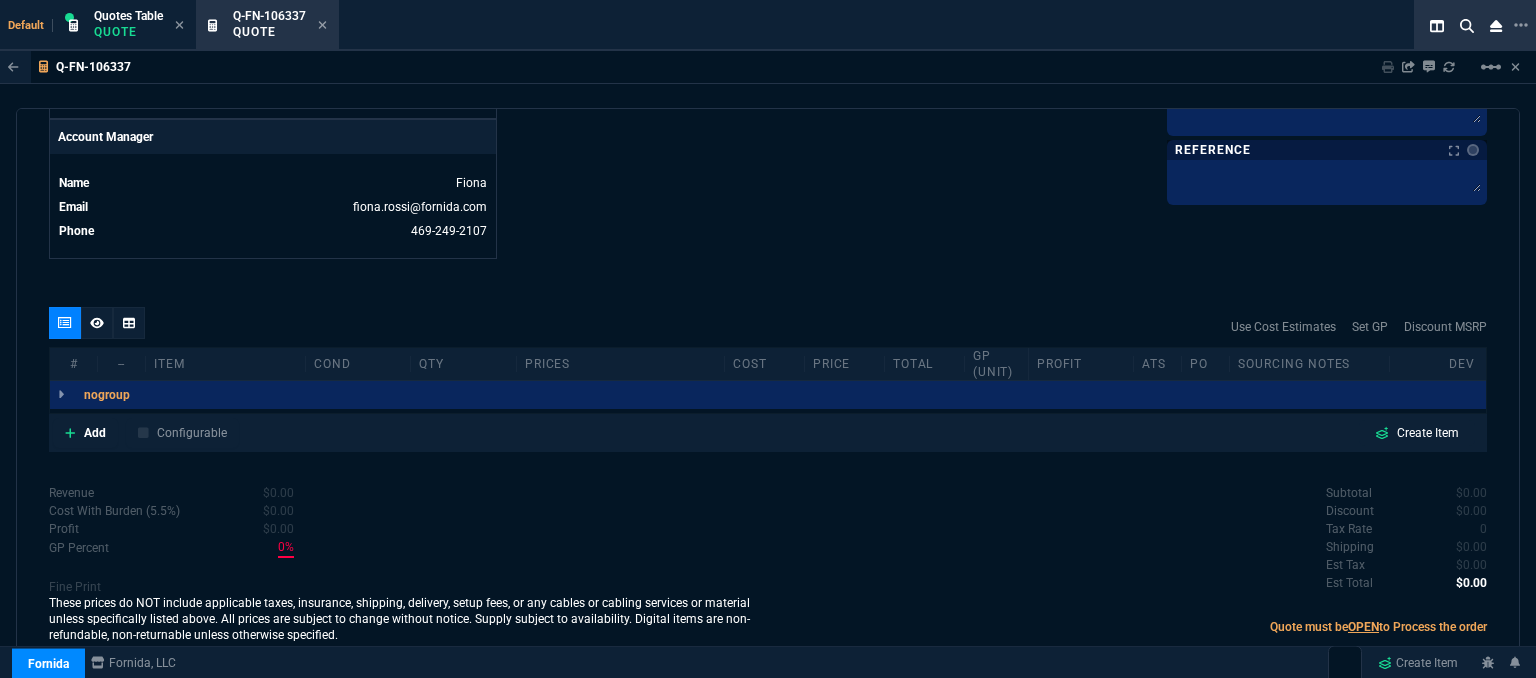 click on "Q-FN-106337 Sharing Q-FN-106337 Link Dev Link  Share on Teams linear_scale  quote   Q-FN-106337  Excelsior Tech draft Fornida, LLC 2609 Technology Dr Suite 300 Plano, TX 75074 Details Number Q-FN-106337  Order ID Q-FN-106337  Customer Code EXC307  Total Units 0  Expires Tue - 7/22/25, 5:26 PM Creator fiona.rossi@fornida.com  Created Tue - 7/8/25, 5:26 PM Print Specs Number Q-FN-106337  Customer ID EXC307  Customer Name Excelsior Tech  Expires 7/22/25,  12:26 PM  Customer PO # --  Payment Terms CREDITCARD  Shipping Agent FEDEX | GRD  Customer Customer Code EXC307  Customer Name Excelsior Tech  Customer PO # empty  Payment Terms CREDITCARD  email bo@excelsiortech.net  phone 432-553-1603   Origin  existing / email   Origin Comment    Staff Sales Person ROSS  Engineer 1 --  Engineer 2 --  Shipping Ship Date -- Agent FEDEX  Agent Service GRD  Account Id --  Sales Order* Number --  id --  Account Manager Name Fiona  Email fiona.rossi@fornida.com  Phone 469-249-2107  Fornida, LLC 2609 Technology Dr Suite 300 Tiny TX" at bounding box center [768, 415] 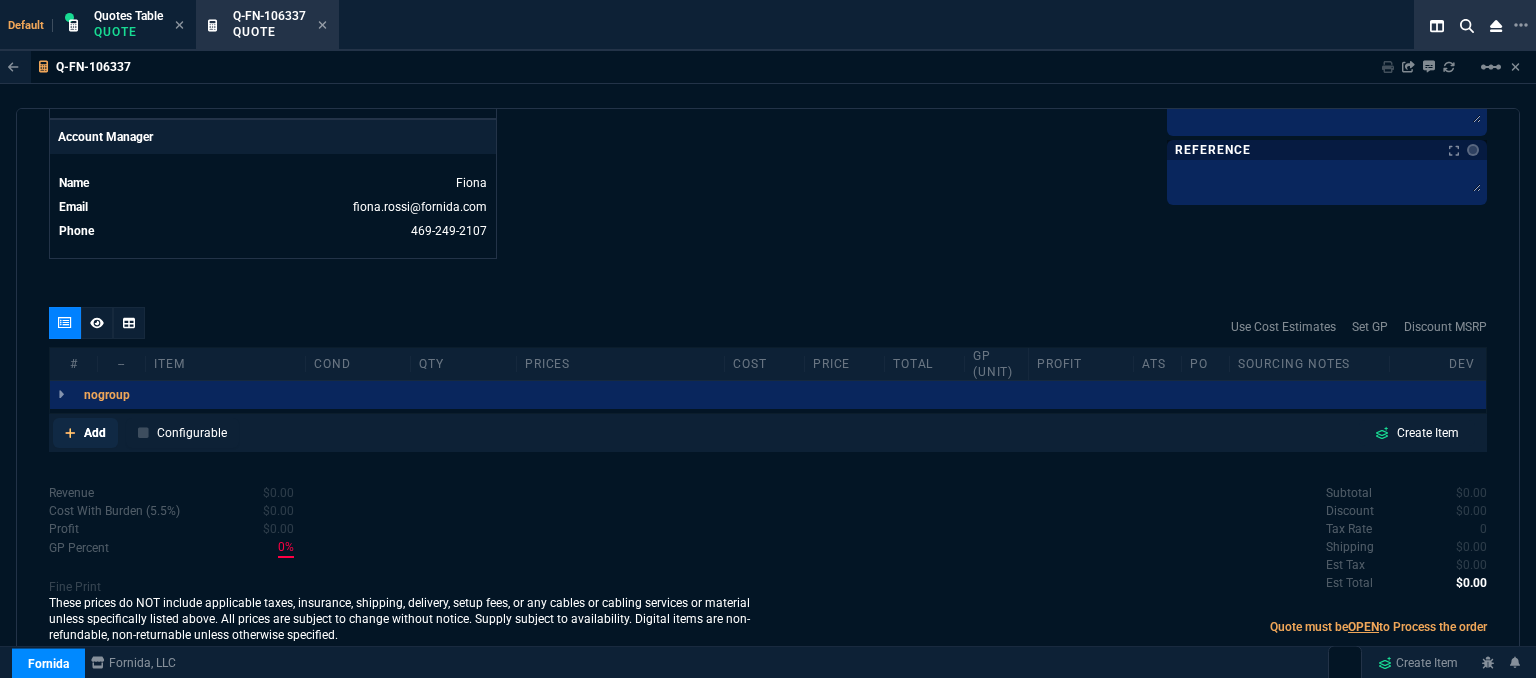 click at bounding box center [70, 433] 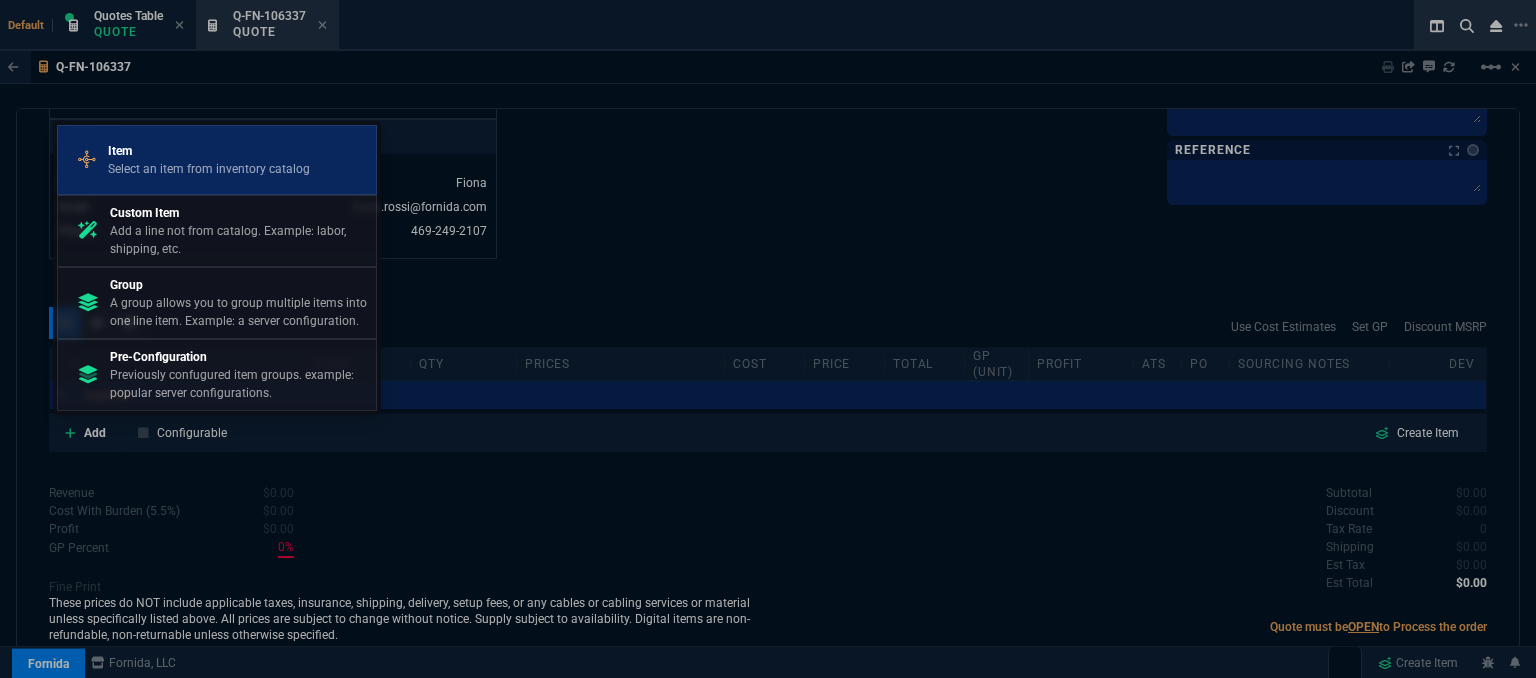 click on "Item" at bounding box center [209, 151] 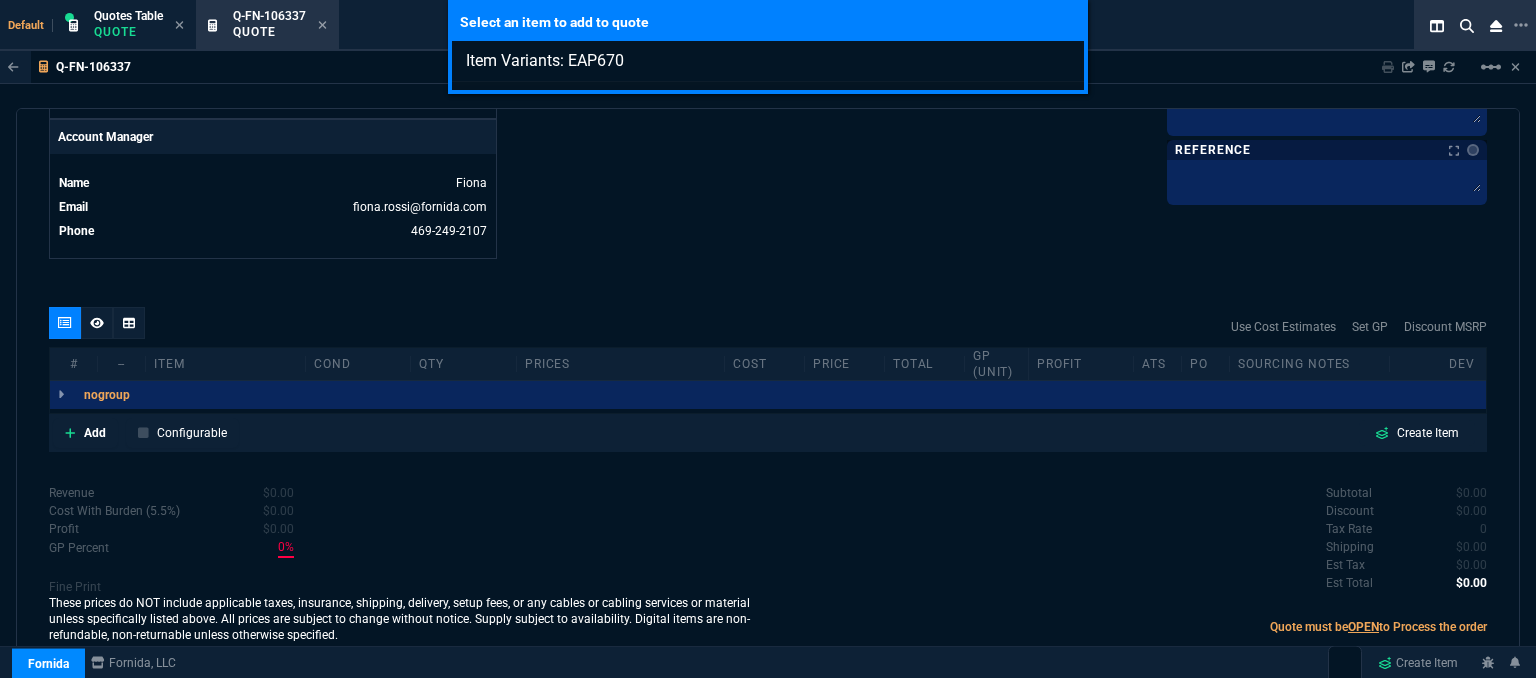 type on "Item Variants: EAP670" 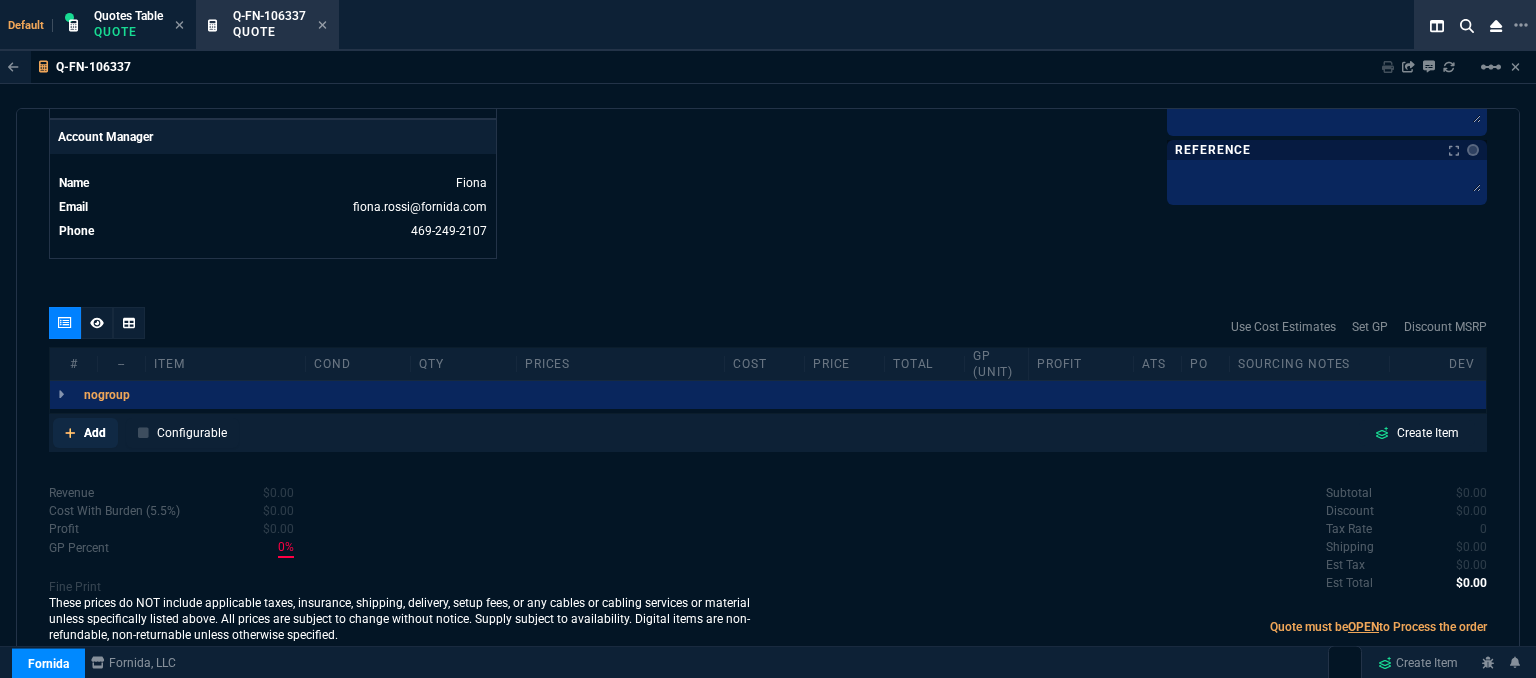 click at bounding box center (70, 433) 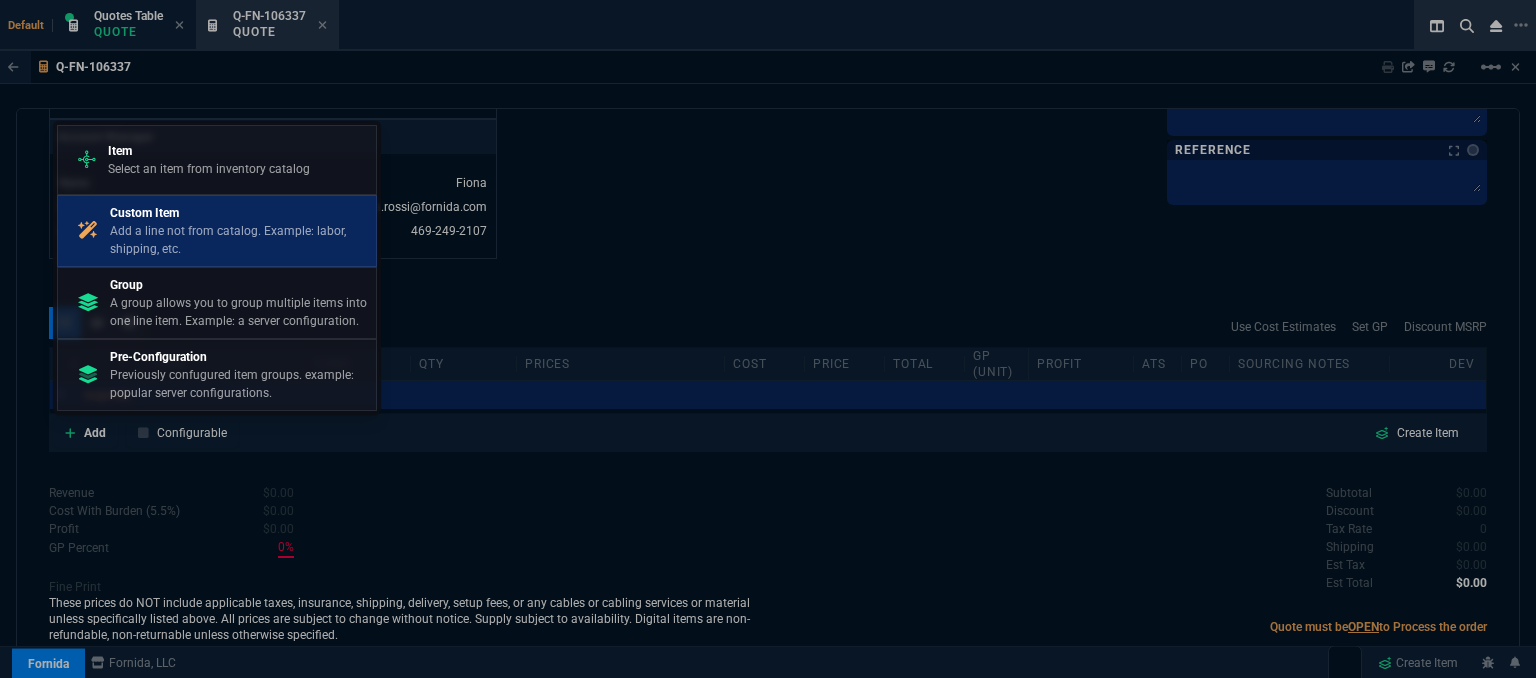 click on "Add a line not from catalog. Example: labor, shipping, etc." at bounding box center (209, 169) 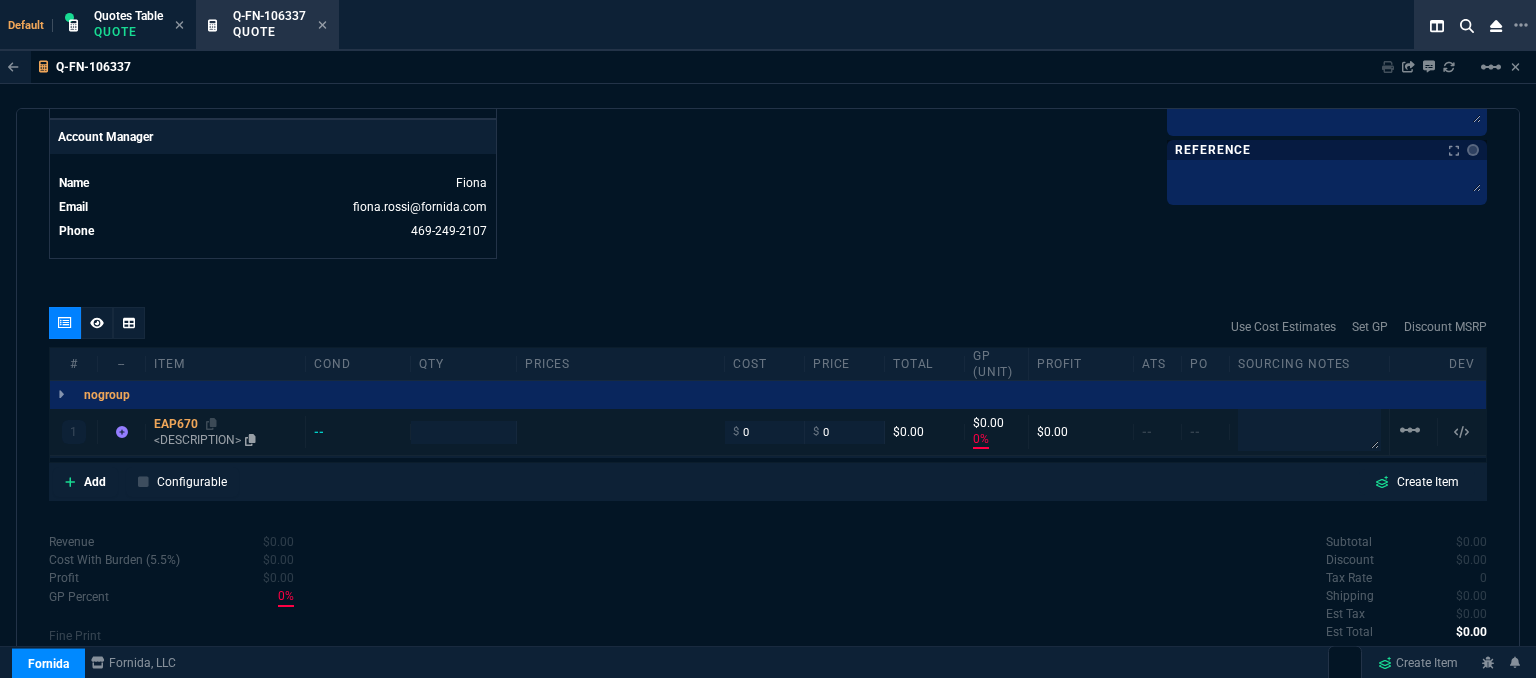 click on "<DESCRIPTION>" at bounding box center [225, 440] 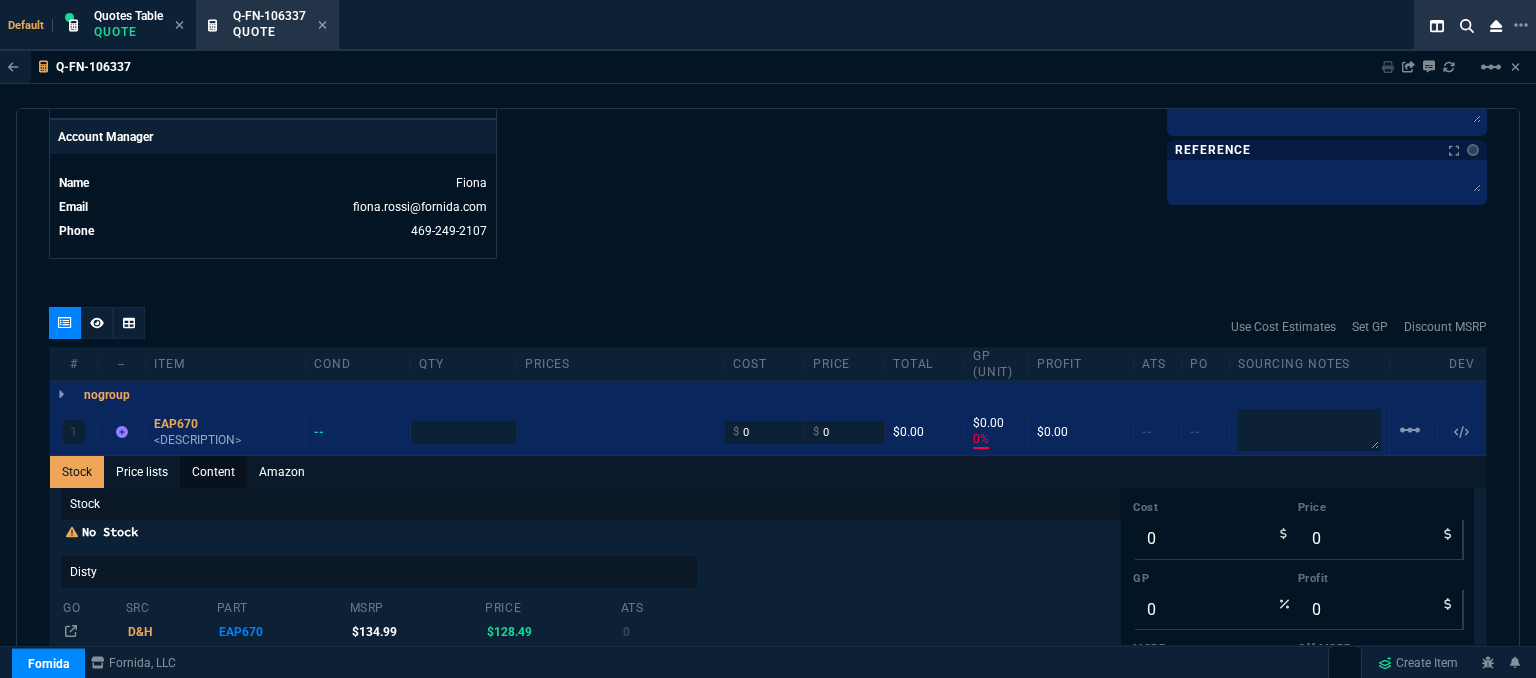 click on "Content" at bounding box center [213, 472] 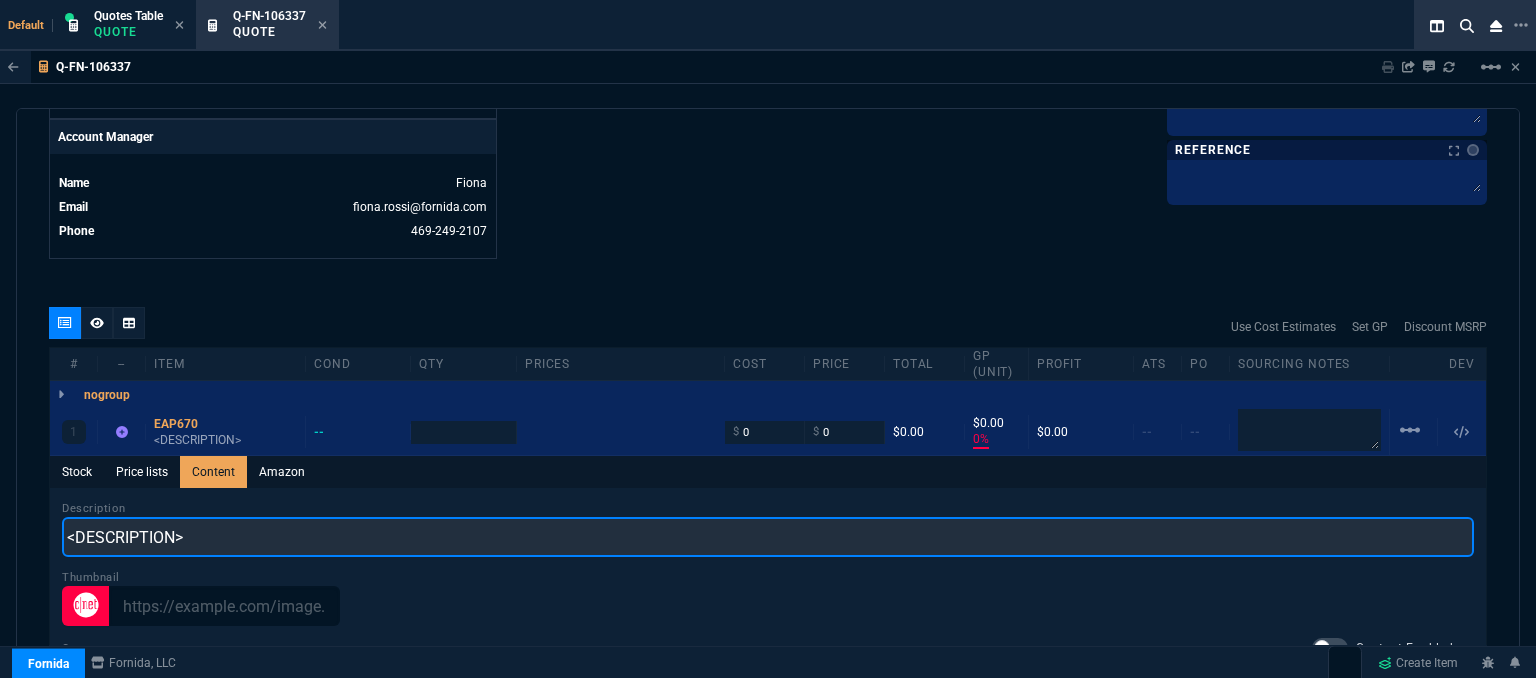 scroll, scrollTop: 0, scrollLeft: 0, axis: both 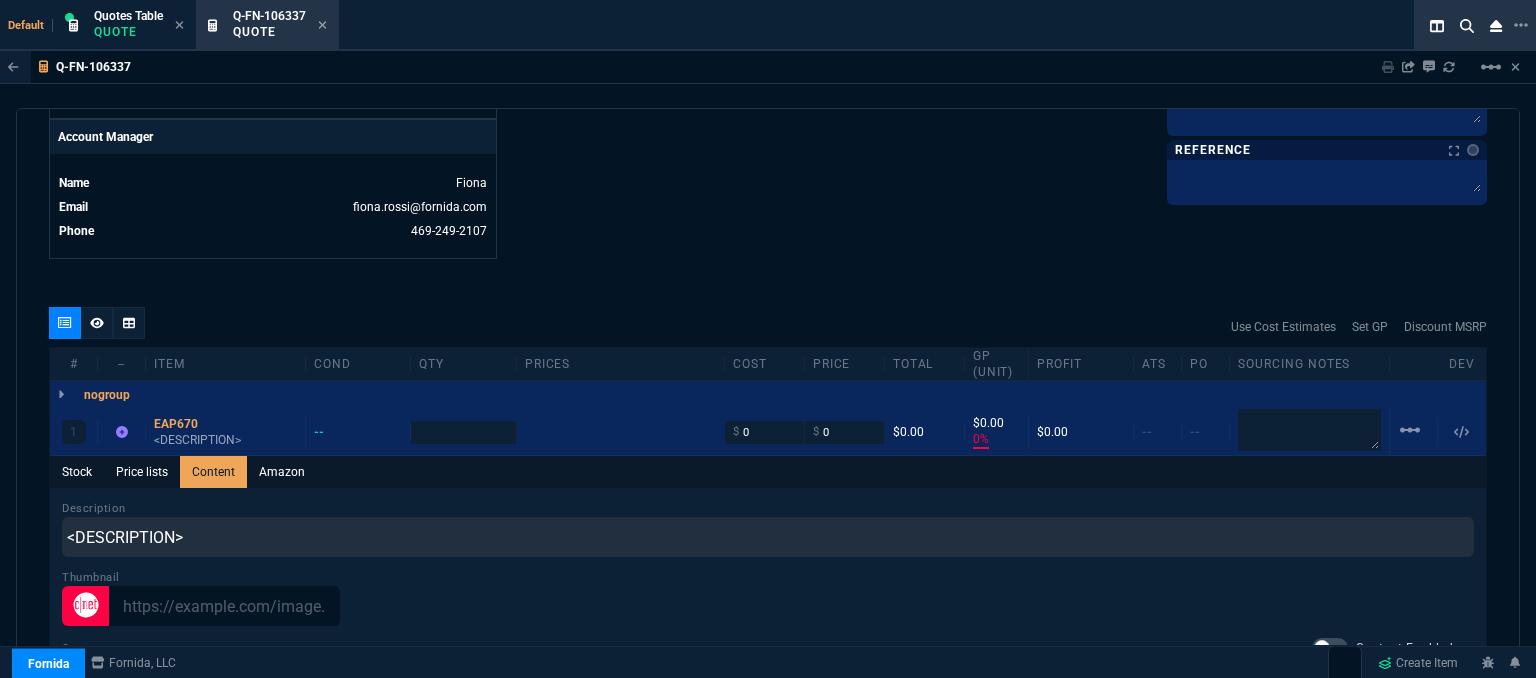 drag, startPoint x: 936, startPoint y: 153, endPoint x: 740, endPoint y: 174, distance: 197.1218 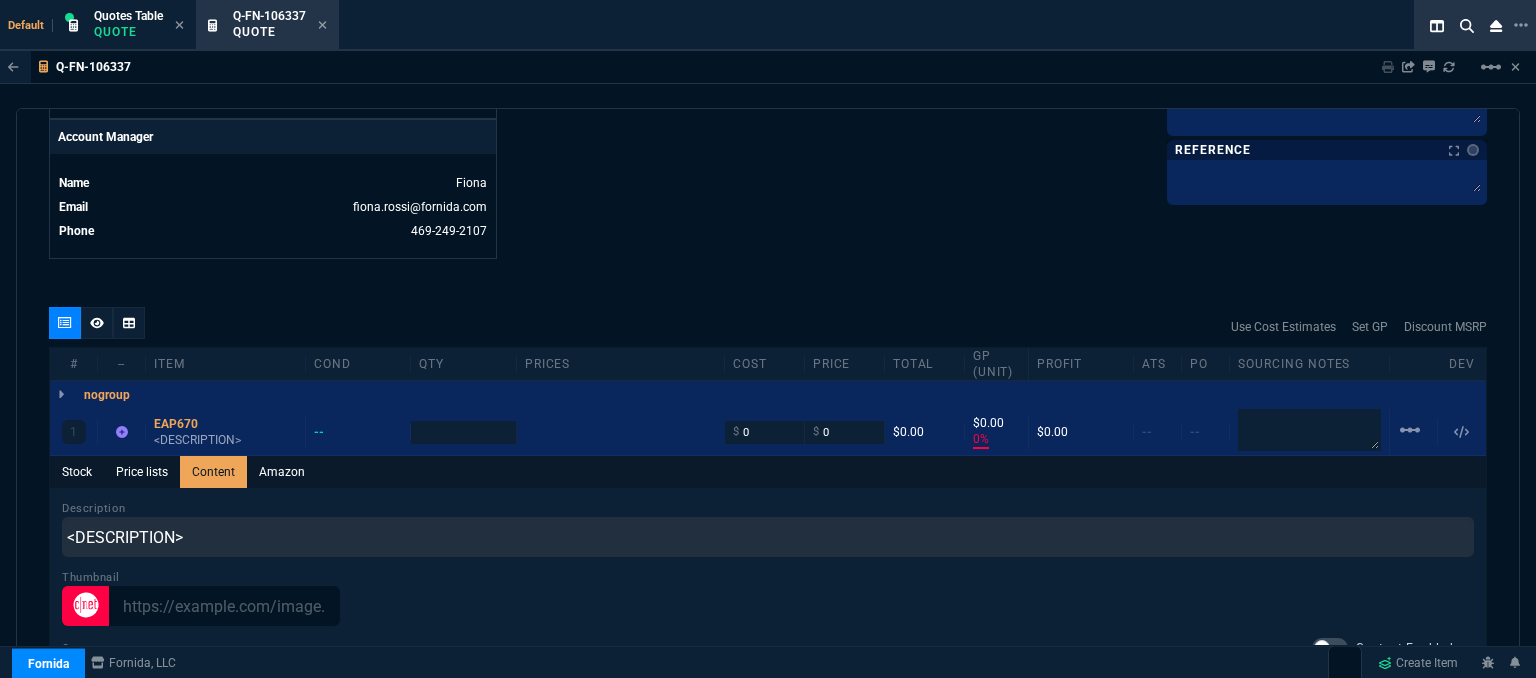 click on "Fornida, LLC 2609 Technology Dr Suite 300 Plano, TX 75074  Share Link  Tiny oneOnOne chat SEND Cody Taylor oneOnOne chat SEND Sarah Costa oneOnOne chat SEND Brian Over oneOnOne chat SEND  Show More Chats  Shipping Address 301 Cloud Ave Midland,  TX -- USA Bill to Address 301 Cloud Ave Midland,  TX -- USA End User -- -- -- Payment Link  Quote must be open to create payment link.  Linked Documents  New Link  Quote Notes Quote Notes    Customer Notes Customer Notes    Reference Reference" at bounding box center (1127, -257) 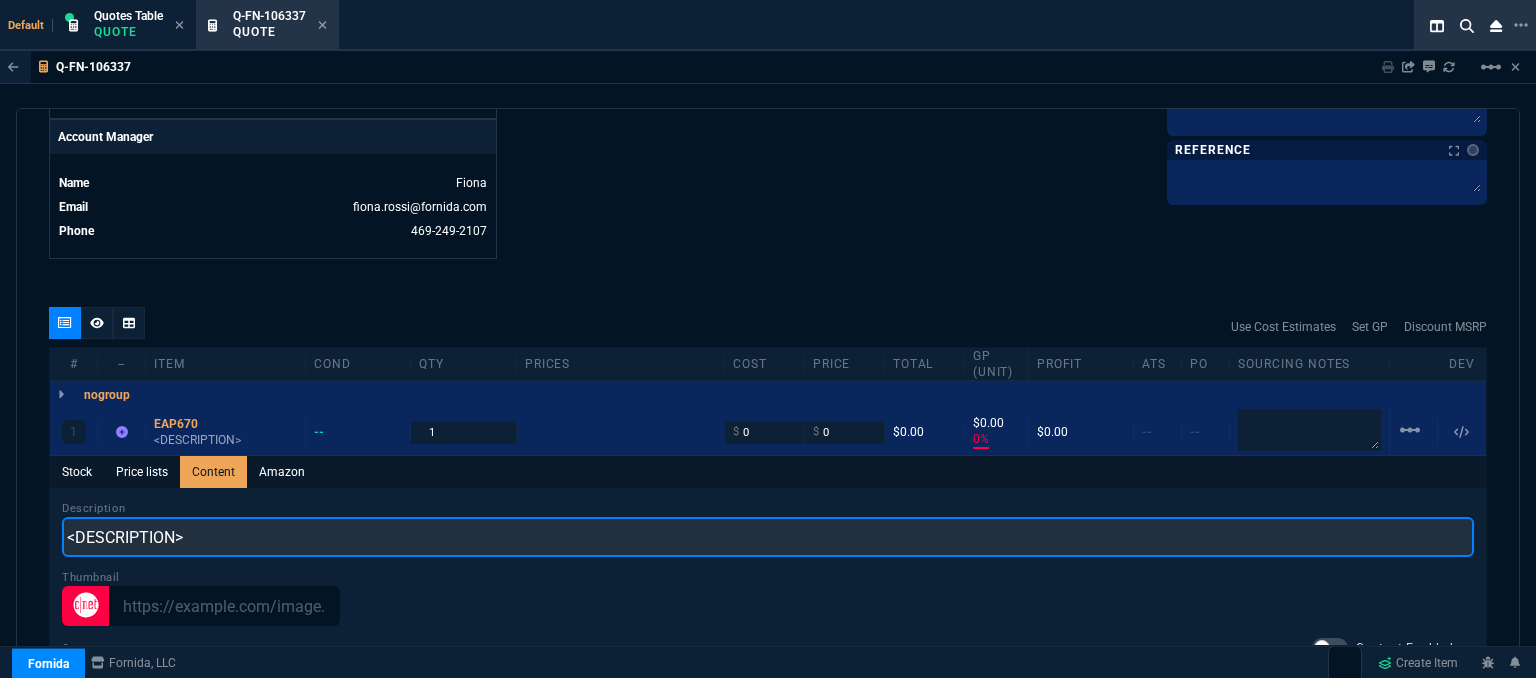 drag, startPoint x: 238, startPoint y: 526, endPoint x: 16, endPoint y: 520, distance: 222.08107 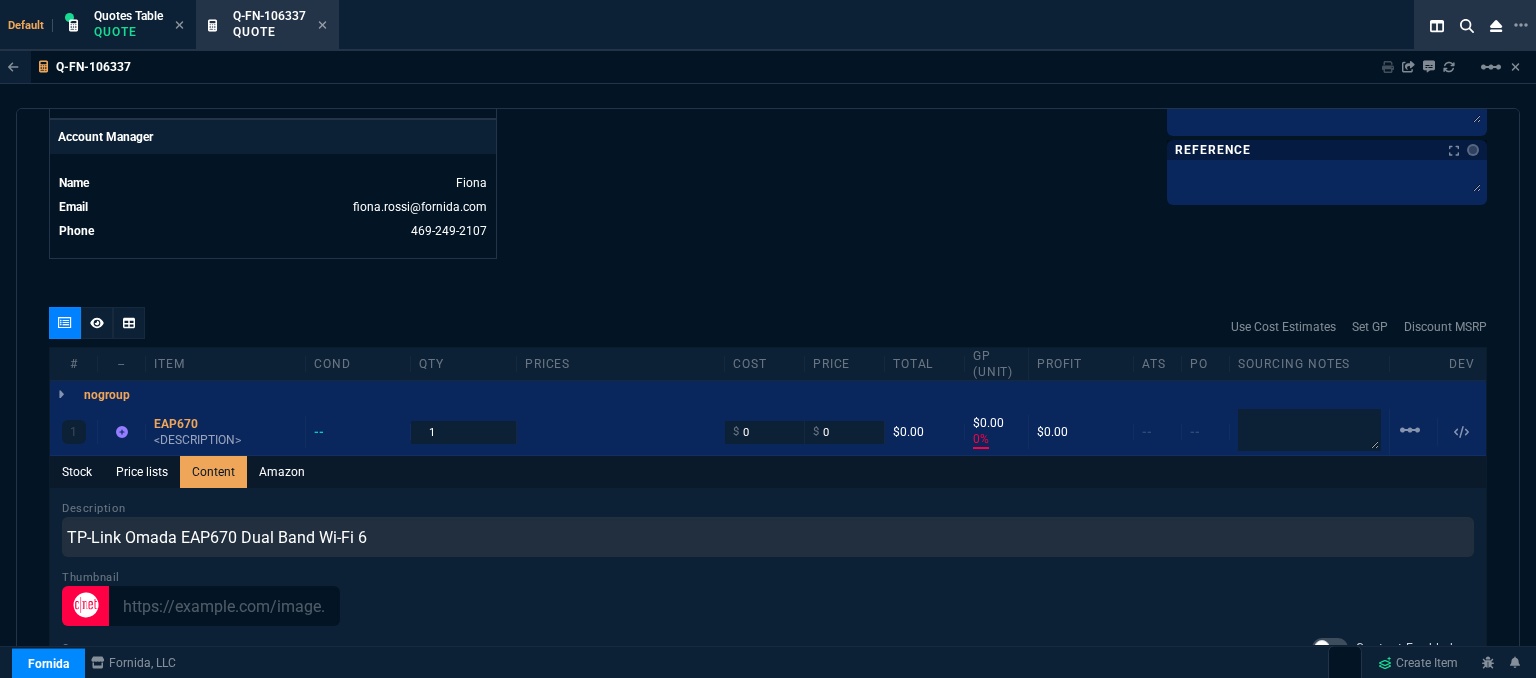 click on "quote   Q-FN-106337  Excelsior Tech draft Fornida, LLC 2609 Technology Dr Suite 300 Plano, TX 75074 Details Number Q-FN-106337  Order ID Q-FN-106337  Customer Code EXC307  Total Units 1  Expires Tue - 7/22/25, 5:26 PM Creator fiona.rossi@fornida.com  Created Tue - 7/8/25, 5:26 PM Print Specs Number Q-FN-106337  Customer ID EXC307  Customer Name Excelsior Tech  Expires 7/22/25,  12:26 PM  Customer PO # --  Payment Terms CREDITCARD  Shipping Agent FEDEX | GRD  Customer Customer Code EXC307  Customer Name Excelsior Tech  Customer PO # empty  Payment Terms CREDITCARD  email bo@excelsiortech.net  phone 432-553-1603   Origin  existing / email   Origin Comment    Staff Sales Person ROSS  Engineer 1 --  Engineer 2 --  Shipping Ship Date -- Agent FEDEX  Agent Service GRD  Account Id --  Sales Order* Number --  id --  Account Manager Name Fiona  Email fiona.rossi@fornida.com  Phone 469-249-2107  Fornida, LLC 2609 Technology Dr Suite 300 Plano, TX 75074  Share Link  Tiny oneOnOne chat SEND Cody Taylor oneOnOne chat TX" at bounding box center [768, 396] 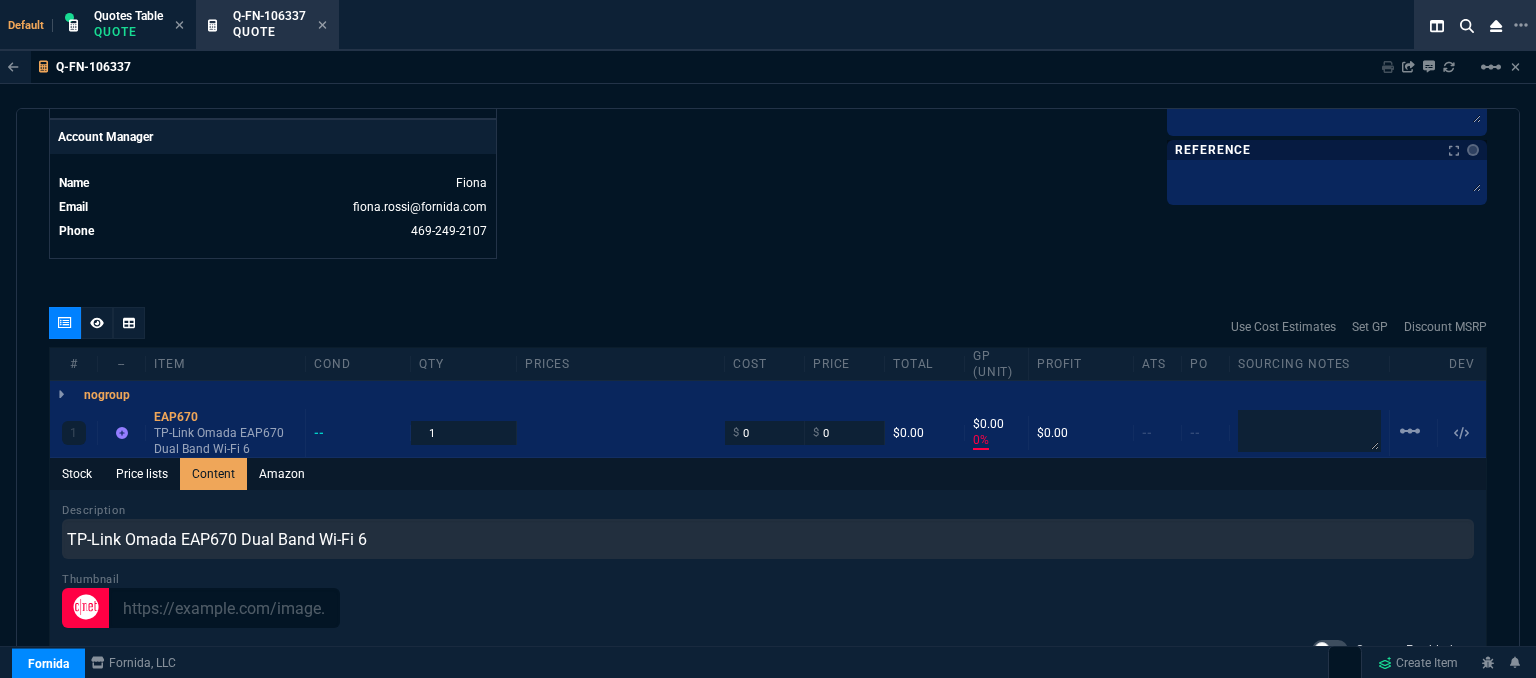 click on "Details Number Q-FN-106337  Order ID Q-FN-106337  Customer Code EXC307  Total Units 1  Expires Tue - 7/22/25, 5:26 PM Creator fiona.rossi@fornida.com  Created Tue - 7/8/25, 5:26 PM Print Specs Number Q-FN-106337  Customer ID EXC307  Customer Name Excelsior Tech  Expires 7/22/25,  12:26 PM  Customer PO # --  Payment Terms CREDITCARD  Shipping Agent FEDEX | GRD  Customer Customer Code EXC307  Customer Name Excelsior Tech  Customer PO # empty  Payment Terms CREDITCARD  email bo@excelsiortech.net  phone 432-553-1603   Origin  existing / email   Origin Comment    Staff Sales Person ROSS  Engineer 1 --  Engineer 2 --  Shipping Ship Date -- Agent FEDEX  Agent Service GRD  Account Id --  Sales Order* Number --  id --  Account Manager Name Fiona  Email fiona.rossi@fornida.com  Phone 469-249-2107" at bounding box center (408, -257) 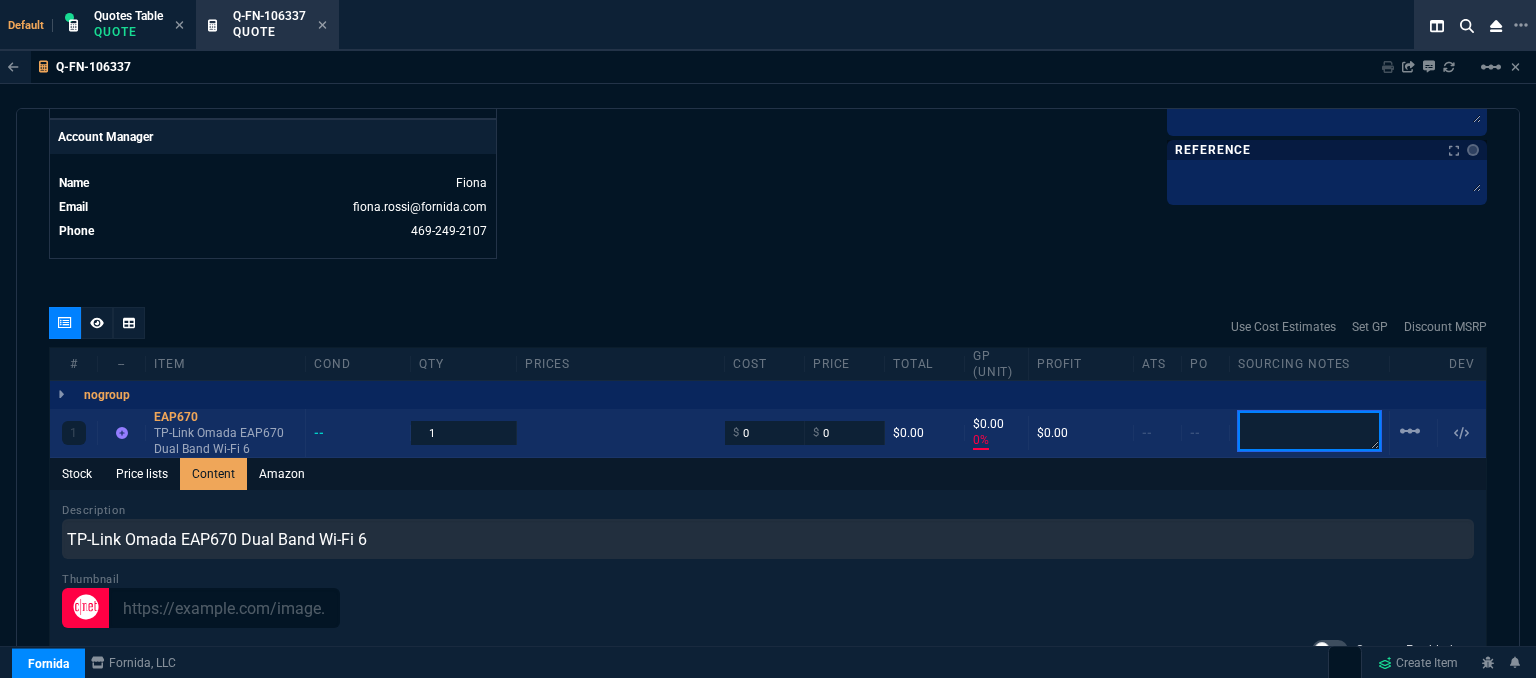 click at bounding box center (1309, 431) 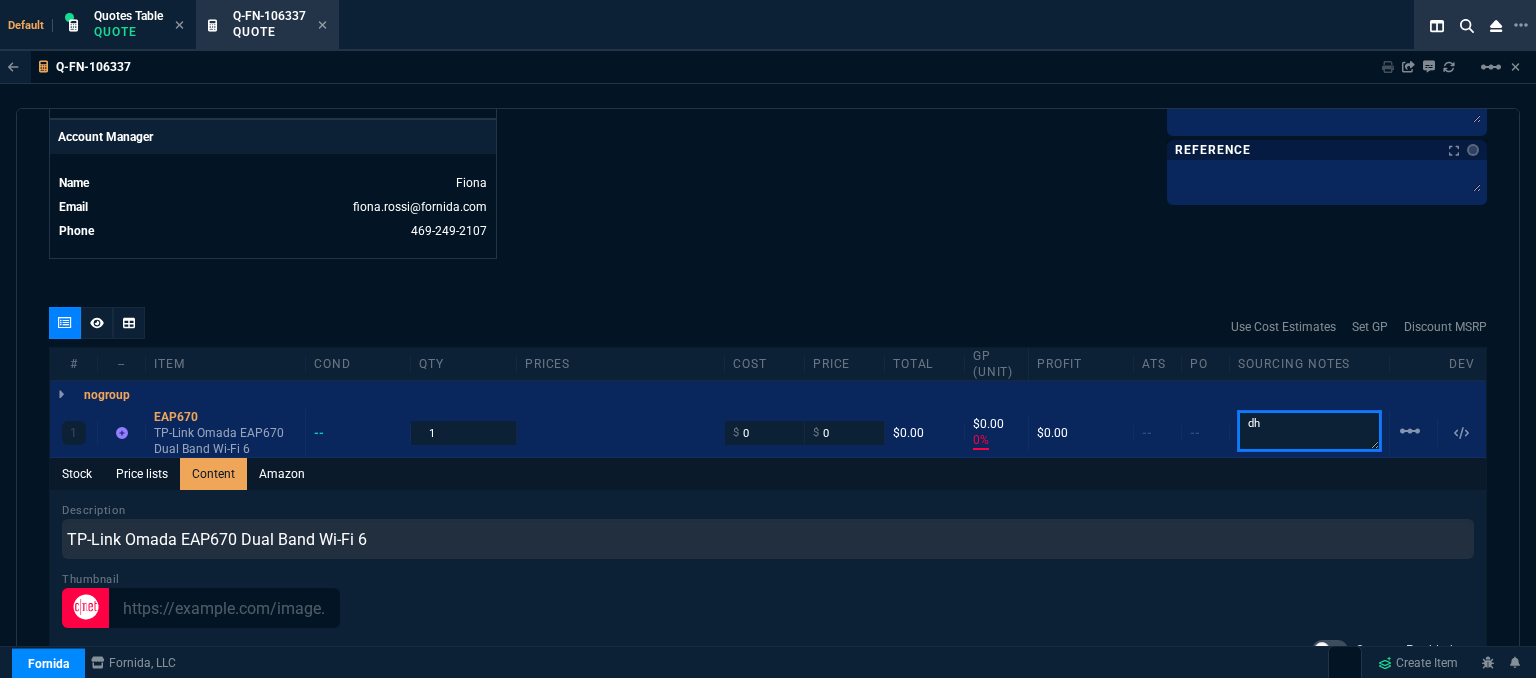 type on "dh" 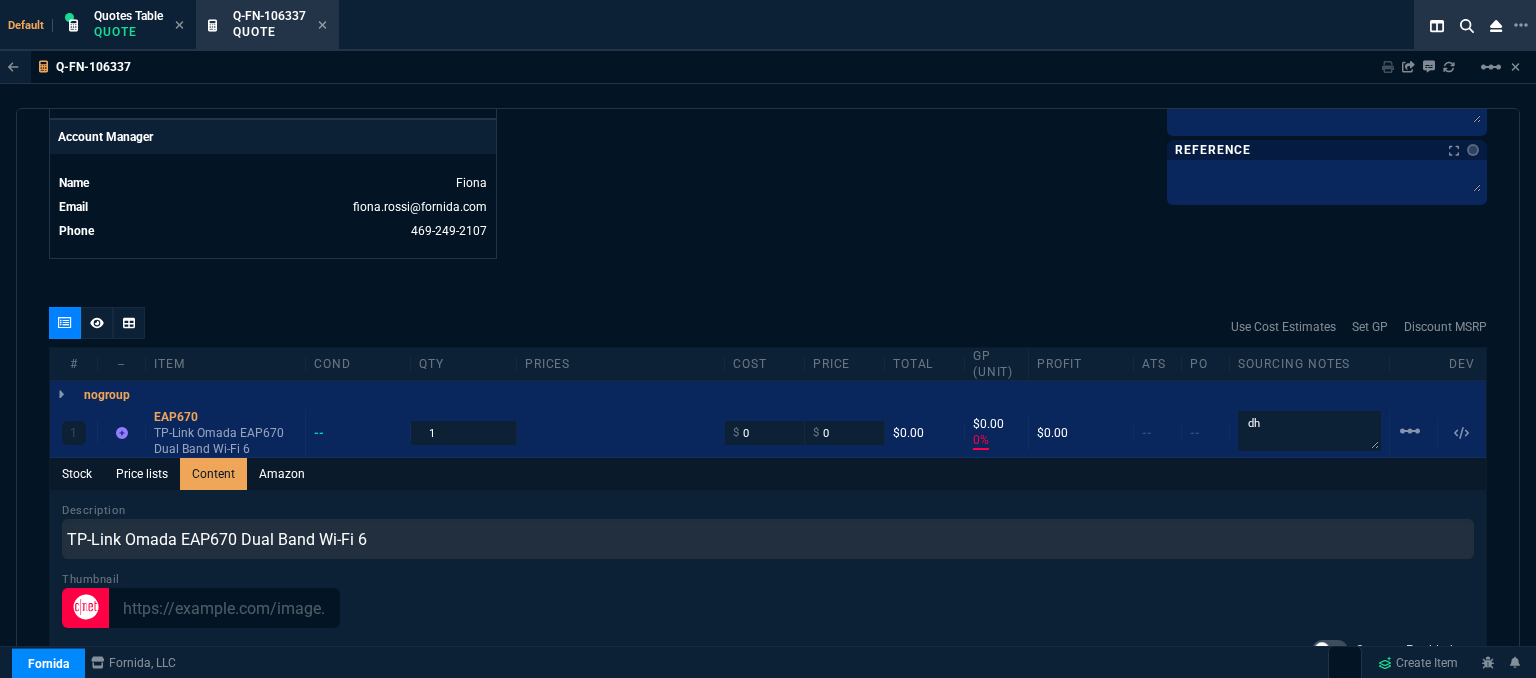 click on "Fornida, LLC 2609 Technology Dr Suite 300 Plano, TX 75074  Share Link  Tiny oneOnOne chat SEND Cody Taylor oneOnOne chat SEND Sarah Costa oneOnOne chat SEND Brian Over oneOnOne chat SEND  Show More Chats  Shipping Address 301 Cloud Ave Midland,  TX -- USA Bill to Address 301 Cloud Ave Midland,  TX -- USA End User -- -- -- Payment Link  Quote must be open to create payment link.  Linked Documents  New Link  Quote Notes Quote Notes    Customer Notes Customer Notes    Reference Reference" at bounding box center [1127, -257] 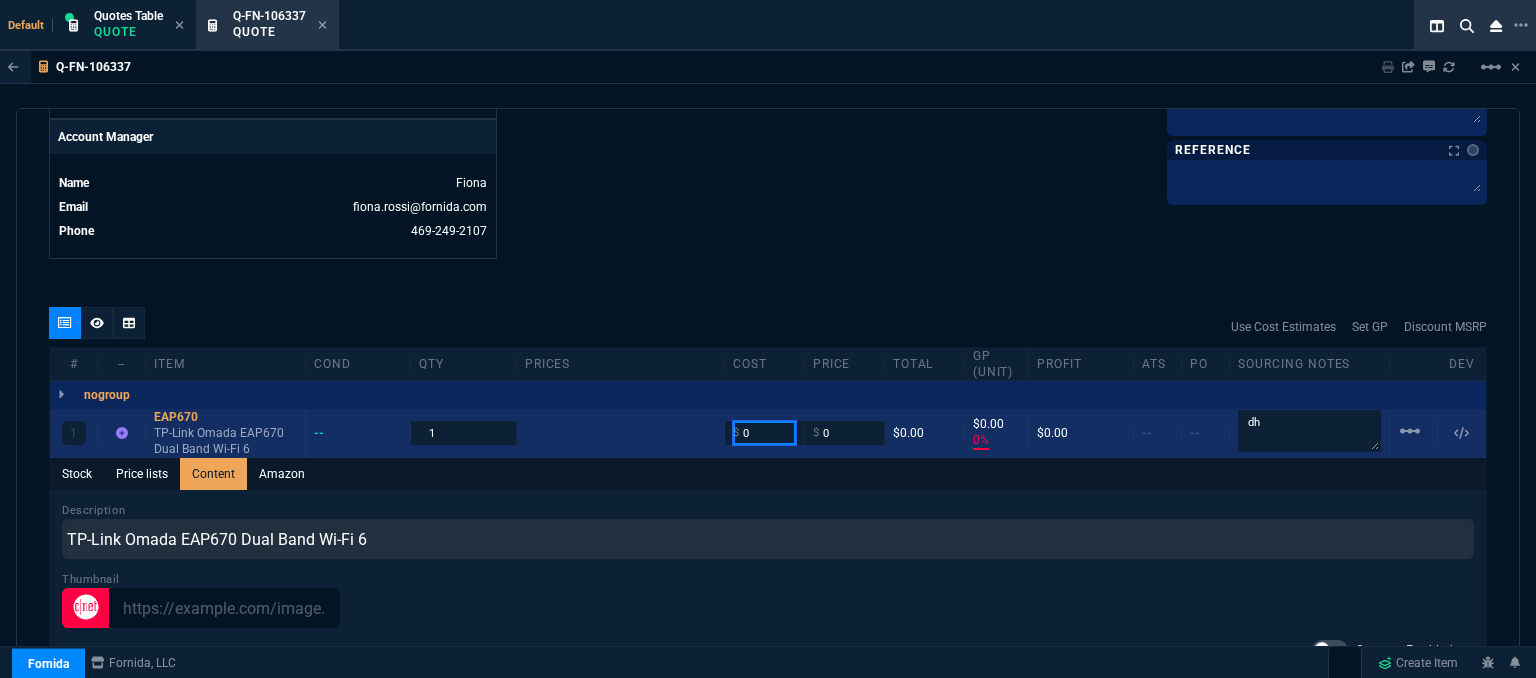 drag, startPoint x: 748, startPoint y: 435, endPoint x: 643, endPoint y: 421, distance: 105.92922 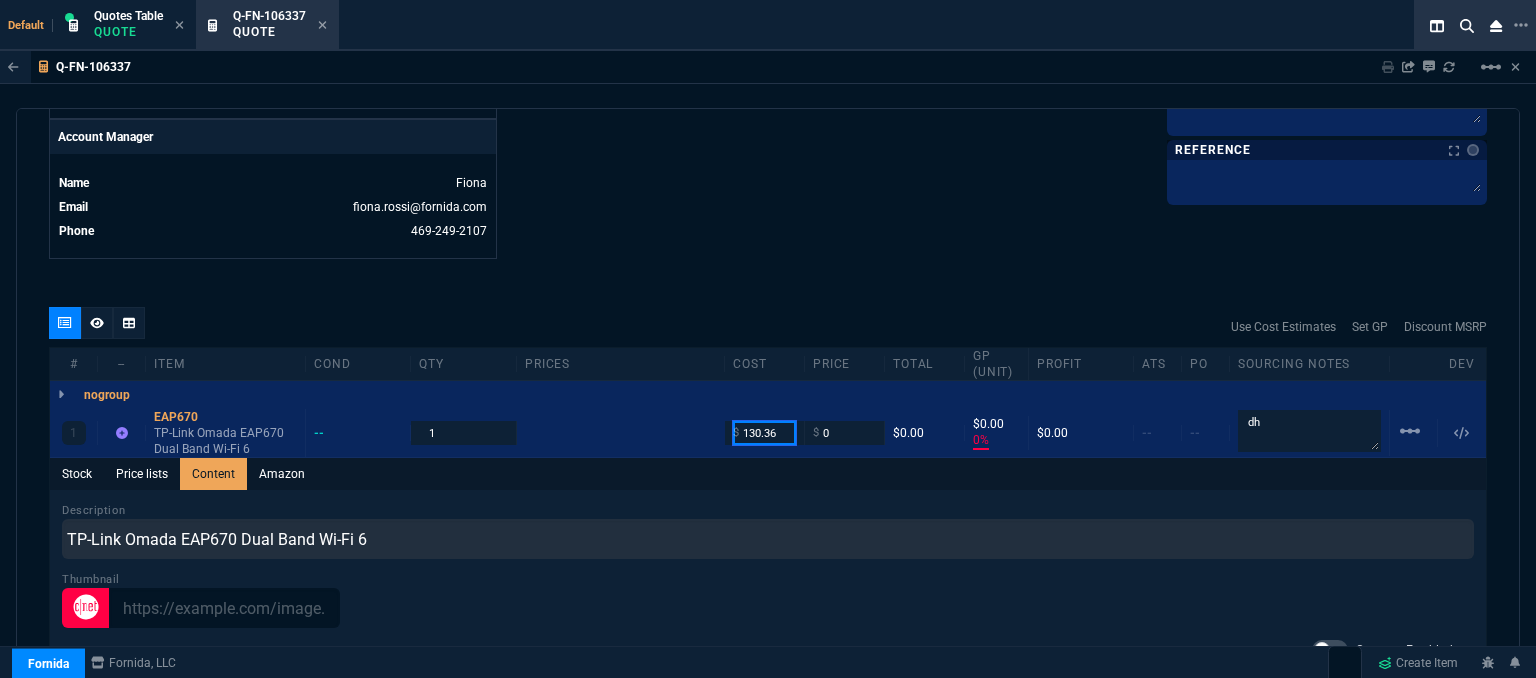 type on "130.36" 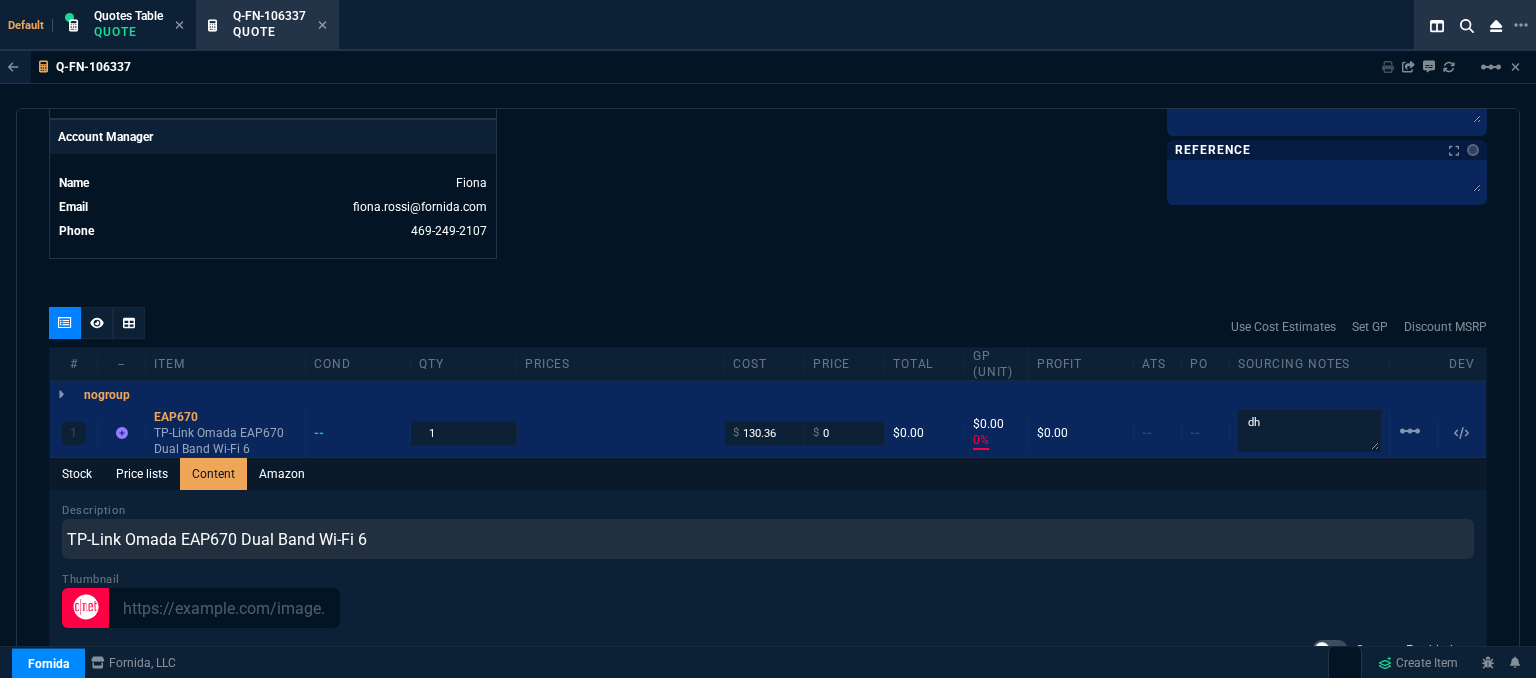 click on "Details Number Q-FN-106337  Order ID Q-FN-106337  Customer Code EXC307  Total Units 1  Expires Tue - 7/22/25, 5:26 PM Creator fiona.rossi@fornida.com  Created Tue - 7/8/25, 5:26 PM Print Specs Number Q-FN-106337  Customer ID EXC307  Customer Name Excelsior Tech  Expires 7/22/25,  12:26 PM  Customer PO # --  Payment Terms CREDITCARD  Shipping Agent FEDEX | GRD  Customer Customer Code EXC307  Customer Name Excelsior Tech  Customer PO # empty  Payment Terms CREDITCARD  email bo@excelsiortech.net  phone 432-553-1603   Origin  existing / email   Origin Comment    Staff Sales Person ROSS  Engineer 1 --  Engineer 2 --  Shipping Ship Date -- Agent FEDEX  Agent Service GRD  Account Id --  Sales Order* Number --  id --  Account Manager Name Fiona  Email fiona.rossi@fornida.com  Phone 469-249-2107" at bounding box center [408, -257] 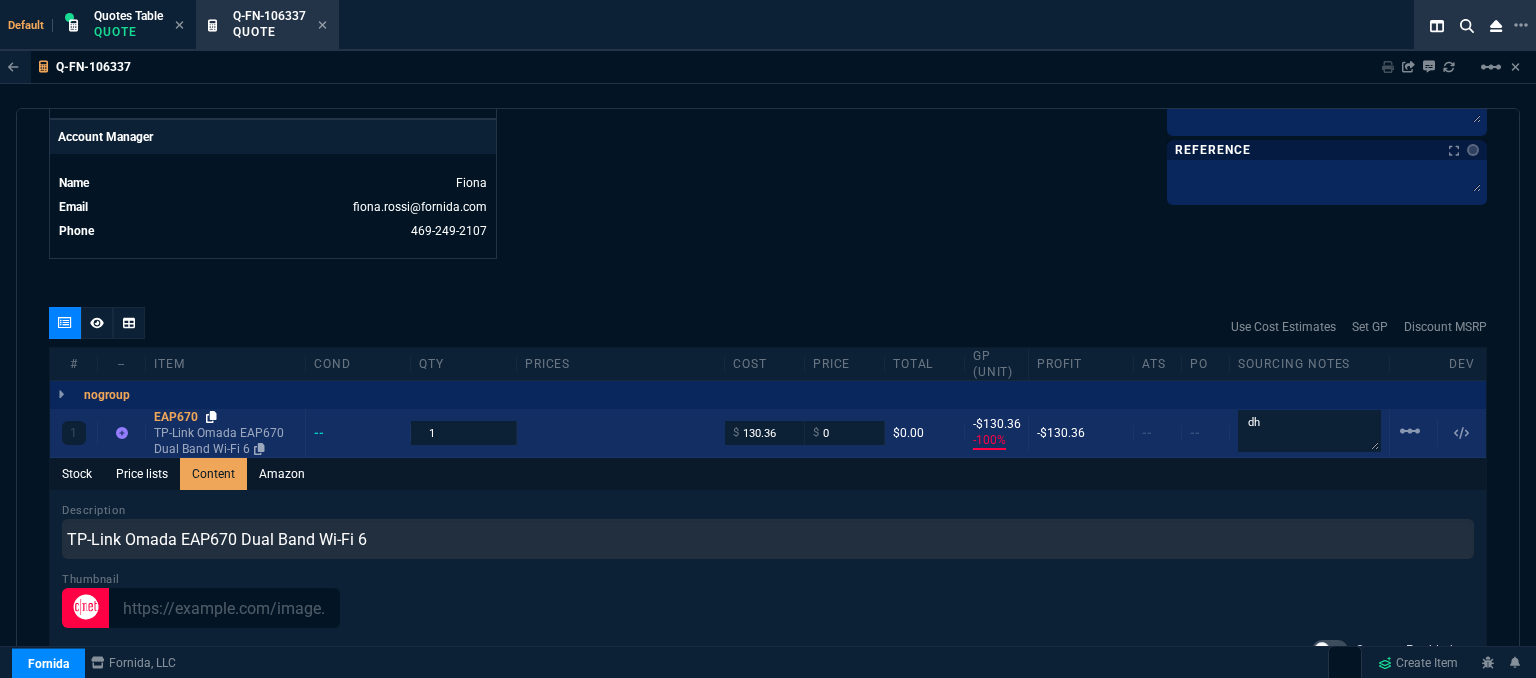 click at bounding box center [211, 417] 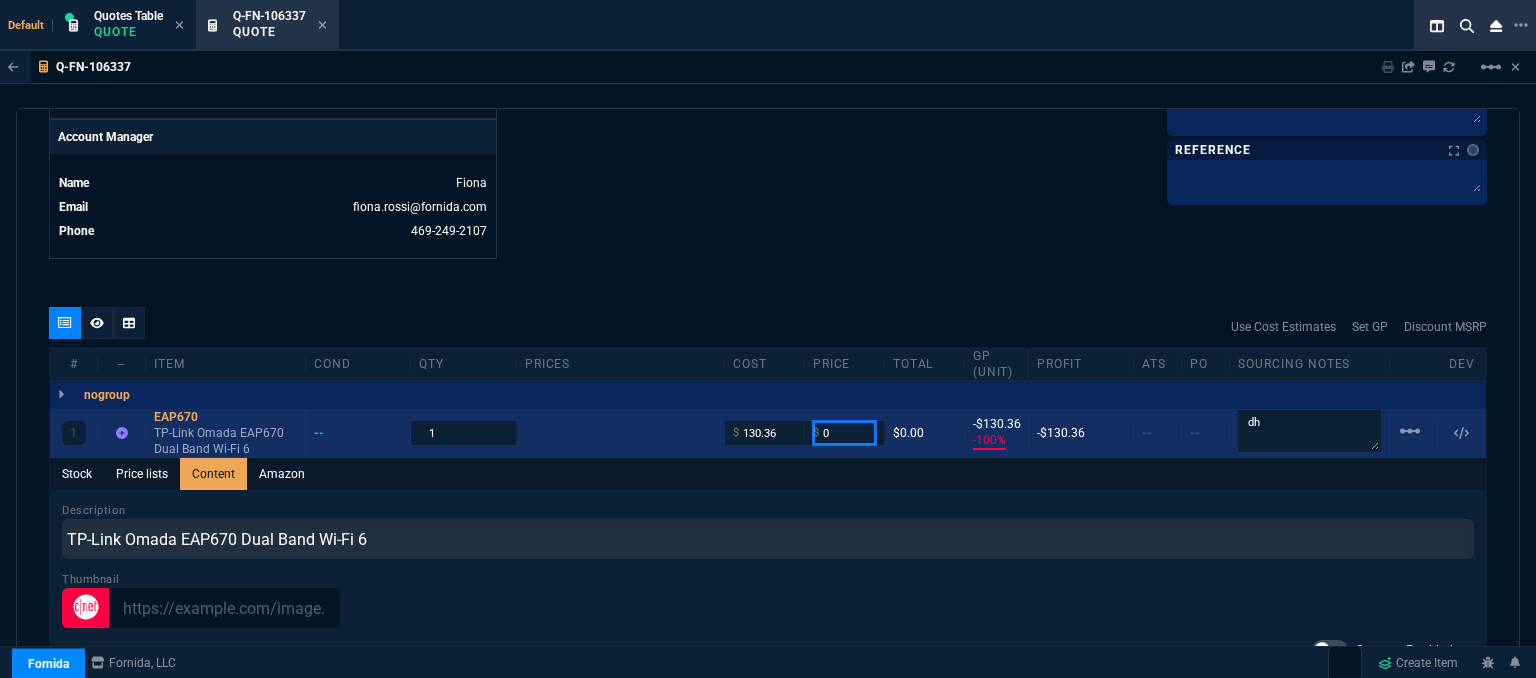 drag, startPoint x: 812, startPoint y: 426, endPoint x: 772, endPoint y: 421, distance: 40.311287 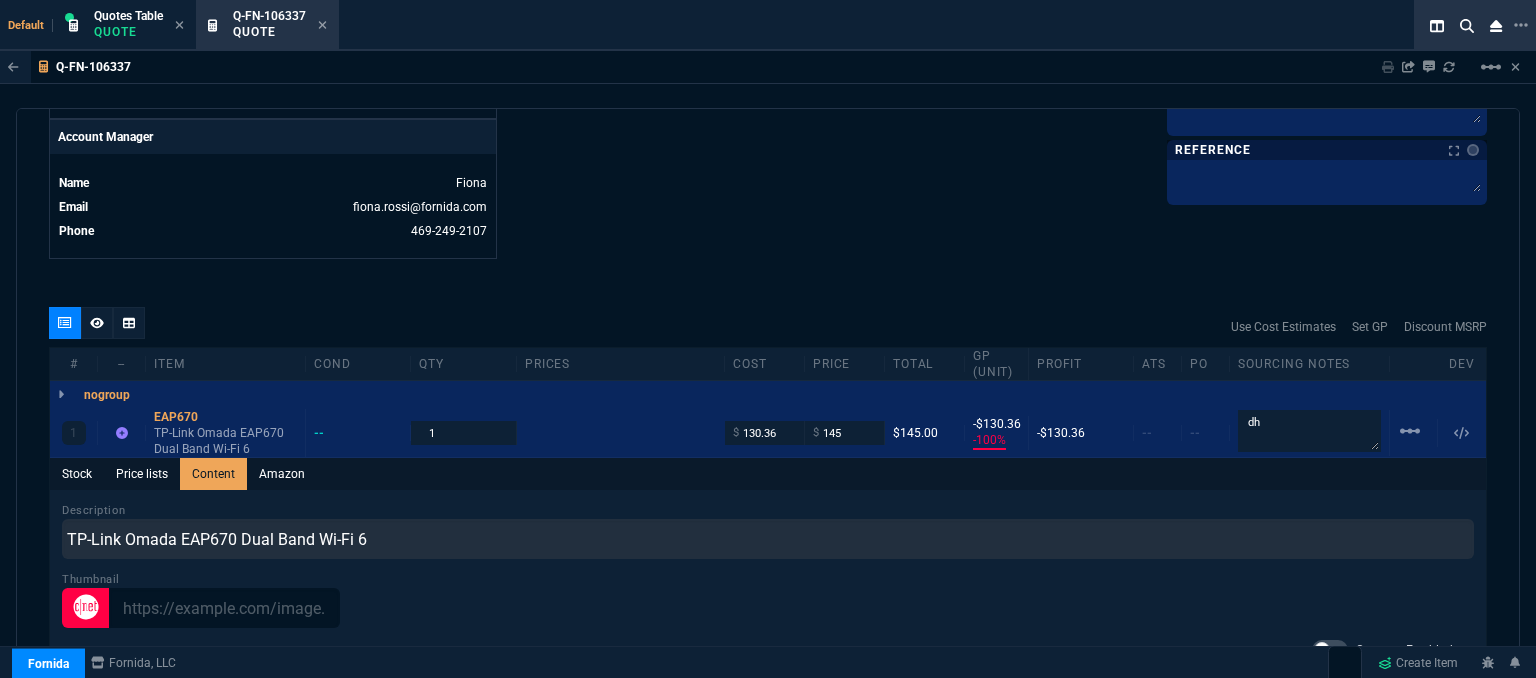 click on "Q-FN-106337 Sharing Q-FN-106337 Link Dev Link  Share on Teams linear_scale  quote   Q-FN-106337  Excelsior Tech draft Fornida, LLC 2609 Technology Dr Suite 300 Plano, TX 75074 Details Number Q-FN-106337  Order ID Q-FN-106337  Customer Code EXC307  Total Units 1  Expires Tue - 7/22/25, 5:26 PM Creator fiona.rossi@fornida.com  Created Tue - 7/8/25, 5:26 PM Print Specs Number Q-FN-106337  Customer ID EXC307  Customer Name Excelsior Tech  Expires 7/22/25,  12:26 PM  Customer PO # --  Payment Terms CREDITCARD  Shipping Agent FEDEX | GRD  Customer Customer Code EXC307  Customer Name Excelsior Tech  Customer PO # empty  Payment Terms CREDITCARD  email bo@excelsiortech.net  phone 432-553-1603   Origin  existing / email   Origin Comment    Staff Sales Person ROSS  Engineer 1 --  Engineer 2 --  Shipping Ship Date -- Agent FEDEX  Agent Service GRD  Account Id --  Sales Order* Number --  id --  Account Manager Name Fiona  Email fiona.rossi@fornida.com  Phone 469-249-2107  Fornida, LLC 2609 Technology Dr Suite 300 Tiny TX" at bounding box center (768, 415) 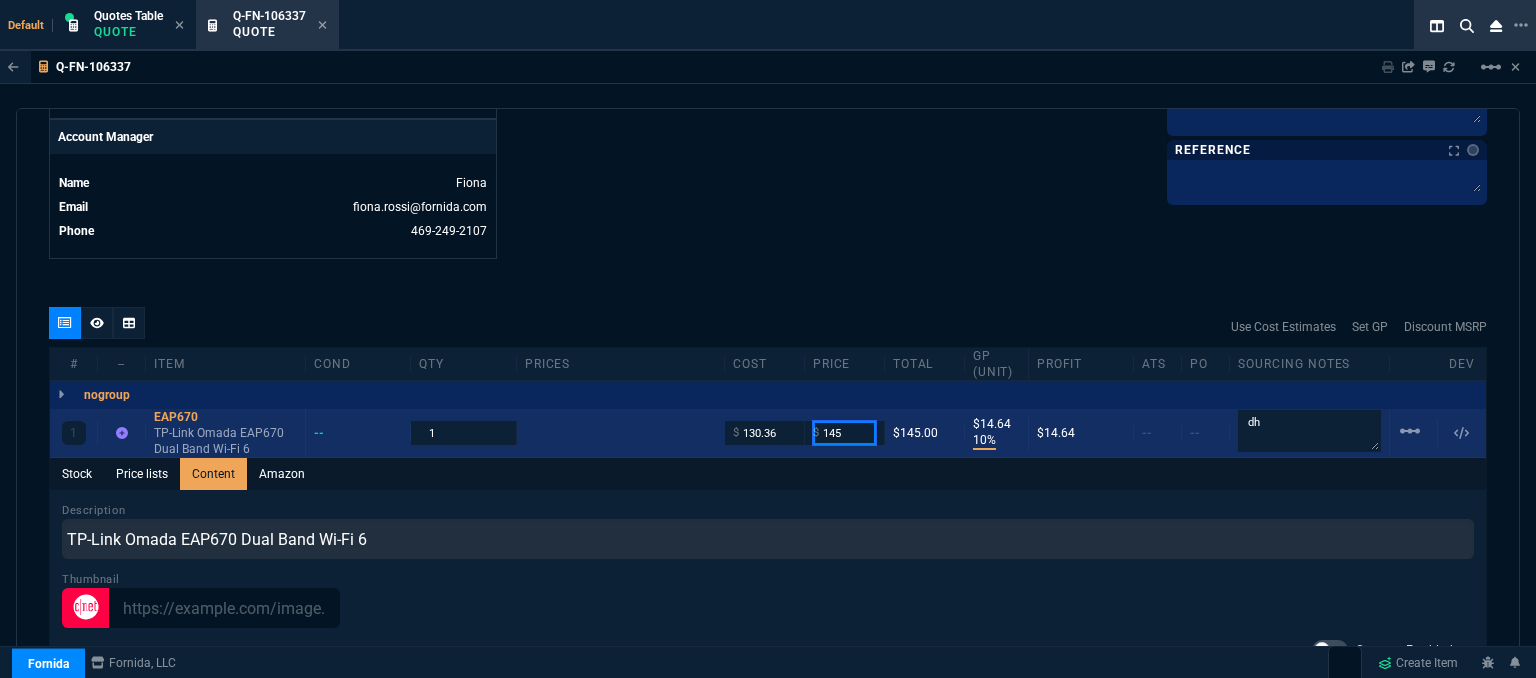 drag, startPoint x: 852, startPoint y: 429, endPoint x: 778, endPoint y: 410, distance: 76.40026 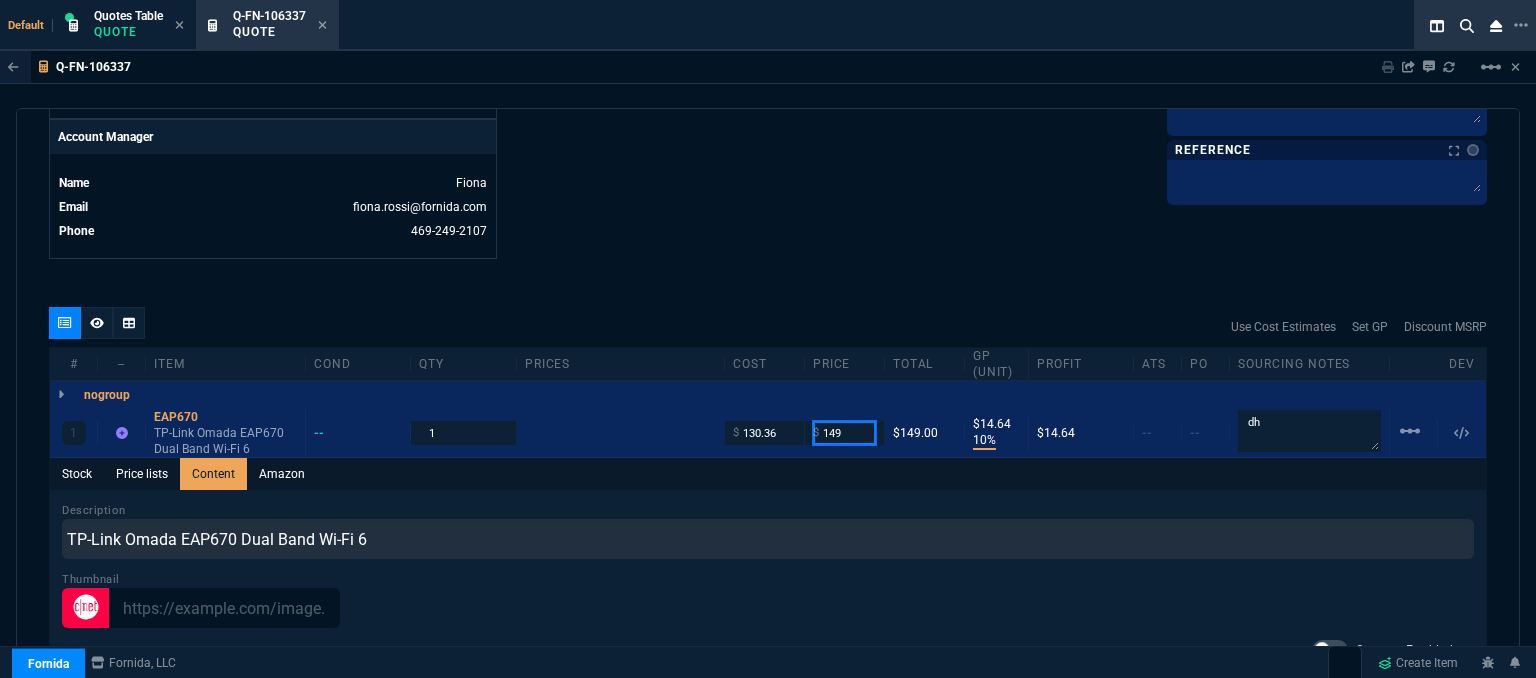 type on "149" 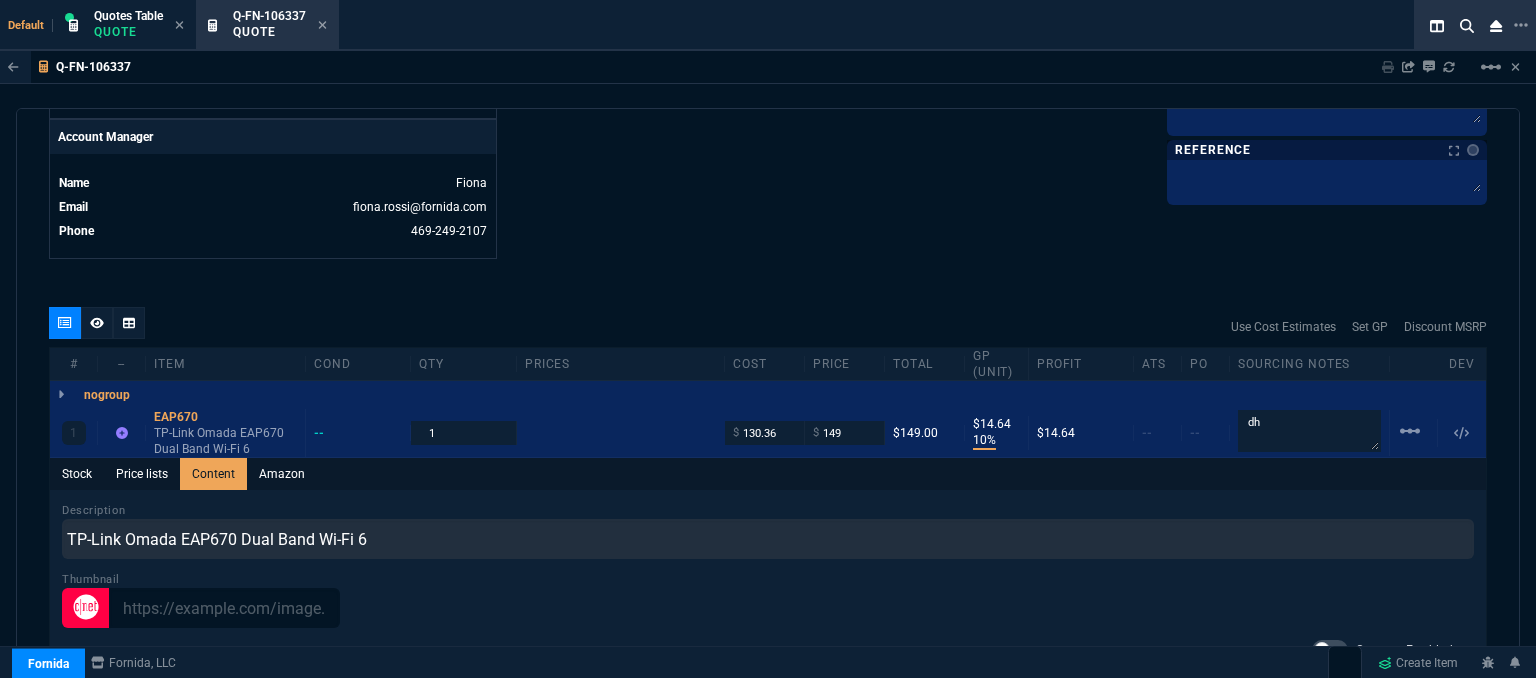 click on "Fornida, LLC 2609 Technology Dr Suite 300 Plano, TX 75074  Share Link  Tiny oneOnOne chat SEND Cody Taylor oneOnOne chat SEND Sarah Costa oneOnOne chat SEND Brian Over oneOnOne chat SEND  Show More Chats  Shipping Address 301 Cloud Ave Midland,  TX -- USA Bill to Address 301 Cloud Ave Midland,  TX -- USA End User -- -- -- Payment Link  Quote must be open to create payment link.  Linked Documents  New Link  Quote Notes Quote Notes    Customer Notes Customer Notes    Reference Reference" at bounding box center [1127, -257] 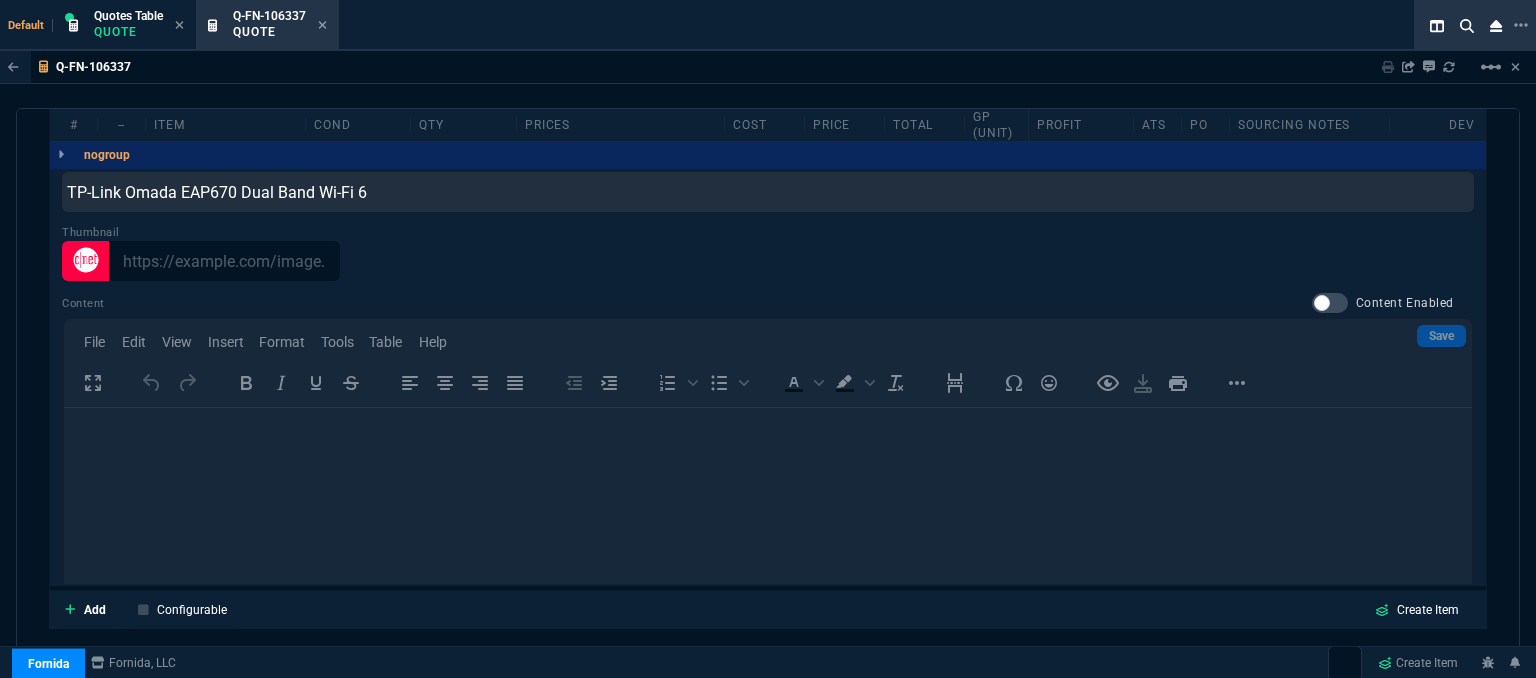 scroll, scrollTop: 1358, scrollLeft: 0, axis: vertical 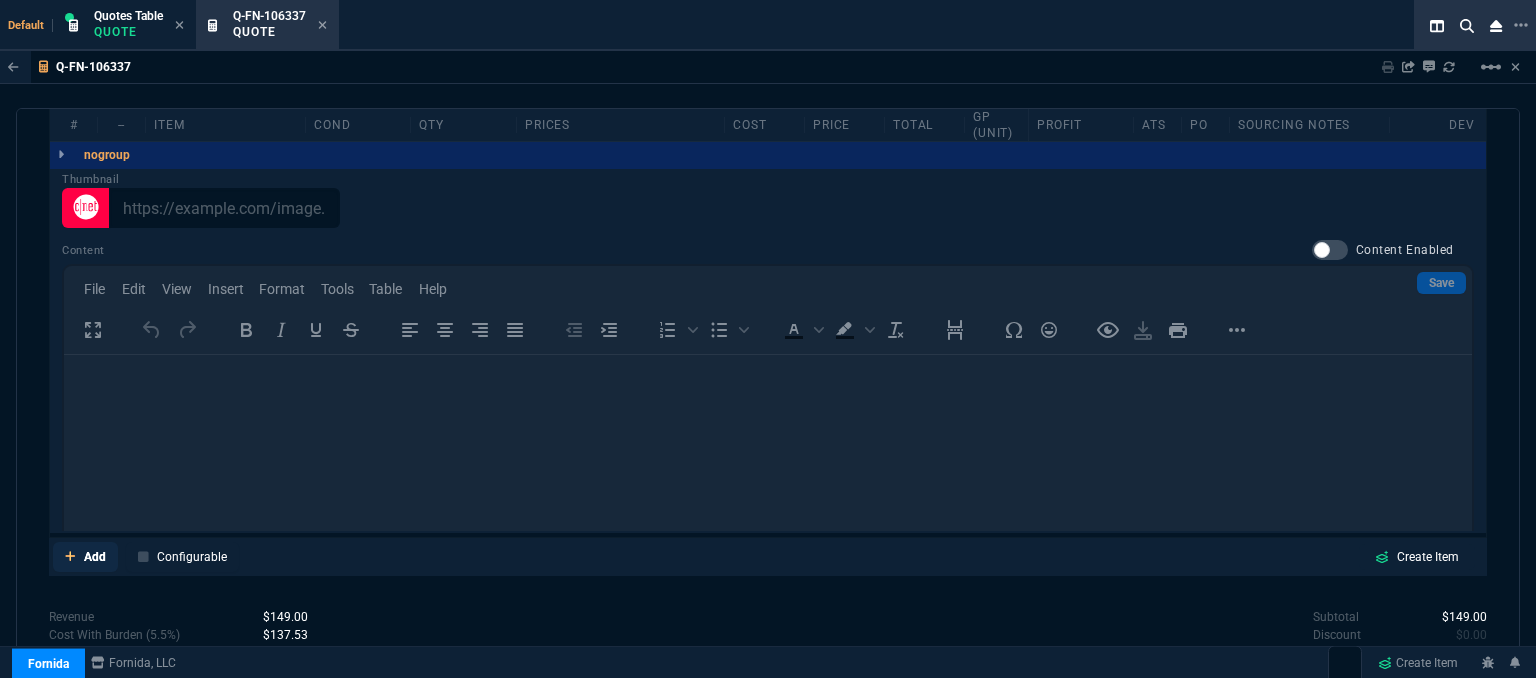 click at bounding box center (70, 556) 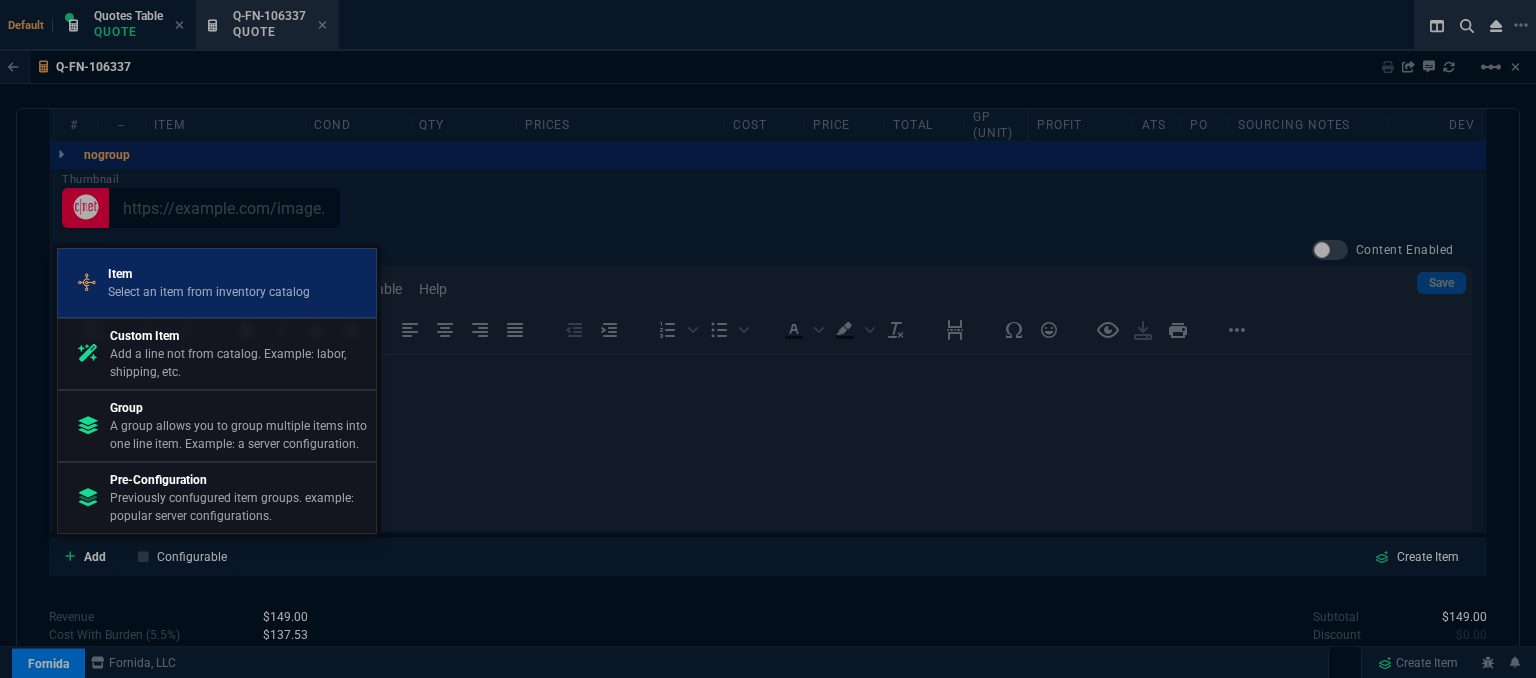 click on "Select an item from inventory catalog" at bounding box center (209, 292) 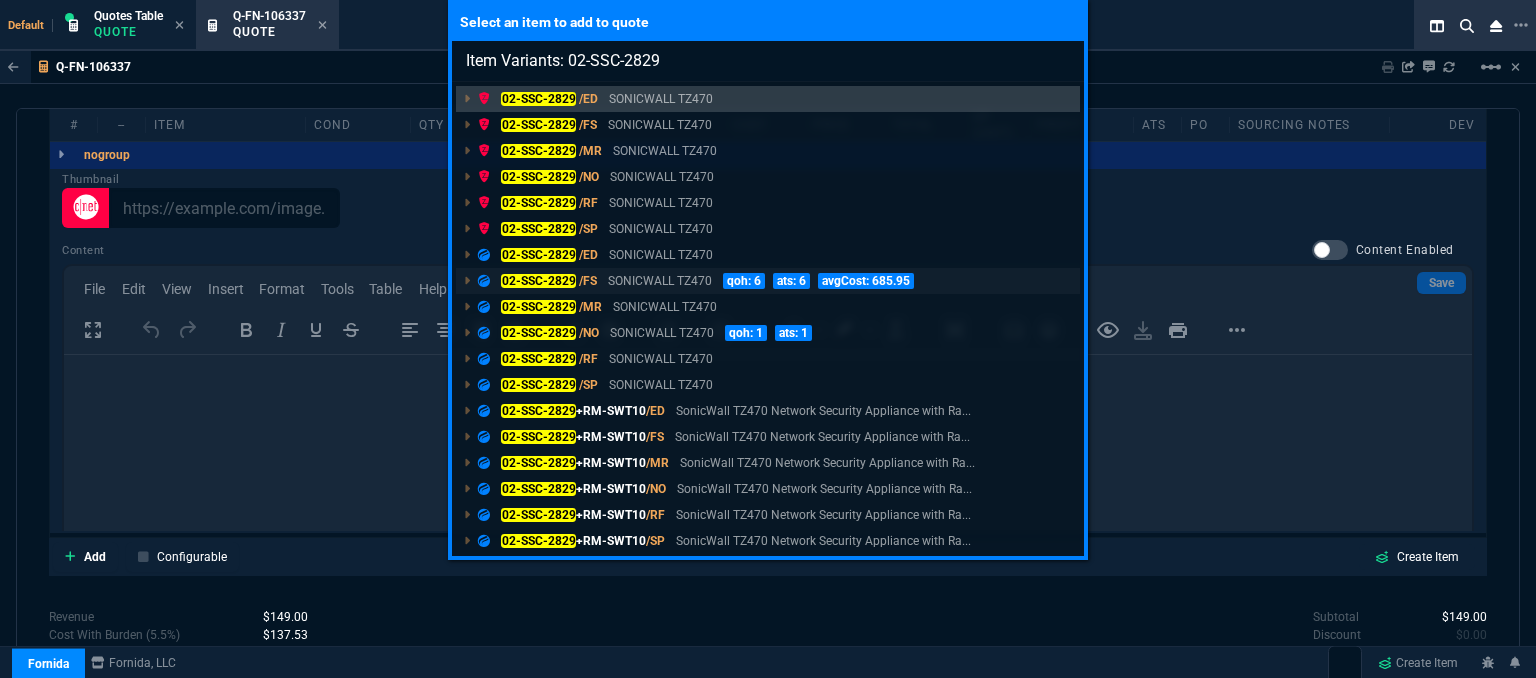 type on "Item Variants: 02-SSC-2829" 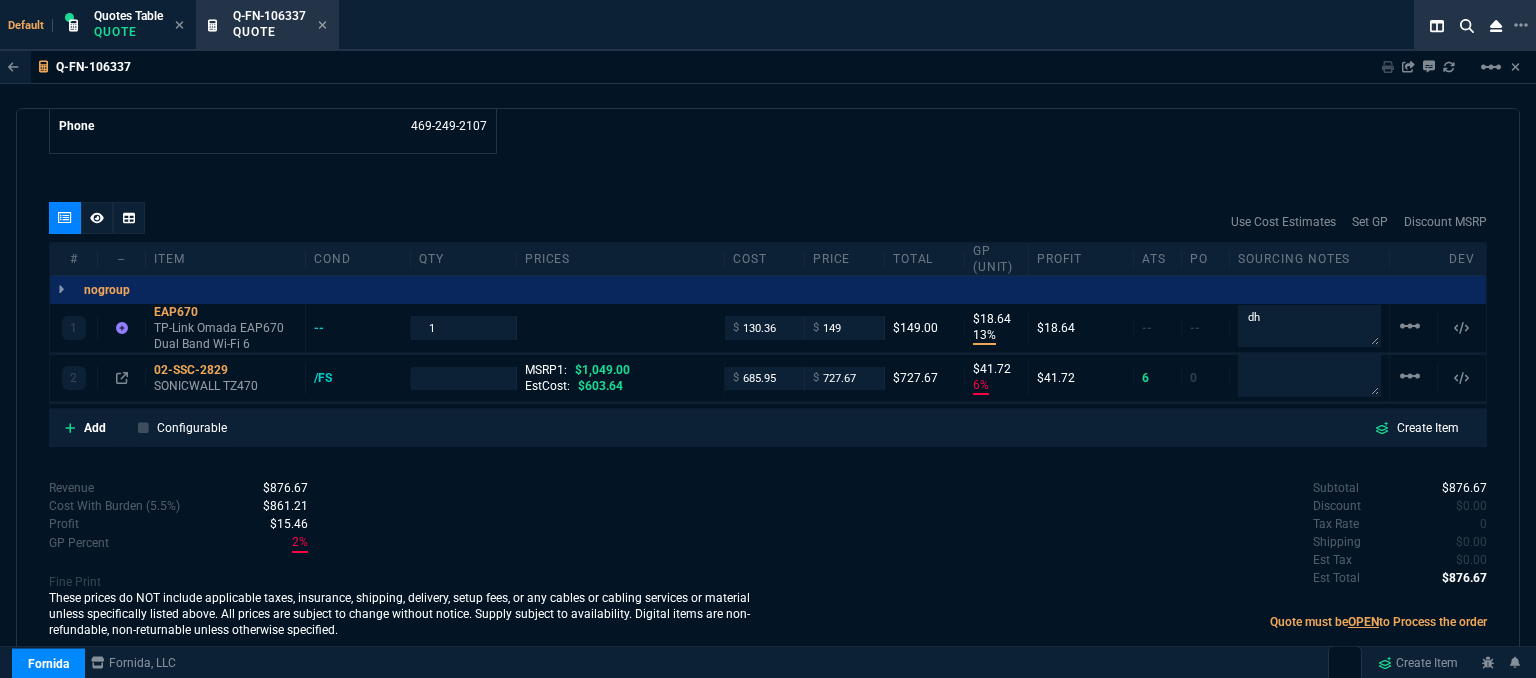 scroll, scrollTop: 1057, scrollLeft: 0, axis: vertical 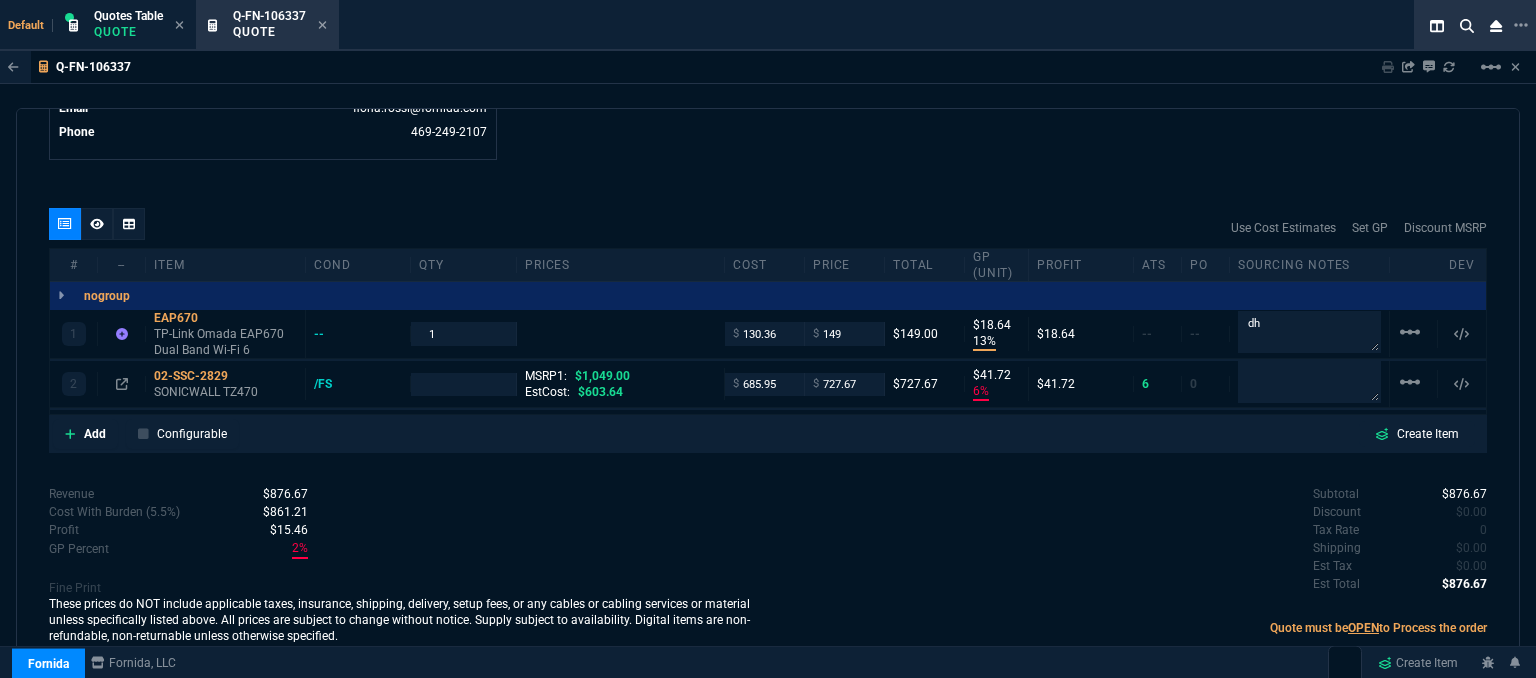 click on "SONICWALL TZ470" at bounding box center [225, 342] 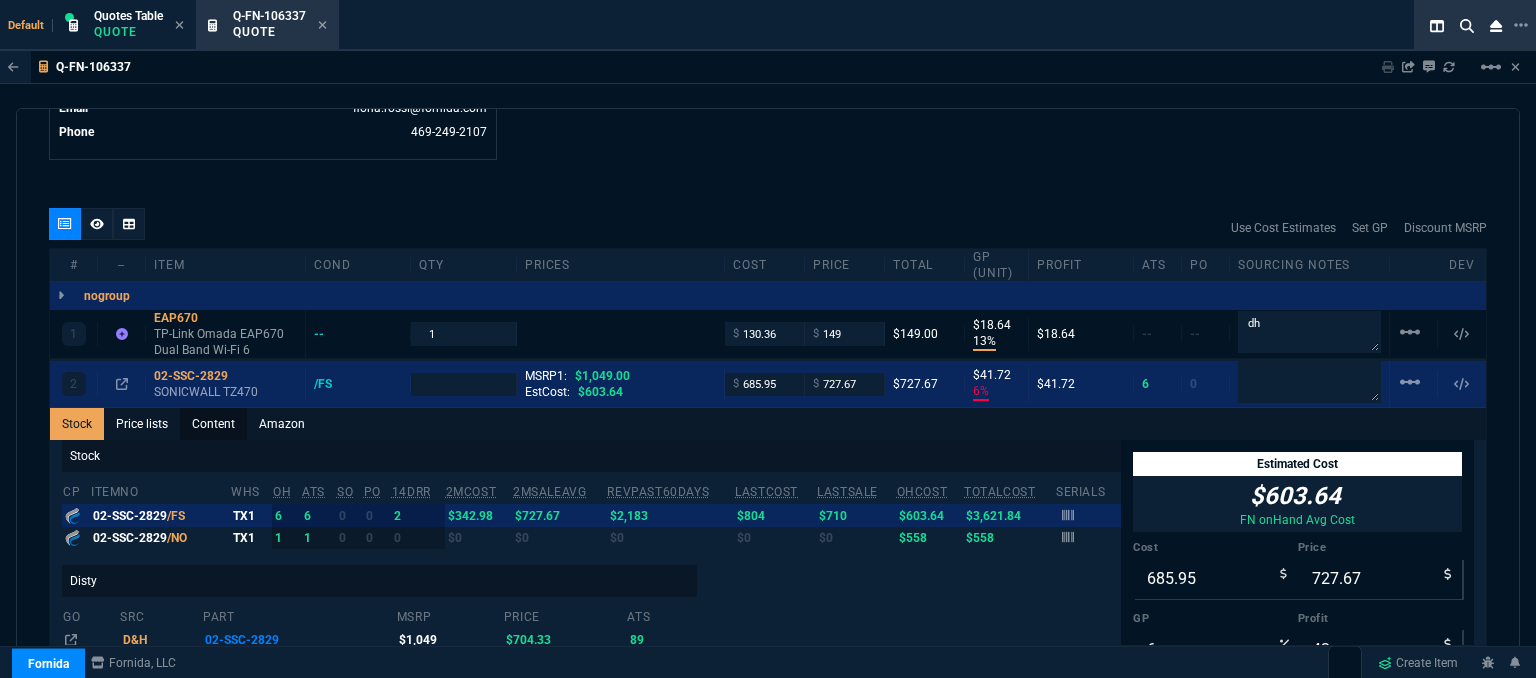 click on "Content" at bounding box center [213, 424] 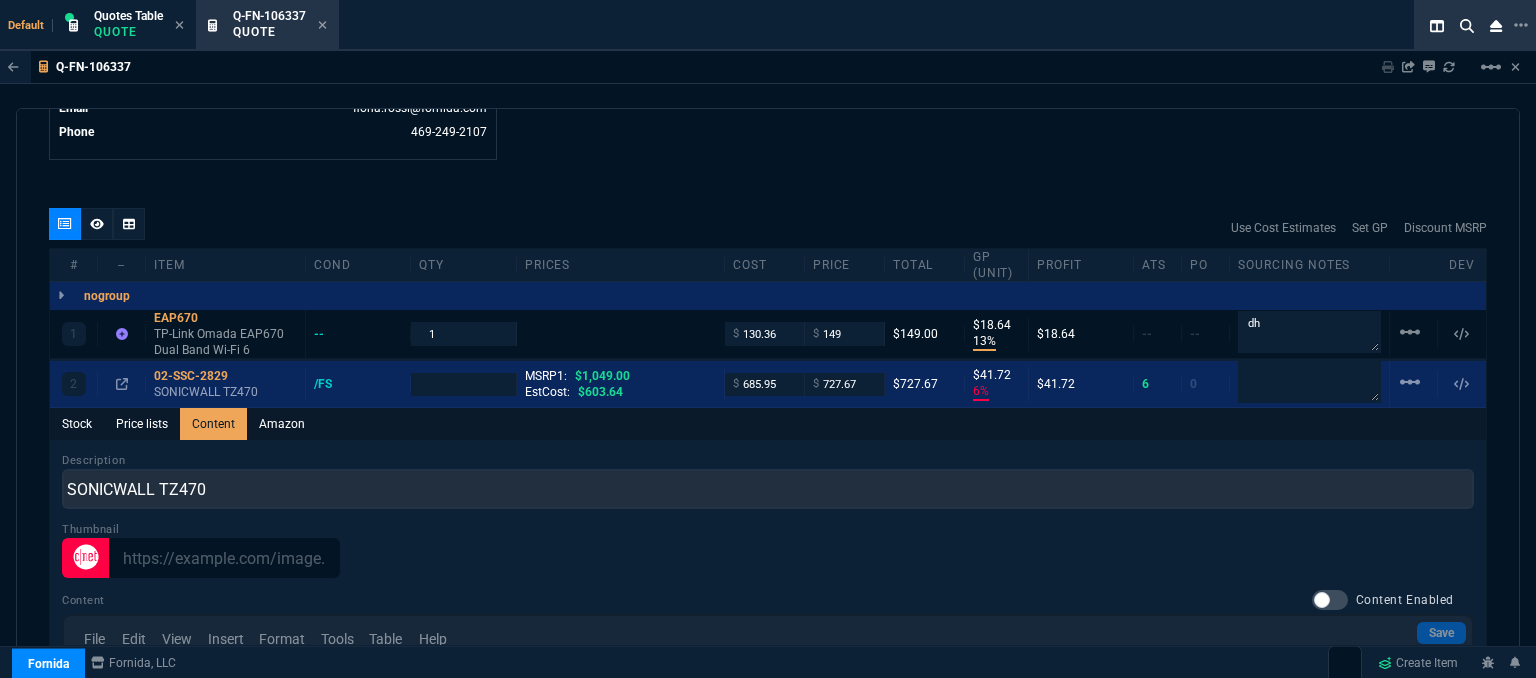 scroll, scrollTop: 0, scrollLeft: 0, axis: both 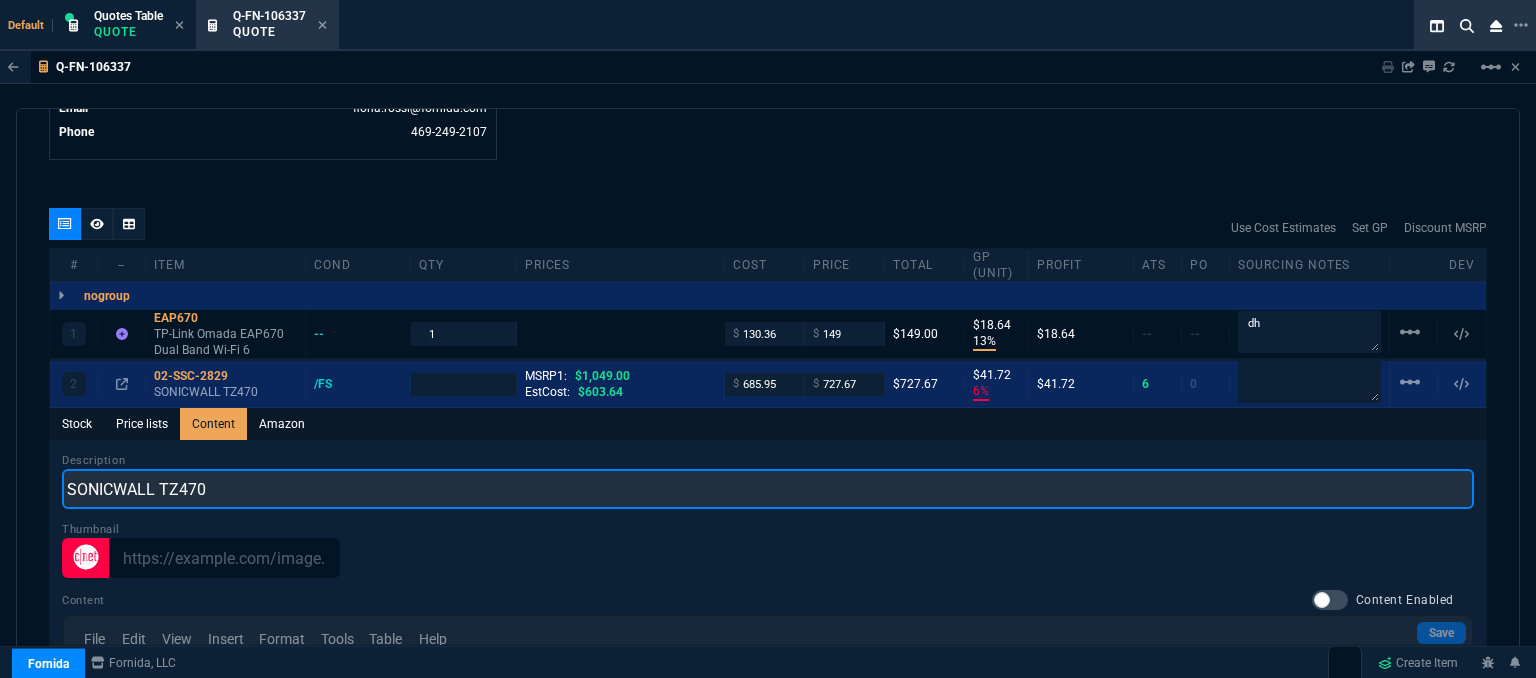 click on "SONICWALL TZ470" at bounding box center (768, 489) 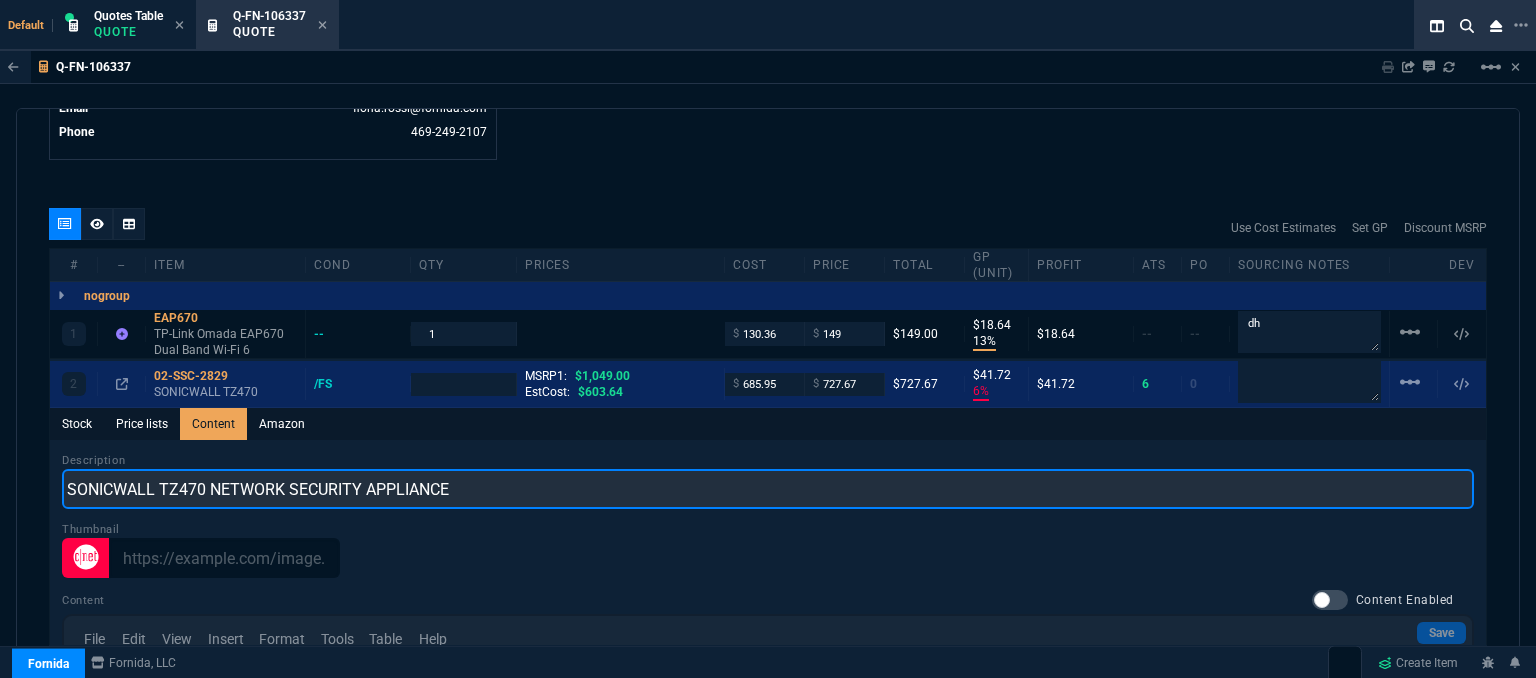 type on "SONICWALL TZ470 NETWORK SECURITY APPLIANCE" 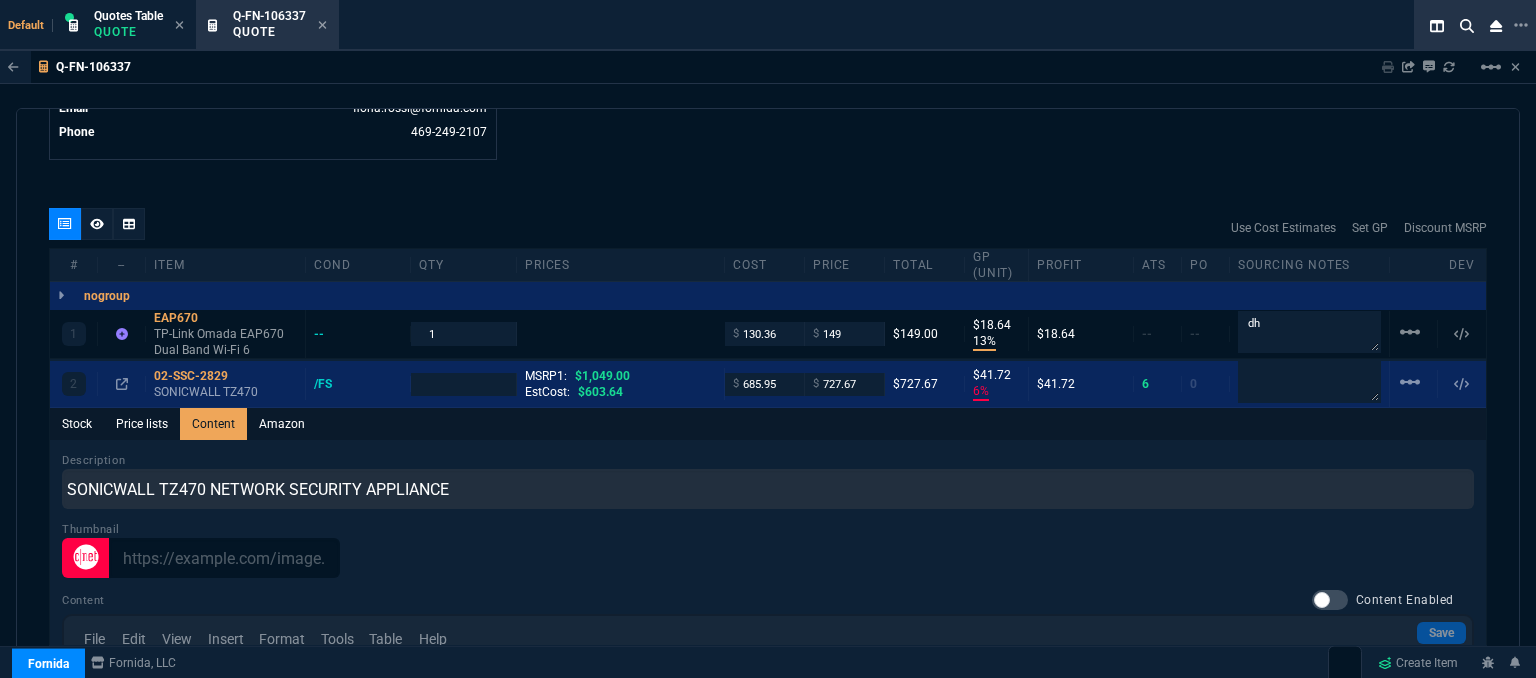 click on "Q-FN-106337 Sharing Q-FN-106337 Link Dev Link  Share on Teams linear_scale  quote   Q-FN-106337  Excelsior Tech draft Fornida, LLC 2609 Technology Dr Suite 300 Plano, TX 75074 Details Number Q-FN-106337  Order ID Q-FN-106337  Customer Code EXC307  Total Units 2  Expires Tue - 7/22/25, 5:26 PM Creator fiona.rossi@fornida.com  Created Tue - 7/8/25, 5:26 PM Print Specs Number Q-FN-106337  Customer ID EXC307  Customer Name Excelsior Tech  Expires 7/22/25,  12:26 PM  Customer PO # --  Payment Terms CREDITCARD  Shipping Agent FEDEX | GRD  Customer Customer Code EXC307  Customer Name Excelsior Tech  Customer PO # empty  Payment Terms CREDITCARD  email bo@excelsiortech.net  phone 432-553-1603   Origin  existing / email   Origin Comment    Staff Sales Person ROSS  Engineer 1 --  Engineer 2 --  Shipping Ship Date -- Agent FEDEX  Agent Service GRD  Account Id --  Sales Order* Number --  id --  Account Manager Name Fiona  Email fiona.rossi@fornida.com  Phone 469-249-2107  Fornida, LLC 2609 Technology Dr Suite 300 Tiny TX" at bounding box center [768, 415] 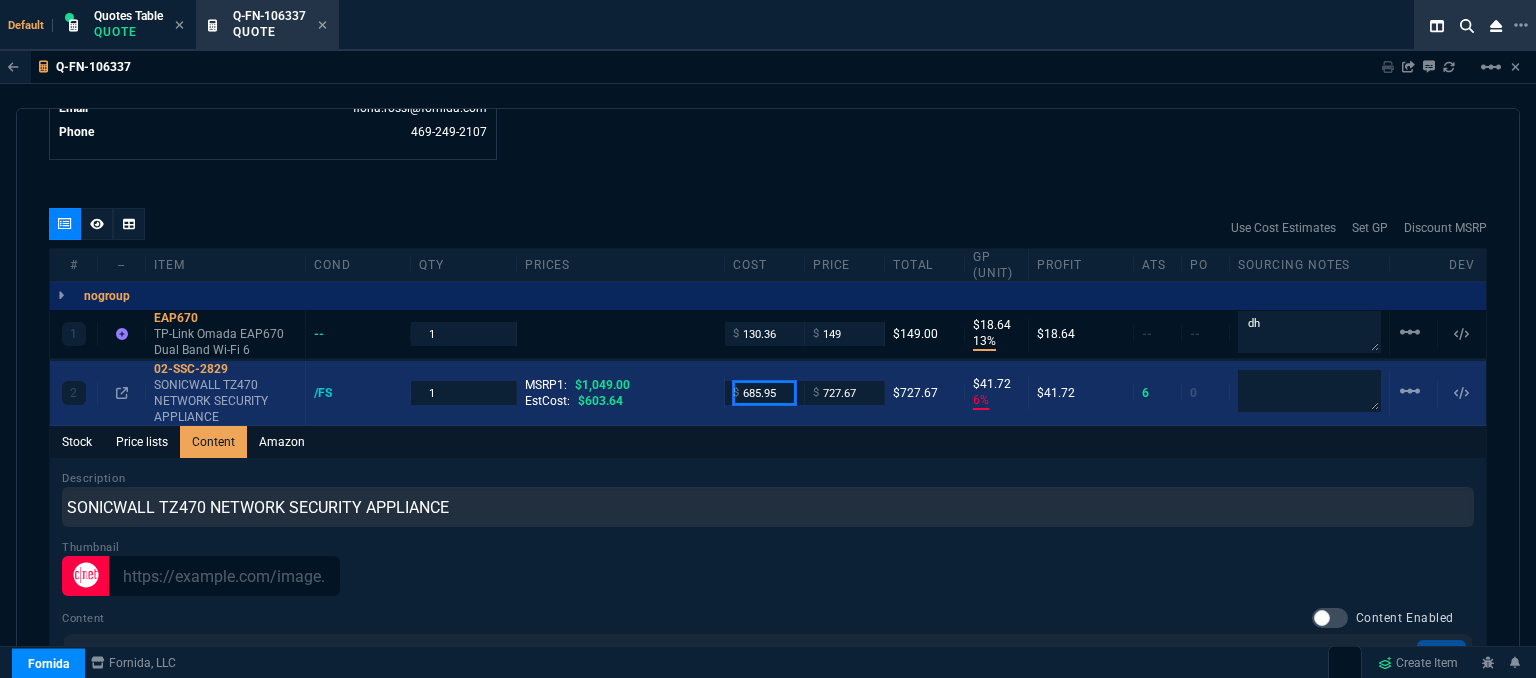 click on "685.95" at bounding box center (764, 392) 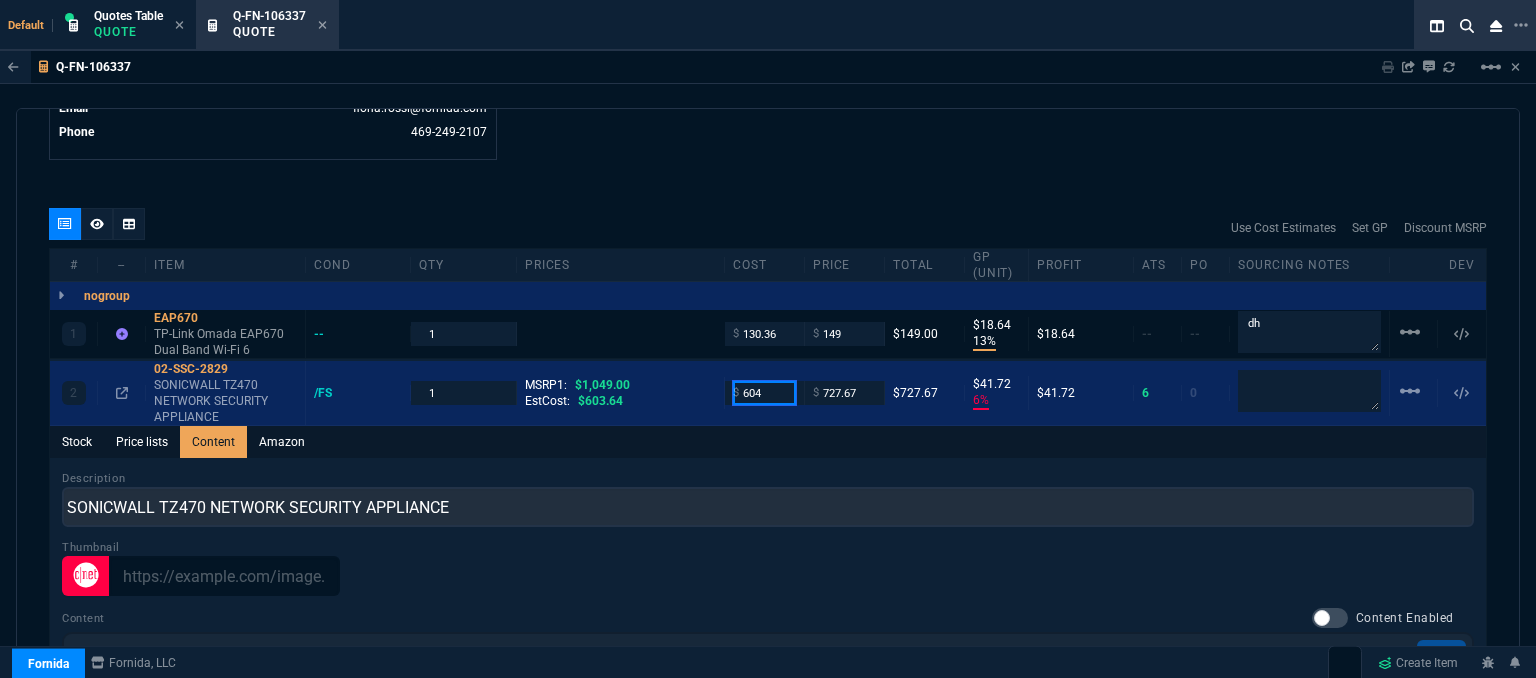 type on "604" 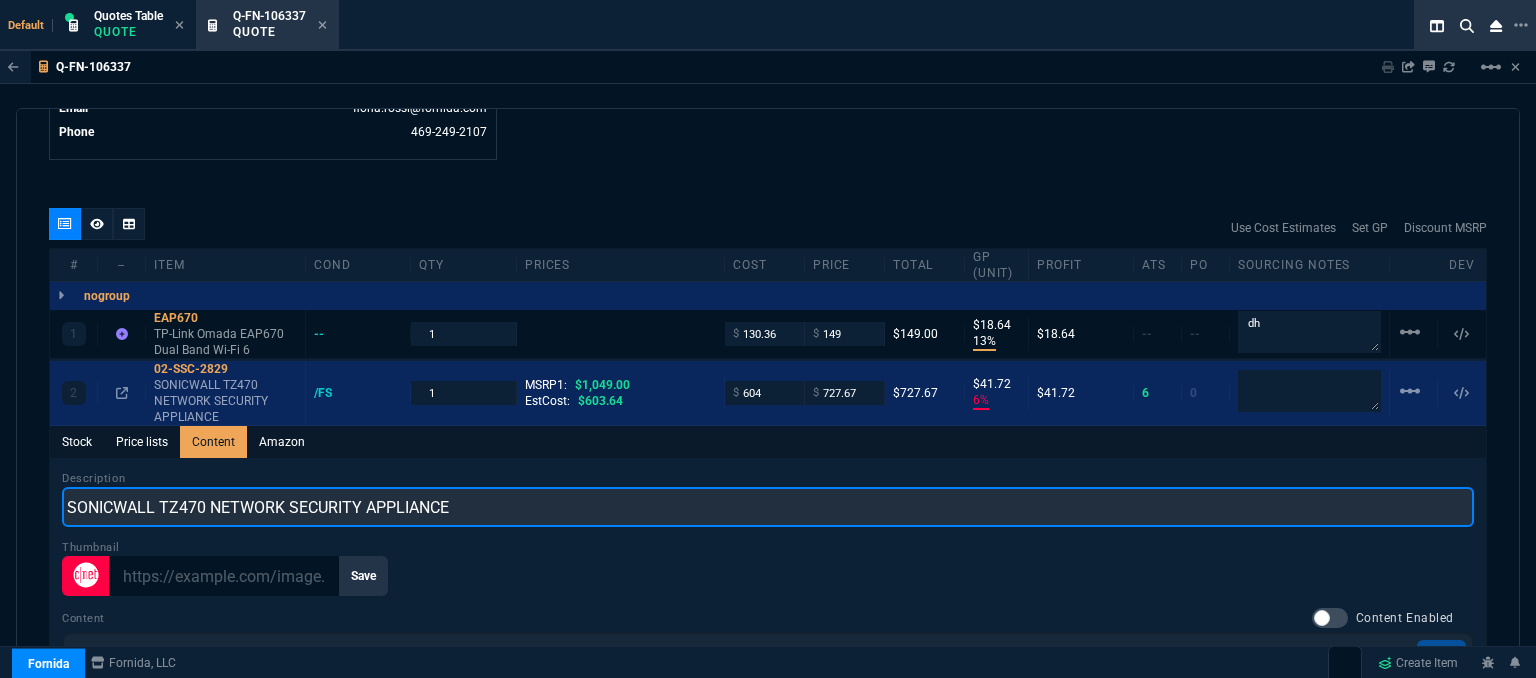 click on "SONICWALL TZ470 NETWORK SECURITY APPLIANCE" at bounding box center [768, 507] 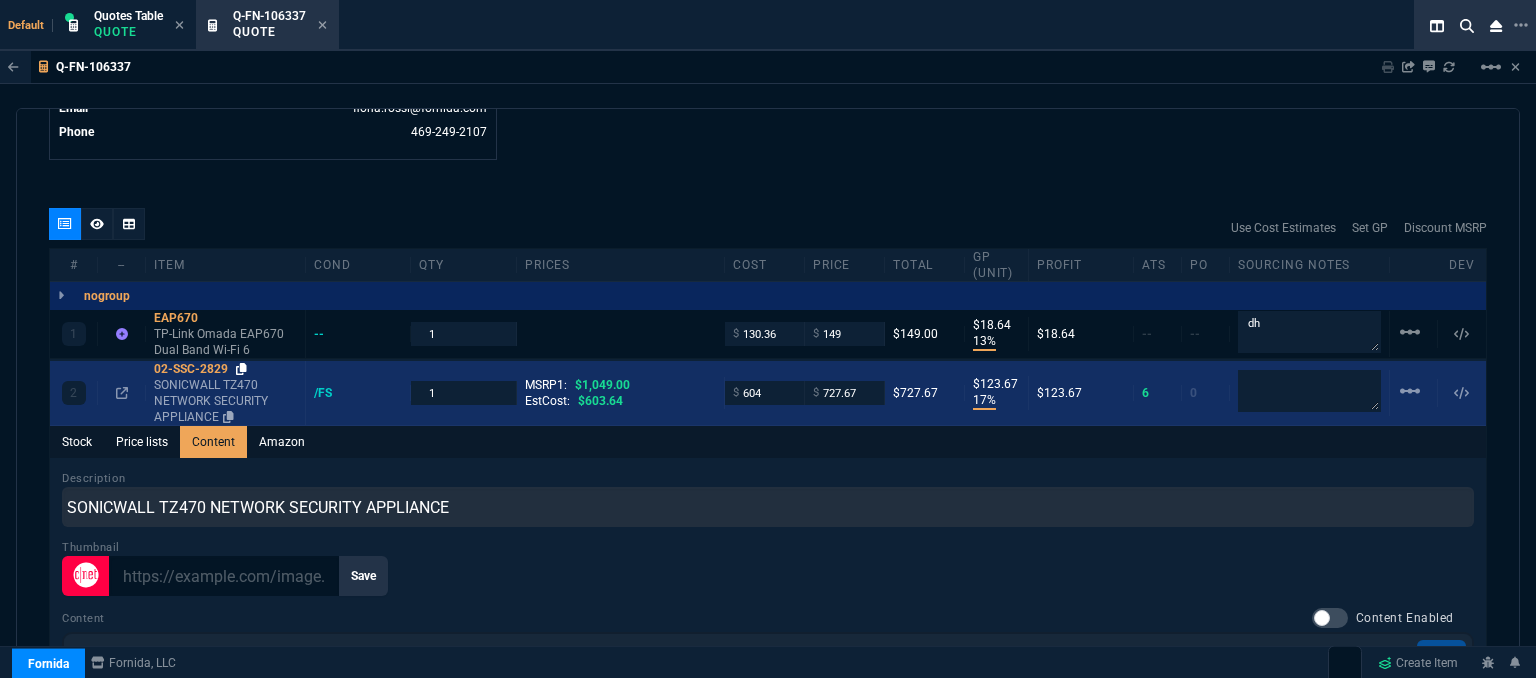 click at bounding box center [241, 369] 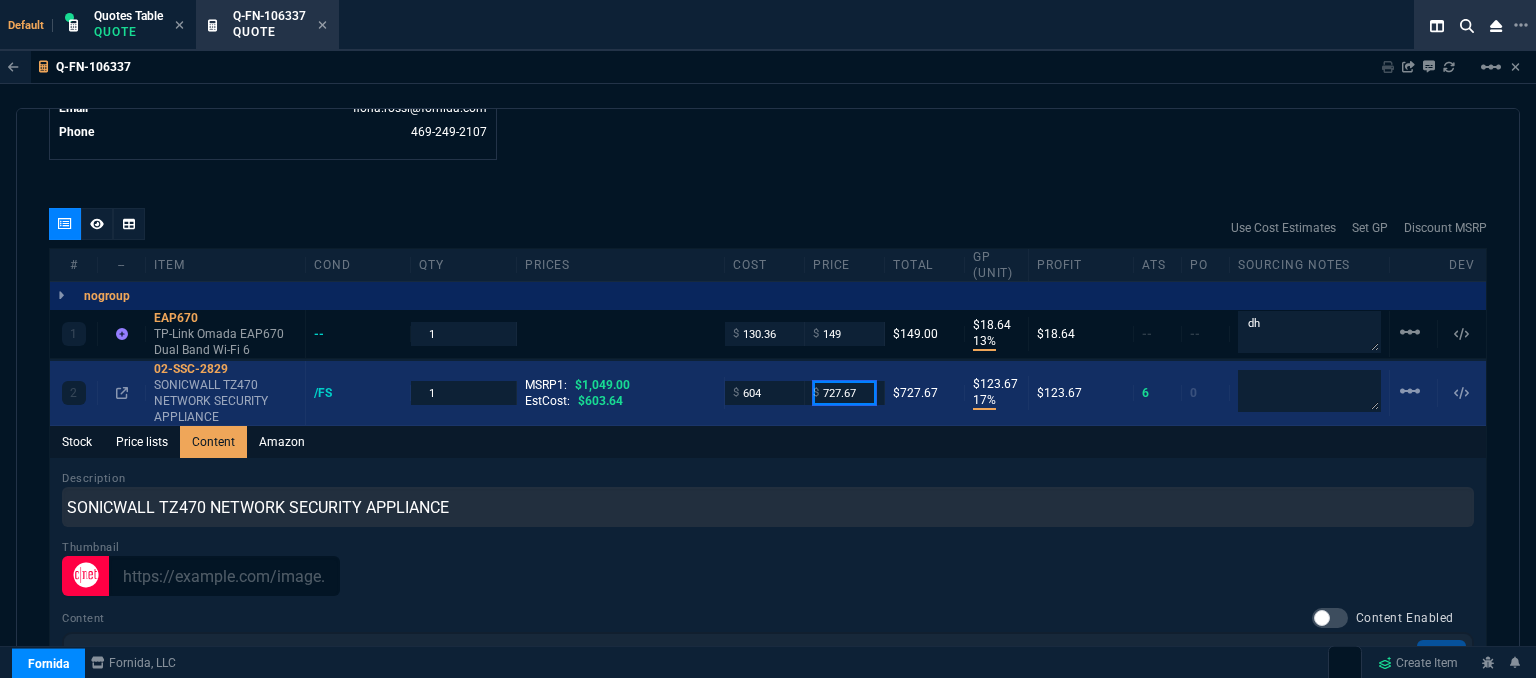 click on "727.67" at bounding box center [844, 392] 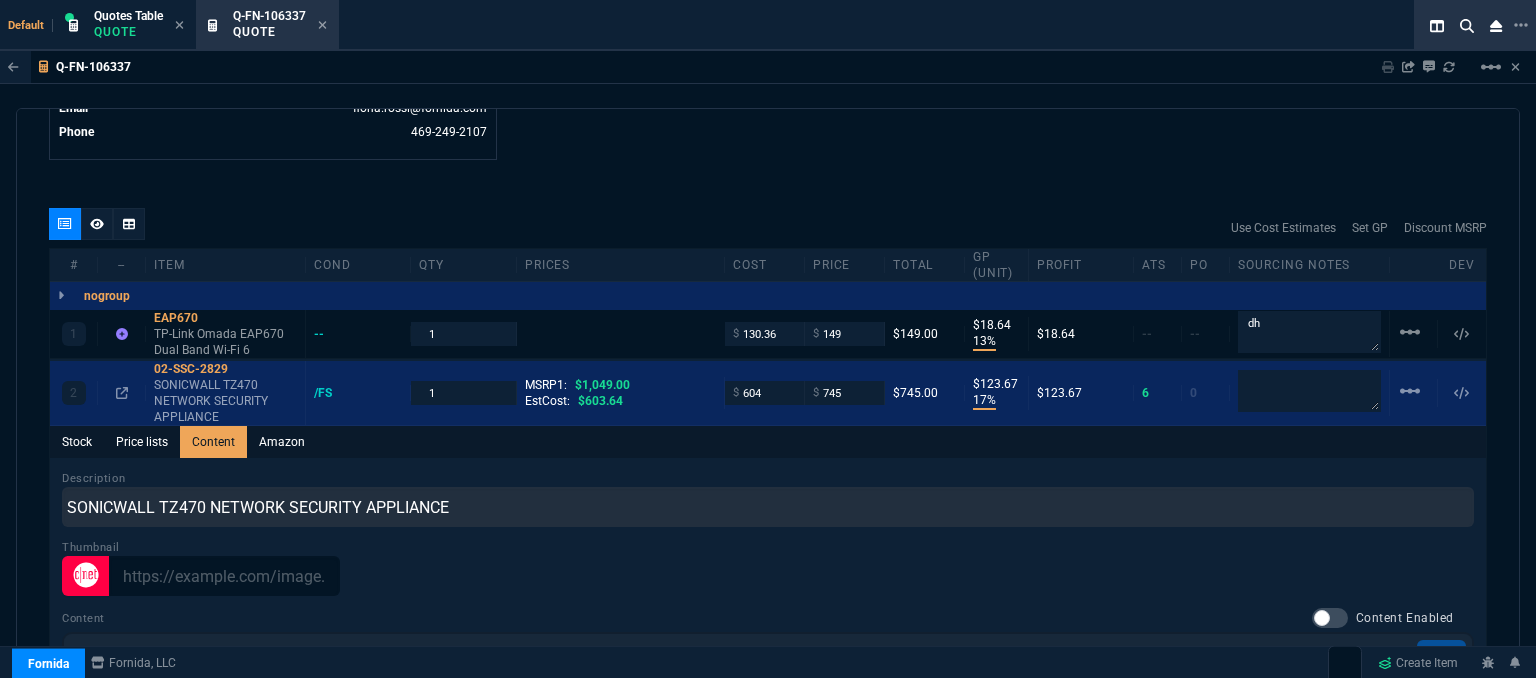 click on "Fornida, LLC 2609 Technology Dr Suite 300 Plano, TX 75074  Share Link  Tiny oneOnOne chat SEND Cody Taylor oneOnOne chat SEND Sarah Costa oneOnOne chat SEND Brian Over oneOnOne chat SEND  Show More Chats  Shipping Address 301 Cloud Ave Midland,  TX -- USA Bill to Address 301 Cloud Ave Midland,  TX -- USA End User -- -- -- Payment Link  Quote must be open to create payment link.  Linked Documents  New Link  Quote Notes Quote Notes    Customer Notes Customer Notes    Reference Reference" at bounding box center [1127, -356] 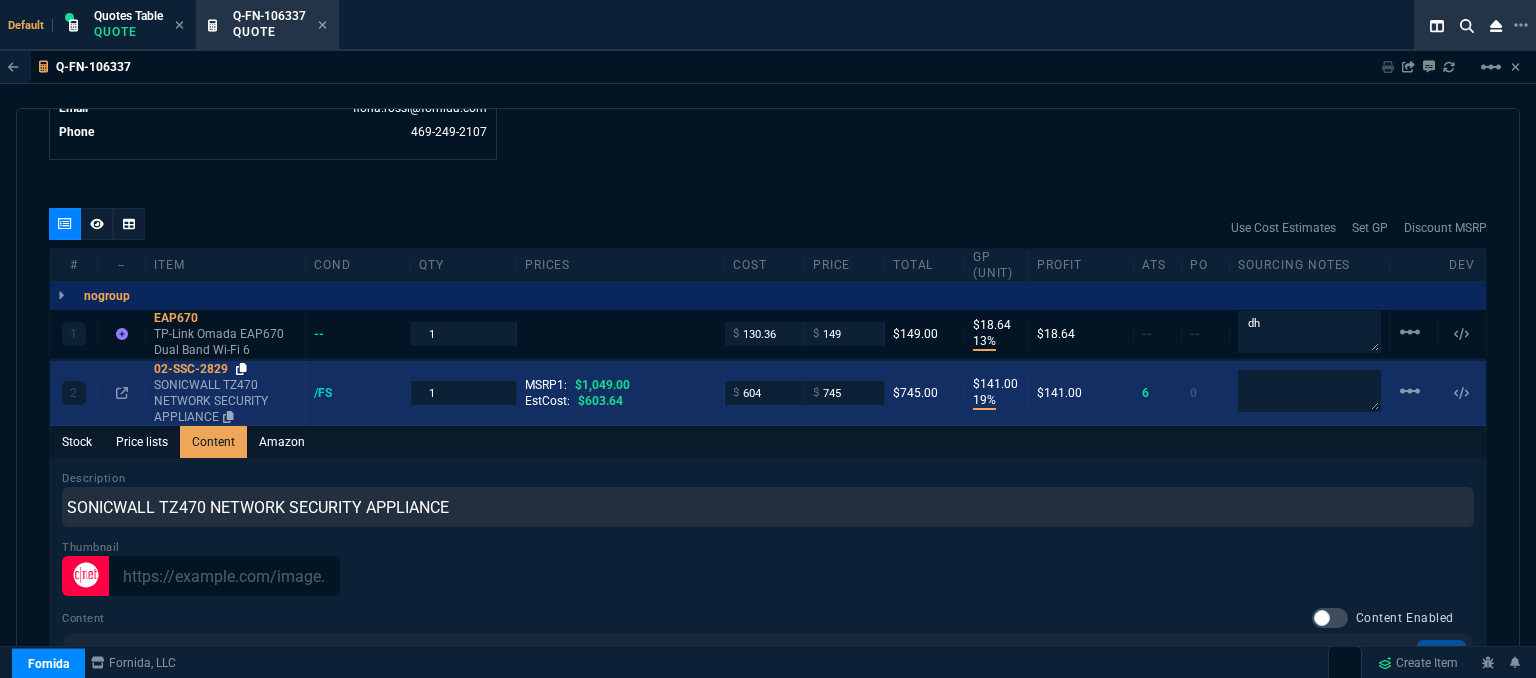 click at bounding box center (241, 369) 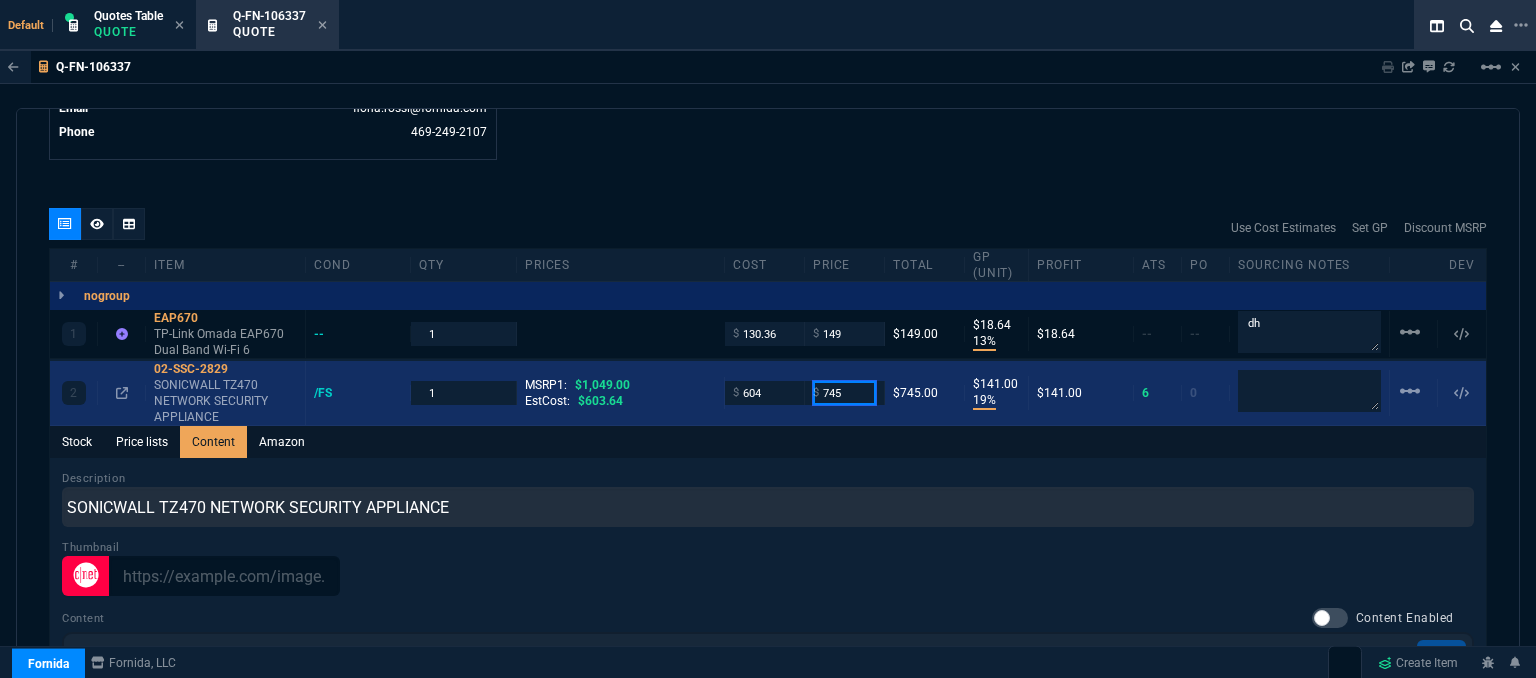 click on "745" at bounding box center [844, 392] 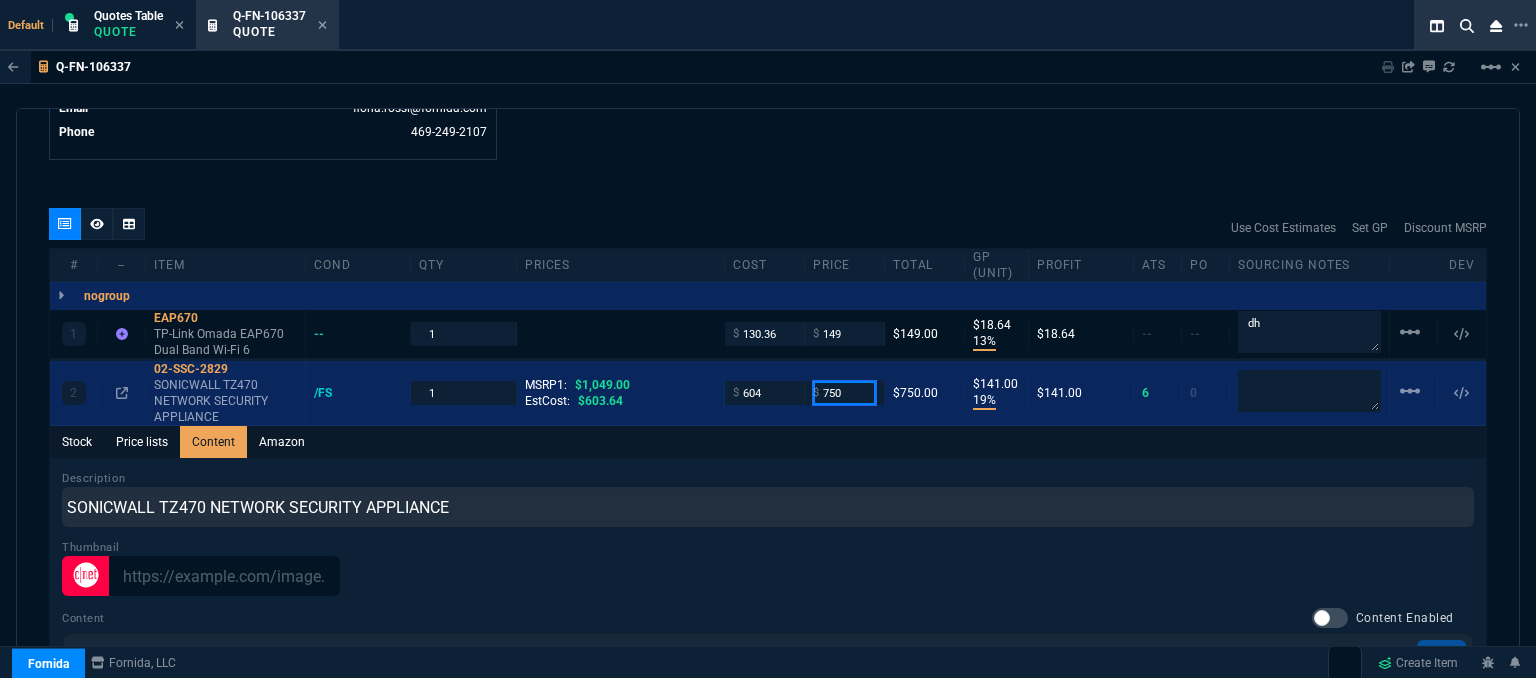 type on "750" 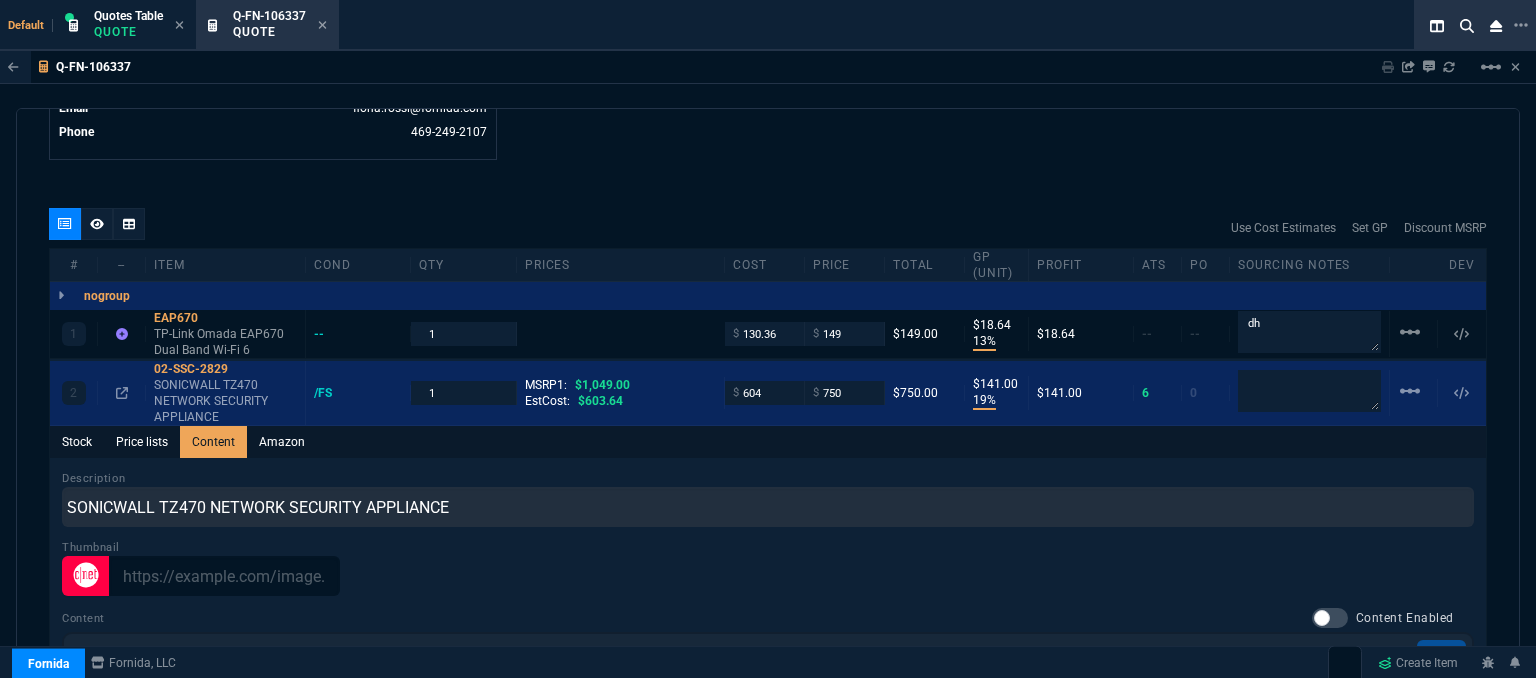 click on "Fornida, LLC 2609 Technology Dr Suite 300 Plano, TX 75074  Share Link  Tiny oneOnOne chat SEND Cody Taylor oneOnOne chat SEND Sarah Costa oneOnOne chat SEND Brian Over oneOnOne chat SEND  Show More Chats  Shipping Address 301 Cloud Ave Midland,  TX -- USA Bill to Address 301 Cloud Ave Midland,  TX -- USA End User -- -- -- Payment Link  Quote must be open to create payment link.  Linked Documents  New Link  Quote Notes Quote Notes    Customer Notes Customer Notes    Reference Reference" at bounding box center [1127, -356] 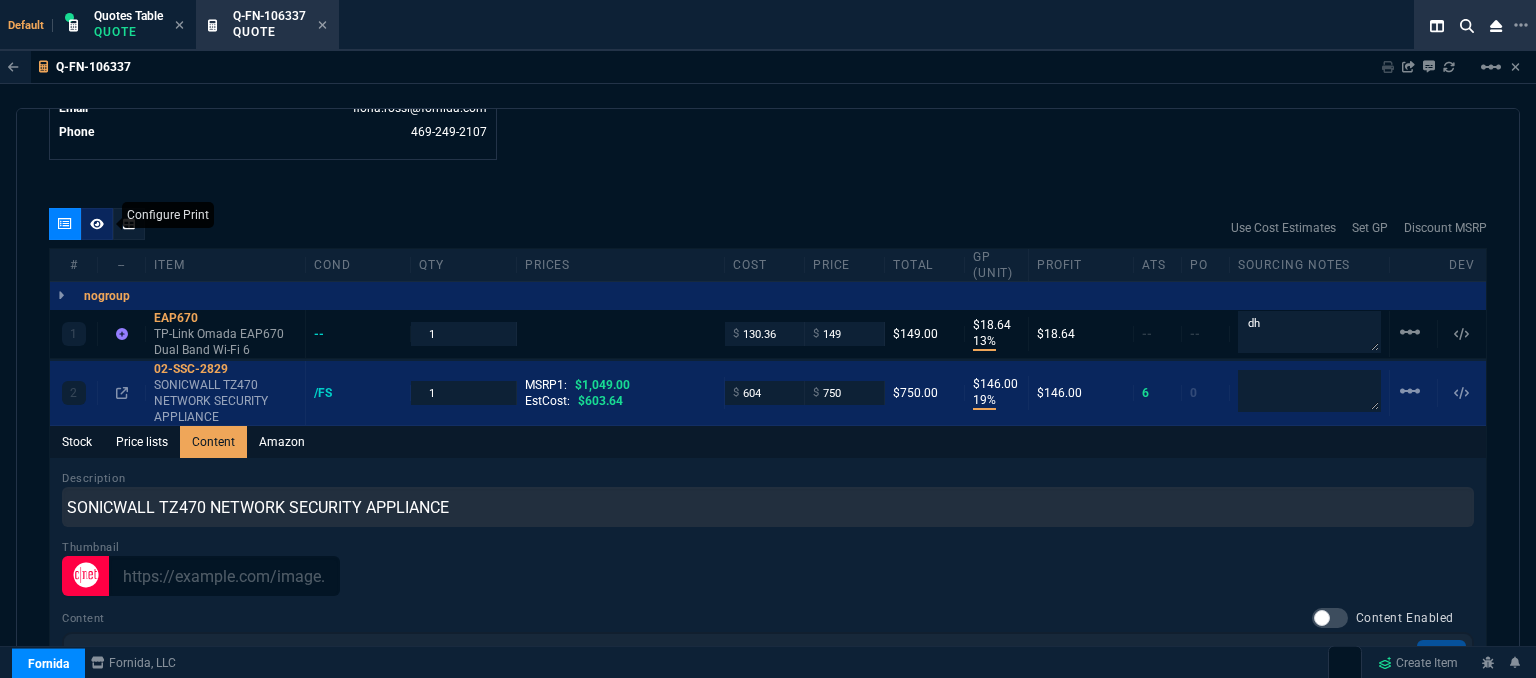 click at bounding box center [97, 223] 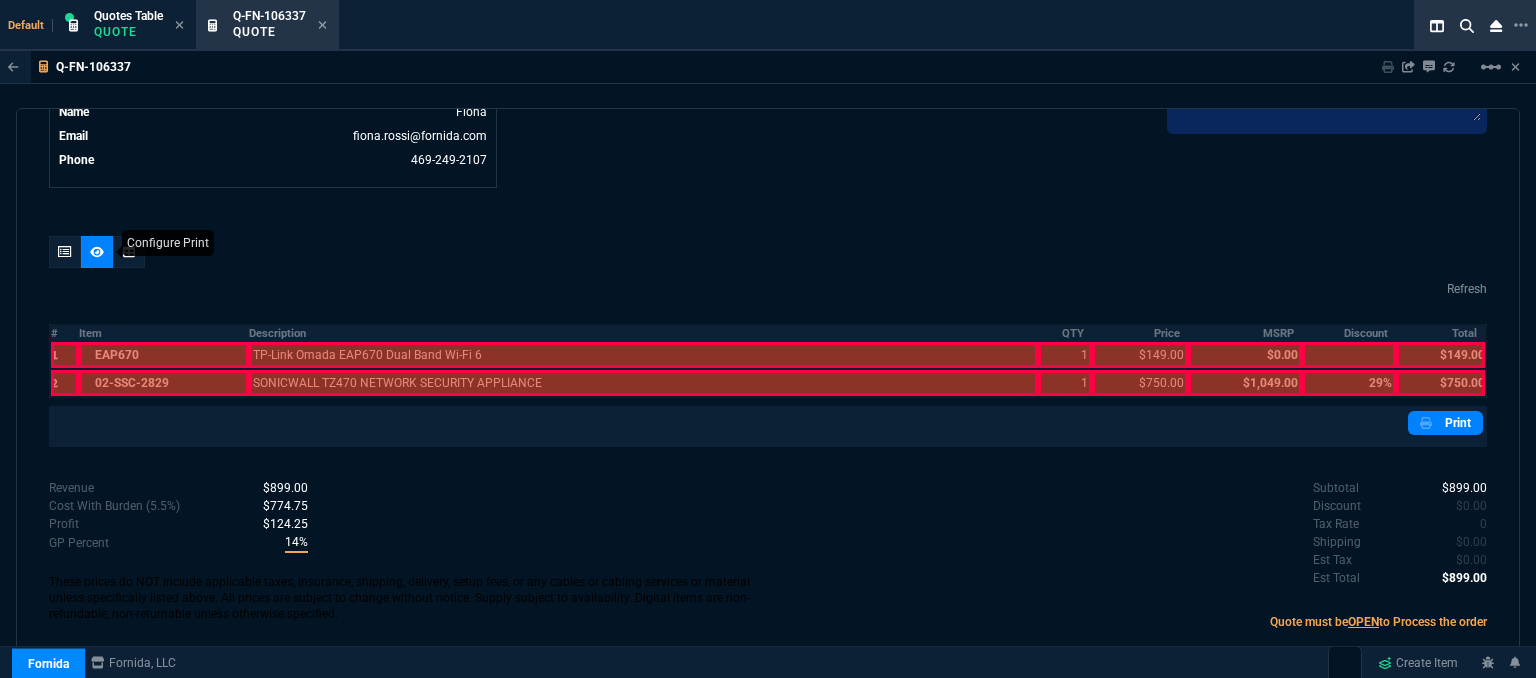 scroll, scrollTop: 1024, scrollLeft: 0, axis: vertical 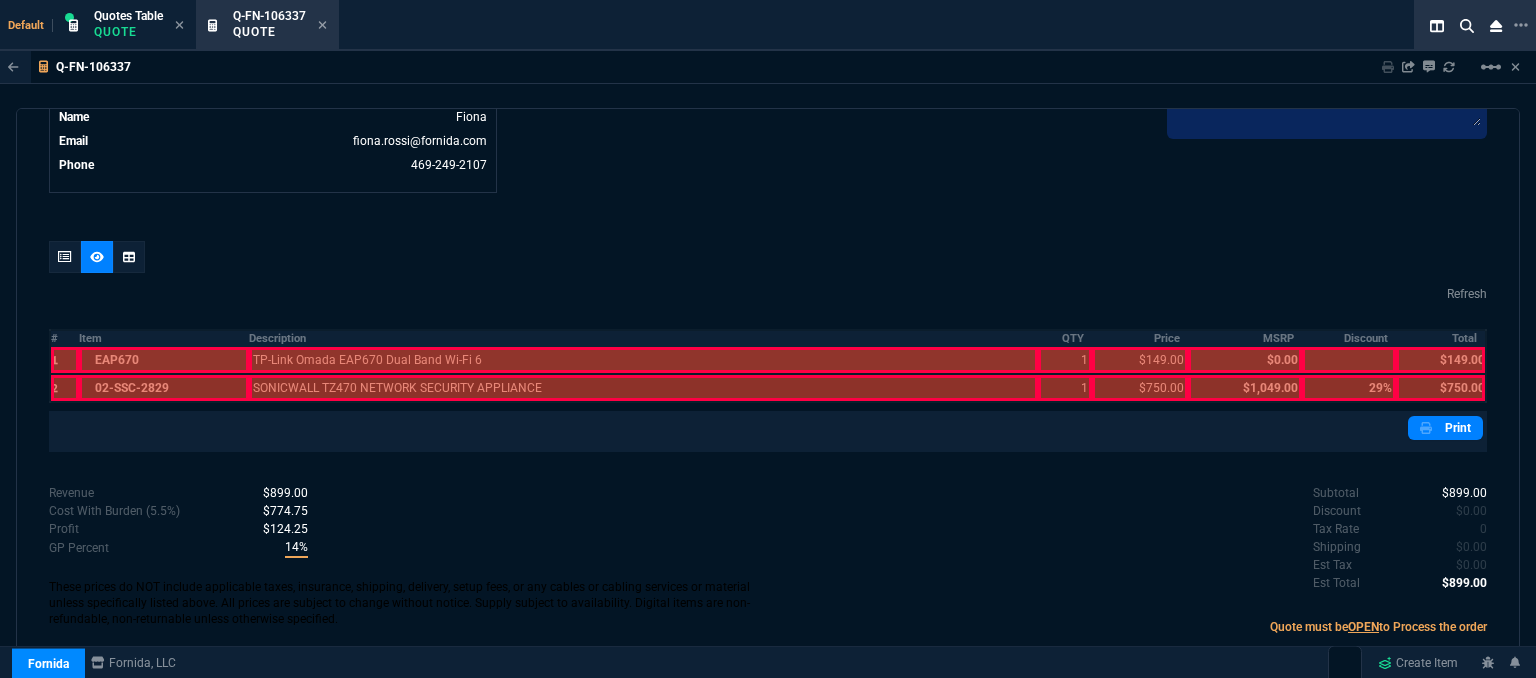click at bounding box center [164, 360] 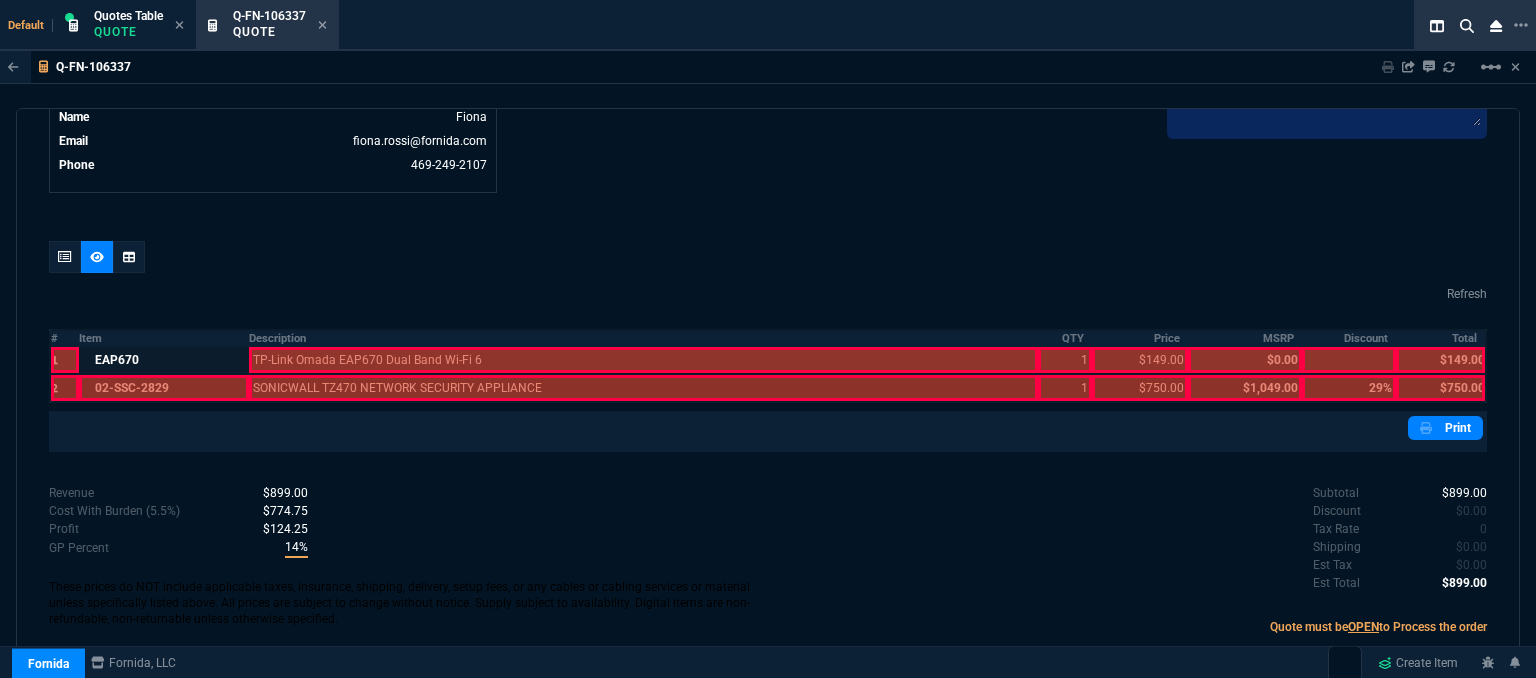 click at bounding box center (164, 388) 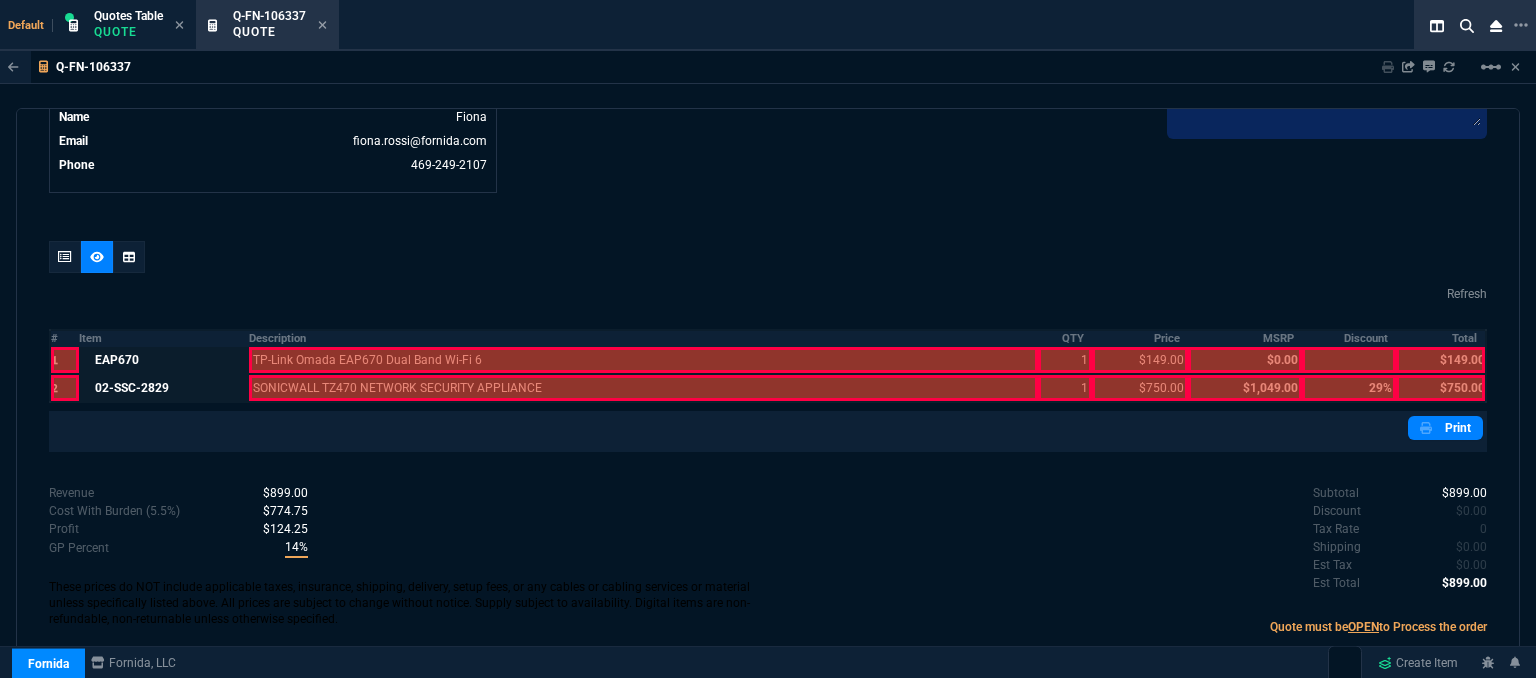 click at bounding box center [644, 360] 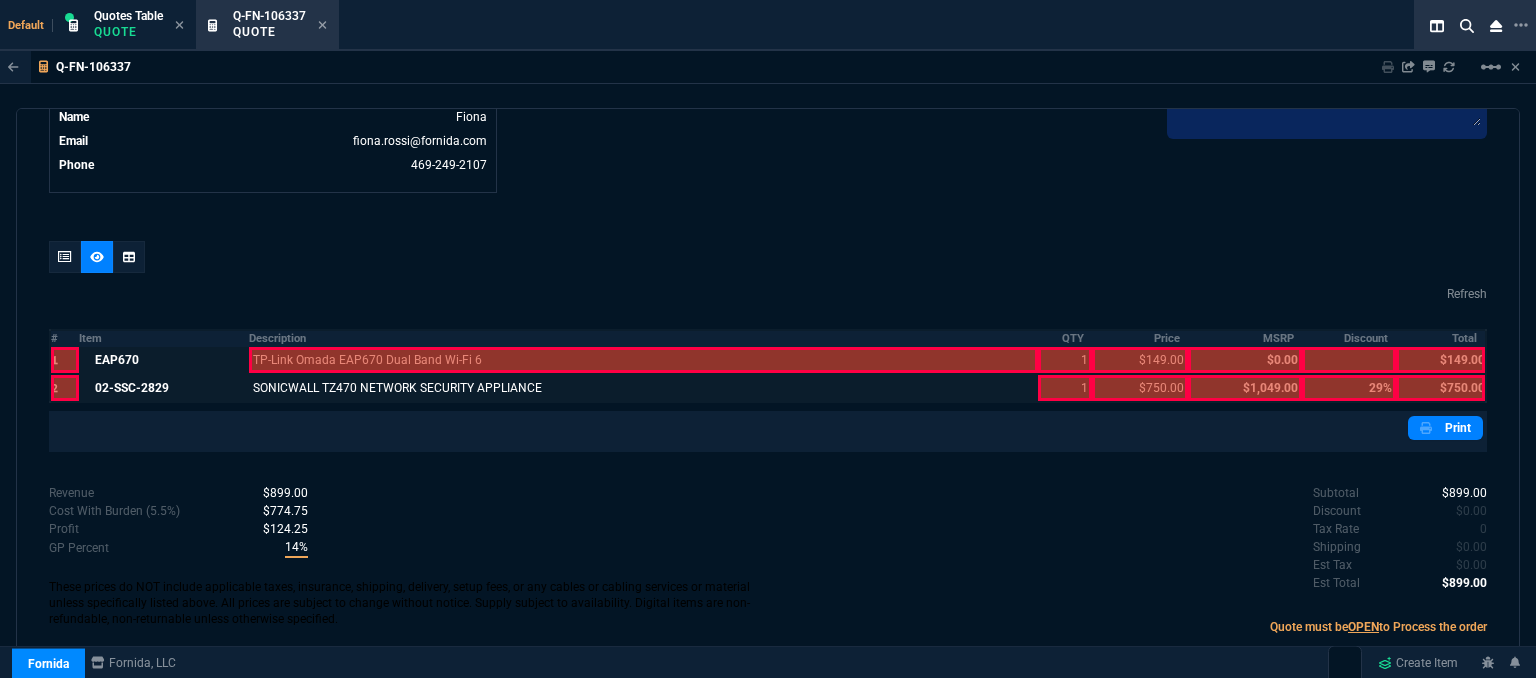click at bounding box center (644, 360) 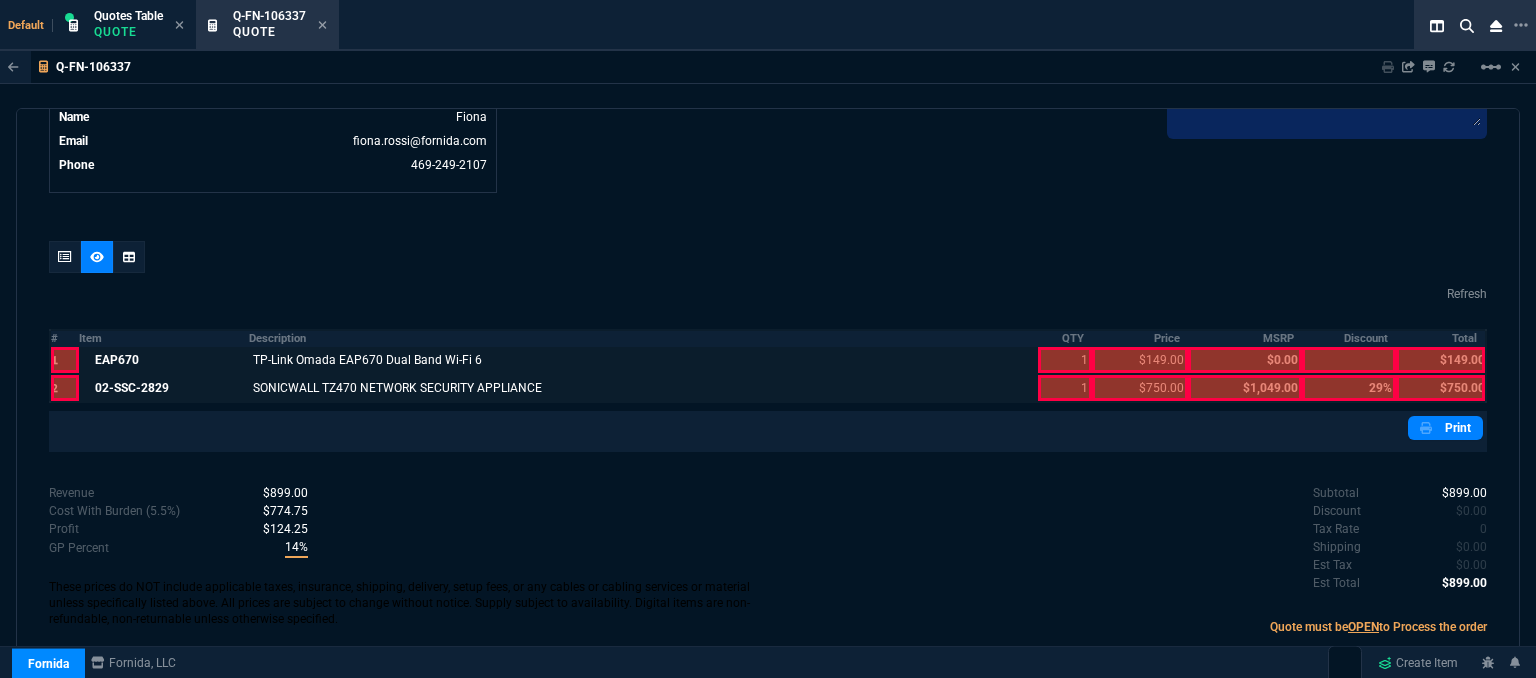 click at bounding box center (1065, 360) 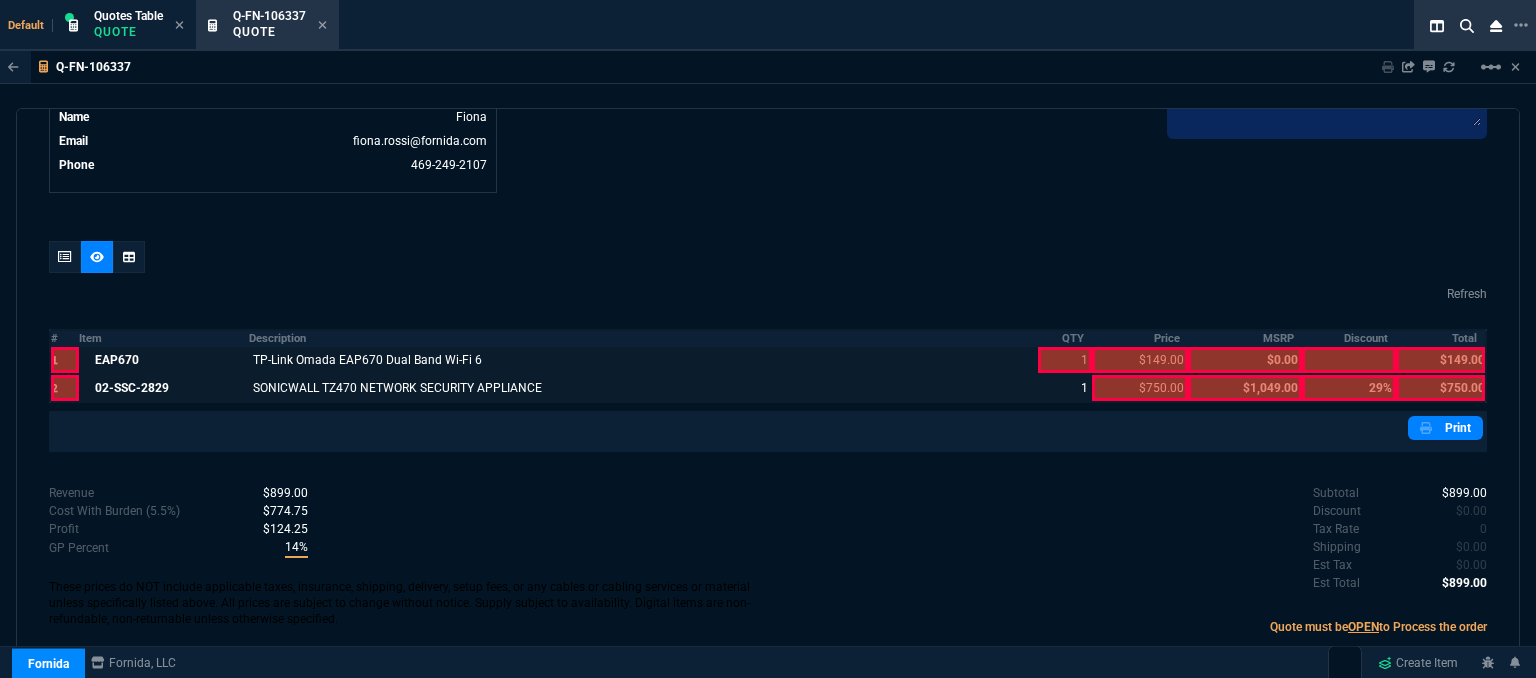 click at bounding box center [1065, 360] 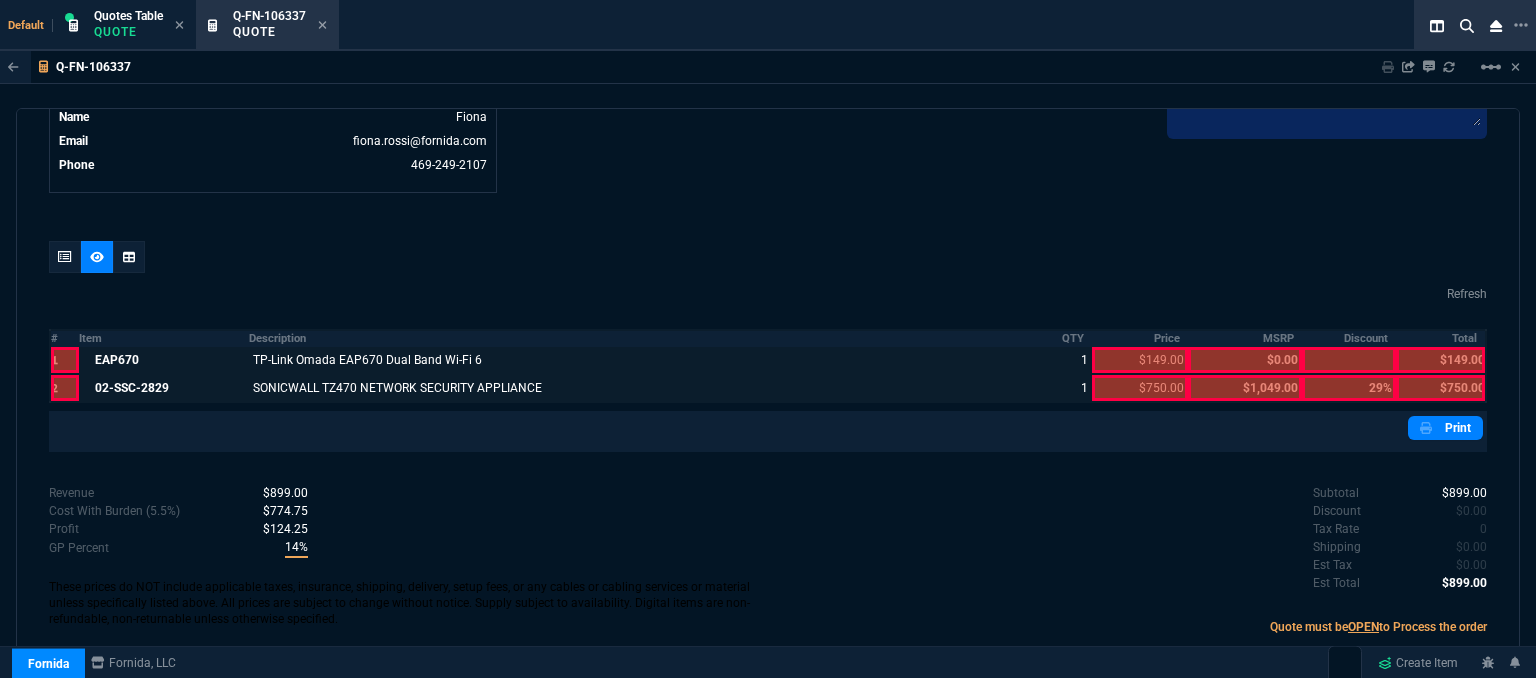 drag, startPoint x: 1059, startPoint y: 389, endPoint x: 1129, endPoint y: 385, distance: 70.11419 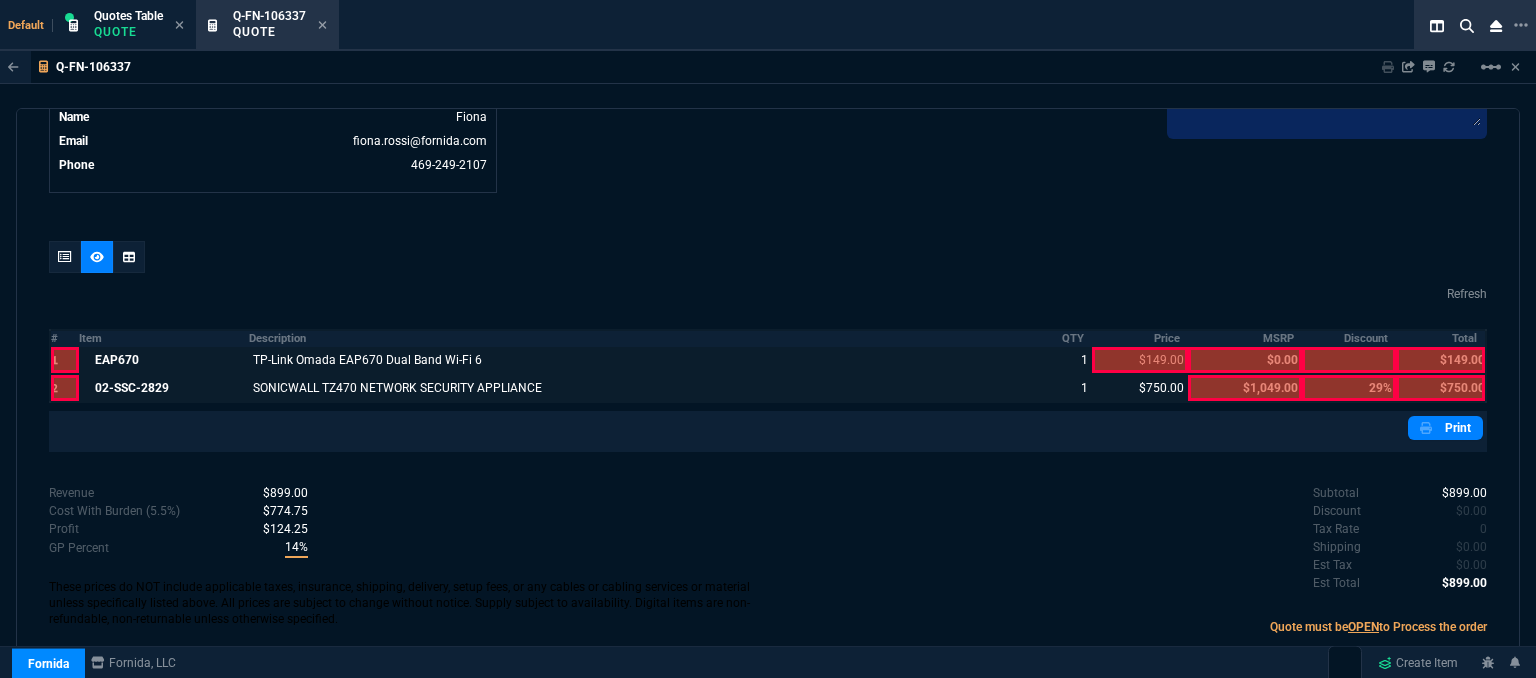 click at bounding box center (1140, 360) 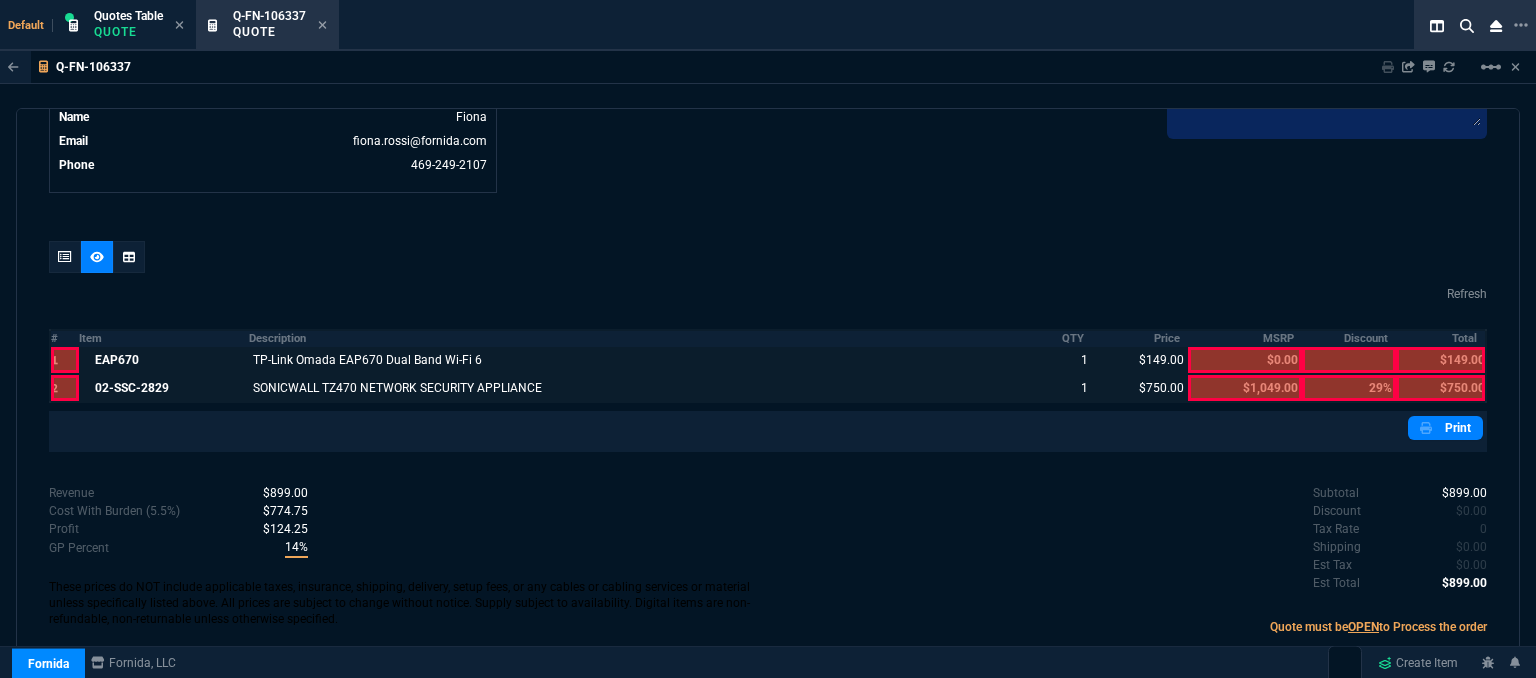 click at bounding box center (1440, 360) 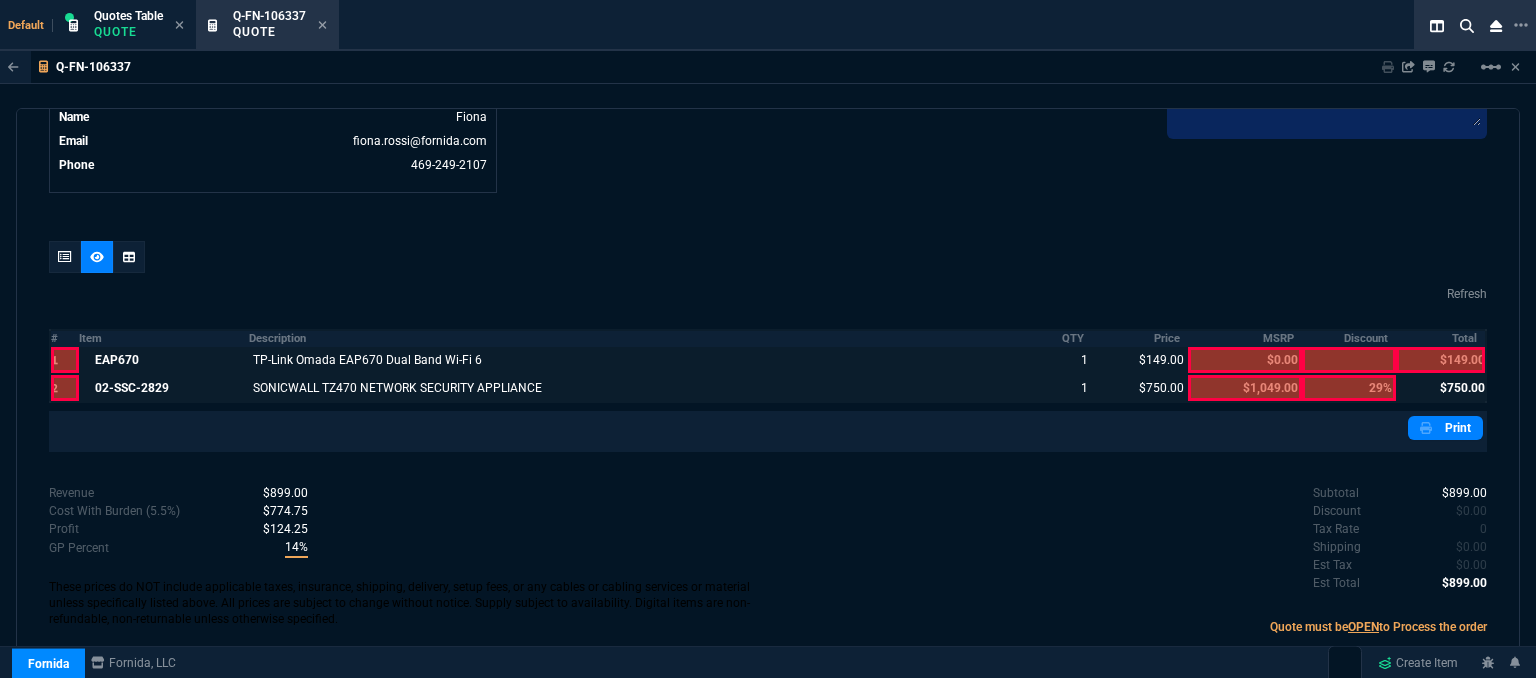 click at bounding box center (1440, 360) 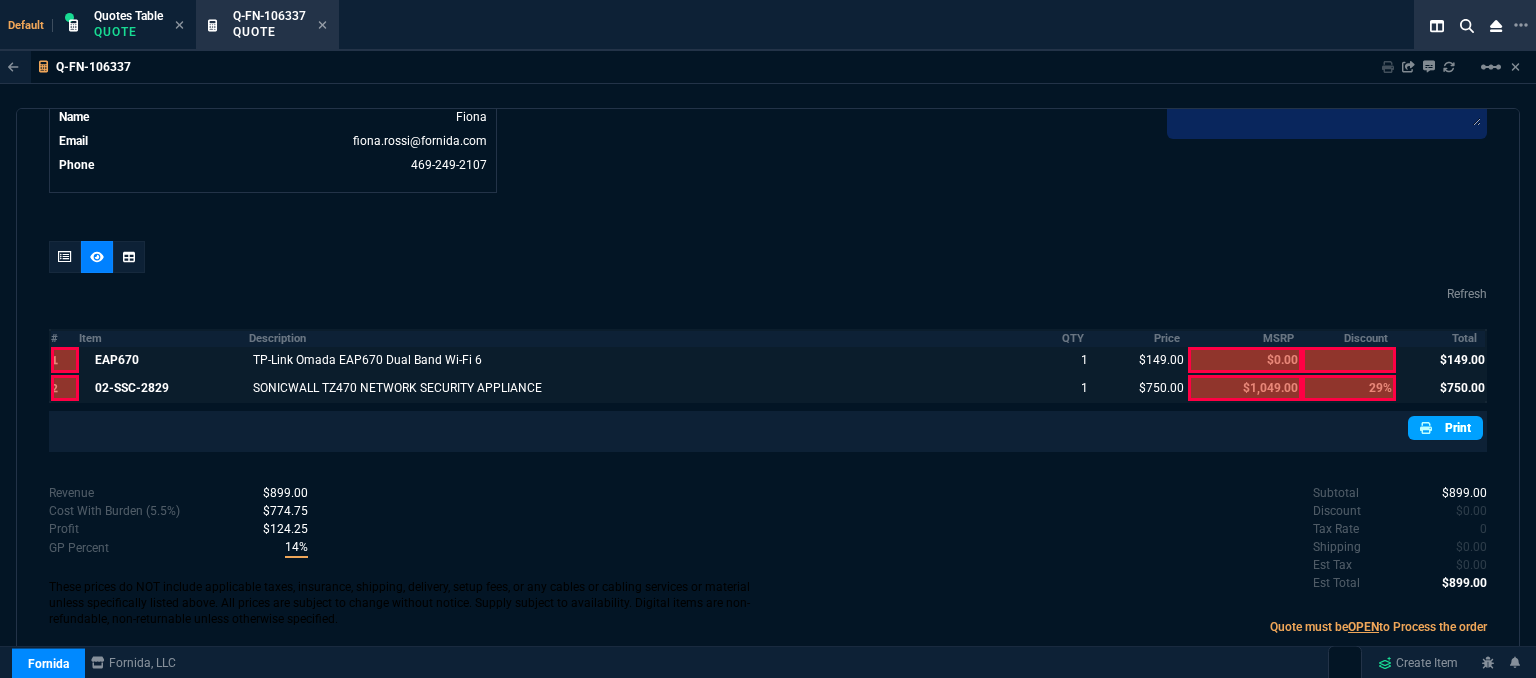 click on "Print" at bounding box center (1445, 428) 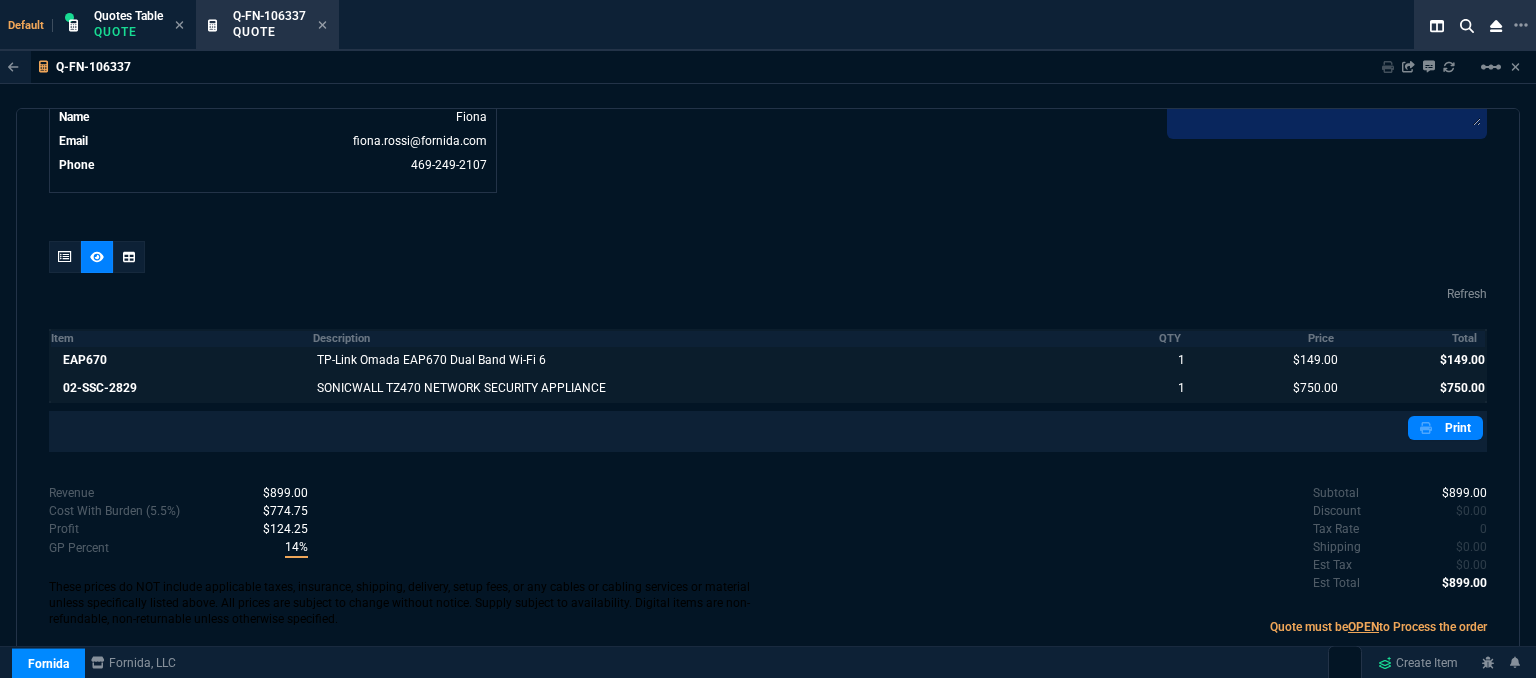 scroll, scrollTop: 1024, scrollLeft: 0, axis: vertical 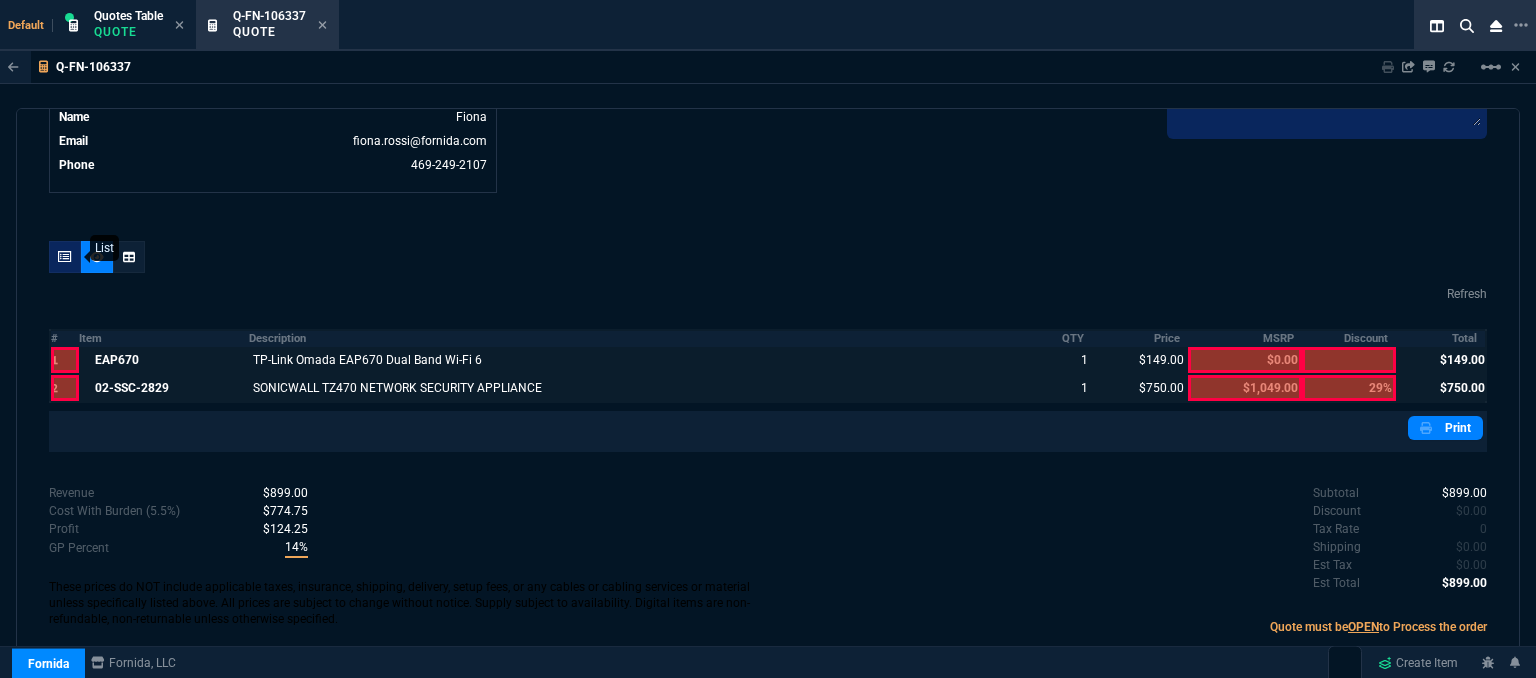 click at bounding box center (65, 257) 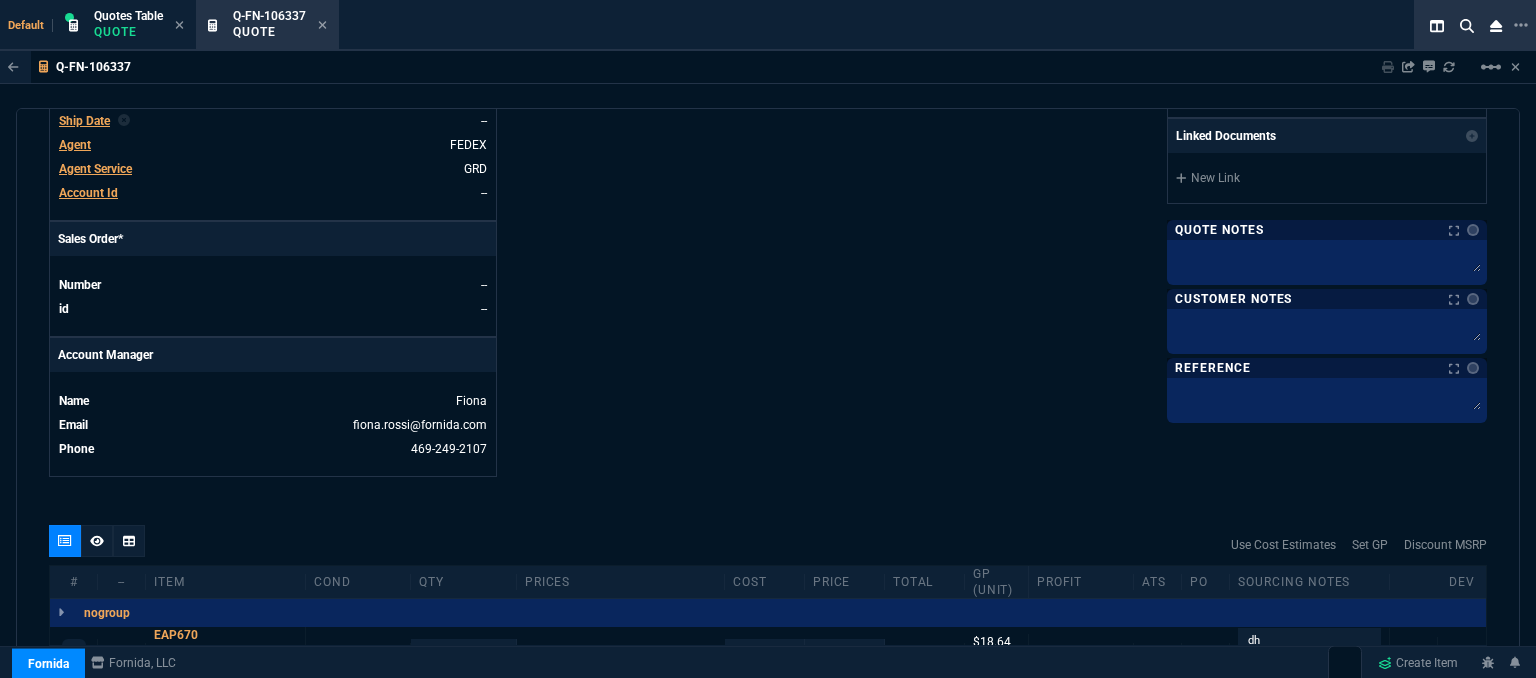 scroll, scrollTop: 724, scrollLeft: 0, axis: vertical 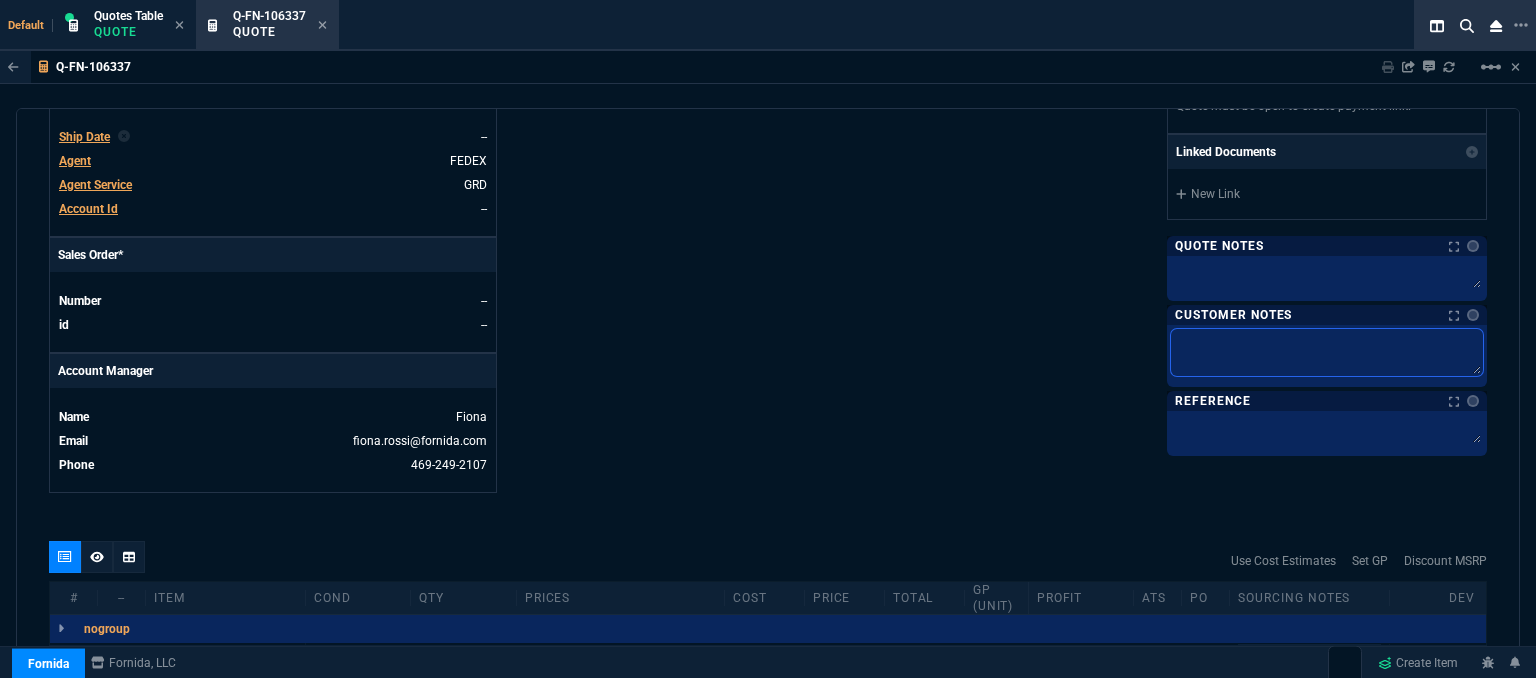click at bounding box center (1327, 352) 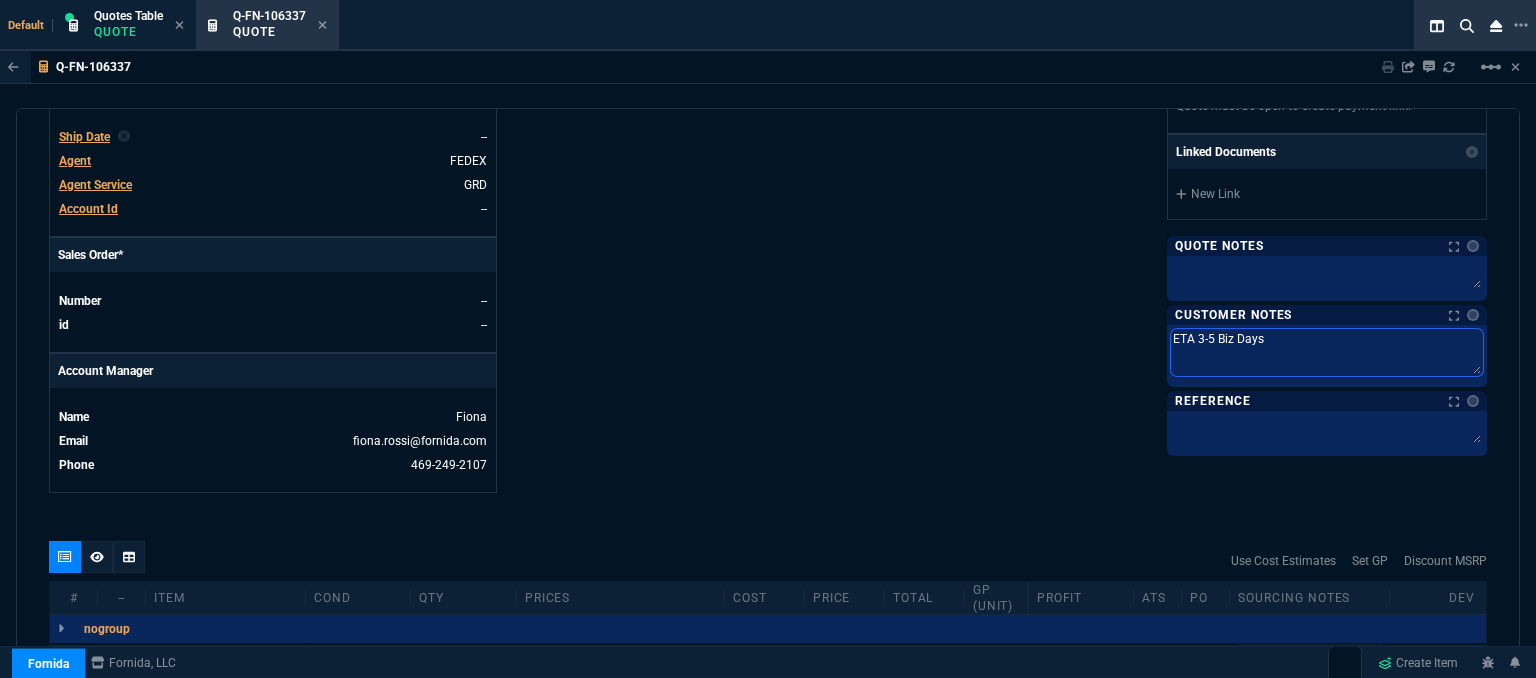 type on "ETA 3-5 Biz Days" 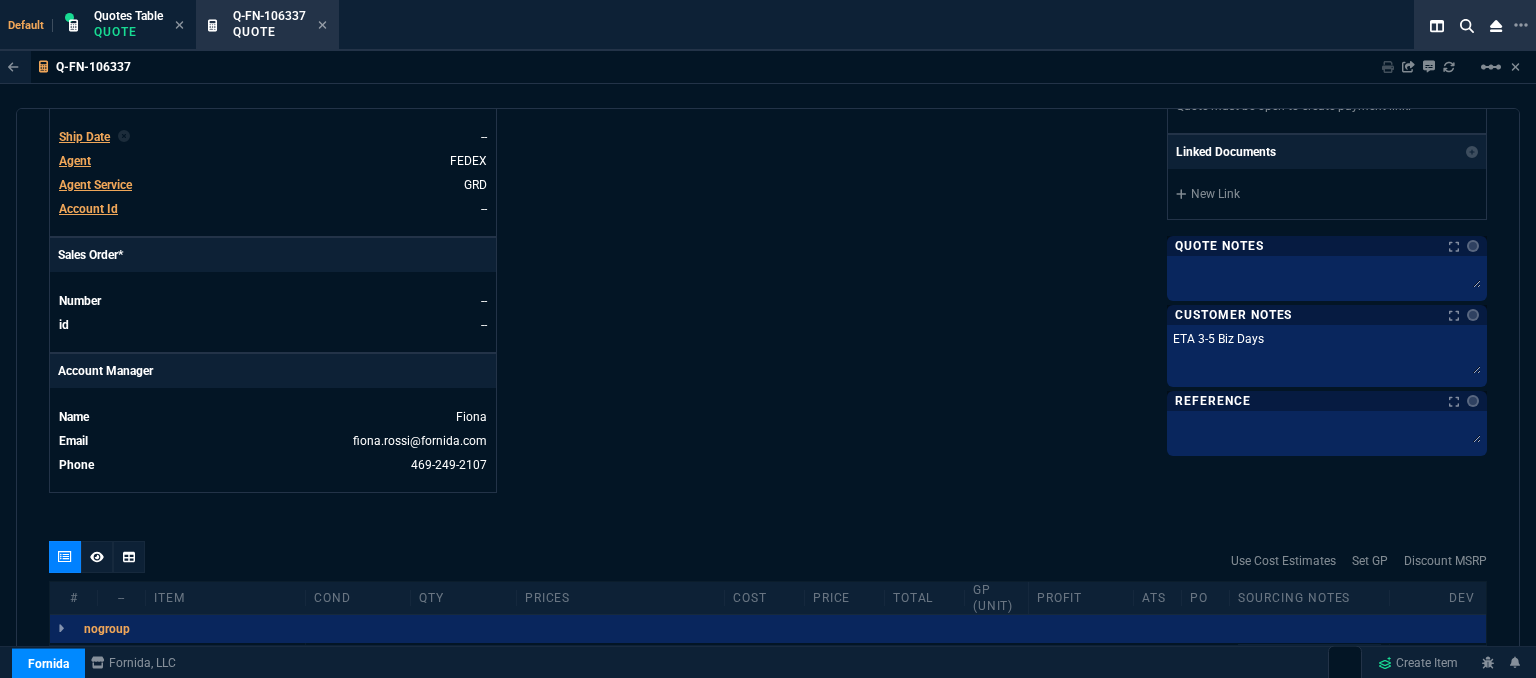 click on "Fornida, LLC 2609 Technology Dr Suite 300 Plano, TX 75074  Share Link  Tiny oneOnOne chat SEND Cody Taylor oneOnOne chat SEND Sarah Costa oneOnOne chat SEND Brian Over oneOnOne chat SEND  Show More Chats  Shipping Address 301 Cloud Ave Midland,  TX -- USA Bill to Address 301 Cloud Ave Midland,  TX -- USA End User -- -- -- Payment Link  Quote must be open to create payment link.  Linked Documents  New Link  Quote Notes Quote Notes    Customer Notes Notes Customer Notes Notes ETA 3-5 Biz Days ETA 3-5 Biz Days  ETA 3-5 Biz Days  Reference Reference" at bounding box center (1127, -23) 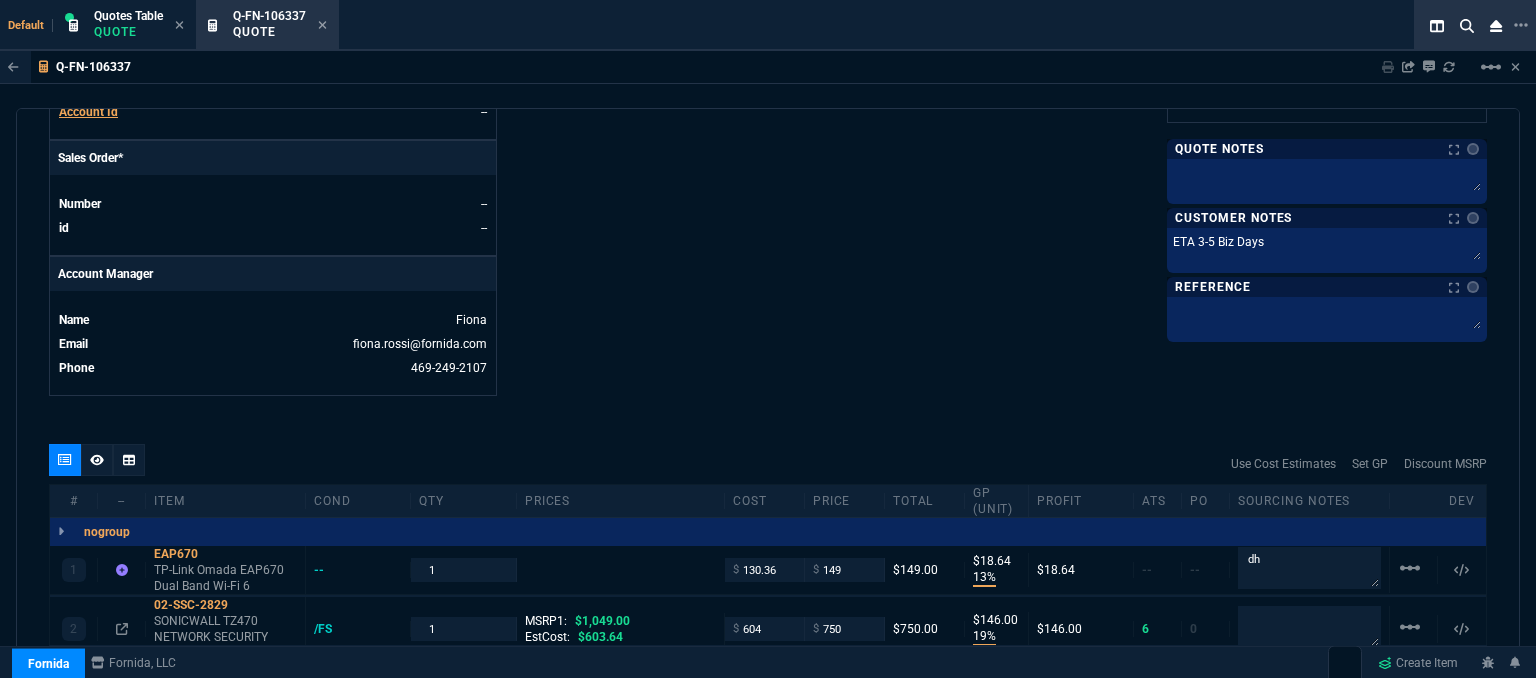 scroll, scrollTop: 924, scrollLeft: 0, axis: vertical 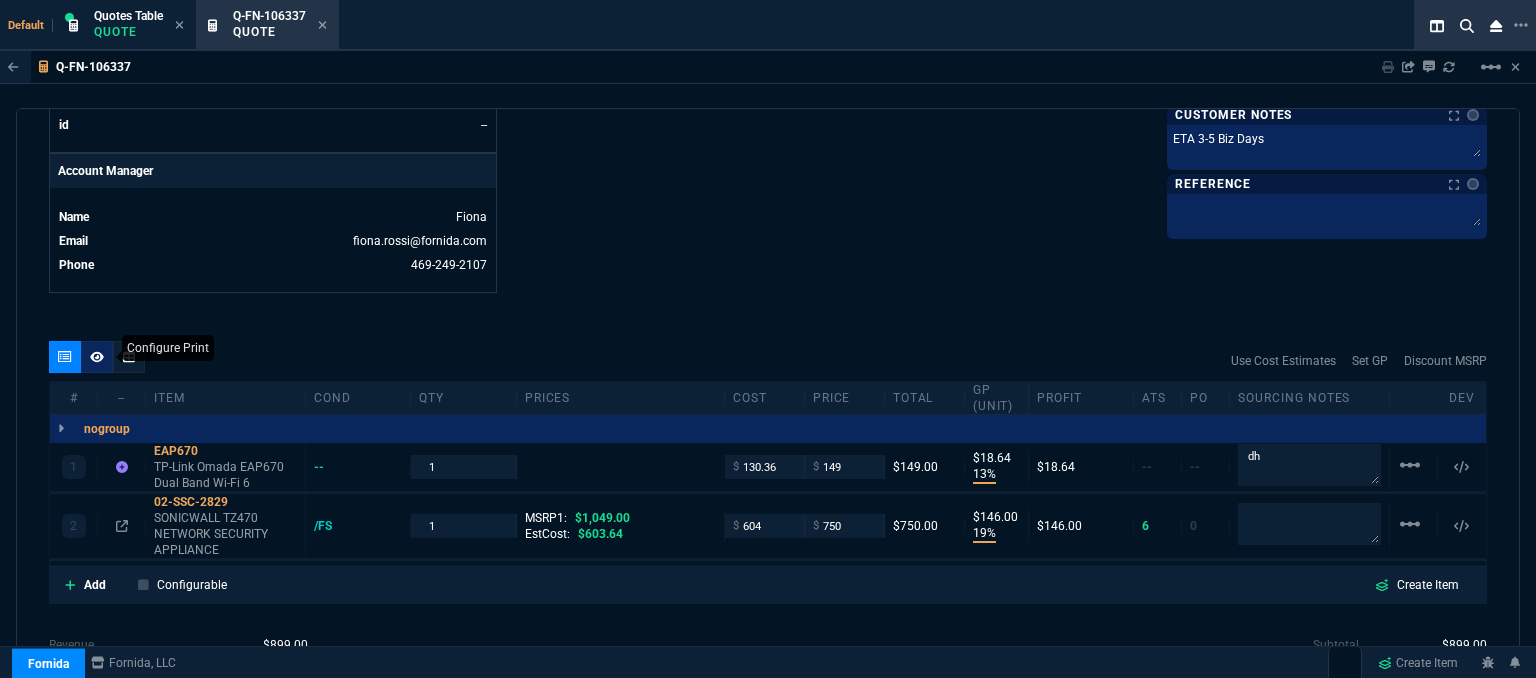 click at bounding box center (97, 357) 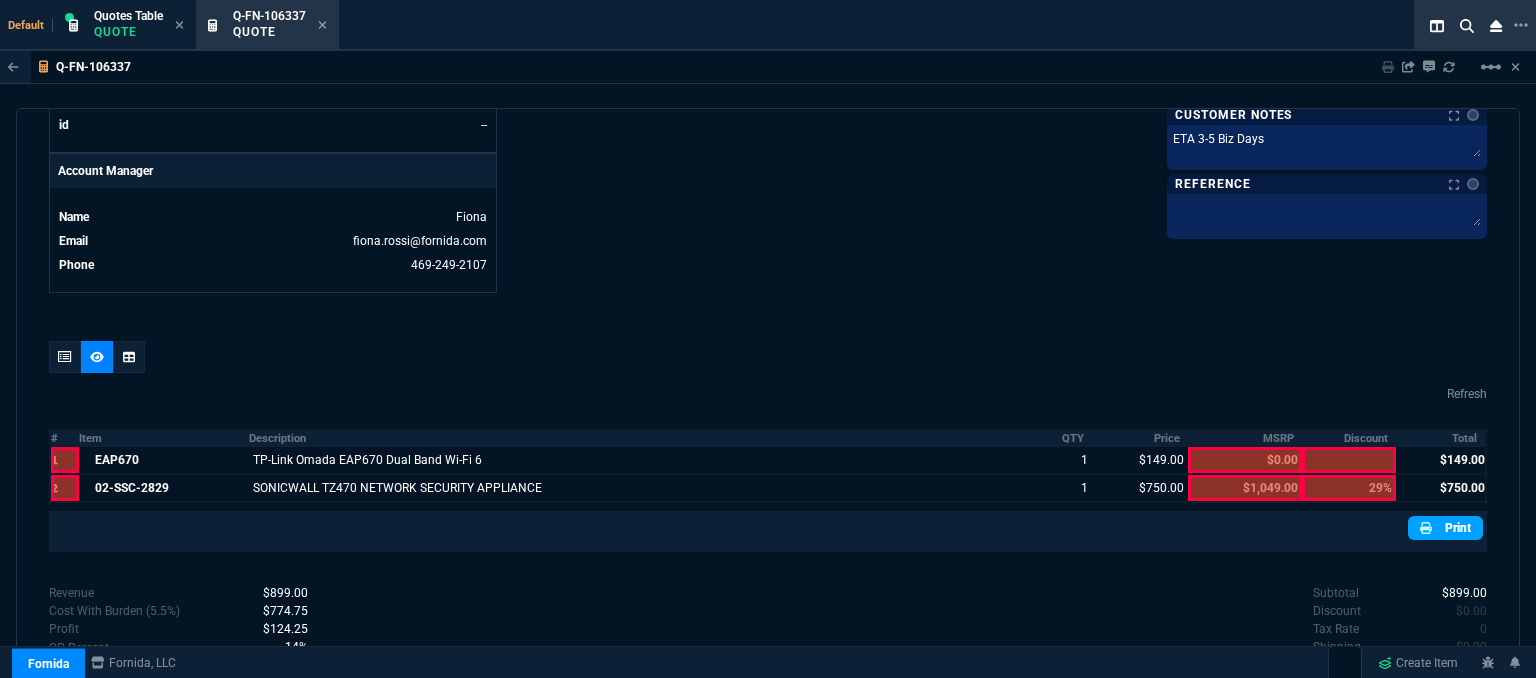 click at bounding box center [1428, 528] 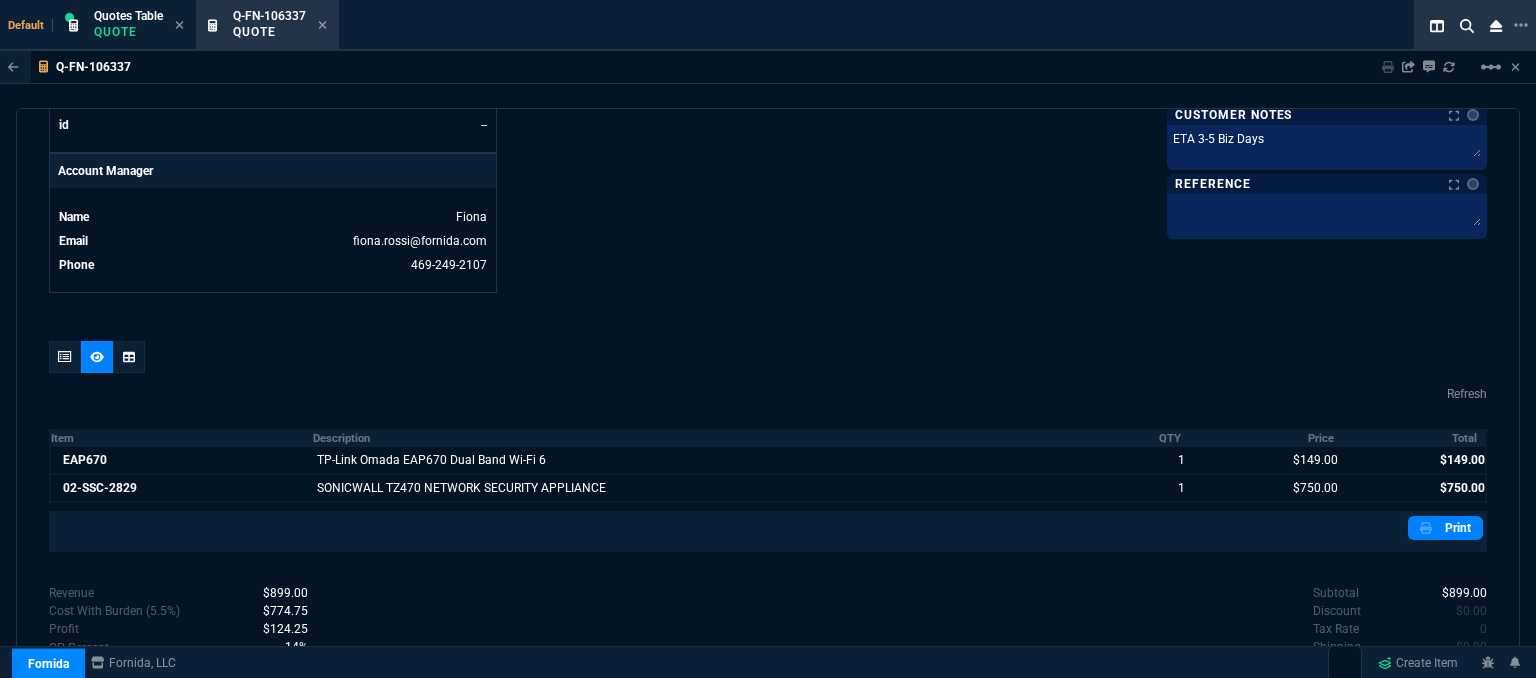 scroll, scrollTop: 1024, scrollLeft: 0, axis: vertical 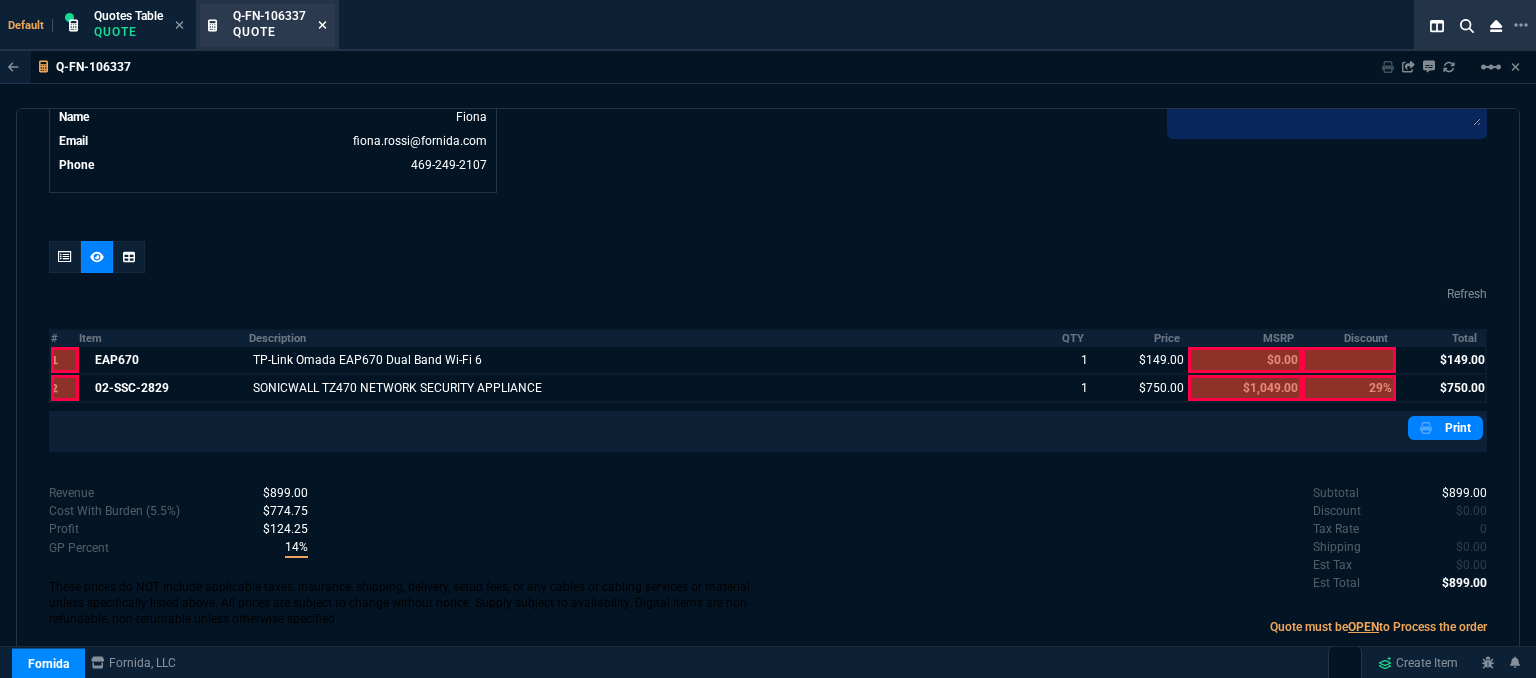 click at bounding box center (322, 25) 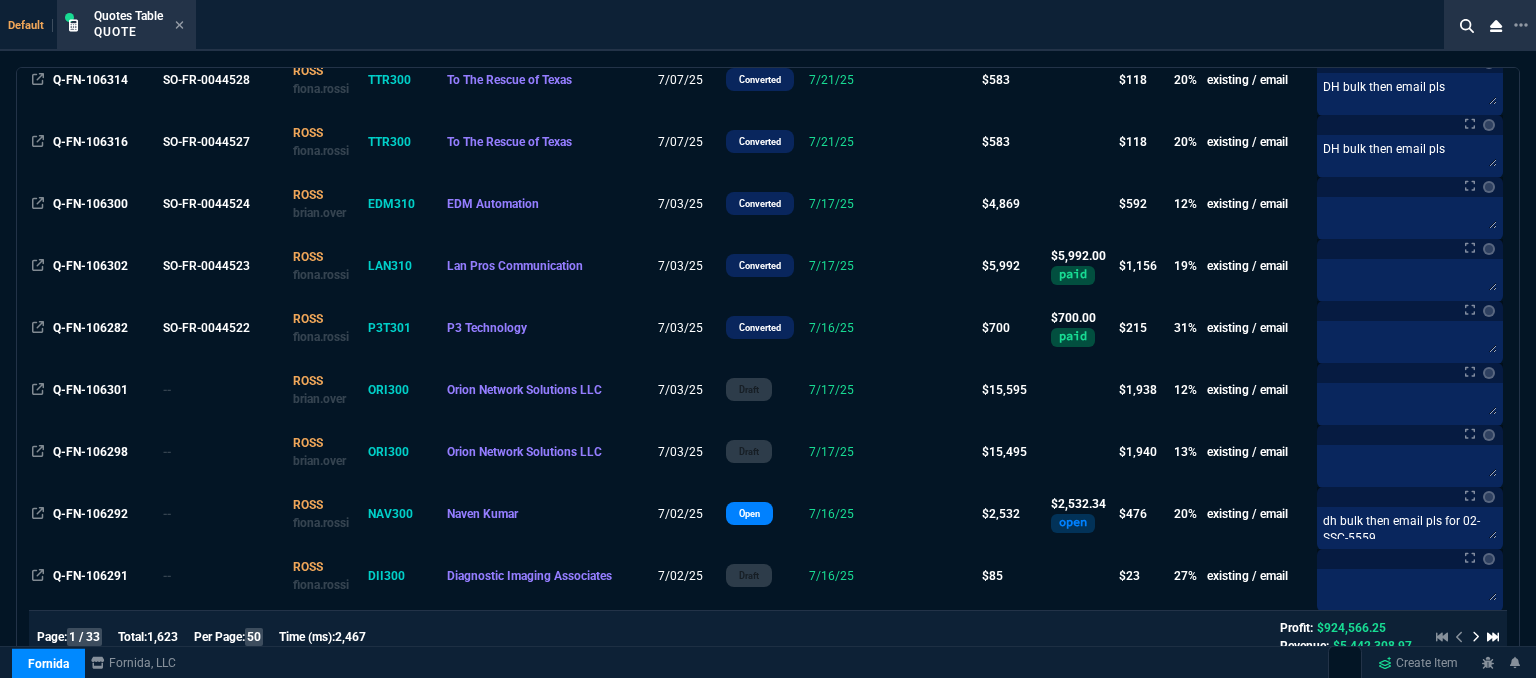 scroll, scrollTop: 1500, scrollLeft: 0, axis: vertical 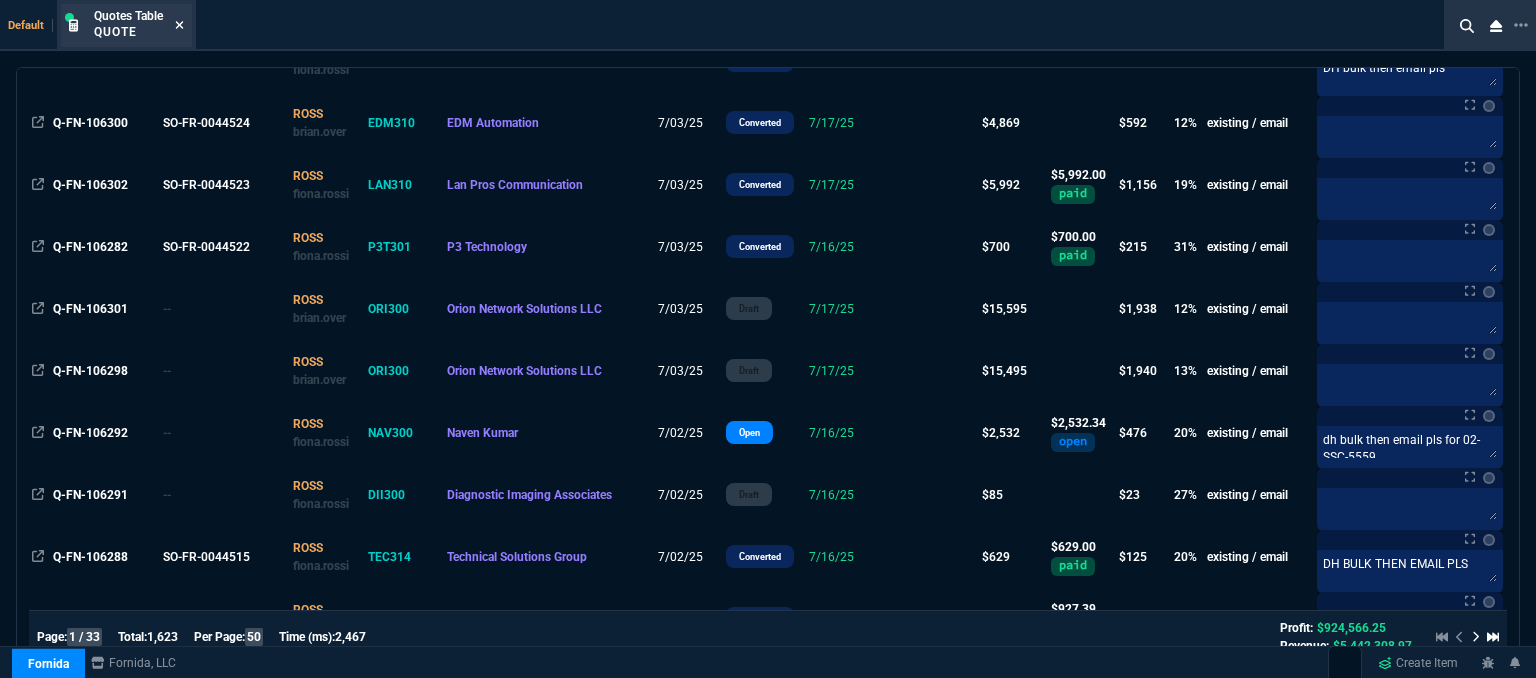 click at bounding box center [180, 25] 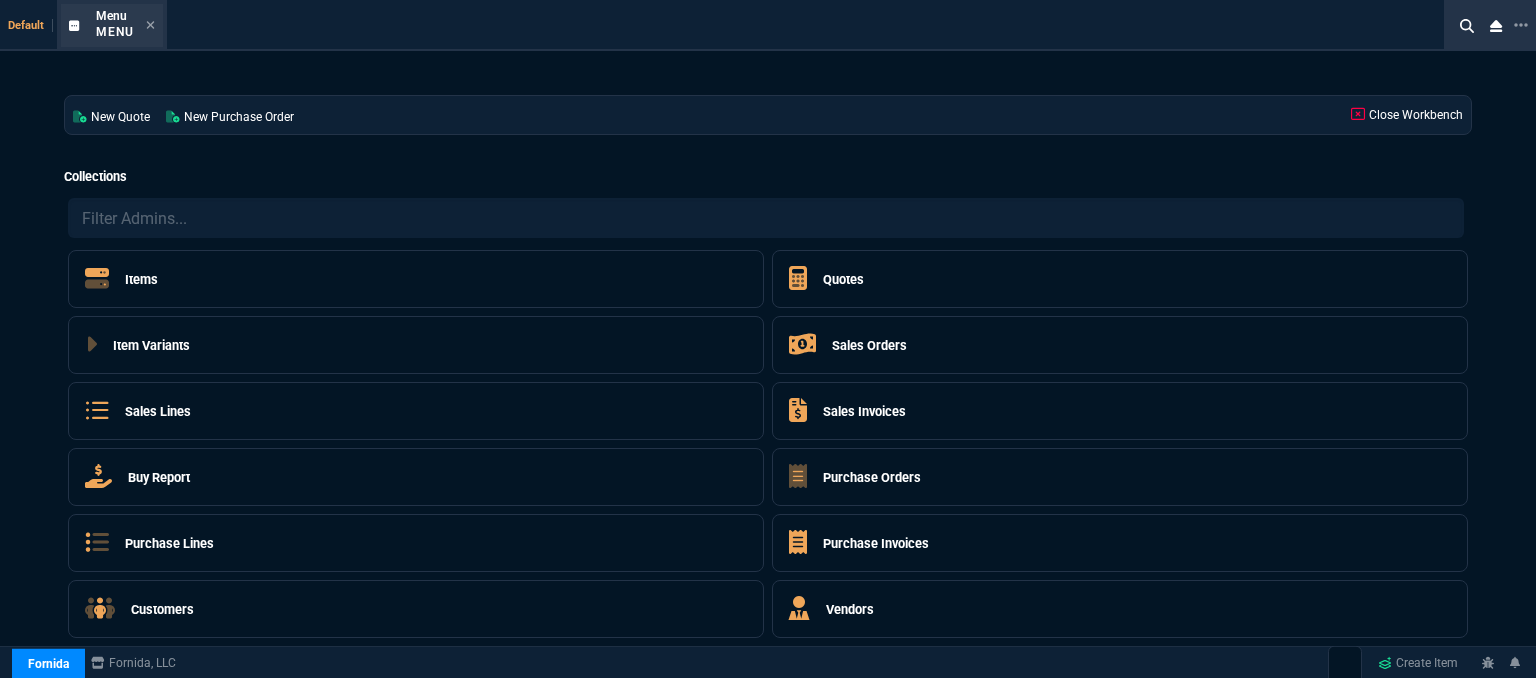 click on "Menu  Menu" at bounding box center (125, 25) 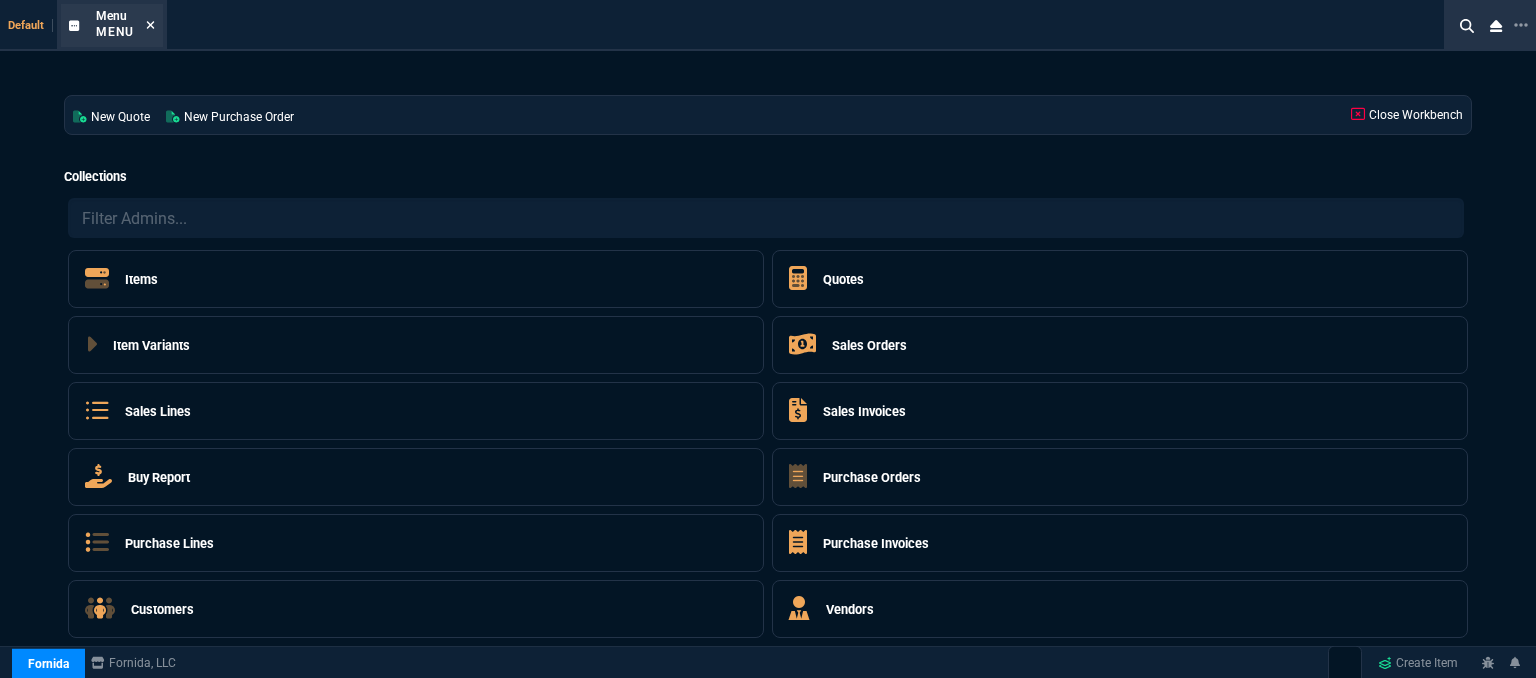 click at bounding box center [150, 25] 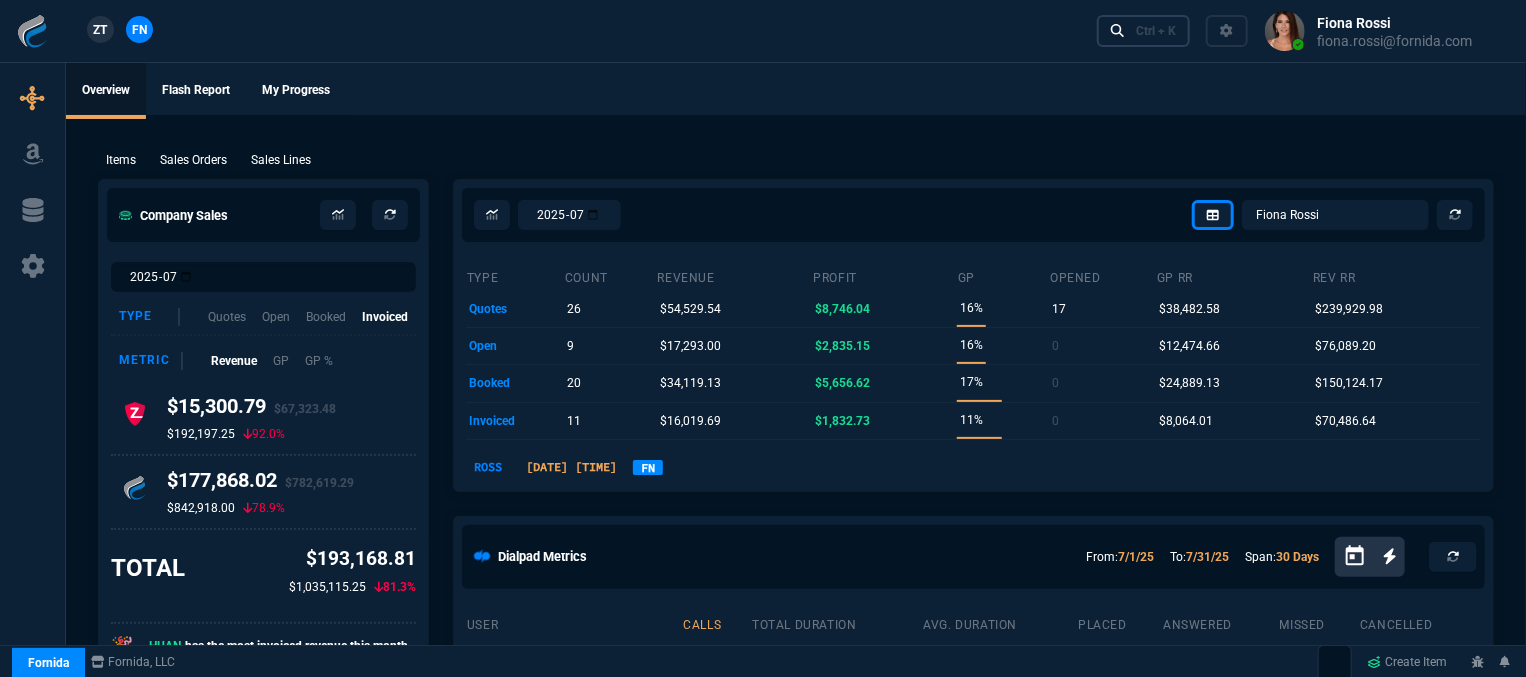 click on "Ctrl + K" at bounding box center (1156, 31) 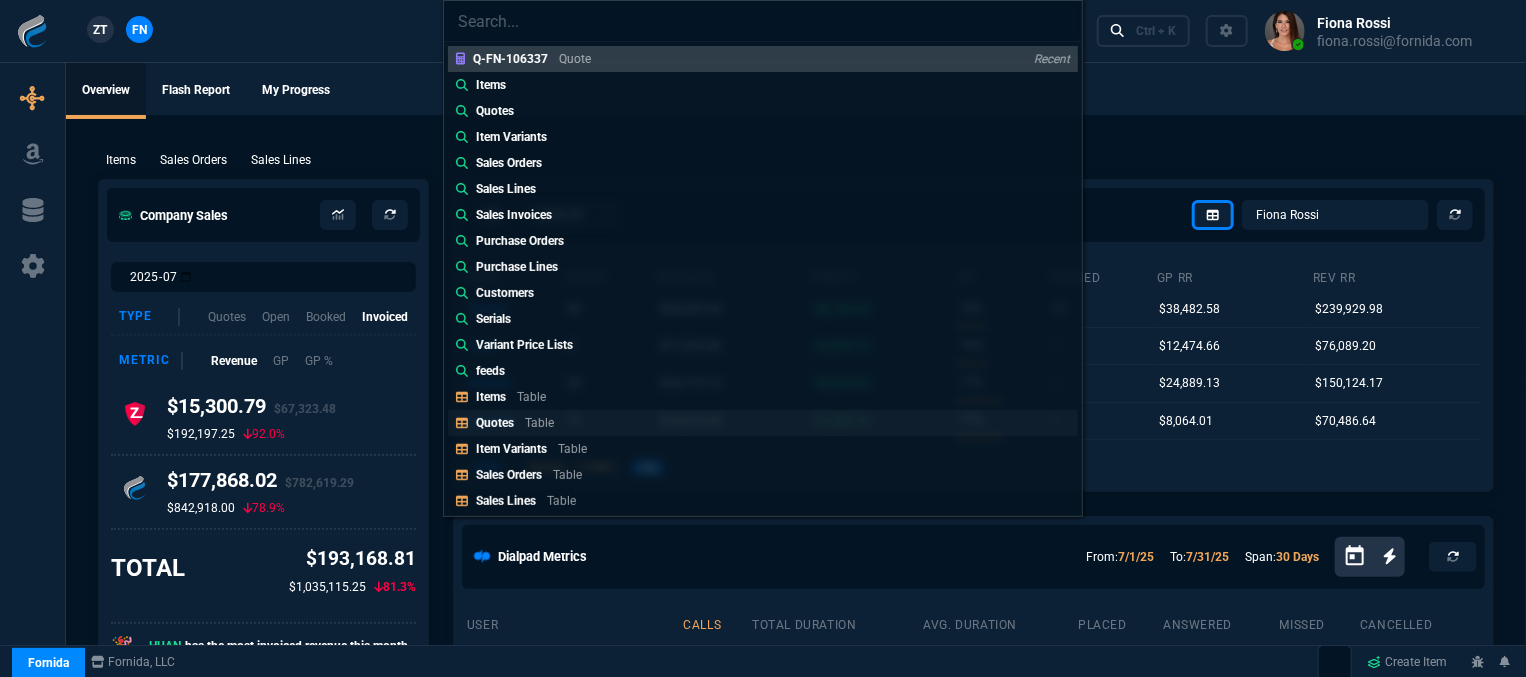 click on "Quotes
Table" at bounding box center [536, 59] 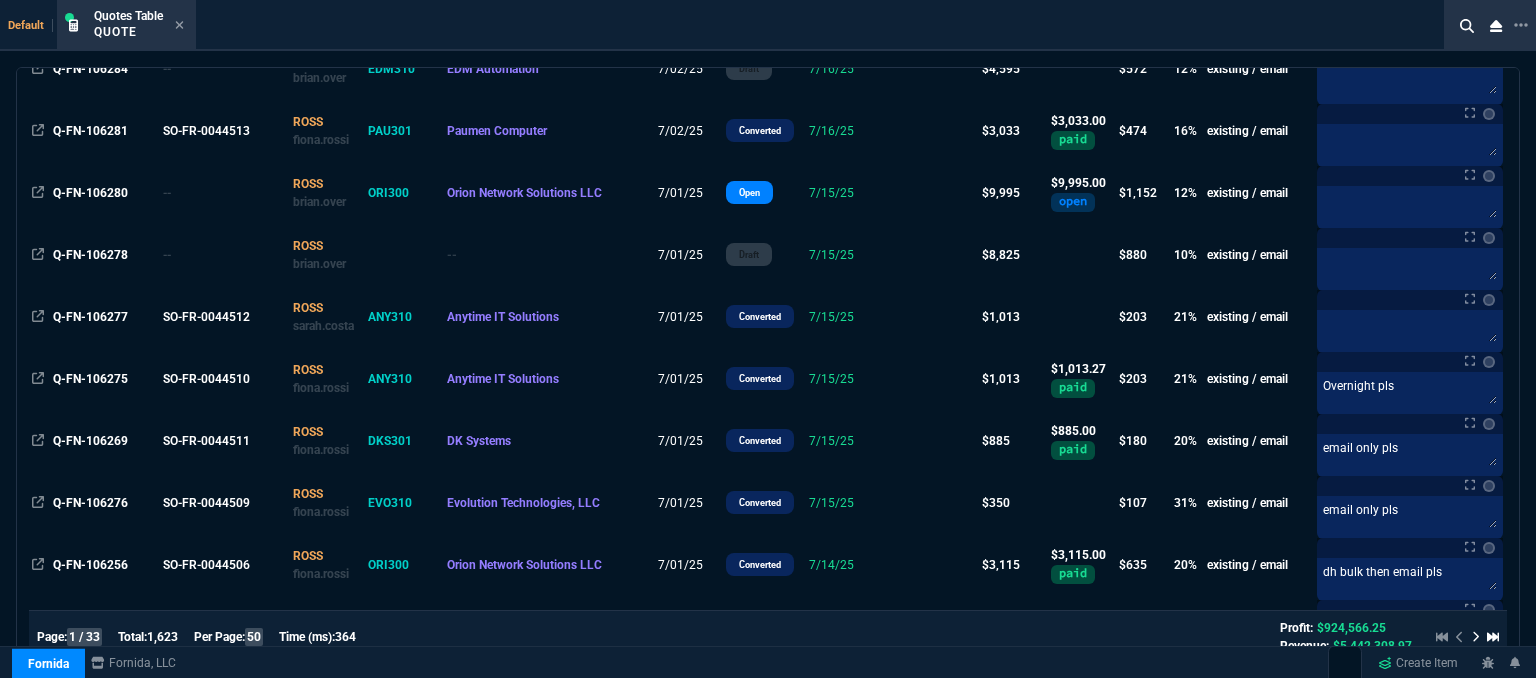 scroll, scrollTop: 2300, scrollLeft: 0, axis: vertical 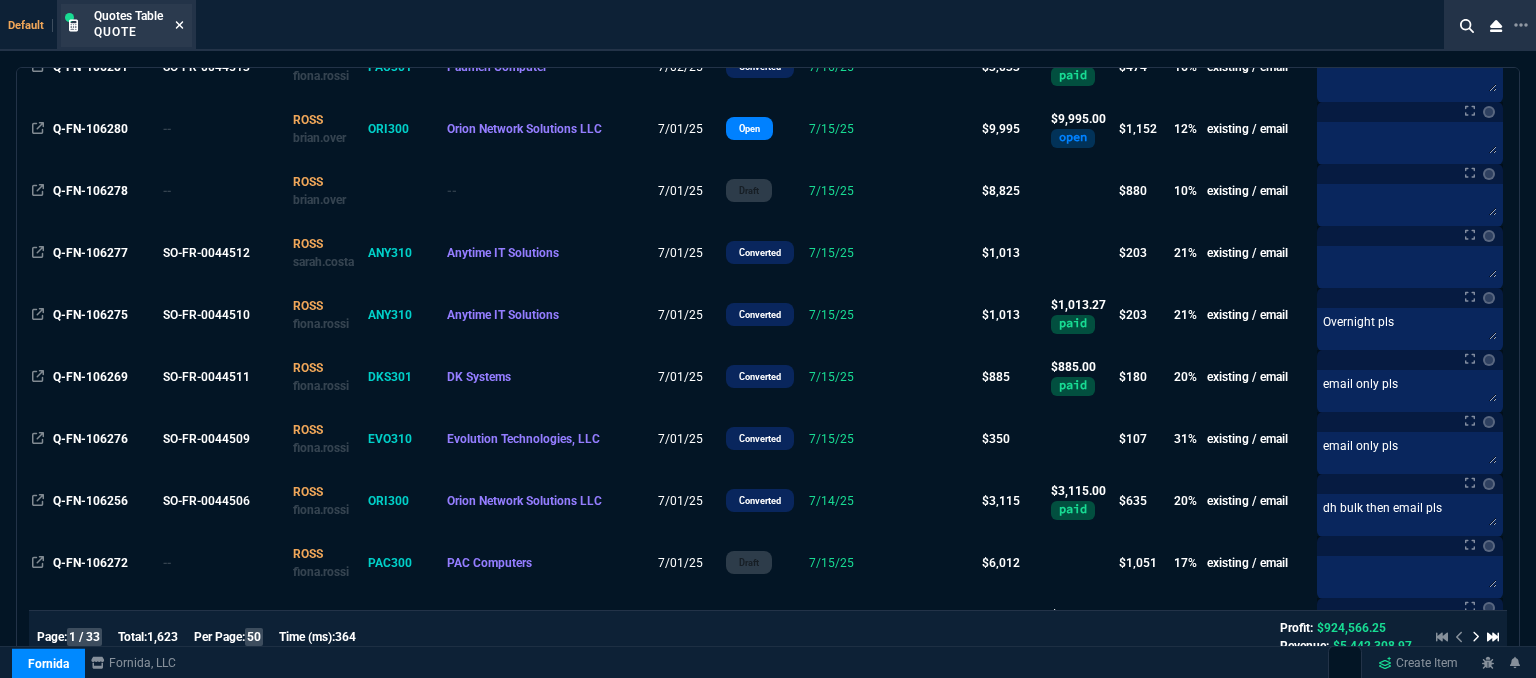 click at bounding box center [180, 25] 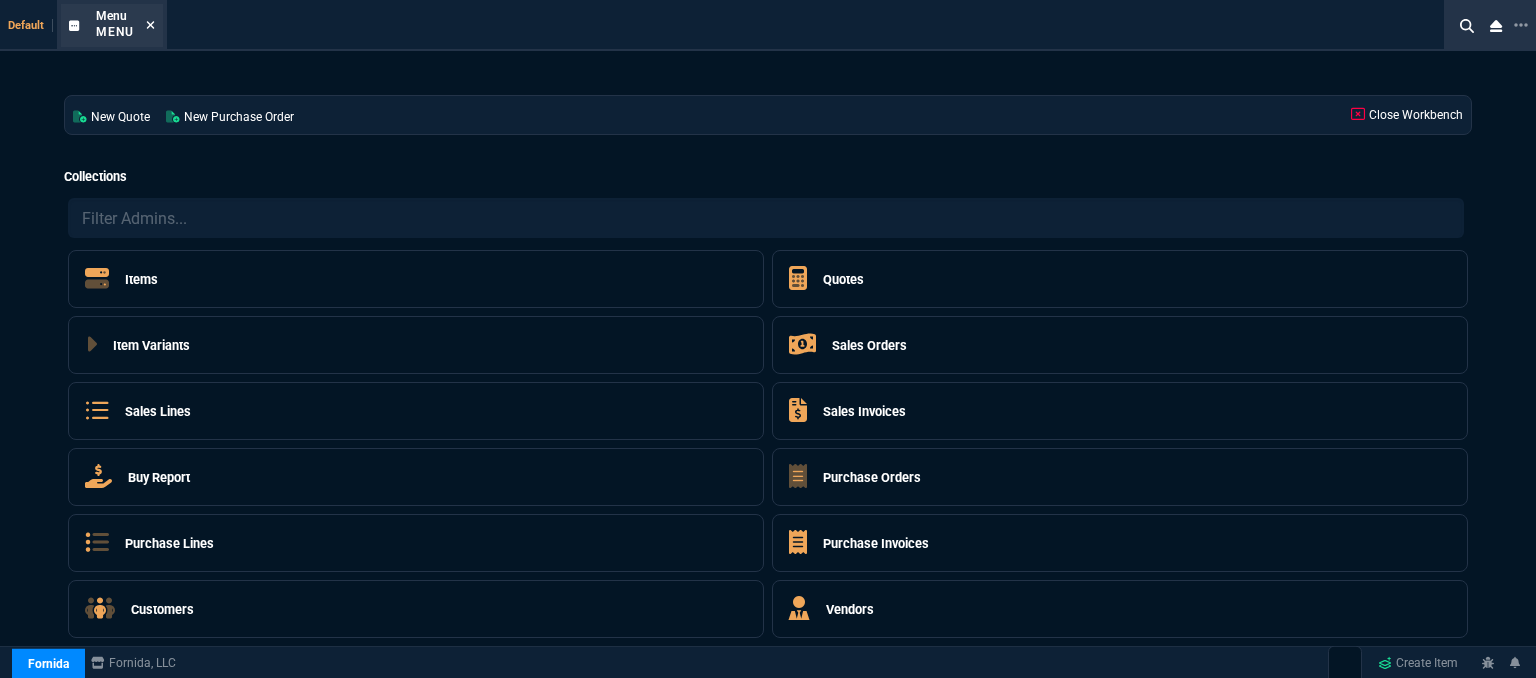 click at bounding box center [150, 25] 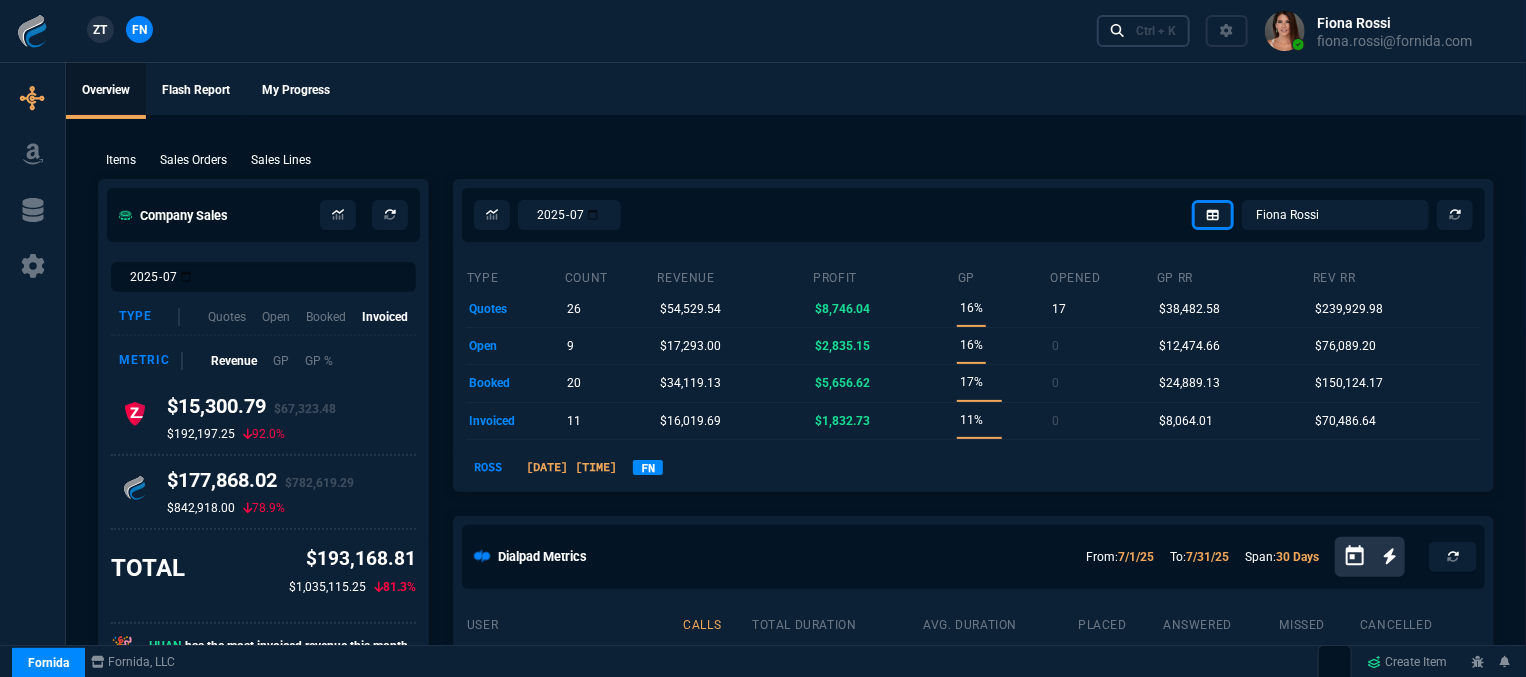 click on "Ctrl + K" at bounding box center [1156, 31] 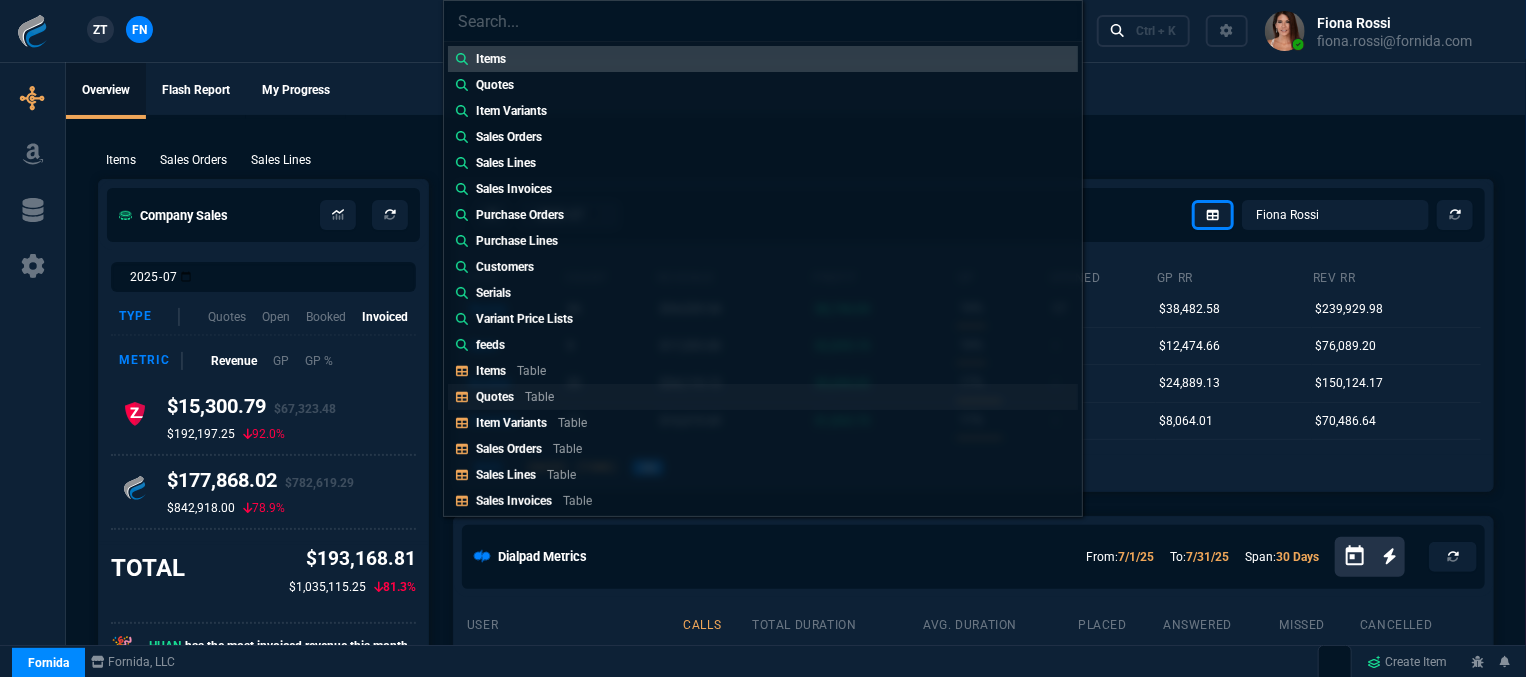 click on "Quotes
Table" at bounding box center (763, 59) 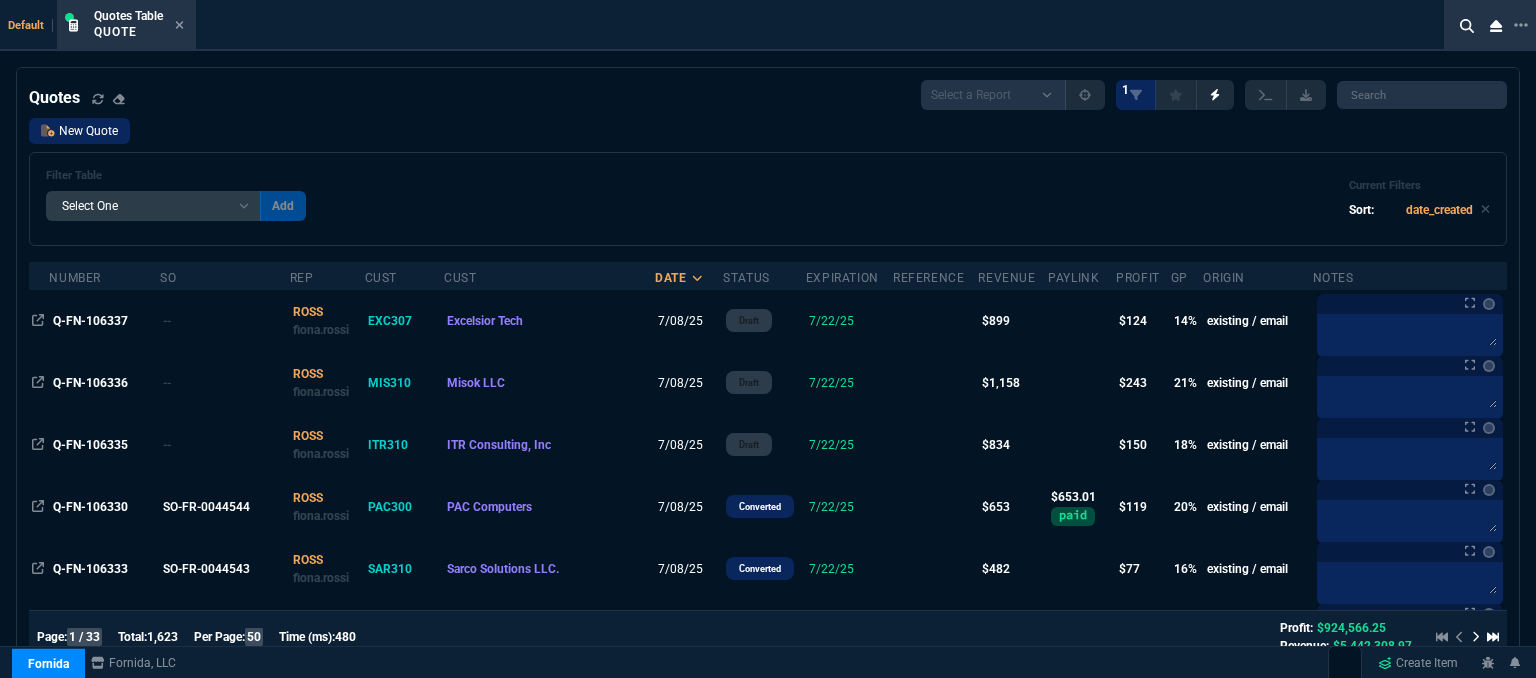 click on "New Quote" at bounding box center (79, 131) 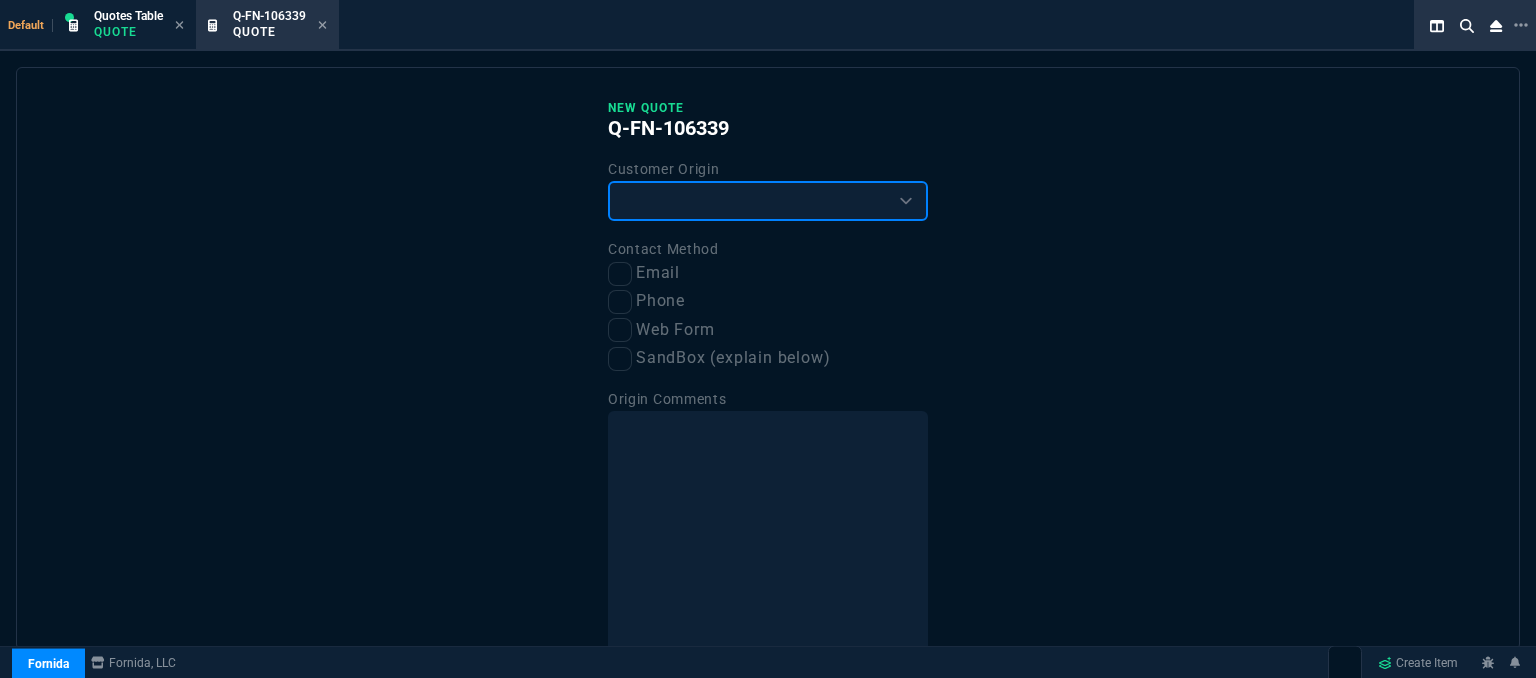 click on "Existing Customer Amazon Lead (first order) Website Lead (first order) Called (first order) Referral (first order) SandBox (explain below)" at bounding box center [768, 201] 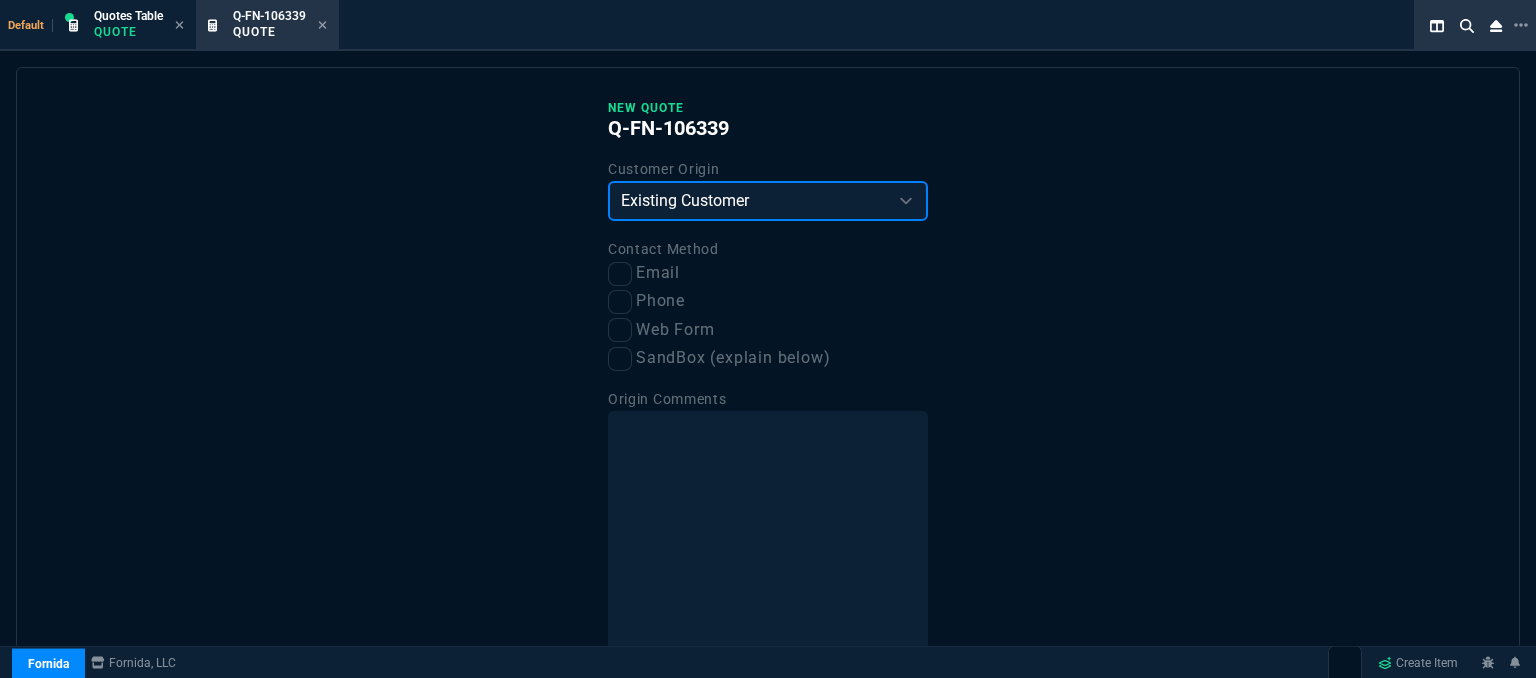 click on "Existing Customer Amazon Lead (first order) Website Lead (first order) Called (first order) Referral (first order) SandBox (explain below)" at bounding box center [768, 201] 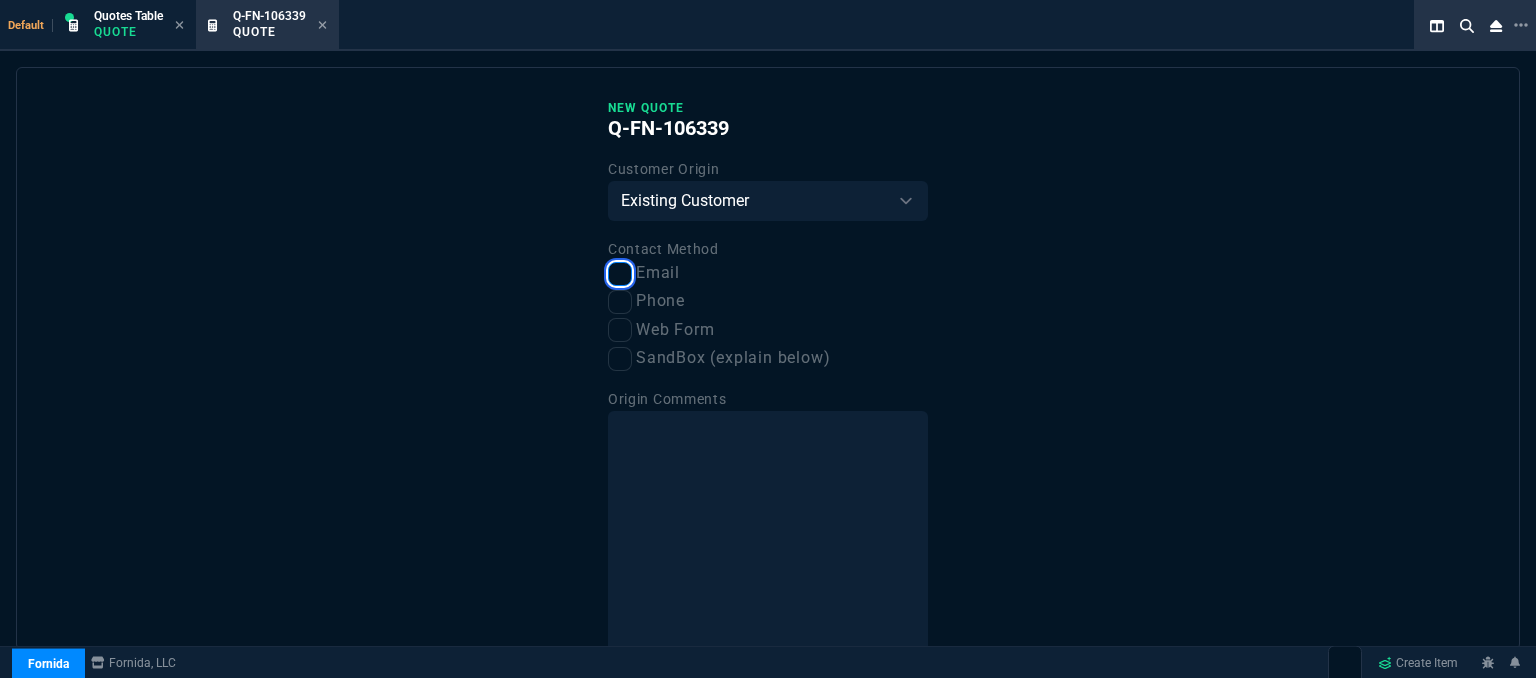click on "Email" at bounding box center (620, 274) 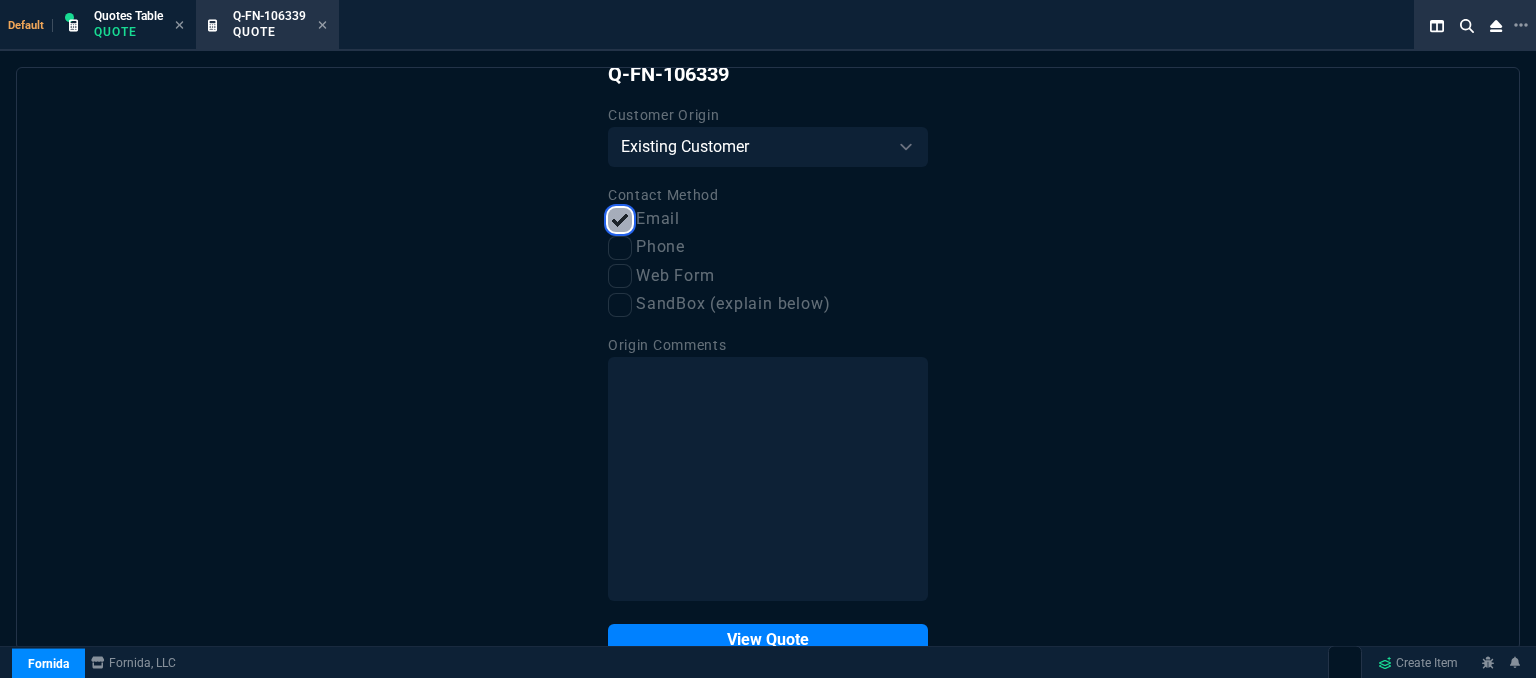 scroll, scrollTop: 101, scrollLeft: 0, axis: vertical 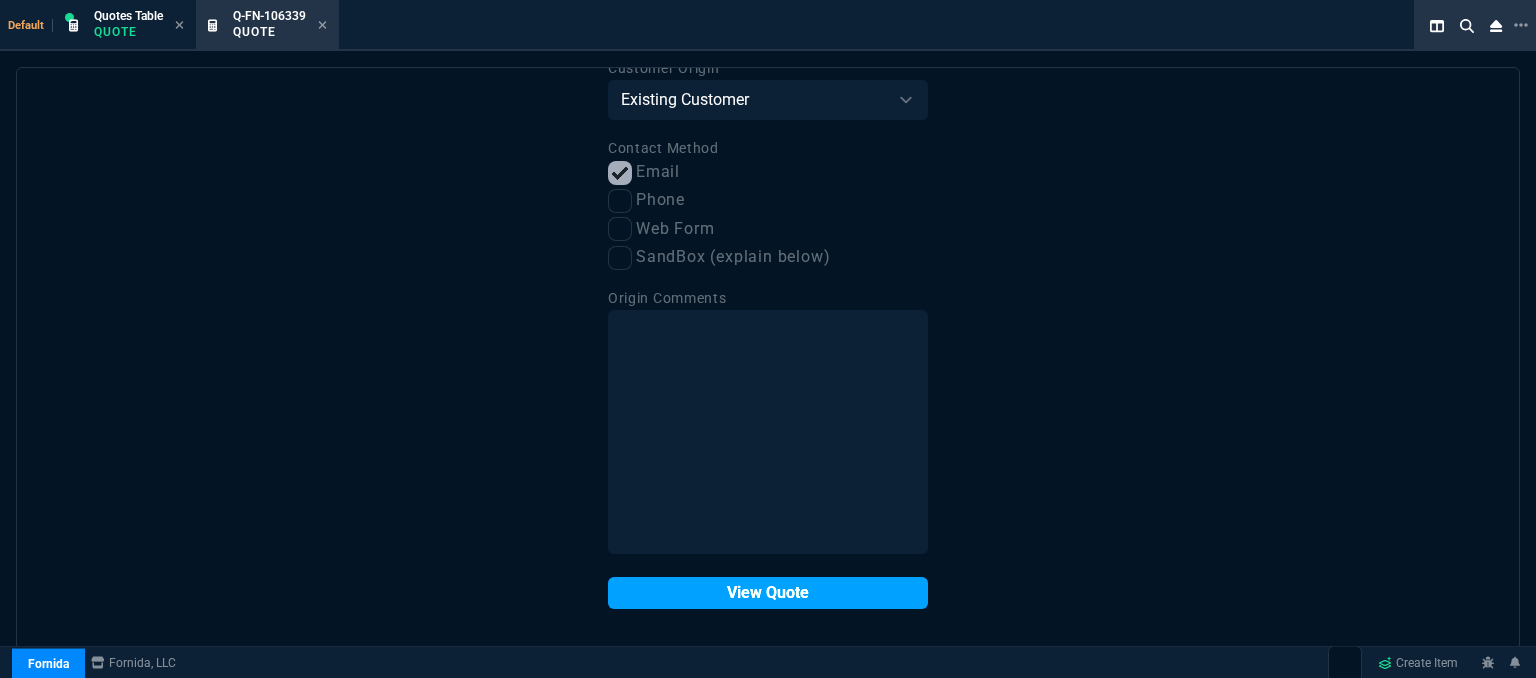 click on "View Quote" at bounding box center (768, 593) 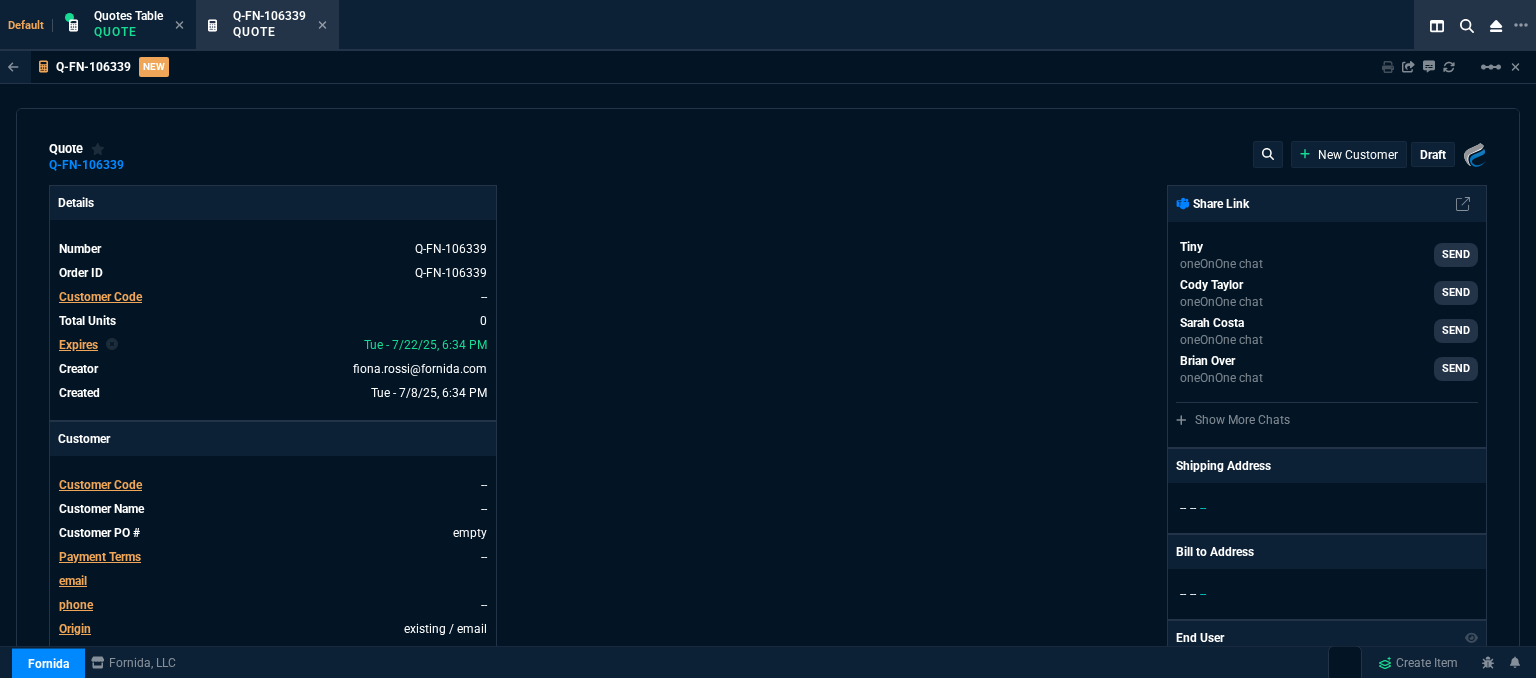 click on "Customer Code" at bounding box center (100, 297) 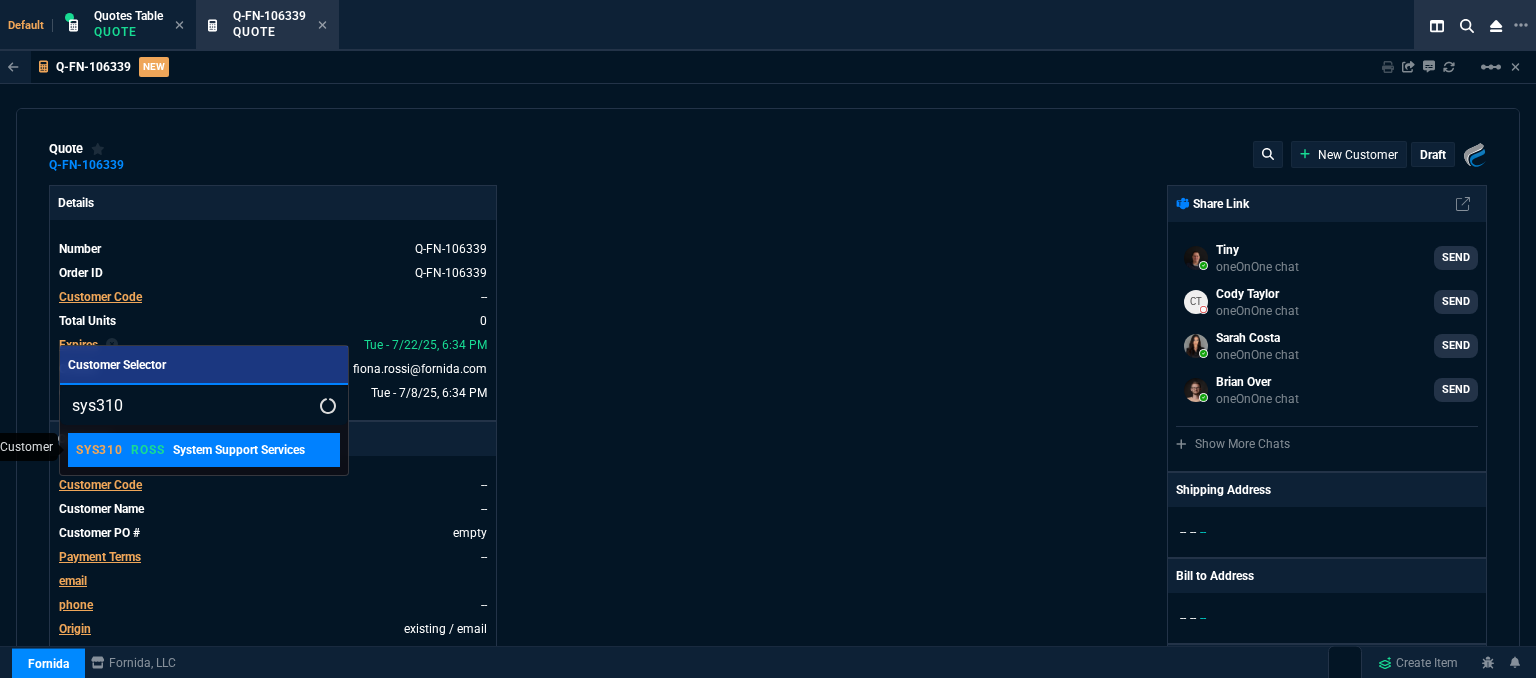 type on "sys310" 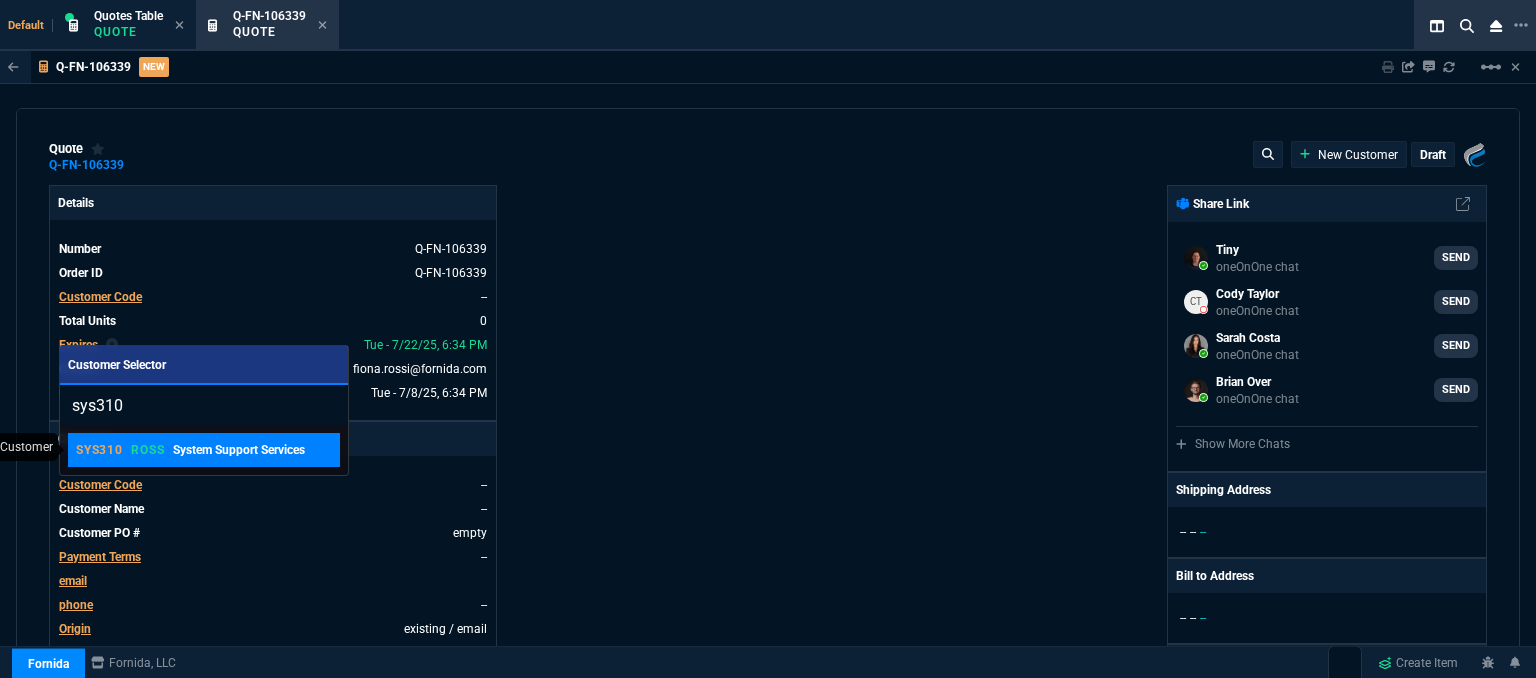 click on "SYS310
ROSS
System Support Services" at bounding box center [191, 450] 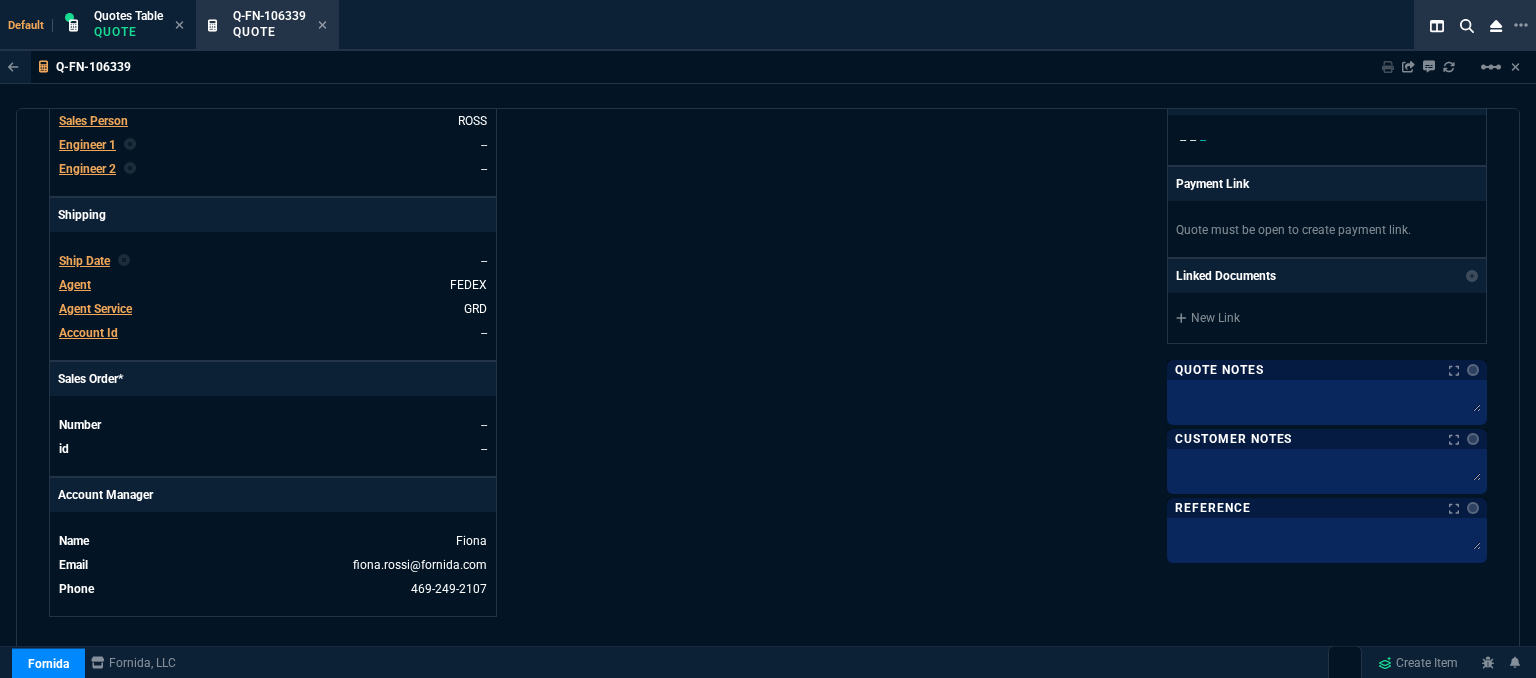scroll, scrollTop: 958, scrollLeft: 0, axis: vertical 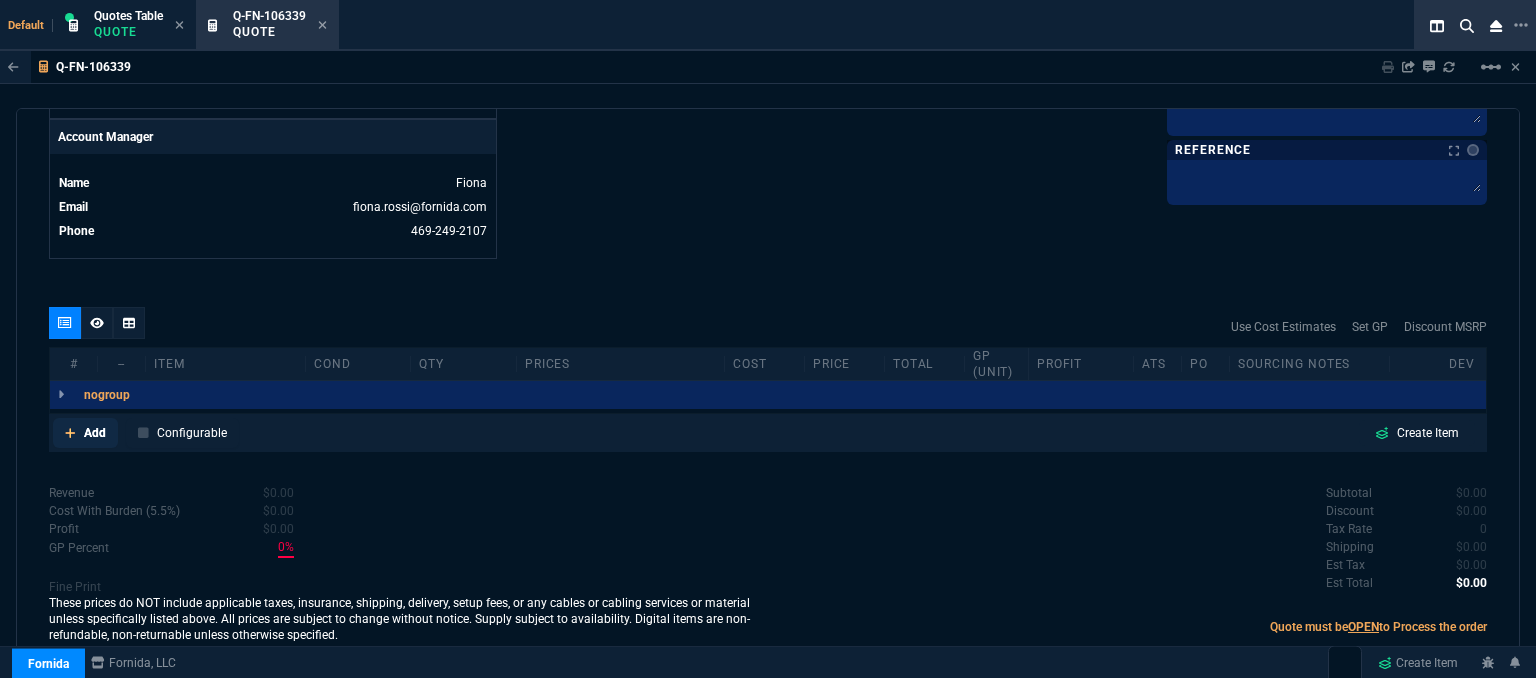 click at bounding box center (70, 433) 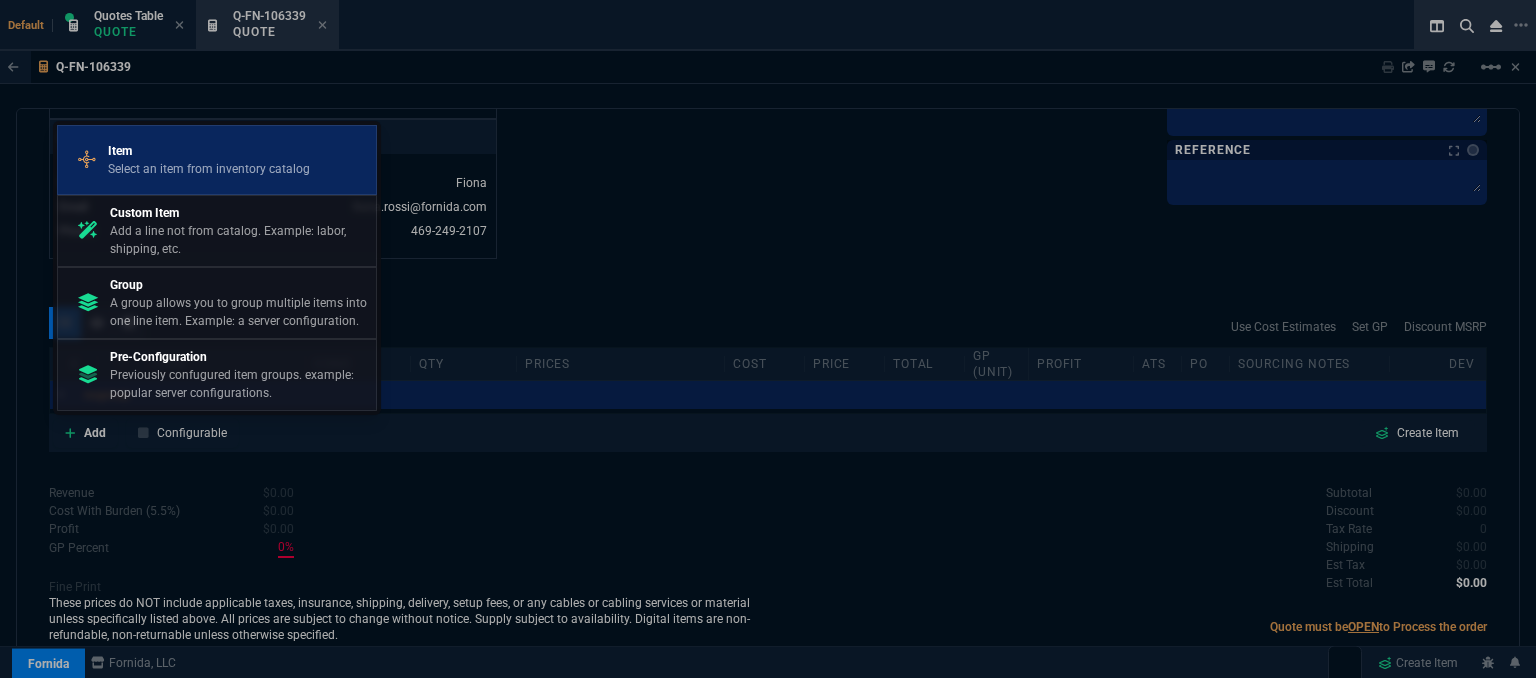 click on "Select an item from inventory catalog" at bounding box center (209, 169) 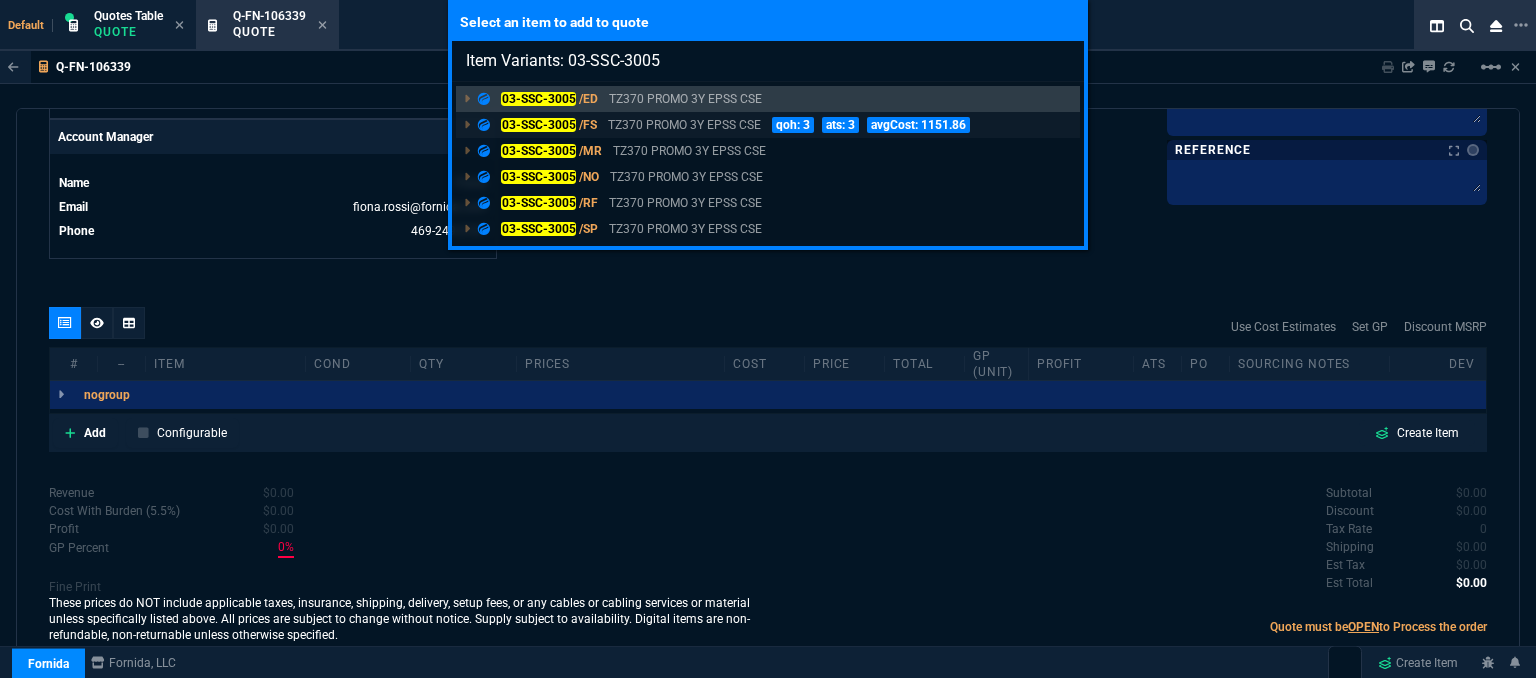 type on "Item Variants: 03-SSC-3005" 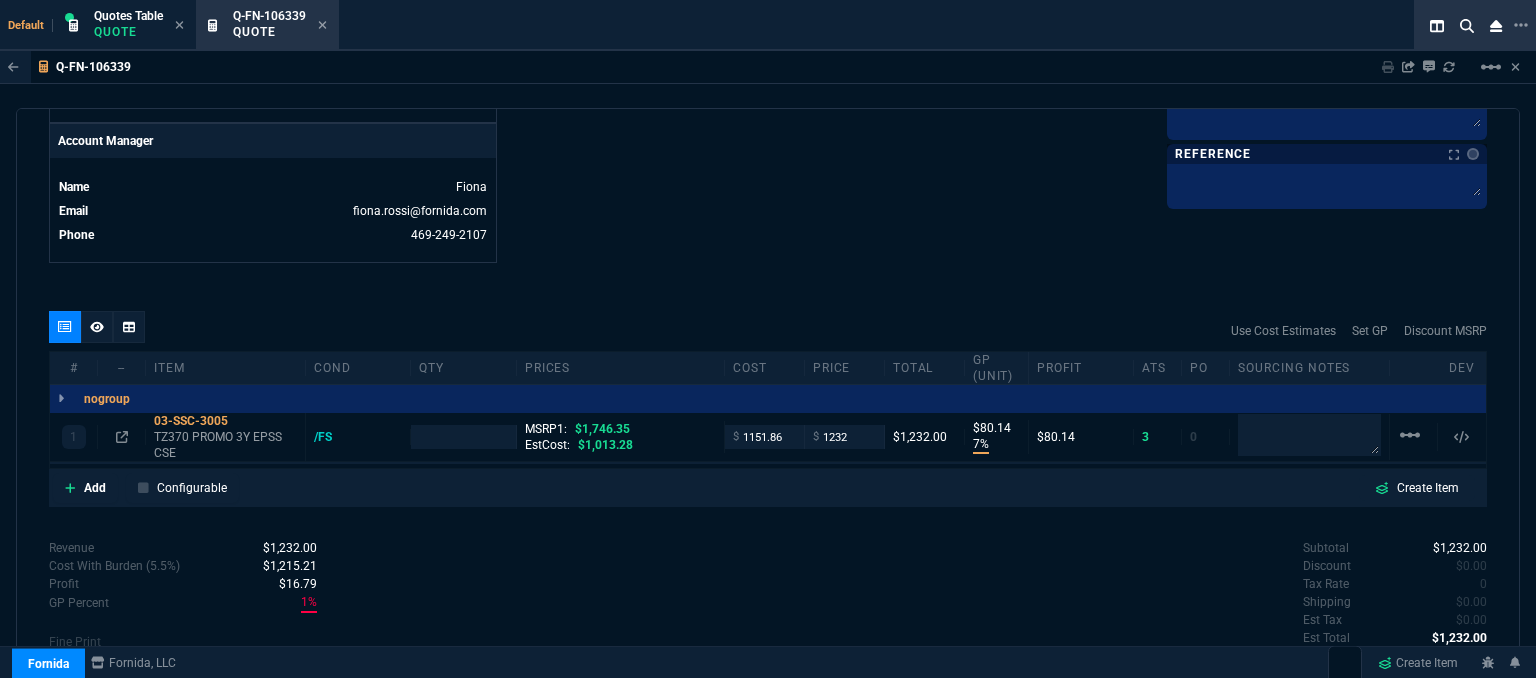 scroll, scrollTop: 958, scrollLeft: 0, axis: vertical 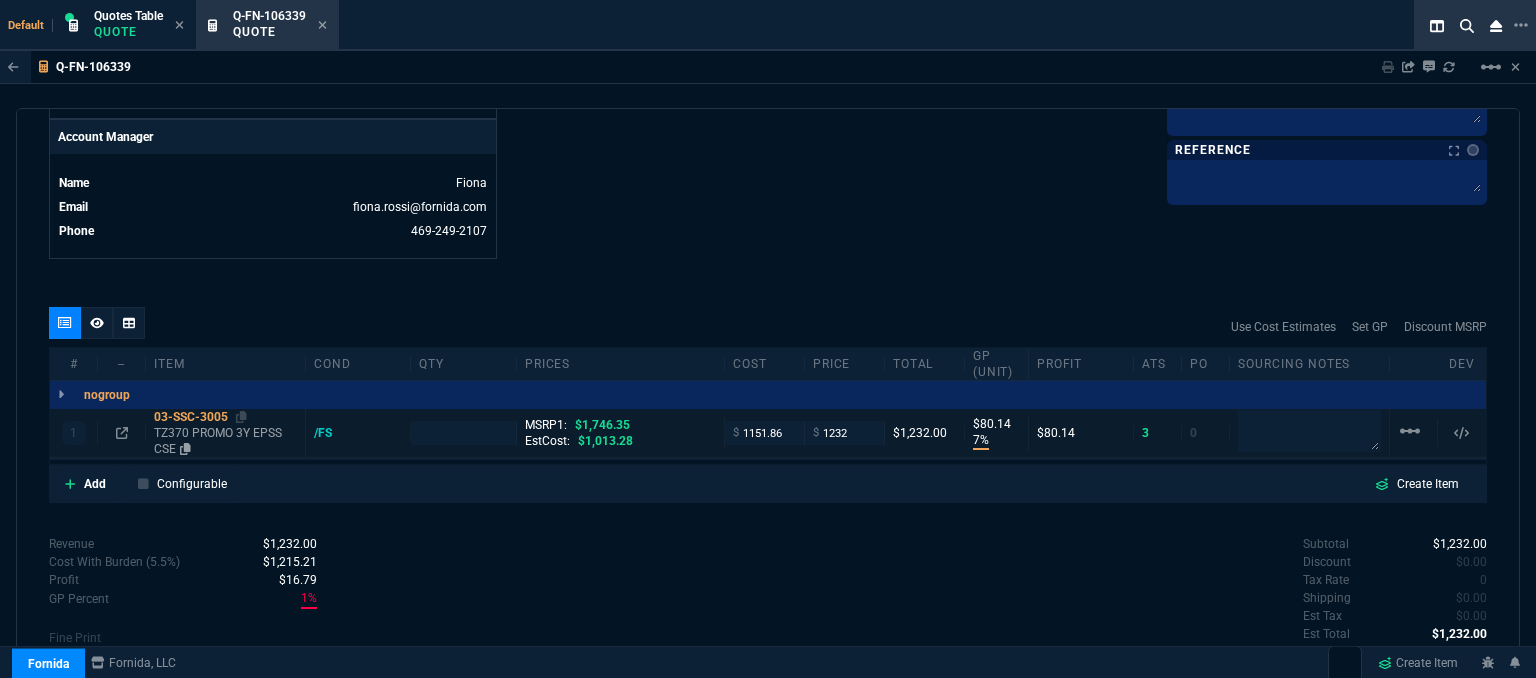 click on "TZ370 PROMO 3Y EPSS CSE" at bounding box center [225, 441] 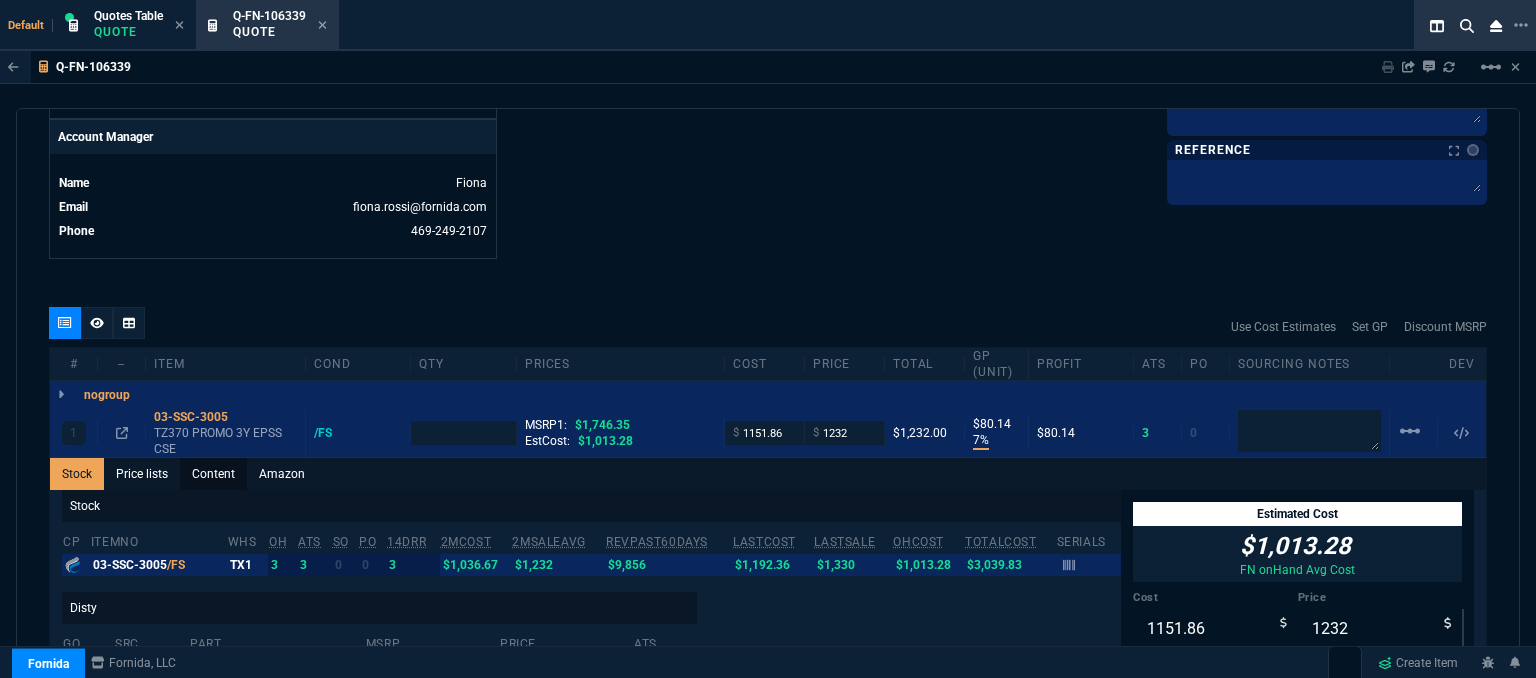 click on "Content" at bounding box center (213, 474) 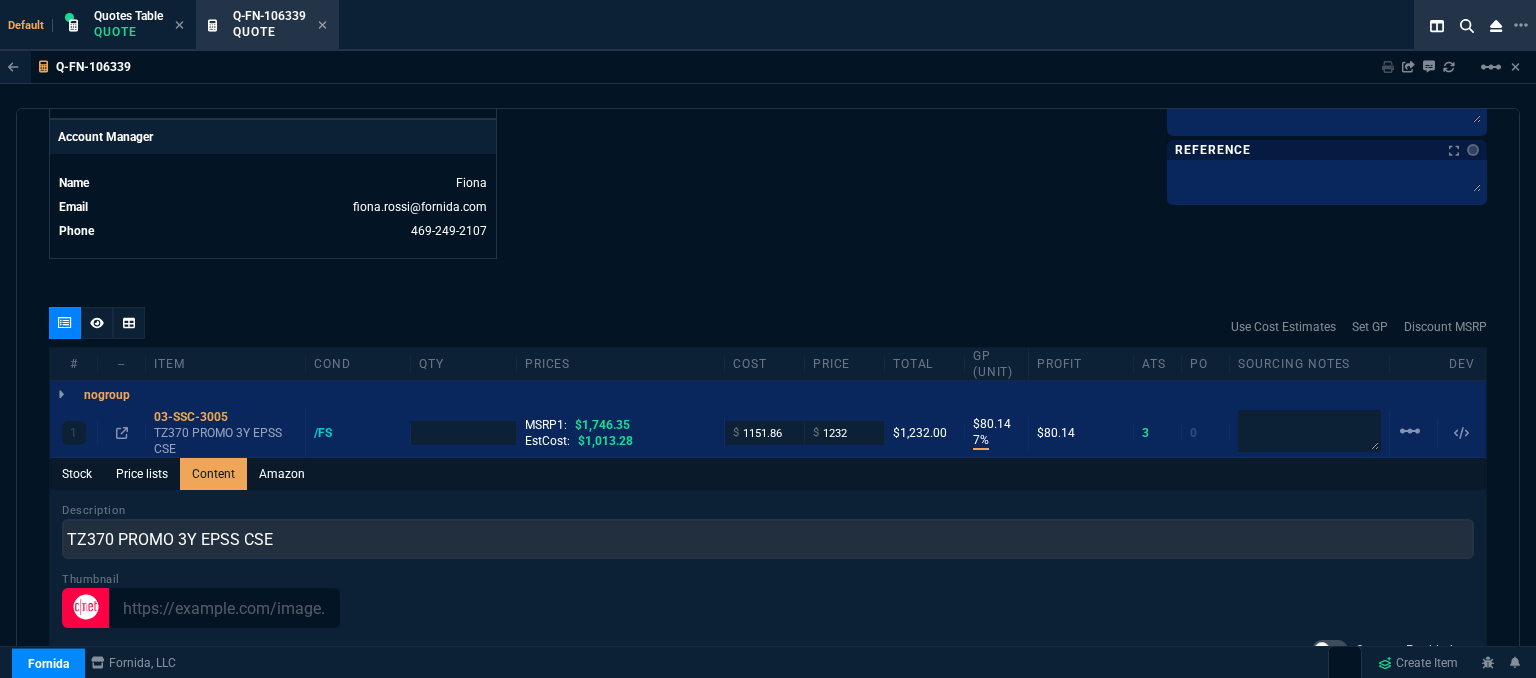 scroll, scrollTop: 0, scrollLeft: 0, axis: both 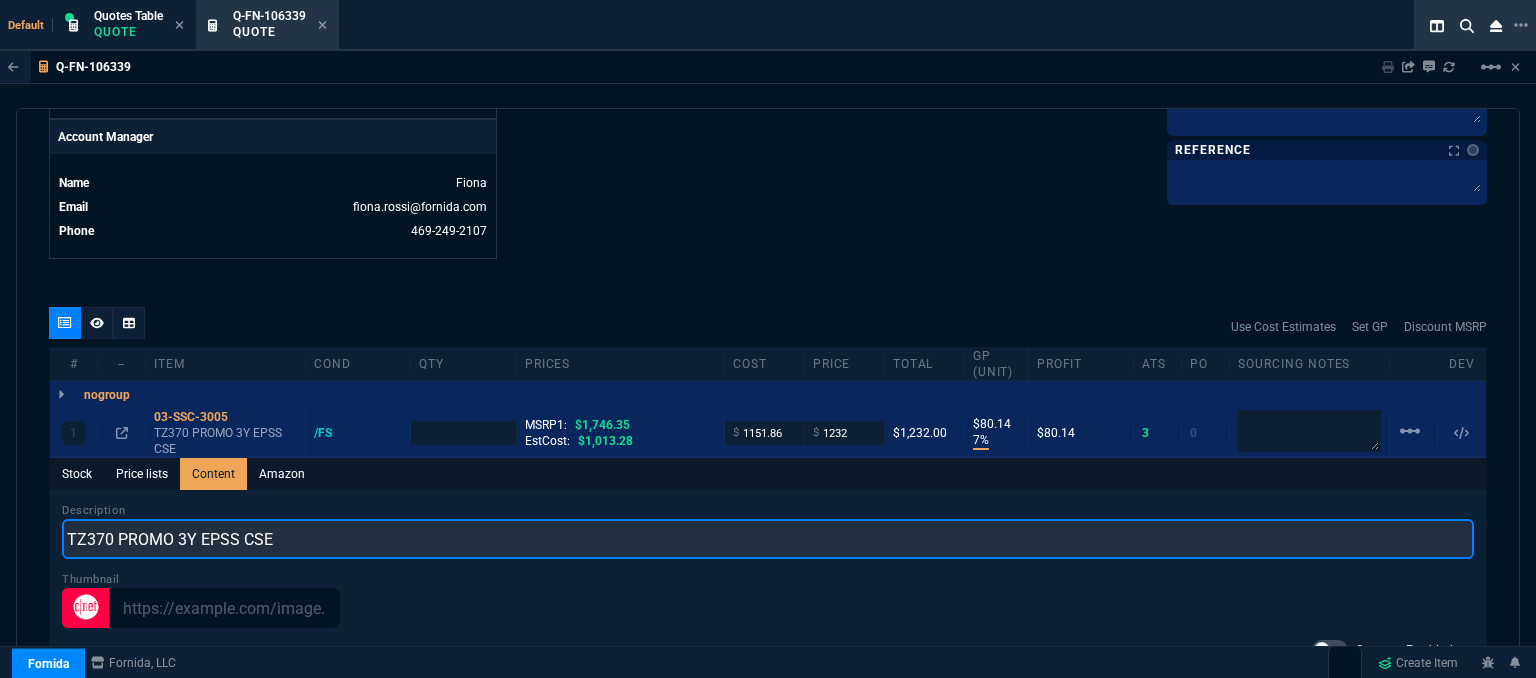 click on "TZ370 PROMO 3Y EPSS CSE" at bounding box center (768, 539) 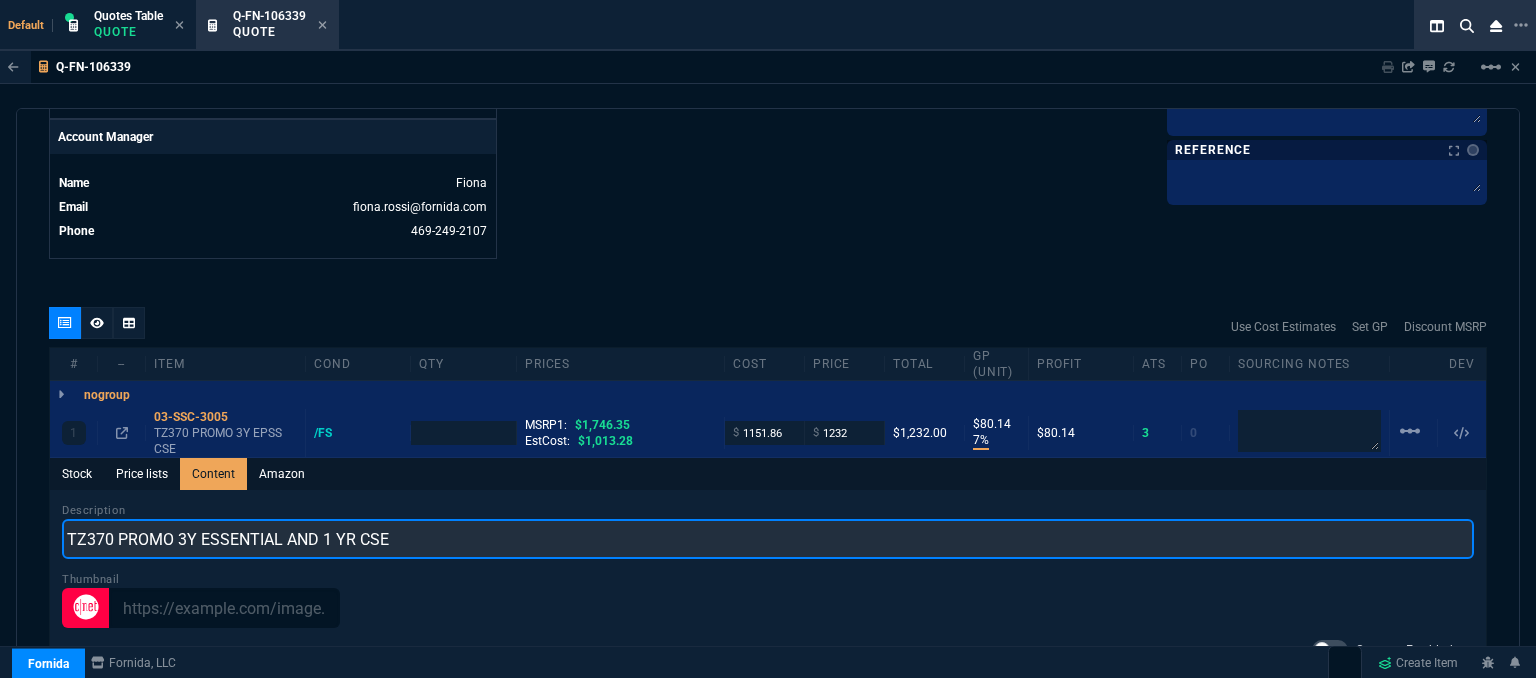 click on "TZ370 PROMO 3Y ESSENTIAL AND 1 YR CSE" at bounding box center (768, 539) 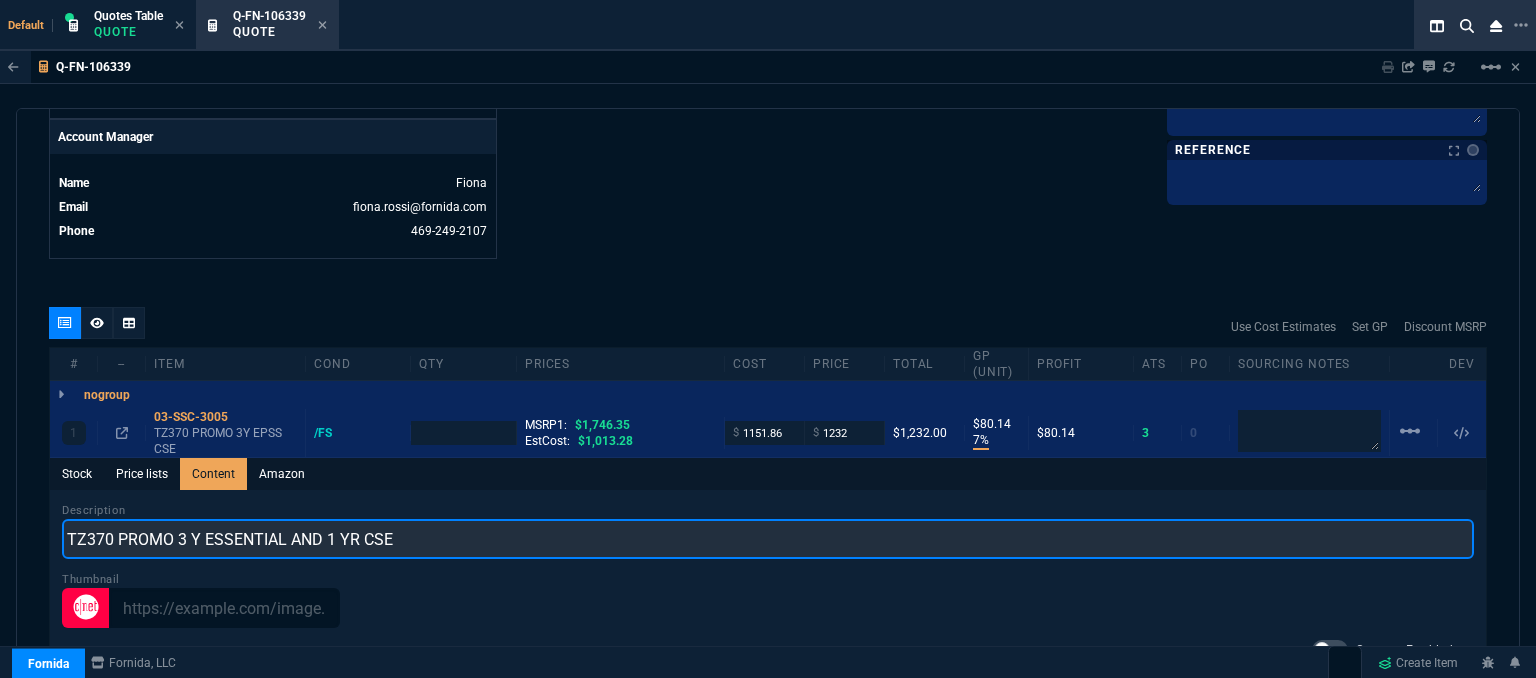 click on "TZ370 PROMO 3 Y ESSENTIAL AND 1 YR CSE" at bounding box center (768, 539) 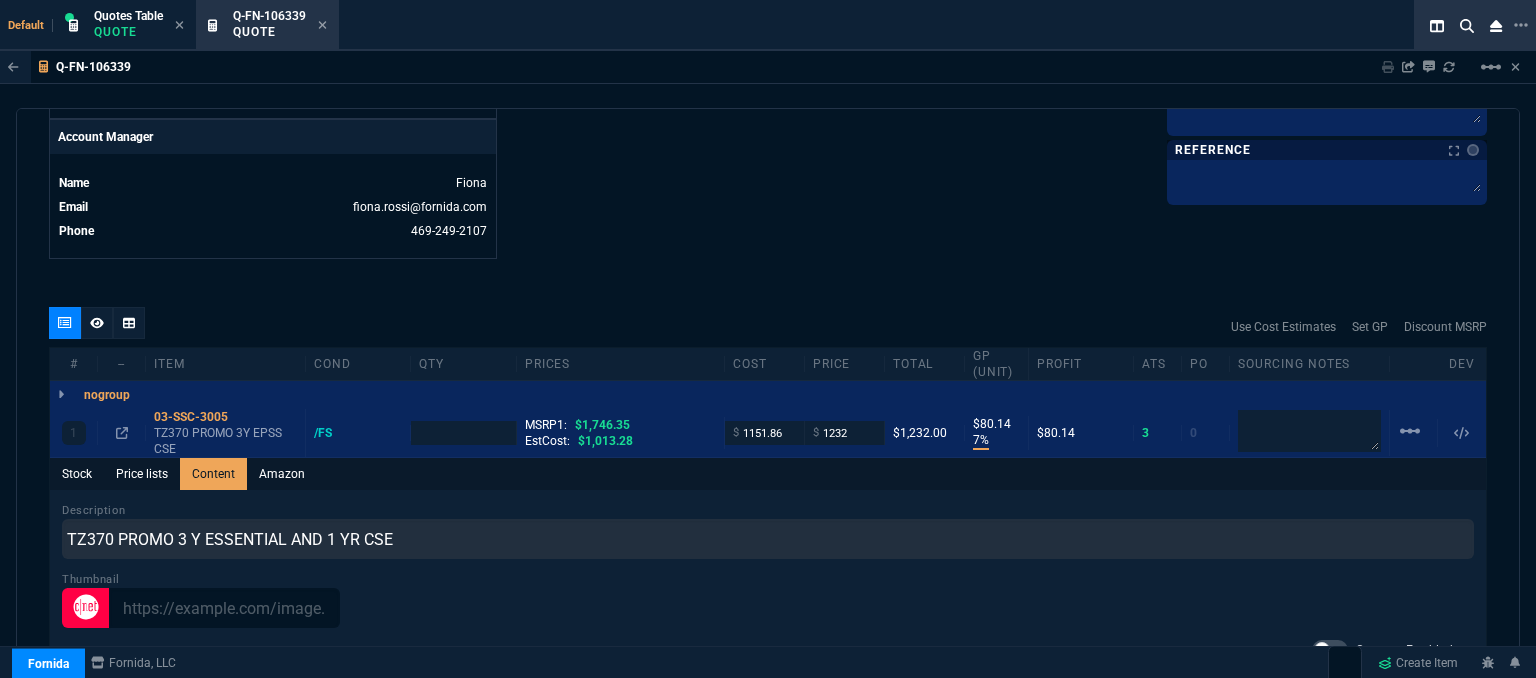 click on "Details Number Q-FN-106339  Order ID Q-FN-106339  Customer Code SYS310  Total Units 1  Expires Tue - 7/22/25, 6:34 PM Creator fiona.rossi@fornida.com  Created Tue - 7/8/25, 6:34 PM Print Specs Number Q-FN-106339  Customer ID SYS310  Customer Name System Support Services  Expires 7/22/25,  1:34 PM  Customer PO # --  Payment Terms CREDITCARD  Shipping Agent FEDEX | GRD  Customer Customer Code SYS310  Customer Name System Support Services  Customer PO # empty  Payment Terms CREDITCARD  email jason@sssllcit.com  phone (909) 213-0069   Origin  existing / email   Origin Comment    Staff Sales Person ROSS  Engineer 1 --  Engineer 2 --  Shipping Ship Date -- Agent FEDEX  Agent Service GRD  Account Id --  Sales Order* Number --  id --  Account Manager Name Fiona  Email fiona.rossi@fornida.com  Phone 469-249-2107" at bounding box center [408, -257] 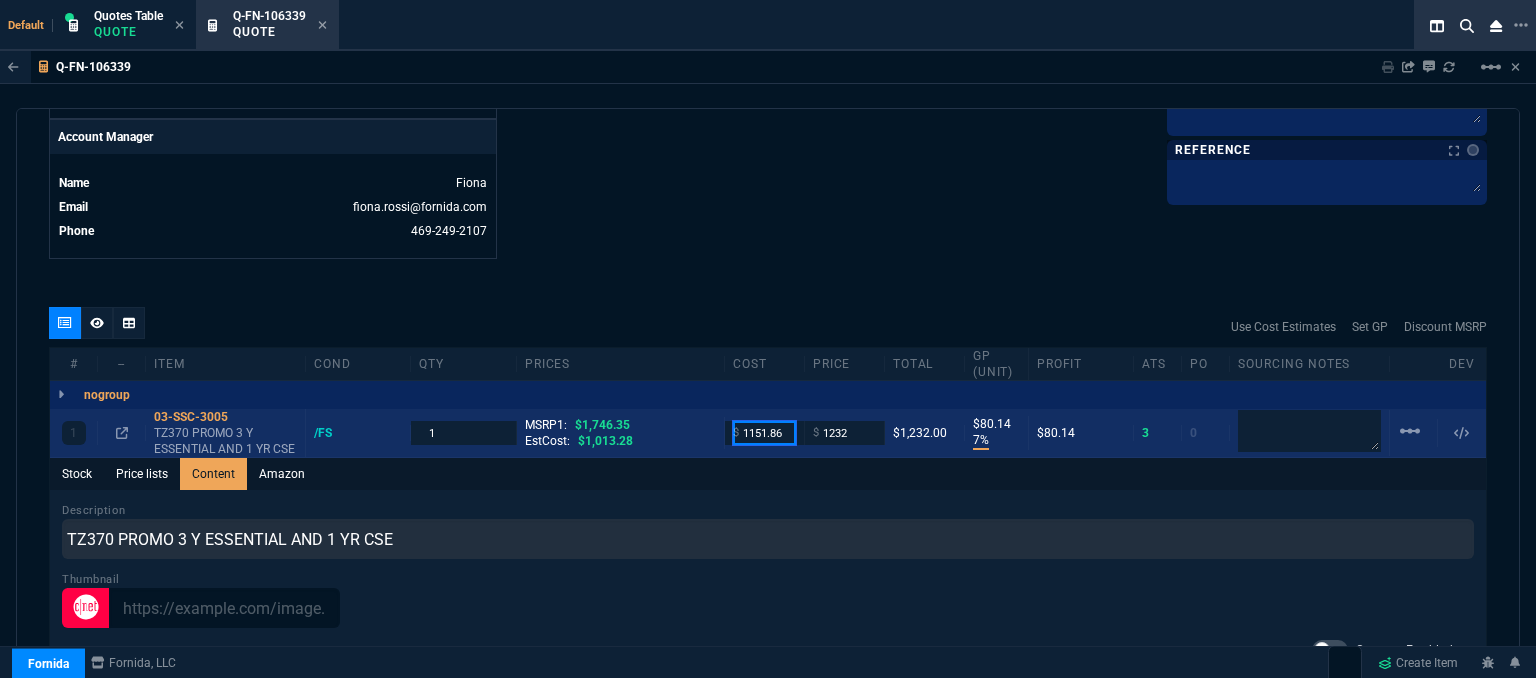 click on "1151.86" at bounding box center [764, 432] 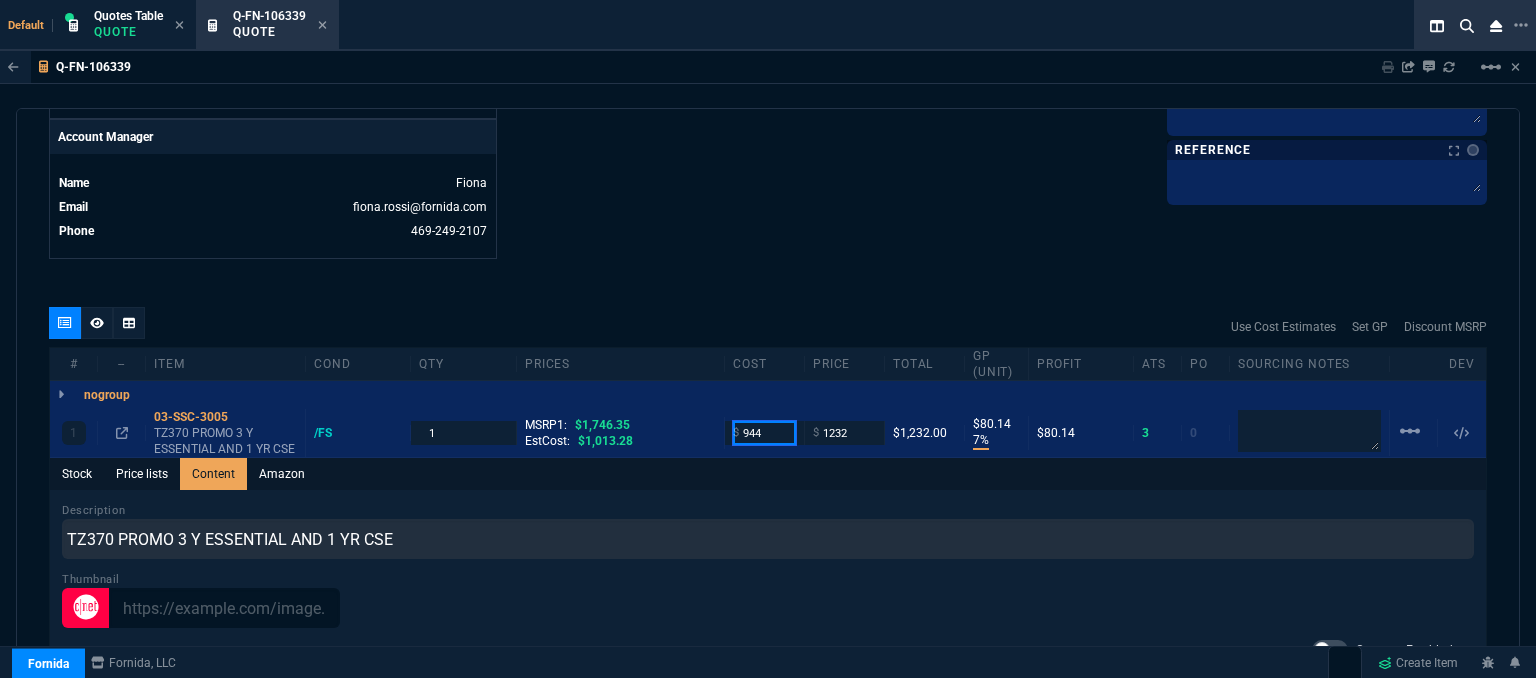 type on "944" 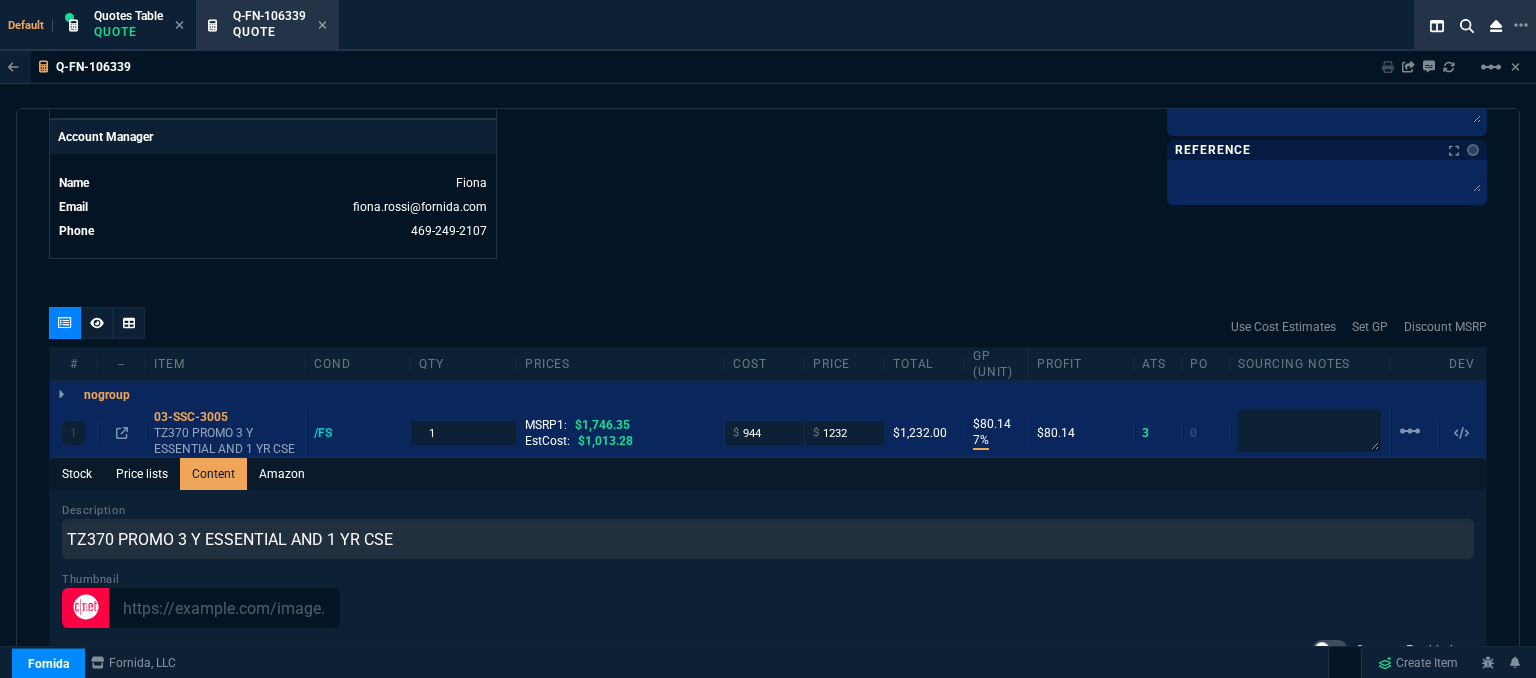 click on "Fornida, LLC 2609 Technology Dr Suite 300 Plano, TX 75074  Share Link  Tiny oneOnOne chat SEND Cody Taylor oneOnOne chat SEND Sarah Costa oneOnOne chat SEND Brian Over oneOnOne chat SEND  Show More Chats  Shipping Address 5755 Sycamore Ct Rancho Cucamonga,  CA -- USA Bill to Address 5755 Sycamore Ct Rancho Cucamonga,  CA -- USA End User -- -- -- Payment Link  Quote must be open to create payment link.  Linked Documents  New Link  Quote Notes Quote Notes    Customer Notes Customer Notes    Reference Reference" at bounding box center [1127, -257] 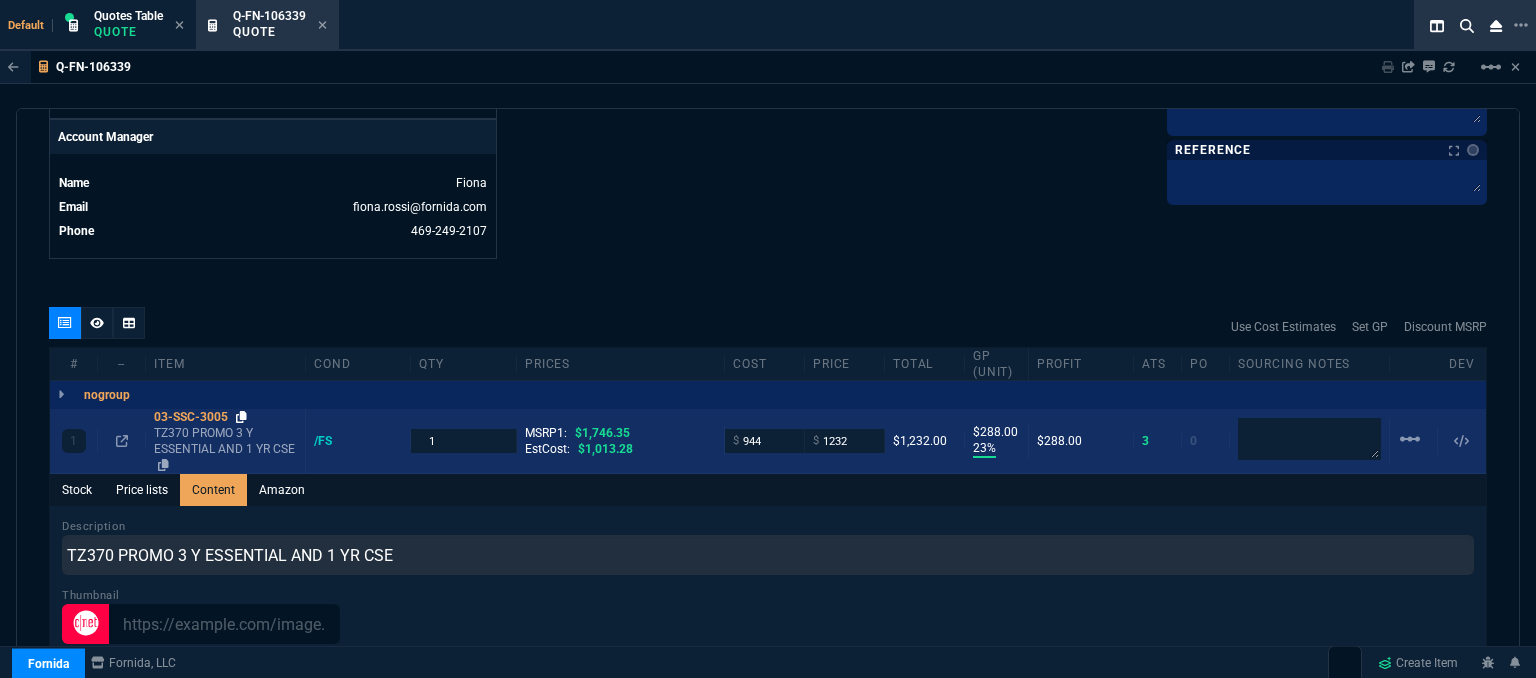 click at bounding box center (241, 417) 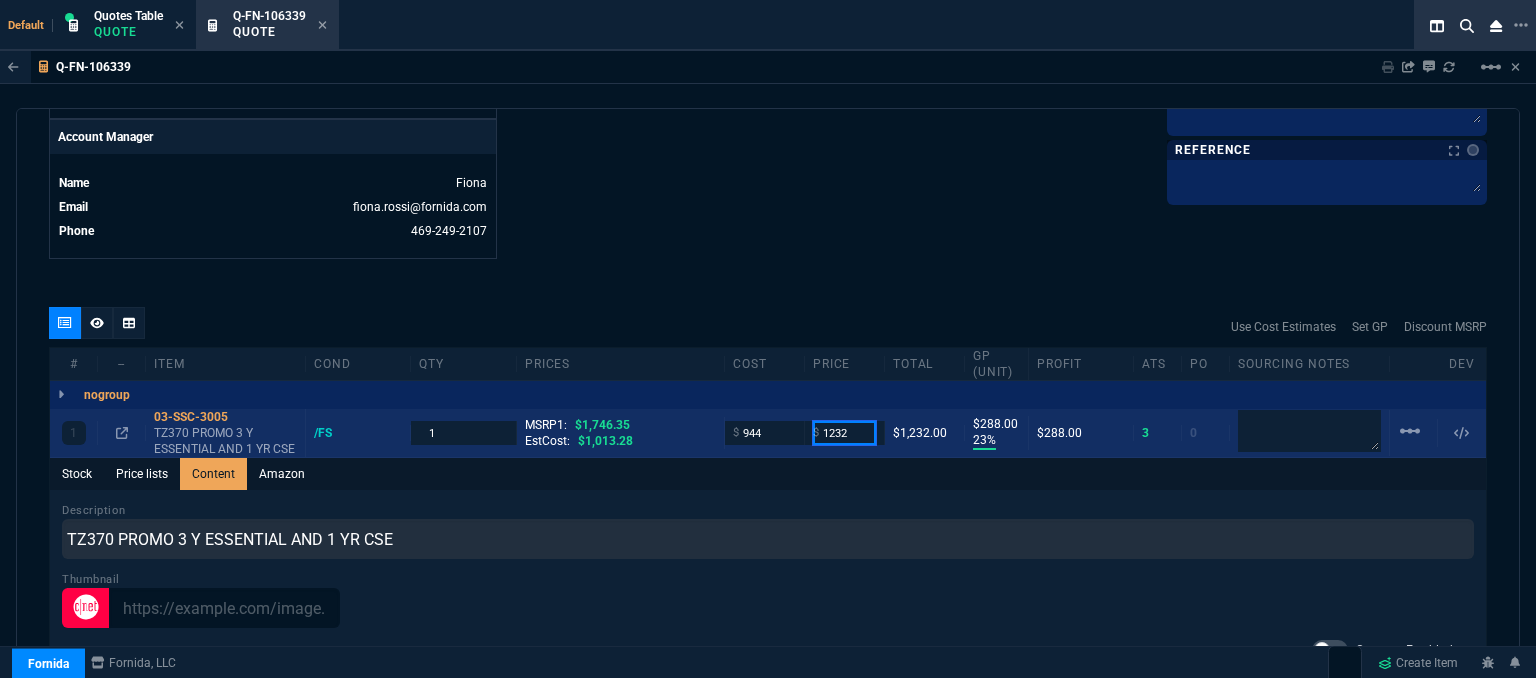 click on "1232" at bounding box center [844, 432] 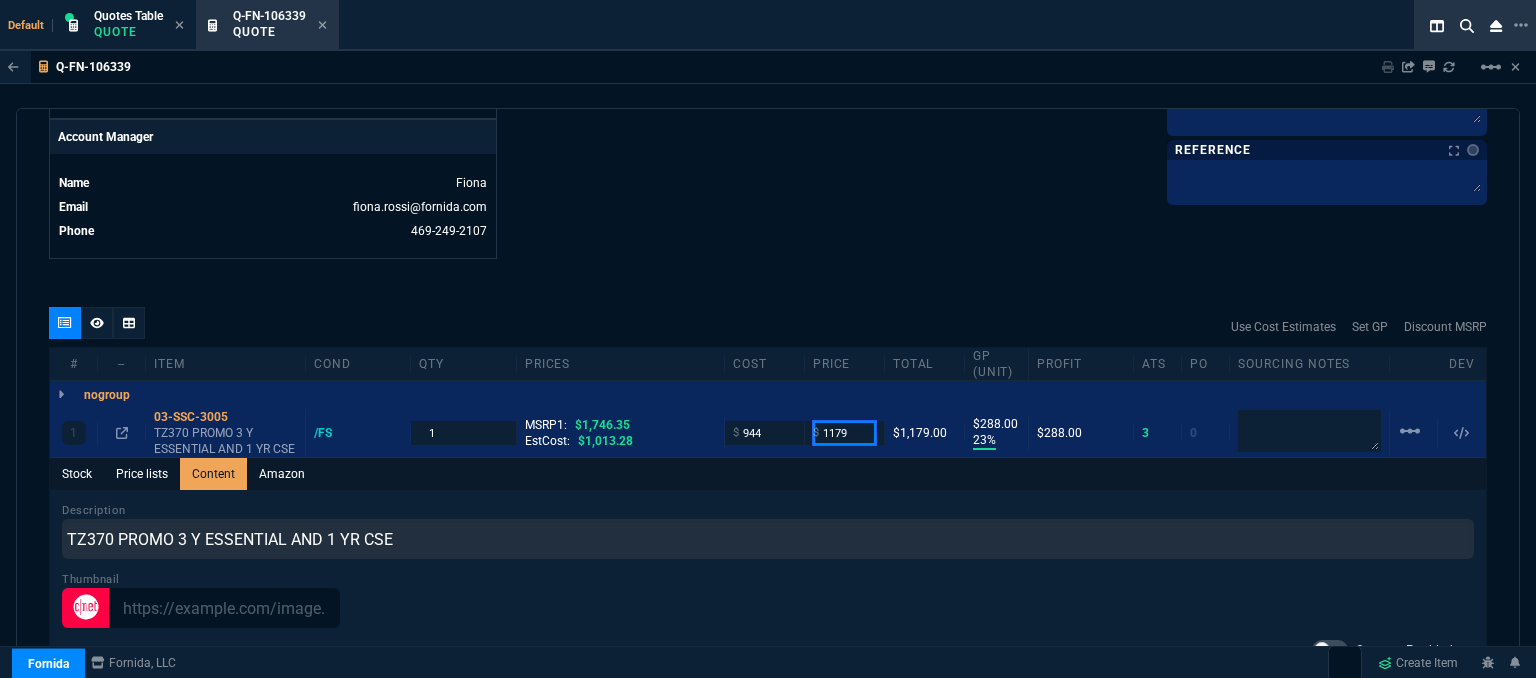 type on "1179" 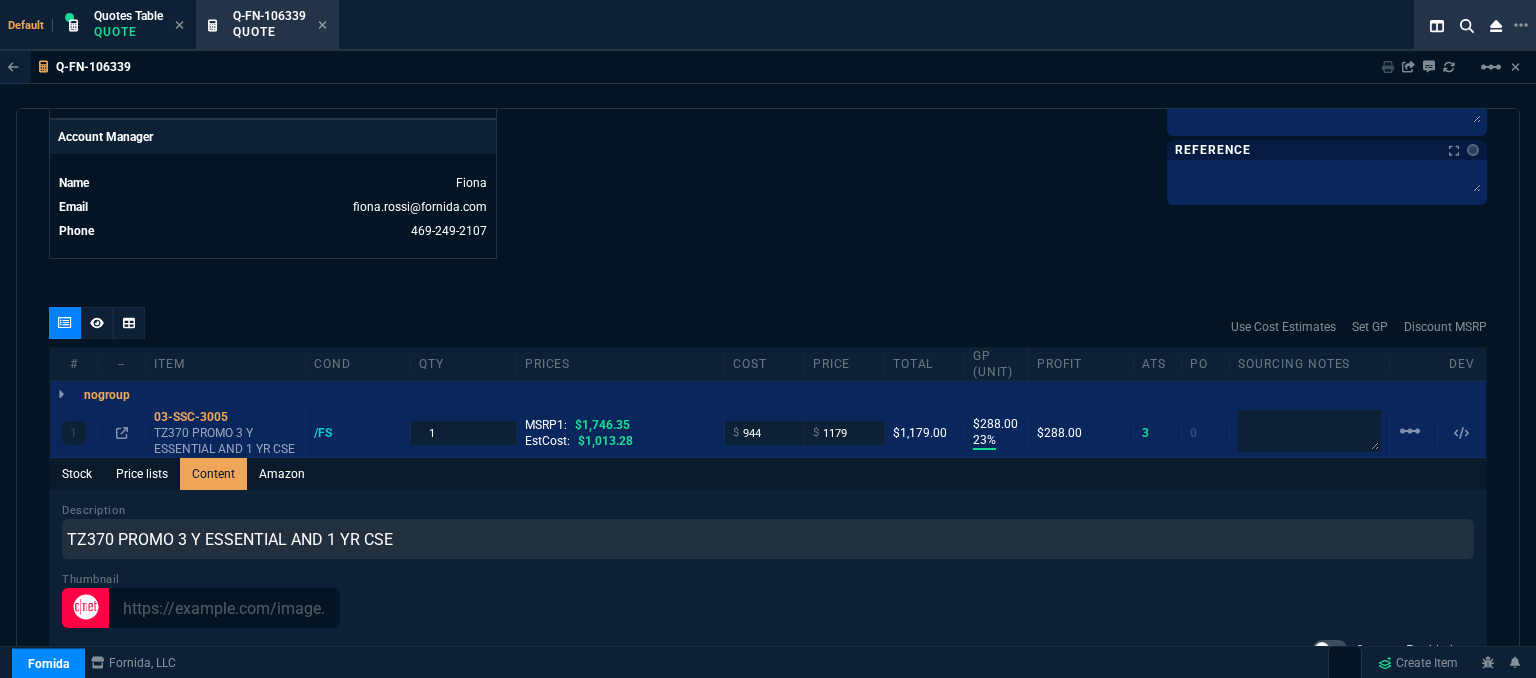 click on "Fornida, LLC 2609 Technology Dr Suite 300 Plano, TX 75074  Share Link  Tiny oneOnOne chat SEND Cody Taylor oneOnOne chat SEND Sarah Costa oneOnOne chat SEND Brian Over oneOnOne chat SEND  Show More Chats  Shipping Address 5755 Sycamore Ct Rancho Cucamonga,  CA -- USA Bill to Address 5755 Sycamore Ct Rancho Cucamonga,  CA -- USA End User -- -- -- Payment Link  Quote must be open to create payment link.  Linked Documents  New Link  Quote Notes Quote Notes    Customer Notes Customer Notes    Reference Reference" at bounding box center (1127, -257) 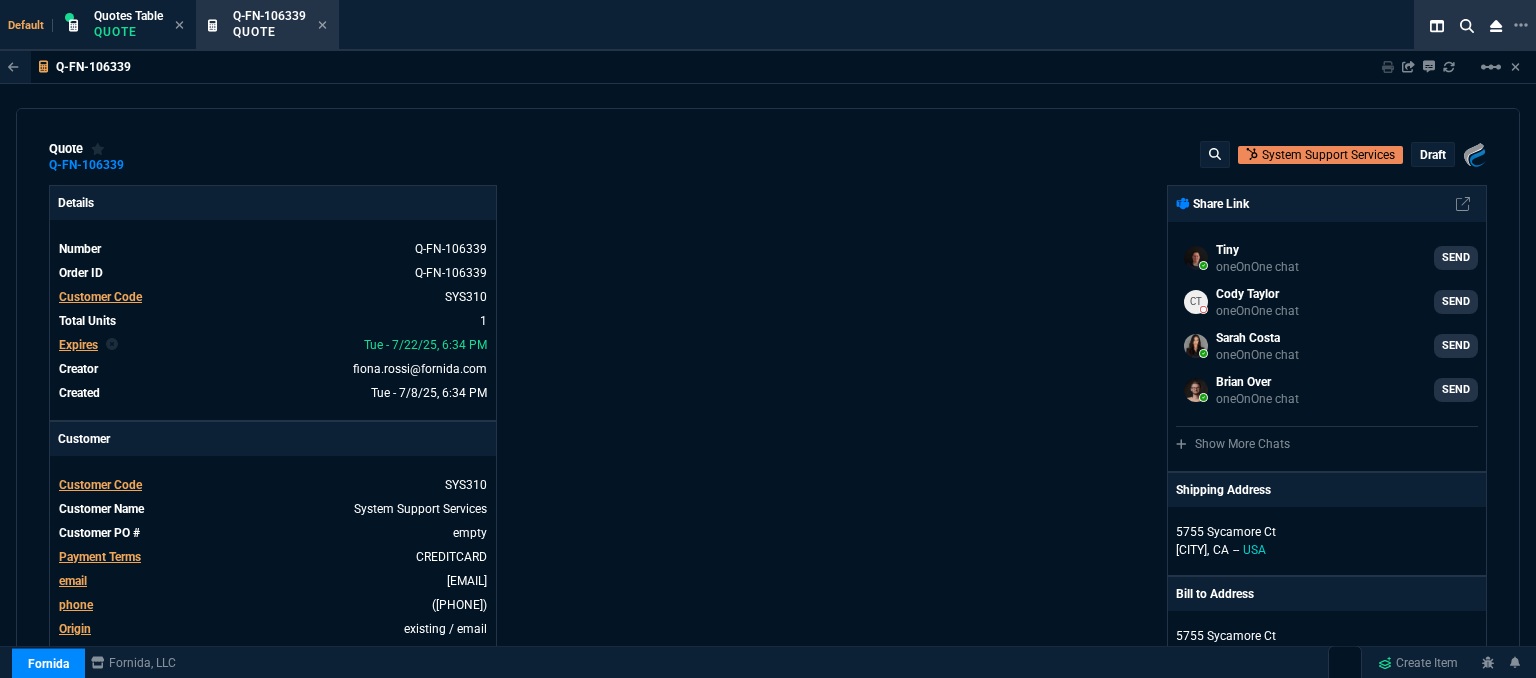 scroll, scrollTop: 0, scrollLeft: 0, axis: both 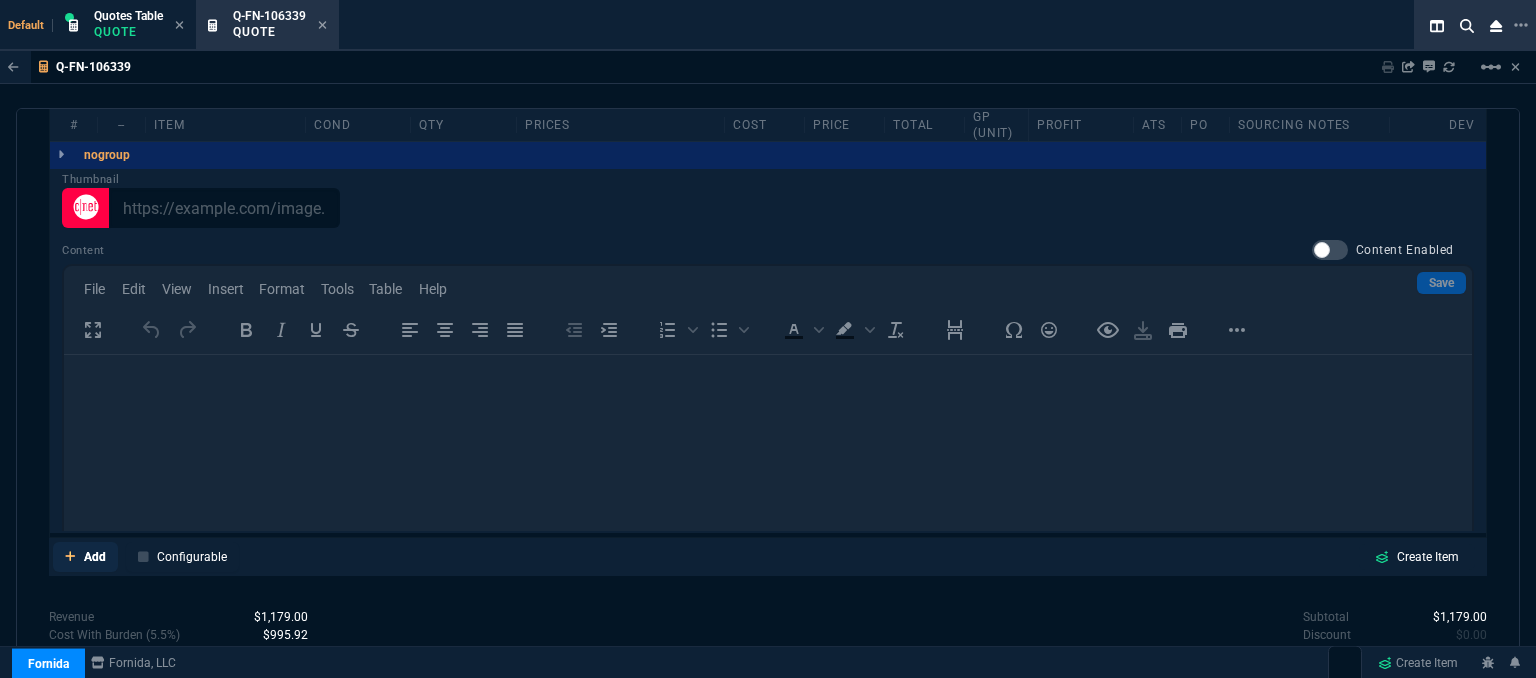 click at bounding box center (70, 556) 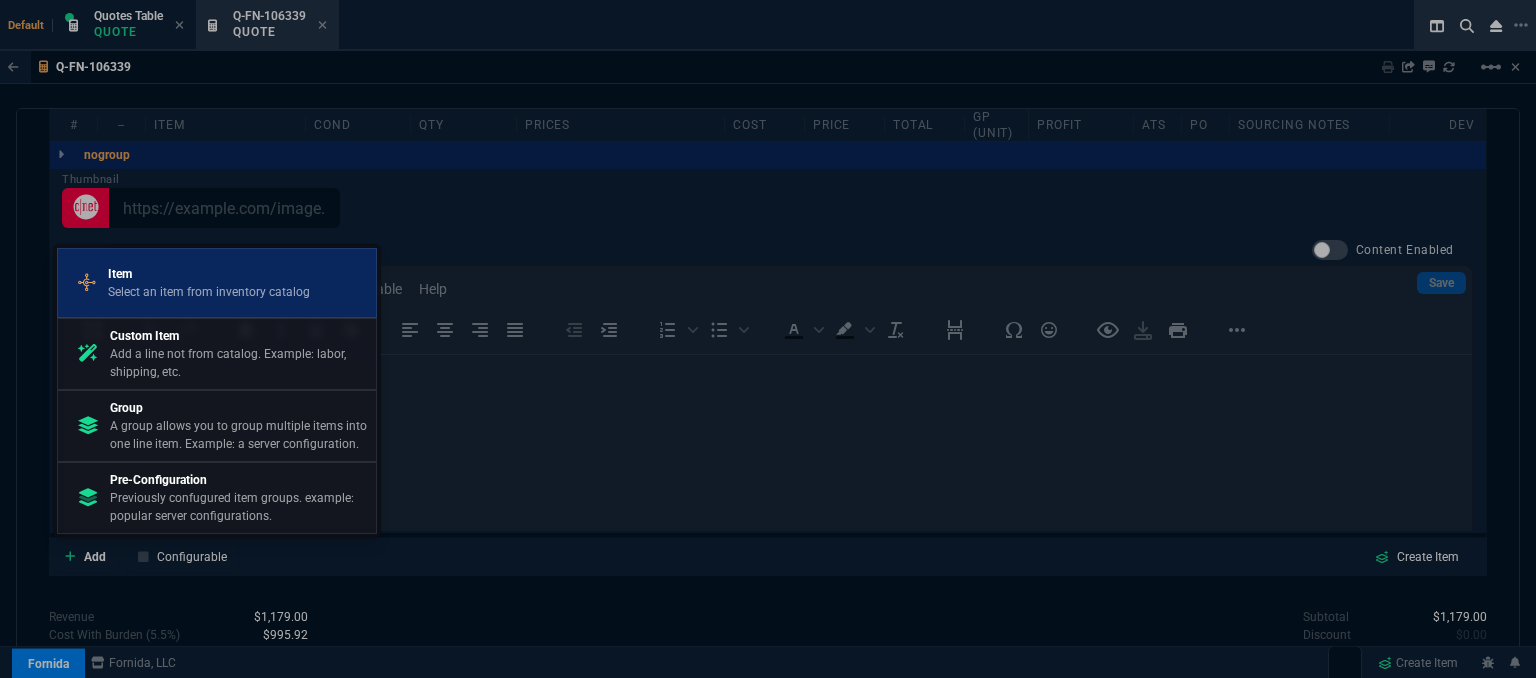 click on "Item  Select an item from inventory catalog" at bounding box center (217, 283) 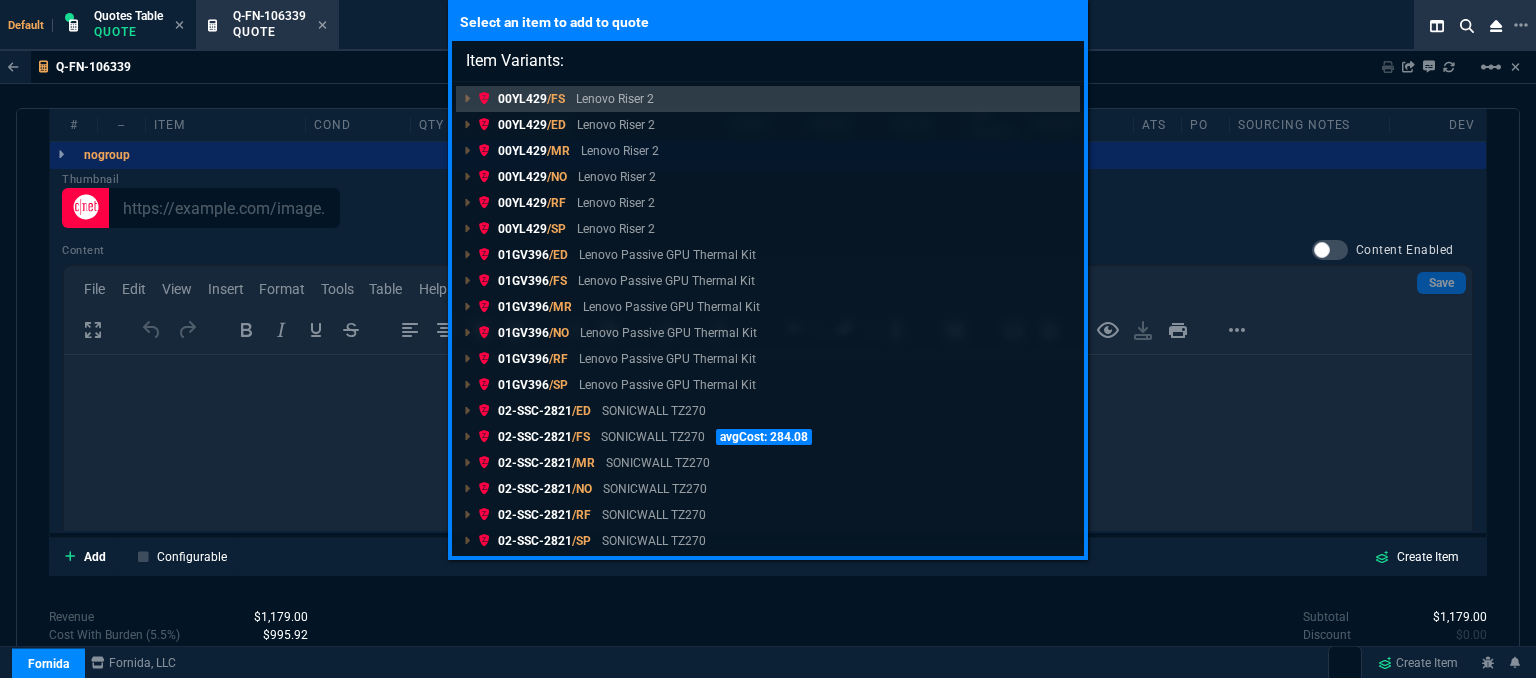 click on "00YL429
/SP
Lenovo Riser 2" at bounding box center (768, 99) 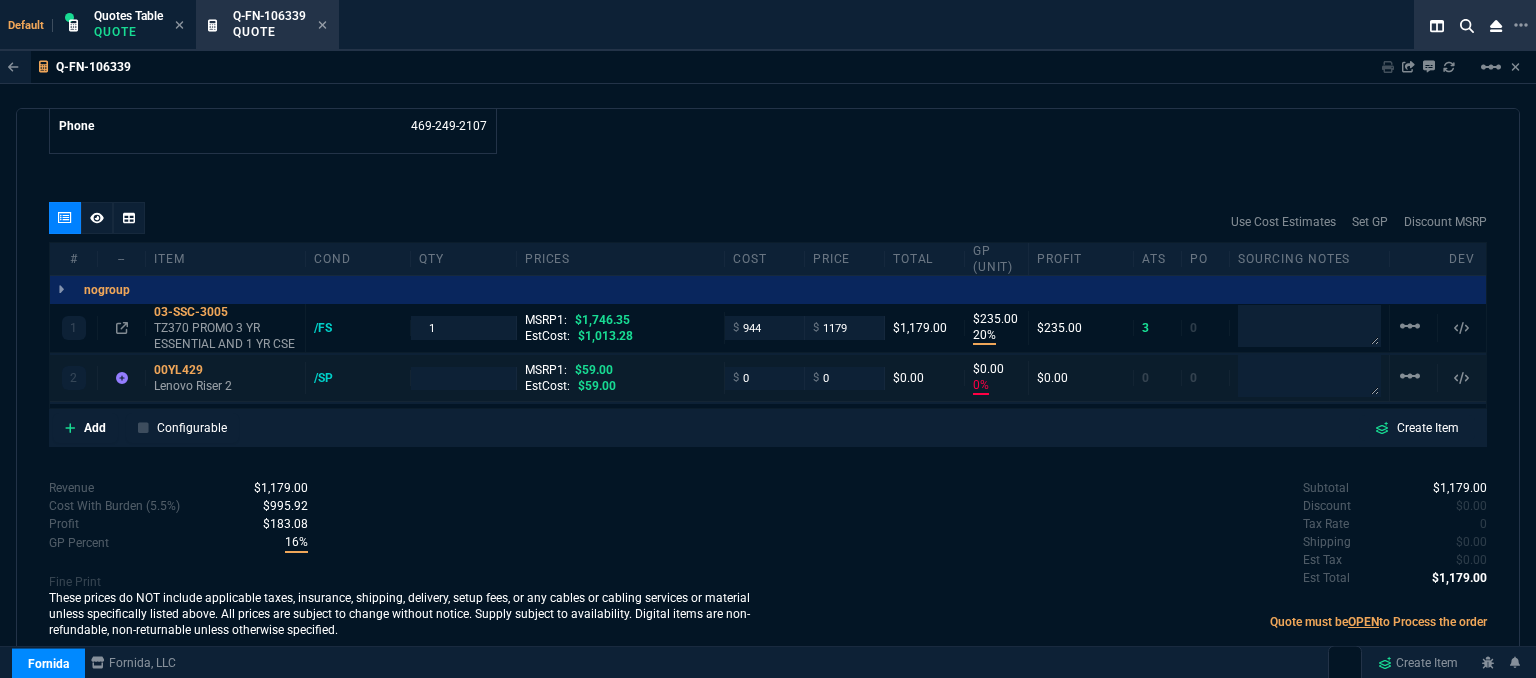 scroll, scrollTop: 1057, scrollLeft: 0, axis: vertical 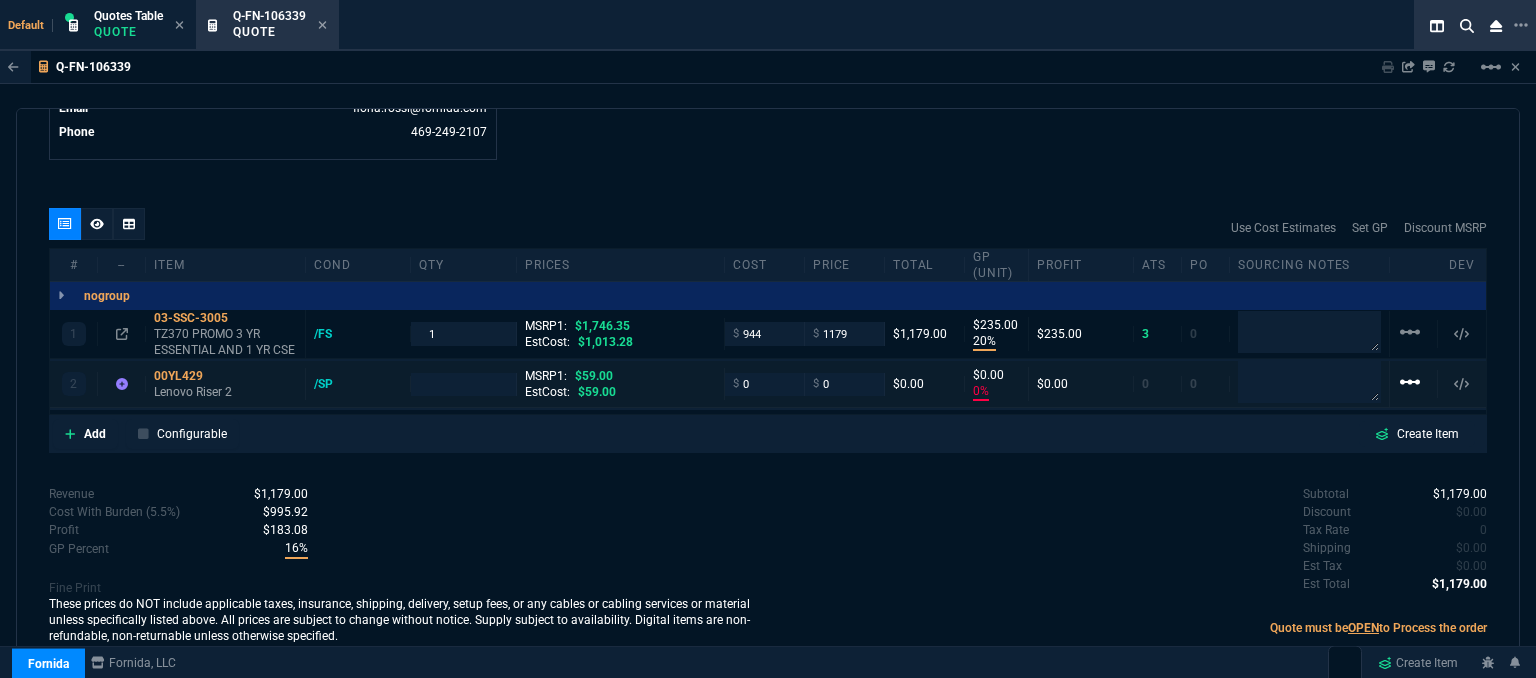 click on "linear_scale" at bounding box center [1410, 332] 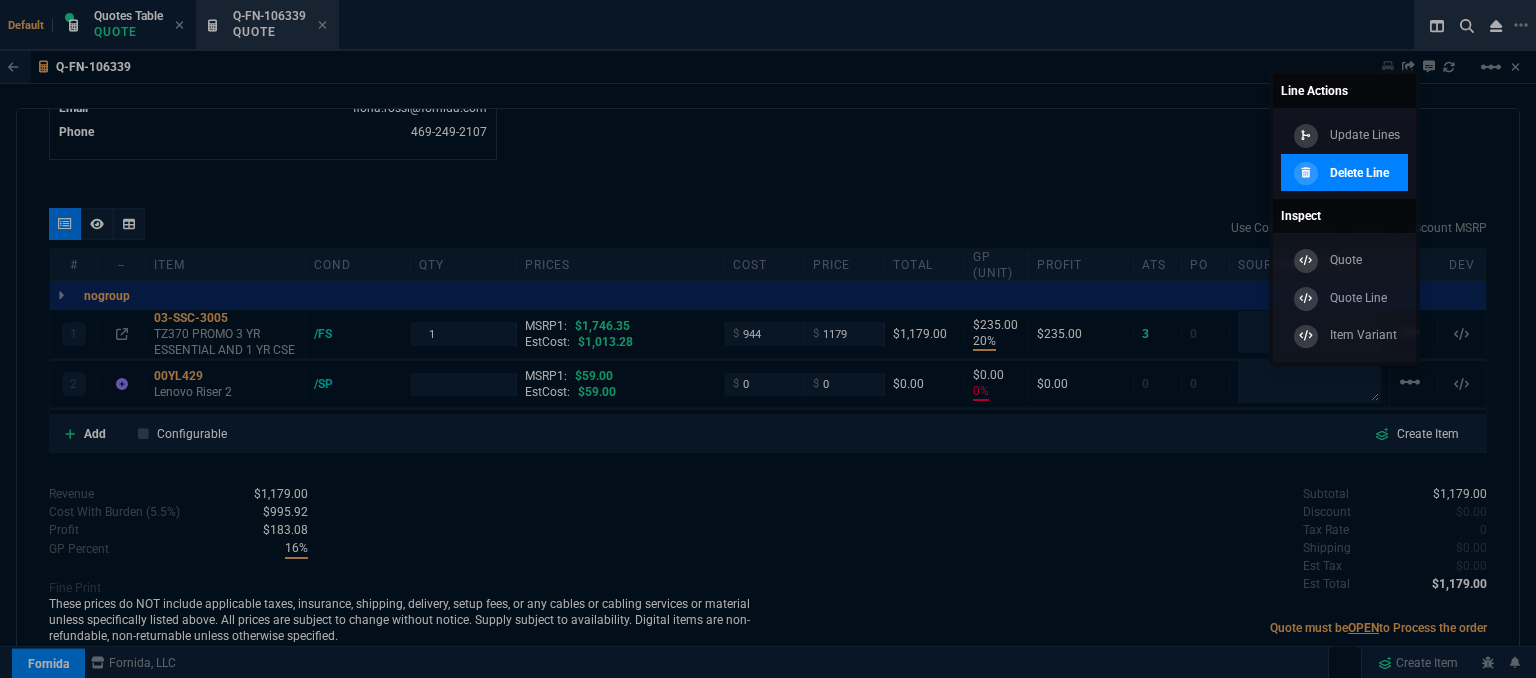 click on "Delete Line" at bounding box center (1365, 135) 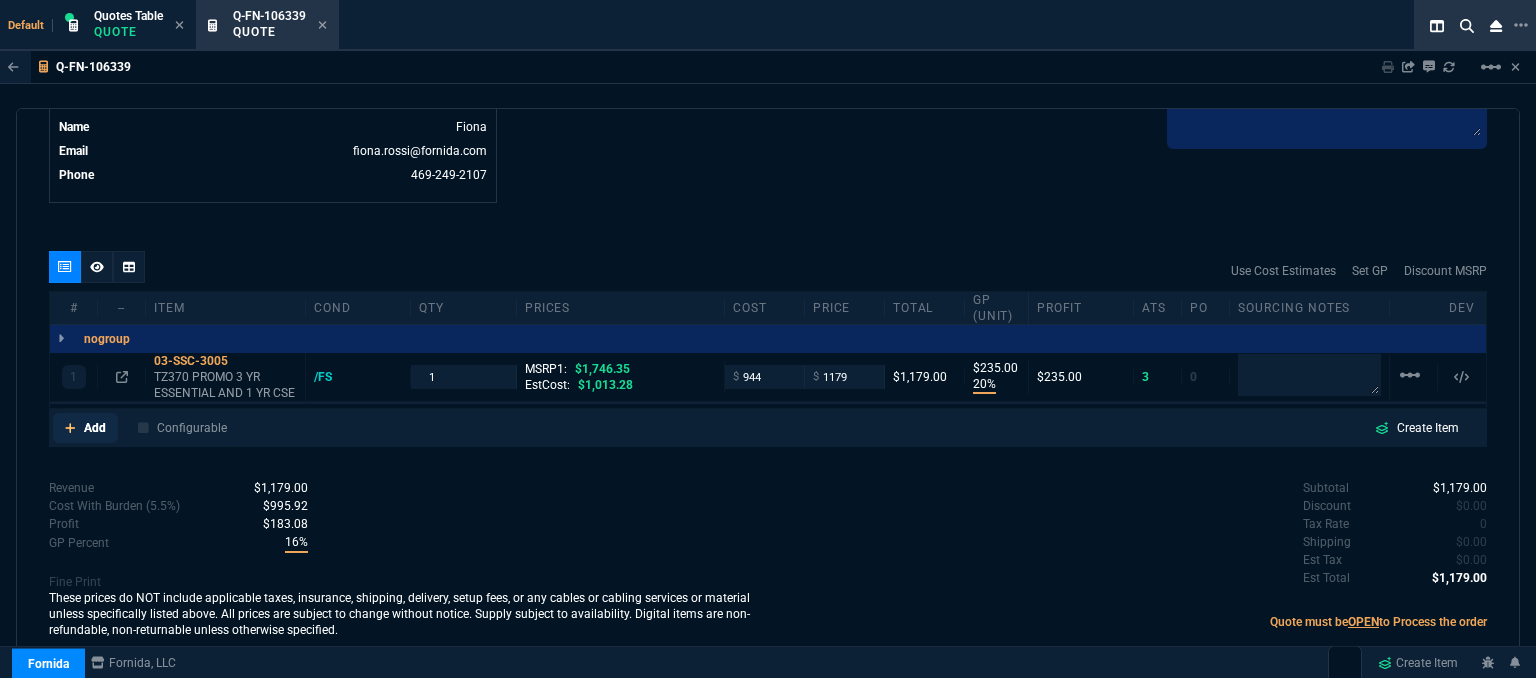 click on "Add" at bounding box center (85, 428) 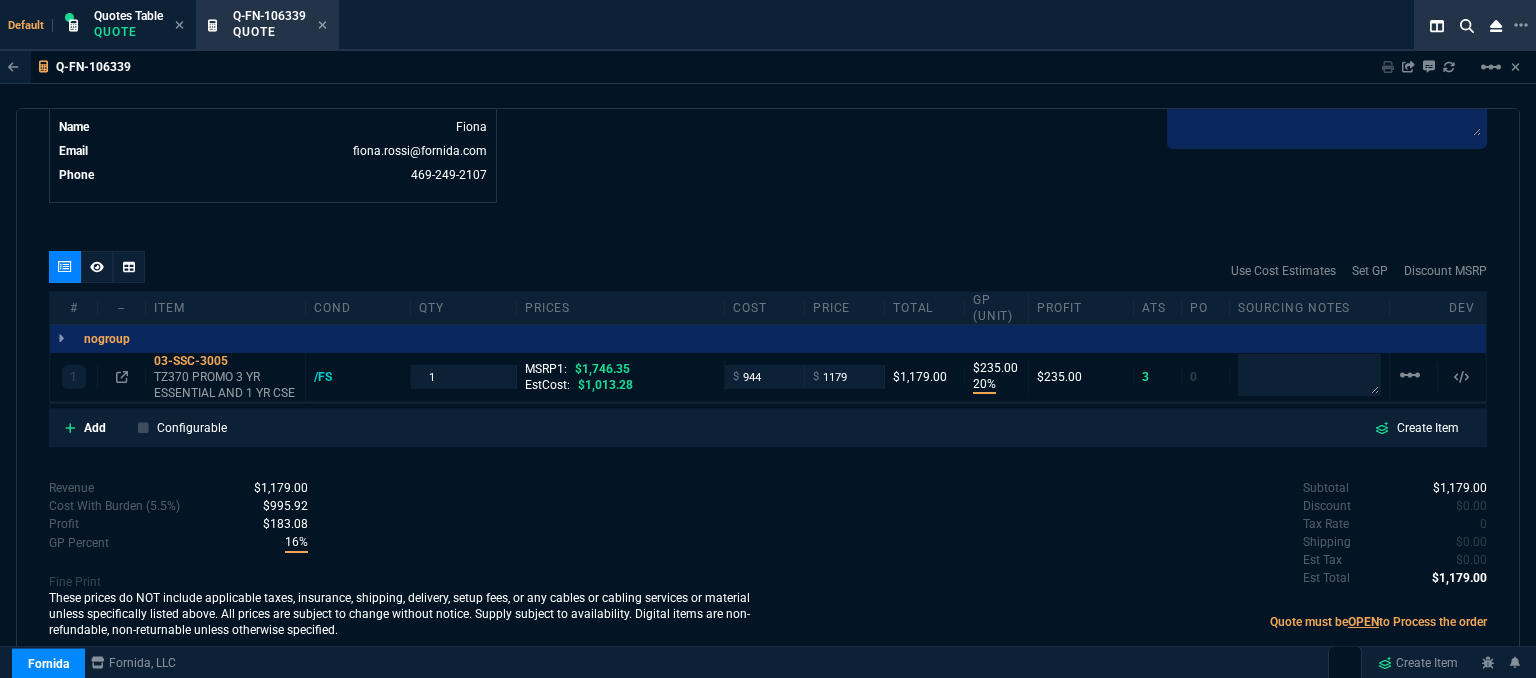 scroll, scrollTop: 1009, scrollLeft: 0, axis: vertical 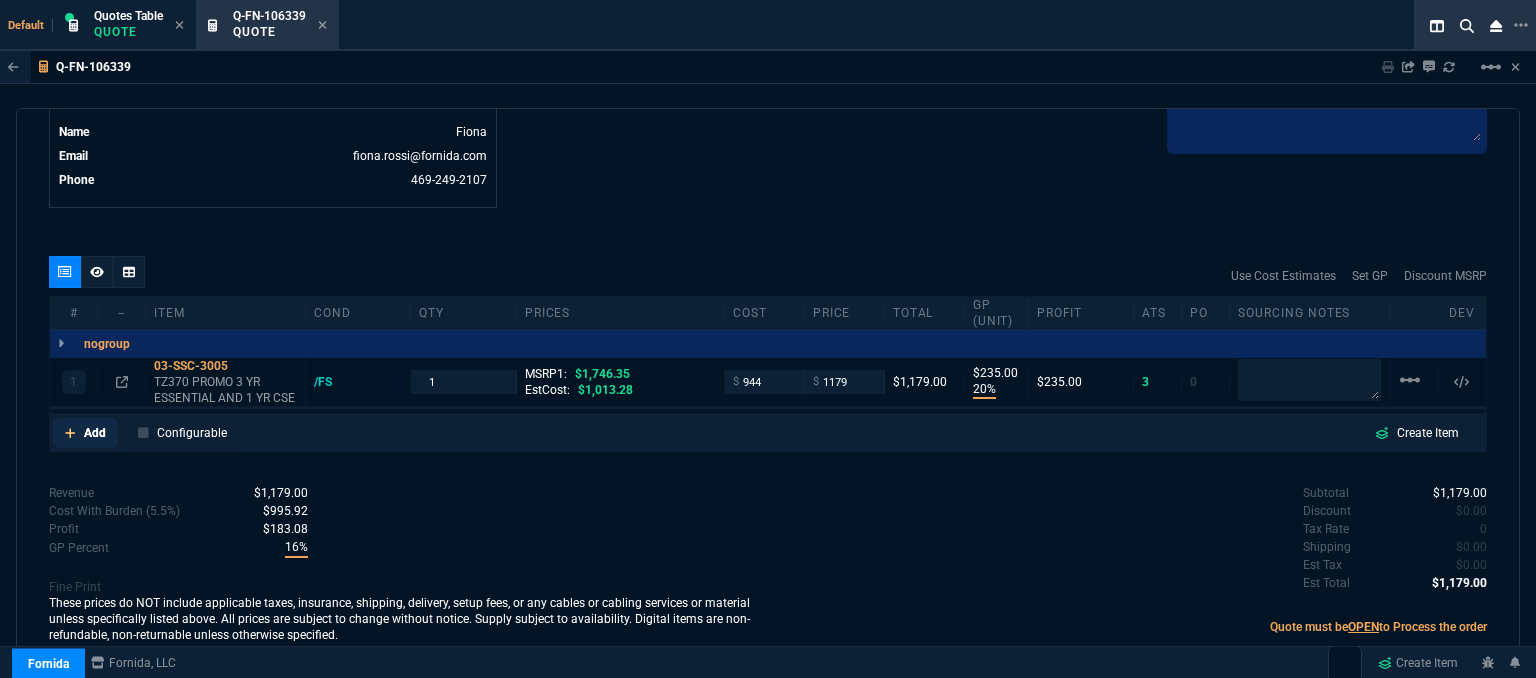 click at bounding box center (70, 433) 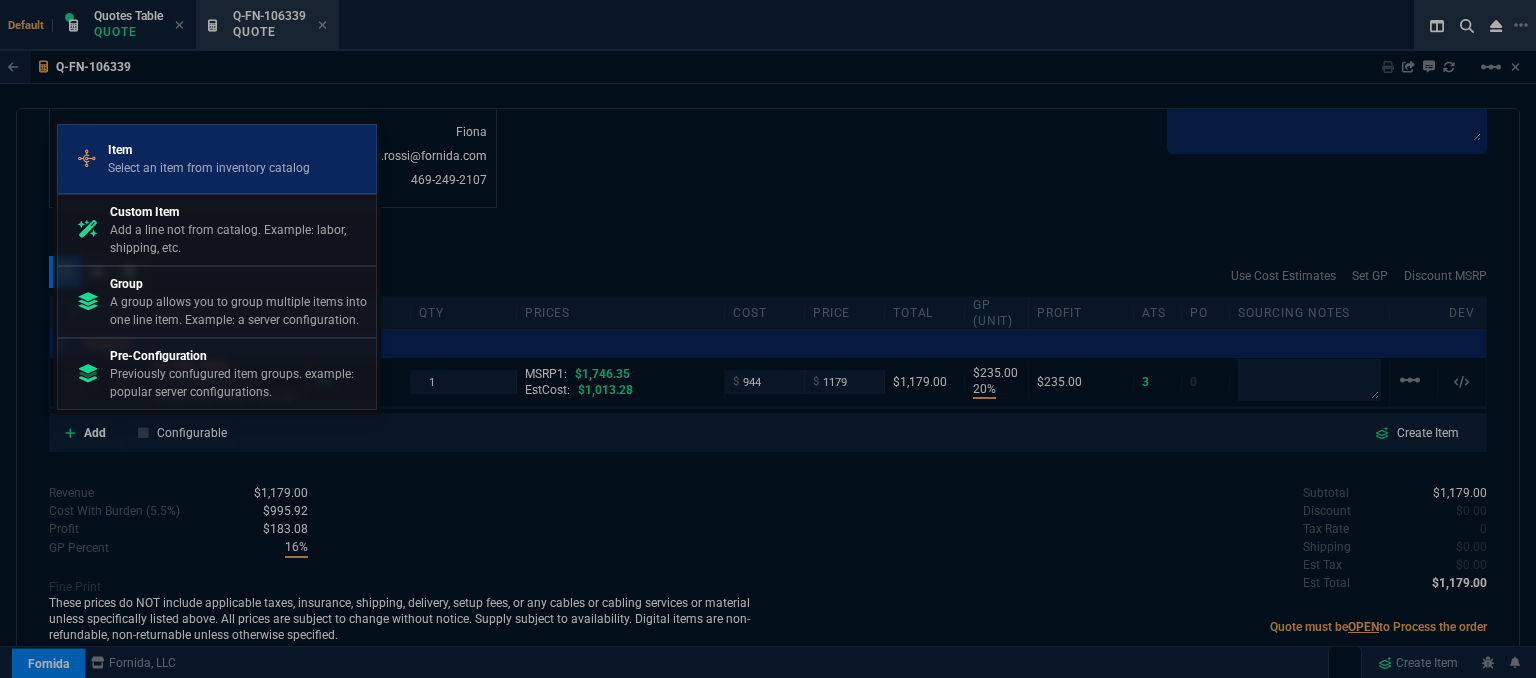 click on "Select an item from inventory catalog" at bounding box center [209, 168] 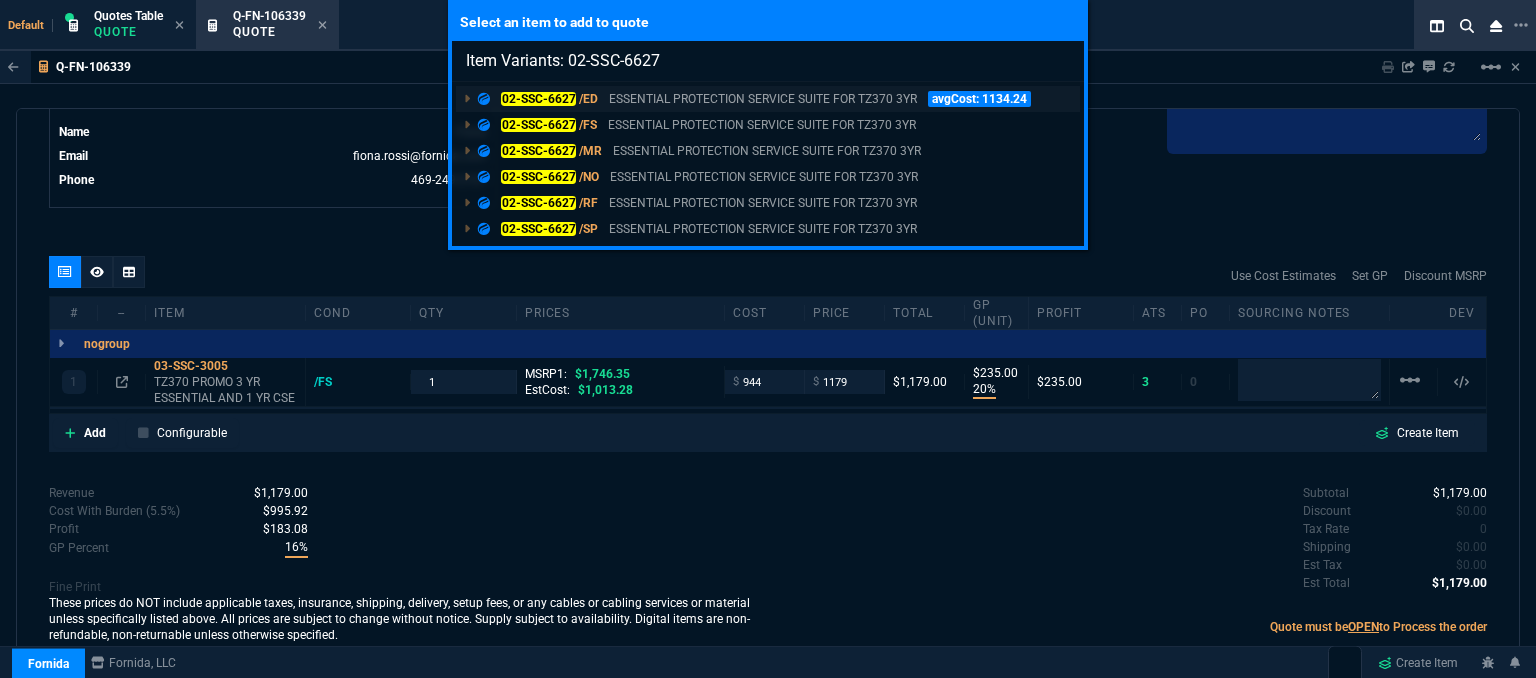 type on "Item Variants: 02-SSC-6627" 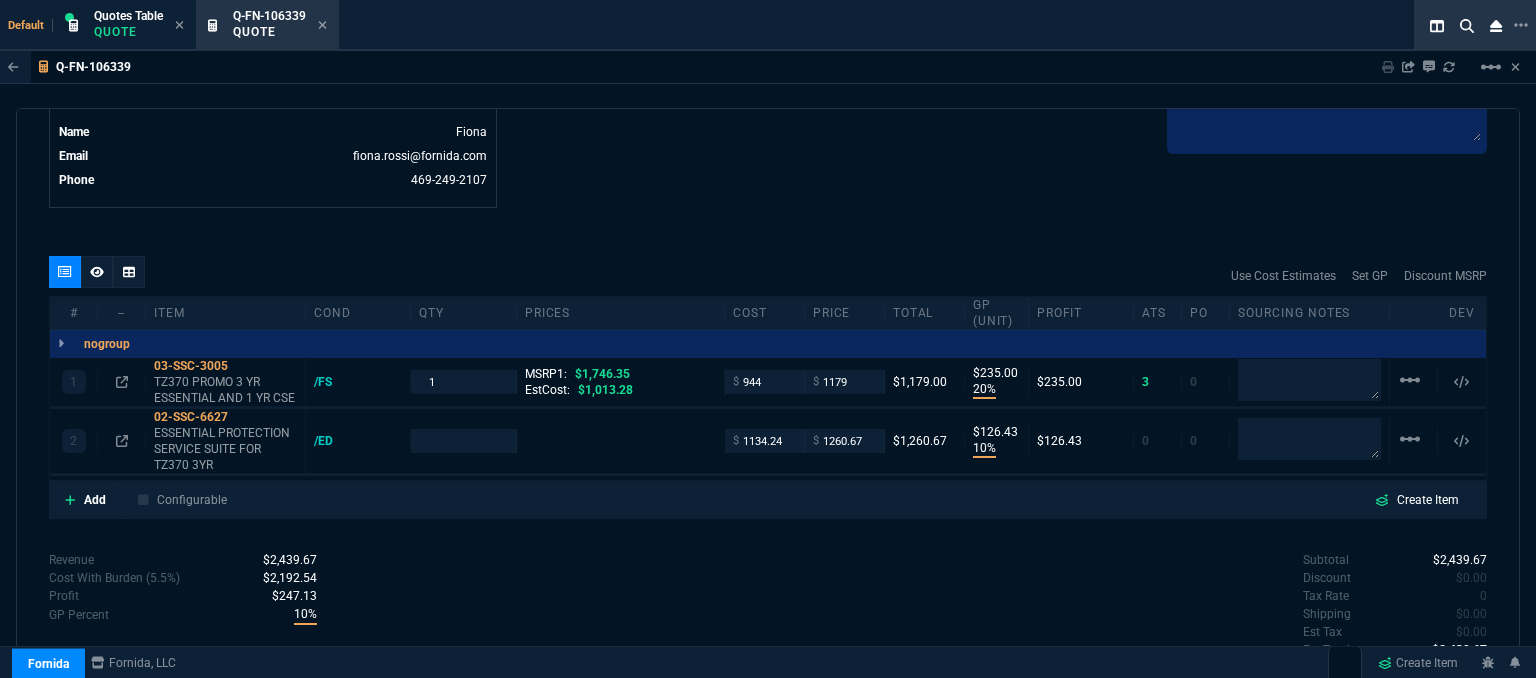 scroll, scrollTop: 1076, scrollLeft: 0, axis: vertical 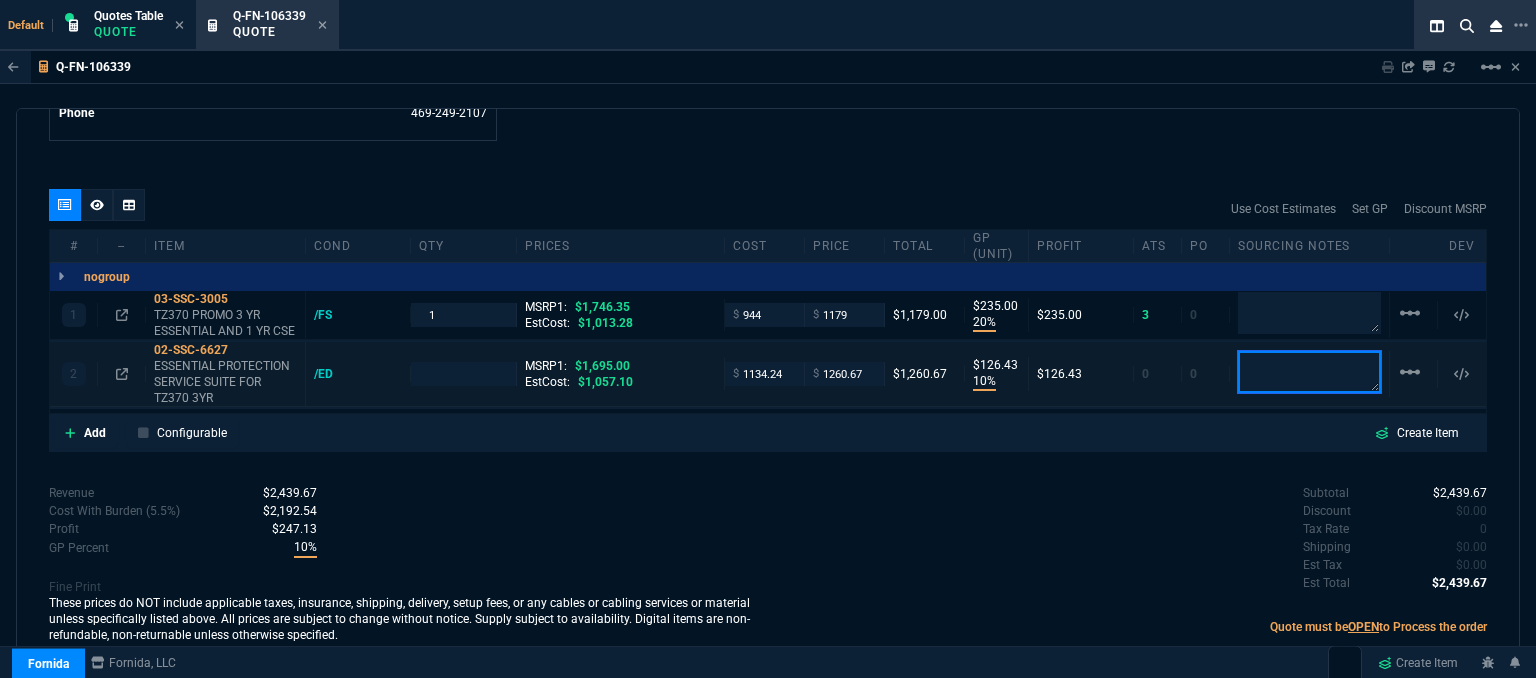 click at bounding box center (1309, 313) 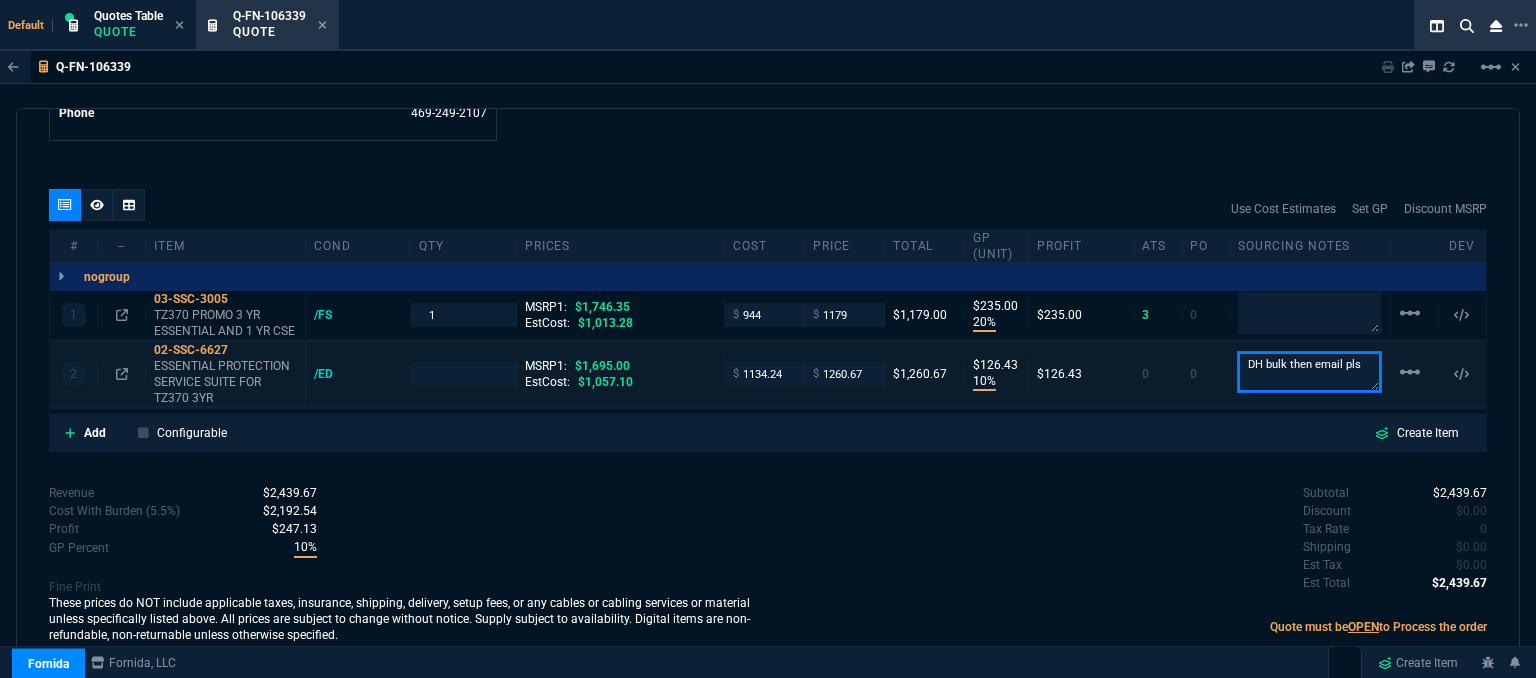 drag, startPoint x: 1360, startPoint y: 361, endPoint x: 1207, endPoint y: 364, distance: 153.0294 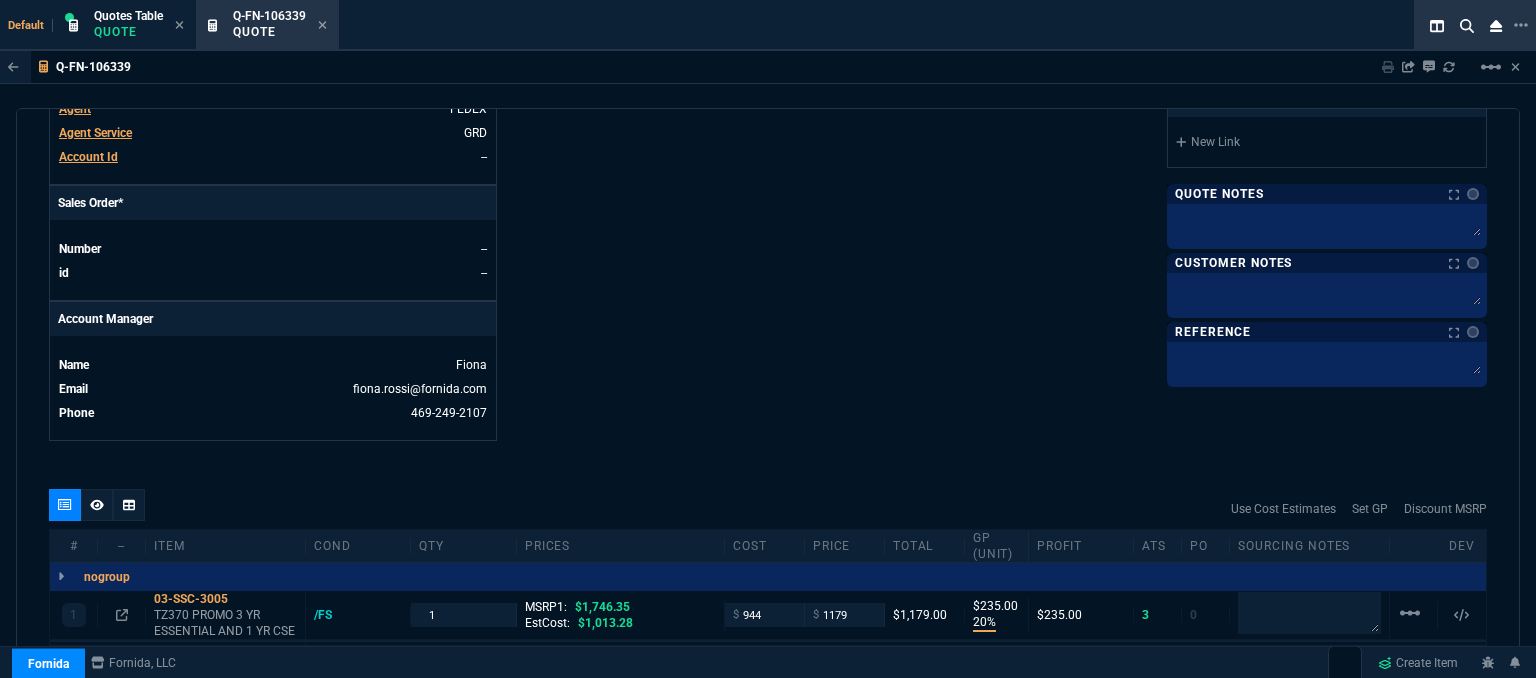 type on "DH bulk then email pls" 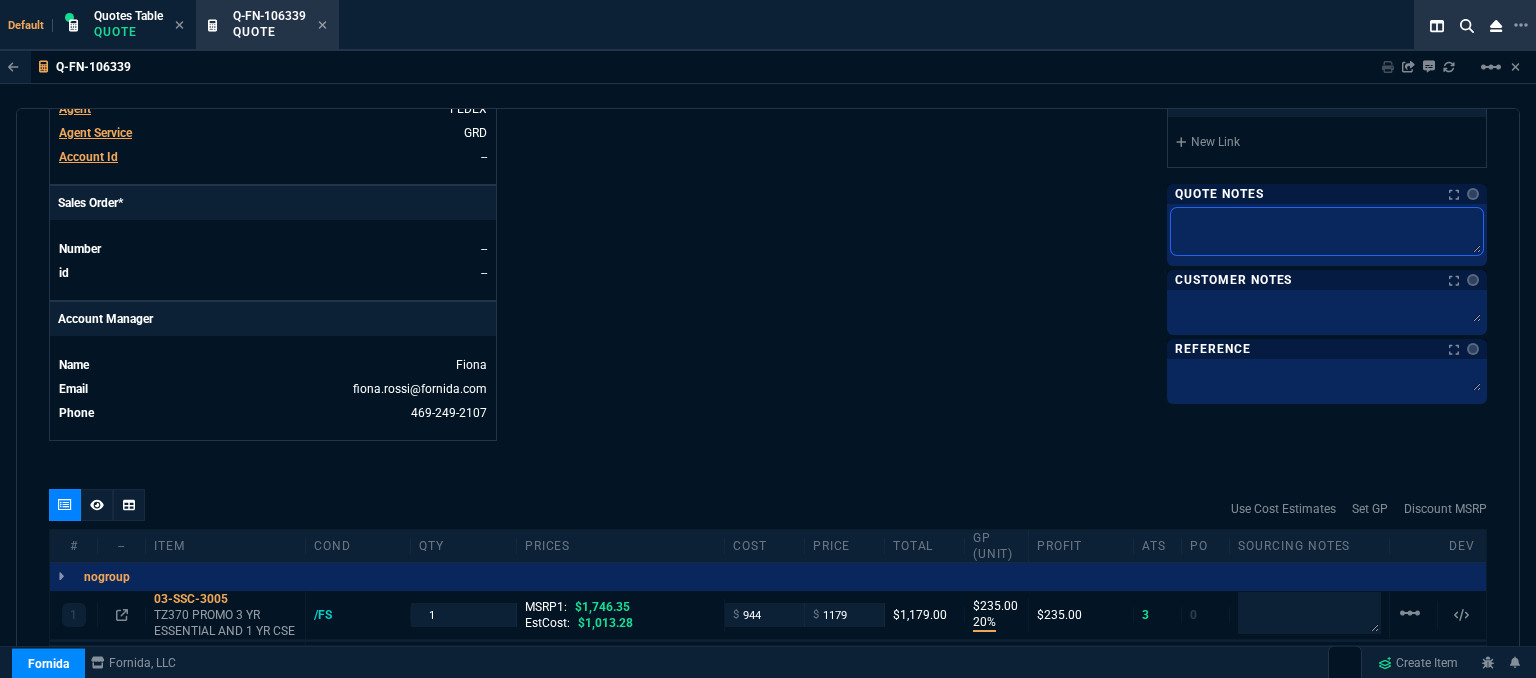 click at bounding box center [1327, 231] 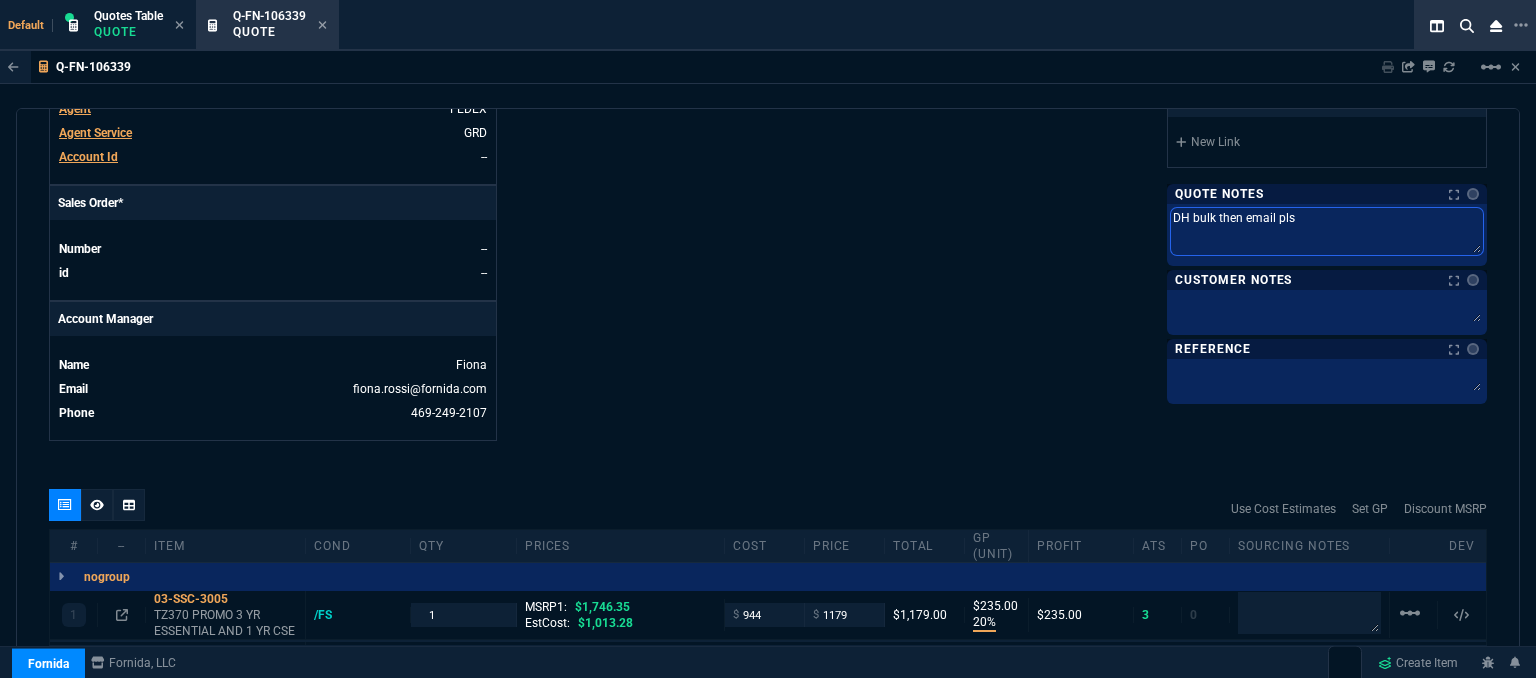 type on "DH bulk then email pls" 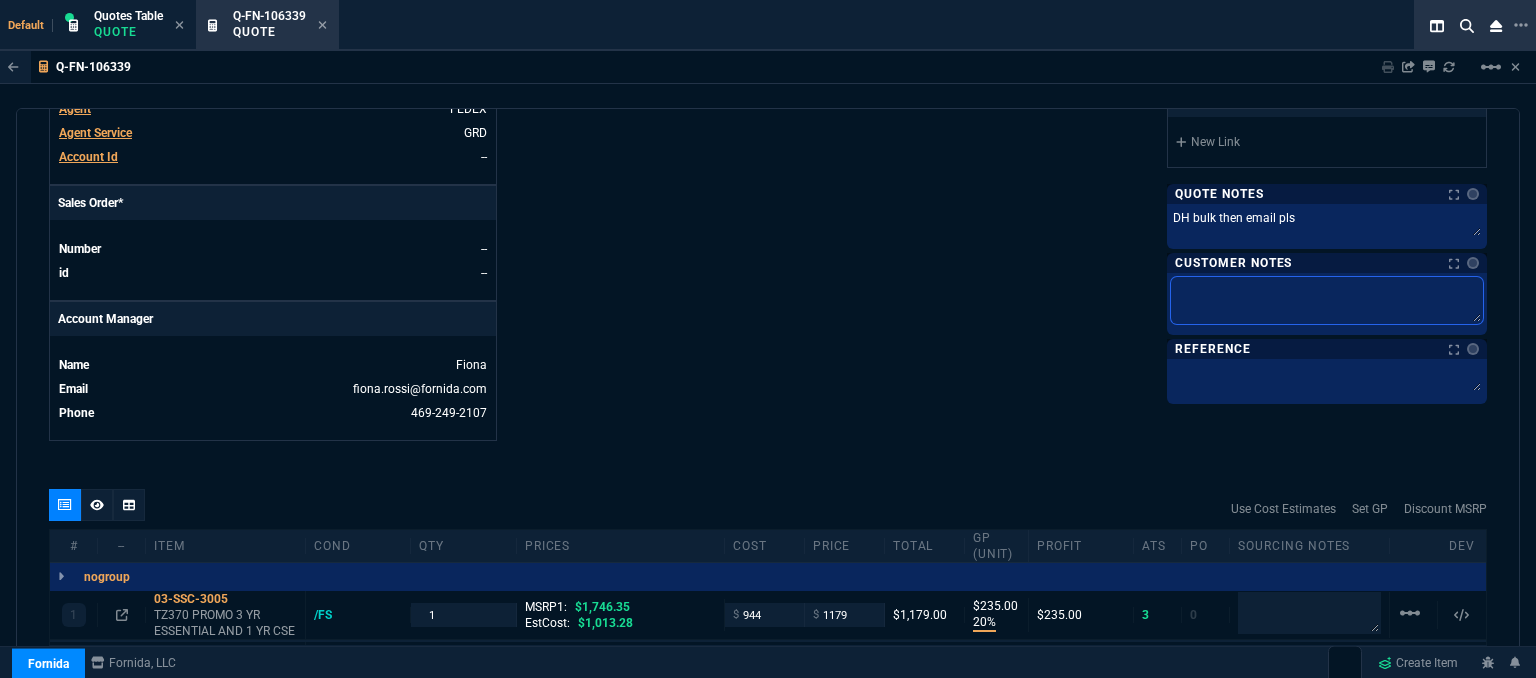 click at bounding box center [1327, 300] 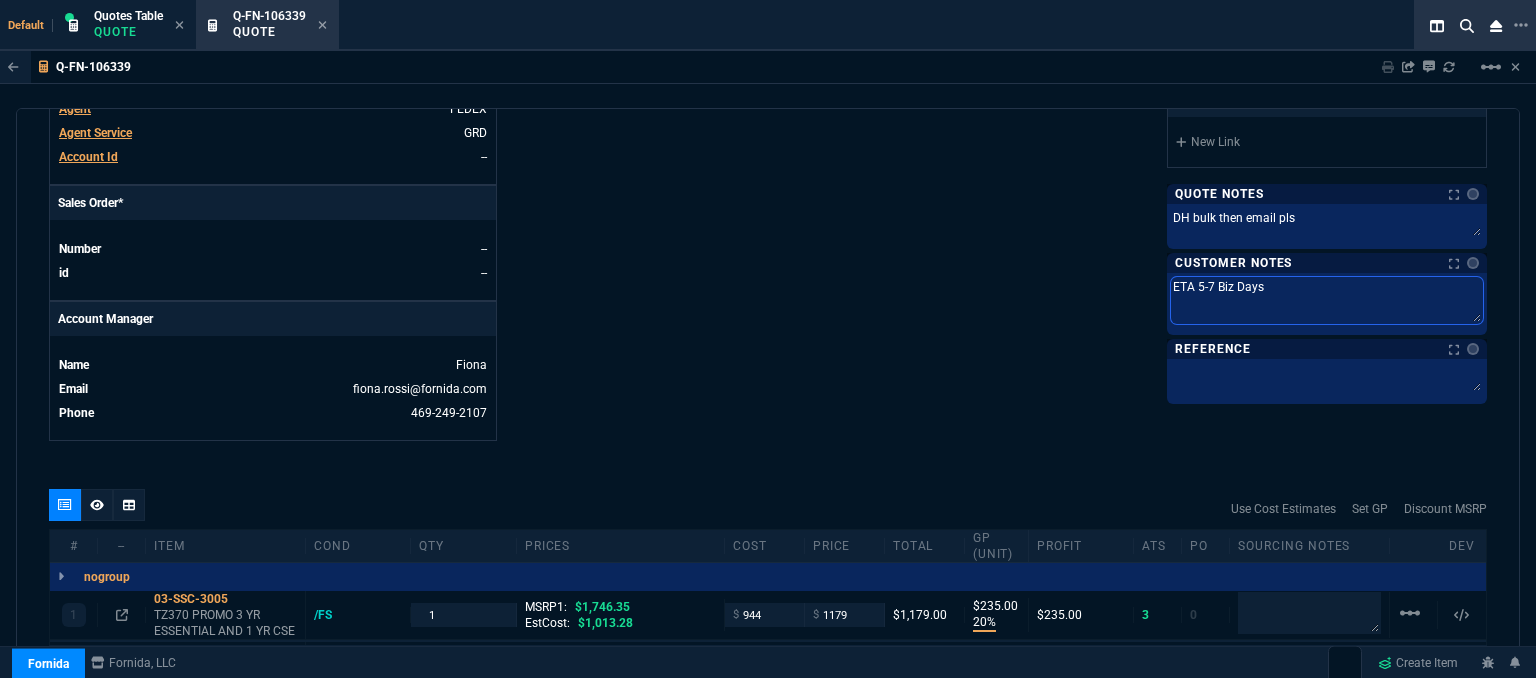 type on "ETA 5-7 Biz Days" 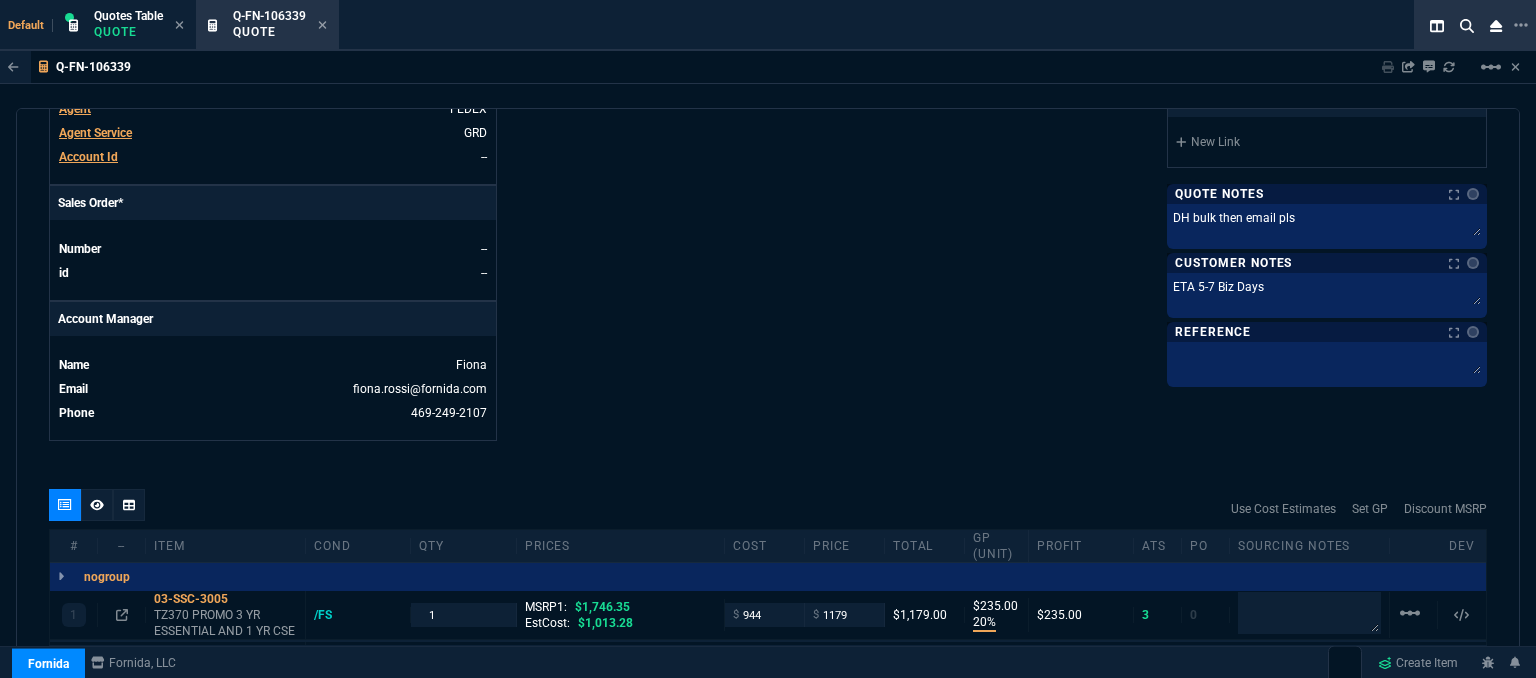 click on "Fornida, LLC 2609 Technology Dr Suite 300 Plano, TX 75074  Share Link  Tiny oneOnOne chat SEND Cody Taylor oneOnOne chat SEND Sarah Costa oneOnOne chat SEND Brian Over oneOnOne chat SEND  Show More Chats  Shipping Address 5755 Sycamore Ct Rancho Cucamonga,  CA -- USA Bill to Address 5755 Sycamore Ct Rancho Cucamonga,  CA -- USA End User -- -- -- Payment Link  Quote must be open to create payment link.  Linked Documents  New Link  Quote Notes Notes Quote Notes Notes DH bulk then email pls DH bulk then email pls  DH bulk then email pls  Customer Notes Notes Customer Notes Notes ETA 5-7 Biz Days ETA 5-7 Biz Days  ETA 5-7 Biz Days  Reference Reference" at bounding box center (1127, -75) 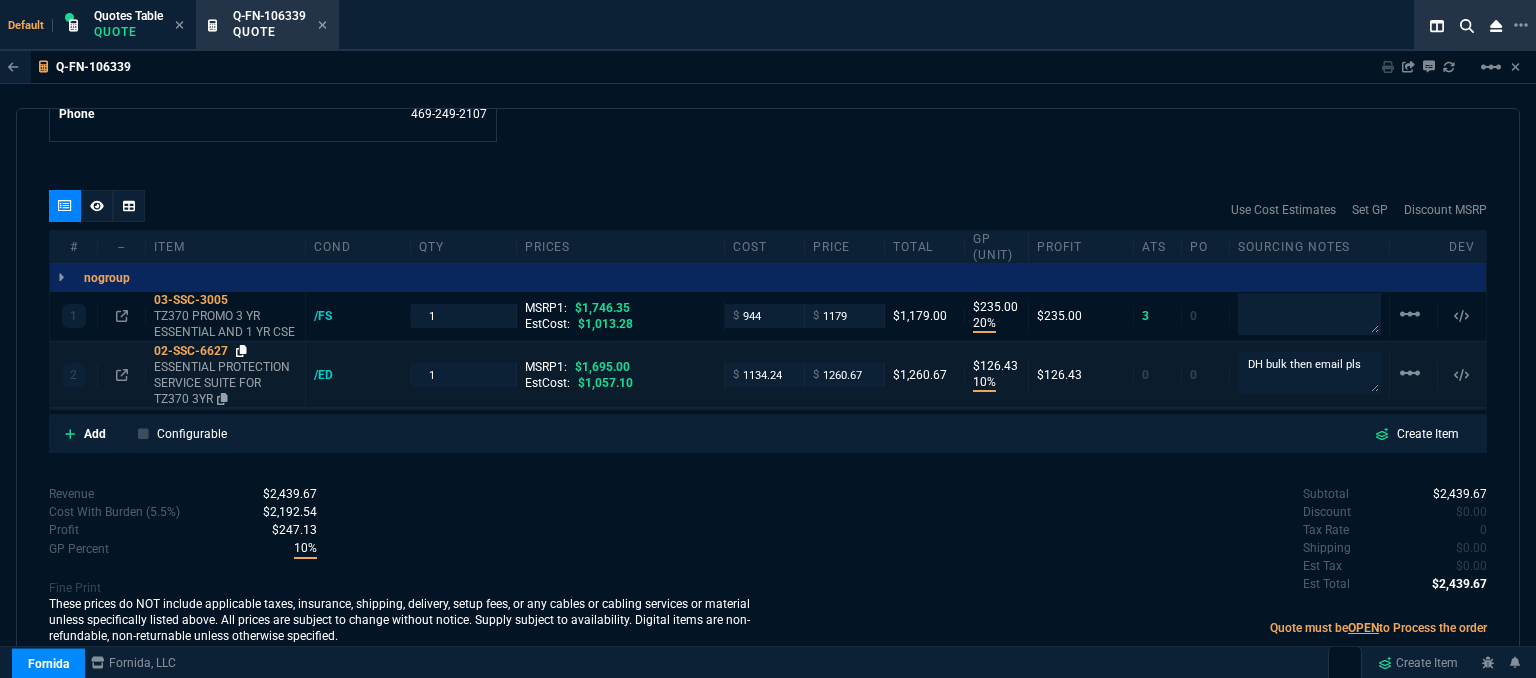 click at bounding box center [241, 300] 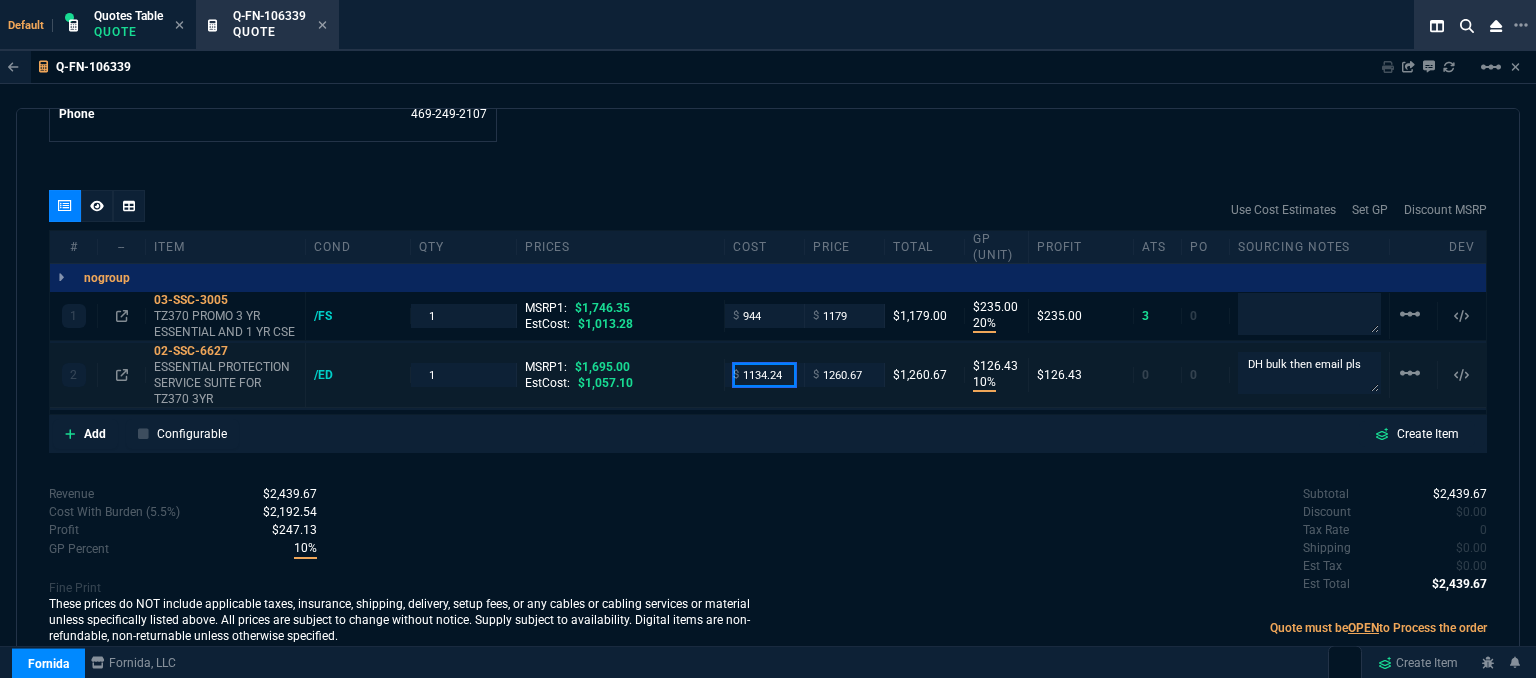 click on "1134.24" at bounding box center (764, 315) 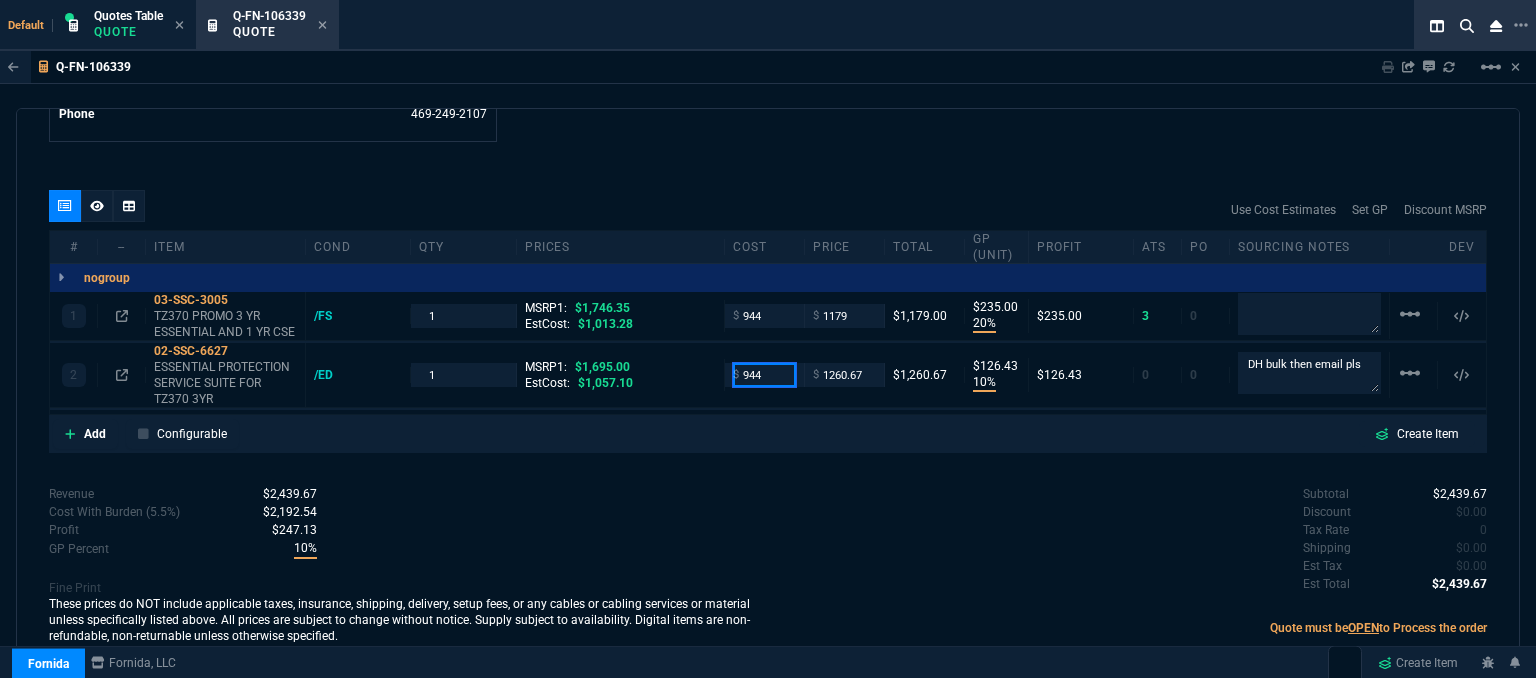 type on "944" 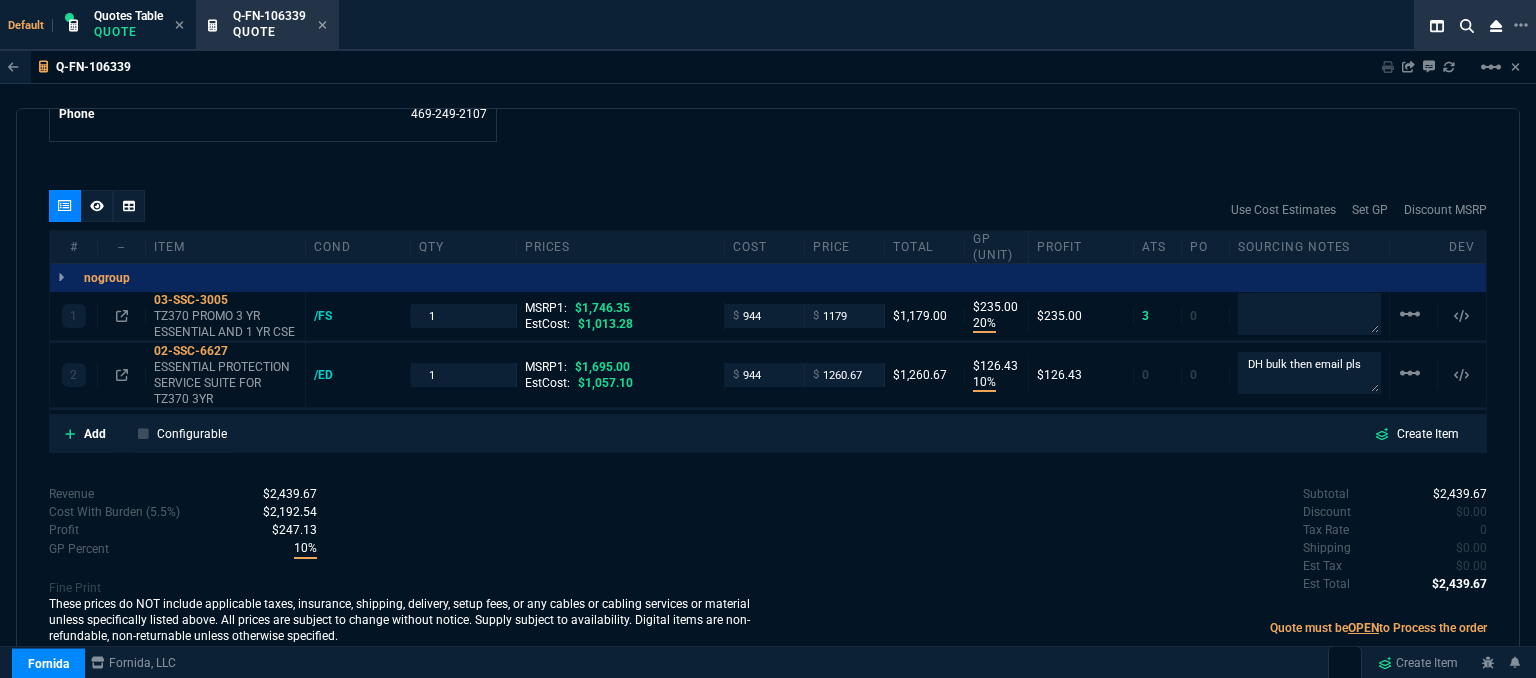 click on "Default Quotes Table  Quote  Q-FN-106339  Quote" at bounding box center (728, 25) 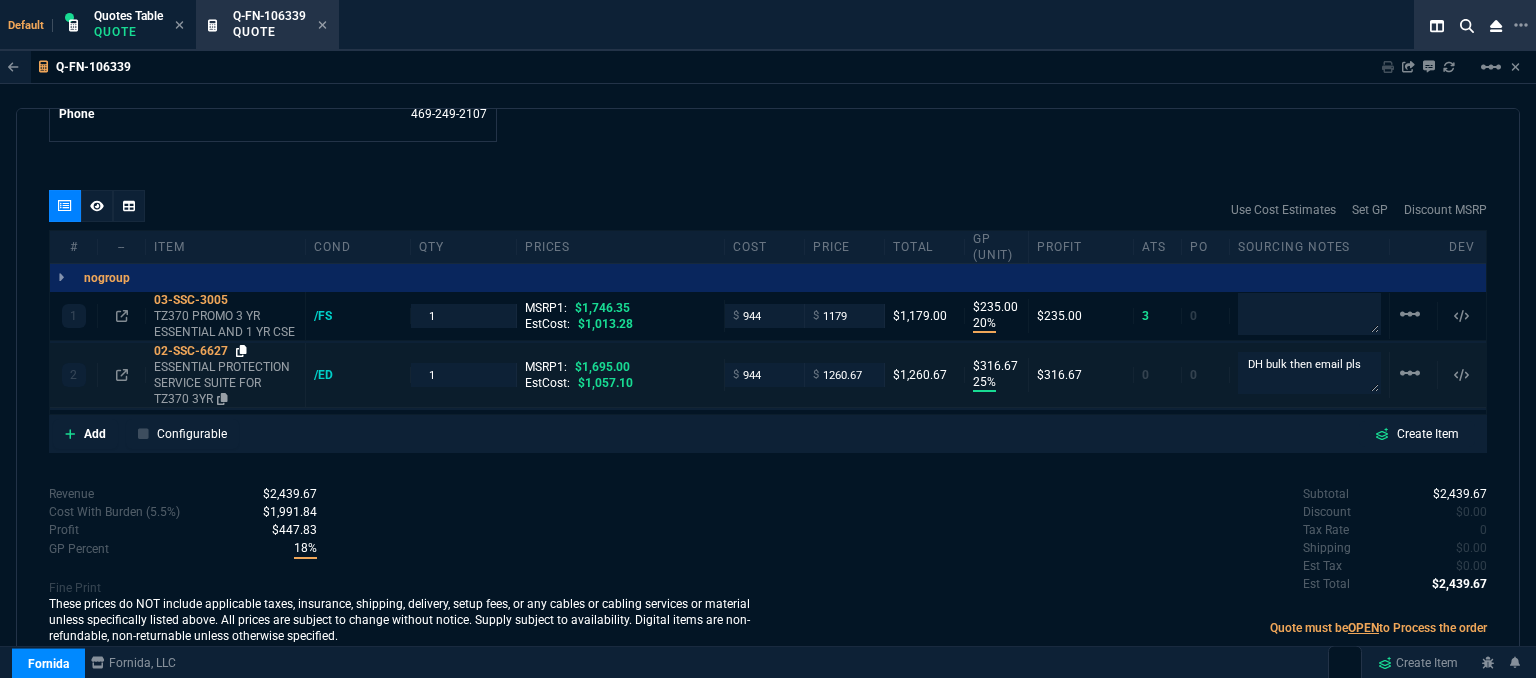 click at bounding box center [241, 300] 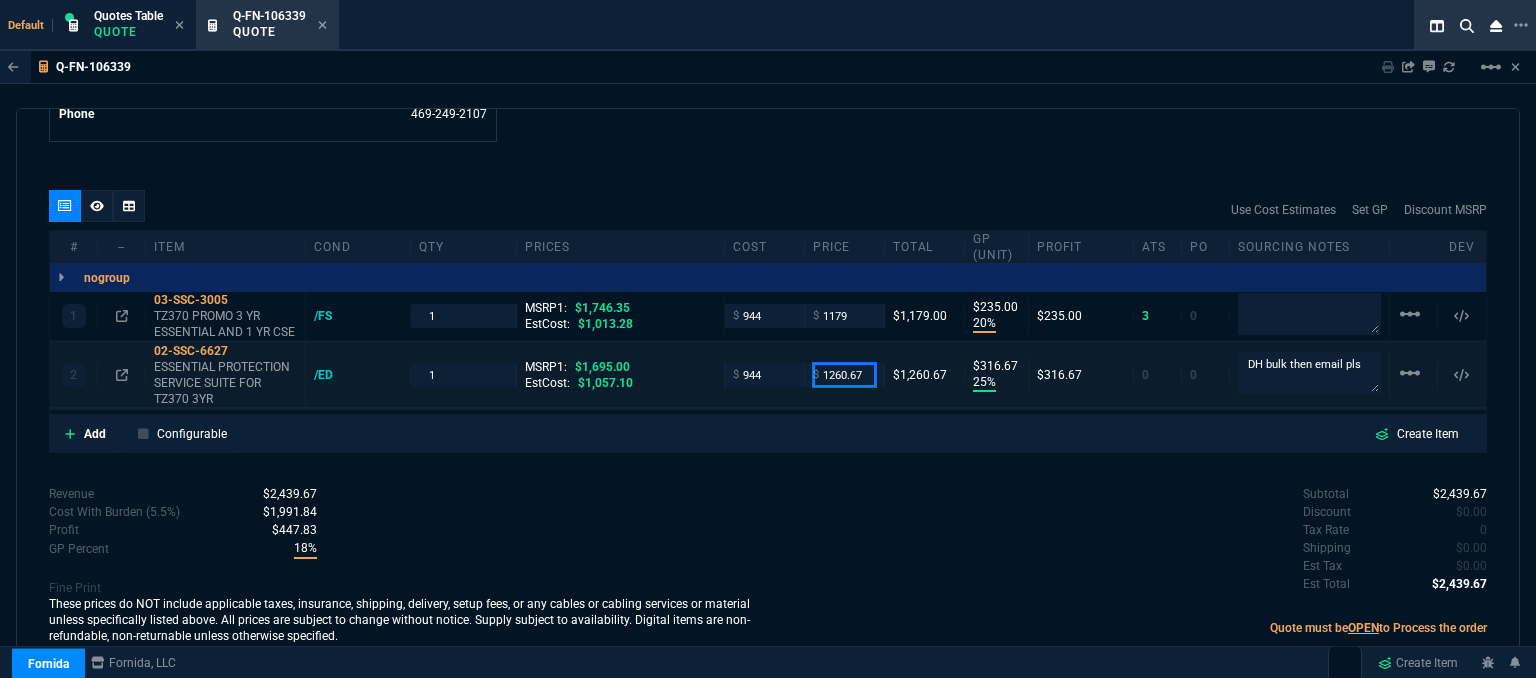 click on "1260.67" at bounding box center (844, 315) 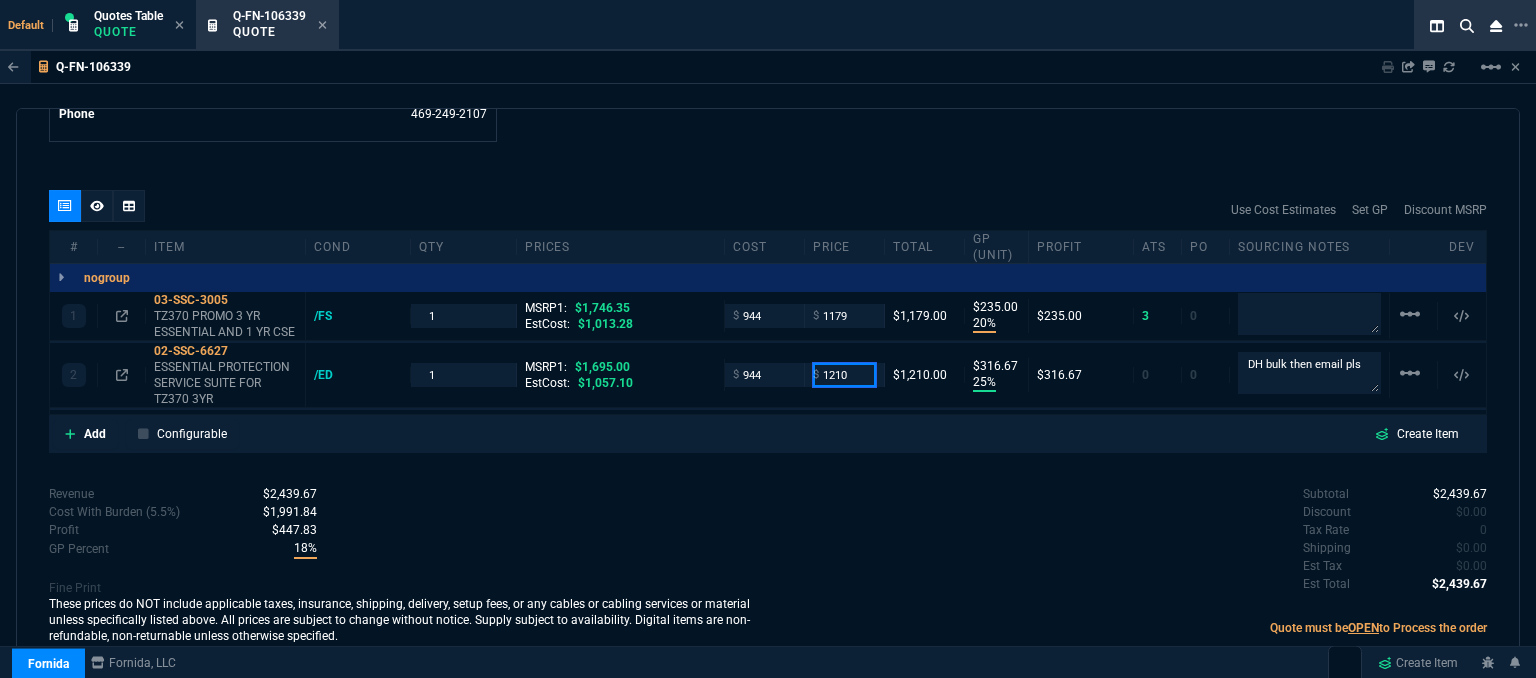 type on "1210" 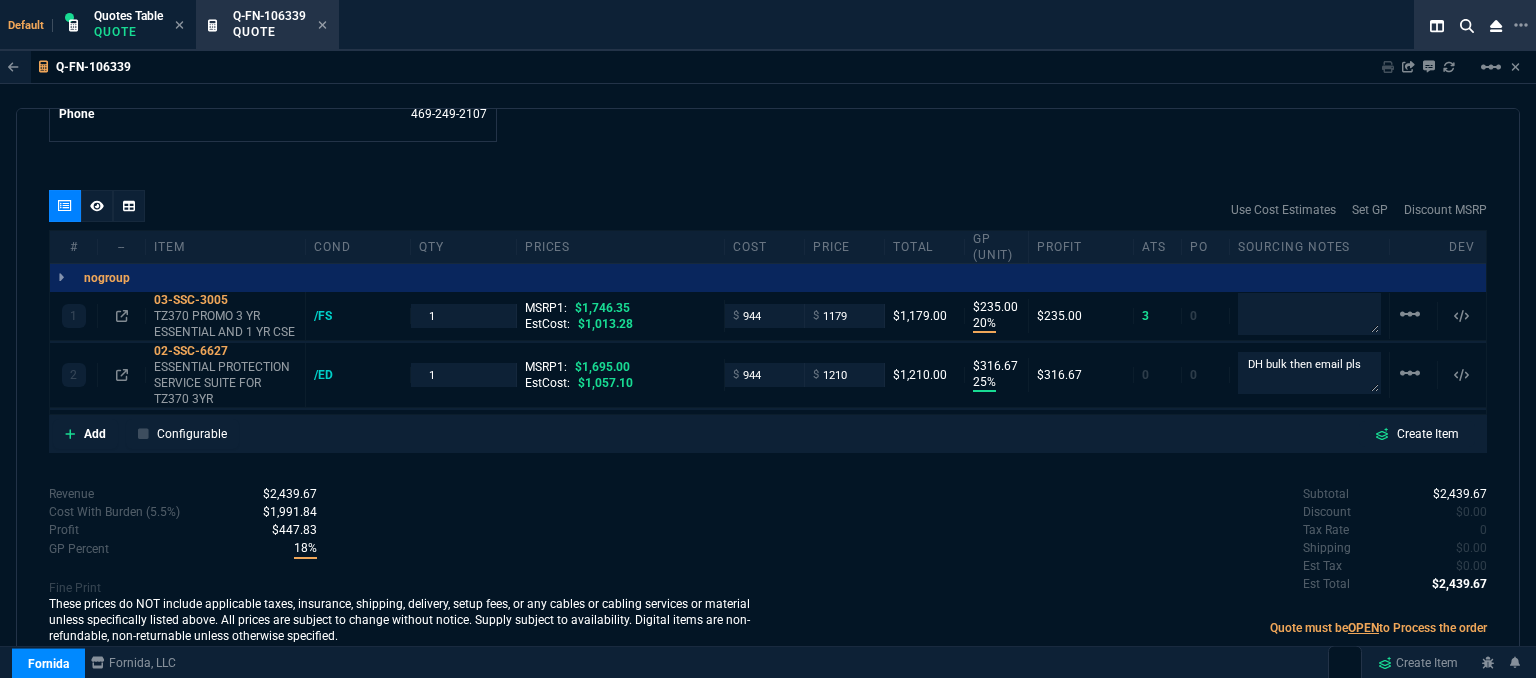 click on "quote   Q-FN-106339  System Support Services draft Fornida, LLC [NUMBER] [STREET] Suite [NUMBER] [CITY], [STATE] [POSTAL_CODE] Details Number Q-FN-106339  Order ID Q-FN-106339  Customer Code SYS310  Total Units [NUMBER]  Expires Tue - [DATE]/[DATE]/25, [TIME] Creator [EMAIL]  Created Tue - [DATE]/[DATE]/25, [TIME] Print Specs Number Q-FN-106340  Customer ID SYS310  Customer Name System Support Services  Expires [DATE]/[DATE]/25,  [TIME]  Customer PO # --  Payment Terms CREDITCARD  Shipping Agent FEDEX | GRD  Customer Customer Code SYS310  Customer Name System Support Services  Customer PO # empty  Payment Terms CREDITCARD  email [EMAIL]  phone [PHONE]   Origin  existing / email   Origin Comment    Staff Sales Person ROSS  Engineer 1 --  Engineer 2 --  Shipping Ship Date -- Agent FEDEX  Agent Service GRD  Account Id --  Sales Order* Number --  id --  Account Manager Name Fiona  Email [EMAIL]  Phone [PHONE] Fornida, LLC [NUMBER] [STREET] Suite [NUMBER] [CITY], [STATE] [POSTAL_CODE]  Share Link  Tiny oneOnOne chat SEND CA" at bounding box center [768, 396] 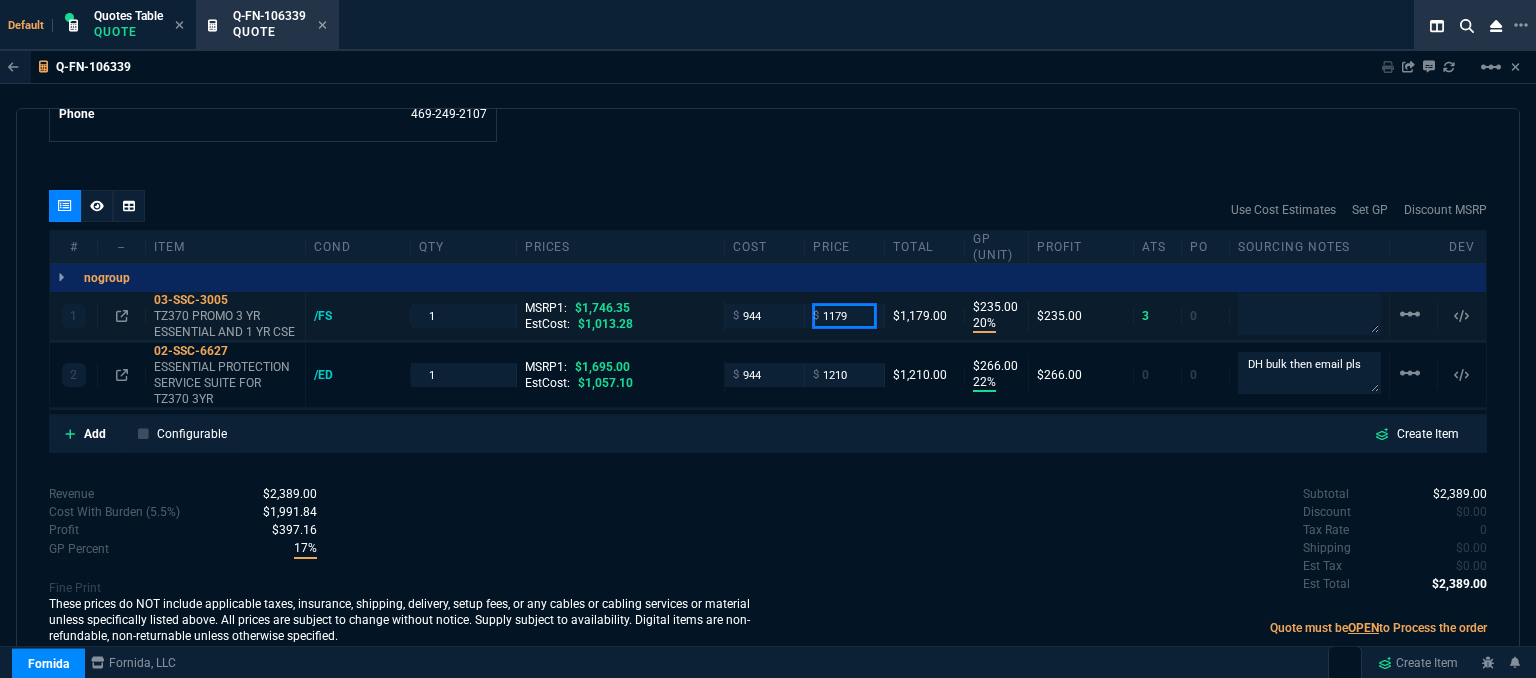 click on "1179" at bounding box center (844, 315) 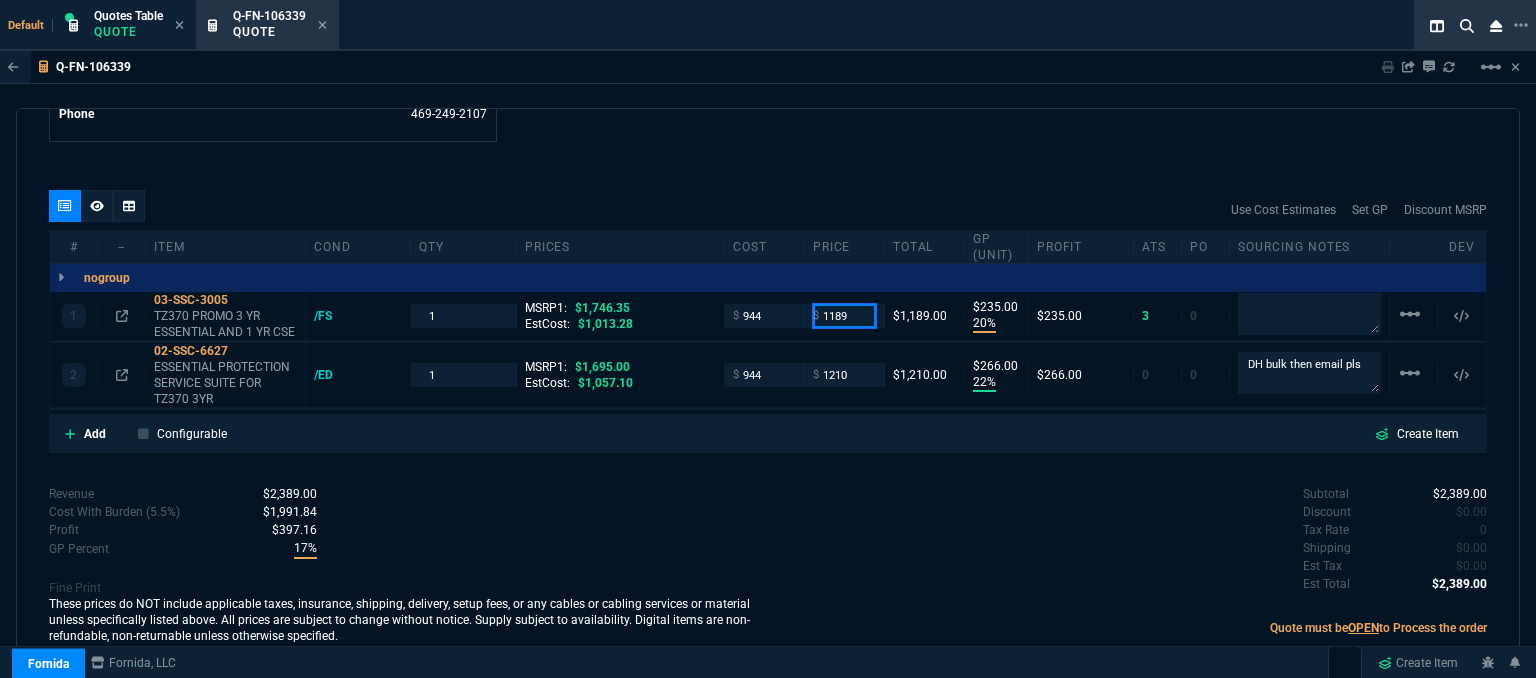 type on "1189" 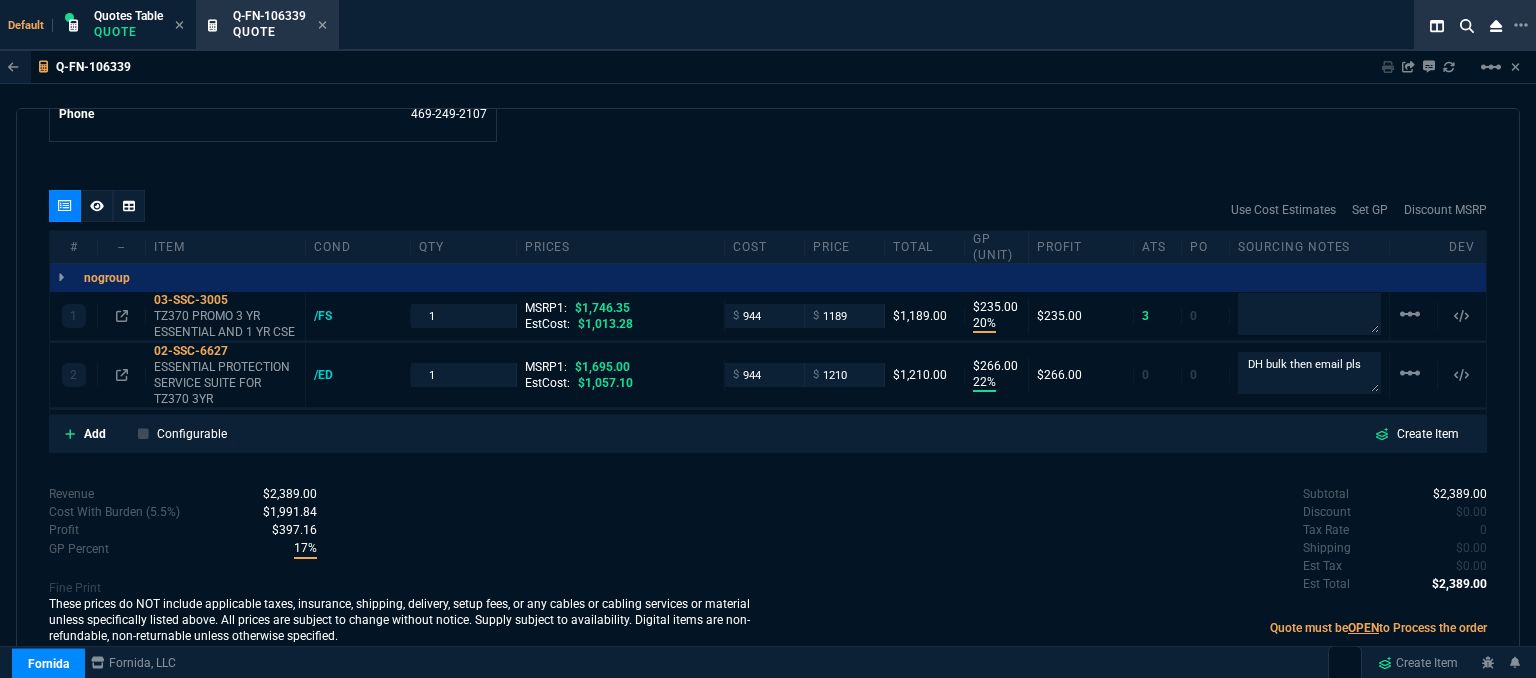 click on "Fornida, LLC 2609 Technology Dr Suite 300 Plano, TX 75074  Share Link  Tiny oneOnOne chat SEND Cody Taylor oneOnOne chat SEND Sarah Costa oneOnOne chat SEND Brian Over oneOnOne chat SEND  Show More Chats  Shipping Address 5755 Sycamore Ct Rancho Cucamonga,  CA -- USA Bill to Address 5755 Sycamore Ct Rancho Cucamonga,  CA -- USA End User -- -- -- Payment Link  Quote must be open to create payment link.  Linked Documents  New Link  Quote Notes Notes Quote Notes Notes DH bulk then email pls DH bulk then email pls  DH bulk then email pls  Customer Notes Notes Customer Notes Notes ETA 5-7 Biz Days ETA 5-7 Biz Days  ETA 5-7 Biz Days  Reference Reference" at bounding box center (1127, -374) 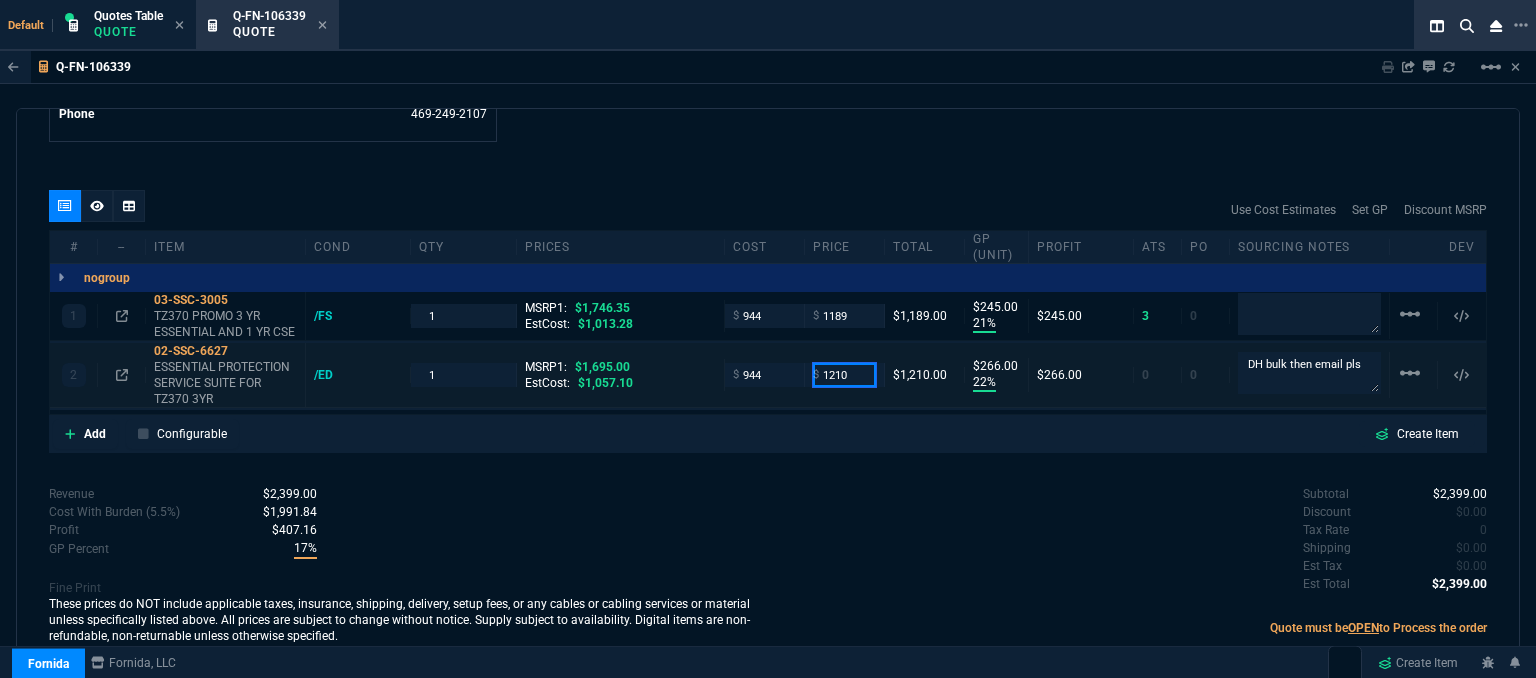 click on "1210" at bounding box center (844, 315) 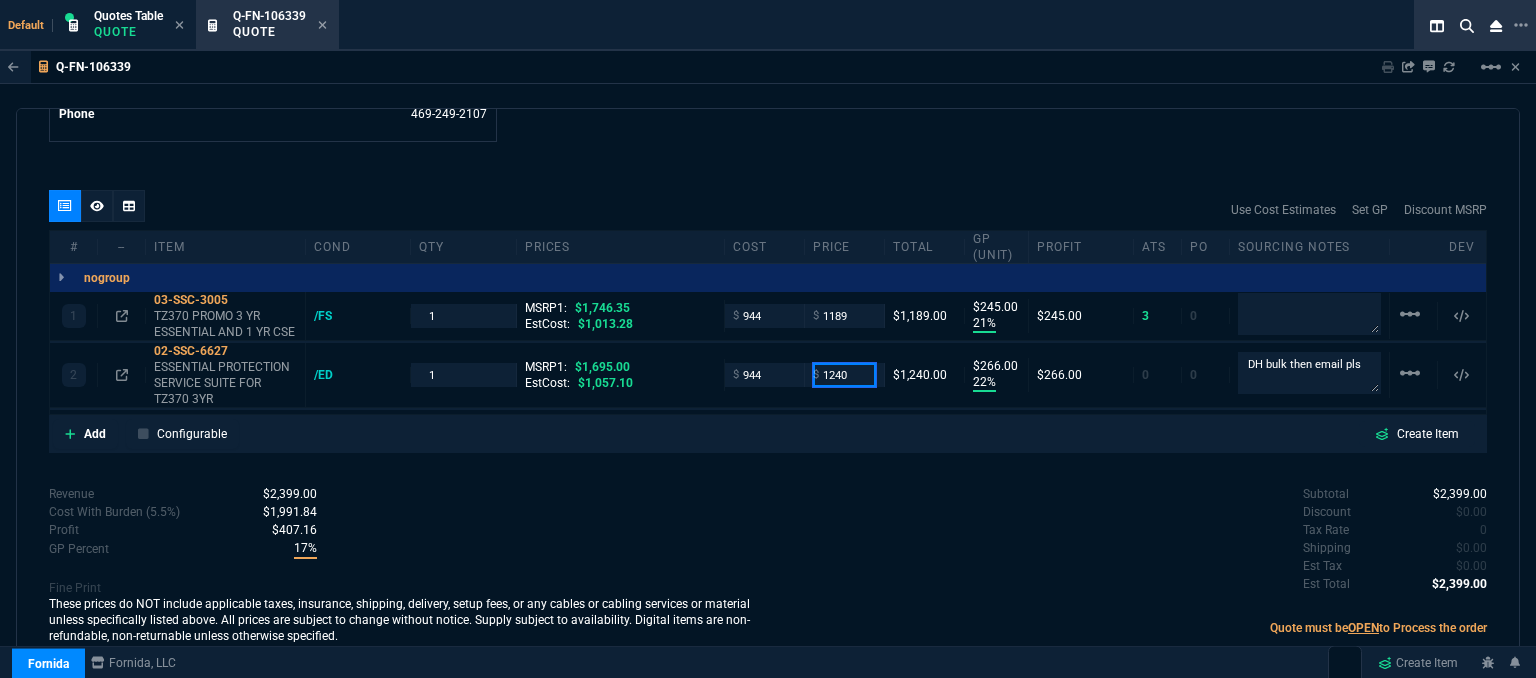 type on "1240" 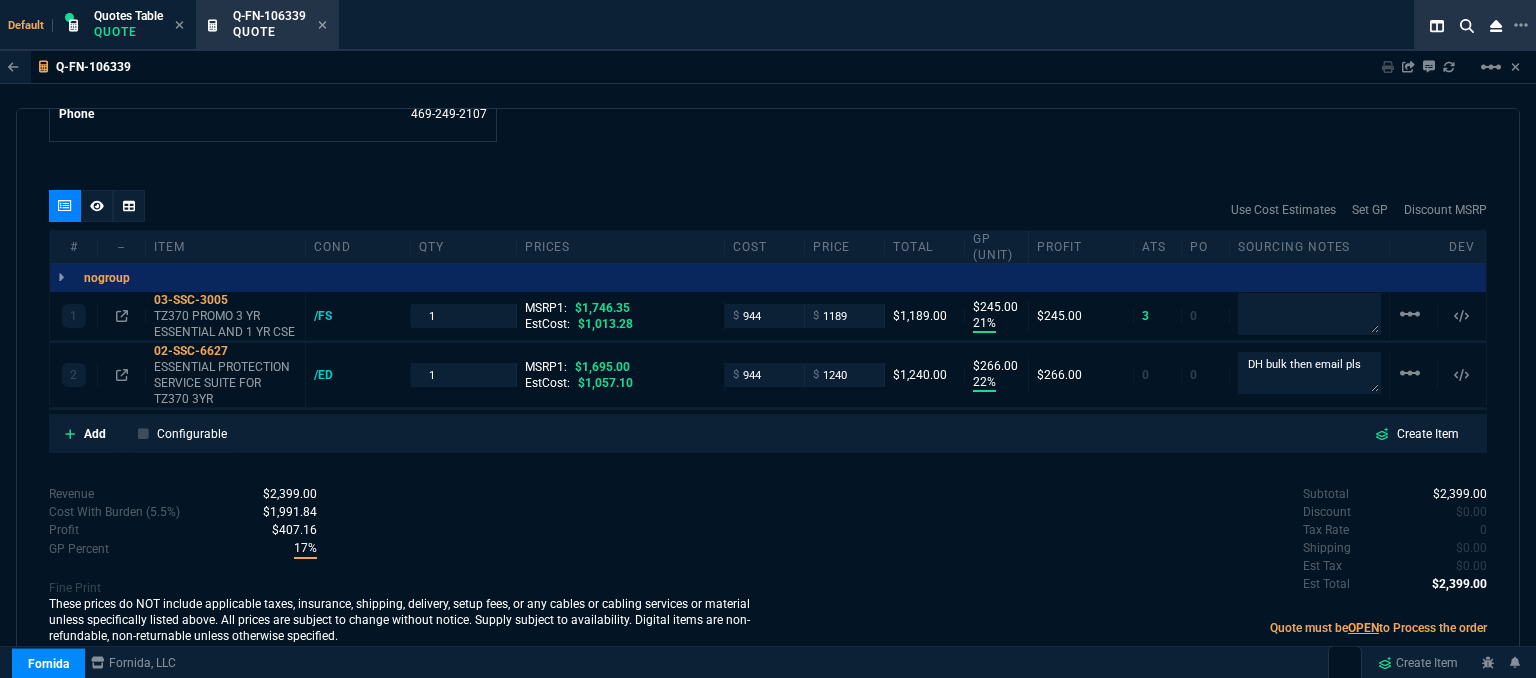 click on "Add Configurable  Create Item" at bounding box center [768, 434] 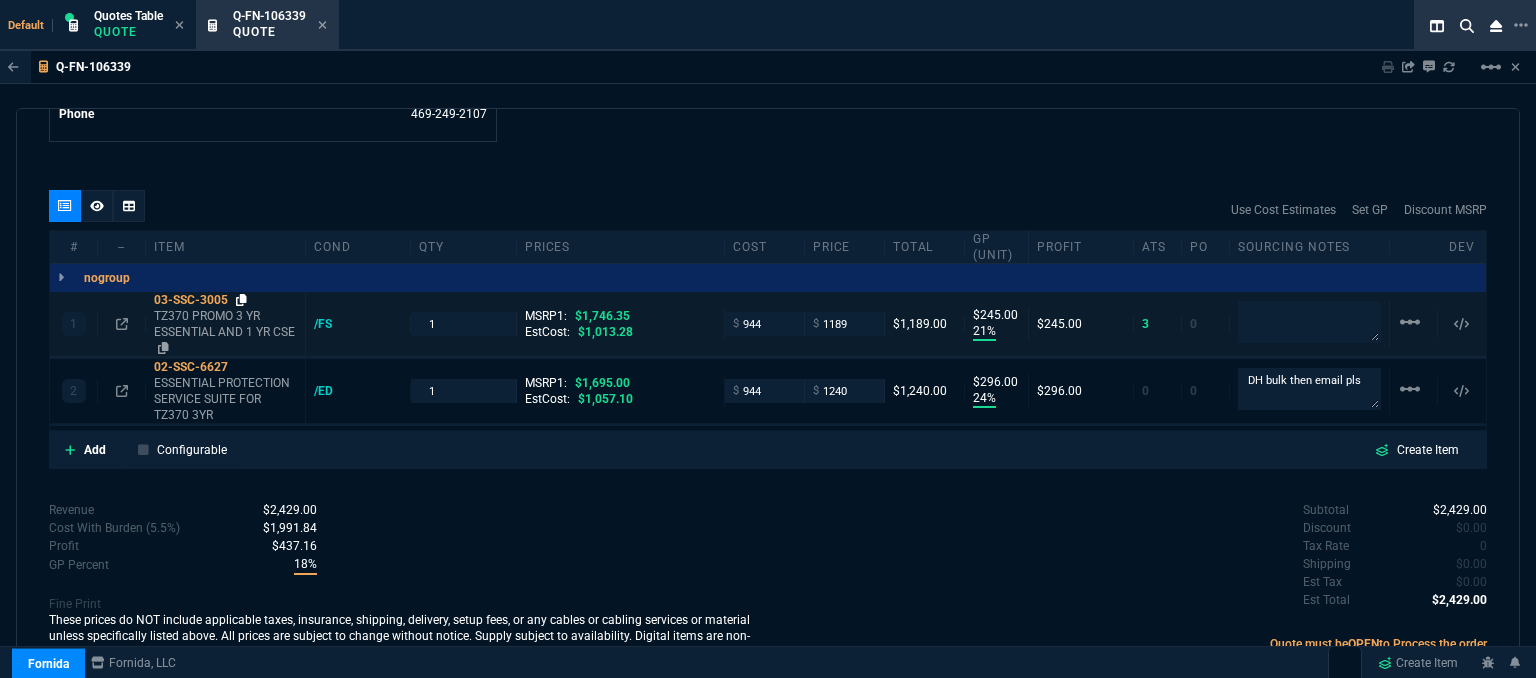 click at bounding box center (241, 300) 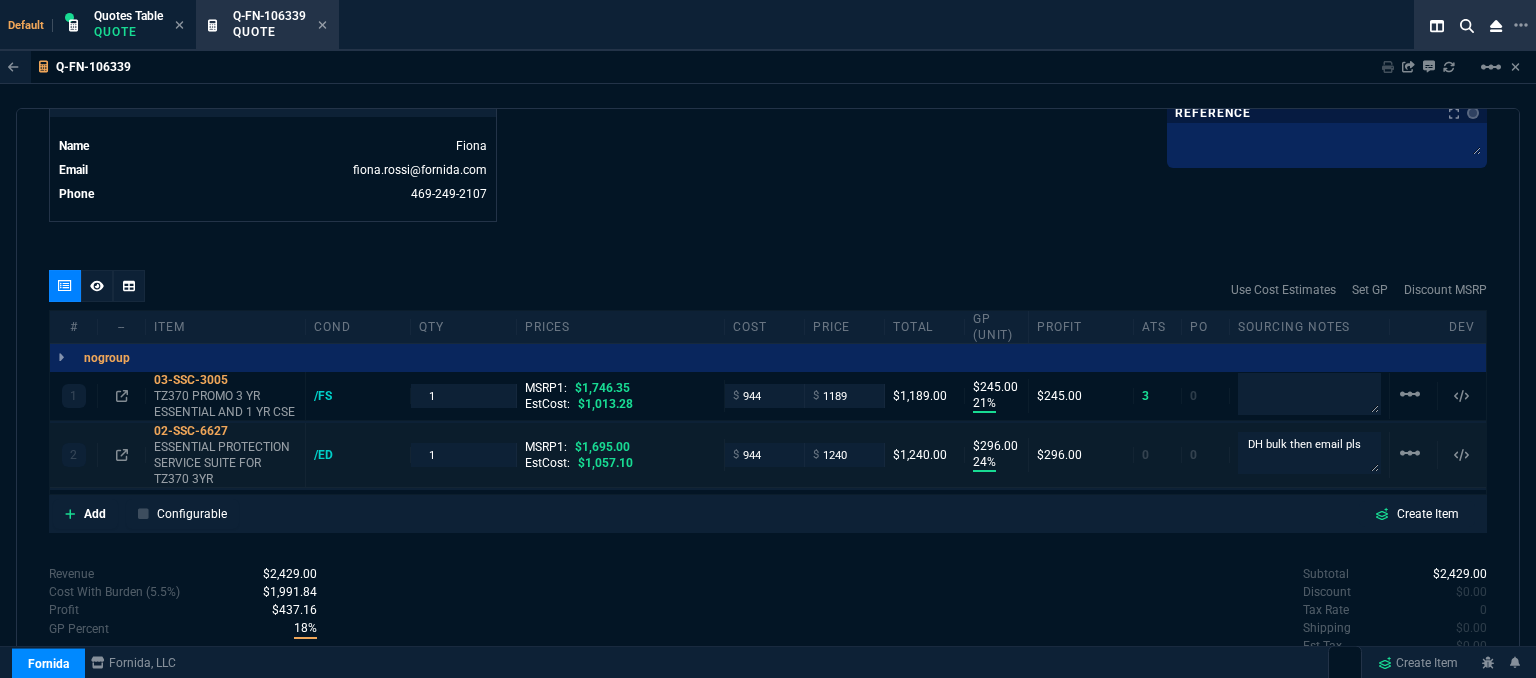 scroll, scrollTop: 1075, scrollLeft: 0, axis: vertical 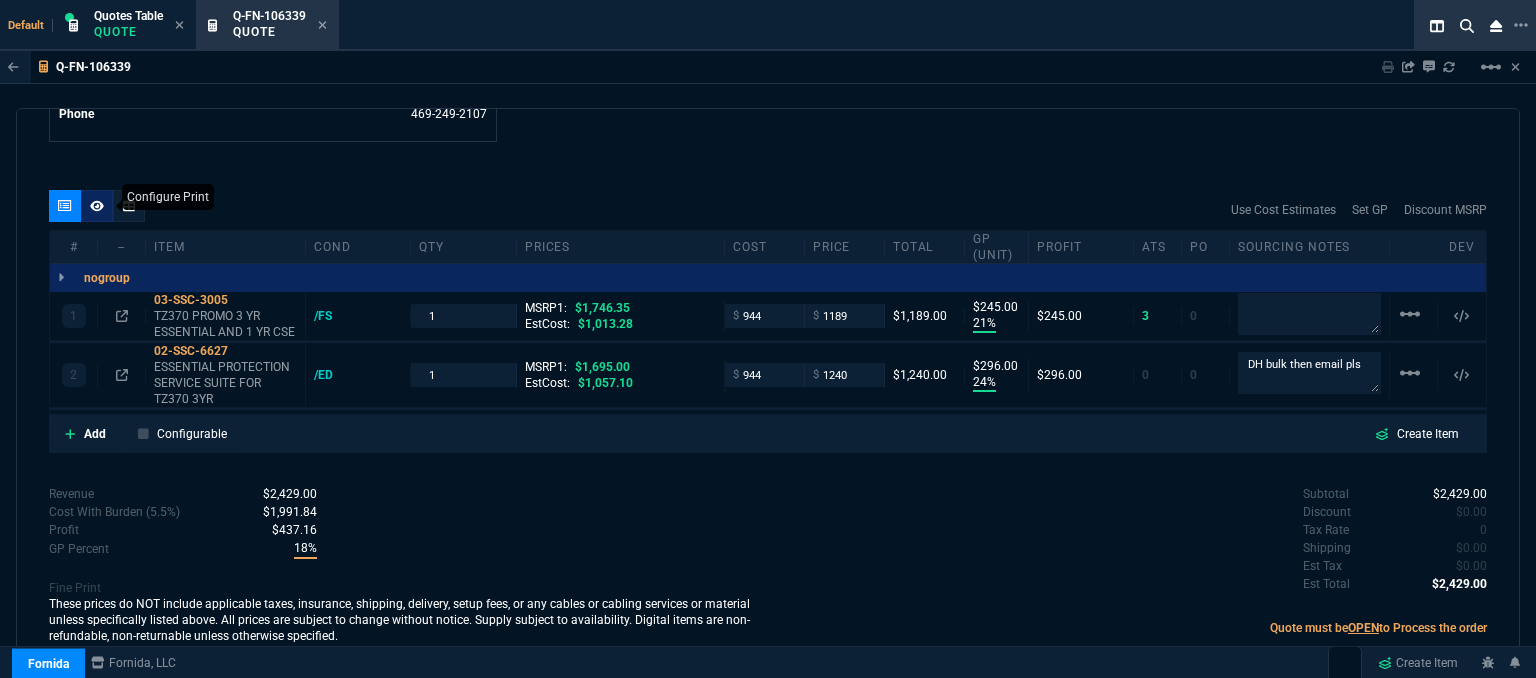 click at bounding box center [97, 206] 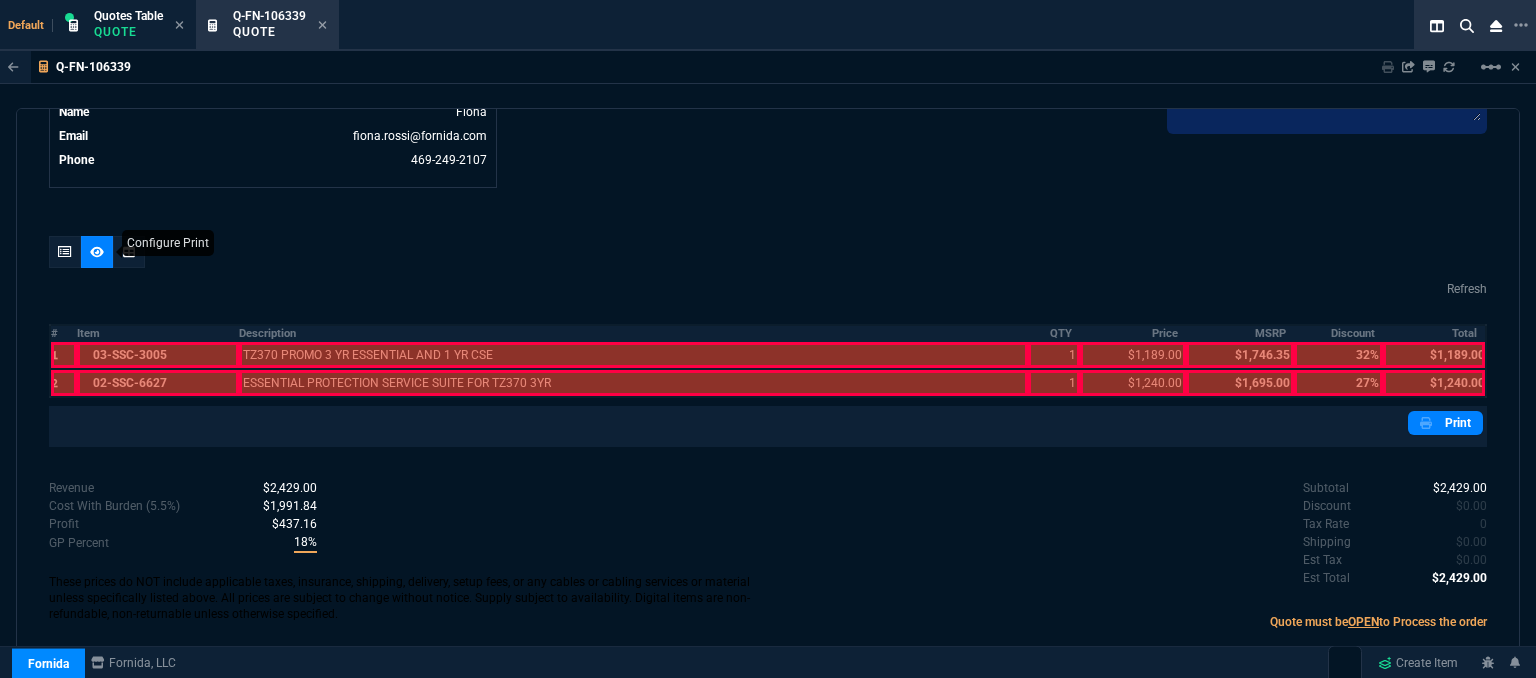 scroll, scrollTop: 991, scrollLeft: 0, axis: vertical 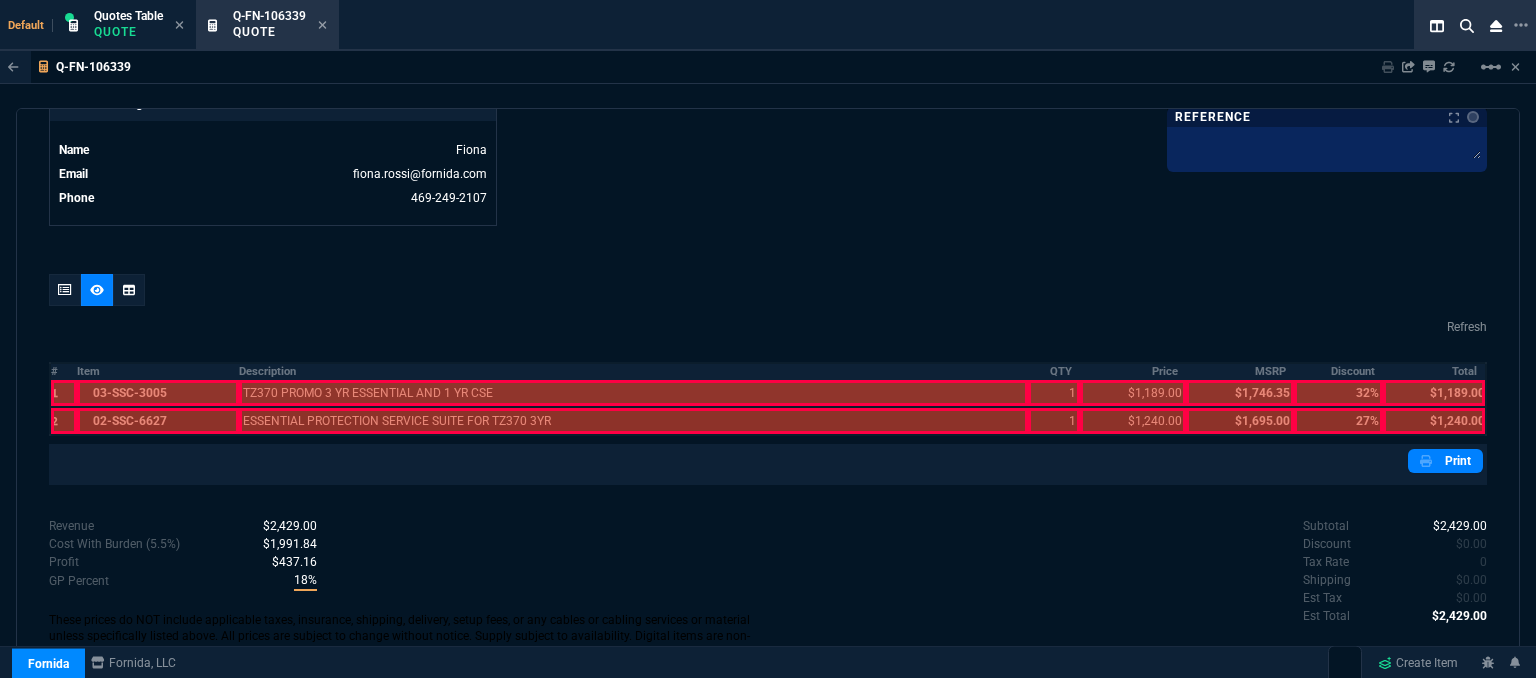 click at bounding box center (157, 393) 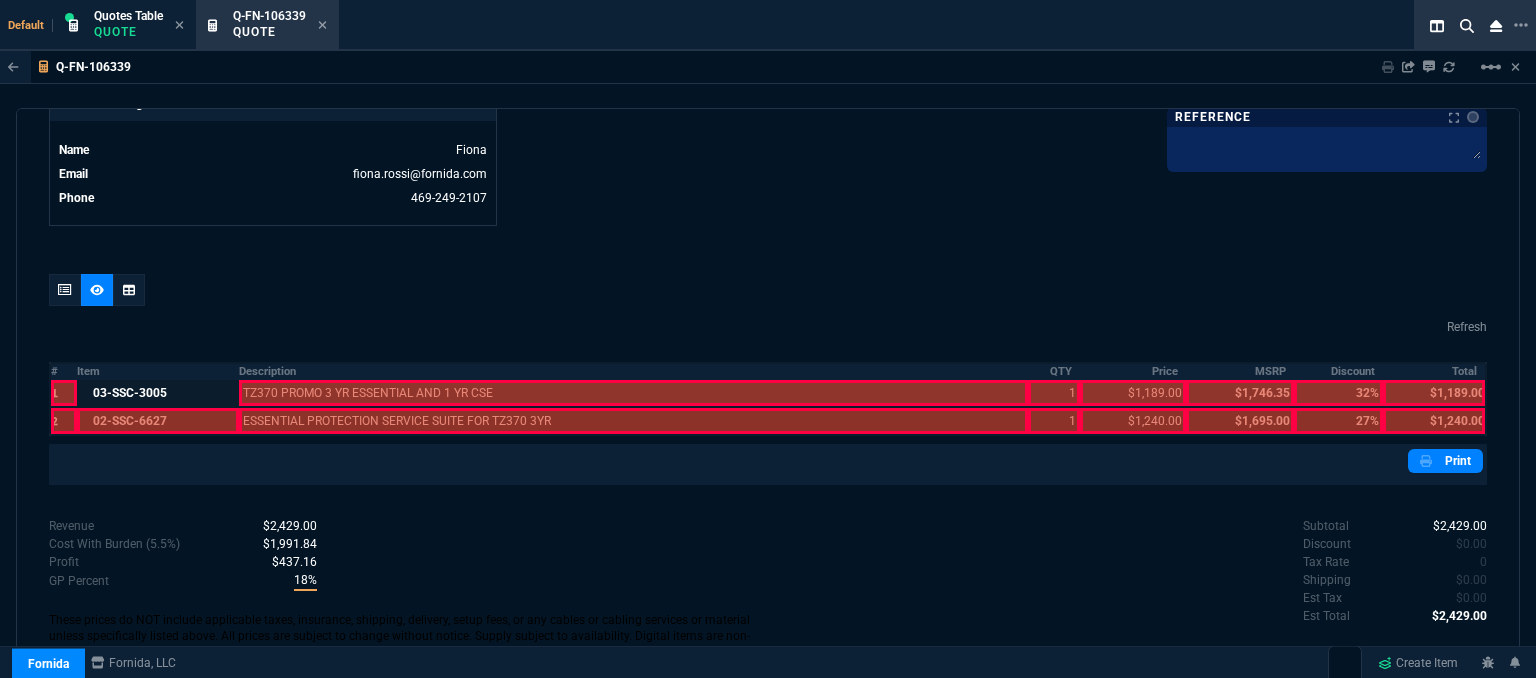 click at bounding box center (157, 421) 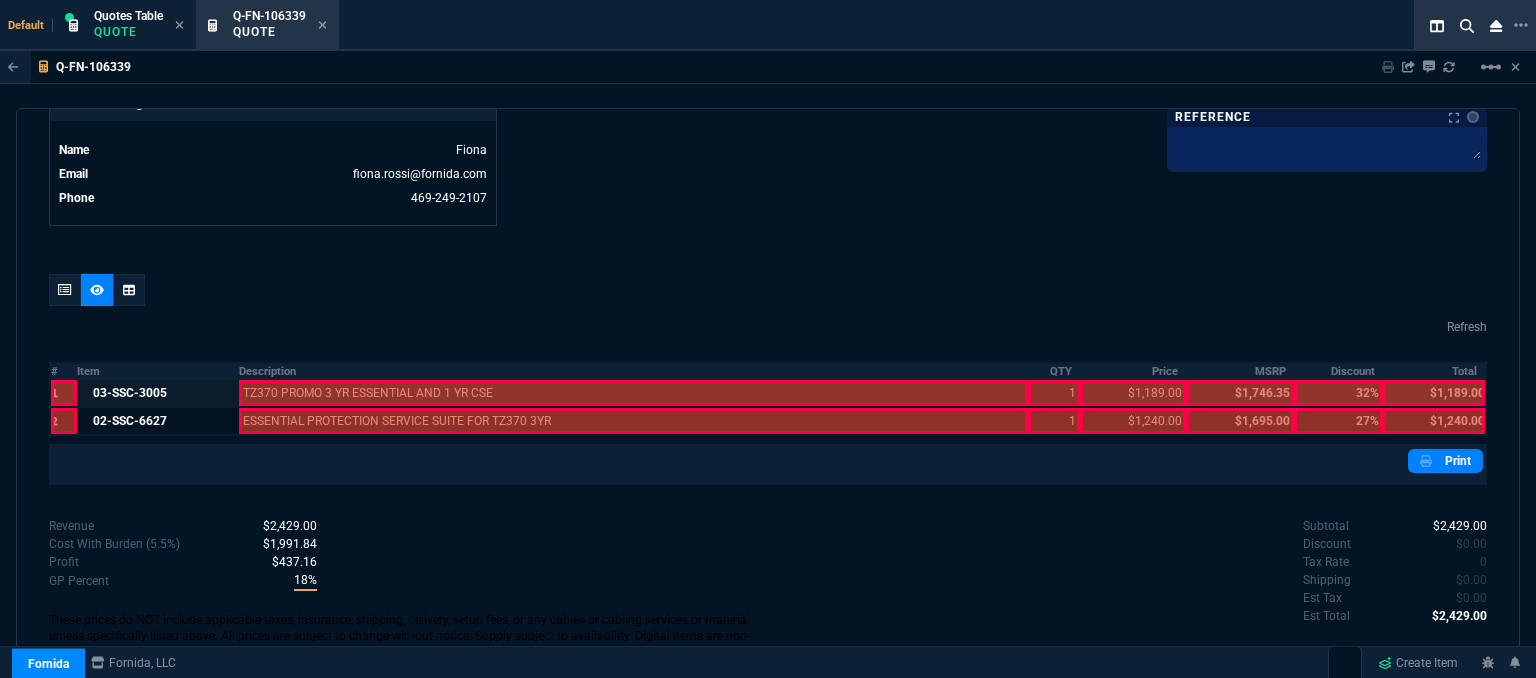 click at bounding box center (634, 393) 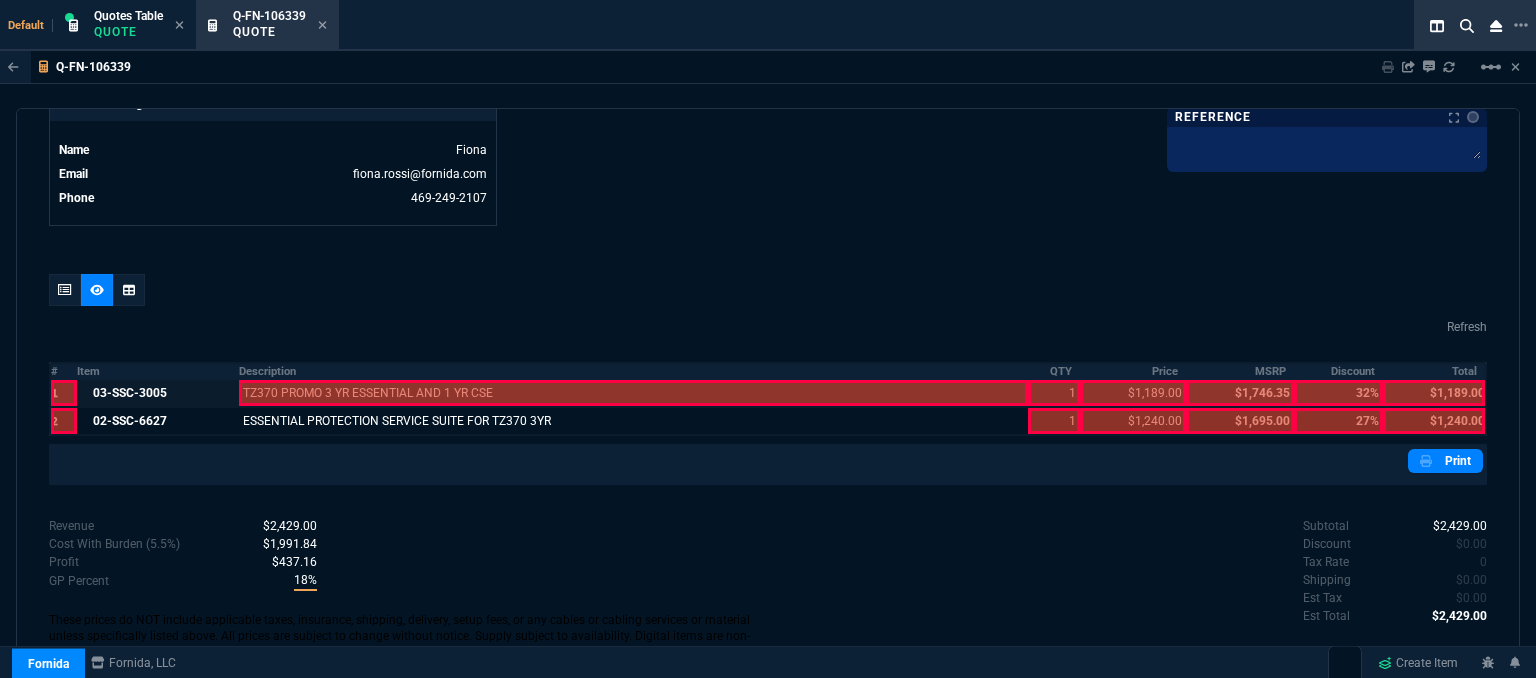 click at bounding box center [634, 393] 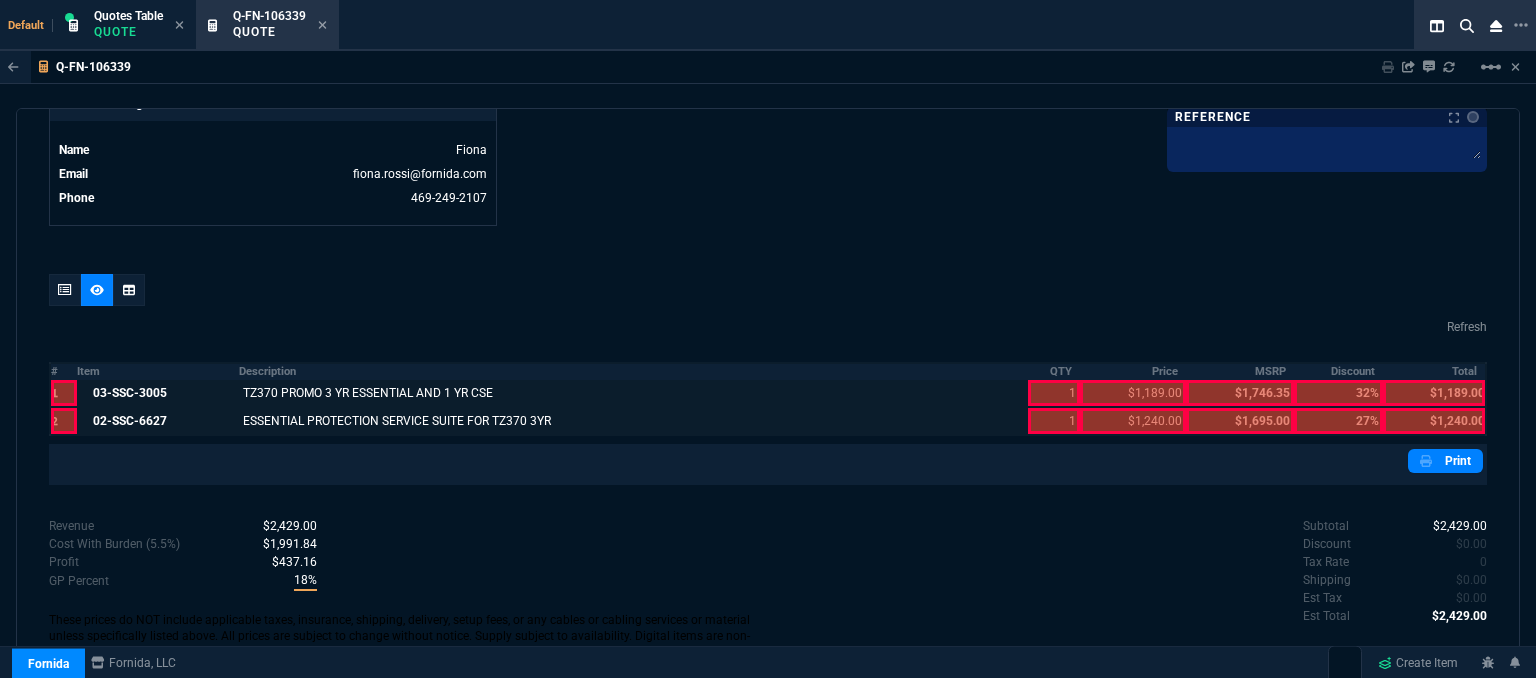 click at bounding box center (1053, 393) 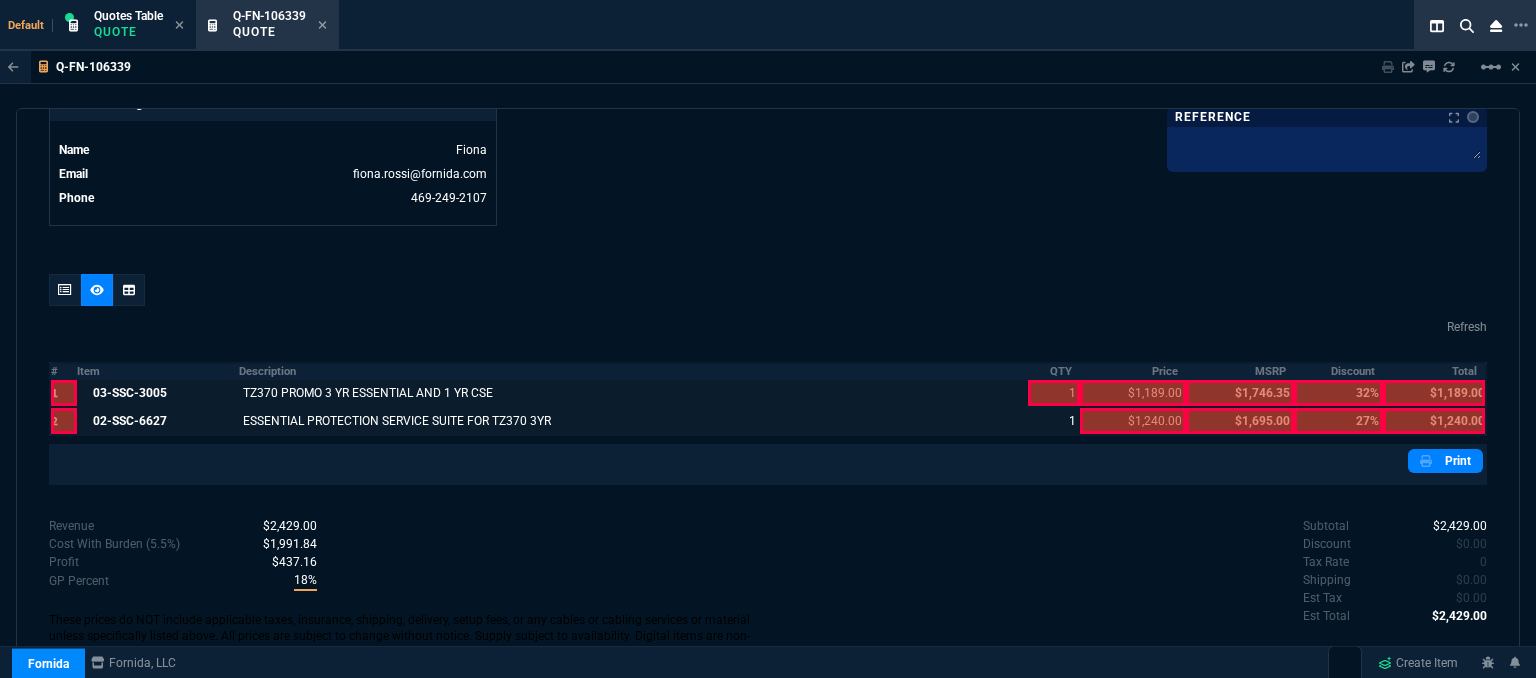 click on "1" at bounding box center [1053, 393] 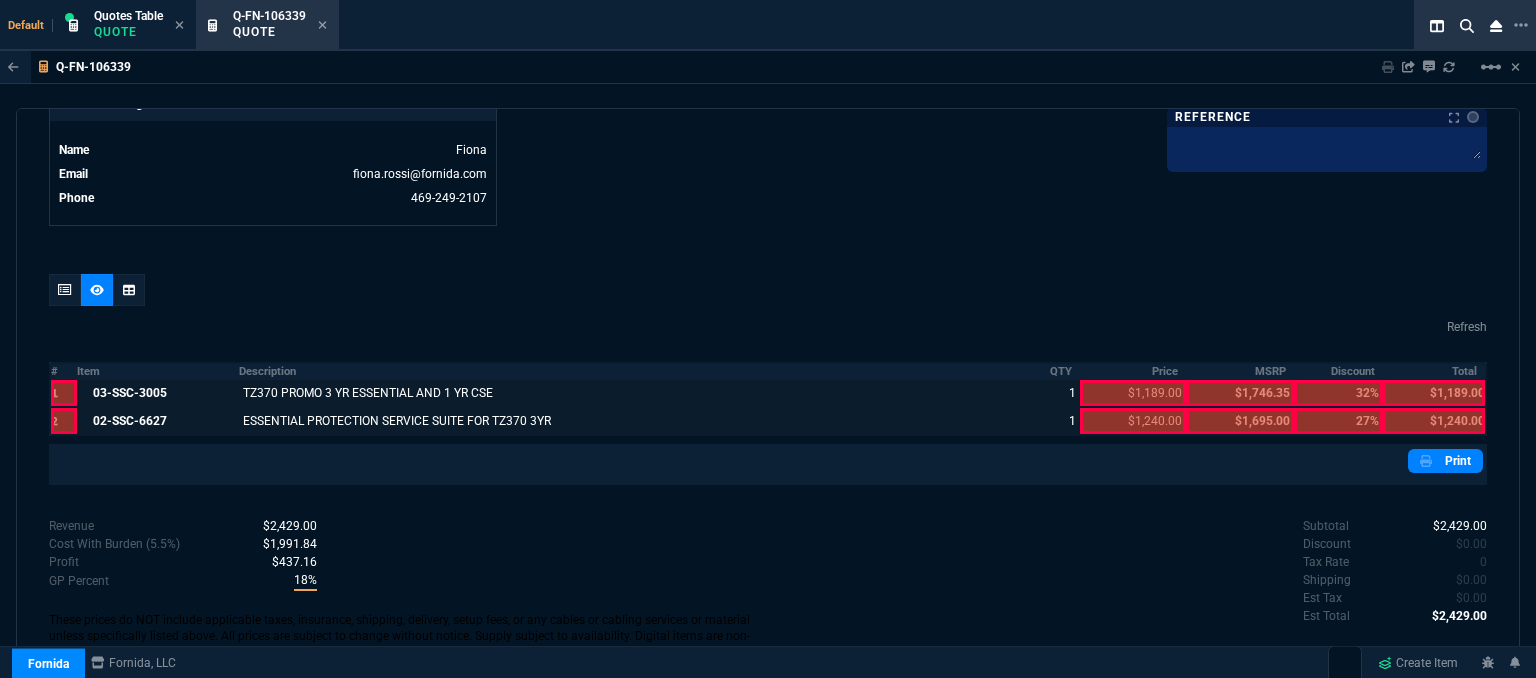 click at bounding box center (1133, 393) 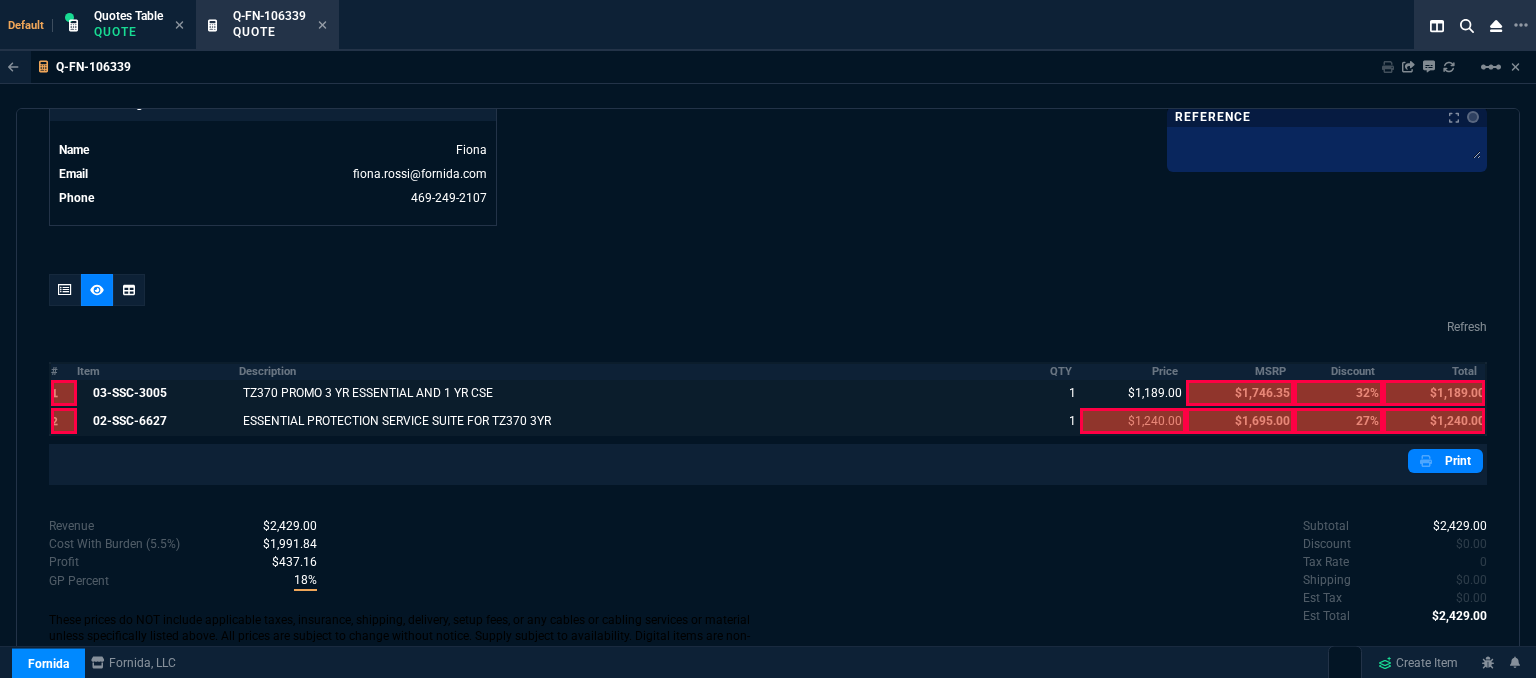 click at bounding box center (1133, 421) 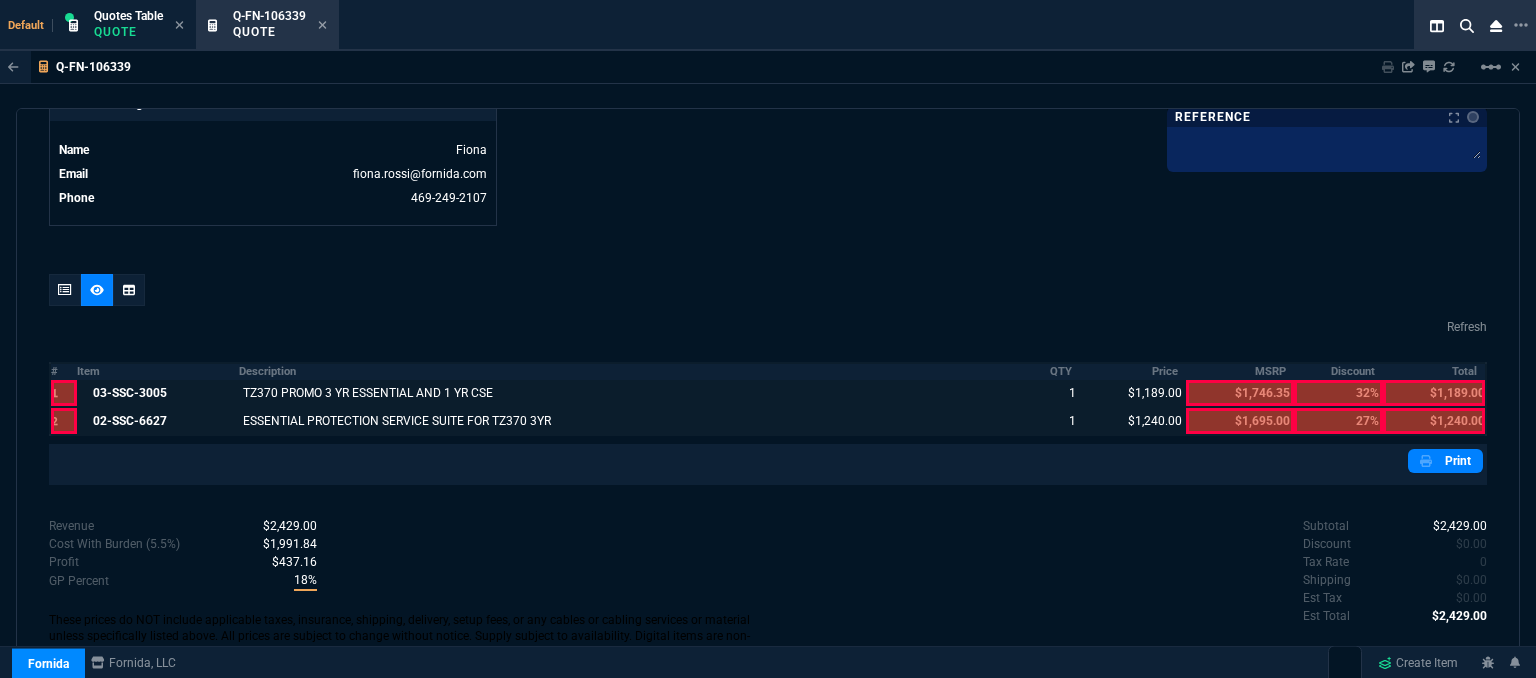 click at bounding box center (1434, 393) 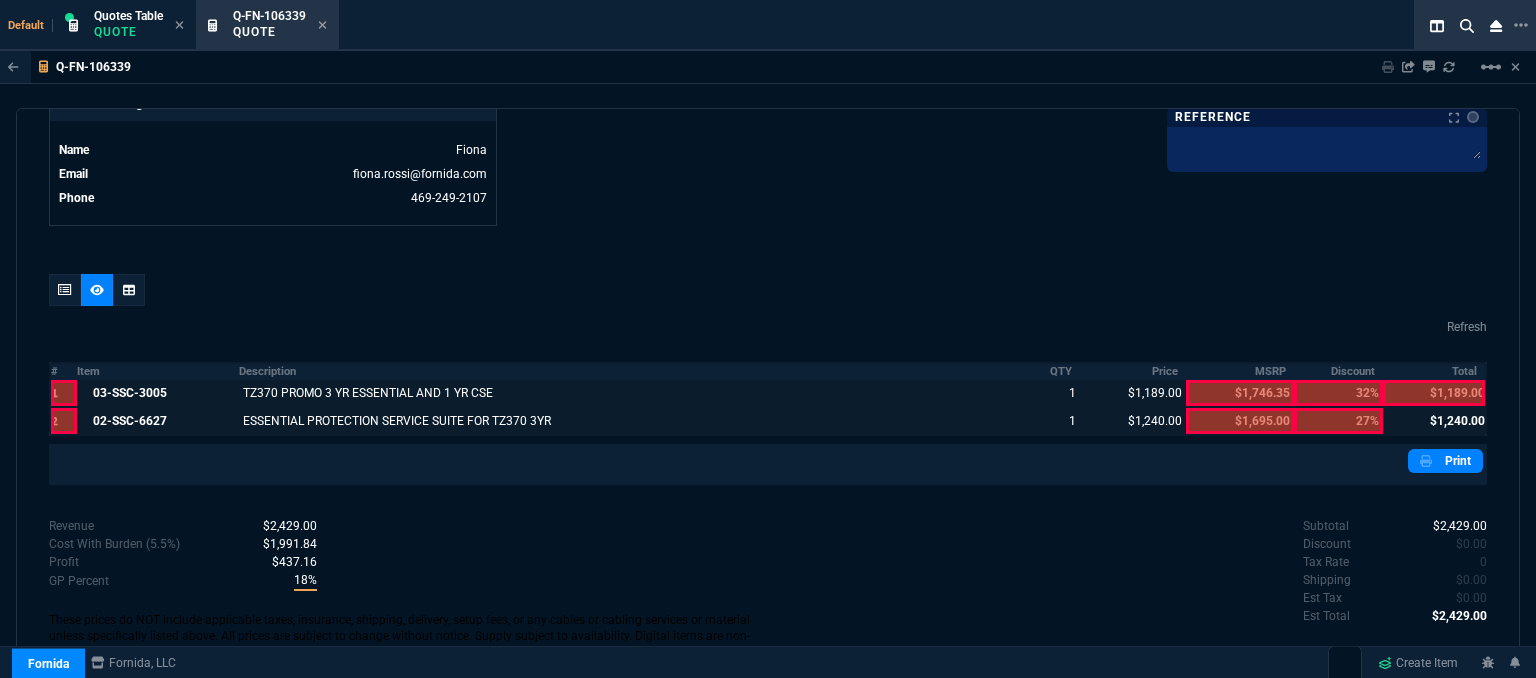 click at bounding box center [1434, 393] 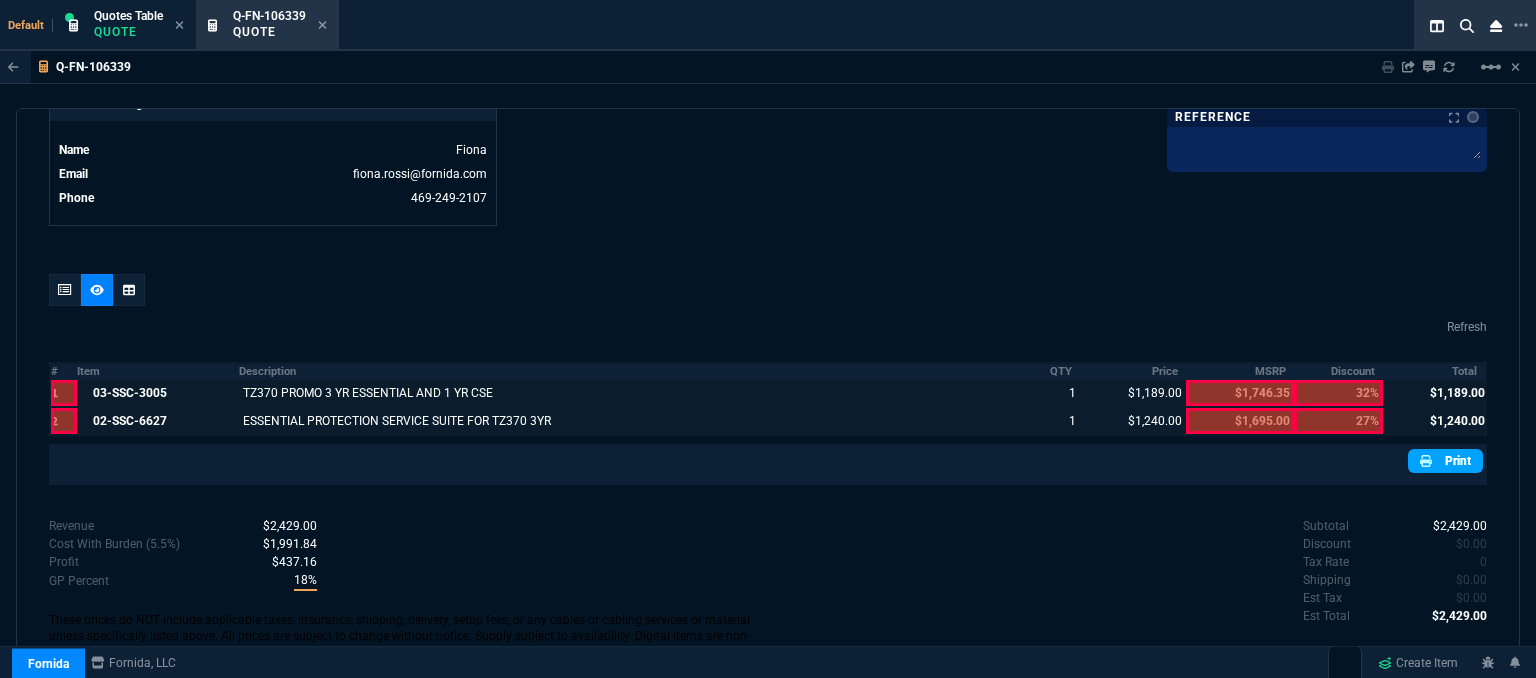 click on "Print" at bounding box center [1445, 461] 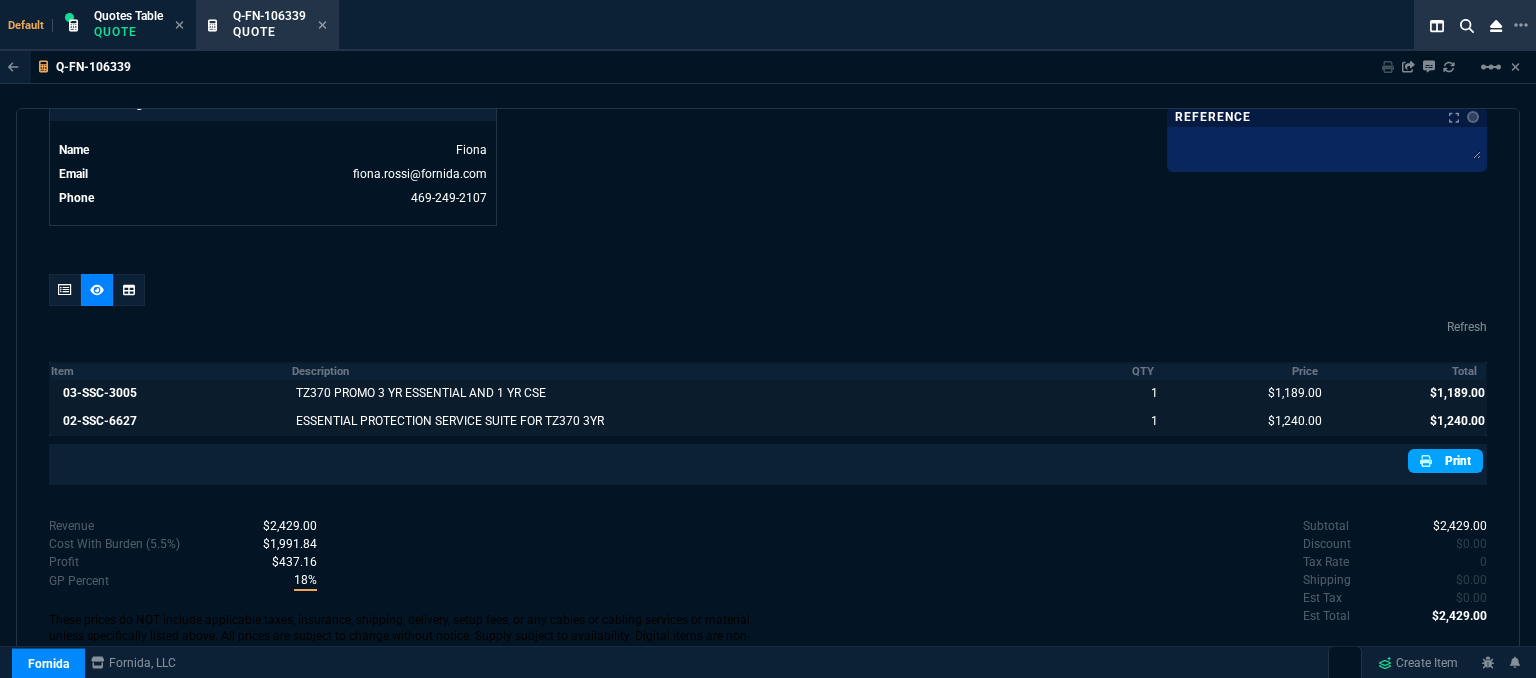 scroll, scrollTop: 1024, scrollLeft: 0, axis: vertical 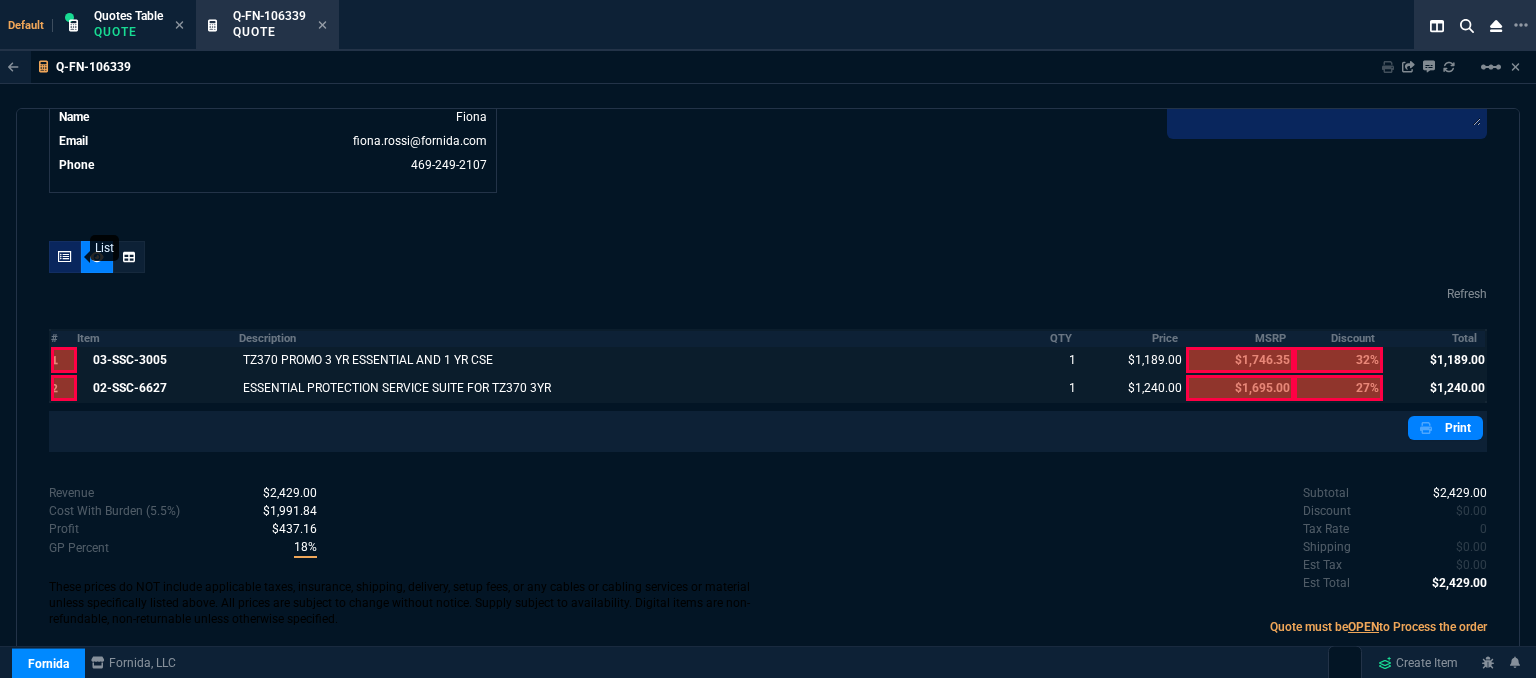 click at bounding box center (65, 257) 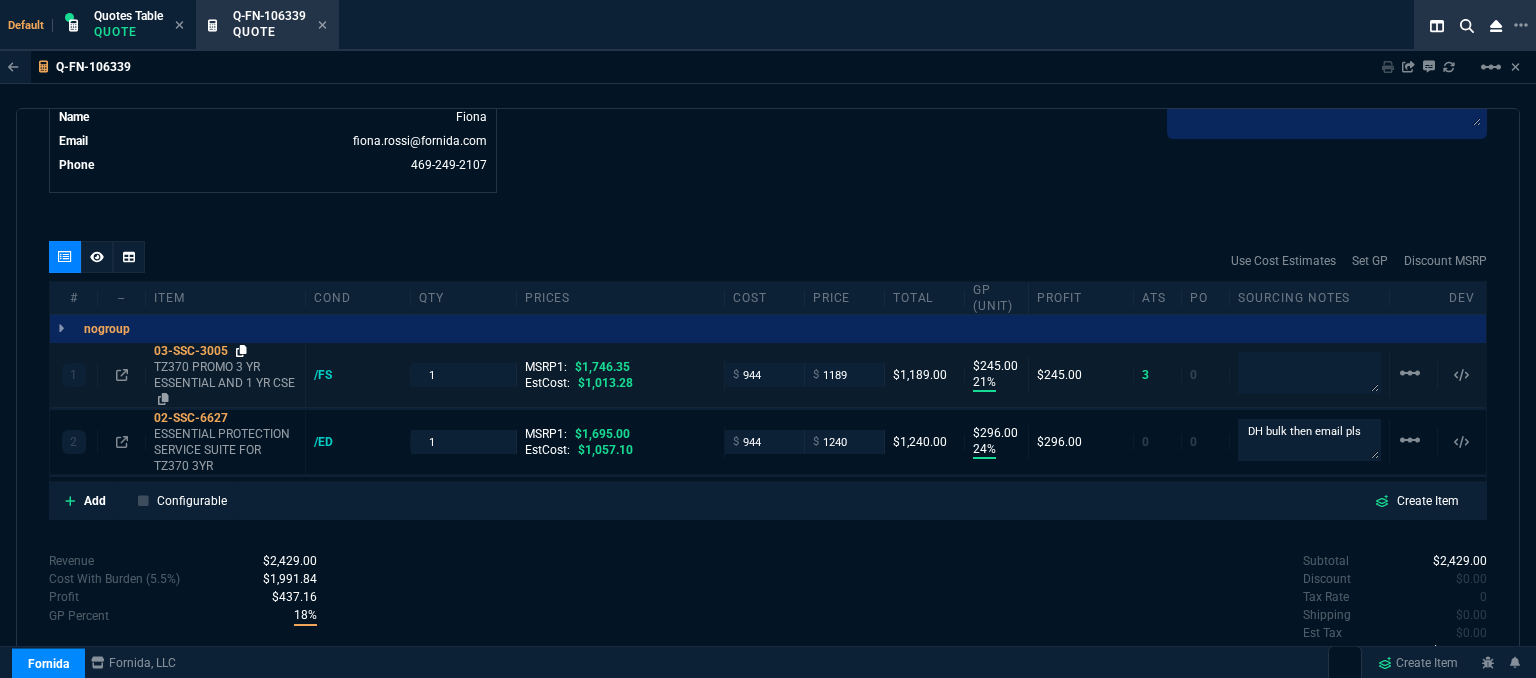 click at bounding box center (241, 351) 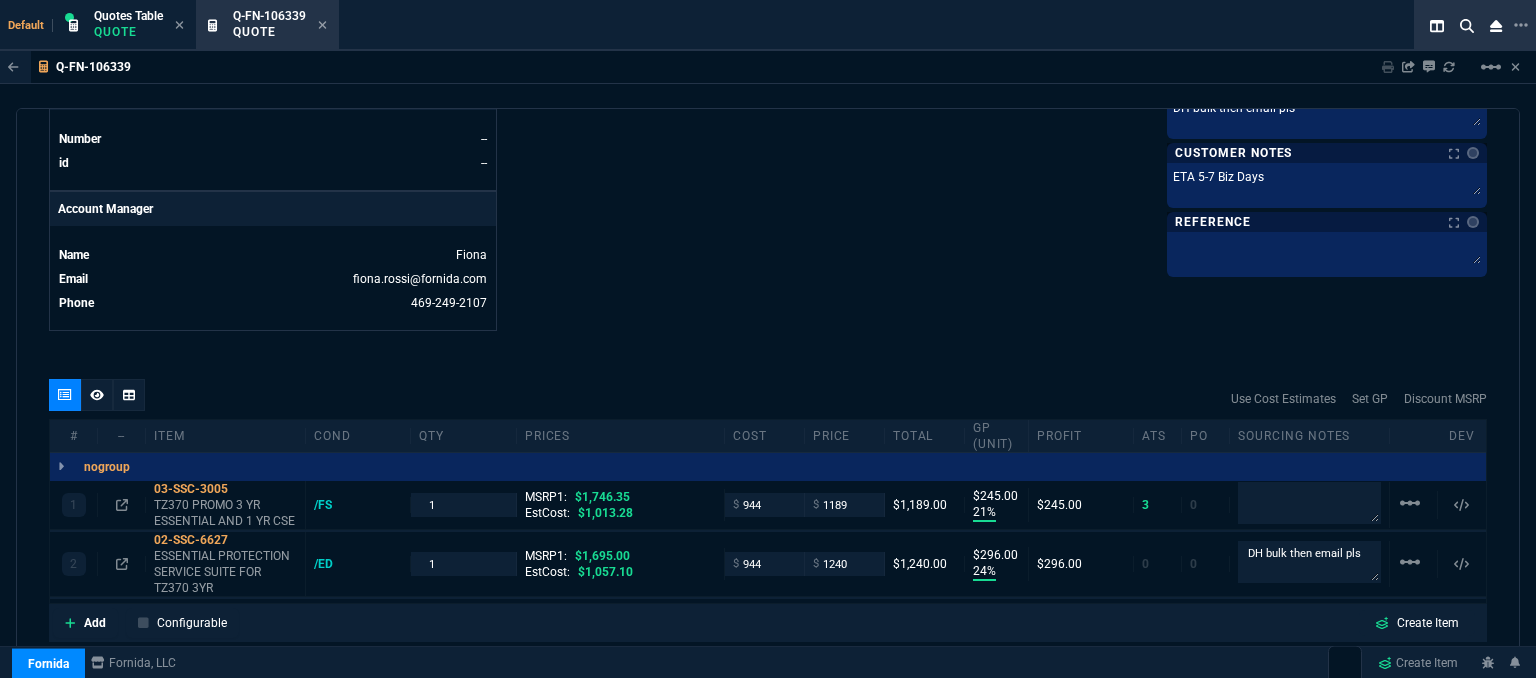 scroll, scrollTop: 724, scrollLeft: 0, axis: vertical 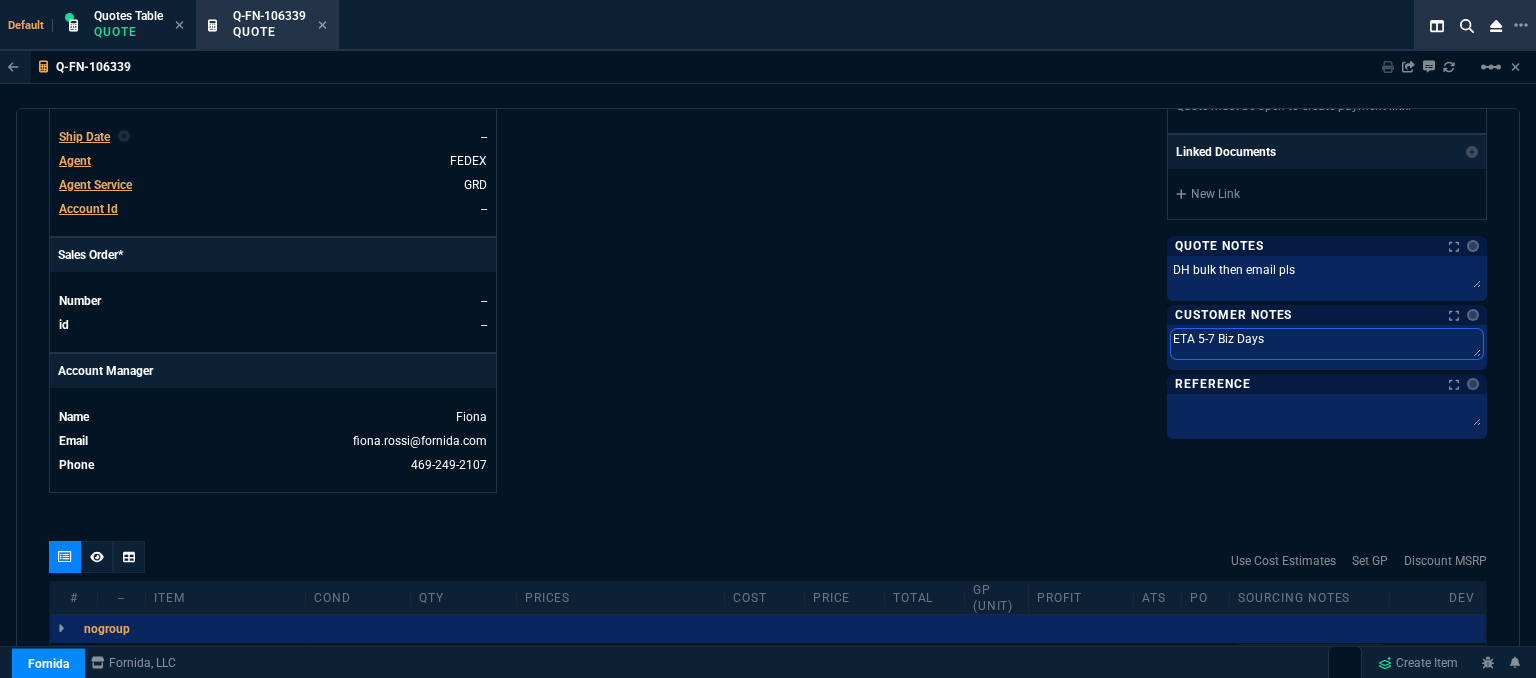 click on "ETA 5-7 Biz Days" at bounding box center (1327, 344) 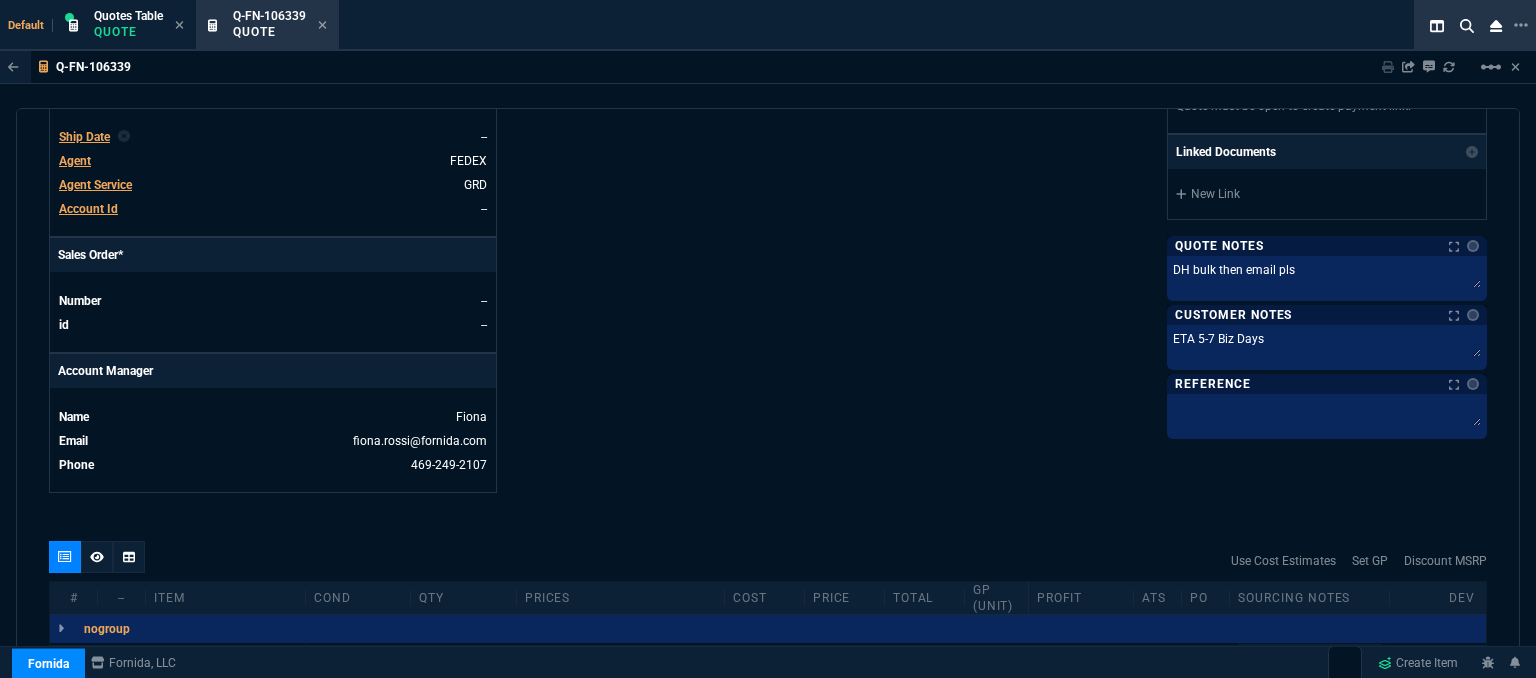 click on "Fornida, LLC 2609 Technology Dr Suite 300 Plano, TX 75074  Share Link  Tiny oneOnOne chat SEND Cody Taylor oneOnOne chat SEND Sarah Costa oneOnOne chat SEND Brian Over oneOnOne chat SEND  Show More Chats  Shipping Address 5755 Sycamore Ct Rancho Cucamonga,  CA -- USA Bill to Address 5755 Sycamore Ct Rancho Cucamonga,  CA -- USA End User -- -- -- Payment Link  Quote must be open to create payment link.  Linked Documents  New Link  Quote Notes Notes Quote Notes Notes DH bulk then email pls DH bulk then email pls  DH bulk then email pls  Customer Notes Notes Customer Notes Notes ETA 5-7 Biz Days ETA 5-7 Biz Days  ETA 5-7 Biz Days  Reference Reference" at bounding box center [1127, -23] 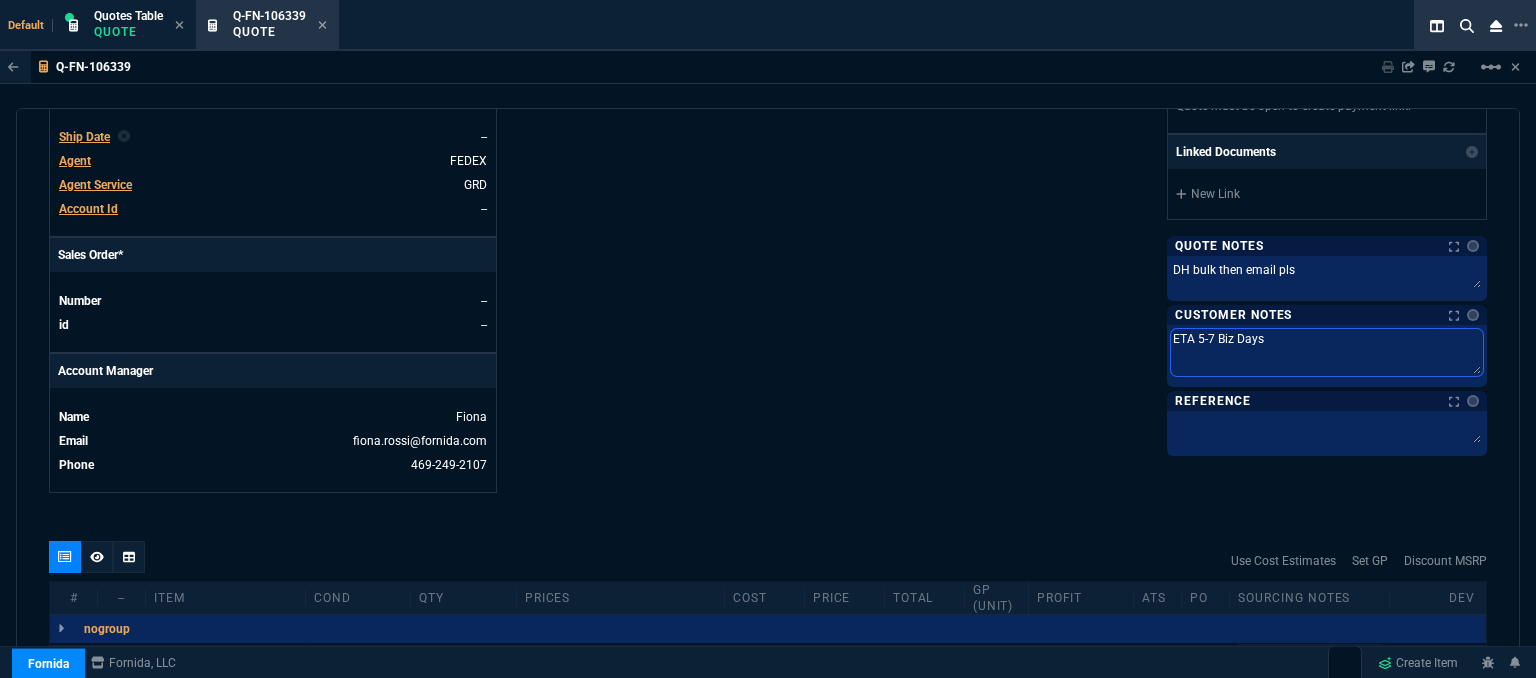 click on "ETA 5-7 Biz Days" at bounding box center (1327, 352) 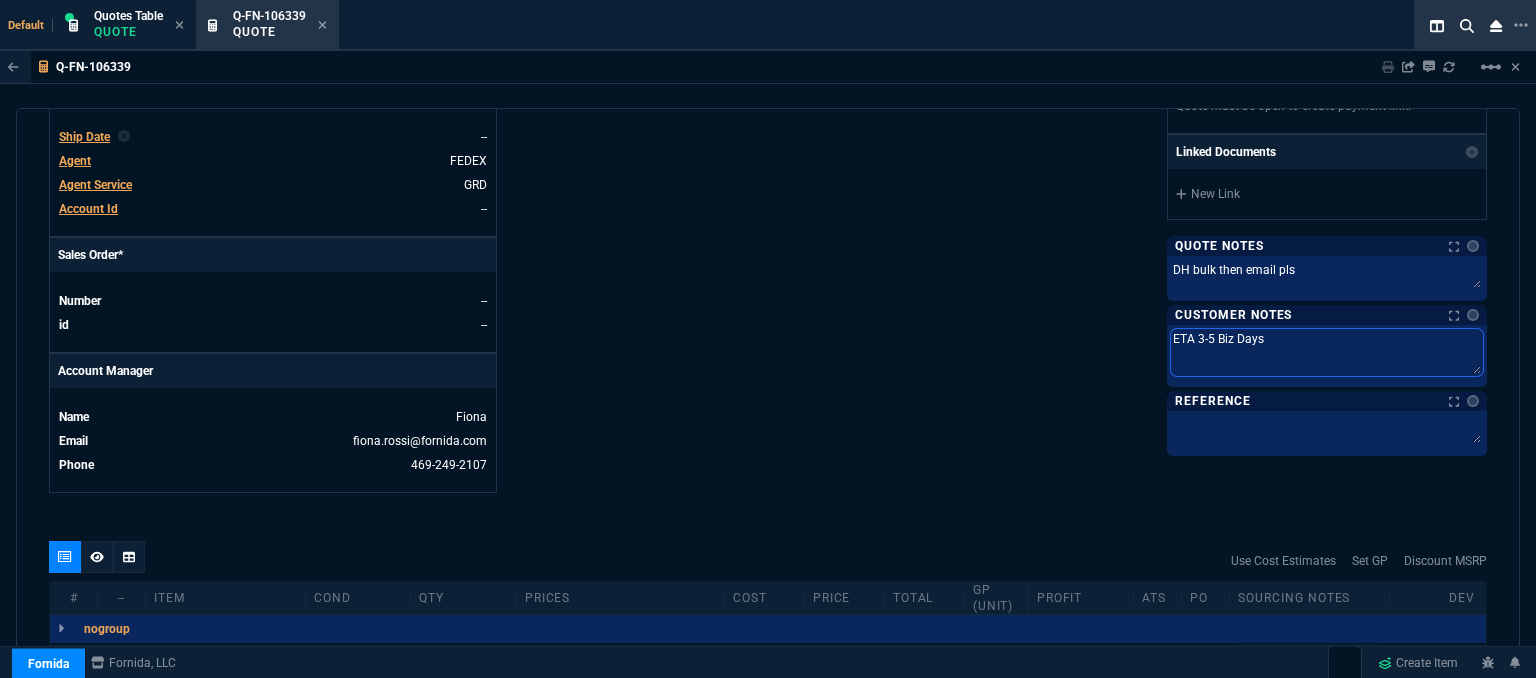 type on "ETA 3-5 Biz Days" 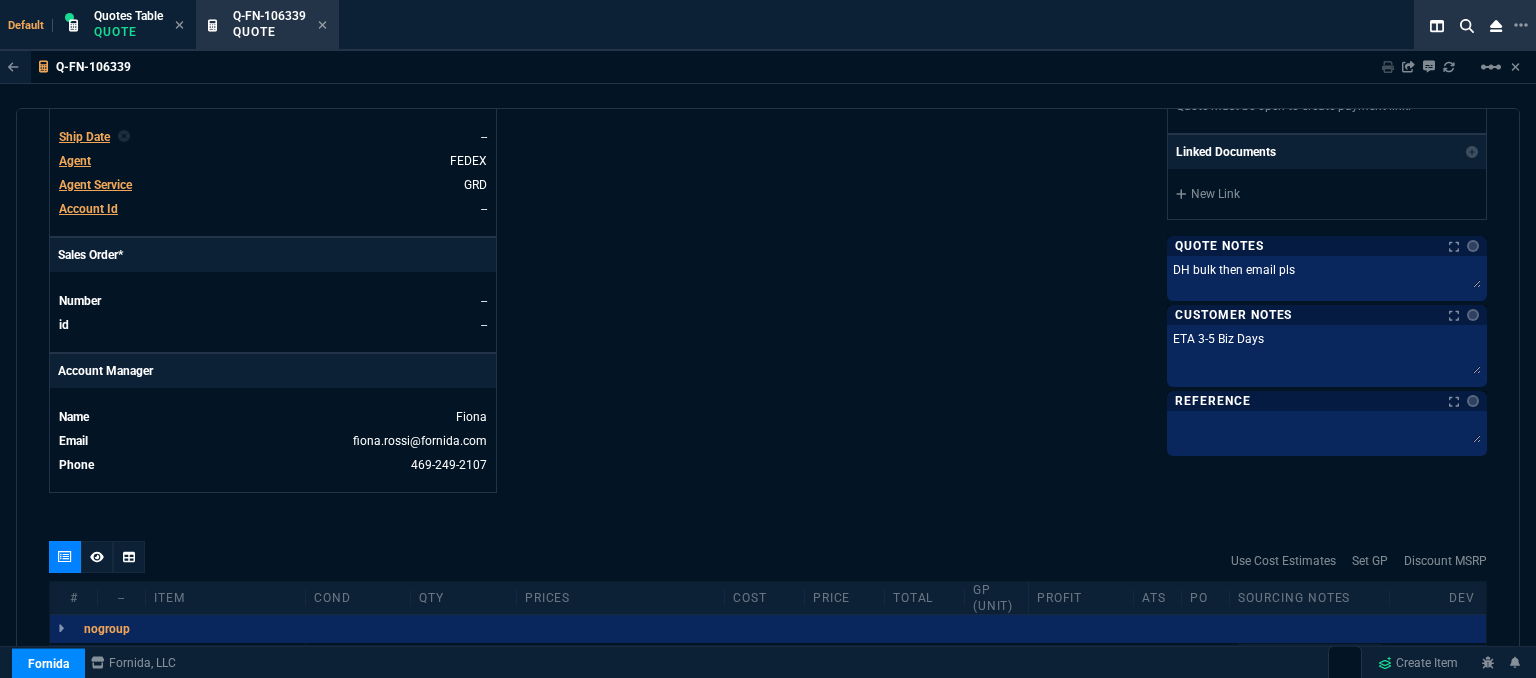 click on "Fornida, LLC [NUMBER] [STREET] Suite [NUMBER] [CITY], [STATE] [POSTAL_CODE]  Share Link  Tiny oneOnOne chat SEND Cody Taylor oneOnOne chat SEND Sarah Costa oneOnOne chat SEND Brian Over oneOnOne chat SEND  Show More Chats  Shipping Address [NUMBER] [STREET] [CITY],  CA -- USA Bill to Address [NUMBER] [STREET] [CITY],  CA -- USA End User -- -- -- Payment Link  Quote must be open to create payment link.  Linked Documents  New Link  Quote Notes Notes Quote Notes Notes DH bulk then email pls DH bulk then email pls  DH bulk then email pls  Customer Notes Notes Customer Notes Notes ETA 3-5 Biz Days ETA 3-5 Biz Days  ETA 3-5 Biz Days  Reference Reference" at bounding box center (1127, -23) 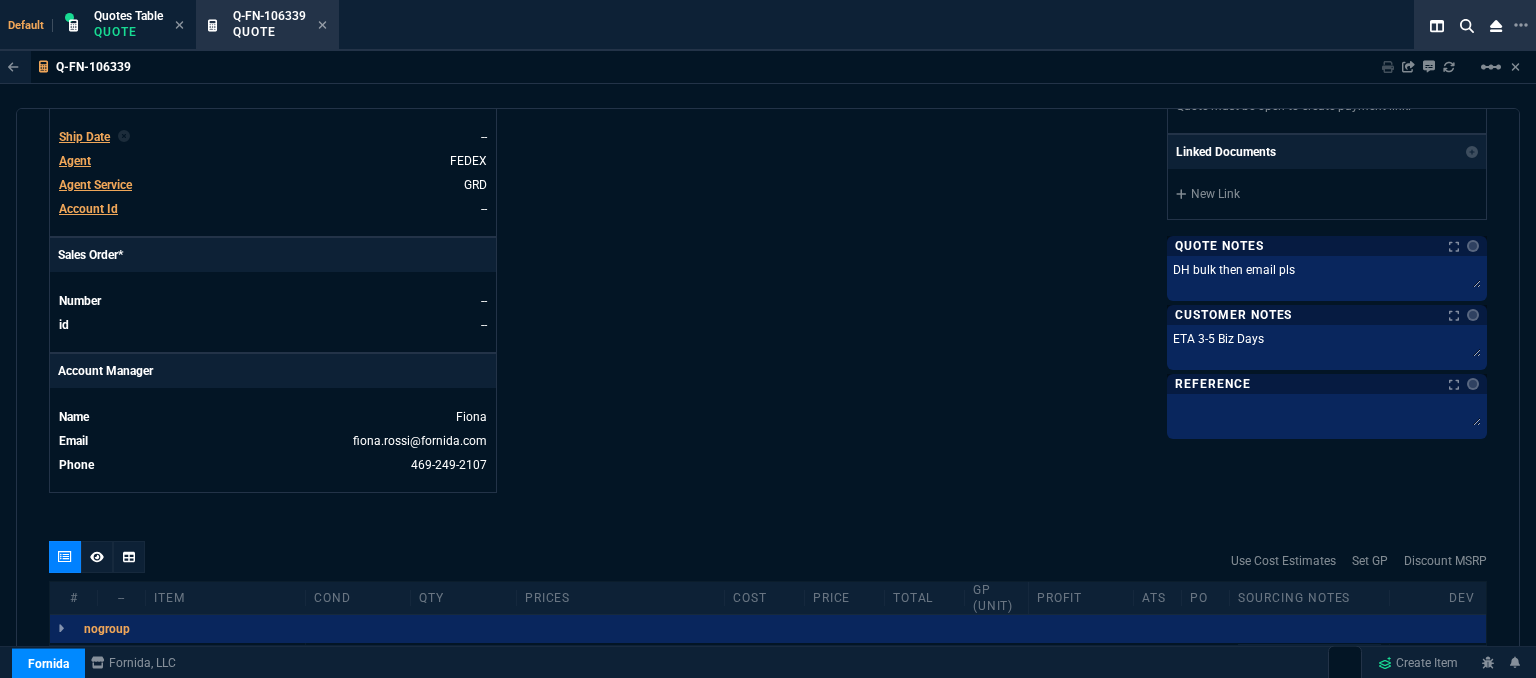 scroll, scrollTop: 1024, scrollLeft: 0, axis: vertical 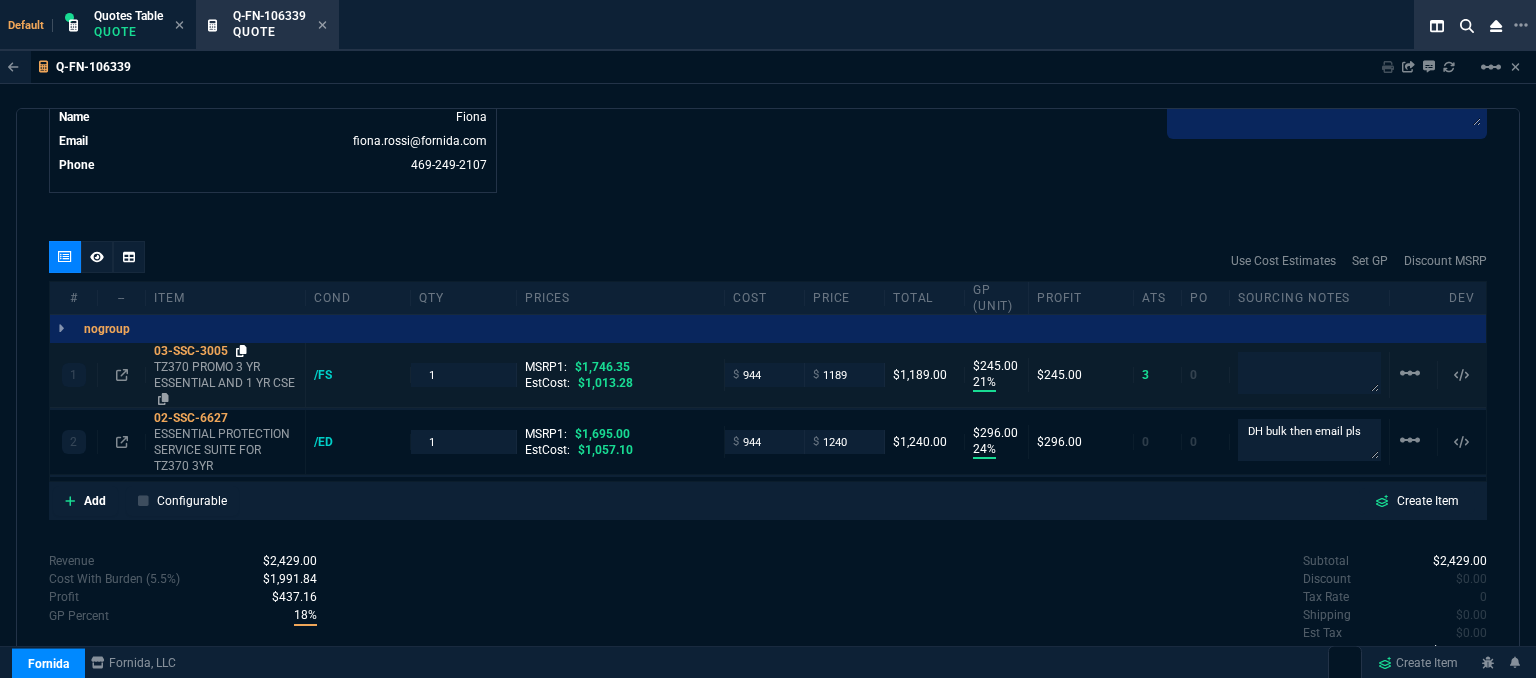 click at bounding box center (241, 351) 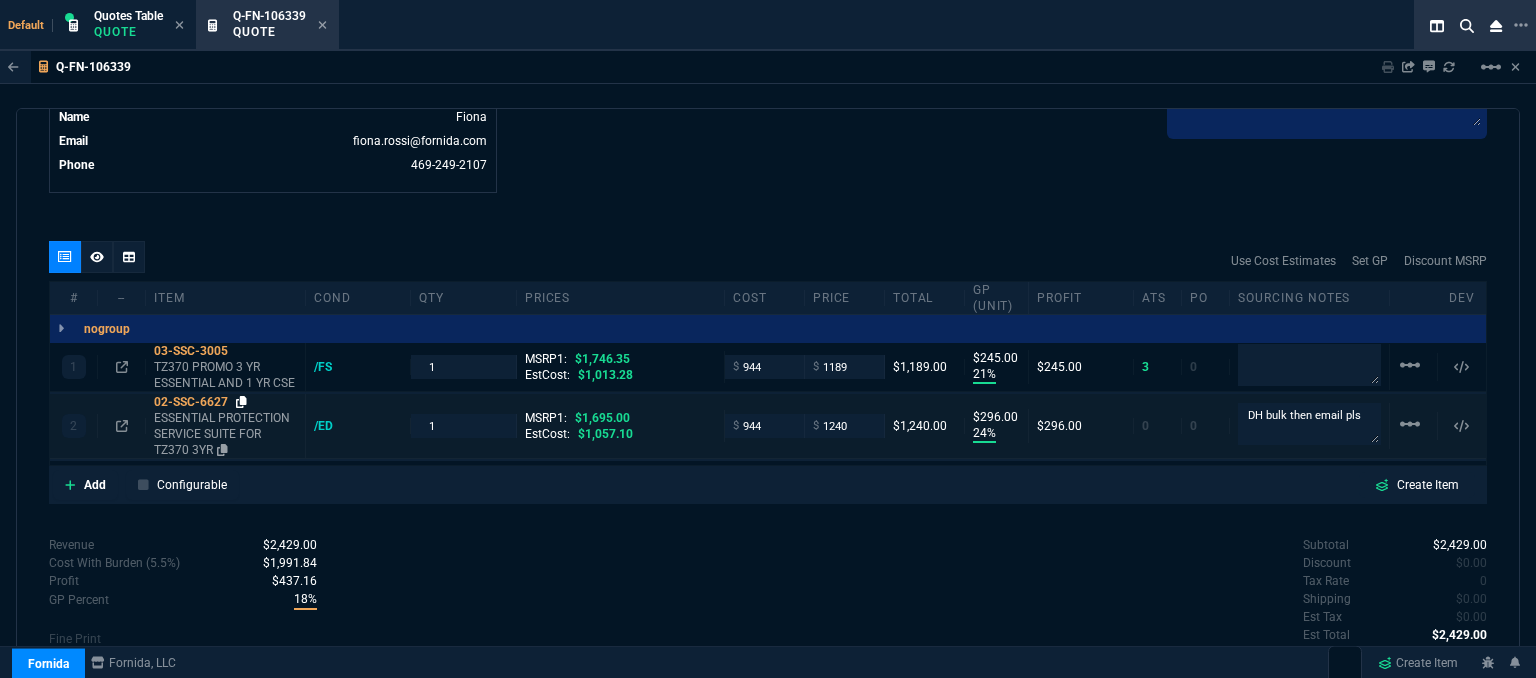 click at bounding box center [241, 351] 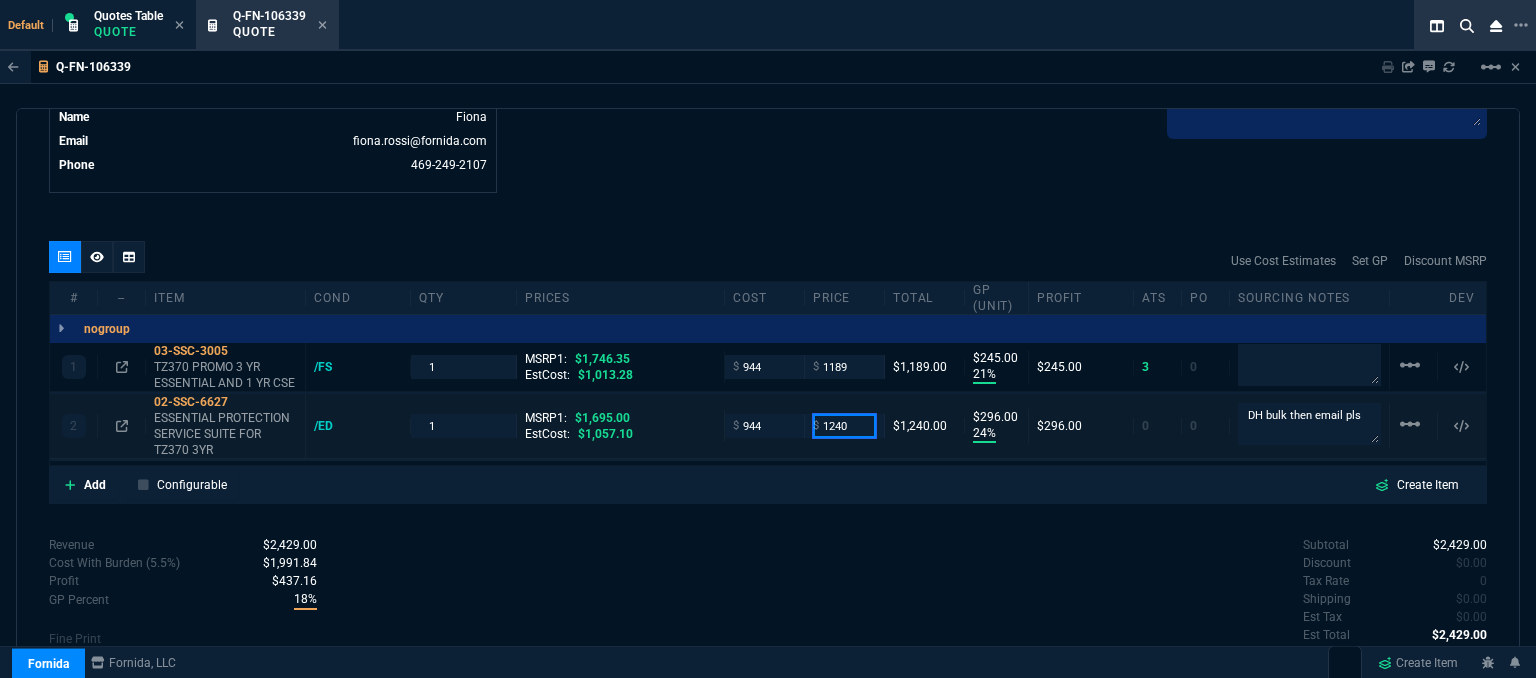 click on "1240" at bounding box center [844, 366] 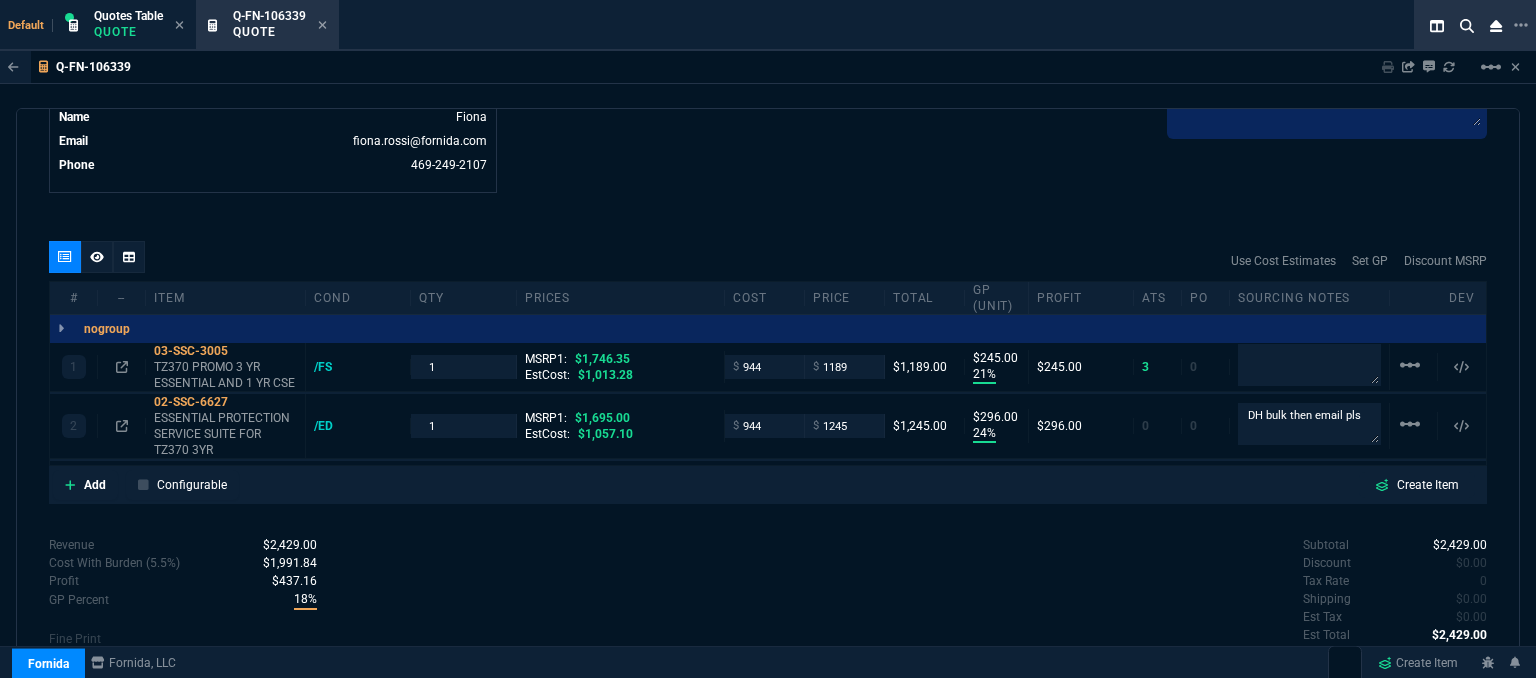 click on "Fornida, LLC [NUMBER] [STREET] Suite [NUMBER] [CITY], [STATE] [POSTAL_CODE]  Share Link  Tiny oneOnOne chat SEND Cody Taylor oneOnOne chat SEND Sarah Costa oneOnOne chat SEND Brian Over oneOnOne chat SEND  Show More Chats  Shipping Address [NUMBER] [STREET] [CITY],  CA -- USA Bill to Address [NUMBER] [STREET] [CITY],  CA -- USA End User -- -- -- Payment Link  Quote must be open to create payment link.  Linked Documents  New Link  Quote Notes Notes Quote Notes Notes DH bulk then email pls DH bulk then email pls  DH bulk then email pls  Customer Notes Notes Customer Notes Notes ETA 3-5 Biz Days ETA 3-5 Biz Days  ETA 3-5 Biz Days  Reference Reference" at bounding box center (1127, -323) 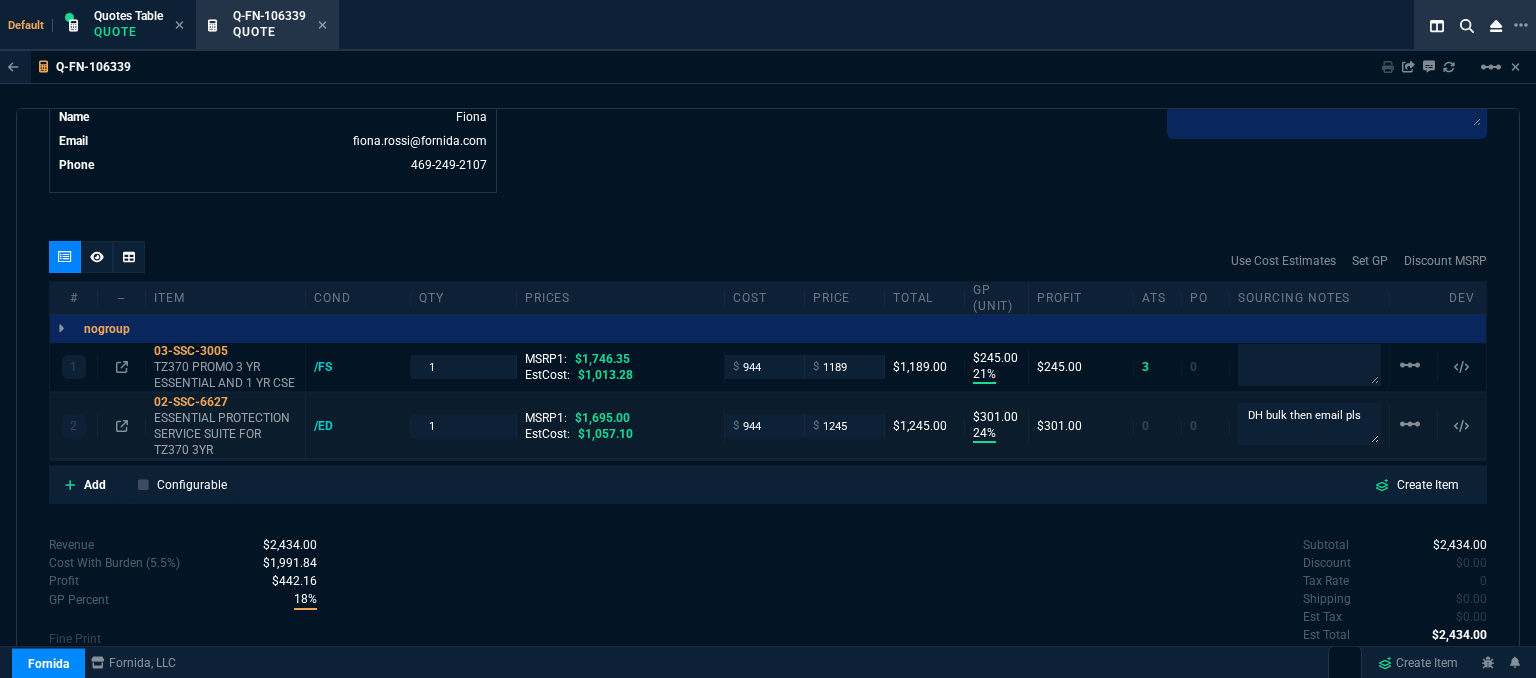 drag, startPoint x: 407, startPoint y: 574, endPoint x: 90, endPoint y: 412, distance: 355.9958 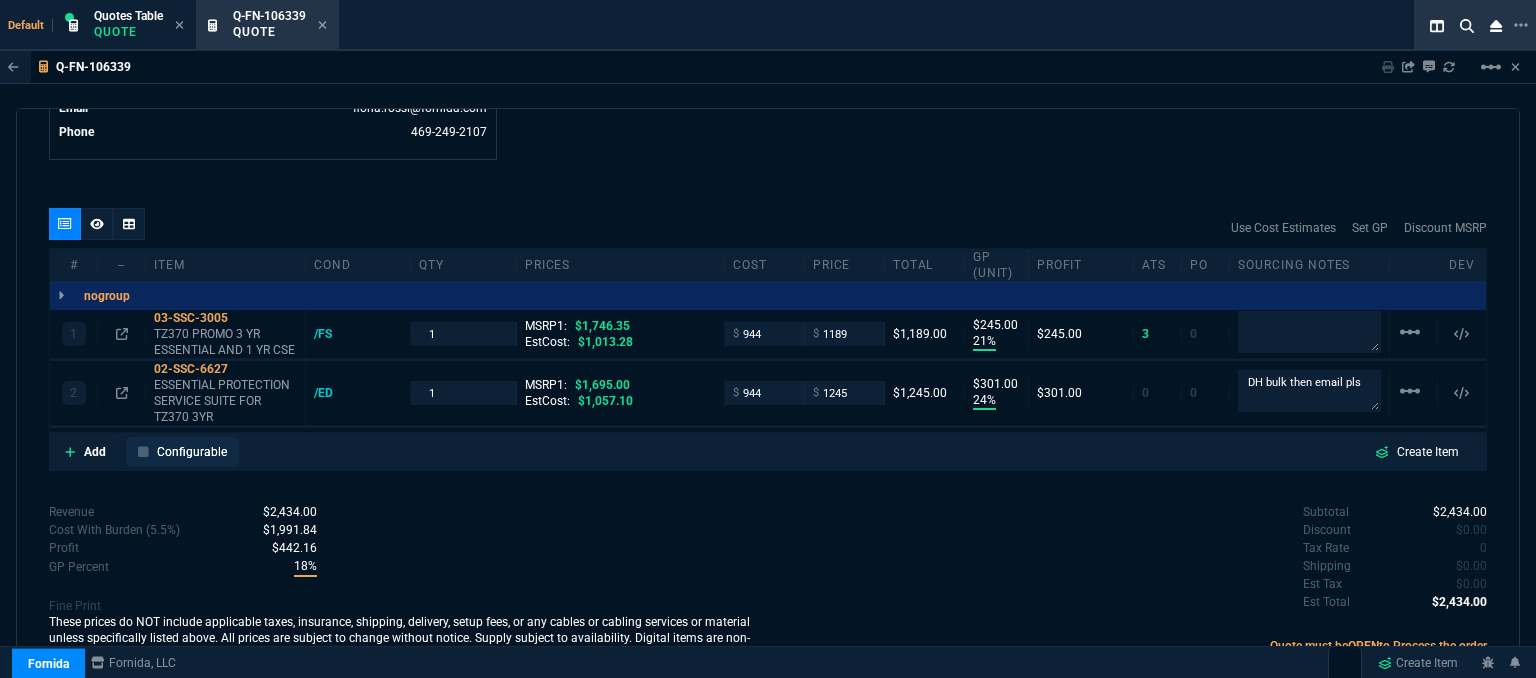 scroll, scrollTop: 1075, scrollLeft: 0, axis: vertical 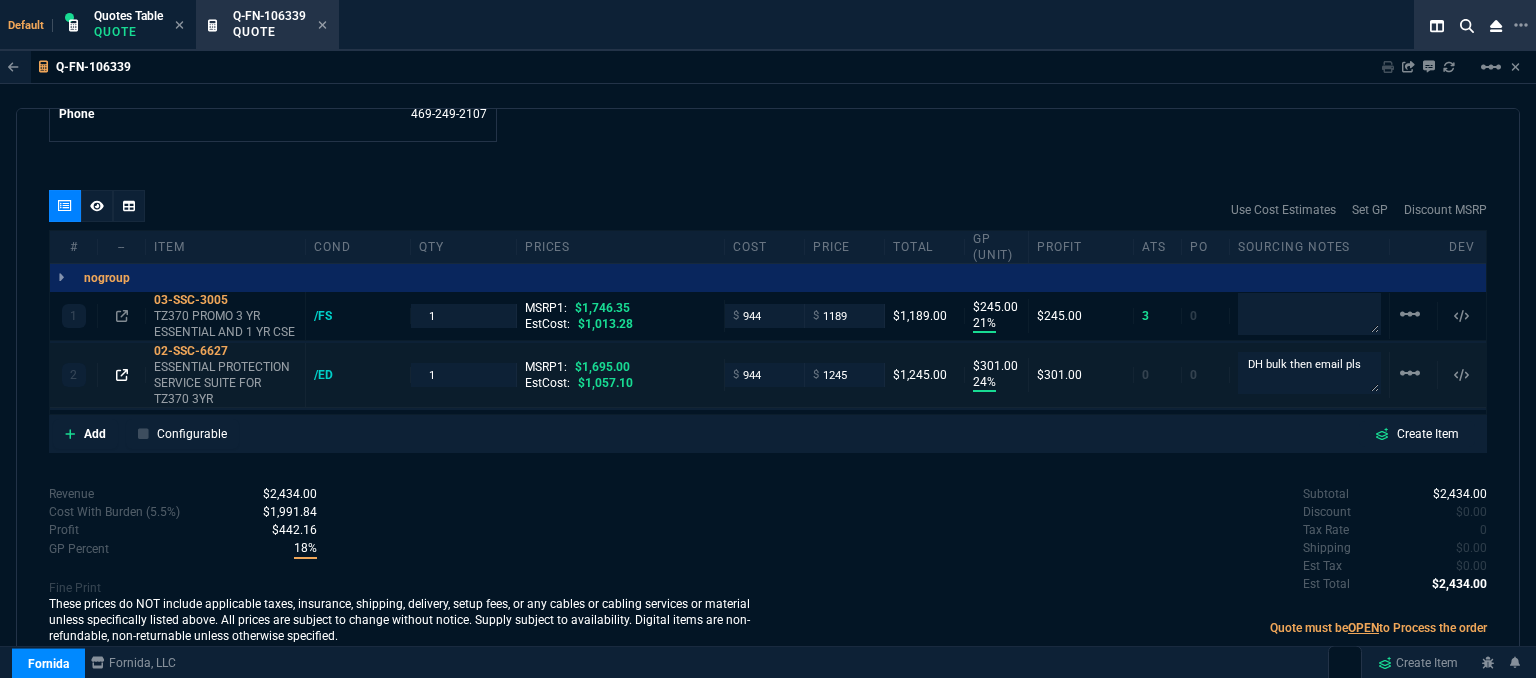 click at bounding box center [122, 316] 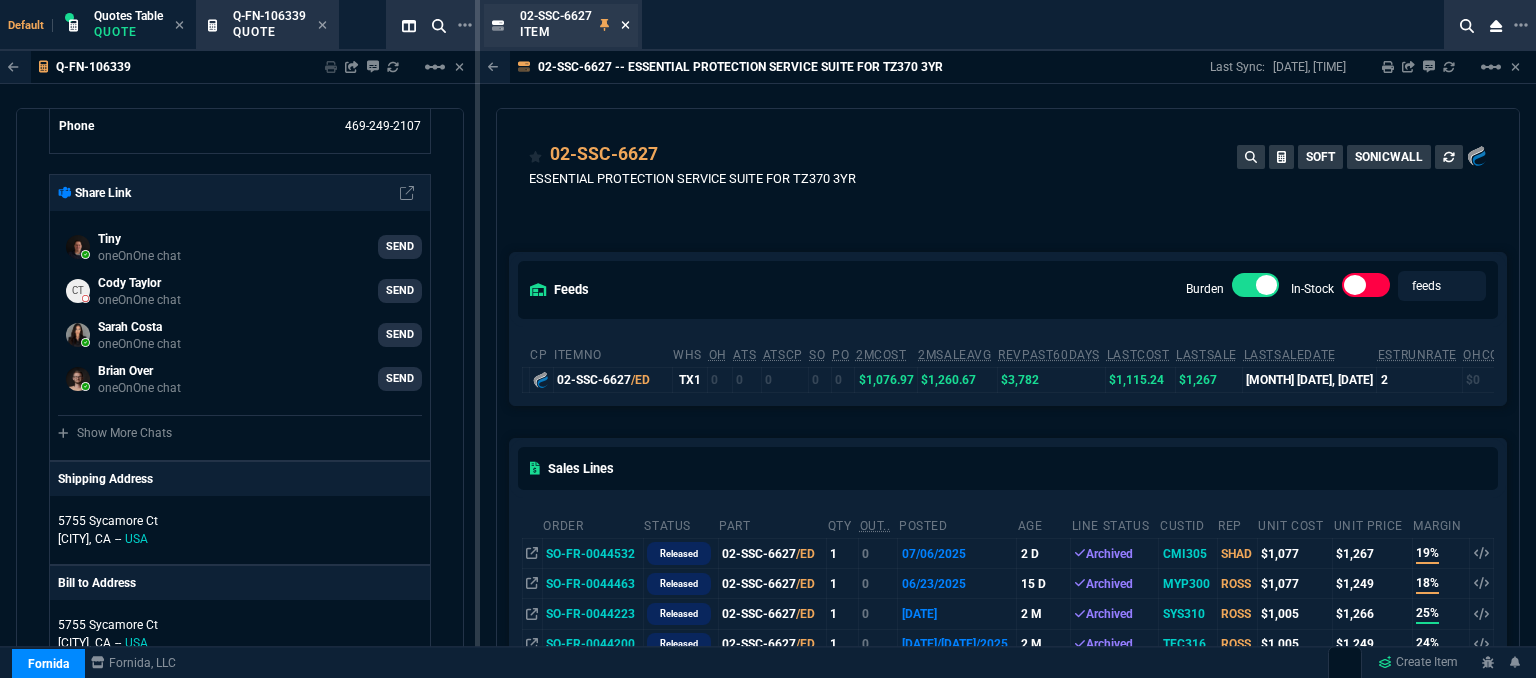click at bounding box center [625, 25] 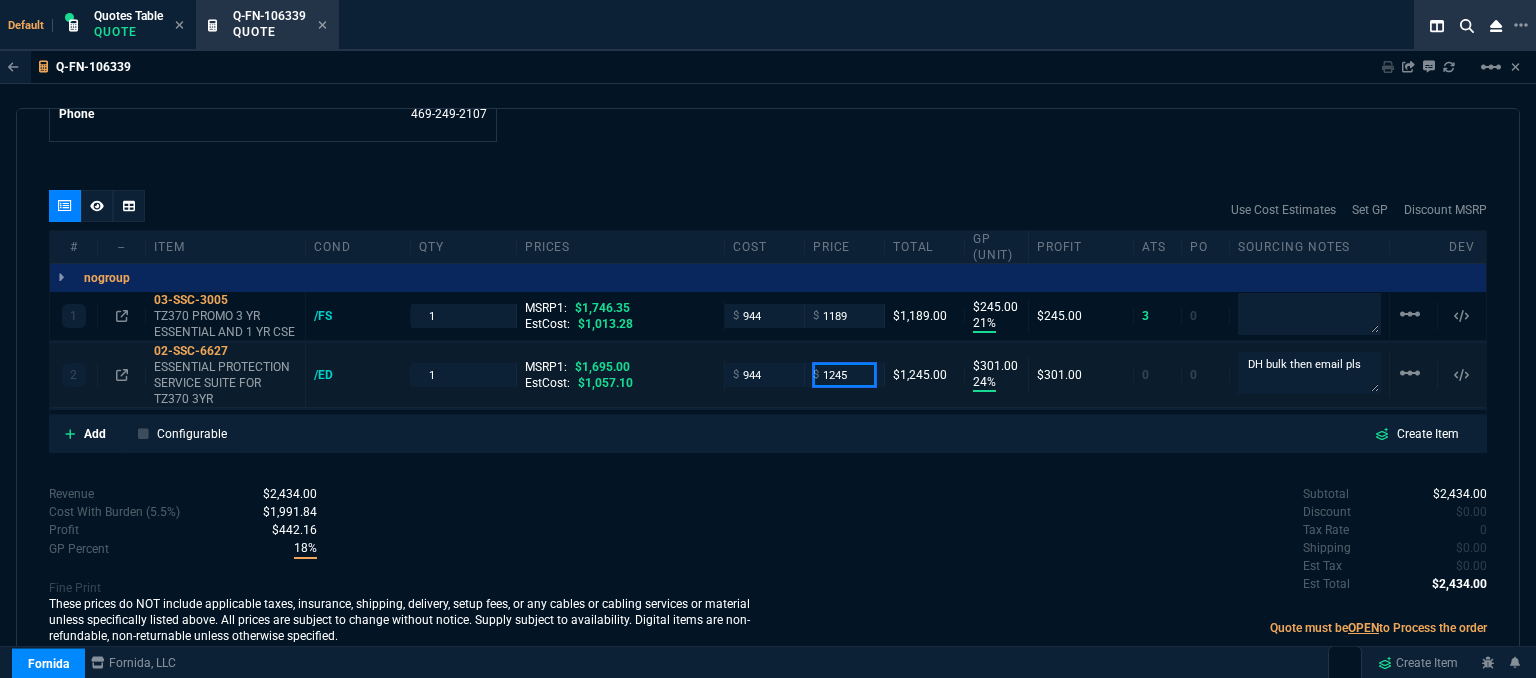 click on "1245" at bounding box center [844, 374] 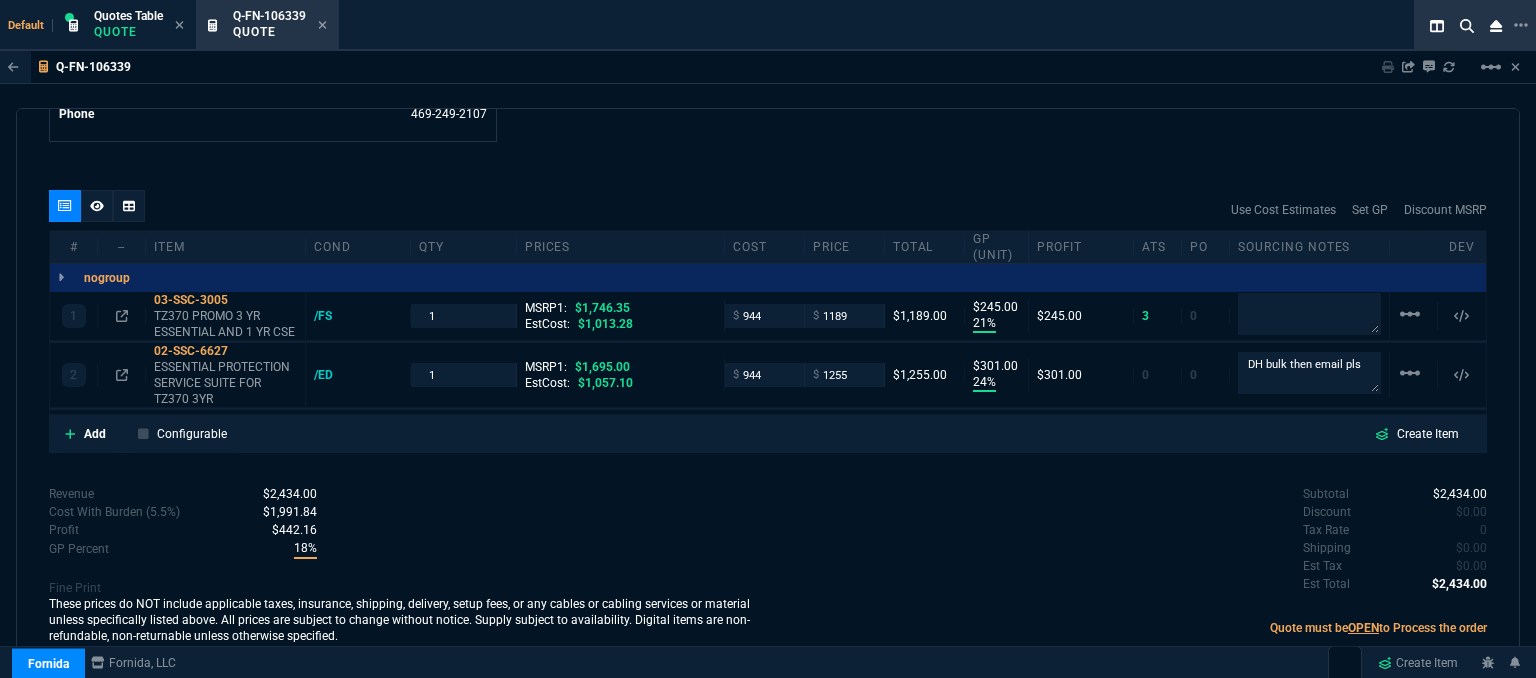 click on "Subtotal $2,434.00  Discount $0.00  Tax Rate 0  Shipping $0.00  Est Tax $0.00  Est Total $2,434.00" at bounding box center [1127, 540] 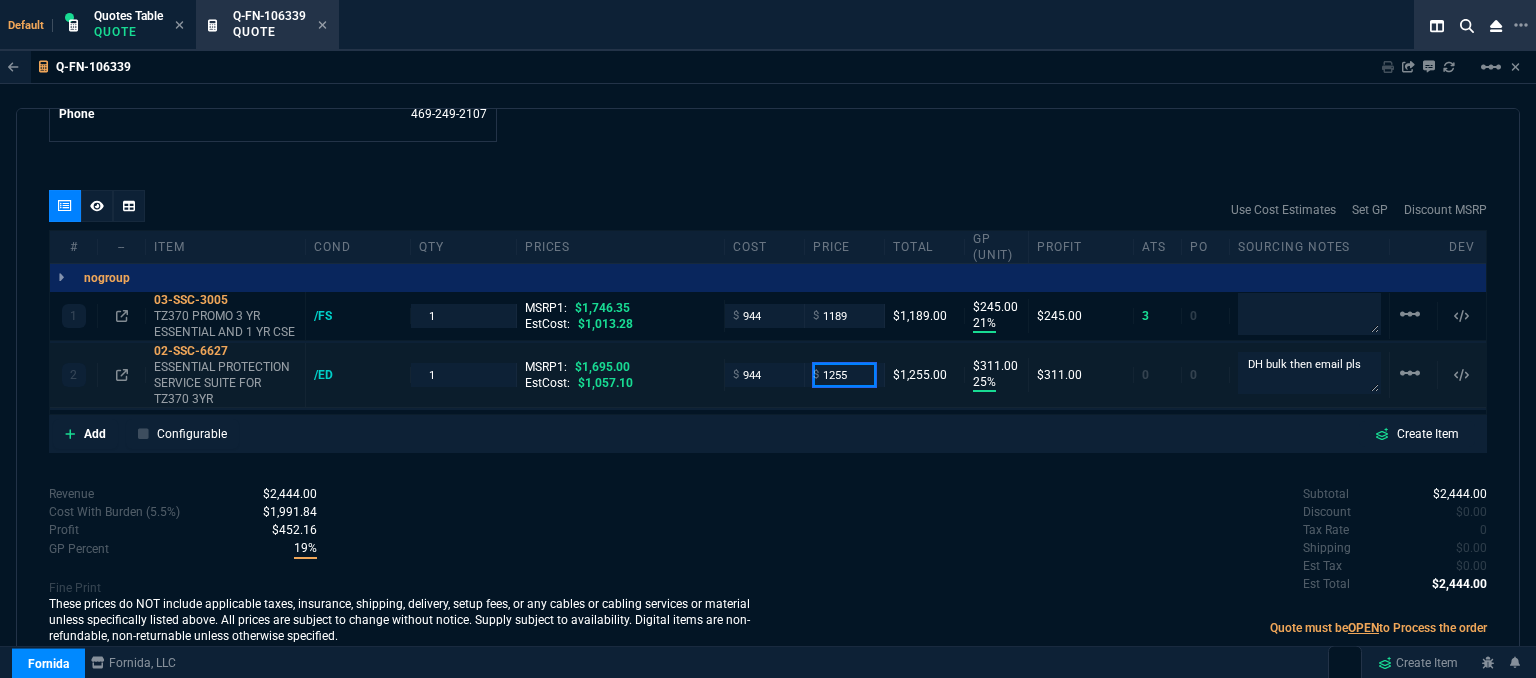 click on "1255" at bounding box center (844, 374) 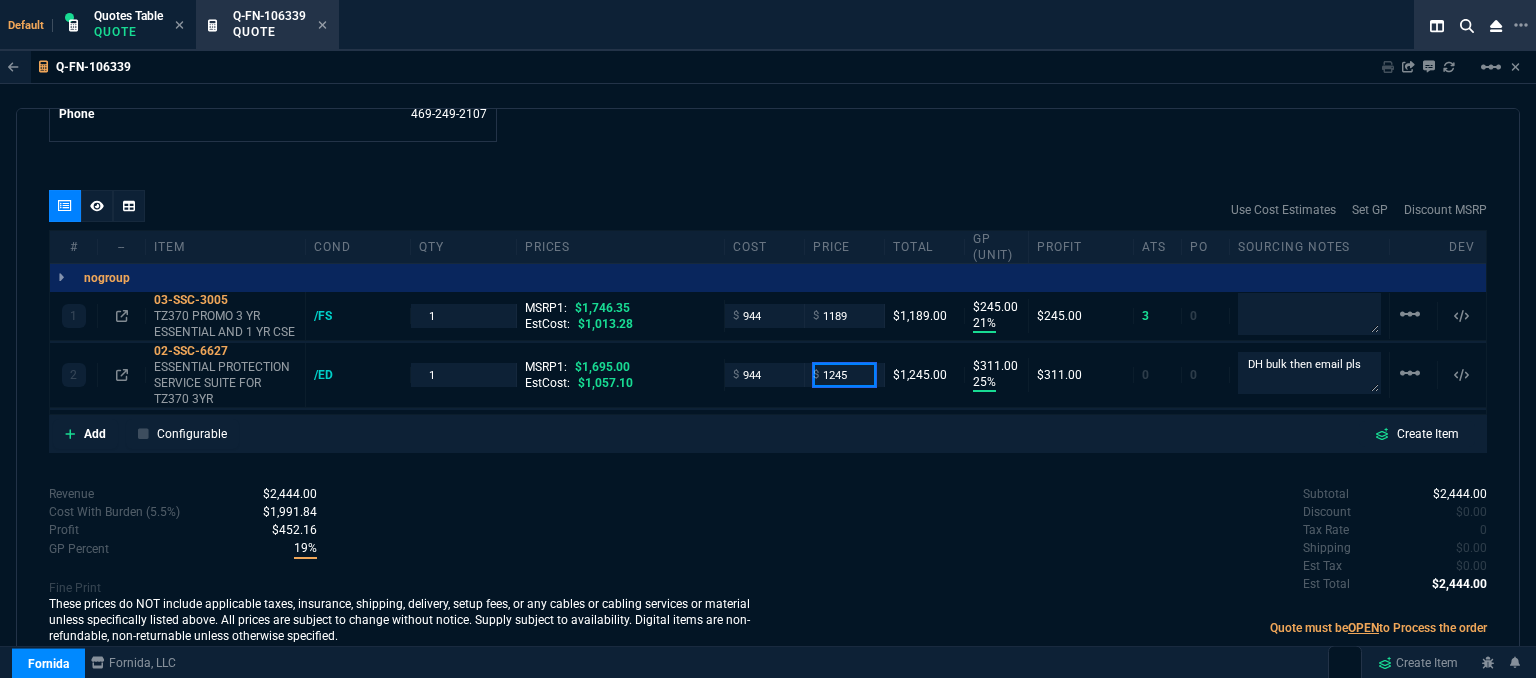 type on "1245" 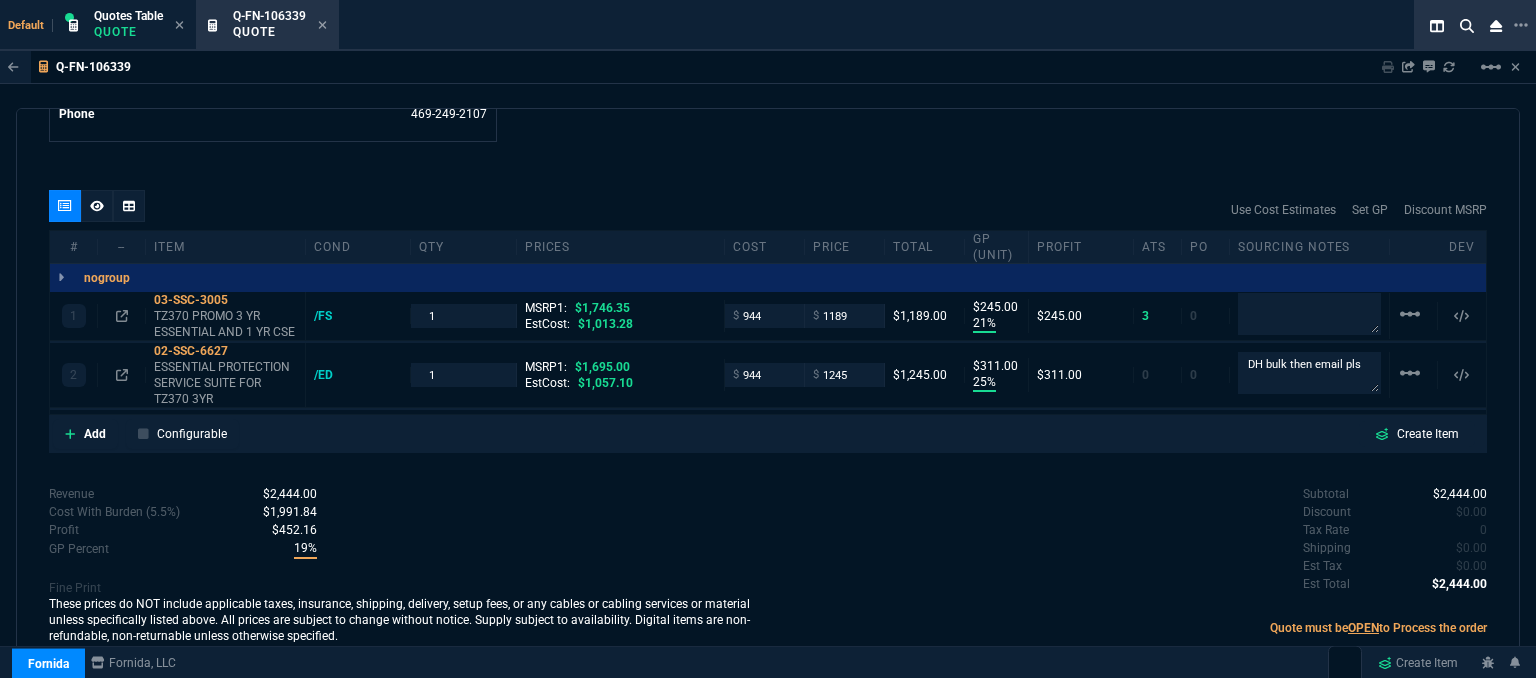 click on "quote   Q-FN-106339  System Support Services draft Fornida, LLC [NUMBER] [STREET] Suite [NUMBER] [CITY], [STATE] [POSTAL_CODE] Details Number Q-FN-106339  Order ID Q-FN-106339  Customer Code SYS310  Total Units [NUMBER]  Expires Tue - [DATE]/[DATE]/25, [TIME] Creator [EMAIL]  Created Tue - [DATE]/[DATE]/25, [TIME] Print Specs Number Q-FN-106340  Customer ID SYS310  Customer Name System Support Services  Expires [DATE]/[DATE]/25,  [TIME]  Customer PO # --  Payment Terms CREDITCARD  Shipping Agent FEDEX | GRD  Customer Customer Code SYS310  Customer Name System Support Services  Customer PO # empty  Payment Terms CREDITCARD  email [EMAIL]  phone [PHONE]   Origin  existing / email   Origin Comment    Staff Sales Person ROSS  Engineer 1 --  Engineer 2 --  Shipping Ship Date -- Agent FEDEX  Agent Service GRD  Account Id --  Sales Order* Number --  id --  Account Manager Name Fiona  Email [EMAIL]  Phone [PHONE] Fornida, LLC [NUMBER] [STREET] Suite [NUMBER] [CITY], [STATE] [POSTAL_CODE]  Share Link  Tiny oneOnOne chat SEND CA" at bounding box center (768, 396) 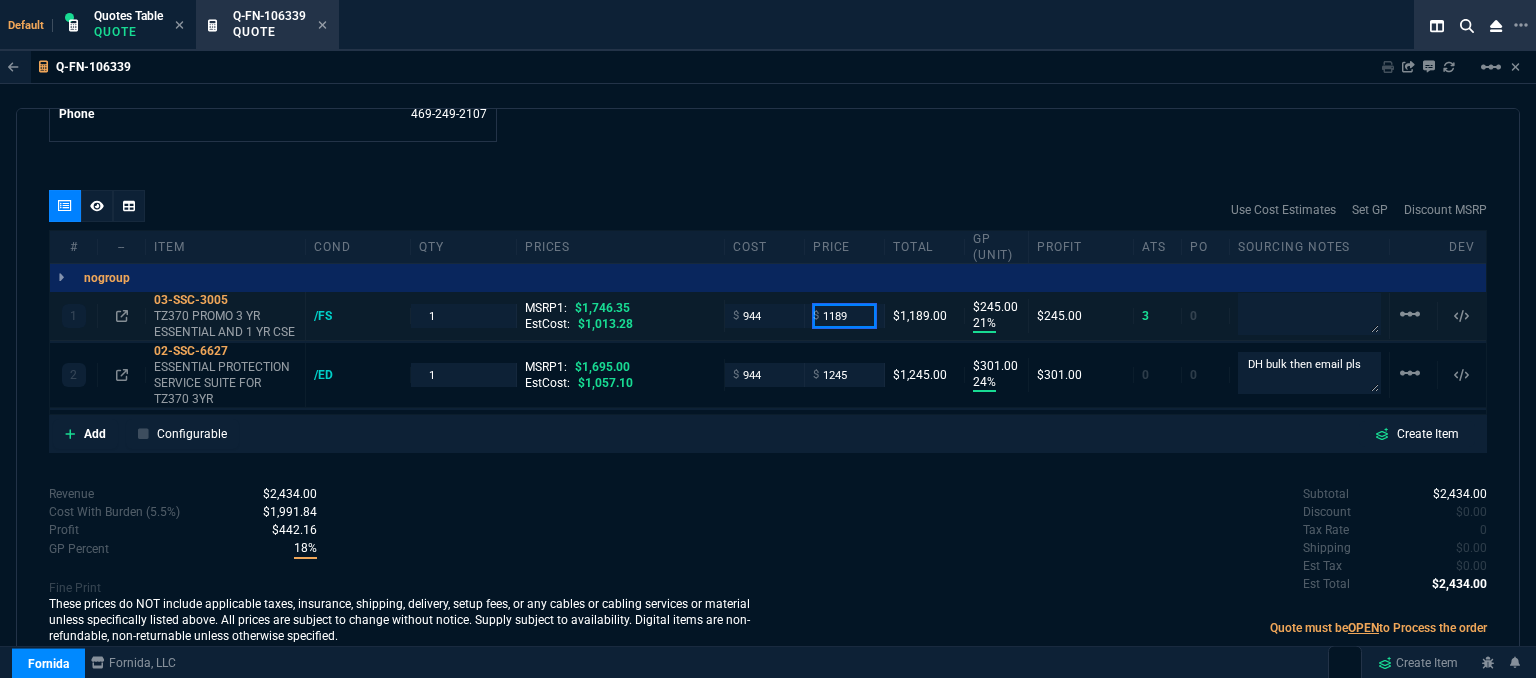 click on "1189" at bounding box center (844, 315) 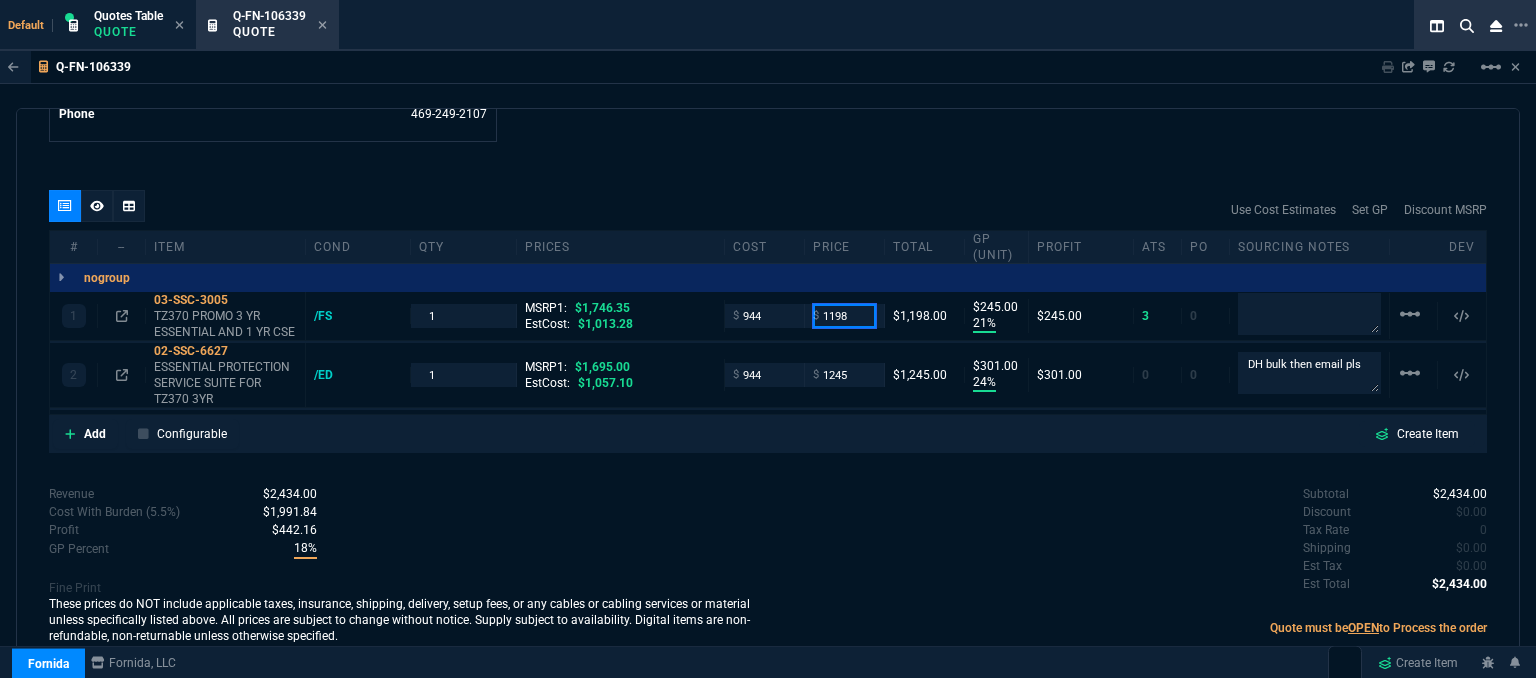 type on "1198" 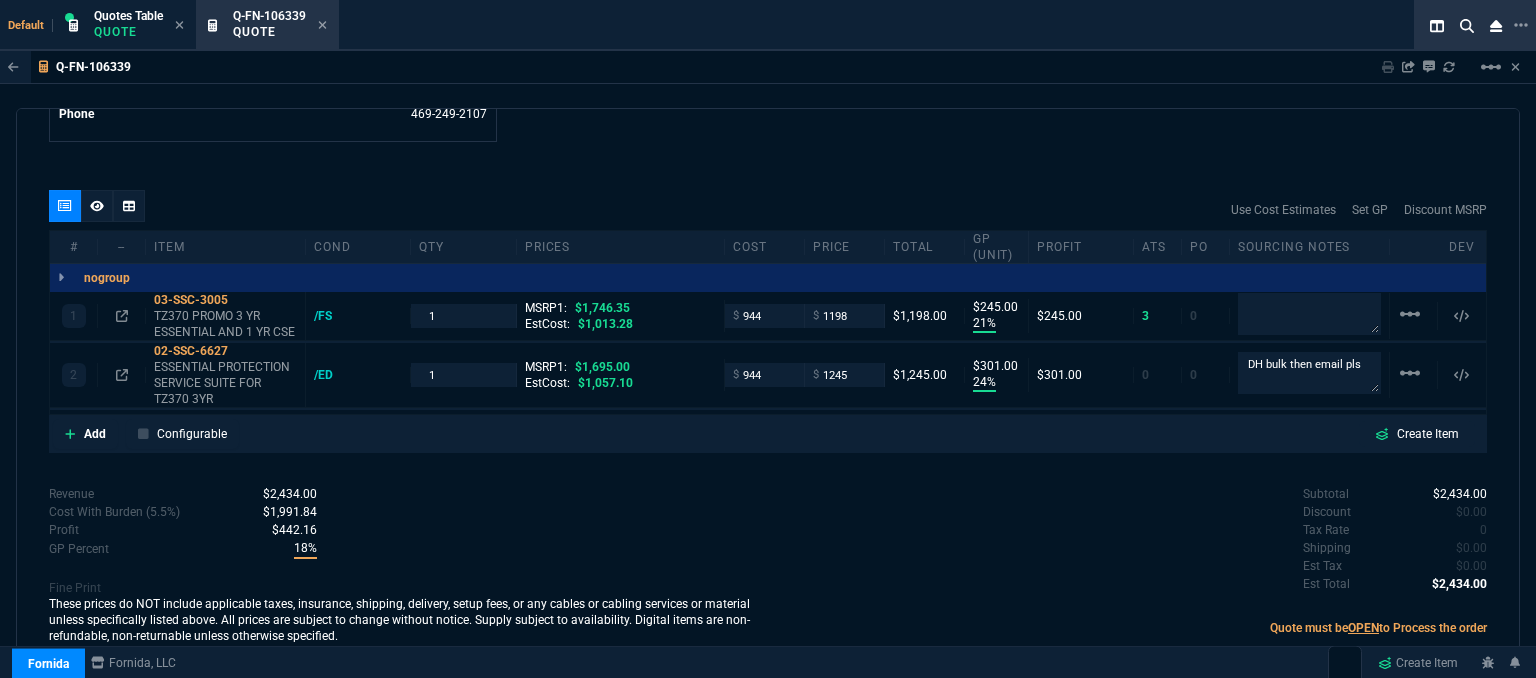 click on "Subtotal $2,434.00  Discount $0.00  Tax Rate 0  Shipping $0.00  Est Tax $0.00  Est Total $2,434.00" at bounding box center (1127, 540) 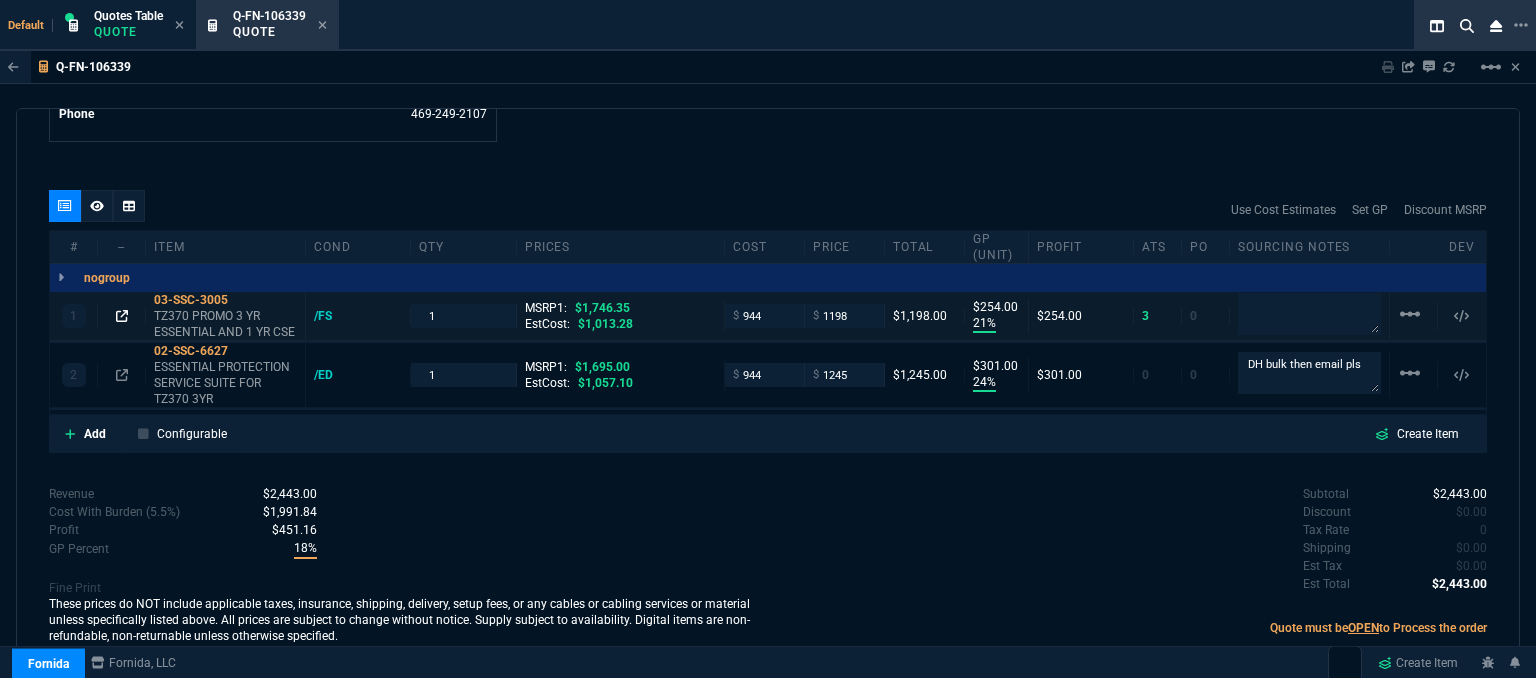 click at bounding box center (122, 316) 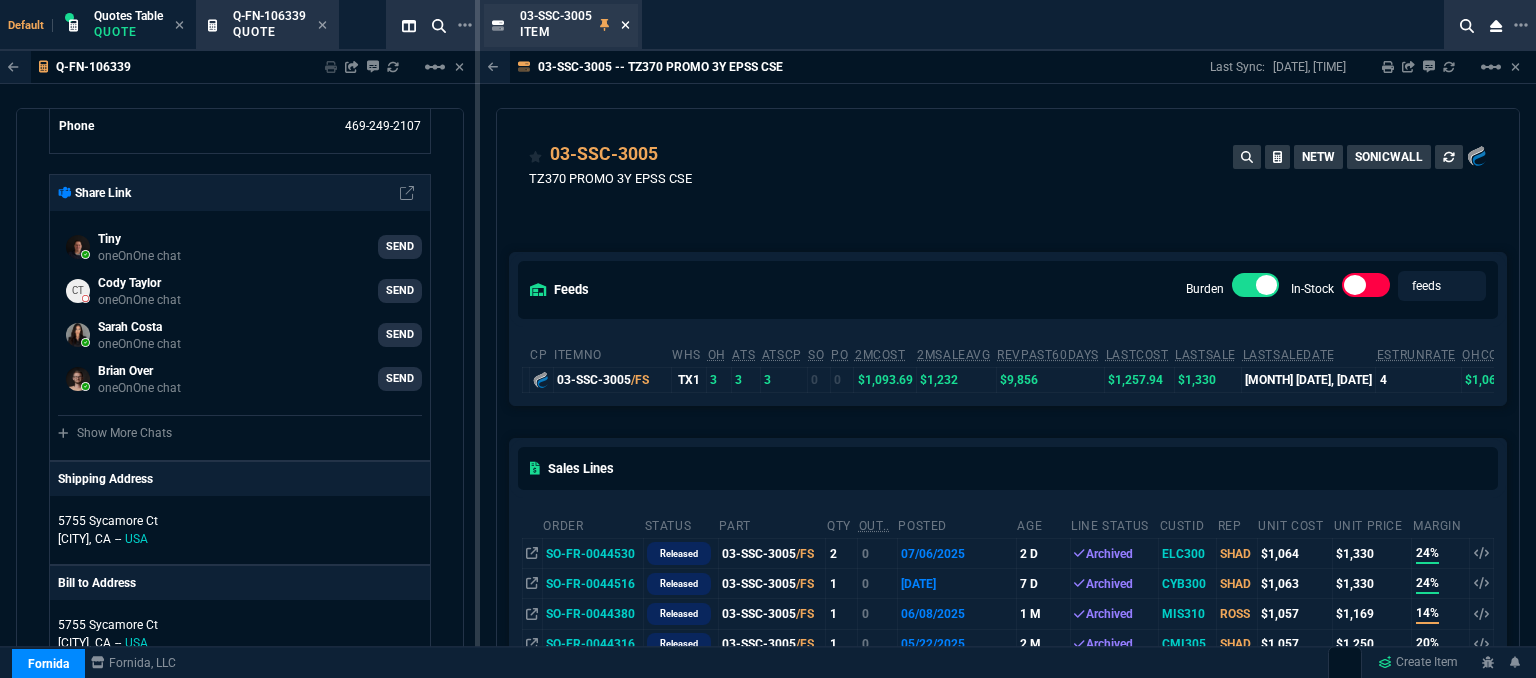 click at bounding box center (625, 25) 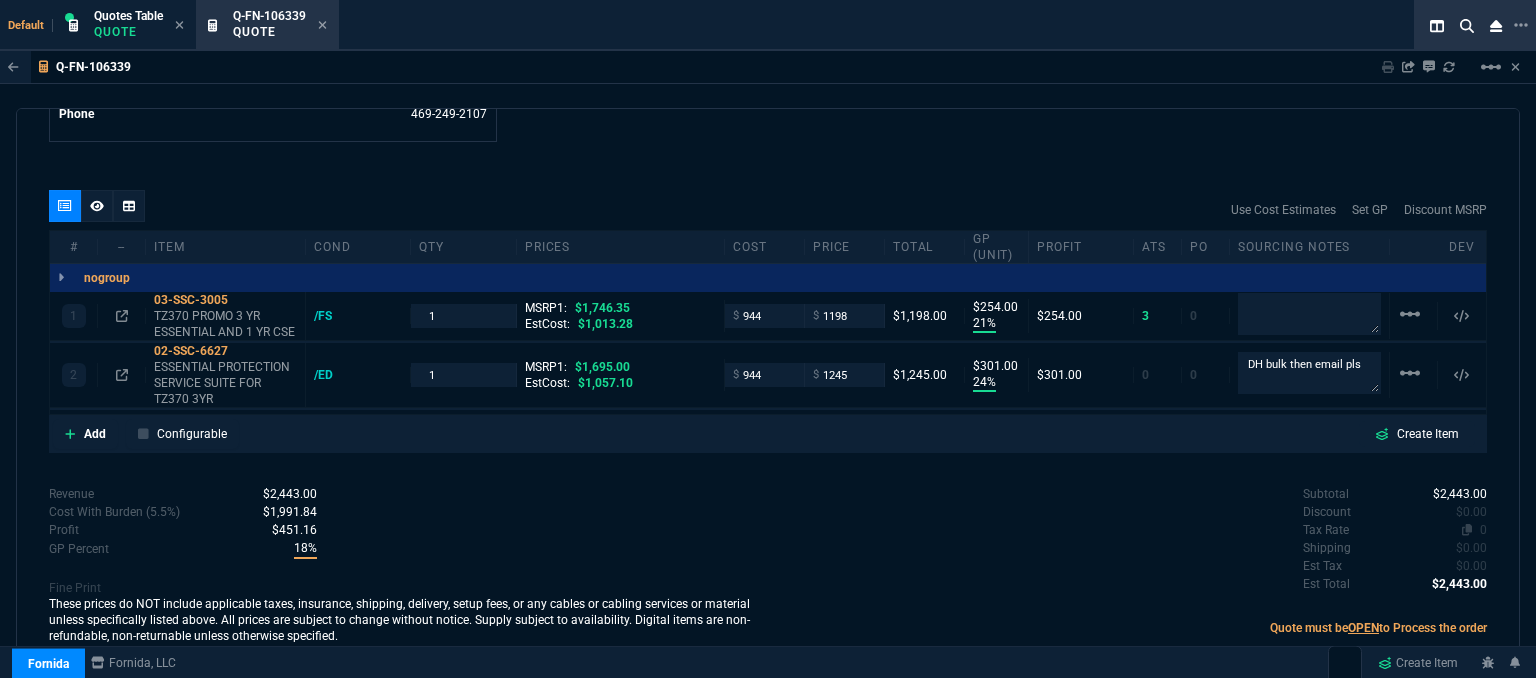 click on "0" at bounding box center [1483, 530] 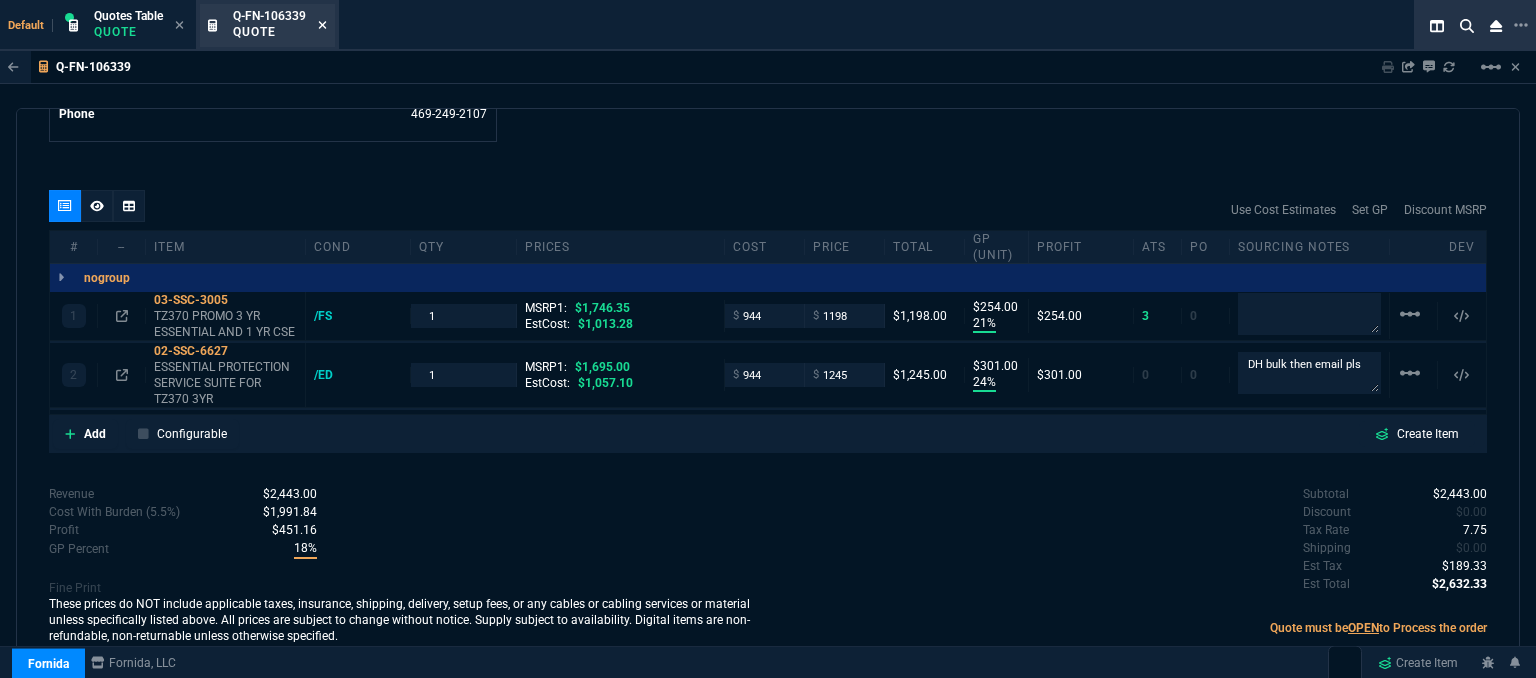 click at bounding box center (322, 25) 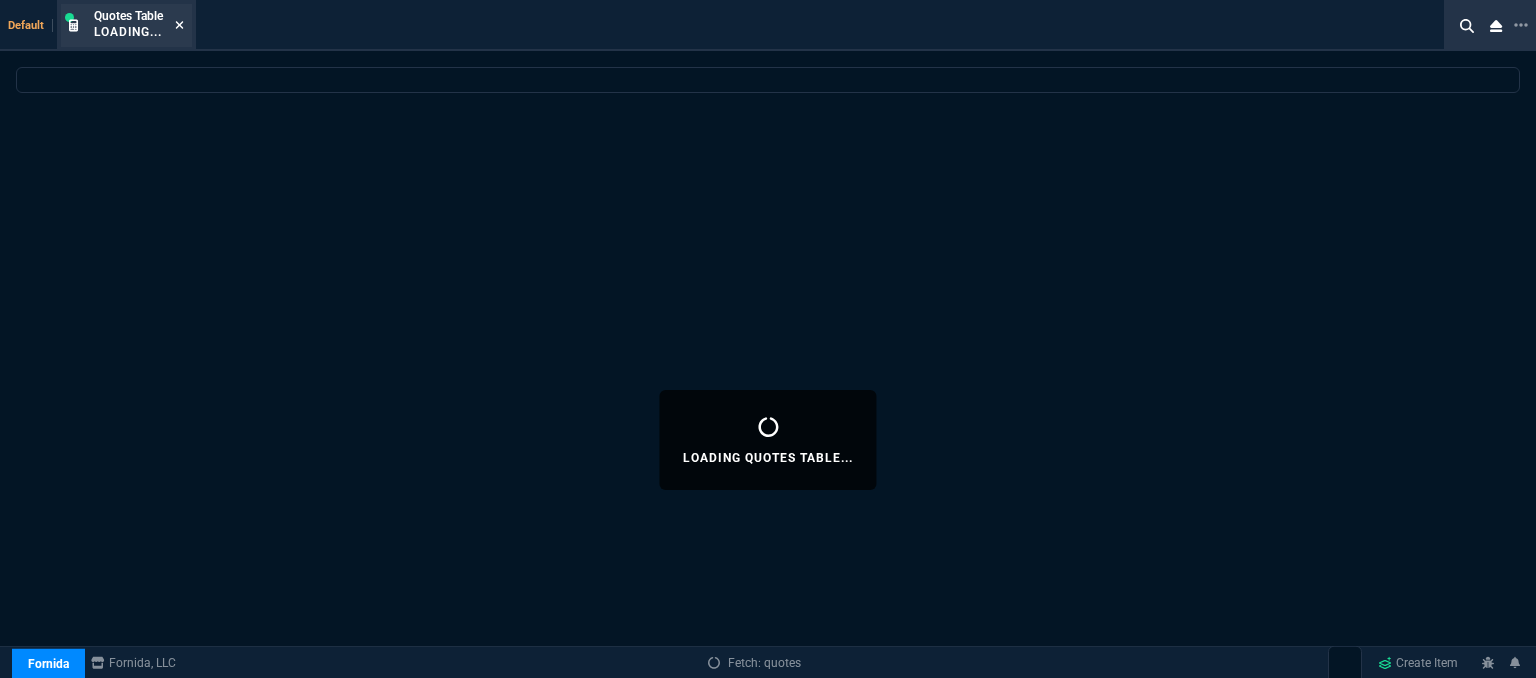 click at bounding box center [179, 25] 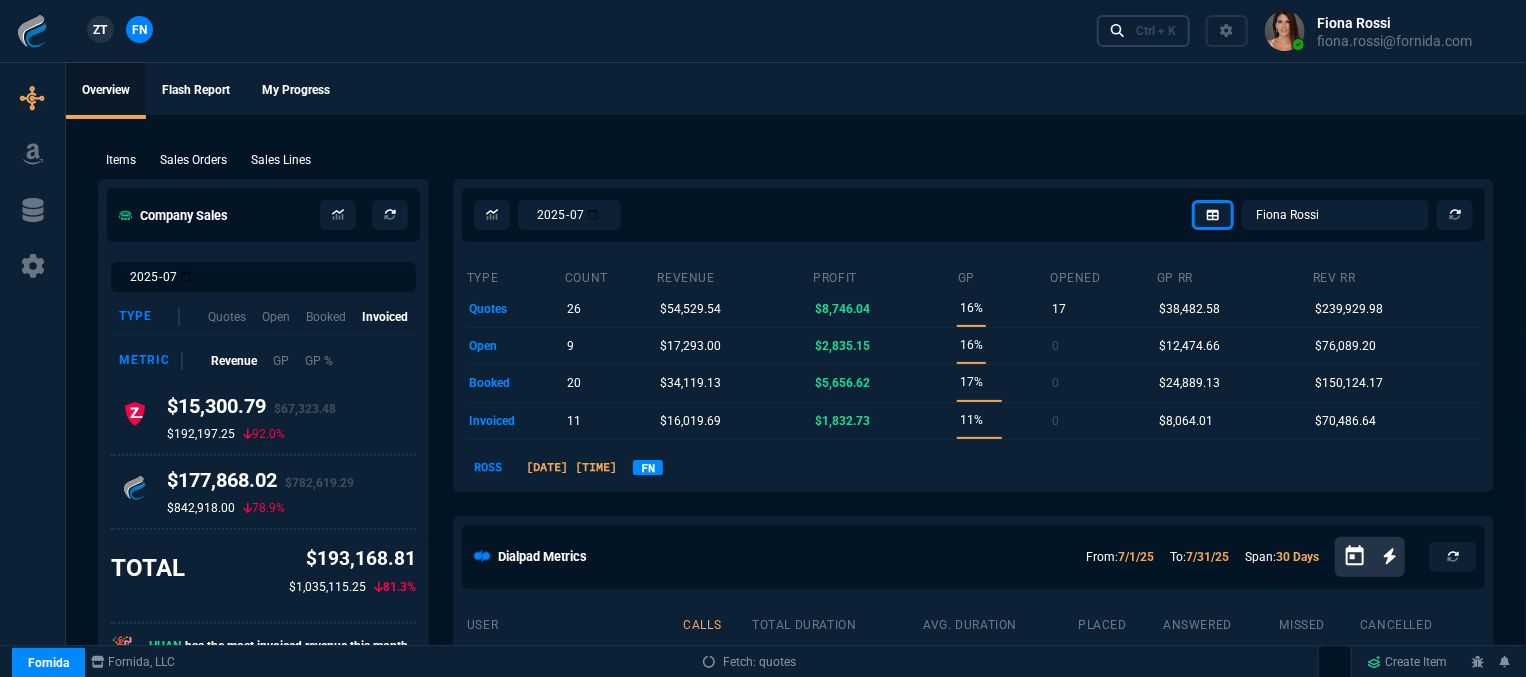 click on "Ctrl + K" at bounding box center (1156, 31) 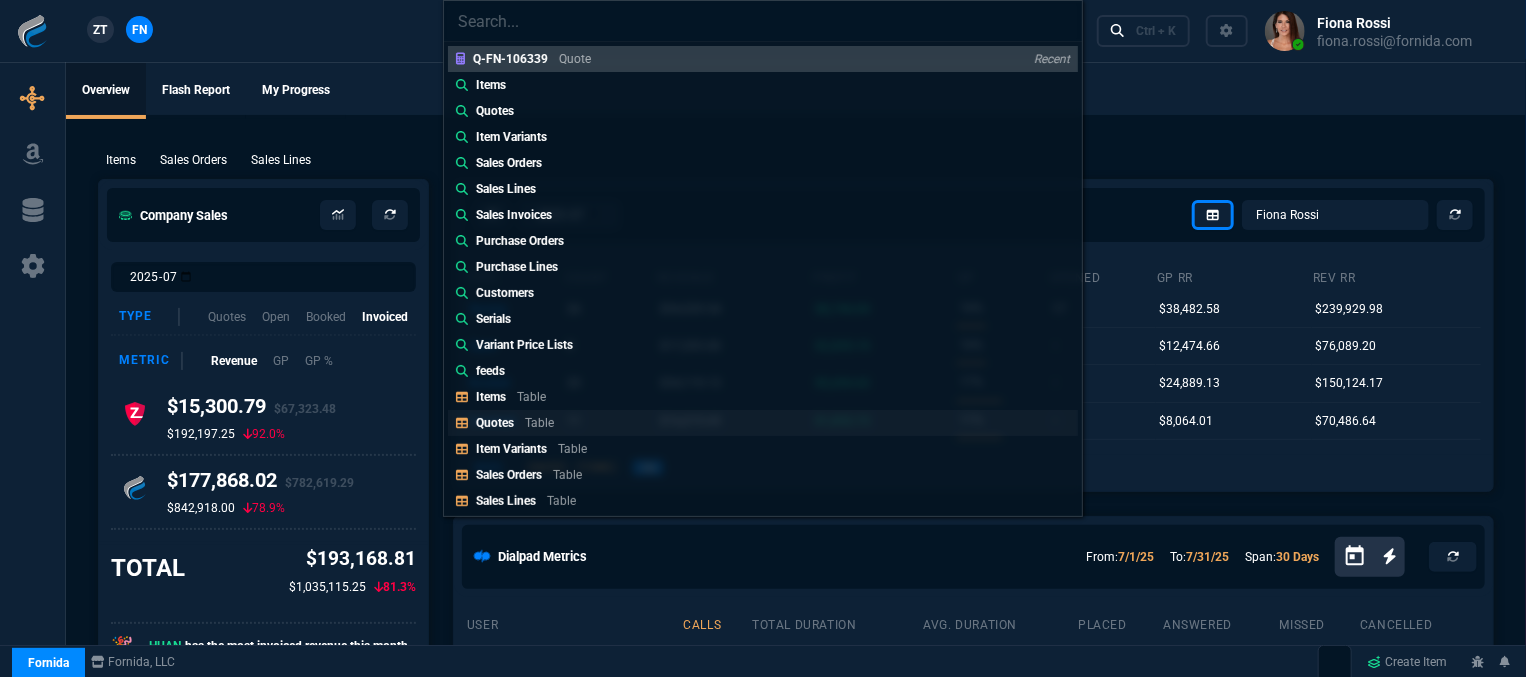 click on "Quotes
Table" at bounding box center (763, 59) 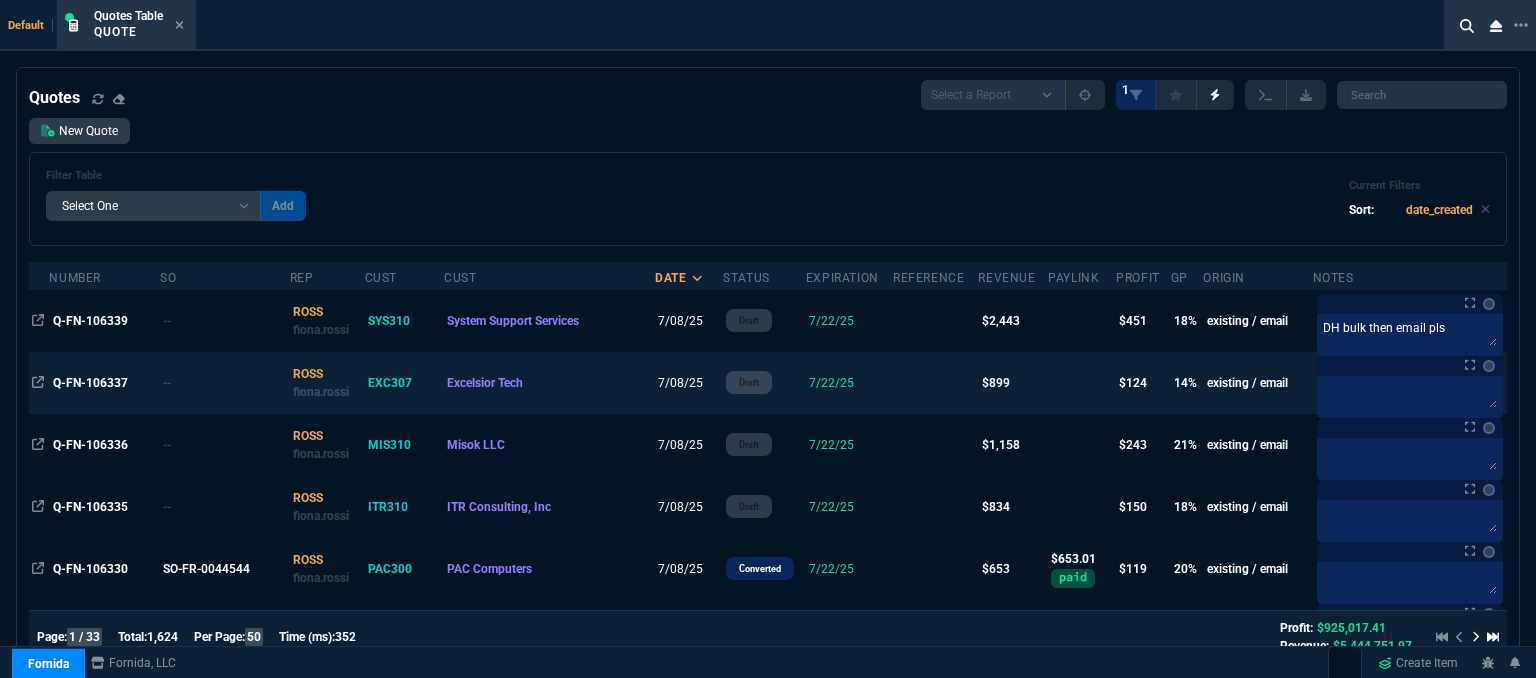 click at bounding box center (935, 321) 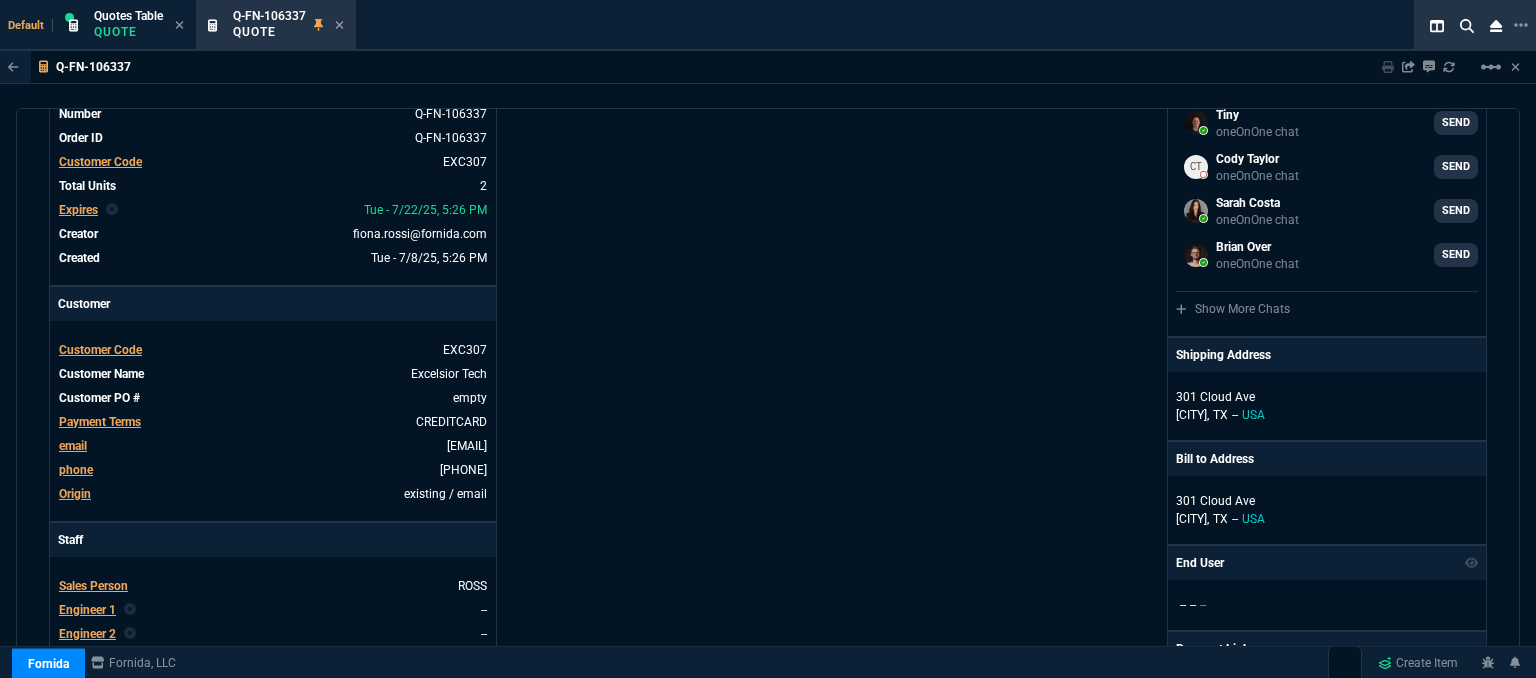 scroll, scrollTop: 0, scrollLeft: 0, axis: both 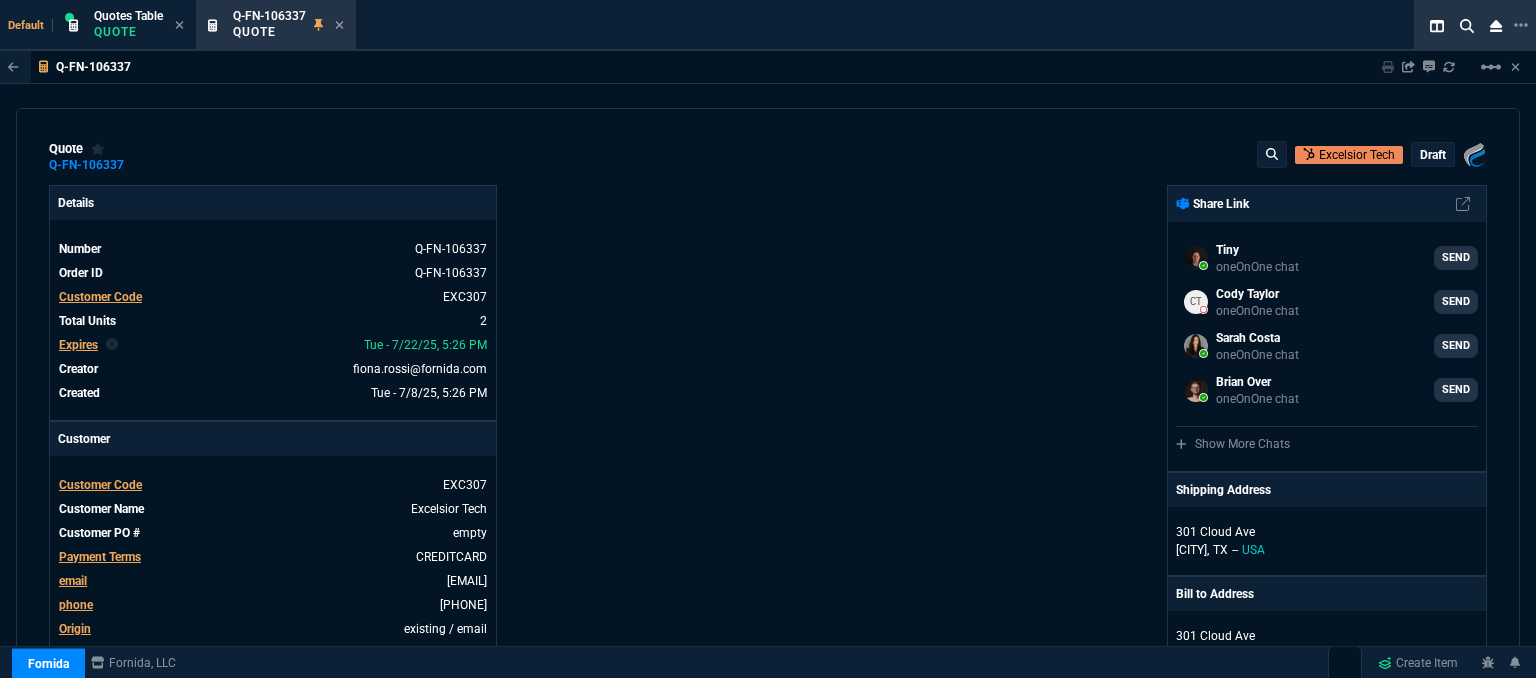 click on "draft" at bounding box center (1433, 155) 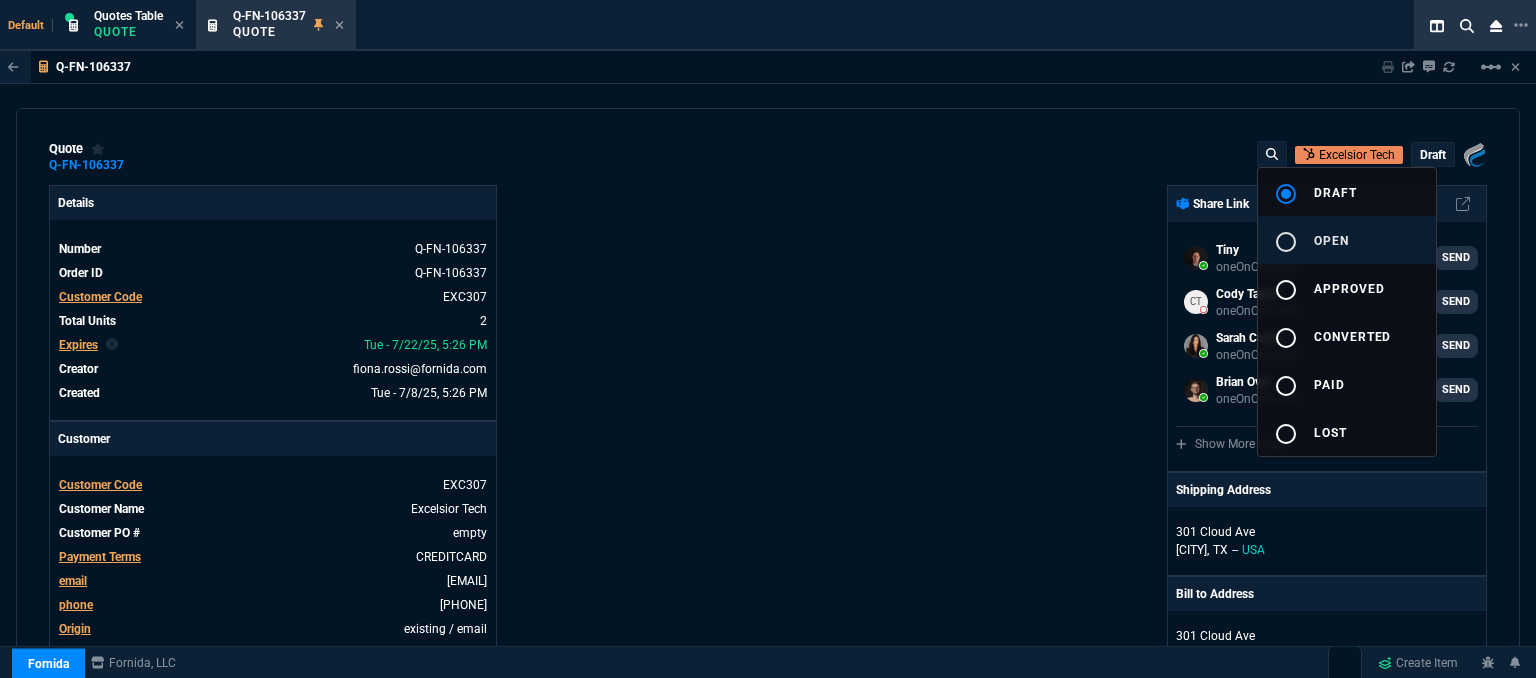 click on "open" at bounding box center [1331, 241] 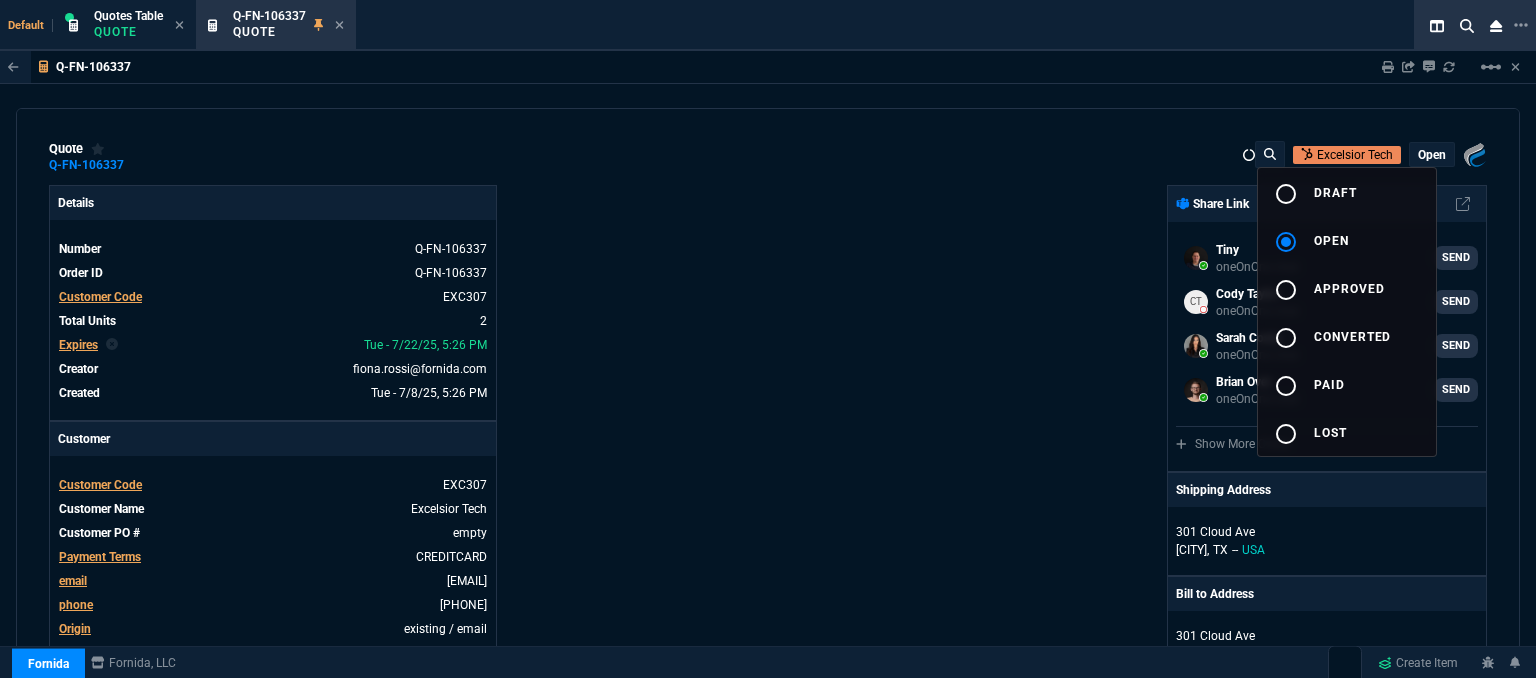 click at bounding box center [768, 339] 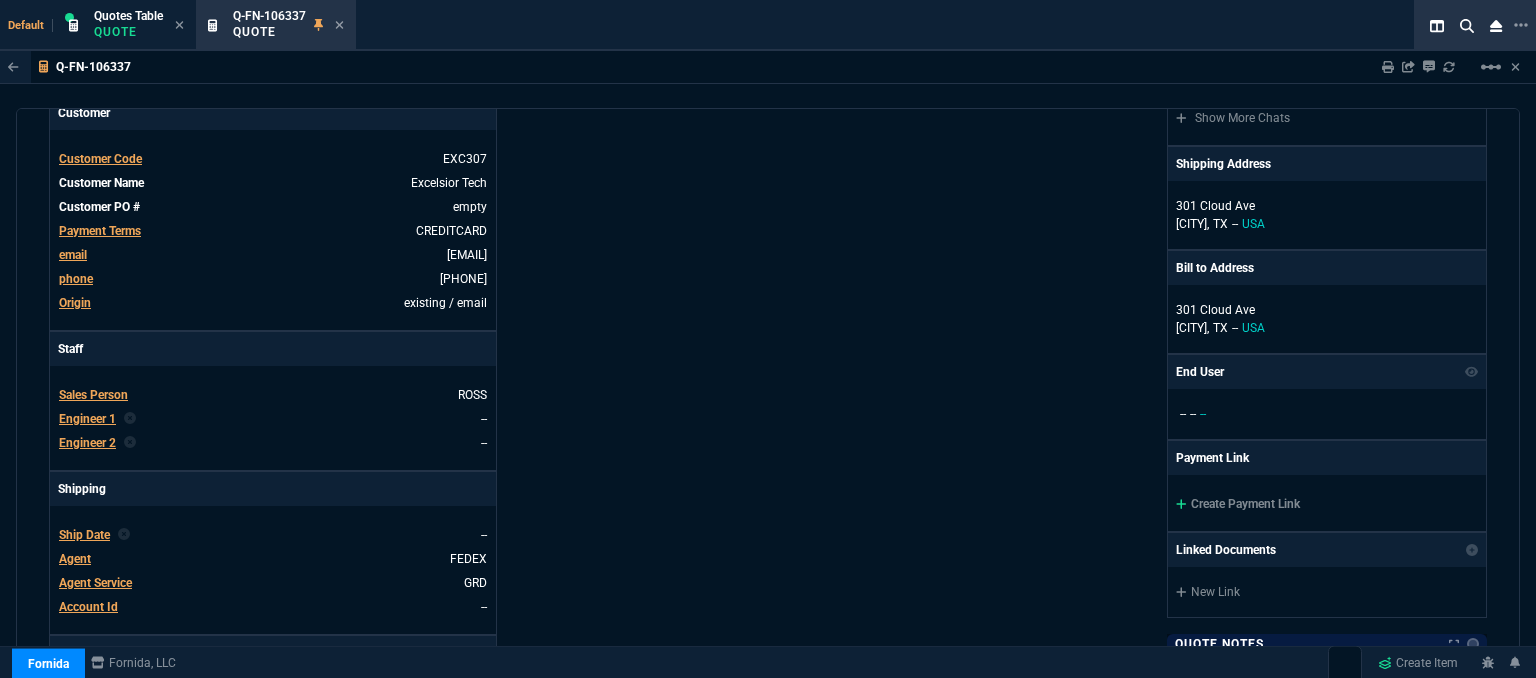 scroll, scrollTop: 500, scrollLeft: 0, axis: vertical 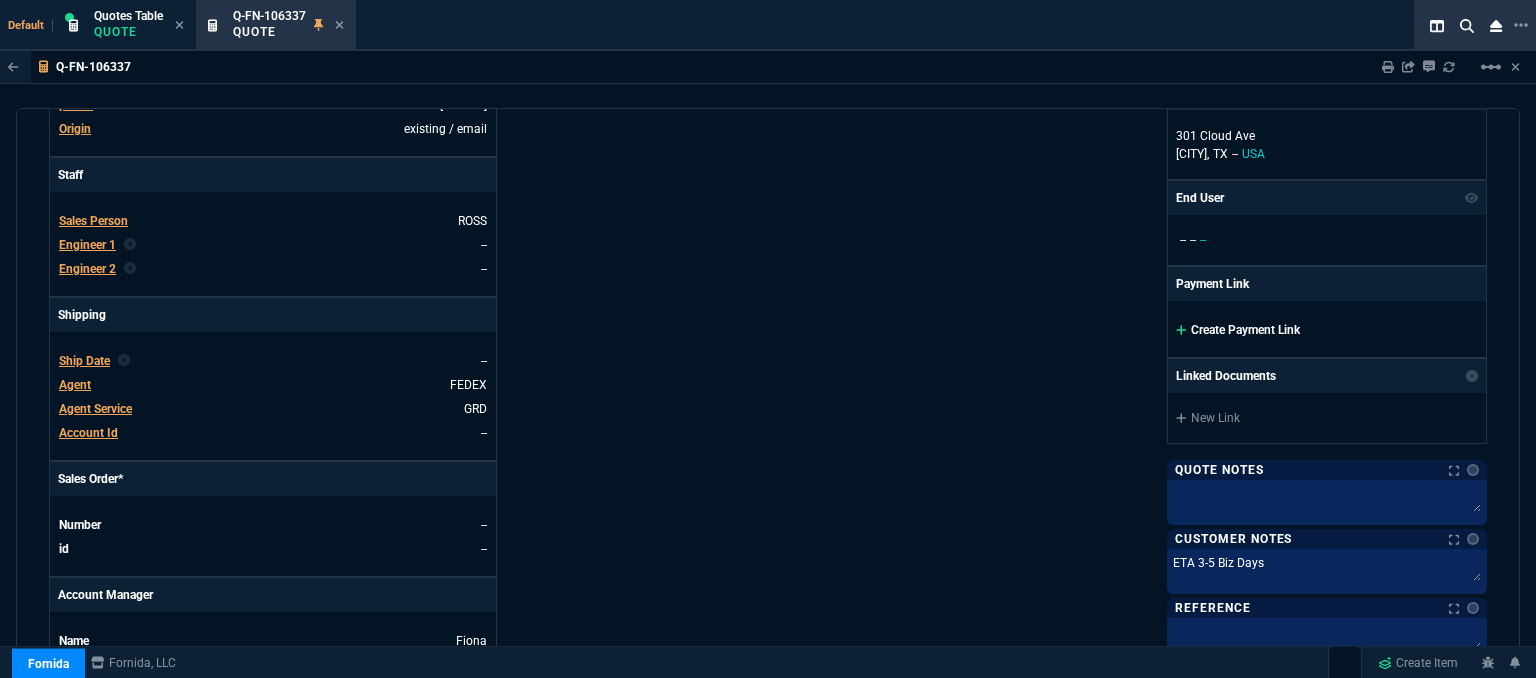 click at bounding box center [1181, 330] 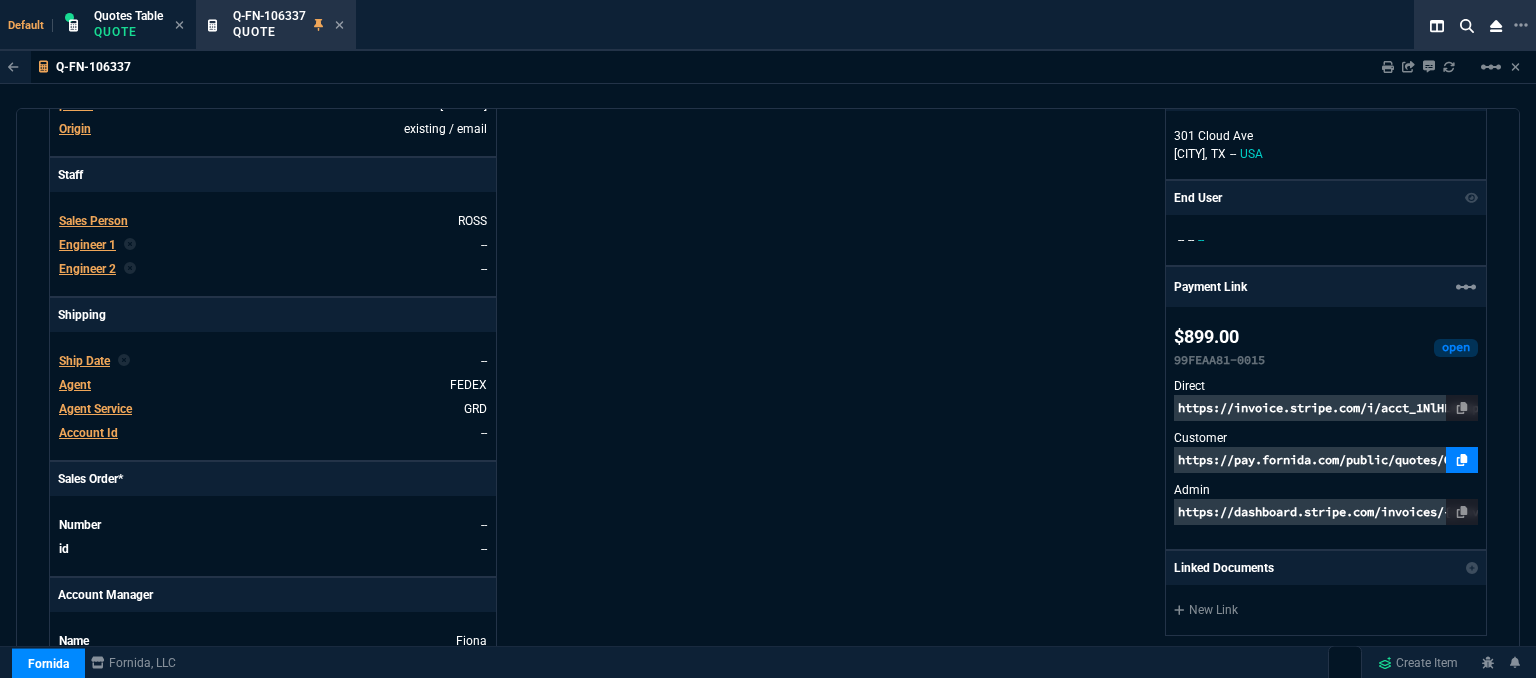 click at bounding box center [1462, 460] 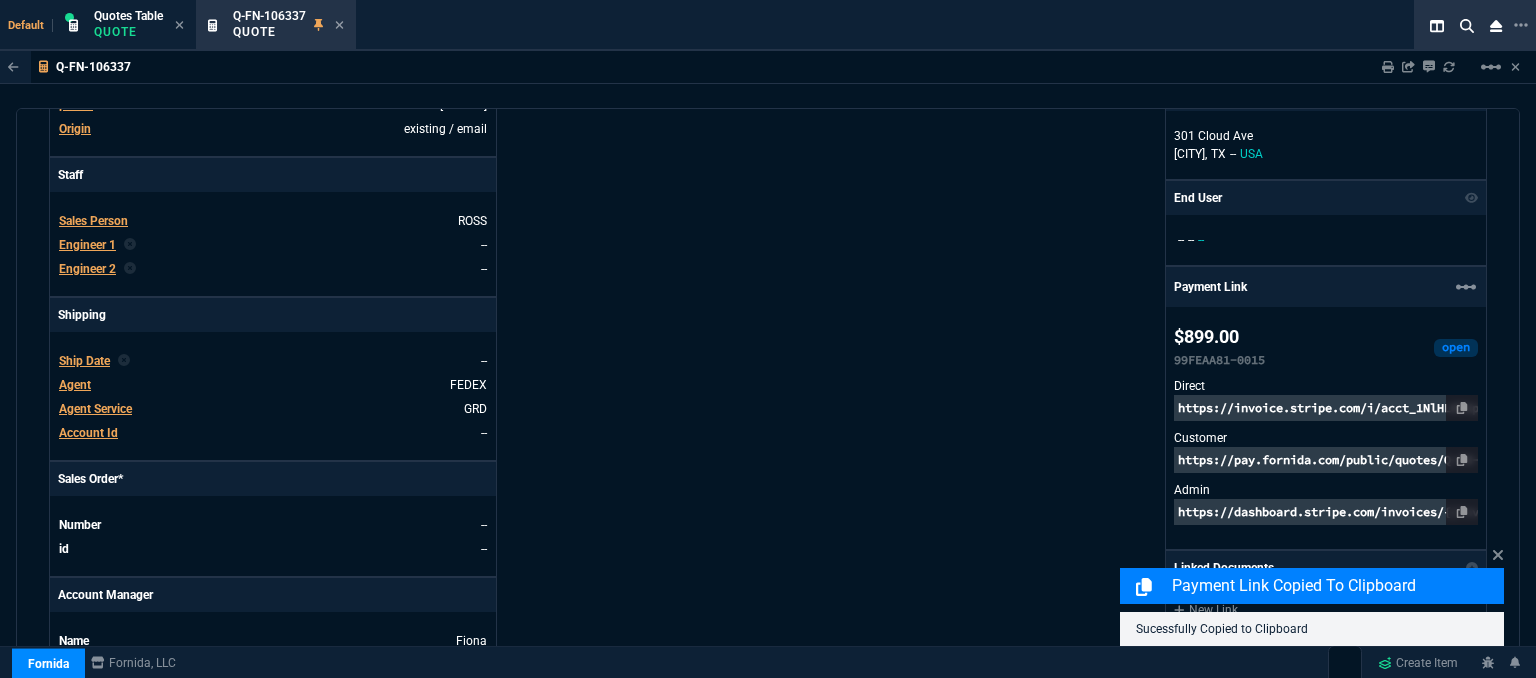 scroll, scrollTop: 1200, scrollLeft: 0, axis: vertical 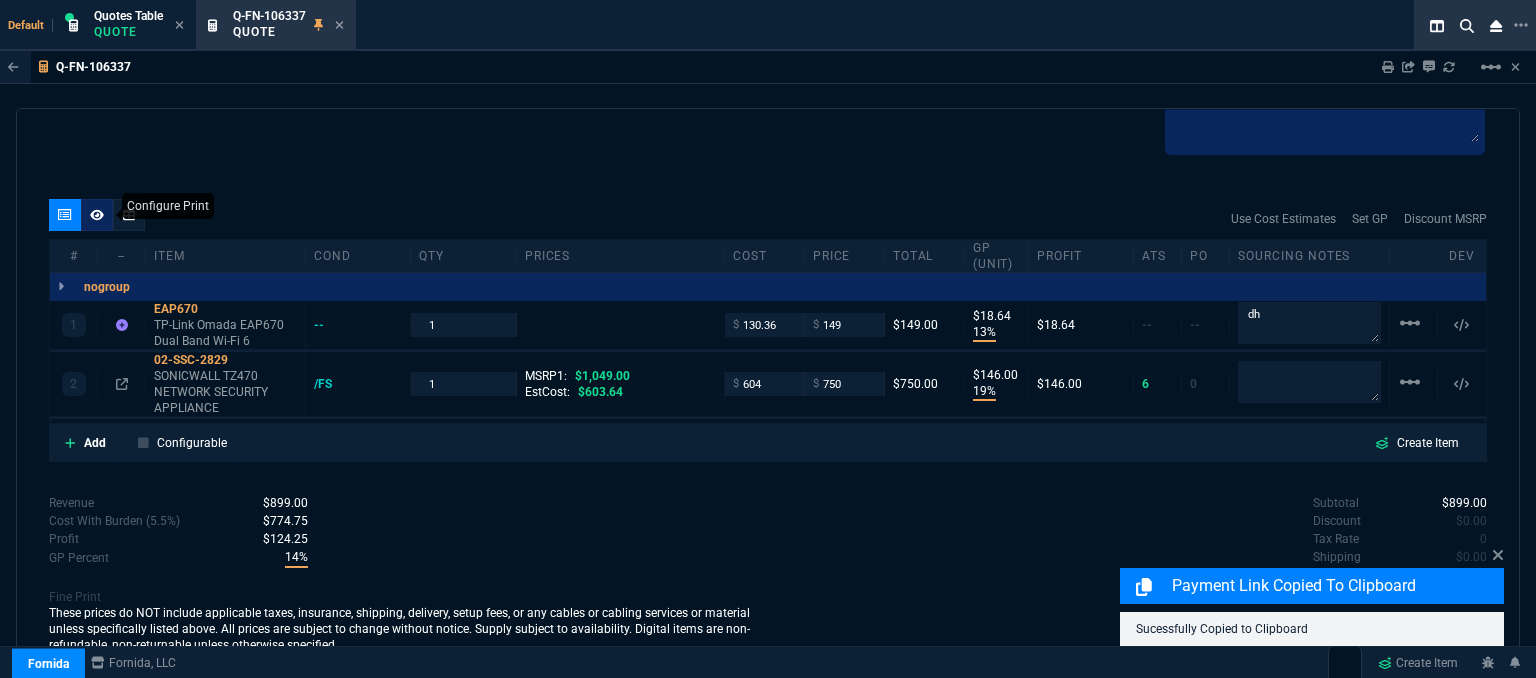 click at bounding box center [97, 215] 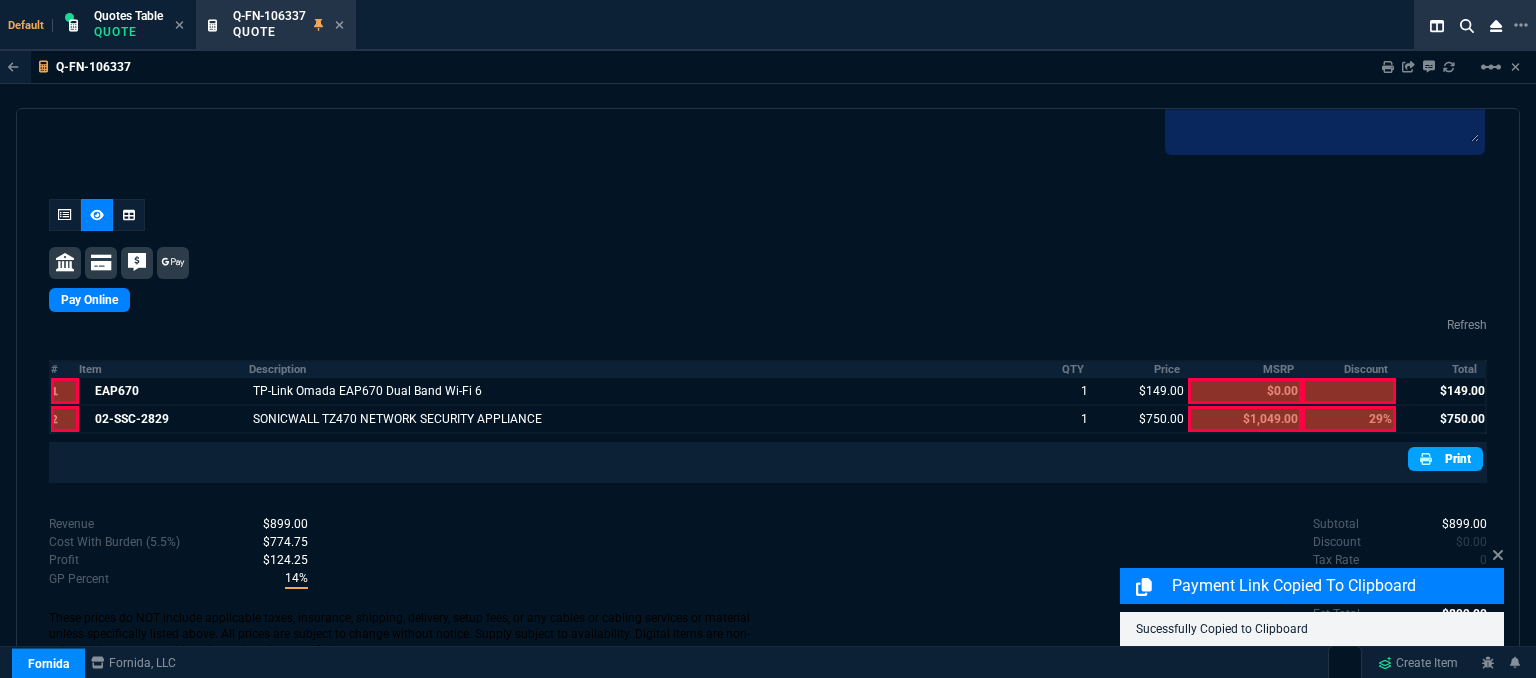 click at bounding box center (1428, 459) 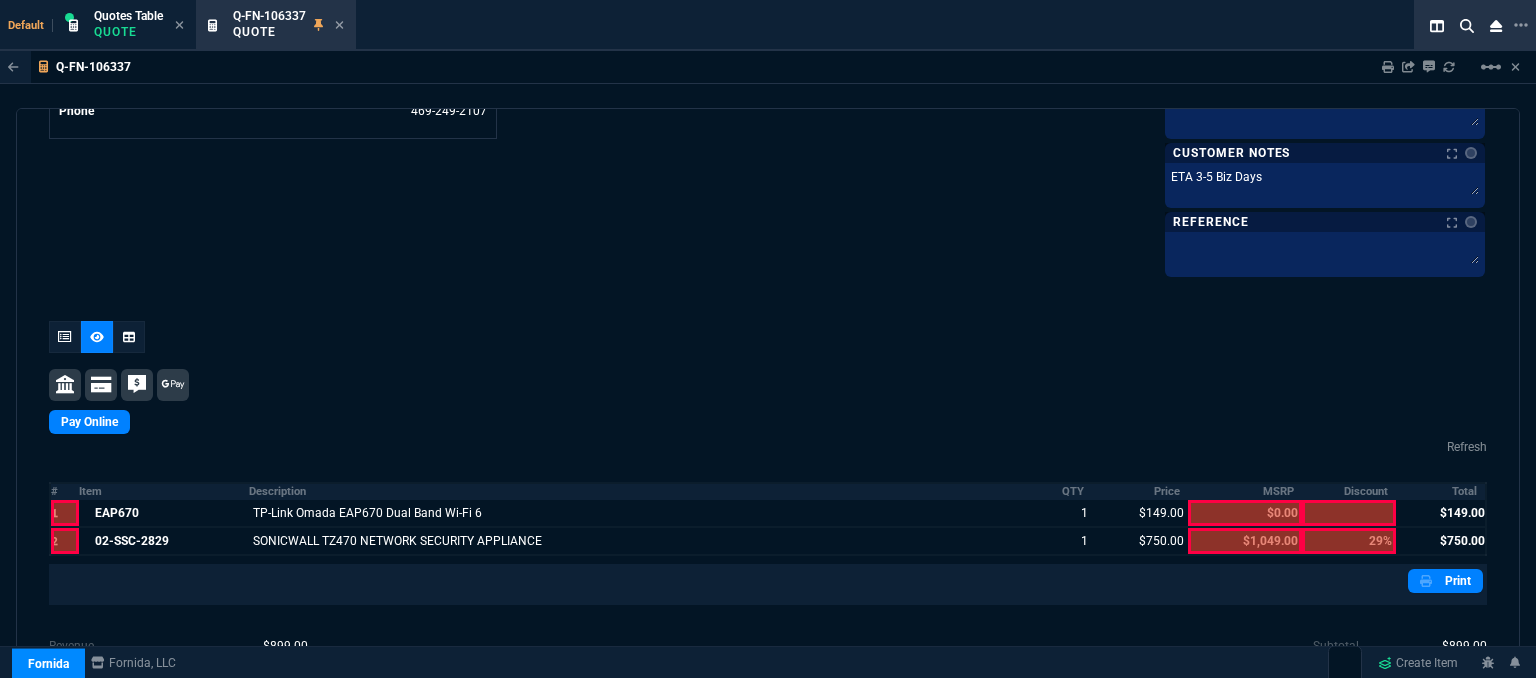 scroll, scrollTop: 1210, scrollLeft: 0, axis: vertical 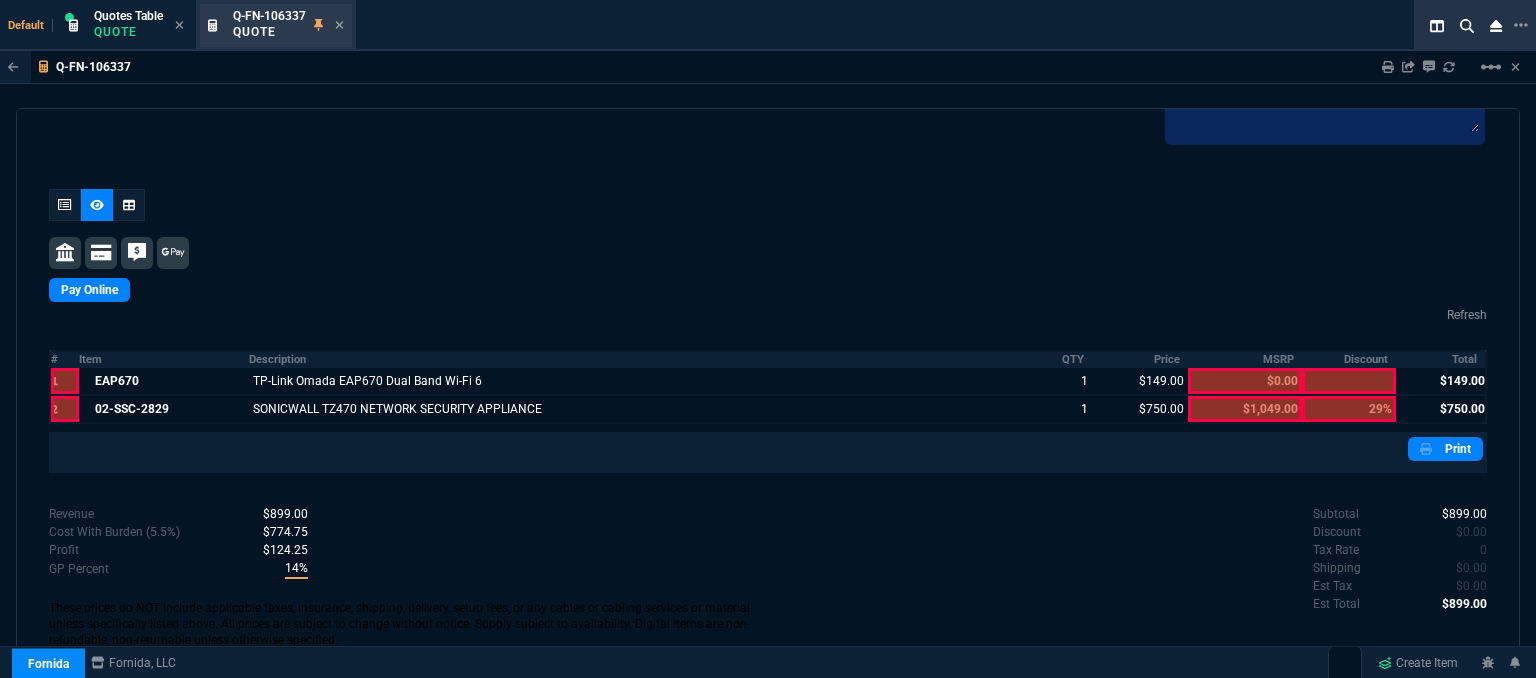 click at bounding box center [339, 25] 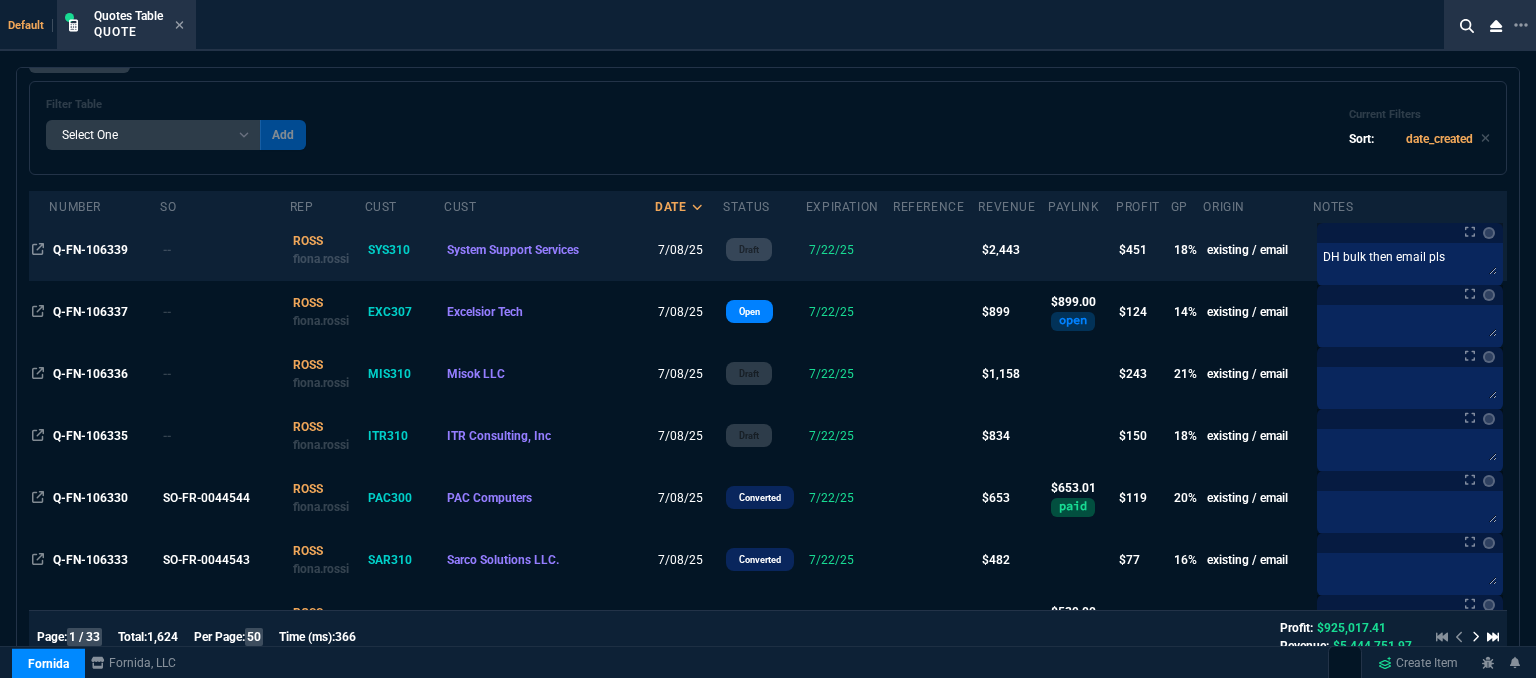 scroll, scrollTop: 0, scrollLeft: 0, axis: both 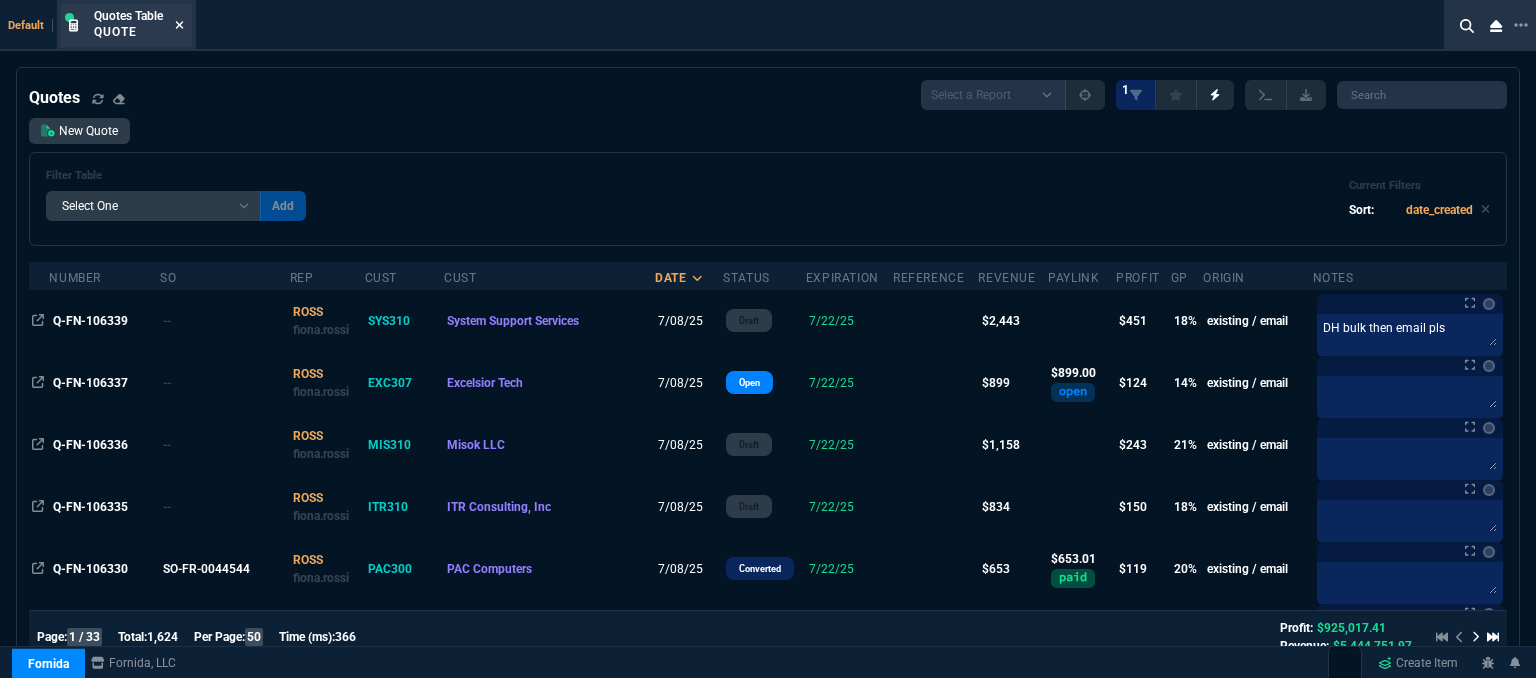 click at bounding box center (179, 25) 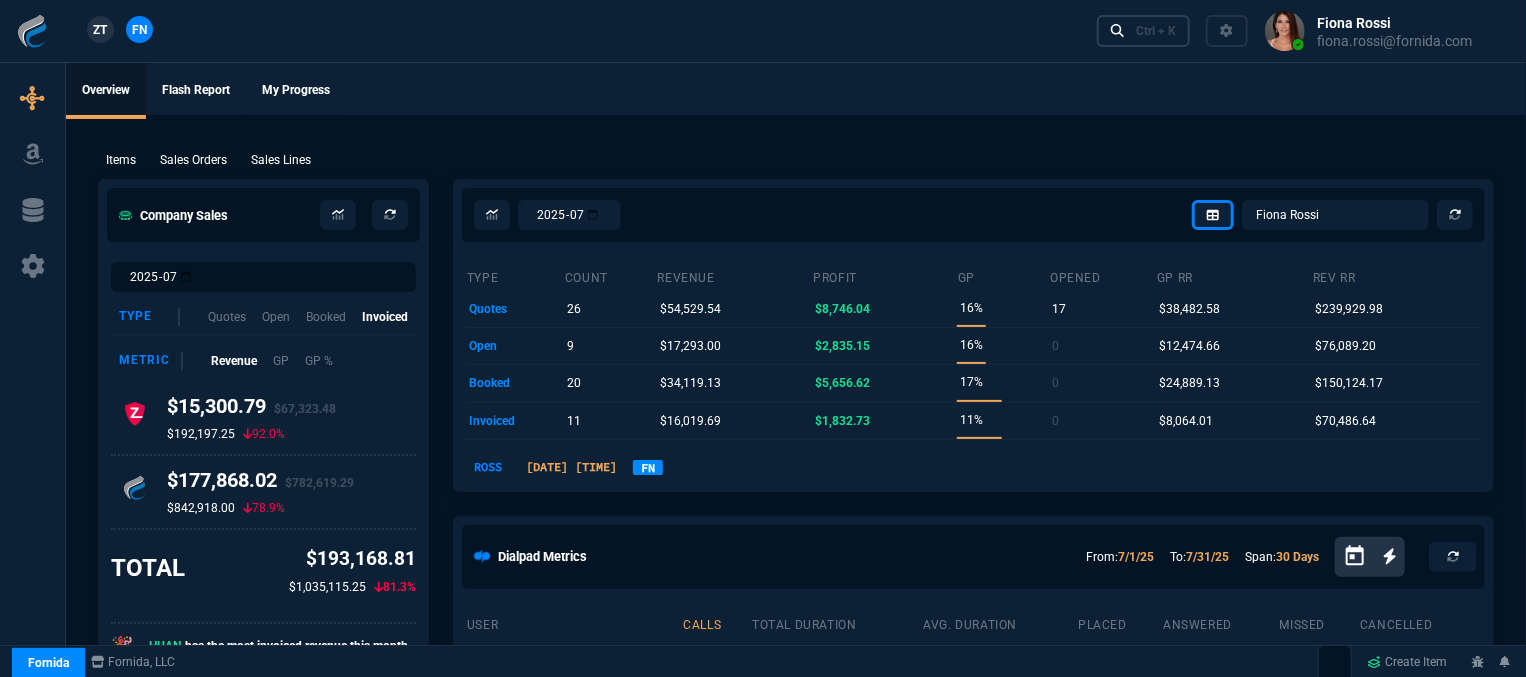 click on "Ctrl + K" at bounding box center (1156, 31) 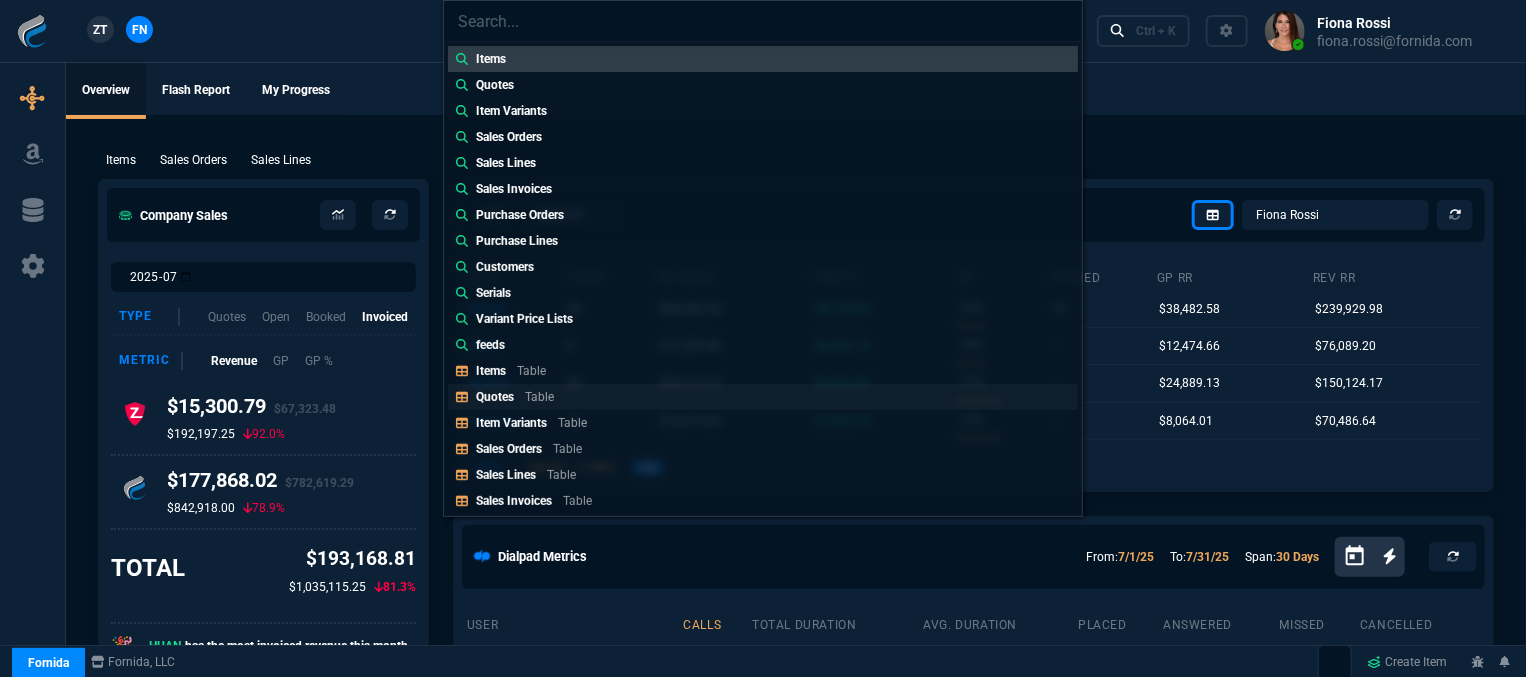 click on "Table" at bounding box center [531, 371] 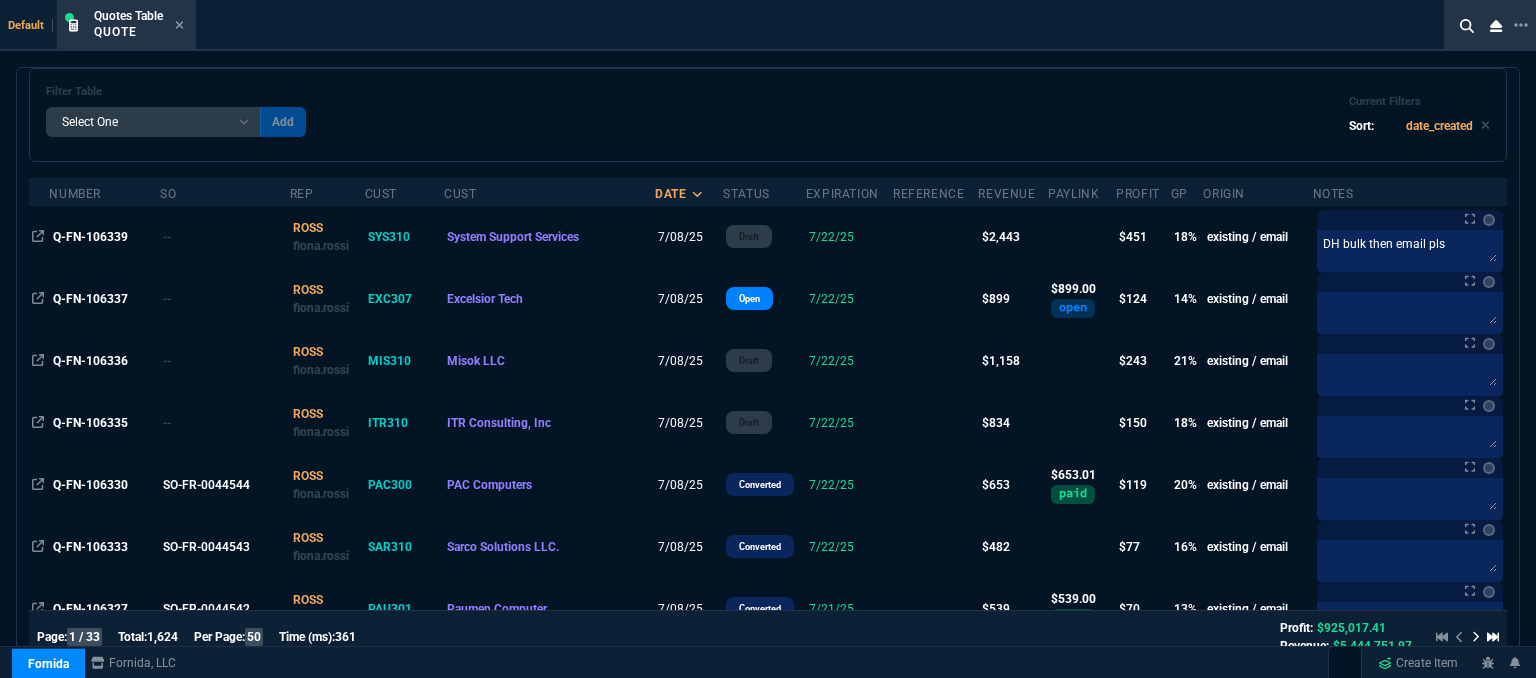 scroll, scrollTop: 0, scrollLeft: 0, axis: both 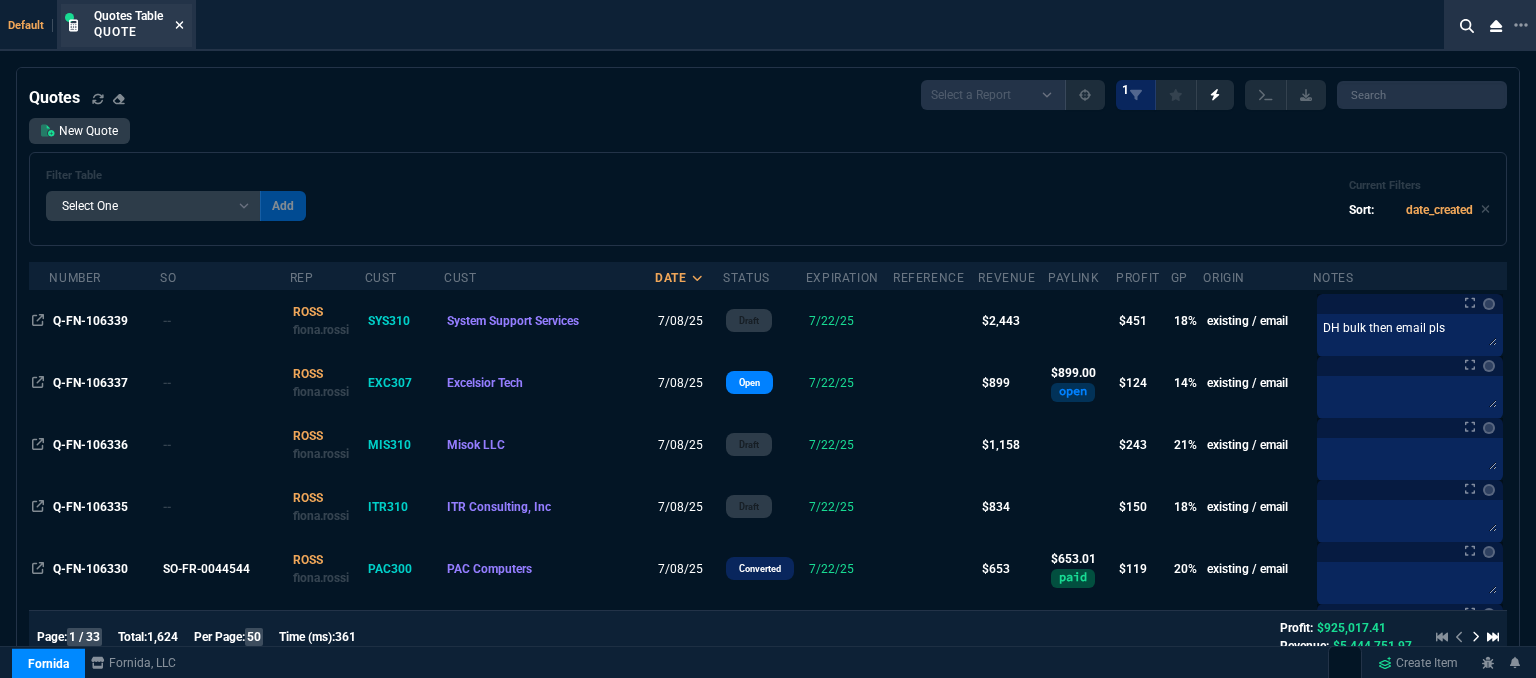 click at bounding box center [179, 25] 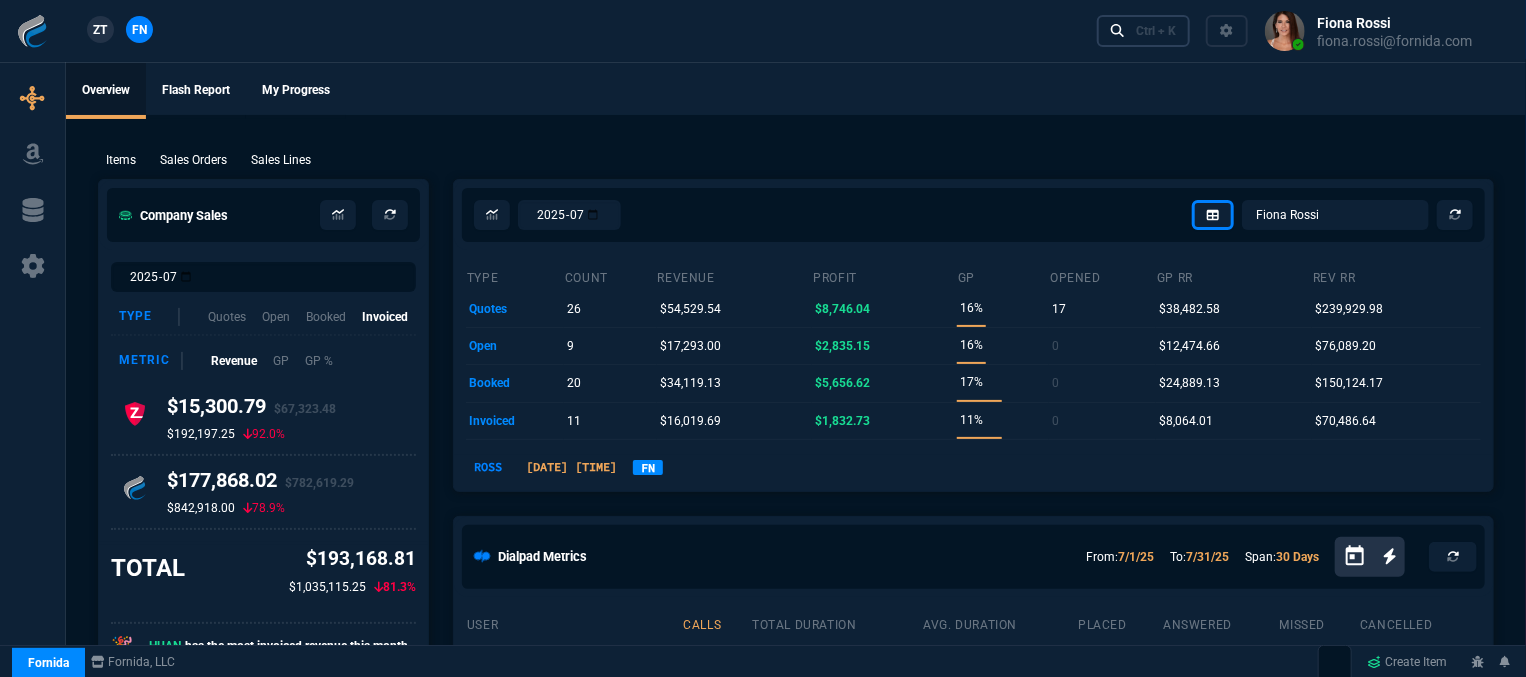 click on "Ctrl + K" at bounding box center [1156, 31] 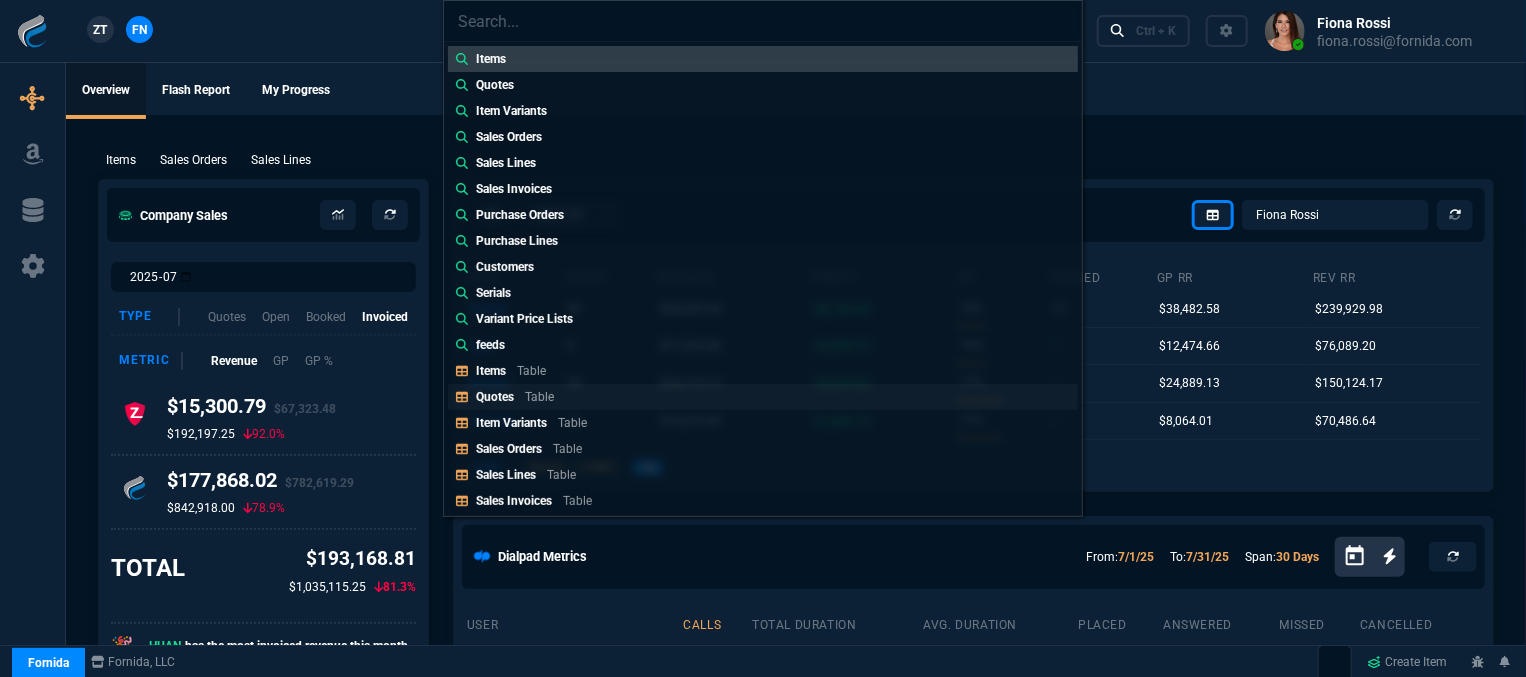 click on "Quotes
Table" at bounding box center [763, 59] 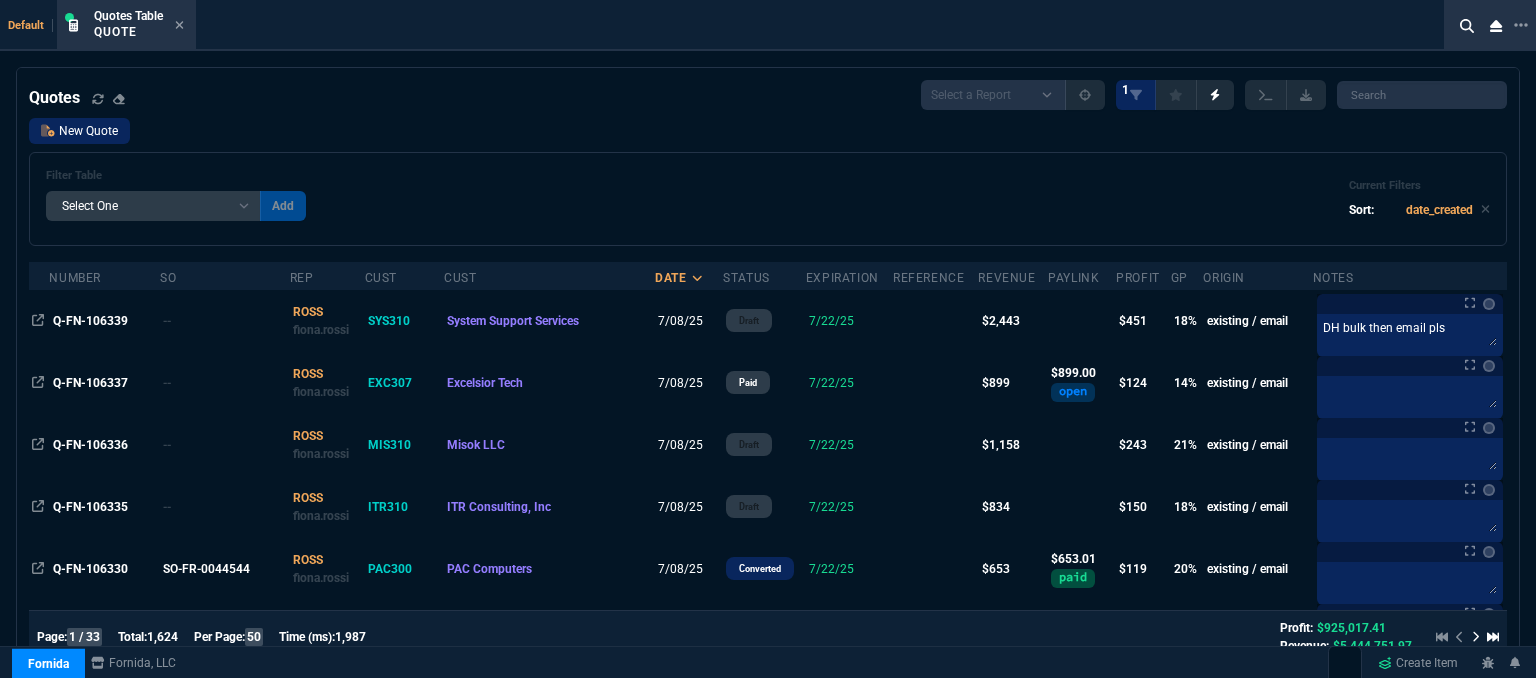 click on "New Quote" at bounding box center (79, 131) 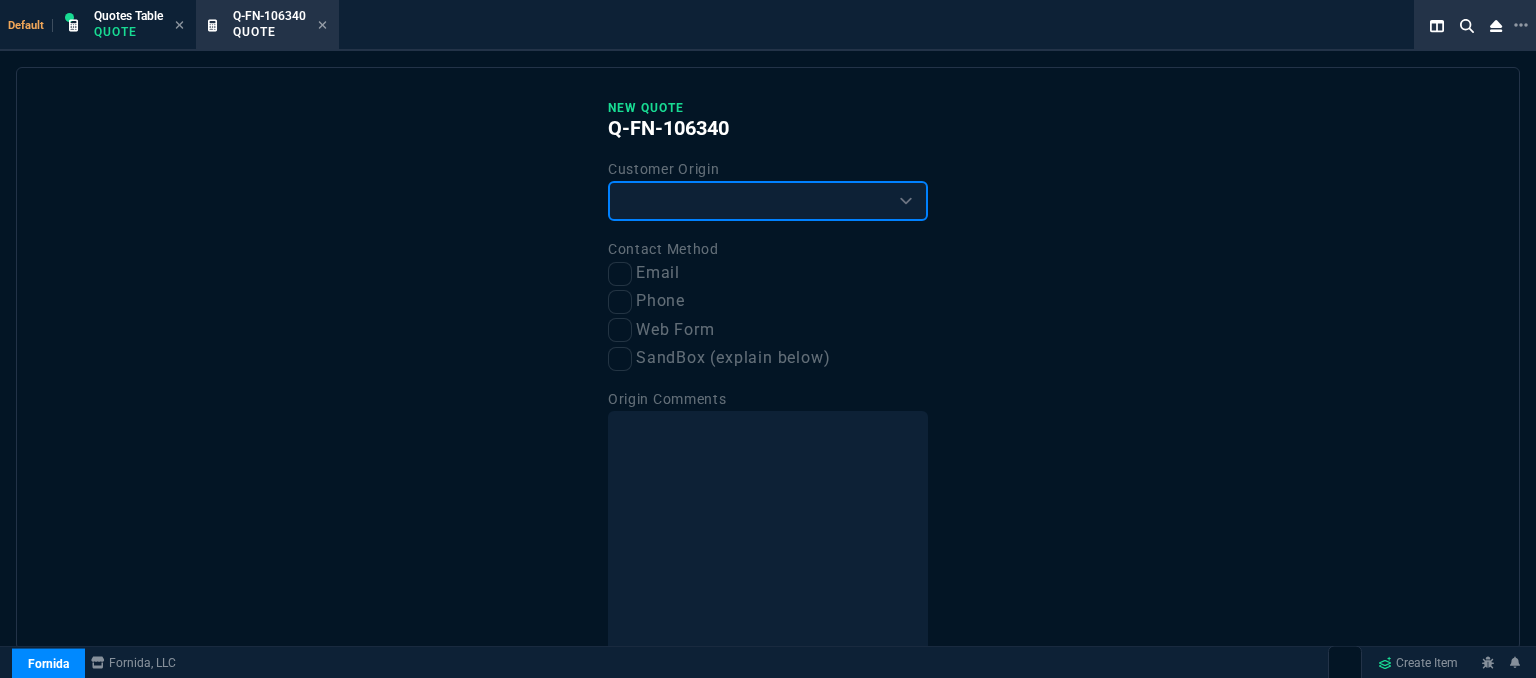 click on "Existing Customer Amazon Lead (first order) Website Lead (first order) Called (first order) Referral (first order) SandBox (explain below)" at bounding box center [768, 201] 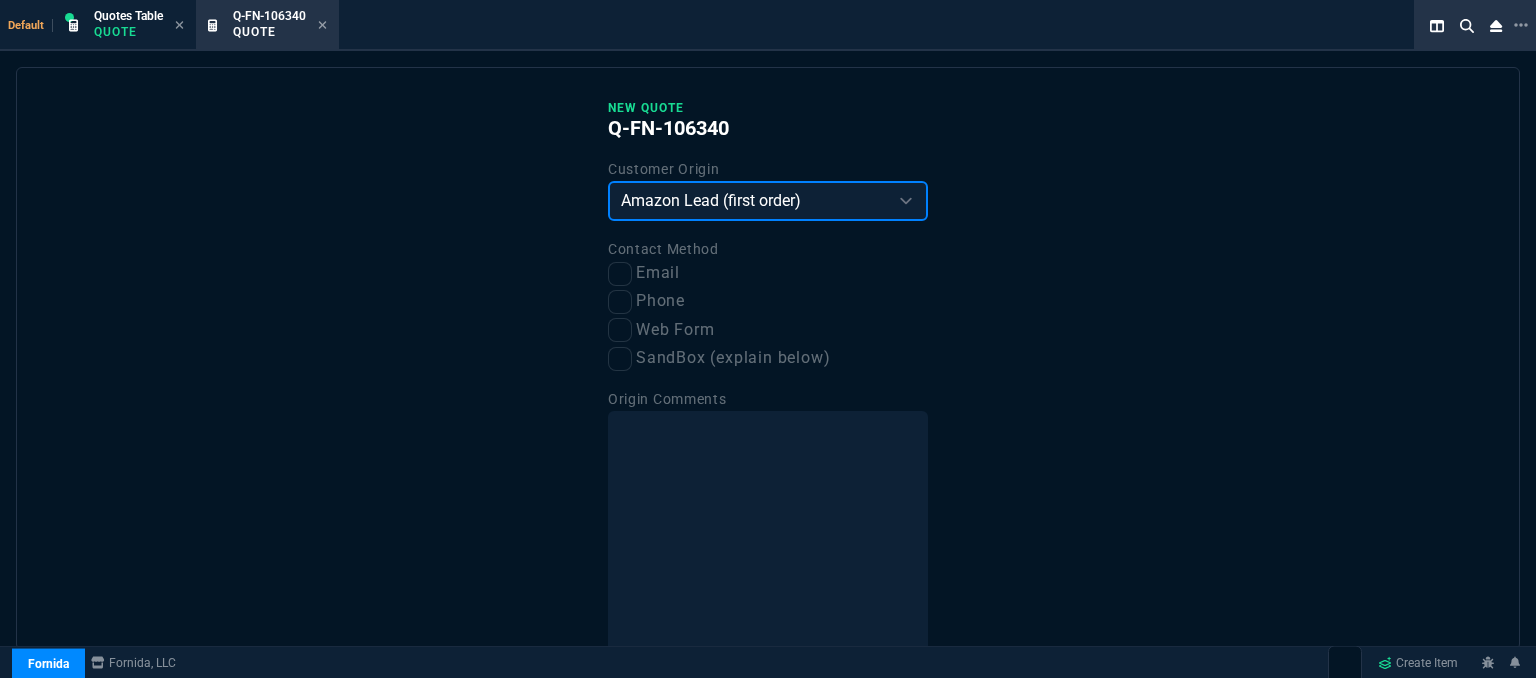 click on "Existing Customer Amazon Lead (first order) Website Lead (first order) Called (first order) Referral (first order) SandBox (explain below)" at bounding box center [768, 201] 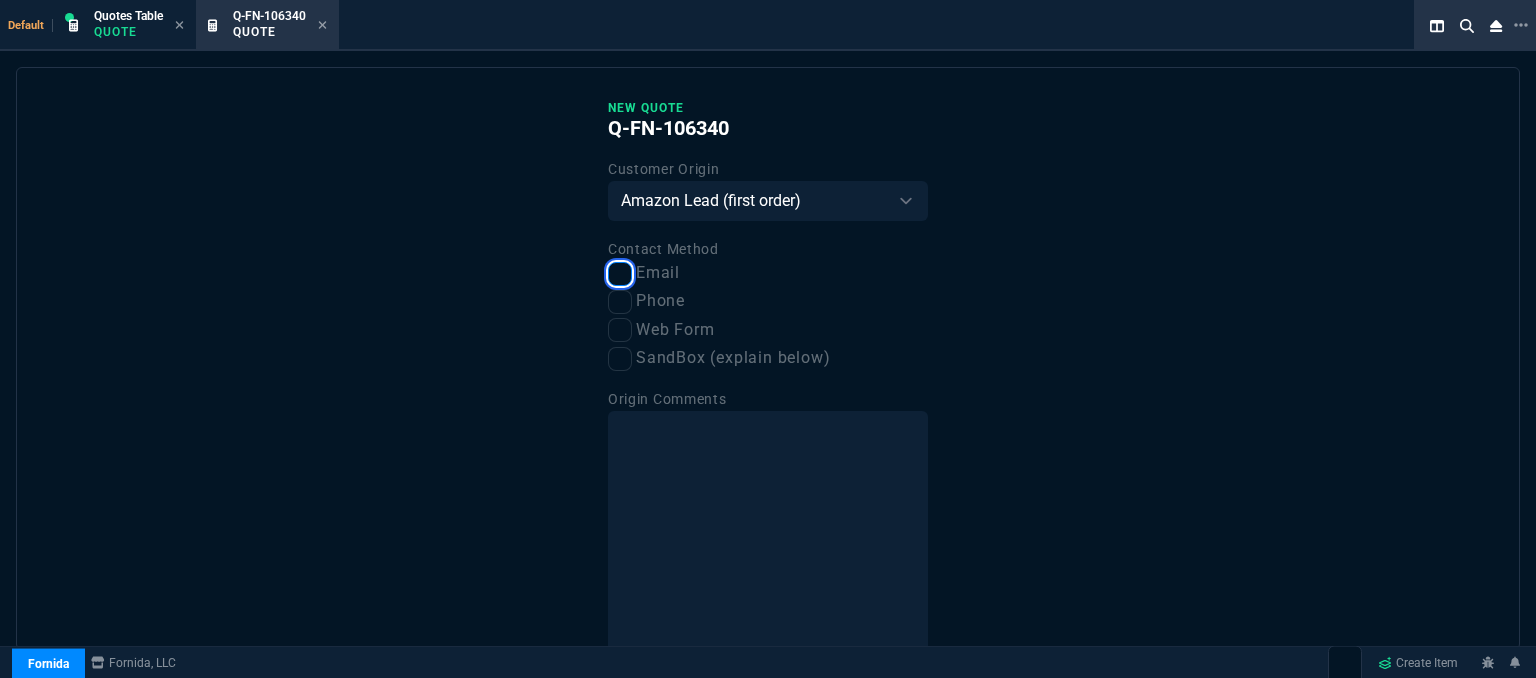click on "Email" at bounding box center (620, 274) 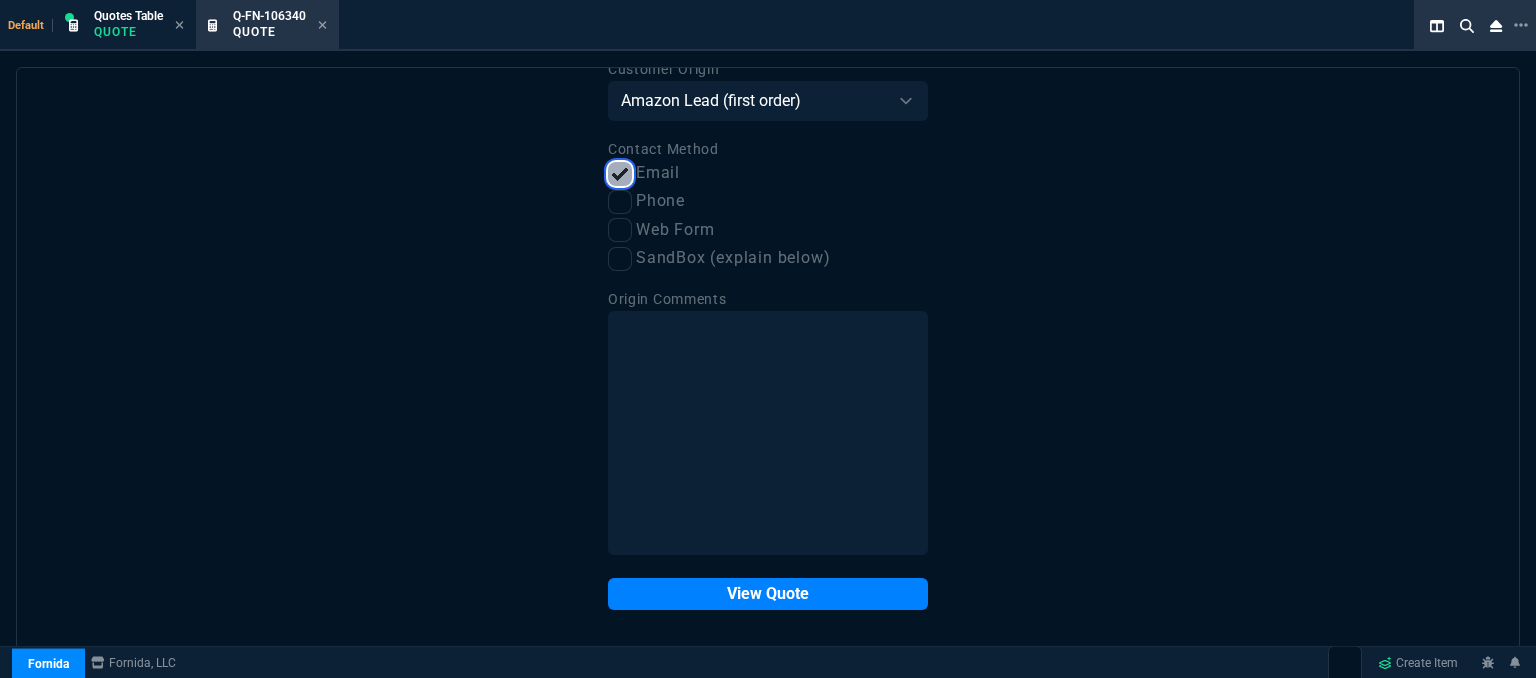scroll, scrollTop: 101, scrollLeft: 0, axis: vertical 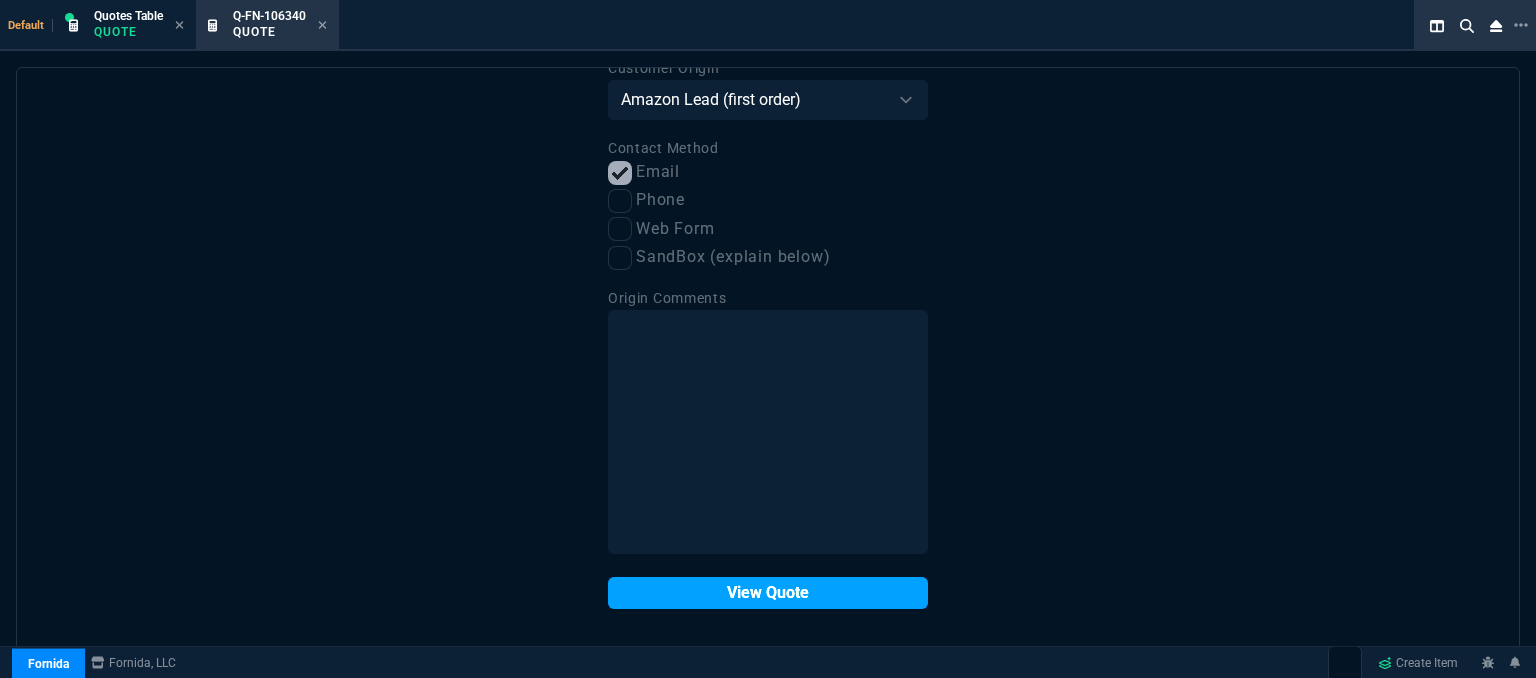 click on "View Quote" at bounding box center [768, 593] 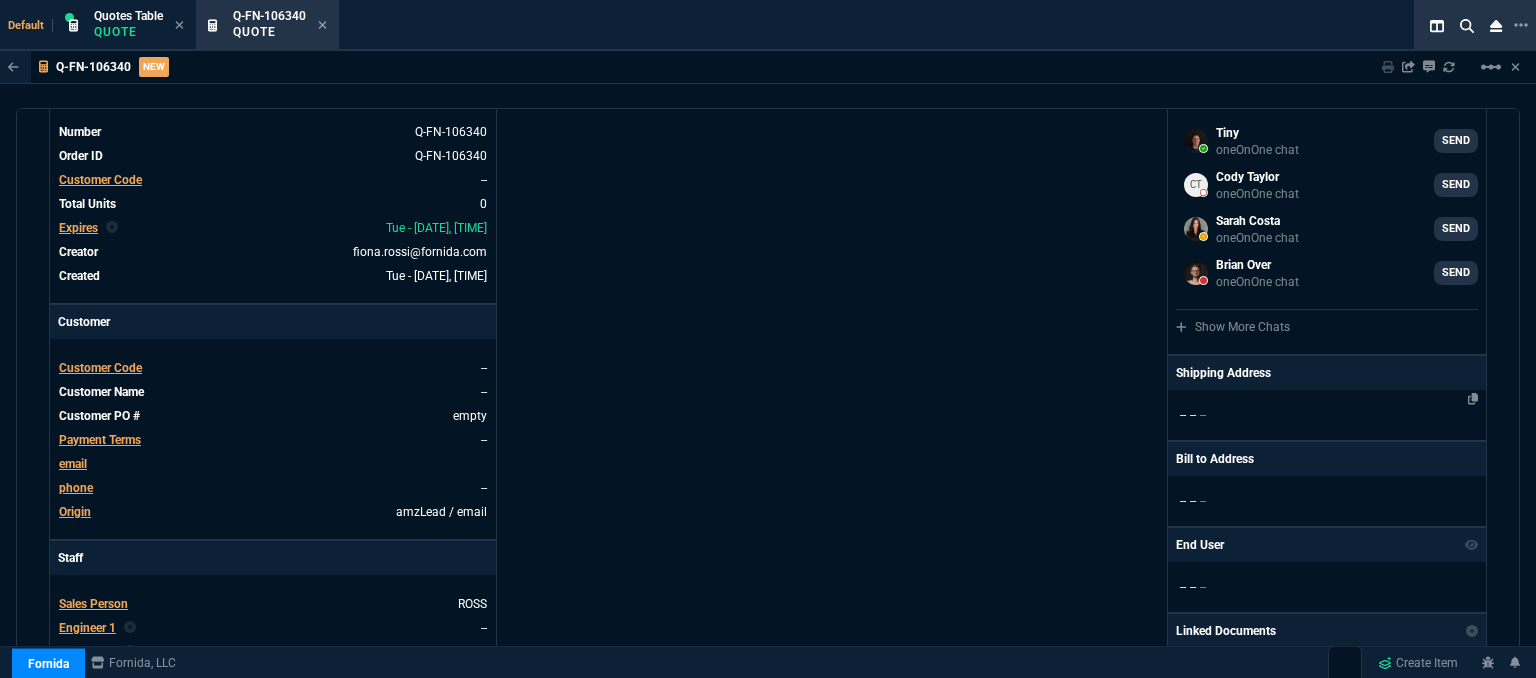 scroll, scrollTop: 400, scrollLeft: 0, axis: vertical 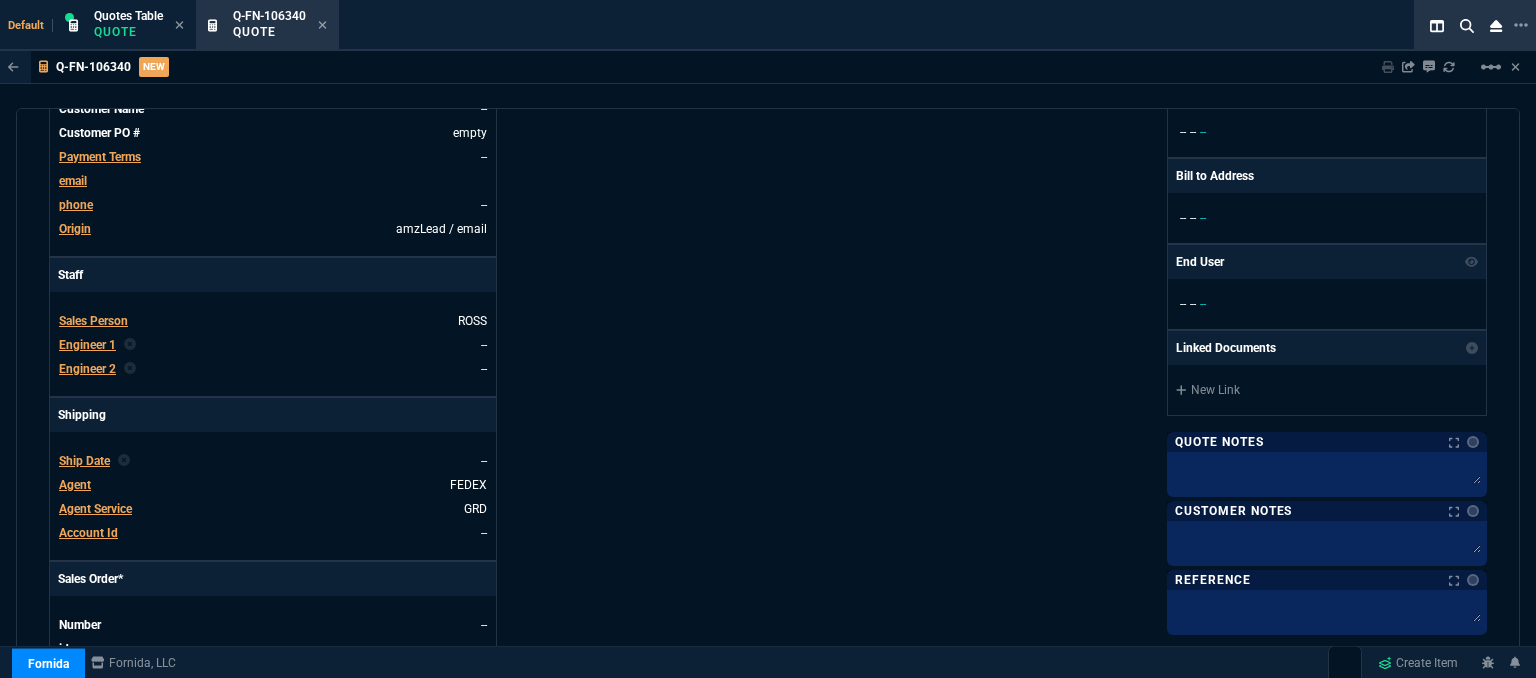 click at bounding box center [1327, 474] 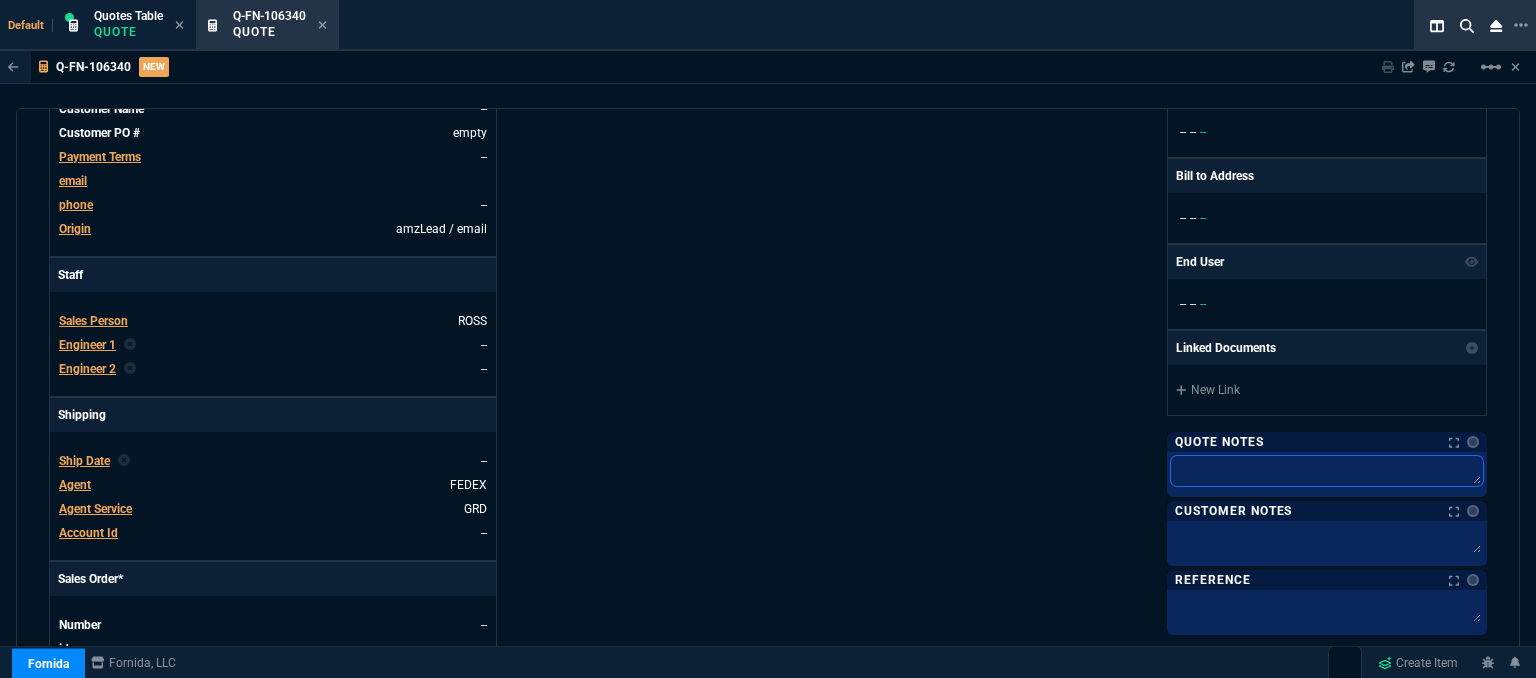 click at bounding box center [1327, 471] 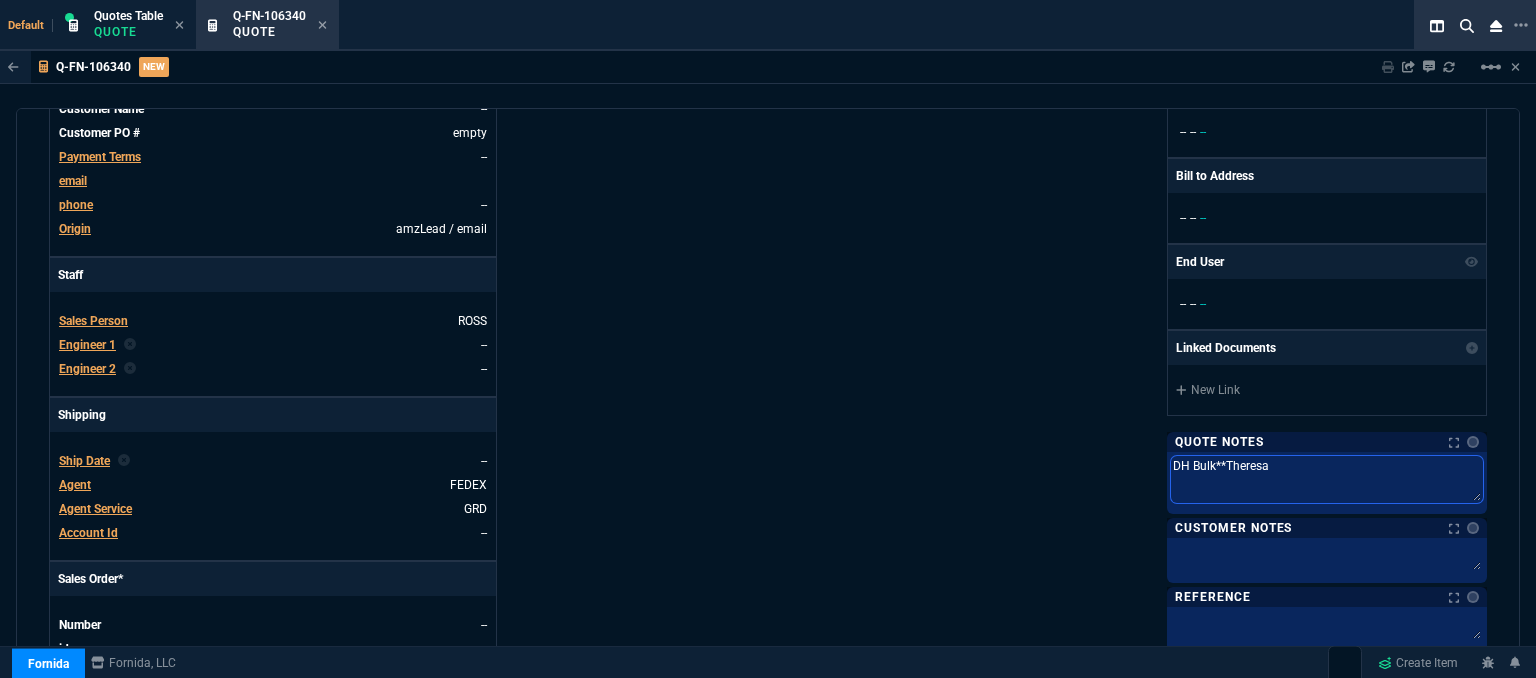 type on "DH Bulk**Theresa" 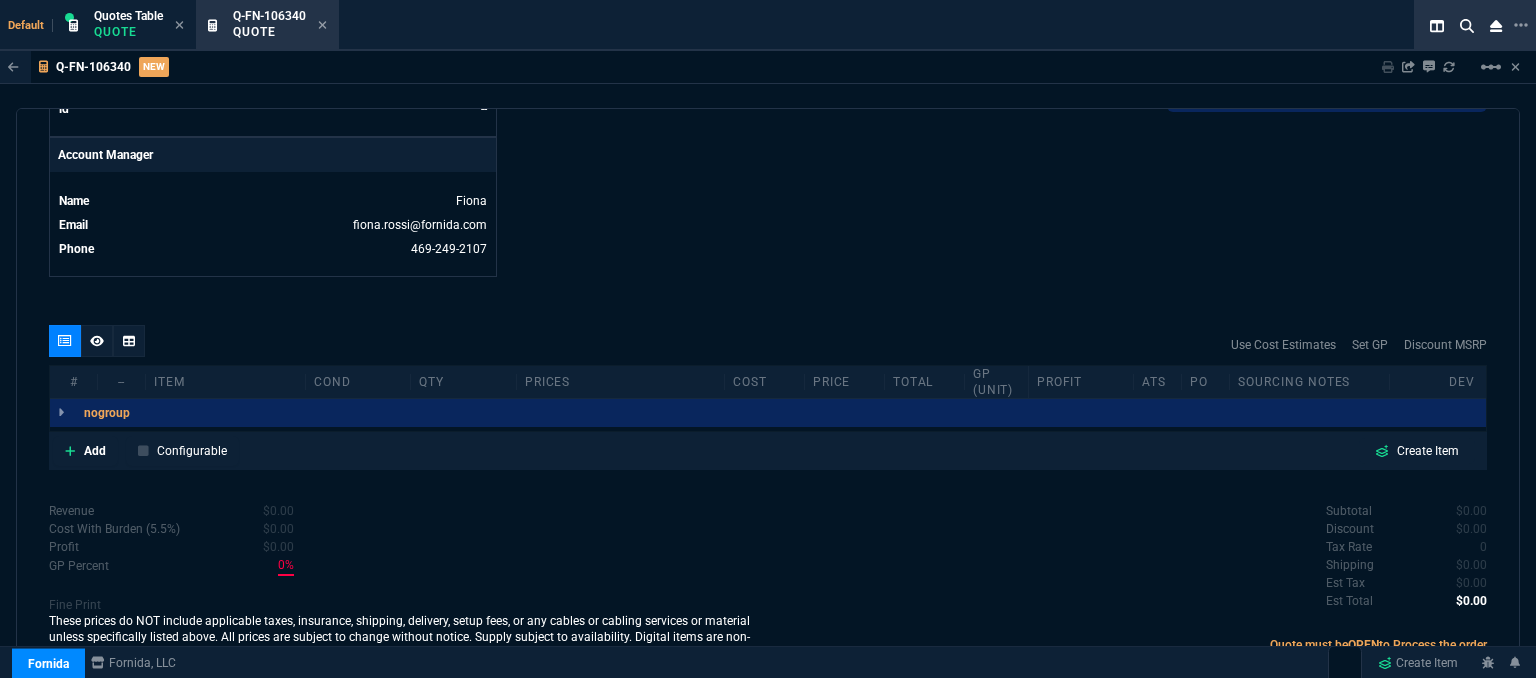 scroll, scrollTop: 958, scrollLeft: 0, axis: vertical 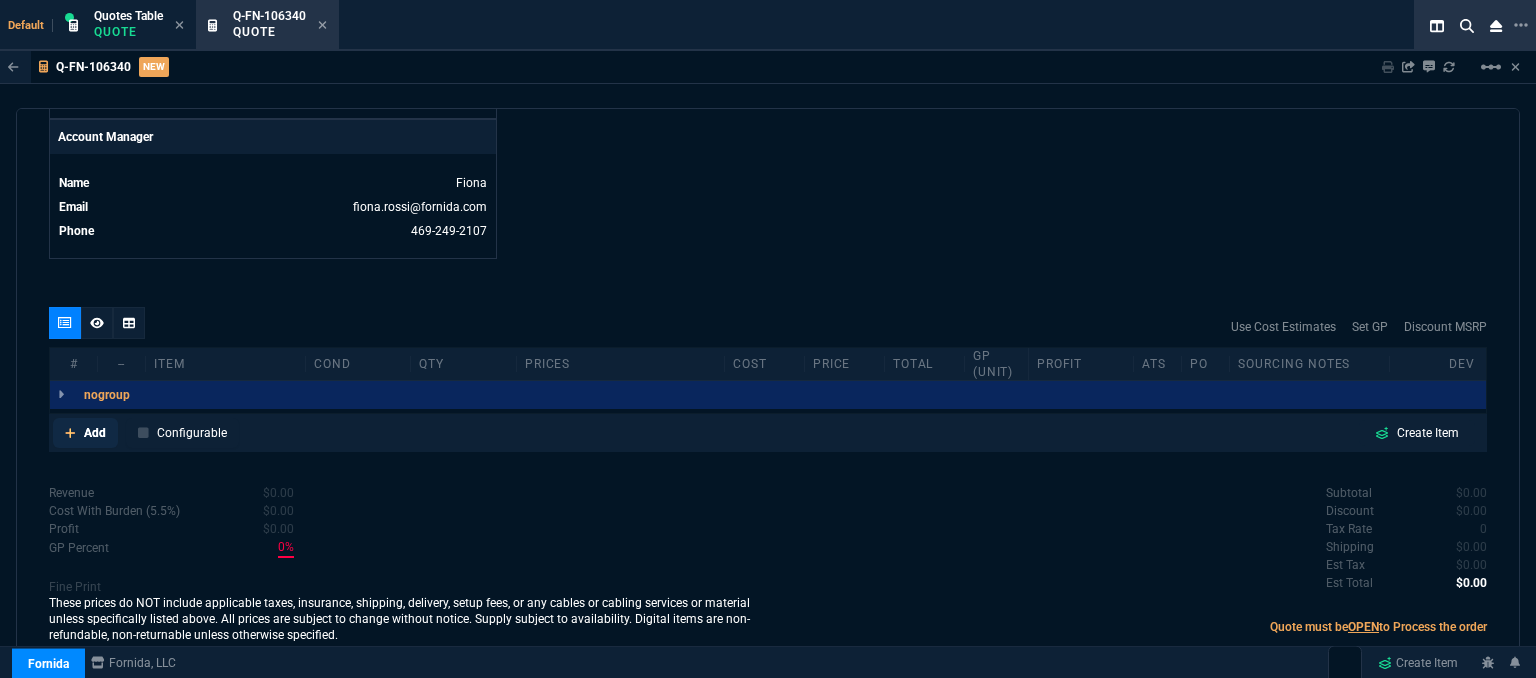 click at bounding box center (70, 433) 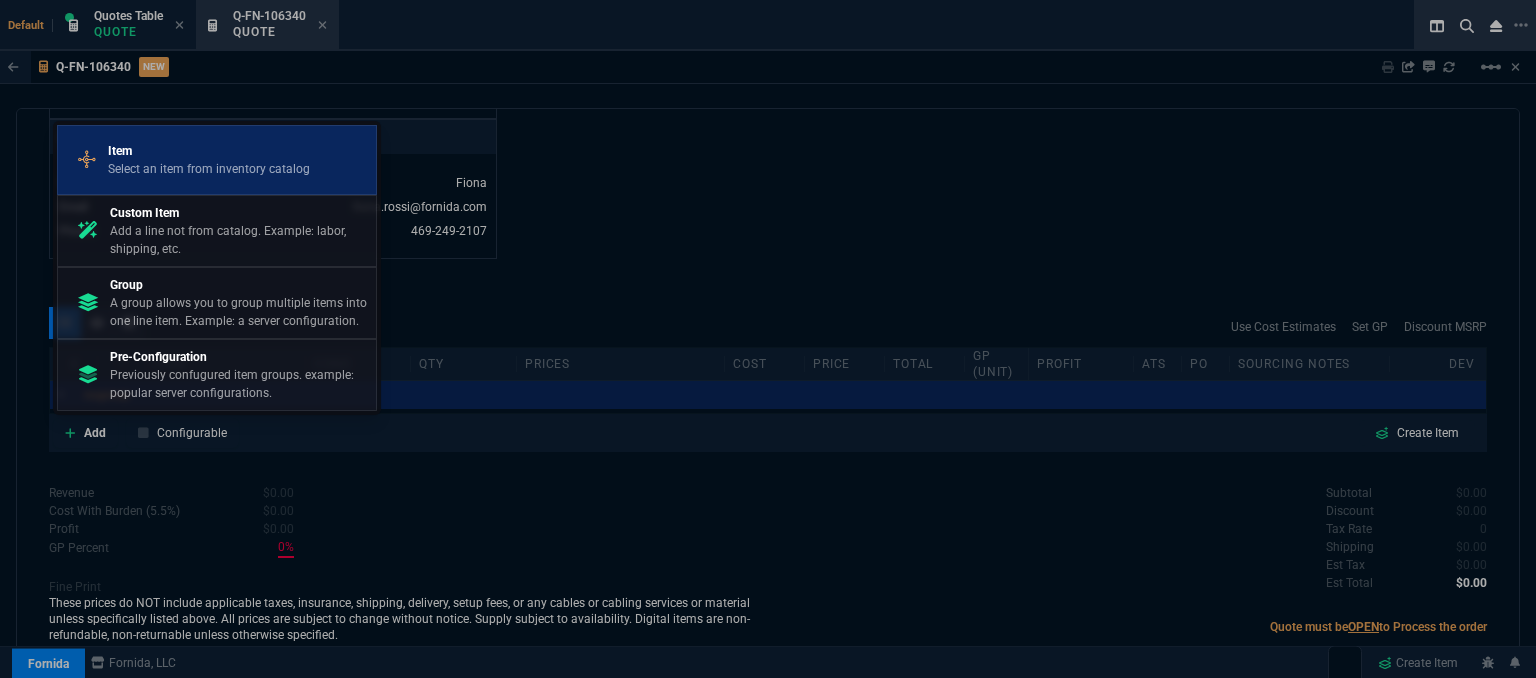click on "Select an item from inventory catalog" at bounding box center [209, 169] 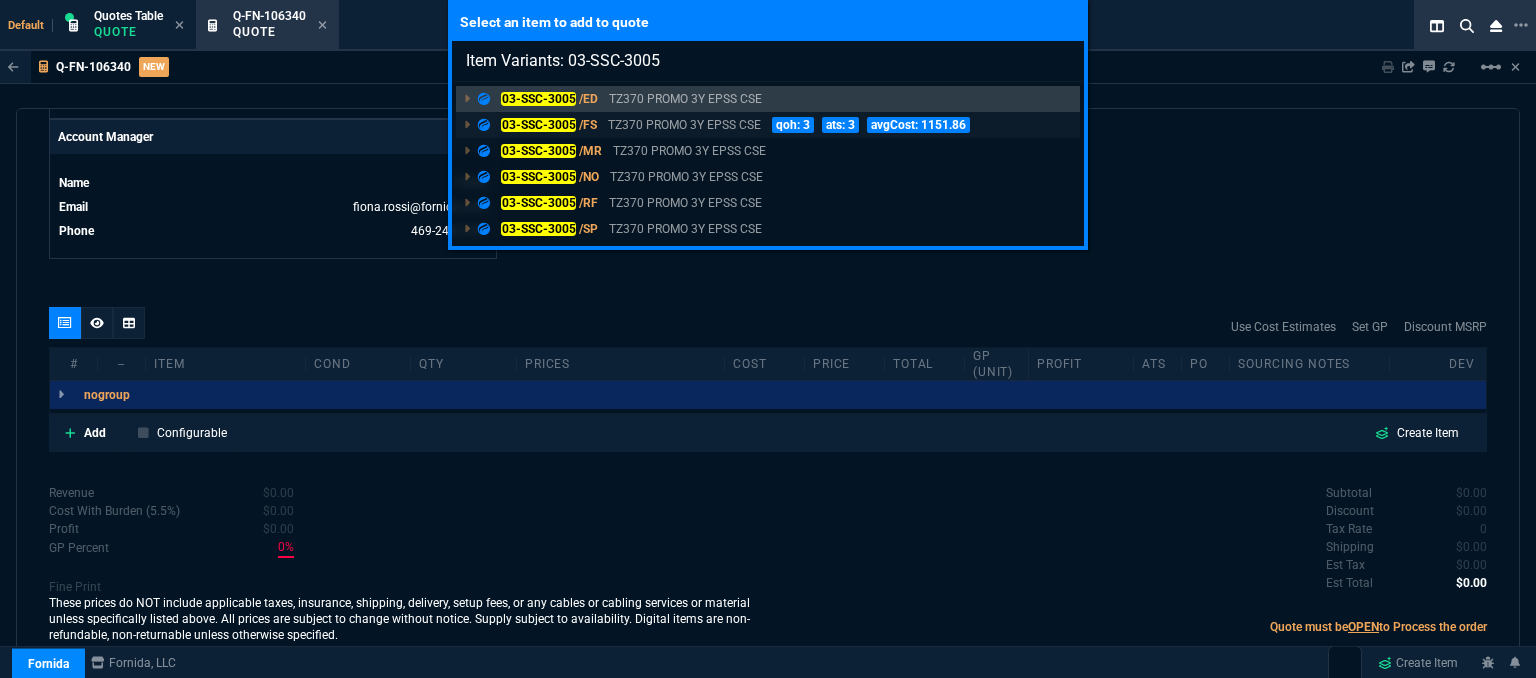 type on "Item Variants: 03-SSC-3005" 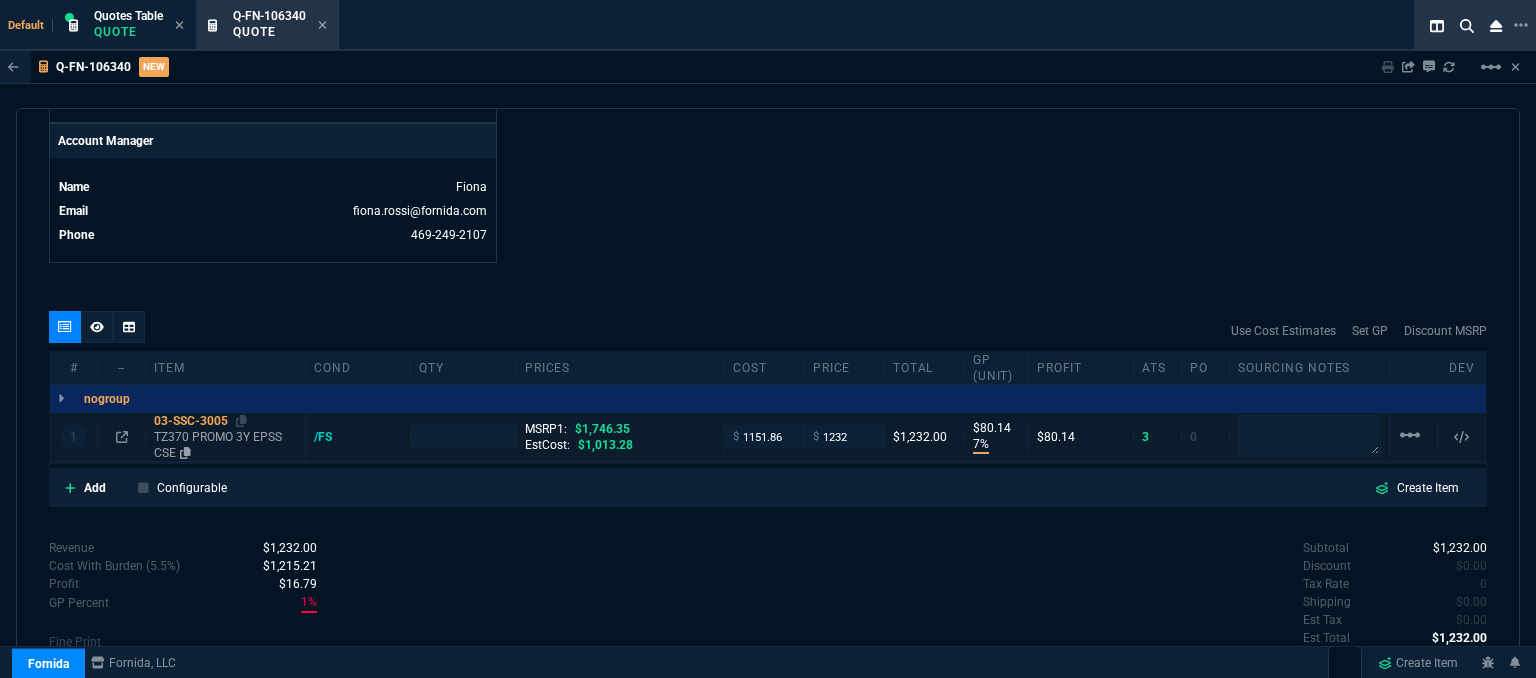 scroll, scrollTop: 958, scrollLeft: 0, axis: vertical 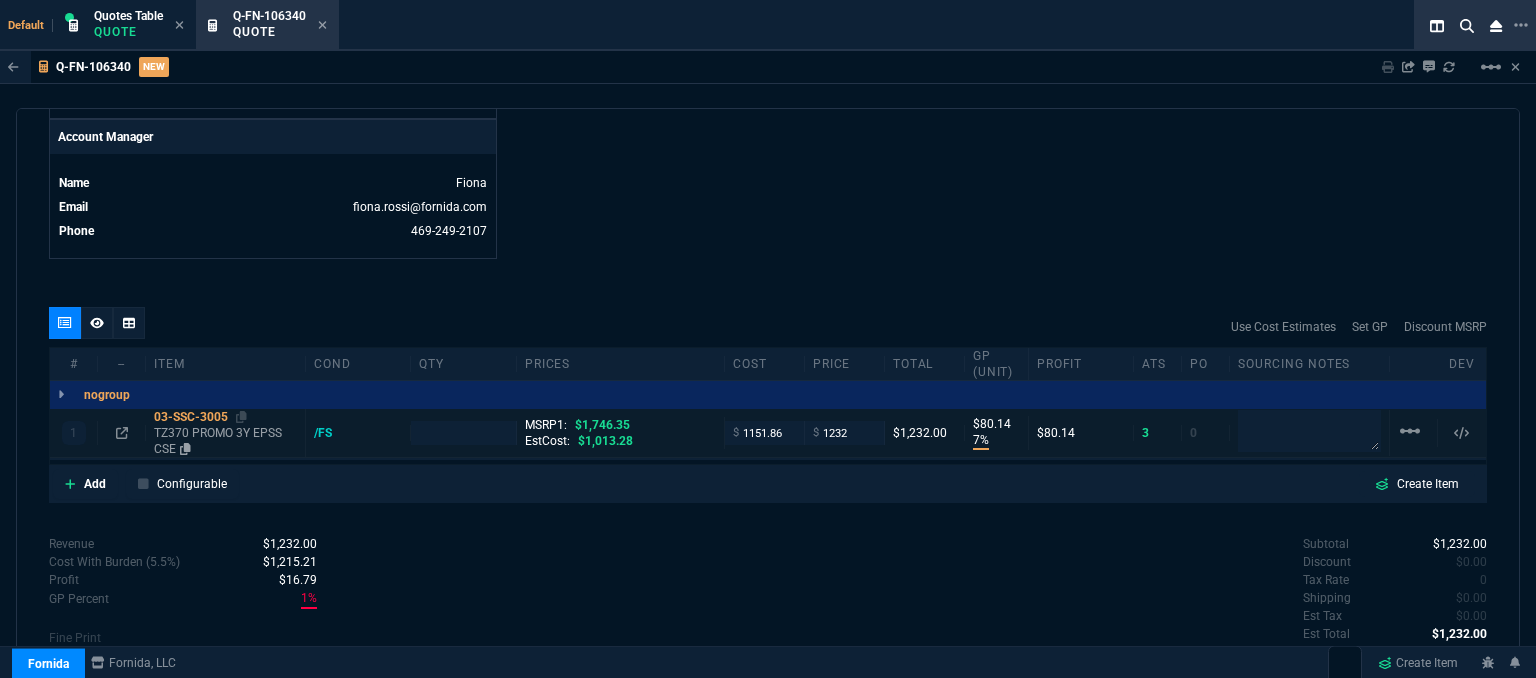 click on "TZ370 PROMO 3Y EPSS CSE" at bounding box center [225, 441] 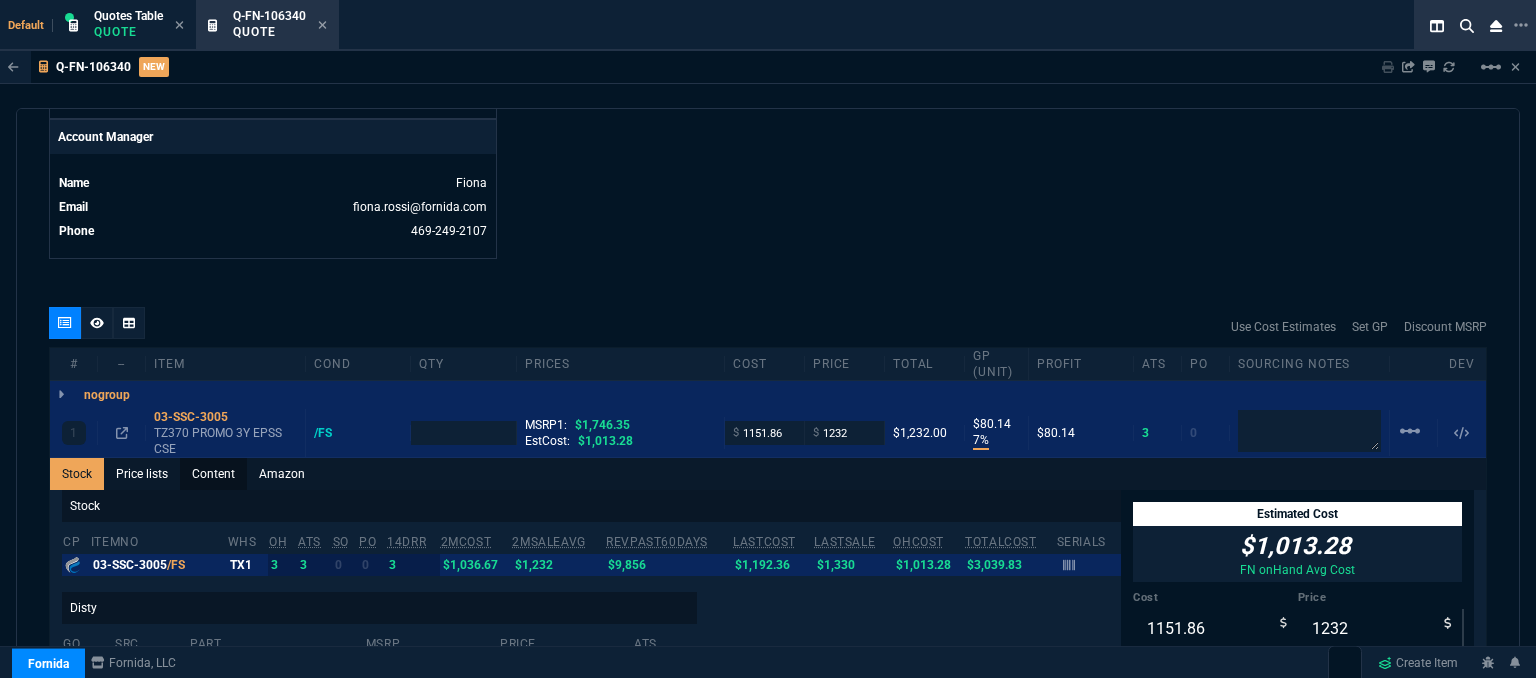 click on "Content" at bounding box center [213, 474] 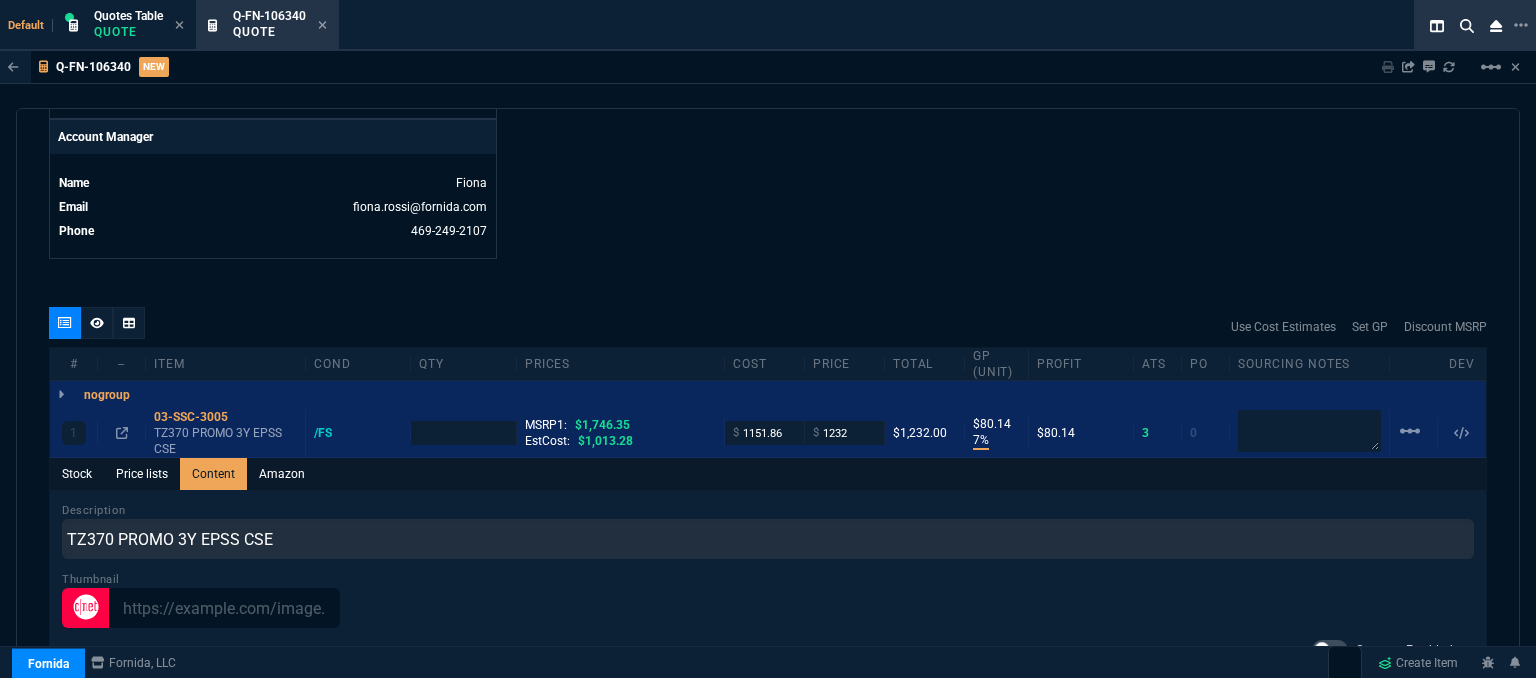 scroll, scrollTop: 0, scrollLeft: 0, axis: both 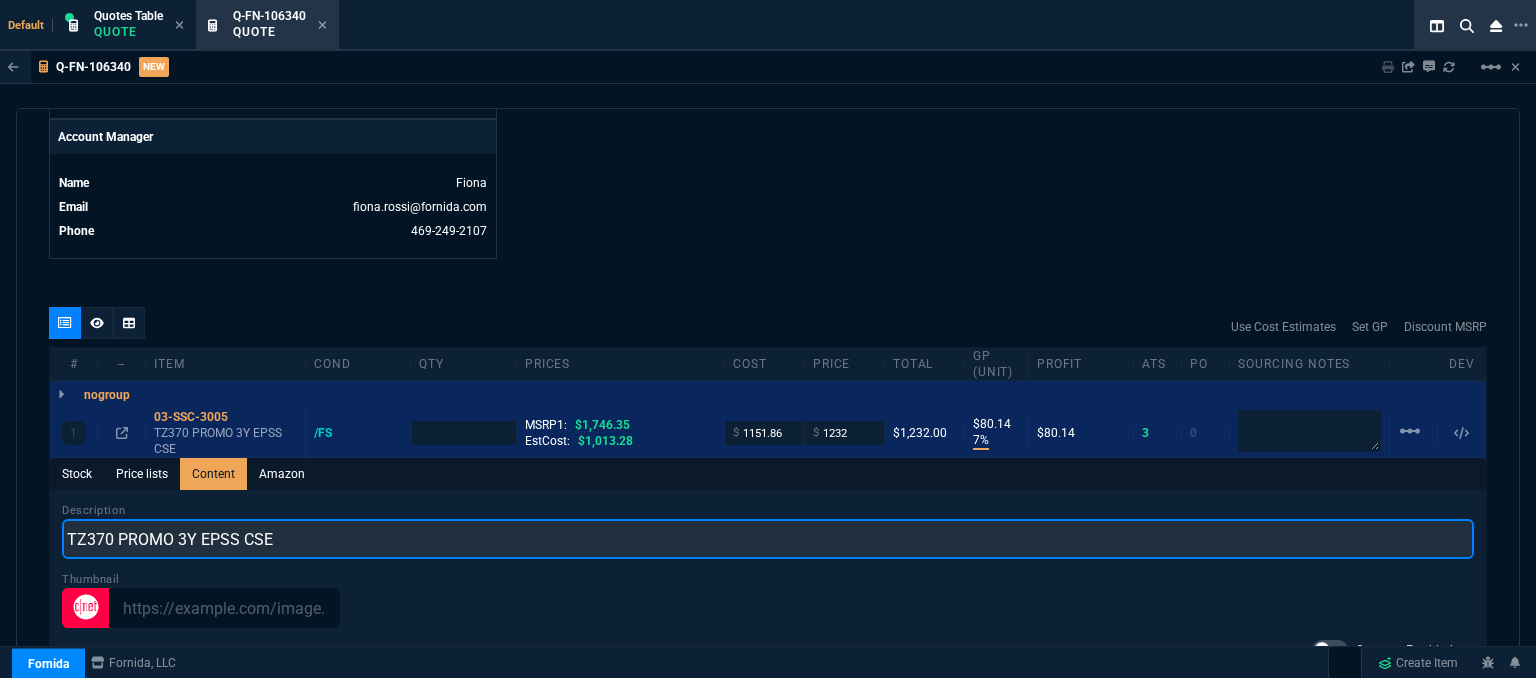 click on "TZ370 PROMO 3Y EPSS CSE" at bounding box center (768, 539) 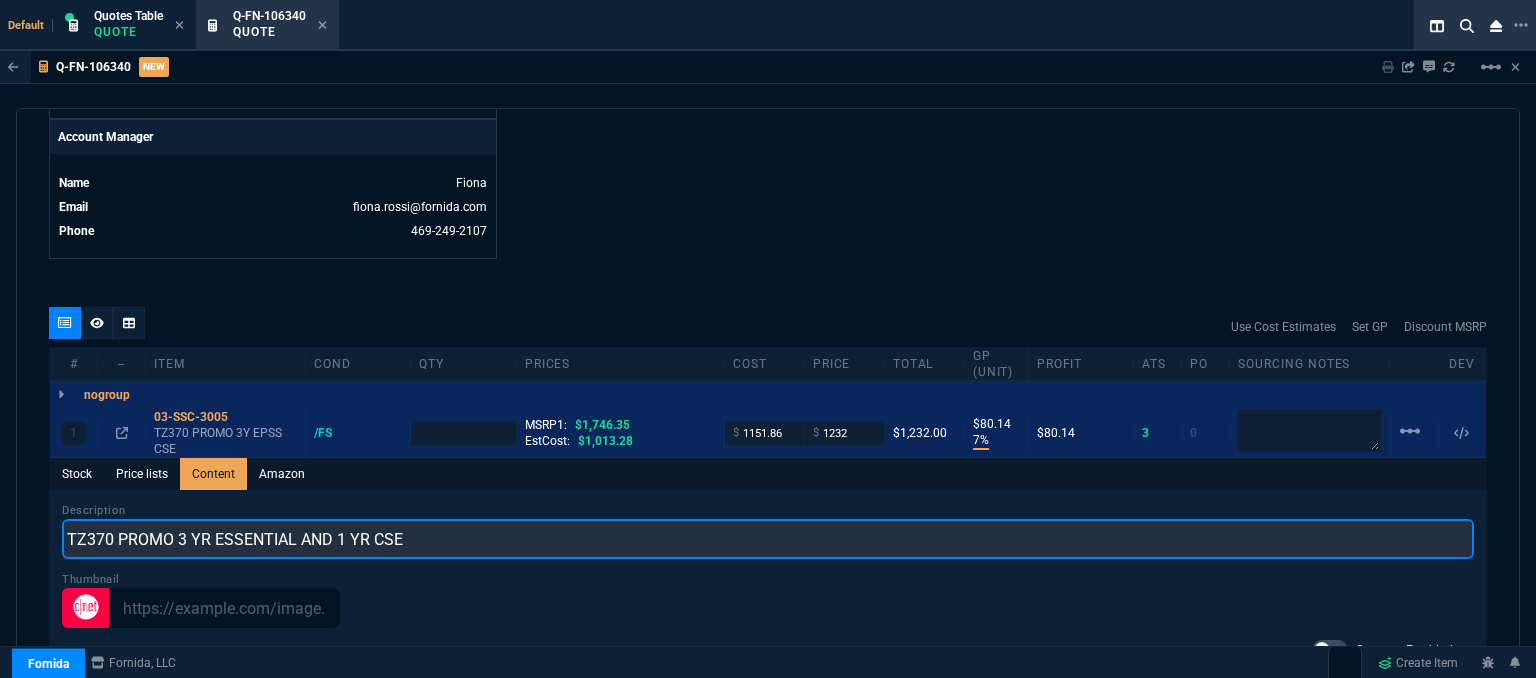 type on "TZ370 PROMO 3 YR ESSENTIAL AND 1 YR CSE" 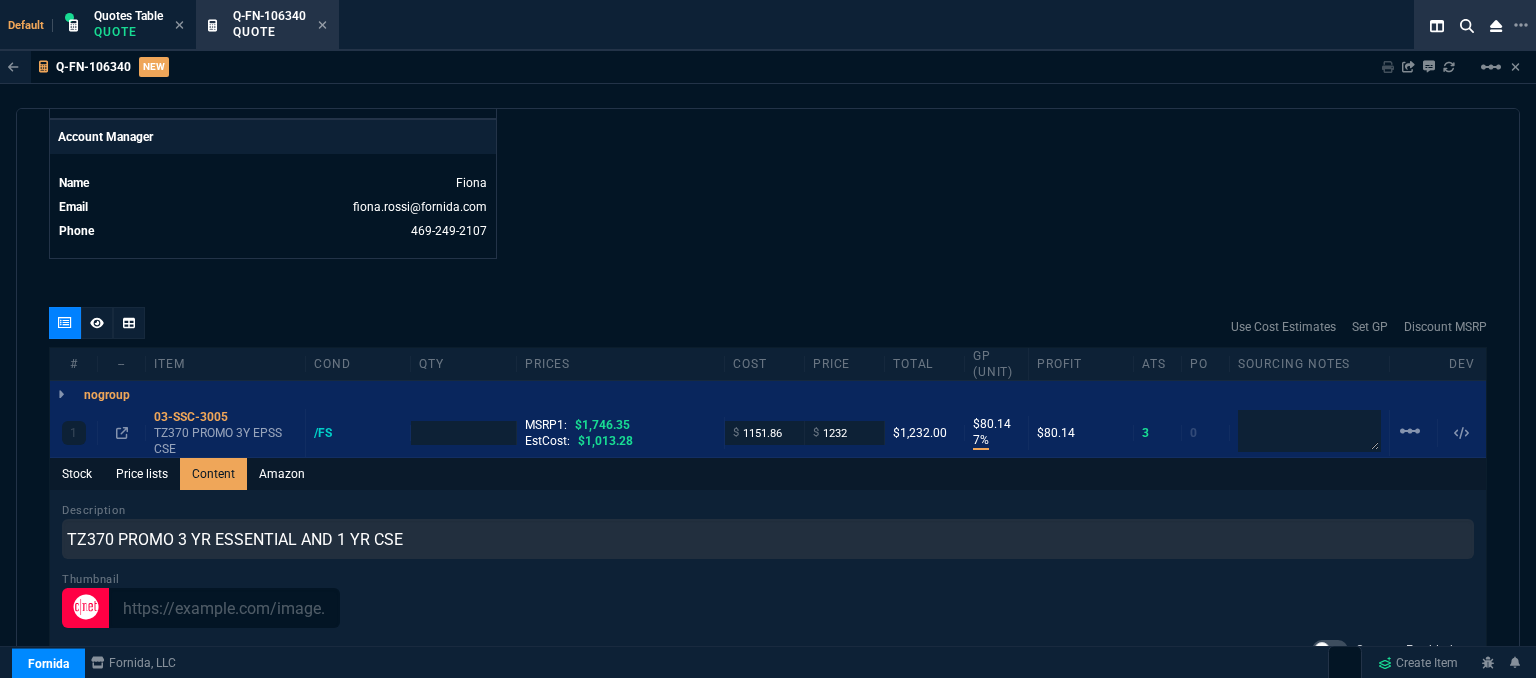 click on "Fornida, LLC 2609 Technology Dr Suite 300 Plano, TX 75074  Share Link  Tiny oneOnOne chat SEND Cody Taylor oneOnOne chat SEND Sarah Costa oneOnOne chat SEND Brian Over oneOnOne chat SEND  Show More Chats  Shipping Address -- -- -- Bill to Address -- -- -- End User -- -- -- Linked Documents  New Link  Quote Notes Notes Quote Notes Notes DH Bulk**Theresa Last updated by  fiona.rossi@fornida.com  at  7/8/25, 2:10 PM DH Bulk**Theresa  DH Bulk**Theresa  Customer Notes Customer Notes    Reference Reference" at bounding box center (1127, -257) 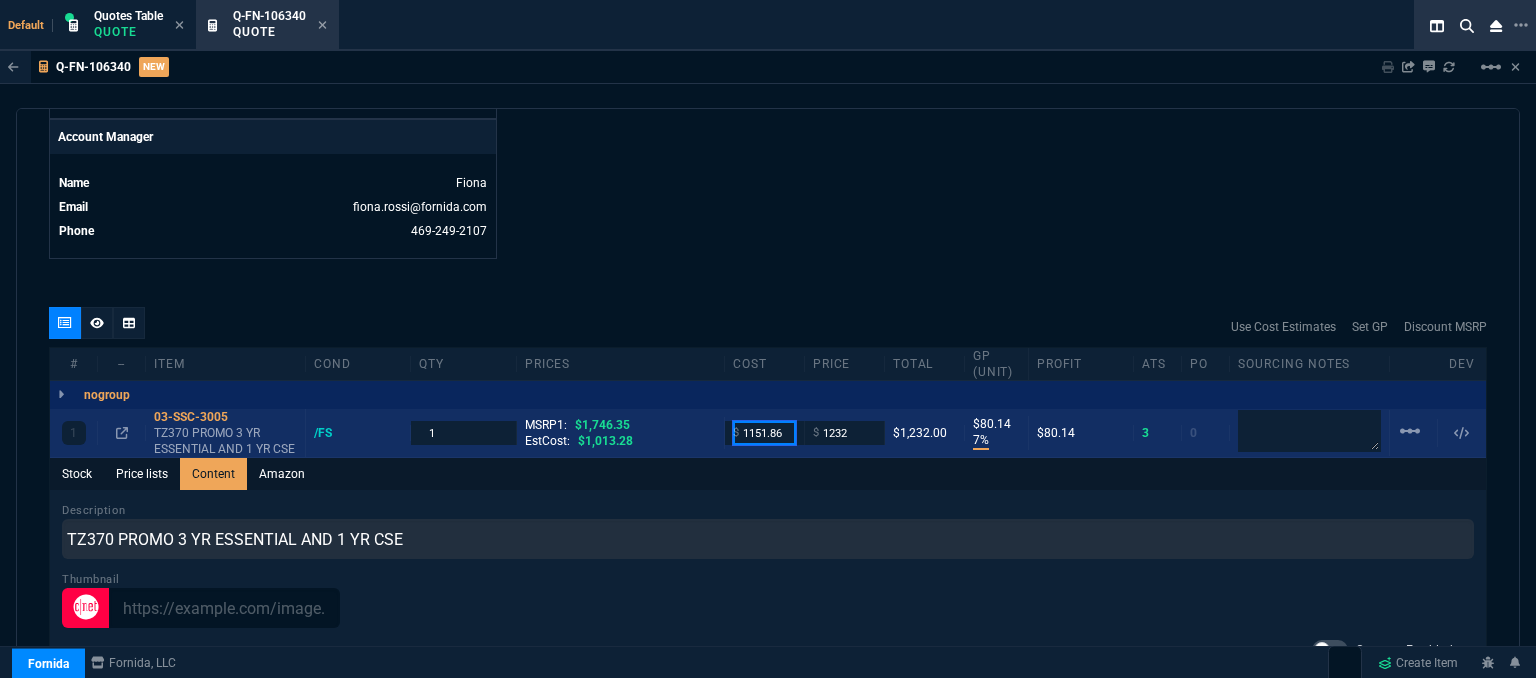 click on "1151.86" at bounding box center (764, 432) 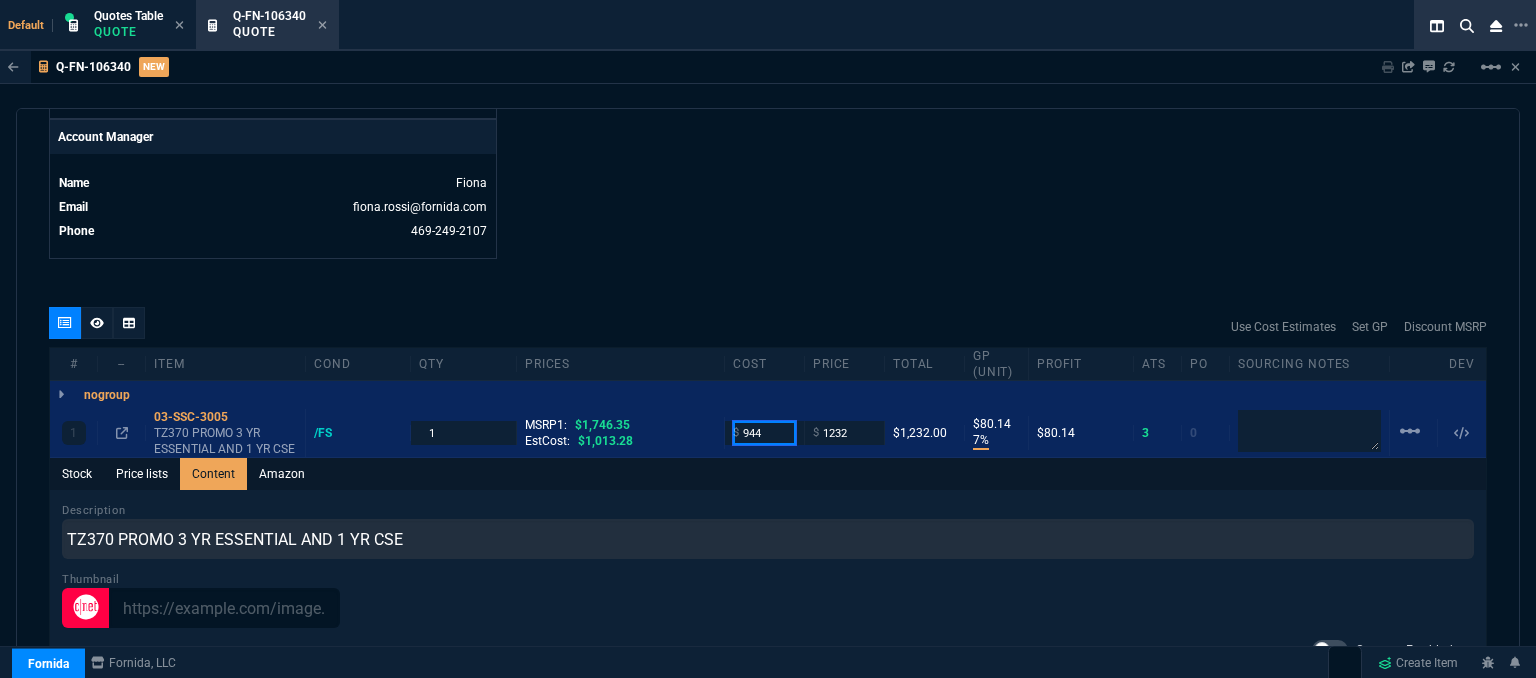 type on "944" 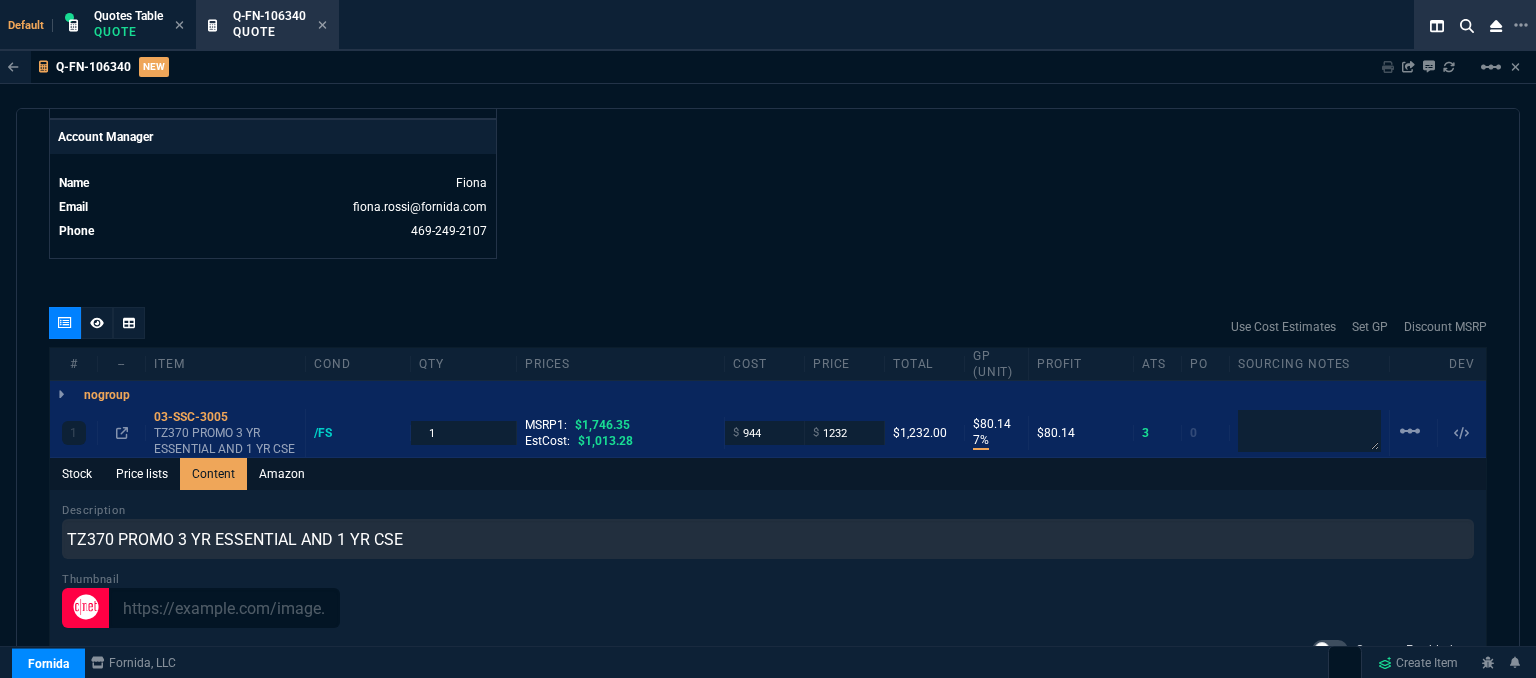 click on "Fornida, LLC 2609 Technology Dr Suite 300 Plano, TX 75074  Share Link  Tiny oneOnOne chat SEND Cody Taylor oneOnOne chat SEND Sarah Costa oneOnOne chat SEND Brian Over oneOnOne chat SEND  Show More Chats  Shipping Address -- -- -- Bill to Address -- -- -- End User -- -- -- Linked Documents  New Link  Quote Notes Notes Quote Notes Notes DH Bulk**Theresa Last updated by  fiona.rossi@fornida.com  at  7/8/25, 2:10 PM DH Bulk**Theresa  DH Bulk**Theresa  Customer Notes Customer Notes    Reference Reference" at bounding box center (1127, -257) 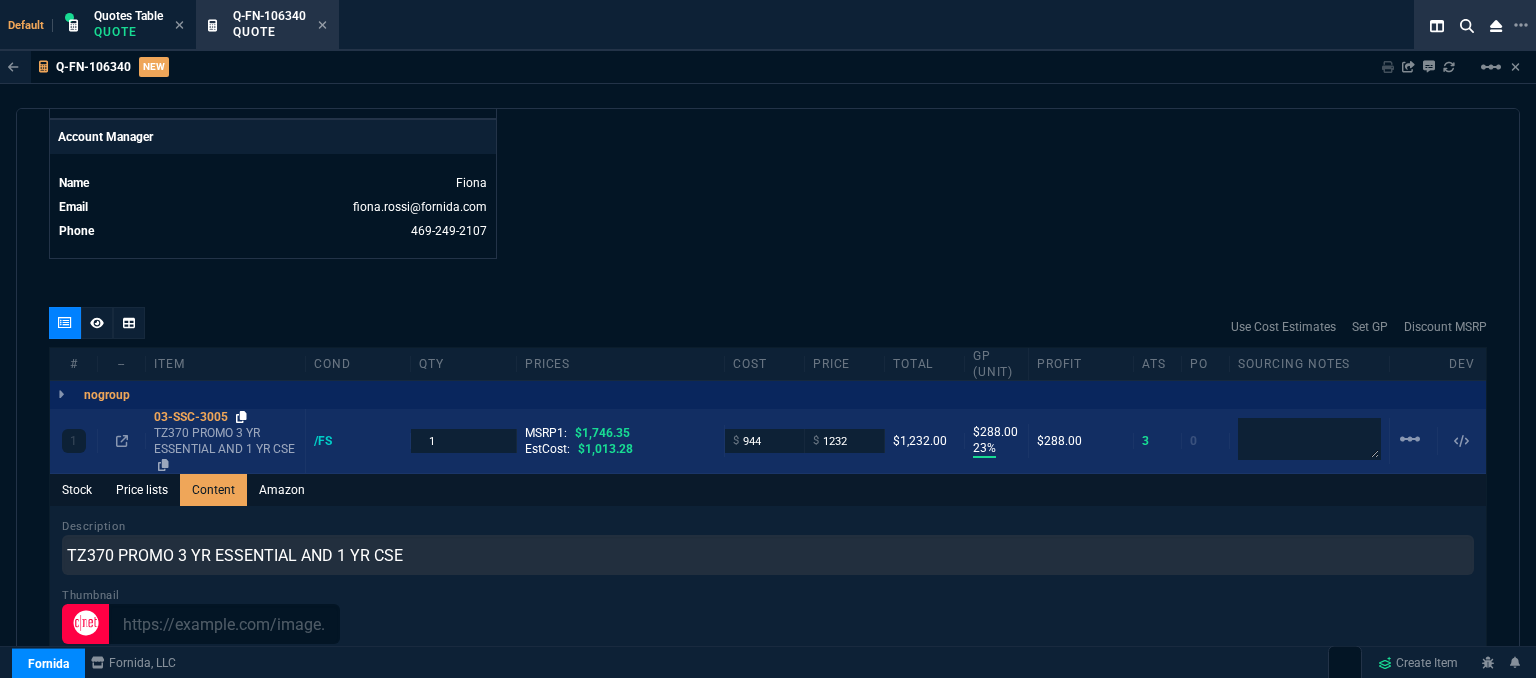 click at bounding box center [241, 417] 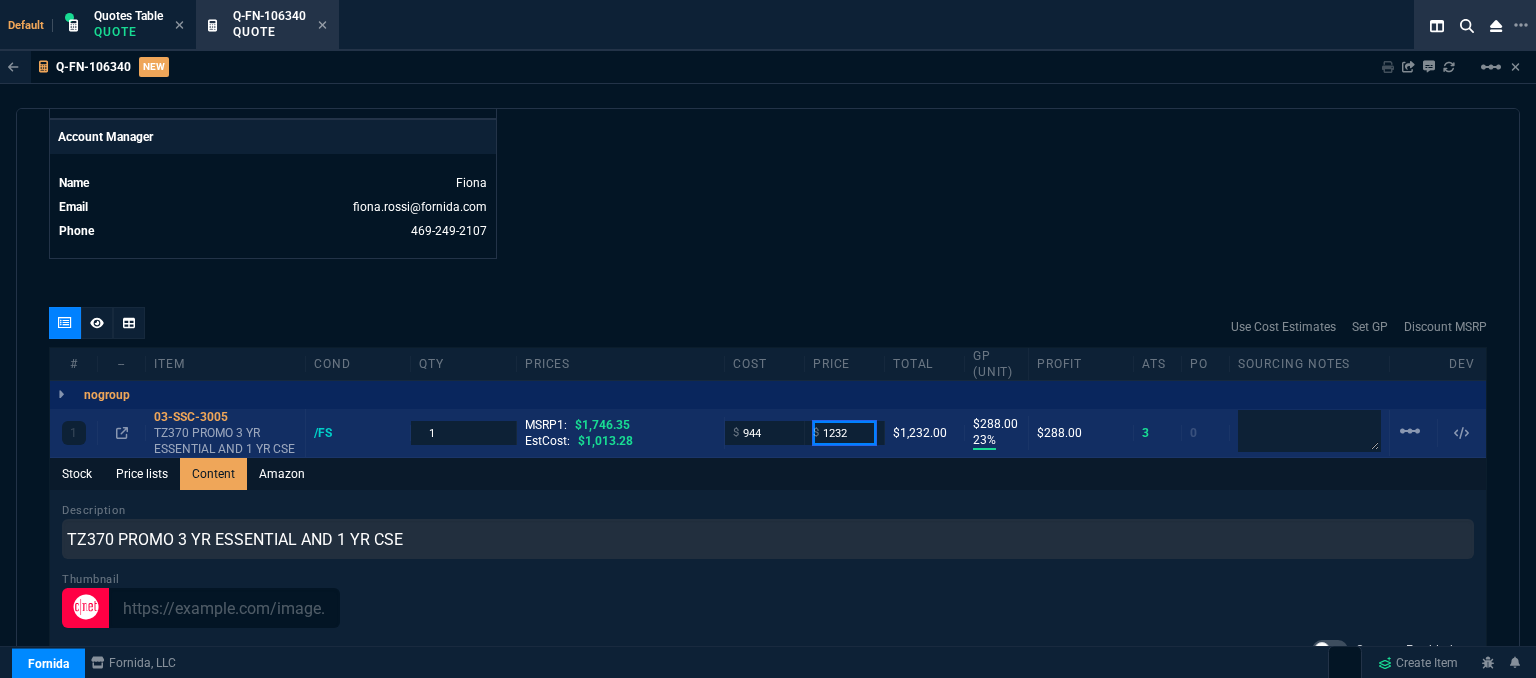 click on "1232" at bounding box center [844, 432] 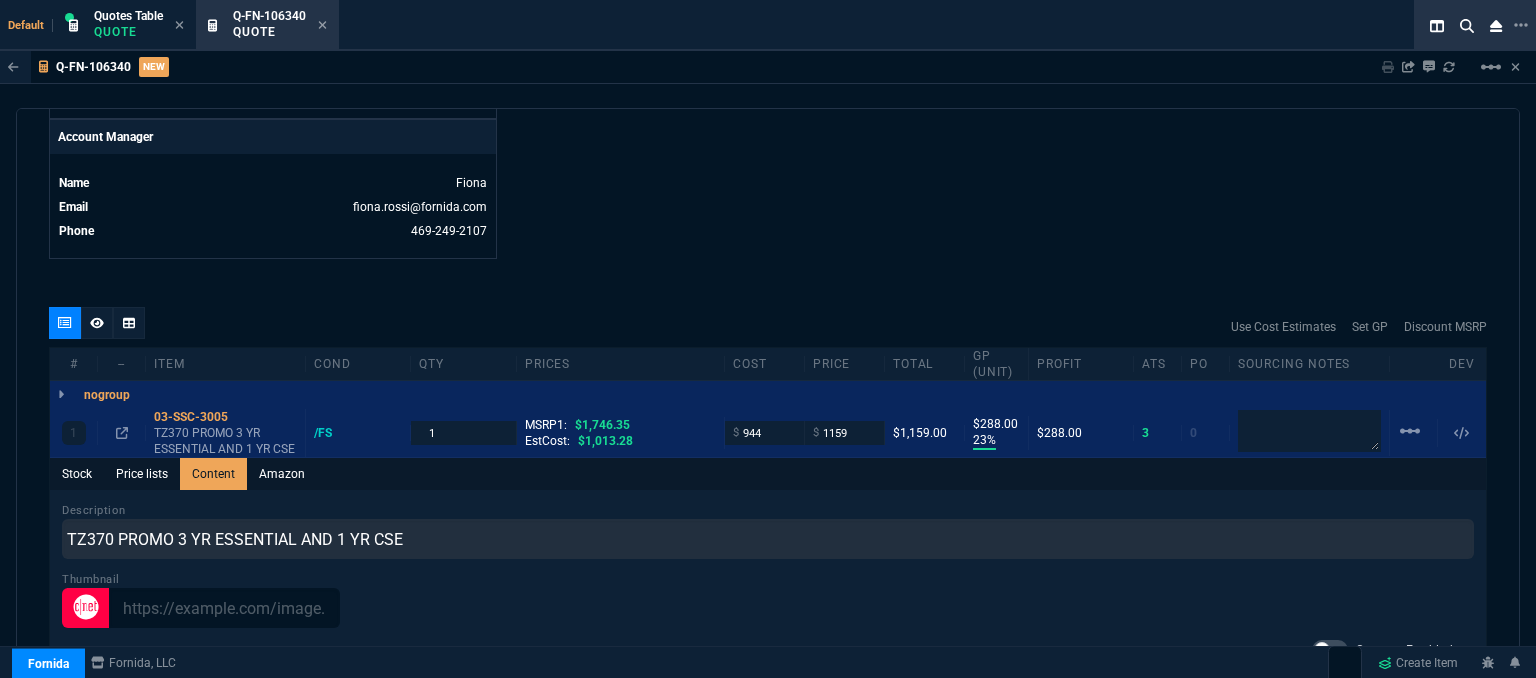 click on "Fornida, LLC 2609 Technology Dr Suite 300 Plano, TX 75074  Share Link  Tiny oneOnOne chat SEND Cody Taylor oneOnOne chat SEND Sarah Costa oneOnOne chat SEND Brian Over oneOnOne chat SEND  Show More Chats  Shipping Address -- -- -- Bill to Address -- -- -- End User -- -- -- Linked Documents  New Link  Quote Notes Notes Quote Notes Notes DH Bulk**Theresa Last updated by  fiona.rossi@fornida.com  at  7/8/25, 2:10 PM DH Bulk**Theresa  DH Bulk**Theresa  Customer Notes Customer Notes    Reference Reference" at bounding box center (1127, -257) 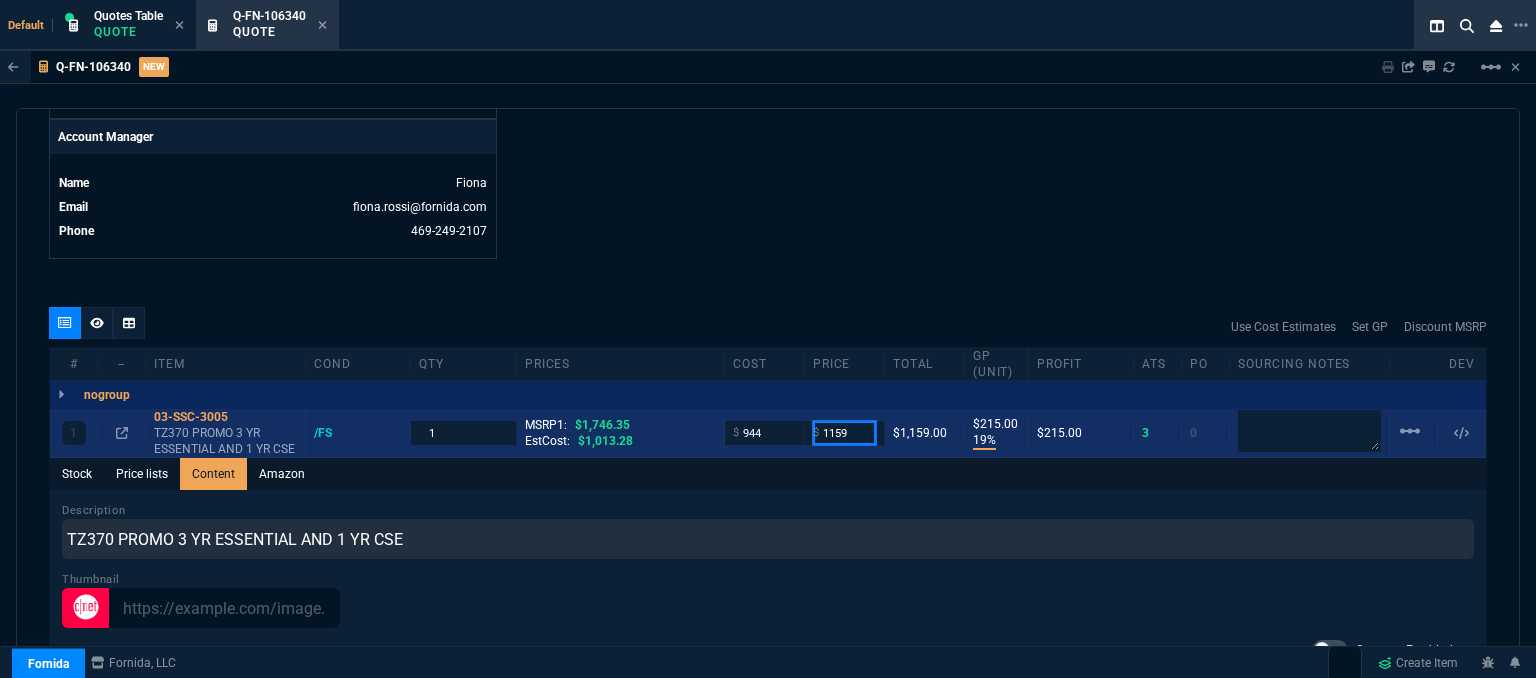 click on "1159" at bounding box center [844, 432] 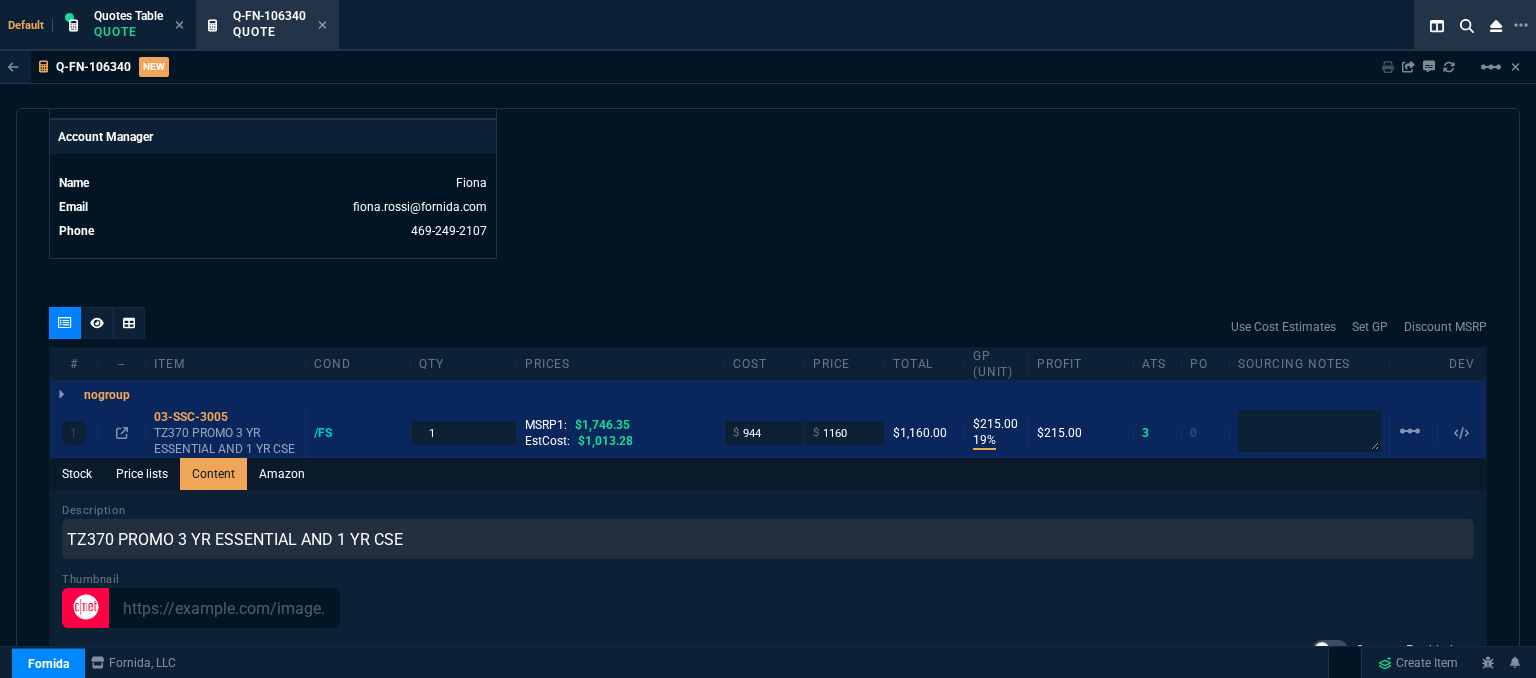 click on "Fornida, LLC 2609 Technology Dr Suite 300 Plano, TX 75074  Share Link  Tiny oneOnOne chat SEND Cody Taylor oneOnOne chat SEND Sarah Costa oneOnOne chat SEND Brian Over oneOnOne chat SEND  Show More Chats  Shipping Address -- -- -- Bill to Address -- -- -- End User -- -- -- Linked Documents  New Link  Quote Notes Notes Quote Notes Notes DH Bulk**Theresa Last updated by  fiona.rossi@fornida.com  at  7/8/25, 2:10 PM DH Bulk**Theresa  DH Bulk**Theresa  Customer Notes Customer Notes    Reference Reference" at bounding box center [1127, -257] 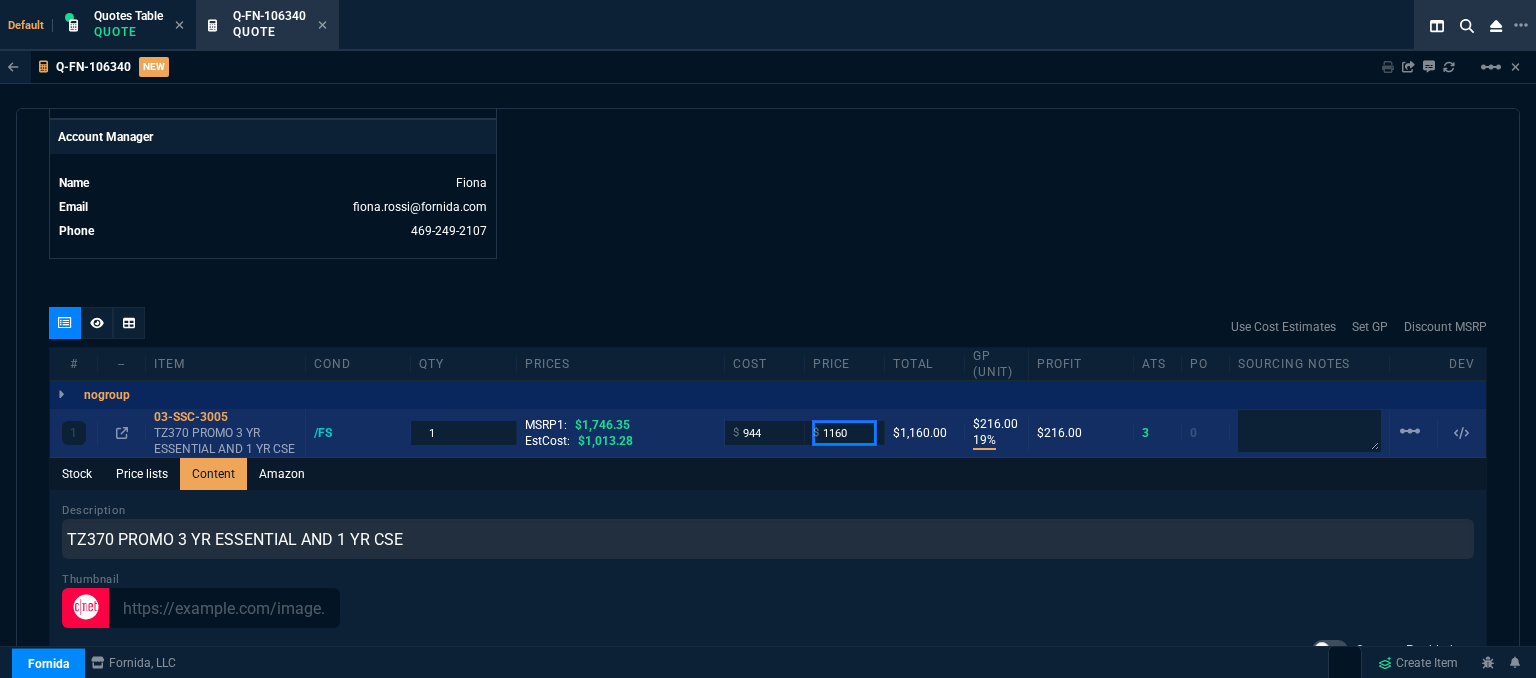 click on "1160" at bounding box center (844, 432) 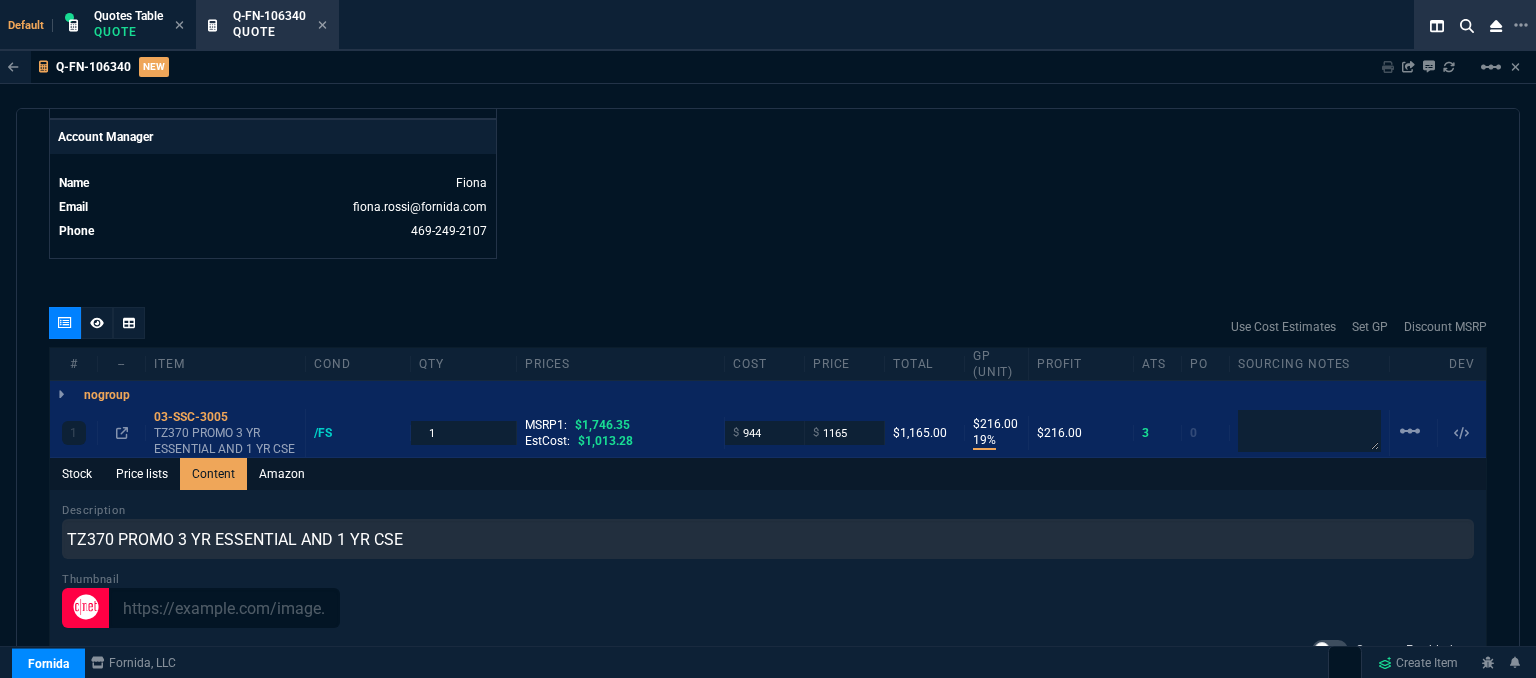 click on "Fornida, LLC 2609 Technology Dr Suite 300 Plano, TX 75074  Share Link  Tiny oneOnOne chat SEND Cody Taylor oneOnOne chat SEND Sarah Costa oneOnOne chat SEND Brian Over oneOnOne chat SEND  Show More Chats  Shipping Address -- -- -- Bill to Address -- -- -- End User -- -- -- Linked Documents  New Link  Quote Notes Notes Quote Notes Notes DH Bulk**Theresa Last updated by  fiona.rossi@fornida.com  at  7/8/25, 2:10 PM DH Bulk**Theresa  DH Bulk**Theresa  Customer Notes Customer Notes    Reference Reference" at bounding box center (1127, -257) 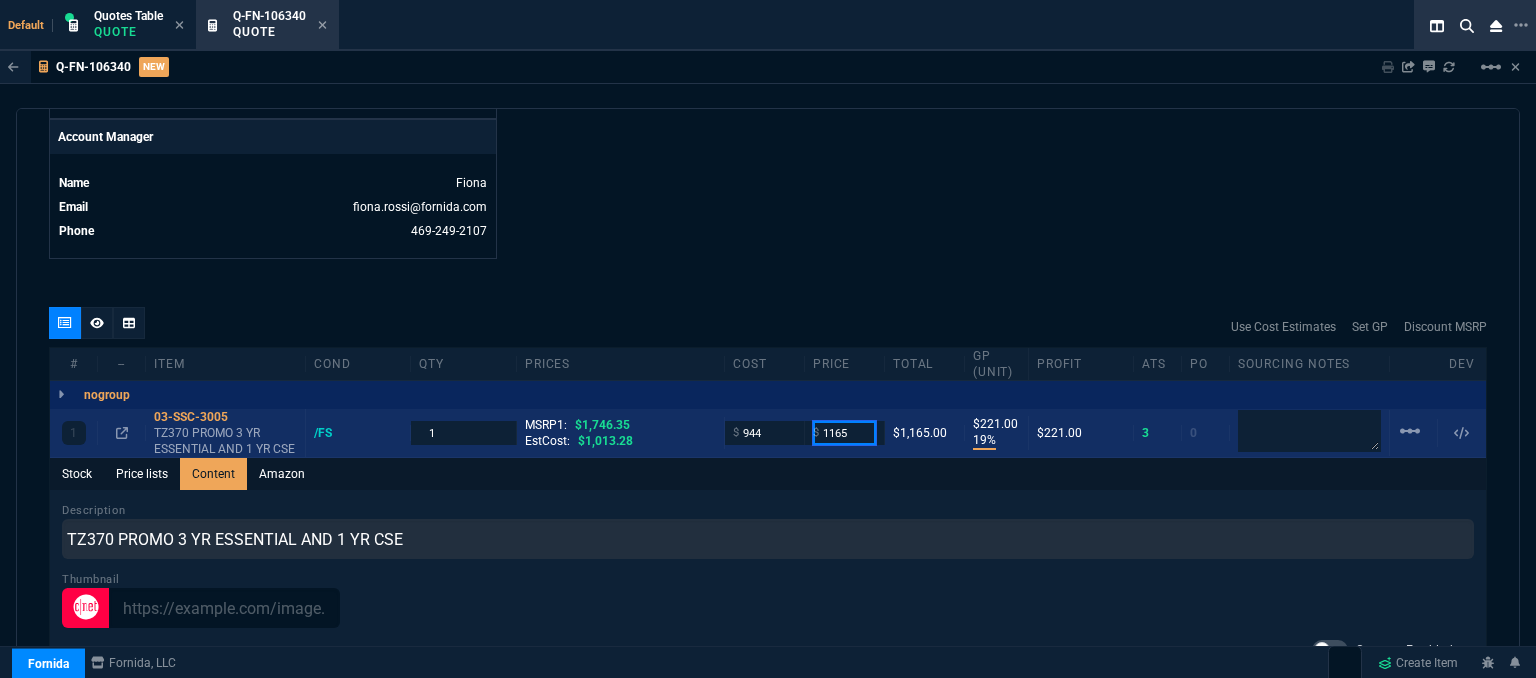 click on "1165" at bounding box center [844, 432] 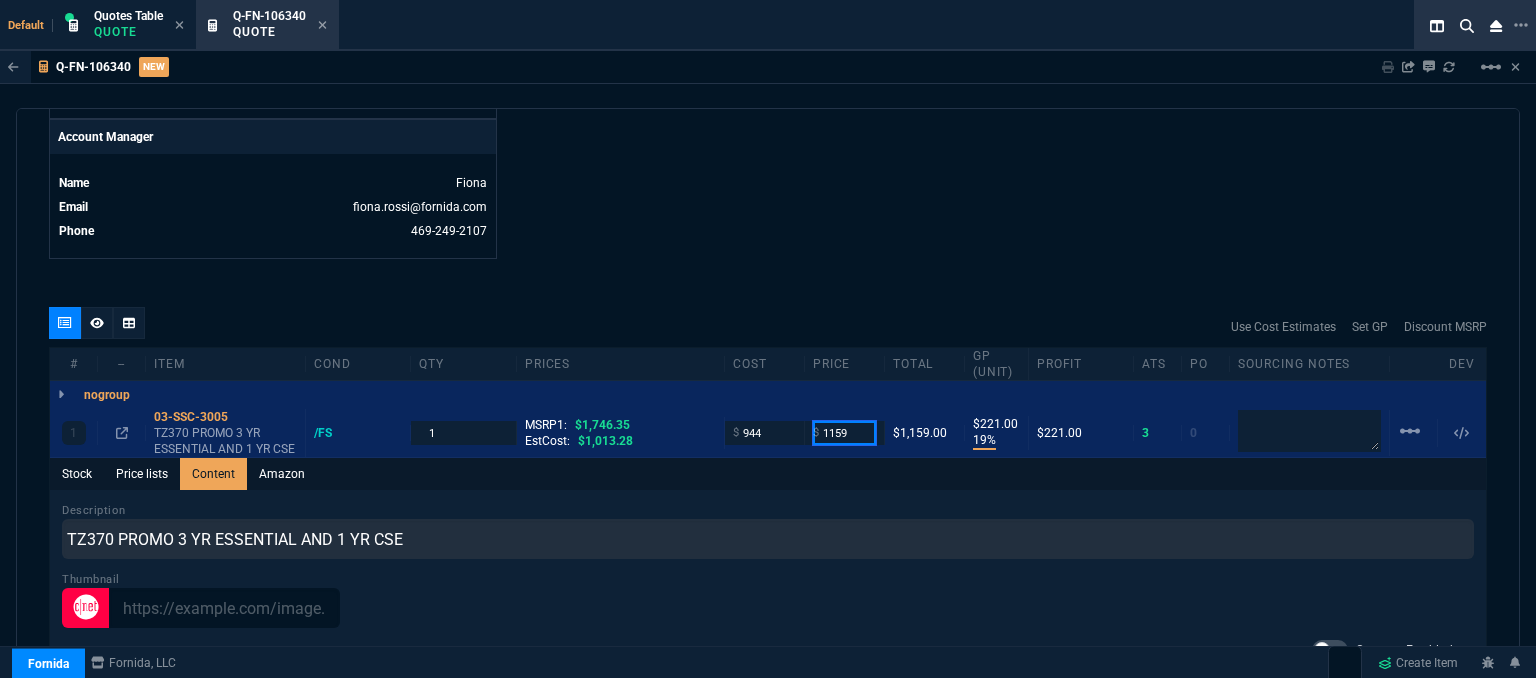type on "1159" 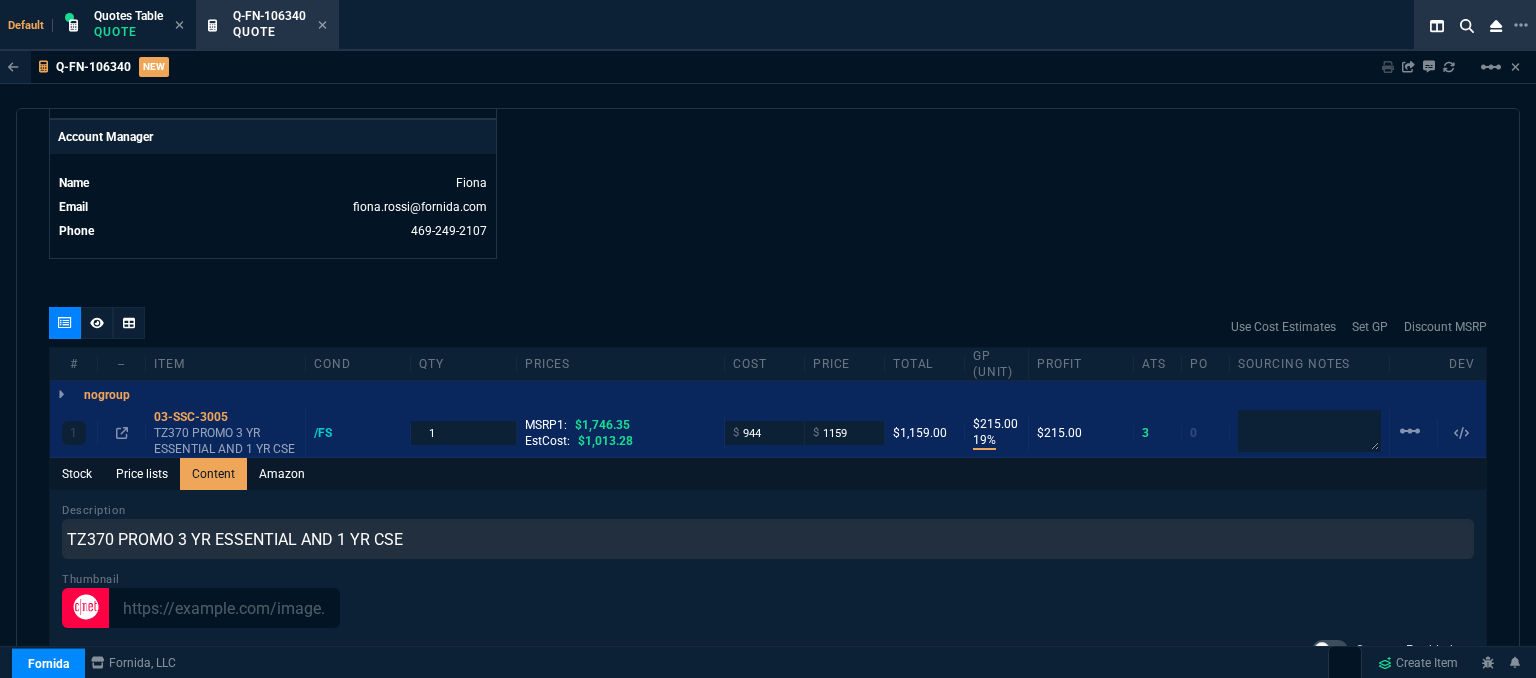click on "Details Number Q-FN-106340  Order ID Q-FN-106340  Customer Code --  Total Units 1  Expires Tue - 7/22/25, 7:10 PM Creator fiona.rossi@fornida.com  Created Tue - 7/8/25, 7:10 PM Print Specs Number Q-FN-106340  Customer ID   Customer Name   Expires 7/22/25,  2:10 PM  Customer PO # --  Payment Terms --  Shipping Agent FEDEX | GRD  Customer Customer Code --  Customer Name --  Customer PO # empty  Payment Terms --  email   phone --   Origin  amzLead / email   Origin Comment    Staff Sales Person ROSS  Engineer 1 --  Engineer 2 --  Shipping Ship Date -- Agent FEDEX  Agent Service GRD  Account Id --  Sales Order* Number --  id --  Account Manager Name Fiona  Email fiona.rossi@fornida.com  Phone 469-249-2107" at bounding box center (408, -257) 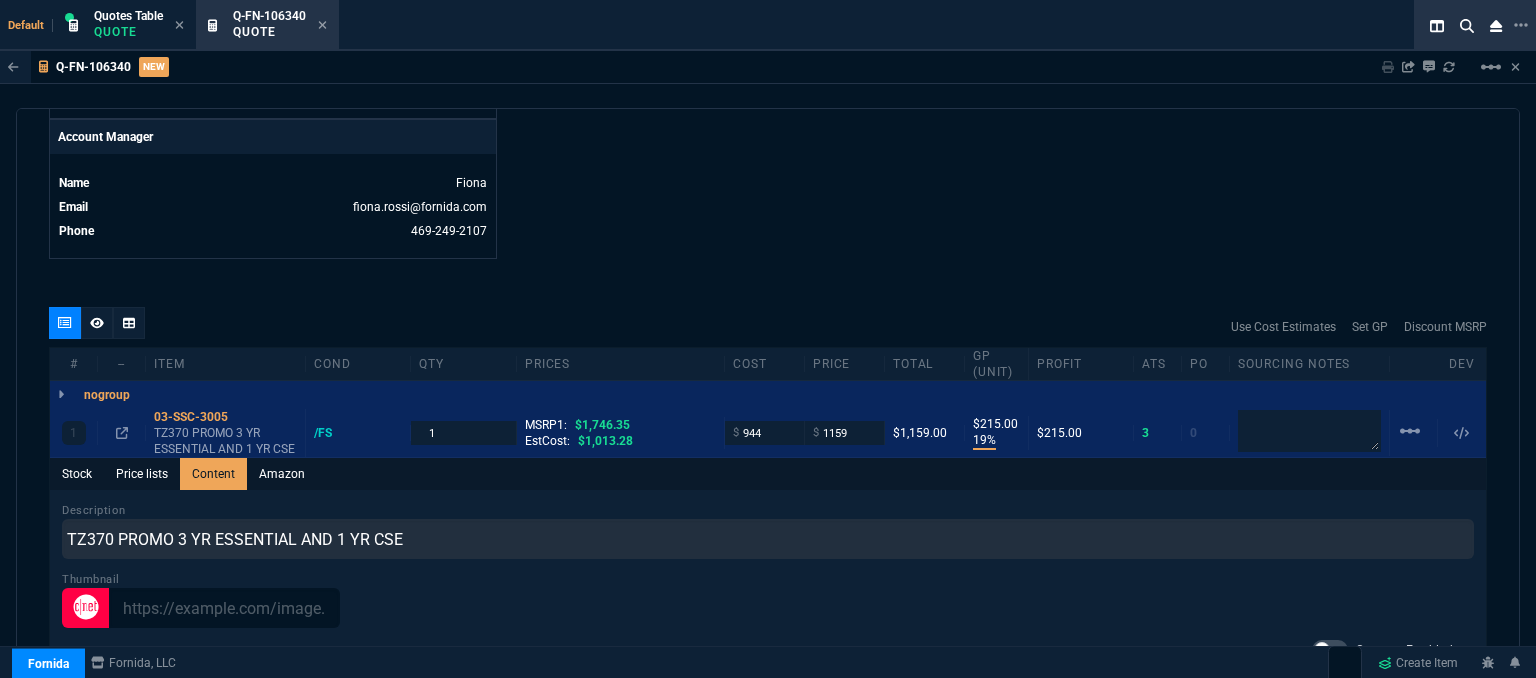 scroll, scrollTop: 143, scrollLeft: 0, axis: vertical 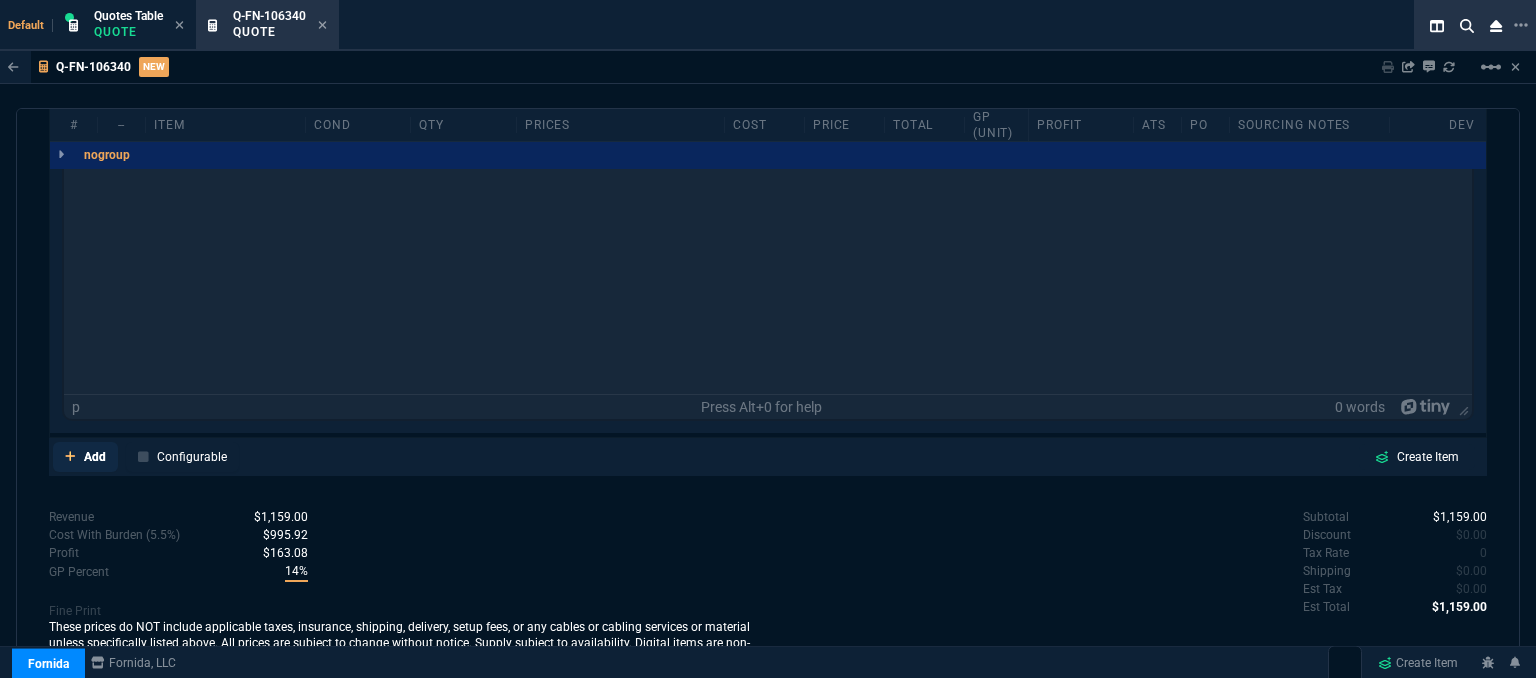 click at bounding box center (70, 456) 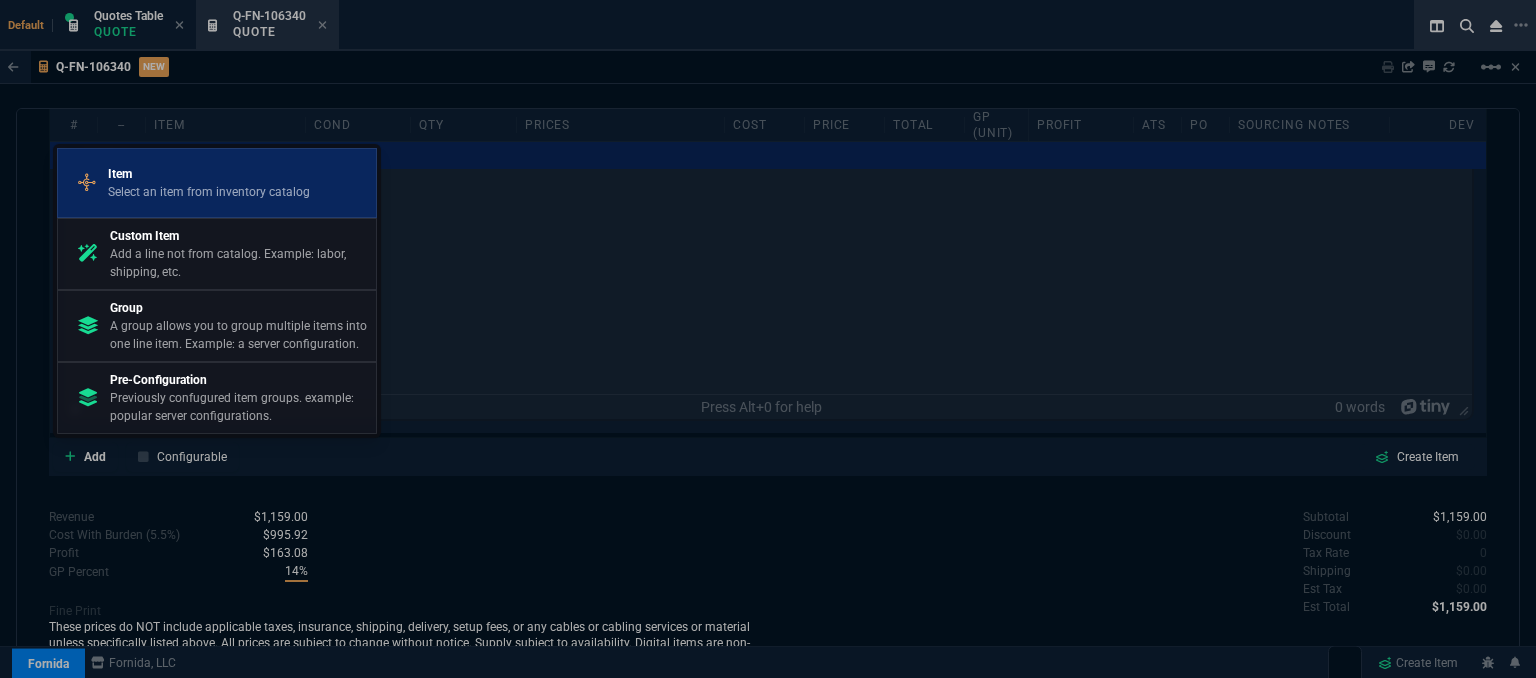 click on "Item" at bounding box center (209, 174) 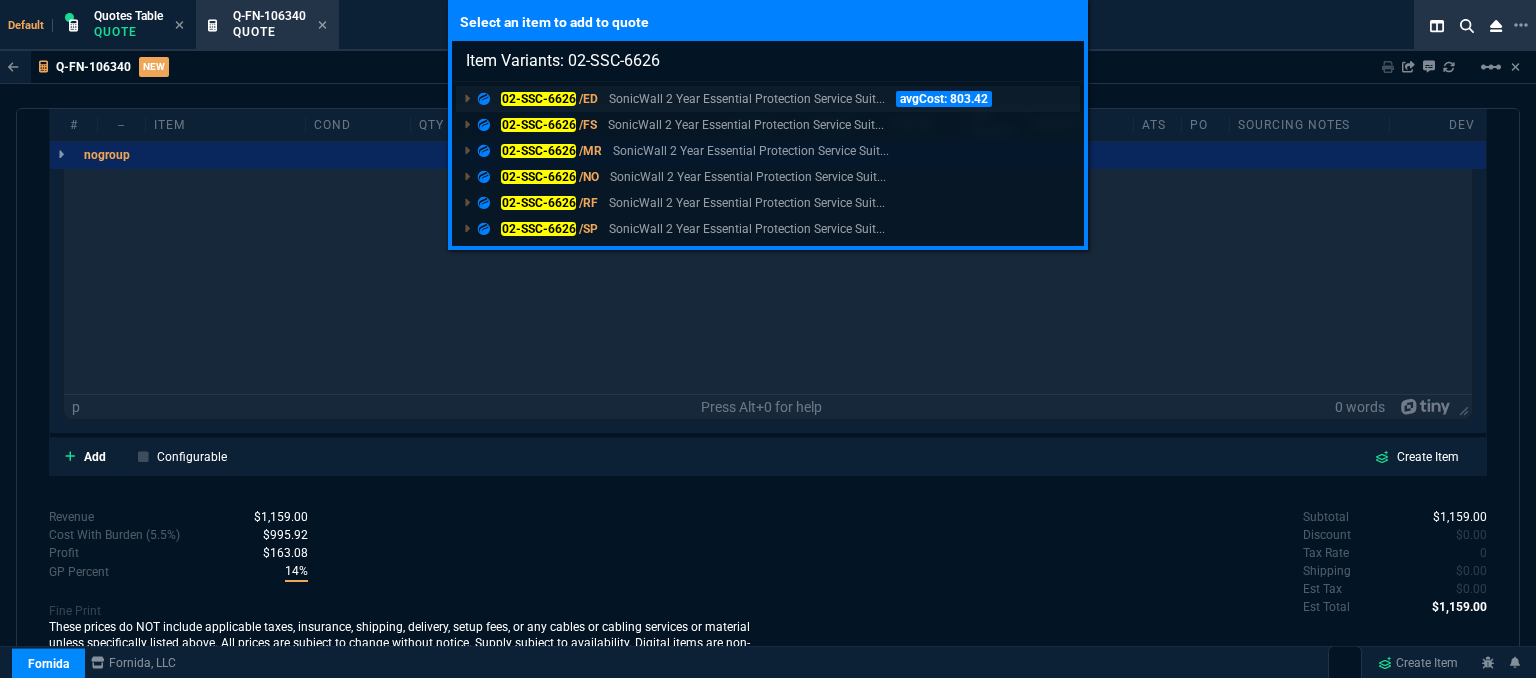 type on "Item Variants: 02-SSC-6626" 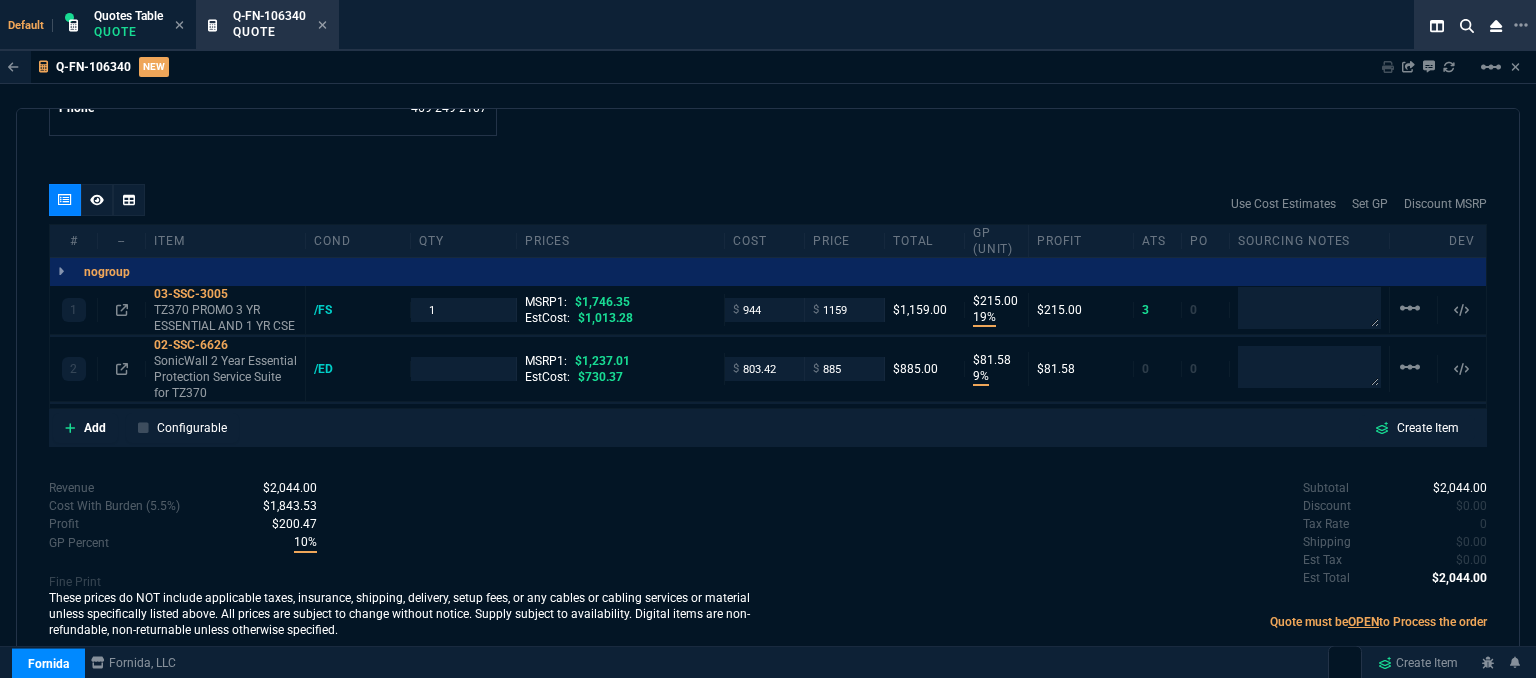 scroll, scrollTop: 1076, scrollLeft: 0, axis: vertical 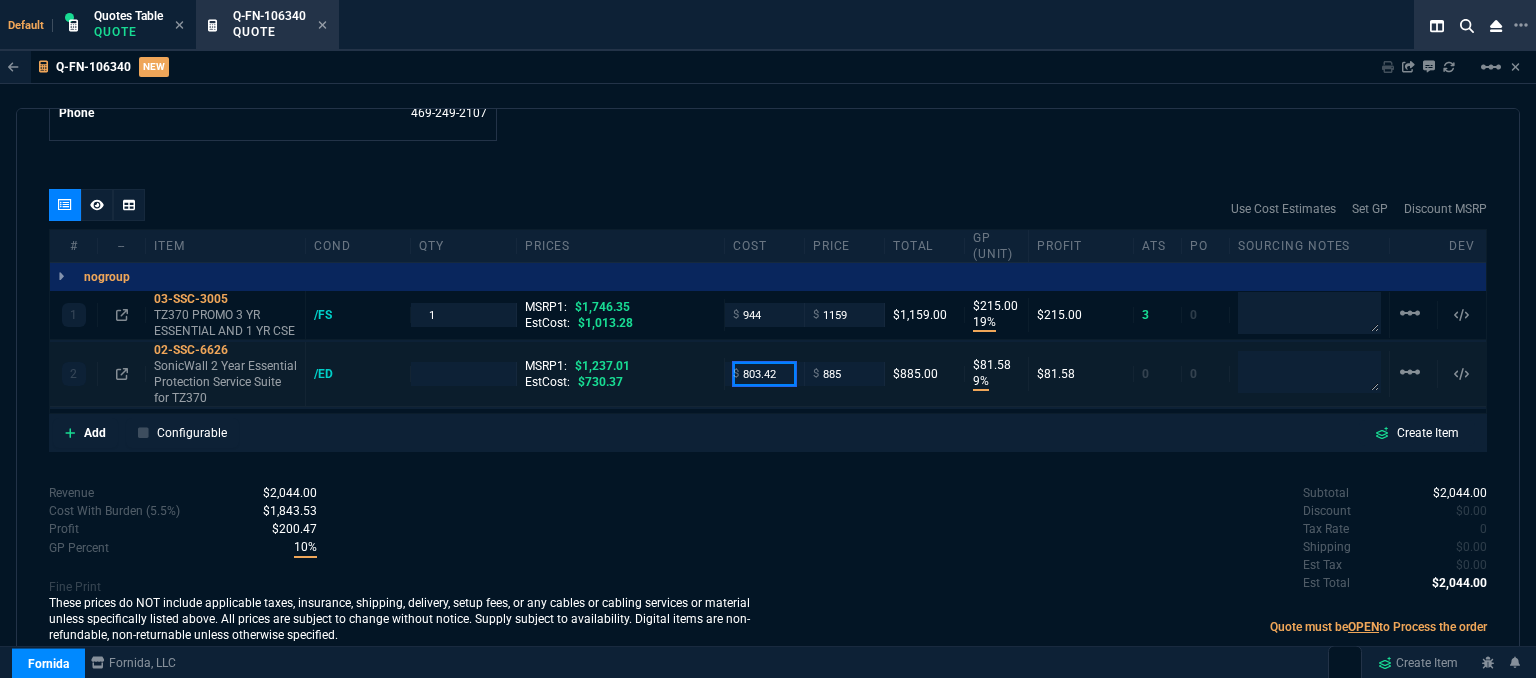 click on "803.42" at bounding box center (764, 314) 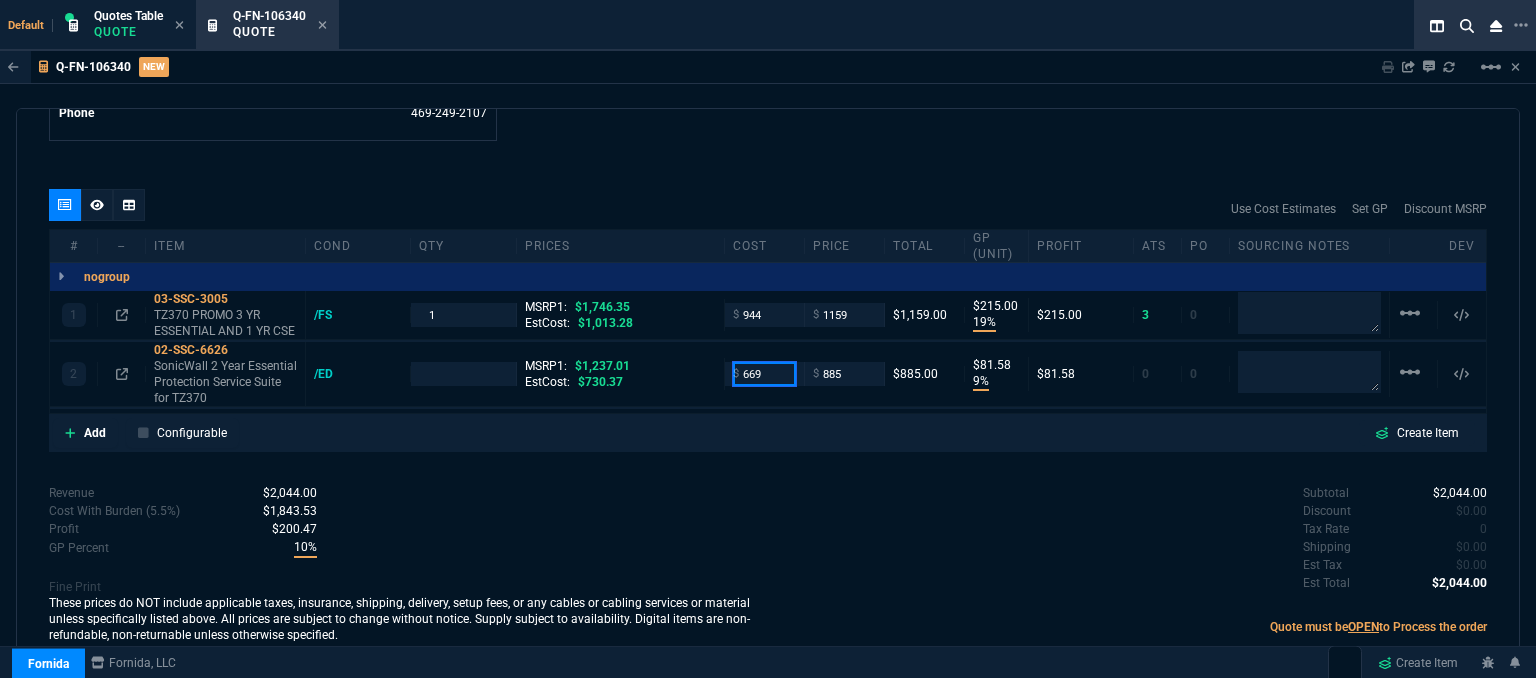 type on "669" 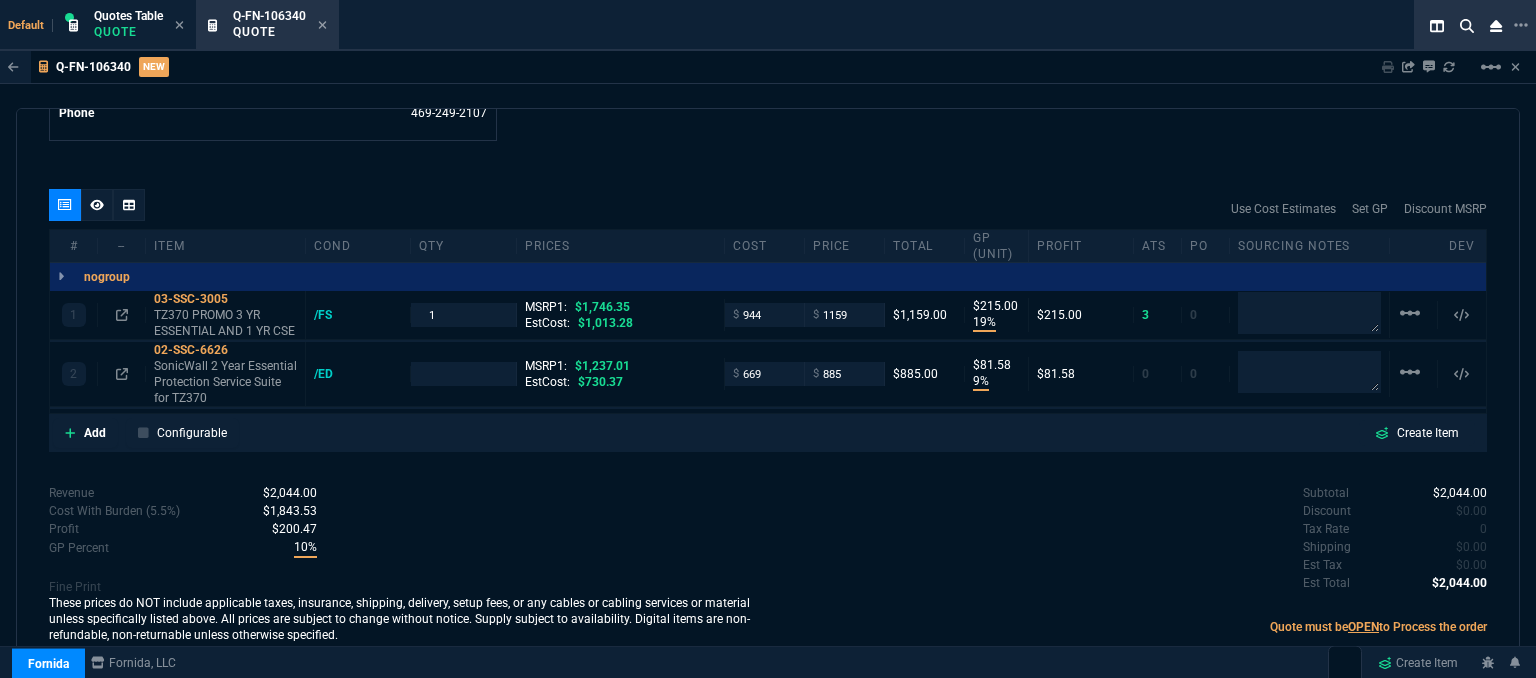 click on "Revenue $2,044.00  Cost $1,747.42  Cost With Burden (5.5%) $1,843.53  Profit $200.47  GP Percent 10%  Fine Print These prices do NOT include applicable taxes, insurance, shipping, delivery, setup fees, or any cables or cabling services or material unless specifically listed above. All prices are subject to change without notice. Supply subject to availability. Digital items are non-refundable, non-returnable unless otherwise specified." at bounding box center [408, 566] 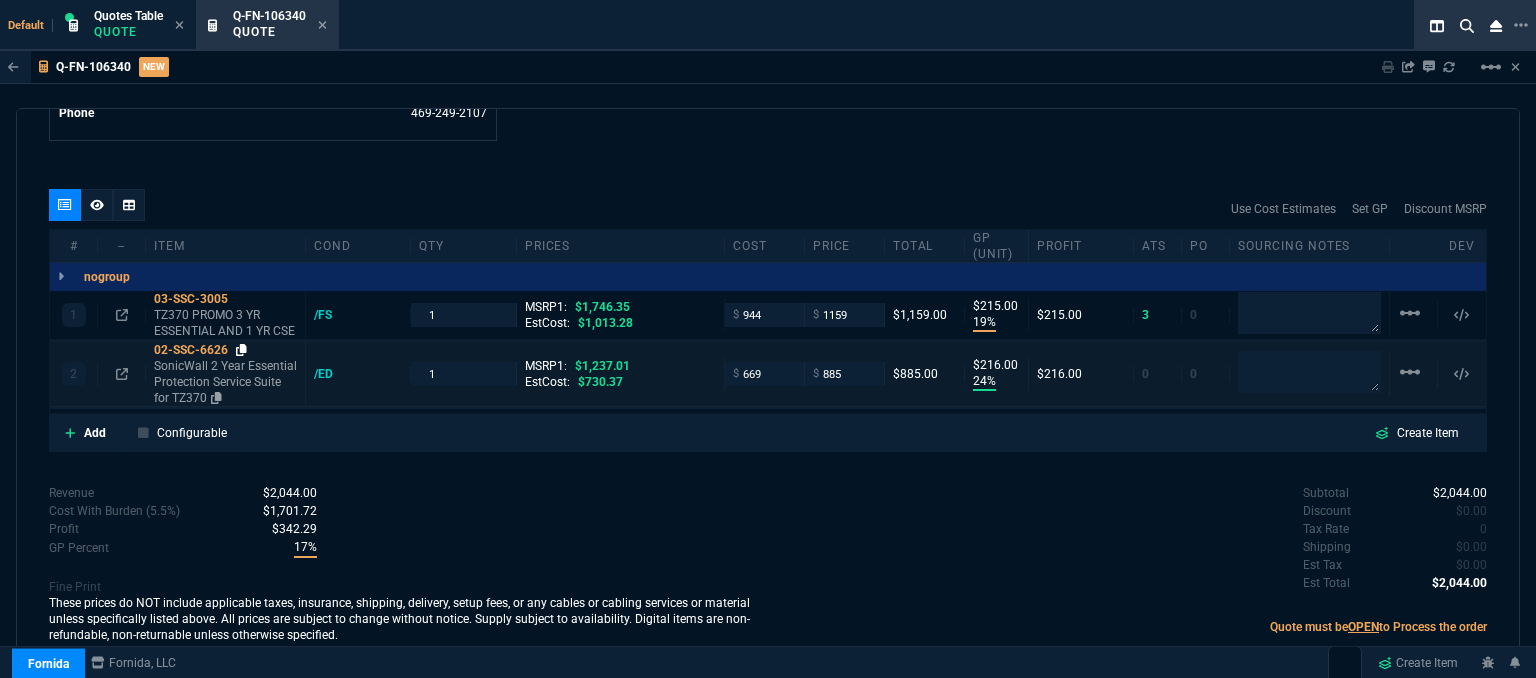 click at bounding box center [241, 299] 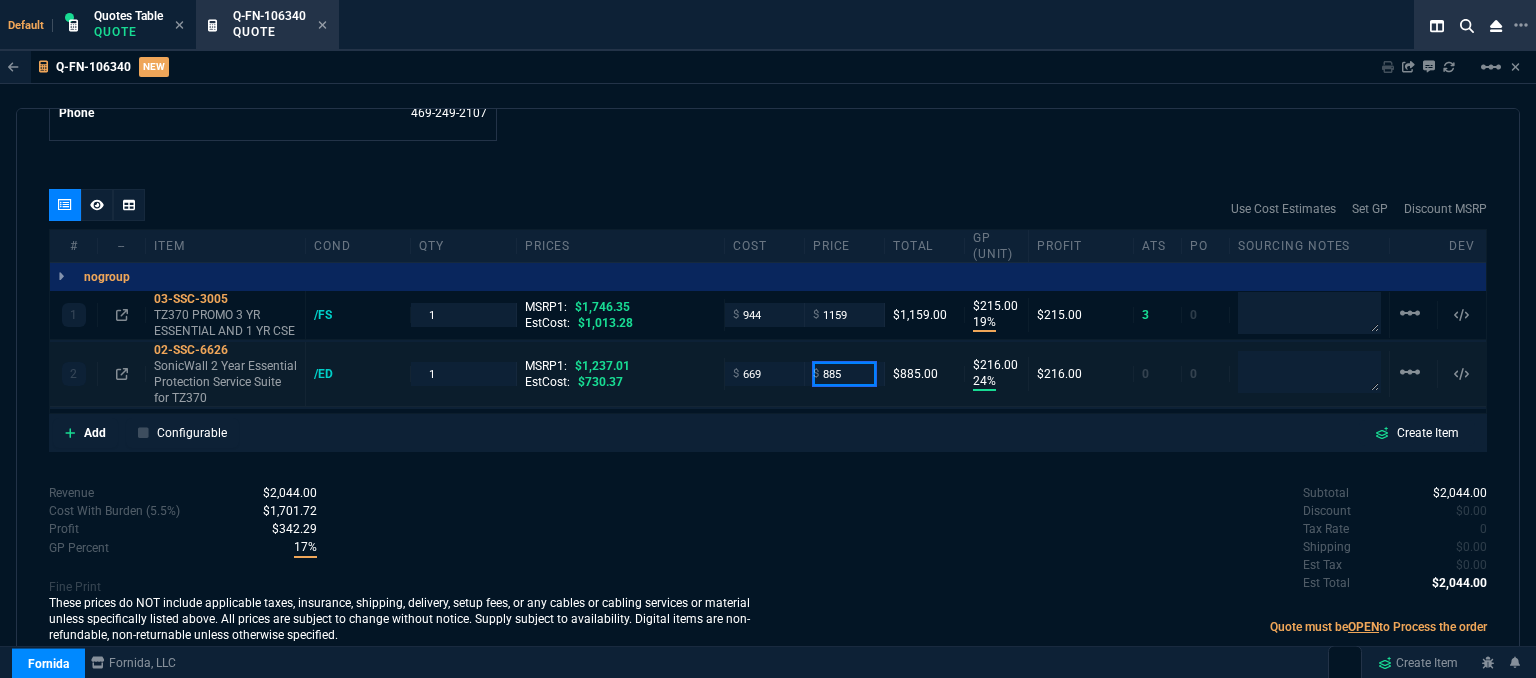 click on "885" at bounding box center [844, 314] 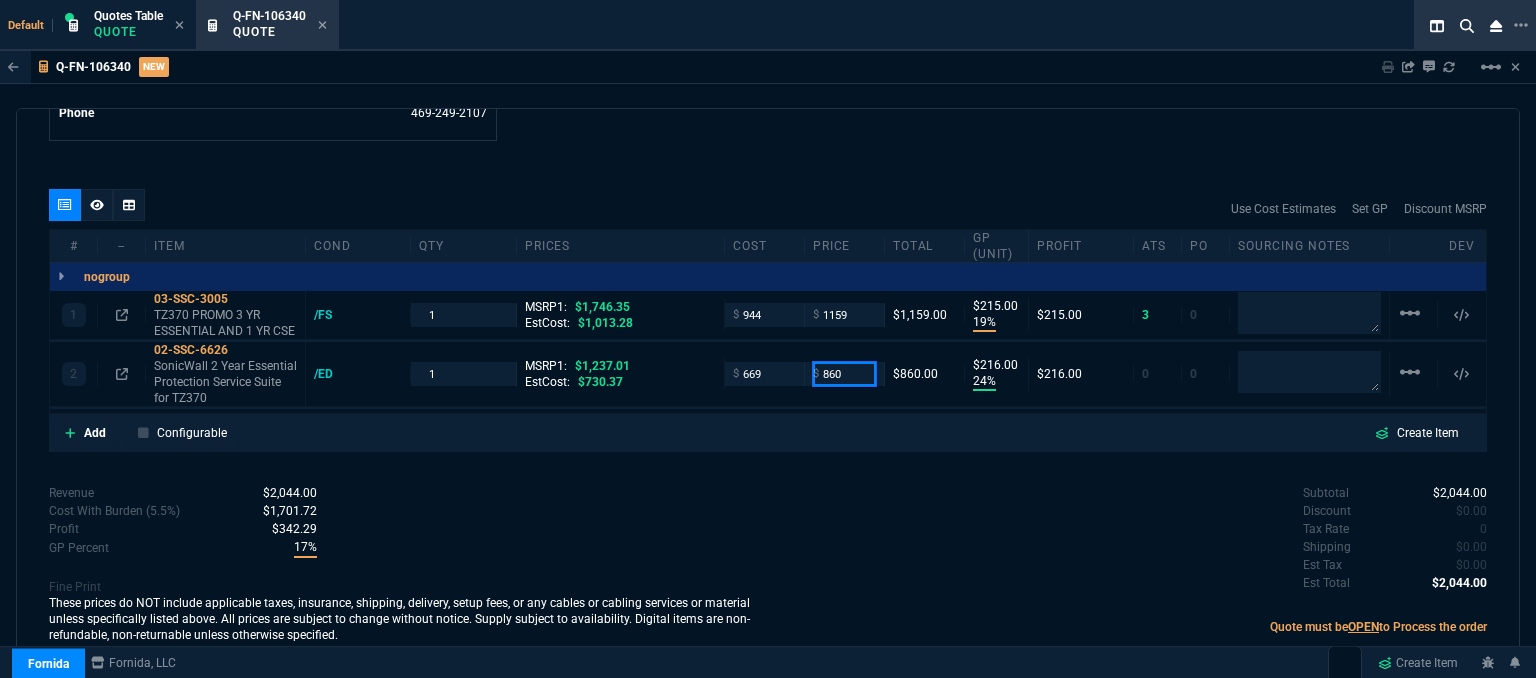type on "860" 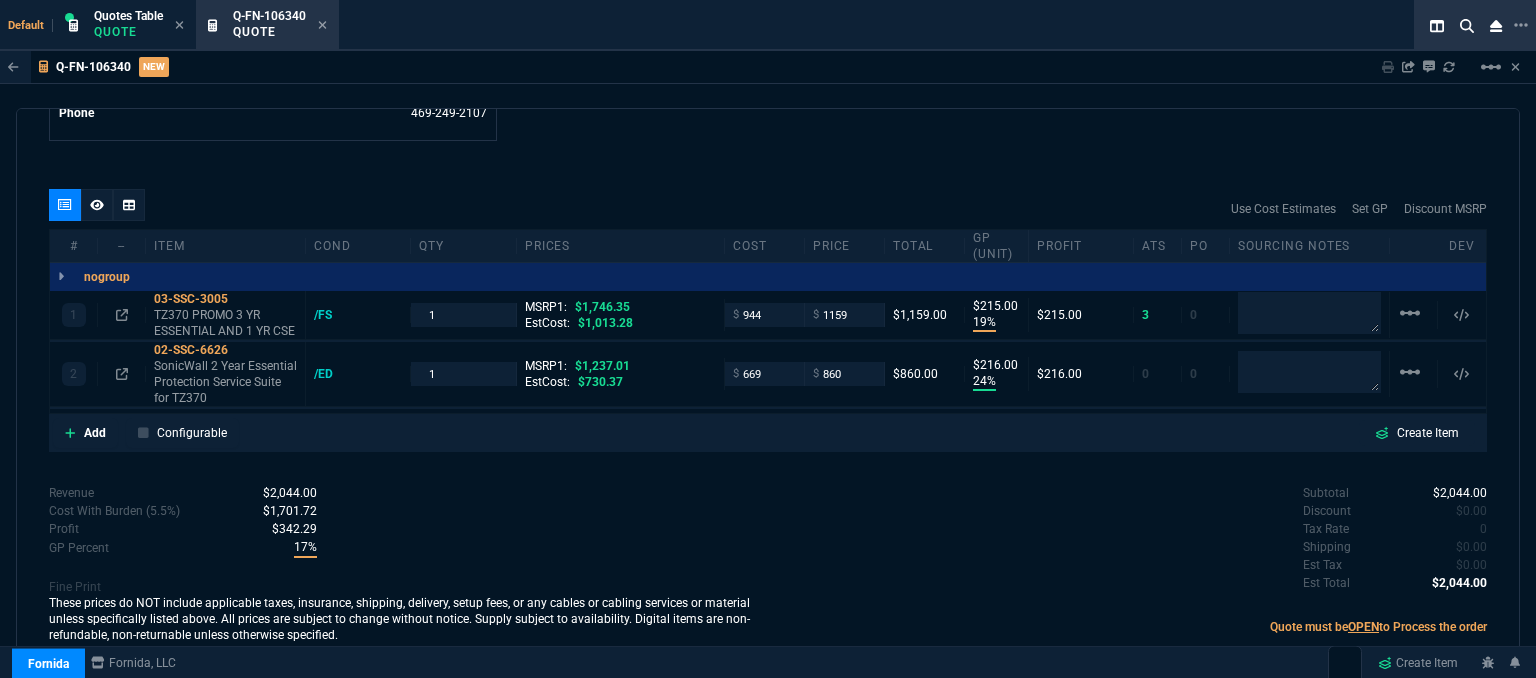 click on "Subtotal $2,044.00  Discount $0.00  Tax Rate 0  Shipping $0.00  Est Tax $0.00  Est Total $2,044.00" at bounding box center [1127, 539] 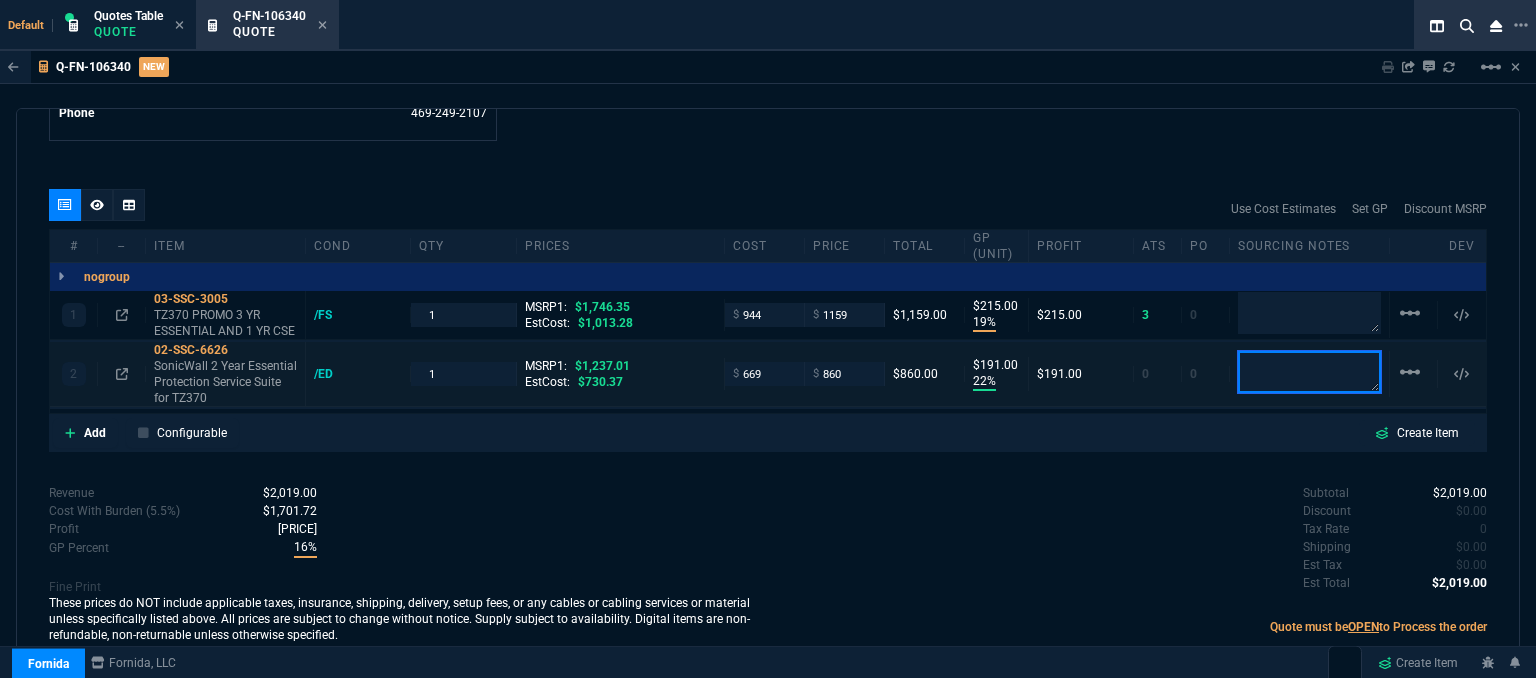 click at bounding box center (1309, 313) 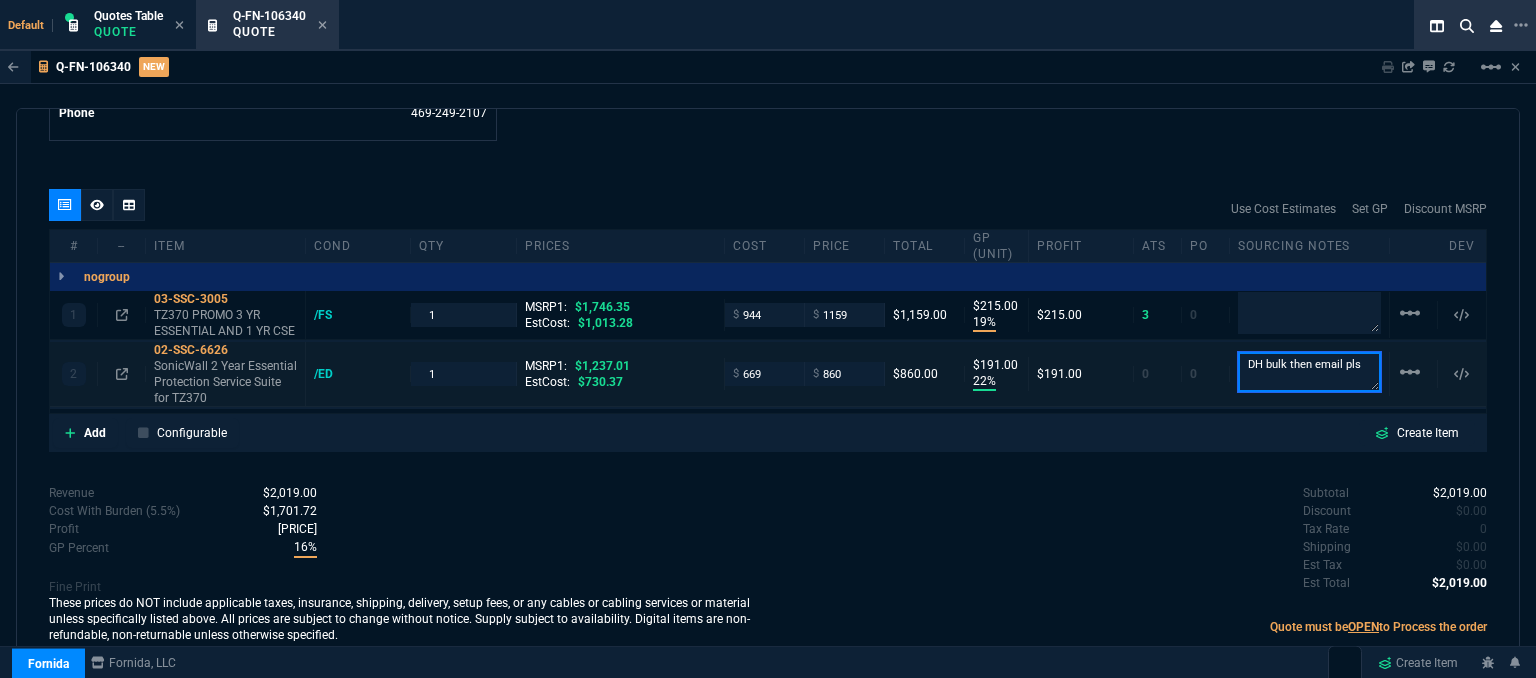 type on "DH bulk then email pls" 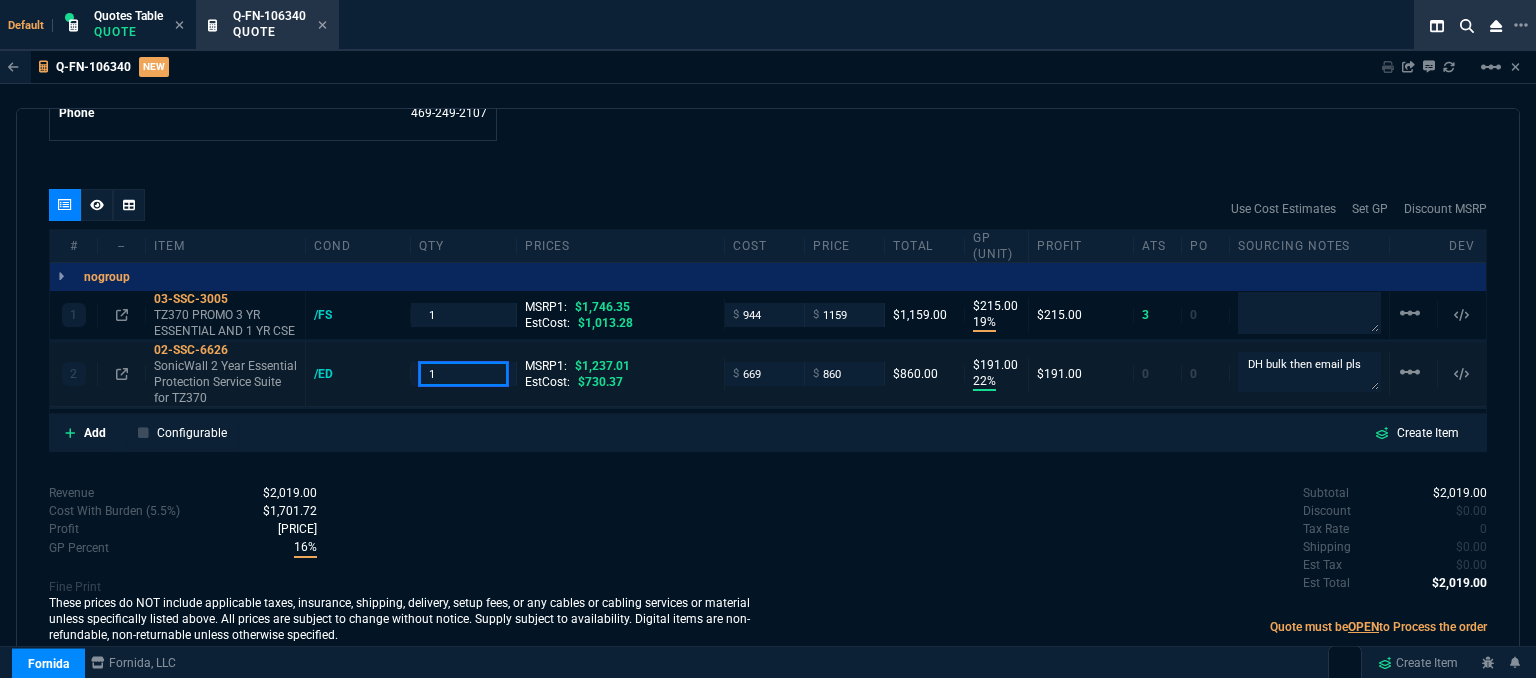 click on "1" at bounding box center [463, 314] 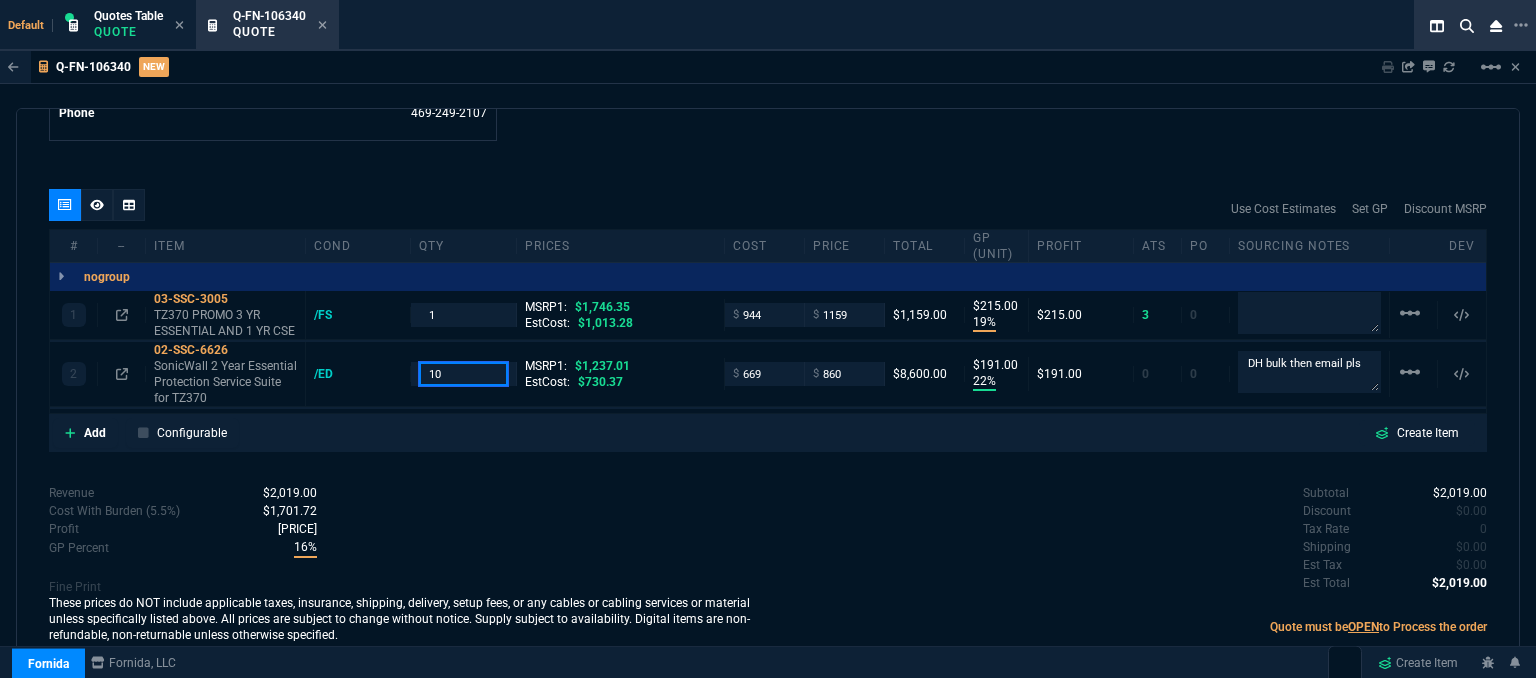 type on "10" 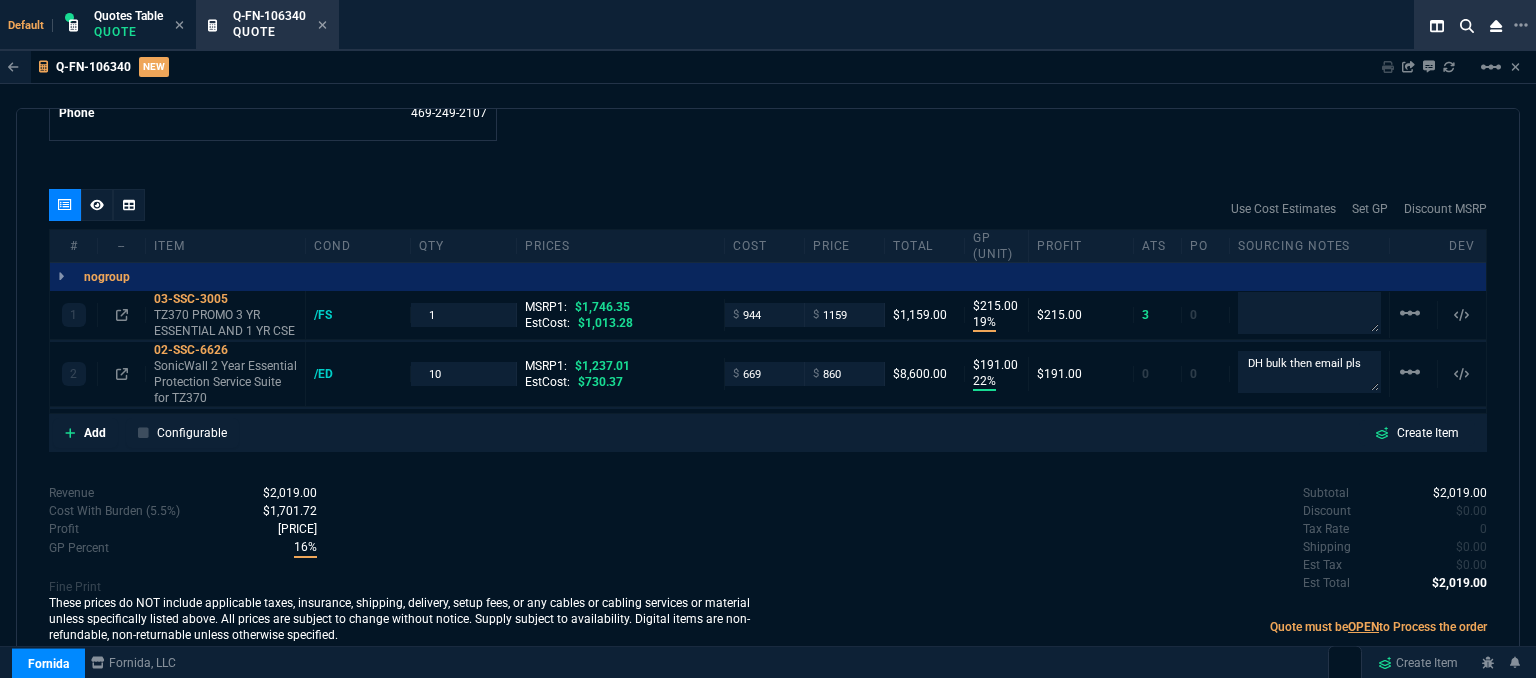 click on "Revenue $2,019.00  Cost $1,613.00  Cost With Burden (5.5%) $1,701.72  Profit $317.29  GP Percent 16%  Fine Print These prices do NOT include applicable taxes, insurance, shipping, delivery, setup fees, or any cables or cabling services or material unless specifically listed above. All prices are subject to change without notice. Supply subject to availability. Digital items are non-refundable, non-returnable unless otherwise specified." at bounding box center (408, 566) 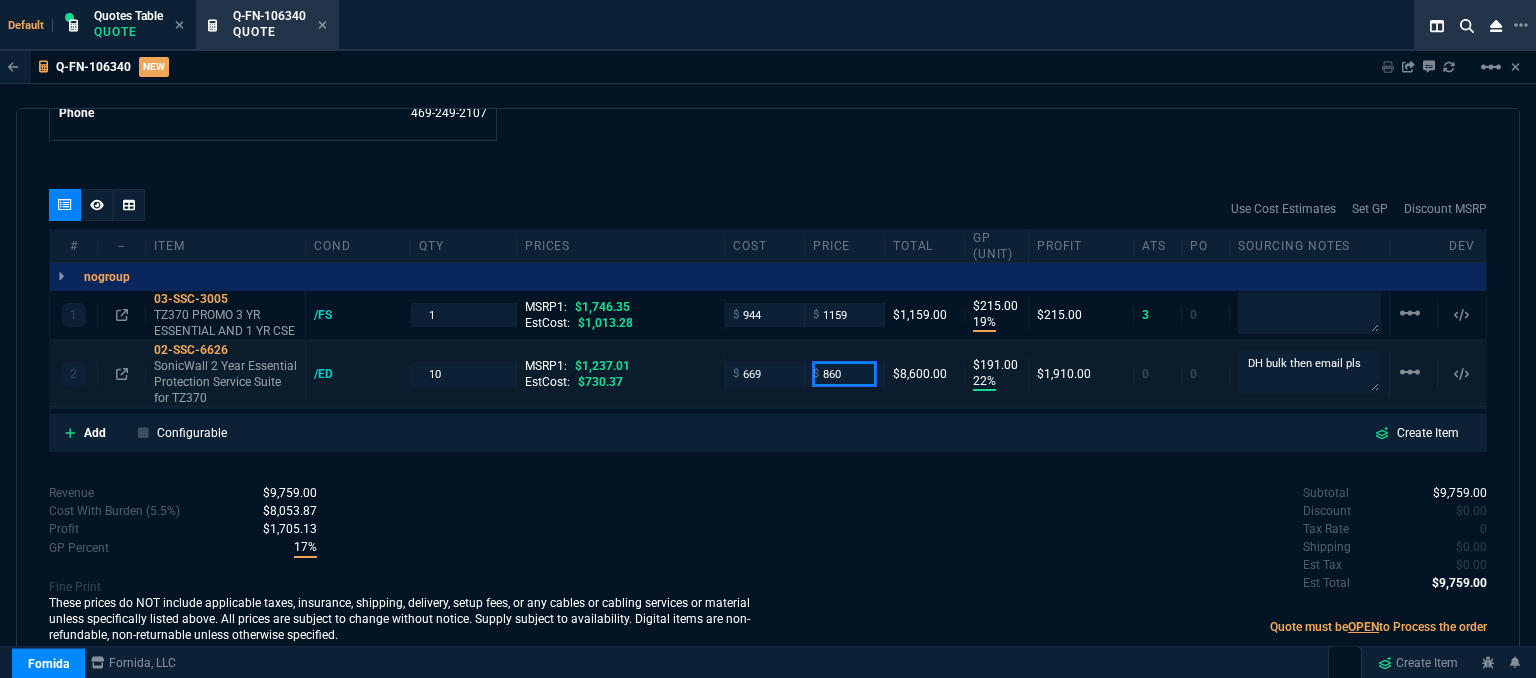 click on "860" at bounding box center (844, 373) 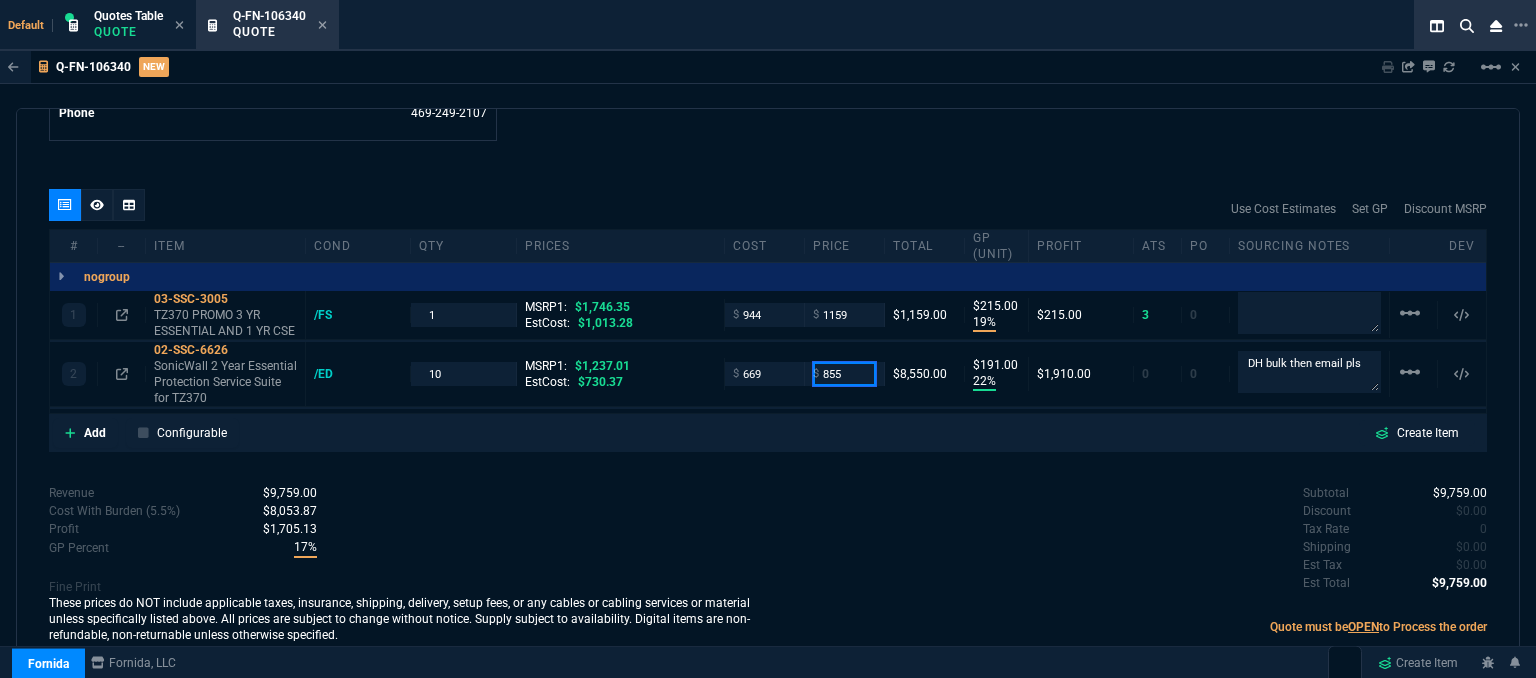 type on "855" 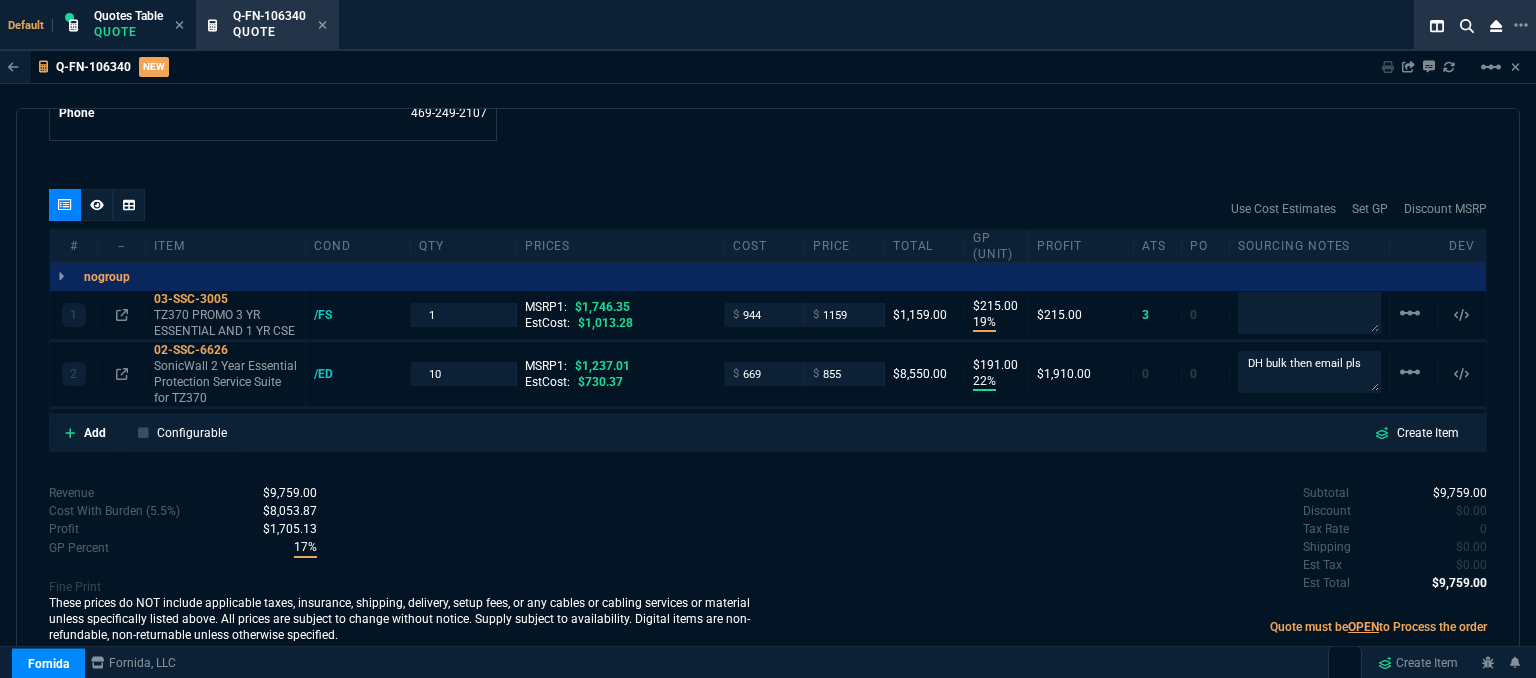 click on "Subtotal $9,759.00  Discount $0.00  Tax Rate 0  Shipping $0.00  Est Tax $0.00  Est Total $9,759.00" at bounding box center (1127, 539) 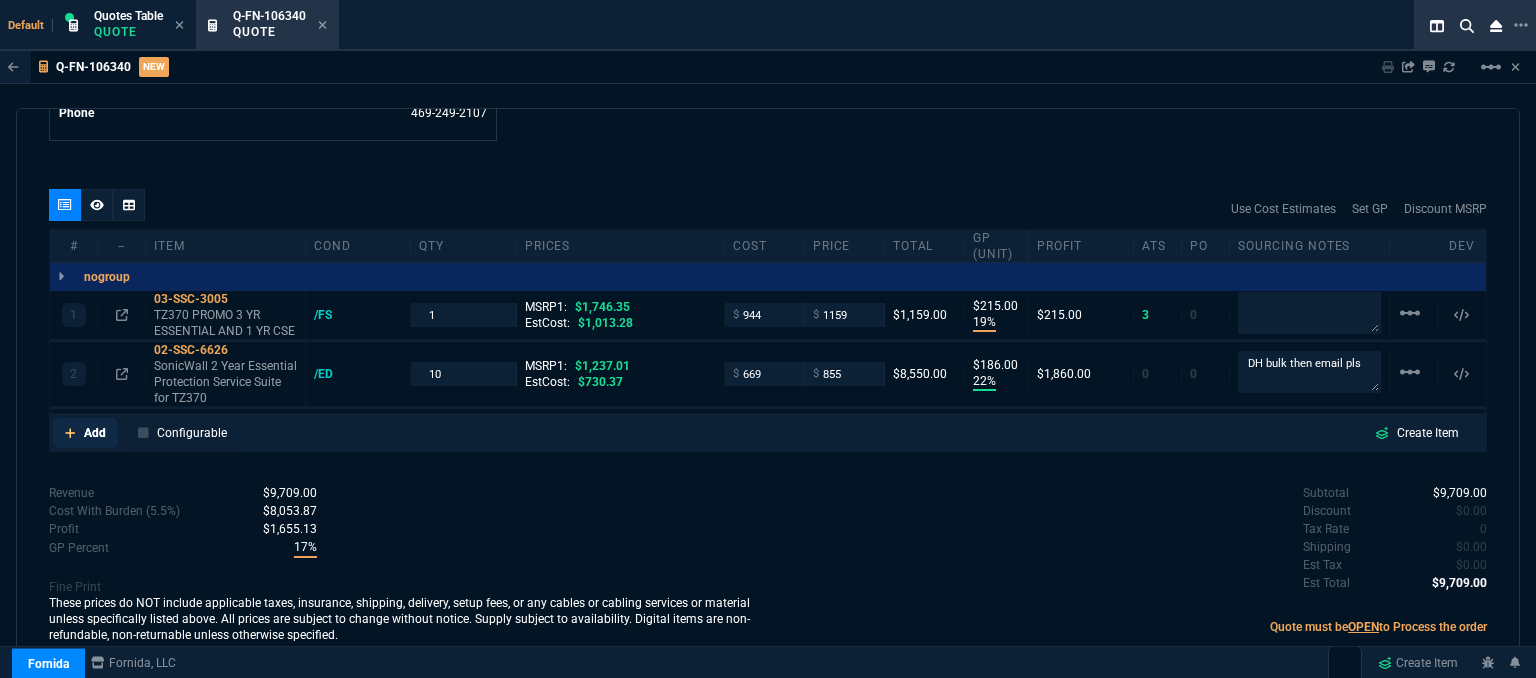 click at bounding box center [70, 433] 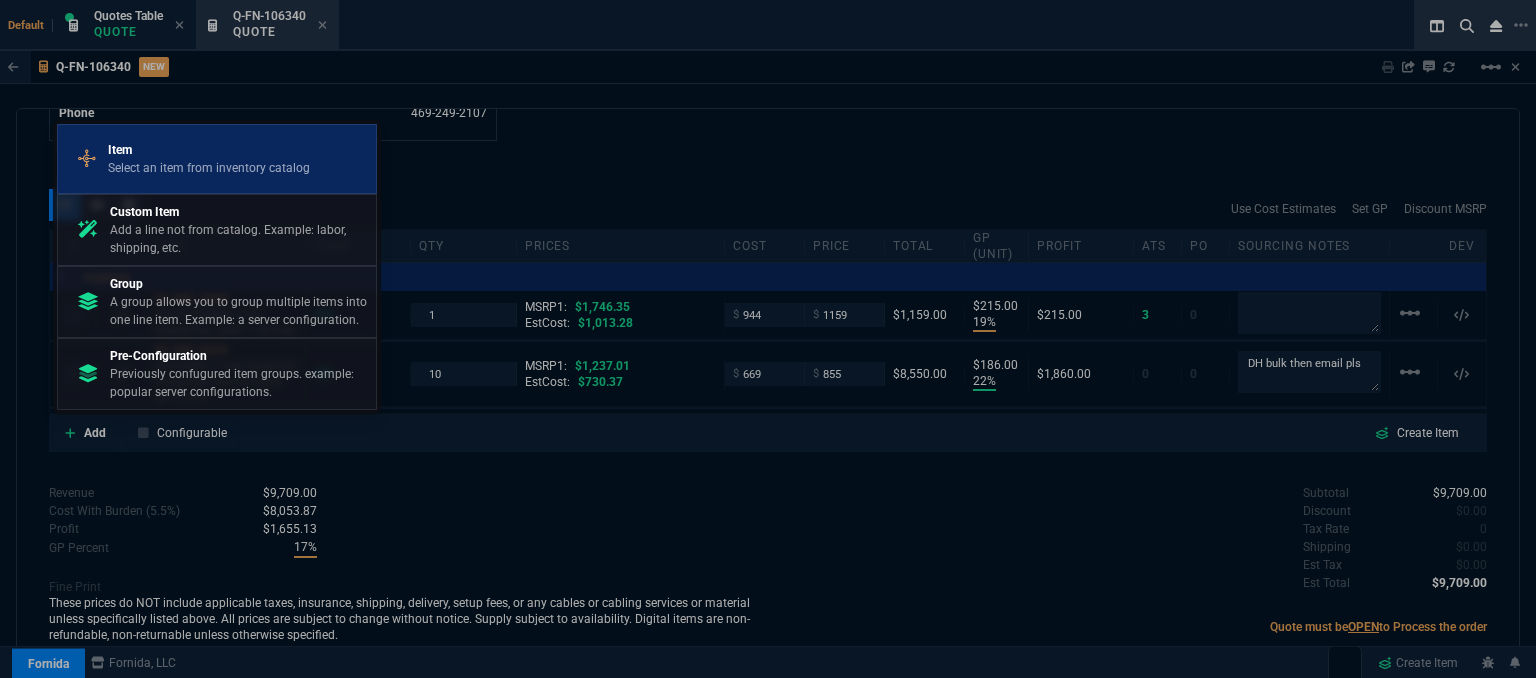 click on "Item" at bounding box center (209, 150) 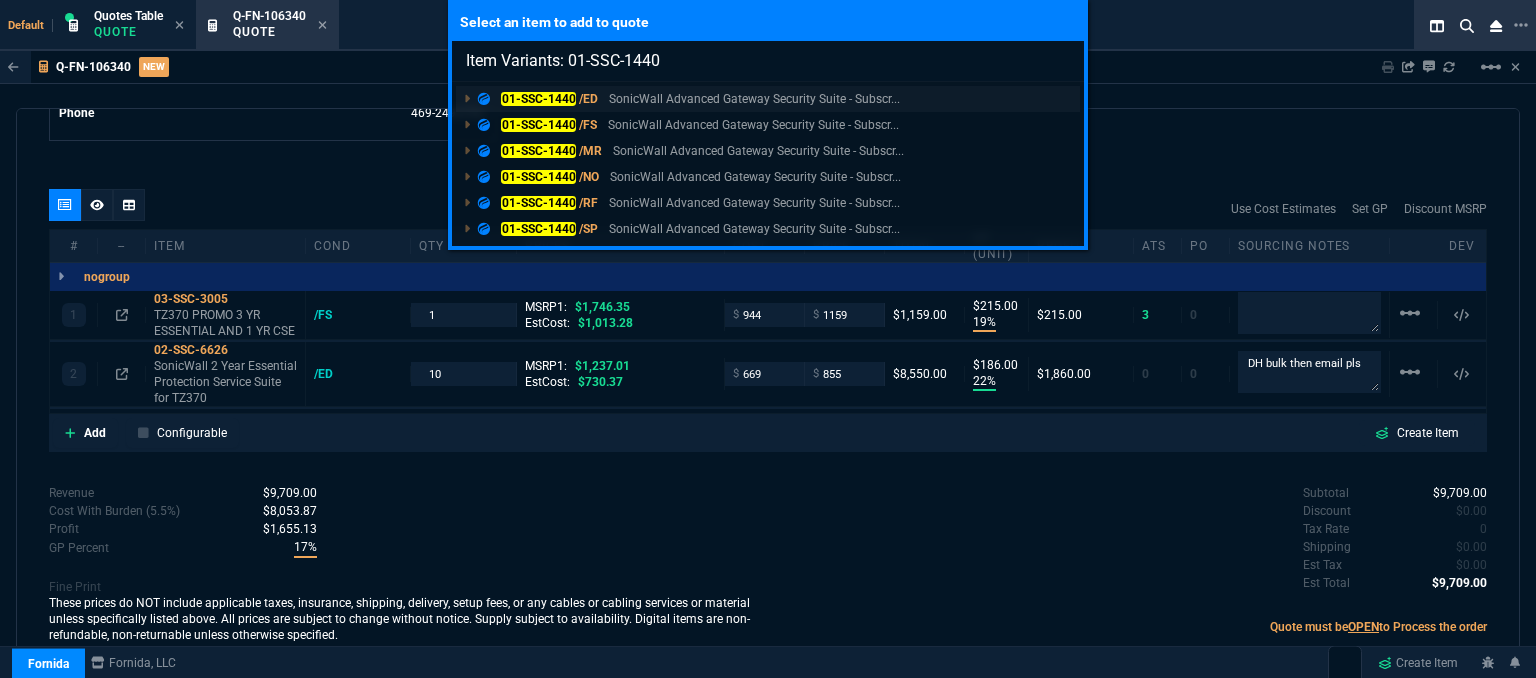 type on "Item Variants: 01-SSC-1440" 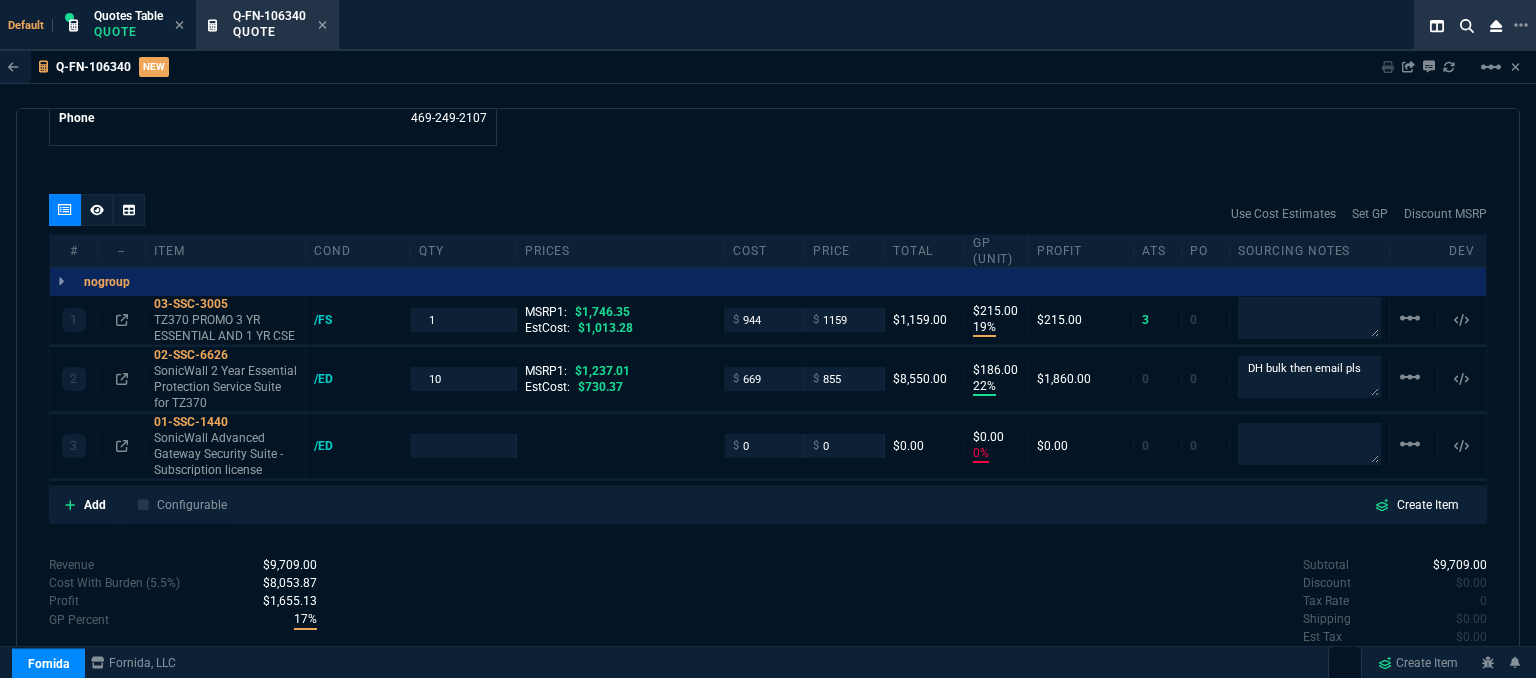scroll, scrollTop: 1076, scrollLeft: 0, axis: vertical 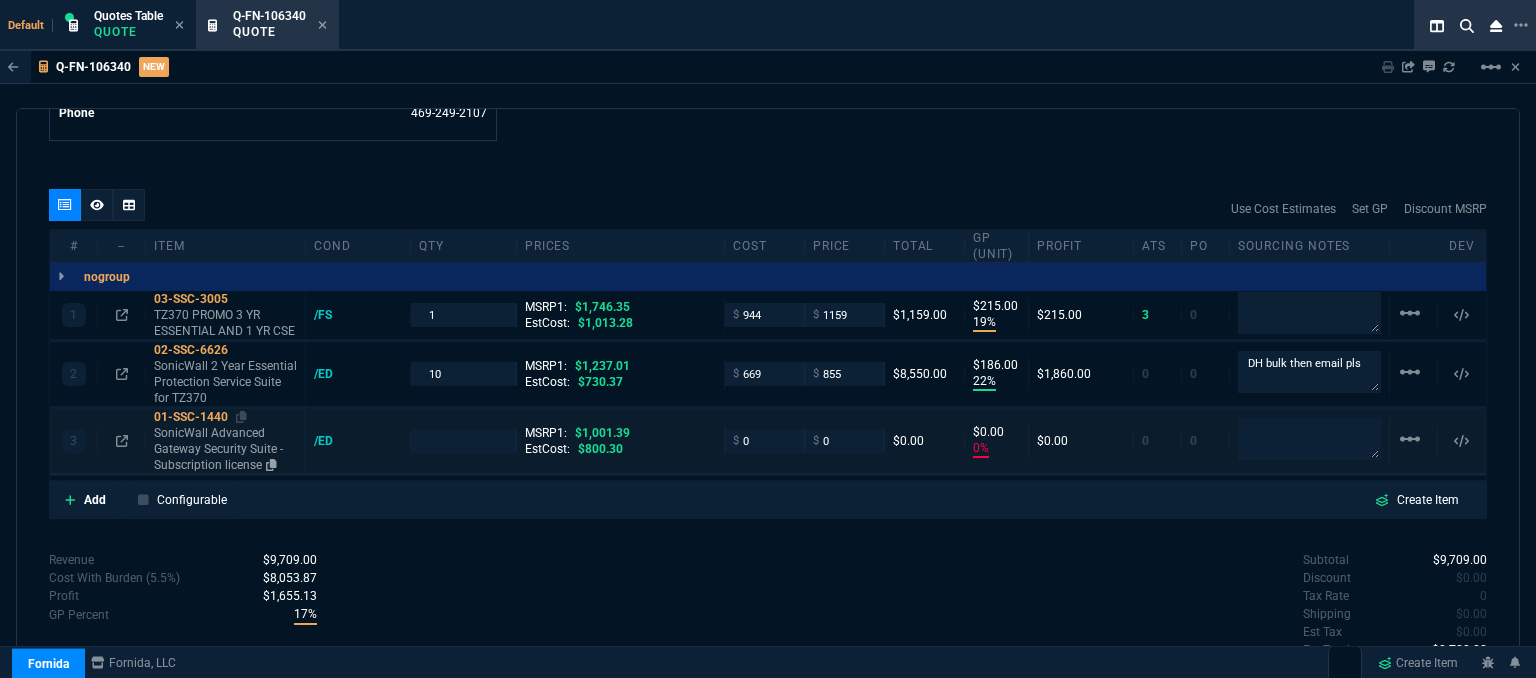 click on "SonicWall Advanced Gateway Security Suite - Subscription license" at bounding box center (225, 323) 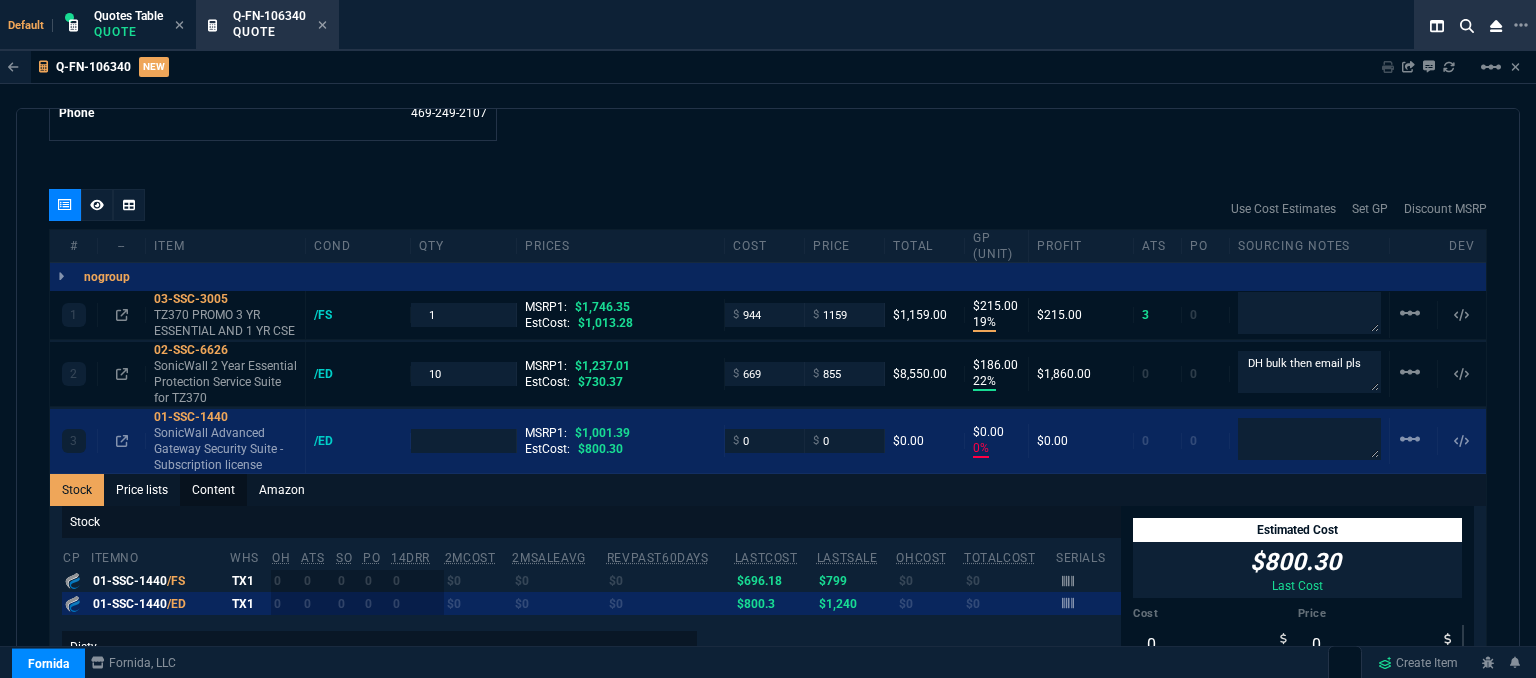 click on "Content" at bounding box center [213, 490] 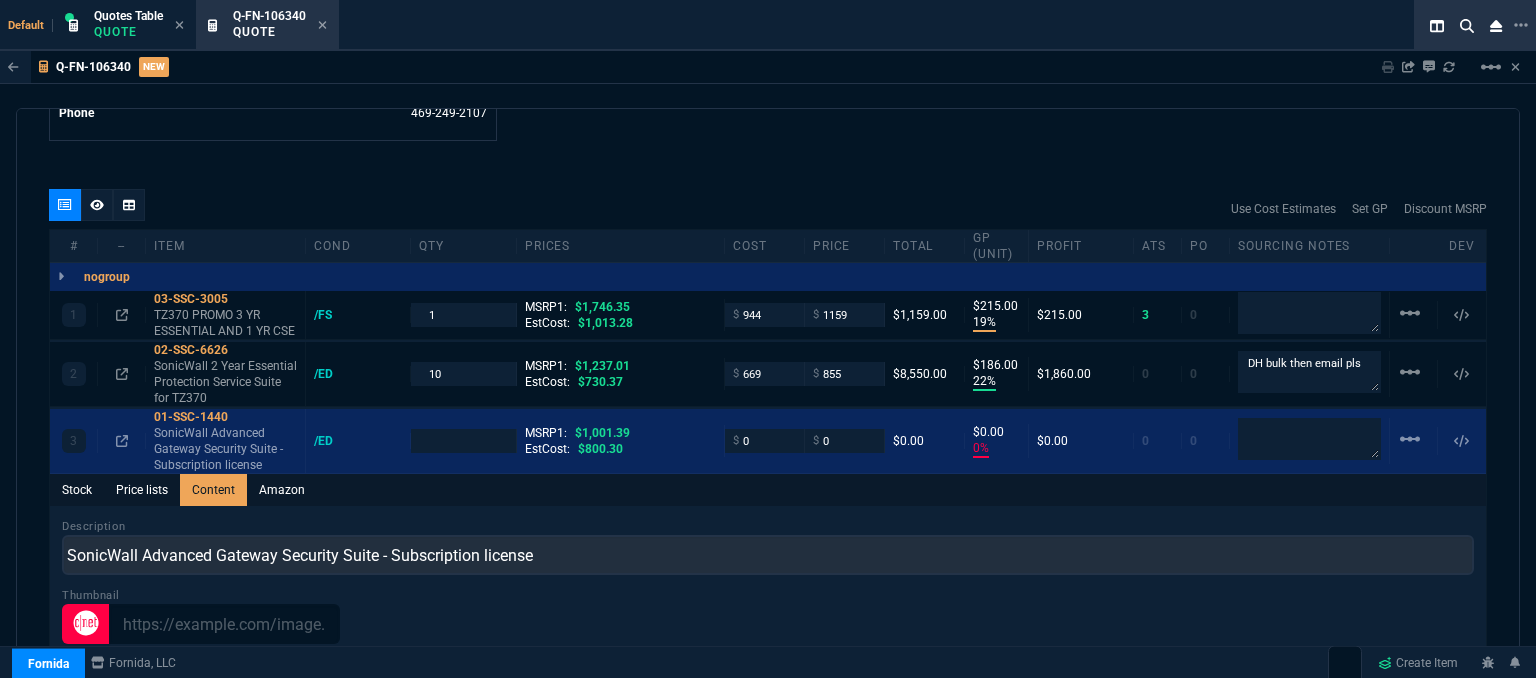 scroll, scrollTop: 0, scrollLeft: 0, axis: both 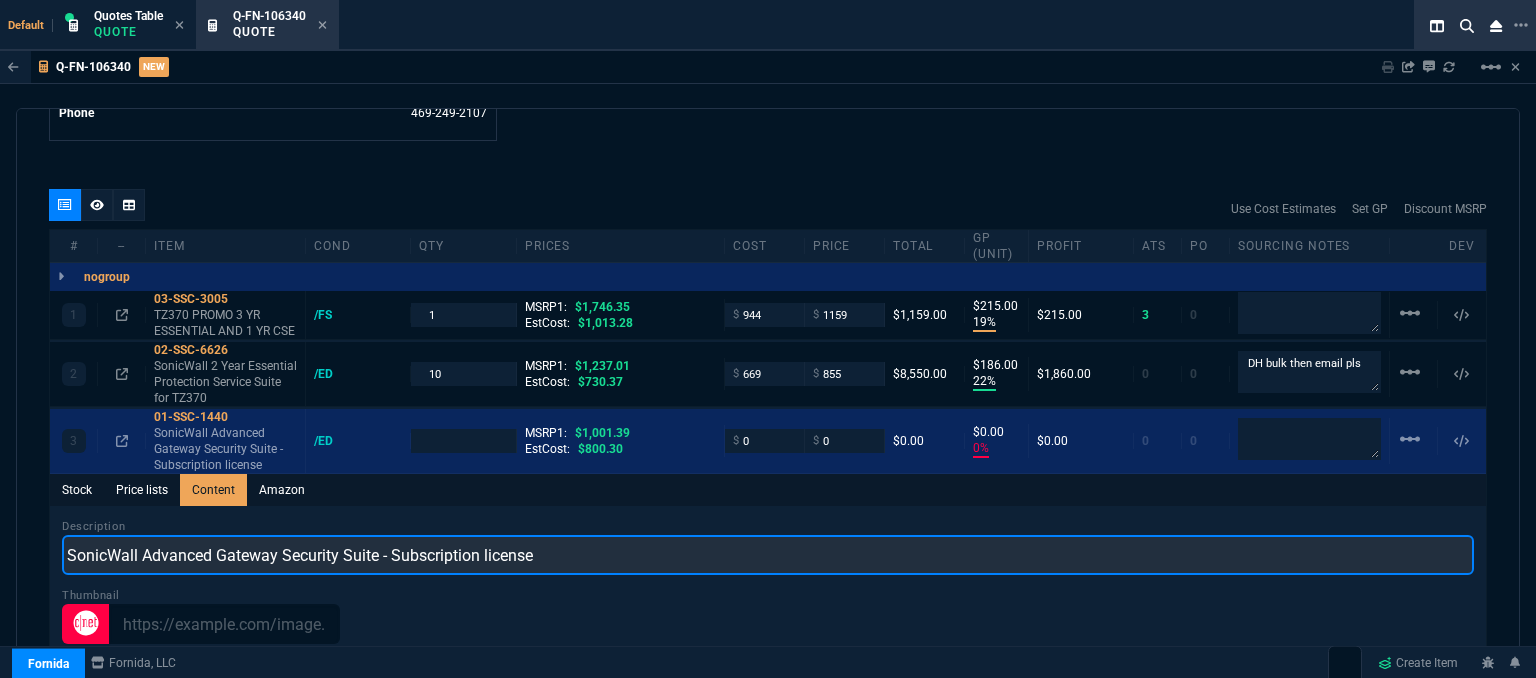 click on "SonicWall Advanced Gateway Security Suite - Subscription license" at bounding box center (768, 555) 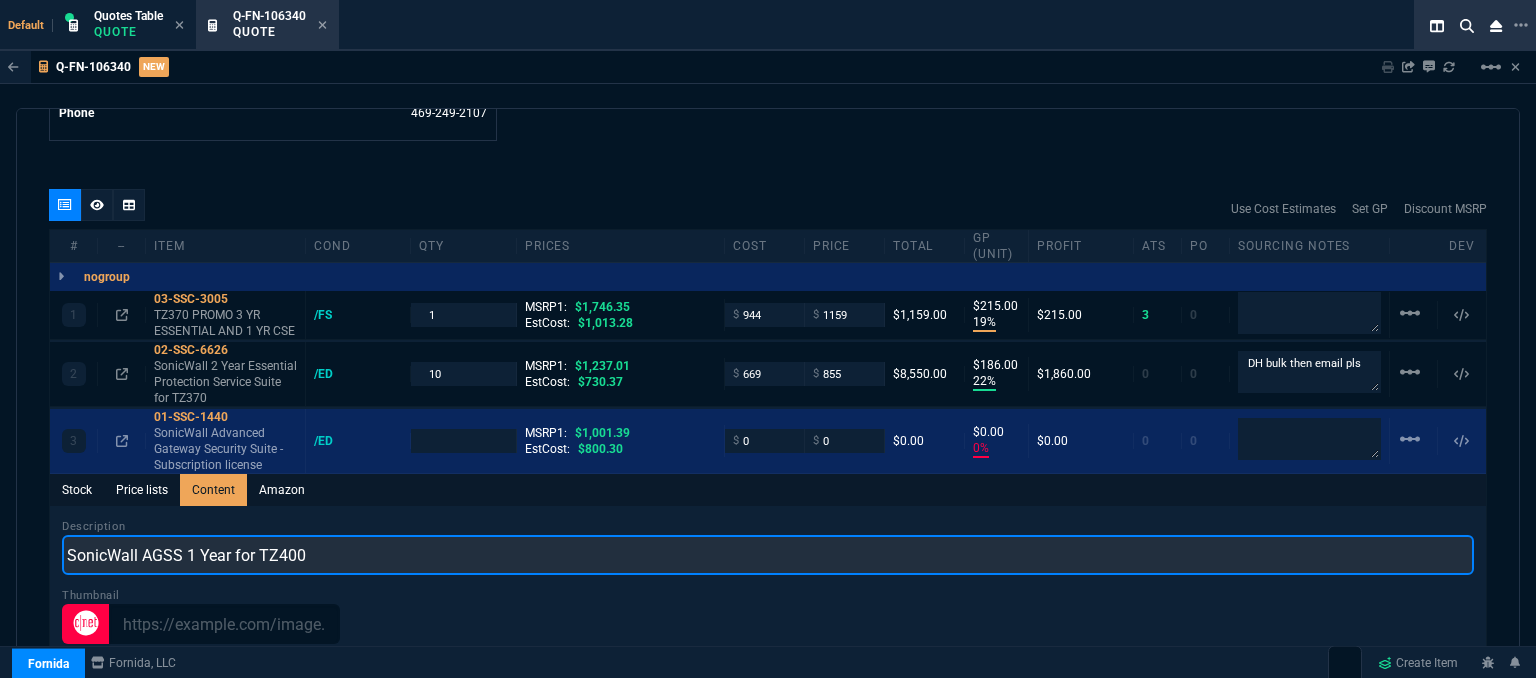 type on "SonicWall AGSS 1 Year for TZ400" 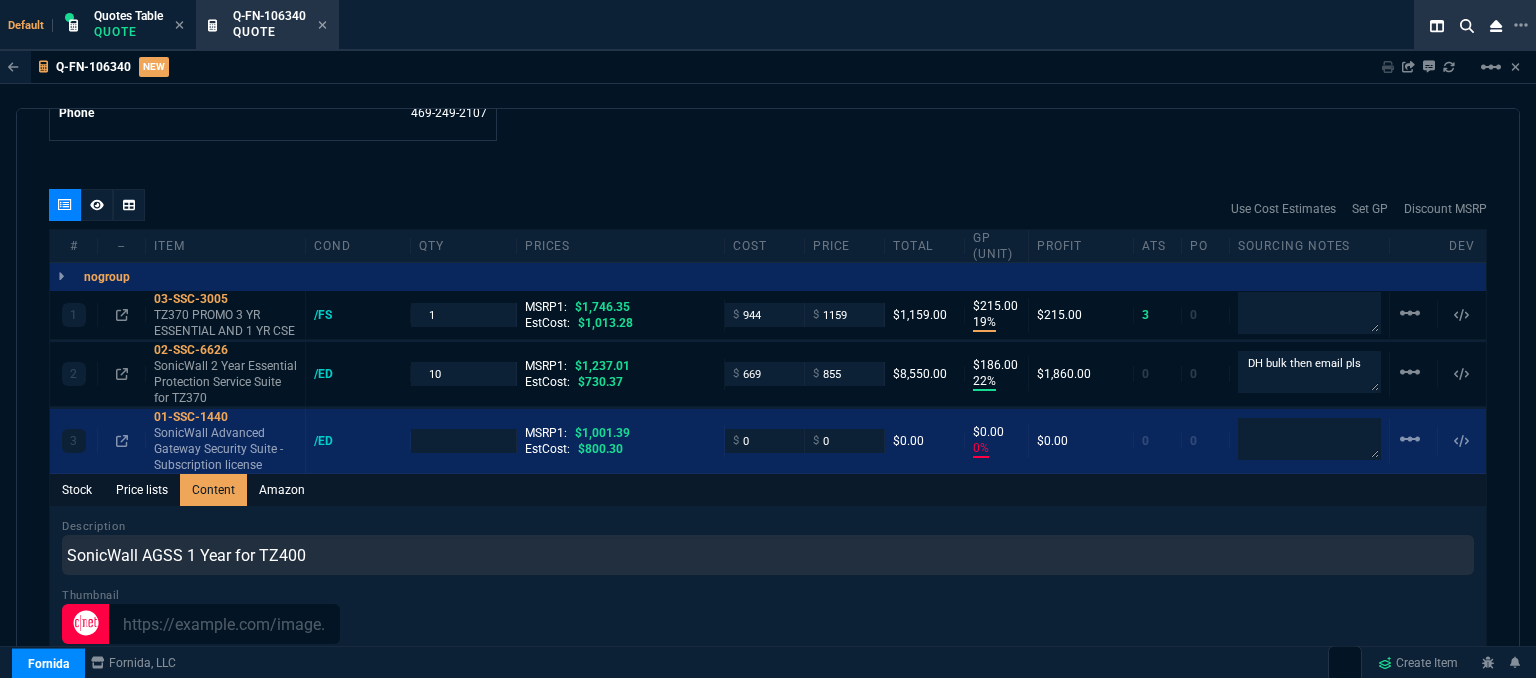 click on "quote   Q-FN-106340   New Customer  draft Fornida, LLC 2609 Technology Dr Suite 300 Plano, TX 75074 Details Number Q-FN-106340  Order ID Q-FN-106340  Customer Code --  Total Units 12  Expires Tue - 7/22/25, 7:10 PM Creator fiona.rossi@fornida.com  Created Tue - 7/8/25, 7:10 PM Print Specs Number Q-FN-106340  Customer ID   Customer Name   Expires 7/22/25,  2:10 PM  Customer PO # --  Payment Terms --  Shipping Agent FEDEX | GRD  Customer Customer Code --  Customer Name --  Customer PO # empty  Payment Terms --  email   phone --   Origin  amzLead / email   Origin Comment    Staff Sales Person ROSS  Engineer 1 --  Engineer 2 --  Shipping Ship Date -- Agent FEDEX  Agent Service GRD  Account Id --  Sales Order* Number --  id --  Account Manager Name Fiona  Email fiona.rossi@fornida.com  Phone 469-249-2107  Fornida, LLC 2609 Technology Dr Suite 300 Plano, TX 75074  Share Link  Tiny oneOnOne chat SEND Cody Taylor oneOnOne chat SEND Sarah Costa oneOnOne chat SEND Brian Over oneOnOne chat SEND  Show More Chats  -- --" at bounding box center [768, 396] 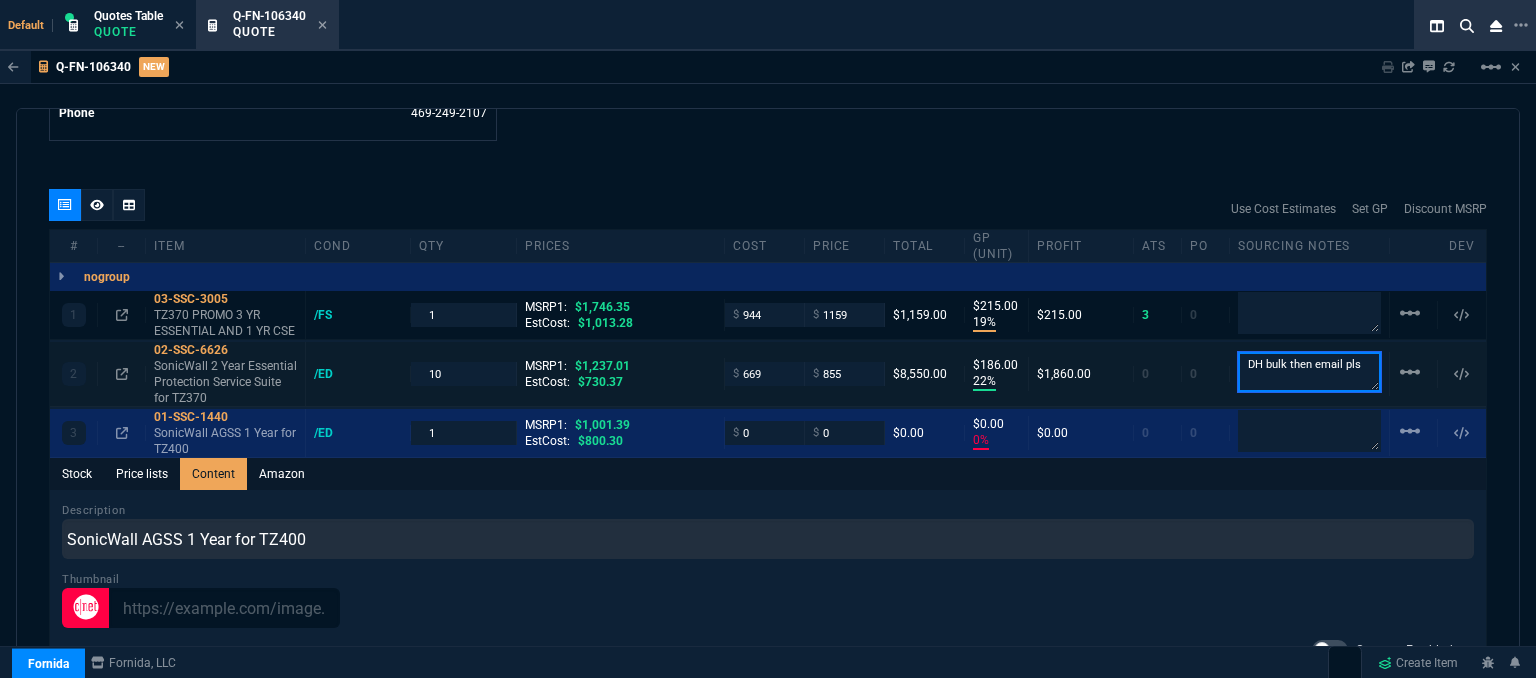 drag, startPoint x: 1355, startPoint y: 361, endPoint x: 1228, endPoint y: 349, distance: 127.56567 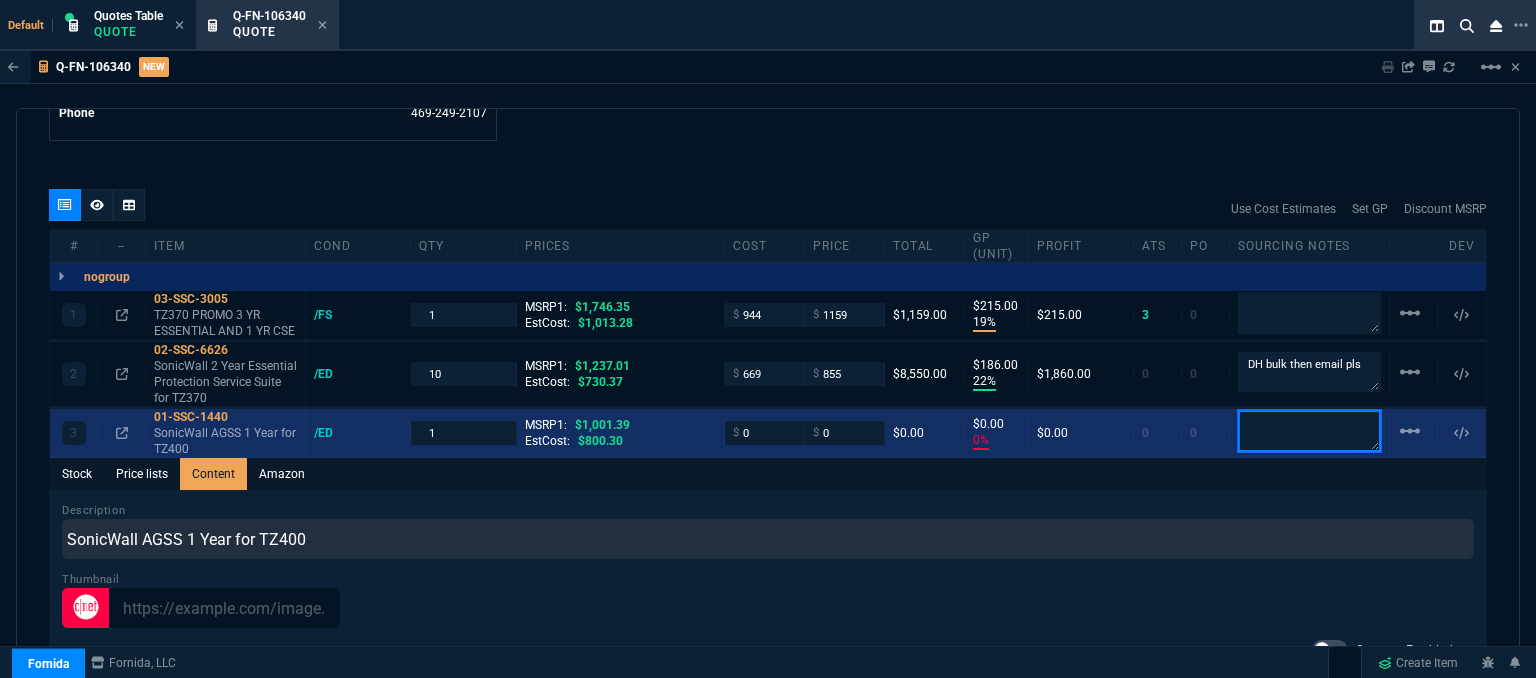 click at bounding box center [1309, 431] 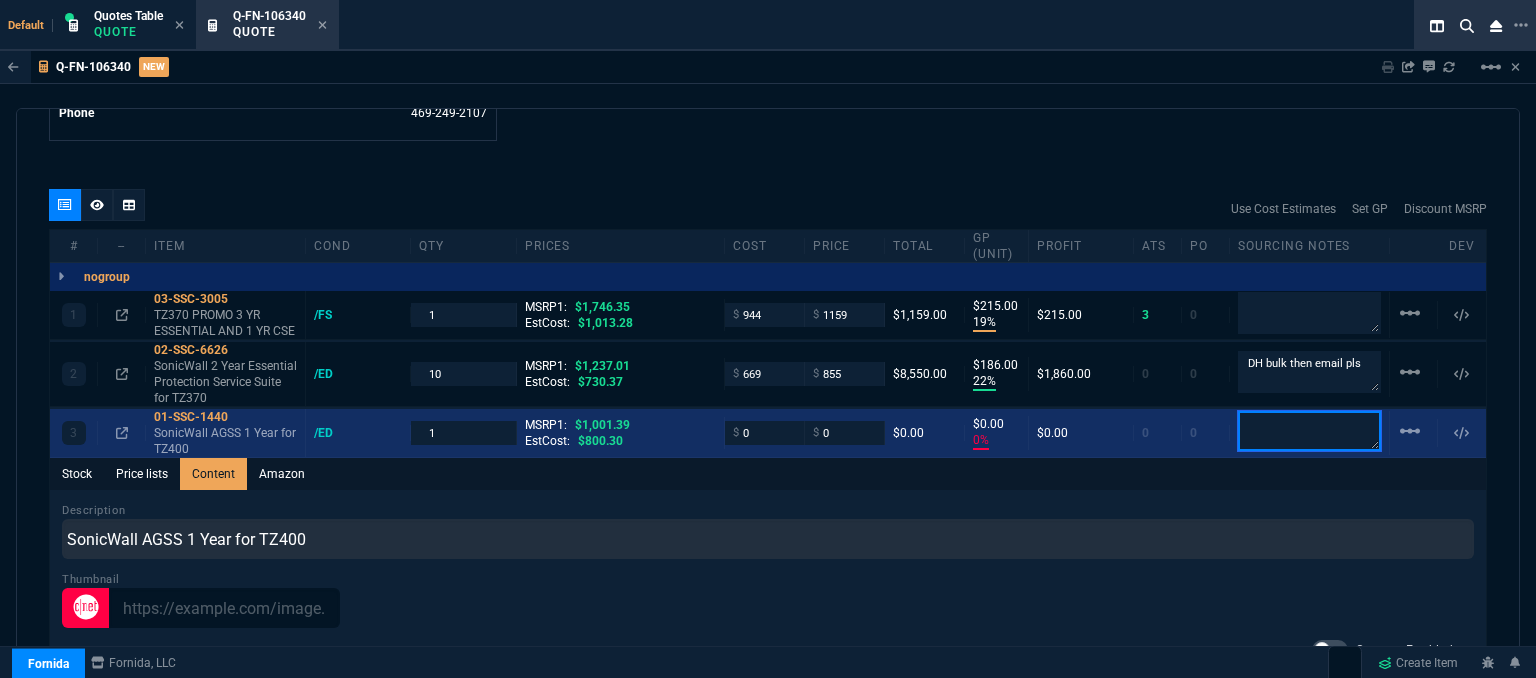 paste on "DH bulk then email pls" 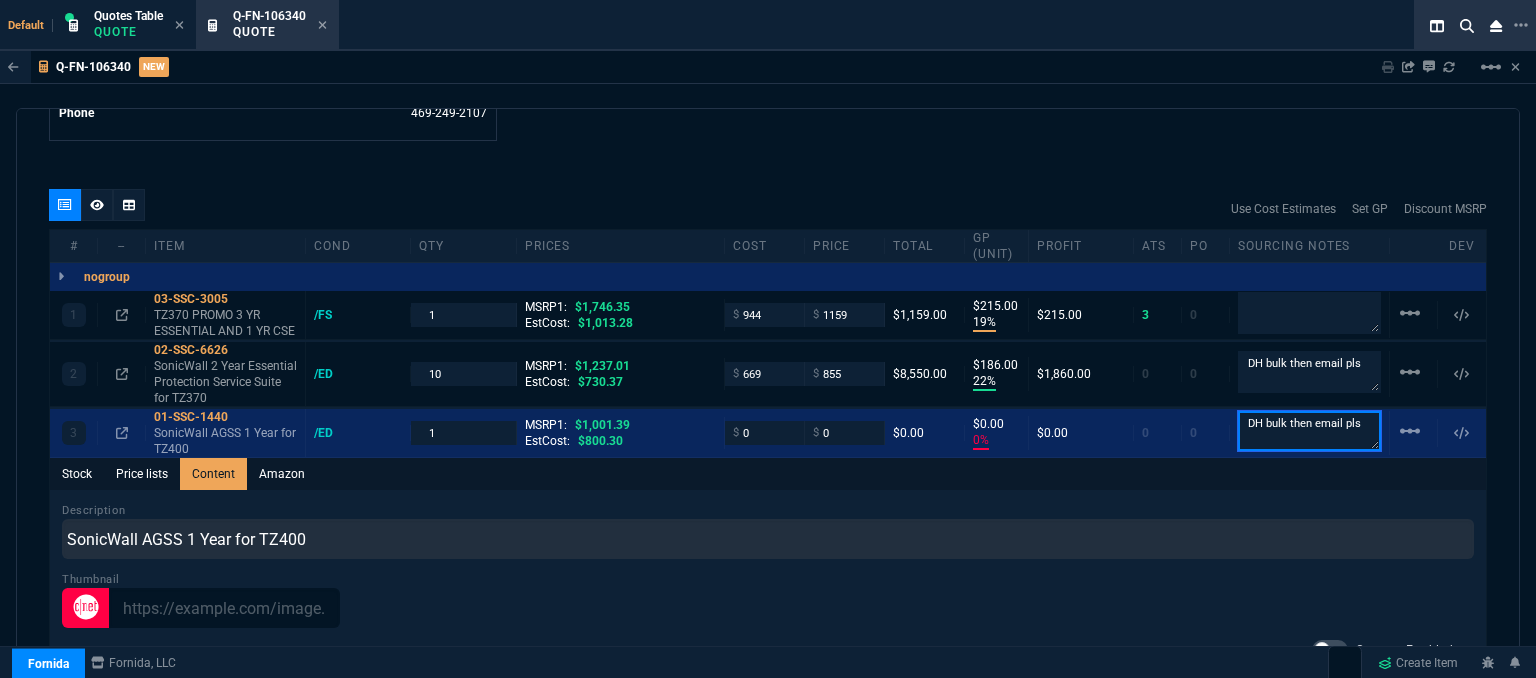 type on "DH bulk then email pls" 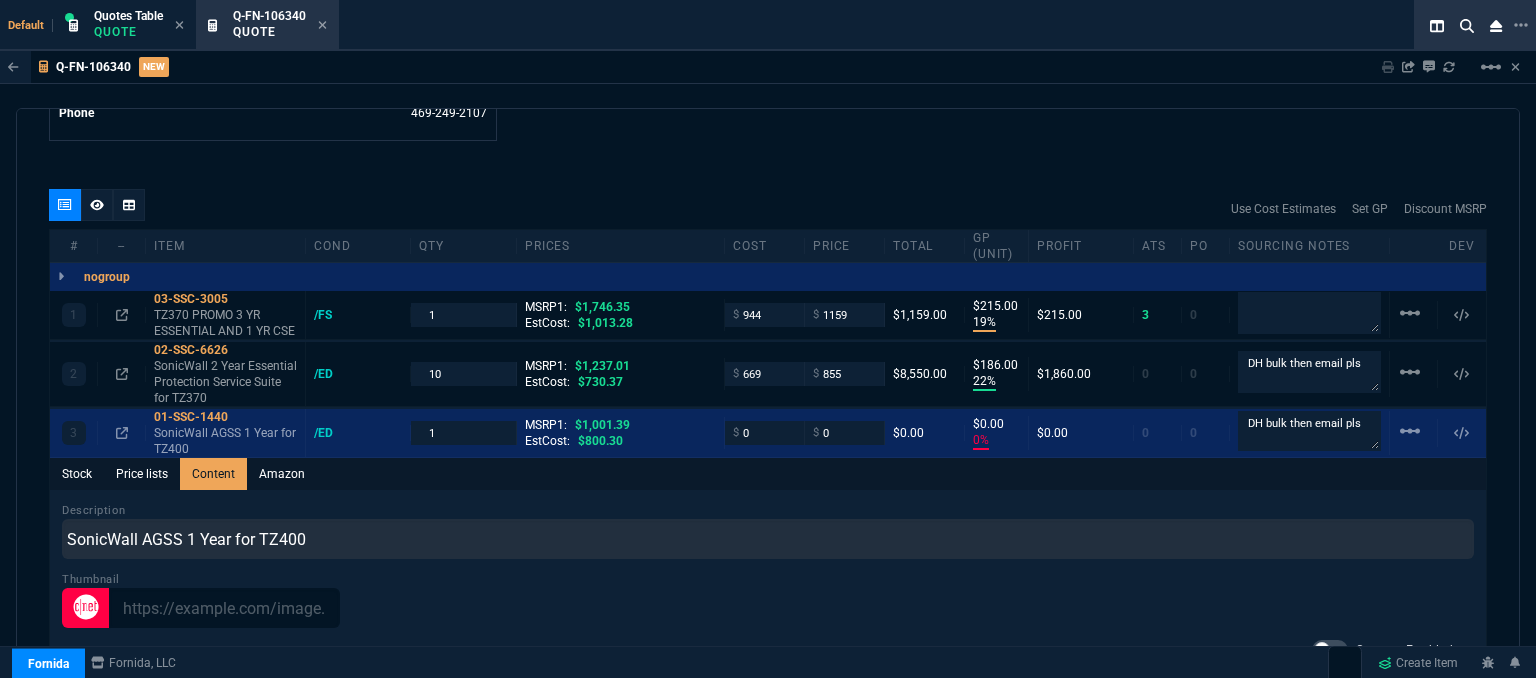 click on "Details Number Q-FN-106340  Order ID Q-FN-106340  Customer Code --  Total Units 12  Expires Tue - 7/22/25, 7:10 PM Creator fiona.rossi@fornida.com  Created Tue - 7/8/25, 7:10 PM Print Specs Number Q-FN-106340  Customer ID   Customer Name   Expires 7/22/25,  2:10 PM  Customer PO # --  Payment Terms --  Shipping Agent FEDEX | GRD  Customer Customer Code --  Customer Name --  Customer PO # empty  Payment Terms --  email   phone --   Origin  amzLead / email   Origin Comment    Staff Sales Person ROSS  Engineer 1 --  Engineer 2 --  Shipping Ship Date -- Agent FEDEX  Agent Service GRD  Account Id --  Sales Order* Number --  id --  Account Manager Name Fiona  Email fiona.rossi@fornida.com  Phone 469-249-2107" at bounding box center (408, -375) 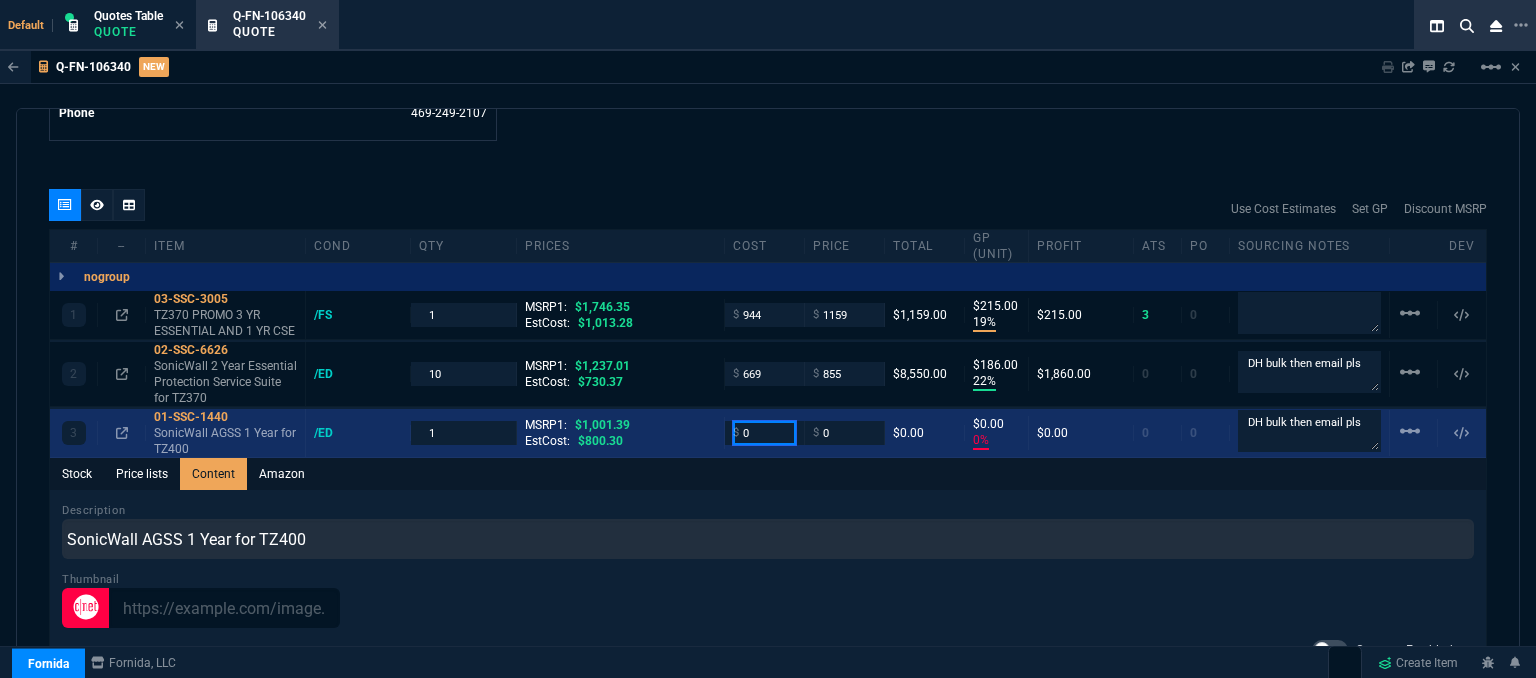 drag, startPoint x: 756, startPoint y: 437, endPoint x: 716, endPoint y: 431, distance: 40.4475 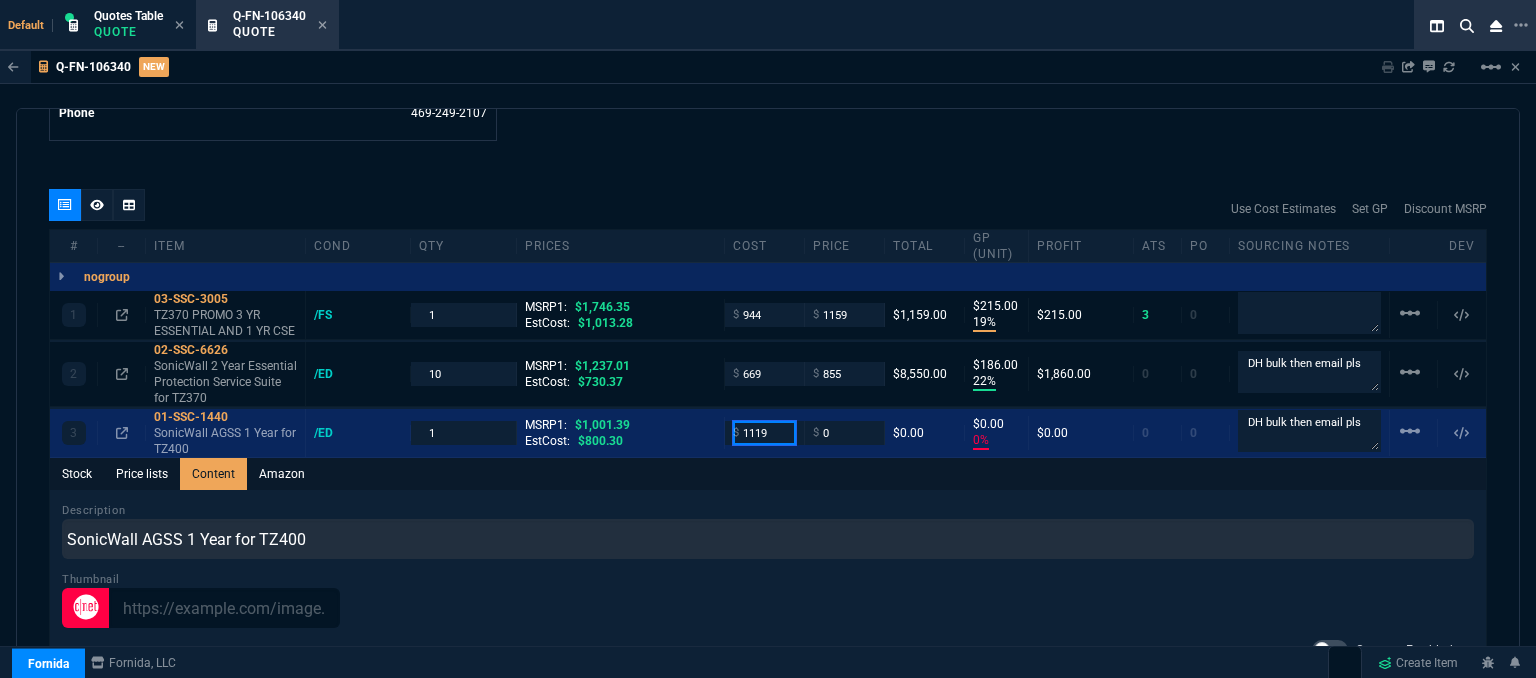 type on "1119" 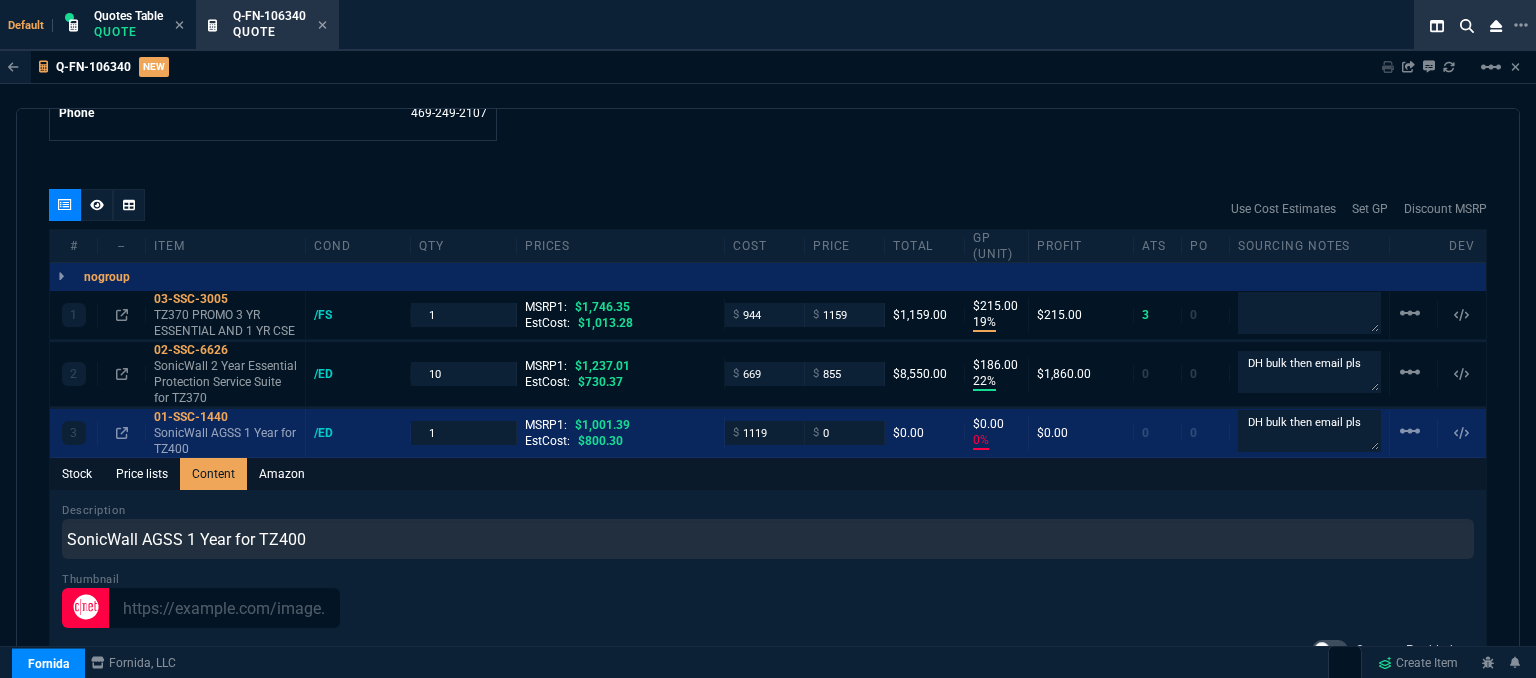 click on "Stock Price lists Content Amazon" at bounding box center (768, 474) 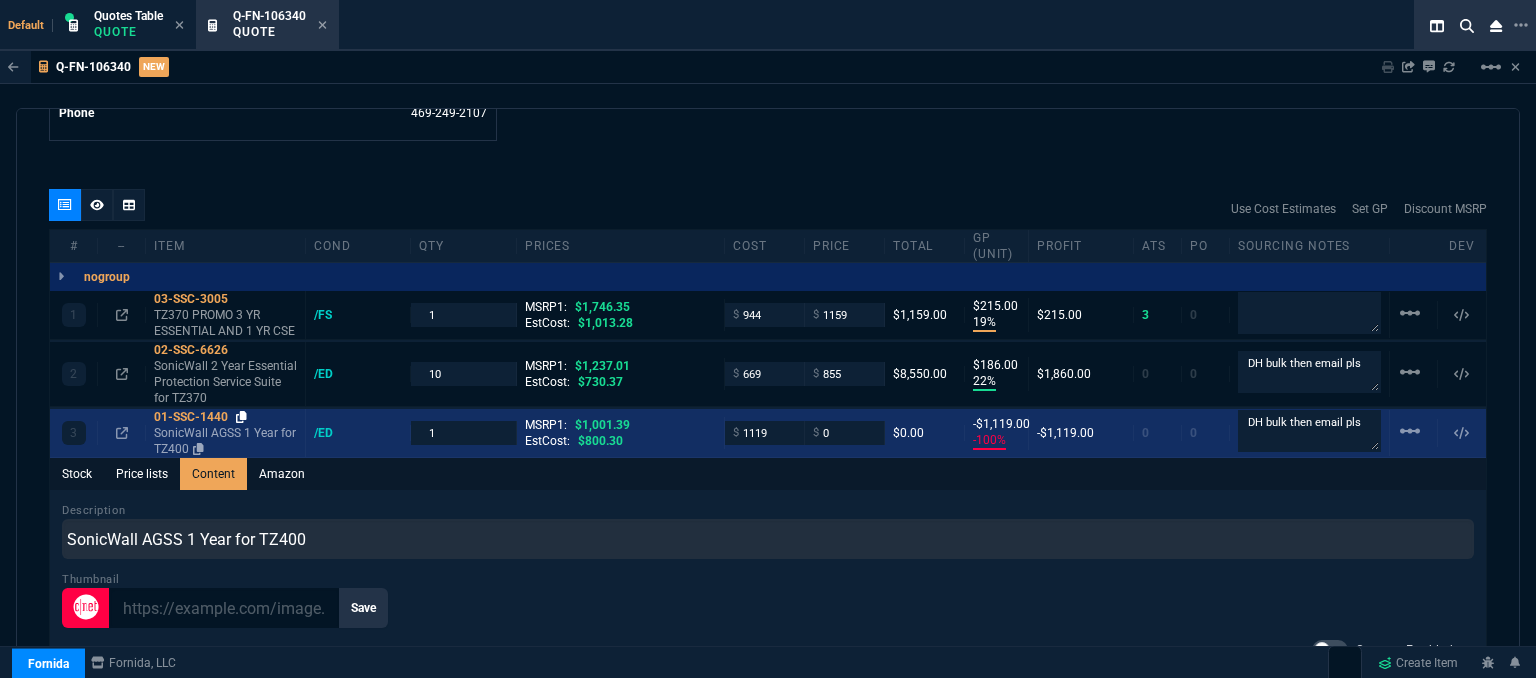 click at bounding box center (241, 417) 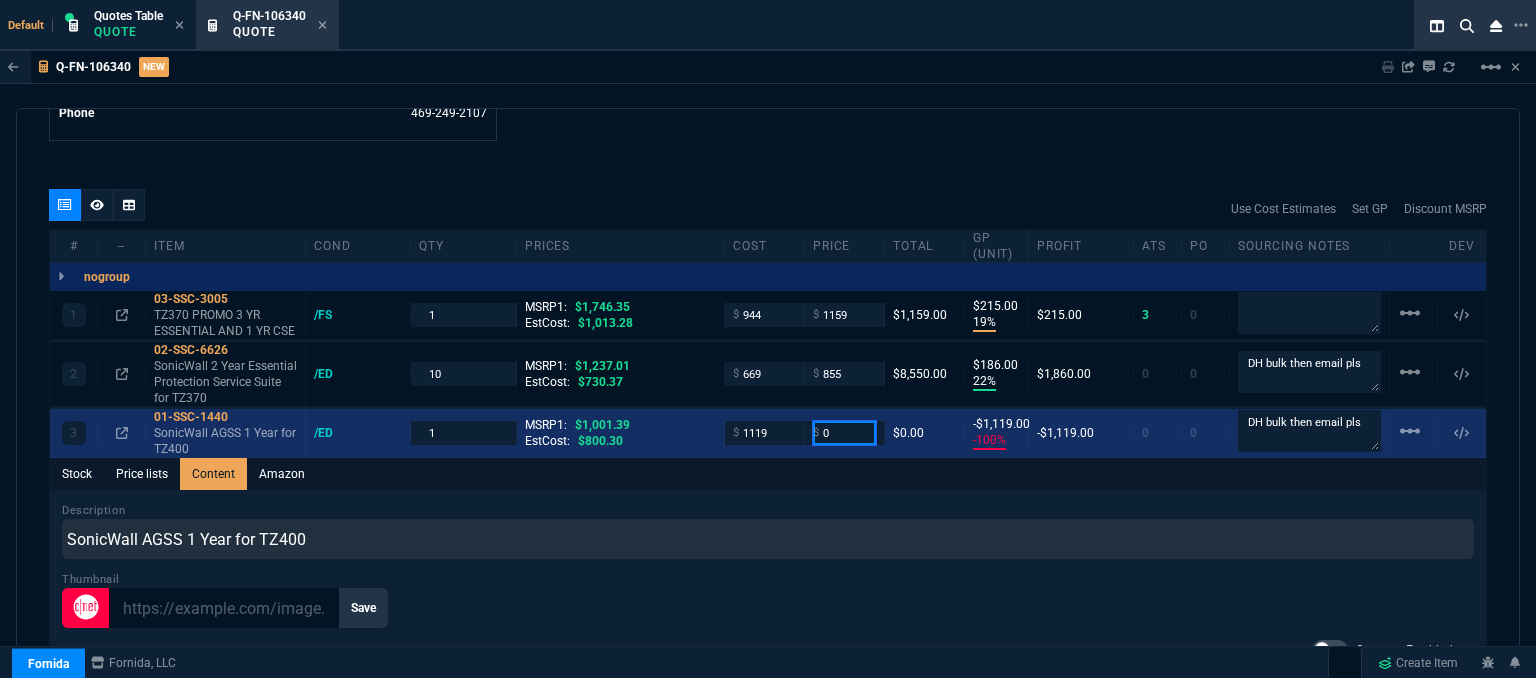 click on "0" at bounding box center [844, 432] 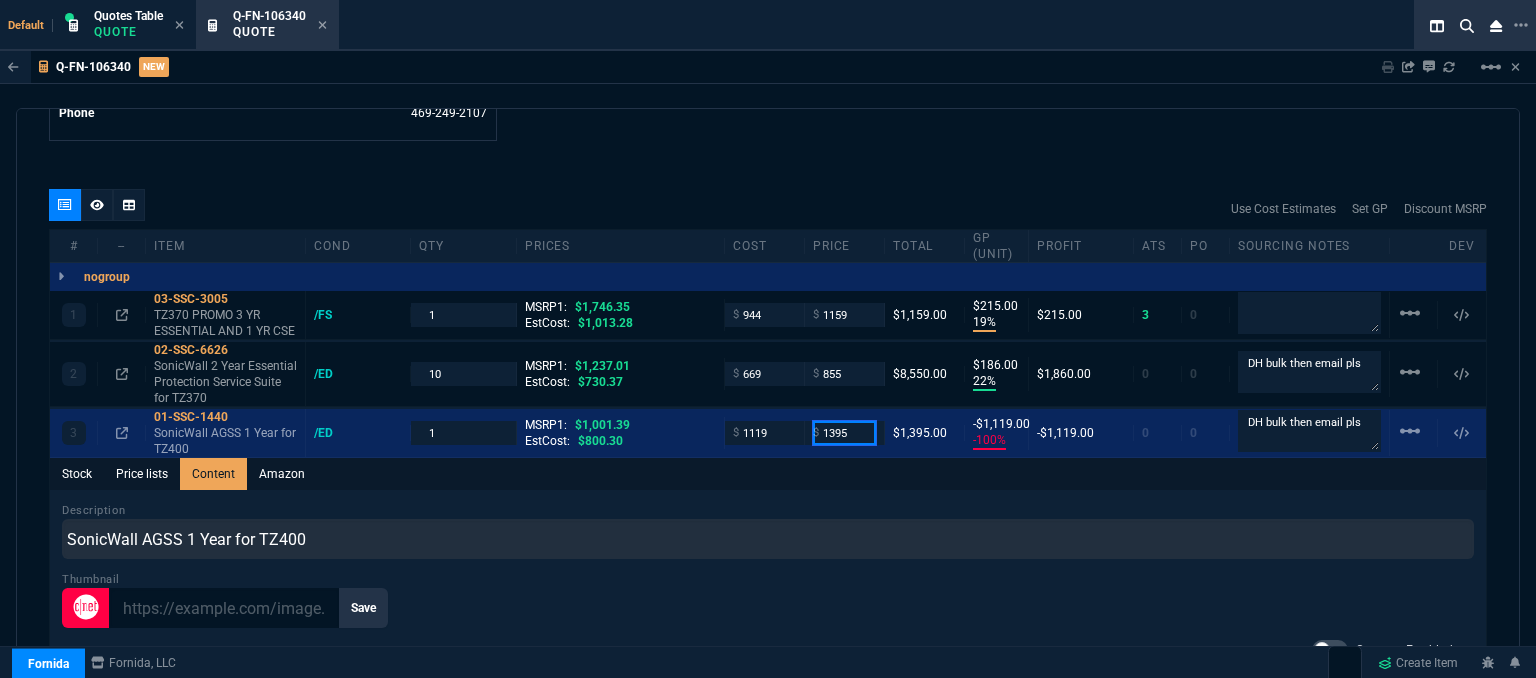 type on "1395" 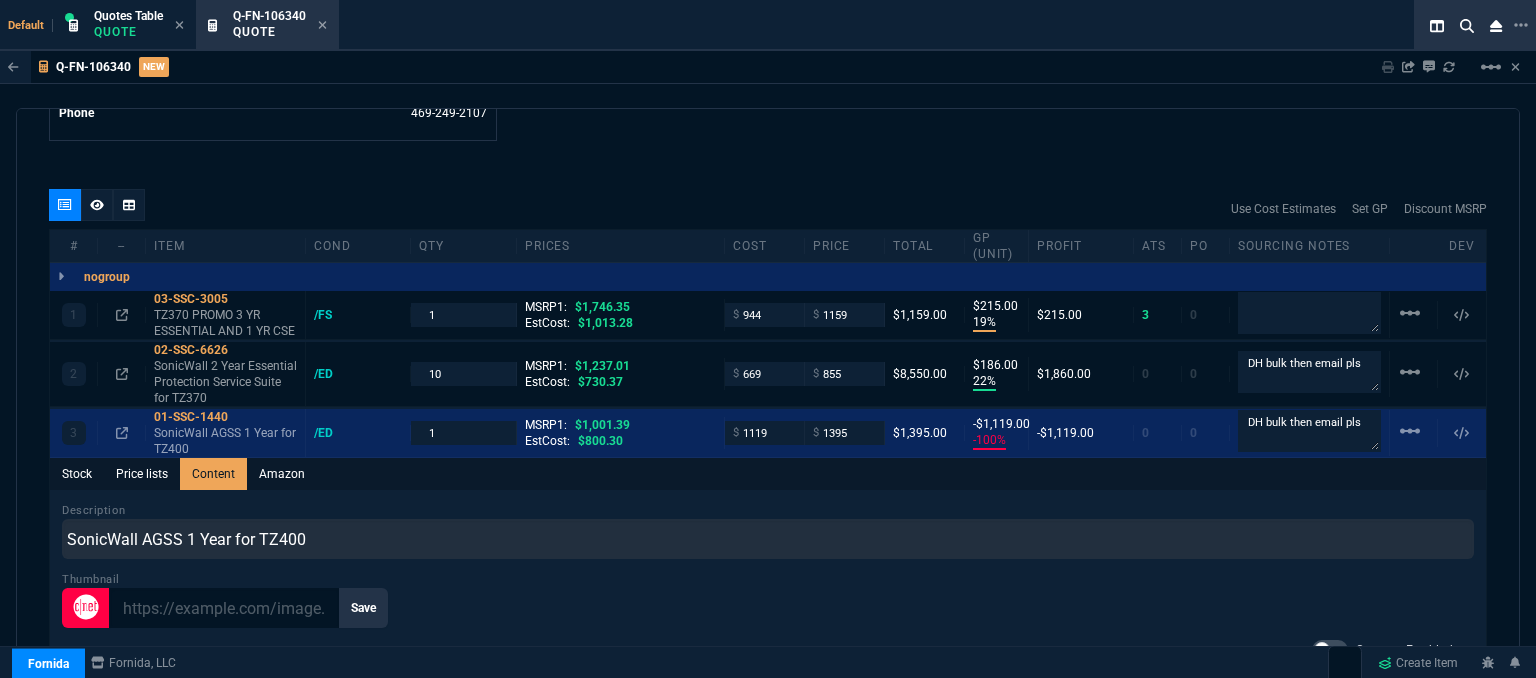 click on "Description SonicWall AGSS 1 Year for TZ400" at bounding box center (768, 530) 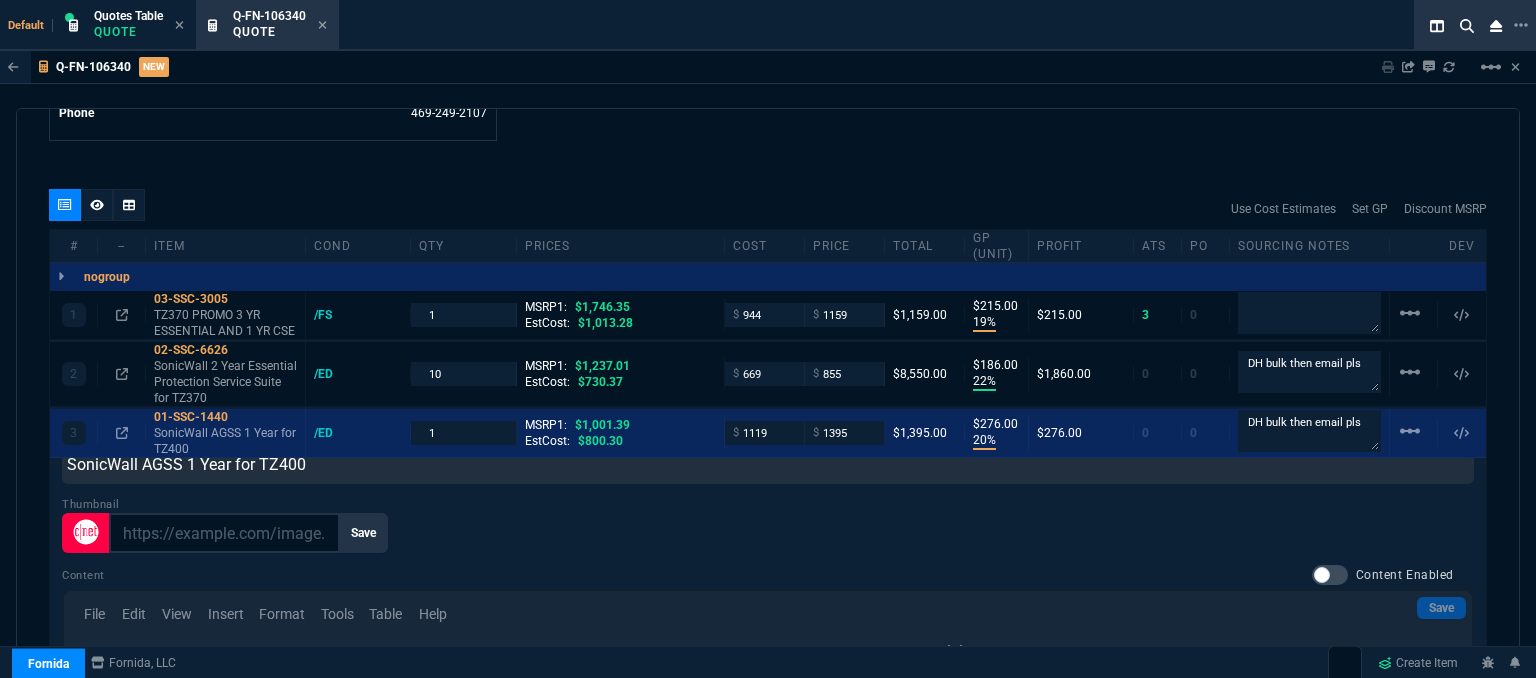 scroll, scrollTop: 143, scrollLeft: 0, axis: vertical 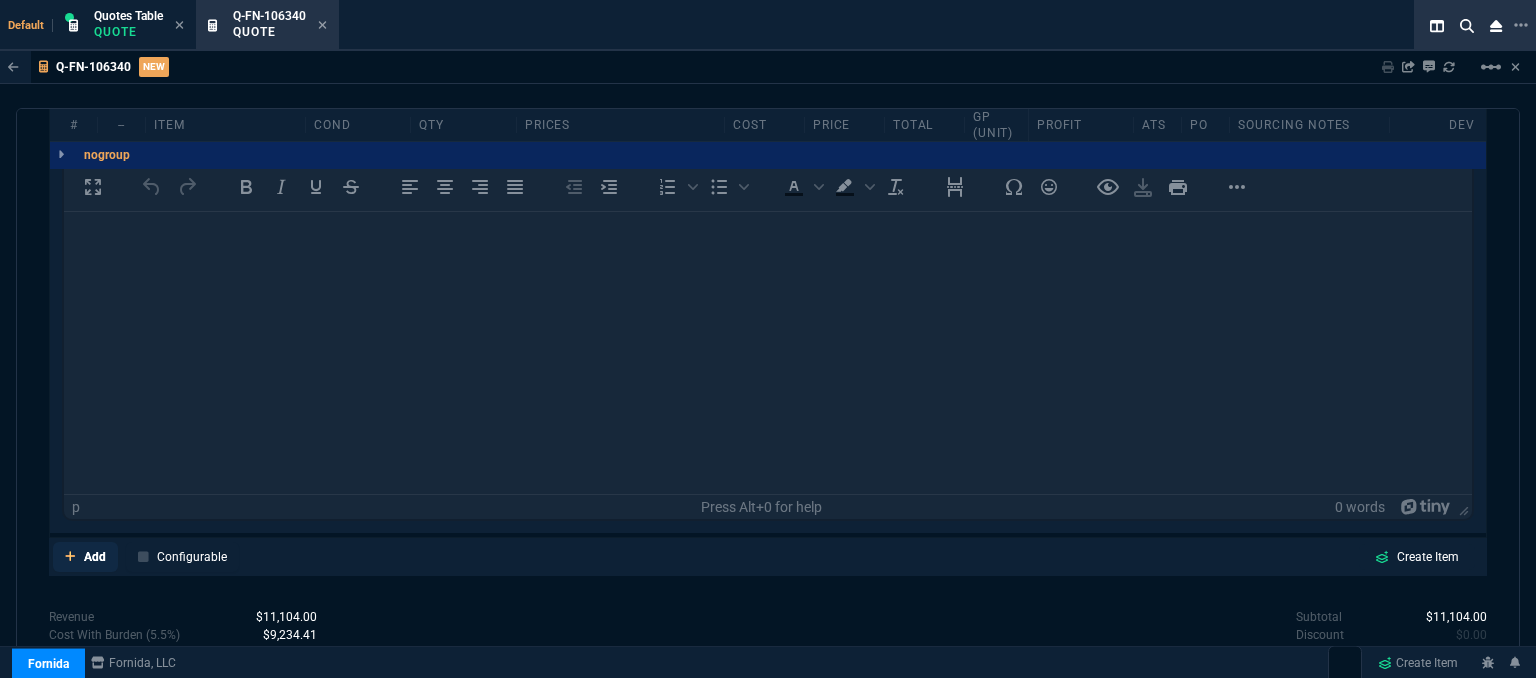 click at bounding box center [70, 556] 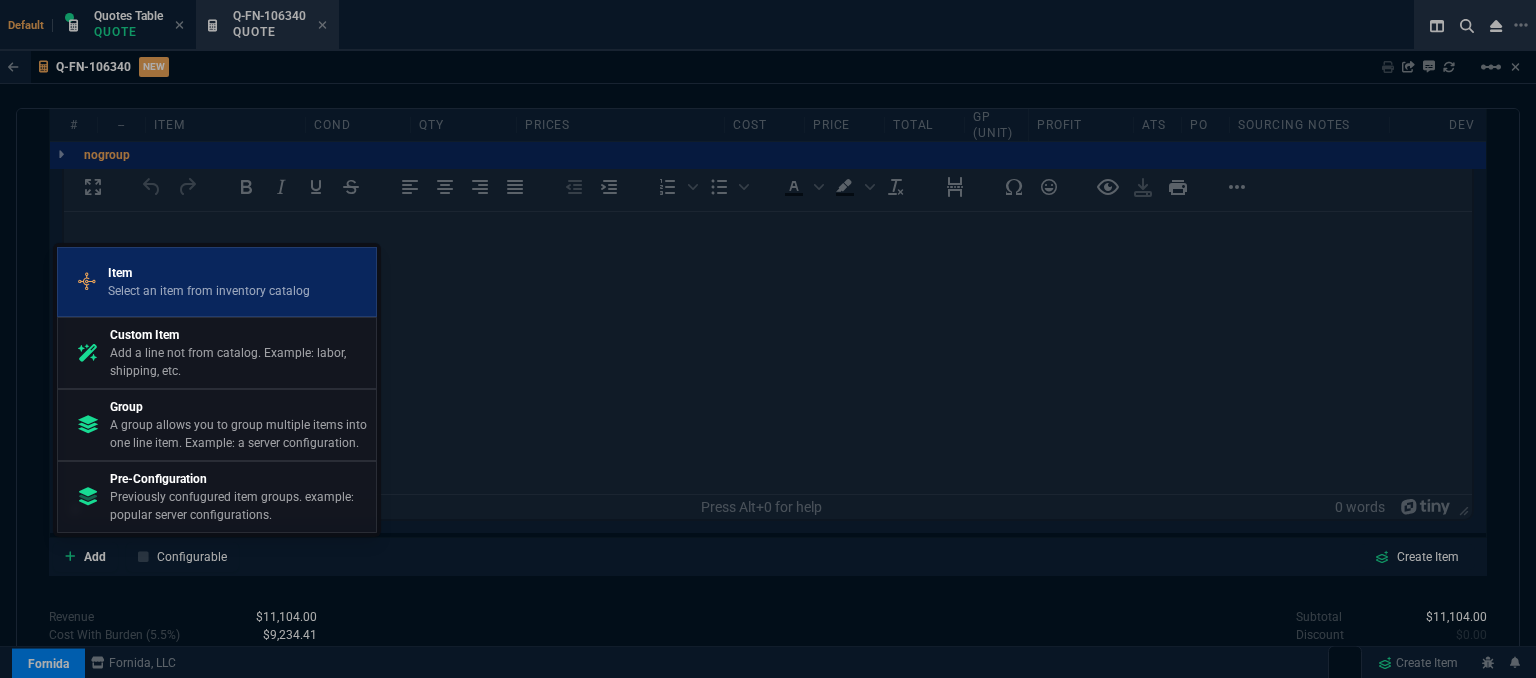 click on "Select an item from inventory catalog" at bounding box center (209, 291) 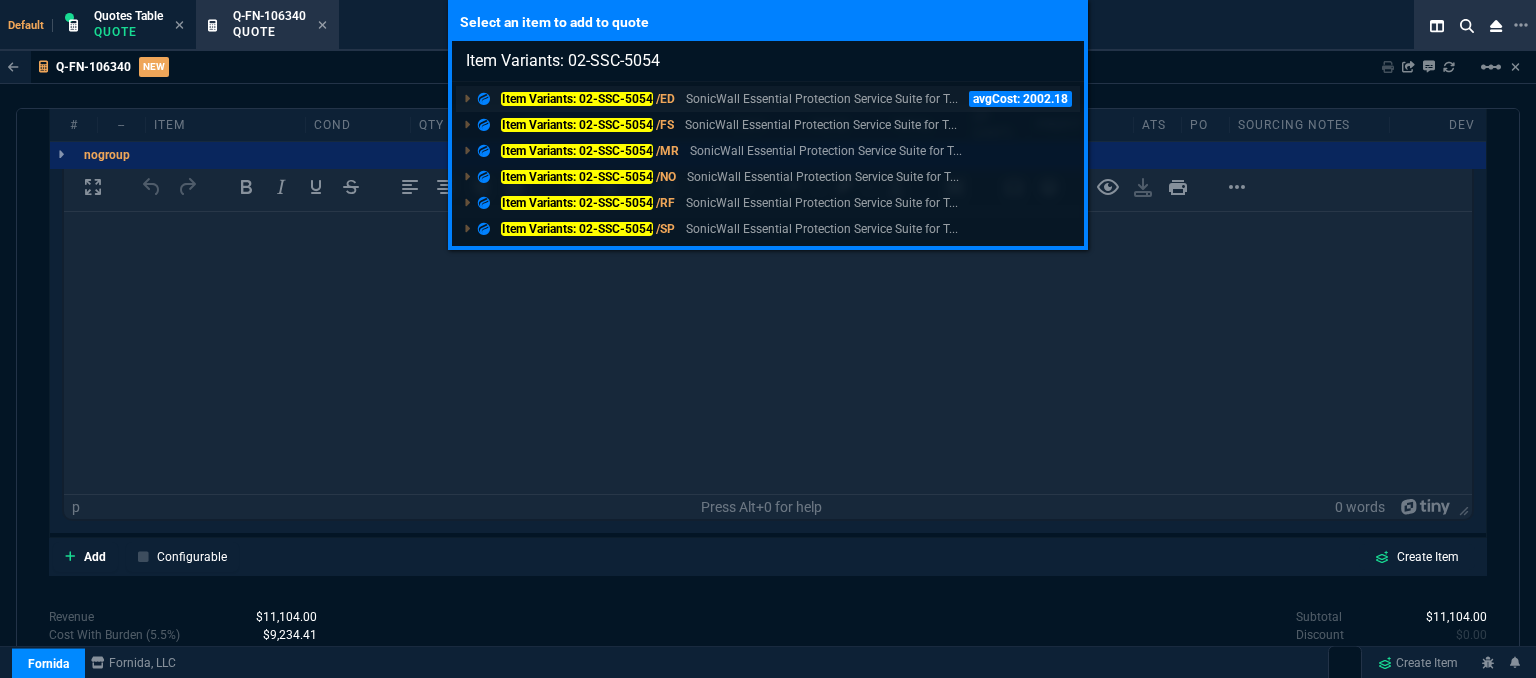 type on "Item Variants: 02-SSC-5054" 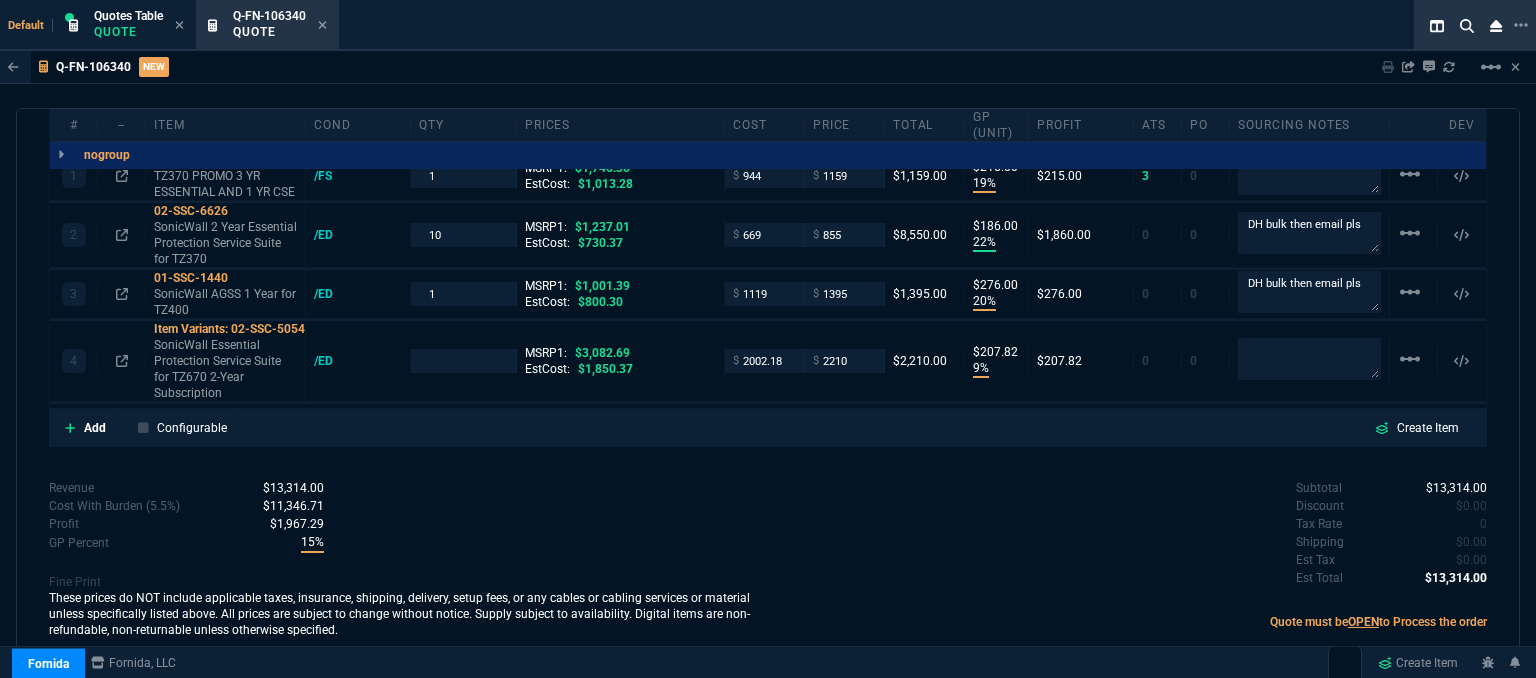 scroll, scrollTop: 1208, scrollLeft: 0, axis: vertical 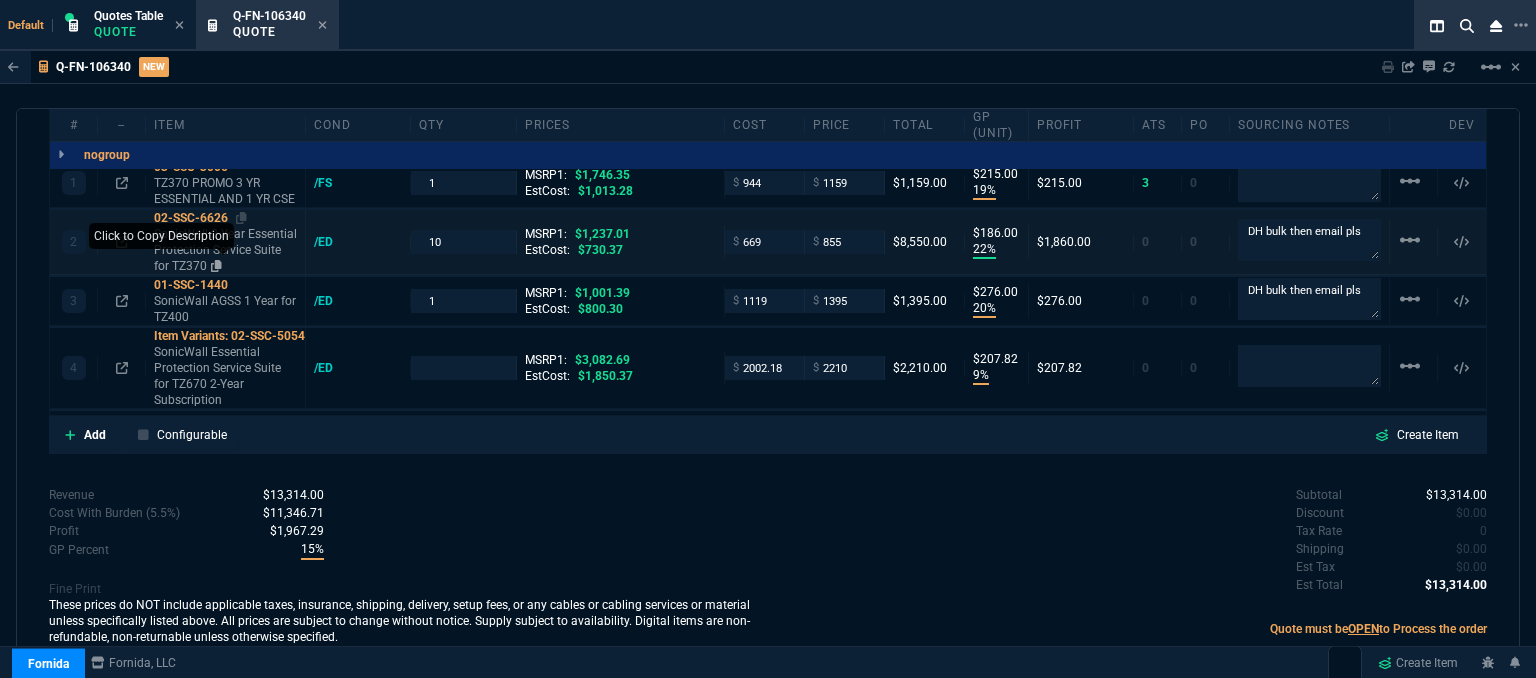 click at bounding box center (0, 0) 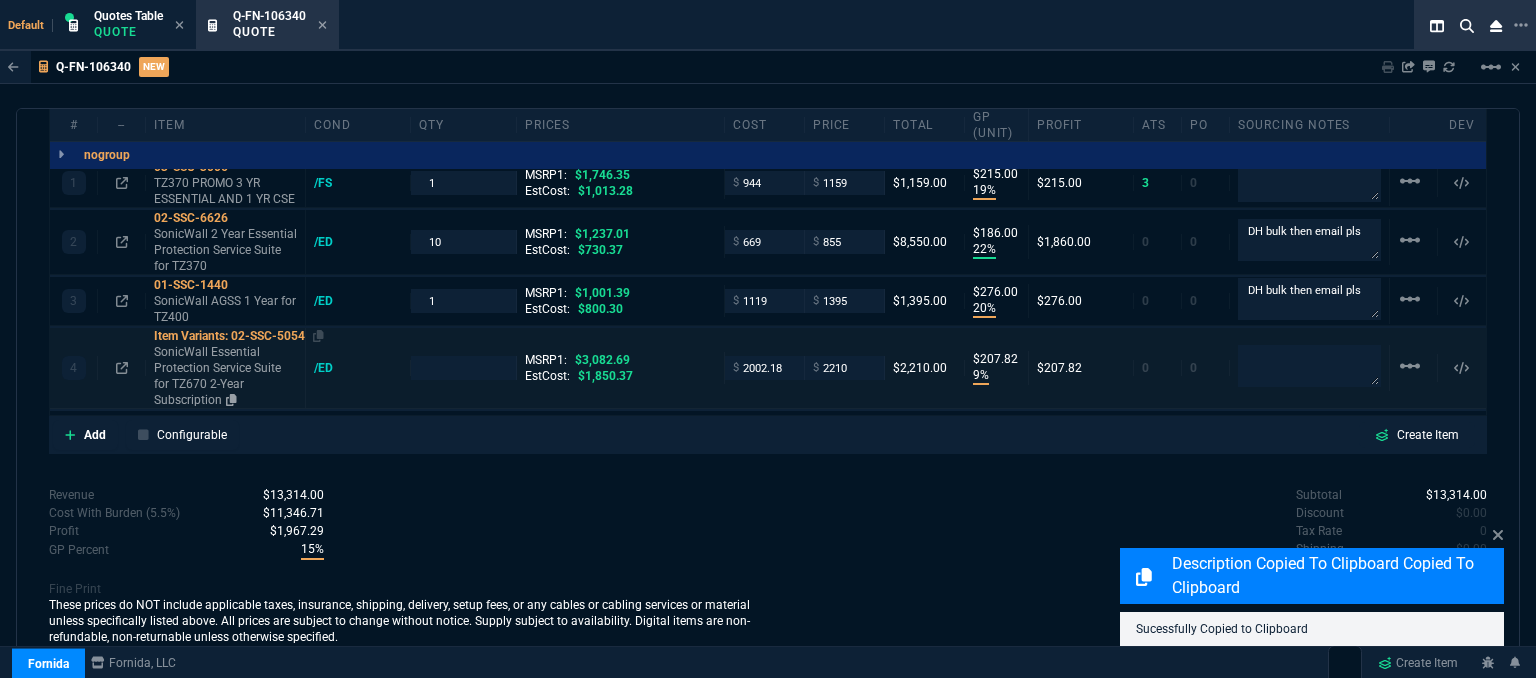 click on "SonicWall Essential Protection Service Suite for TZ670 2-Year Subscription" at bounding box center [225, 191] 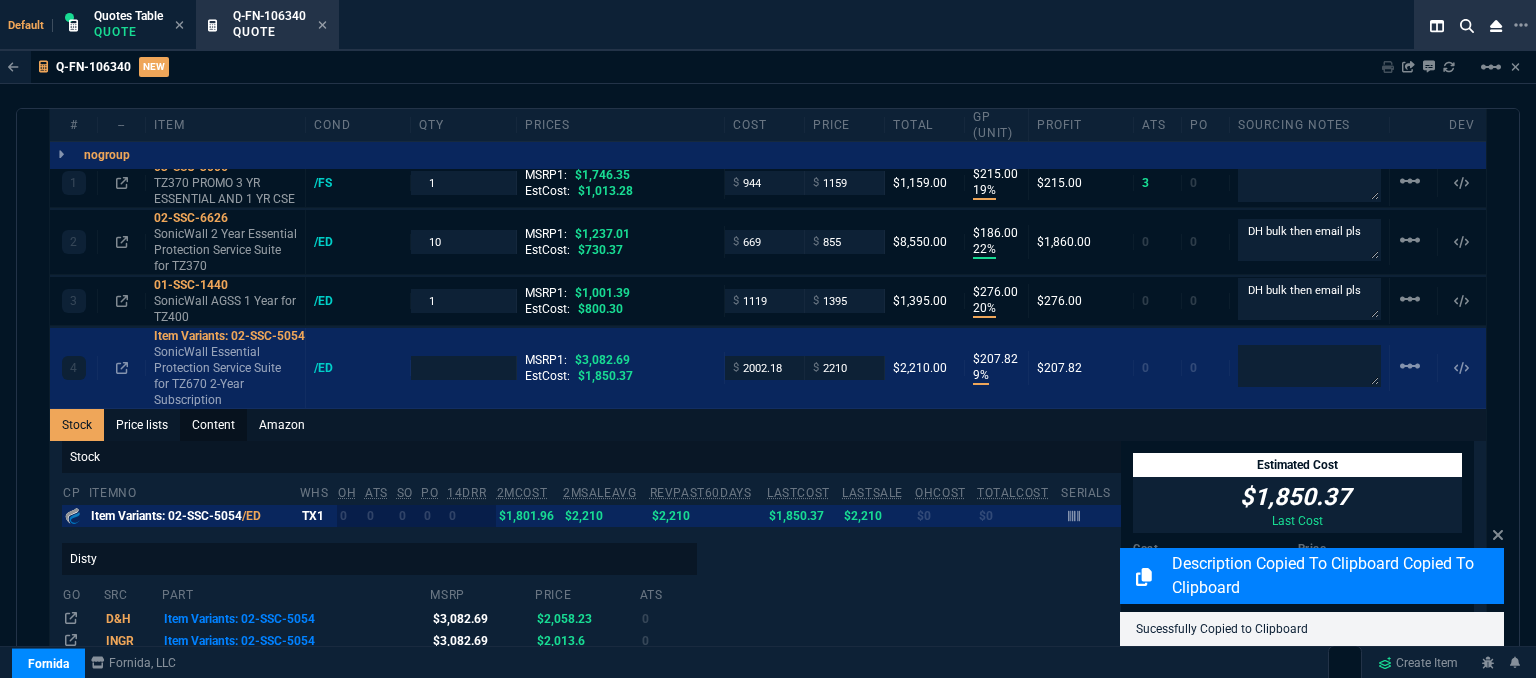 click on "Content" at bounding box center [213, 425] 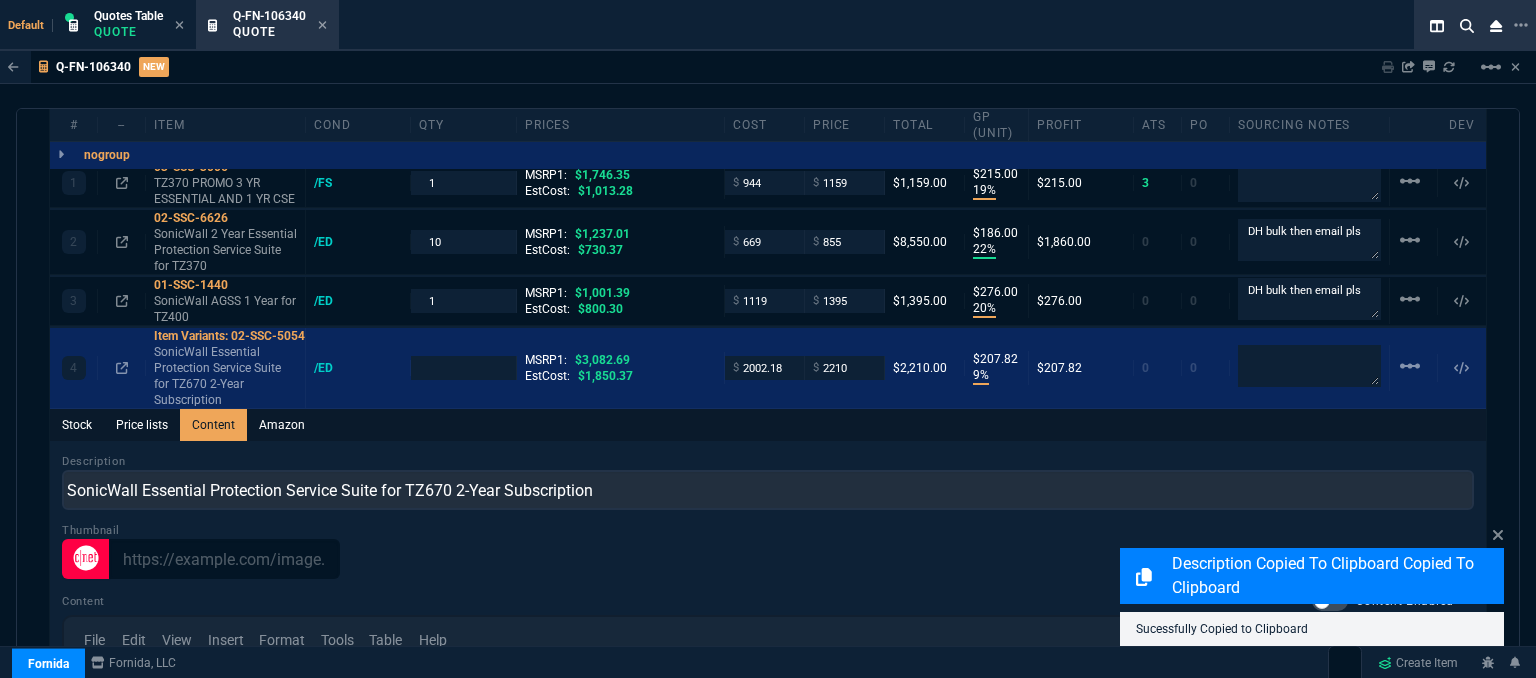 scroll, scrollTop: 0, scrollLeft: 0, axis: both 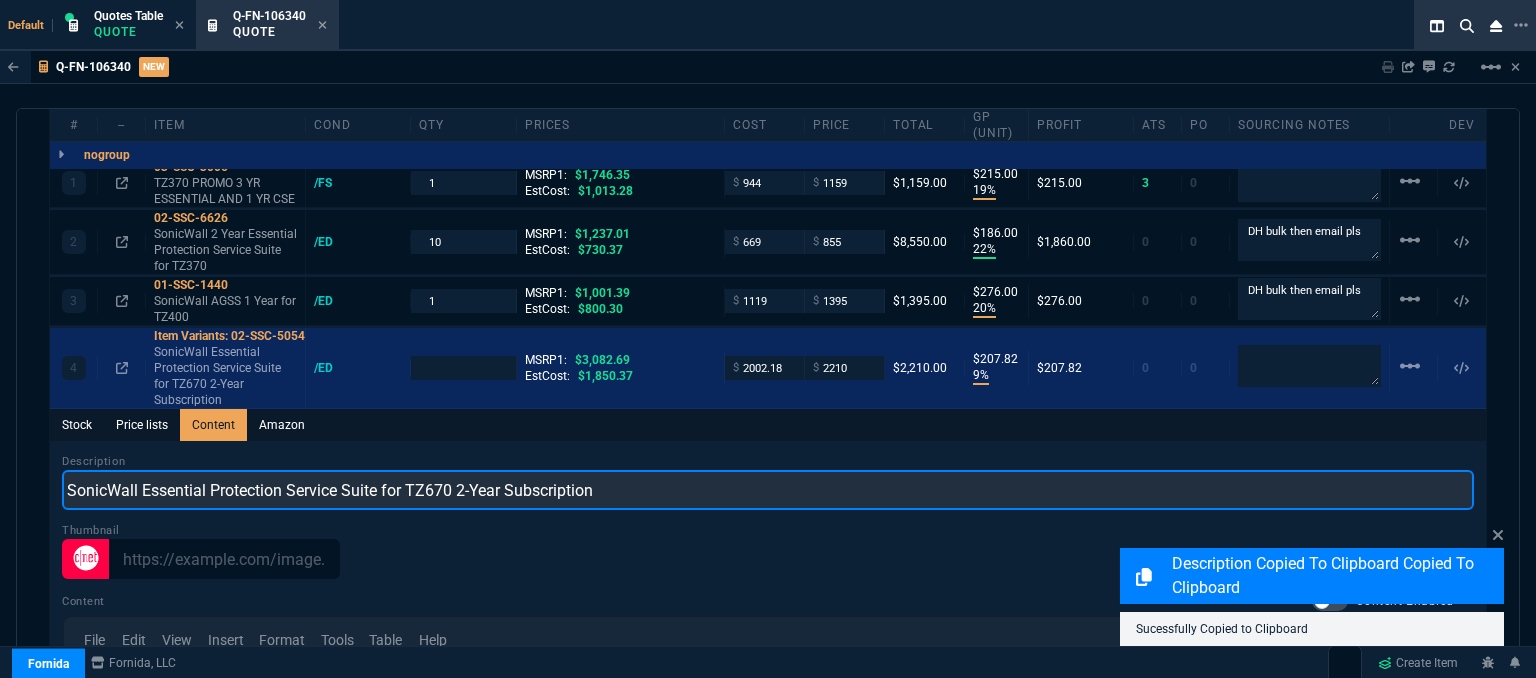 drag, startPoint x: 694, startPoint y: 470, endPoint x: 1, endPoint y: 468, distance: 693.00287 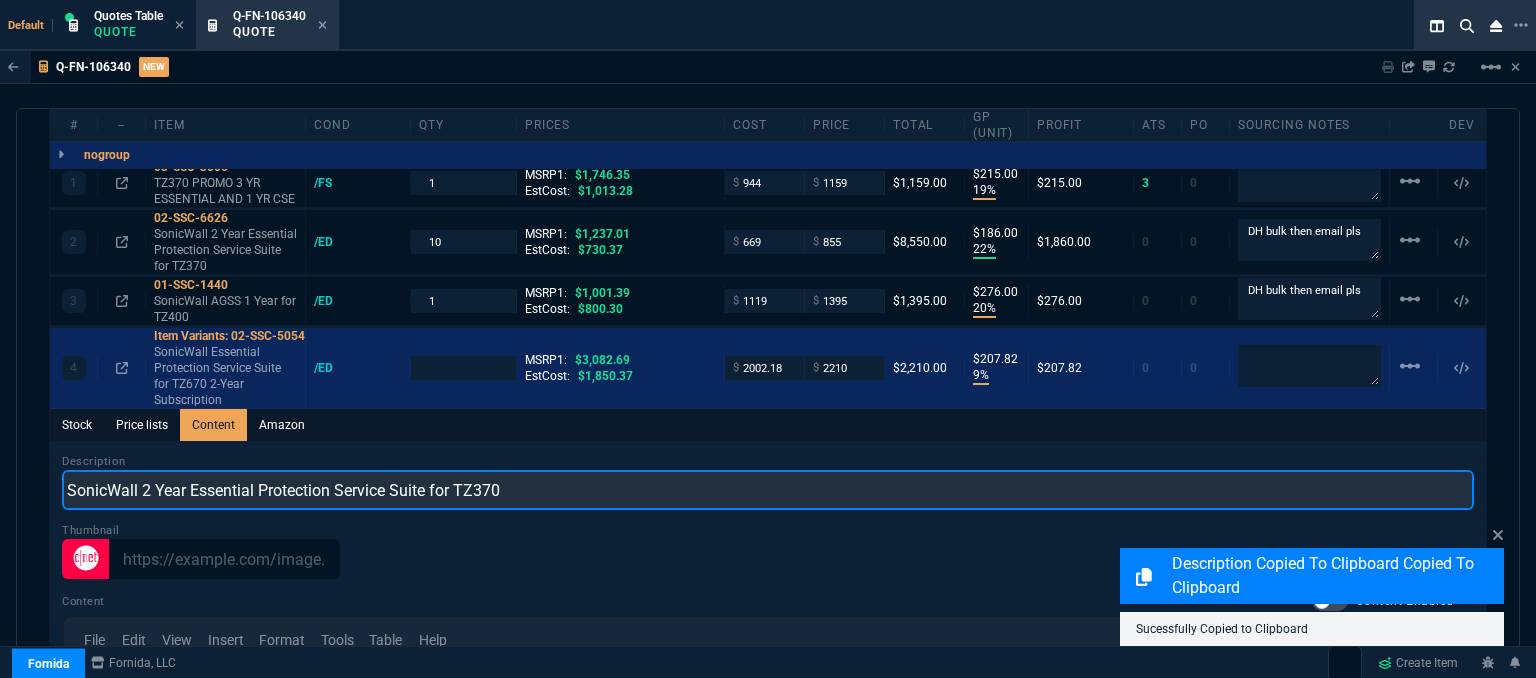 click on "SonicWall 2 Year Essential Protection Service Suite for TZ370" at bounding box center [768, 490] 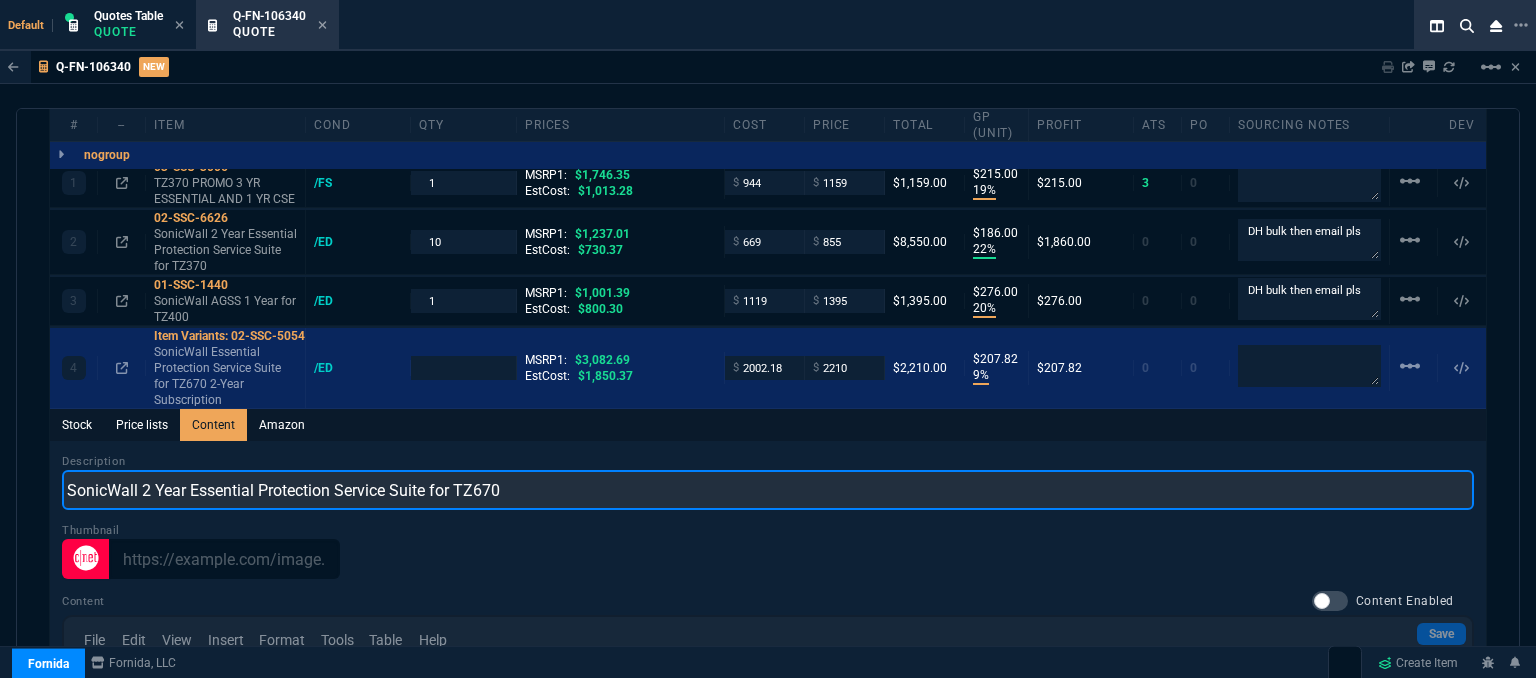 type on "SonicWall 2 Year Essential Protection Service Suite for TZ670" 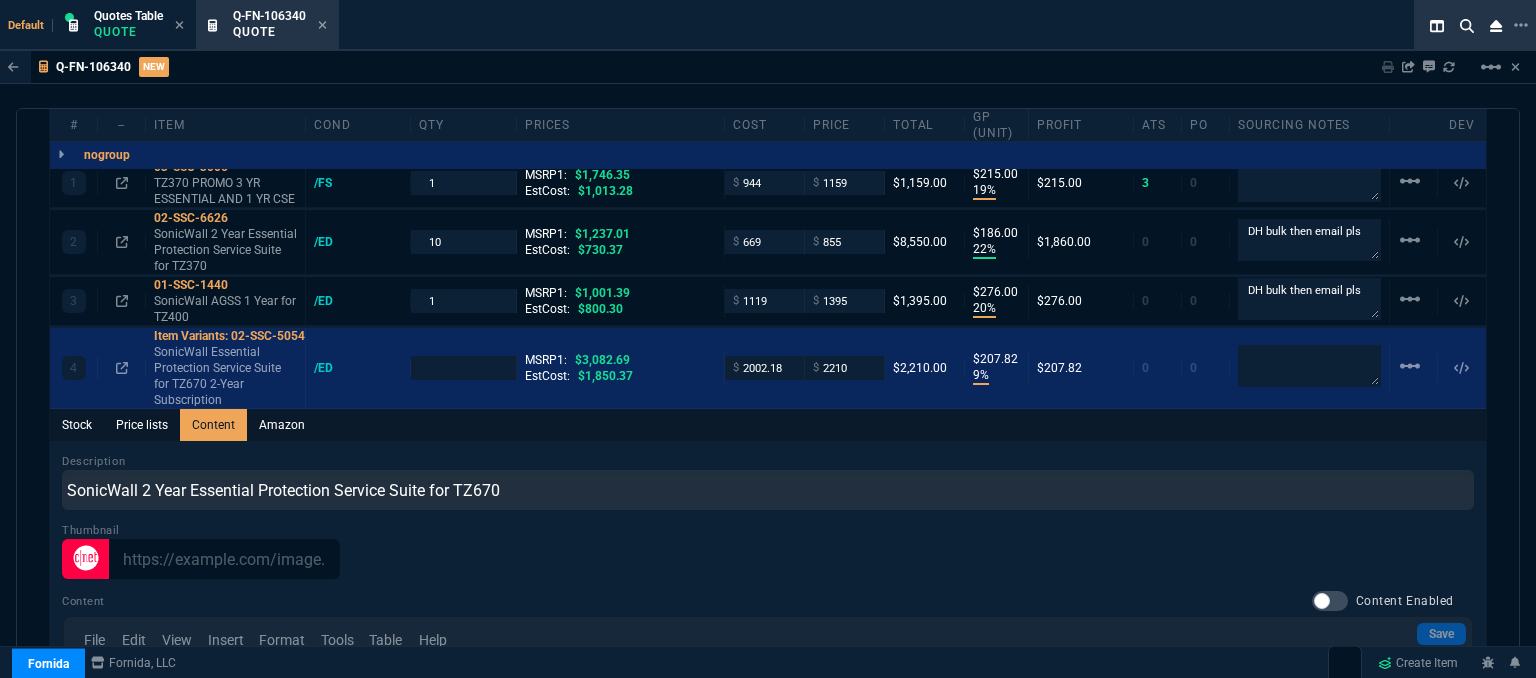 click on "Description SonicWall 2 Year Essential Protection Service Suite for TZ670 Thumbnail Content Content Enabled Save File Edit View Insert Format Tools Table Help To open the popup, press Shift+Enter To open the popup, press Shift+Enter To open the popup, press Shift+Enter To open the popup, press Shift+Enter p Press Alt+0 for help 0 words" at bounding box center [768, 734] 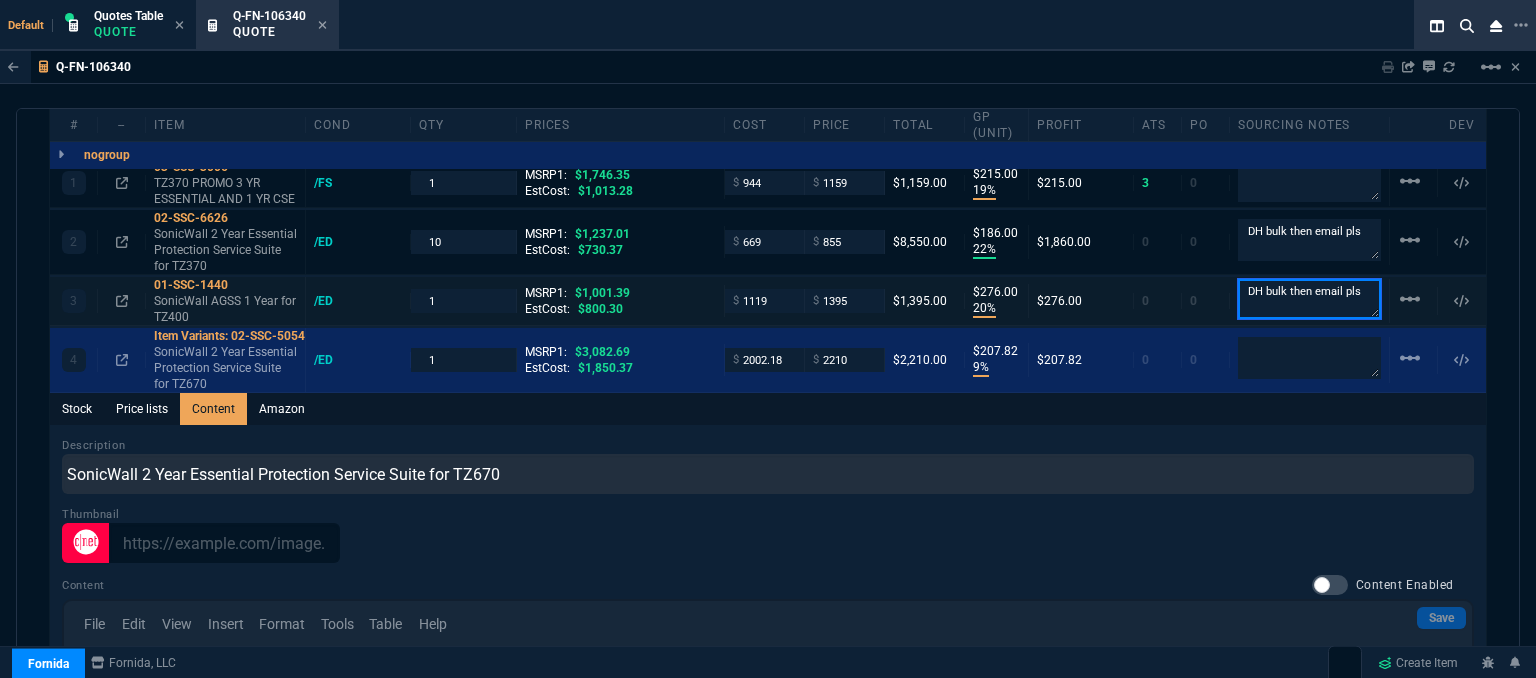 drag, startPoint x: 1360, startPoint y: 288, endPoint x: 1228, endPoint y: 286, distance: 132.01515 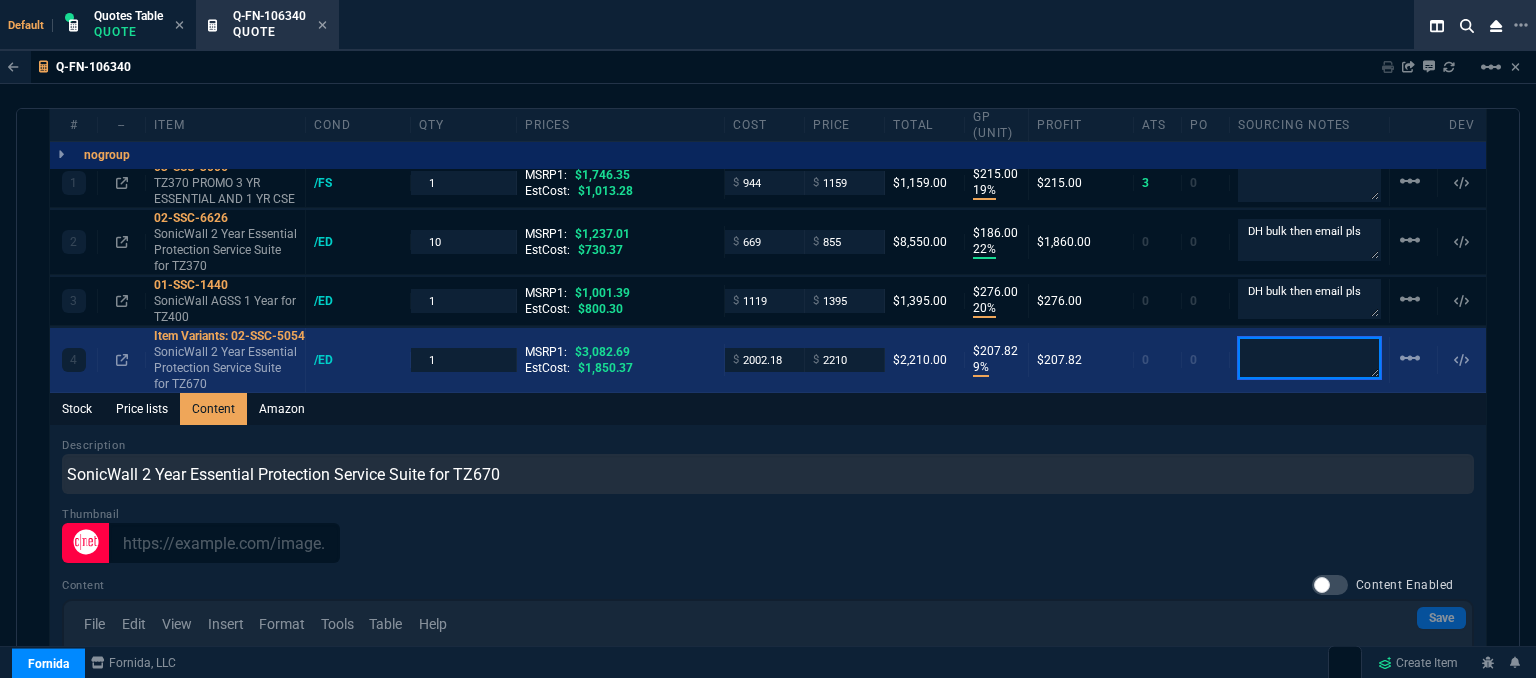 click at bounding box center [1309, 358] 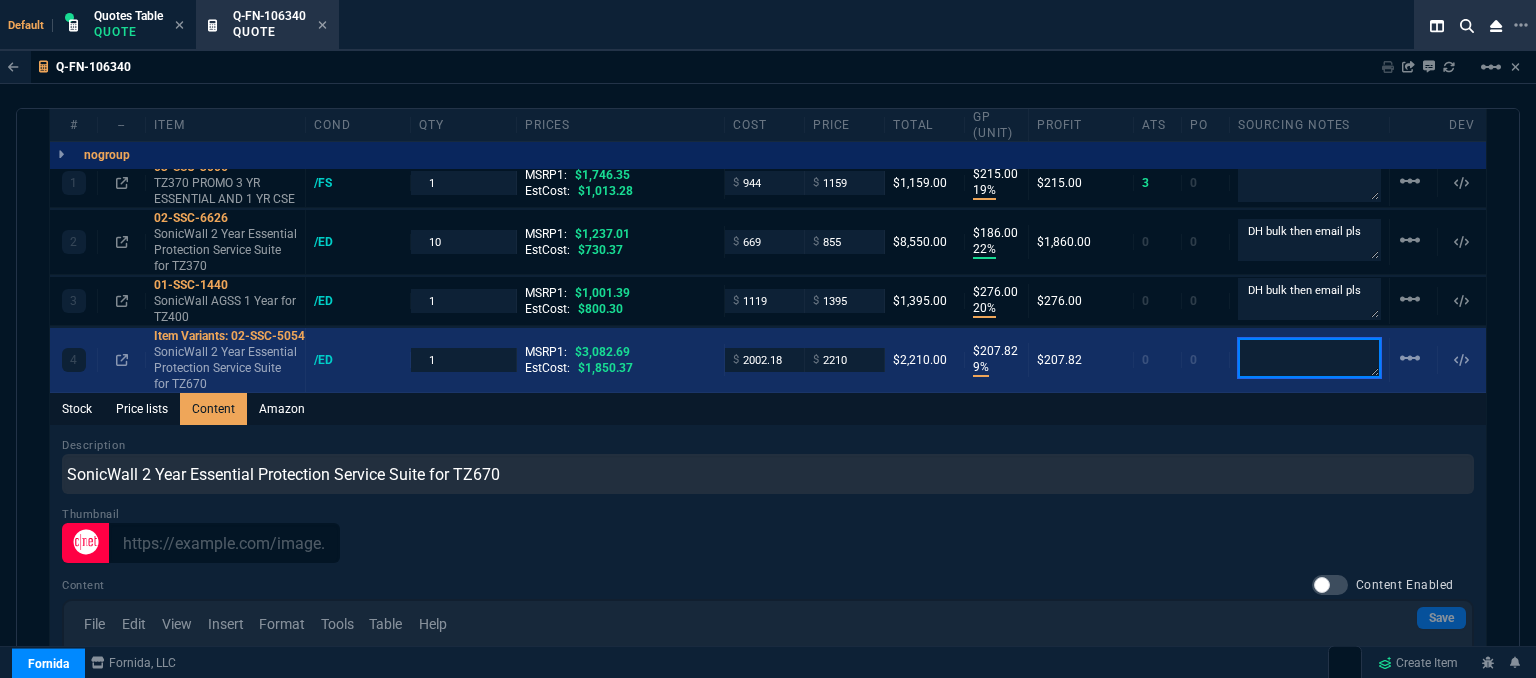 paste on "DH bulk then email pls" 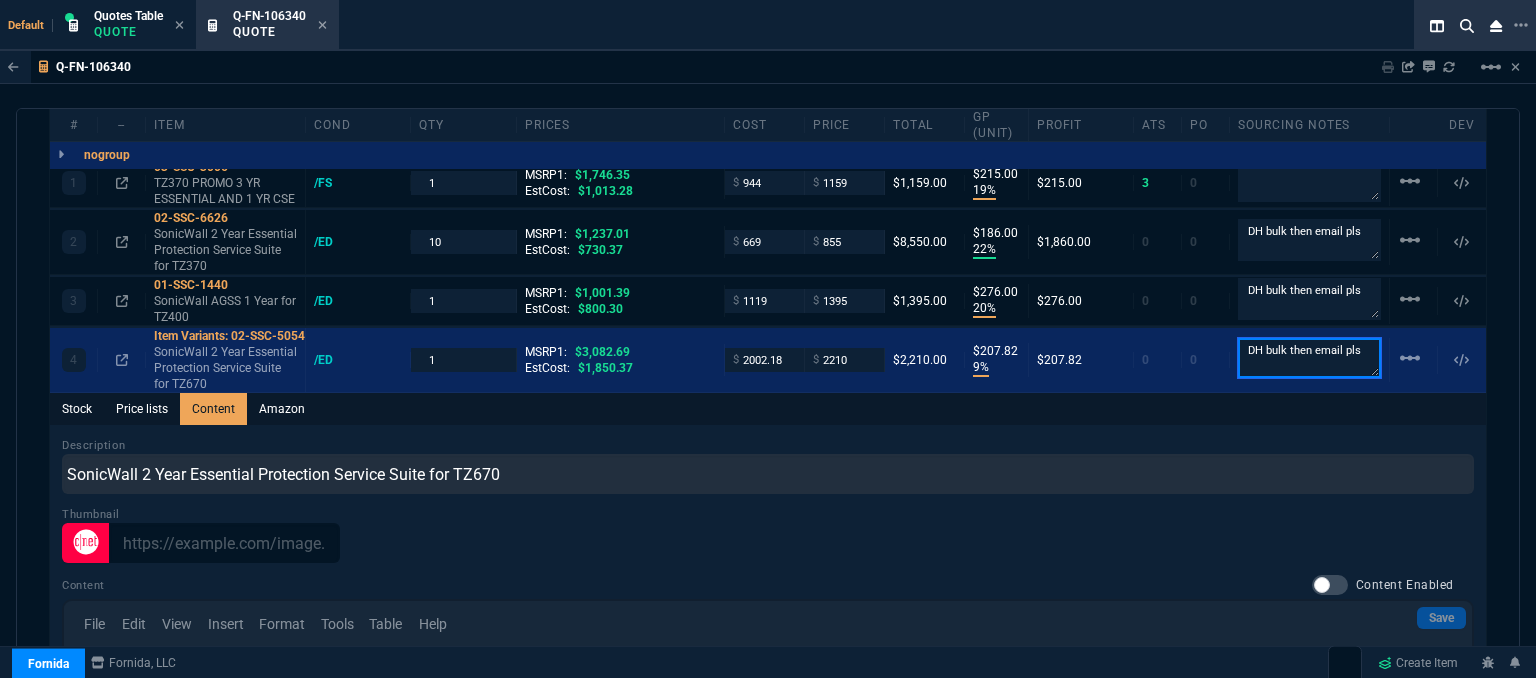 type on "DH bulk then email pls" 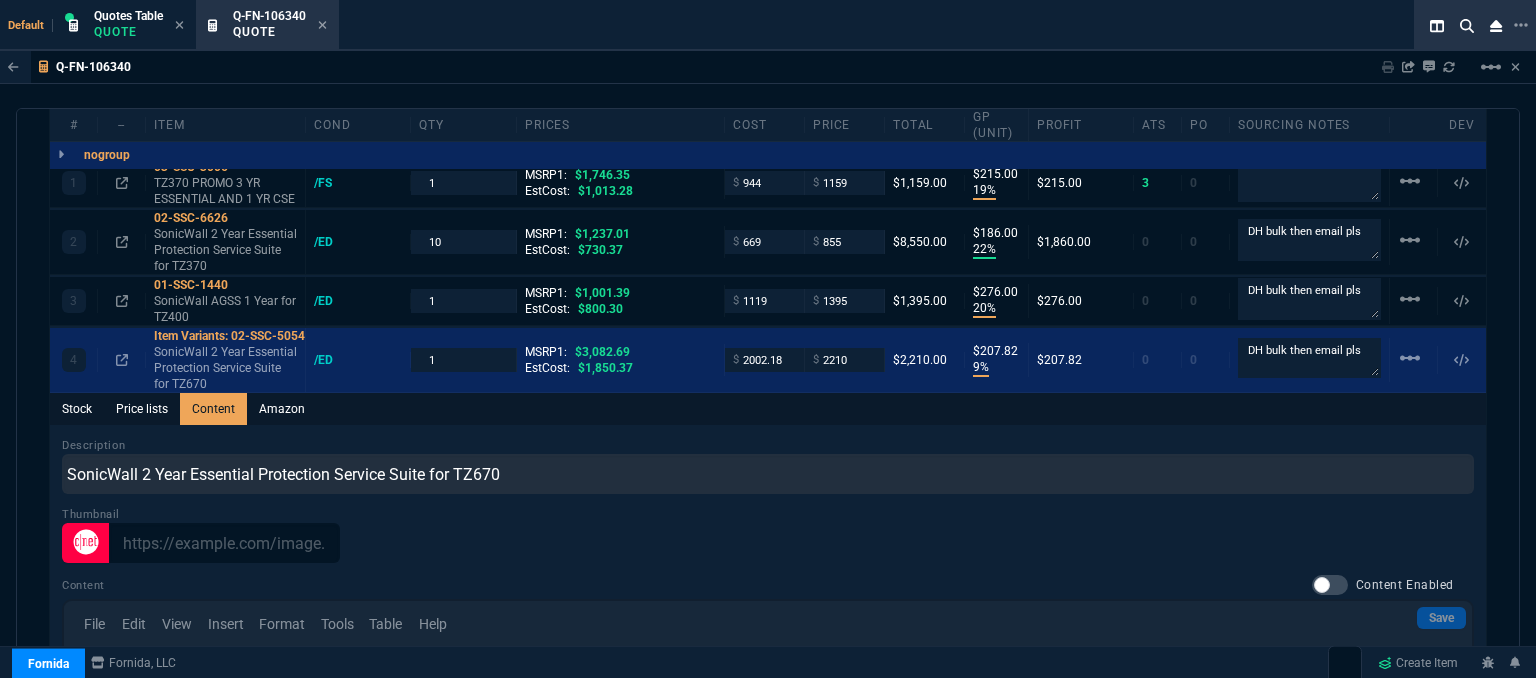 click on "Stock Price lists Content Amazon" at bounding box center [768, 409] 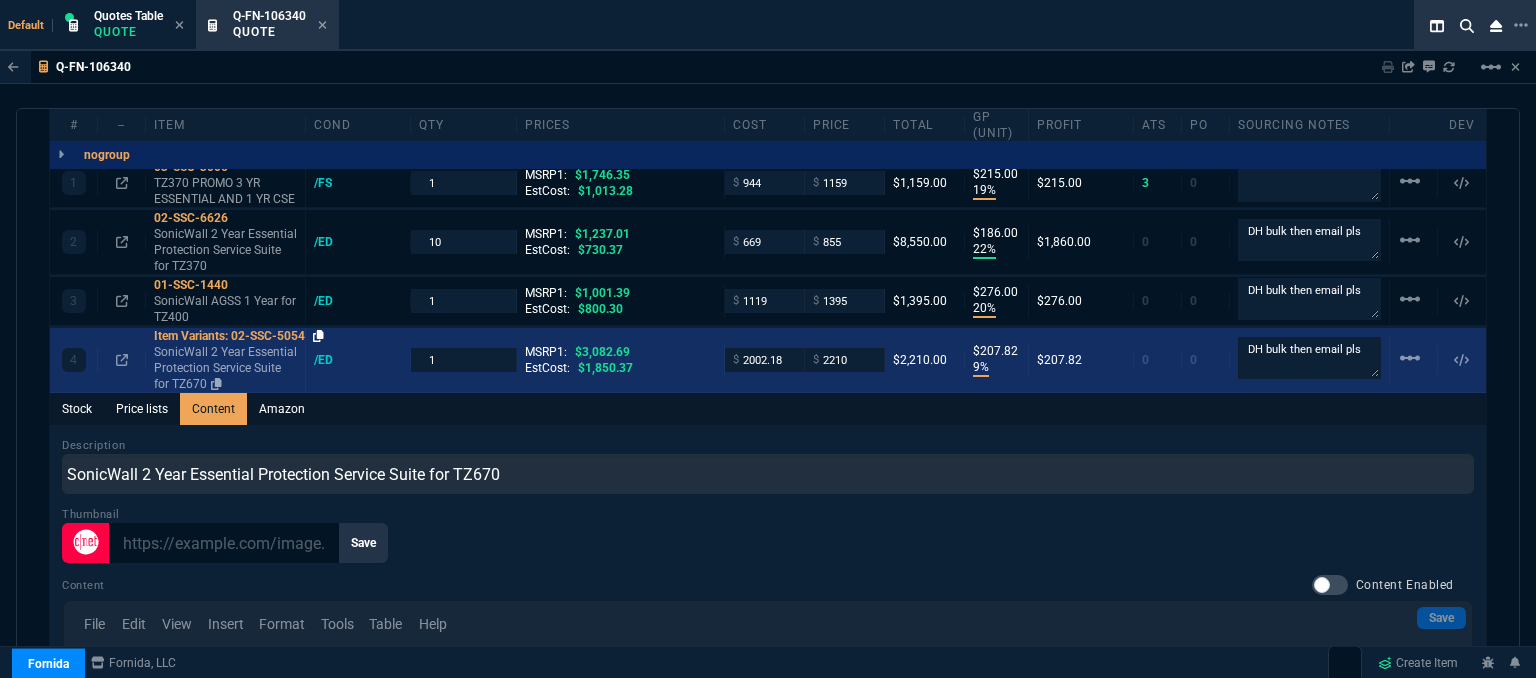 click at bounding box center [318, 336] 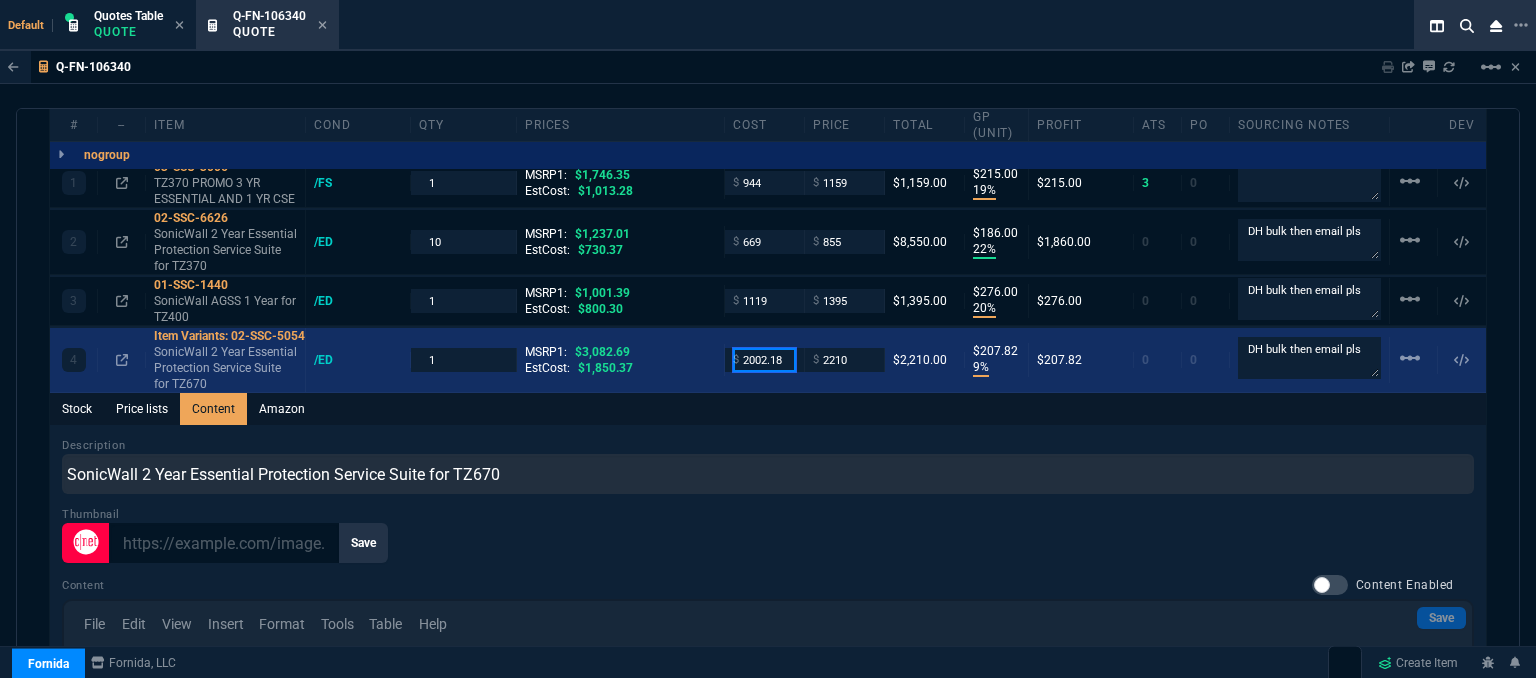 click on "2002.18" at bounding box center [764, 359] 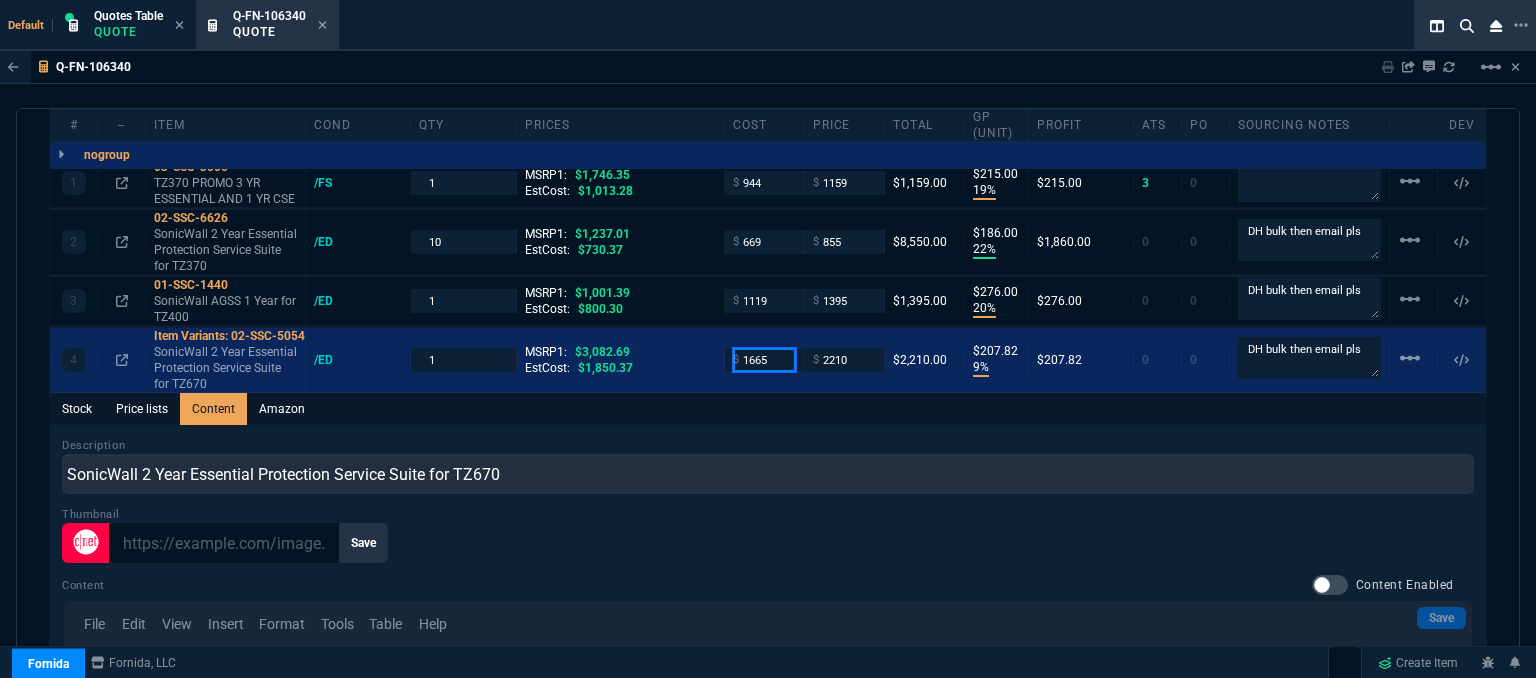 type on "1665" 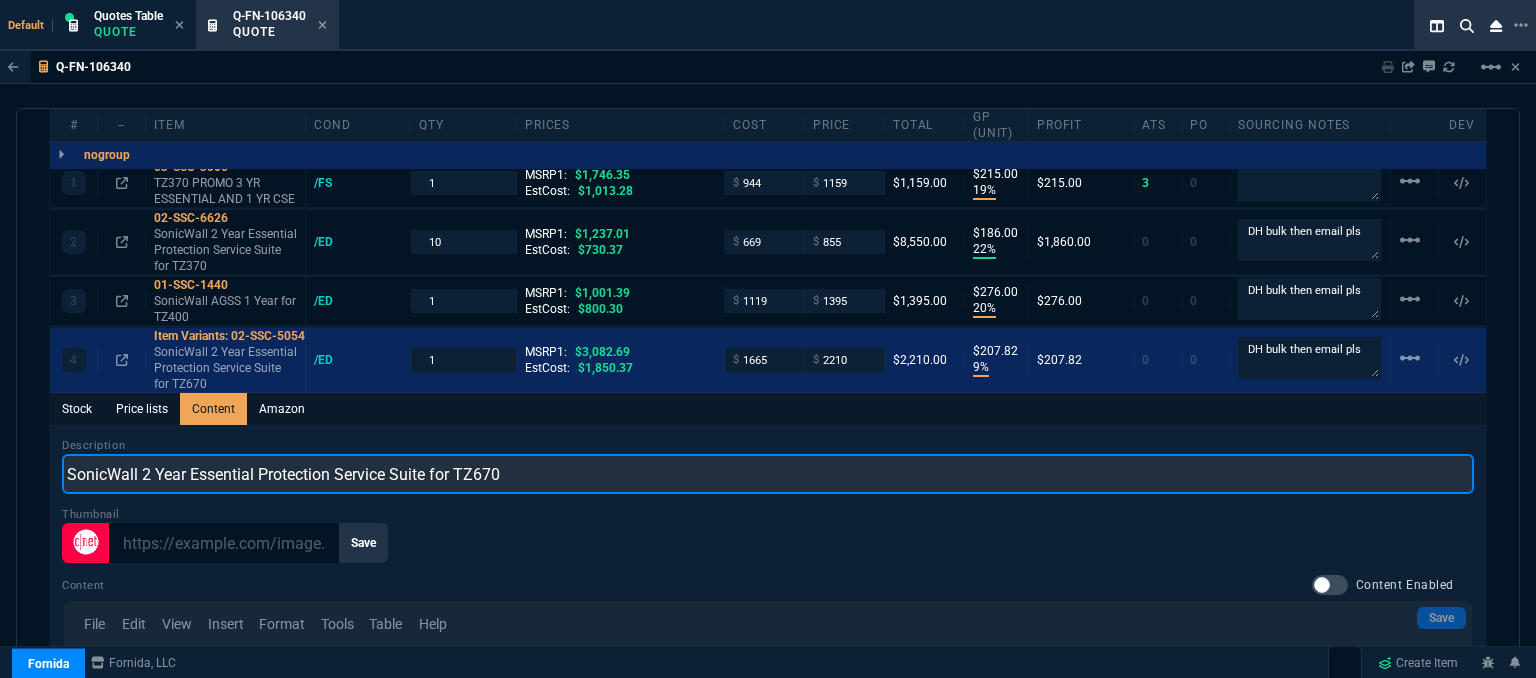 click on "SonicWall 2 Year Essential Protection Service Suite for TZ670" at bounding box center [768, 474] 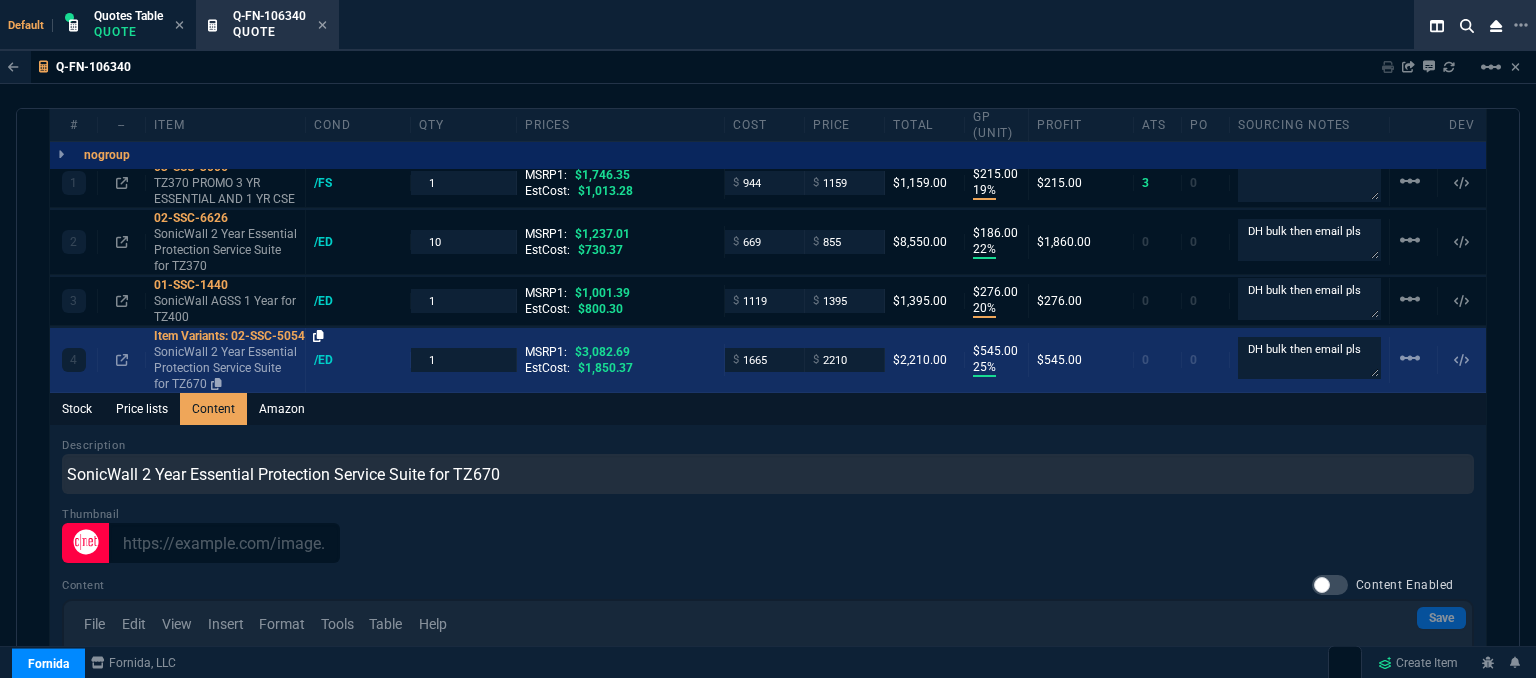 click at bounding box center (318, 336) 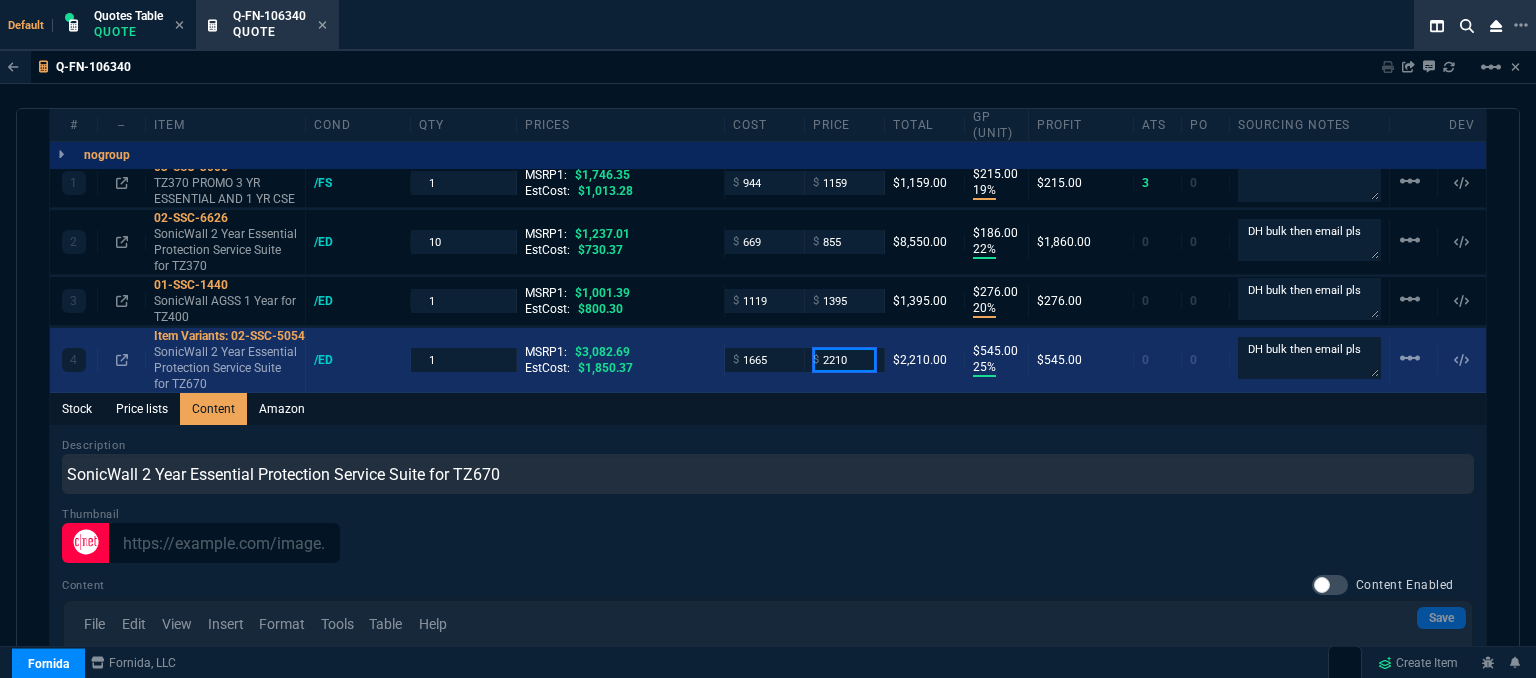 click on "2210" at bounding box center [844, 359] 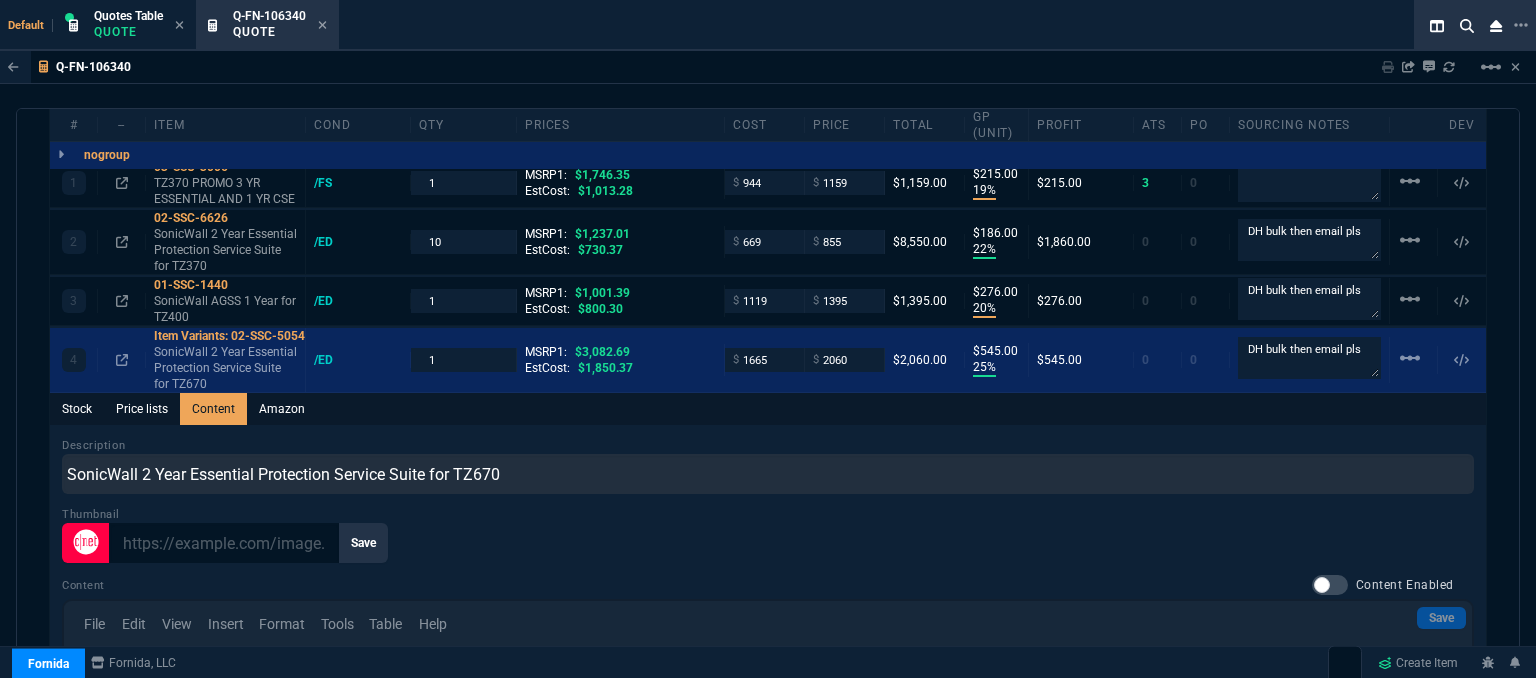 click on "Stock Price lists Content Amazon" at bounding box center [768, 409] 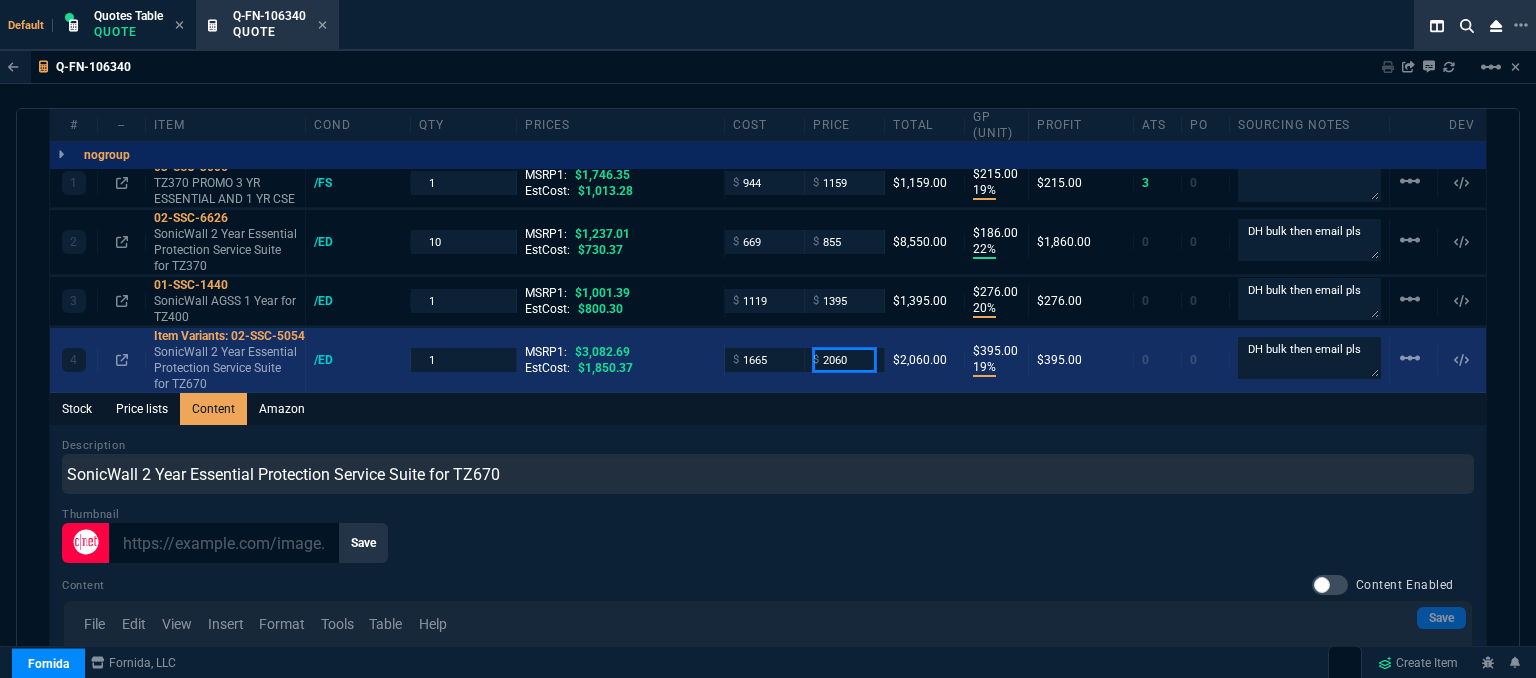 click on "2060" at bounding box center [844, 359] 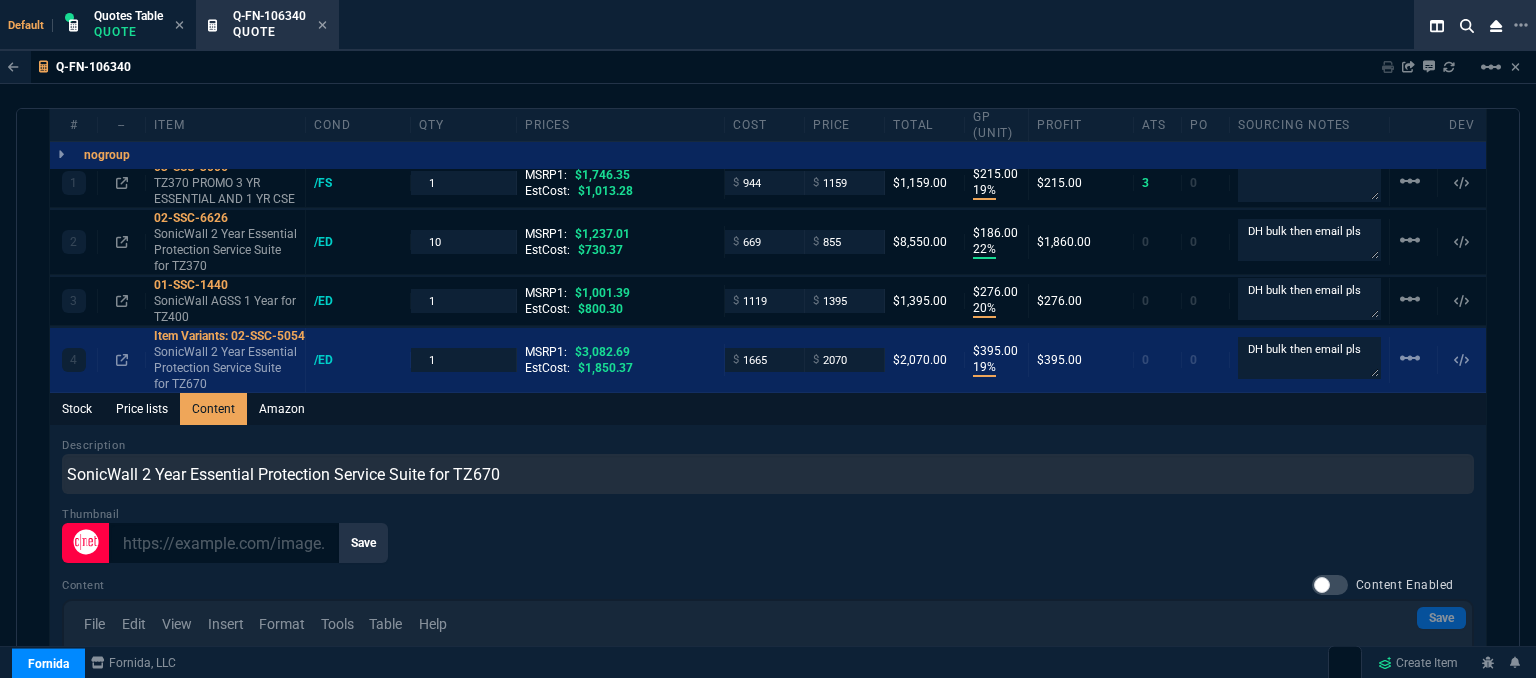 click on "Description SonicWall 2 Year Essential Protection Service Suite for TZ670 Thumbnail Save Content Content Enabled Save File Edit View Insert Format Tools Table Help To open the popup, press Shift+Enter To open the popup, press Shift+Enter To open the popup, press Shift+Enter To open the popup, press Shift+Enter p Press Alt+0 for help 0 words" at bounding box center [768, 718] 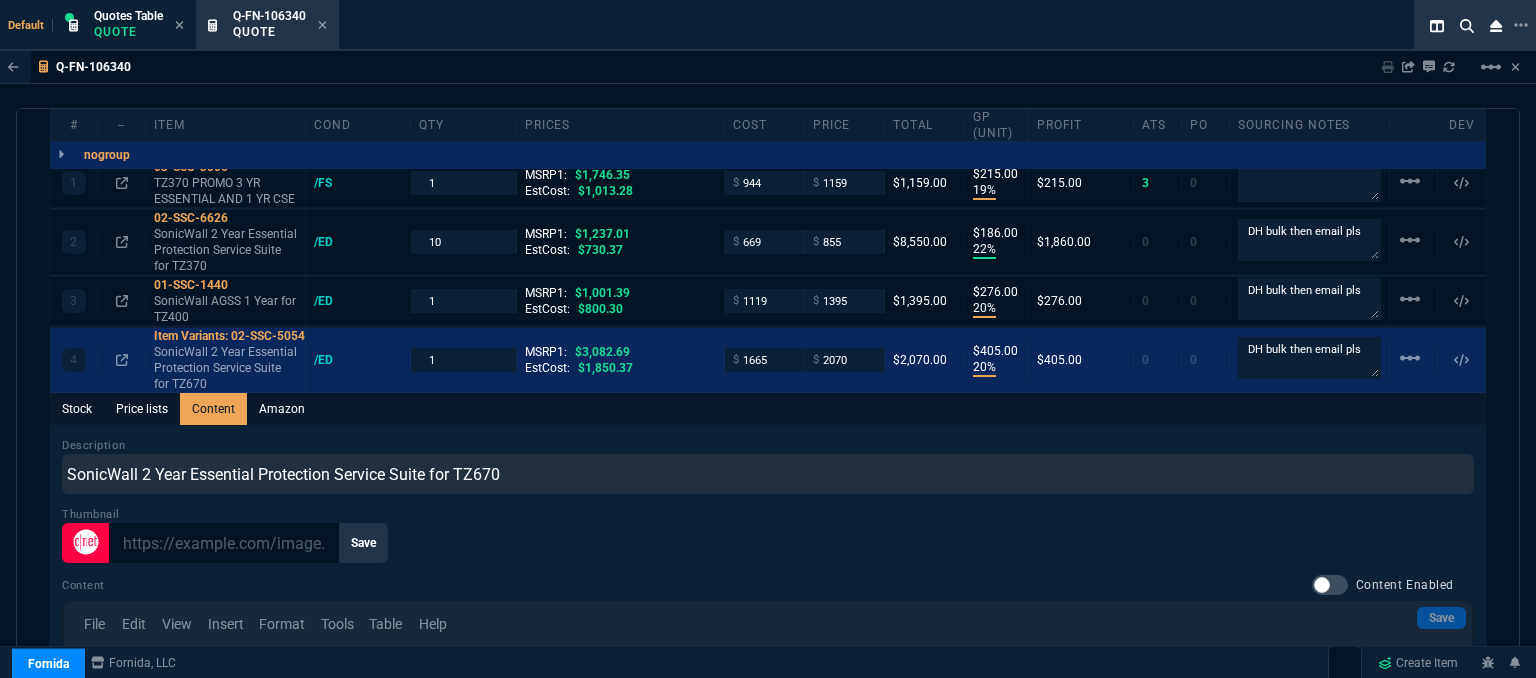 scroll, scrollTop: 1108, scrollLeft: 0, axis: vertical 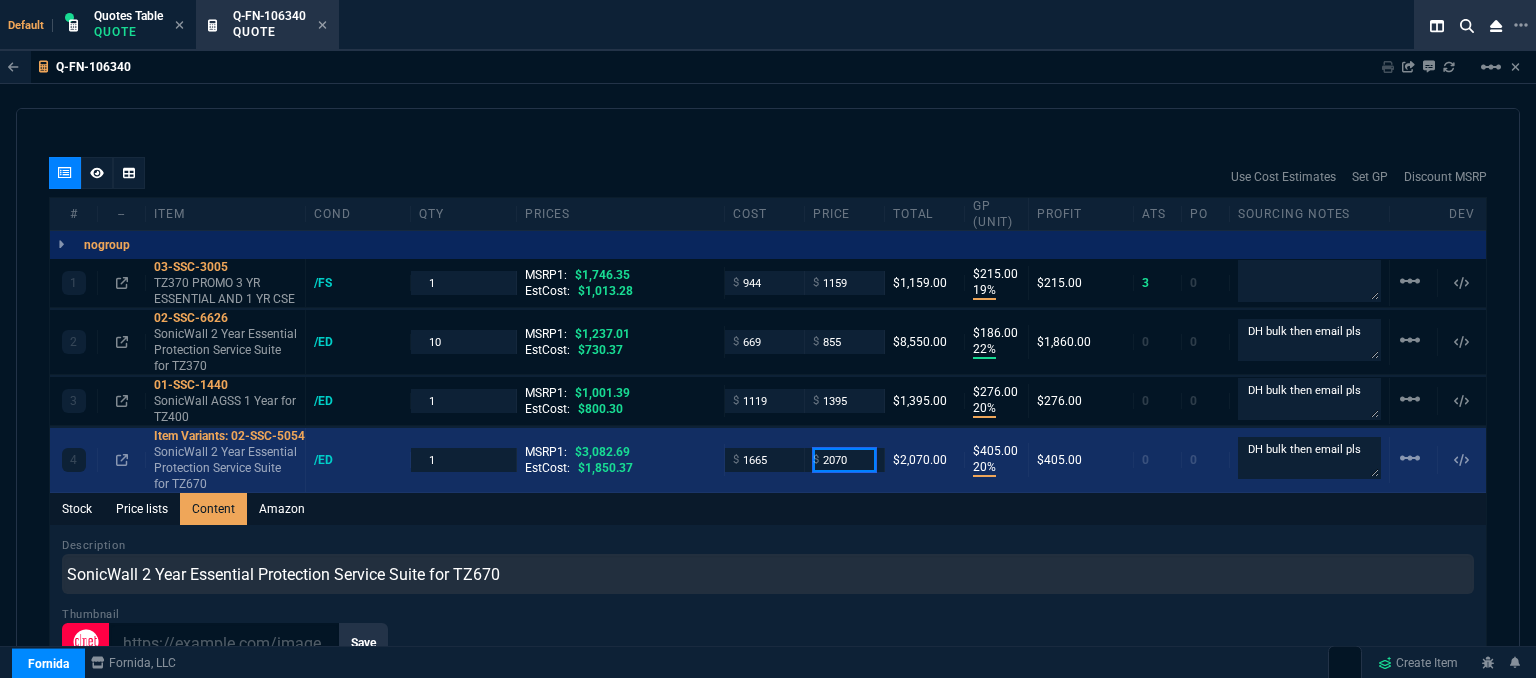 click on "2070" at bounding box center (844, 459) 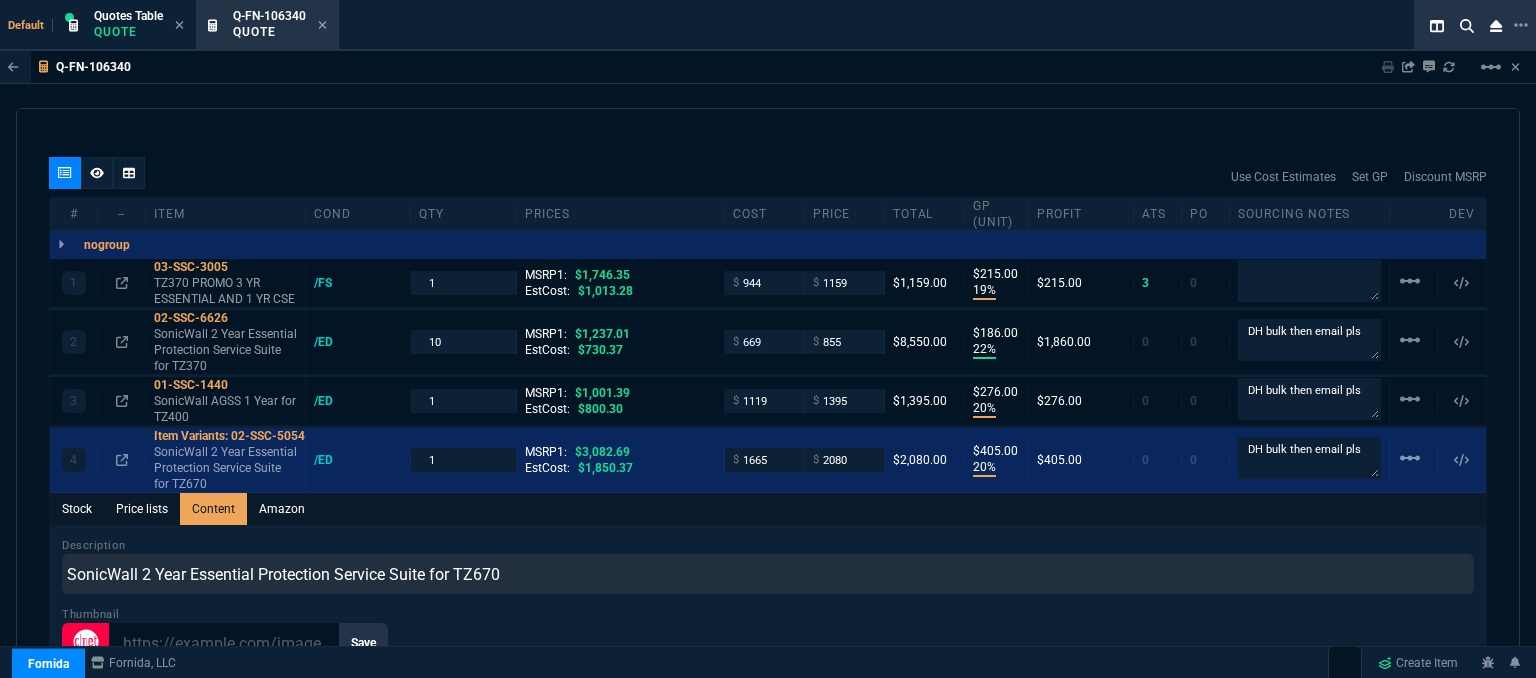 click on "Description SonicWall 2 Year Essential Protection Service Suite for TZ670 Thumbnail Save Content Content Enabled Save File Edit View Insert Format Tools Table Help To open the popup, press Shift+Enter To open the popup, press Shift+Enter To open the popup, press Shift+Enter To open the popup, press Shift+Enter p Press Alt+0 for help 0 words" at bounding box center (768, 818) 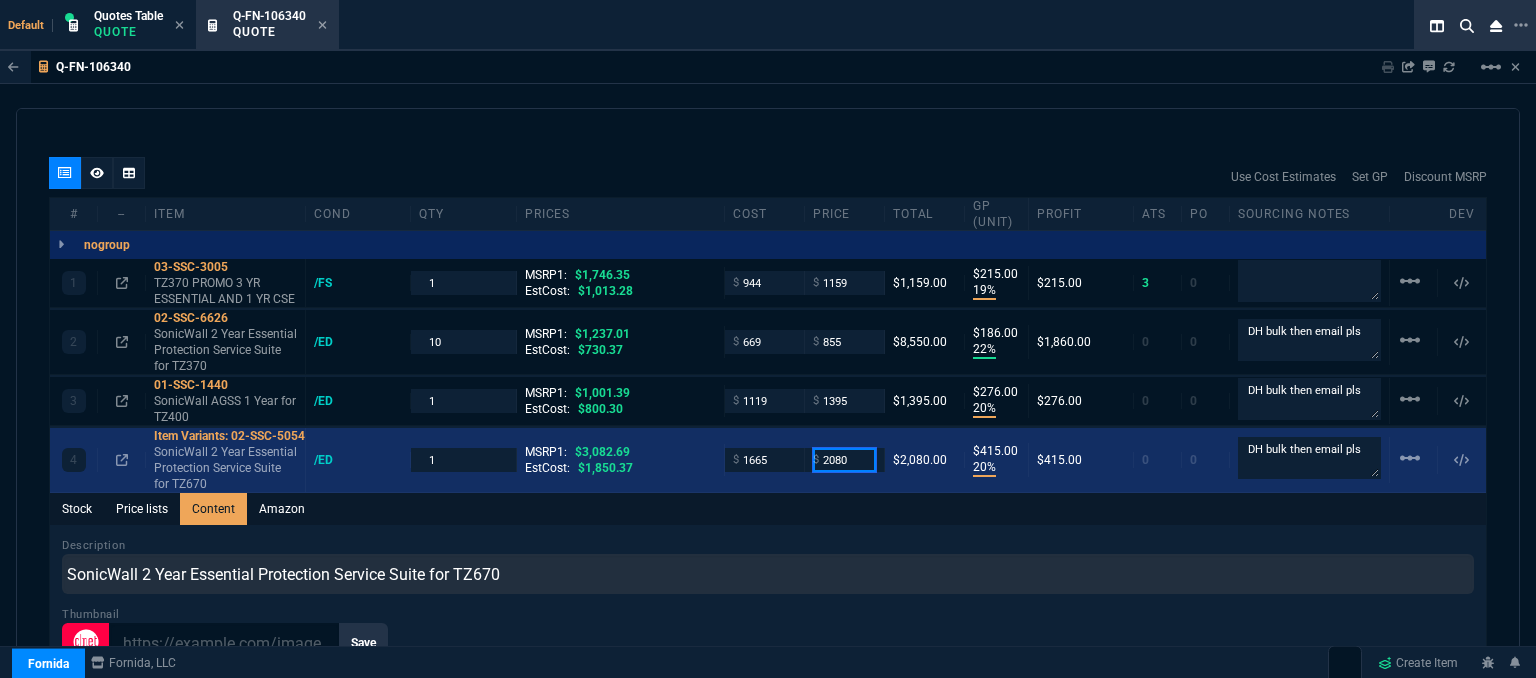 click on "2080" at bounding box center (844, 459) 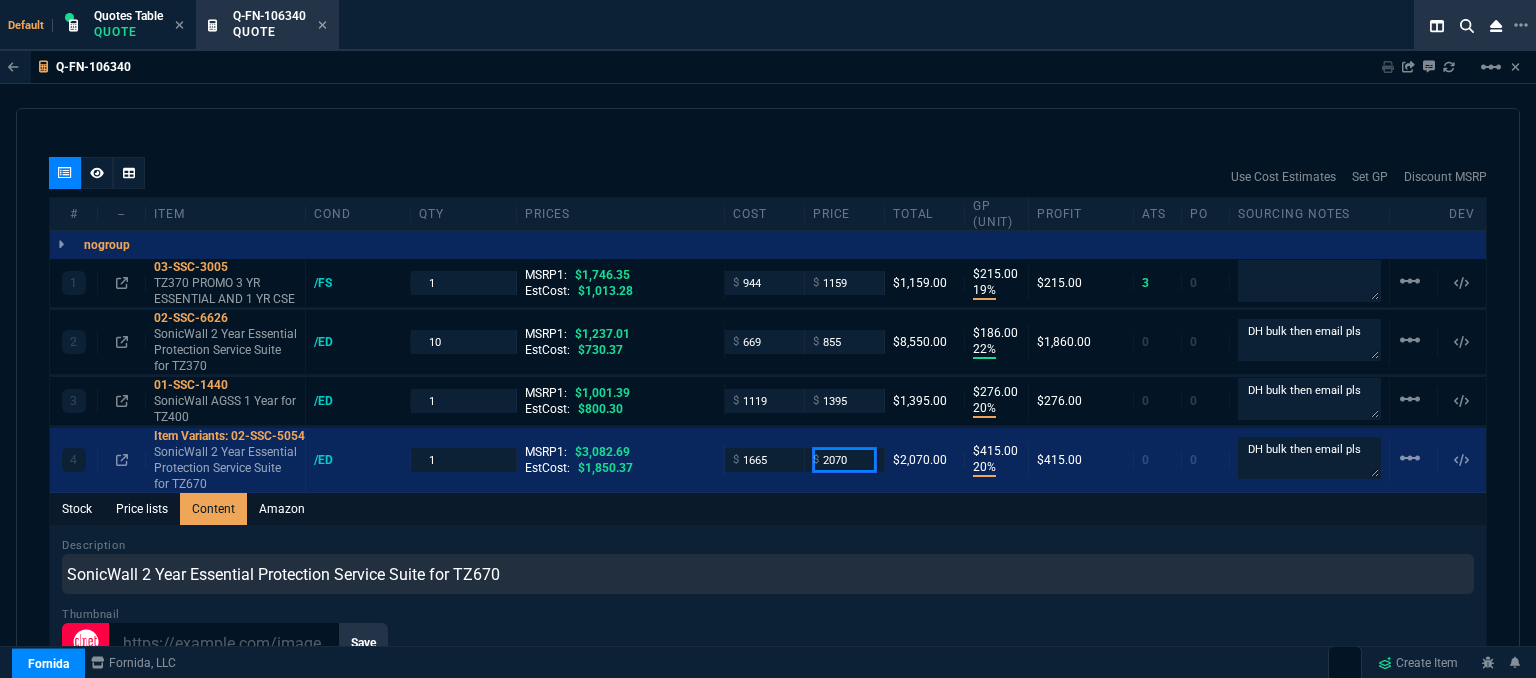 type on "2070" 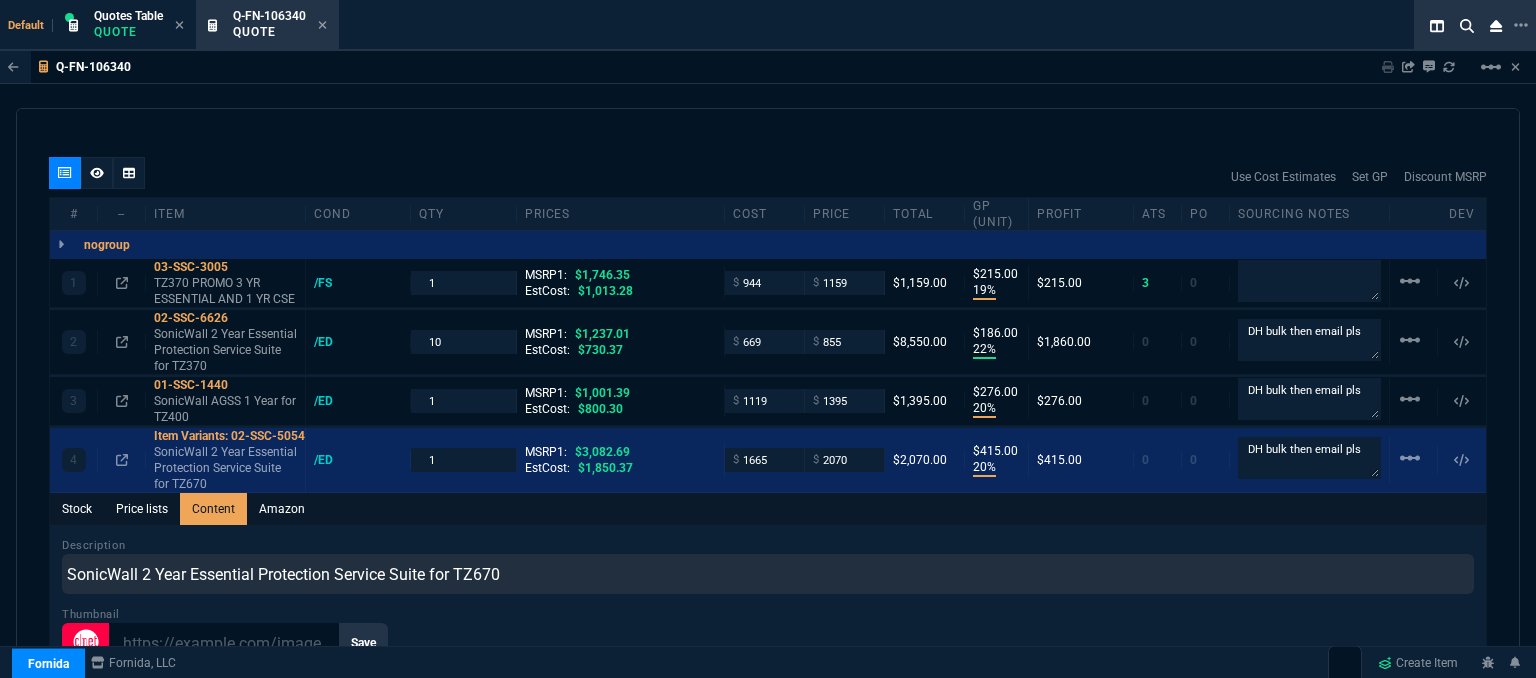 click on "Description SonicWall 2 Year Essential Protection Service Suite for TZ670" at bounding box center (768, 565) 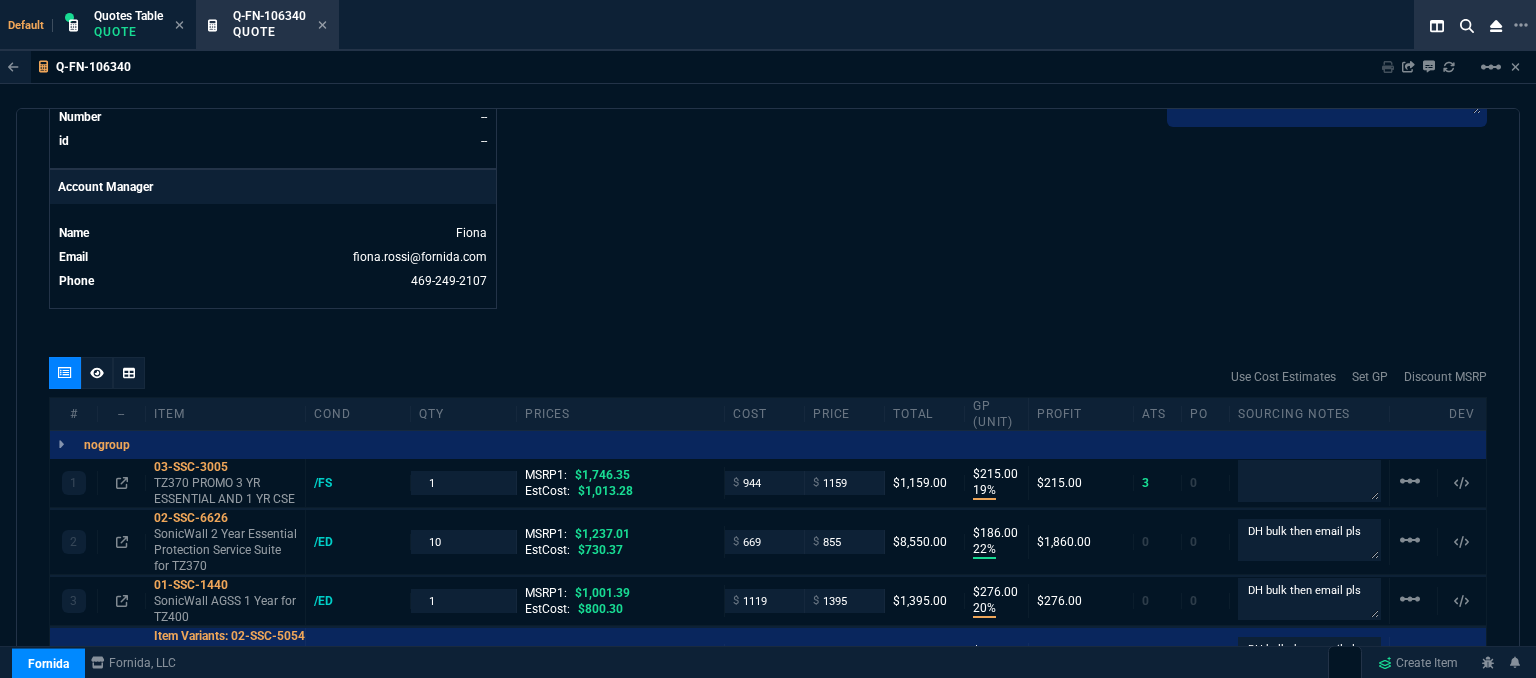 scroll, scrollTop: 708, scrollLeft: 0, axis: vertical 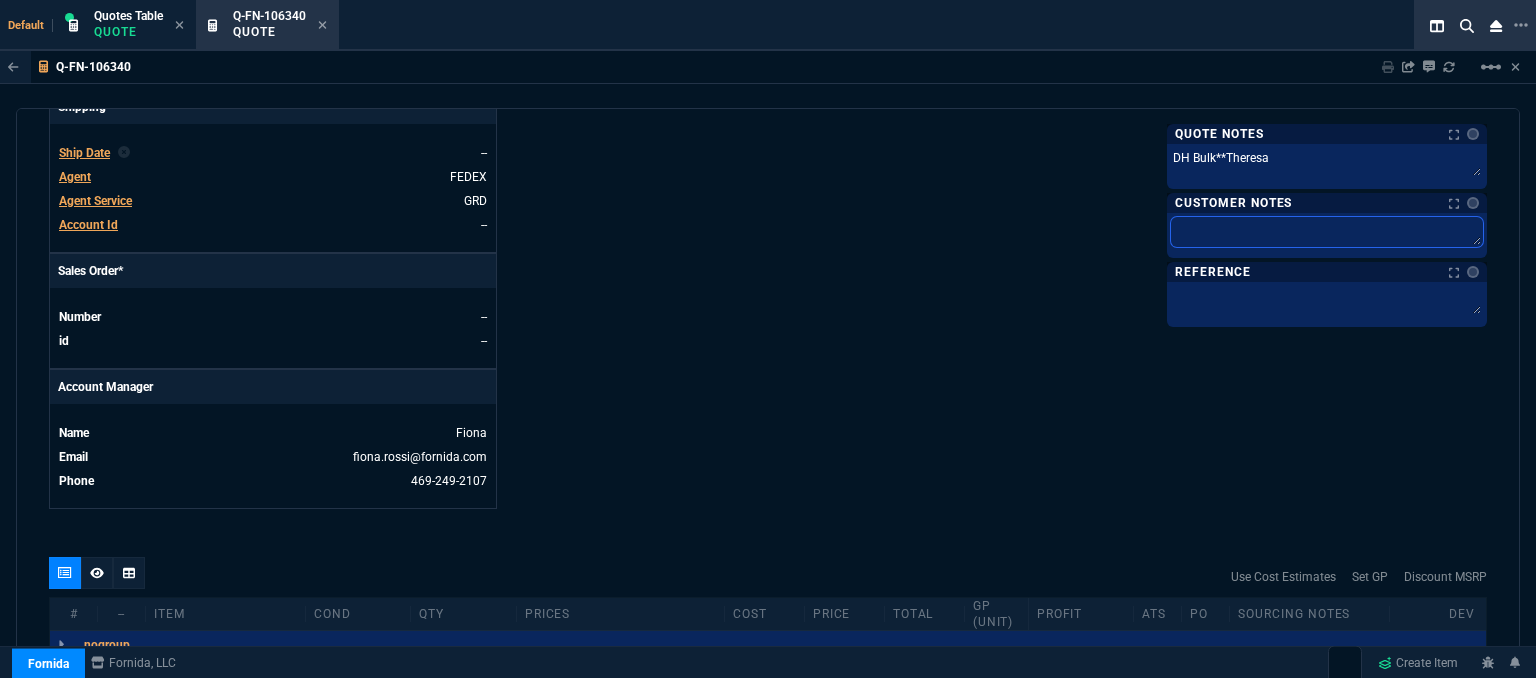 click at bounding box center (1327, 232) 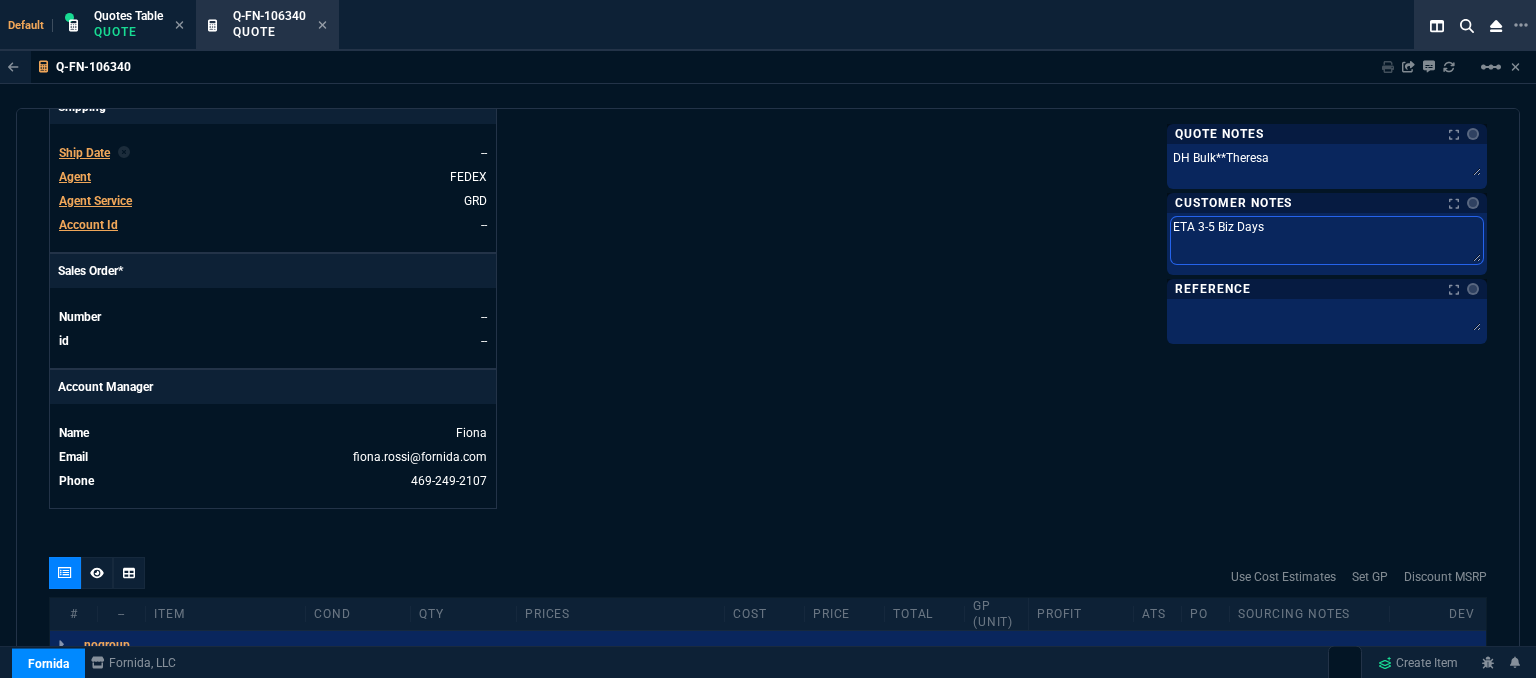 type on "ETA 3-5 Biz Days" 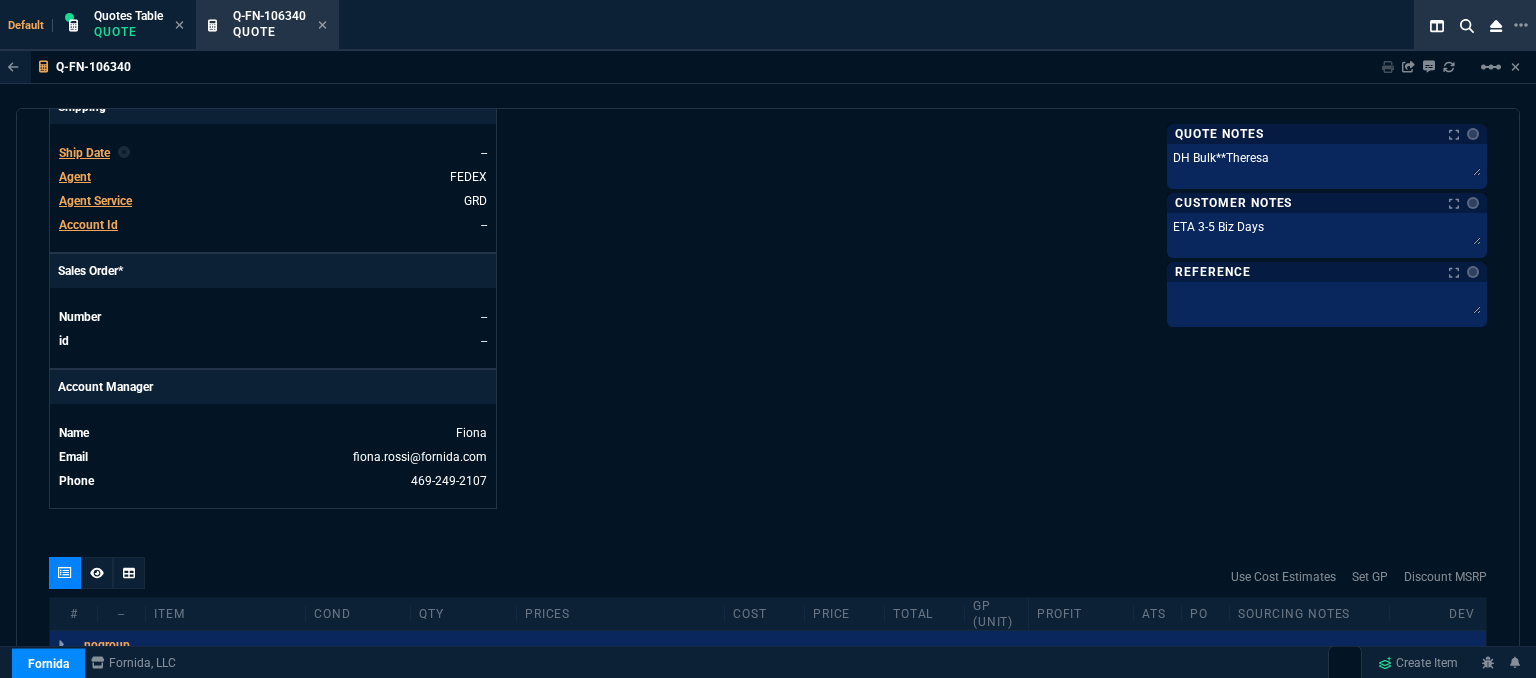 click on "Fornida, LLC [NUMBER] [STREET] [CITY], [STATE] [POSTAL_CODE]  Share Link  Tiny oneOnOne chat SEND Cody Taylor oneOnOne chat SEND Sarah Costa oneOnOne chat SEND Brian Over oneOnOne chat SEND  Show More Chats  Shipping Address -- -- -- Bill to Address -- -- -- End User -- -- -- Linked Documents  New Link  Quote Notes Notes Quote Notes Notes DH Bulk**Theresa Last updated by  fiona.rossi@[EXAMPLE.COM]  at  [DATE], [TIME] DH Bulk**Theresa  DH Bulk**Theresa  Customer Notes Notes Customer Notes Notes ETA 3-5 Biz Days ETA 3-5 Biz Days  ETA 3-5 Biz Days  Reference Reference" at bounding box center [1127, -7] 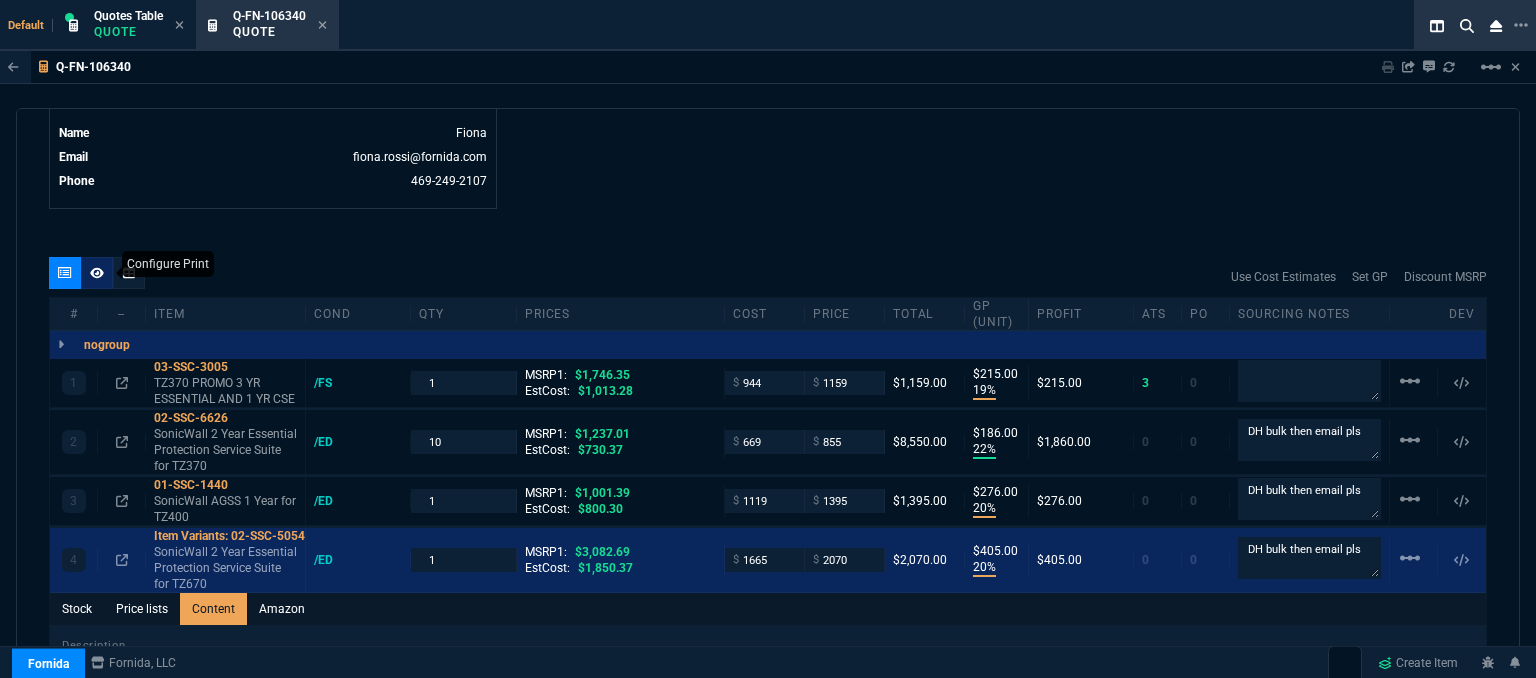 click at bounding box center (97, 273) 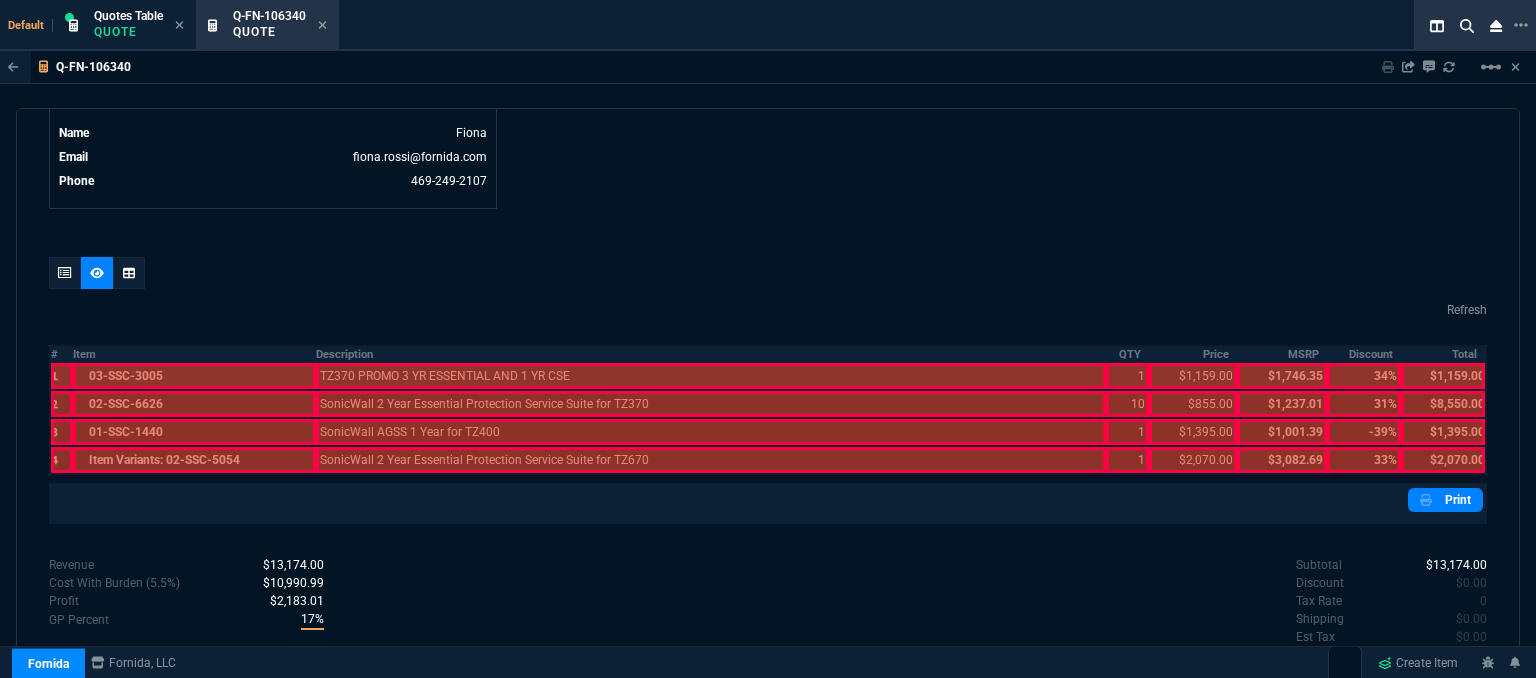 click at bounding box center [194, 376] 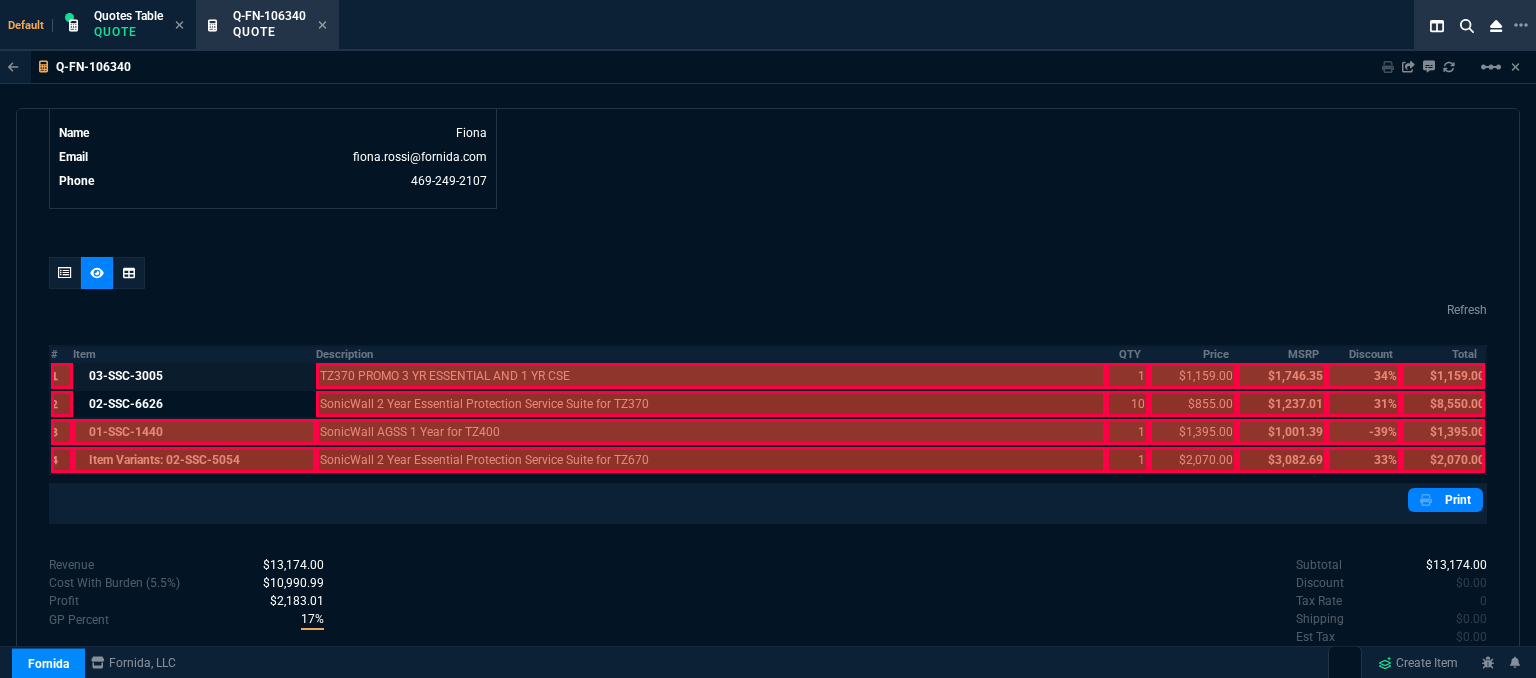 click at bounding box center [194, 432] 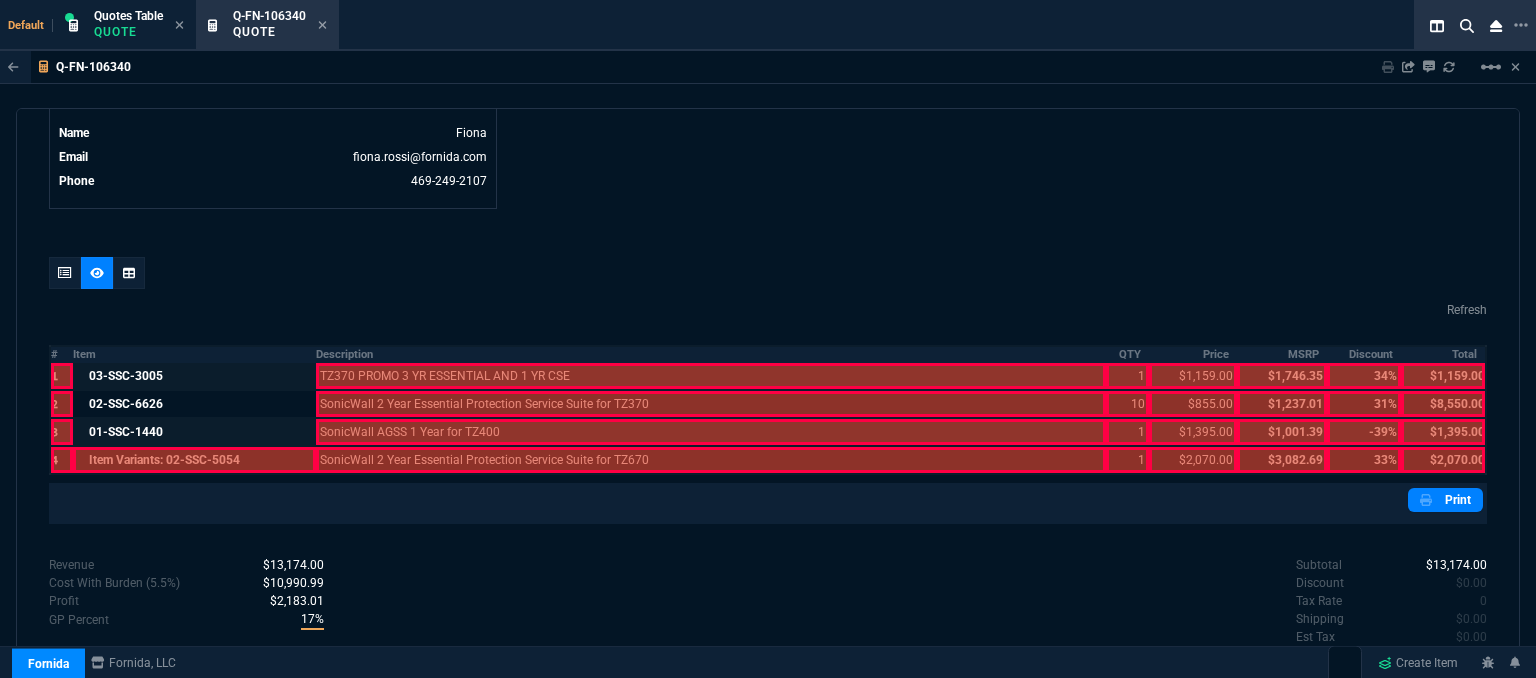 click at bounding box center [194, 460] 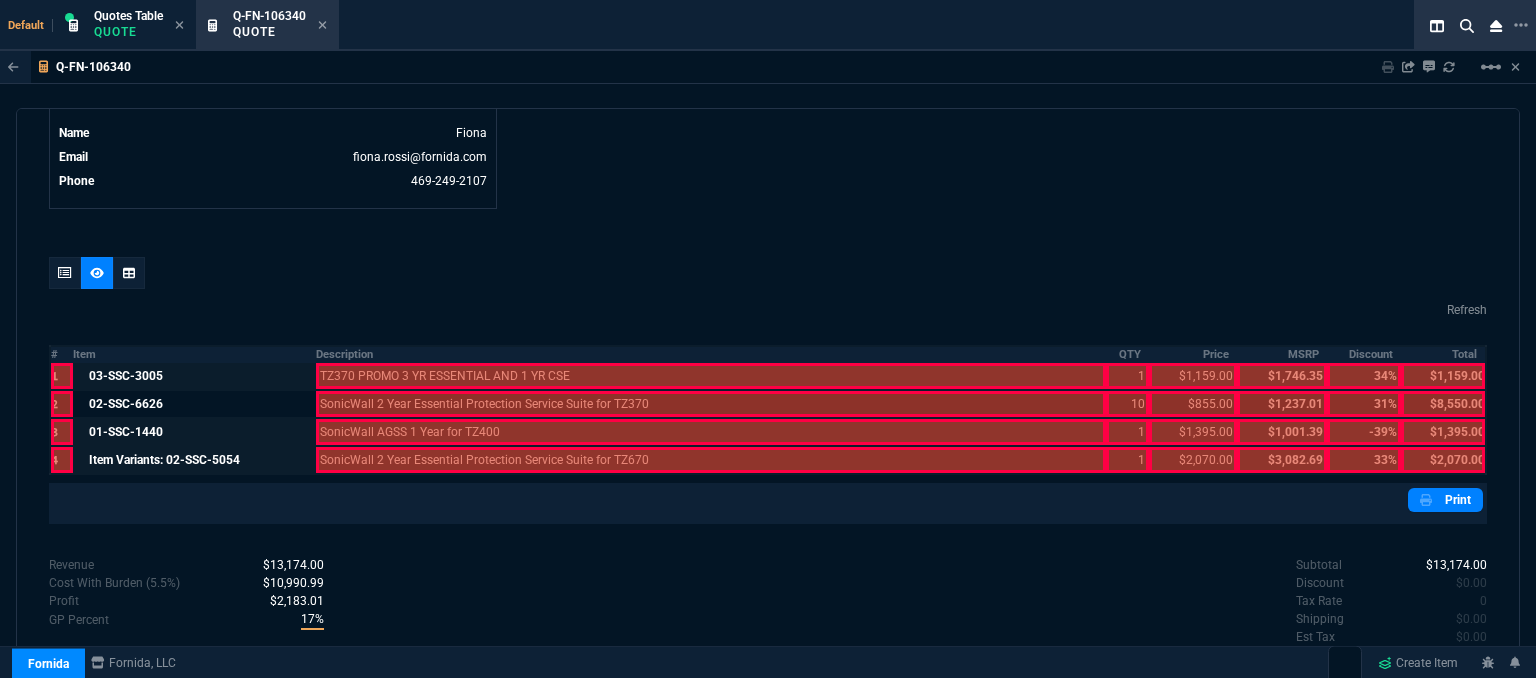 click at bounding box center (711, 376) 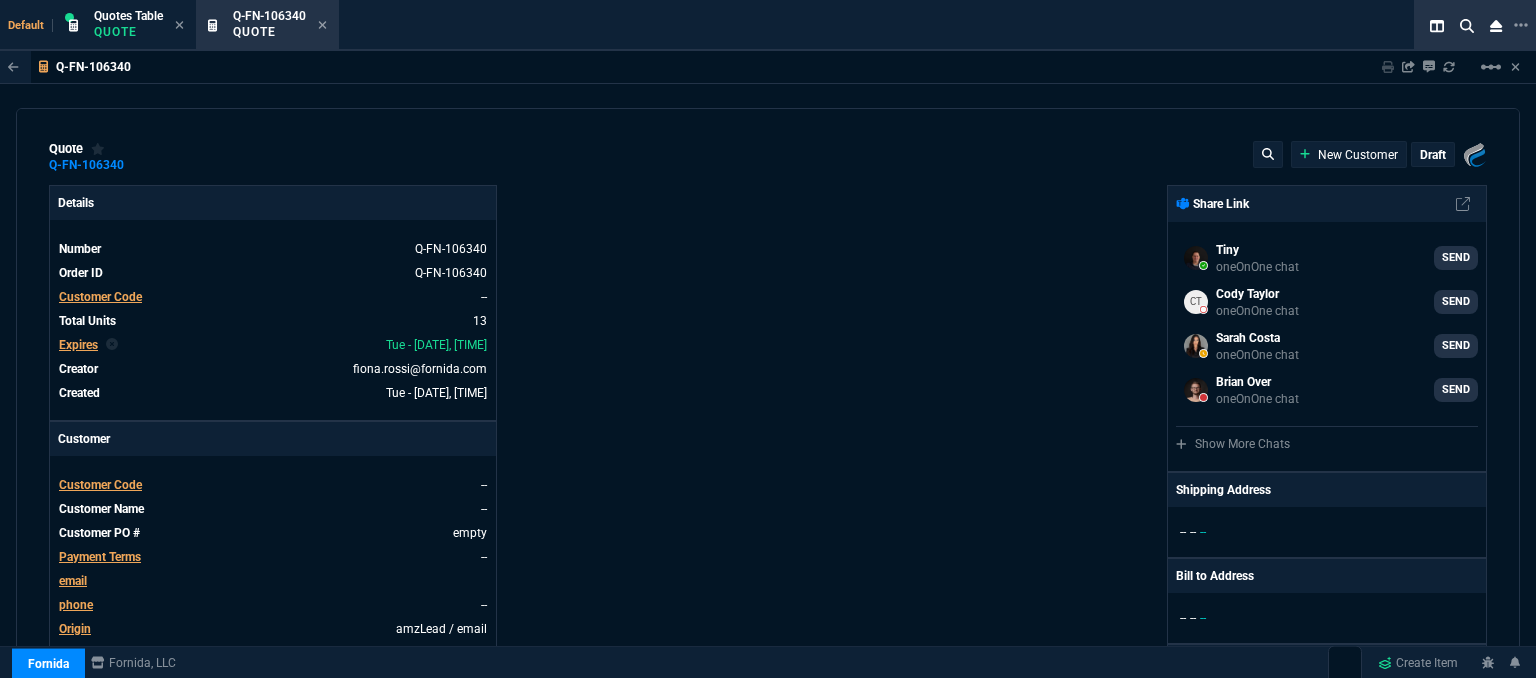 scroll, scrollTop: 0, scrollLeft: 0, axis: both 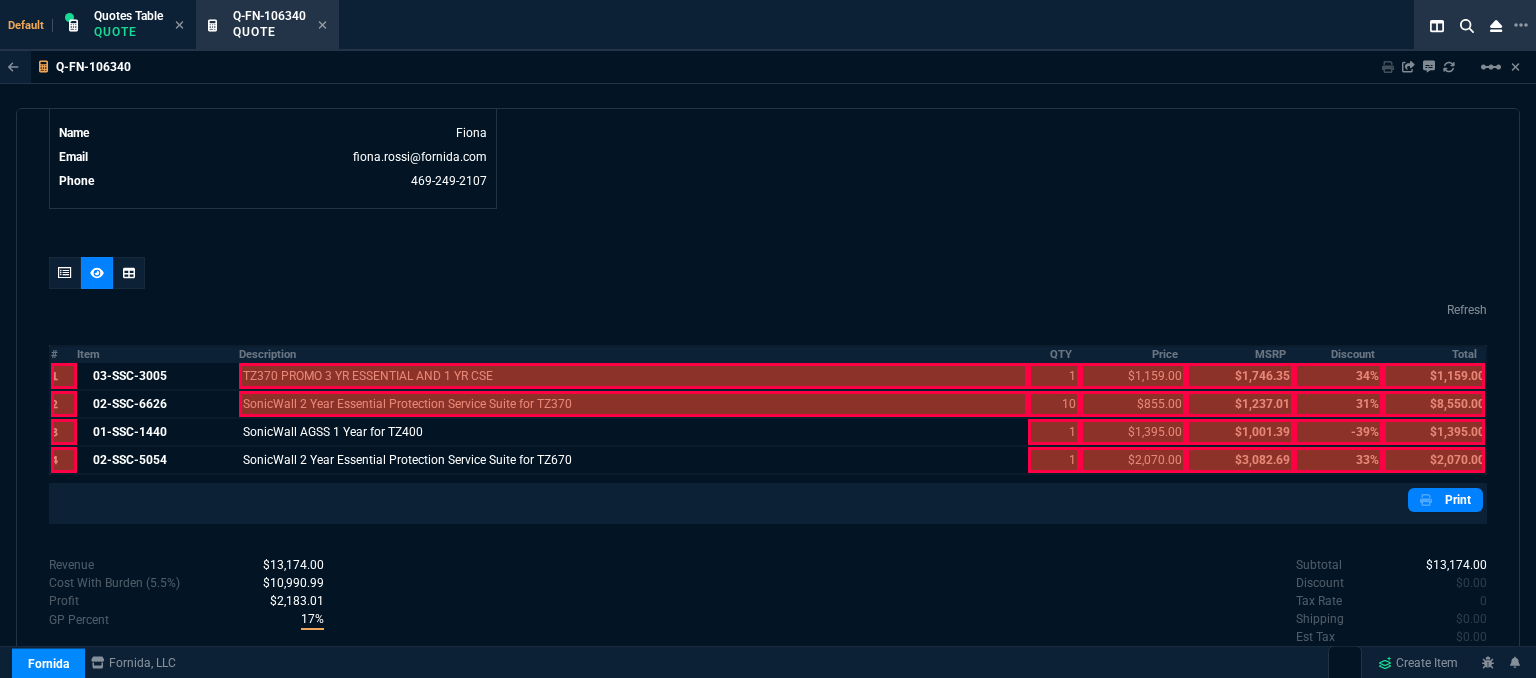click at bounding box center [634, 376] 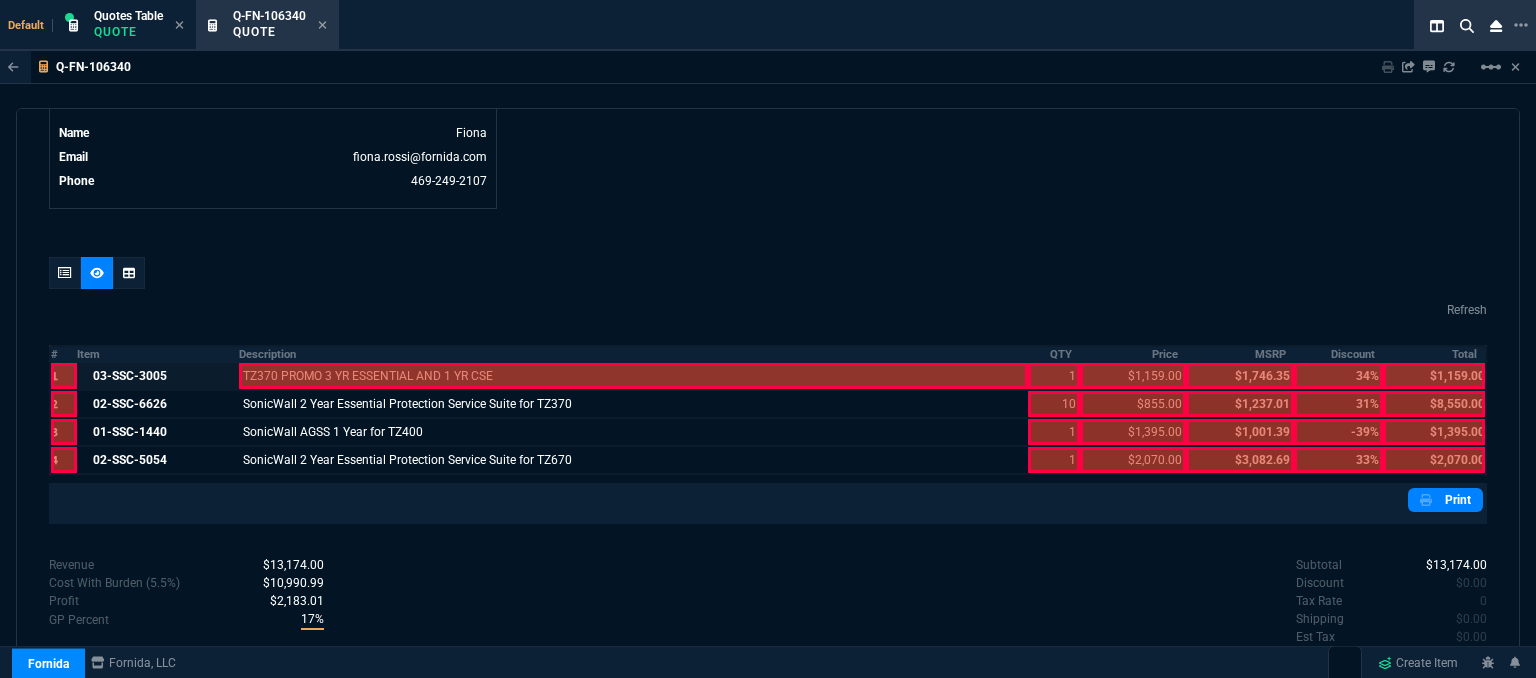 click at bounding box center [634, 376] 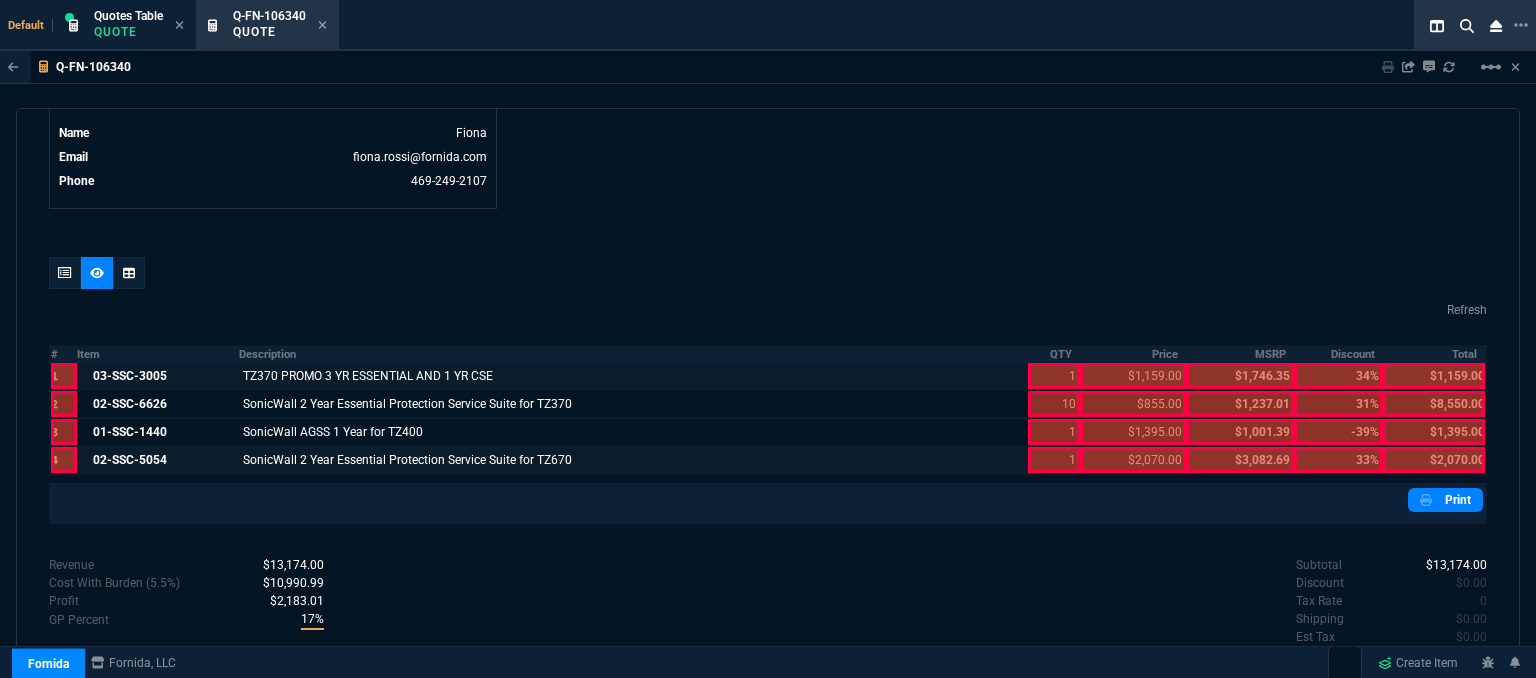 click at bounding box center (1053, 376) 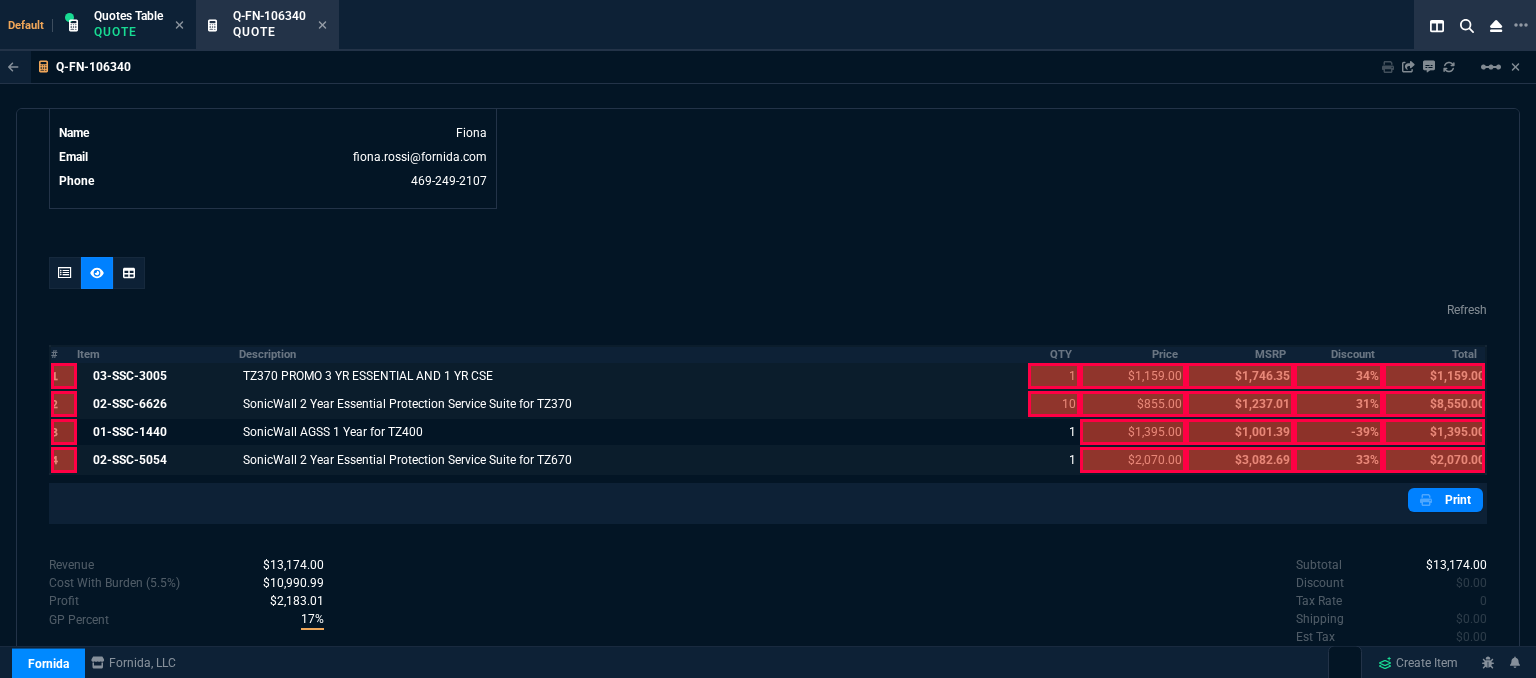 click at bounding box center (1053, 376) 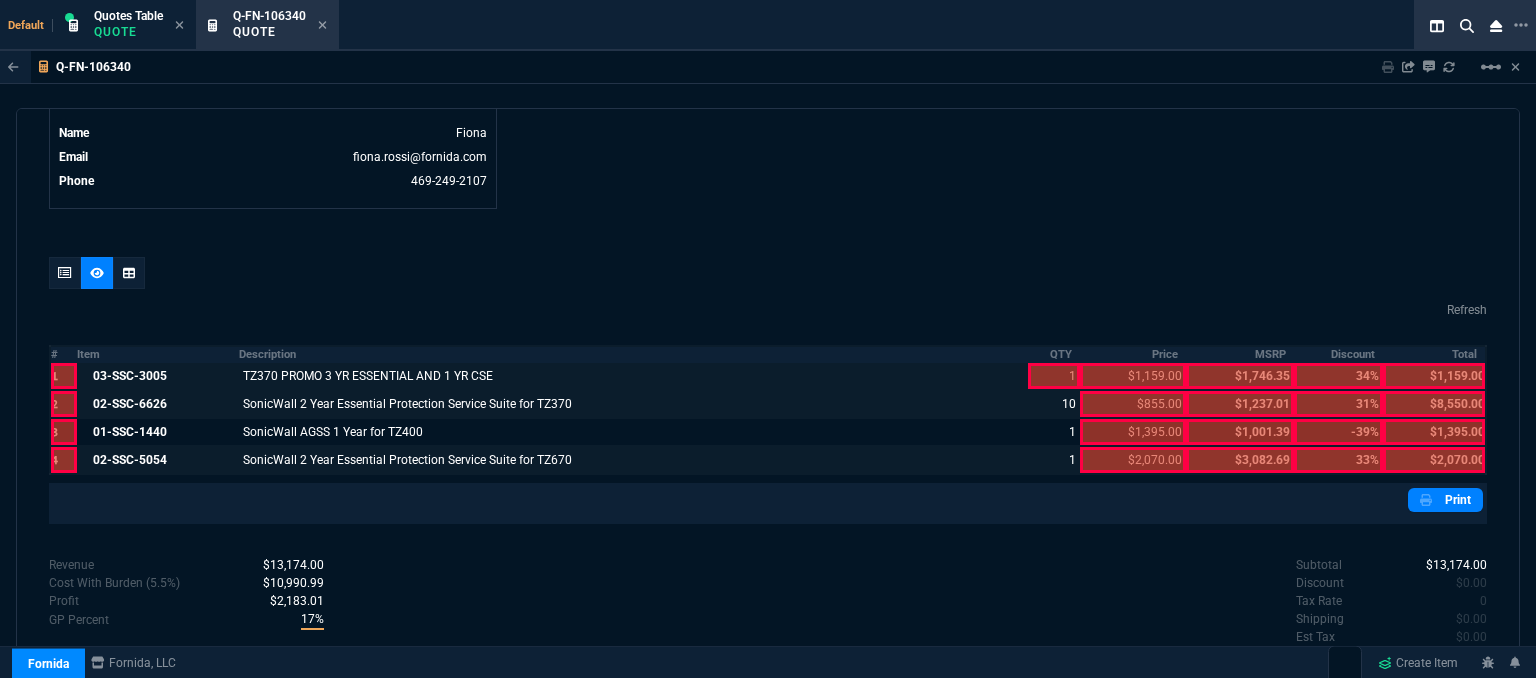 click at bounding box center [1053, 376] 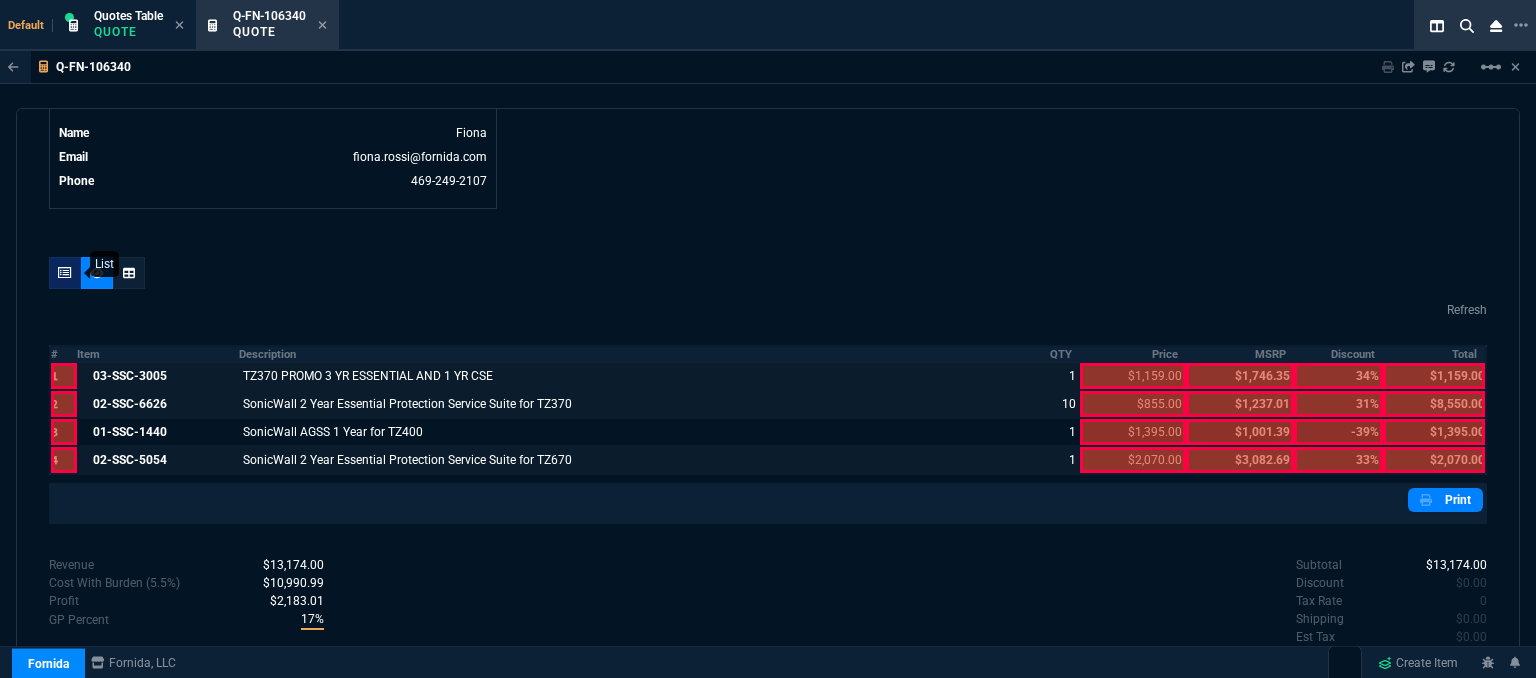 click at bounding box center (65, 273) 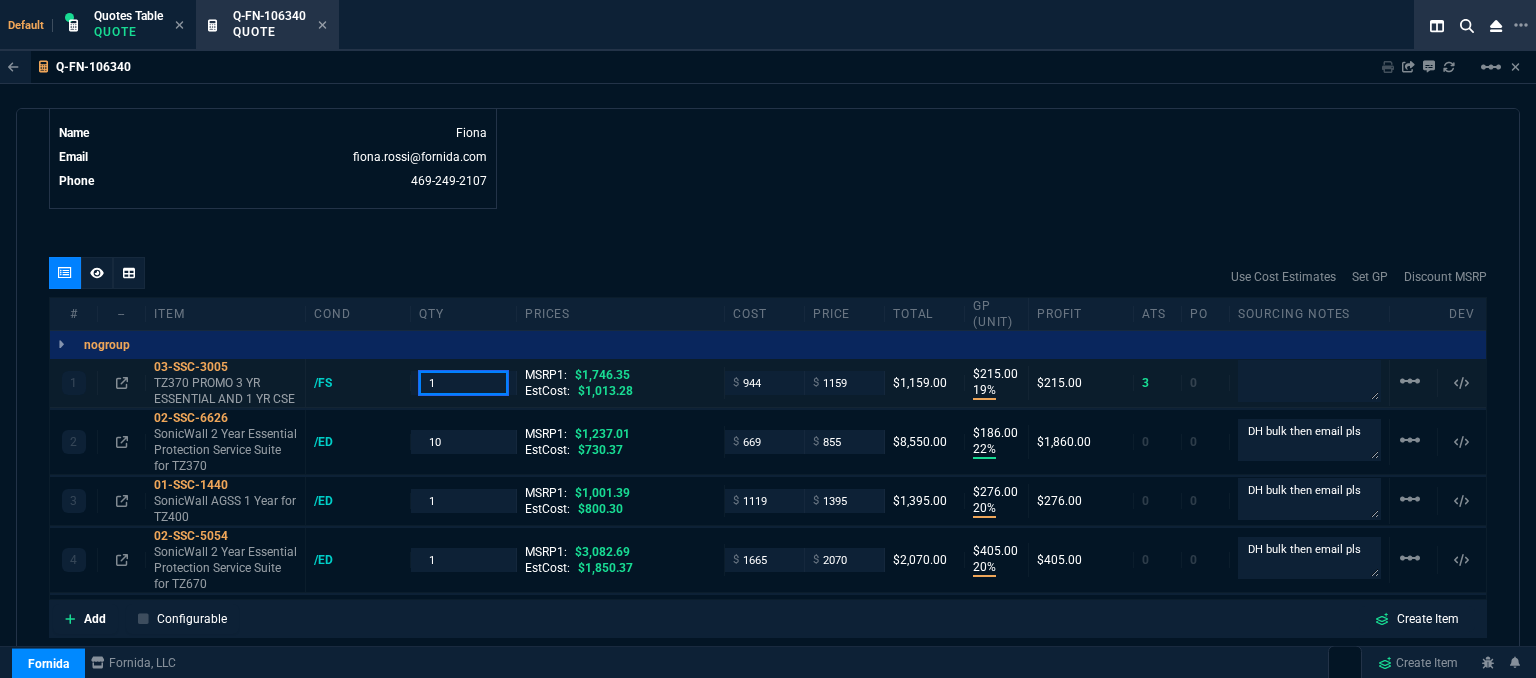 drag, startPoint x: 447, startPoint y: 382, endPoint x: 324, endPoint y: 365, distance: 124.16924 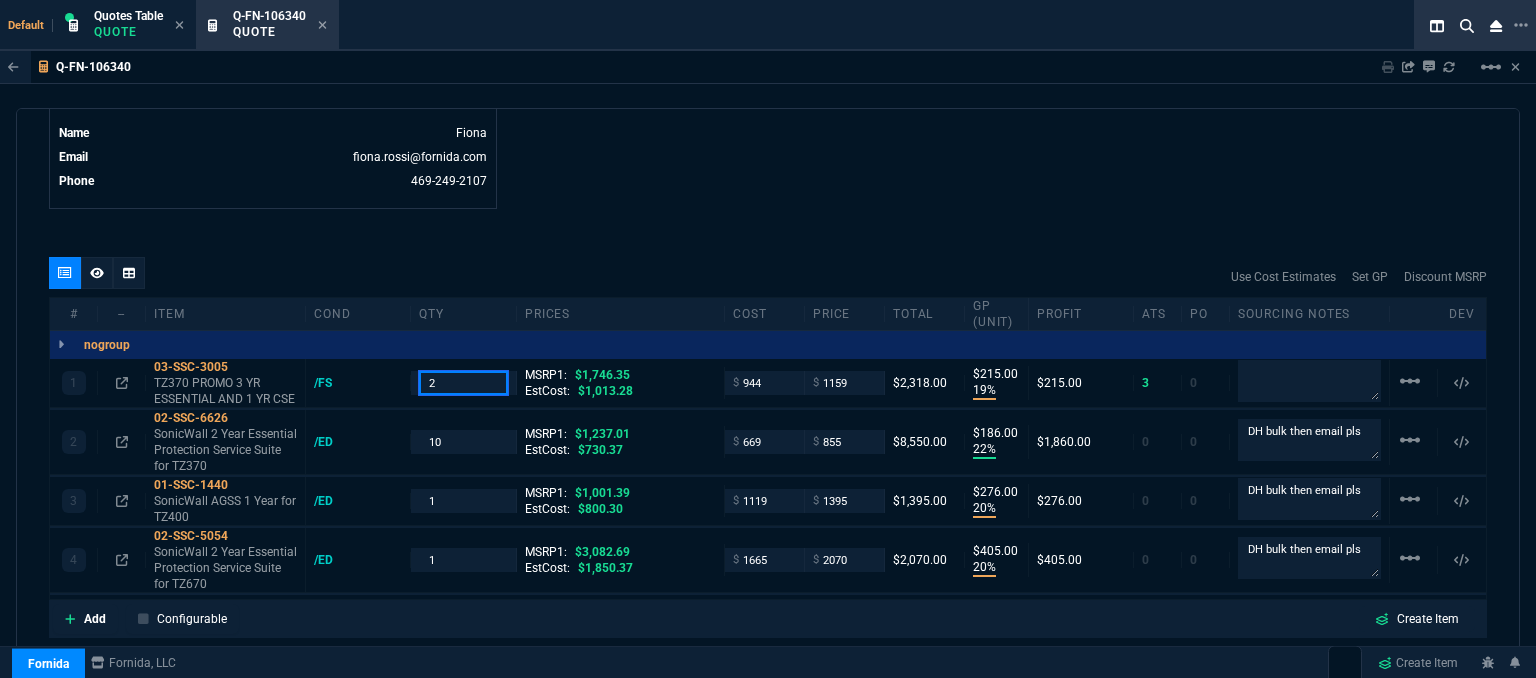 type on "2" 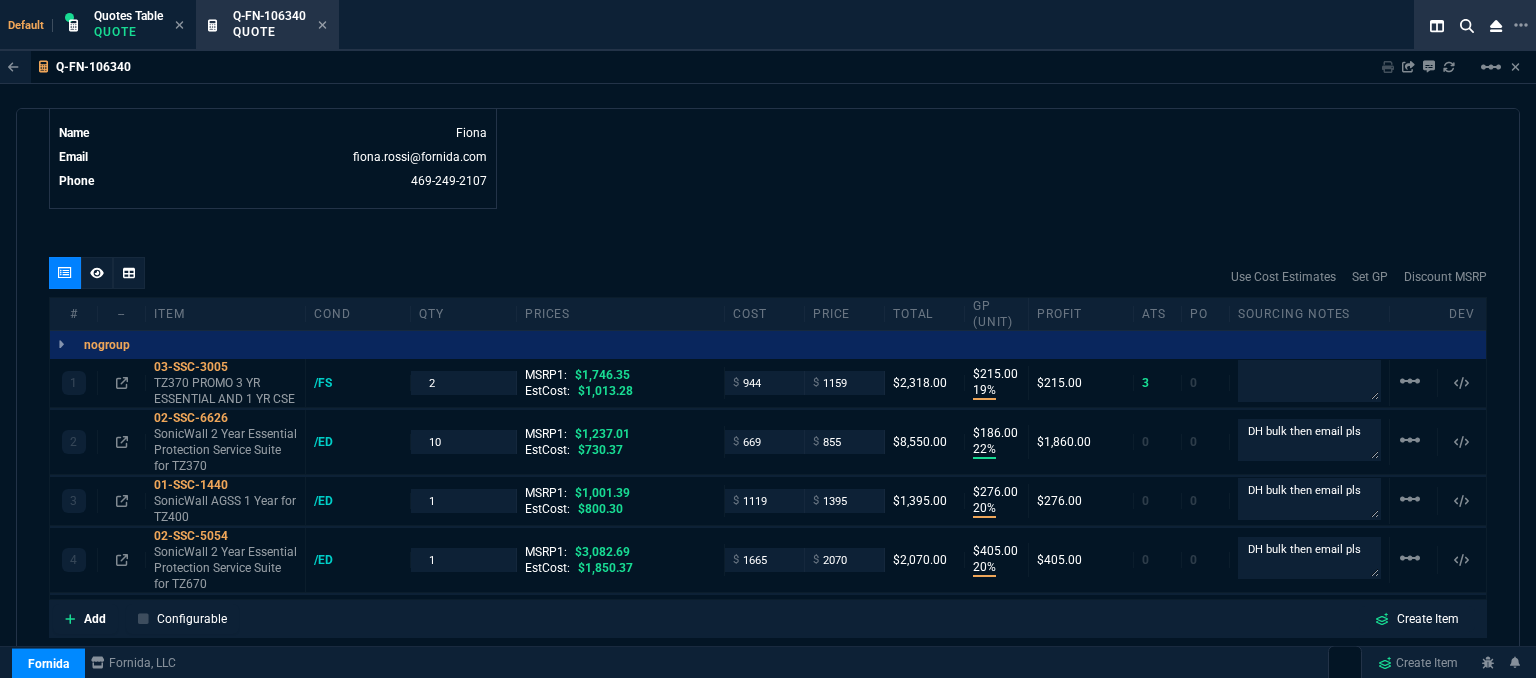 click on "Details Number Q-FN-106340  Order ID Q-FN-106340  Customer Code --  Total Units 13  Expires Tue - [DATE], [TIME] Creator fiona.rossi@[EXAMPLE.COM]  Created Tue - [DATE], [TIME] Print Specs Number Q-FN-106340  Customer ID   Customer Name   Expires [DATE],  [TIME]  Customer PO # --  Payment Terms --  Shipping Agent FEDEX | GRD  Customer Customer Code --  Customer Name --  Customer PO # empty  Payment Terms --  email   phone --   Origin  amzLead / email   Origin Comment    Staff Sales Person ROSS  Engineer 1 --  Engineer 2 --  Shipping Ship Date -- Agent FEDEX  Agent Service GRD  Account Id --  Sales Order* Number --  id --  Account Manager Name Fiona  Email fiona.rossi@[EXAMPLE.COM]  Phone [PHONE]" at bounding box center [408, -307] 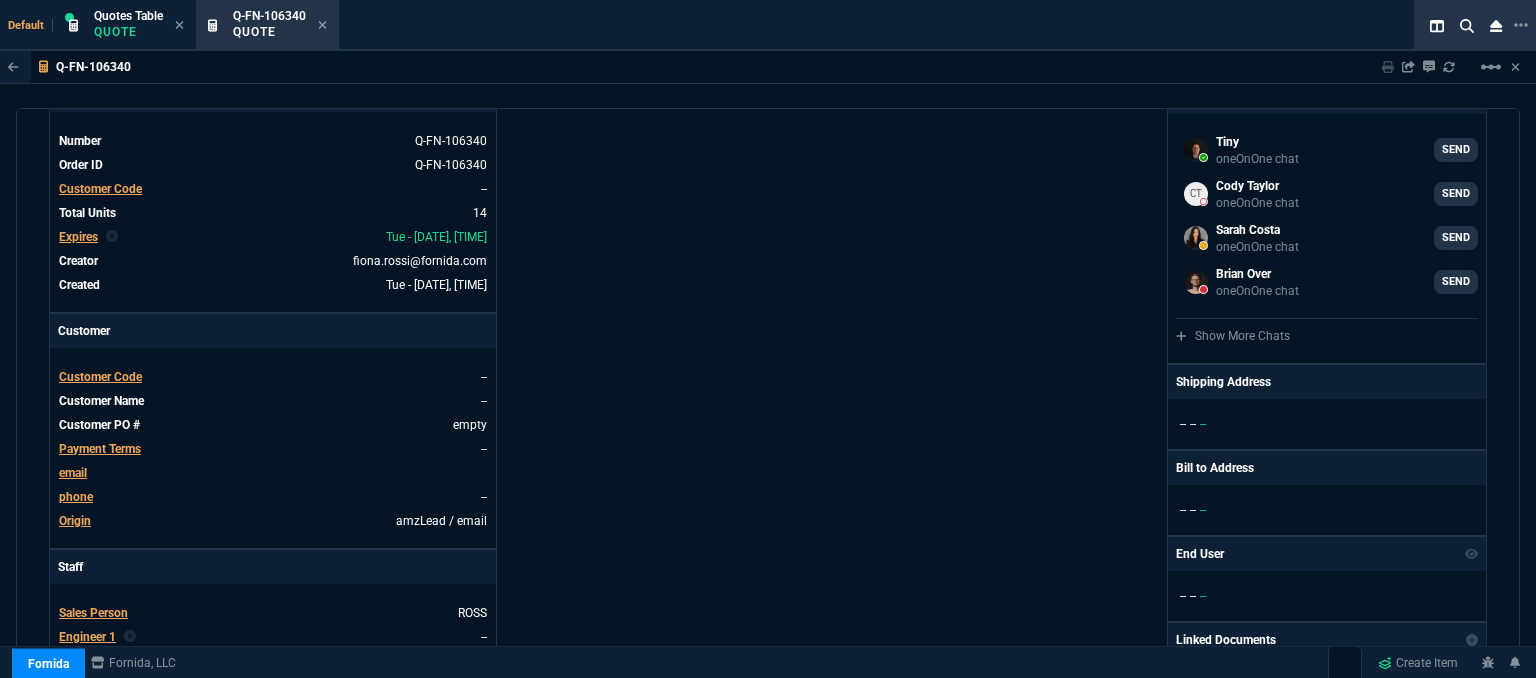 scroll, scrollTop: 0, scrollLeft: 0, axis: both 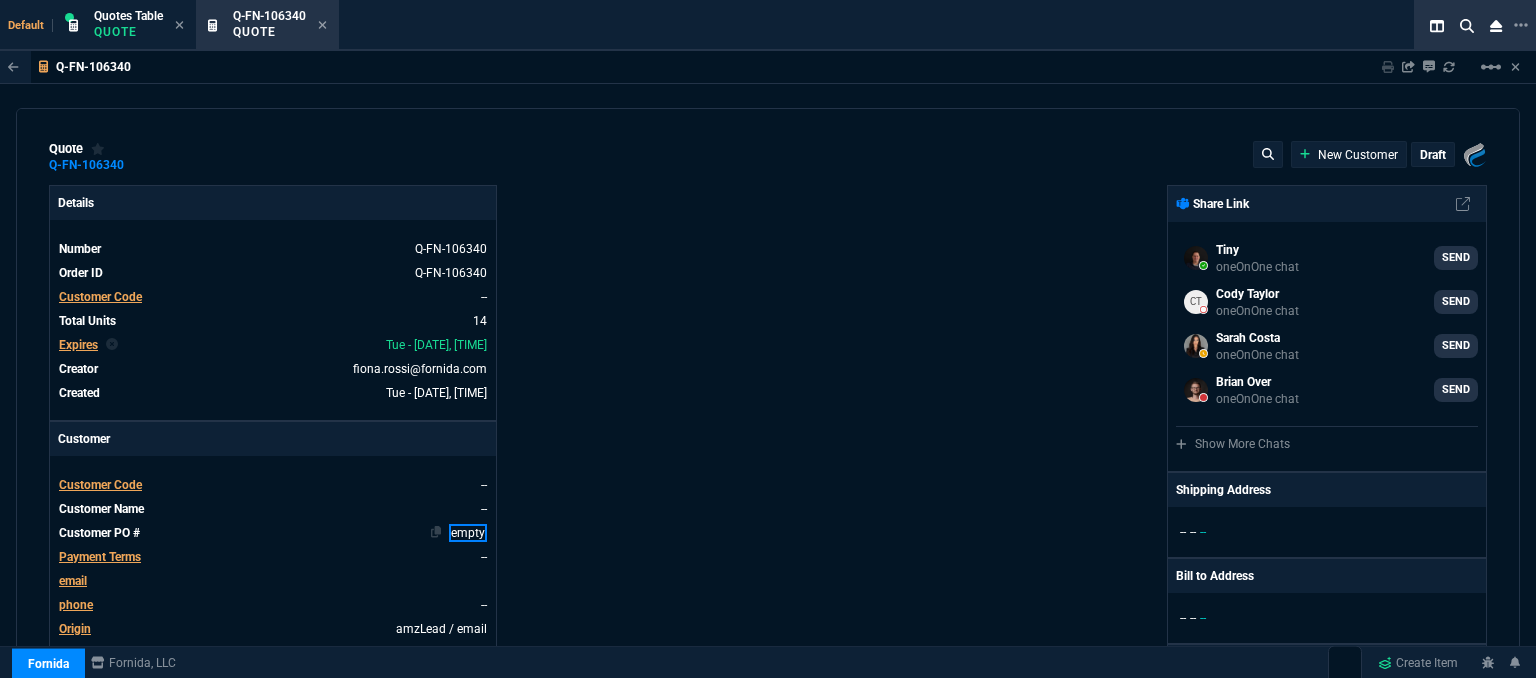 click on "empty" at bounding box center (451, 273) 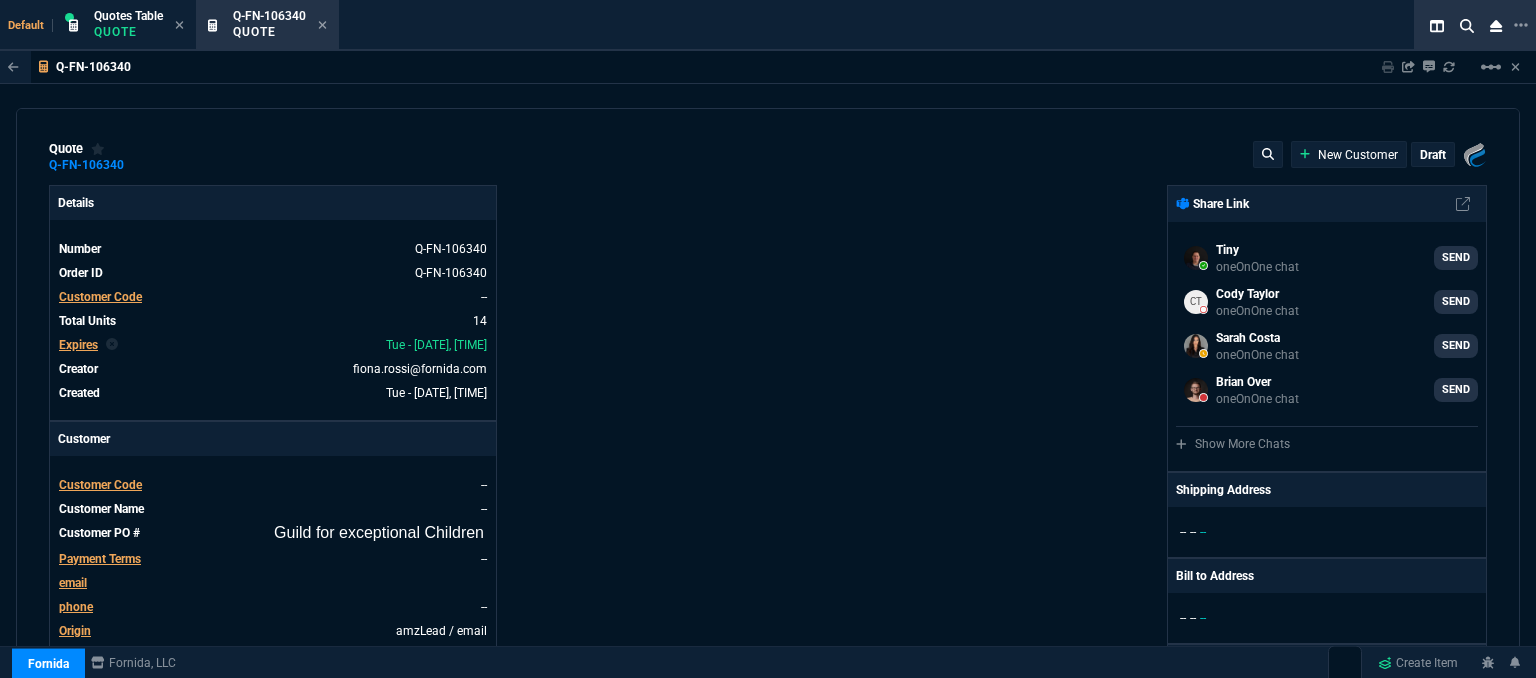 click on "Fornida, LLC [NUMBER] [STREET] [CITY], [STATE] [POSTAL_CODE]  Share Link  Tiny oneOnOne chat SEND Cody Taylor oneOnOne chat SEND Sarah Costa oneOnOne chat SEND Brian Over oneOnOne chat SEND  Show More Chats  Shipping Address -- -- -- Bill to Address -- -- -- End User -- -- -- Linked Documents  New Link  Quote Notes Notes Quote Notes Notes DH Bulk**Theresa Last updated by  fiona.rossi@[EXAMPLE.COM]  at  [DATE], [TIME] DH Bulk**Theresa  DH Bulk**Theresa  Customer Notes Notes Customer Notes Notes ETA 3-5 Biz Days ETA 3-5 Biz Days  ETA 3-5 Biz Days  Reference Reference" at bounding box center [1127, 702] 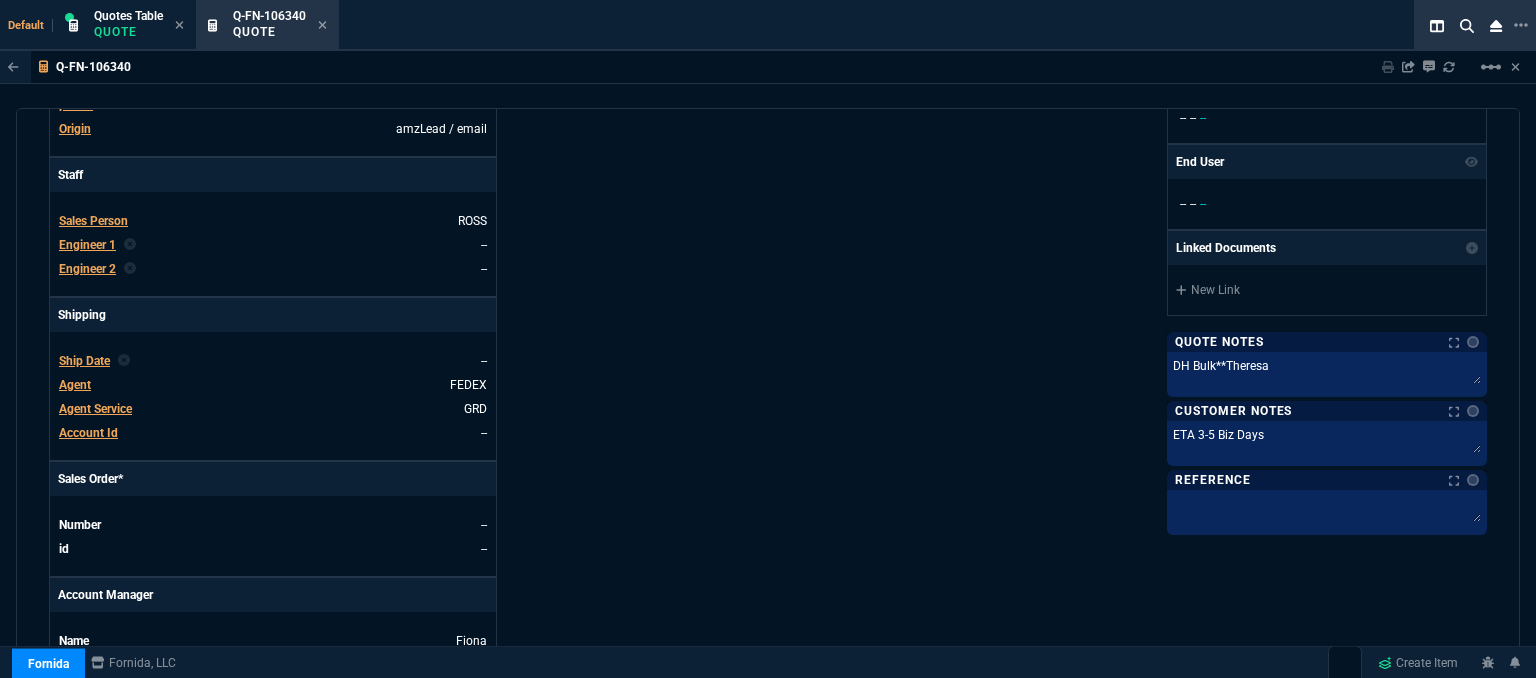 scroll, scrollTop: 900, scrollLeft: 0, axis: vertical 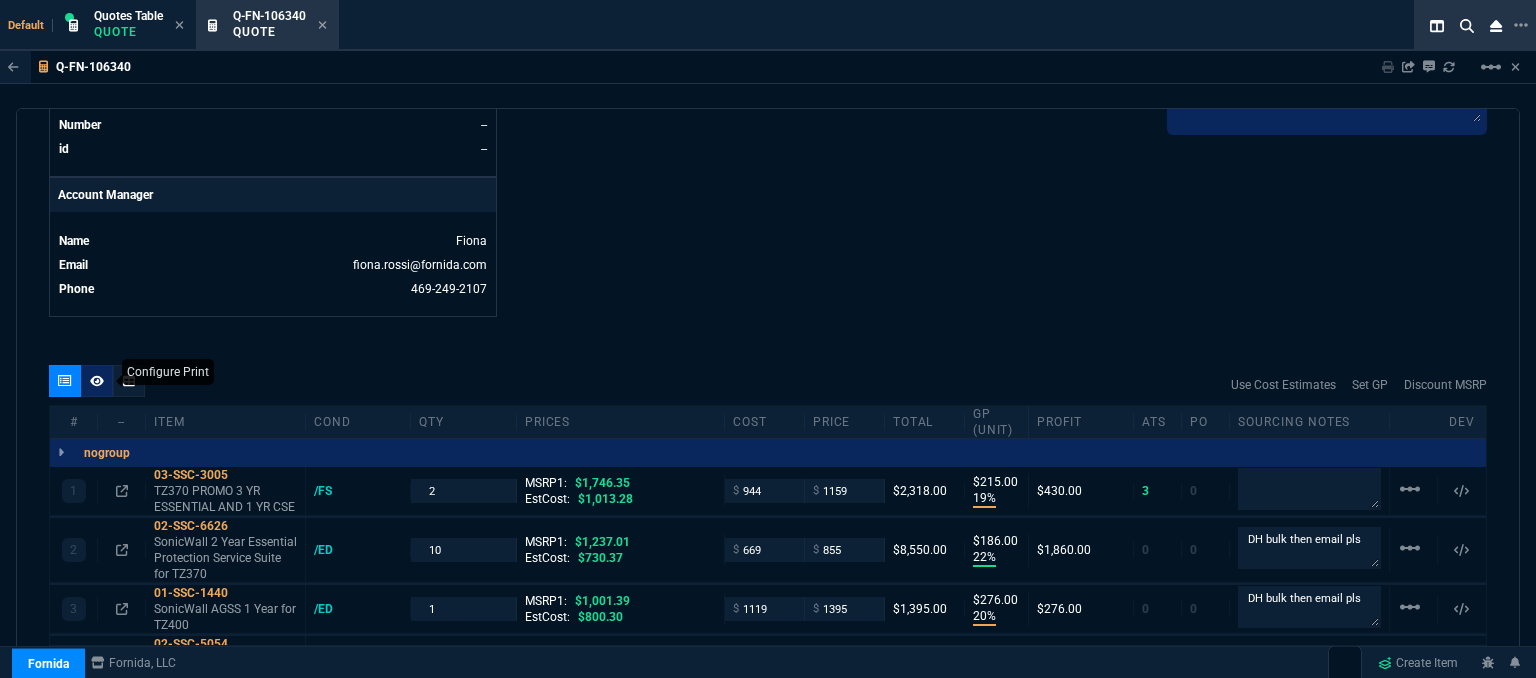 click at bounding box center (97, 380) 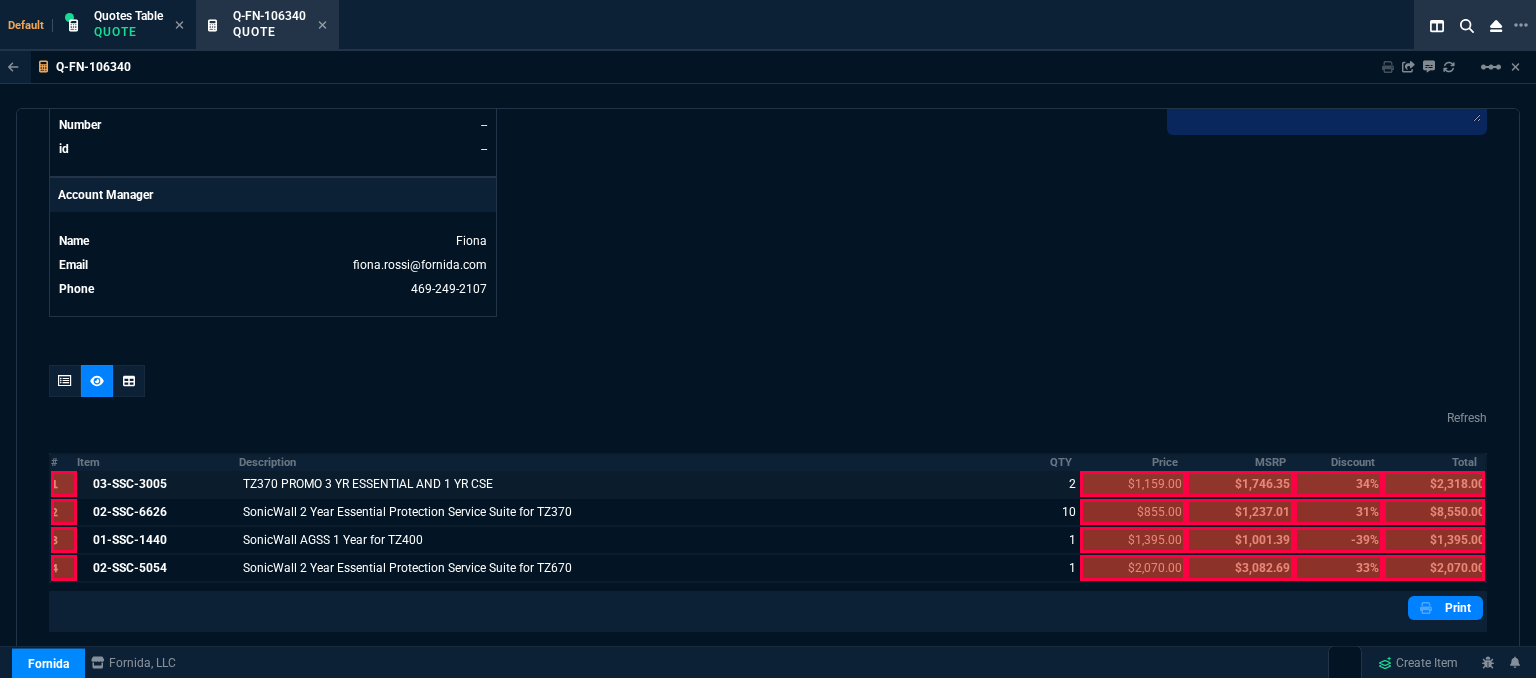 click at bounding box center [1133, 484] 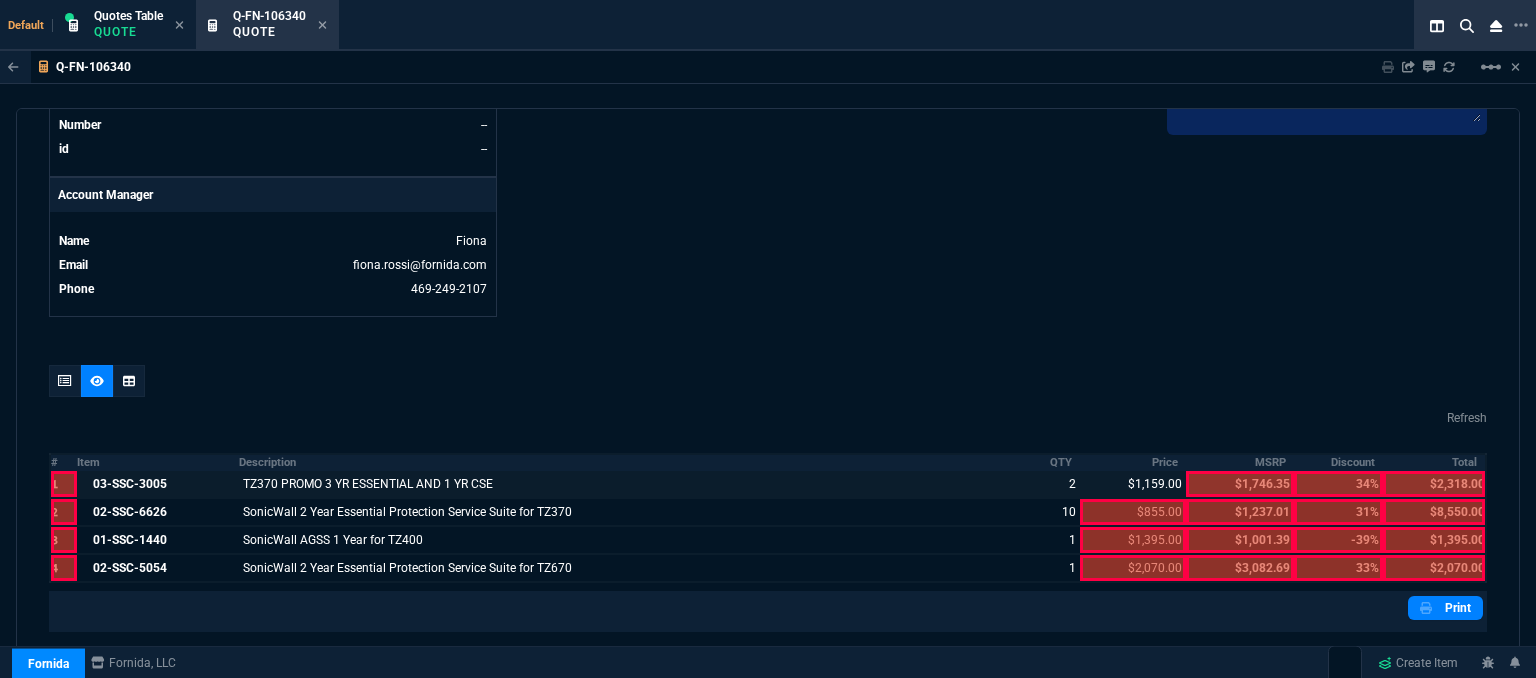 click at bounding box center (1133, 512) 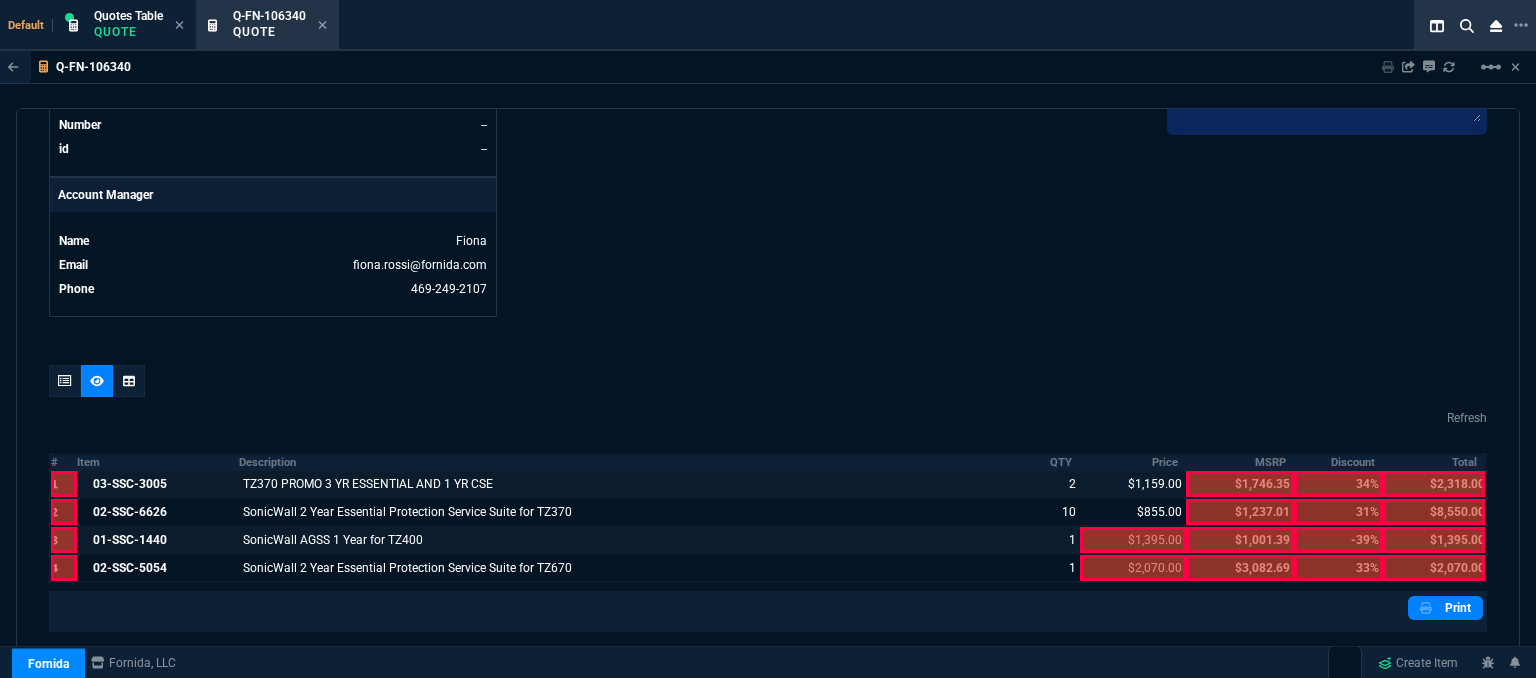 click at bounding box center (1133, 540) 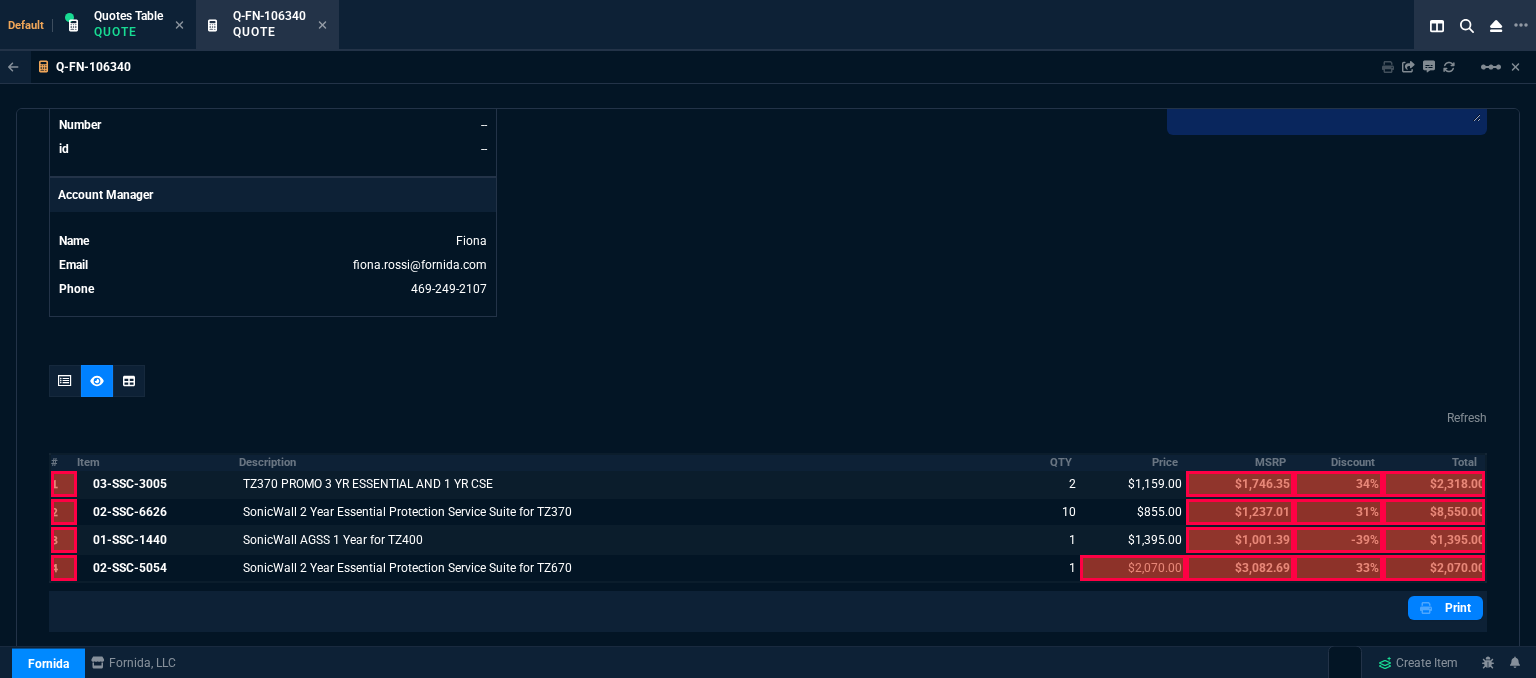 click at bounding box center (1133, 568) 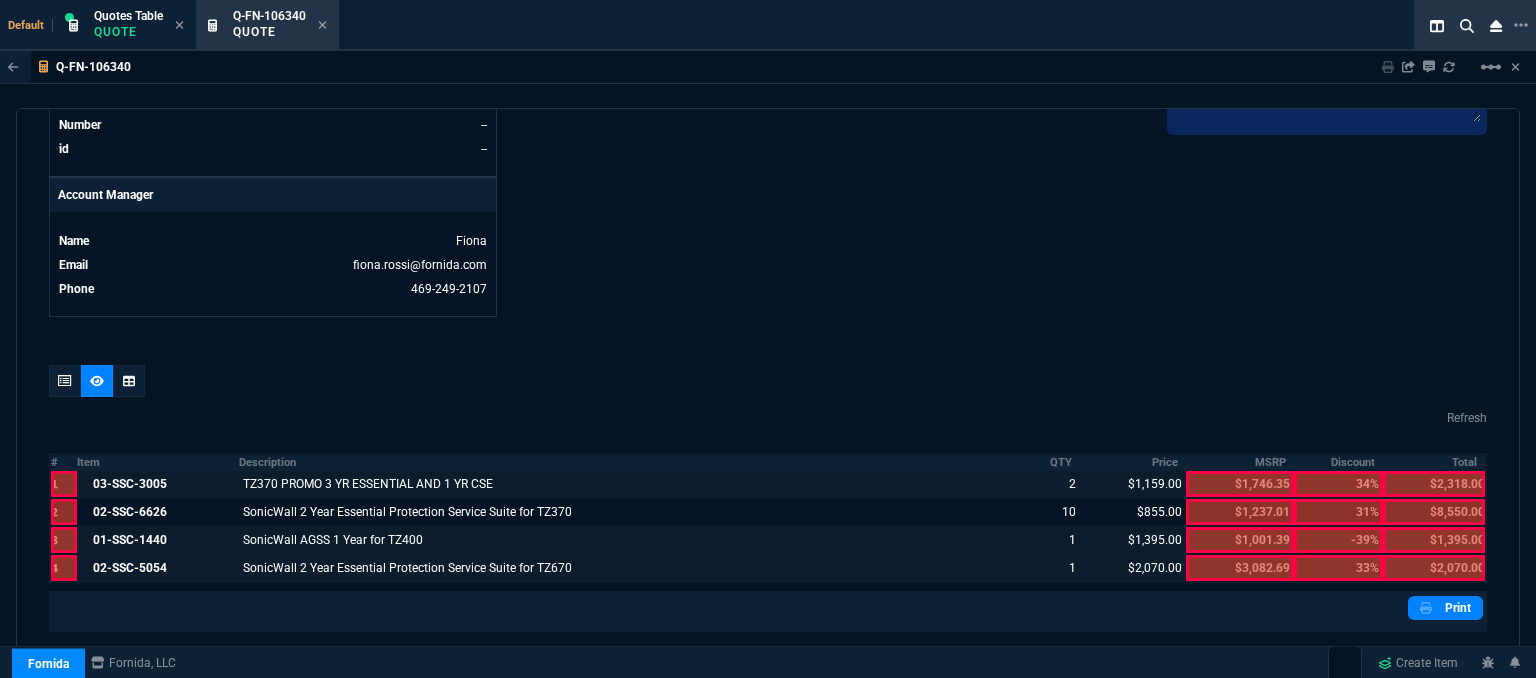 click at bounding box center [1434, 484] 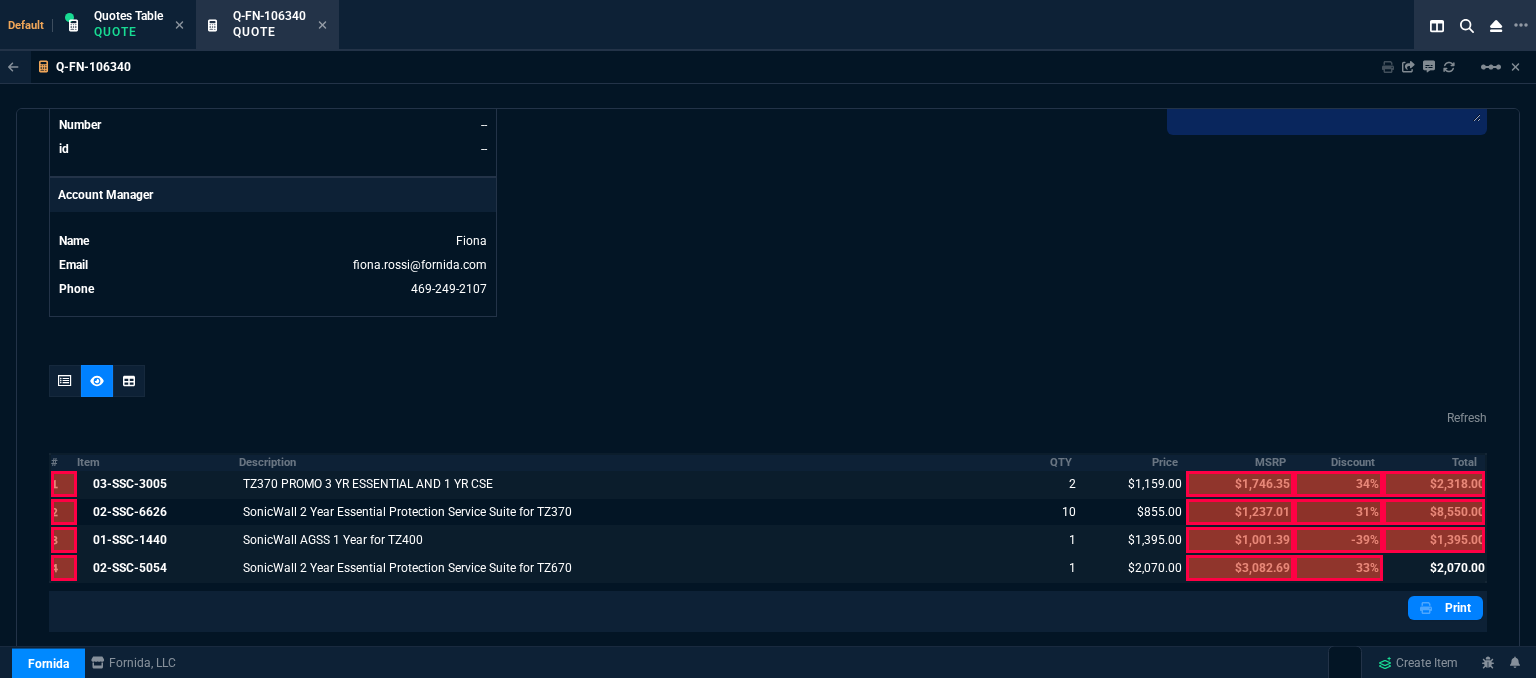 click at bounding box center (1434, 484) 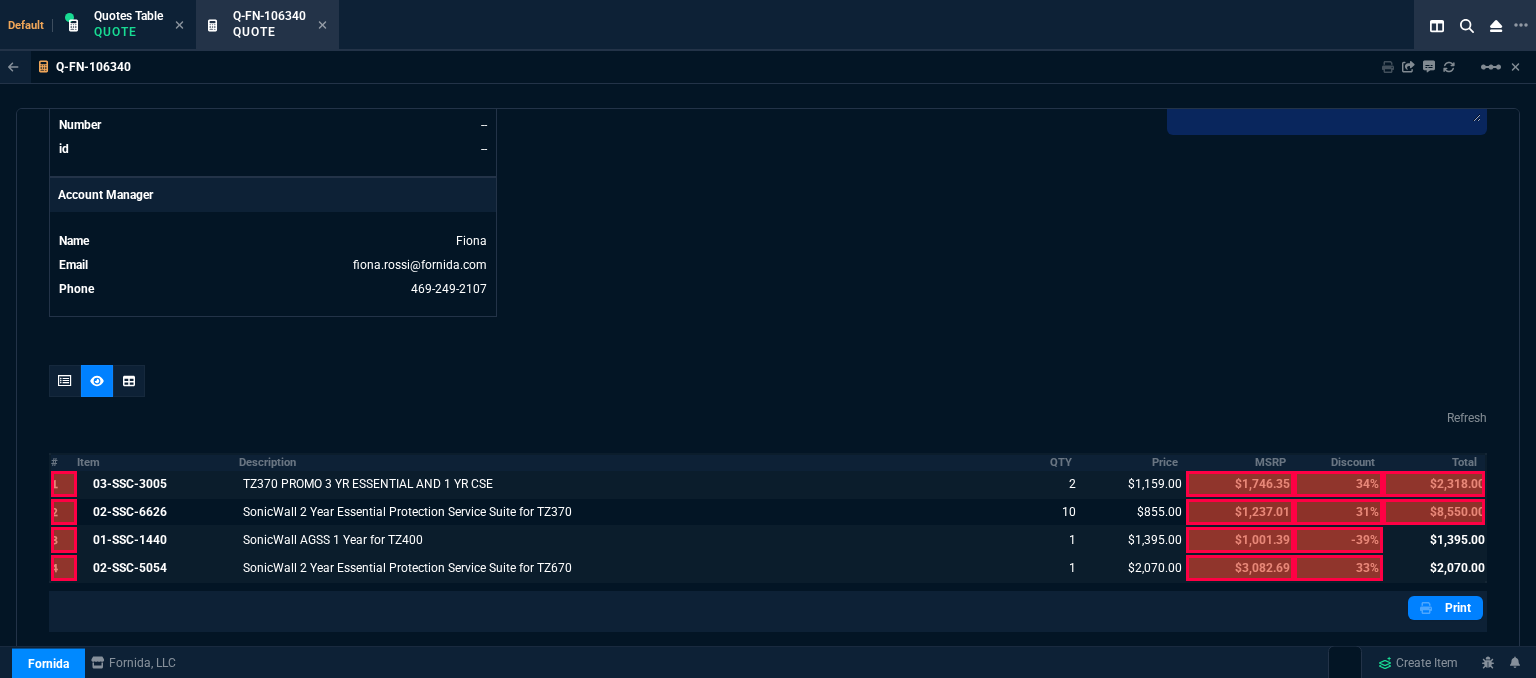 click at bounding box center [1434, 484] 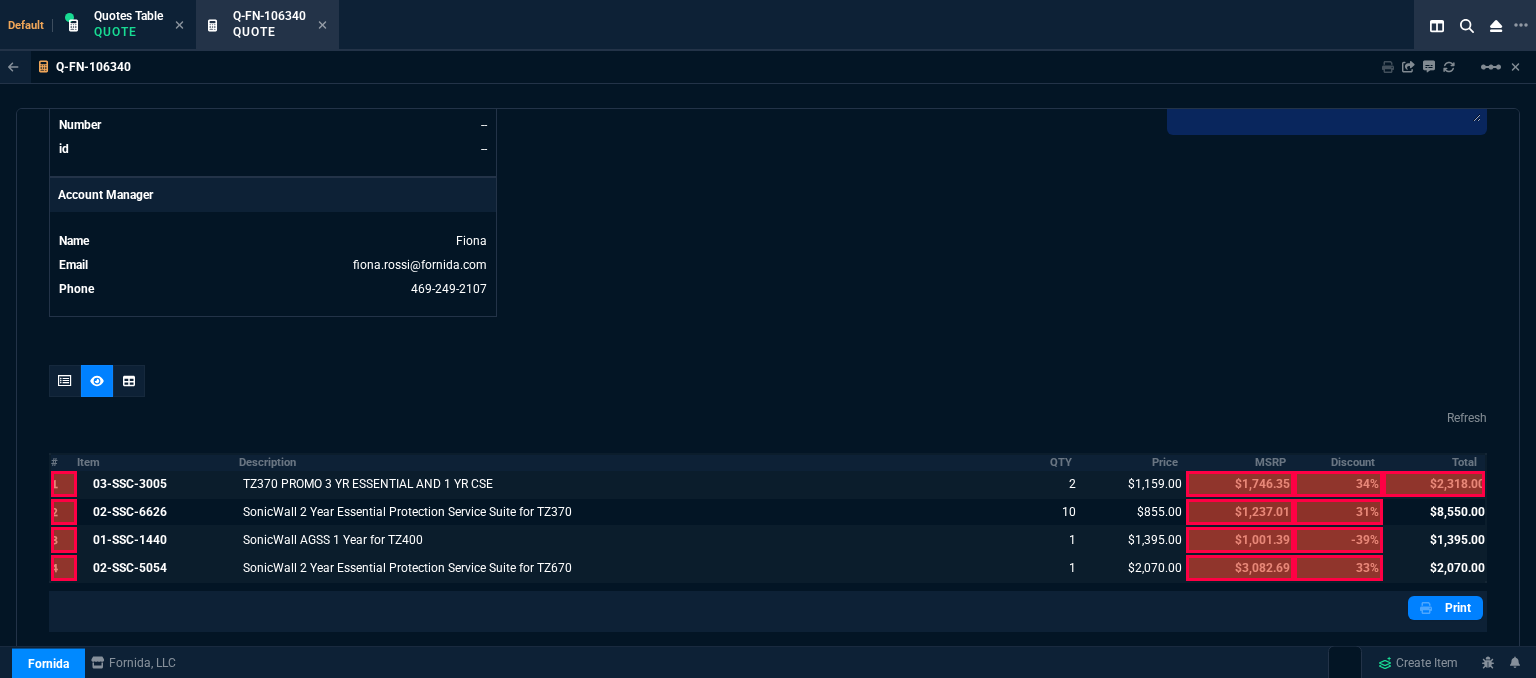 click at bounding box center (1434, 484) 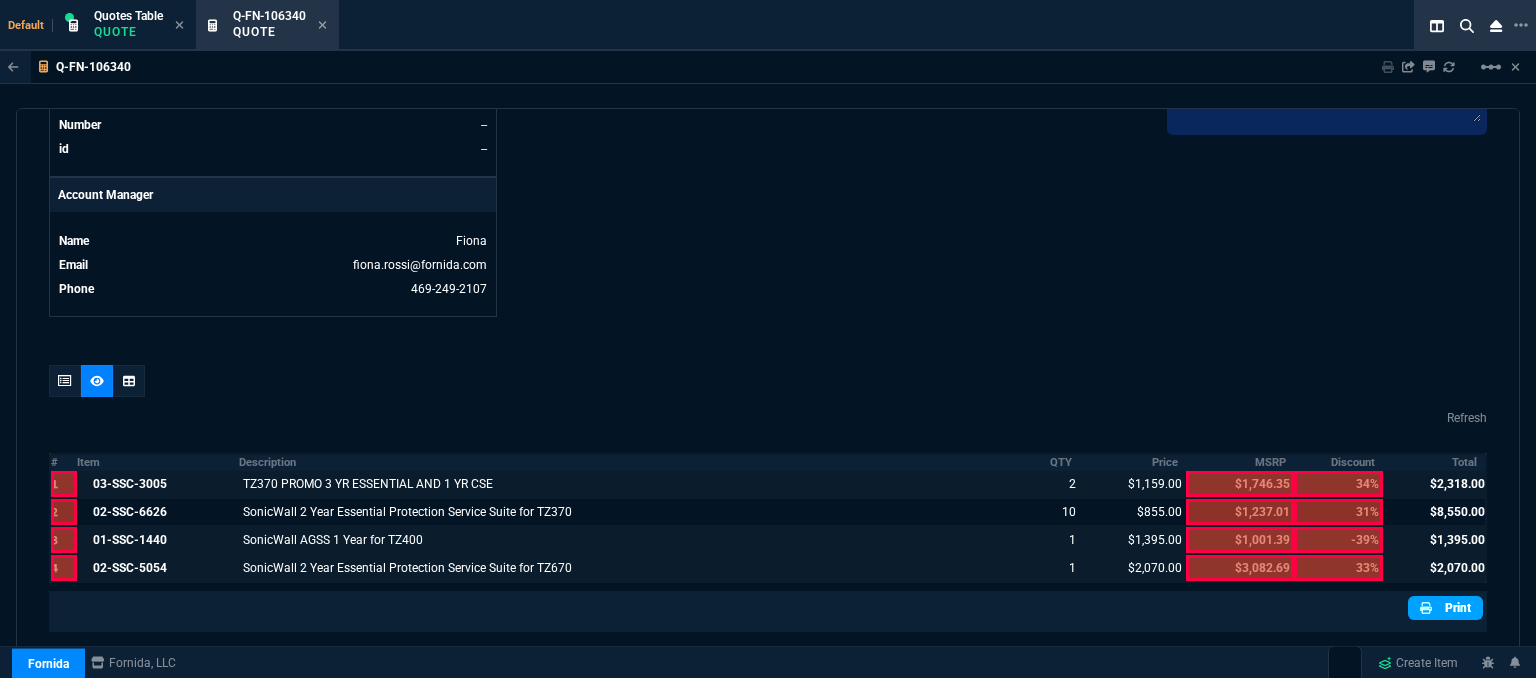 click on "Print" at bounding box center (1445, 608) 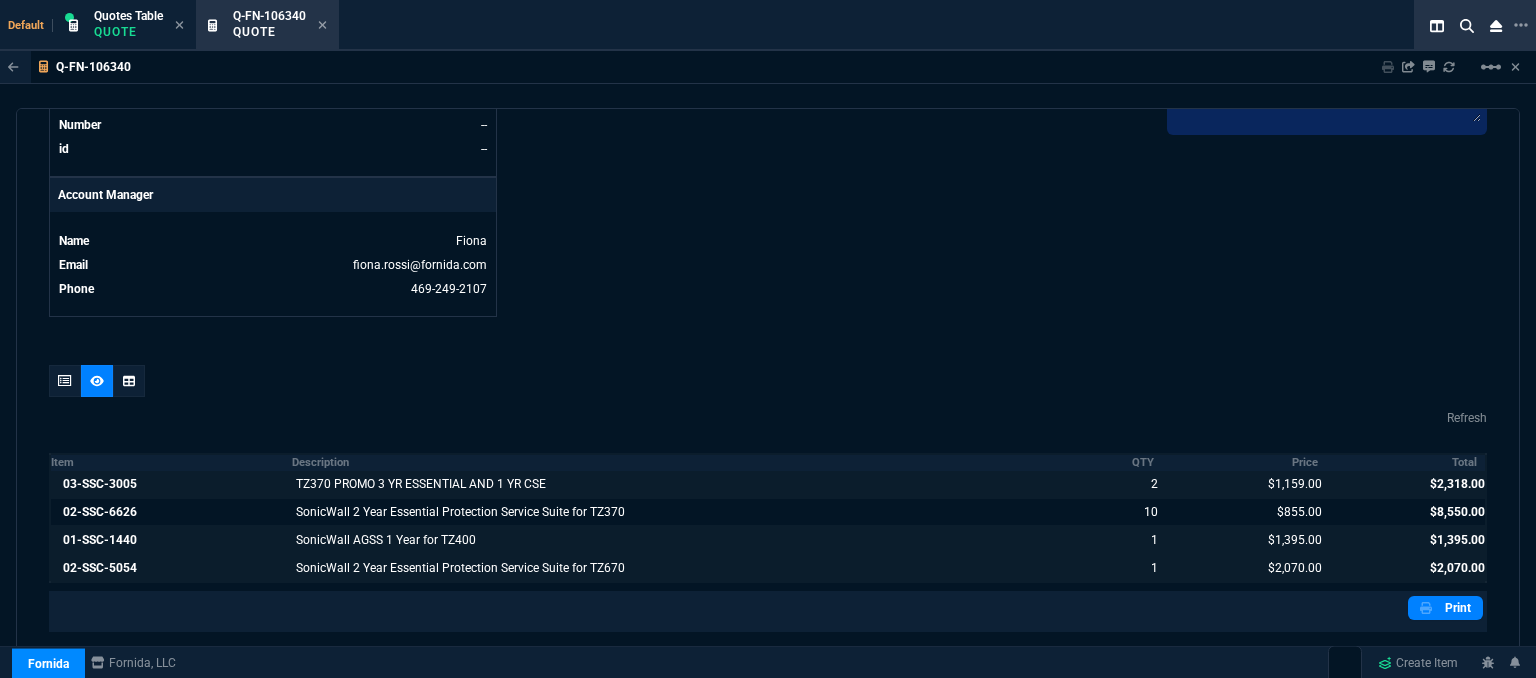 scroll, scrollTop: 1080, scrollLeft: 0, axis: vertical 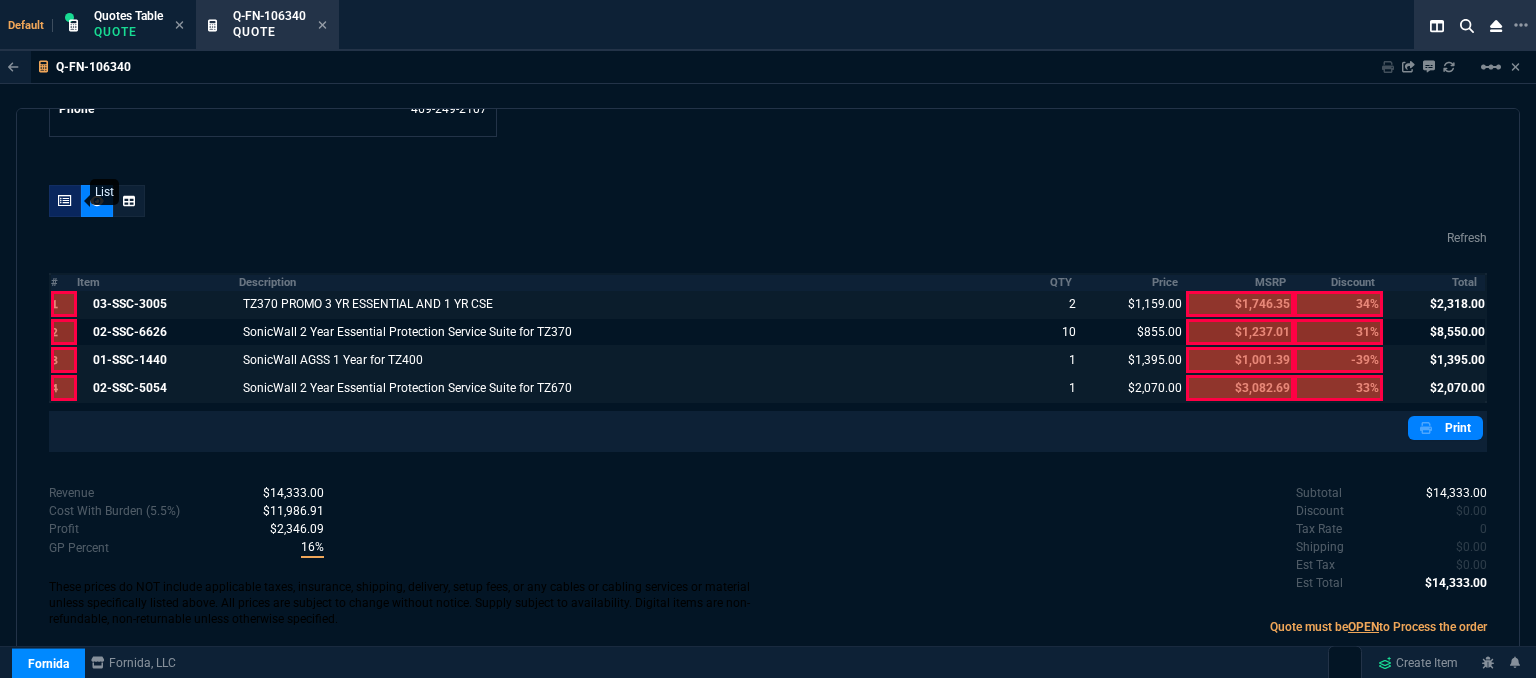 click at bounding box center (65, 201) 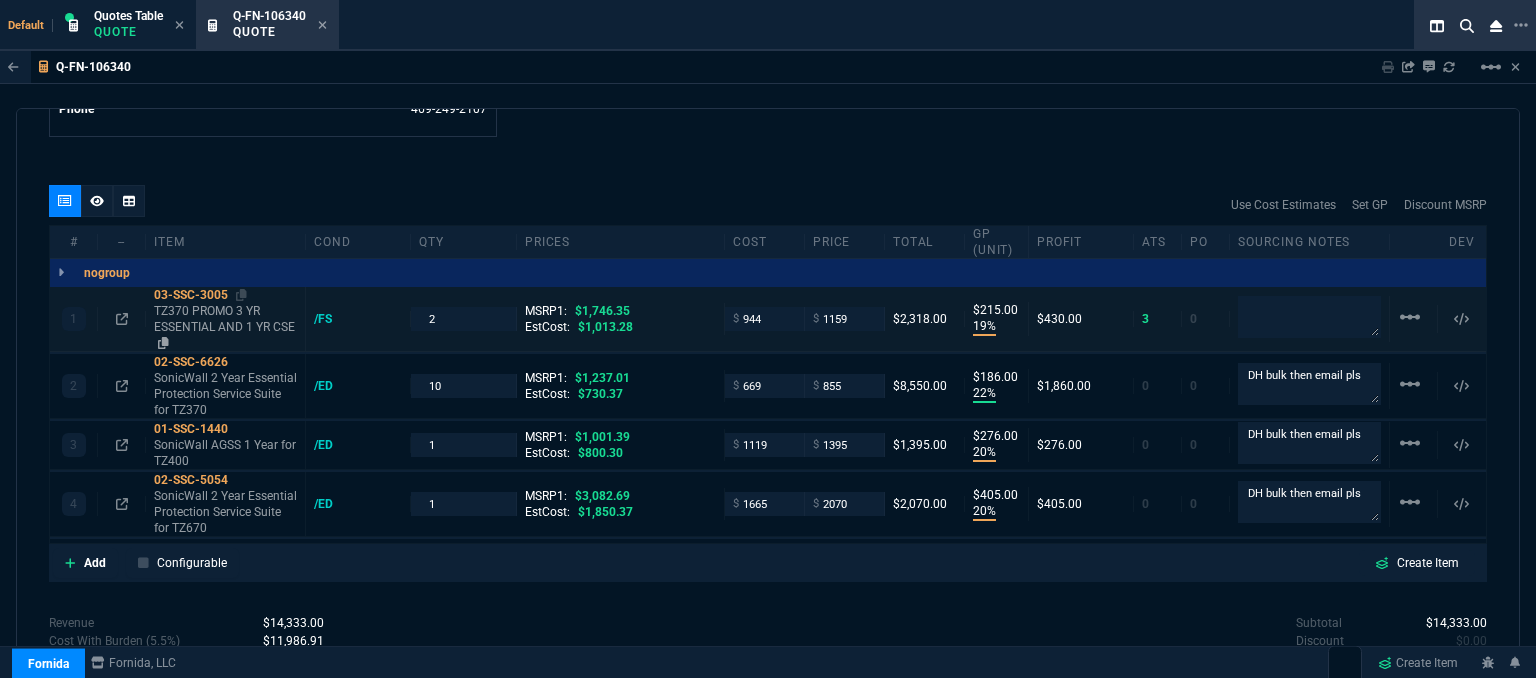 click on "TZ370 PROMO 3 YR ESSENTIAL AND 1 YR CSE" at bounding box center (225, 327) 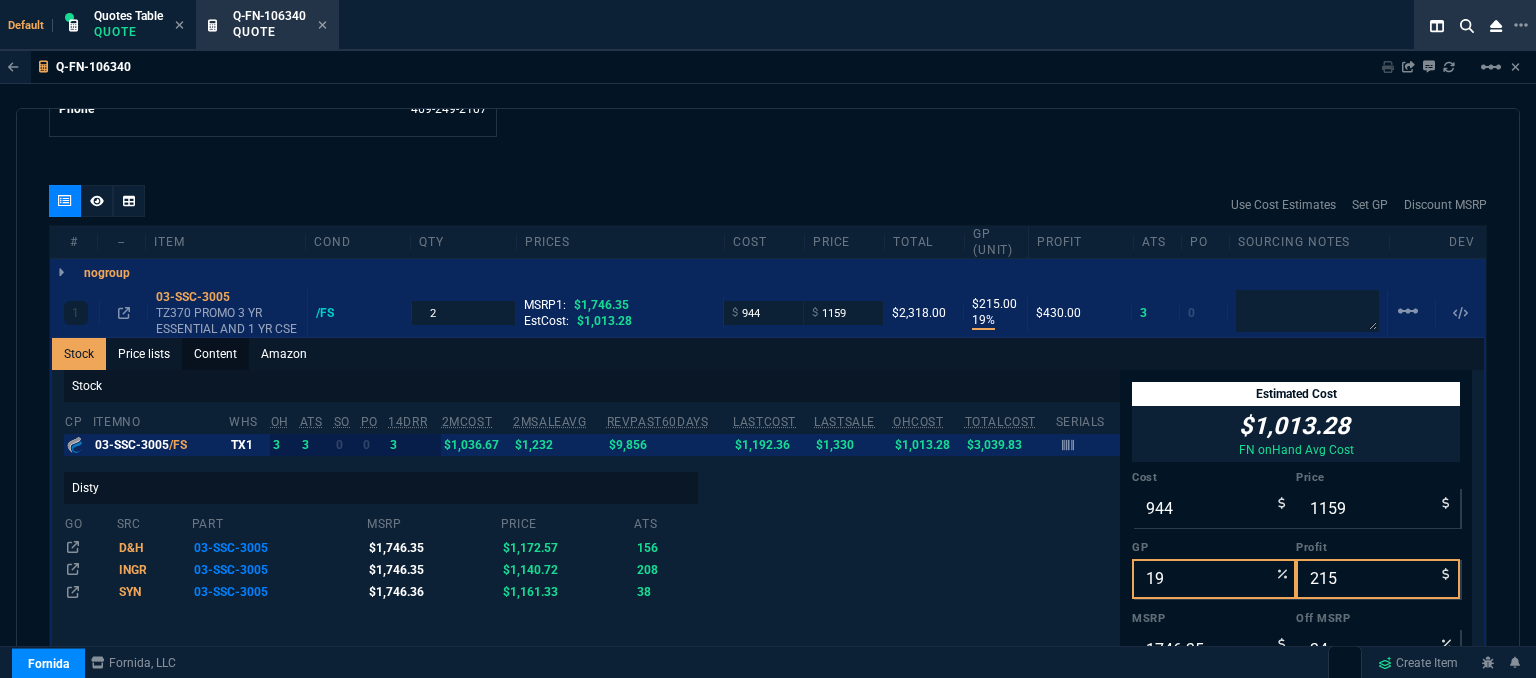 click on "Content" at bounding box center [215, 354] 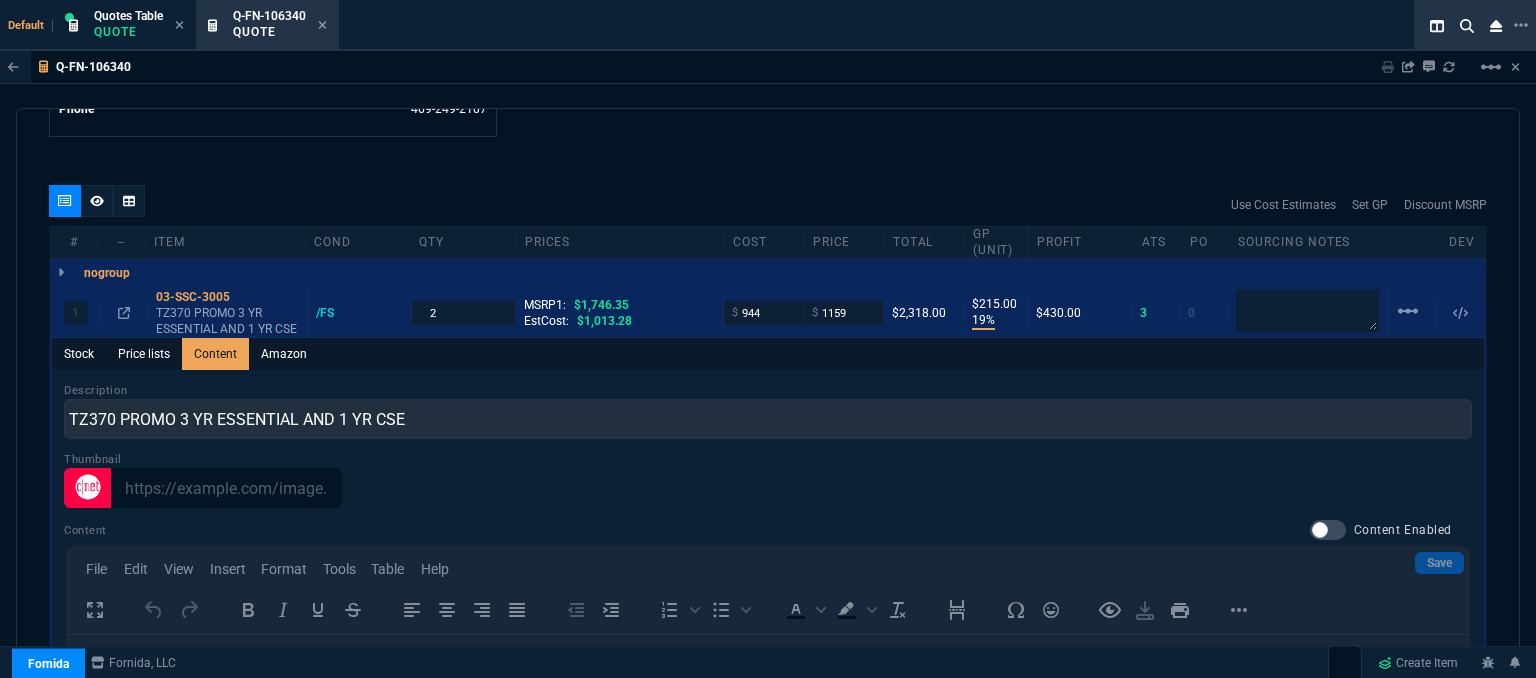 scroll, scrollTop: 0, scrollLeft: 0, axis: both 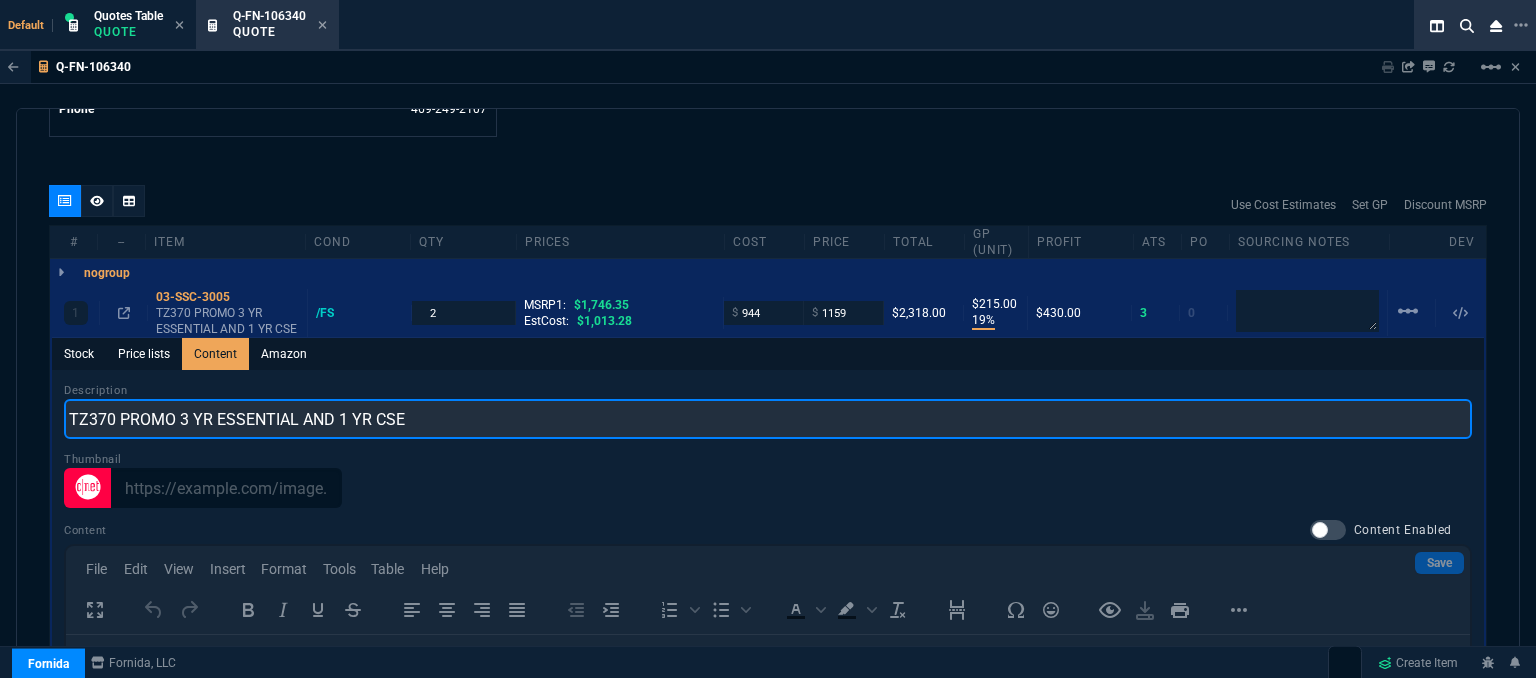 click on "TZ370 PROMO 3 YR ESSENTIAL AND 1 YR CSE" at bounding box center (768, 419) 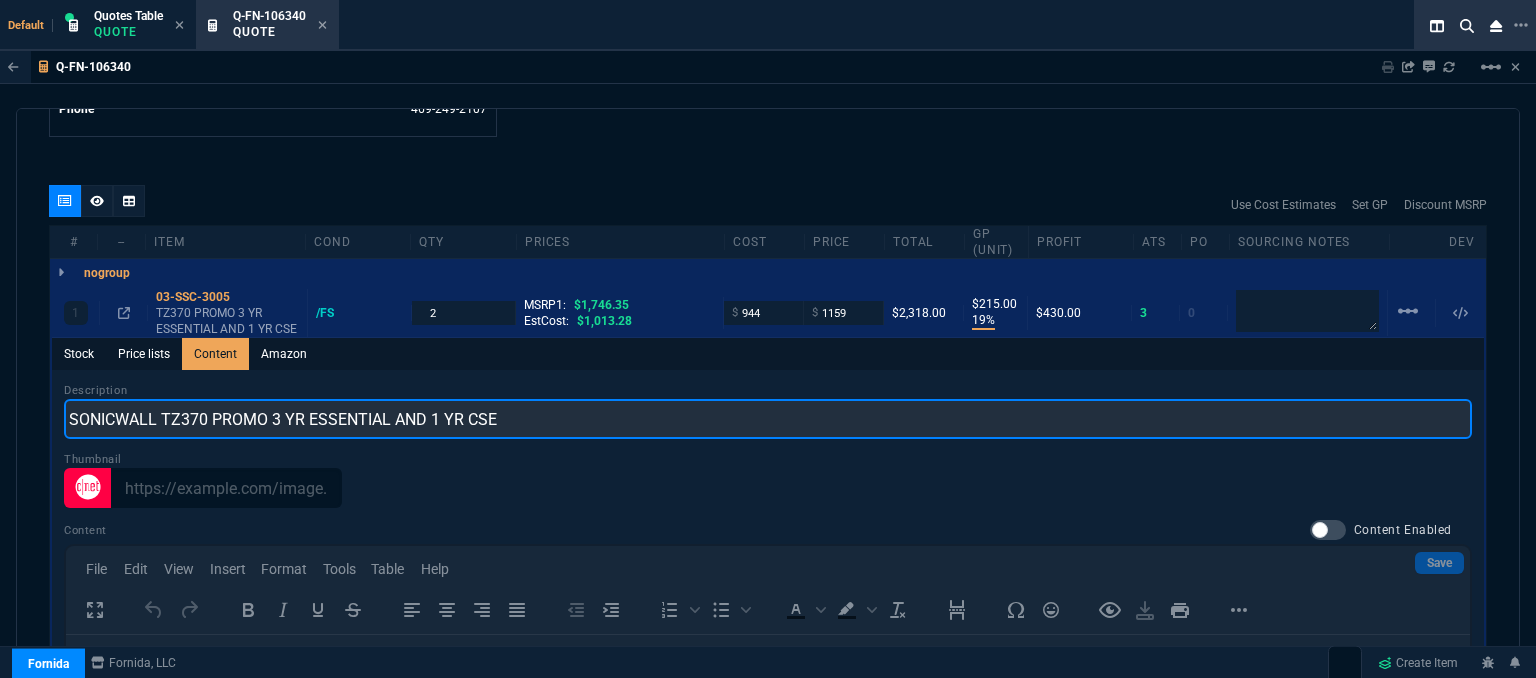 type on "SONICWALL TZ370 PROMO 3 YR ESSENTIAL AND 1 YR CSE" 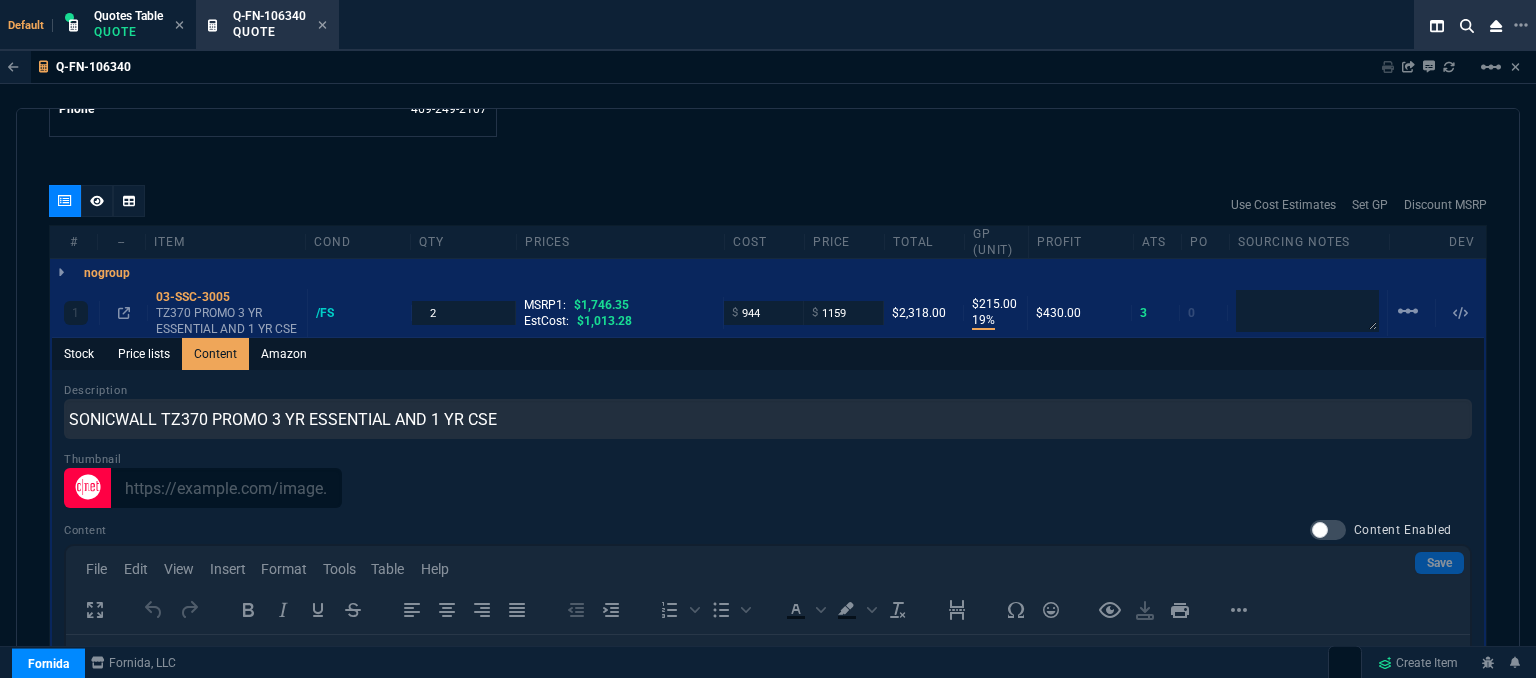click on "quote   Q-FN-106340   New Customer  draft Fornida, LLC [NUMBER] [STREET] [CITY], [STATE] [POSTAL_CODE] Details Number Q-FN-106340  Order ID Q-FN-106340  Customer Code --  Total Units 14  Expires Tue - [DATE], [TIME] Creator fiona.rossi@[EXAMPLE.COM]  Created Tue - [DATE], [TIME] Print Specs Number Q-FN-106340  Customer ID   Customer Name   Expires [DATE],  [TIME]  Customer PO # Guild for exceptional Children    Payment Terms --  Shipping Agent FEDEX | GRD  Customer Customer Code --  Customer Name --  Customer PO # Guild for exceptional Children    Payment Terms --  email   phone --   Origin  amzLead / email   Origin Comment    Staff Sales Person ROSS  Engineer 1 --  Engineer 2 --  Shipping Ship Date -- Agent FEDEX  Agent Service GRD  Account Id --  Sales Order* Number --  id --  Account Manager Name Fiona  Email fiona.rossi@[EXAMPLE.COM]  Phone [PHONE]  Fornida, LLC [NUMBER] [STREET] [CITY], [STATE] [POSTAL_CODE]  Share Link  Tiny oneOnOne chat SEND Cody Taylor oneOnOne chat SEND Sarah Costa oneOnOne chat --" at bounding box center [768, 396] 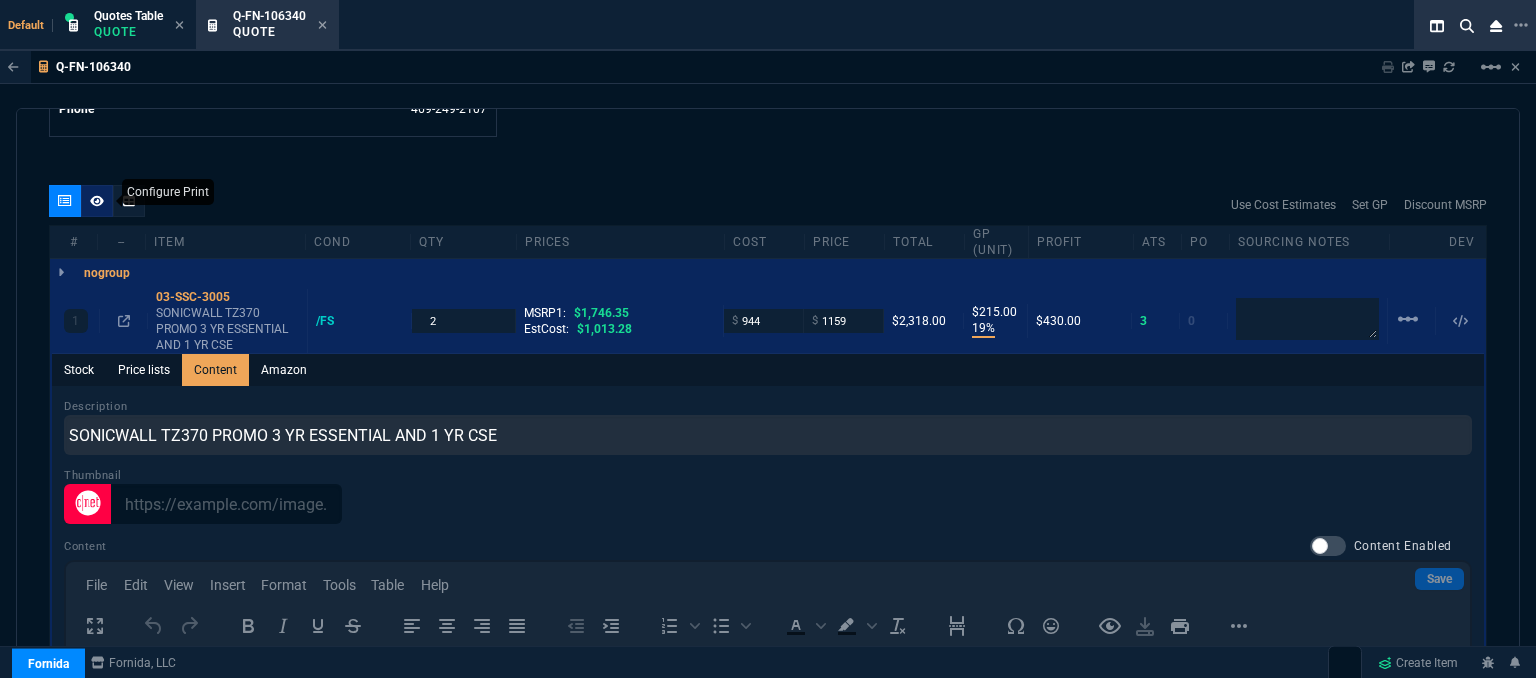 click at bounding box center (97, 201) 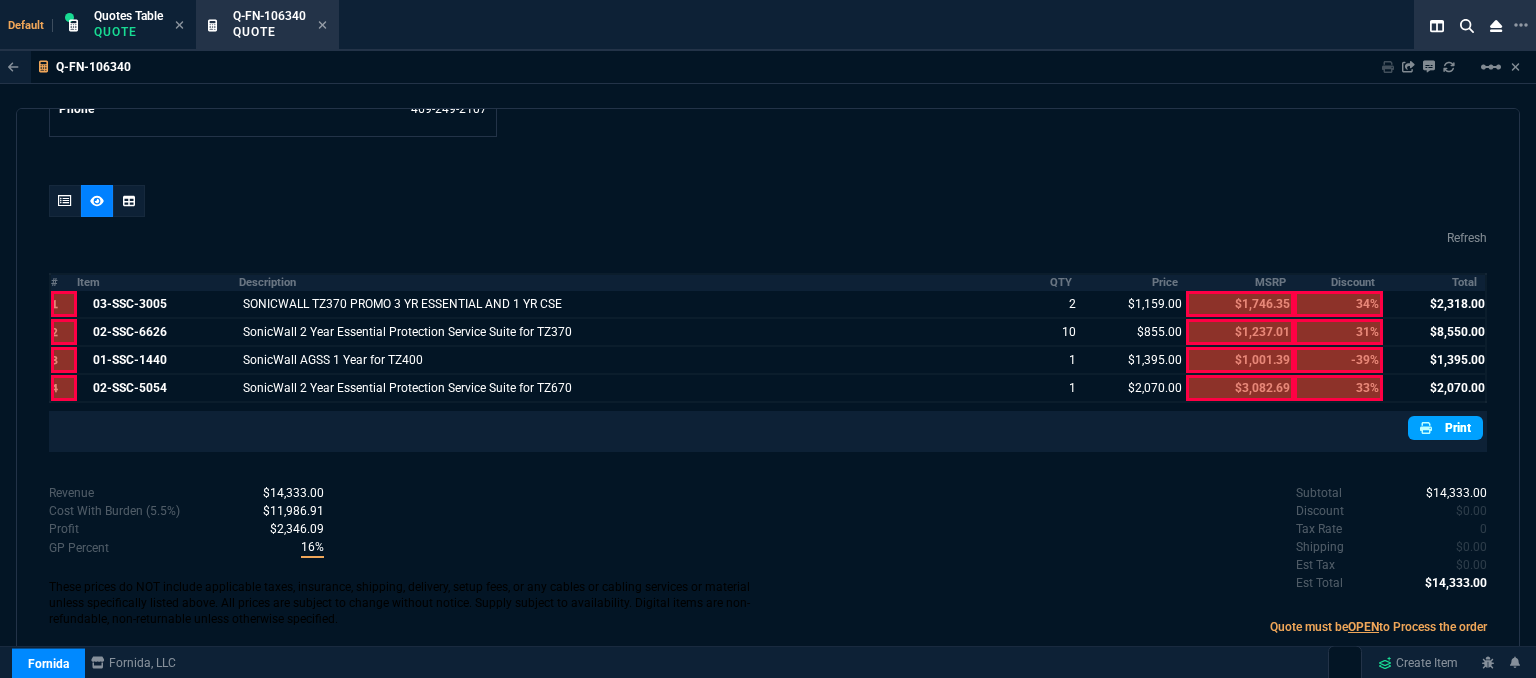 click at bounding box center [1428, 428] 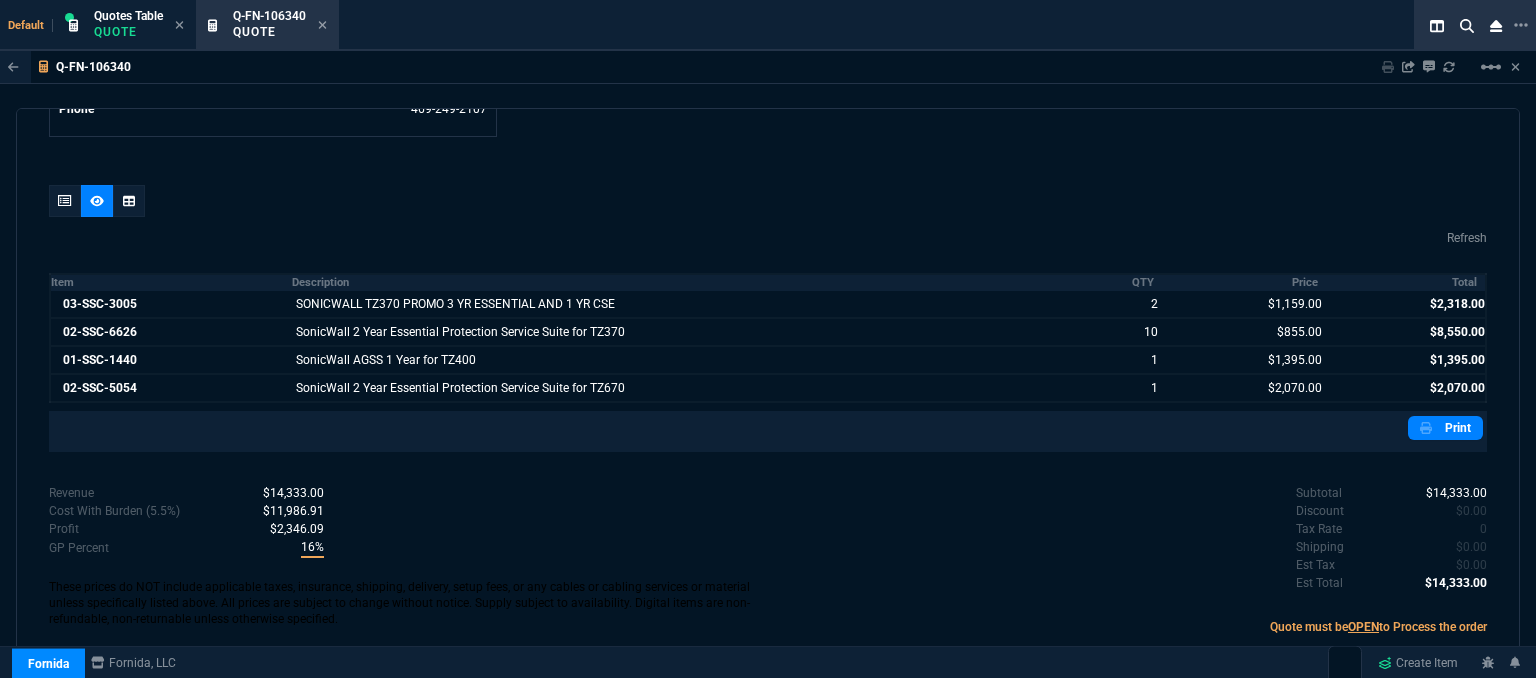 scroll, scrollTop: 1080, scrollLeft: 0, axis: vertical 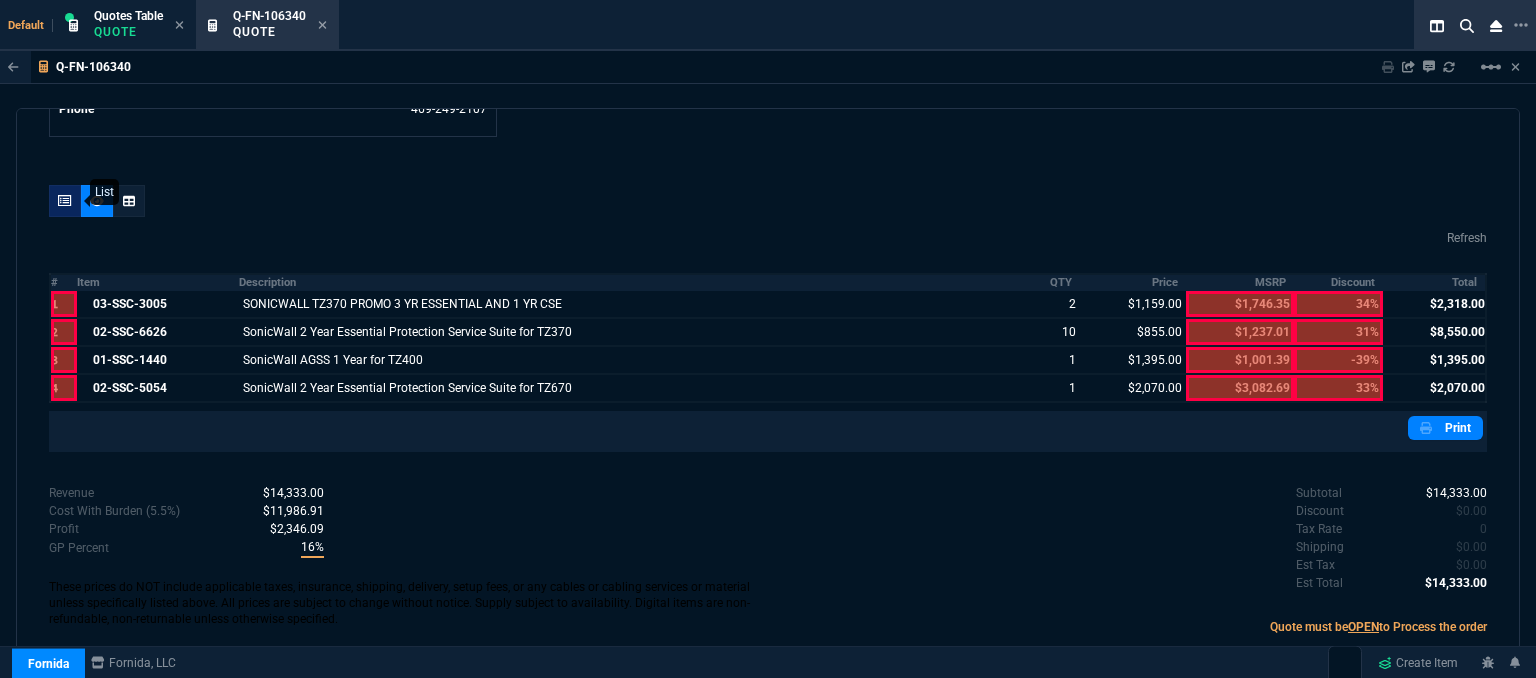 click at bounding box center (65, 201) 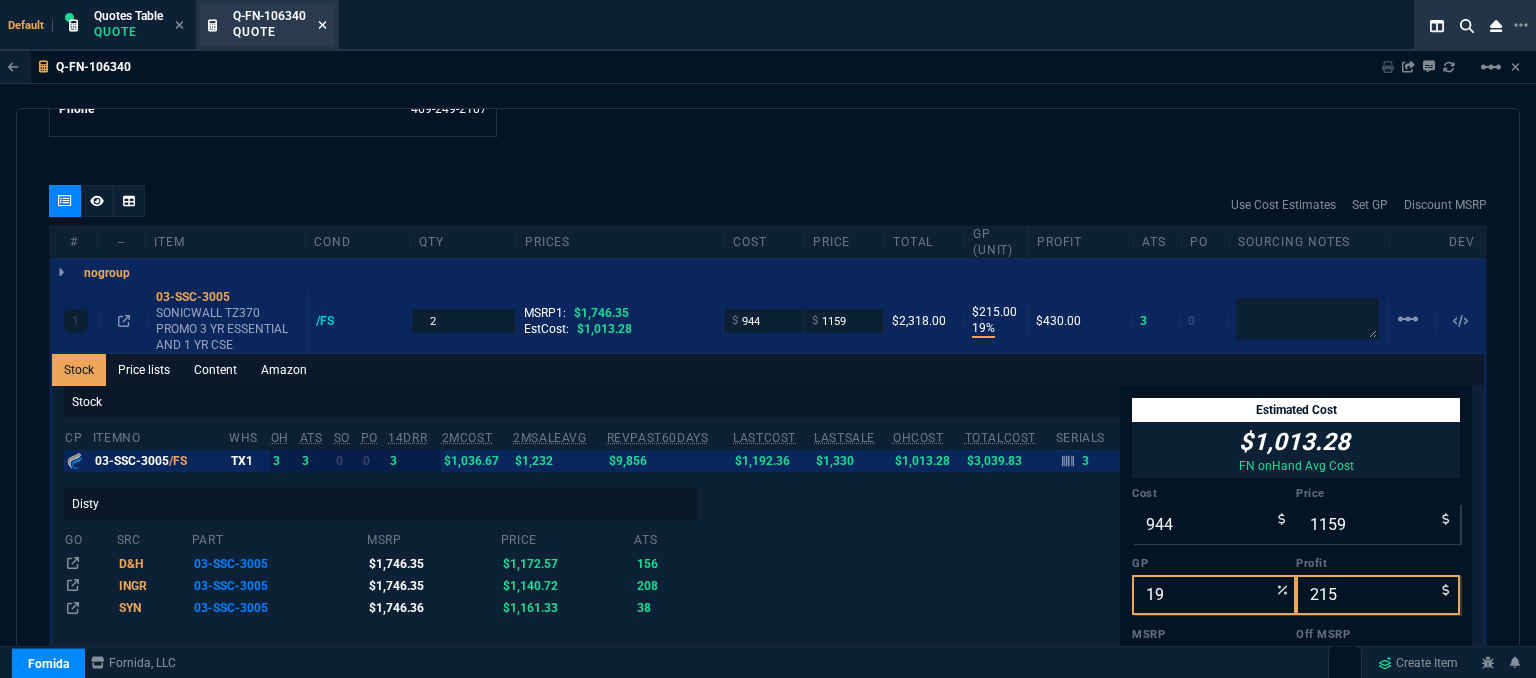 click at bounding box center [322, 25] 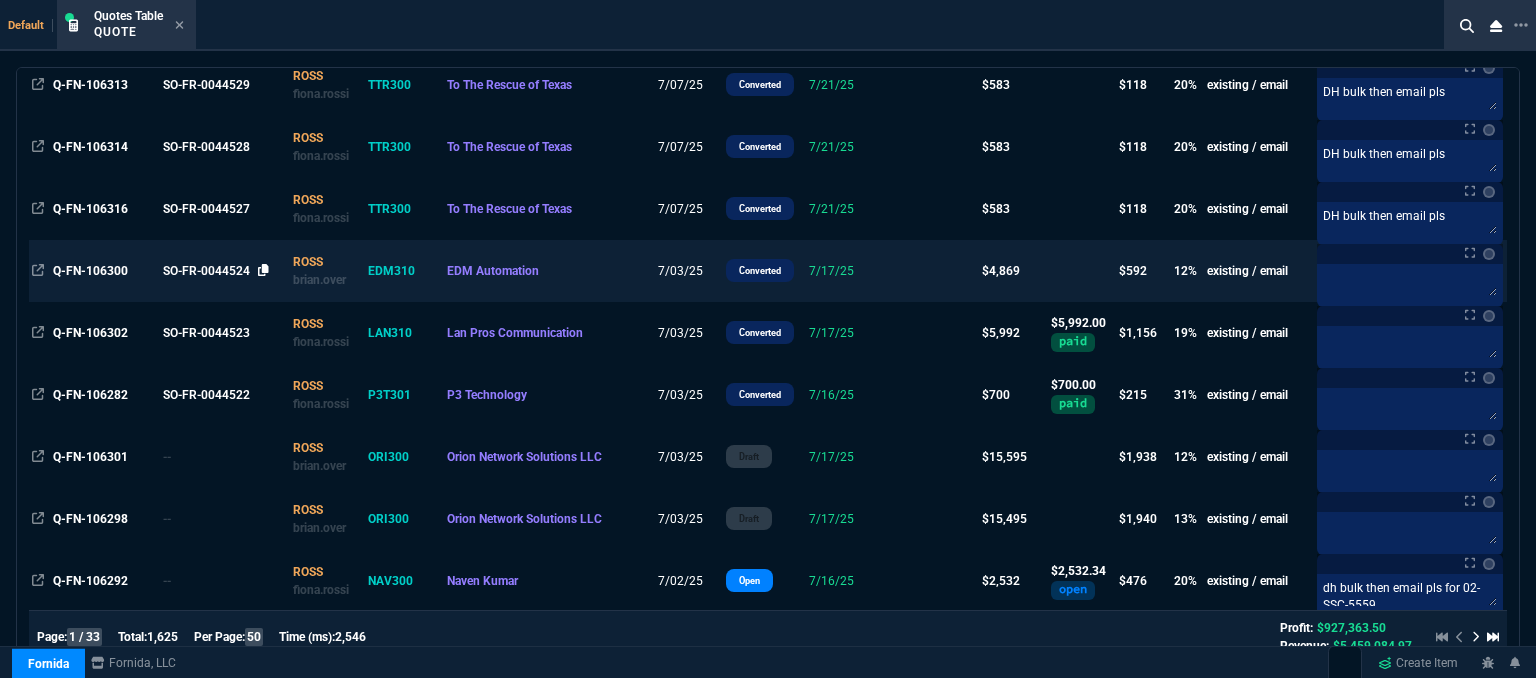 scroll, scrollTop: 1600, scrollLeft: 0, axis: vertical 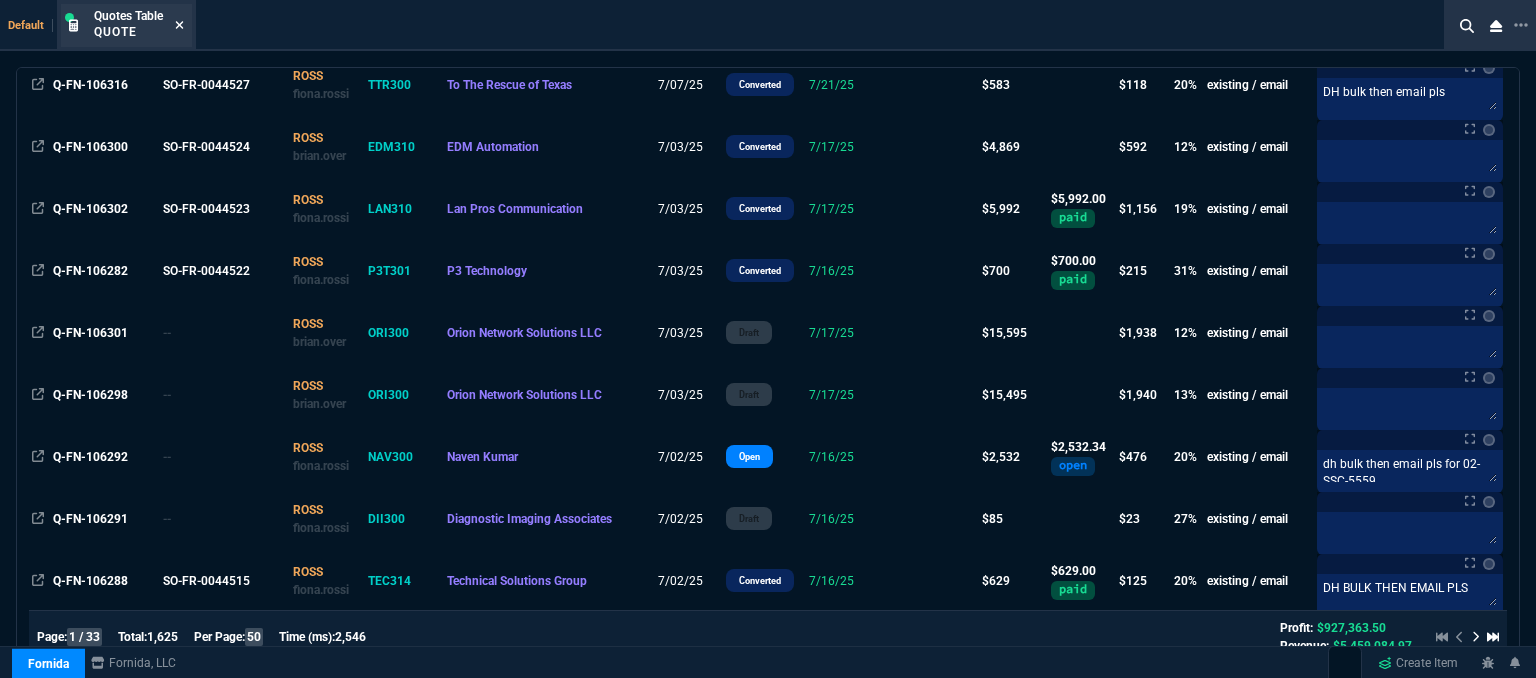 click at bounding box center (179, 25) 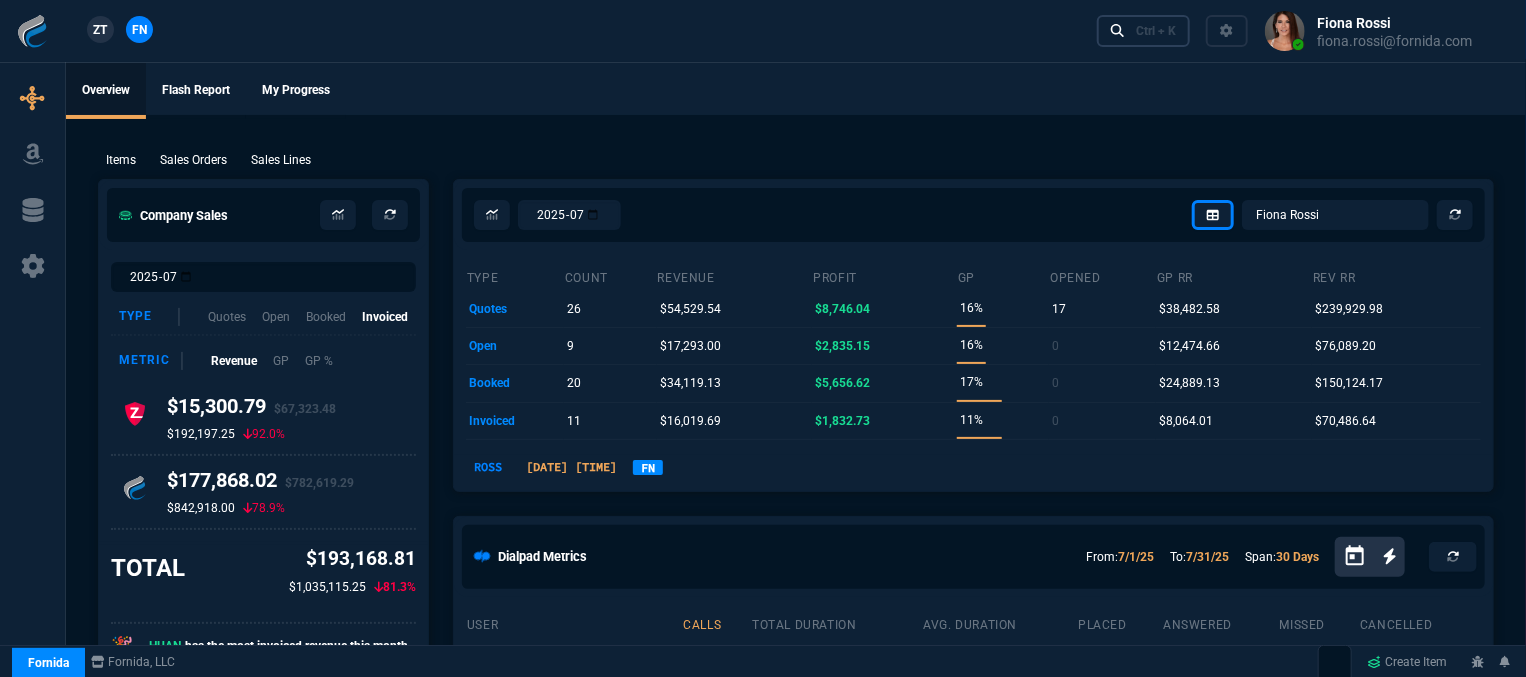 click on "Ctrl + K" at bounding box center [1156, 31] 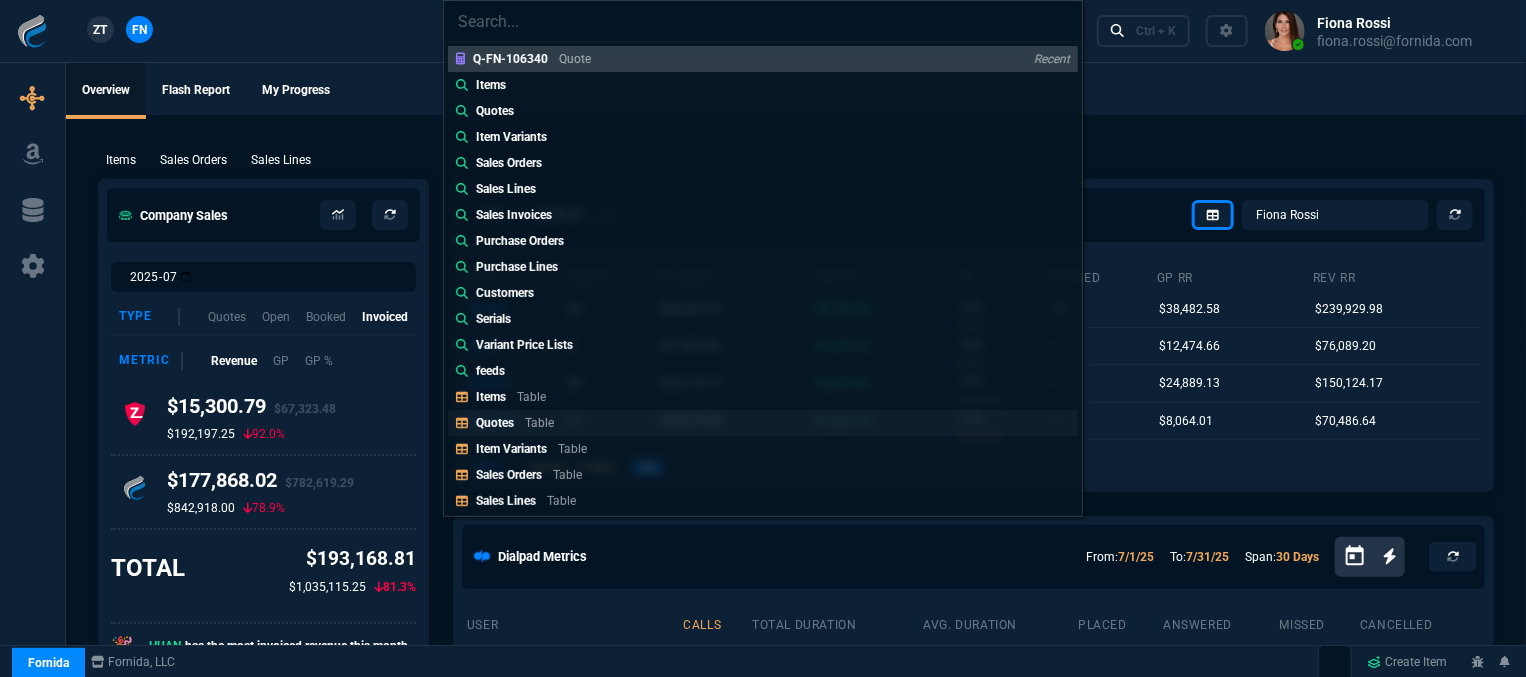 click on "Quotes
Table" at bounding box center [763, 59] 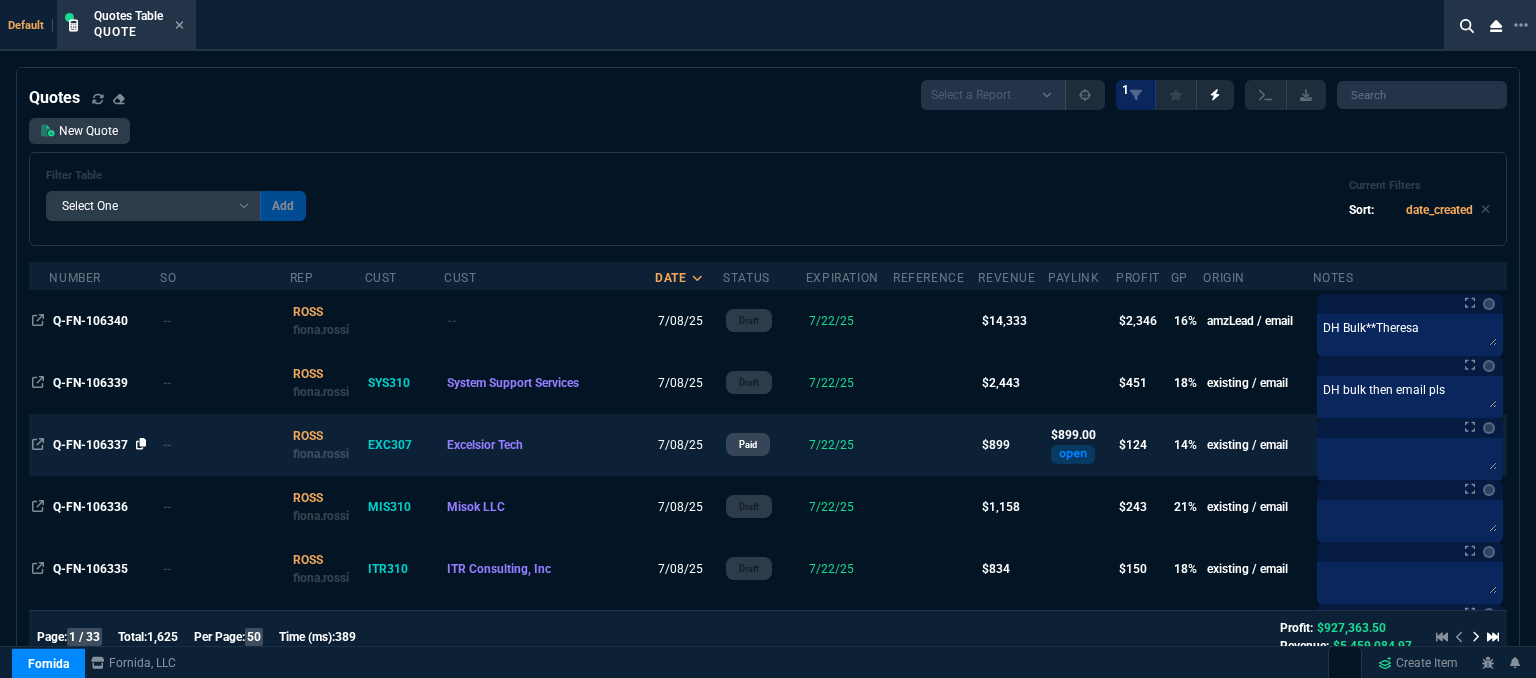 click at bounding box center [141, 320] 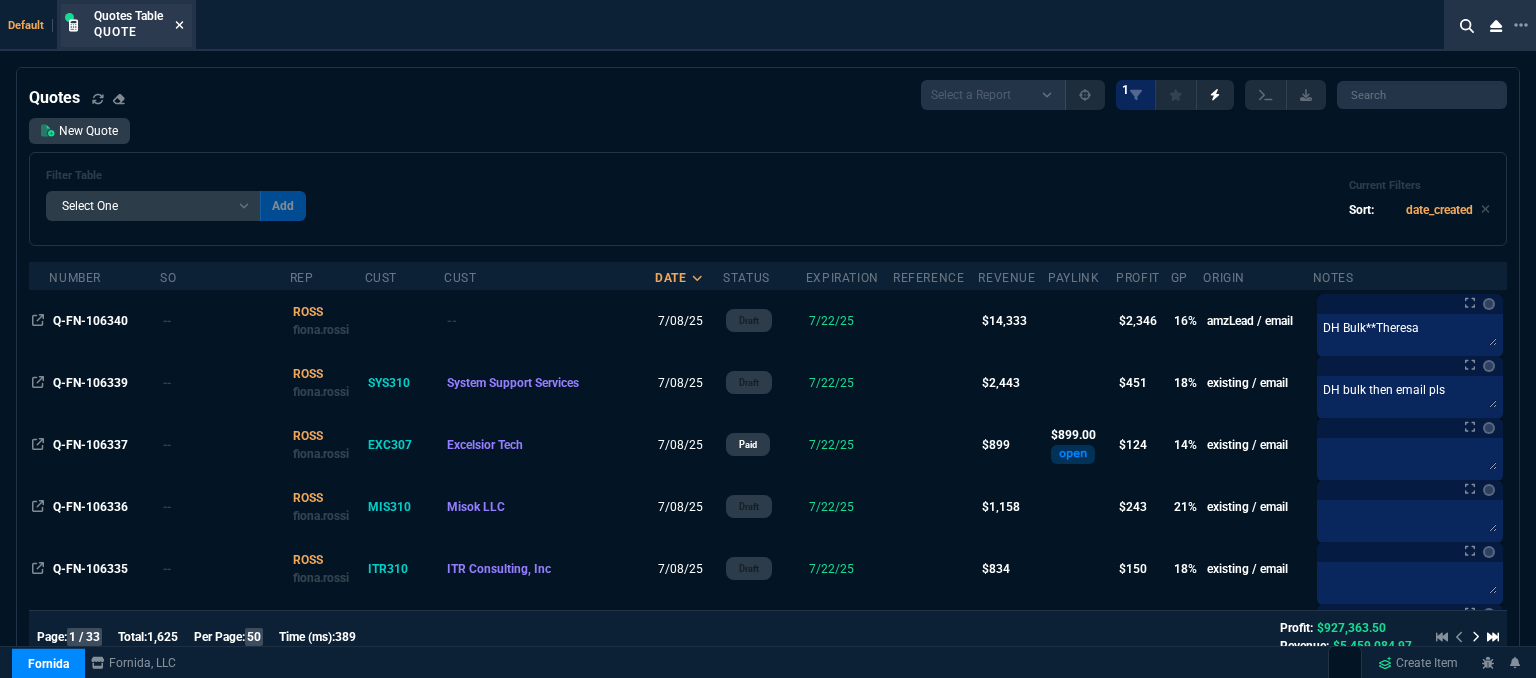 click at bounding box center (179, 26) 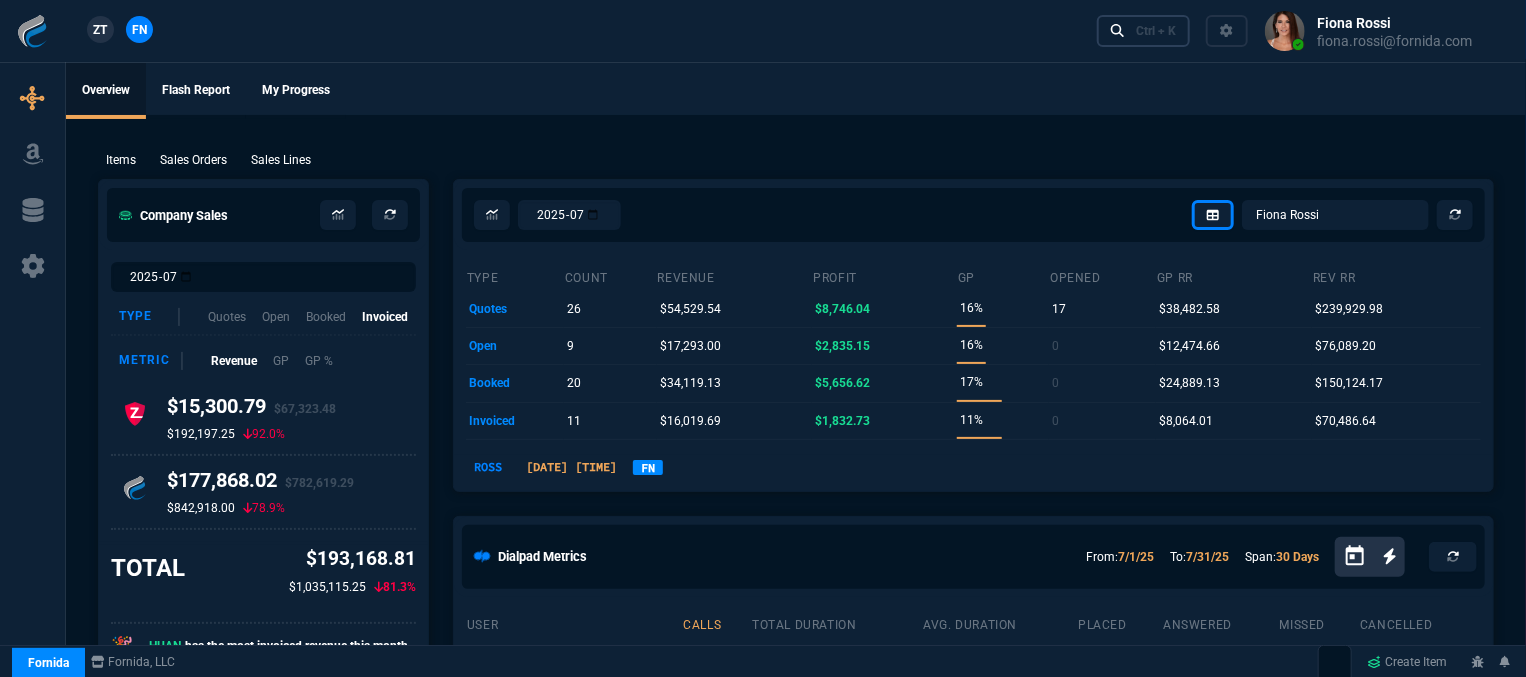 click on "Ctrl + K" at bounding box center [1156, 31] 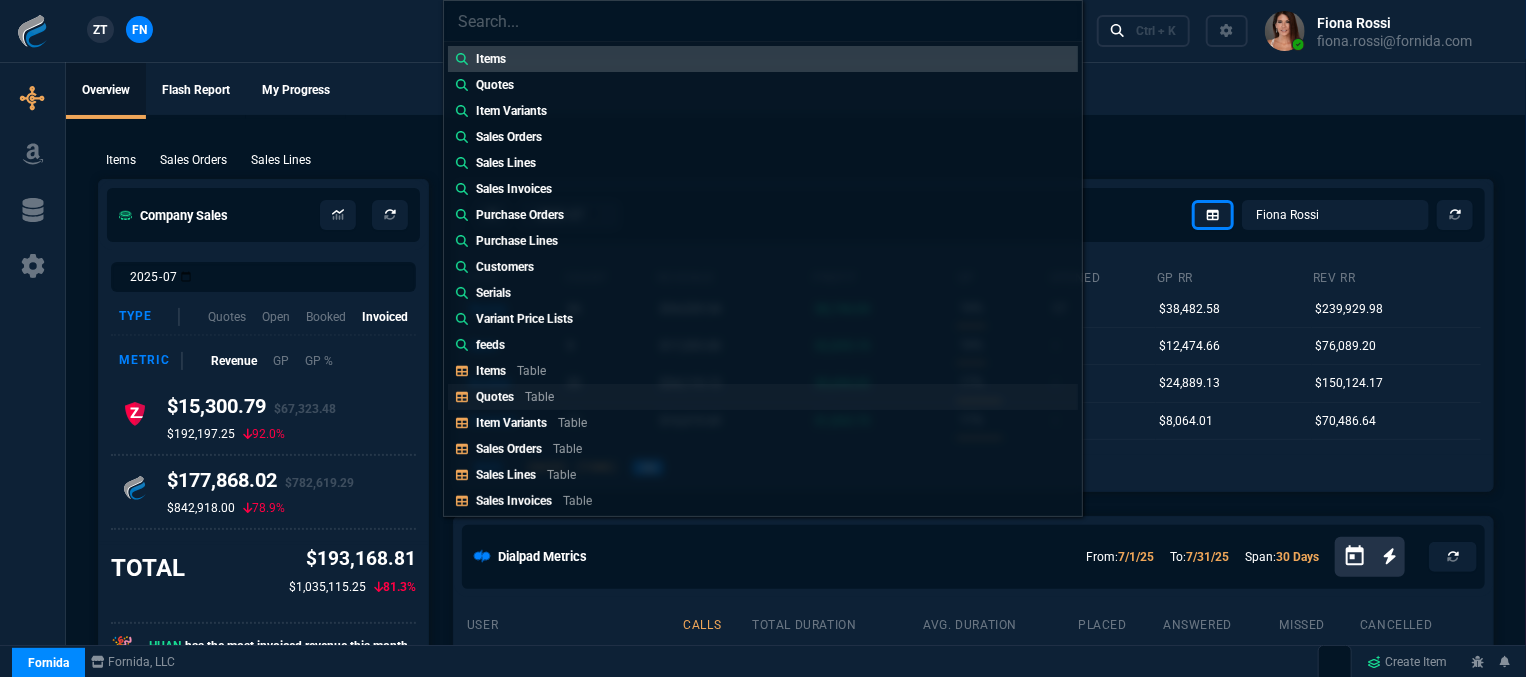 click on "Table" at bounding box center (531, 371) 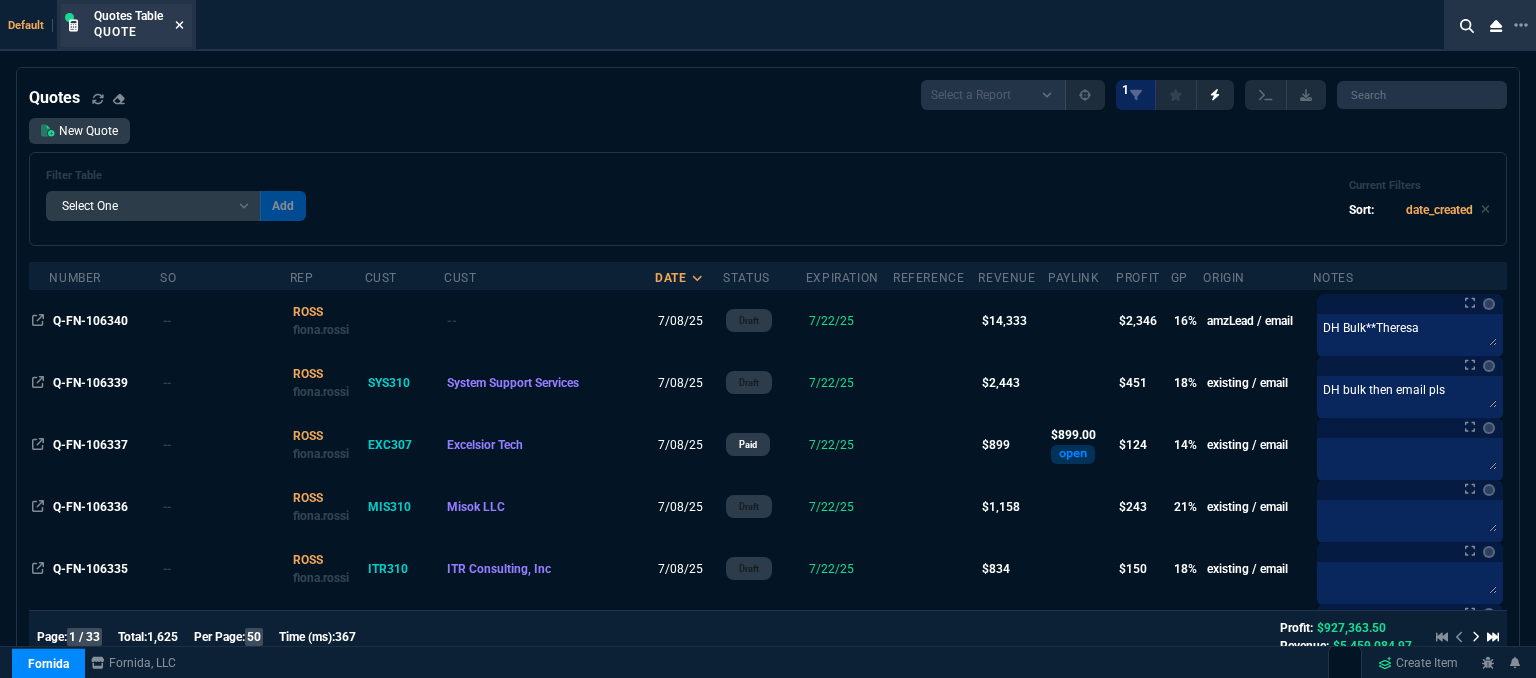 click at bounding box center [179, 25] 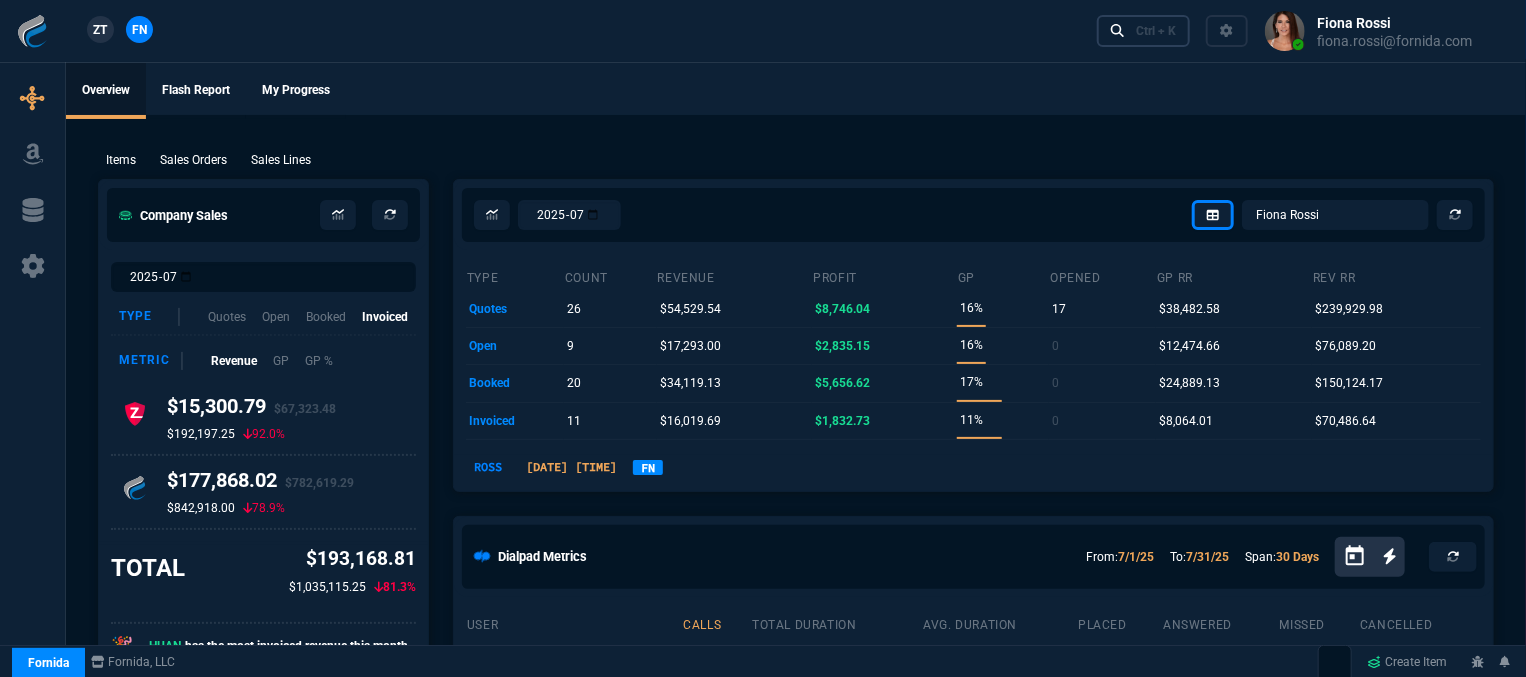 click on "Ctrl + K" at bounding box center [1156, 31] 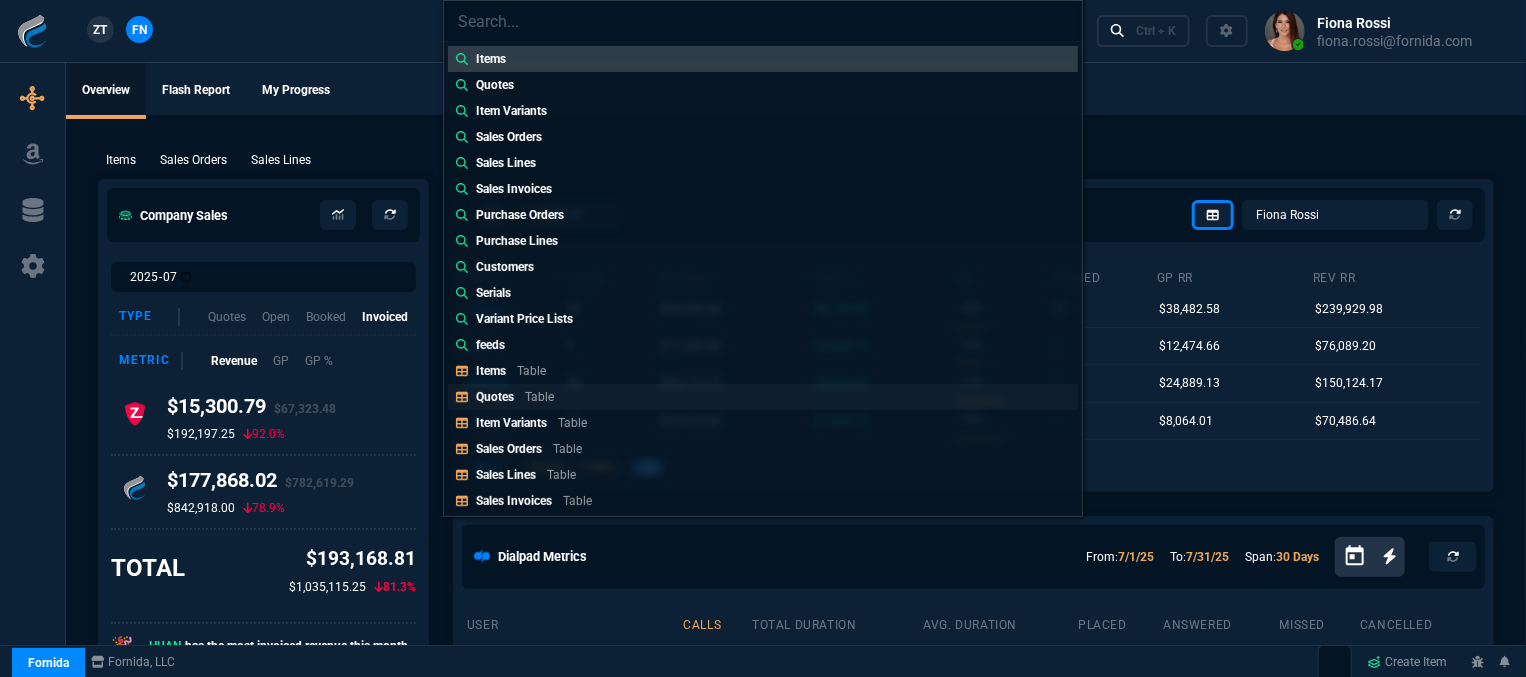 click on "Quotes
Table" at bounding box center (763, 59) 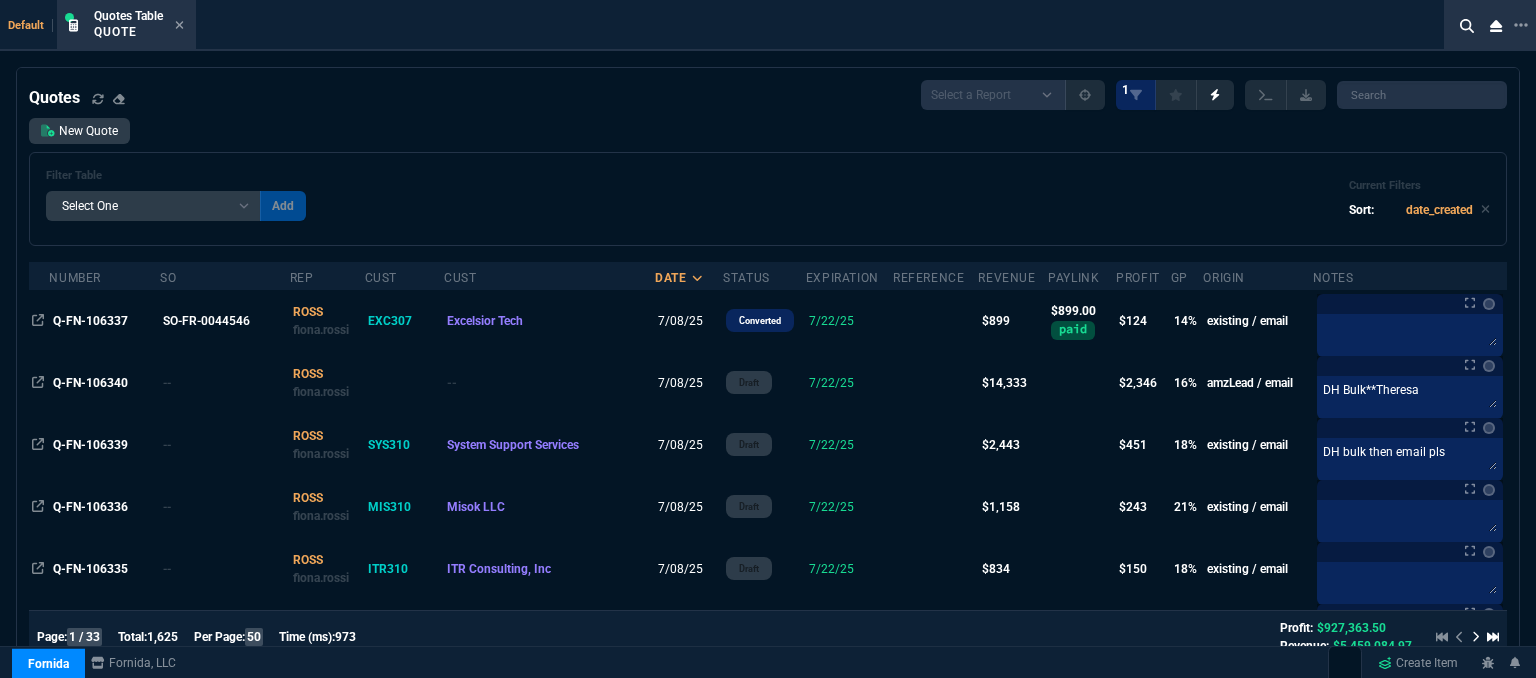 scroll, scrollTop: 100, scrollLeft: 0, axis: vertical 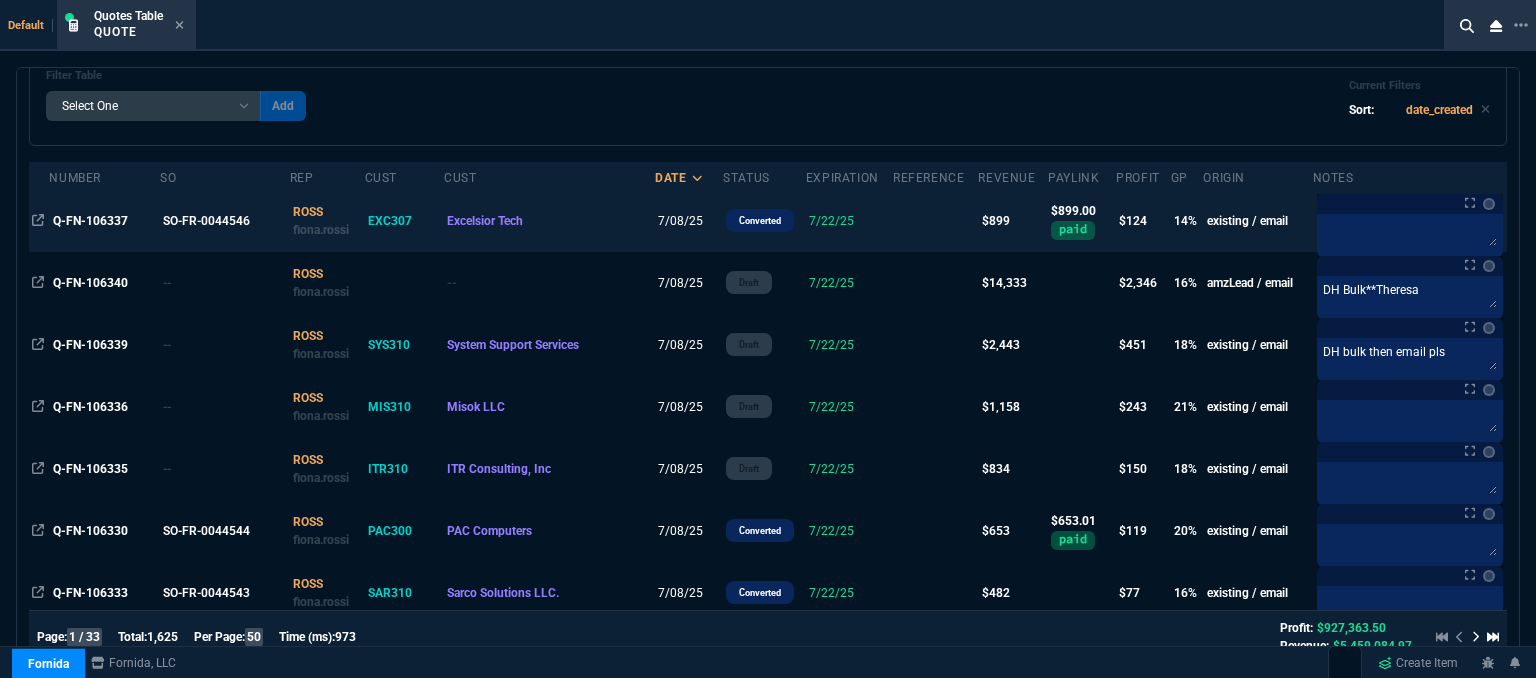 click at bounding box center [935, 221] 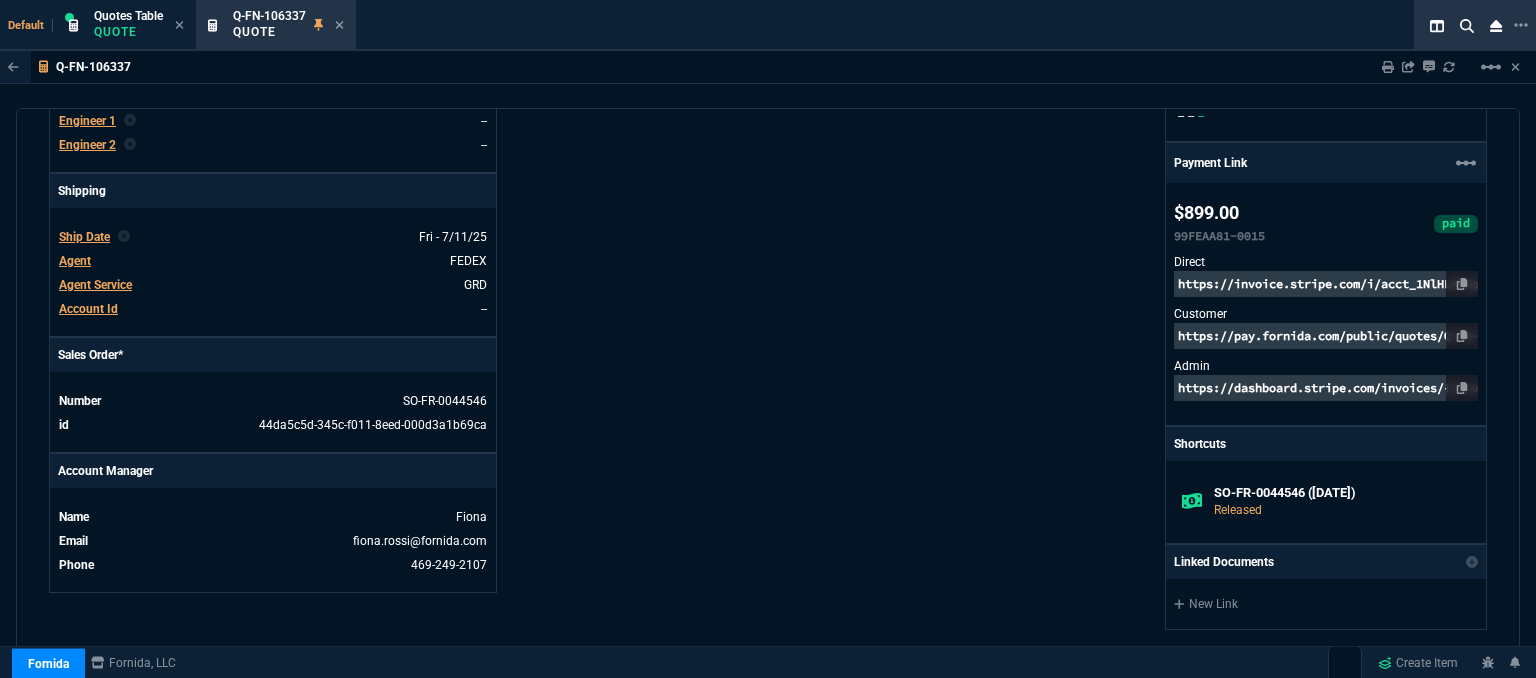 scroll, scrollTop: 1100, scrollLeft: 0, axis: vertical 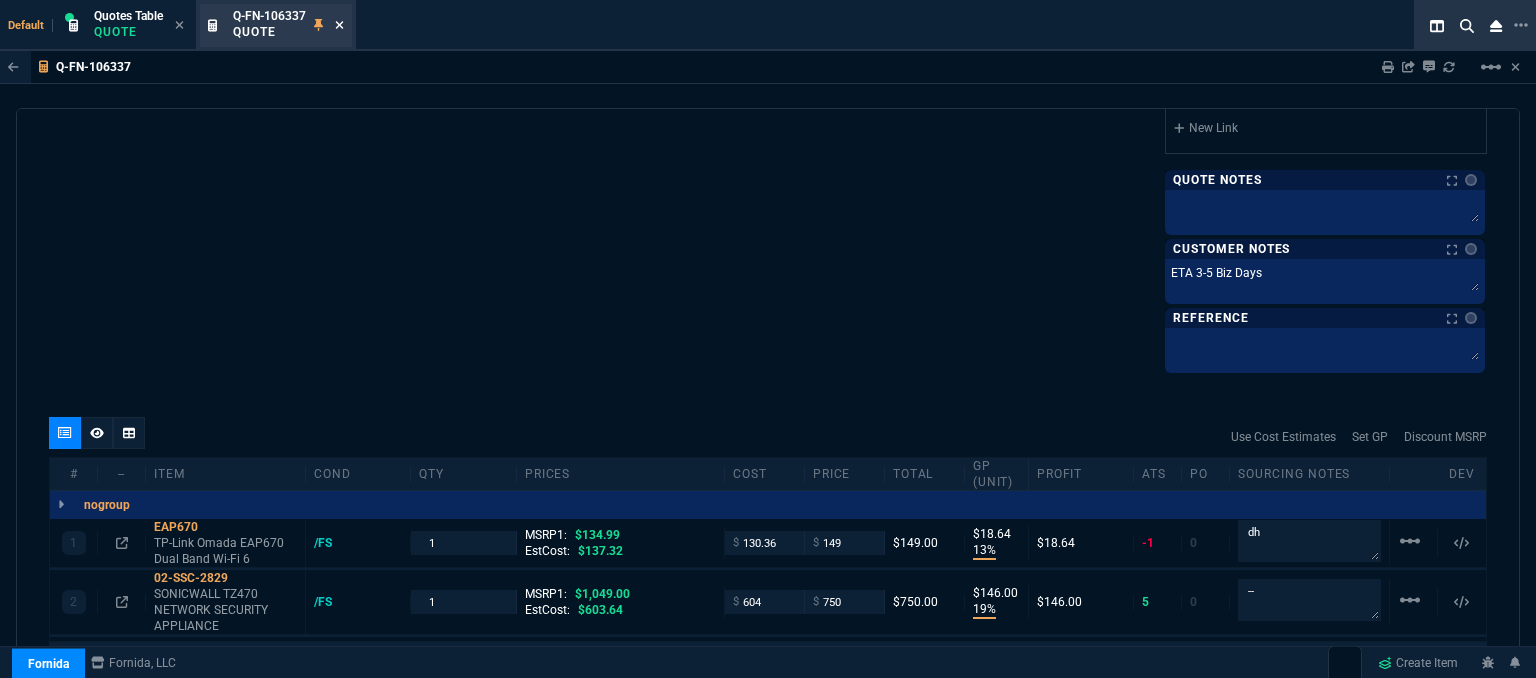 click at bounding box center [340, 25] 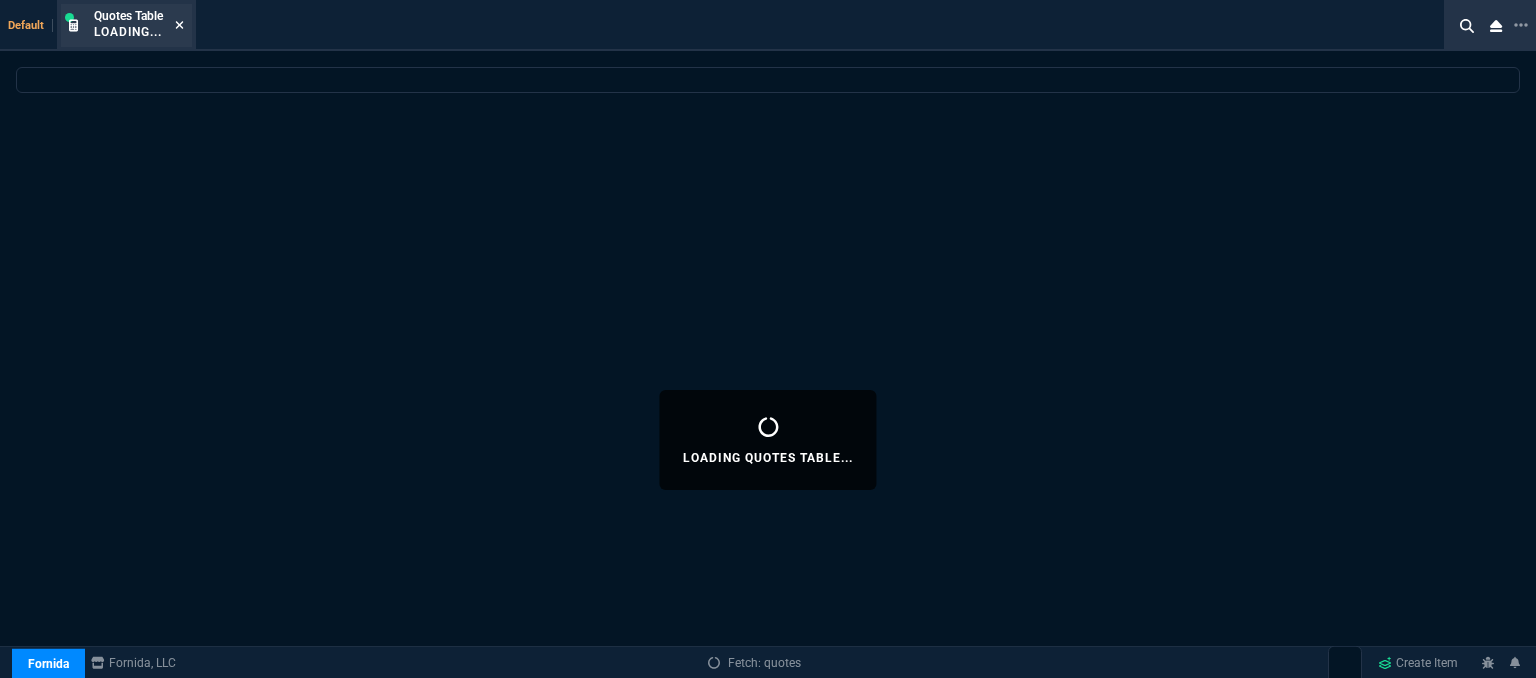 click at bounding box center (179, 25) 